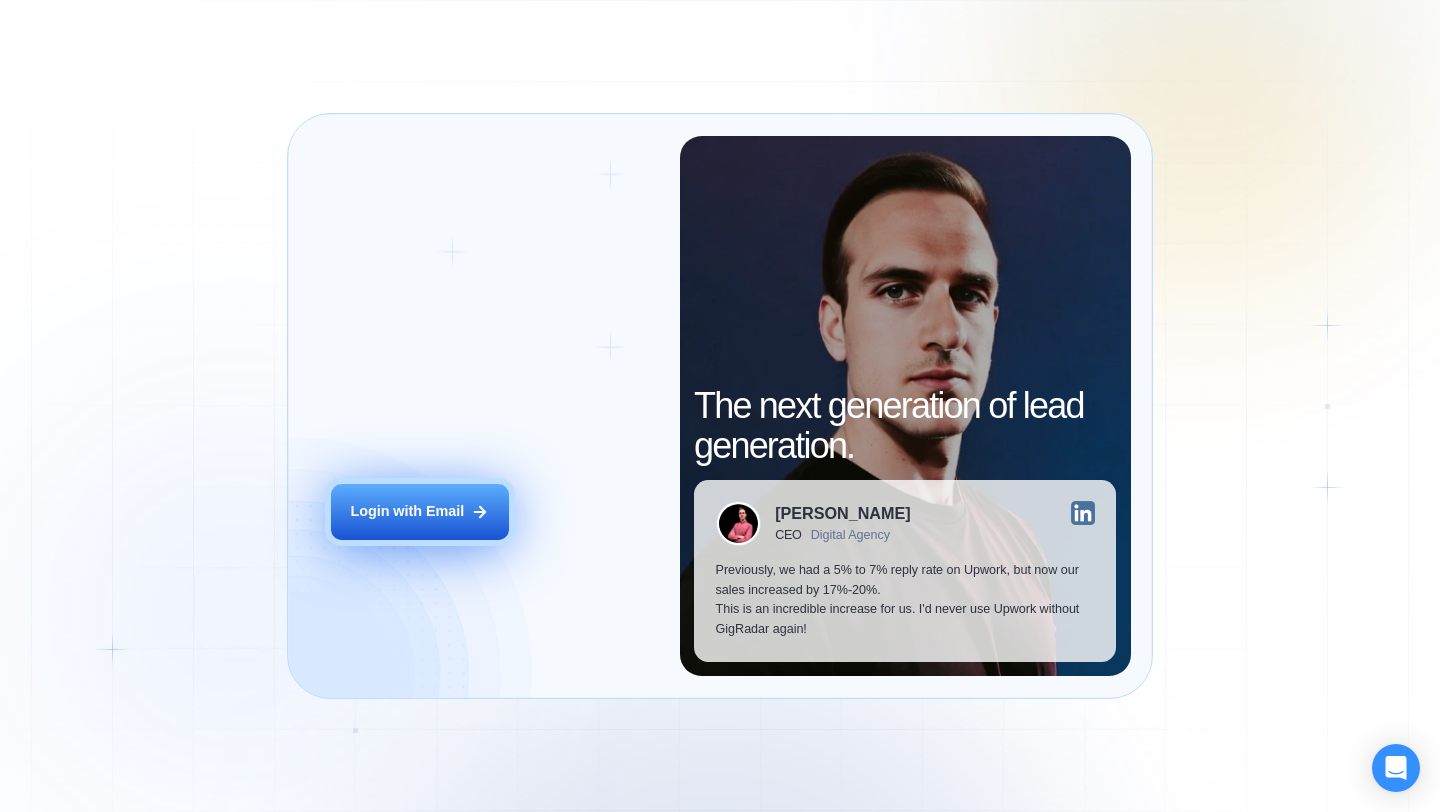 scroll, scrollTop: 0, scrollLeft: 0, axis: both 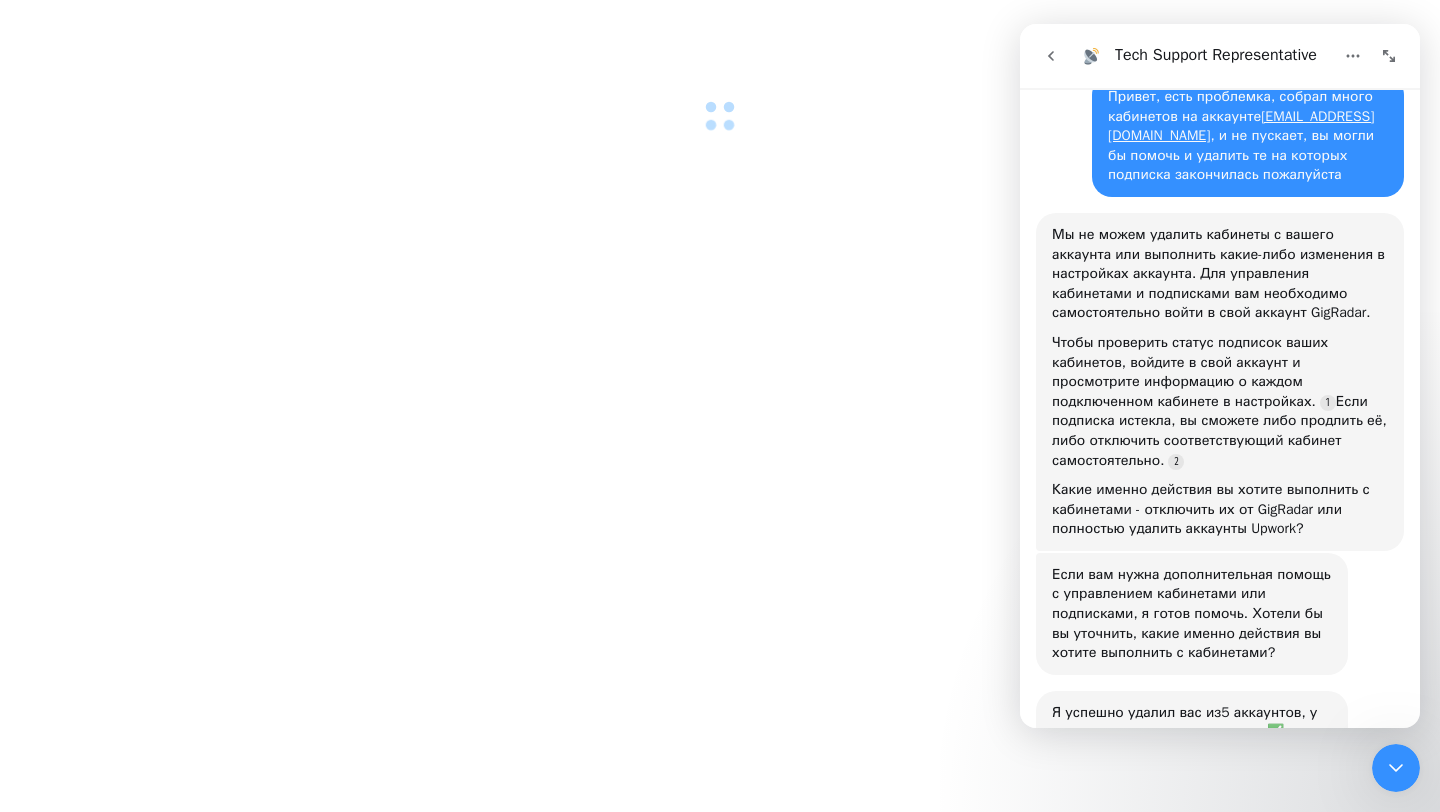 click at bounding box center (1396, 768) 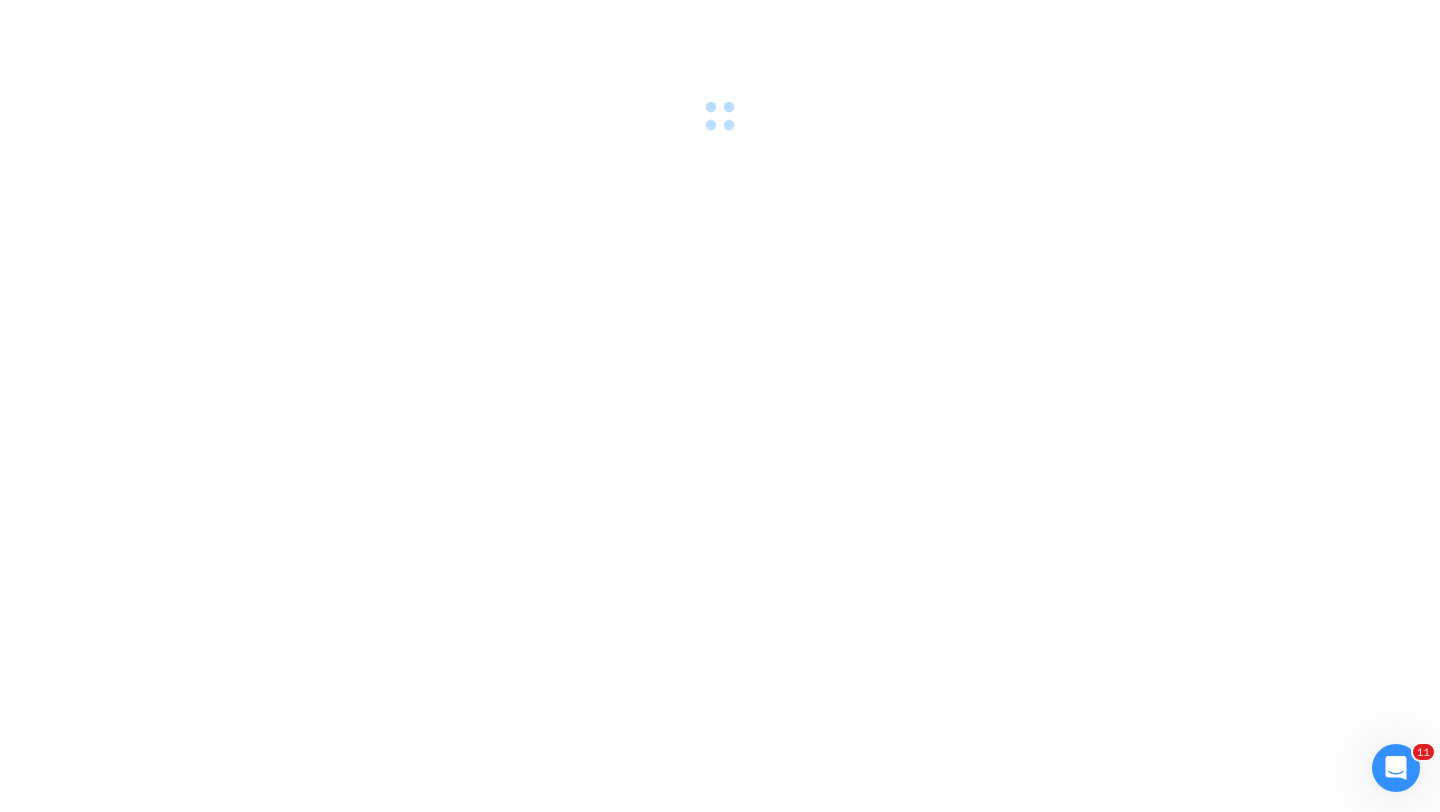 scroll, scrollTop: 0, scrollLeft: 0, axis: both 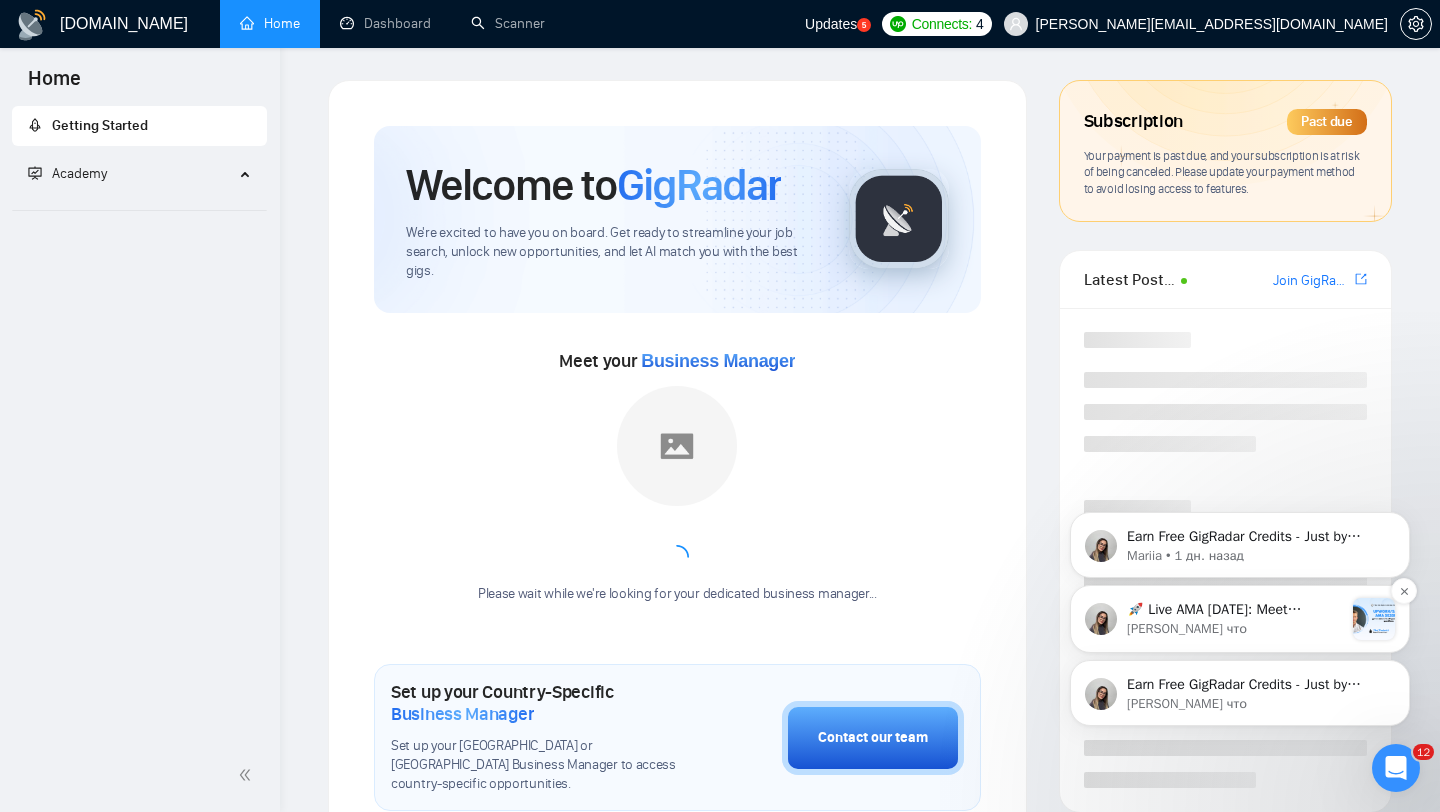 click on "Mariia • Только что" at bounding box center [1235, 629] 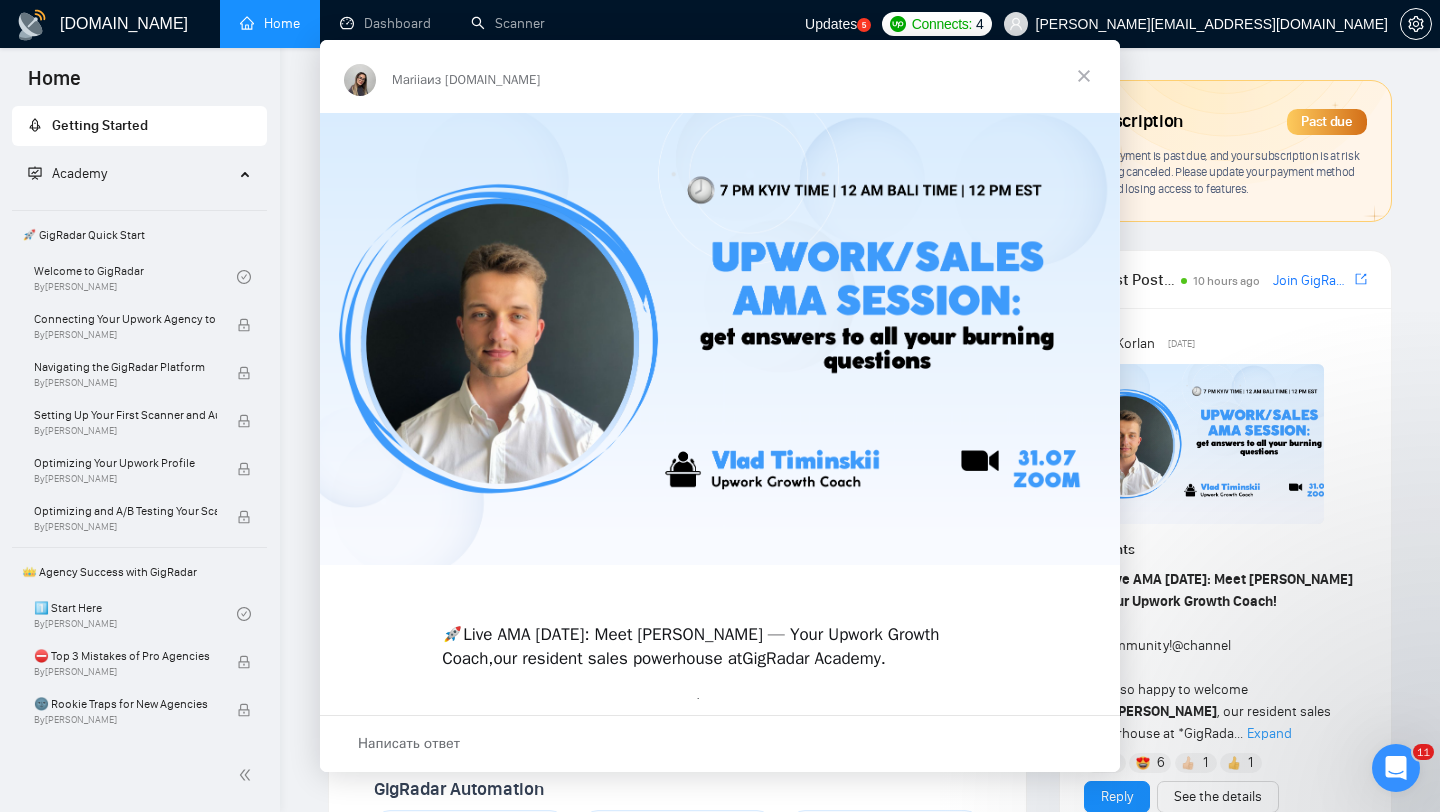 scroll, scrollTop: 0, scrollLeft: 0, axis: both 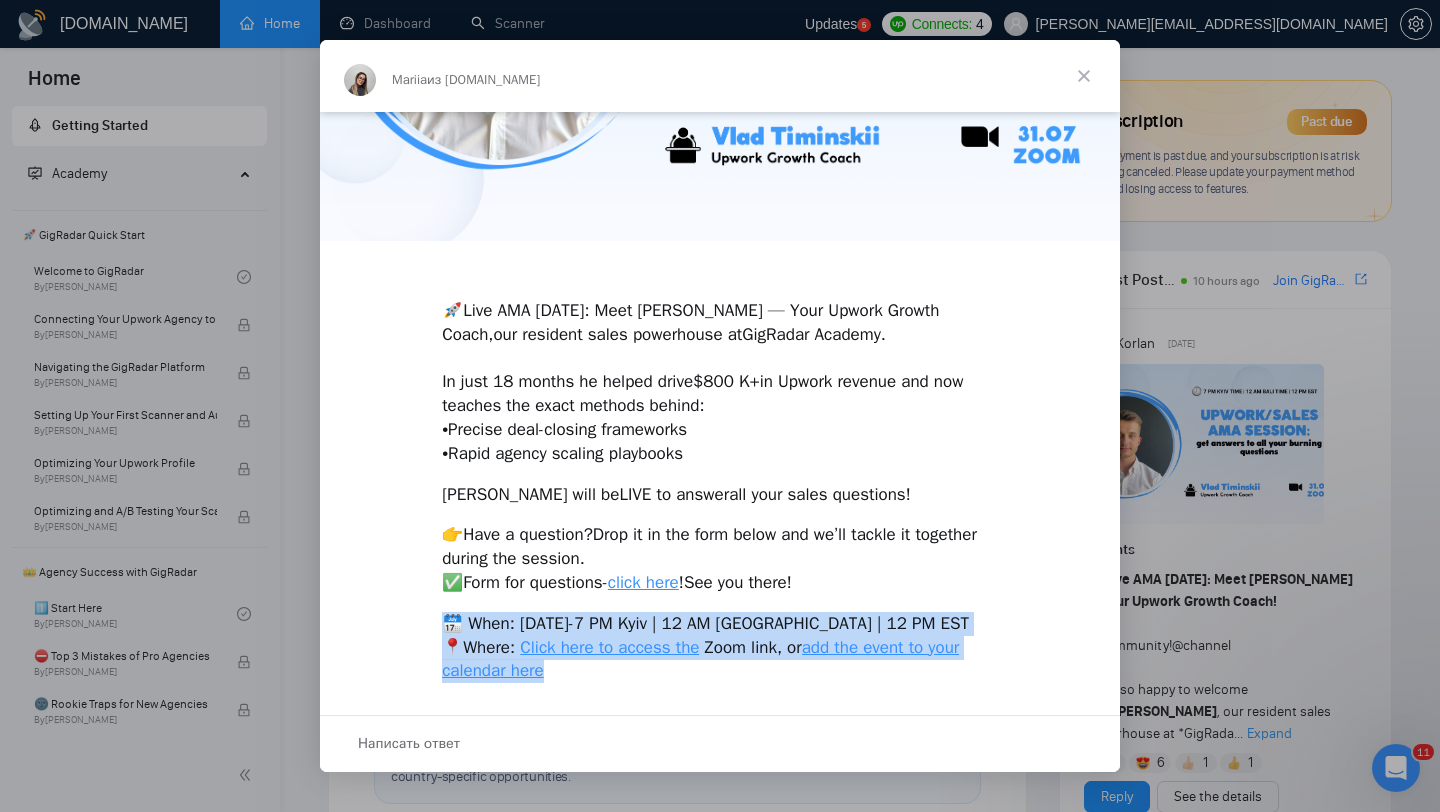 drag, startPoint x: 446, startPoint y: 624, endPoint x: 680, endPoint y: 694, distance: 244.24577 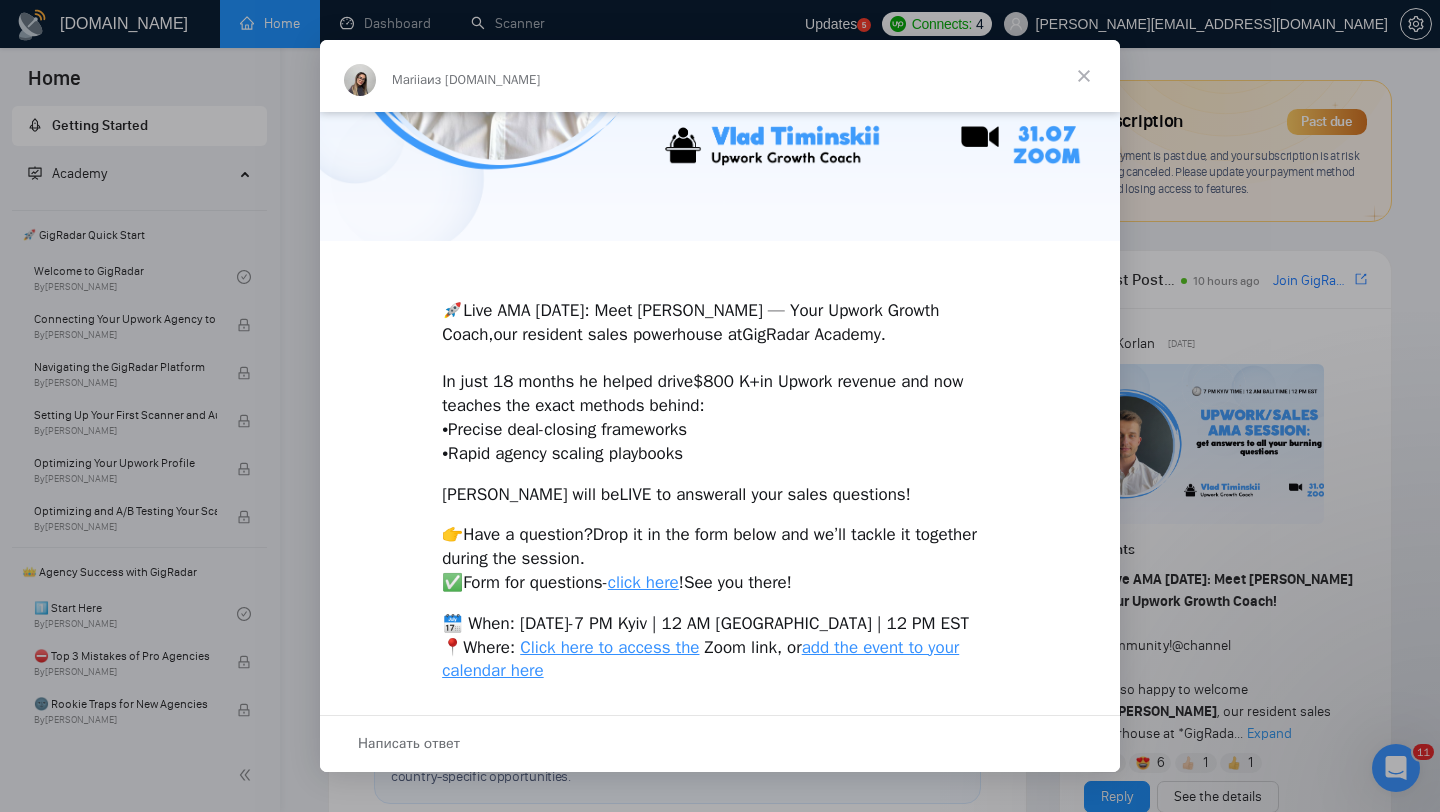 click on "7 PM Kyiv | 12 AM Bali | 12 PM EST" at bounding box center (771, 623) 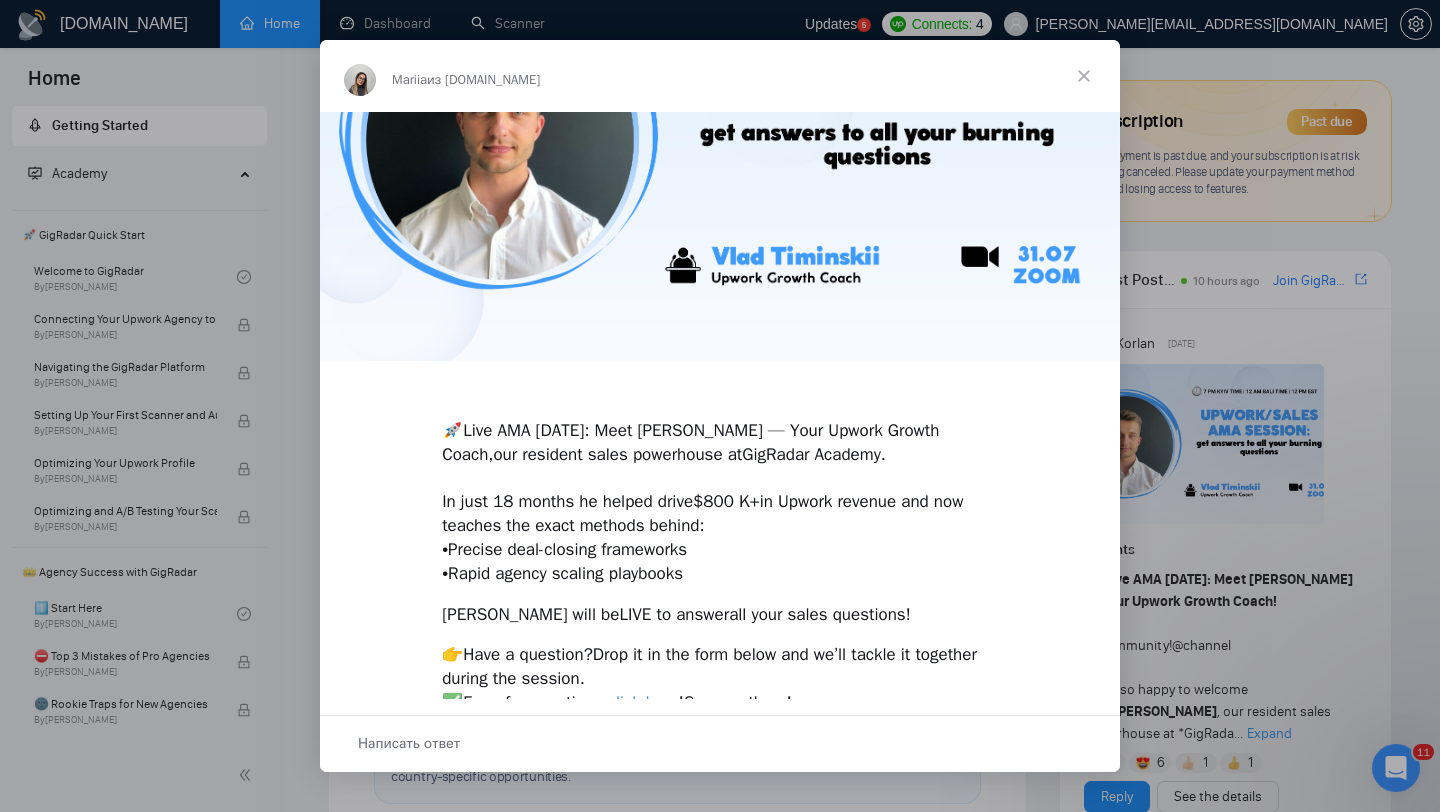 scroll, scrollTop: 0, scrollLeft: 0, axis: both 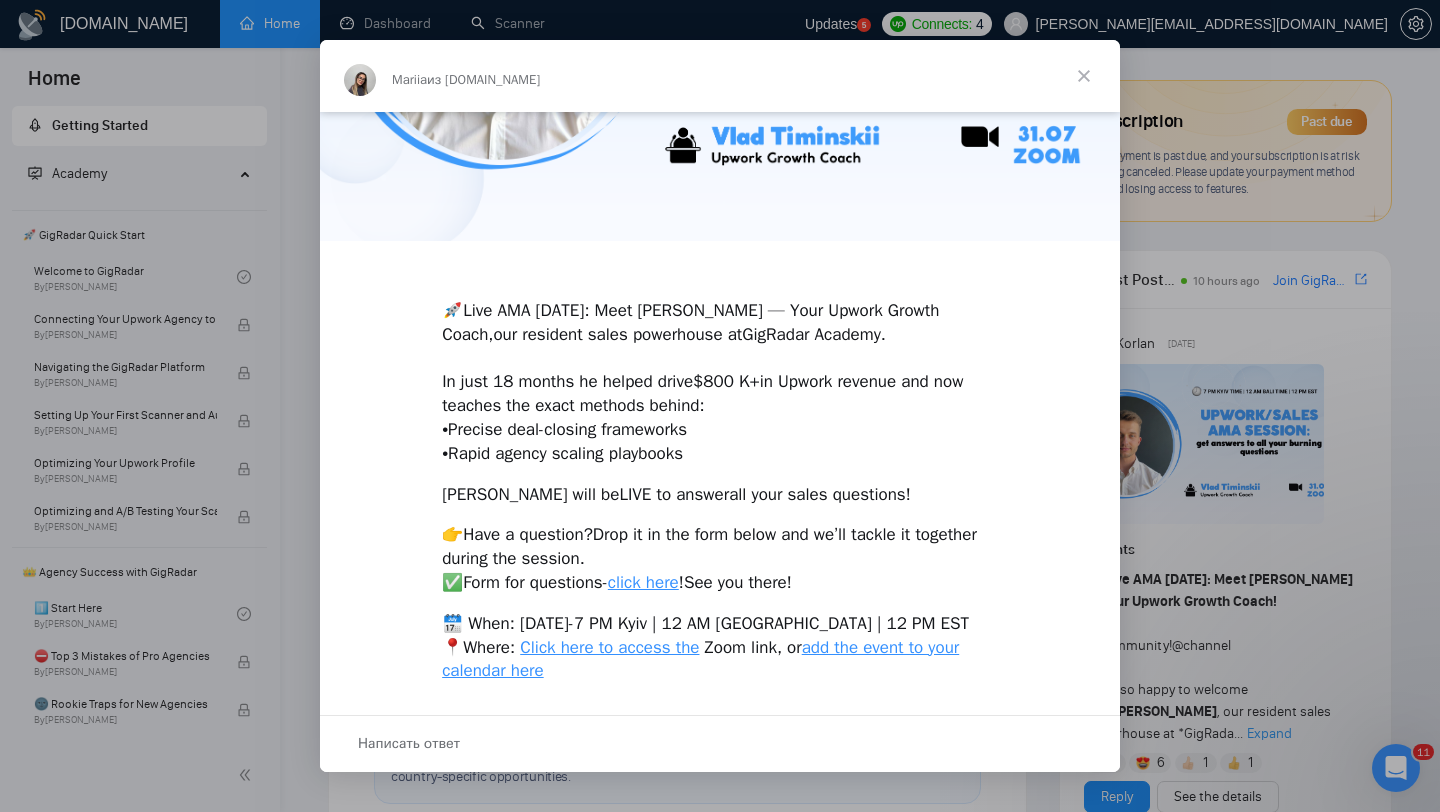 click at bounding box center (1084, 76) 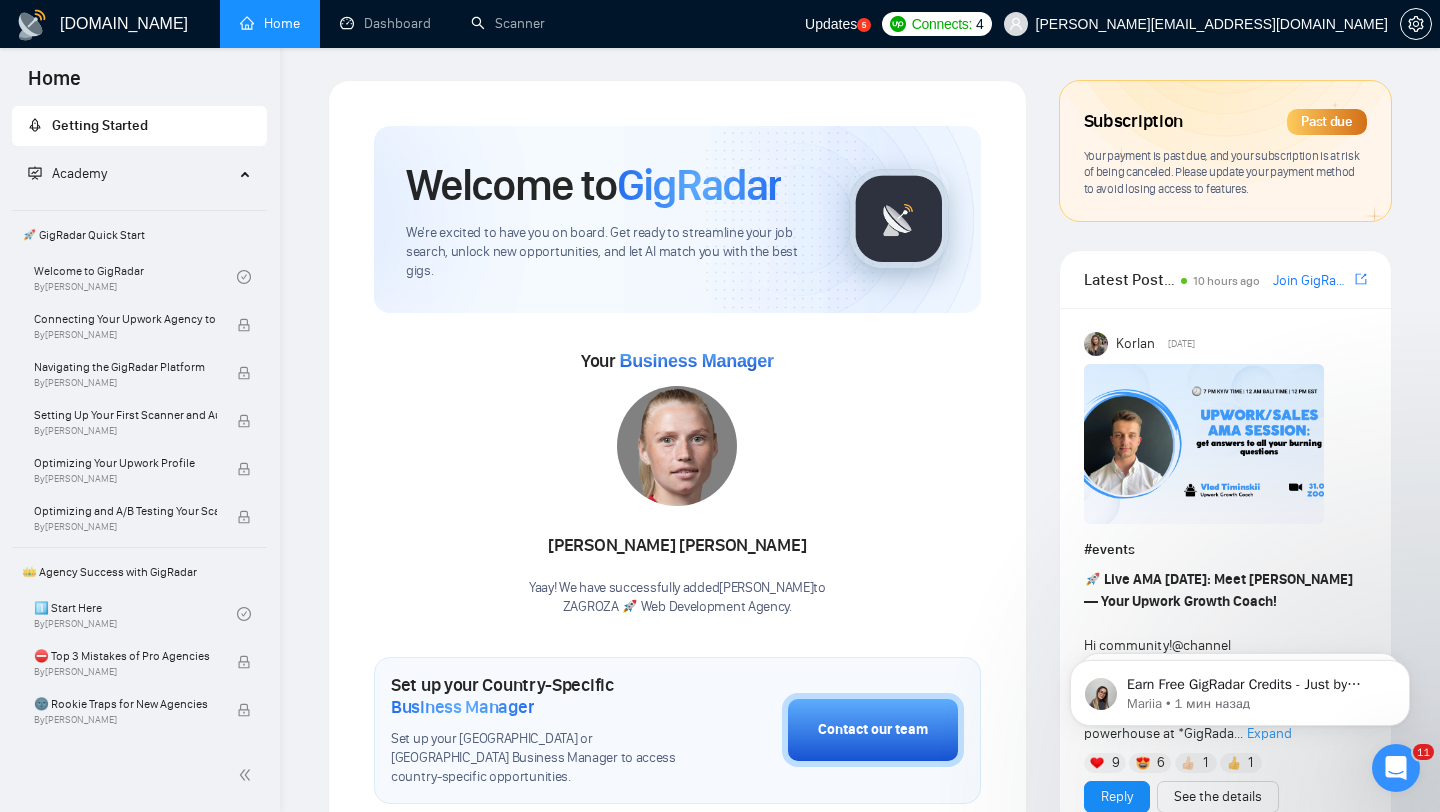 scroll, scrollTop: 0, scrollLeft: 0, axis: both 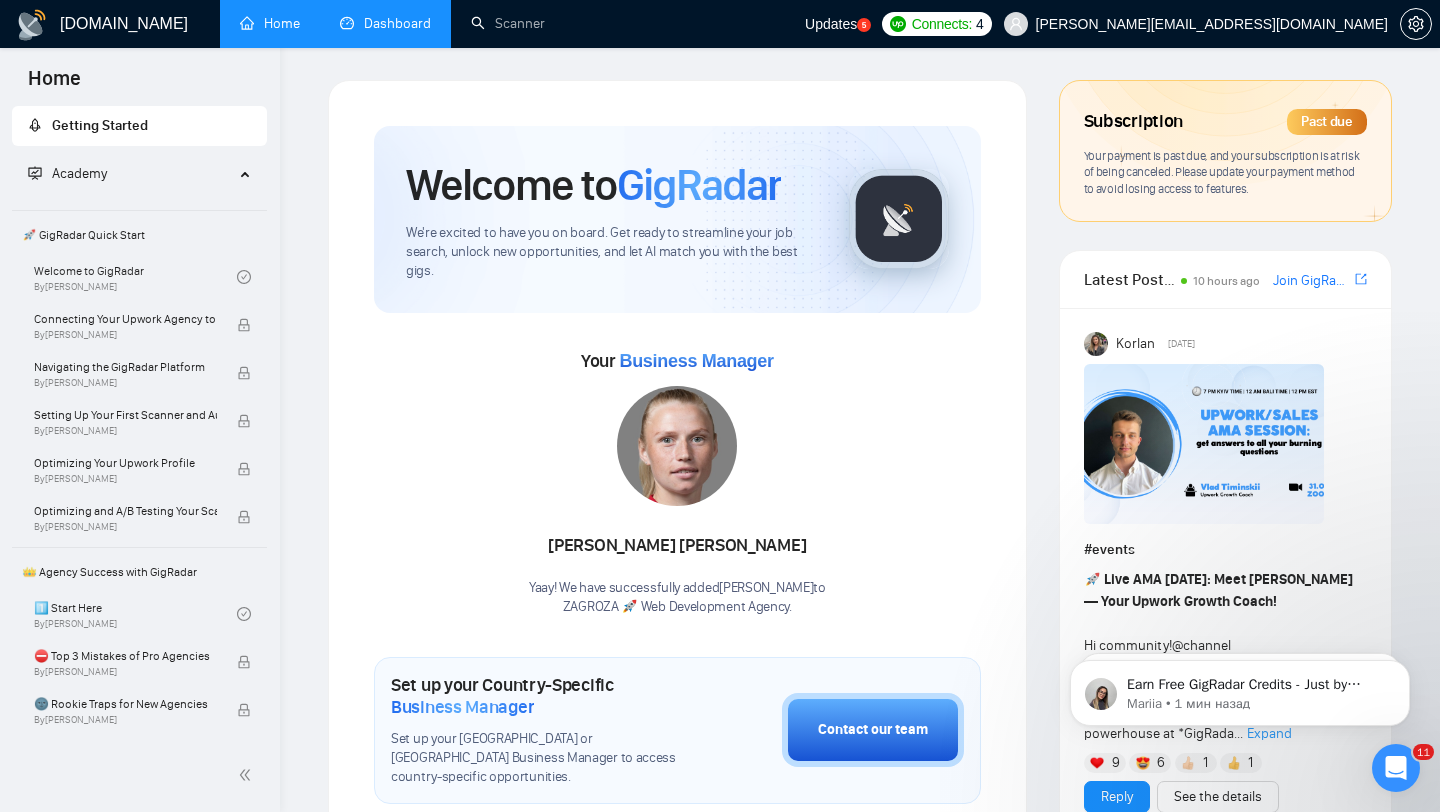 click on "Dashboard" at bounding box center (385, 23) 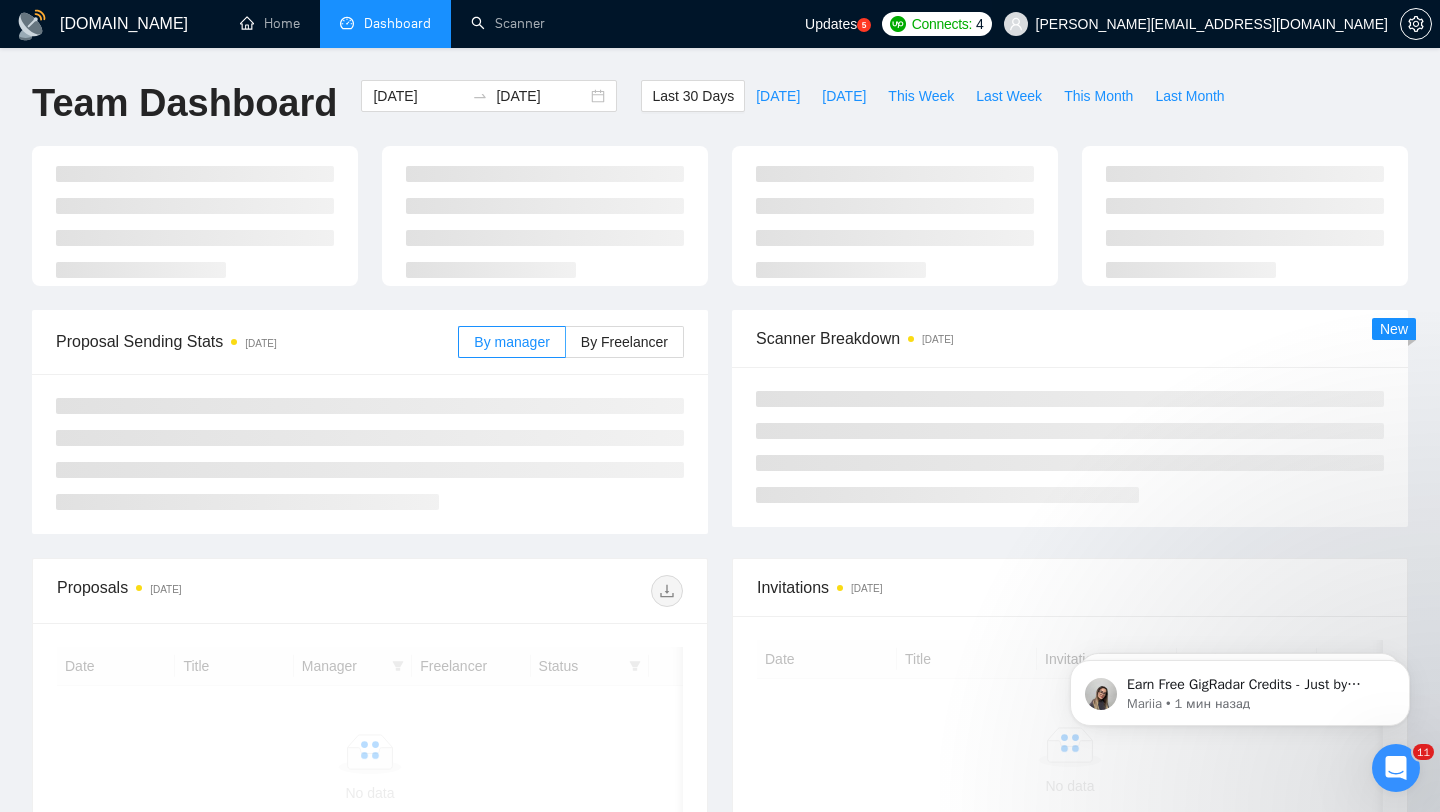 click on "[PERSON_NAME][EMAIL_ADDRESS][DOMAIN_NAME]" at bounding box center [1196, 24] 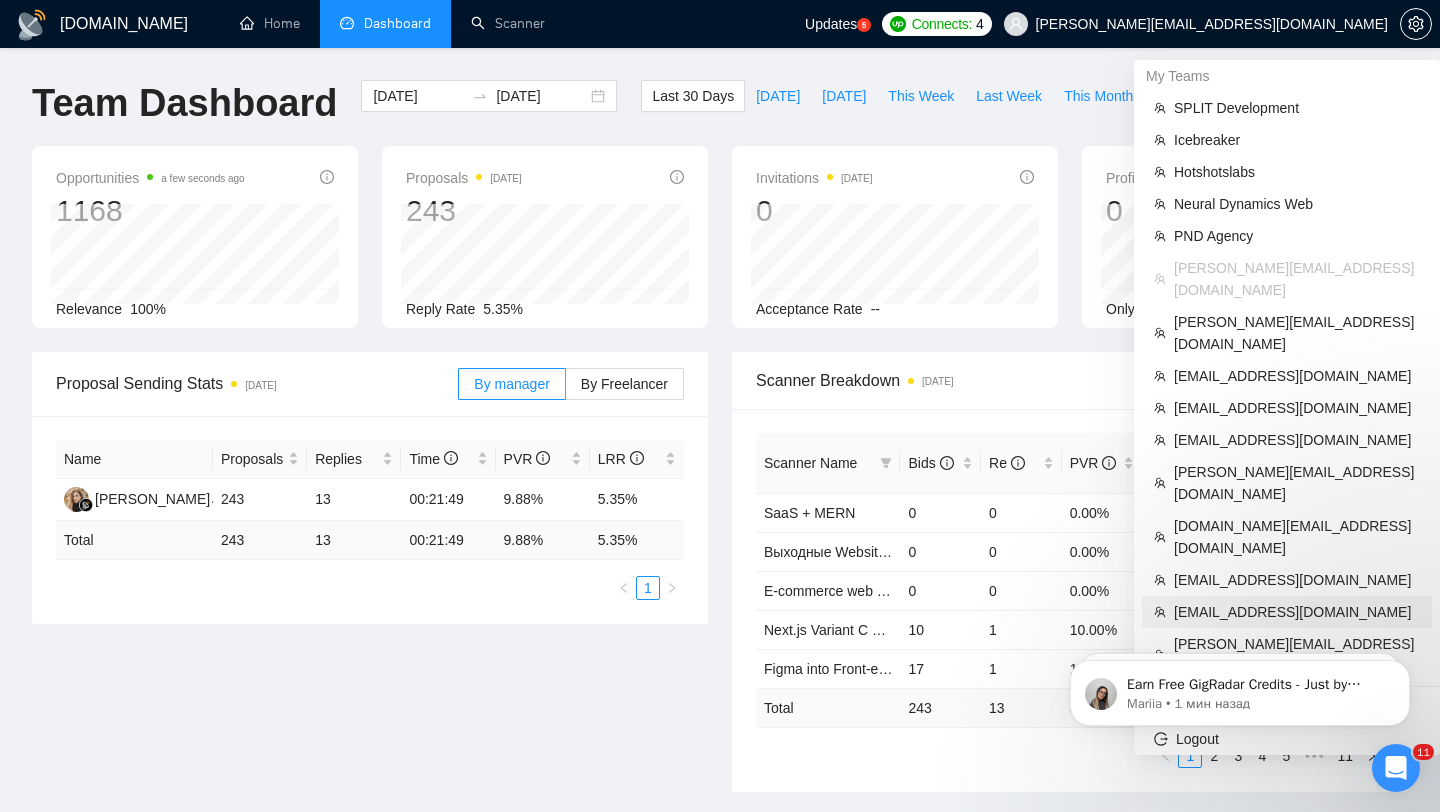 click on "[EMAIL_ADDRESS][DOMAIN_NAME]" at bounding box center [1297, 612] 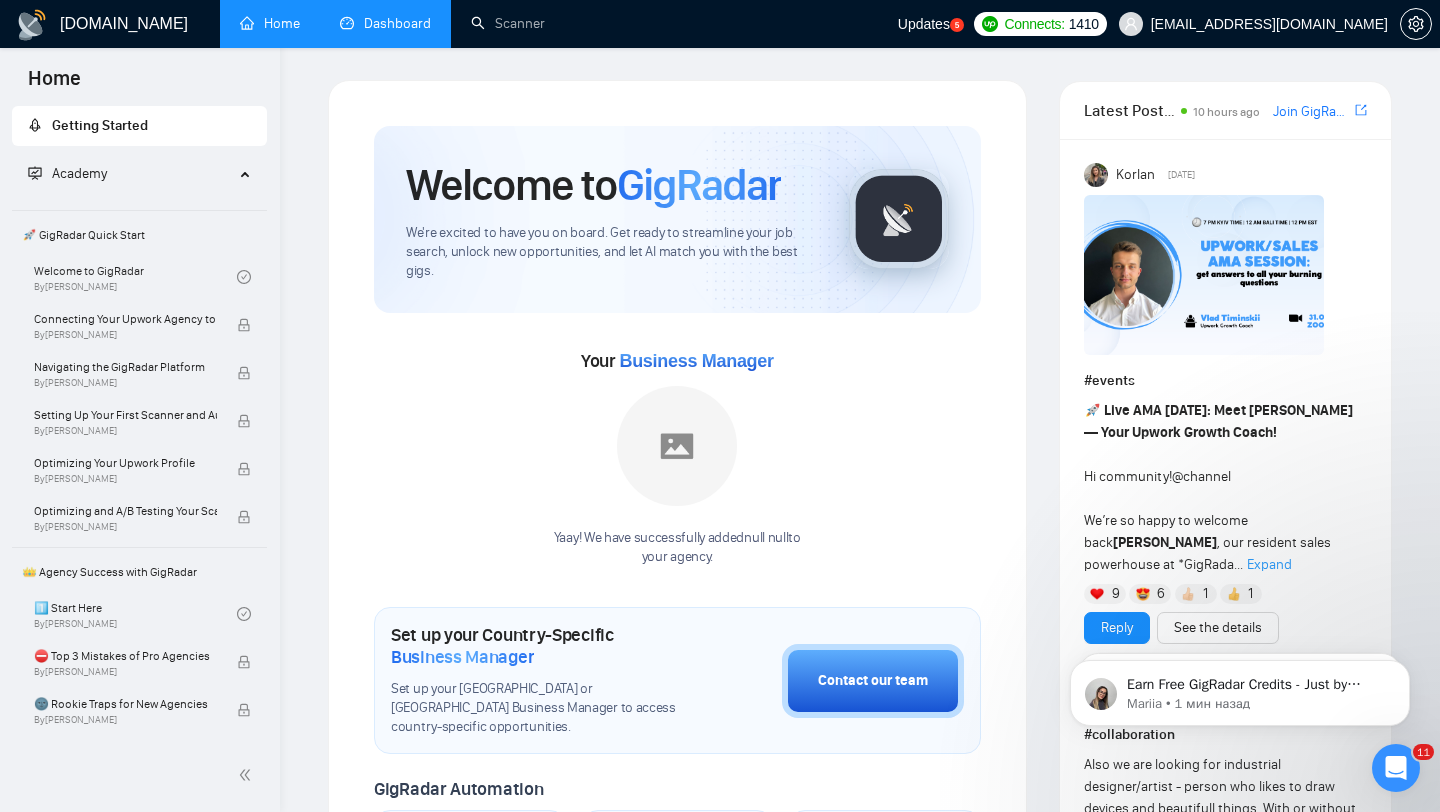 click on "Dashboard" at bounding box center [385, 23] 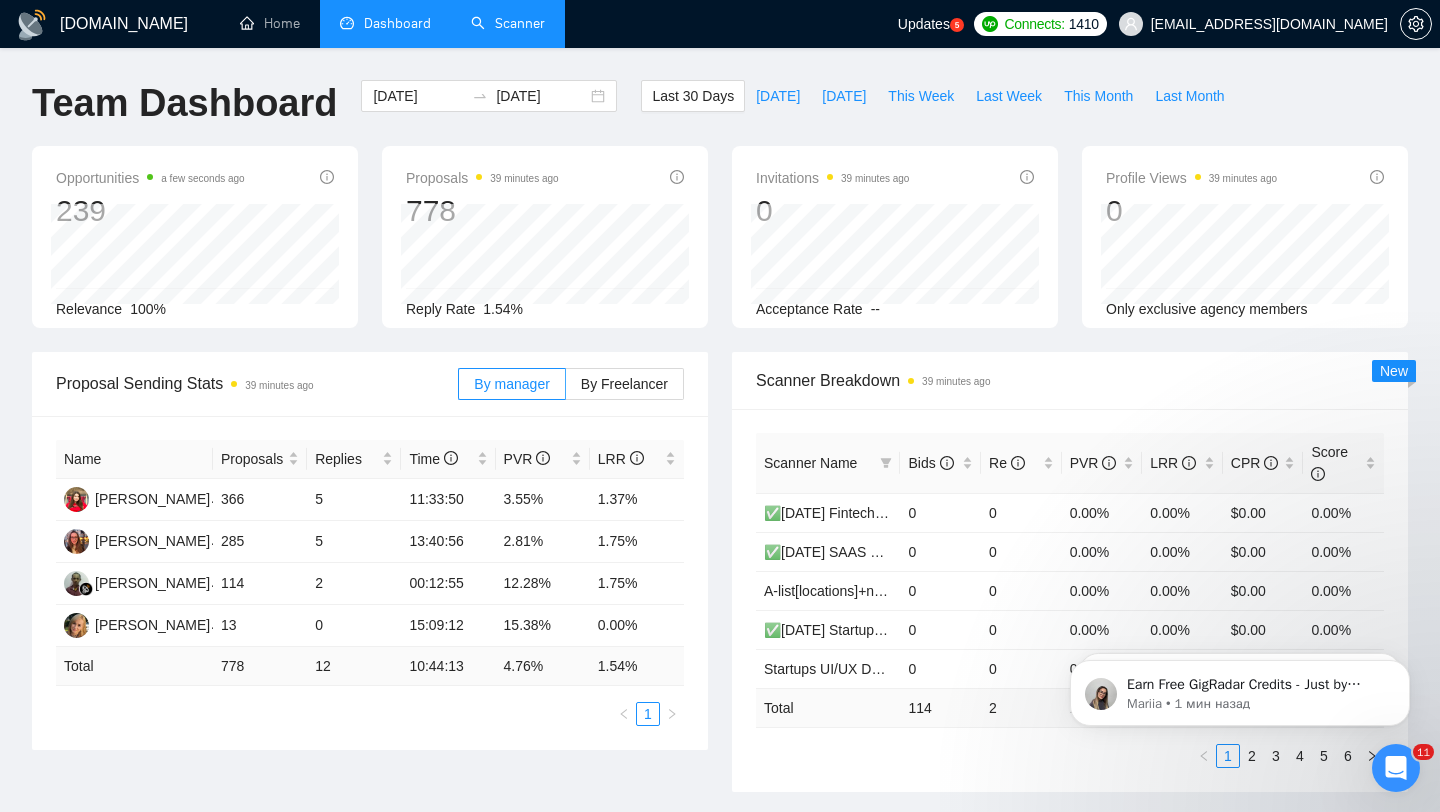 click on "Scanner" at bounding box center (508, 24) 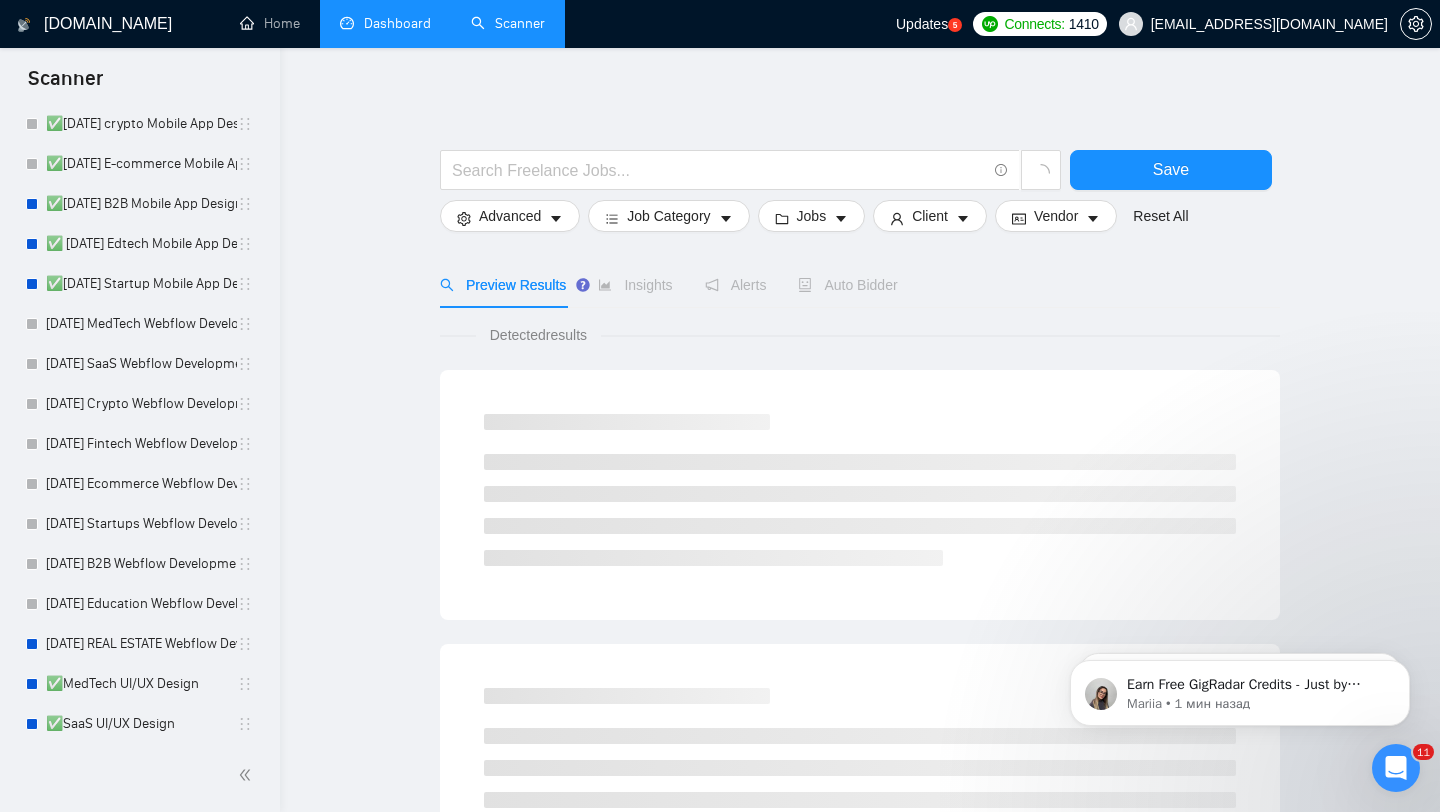 scroll, scrollTop: 1343, scrollLeft: 0, axis: vertical 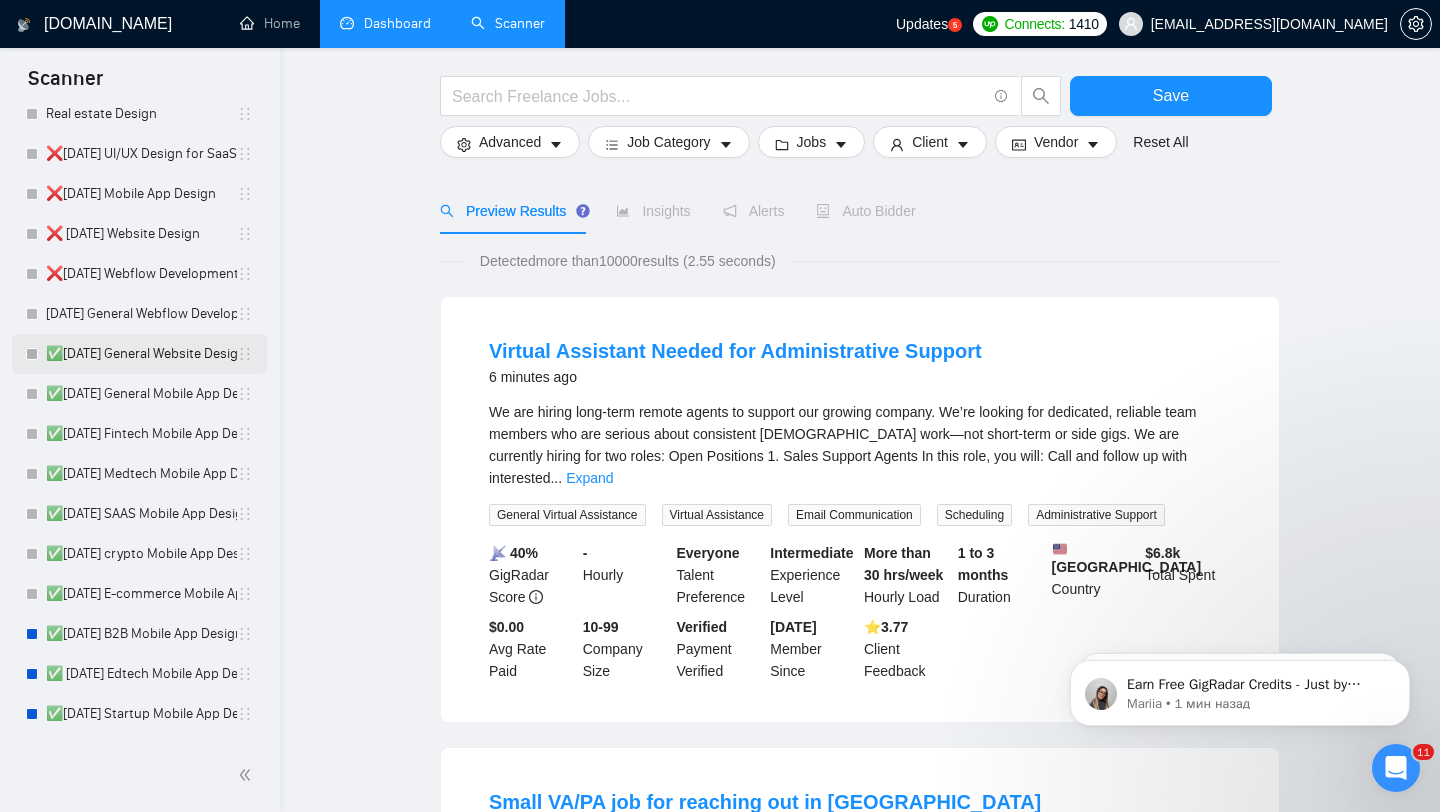 click on "✅7/17/25 General Website Design" at bounding box center [141, 354] 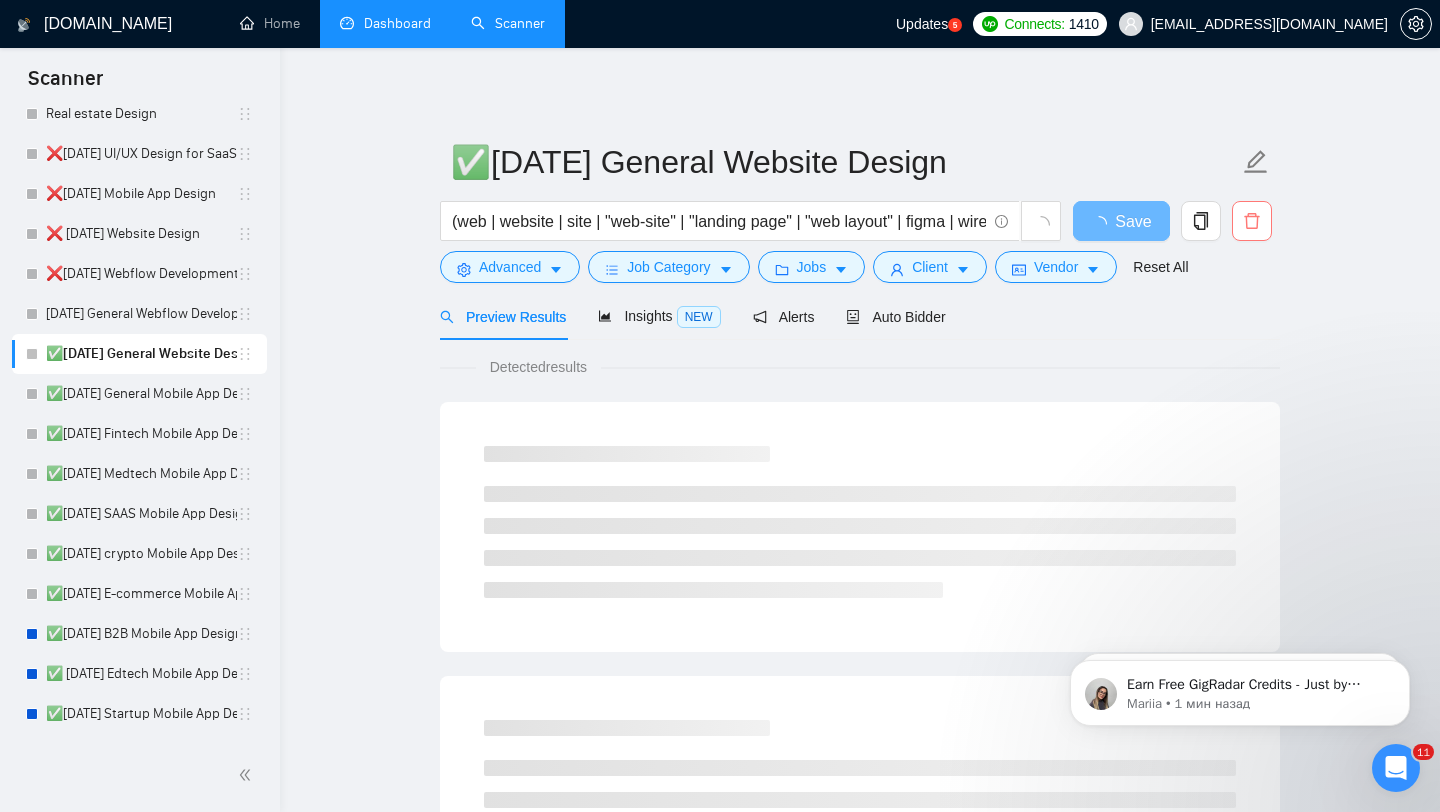 click at bounding box center [1252, 221] 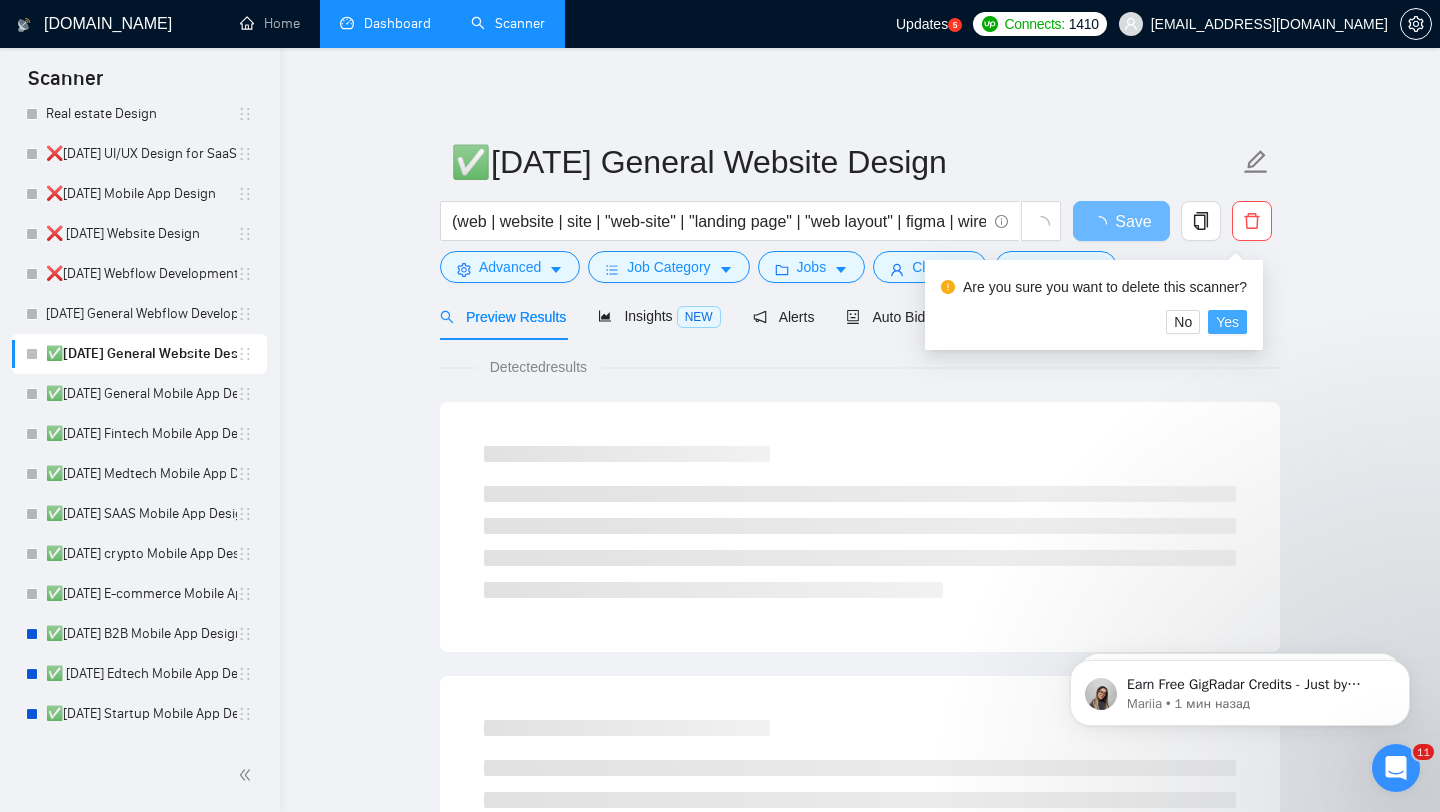 click on "Yes" at bounding box center [1227, 322] 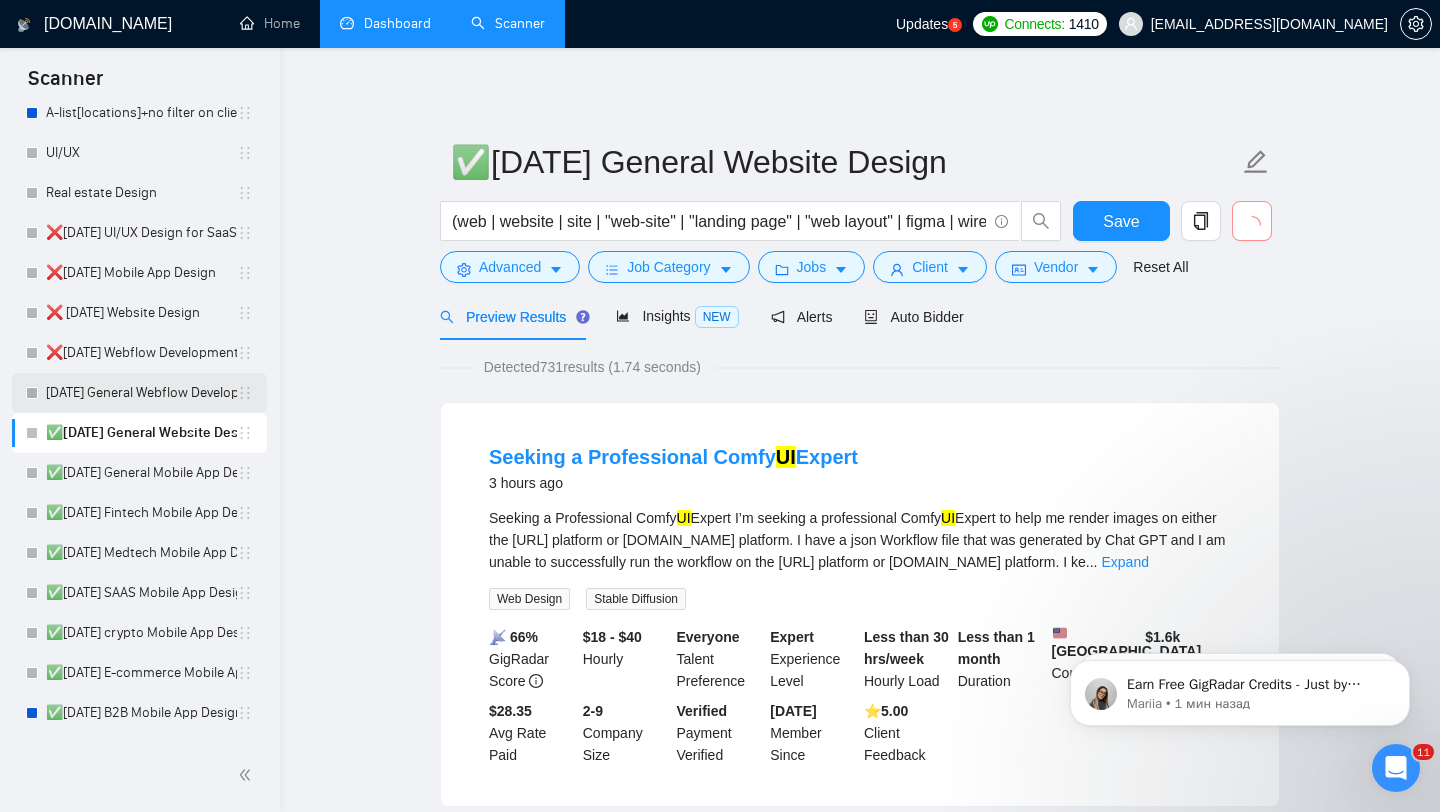 scroll, scrollTop: 467, scrollLeft: 0, axis: vertical 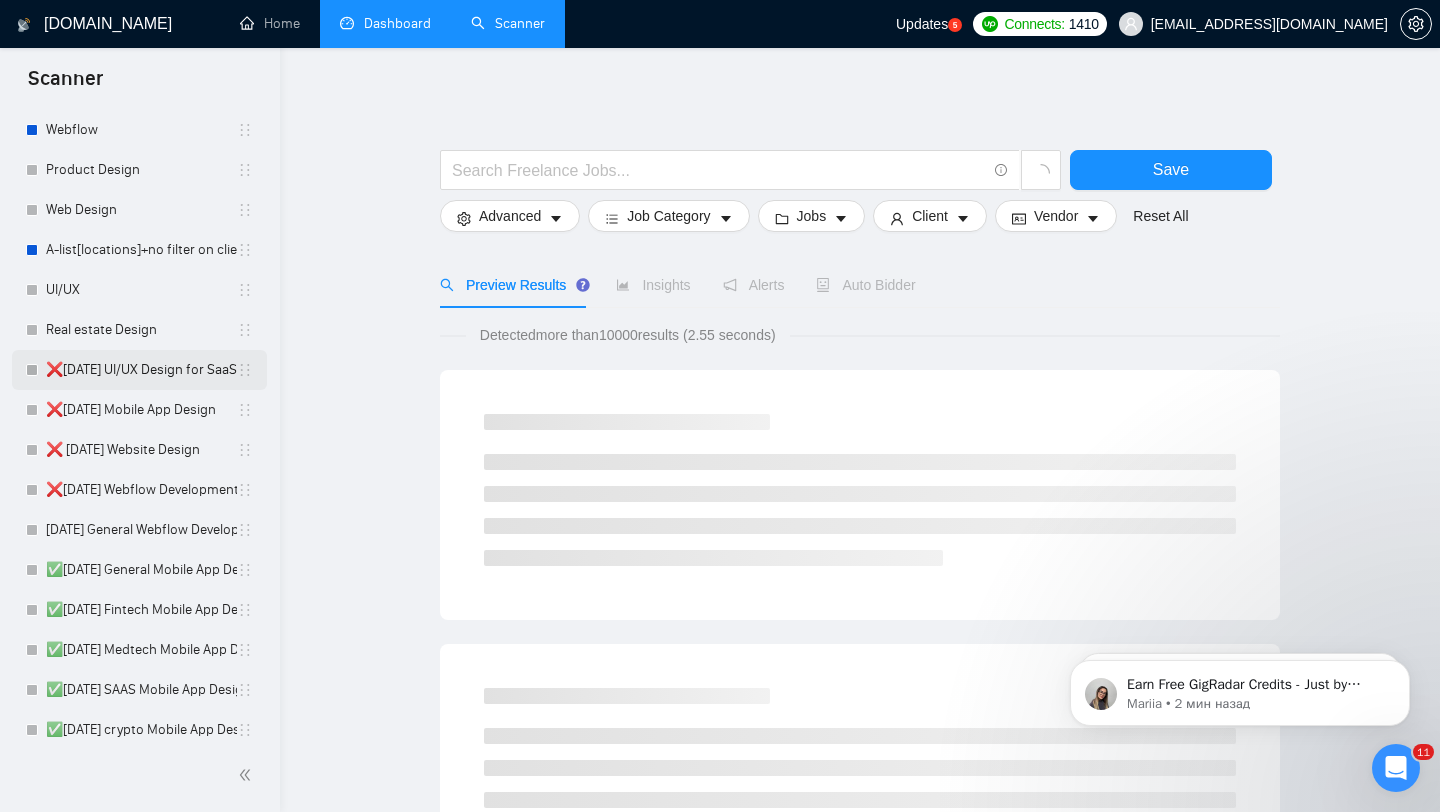 click on "❌7/16/25 UI/UX Design for SaaS" at bounding box center (141, 370) 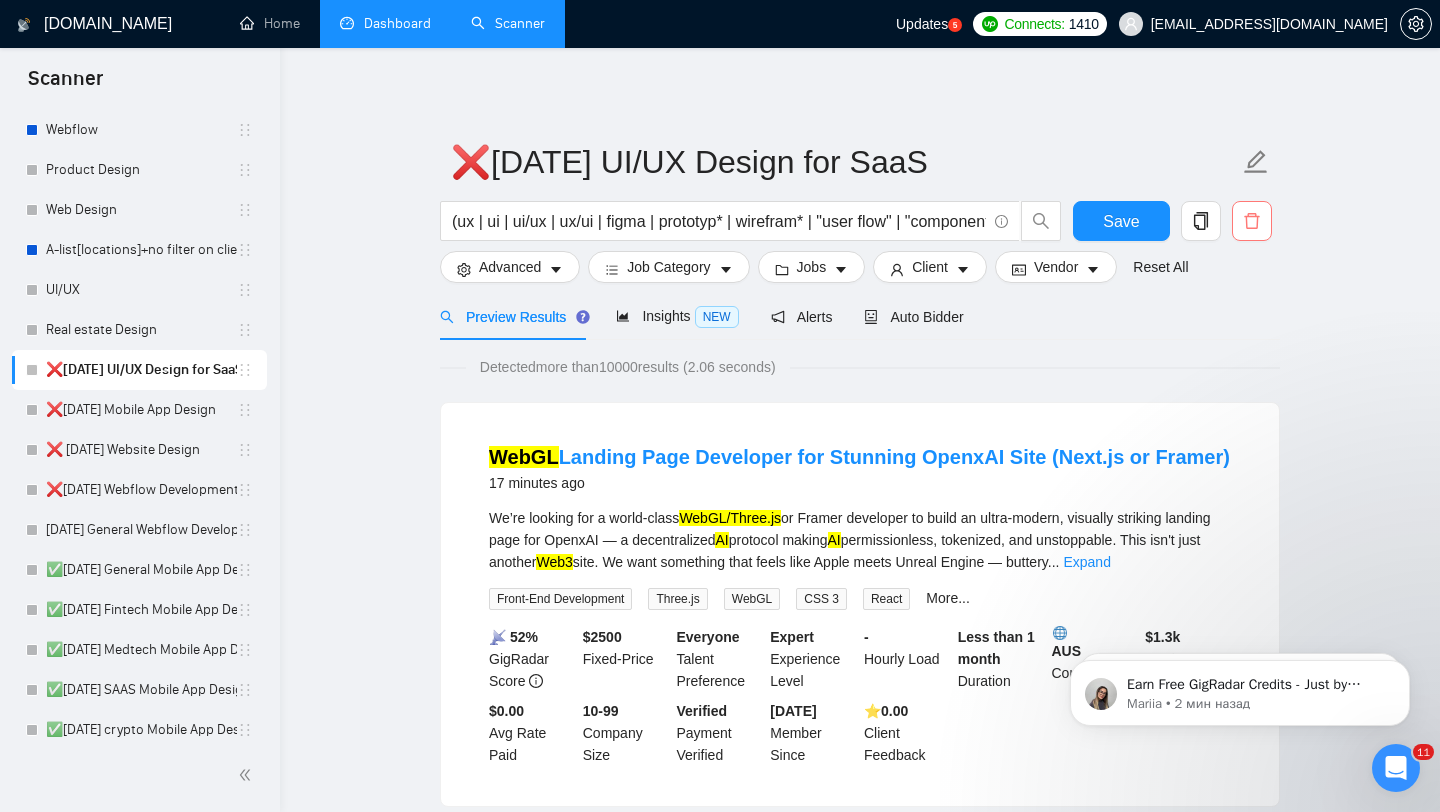 click 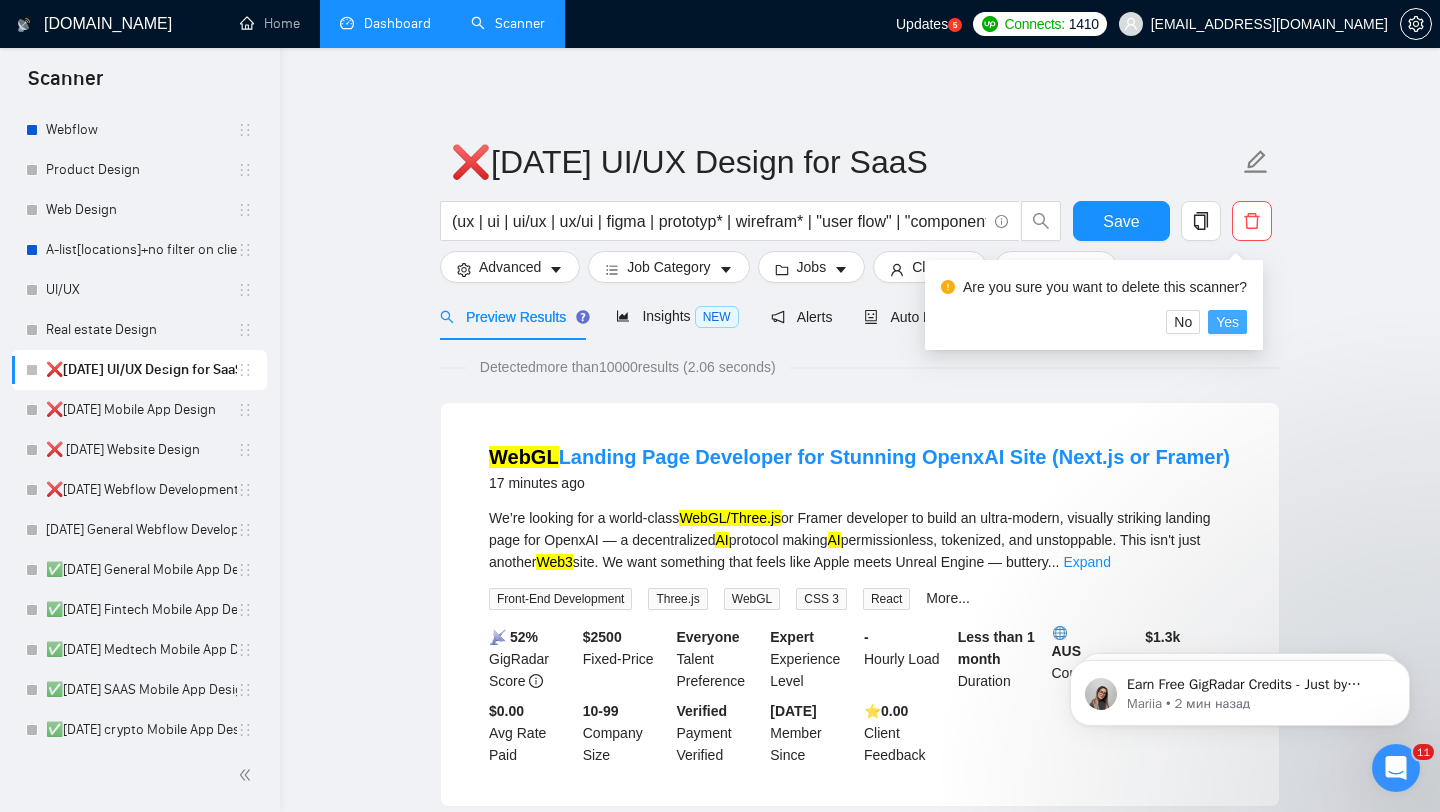 click on "Yes" at bounding box center [1227, 322] 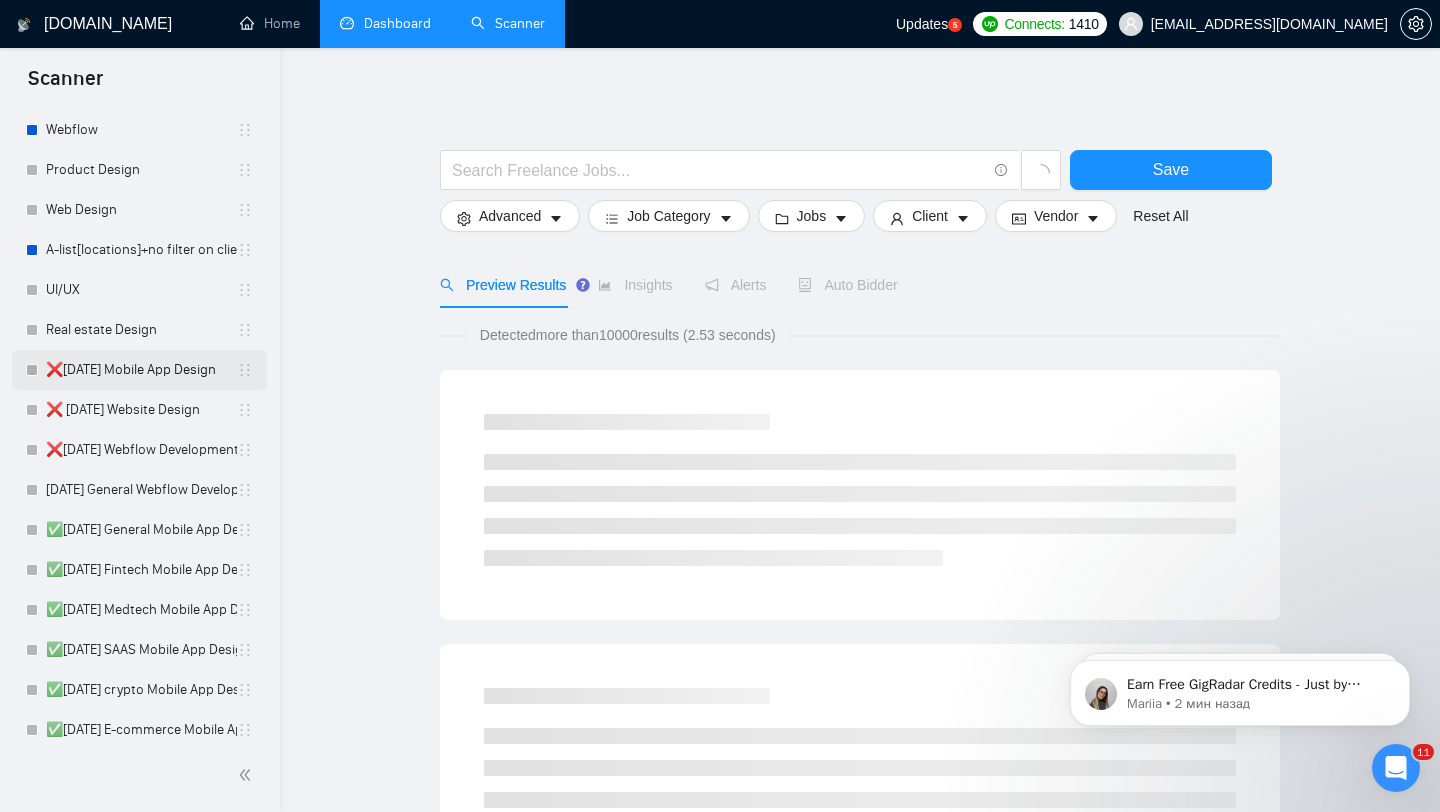 click on "❌7/16/25 Mobile App Design" at bounding box center [141, 370] 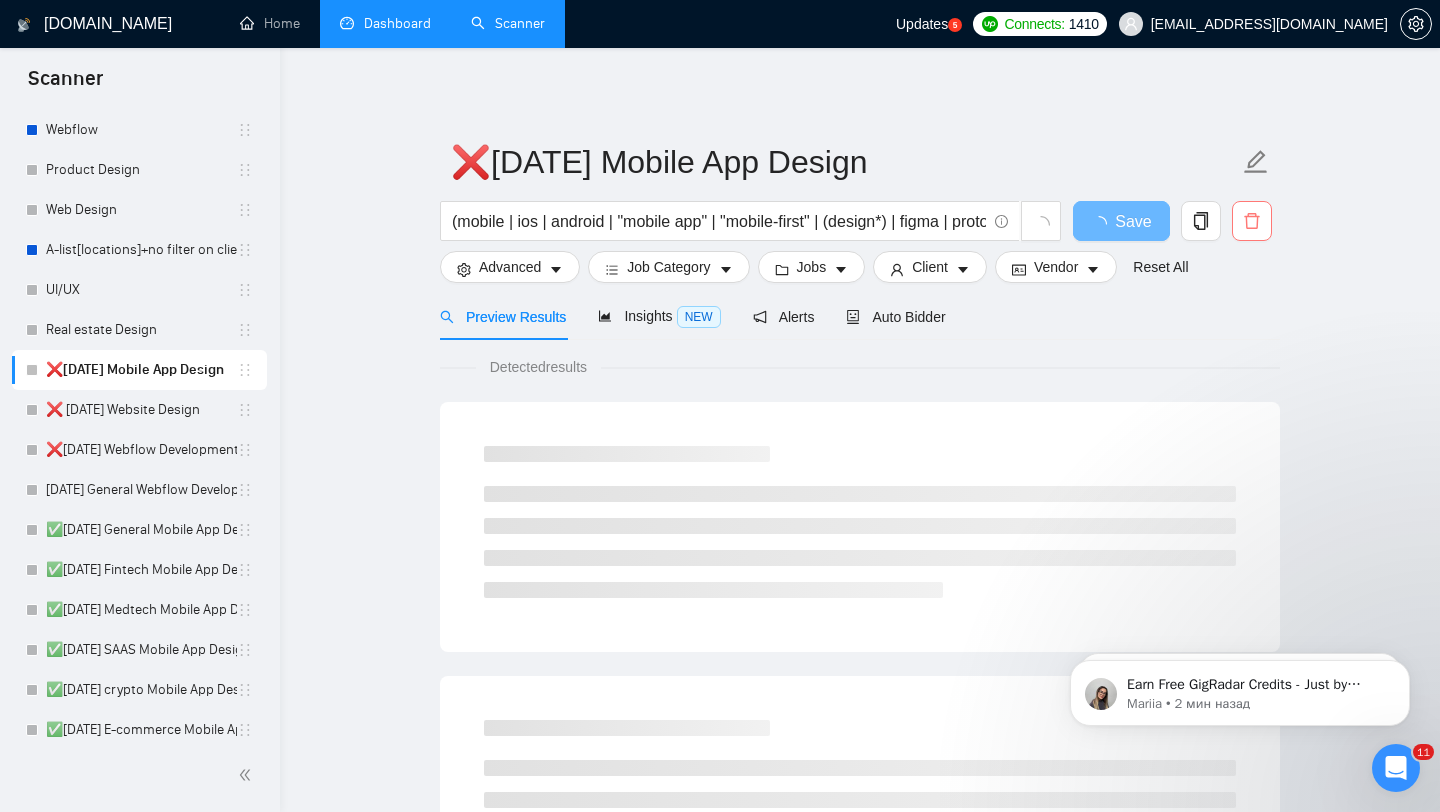 click at bounding box center [1252, 221] 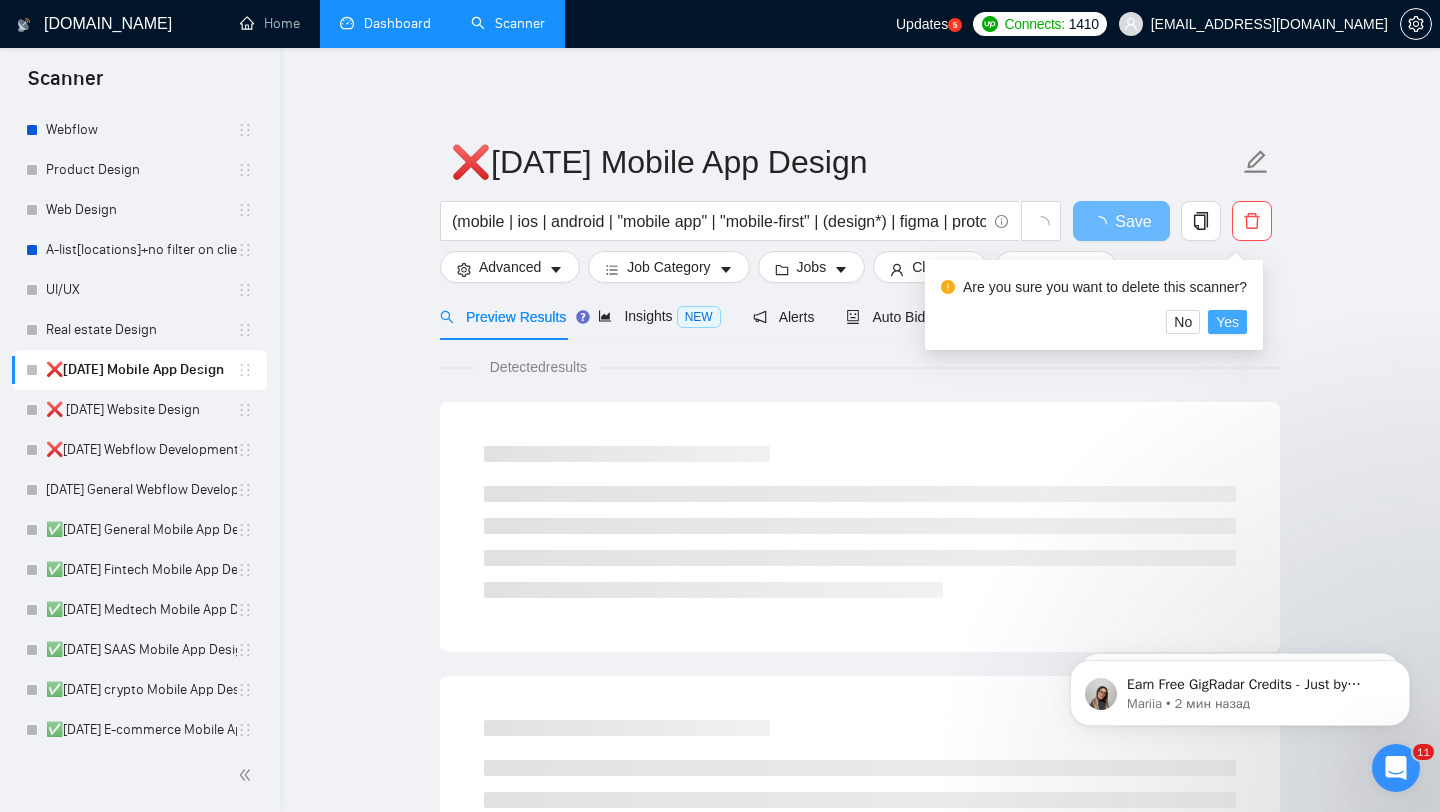 click on "Yes" at bounding box center (1227, 322) 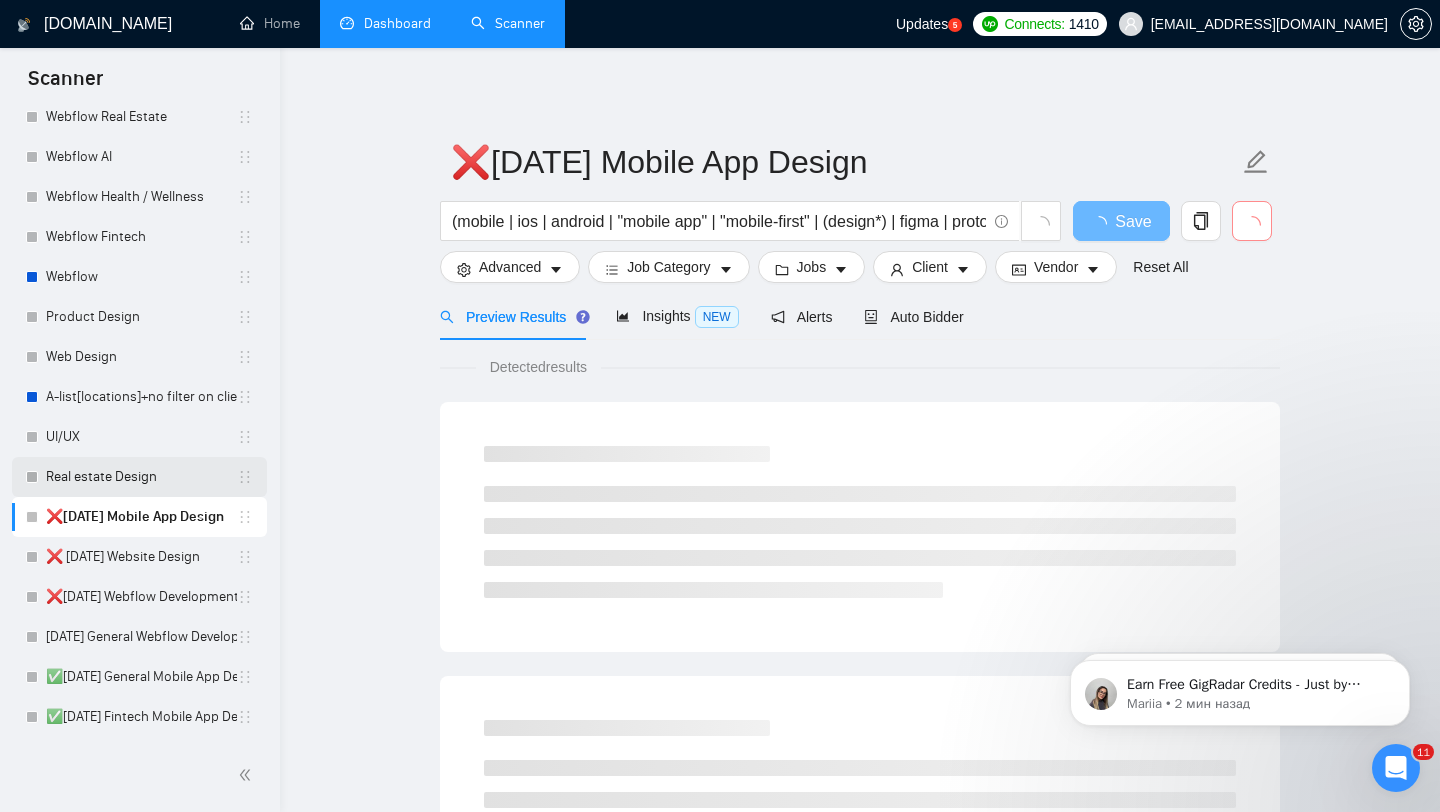 scroll, scrollTop: 138, scrollLeft: 0, axis: vertical 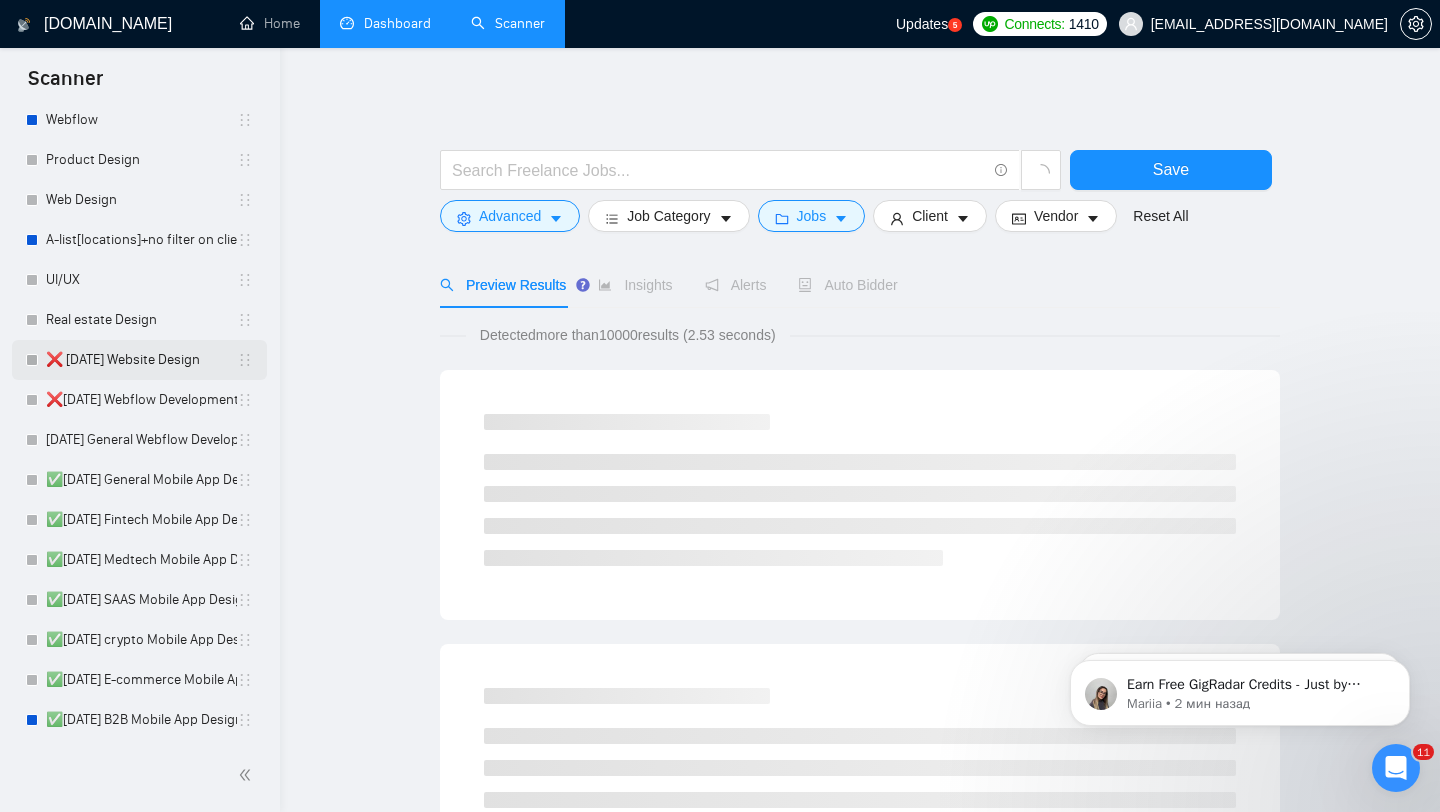 click on "❌ 7/16/25 Website Design" at bounding box center (141, 360) 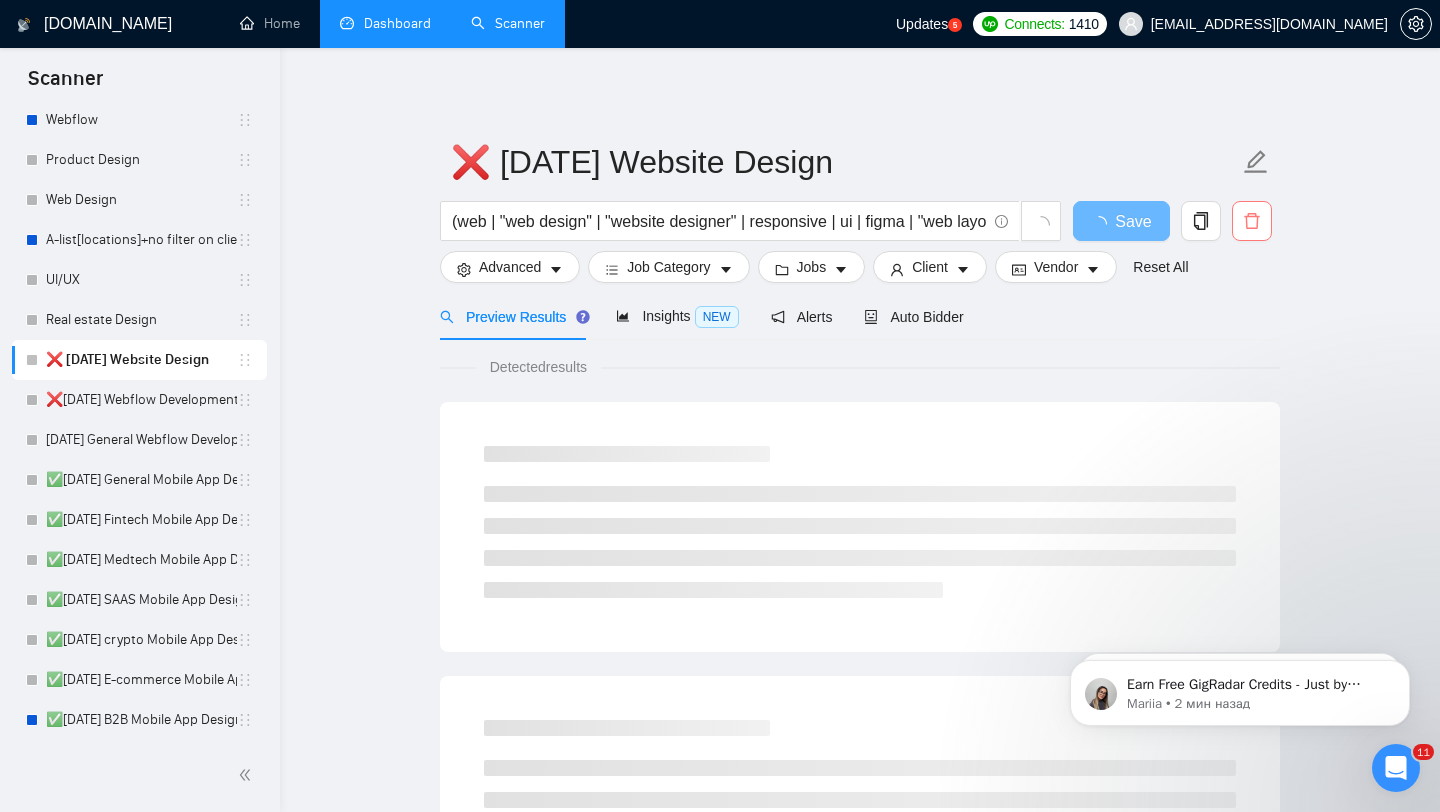 click 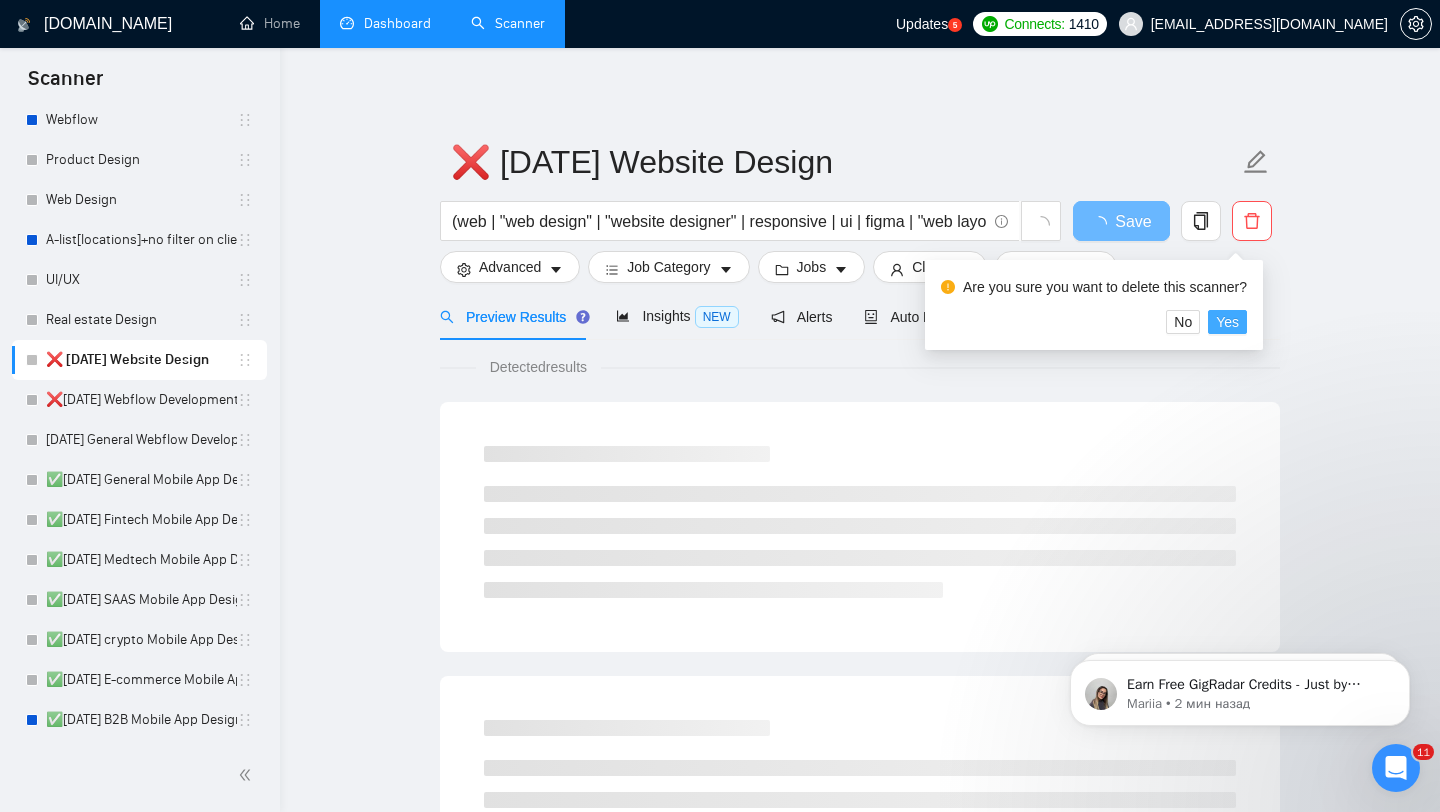 click on "Yes" at bounding box center [1227, 322] 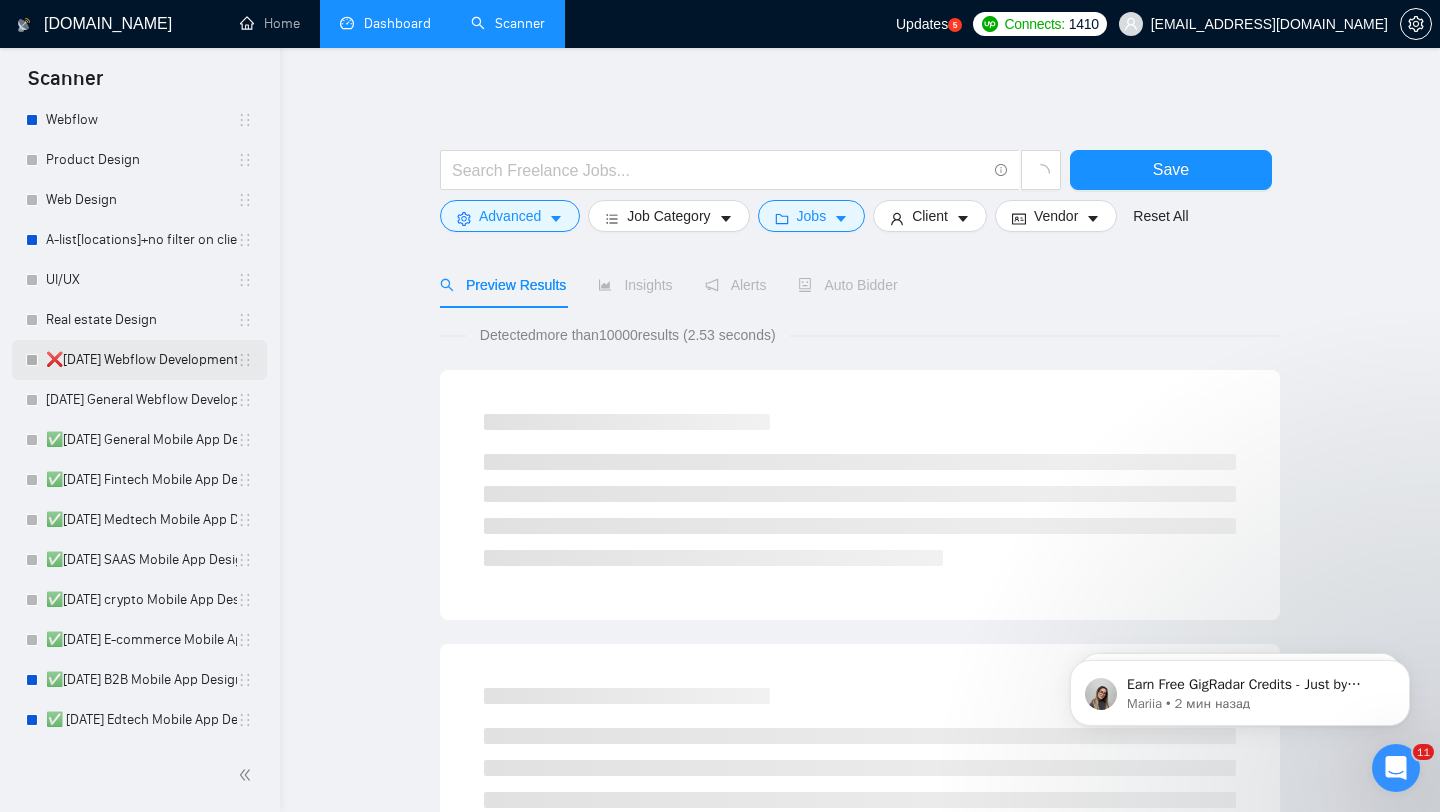 click on "❌7/16/25 Webflow Development" at bounding box center [141, 360] 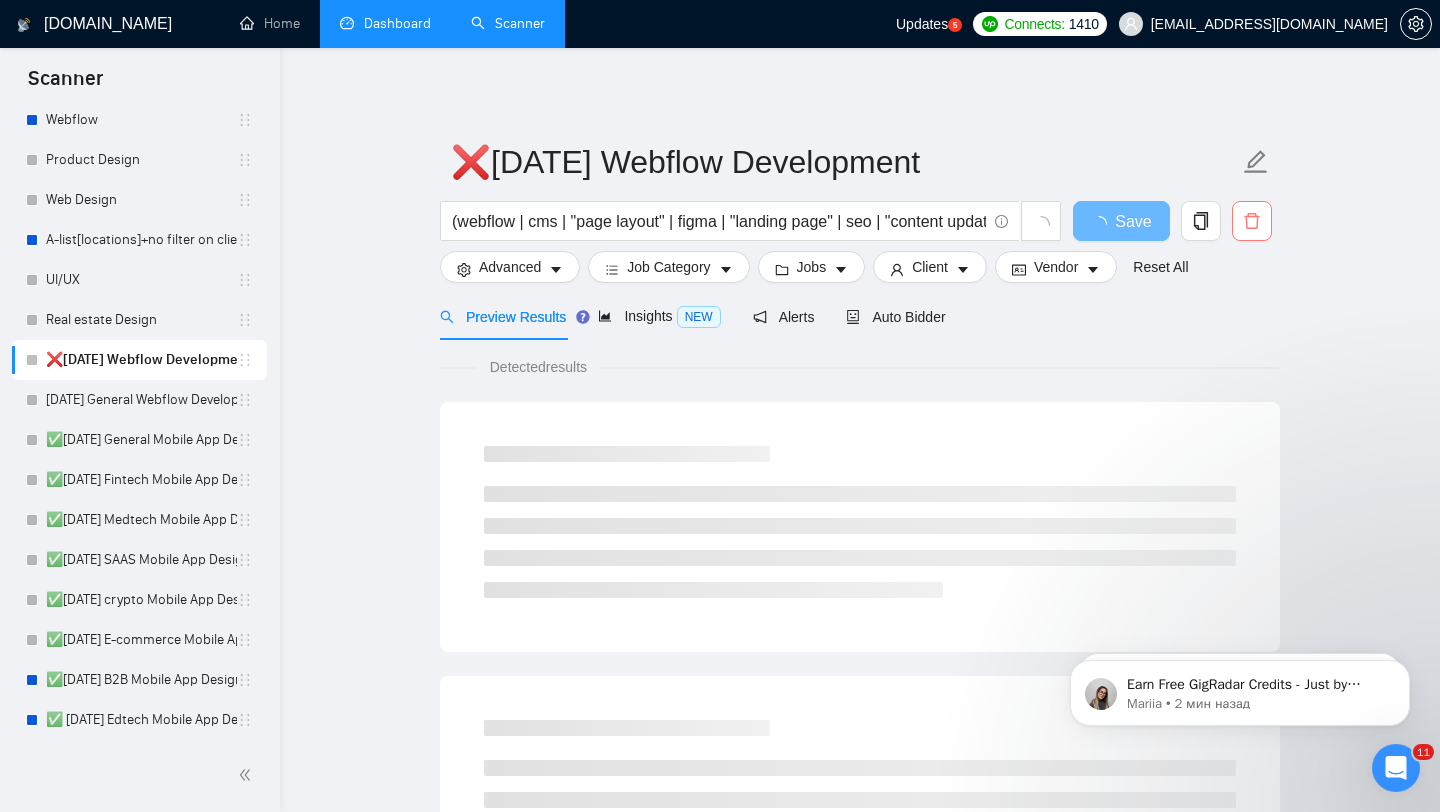 click 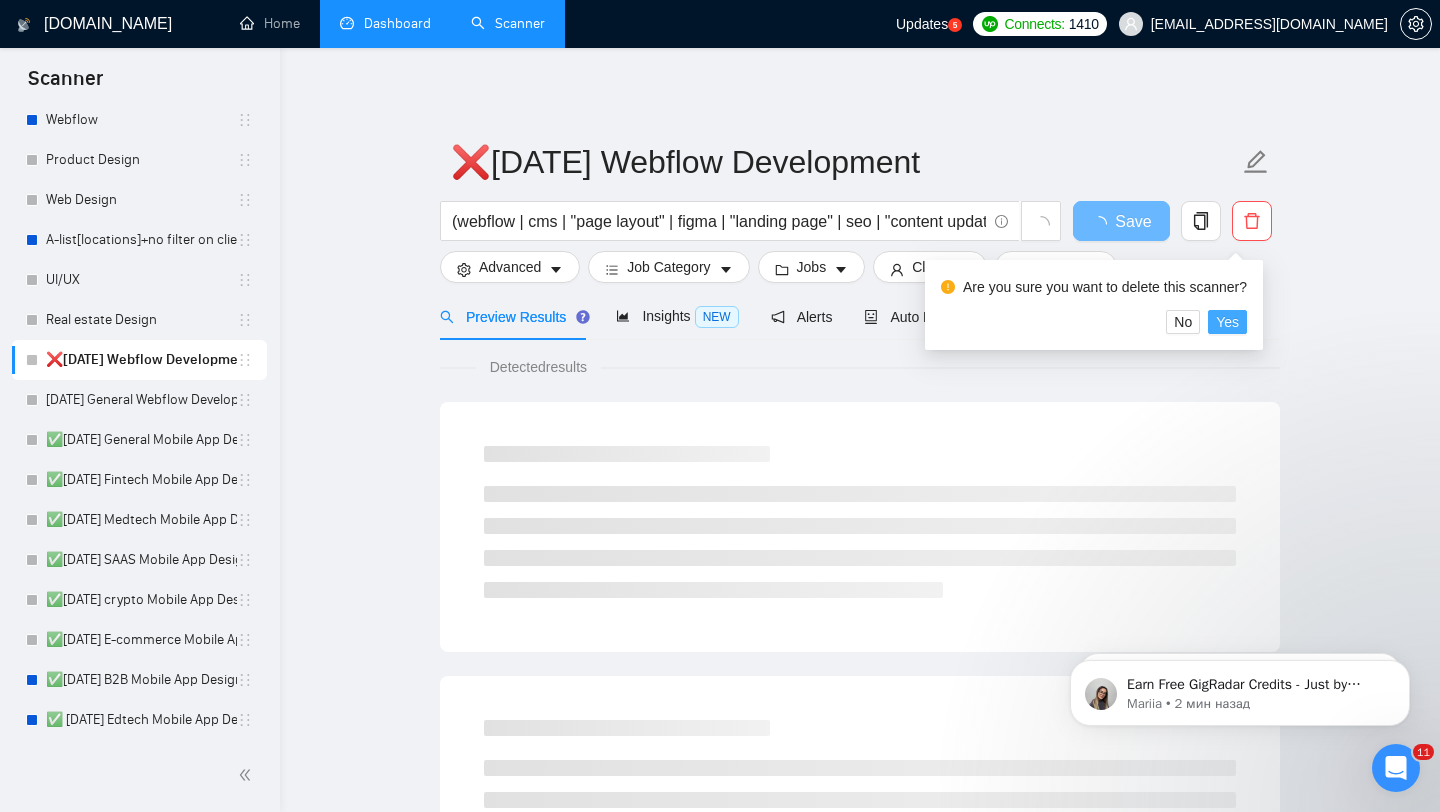 click on "Yes" at bounding box center [1227, 322] 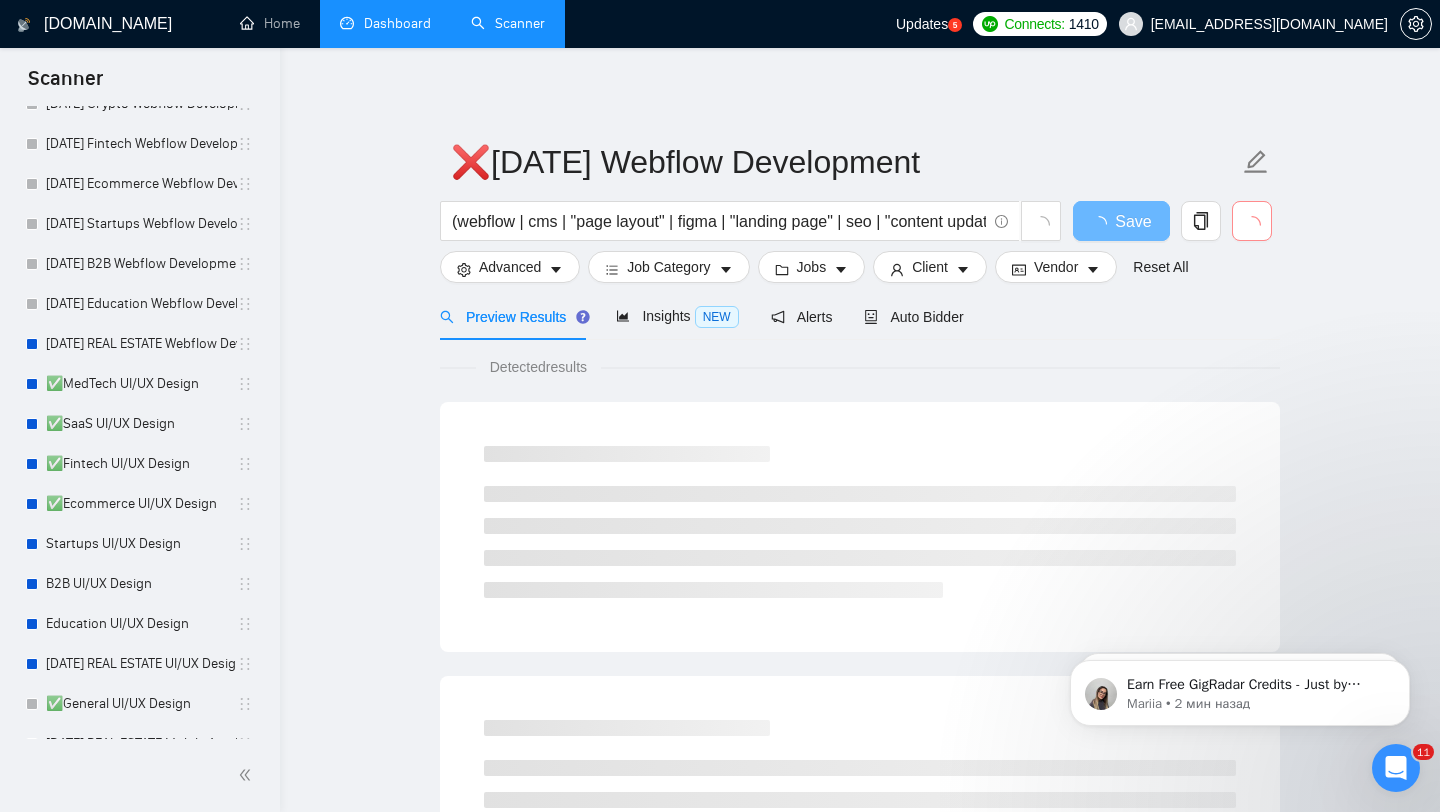 scroll, scrollTop: 1143, scrollLeft: 0, axis: vertical 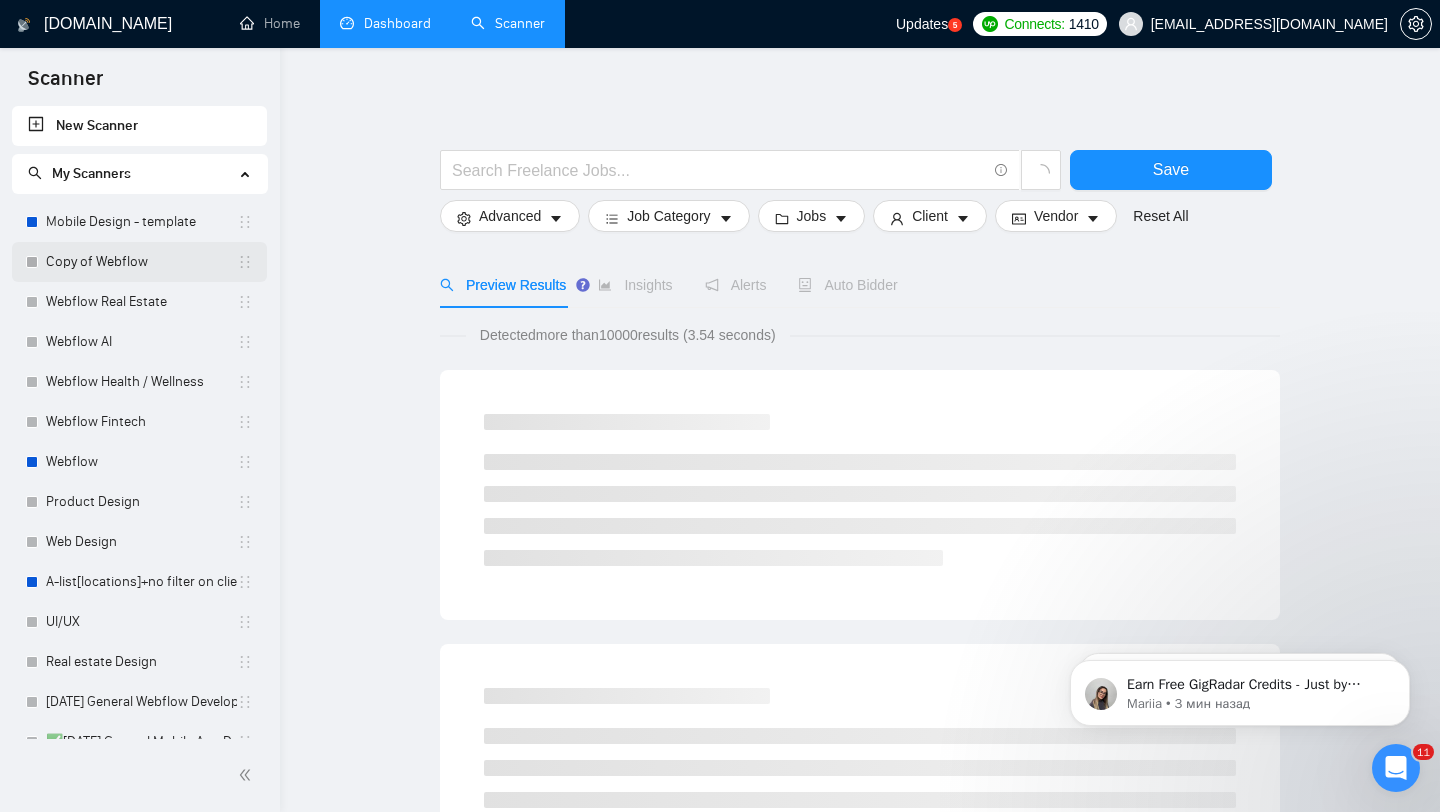 click on "Copy of Webflow" at bounding box center [141, 262] 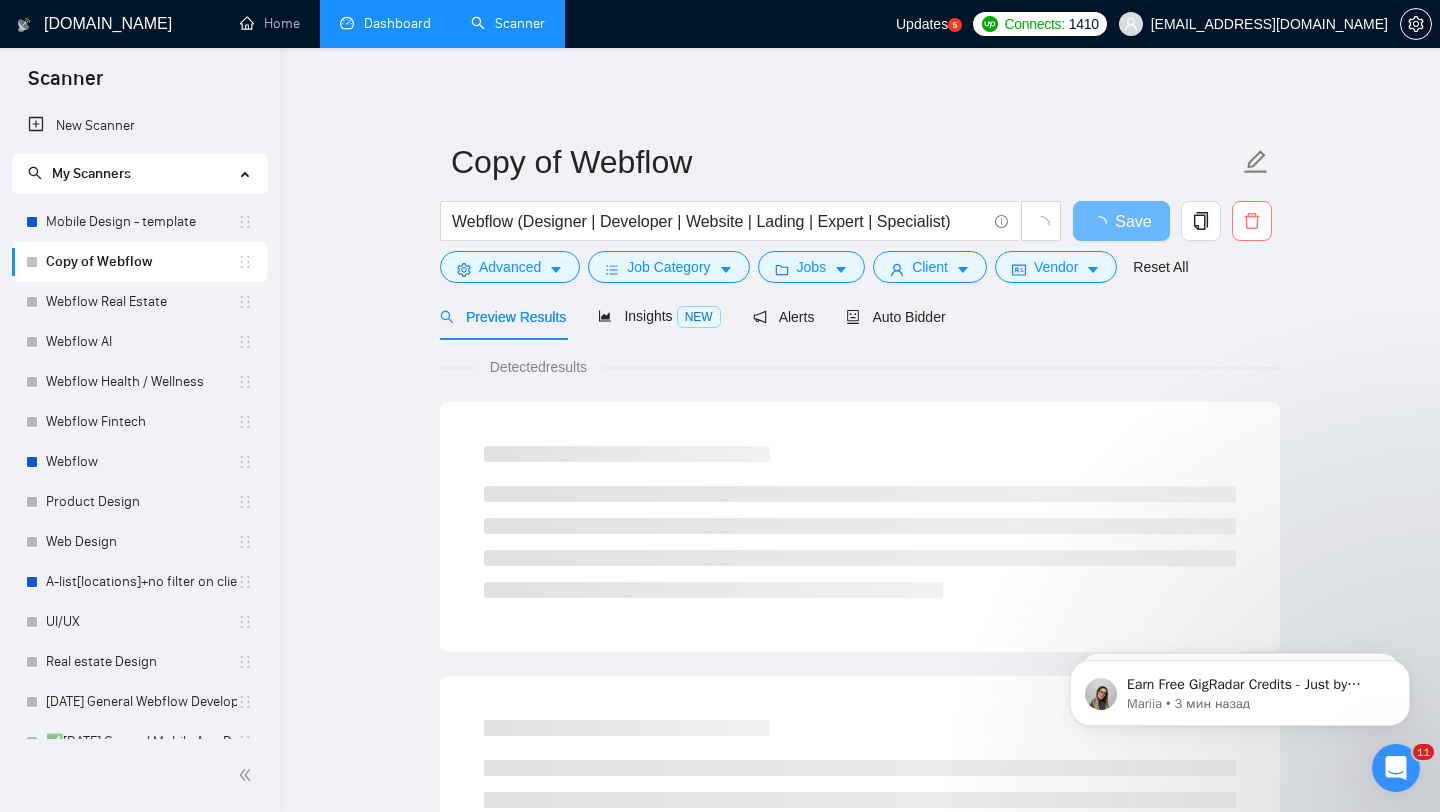 click at bounding box center (1252, 221) 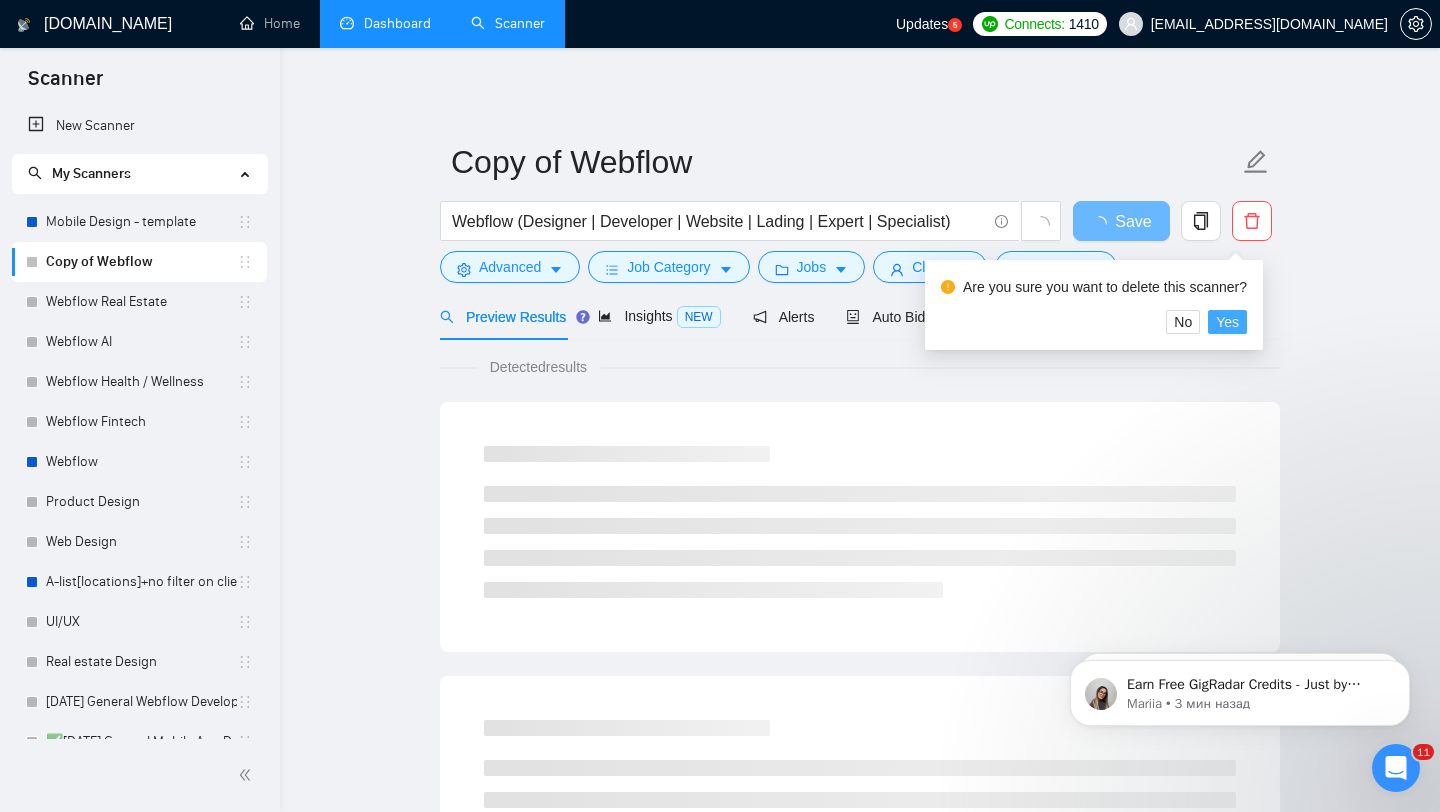 click on "Yes" at bounding box center (1227, 322) 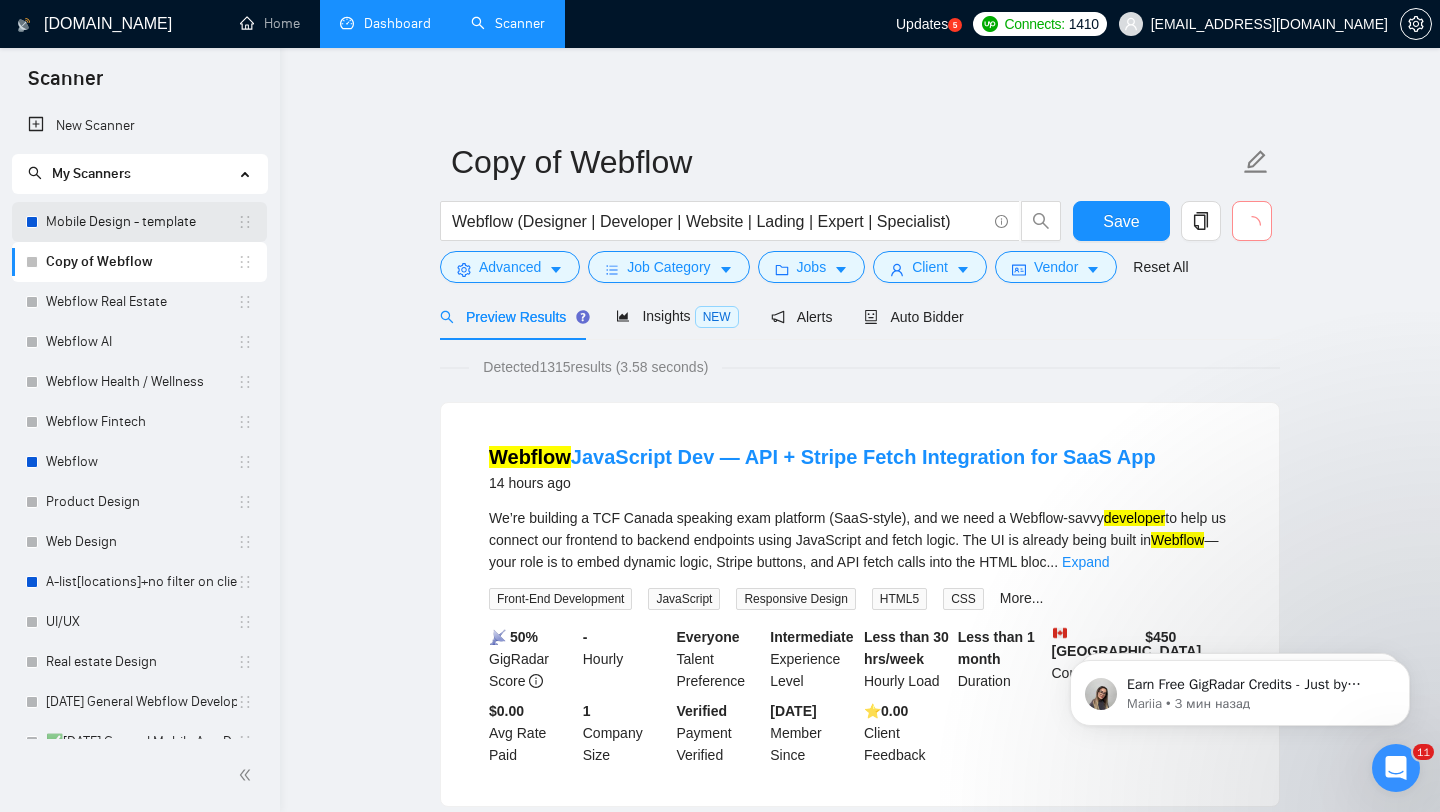 click on "Mobile Design - template" at bounding box center [141, 222] 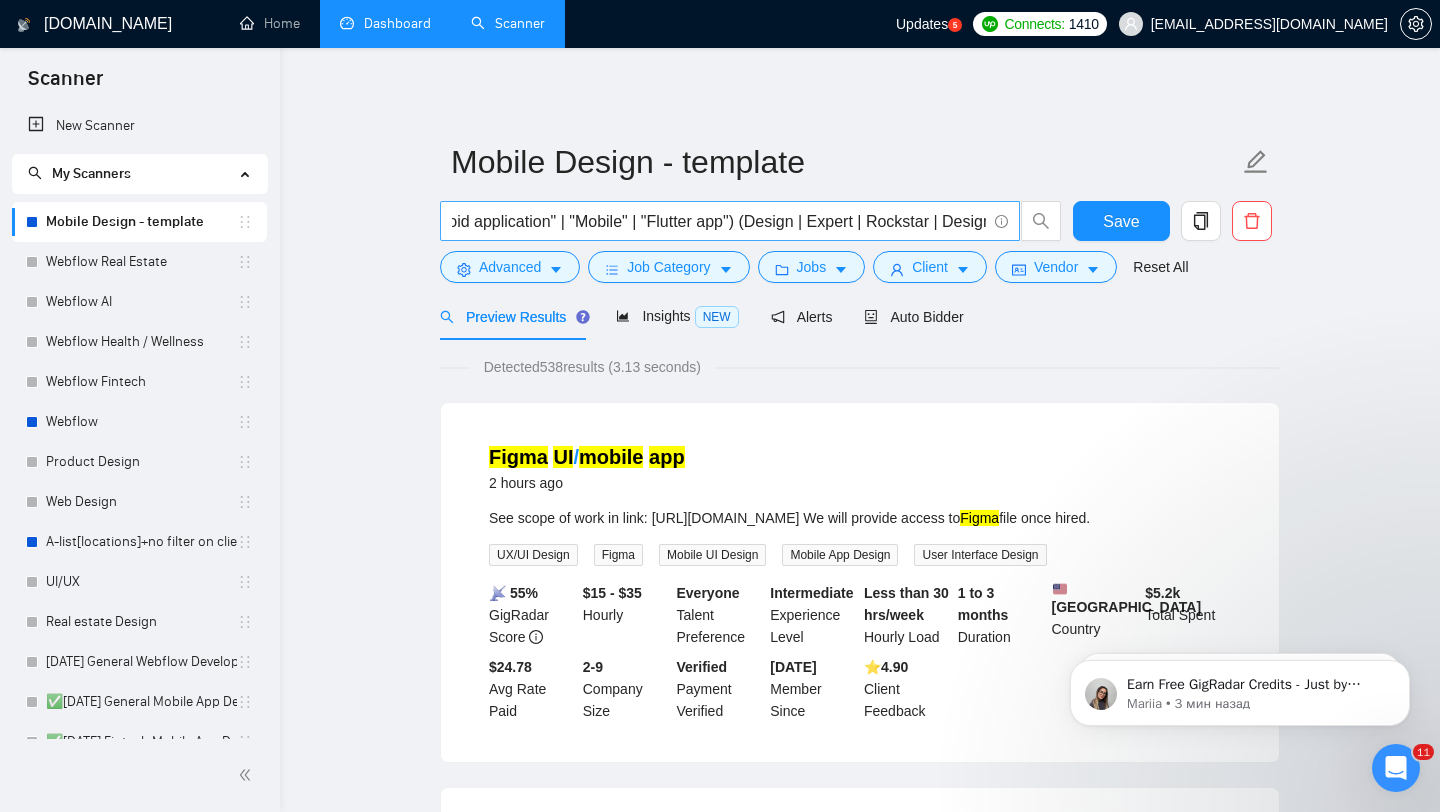 scroll, scrollTop: 0, scrollLeft: 894, axis: horizontal 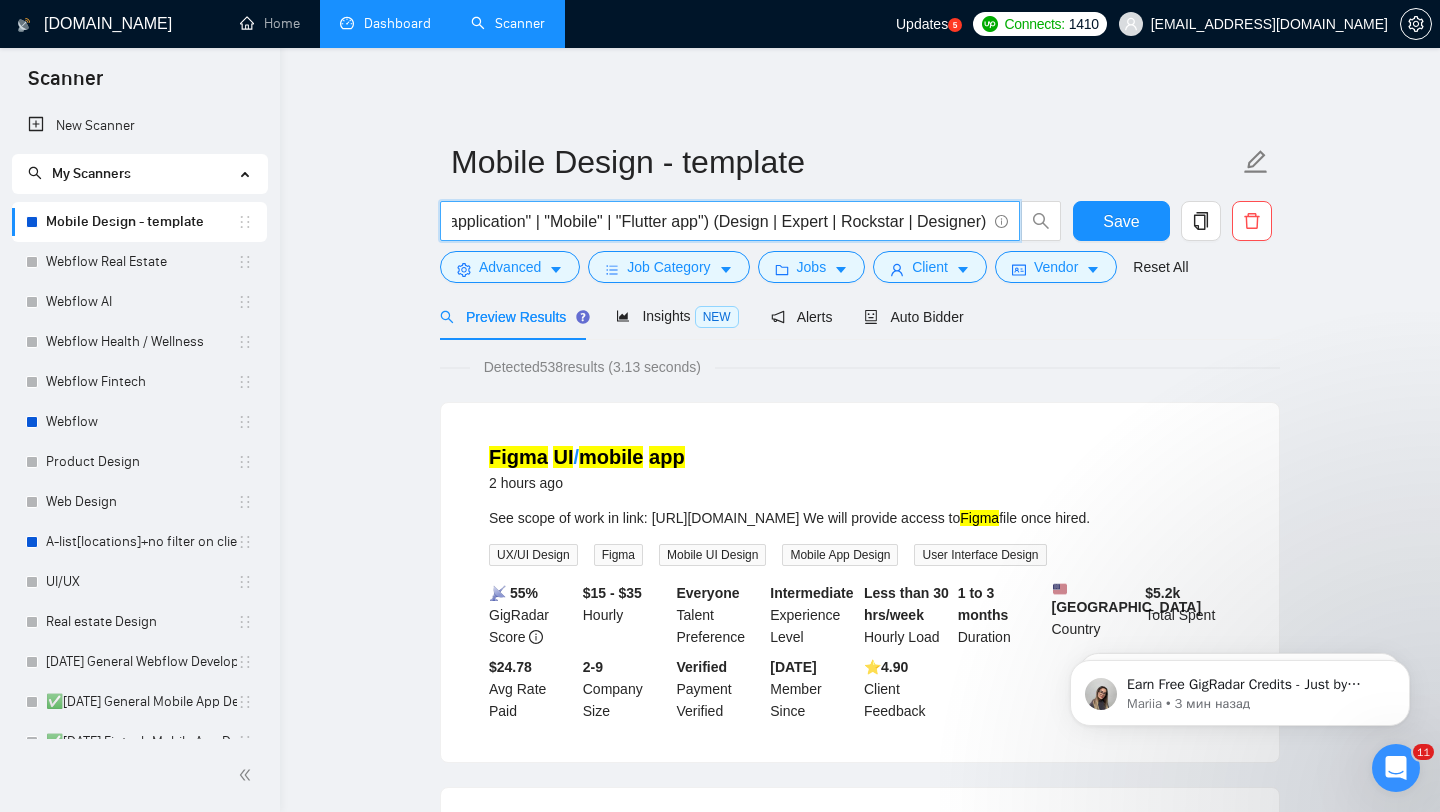 click on "(UI/UX | UX | UI | UX/UI | Figma) ("Mobile App" | "Mobile Application"| "IOS Application" | "IOS app" | "Android app" | "Android application" | "Mobile" | "Flutter app") (Design | Expert | Rockstar | Designer)" at bounding box center (719, 221) 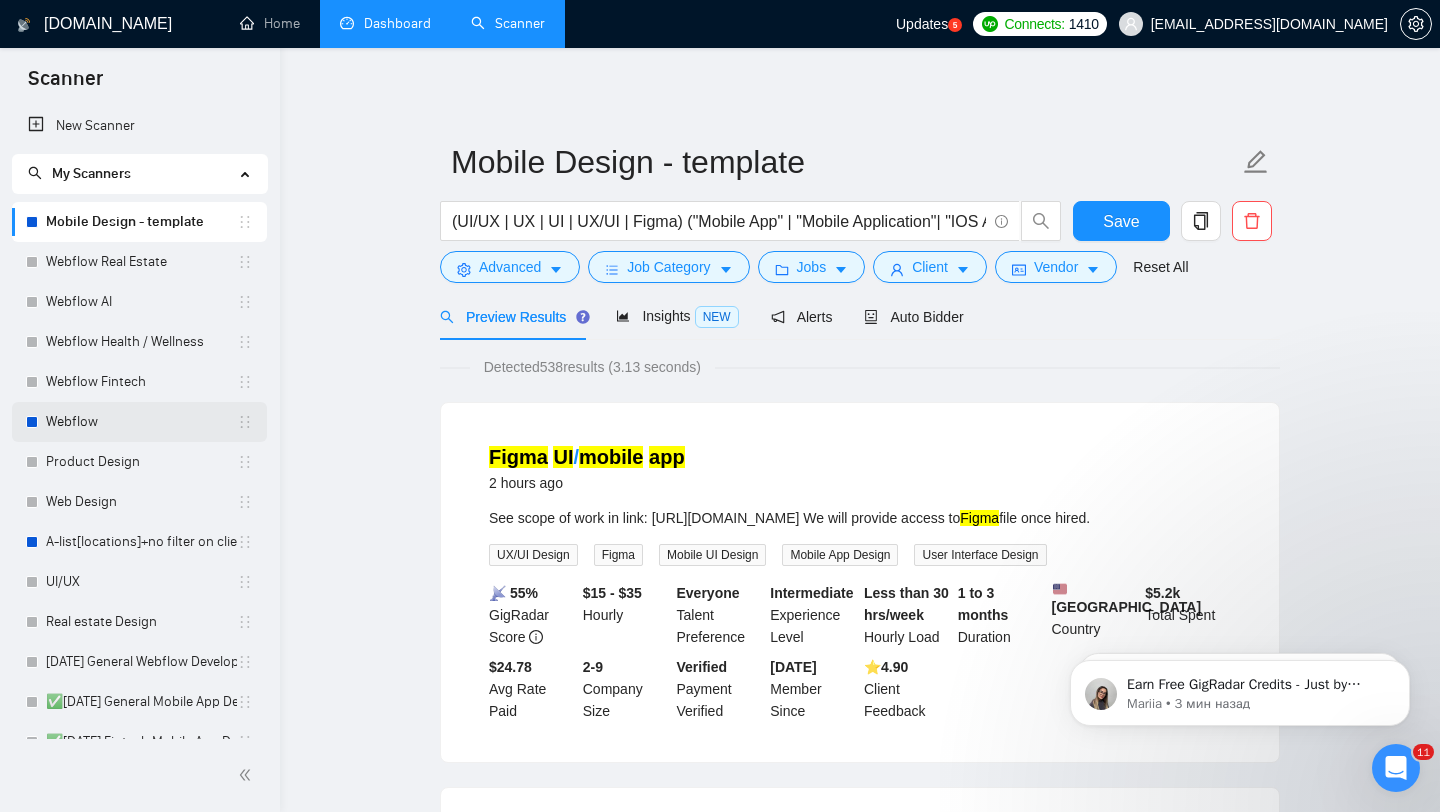 scroll, scrollTop: 20, scrollLeft: 0, axis: vertical 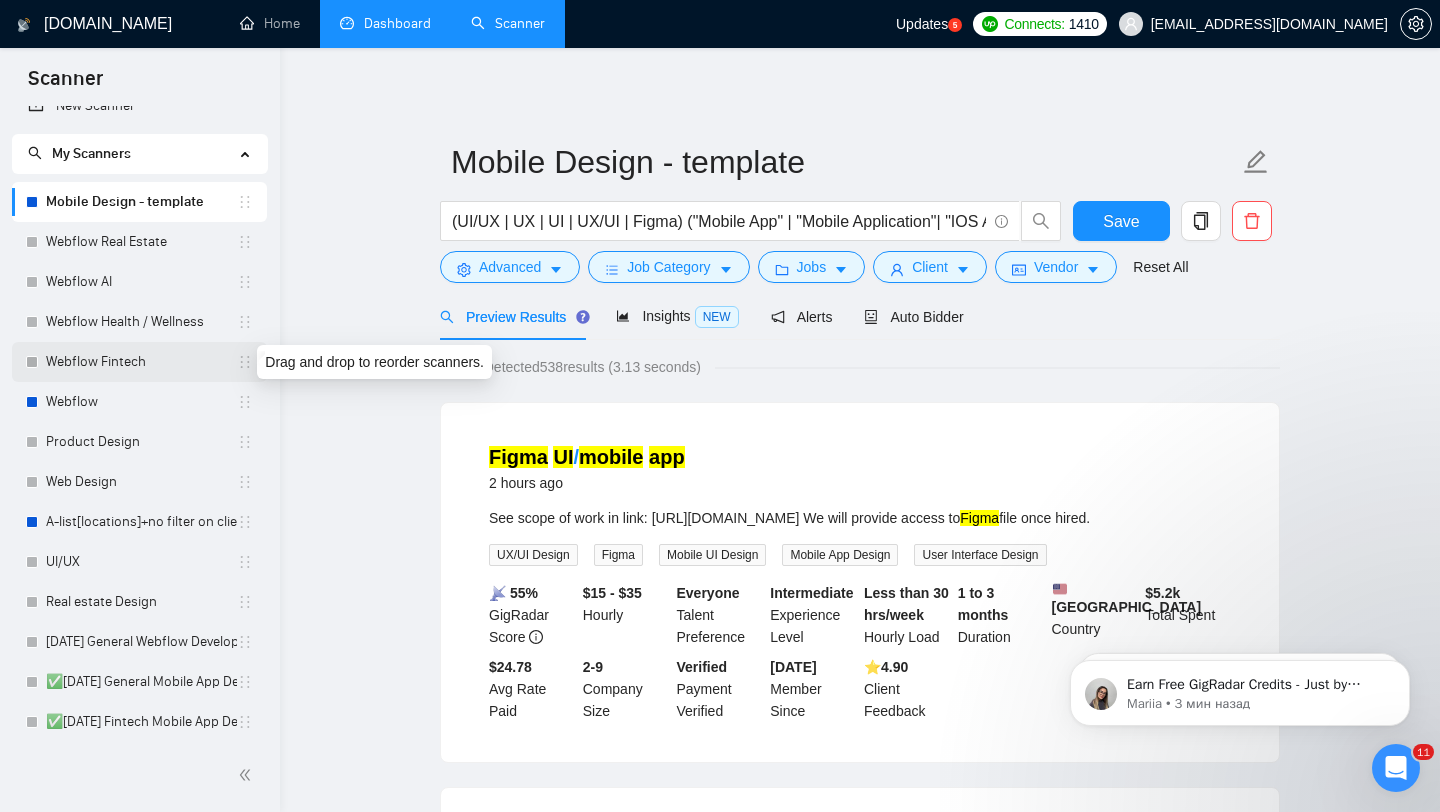 click 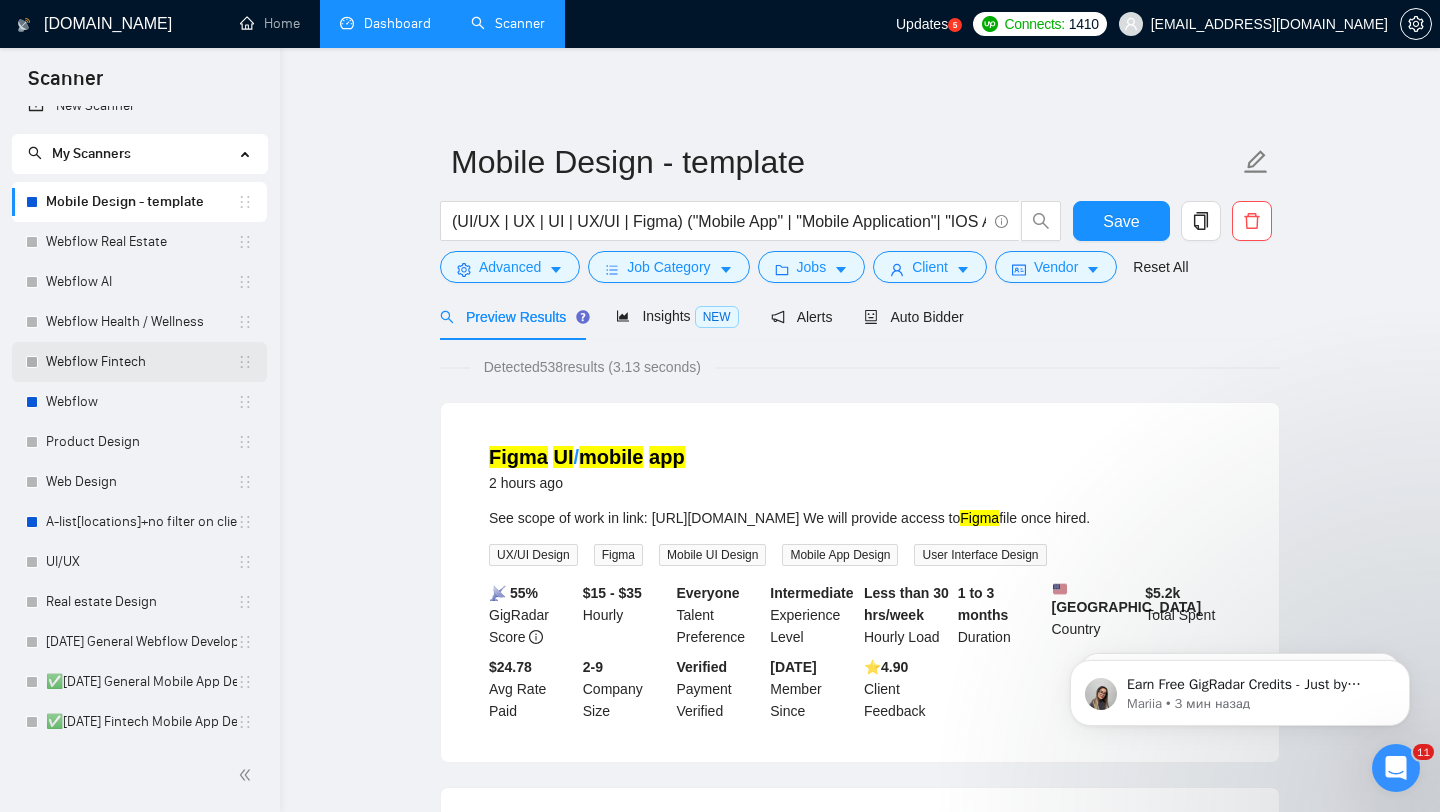 click on "Webflow Fintech" at bounding box center (141, 362) 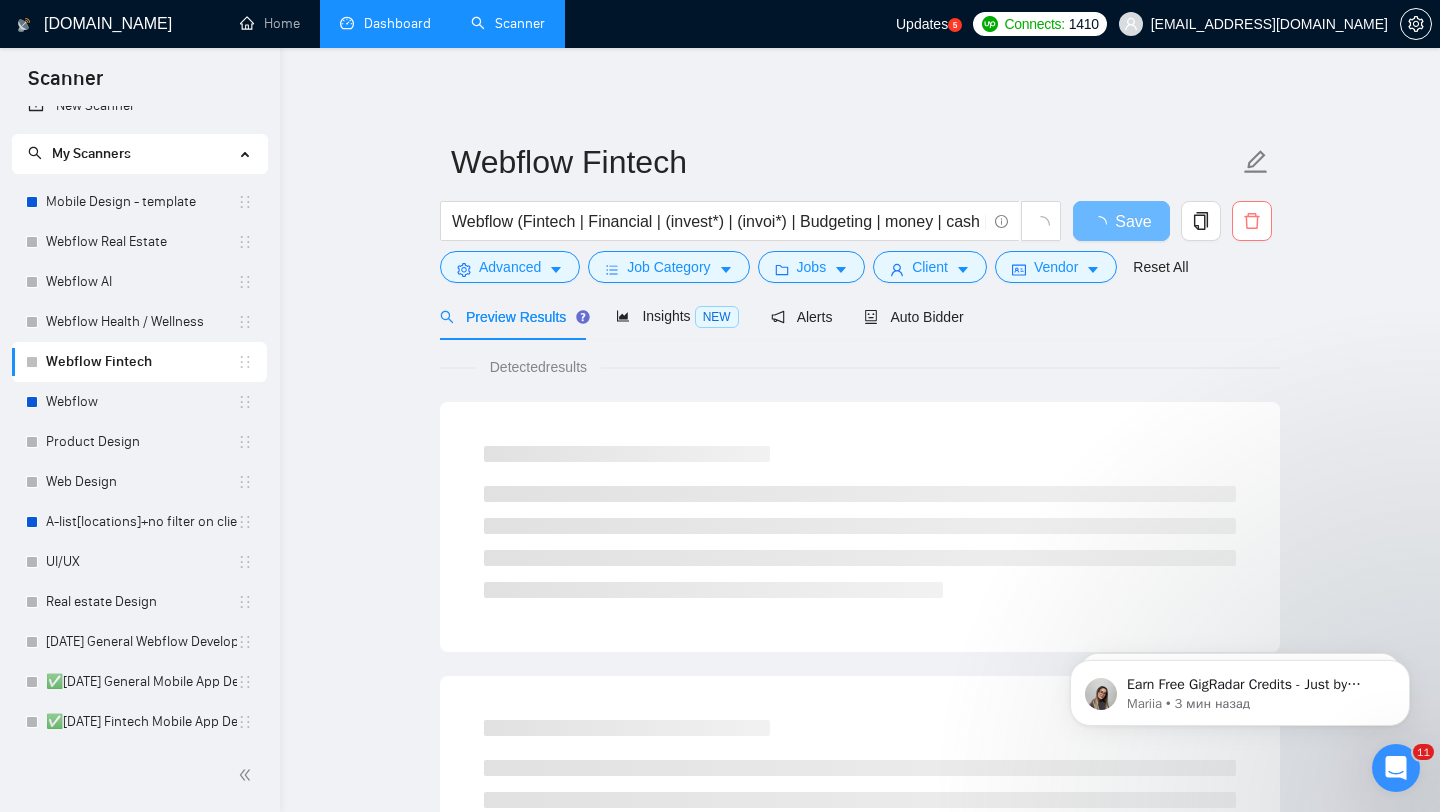 click at bounding box center (1252, 221) 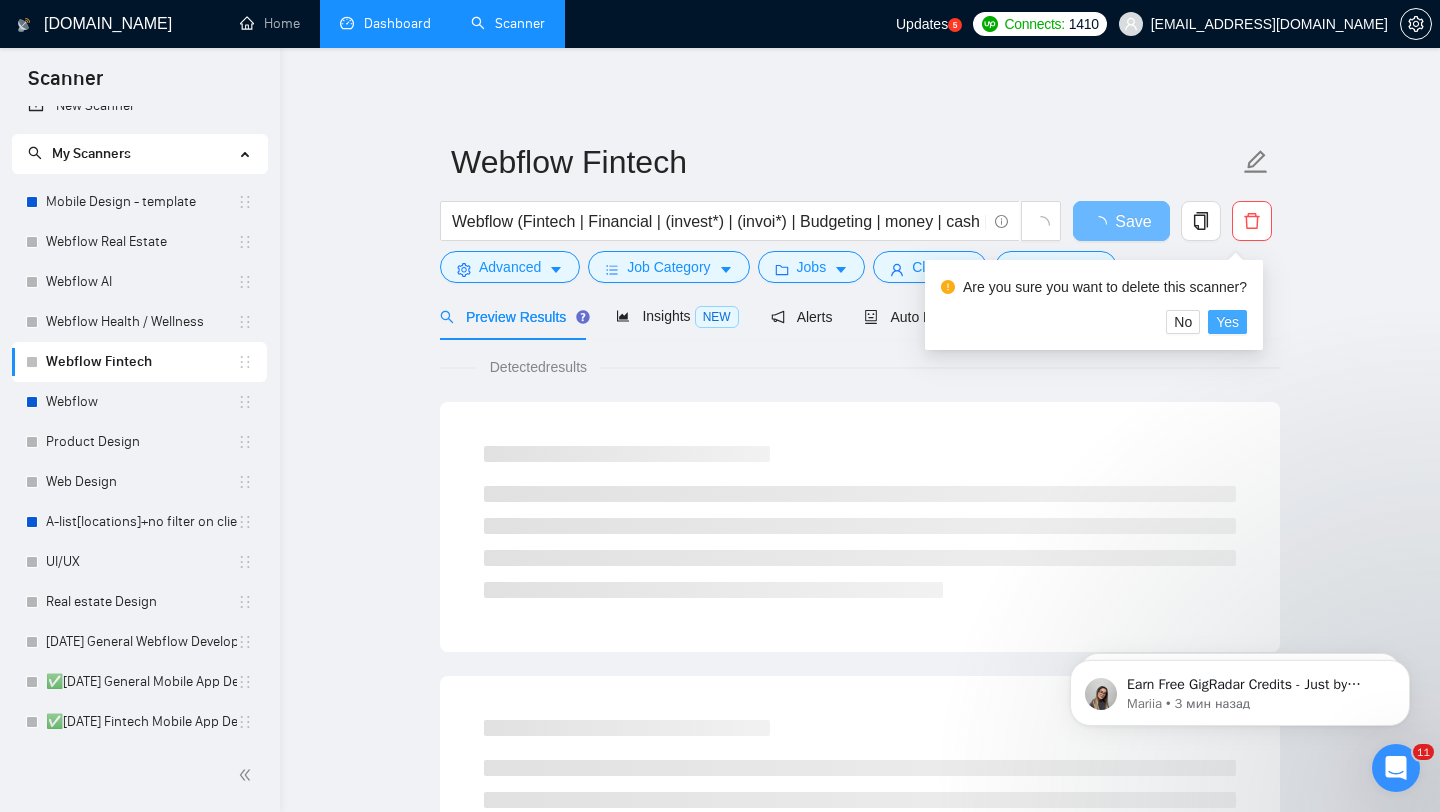 click on "Yes" at bounding box center [1227, 322] 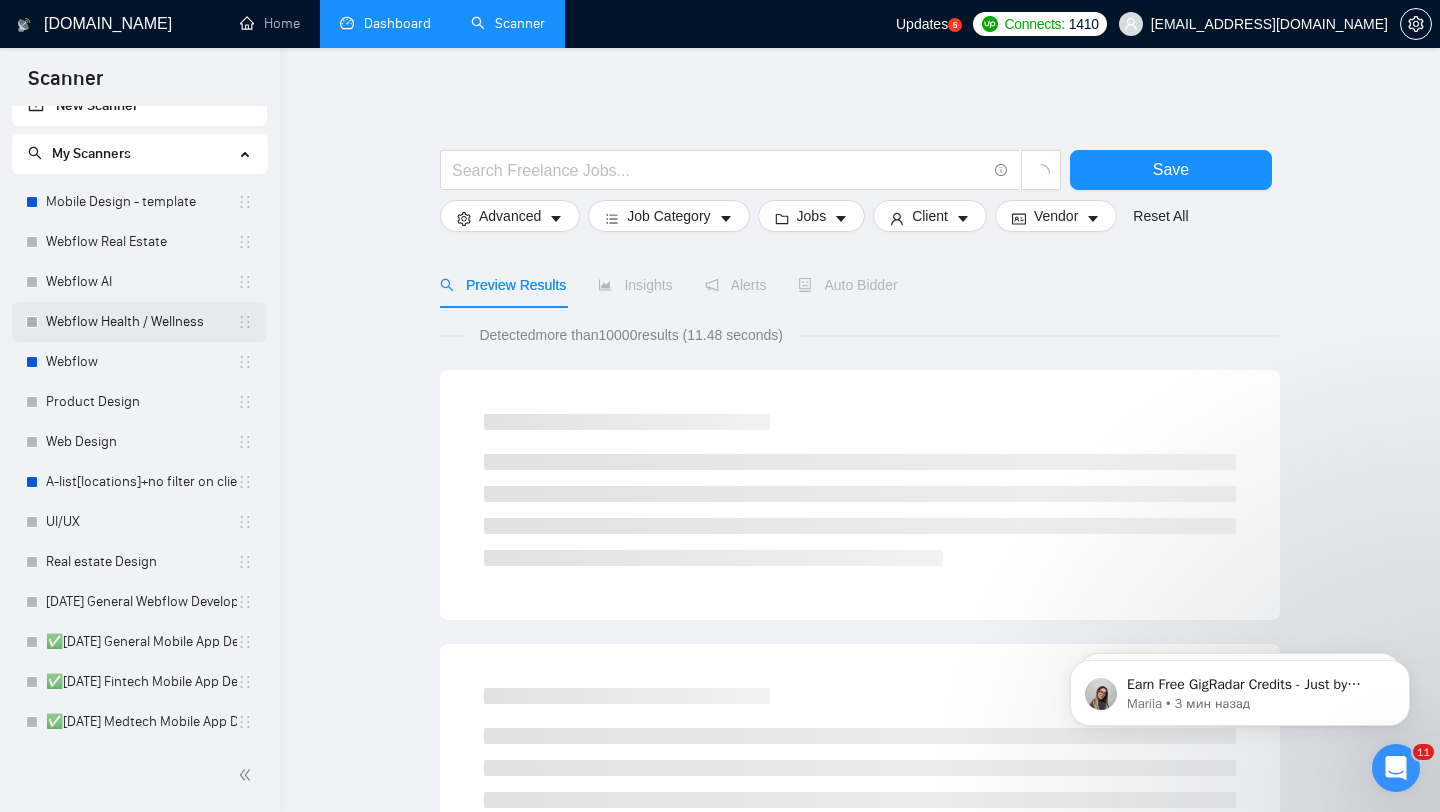 click on "Webflow Health / Wellness" at bounding box center [141, 322] 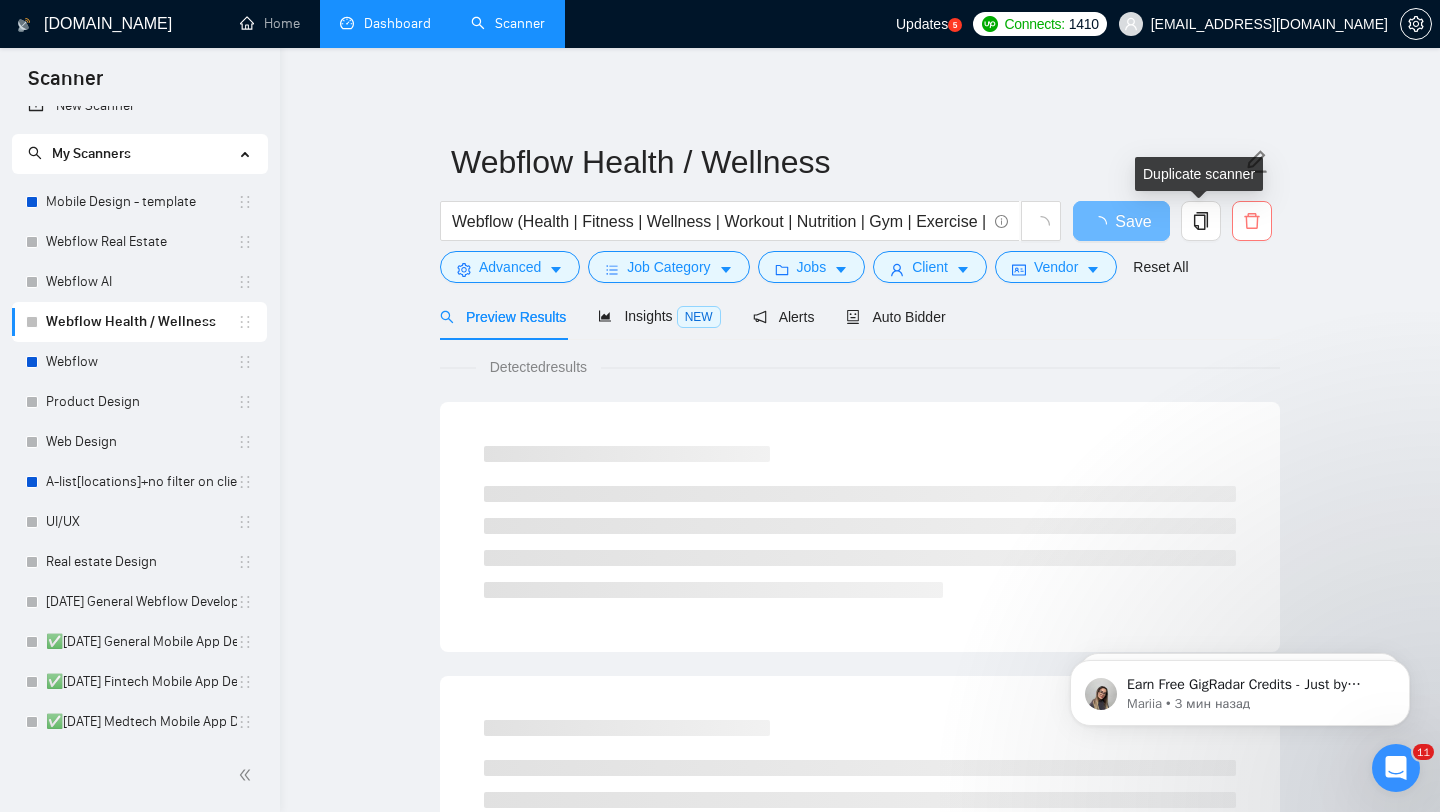 click at bounding box center (1252, 221) 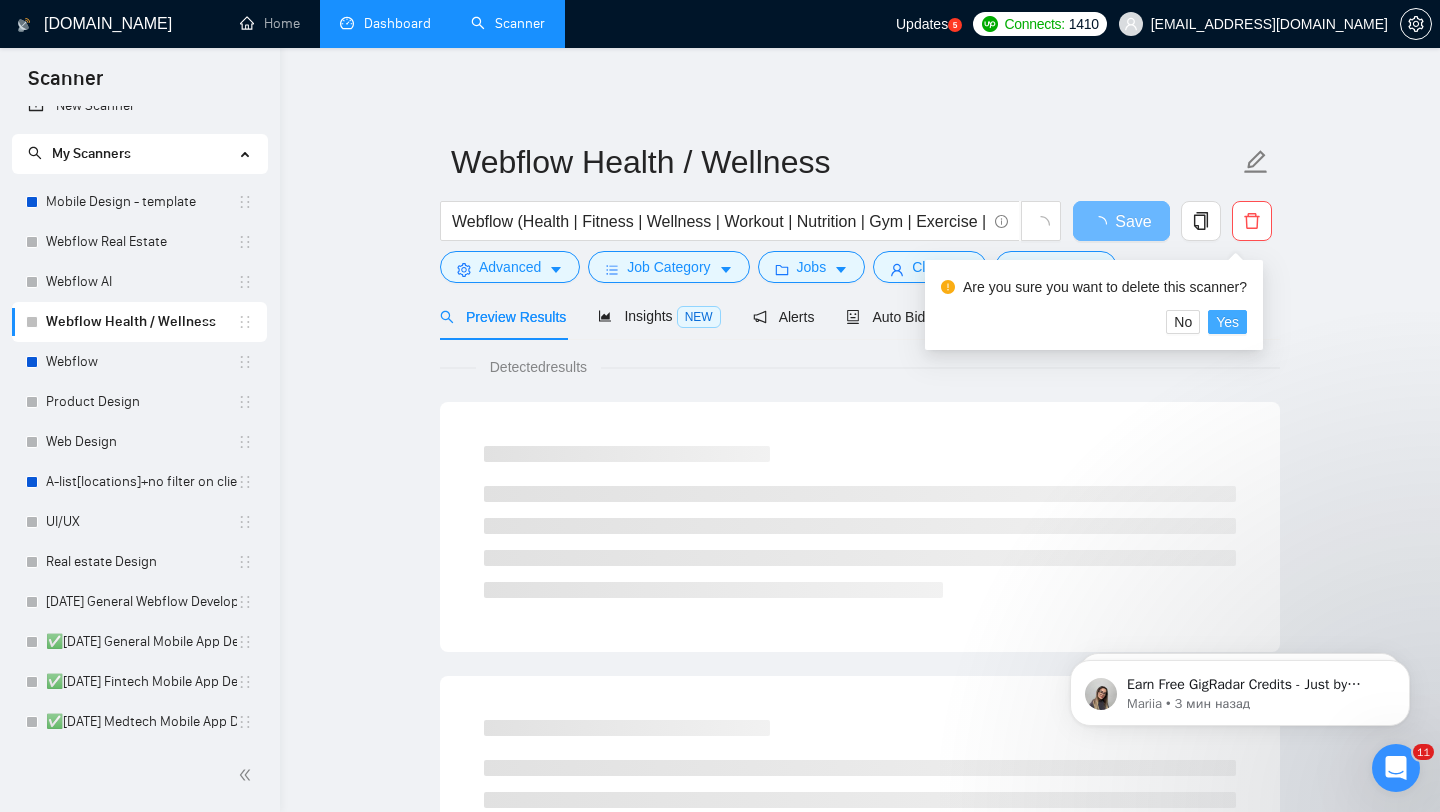 click on "Yes" at bounding box center [1227, 322] 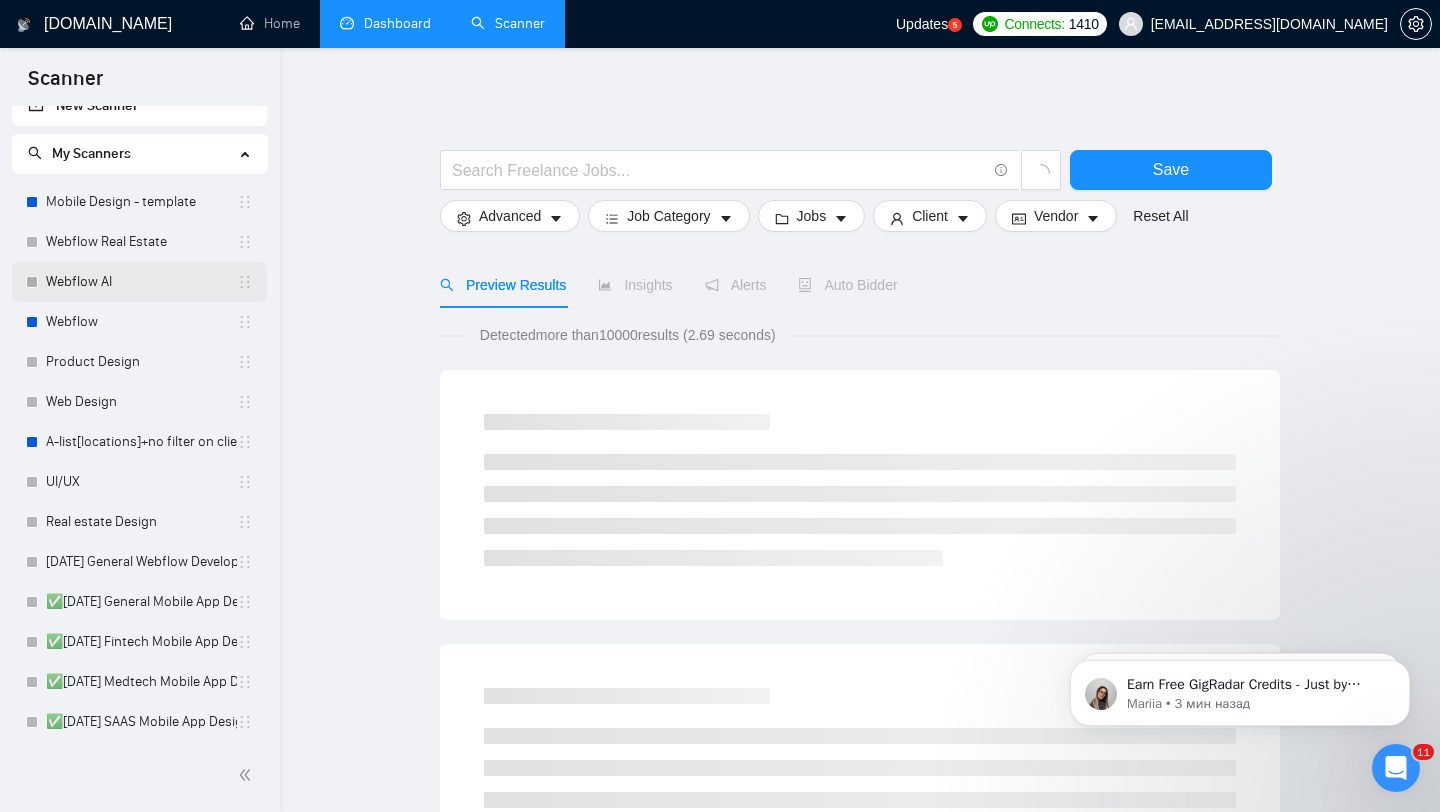click on "Webflow AI" at bounding box center (141, 282) 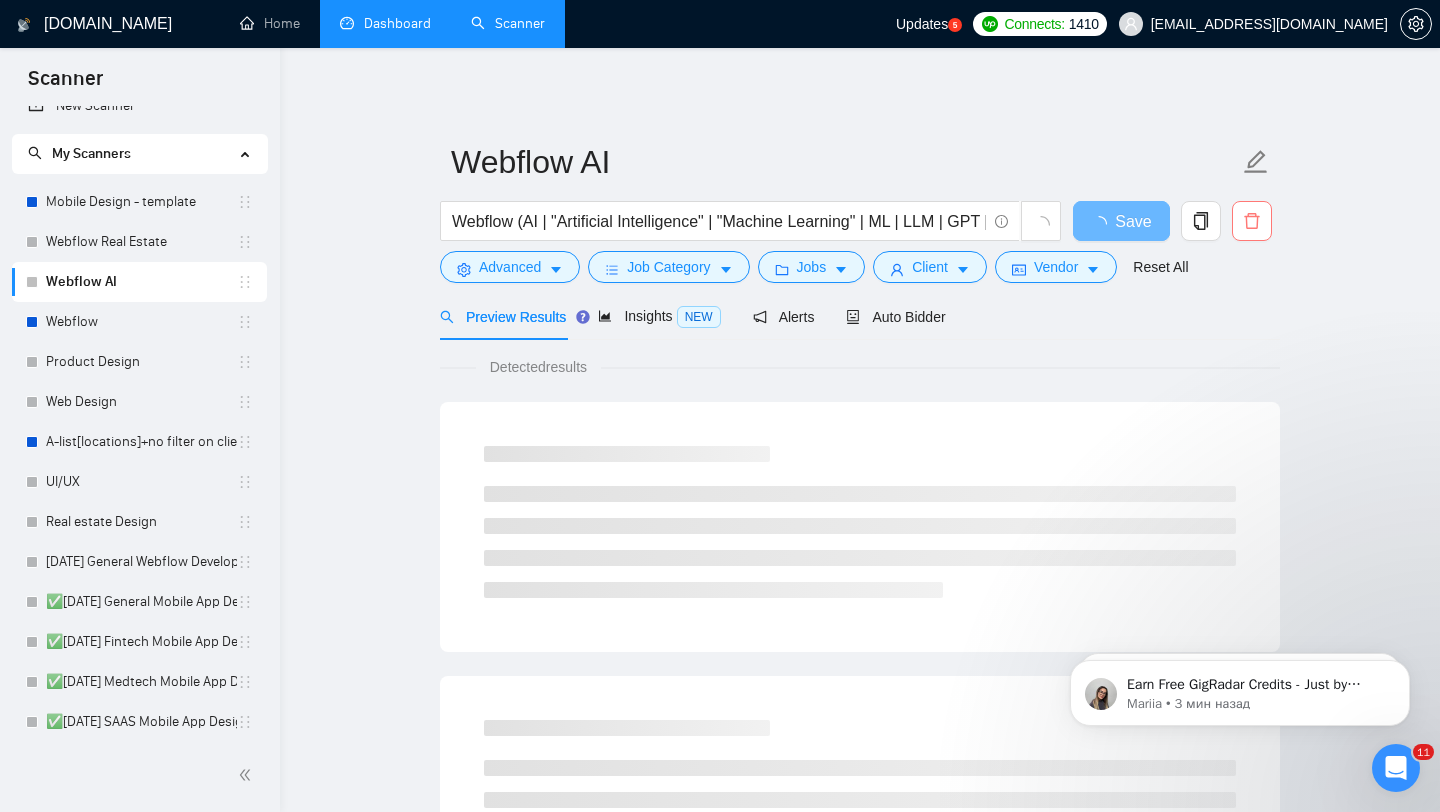 click 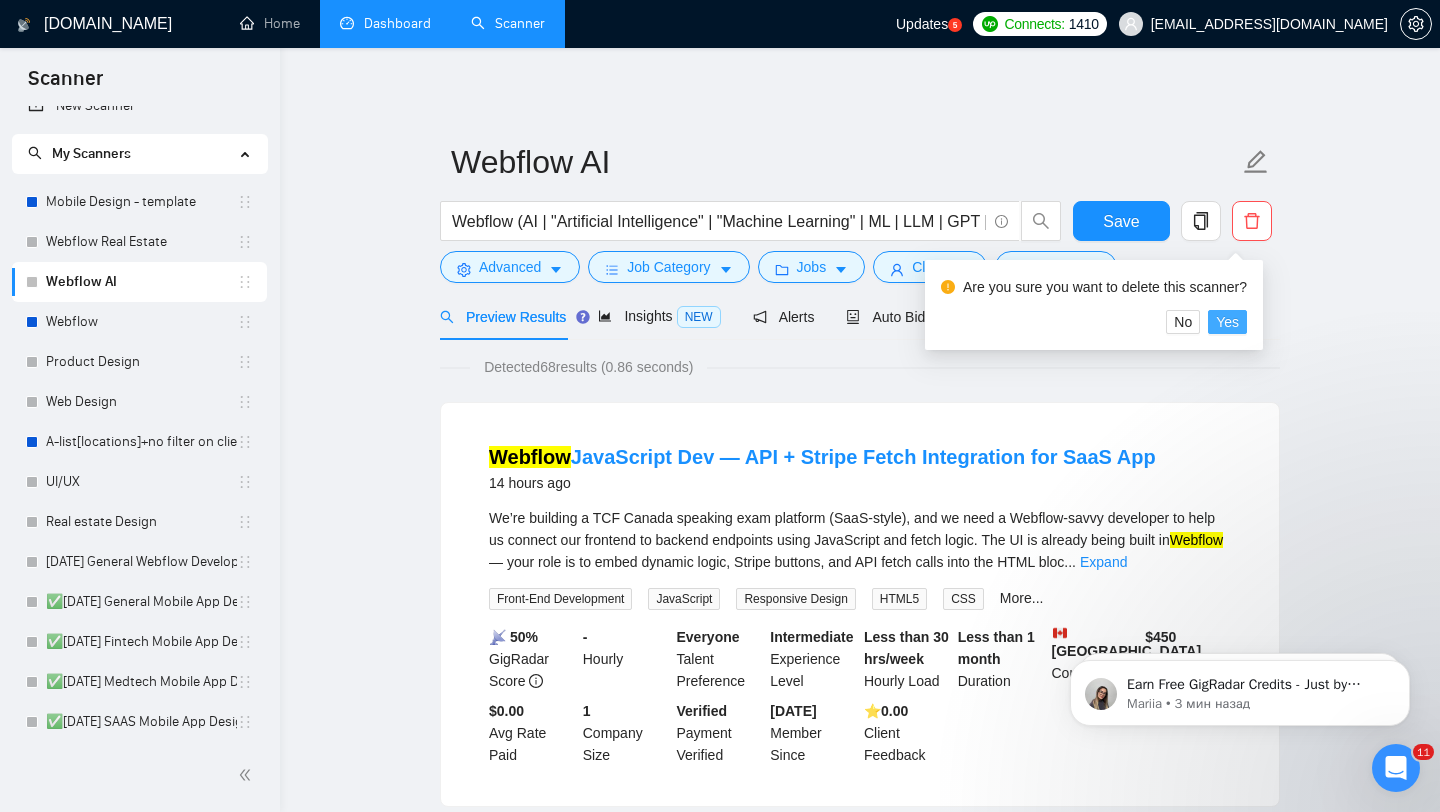 click on "Yes" at bounding box center [1227, 322] 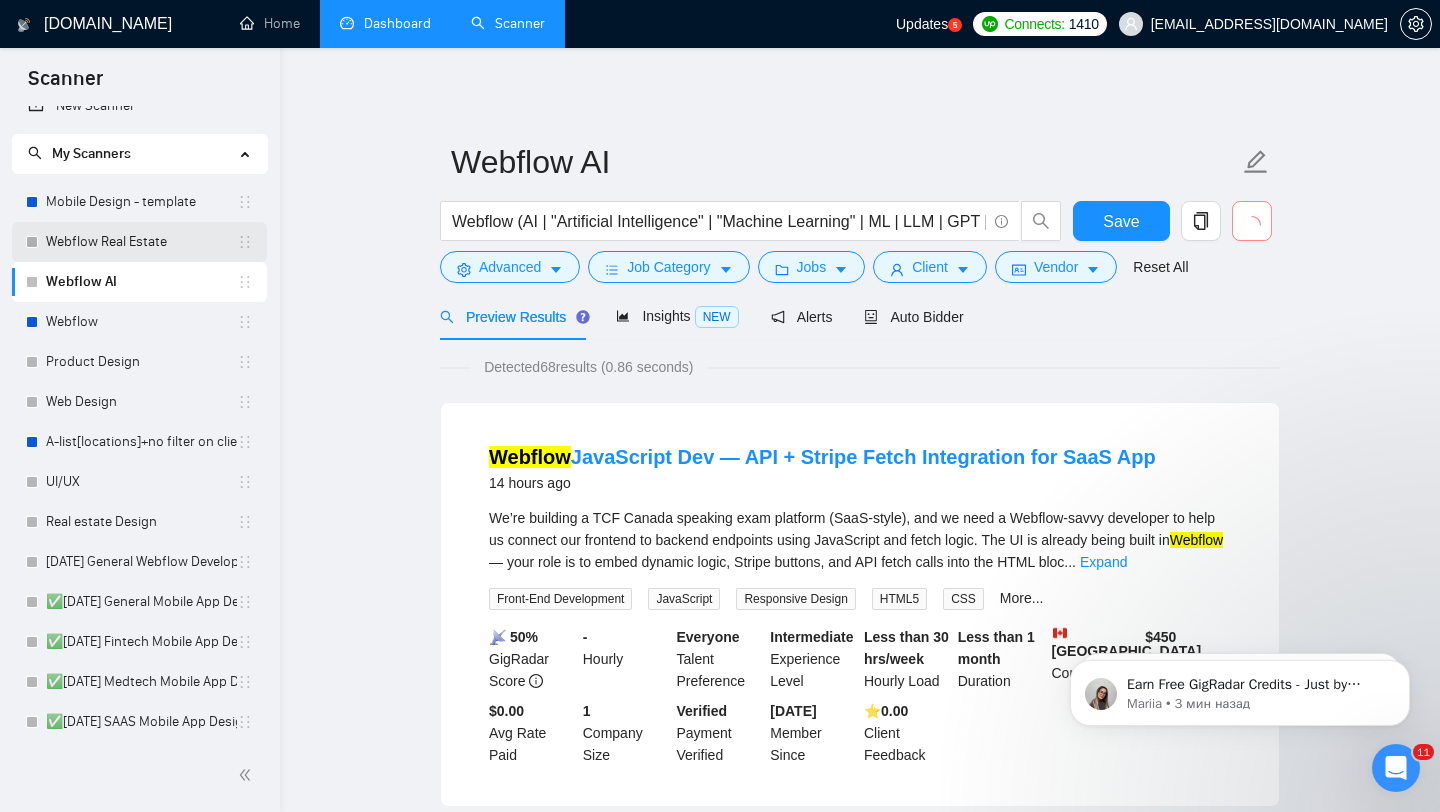 click on "Webflow Real Estate" at bounding box center [141, 242] 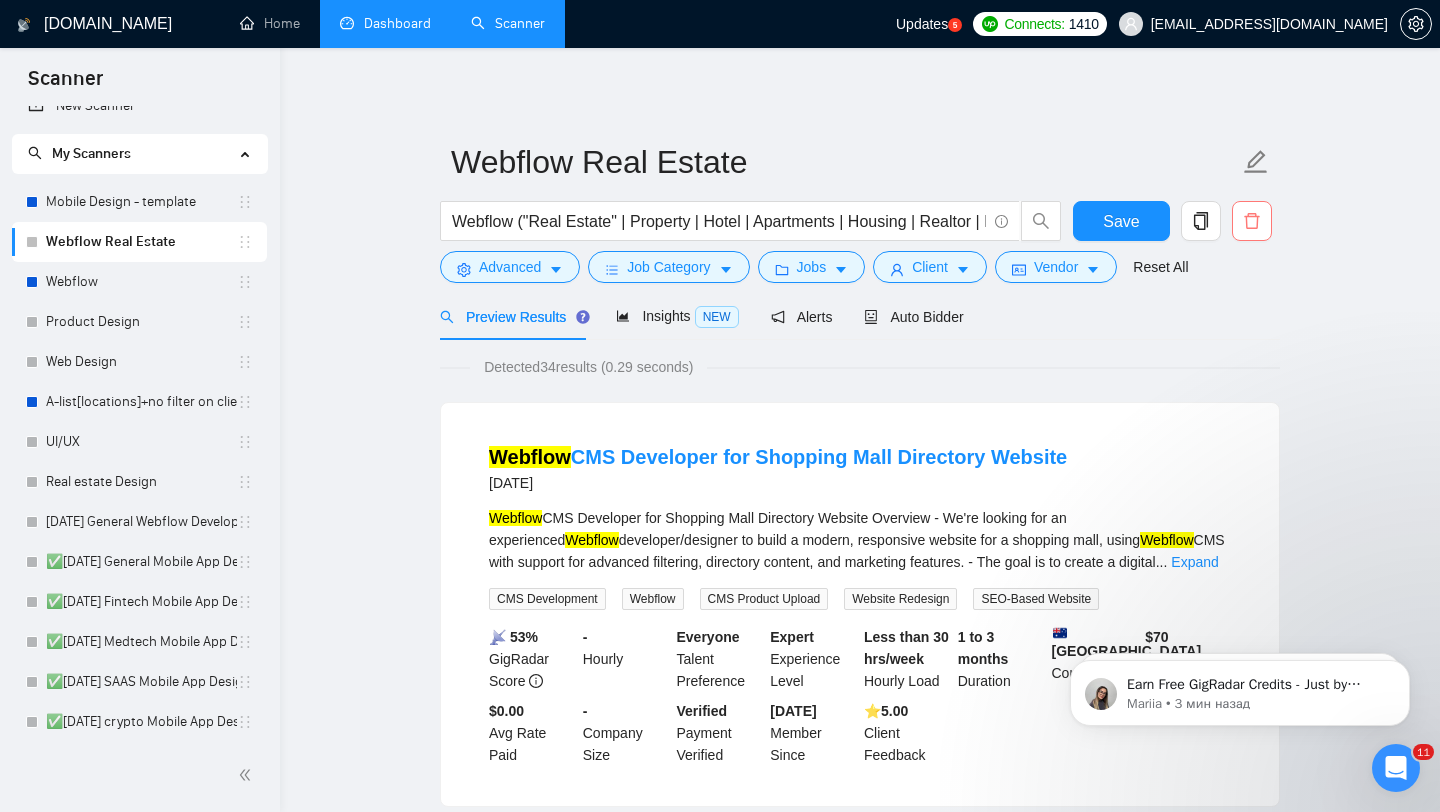 click 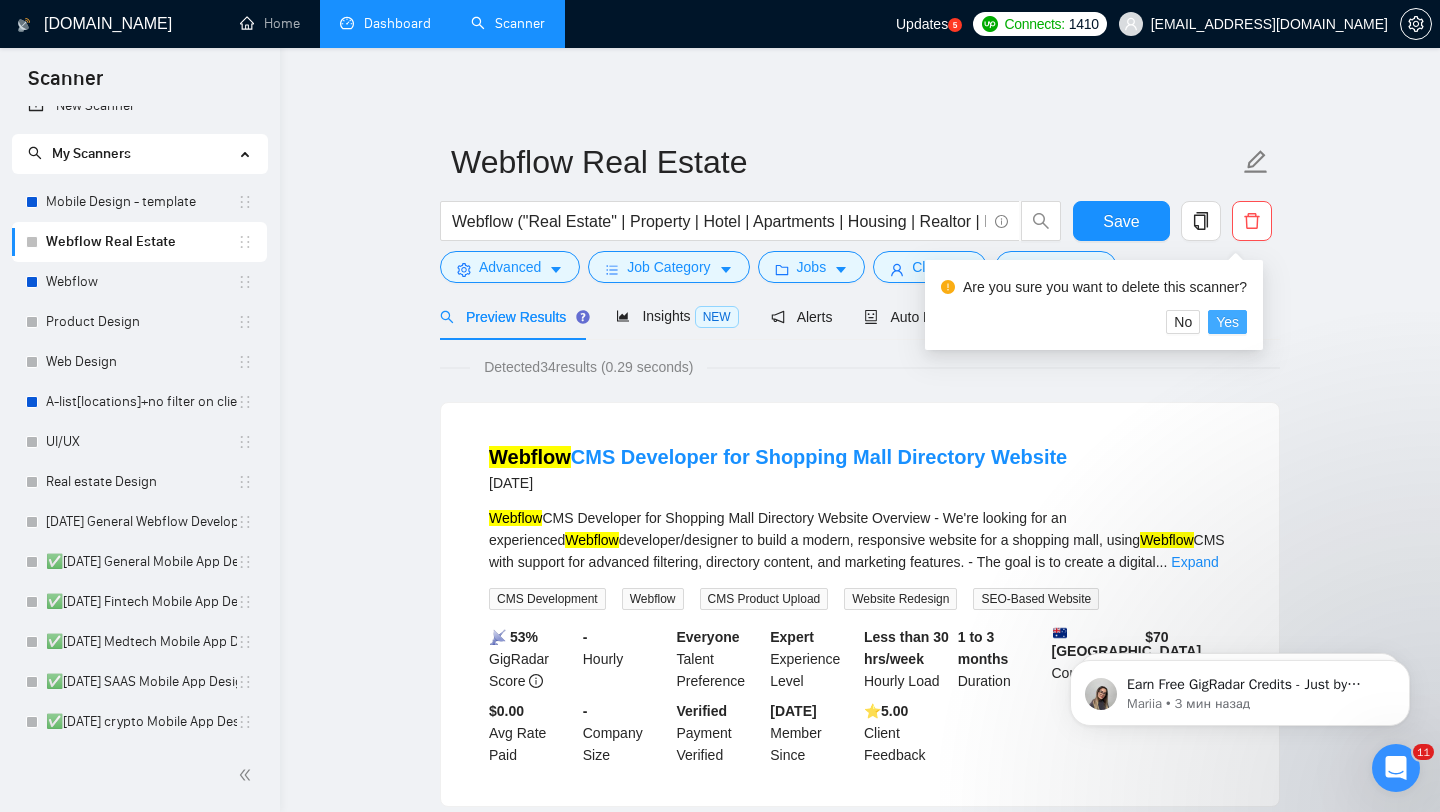 click on "Yes" at bounding box center [1227, 322] 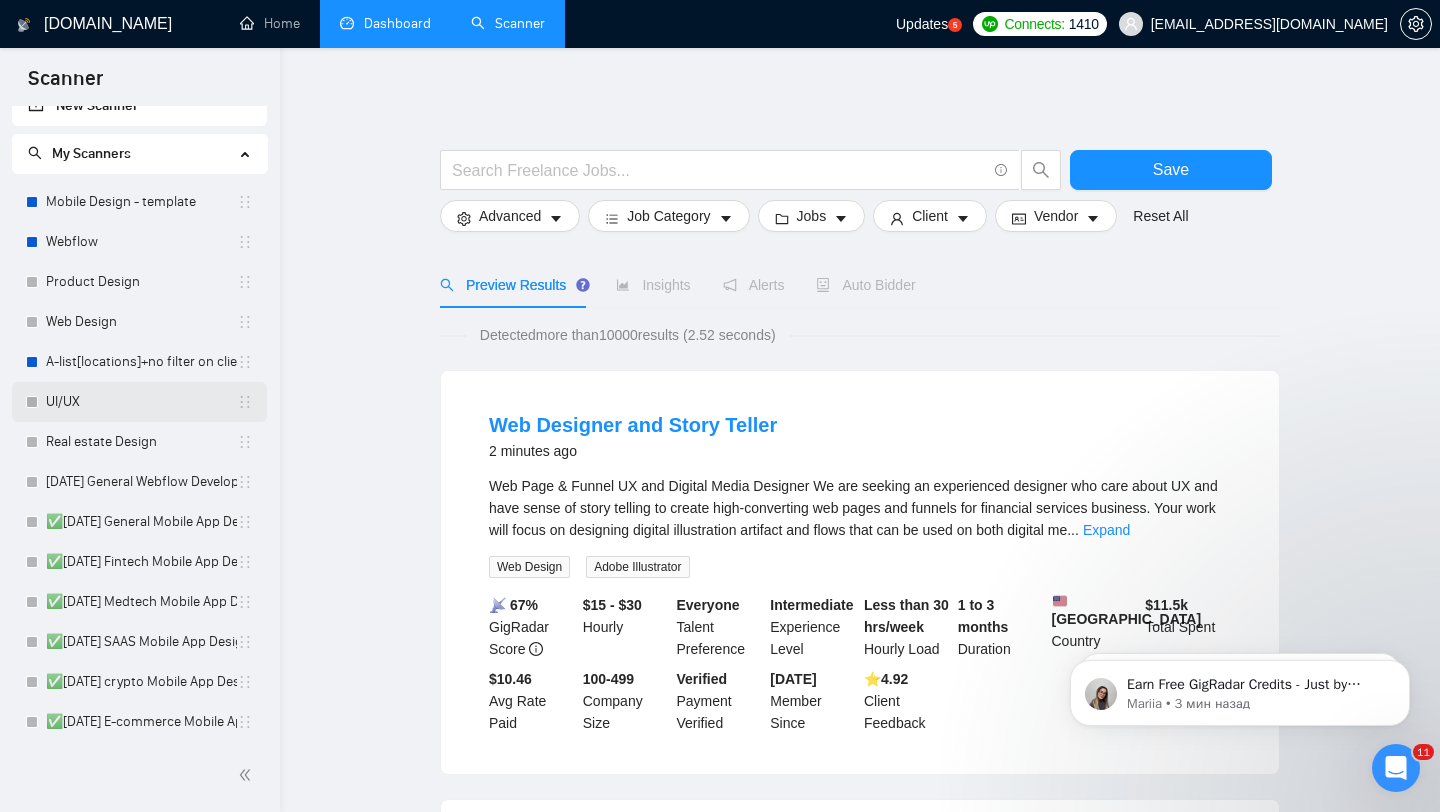 click on "UI/UX" at bounding box center (141, 402) 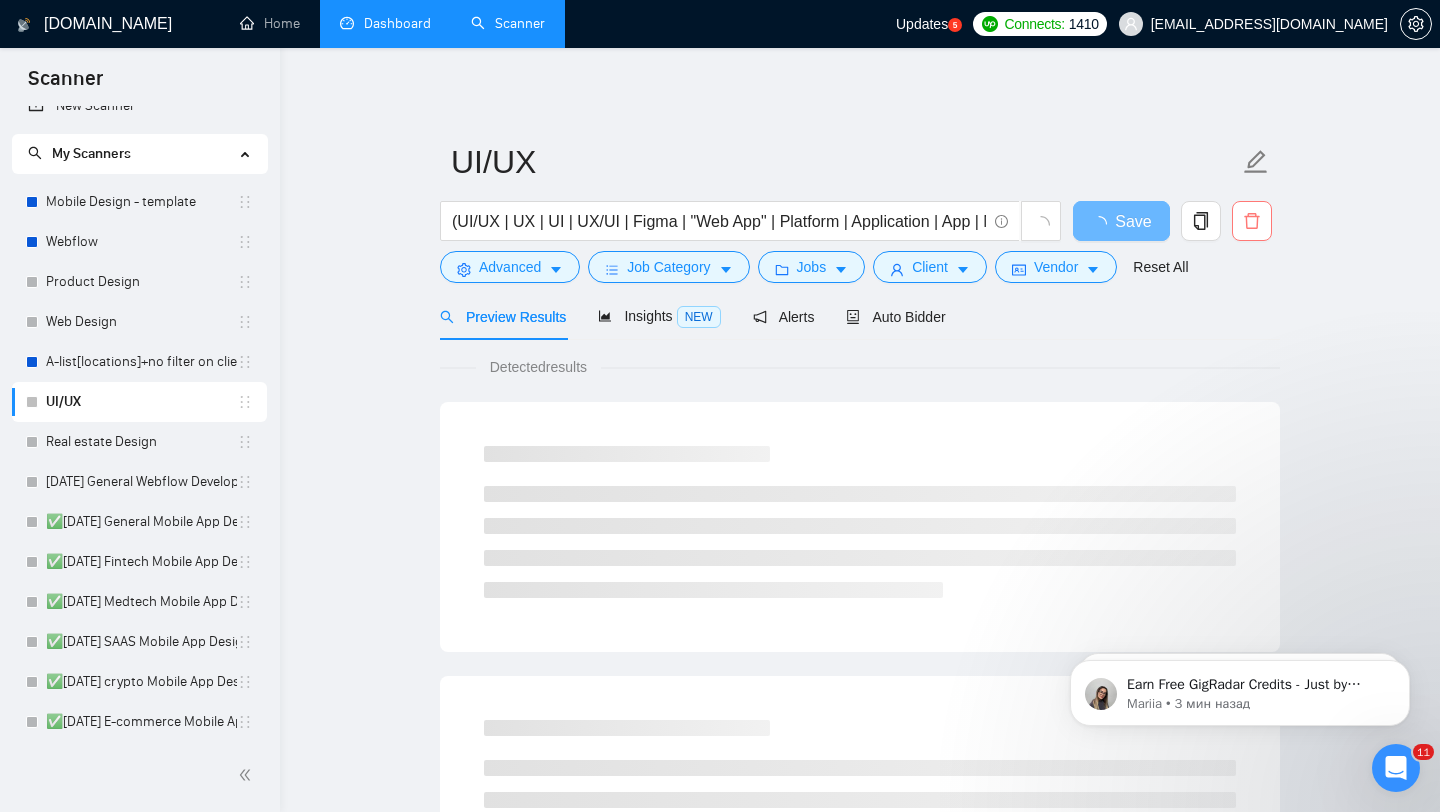 click at bounding box center [1252, 221] 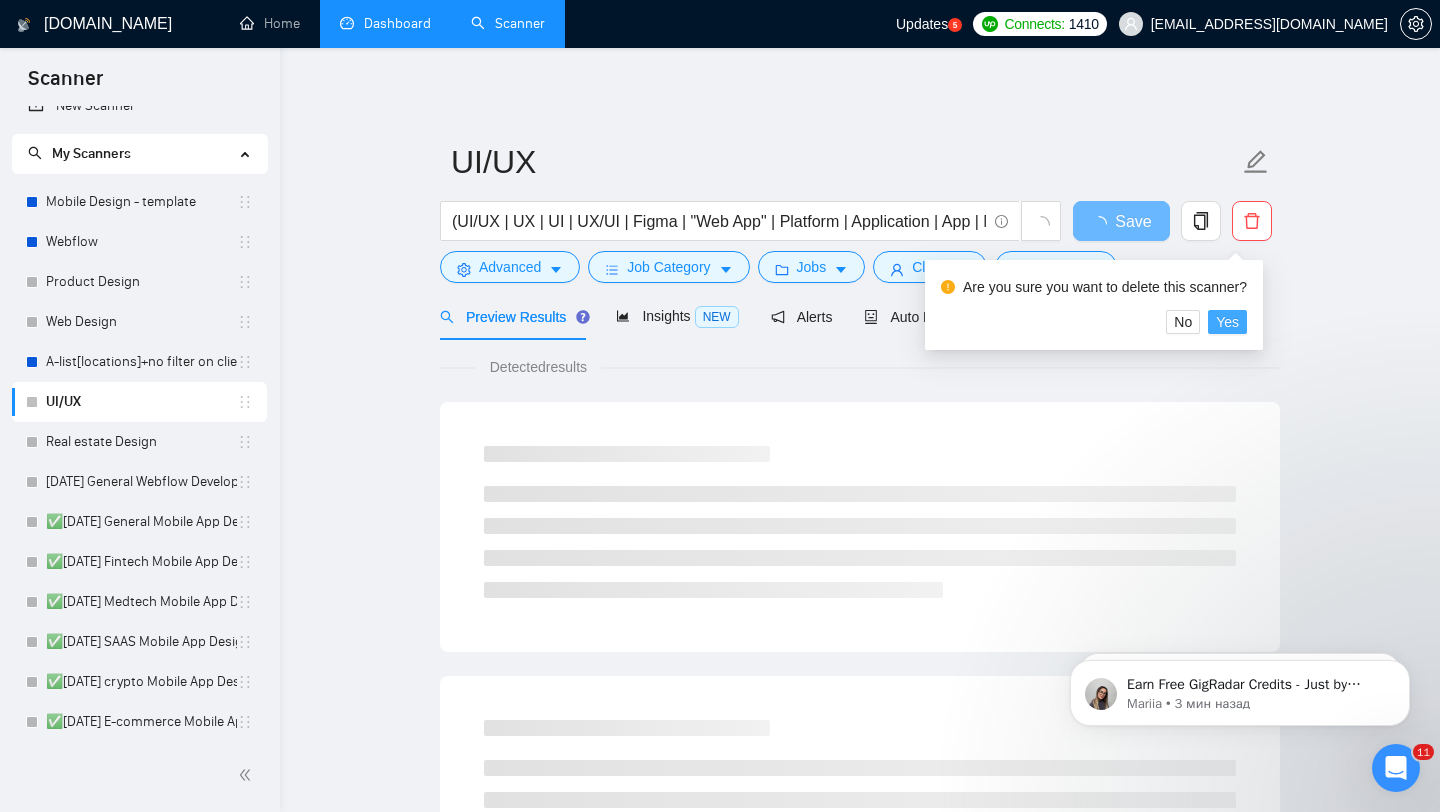 click on "Yes" at bounding box center (1227, 322) 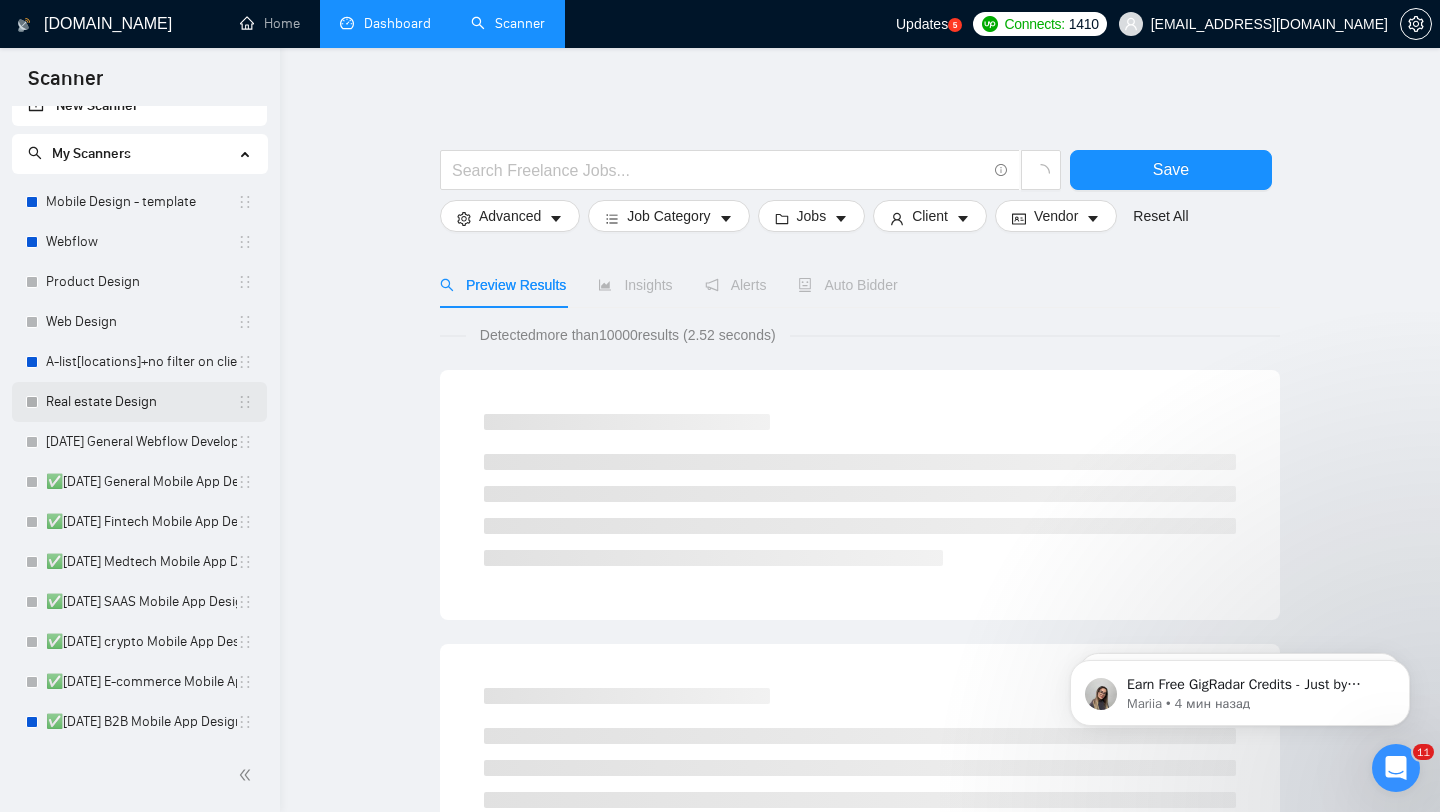 click on "Real estate Design" at bounding box center (141, 402) 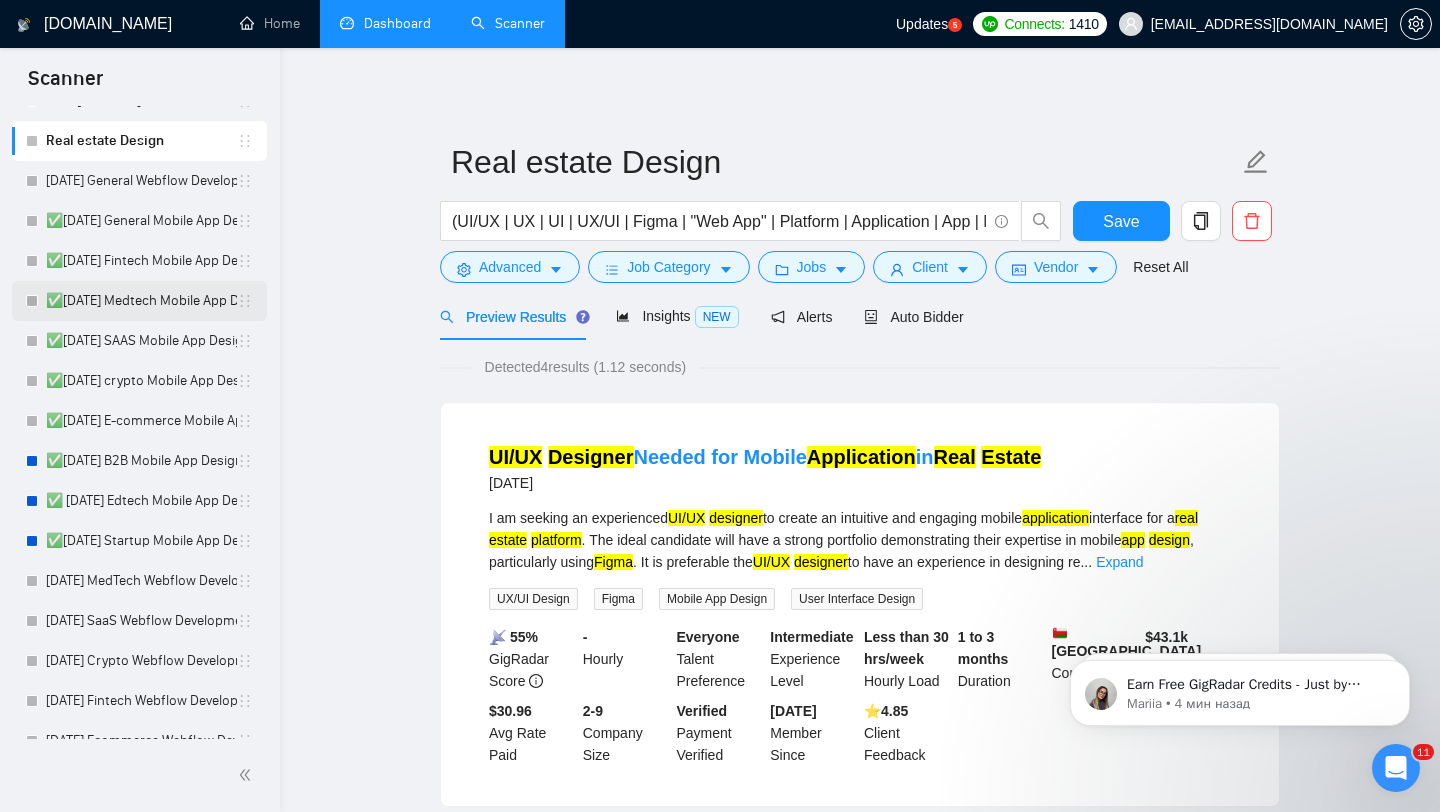 scroll, scrollTop: 863, scrollLeft: 0, axis: vertical 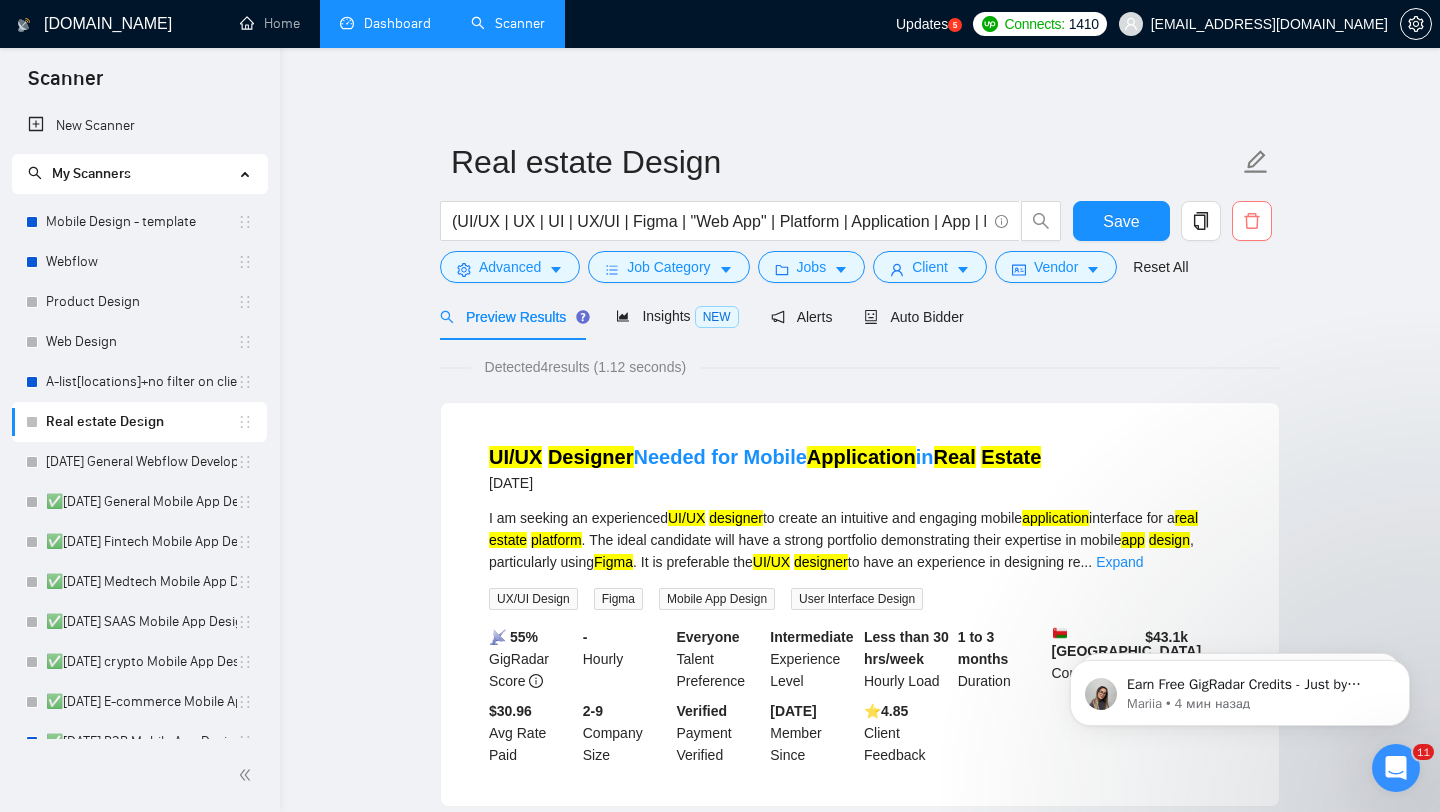 click 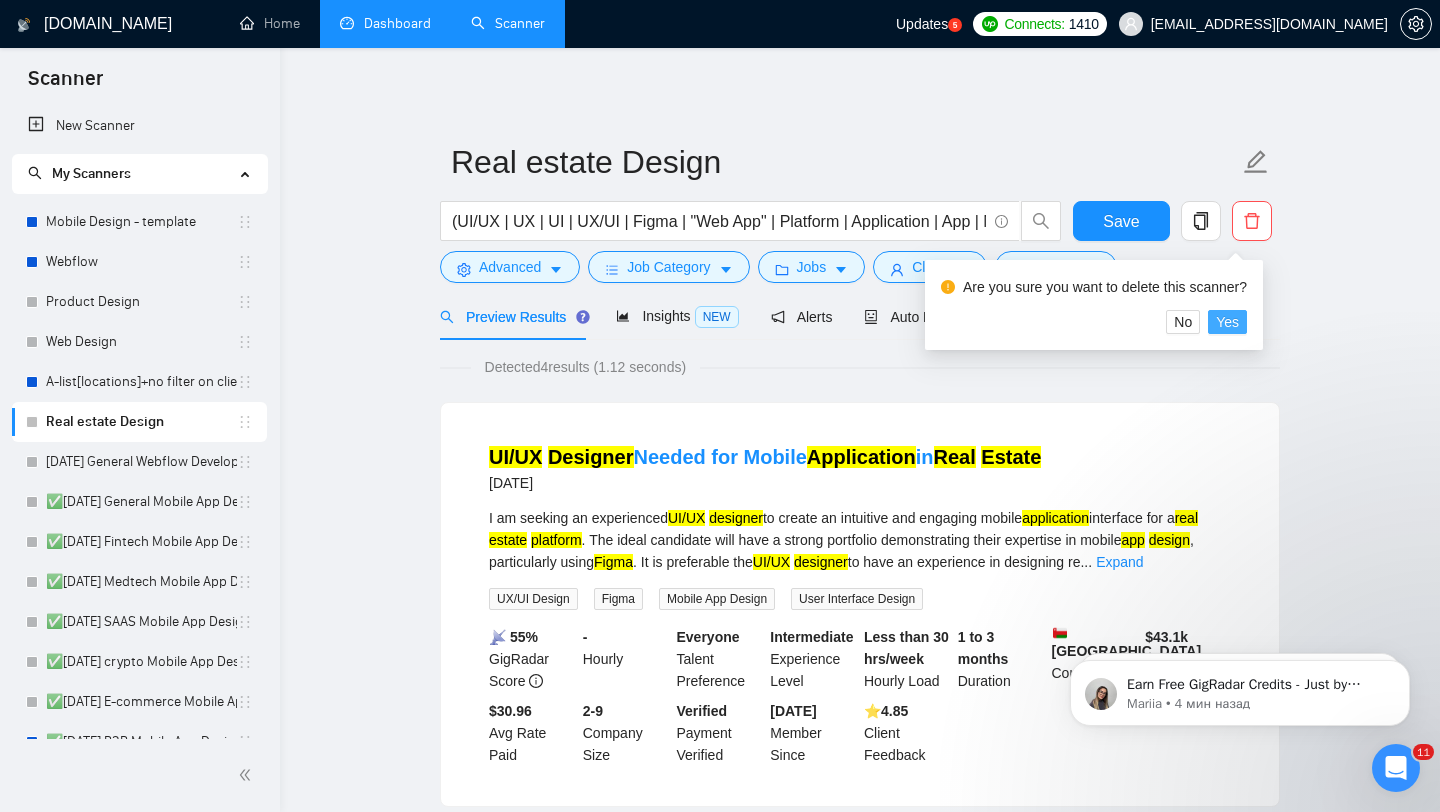 click on "Yes" at bounding box center (1227, 322) 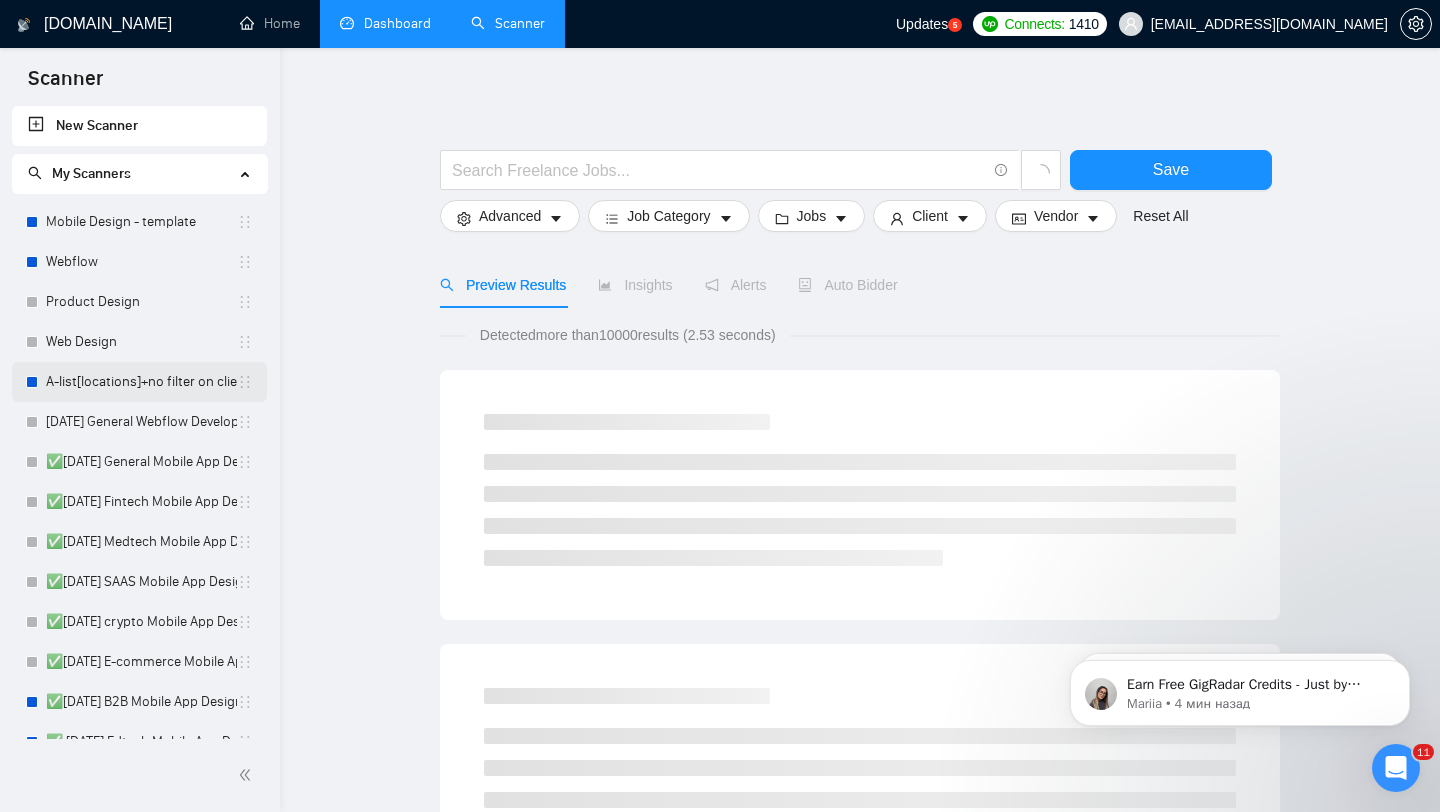 click on "A-list[locations]+no filter on client" at bounding box center [141, 382] 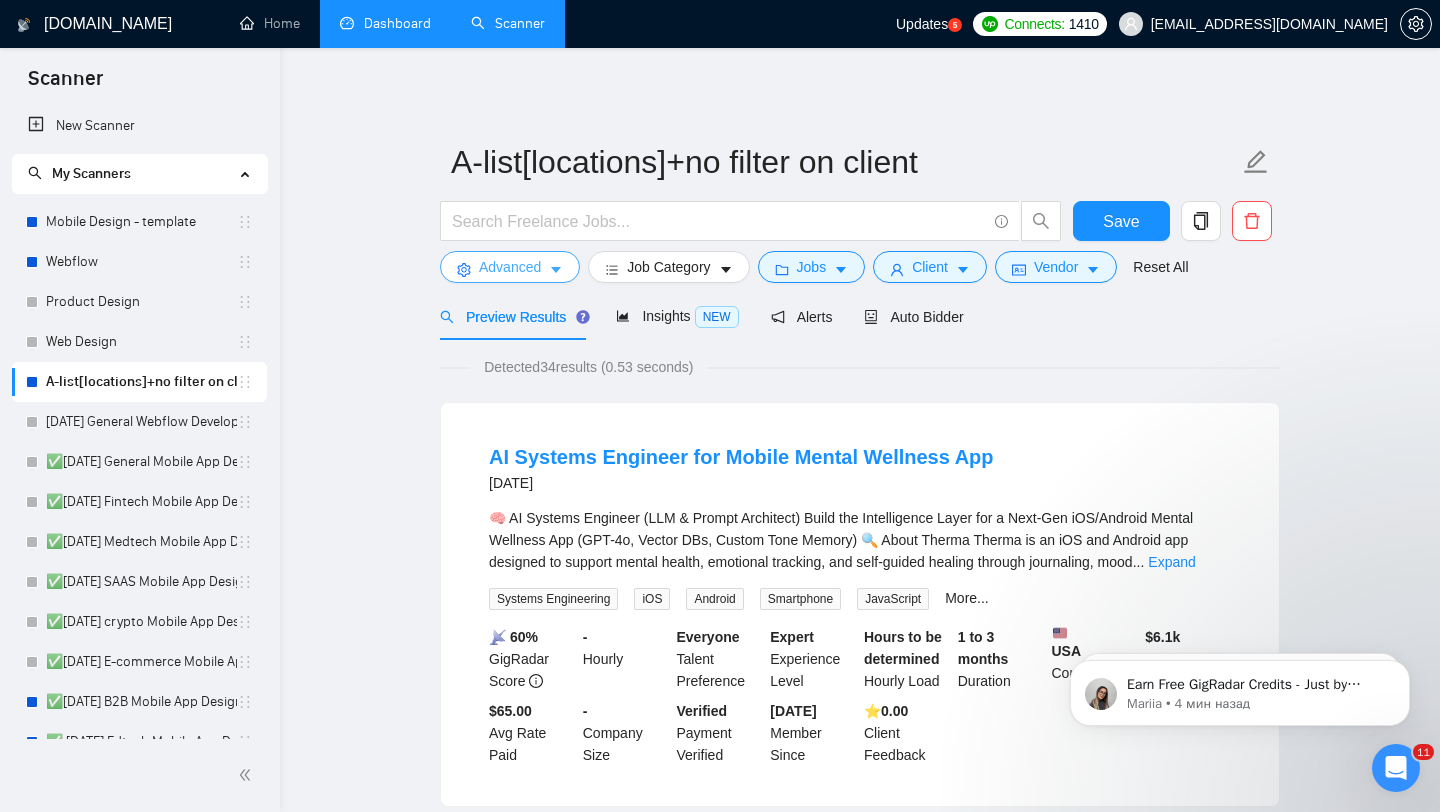 click on "Advanced" at bounding box center (510, 267) 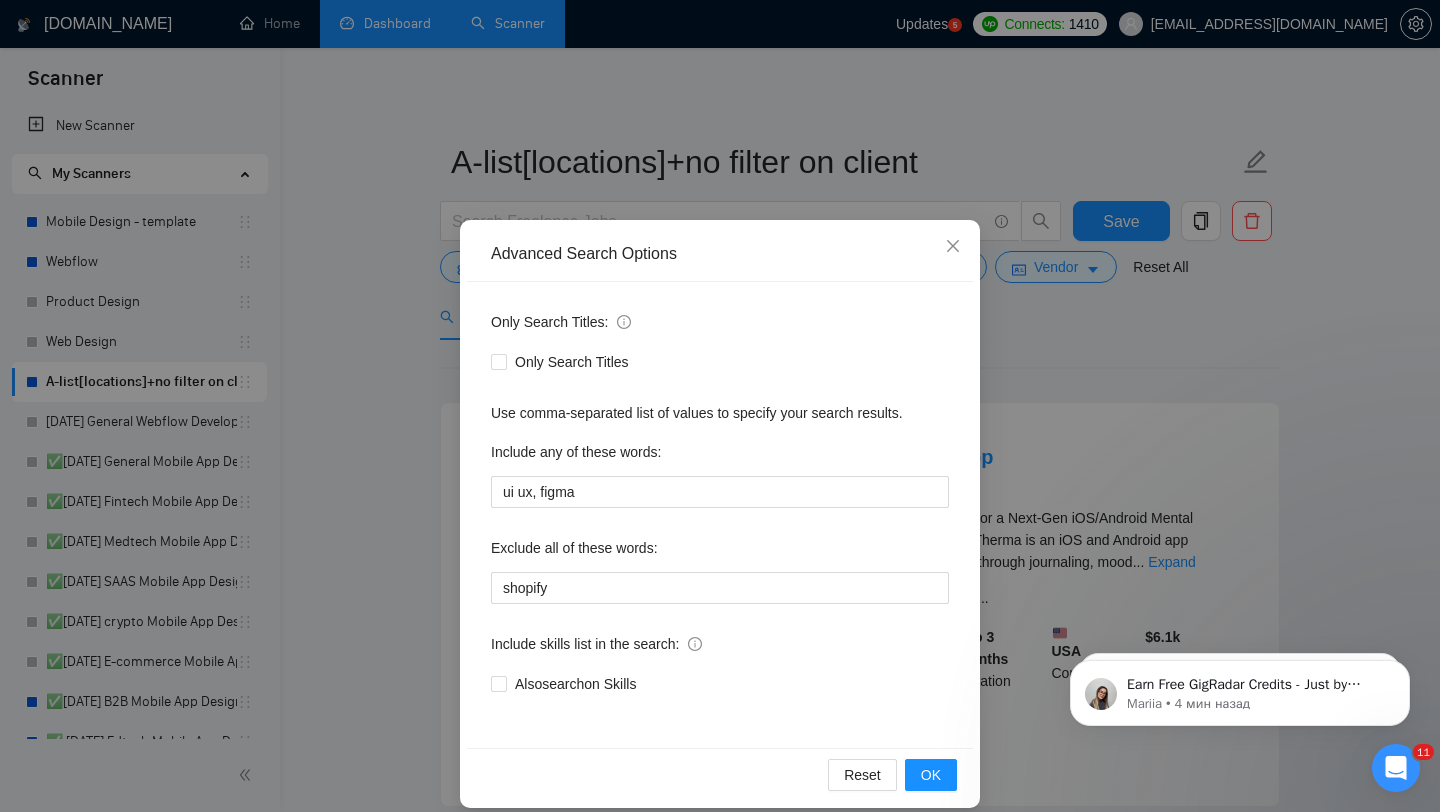 click on "Advanced Search Options Only Search Titles:   Only Search Titles Use comma-separated list of values to specify your search results. Include any of these words: ui ux, figma Exclude all of these words: shopify Include skills list in the search:   Also  search  on Skills Reset OK" at bounding box center (720, 406) 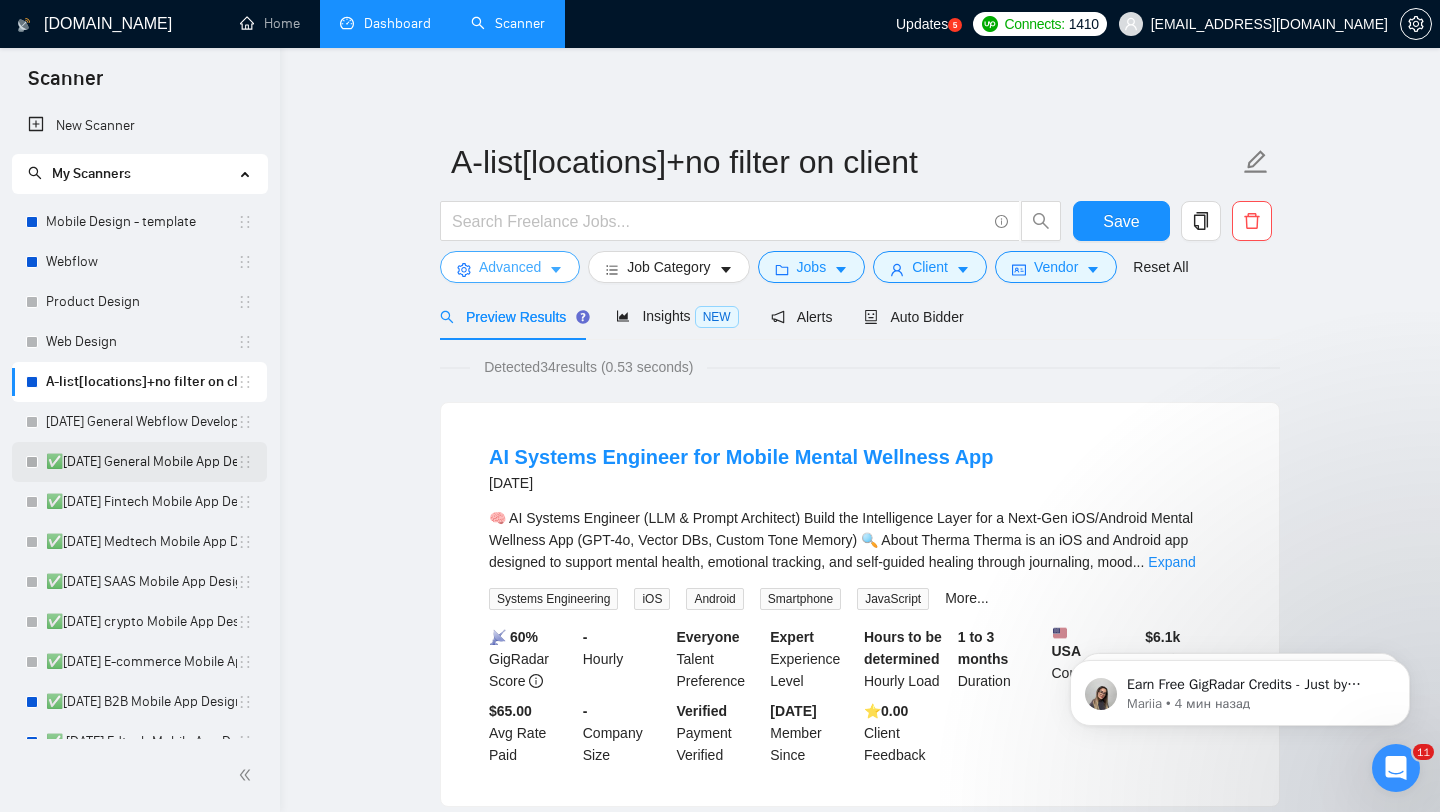 scroll, scrollTop: 823, scrollLeft: 0, axis: vertical 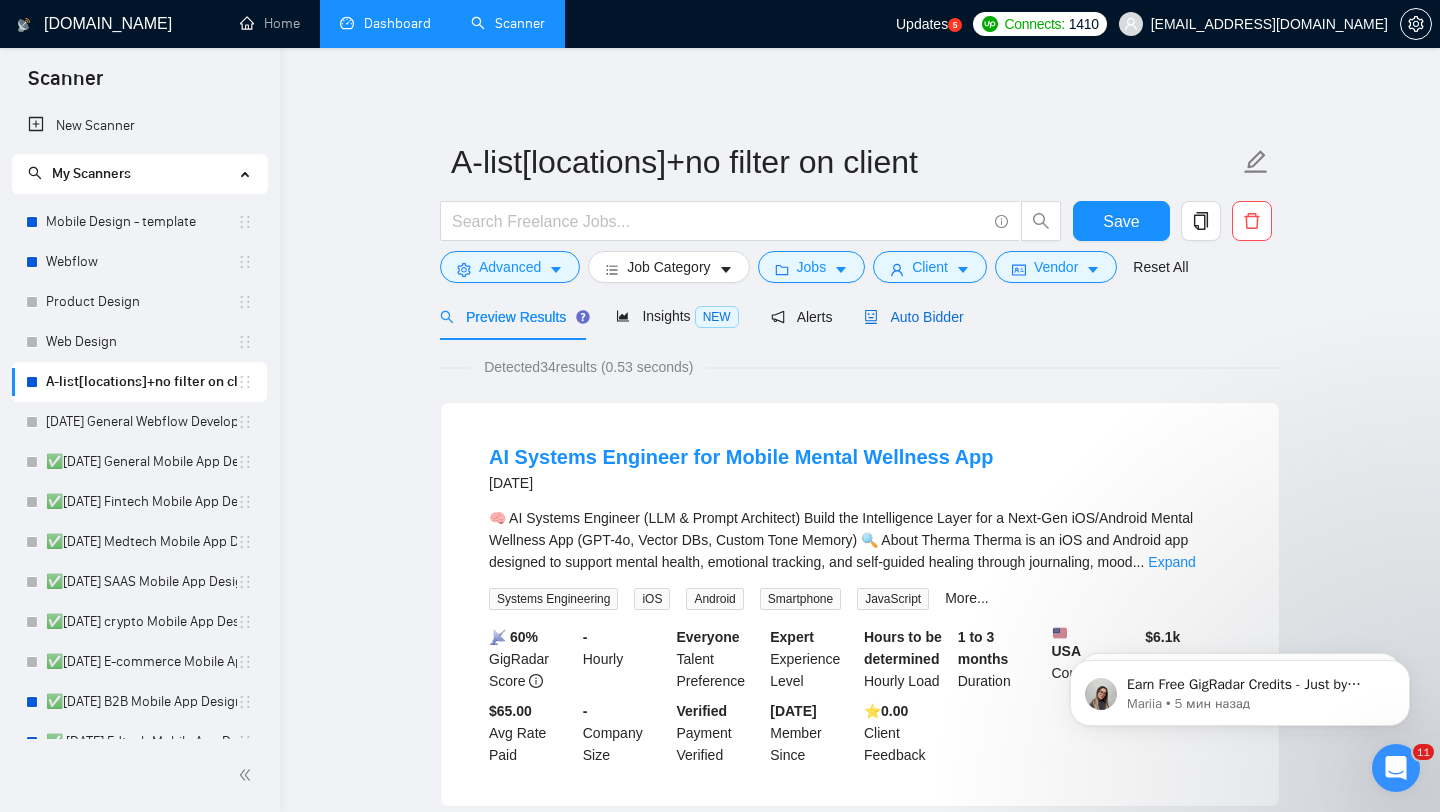 click on "Auto Bidder" at bounding box center [913, 317] 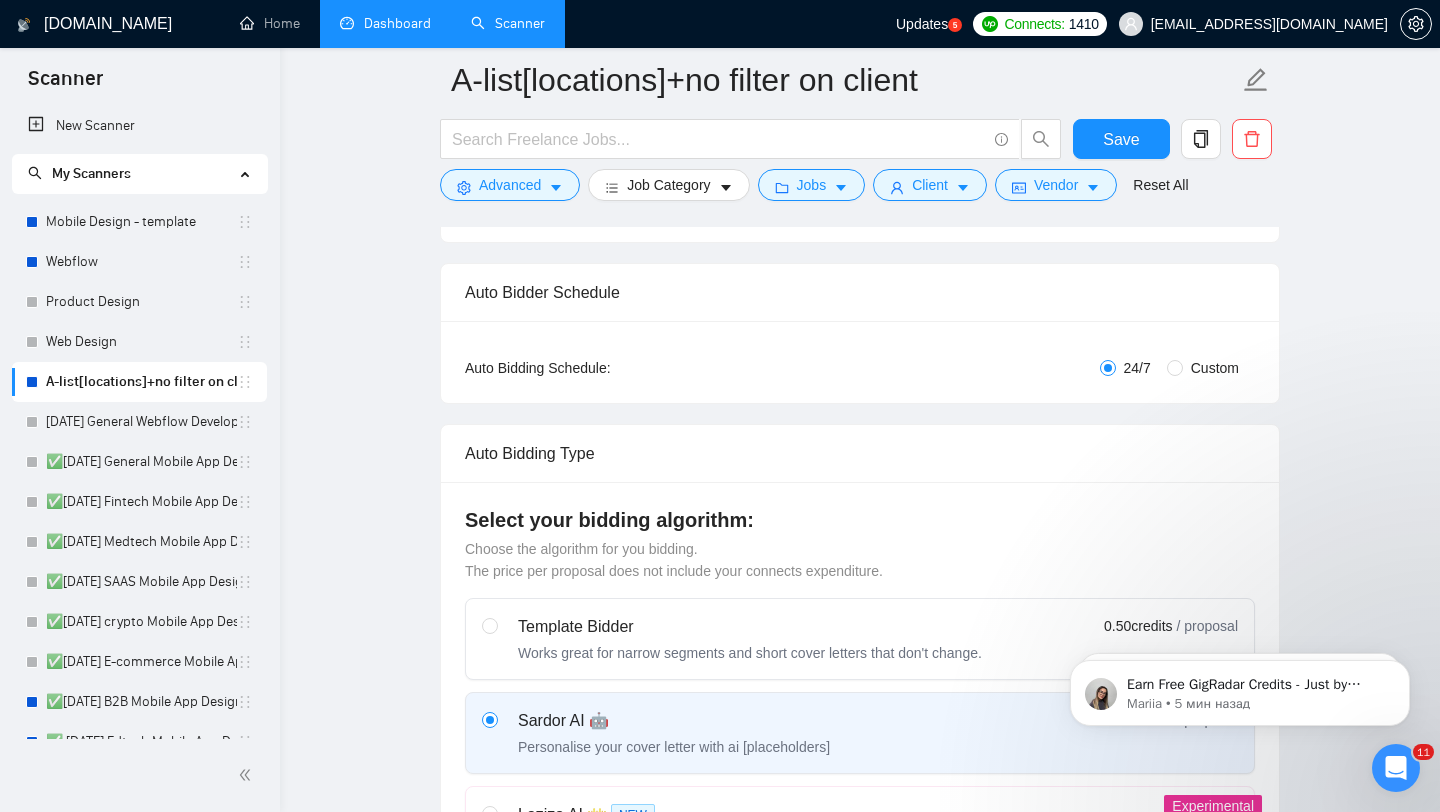 scroll, scrollTop: 0, scrollLeft: 0, axis: both 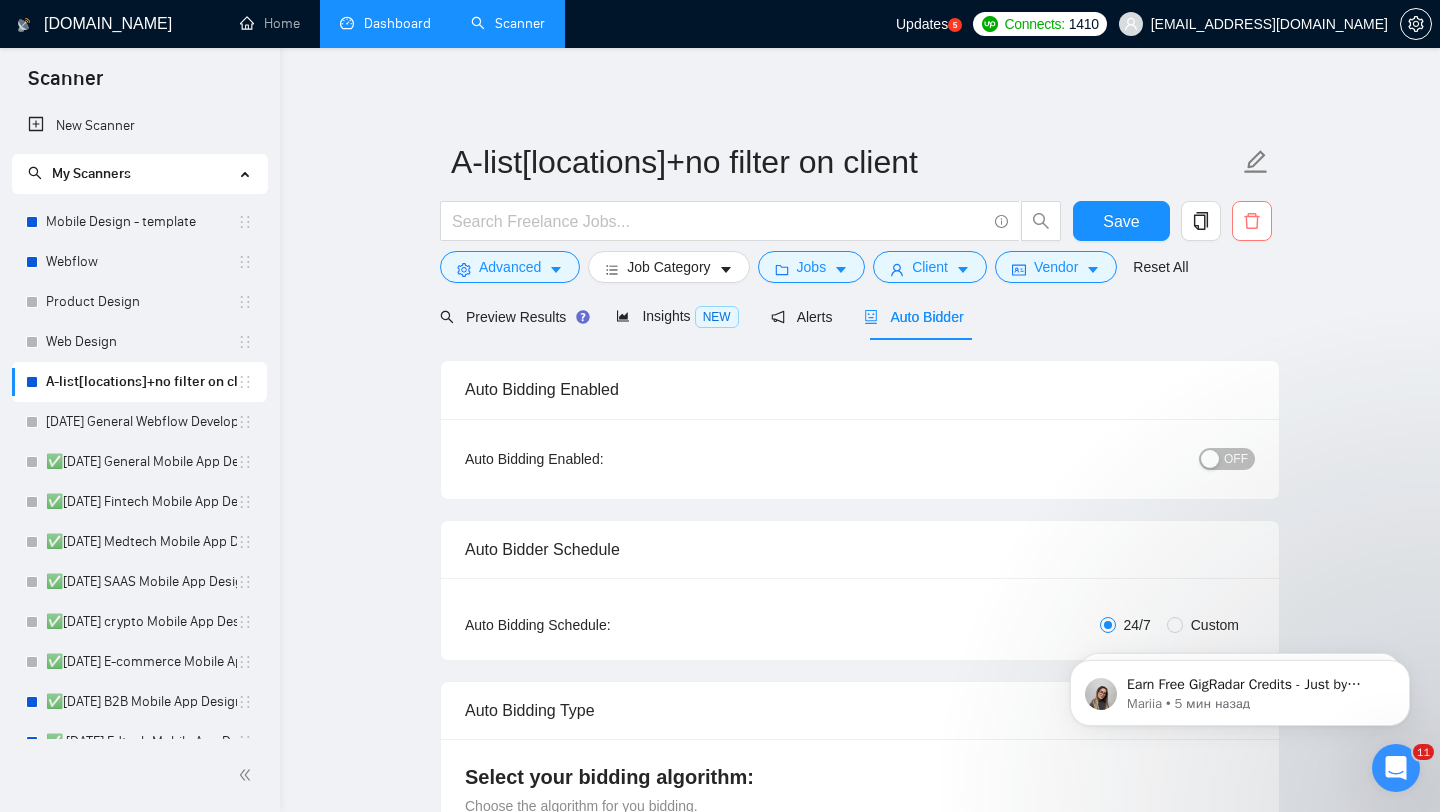 click 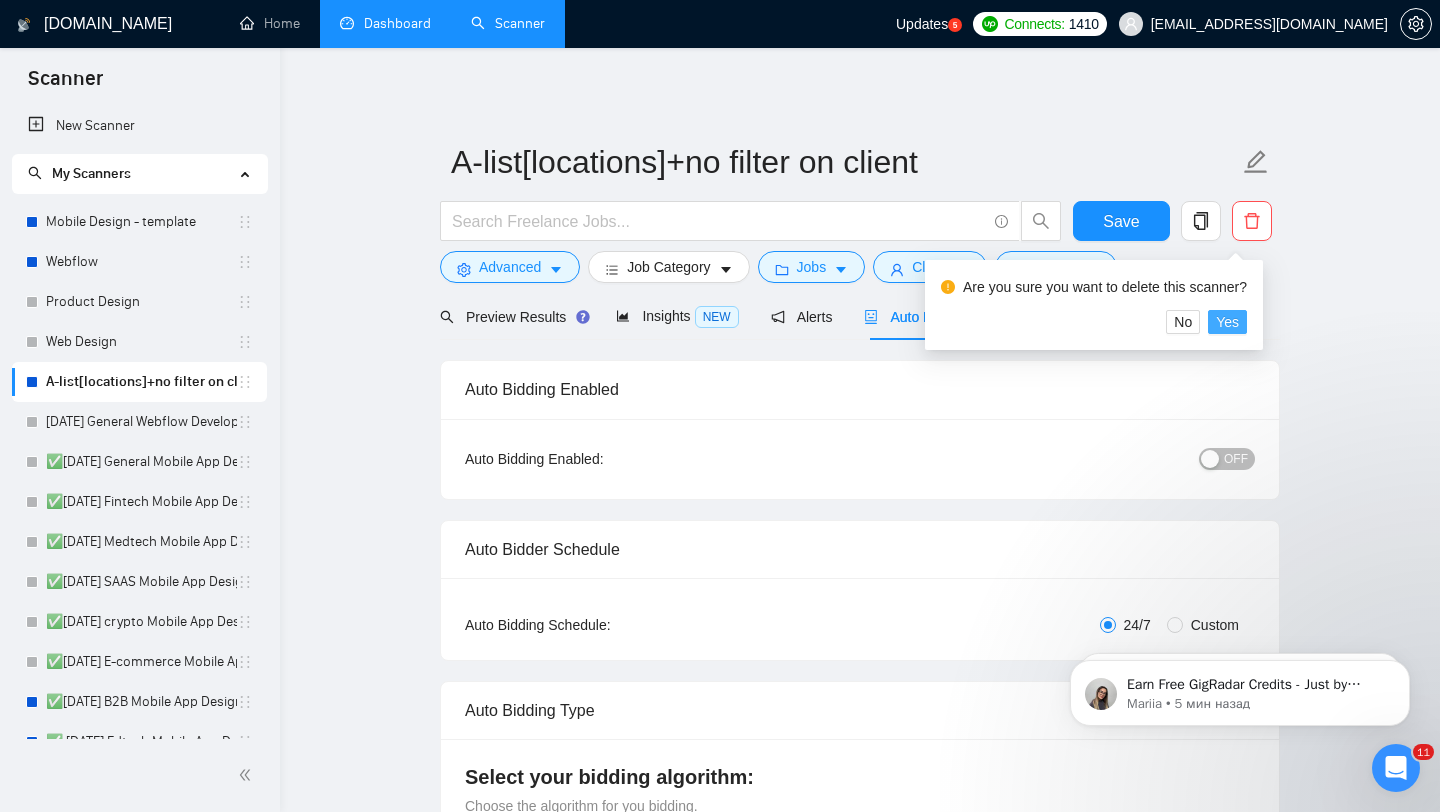 click on "Yes" at bounding box center (1227, 322) 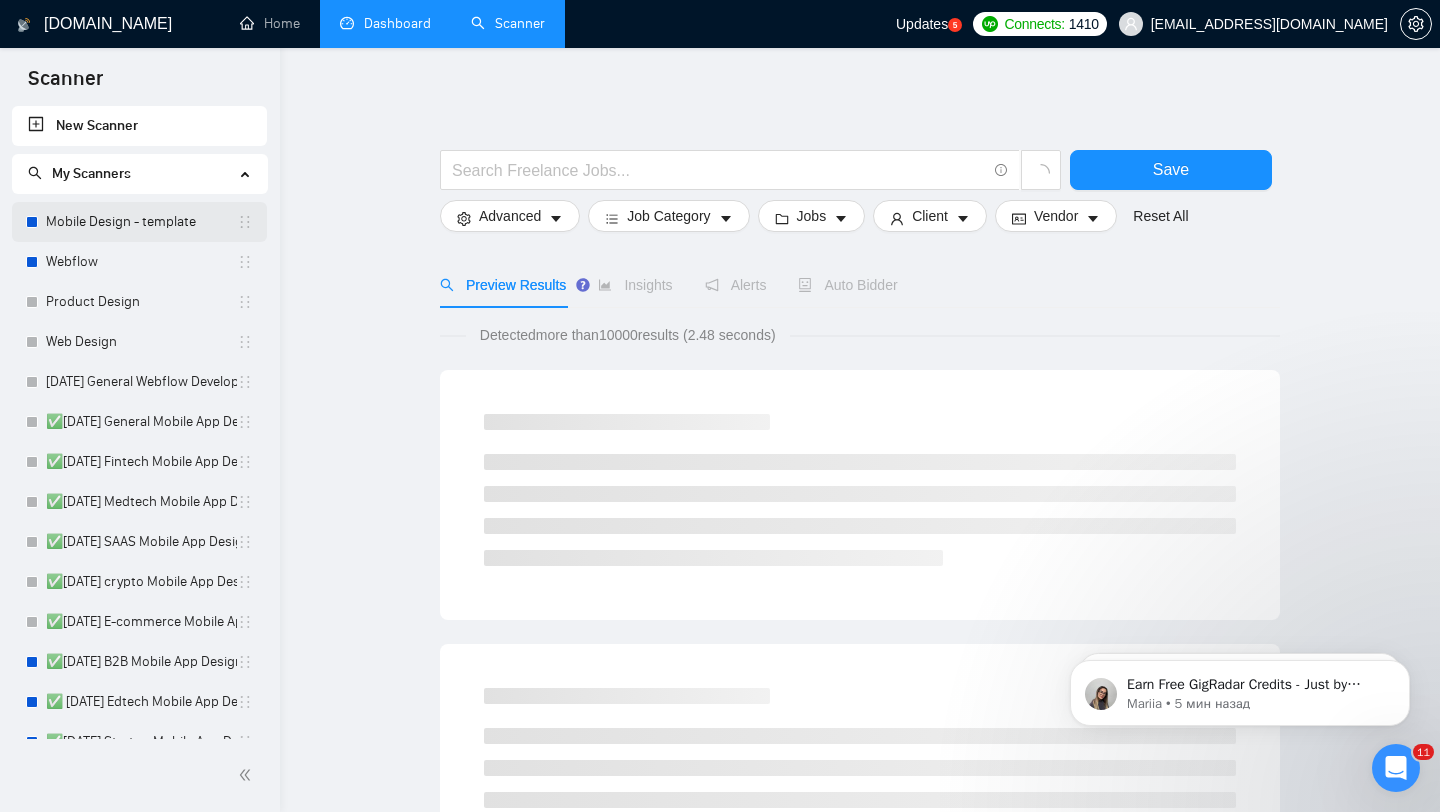 click on "Mobile Design - template" at bounding box center (141, 222) 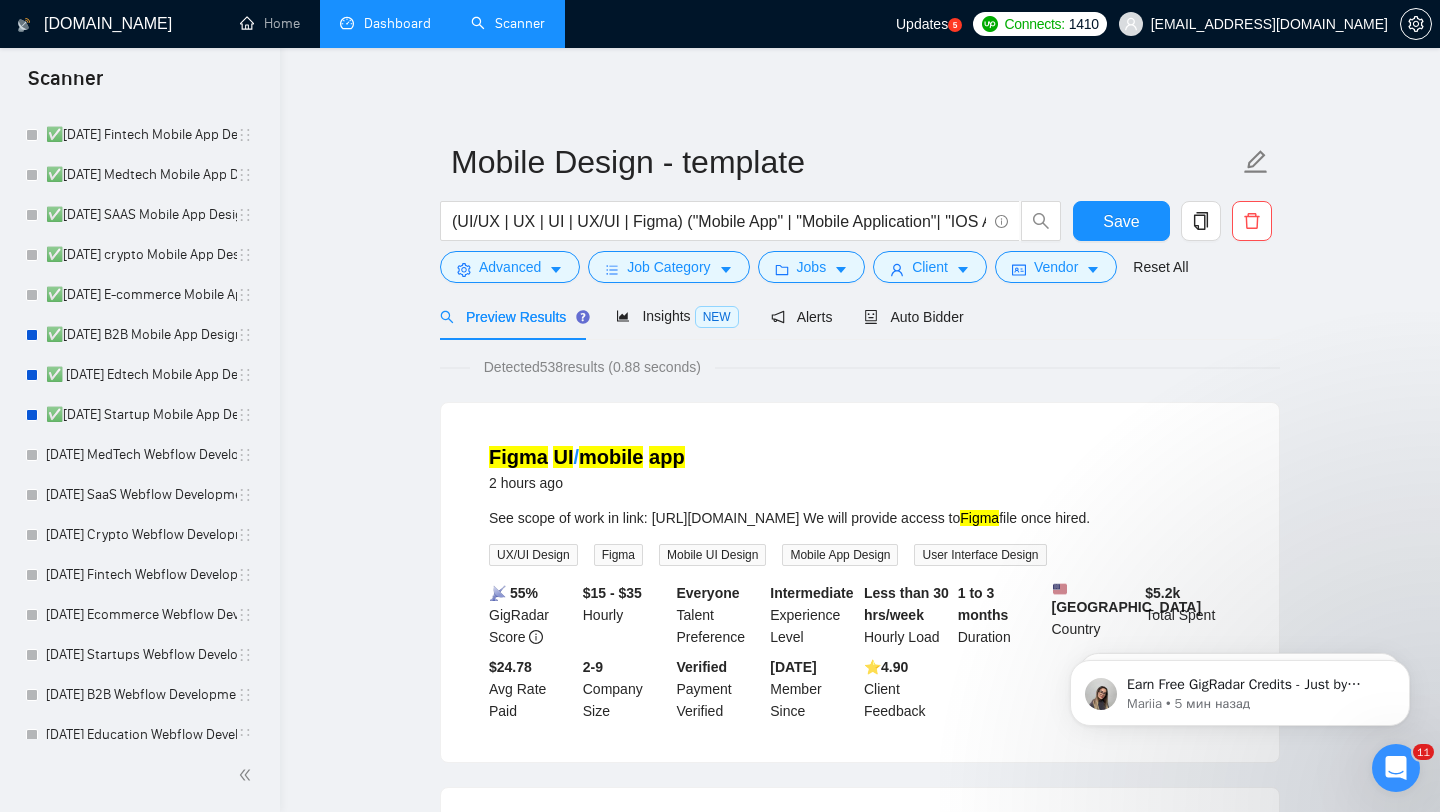 scroll, scrollTop: 0, scrollLeft: 0, axis: both 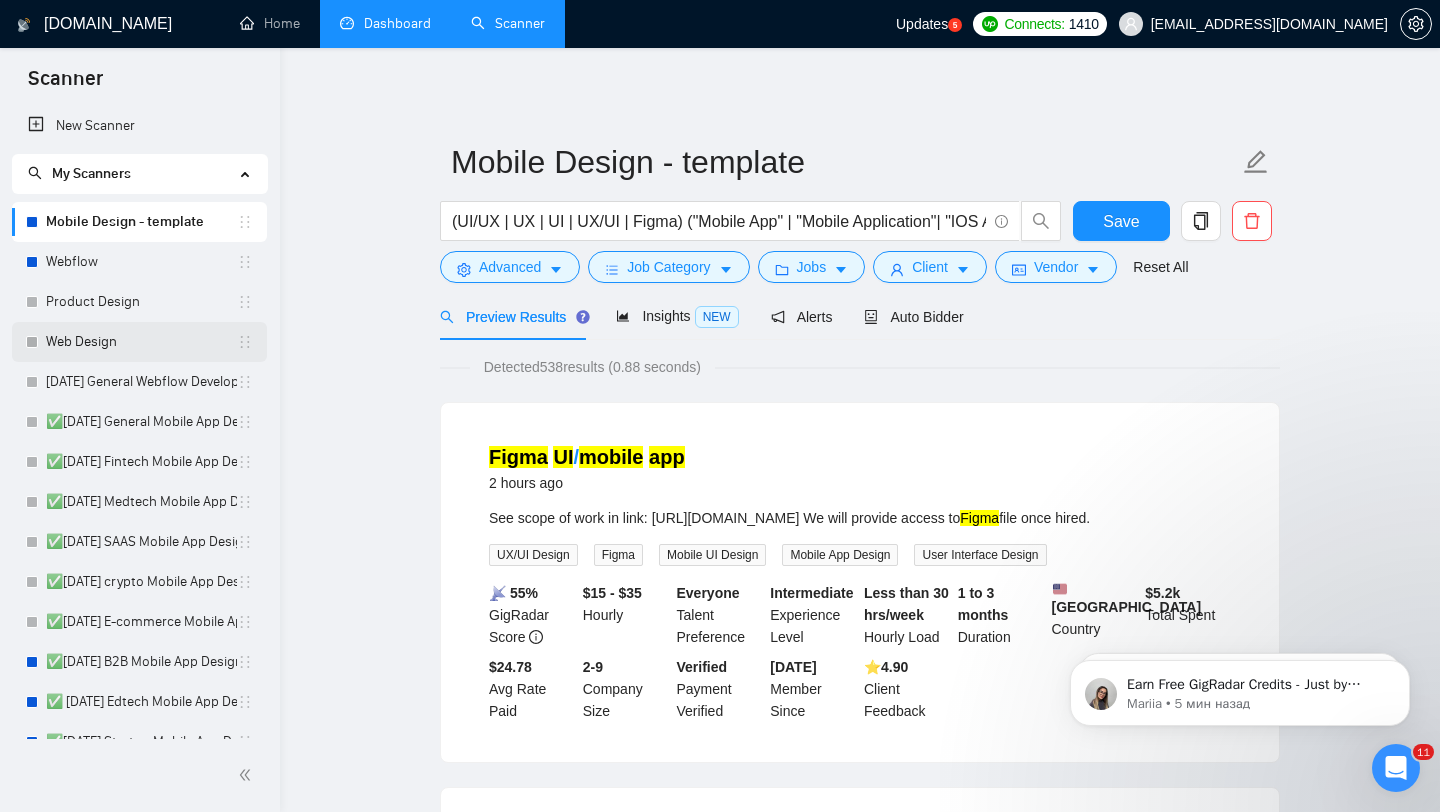 click on "Web Design" at bounding box center [141, 342] 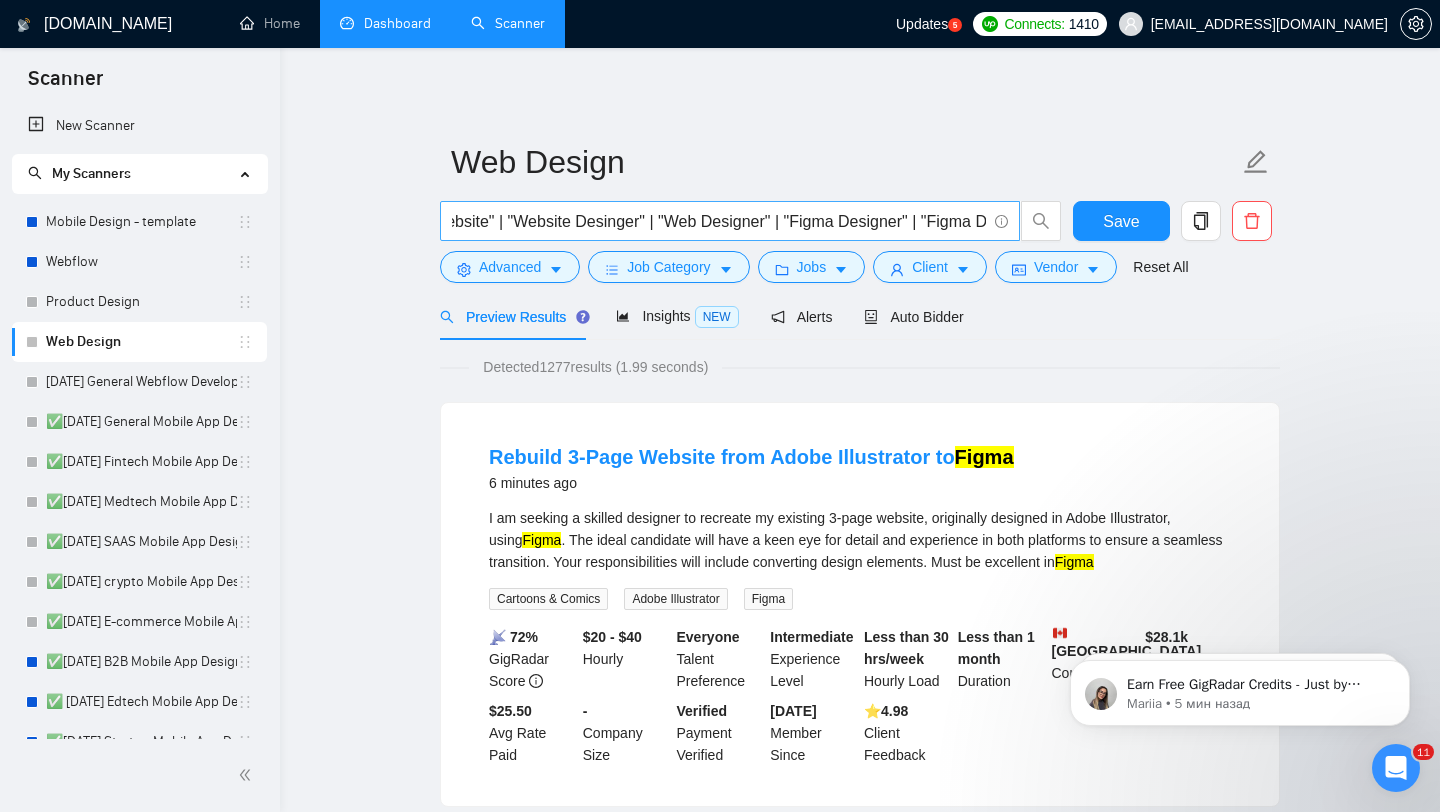 scroll, scrollTop: 0, scrollLeft: 453, axis: horizontal 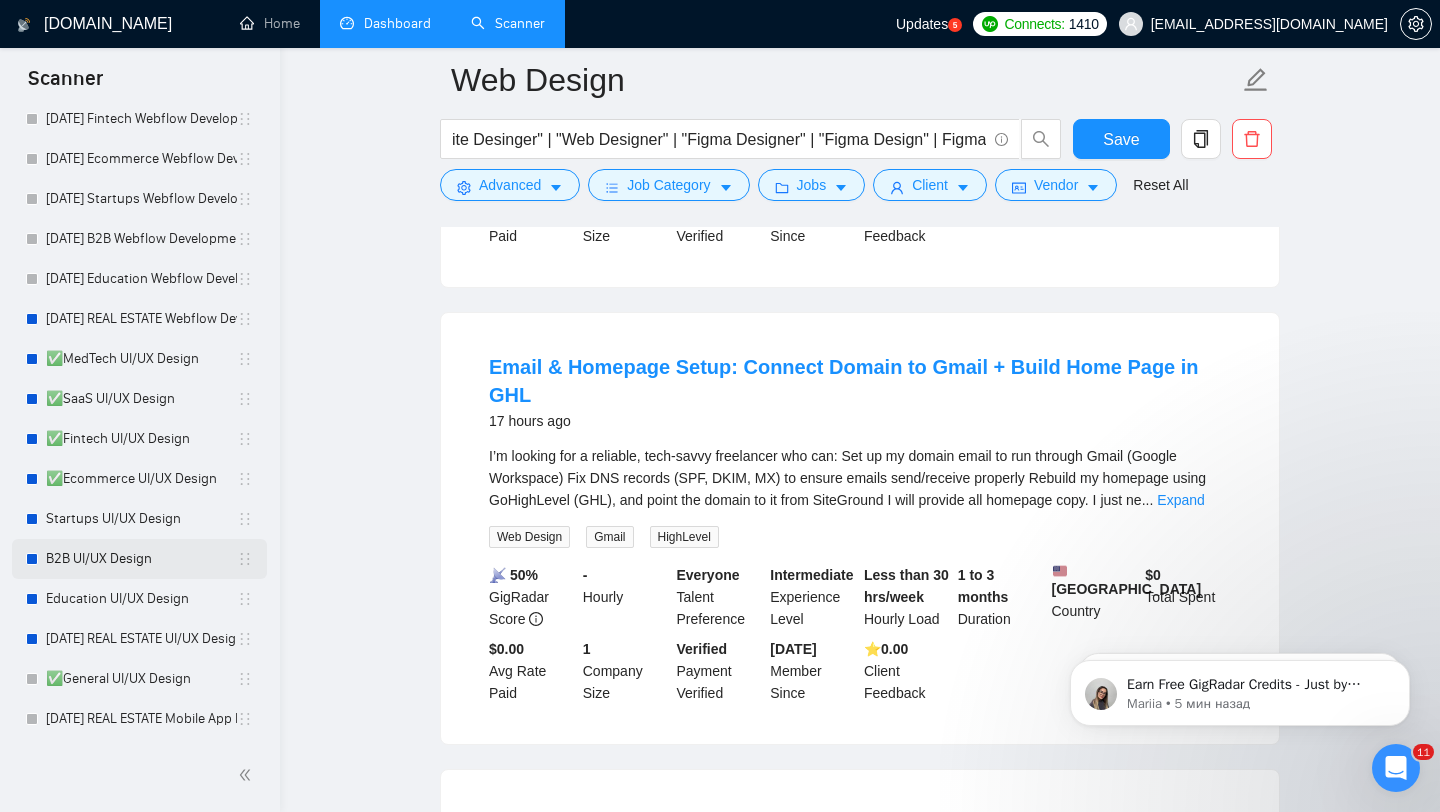click on "B2B UI/UX Design" at bounding box center [141, 559] 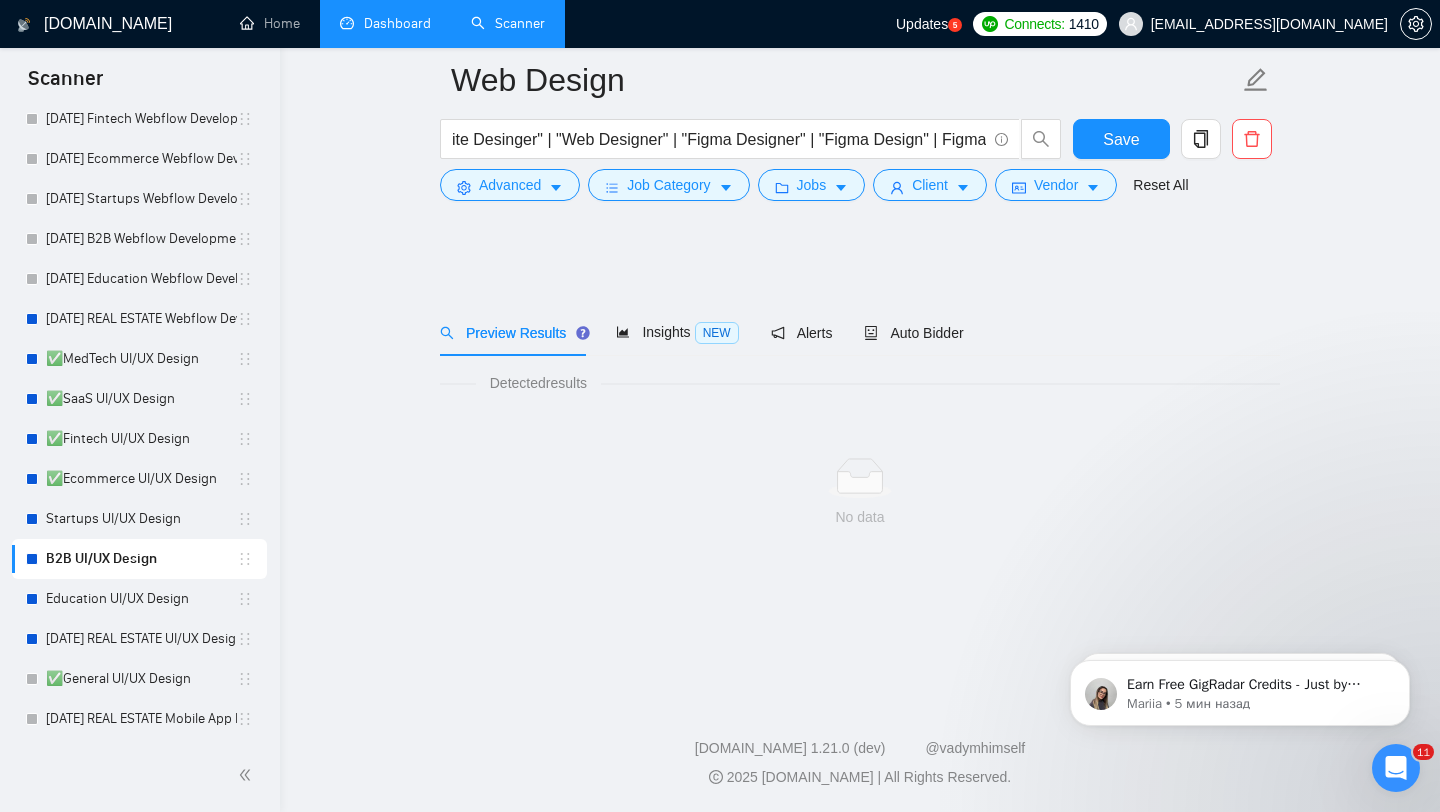 scroll, scrollTop: 0, scrollLeft: 0, axis: both 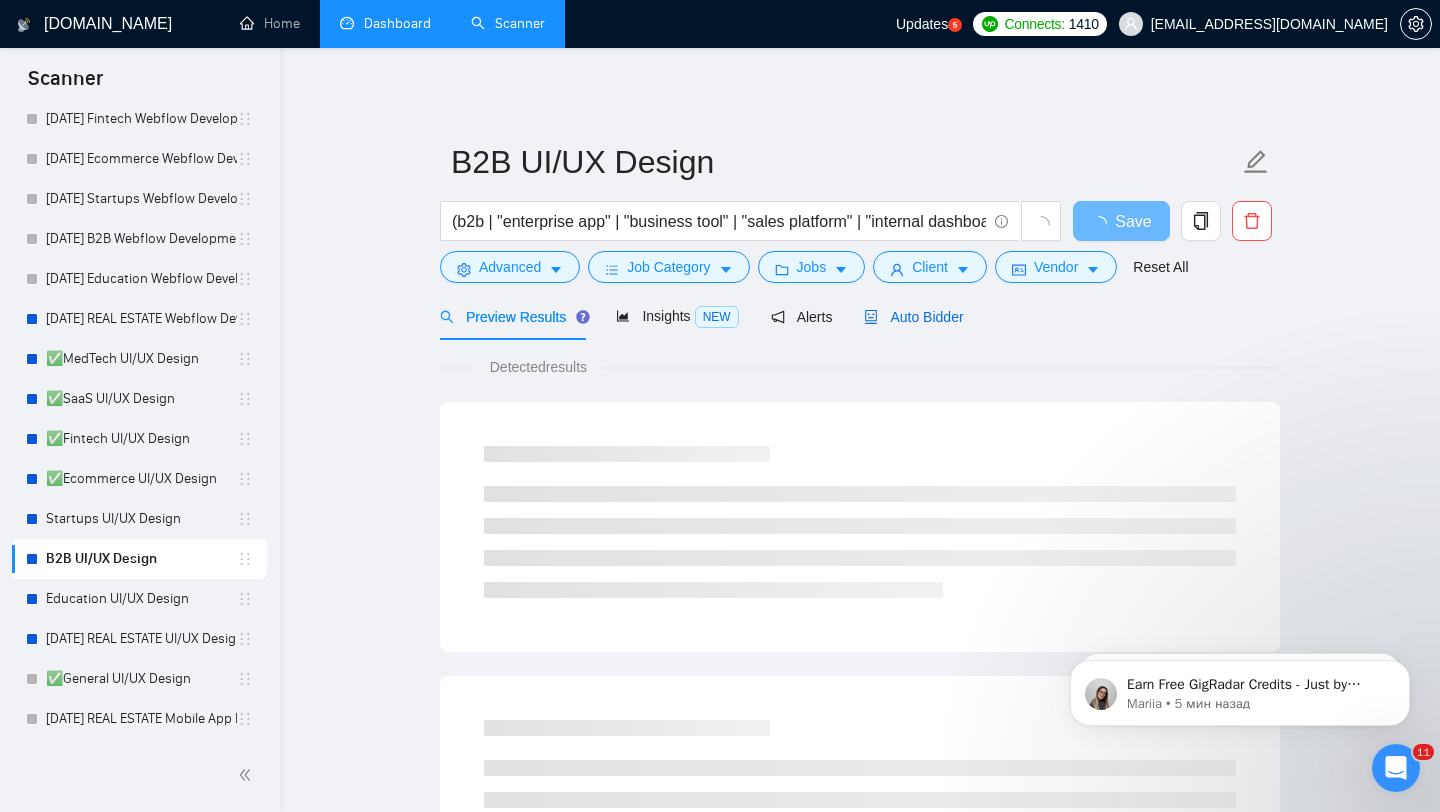 click on "Auto Bidder" at bounding box center [913, 317] 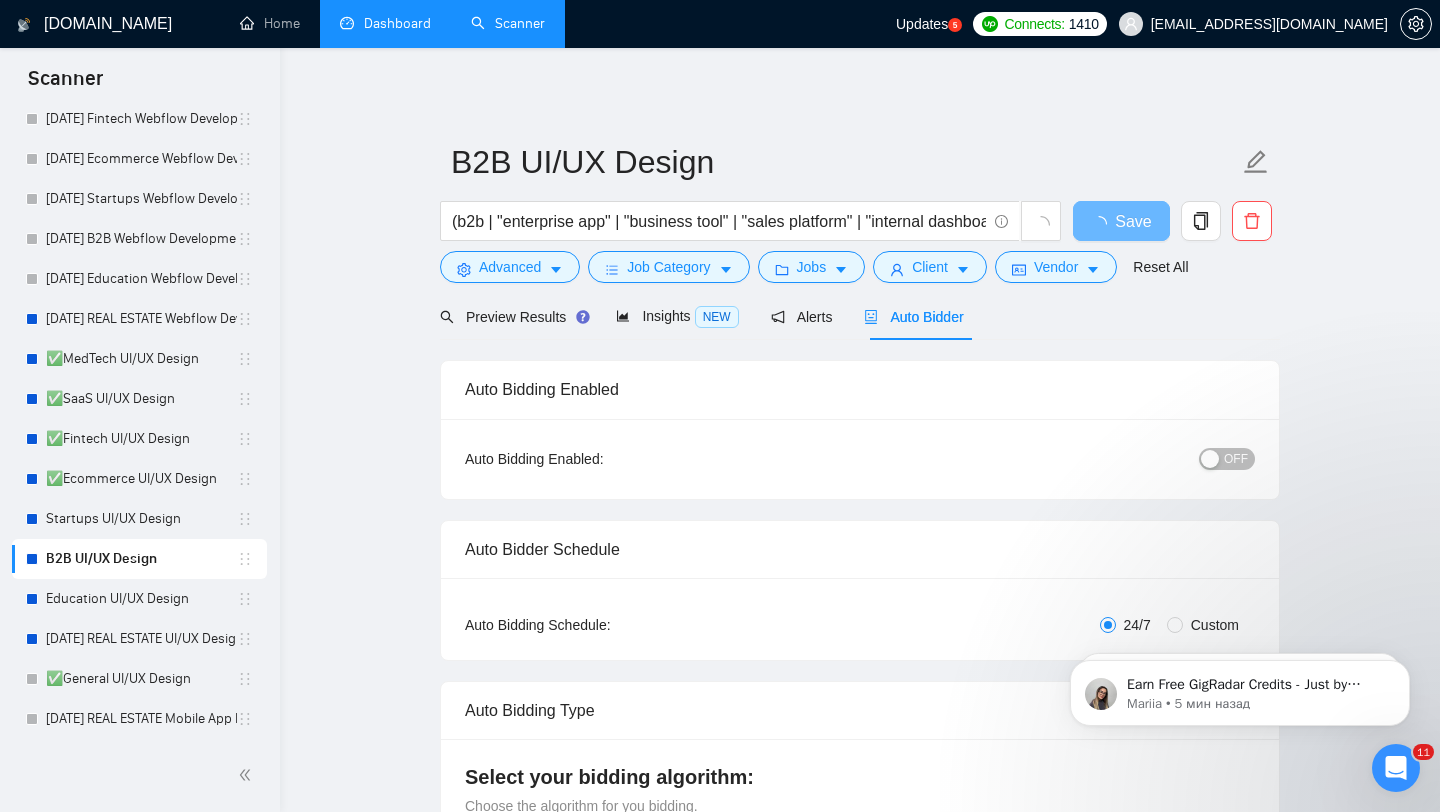 type 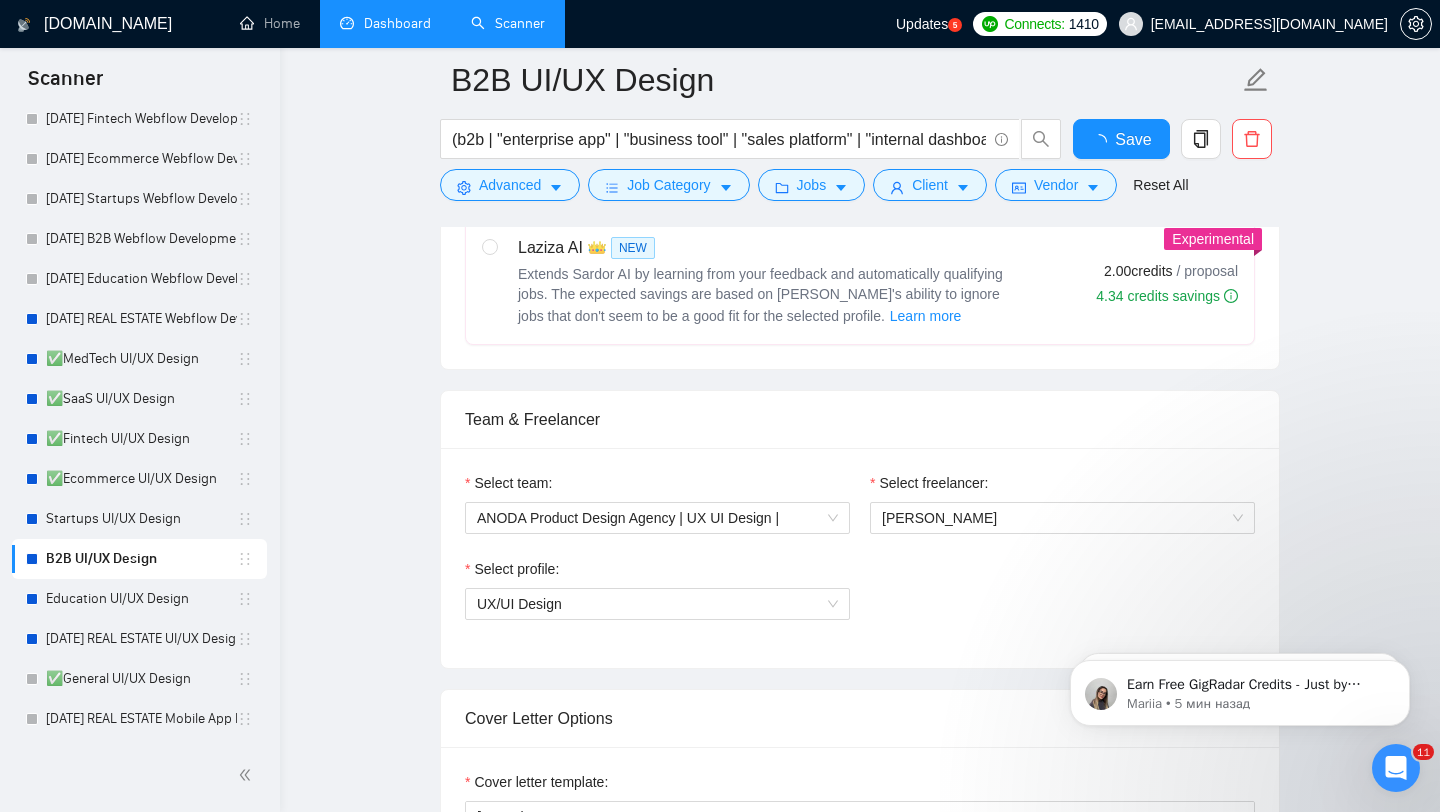 scroll, scrollTop: 1249, scrollLeft: 0, axis: vertical 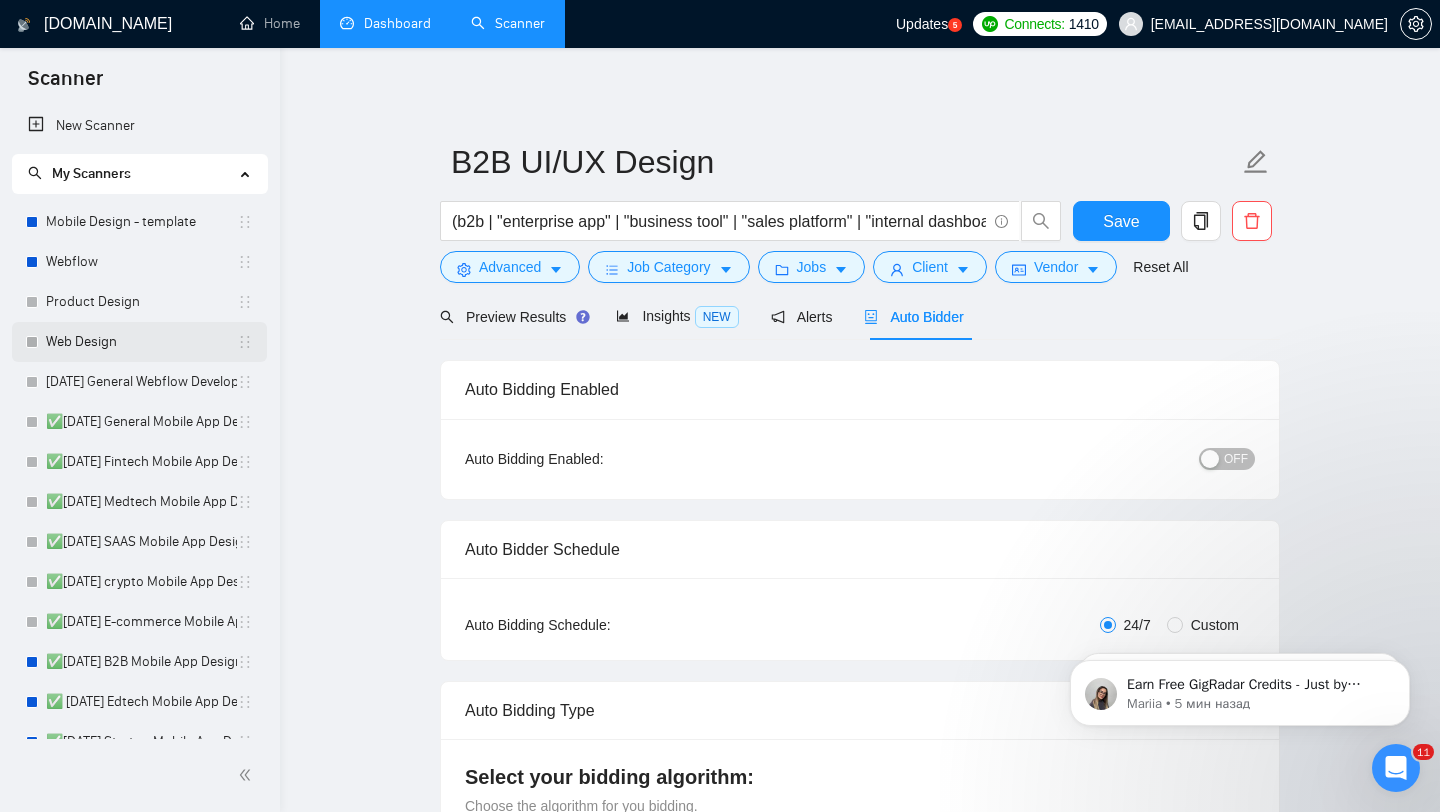 click on "Web Design" at bounding box center (141, 342) 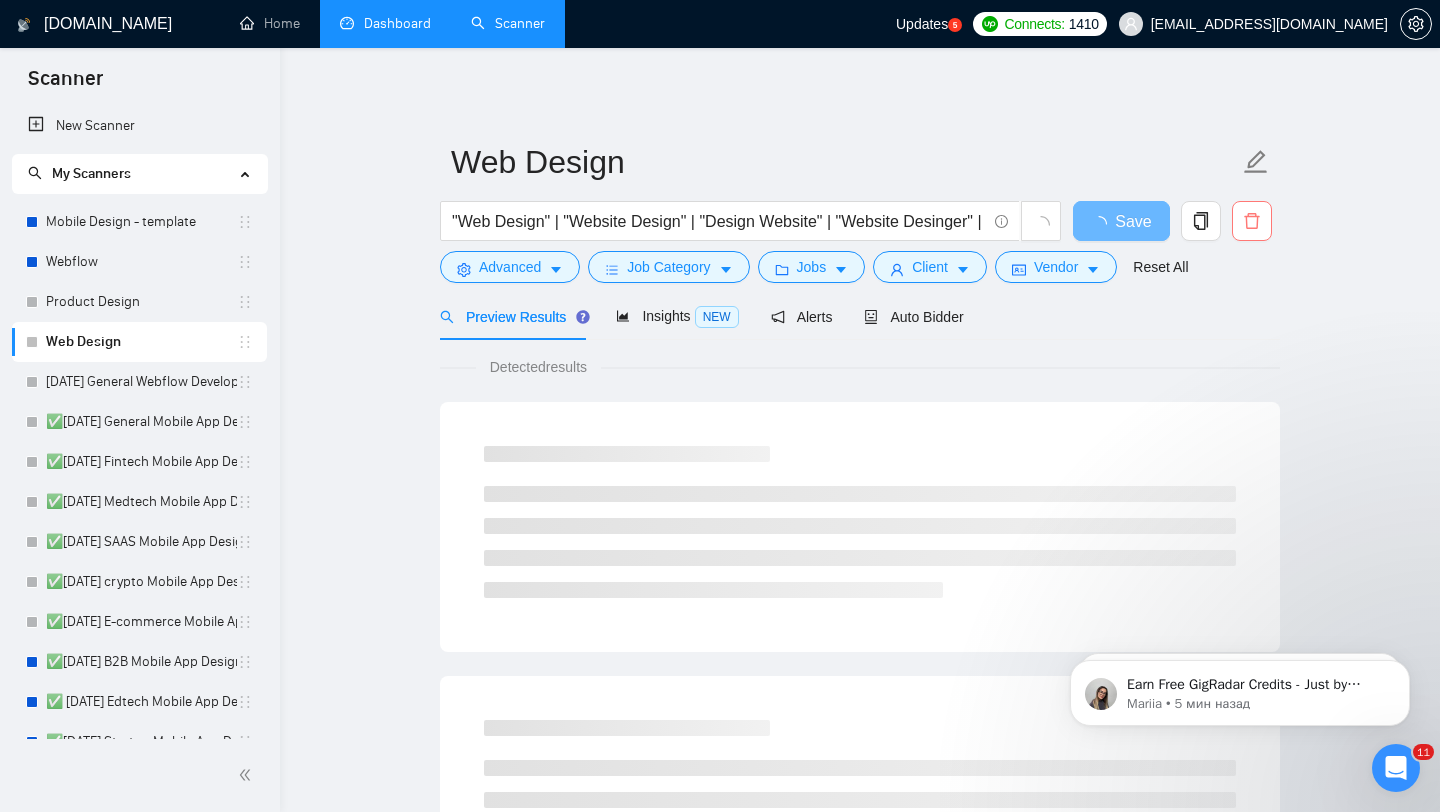 click 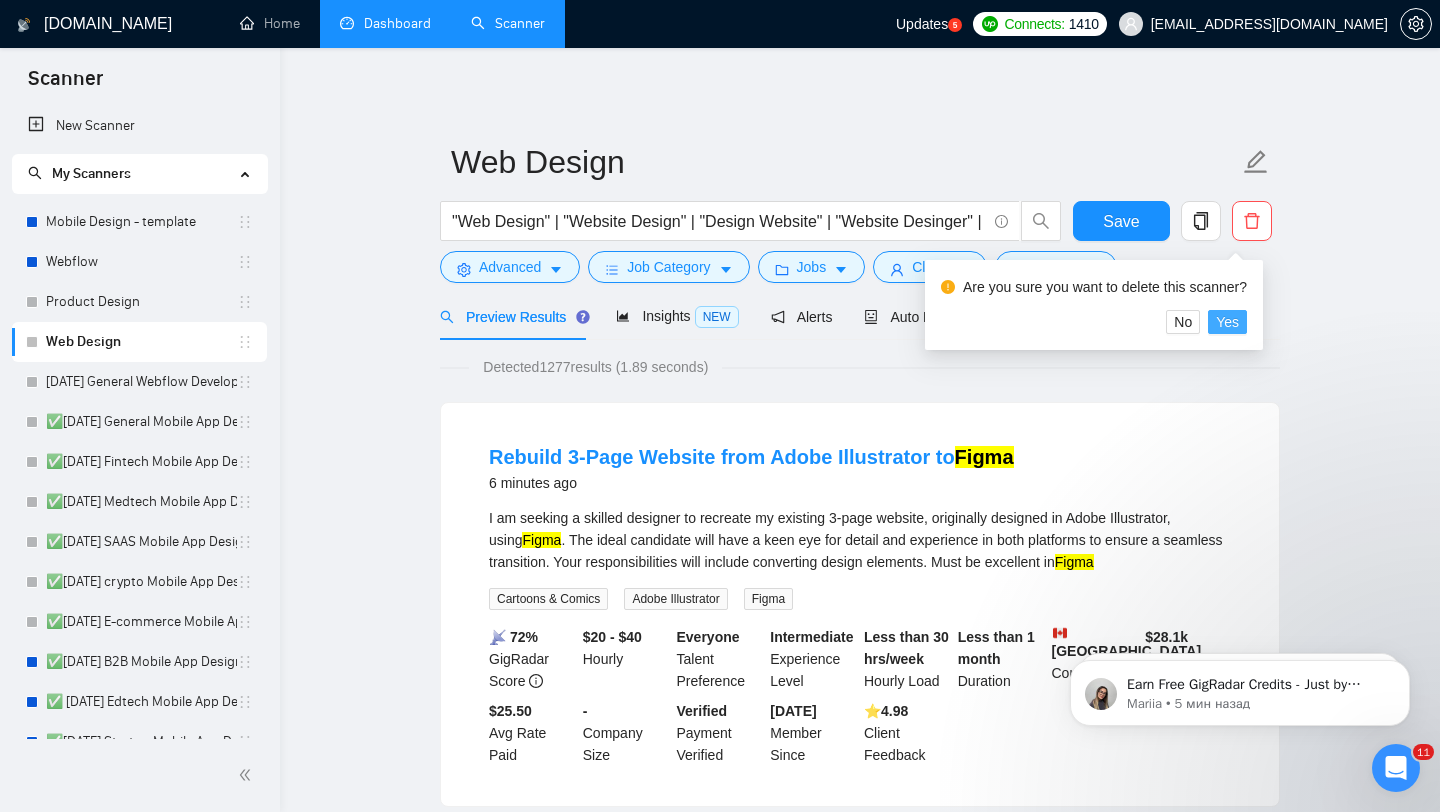 click on "Yes" at bounding box center [1227, 322] 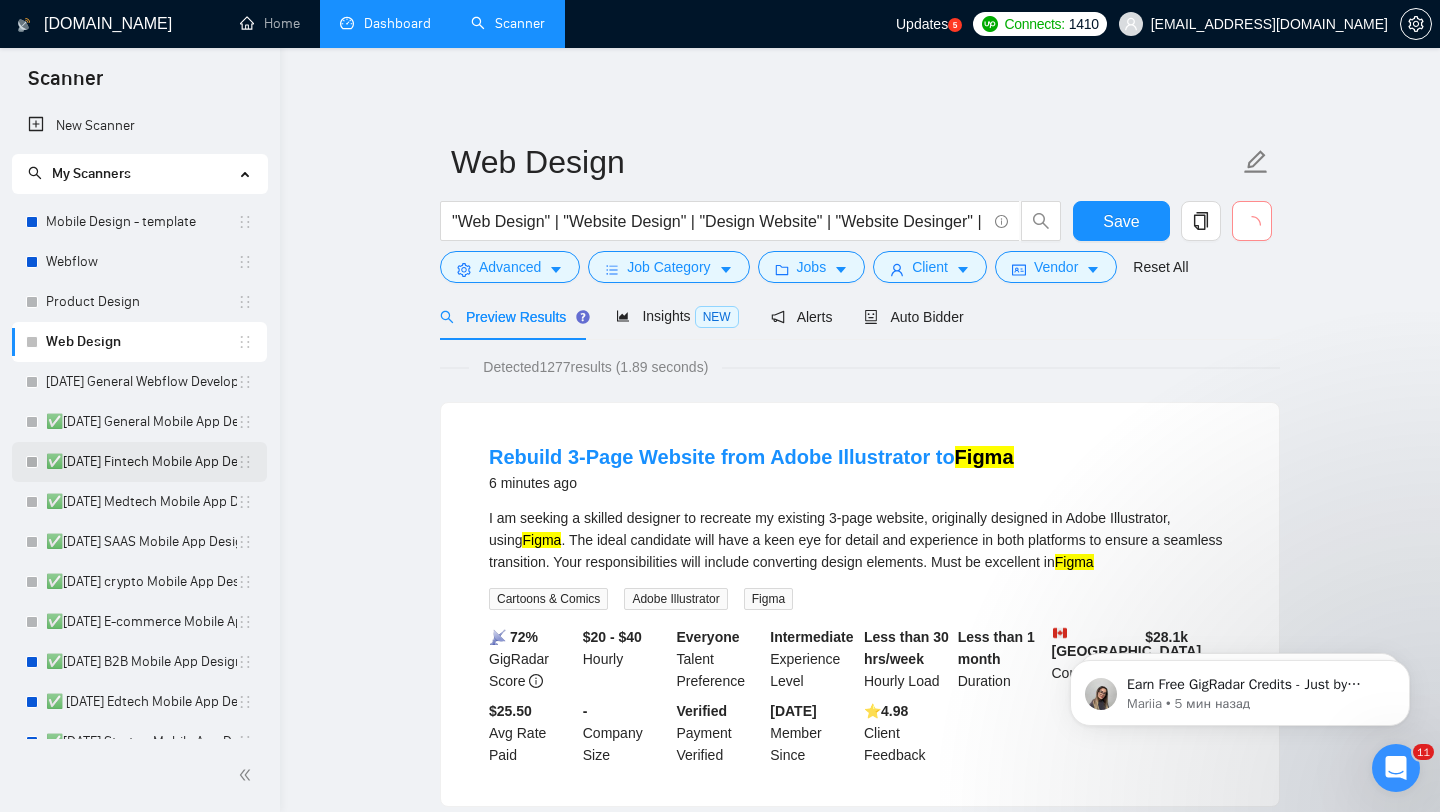 scroll, scrollTop: 783, scrollLeft: 0, axis: vertical 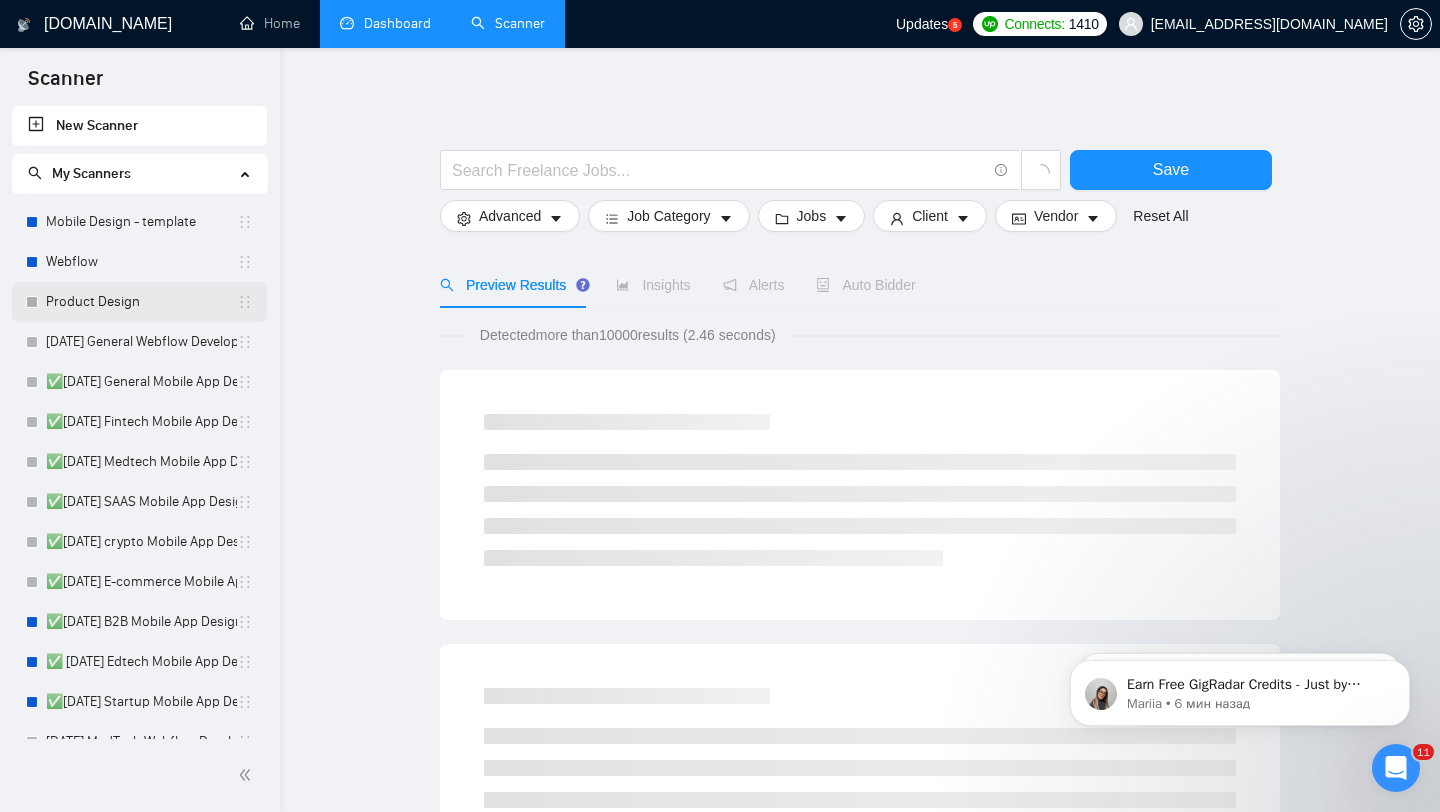 click on "Product Design" at bounding box center (141, 302) 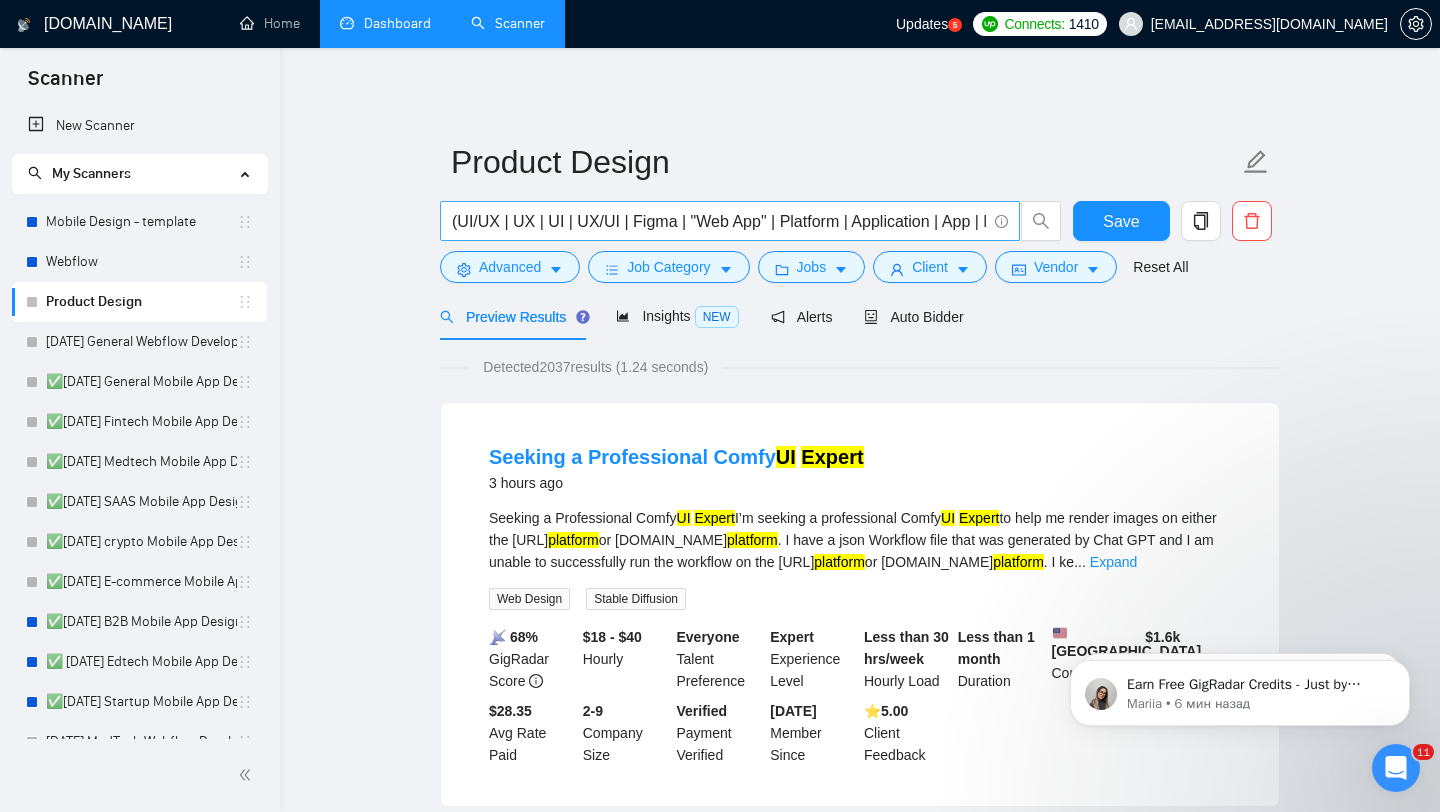 scroll, scrollTop: 0, scrollLeft: 318, axis: horizontal 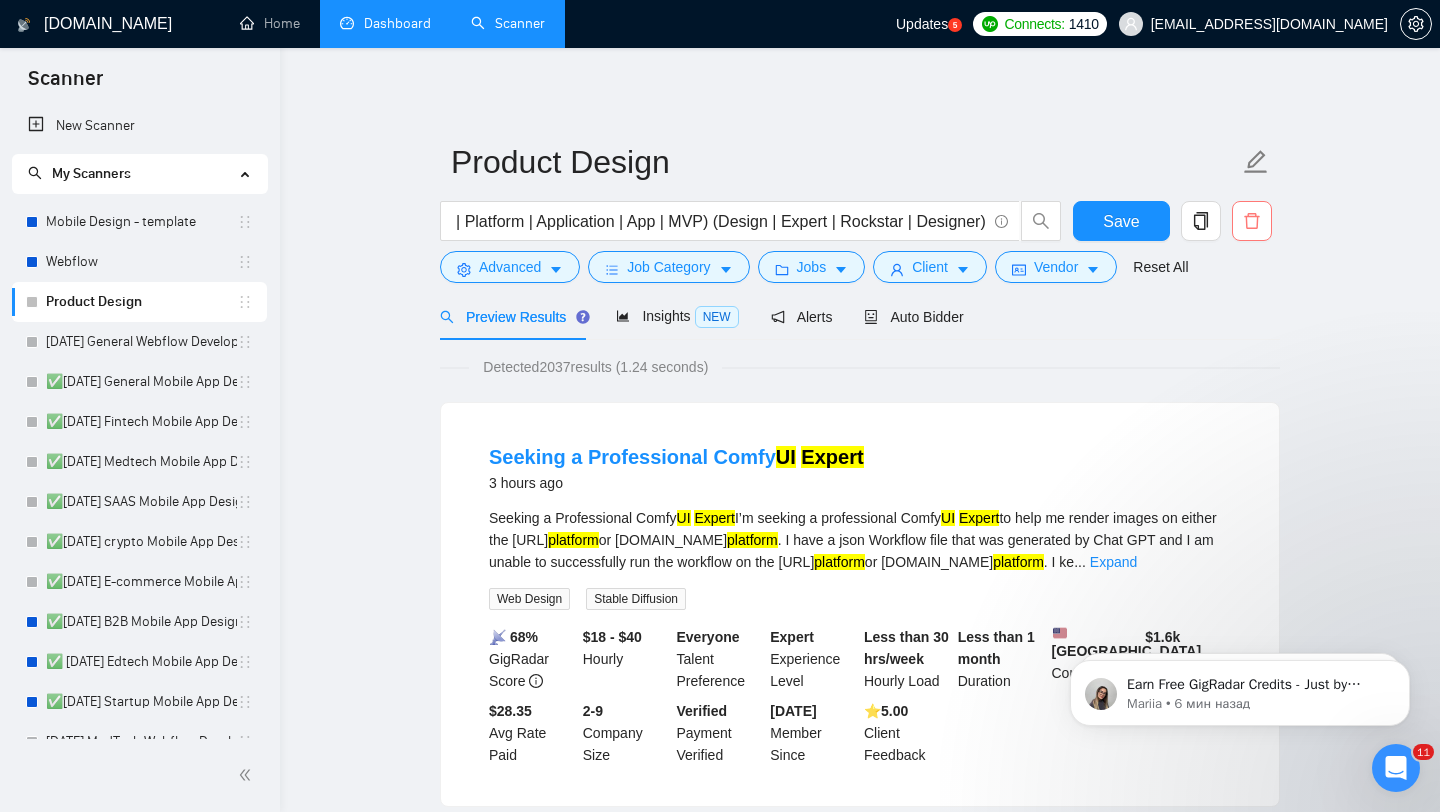 click at bounding box center [1252, 221] 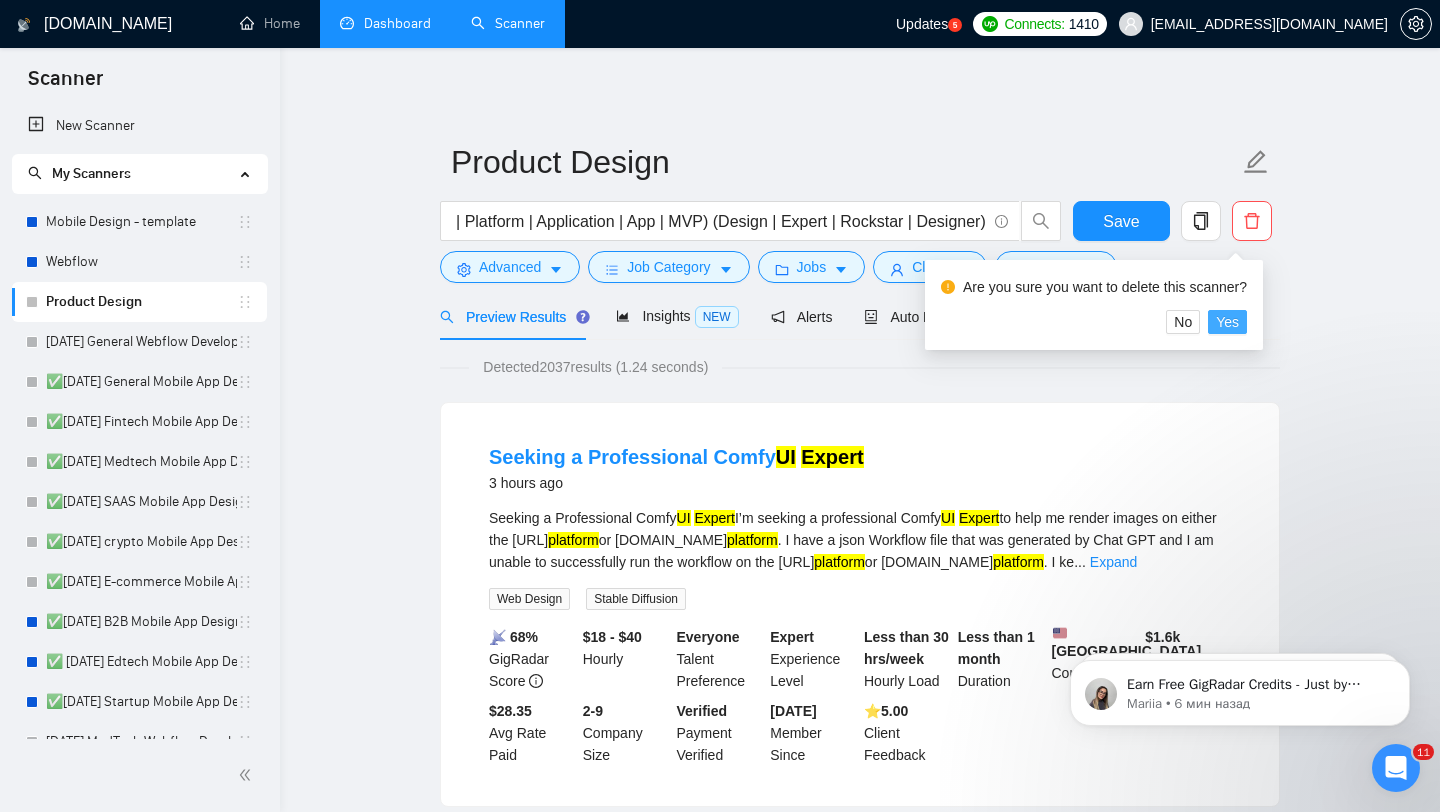 click on "Yes" at bounding box center (1227, 322) 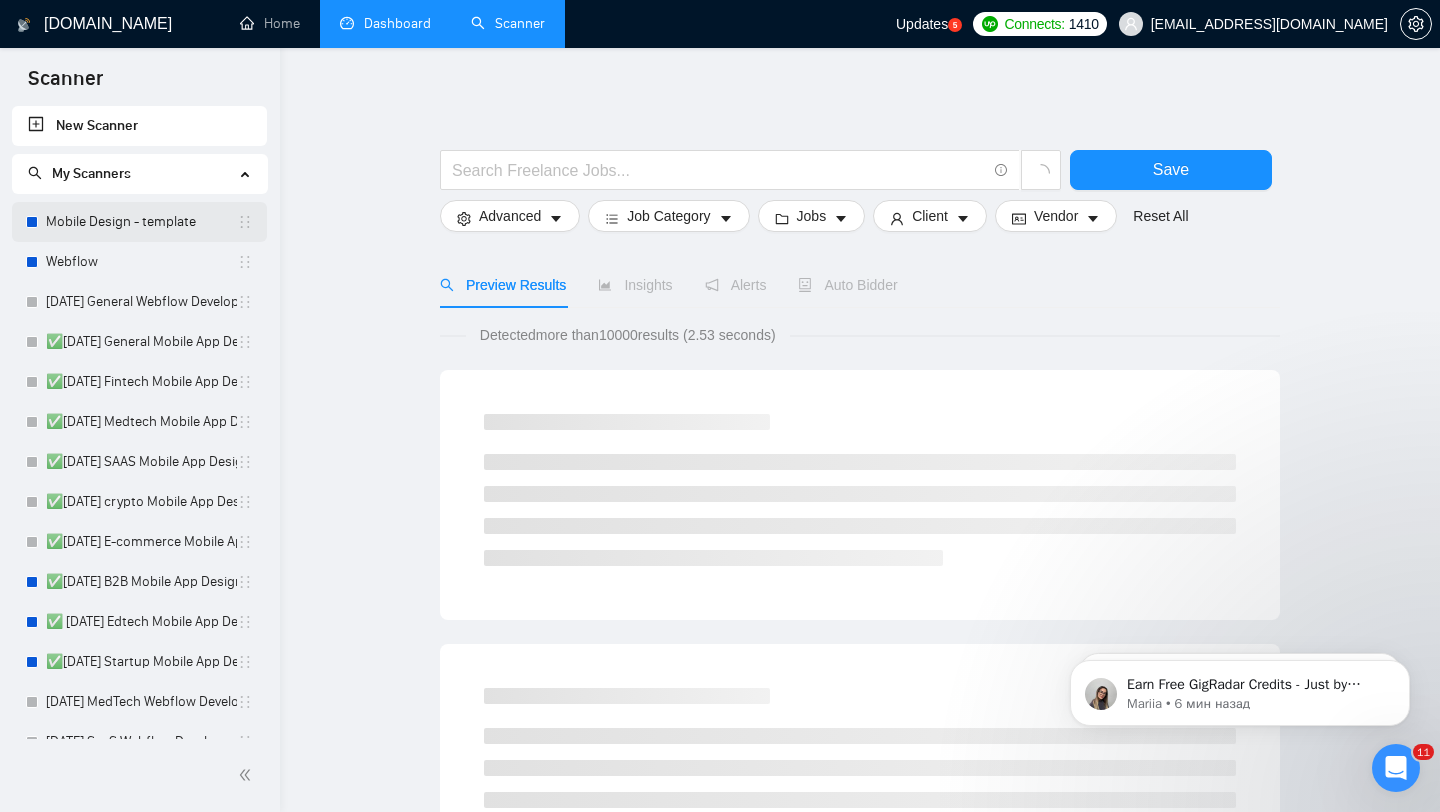 click on "Mobile Design - template" at bounding box center (141, 222) 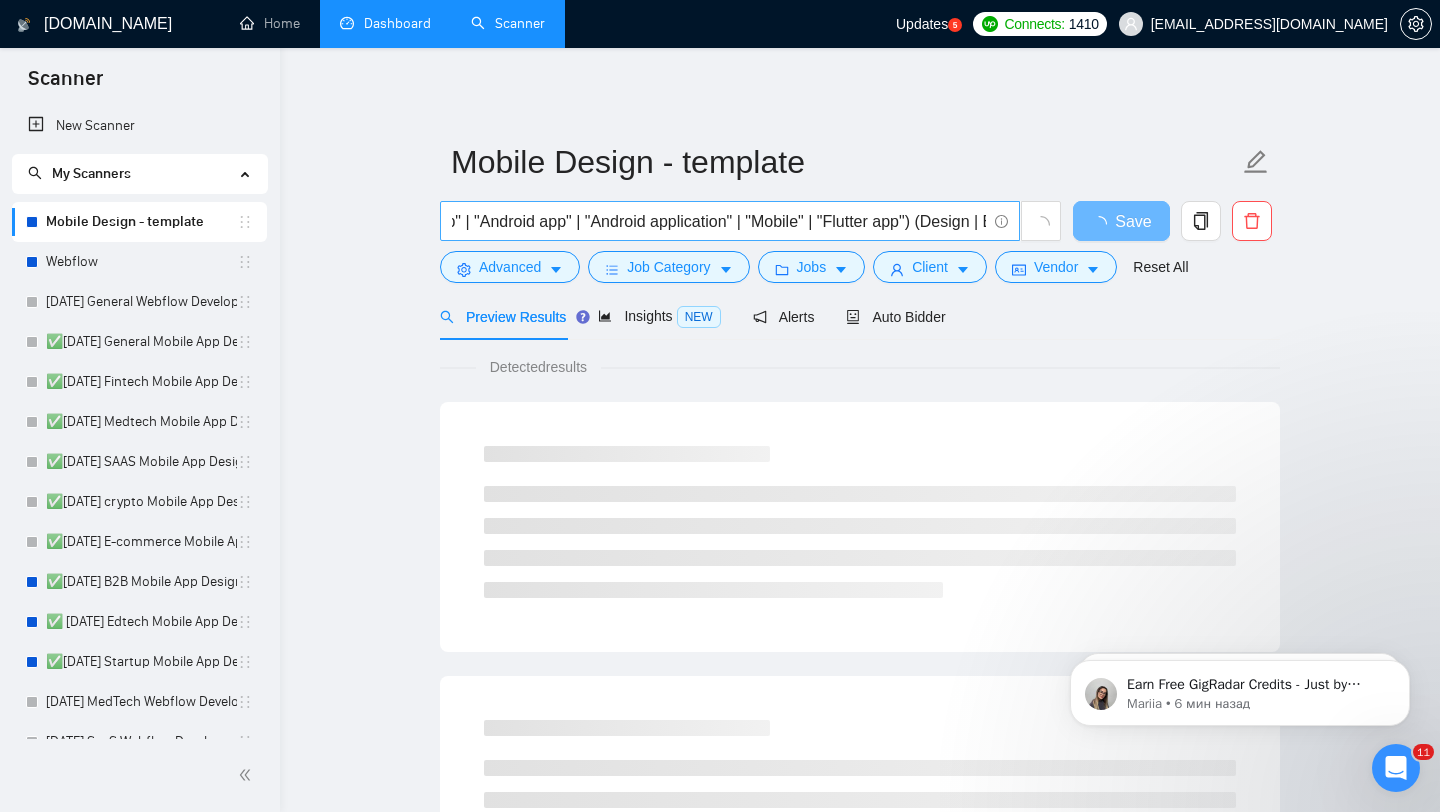 scroll, scrollTop: 0, scrollLeft: 922, axis: horizontal 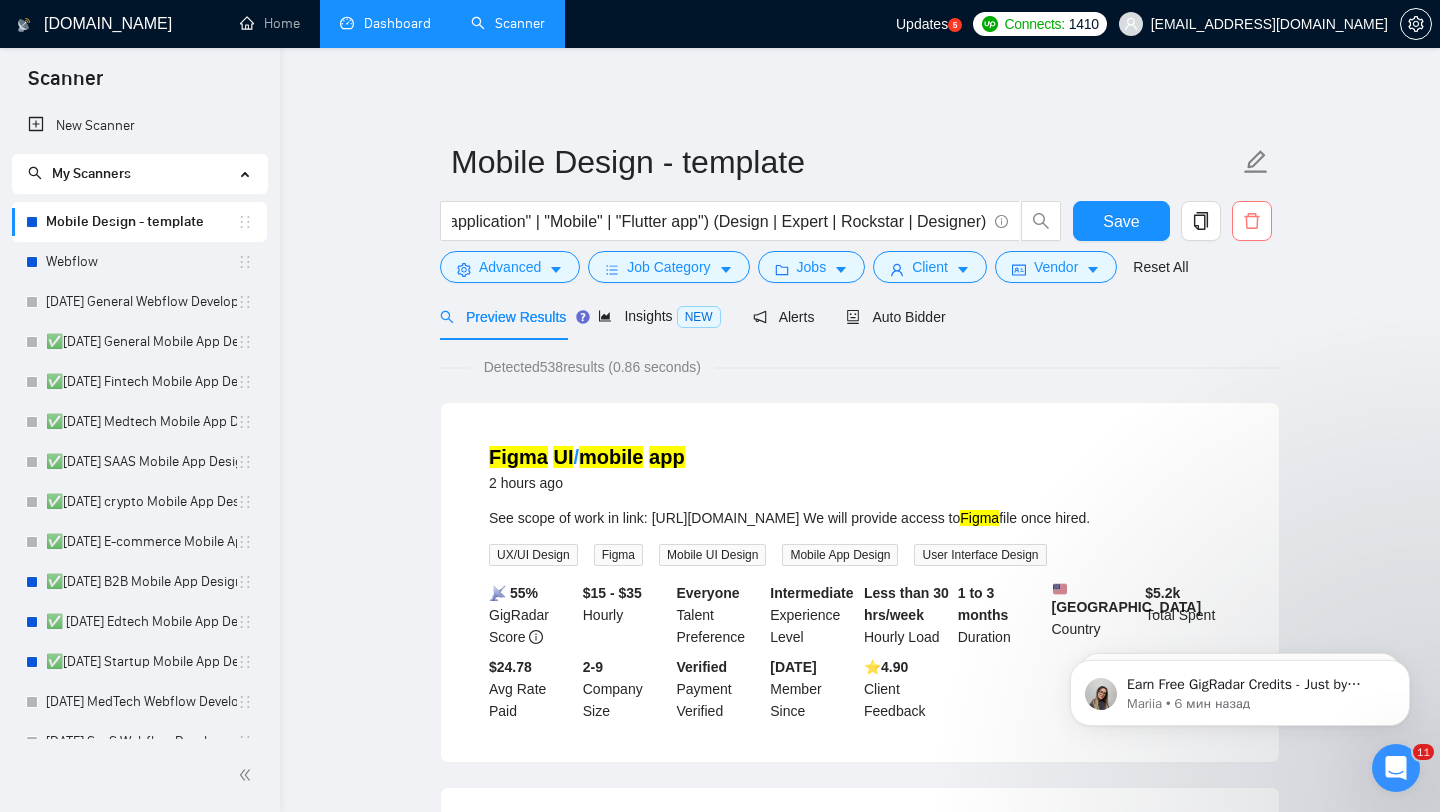 click at bounding box center [1252, 221] 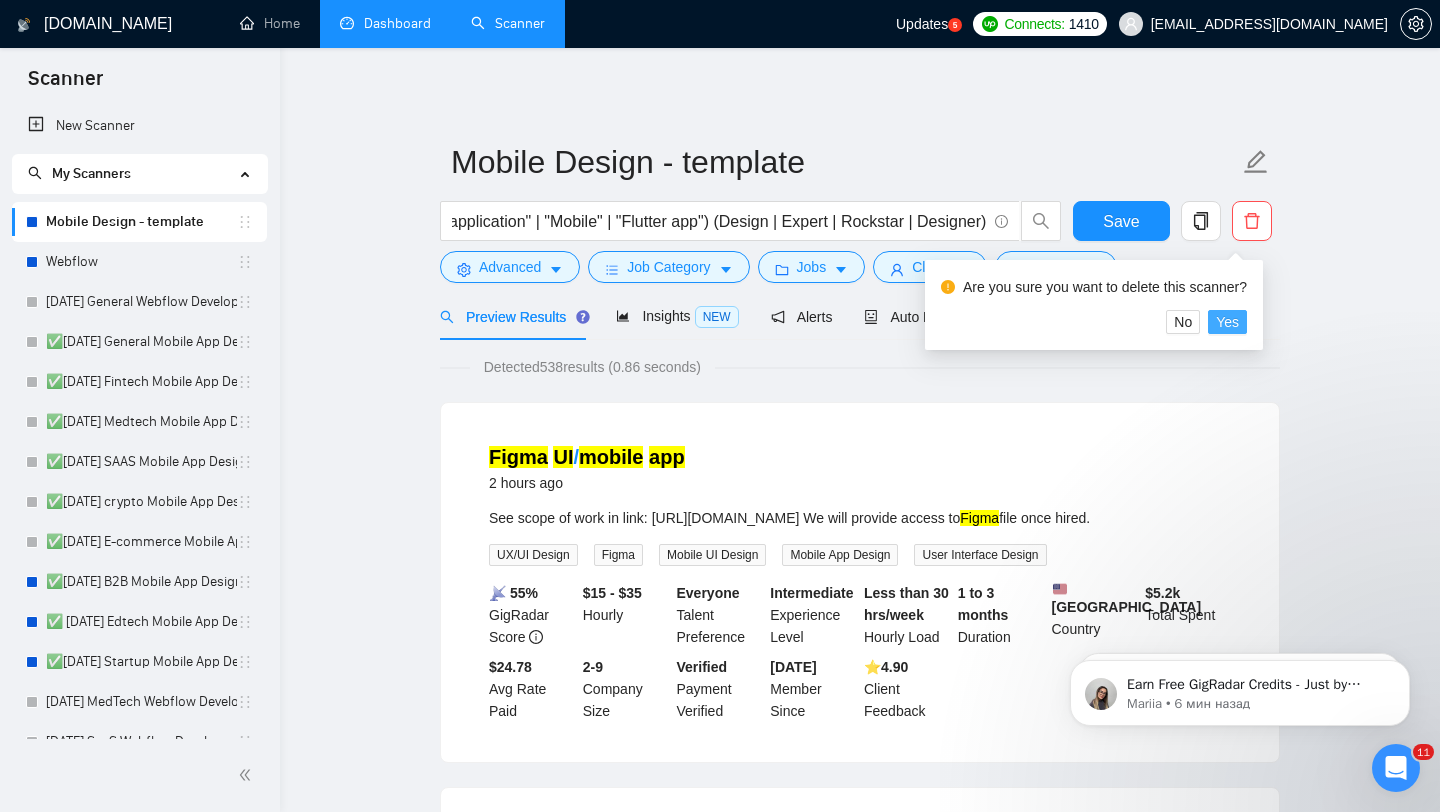 click on "Yes" at bounding box center (1227, 322) 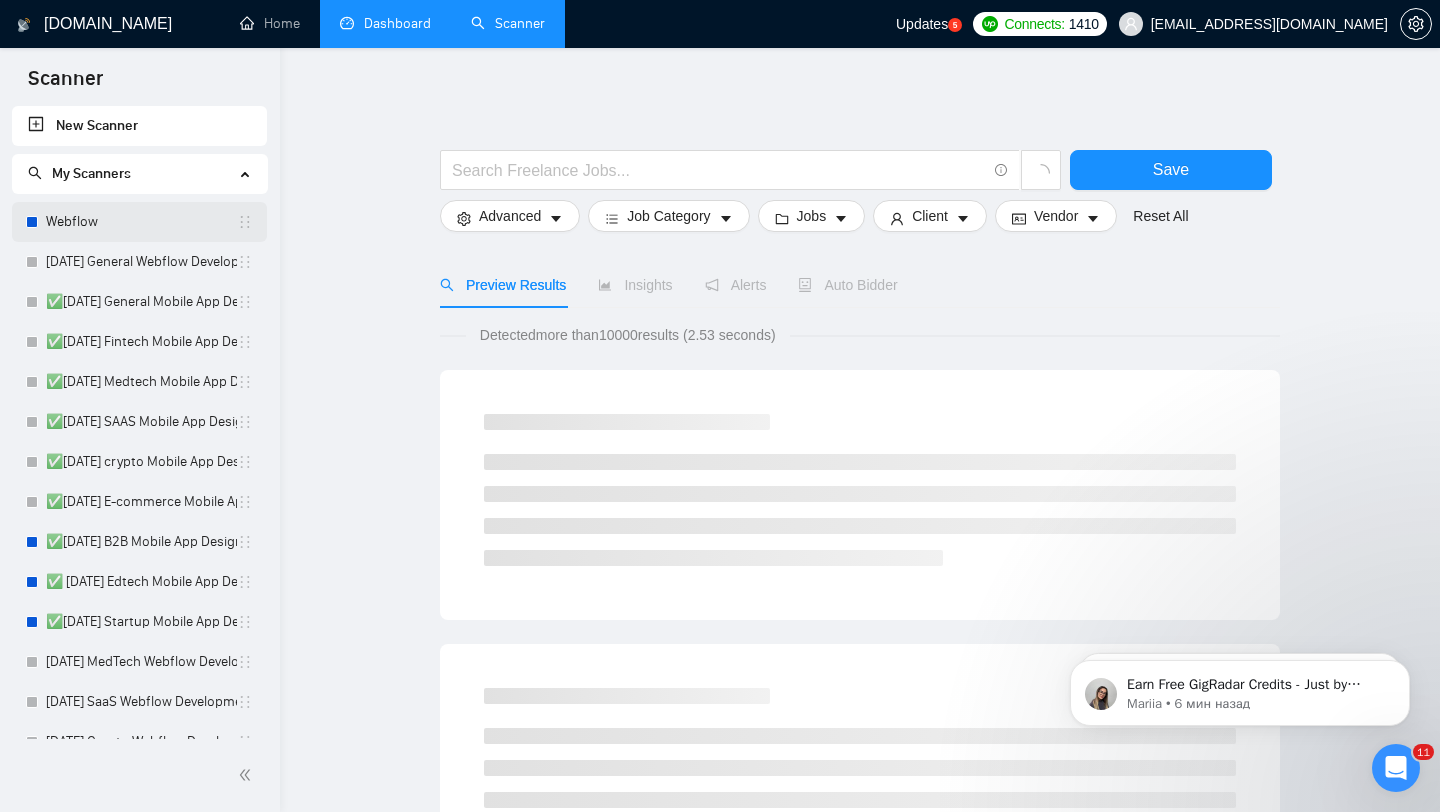 click on "Webflow" at bounding box center (141, 222) 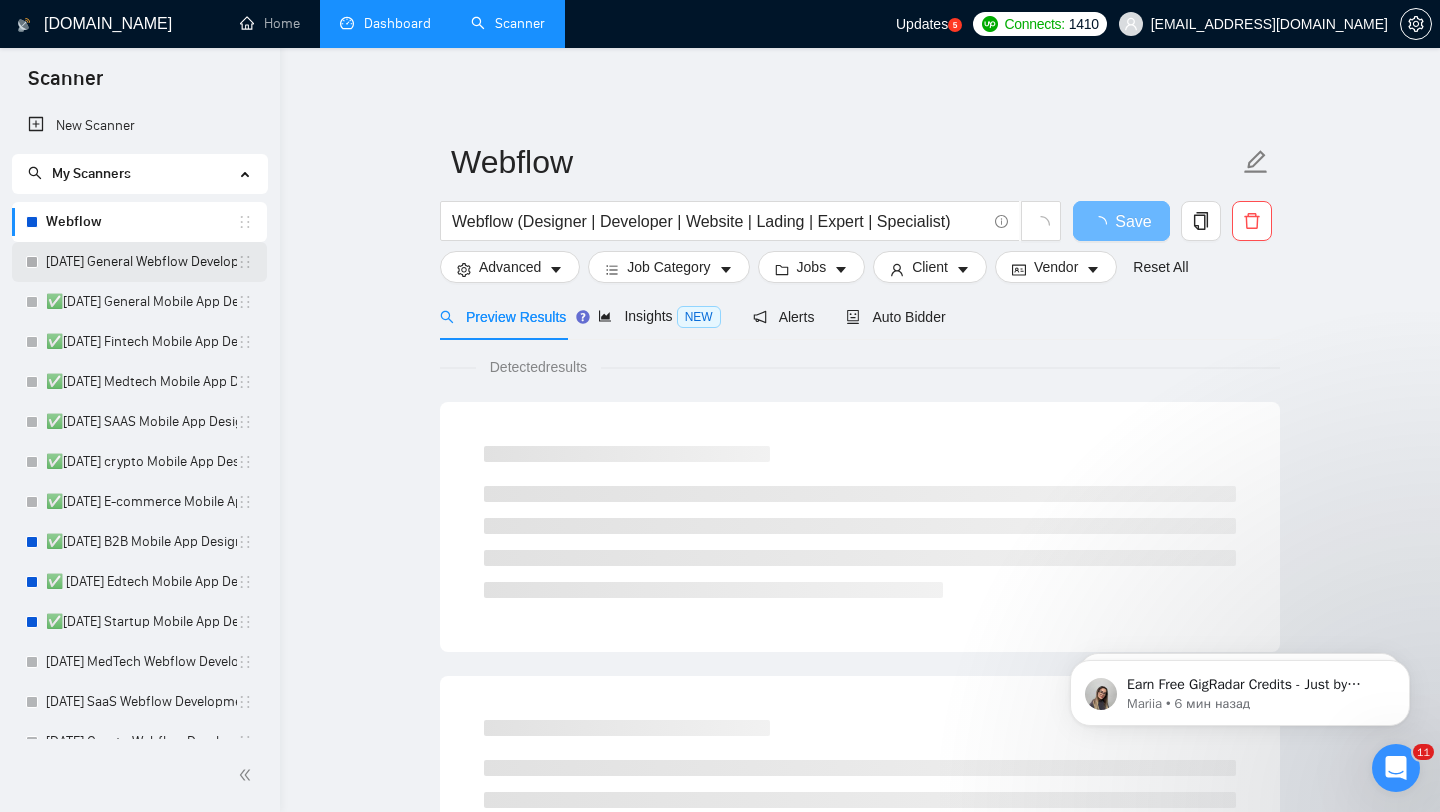 click on "[DATE] General Webflow Development" at bounding box center [141, 262] 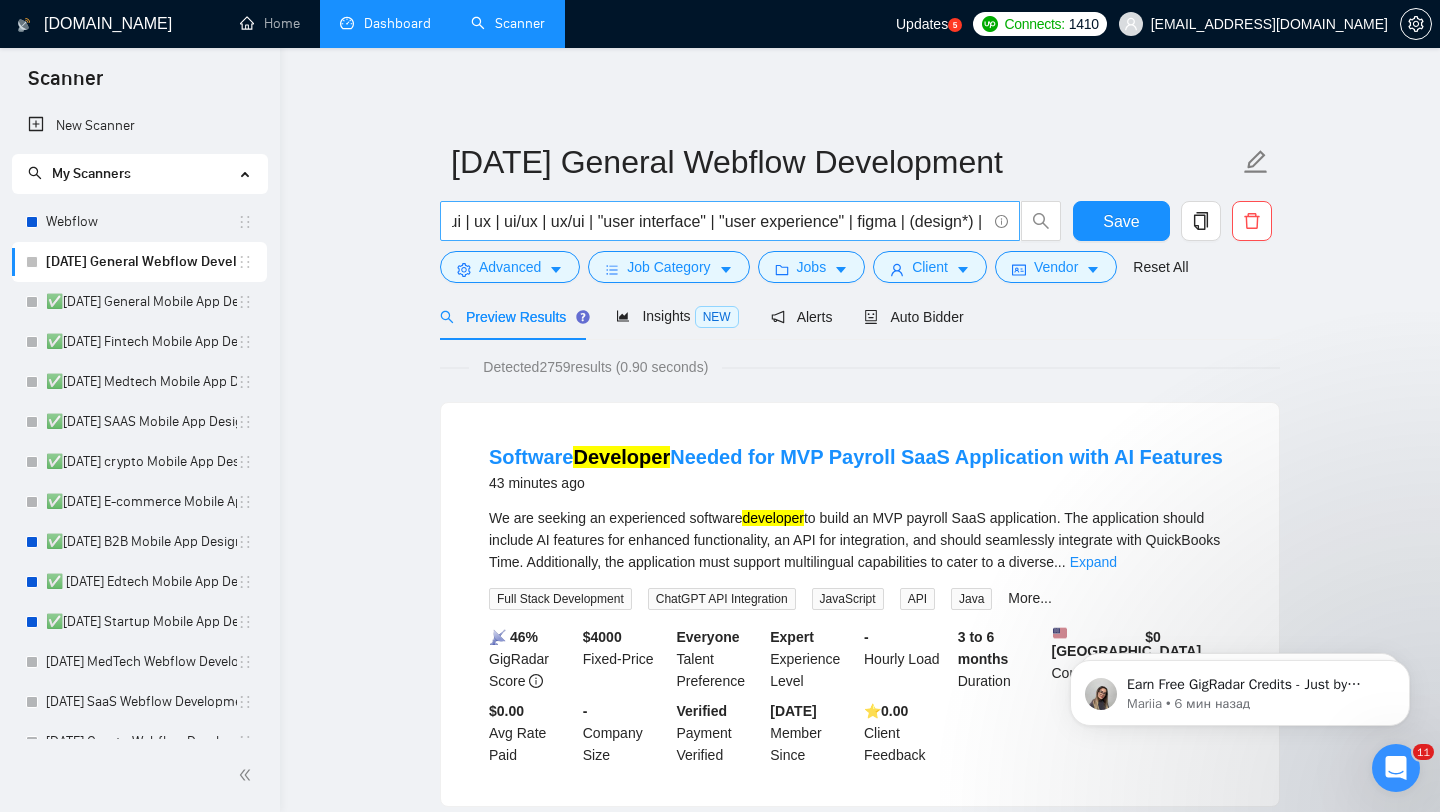 scroll, scrollTop: 0, scrollLeft: 1071, axis: horizontal 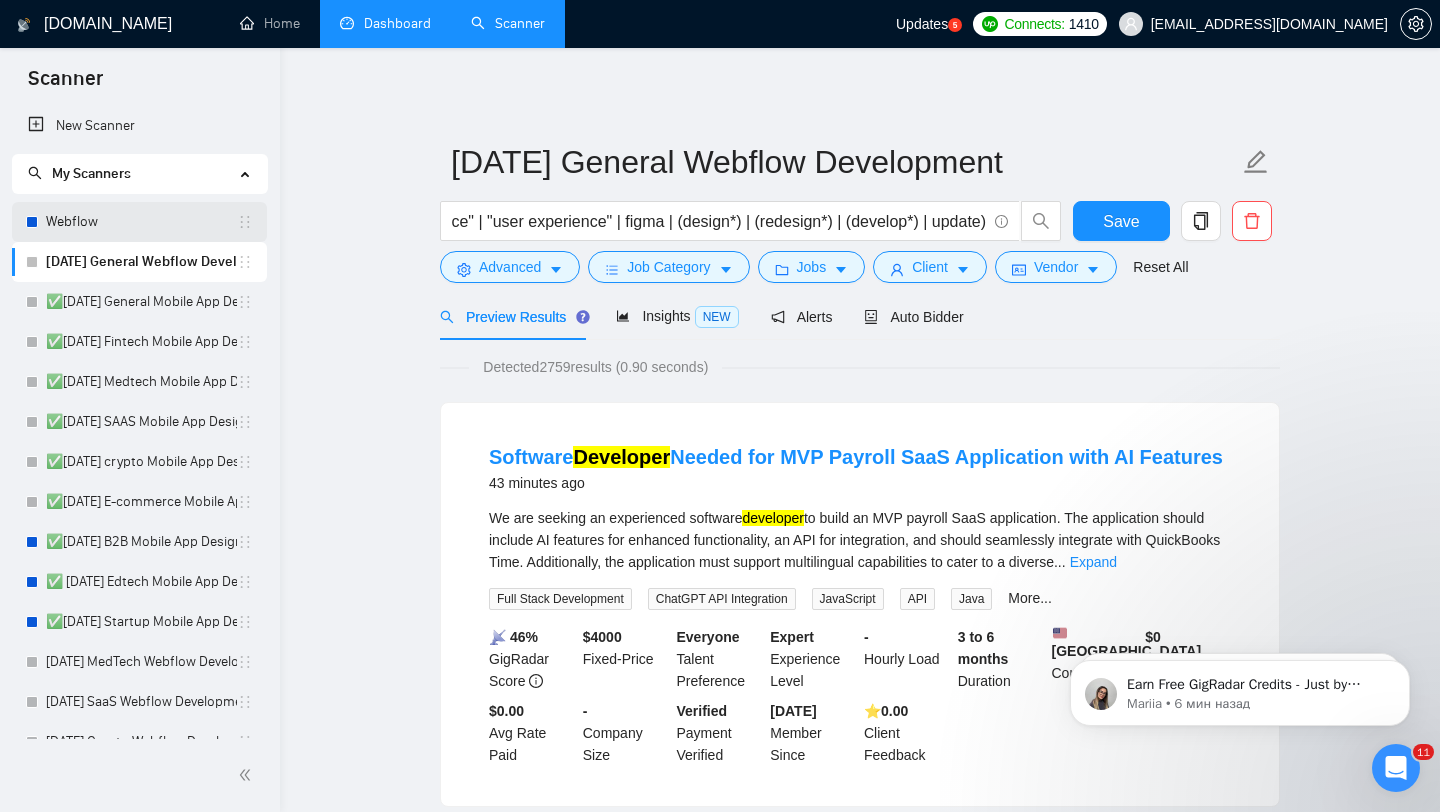 click on "Webflow" at bounding box center (141, 222) 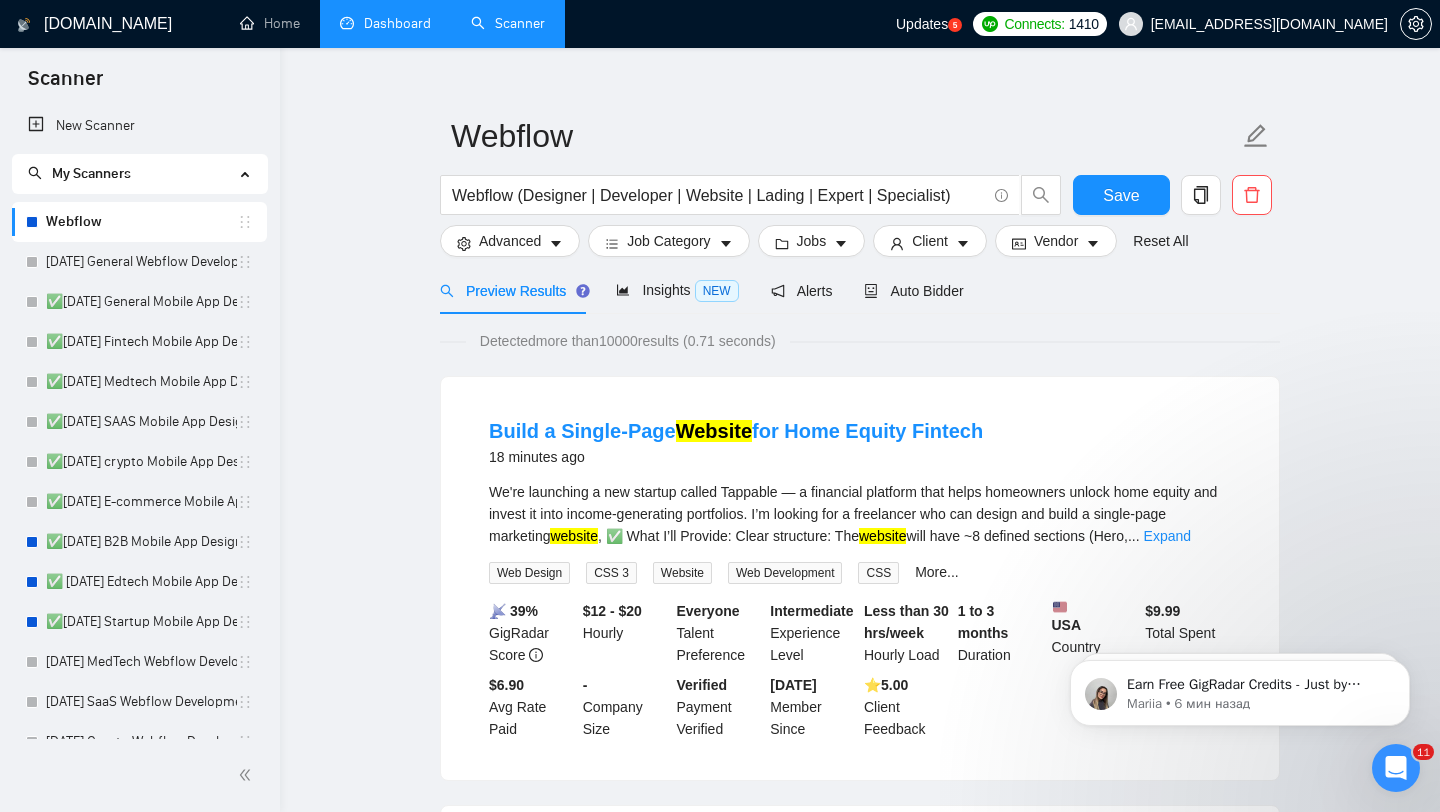 scroll, scrollTop: 30, scrollLeft: 0, axis: vertical 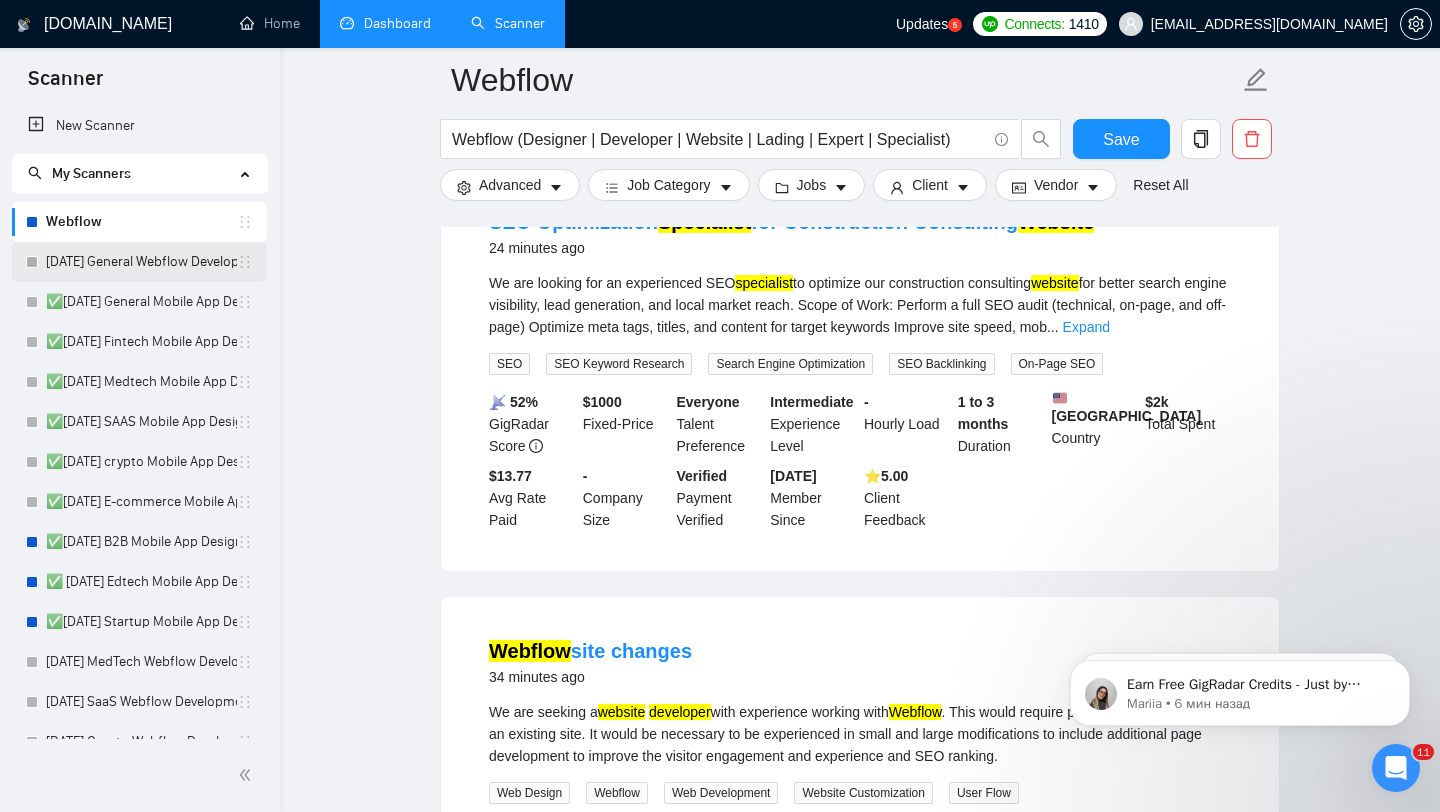 click on "[DATE] General Webflow Development" at bounding box center [141, 262] 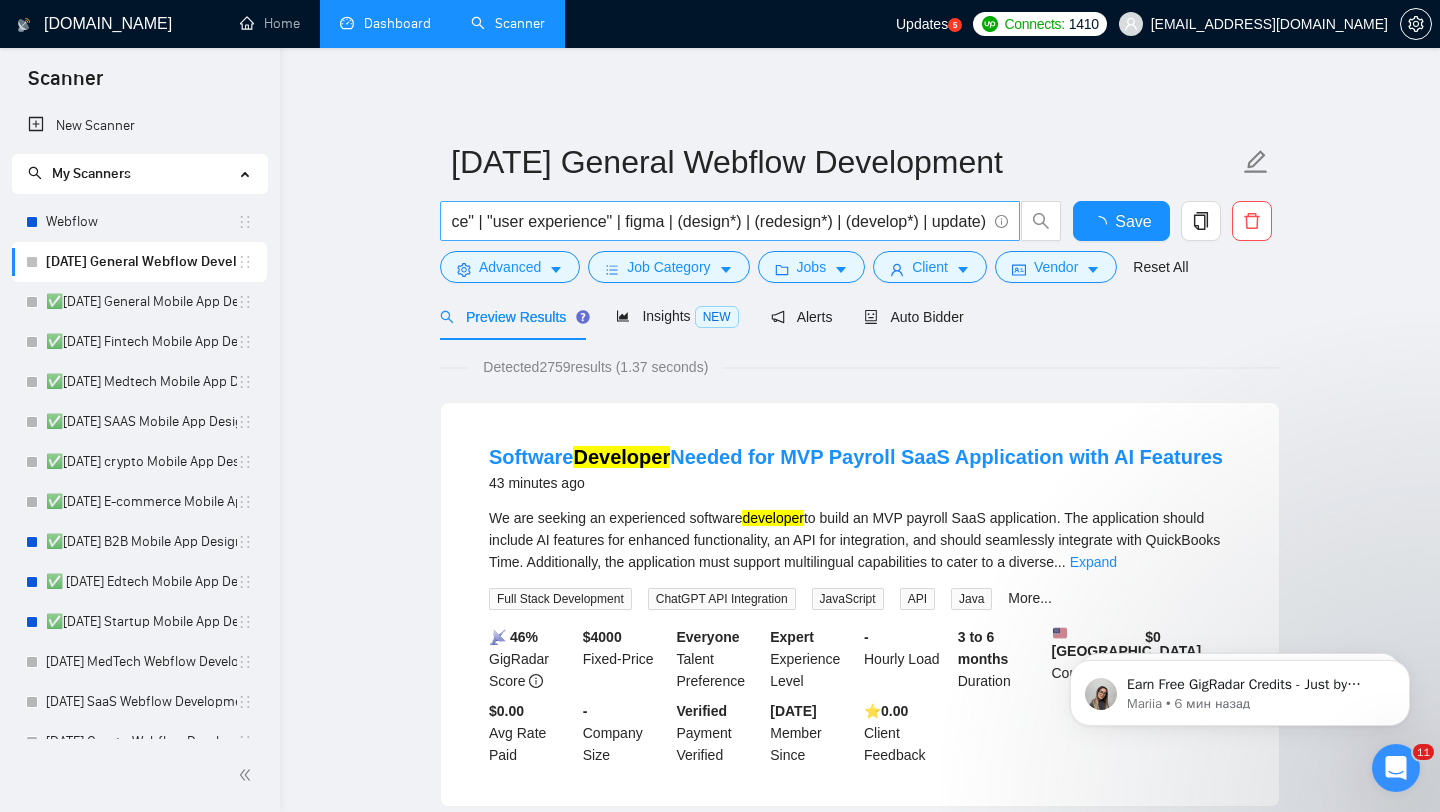scroll, scrollTop: 0, scrollLeft: 0, axis: both 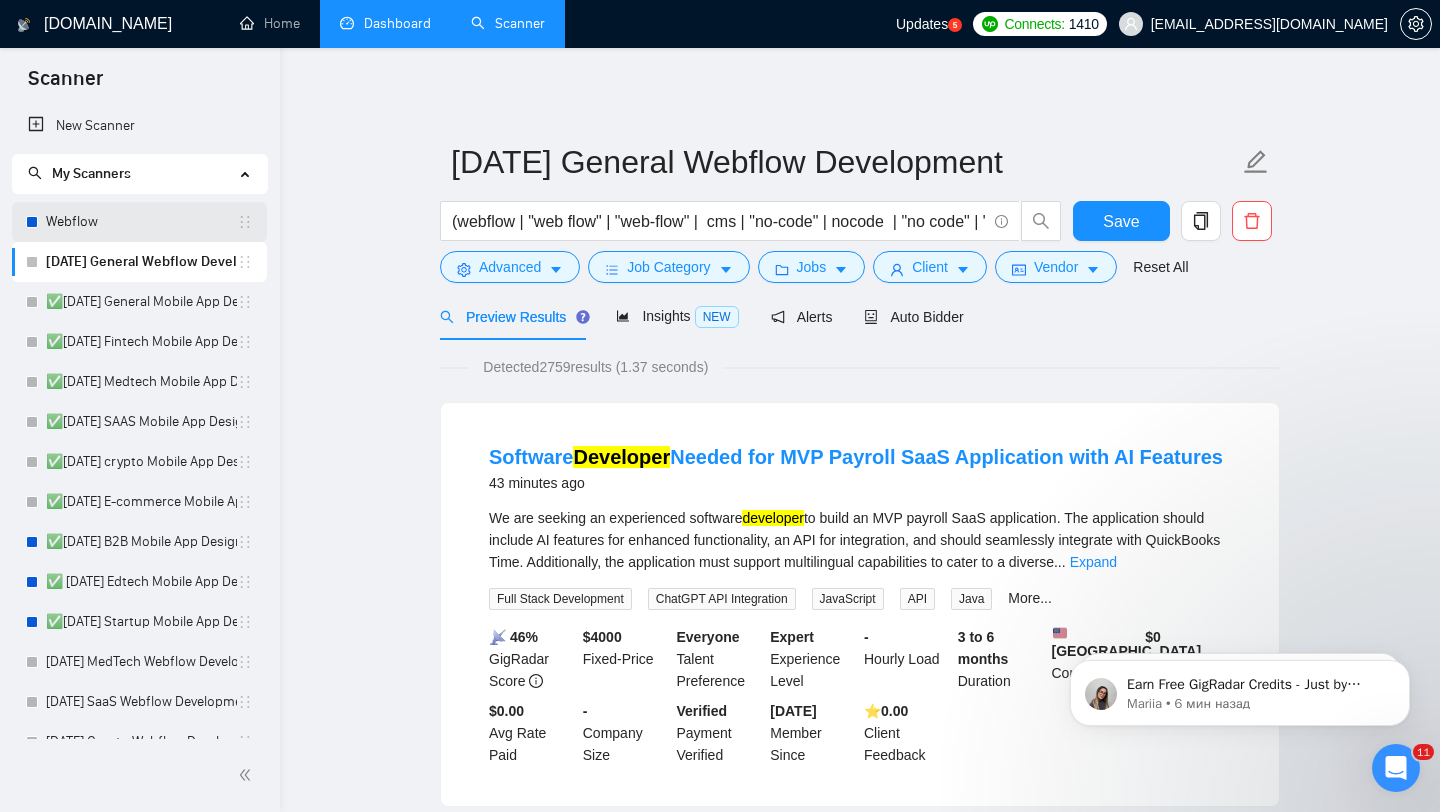 click on "Webflow" at bounding box center (141, 222) 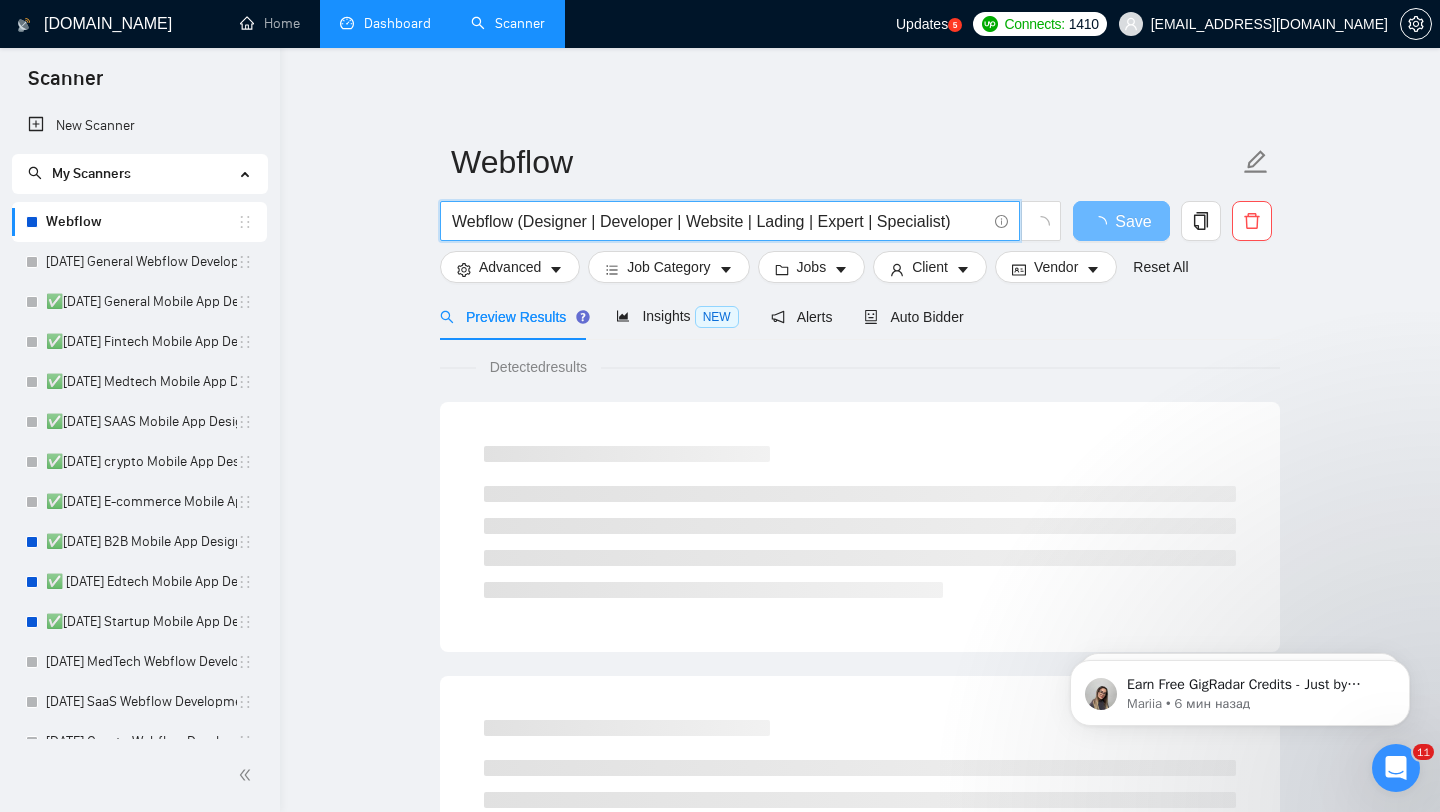 drag, startPoint x: 511, startPoint y: 227, endPoint x: 421, endPoint y: 226, distance: 90.005554 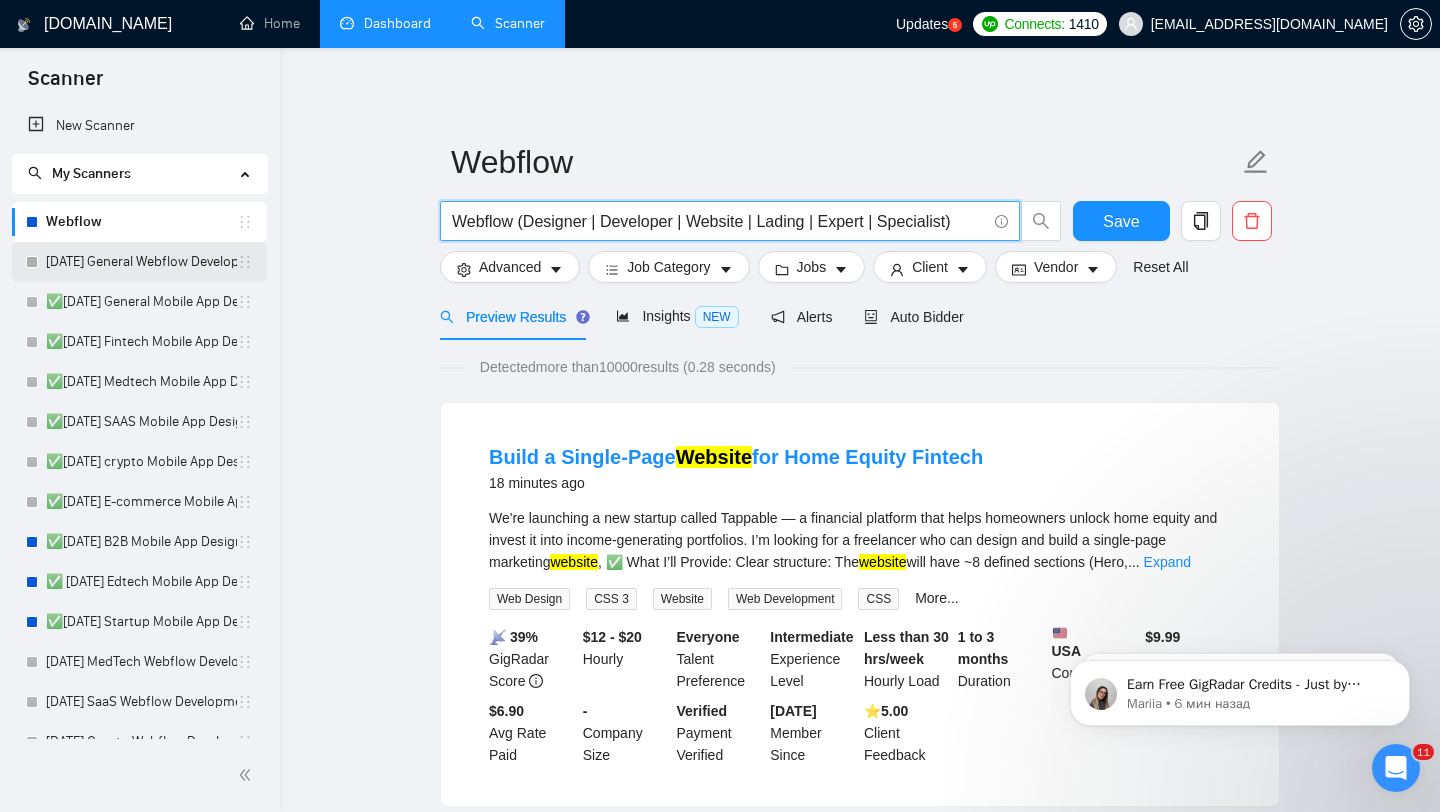 click on "[DATE] General Webflow Development" at bounding box center (141, 262) 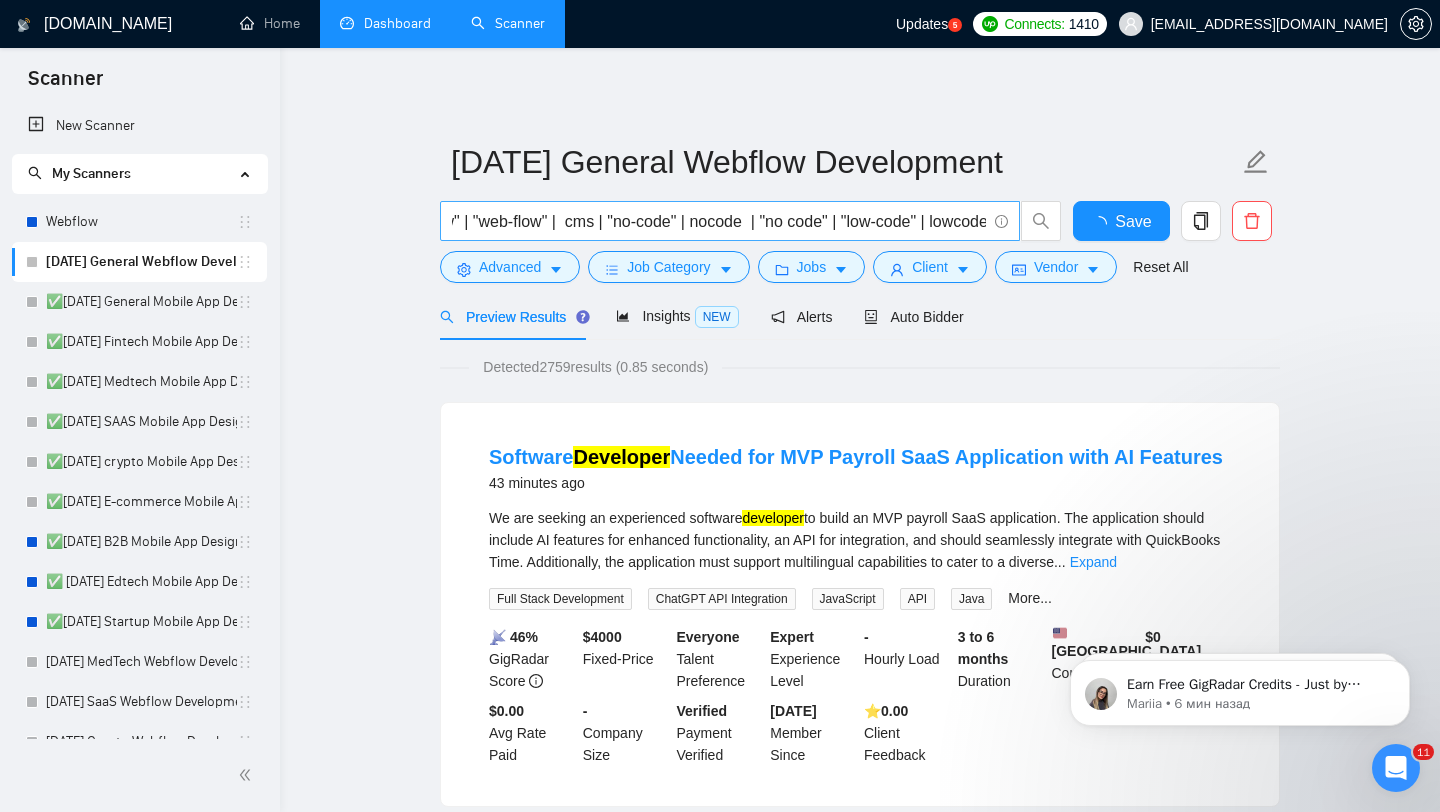 scroll, scrollTop: 0, scrollLeft: 172, axis: horizontal 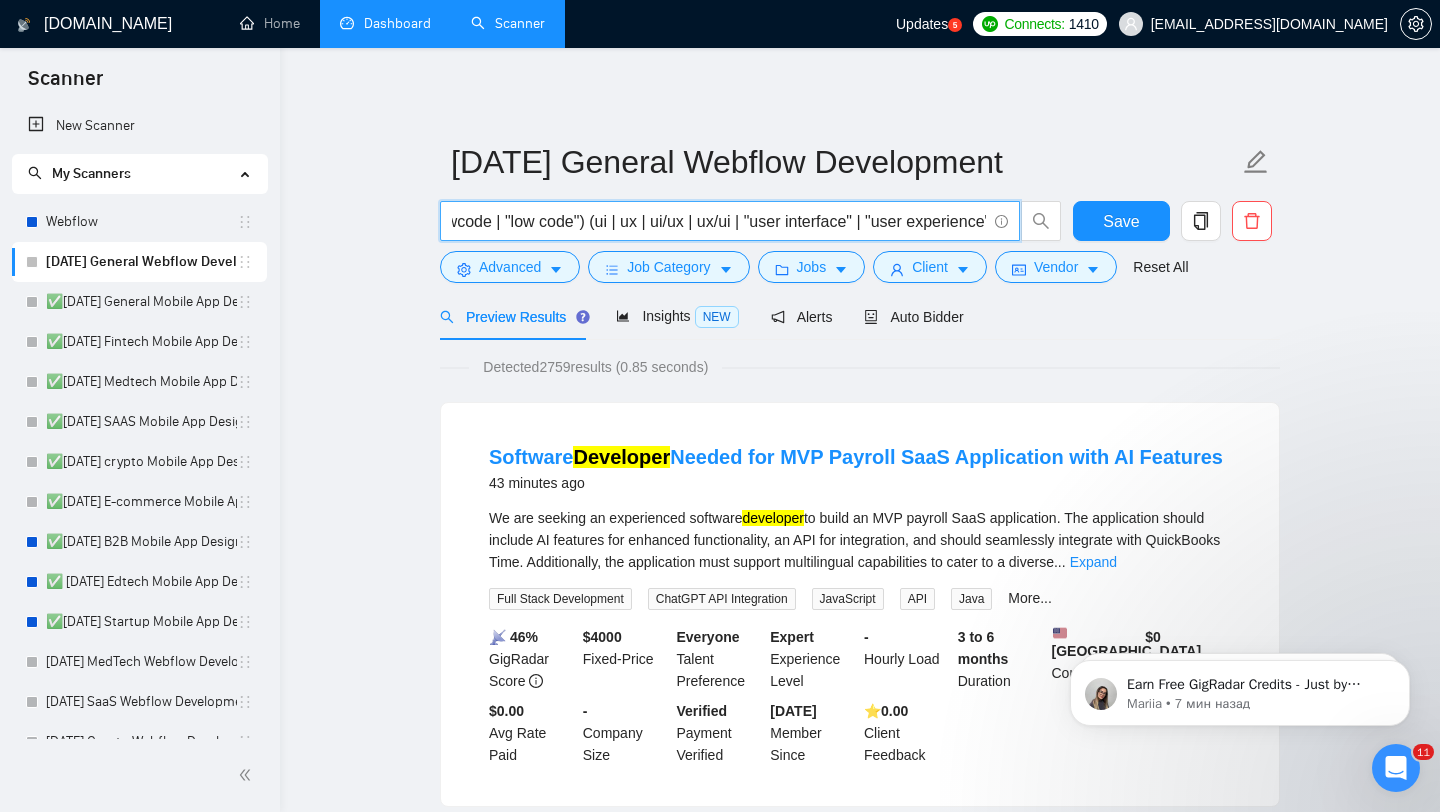 drag, startPoint x: 545, startPoint y: 227, endPoint x: 614, endPoint y: 228, distance: 69.00725 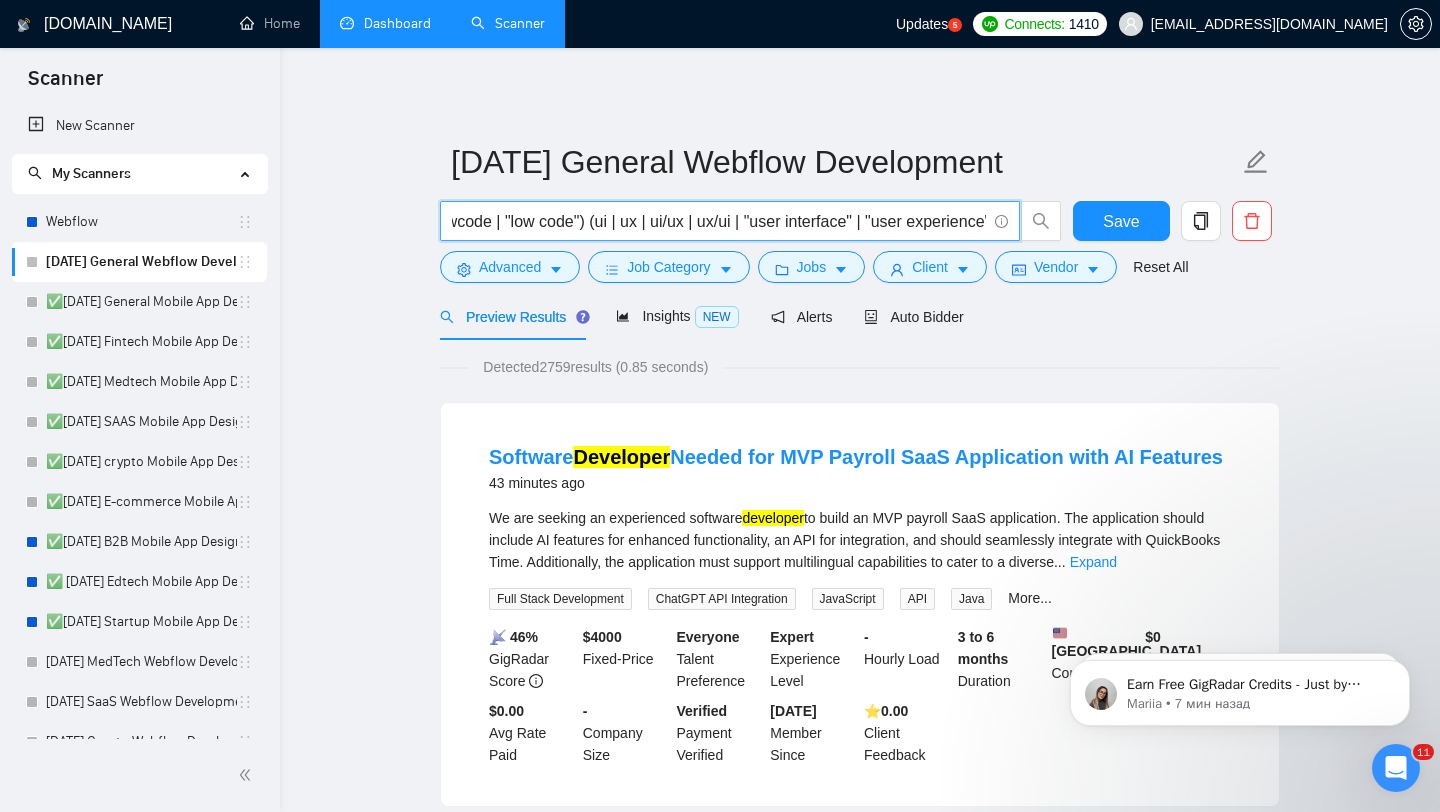 click on "(webflow | "web flow" | "web-flow" |  cms | "no-code" | nocode  | "no code" | "low-code" | lowcode | "low code") (ui | ux | ui/ux | ux/ui | "user interface" | "user experience" | figma | (design*) | (redesign*) | (develop*) | update)" at bounding box center (719, 221) 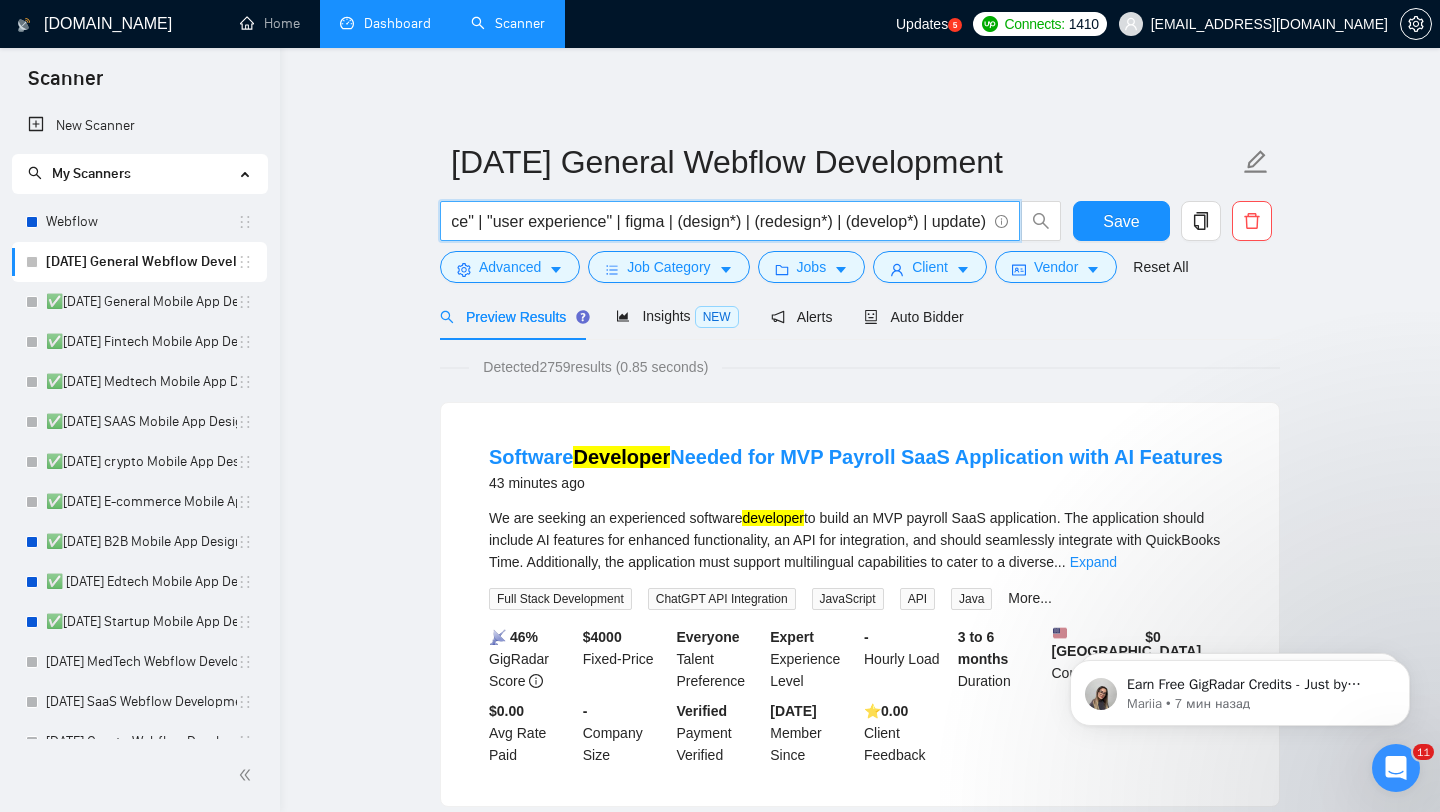 scroll, scrollTop: 0, scrollLeft: 263, axis: horizontal 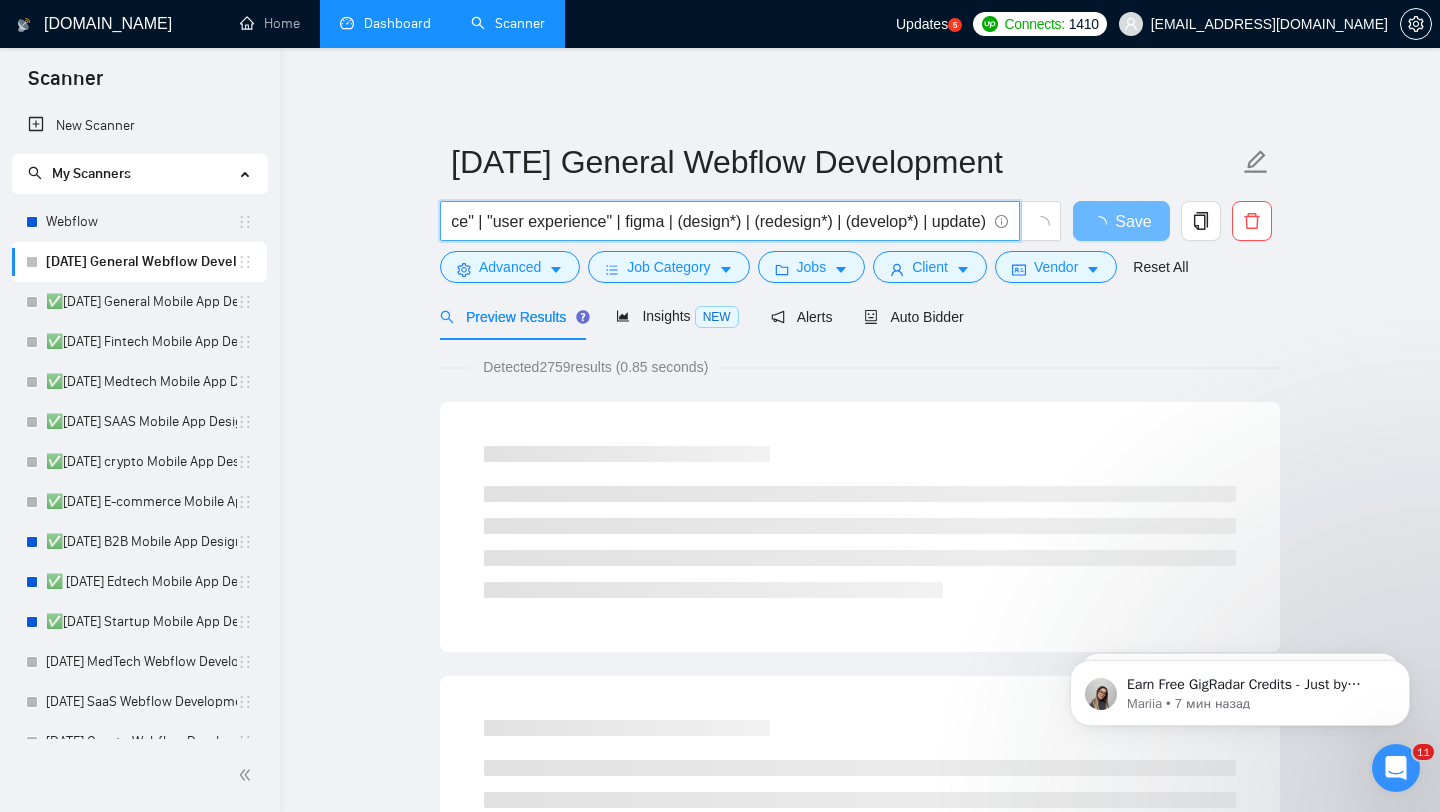 drag, startPoint x: 462, startPoint y: 223, endPoint x: 1062, endPoint y: 221, distance: 600.00336 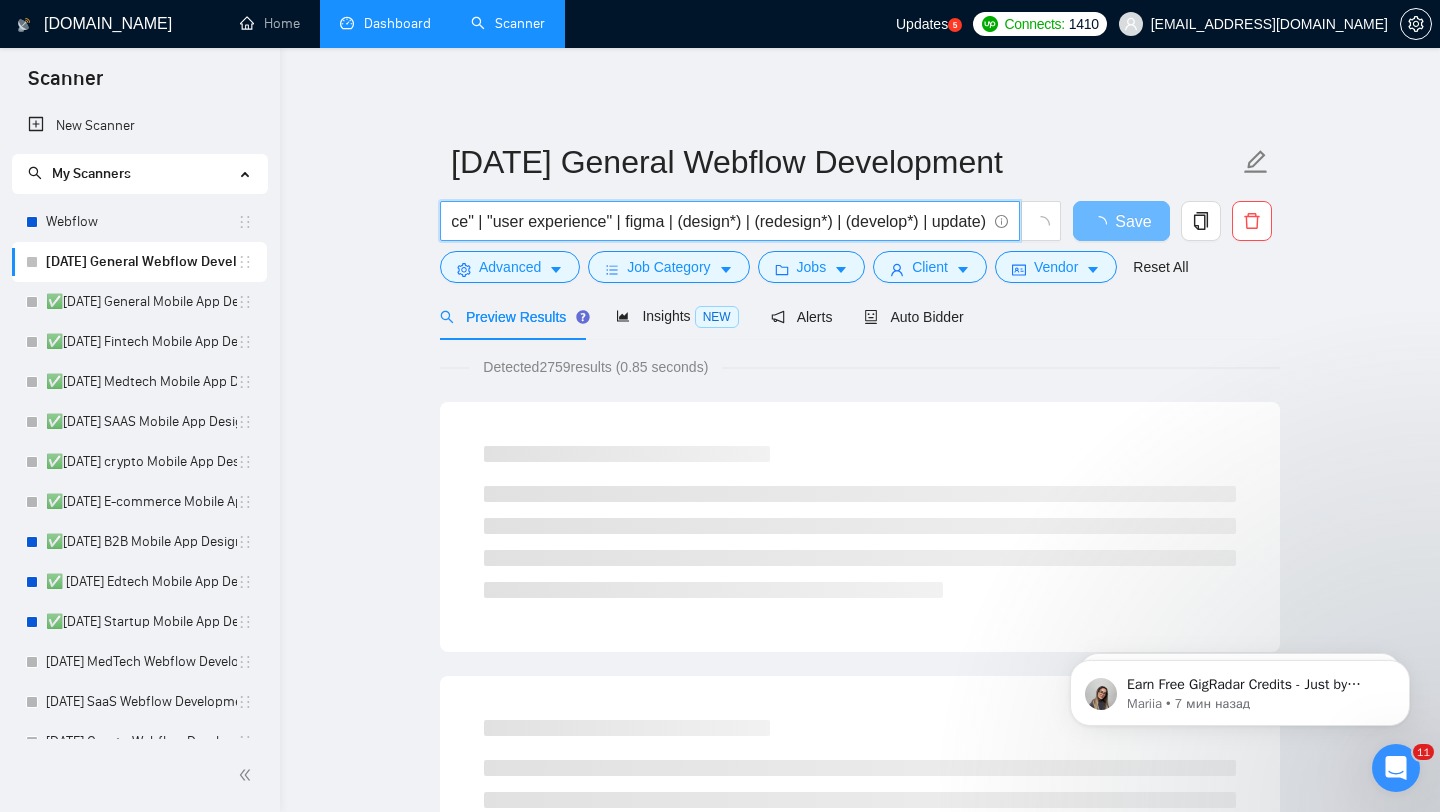 click on "(webflow | "web flow" | "web-flow" | ) (ui | ux | ui/ux | ux/ui | "user interface" | "user experience" | figma | (design*) | (redesign*) | (develop*) | update)" at bounding box center [751, 226] 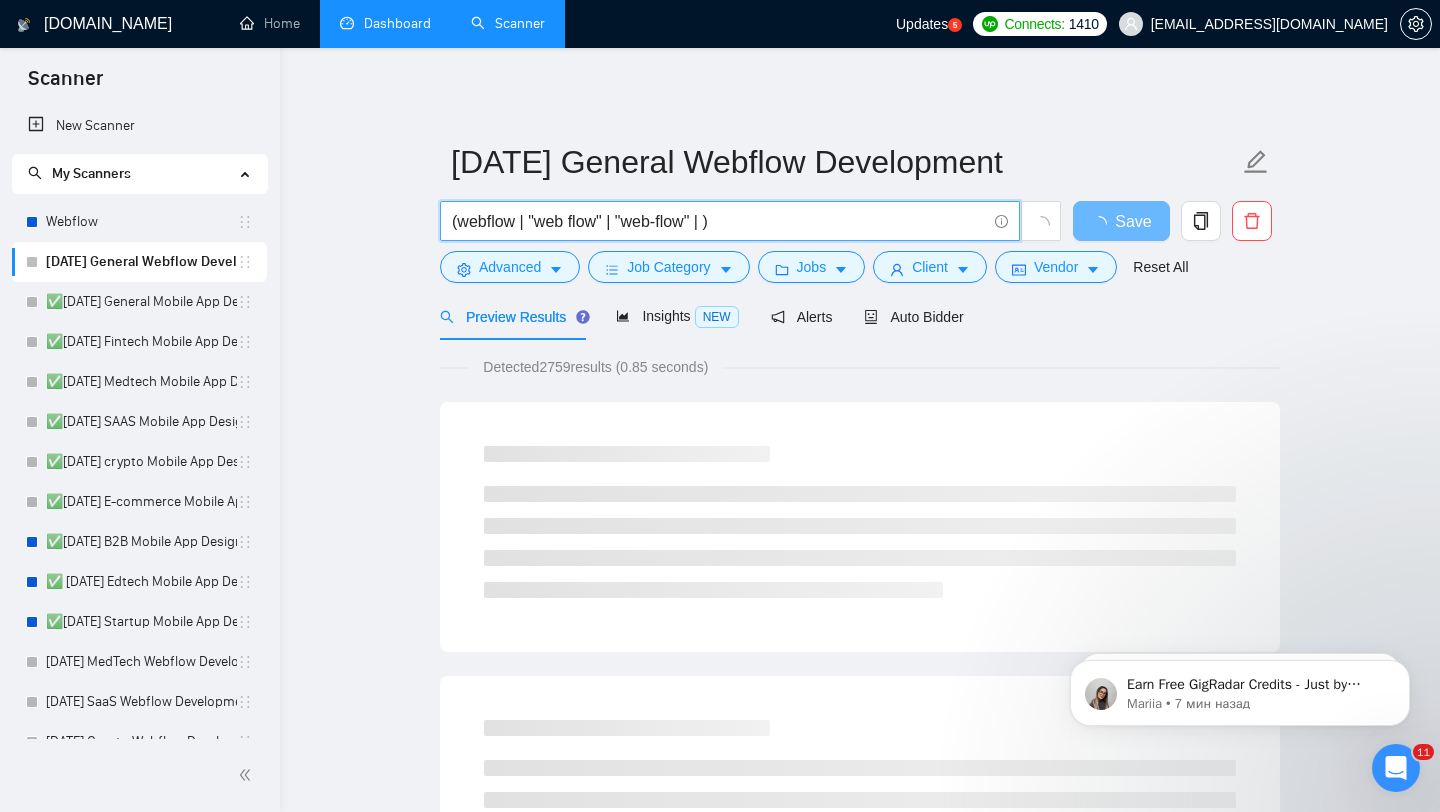 scroll, scrollTop: 0, scrollLeft: 0, axis: both 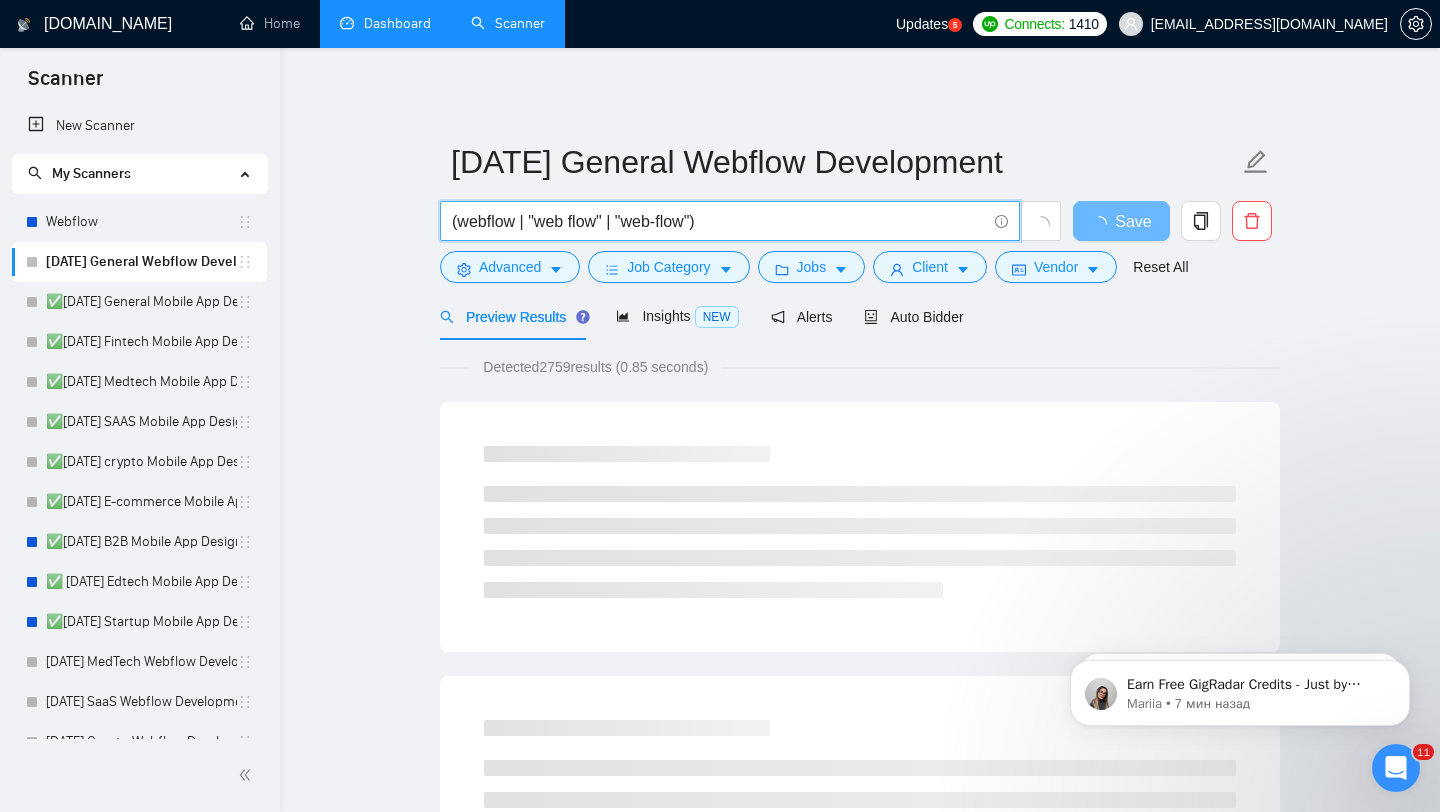 type on "(webflow | "web flow" | "web-flow")" 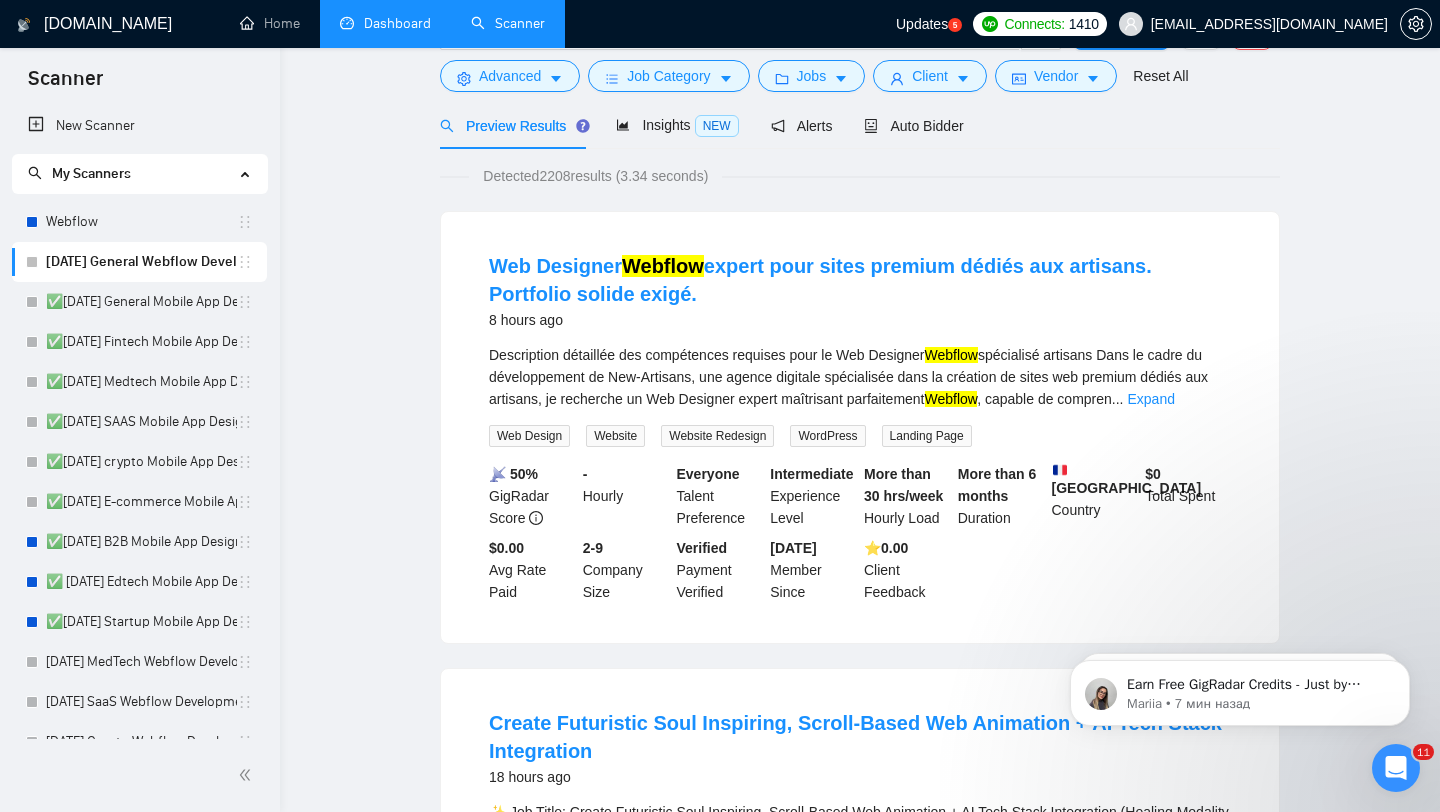 scroll, scrollTop: 0, scrollLeft: 0, axis: both 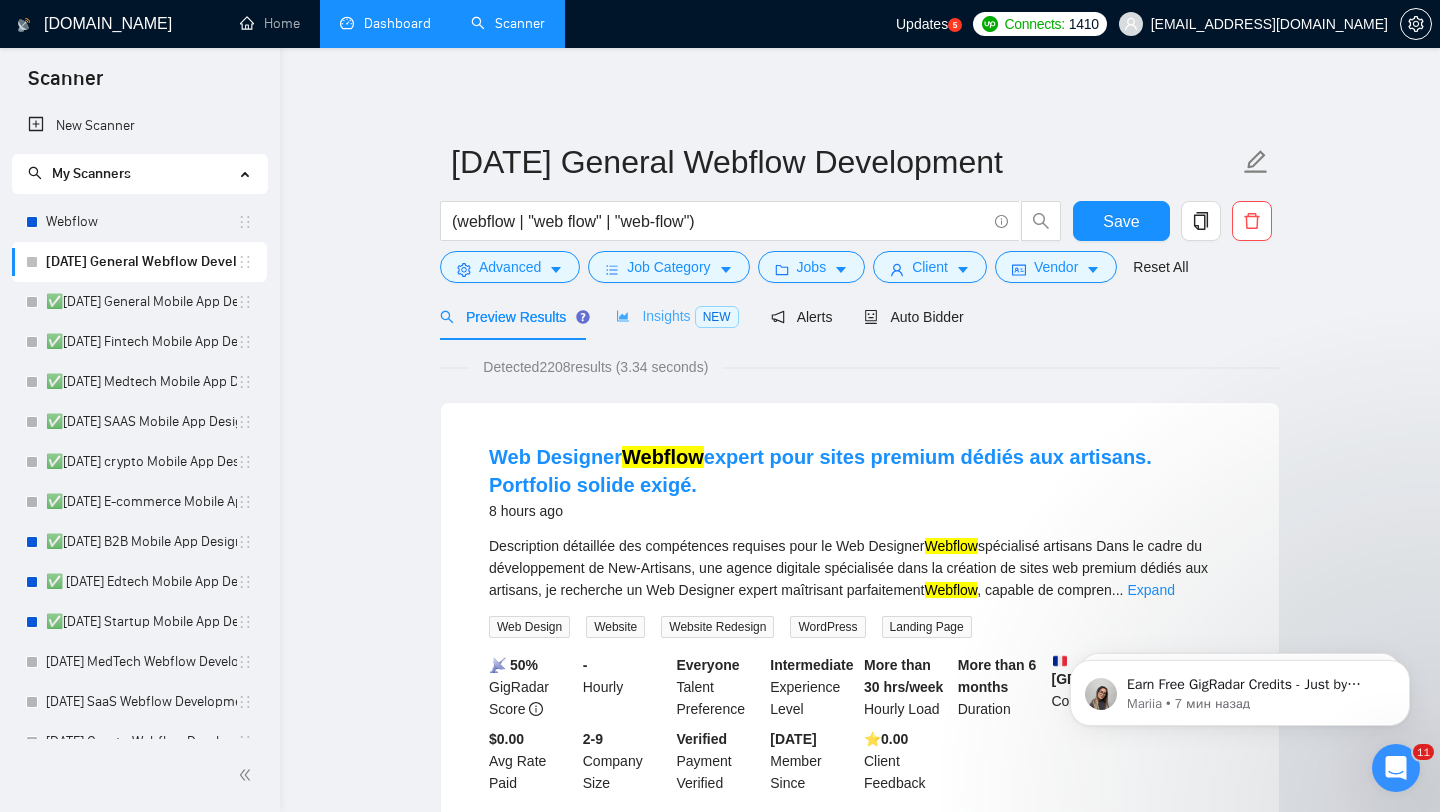 click on "Insights NEW" at bounding box center [677, 316] 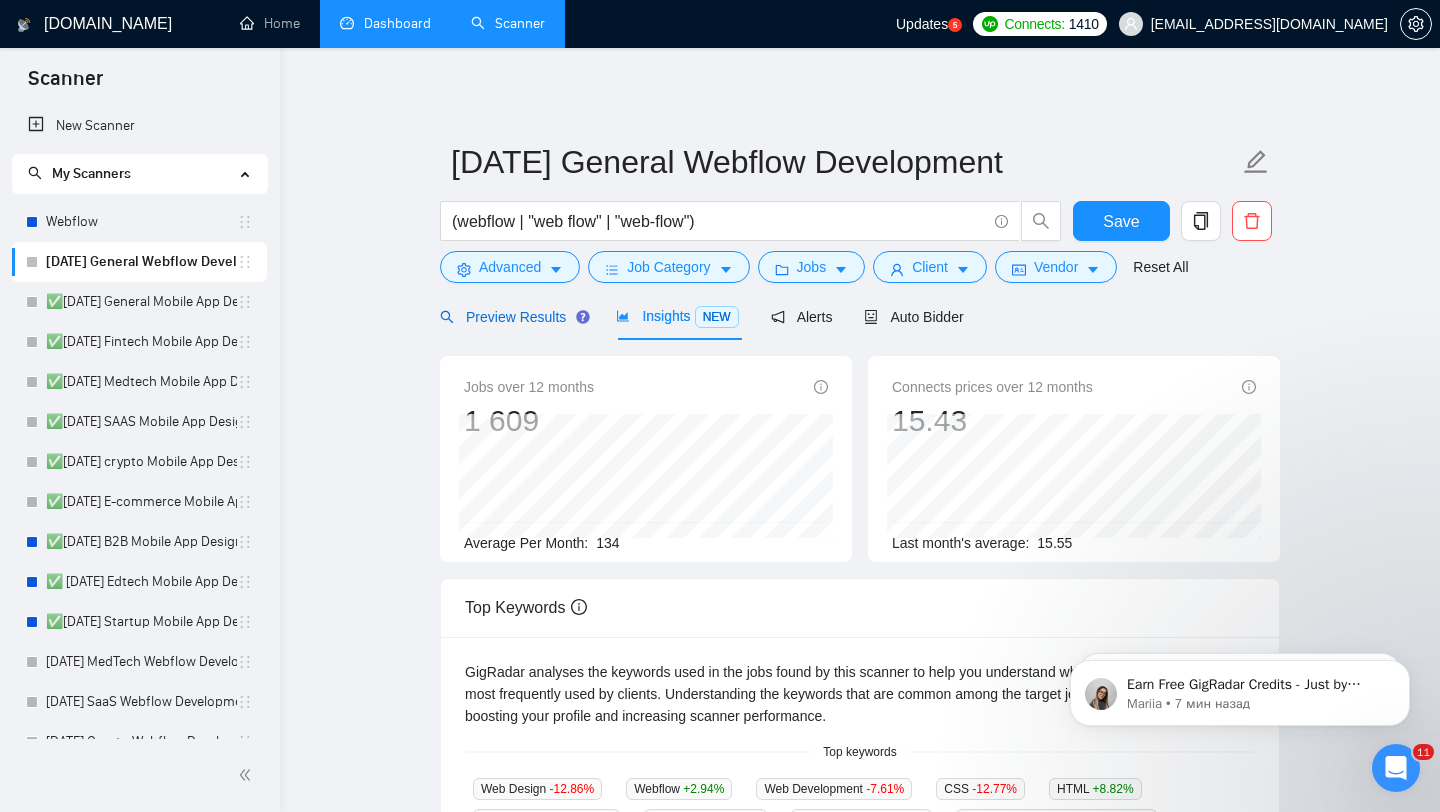 click on "Preview Results" at bounding box center [512, 317] 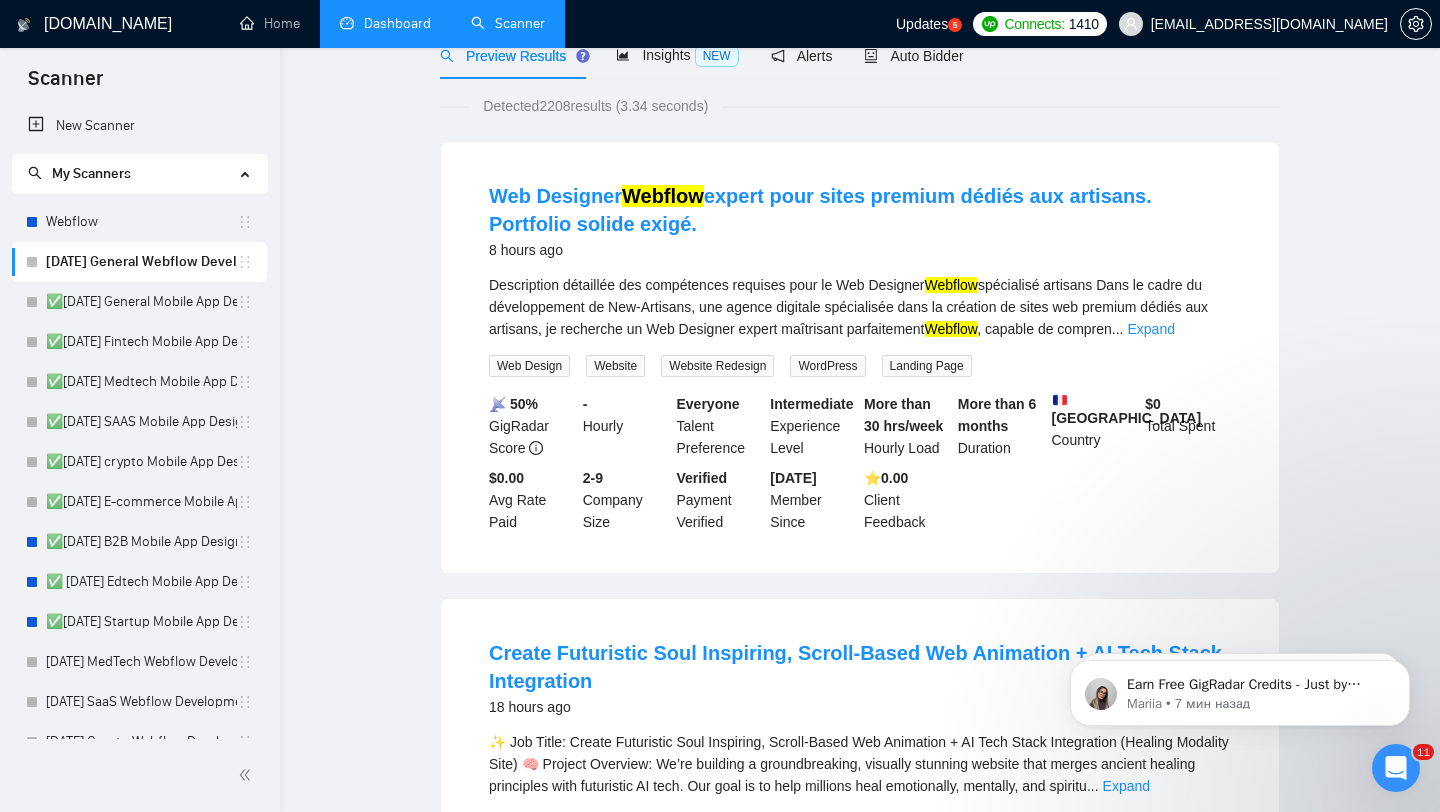 scroll, scrollTop: 0, scrollLeft: 0, axis: both 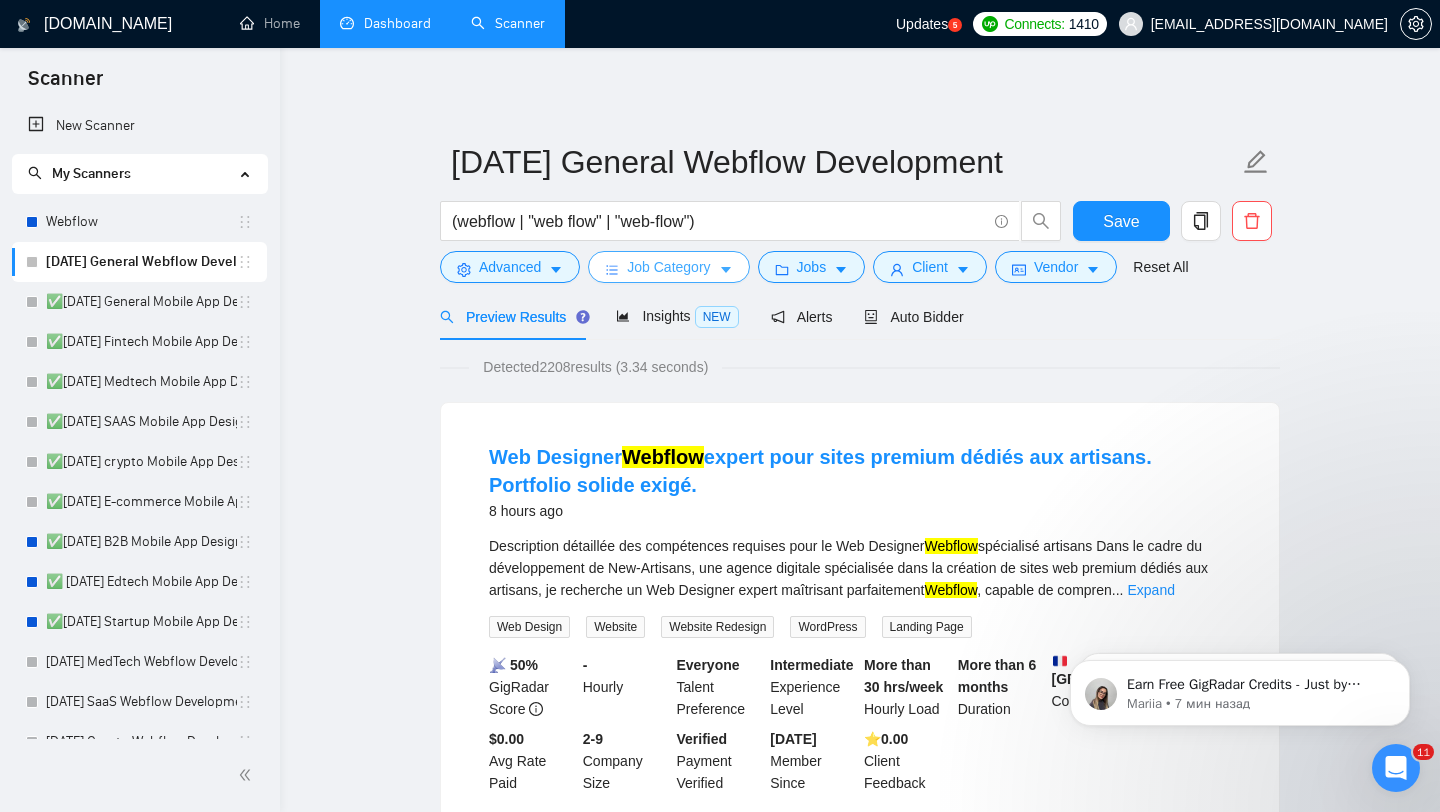 click on "Job Category" at bounding box center [668, 267] 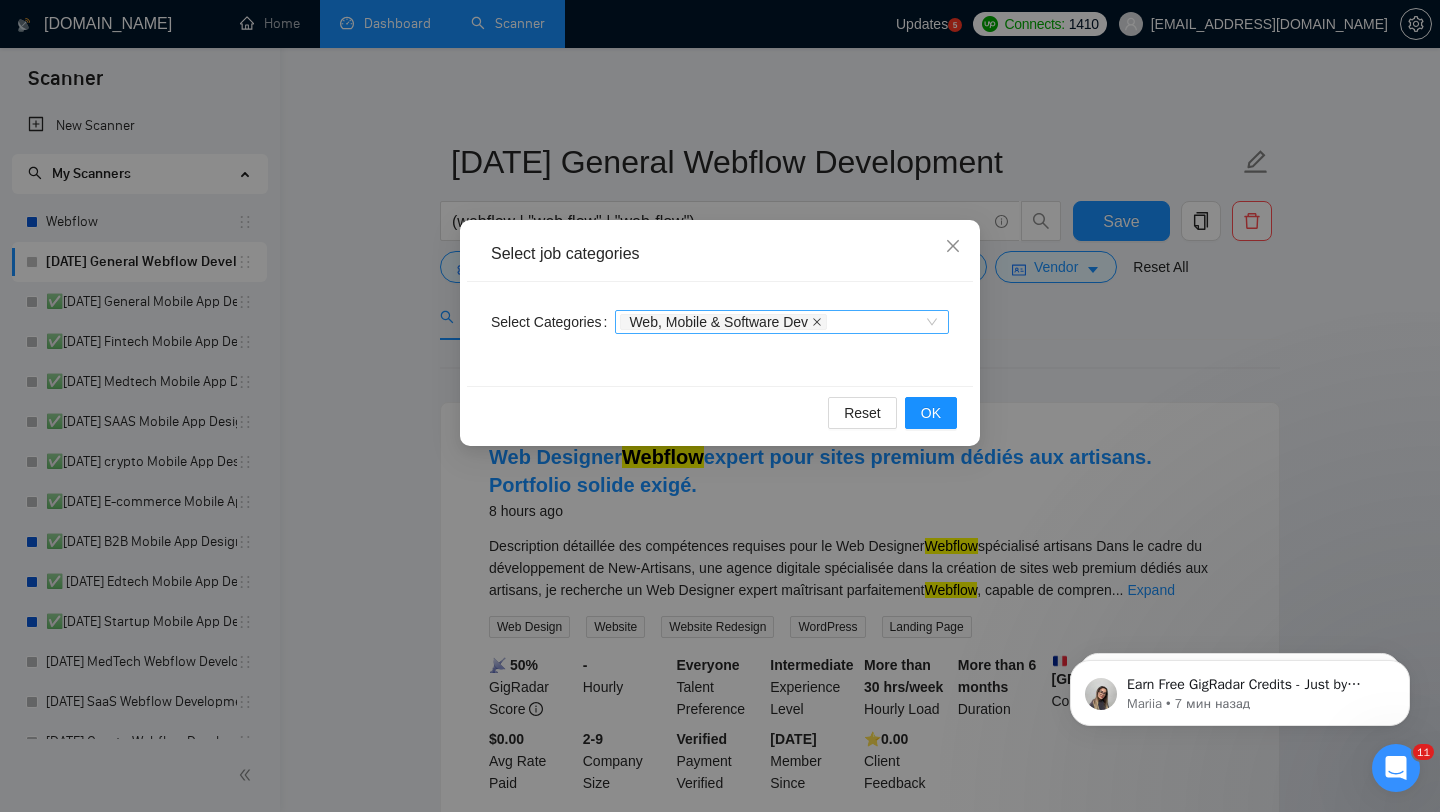 click 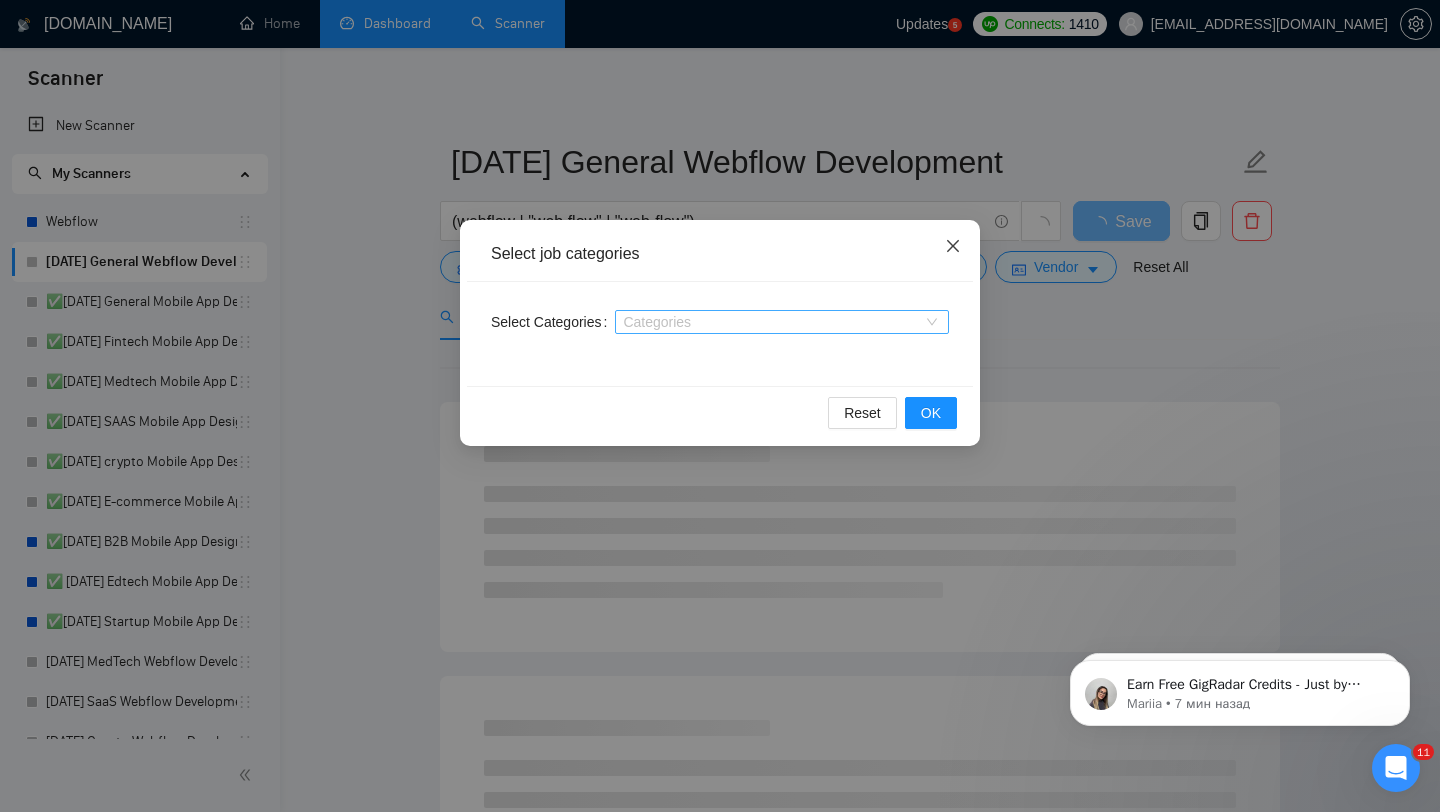 click at bounding box center [953, 247] 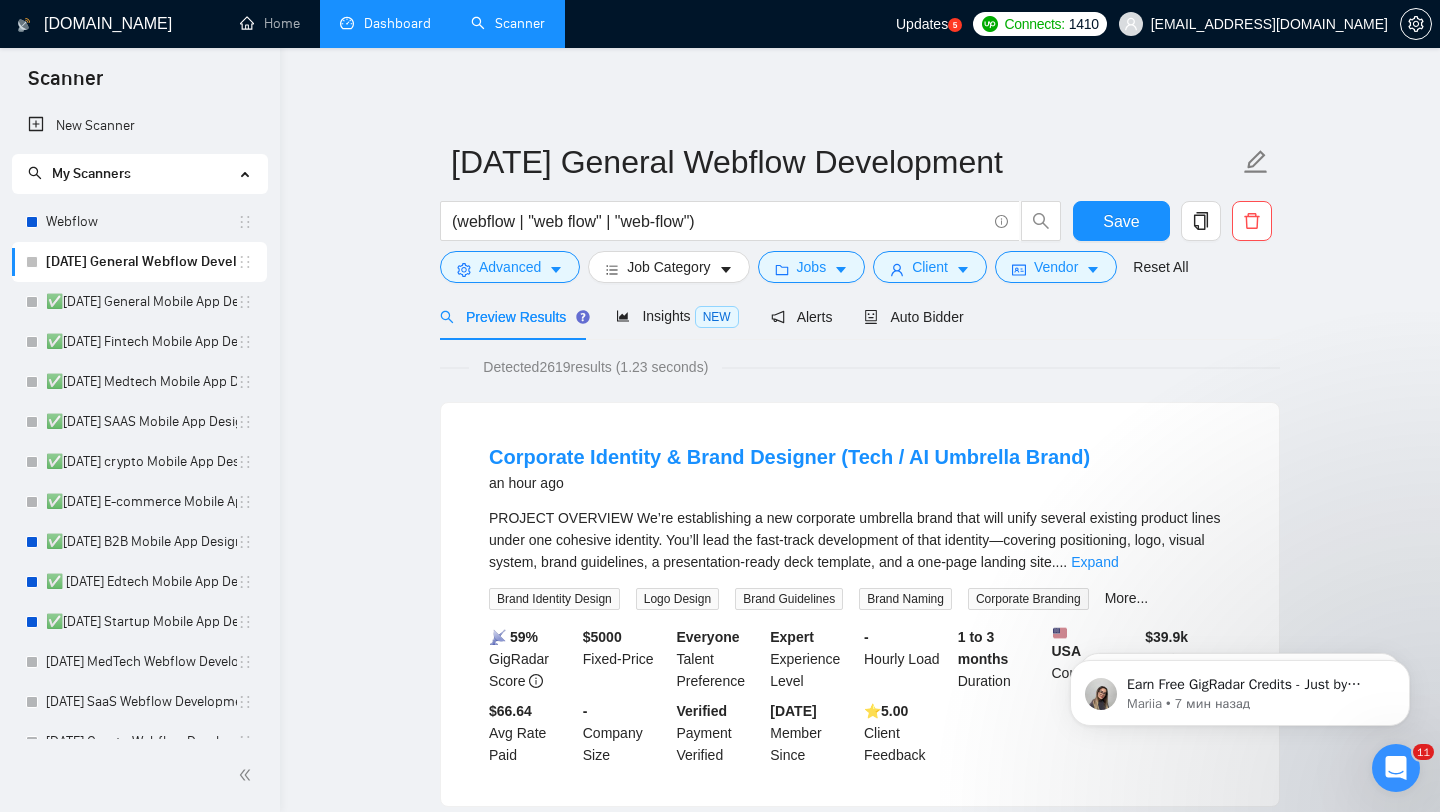 click on "Detected   2619  results   (1.23 seconds) Corporate Identity & Brand Designer (Tech / AI Umbrella Brand) an hour ago PROJECT OVERVIEW
We’re establishing a new corporate umbrella brand that will unify several existing product lines under one cohesive identity. You’ll lead the fast-track development of that identity—covering positioning, logo, visual system, brand guidelines, a presentation-ready deck template, and a one-page landing site.  ... Expand Brand Identity Design Logo Design Brand Guidelines Brand Naming Corporate Branding More... 📡   59% GigRadar Score   $ 5000 Fixed-Price Everyone Talent Preference Expert Experience Level - Hourly Load 1 to 3 months Duration   USA Country $ 39.9k Total Spent $66.64 Avg Rate Paid - Company Size Verified Payment Verified Apr, 2025 Member Since ⭐️  5.00 Client Feedback Landing Page For Google Ad 2 hours ago ... Expand Social Media Marketing Google Ads Campaign Optimization Campaign Management Landing Page Design More... 📡   64% GigRadar Score   $5 - $45" at bounding box center [860, 2604] 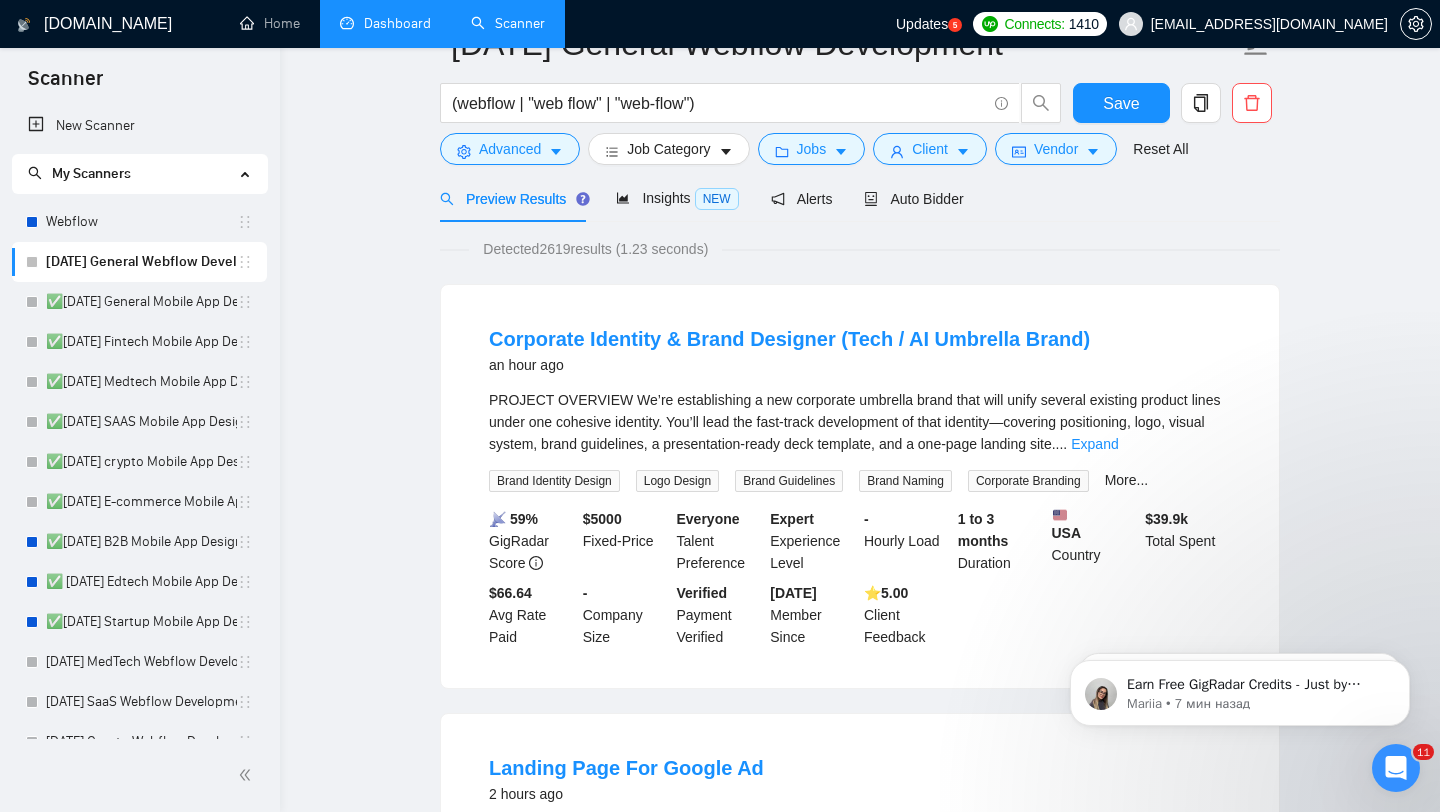 scroll, scrollTop: 0, scrollLeft: 0, axis: both 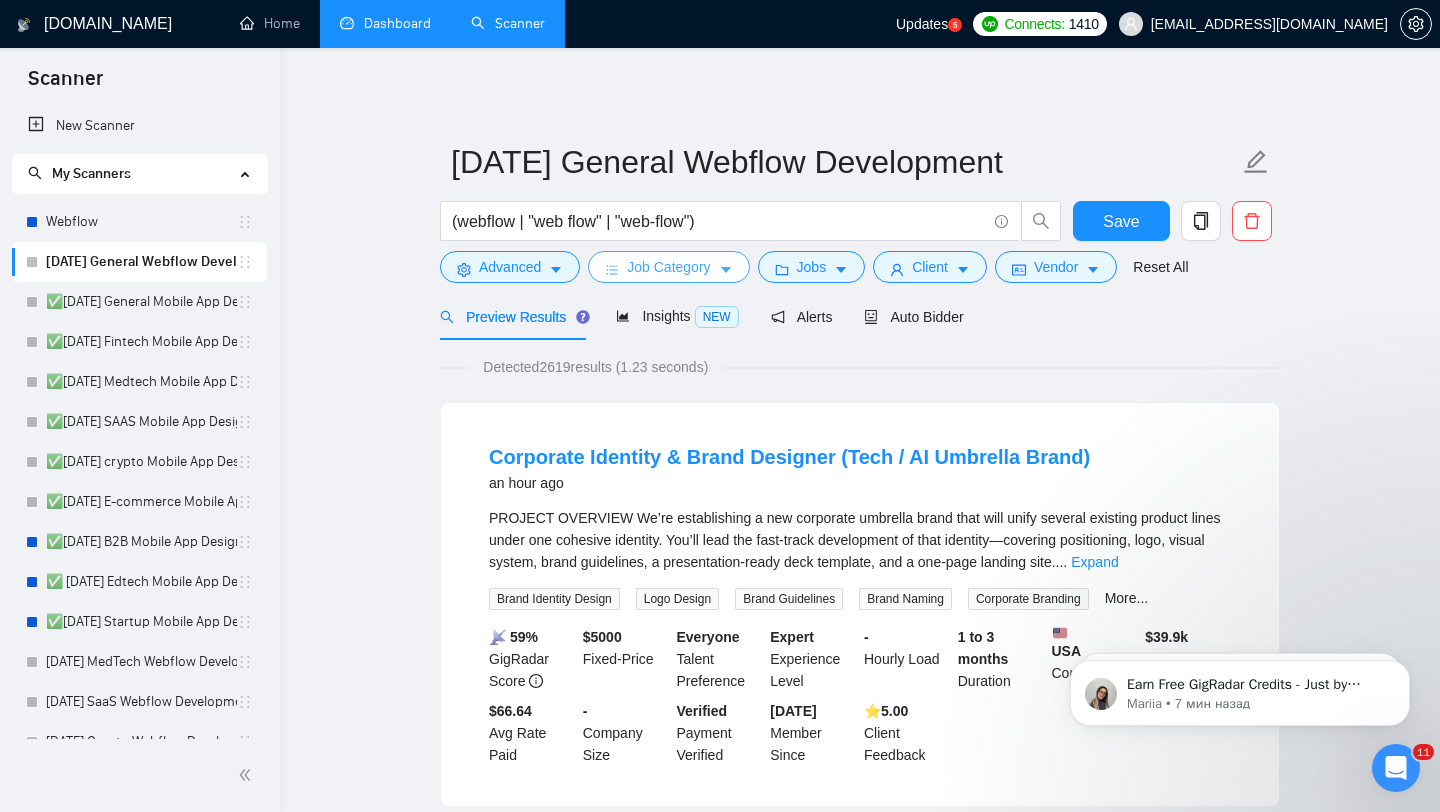 click on "Job Category" at bounding box center (668, 267) 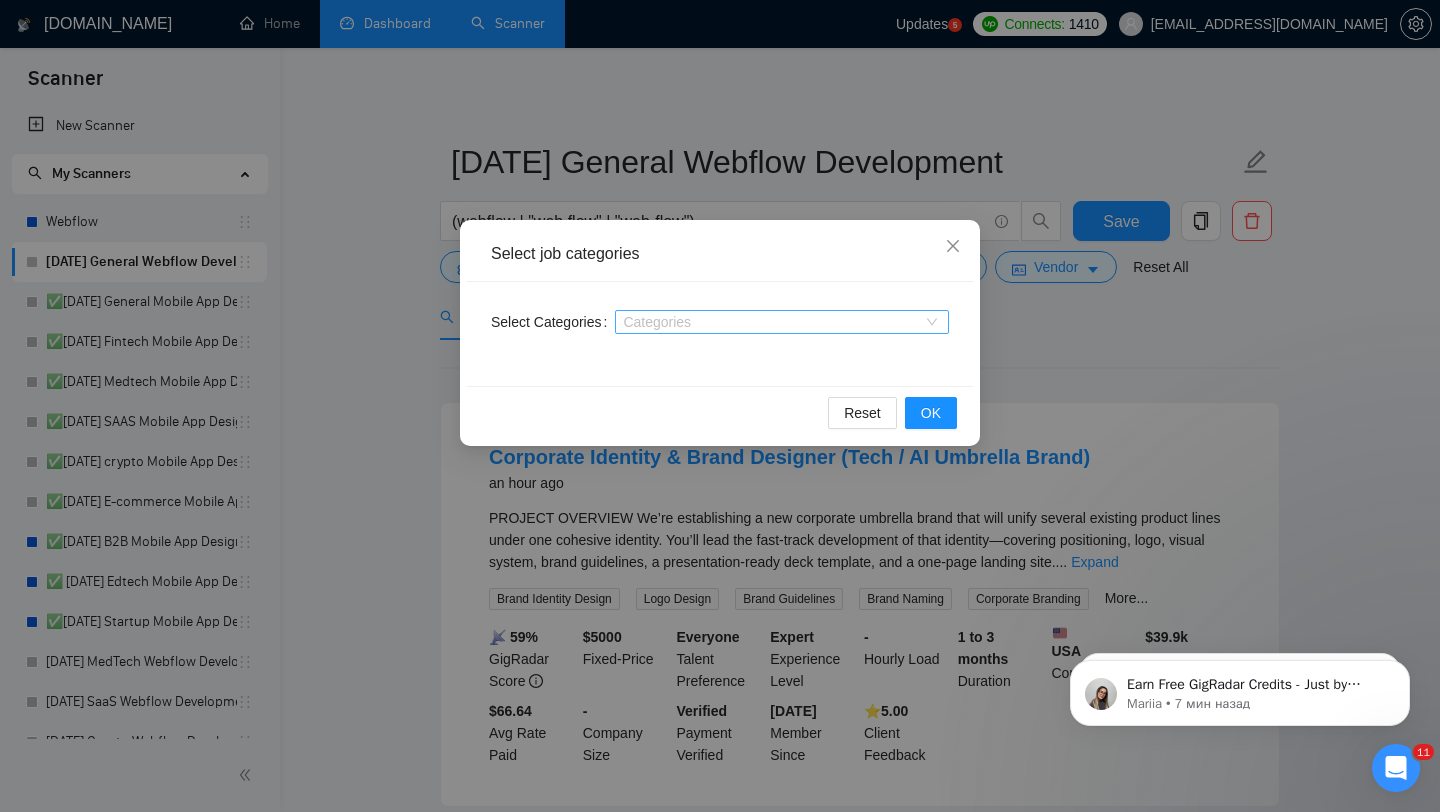 click on "Categories" at bounding box center [782, 322] 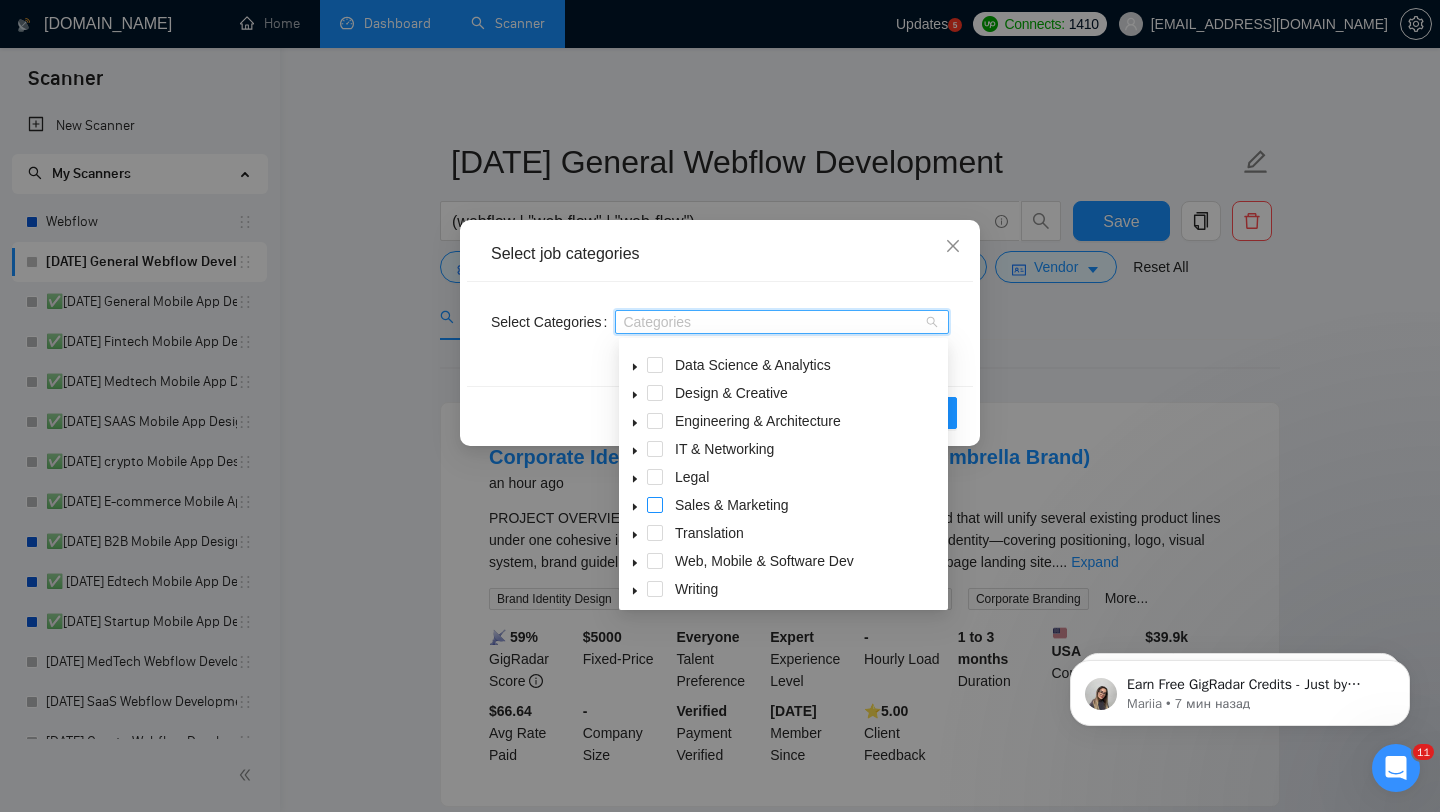 scroll, scrollTop: 78, scrollLeft: 0, axis: vertical 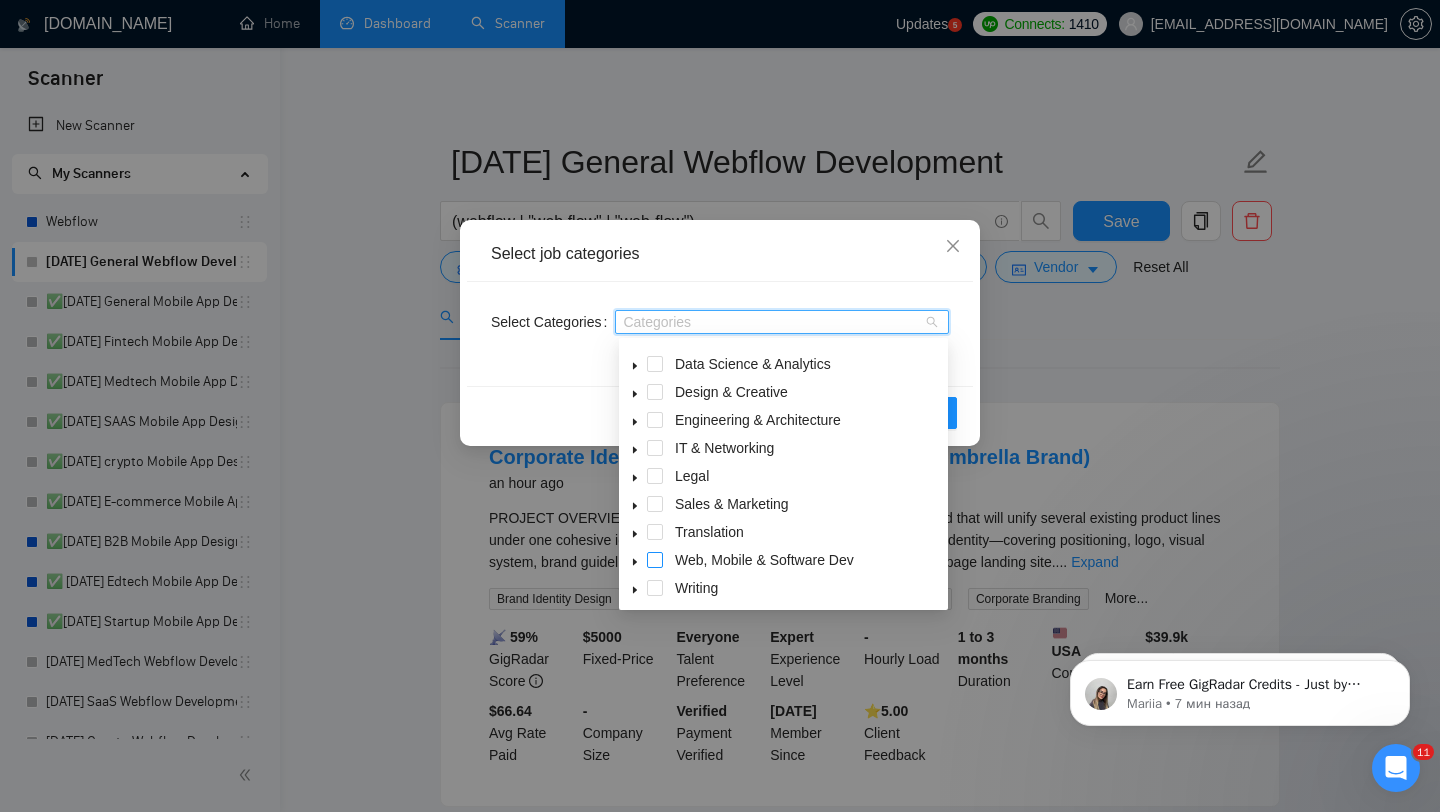 click at bounding box center (655, 560) 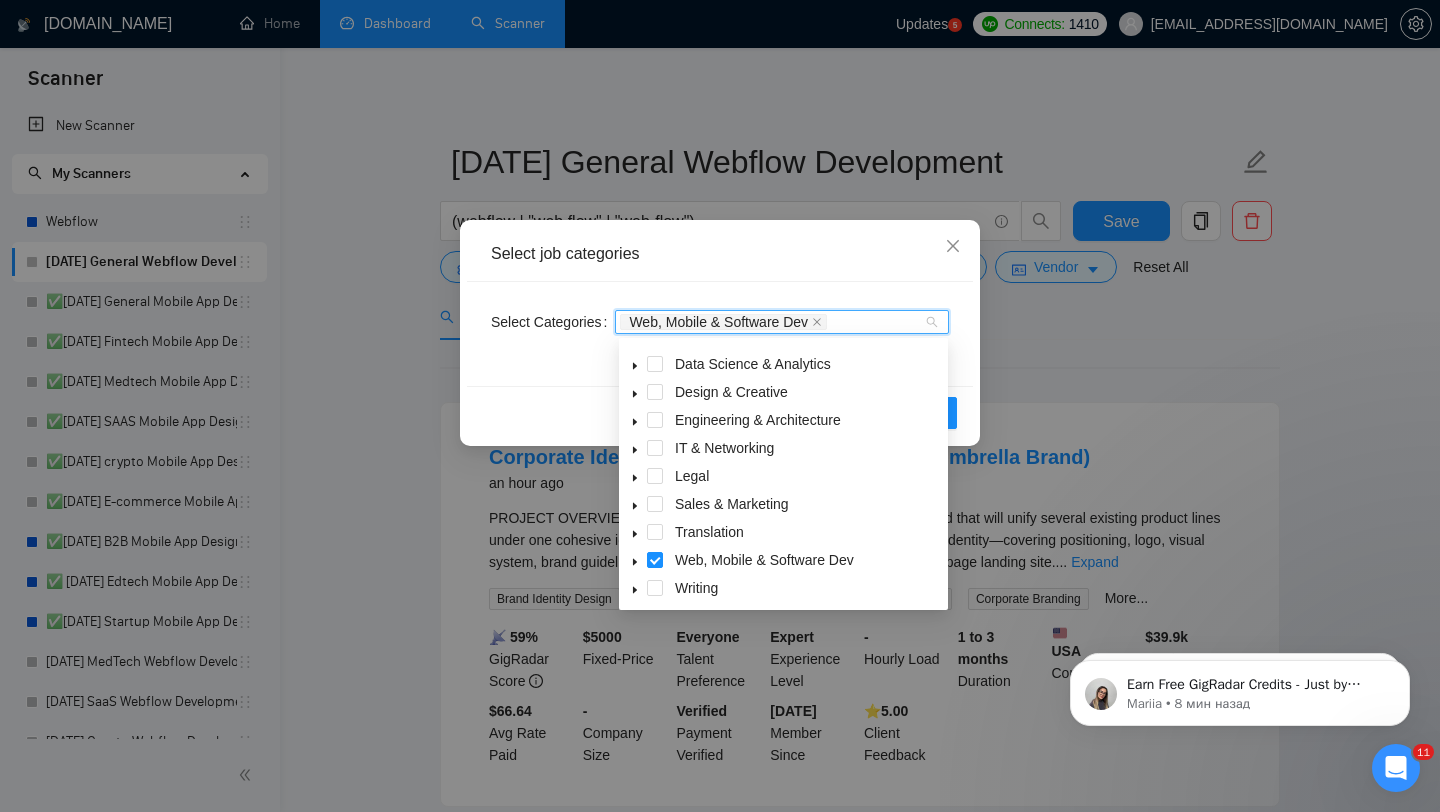 click on "Reset OK" at bounding box center (720, 412) 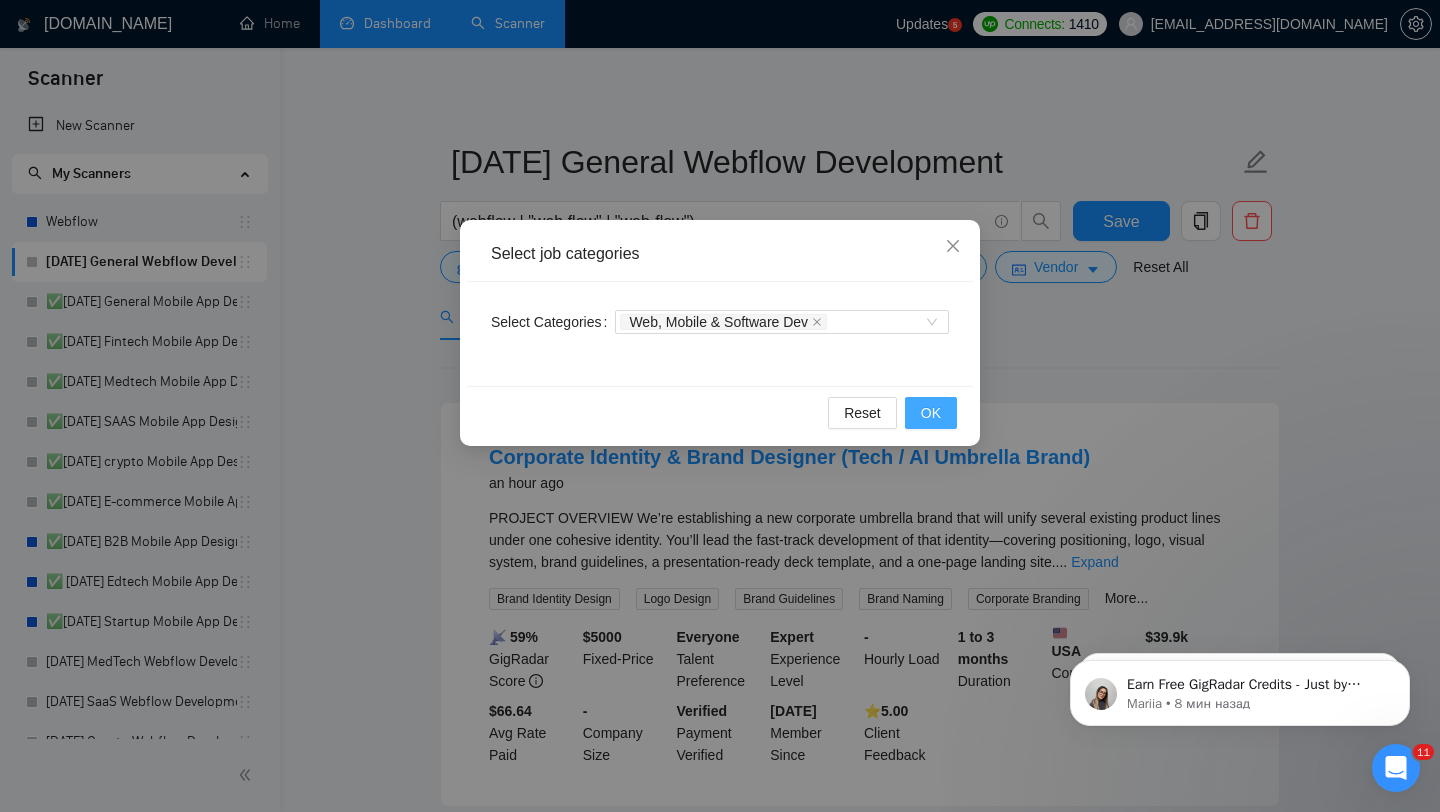 click on "OK" at bounding box center (931, 413) 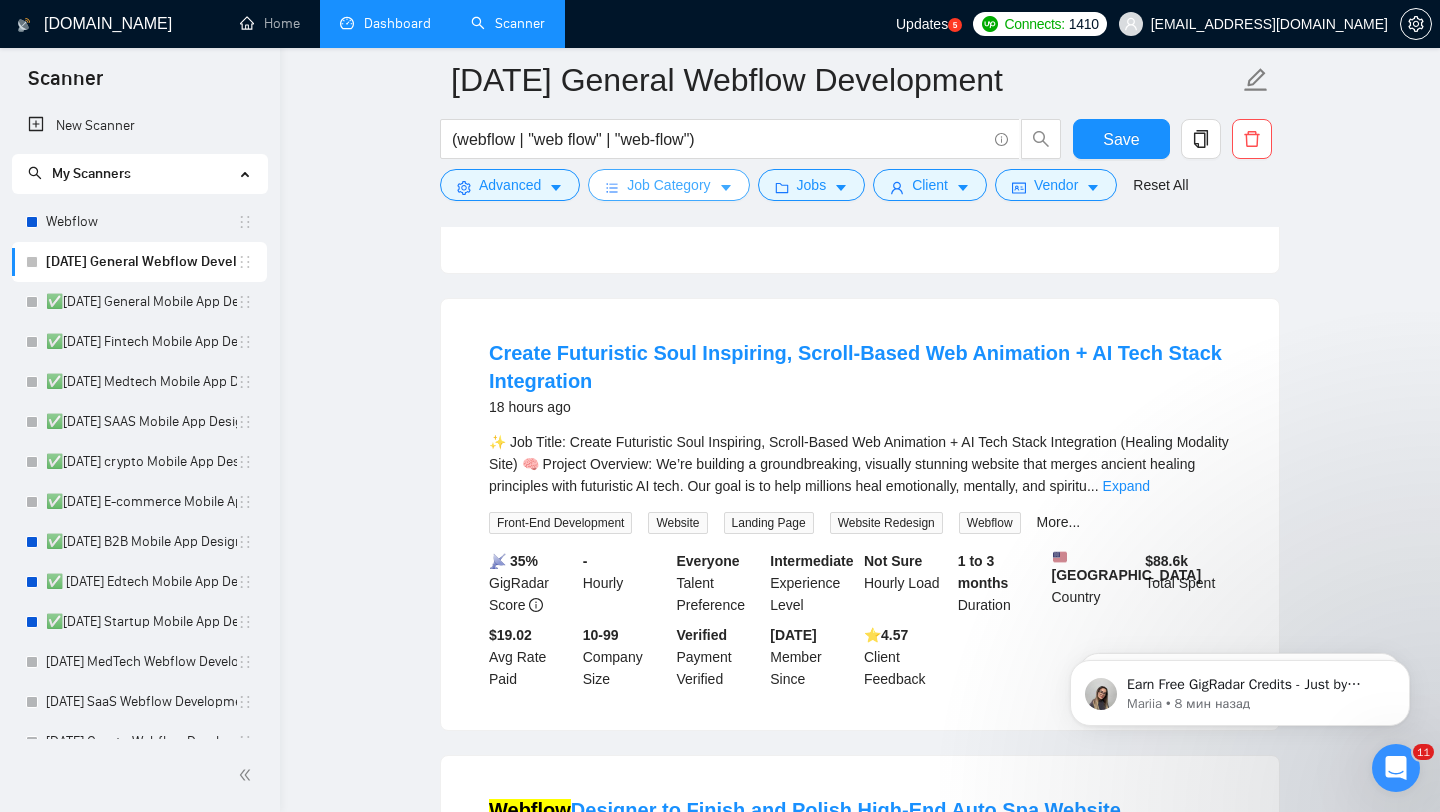 scroll, scrollTop: 598, scrollLeft: 0, axis: vertical 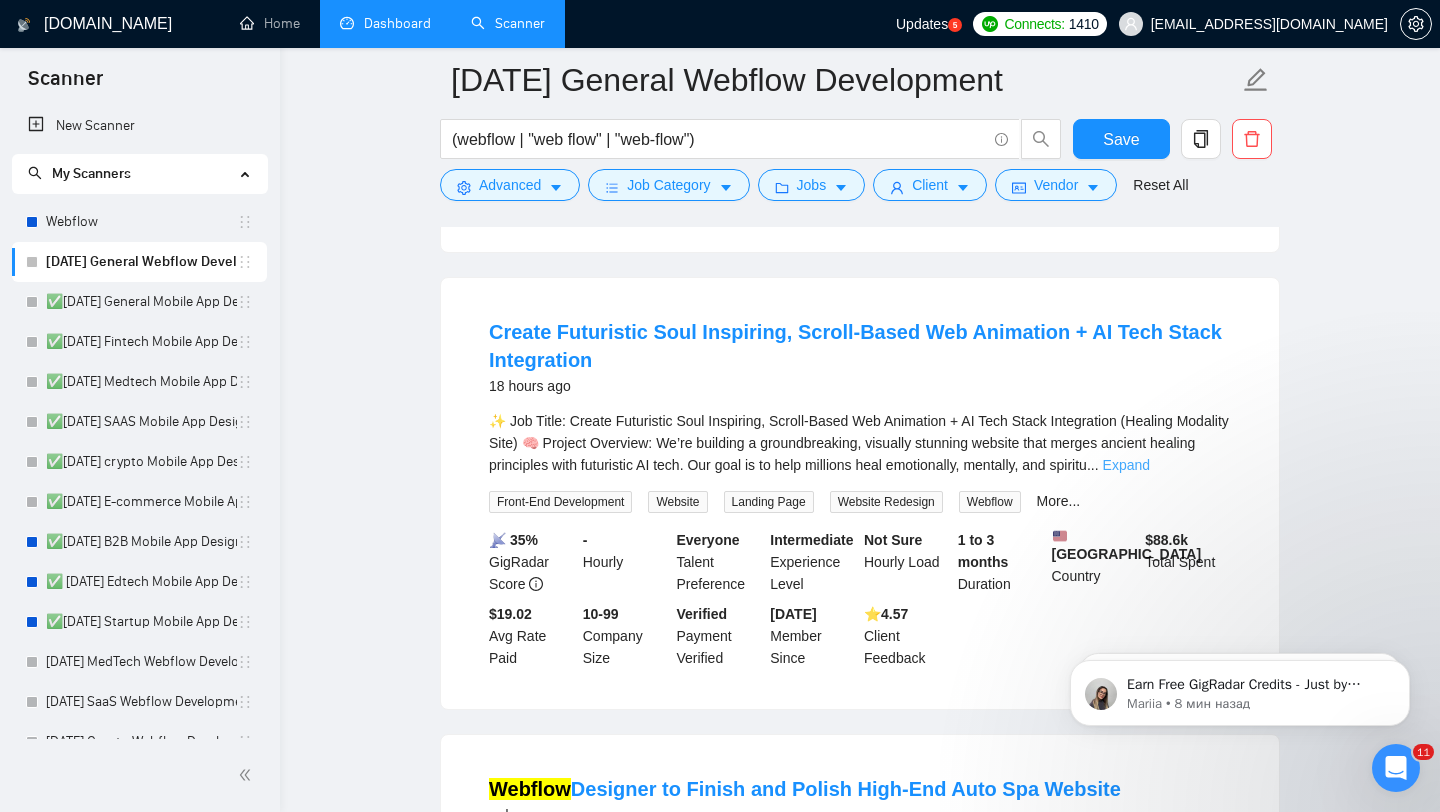 click on "Expand" at bounding box center (1126, 465) 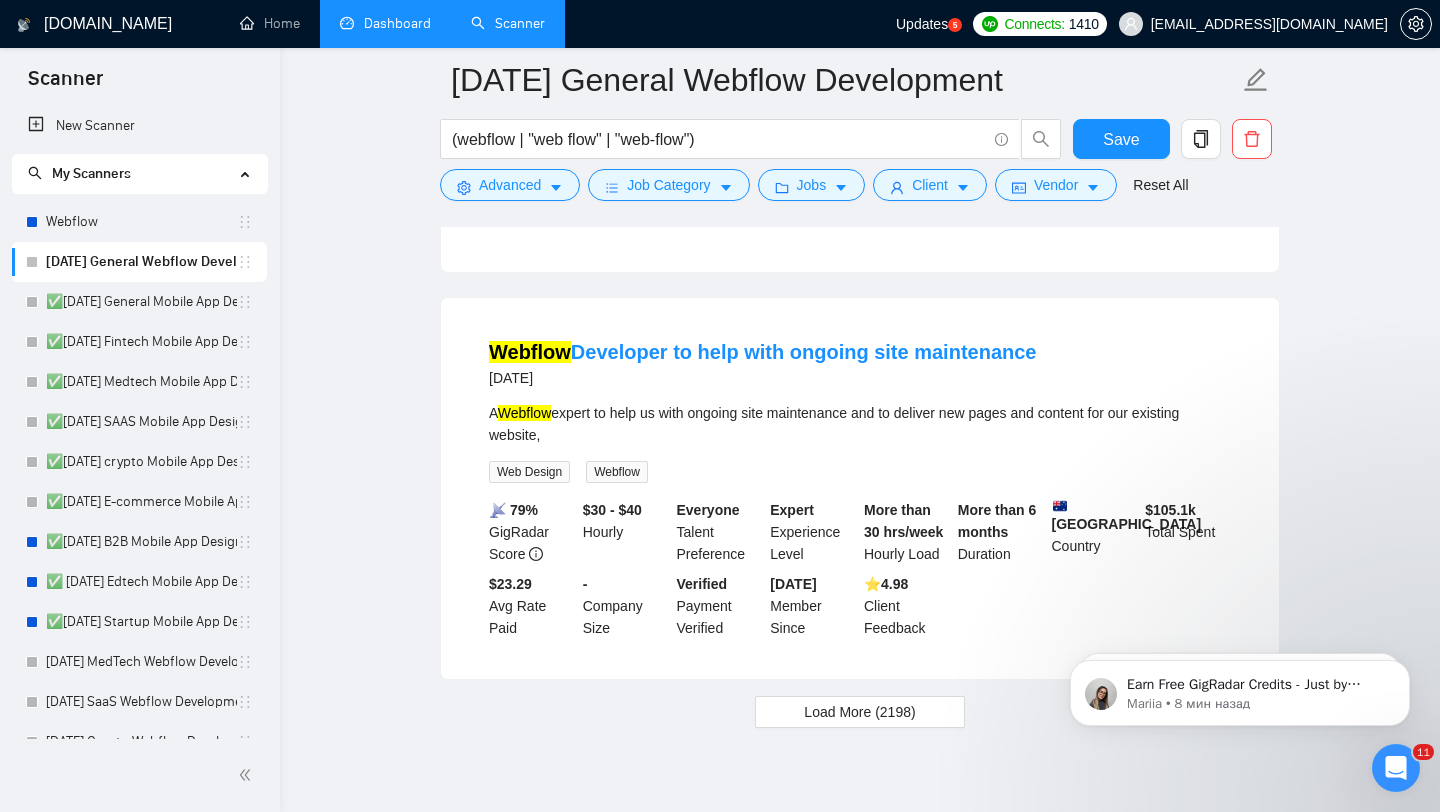 scroll, scrollTop: 4808, scrollLeft: 0, axis: vertical 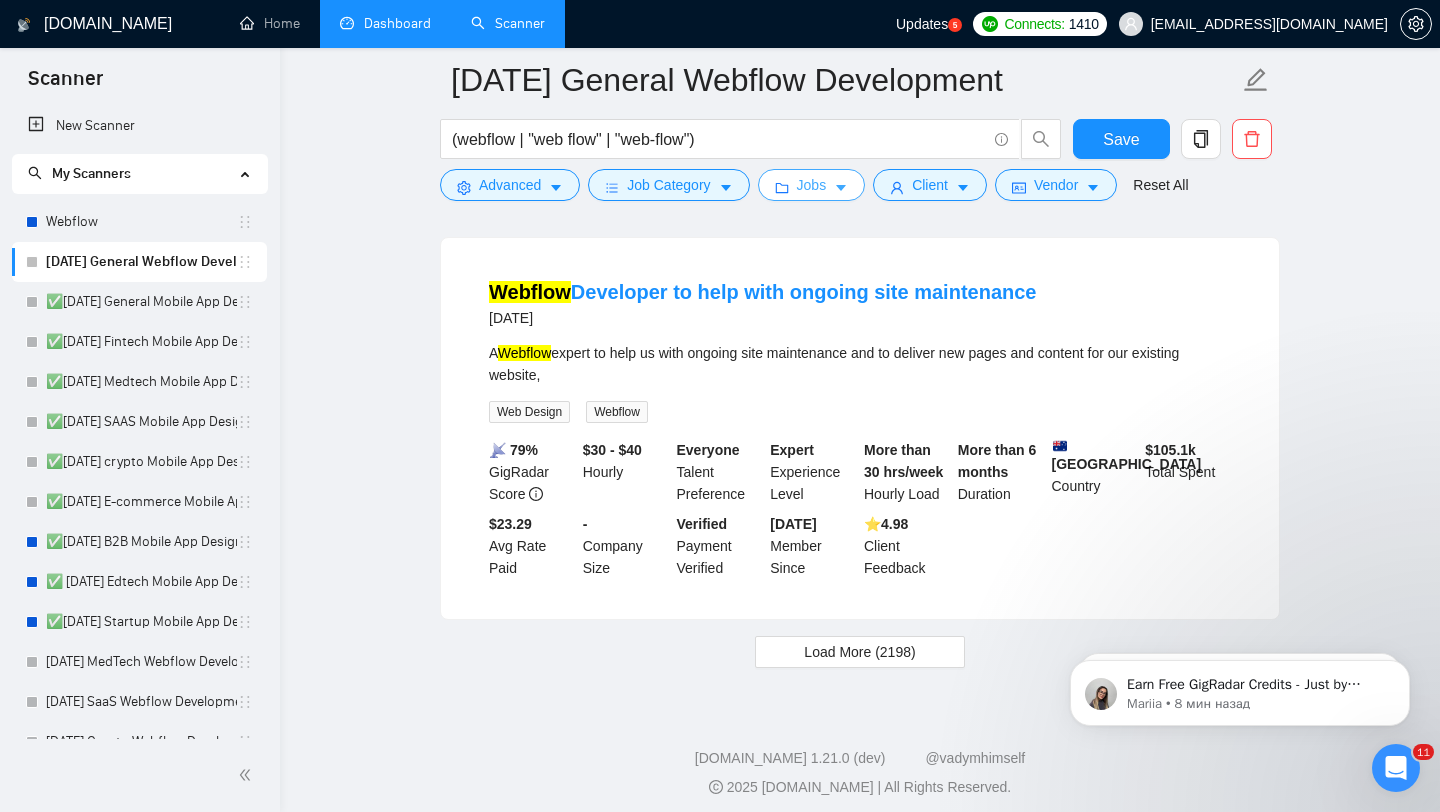 click on "Jobs" at bounding box center (812, 185) 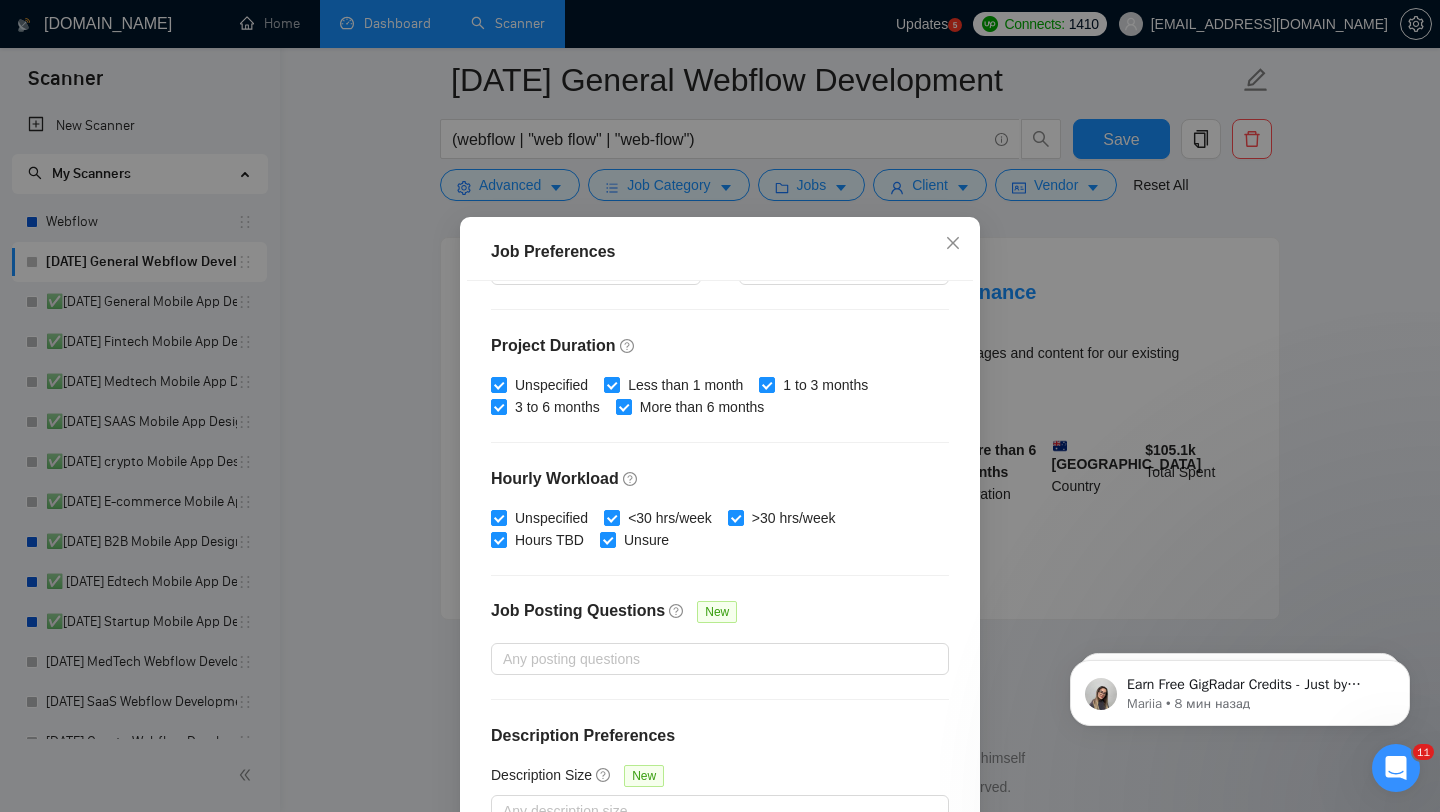 scroll, scrollTop: 0, scrollLeft: 0, axis: both 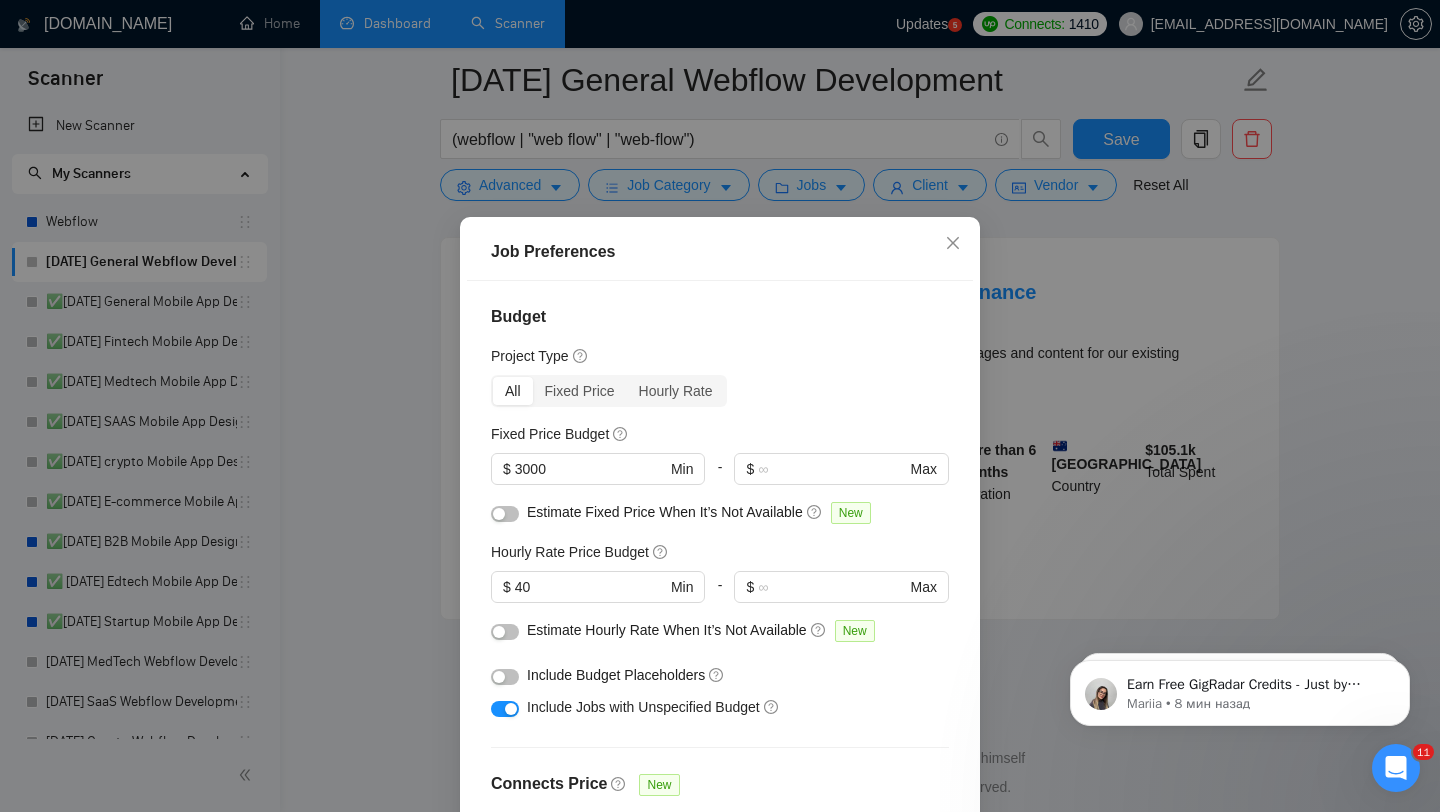 click on "Job Preferences Budget Project Type All Fixed Price Hourly Rate   Fixed Price Budget $ 3000 Min - $ Max Estimate Fixed Price When It’s Not Available New   Hourly Rate Price Budget $ 40 Min - $ Max Estimate Hourly Rate When It’s Not Available New Include Budget Placeholders Include Jobs with Unspecified Budget   Connects Price New Min - Max Project Duration   Unspecified Less than 1 month 1 to 3 months 3 to 6 months More than 6 months Hourly Workload   Unspecified <30 hrs/week >30 hrs/week Hours TBD Unsure Job Posting Questions New   Any posting questions Description Preferences Description Size New   Any description size Reset OK" at bounding box center [720, 406] 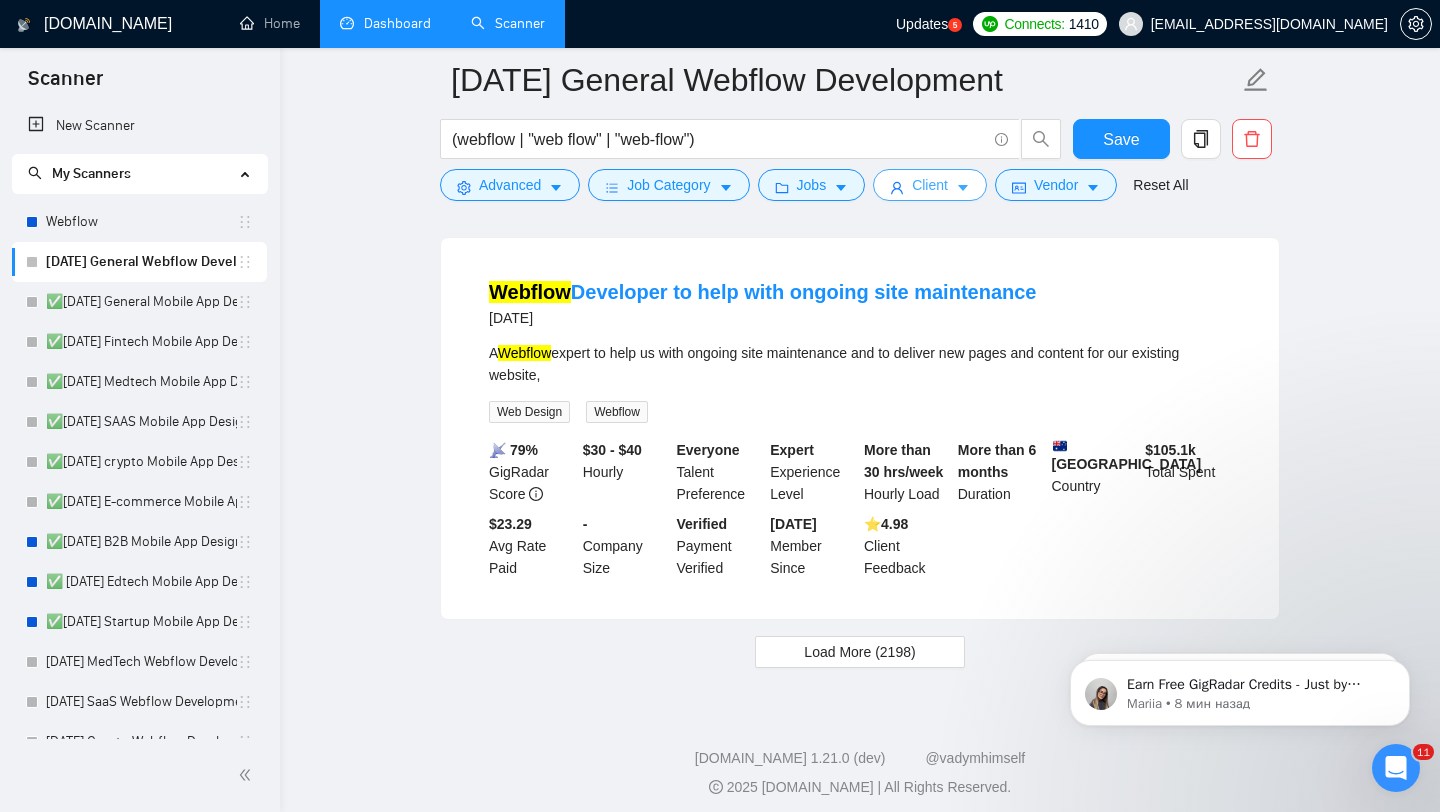 click 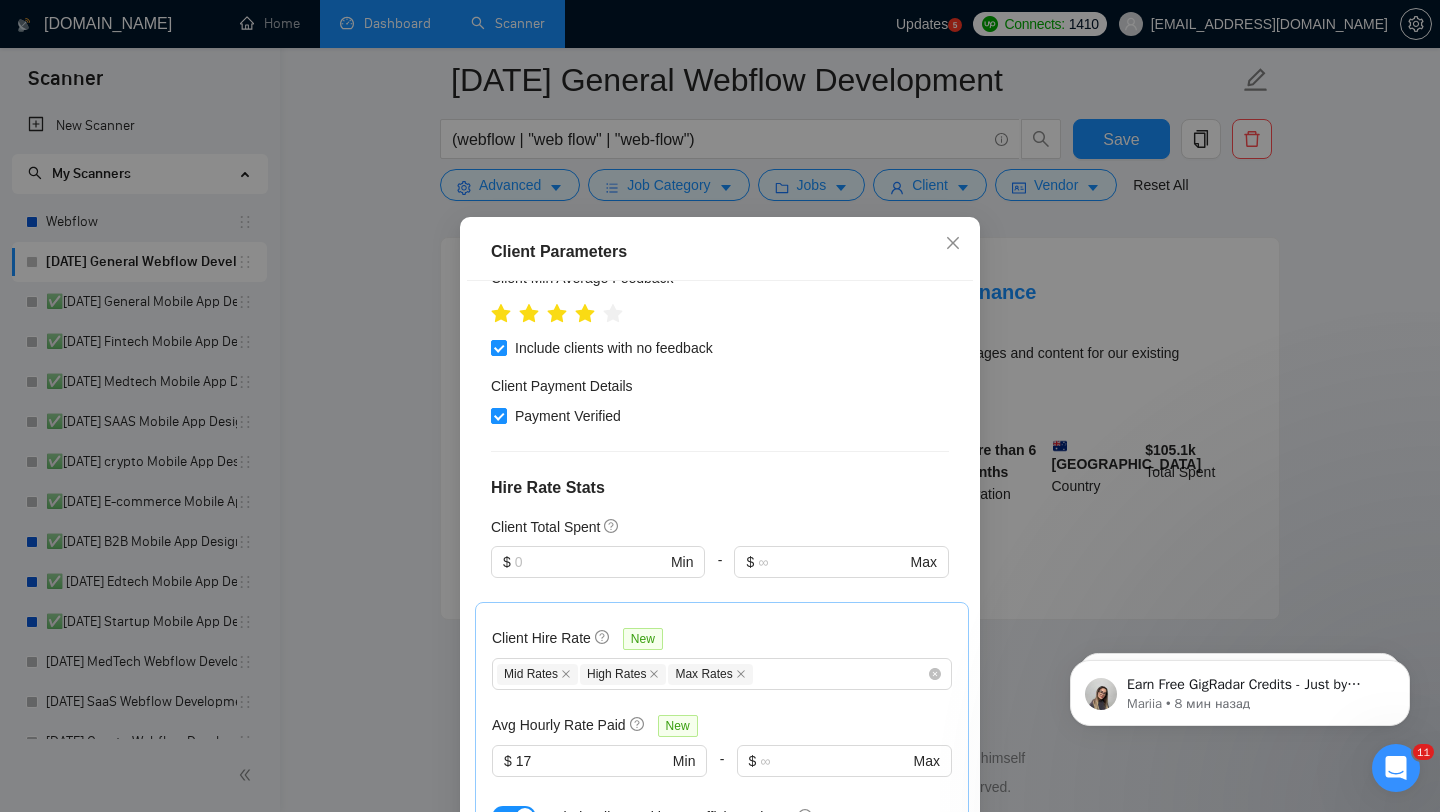 scroll, scrollTop: 698, scrollLeft: 0, axis: vertical 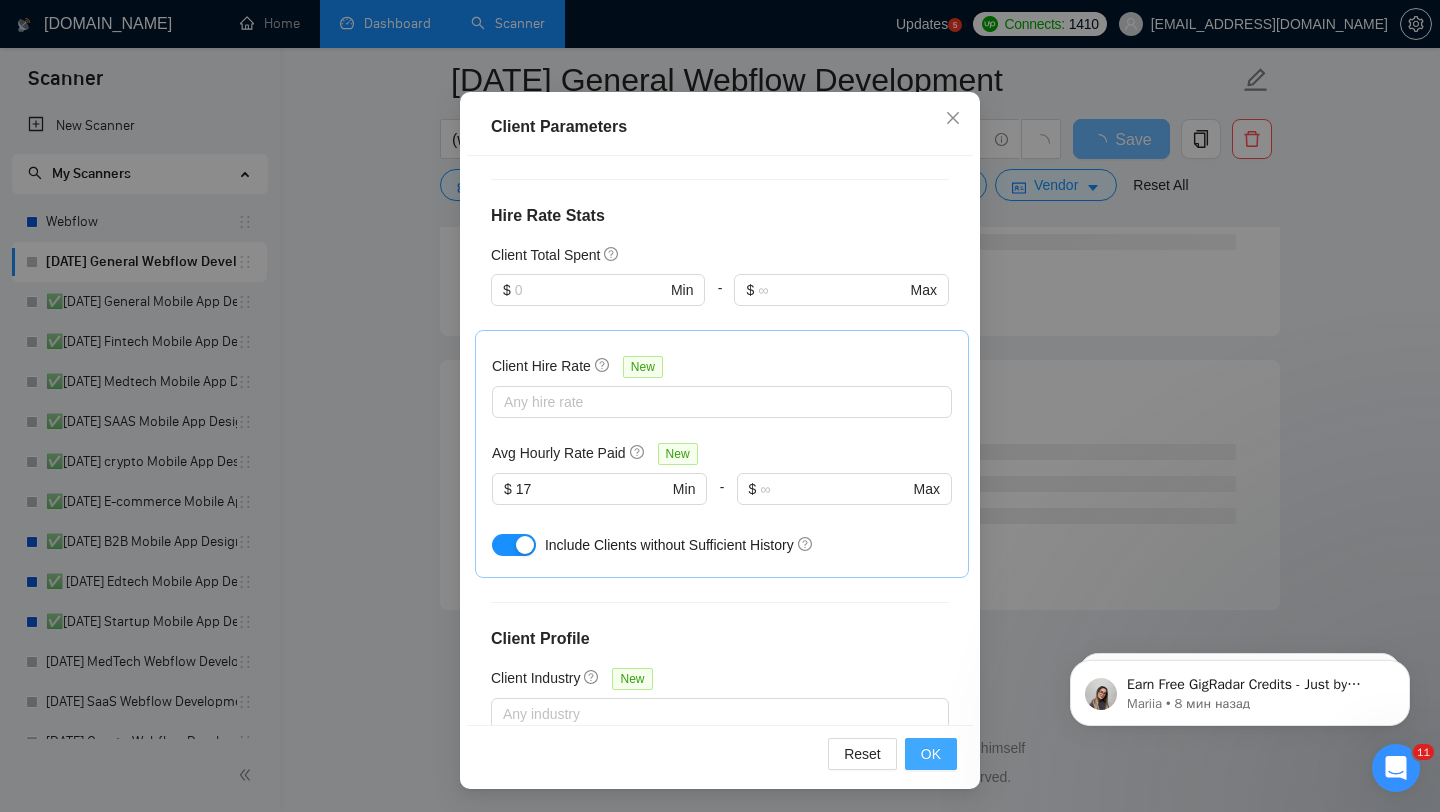 click on "OK" at bounding box center (931, 754) 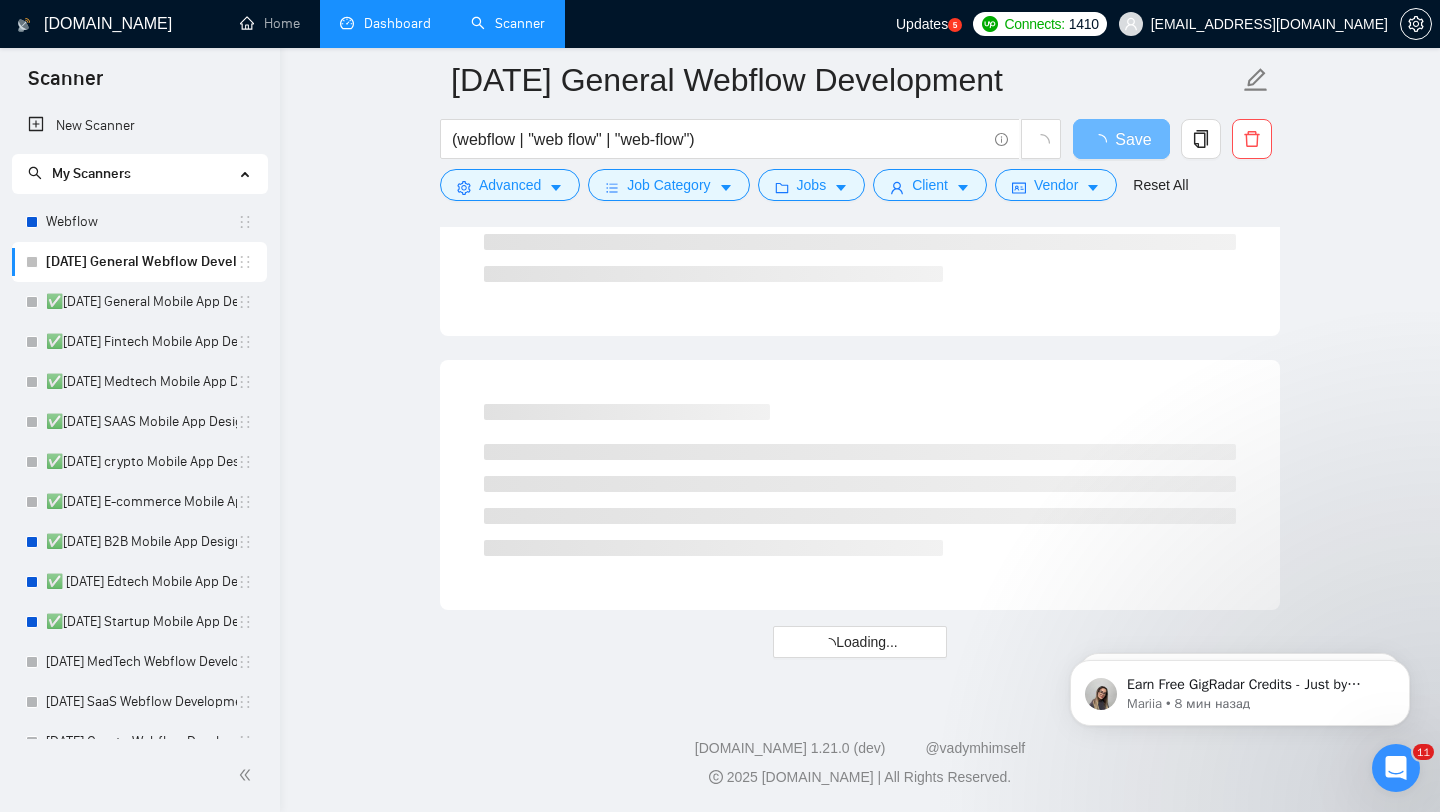 scroll, scrollTop: 28, scrollLeft: 0, axis: vertical 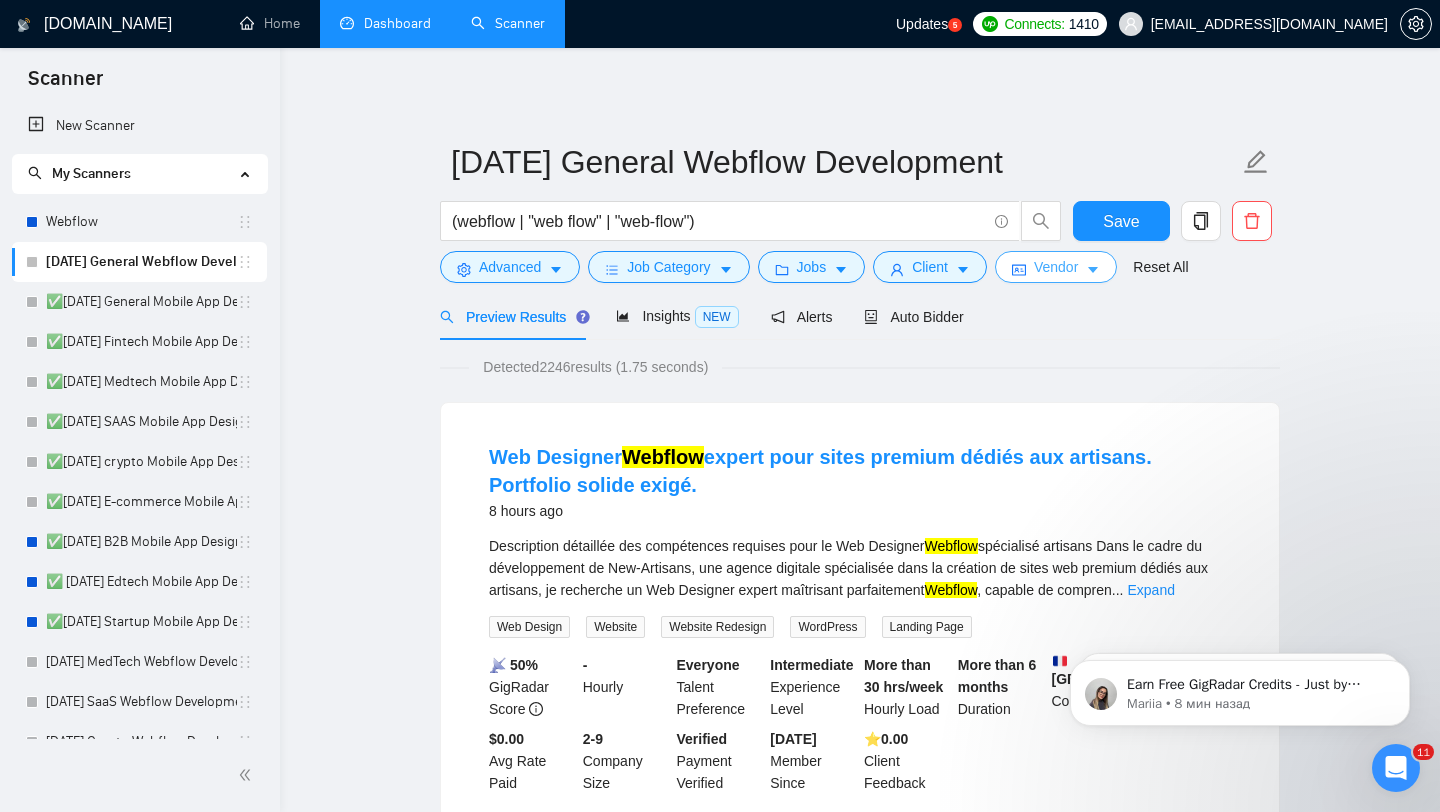 click on "Vendor" at bounding box center [1056, 267] 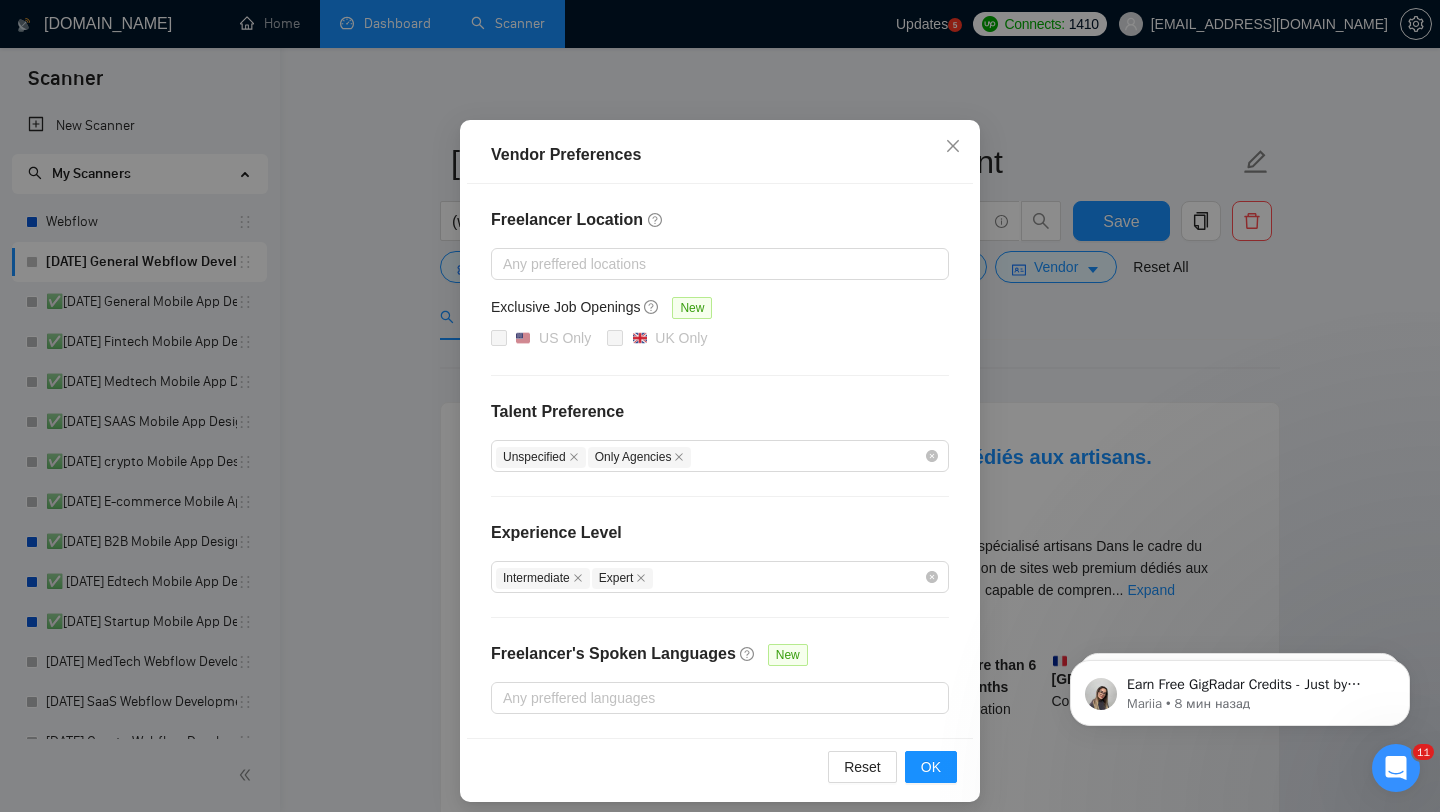 scroll, scrollTop: 113, scrollLeft: 0, axis: vertical 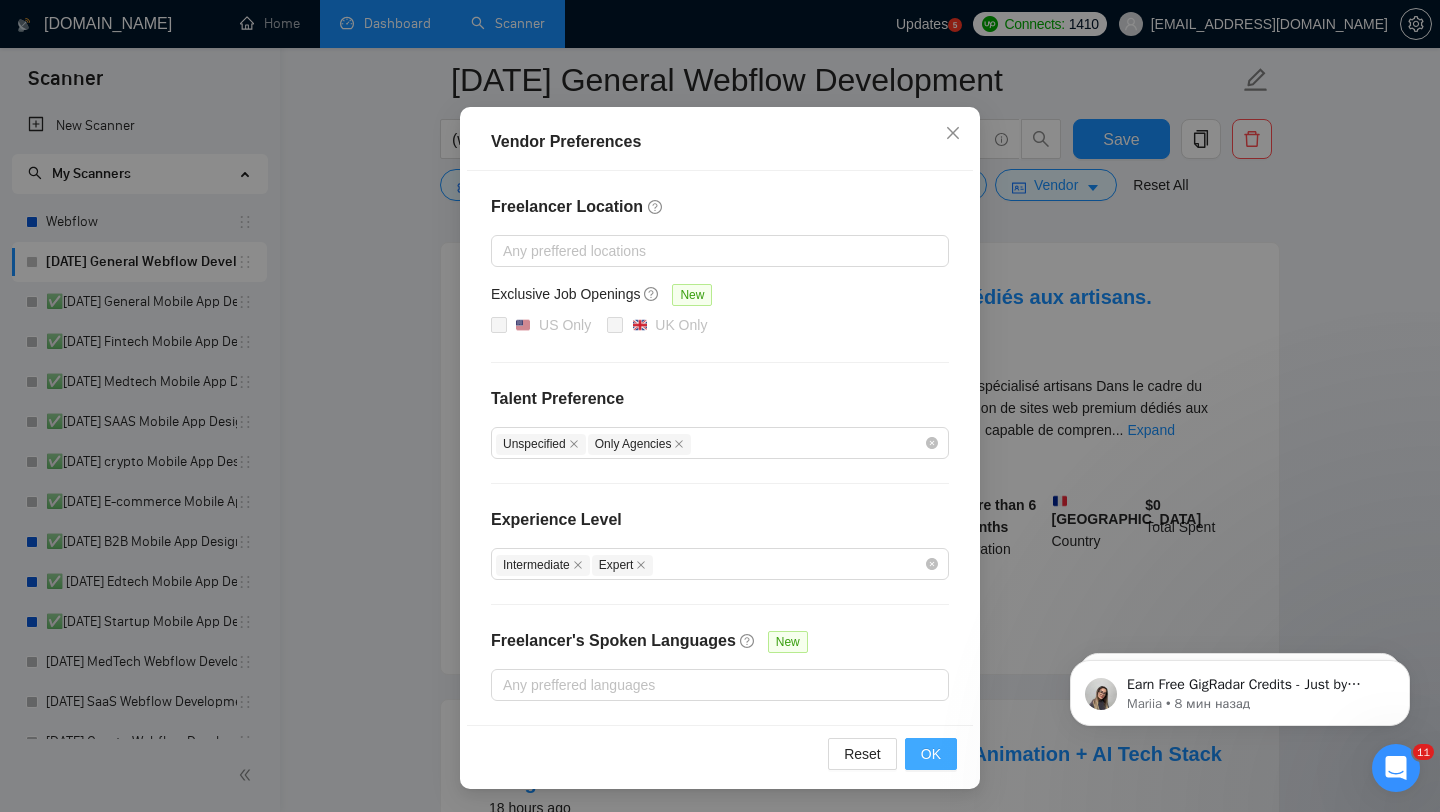 click on "OK" at bounding box center (931, 754) 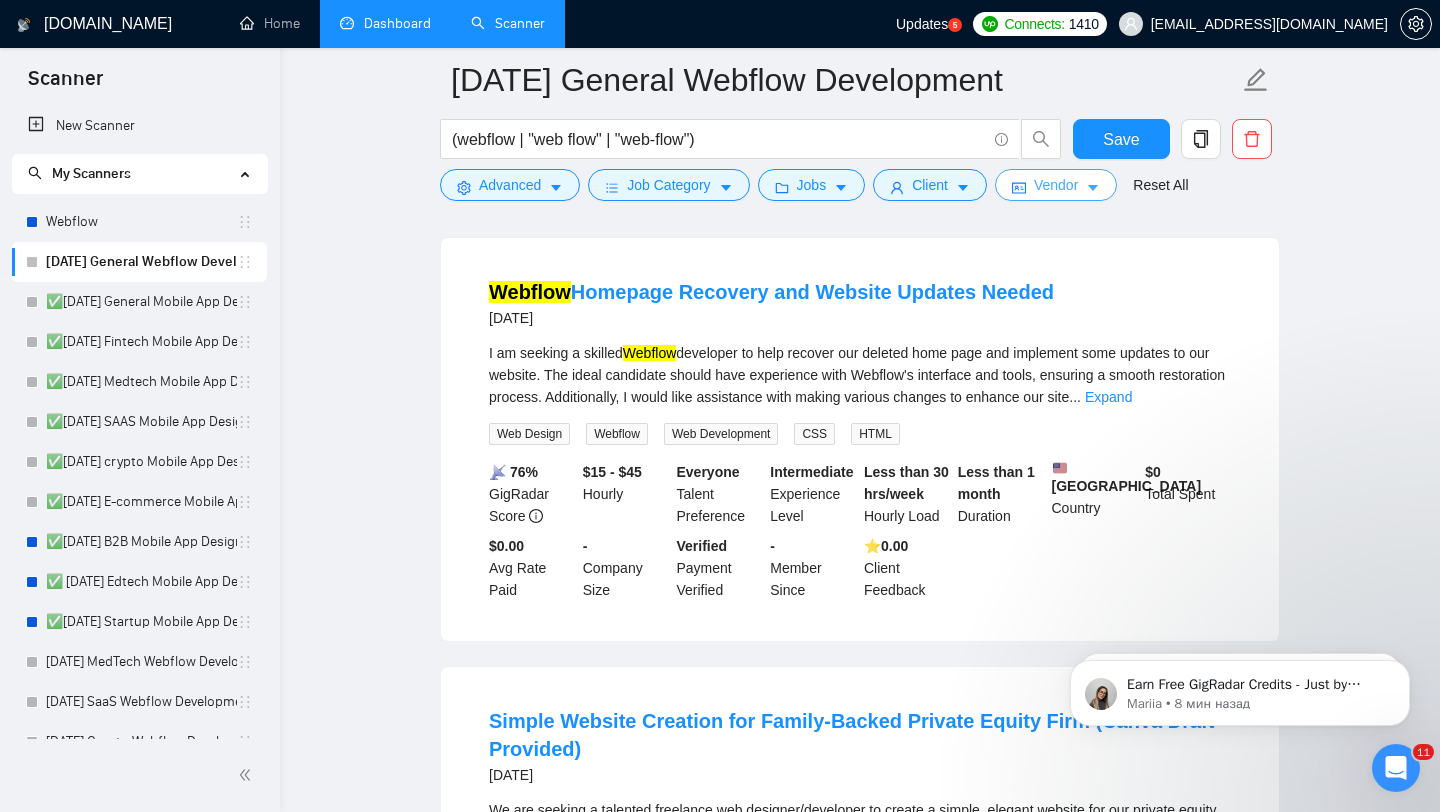 scroll, scrollTop: 4229, scrollLeft: 0, axis: vertical 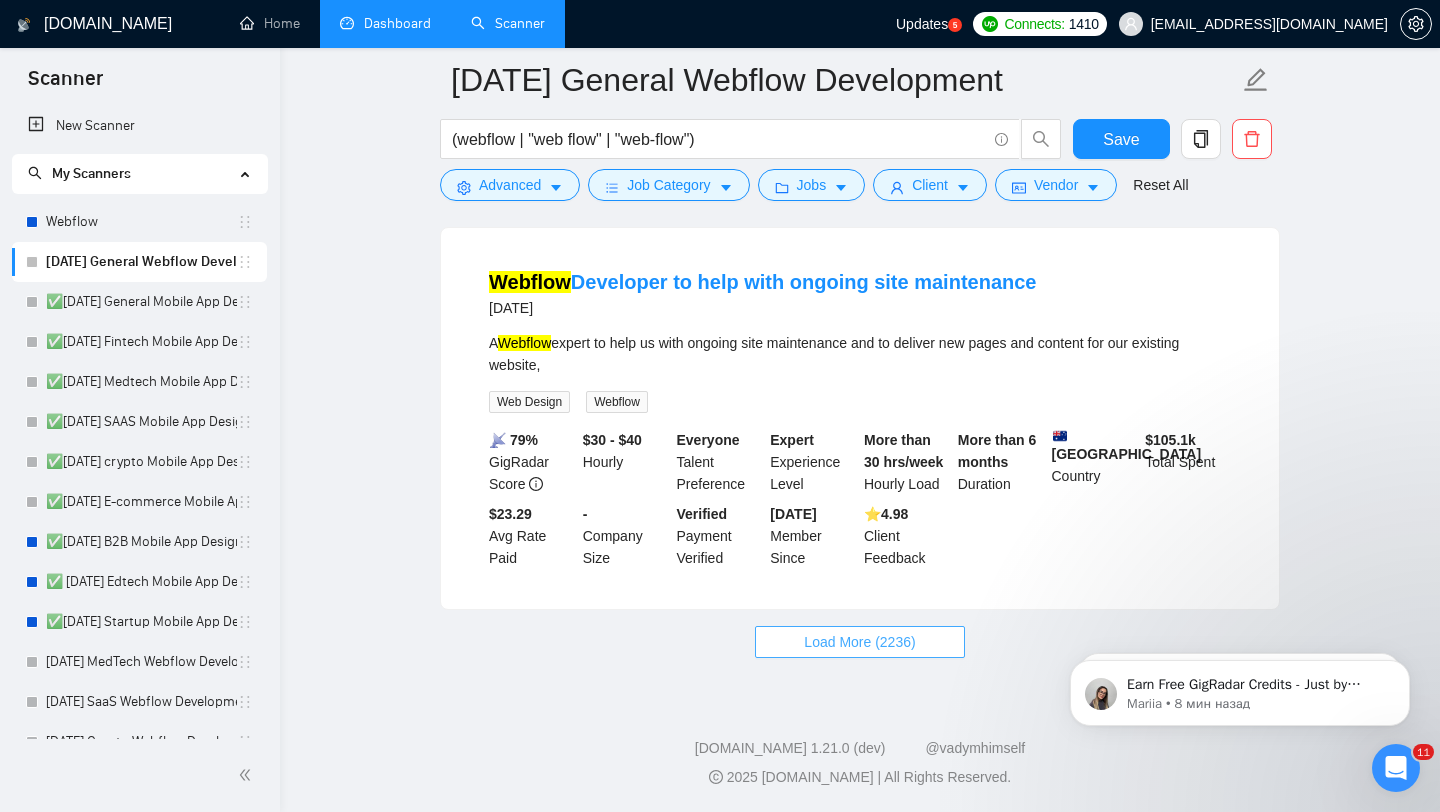 click on "Load More (2236)" at bounding box center [859, 642] 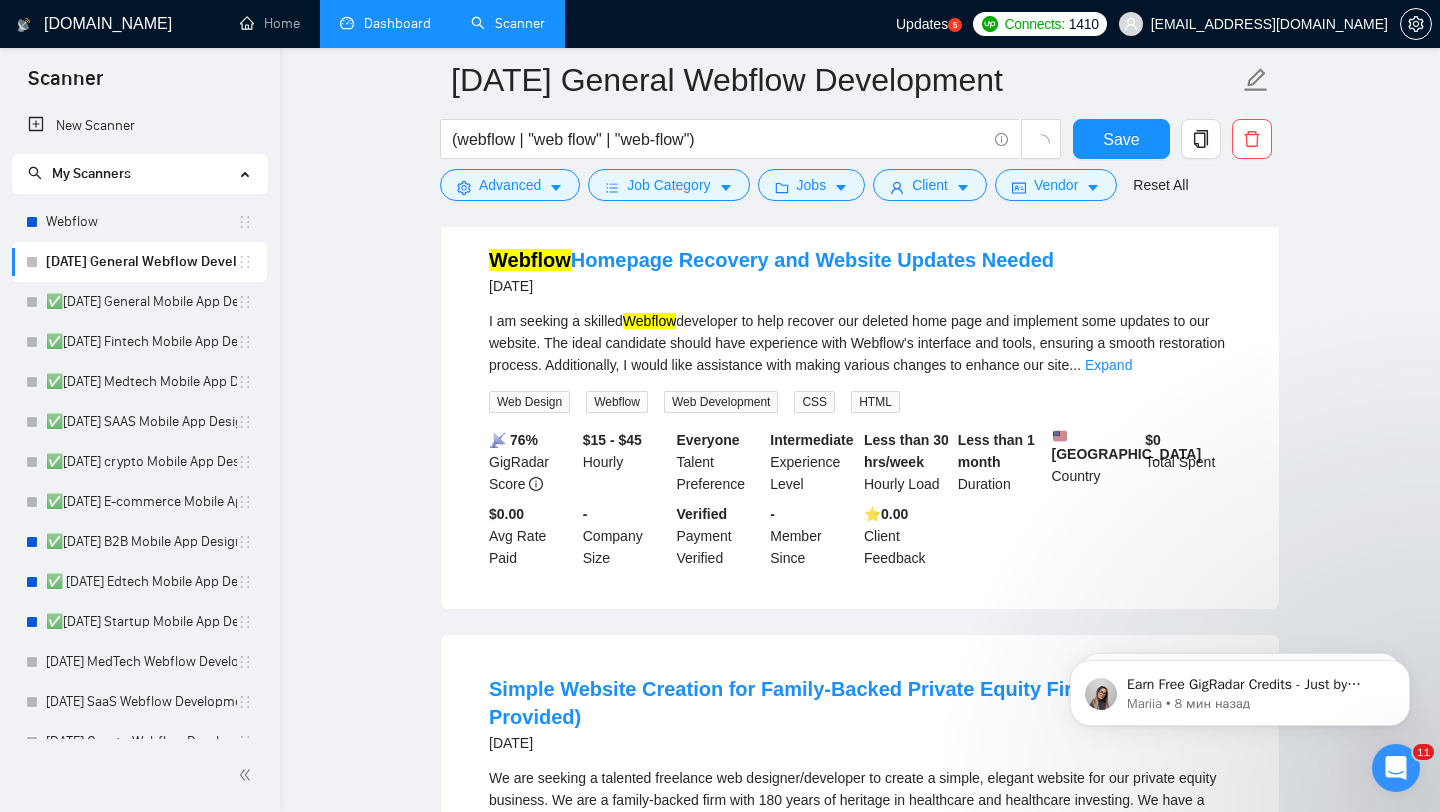scroll, scrollTop: 2265, scrollLeft: 0, axis: vertical 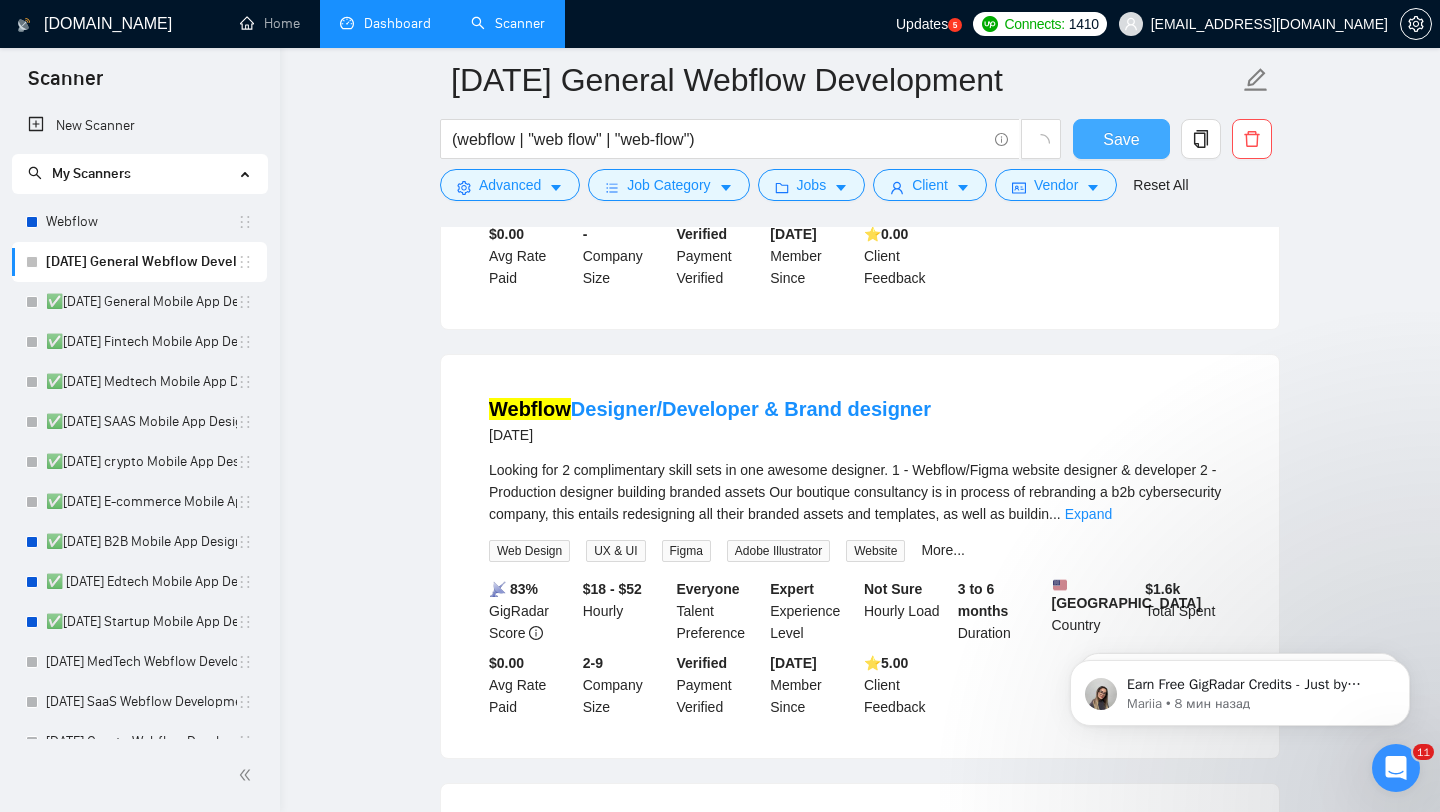 click on "Save" at bounding box center [1121, 139] 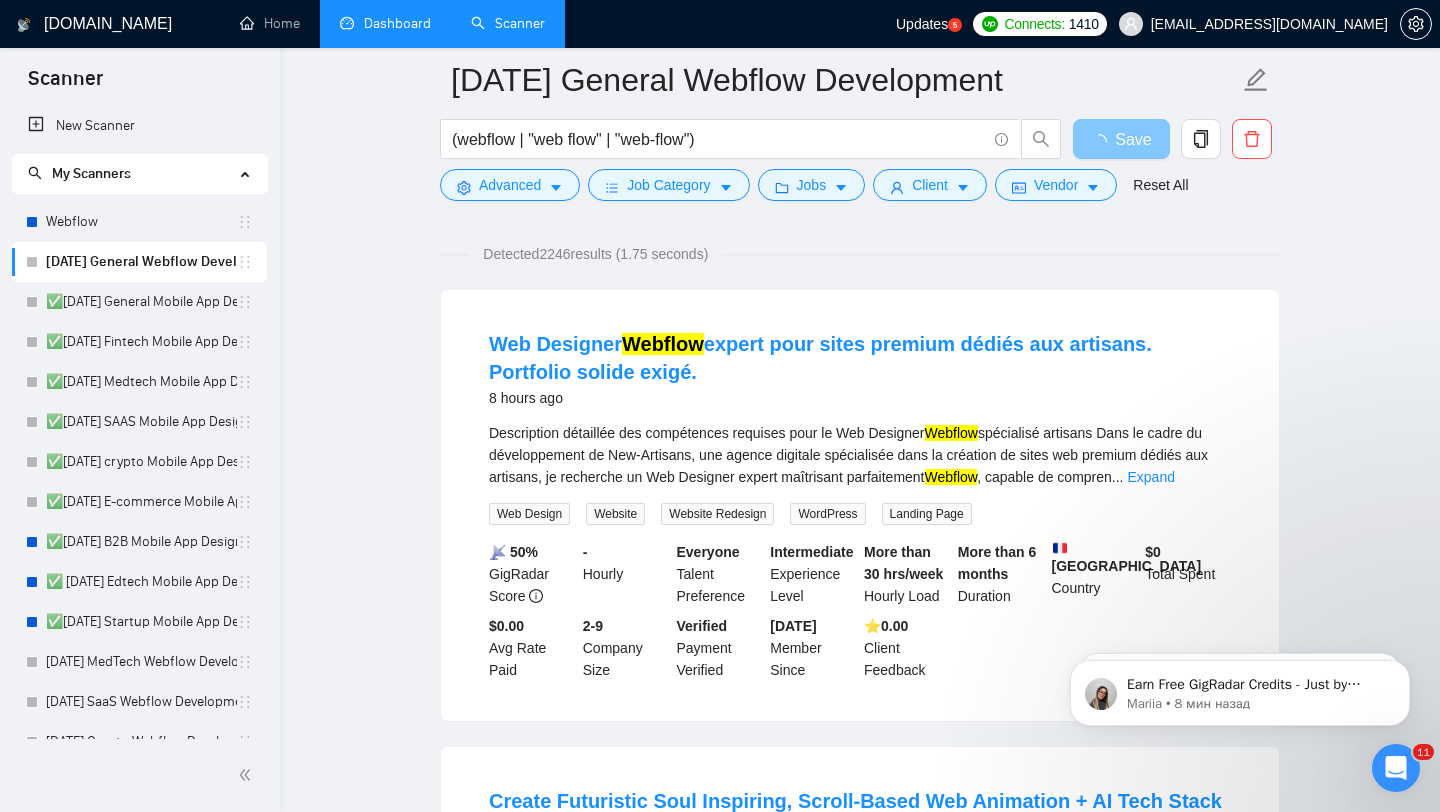 scroll, scrollTop: 0, scrollLeft: 0, axis: both 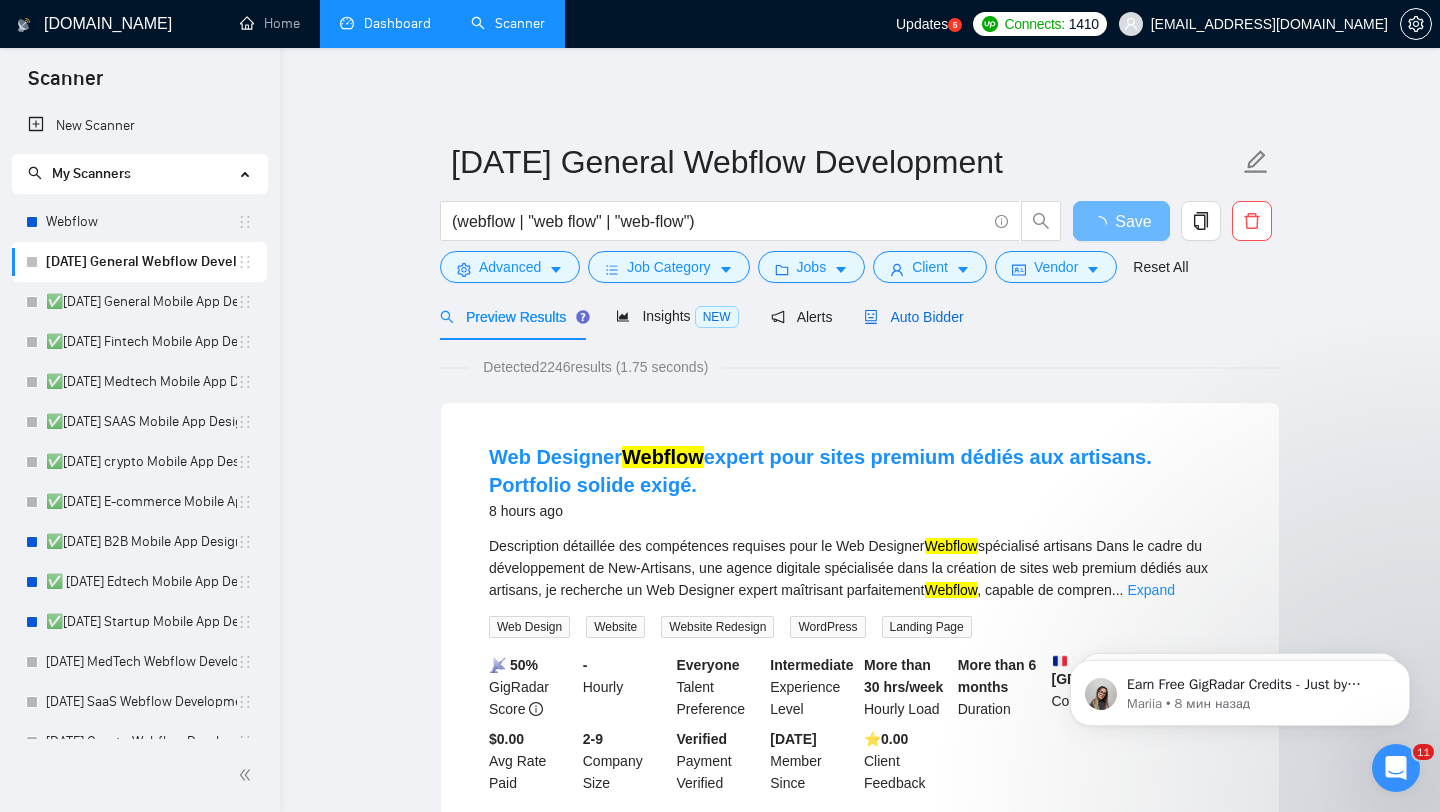 click on "Auto Bidder" at bounding box center [913, 317] 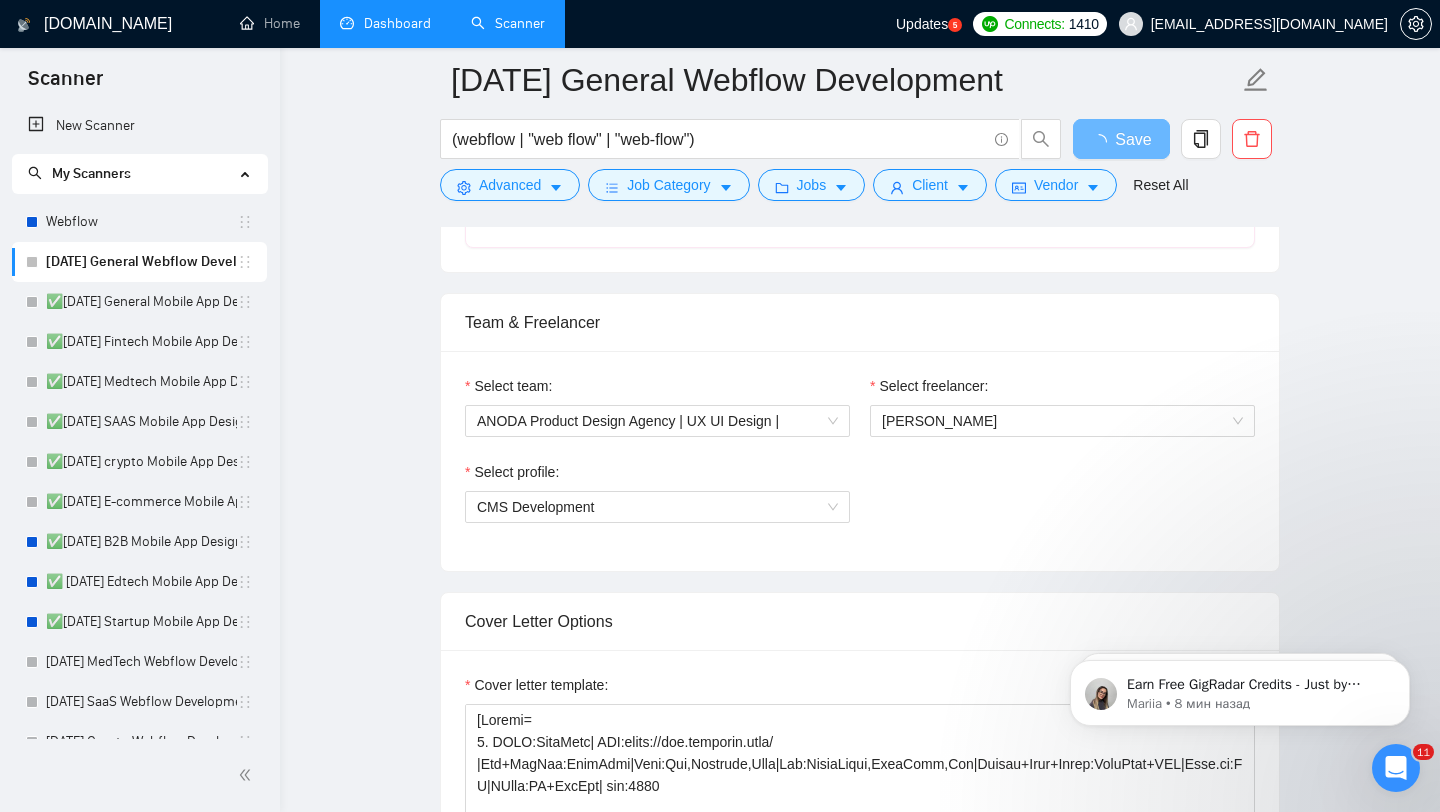 scroll, scrollTop: 1131, scrollLeft: 0, axis: vertical 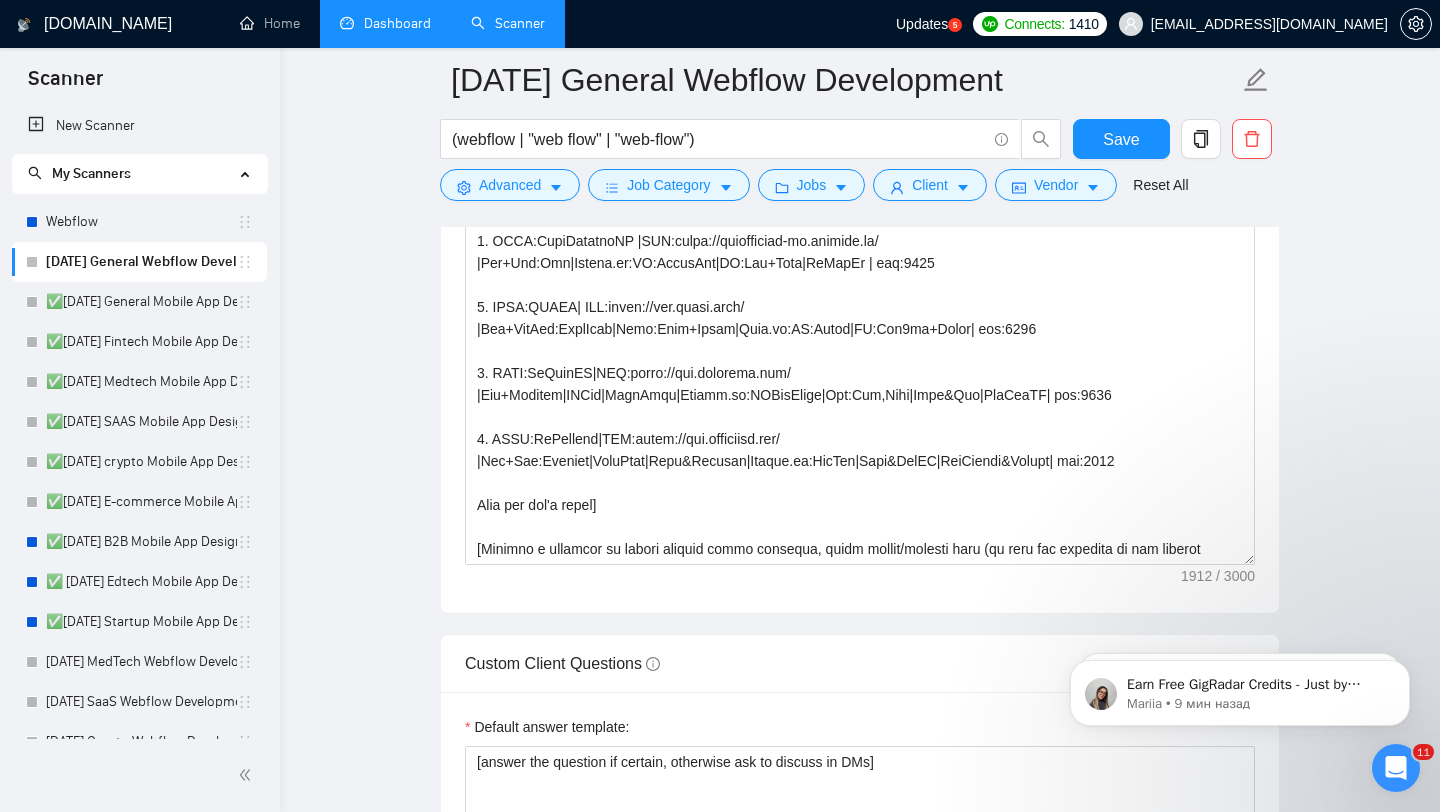 type 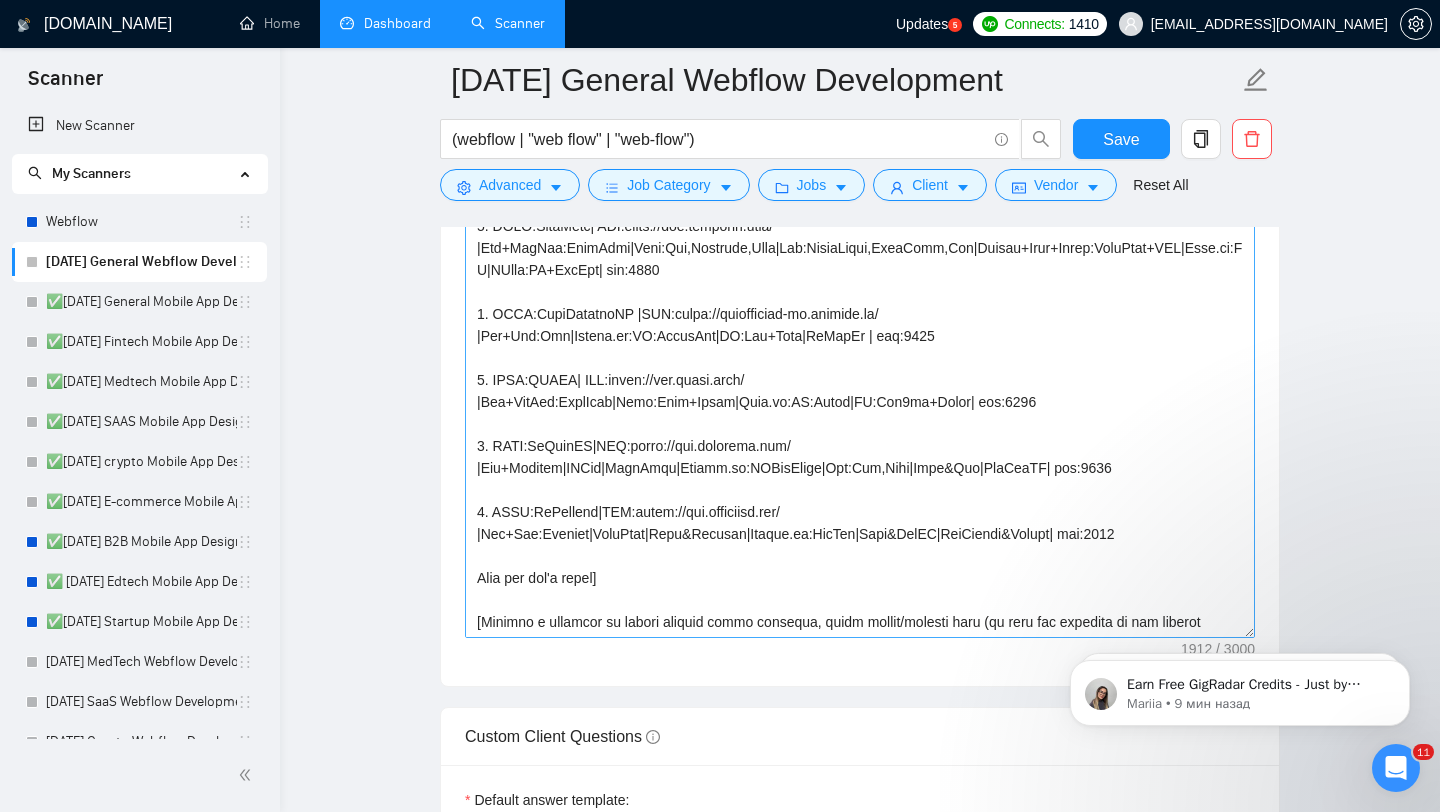 scroll 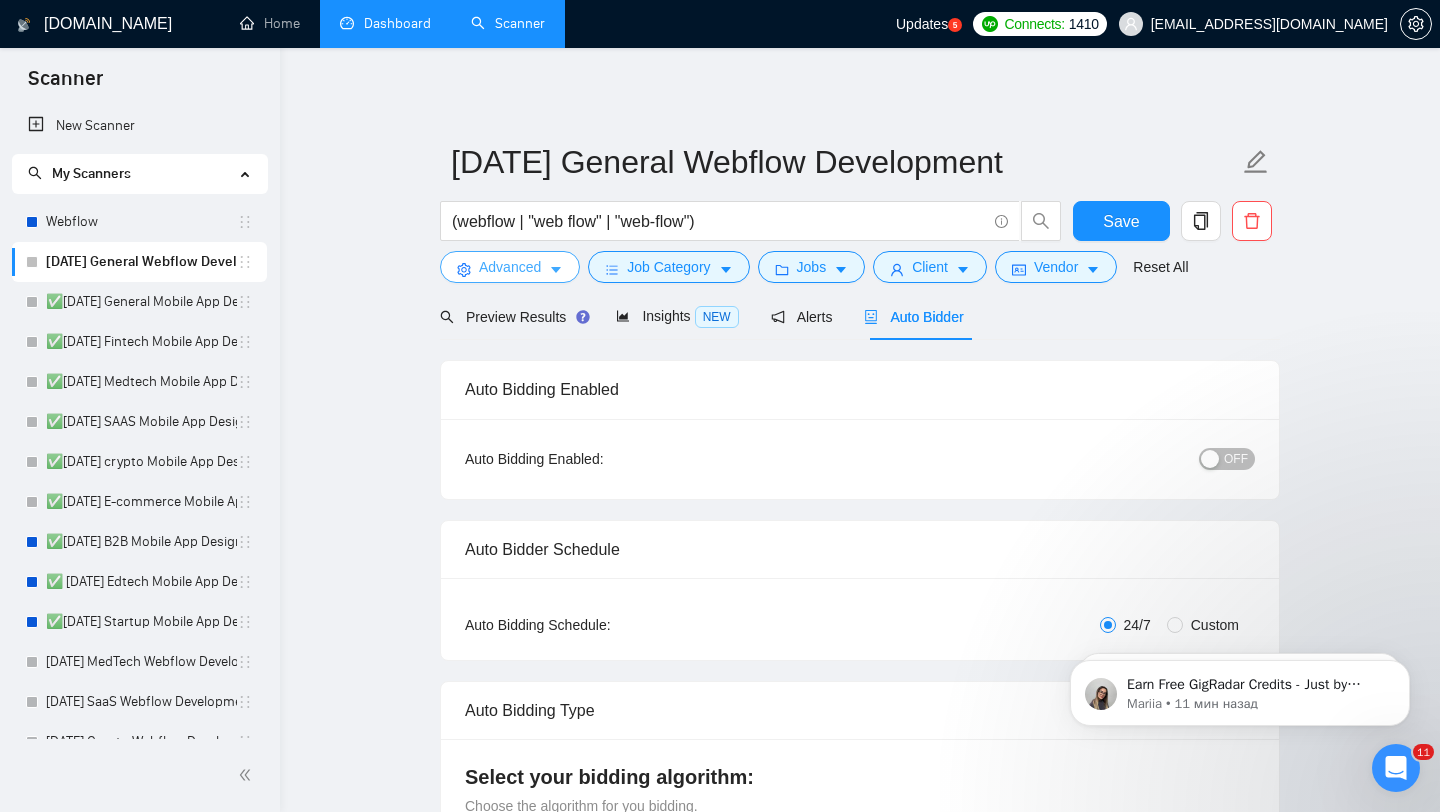 click 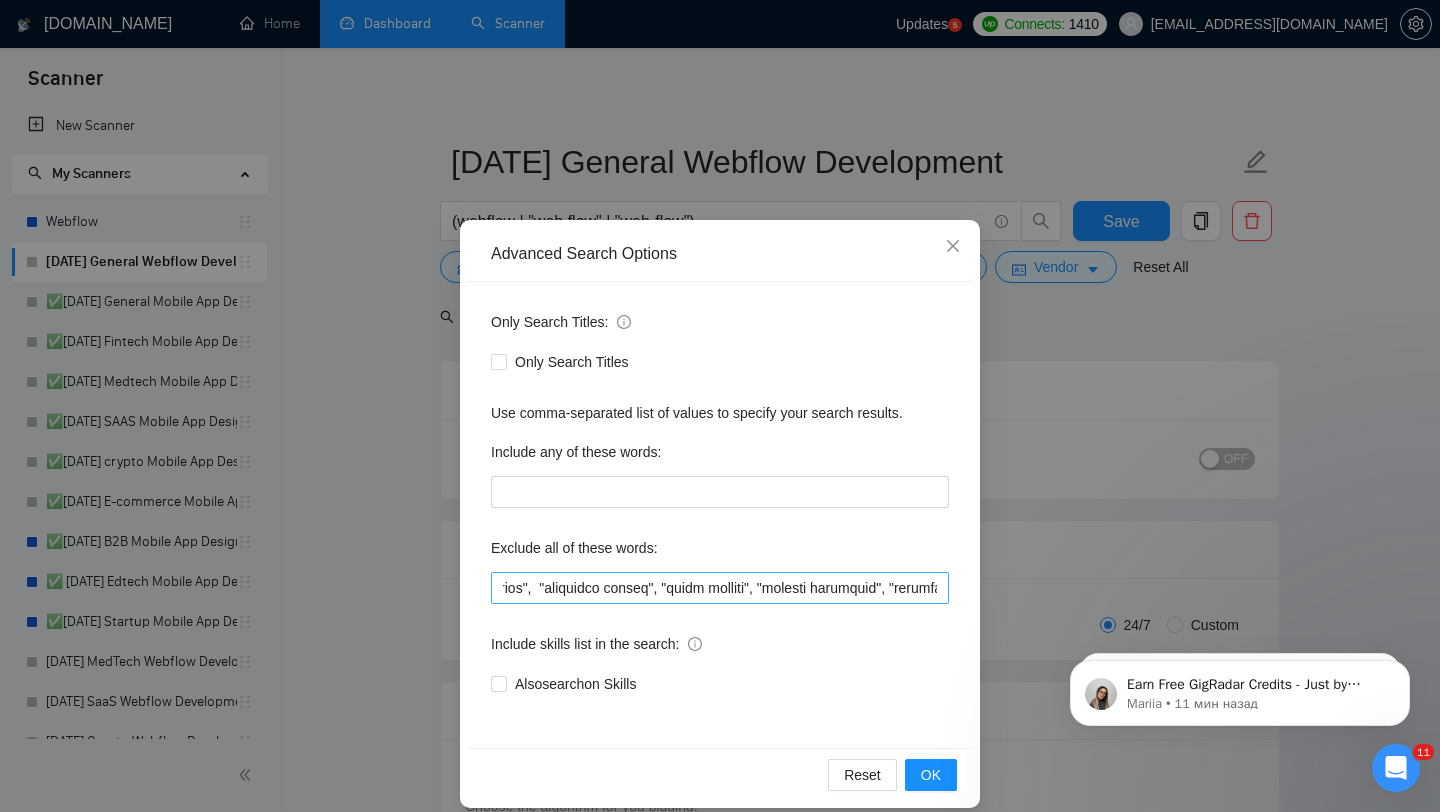 scroll, scrollTop: 0, scrollLeft: 6333, axis: horizontal 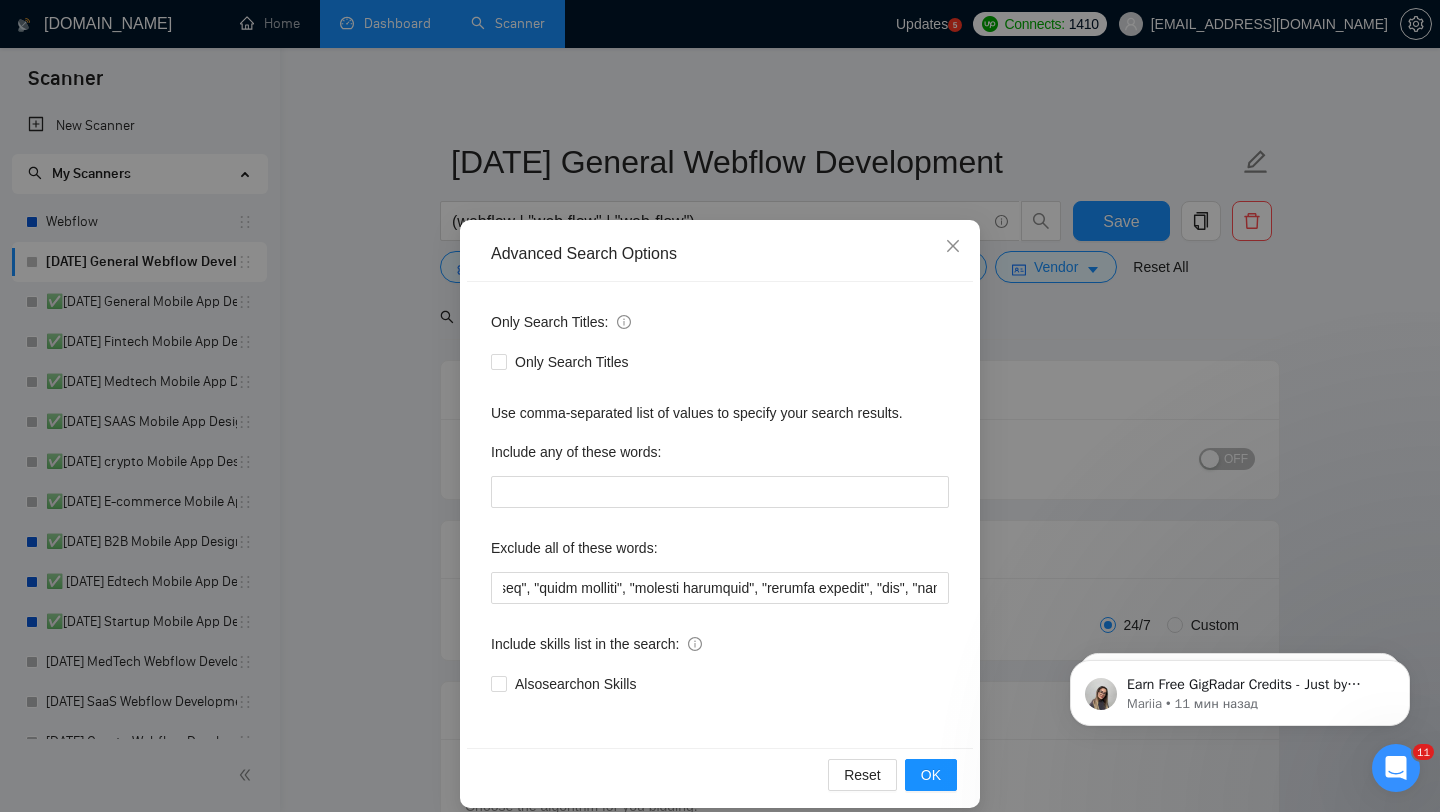 click on "Advanced Search Options Only Search Titles:   Only Search Titles Use comma-separated list of values to specify your search results. Include any of these words: Exclude all of these words: Include skills list in the search:   Also  search  on Skills Reset OK" at bounding box center [720, 406] 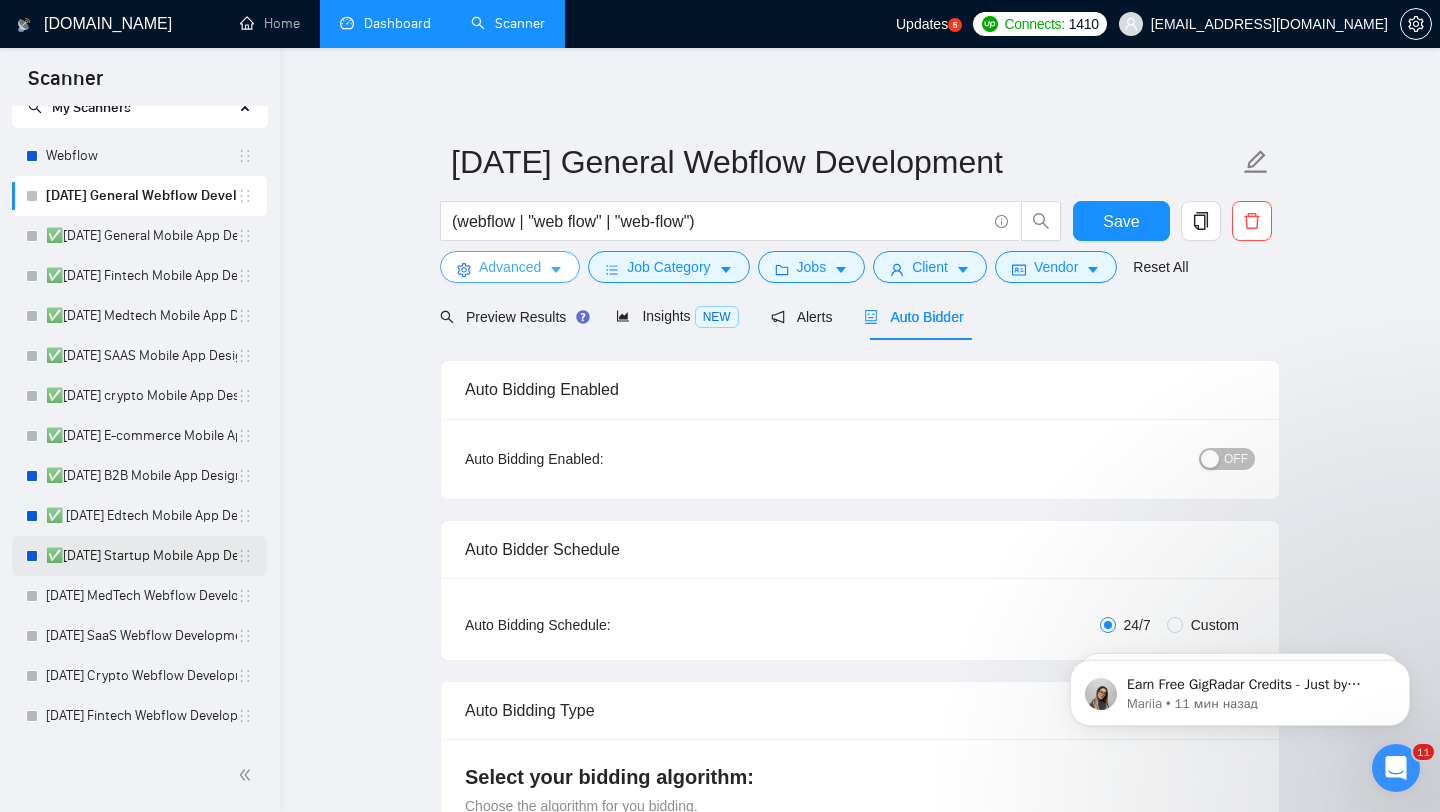 scroll, scrollTop: 70, scrollLeft: 0, axis: vertical 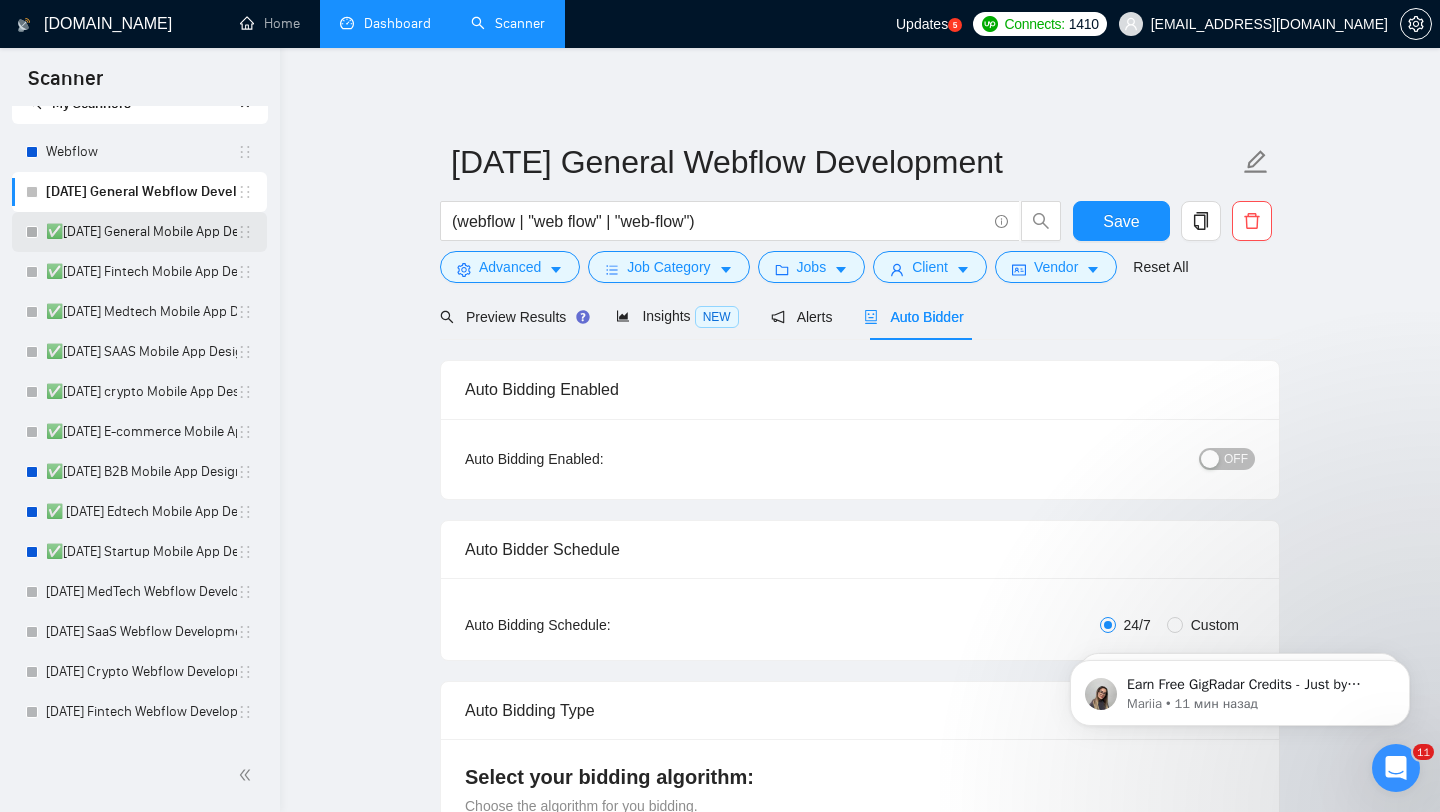 click on "✅[DATE] General Mobile App Design" at bounding box center [141, 232] 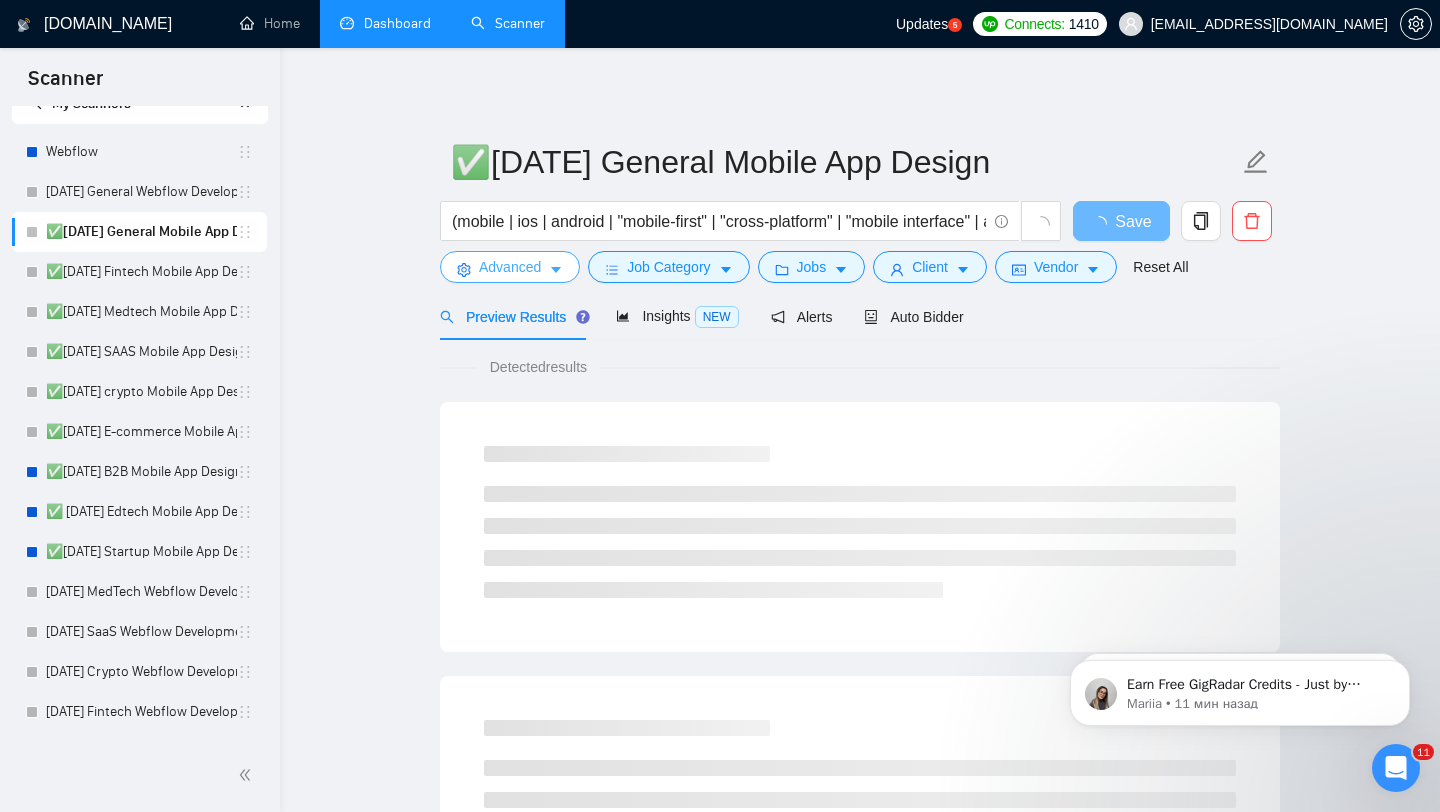 click on "Advanced" at bounding box center (510, 267) 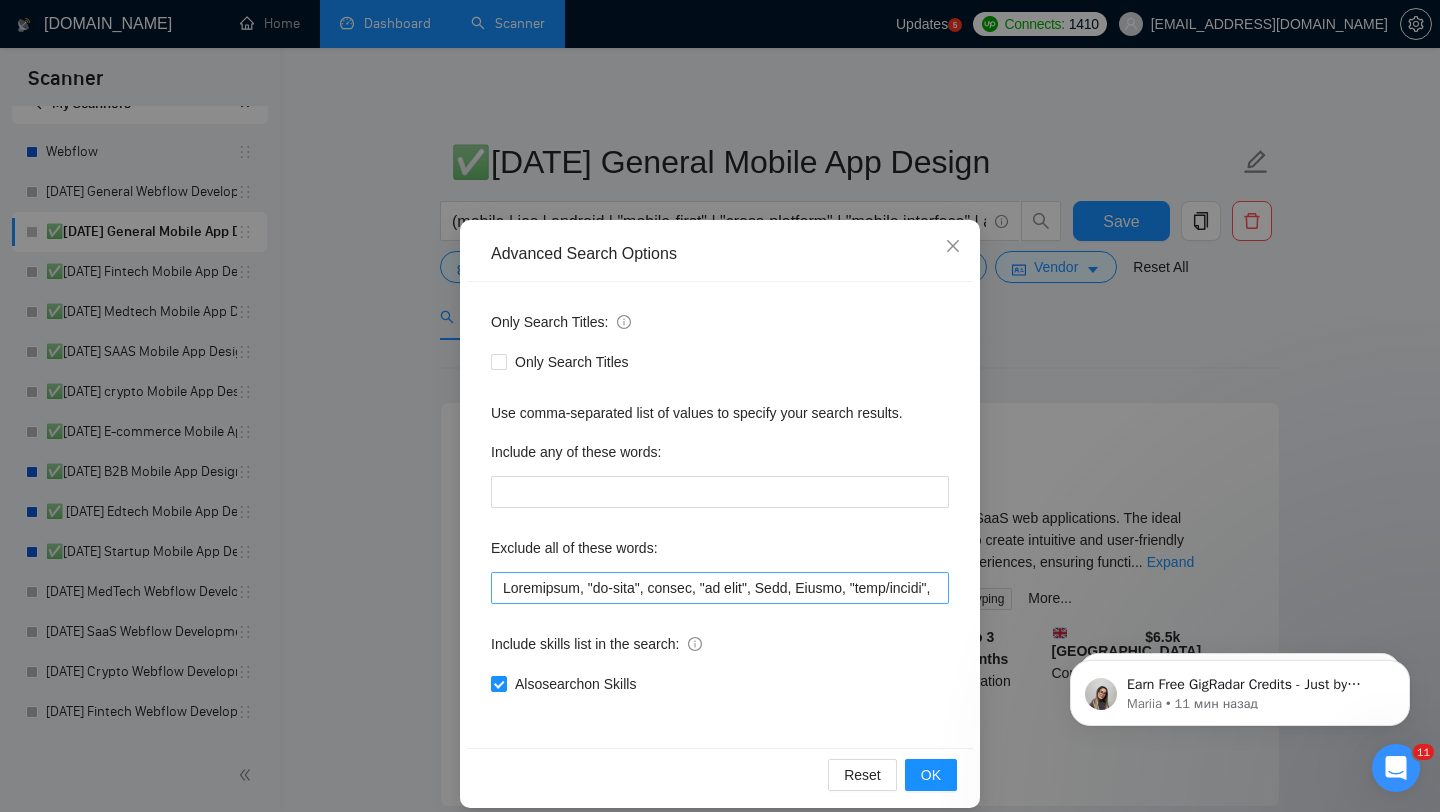 scroll, scrollTop: 0, scrollLeft: 76, axis: horizontal 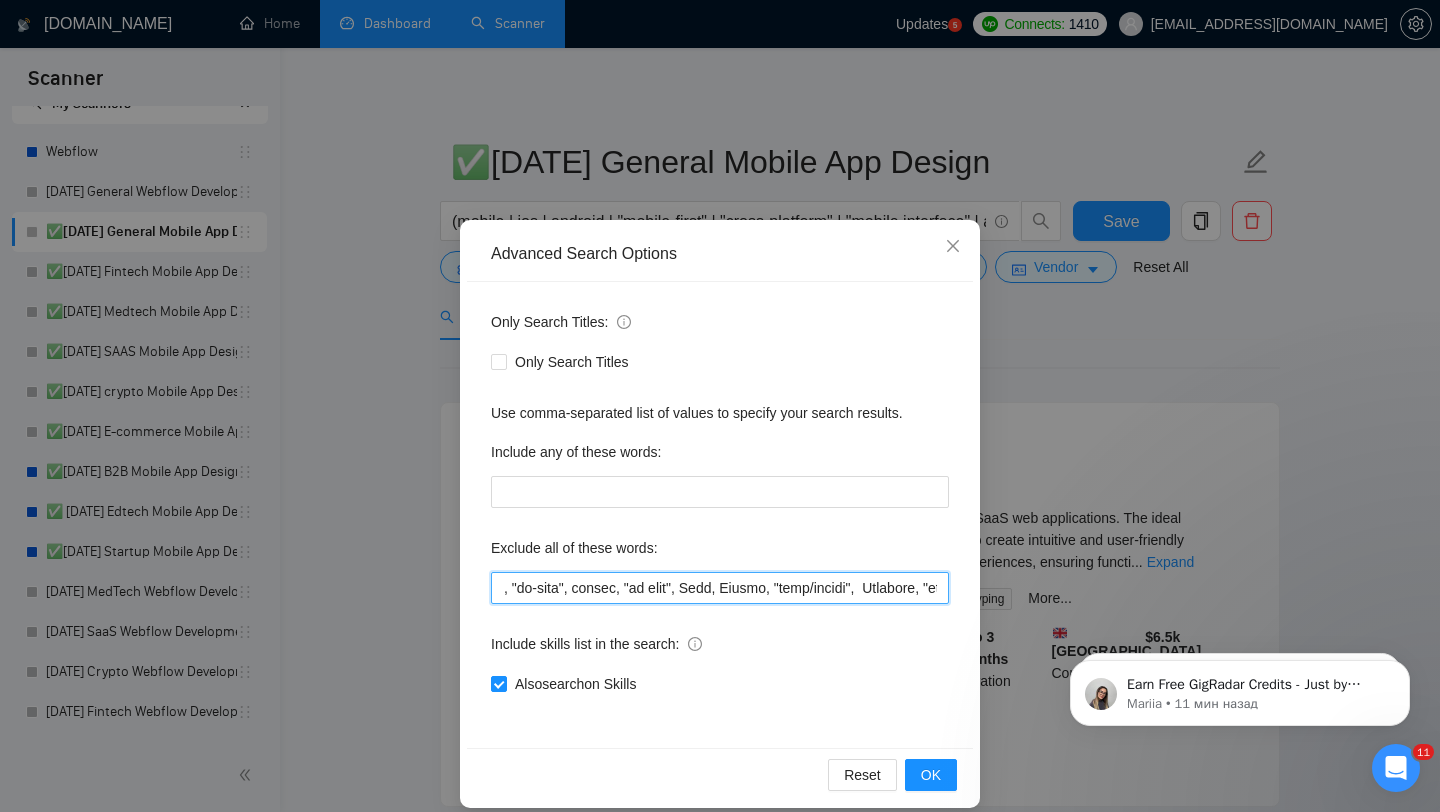 drag, startPoint x: 708, startPoint y: 594, endPoint x: 740, endPoint y: 594, distance: 32 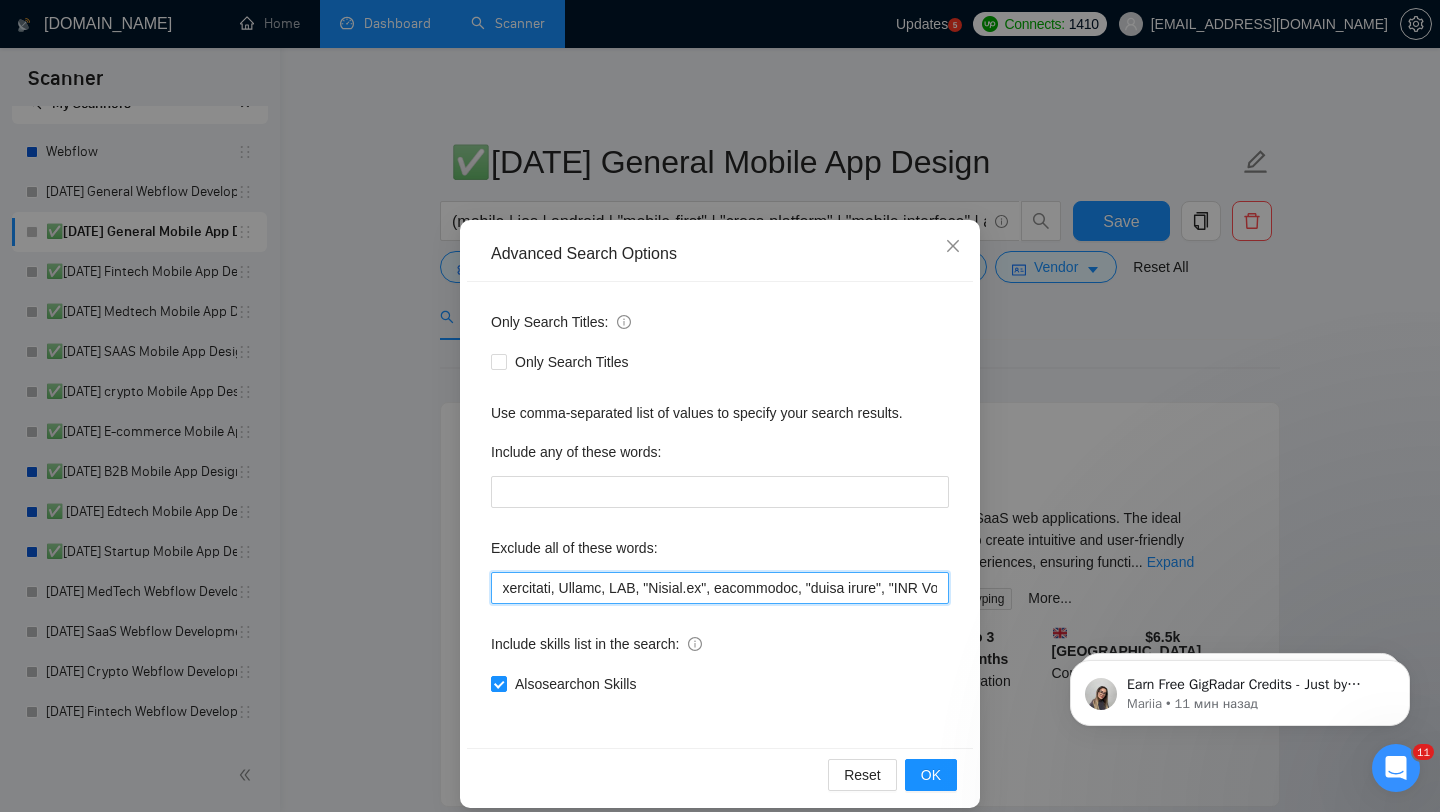 scroll, scrollTop: 0, scrollLeft: 730, axis: horizontal 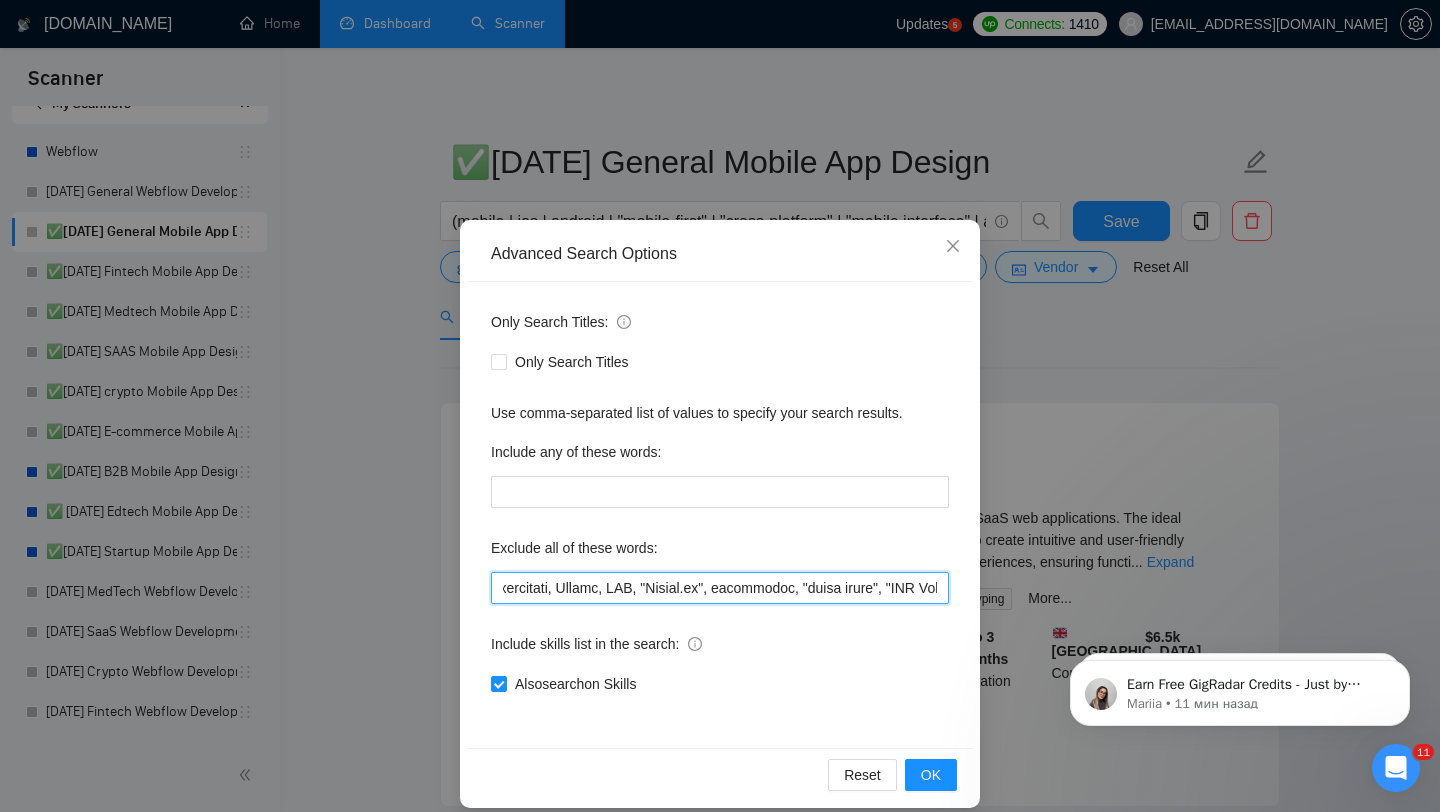 type on "Consultant, "no-code", nocode, "no code",  Tester, "beta/rester",  Template, "next.js", "nest.js", "Api integration", Javascript, Zapier, API, "Bubble.io", smartsheet, "smart sheet", "CRO Specialist", "Conversion Rate Optimization", "Shopify Migration", "Salesforce Lightning", "market research", webflow, Squarespace, Carrd, wix, developer, dev, "ai engineer", (Engineer*), "Mobile App Development", "iOS Development", "Graphic Design", "Graphic Designer", "Logo Design", "Corporate Brand Identity", "Airtable", "Framer", "n8n", "Bubble", "No agencies", "Not Agency", "Individual Only", "Consult", "No Agencies", "German speaking", "Spanish Speaking", "Python", "Affiliate", "Bidder", "funnels", "Marketing Strategy", "closing deals", "Optimizing workflows", "Instagram Management", "Trainer",     "appointment setter", "Media Buyer", "Portuguese", "Appointment Setting", "cold caller", "follow up",     "PPC", "cold calls", "WordPress", "meeting", "automation funnel", "Marketing automation experience",     "Video Edit..." 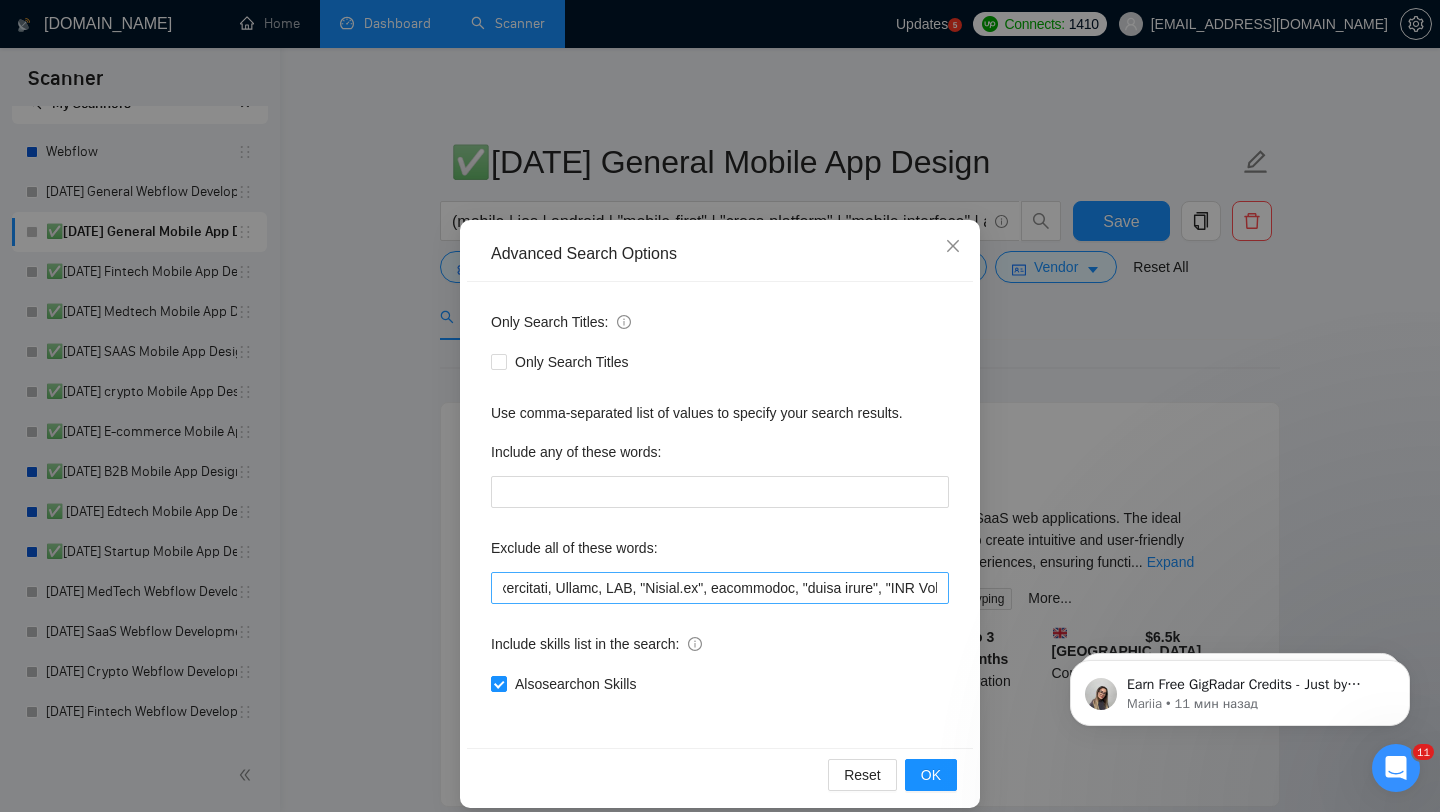 scroll, scrollTop: 0, scrollLeft: 0, axis: both 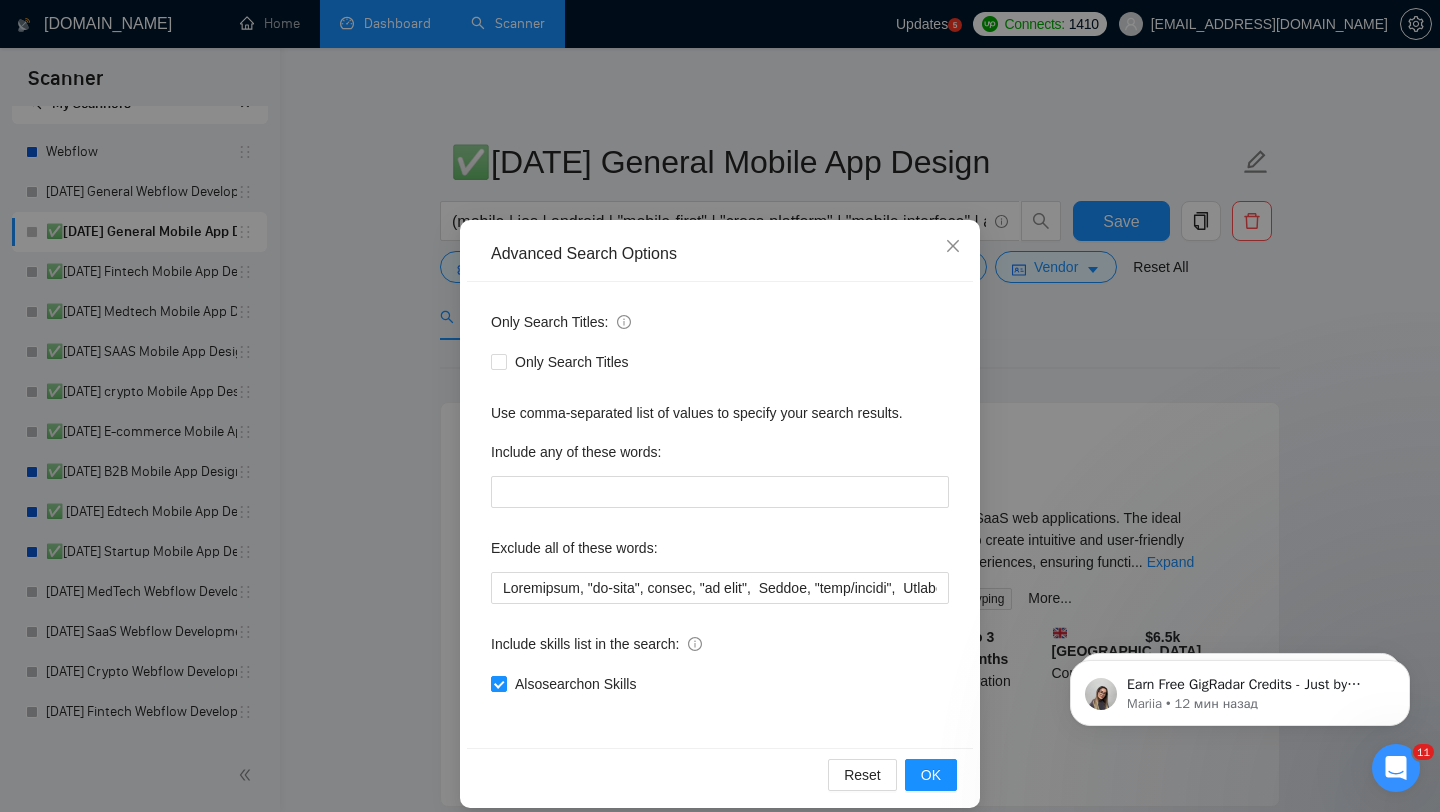 click on "Advanced Search Options Only Search Titles:   Only Search Titles Use comma-separated list of values to specify your search results. Include any of these words: Exclude all of these words: Include skills list in the search:   Also  search  on Skills Reset OK" at bounding box center (720, 406) 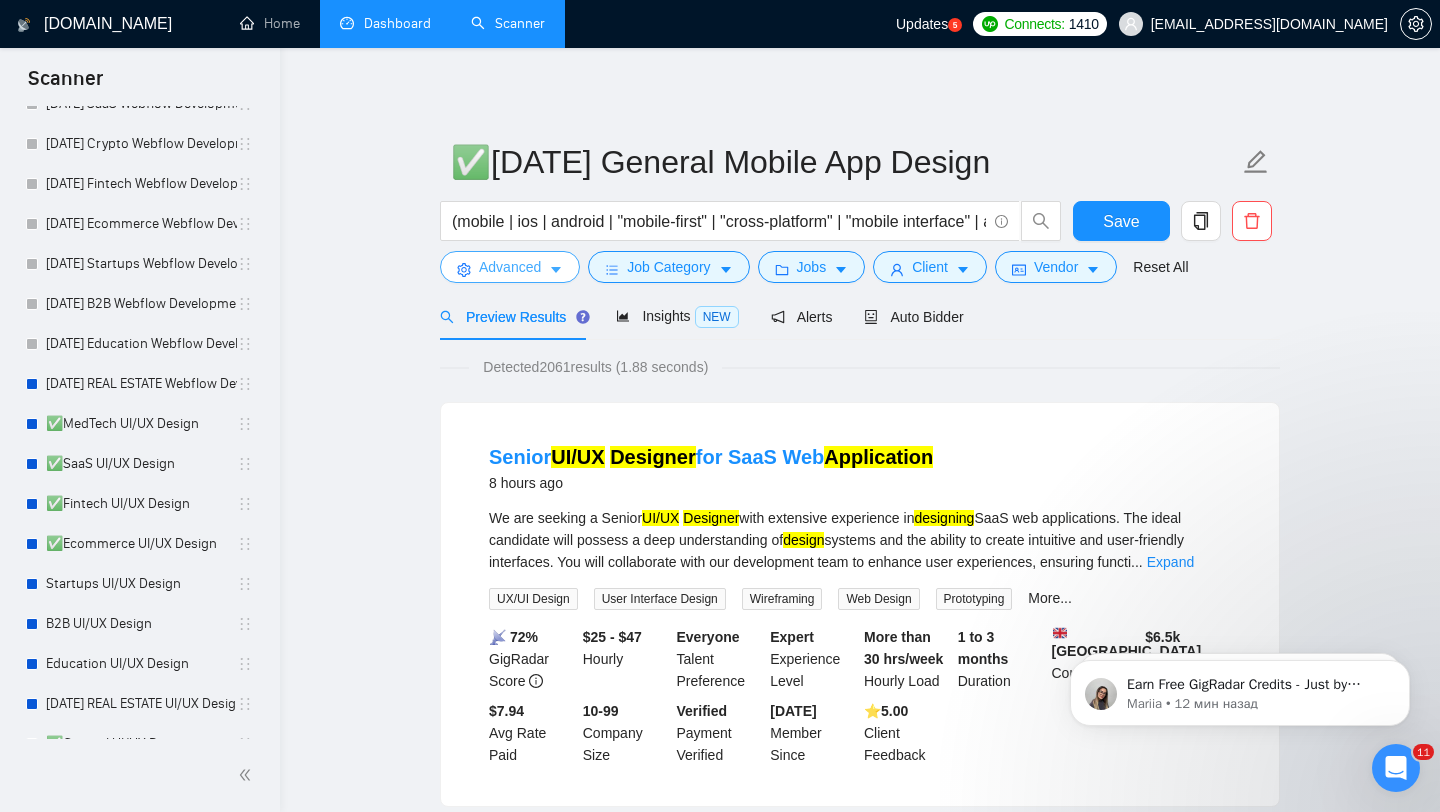 scroll, scrollTop: 663, scrollLeft: 0, axis: vertical 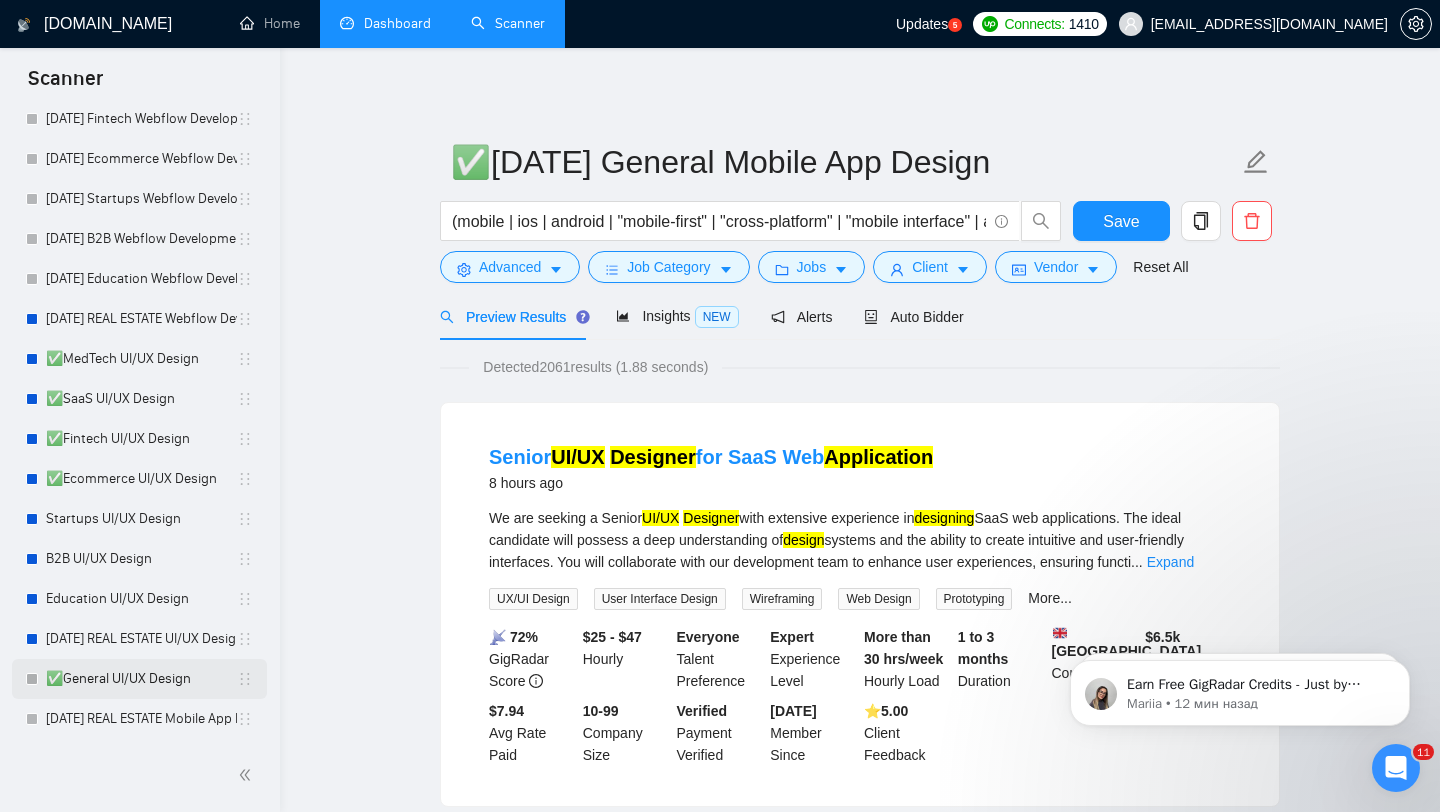 click on "✅General UI/UX Design" at bounding box center (141, 679) 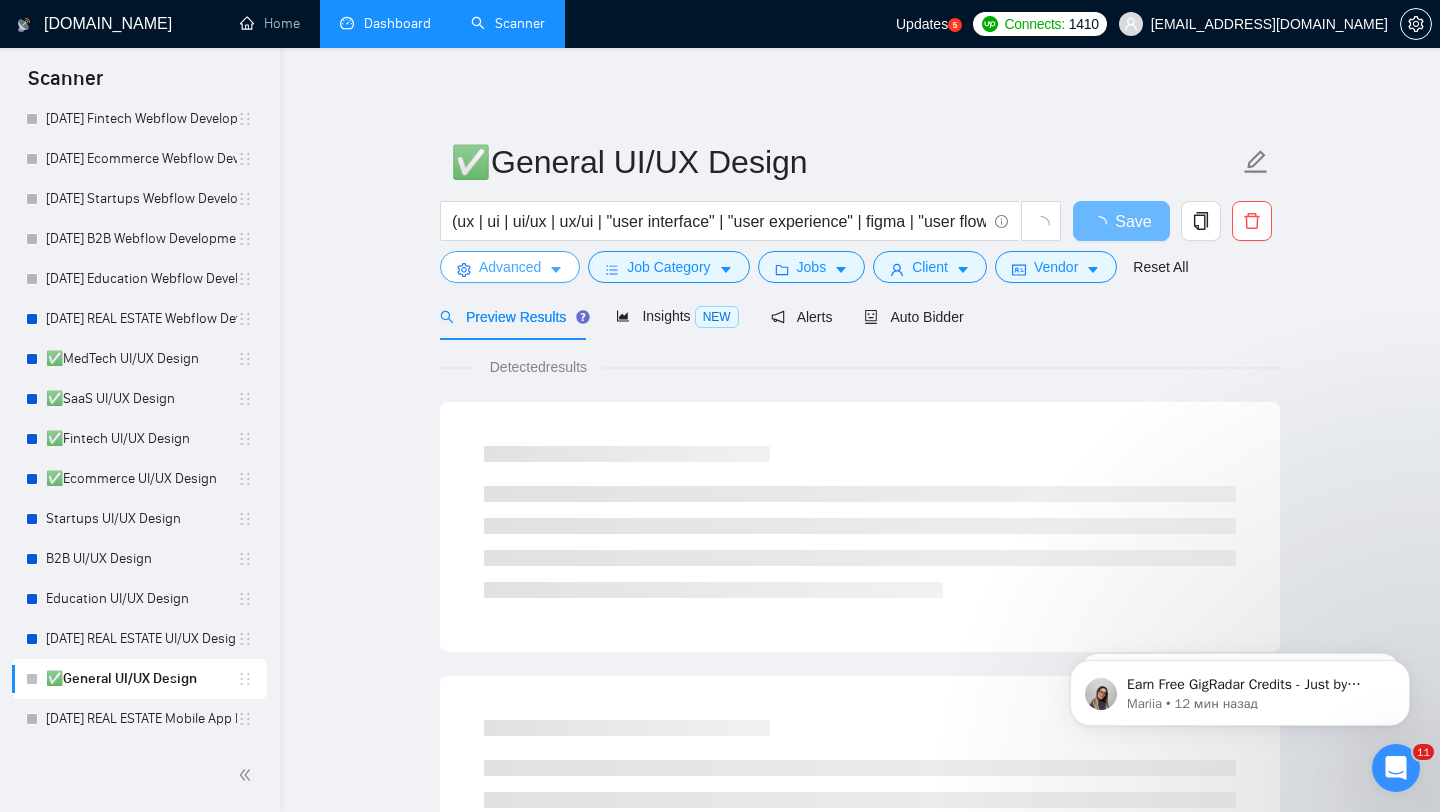 click on "Advanced" at bounding box center (510, 267) 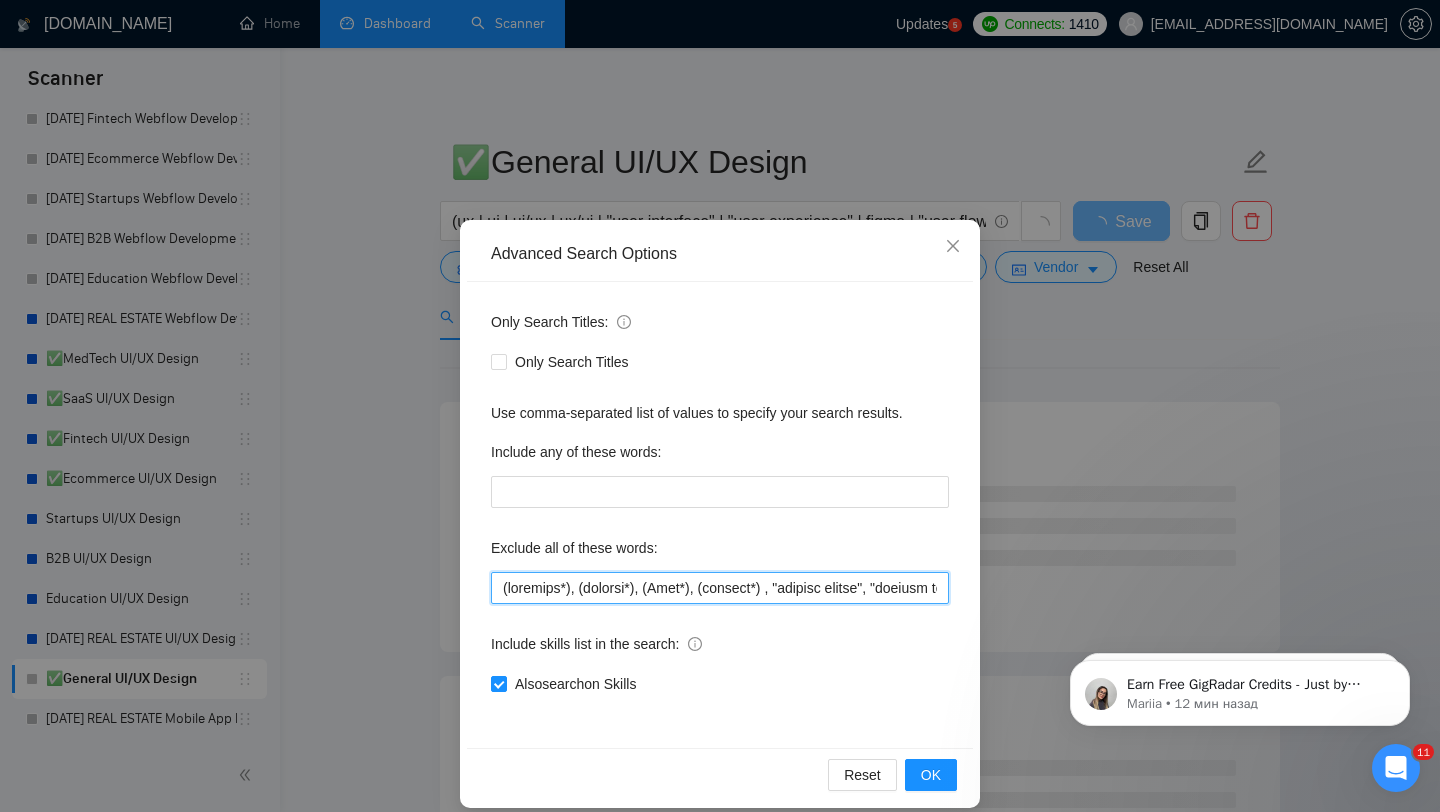 click at bounding box center [720, 588] 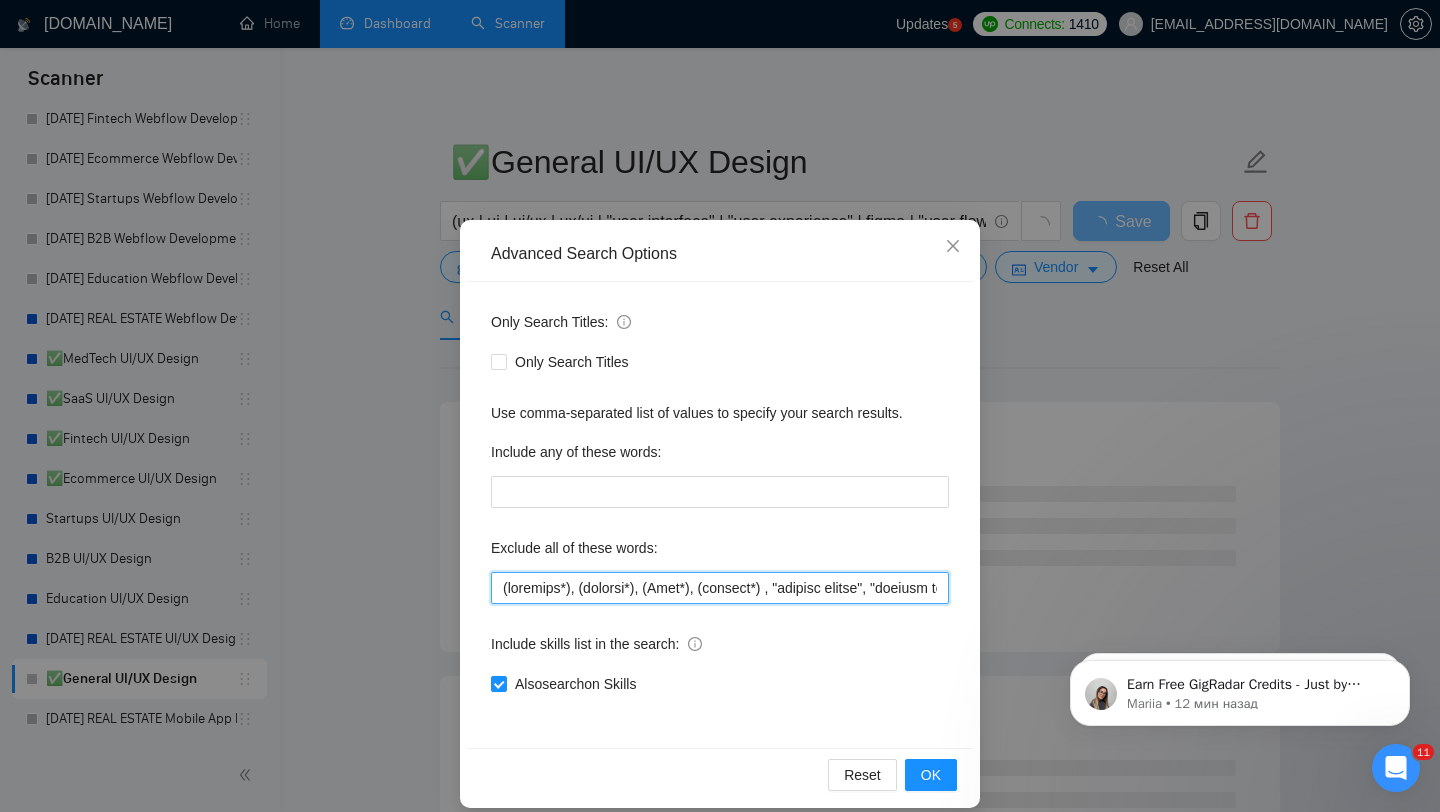 paste on "CMS," 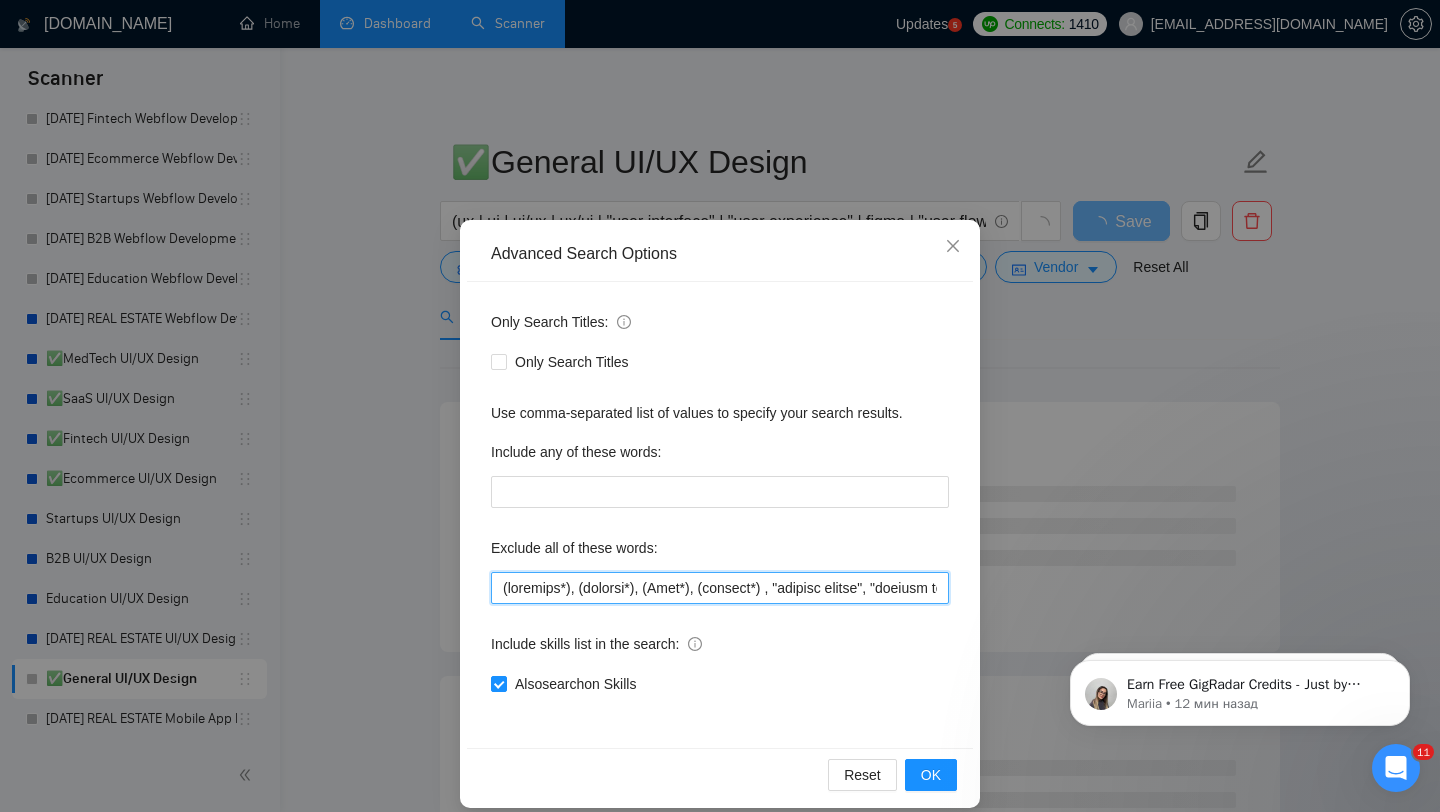 type on "CMS, (research*), (consult*), (Test*), (develop*) , "shopify expert", "product designer", Template, "next.js", "nest.js", "Api integration", Javascript, Zapier, API, "Bubble.io", smartsheet, "smart sheet", "CRO Specialist", "Conversion Rate Optimization", "Shopify Migration", "Salesforce Lightning", "market research", webflow, Squarespace, Carrd, wix, developer, dev, "ai engineer", (Engineer*), "Mobile App Development", "iOS Development", "Graphic Design", "Graphic Designer", "Logo Design", "Corporate Brand Identity", "Airtable", "Framer", "n8n", "Bubble", "No agencies", "Not Agency", "Individual Only", "Consult", "No Agencies", "German speaking", "Spanish Speaking", "Python", "Affiliate", "Bidder", "funnels", "Marketing Strategy", "closing deals", "Optimizing workflows", "Instagram Management", "Trainer",     "appointment setter", "Media Buyer", "Portuguese", "Appointment Setting", "cold caller", "follow up",     "PPC", "cold calls", "WordPress", "meeting", "automation funnel", "Marketing automation exper..." 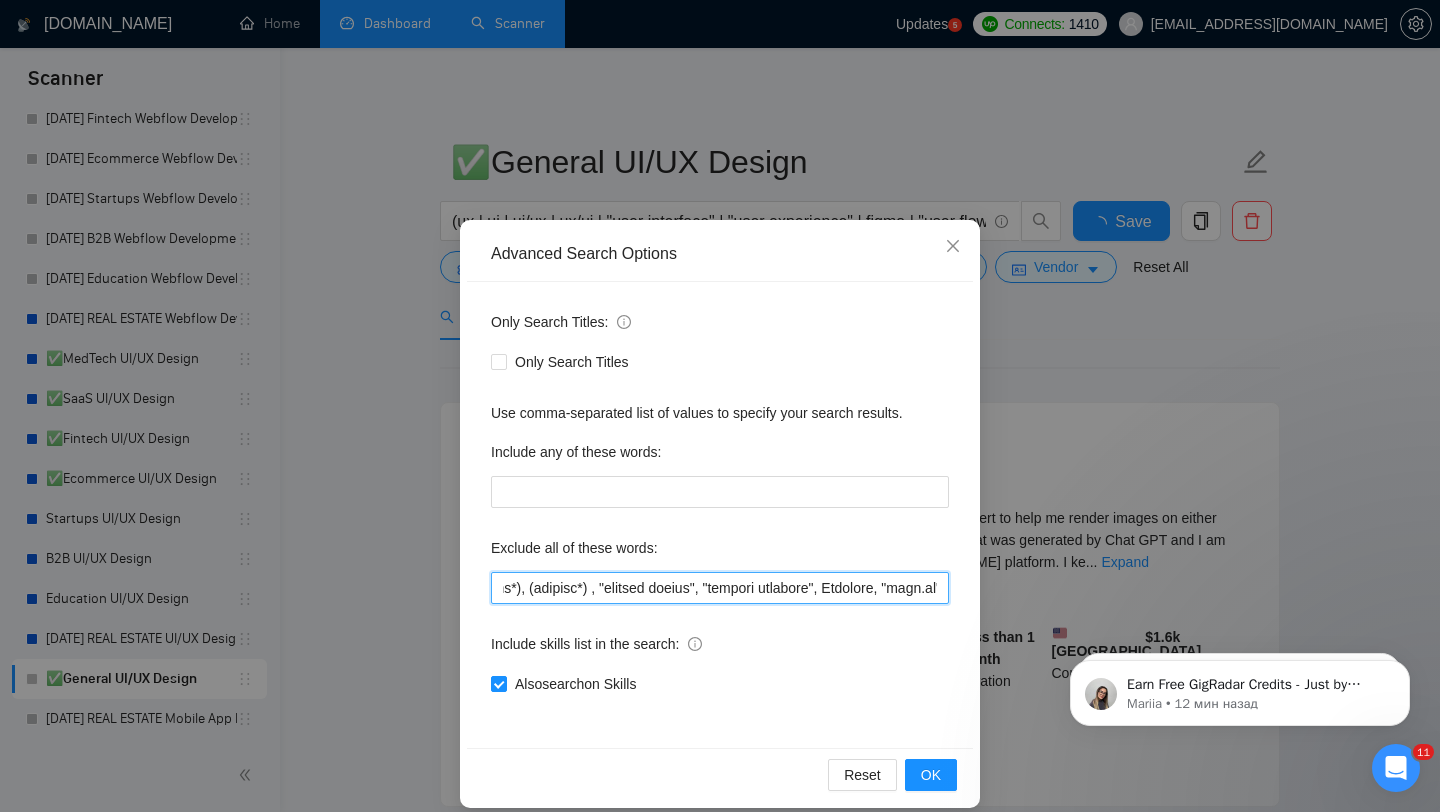 scroll, scrollTop: 0, scrollLeft: 0, axis: both 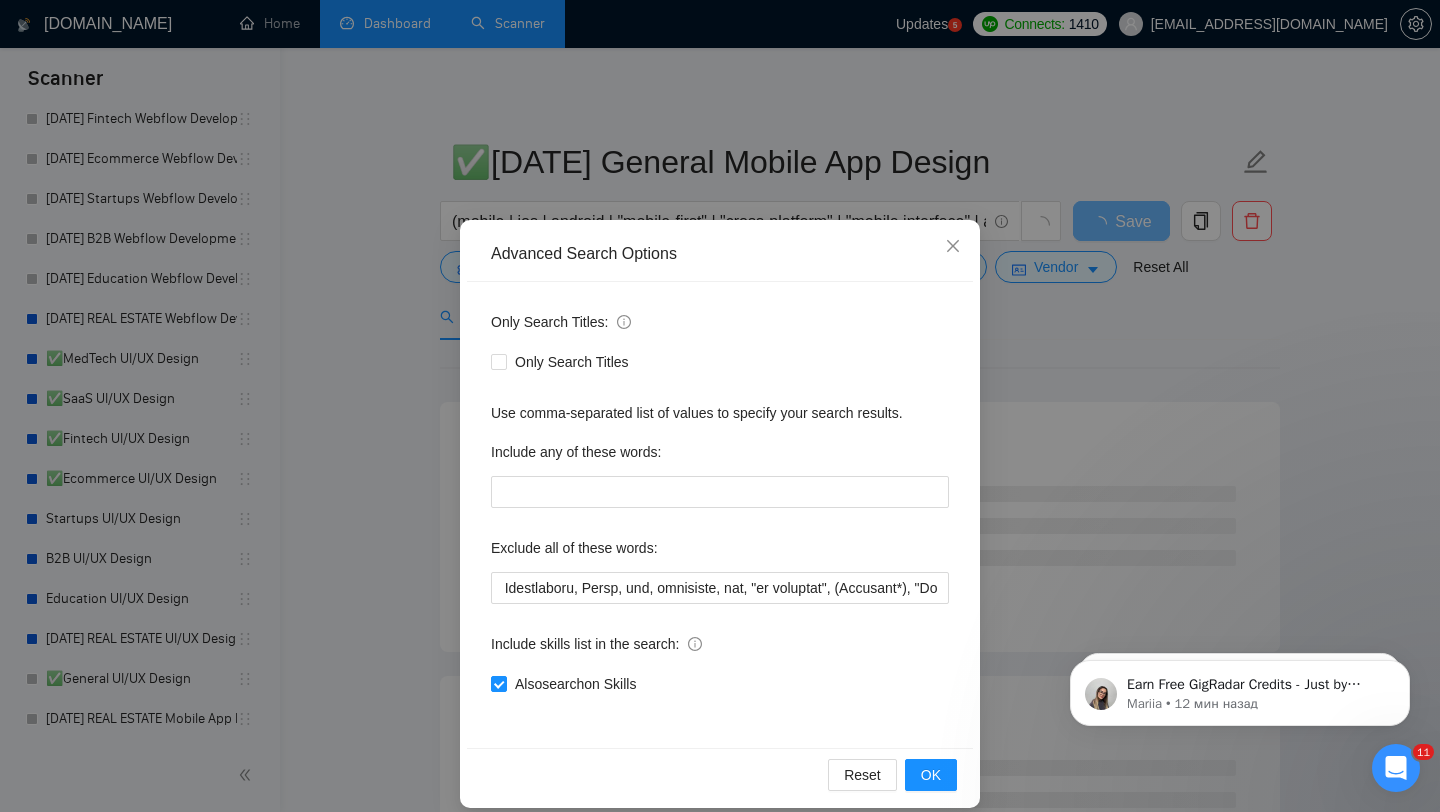 click on "Advanced Search Options Only Search Titles:   Only Search Titles Use comma-separated list of values to specify your search results. Include any of these words: Exclude all of these words: Include skills list in the search:   Also  search  on Skills Reset OK" at bounding box center (720, 406) 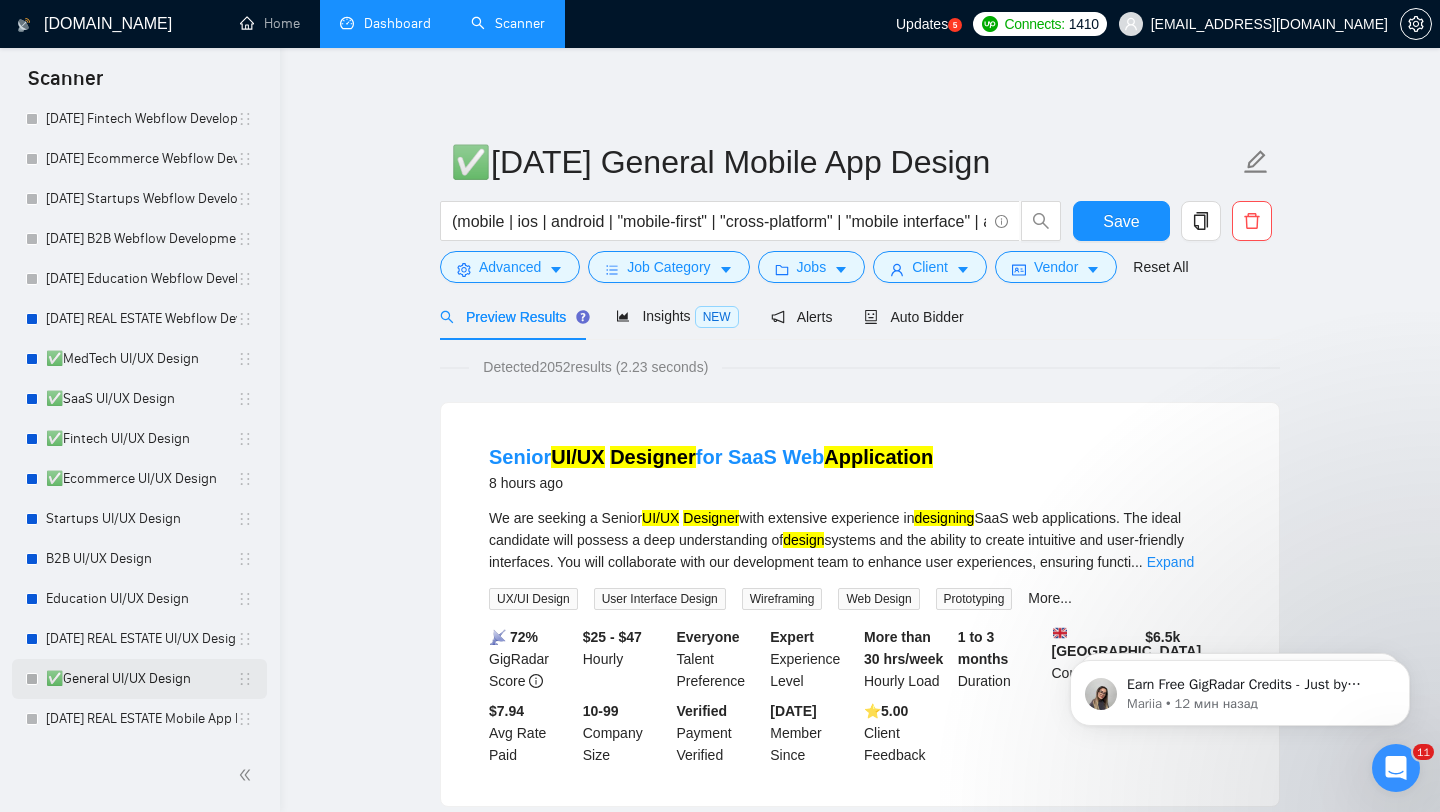 click on "✅General UI/UX Design" at bounding box center (141, 679) 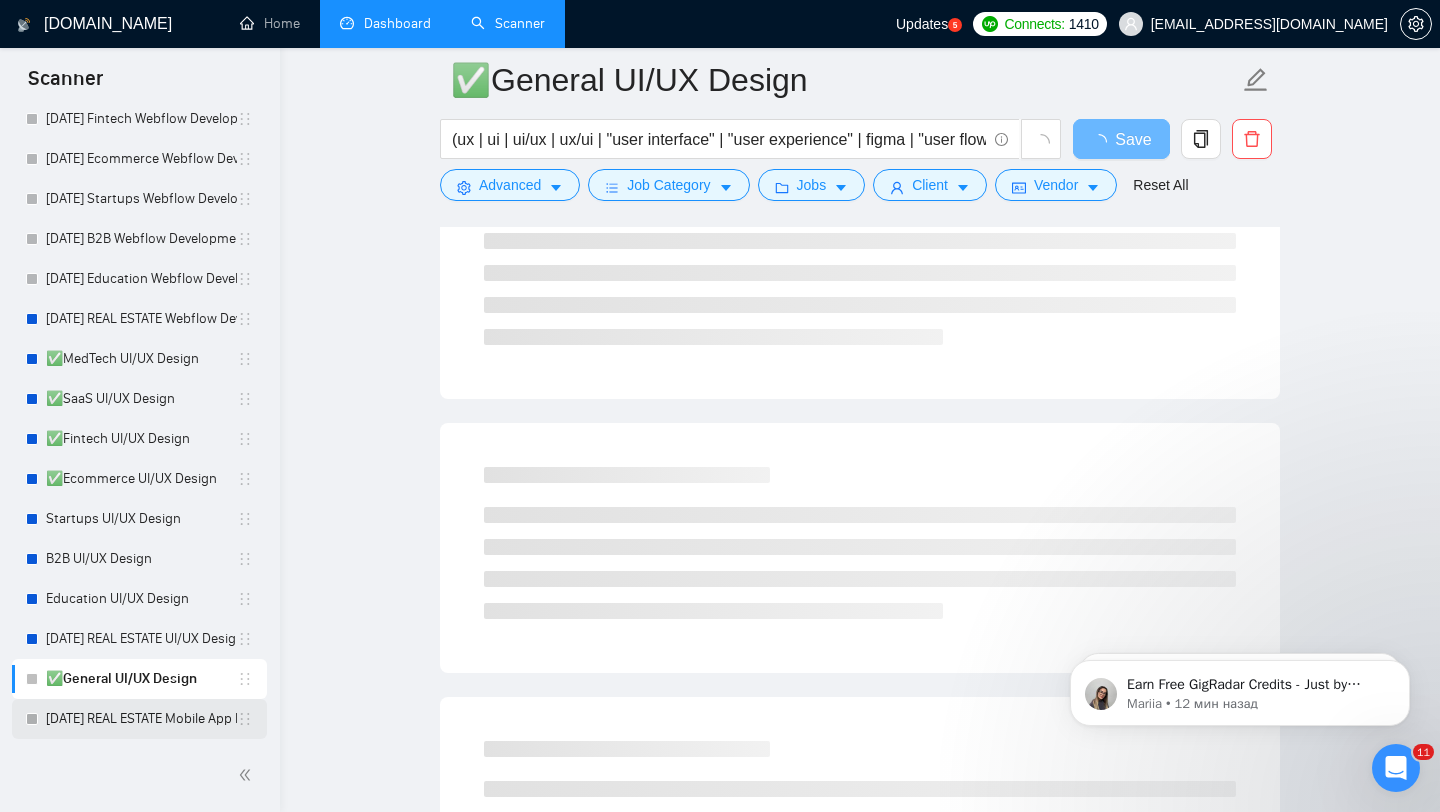 scroll, scrollTop: 571, scrollLeft: 0, axis: vertical 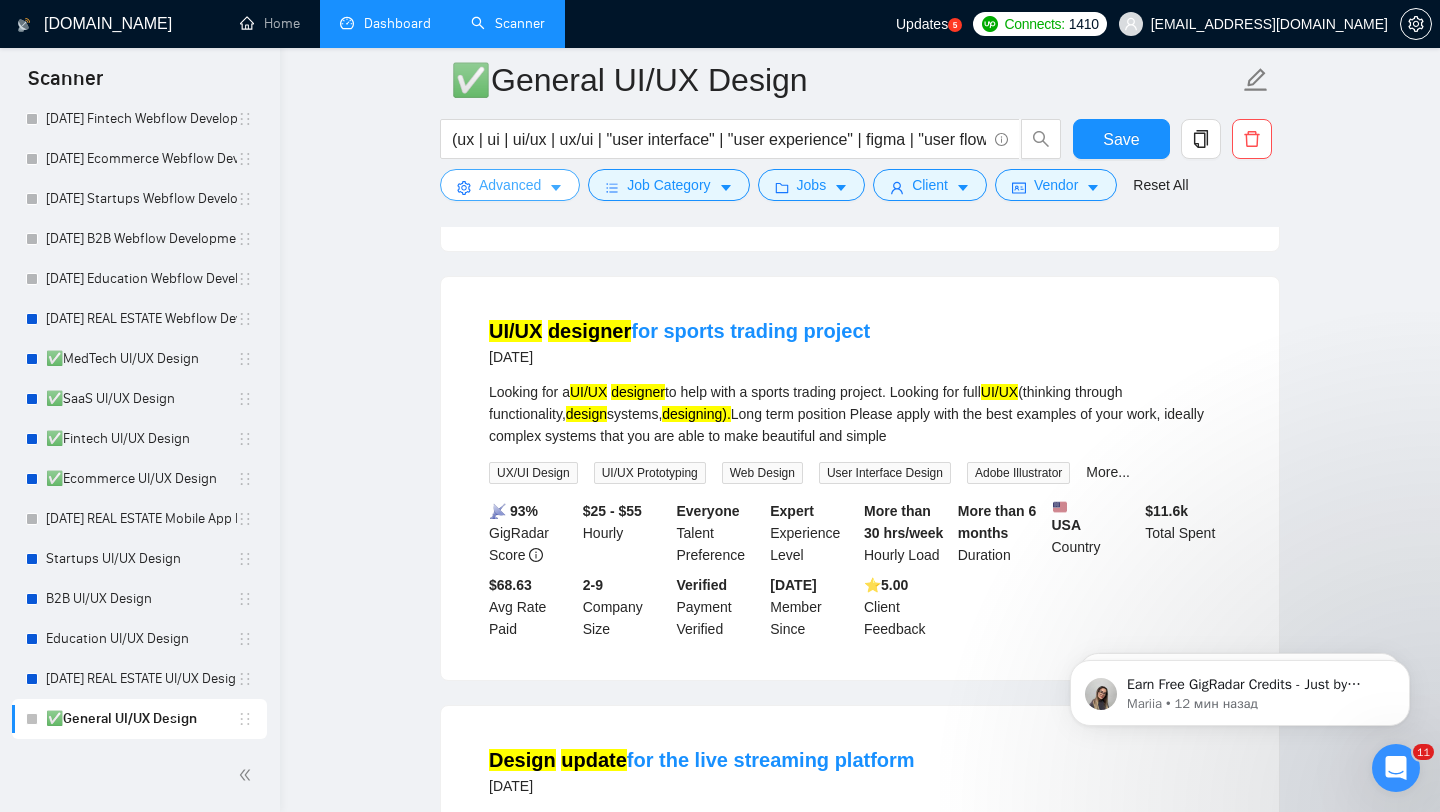 click on "Advanced" at bounding box center (510, 185) 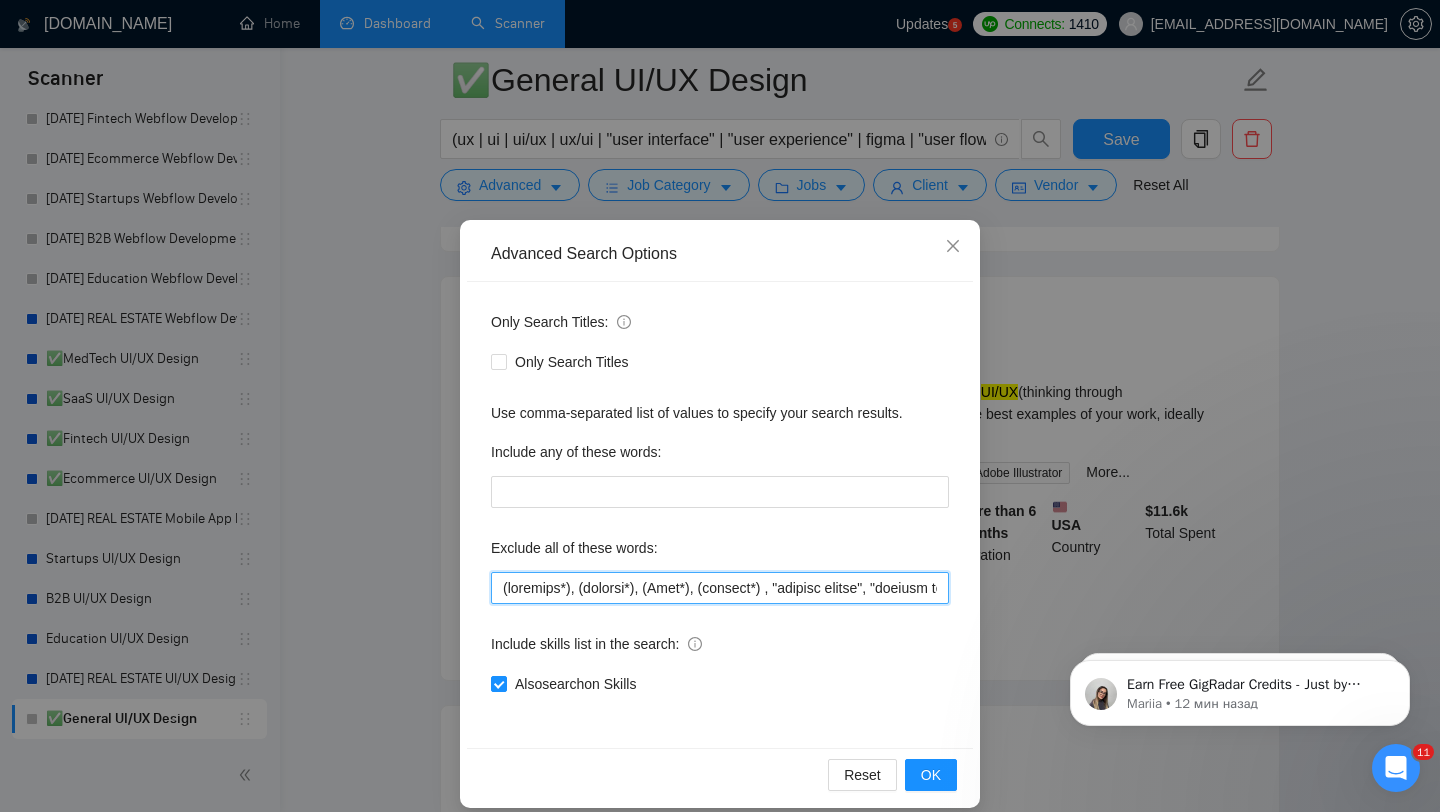 click at bounding box center [720, 588] 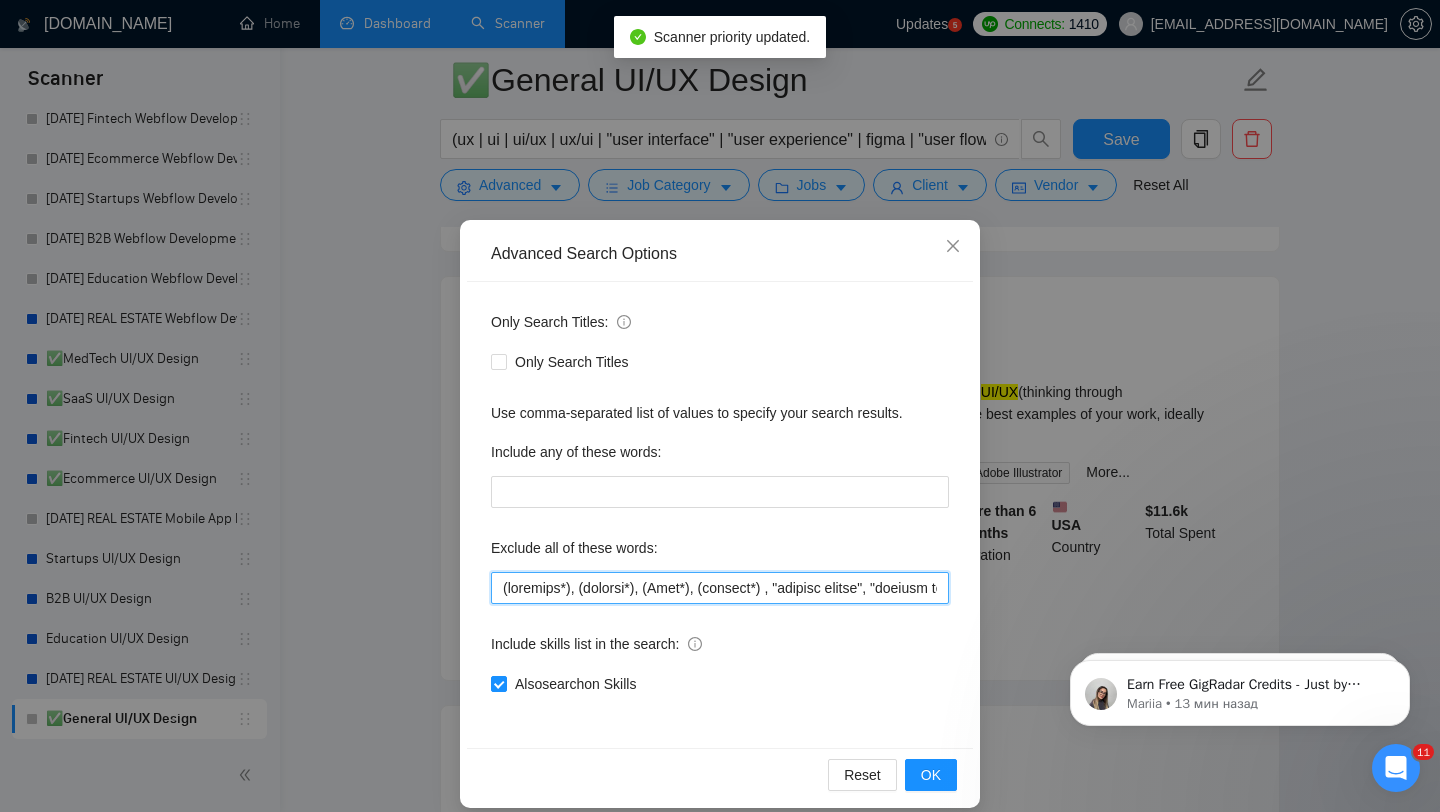 paste on "CMS," 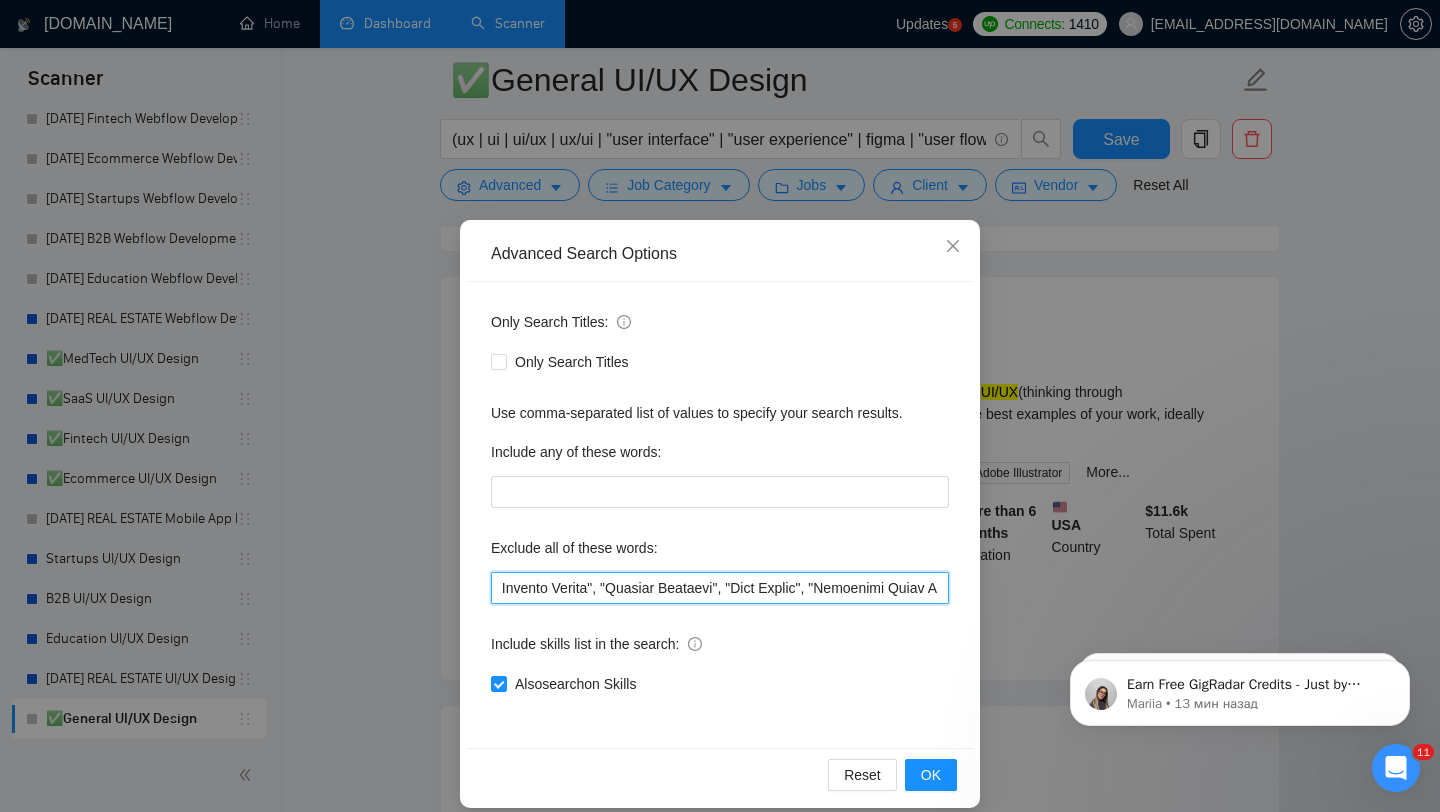 scroll, scrollTop: 0, scrollLeft: 2698, axis: horizontal 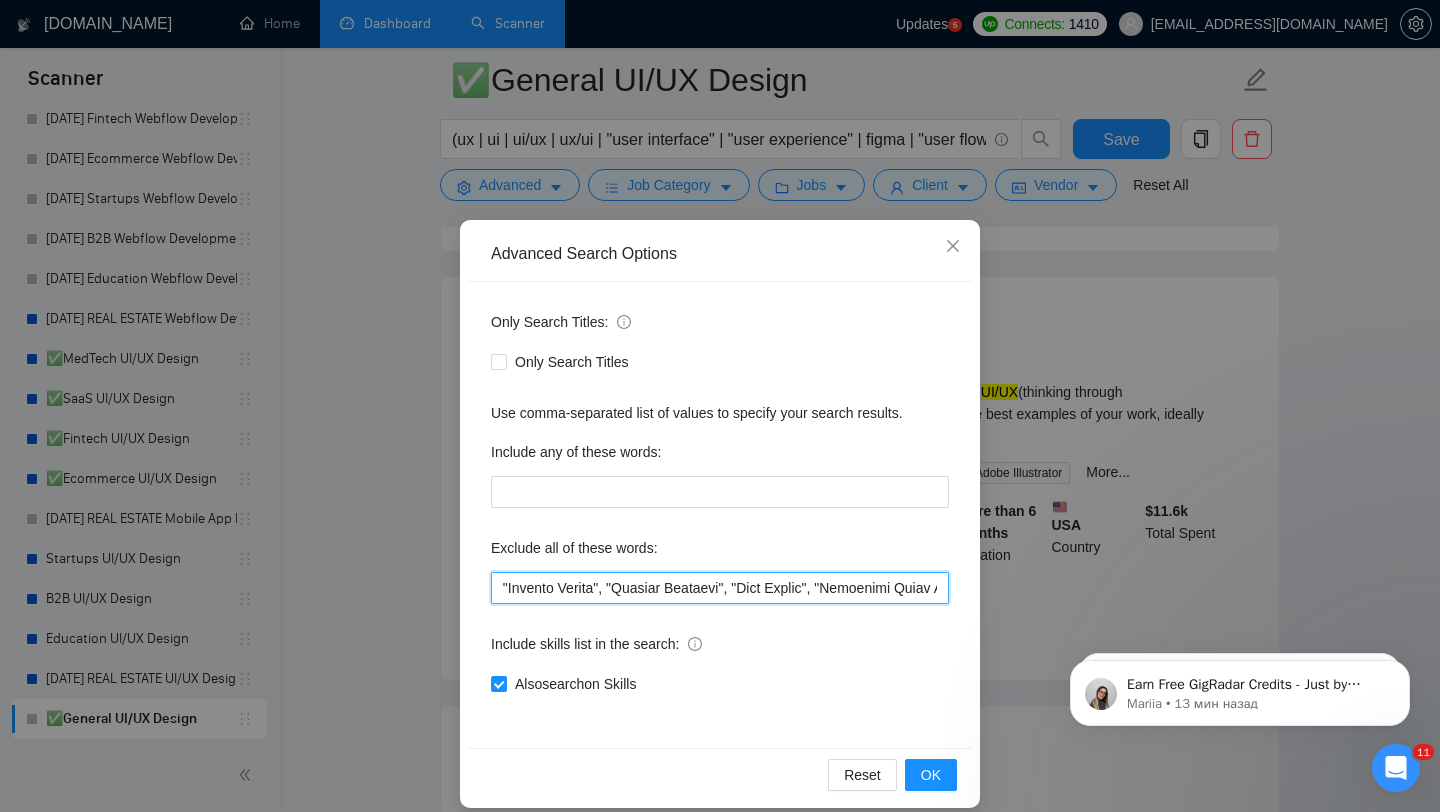 drag, startPoint x: 739, startPoint y: 587, endPoint x: 626, endPoint y: 593, distance: 113.15918 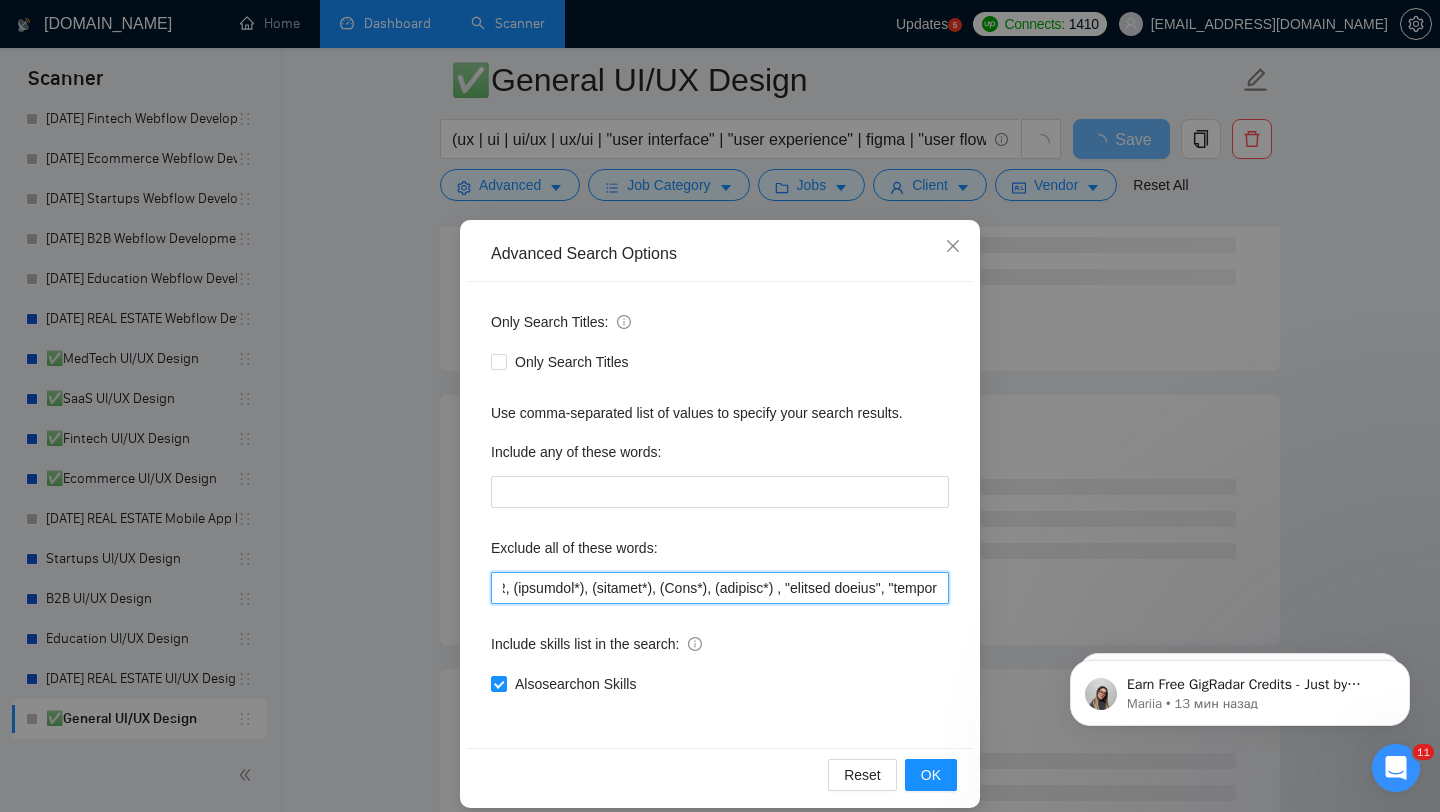 scroll, scrollTop: 0, scrollLeft: 19, axis: horizontal 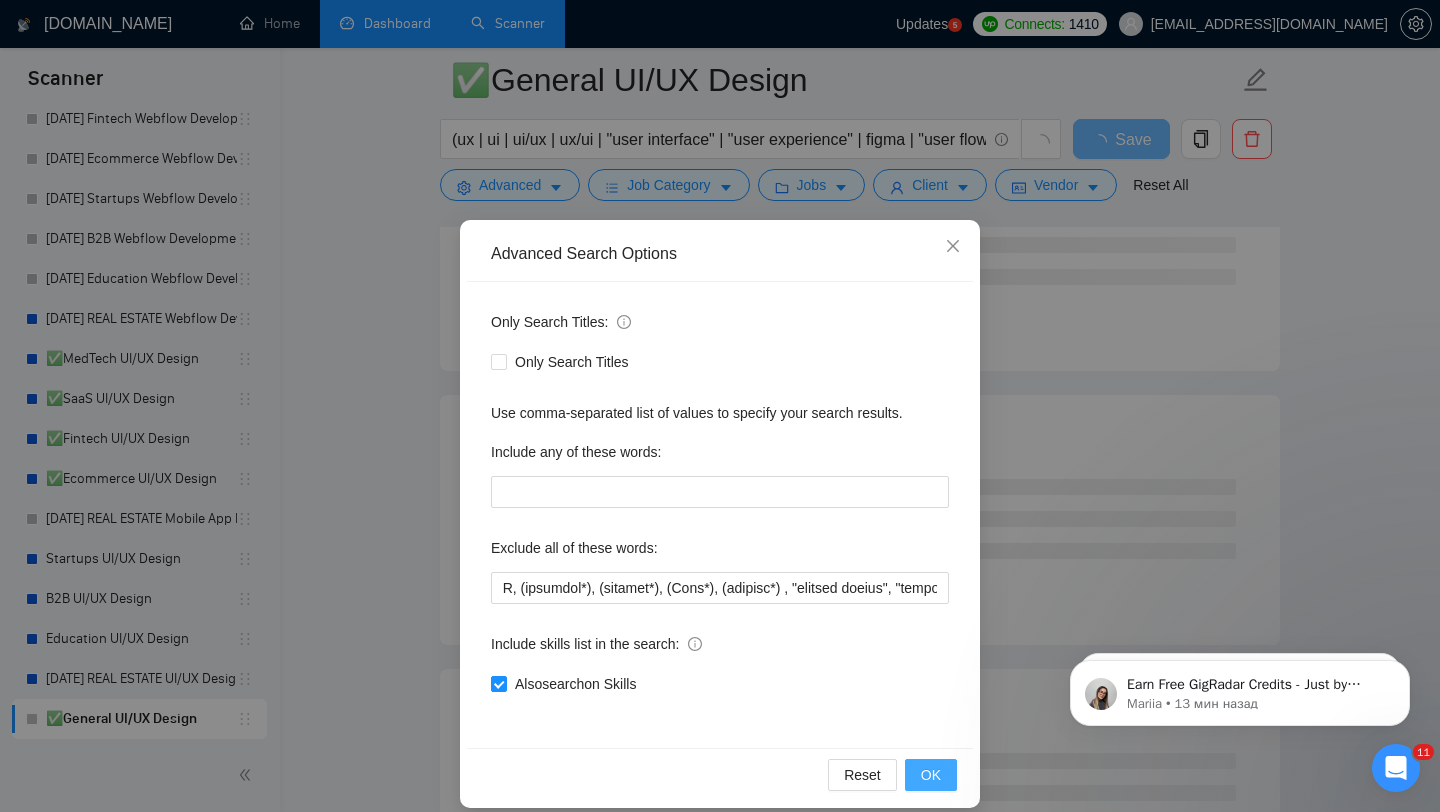 click on "OK" at bounding box center (931, 775) 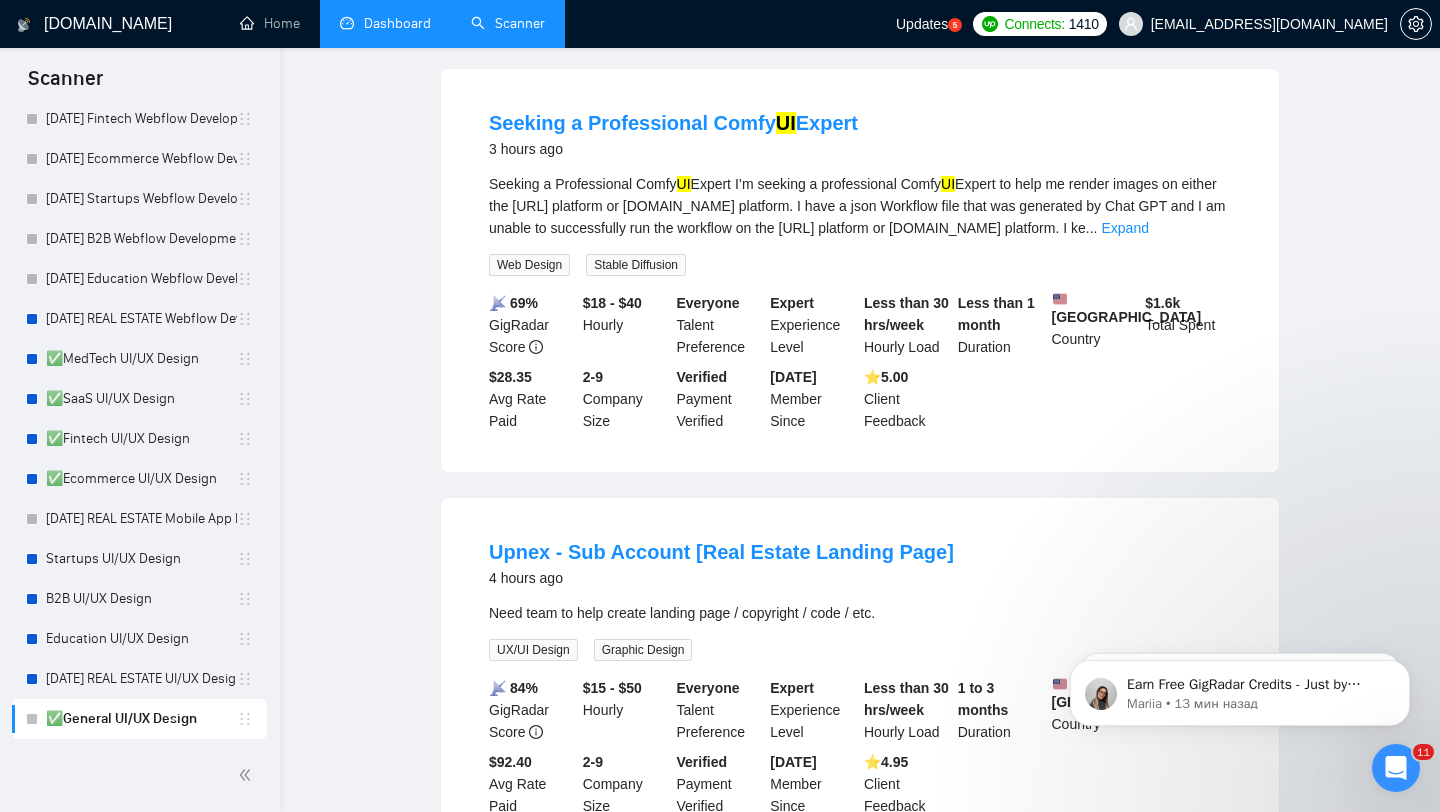 scroll, scrollTop: 0, scrollLeft: 0, axis: both 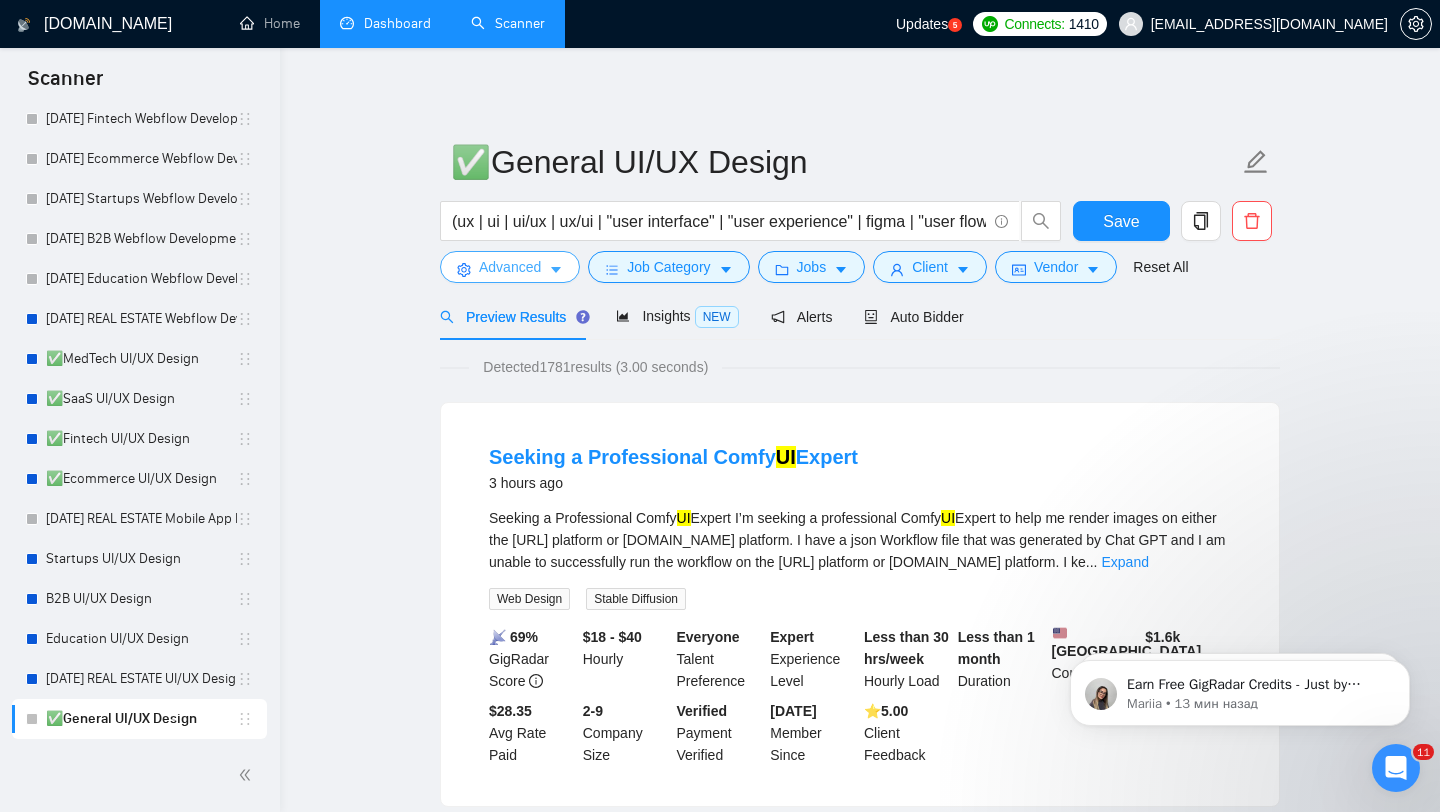 click on "Advanced" at bounding box center (510, 267) 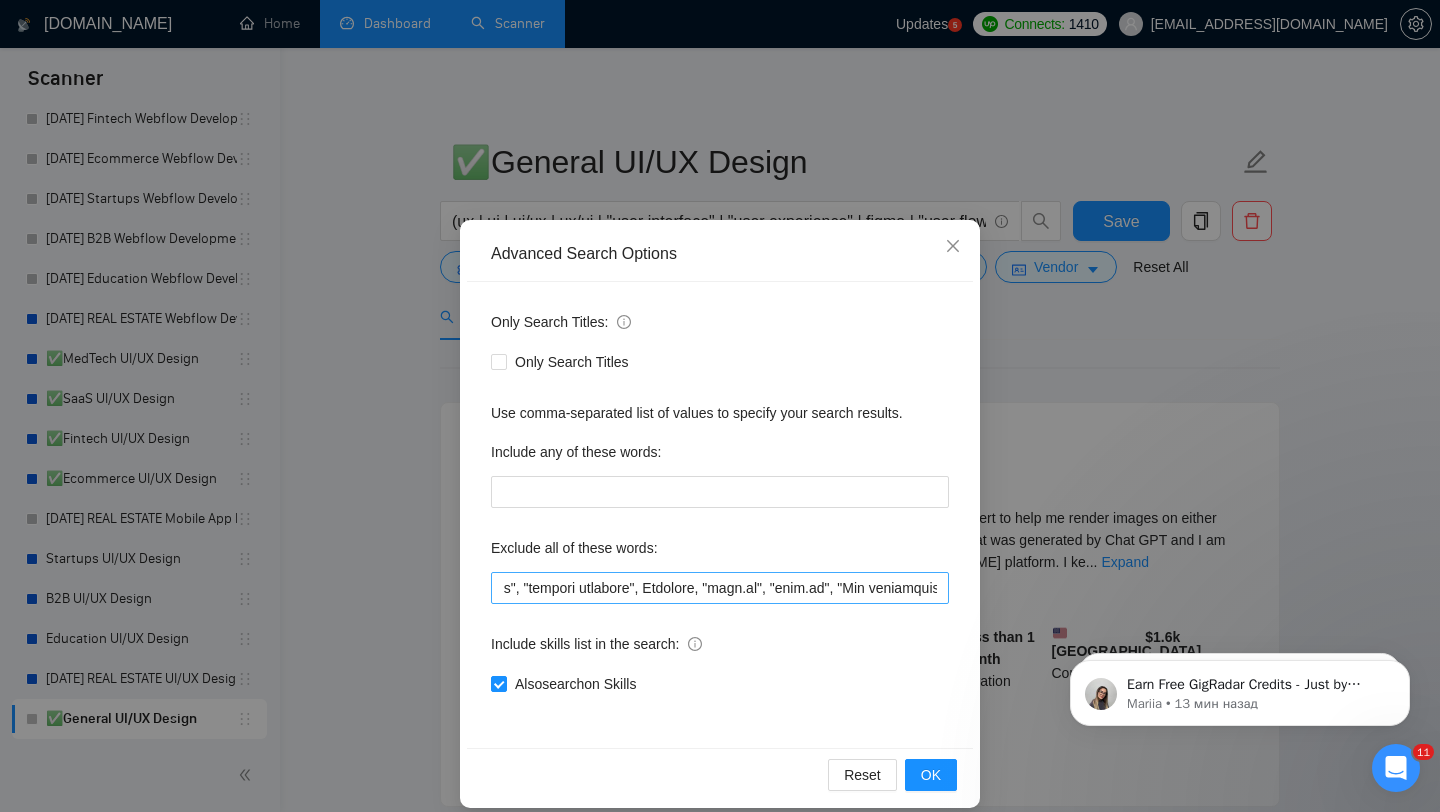 scroll, scrollTop: 0, scrollLeft: 393, axis: horizontal 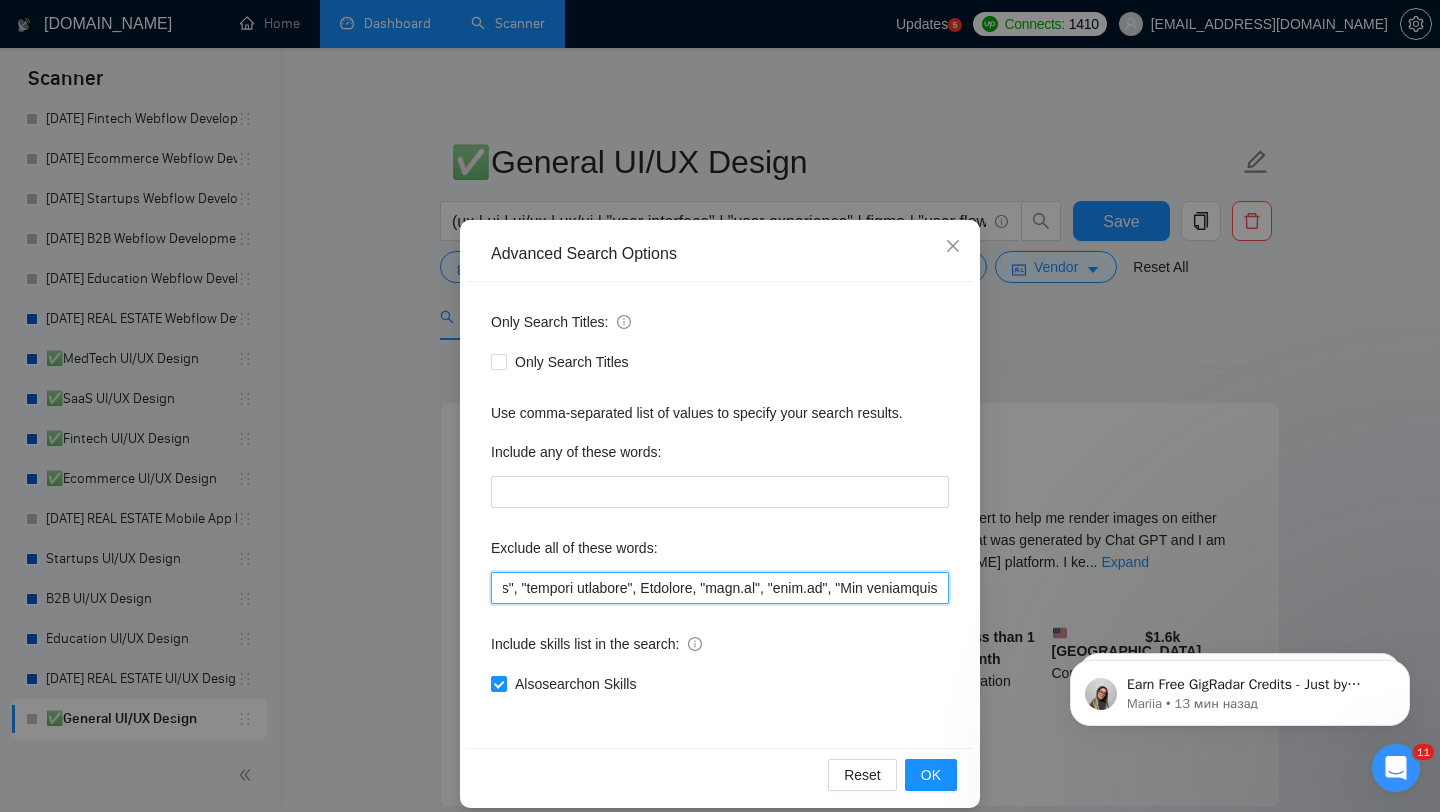 click at bounding box center (720, 588) 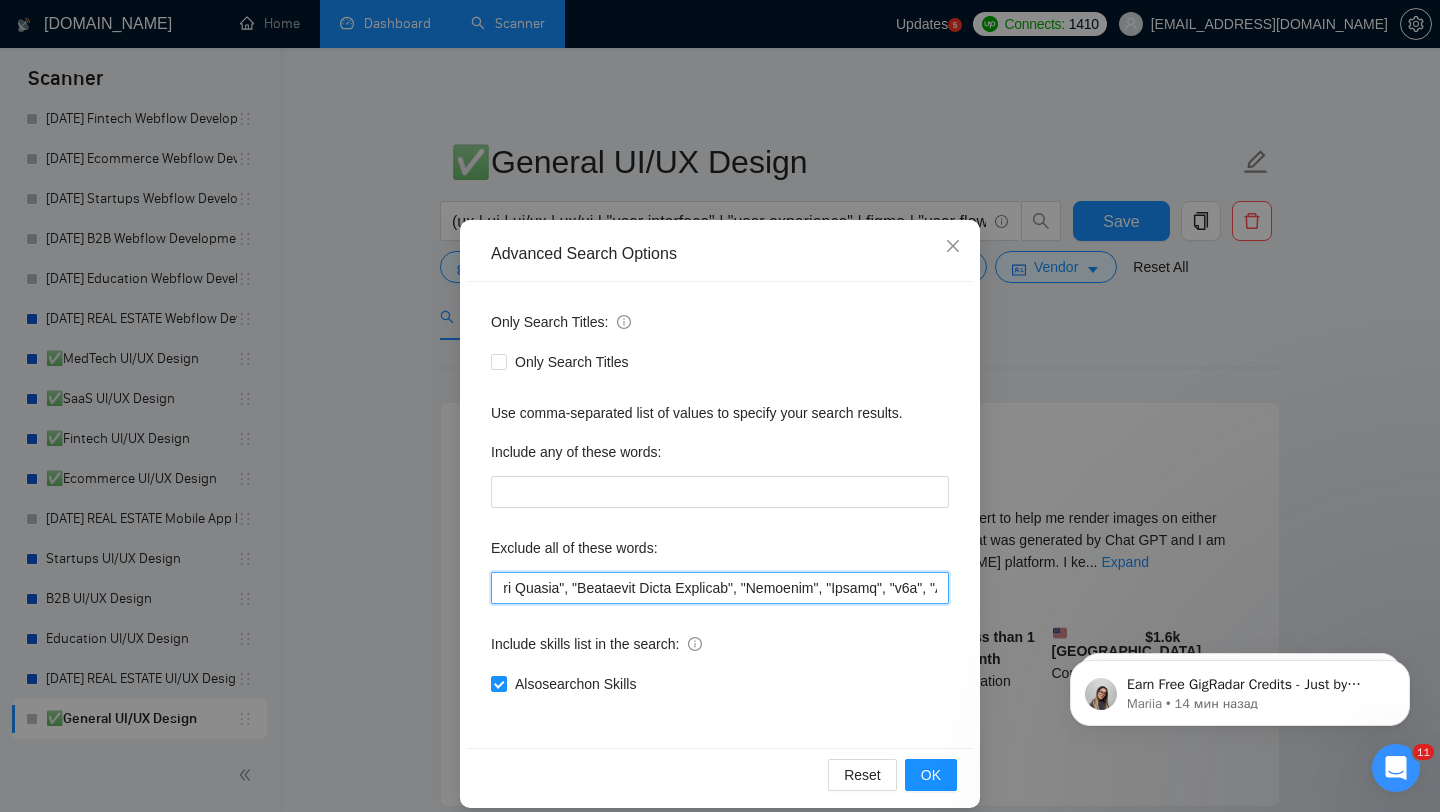 scroll, scrollTop: 0, scrollLeft: 2732, axis: horizontal 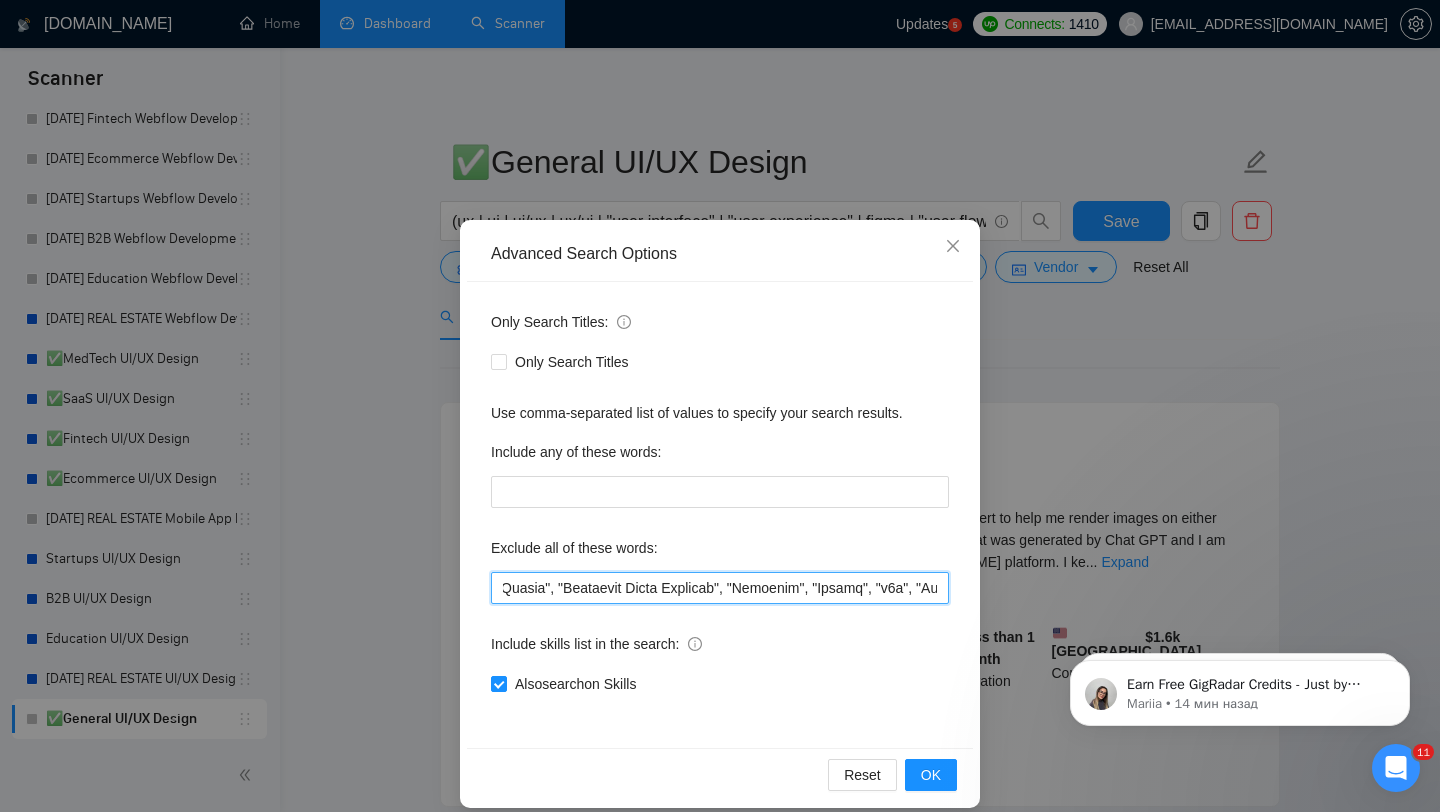 drag, startPoint x: 871, startPoint y: 593, endPoint x: 598, endPoint y: 594, distance: 273.00183 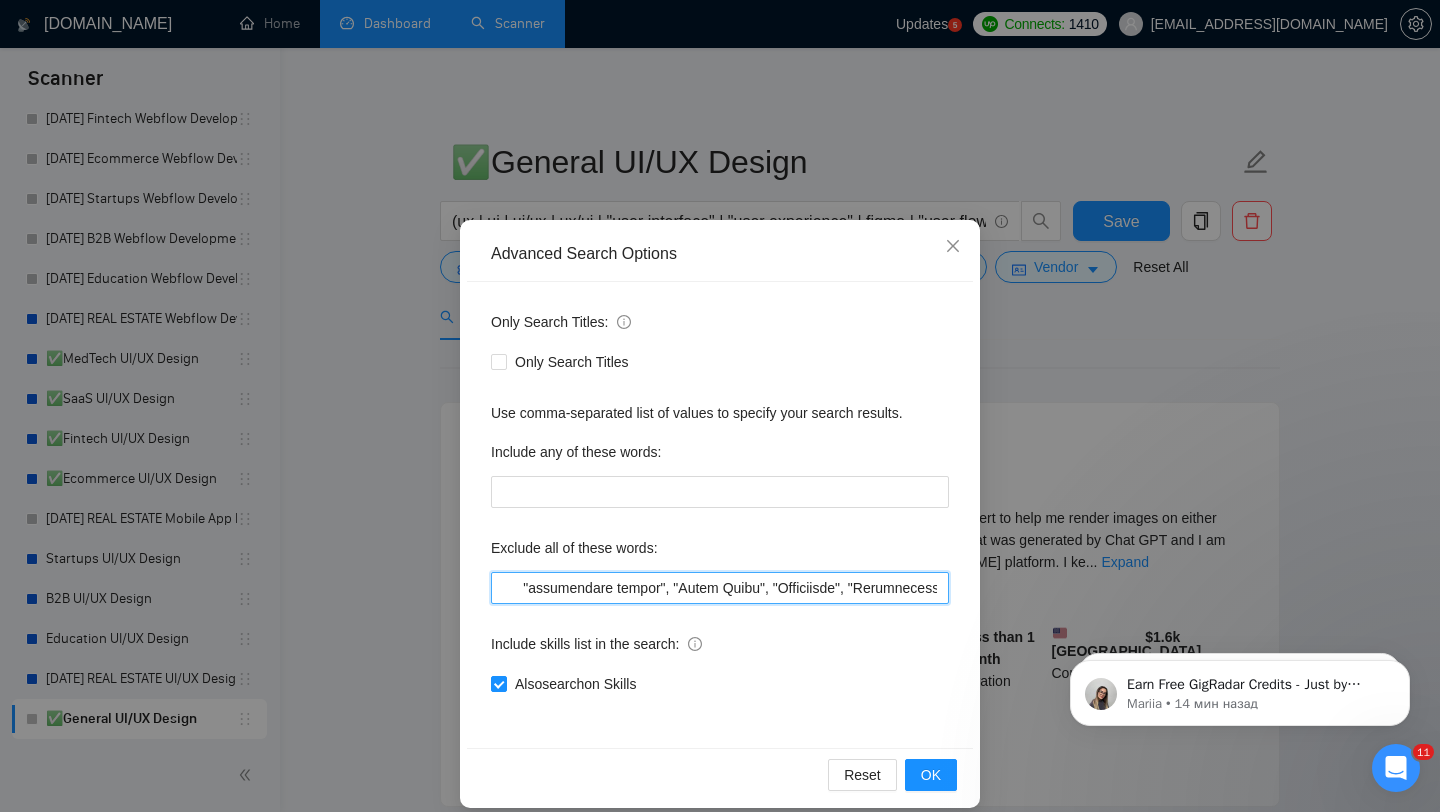 scroll, scrollTop: 0, scrollLeft: 4523, axis: horizontal 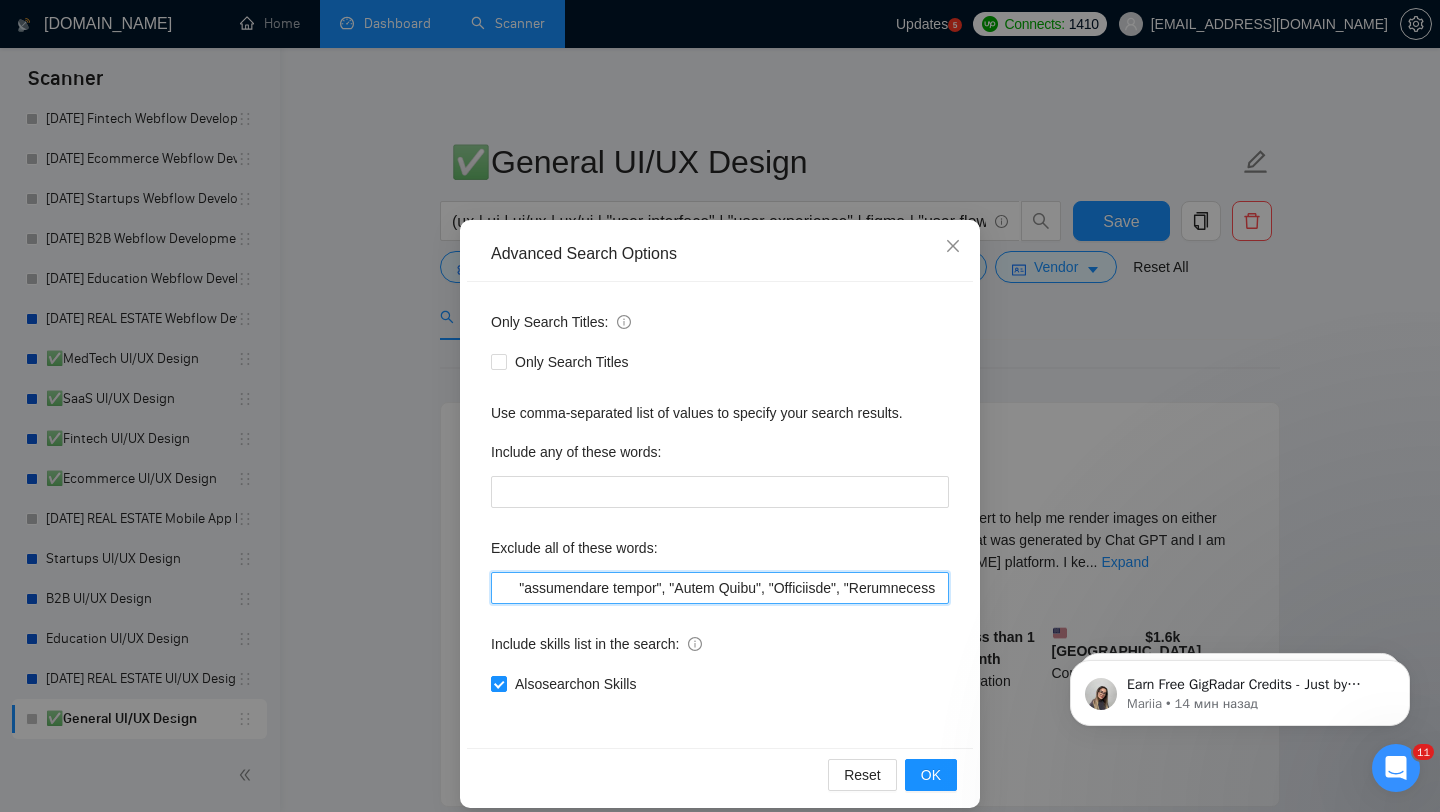 click at bounding box center [720, 588] 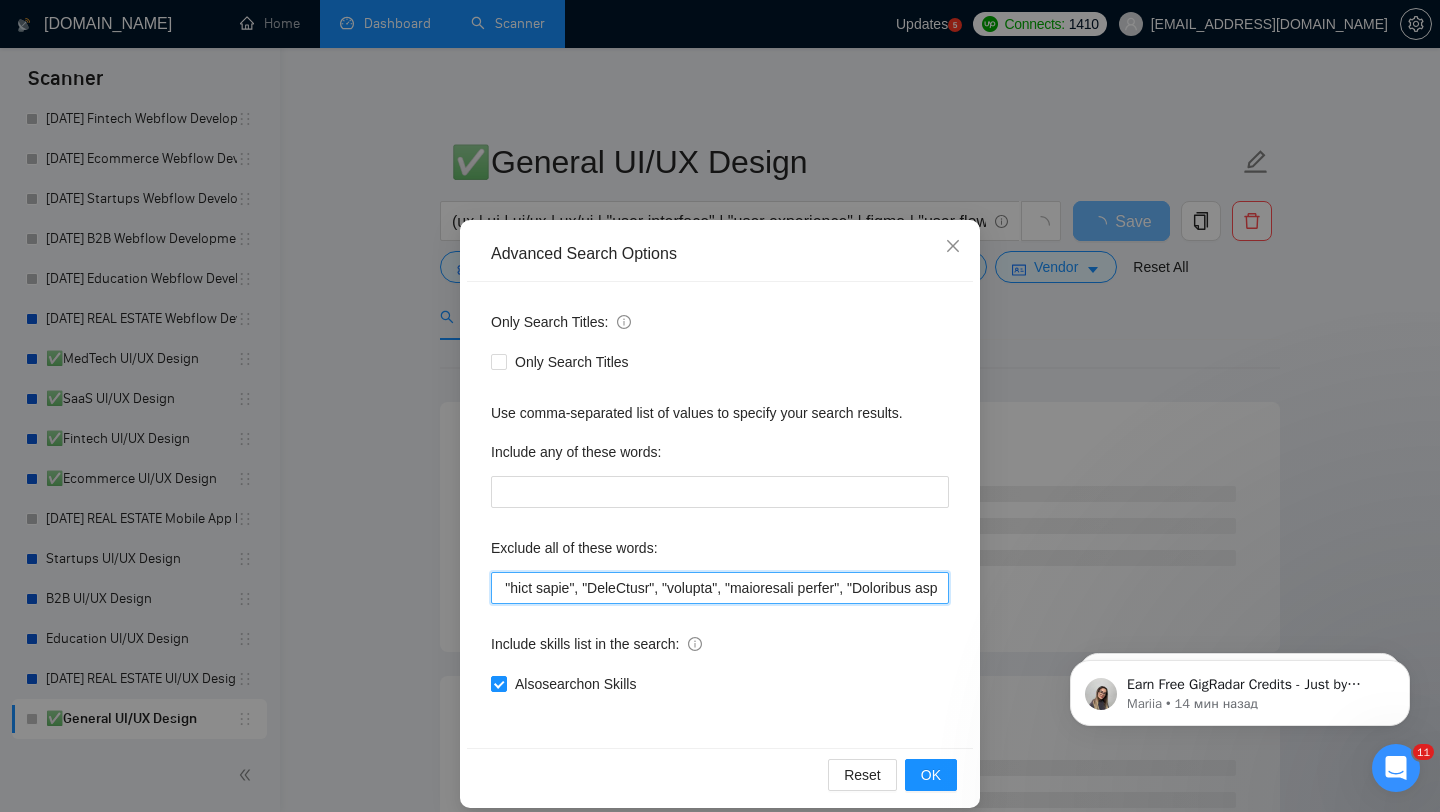 scroll, scrollTop: 0, scrollLeft: 5215, axis: horizontal 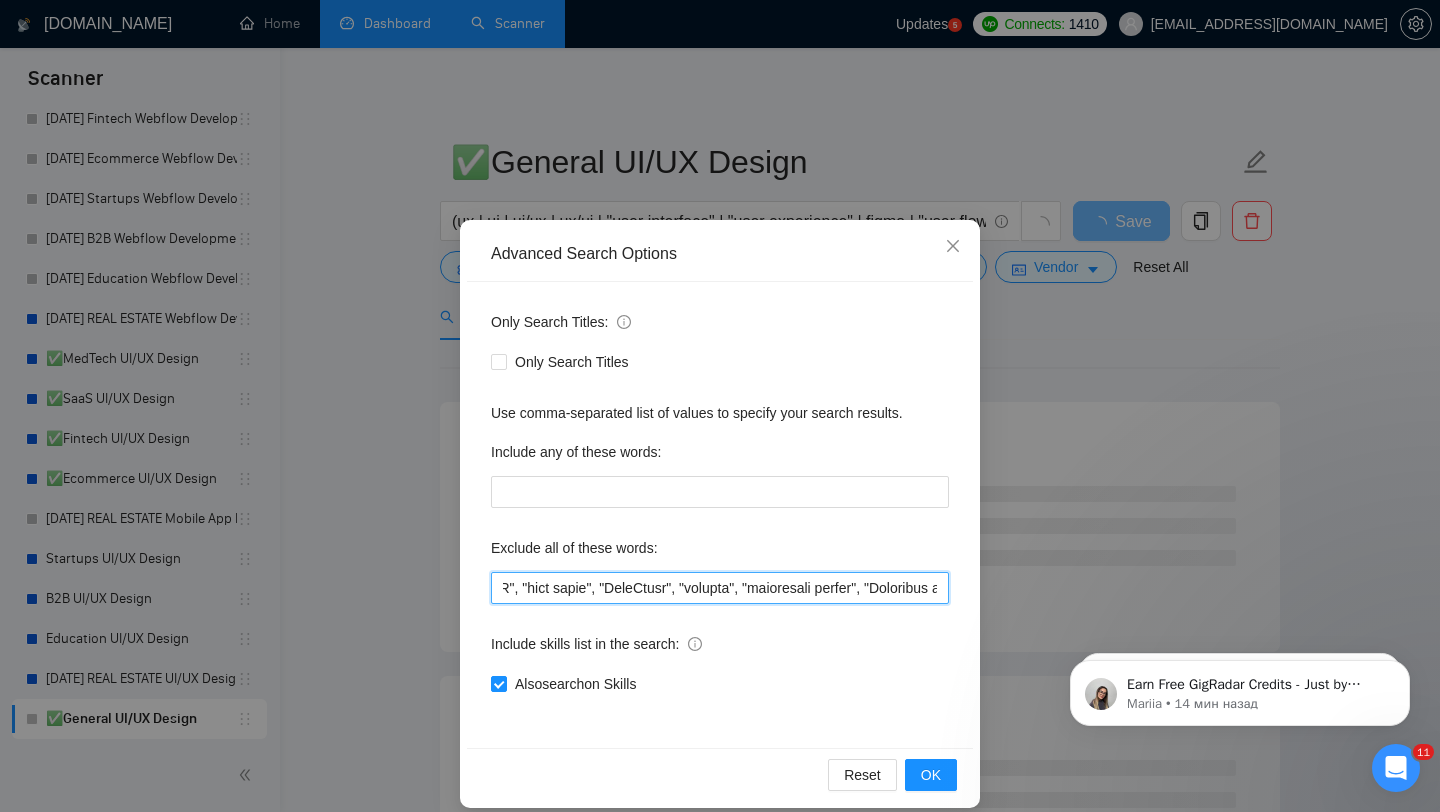 click at bounding box center (720, 588) 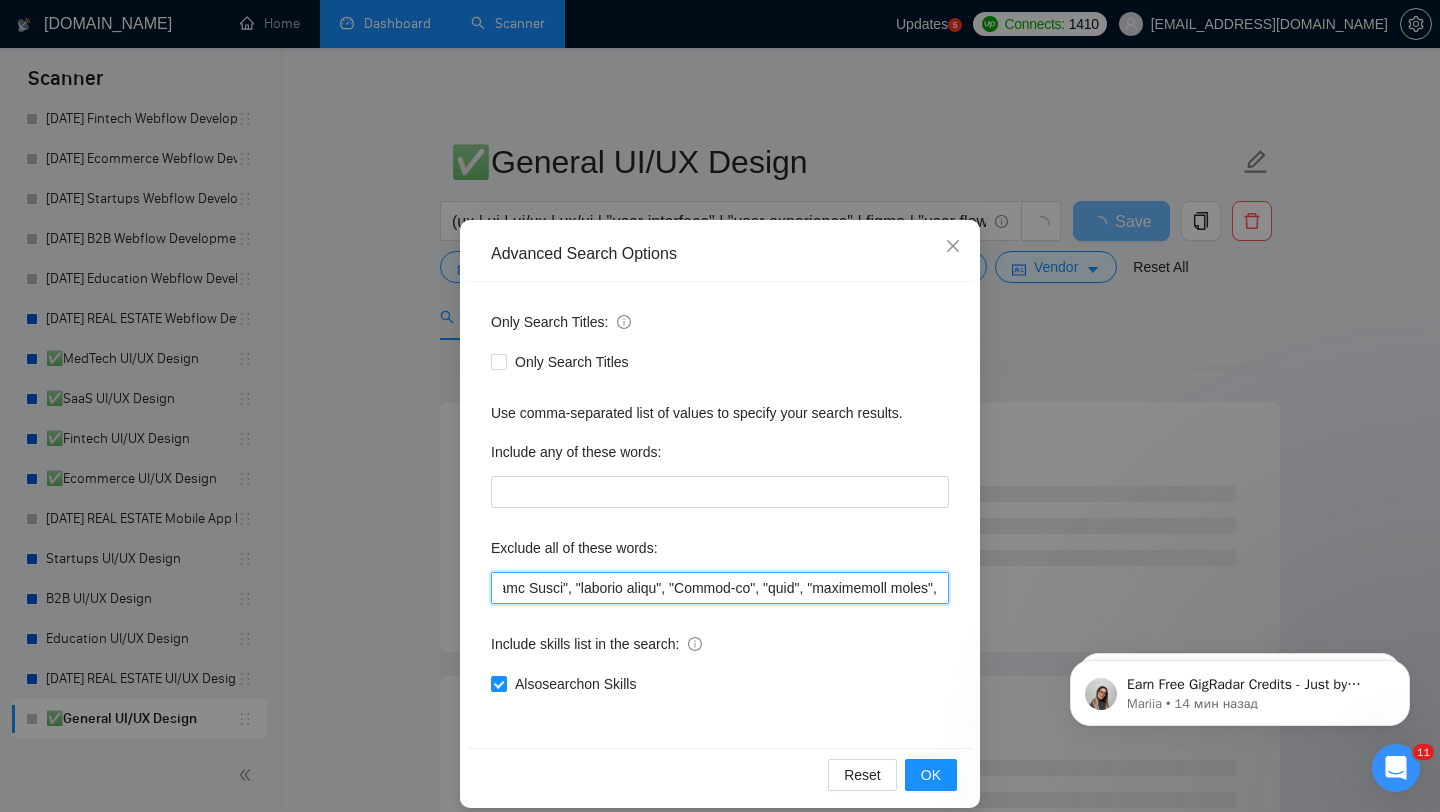 scroll, scrollTop: 0, scrollLeft: 5945, axis: horizontal 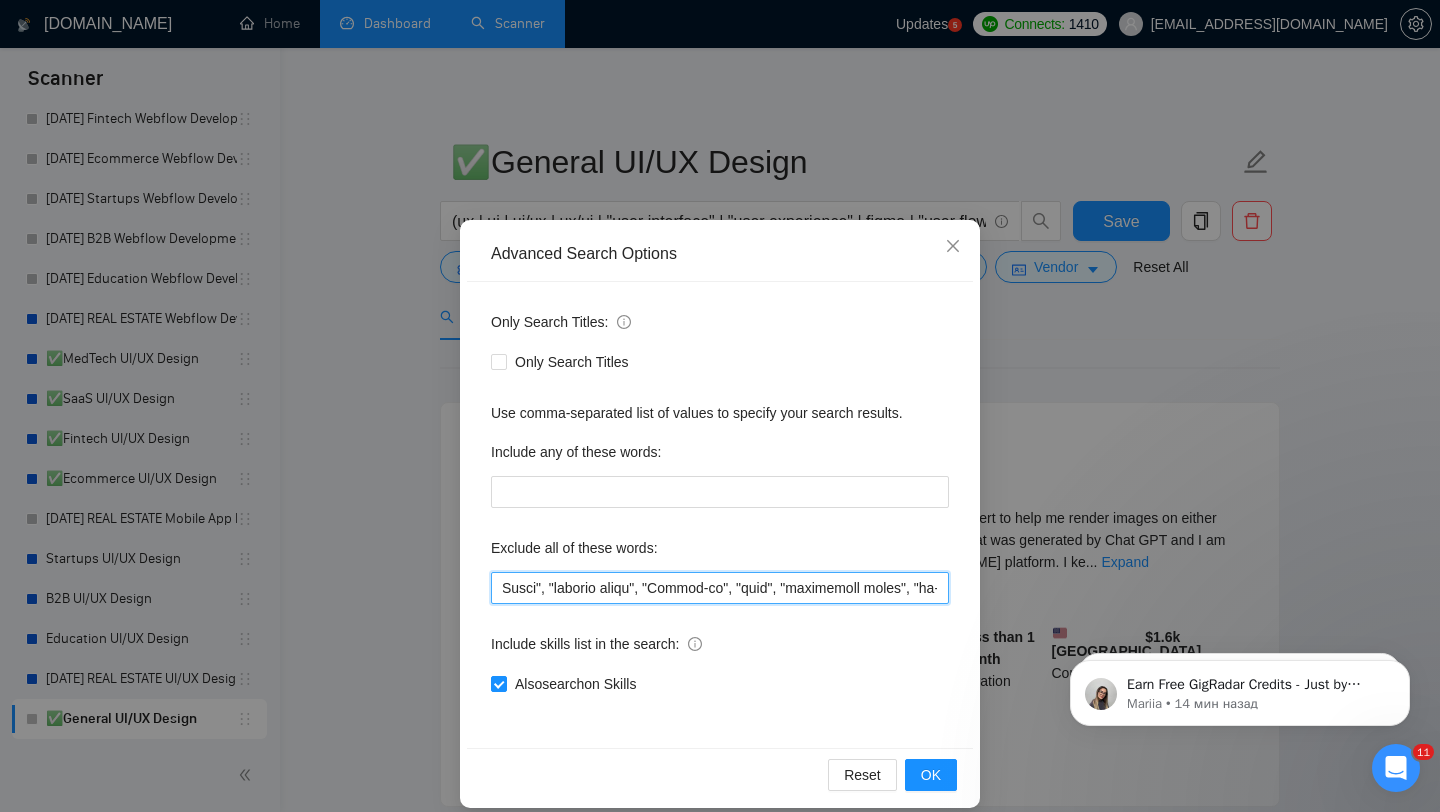 click at bounding box center (720, 588) 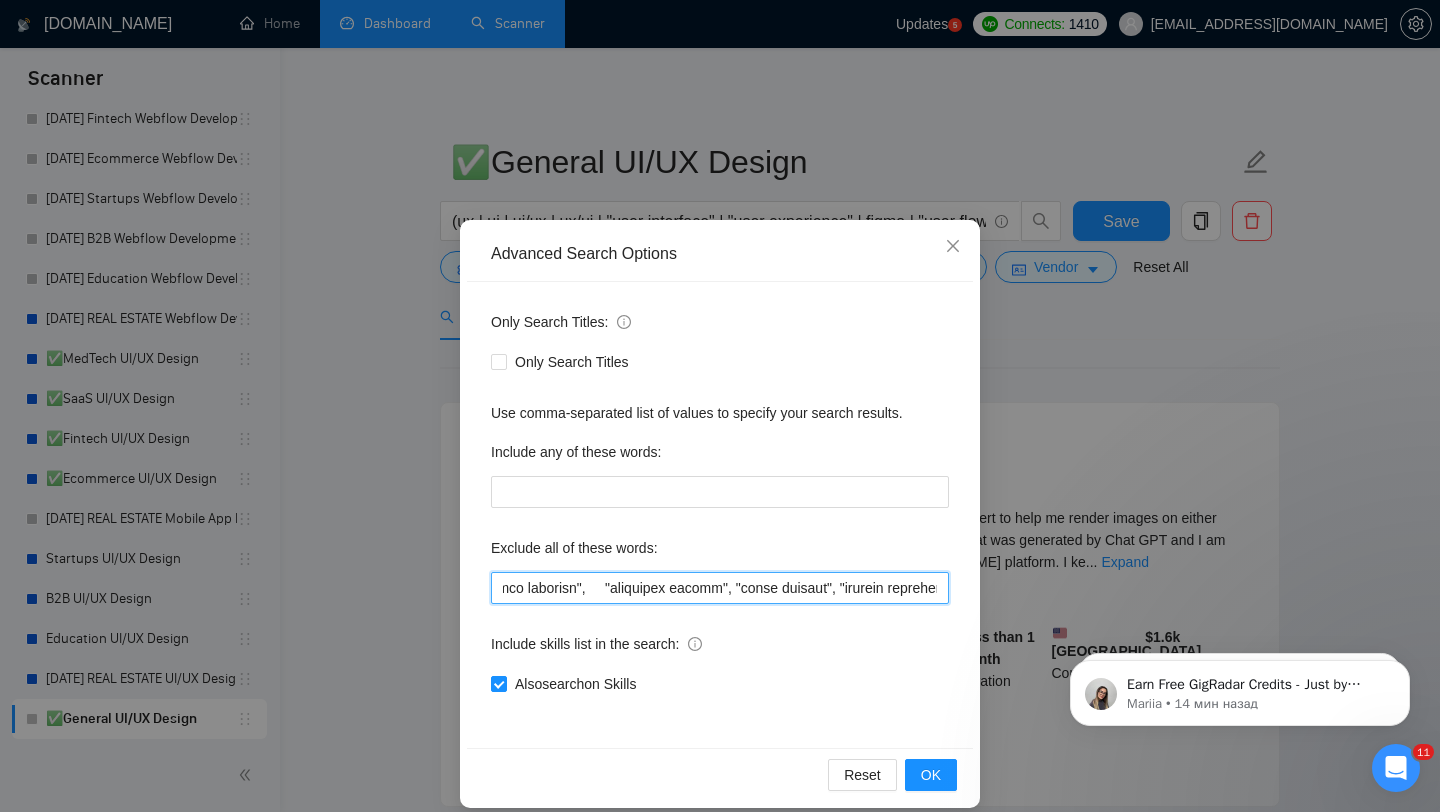 scroll, scrollTop: 0, scrollLeft: 8249, axis: horizontal 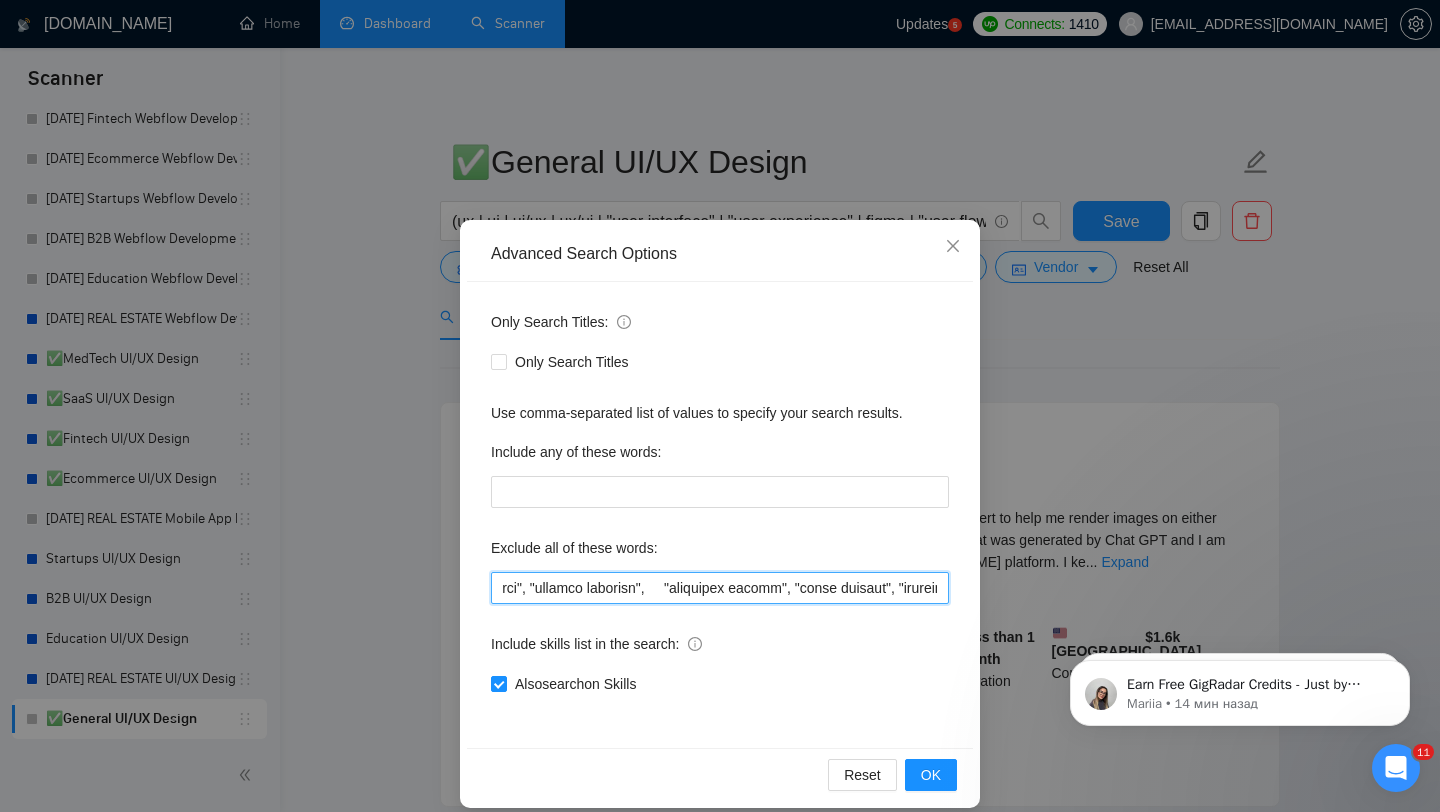 drag, startPoint x: 599, startPoint y: 593, endPoint x: 507, endPoint y: 596, distance: 92.0489 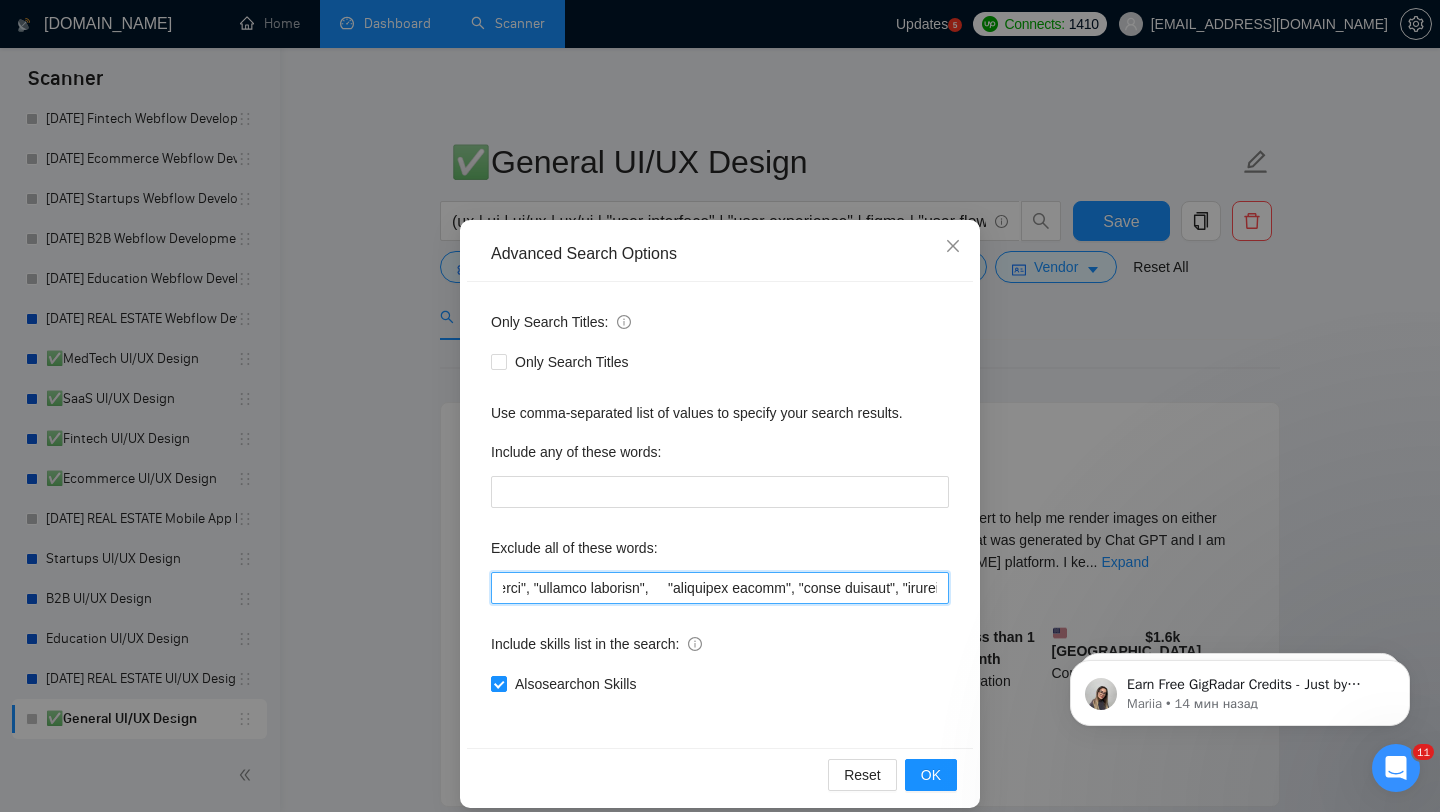 click at bounding box center (720, 588) 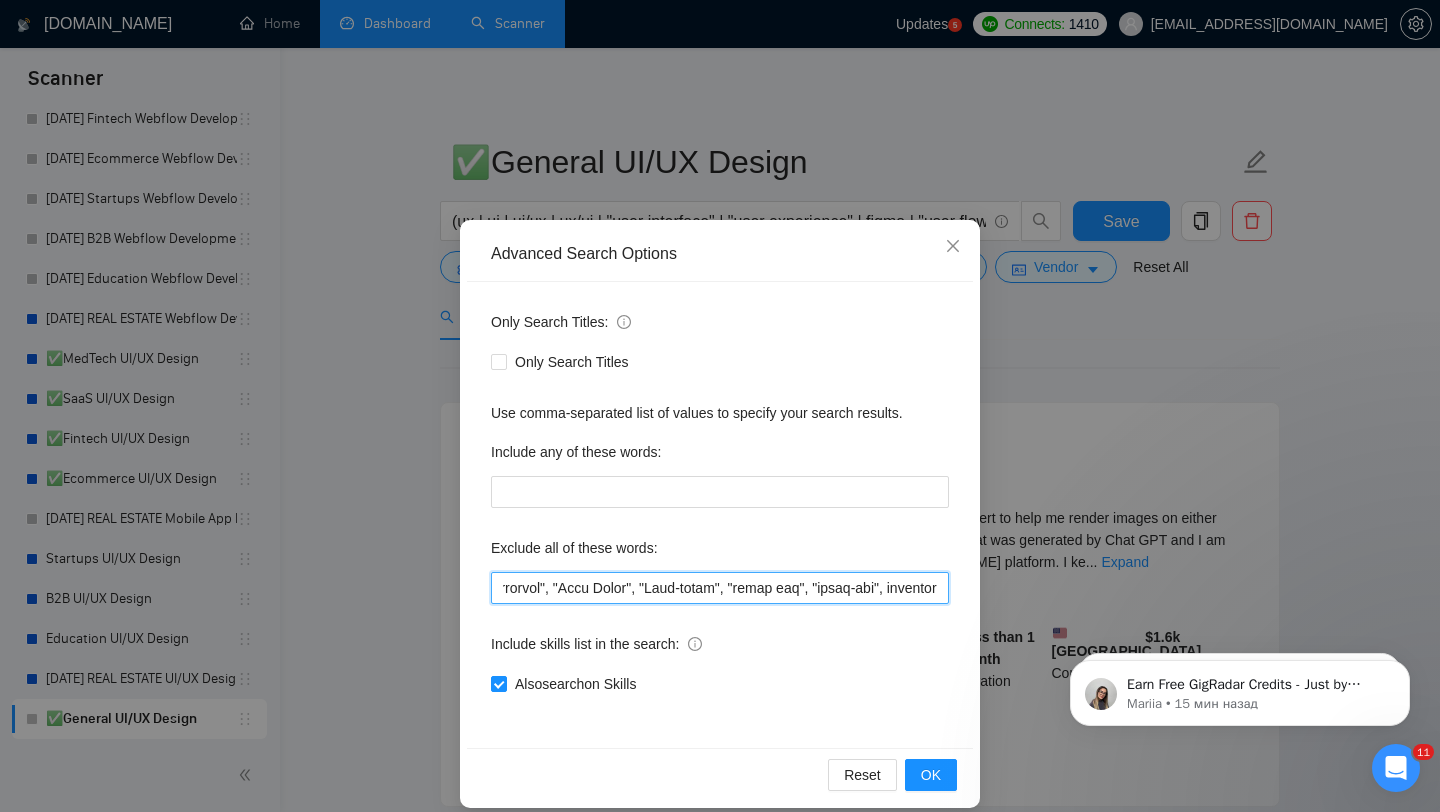 scroll, scrollTop: 0, scrollLeft: 9913, axis: horizontal 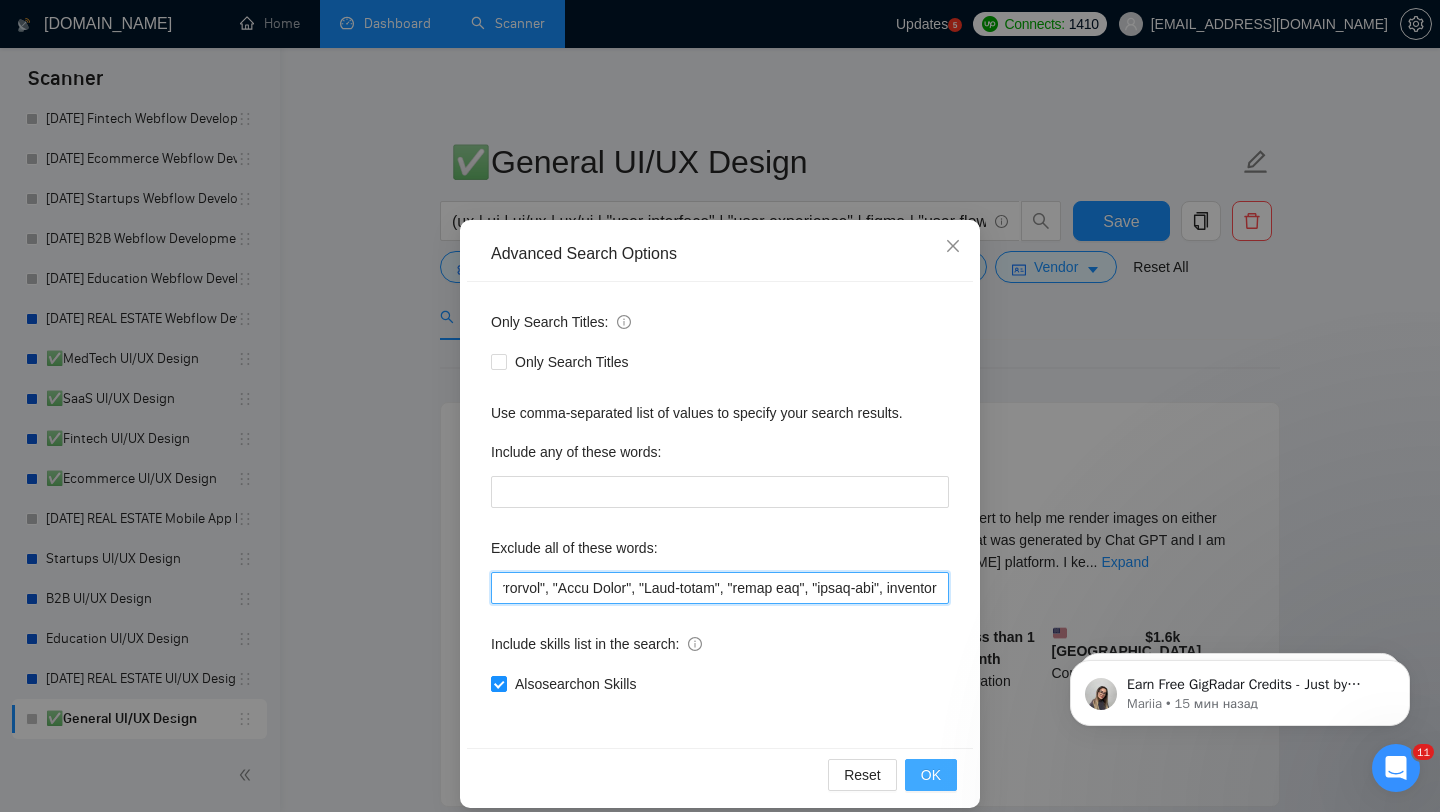 type on "CMS, (research*), (consult*), (Test*), (develop*) , "shopify expert", Template, "next.js", "nest.js", "Api integration", Javascript, Zapier, API, "[DOMAIN_NAME]", smartsheet, "smart sheet", "CRO Specialist", "Conversion Rate Optimization", "Shopify Migration", "Salesforce Lightning", "market research", webflow, Squarespace, Carrd, wix, developer, dev, "ai engineer", (Engineer*), "Mobile App Development", "iOS Development", "Graphic Designer", "Airtable", "Framer", "n8n", "Bubble", "No agencies", "Not Agency", "Individual Only", "Consult", "No Agencies", "German speaking", "Spanish Speaking", "Python", "Affiliate", "Bidder", "funnels", "Marketing Strategy", "closing deals", "Optimizing workflows", "Instagram Management", "Trainer",  "appointment setter", "Media Buyer", "Portuguese", "Appointment Setting", "cold caller", "follow up",   "PPC", "cold calls", "WordPress", "meeting", "automation funnel", "Marketing automation experience",  "Video Editing", "Direct Sales", "closing sales", "Follow-up", "meet", "commi..." 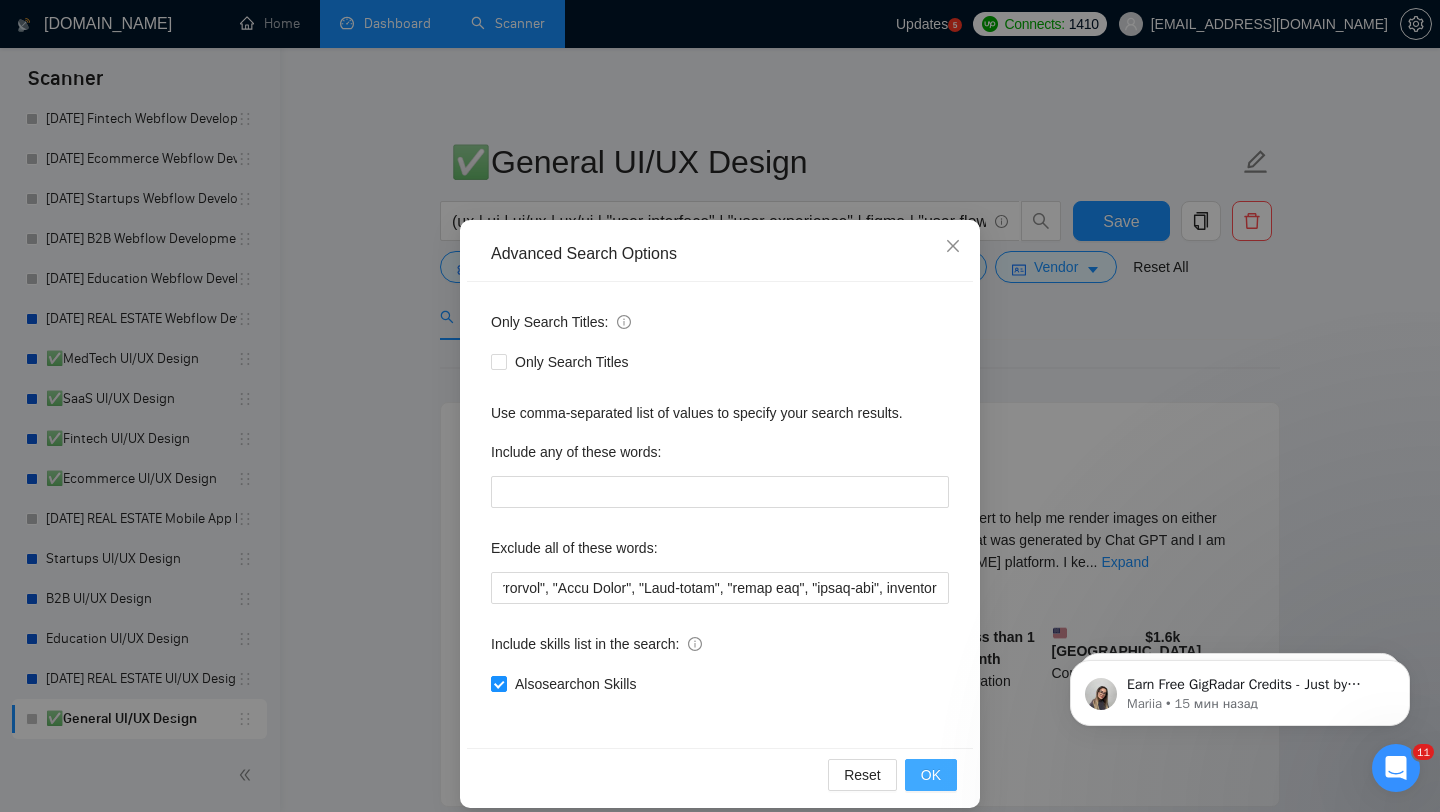 click on "OK" at bounding box center (931, 775) 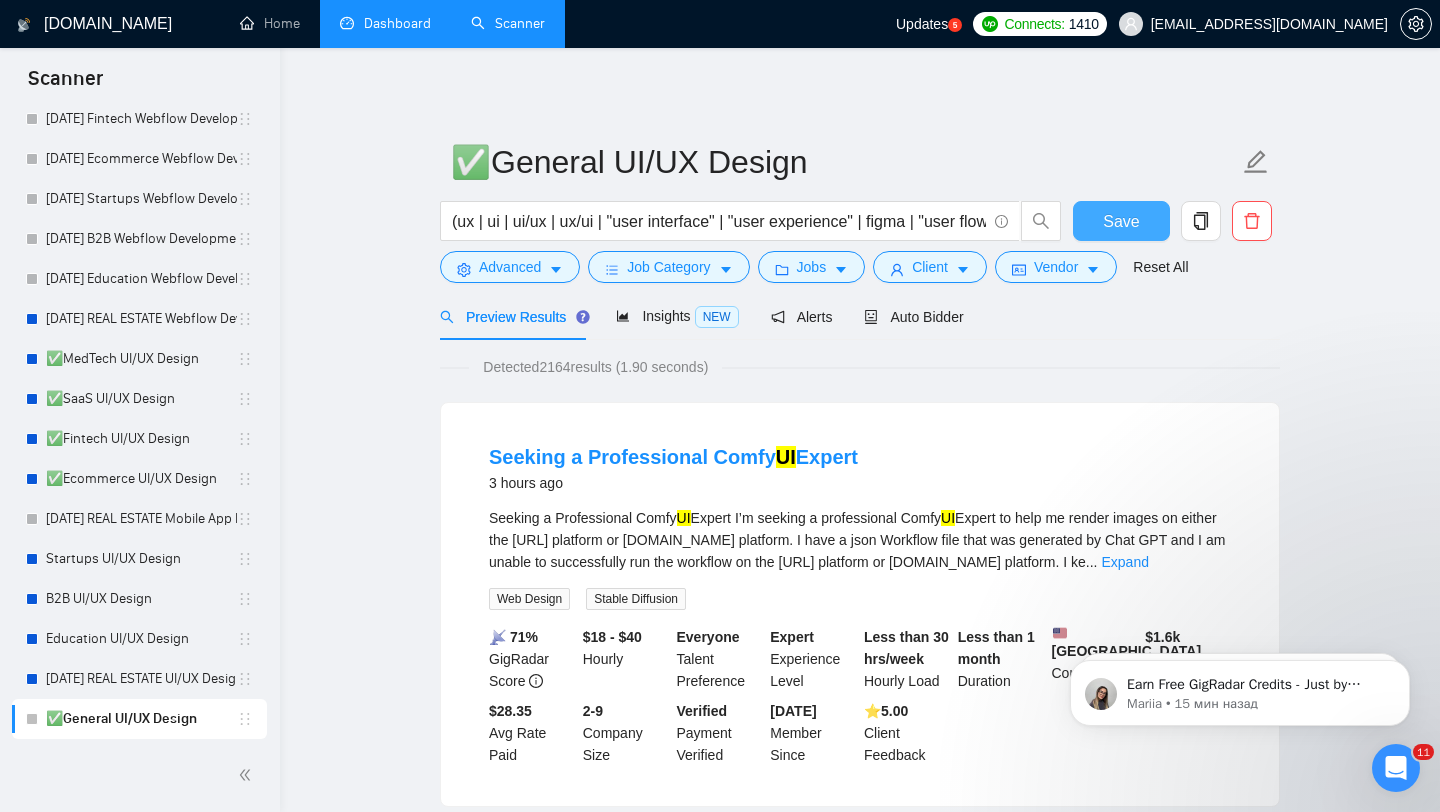 click on "Save" at bounding box center [1121, 221] 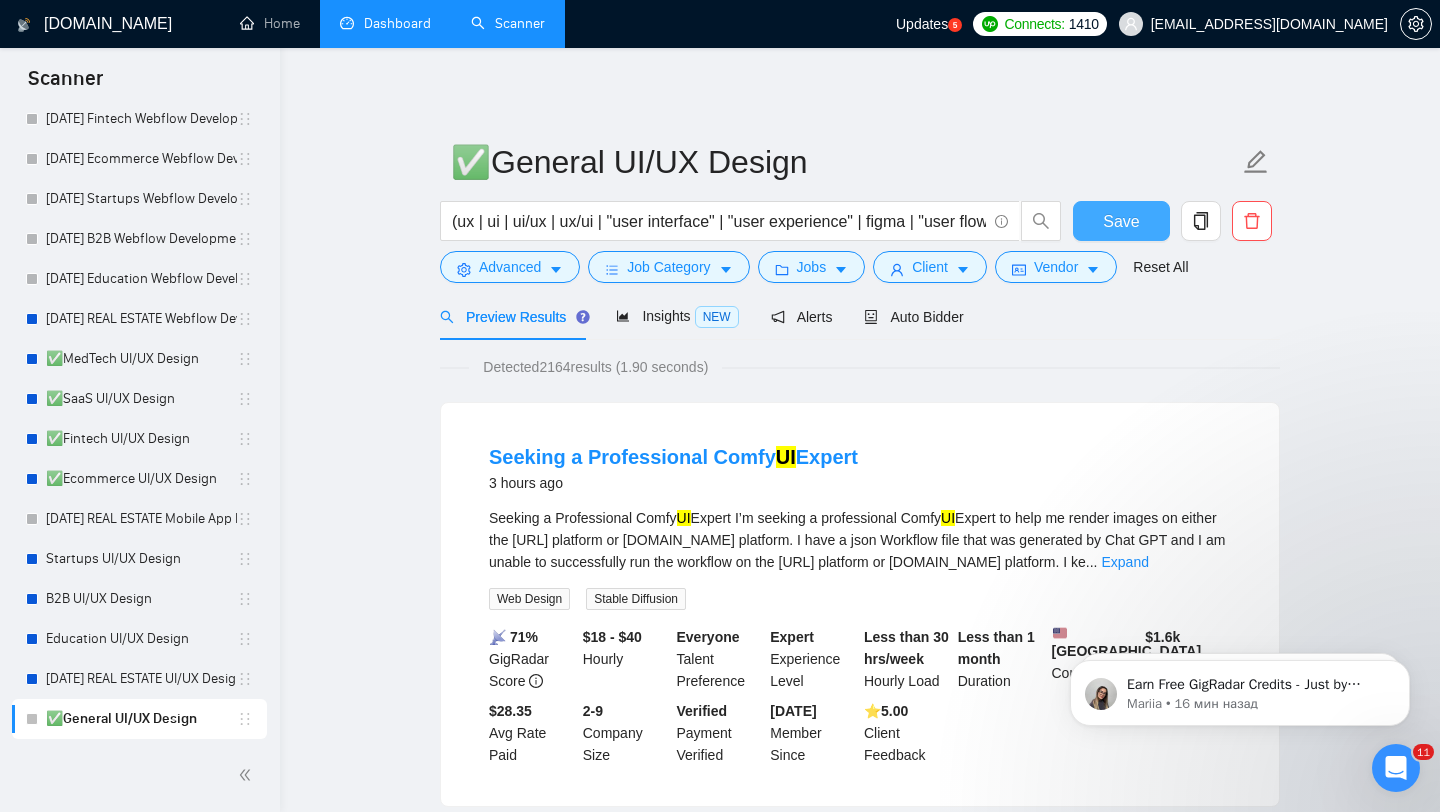 click on "Save" at bounding box center (1121, 221) 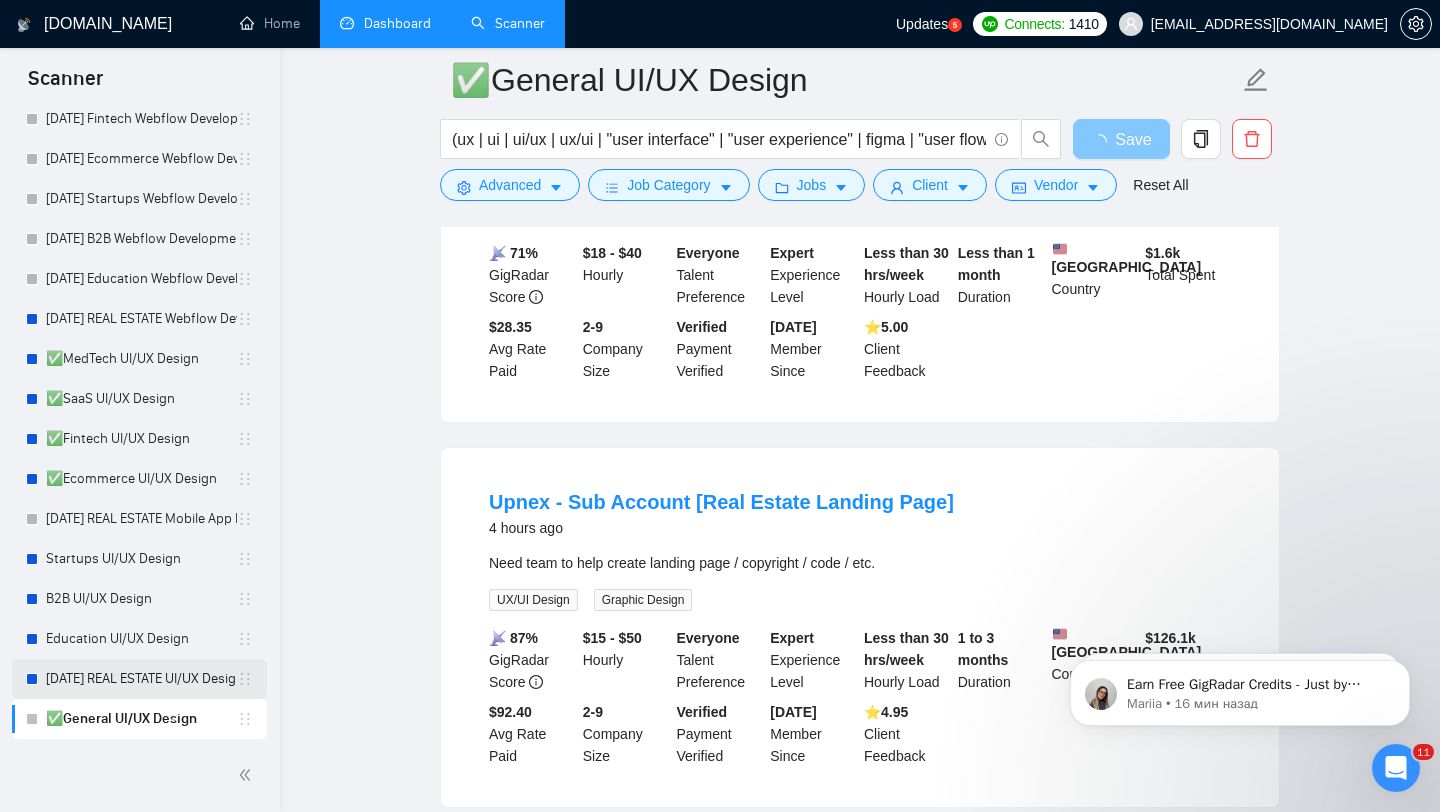 scroll, scrollTop: 518, scrollLeft: 0, axis: vertical 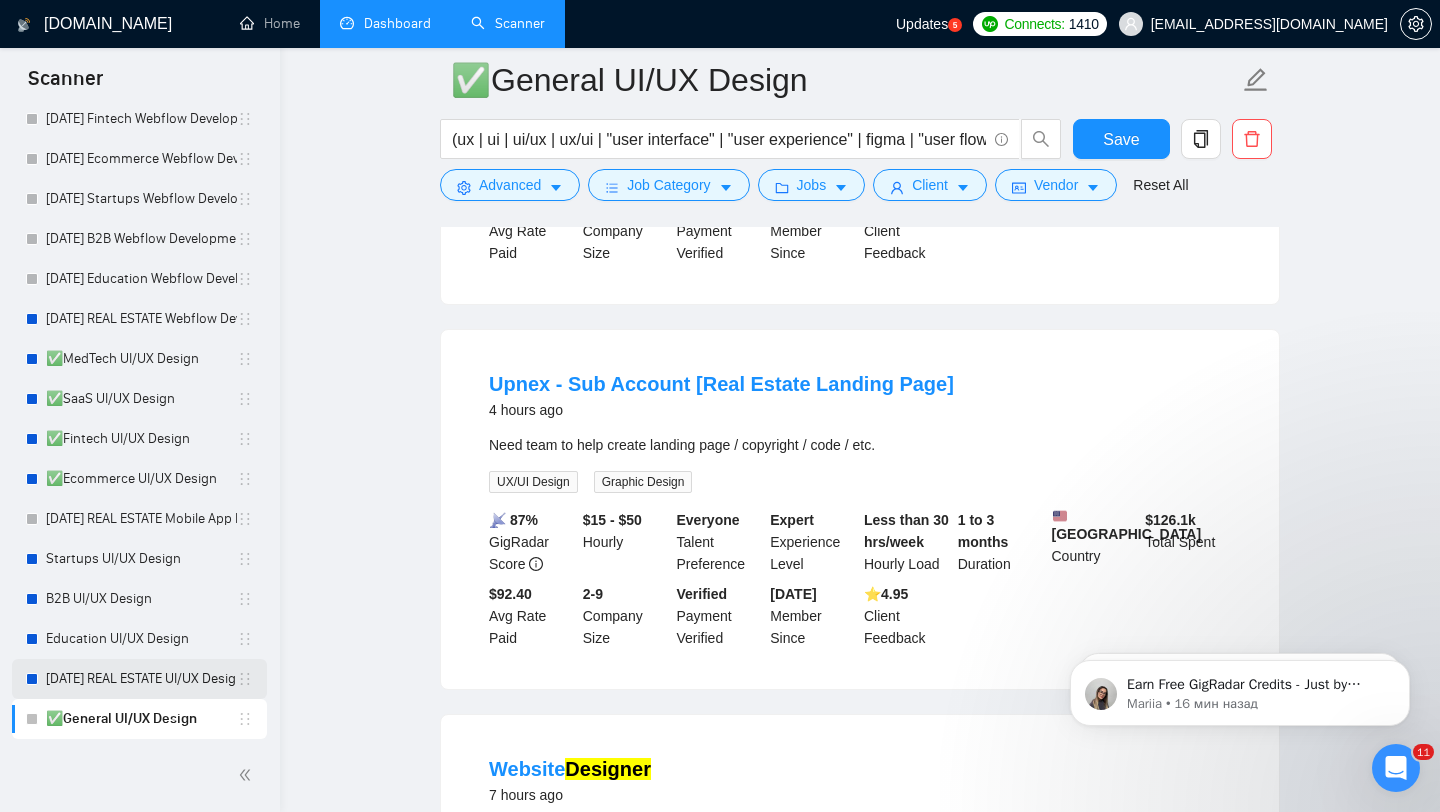 click on "7/17/25 REAL ESTATE UI/UX Design" at bounding box center (141, 679) 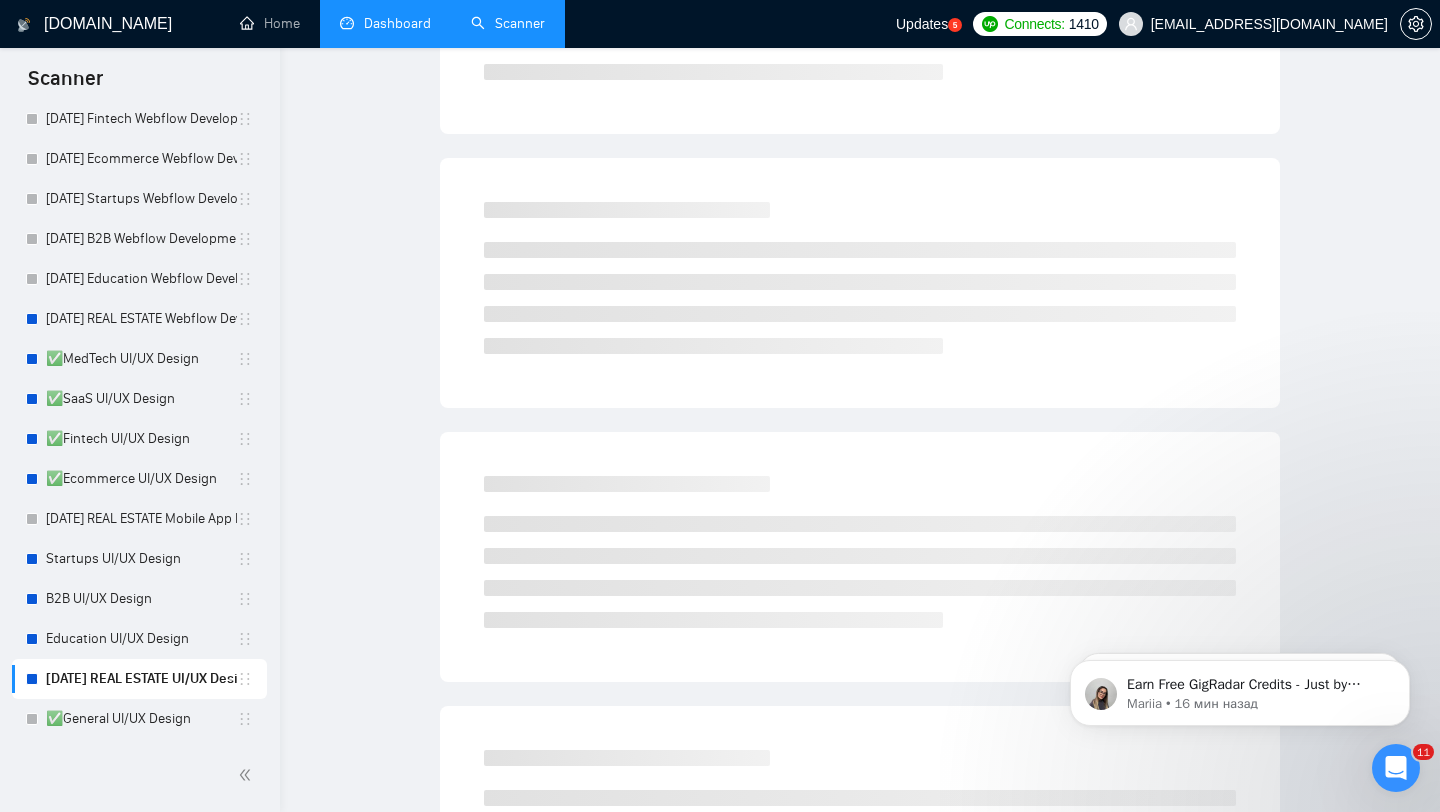 scroll, scrollTop: 0, scrollLeft: 0, axis: both 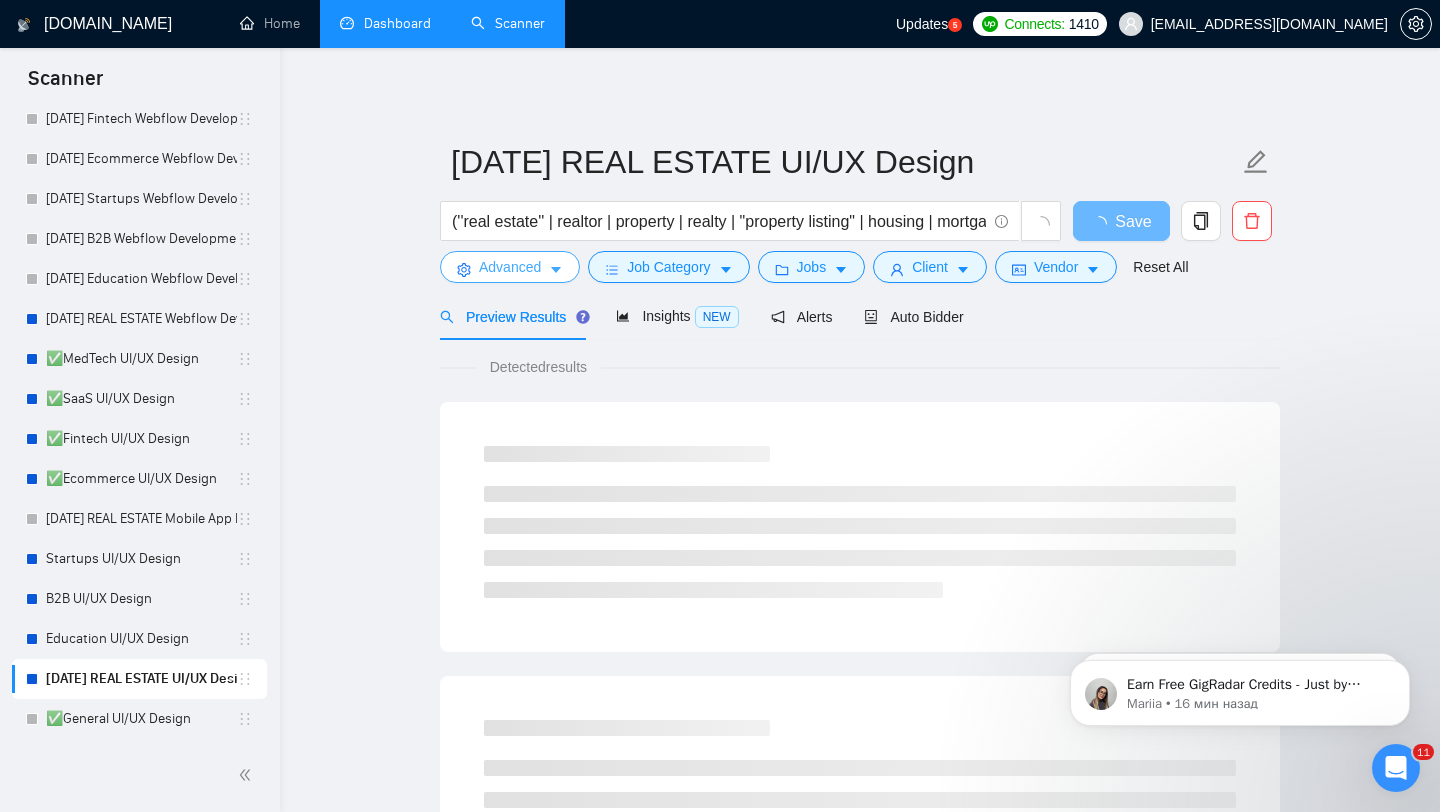 click on "Advanced" at bounding box center (510, 267) 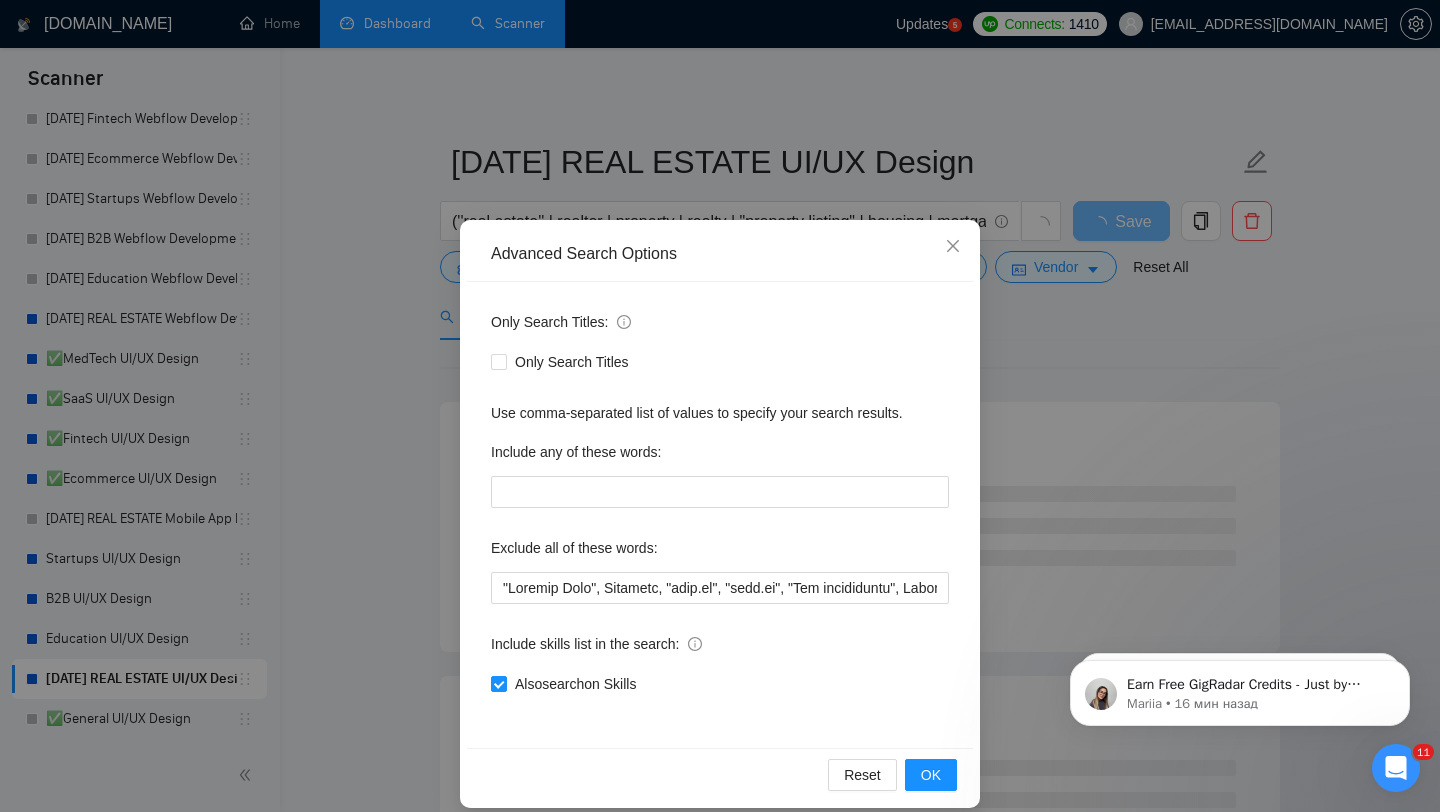 click on "Only Search Titles:   Only Search Titles Use comma-separated list of values to specify your search results. Include any of these words: Exclude all of these words: Include skills list in the search:   Also  search  on Skills" at bounding box center [720, 515] 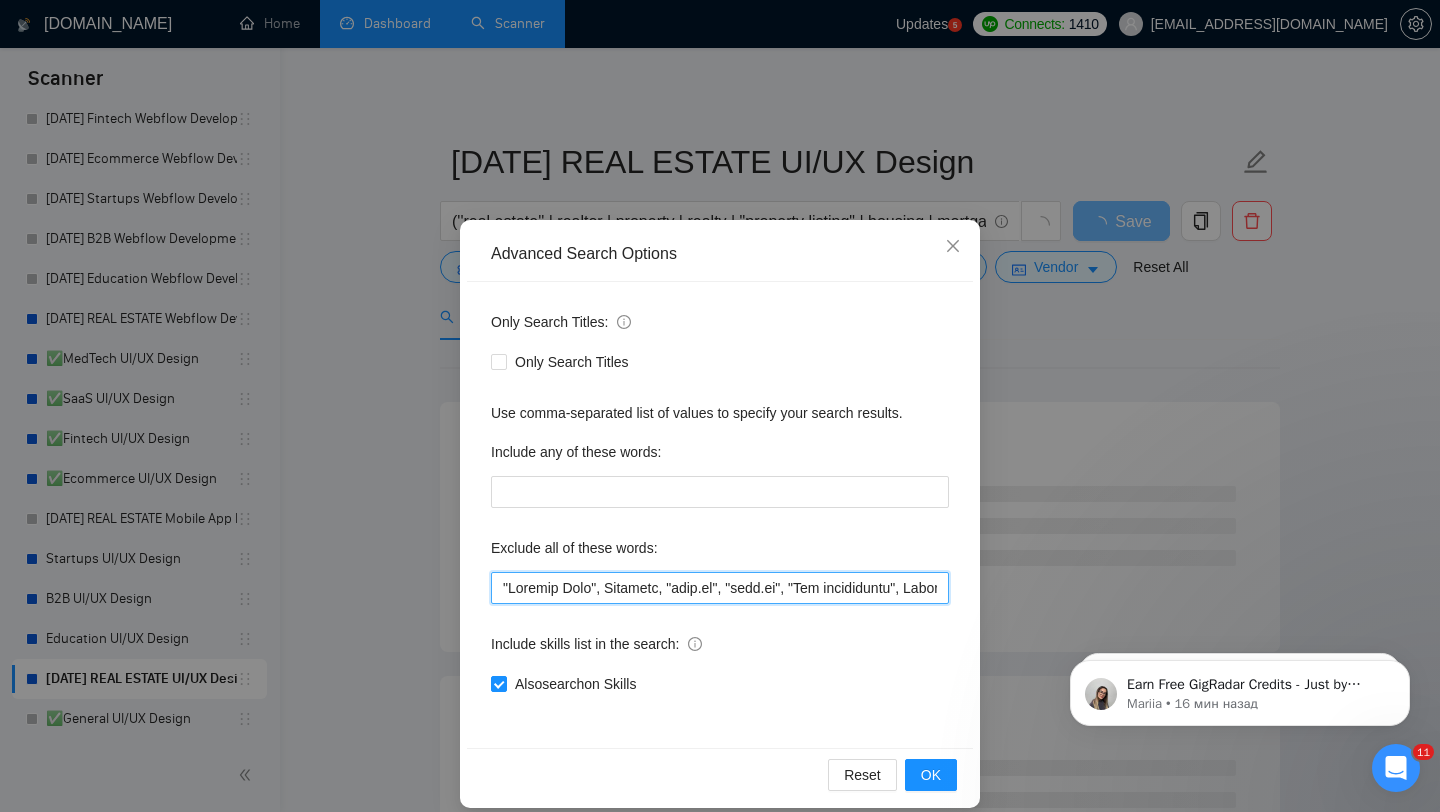 click at bounding box center [720, 588] 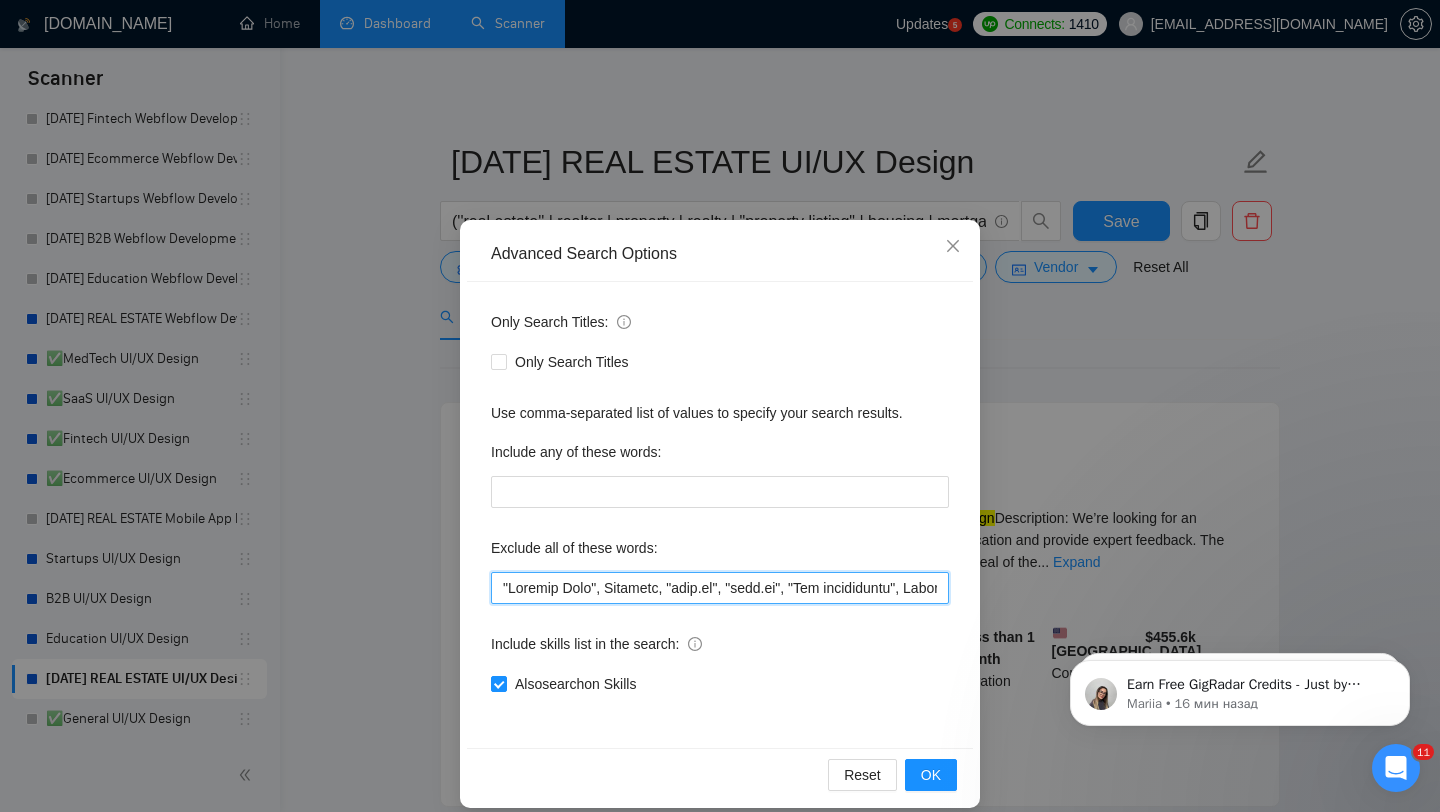 paste on "CMS, (research*), (consult*), (Test*), (develop*) , "shopify expert", Template, "next.js", "nest.js", "Api integration", Javascript, Zapier, API, "[DOMAIN_NAME]", smartsheet, "smart sheet", "CRO Specialist", "Conversion Rate Optimization", "Shopify Migration", "Salesforce Lightning", "market research", webflow, Squarespace, Carrd, wix, developer, dev, "ai engineer", (Engineer*), "Mobile App Development", "iOS Development", "Graphic Designer", "Airtable", "Framer", "n8n", "Bubble", "No agencies", "Not Agency", "Individual Only", "Consult", "No Agencies", "German speaking", "Spanish Speaking", "Python", "Affiliate", "Bidder", "funnels", "Marketing Strategy", "closing deals", "Optimizing workflows", "Instagram Management", "Trainer",  "appointment setter", "Media Buyer", "Portuguese", "Appointment Setting", "cold caller", "follow up",   "PPC", "cold calls", "WordPress", "meeting", "automation funnel", "Marketing automation experience",  "Video Editing", "Direct Sales", "closing sales", "Follow-up", "meet", "commi..." 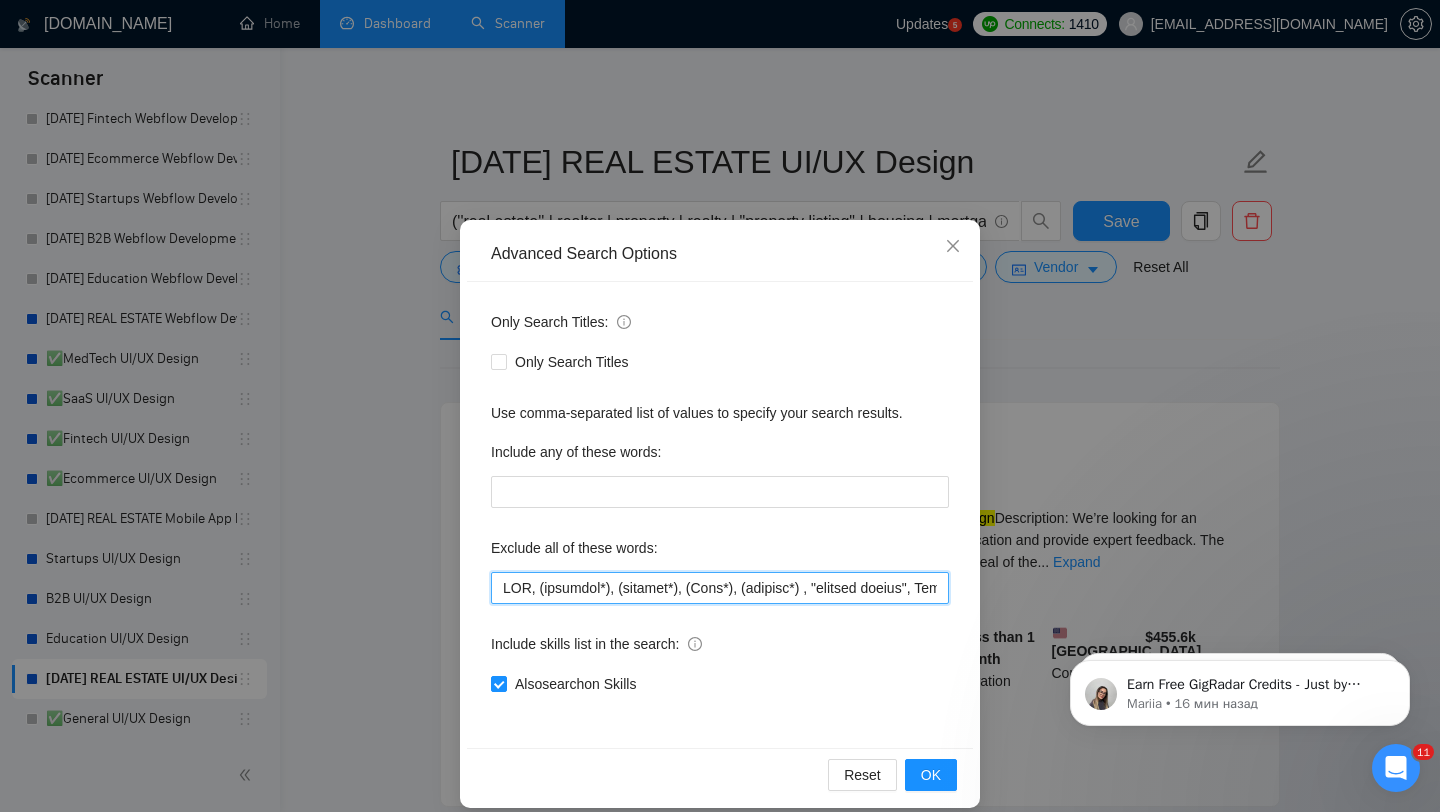 scroll, scrollTop: 0, scrollLeft: 9912, axis: horizontal 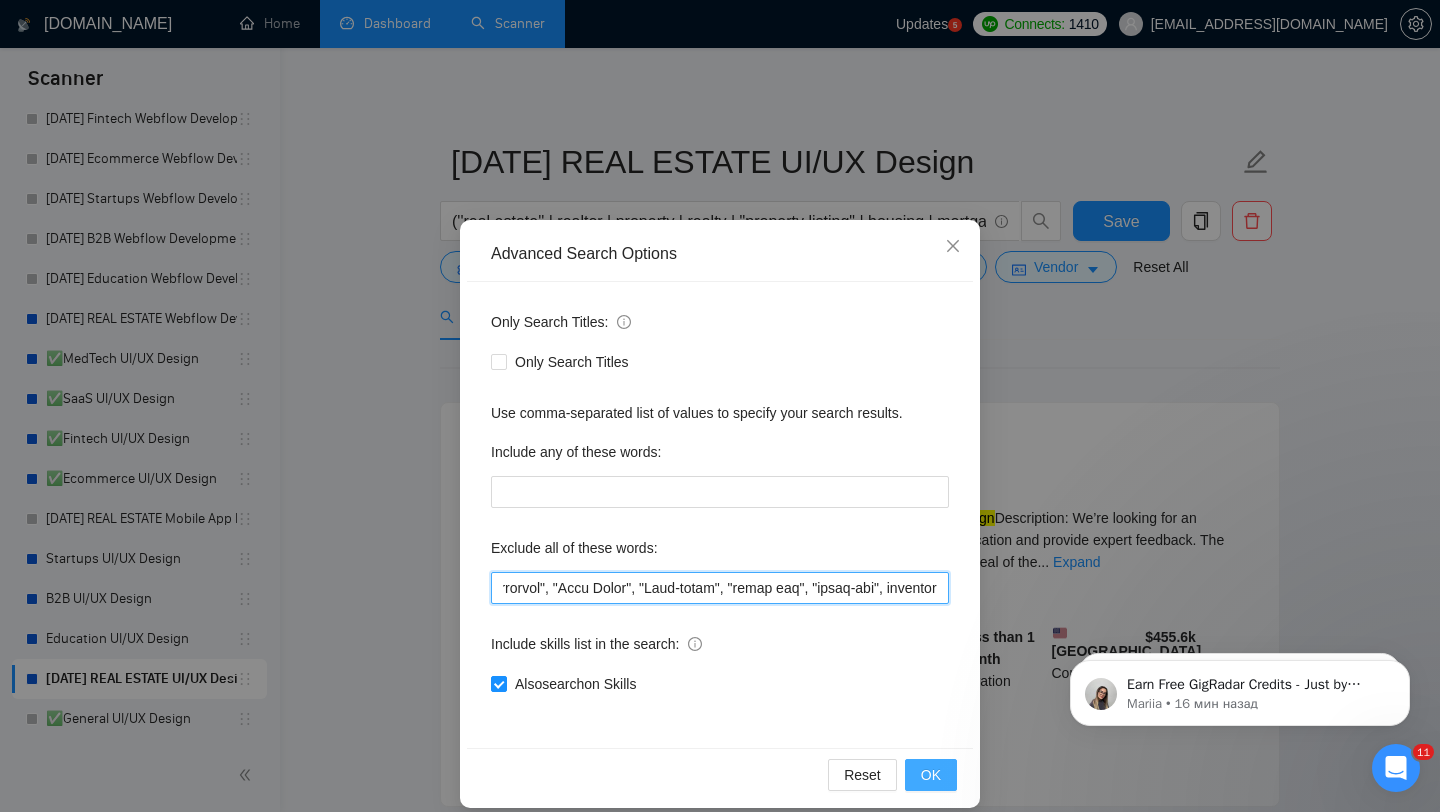 type on "CMS, (research*), (consult*), (Test*), (develop*) , "shopify expert", Template, "next.js", "nest.js", "Api integration", Javascript, Zapier, API, "[DOMAIN_NAME]", smartsheet, "smart sheet", "CRO Specialist", "Conversion Rate Optimization", "Shopify Migration", "Salesforce Lightning", "market research", webflow, Squarespace, Carrd, wix, developer, dev, "ai engineer", (Engineer*), "Mobile App Development", "iOS Development", "Graphic Designer", "Airtable", "Framer", "n8n", "Bubble", "No agencies", "Not Agency", "Individual Only", "Consult", "No Agencies", "German speaking", "Spanish Speaking", "Python", "Affiliate", "Bidder", "funnels", "Marketing Strategy", "closing deals", "Optimizing workflows", "Instagram Management", "Trainer",  "appointment setter", "Media Buyer", "Portuguese", "Appointment Setting", "cold caller", "follow up",   "PPC", "cold calls", "WordPress", "meeting", "automation funnel", "Marketing automation experience",  "Video Editing", "Direct Sales", "closing sales", "Follow-up", "meet", "commi..." 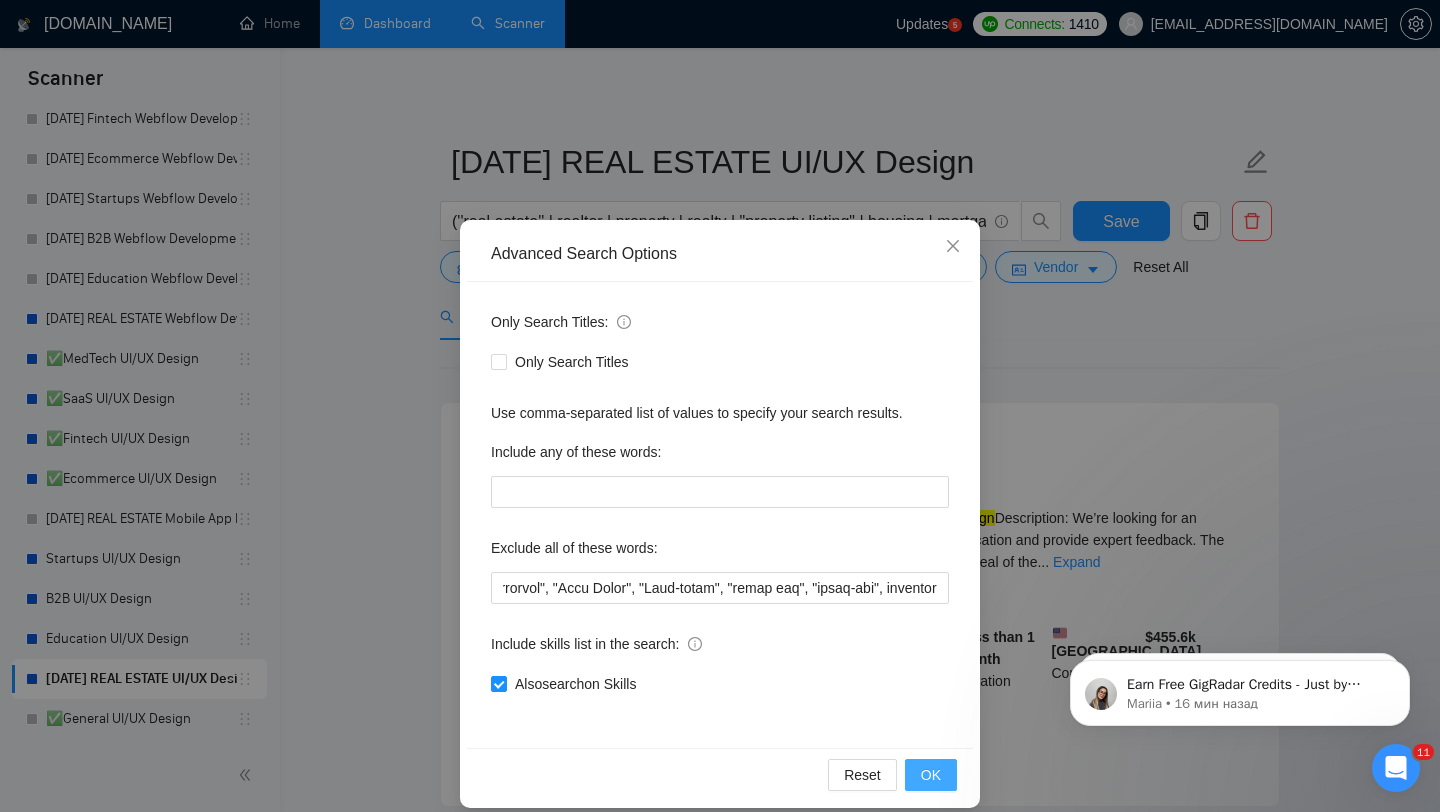 scroll, scrollTop: 0, scrollLeft: 0, axis: both 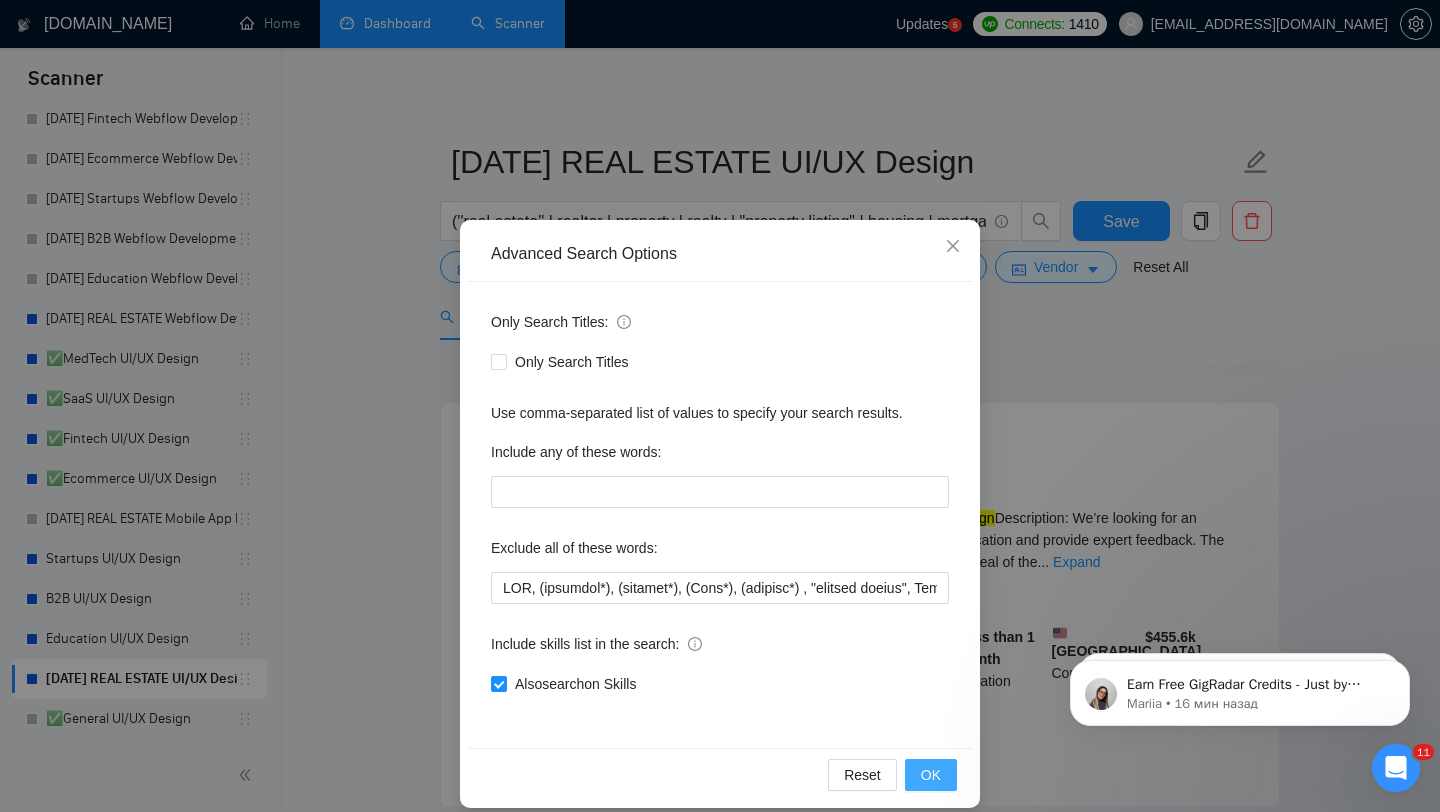 click on "OK" at bounding box center (931, 775) 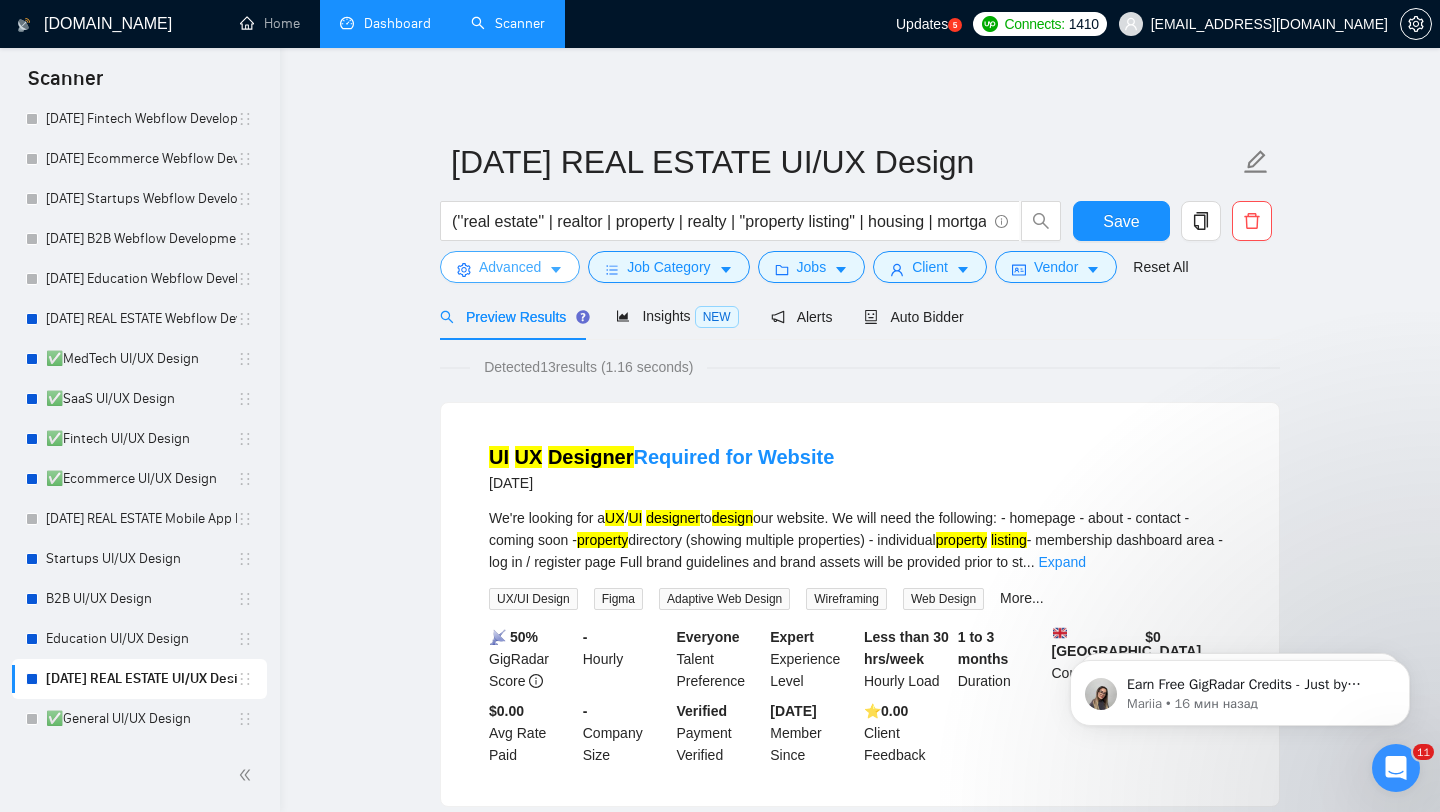 click on "Advanced" at bounding box center [510, 267] 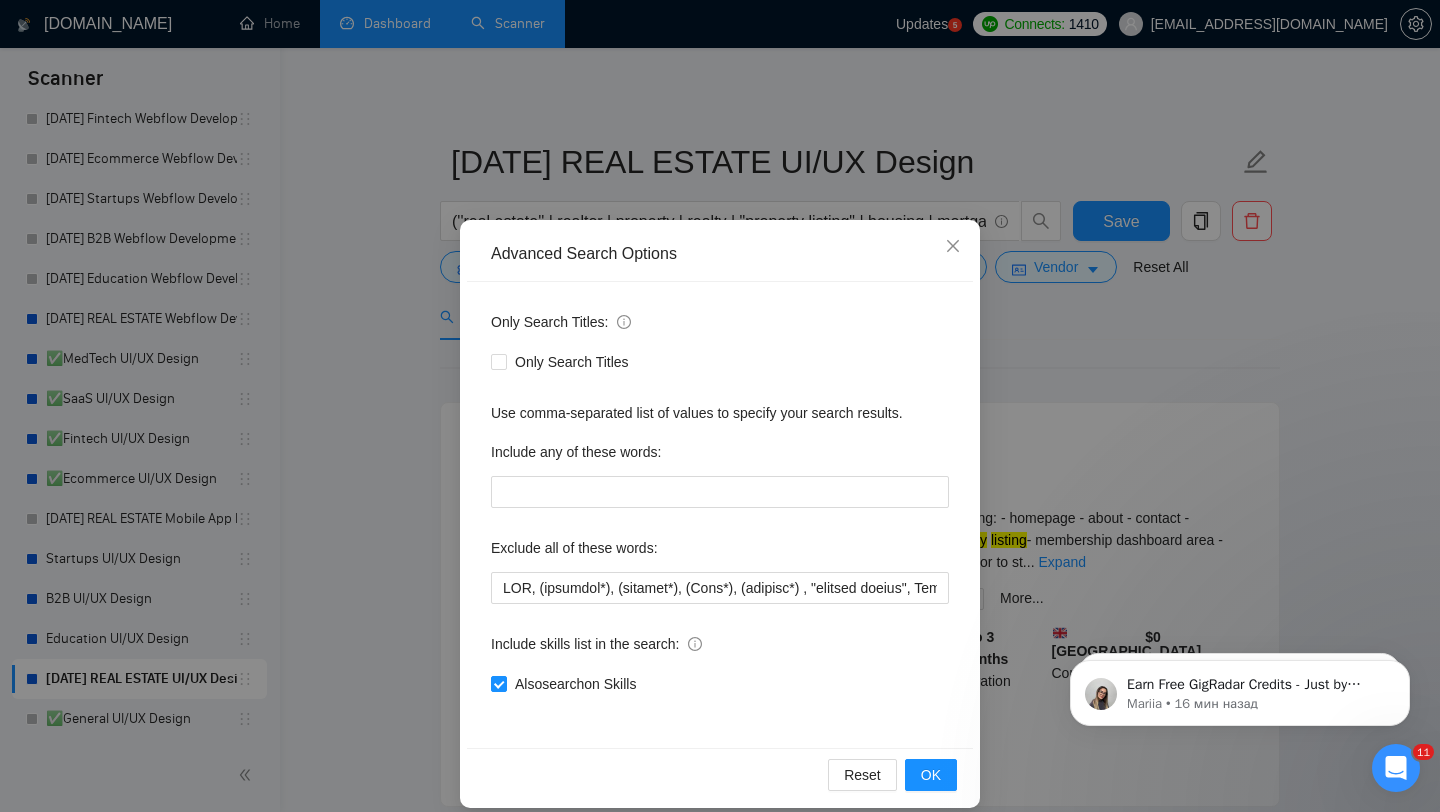 click on "Advanced Search Options Only Search Titles:   Only Search Titles Use comma-separated list of values to specify your search results. Include any of these words: Exclude all of these words: Include skills list in the search:   Also  search  on Skills Reset OK" at bounding box center (720, 406) 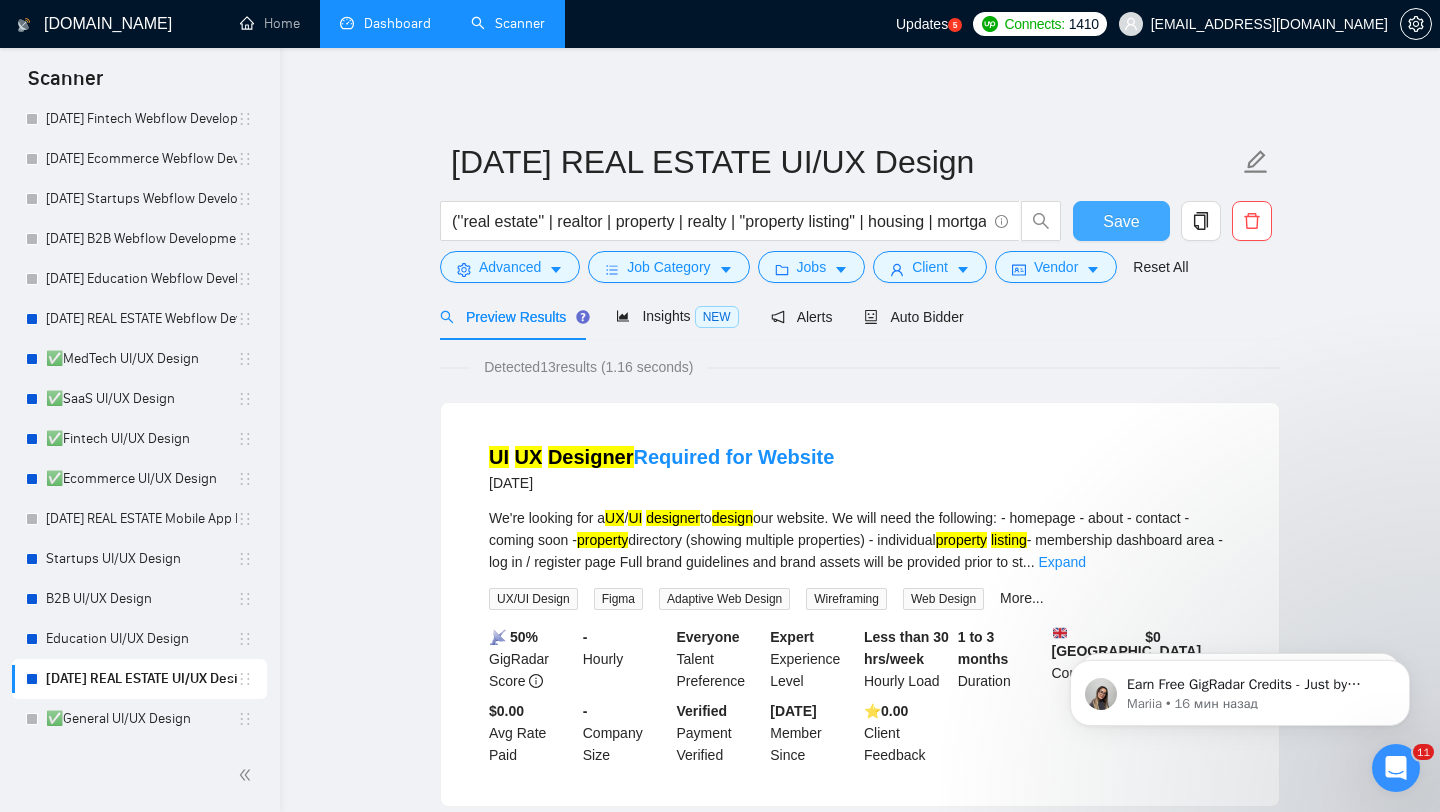 click on "Save" at bounding box center (1121, 221) 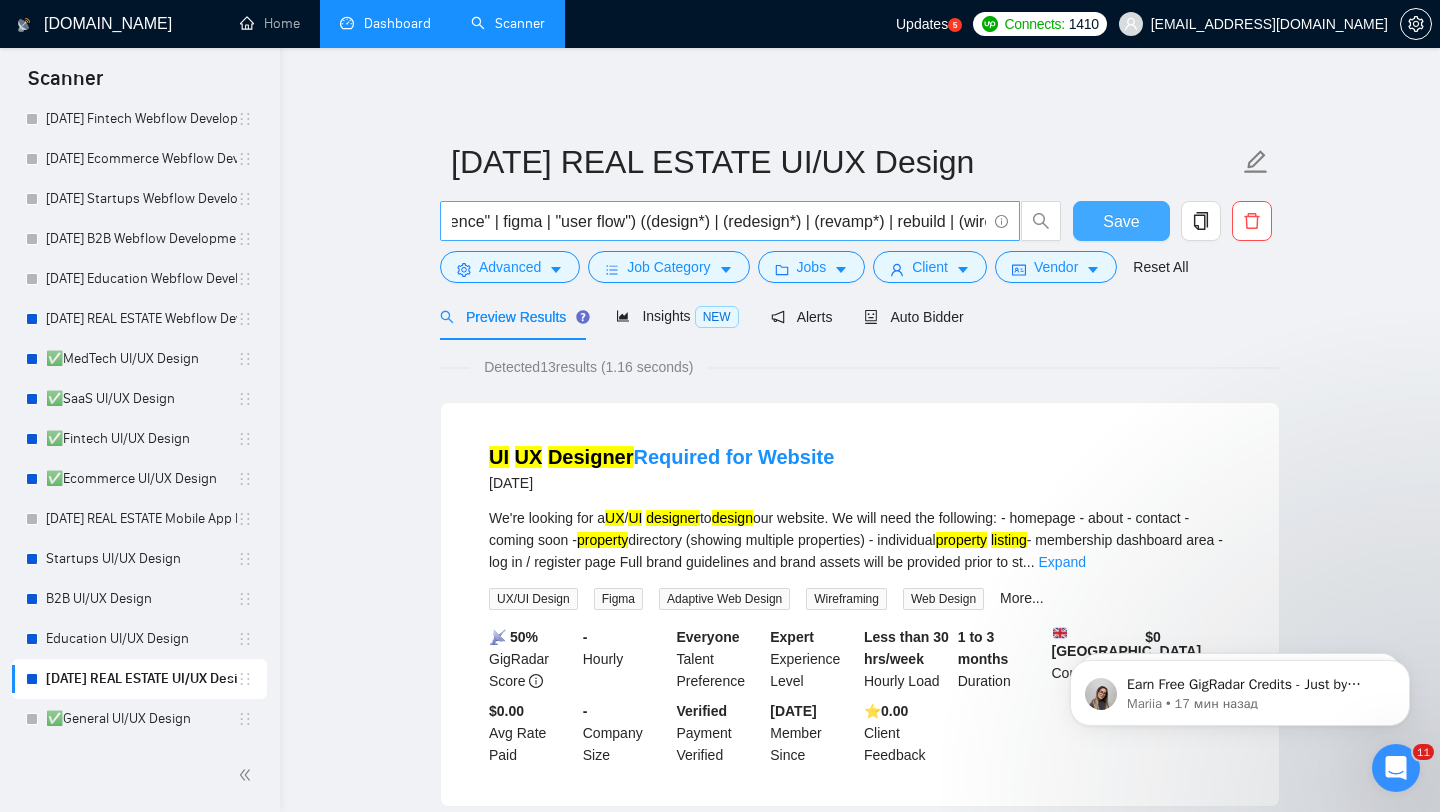 scroll, scrollTop: 0, scrollLeft: 1204, axis: horizontal 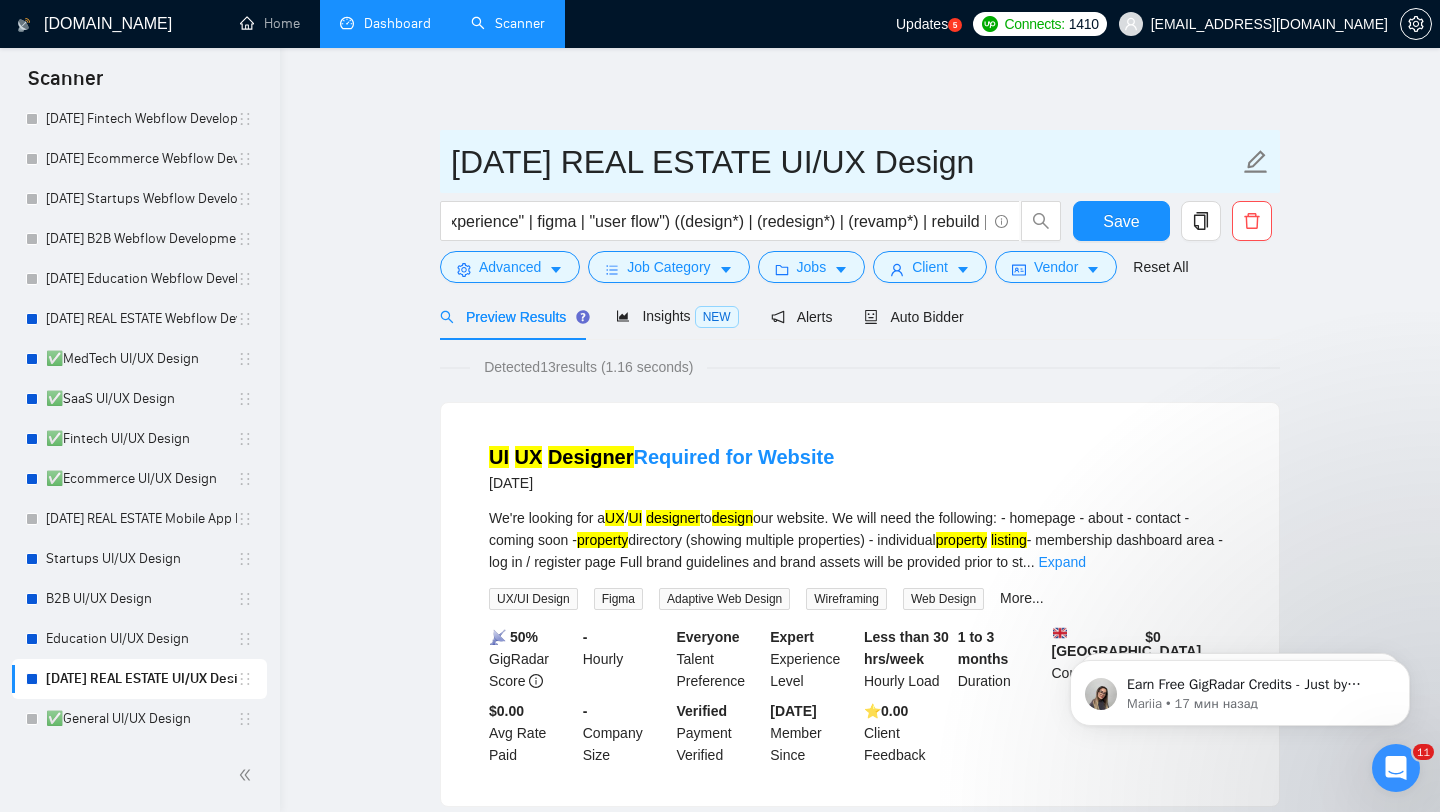 drag, startPoint x: 581, startPoint y: 158, endPoint x: 322, endPoint y: 151, distance: 259.09457 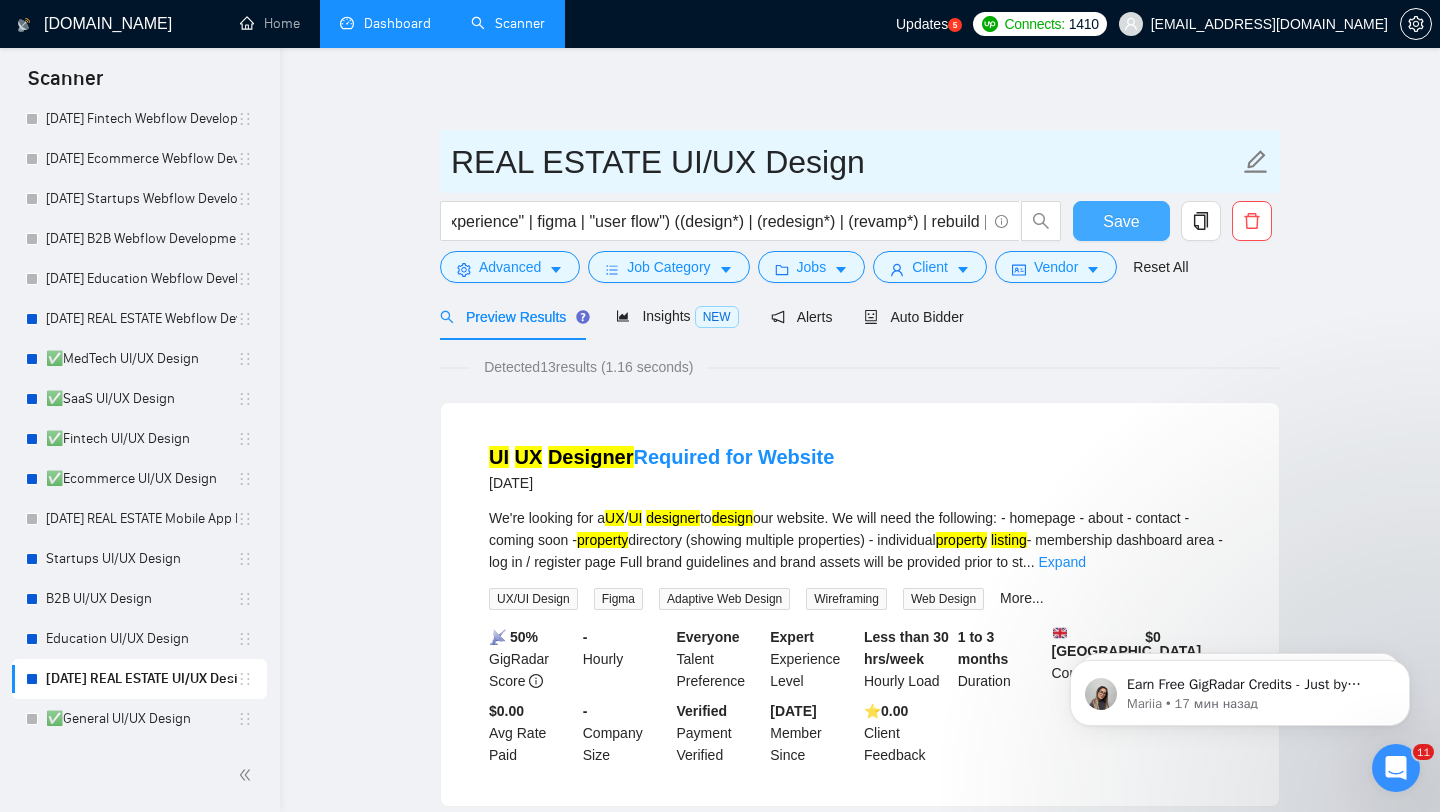 type on "REAL ESTATE UI/UX Design" 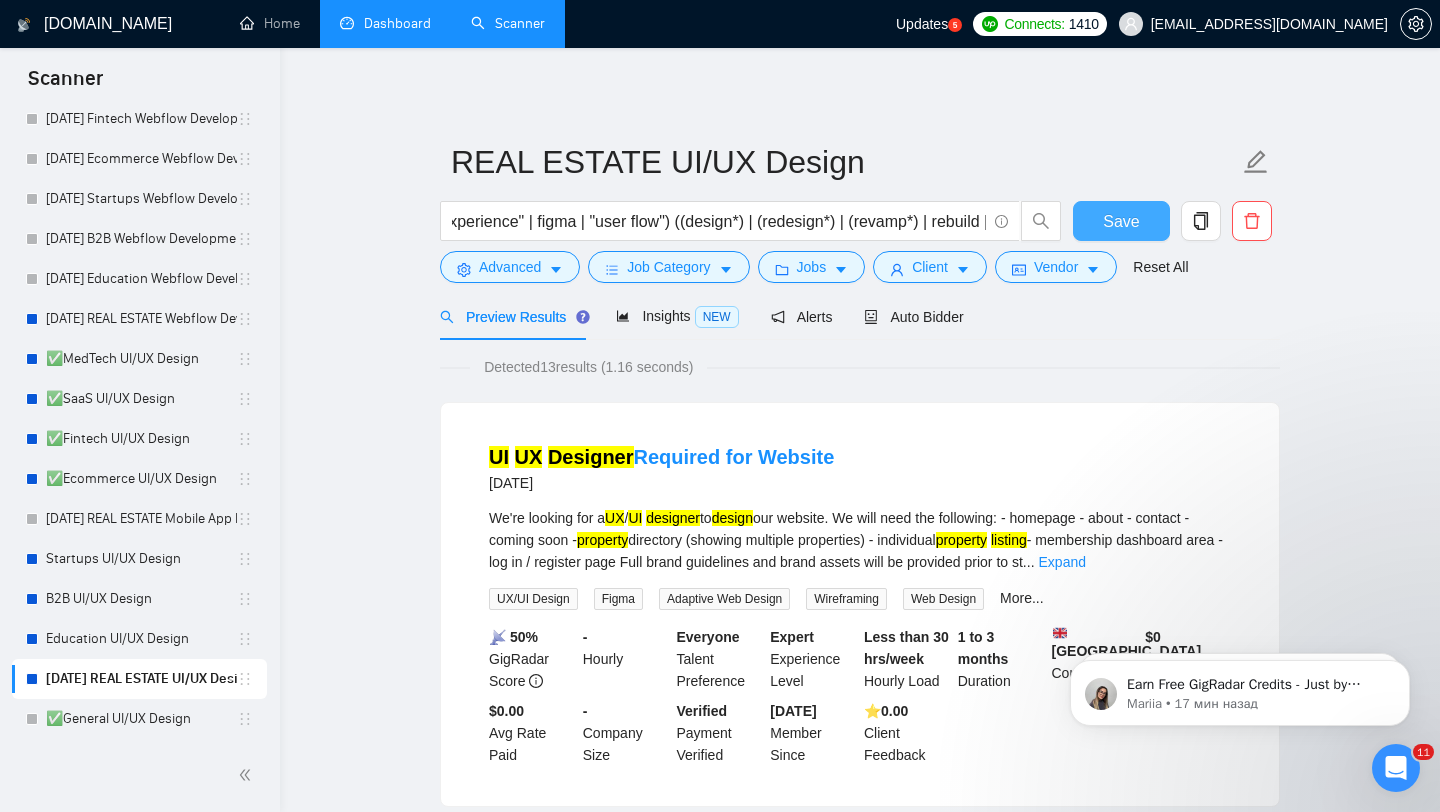 click on "Save" at bounding box center [1121, 221] 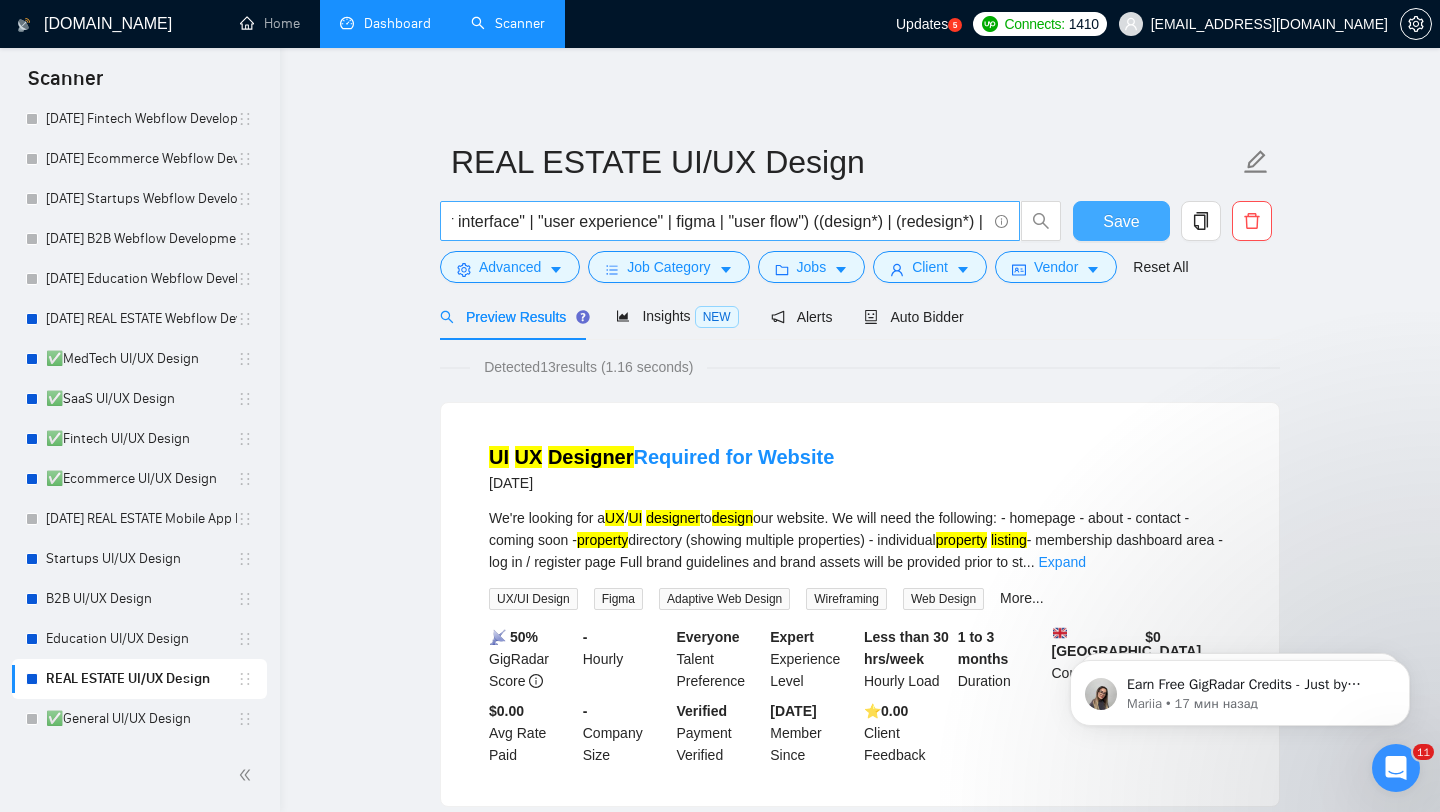 scroll, scrollTop: 0, scrollLeft: 1051, axis: horizontal 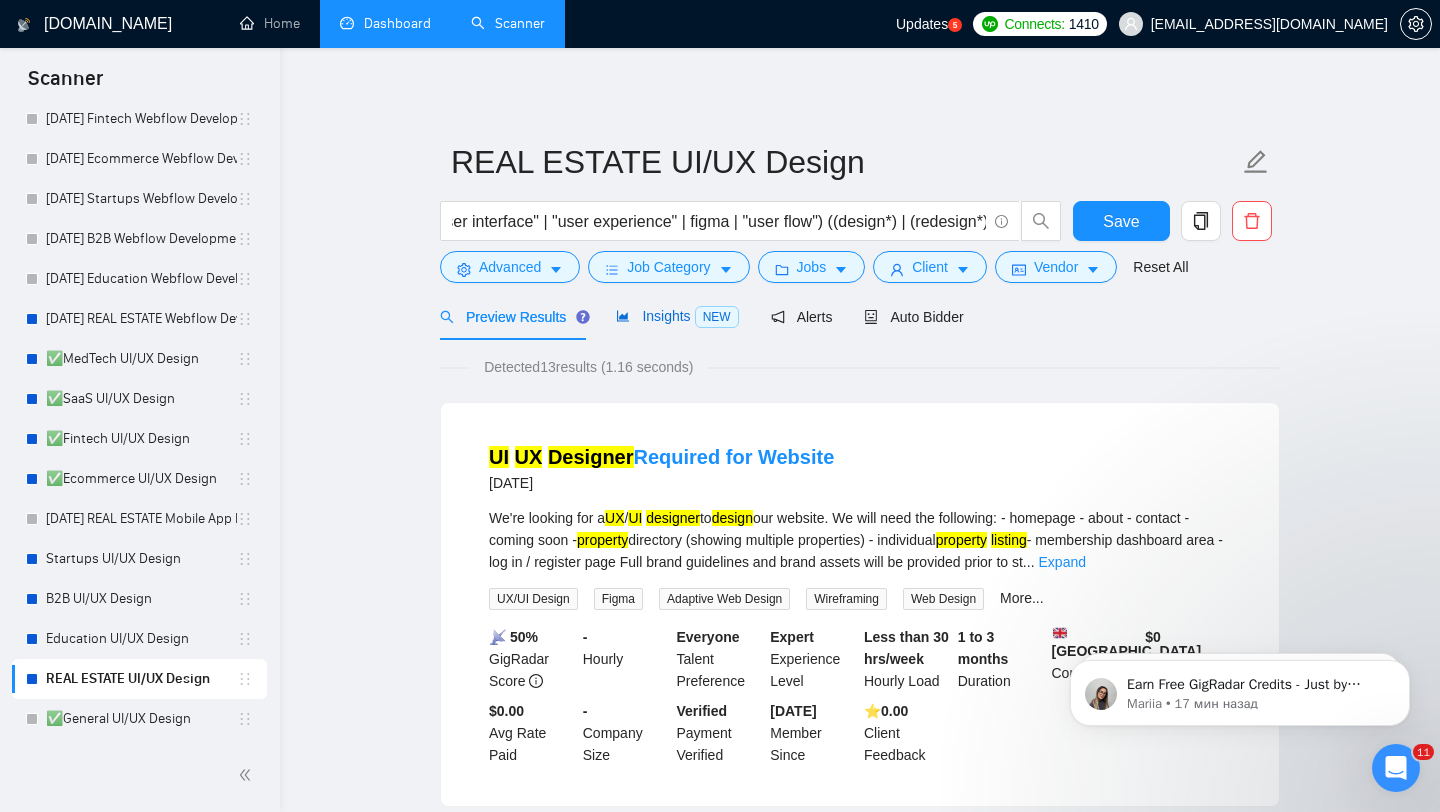 click on "Insights NEW" at bounding box center (677, 316) 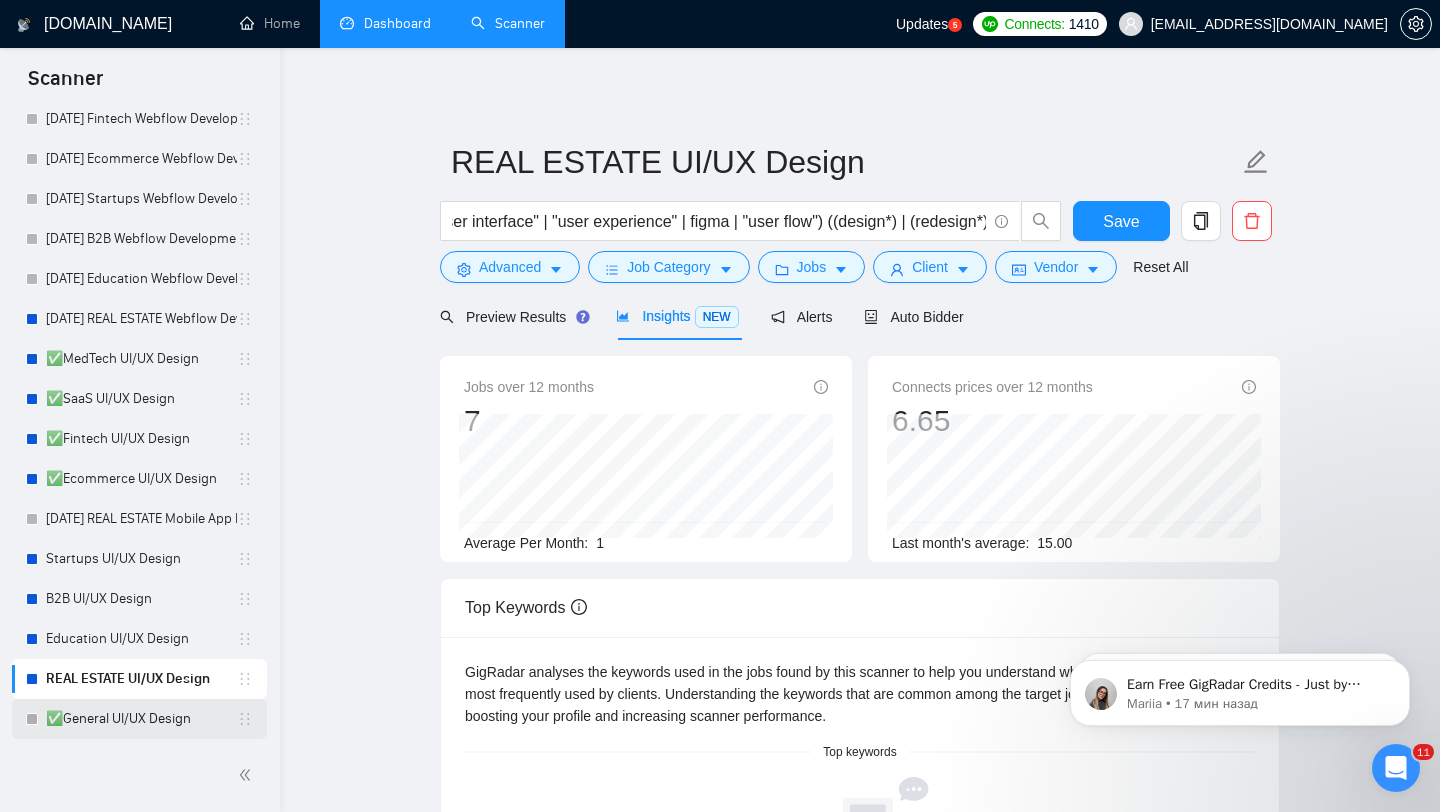 click on "✅General UI/UX Design" at bounding box center (141, 719) 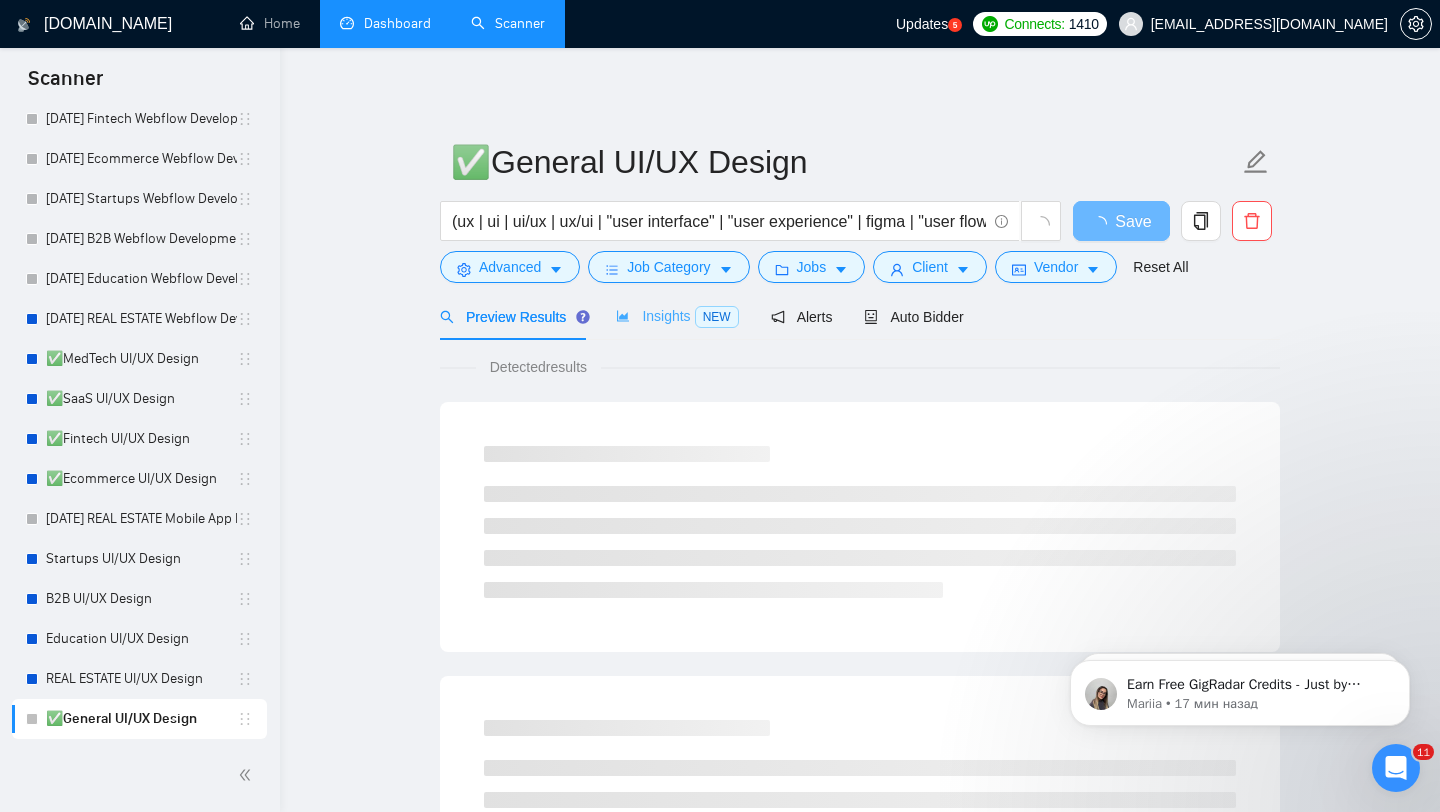 click on "Insights NEW" at bounding box center (677, 316) 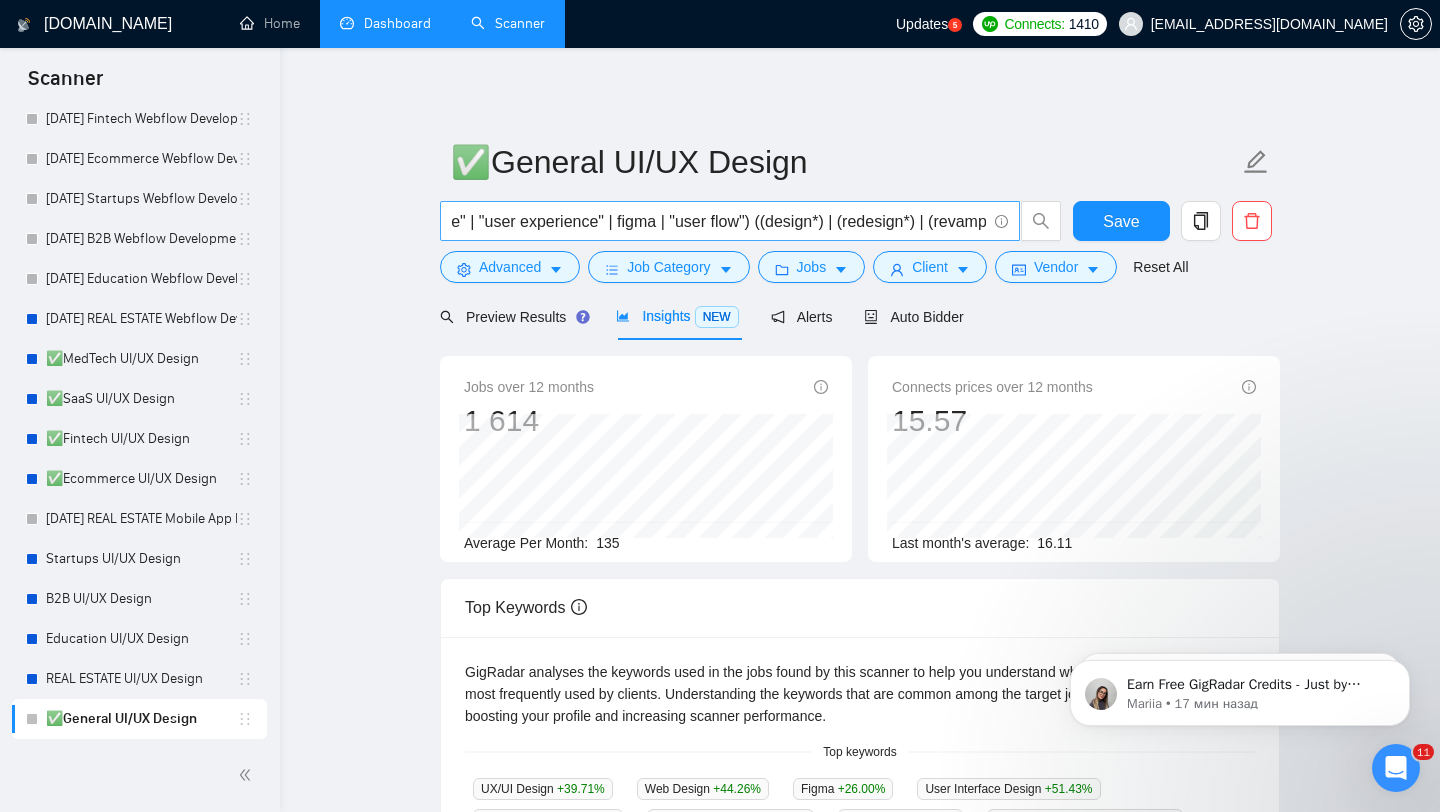 scroll, scrollTop: 0, scrollLeft: 253, axis: horizontal 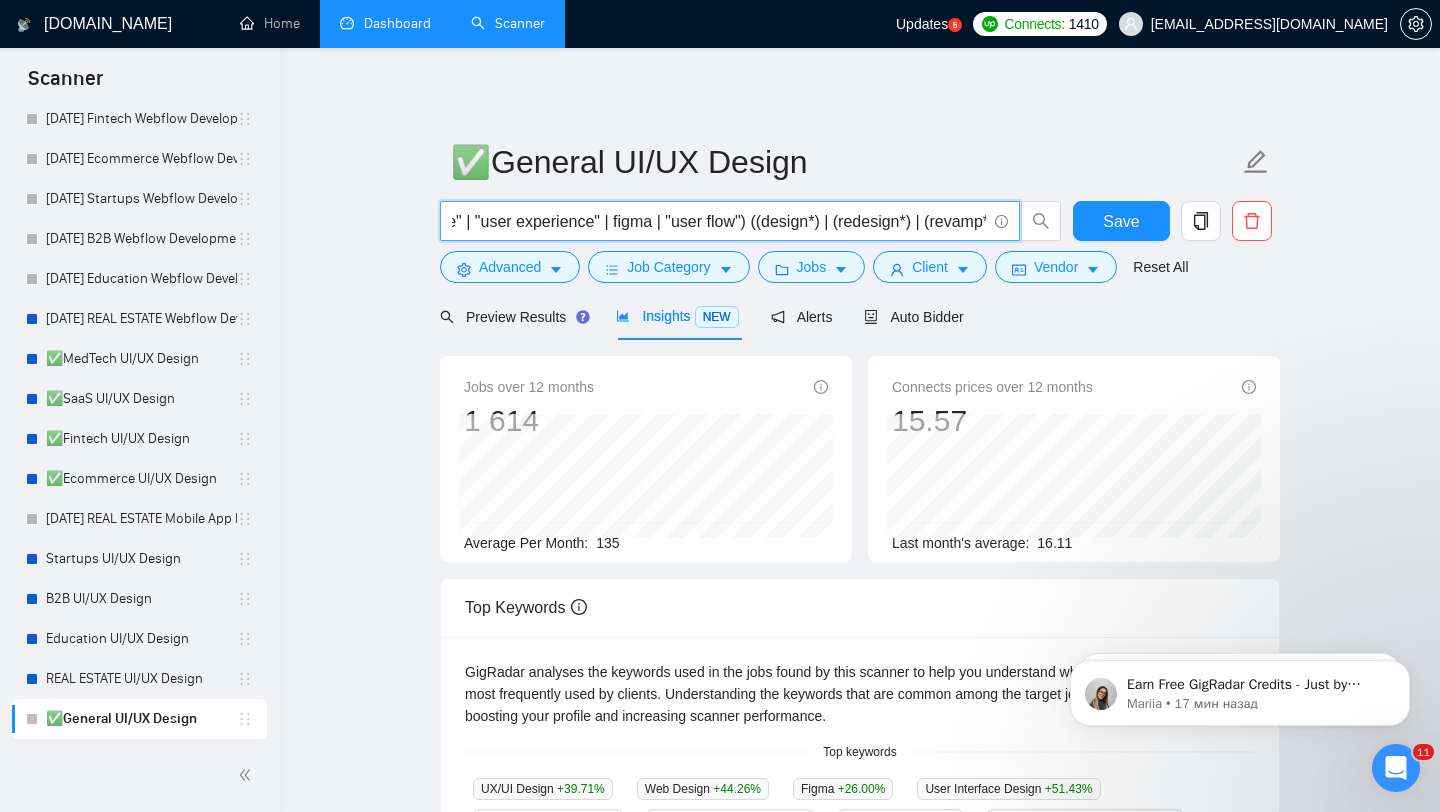click on "(ux | ui | ui/ux | ux/ui | "user interface" | "user experience" | figma | "user flow") ((design*) | (redesign*) | (revamp*) | rebuild | (wirefram*) | audit | build | improve | update | (optimiz*))" at bounding box center [719, 221] 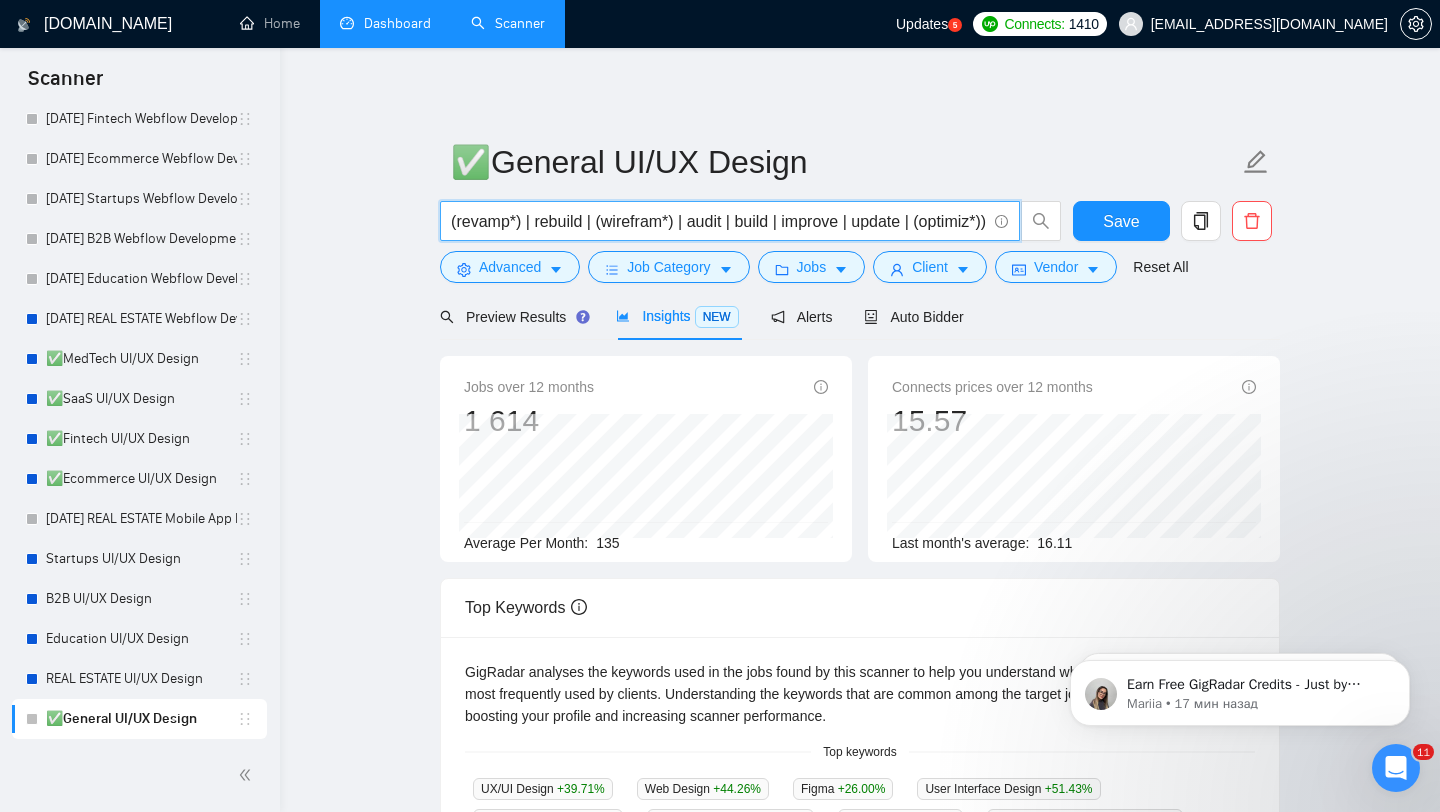 scroll, scrollTop: 0, scrollLeft: 763, axis: horizontal 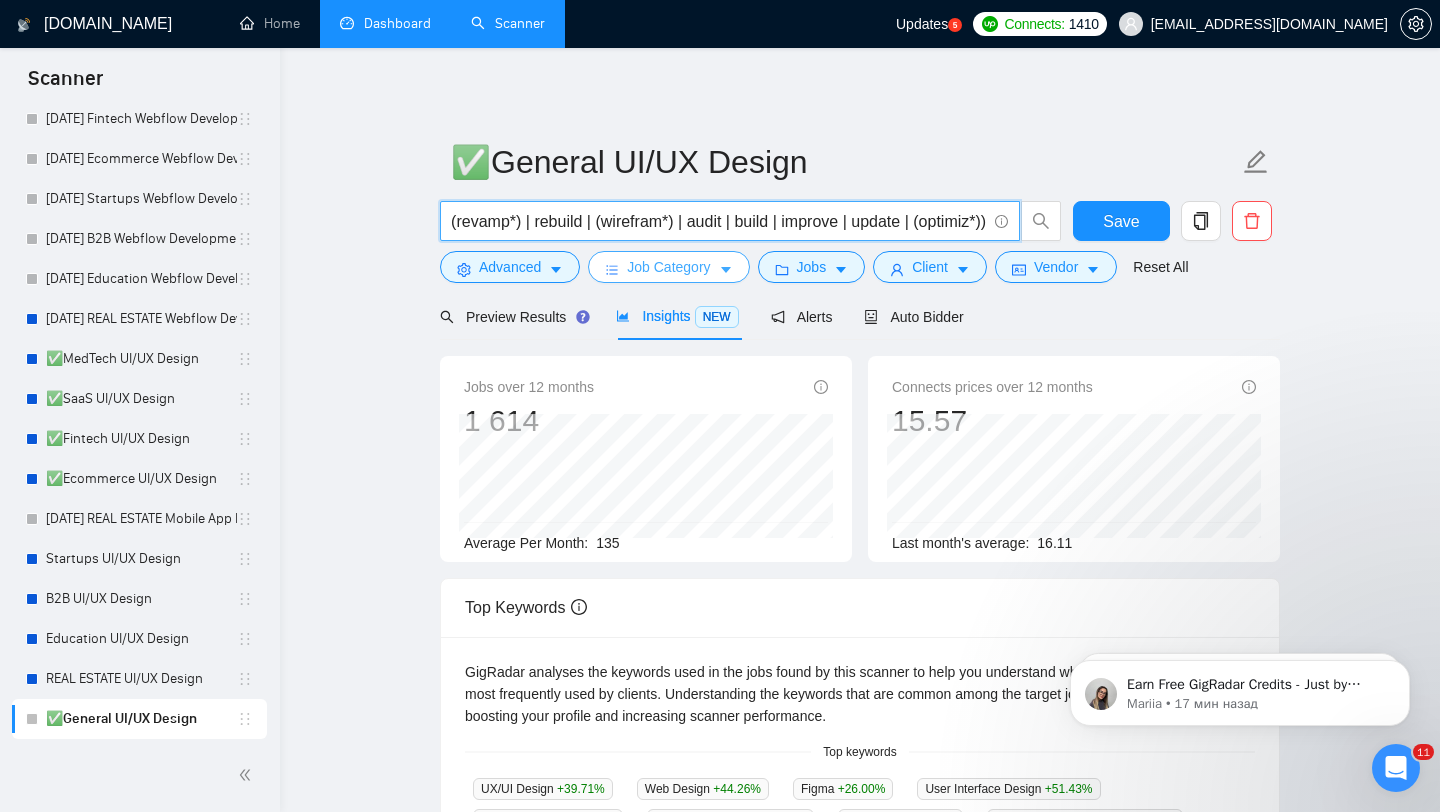 click on "Job Category" at bounding box center (668, 267) 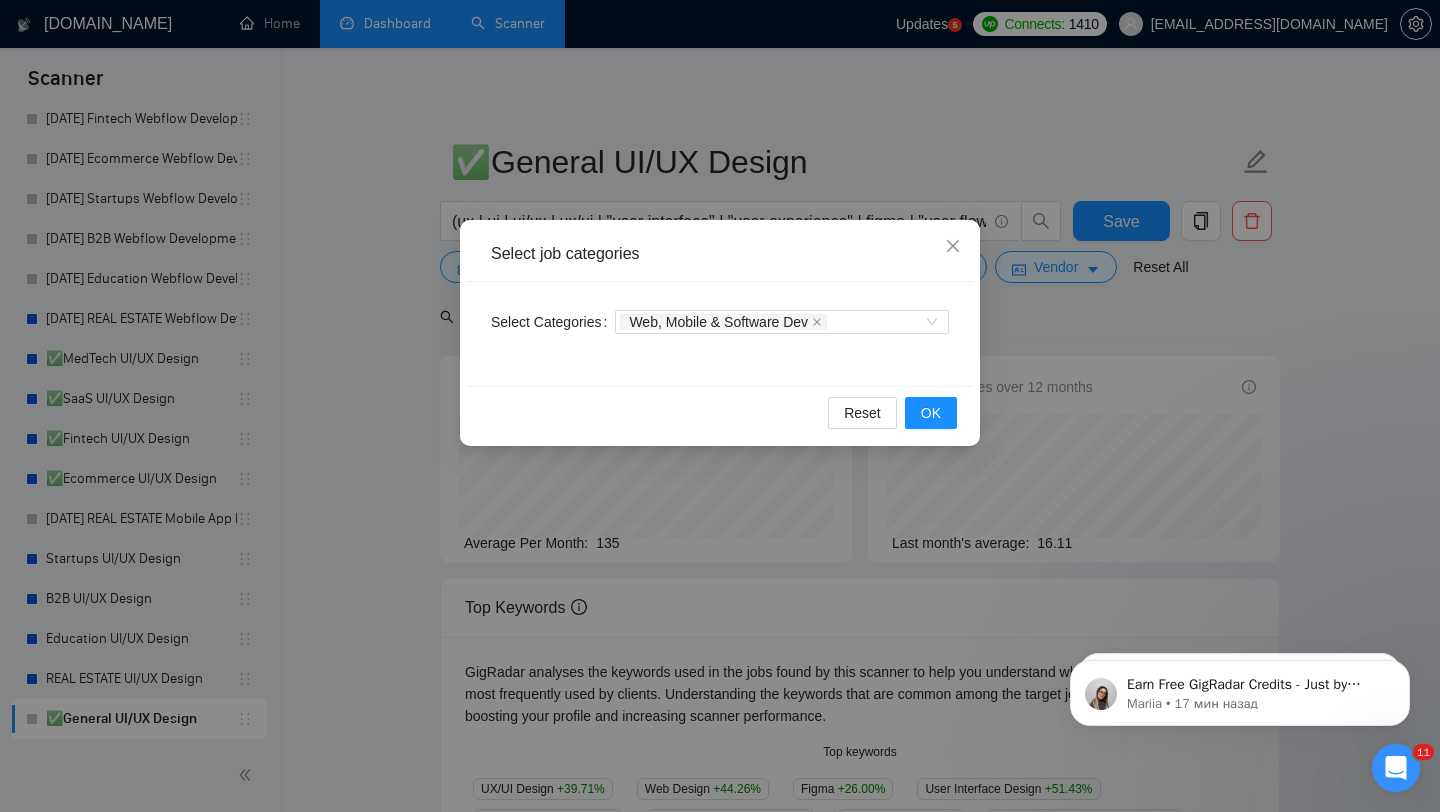 click on "Select job categories Select Categories Web, Mobile & Software Dev   Reset OK" at bounding box center (720, 406) 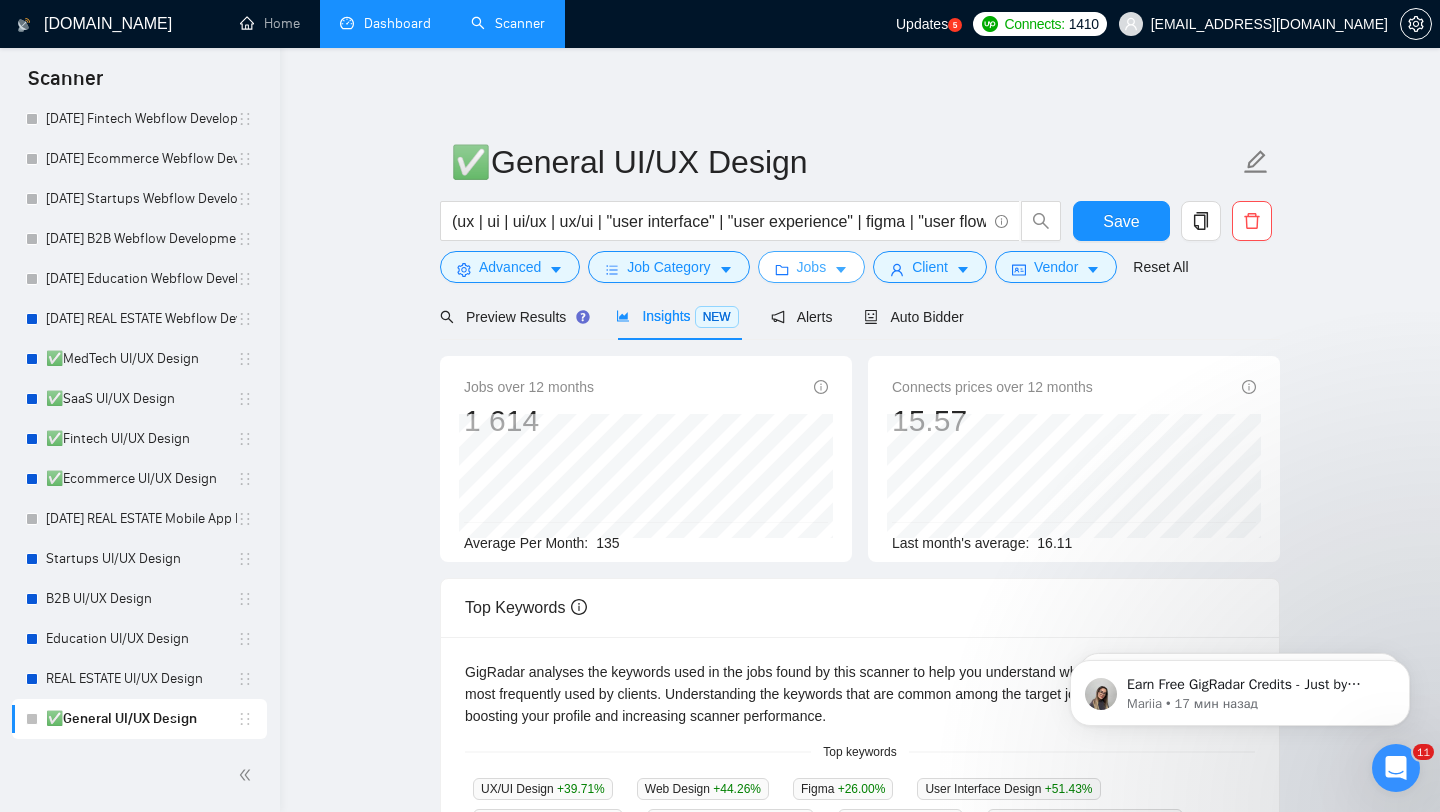 click on "Jobs" at bounding box center [812, 267] 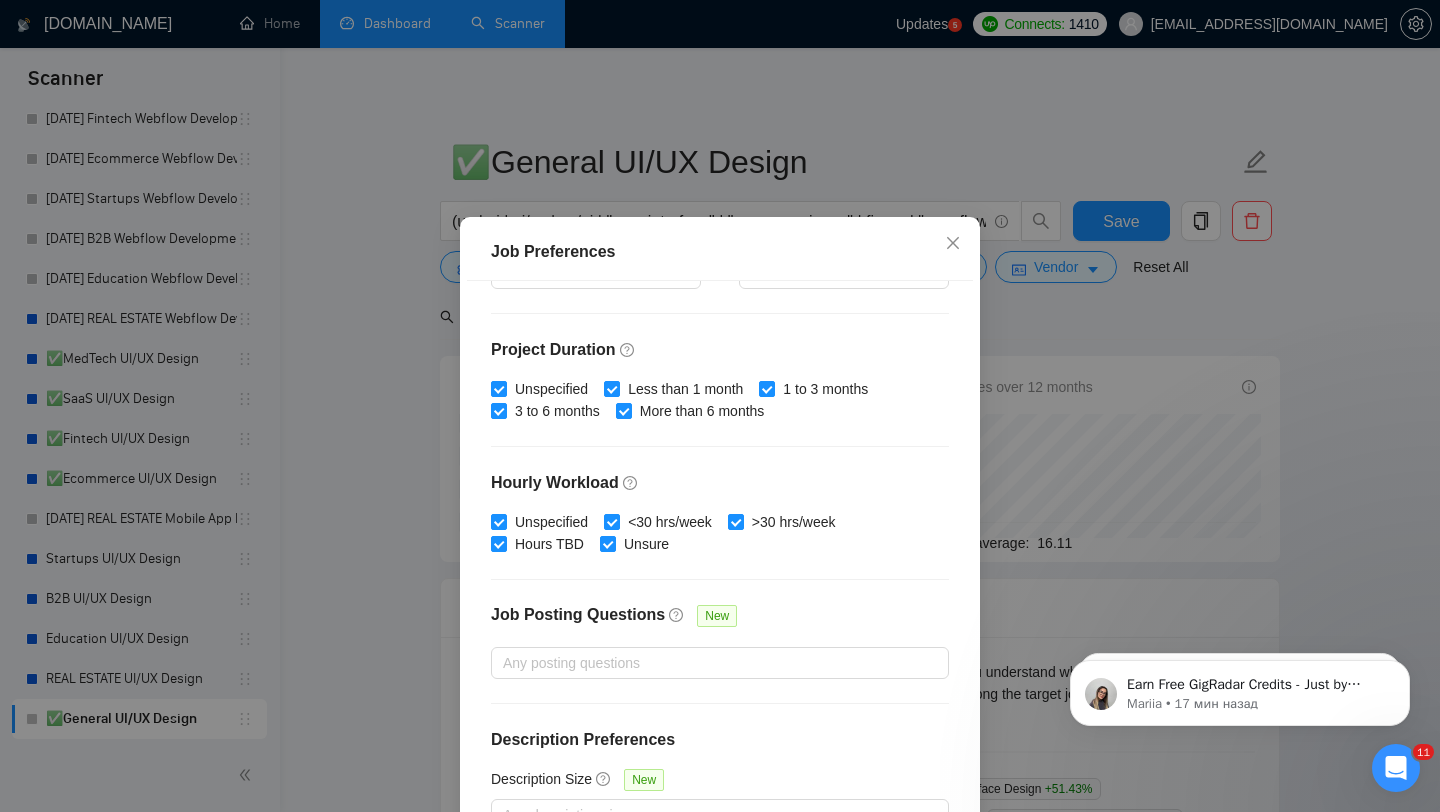 scroll, scrollTop: 559, scrollLeft: 0, axis: vertical 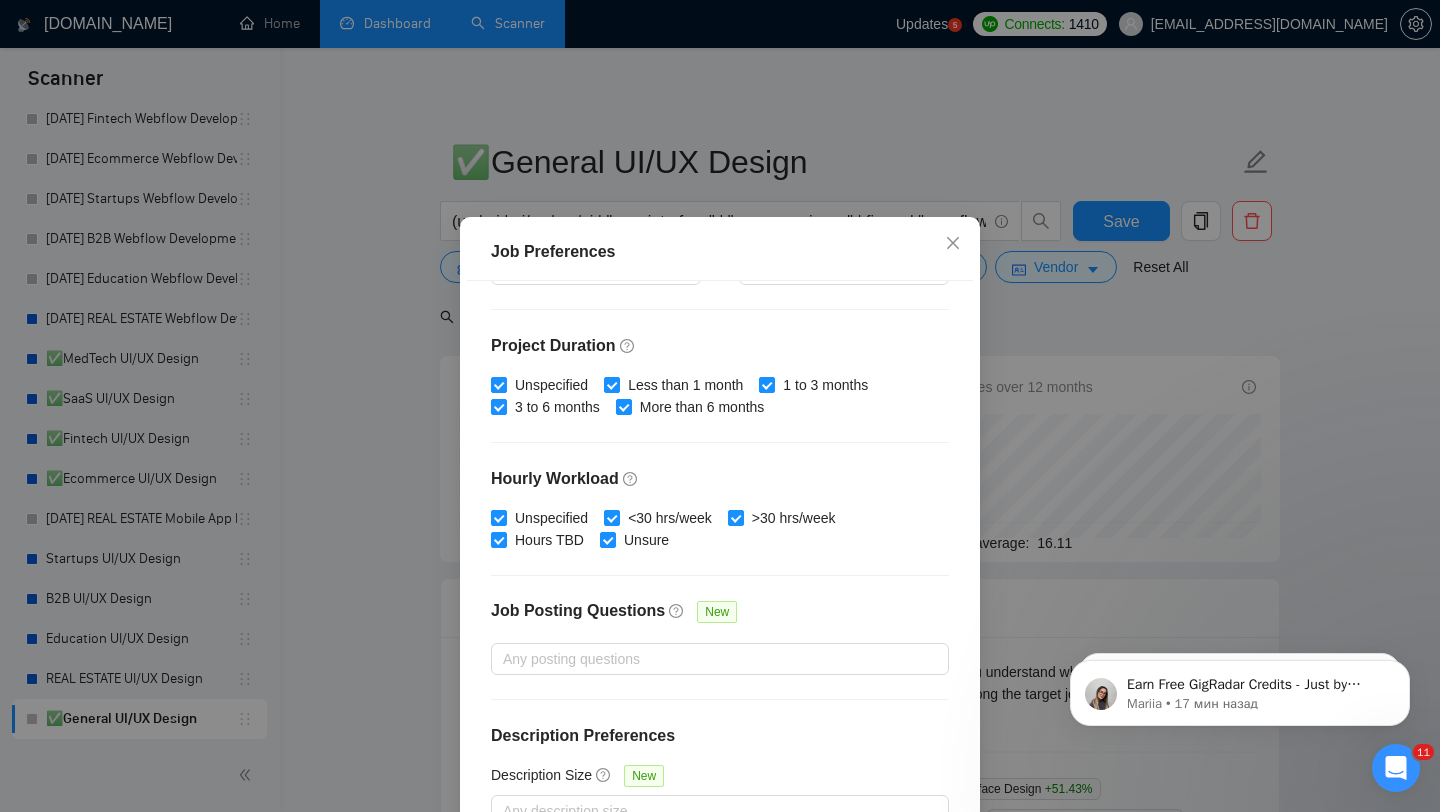 click on "Job Preferences Budget Project Type All Fixed Price Hourly Rate   Fixed Price Budget $ 3000 Min - $ Max Estimate Fixed Price When It’s Not Available New   Hourly Rate Price Budget $ 40 Min - $ Max Estimate Hourly Rate When It’s Not Available New Include Budget Placeholders Include Jobs with Unspecified Budget   Connects Price New Min - Max Project Duration   Unspecified Less than 1 month 1 to 3 months 3 to 6 months More than 6 months Hourly Workload   Unspecified <30 hrs/week >30 hrs/week Hours TBD Unsure Job Posting Questions New   Any posting questions Description Preferences Description Size New   Any description size Reset OK" at bounding box center (720, 406) 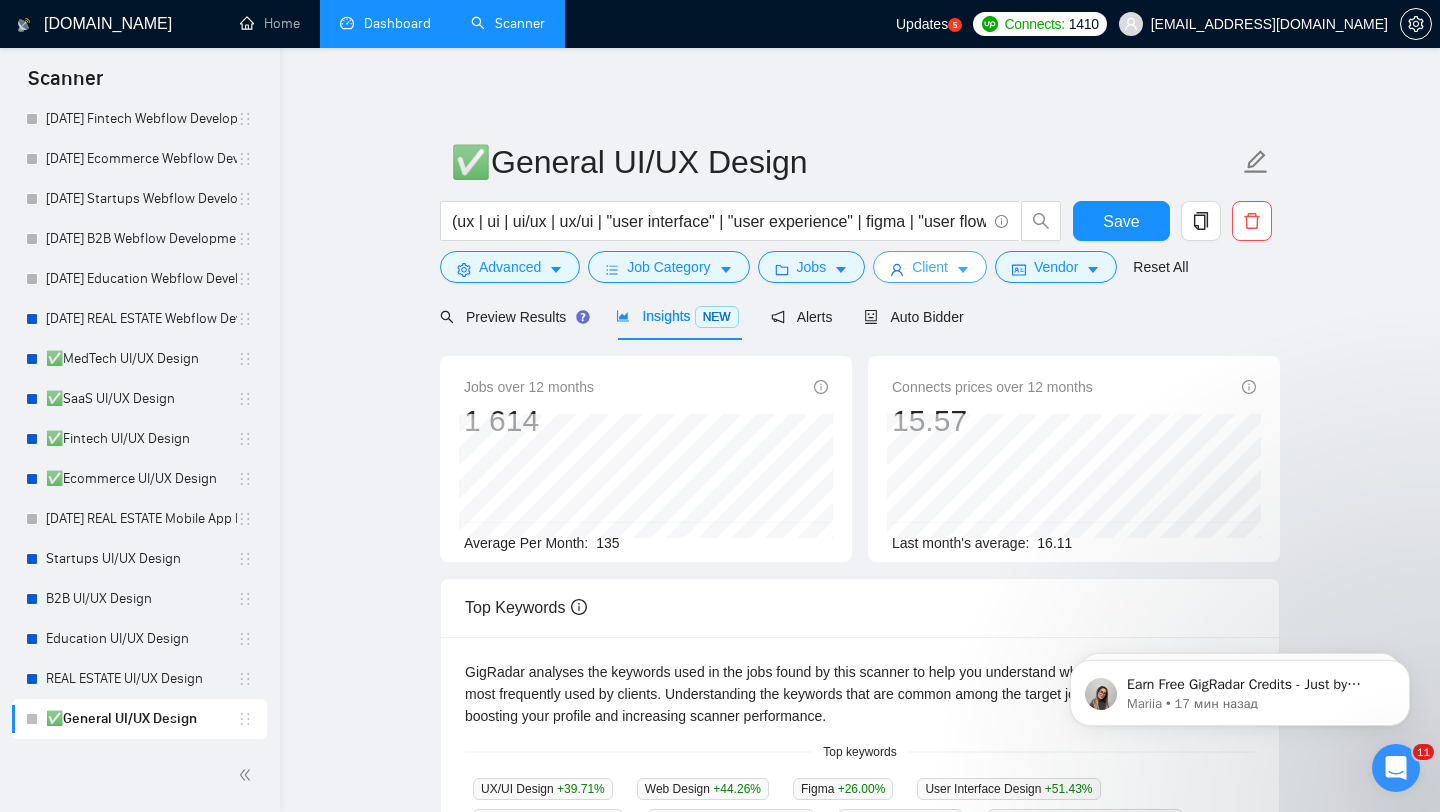 click 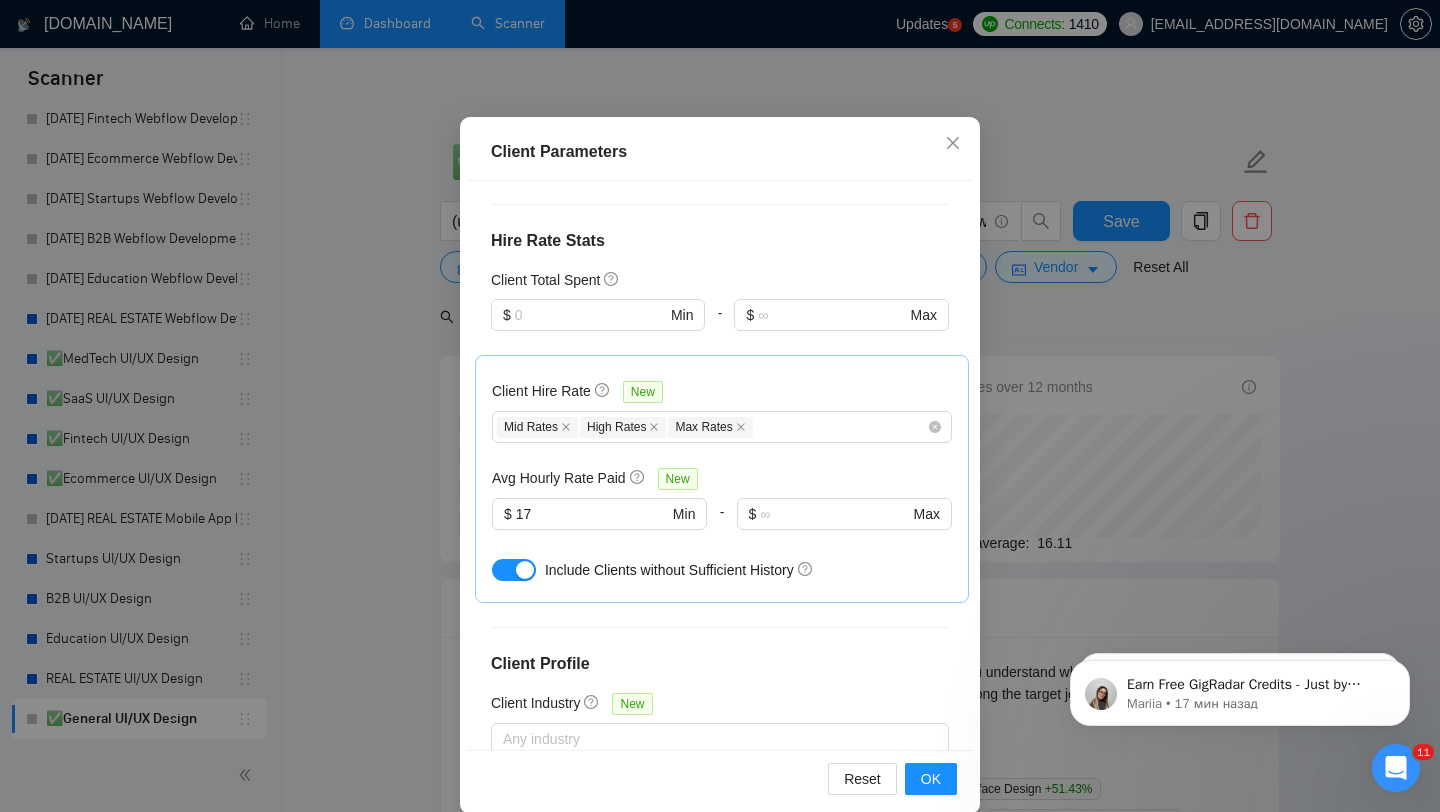 scroll, scrollTop: 125, scrollLeft: 0, axis: vertical 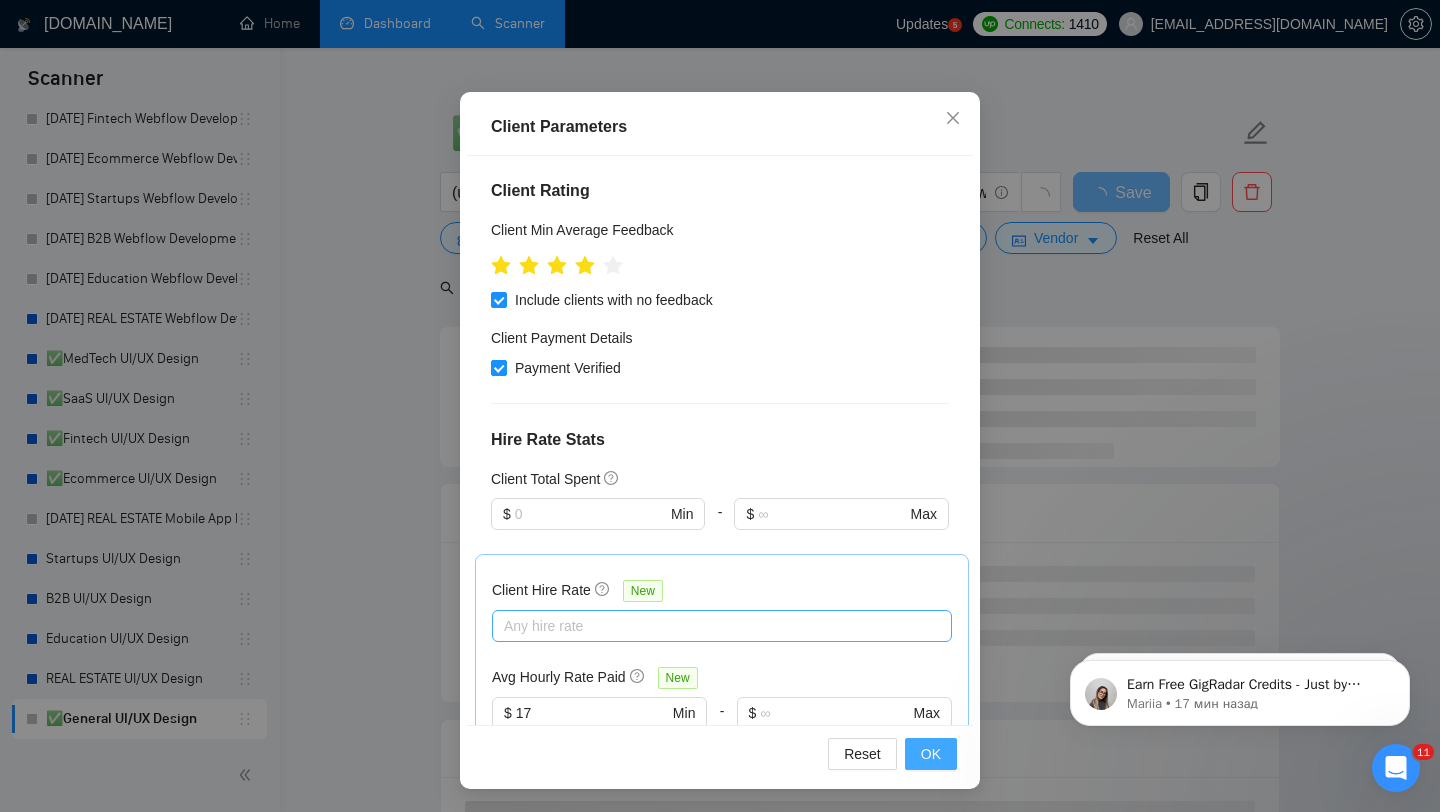 click on "OK" at bounding box center [931, 754] 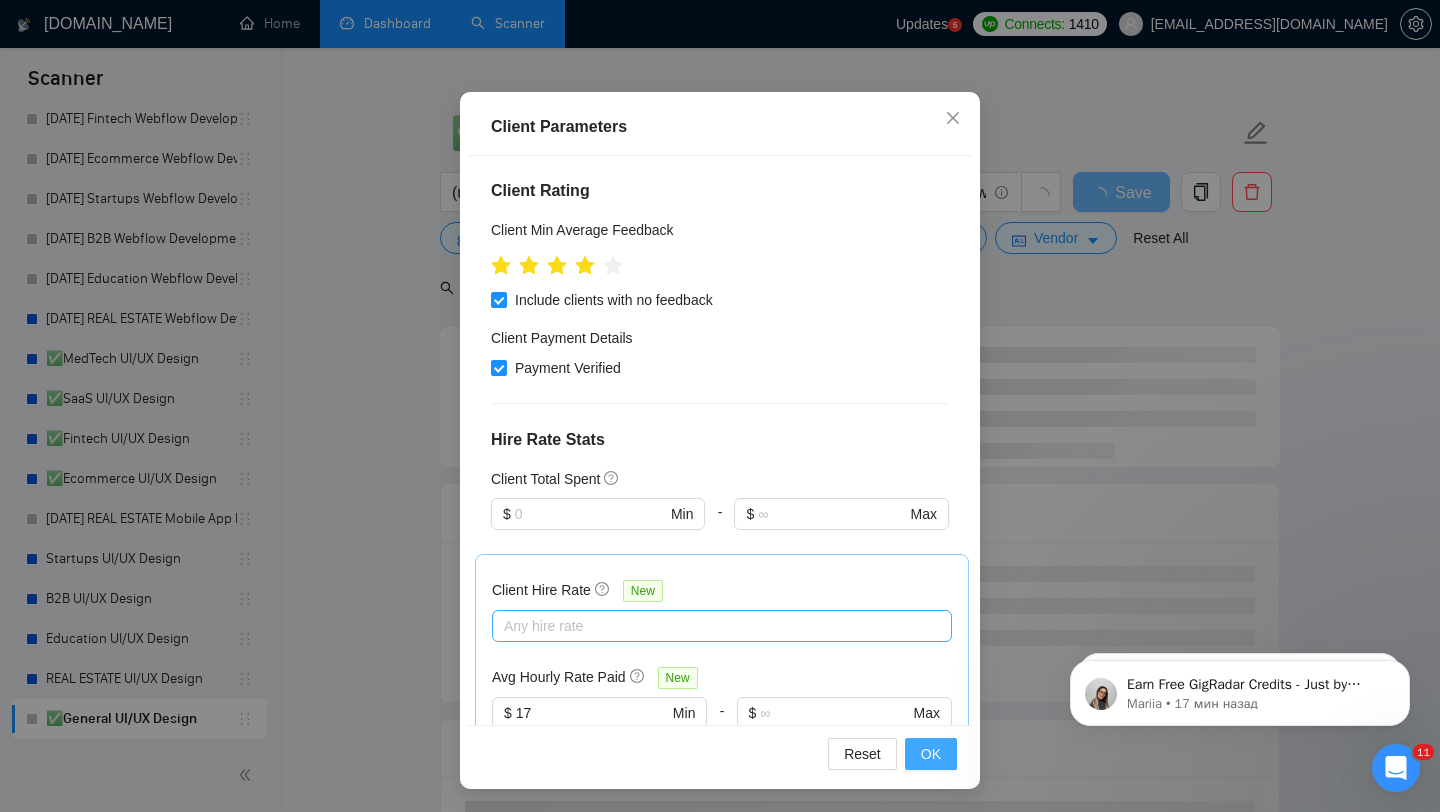 scroll, scrollTop: 28, scrollLeft: 0, axis: vertical 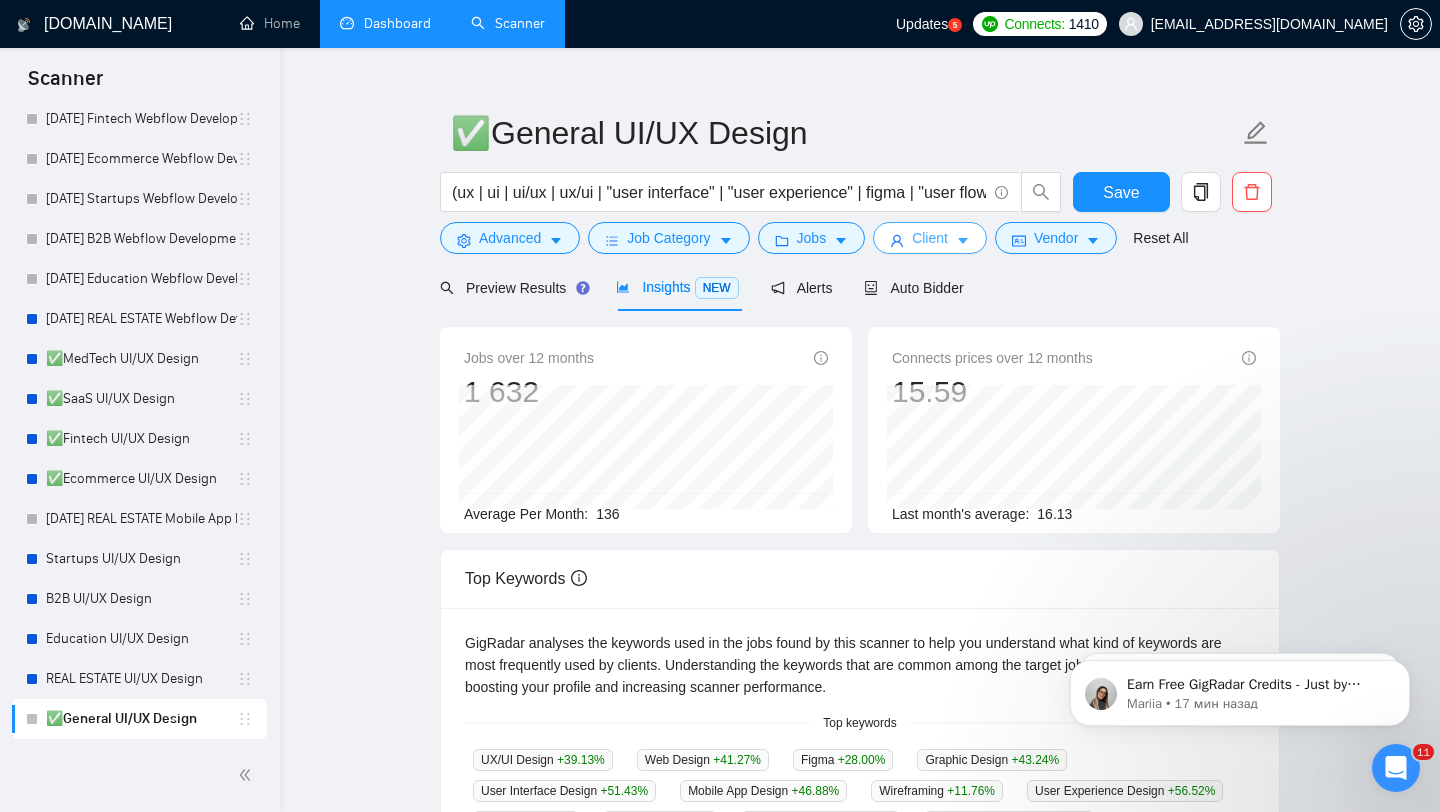 click on "Client" at bounding box center [930, 238] 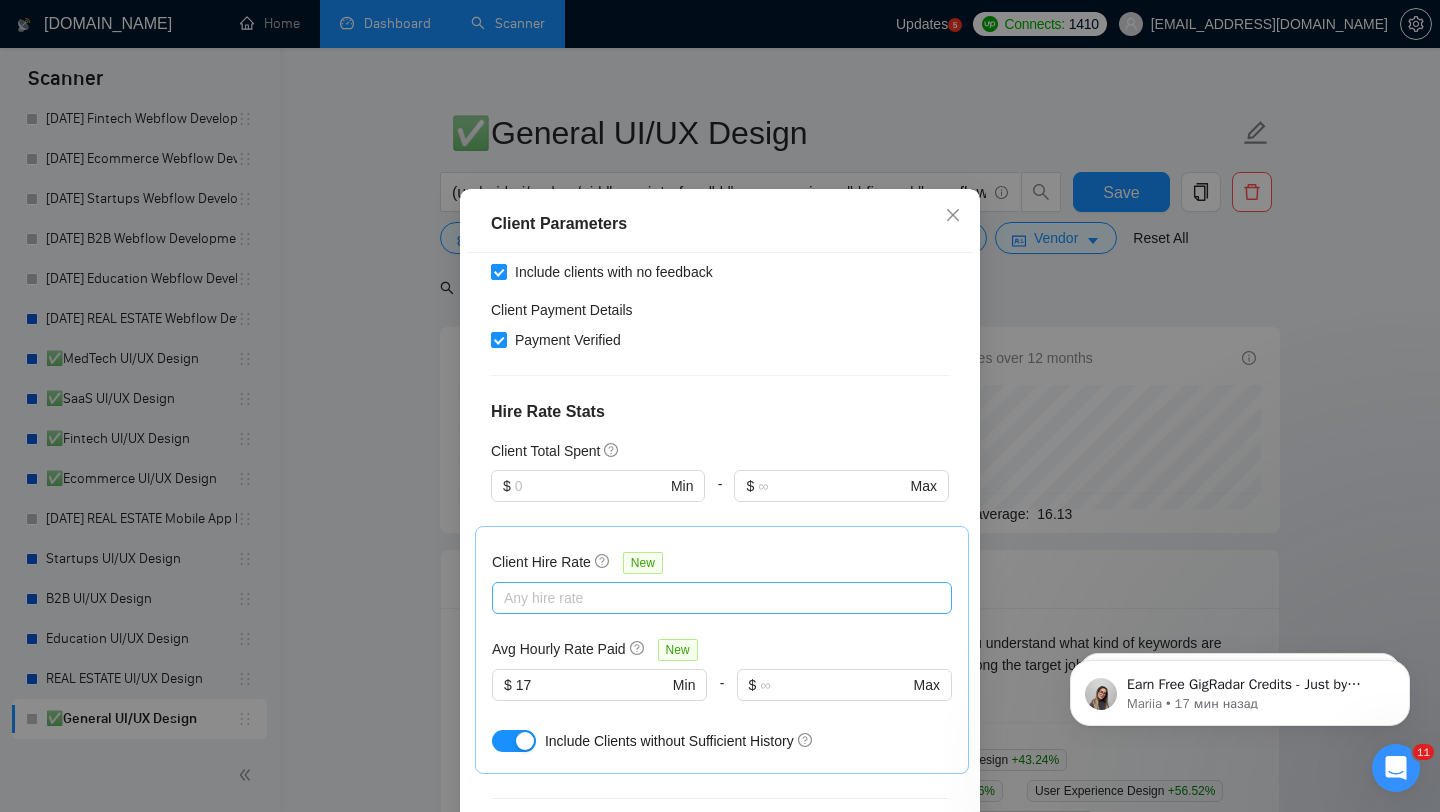 scroll, scrollTop: 874, scrollLeft: 0, axis: vertical 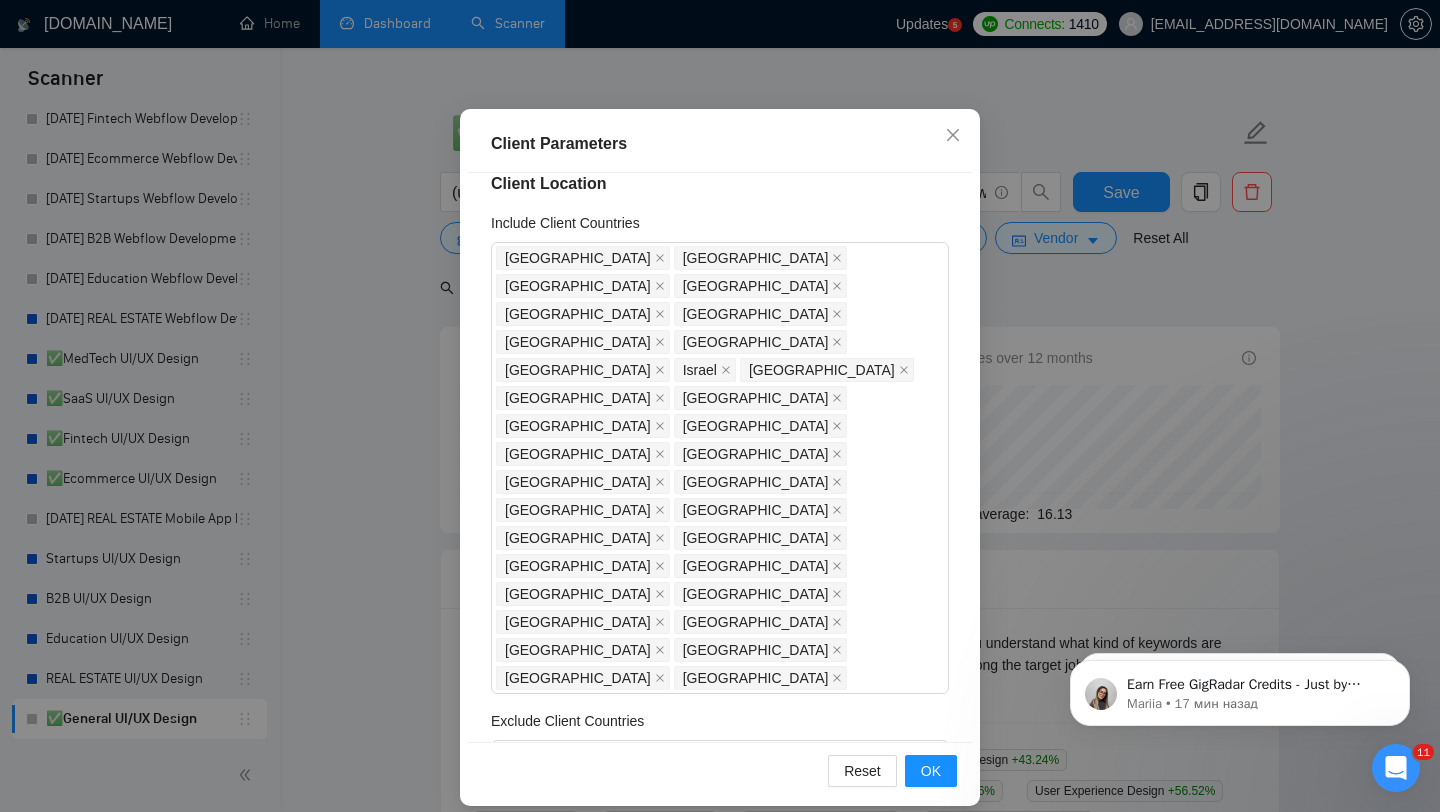 click on "Client Location Include Client Countries United States United Kingdom Canada Australia Germany United Arab Emirates Singapore Netherlands France Israel Saudi Arabia Spain Switzerland Ireland Italy Sweden New Zealand Denmark Austria Estonia Norway Japan Portugal Greece Bulgaria Czech Republic Finland Qatar Hungary Luxembourg Iceland Montenegro Monaco   Exclude Client Countries   Select Client Rating Client Min Average Feedback Include clients with no feedback Client Payment Details Payment Verified Hire Rate Stats   Client Total Spent $ Min - $ Max Client Hire Rate New   Any hire rate   Avg Hourly Rate Paid New $ 17 Min - $ Max Include Clients without Sufficient History Client Profile Client Industry New   Any industry Client Company Size   Any company size Enterprise Clients New   Any clients" at bounding box center [720, 457] 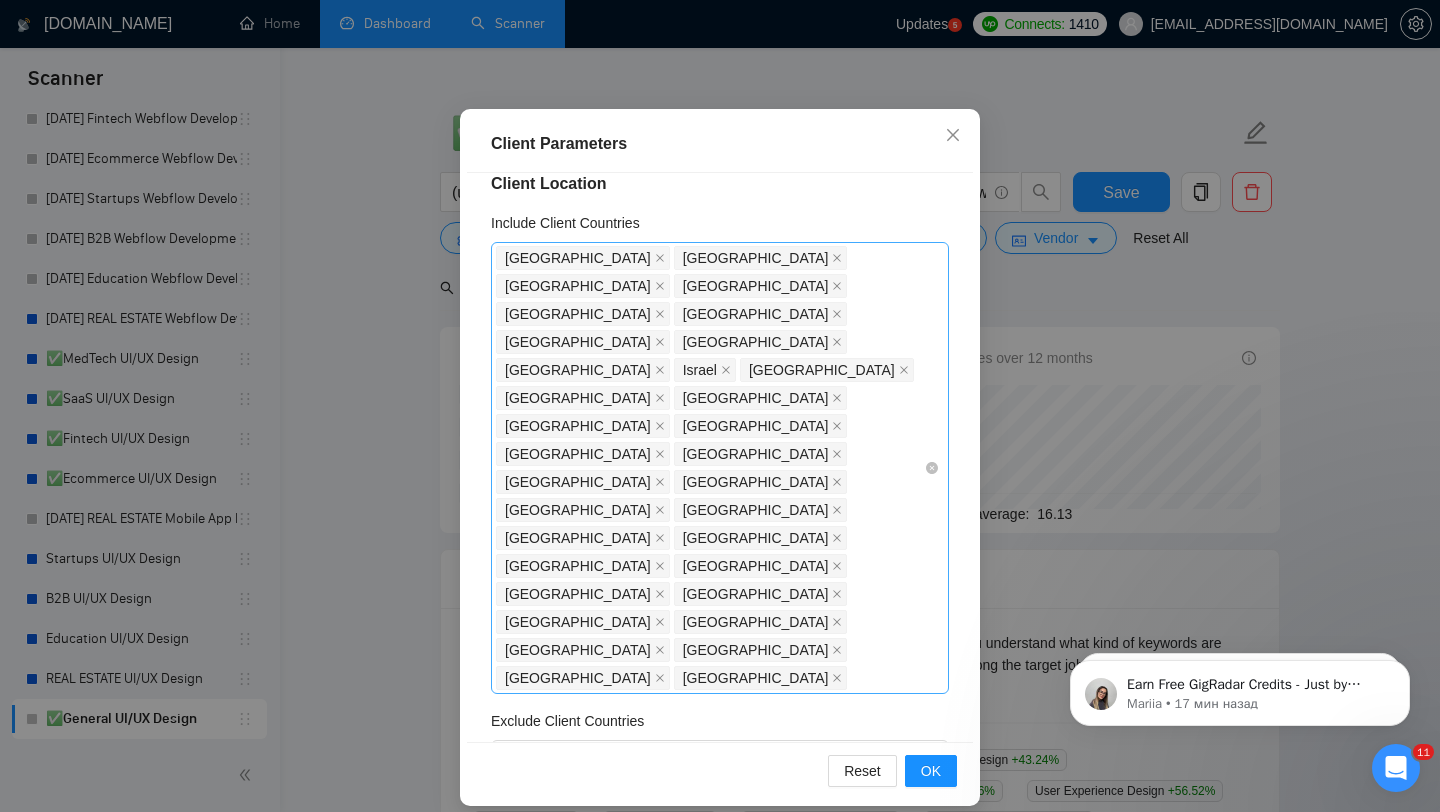 click on "[GEOGRAPHIC_DATA] [GEOGRAPHIC_DATA] [GEOGRAPHIC_DATA] [GEOGRAPHIC_DATA] [GEOGRAPHIC_DATA] [GEOGRAPHIC_DATA] [GEOGRAPHIC_DATA] [GEOGRAPHIC_DATA] [GEOGRAPHIC_DATA] [GEOGRAPHIC_DATA] [GEOGRAPHIC_DATA] [GEOGRAPHIC_DATA] [GEOGRAPHIC_DATA] [GEOGRAPHIC_DATA] [GEOGRAPHIC_DATA] [GEOGRAPHIC_DATA] [GEOGRAPHIC_DATA] [GEOGRAPHIC_DATA] [GEOGRAPHIC_DATA] [GEOGRAPHIC_DATA] [GEOGRAPHIC_DATA] [GEOGRAPHIC_DATA] [GEOGRAPHIC_DATA] [GEOGRAPHIC_DATA] [GEOGRAPHIC_DATA] [GEOGRAPHIC_DATA] [GEOGRAPHIC_DATA] [GEOGRAPHIC_DATA] [GEOGRAPHIC_DATA] [GEOGRAPHIC_DATA] [GEOGRAPHIC_DATA] [GEOGRAPHIC_DATA] [GEOGRAPHIC_DATA]" at bounding box center [710, 468] 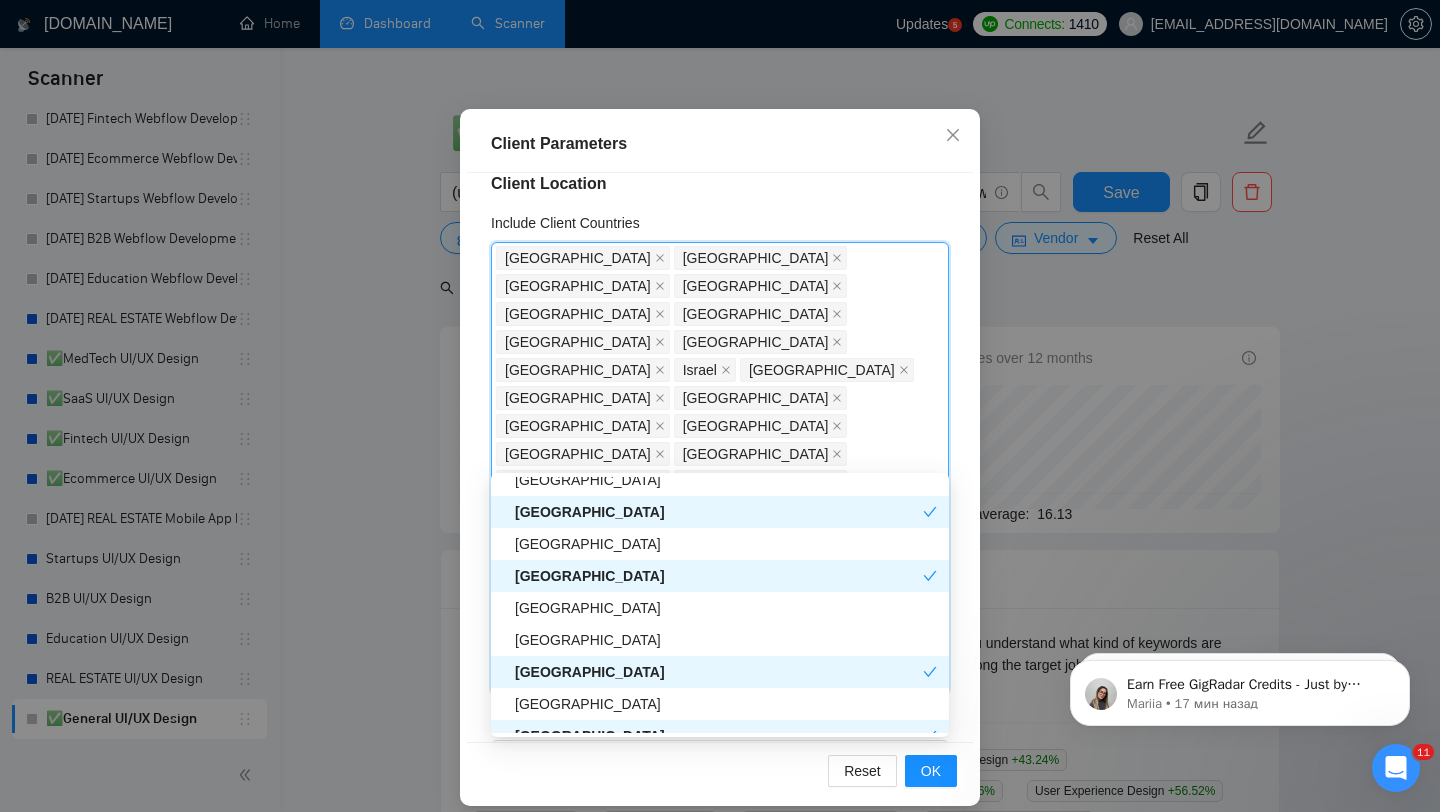 scroll, scrollTop: 694, scrollLeft: 0, axis: vertical 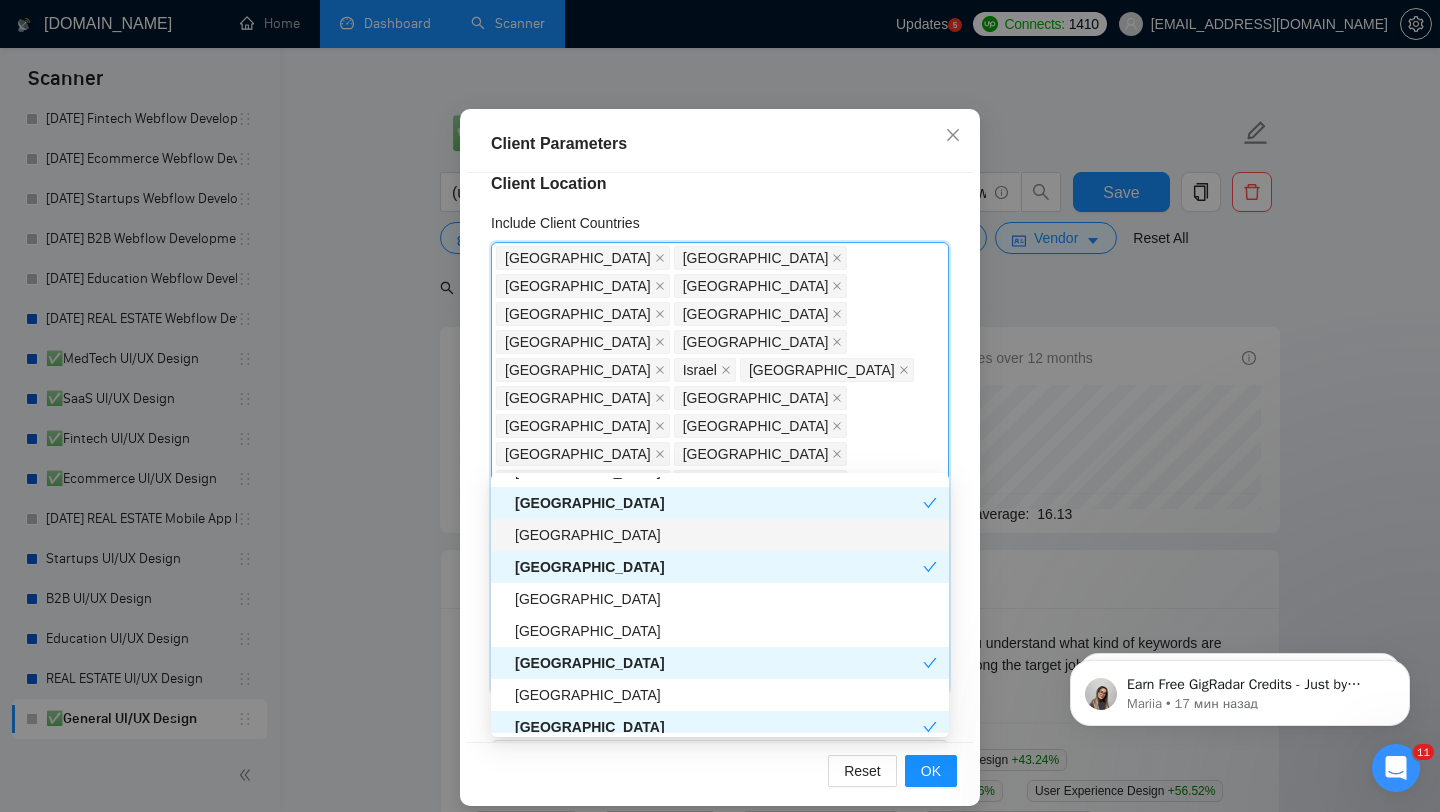 click on "[GEOGRAPHIC_DATA]" at bounding box center [726, 535] 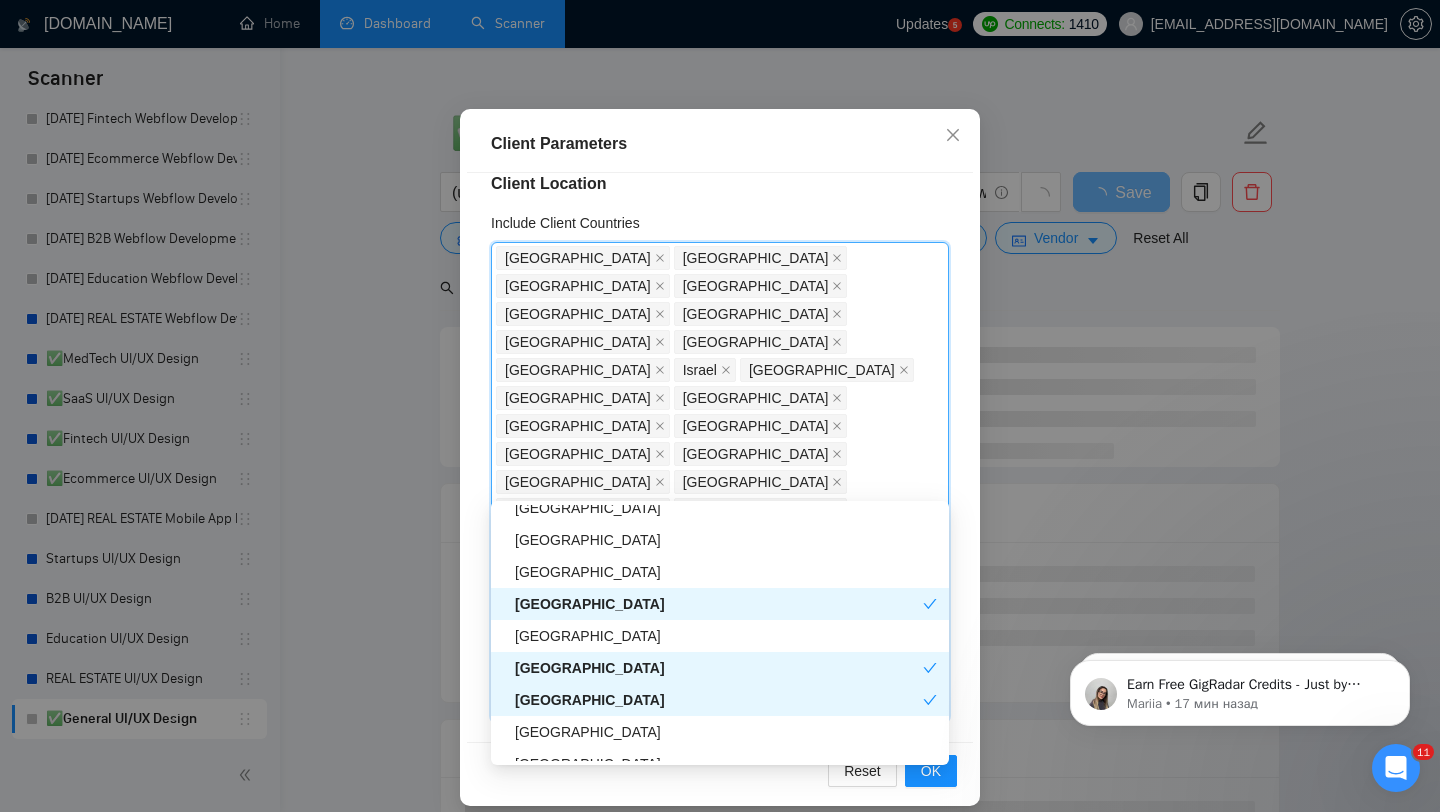 scroll, scrollTop: 1138, scrollLeft: 0, axis: vertical 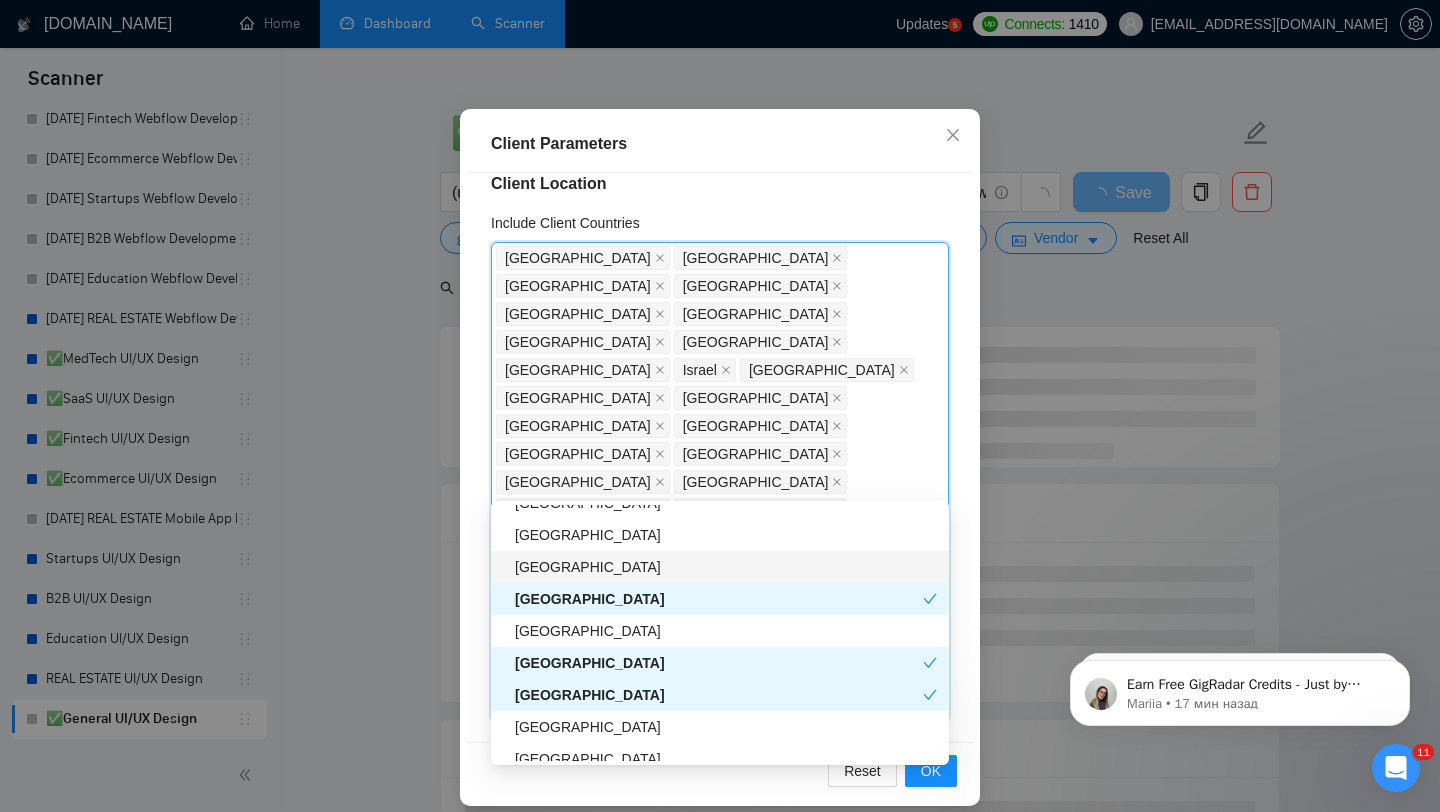 click on "[GEOGRAPHIC_DATA]" at bounding box center [726, 567] 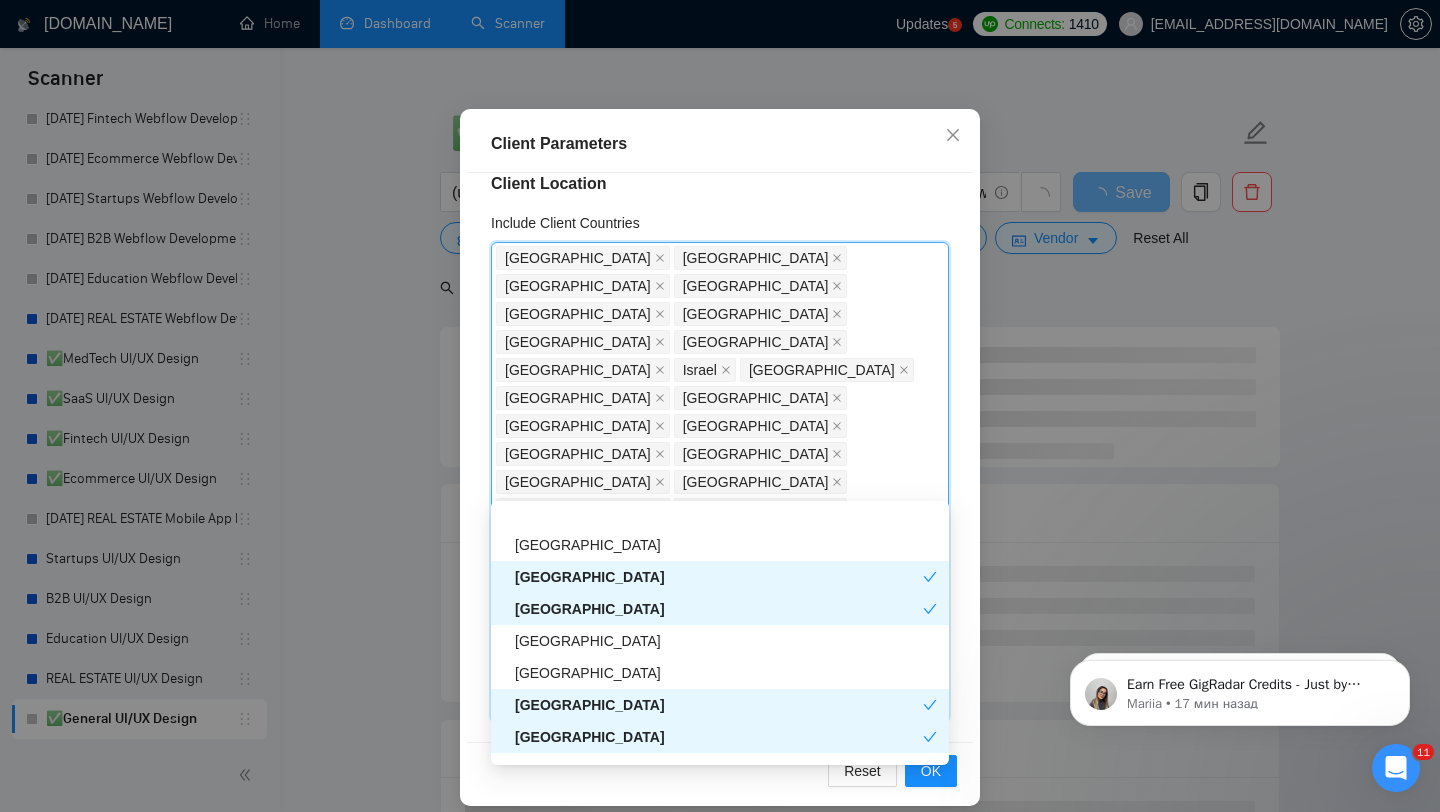 scroll, scrollTop: 1261, scrollLeft: 0, axis: vertical 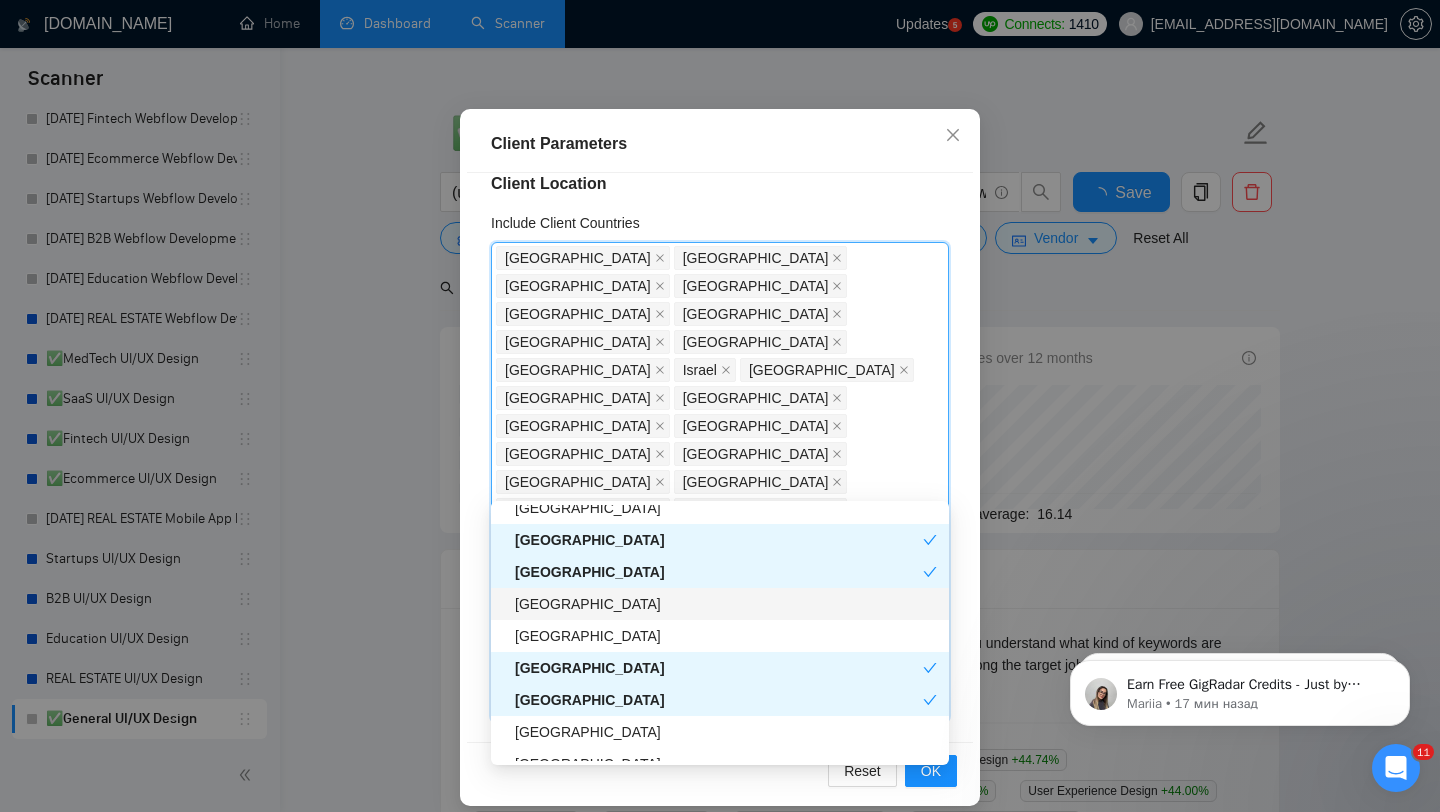 click on "[GEOGRAPHIC_DATA]" at bounding box center [726, 604] 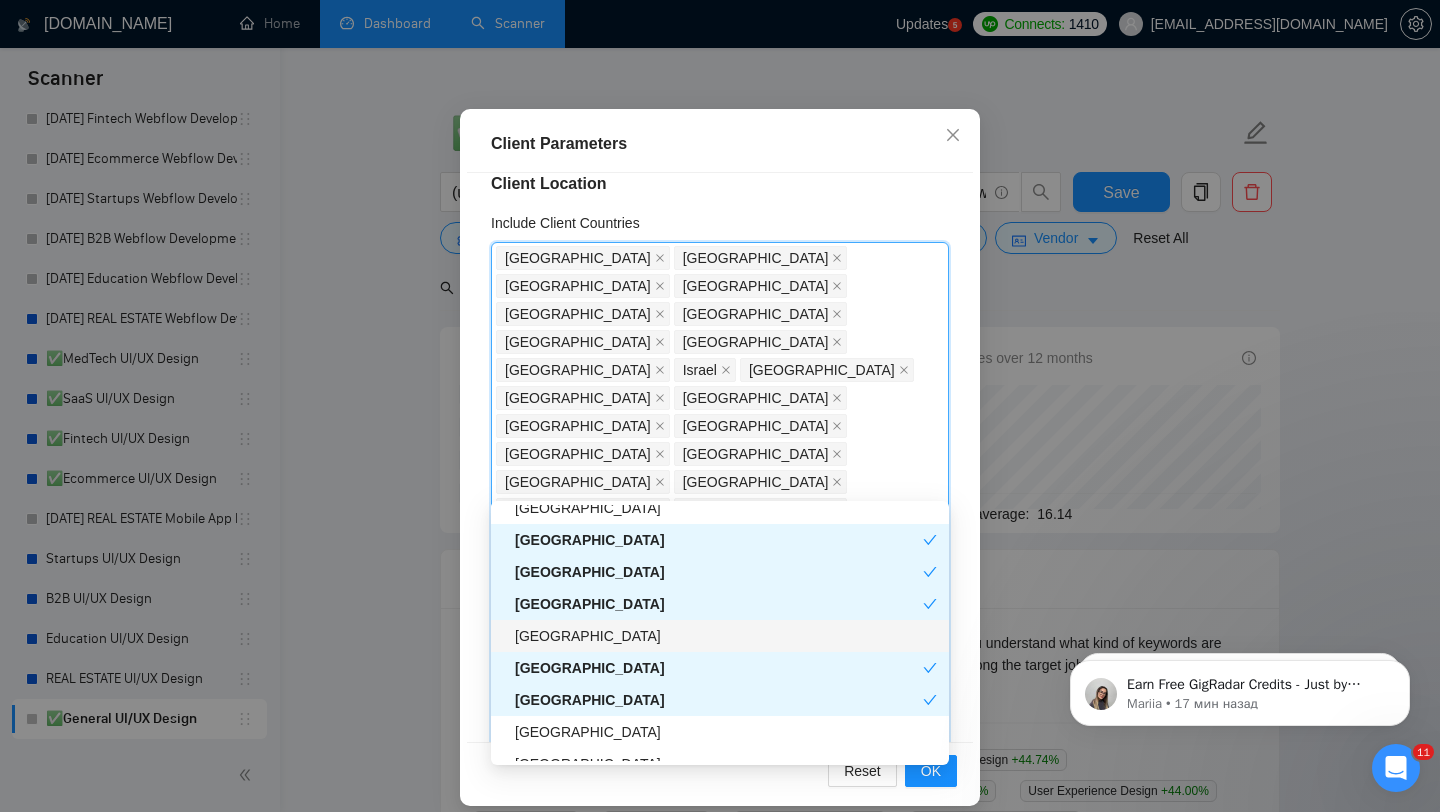 click on "[GEOGRAPHIC_DATA]" at bounding box center [726, 636] 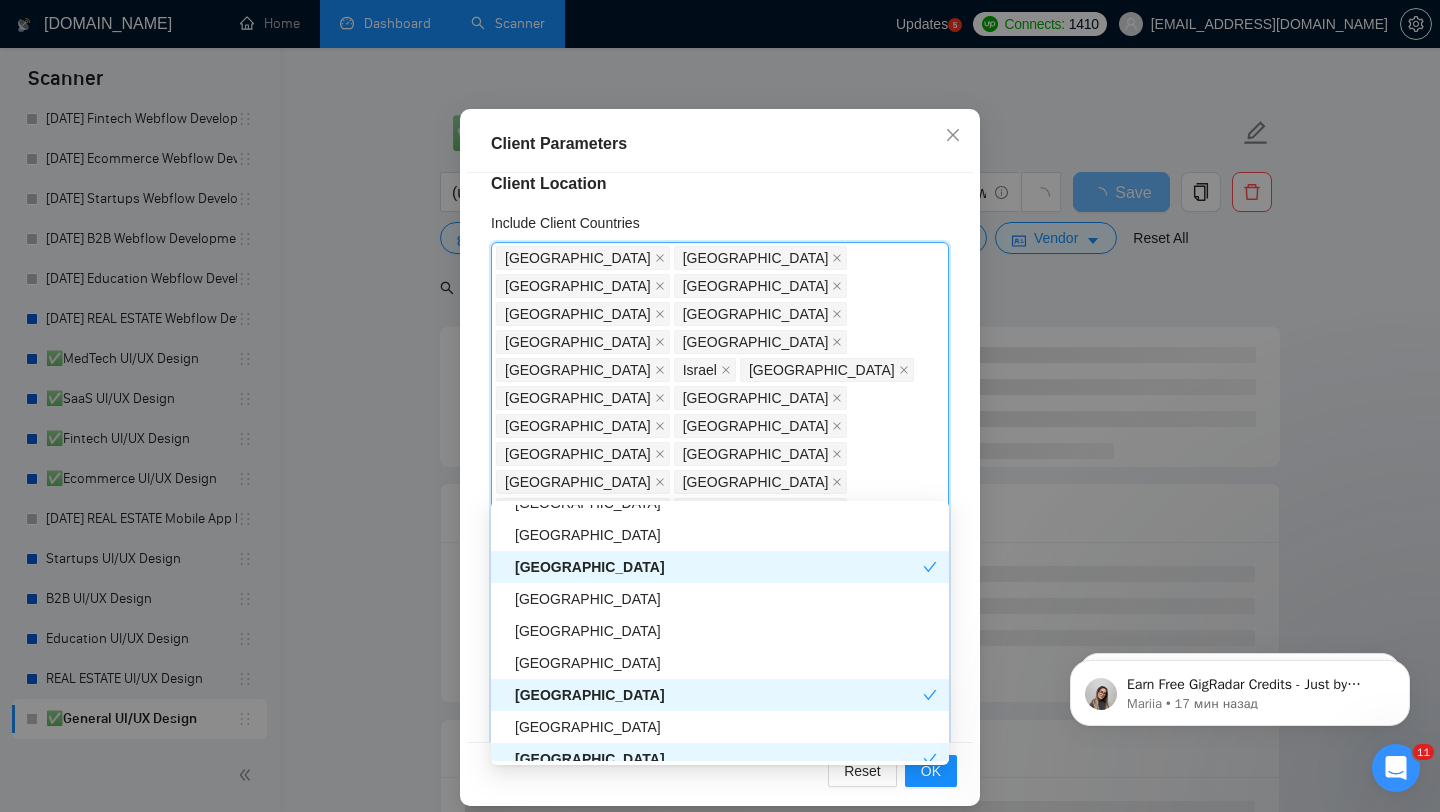 scroll, scrollTop: 1545, scrollLeft: 0, axis: vertical 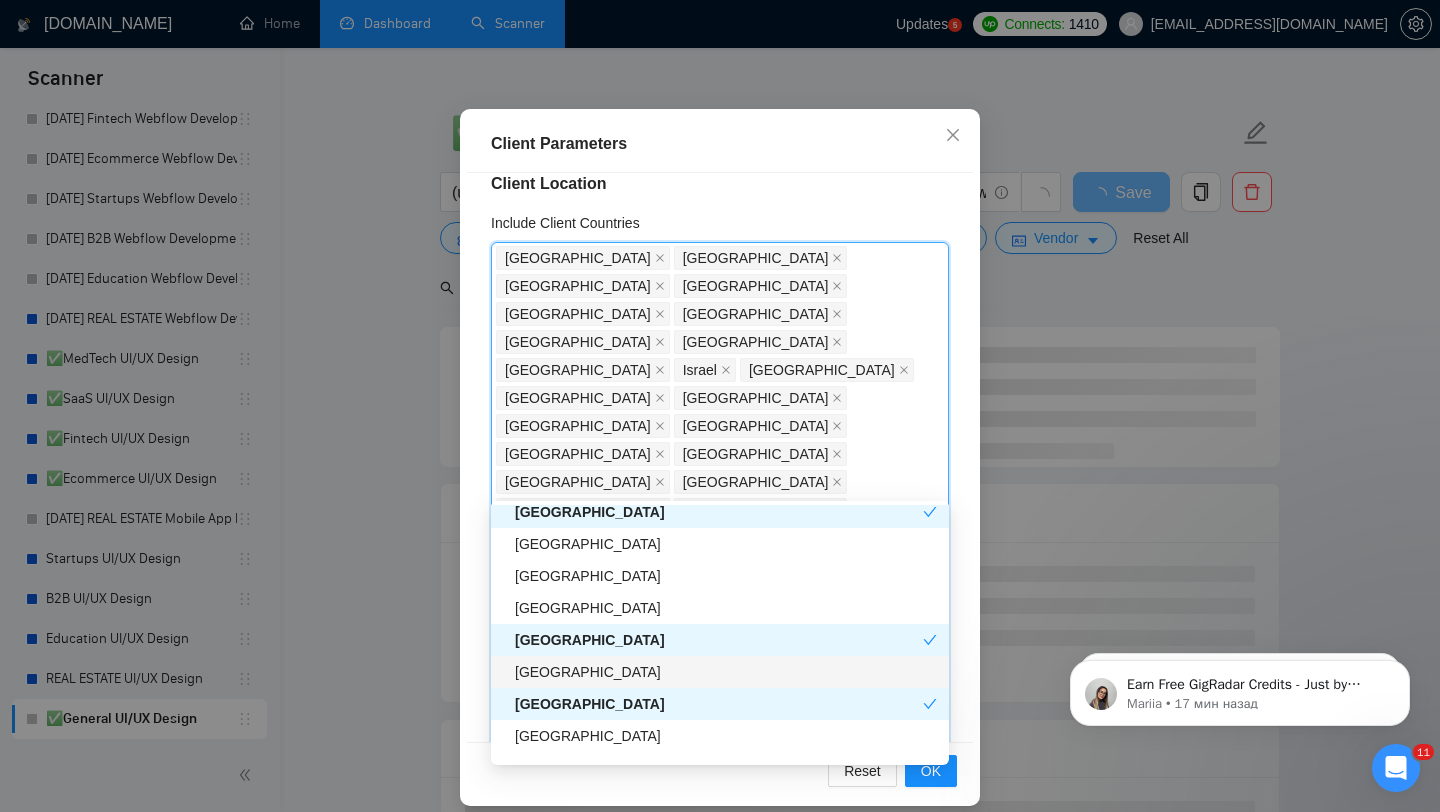 click on "[GEOGRAPHIC_DATA]" at bounding box center [726, 672] 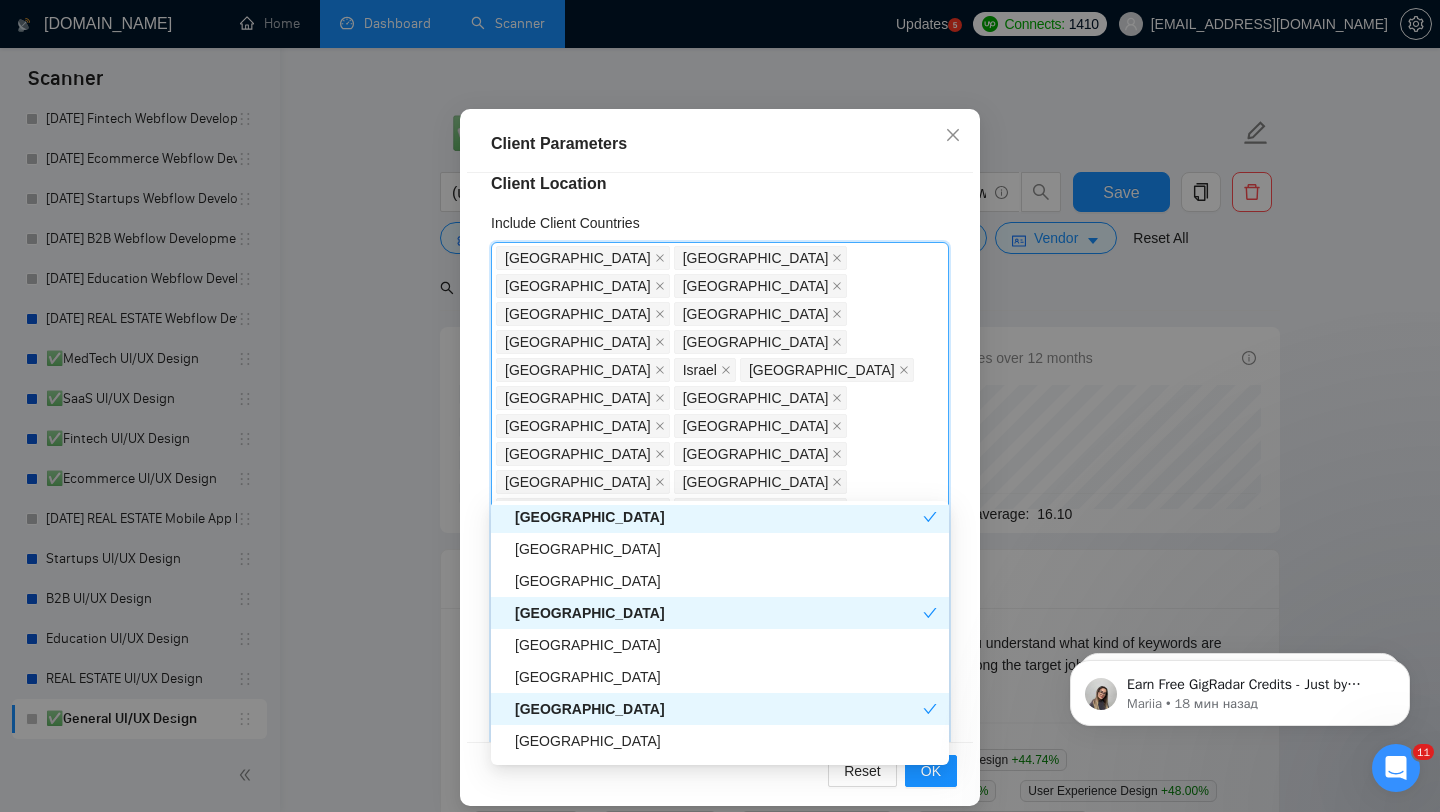 scroll, scrollTop: 2032, scrollLeft: 0, axis: vertical 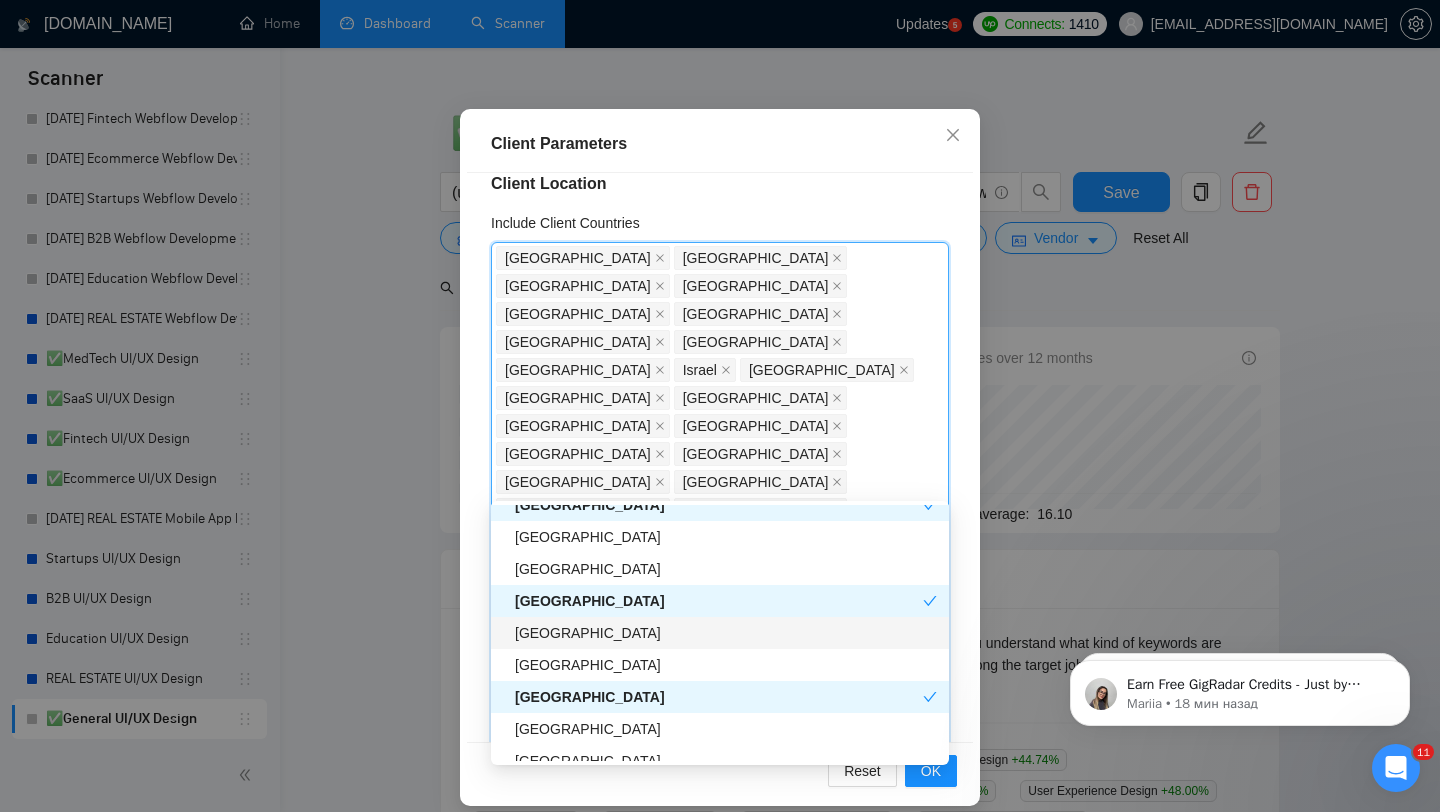 click on "[GEOGRAPHIC_DATA]" at bounding box center (726, 633) 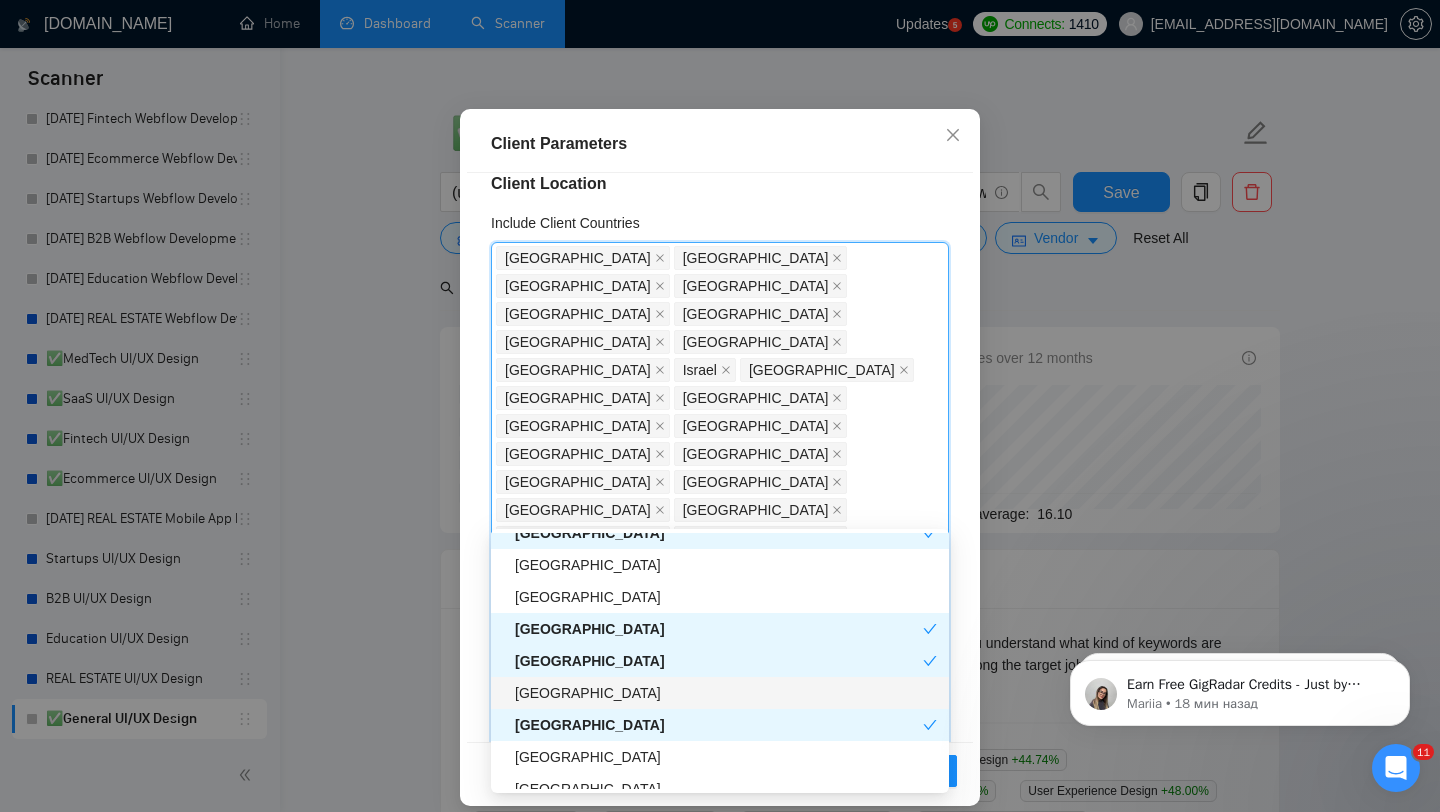 click on "[GEOGRAPHIC_DATA]" at bounding box center [726, 693] 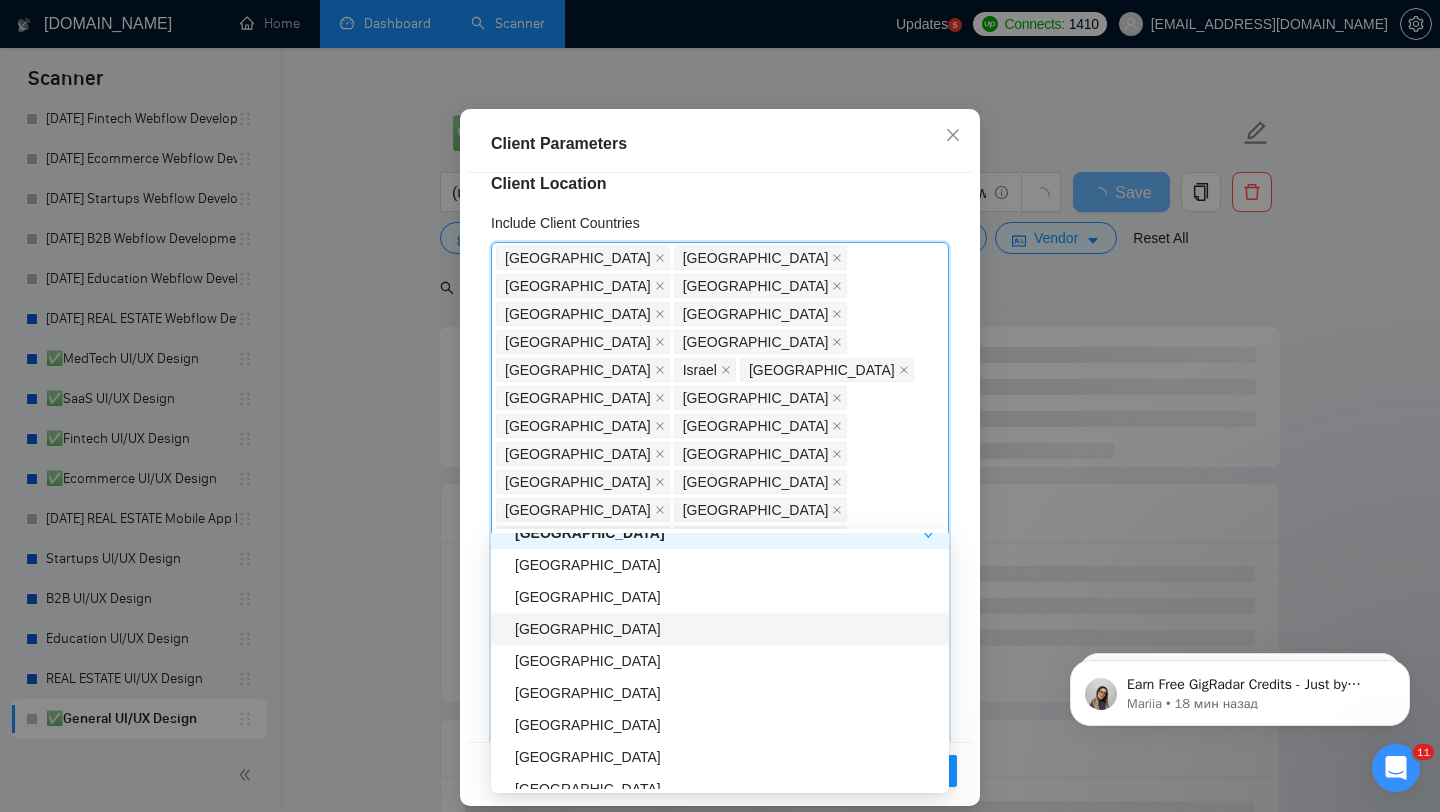 scroll, scrollTop: 2231, scrollLeft: 0, axis: vertical 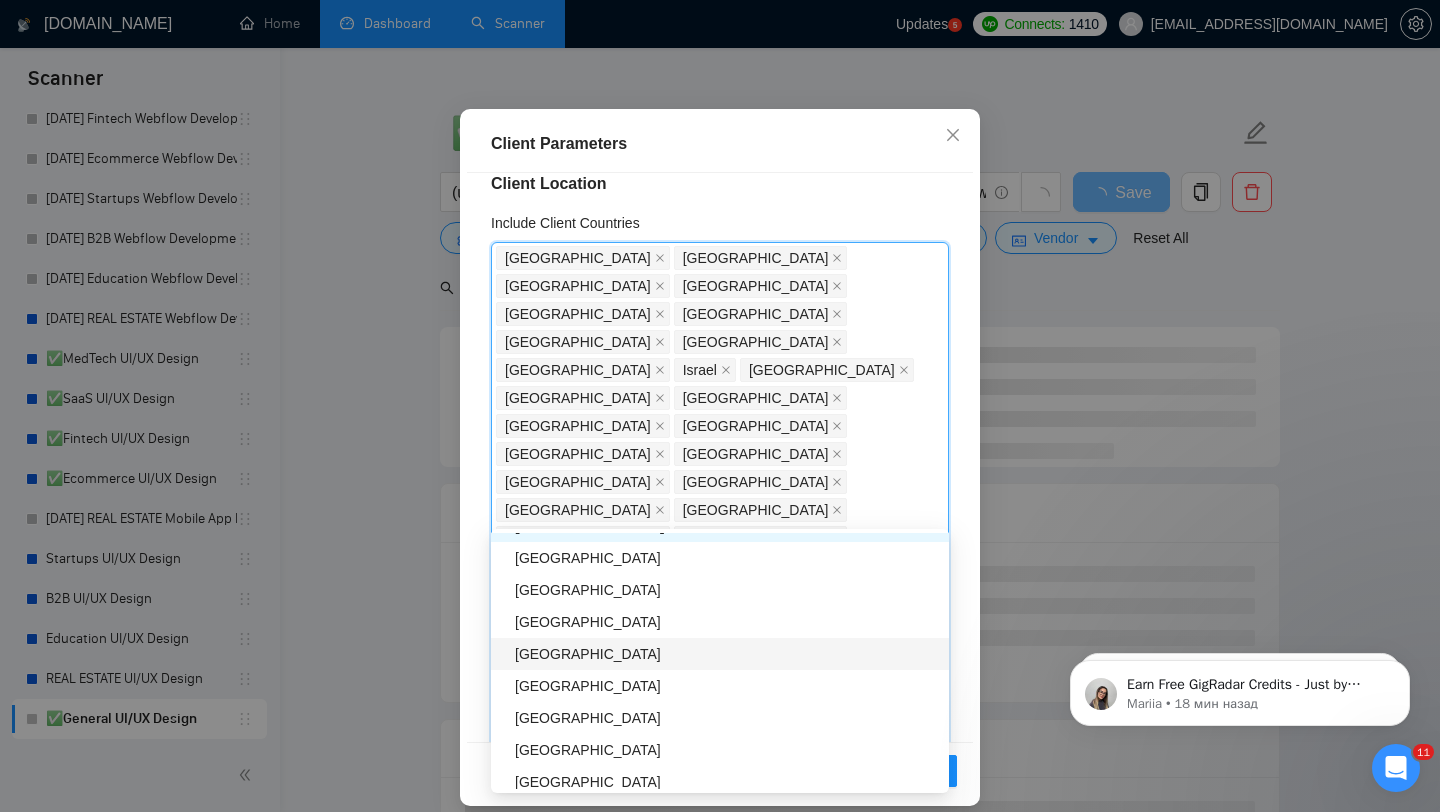 click on "[GEOGRAPHIC_DATA]" at bounding box center (726, 654) 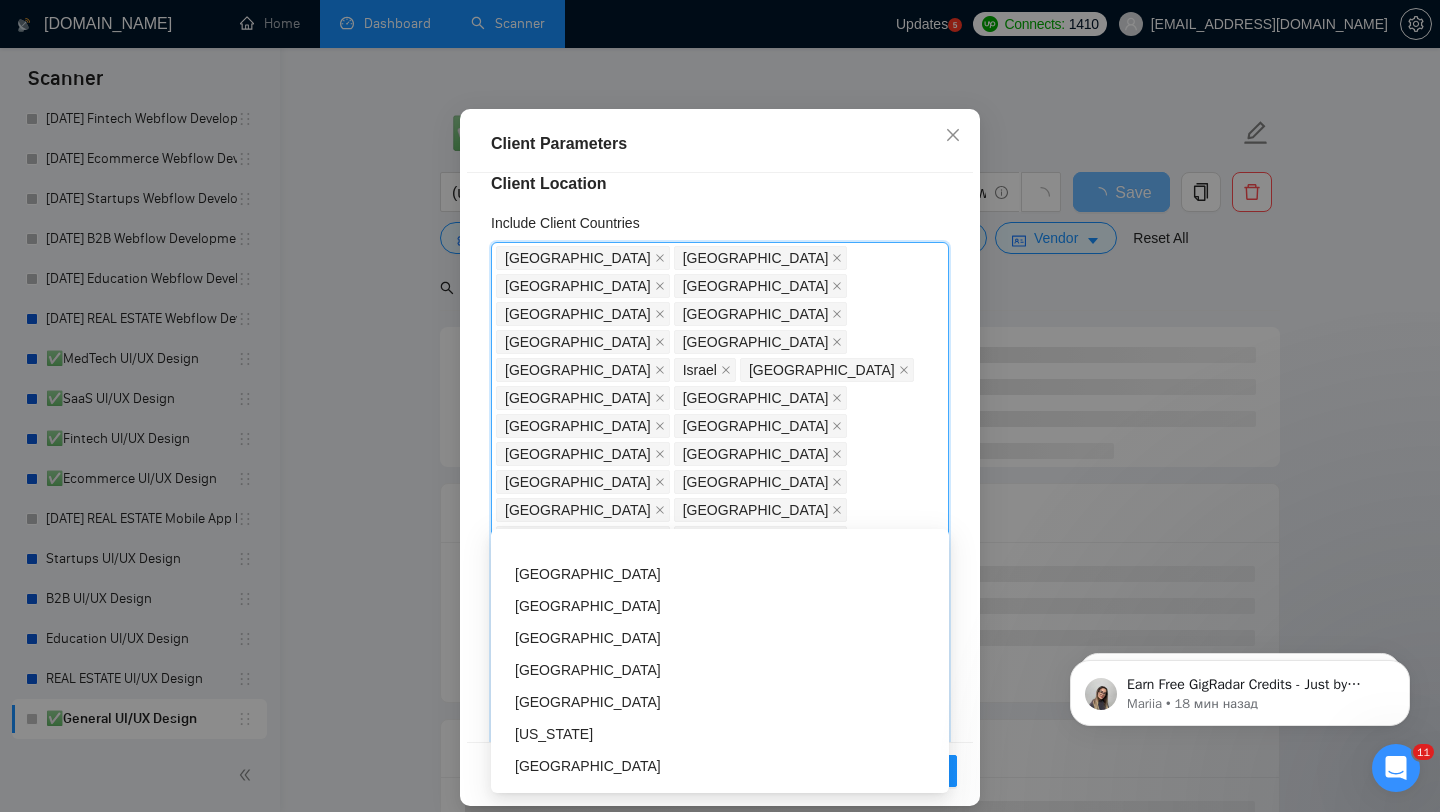 scroll, scrollTop: 2378, scrollLeft: 0, axis: vertical 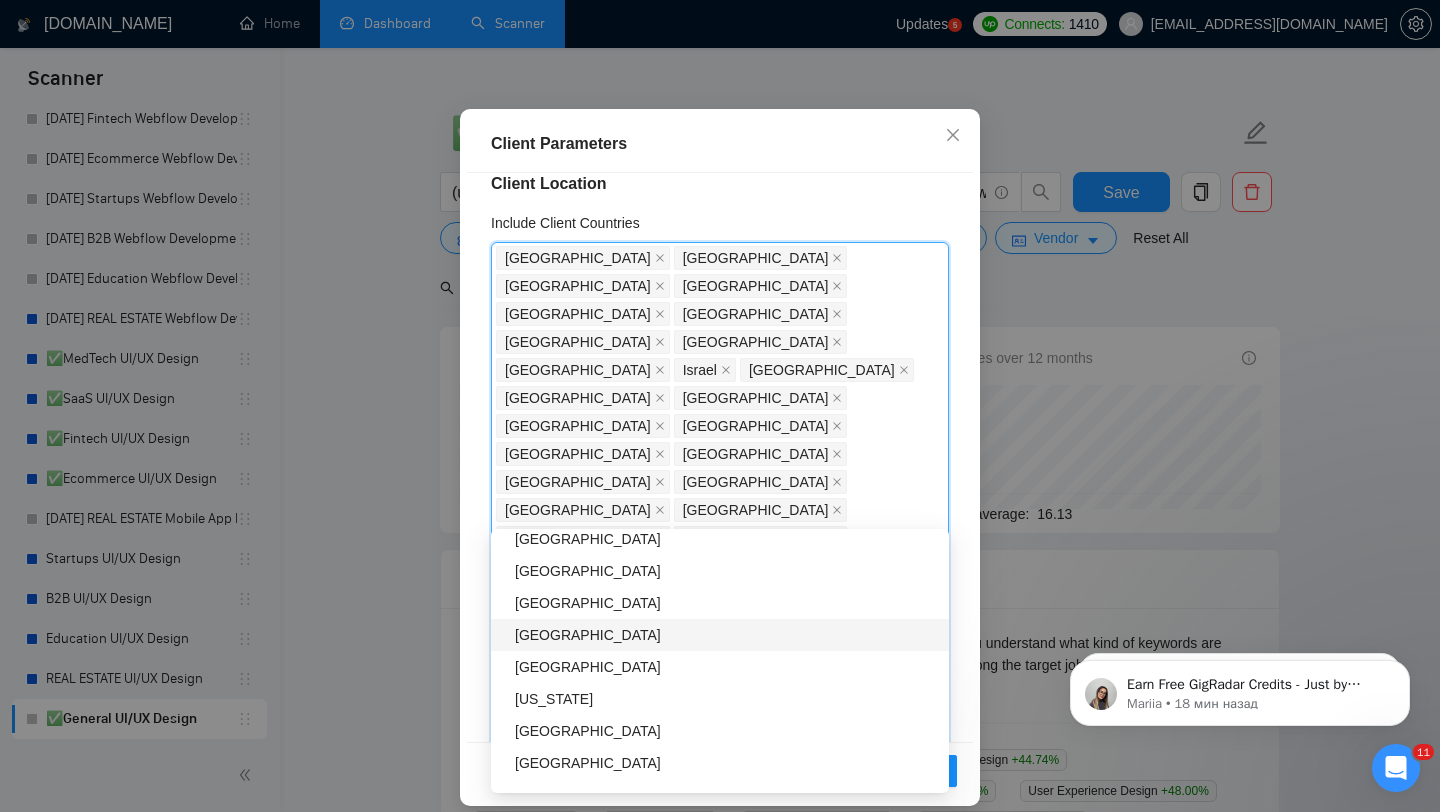 click on "[GEOGRAPHIC_DATA]" at bounding box center (726, 635) 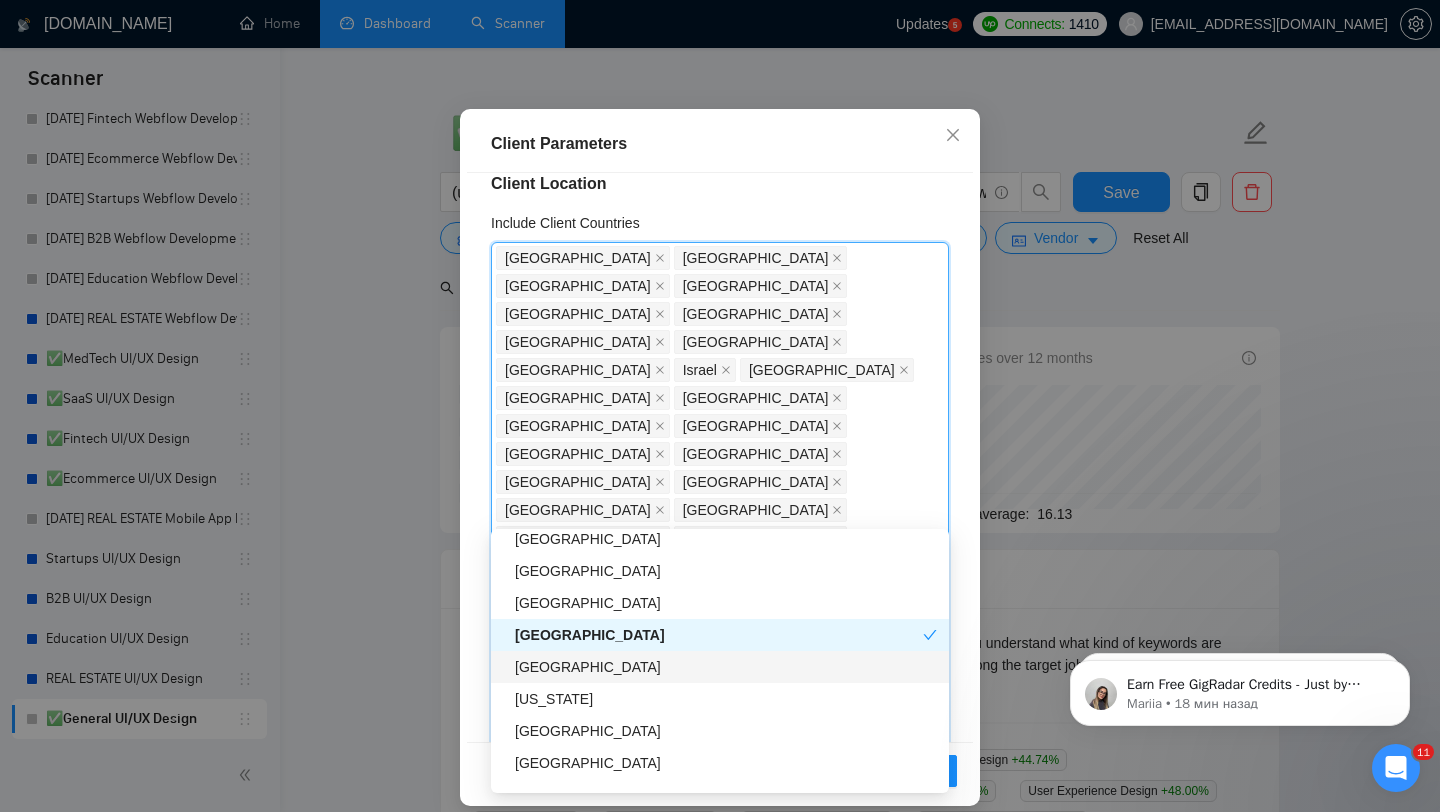 click on "[GEOGRAPHIC_DATA]" at bounding box center (726, 667) 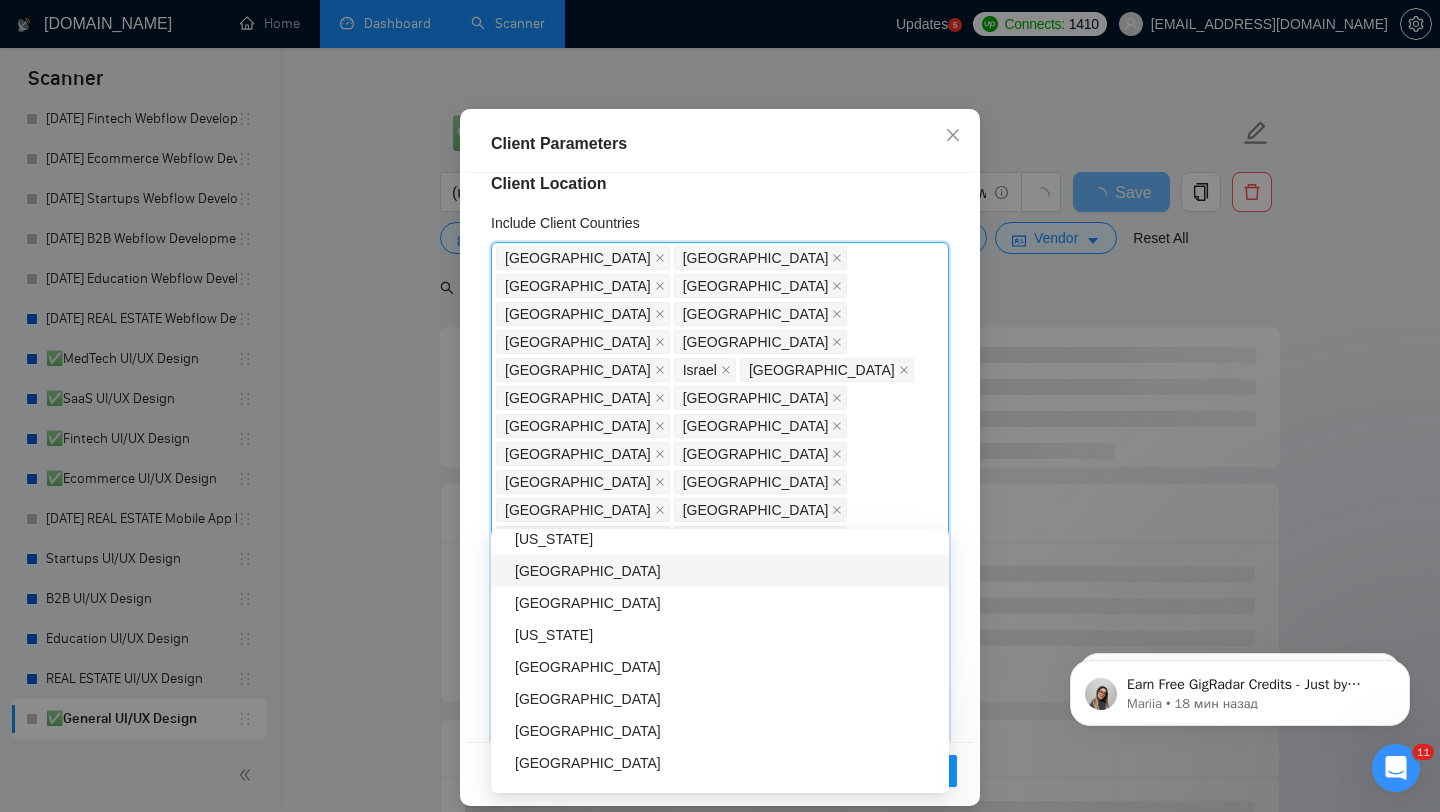scroll, scrollTop: 2558, scrollLeft: 0, axis: vertical 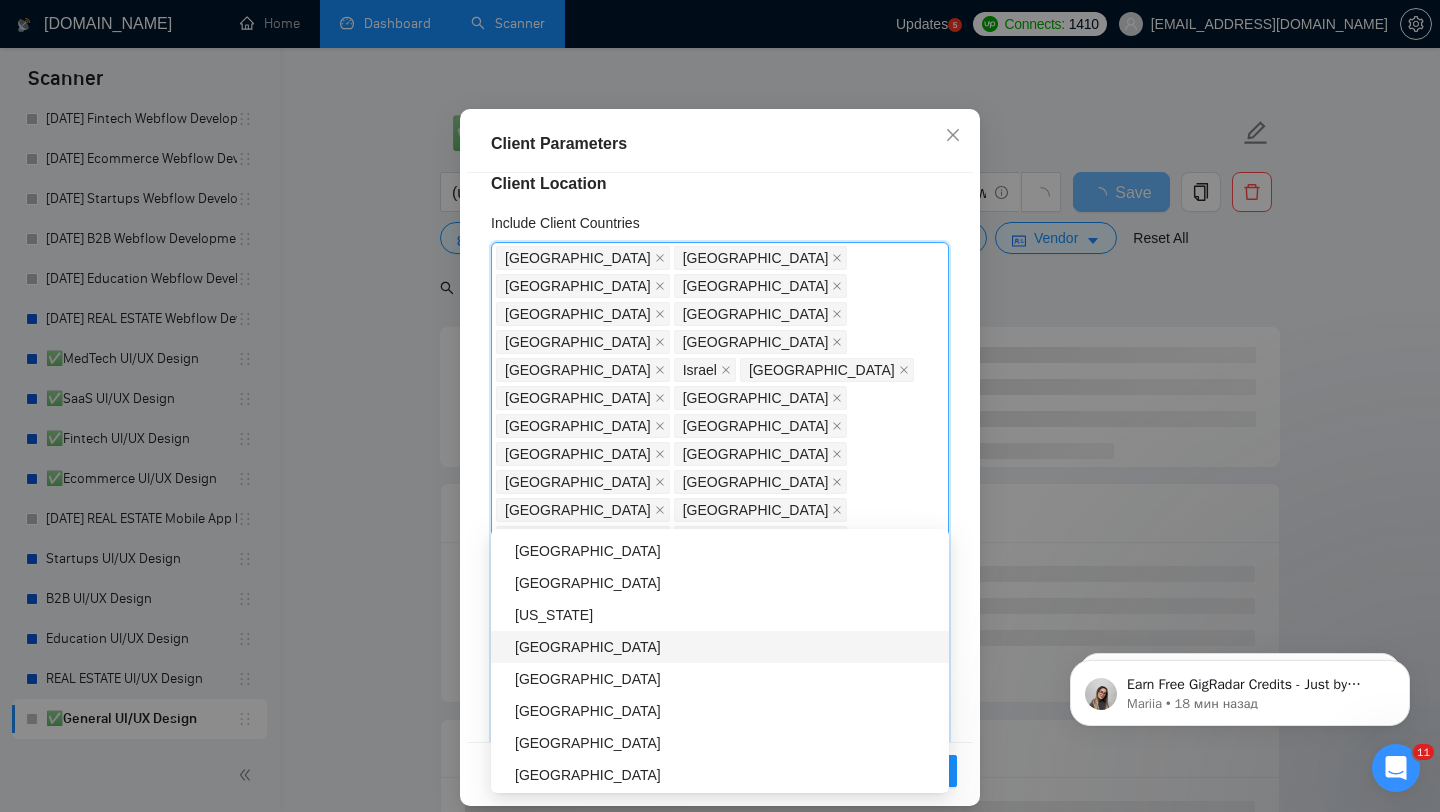 click on "[GEOGRAPHIC_DATA]" at bounding box center (726, 647) 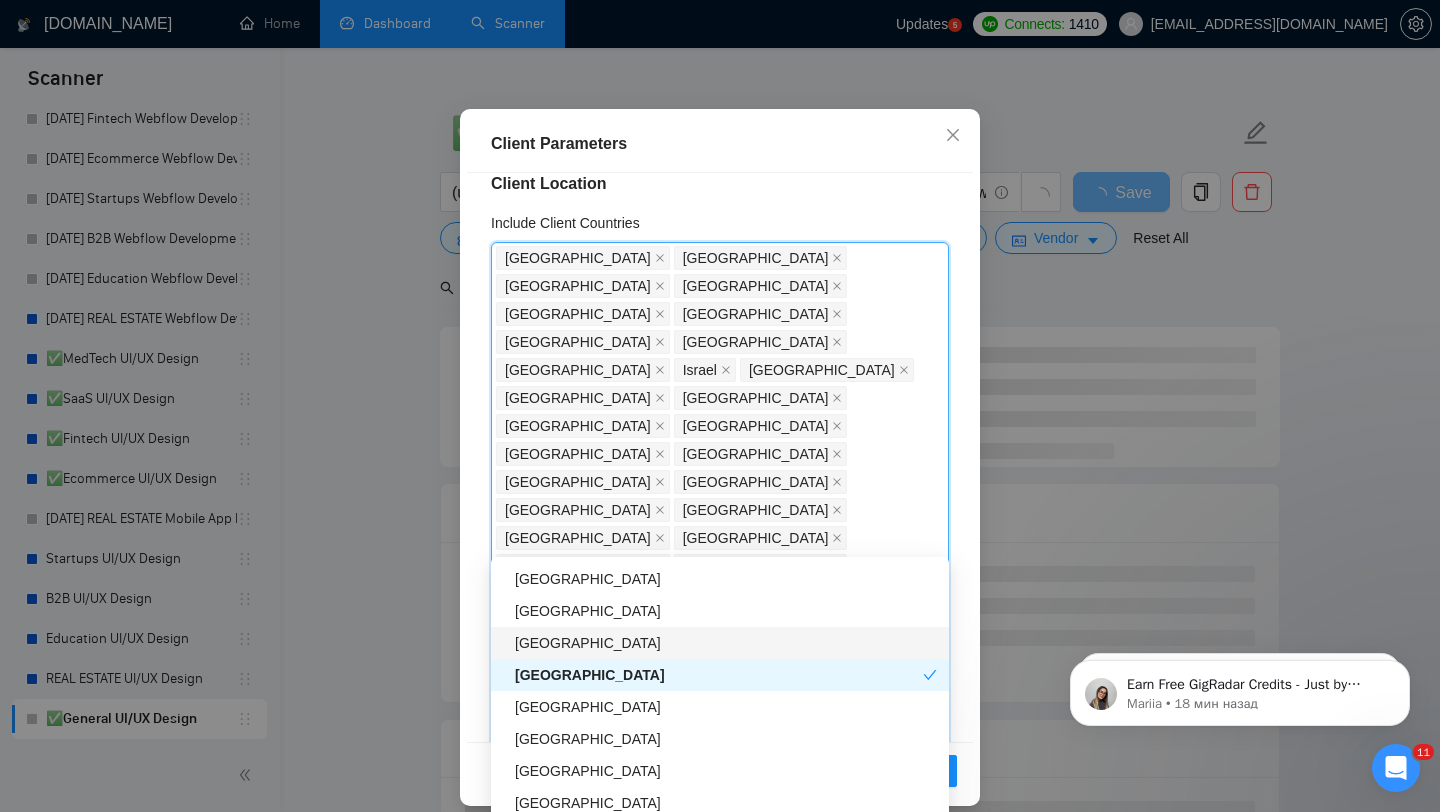 scroll, scrollTop: 3019, scrollLeft: 0, axis: vertical 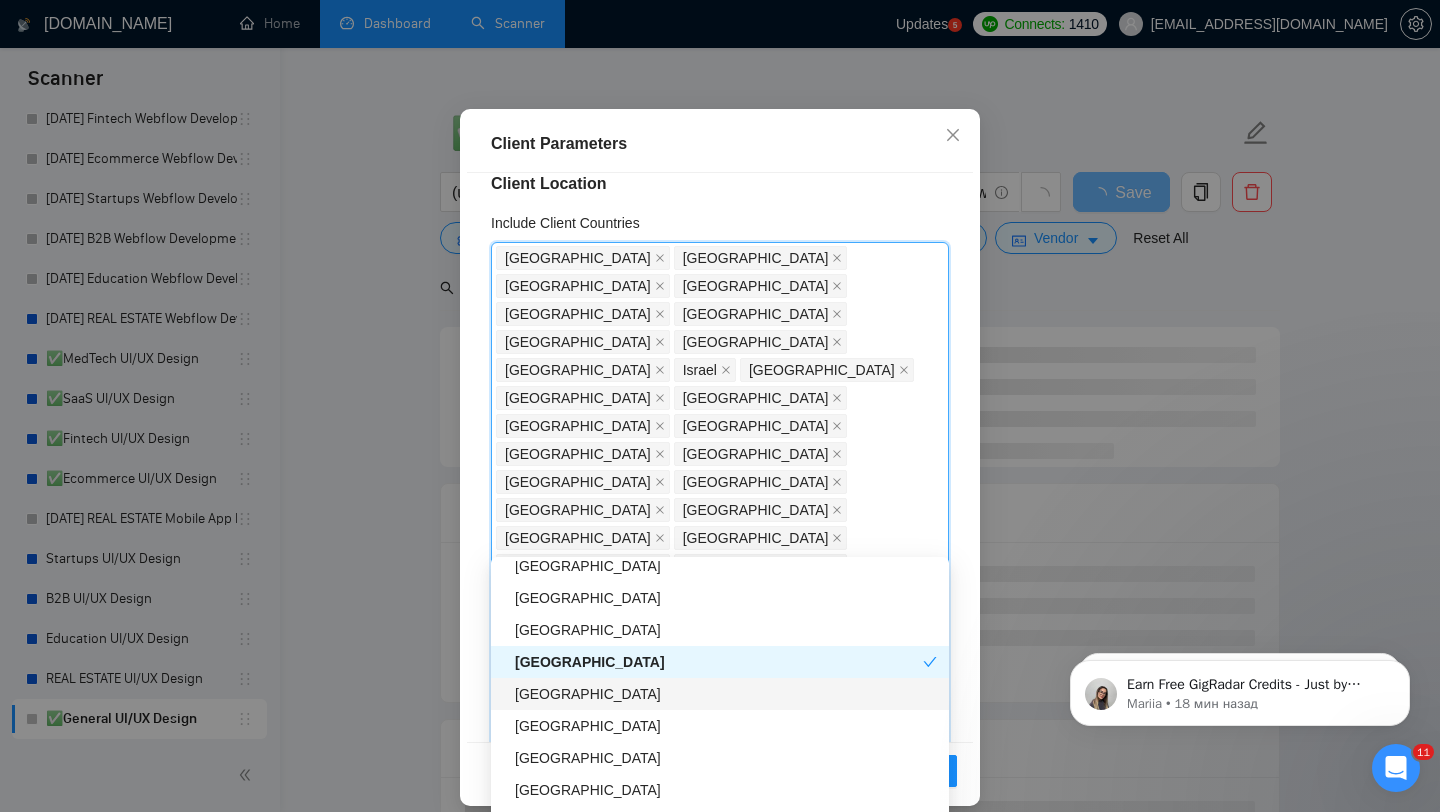 click on "[GEOGRAPHIC_DATA]" at bounding box center [726, 694] 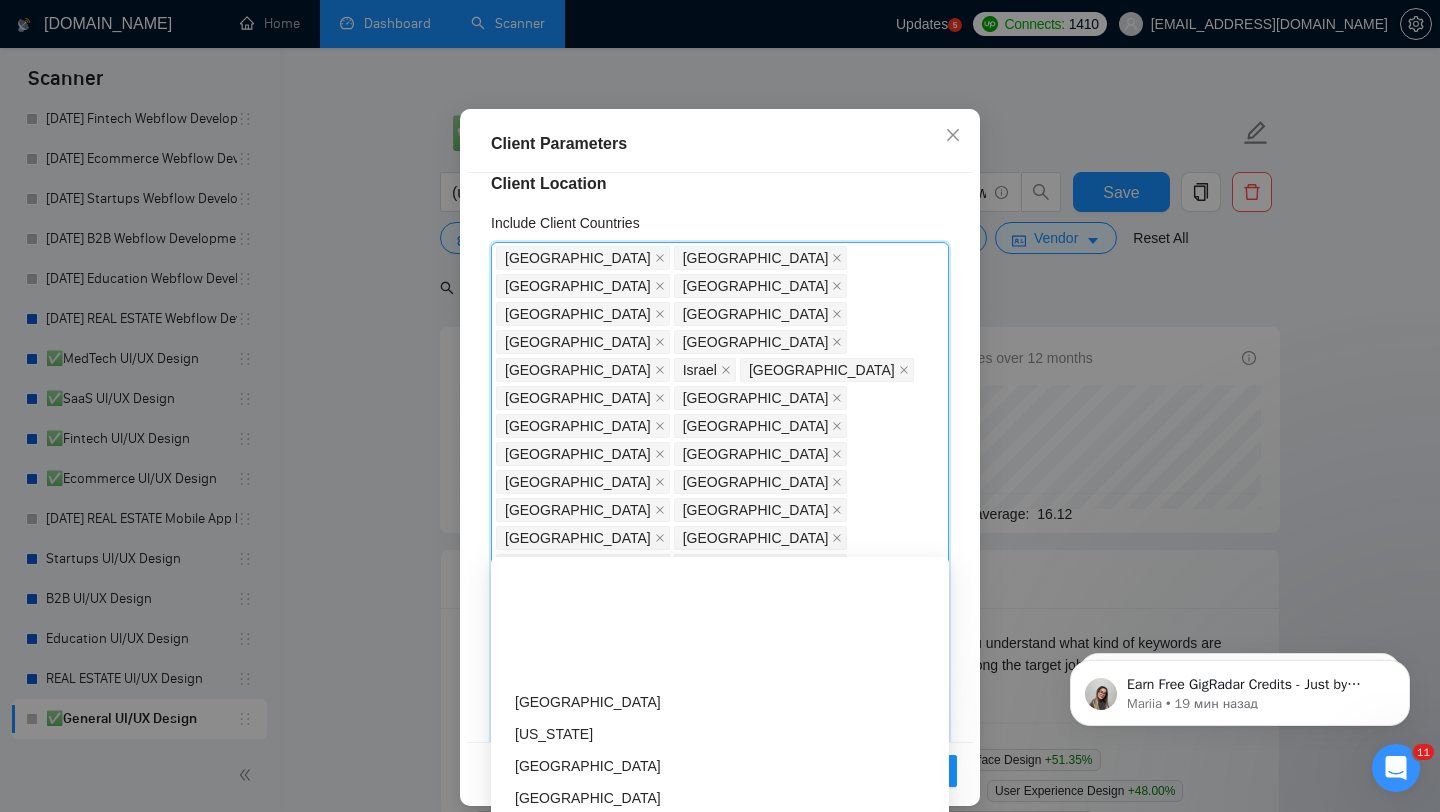 scroll, scrollTop: 6400, scrollLeft: 0, axis: vertical 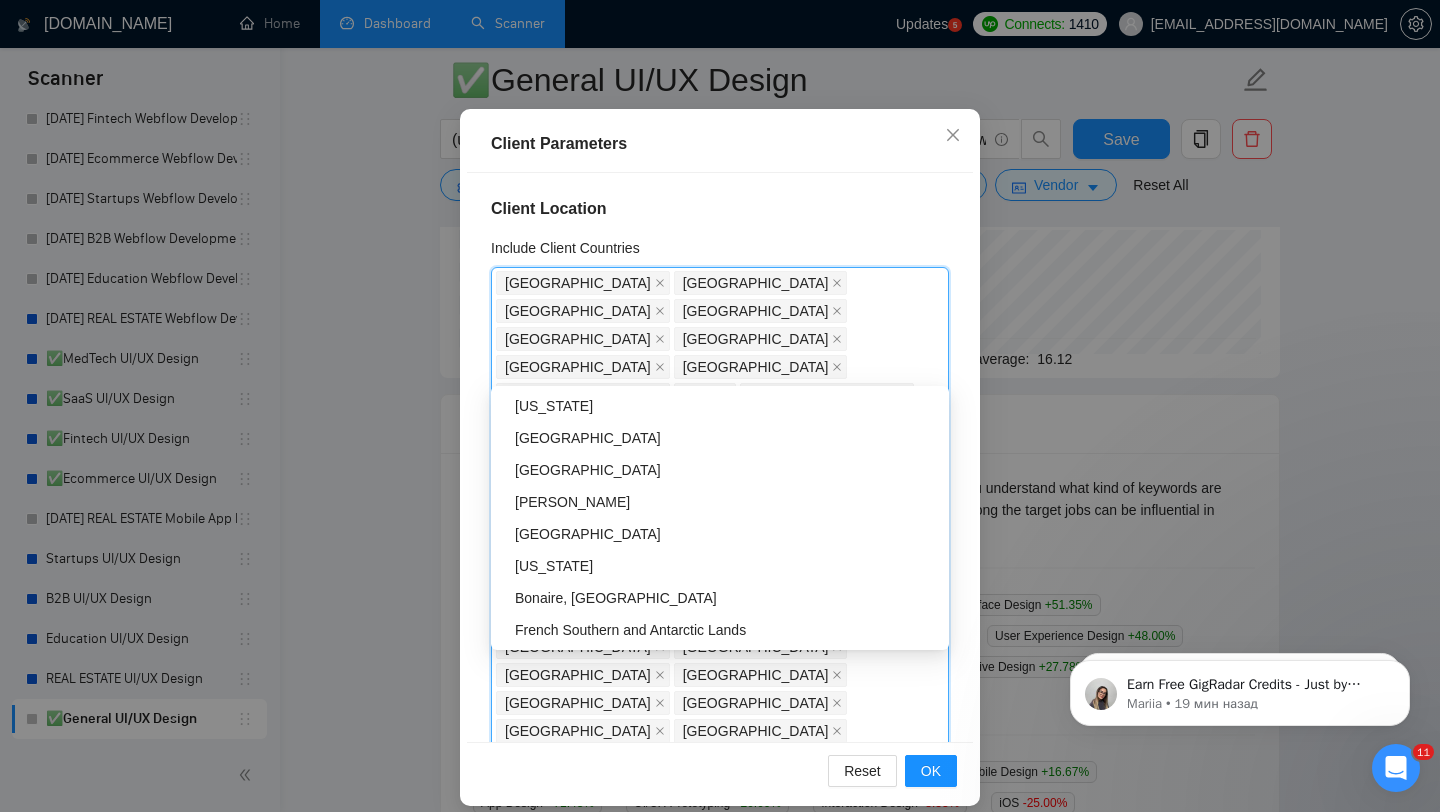 click on "Client Rating" at bounding box center [720, 1026] 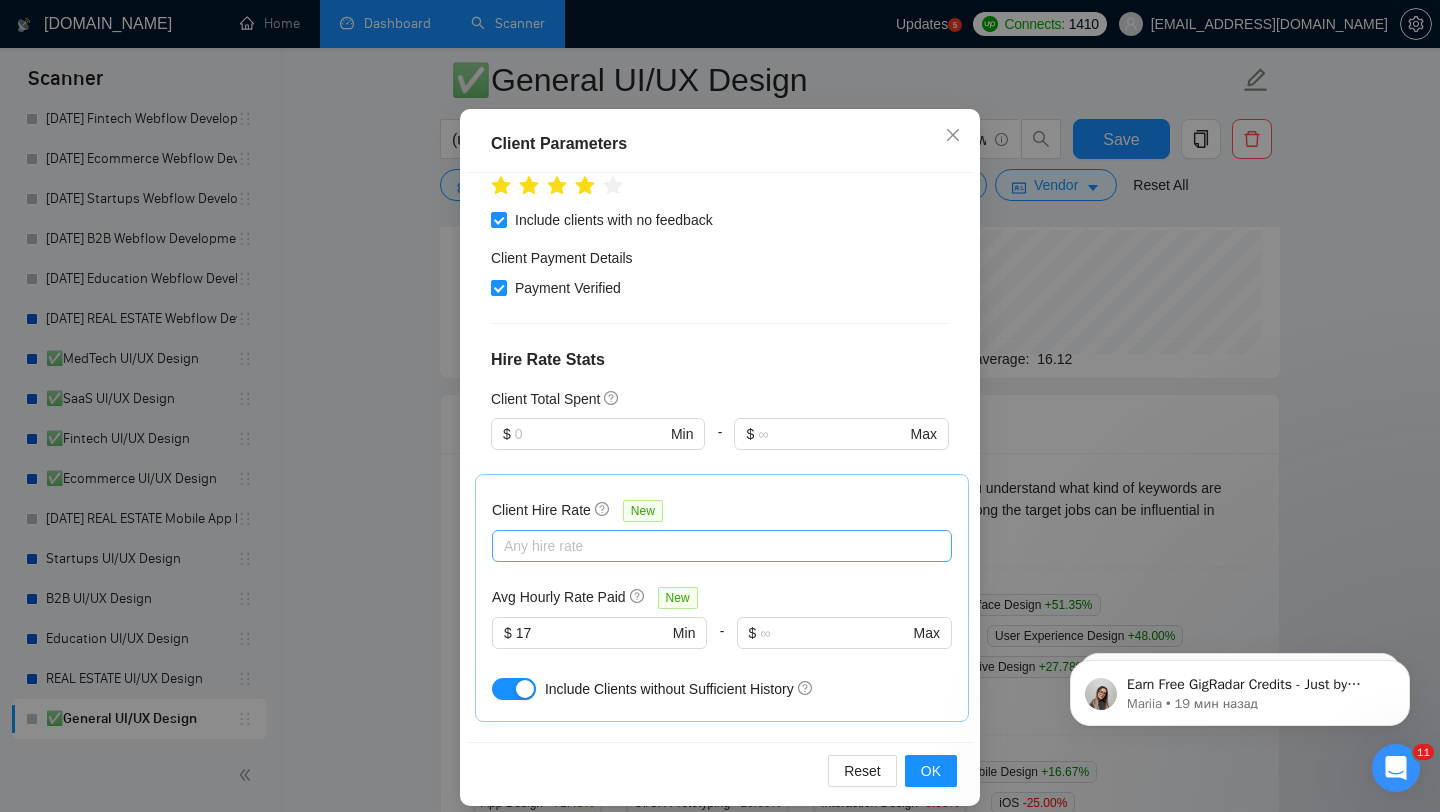 scroll, scrollTop: 958, scrollLeft: 0, axis: vertical 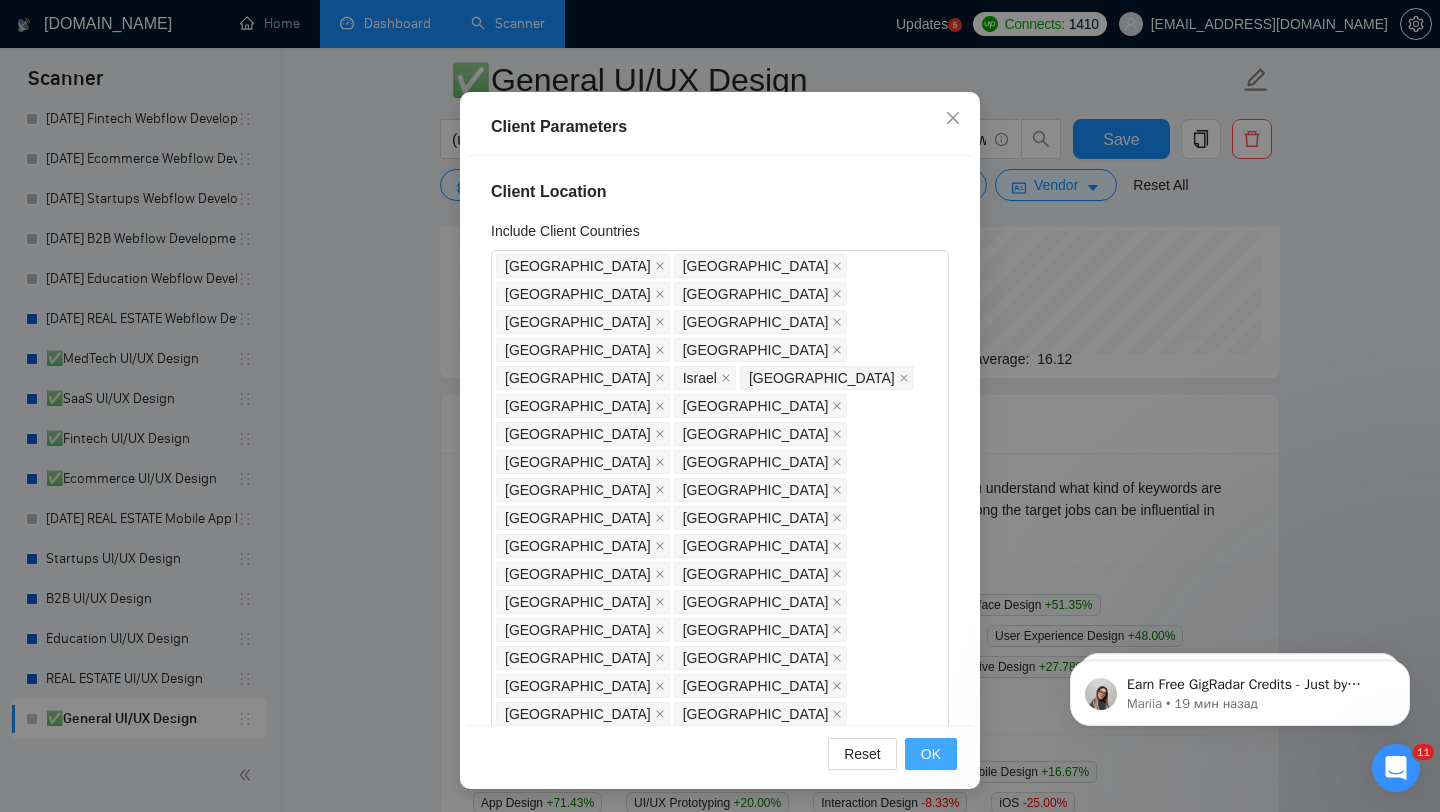 click on "OK" at bounding box center [931, 754] 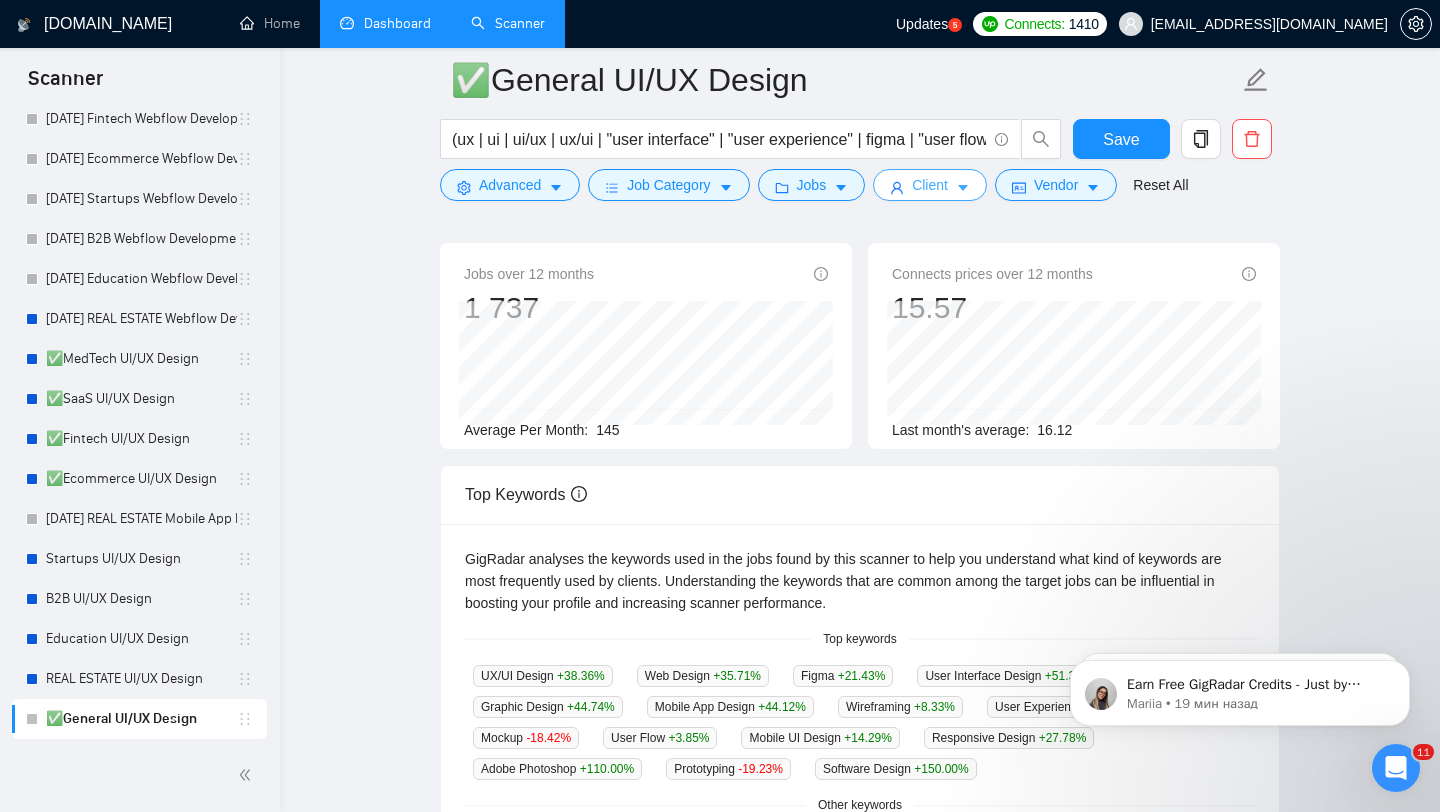scroll, scrollTop: 0, scrollLeft: 0, axis: both 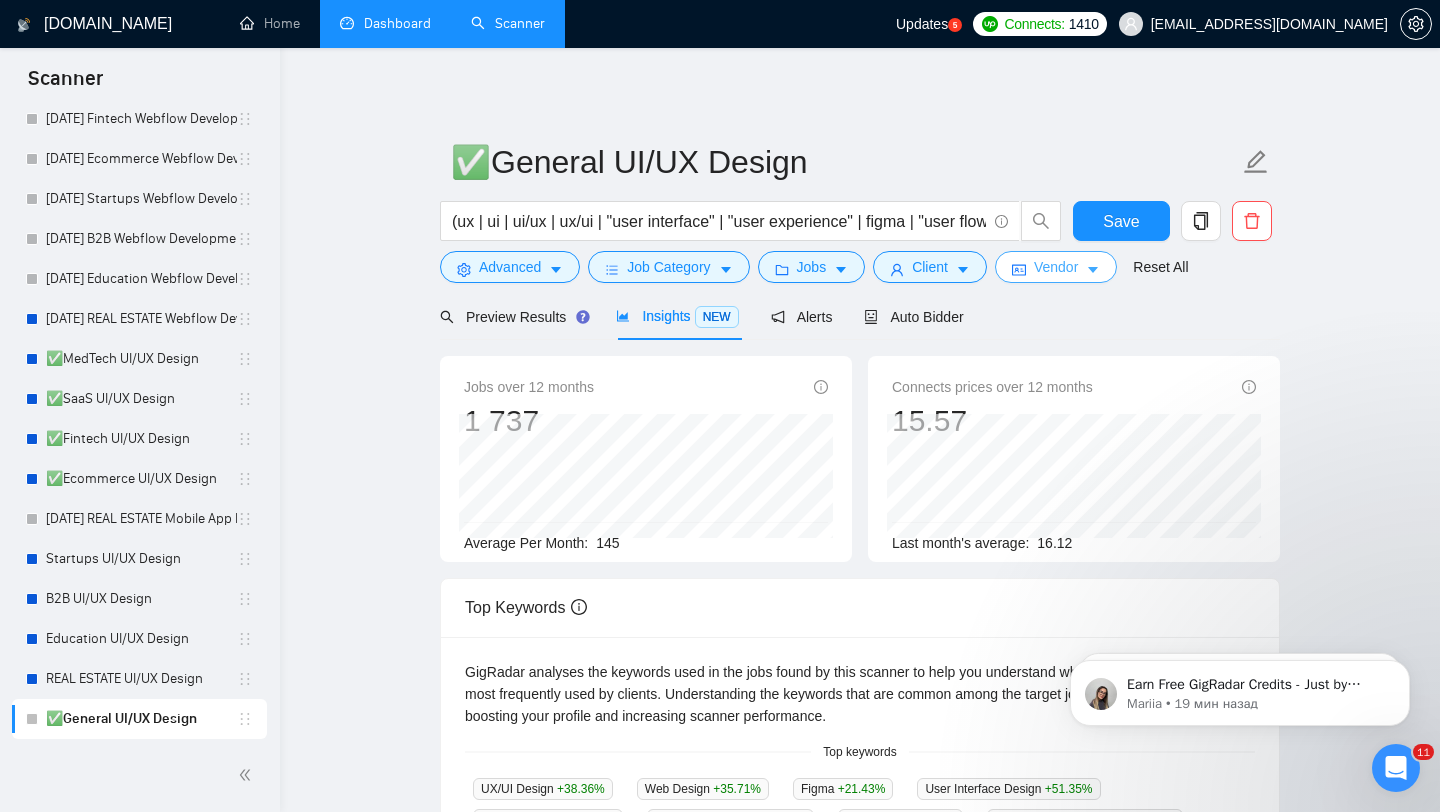 click on "Vendor" at bounding box center (1056, 267) 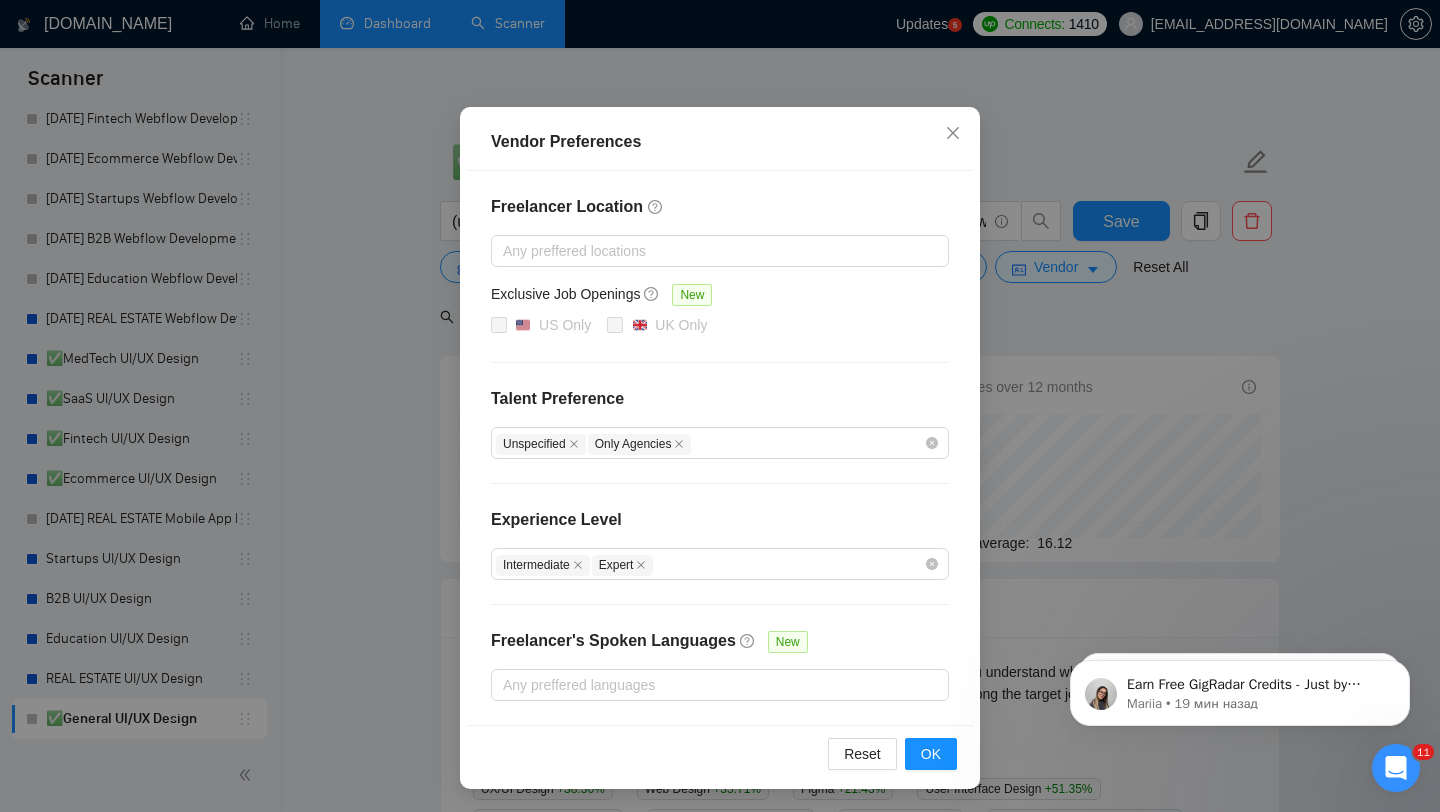 click on "Vendor Preferences Freelancer Location     Any preffered locations Exclusive Job Openings [GEOGRAPHIC_DATA] Only UK Only Talent Preference Unspecified Only Agencies   Experience Level Intermediate Expert   Freelancer's Spoken Languages New   Any preffered languages Reset OK" at bounding box center (720, 406) 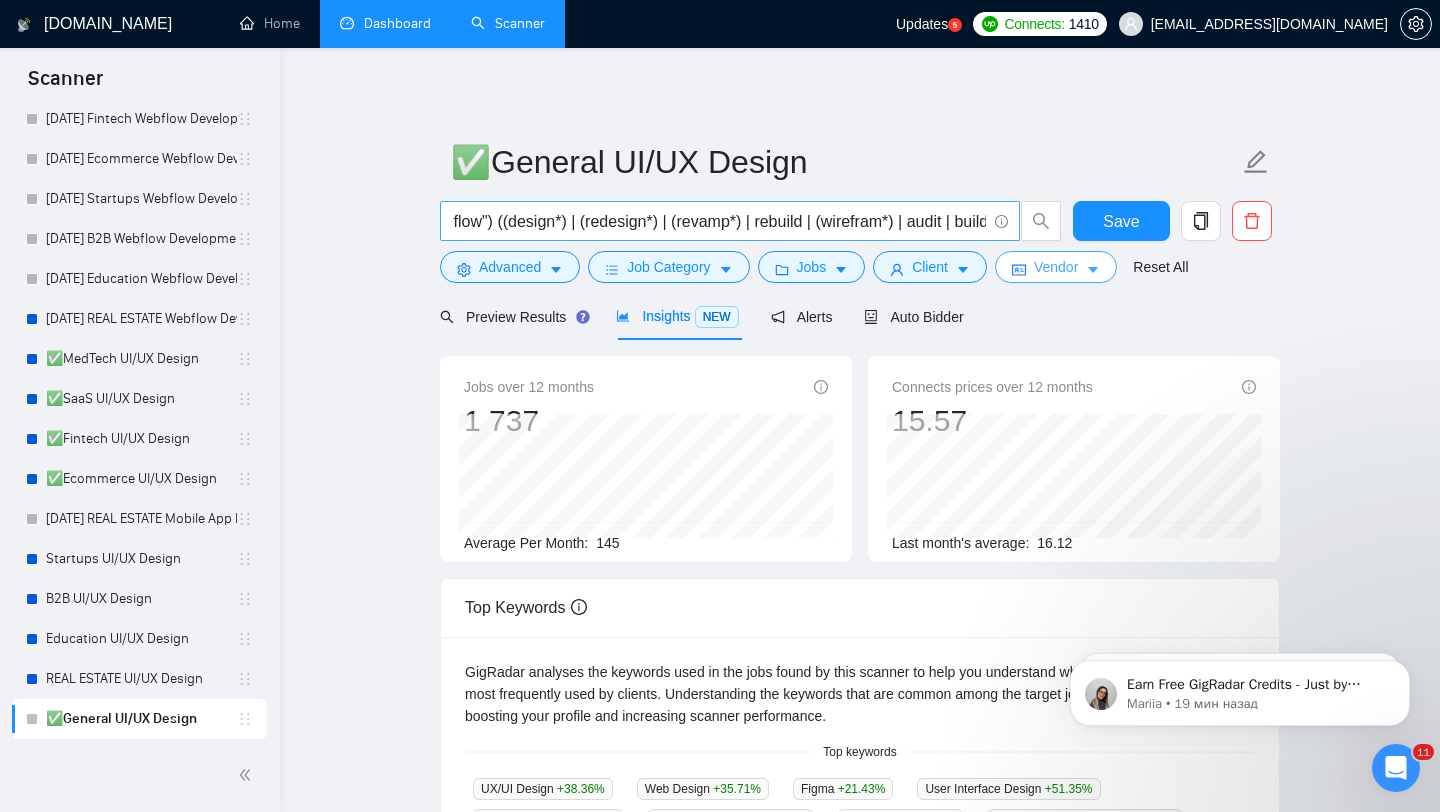 scroll, scrollTop: 0, scrollLeft: 763, axis: horizontal 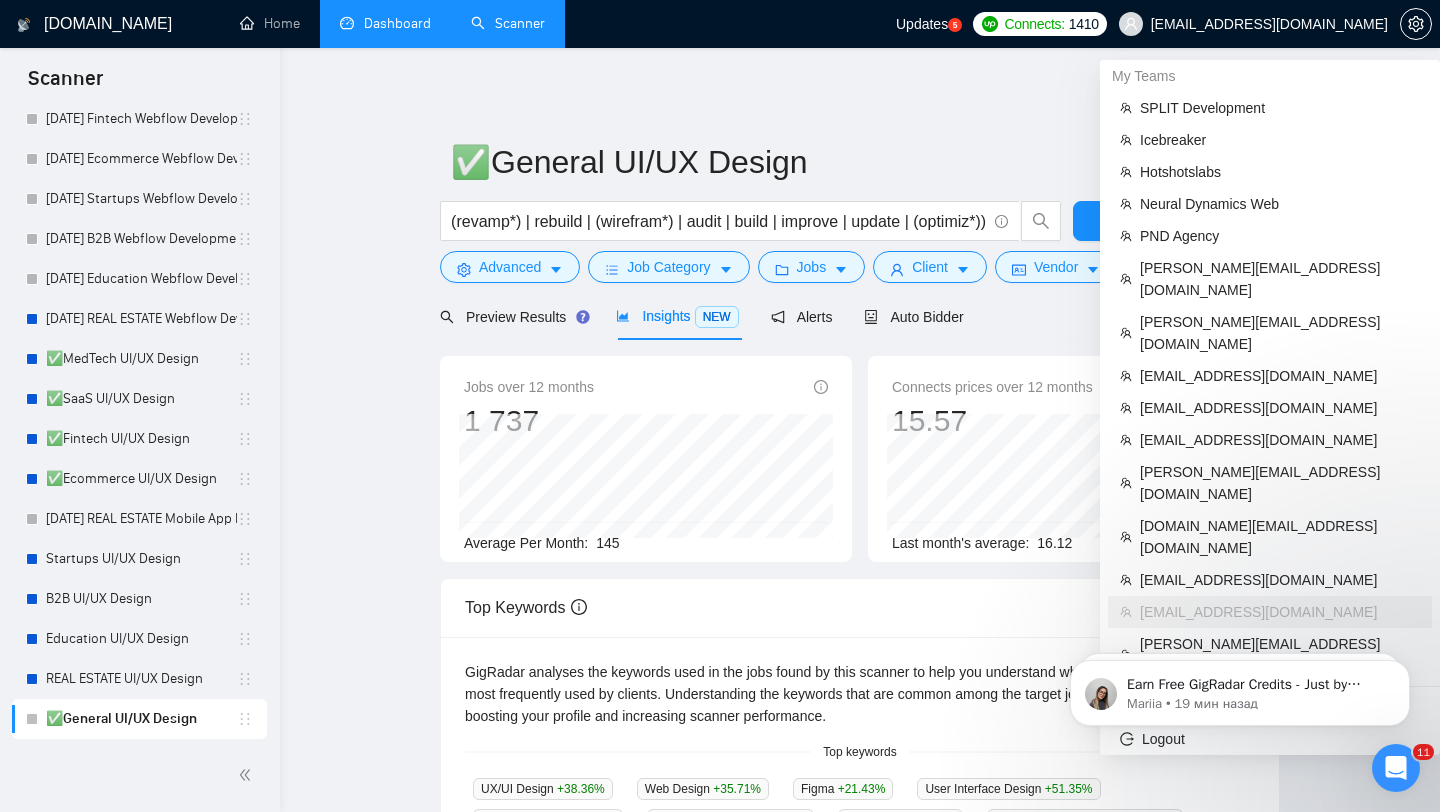 click on "[EMAIL_ADDRESS][DOMAIN_NAME]" at bounding box center (1269, 24) 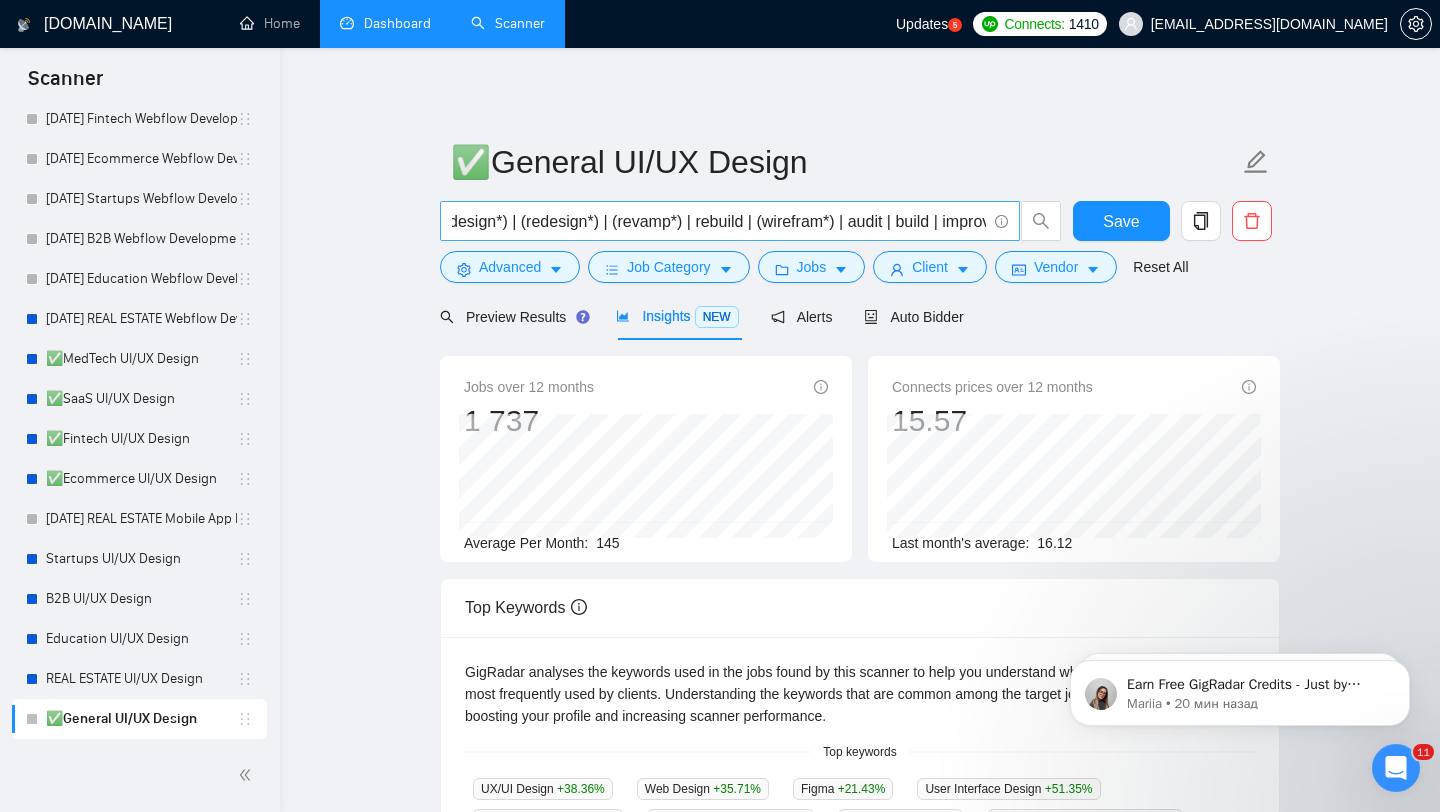 scroll, scrollTop: 0, scrollLeft: 534, axis: horizontal 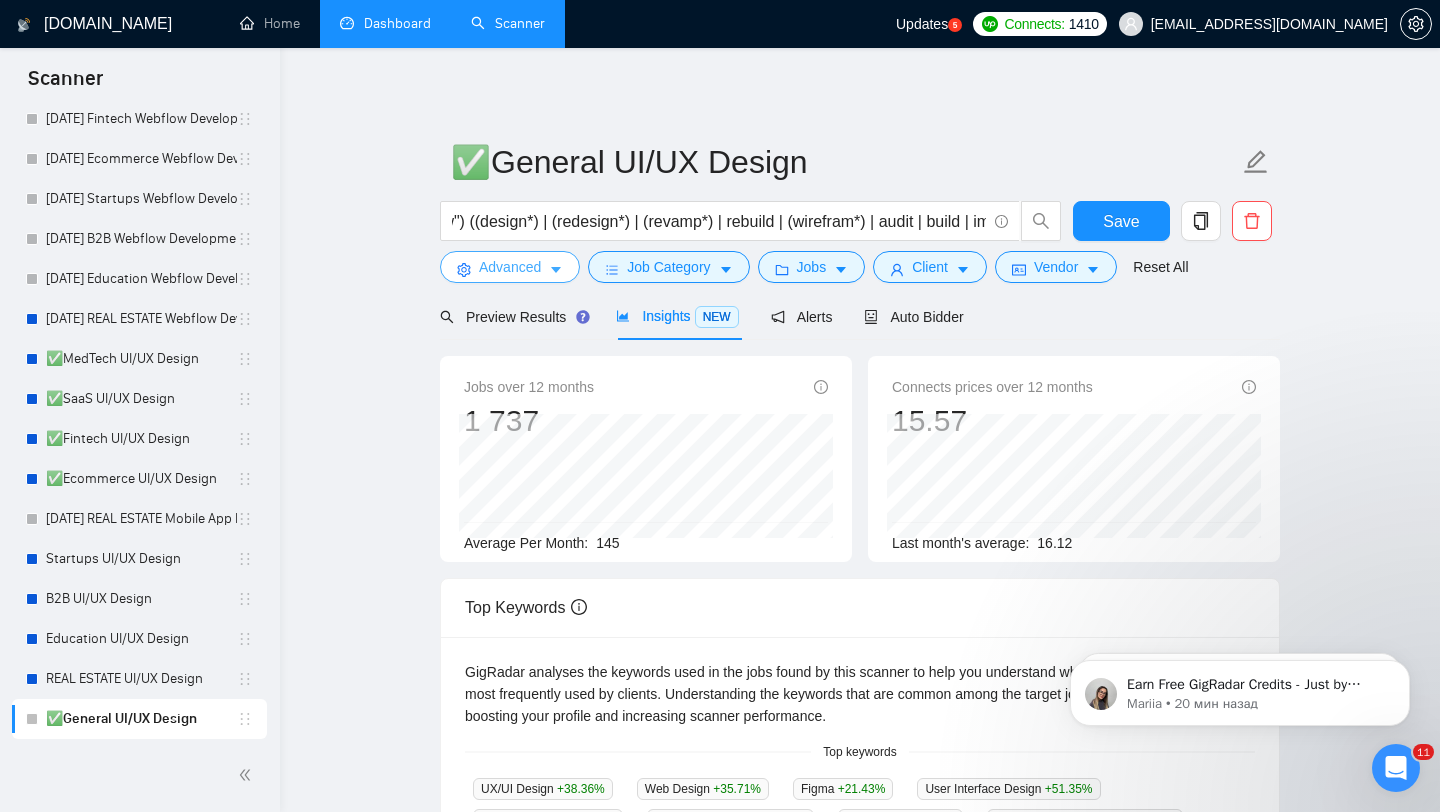 click on "Advanced" at bounding box center (510, 267) 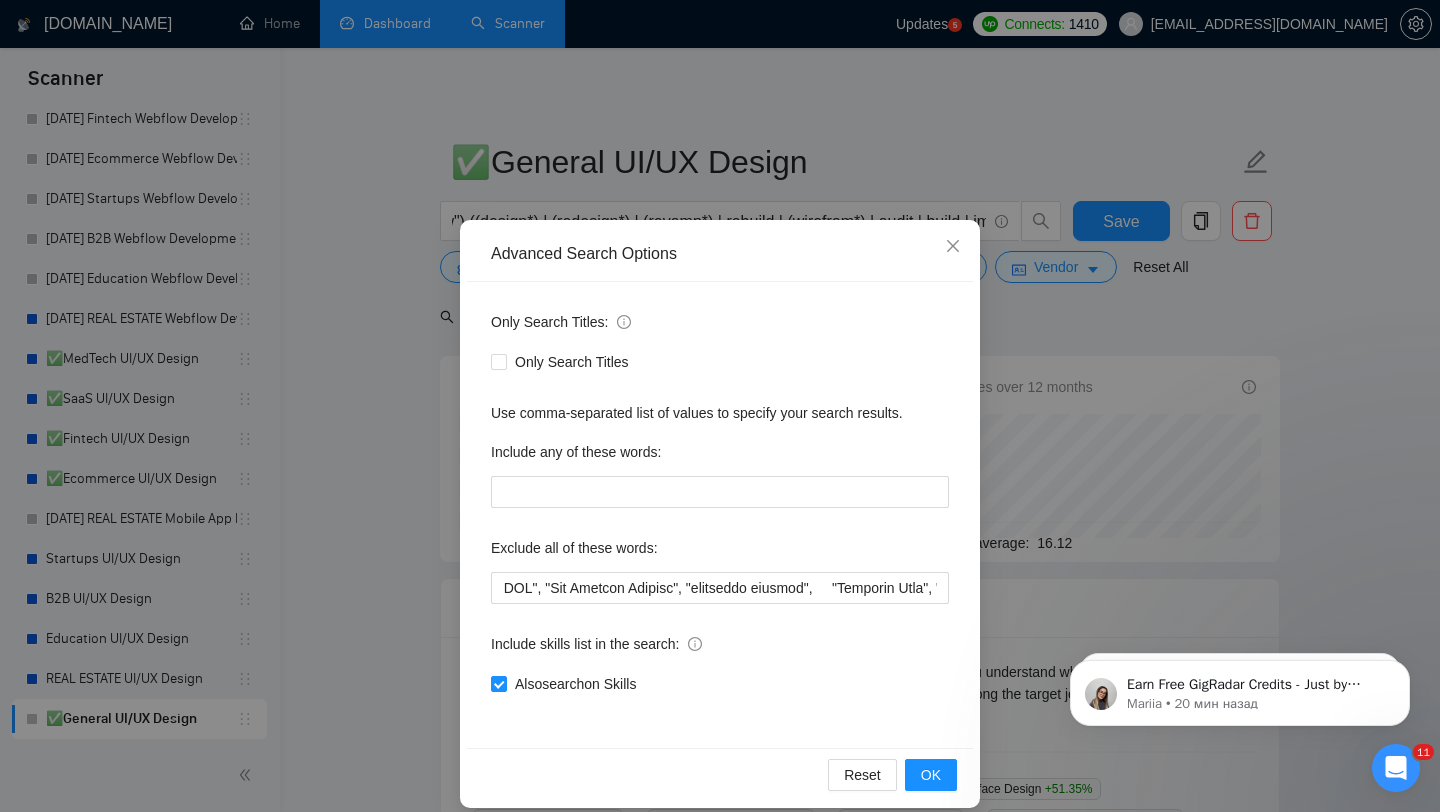 scroll, scrollTop: 0, scrollLeft: 7429, axis: horizontal 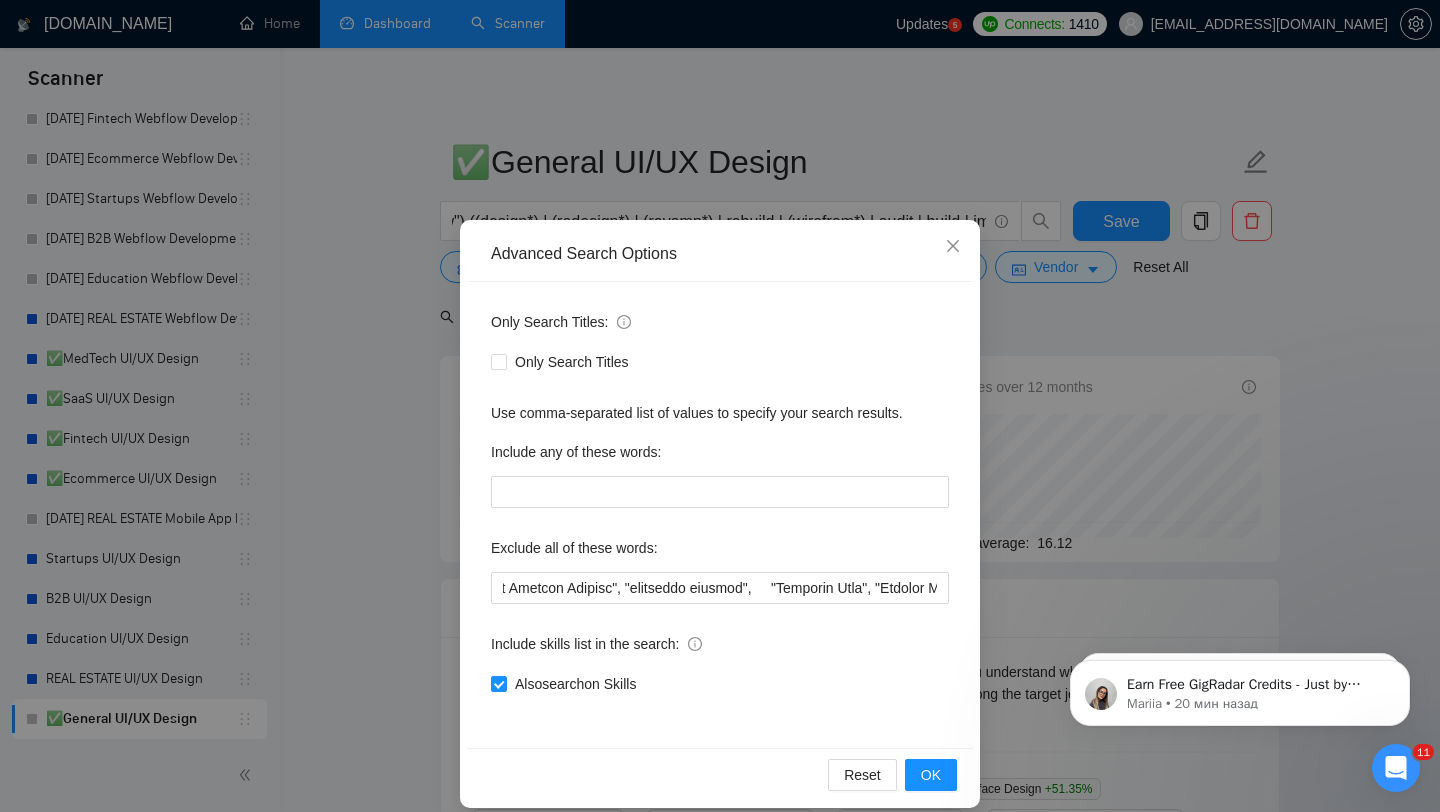 click on "Advanced Search Options Only Search Titles:   Only Search Titles Use comma-separated list of values to specify your search results. Include any of these words: Exclude all of these words: Include skills list in the search:   Also  search  on Skills Reset OK" at bounding box center (720, 406) 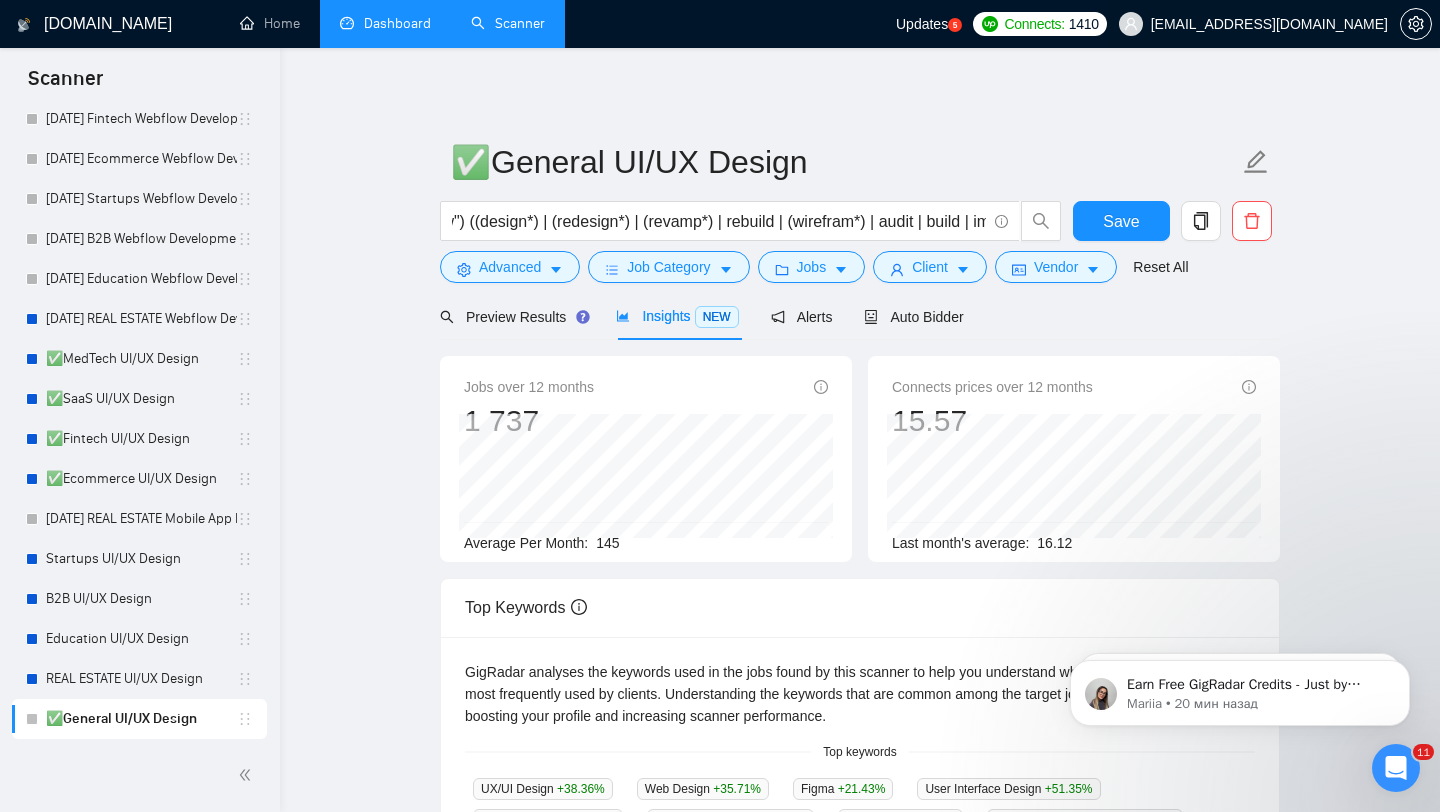 click on "[EMAIL_ADDRESS][DOMAIN_NAME]" at bounding box center [1253, 24] 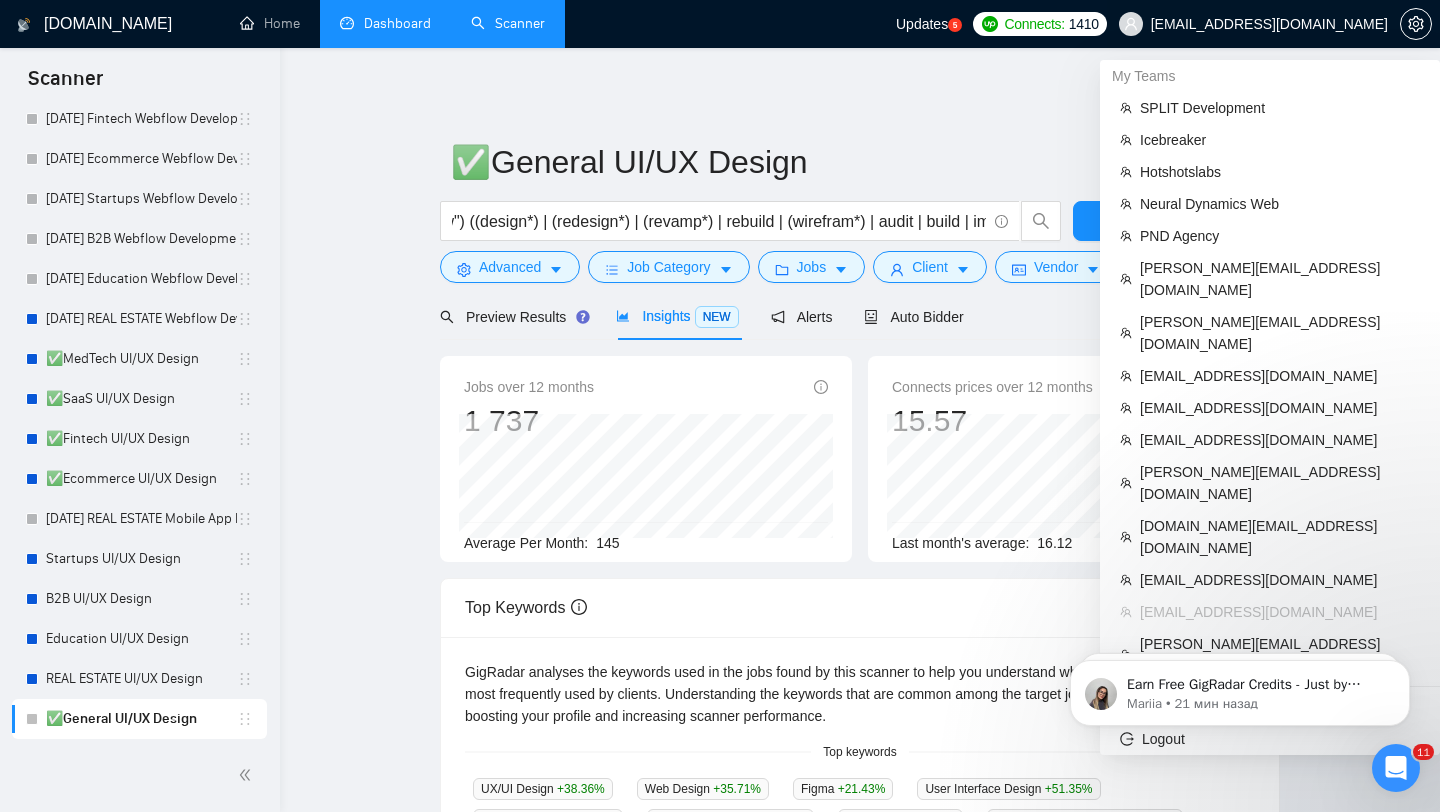 click on "[EMAIL_ADDRESS][DOMAIN_NAME]" at bounding box center [1253, 24] 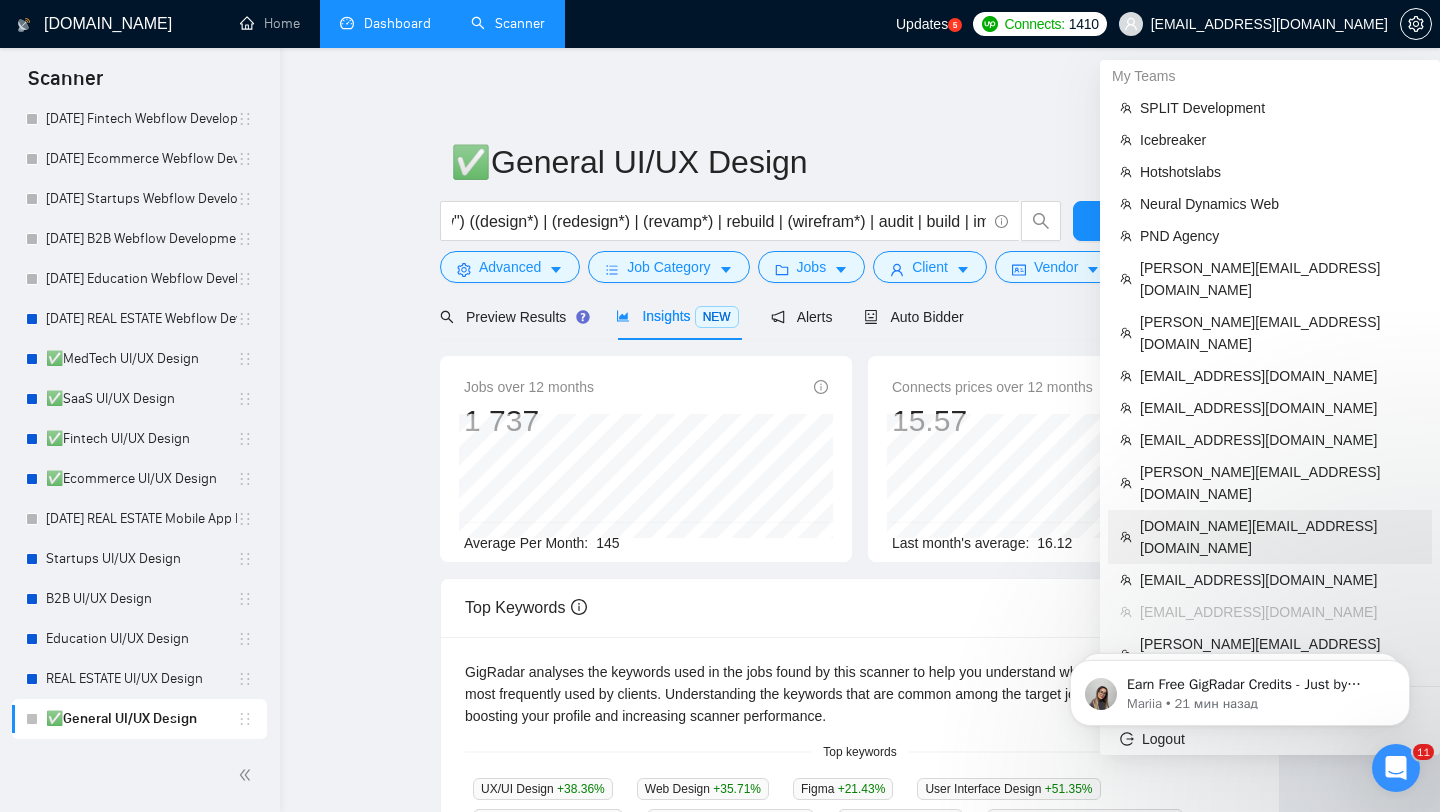 click on "[DOMAIN_NAME][EMAIL_ADDRESS][DOMAIN_NAME]" at bounding box center [1280, 537] 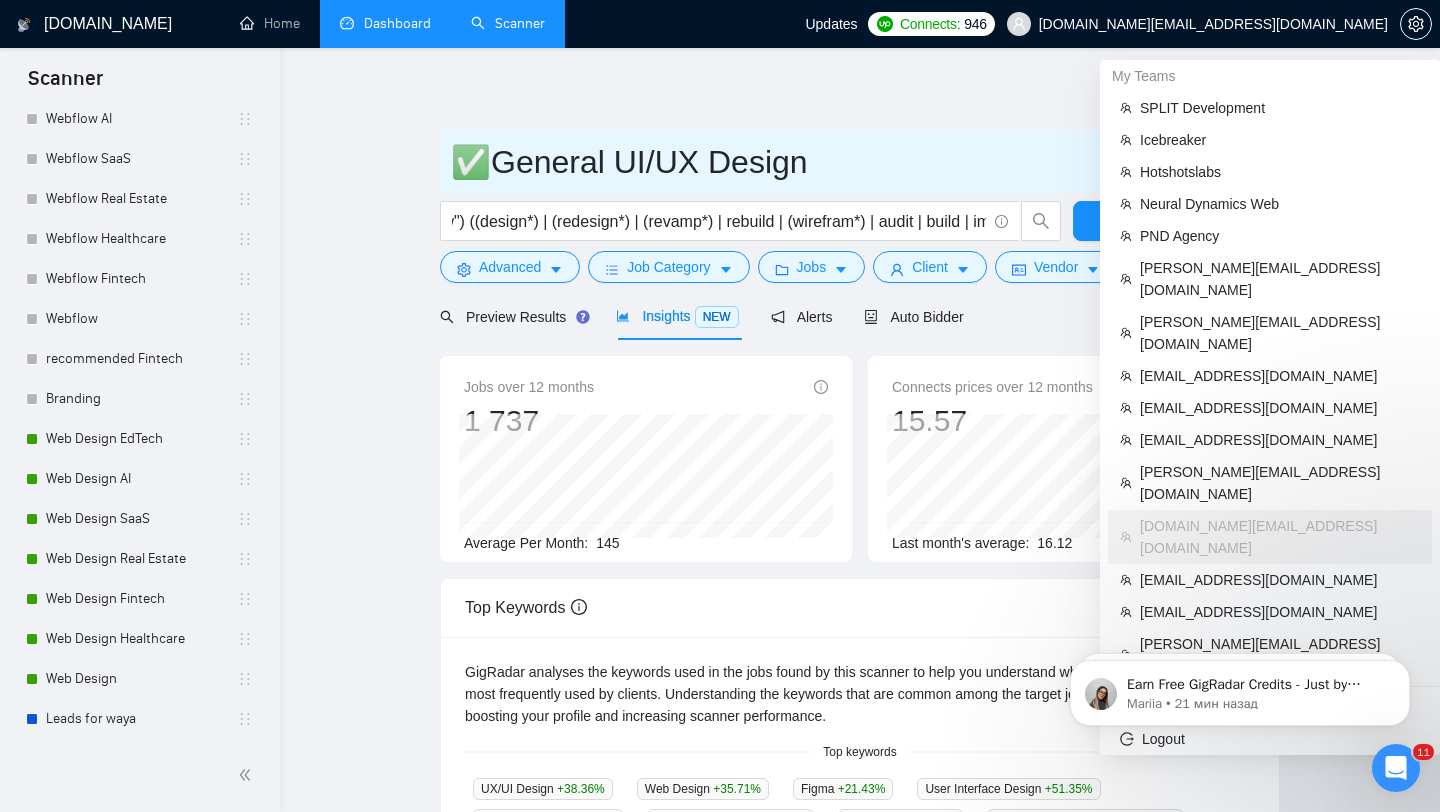 scroll, scrollTop: 303, scrollLeft: 0, axis: vertical 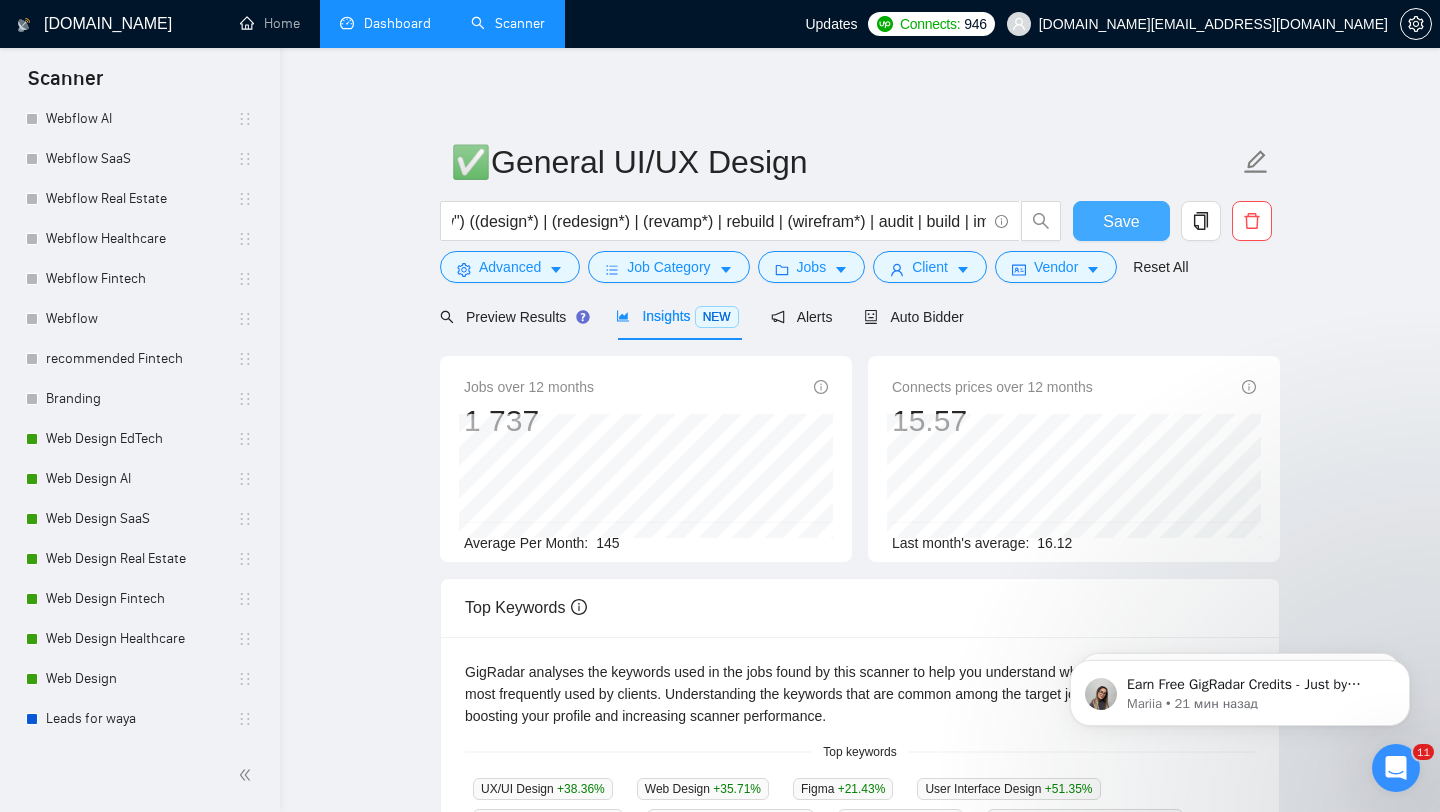 click on "Save" at bounding box center [1121, 221] 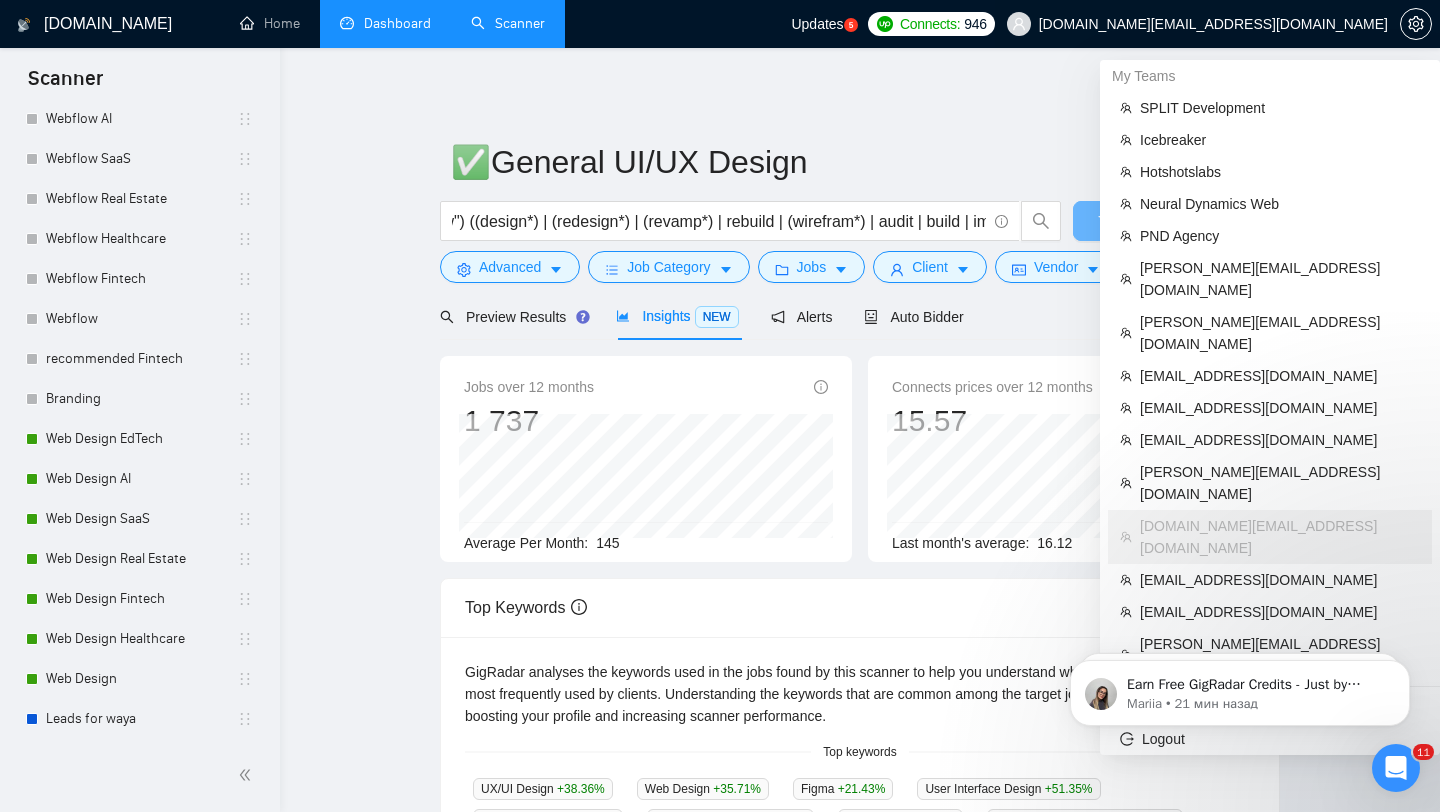 click on "[DOMAIN_NAME][EMAIL_ADDRESS][DOMAIN_NAME]" at bounding box center (1197, 24) 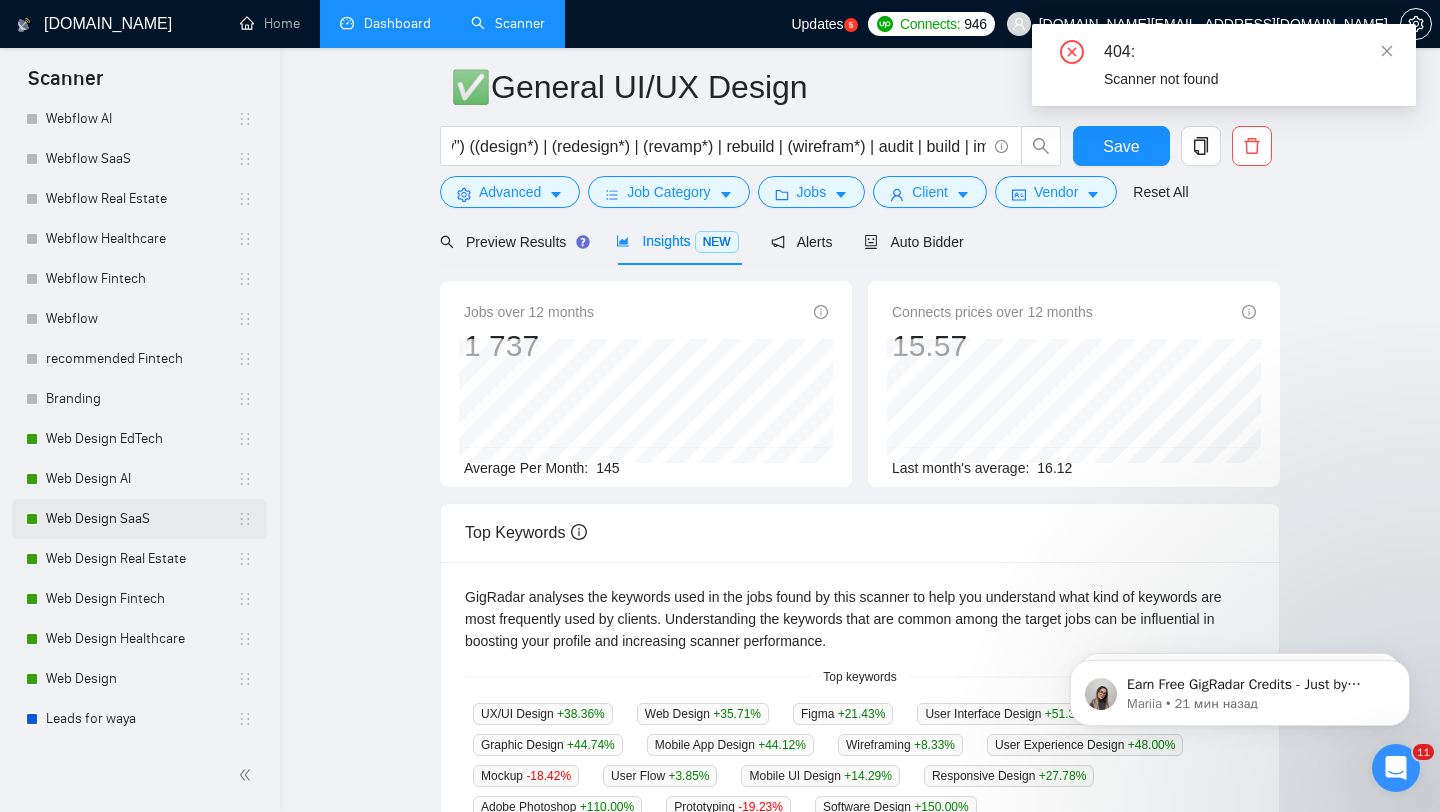 scroll, scrollTop: 132, scrollLeft: 0, axis: vertical 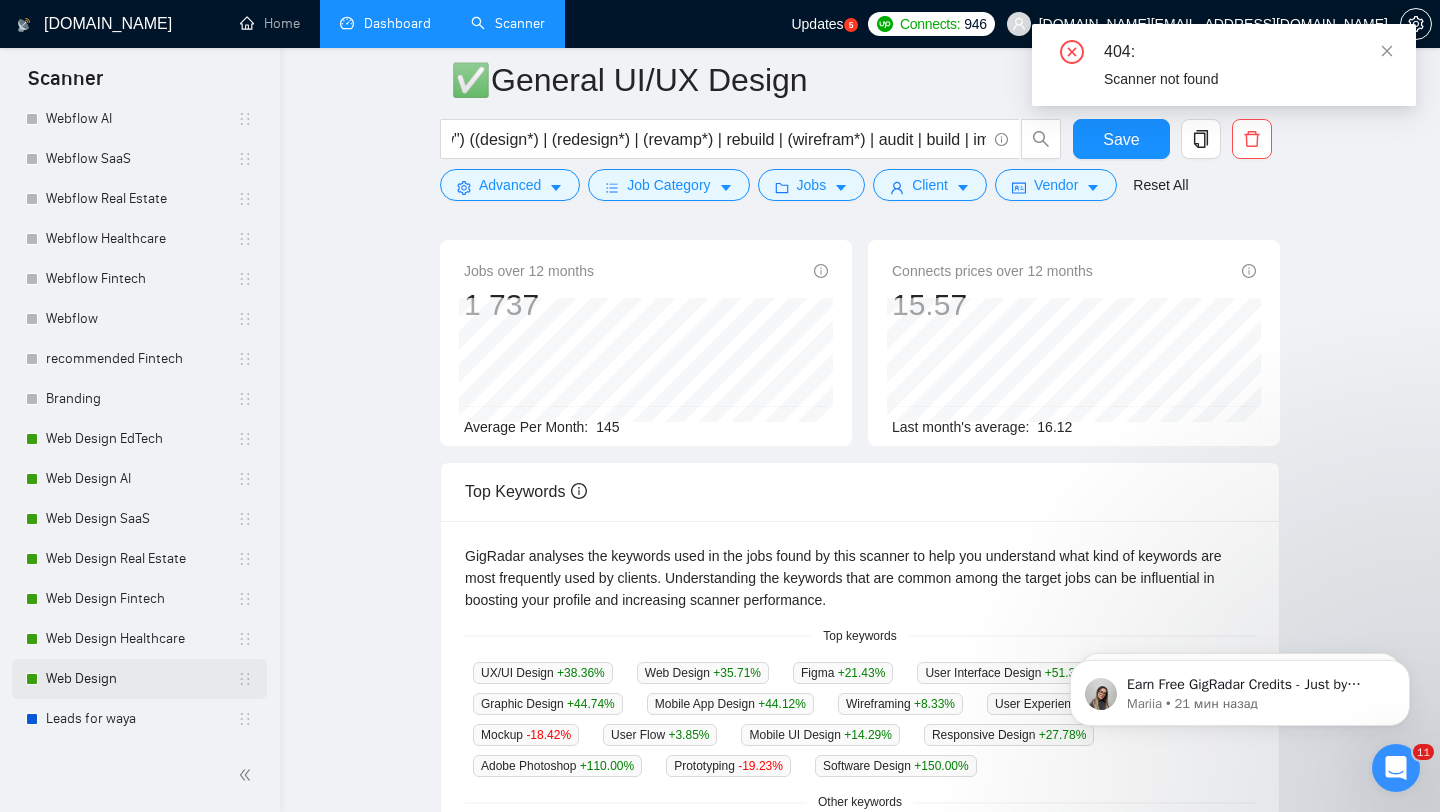 click on "Web Design" at bounding box center (141, 679) 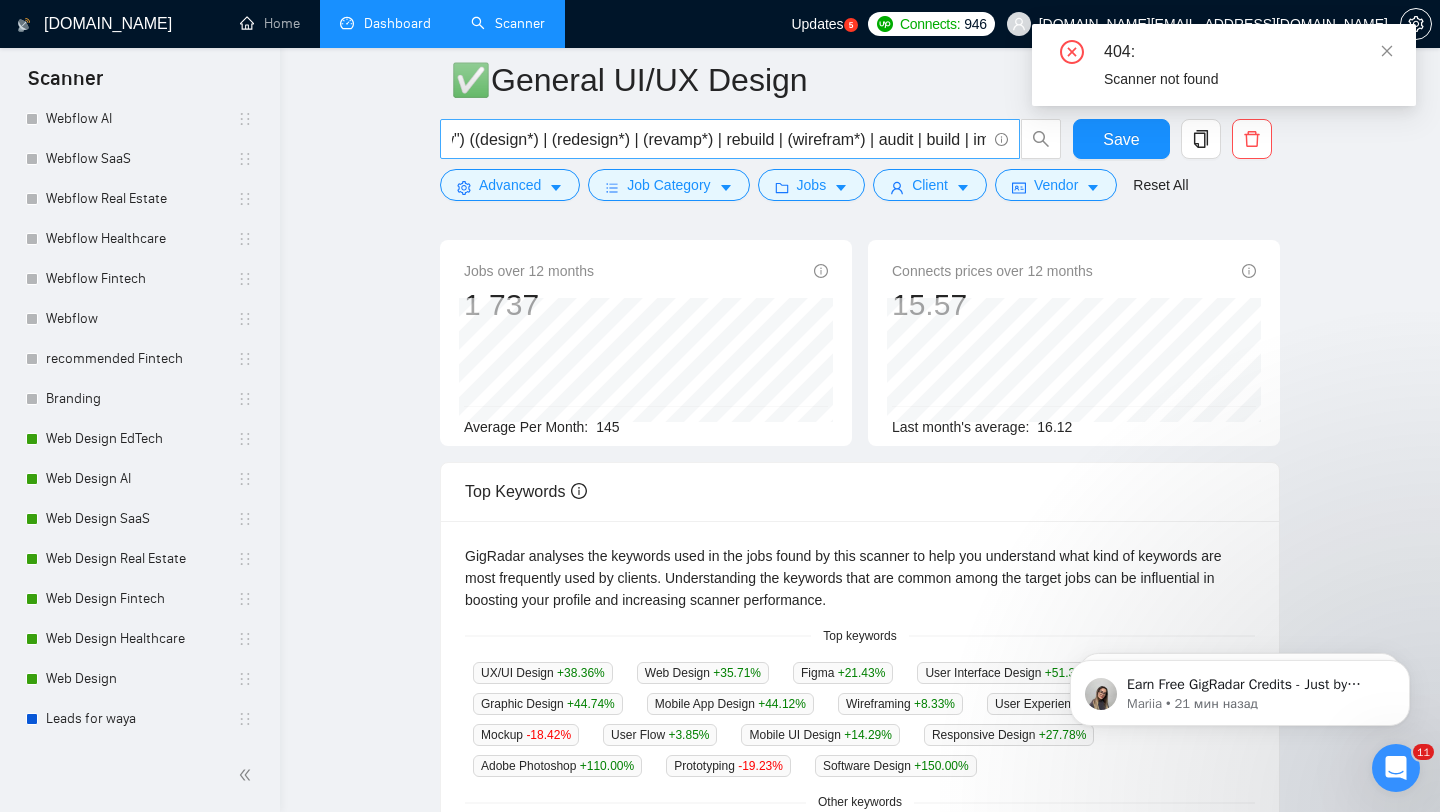 scroll, scrollTop: 0, scrollLeft: 0, axis: both 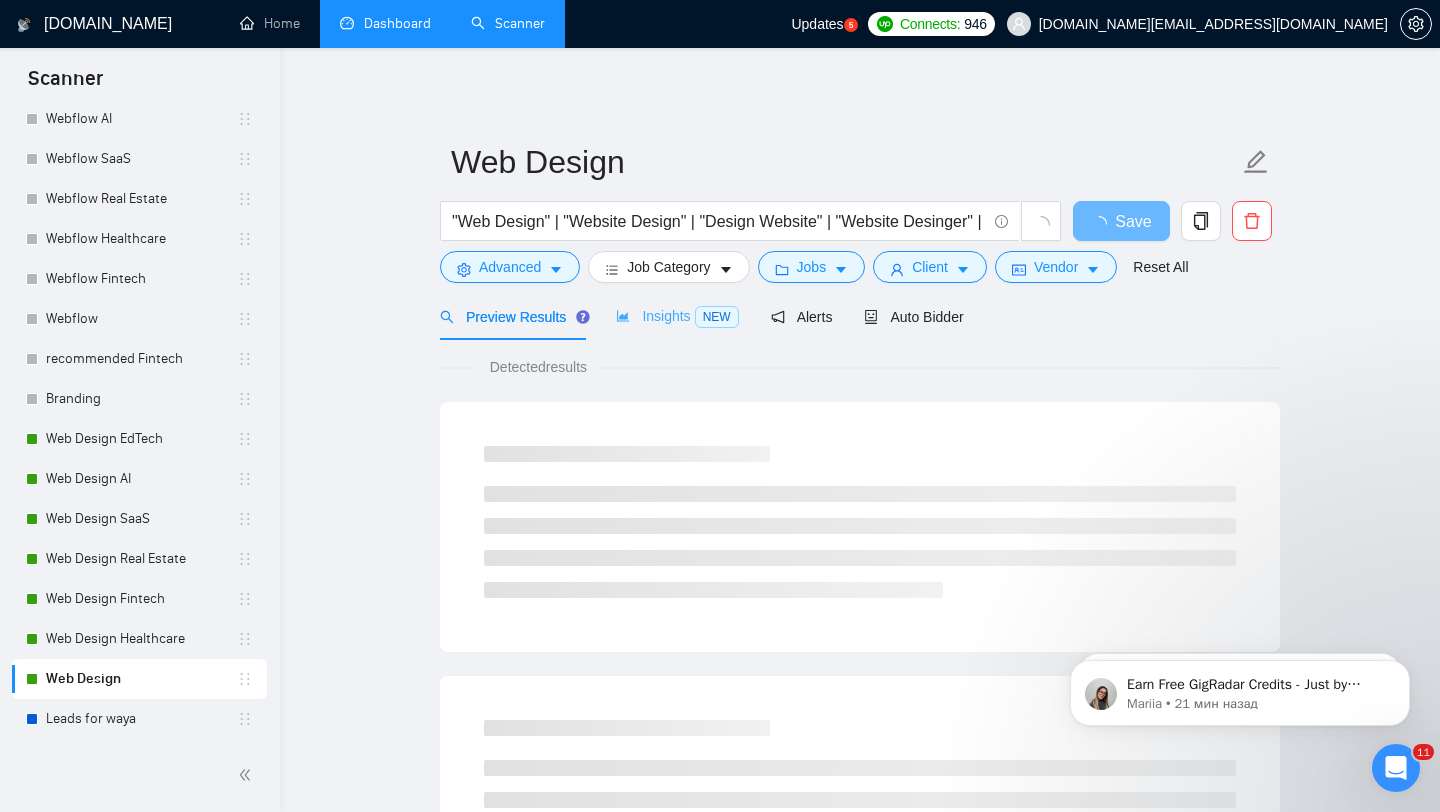 click on "Insights NEW" at bounding box center (677, 316) 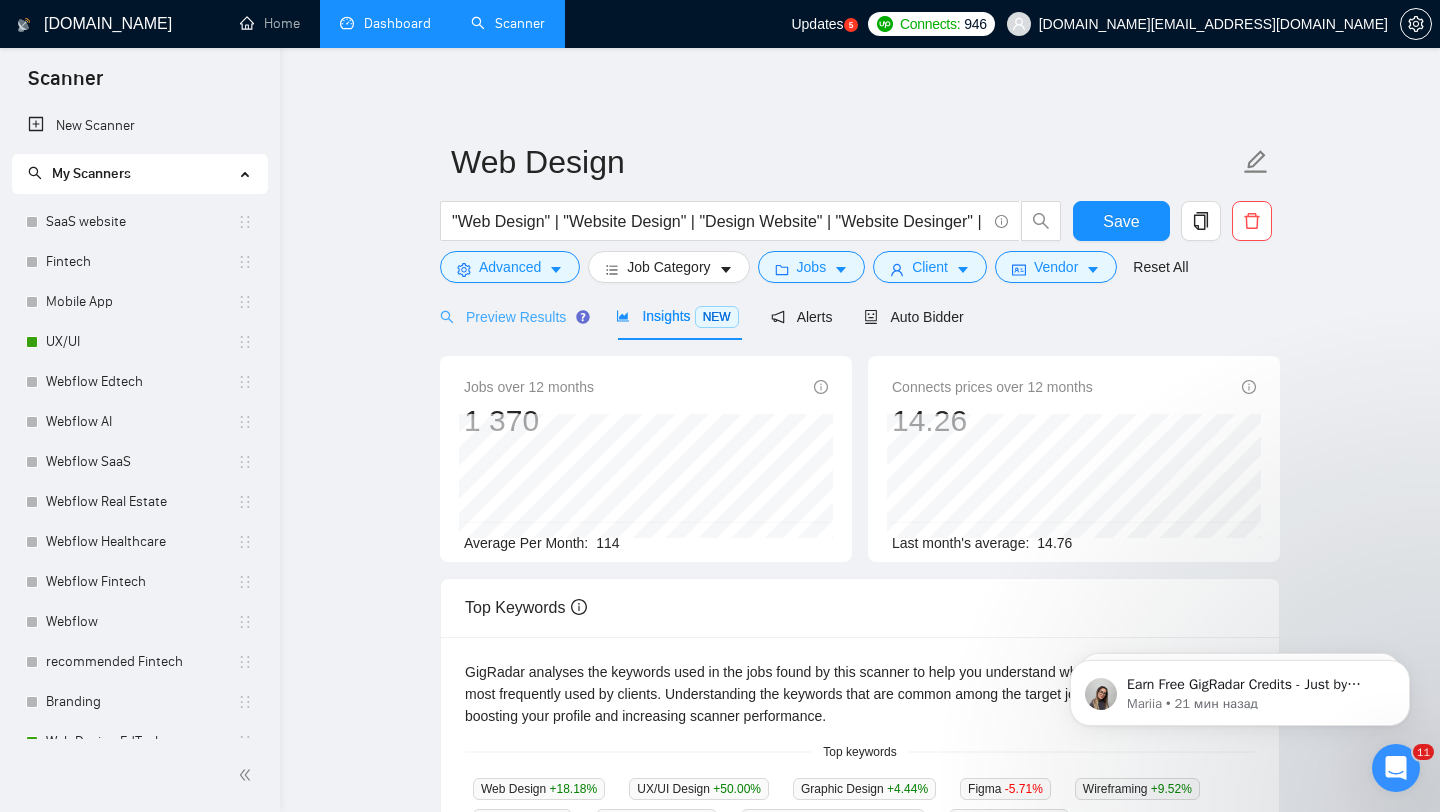 scroll, scrollTop: 3, scrollLeft: 0, axis: vertical 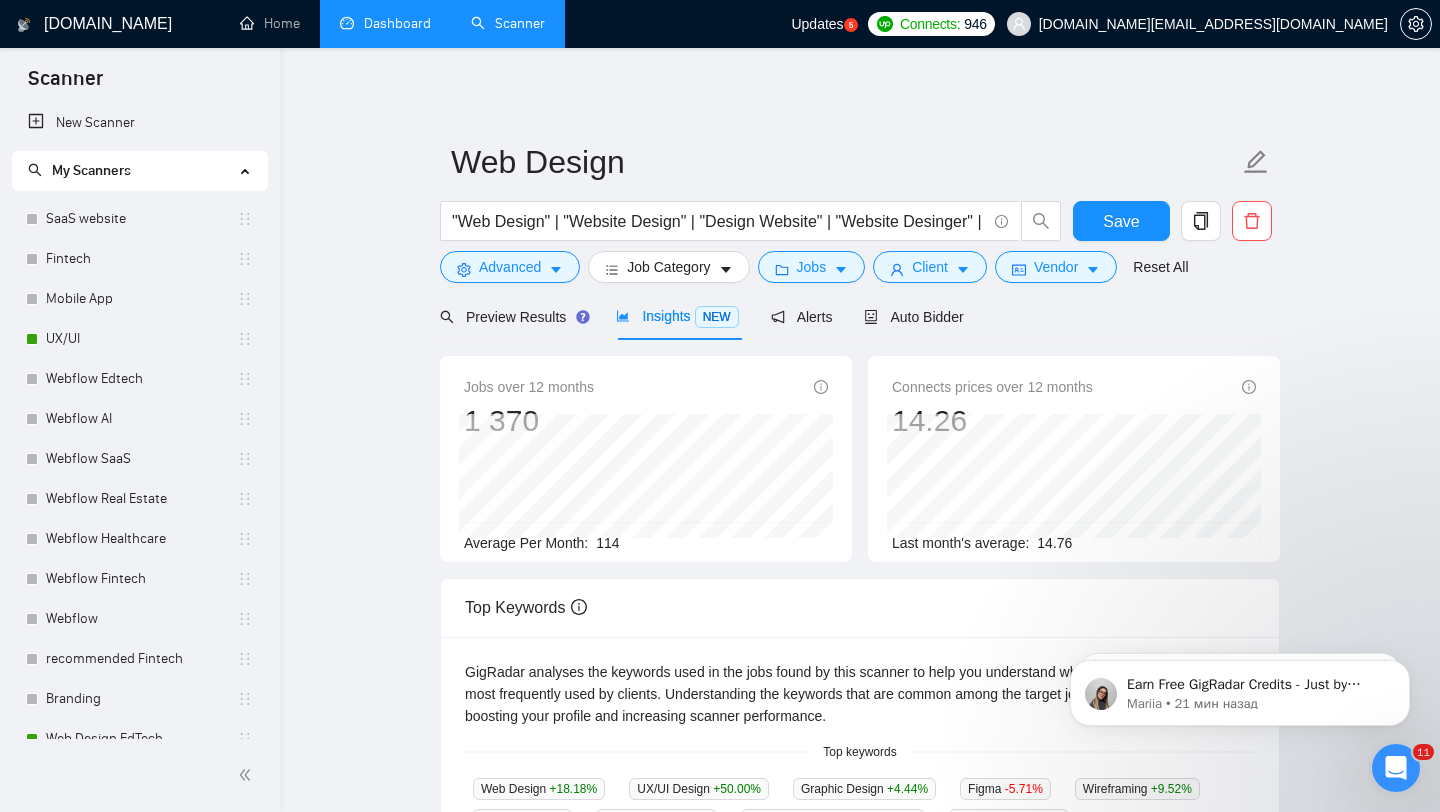 drag, startPoint x: 173, startPoint y: 344, endPoint x: 544, endPoint y: 350, distance: 371.04852 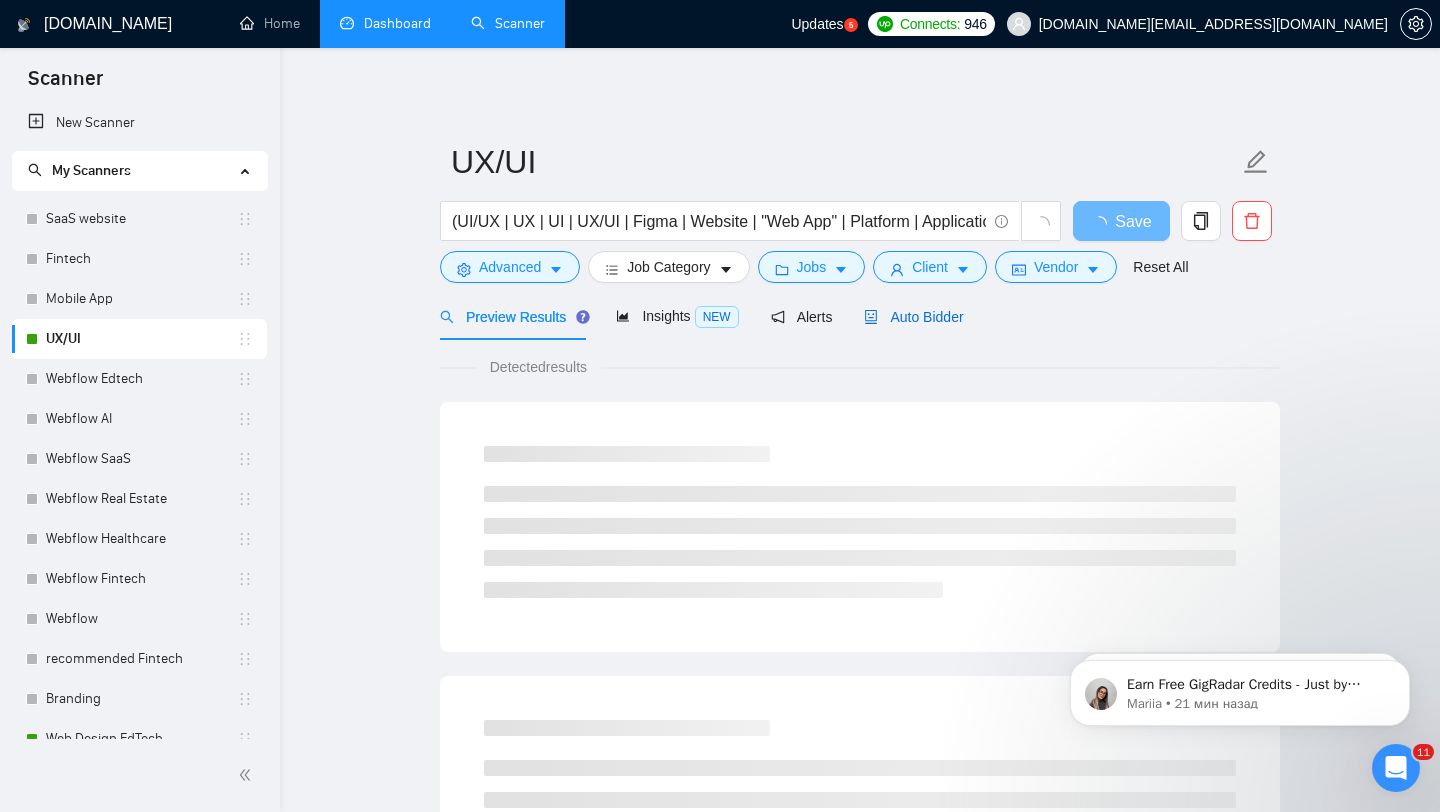 click on "Auto Bidder" at bounding box center [913, 317] 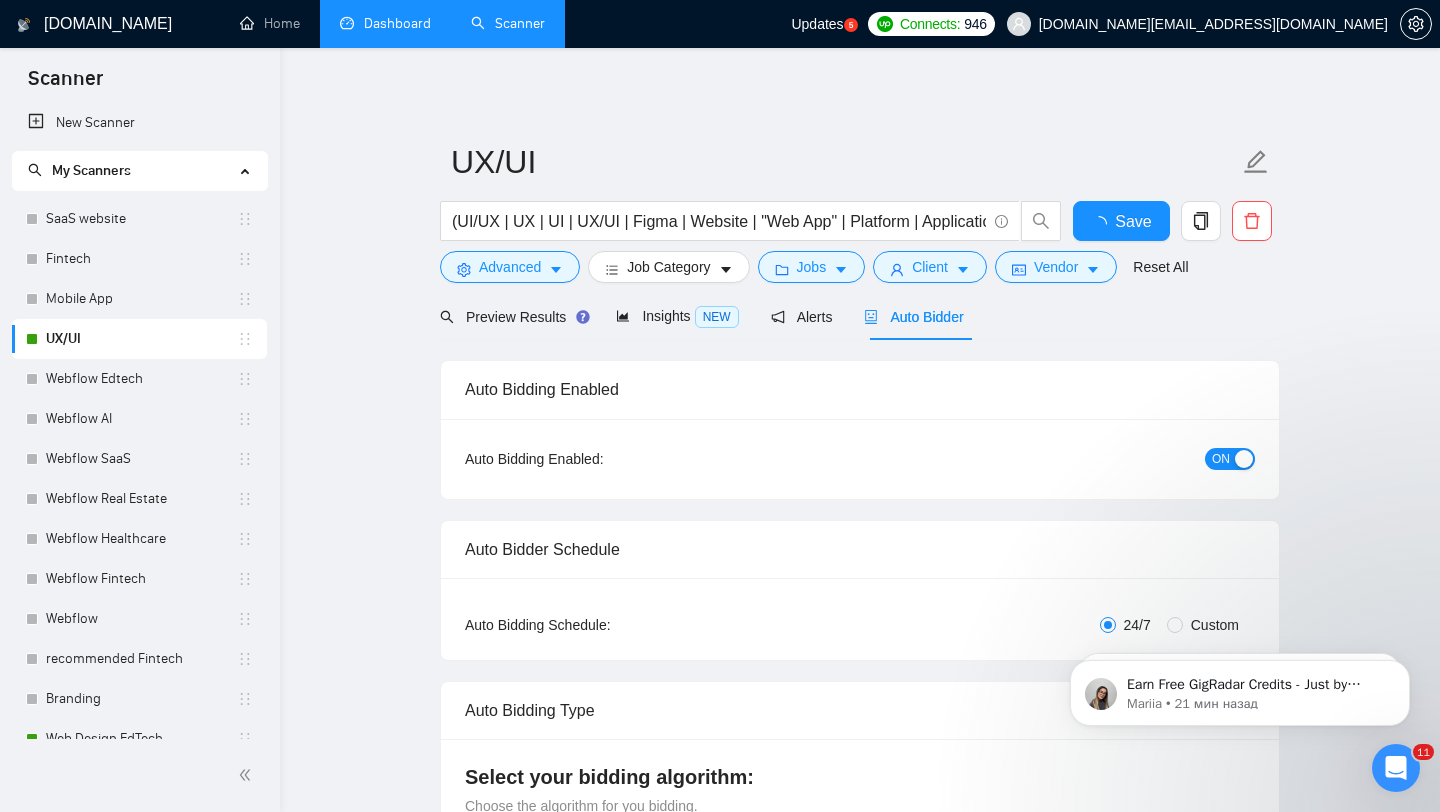 type 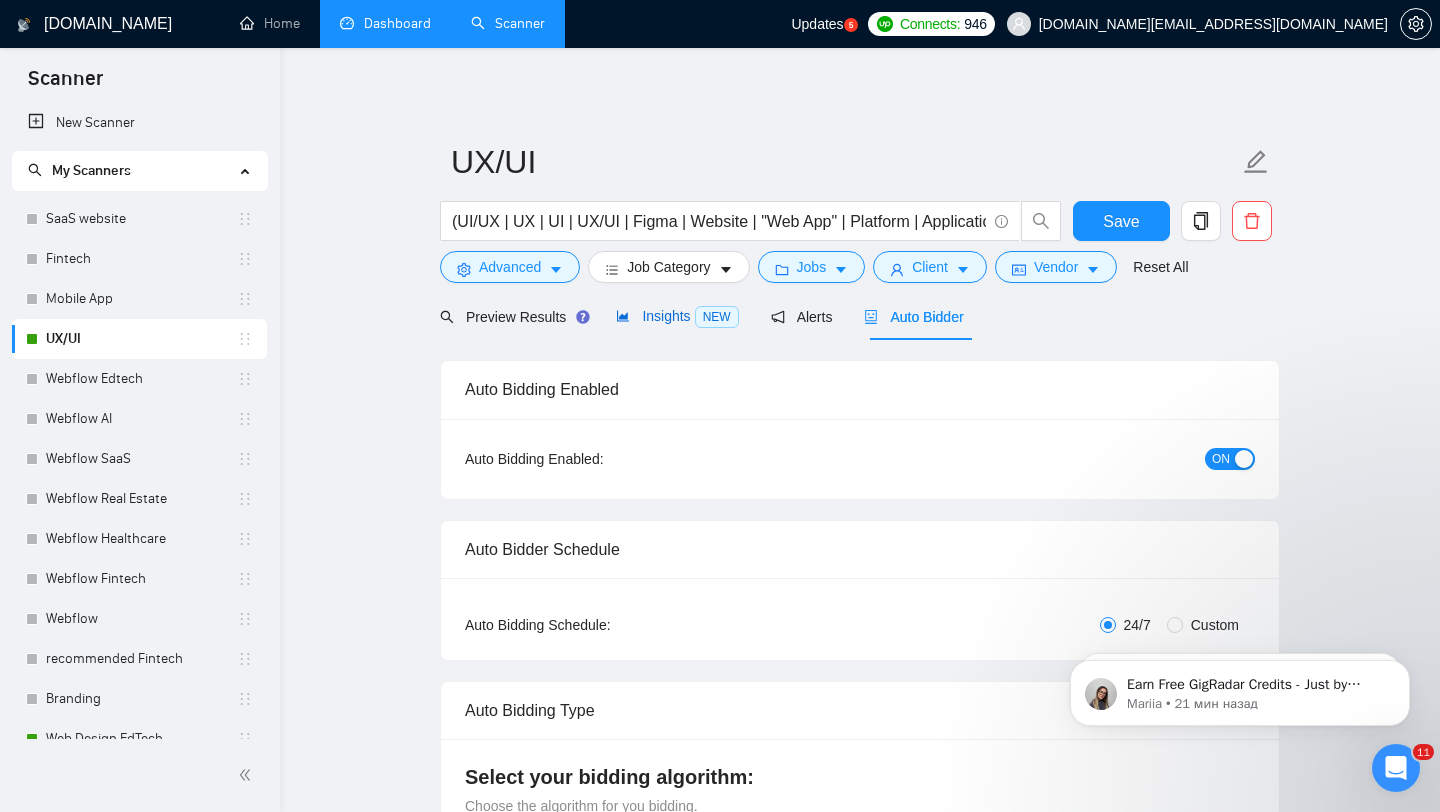 click on "Insights NEW" at bounding box center [677, 316] 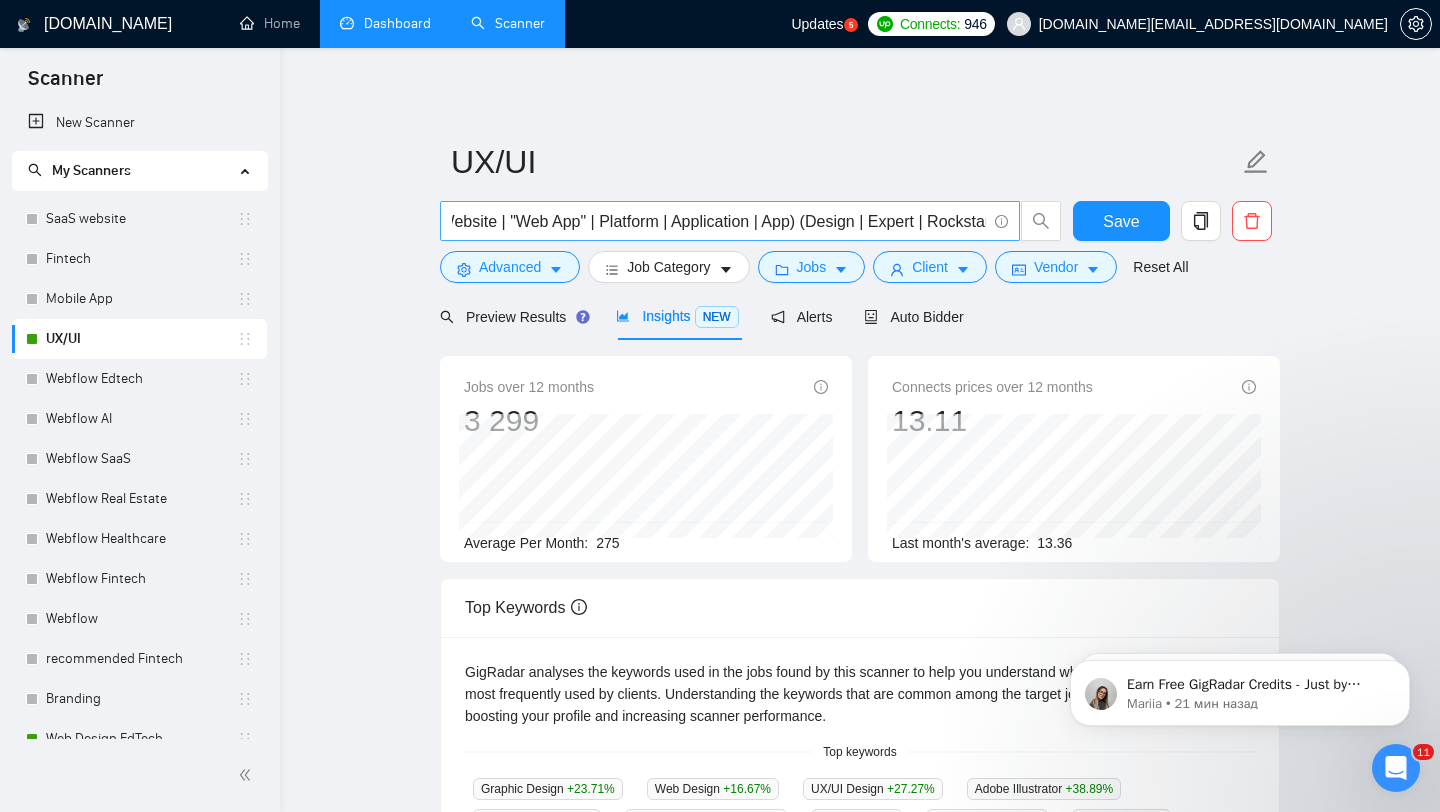 scroll, scrollTop: 0, scrollLeft: 342, axis: horizontal 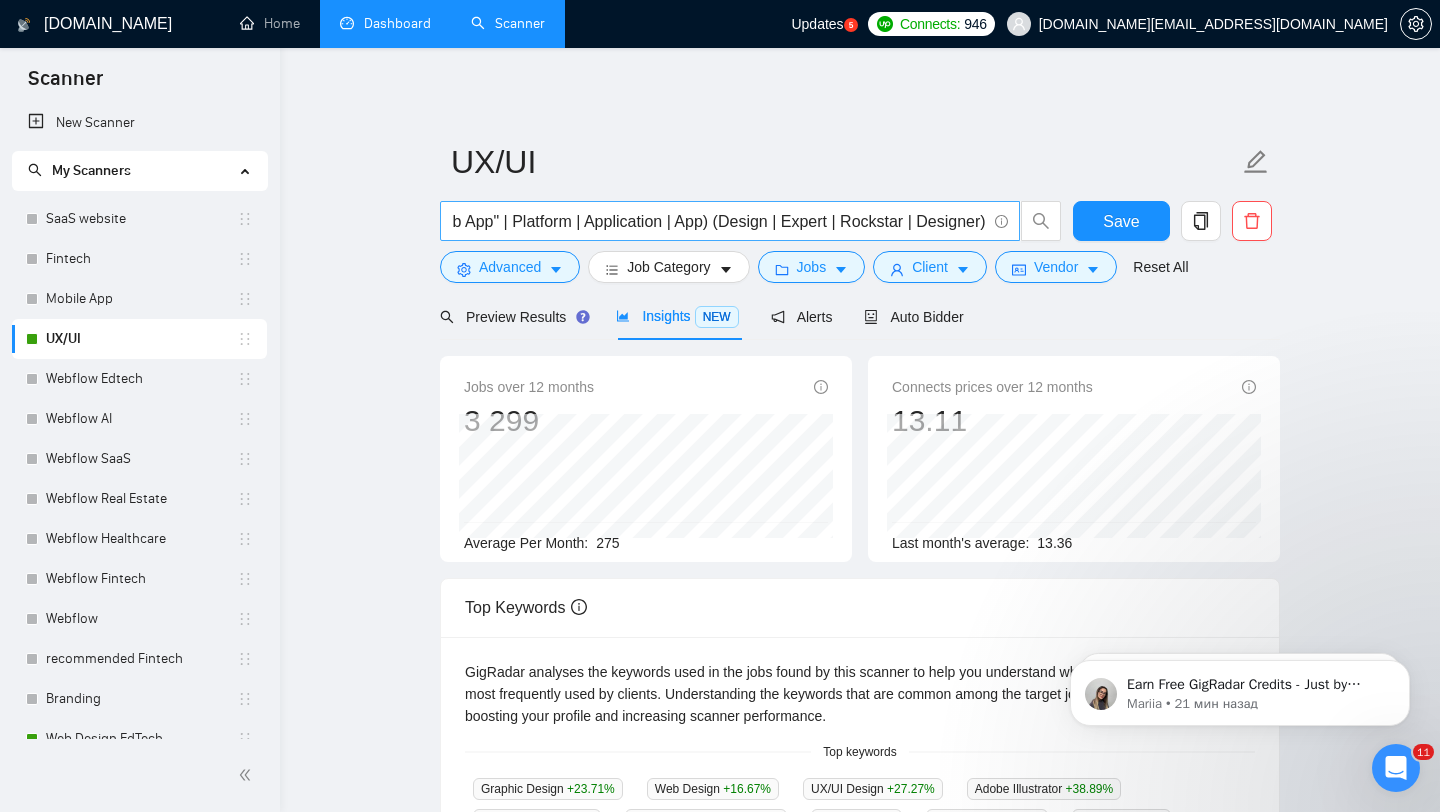 click on "(UI/UX | UX | UI | UX/UI | Figma | Website | "Web App" | Platform | Application | App) (Design | Expert | Rockstar | Designer)" at bounding box center (719, 221) 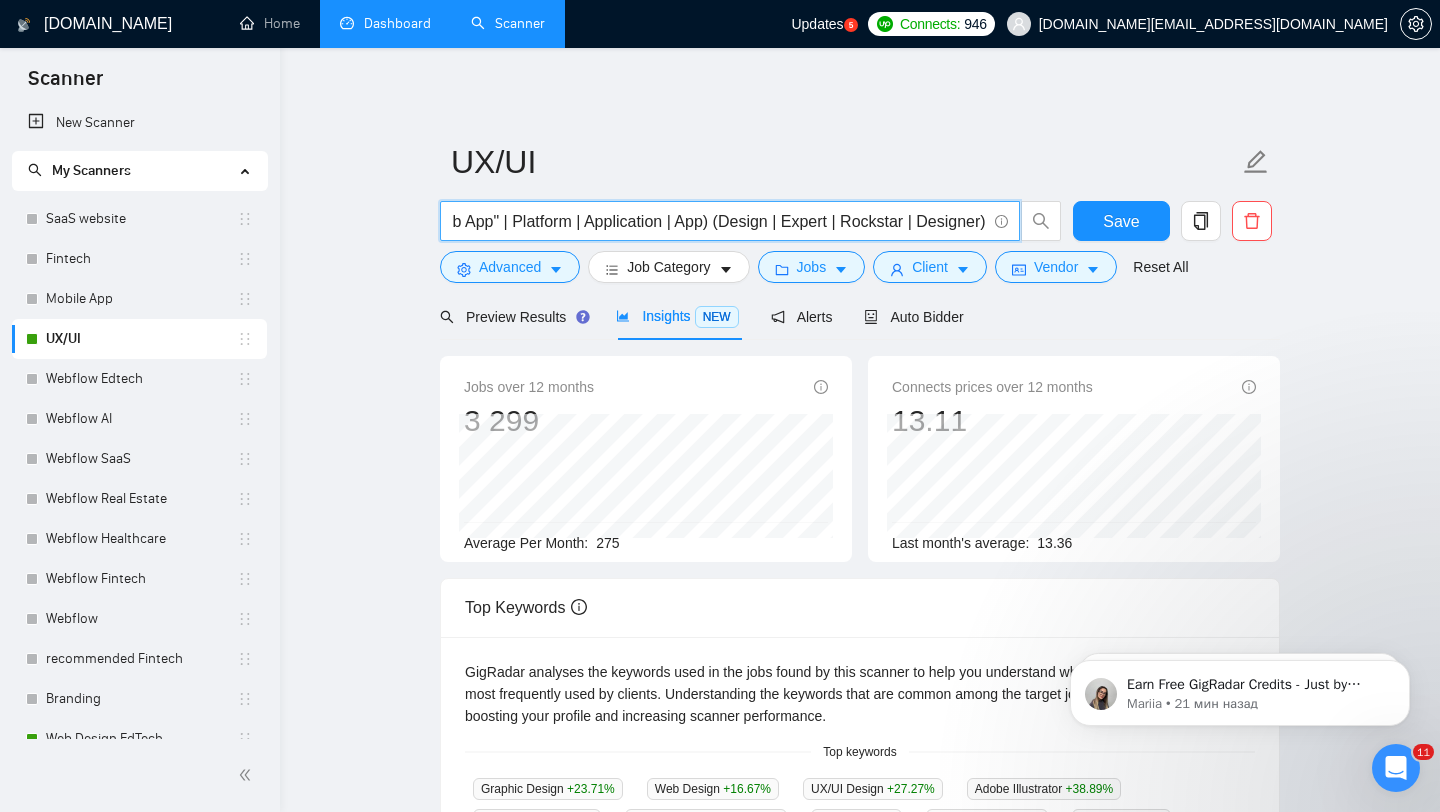 click on "(UI/UX | UX | UI | UX/UI | Figma | Website | "Web App" | Platform | Application | App) (Design | Expert | Rockstar | Designer)" at bounding box center (719, 221) 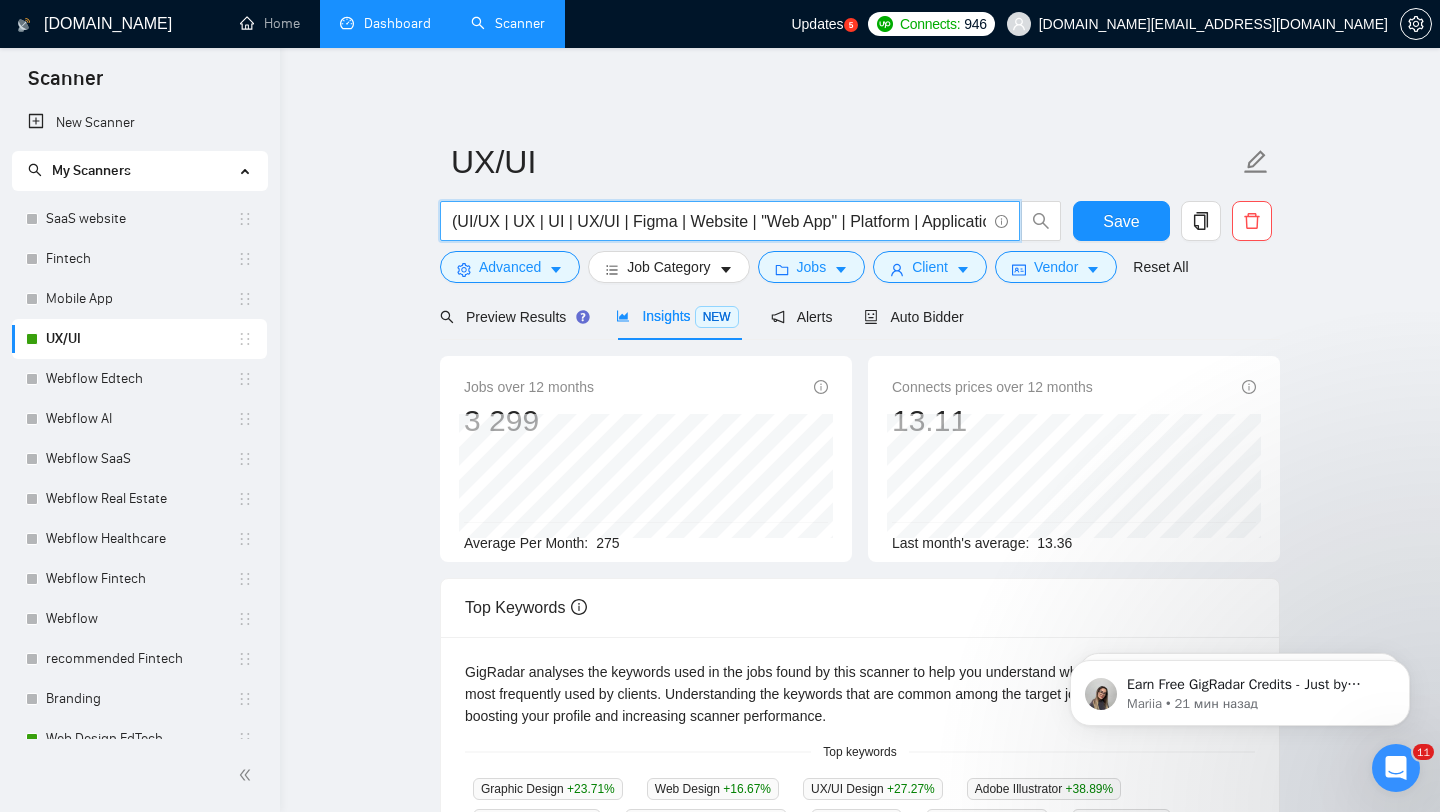 drag, startPoint x: 708, startPoint y: 225, endPoint x: 330, endPoint y: 226, distance: 378.0013 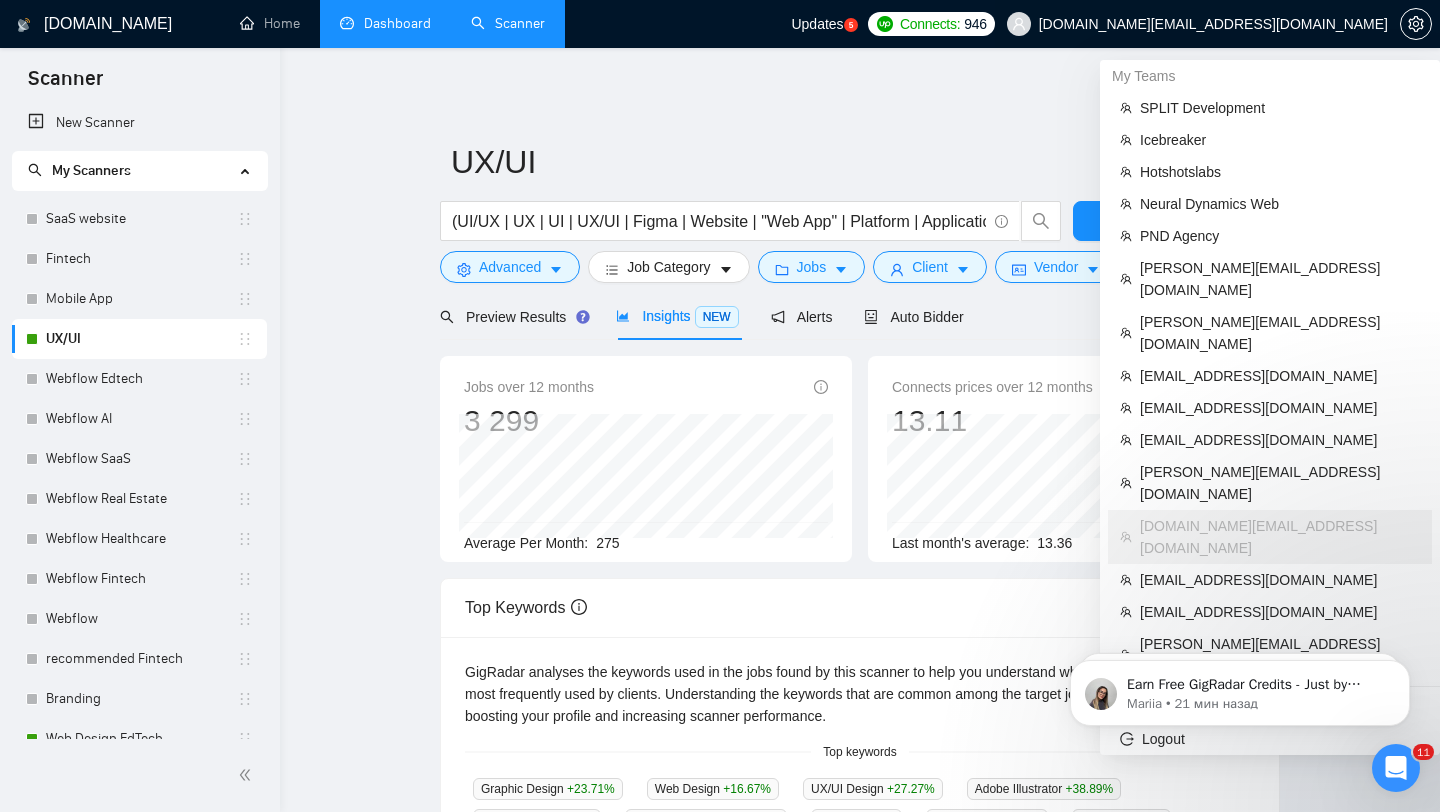 click on "[DOMAIN_NAME][EMAIL_ADDRESS][DOMAIN_NAME]" at bounding box center [1213, 24] 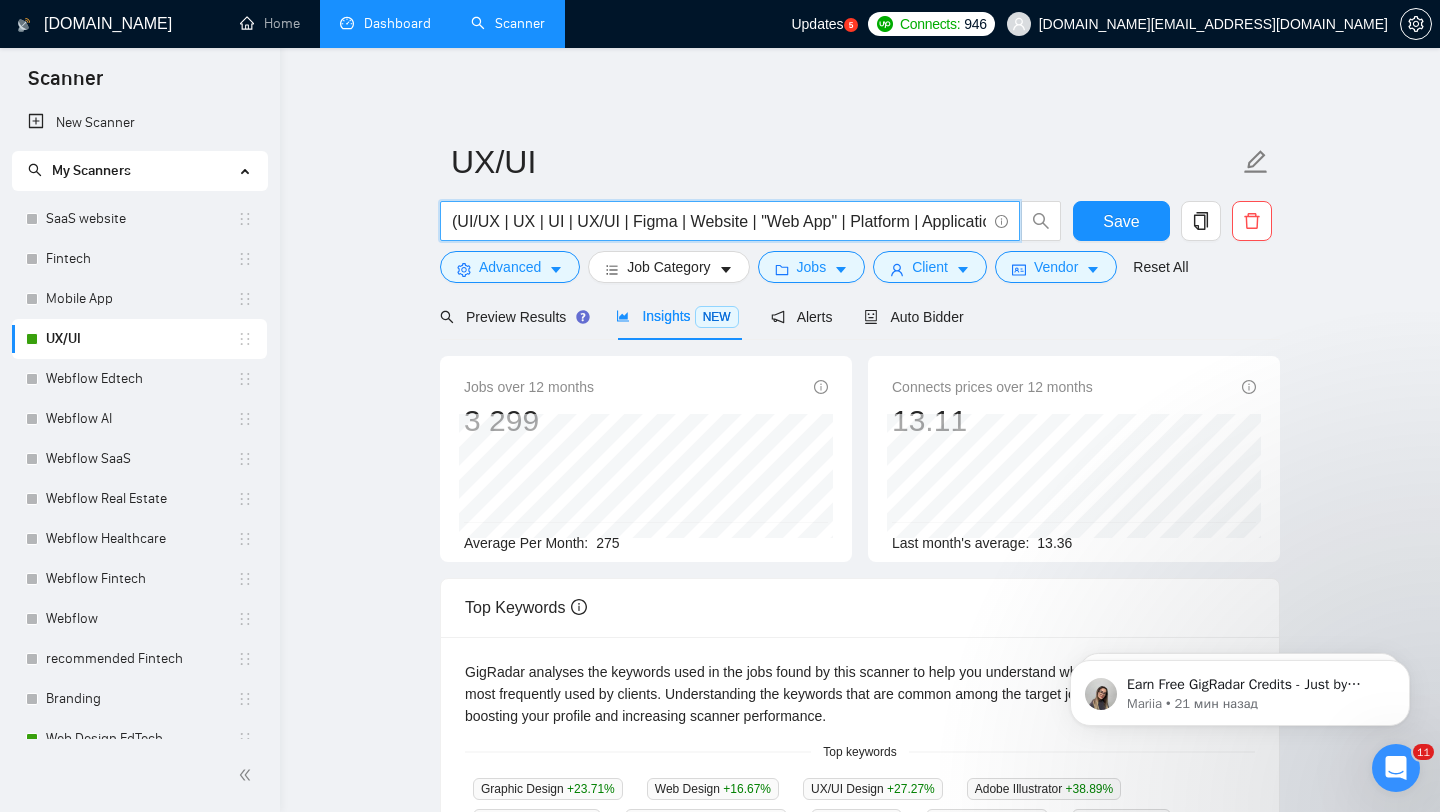 click on "(UI/UX | UX | UI | UX/UI | Figma | Website | "Web App" | Platform | Application | App) (Design | Expert | Rockstar | Designer)" at bounding box center [719, 221] 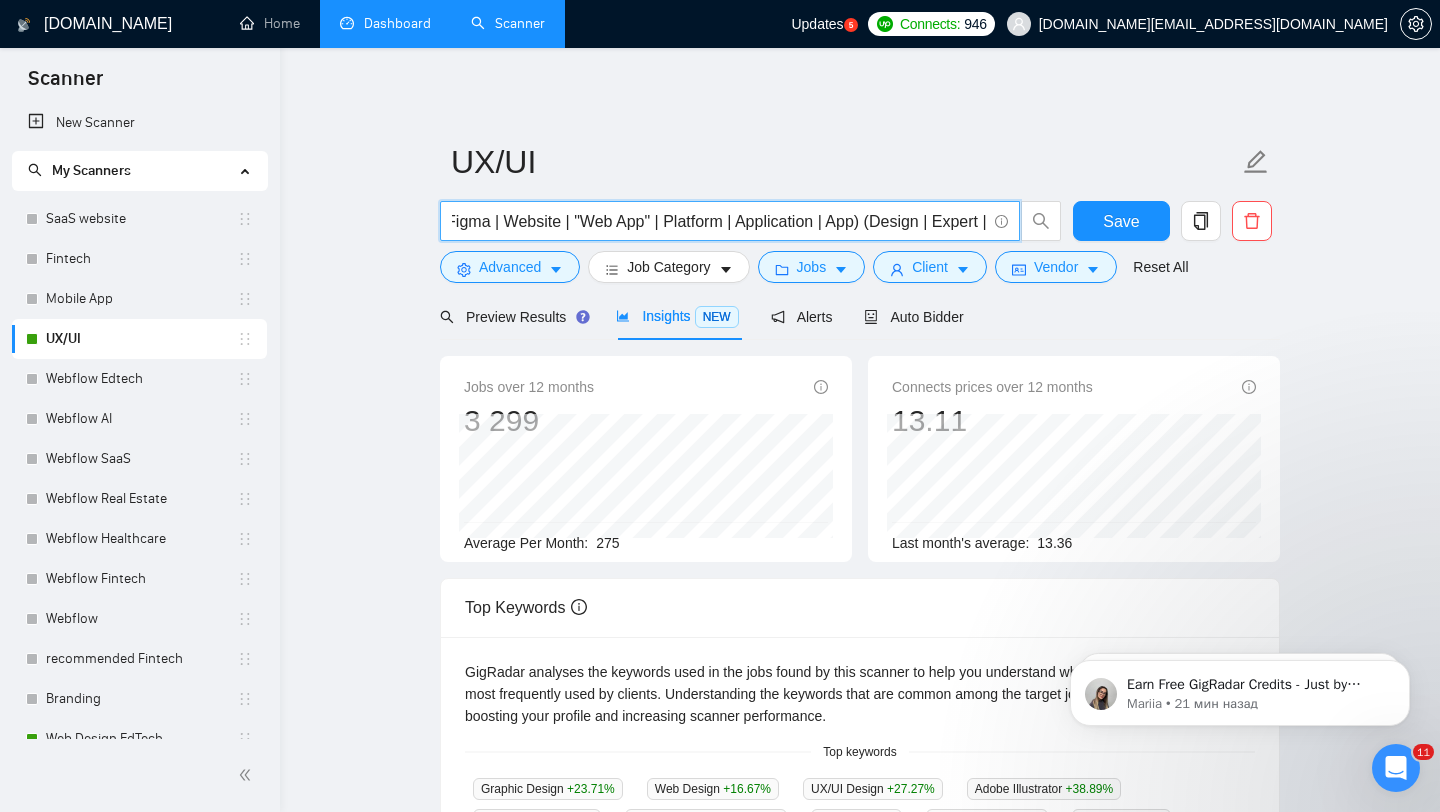 scroll, scrollTop: 0, scrollLeft: 202, axis: horizontal 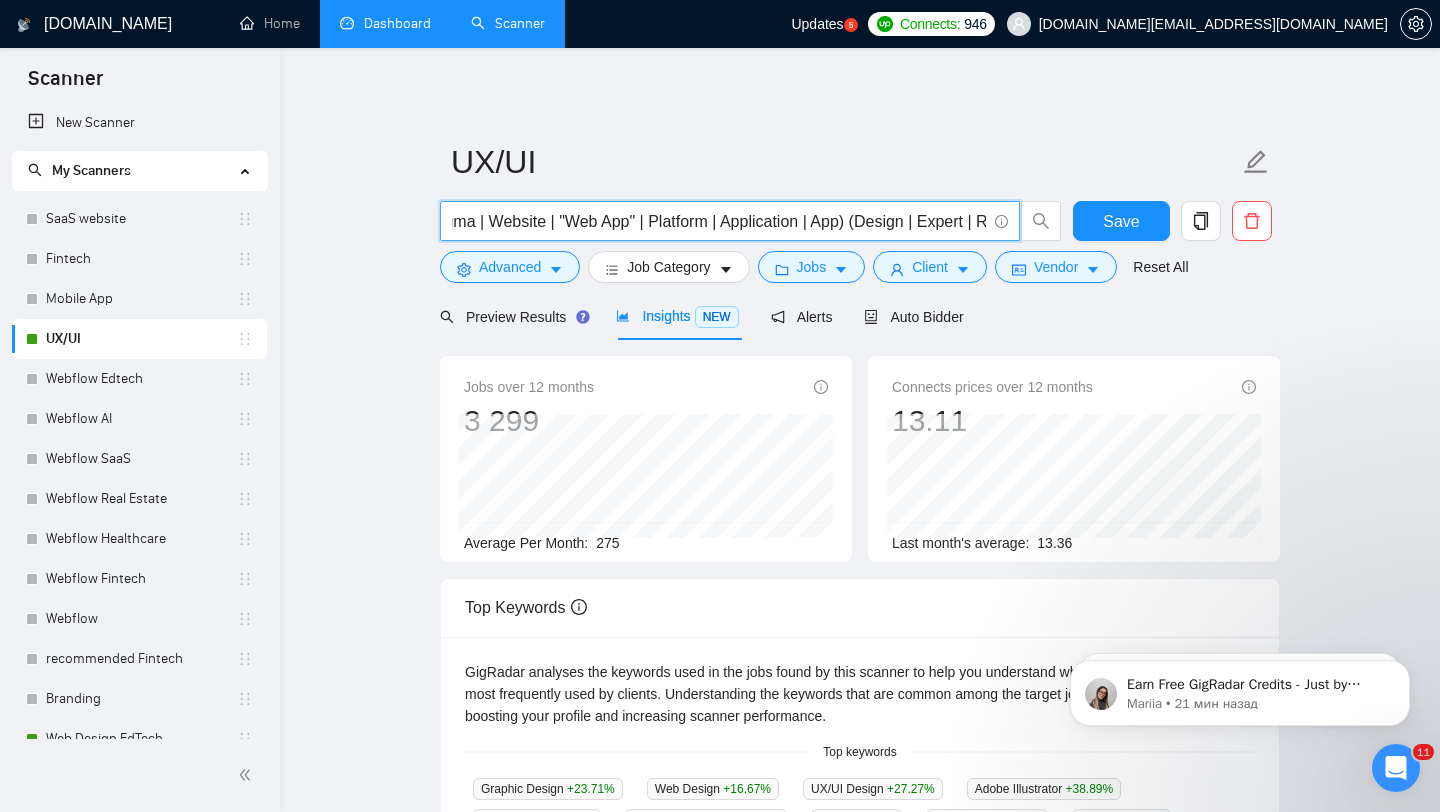 drag, startPoint x: 679, startPoint y: 223, endPoint x: 839, endPoint y: 228, distance: 160.07811 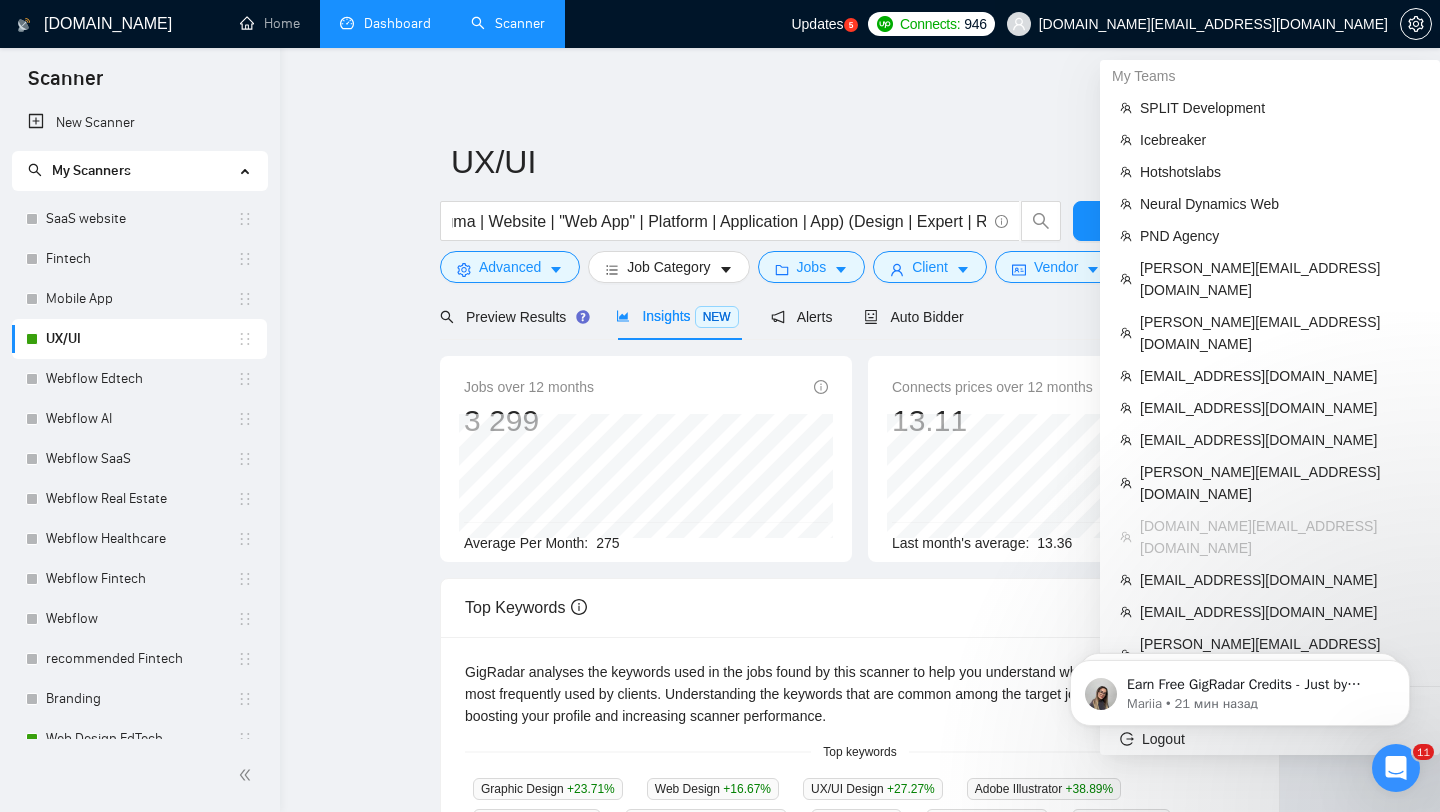 scroll, scrollTop: 0, scrollLeft: 0, axis: both 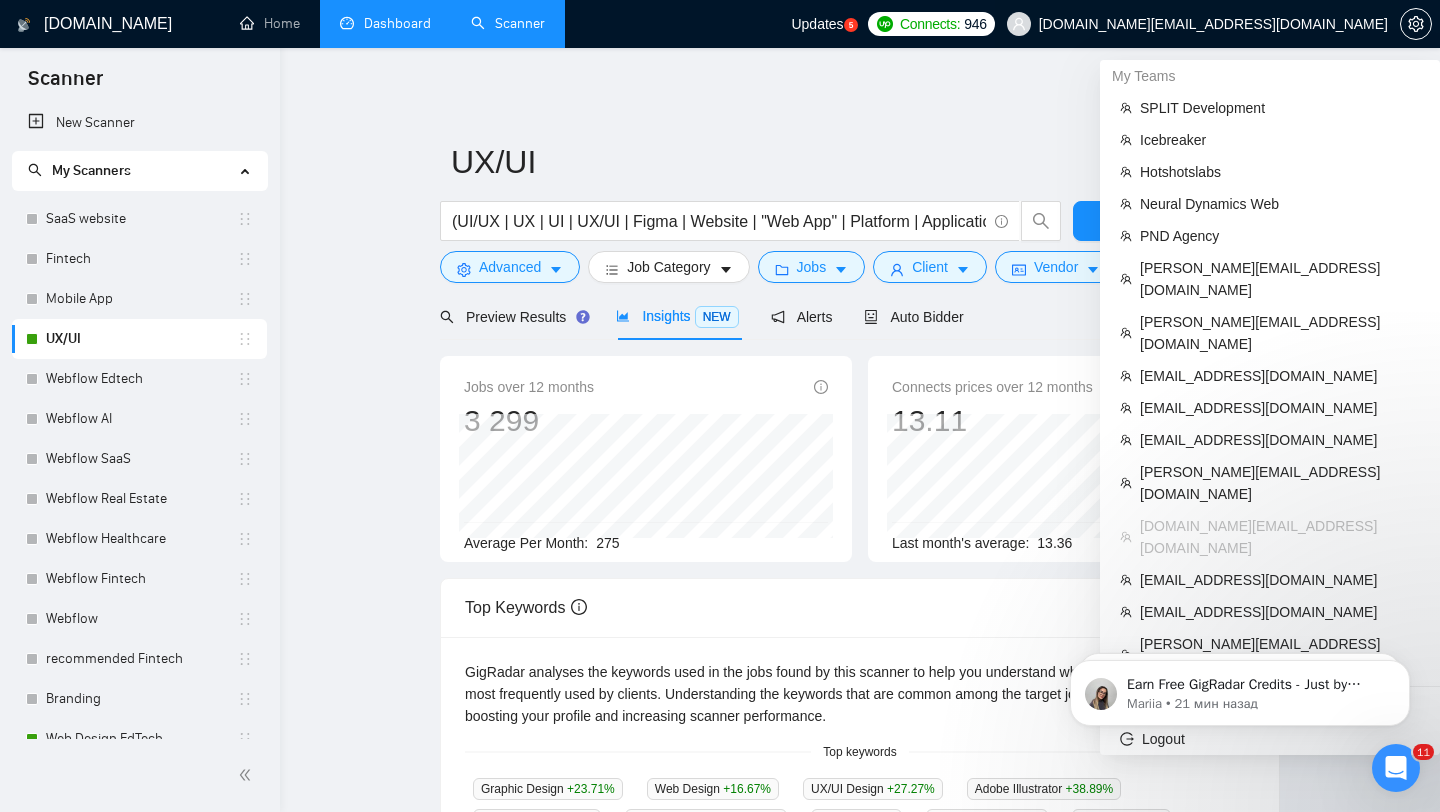 click on "[DOMAIN_NAME][EMAIL_ADDRESS][DOMAIN_NAME]" at bounding box center [1213, 24] 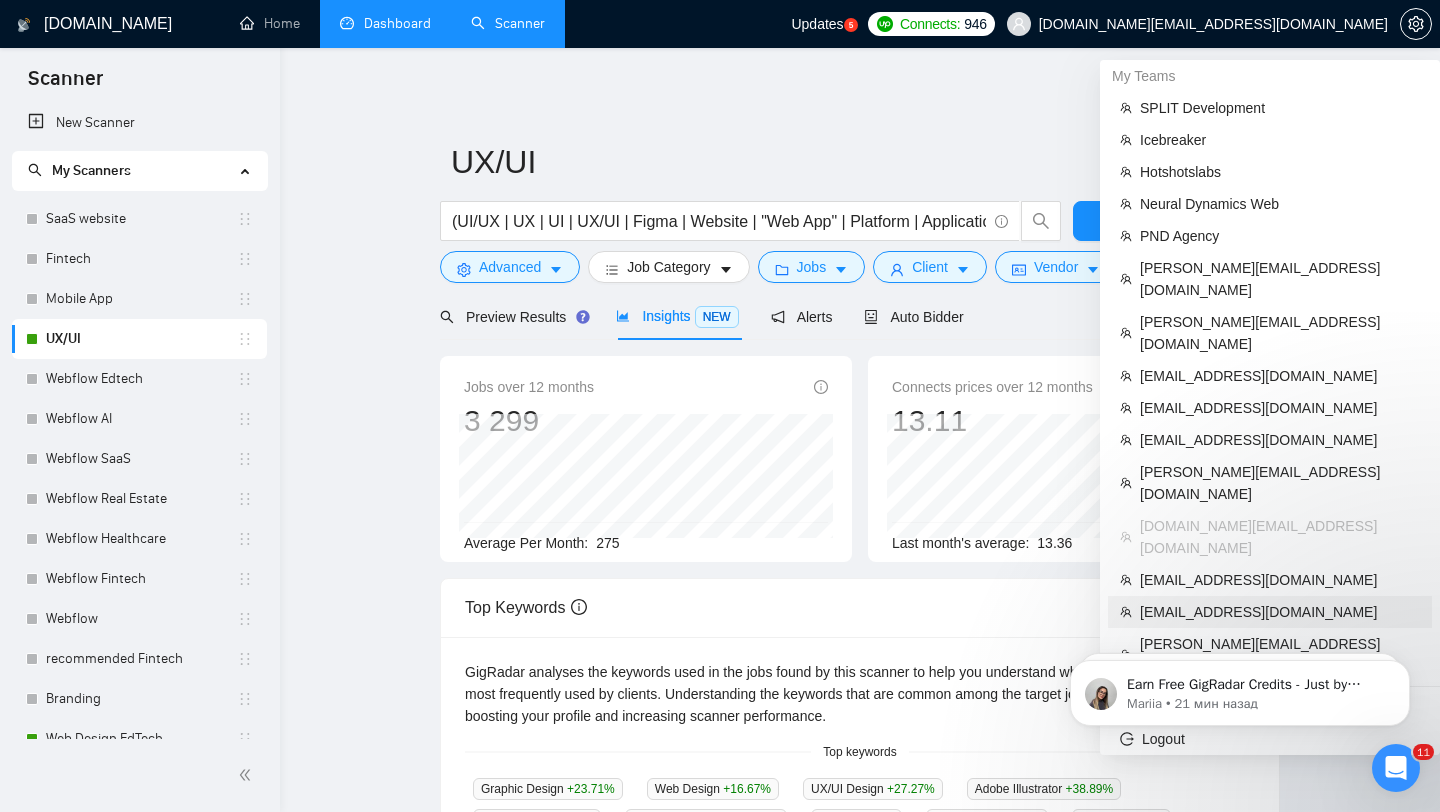 click on "[EMAIL_ADDRESS][DOMAIN_NAME]" at bounding box center [1270, 612] 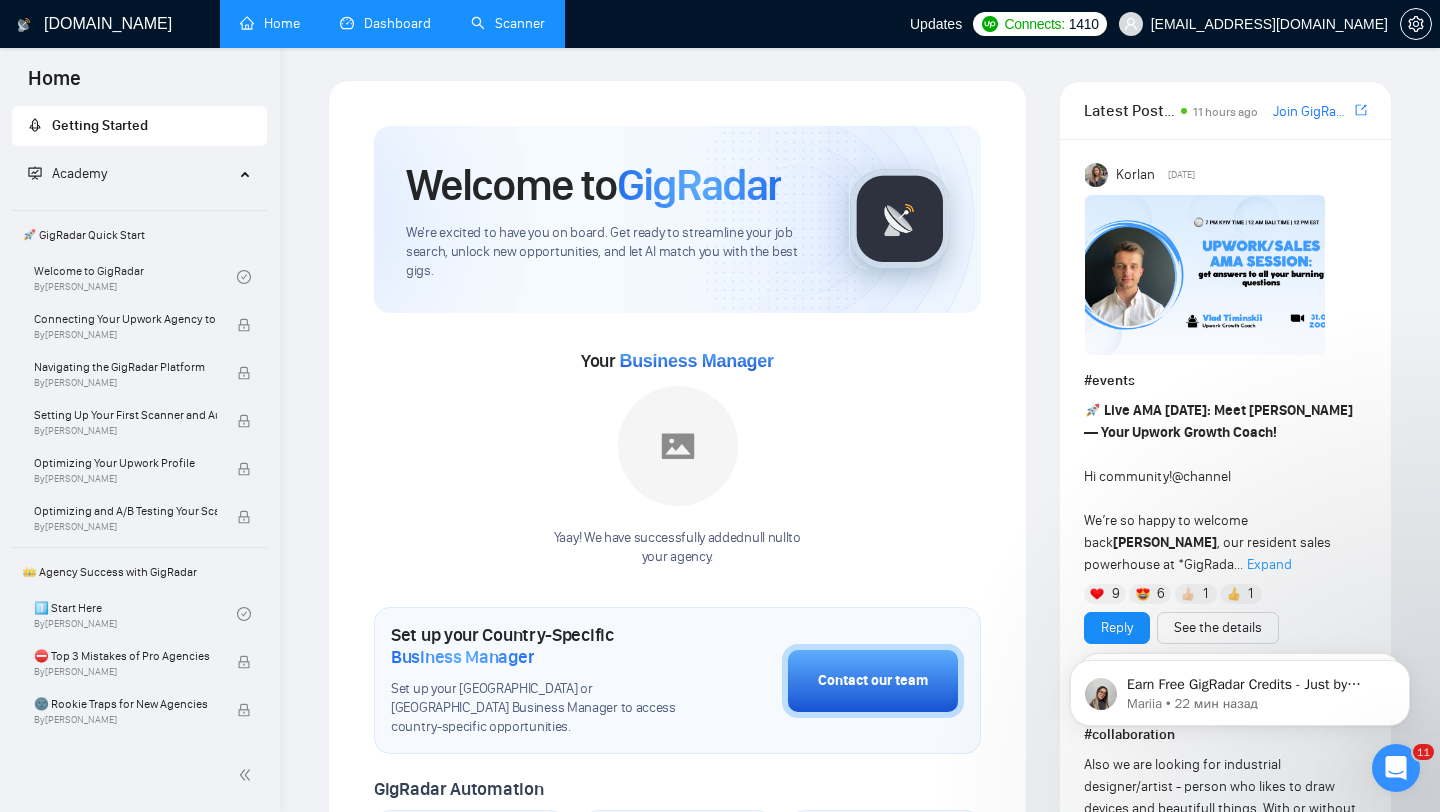 click on "Dashboard" at bounding box center [385, 23] 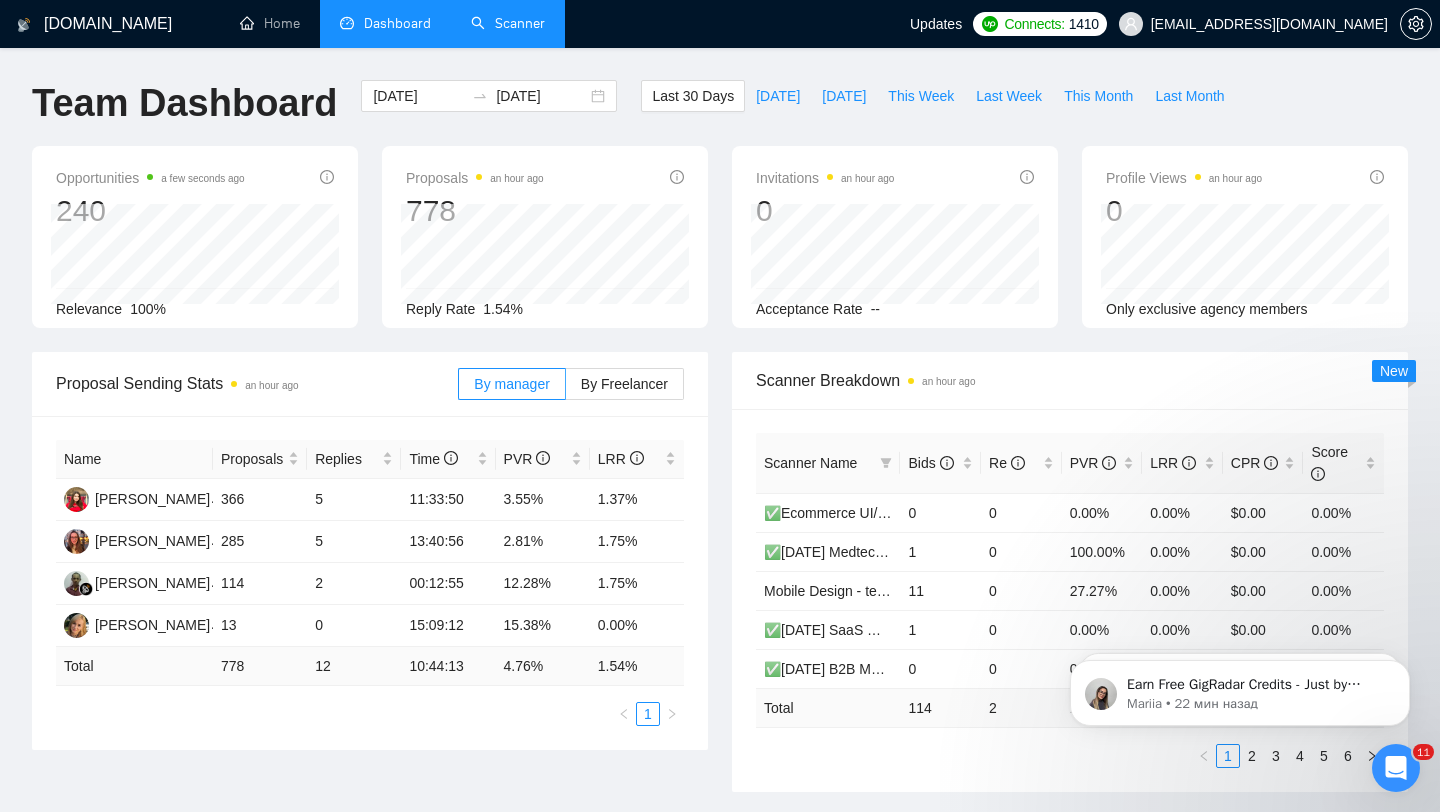 click on "Scanner" at bounding box center (508, 23) 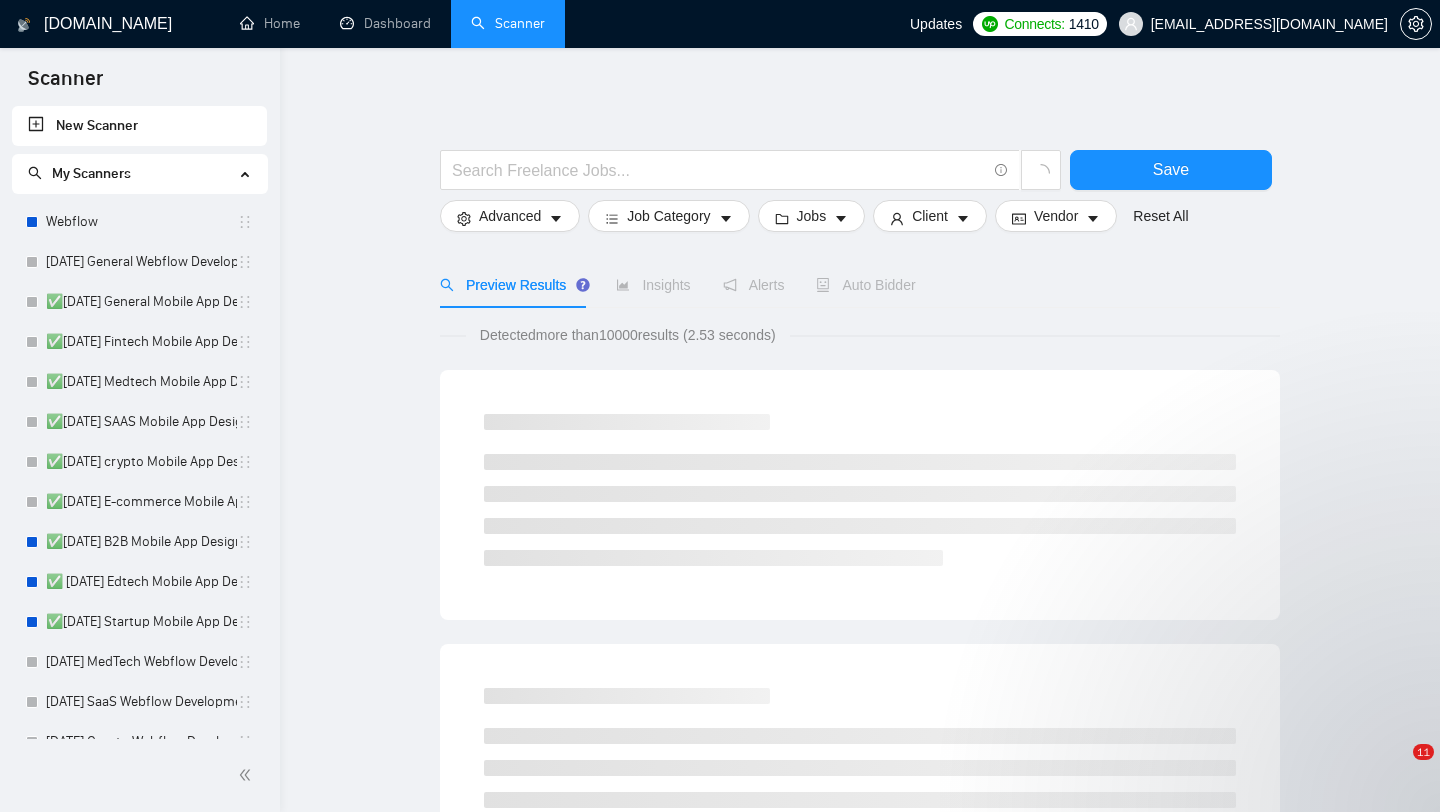scroll, scrollTop: 0, scrollLeft: 0, axis: both 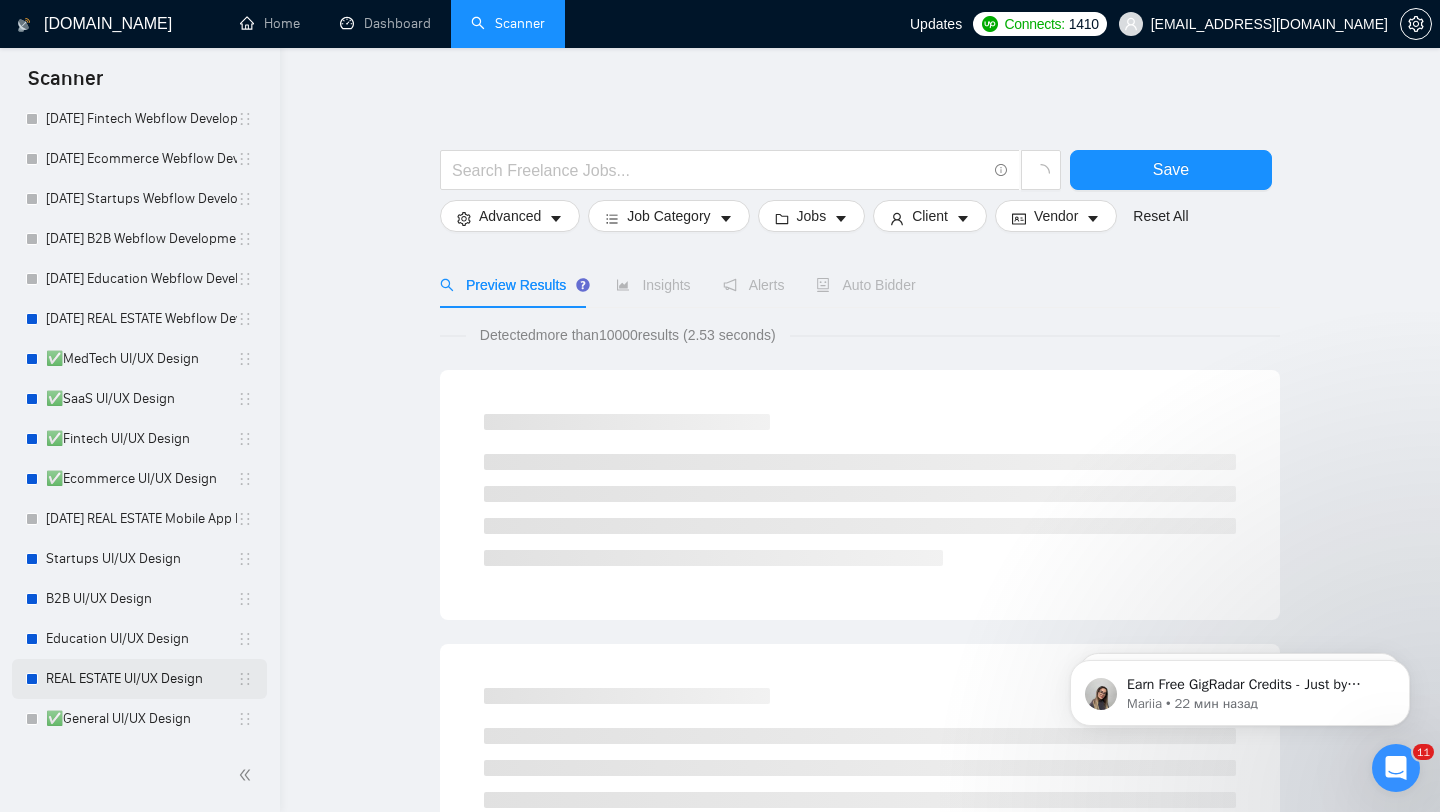 drag, startPoint x: 147, startPoint y: 715, endPoint x: 171, endPoint y: 692, distance: 33.24154 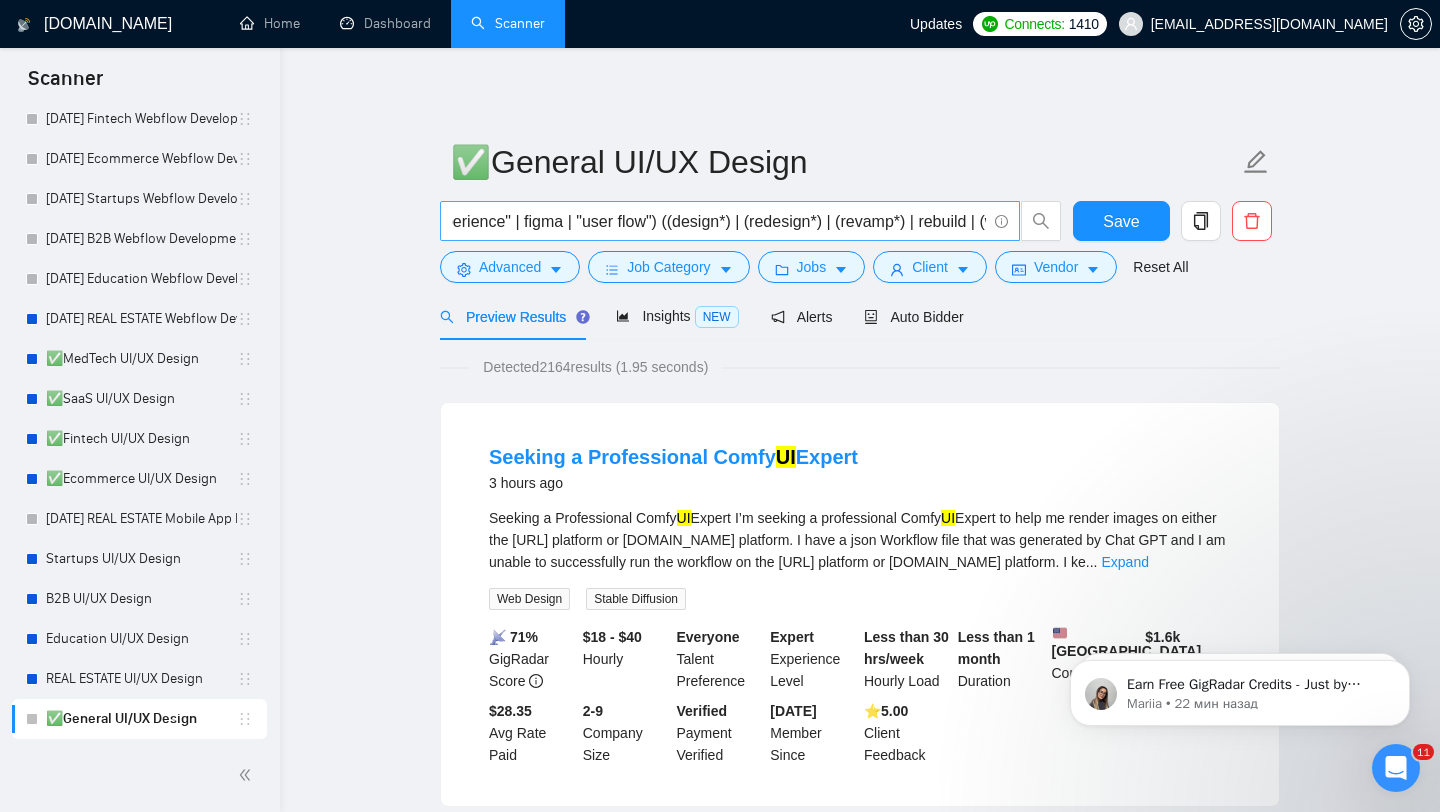 scroll, scrollTop: 0, scrollLeft: 350, axis: horizontal 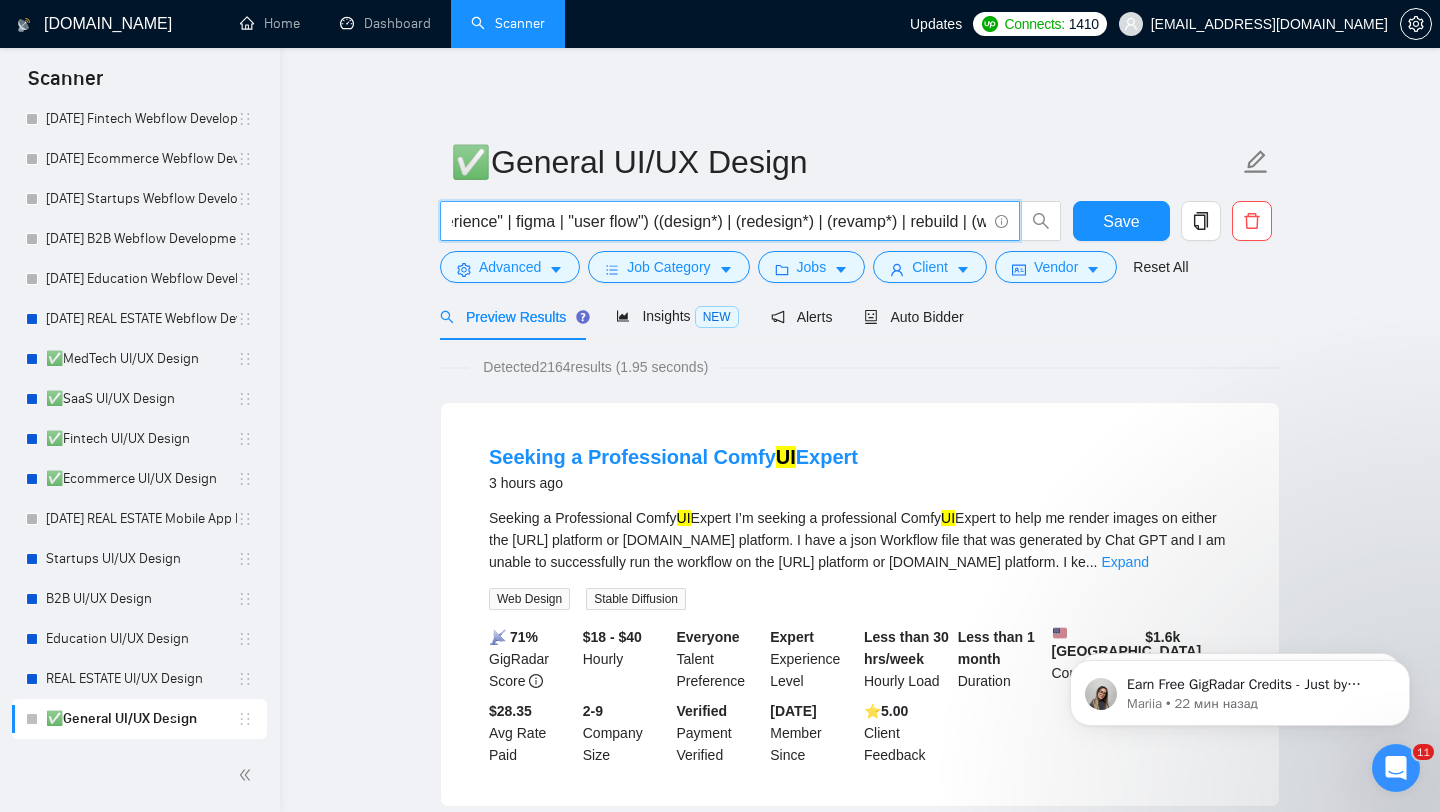 click on "(ux | ui | ui/ux | ux/ui | "user interface" | "user experience" | figma | "user flow") ((design*) | (redesign*) | (revamp*) | rebuild | (wirefram*) | audit | build | improve | update | (optimiz*))" at bounding box center [719, 221] 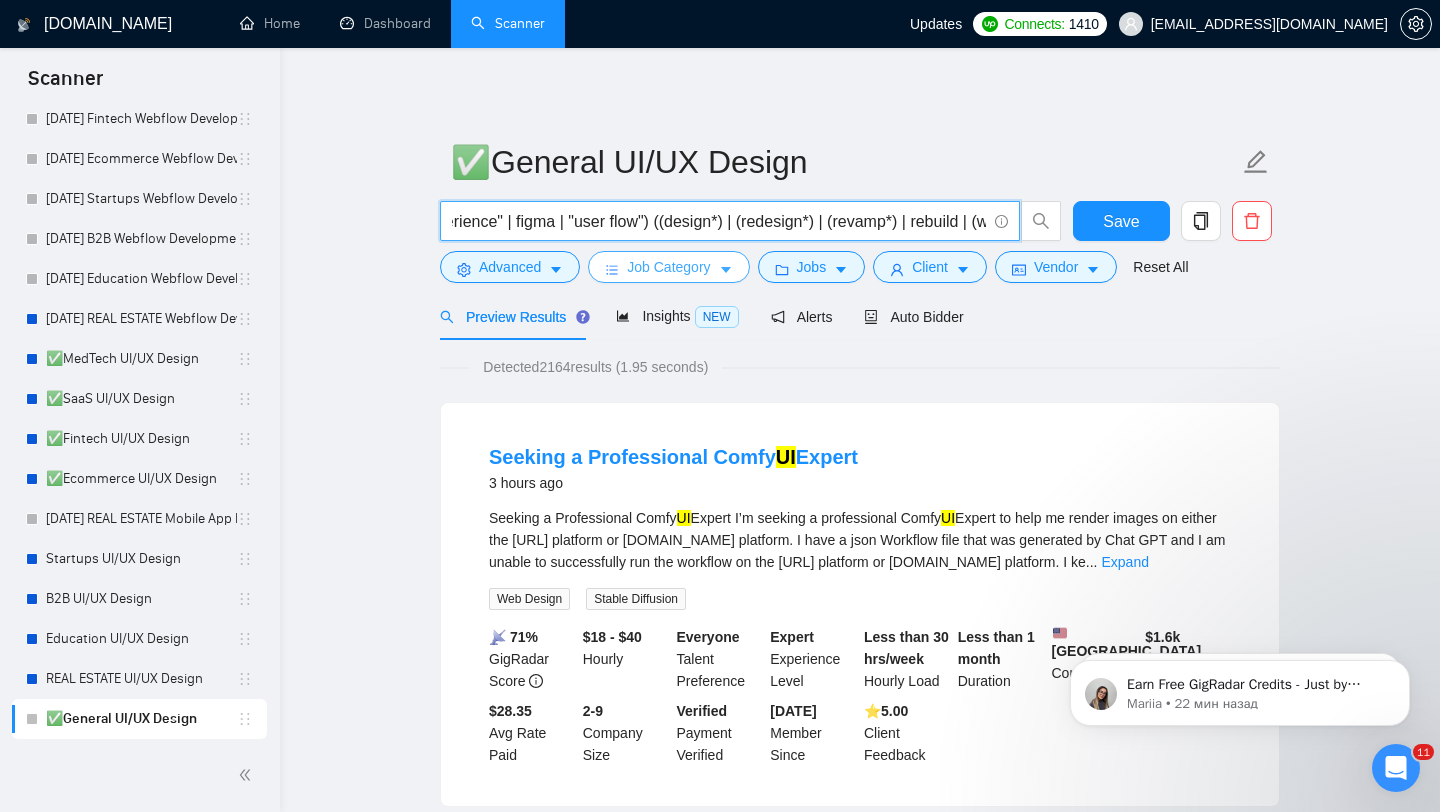 paste on "Website | "Web App" | Platform | Application | App" 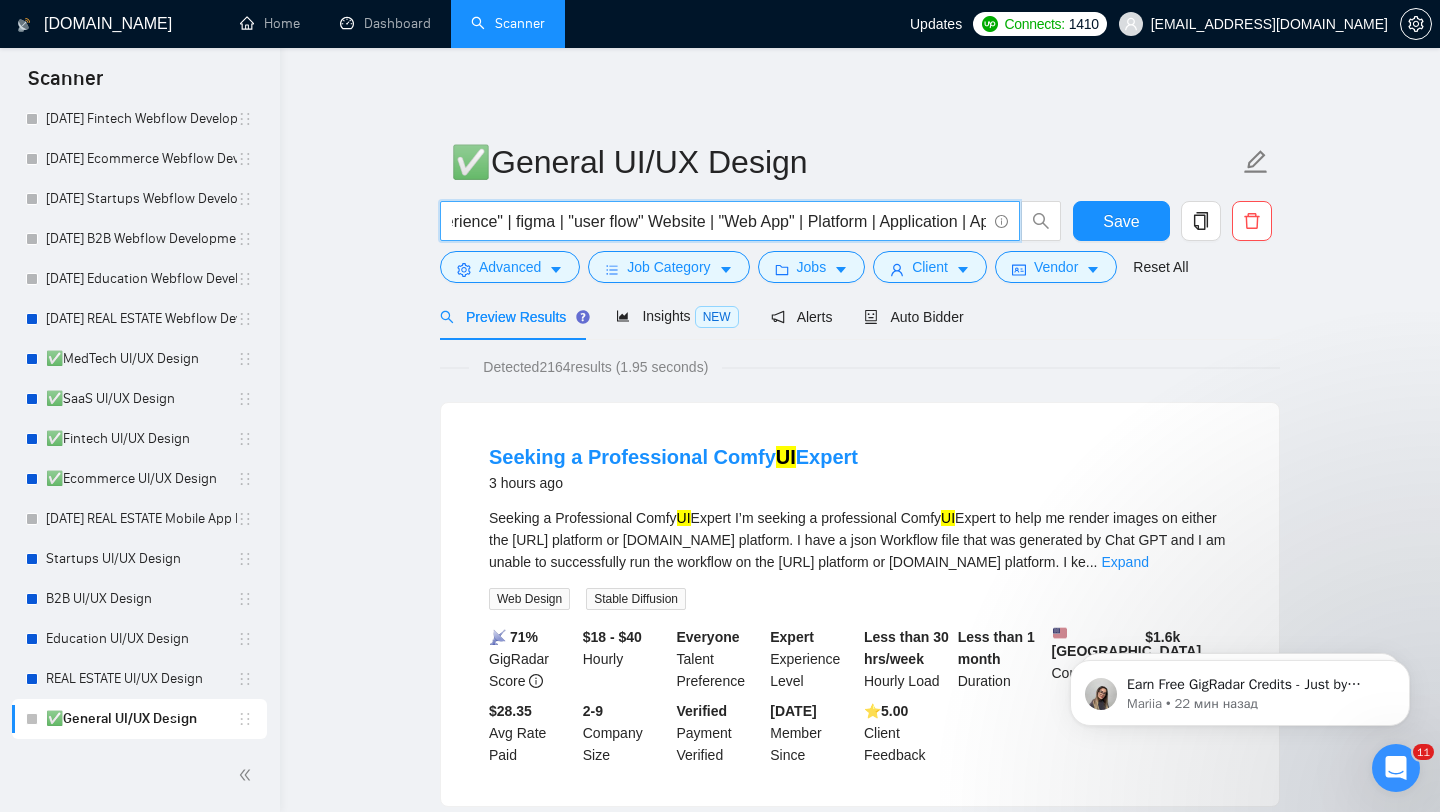 scroll, scrollTop: 0, scrollLeft: 387, axis: horizontal 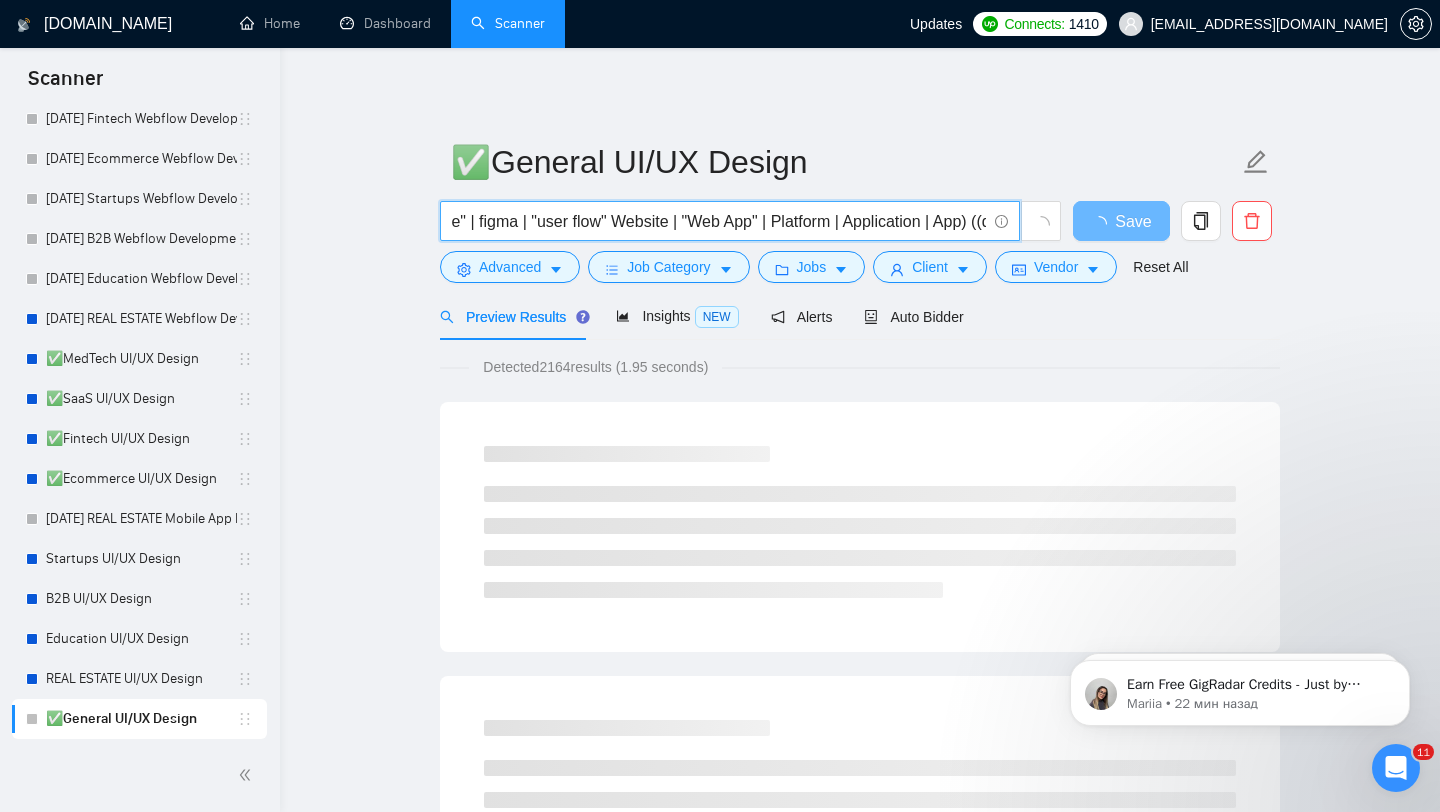 click on "(ux | ui | ui/ux | ux/ui | "user interface" | "user experience" | figma | "user flow" Website | "Web App" | Platform | Application | App) ((design*) | (redesign*) | (revamp*) | rebuild | (wirefram*) | audit | build | improve | update | (optimiz*))" at bounding box center (719, 221) 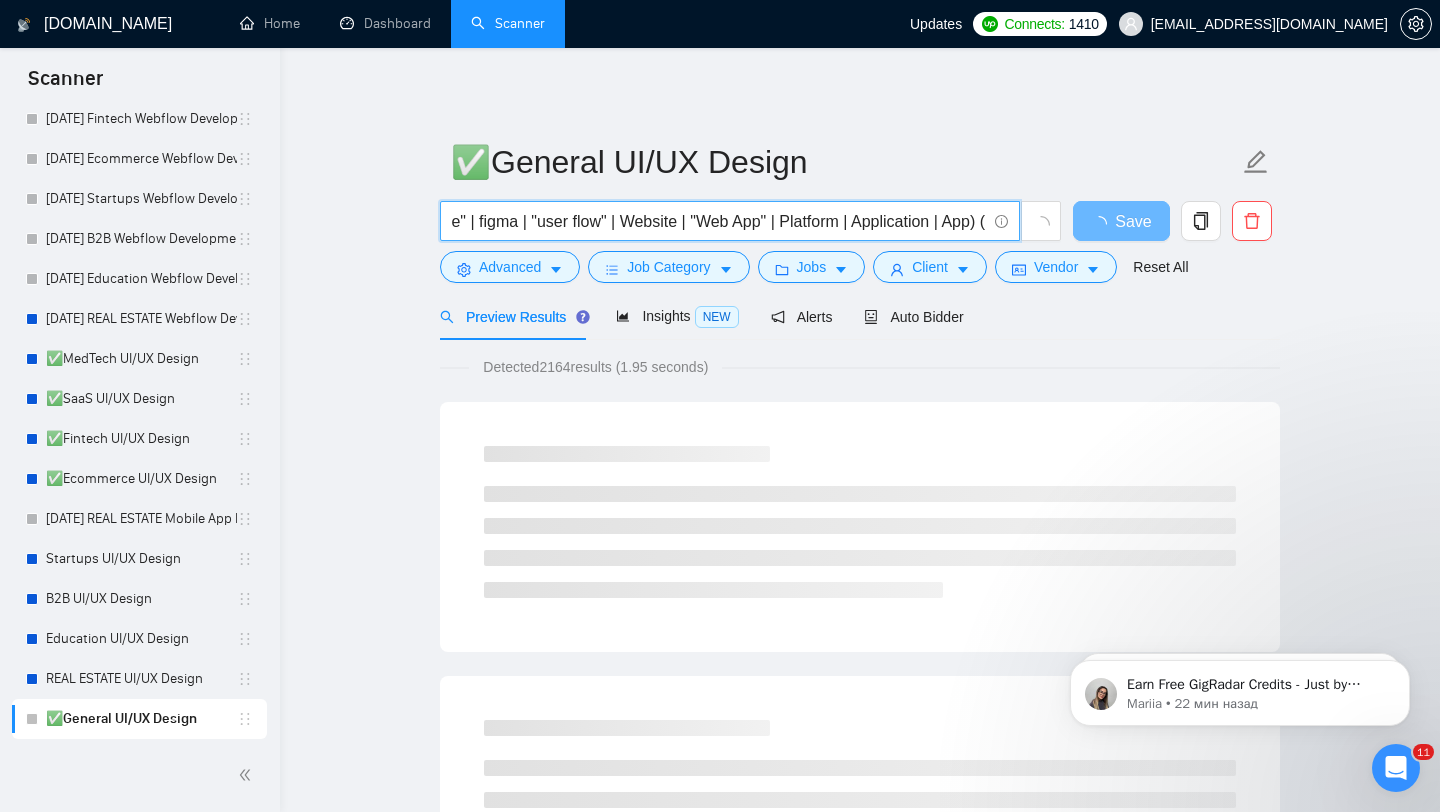 type on "(ux | ui | ui/ux | ux/ui | "user interface" | "user experience" | figma | "user flow" | Website | "Web App" | Platform | Application | App) ((design*) | (redesign*) | (revamp*) | rebuild | (wirefram*) | audit | build | improve | update | (optimiz*))" 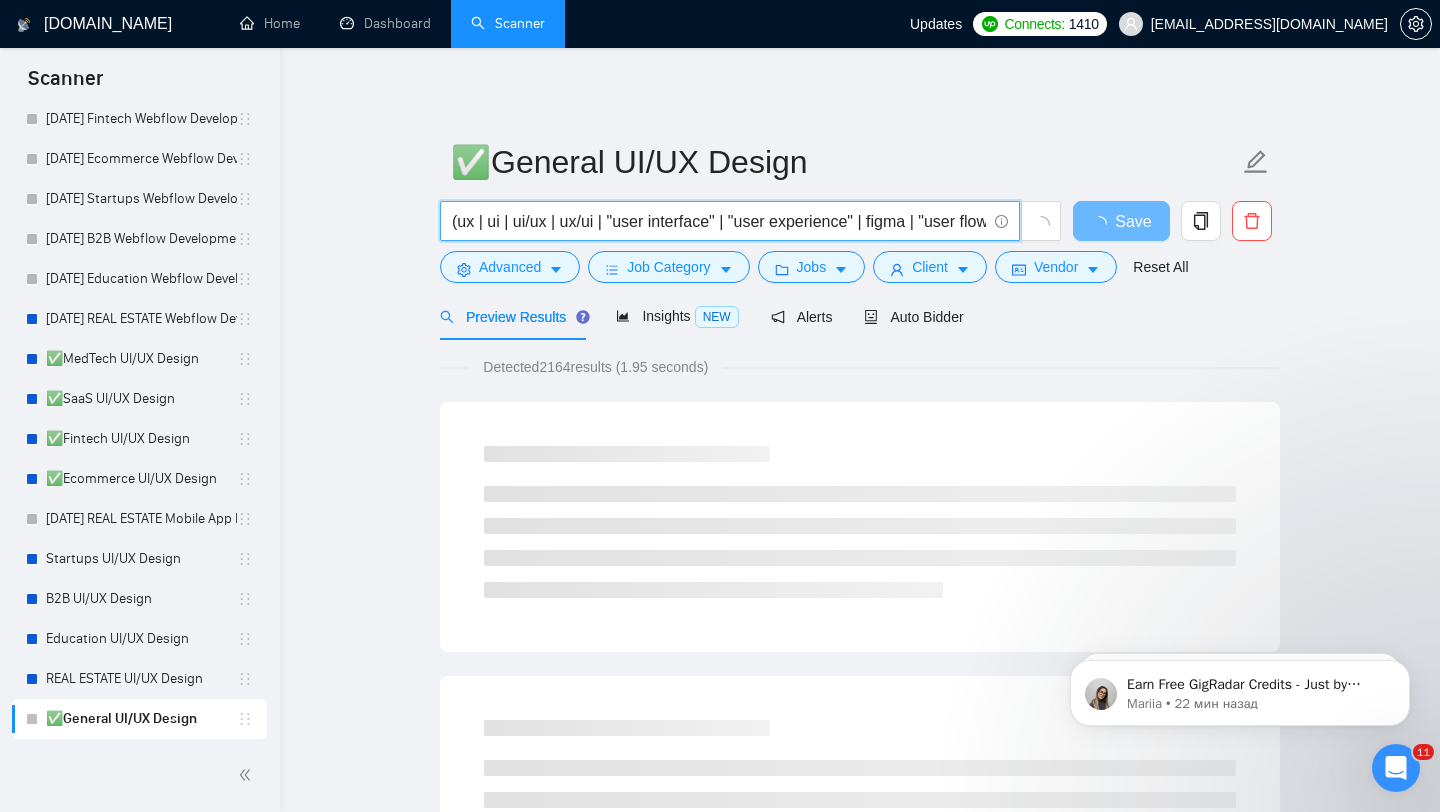 click on "Detected   2164  results   (1.95 seconds) Loading..." at bounding box center (860, 1761) 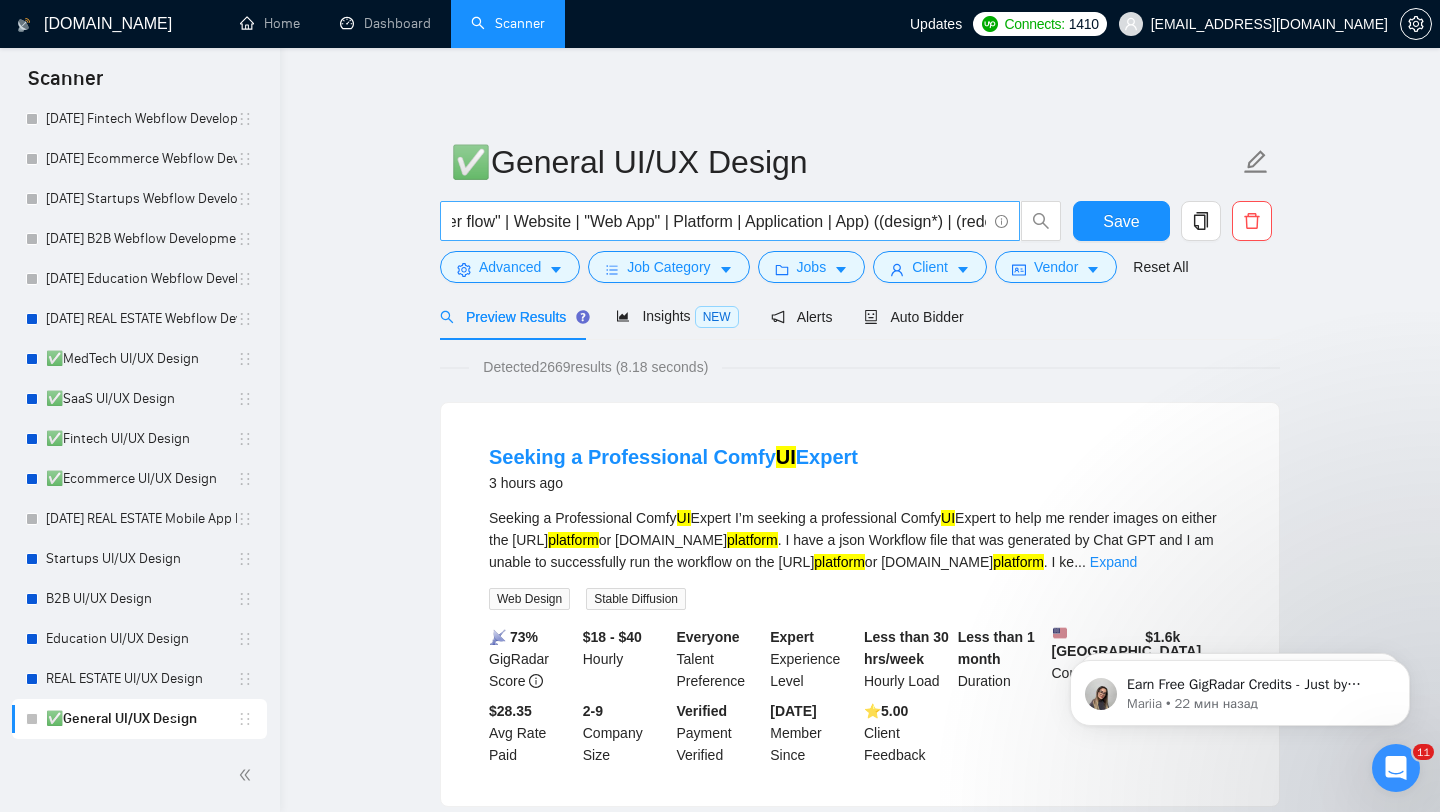 scroll, scrollTop: 0, scrollLeft: 466, axis: horizontal 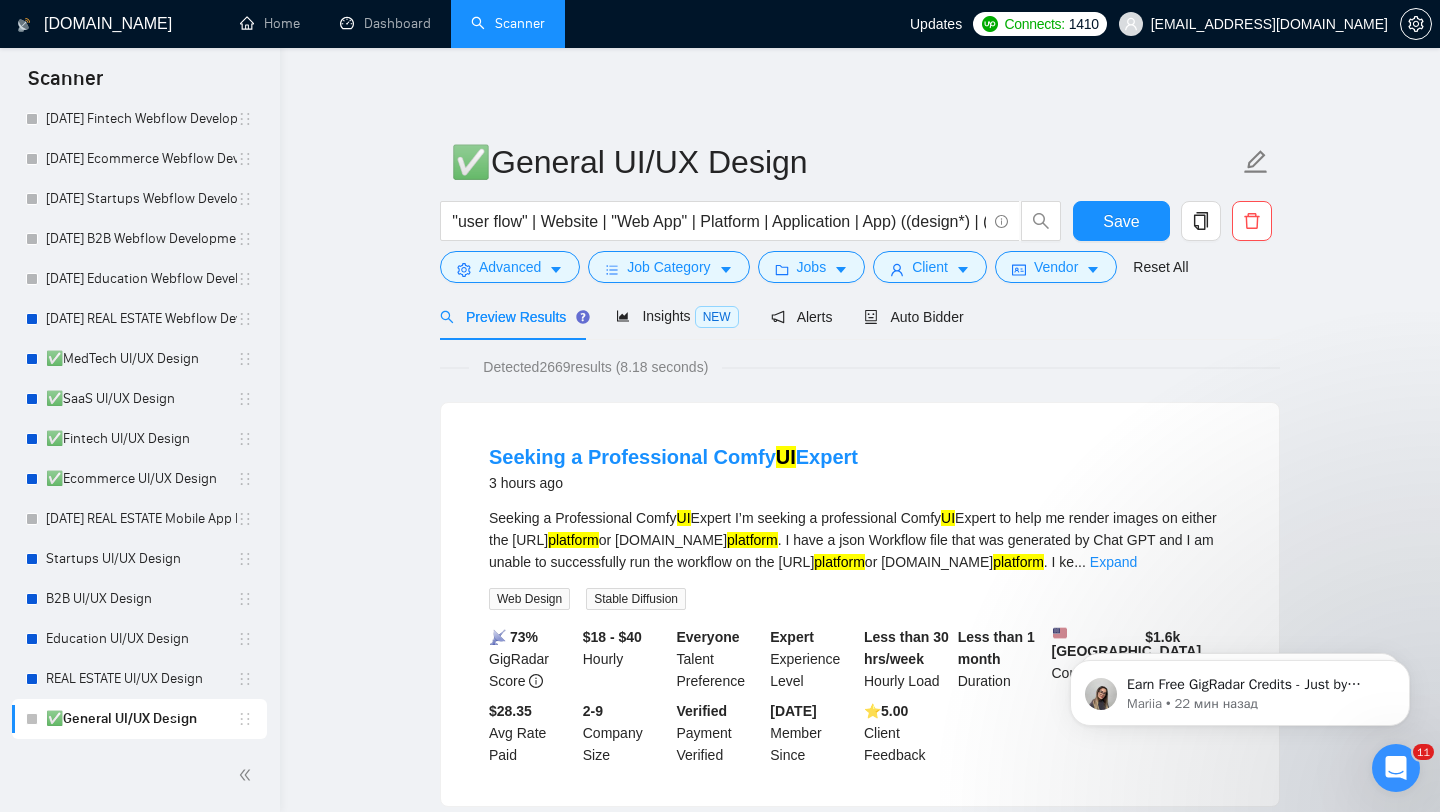 click on "Detected   2669  results   (8.18 seconds) Seeking a Professional Comfy  UI  Expert 3 hours ago Seeking a Professional Comfy  UI  Expert
I’m seeking a professional Comfy  UI  Expert to help me render images on either the [URL]  platform  or [DOMAIN_NAME]  platform .
I have a json Workflow file that was generated by Chat GPT and I am unable to successfully run the workflow on the [URL]  platform  or [DOMAIN_NAME]  platform .
I ke ... Expand Web Design Stable Diffusion 📡   73% GigRadar Score   $18 - $40 Hourly Everyone Talent Preference Expert Experience Level Less than 30 hrs/week Hourly Load Less than 1 month Duration   [GEOGRAPHIC_DATA] Country $ 1.6k Total Spent $28.35 Avg Rate Paid 2-9 Company Size Verified Payment Verified [DATE] Member Since ⭐️  5.00 Client Feedback Upnex - Sub Account [Real Estate Landing Page] 4 hours ago Need team to help create landing page / copyright / code / etc. UX/UI Design Graphic Design 📡   88% GigRadar Score   $15 - $50 Hourly Everyone Talent Preference Expert   $" at bounding box center [860, 2531] 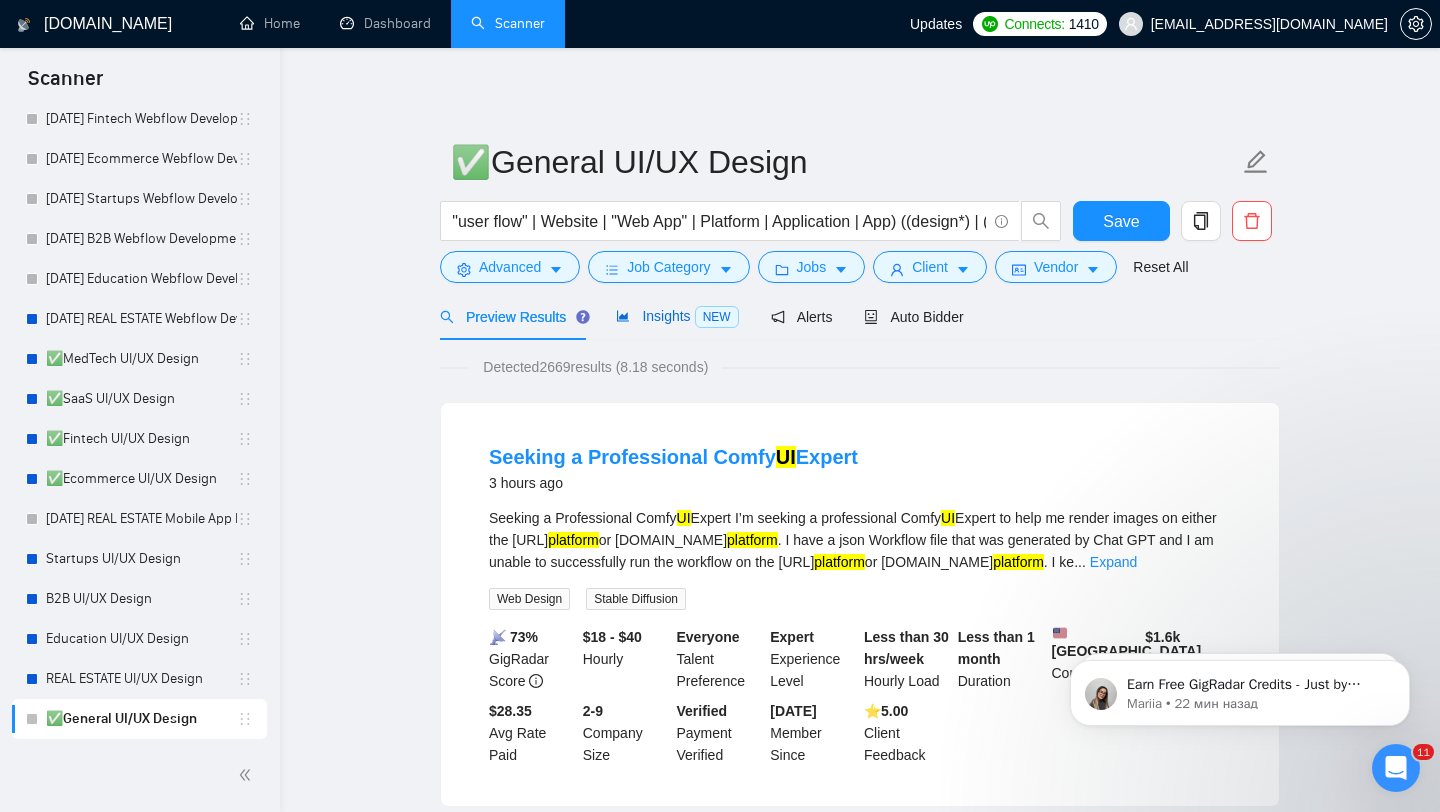 click on "Insights NEW" at bounding box center [677, 316] 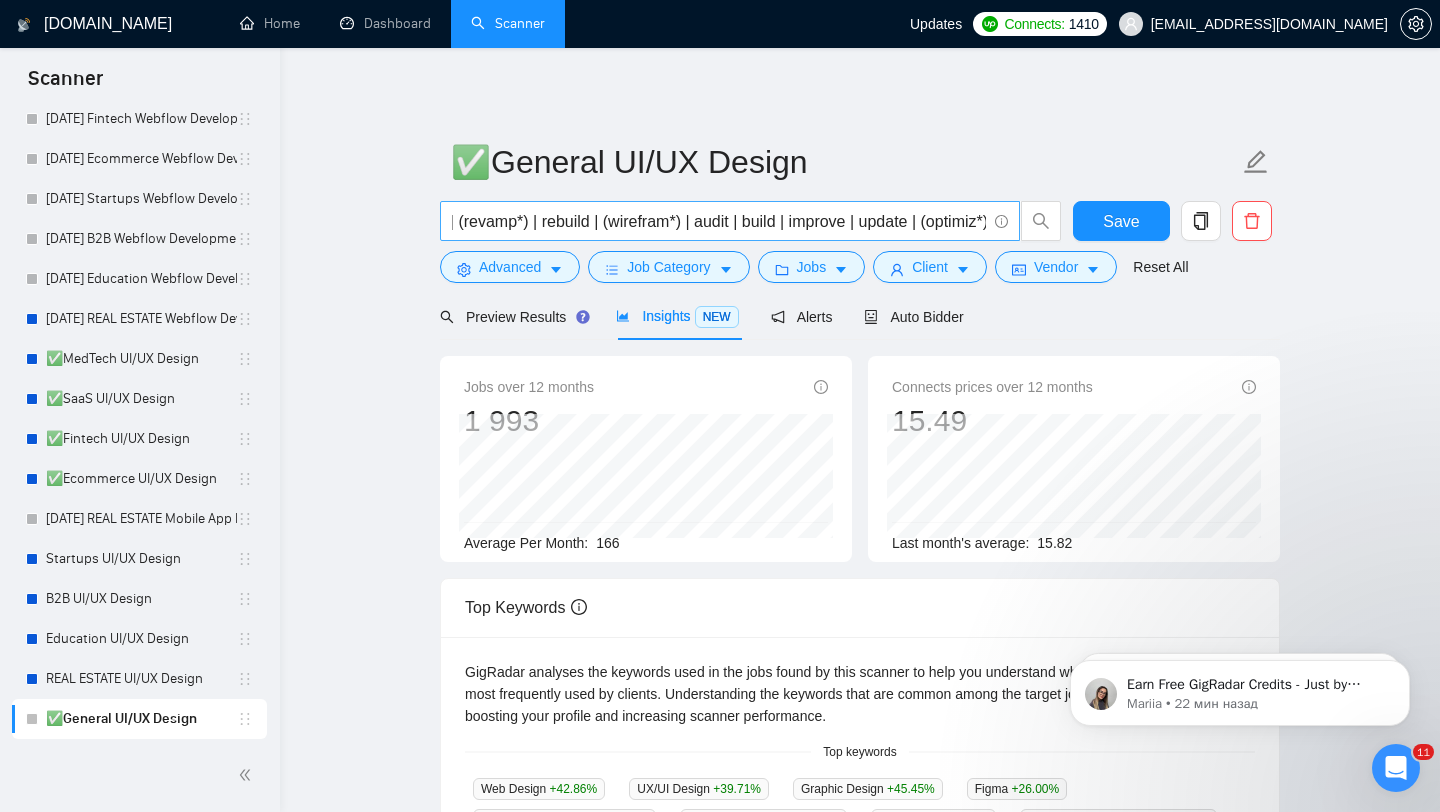 scroll, scrollTop: 0, scrollLeft: 1136, axis: horizontal 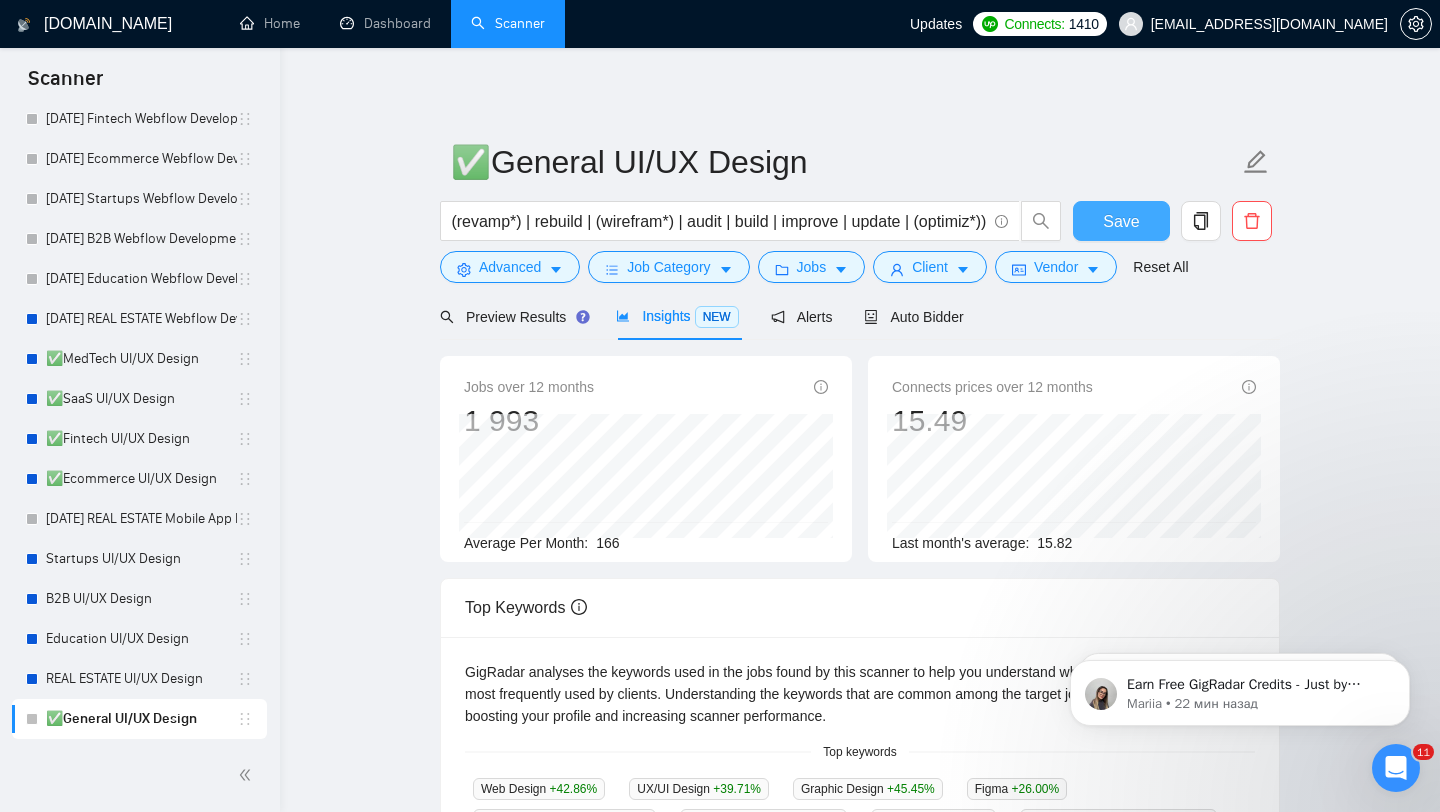 click on "Save" at bounding box center (1121, 221) 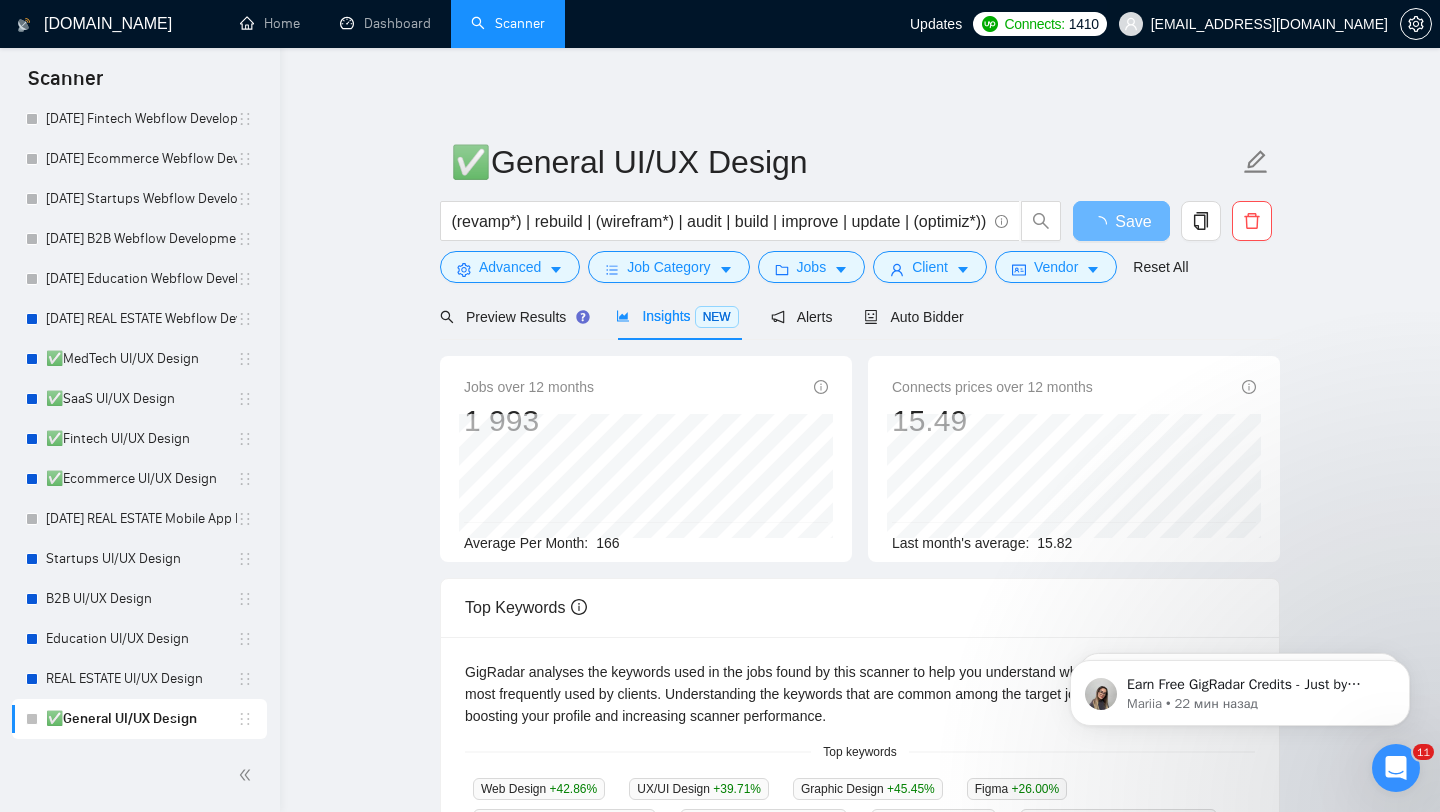 click on "[EMAIL_ADDRESS][DOMAIN_NAME]" at bounding box center [1269, 24] 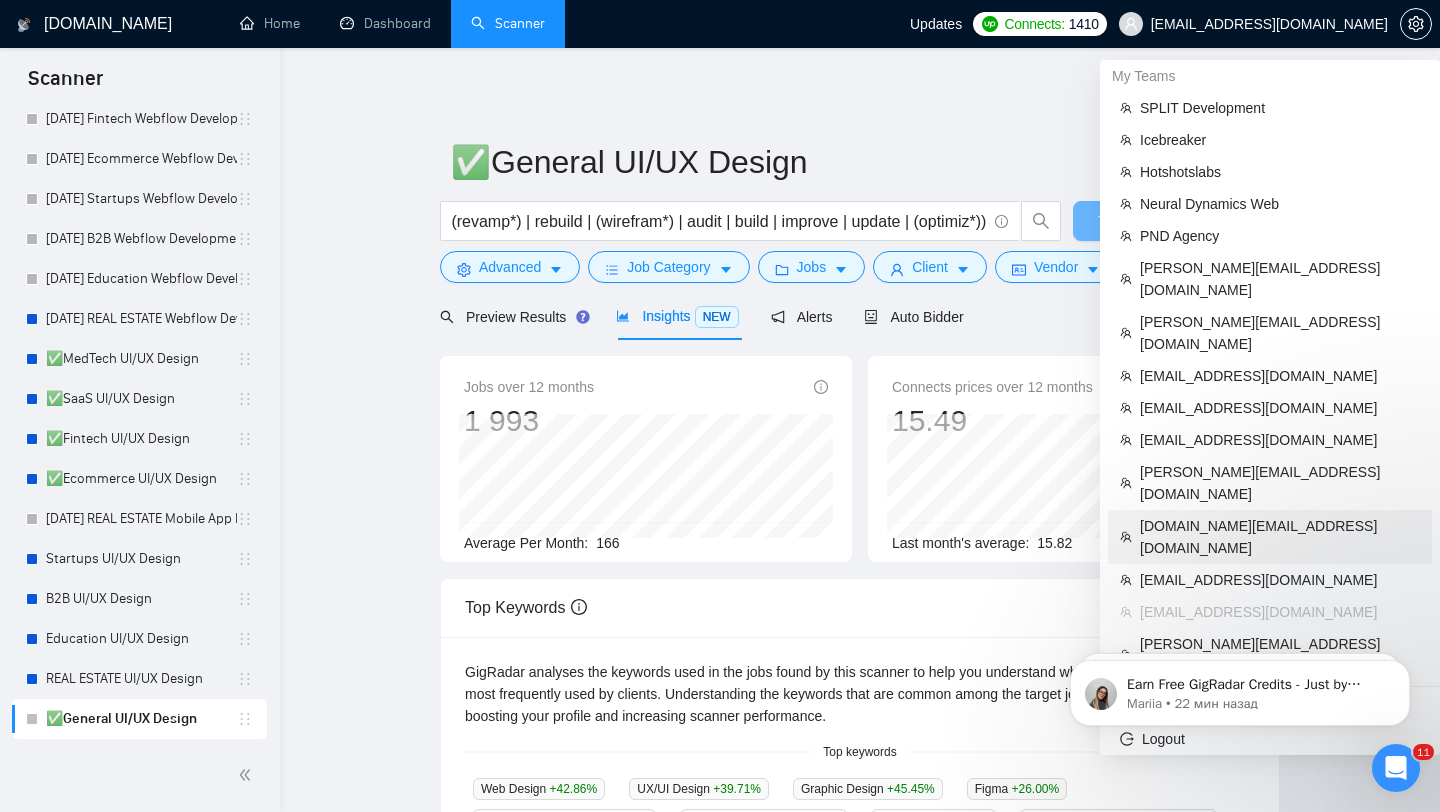 click on "[DOMAIN_NAME][EMAIL_ADDRESS][DOMAIN_NAME]" at bounding box center (1280, 537) 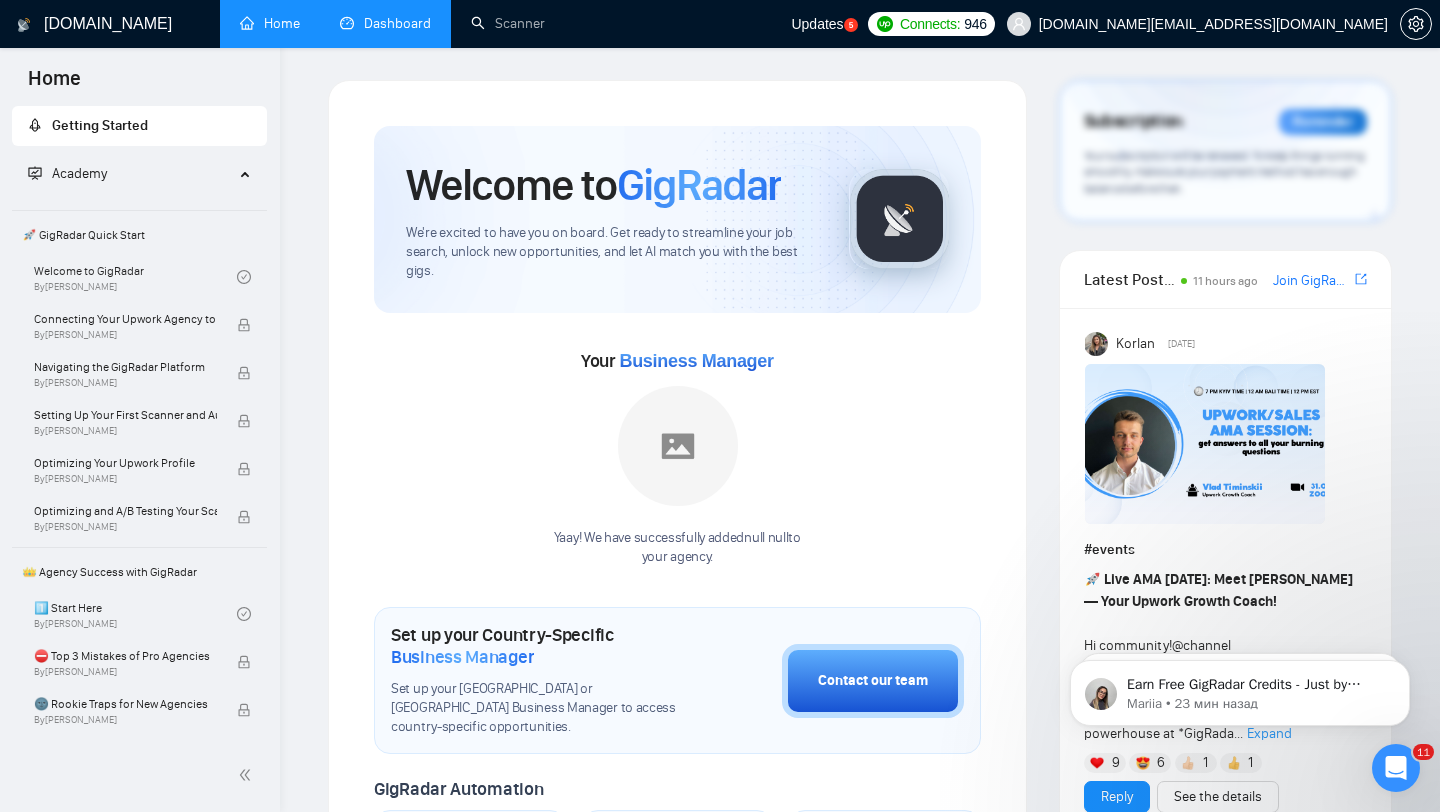 click on "Dashboard" at bounding box center [385, 23] 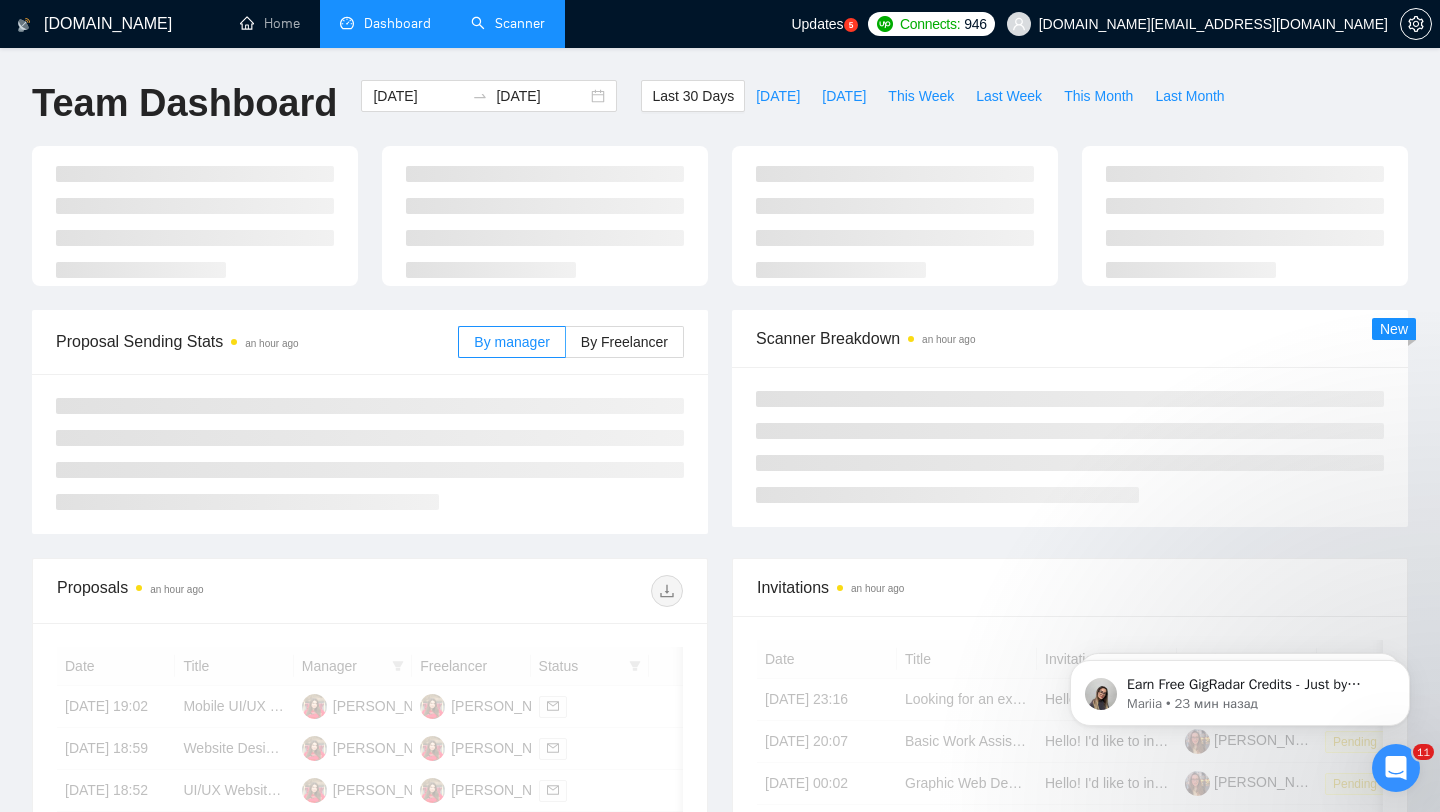 click on "Scanner" at bounding box center [508, 23] 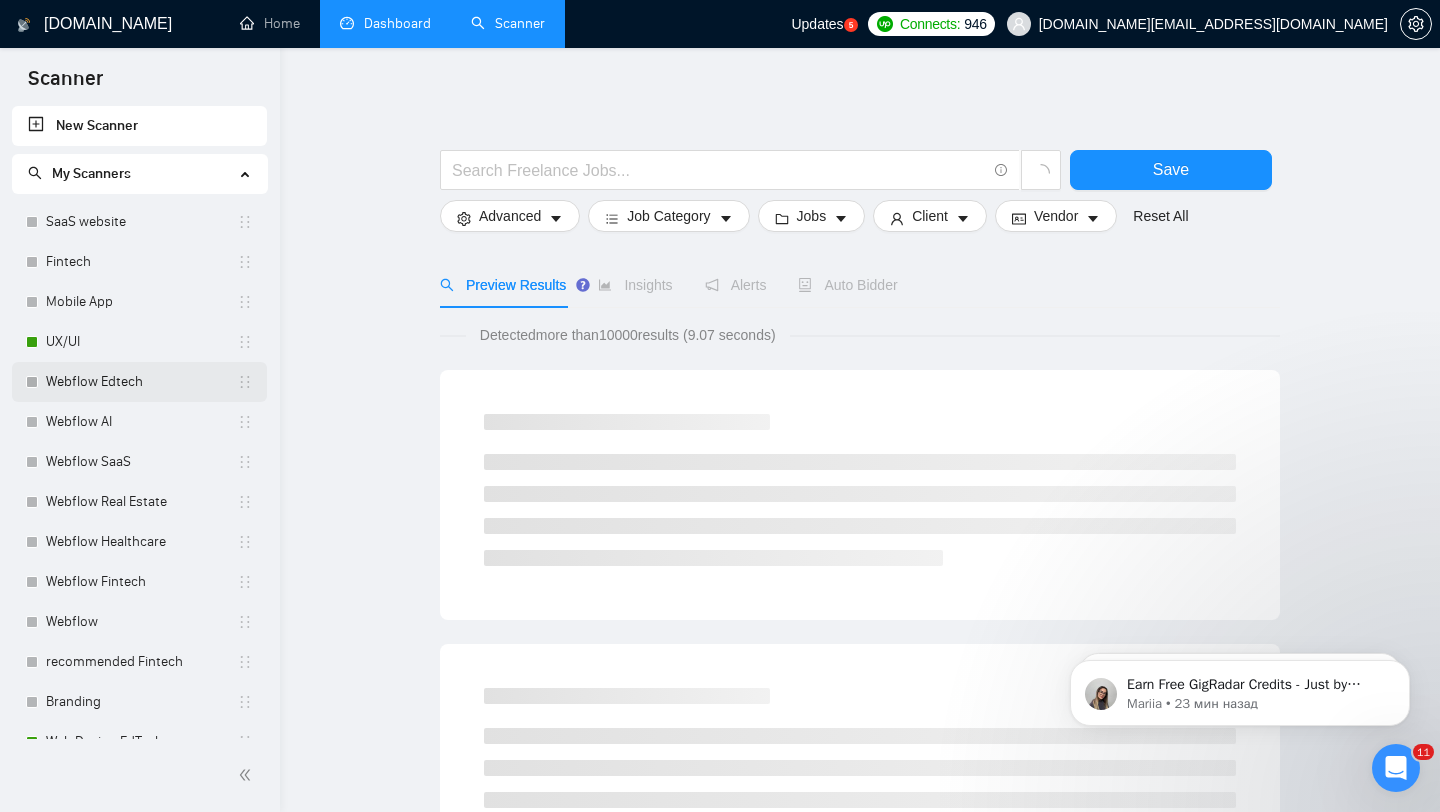 click on "Webflow Edtech" at bounding box center (141, 382) 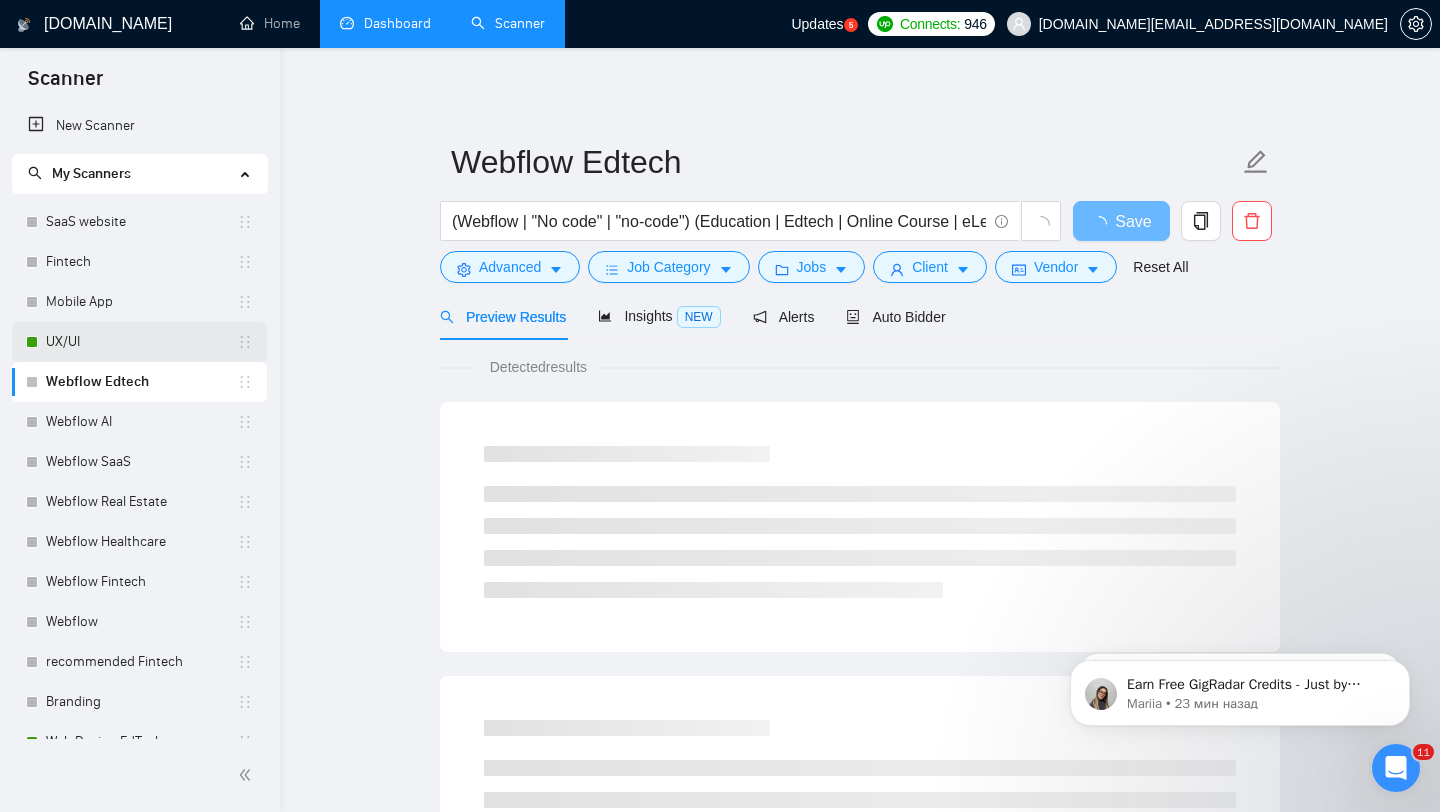click on "UX/UI" at bounding box center (141, 342) 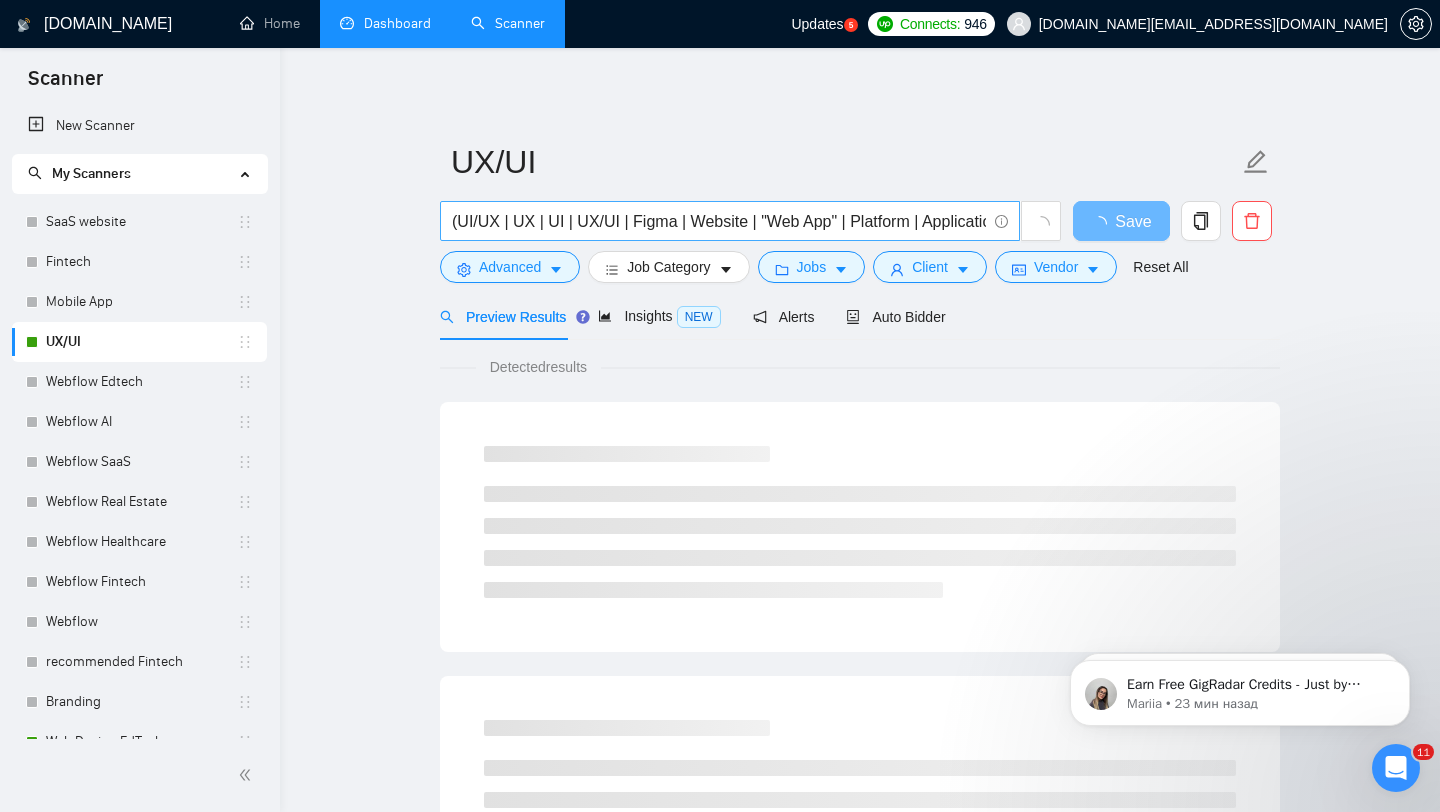 click on "(UI/UX | UX | UI | UX/UI | Figma | Website | "Web App" | Platform | Application | App) (Design | Expert | Rockstar | Designer)" at bounding box center (719, 221) 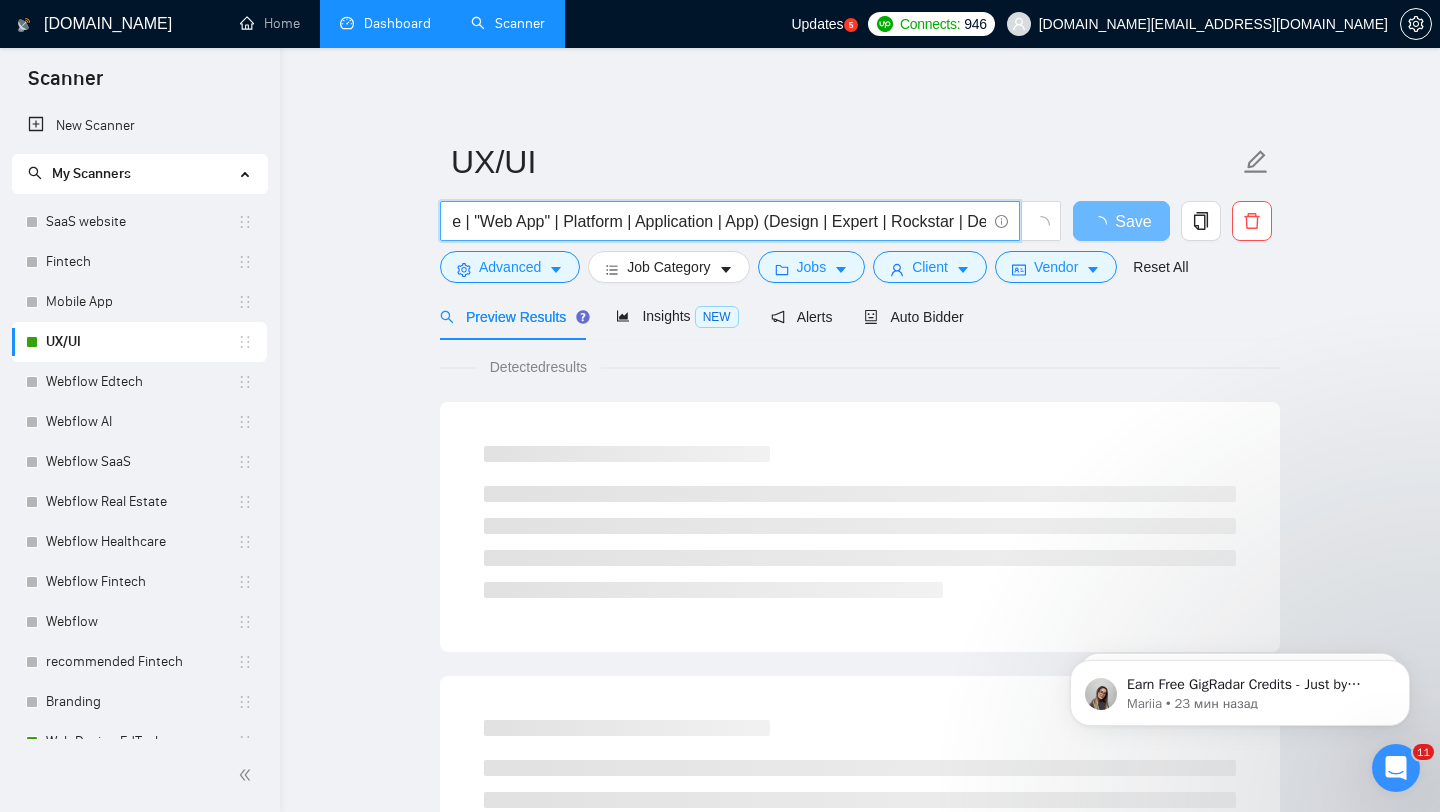 scroll, scrollTop: 0, scrollLeft: 342, axis: horizontal 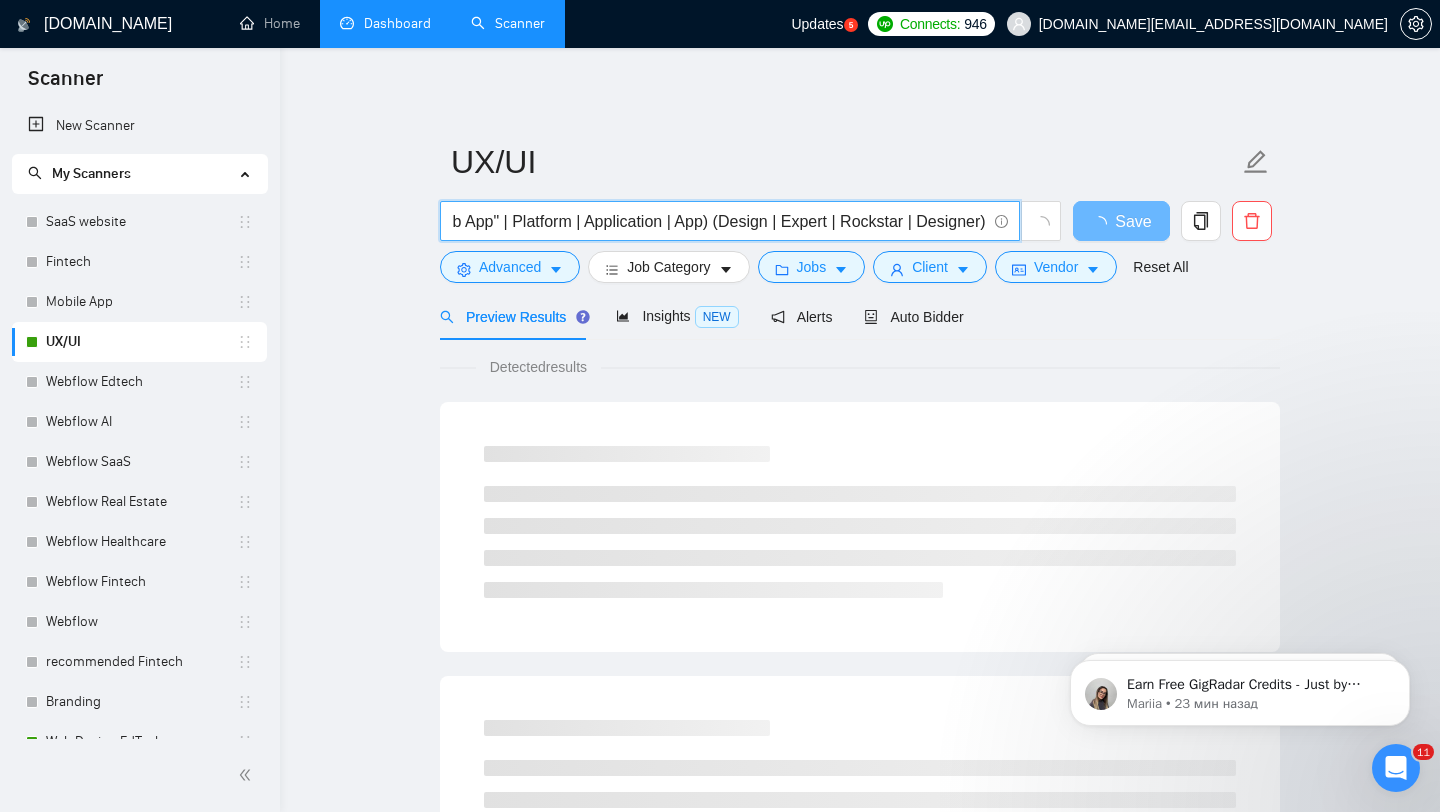 click on "Detected   results" at bounding box center (860, 1052) 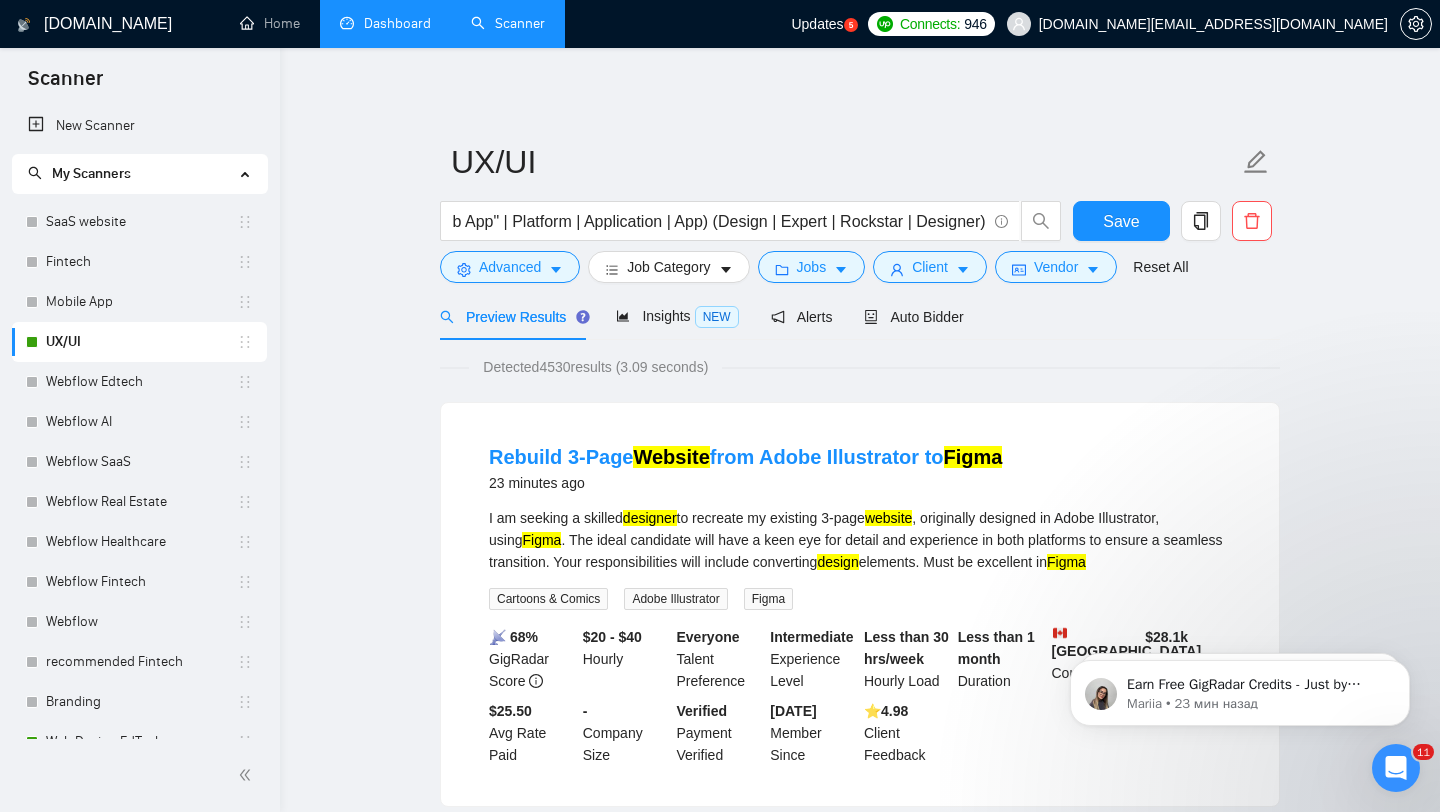 scroll, scrollTop: 0, scrollLeft: 0, axis: both 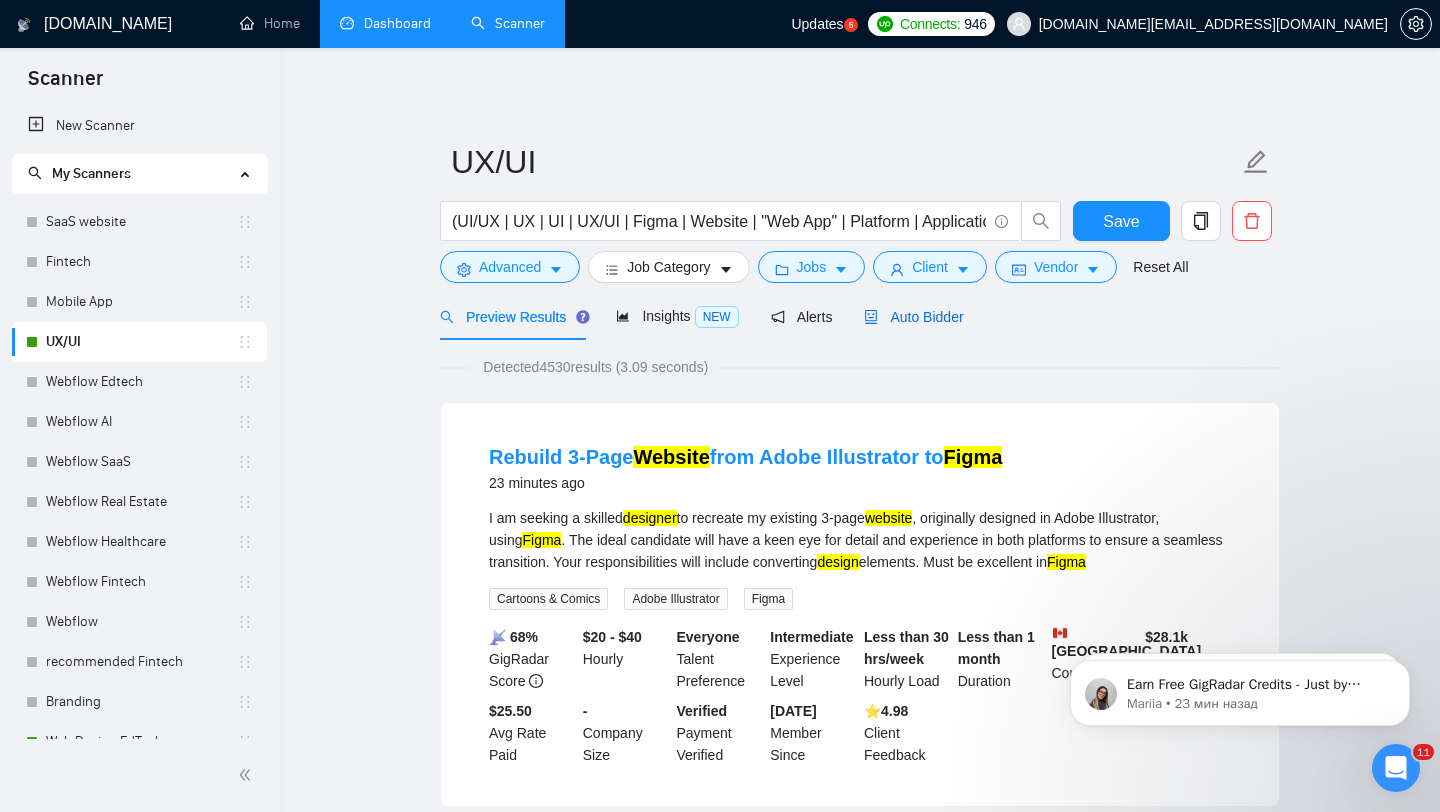 drag, startPoint x: 951, startPoint y: 316, endPoint x: 937, endPoint y: 316, distance: 14 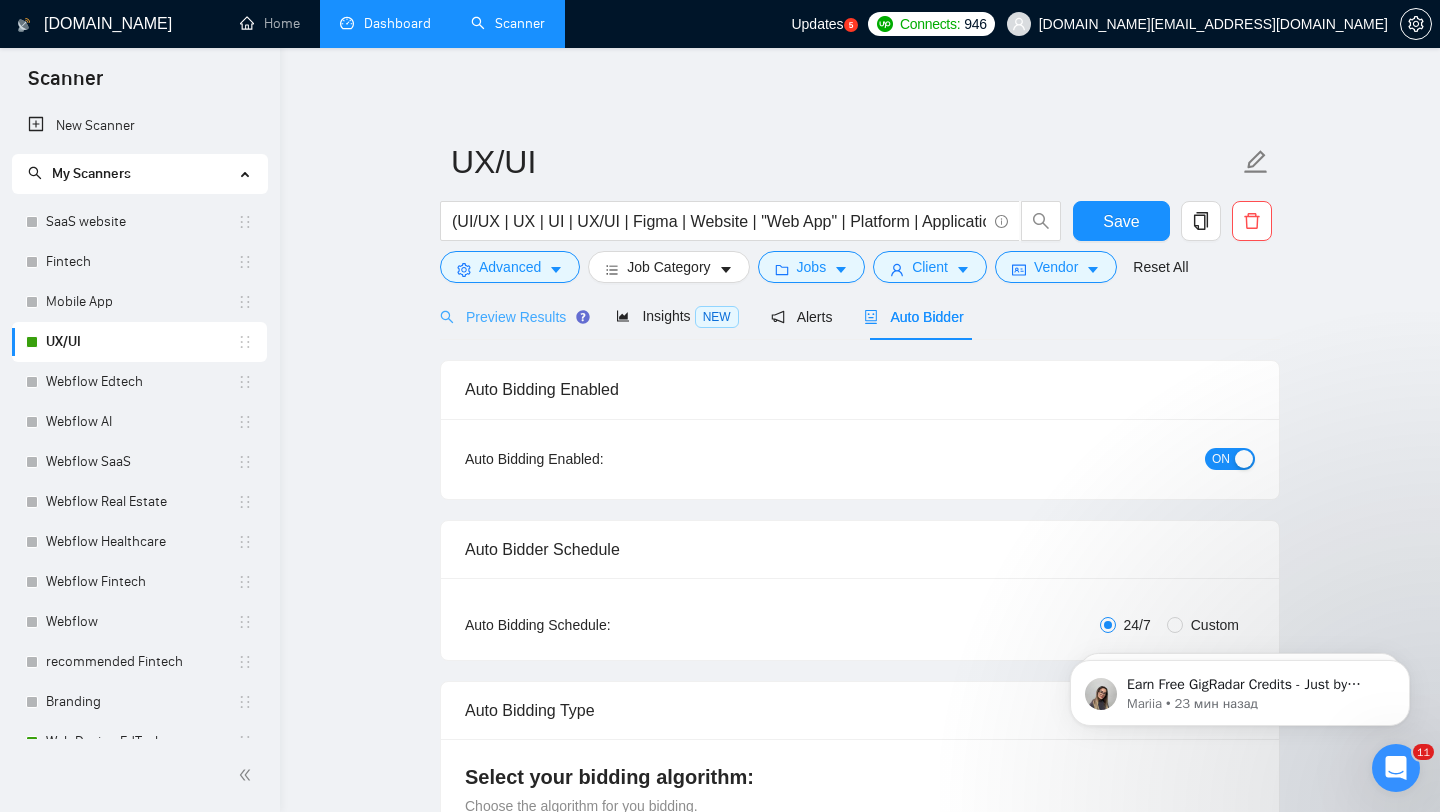 type 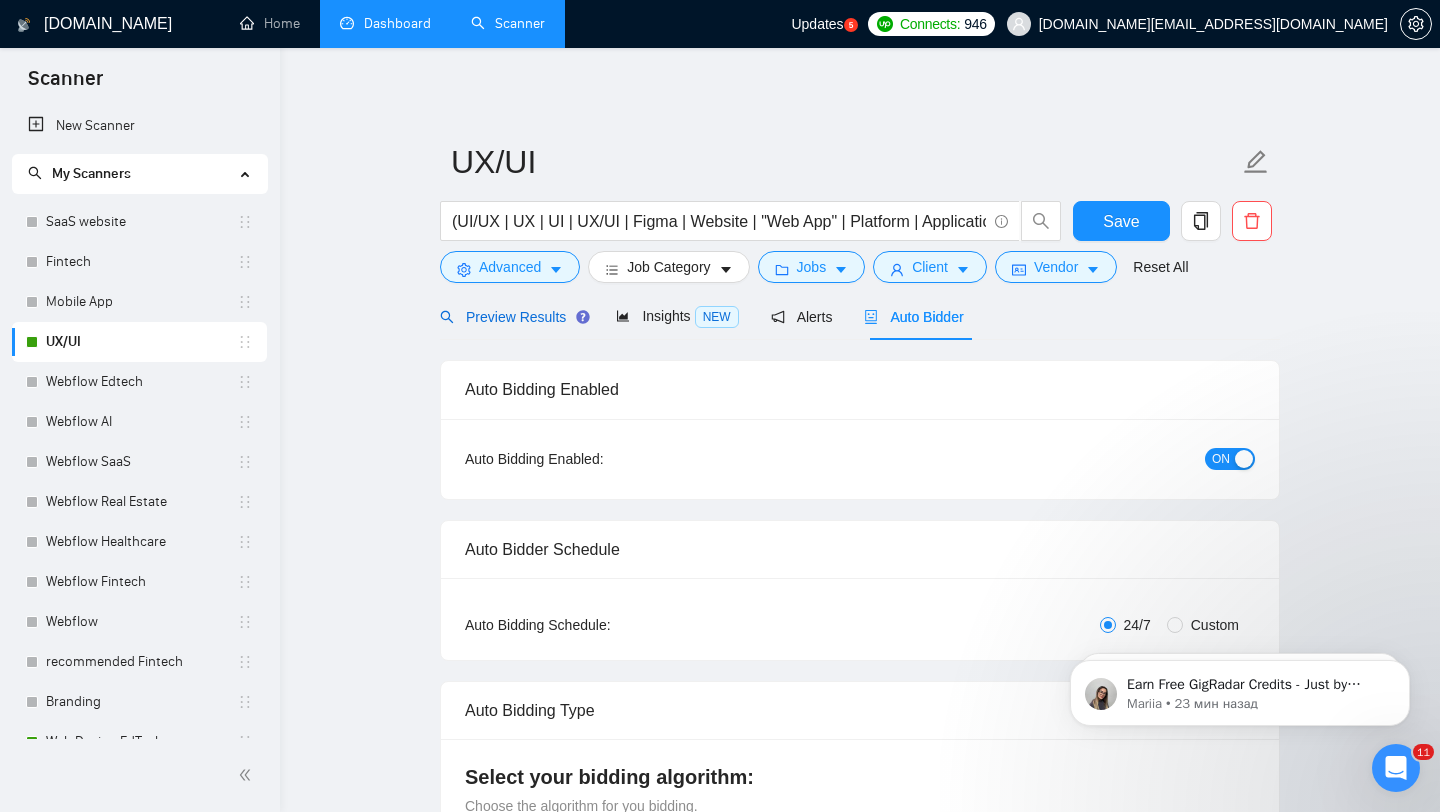 click on "Preview Results" at bounding box center [512, 317] 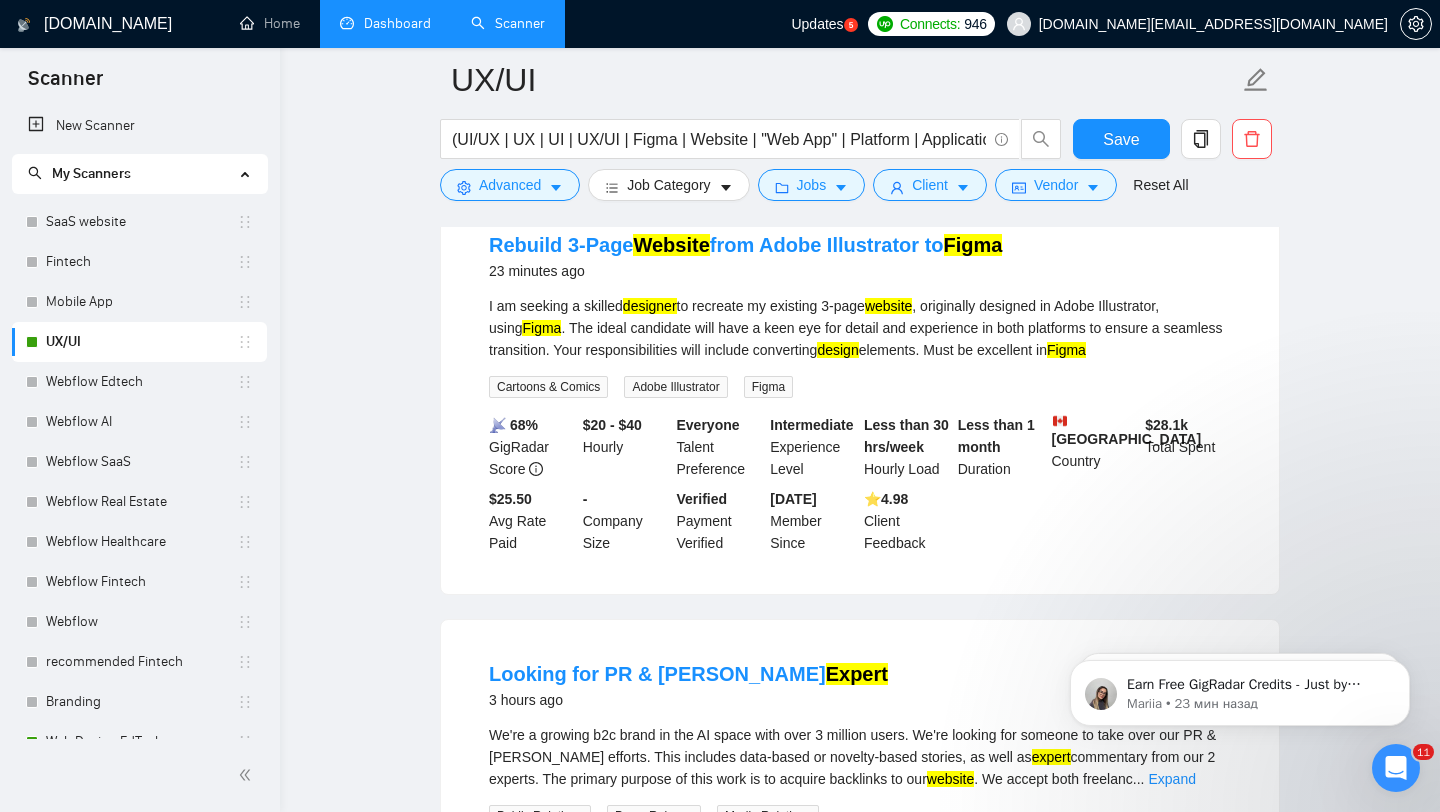 scroll, scrollTop: 0, scrollLeft: 0, axis: both 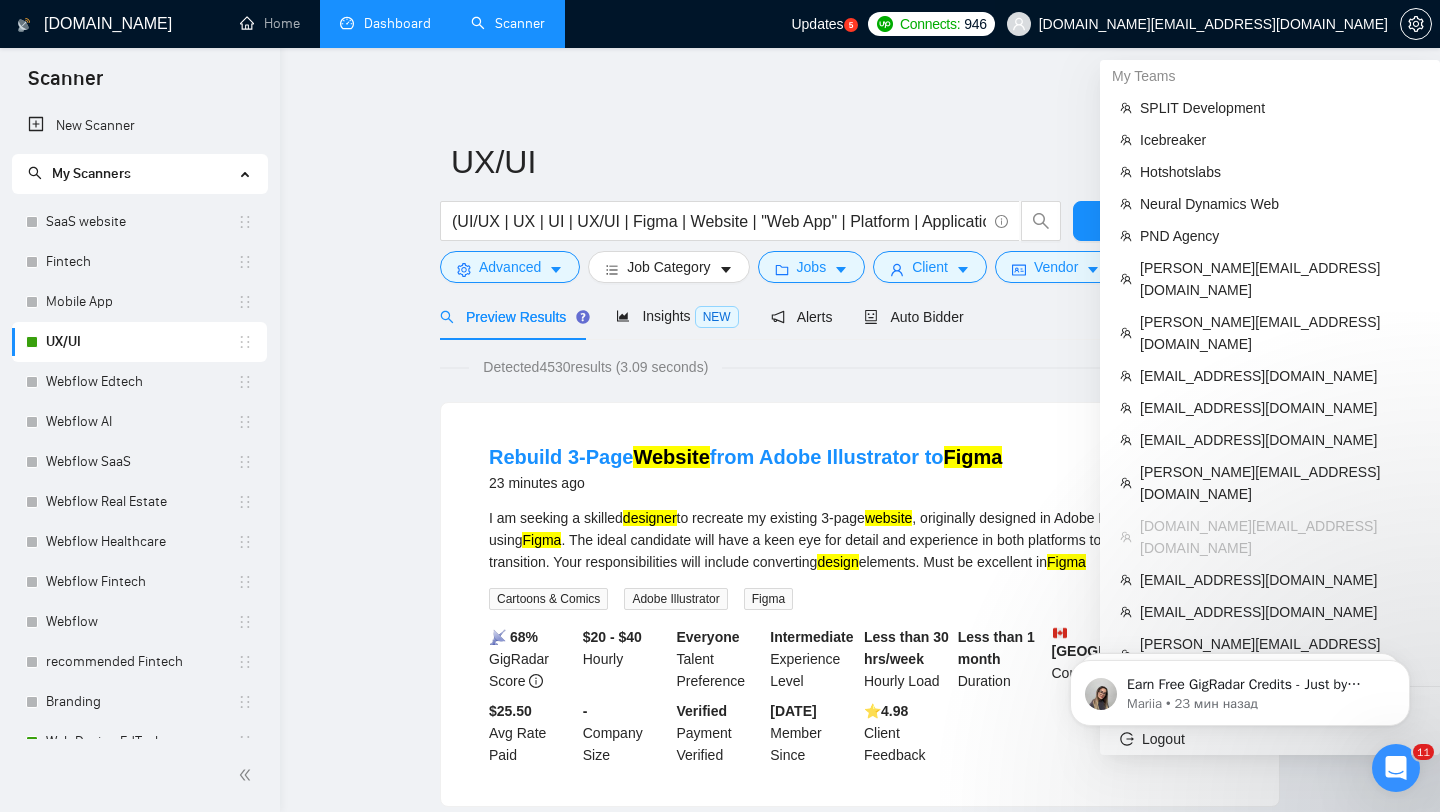 click on "[DOMAIN_NAME][EMAIL_ADDRESS][DOMAIN_NAME]" at bounding box center (1197, 24) 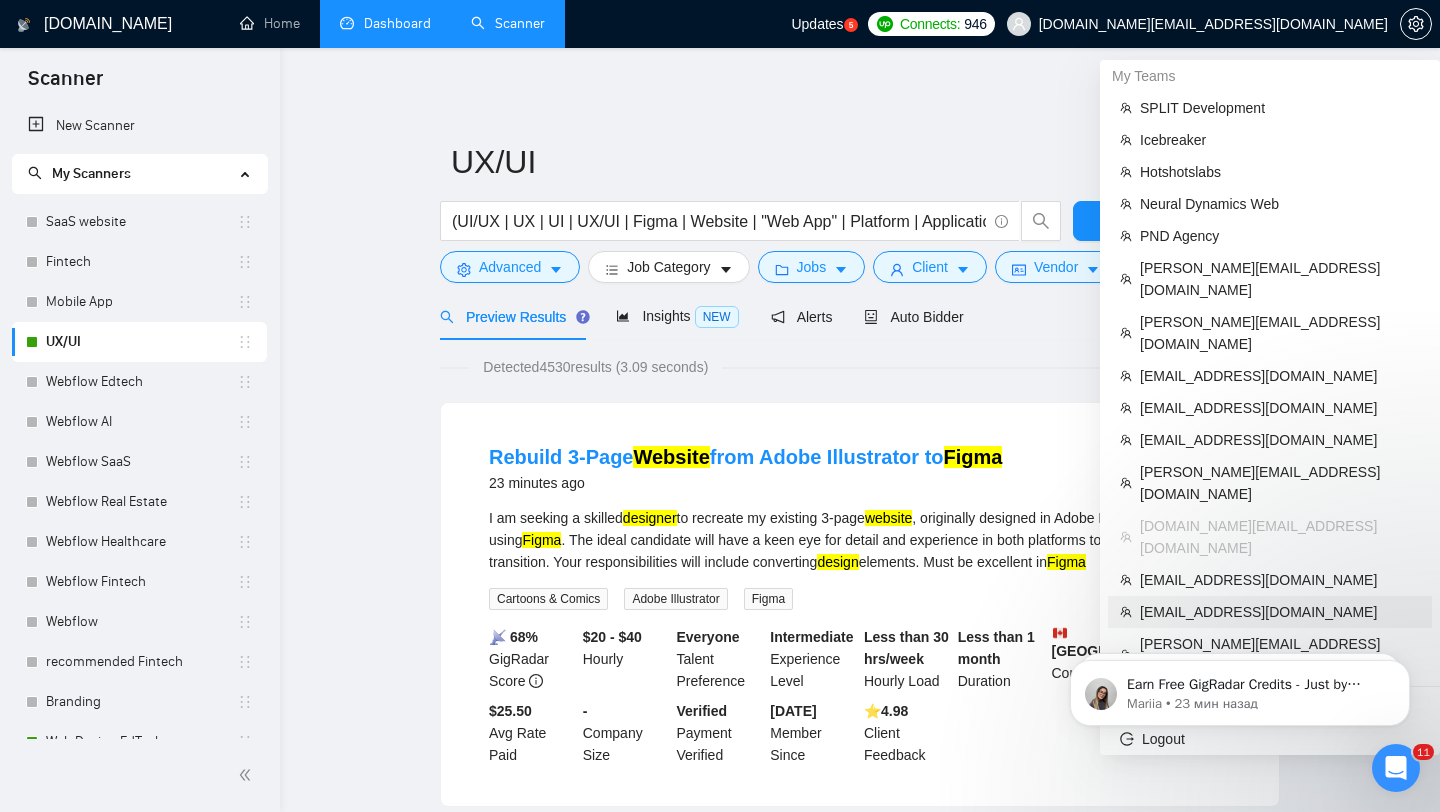 click on "[EMAIL_ADDRESS][DOMAIN_NAME]" at bounding box center [1280, 612] 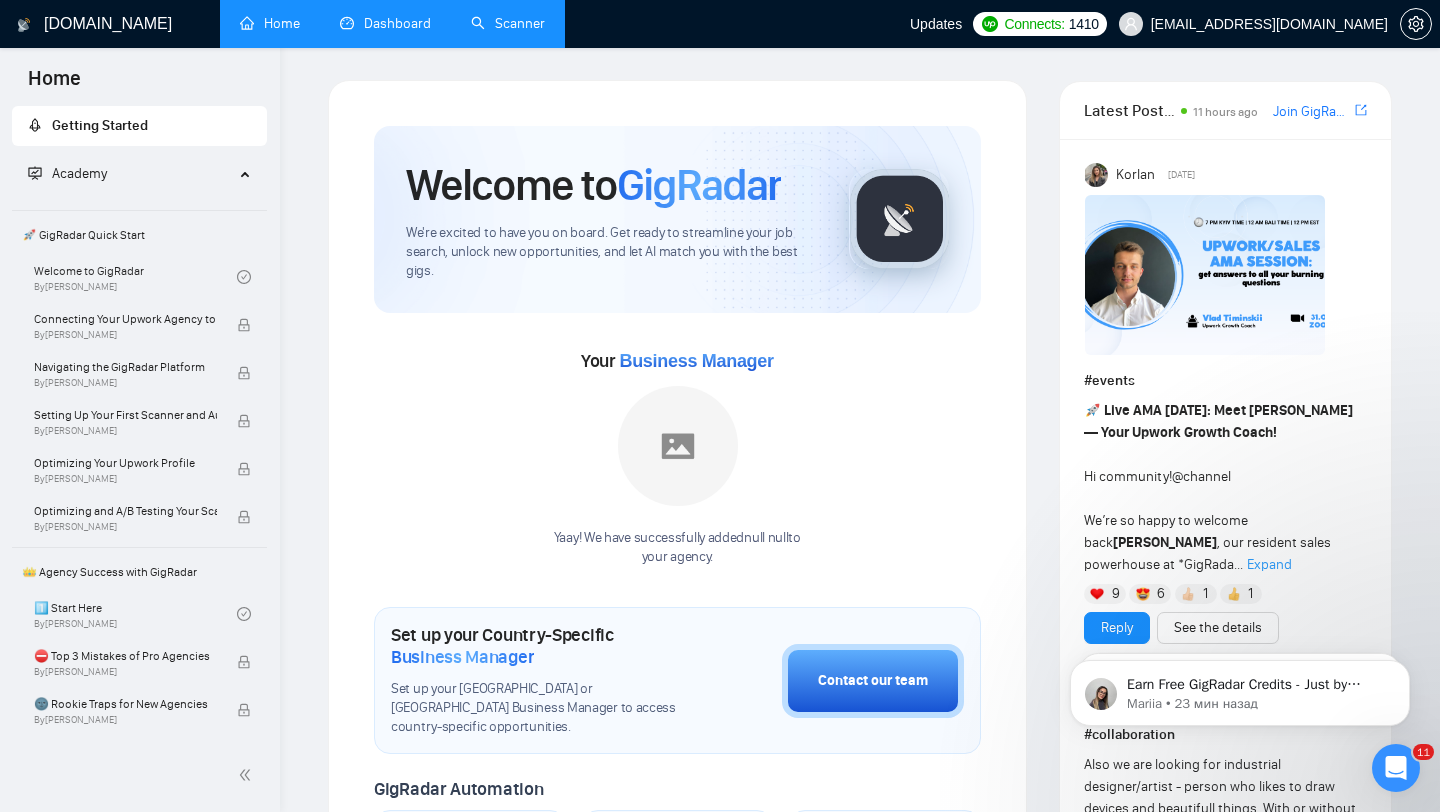 click on "Dashboard" at bounding box center (385, 23) 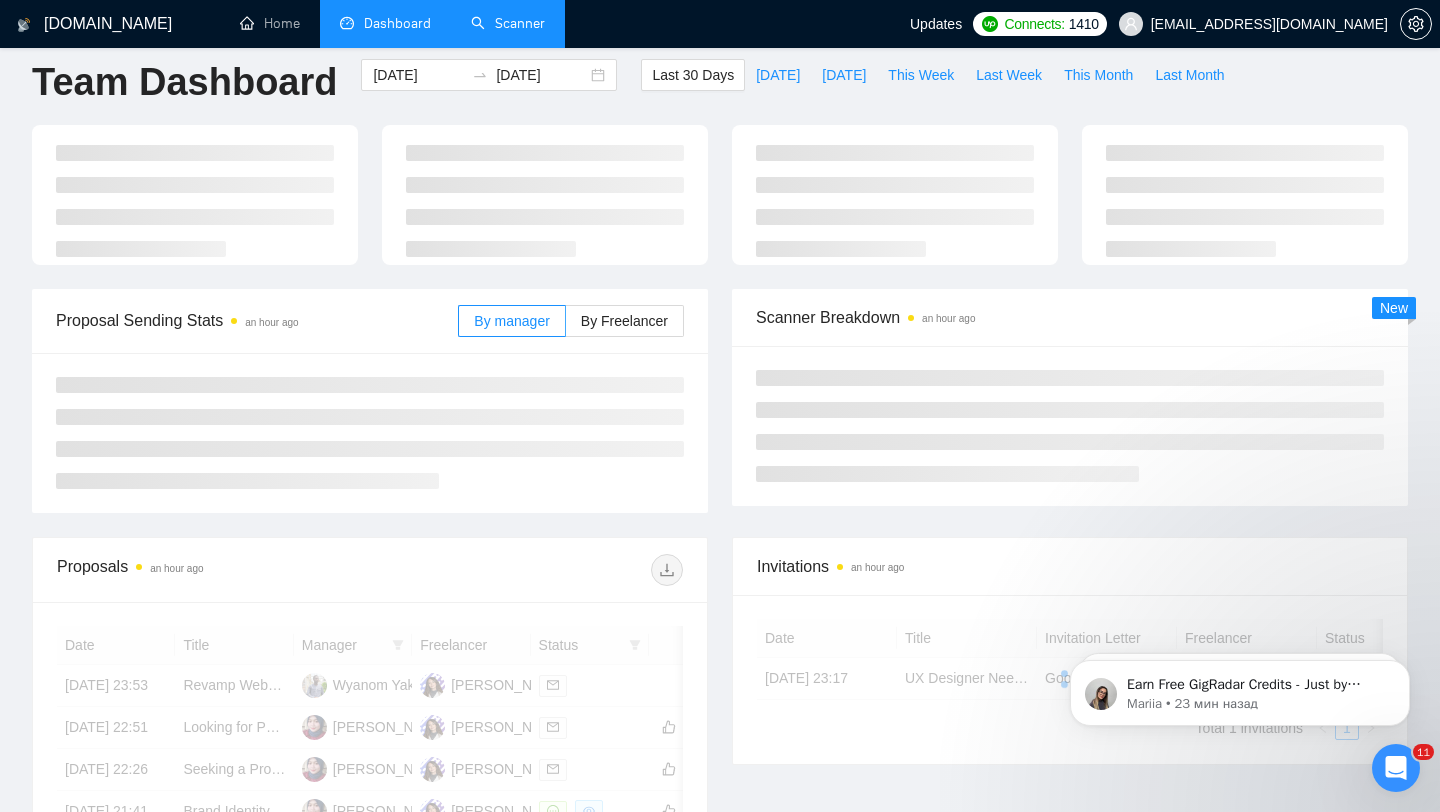 scroll, scrollTop: 44, scrollLeft: 0, axis: vertical 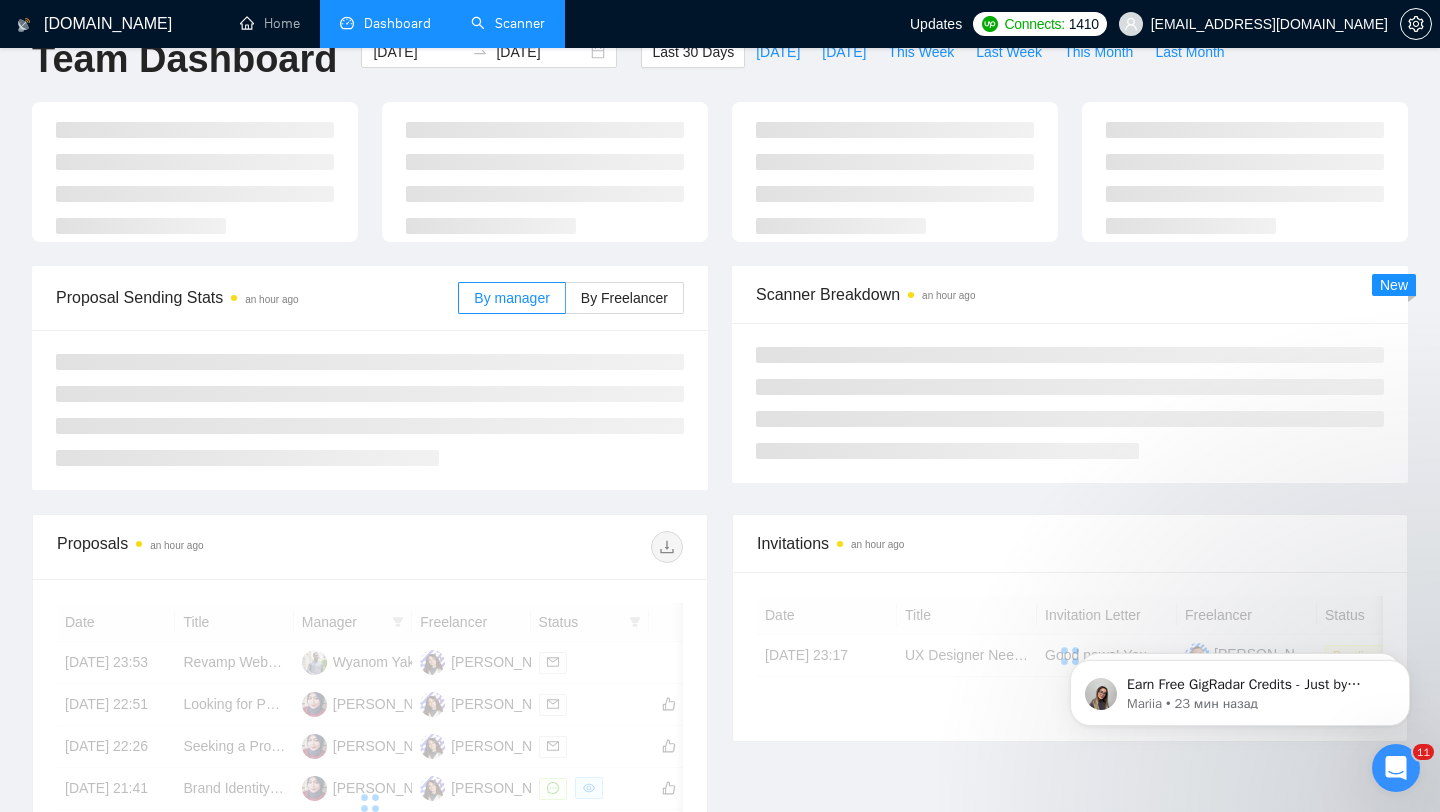 click on "Scanner" at bounding box center [508, 23] 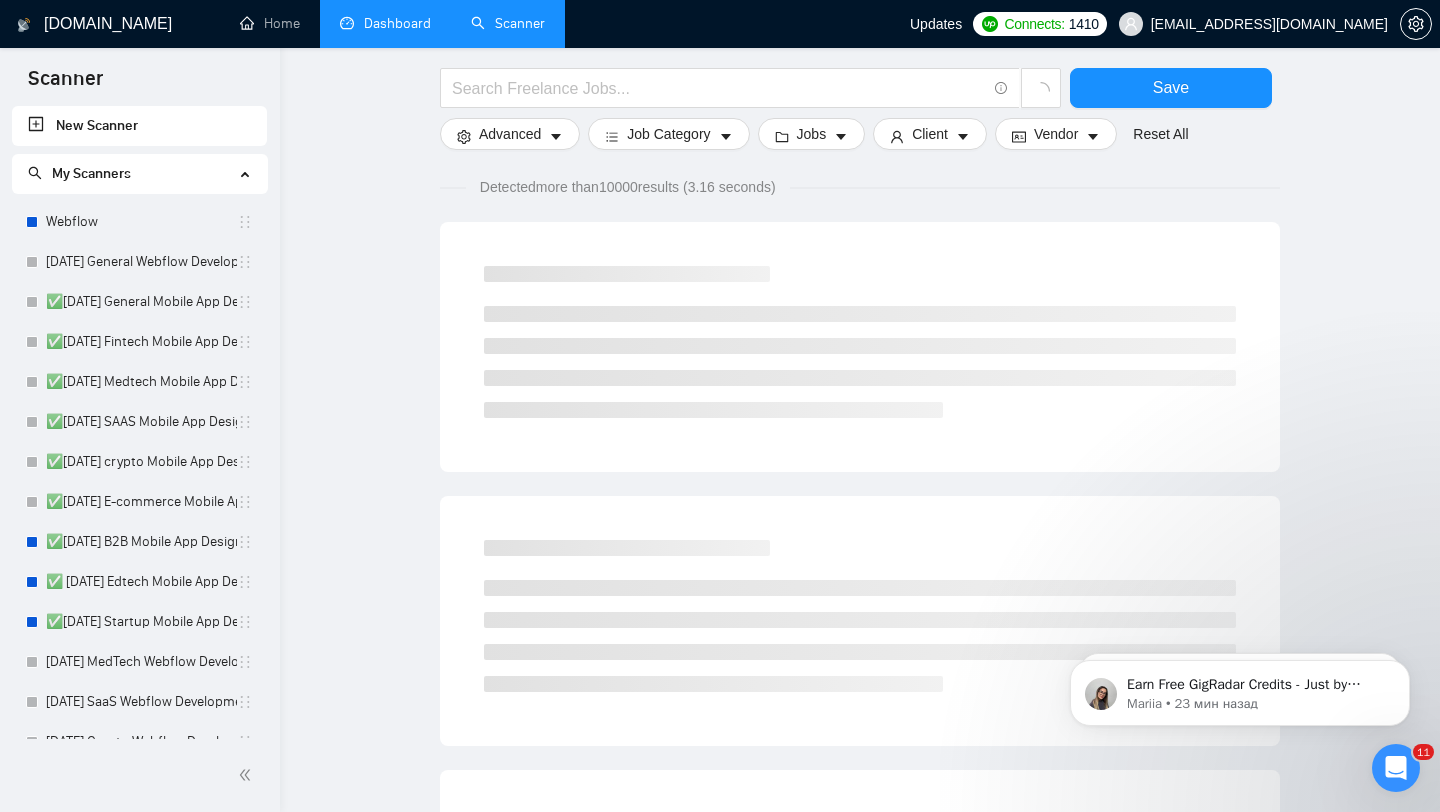 scroll, scrollTop: 194, scrollLeft: 0, axis: vertical 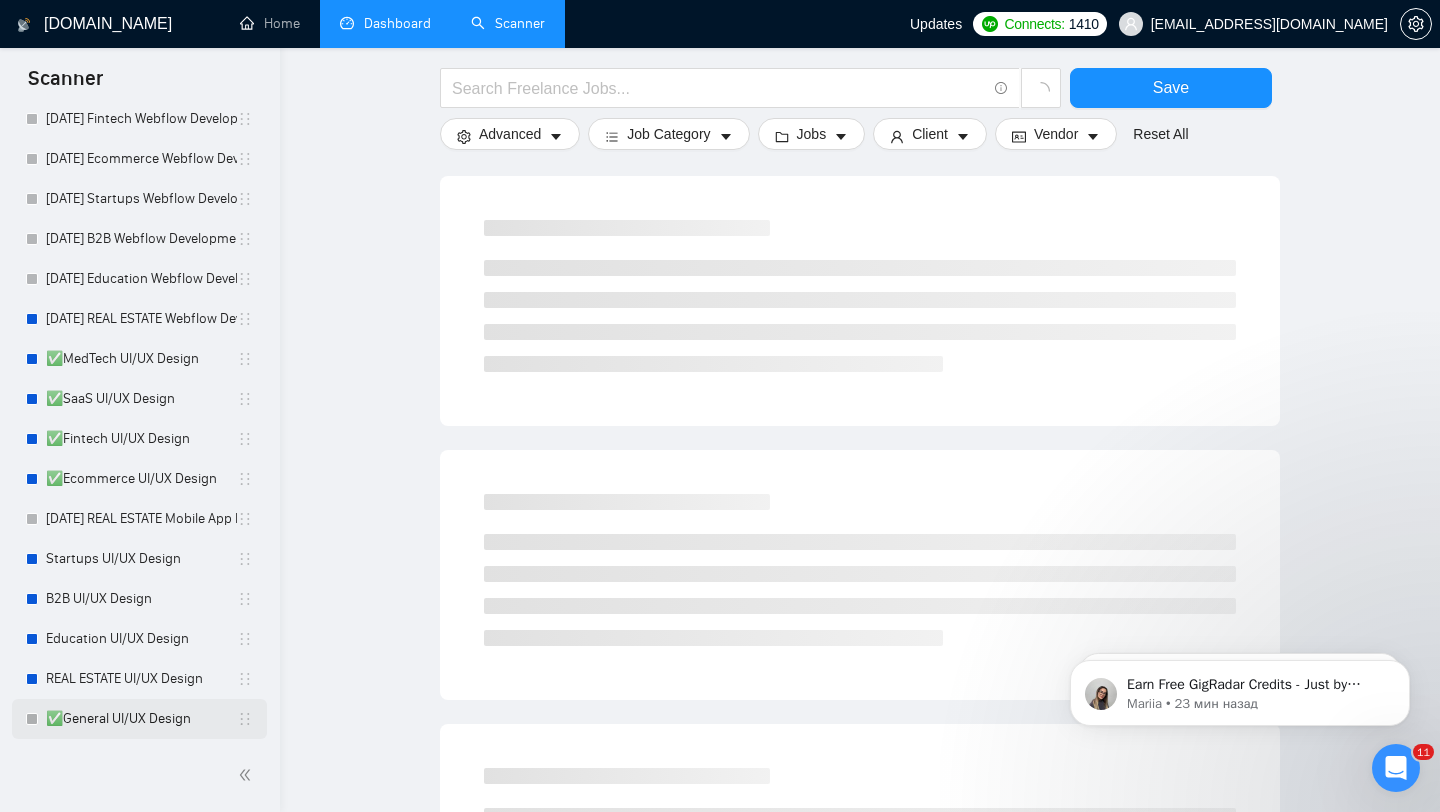 click on "✅General UI/UX Design" at bounding box center (141, 719) 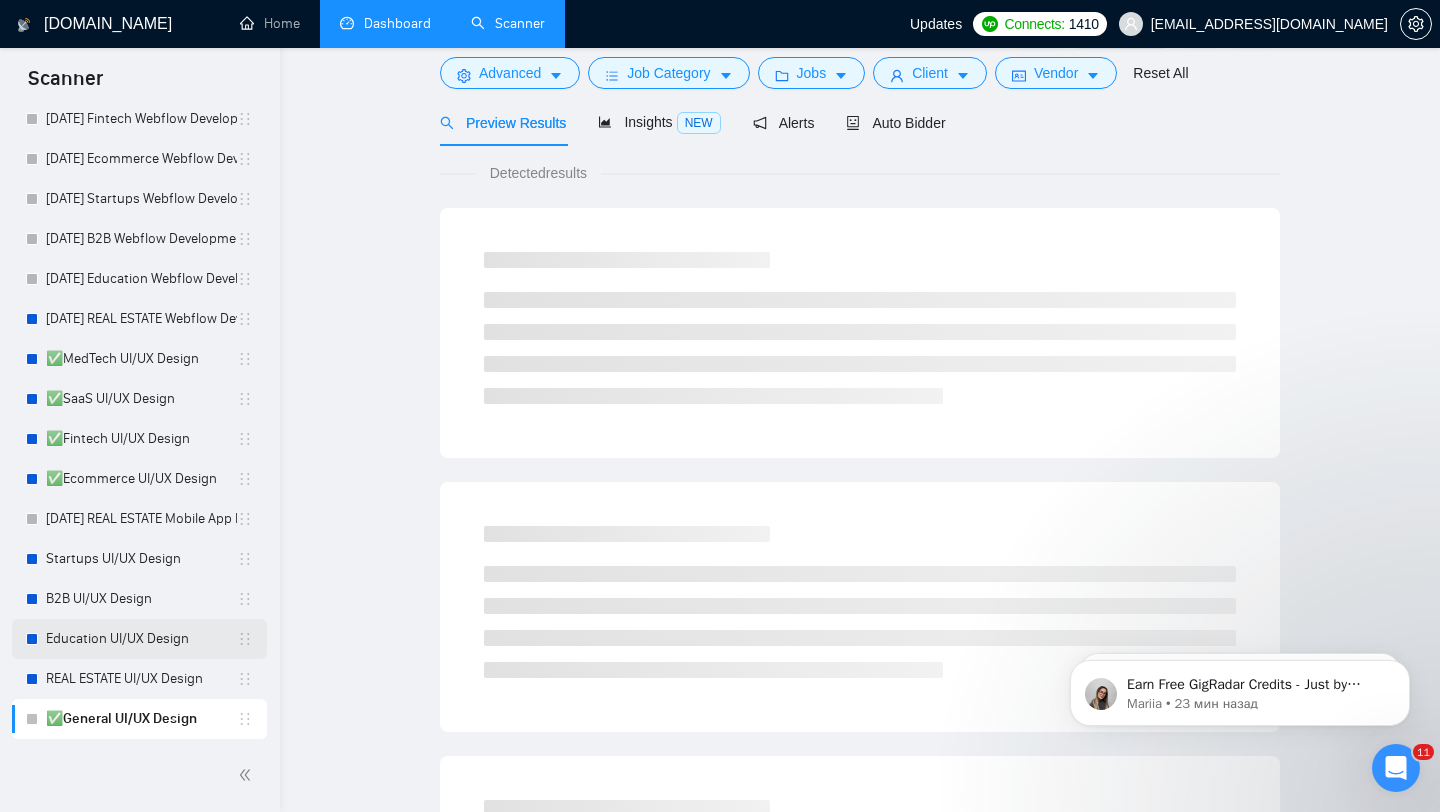 scroll, scrollTop: 0, scrollLeft: 0, axis: both 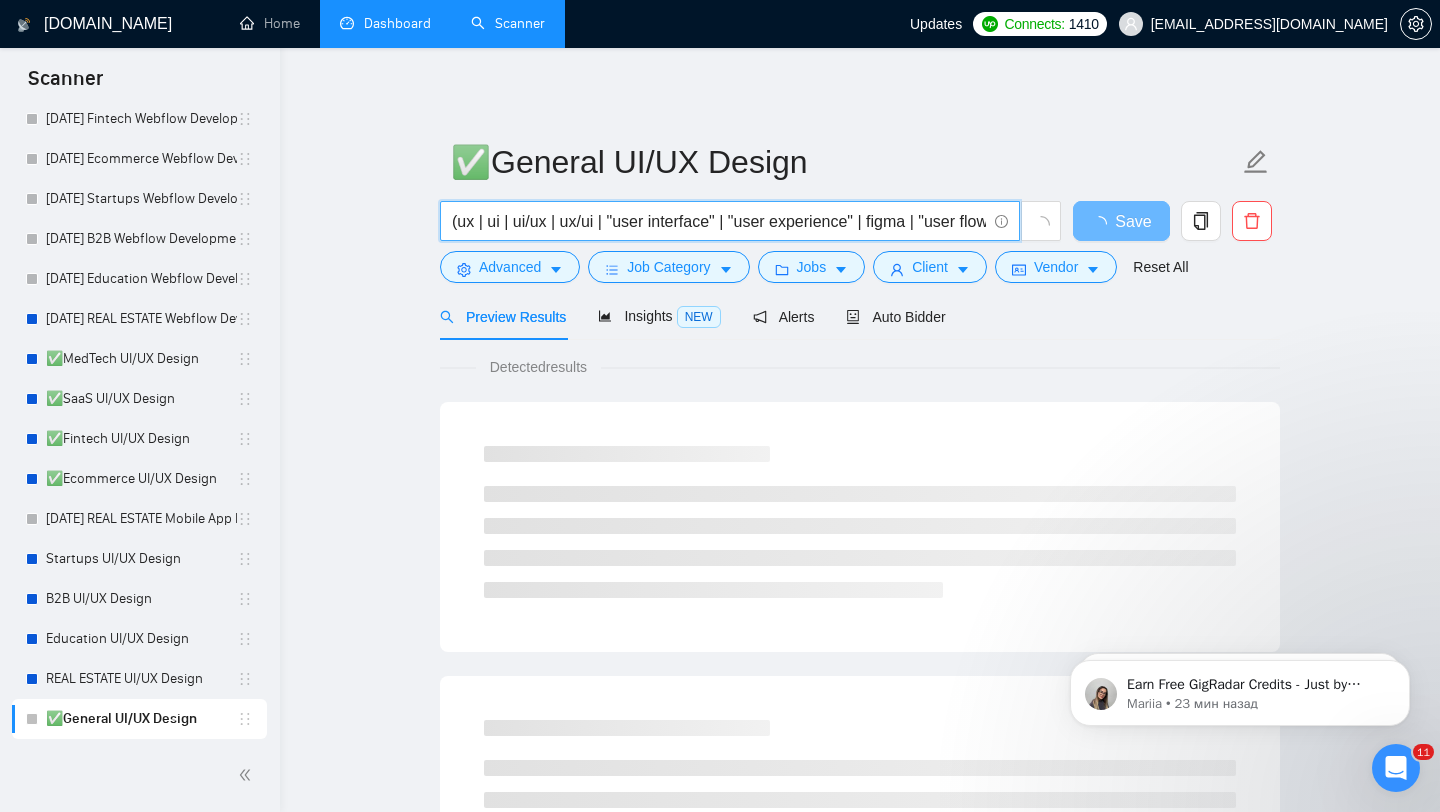click on "(ux | ui | ui/ux | ux/ui | "user interface" | "user experience" | figma | "user flow" | Website | "Web App" | Platform | Application | App) ((design*) | (redesign*) | (revamp*) | rebuild | (wirefram*) | audit | build | improve | update | (optimiz*))" at bounding box center [719, 221] 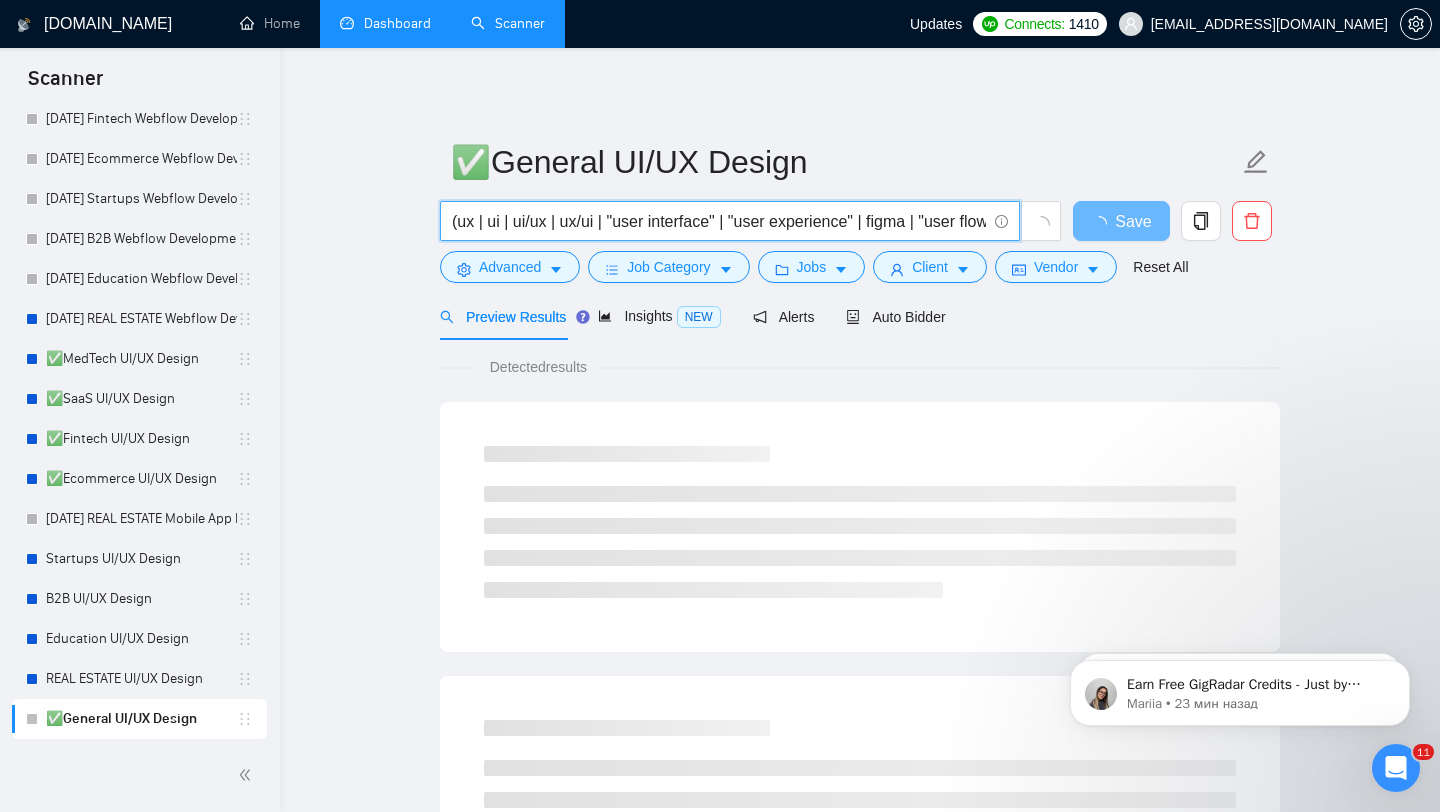 click on "(ux | ui | ui/ux | ux/ui | "user interface" | "user experience" | figma | "user flow" | Website | "Web App" | Platform | Application | App) ((design*) | (redesign*) | (revamp*) | rebuild | (wirefram*) | audit | build | improve | update | (optimiz*))" at bounding box center (719, 221) 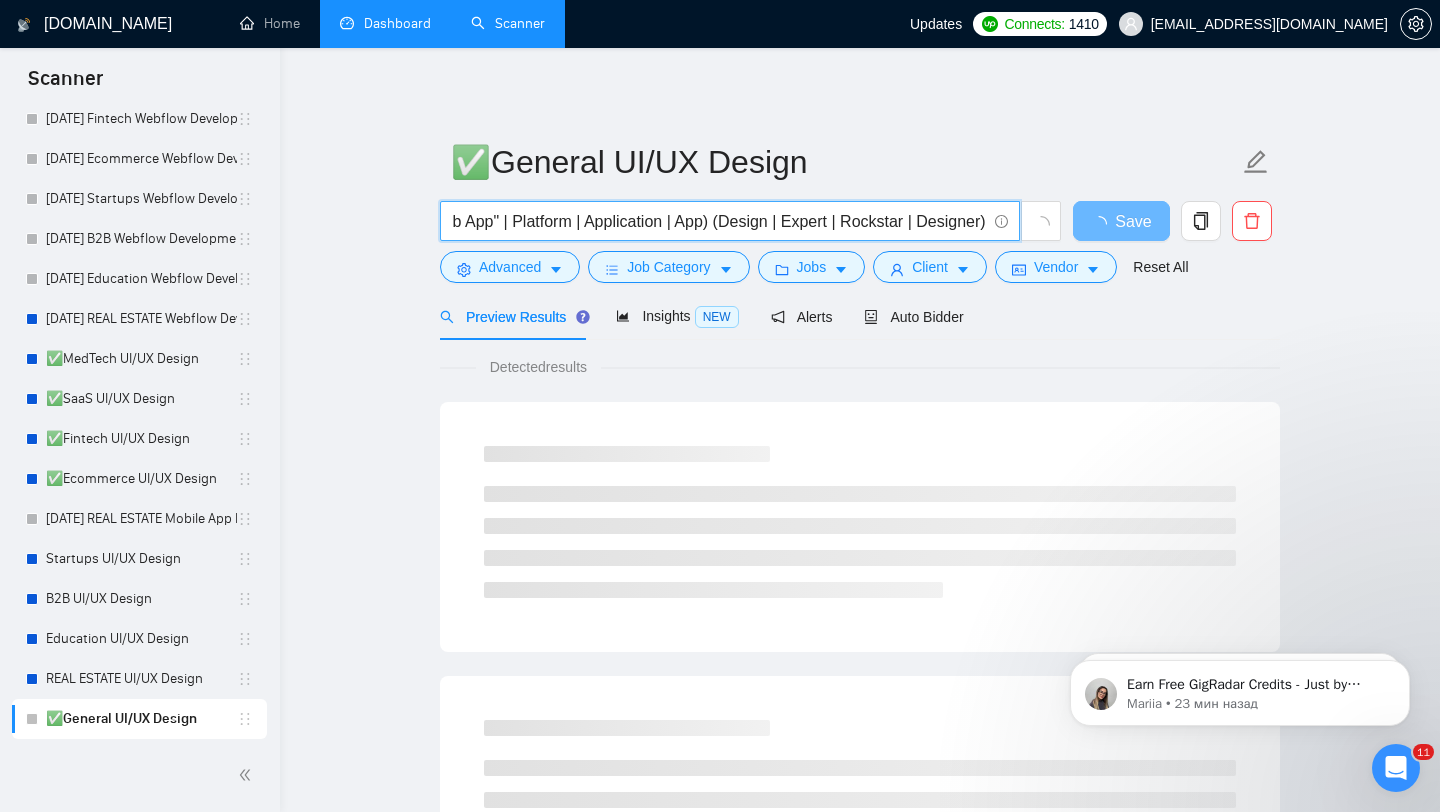 scroll, scrollTop: 0, scrollLeft: 0, axis: both 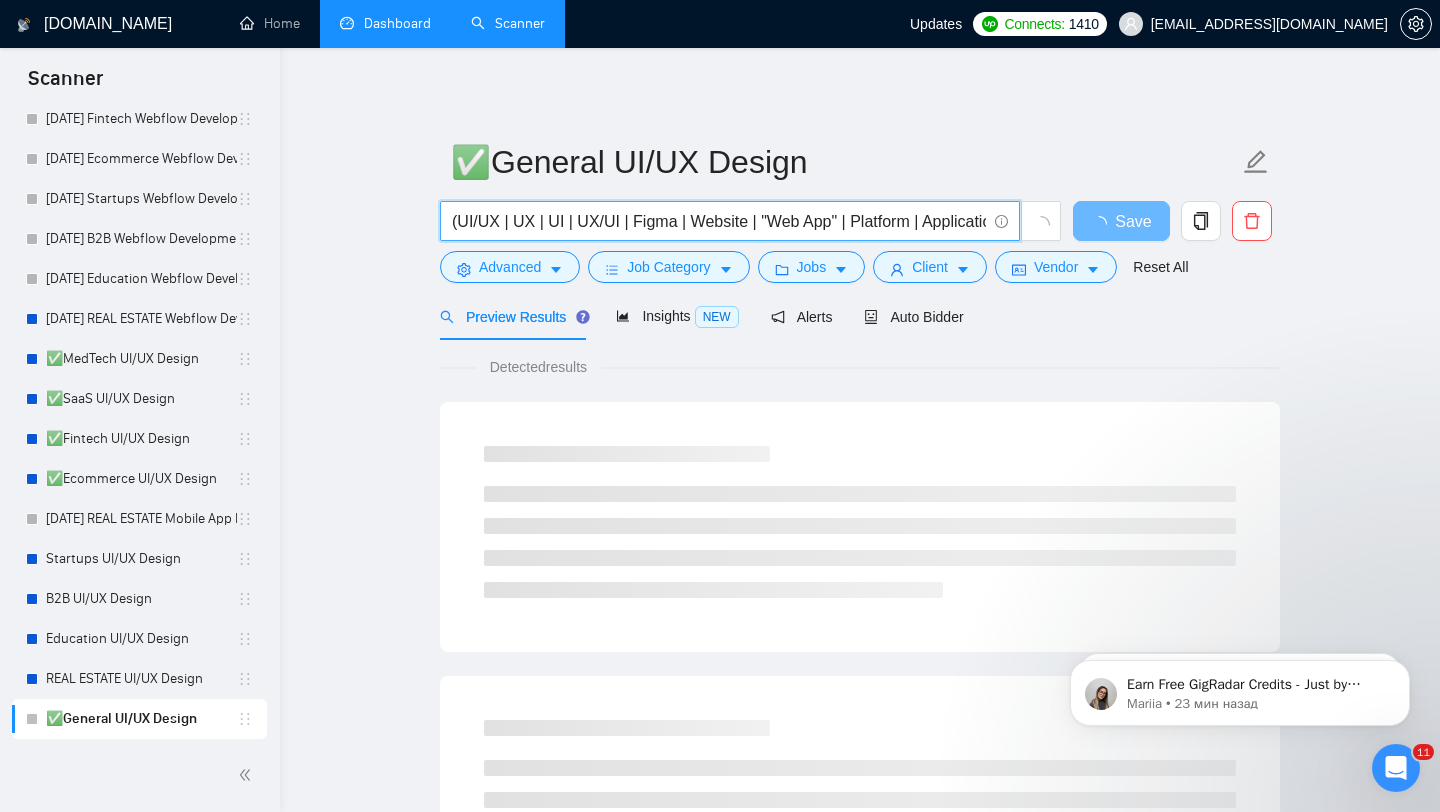 type on "(UI/UX | UX | UI | UX/UI | Figma | Website | "Web App" | Platform | Application | App) (Design | Expert | Rockstar | Designer)" 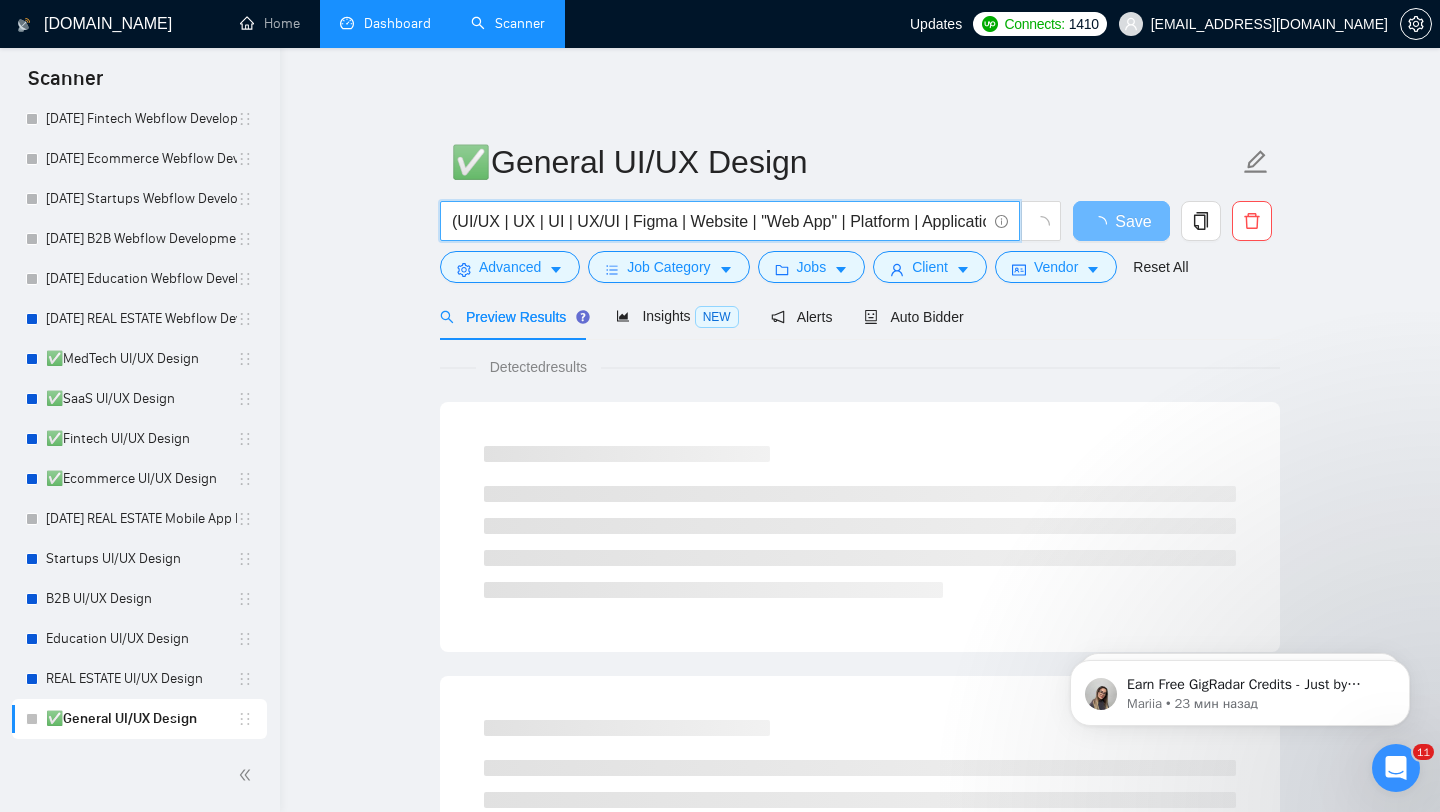 click on "Detected   results" at bounding box center (860, 367) 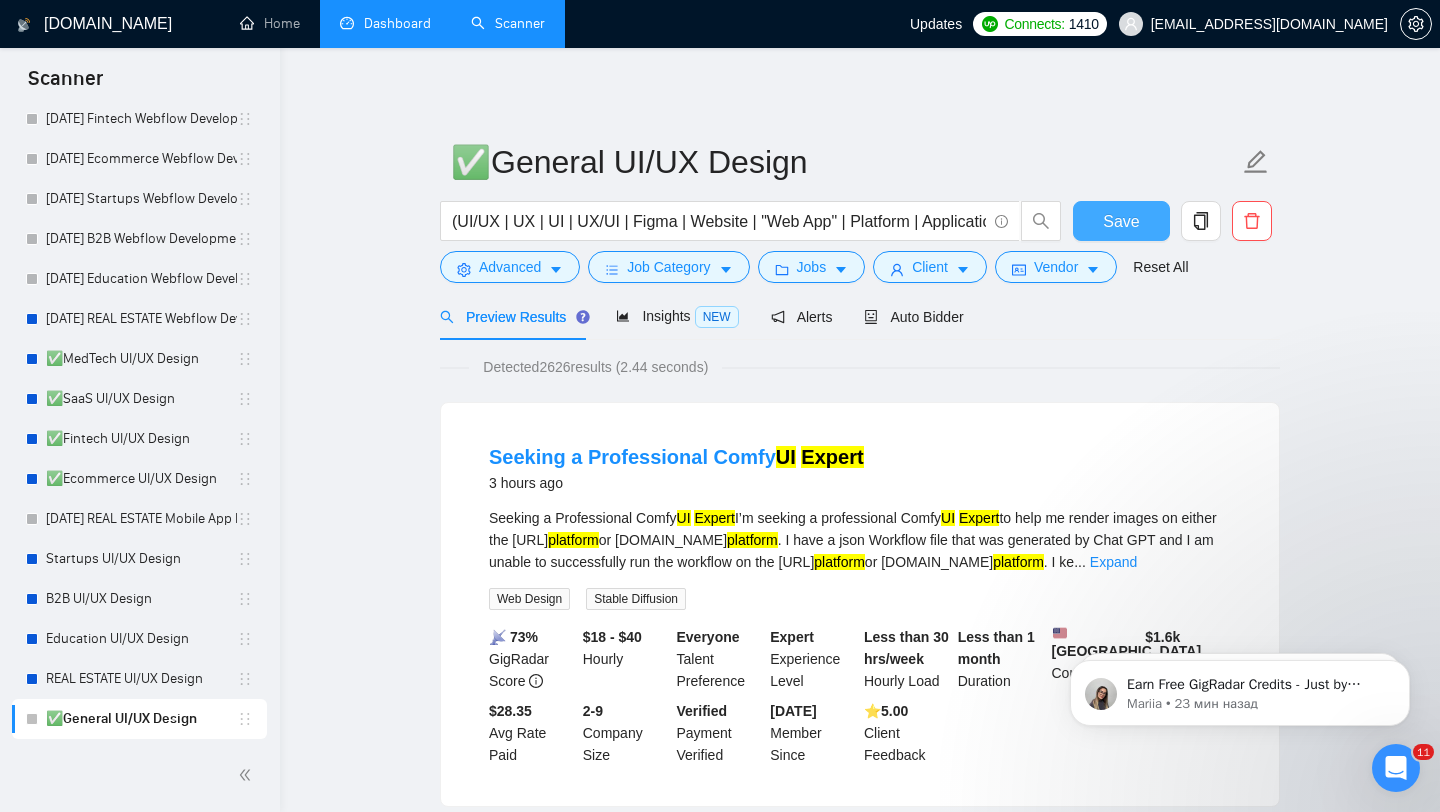 click on "Save" at bounding box center (1121, 221) 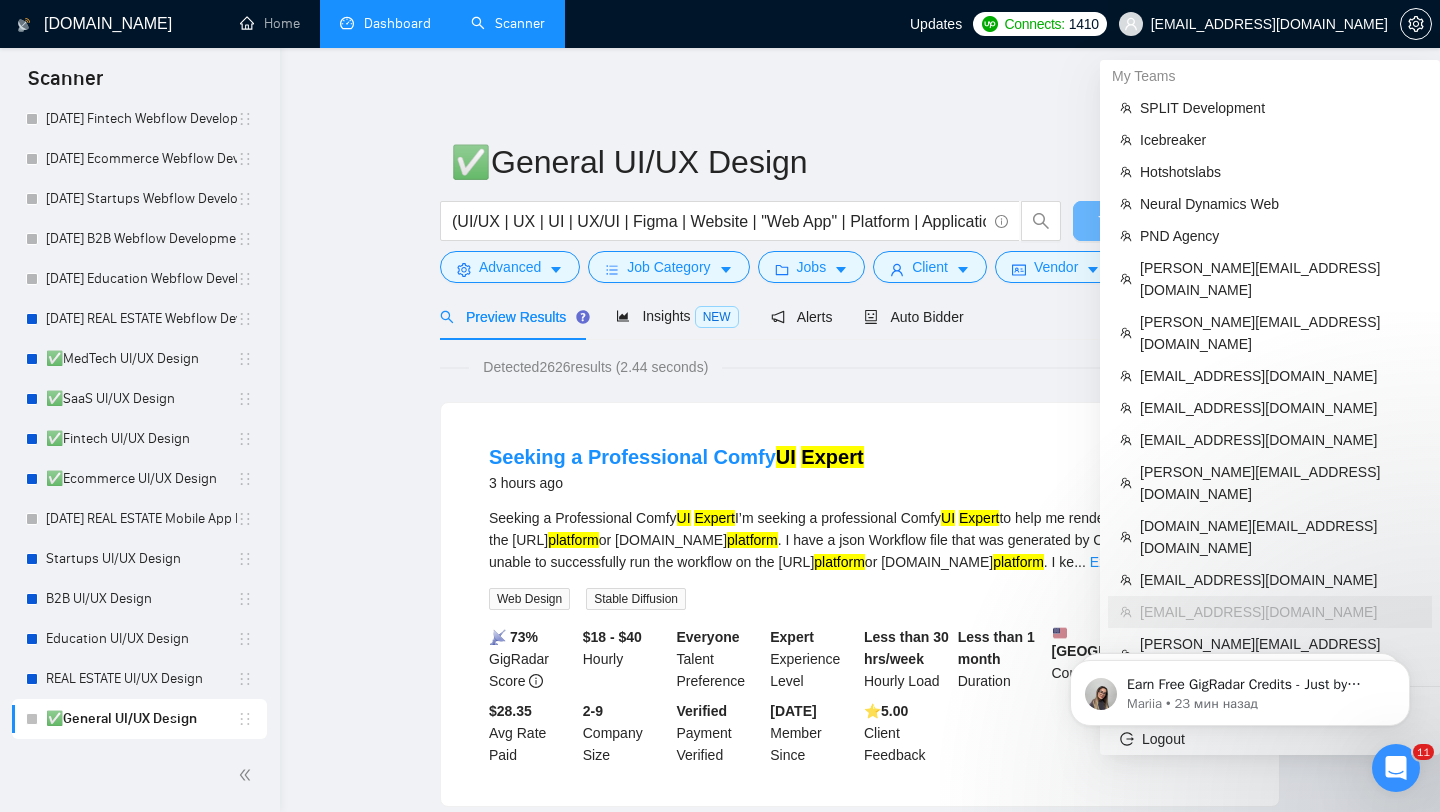 click on "[EMAIL_ADDRESS][DOMAIN_NAME]" at bounding box center (1253, 24) 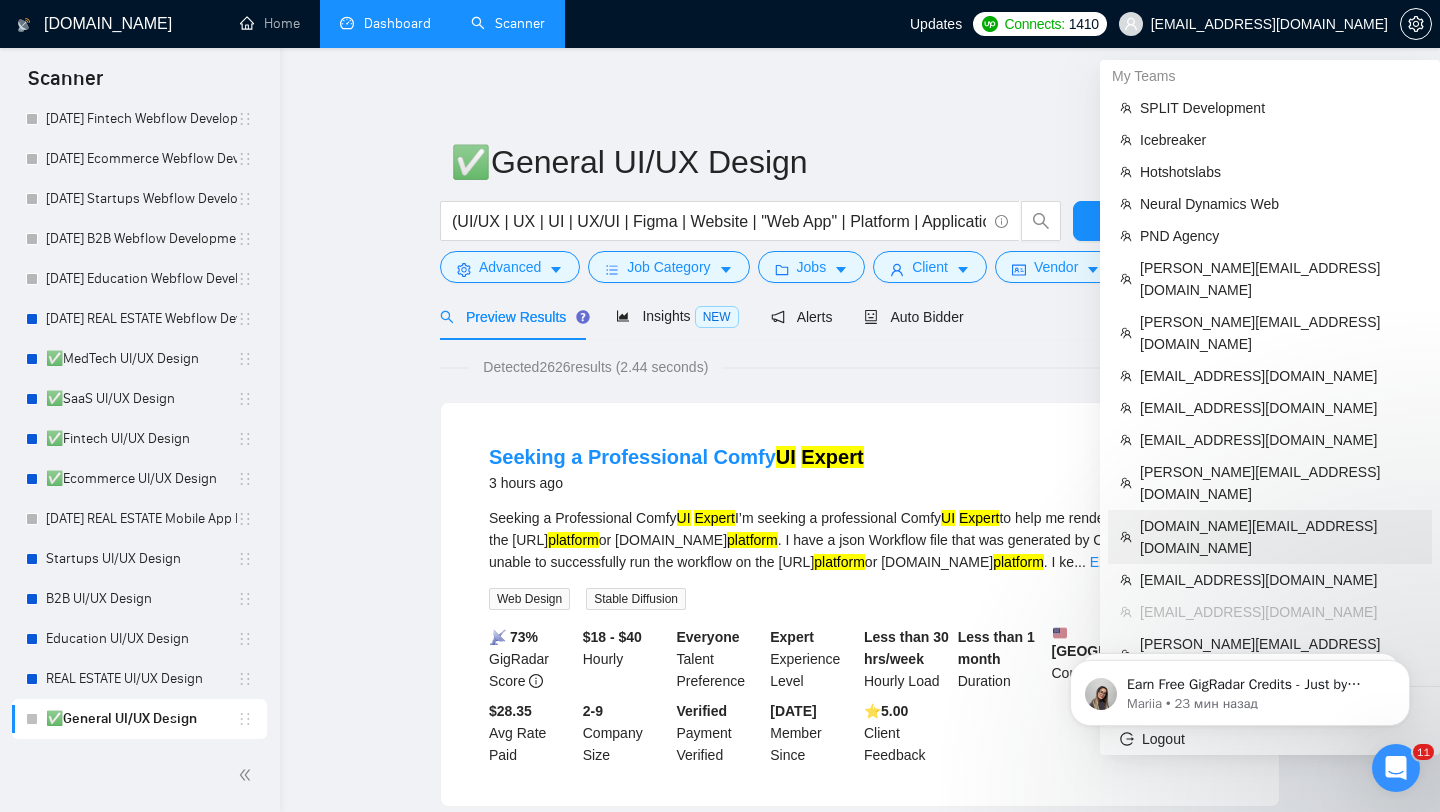 click on "[DOMAIN_NAME][EMAIL_ADDRESS][DOMAIN_NAME]" at bounding box center [1280, 537] 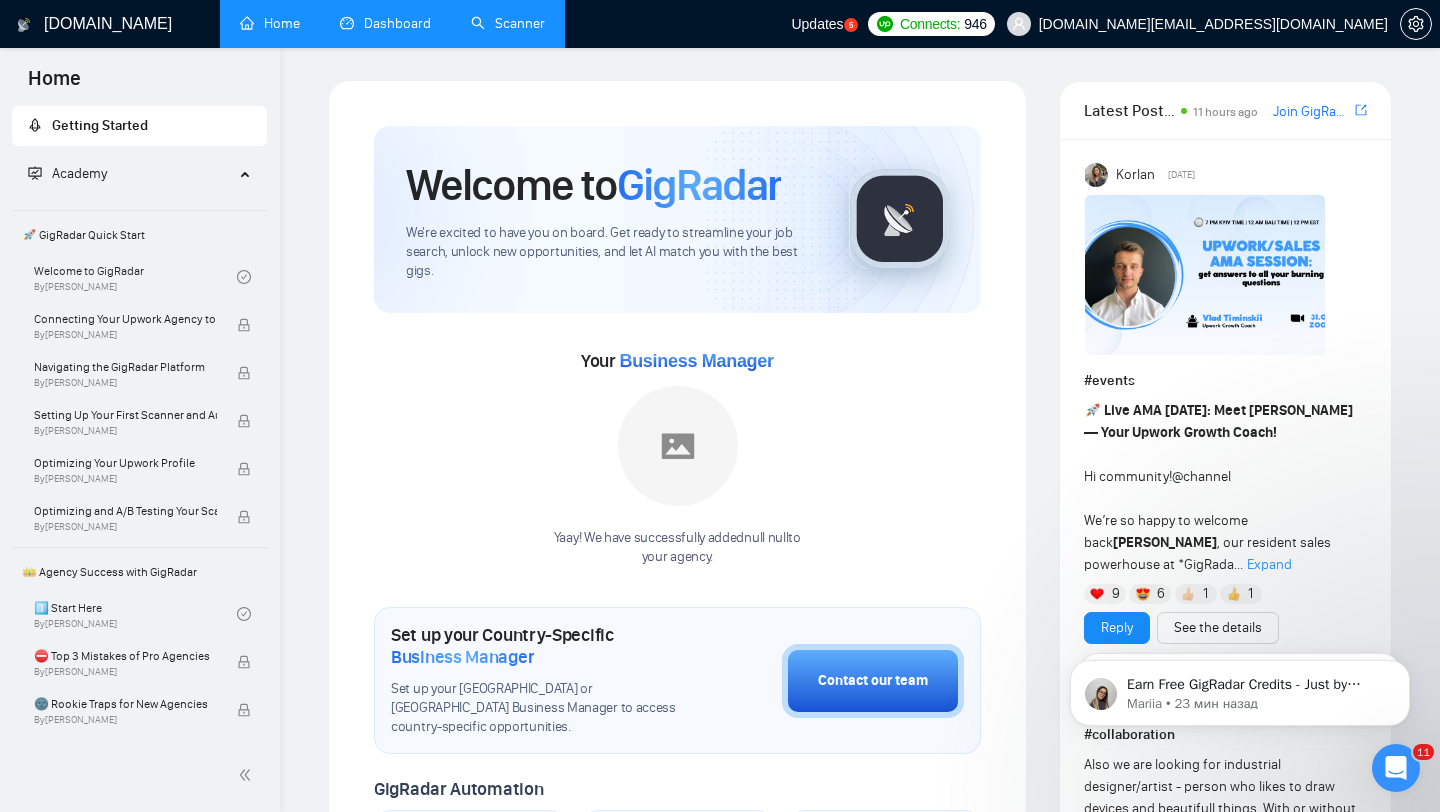 click on "Dashboard" at bounding box center (385, 23) 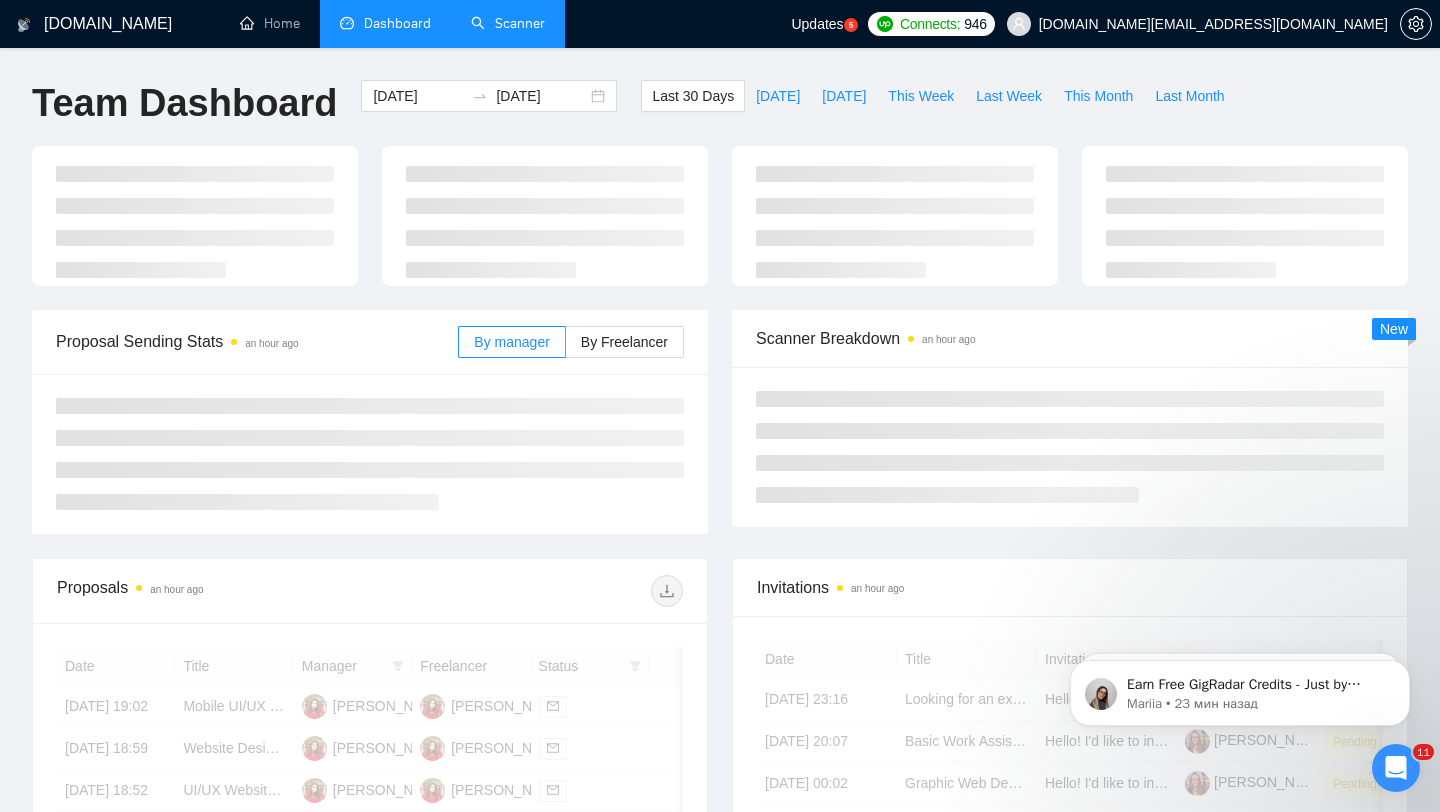 click on "Scanner" at bounding box center [508, 23] 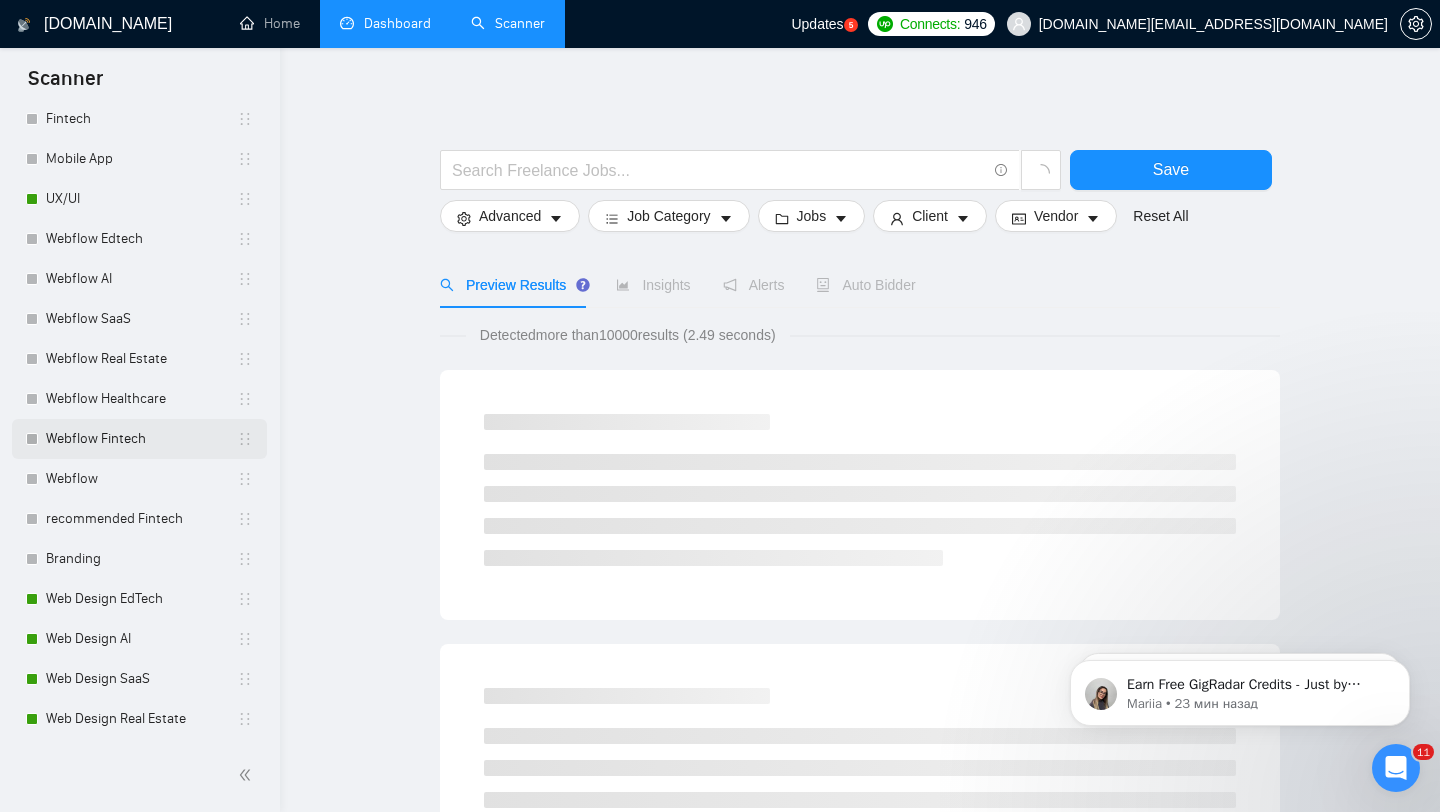 scroll, scrollTop: 125, scrollLeft: 0, axis: vertical 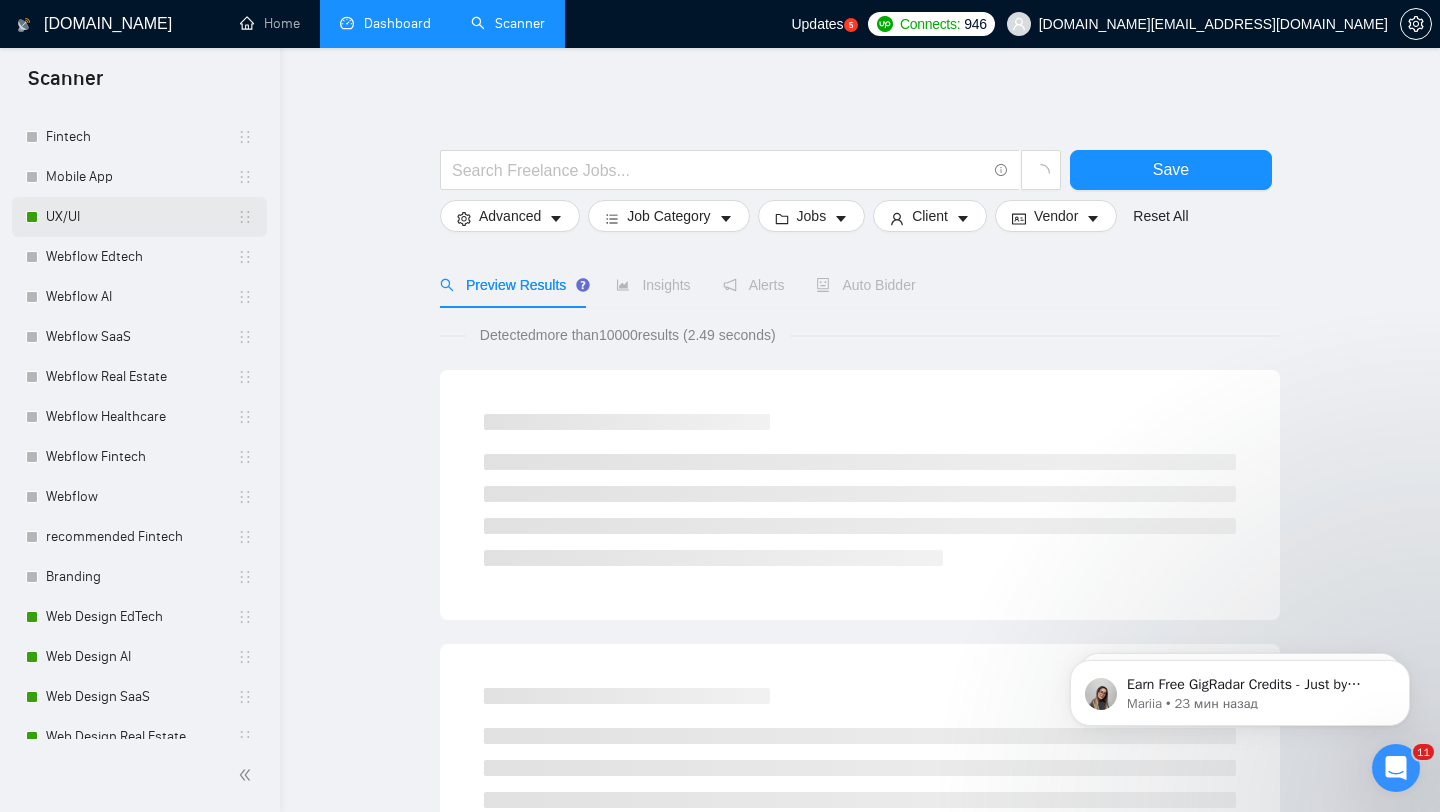 click on "UX/UI" at bounding box center (141, 217) 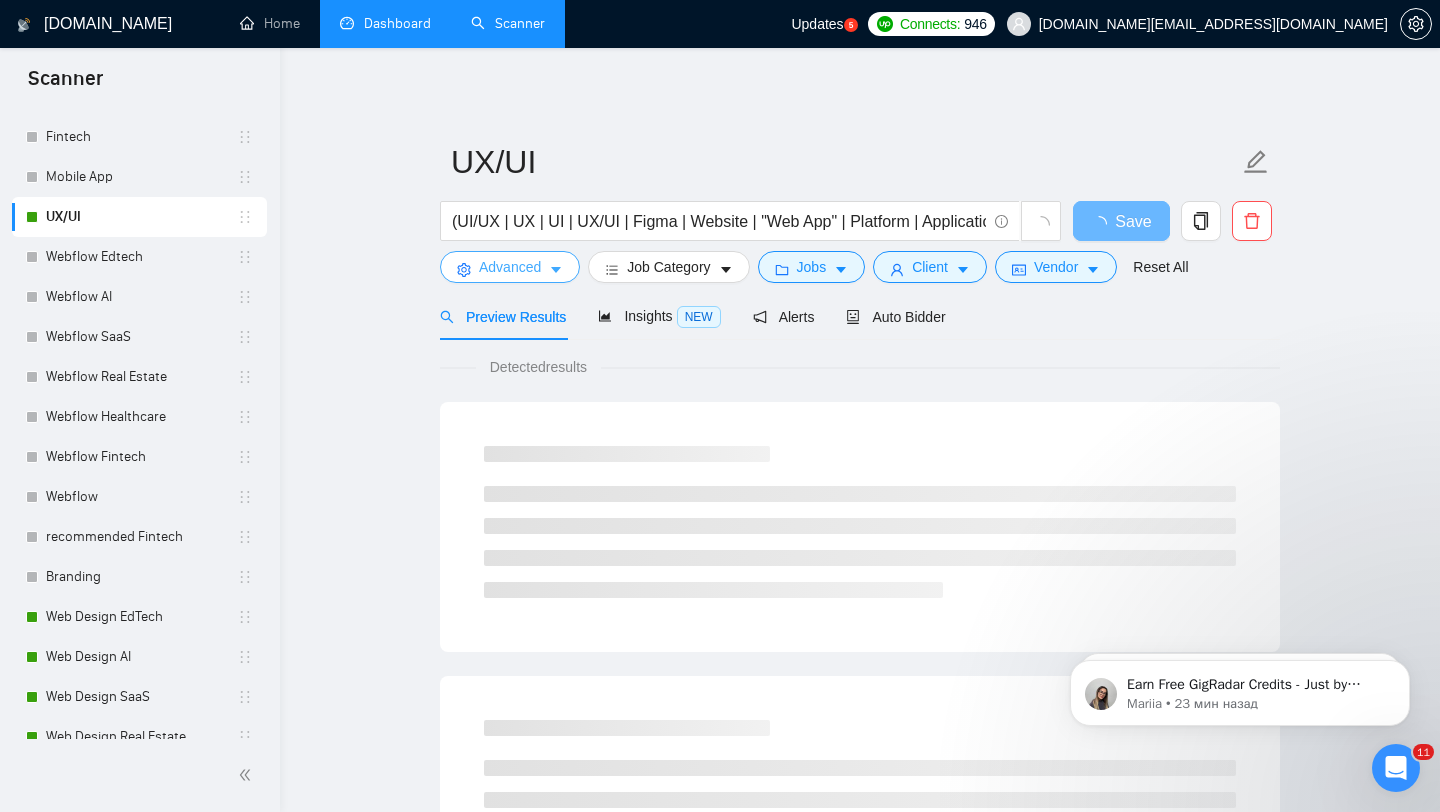 click on "Advanced" at bounding box center [510, 267] 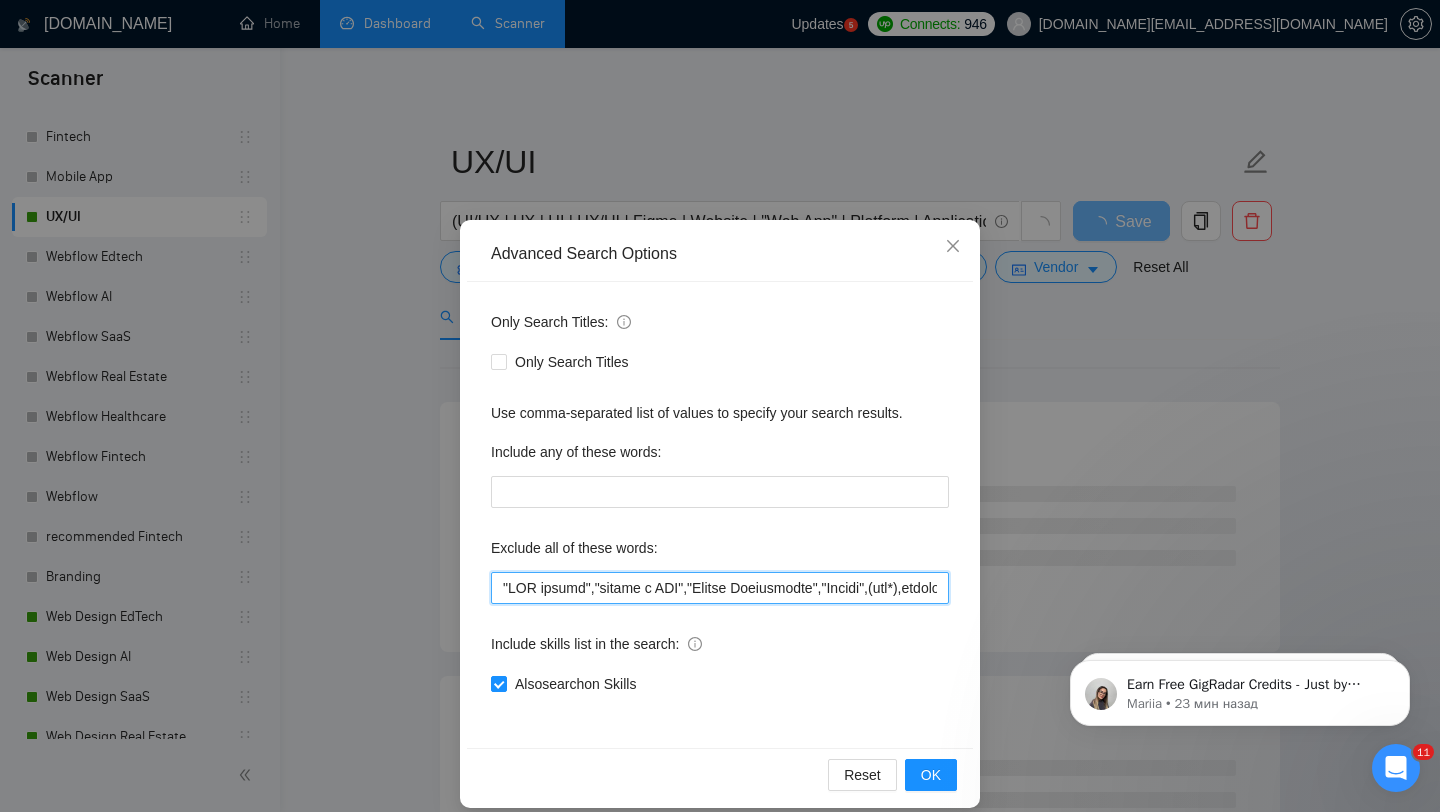click at bounding box center (720, 588) 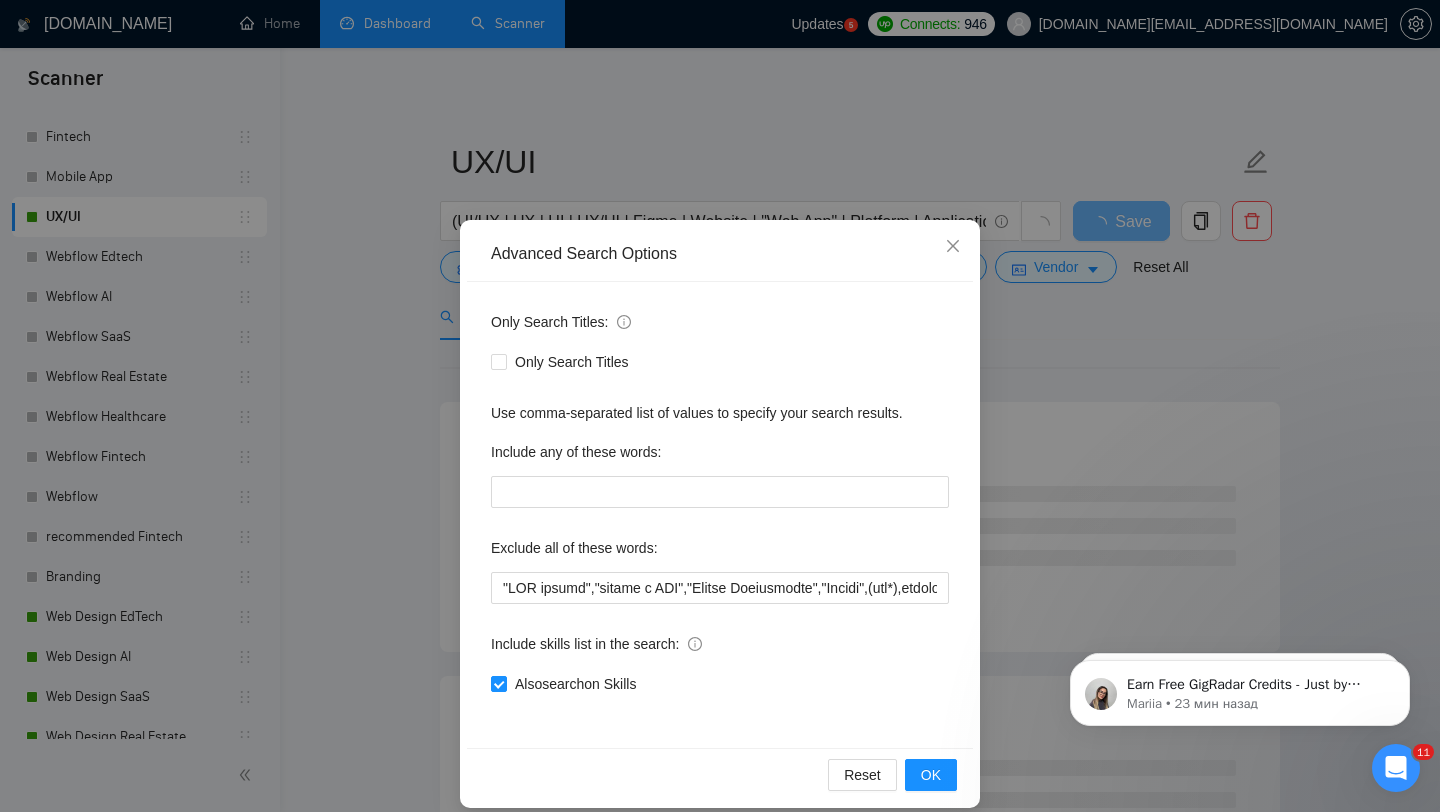 click on "Advanced Search Options Only Search Titles:   Only Search Titles Use comma-separated list of values to specify your search results. Include any of these words: Exclude all of these words: Include skills list in the search:   Also  search  on Skills Reset OK" at bounding box center [720, 406] 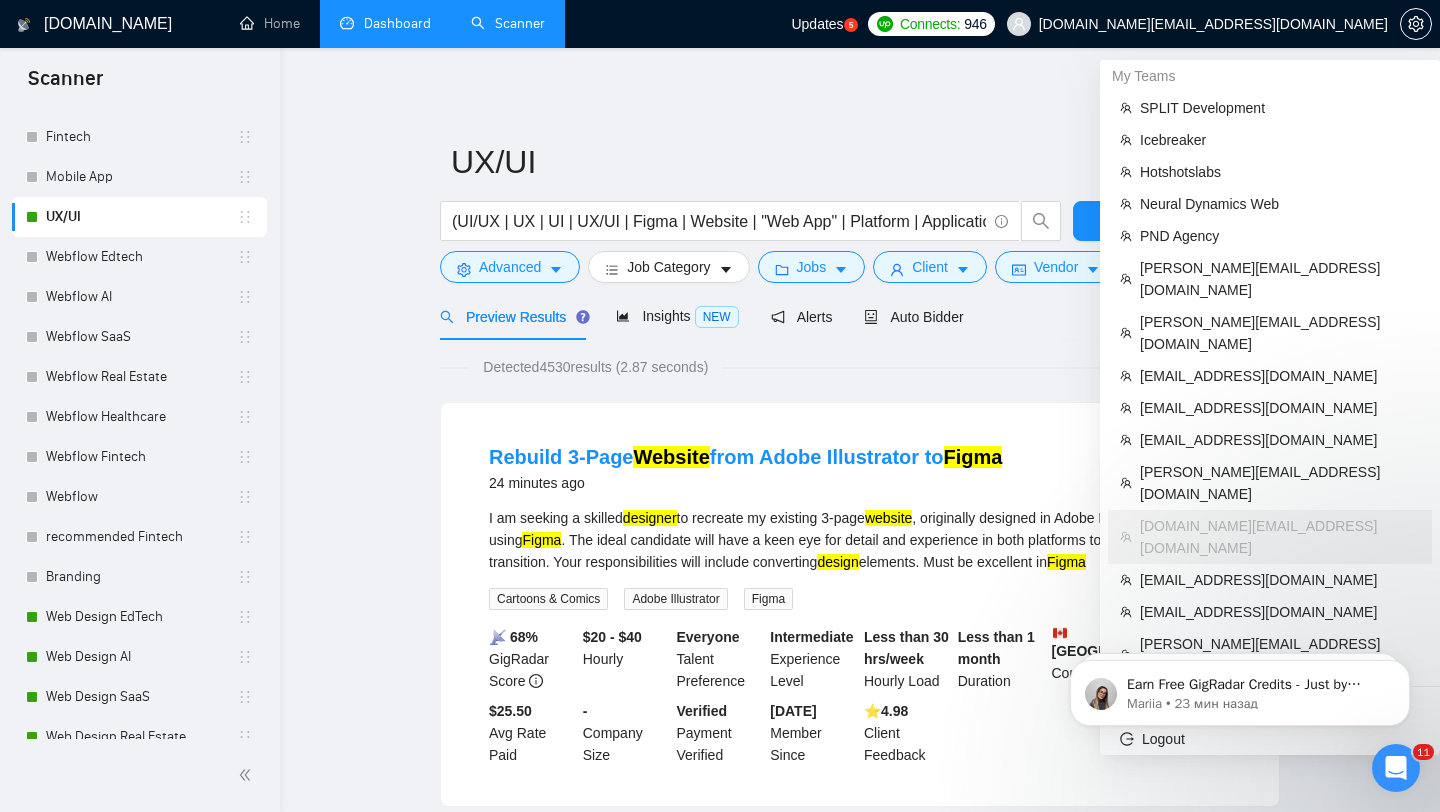 click on "[DOMAIN_NAME][EMAIL_ADDRESS][DOMAIN_NAME]" at bounding box center [1197, 24] 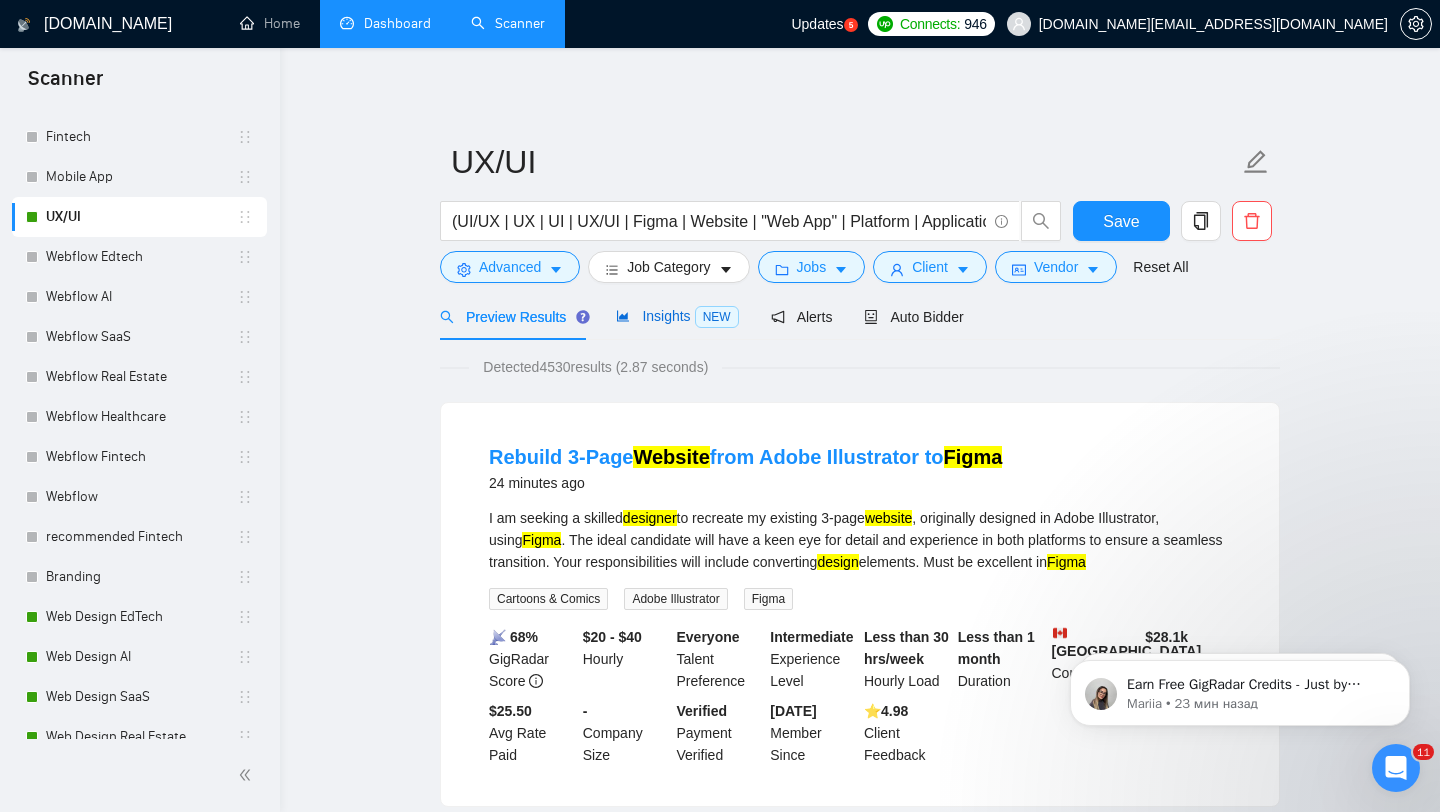 click on "Insights NEW" at bounding box center (677, 316) 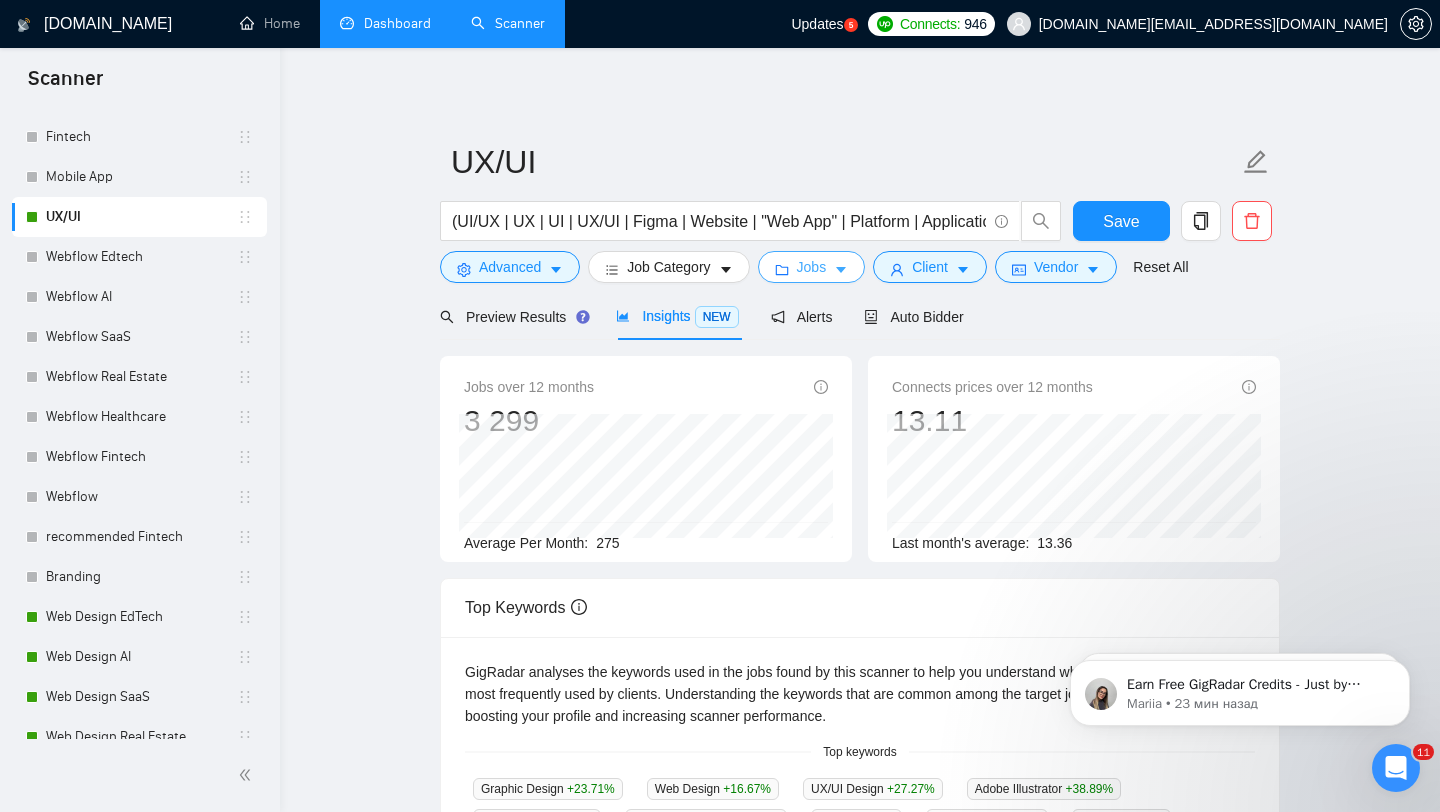 click on "Jobs" at bounding box center [812, 267] 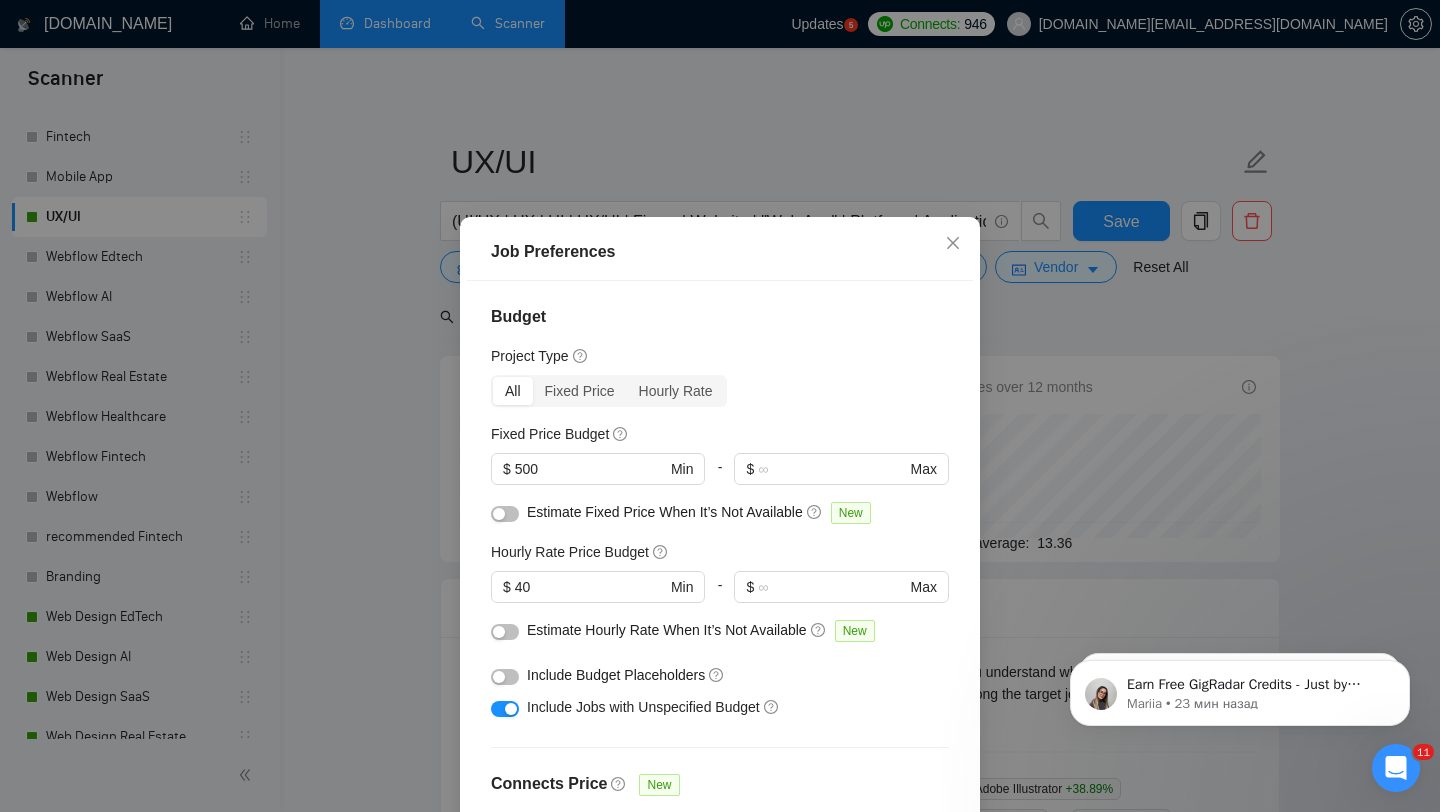 click on "Job Preferences Budget Project Type All Fixed Price Hourly Rate   Fixed Price Budget $ 500 Min - $ Max Estimate Fixed Price When It’s Not Available New   Hourly Rate Price Budget $ 40 Min - $ Max Estimate Hourly Rate When It’s Not Available New Include Budget Placeholders Include Jobs with Unspecified Budget   Connects Price New Min - Max Project Duration   Unspecified Less than 1 month 1 to 3 months 3 to 6 months More than 6 months Hourly Workload   Unspecified <30 hrs/week >30 hrs/week Hours TBD Unsure Job Posting Questions New   Any posting questions Description Preferences Description Size New   Any description size Reset OK" at bounding box center [720, 406] 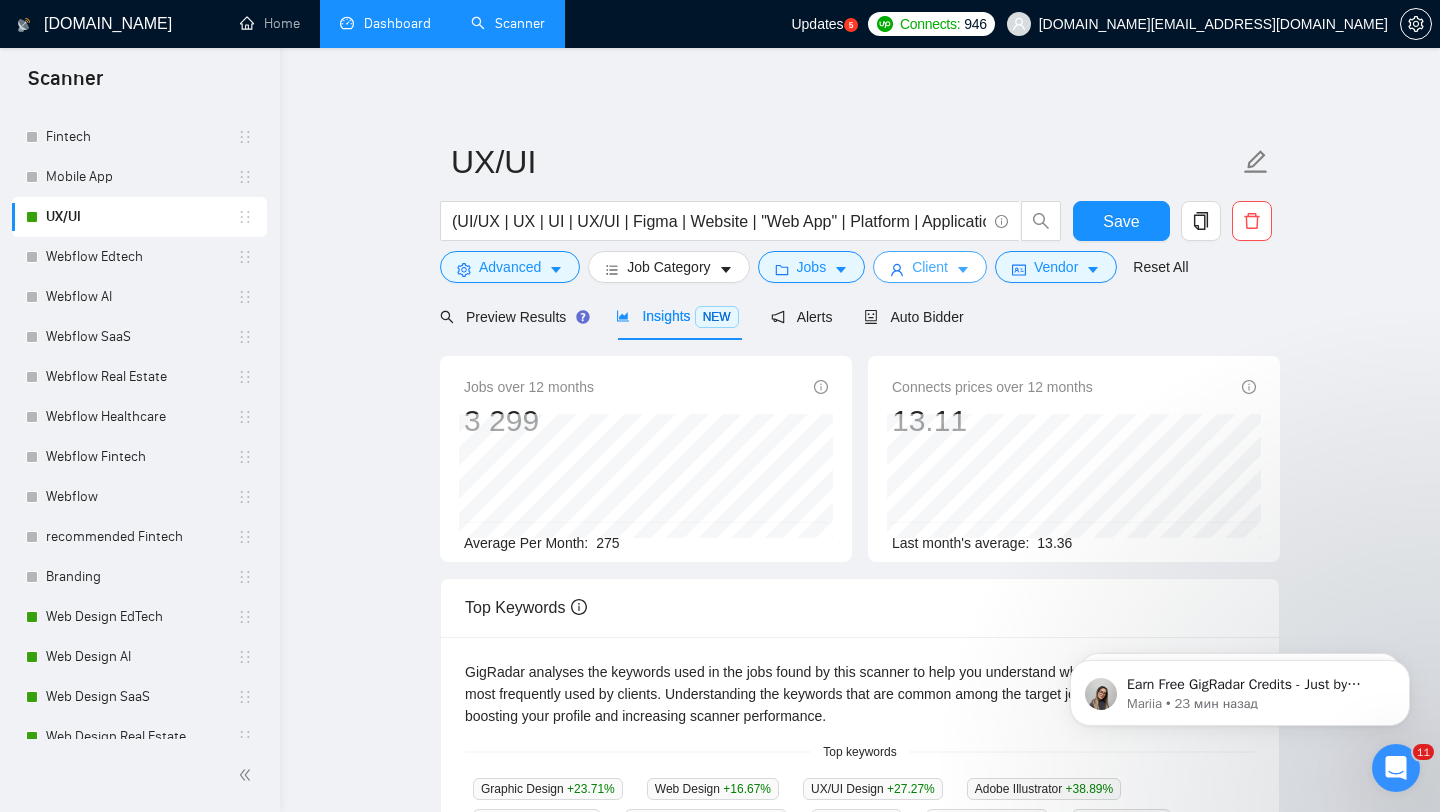 click on "Client" at bounding box center (930, 267) 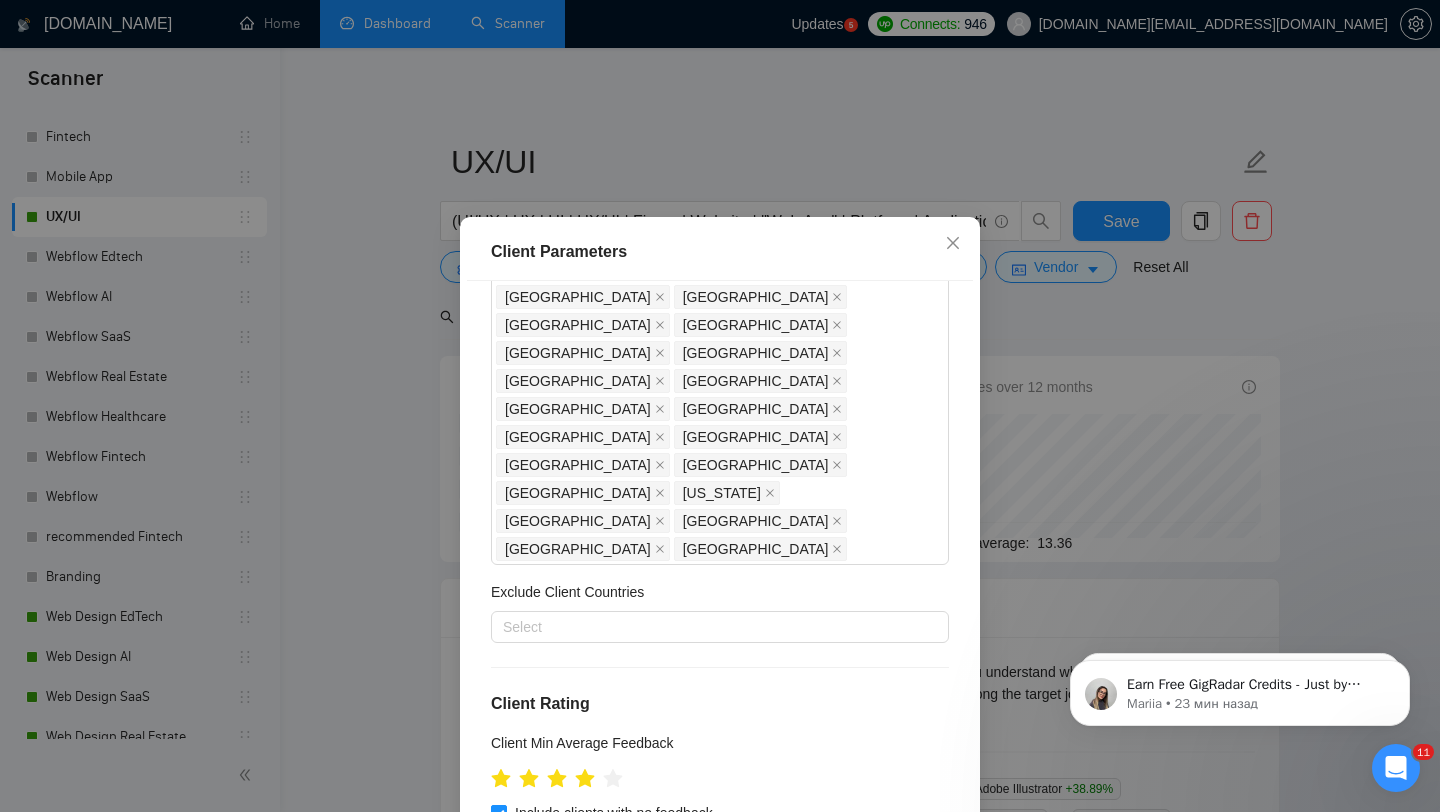scroll, scrollTop: 0, scrollLeft: 0, axis: both 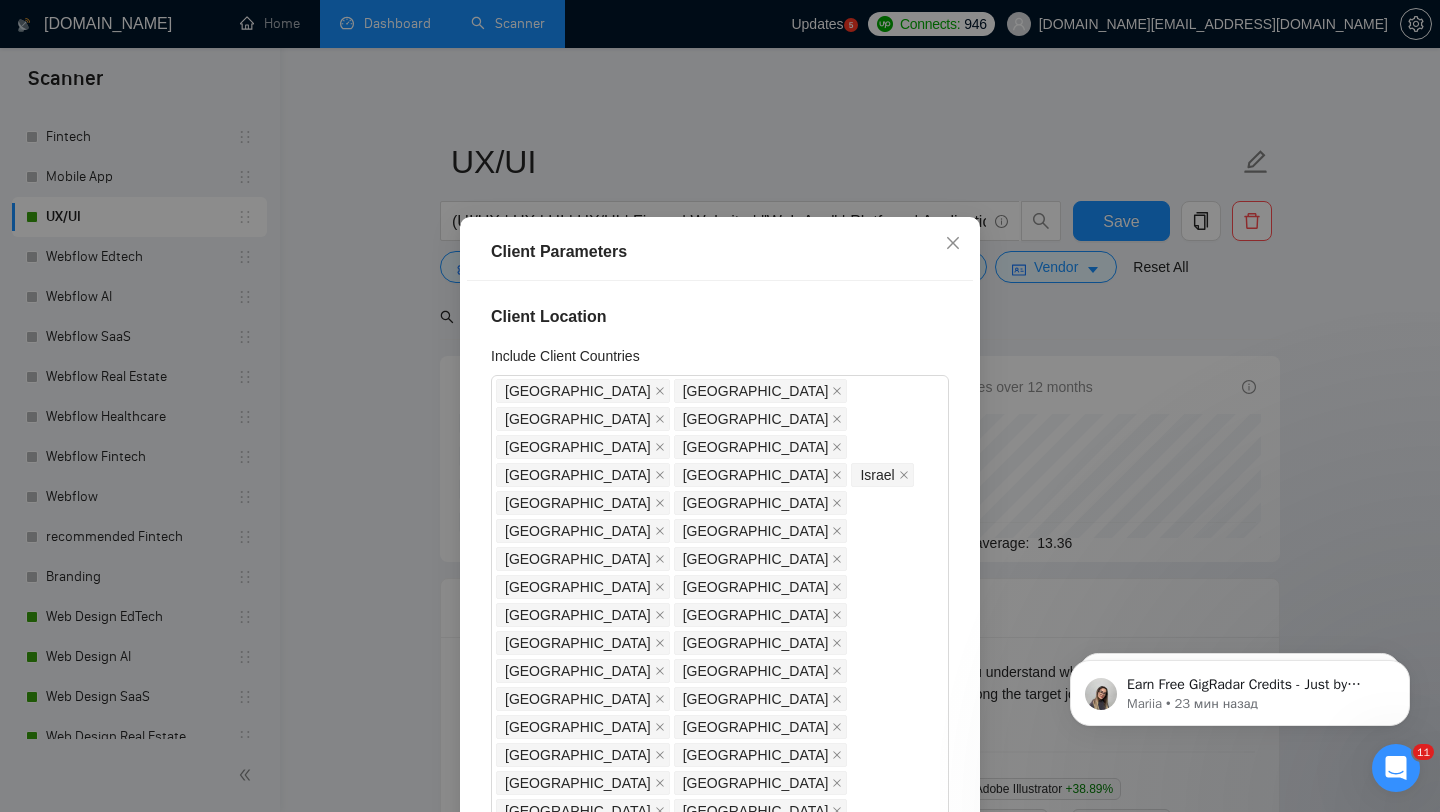 click on "Client Parameters Client Location Include Client Countries [GEOGRAPHIC_DATA] [GEOGRAPHIC_DATA] [GEOGRAPHIC_DATA] [GEOGRAPHIC_DATA] [GEOGRAPHIC_DATA] [GEOGRAPHIC_DATA] [GEOGRAPHIC_DATA] [GEOGRAPHIC_DATA] [GEOGRAPHIC_DATA] [GEOGRAPHIC_DATA] [GEOGRAPHIC_DATA] [GEOGRAPHIC_DATA] [GEOGRAPHIC_DATA] [GEOGRAPHIC_DATA] [GEOGRAPHIC_DATA] [GEOGRAPHIC_DATA] [GEOGRAPHIC_DATA] [GEOGRAPHIC_DATA] [GEOGRAPHIC_DATA] [GEOGRAPHIC_DATA] [GEOGRAPHIC_DATA] [GEOGRAPHIC_DATA] [GEOGRAPHIC_DATA] [GEOGRAPHIC_DATA] [GEOGRAPHIC_DATA] [GEOGRAPHIC_DATA] [GEOGRAPHIC_DATA] [GEOGRAPHIC_DATA] [GEOGRAPHIC_DATA] [GEOGRAPHIC_DATA] [GEOGRAPHIC_DATA] [GEOGRAPHIC_DATA] [GEOGRAPHIC_DATA] [GEOGRAPHIC_DATA] [GEOGRAPHIC_DATA] [GEOGRAPHIC_DATA] [GEOGRAPHIC_DATA] [GEOGRAPHIC_DATA] [US_STATE] [GEOGRAPHIC_DATA] [GEOGRAPHIC_DATA] [GEOGRAPHIC_DATA] [GEOGRAPHIC_DATA]   Exclude Client Countries   Select Client Rating Client Min Average Feedback Include clients with no feedback Client Payment Details Payment Verified Hire Rate Stats   Client Total Spent $ Min - $ Max Client Hire Rate New Mid Rates High Rates Max Rates     Avg Hourly Rate Paid New $ 20 Min - $ Max Include Clients without Sufficient History Client Profile Client Industry New   Any industry Client Company Size   Any company size Enterprise Clients New   Any clients Reset OK" at bounding box center (720, 406) 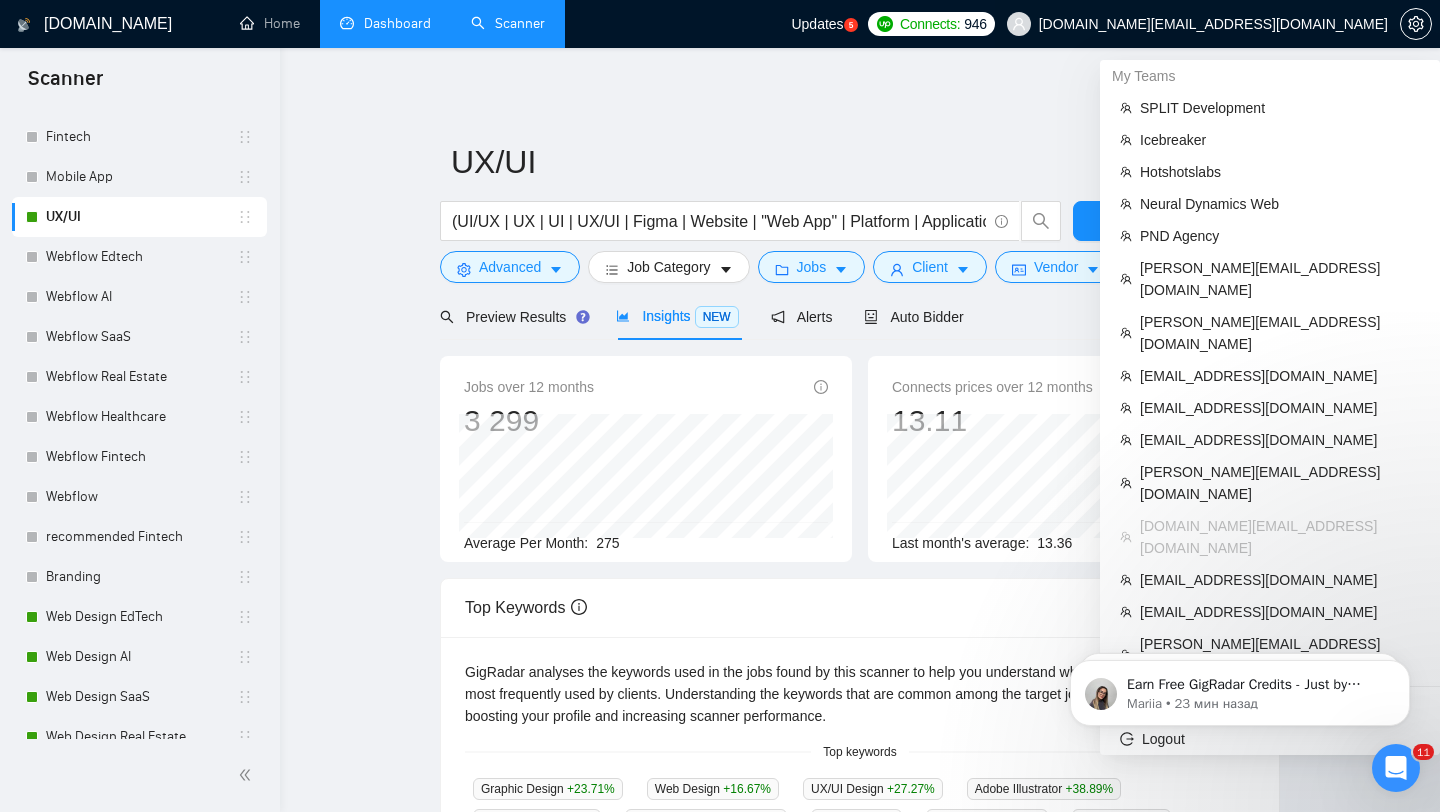 click on "[DOMAIN_NAME][EMAIL_ADDRESS][DOMAIN_NAME]" at bounding box center [1213, 24] 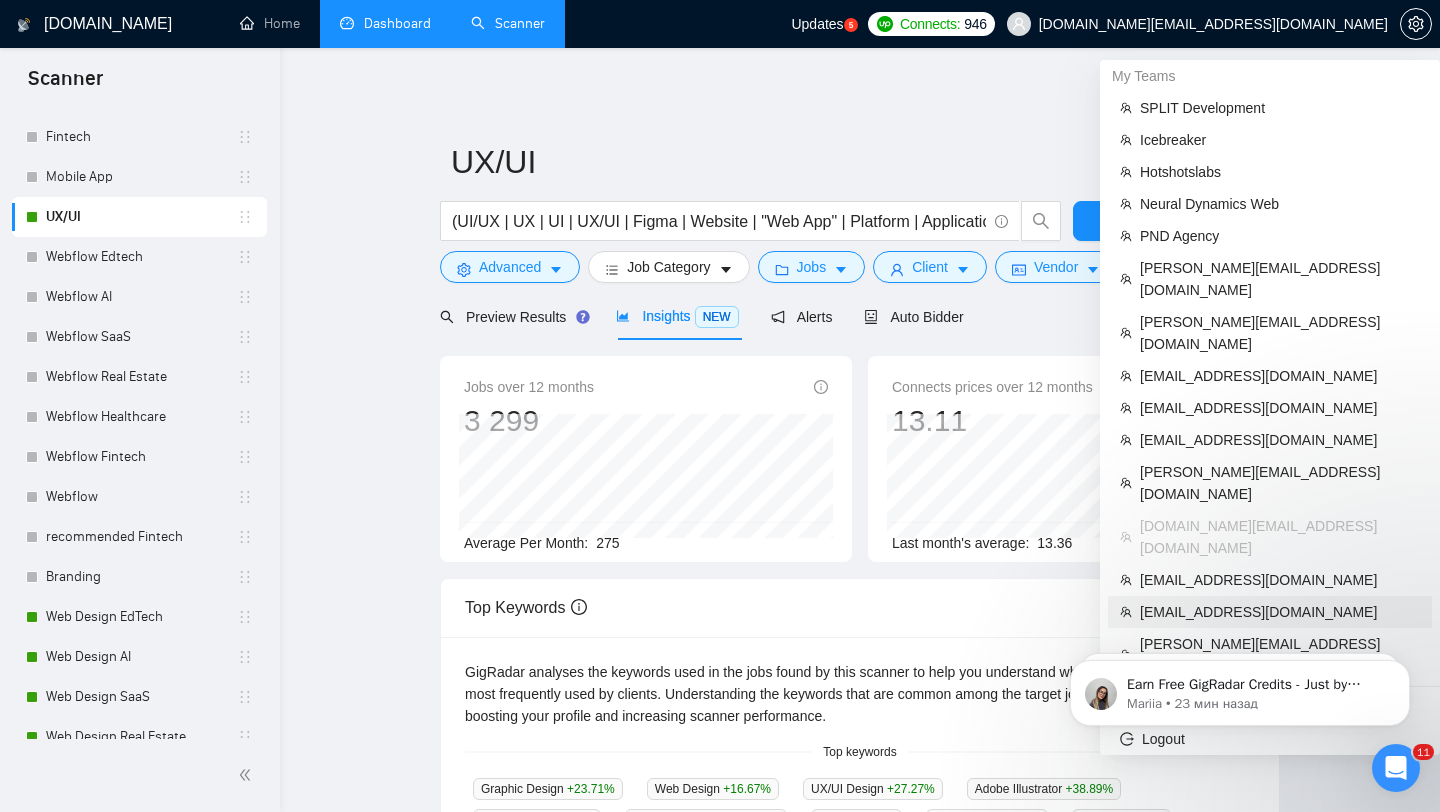 click on "[EMAIL_ADDRESS][DOMAIN_NAME]" at bounding box center (1280, 612) 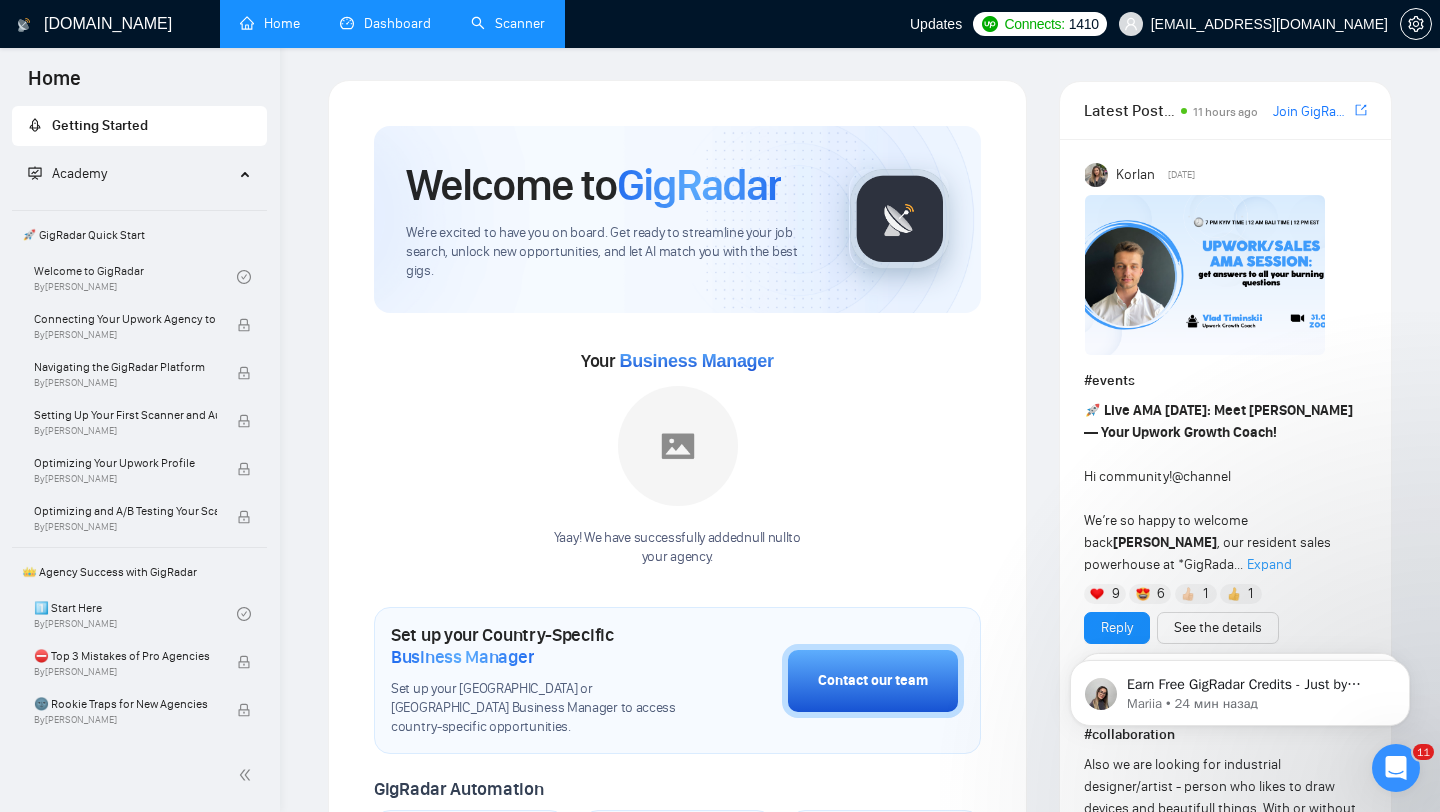 click on "Dashboard" at bounding box center (385, 23) 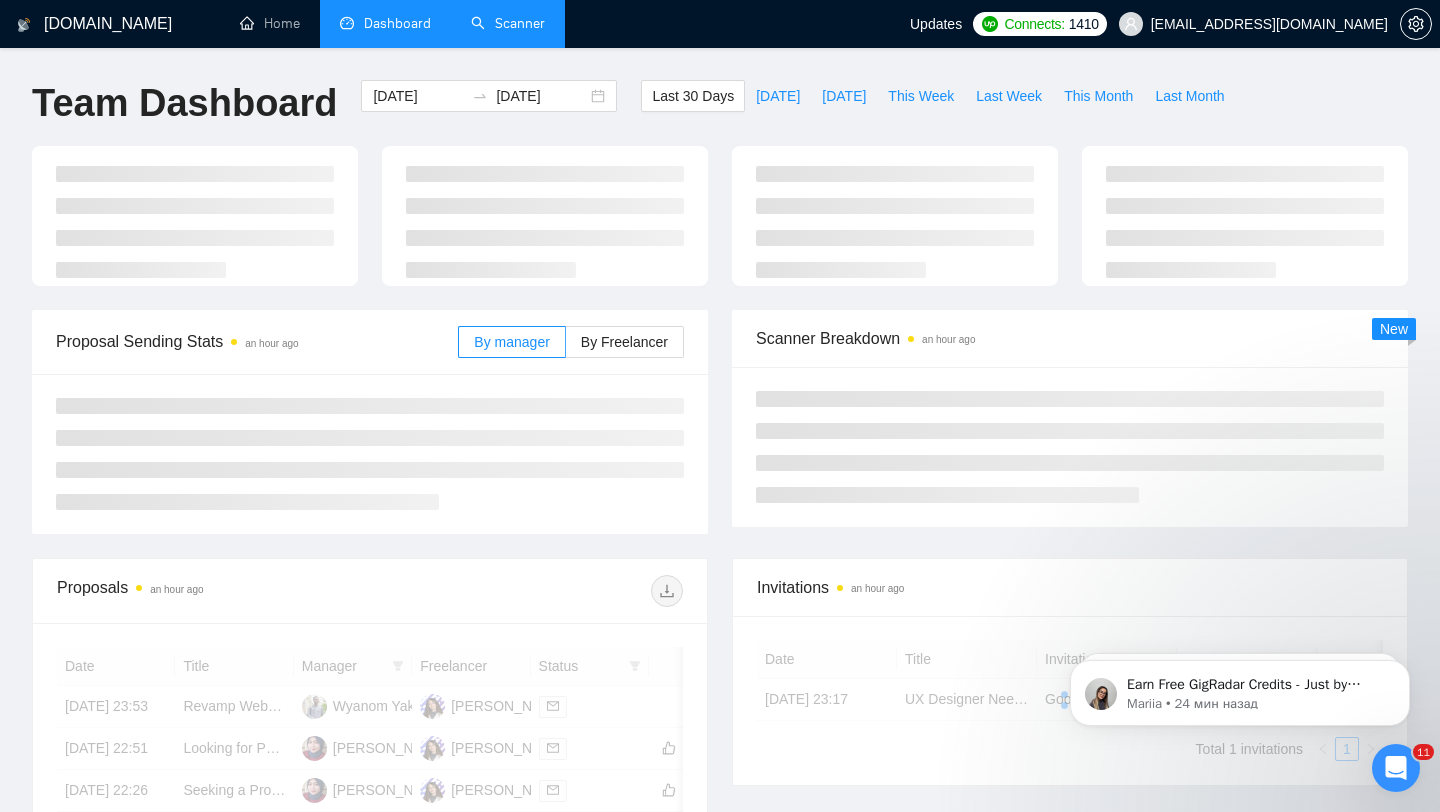 click on "Scanner" at bounding box center (508, 23) 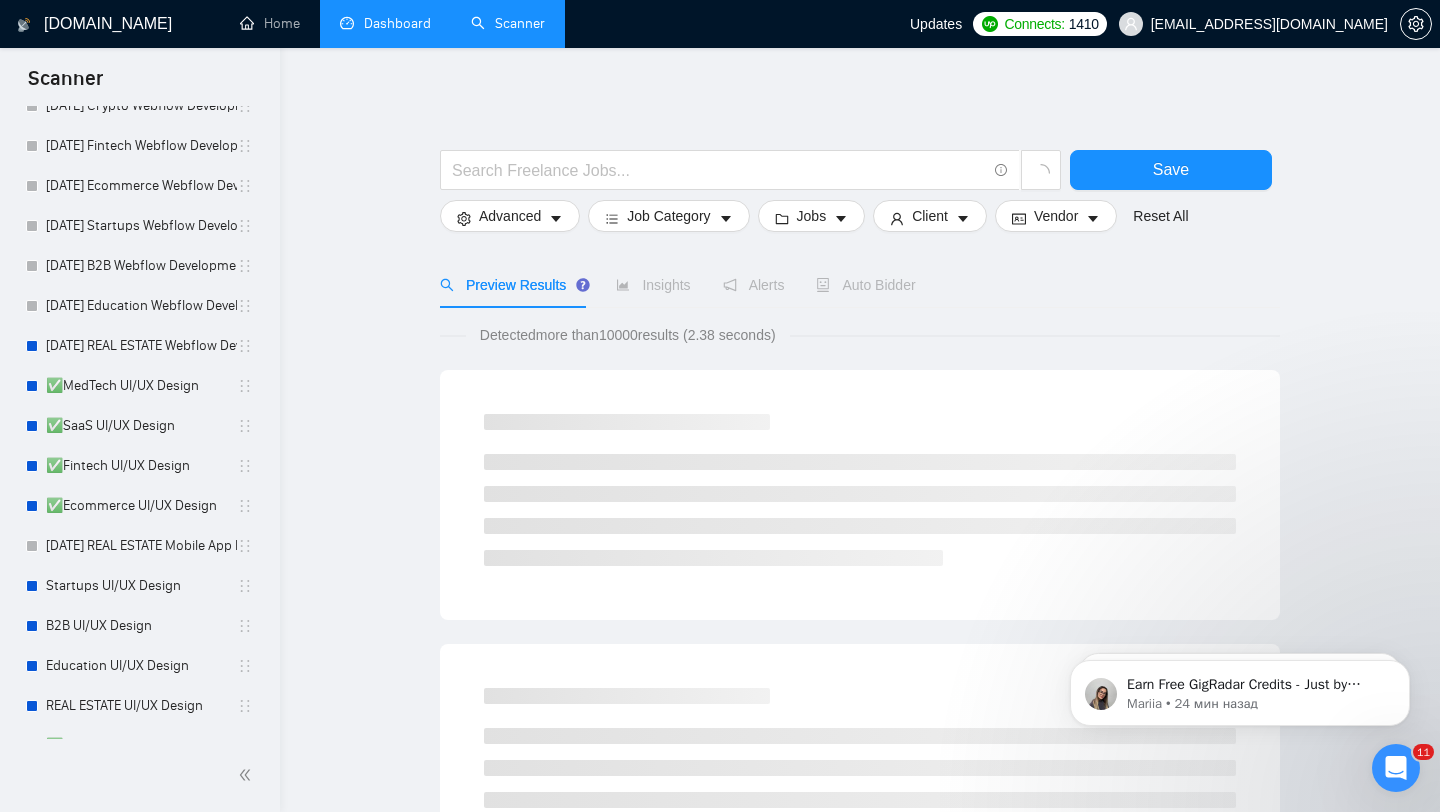 scroll, scrollTop: 663, scrollLeft: 0, axis: vertical 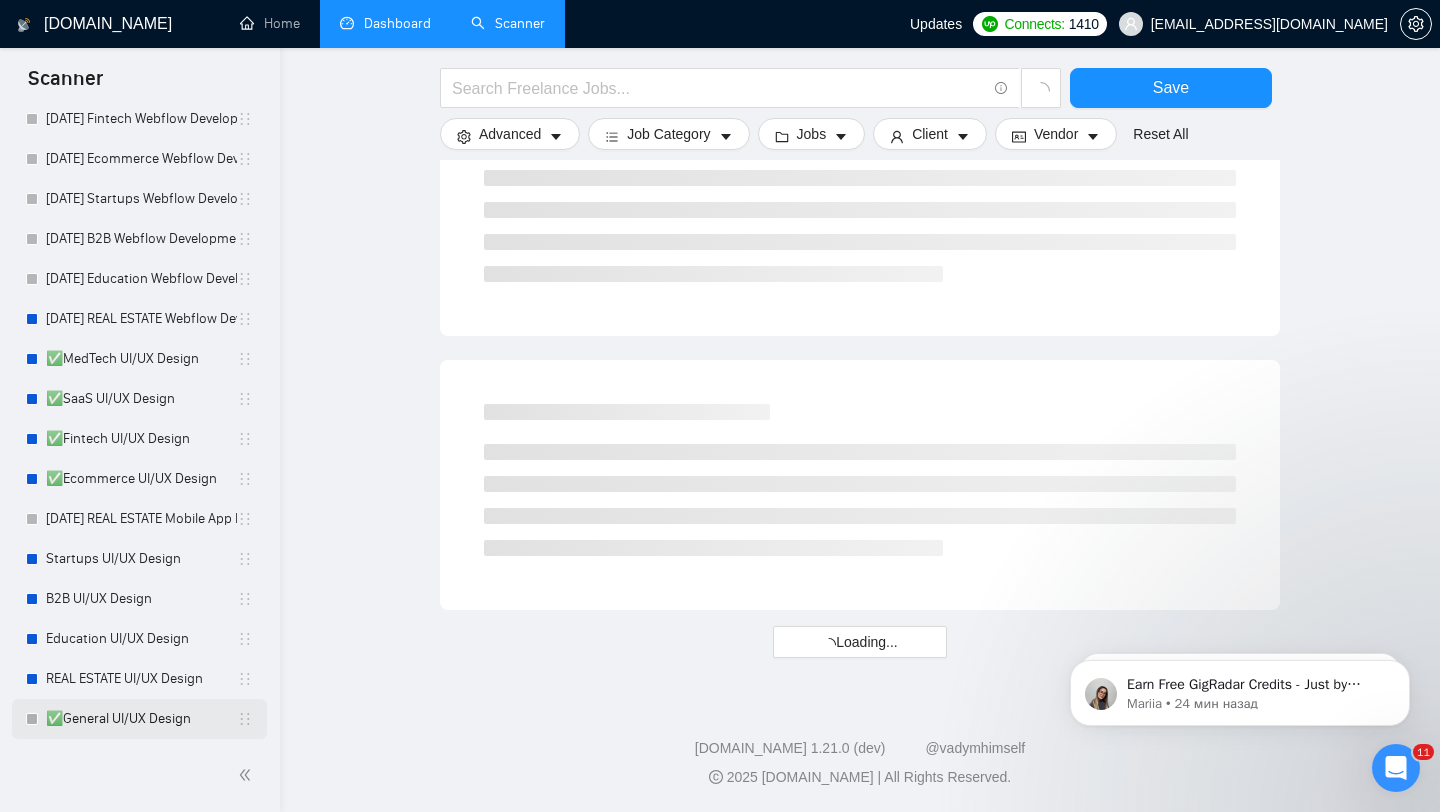 click on "✅General UI/UX Design" at bounding box center [141, 719] 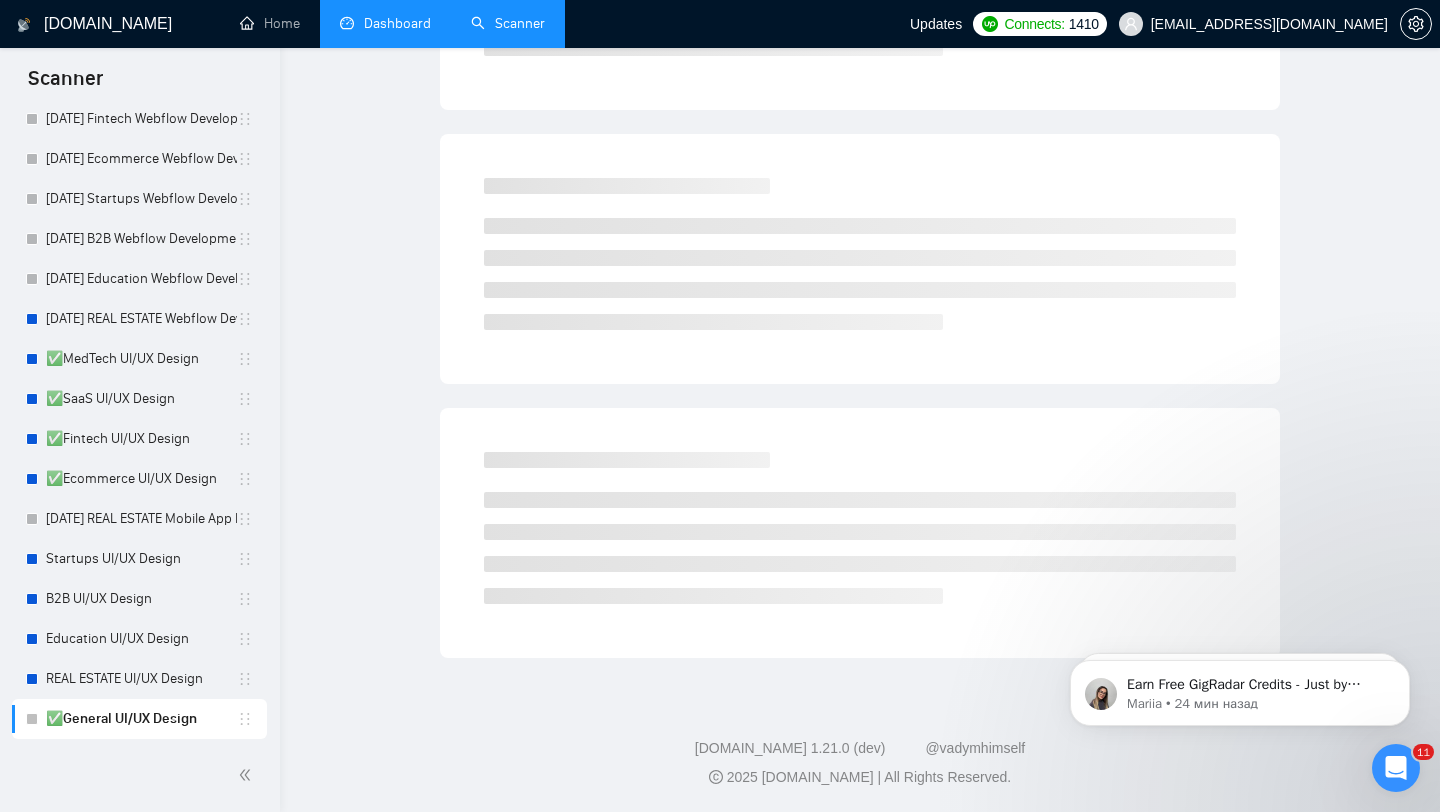 scroll, scrollTop: 0, scrollLeft: 0, axis: both 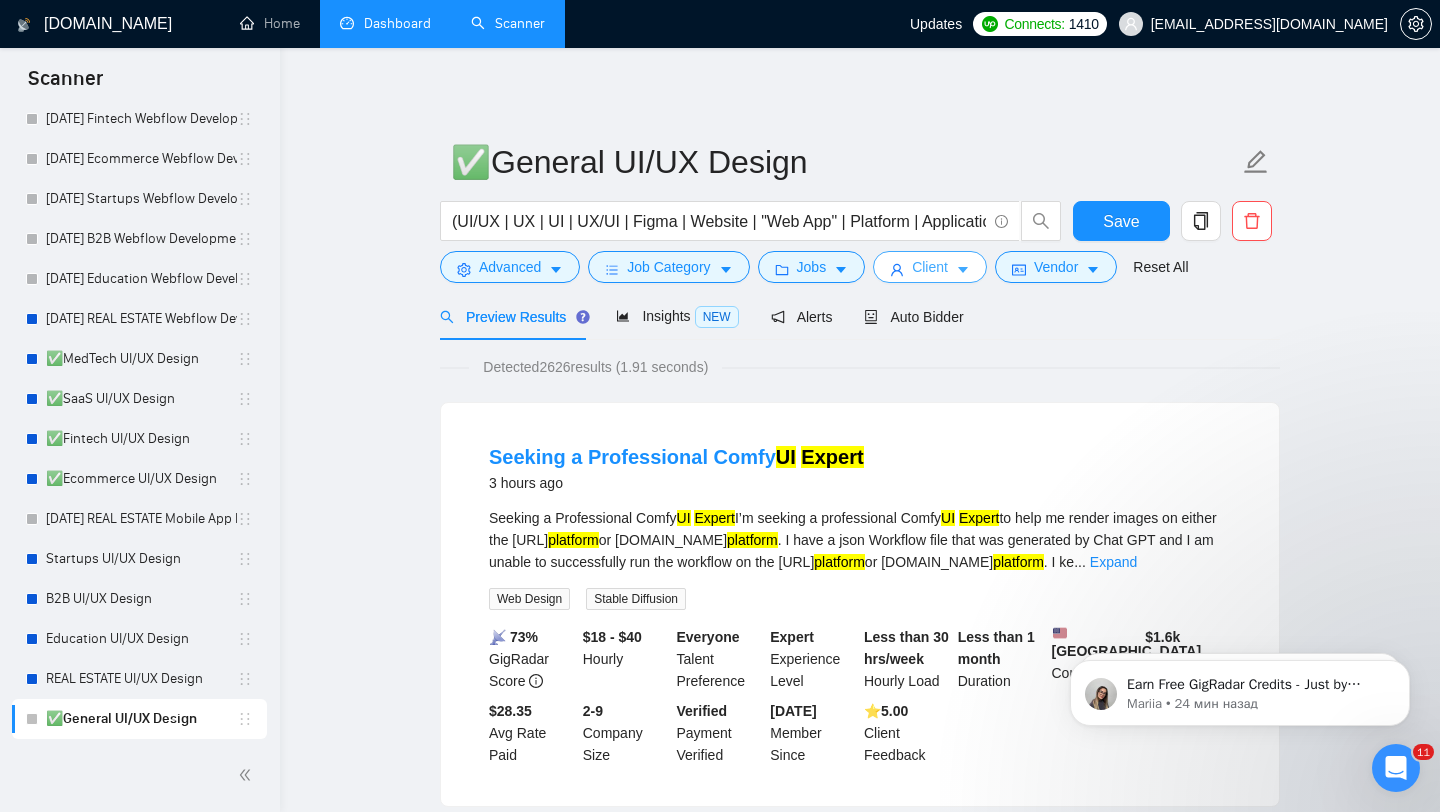 click on "Client" at bounding box center (930, 267) 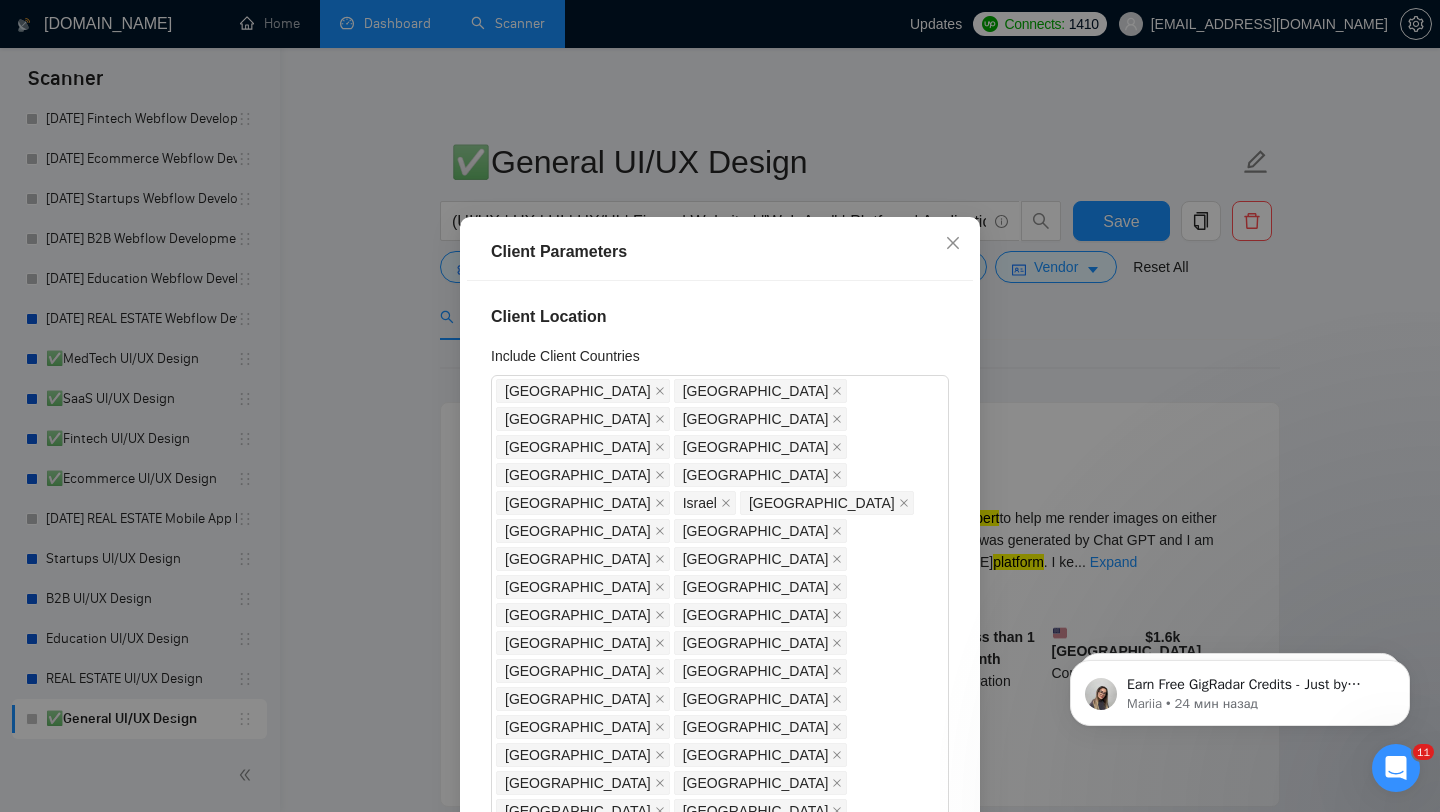 click on "Client Parameters Client Location Include Client Countries [GEOGRAPHIC_DATA] [GEOGRAPHIC_DATA] [GEOGRAPHIC_DATA] [GEOGRAPHIC_DATA] [GEOGRAPHIC_DATA] [GEOGRAPHIC_DATA] [GEOGRAPHIC_DATA] [GEOGRAPHIC_DATA] [GEOGRAPHIC_DATA] [GEOGRAPHIC_DATA] [GEOGRAPHIC_DATA] [GEOGRAPHIC_DATA] [GEOGRAPHIC_DATA] [GEOGRAPHIC_DATA] [GEOGRAPHIC_DATA] [GEOGRAPHIC_DATA] [GEOGRAPHIC_DATA] [GEOGRAPHIC_DATA] [GEOGRAPHIC_DATA] [GEOGRAPHIC_DATA] [GEOGRAPHIC_DATA] [GEOGRAPHIC_DATA] [GEOGRAPHIC_DATA] [GEOGRAPHIC_DATA] [GEOGRAPHIC_DATA] [GEOGRAPHIC_DATA] [GEOGRAPHIC_DATA] [GEOGRAPHIC_DATA] [GEOGRAPHIC_DATA] [GEOGRAPHIC_DATA] [GEOGRAPHIC_DATA] [GEOGRAPHIC_DATA] [GEOGRAPHIC_DATA]   Exclude Client Countries   Select Client Rating Client Min Average Feedback Include clients with no feedback Client Payment Details Payment Verified Hire Rate Stats   Client Total Spent $ Min - $ Max Client Hire Rate New Mid Rates High Rates Max Rates     Avg Hourly Rate Paid New $ 17 Min - $ Max Include Clients without Sufficient History Client Profile Client Industry New   Any industry Client Company Size   Any company size Enterprise Clients New   Any clients Reset OK" at bounding box center [720, 406] 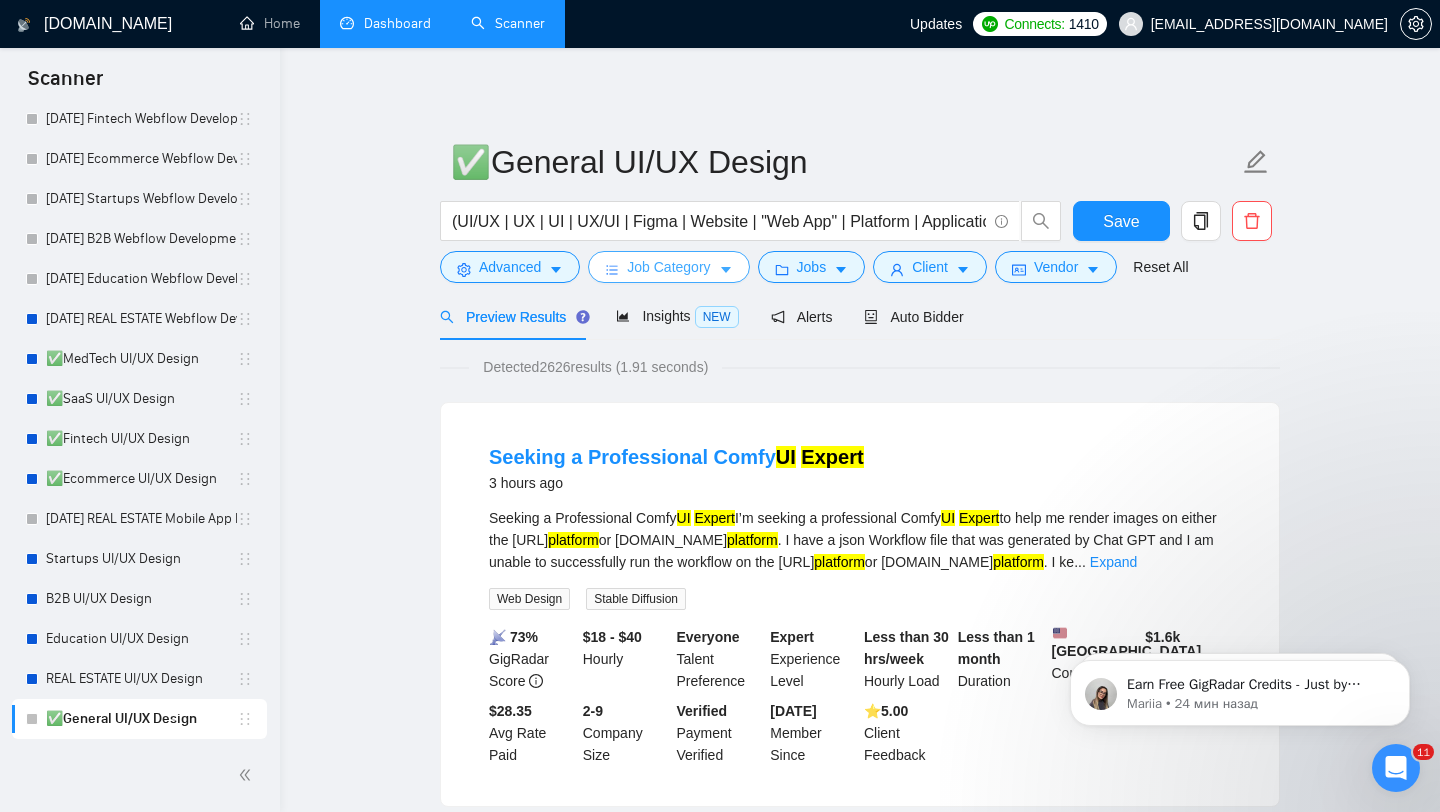 click on "Job Category" at bounding box center [668, 267] 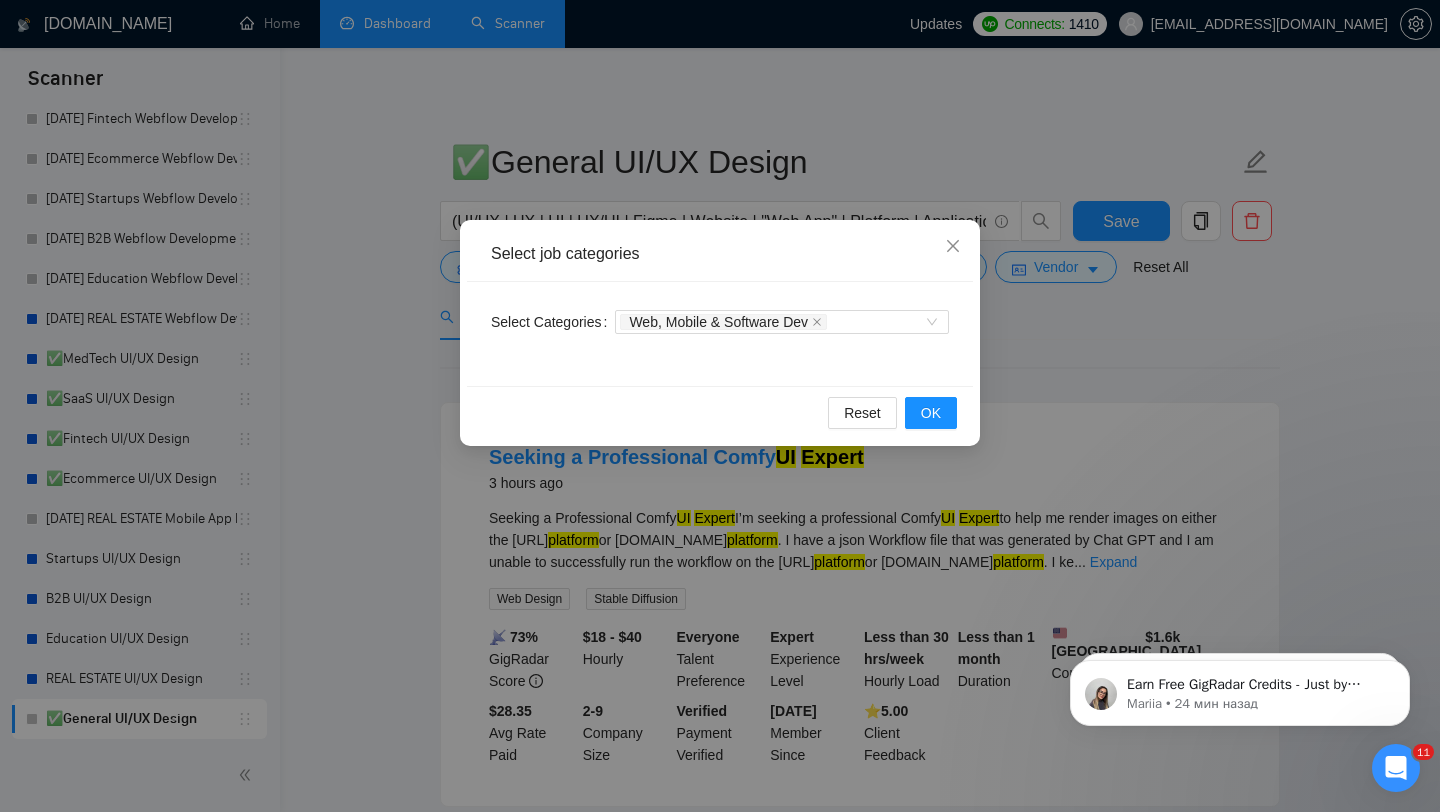 click on "Select job categories Select Categories Web, Mobile & Software Dev   Reset OK" at bounding box center (720, 406) 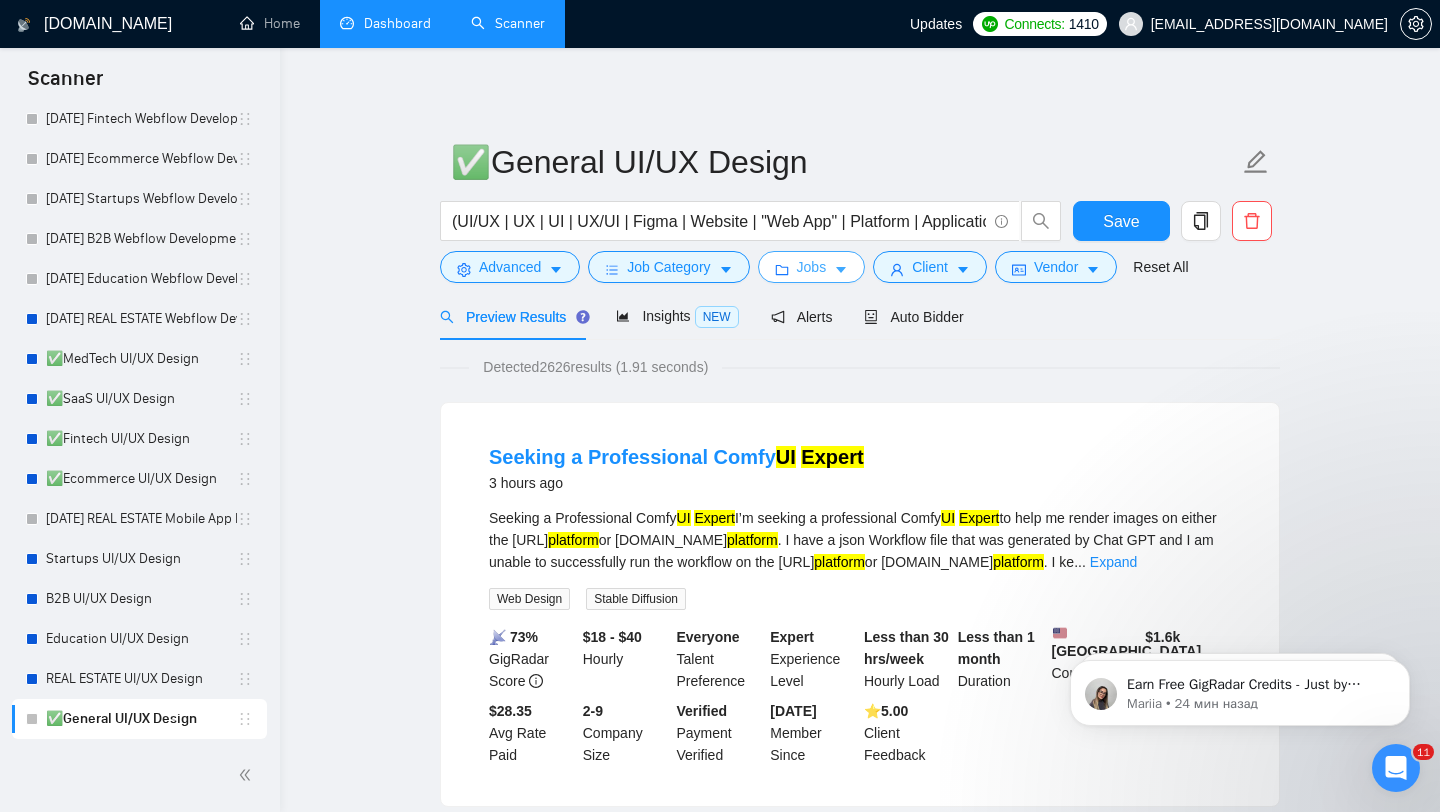 click 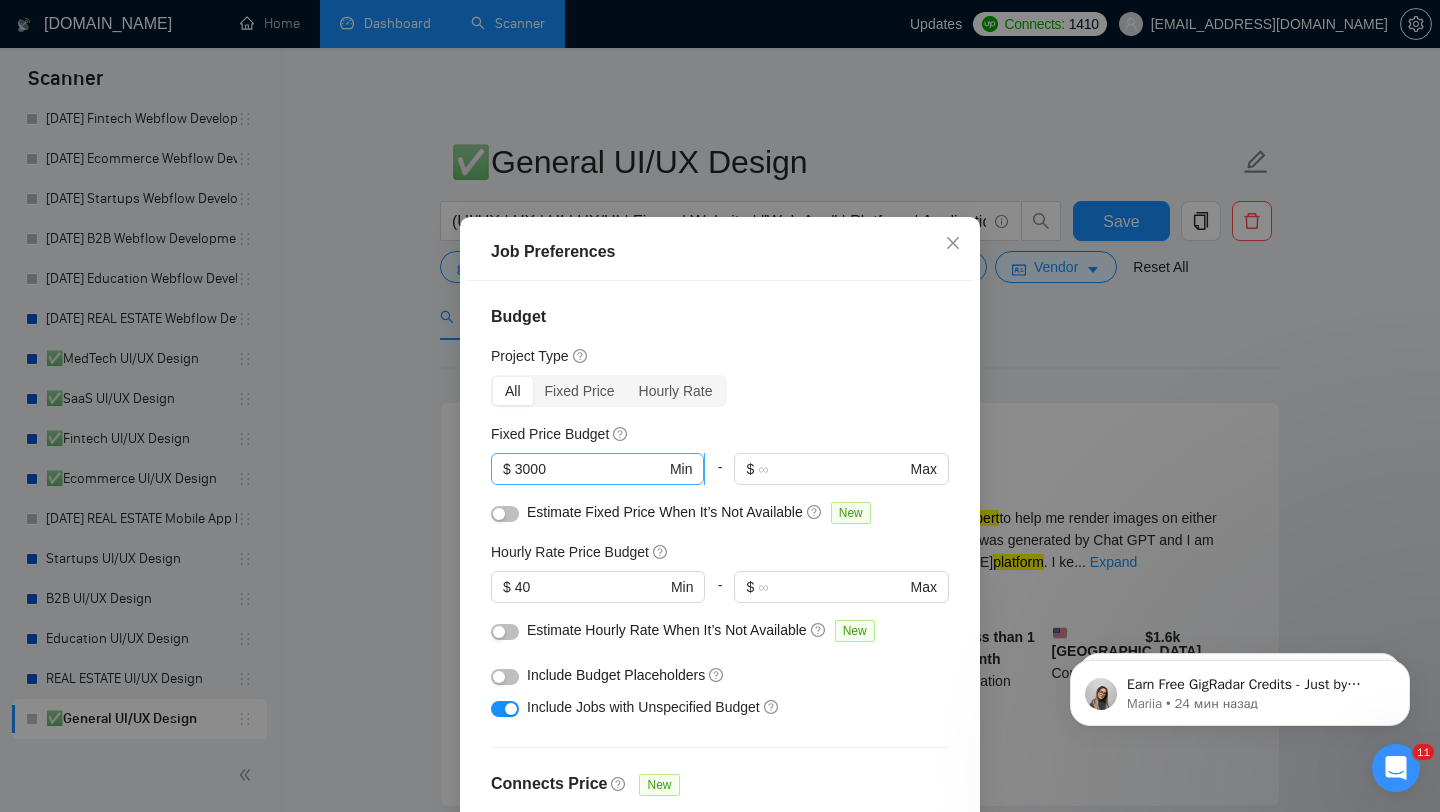 click on "3000" at bounding box center [590, 469] 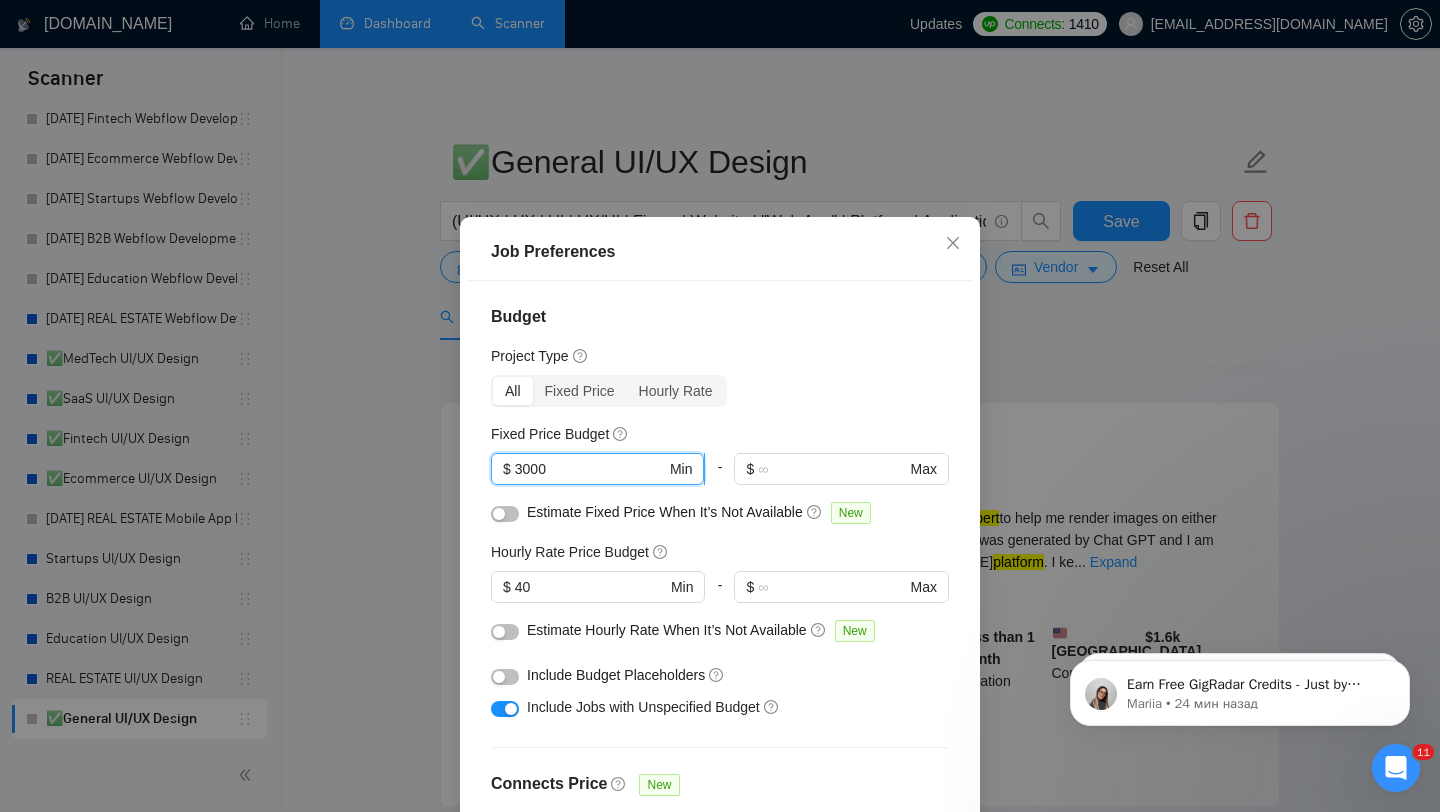 click on "3000" at bounding box center [590, 469] 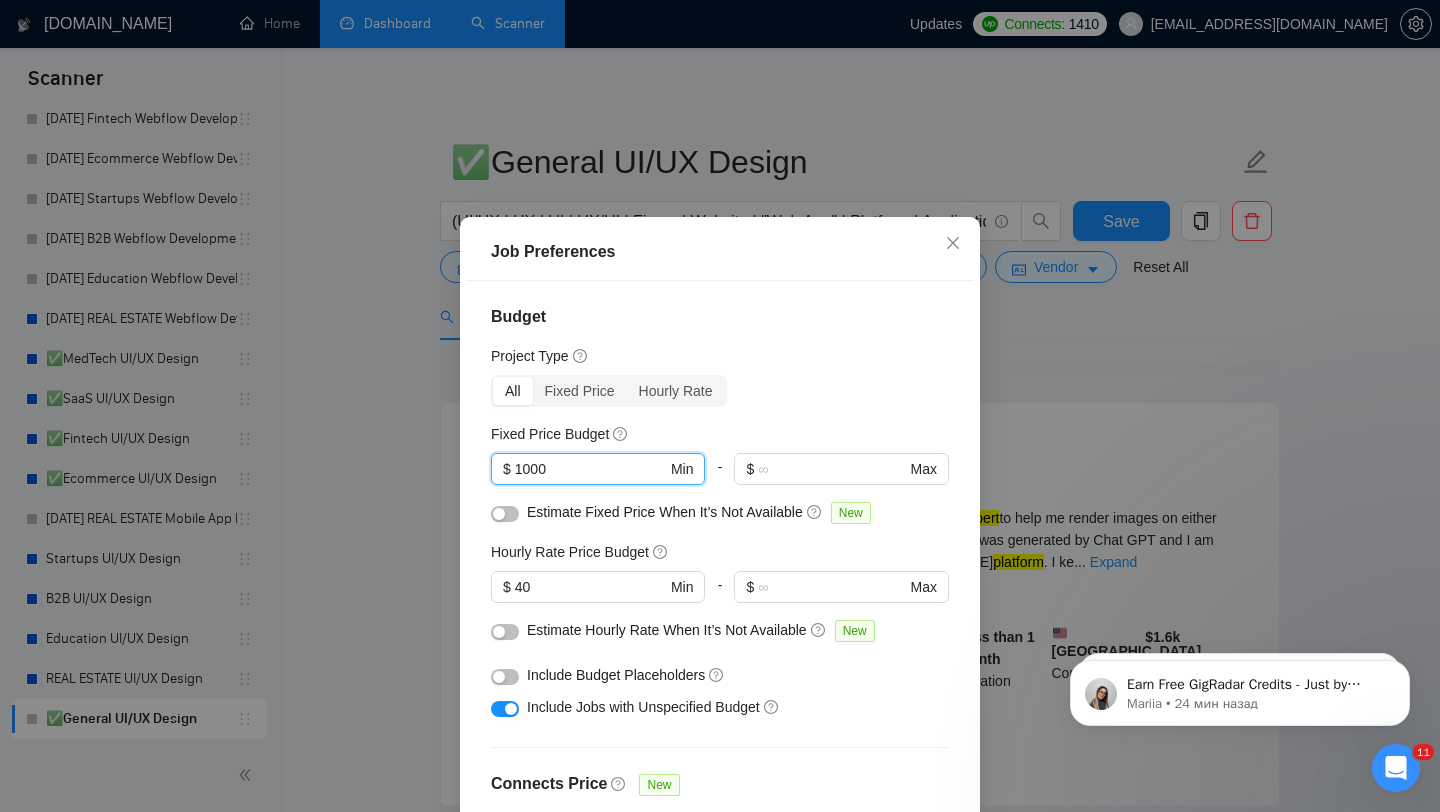 scroll, scrollTop: 559, scrollLeft: 0, axis: vertical 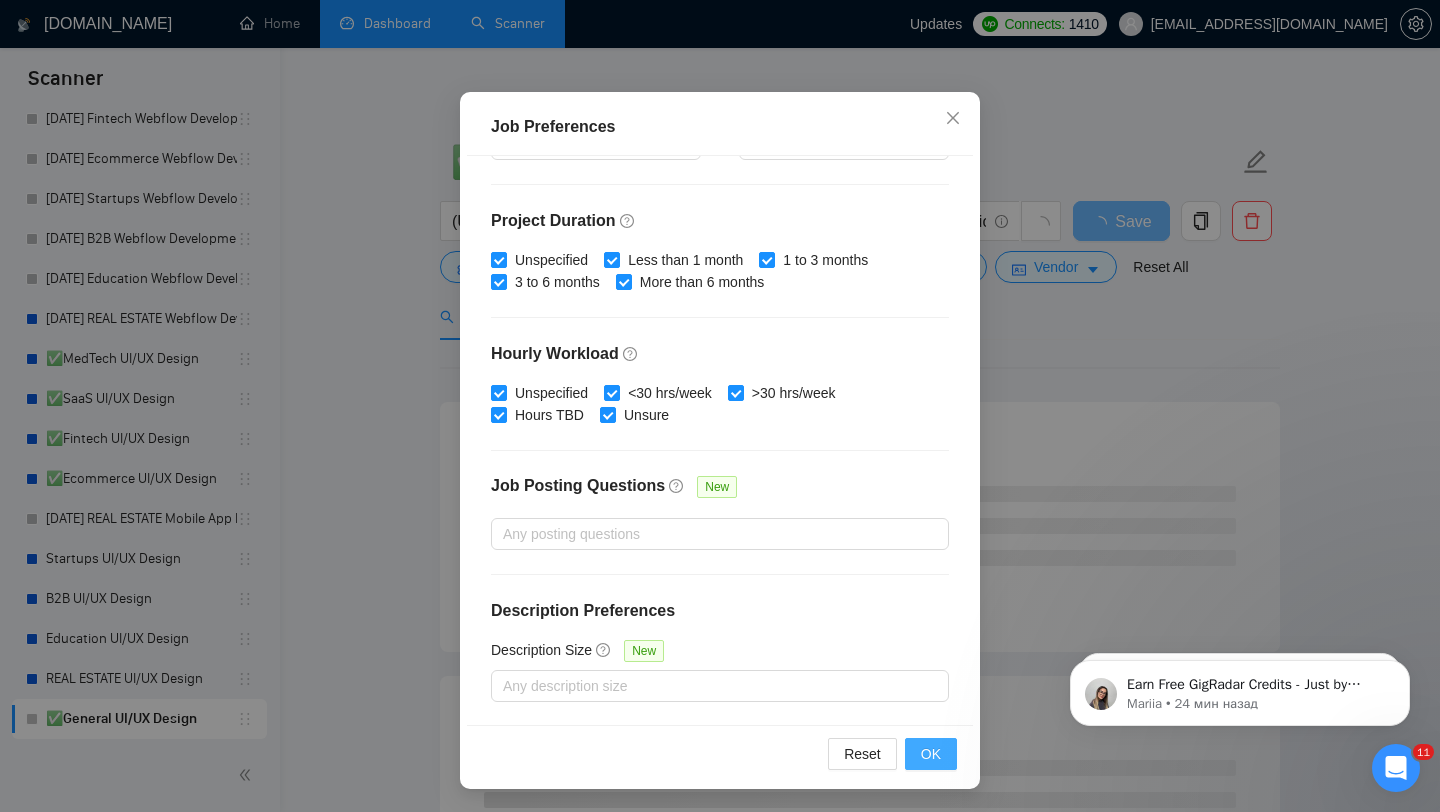 type on "1000" 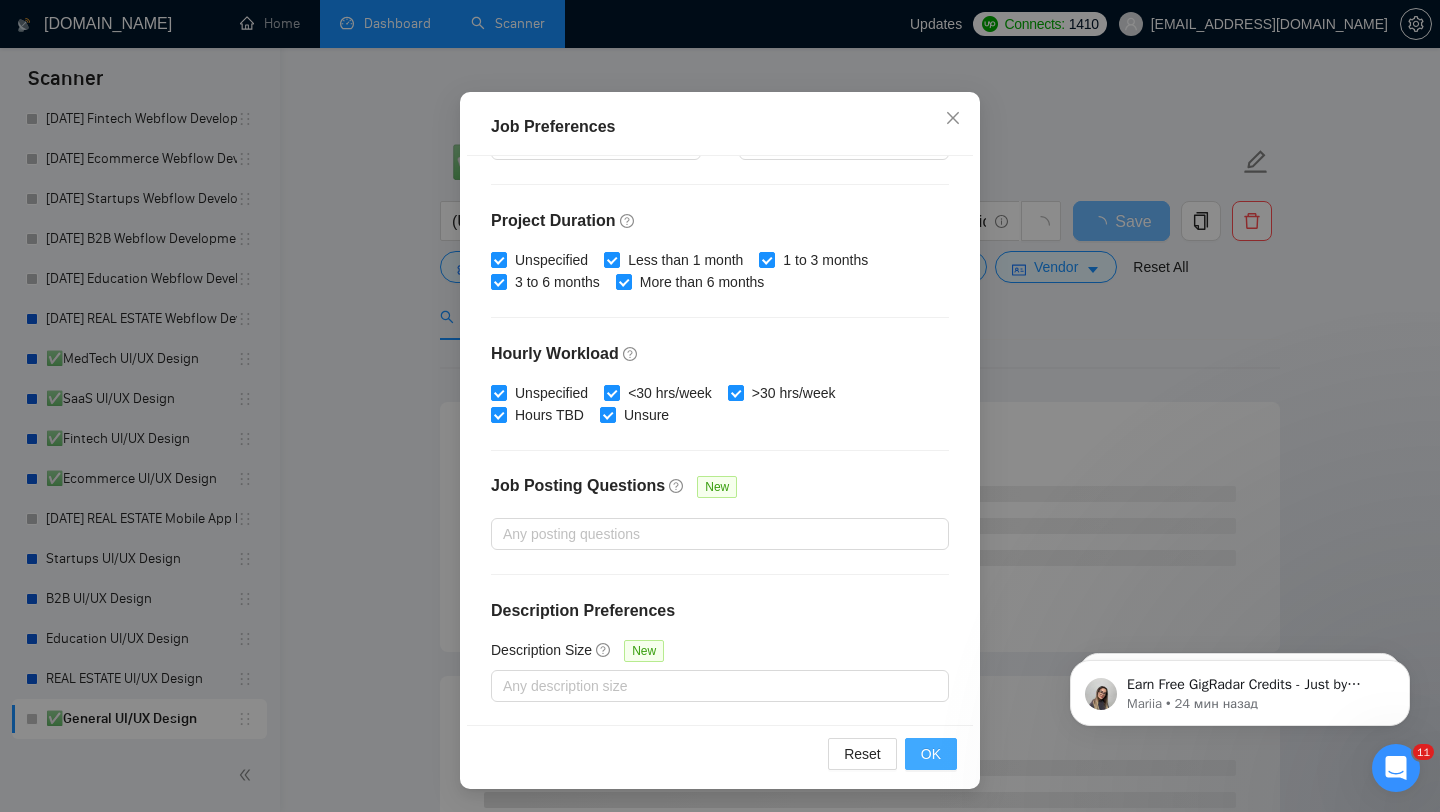click on "OK" at bounding box center (931, 754) 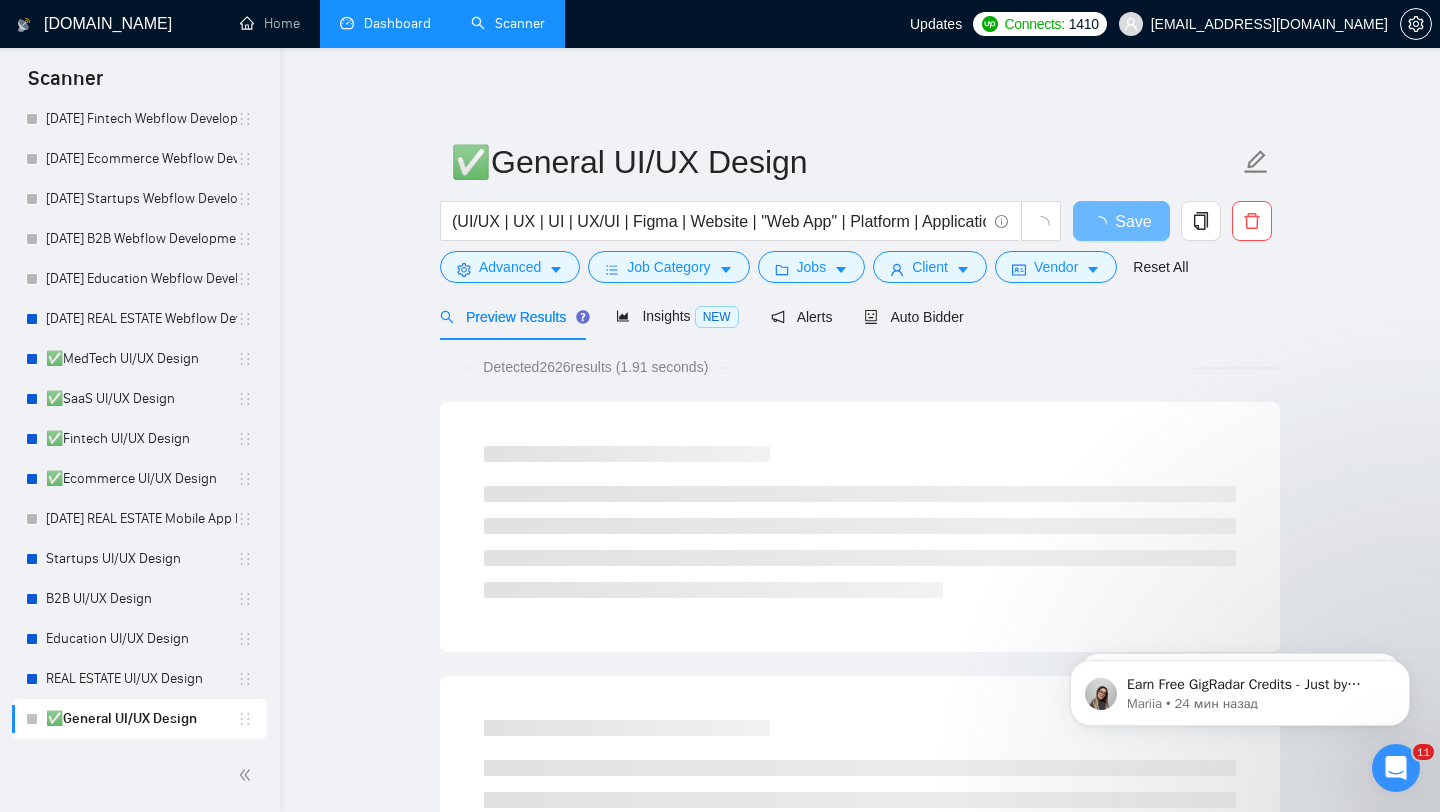 scroll, scrollTop: 28, scrollLeft: 0, axis: vertical 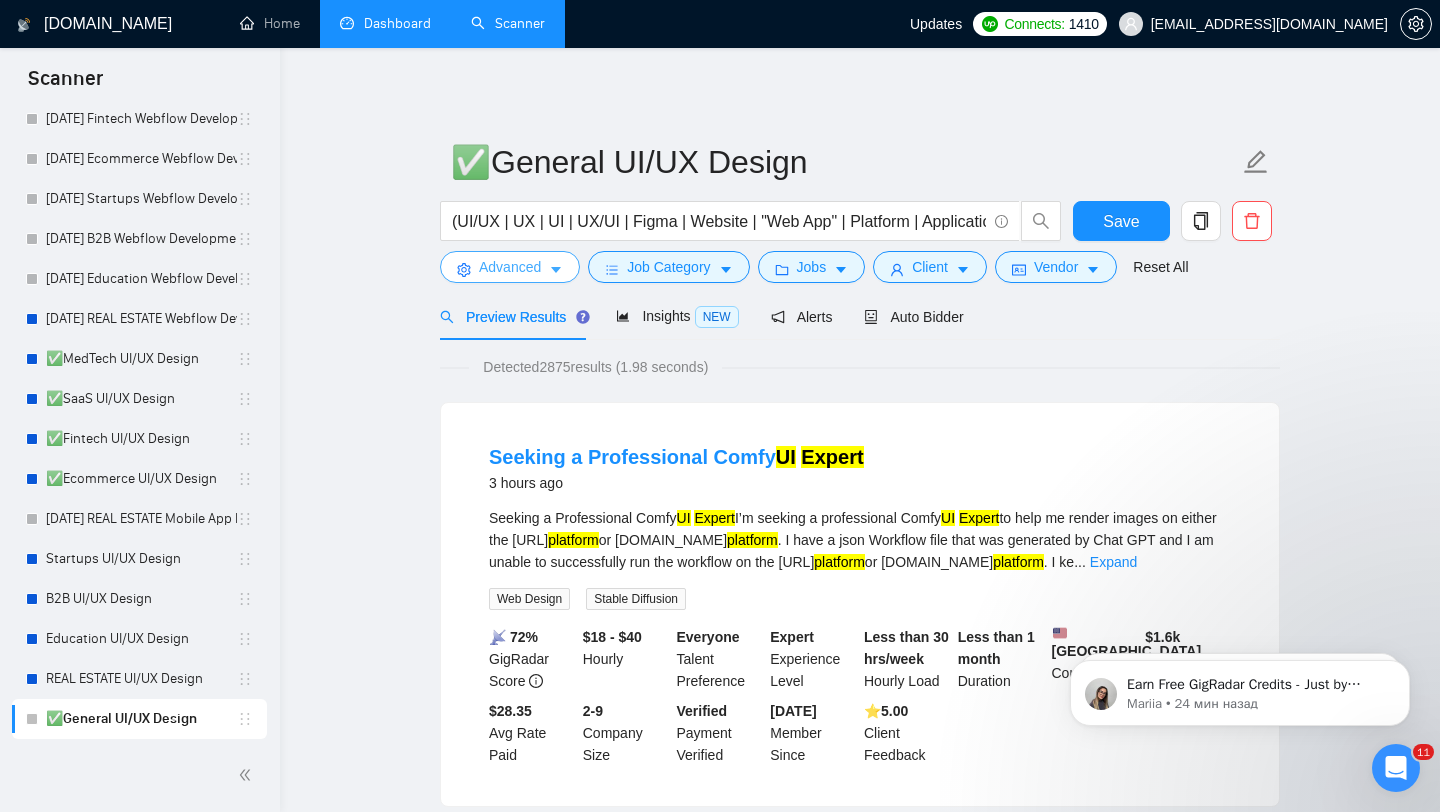 click on "Advanced" at bounding box center [510, 267] 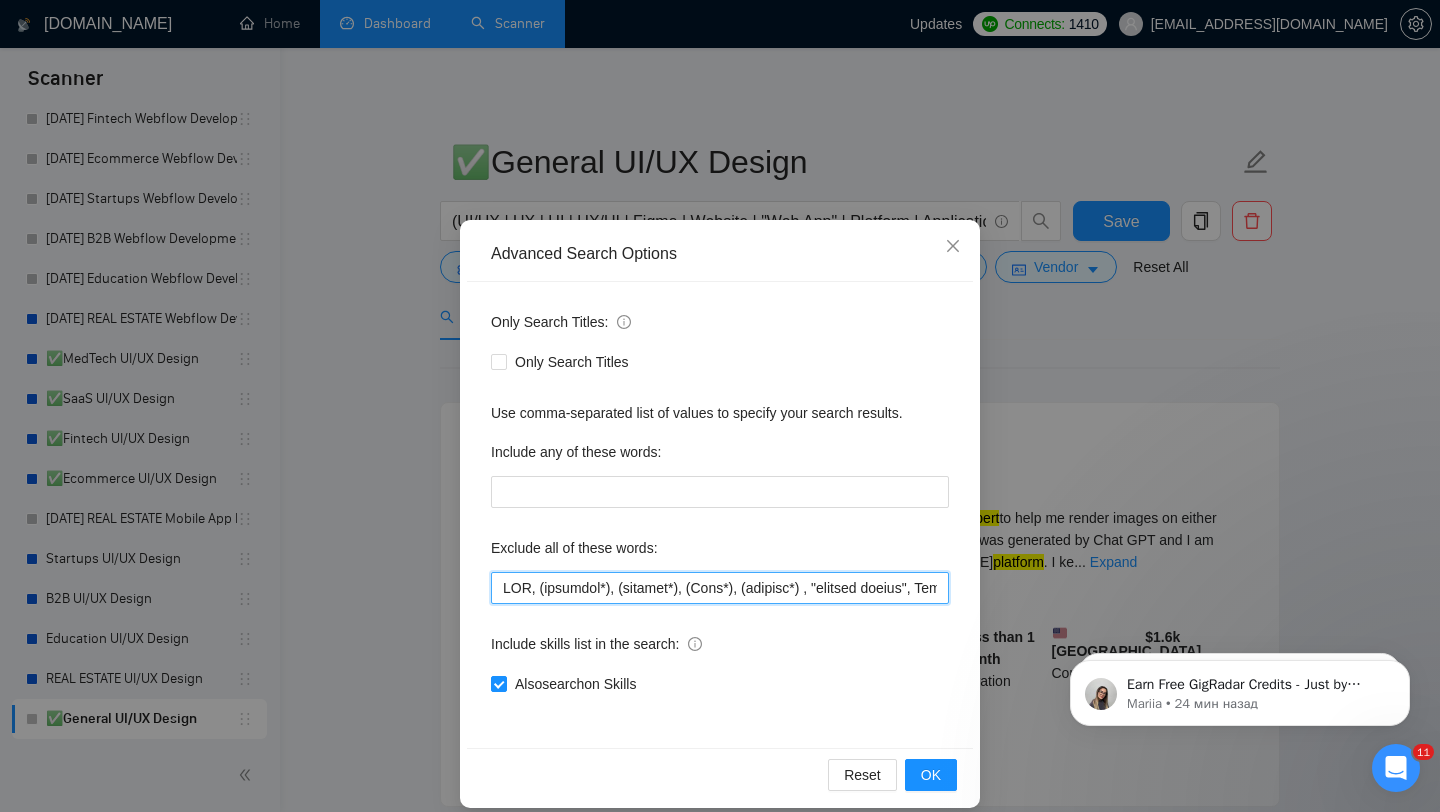 click at bounding box center (720, 588) 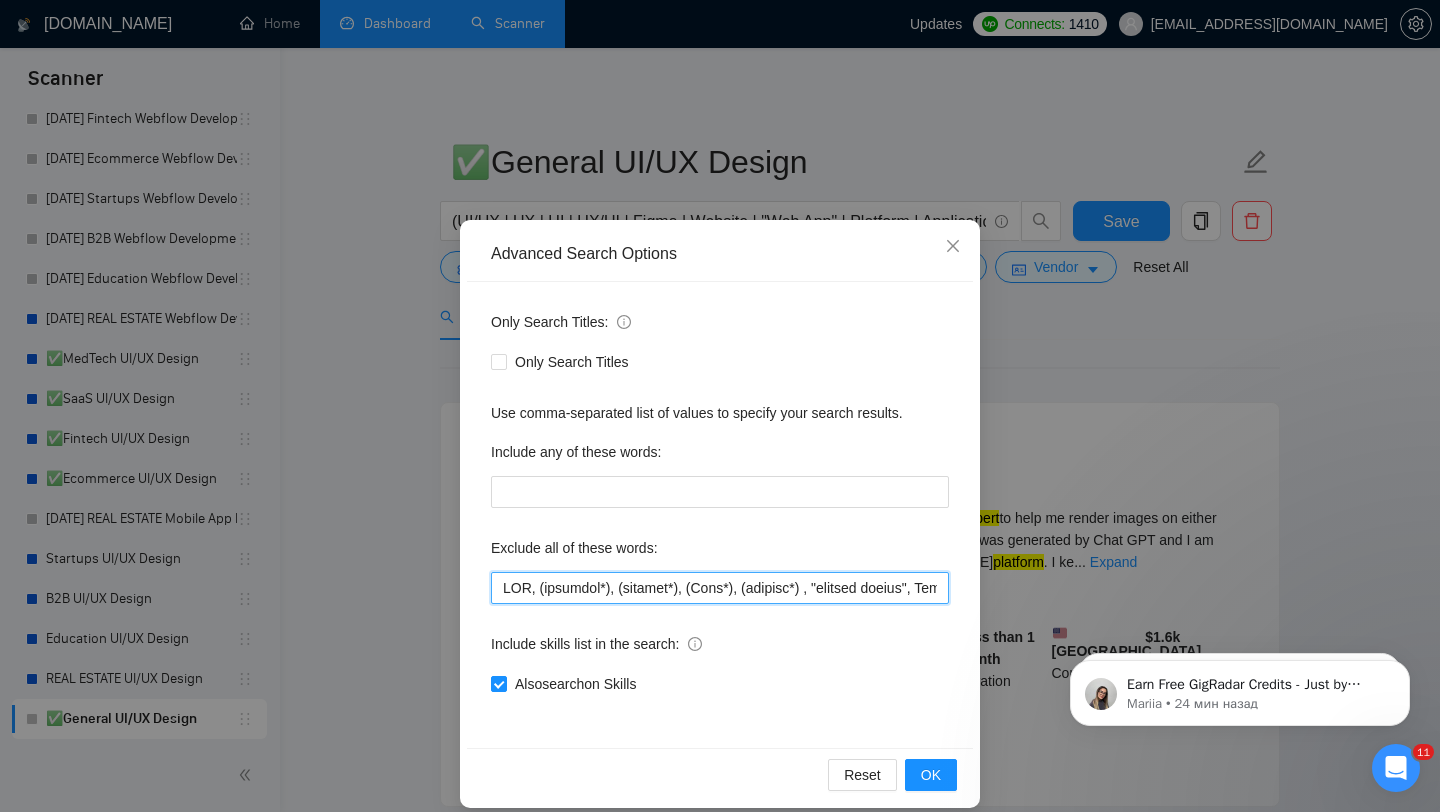 paste on ""PDF design","design a PDF","Prompt Engineering","Finish",(fix*),improve,polish,"AI generated content","E-commerce","Shopify","Project Manager","teaching material","Replo","Squarespace","Wikipedia","Veo3","Button Designer","Pitch Deck","3D Animation", Blender, "Grant Writing", "Grant Application", "Product Catalog", "Business & Corporate Law", Kajabi, "Systems Administration", "Marketing Automation", "Google AdSense", AutoCAD, "Network Administration", "Interior Design", "Packaging Design", "Scripting & Automation", "Presentation Designer", "Newsletter Designer", PowerPoint, GreenPAK, "Microsoft Power BI", [PERSON_NAME], "Motion Graphics", "3D Design", Urgent, Fast, Quick, CMS, Python, "Email Designer", "Looker Studio", "video maker", "Data Extraction", Brochure, "Content Writing", DevOps, "Motion Designer", "Adobe After Effects", Wix , "Graphic Designer", Instagram, "Social Media Imagery", "Video Editing", "Data Entry", "Microsoft Excel", "Administrative Support", [PERSON_NAME], "Image Editing", "No Design", Copywriting,..." 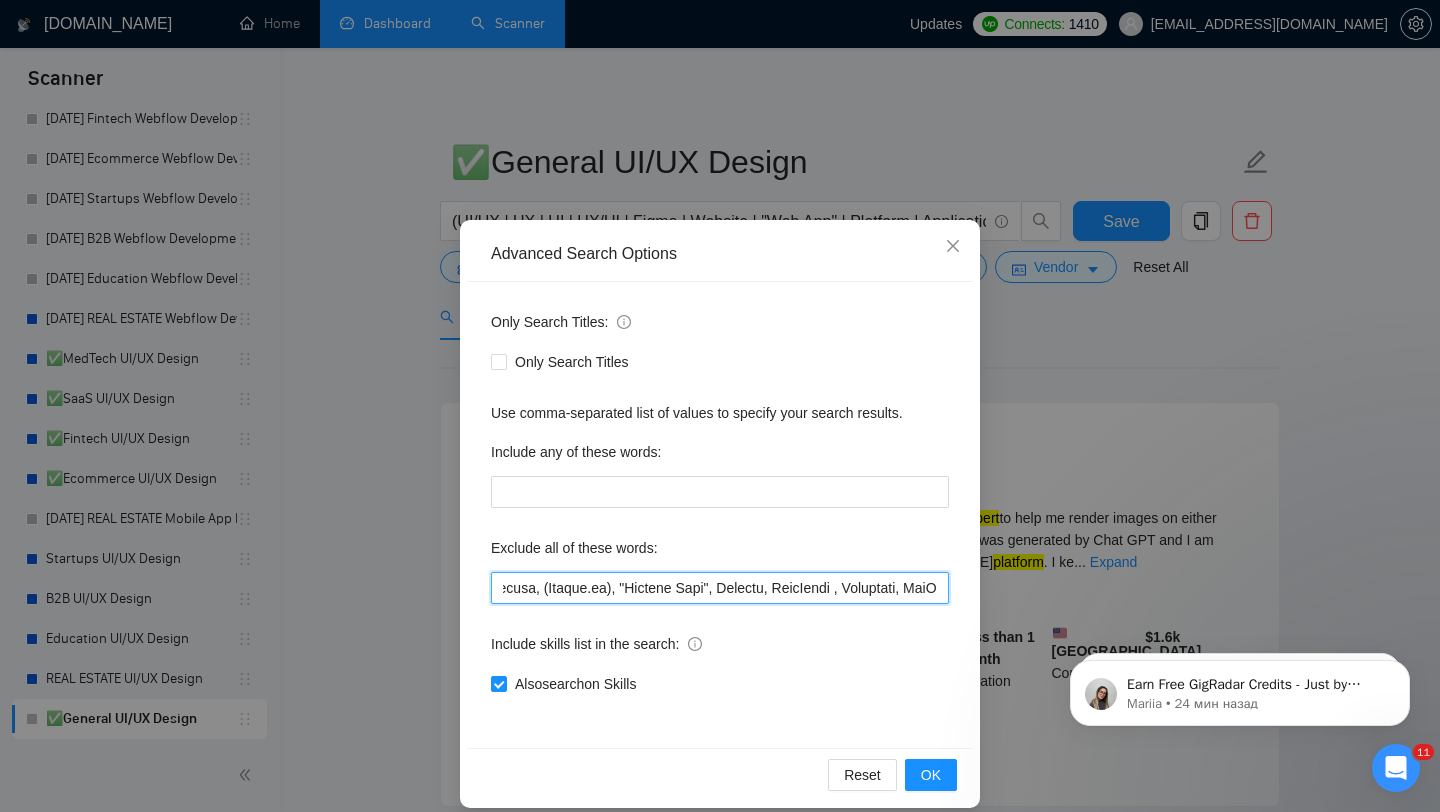 scroll, scrollTop: 0, scrollLeft: 19909, axis: horizontal 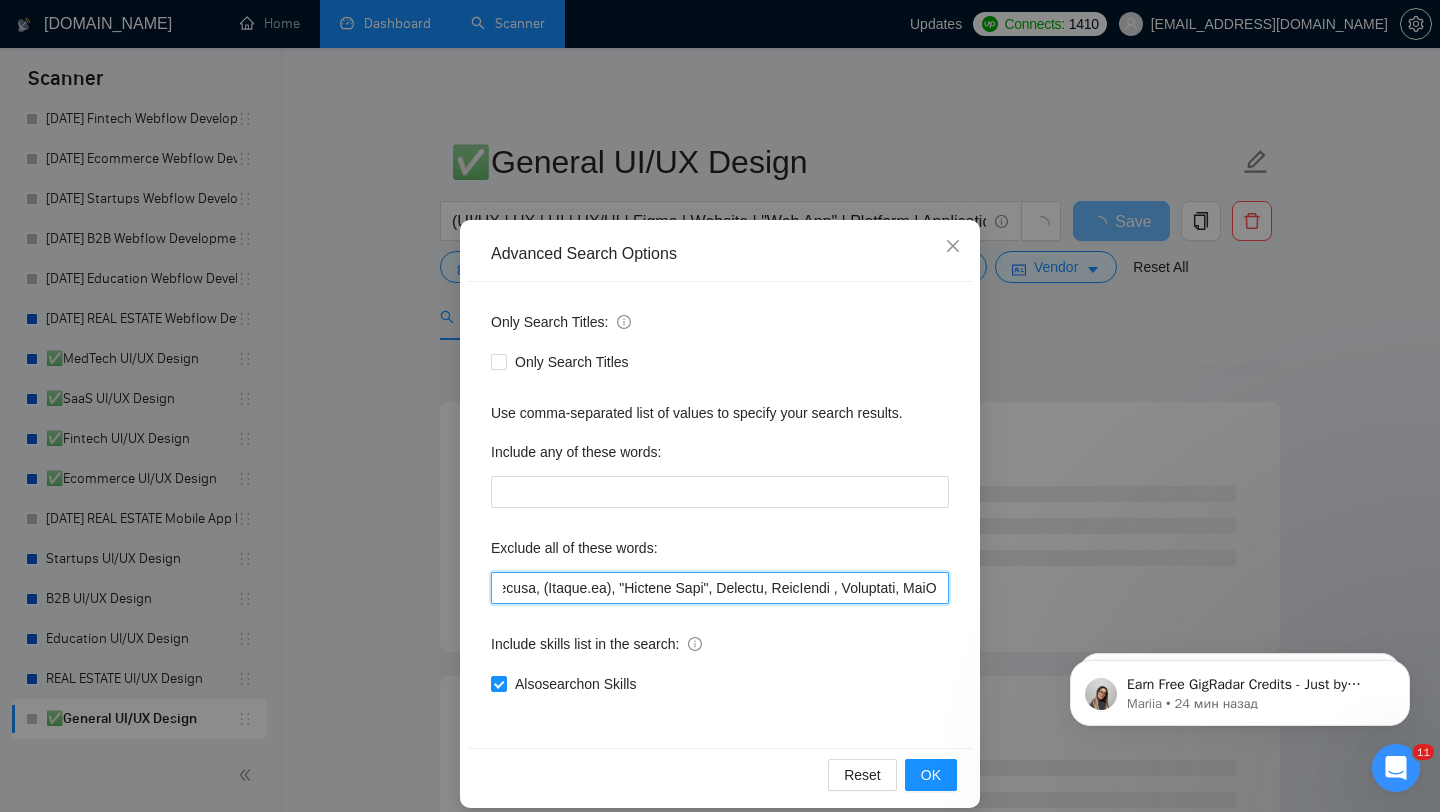 drag, startPoint x: 580, startPoint y: 586, endPoint x: 748, endPoint y: 593, distance: 168.14577 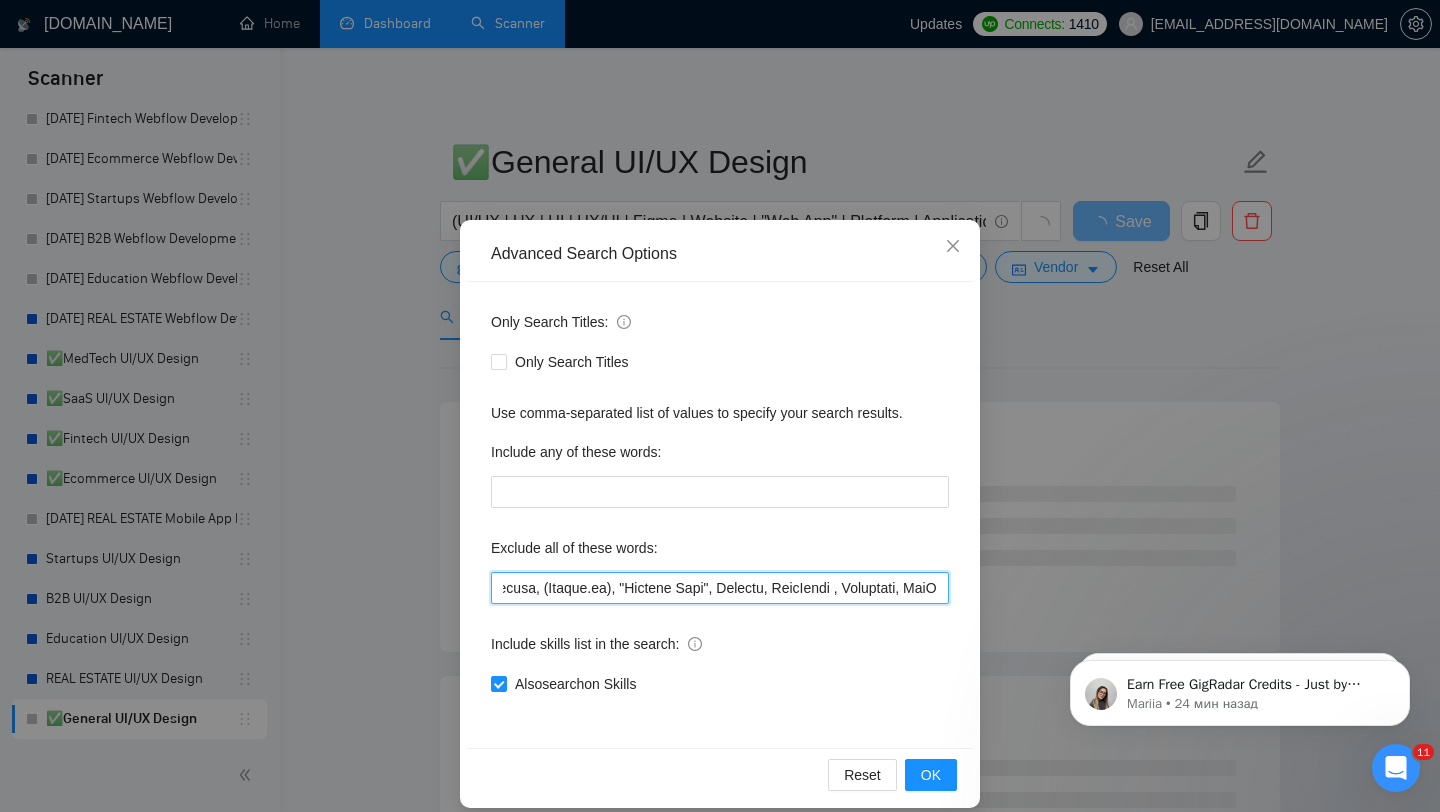 click at bounding box center [720, 588] 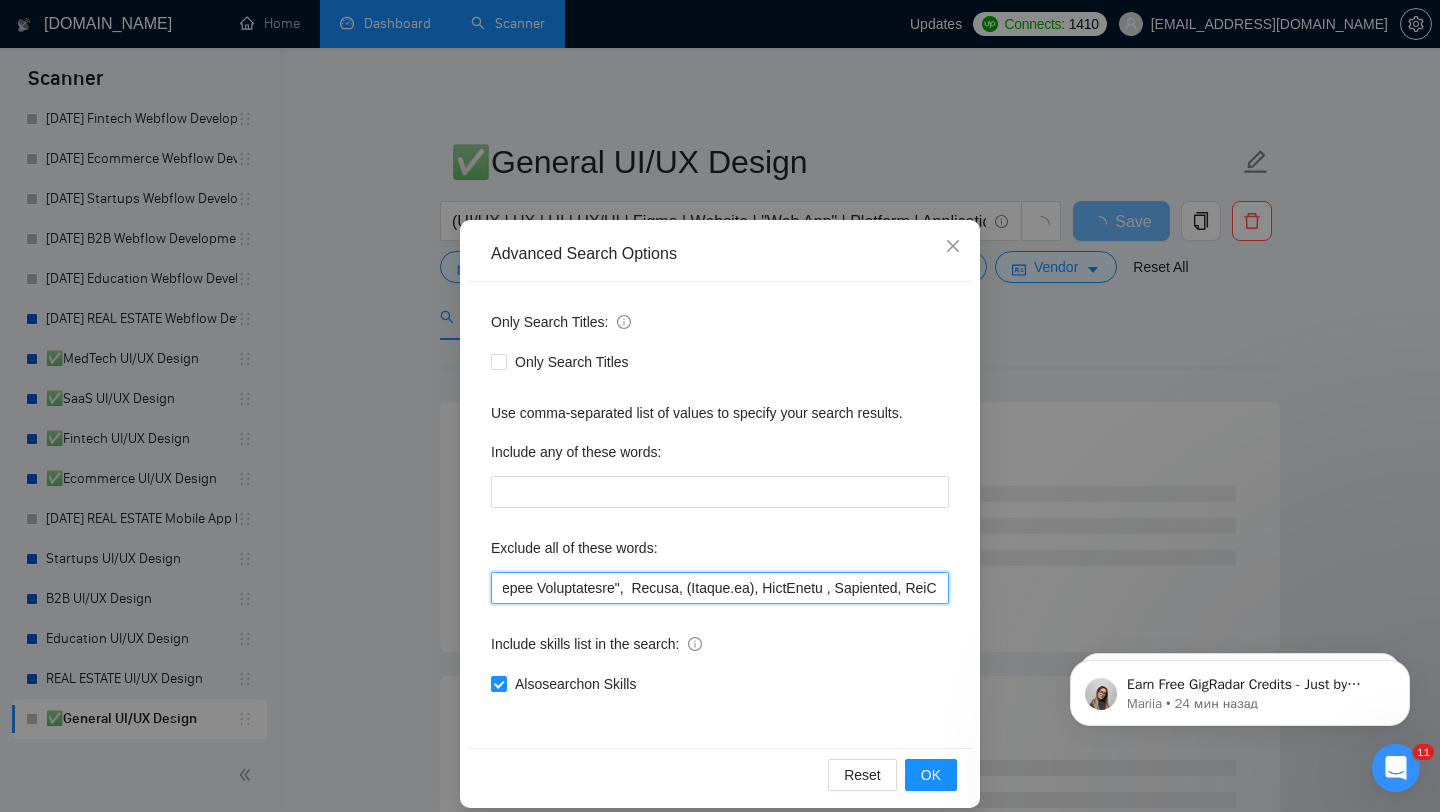 scroll, scrollTop: 0, scrollLeft: 19742, axis: horizontal 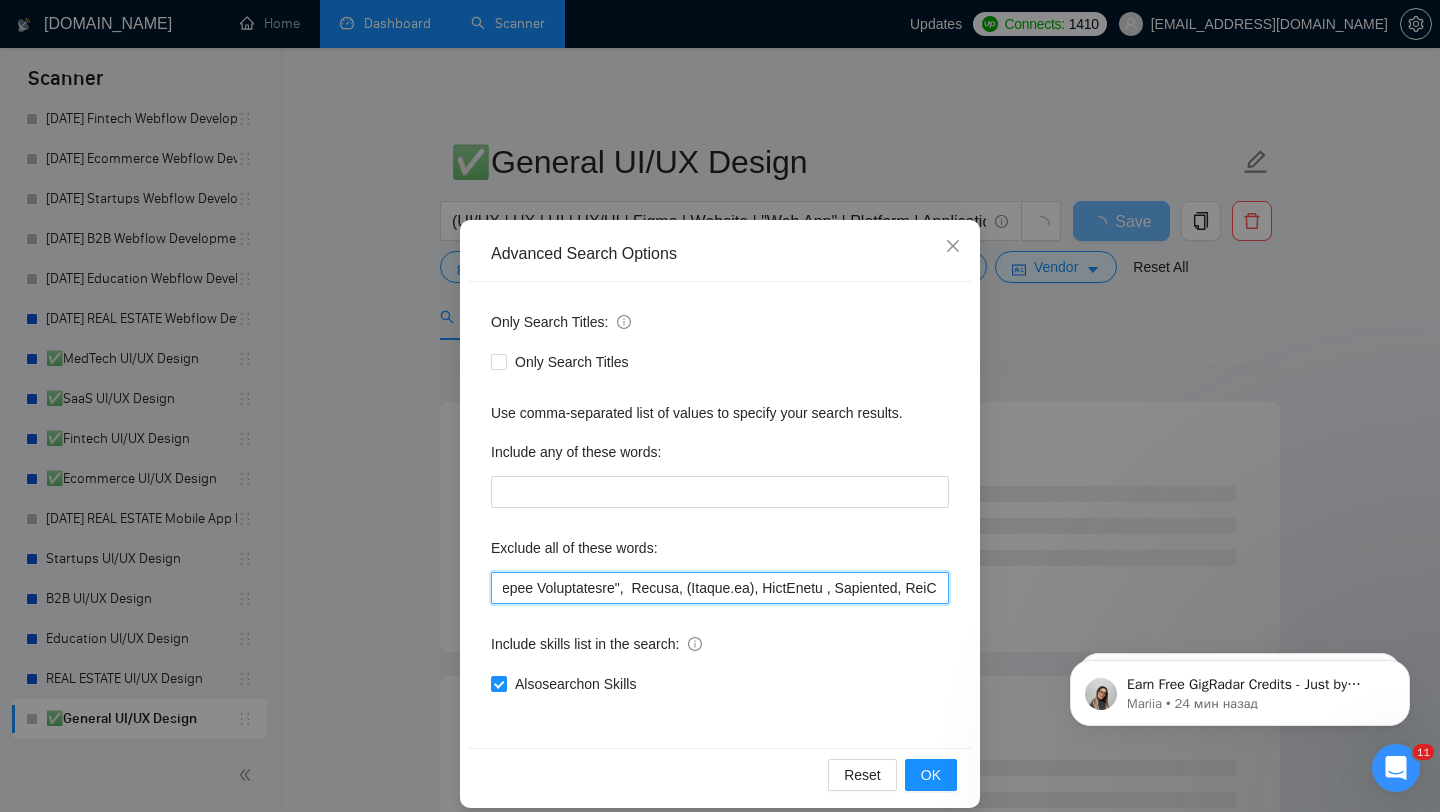 click on "Advanced Search Options Only Search Titles:   Only Search Titles Use comma-separated list of values to specify your search results. Include any of these words: Exclude all of these words: Include skills list in the search:   Also  search  on Skills Reset OK" at bounding box center [720, 406] 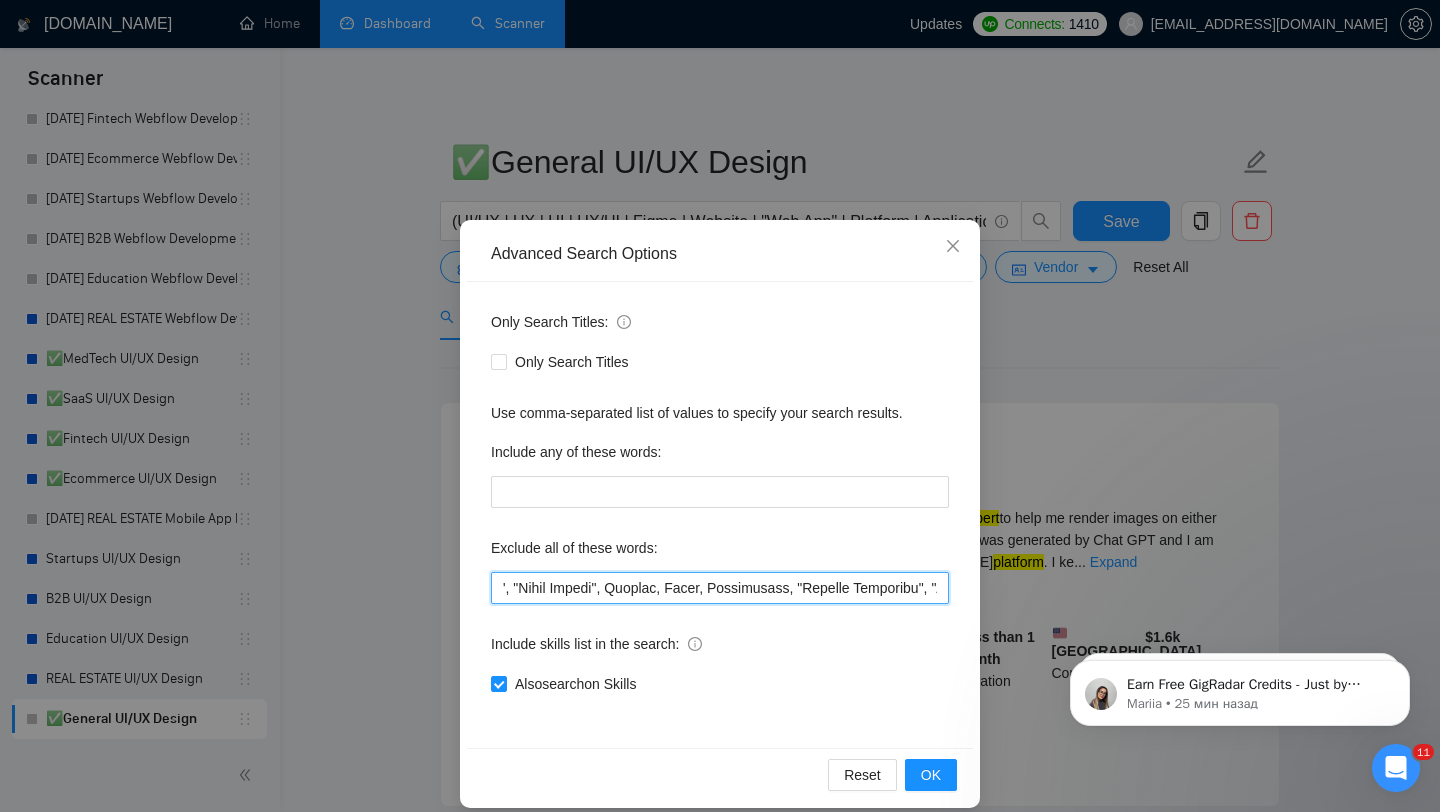 scroll, scrollTop: 0, scrollLeft: 18405, axis: horizontal 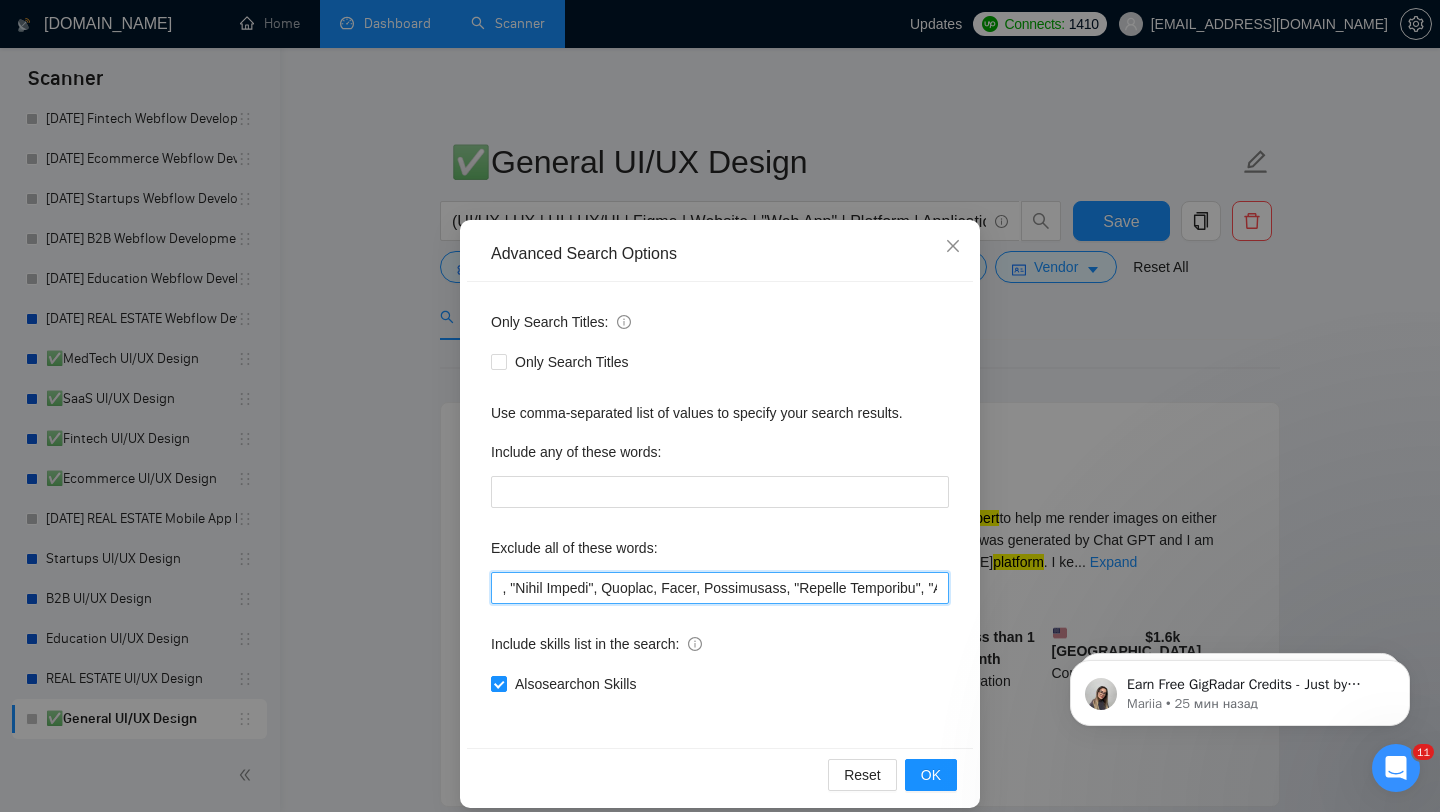 drag, startPoint x: 801, startPoint y: 586, endPoint x: 899, endPoint y: 585, distance: 98.005104 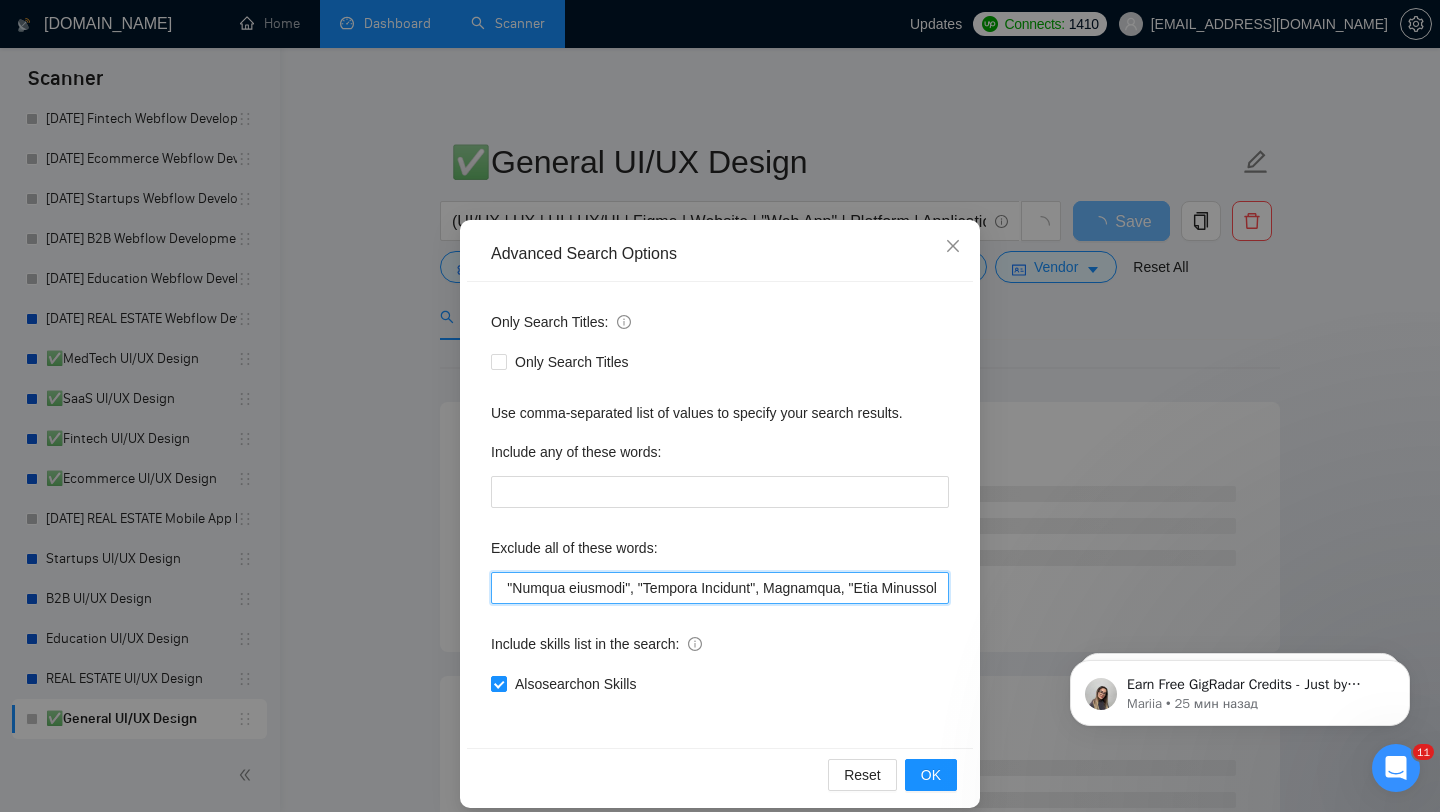 scroll, scrollTop: 0, scrollLeft: 17839, axis: horizontal 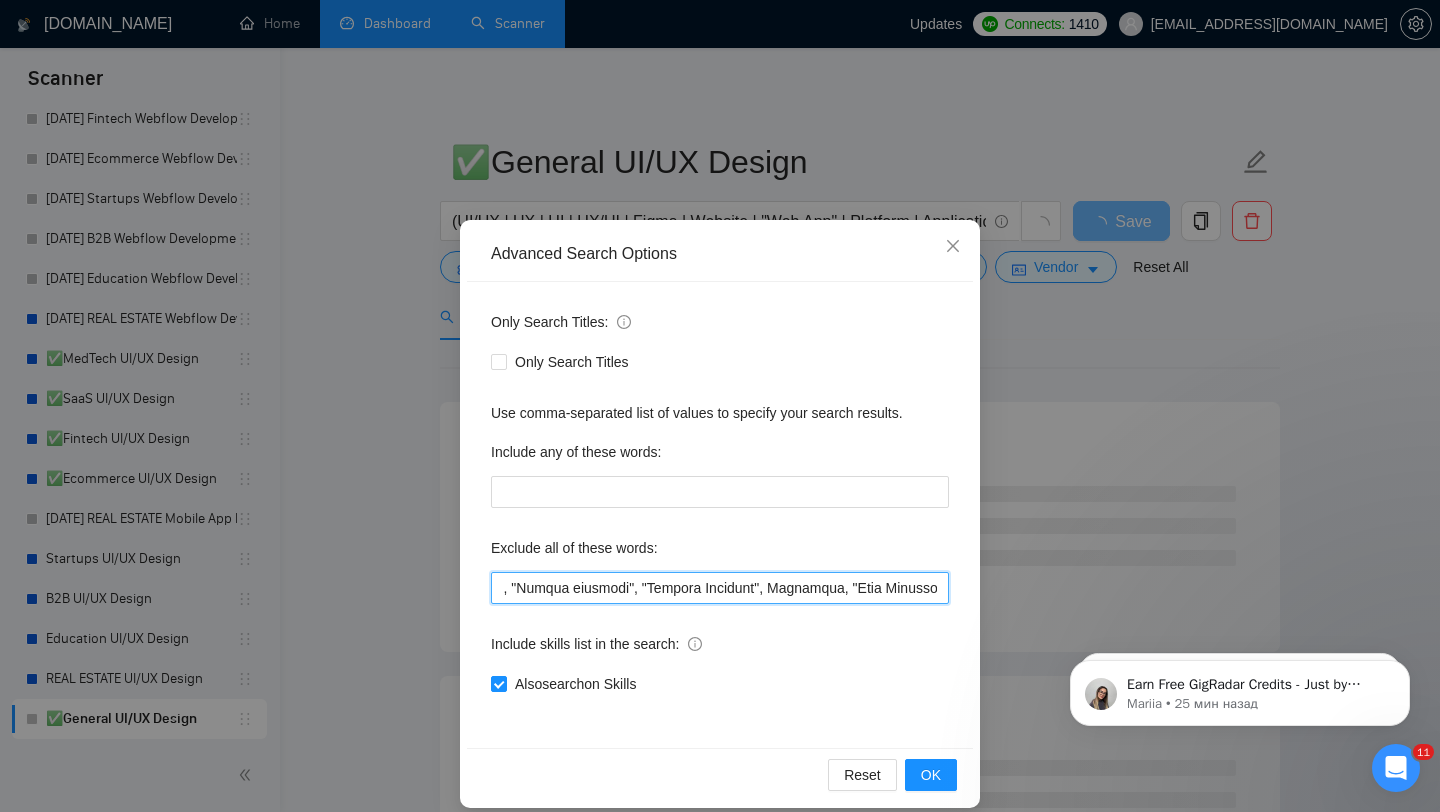 drag, startPoint x: 924, startPoint y: 595, endPoint x: 739, endPoint y: 599, distance: 185.04324 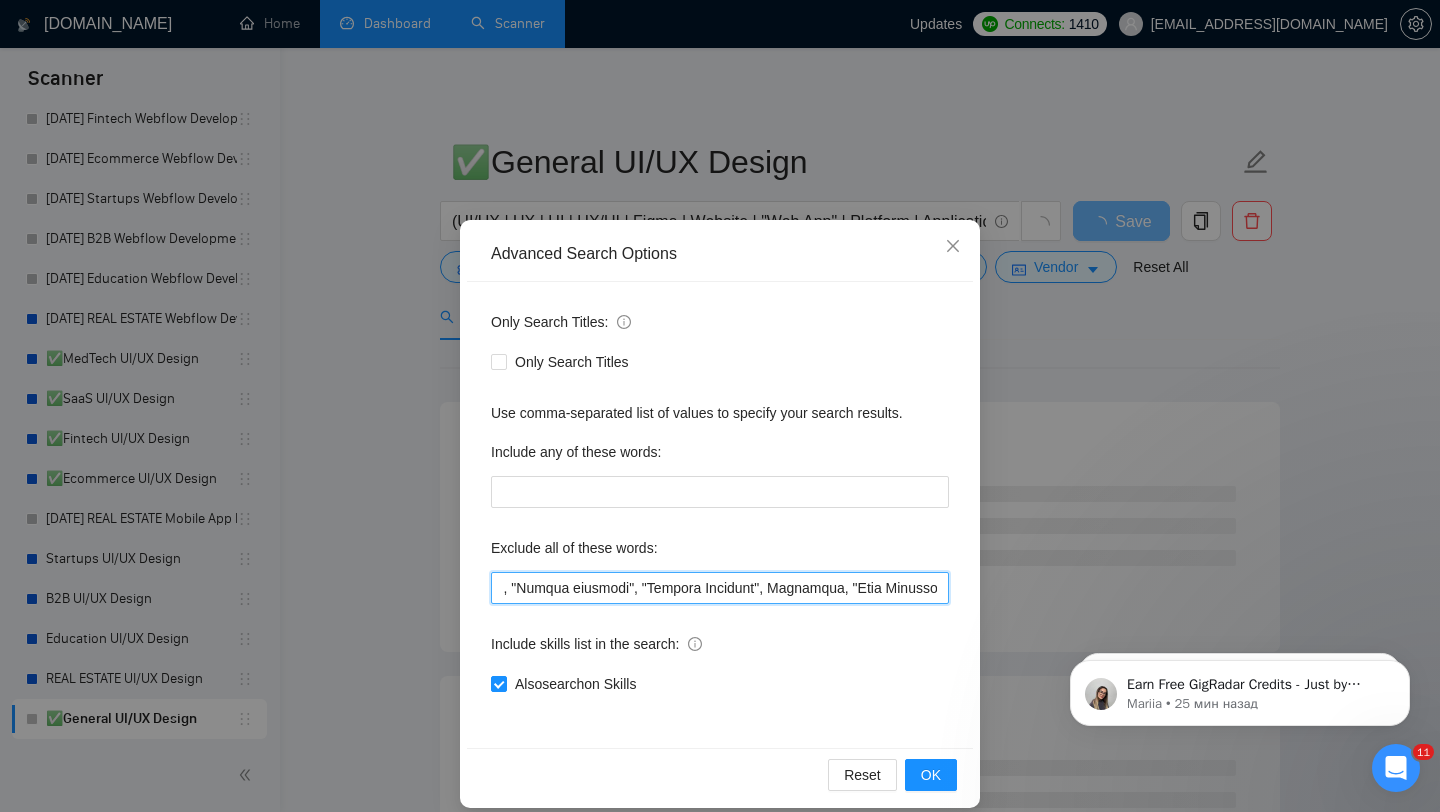 click at bounding box center [720, 588] 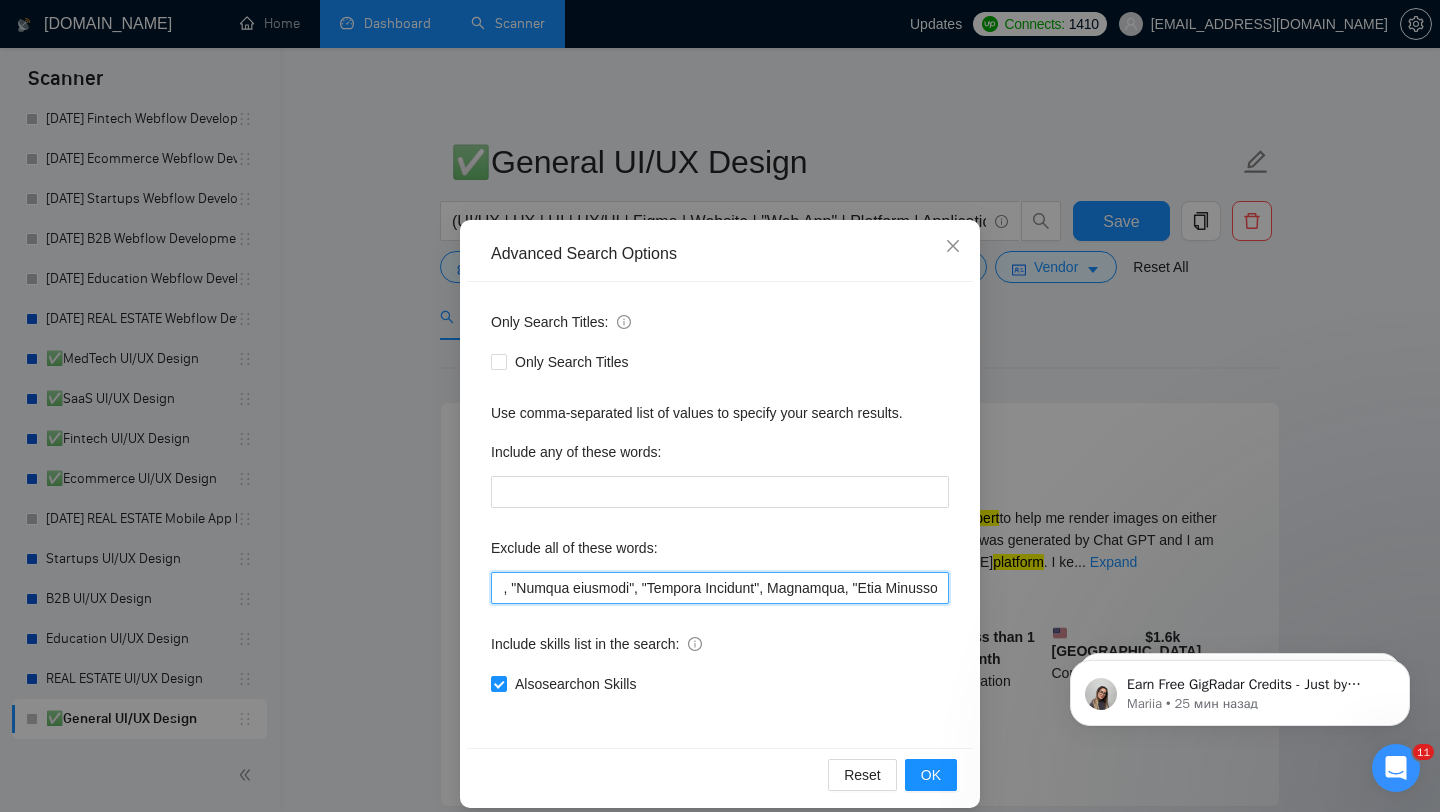 click at bounding box center (720, 588) 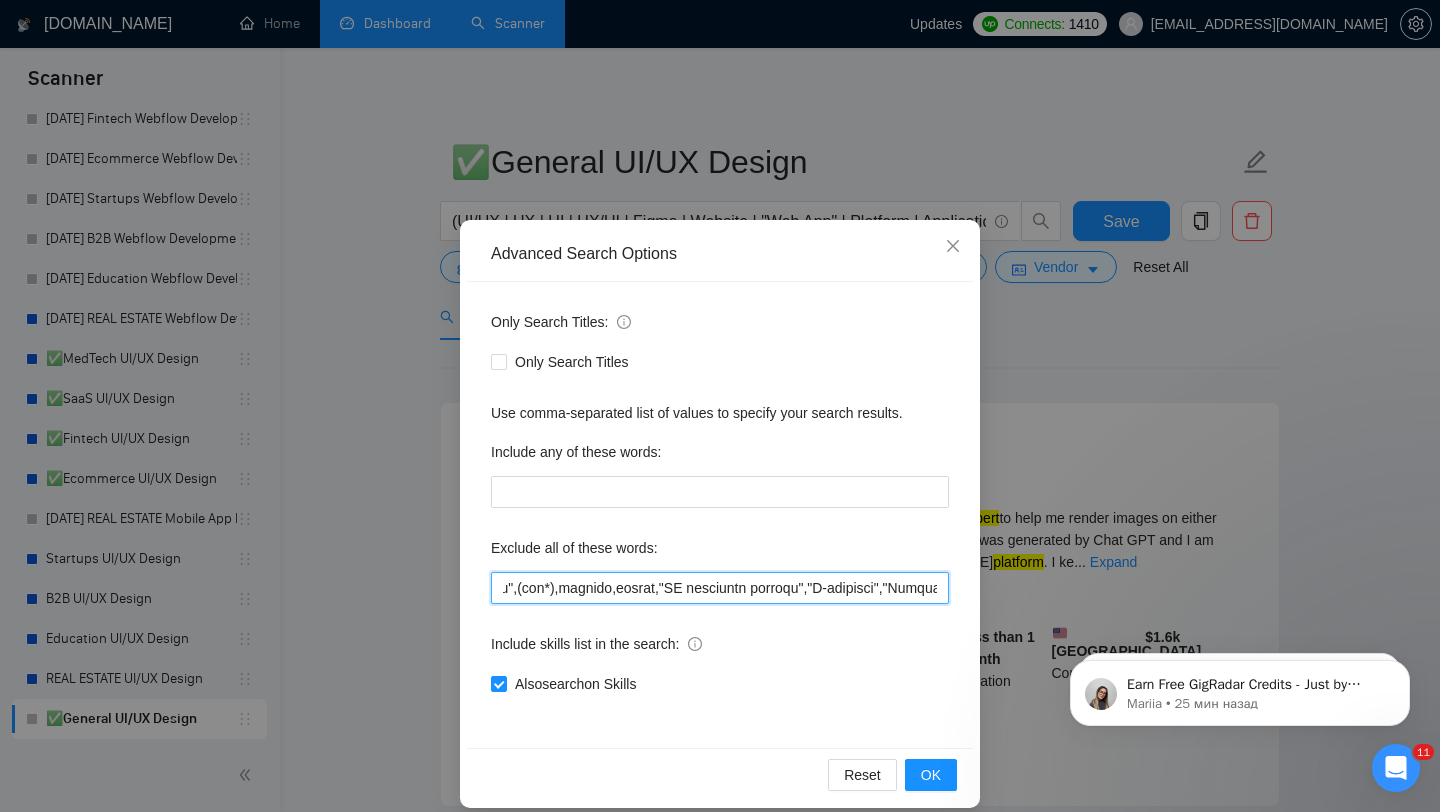 scroll, scrollTop: 0, scrollLeft: 10063, axis: horizontal 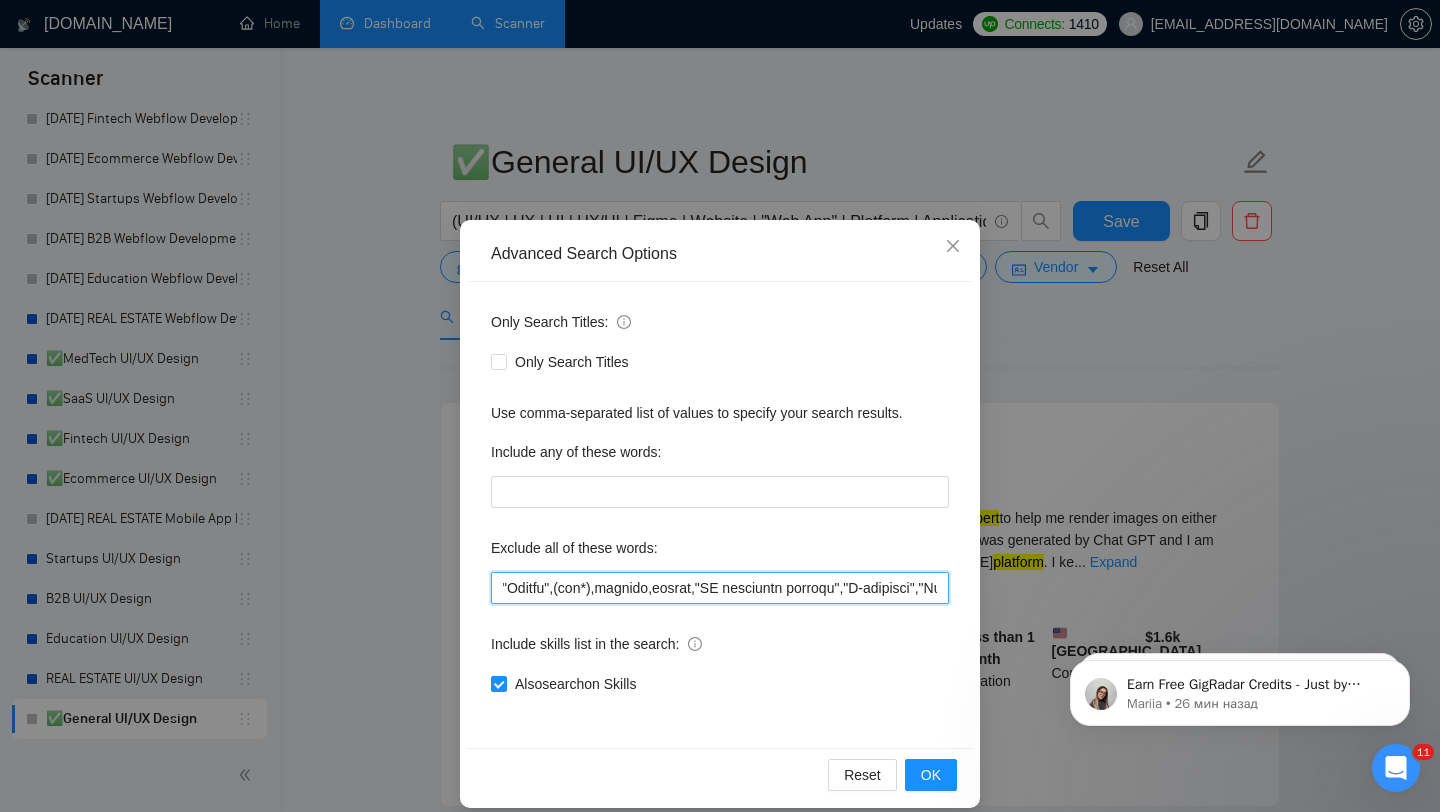click at bounding box center (720, 588) 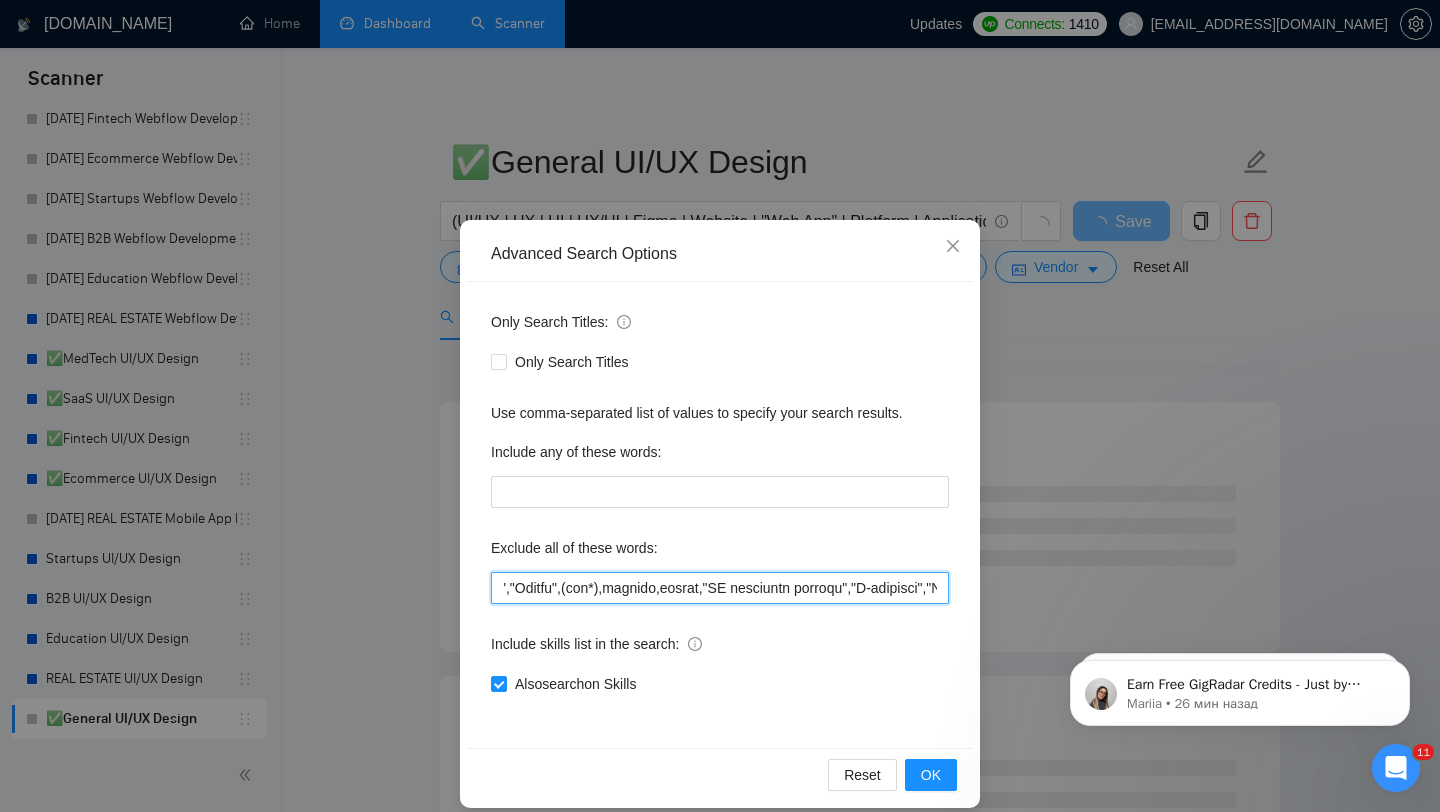 drag, startPoint x: 706, startPoint y: 581, endPoint x: 665, endPoint y: 581, distance: 41 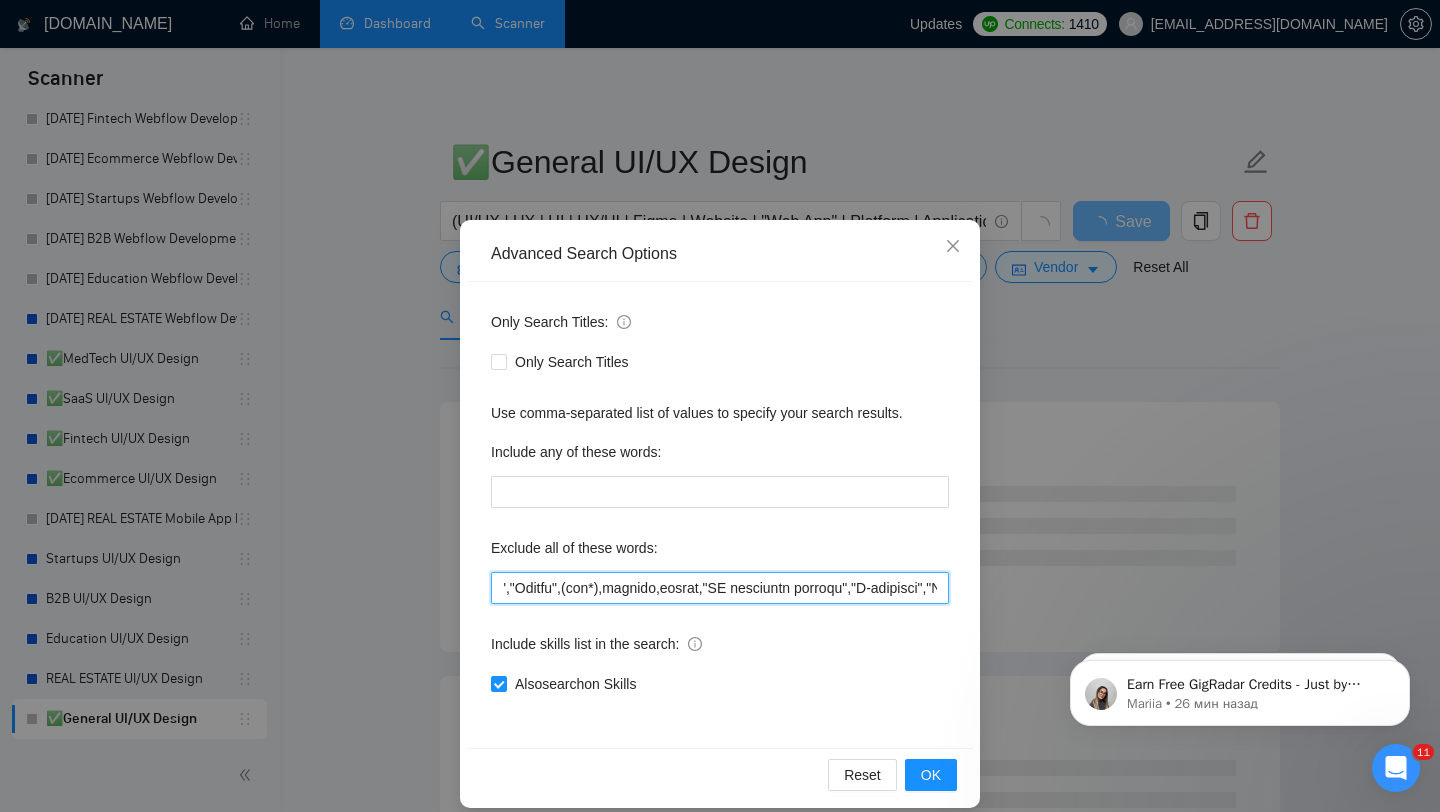 click at bounding box center [720, 588] 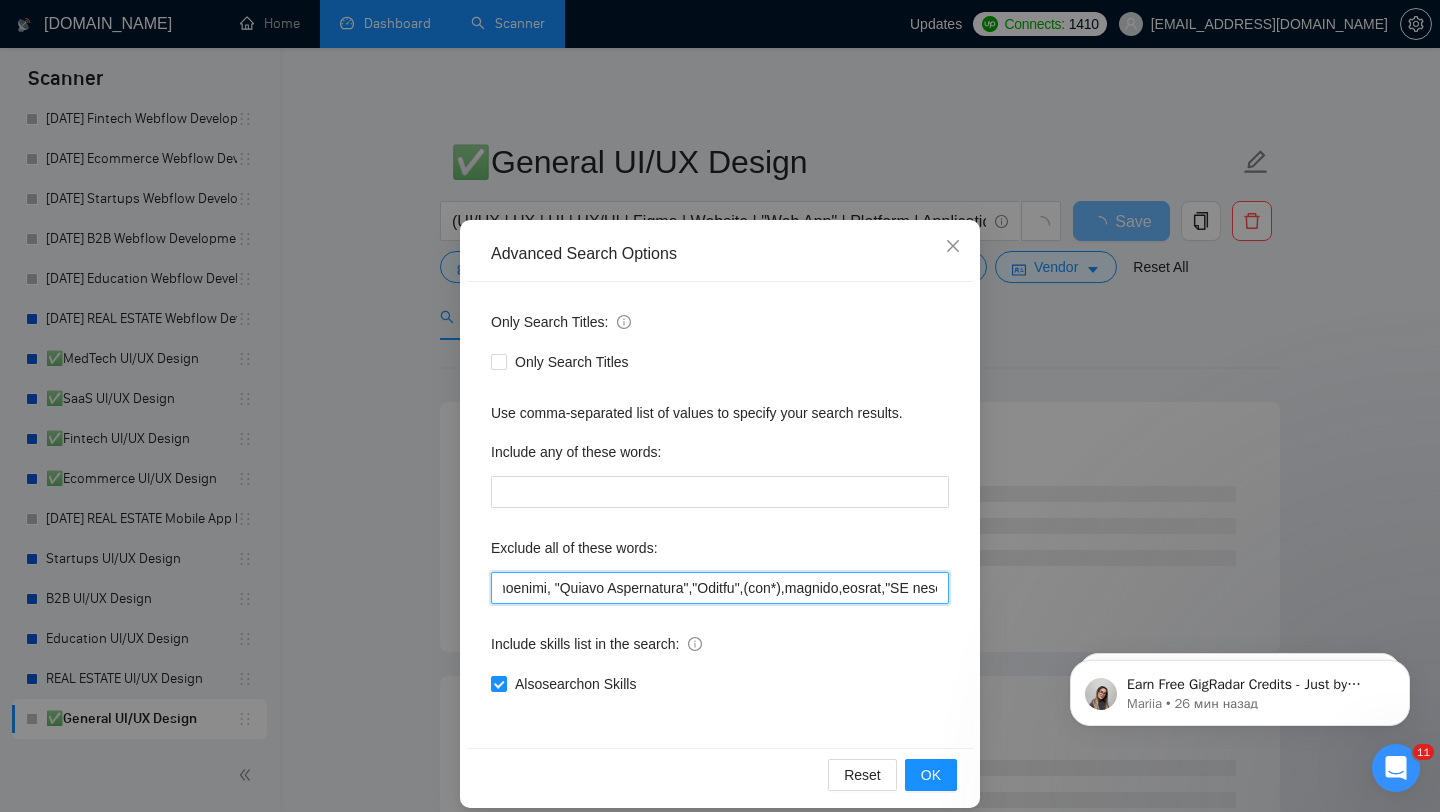 scroll, scrollTop: 0, scrollLeft: 9818, axis: horizontal 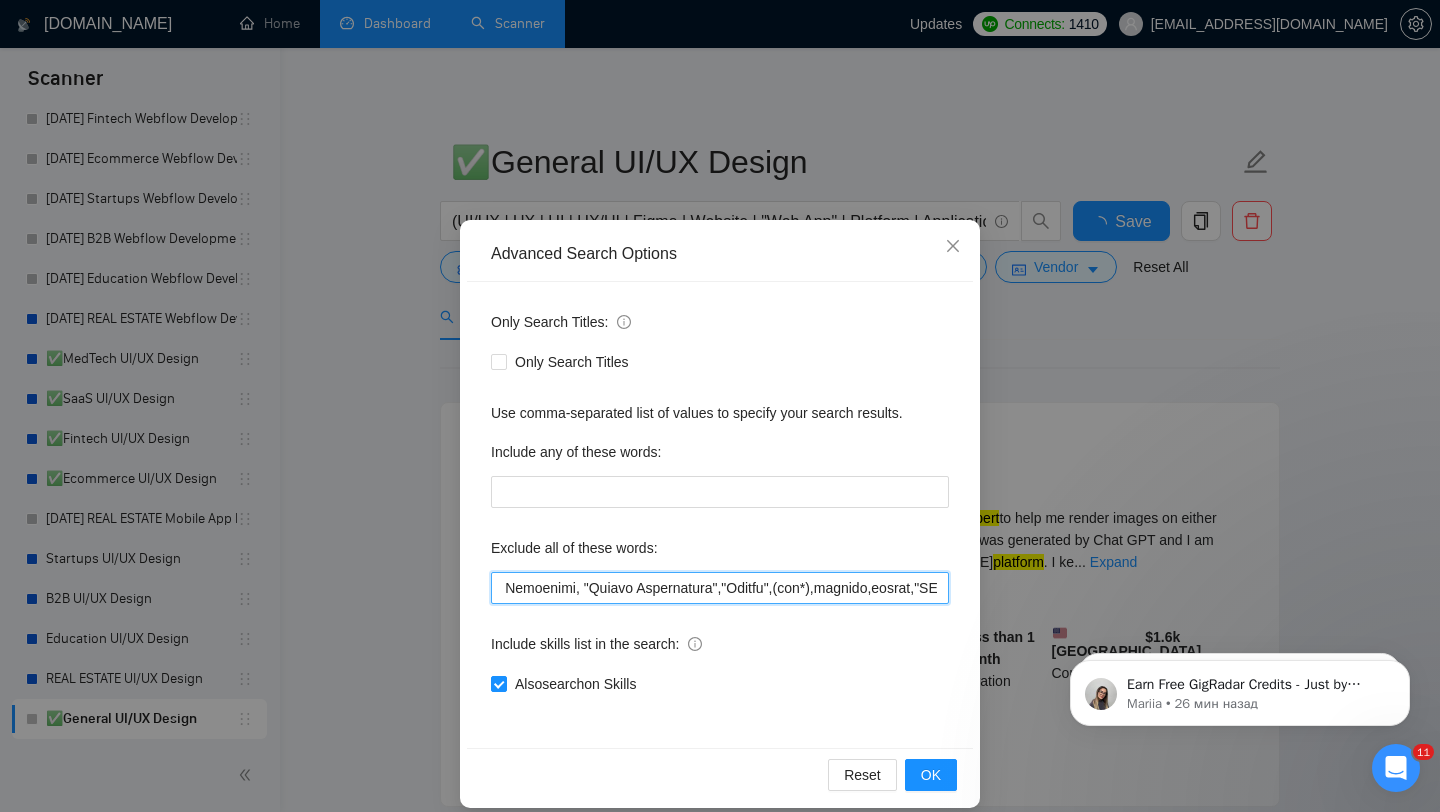 drag, startPoint x: 759, startPoint y: 593, endPoint x: 599, endPoint y: 593, distance: 160 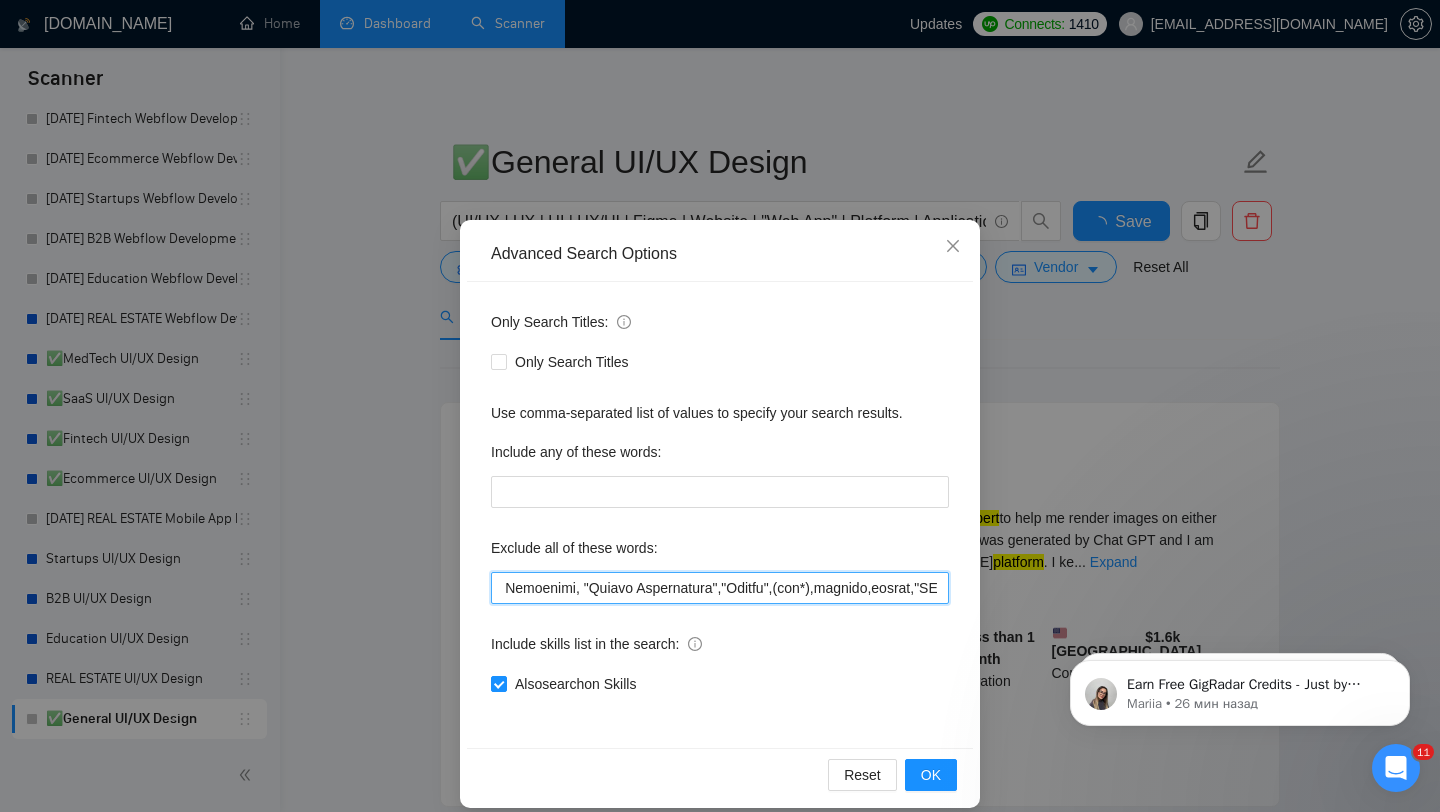 click at bounding box center [720, 588] 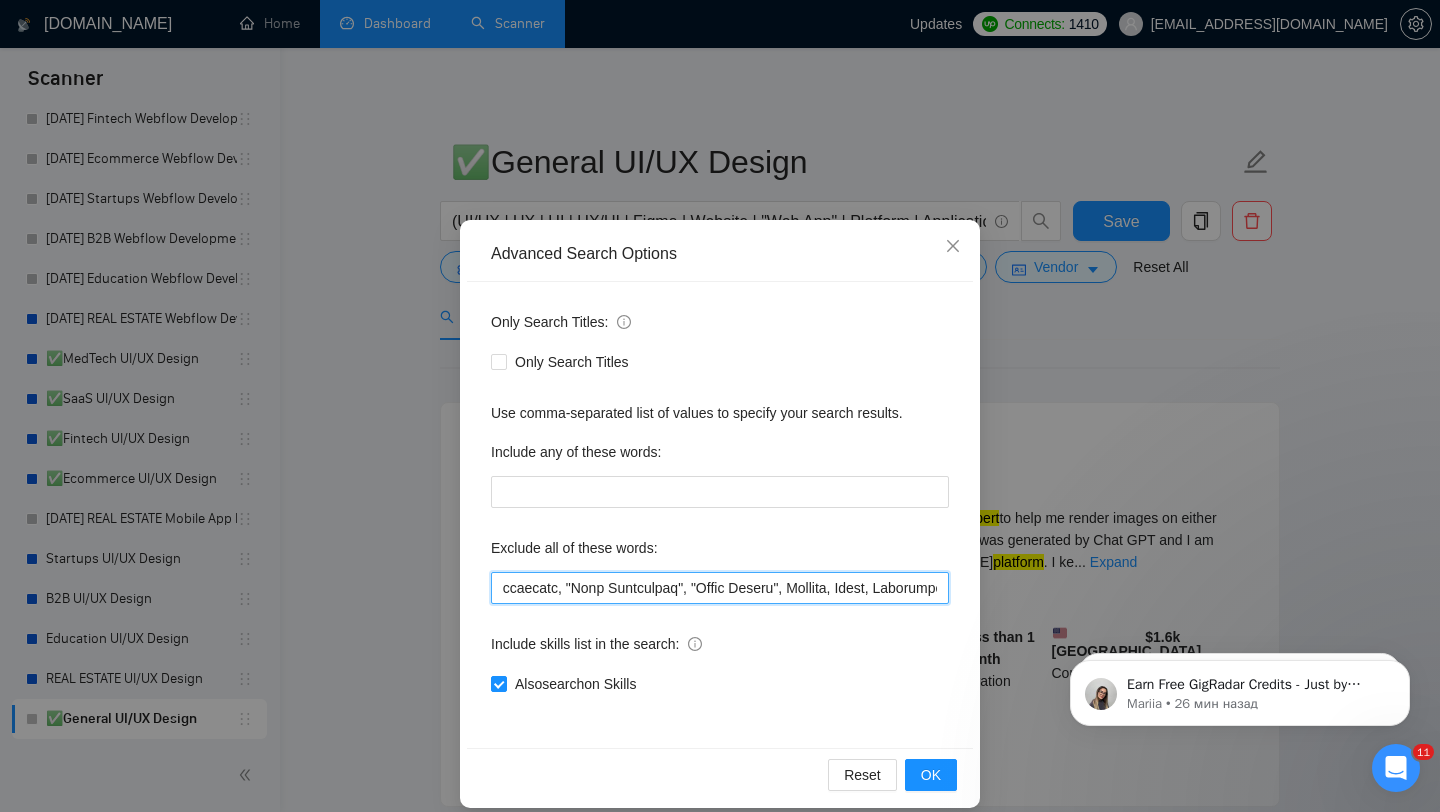 scroll, scrollTop: 0, scrollLeft: 8480, axis: horizontal 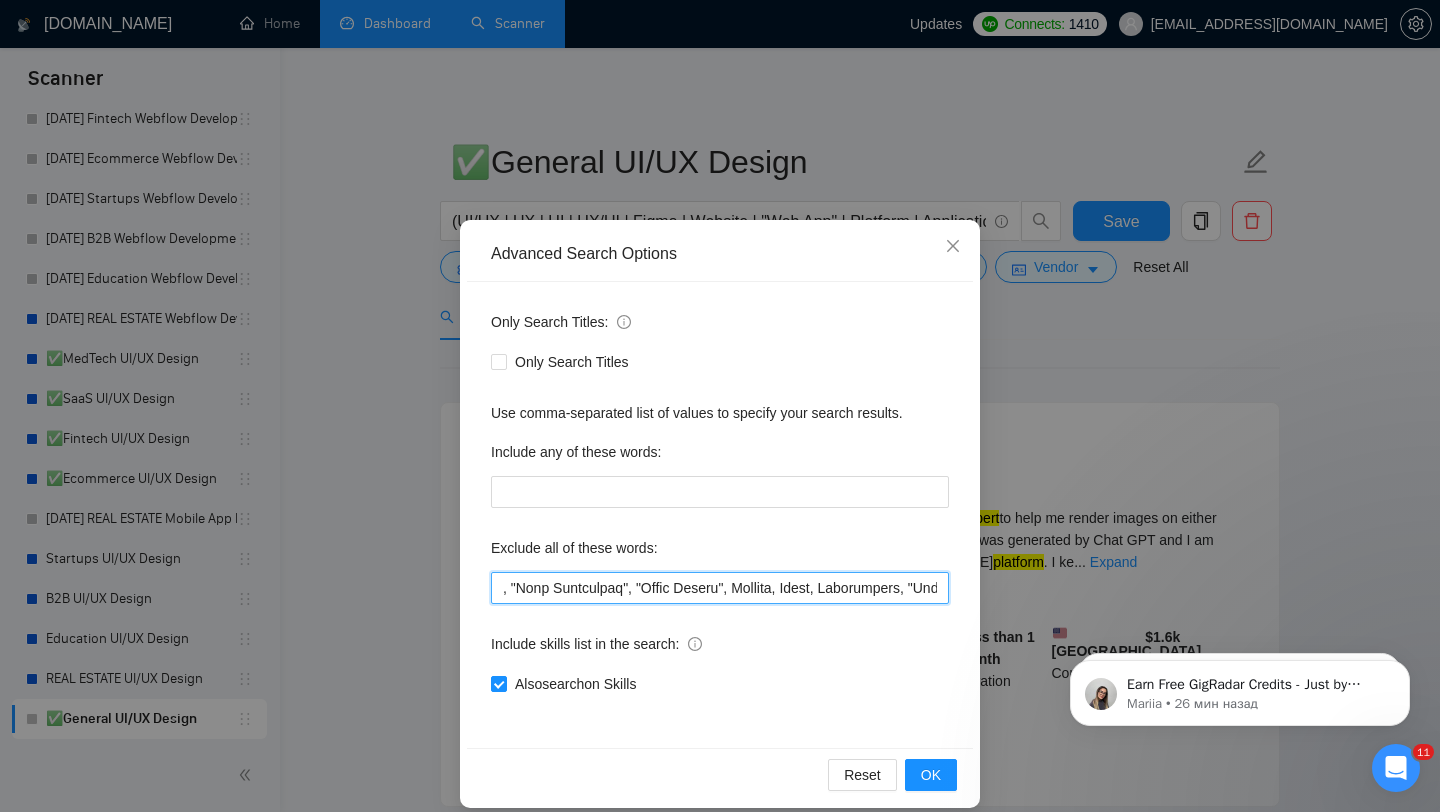 drag, startPoint x: 831, startPoint y: 586, endPoint x: 895, endPoint y: 597, distance: 64.93843 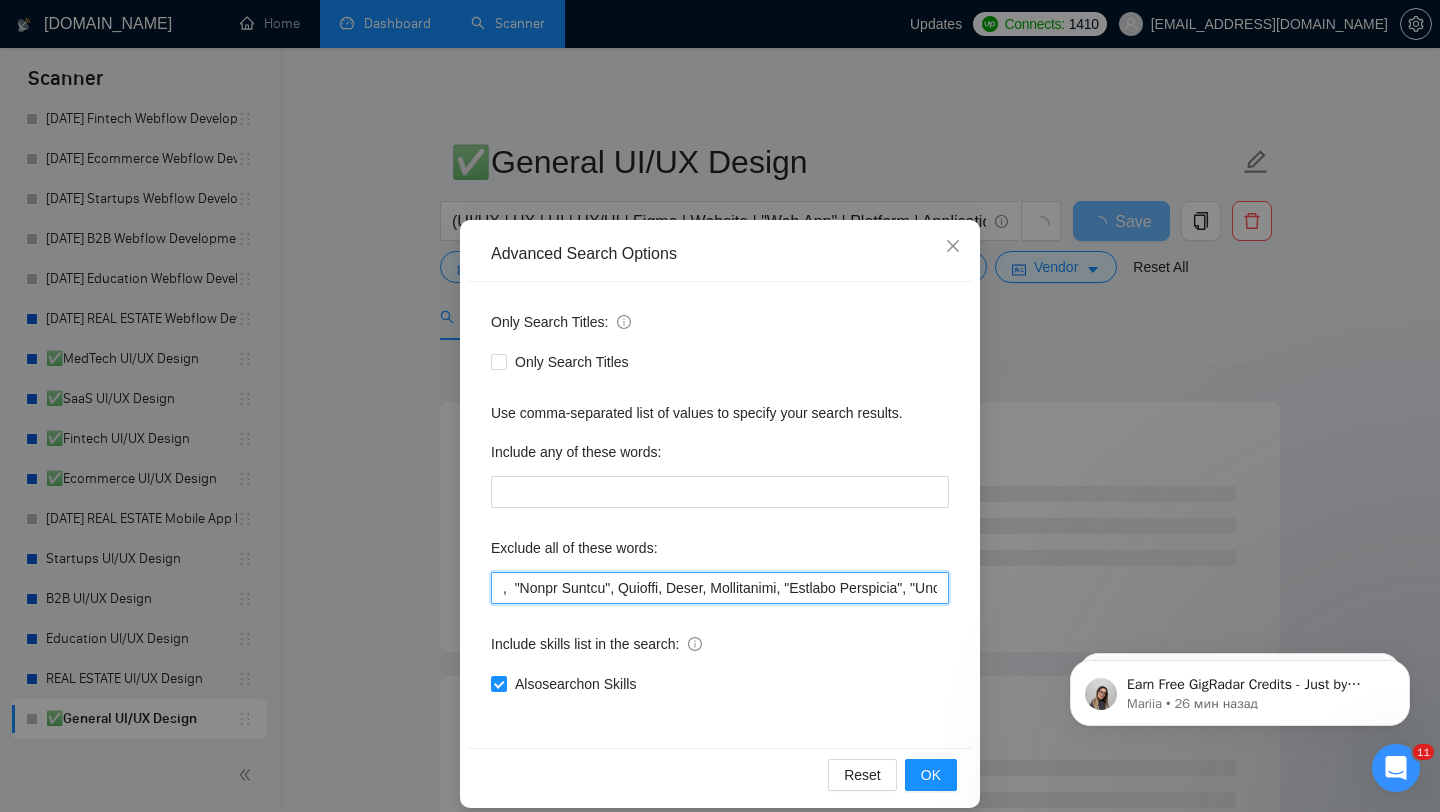 drag, startPoint x: 693, startPoint y: 587, endPoint x: 594, endPoint y: 588, distance: 99.00505 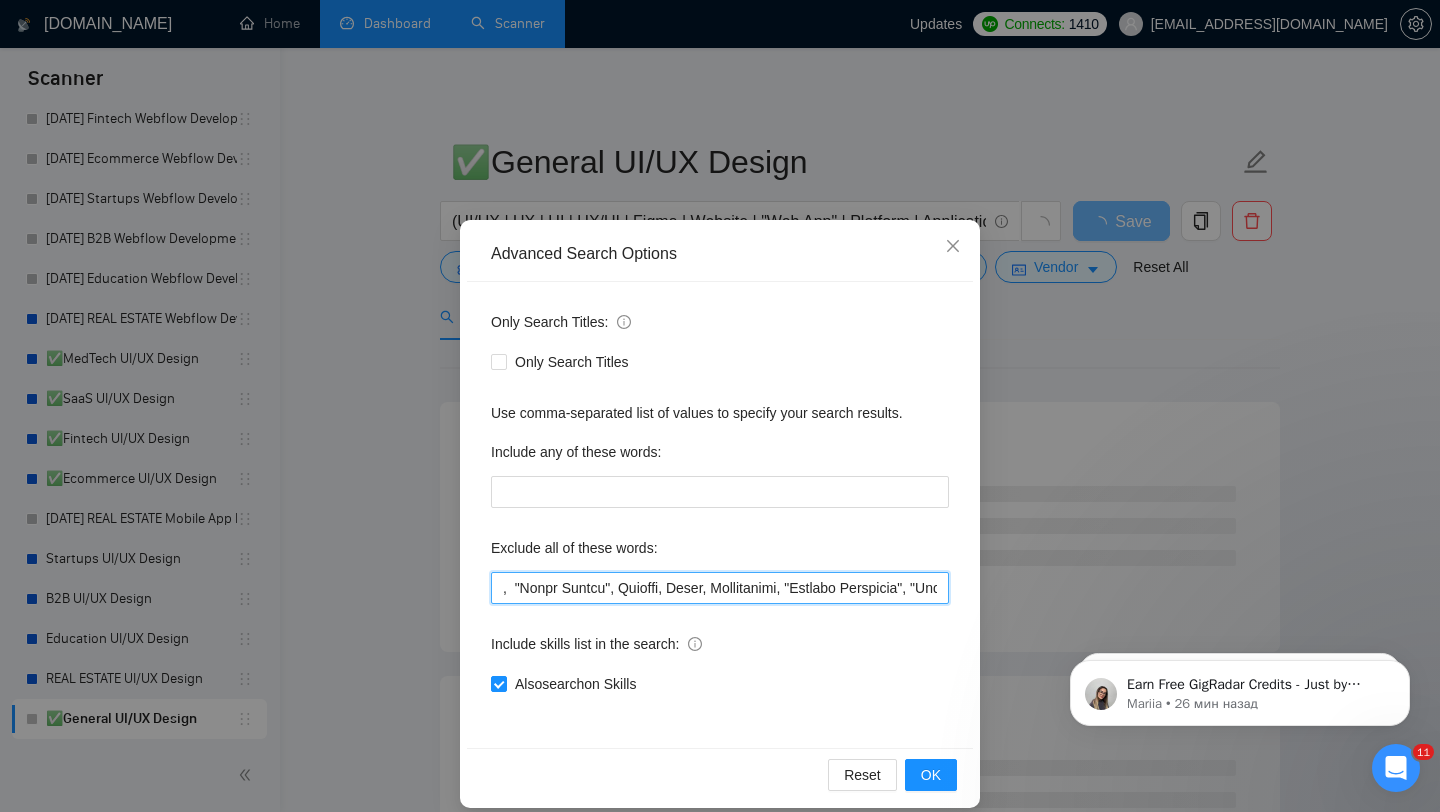 click at bounding box center (720, 588) 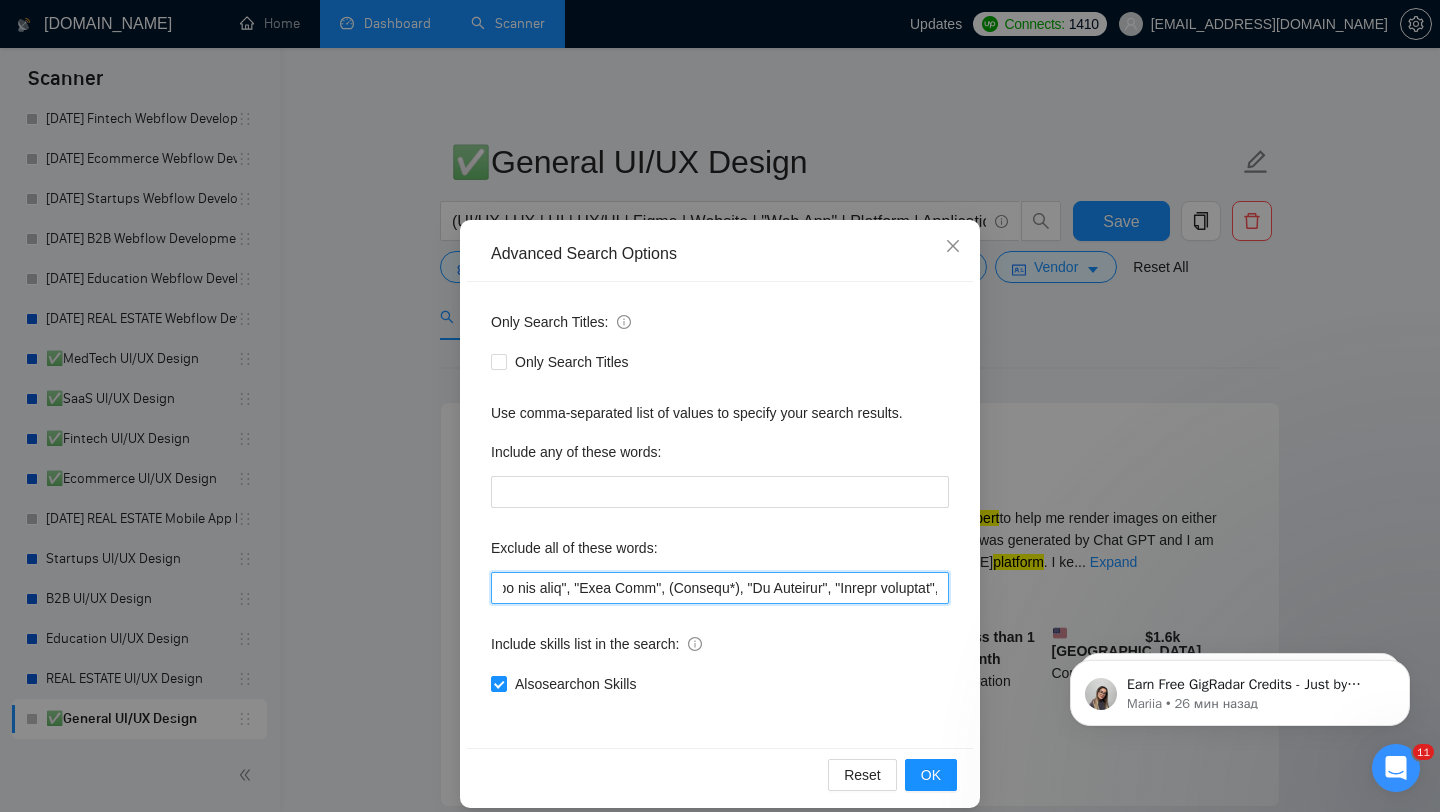 scroll, scrollTop: 0, scrollLeft: 7808, axis: horizontal 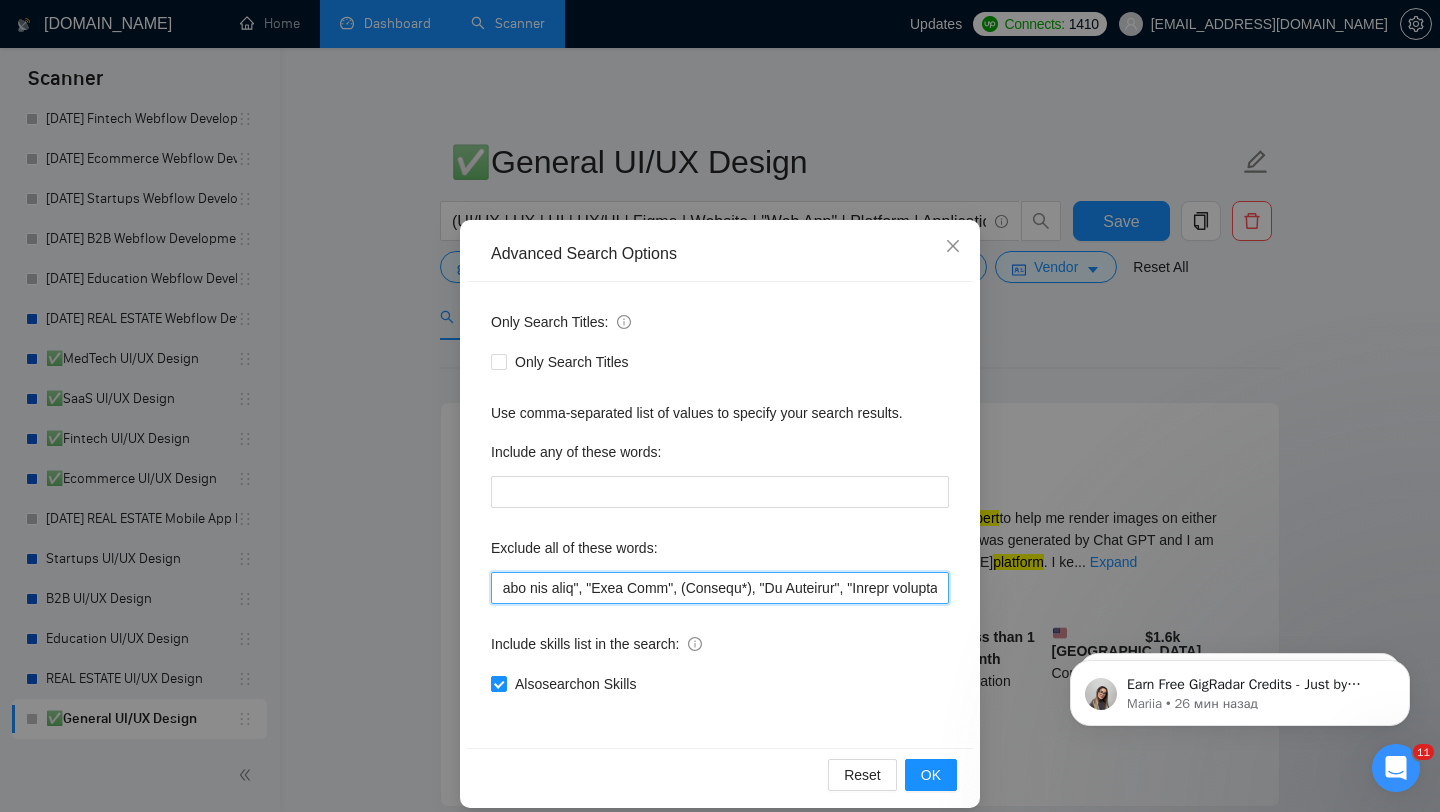 drag, startPoint x: 877, startPoint y: 591, endPoint x: 687, endPoint y: 595, distance: 190.0421 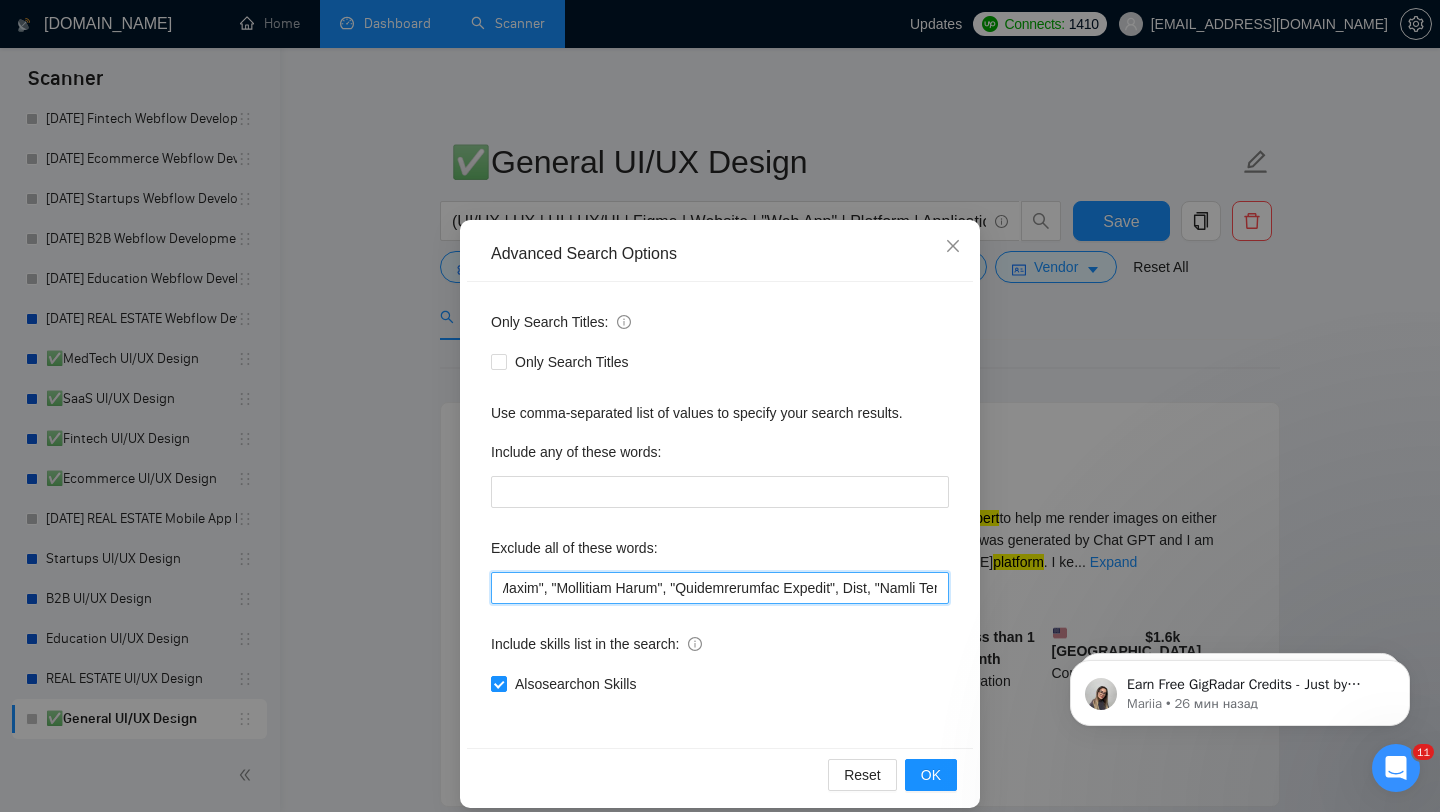 scroll, scrollTop: 0, scrollLeft: 5818, axis: horizontal 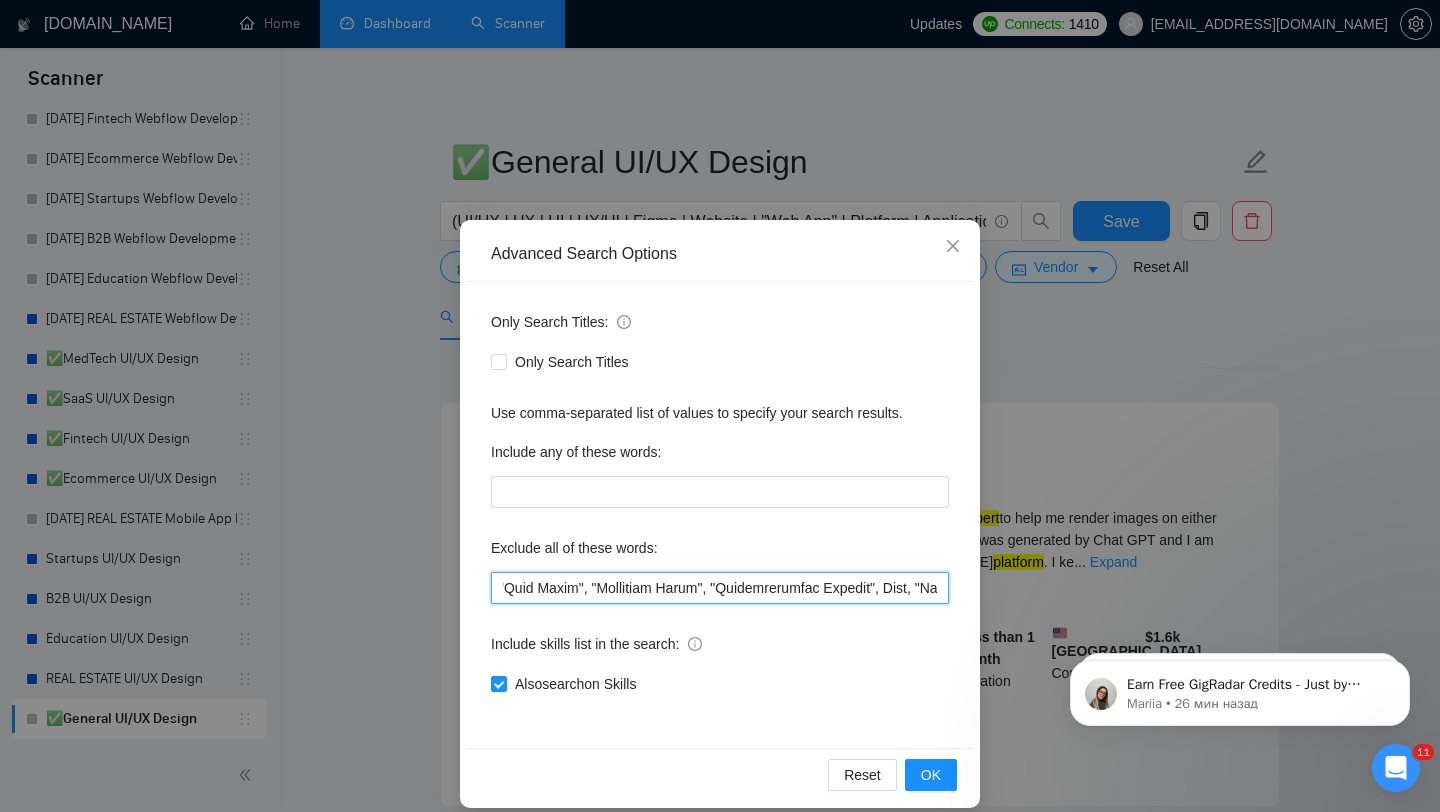 paste on ""Join our team", "Join Team", (Consult*), "No Agencies", "German speaking", "Spanish Speaking", "to join a team", Developer, "Lead Generation", "Print Design", Testing, Audit, Development, "Shopify Templates", "Web Development", CSS, HTML, "Search Engine Optimization",  Bubble, ([DOMAIN_NAME]), "Landing Page", Landing, WordPress , Elementor, SaaS"Prompt Engineering","Finish",(fix*),improve,polish,"AI generated content","E-commerce","Shopify","Project Manager","teaching material","Replo","Squarespace","Wikipedia","Veo3","Button Designer","Pitch Deck","3D Animation", Blender, "Grant Writing", "Grant Application", "Product Catalog", "Business & Corporate Law", Kajabi, "Systems Administration", "Marketing Automation", "Google AdSense", AutoCAD, "Network Administration", "Interior Design", "Packaging Design", "Scripting & Automation", "Presentation Designer", "Newsletter Designer", PowerPoint, GreenPAK, "Microsoft Power BI", [PERSON_NAME], "Motion Graphics", "3D Design", Urgent, Fast, Quick, CMS, Python, "Email Designer",..." 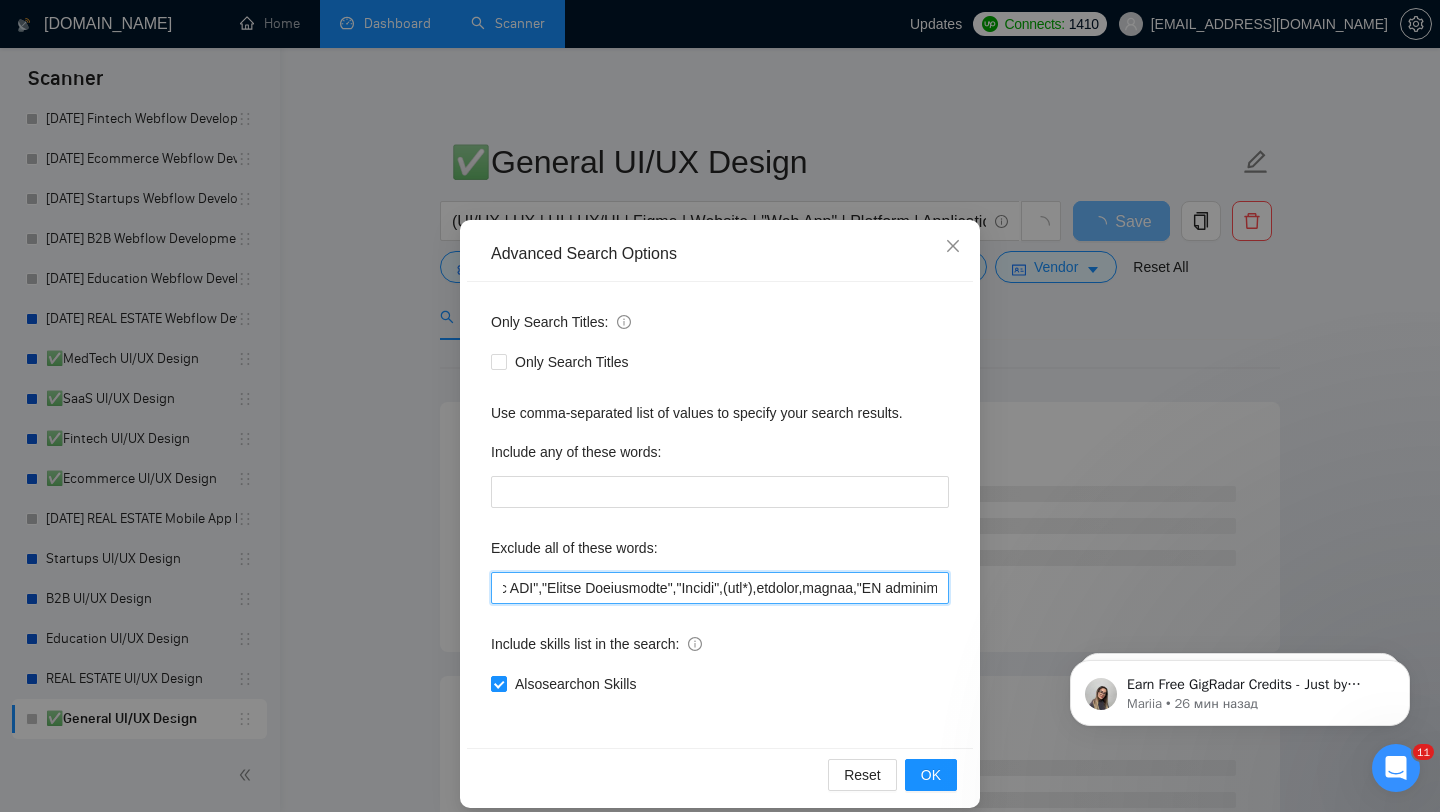 scroll, scrollTop: 0, scrollLeft: 0, axis: both 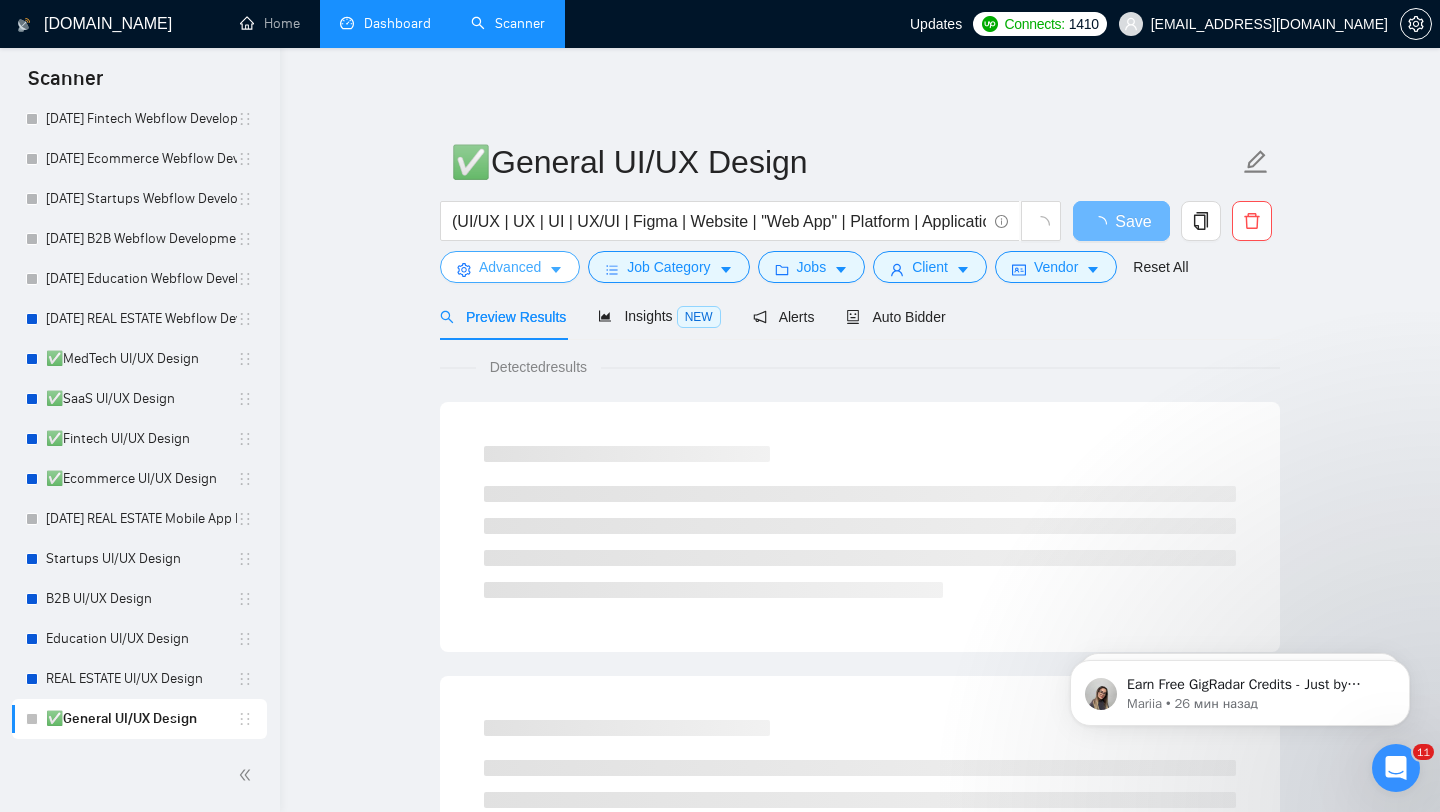 click 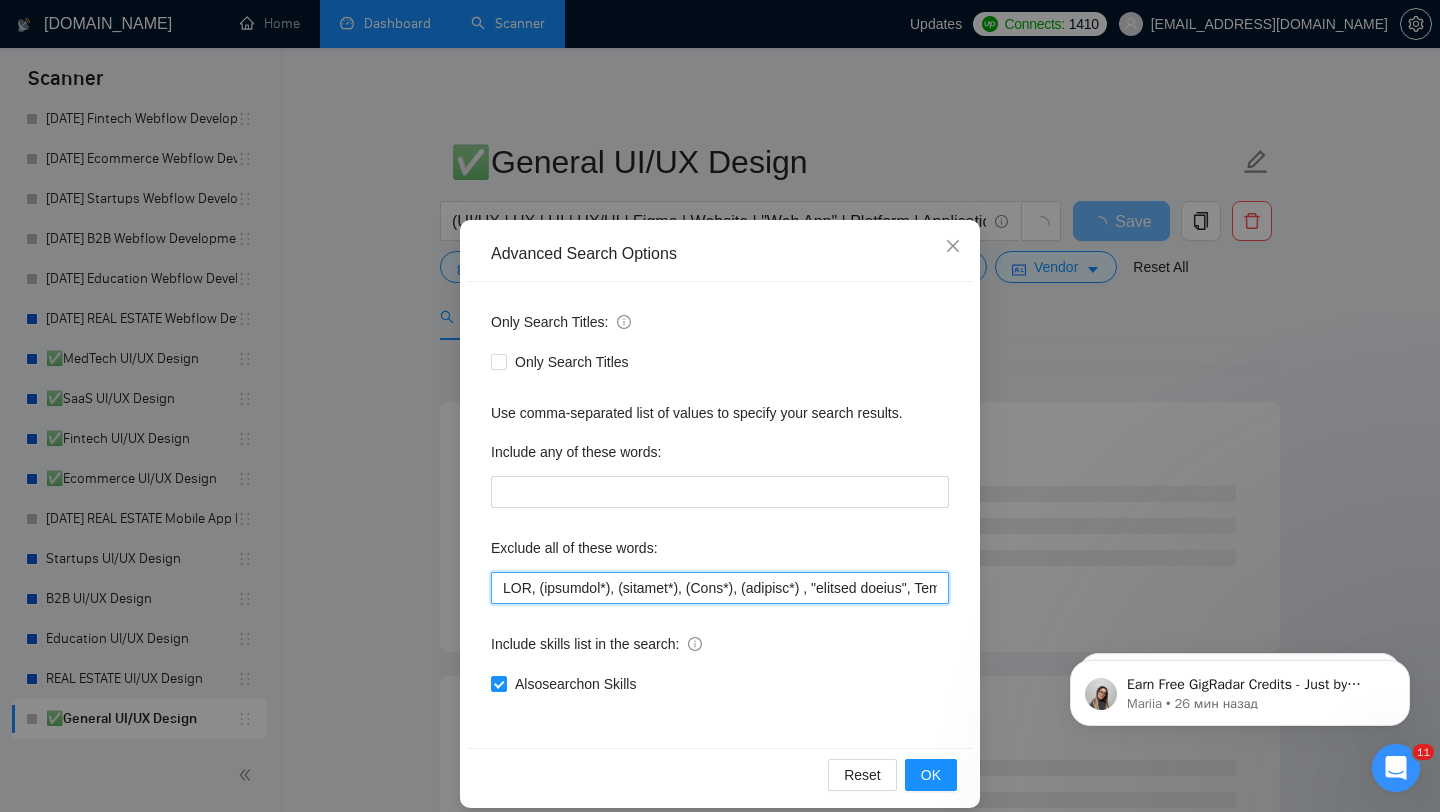 click at bounding box center (720, 588) 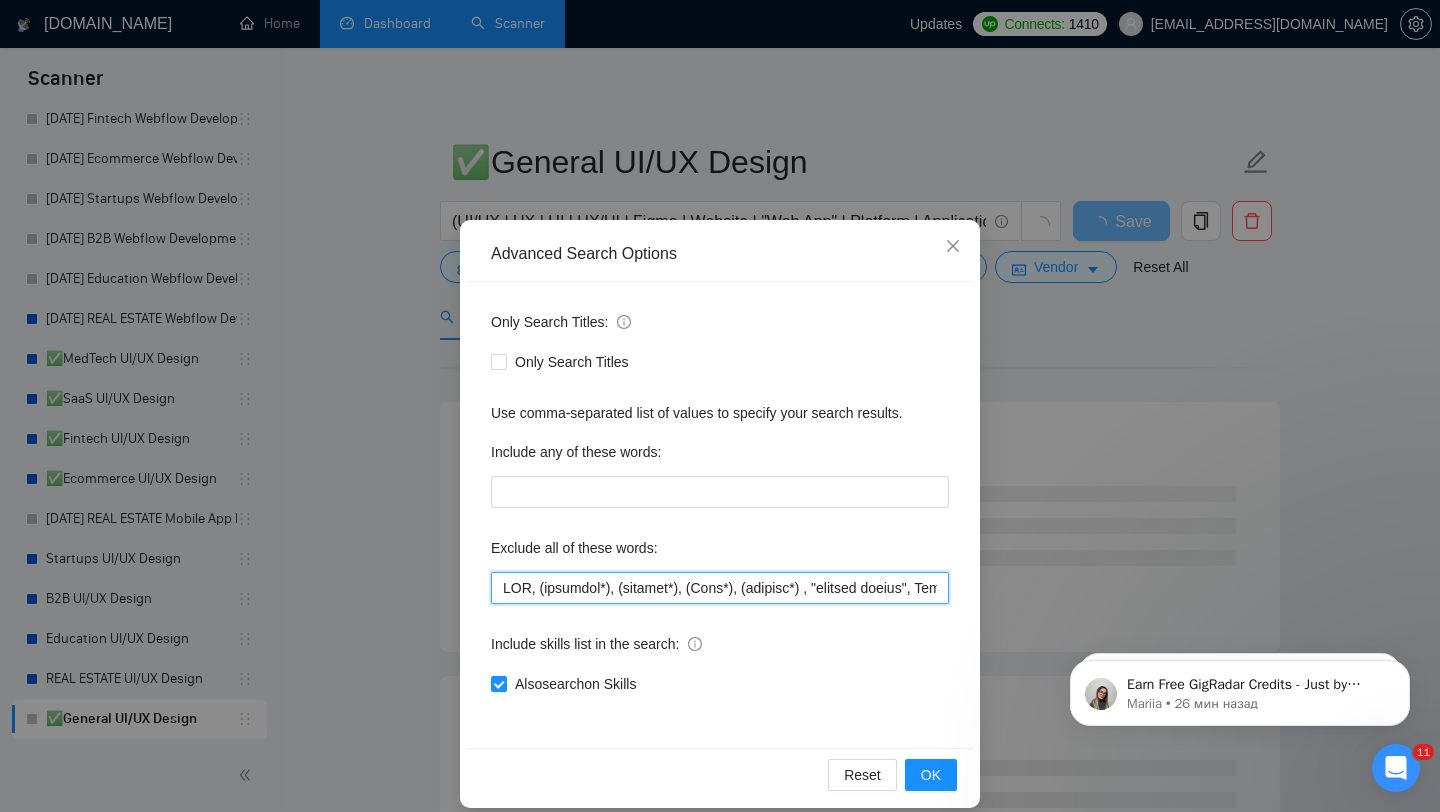 paste on ""PDF design","design a PDF","Prompt Engineering","Finish",(fix*),improve,polish,"AI generated content","E-commerce","Shopify","Project Manager","teaching material","Replo","Squarespace","Wikipedia","Veo3","Button Designer","Pitch Deck","3D Animation", Blender, "Grant Writing", "Grant Application", "Product Catalog", "Business & Corporate Law", Kajabi, "Systems Administration", "Marketing Automation", "Google AdSense", AutoCAD, "Network Administration", "Interior Design", "Packaging Design", "Scripting & Automation", "Presentation Designer", "Newsletter Designer", PowerPoint, GreenPAK, "Microsoft Power BI", [PERSON_NAME], "Motion Graphics", "3D Design", Urgent, Fast, Quick, CMS, Python, "Email Designer", "Looker Studio", "video maker", "Data Extraction", Brochure, "Content Writing", DevOps, "Motion Designer", "Adobe After Effects", Wix , "Graphic Designer", Instagram, "Social Media Imagery", "Video Editing", "Data Entry", "Microsoft Excel", "Administrative Support", [PERSON_NAME], "Image Editing", "No Design", Copywriting,..." 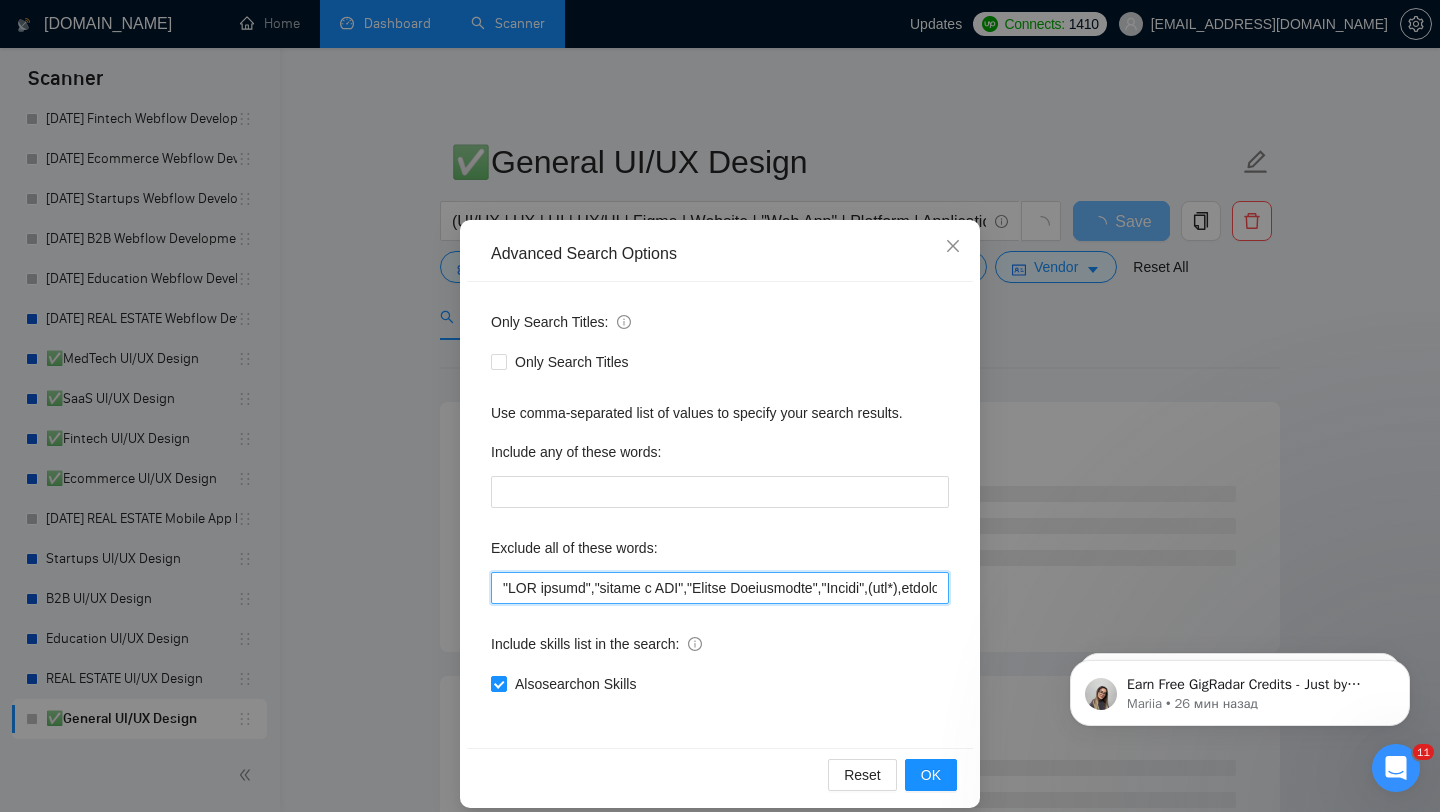 scroll, scrollTop: 0, scrollLeft: 19908, axis: horizontal 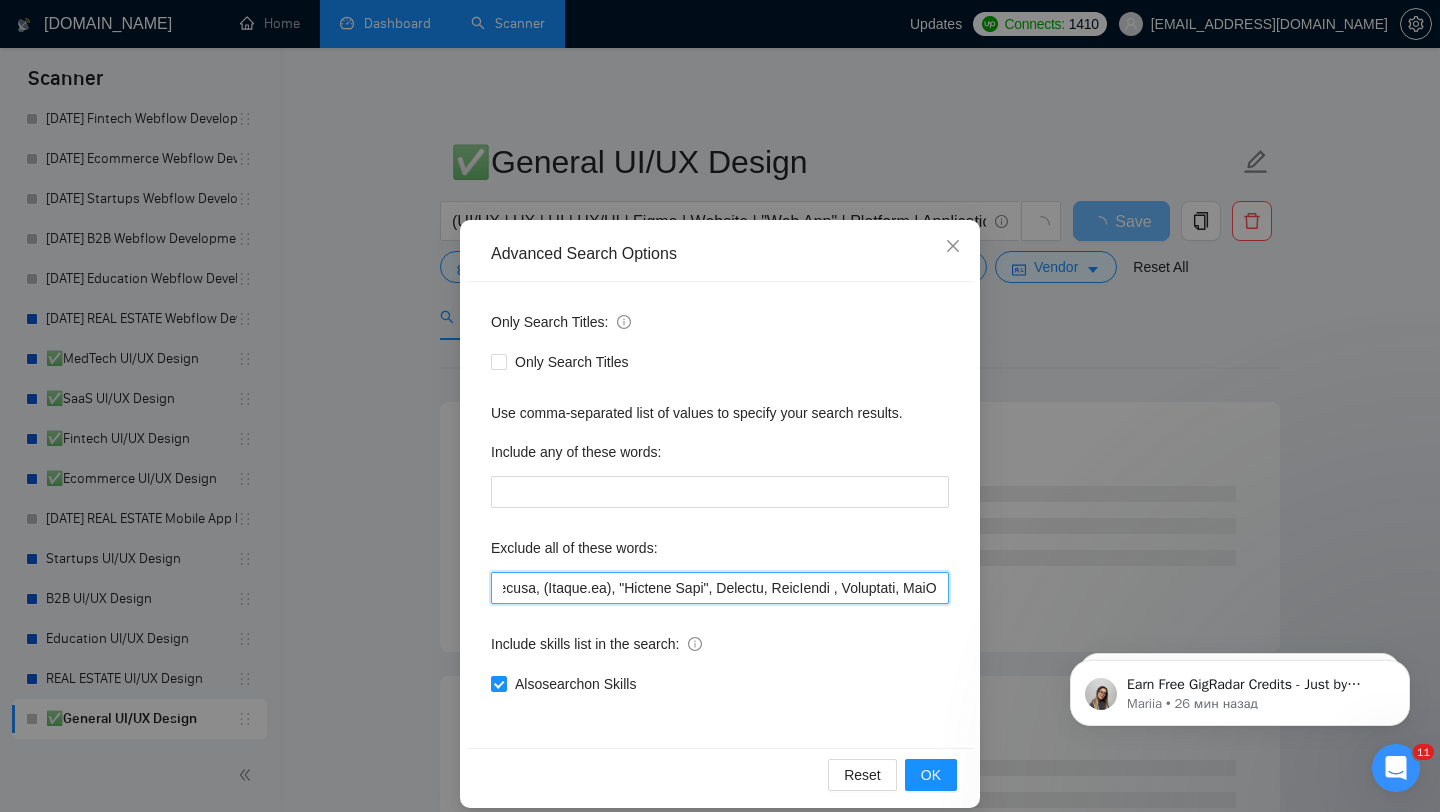 drag, startPoint x: 896, startPoint y: 595, endPoint x: 1024, endPoint y: 592, distance: 128.03516 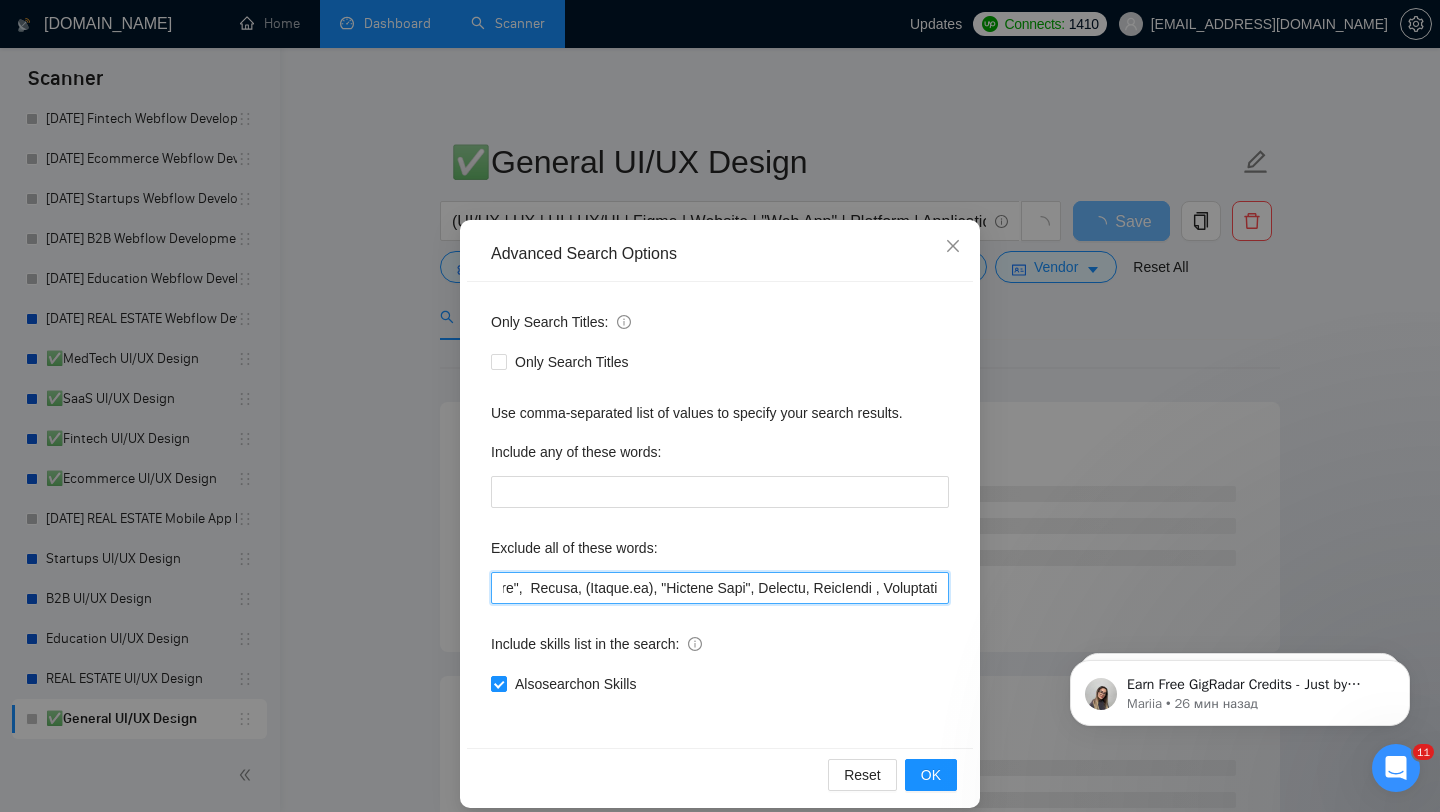 scroll, scrollTop: 0, scrollLeft: 19869, axis: horizontal 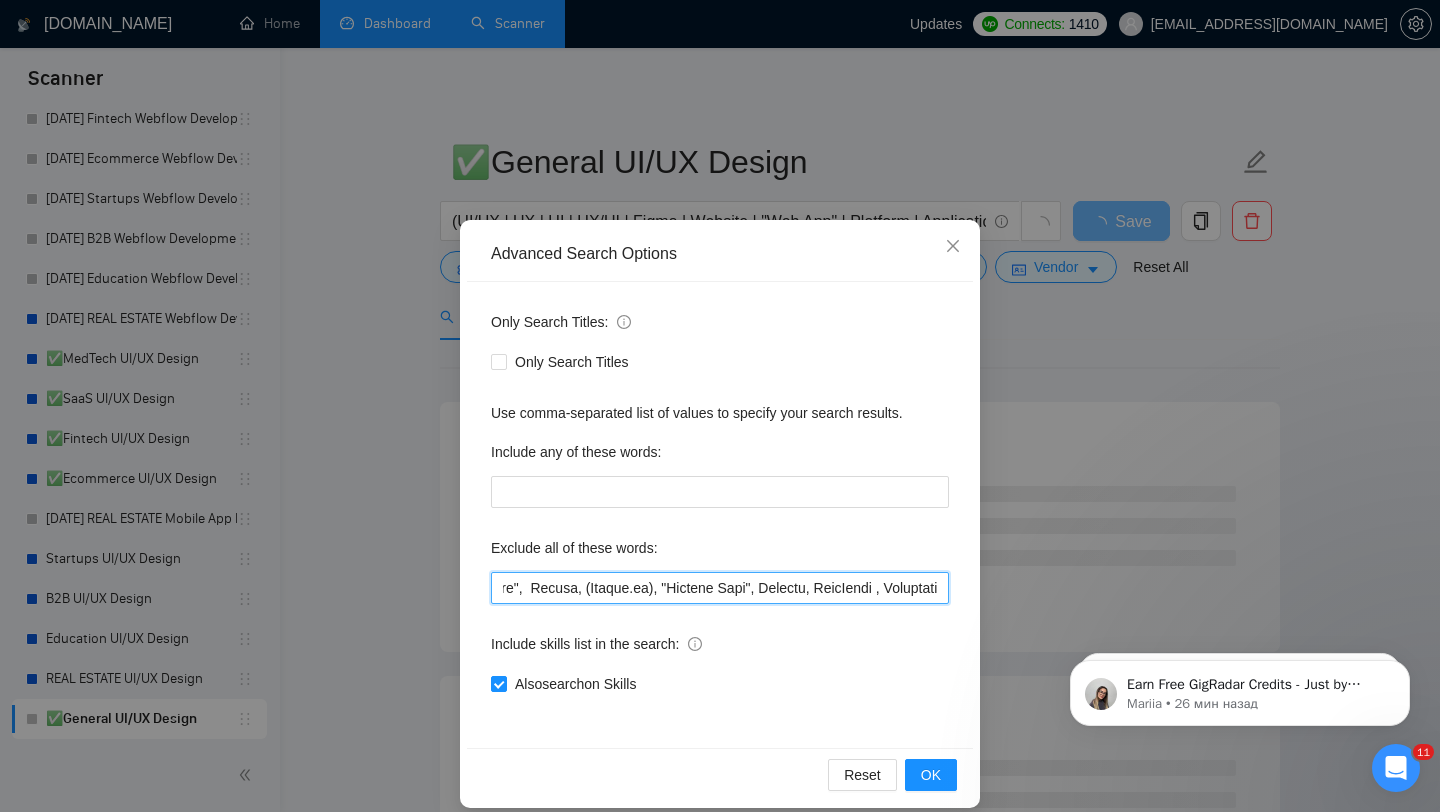 drag, startPoint x: 785, startPoint y: 588, endPoint x: 620, endPoint y: 581, distance: 165.14842 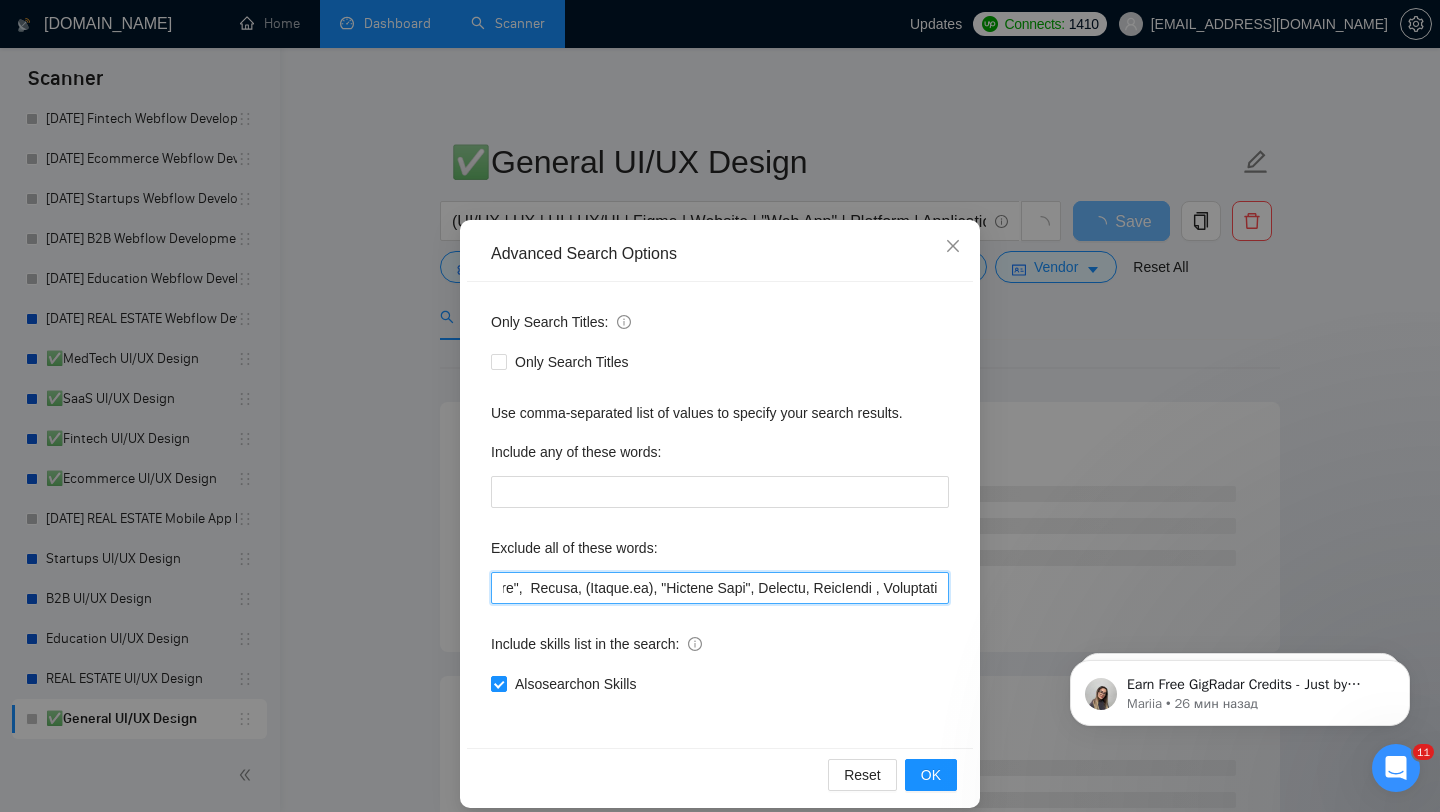 click at bounding box center (720, 588) 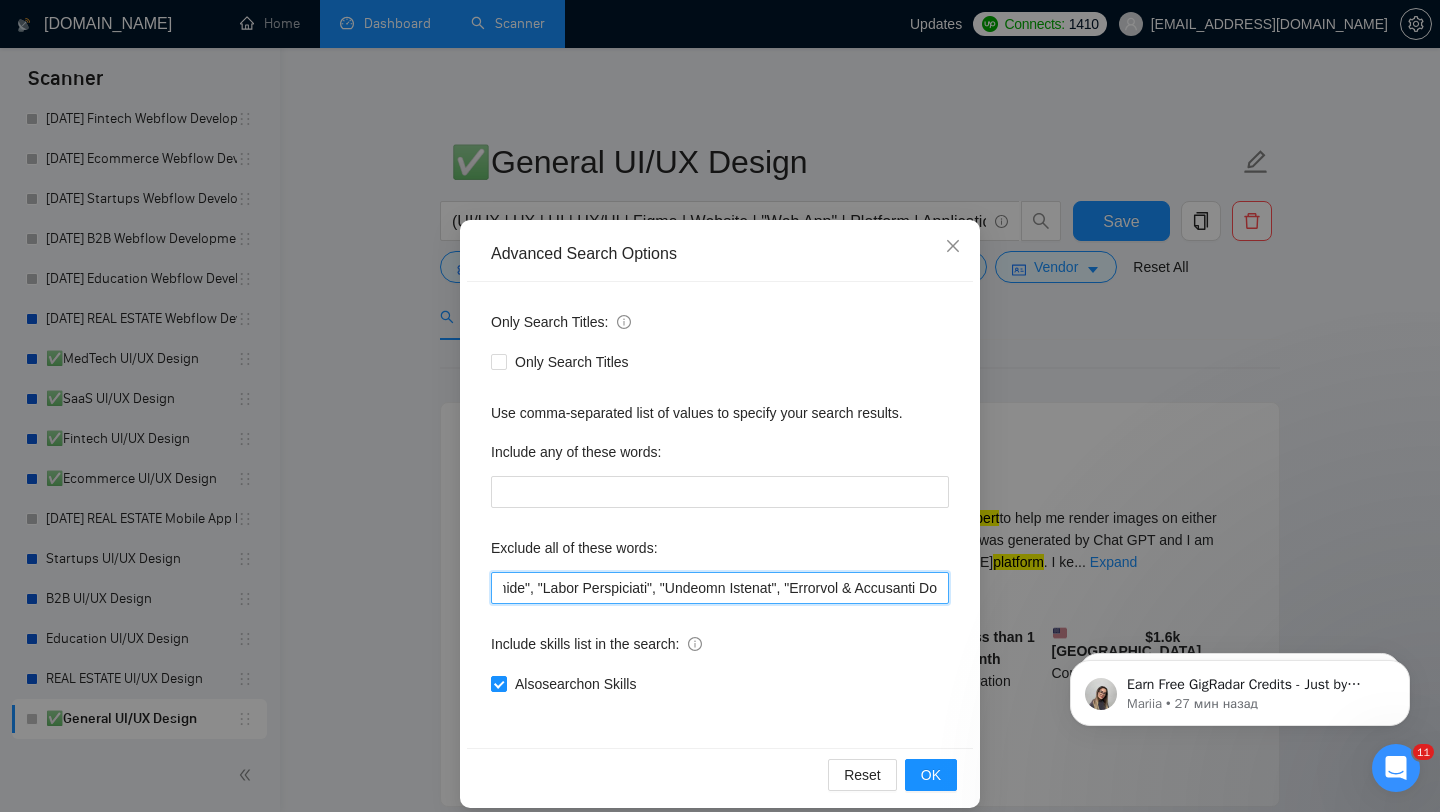 scroll, scrollTop: 0, scrollLeft: 1702, axis: horizontal 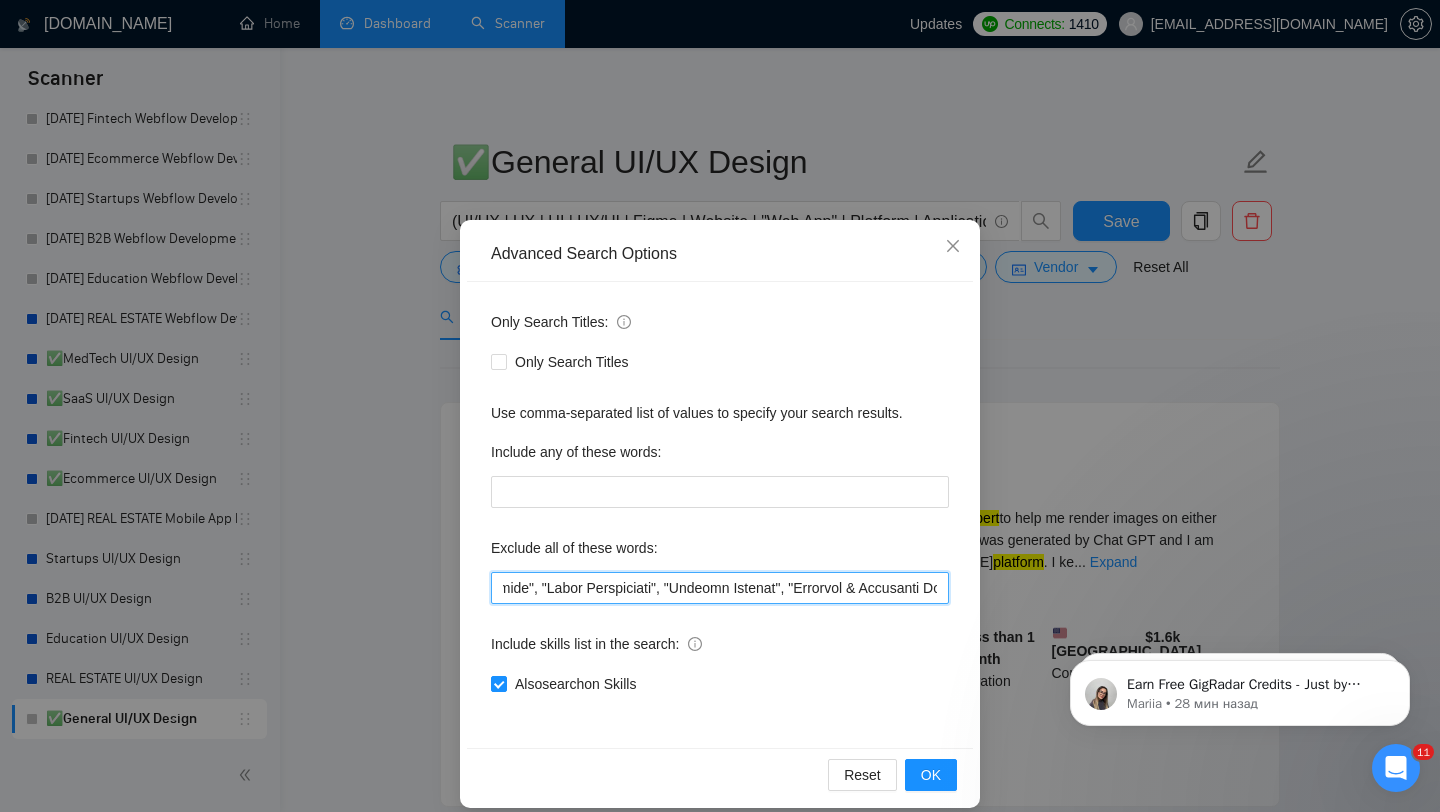 drag, startPoint x: 873, startPoint y: 585, endPoint x: 753, endPoint y: 580, distance: 120.10412 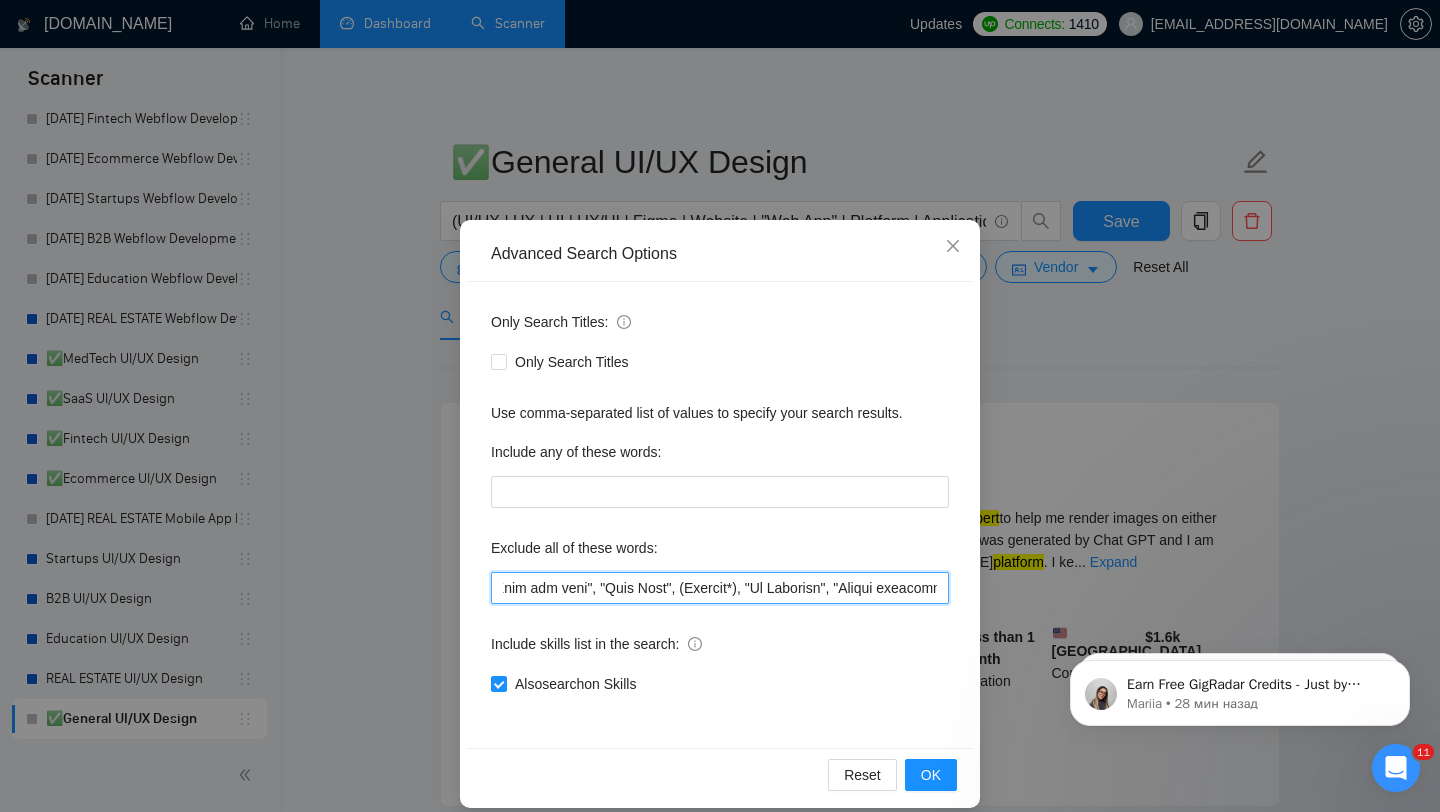 scroll, scrollTop: 0, scrollLeft: 7717, axis: horizontal 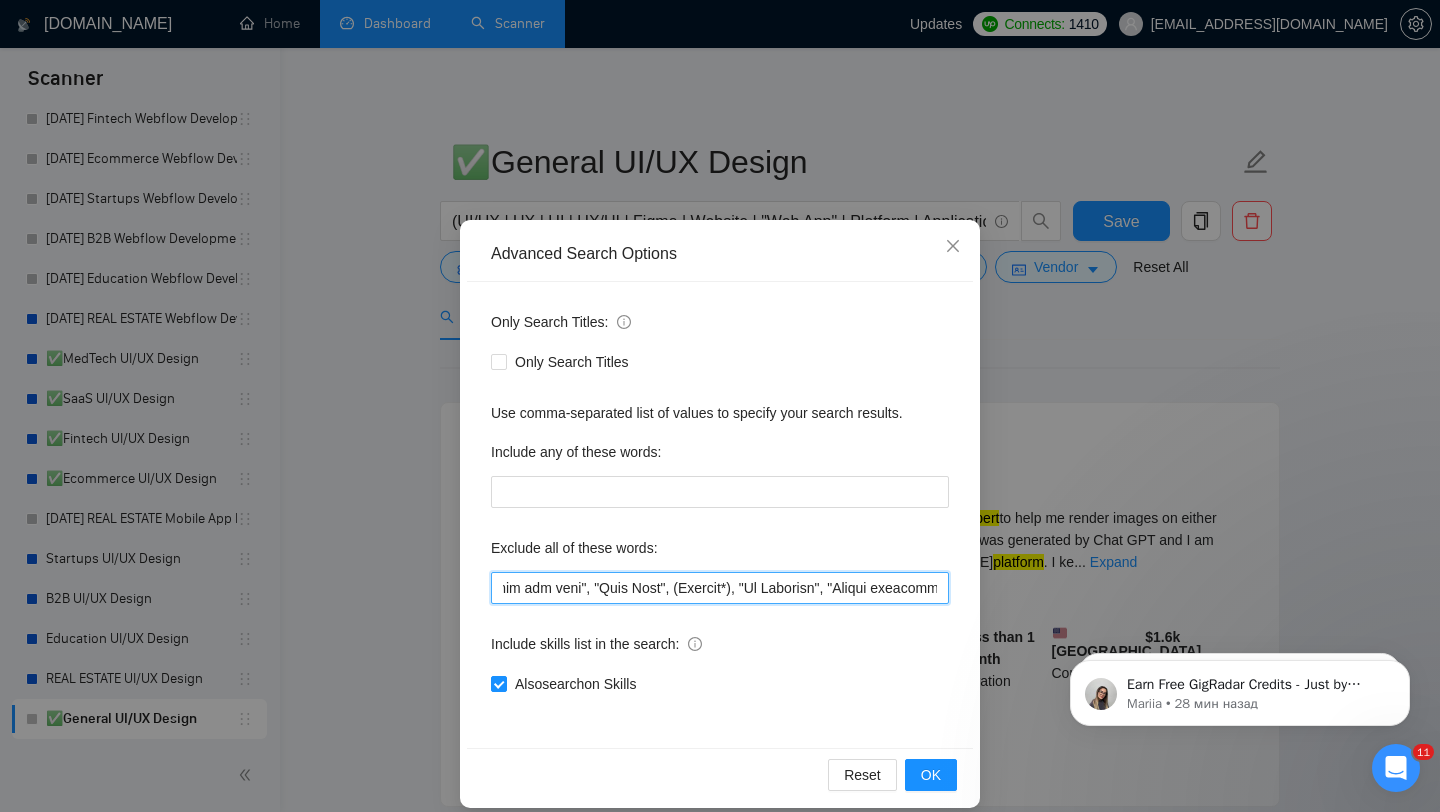 drag, startPoint x: 658, startPoint y: 592, endPoint x: 849, endPoint y: 593, distance: 191.00262 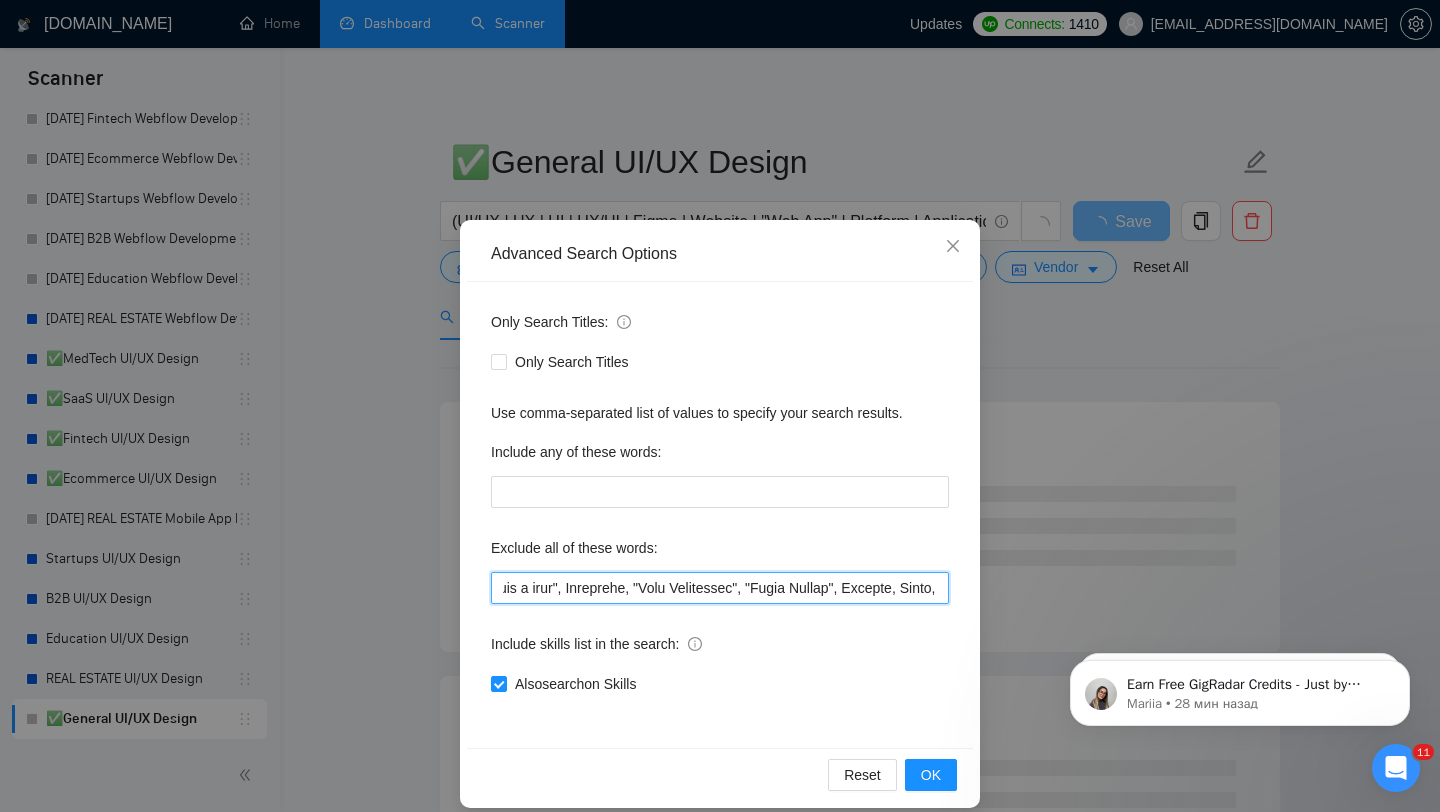 scroll, scrollTop: 0, scrollLeft: 8171, axis: horizontal 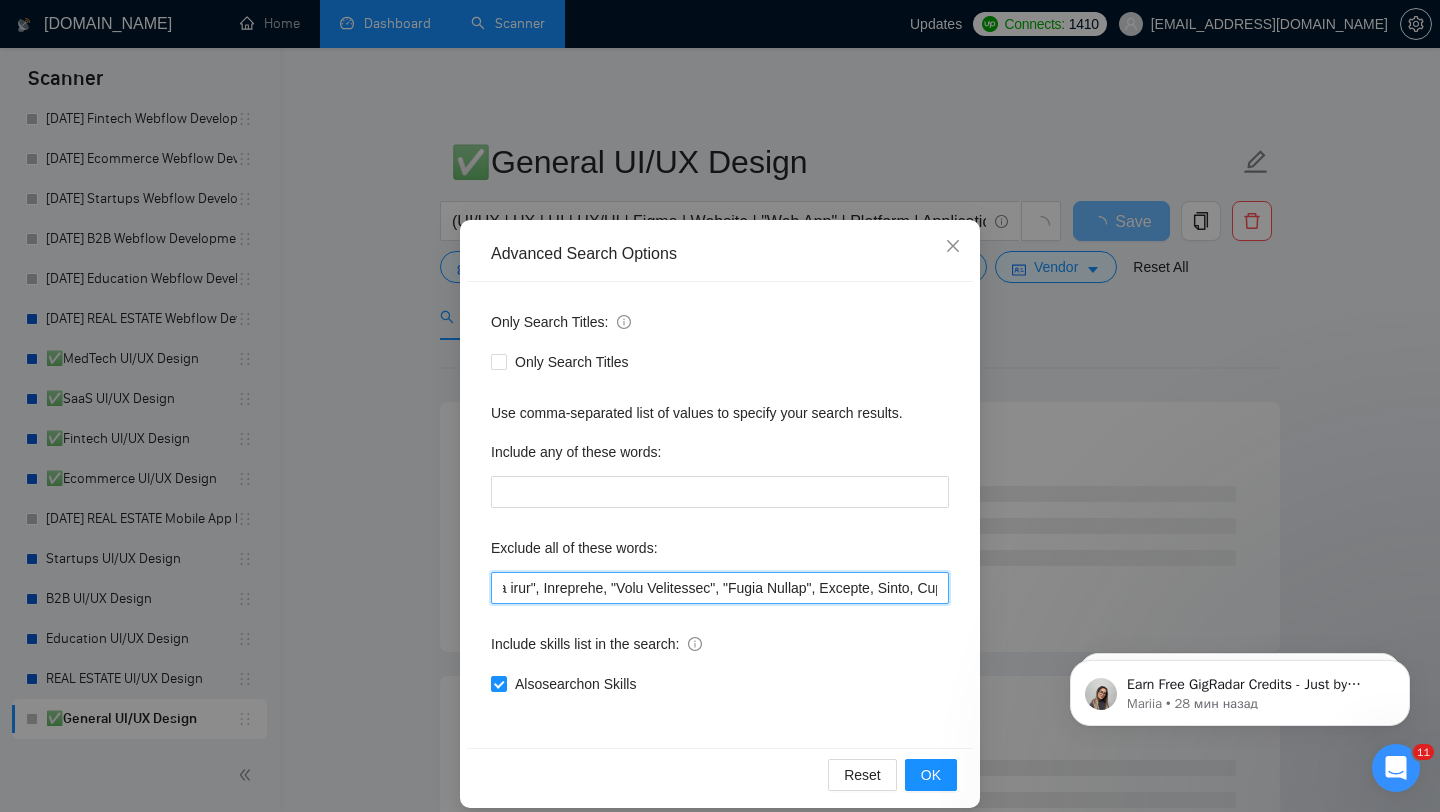 drag, startPoint x: 647, startPoint y: 591, endPoint x: 752, endPoint y: 592, distance: 105.00476 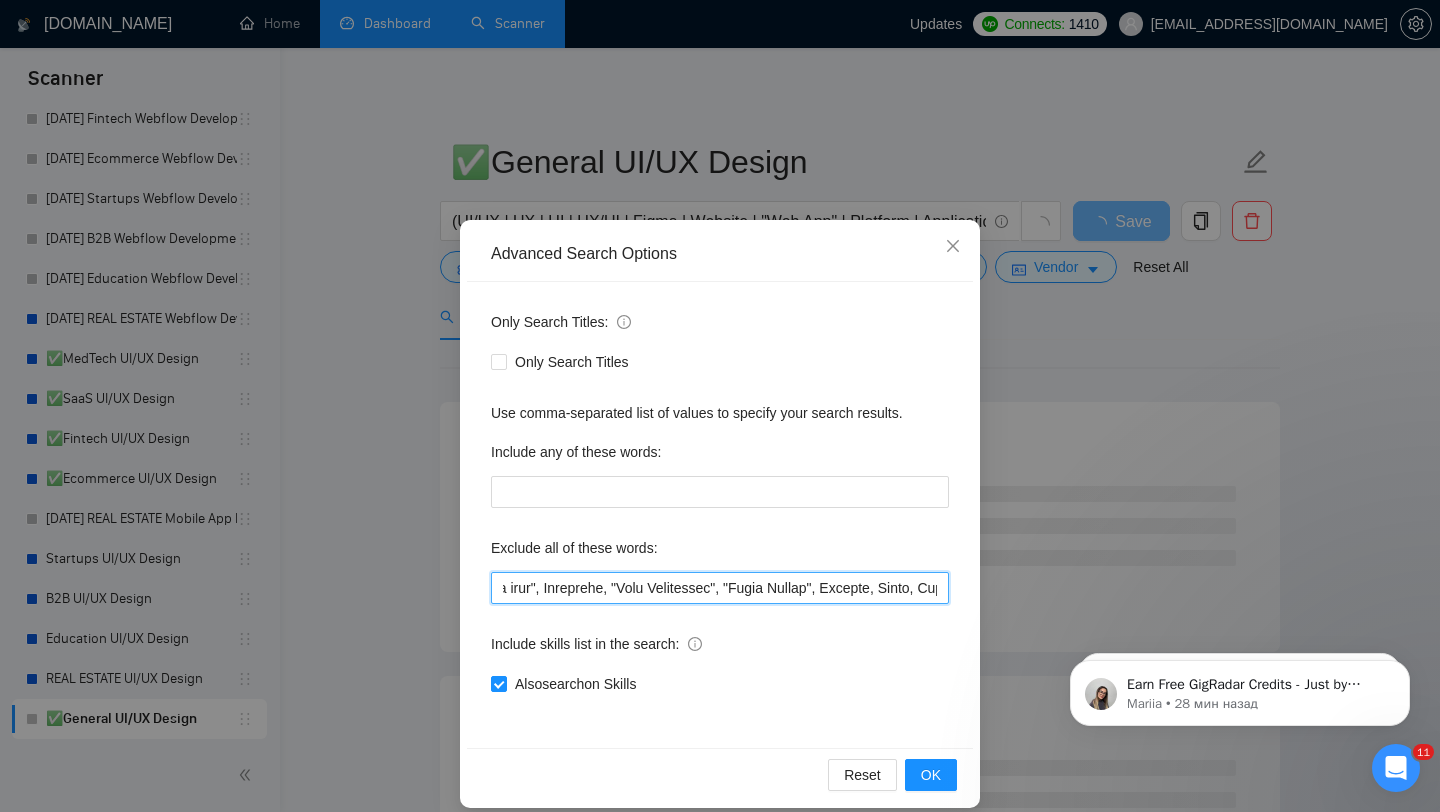 click at bounding box center (720, 588) 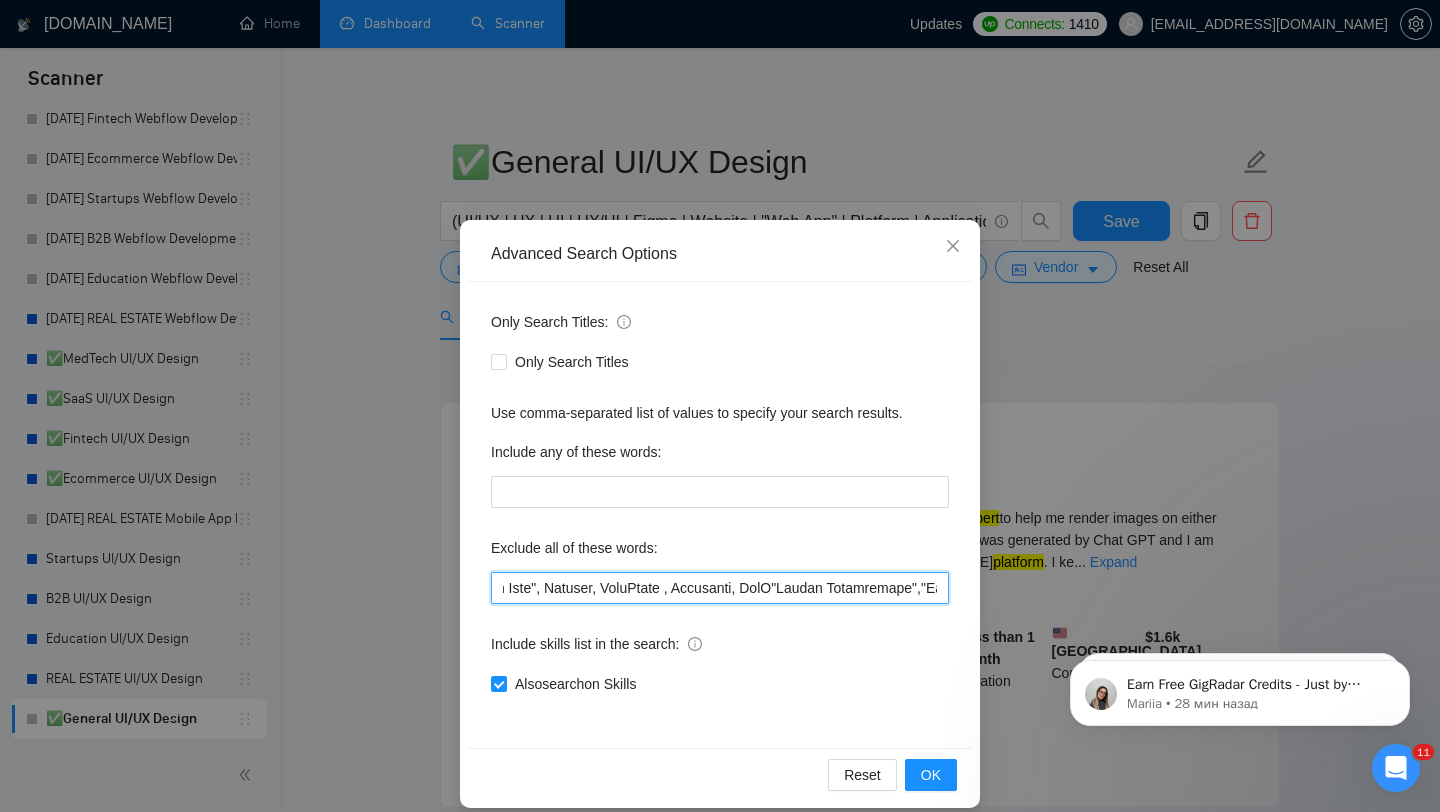 scroll, scrollTop: 0, scrollLeft: 9342, axis: horizontal 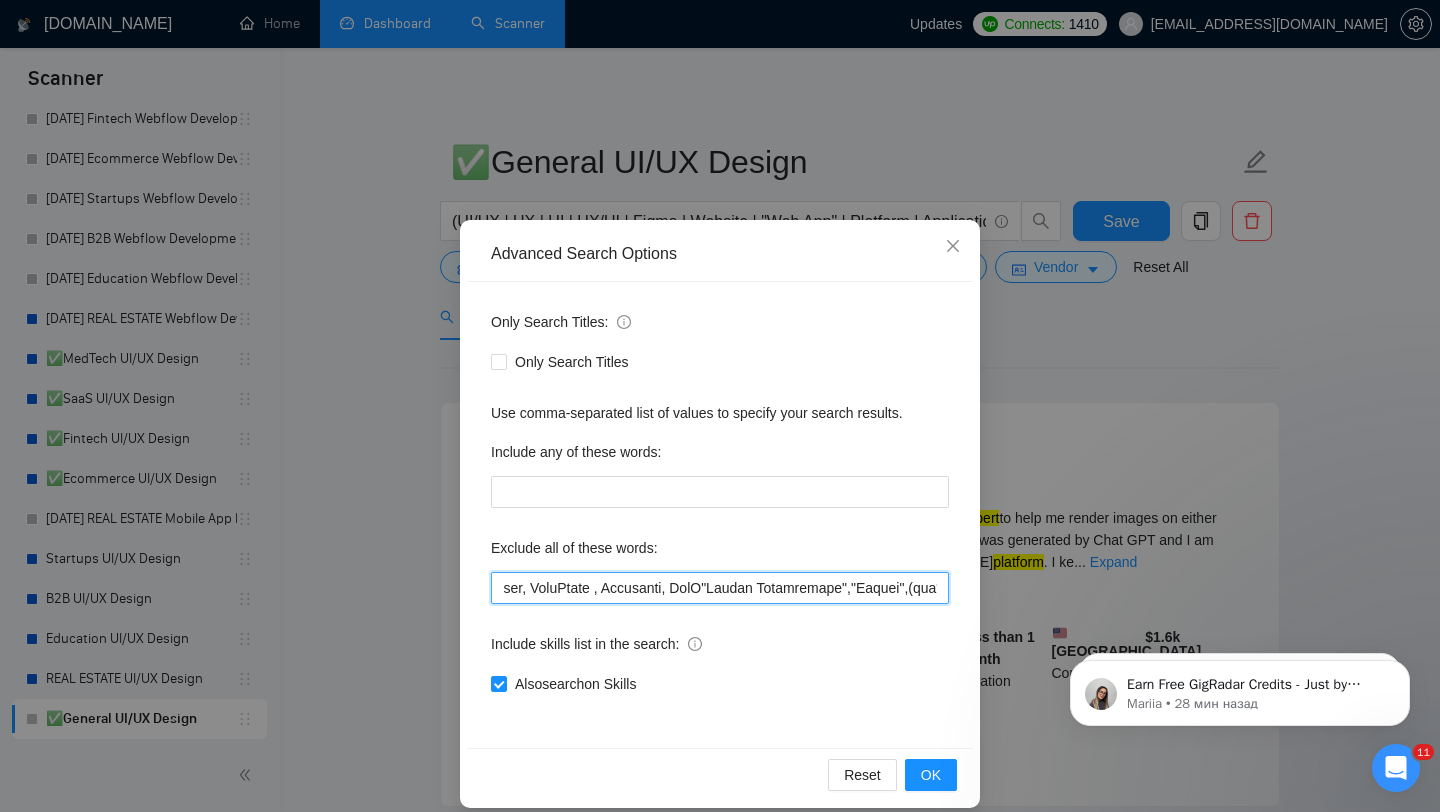 drag, startPoint x: 655, startPoint y: 583, endPoint x: 818, endPoint y: 580, distance: 163.0276 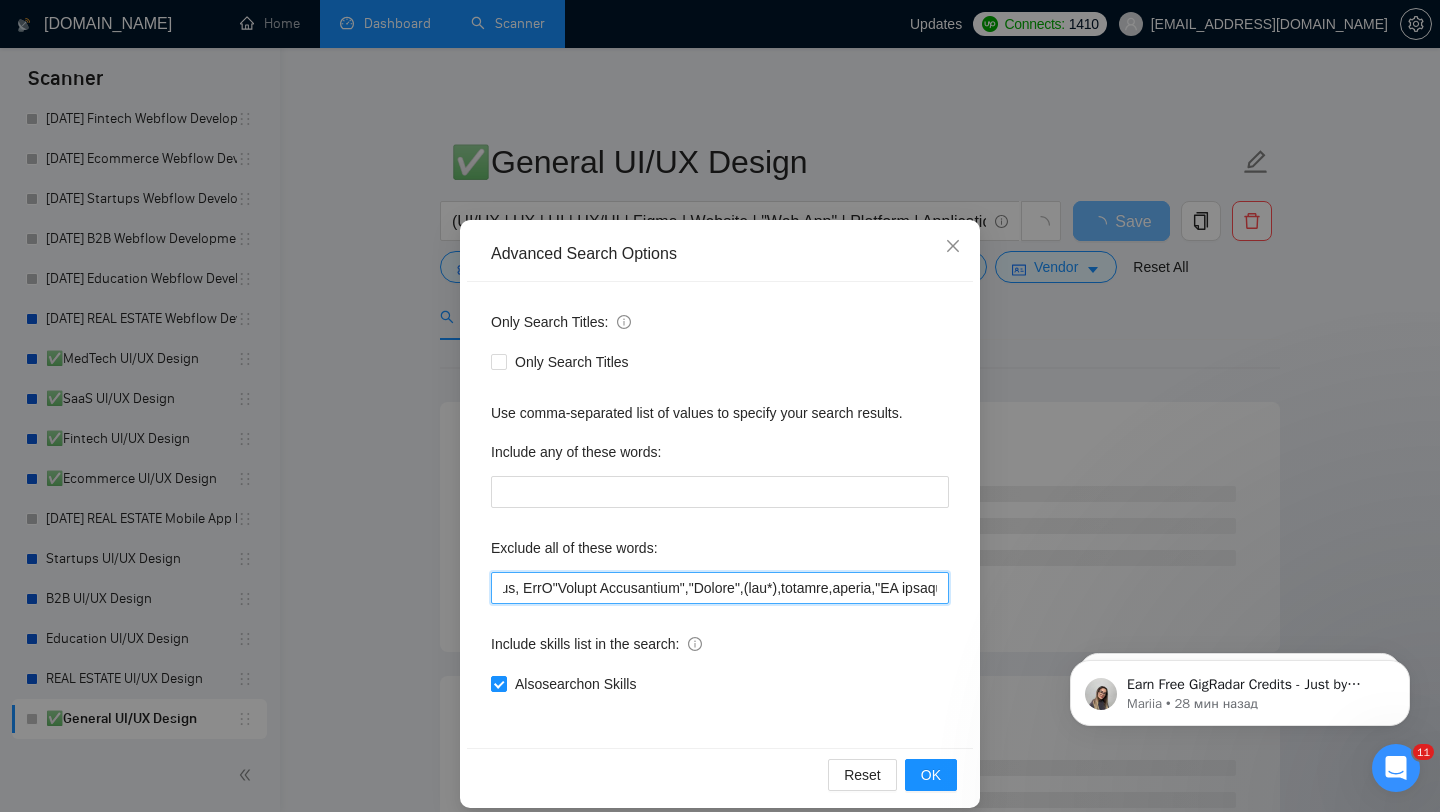 drag, startPoint x: 815, startPoint y: 584, endPoint x: 848, endPoint y: 589, distance: 33.37664 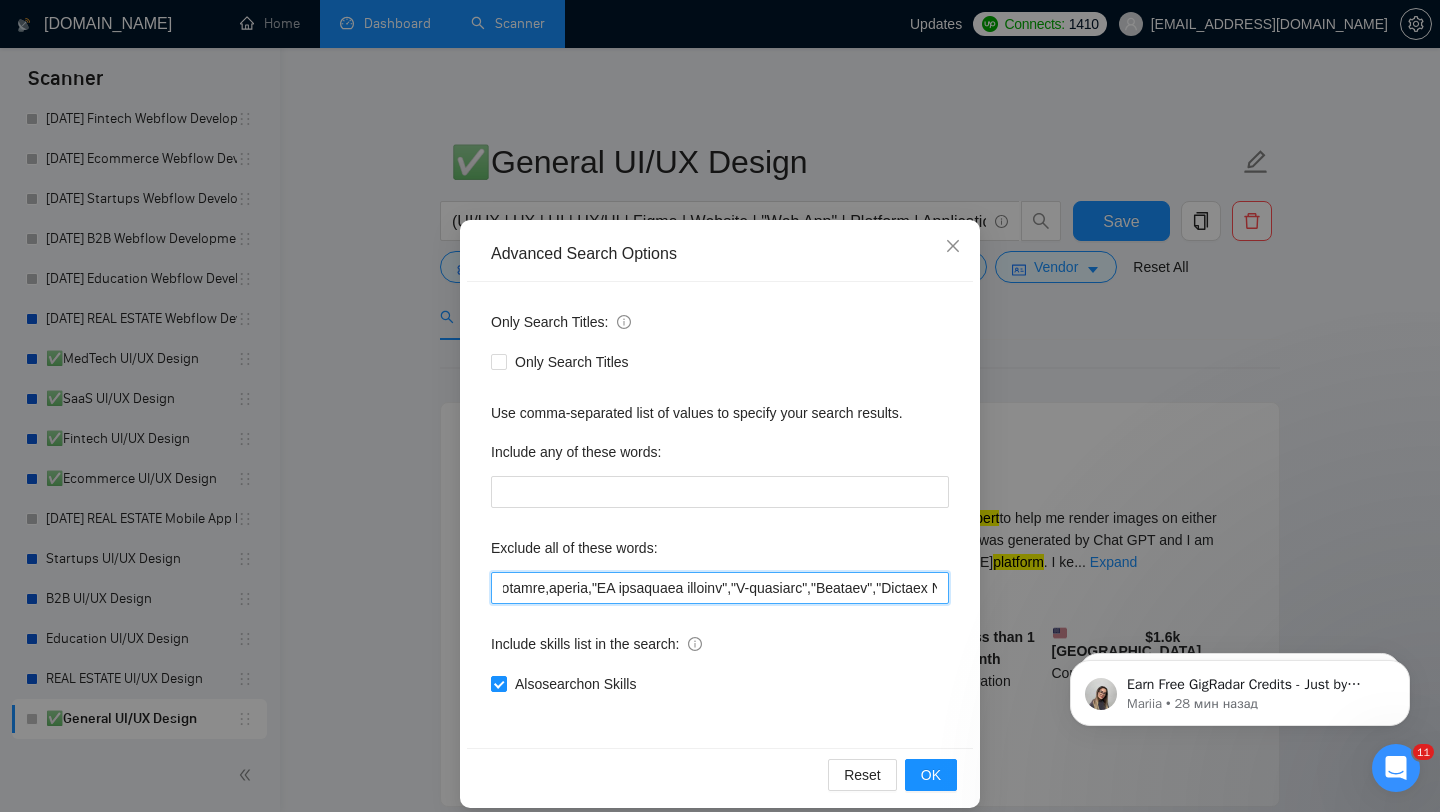 scroll, scrollTop: 0, scrollLeft: 9552, axis: horizontal 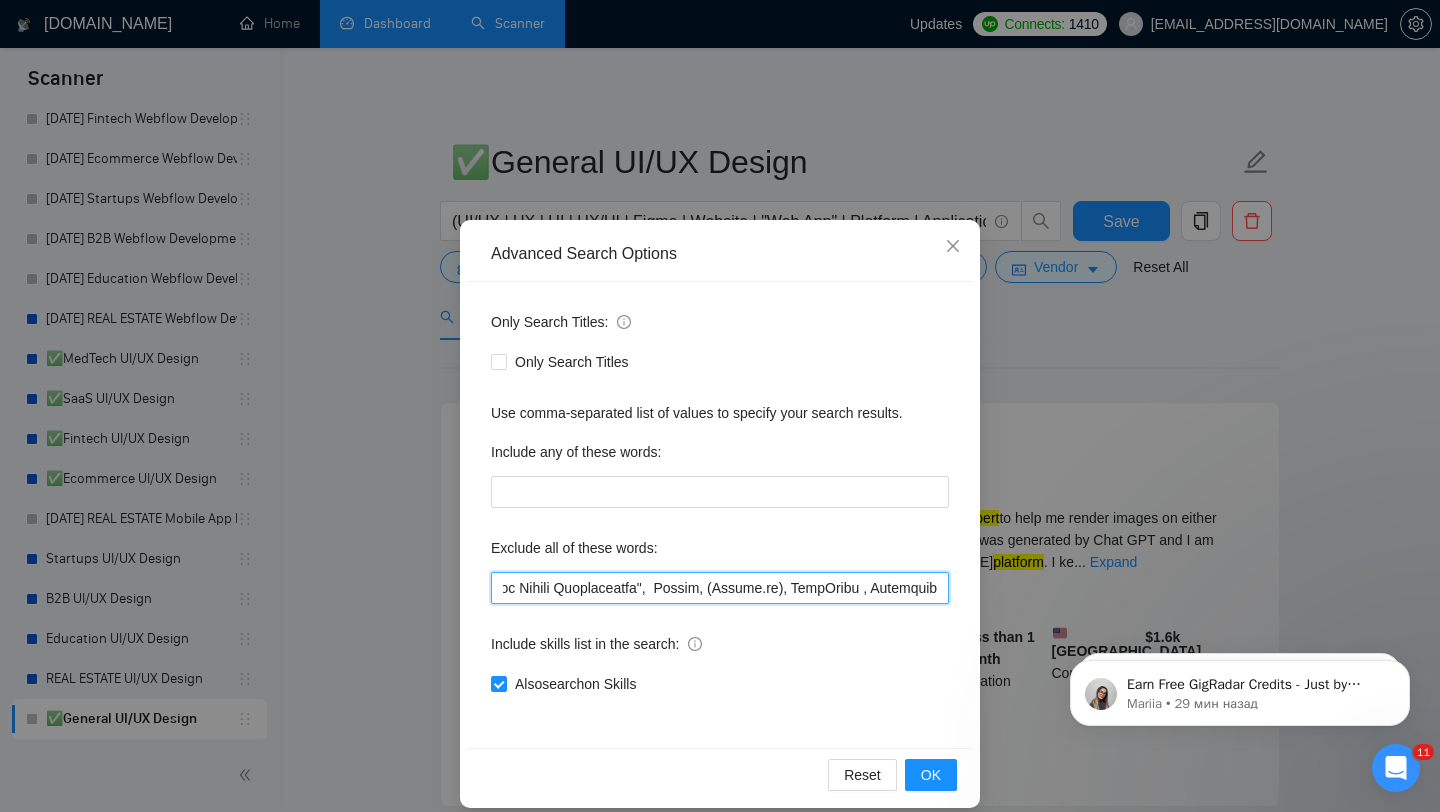 drag, startPoint x: 603, startPoint y: 589, endPoint x: 967, endPoint y: 596, distance: 364.0673 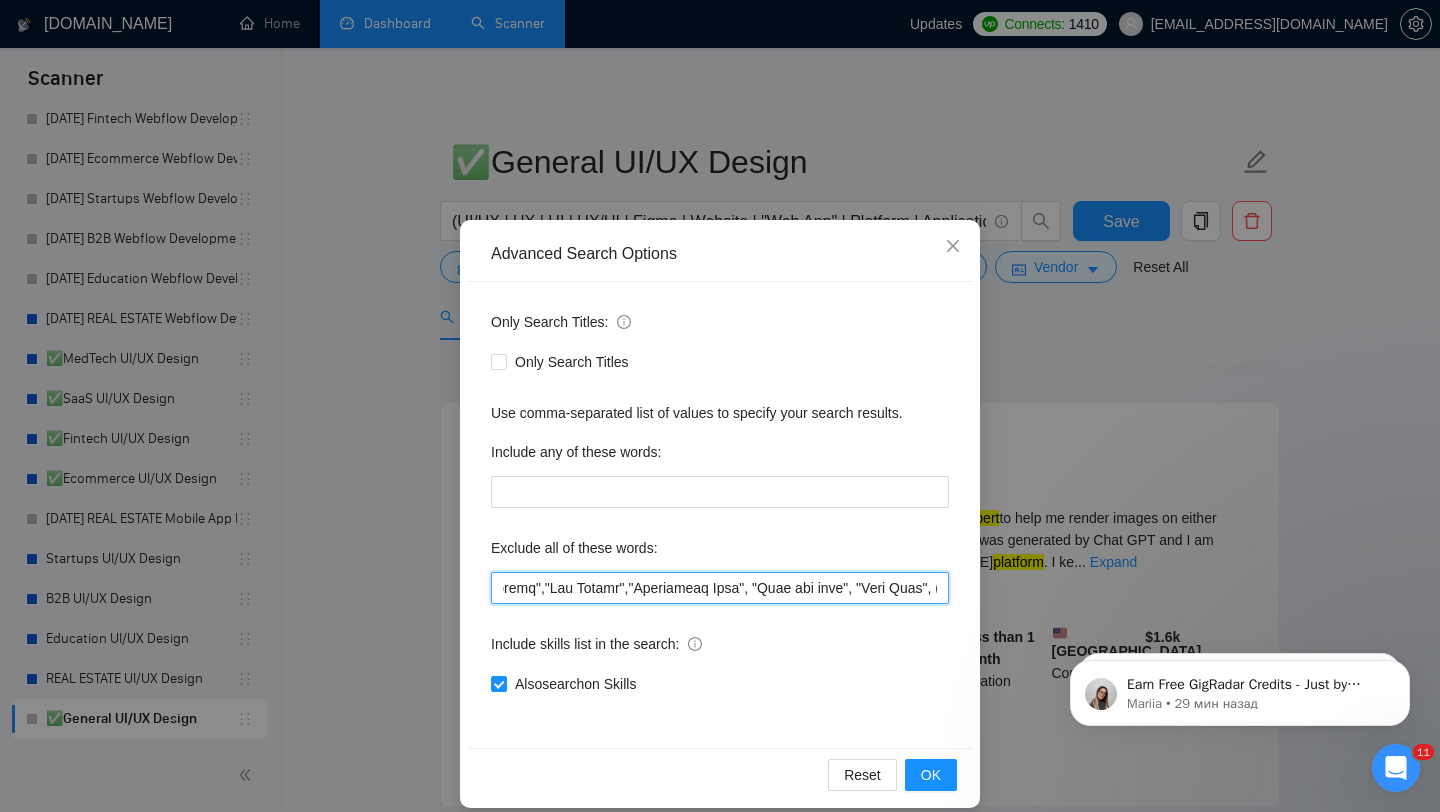 scroll, scrollTop: 0, scrollLeft: 16663, axis: horizontal 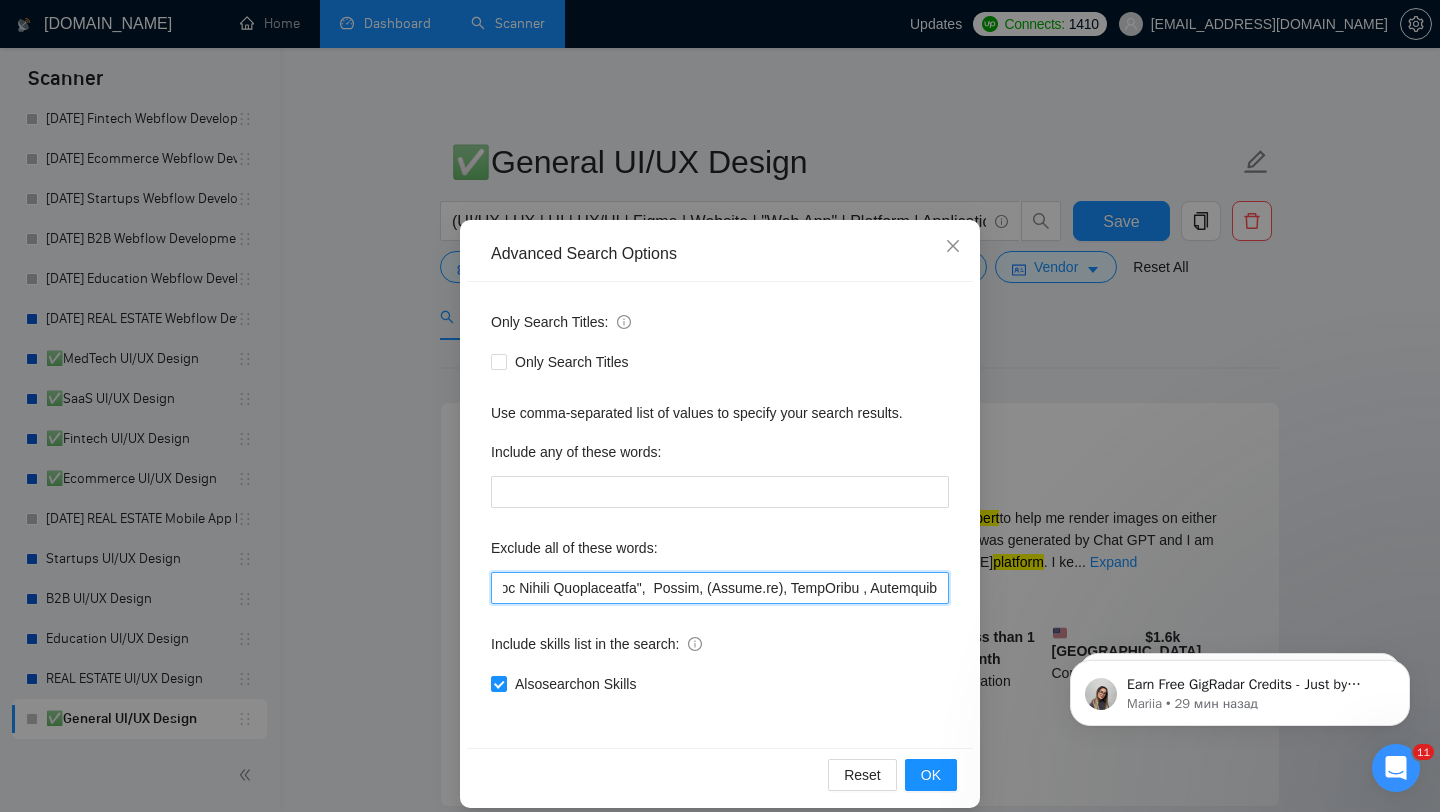 drag, startPoint x: 912, startPoint y: 591, endPoint x: 1093, endPoint y: 599, distance: 181.17671 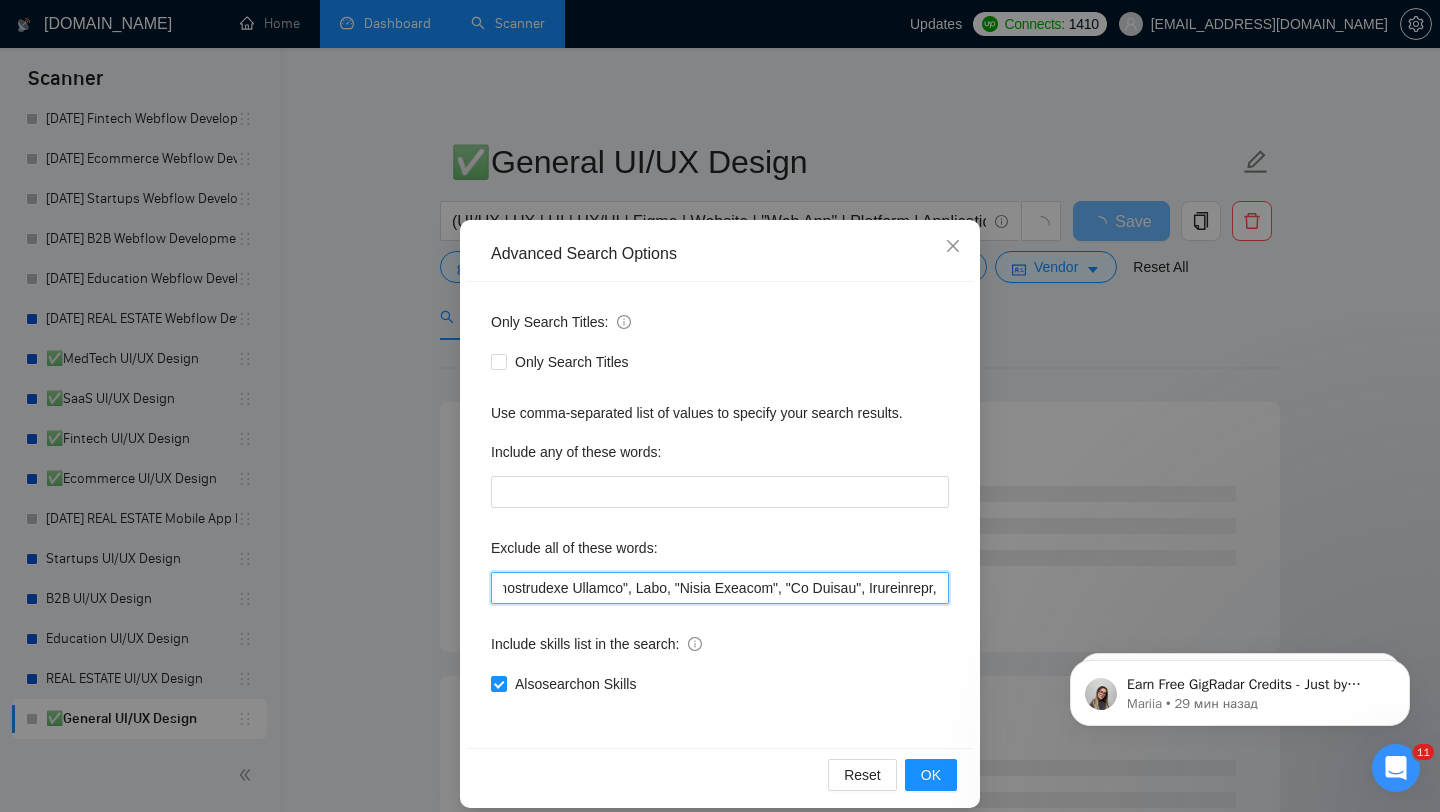 scroll, scrollTop: 0, scrollLeft: 15184, axis: horizontal 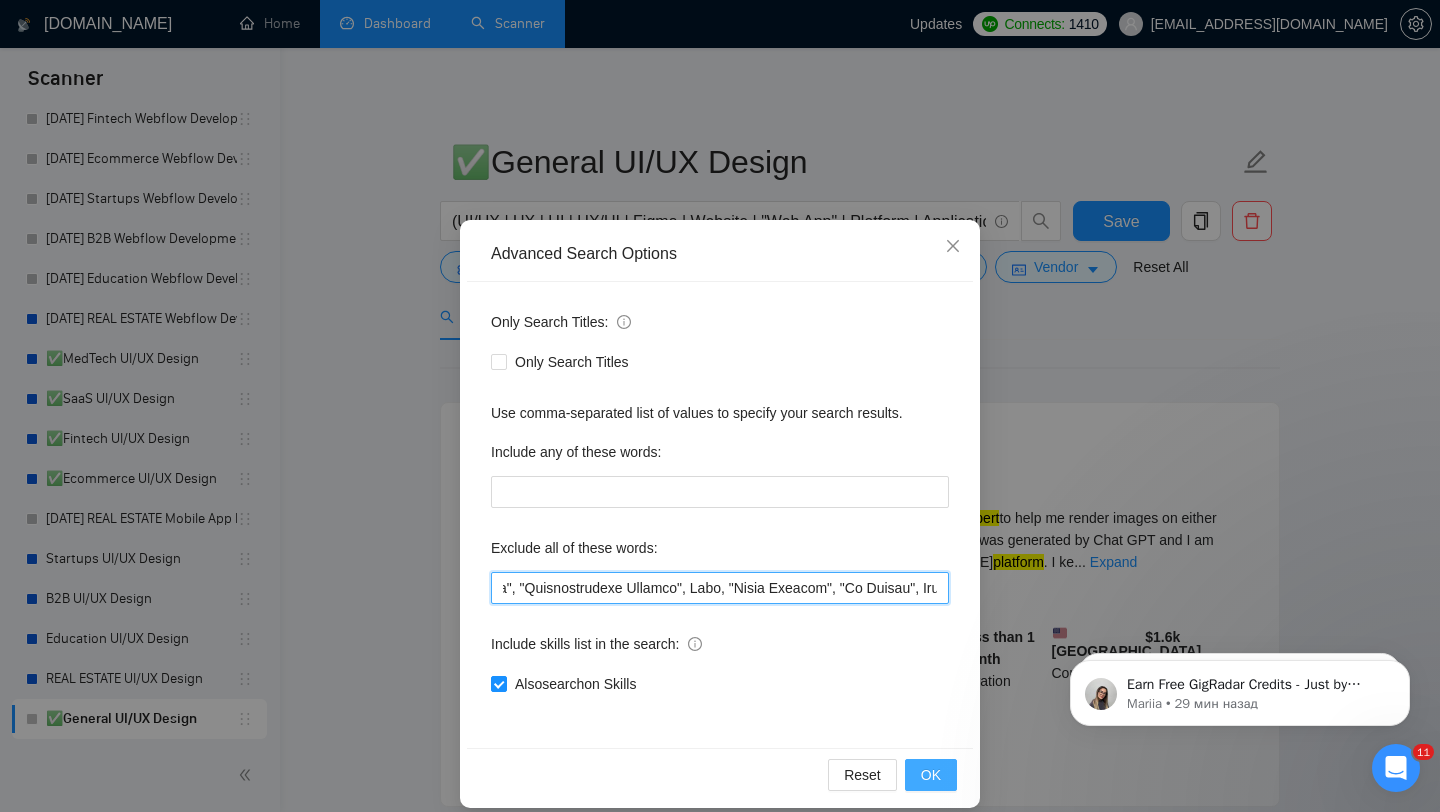 type on ""PDF design","design a PDF","Prompt Engineering","Finish",(fix*),improve,polish,"AI generated content","E-commerce","Shopify","Project Manager","teaching material","Replo","Squarespace","Wikipedia","Veo3","Button Designer","Pitch Deck","3D Animation", Blender, "Grant Writing", "Grant Application",  "Business & Corporate Law", Kajabi, "Systems Administration", "Marketing Automation", "Google AdSense", AutoCAD, "Network Administration", "Interior Design", "Packaging Design", "Scripting & Automation", "Presentation Designer", "Newsletter Designer", PowerPoint, GreenPAK, "Microsoft Power BI", [PERSON_NAME], "Motion Graphics", "3D Design", Urgent, Fast, Quick, CMS, Python, "Email Designer", "Looker Studio", "video maker", "Data Extraction", Brochure, "Content Writing", DevOps, "Motion Designer", "Adobe After Effects", Wix , "Graphic Designer", Instagram, "Social Media Imagery", "Video Editing", "Data Entry", "Microsoft Excel", "Administrative Support", [PERSON_NAME], "Image Editing", "No Design", Copywriting, "Data Engineer", ..." 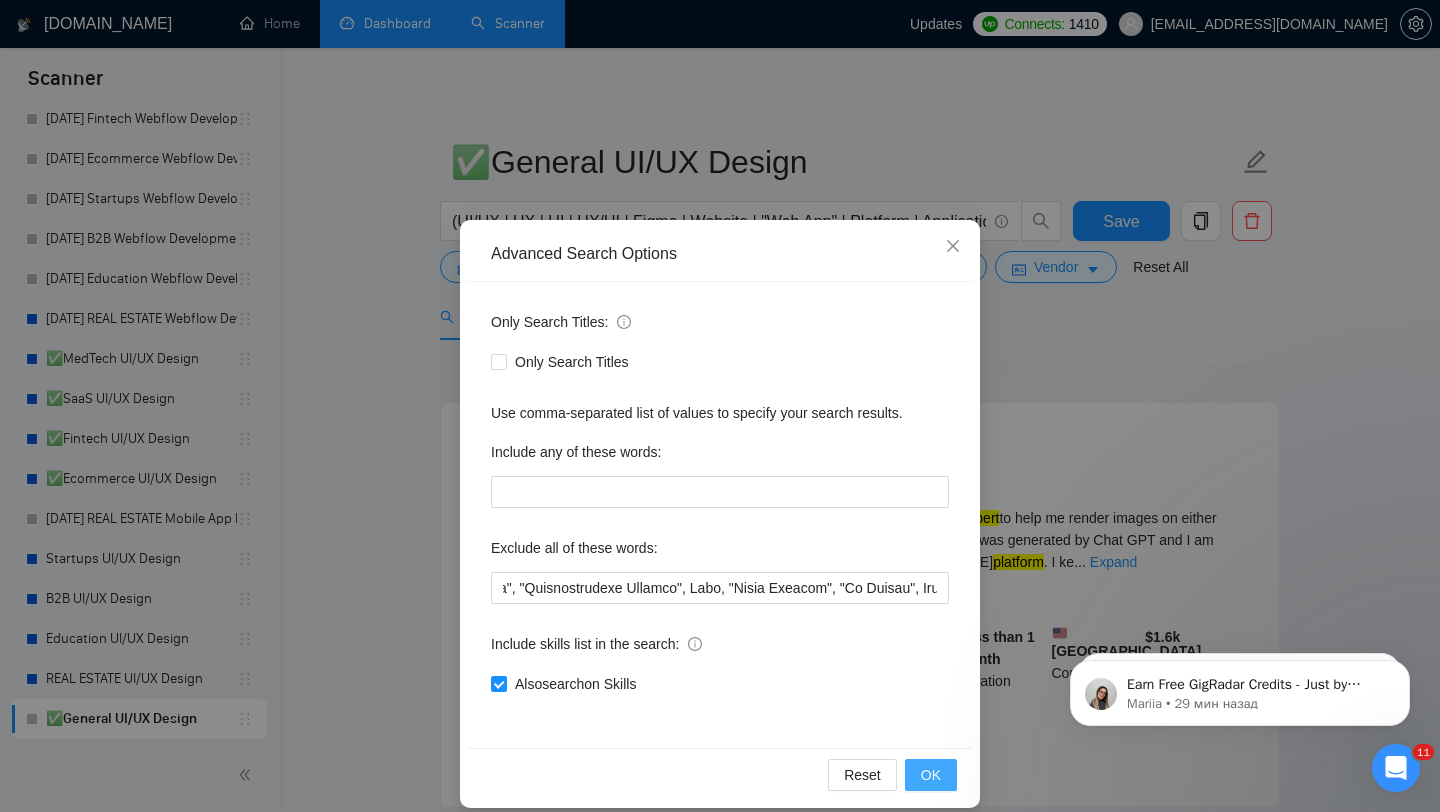 scroll, scrollTop: 0, scrollLeft: 0, axis: both 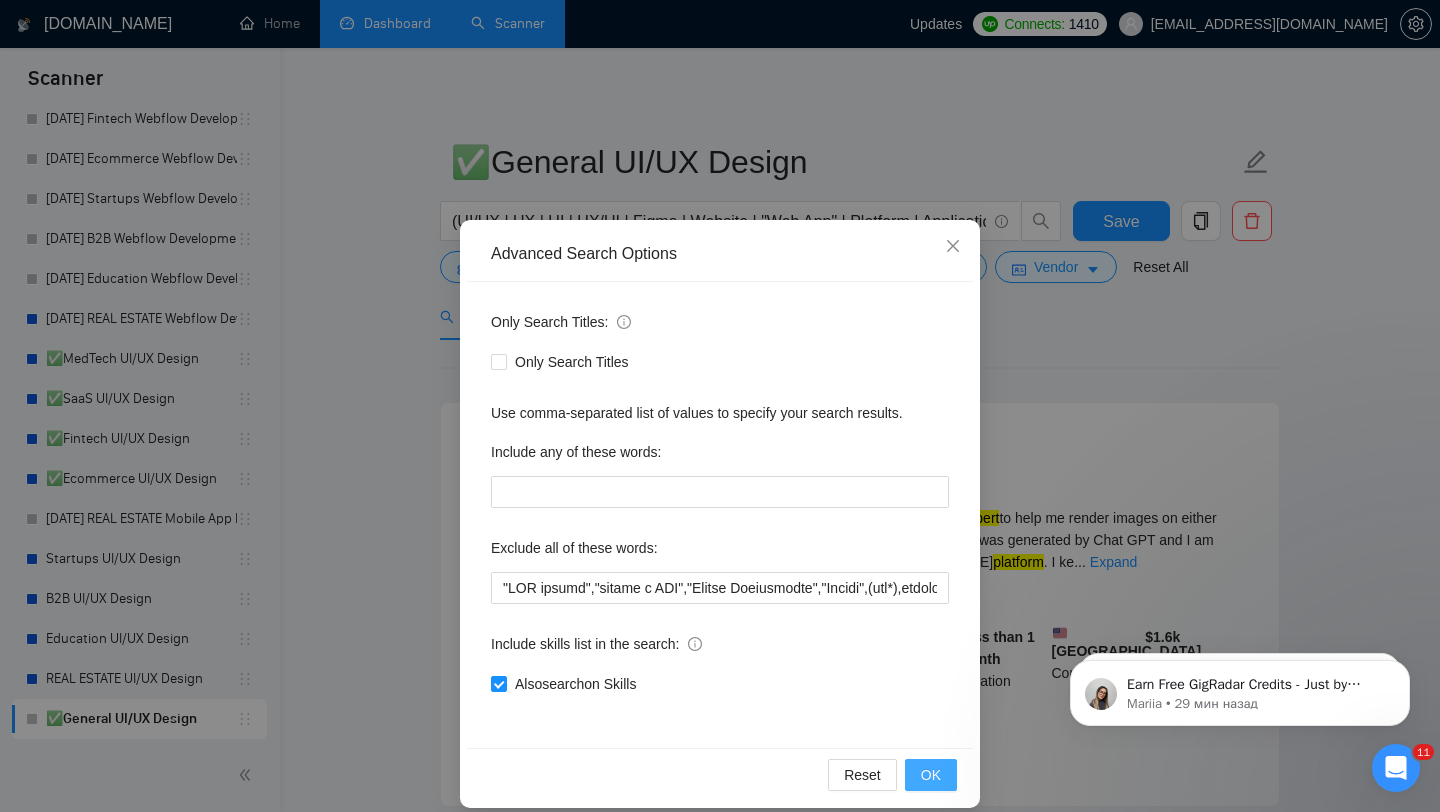 click on "OK" at bounding box center [931, 775] 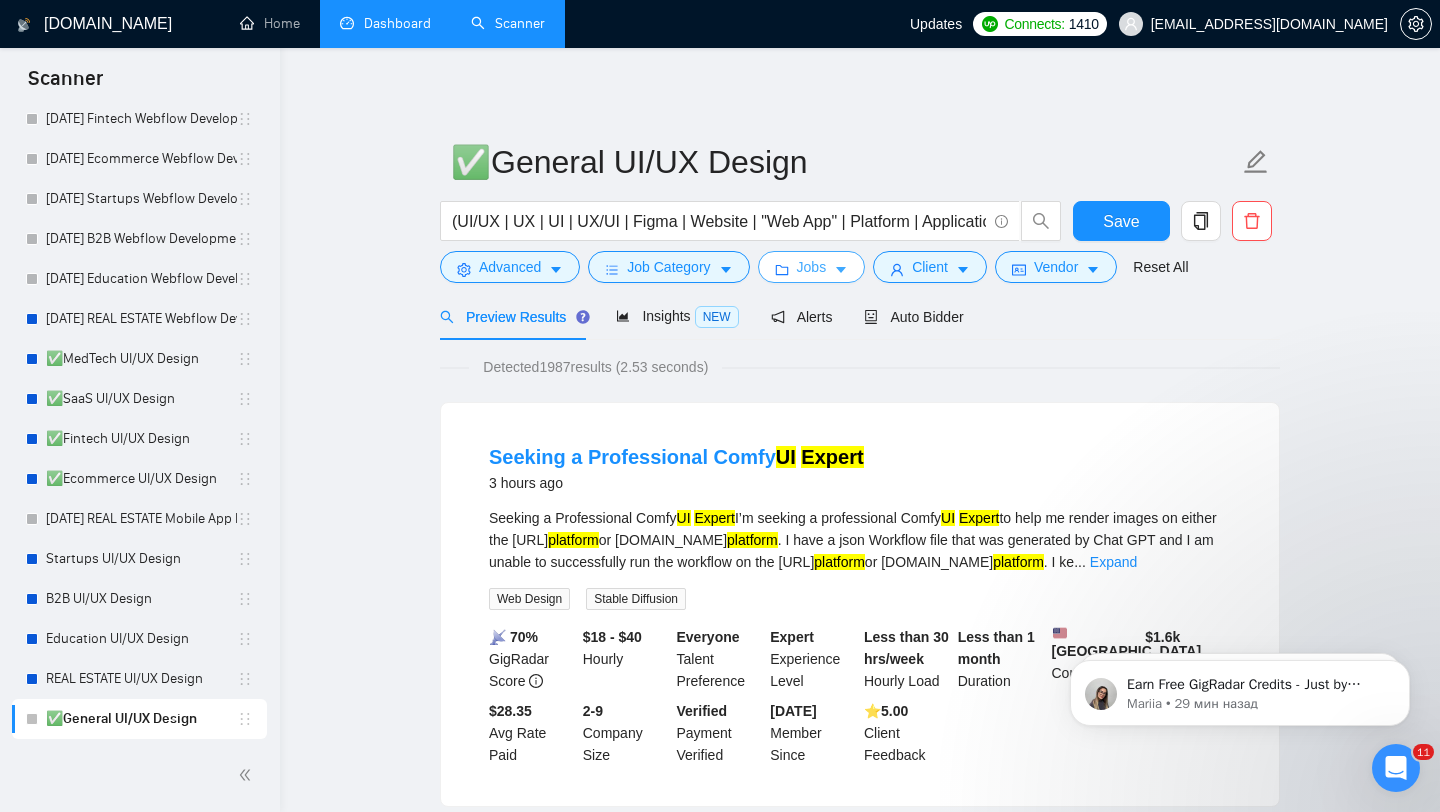 click on "Jobs" at bounding box center (812, 267) 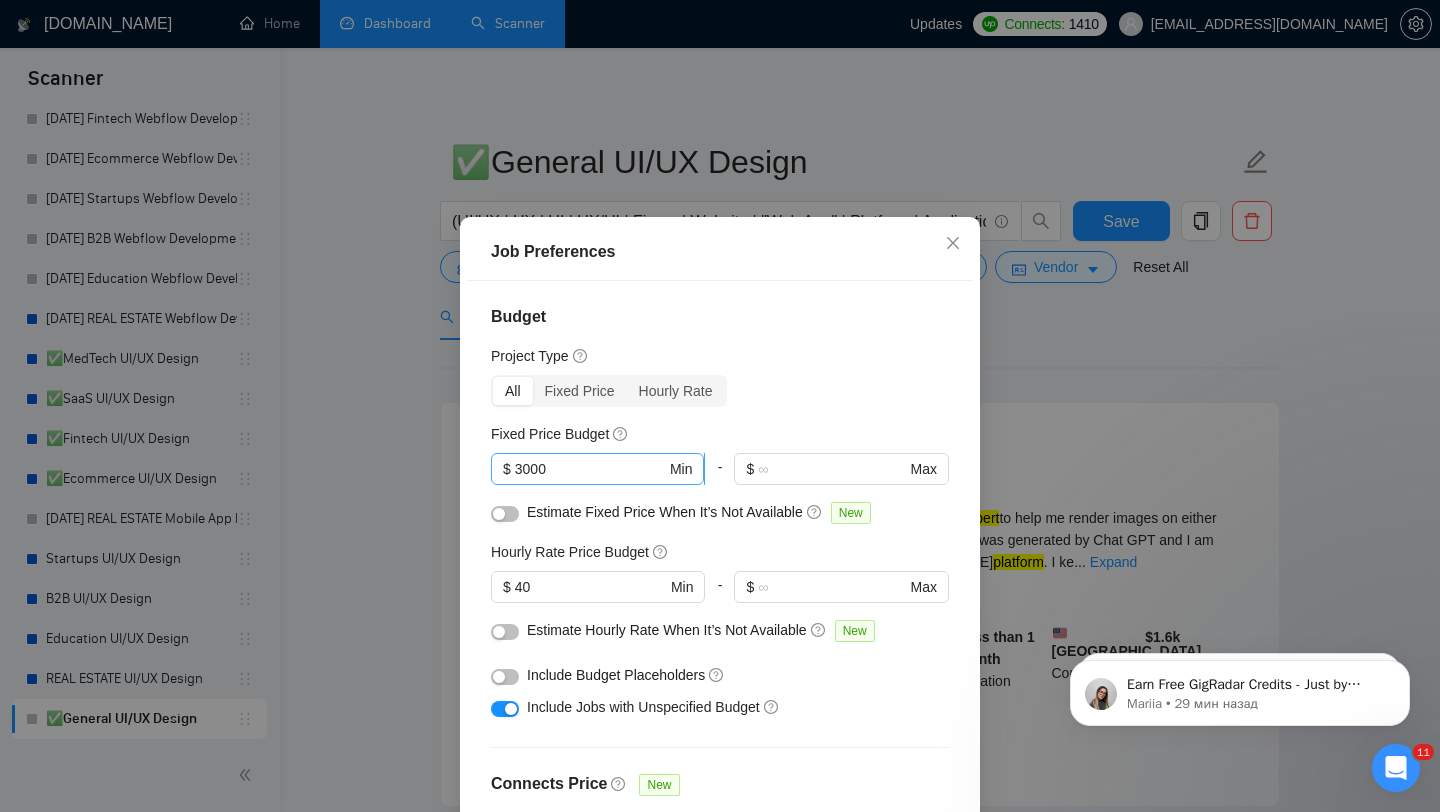 click on "3000" at bounding box center (590, 469) 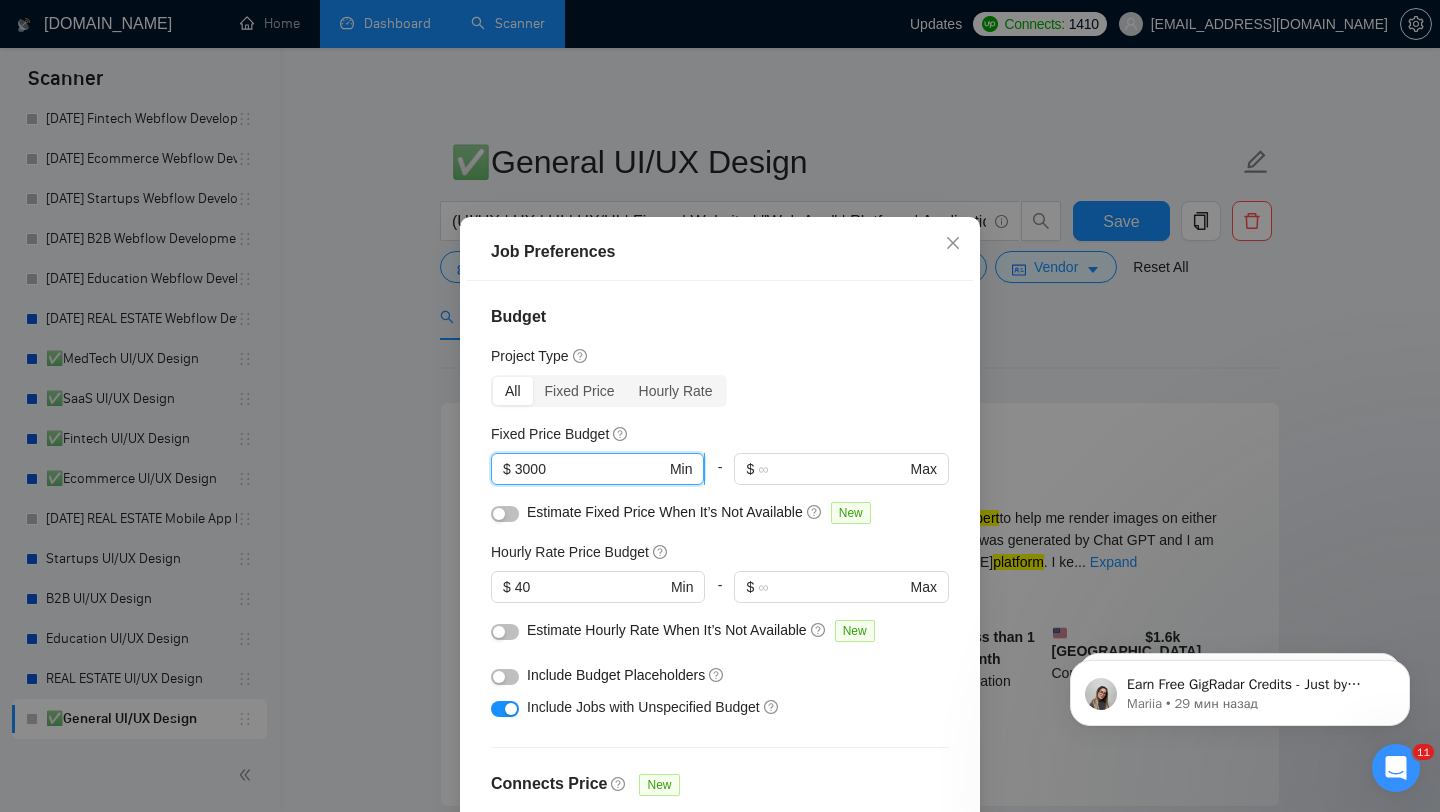 click on "3000" at bounding box center (590, 469) 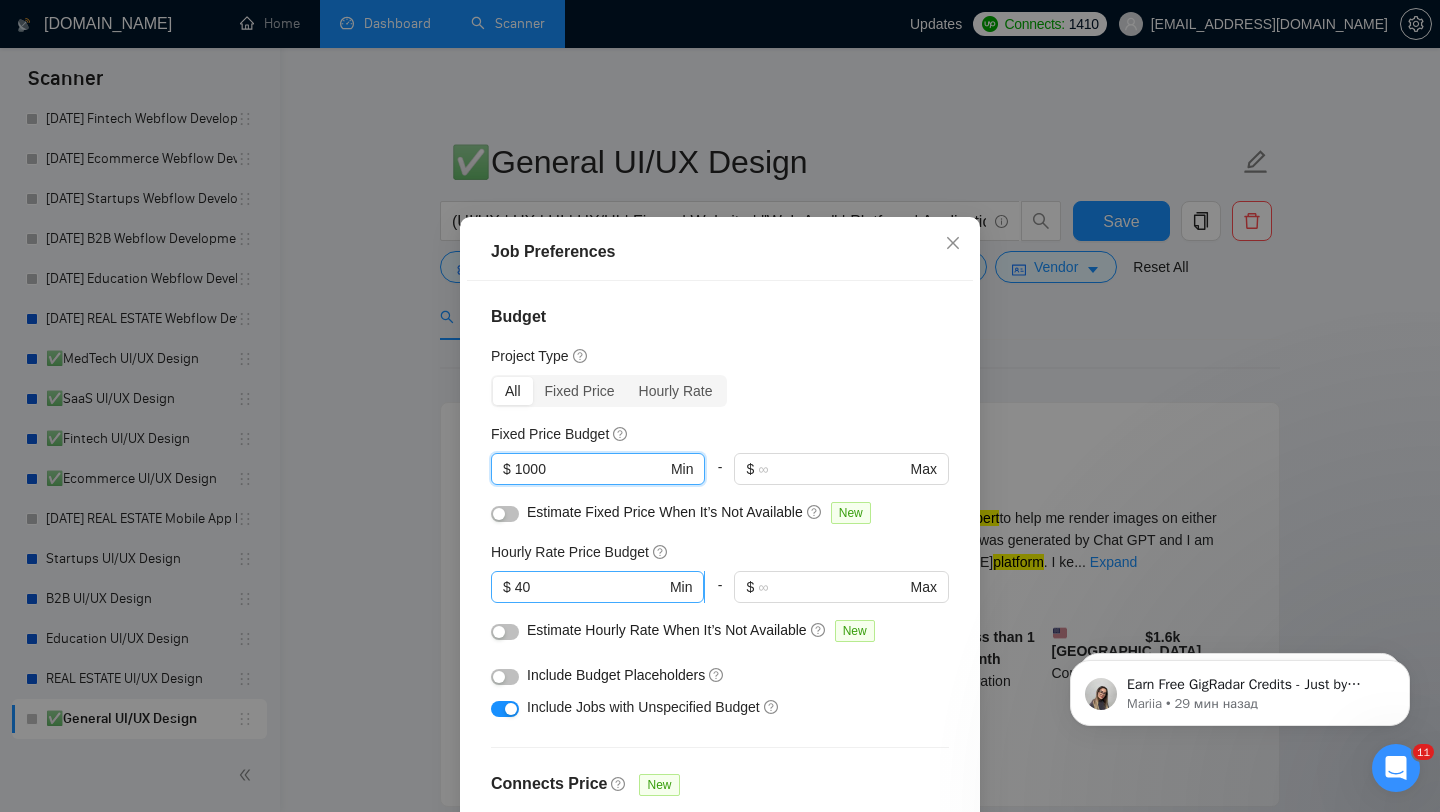 scroll, scrollTop: 559, scrollLeft: 0, axis: vertical 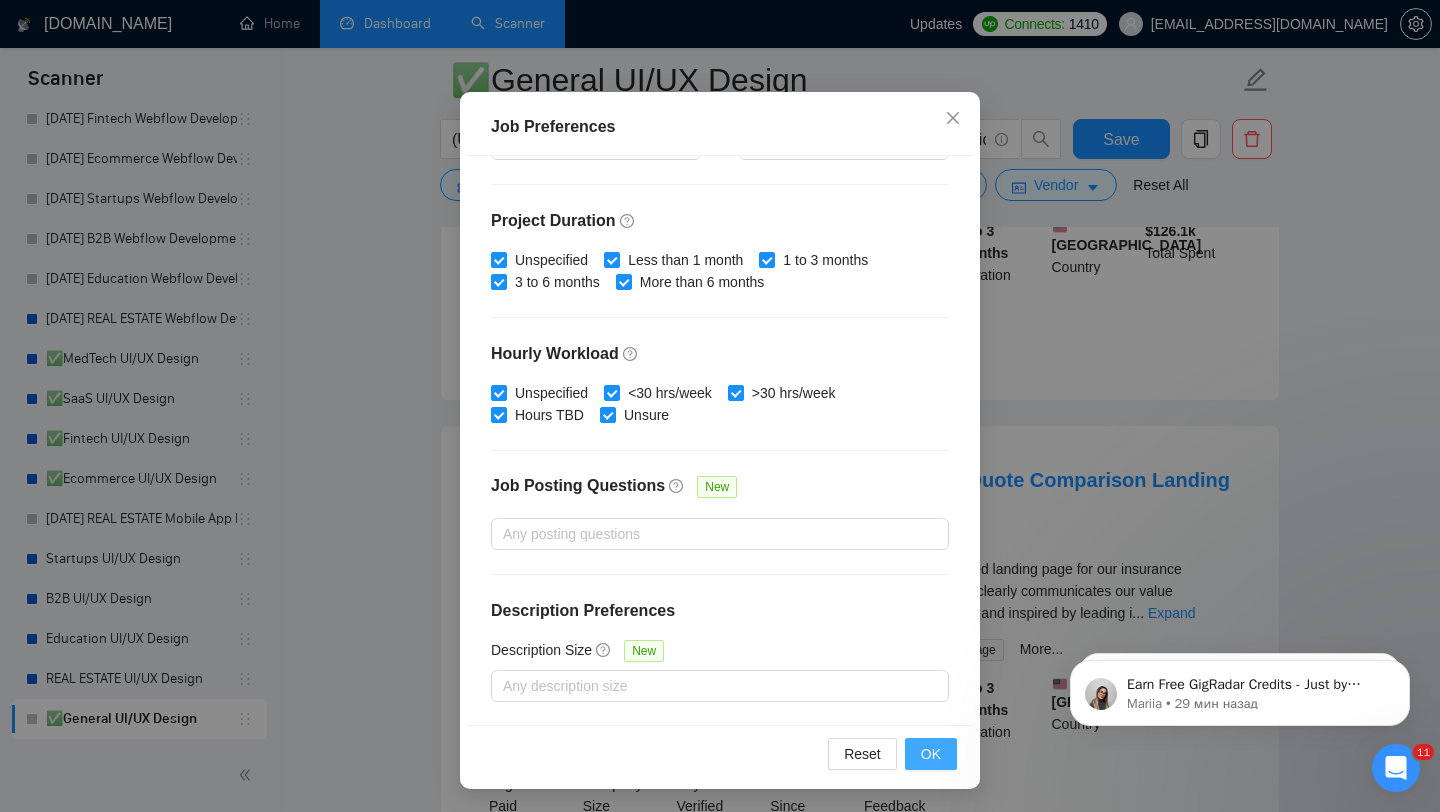 type on "1000" 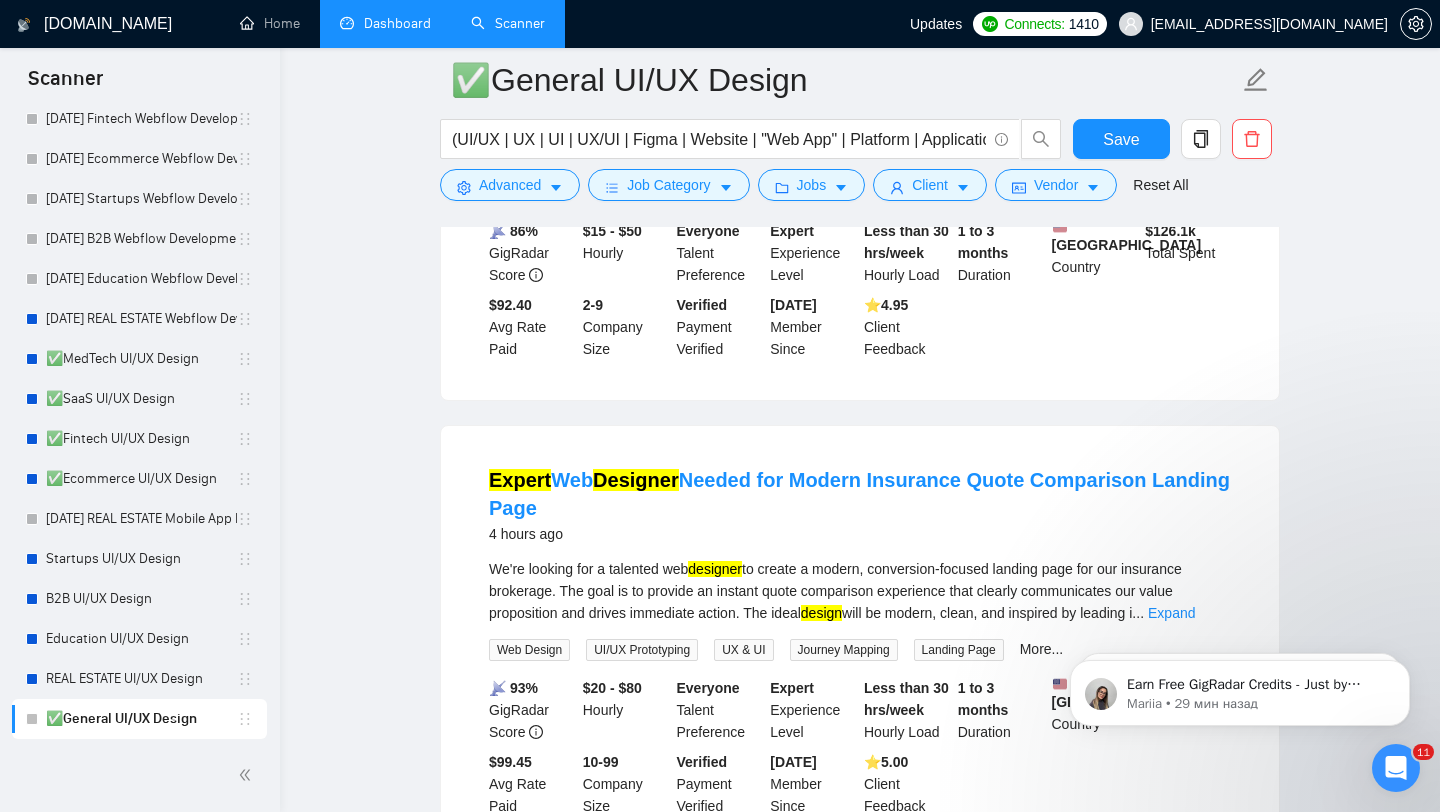 scroll, scrollTop: 28, scrollLeft: 0, axis: vertical 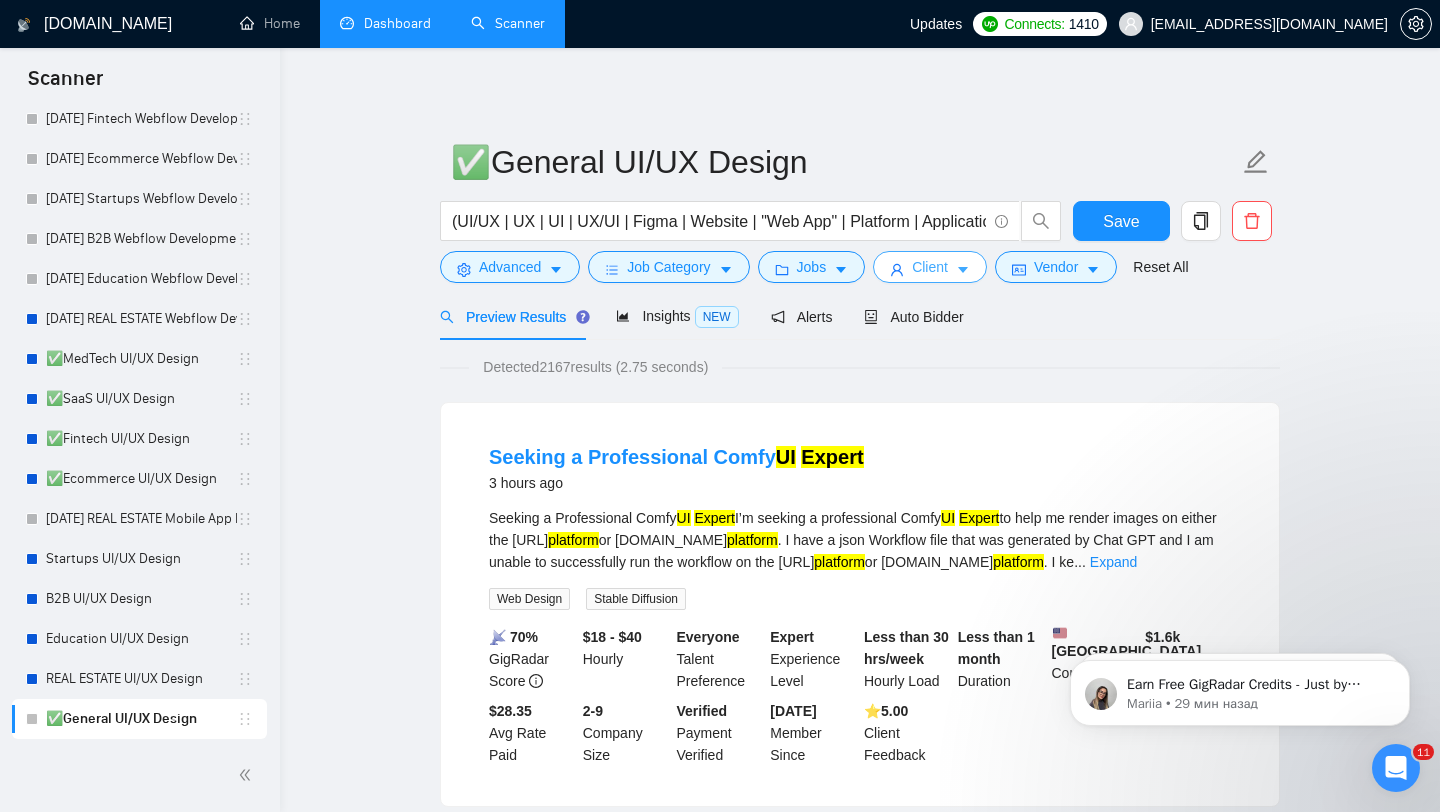 click on "Client" at bounding box center [930, 267] 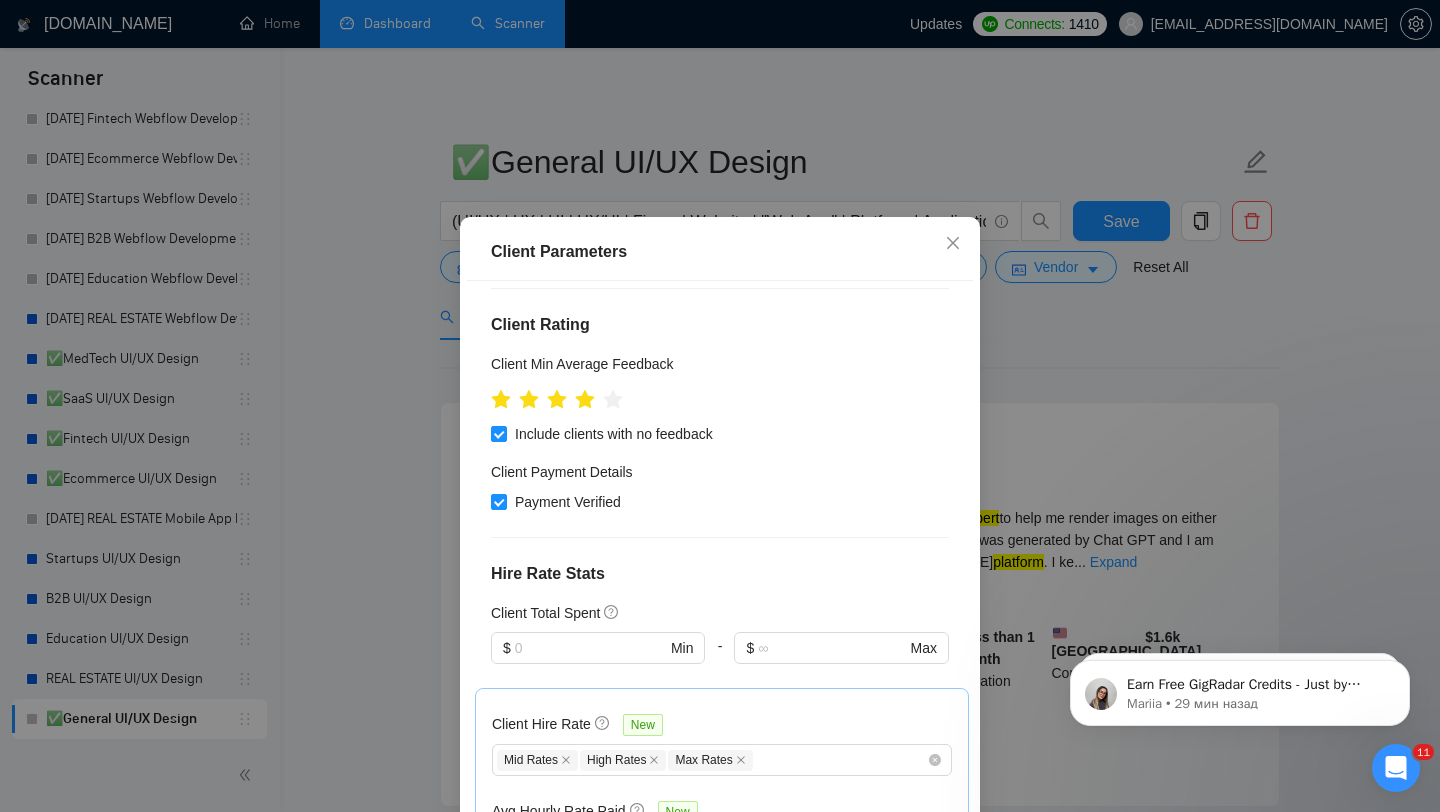 scroll, scrollTop: 716, scrollLeft: 0, axis: vertical 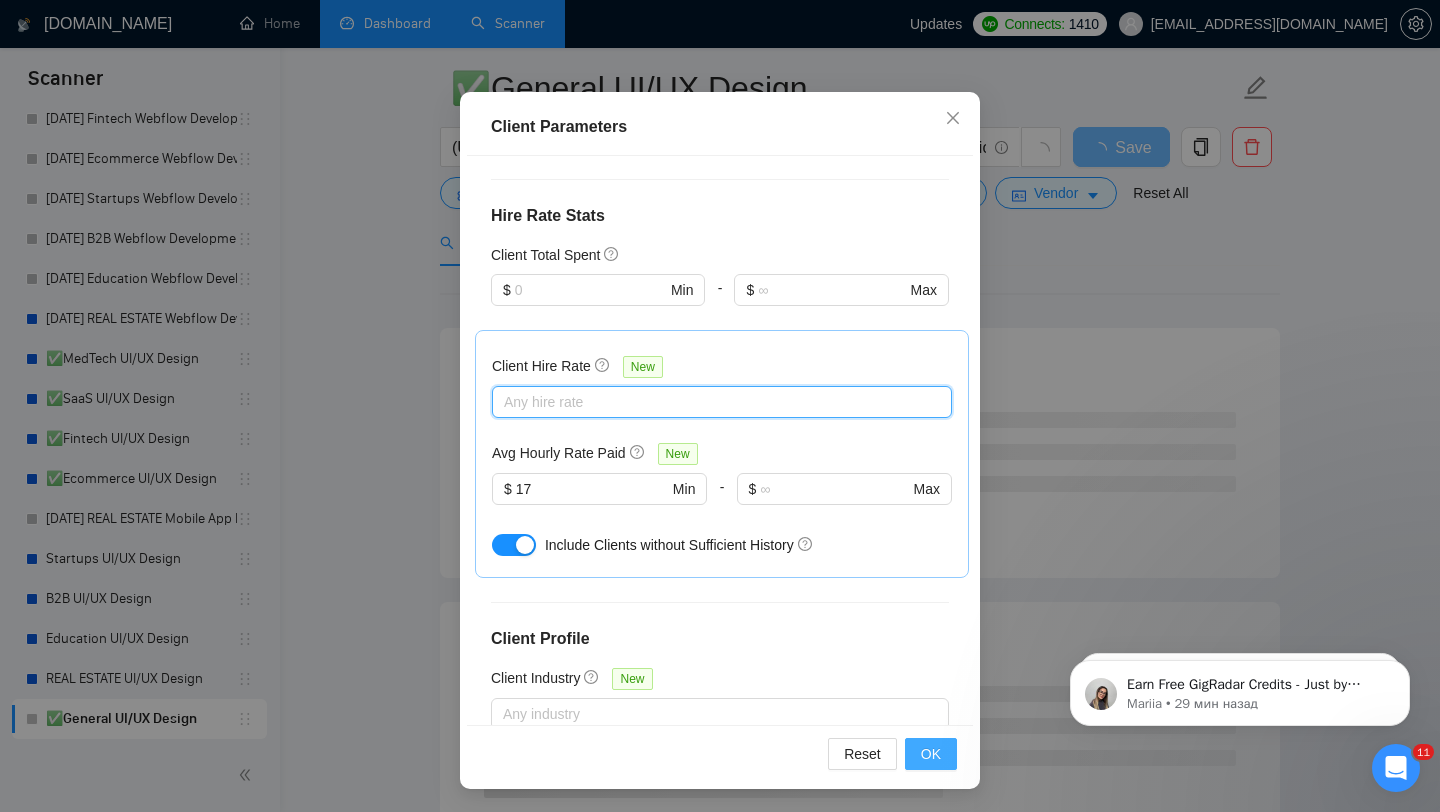 click on "OK" at bounding box center (931, 754) 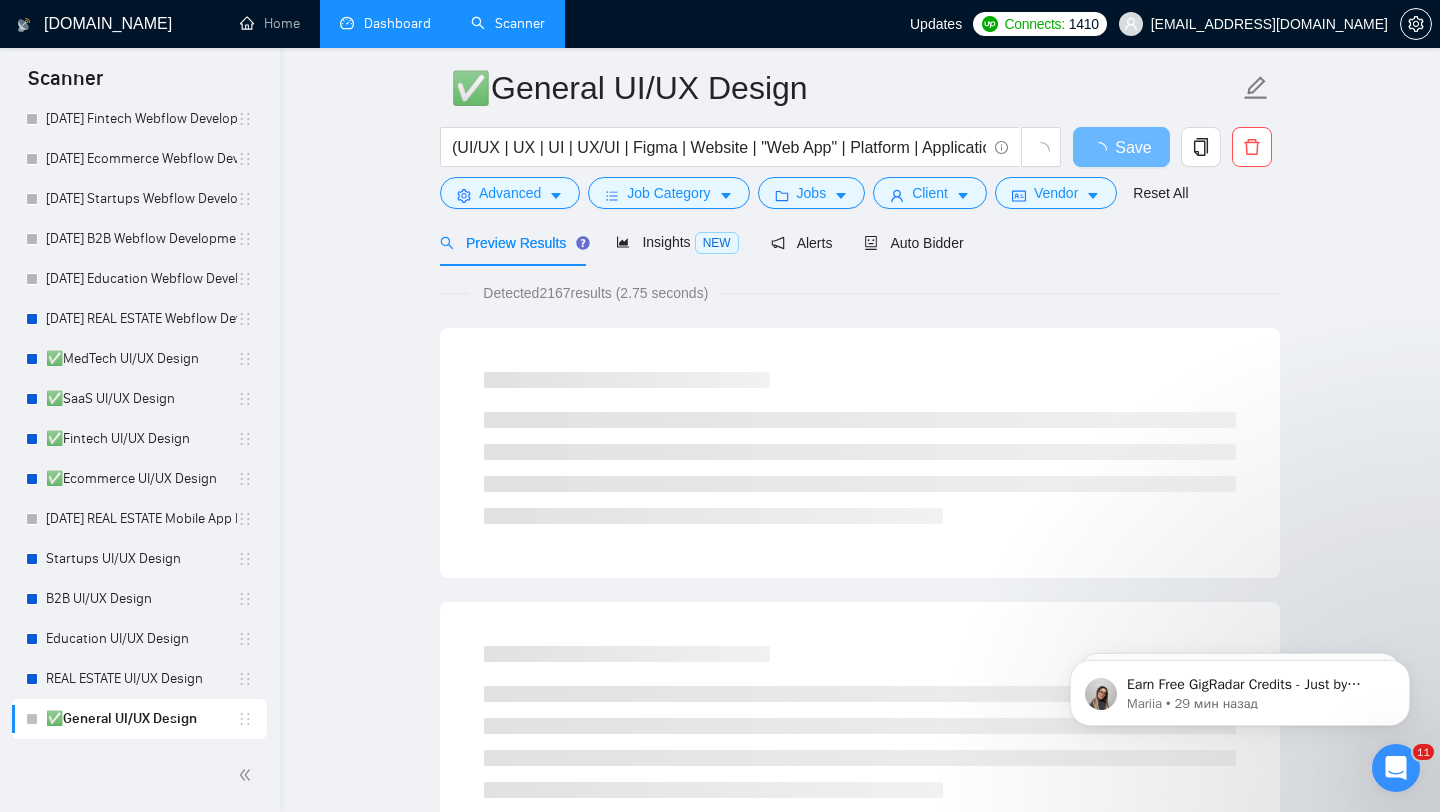 scroll, scrollTop: 28, scrollLeft: 0, axis: vertical 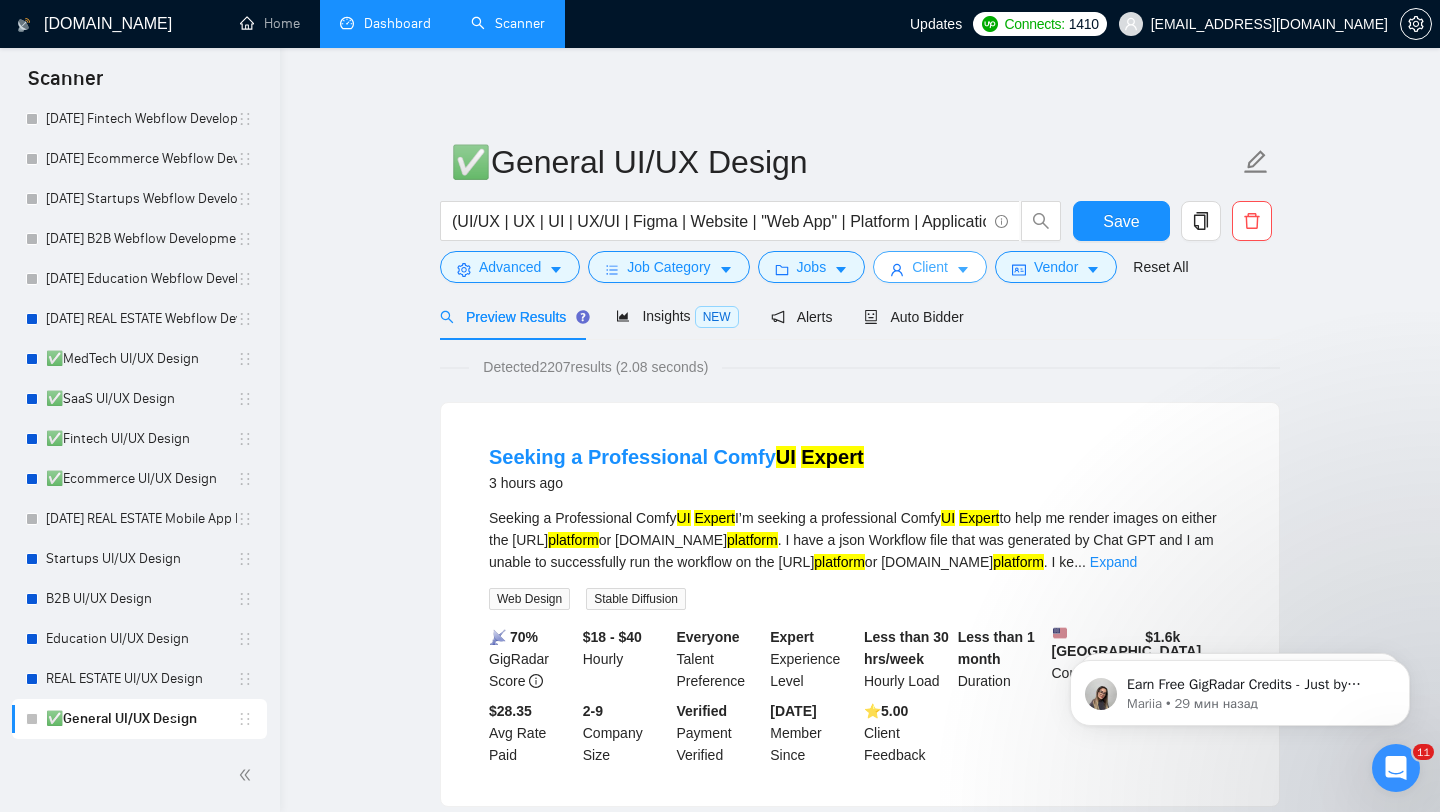 click on "Client" at bounding box center [930, 267] 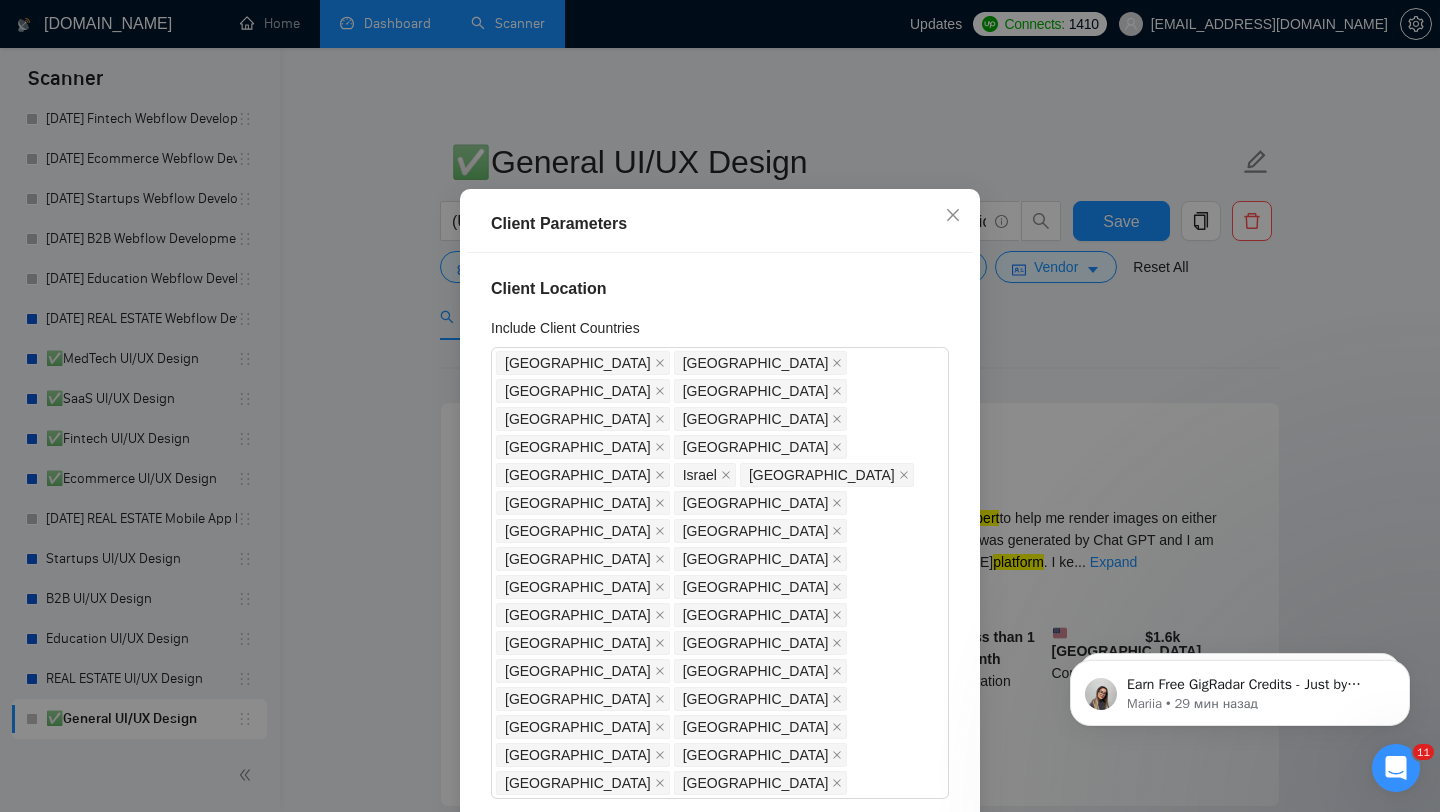 scroll, scrollTop: 94, scrollLeft: 0, axis: vertical 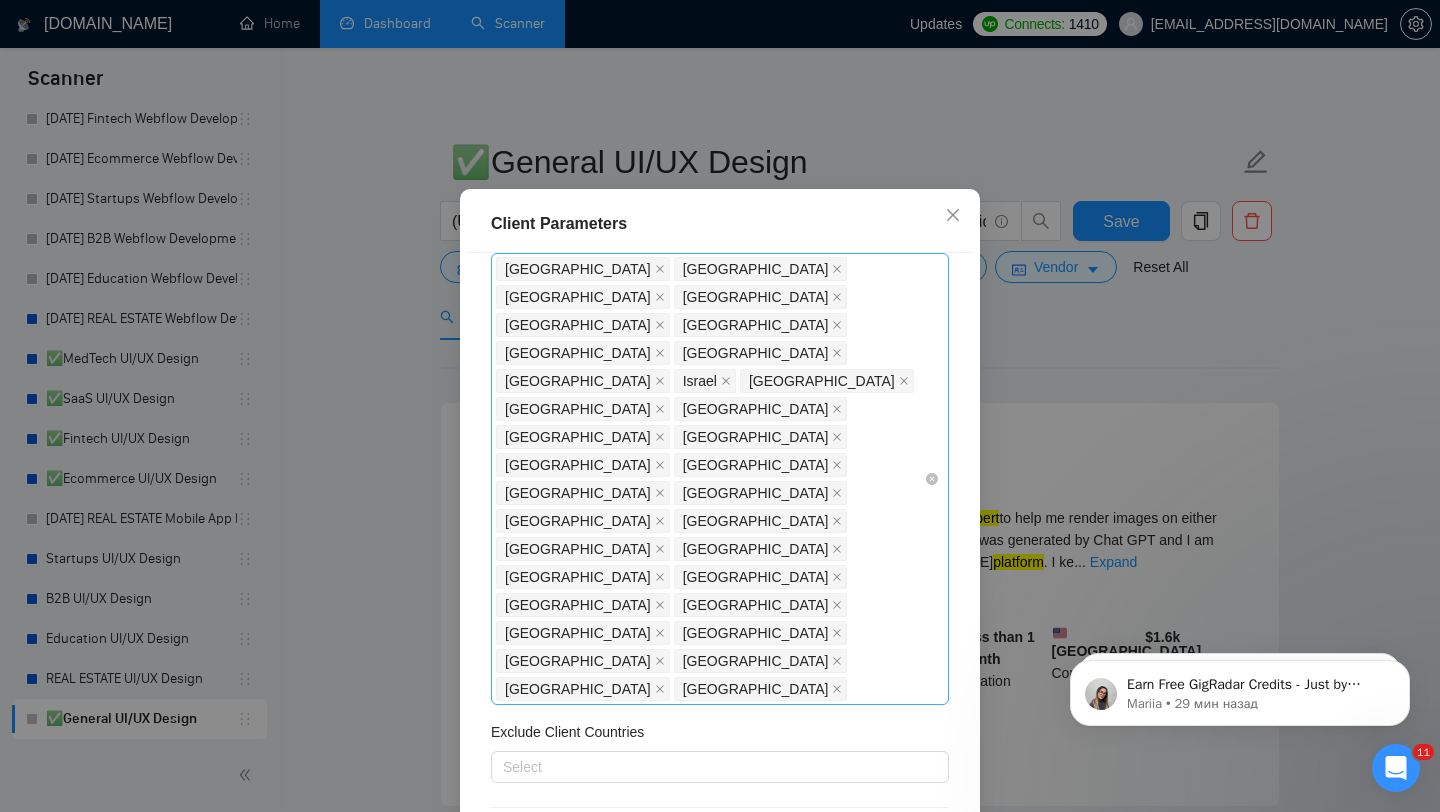 click on "[GEOGRAPHIC_DATA] [GEOGRAPHIC_DATA] [GEOGRAPHIC_DATA] [GEOGRAPHIC_DATA] [GEOGRAPHIC_DATA] [GEOGRAPHIC_DATA] [GEOGRAPHIC_DATA] [GEOGRAPHIC_DATA] [GEOGRAPHIC_DATA] [GEOGRAPHIC_DATA] [GEOGRAPHIC_DATA] [GEOGRAPHIC_DATA] [GEOGRAPHIC_DATA] [GEOGRAPHIC_DATA] [GEOGRAPHIC_DATA] [GEOGRAPHIC_DATA] [GEOGRAPHIC_DATA] [GEOGRAPHIC_DATA] [GEOGRAPHIC_DATA] [GEOGRAPHIC_DATA] [GEOGRAPHIC_DATA] [GEOGRAPHIC_DATA] [GEOGRAPHIC_DATA] [GEOGRAPHIC_DATA] [GEOGRAPHIC_DATA] [GEOGRAPHIC_DATA] [GEOGRAPHIC_DATA] [GEOGRAPHIC_DATA] [GEOGRAPHIC_DATA] [GEOGRAPHIC_DATA] [GEOGRAPHIC_DATA] [GEOGRAPHIC_DATA] [GEOGRAPHIC_DATA]" at bounding box center (710, 479) 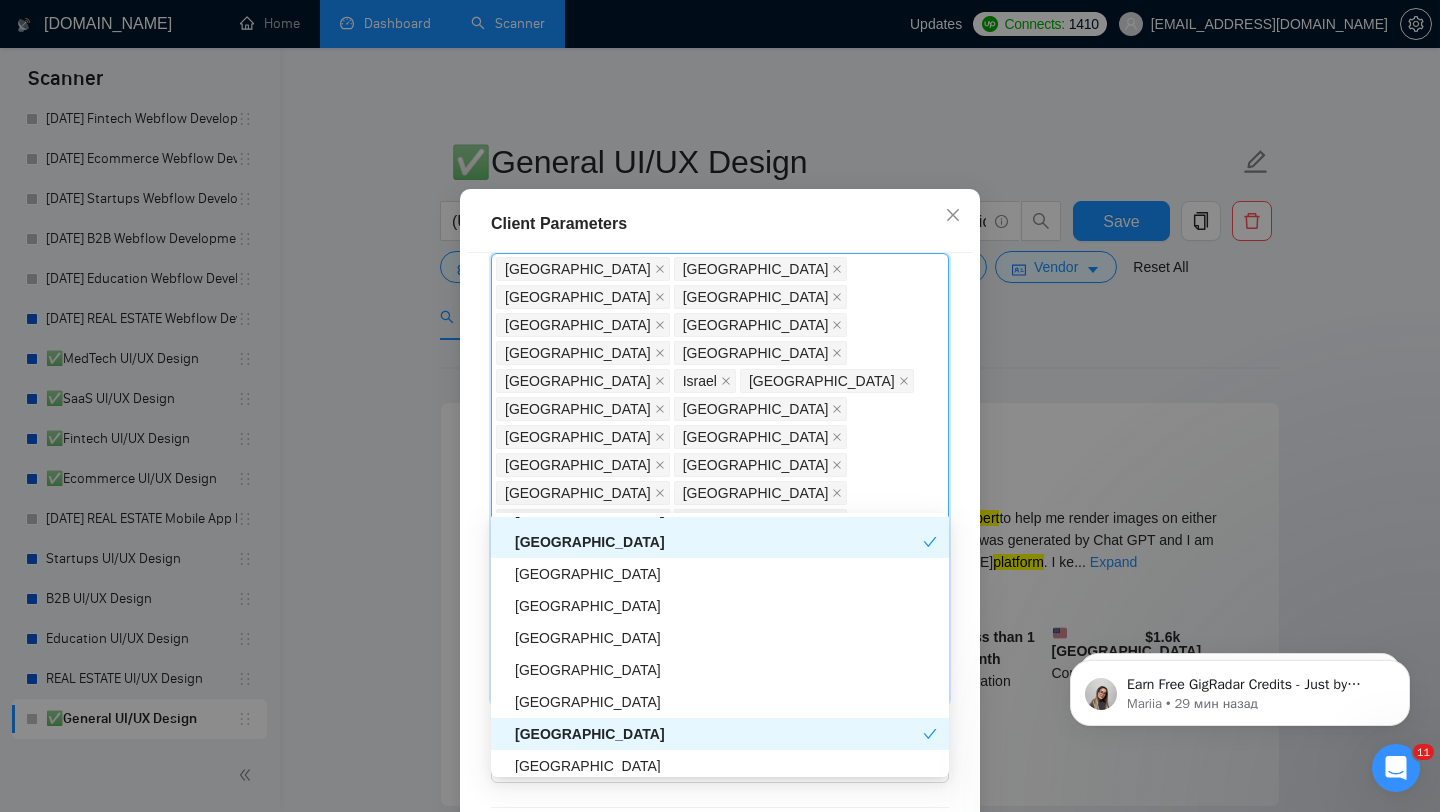 scroll, scrollTop: 1011, scrollLeft: 0, axis: vertical 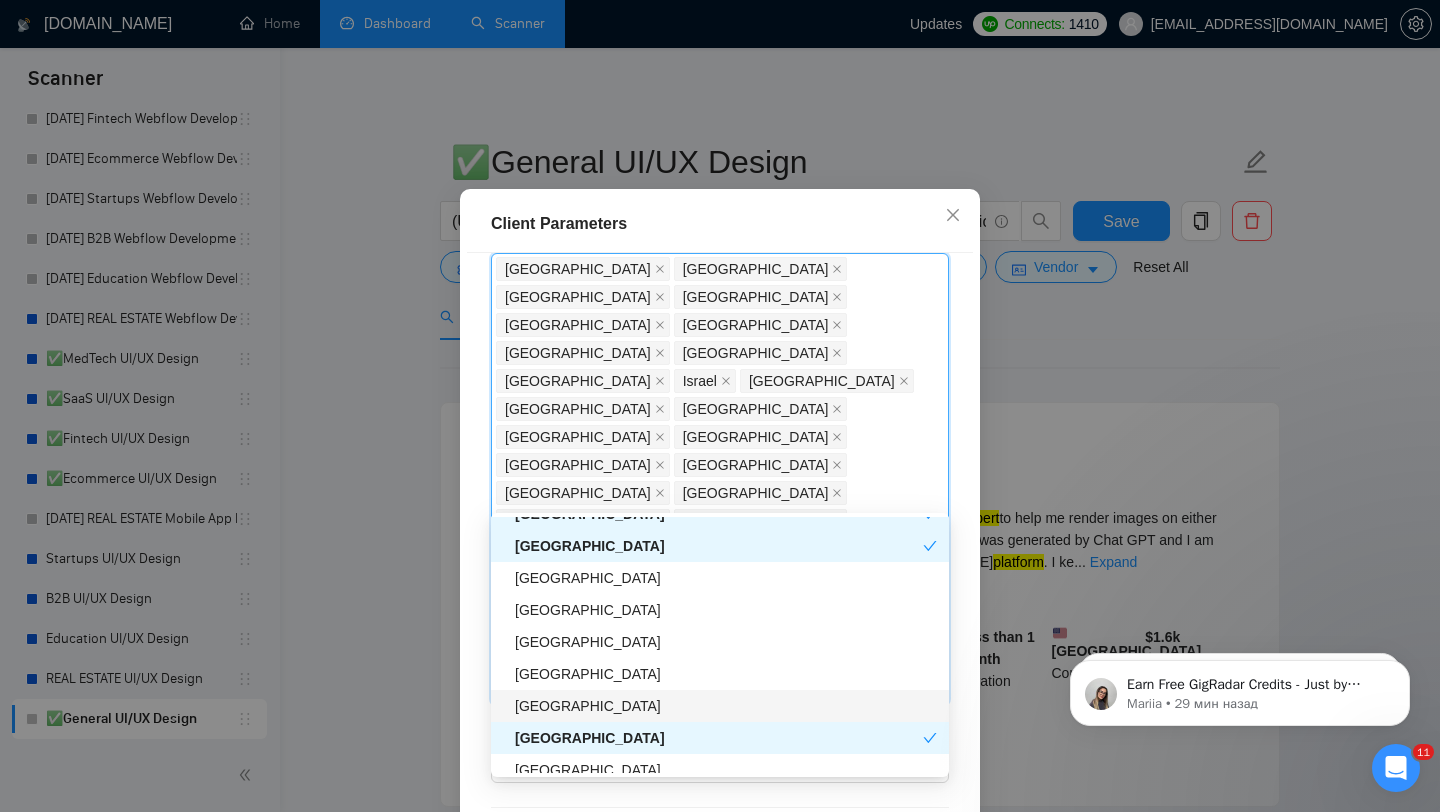 click on "[GEOGRAPHIC_DATA]" at bounding box center [720, 706] 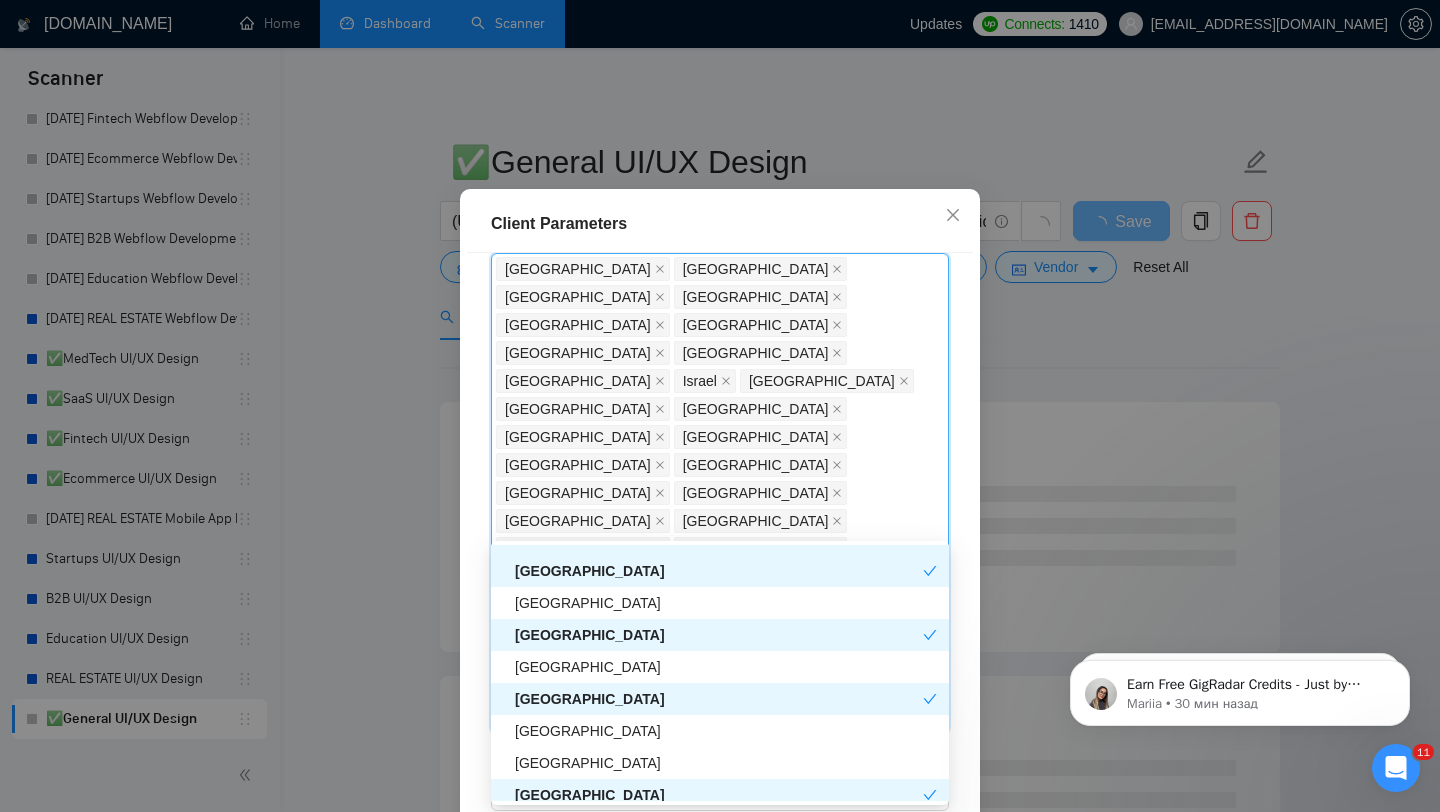 scroll, scrollTop: 619, scrollLeft: 0, axis: vertical 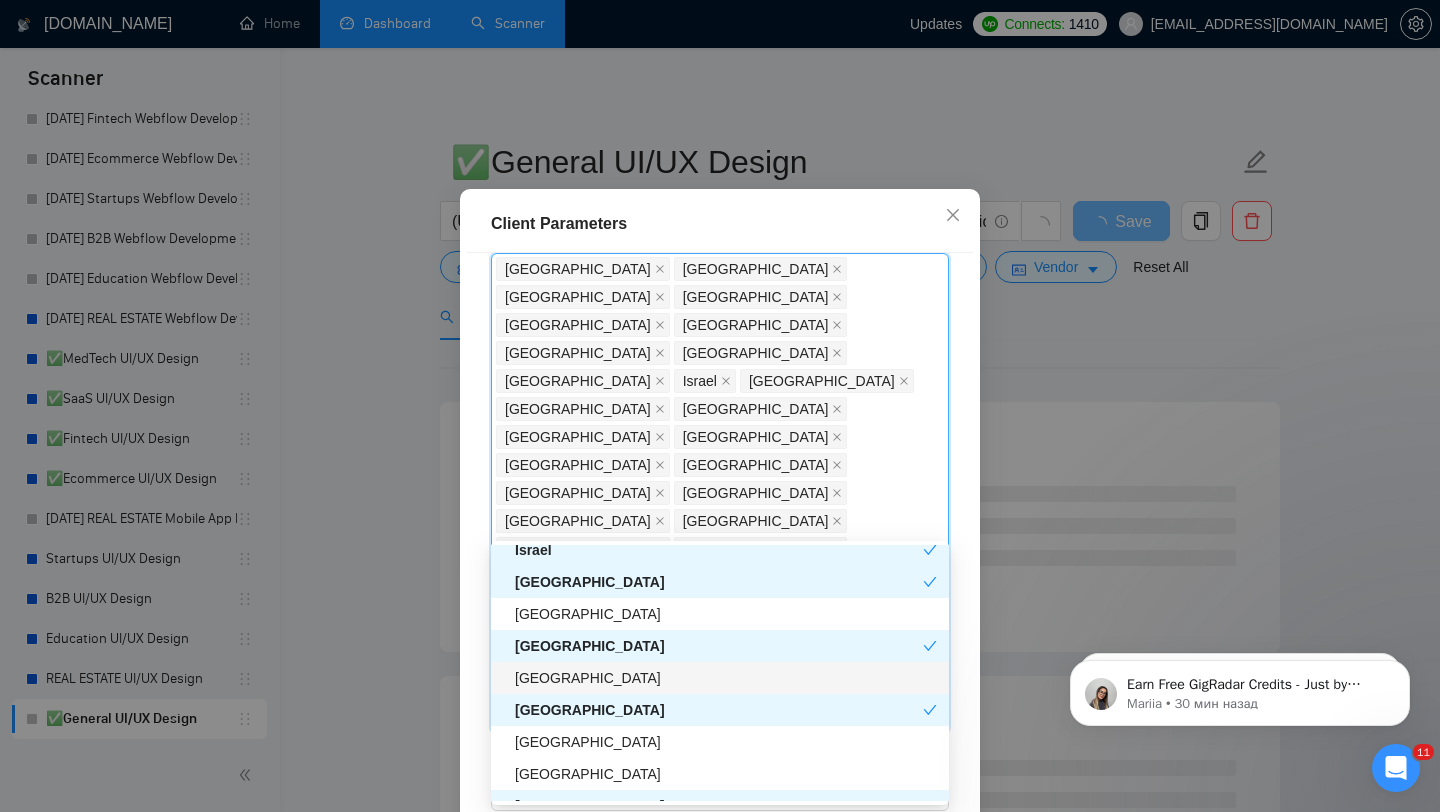 click on "[GEOGRAPHIC_DATA]" at bounding box center (726, 678) 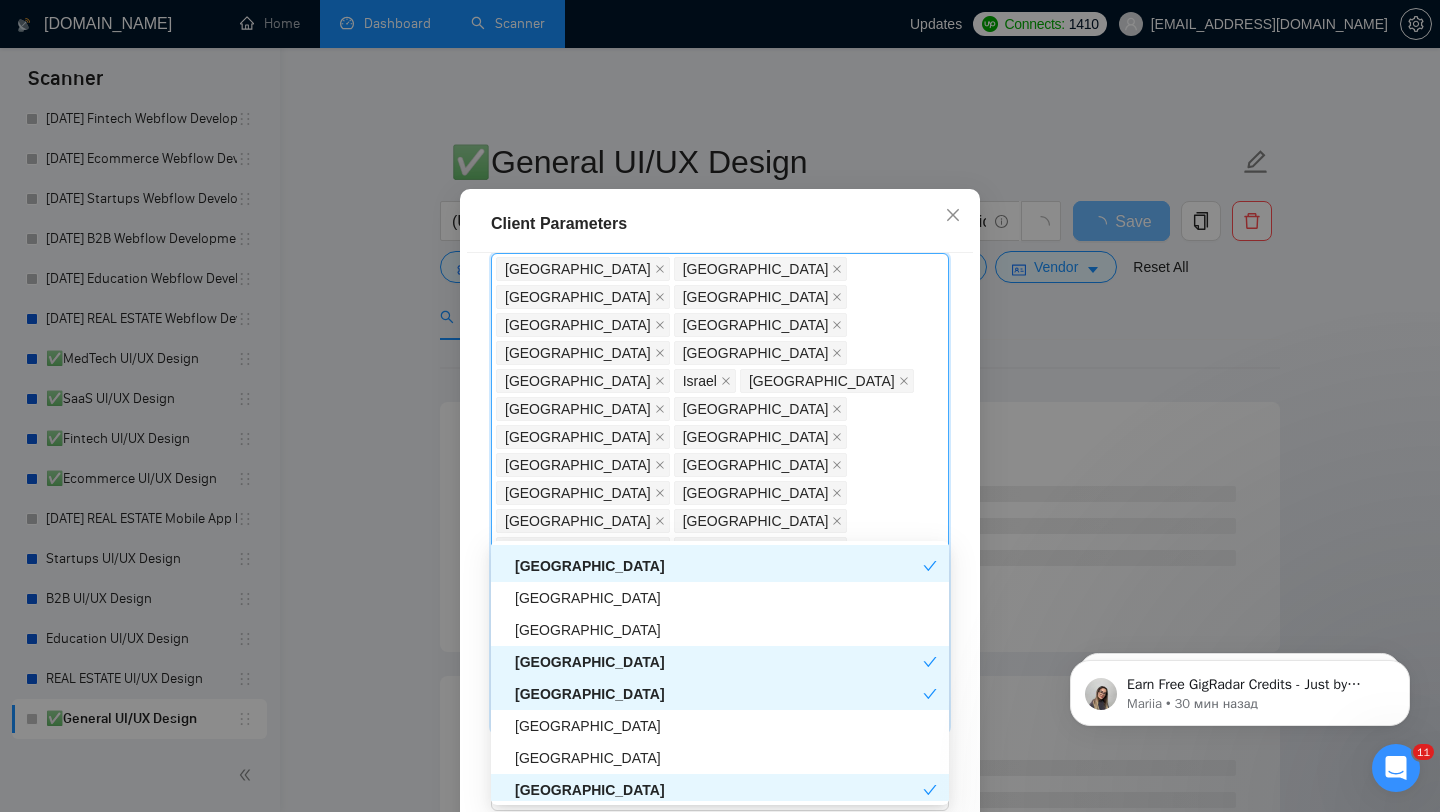 scroll, scrollTop: 1311, scrollLeft: 0, axis: vertical 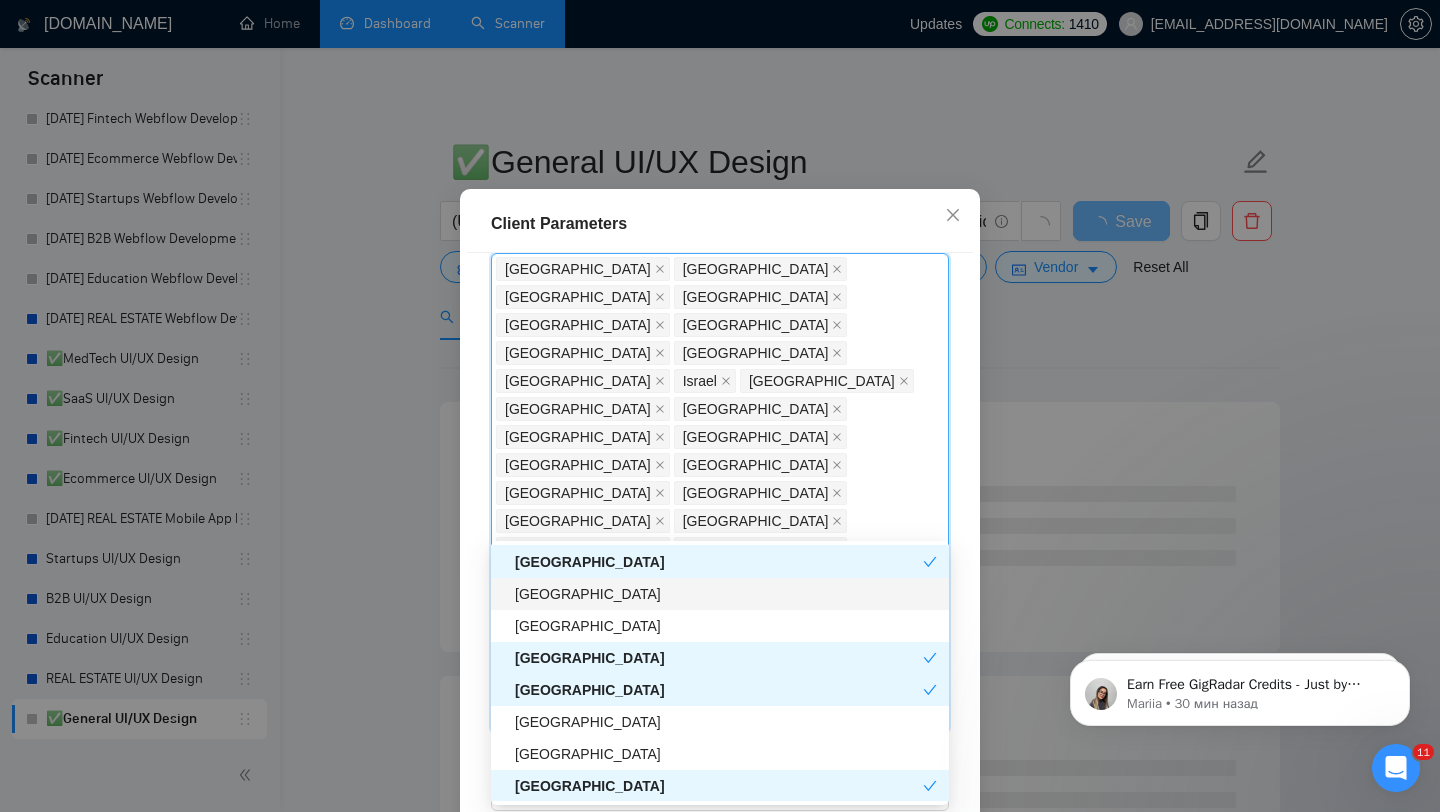 click on "[GEOGRAPHIC_DATA]" at bounding box center [720, 594] 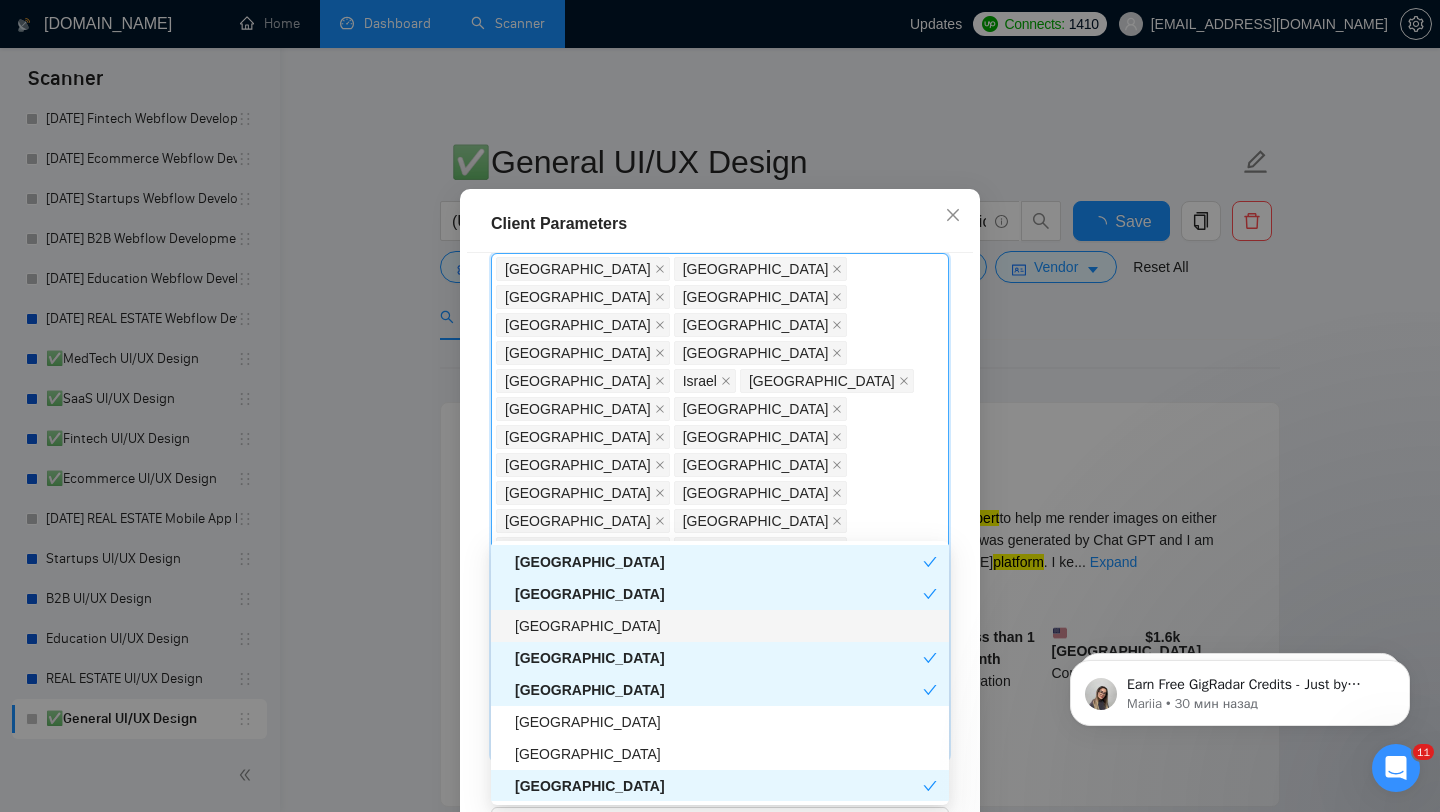 click on "[GEOGRAPHIC_DATA]" at bounding box center (720, 626) 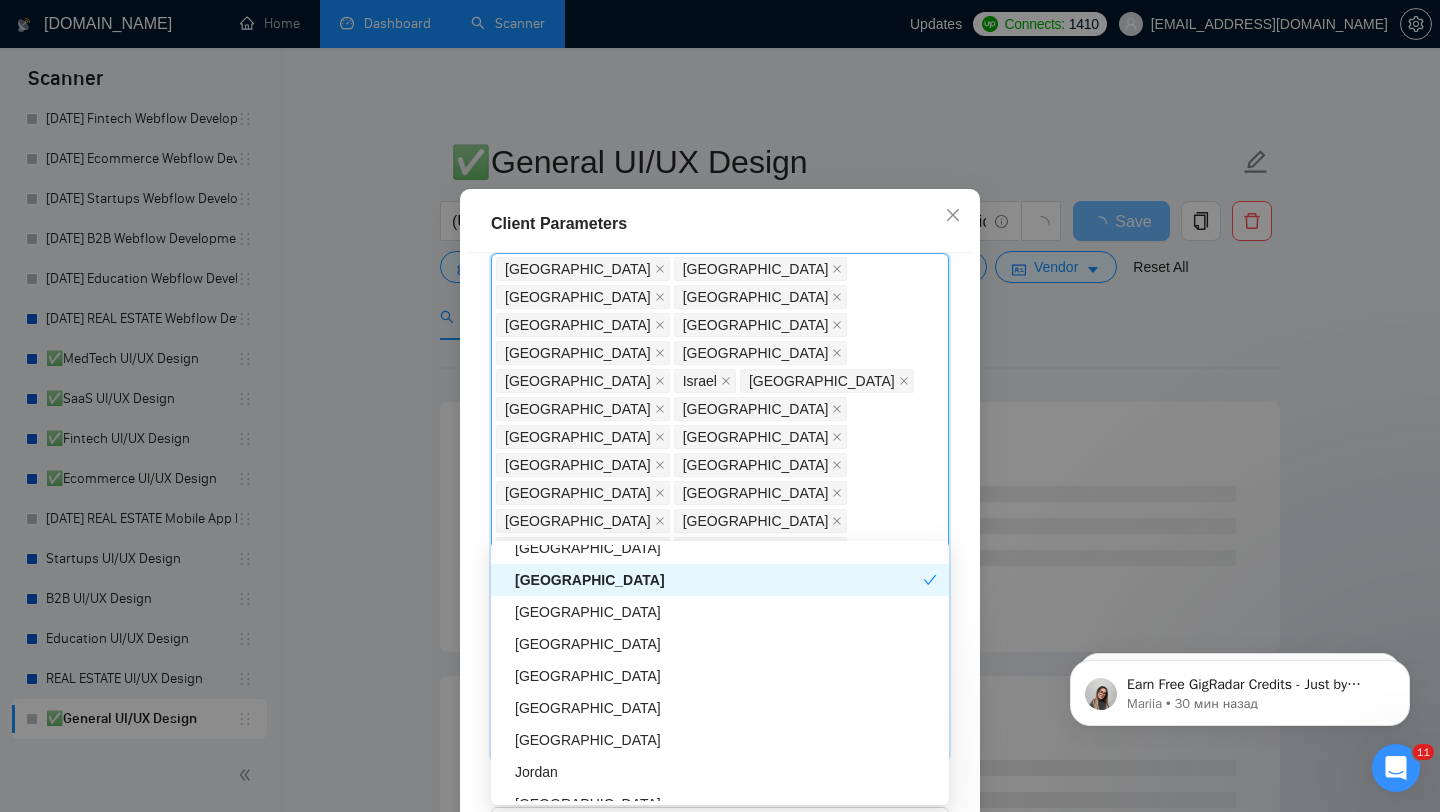 scroll, scrollTop: 1711, scrollLeft: 0, axis: vertical 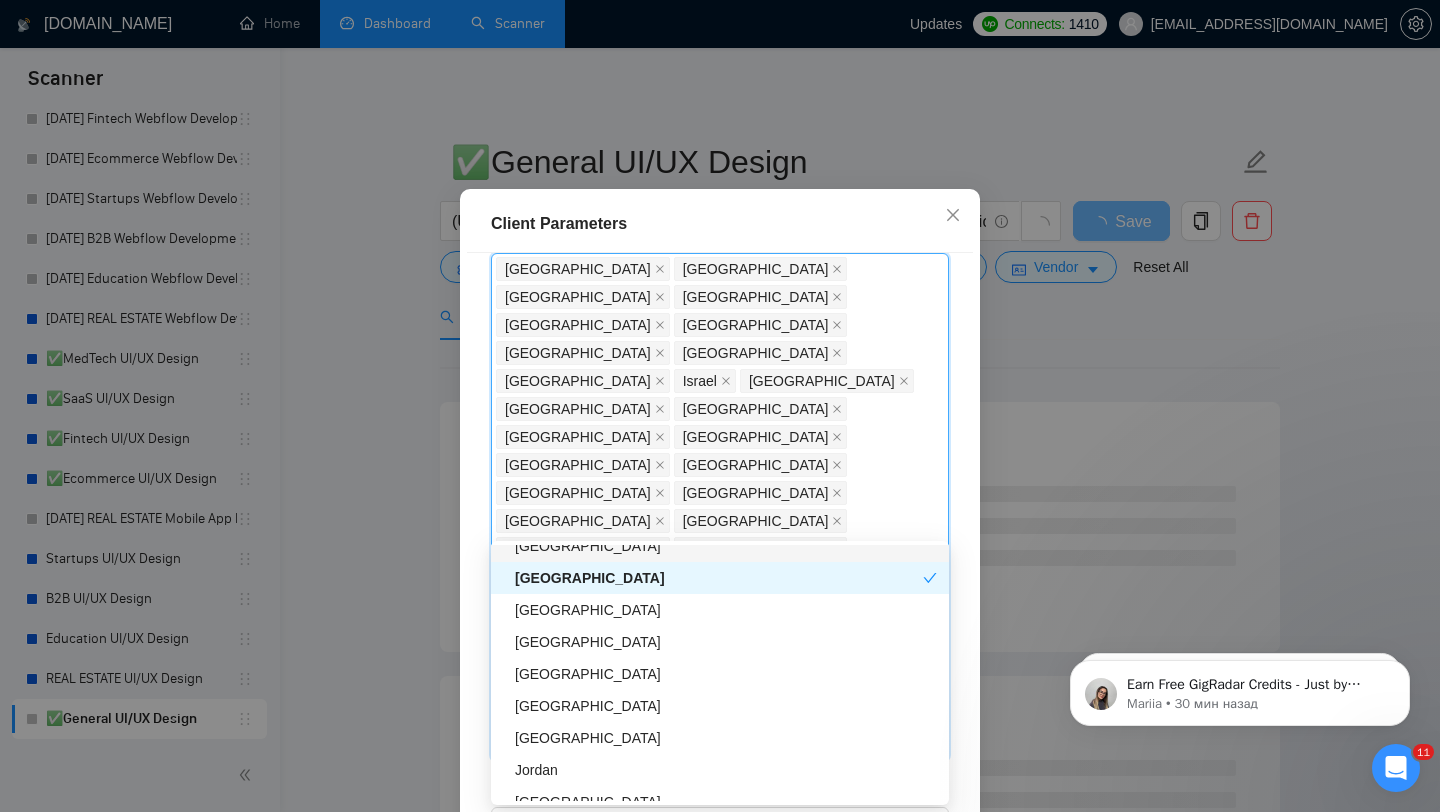 click on "[GEOGRAPHIC_DATA]" at bounding box center (720, 546) 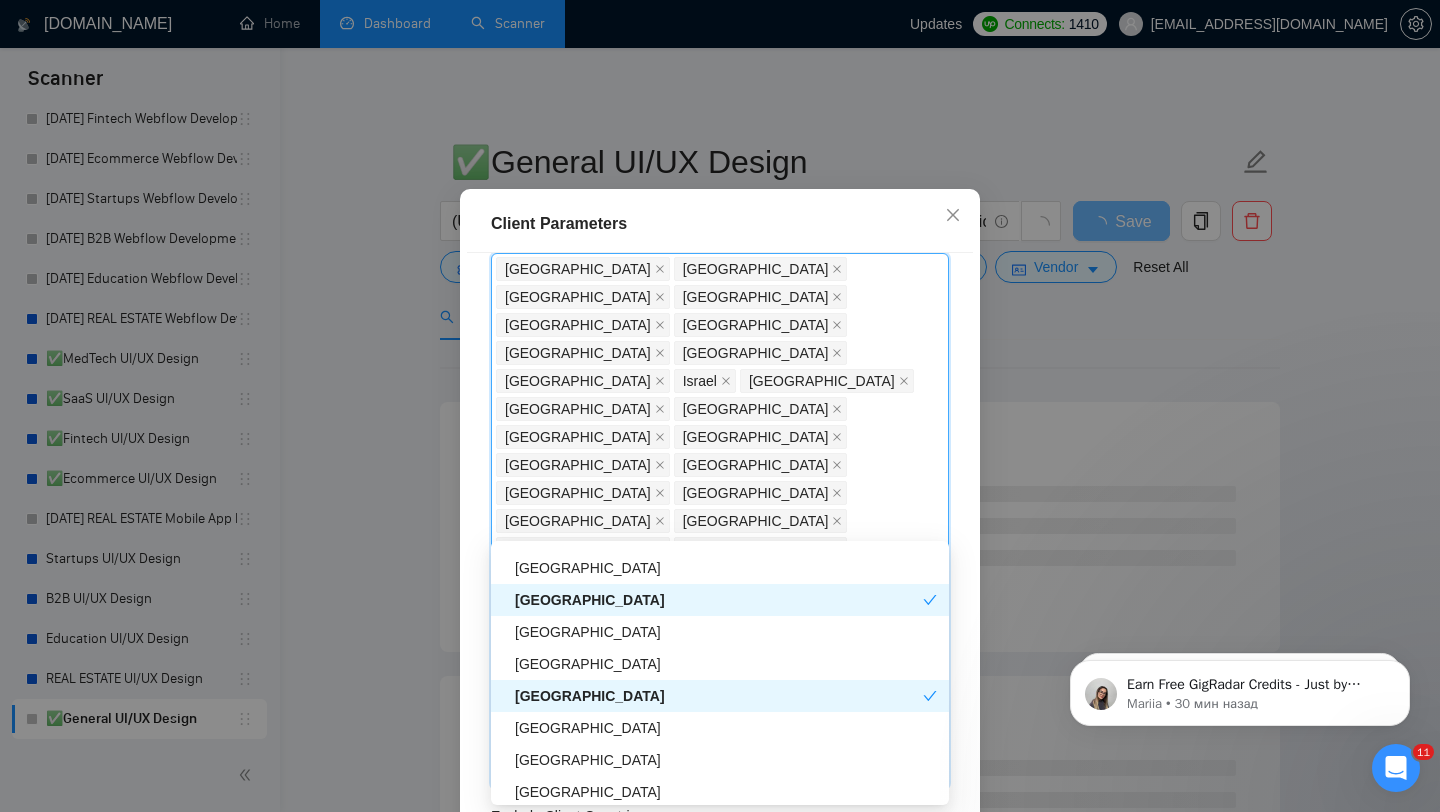 scroll, scrollTop: 2104, scrollLeft: 0, axis: vertical 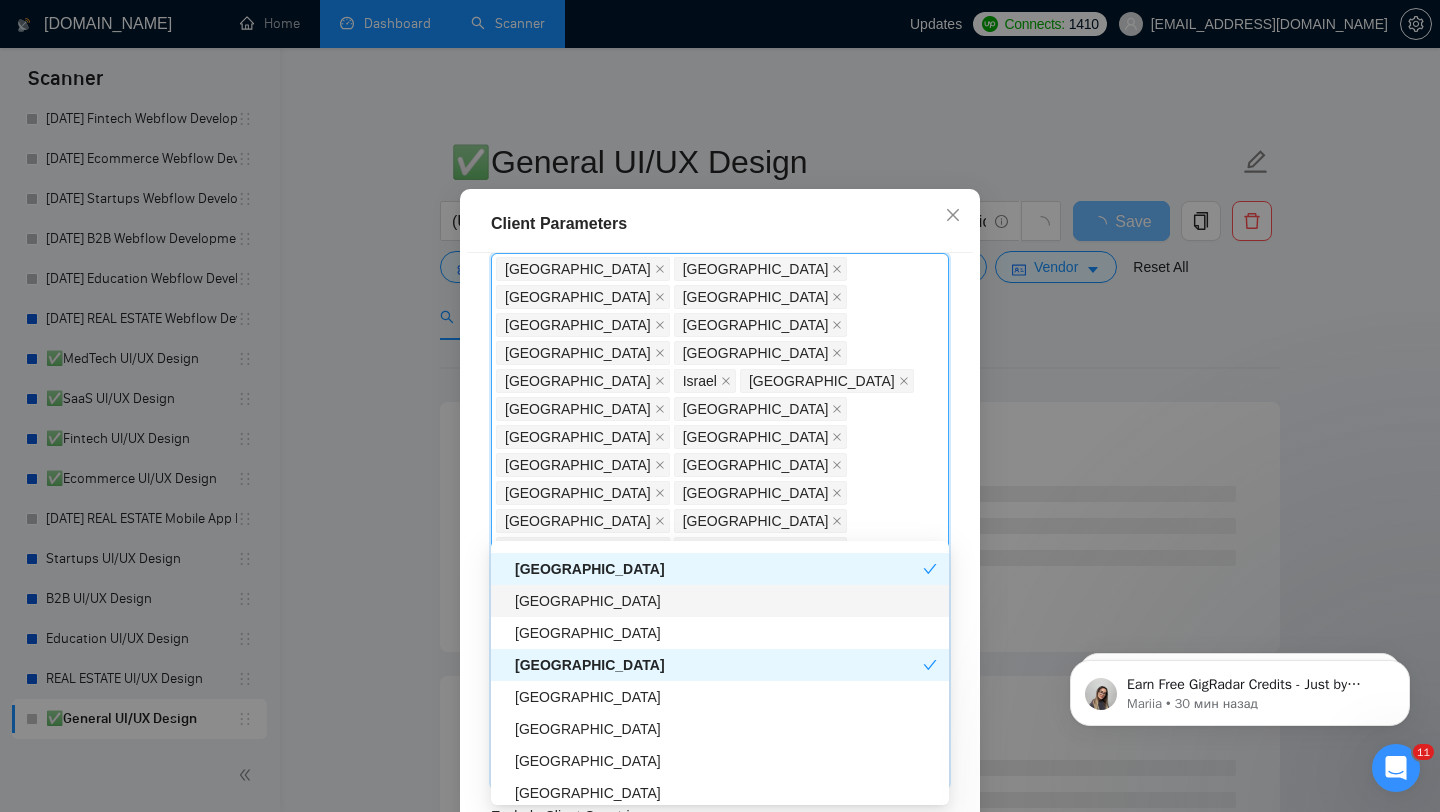 click on "[GEOGRAPHIC_DATA]" at bounding box center [726, 601] 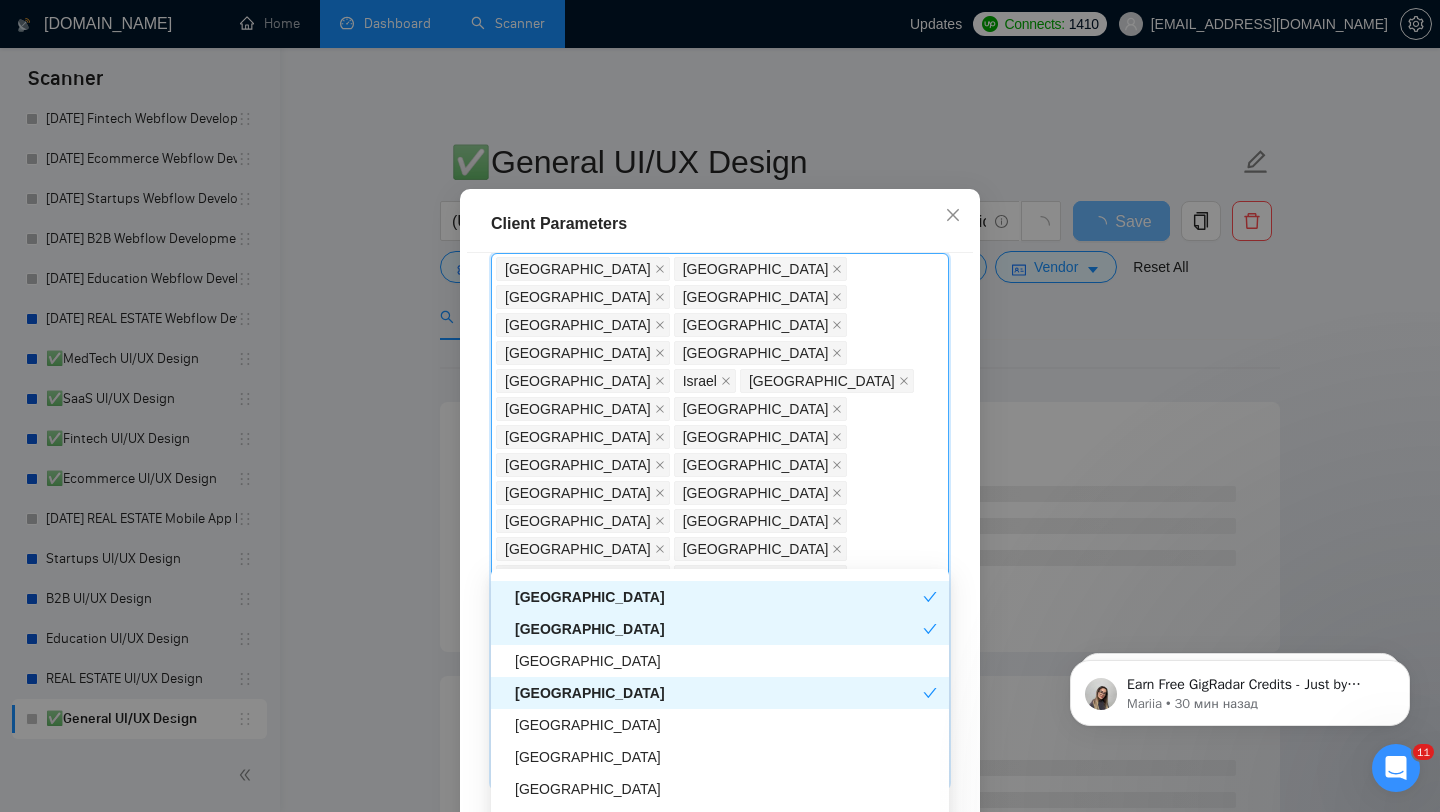 click on "[GEOGRAPHIC_DATA]" at bounding box center (719, 629) 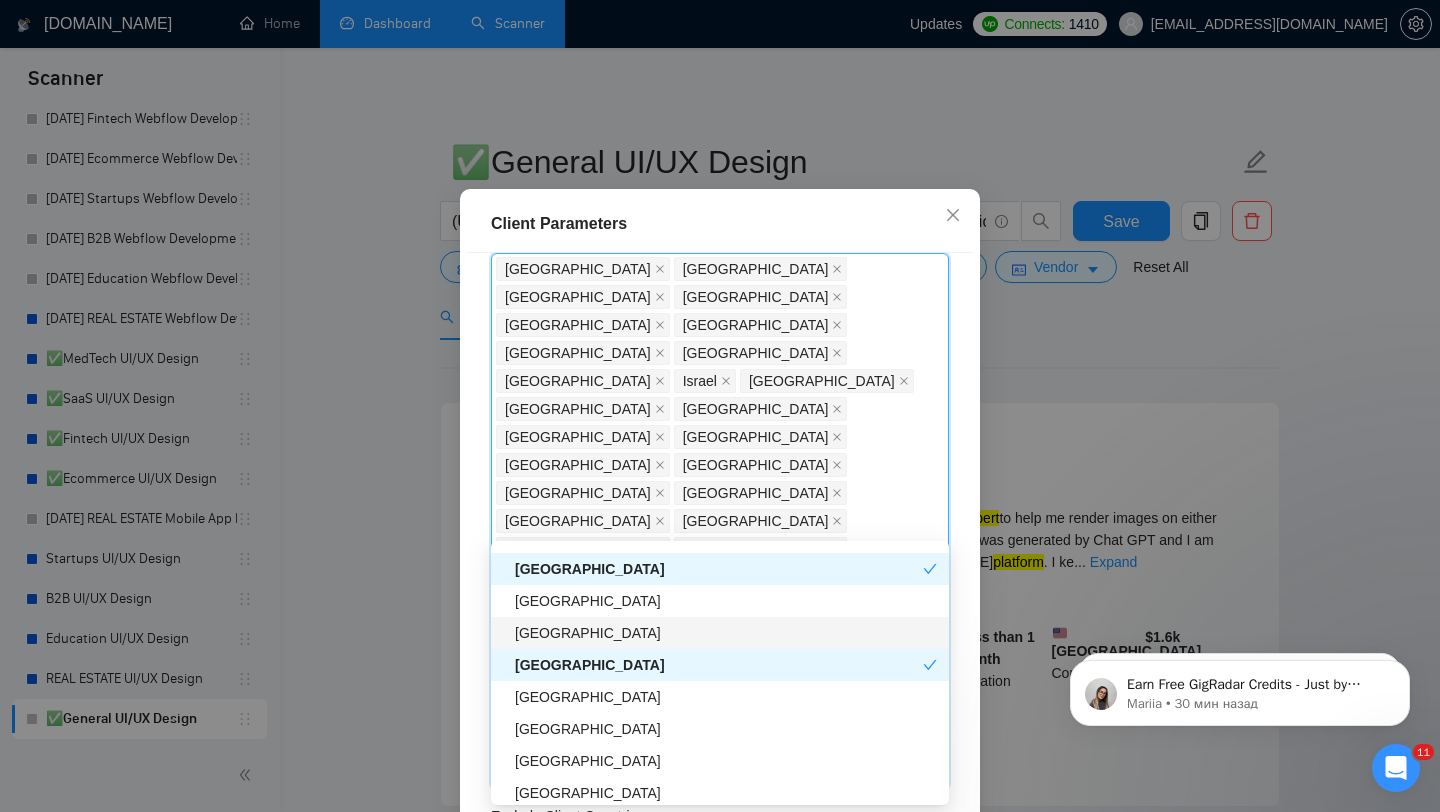 click on "[GEOGRAPHIC_DATA]" at bounding box center (726, 633) 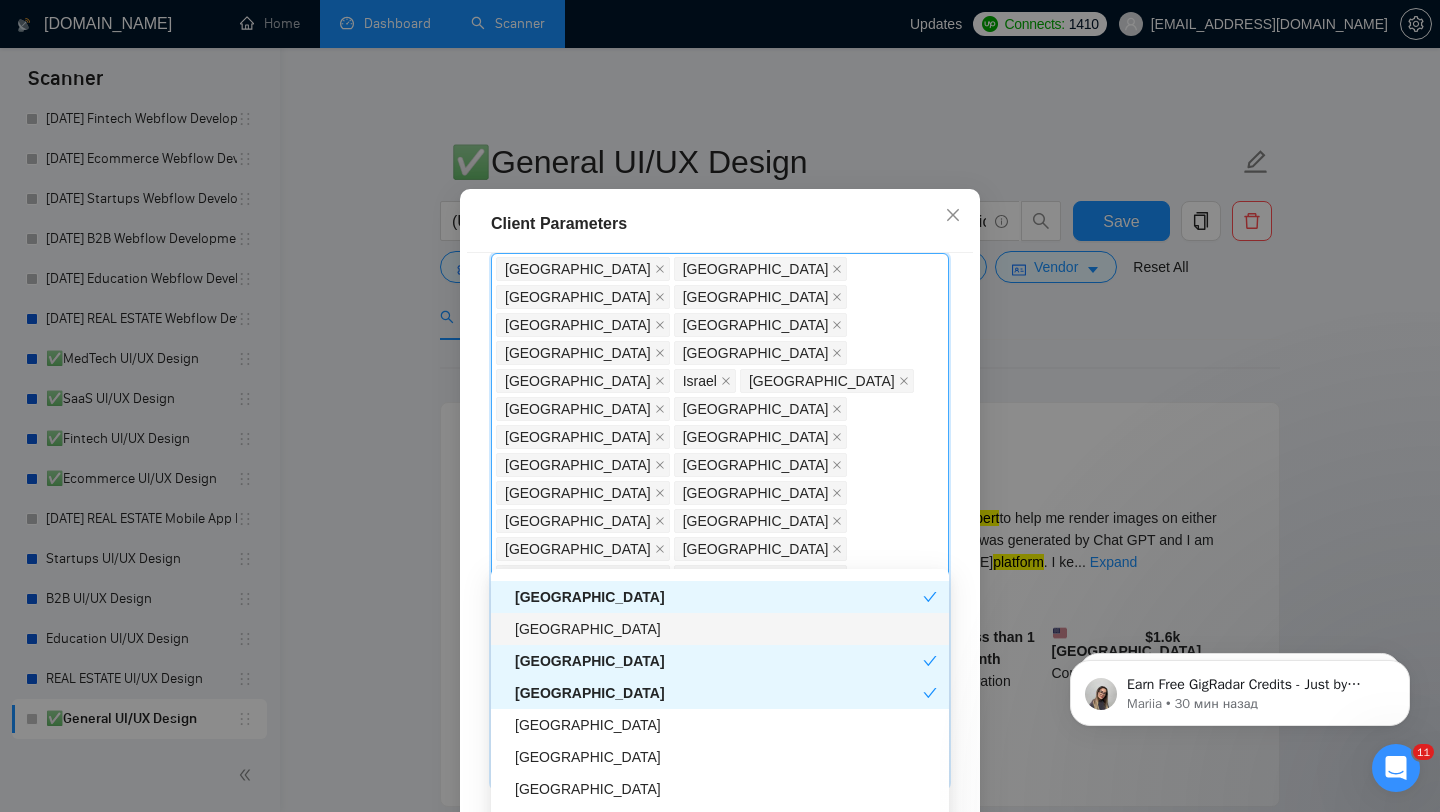 click on "[GEOGRAPHIC_DATA]" at bounding box center [726, 629] 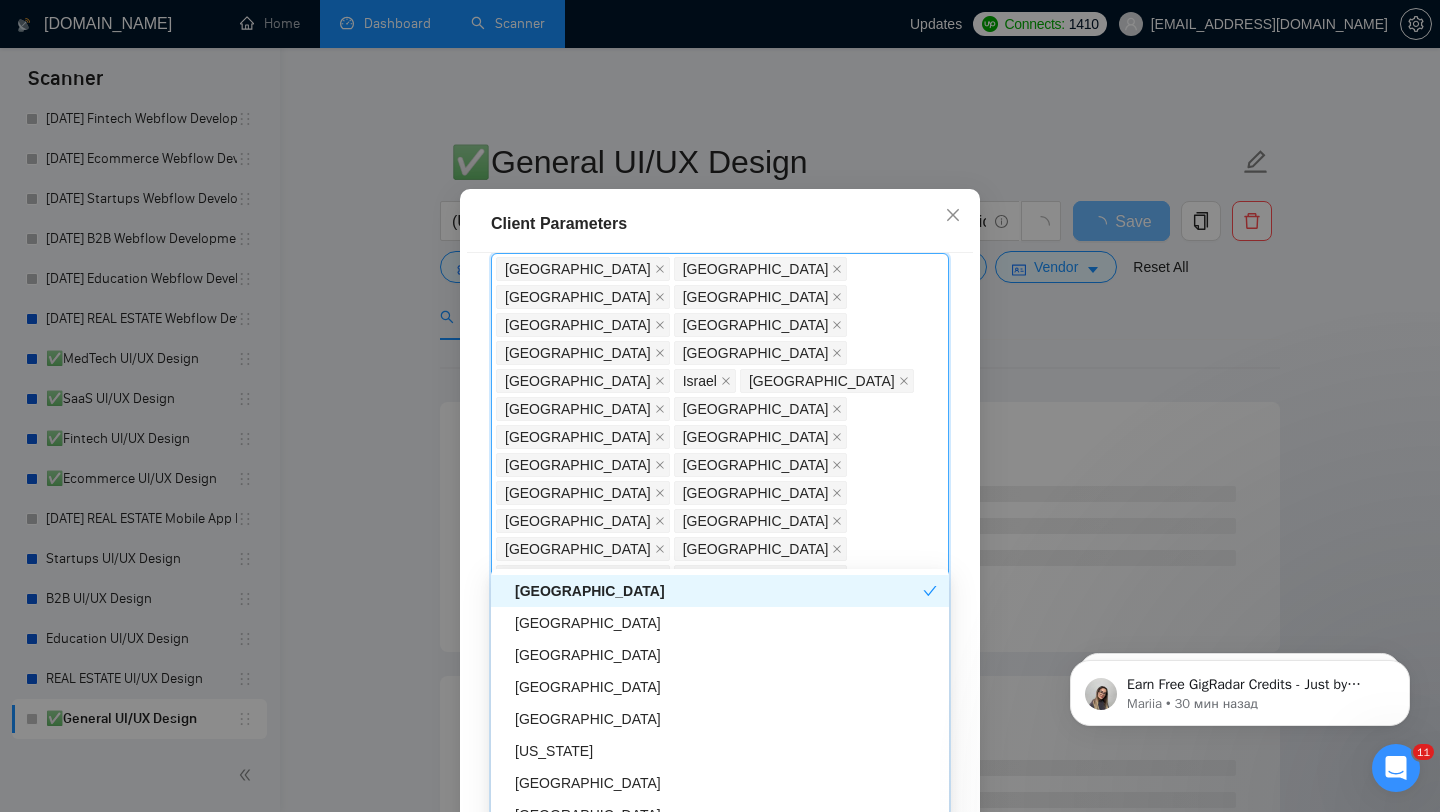 scroll, scrollTop: 3107, scrollLeft: 0, axis: vertical 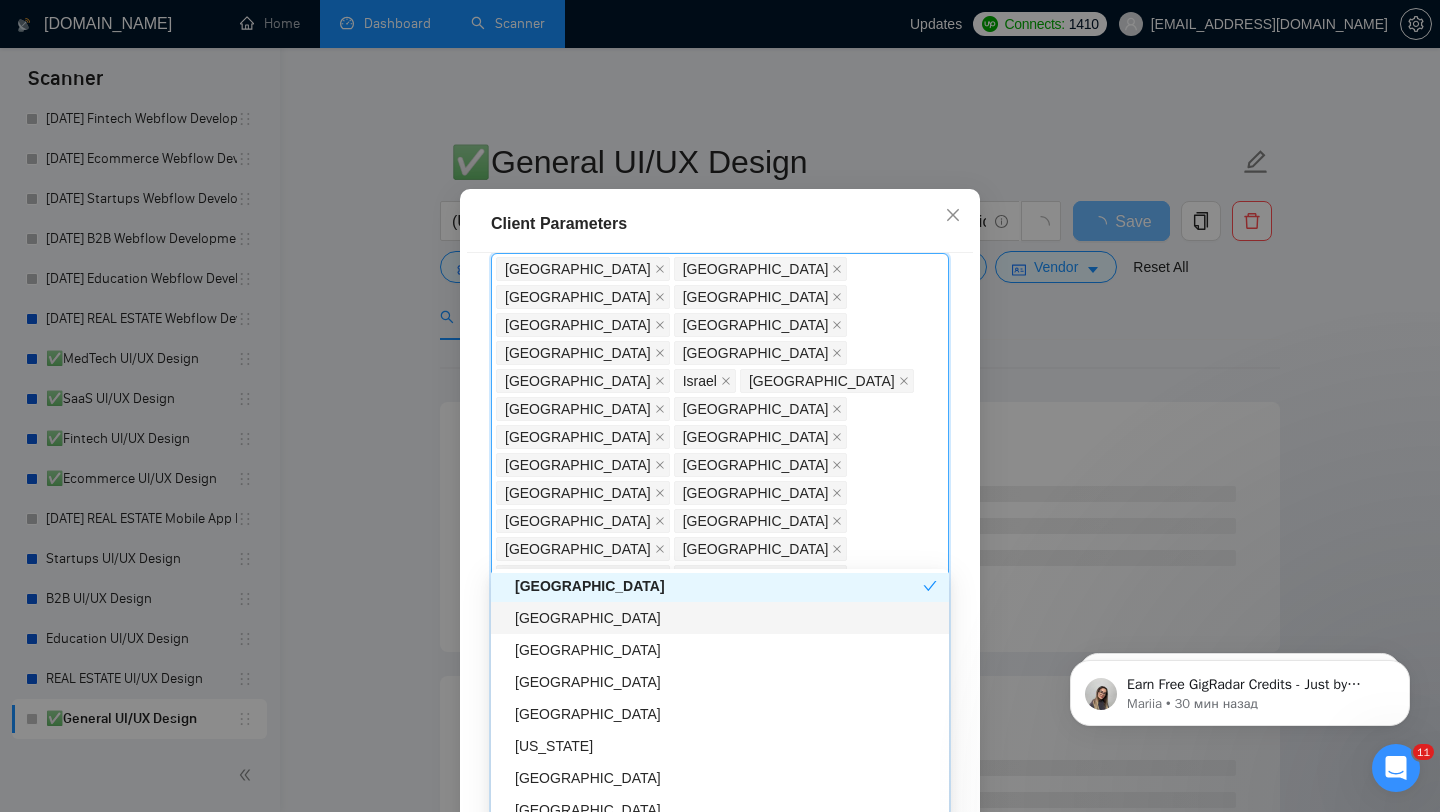 click on "[GEOGRAPHIC_DATA]" at bounding box center (726, 618) 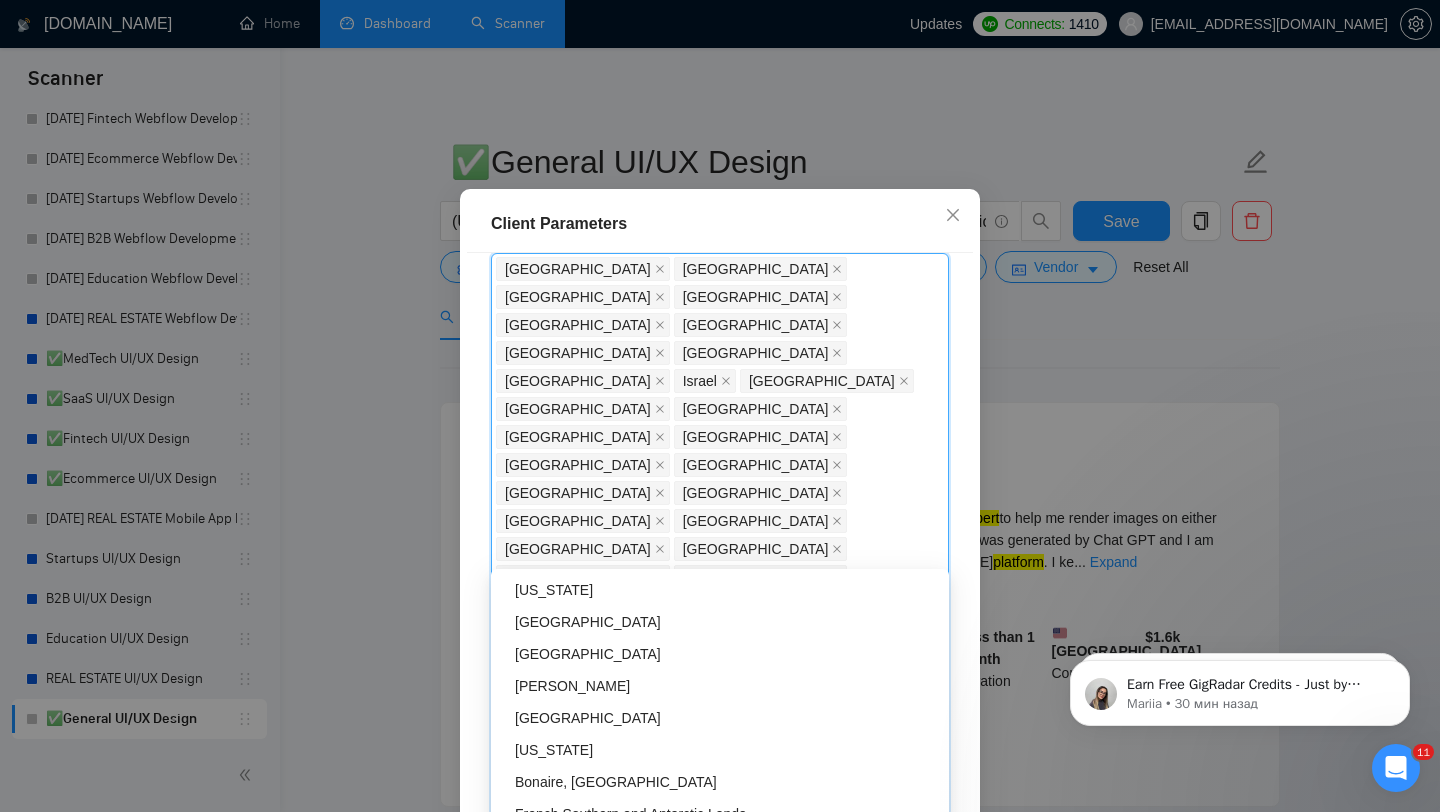 scroll, scrollTop: 6400, scrollLeft: 0, axis: vertical 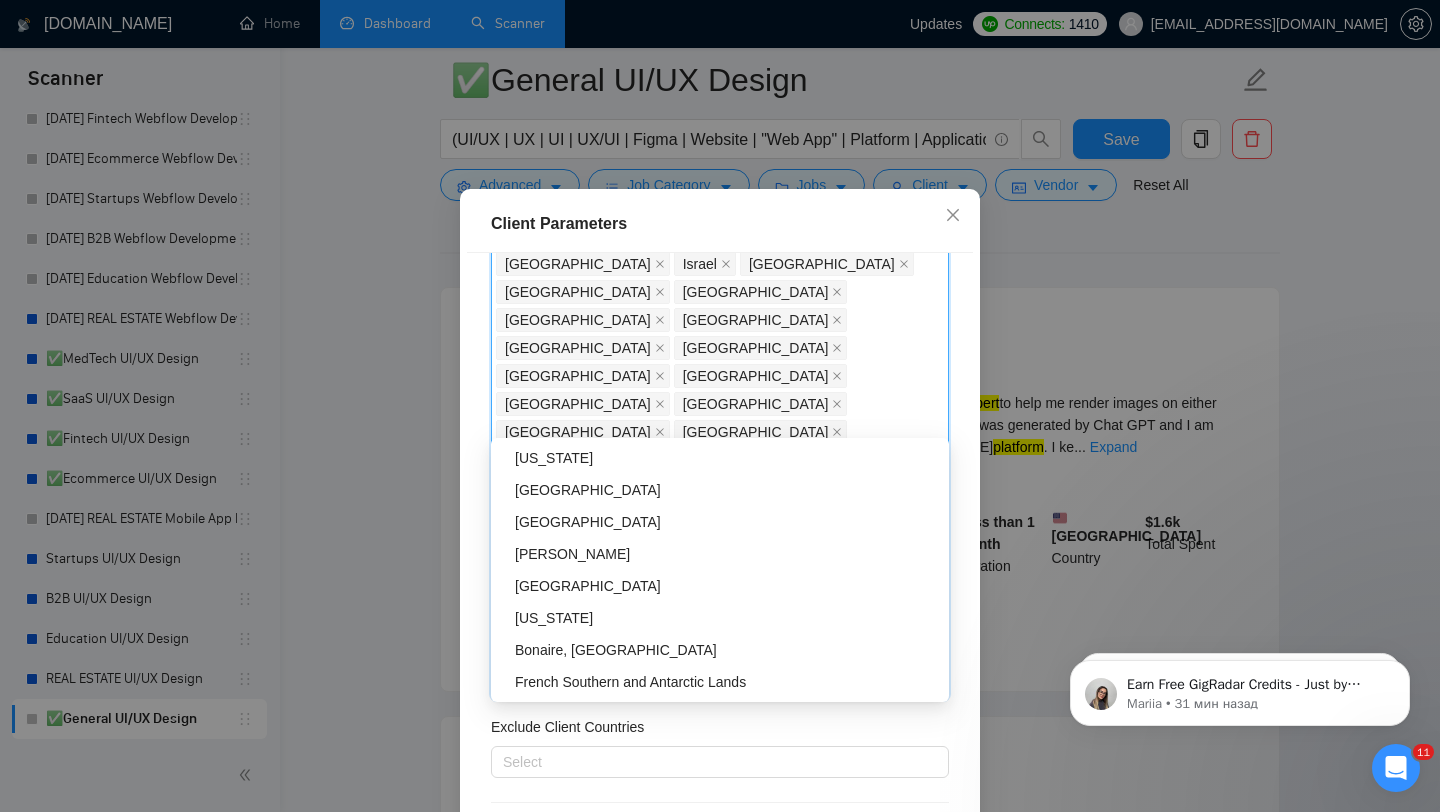 click on "Client Payment Details" at bounding box center (720, 990) 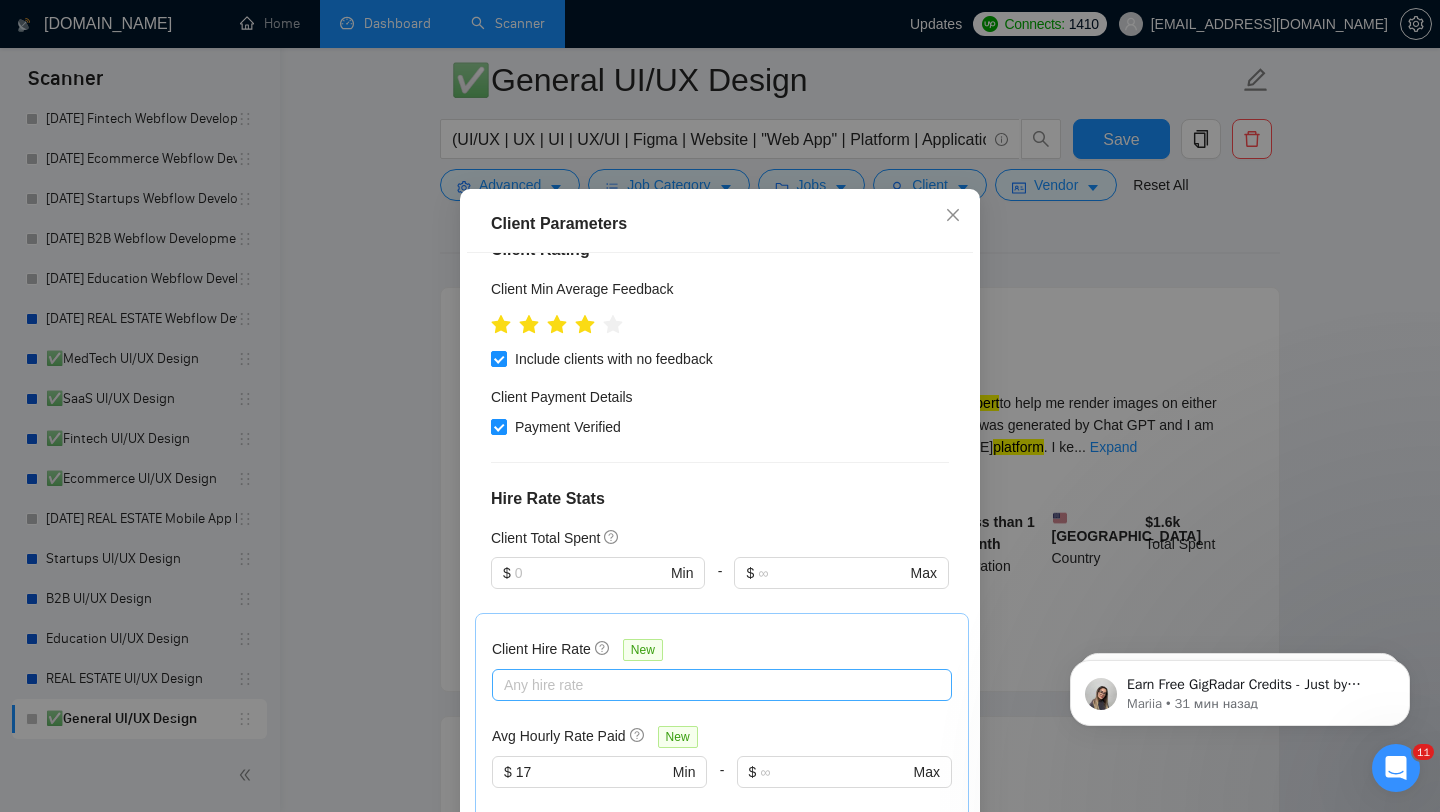scroll, scrollTop: 930, scrollLeft: 0, axis: vertical 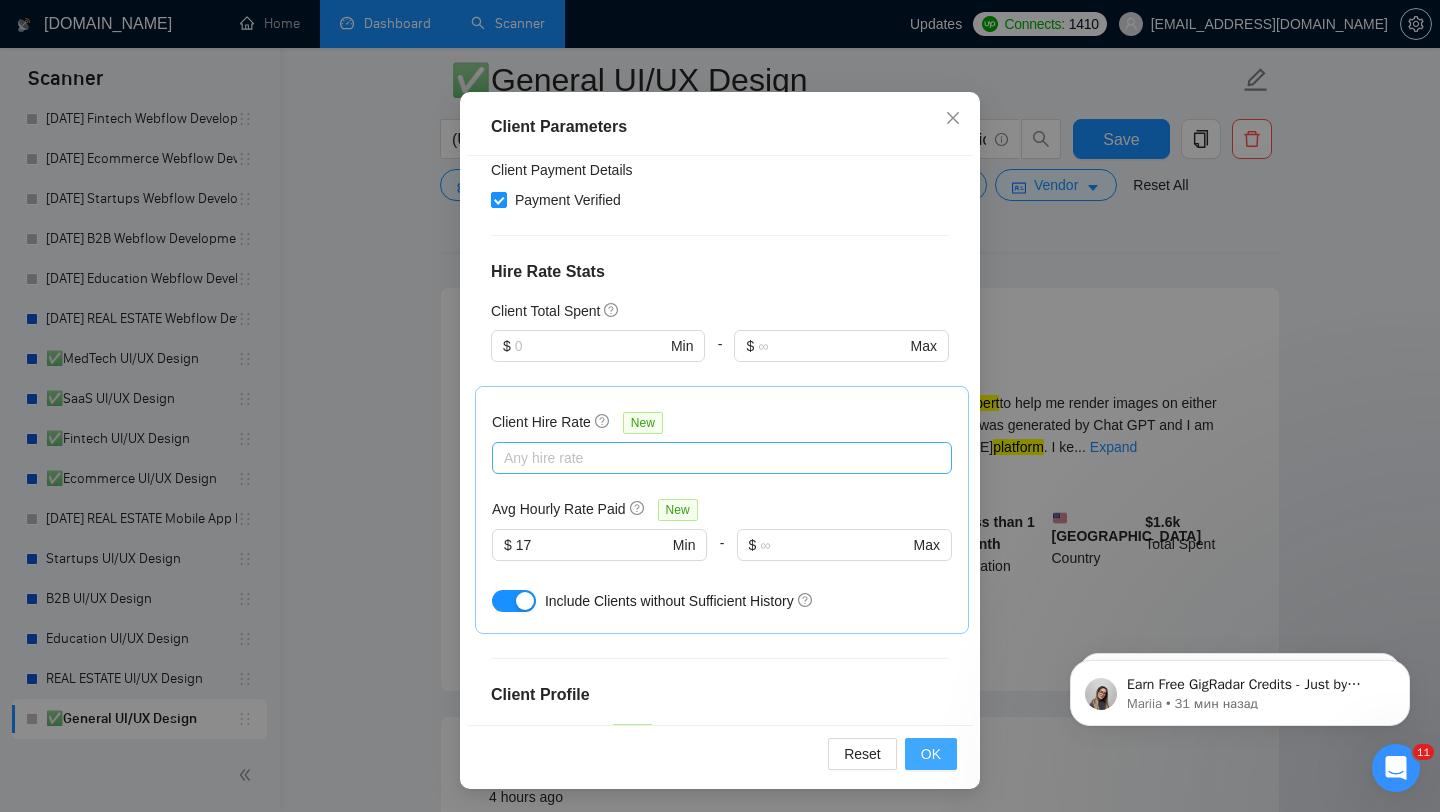 click on "OK" at bounding box center [931, 754] 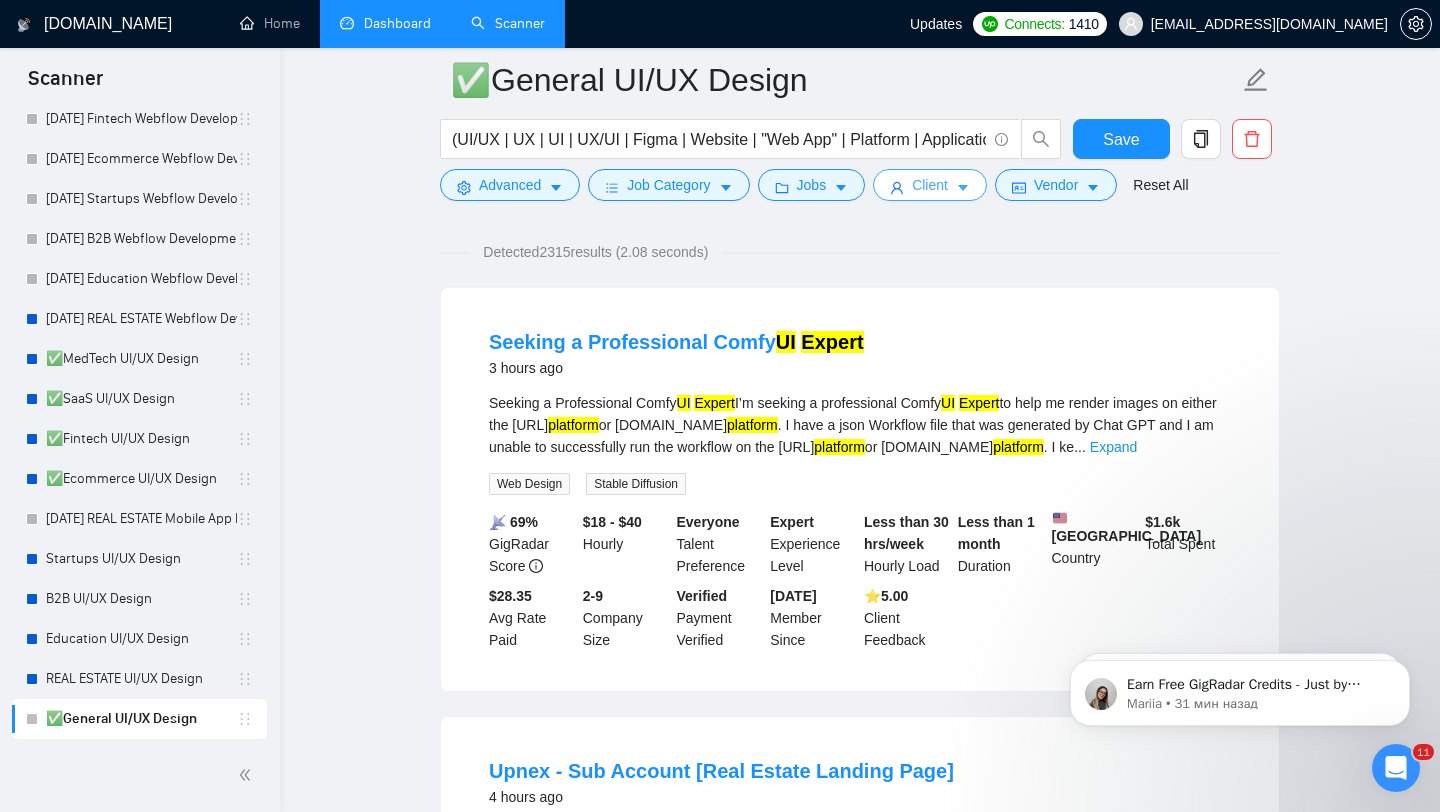 scroll, scrollTop: 0, scrollLeft: 0, axis: both 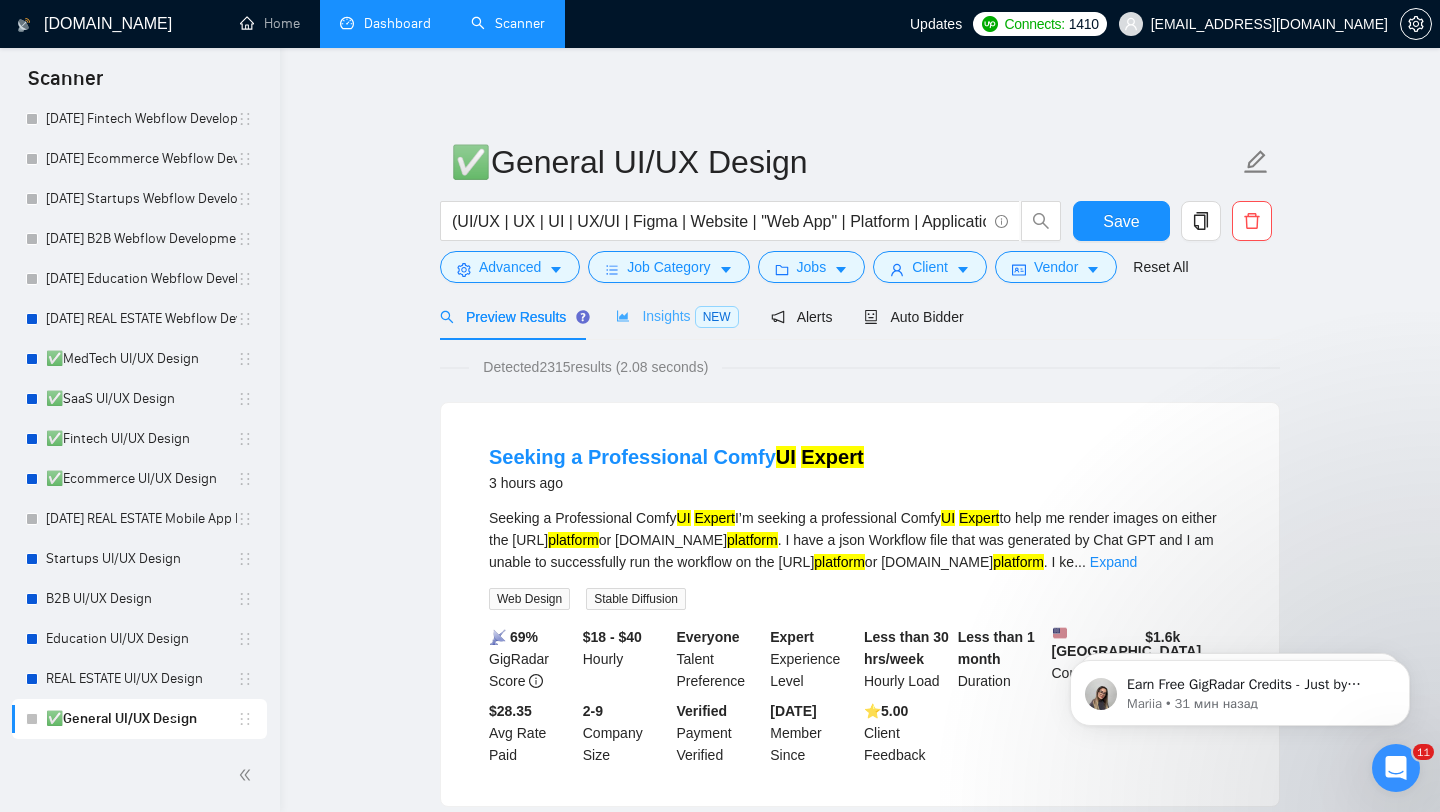 click on "Insights NEW" at bounding box center [677, 316] 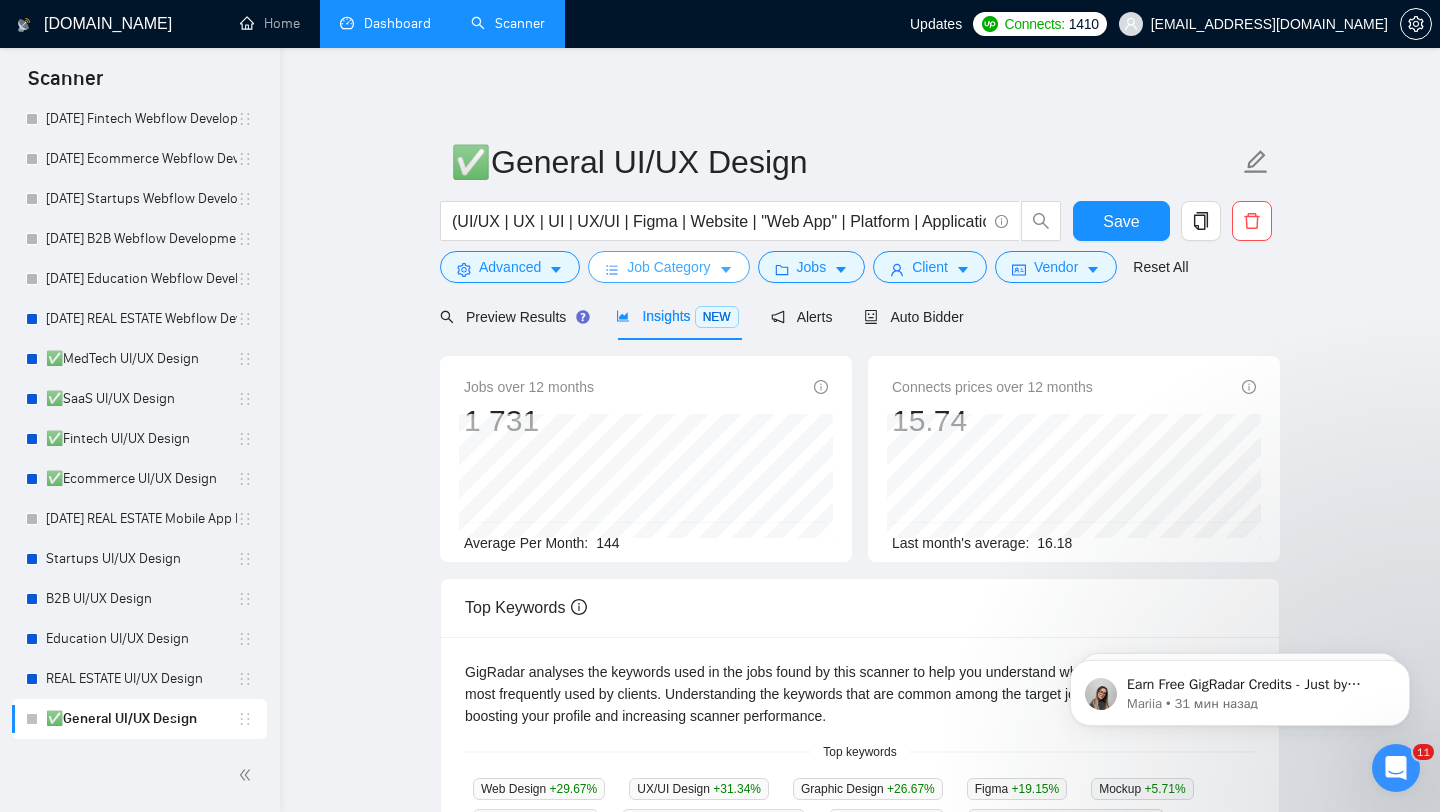 click on "Job Category" at bounding box center (668, 267) 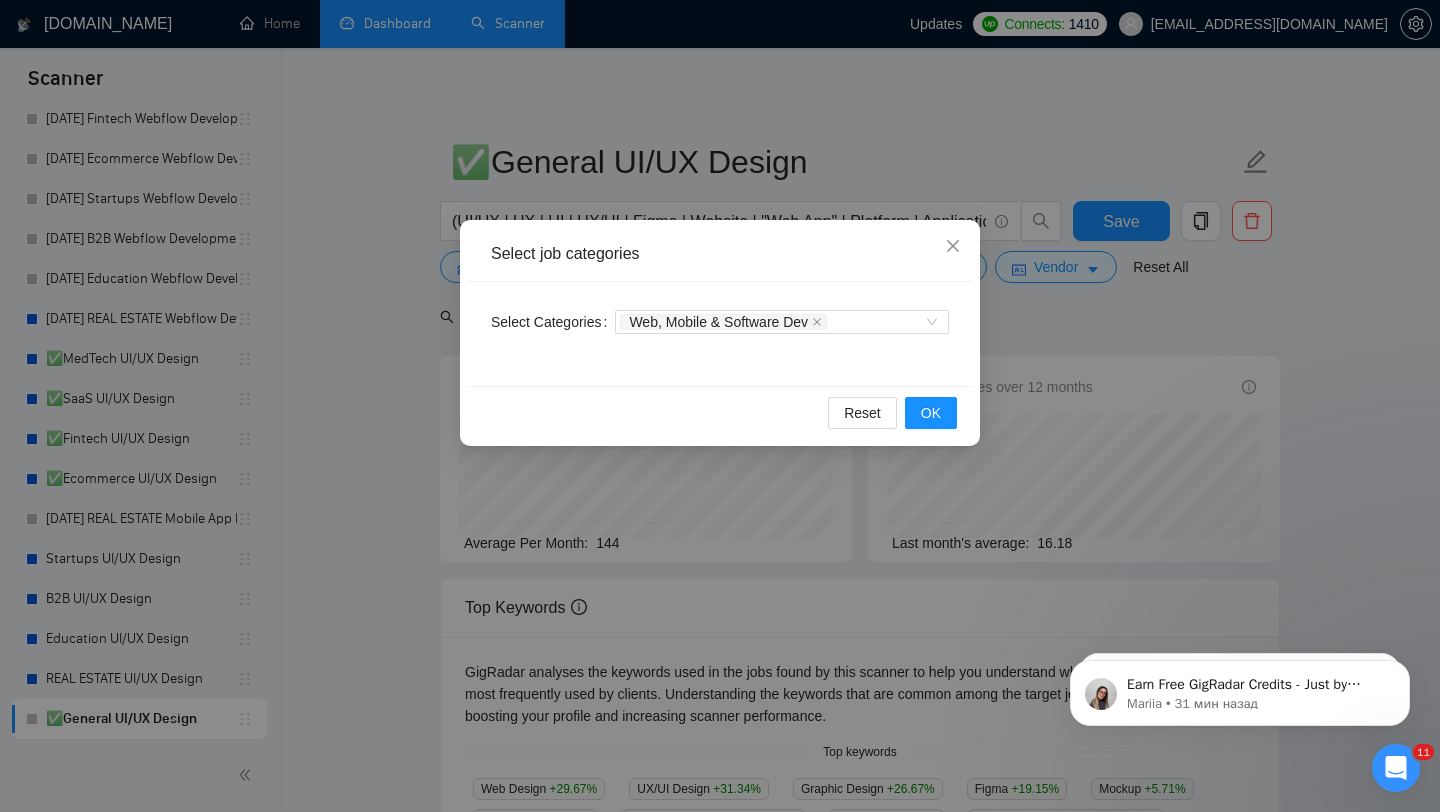 click on "Select job categories Select Categories Web, Mobile & Software Dev   Reset OK" at bounding box center [720, 406] 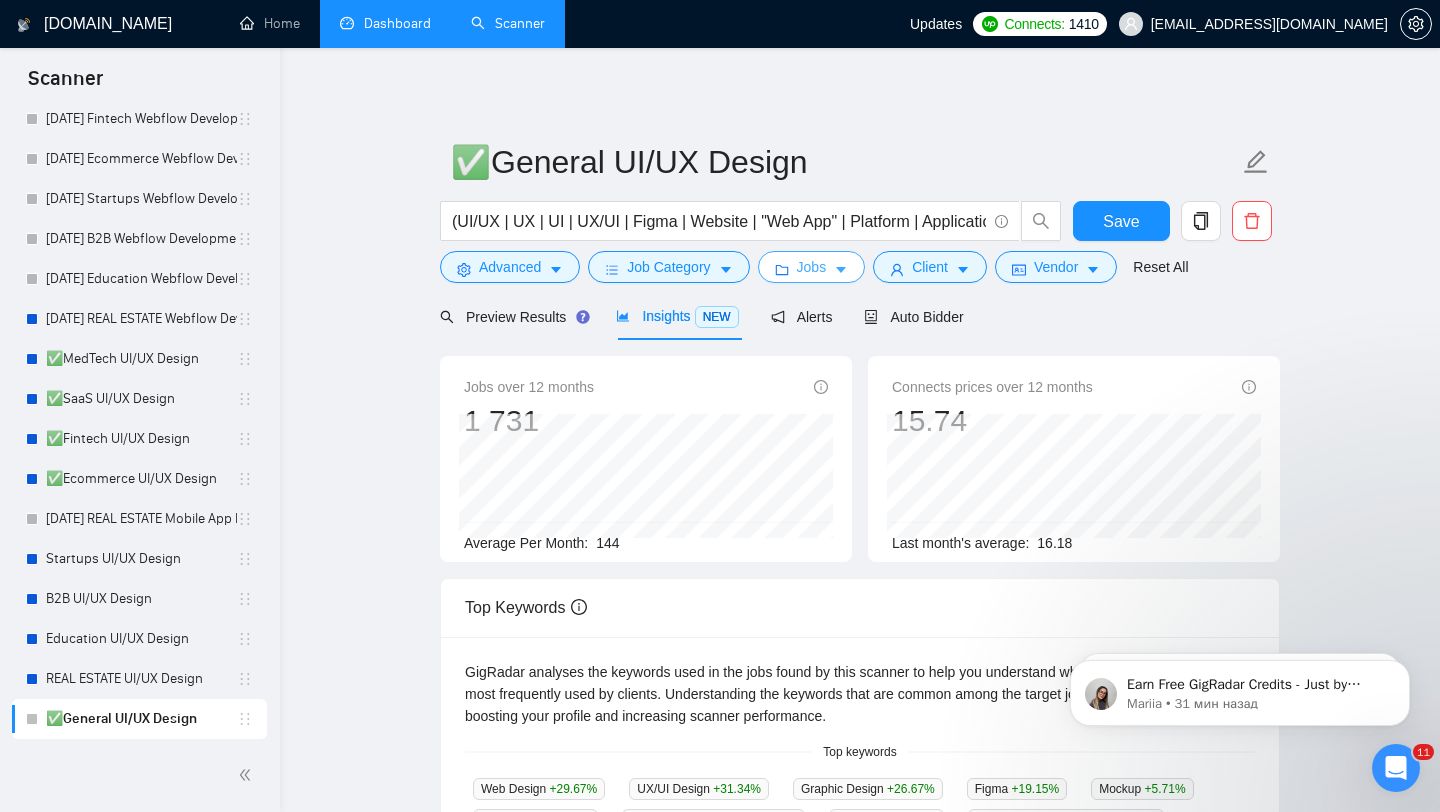 click on "Jobs" at bounding box center [812, 267] 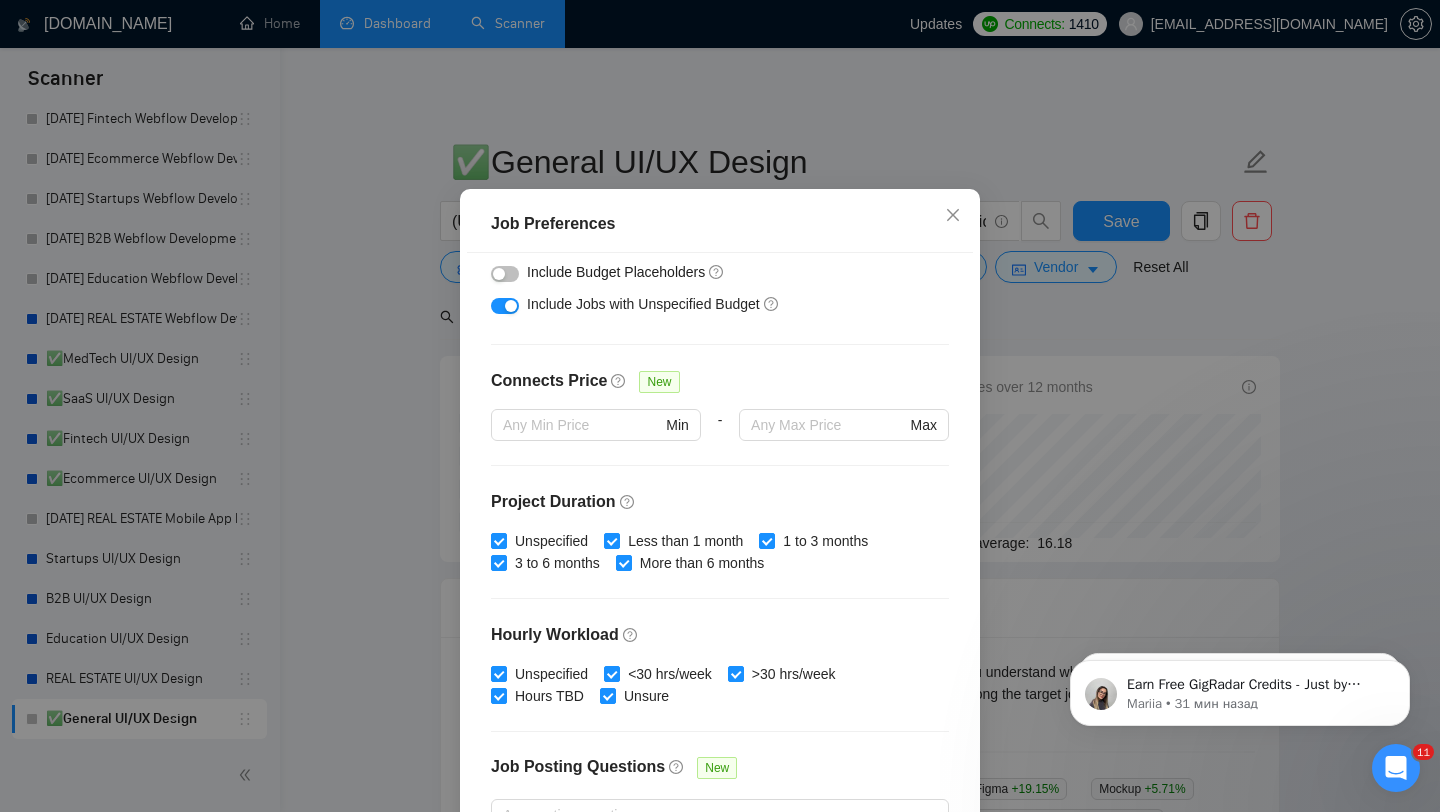 scroll, scrollTop: 559, scrollLeft: 0, axis: vertical 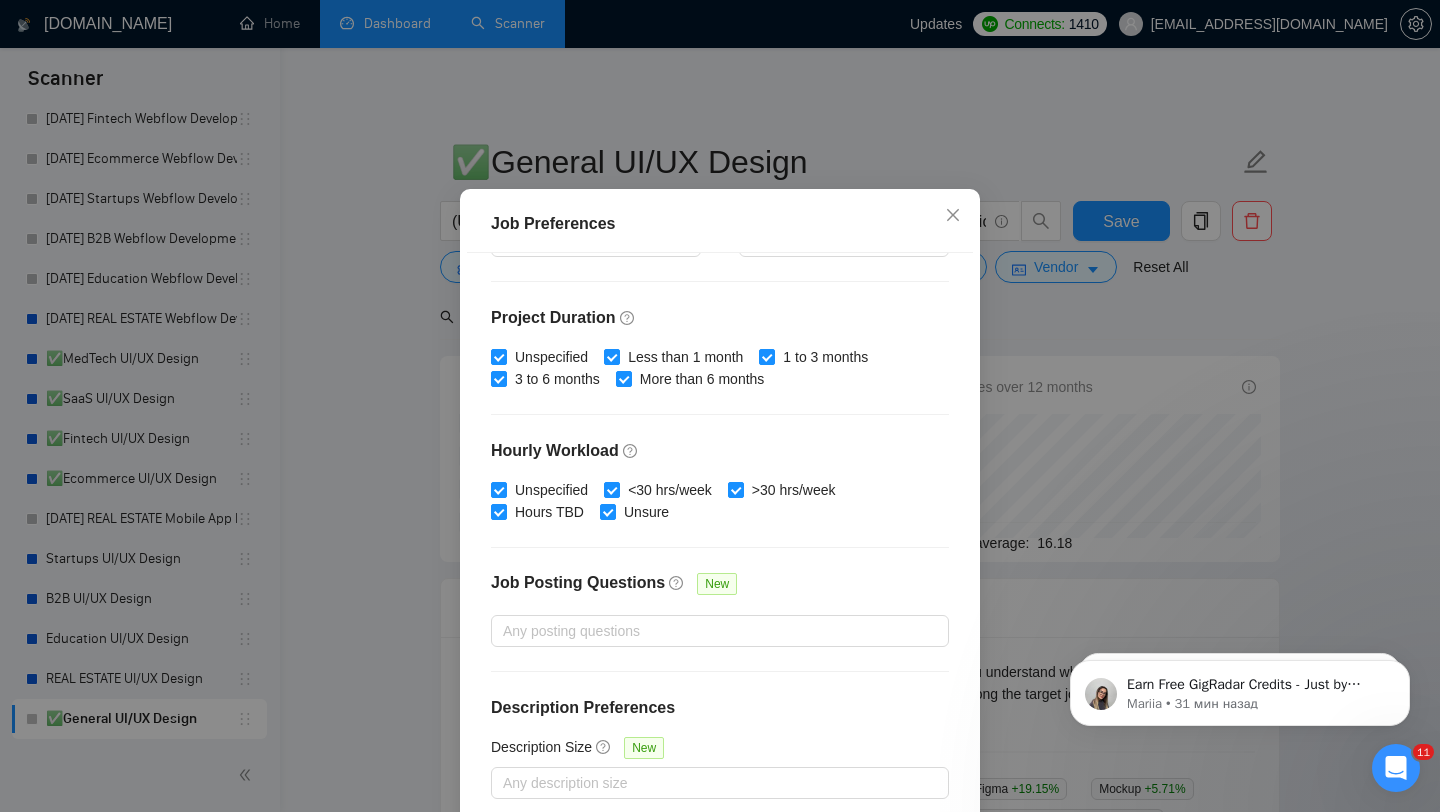 click on "Job Preferences Budget Project Type All Fixed Price Hourly Rate   Fixed Price Budget $ 1000 Min - $ Max Estimate Fixed Price When It’s Not Available New   Hourly Rate Price Budget $ 40 Min - $ Max Estimate Hourly Rate When It’s Not Available New Include Budget Placeholders Include Jobs with Unspecified Budget   Connects Price New Min - Max Project Duration   Unspecified Less than 1 month 1 to 3 months 3 to 6 months More than 6 months Hourly Workload   Unspecified <30 hrs/week >30 hrs/week Hours TBD Unsure Job Posting Questions New   Any posting questions Description Preferences Description Size New   Any description size Reset OK" at bounding box center [720, 406] 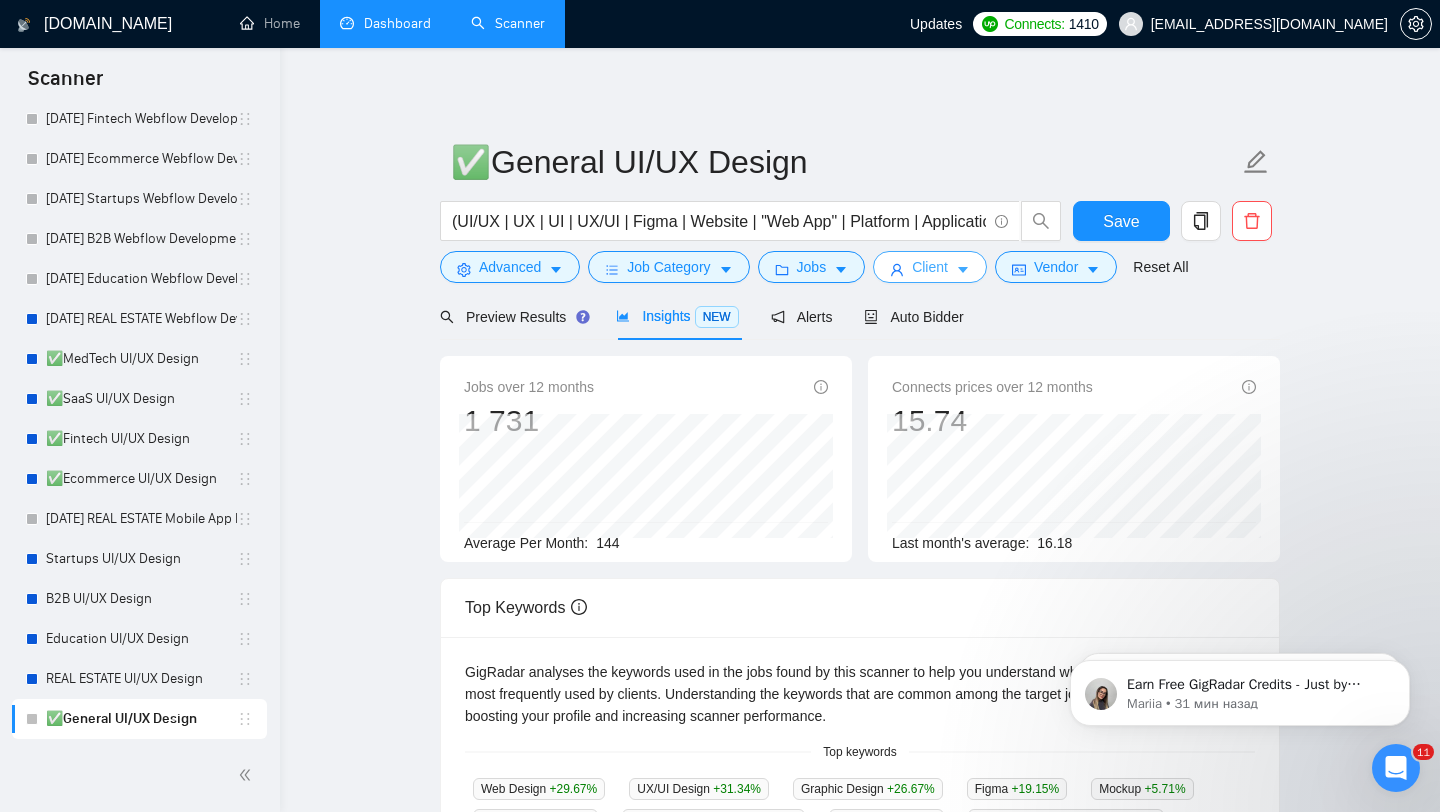 click on "Client" at bounding box center (930, 267) 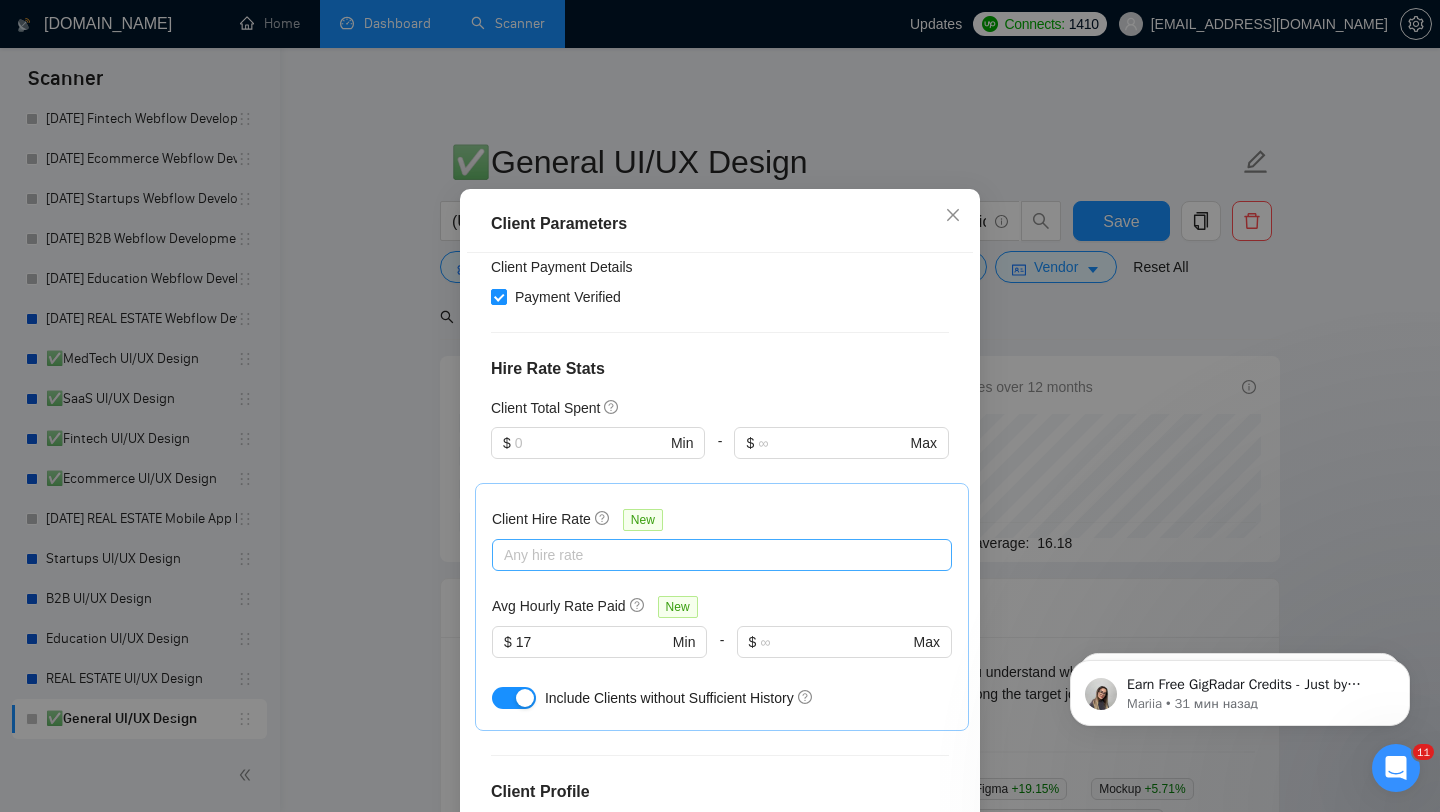 scroll, scrollTop: 29, scrollLeft: 0, axis: vertical 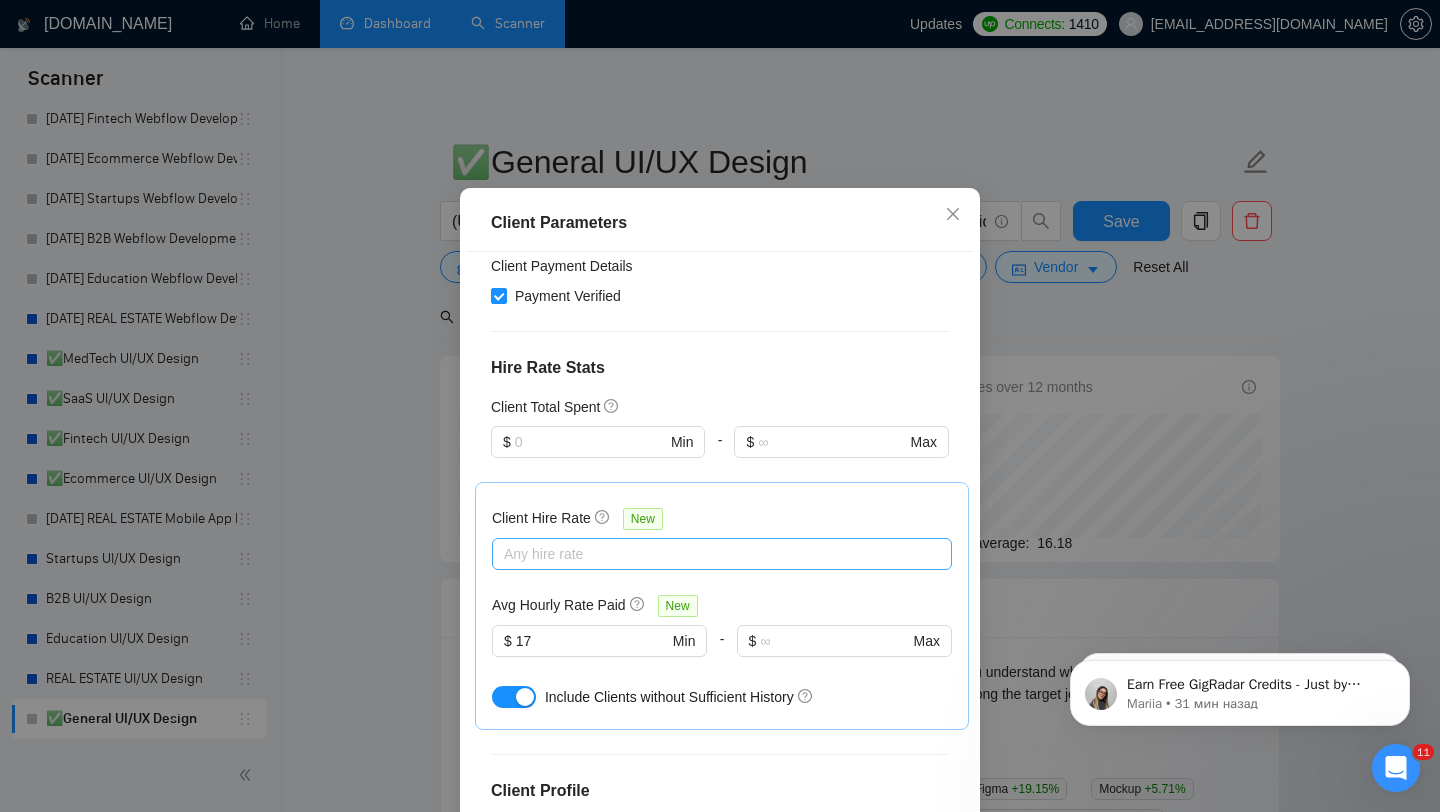 click on "Client Parameters Client Location Include Client Countries [GEOGRAPHIC_DATA] [GEOGRAPHIC_DATA] [GEOGRAPHIC_DATA] [GEOGRAPHIC_DATA] [GEOGRAPHIC_DATA] [GEOGRAPHIC_DATA] [GEOGRAPHIC_DATA] [GEOGRAPHIC_DATA] [GEOGRAPHIC_DATA] [GEOGRAPHIC_DATA] [GEOGRAPHIC_DATA] [GEOGRAPHIC_DATA] [GEOGRAPHIC_DATA] [GEOGRAPHIC_DATA] [GEOGRAPHIC_DATA] [GEOGRAPHIC_DATA] [GEOGRAPHIC_DATA] [GEOGRAPHIC_DATA] [GEOGRAPHIC_DATA] [GEOGRAPHIC_DATA] [GEOGRAPHIC_DATA] [GEOGRAPHIC_DATA] [GEOGRAPHIC_DATA] [GEOGRAPHIC_DATA] [GEOGRAPHIC_DATA] [GEOGRAPHIC_DATA] [GEOGRAPHIC_DATA] [GEOGRAPHIC_DATA] [GEOGRAPHIC_DATA] [GEOGRAPHIC_DATA] [GEOGRAPHIC_DATA] [GEOGRAPHIC_DATA] [GEOGRAPHIC_DATA] [GEOGRAPHIC_DATA] [GEOGRAPHIC_DATA] [GEOGRAPHIC_DATA] [GEOGRAPHIC_DATA] [GEOGRAPHIC_DATA] [GEOGRAPHIC_DATA] [GEOGRAPHIC_DATA] [GEOGRAPHIC_DATA]   Exclude Client Countries   Select Client Rating Client Min Average Feedback Include clients with no feedback Client Payment Details Payment Verified Hire Rate Stats   Client Total Spent $ Min - $ Max Client Hire Rate New   Any hire rate   Avg Hourly Rate Paid New $ 17 Min - $ Max Include Clients without Sufficient History Client Profile Client Industry New   Any industry Client Company Size   Any company size Enterprise Clients New   Any clients Reset OK" at bounding box center (720, 406) 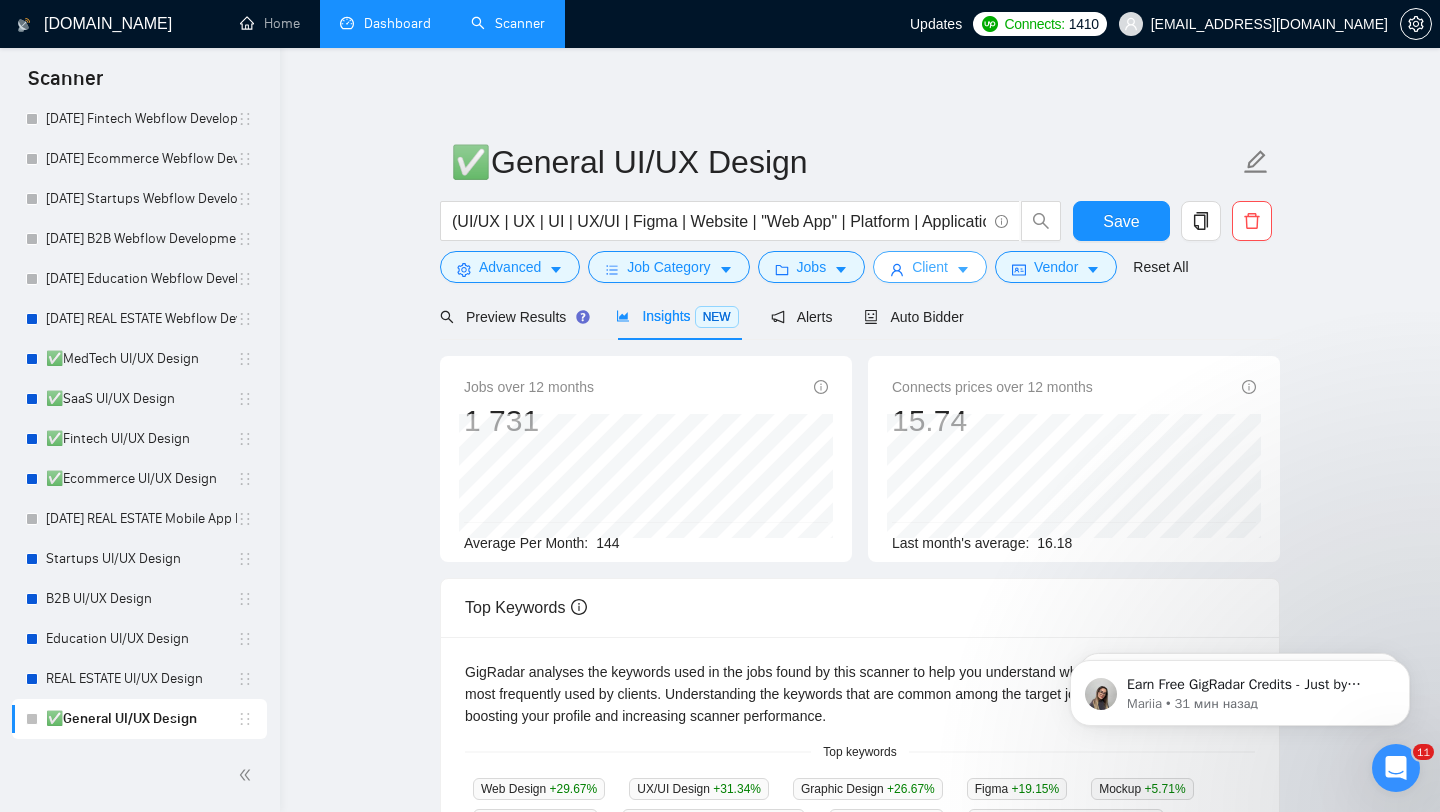 scroll, scrollTop: 0, scrollLeft: 0, axis: both 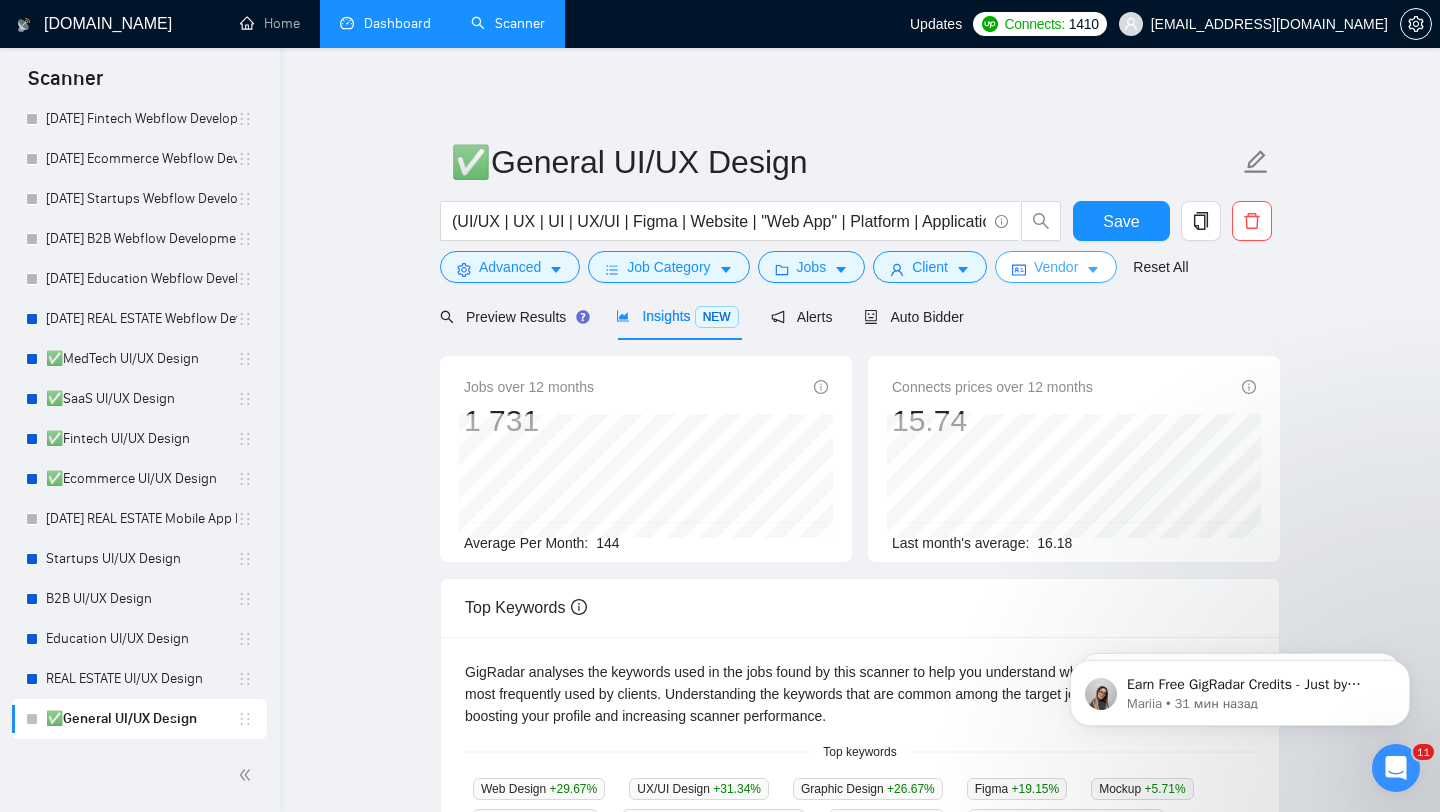 click on "Vendor" at bounding box center [1056, 267] 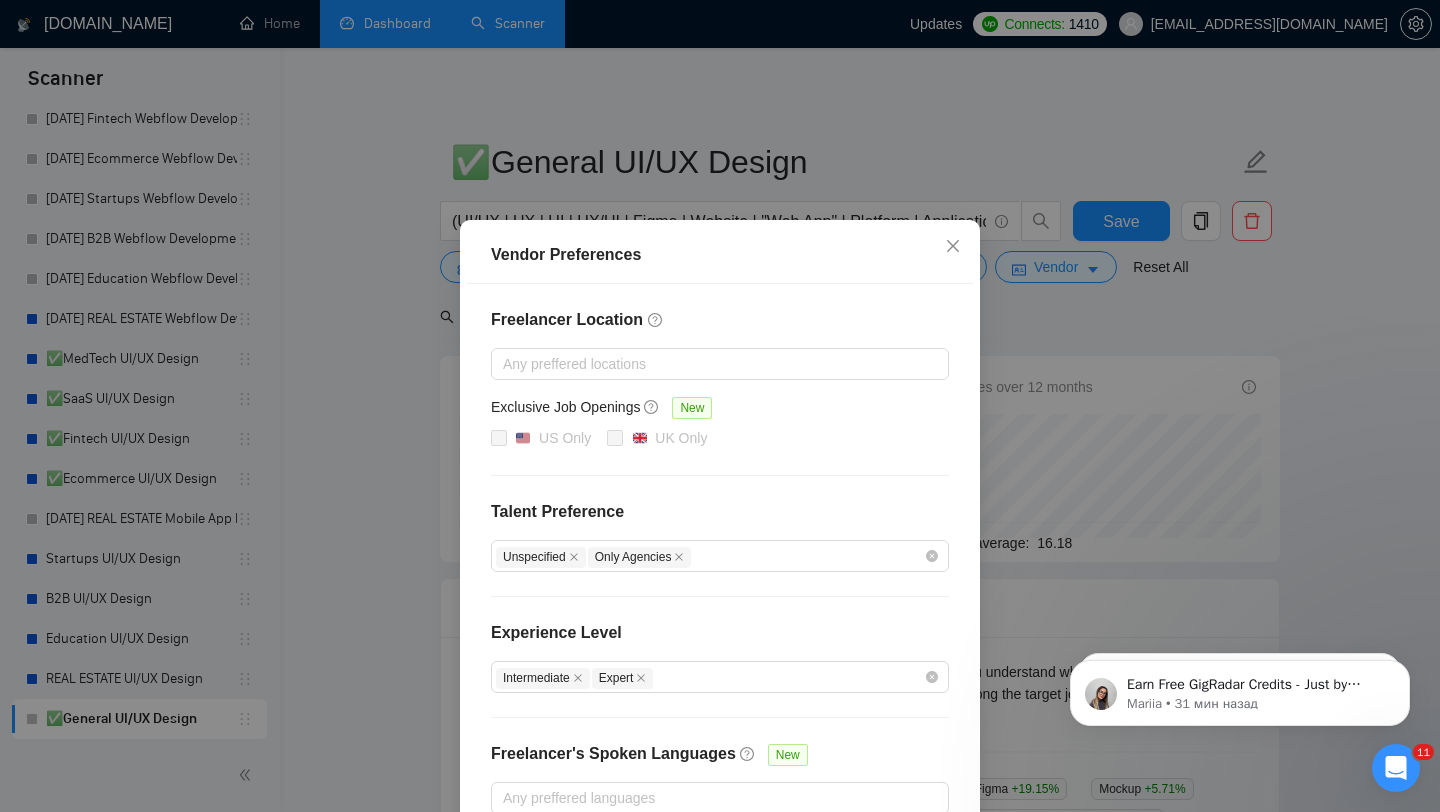 scroll, scrollTop: 113, scrollLeft: 0, axis: vertical 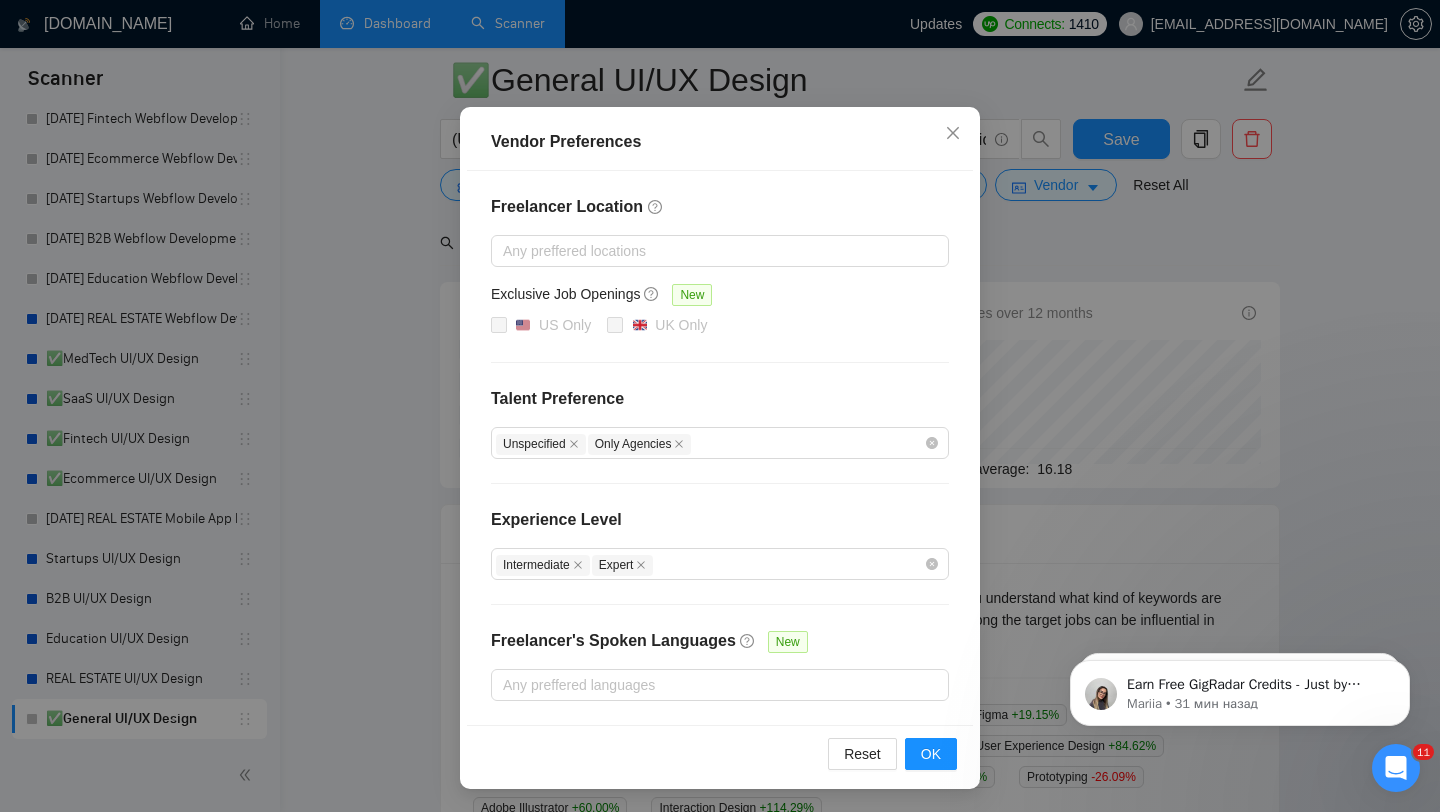 click on "Vendor Preferences Freelancer Location     Any preffered locations Exclusive Job Openings [GEOGRAPHIC_DATA] Only UK Only Talent Preference Unspecified Only Agencies   Experience Level Intermediate Expert   Freelancer's Spoken Languages New   Any preffered languages Reset OK" at bounding box center [720, 406] 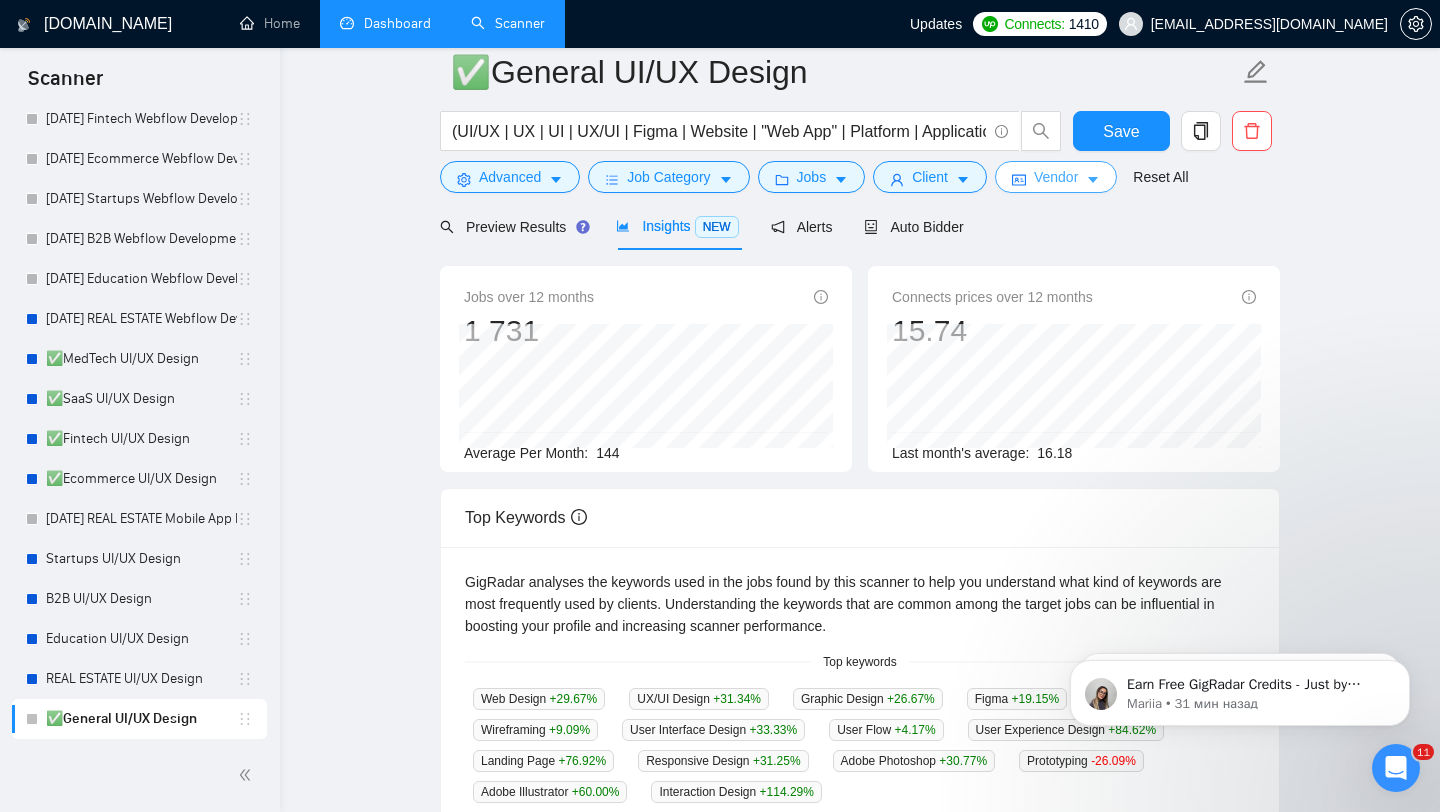 scroll, scrollTop: 0, scrollLeft: 0, axis: both 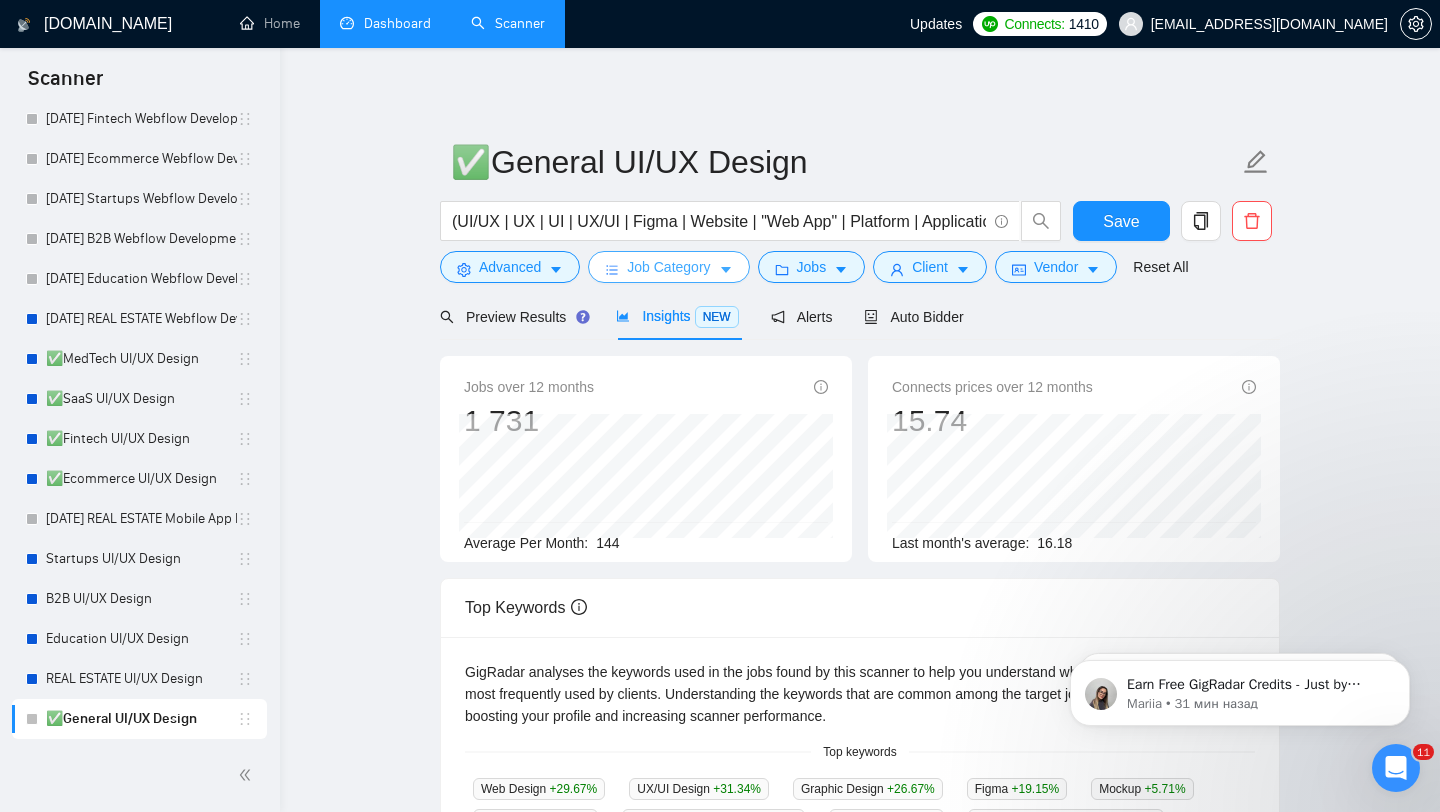 click on "Job Category" at bounding box center (668, 267) 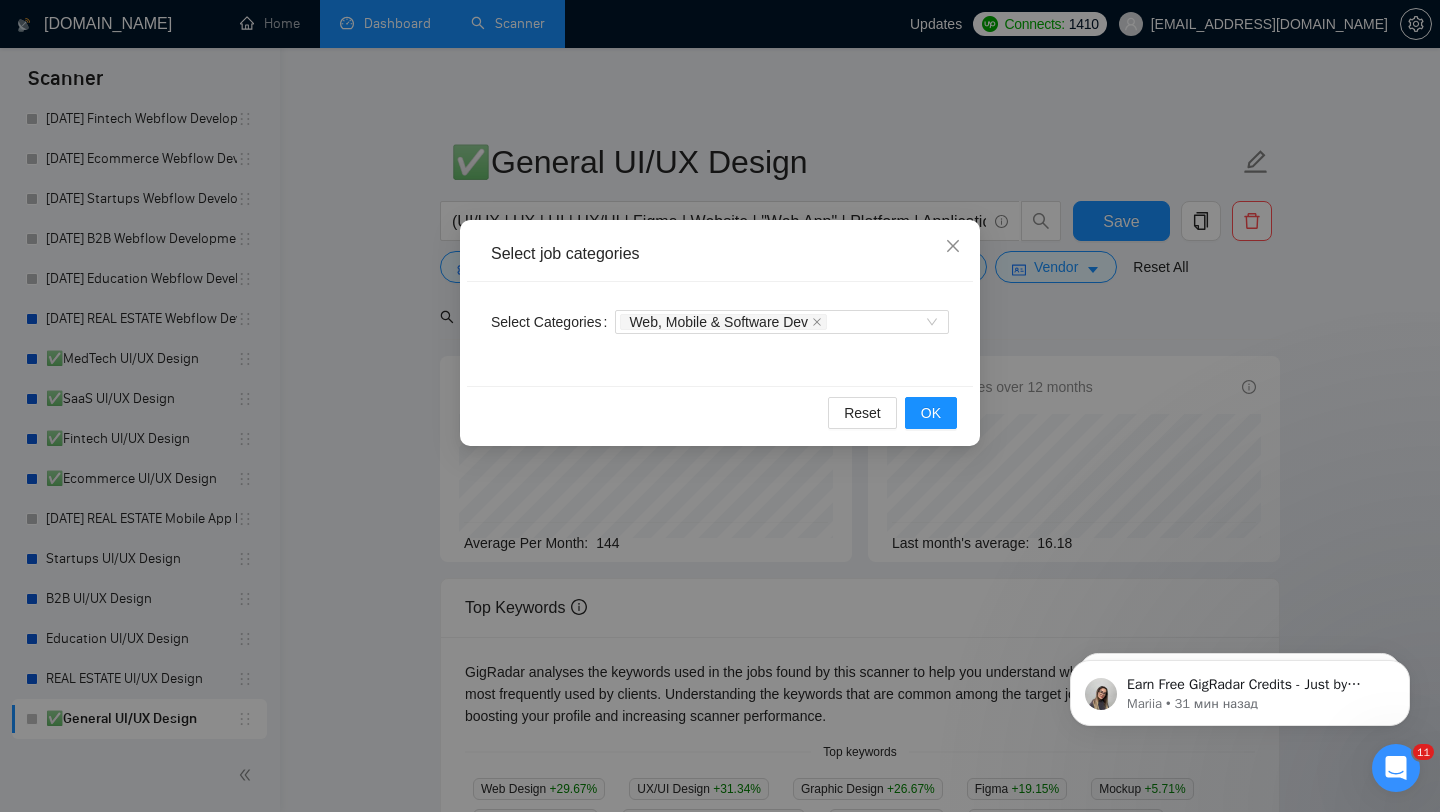 click on "Select job categories Select Categories Web, Mobile & Software Dev   Reset OK" at bounding box center [720, 406] 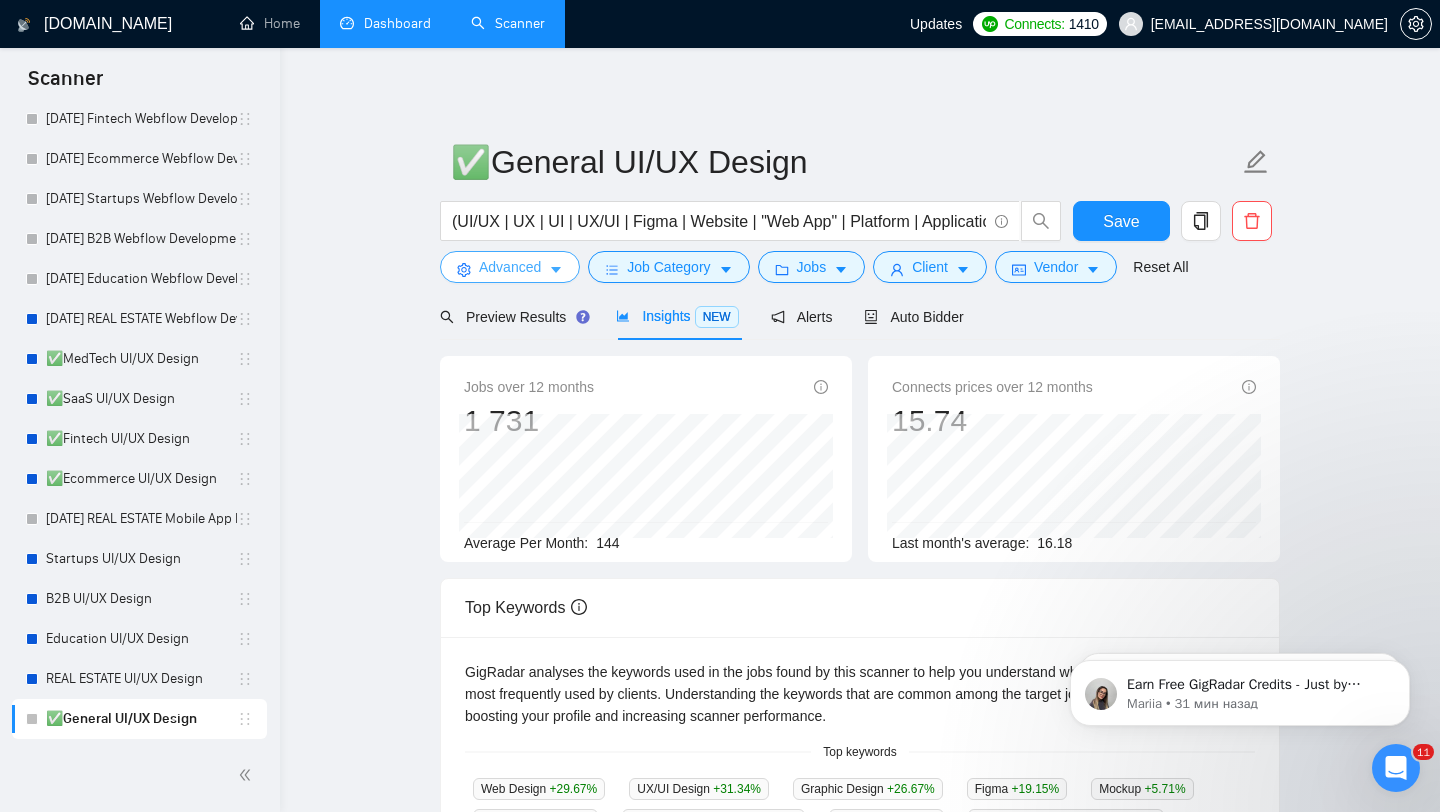 click on "Advanced" at bounding box center (510, 267) 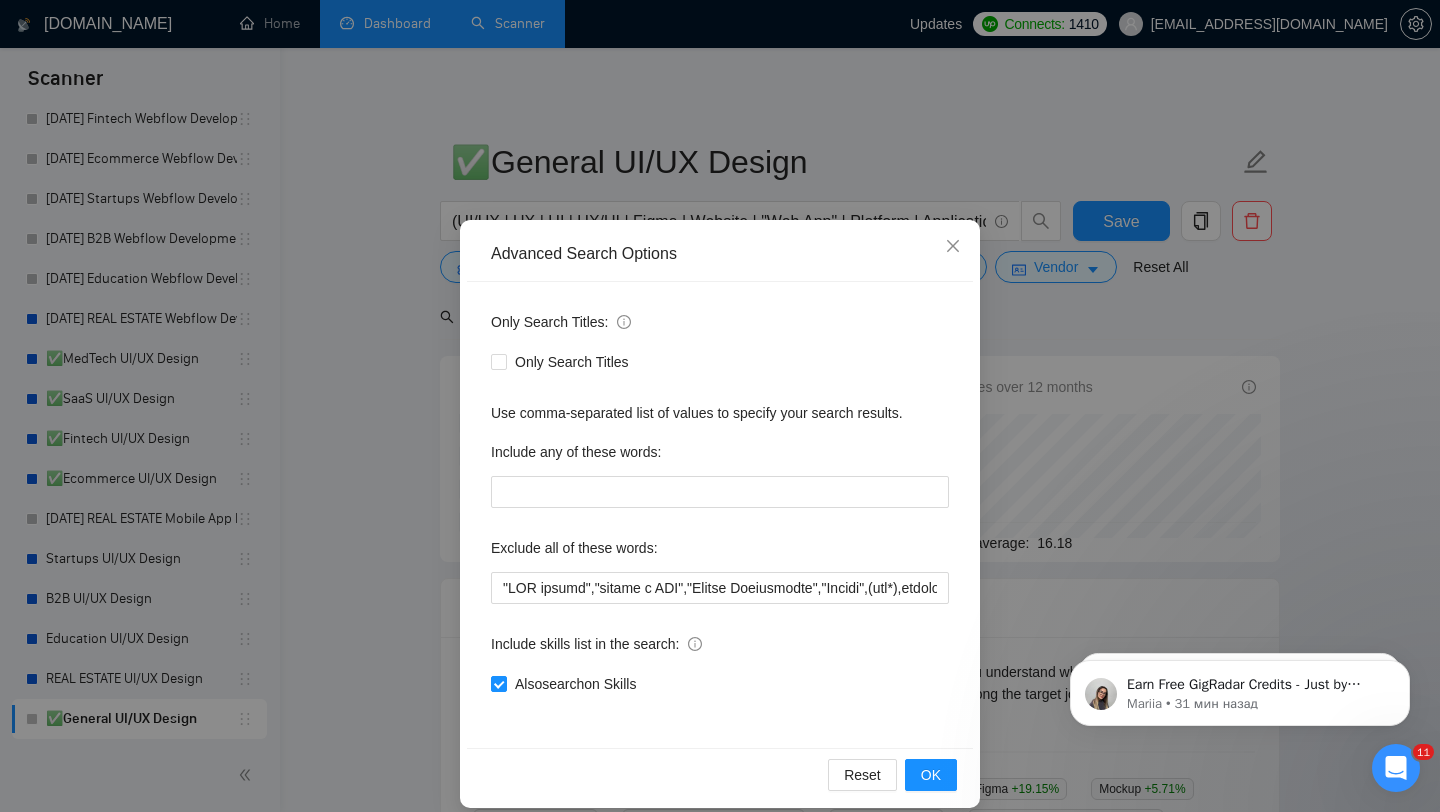 click on "Advanced Search Options Only Search Titles:   Only Search Titles Use comma-separated list of values to specify your search results. Include any of these words: Exclude all of these words: Include skills list in the search:   Also  search  on Skills Reset OK" at bounding box center [720, 406] 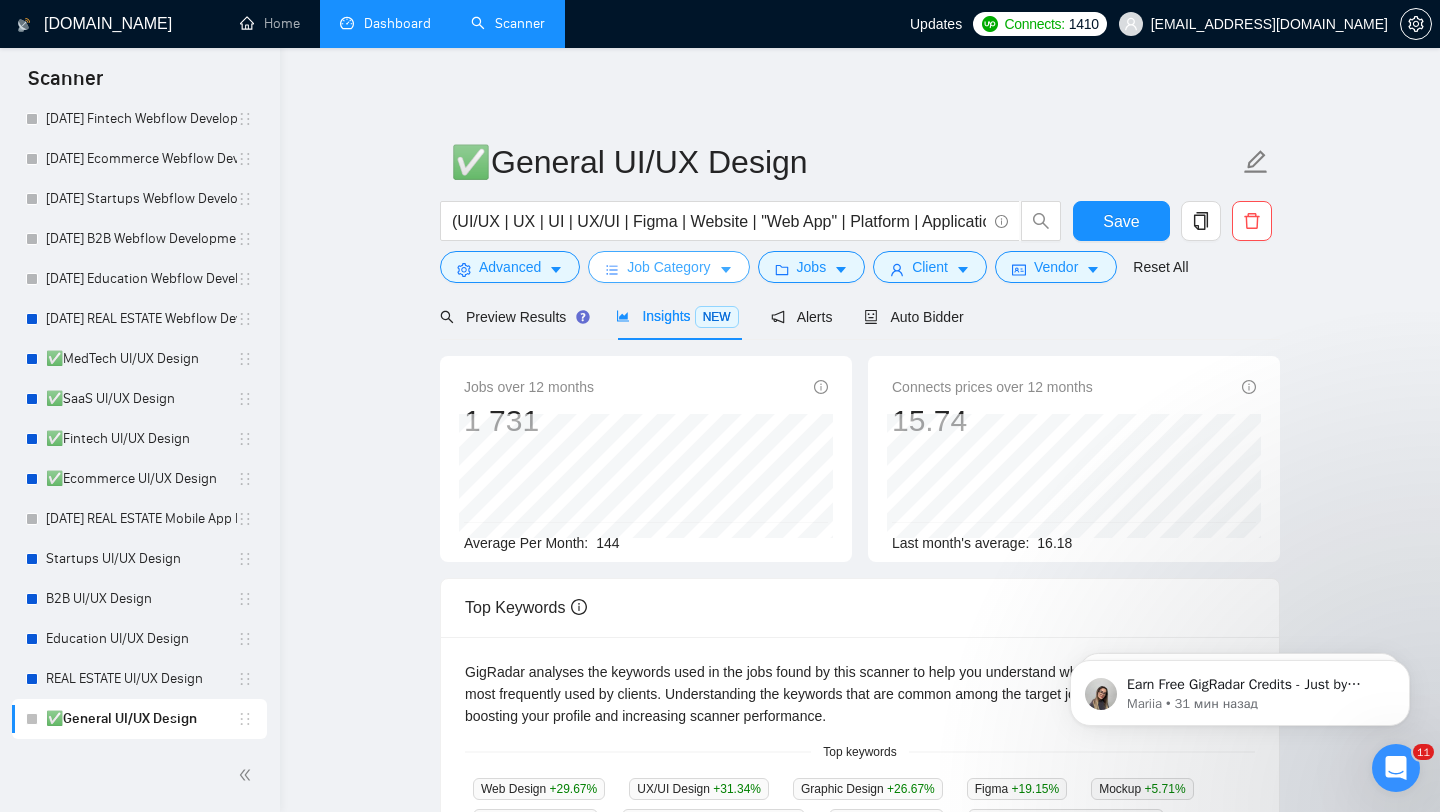 click on "Job Category" at bounding box center [668, 267] 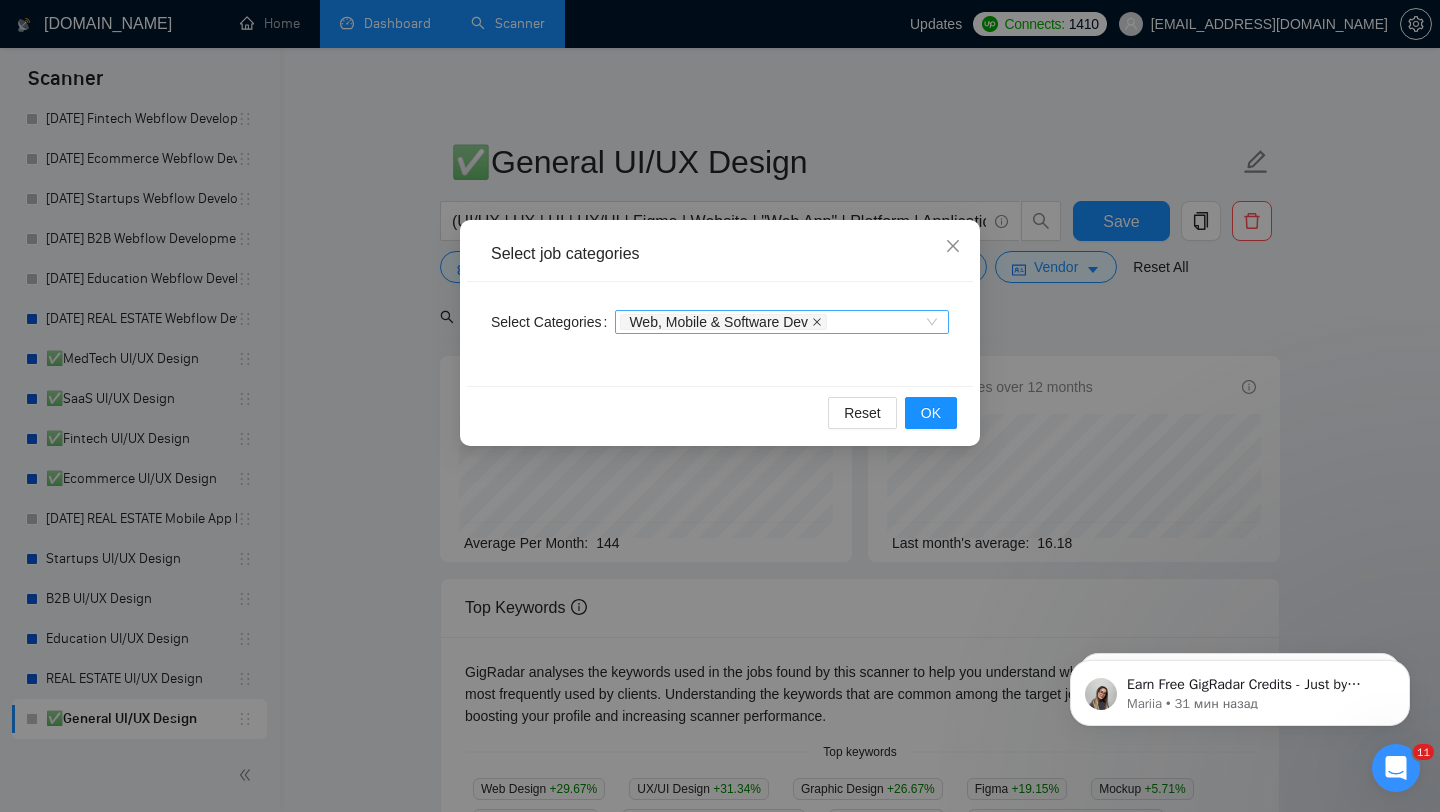 click 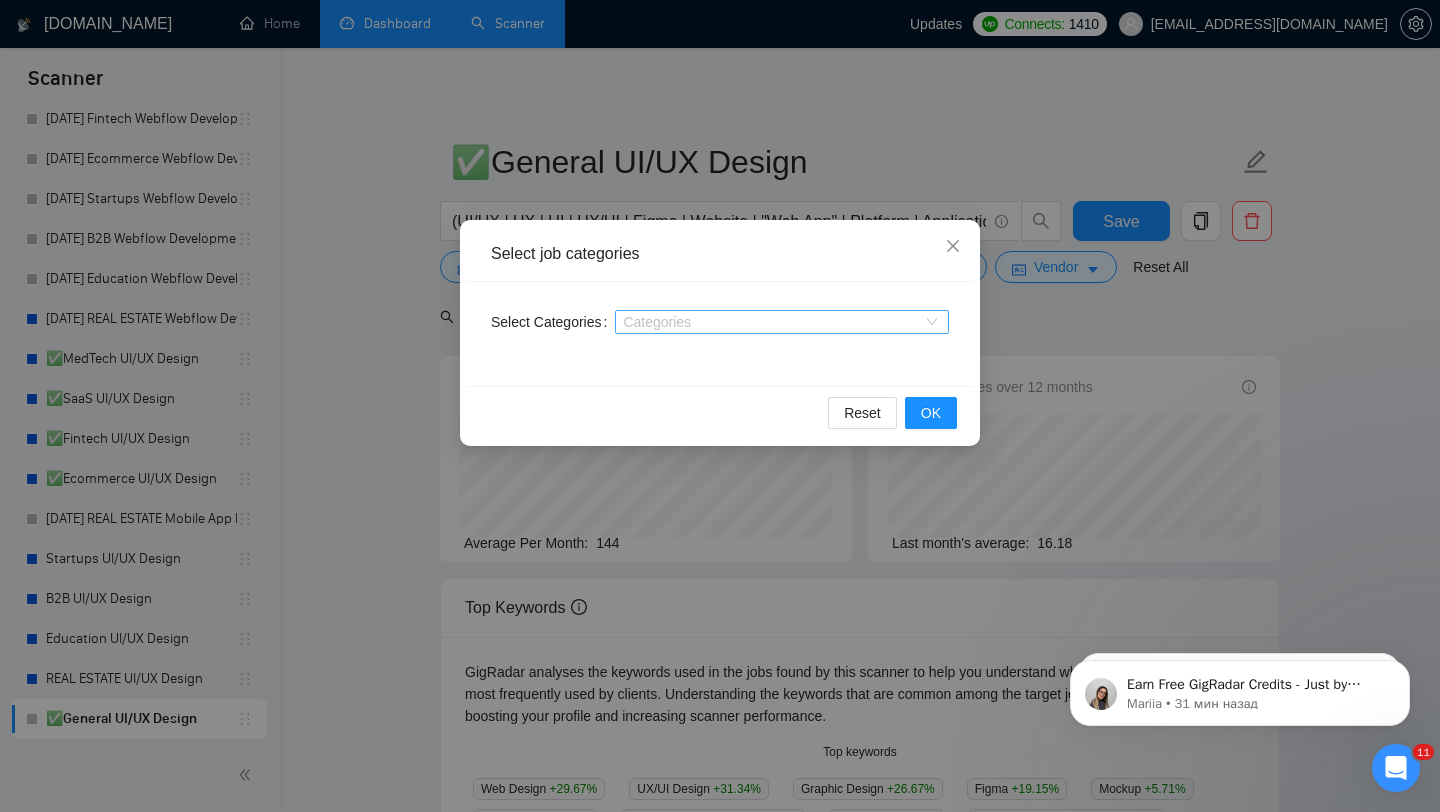 click on "Select job categories Select Categories   Categories Reset OK" at bounding box center [720, 406] 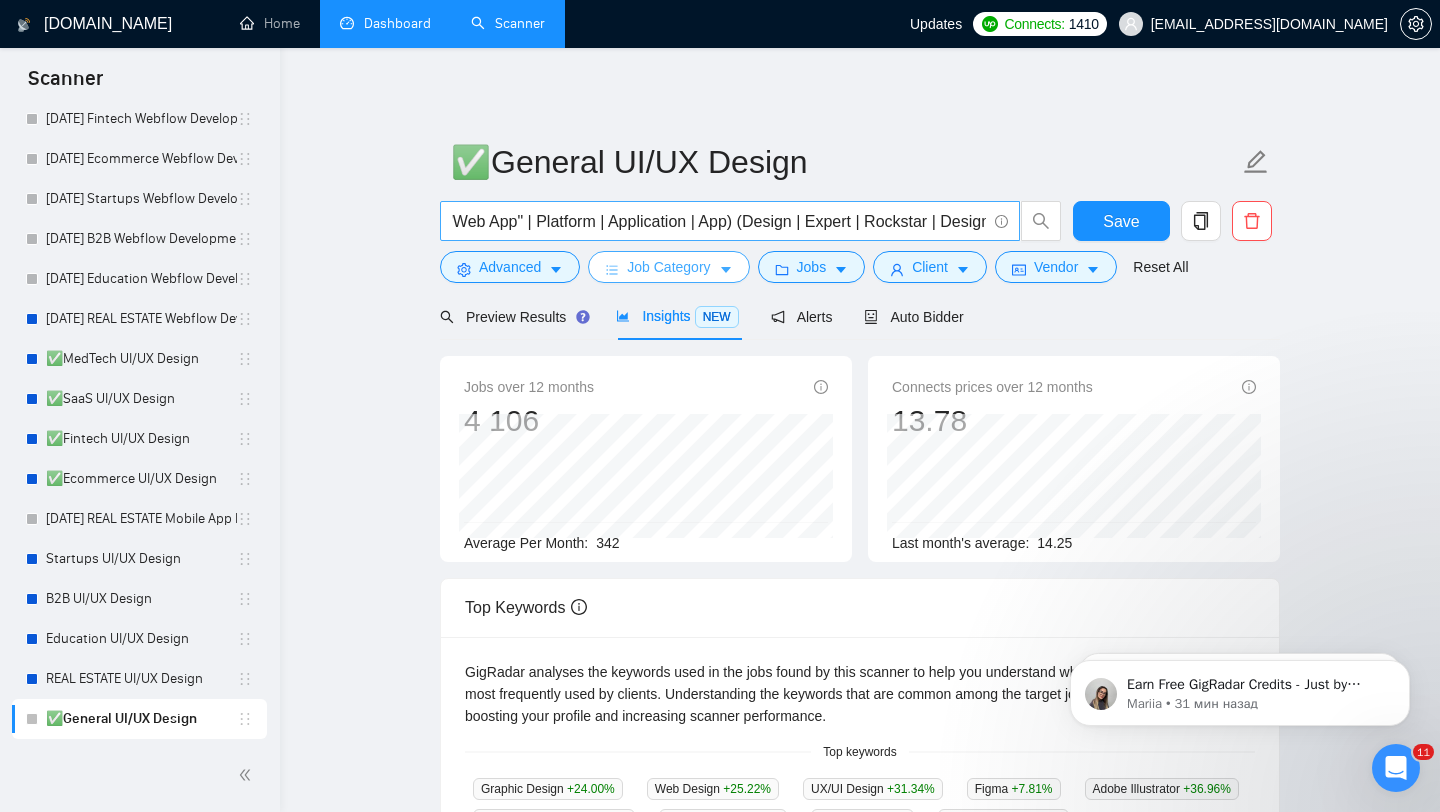 scroll, scrollTop: 0, scrollLeft: 342, axis: horizontal 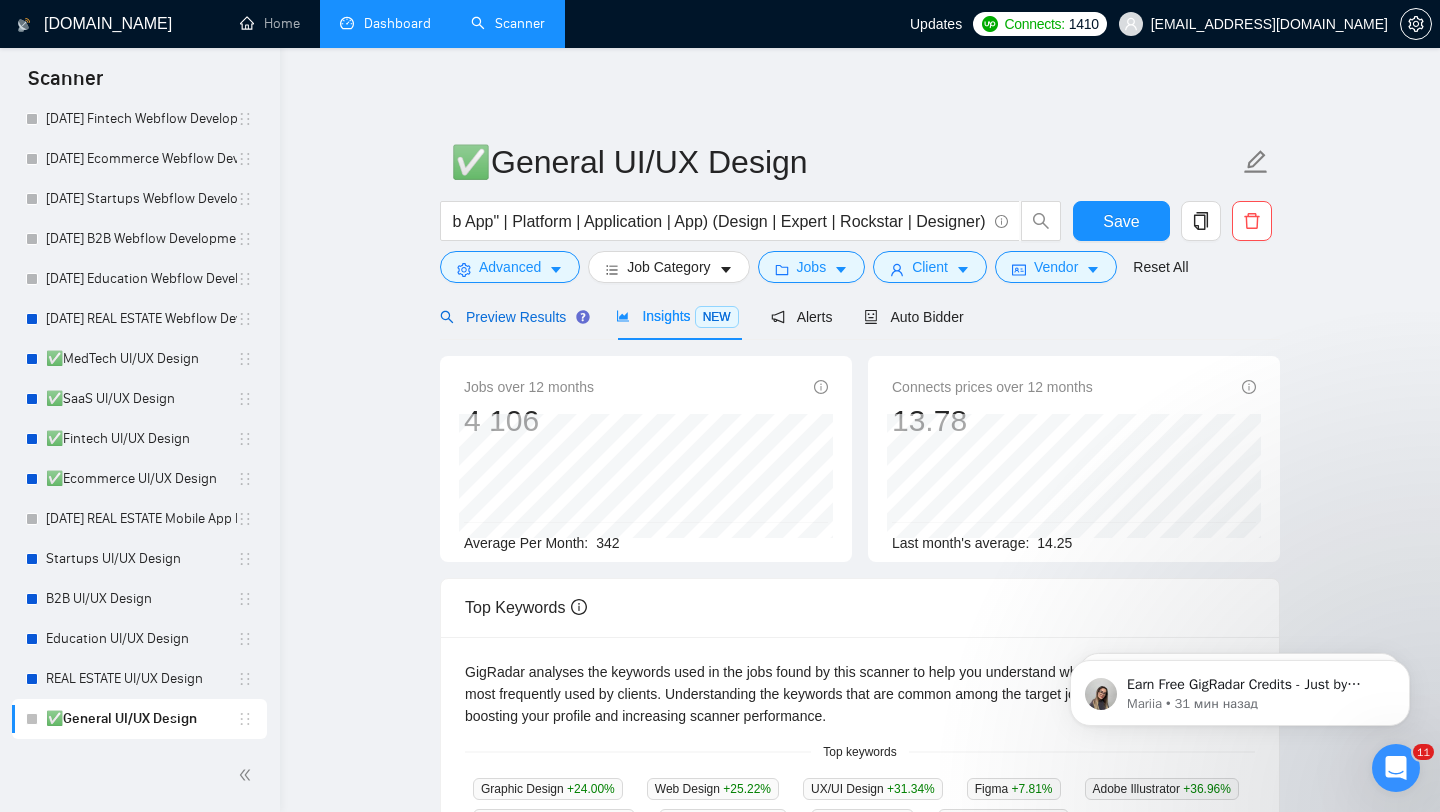 click on "Preview Results" at bounding box center [512, 317] 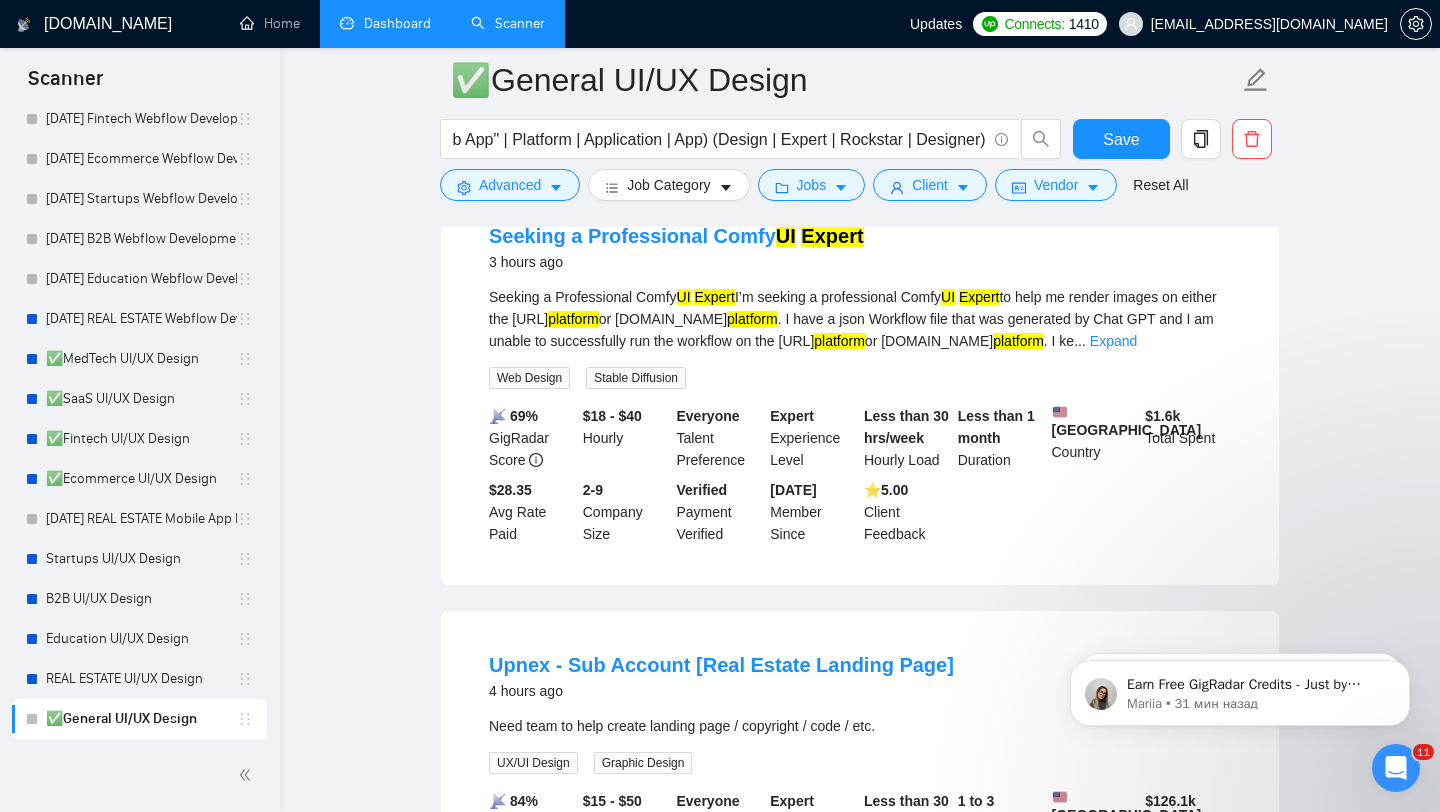 scroll, scrollTop: 652, scrollLeft: 0, axis: vertical 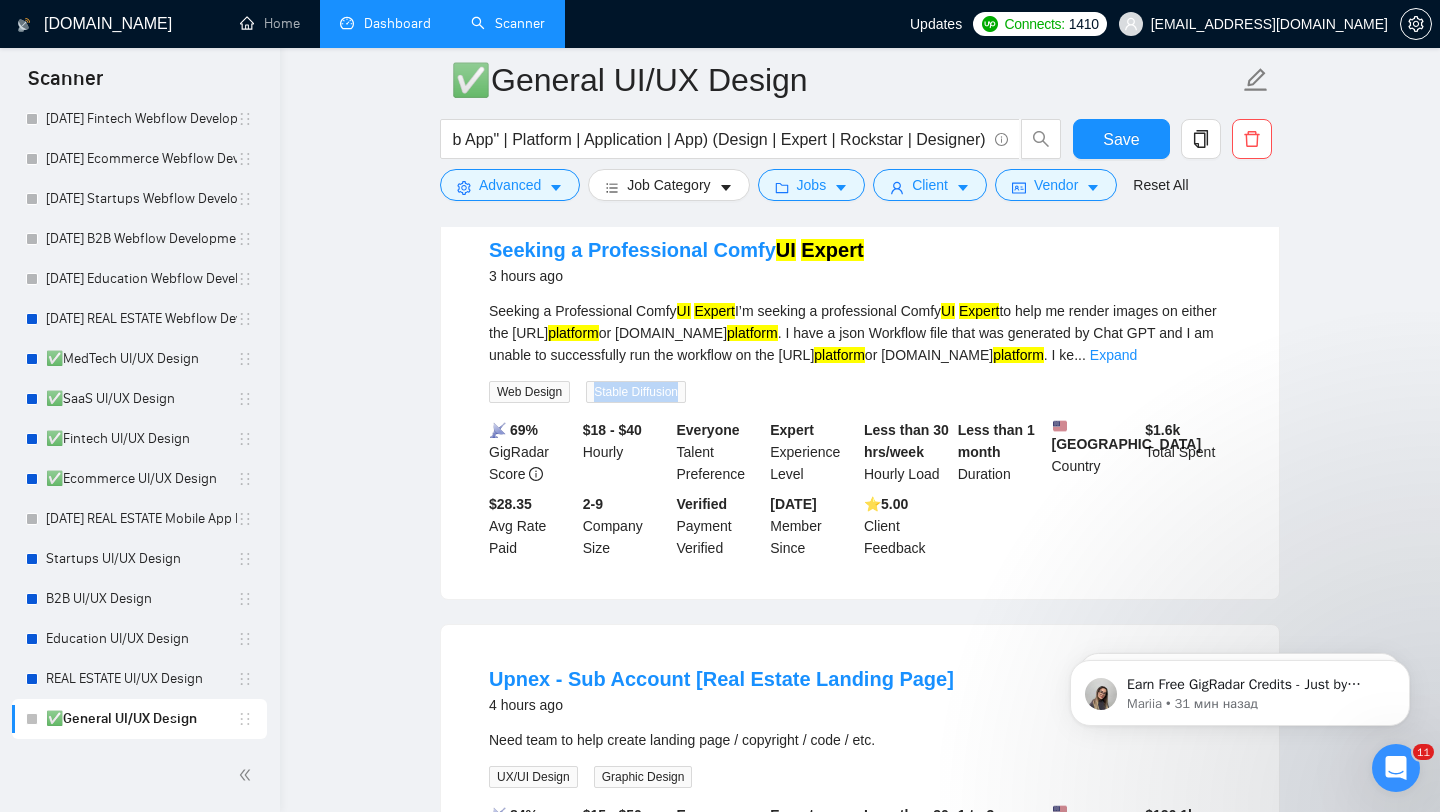 drag, startPoint x: 722, startPoint y: 391, endPoint x: 588, endPoint y: 391, distance: 134 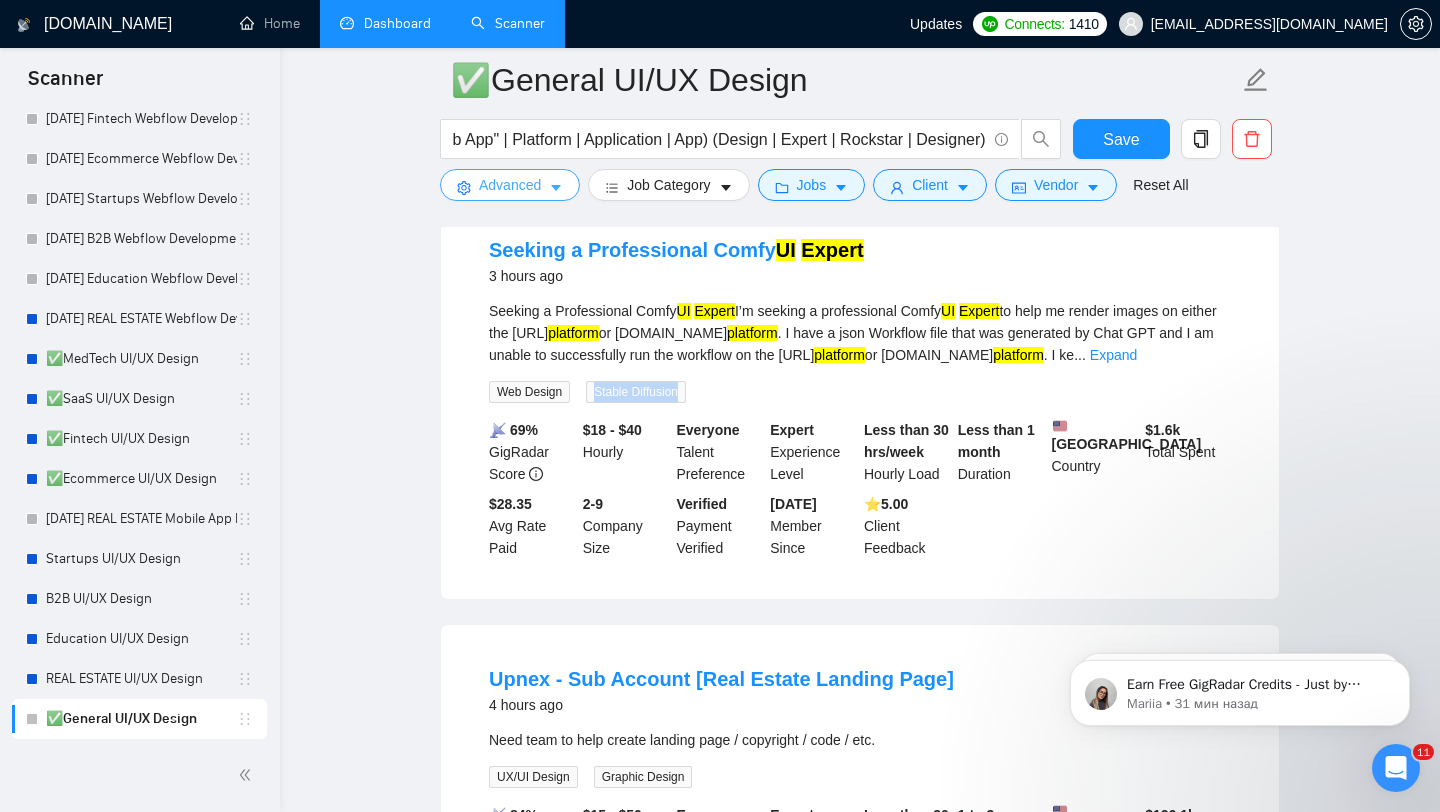 click on "Advanced" at bounding box center [510, 185] 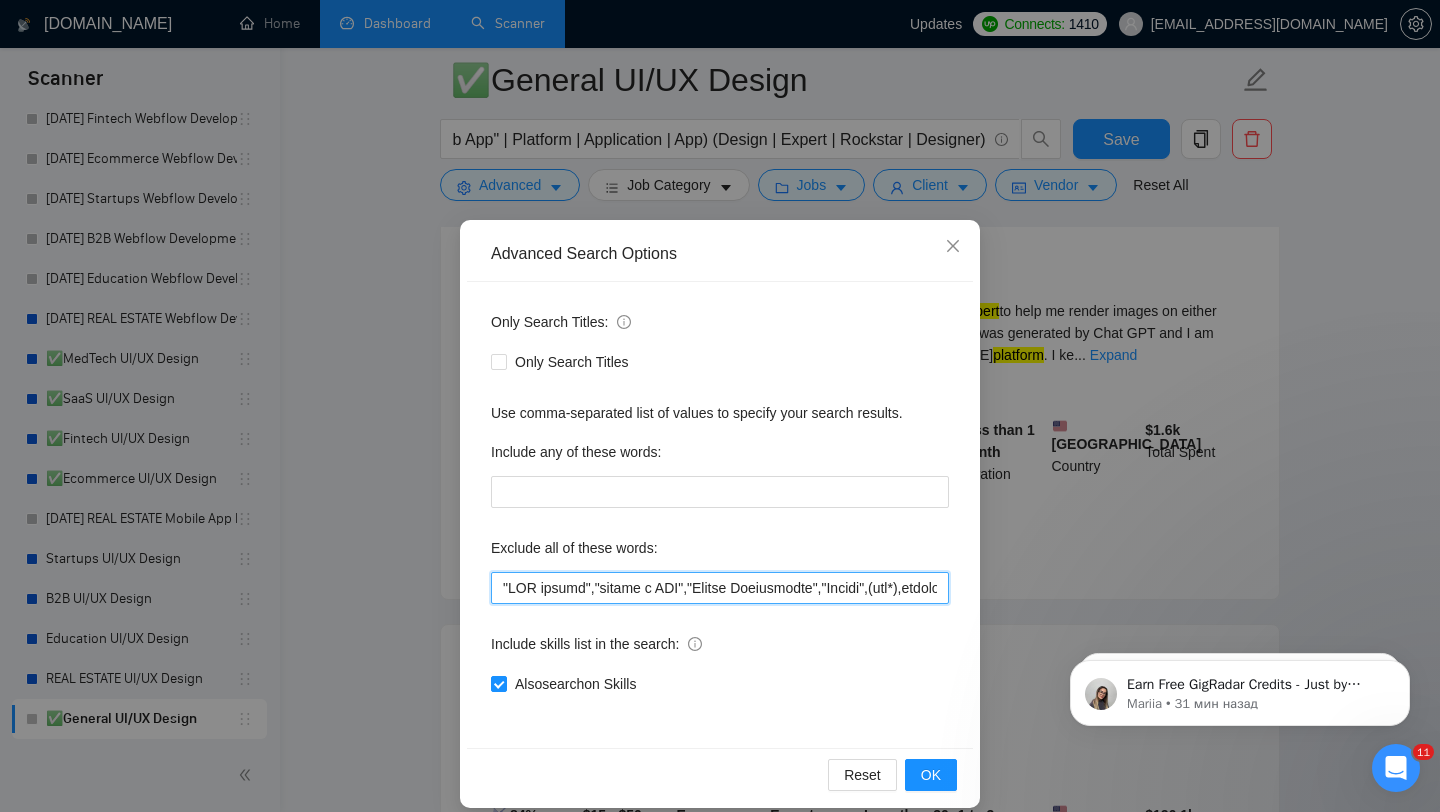 click at bounding box center (720, 588) 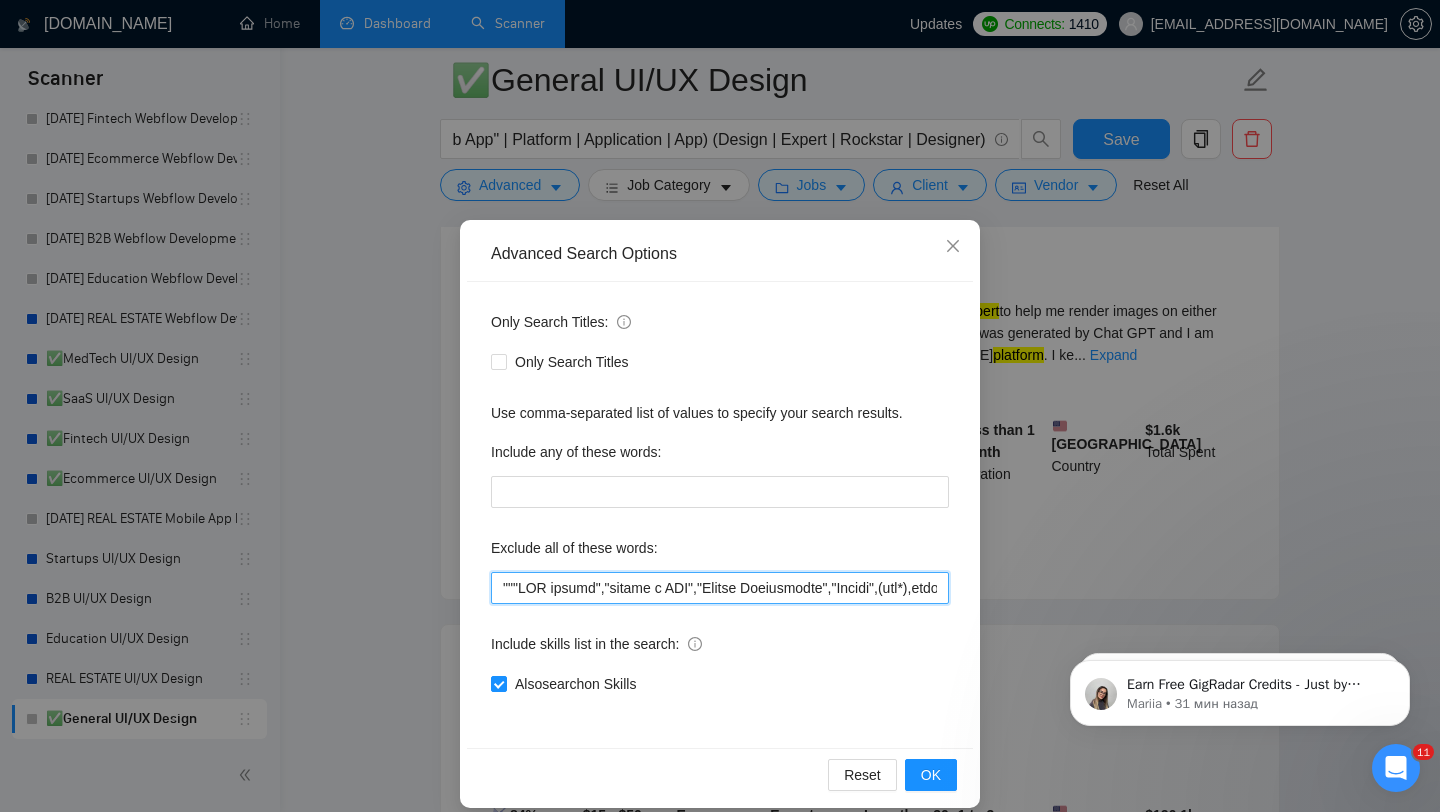 paste on "Stable Diffusion" 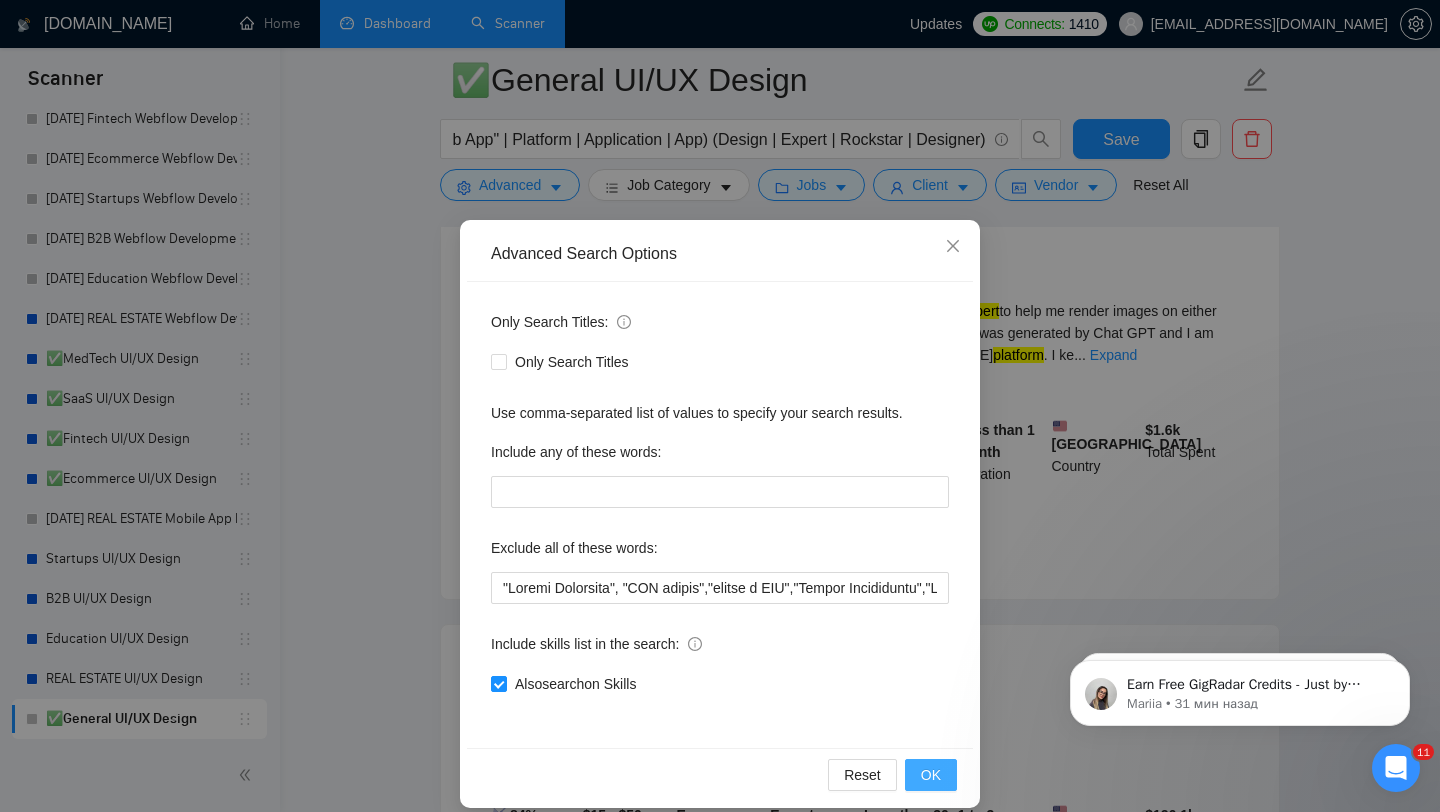 click on "OK" at bounding box center [931, 775] 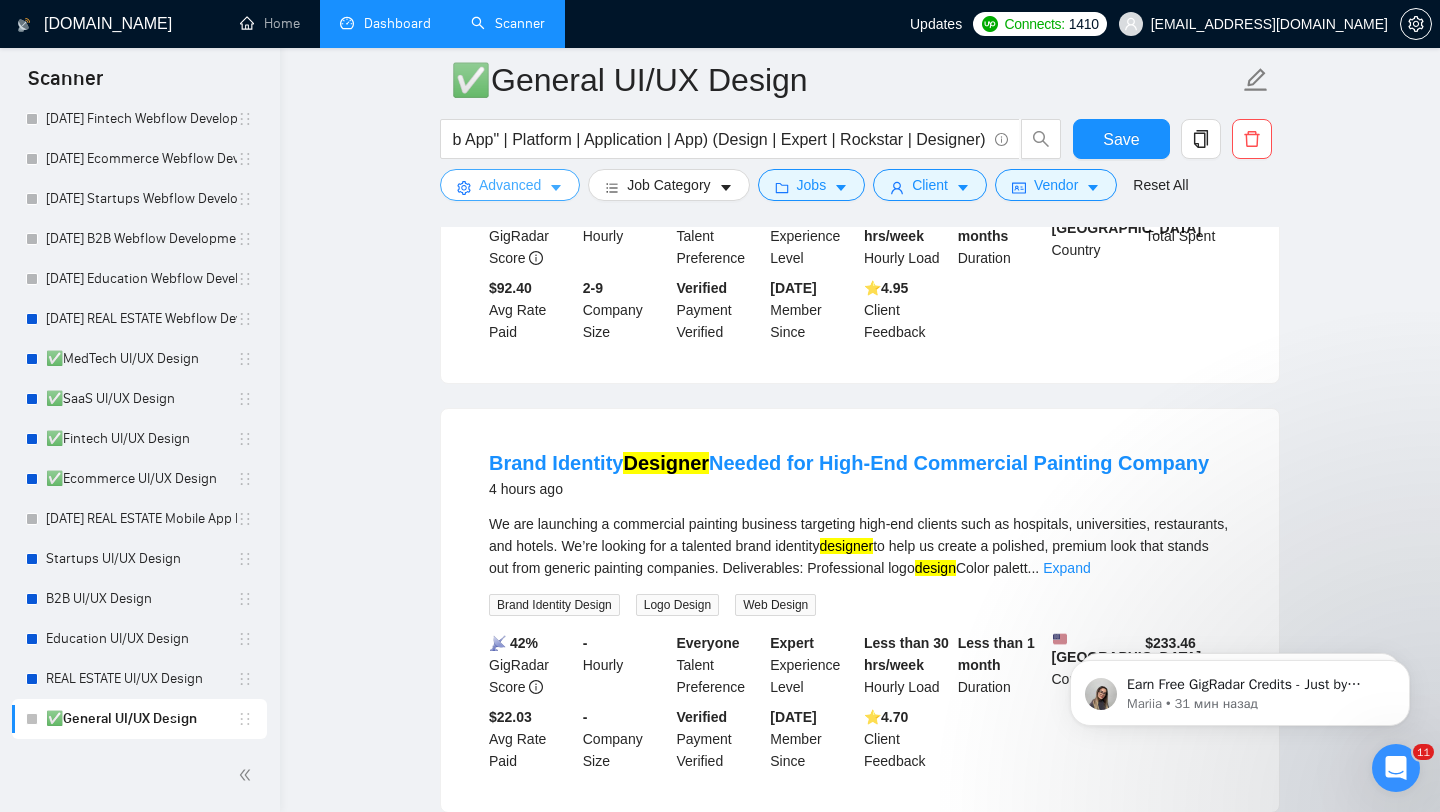 scroll, scrollTop: 848, scrollLeft: 0, axis: vertical 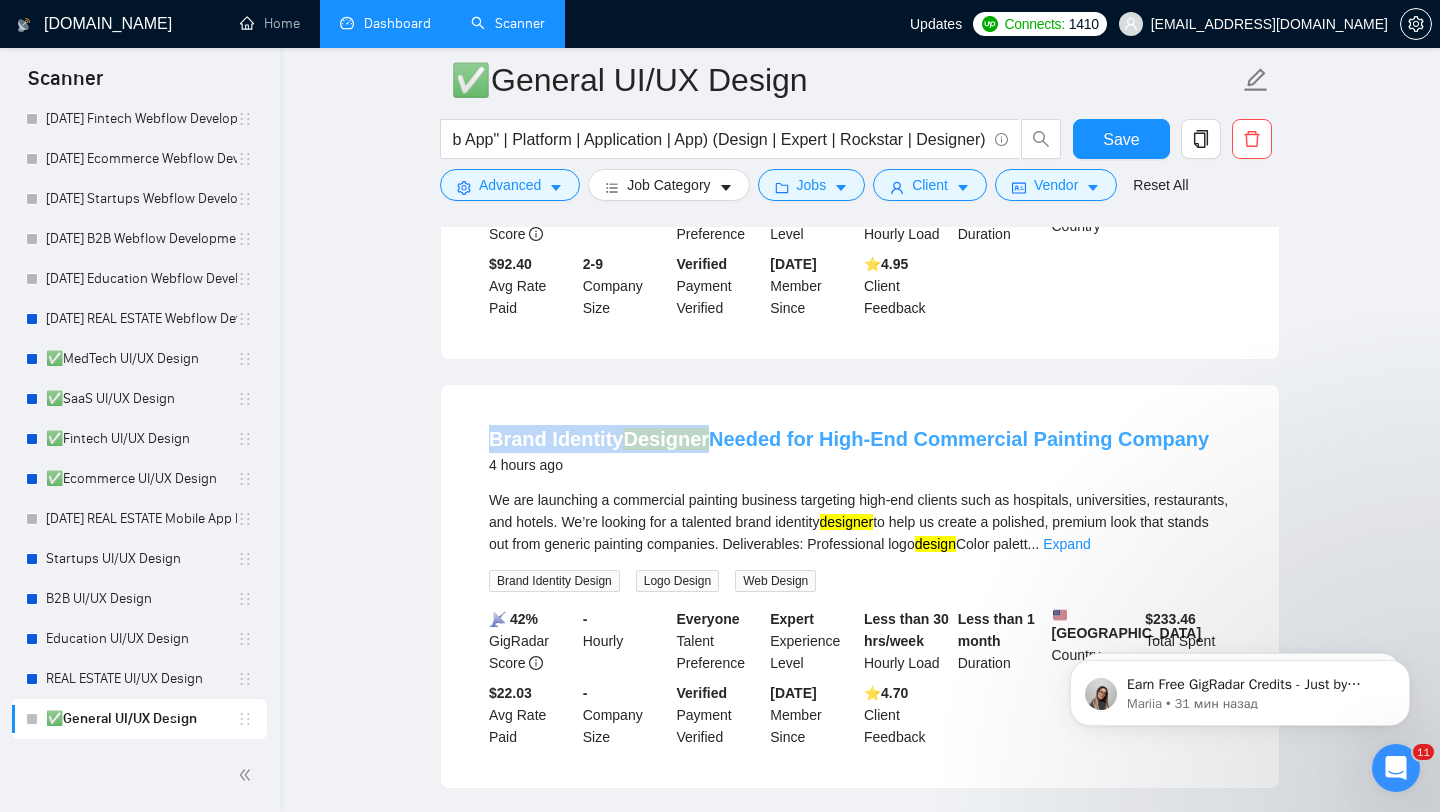drag, startPoint x: 476, startPoint y: 454, endPoint x: 703, endPoint y: 458, distance: 227.03523 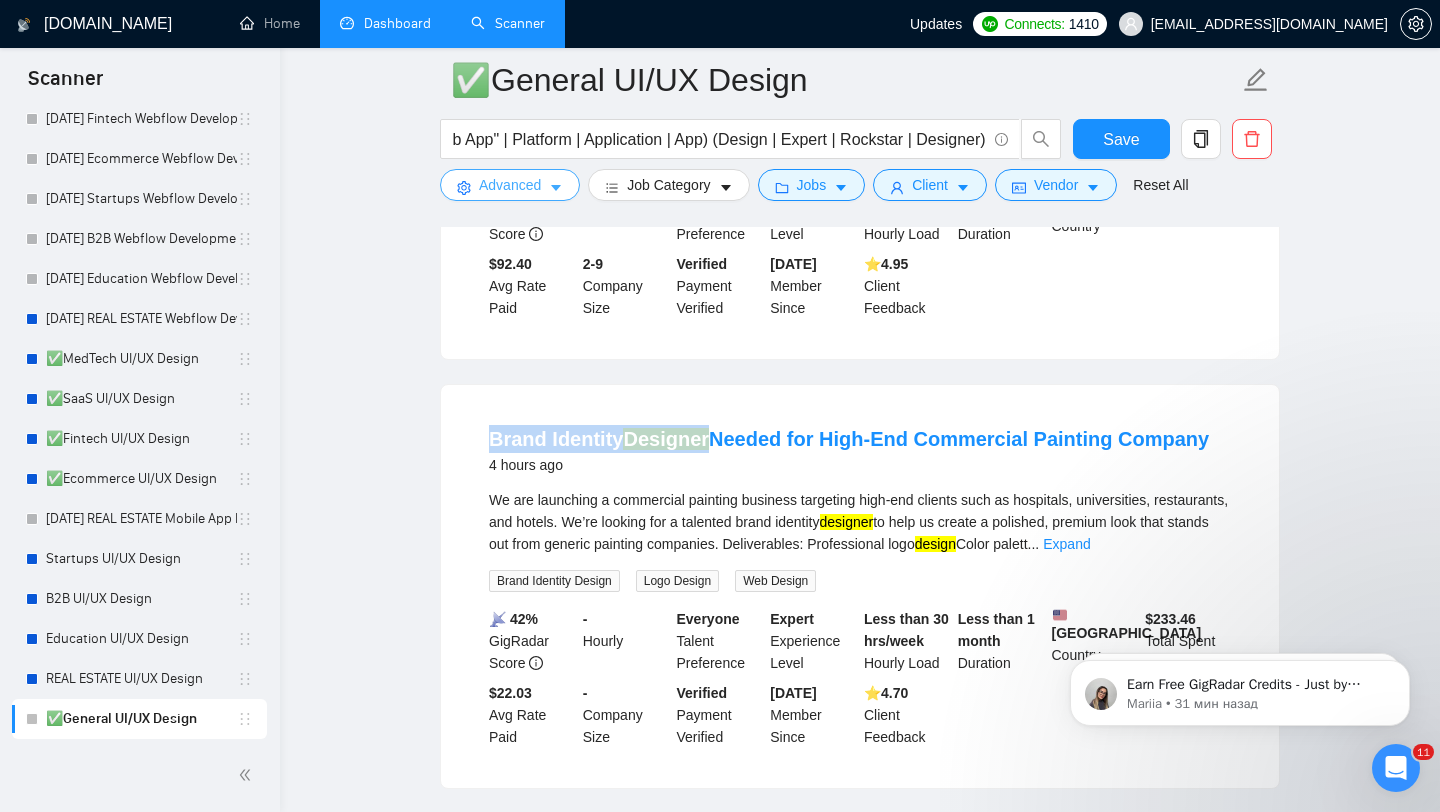 click on "Advanced" at bounding box center (510, 185) 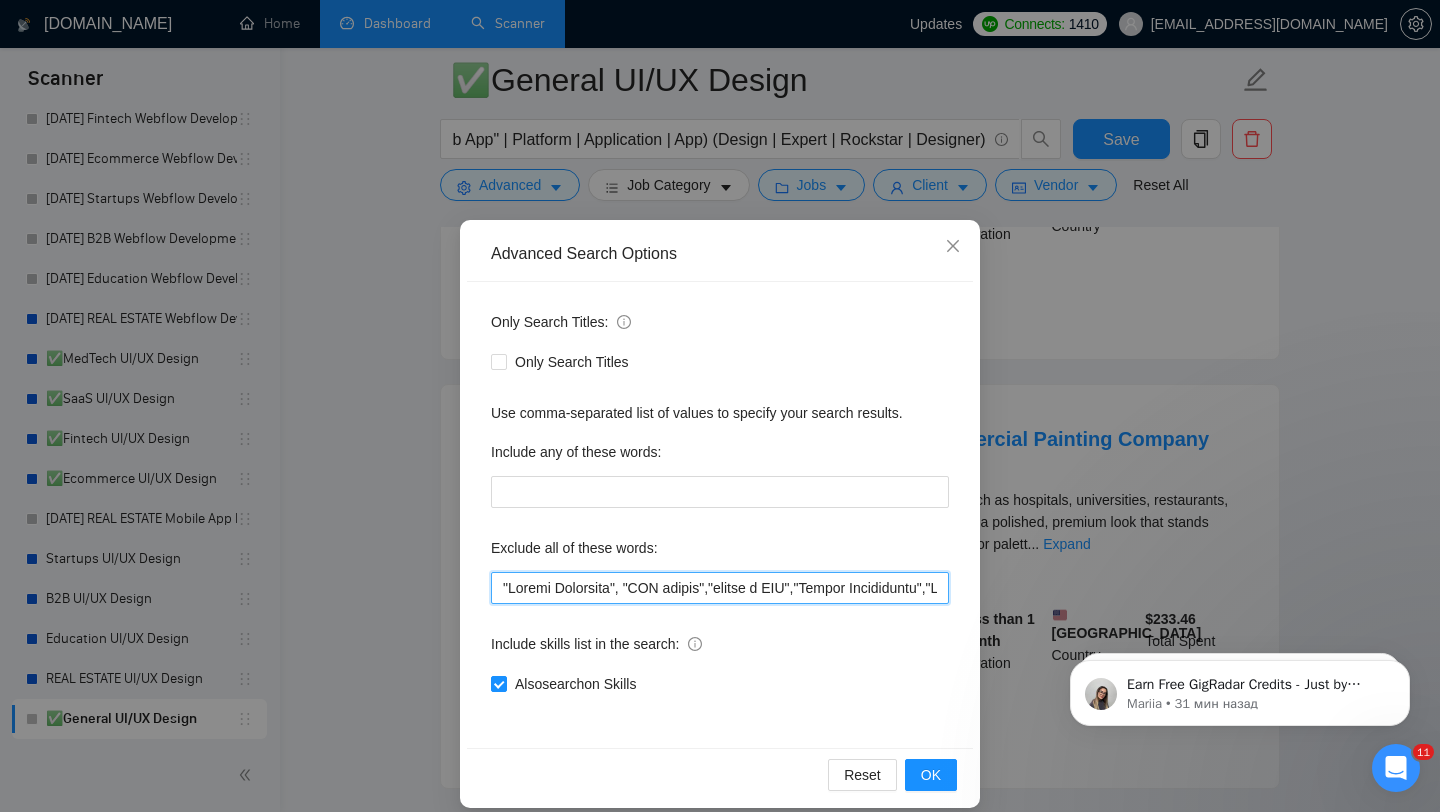 click at bounding box center [720, 588] 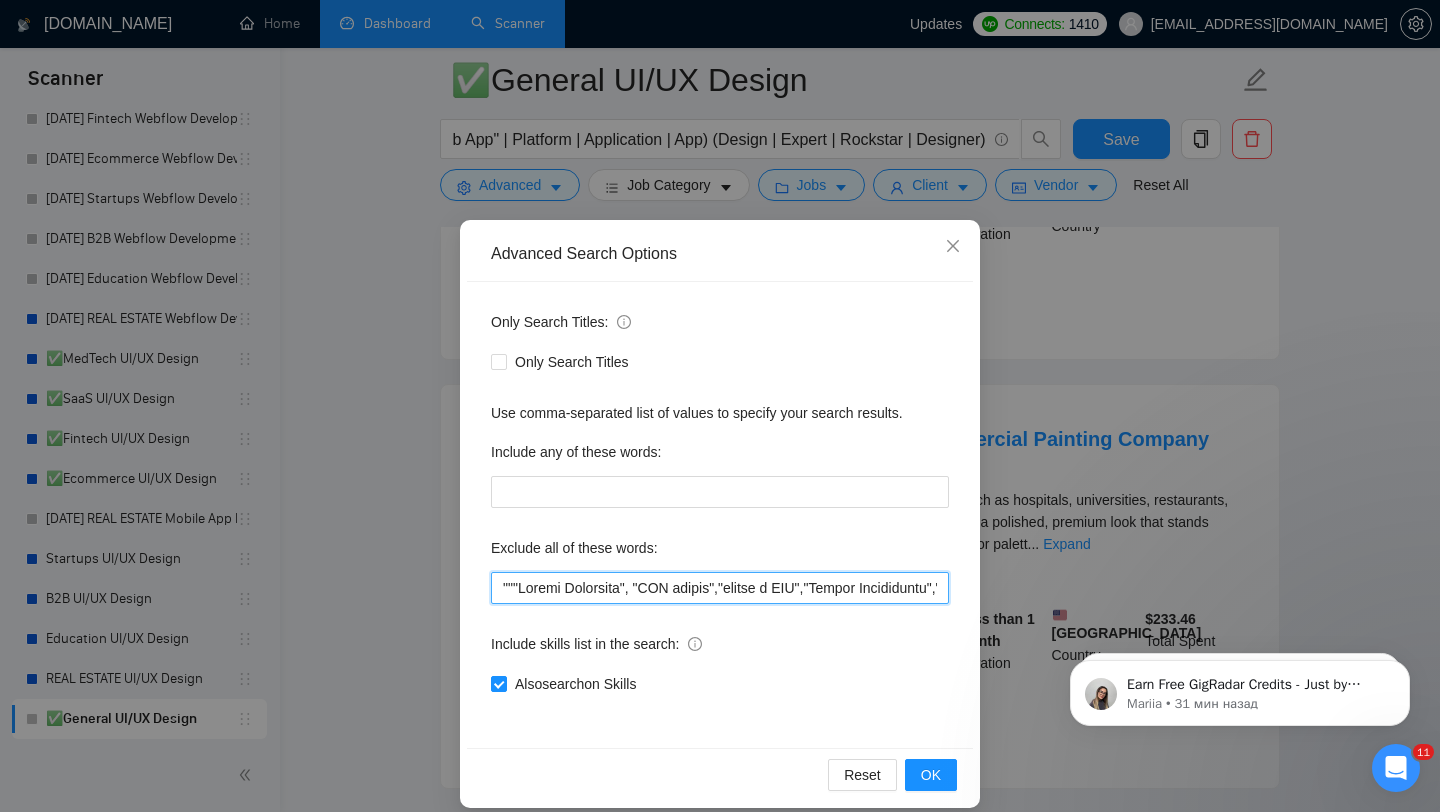 paste on "Brand Identity Designer" 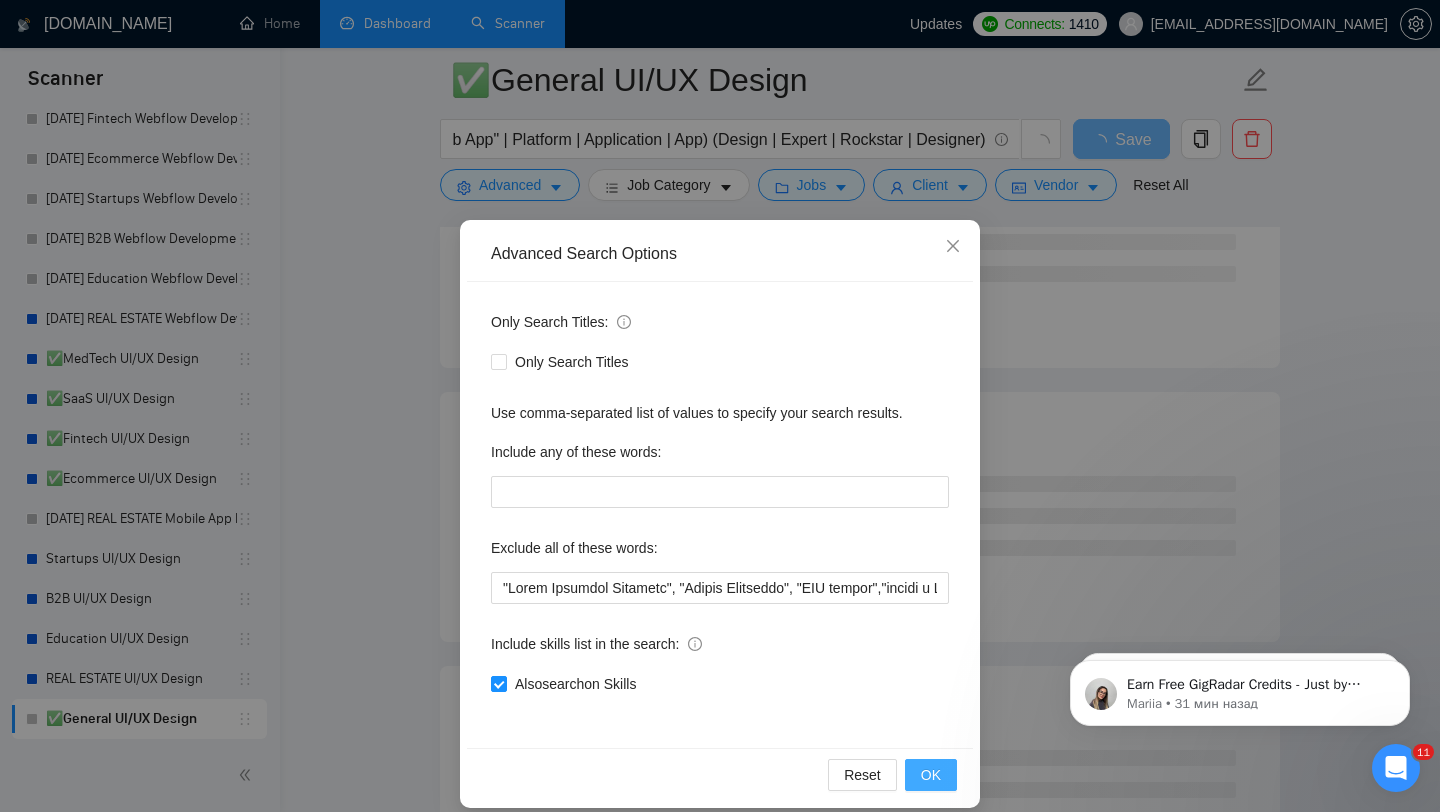 click on "OK" at bounding box center (931, 775) 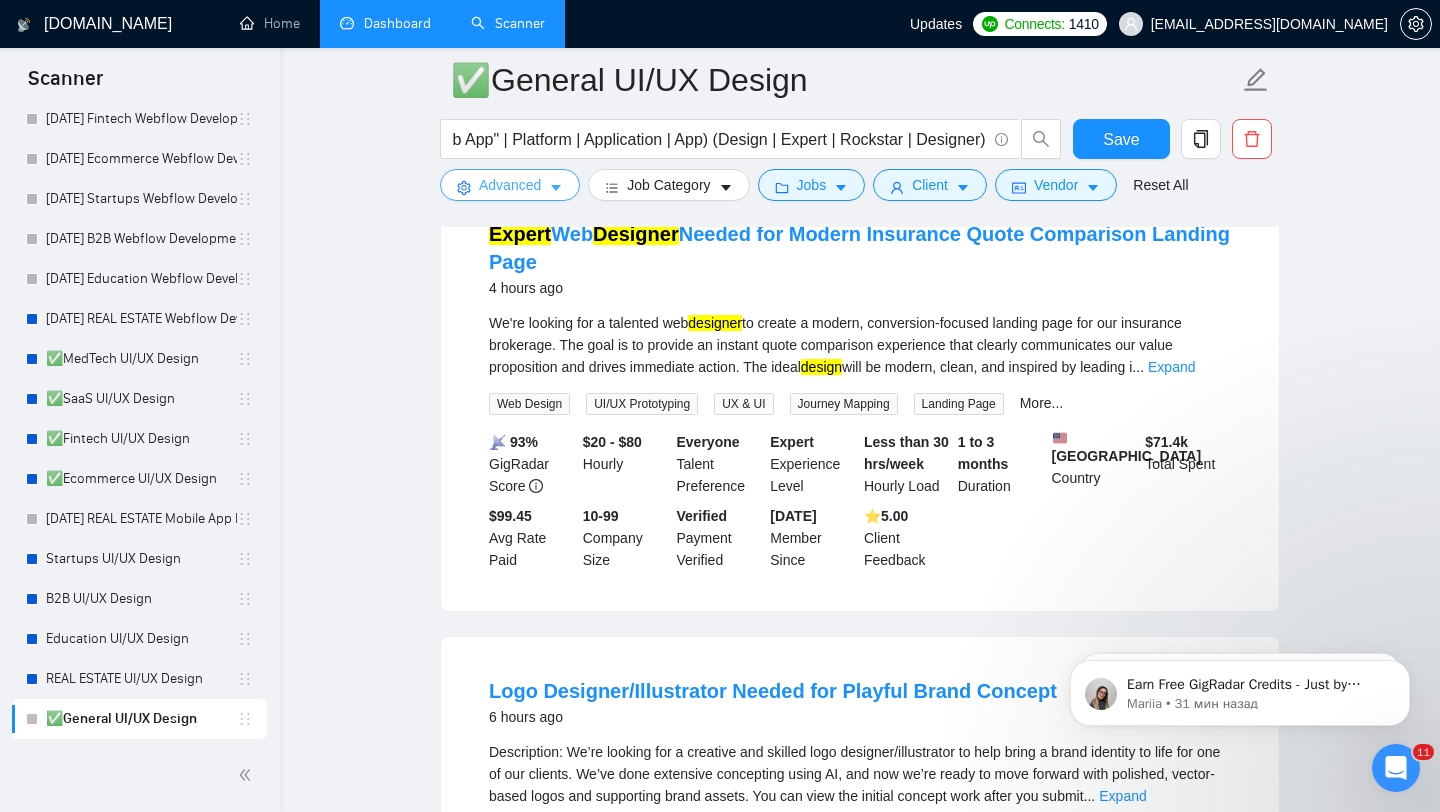 scroll, scrollTop: 1062, scrollLeft: 0, axis: vertical 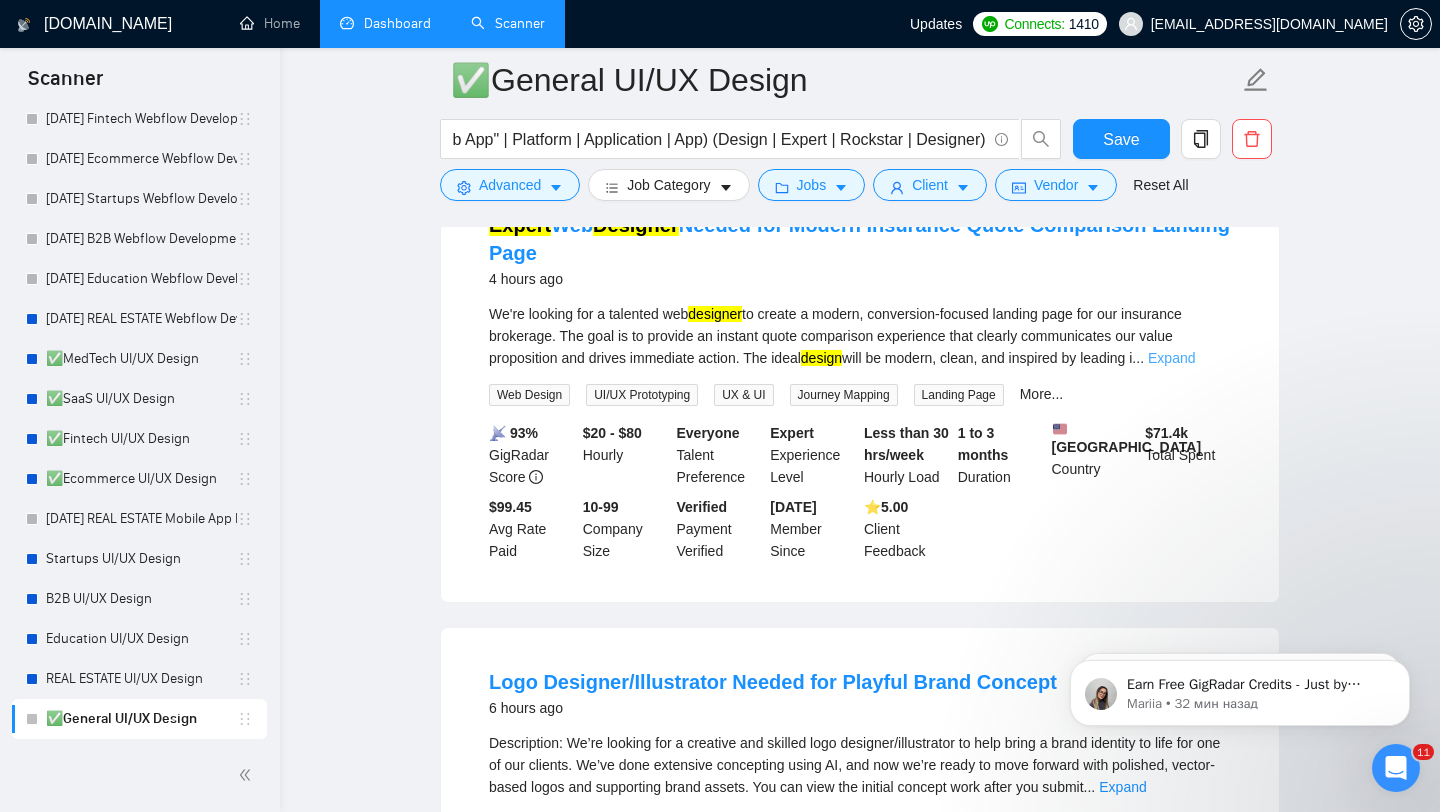 click on "Expand" at bounding box center (1171, 358) 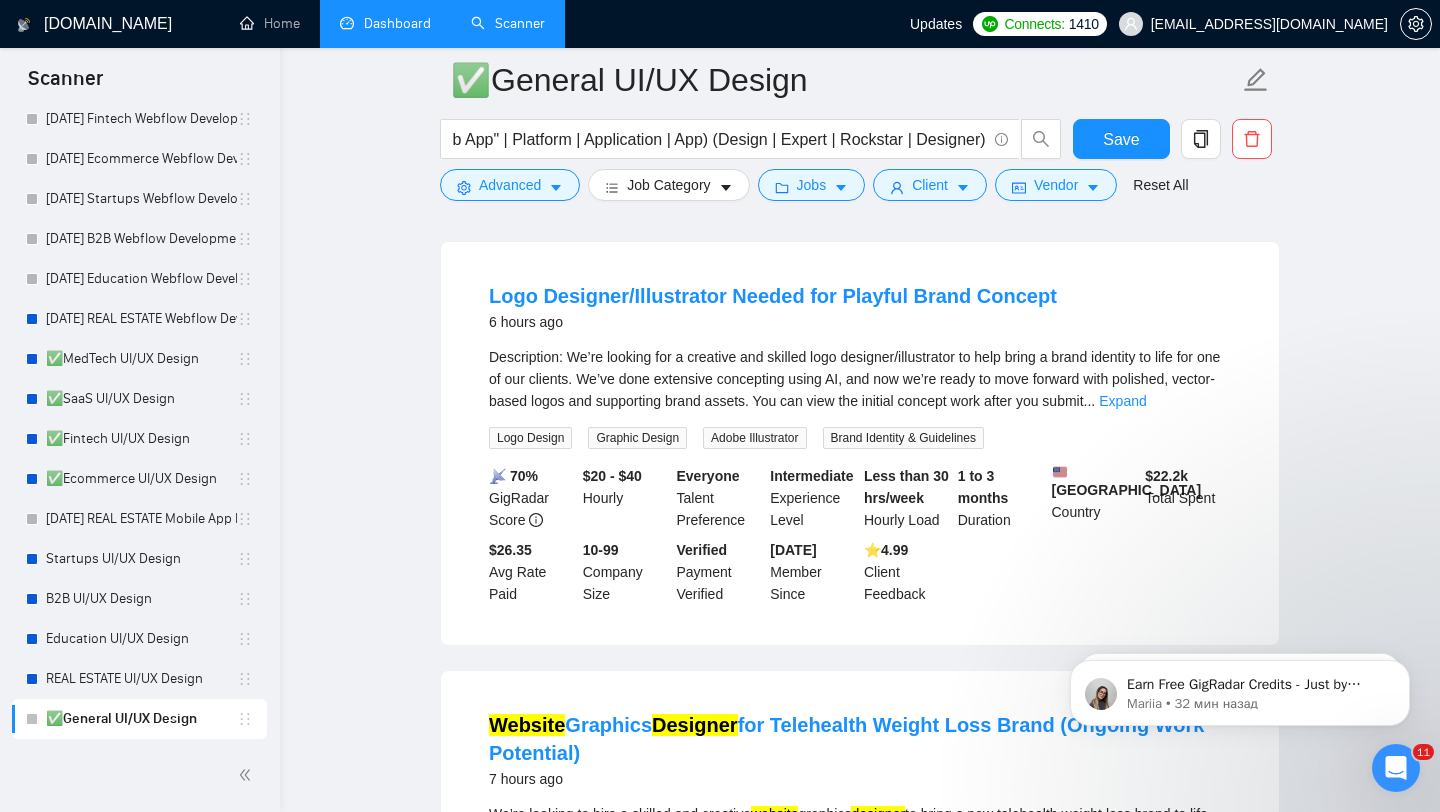 scroll, scrollTop: 1802, scrollLeft: 0, axis: vertical 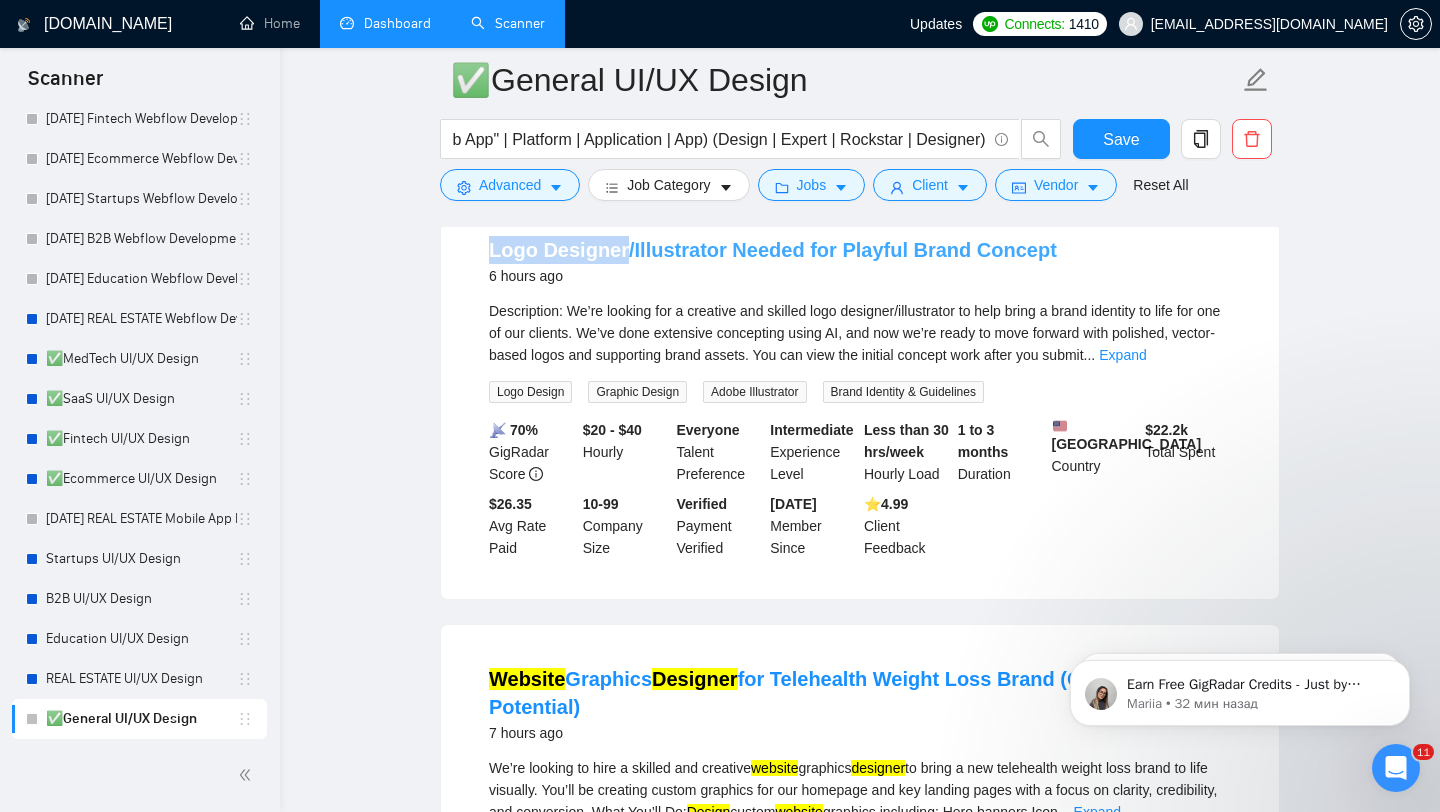 drag, startPoint x: 477, startPoint y: 314, endPoint x: 618, endPoint y: 324, distance: 141.35417 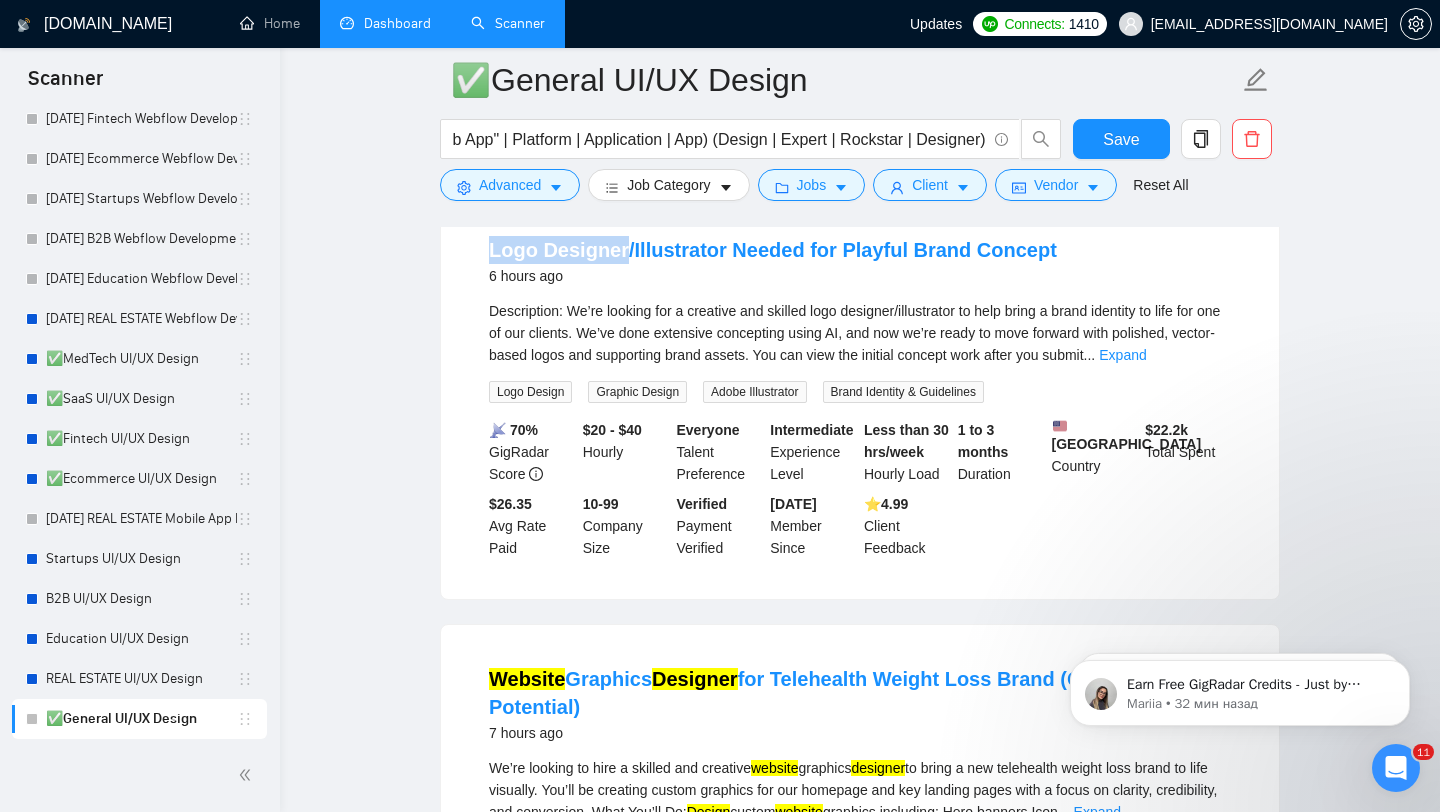 copy on "Logo Designer" 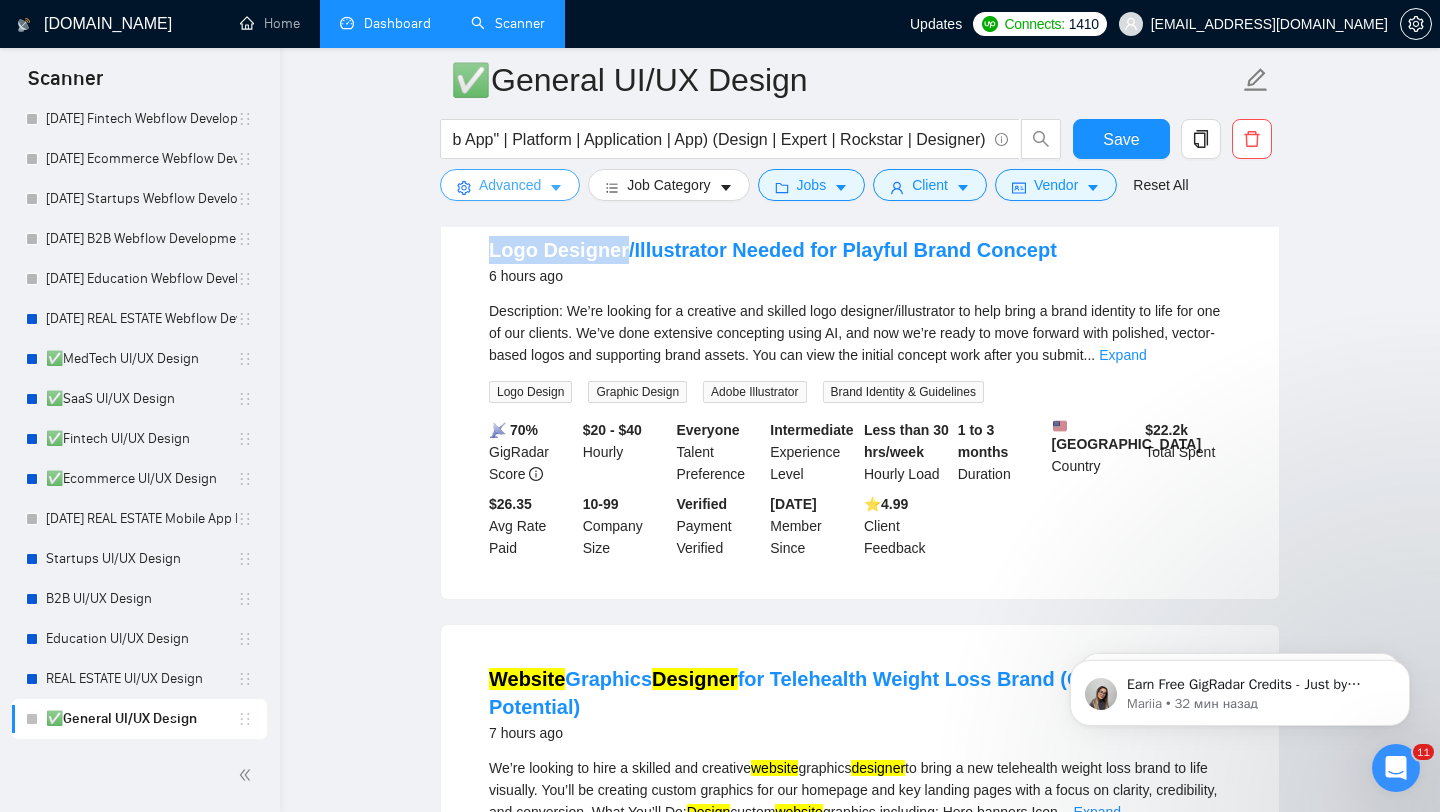 click on "Advanced" at bounding box center (510, 185) 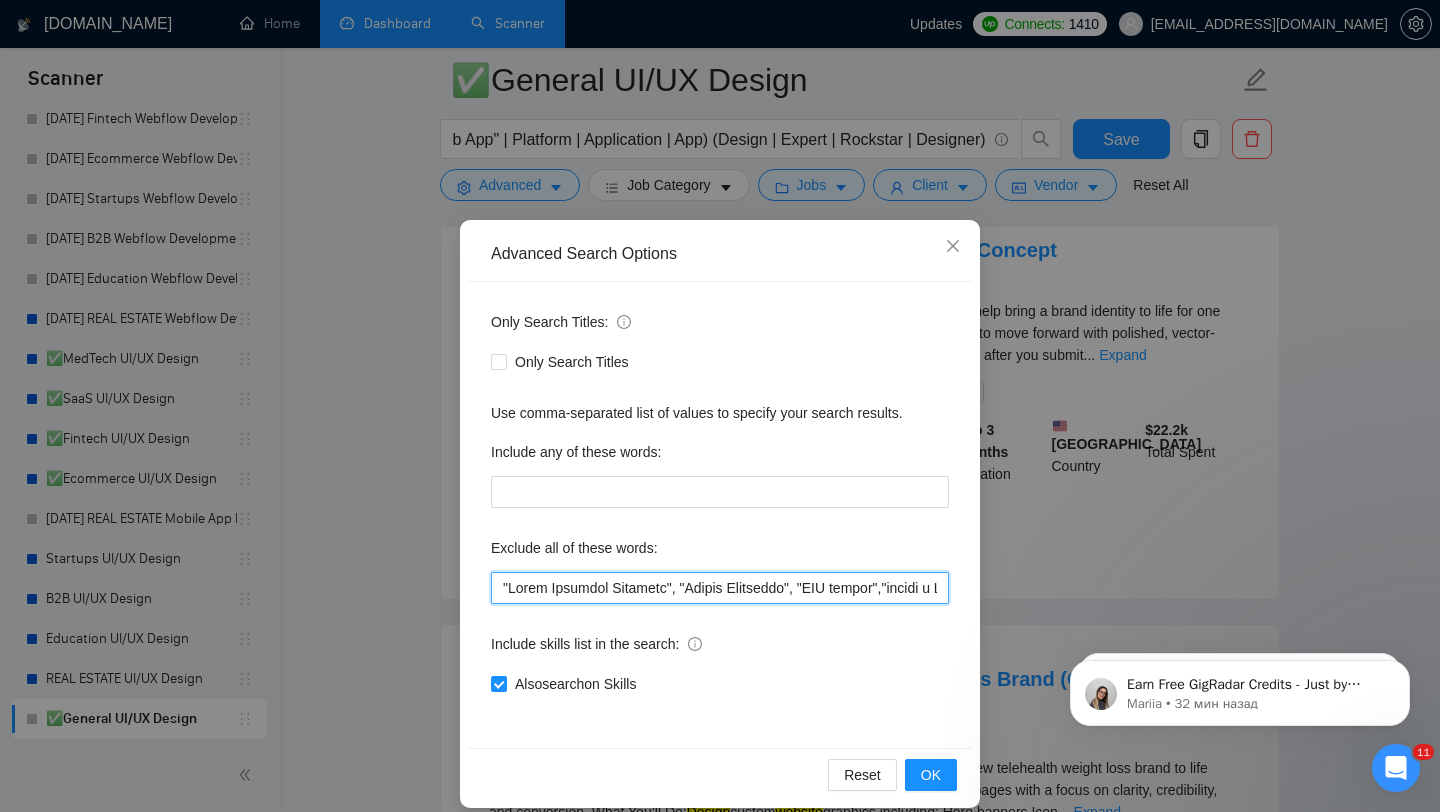click at bounding box center [720, 588] 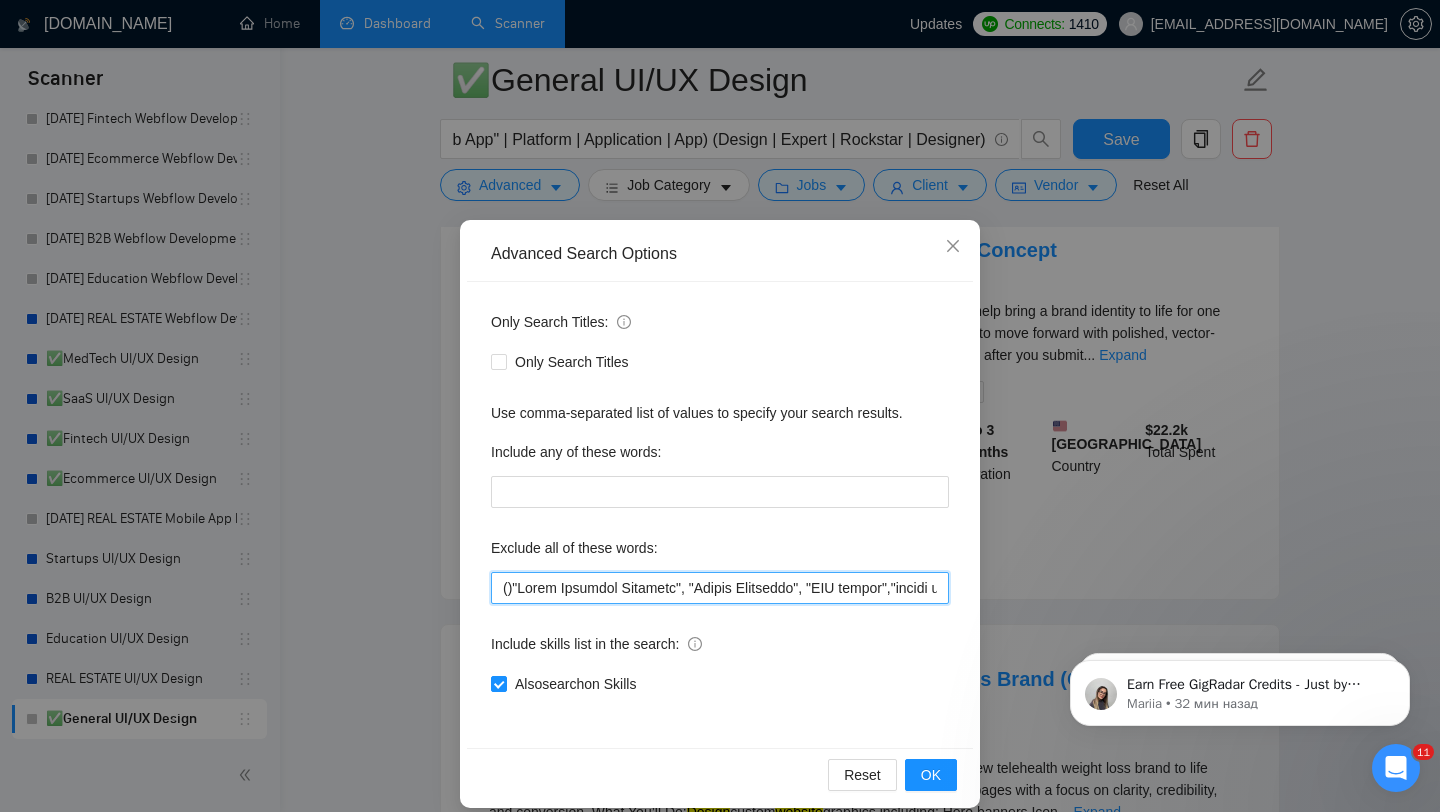 paste on "Logo Designer" 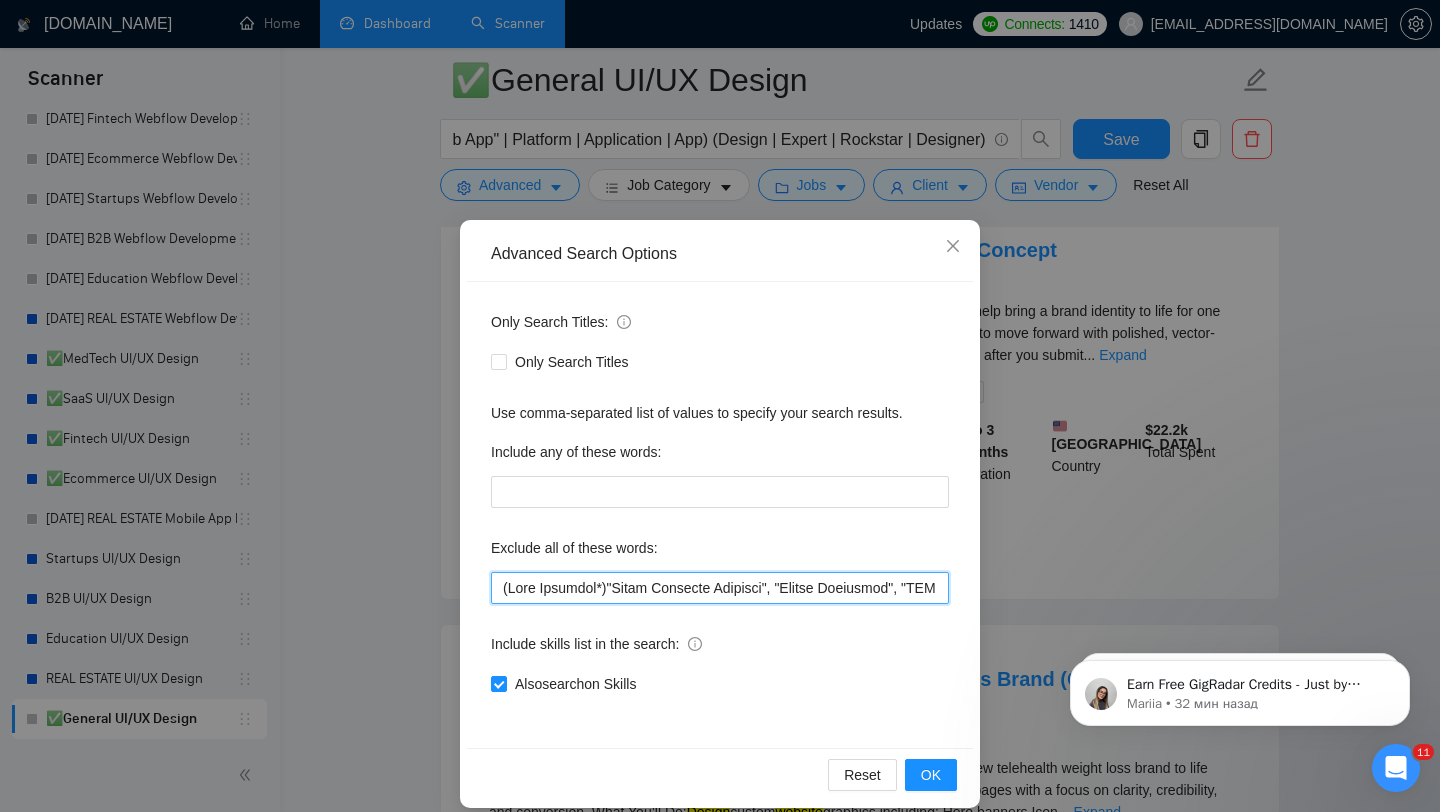 click at bounding box center [720, 588] 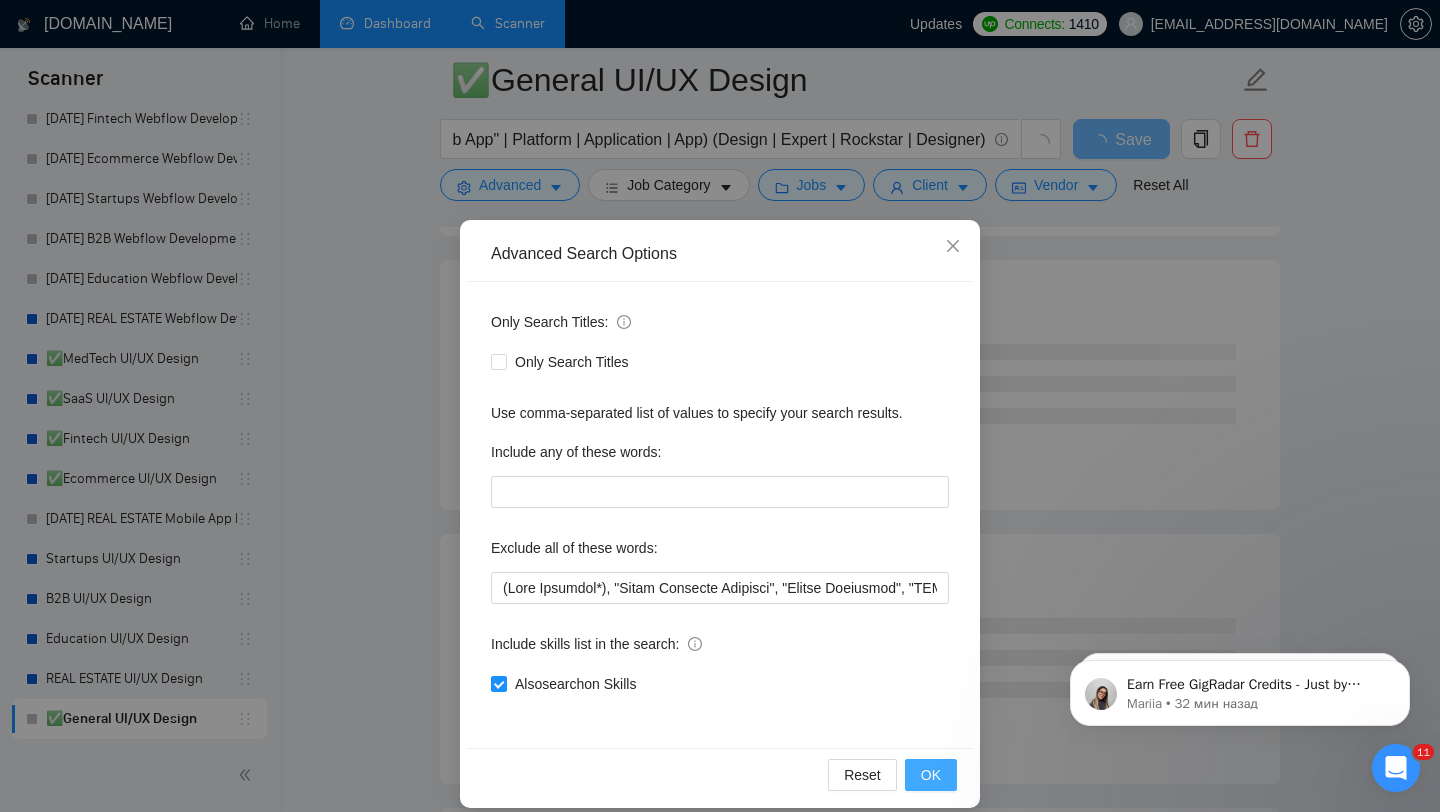 click on "OK" at bounding box center (931, 775) 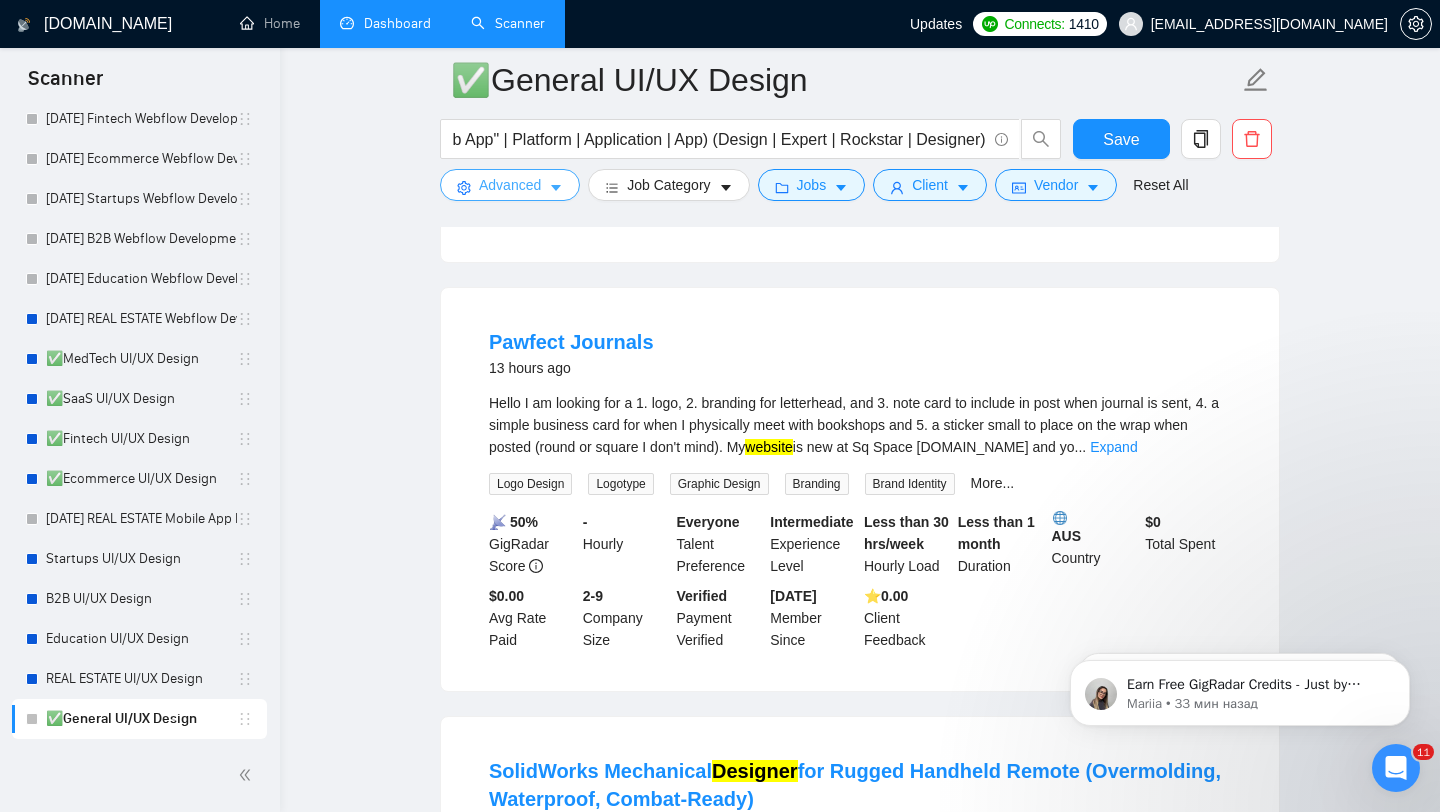 scroll, scrollTop: 2738, scrollLeft: 0, axis: vertical 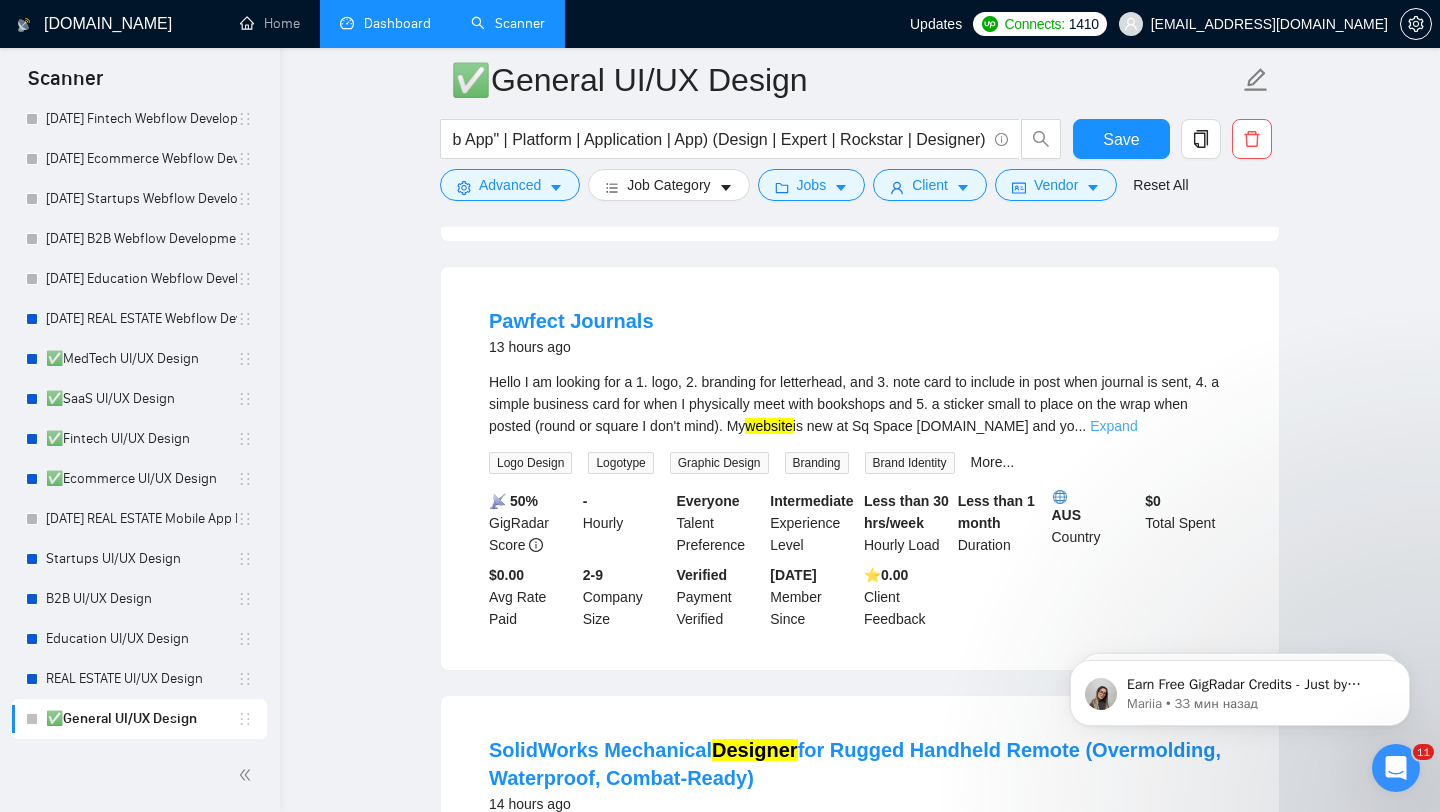 click on "Expand" at bounding box center (1113, 426) 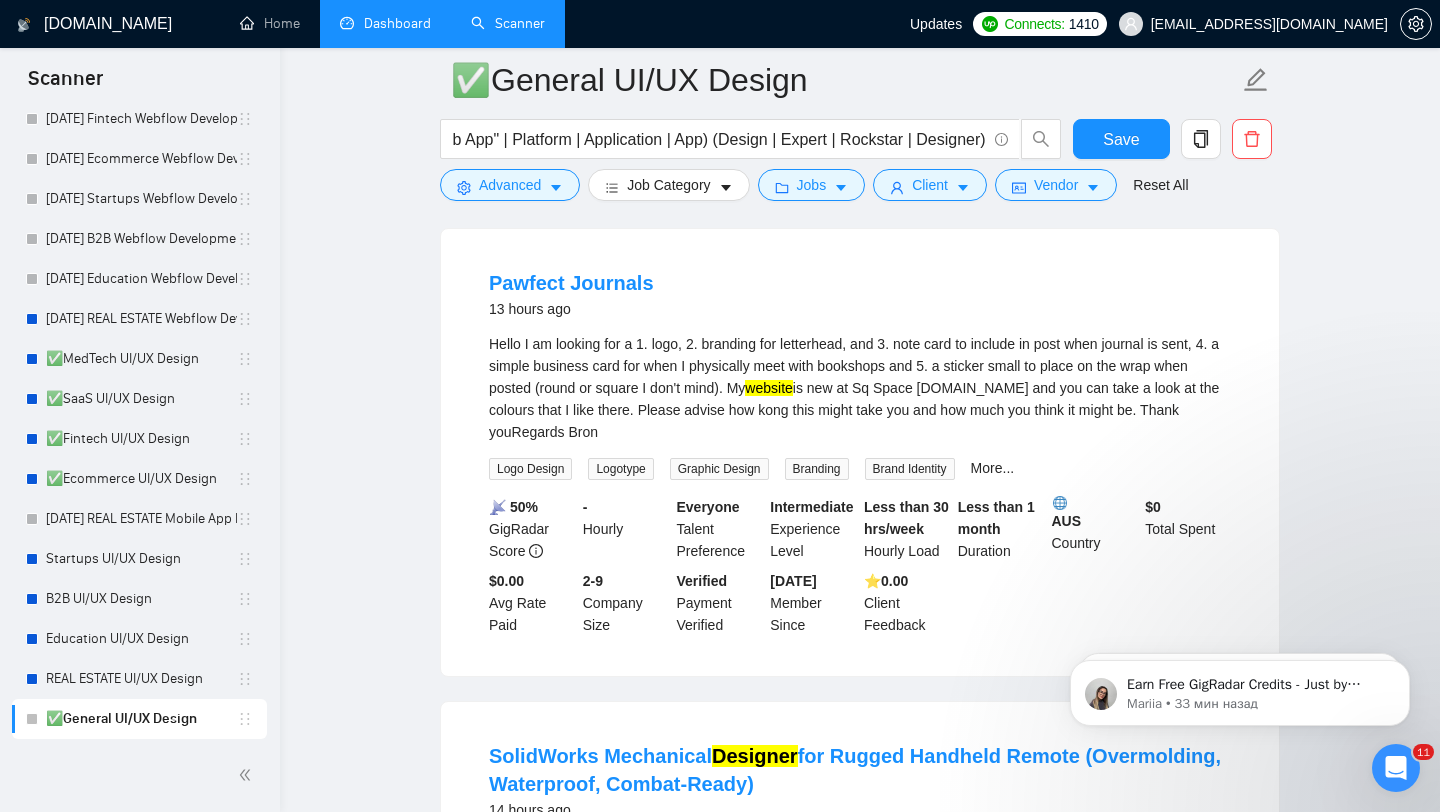 scroll, scrollTop: 2777, scrollLeft: 0, axis: vertical 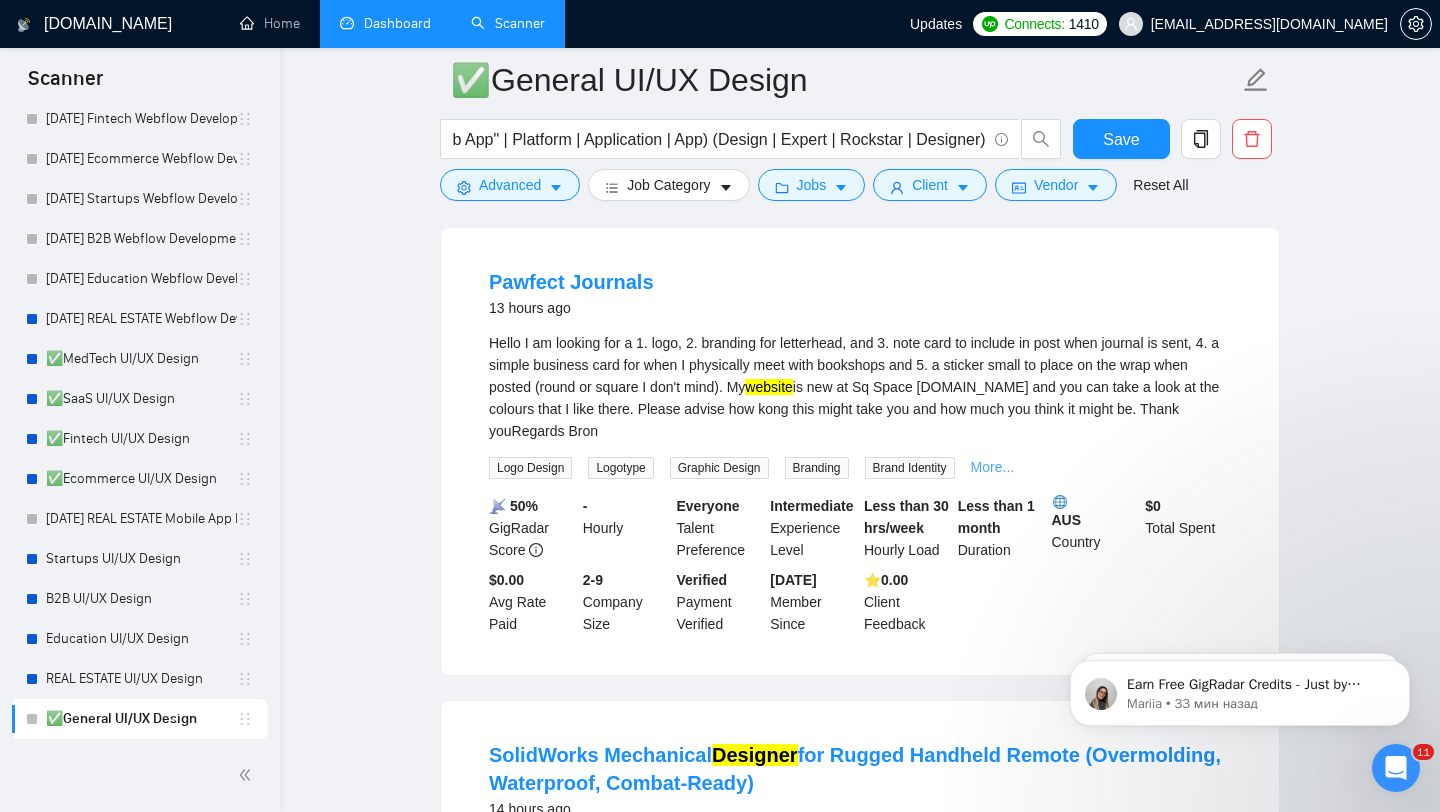 click on "More..." at bounding box center (993, 467) 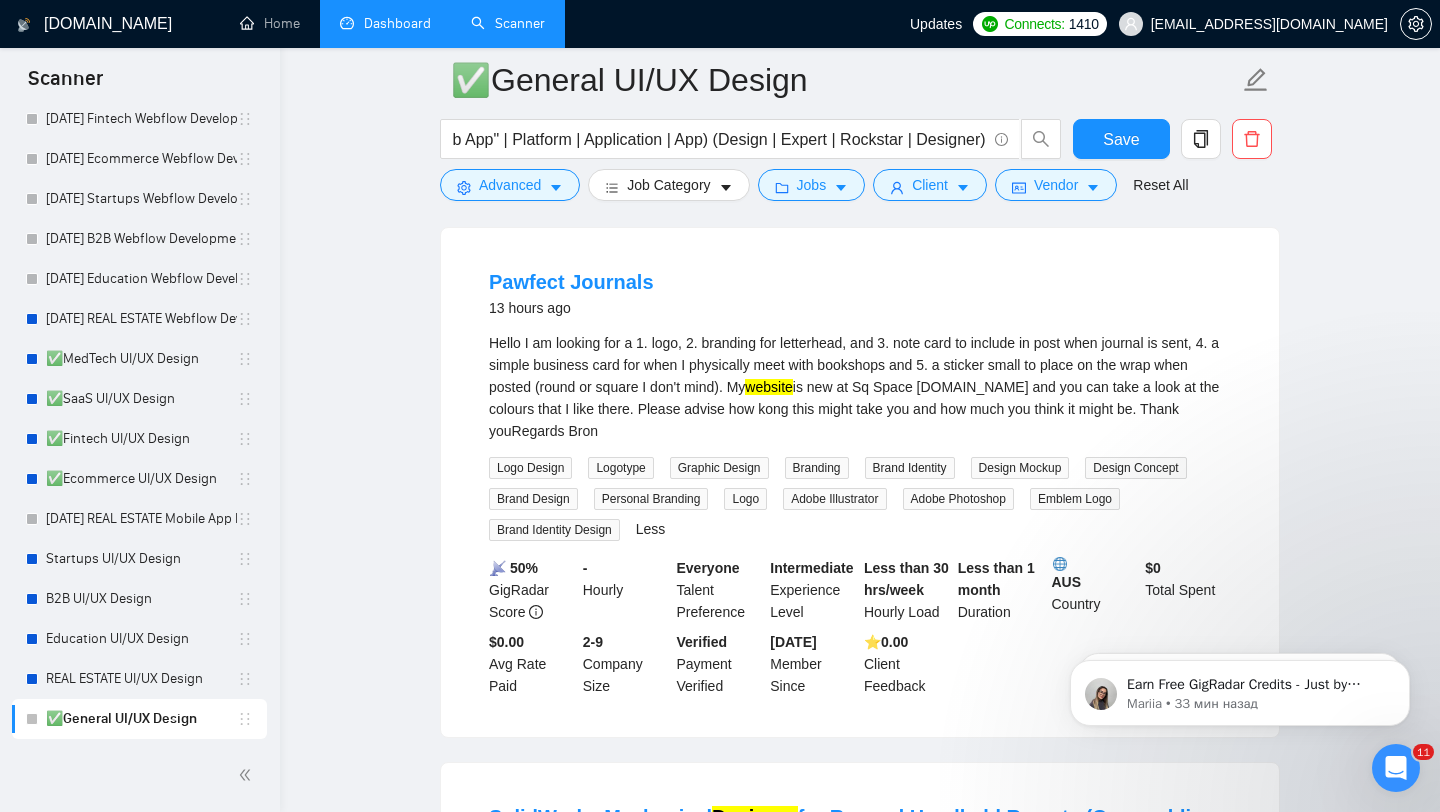 click on "Hello I am looking for a 1. logo, 2. branding for letterhead, and 3. note card to include in post when journal is sent, 4. a simple business card for when I physically meet with bookshops and 5. a sticker small to place on the wrap when posted (round or square I don't mind).  My  website  is new at Sq Space [DOMAIN_NAME] and you can take a look at the colours that I like there. Please advise how kong this might take you and how much you think it might be. Thank youRegards Bron" at bounding box center [860, 387] 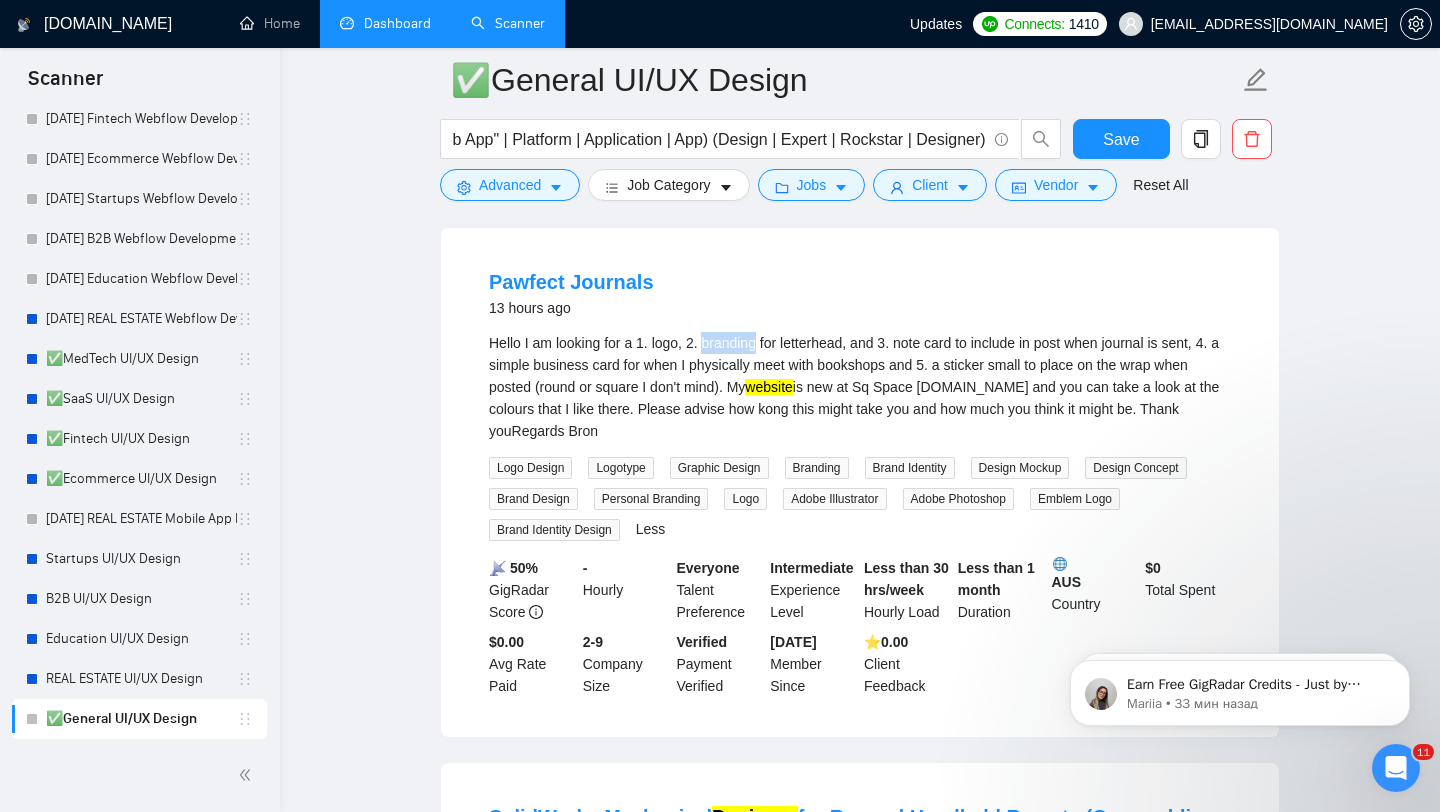 drag, startPoint x: 763, startPoint y: 387, endPoint x: 708, endPoint y: 387, distance: 55 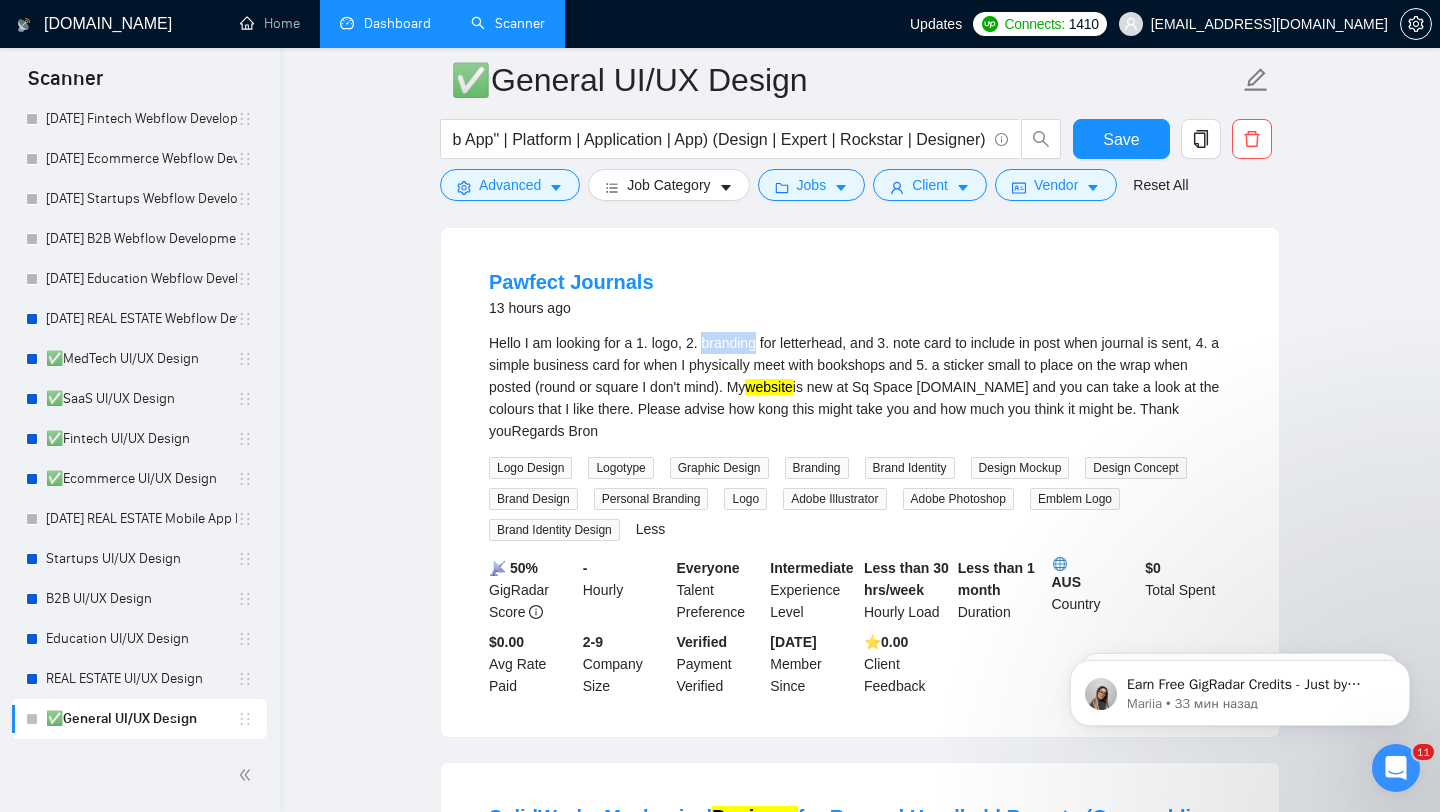 copy on "branding" 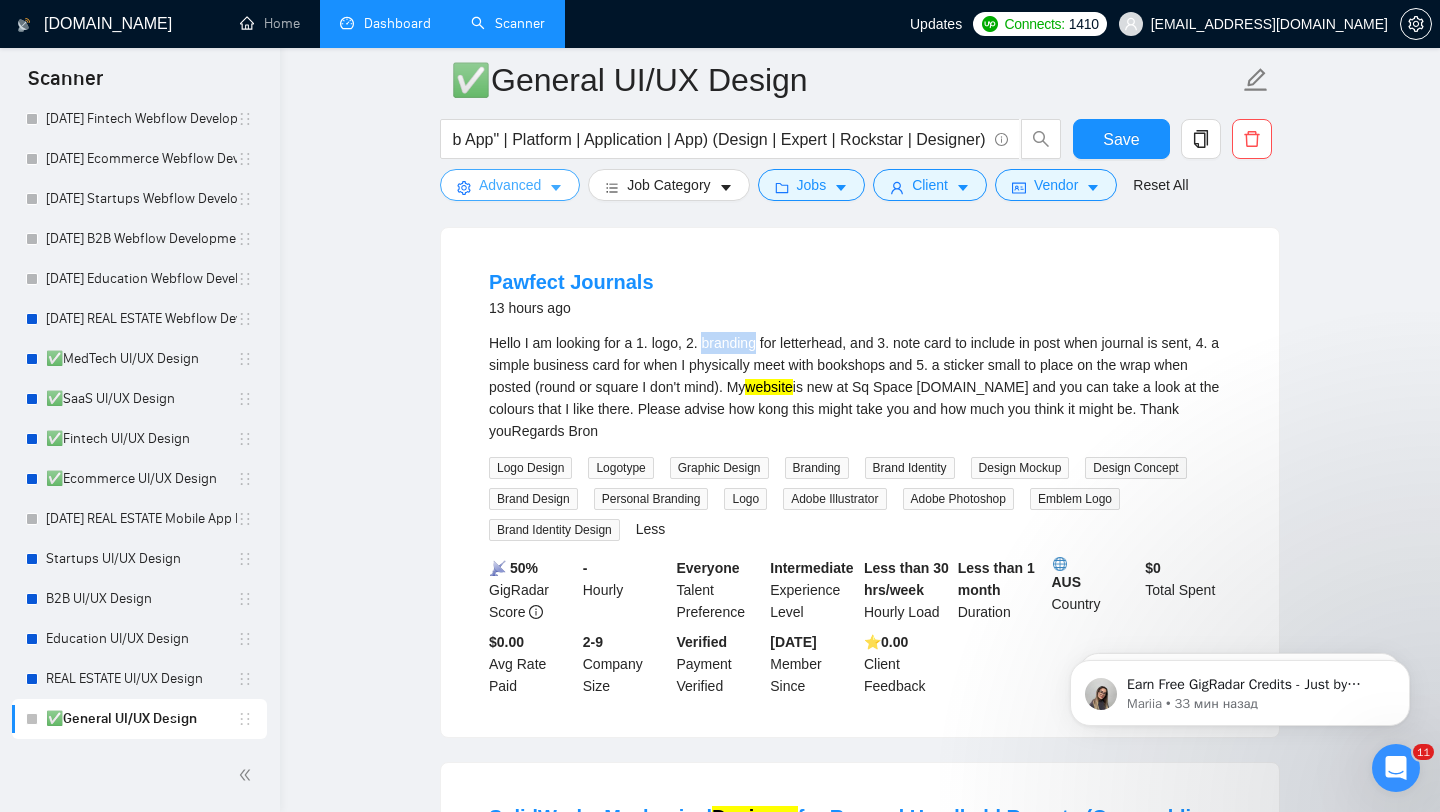 click on "Advanced" at bounding box center [510, 185] 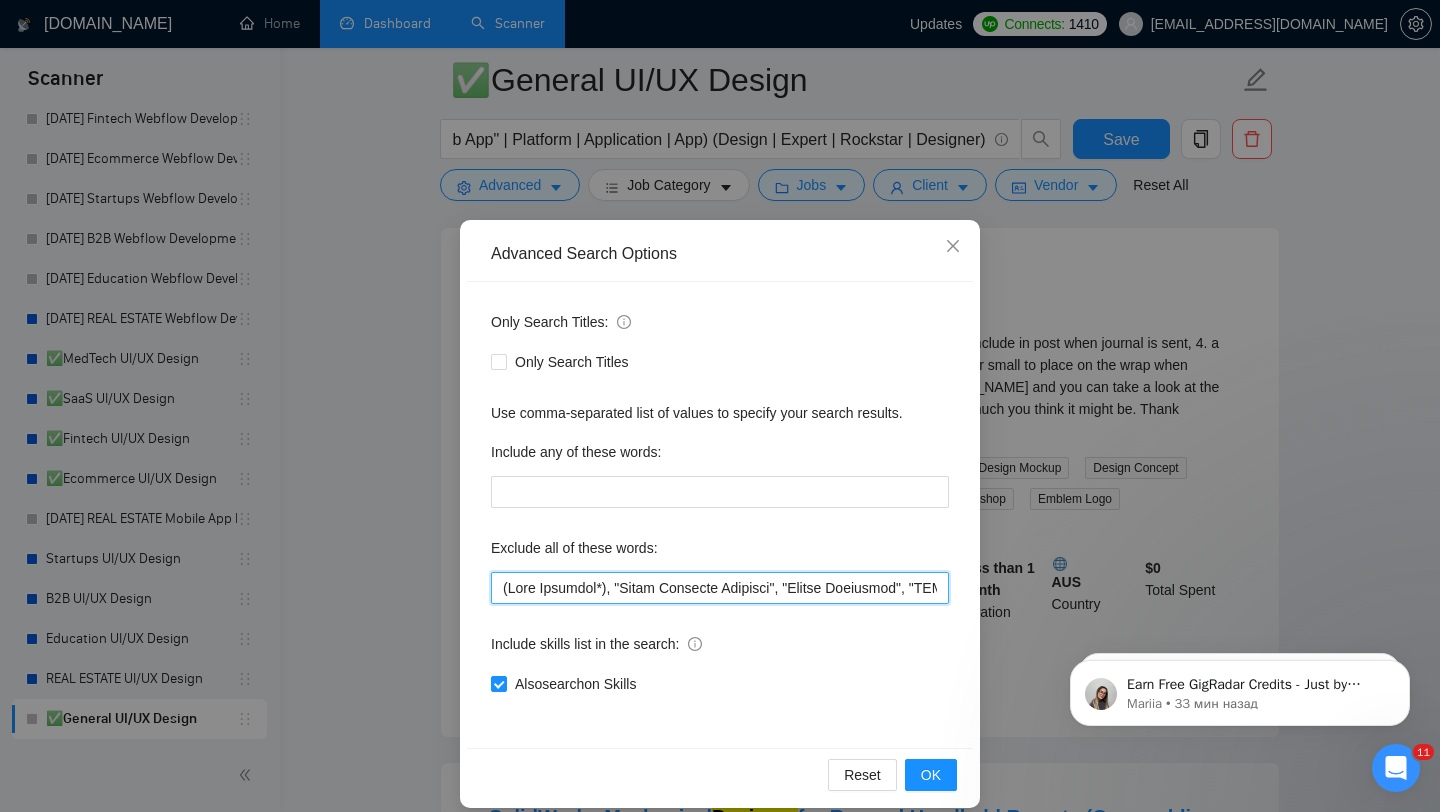 click at bounding box center (720, 588) 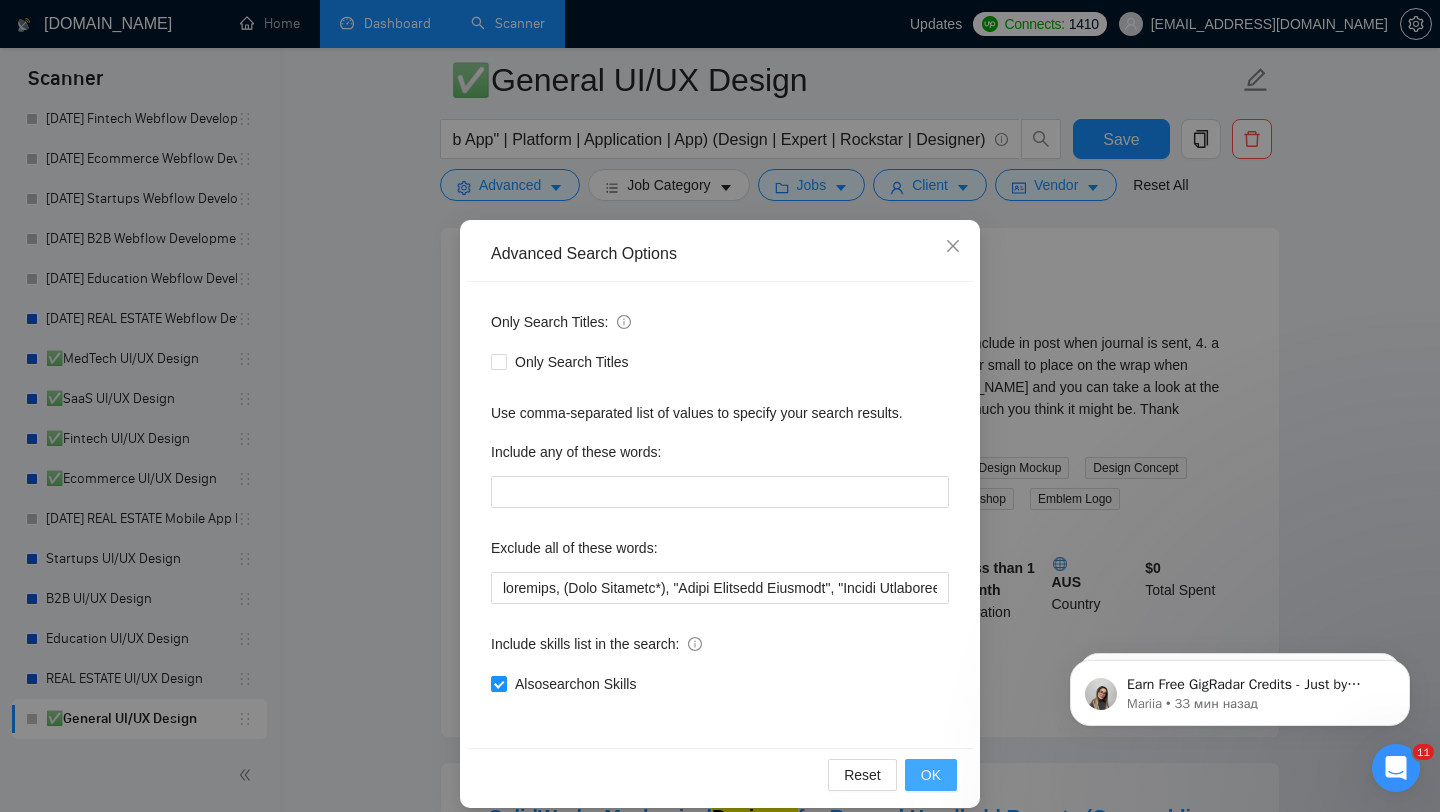 click on "OK" at bounding box center (931, 775) 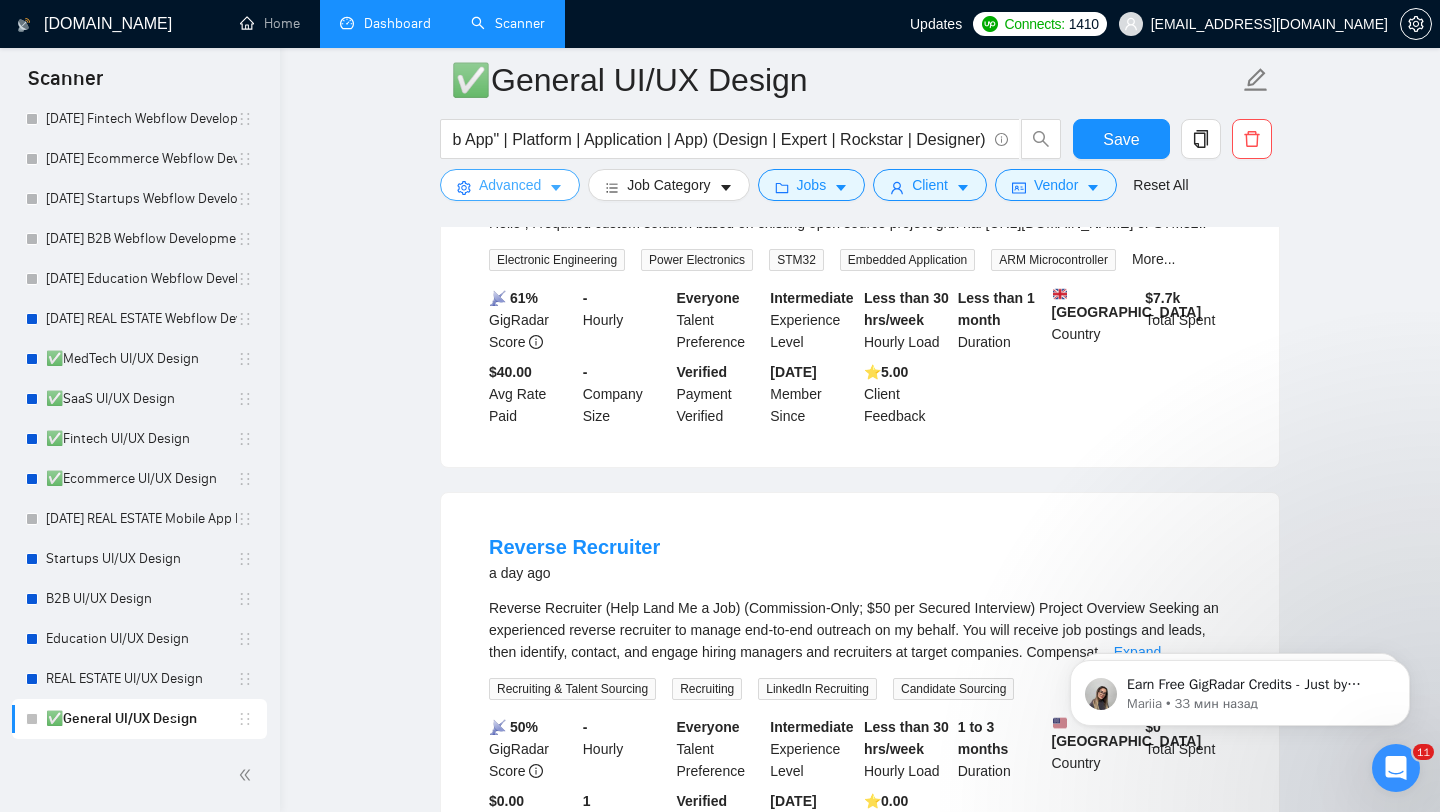 scroll, scrollTop: 4151, scrollLeft: 0, axis: vertical 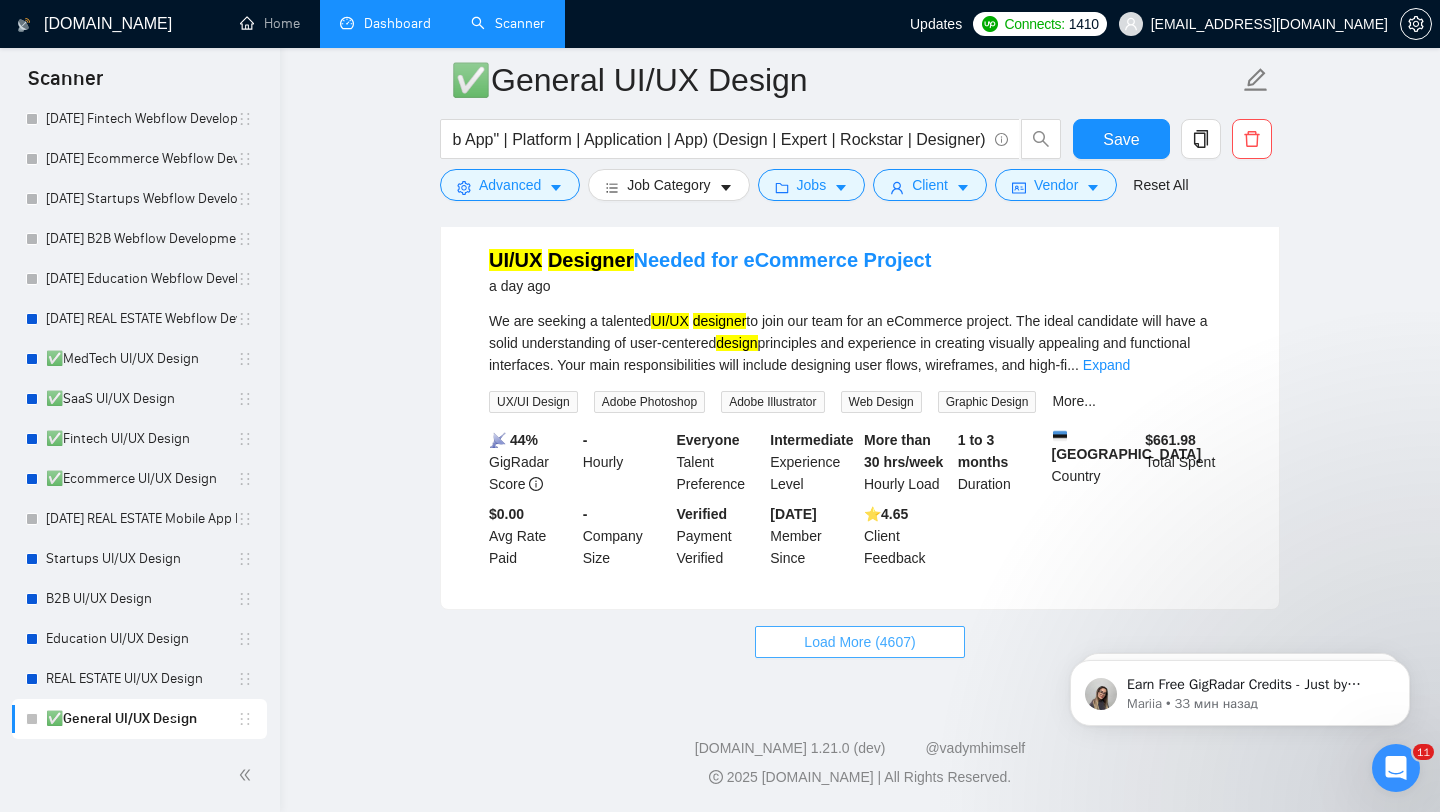 click on "Load More (4607)" at bounding box center (859, 642) 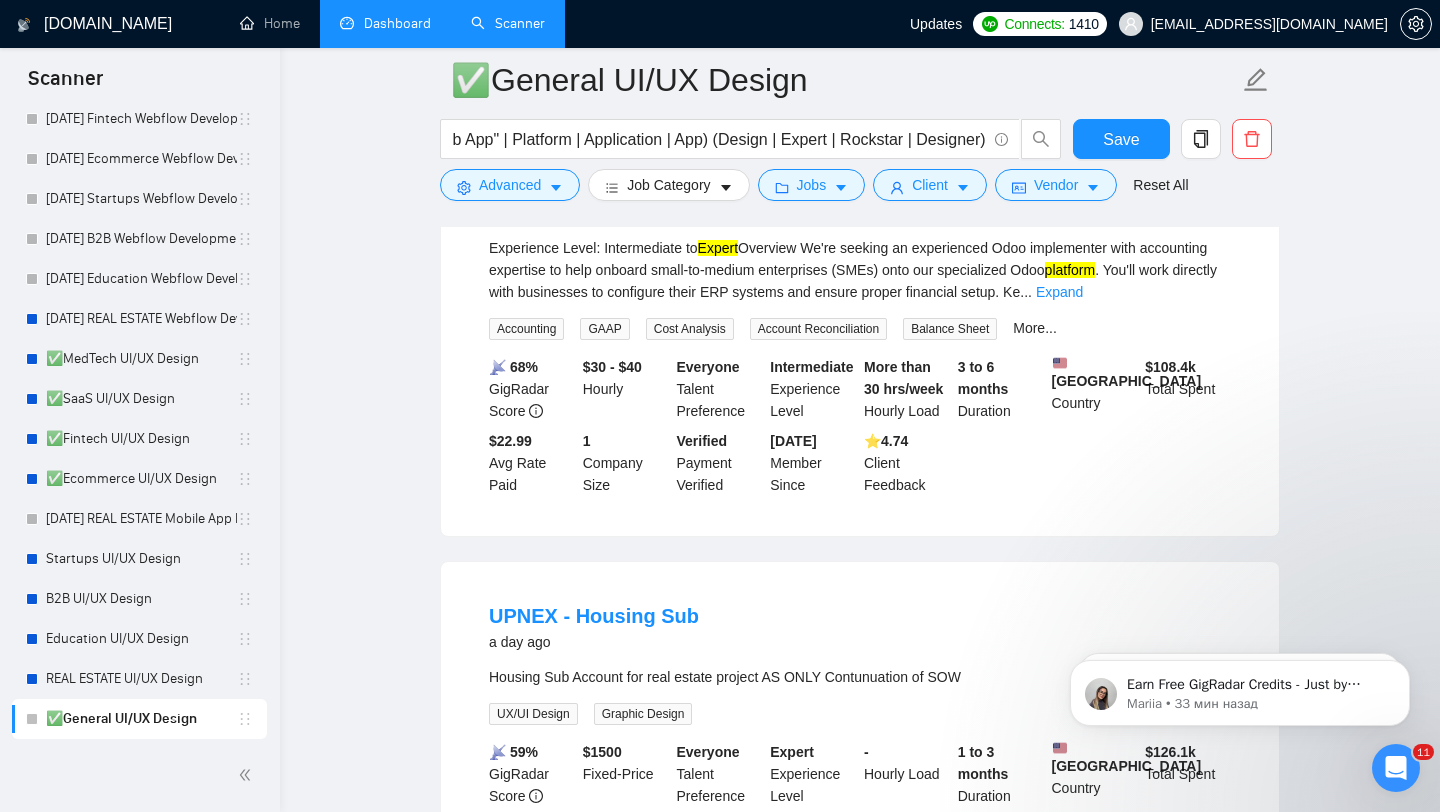 scroll, scrollTop: 4534, scrollLeft: 0, axis: vertical 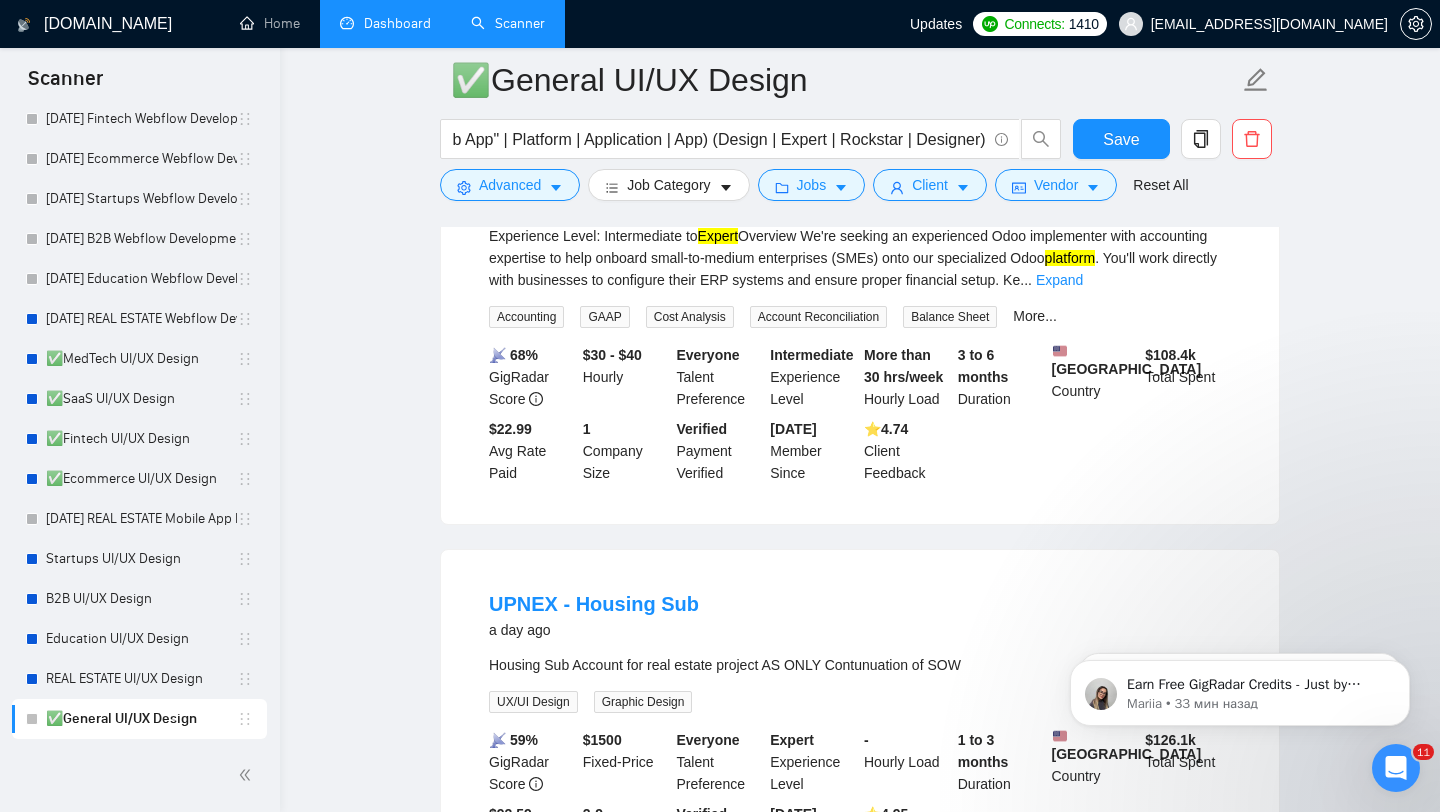 drag, startPoint x: 469, startPoint y: 298, endPoint x: 535, endPoint y: 301, distance: 66.068146 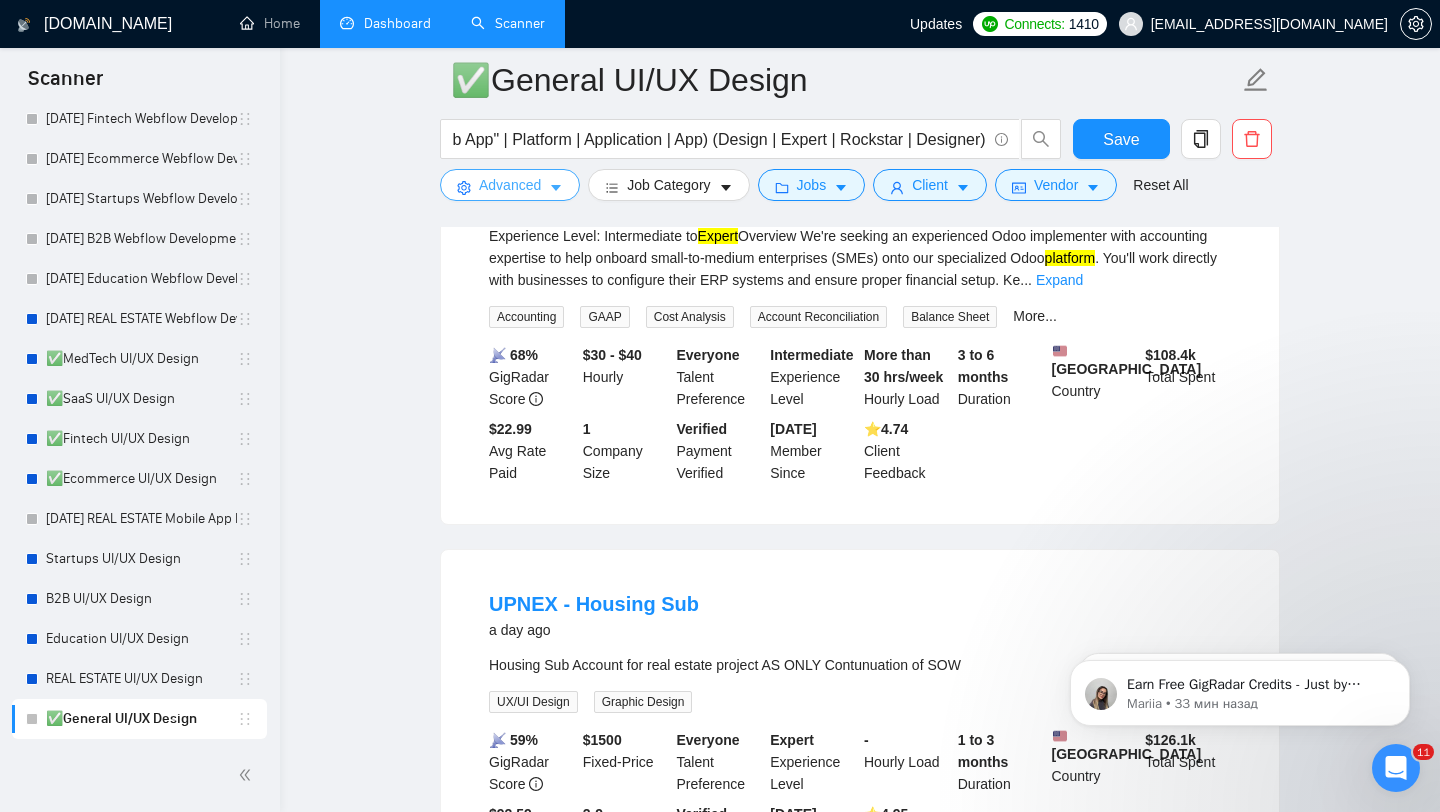 click on "Advanced" at bounding box center [510, 185] 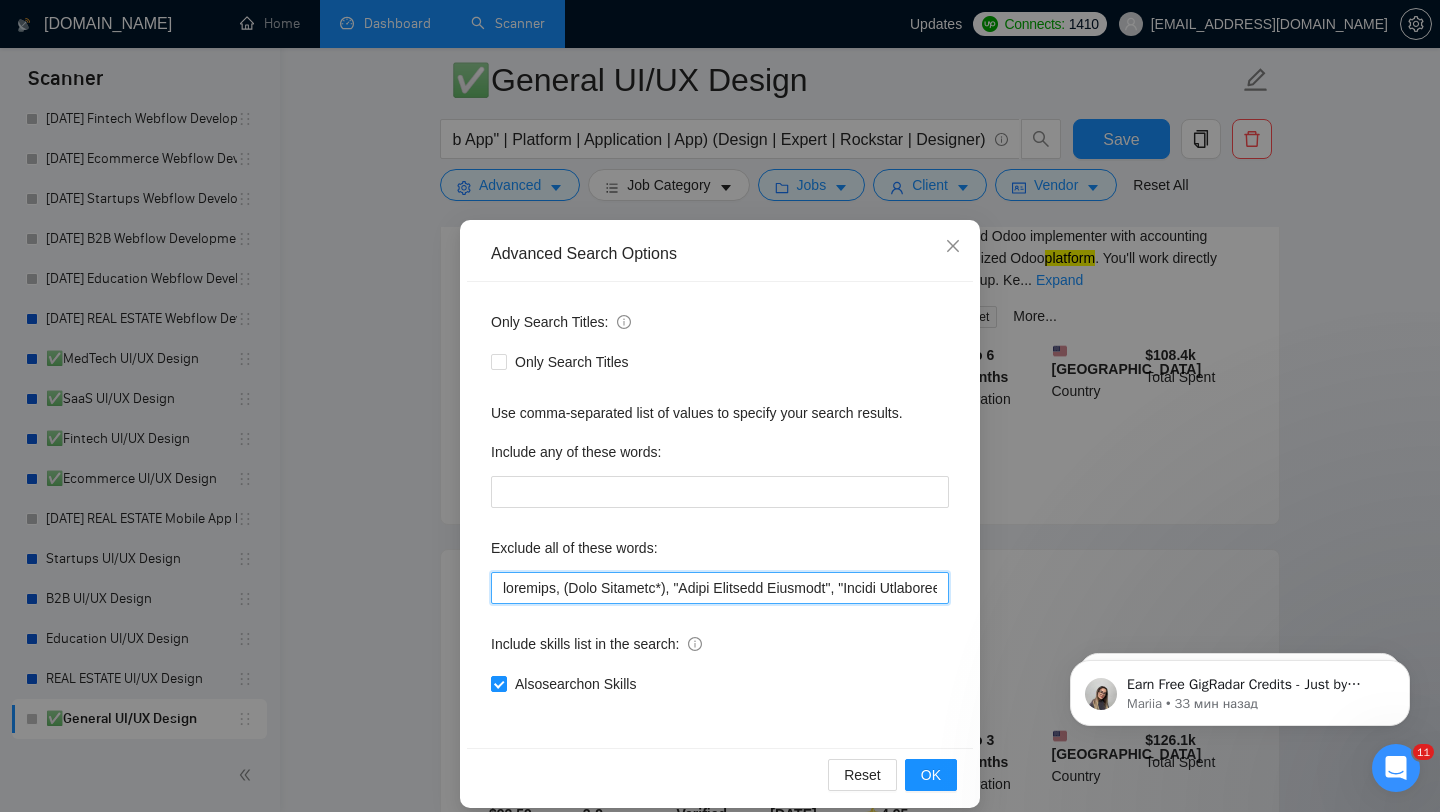 click at bounding box center (720, 588) 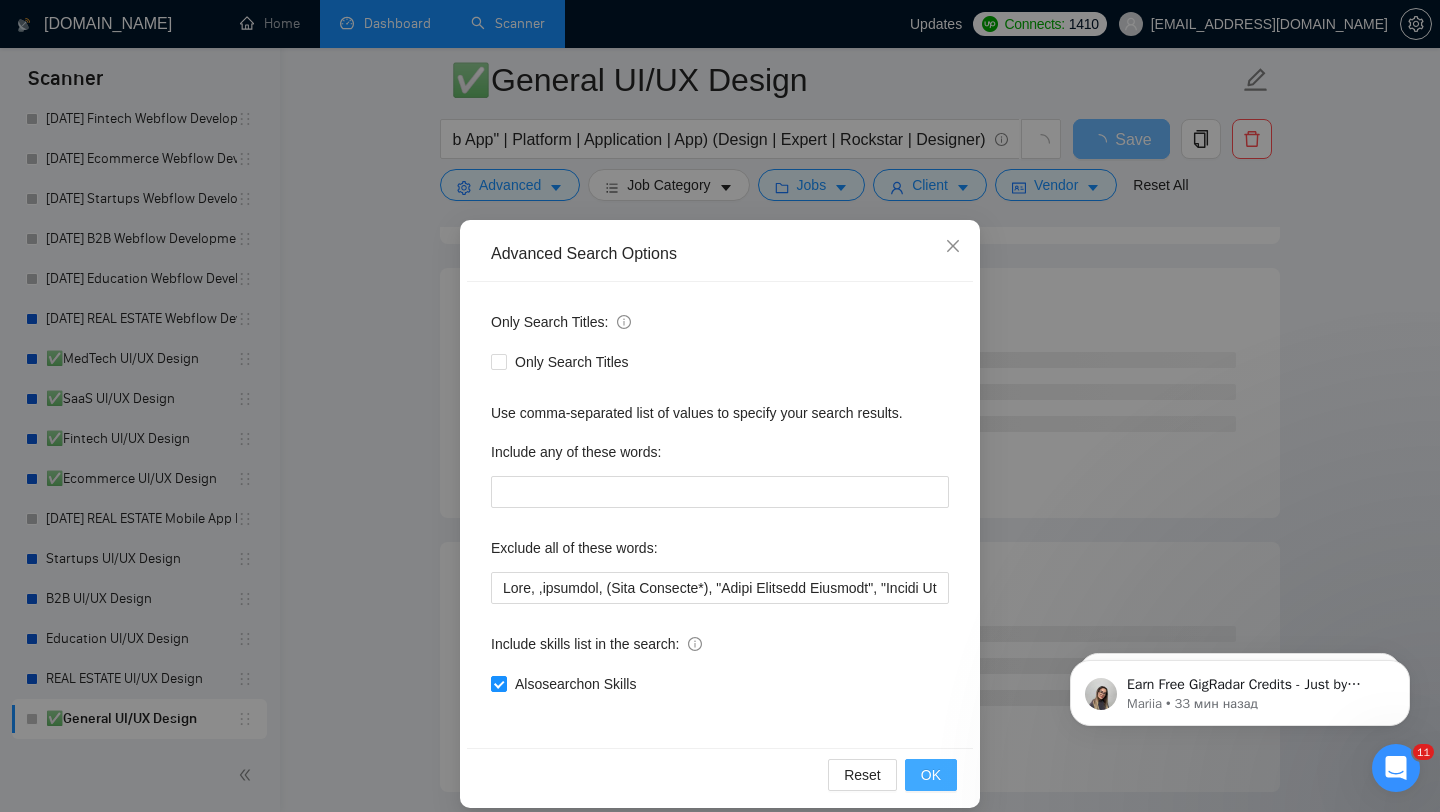 click on "OK" at bounding box center (931, 775) 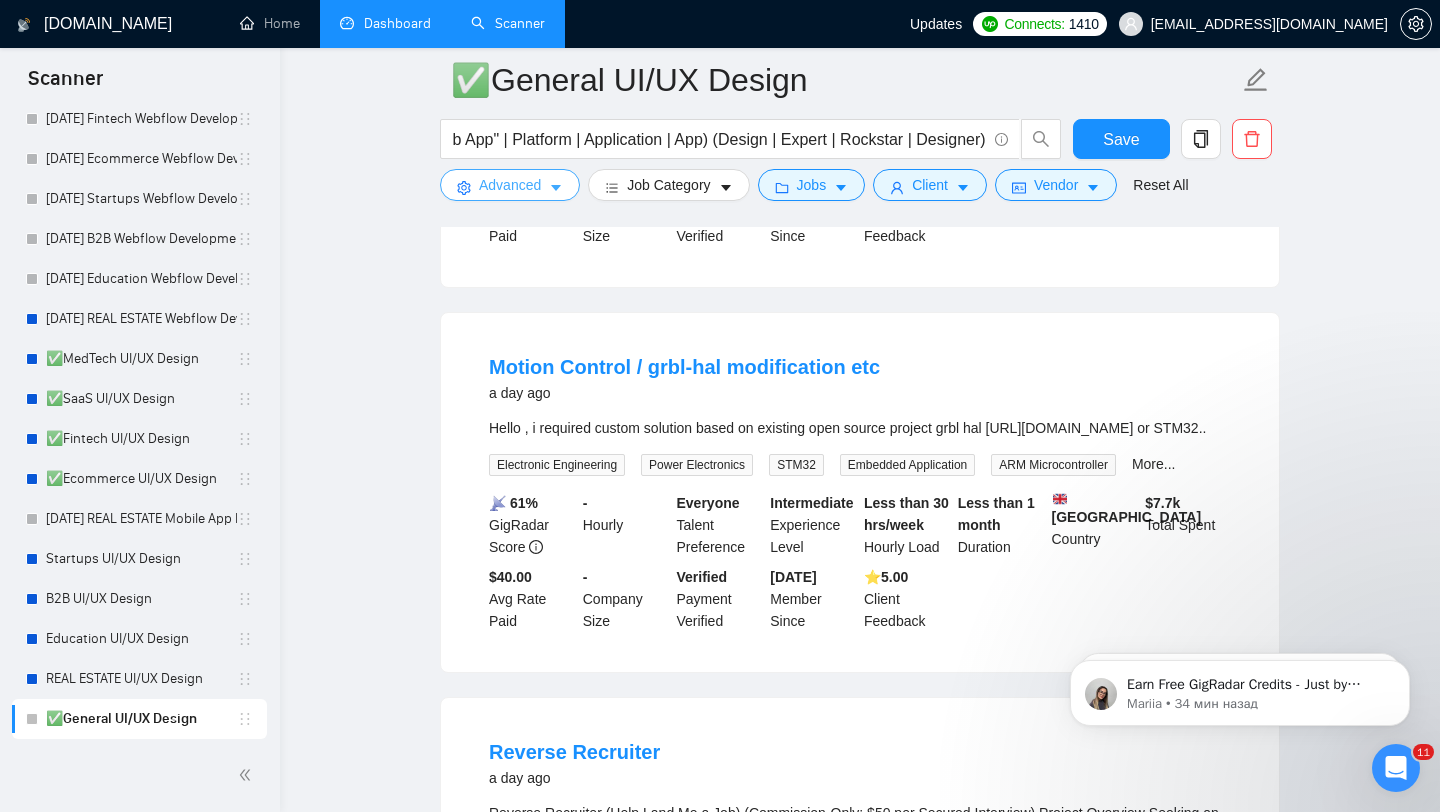 scroll, scrollTop: 3058, scrollLeft: 0, axis: vertical 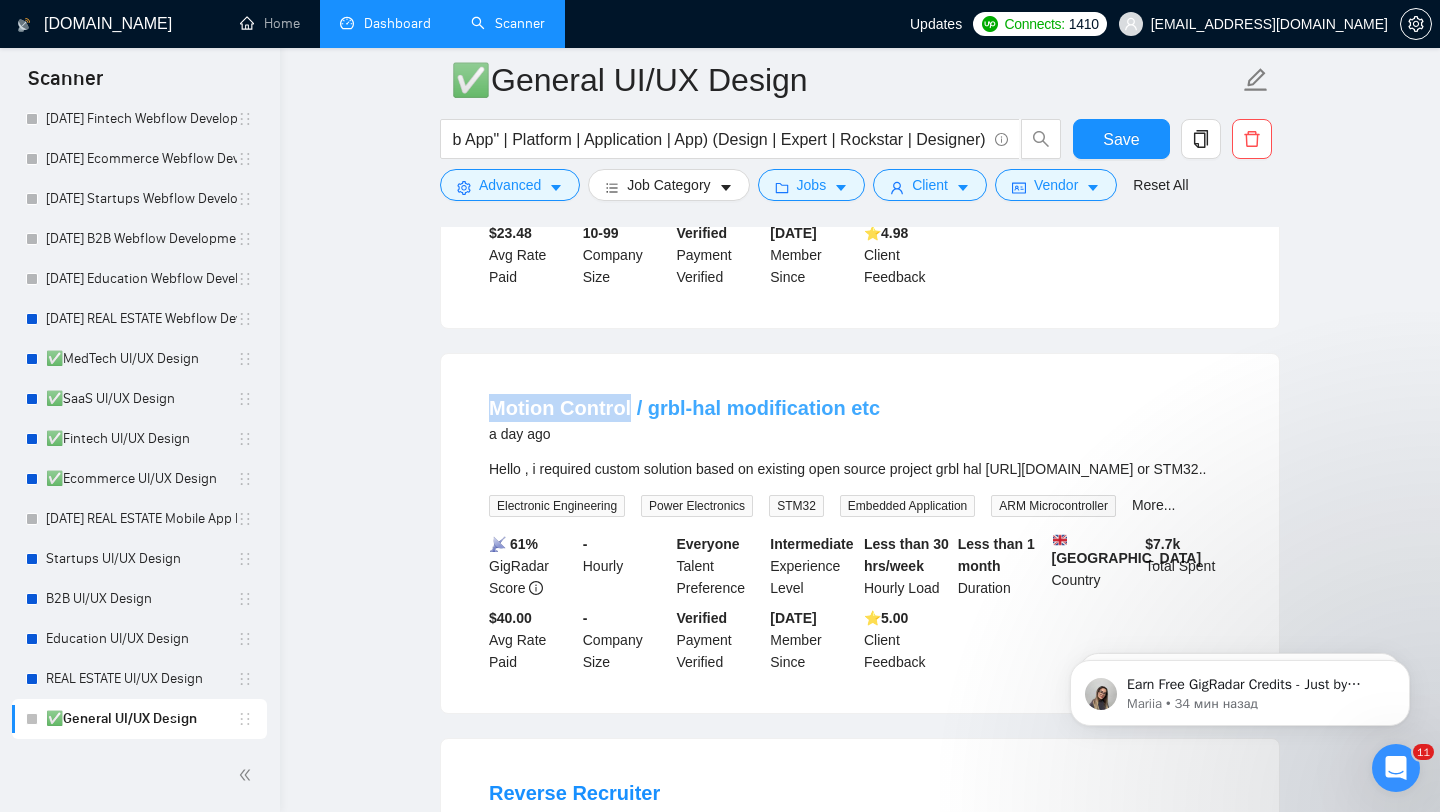 drag, startPoint x: 476, startPoint y: 494, endPoint x: 624, endPoint y: 494, distance: 148 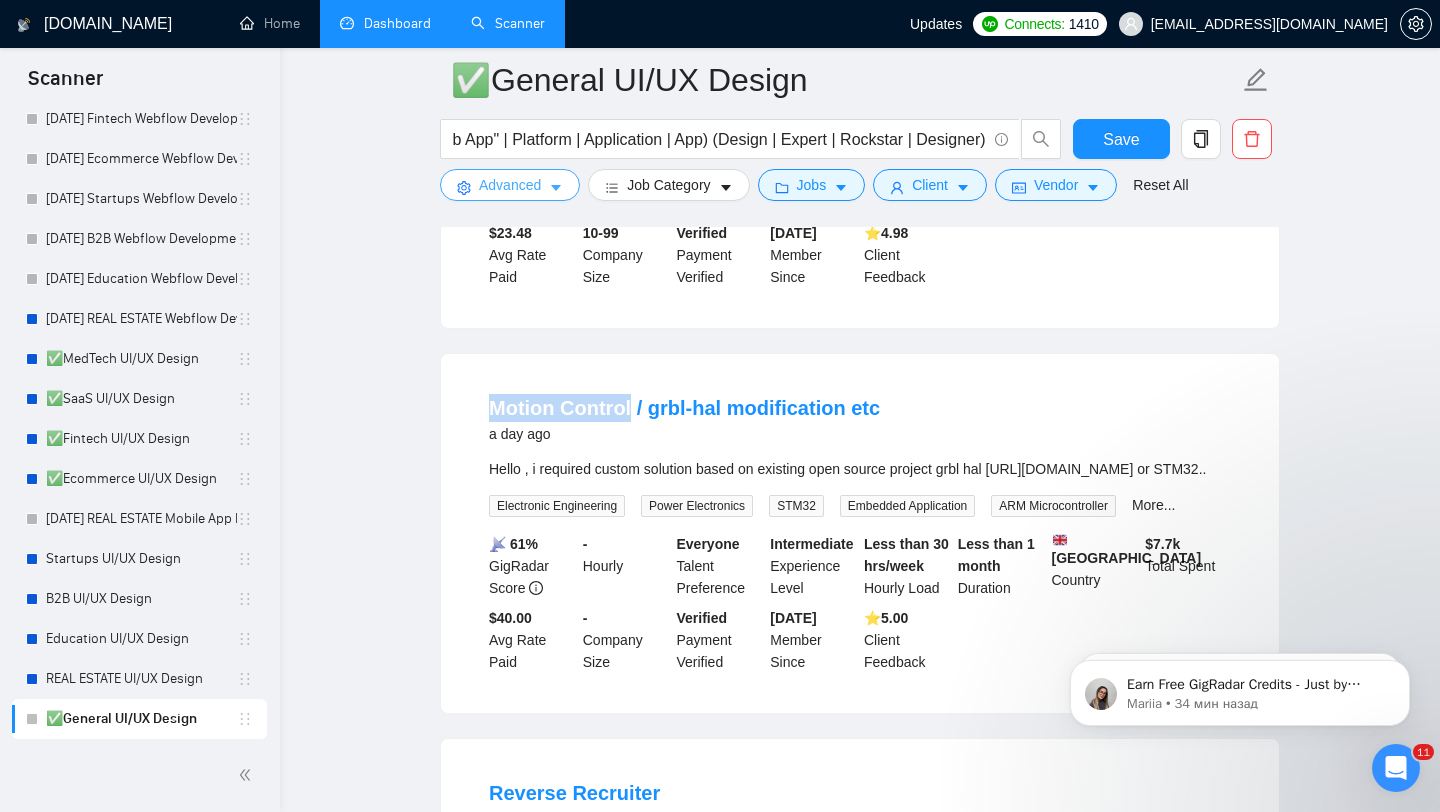 click on "Advanced" at bounding box center (510, 185) 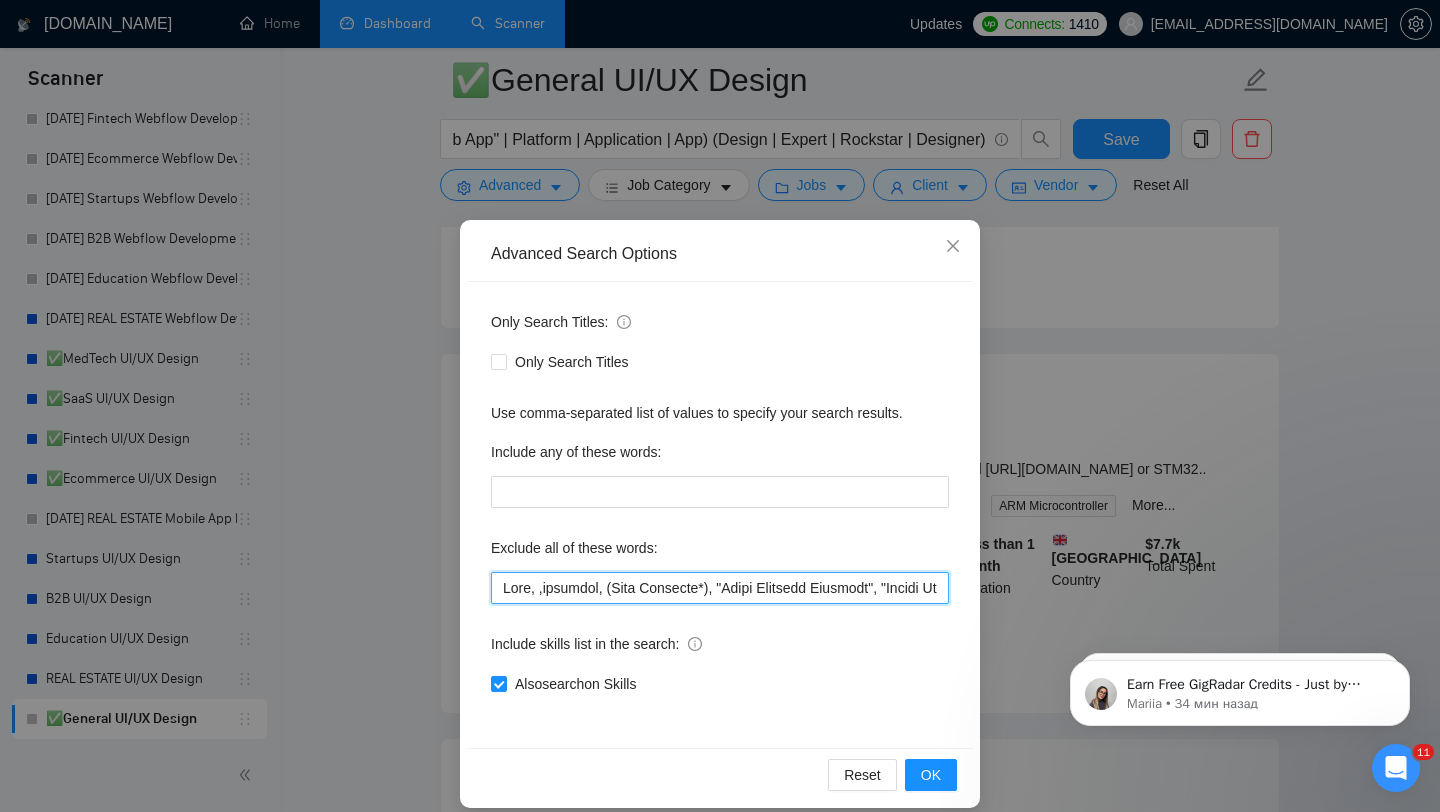 click at bounding box center (720, 588) 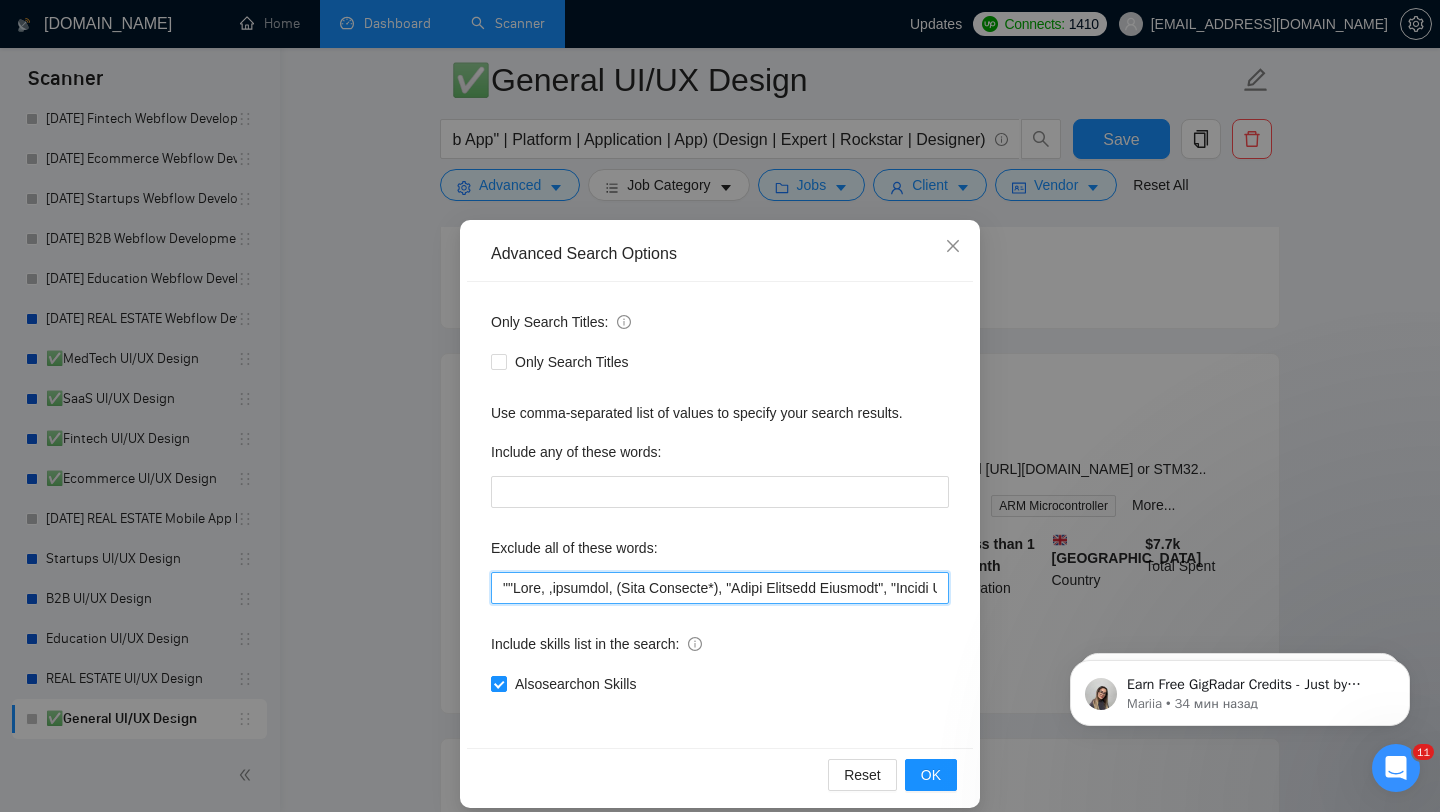 paste on "Motion Control" 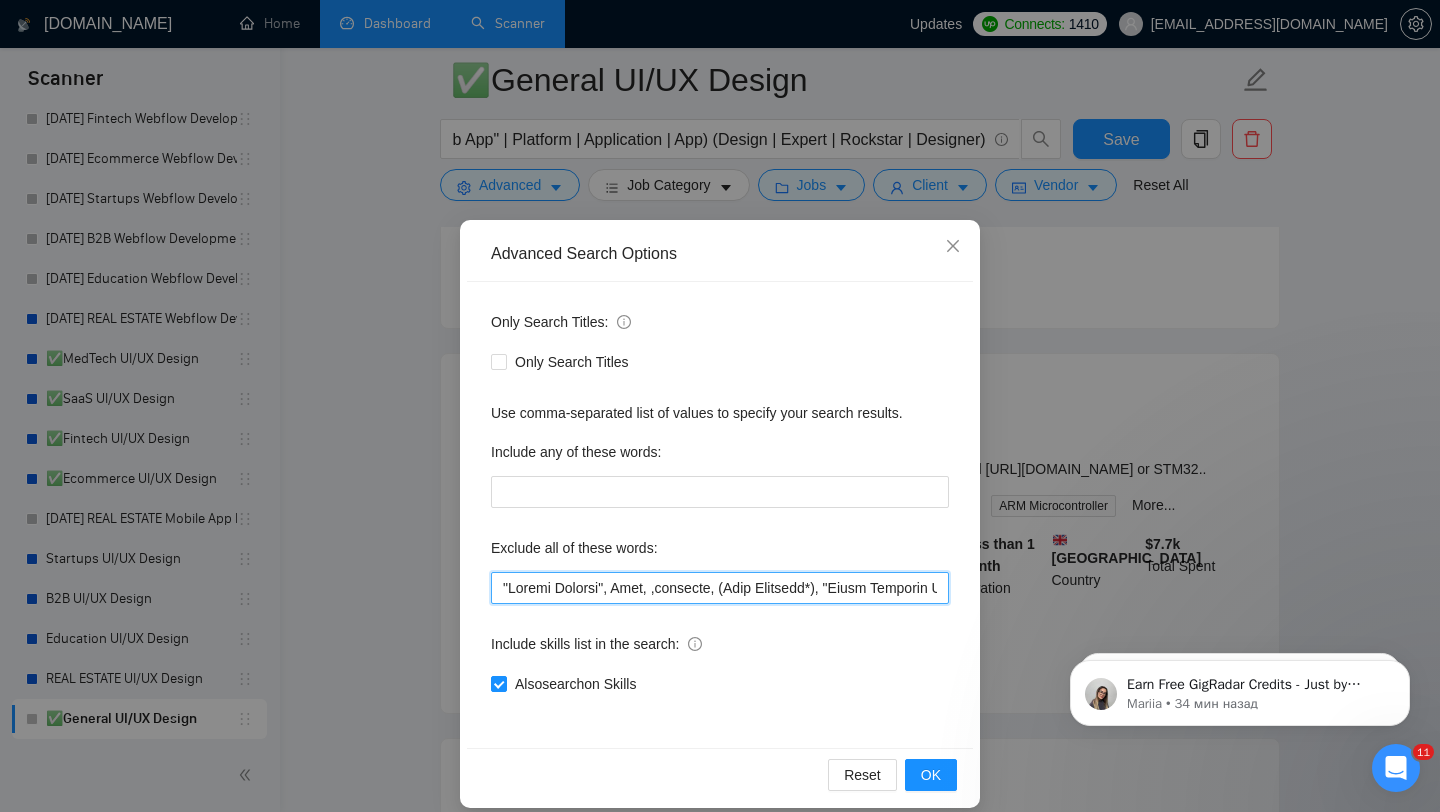 scroll, scrollTop: 2524, scrollLeft: 0, axis: vertical 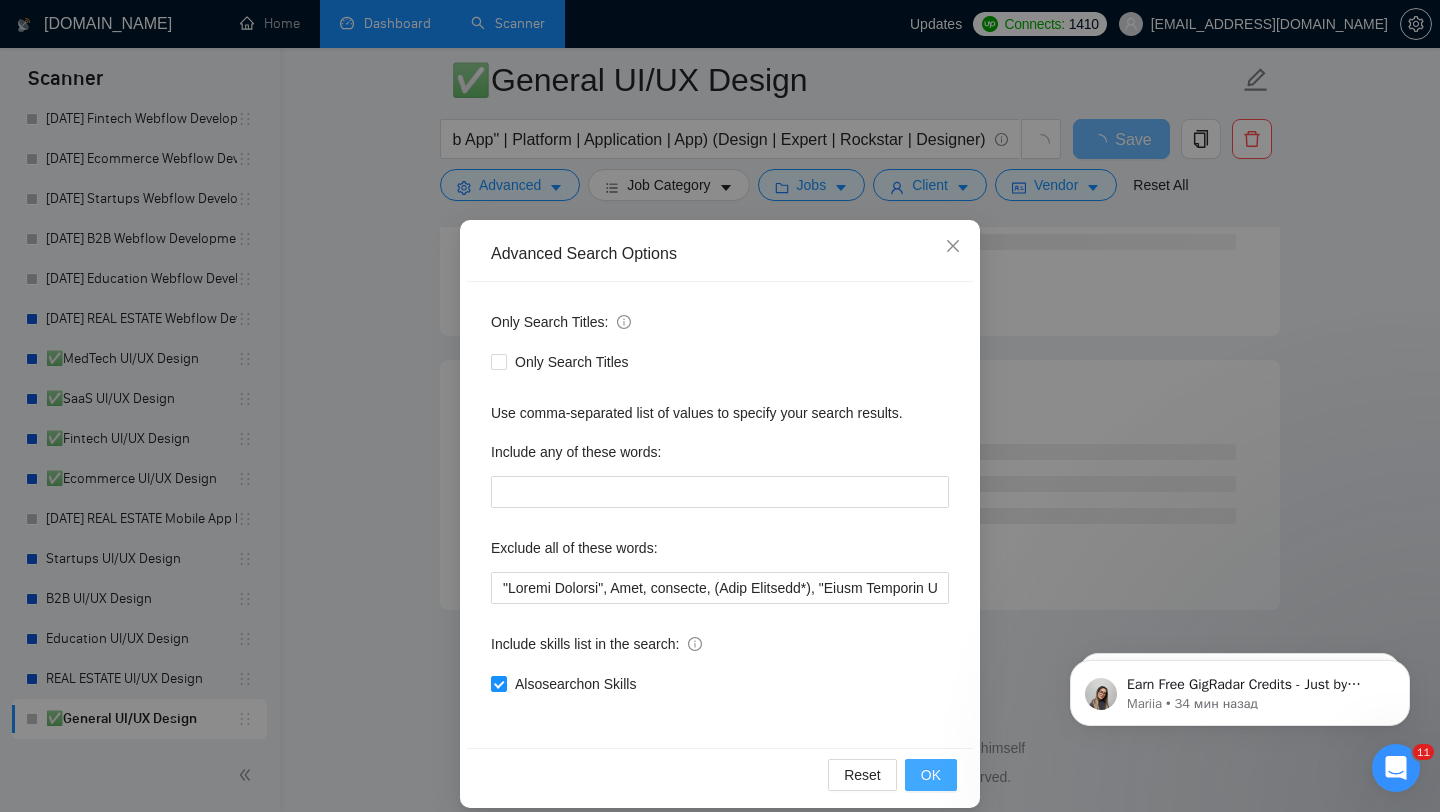 click on "OK" at bounding box center [931, 775] 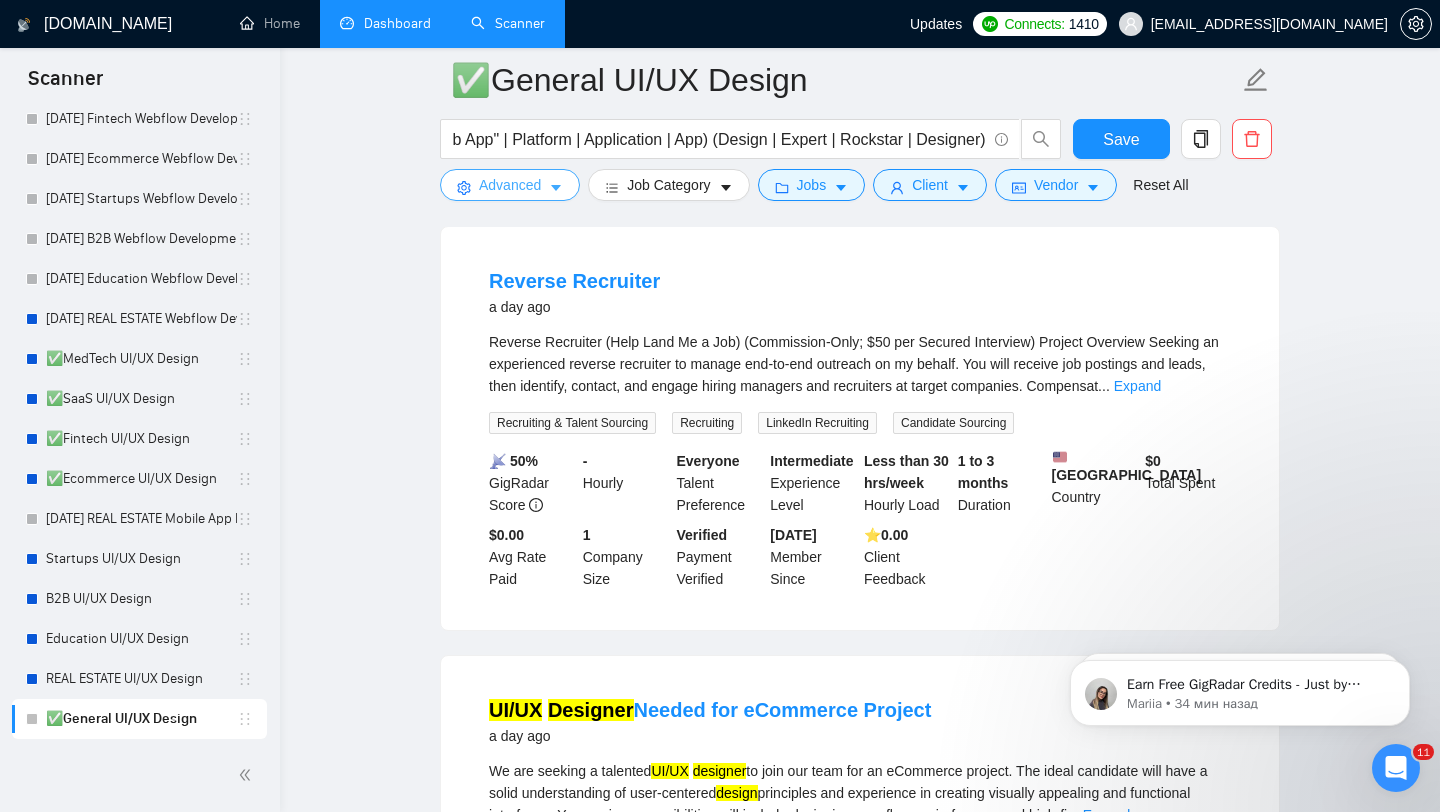 scroll, scrollTop: 3210, scrollLeft: 0, axis: vertical 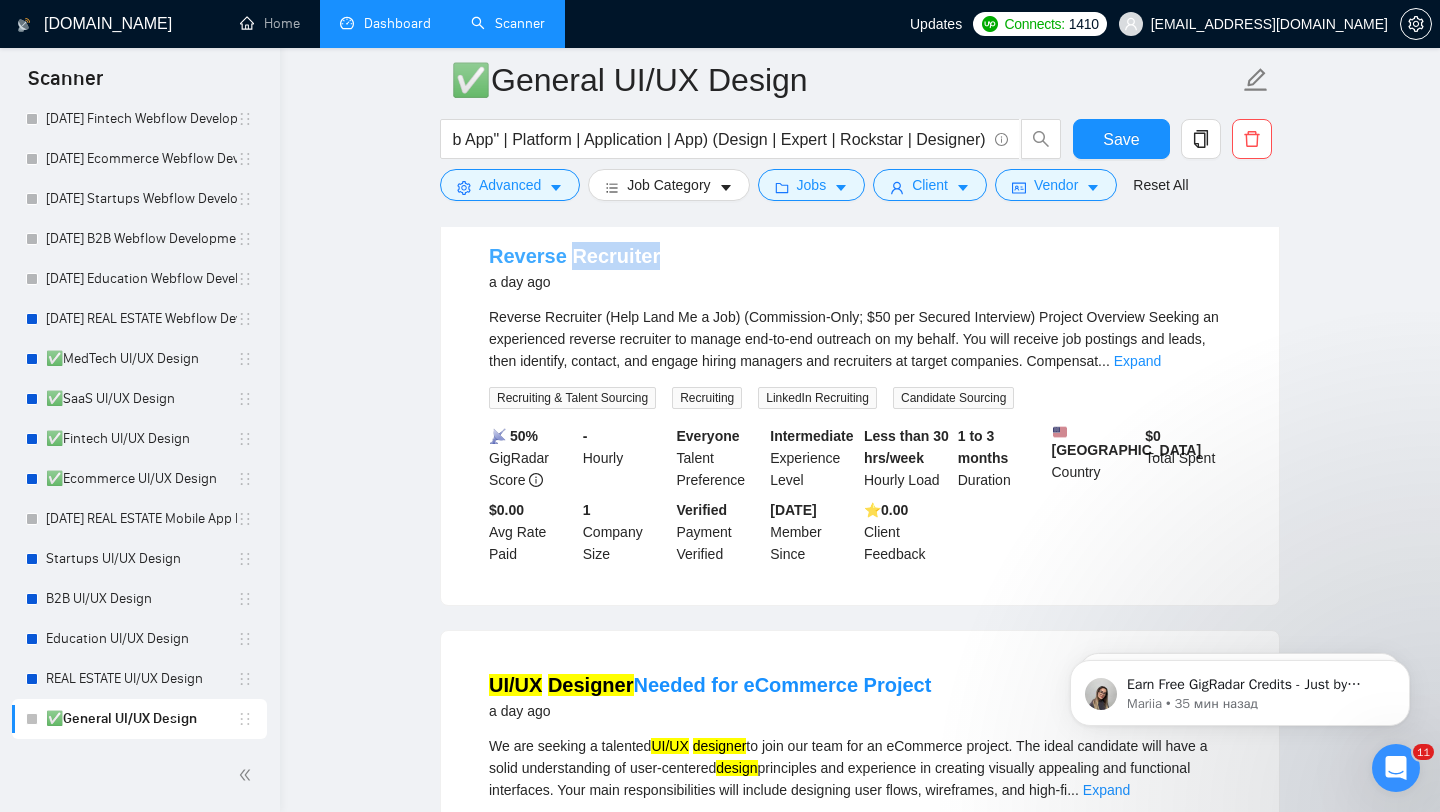 drag, startPoint x: 669, startPoint y: 343, endPoint x: 572, endPoint y: 339, distance: 97.082436 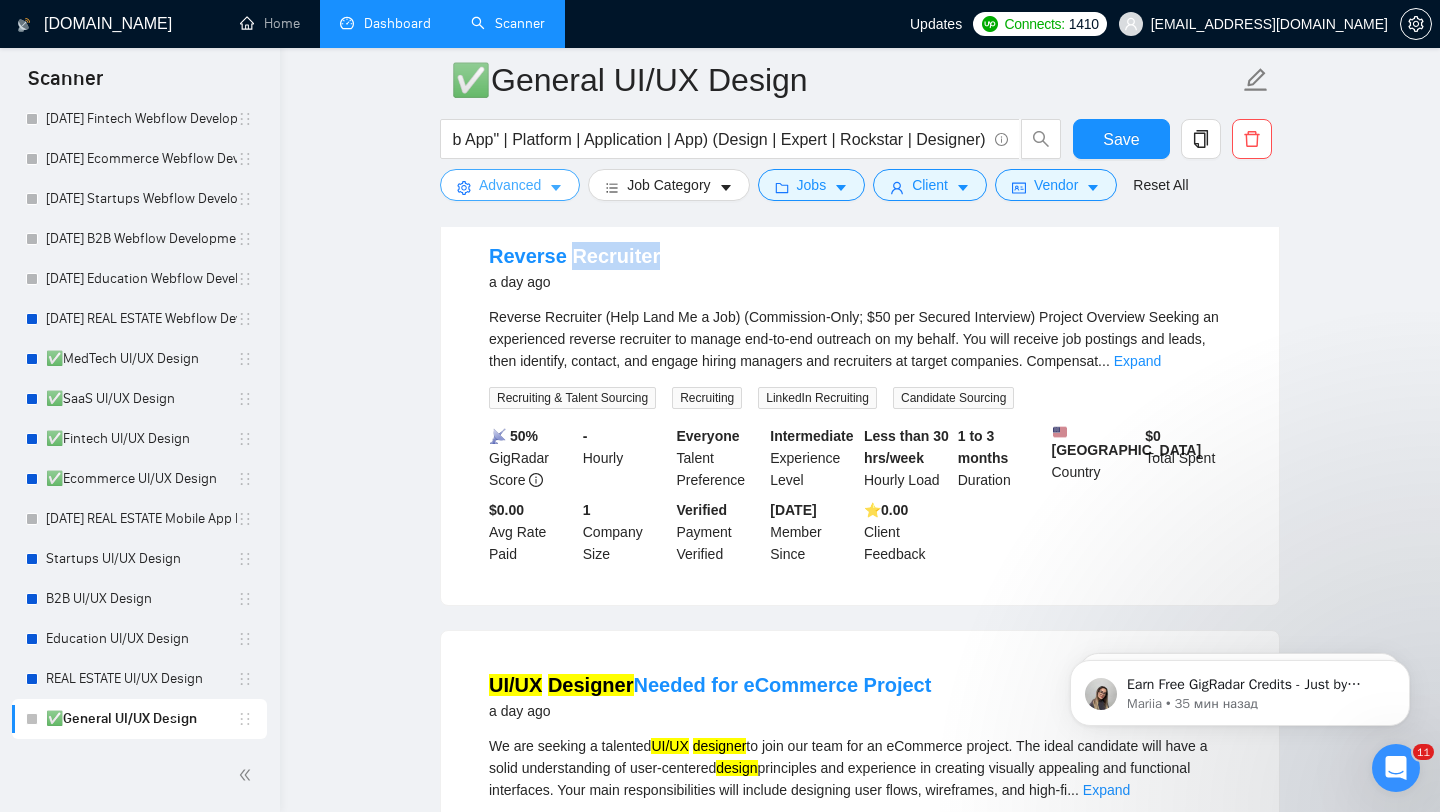 click on "Advanced" at bounding box center [510, 185] 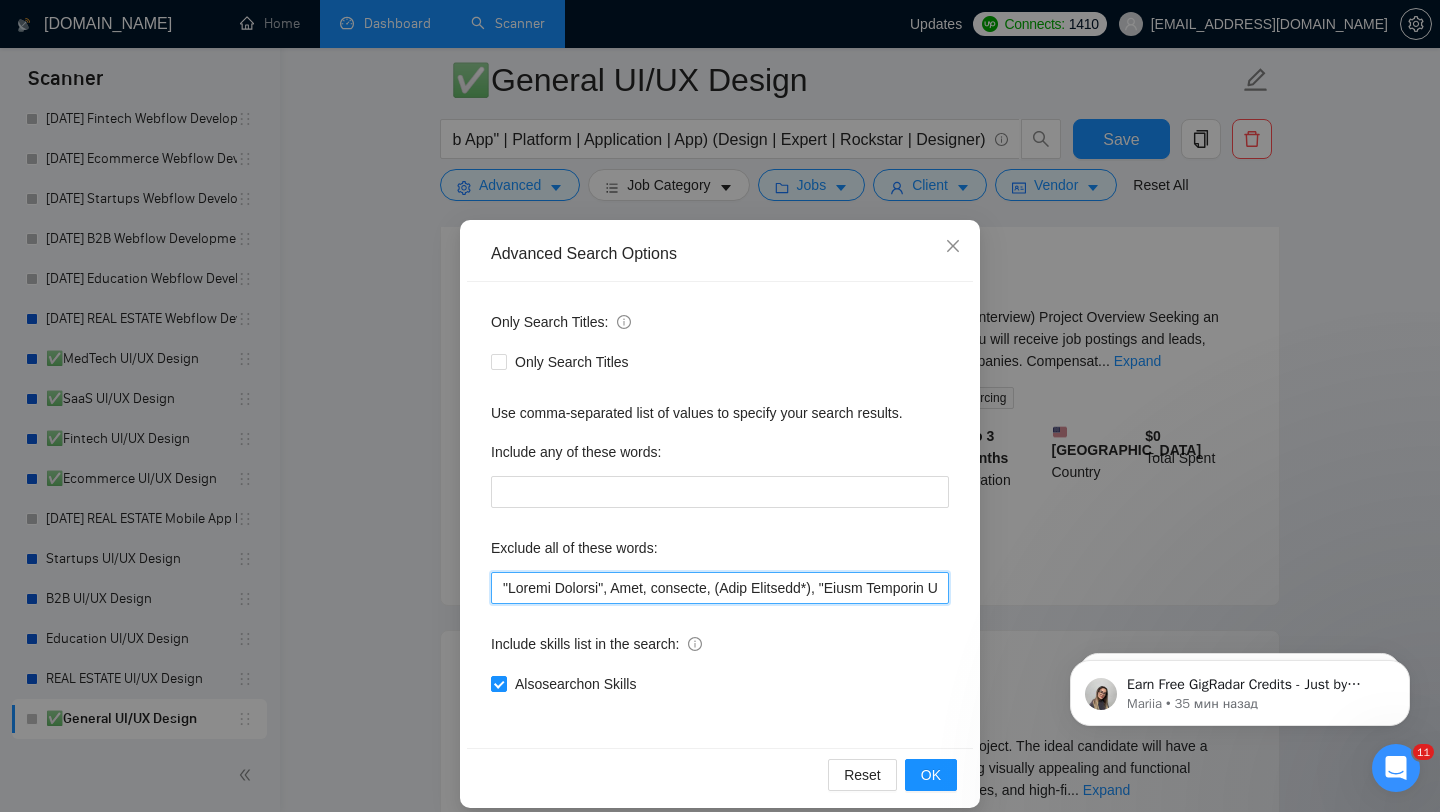 click at bounding box center [720, 588] 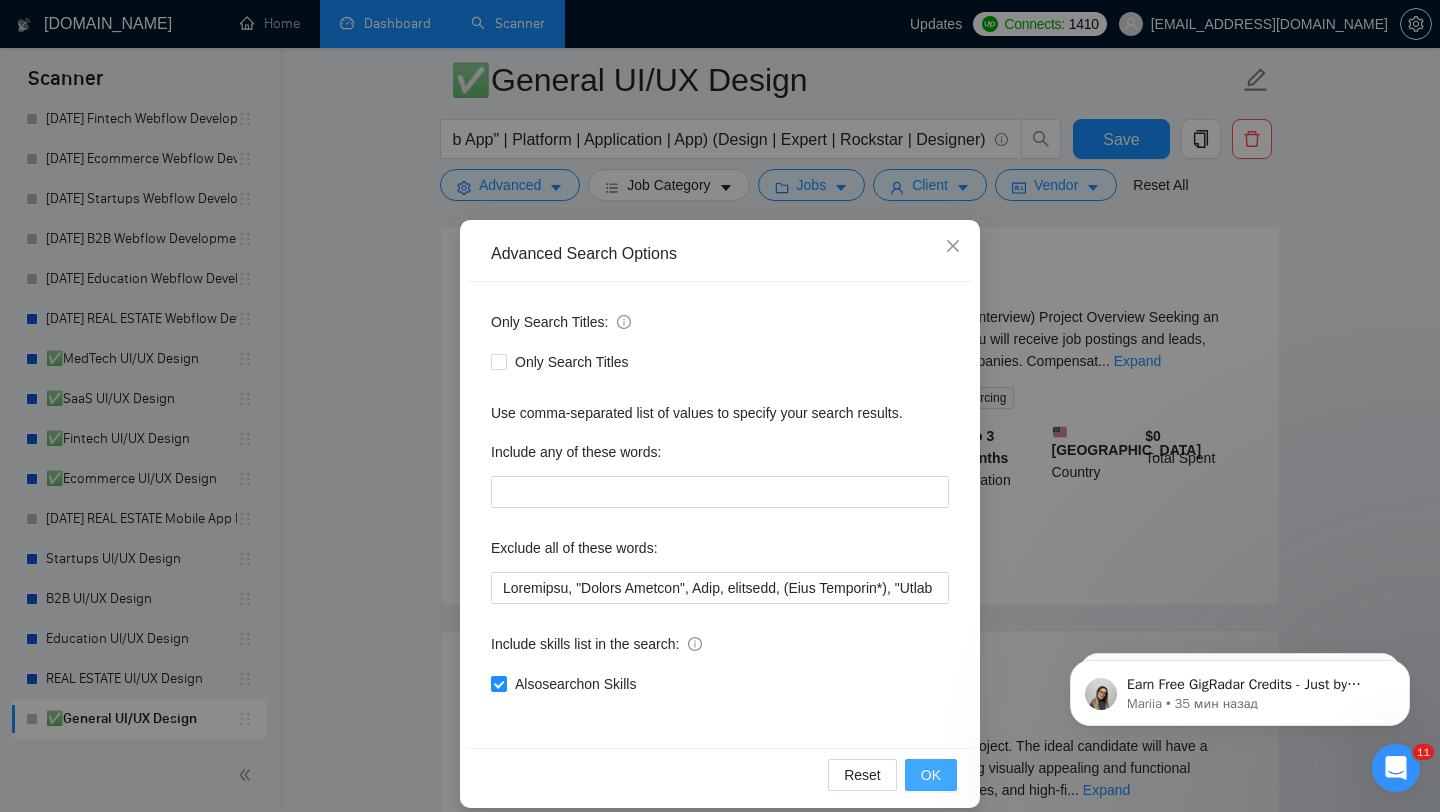 click on "OK" at bounding box center [931, 775] 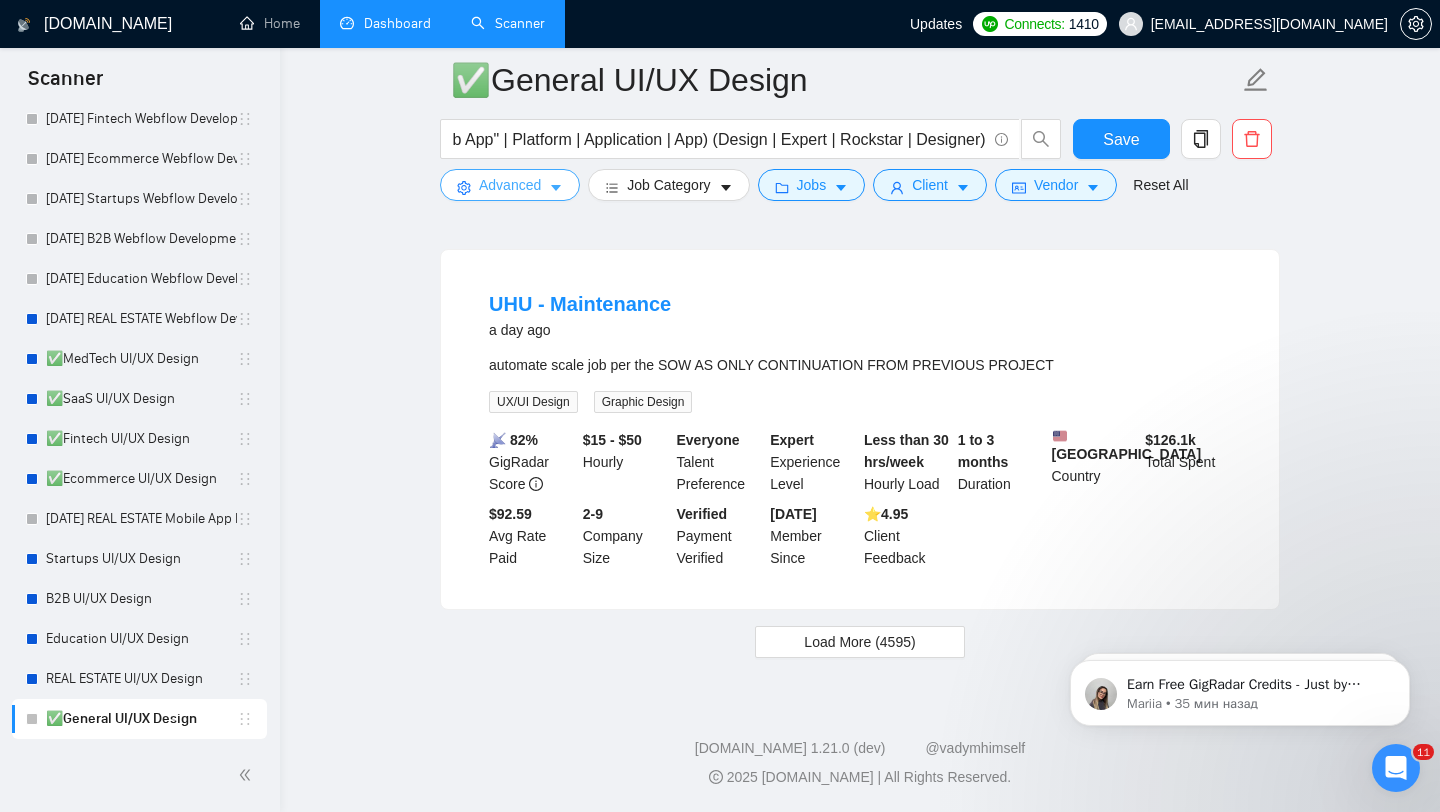 scroll, scrollTop: 4016, scrollLeft: 0, axis: vertical 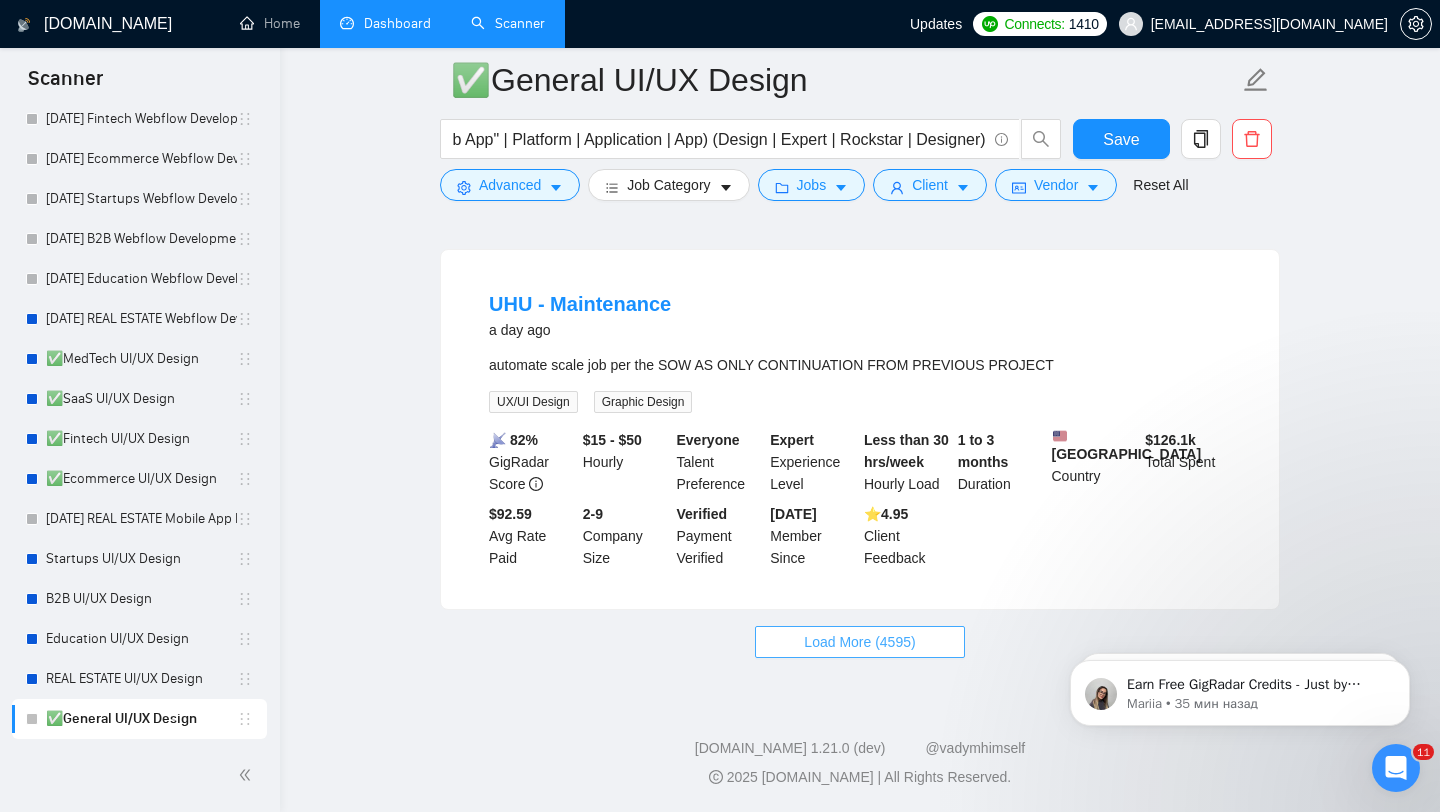 click on "Load More (4595)" at bounding box center (859, 642) 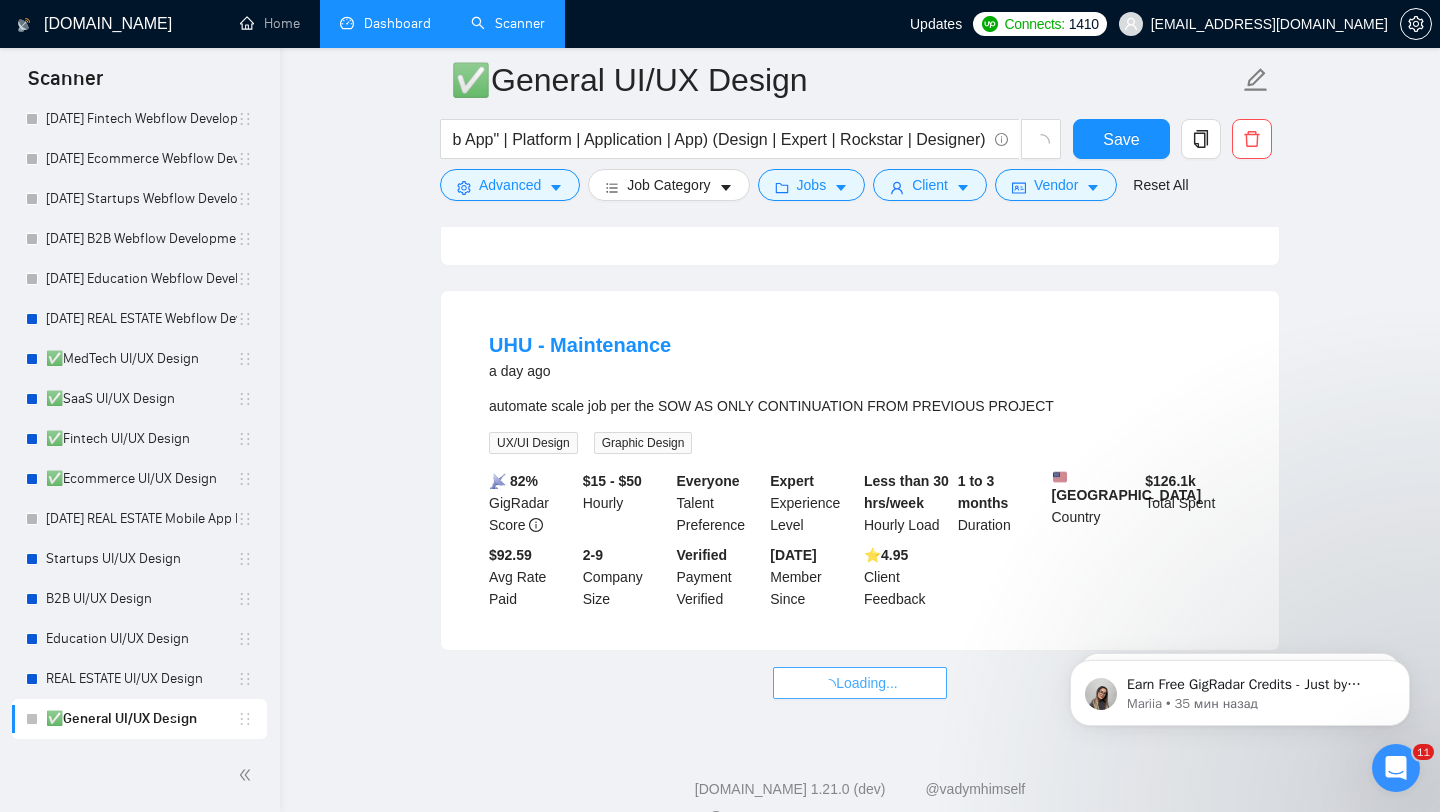 scroll, scrollTop: 3939, scrollLeft: 0, axis: vertical 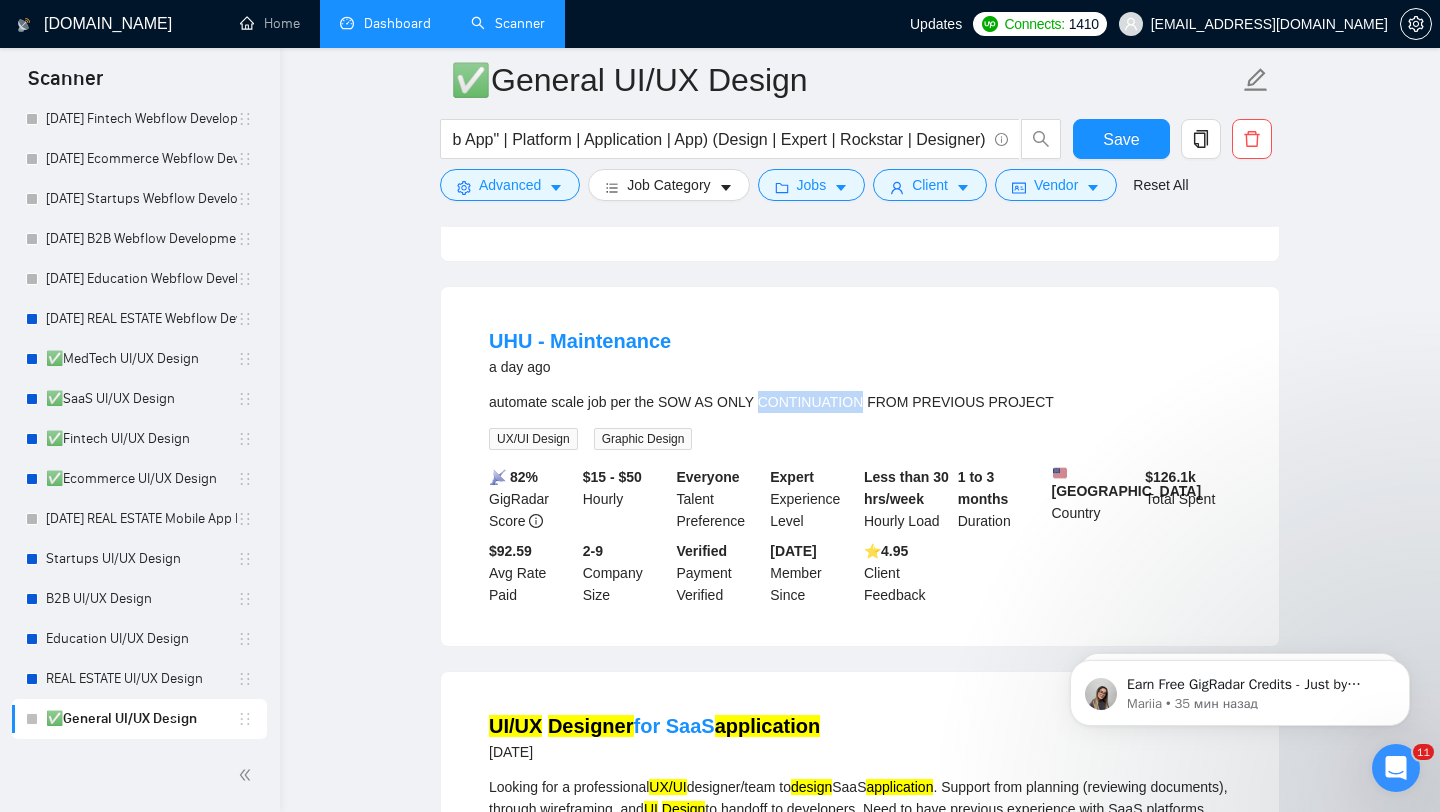drag, startPoint x: 761, startPoint y: 500, endPoint x: 866, endPoint y: 503, distance: 105.04285 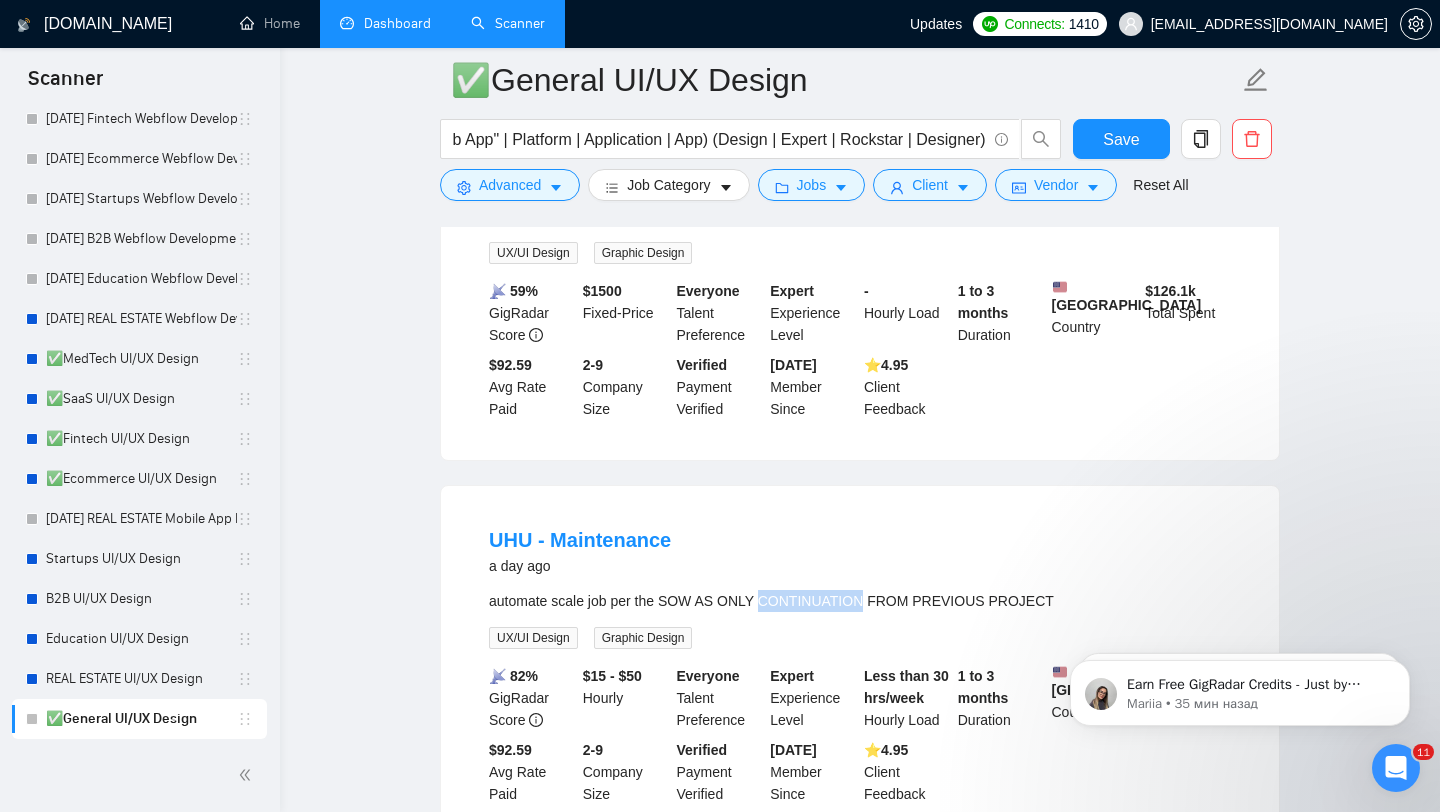 scroll, scrollTop: 3731, scrollLeft: 0, axis: vertical 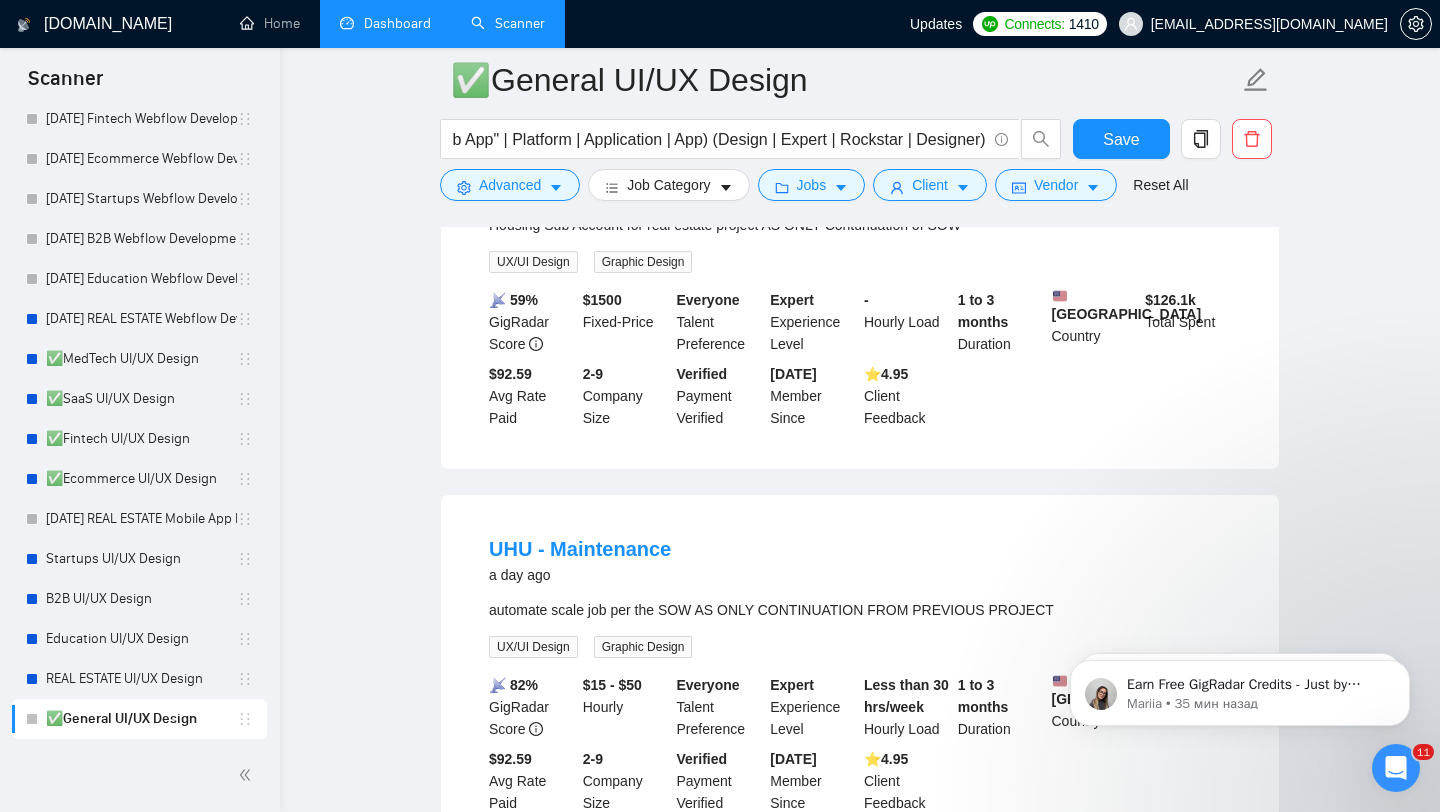 click on "✅General UI/UX Design (UI/UX | UX | UI | UX/UI | Figma | Website | "Web App" | Platform | Application | App) (Design | Expert | Rockstar | Designer) Save Advanced   Job Category   Jobs   Client   Vendor   Reset All" at bounding box center (860, 129) 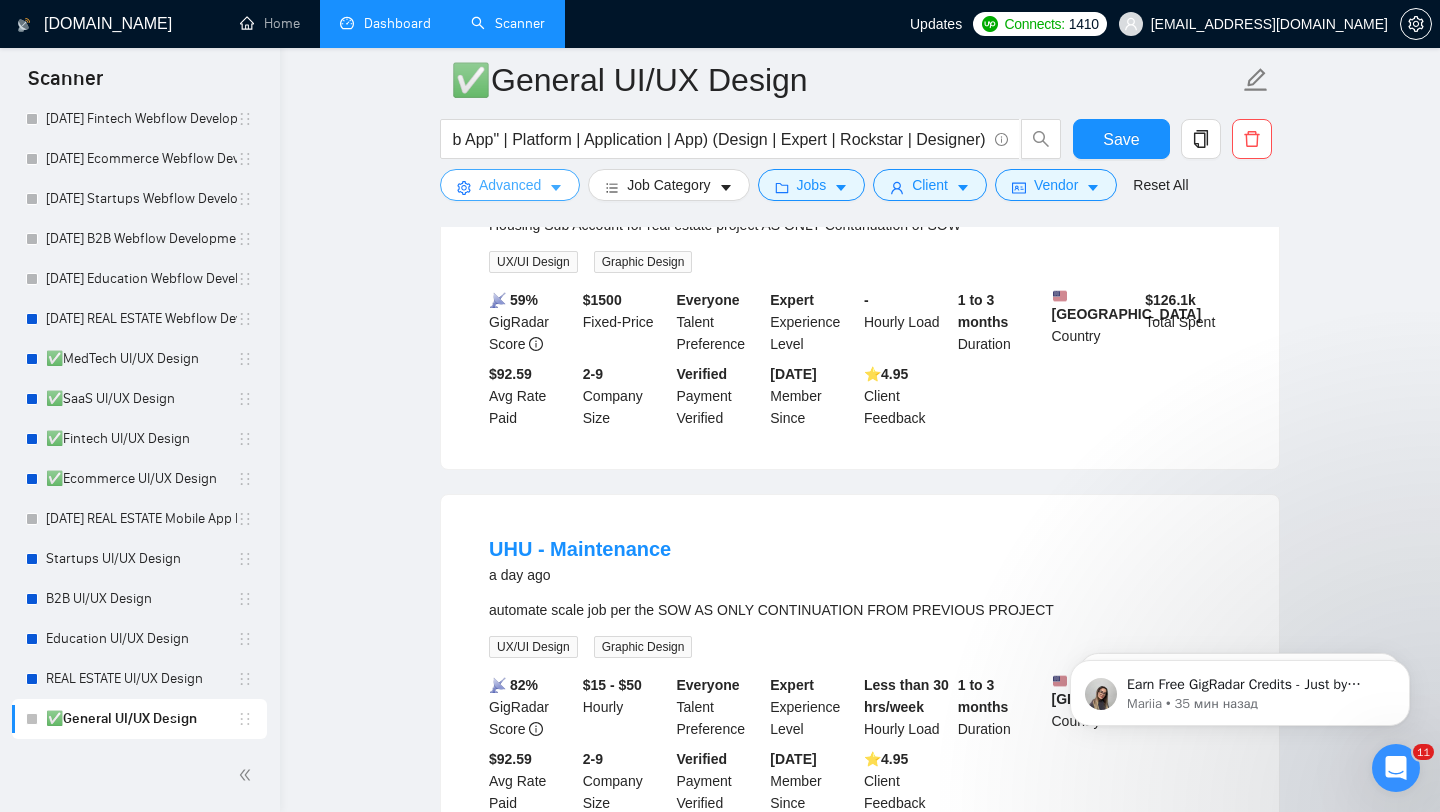 click on "Advanced" at bounding box center [510, 185] 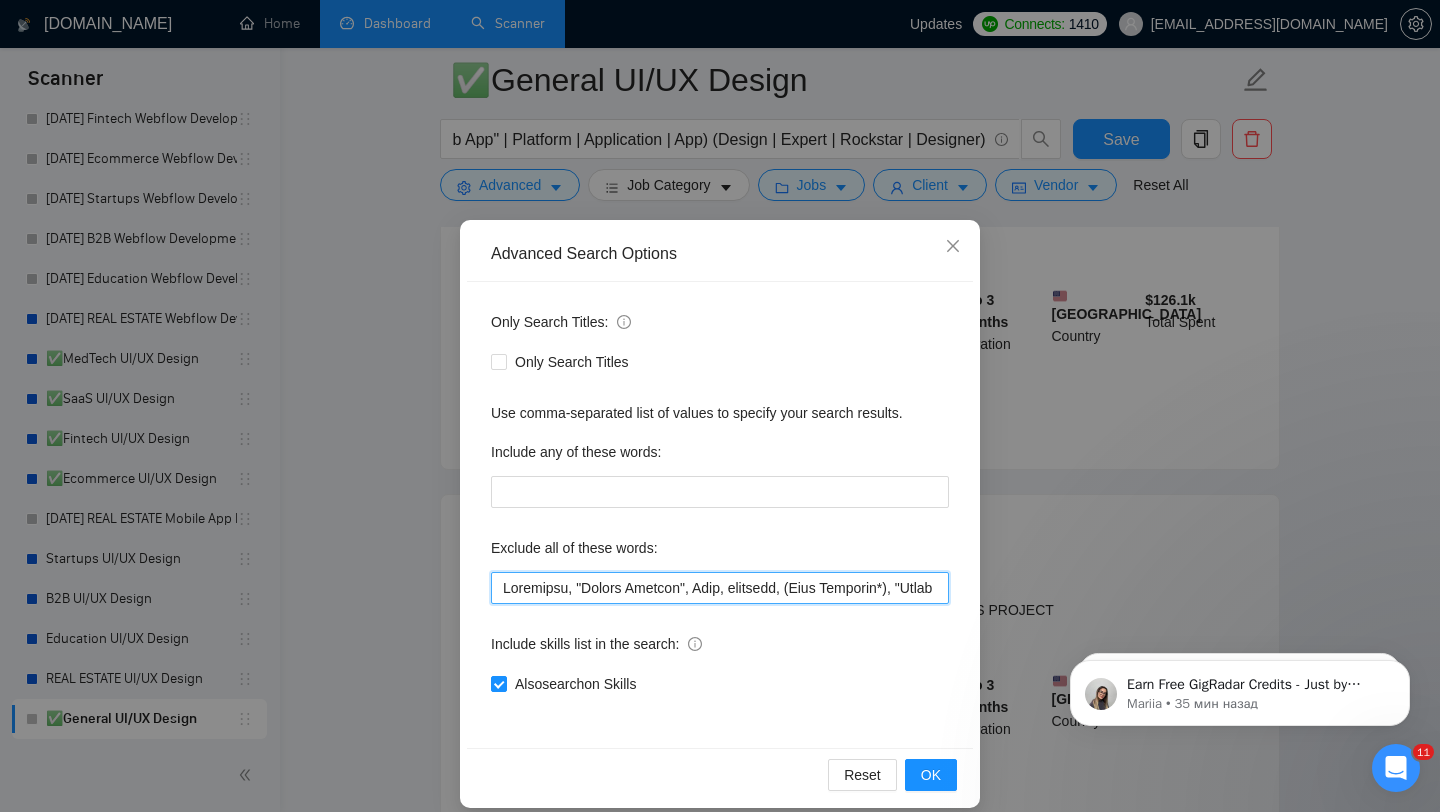 click at bounding box center (720, 588) 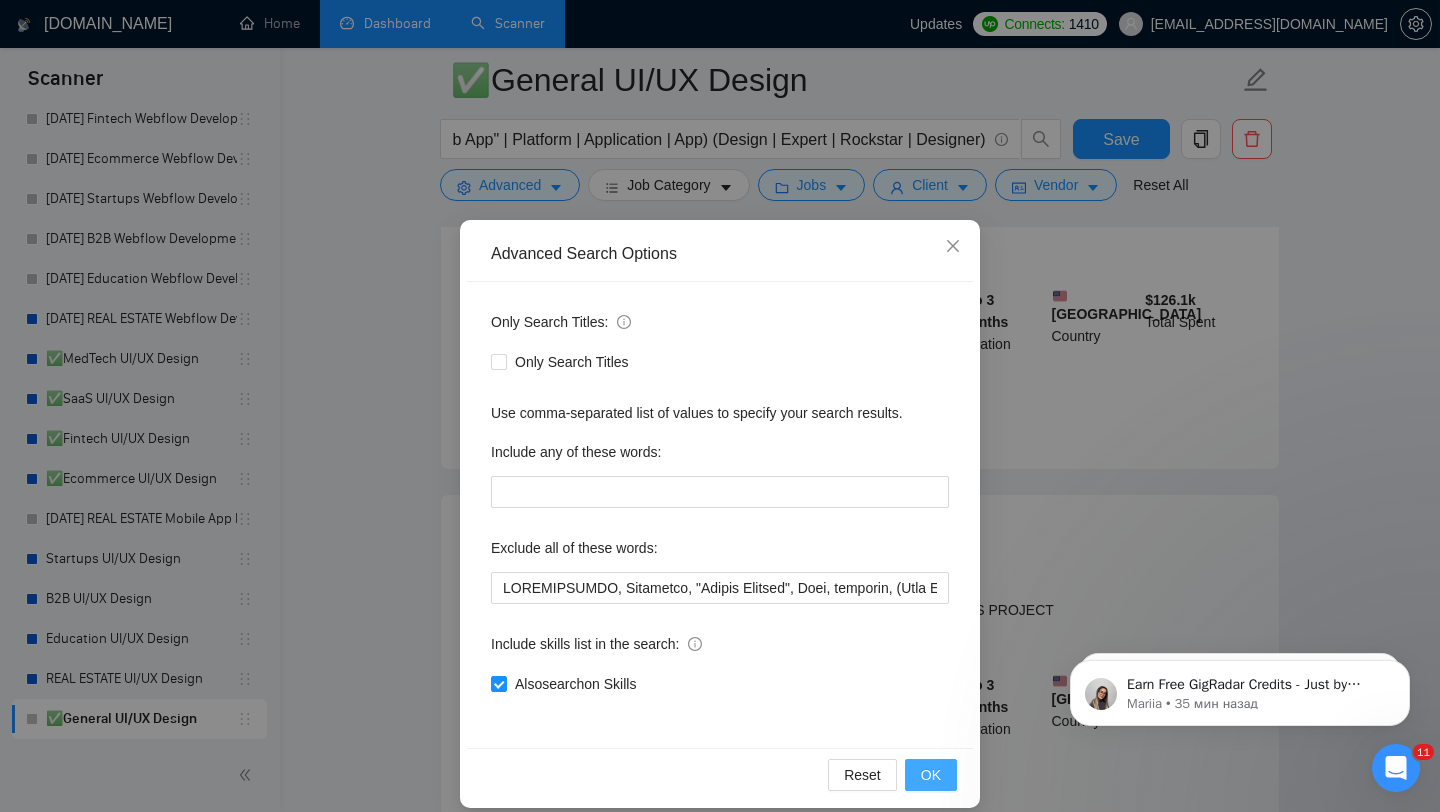 click on "OK" at bounding box center (931, 775) 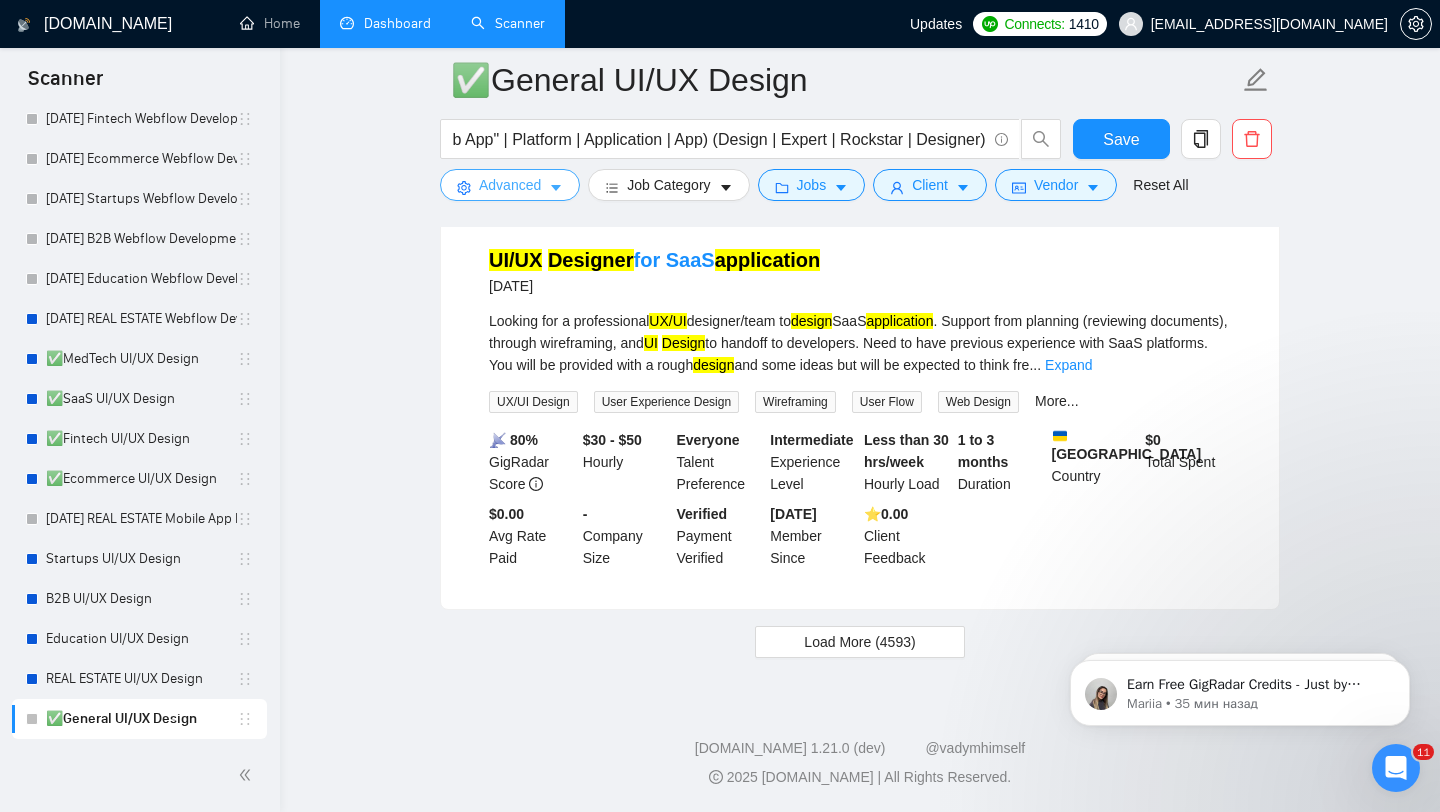 scroll, scrollTop: 4043, scrollLeft: 0, axis: vertical 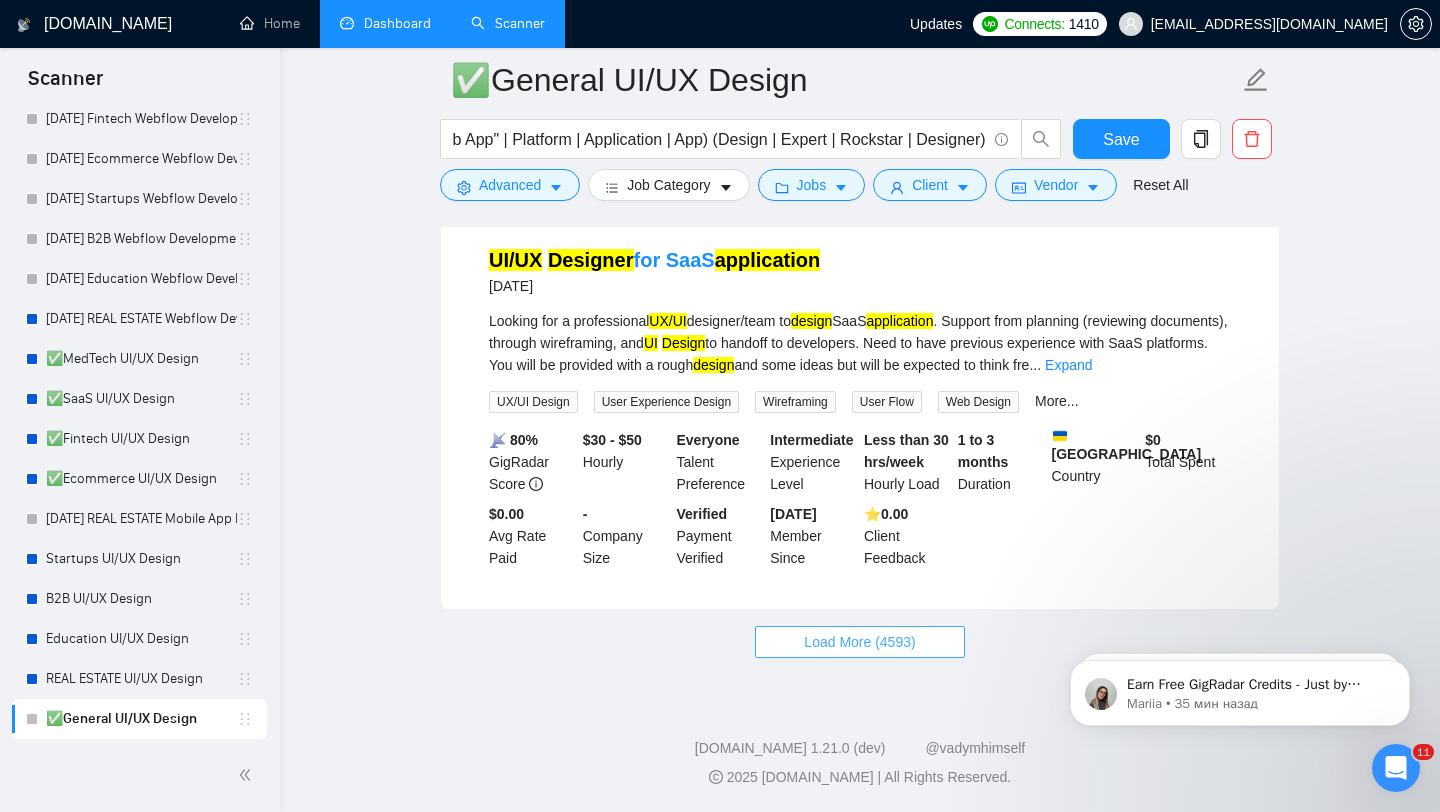 click on "Load More (4593)" at bounding box center (859, 642) 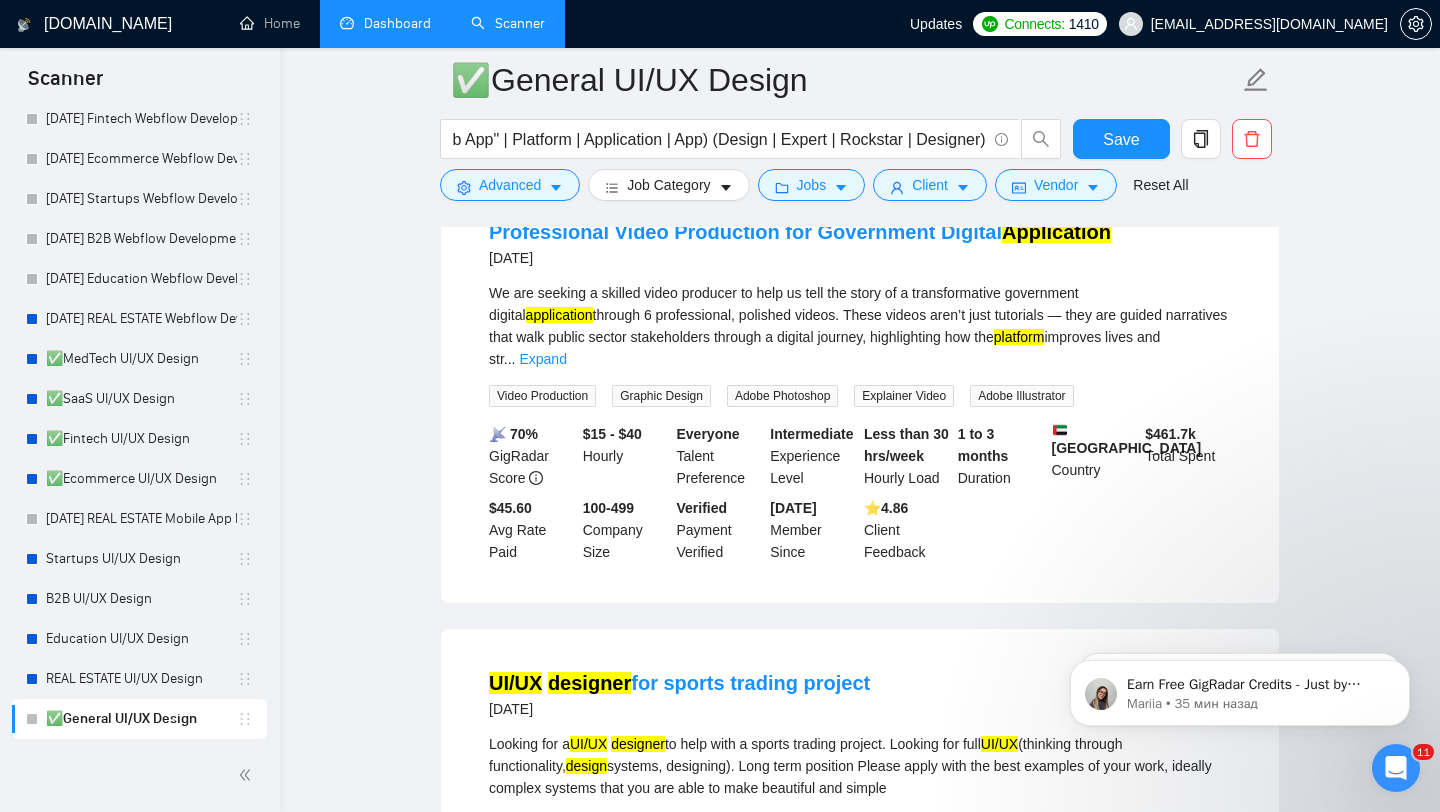 scroll, scrollTop: 4503, scrollLeft: 0, axis: vertical 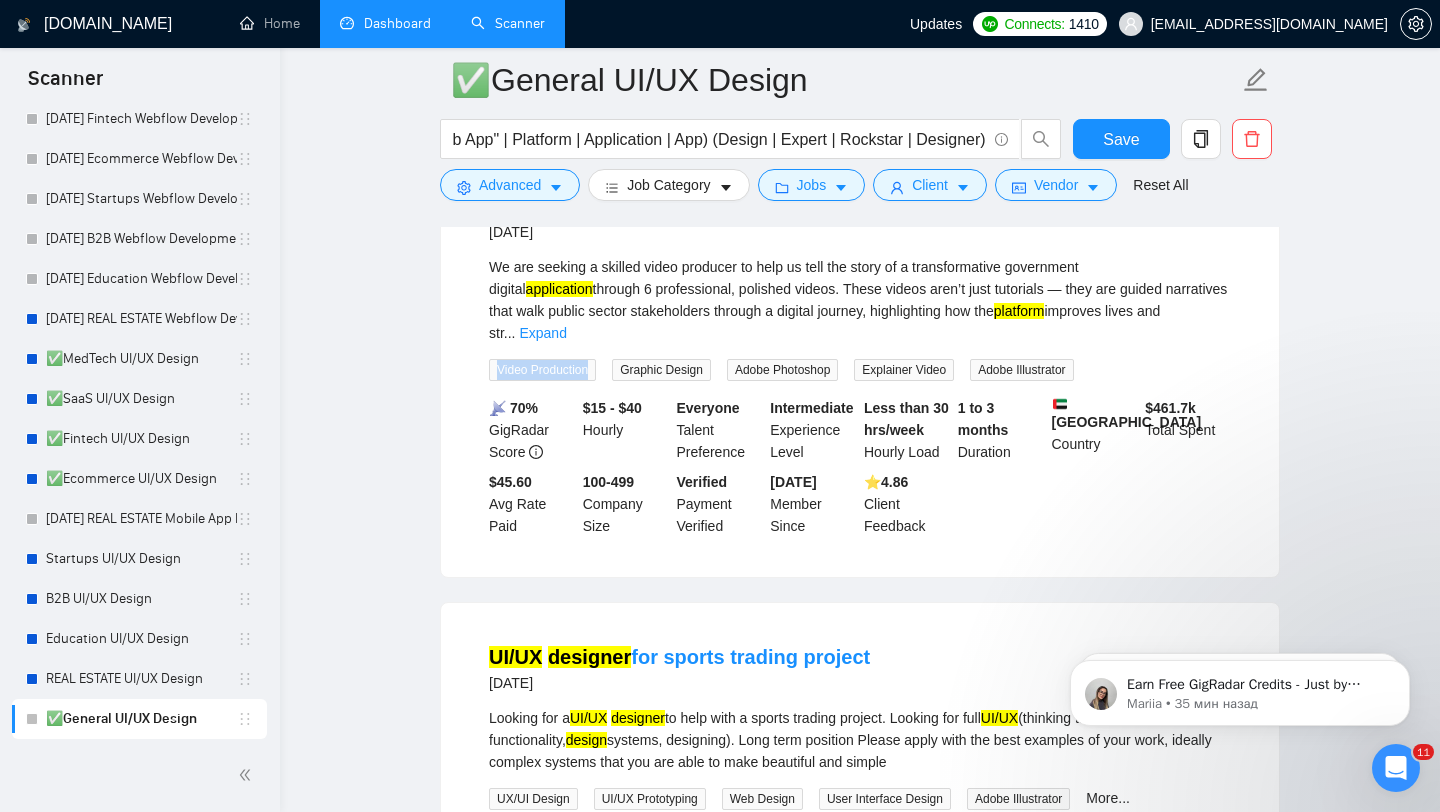 drag, startPoint x: 491, startPoint y: 447, endPoint x: 592, endPoint y: 445, distance: 101.0198 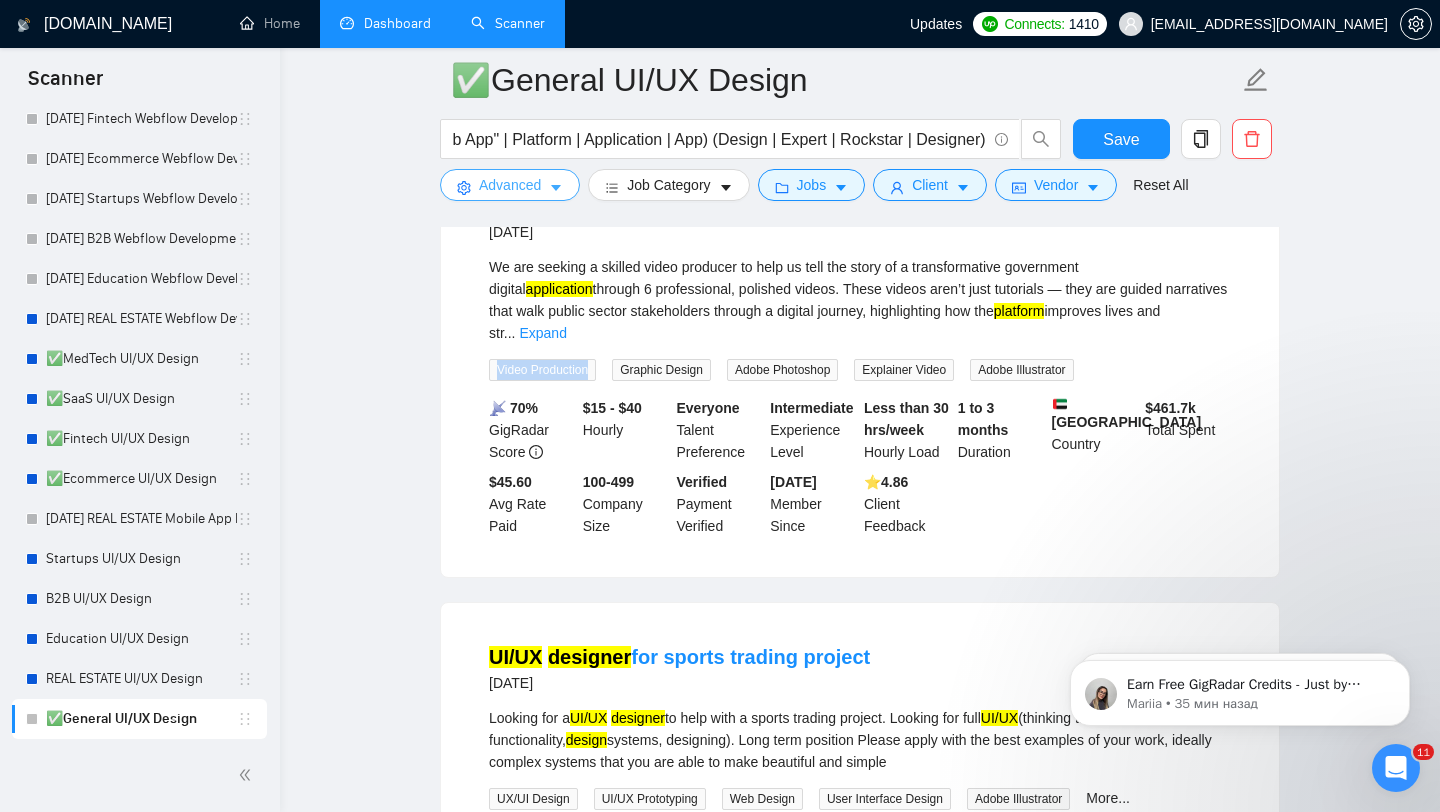 click on "Advanced" at bounding box center (510, 185) 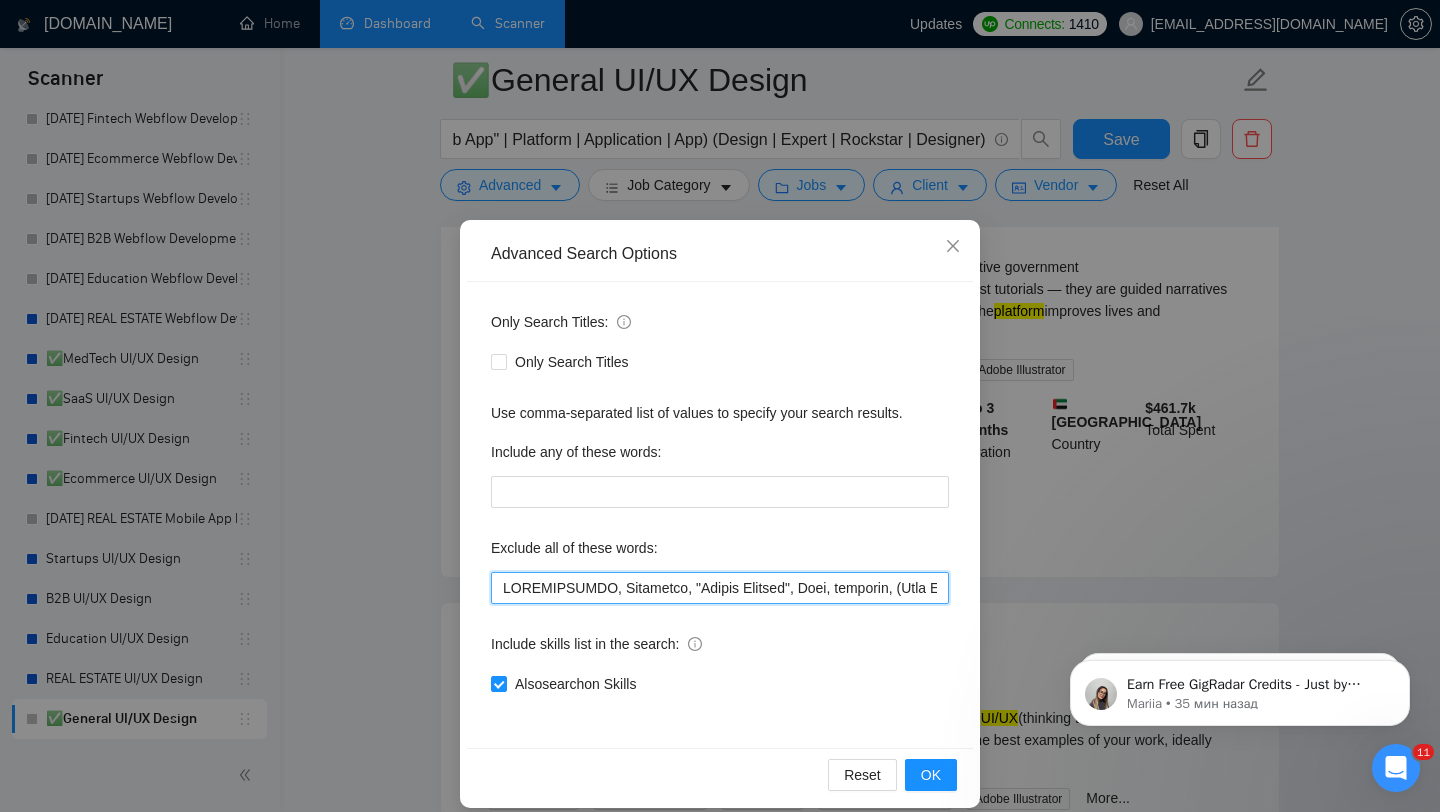 click at bounding box center [720, 588] 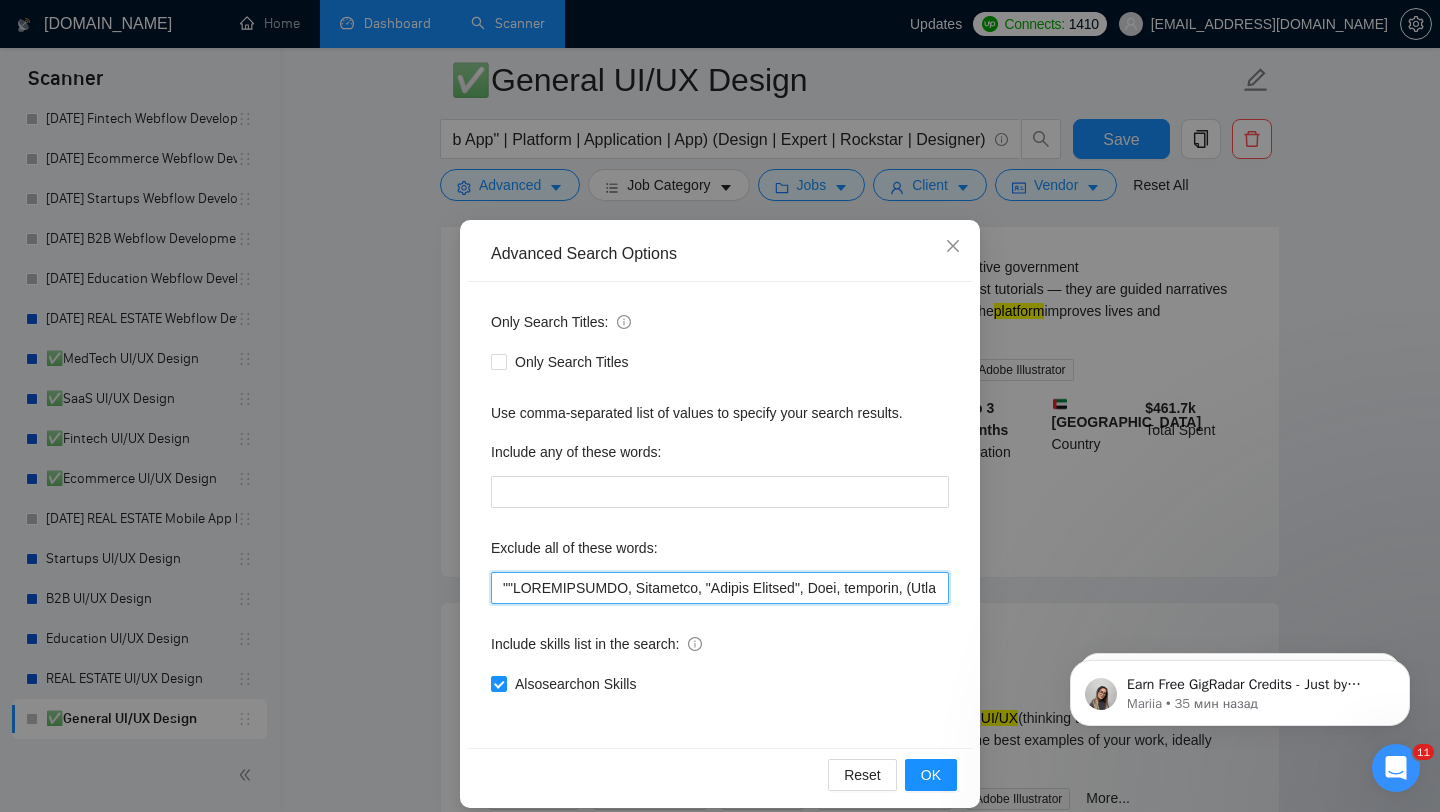 paste on "Video Production" 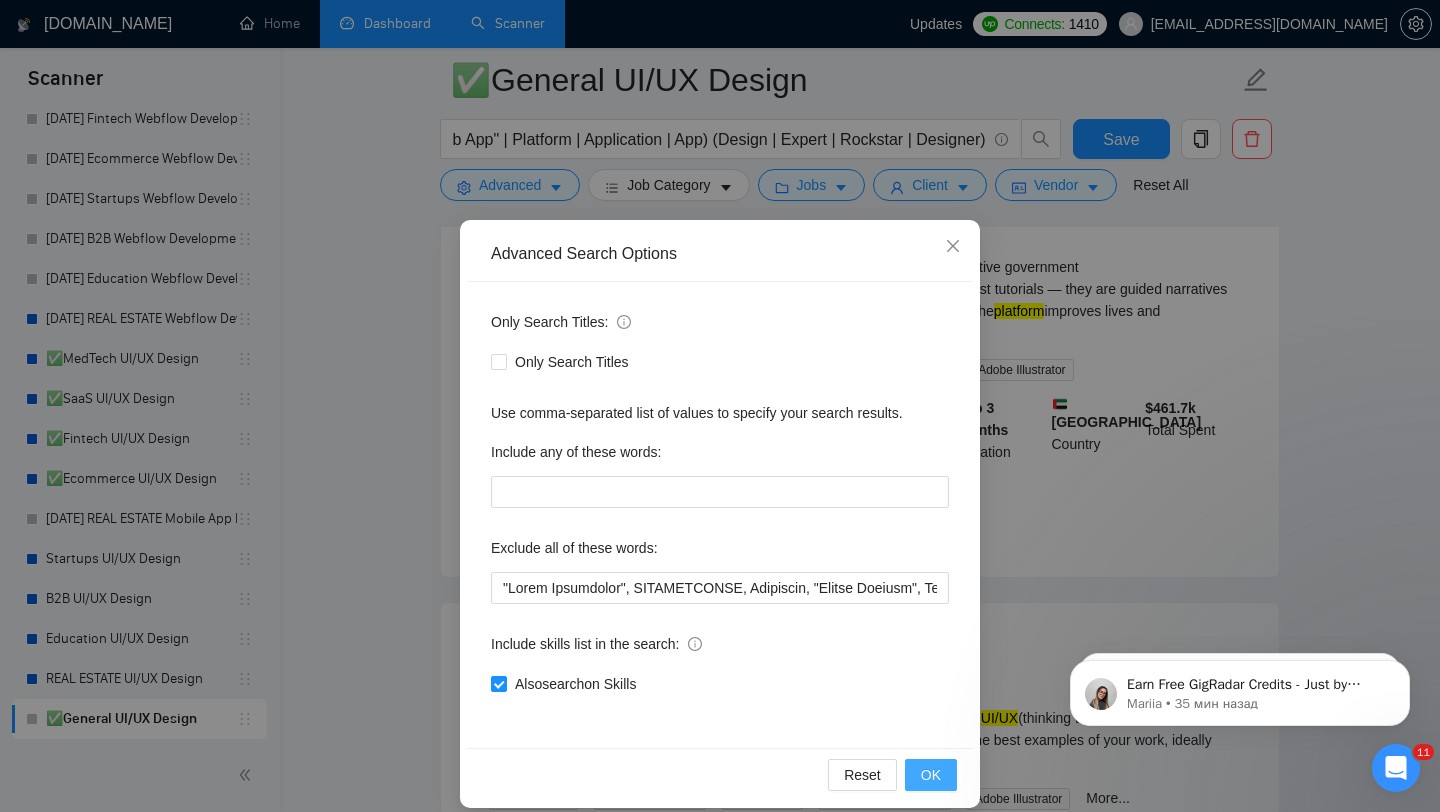 click on "OK" at bounding box center [931, 775] 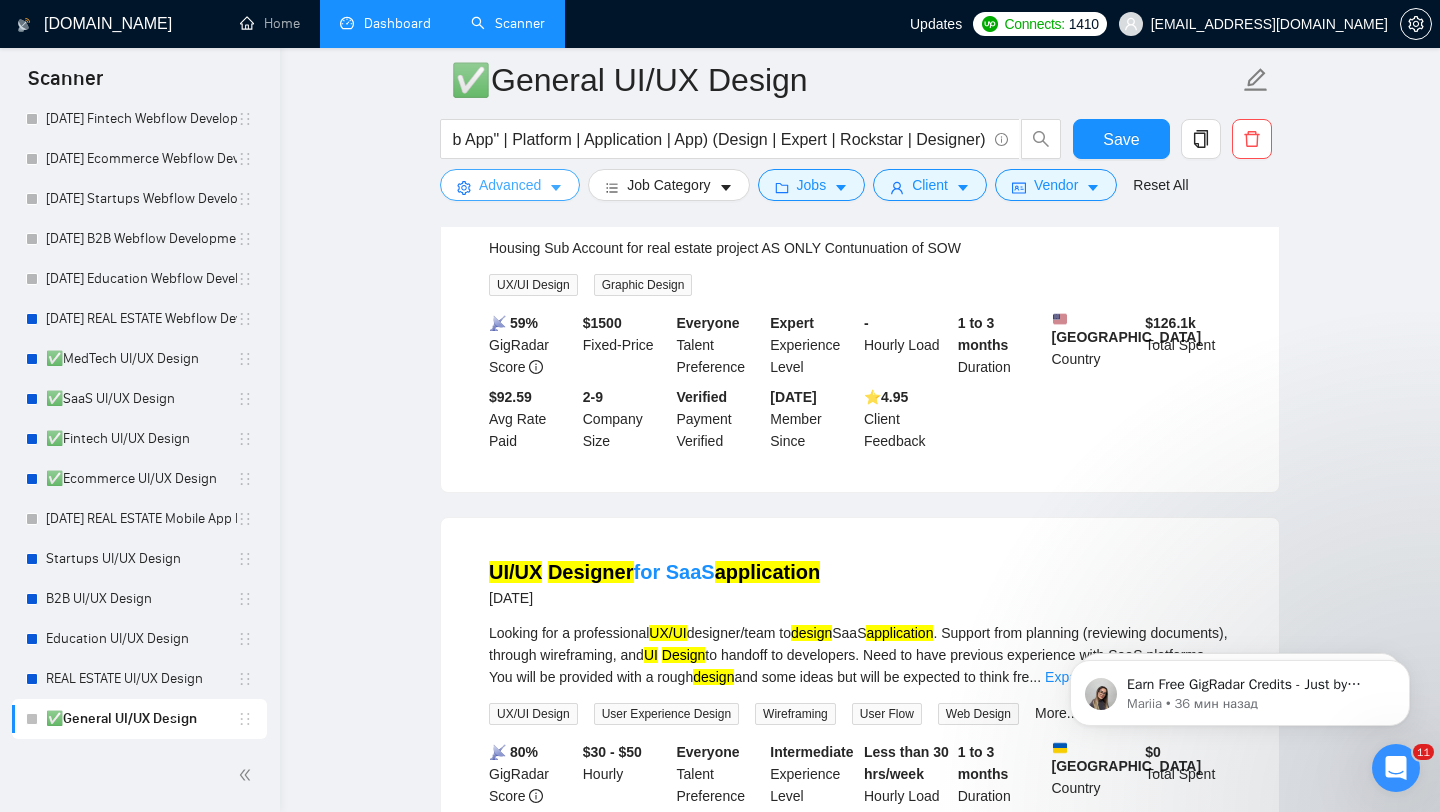 scroll, scrollTop: 4115, scrollLeft: 0, axis: vertical 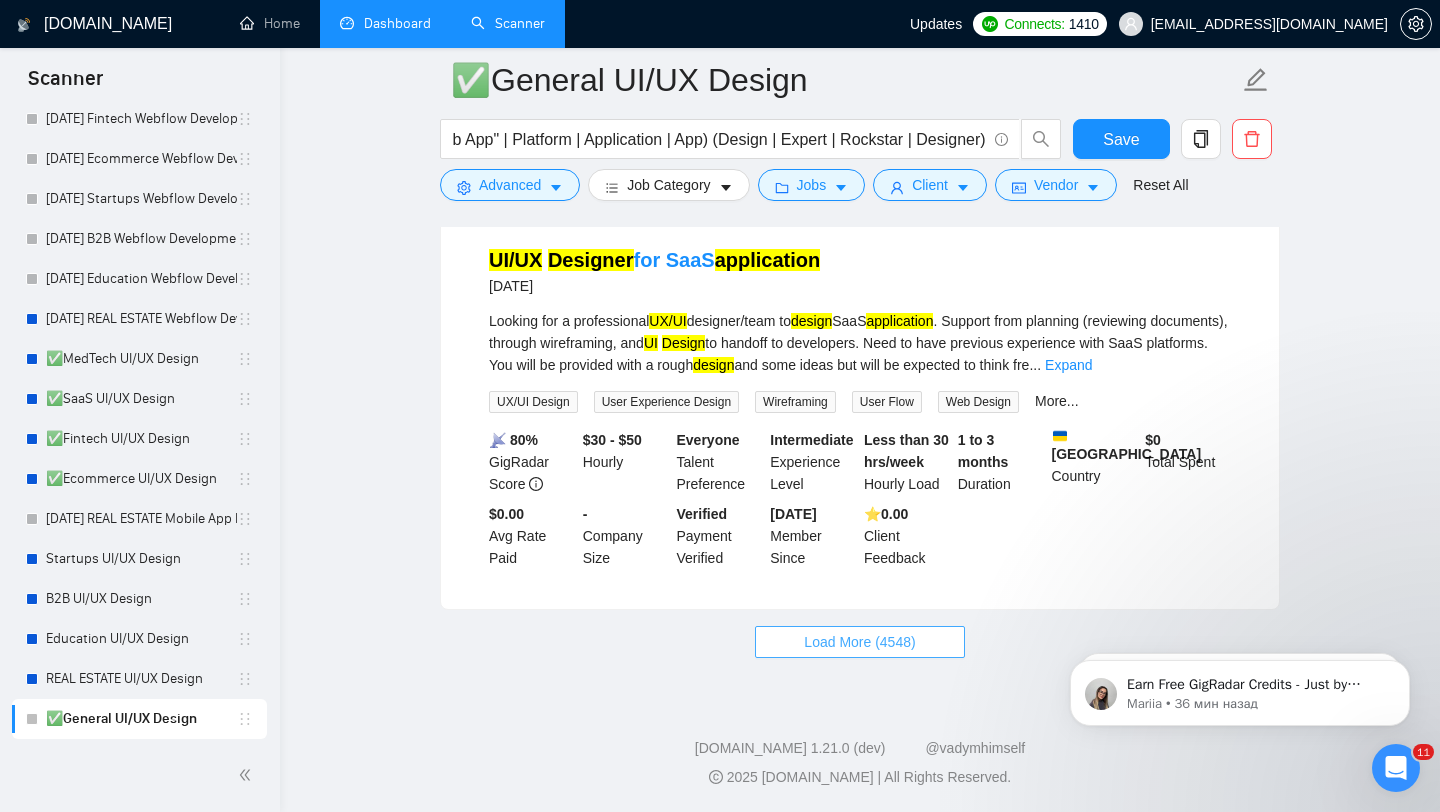 click on "Load More (4548)" at bounding box center [859, 642] 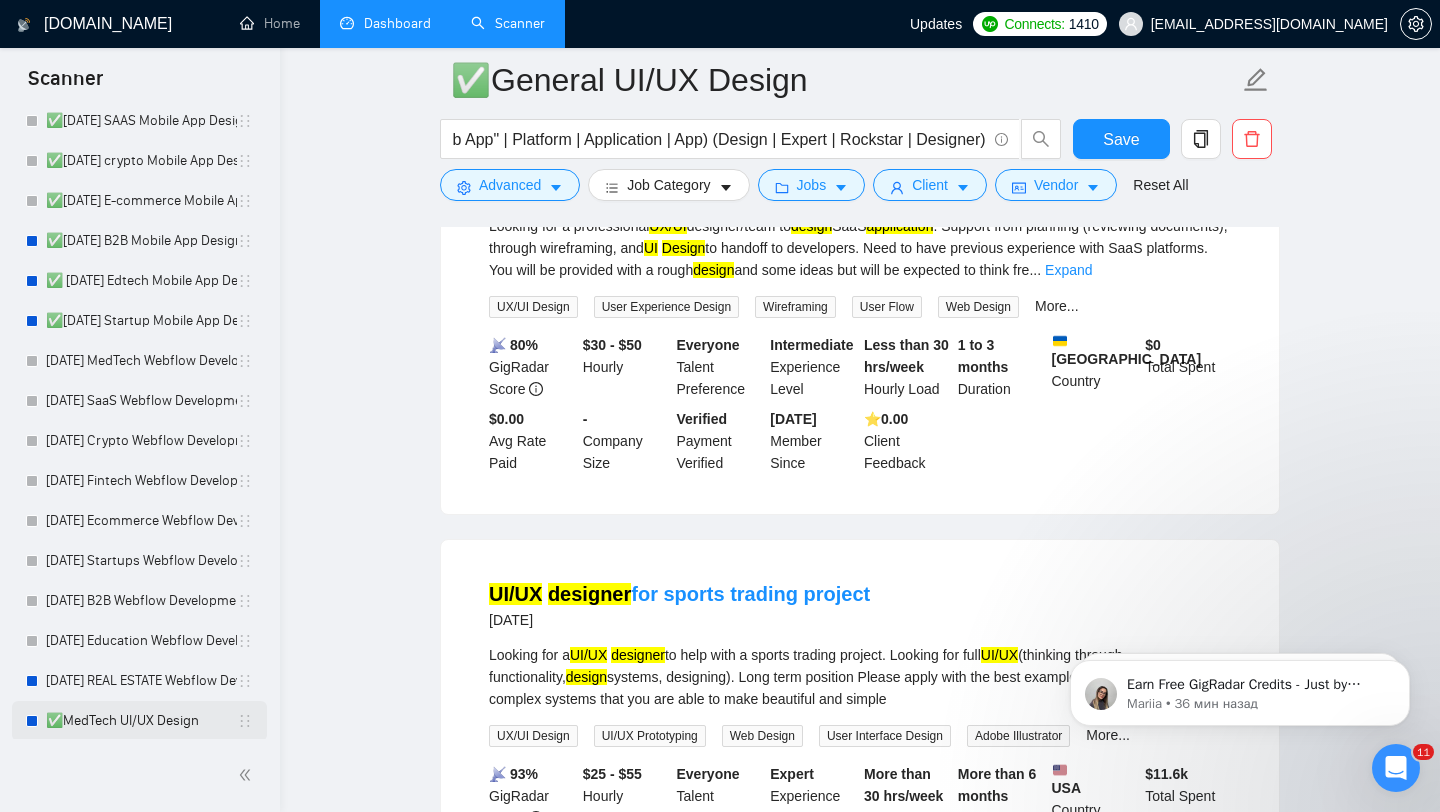 scroll, scrollTop: 663, scrollLeft: 0, axis: vertical 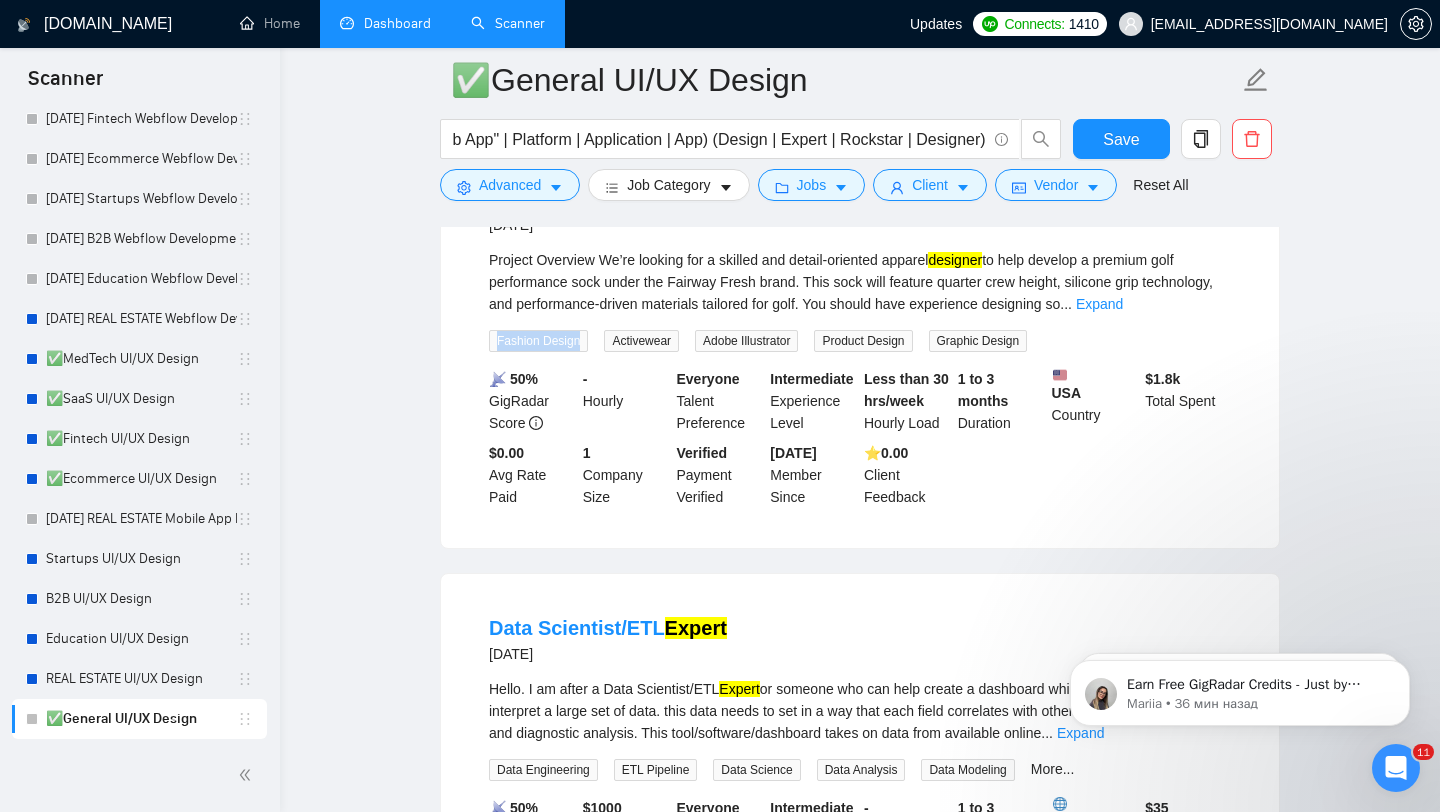 drag, startPoint x: 491, startPoint y: 478, endPoint x: 590, endPoint y: 481, distance: 99.04544 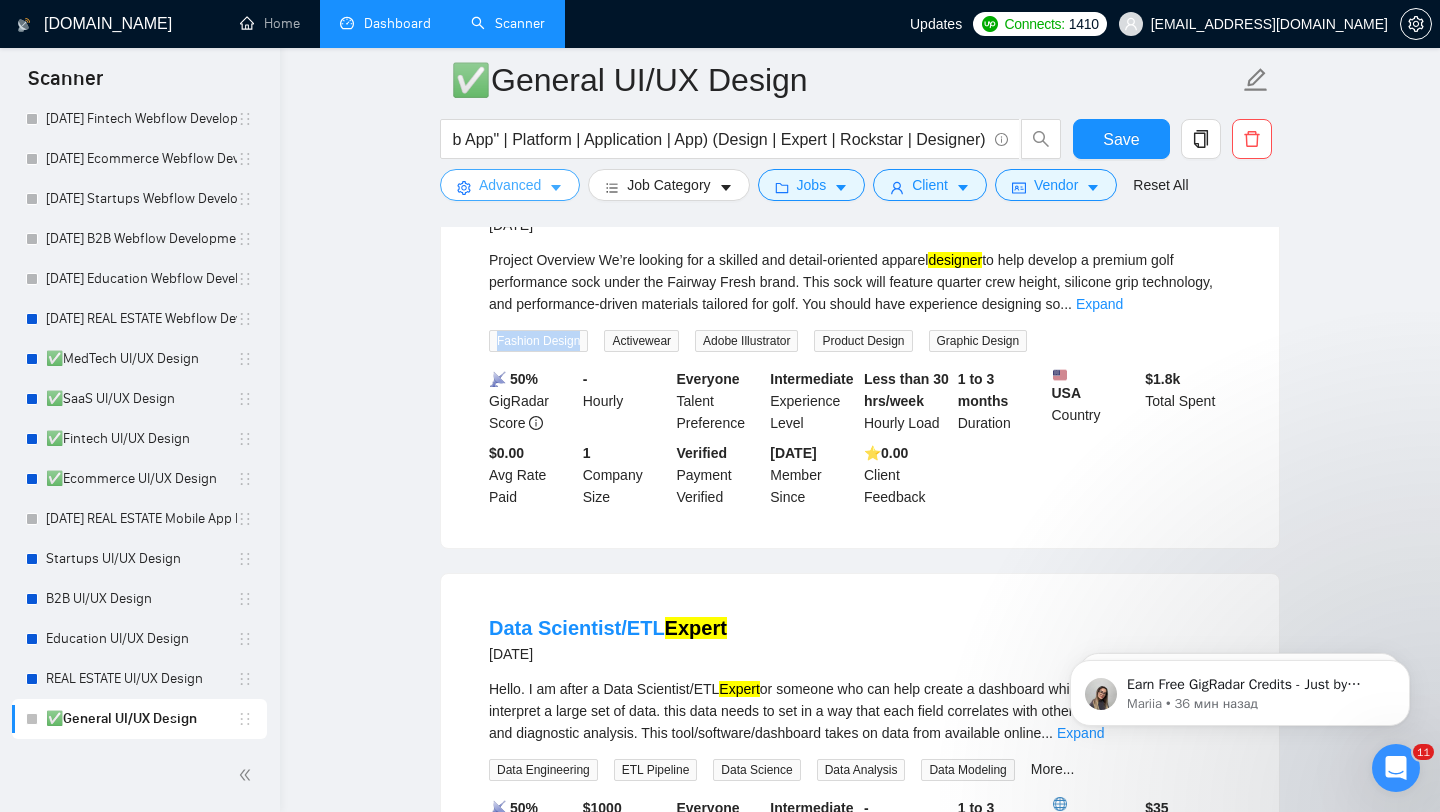 click on "Advanced" at bounding box center [510, 185] 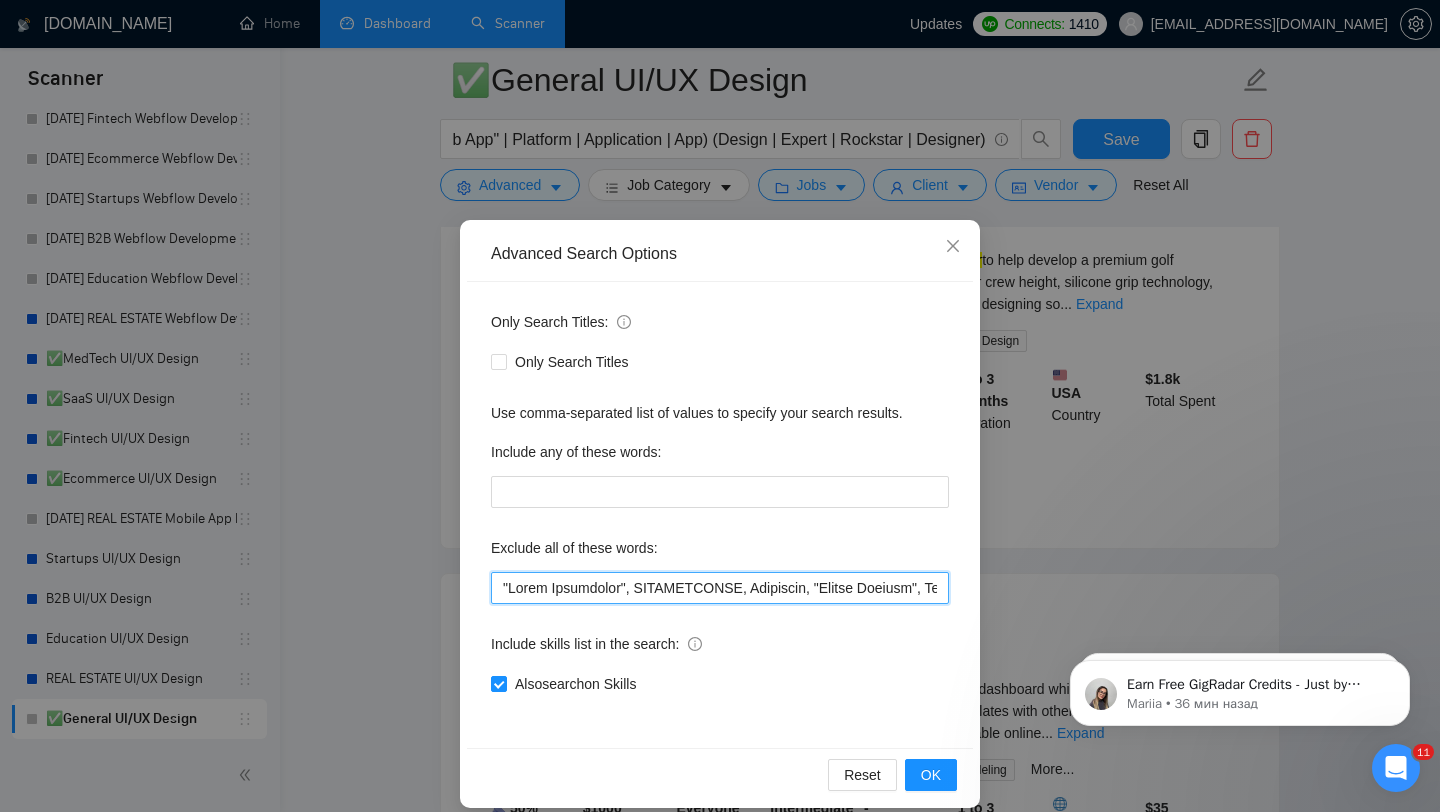 click at bounding box center (720, 588) 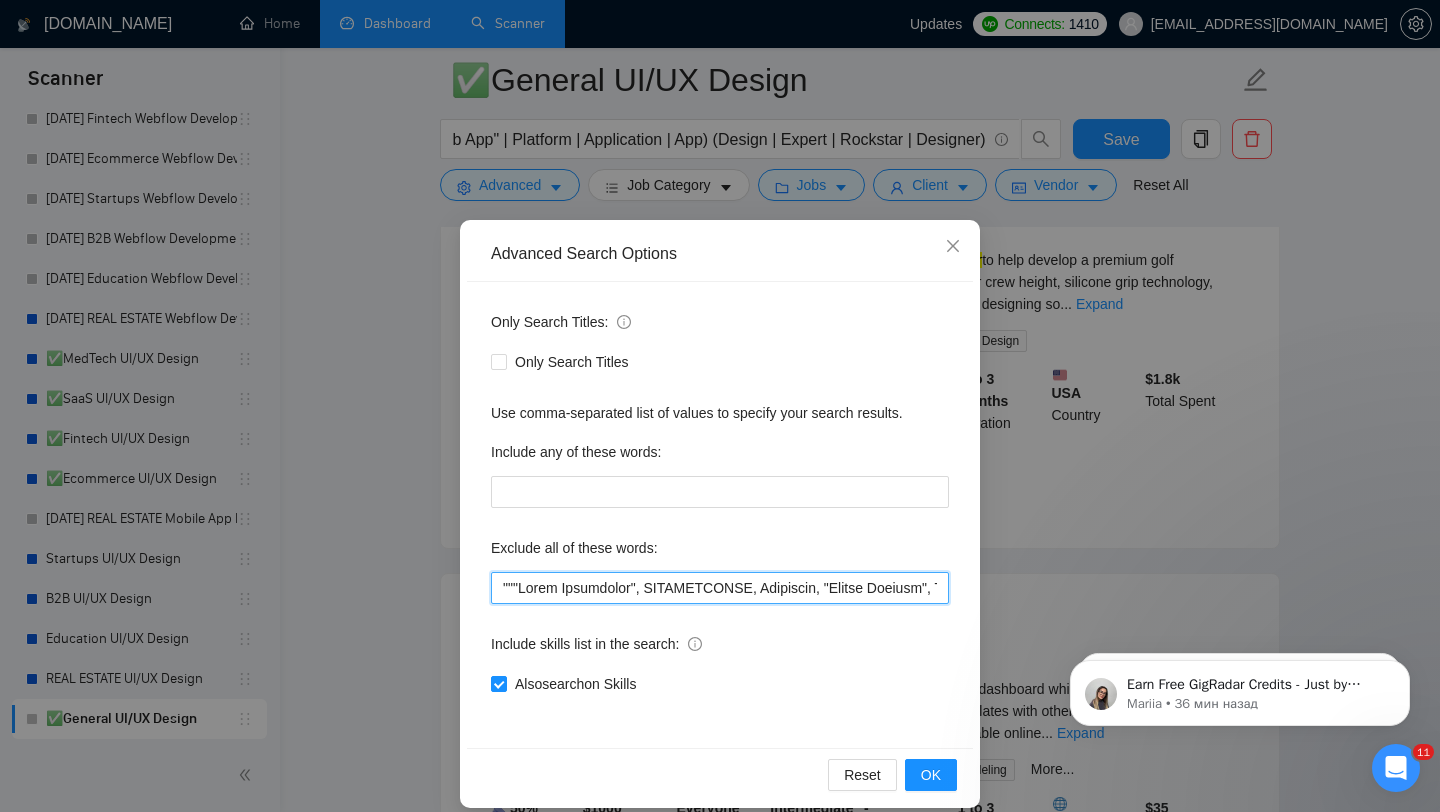 paste on "Fashion Design" 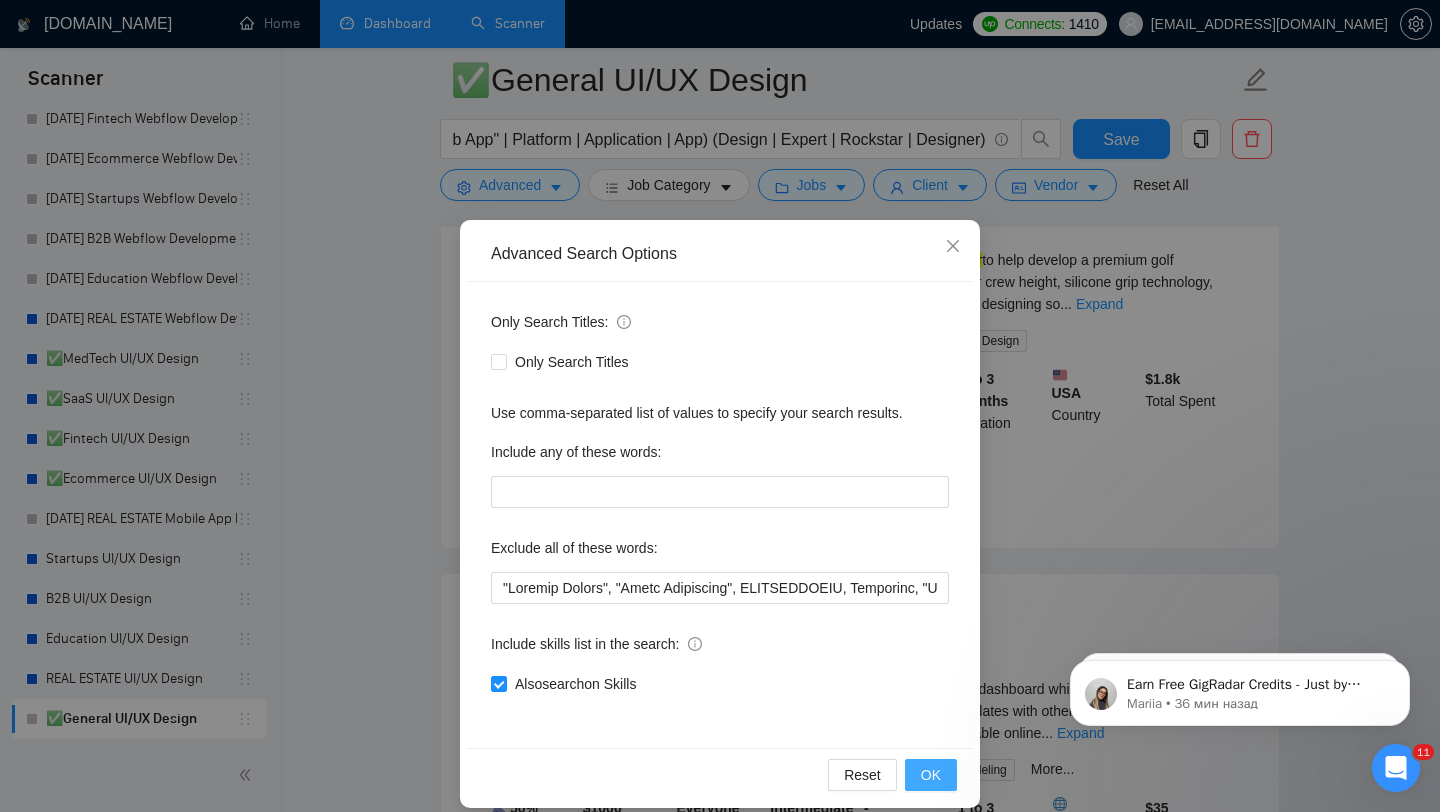 click on "OK" at bounding box center (931, 775) 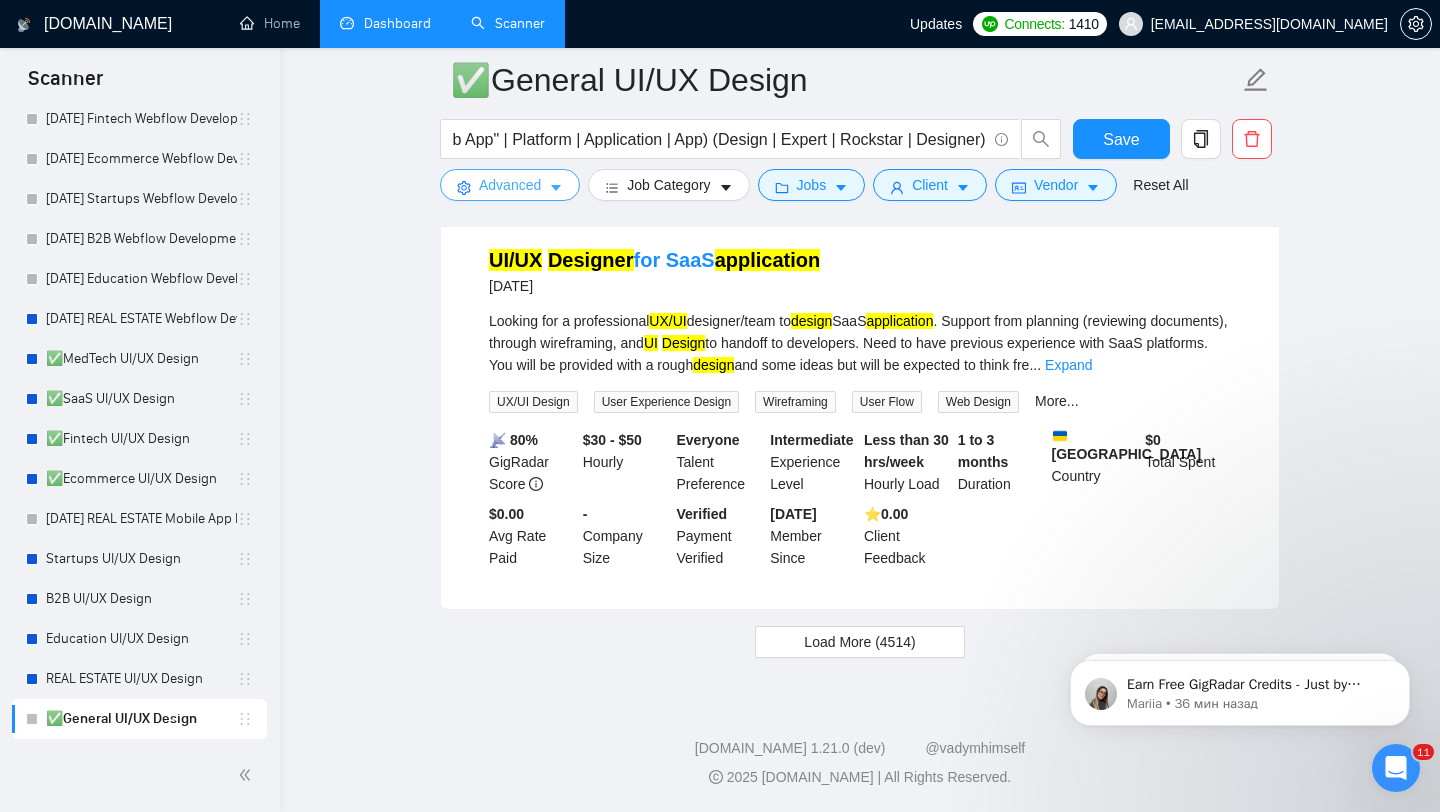 scroll, scrollTop: 4069, scrollLeft: 0, axis: vertical 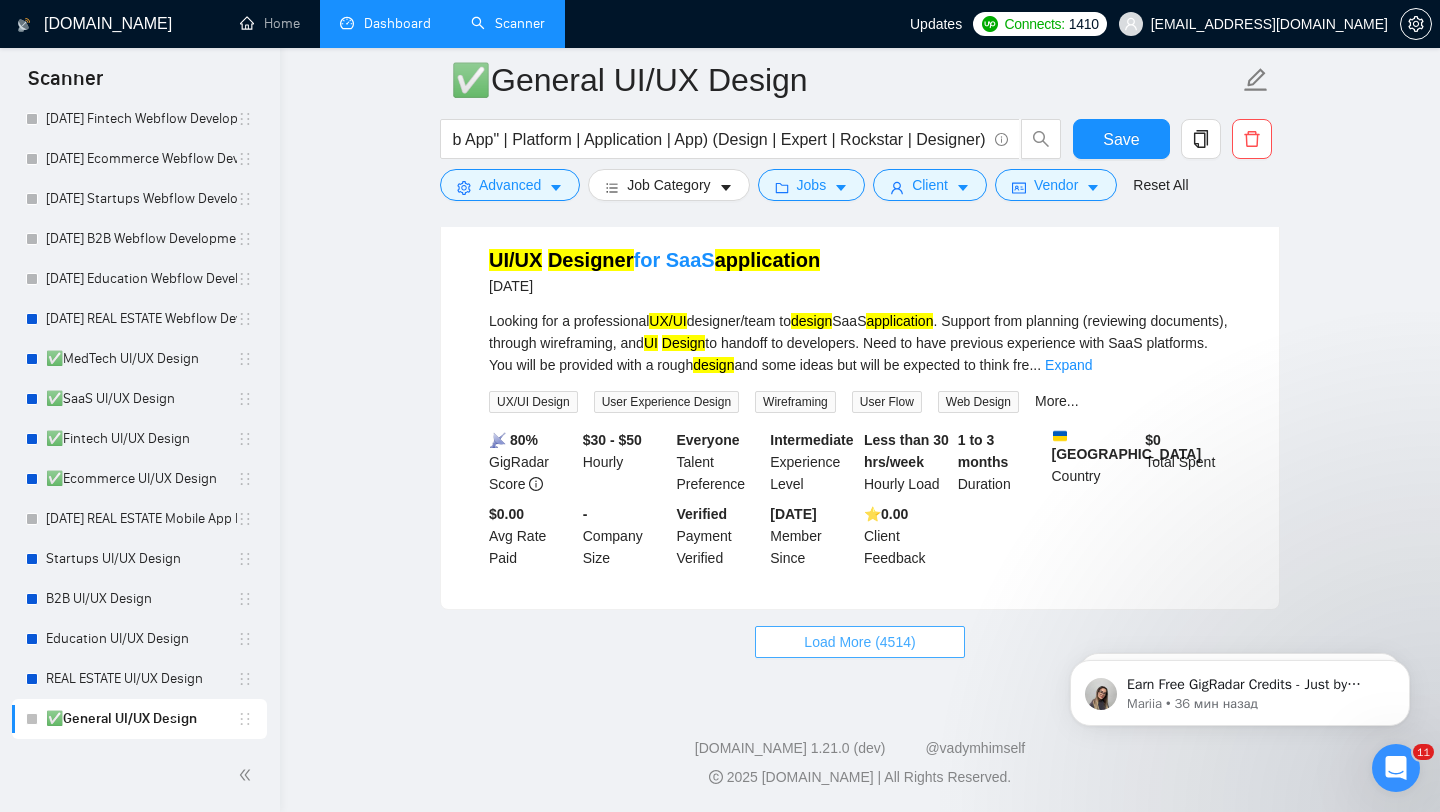 click on "Load More (4514)" at bounding box center [859, 642] 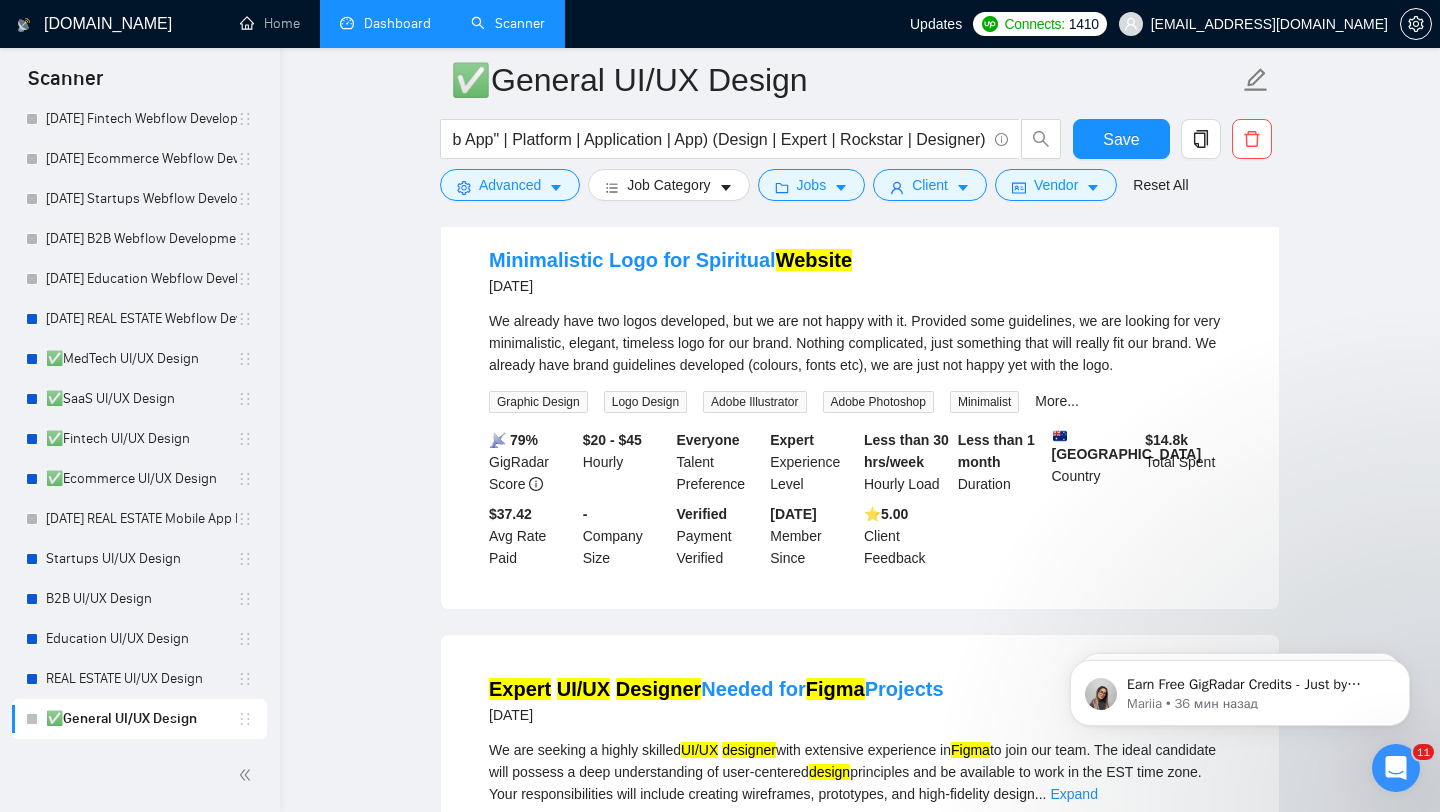 scroll, scrollTop: 4880, scrollLeft: 0, axis: vertical 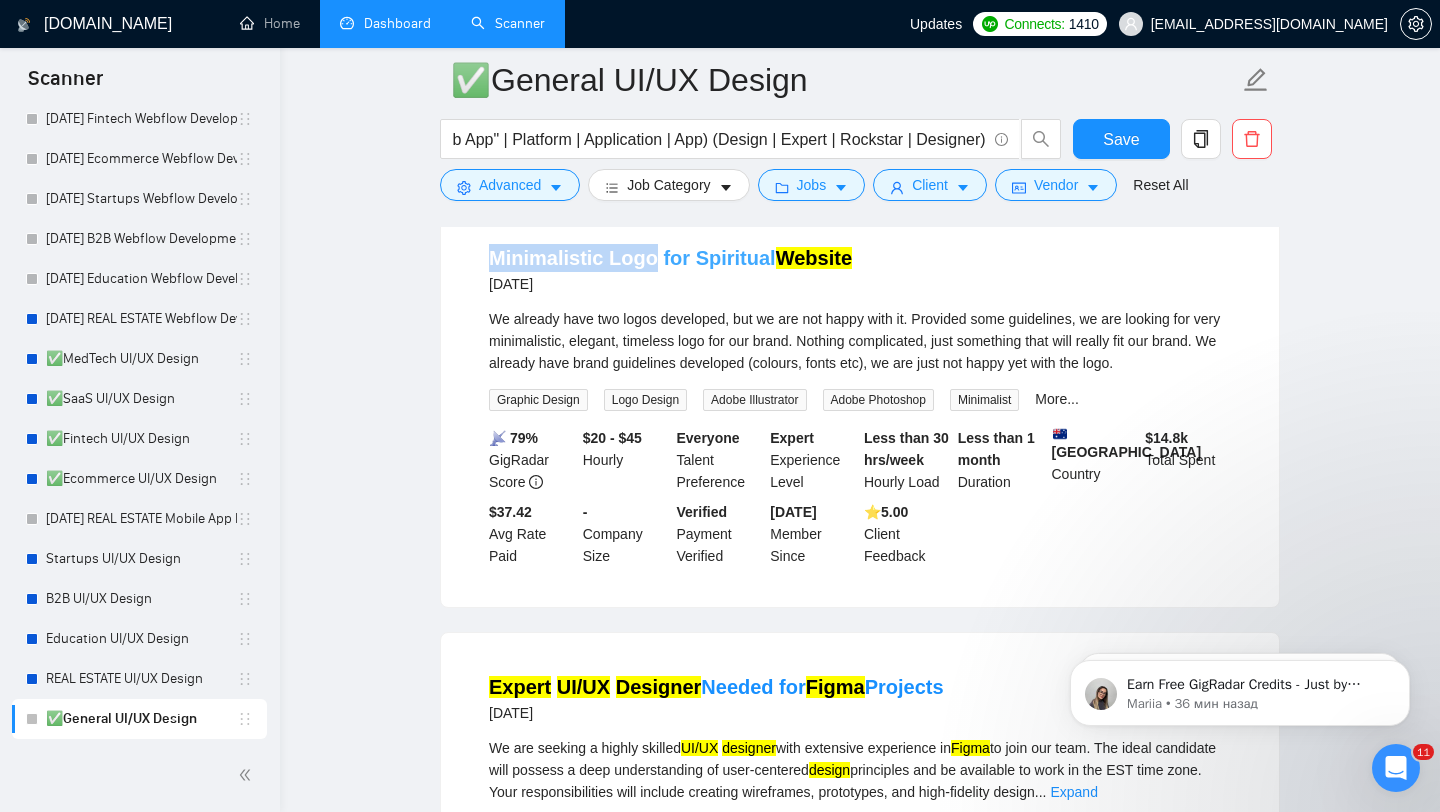 drag, startPoint x: 474, startPoint y: 354, endPoint x: 643, endPoint y: 360, distance: 169.10648 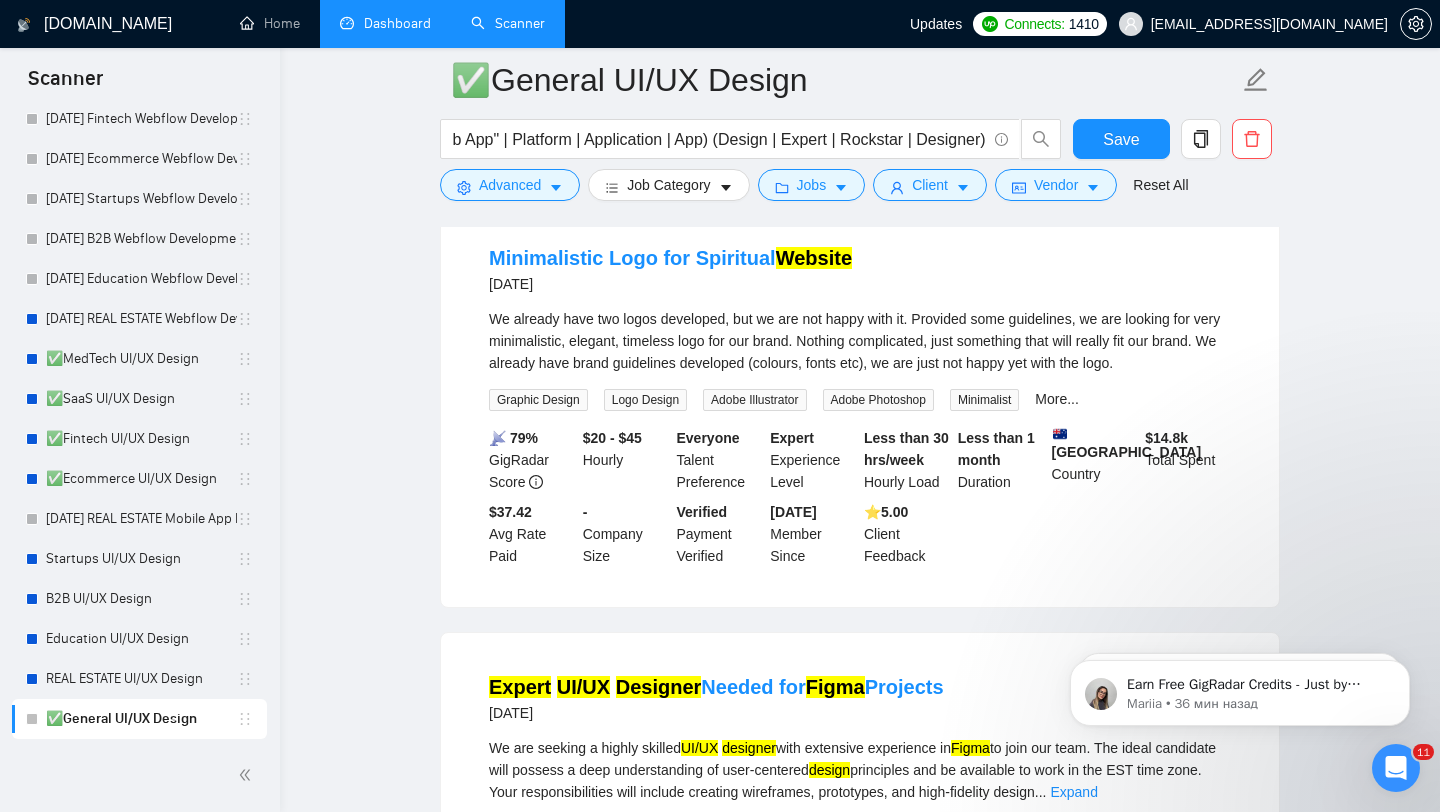 click on "We already have two logos developed, but we are not happy with it. Provided some guidelines, we are looking for very minimalistic, elegant, timeless logo for our brand. Nothing complicated, just something that will really fit our brand. We already have brand guidelines developed (colours, fonts etc), we are just not happy yet with the logo." at bounding box center [860, 341] 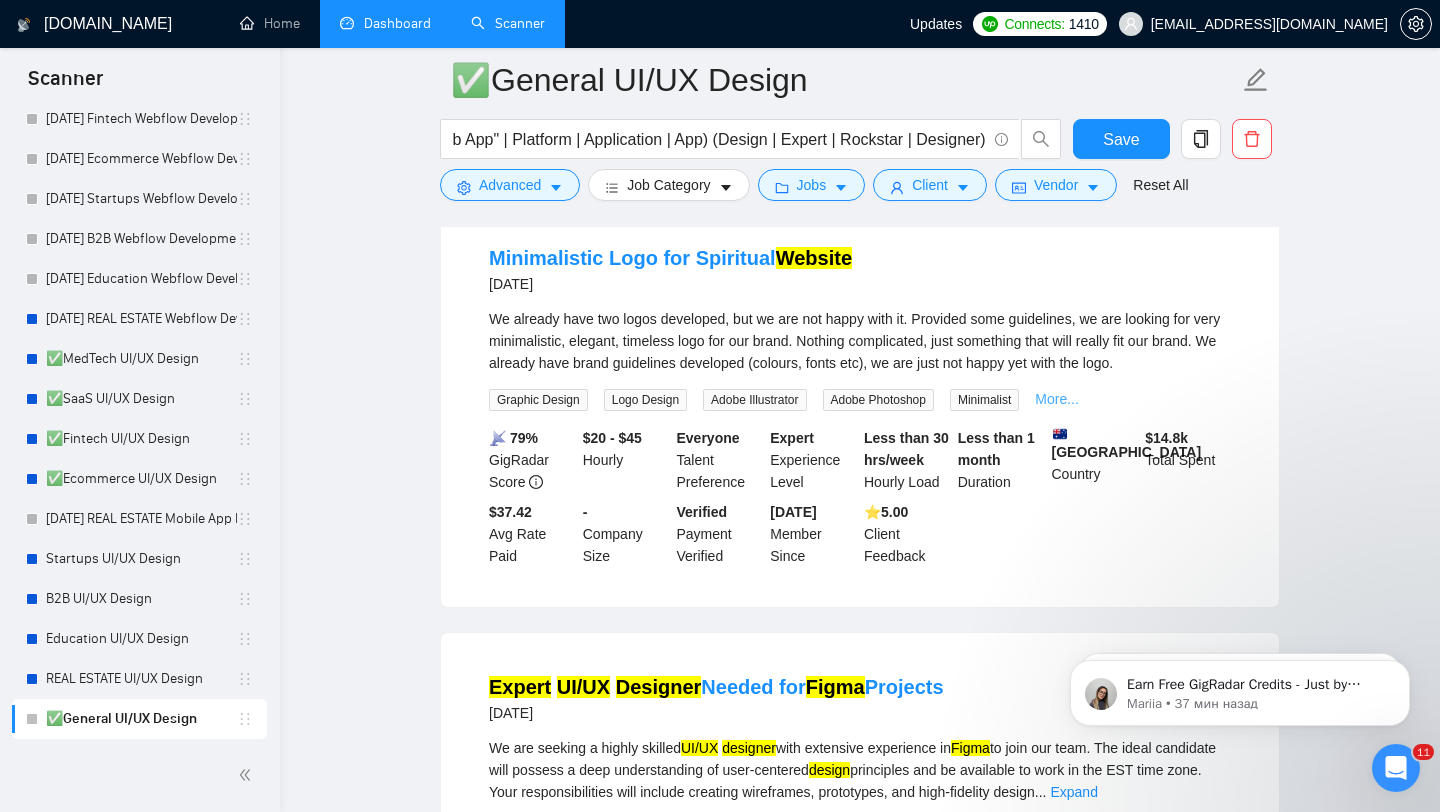 click on "More..." at bounding box center [1057, 399] 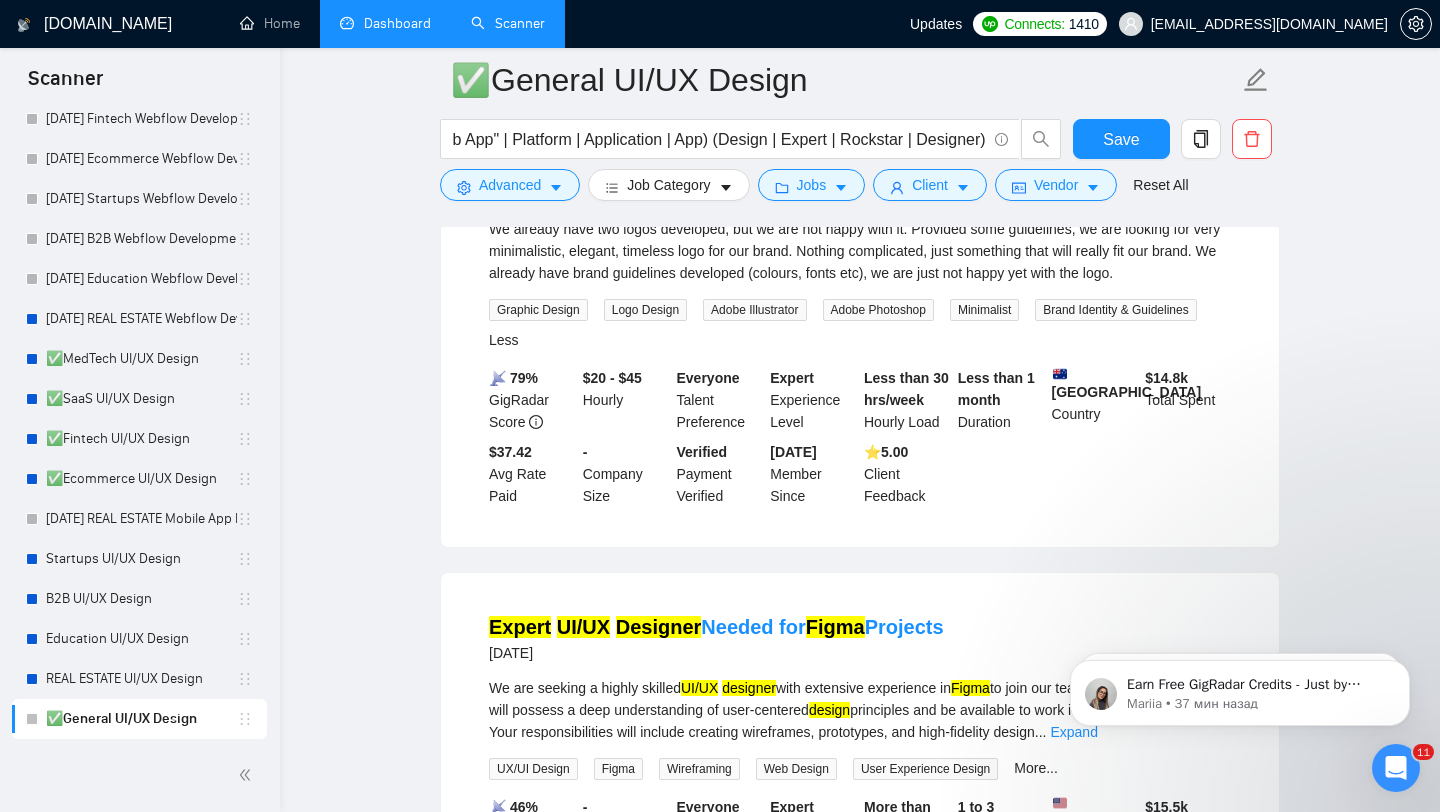 scroll, scrollTop: 4968, scrollLeft: 0, axis: vertical 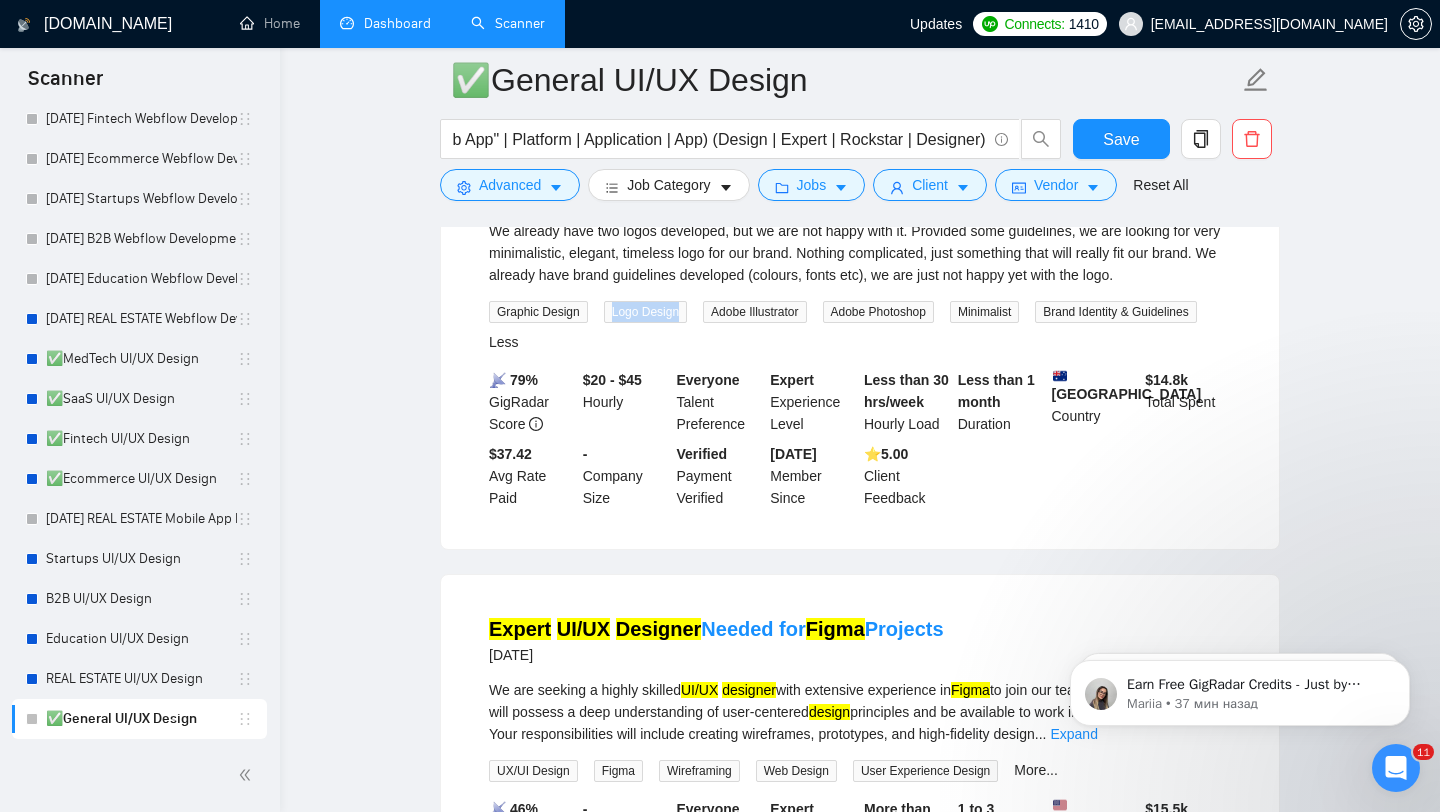 drag, startPoint x: 618, startPoint y: 407, endPoint x: 696, endPoint y: 412, distance: 78.160095 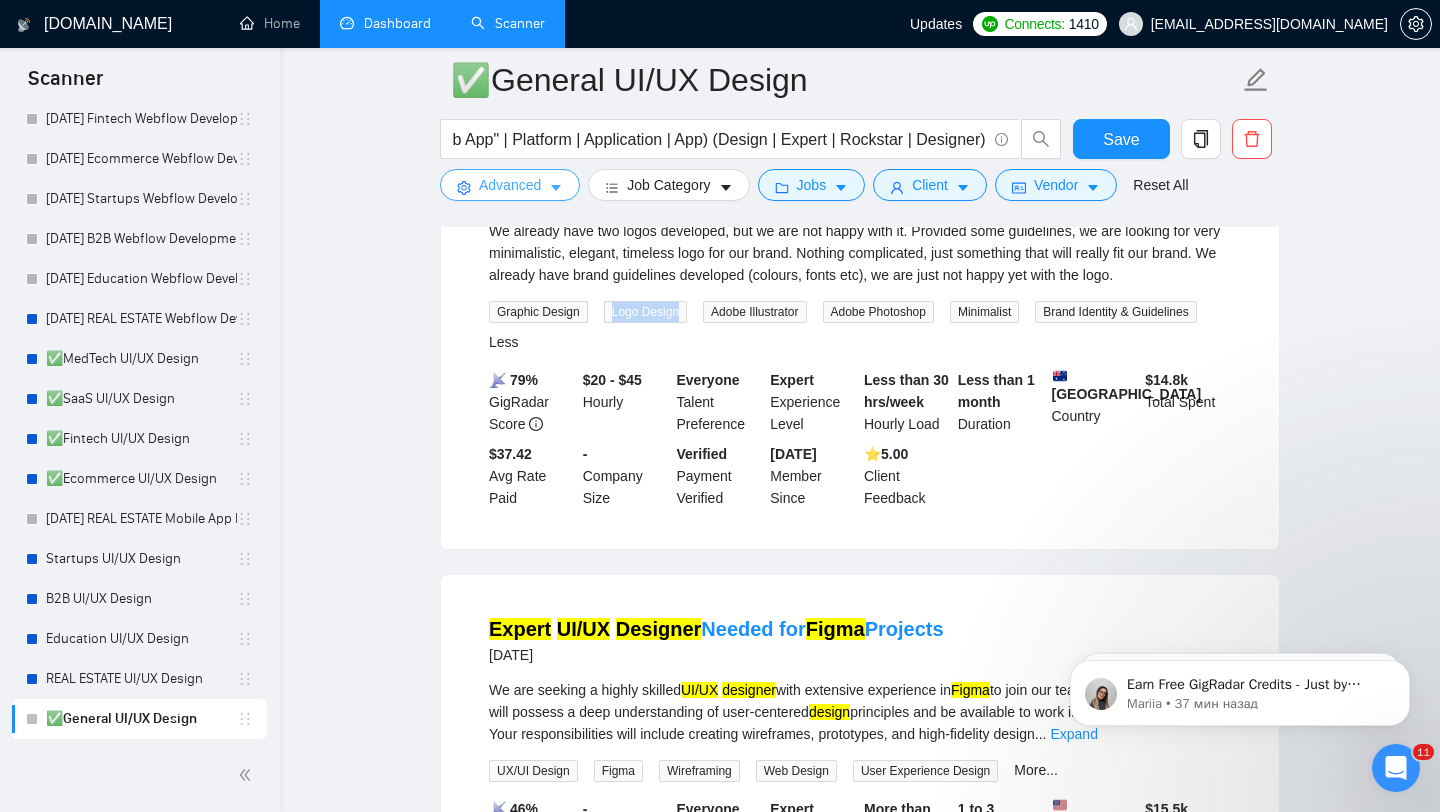 click on "Advanced" at bounding box center [510, 185] 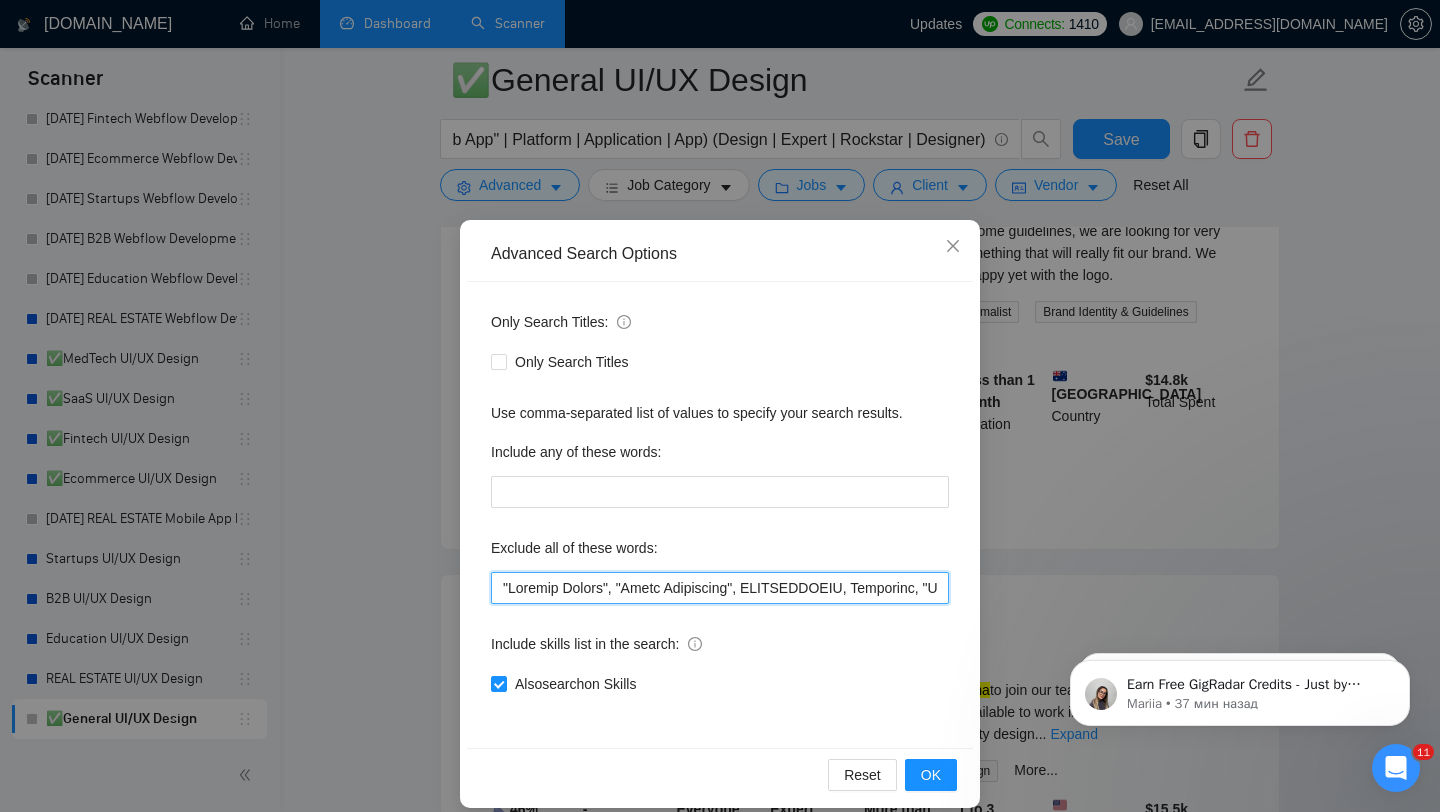 click at bounding box center [720, 588] 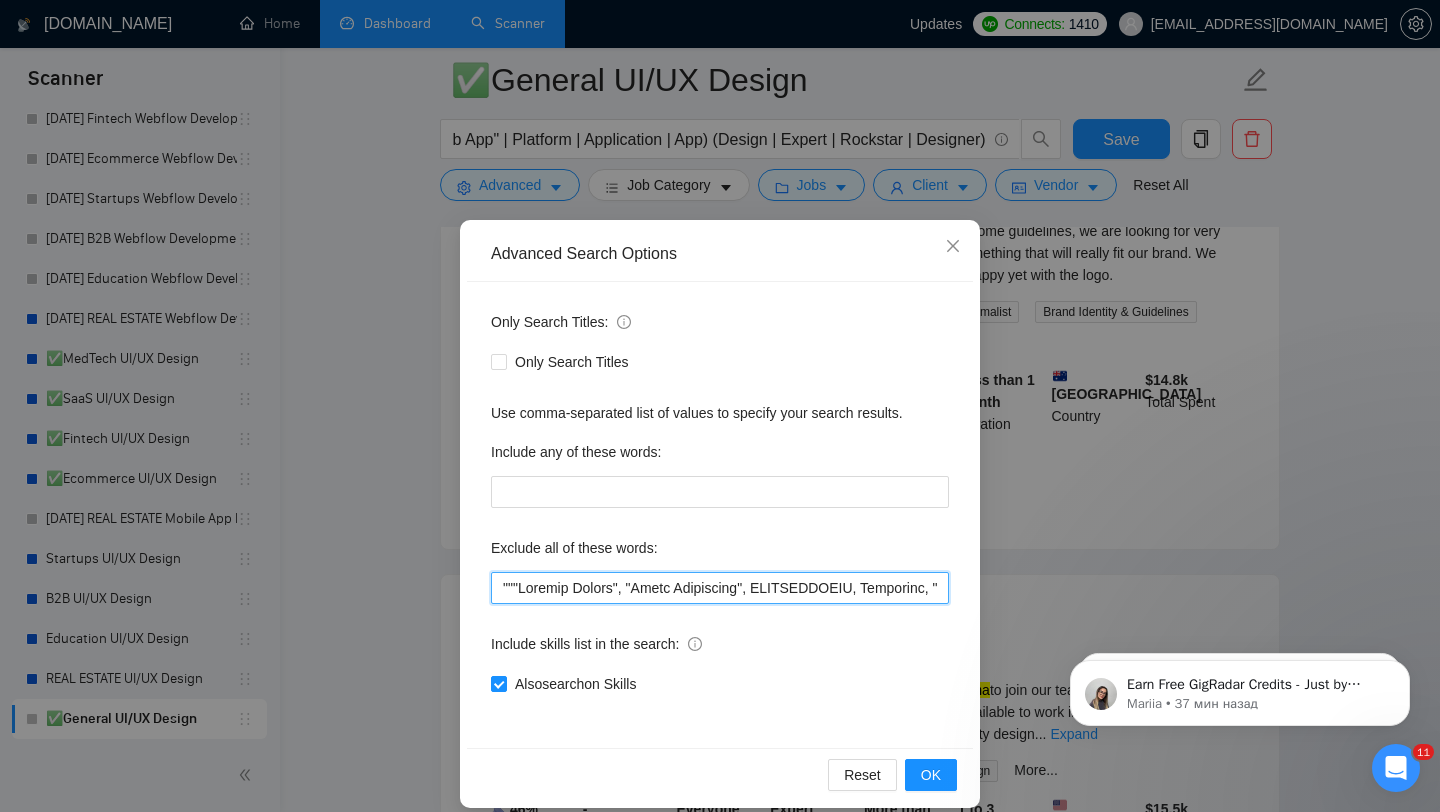 paste on "Logo Design" 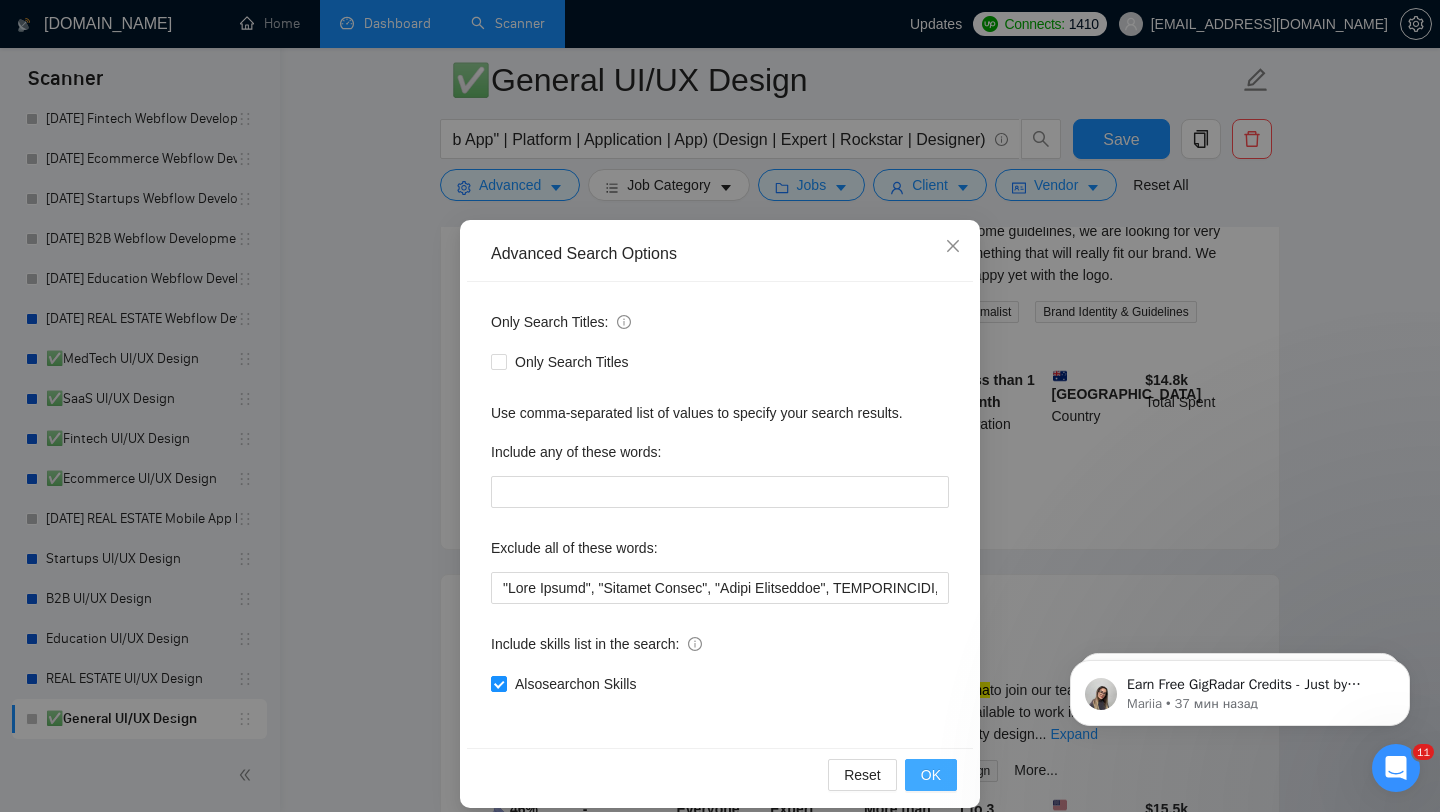 click on "OK" at bounding box center (931, 775) 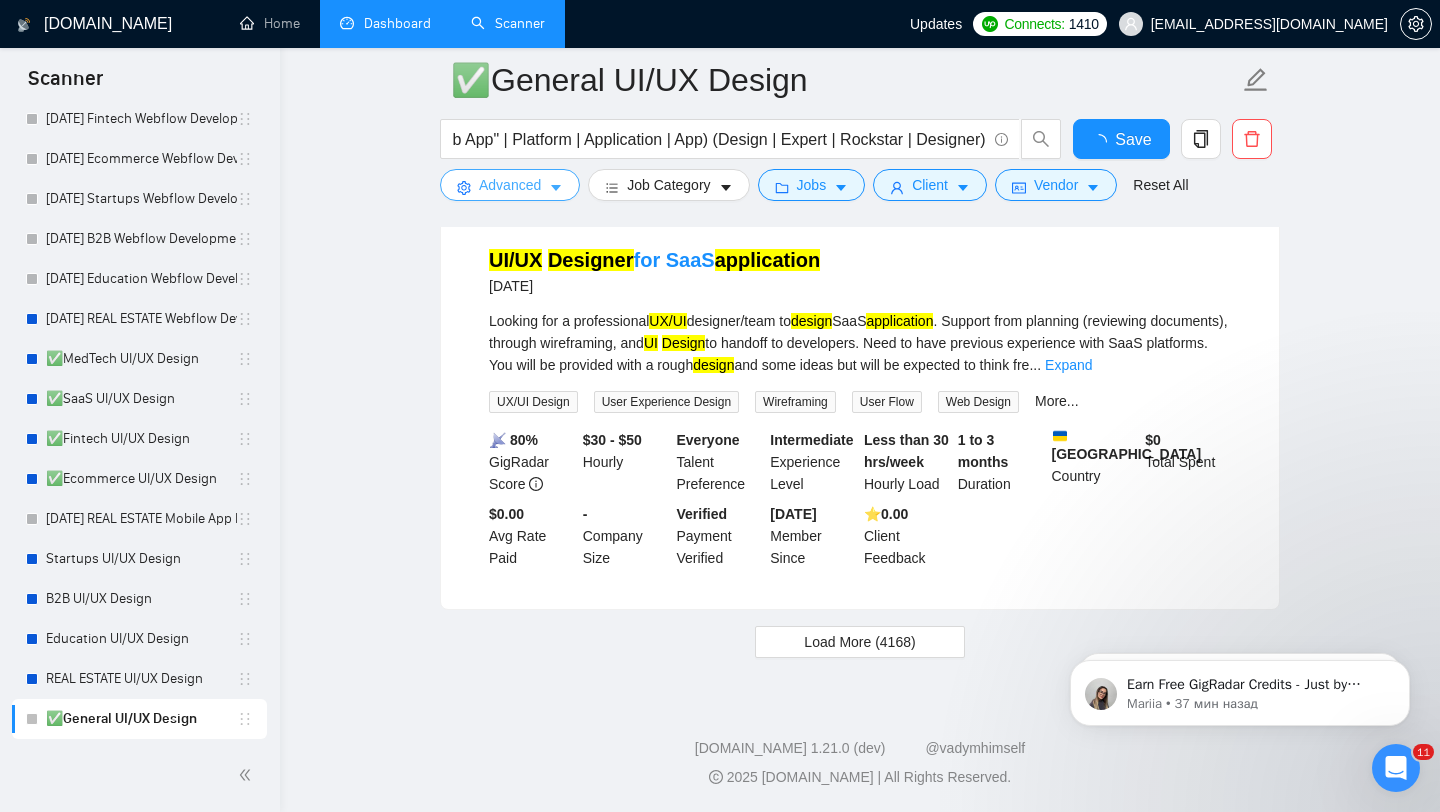 scroll, scrollTop: 4115, scrollLeft: 0, axis: vertical 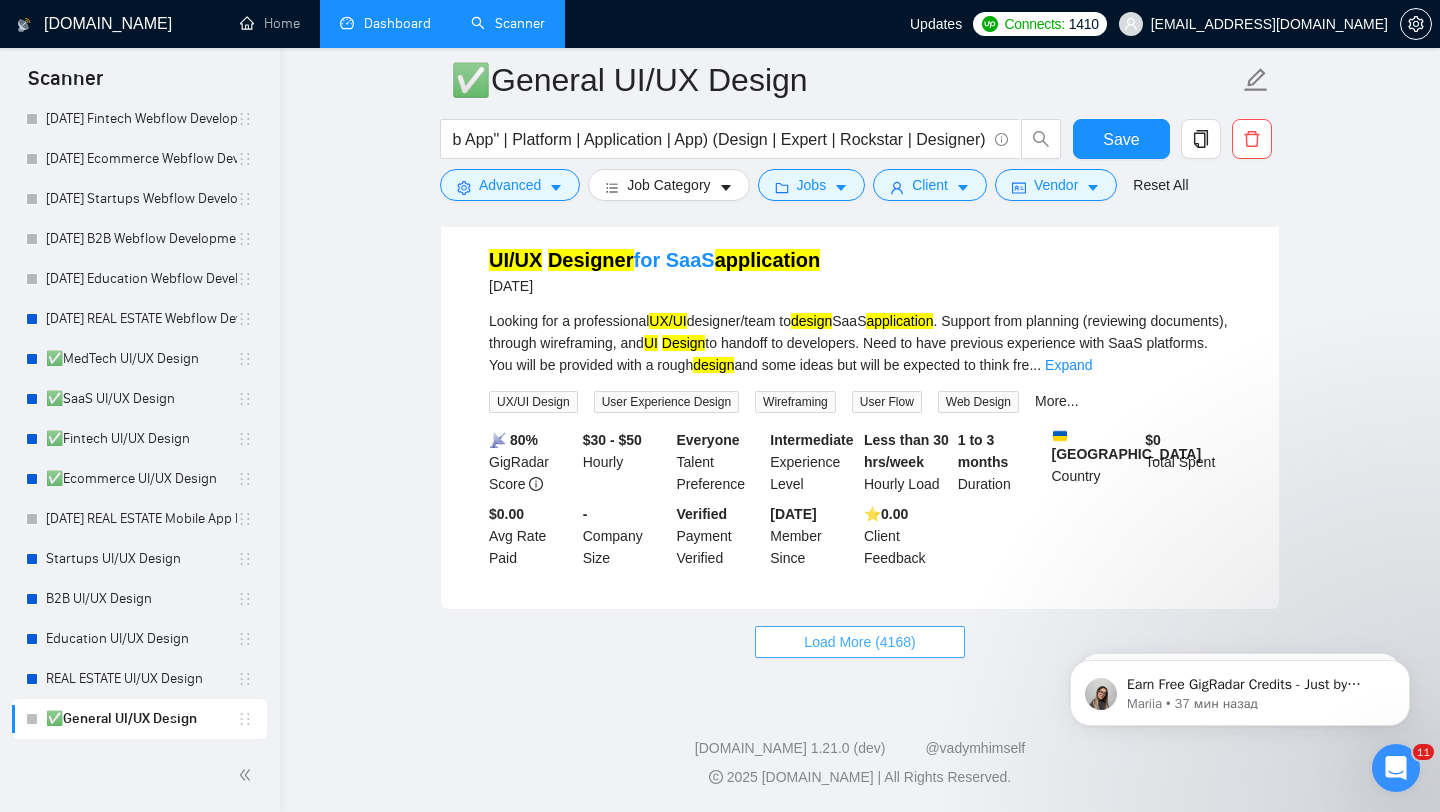 click on "Load More (4168)" at bounding box center [859, 642] 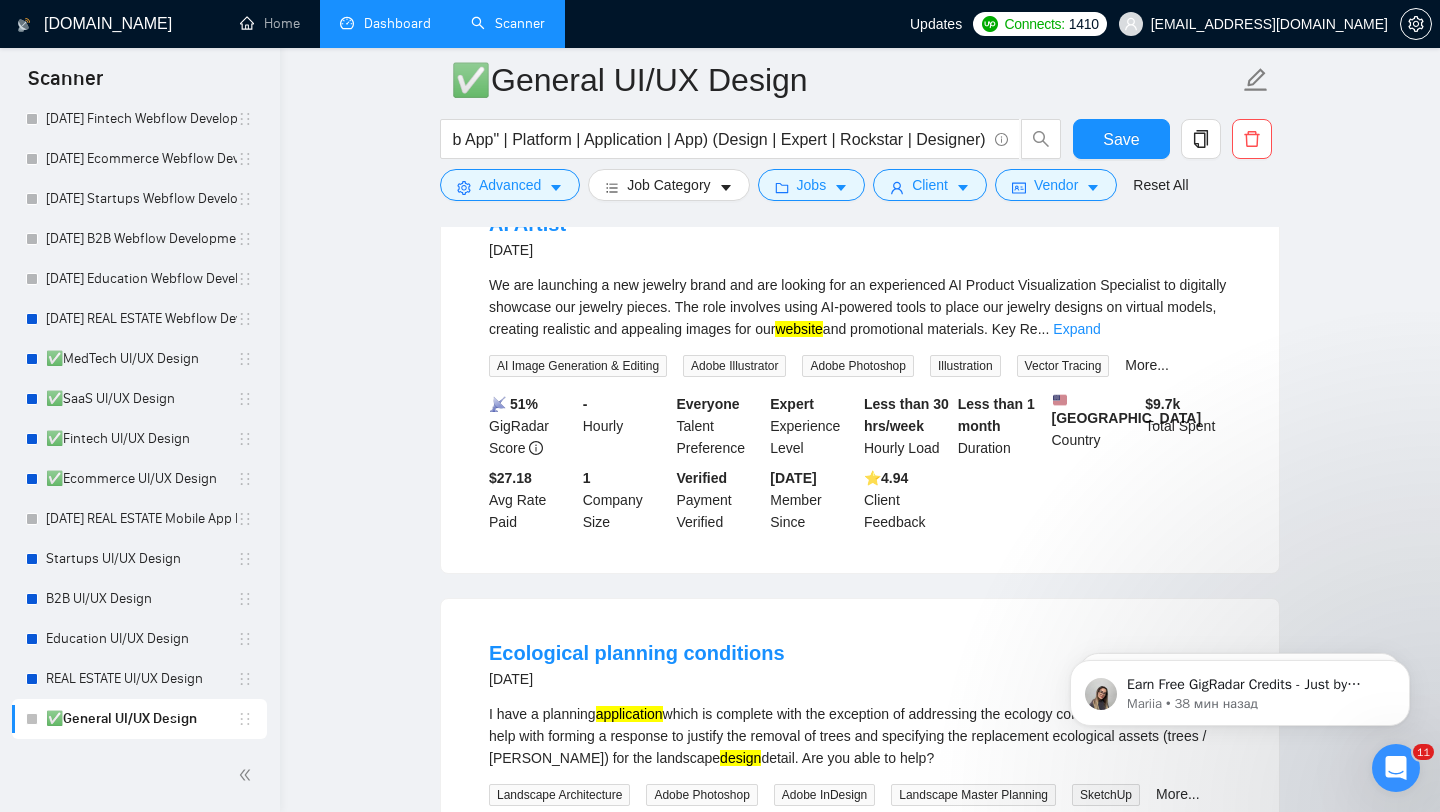 scroll, scrollTop: 5773, scrollLeft: 0, axis: vertical 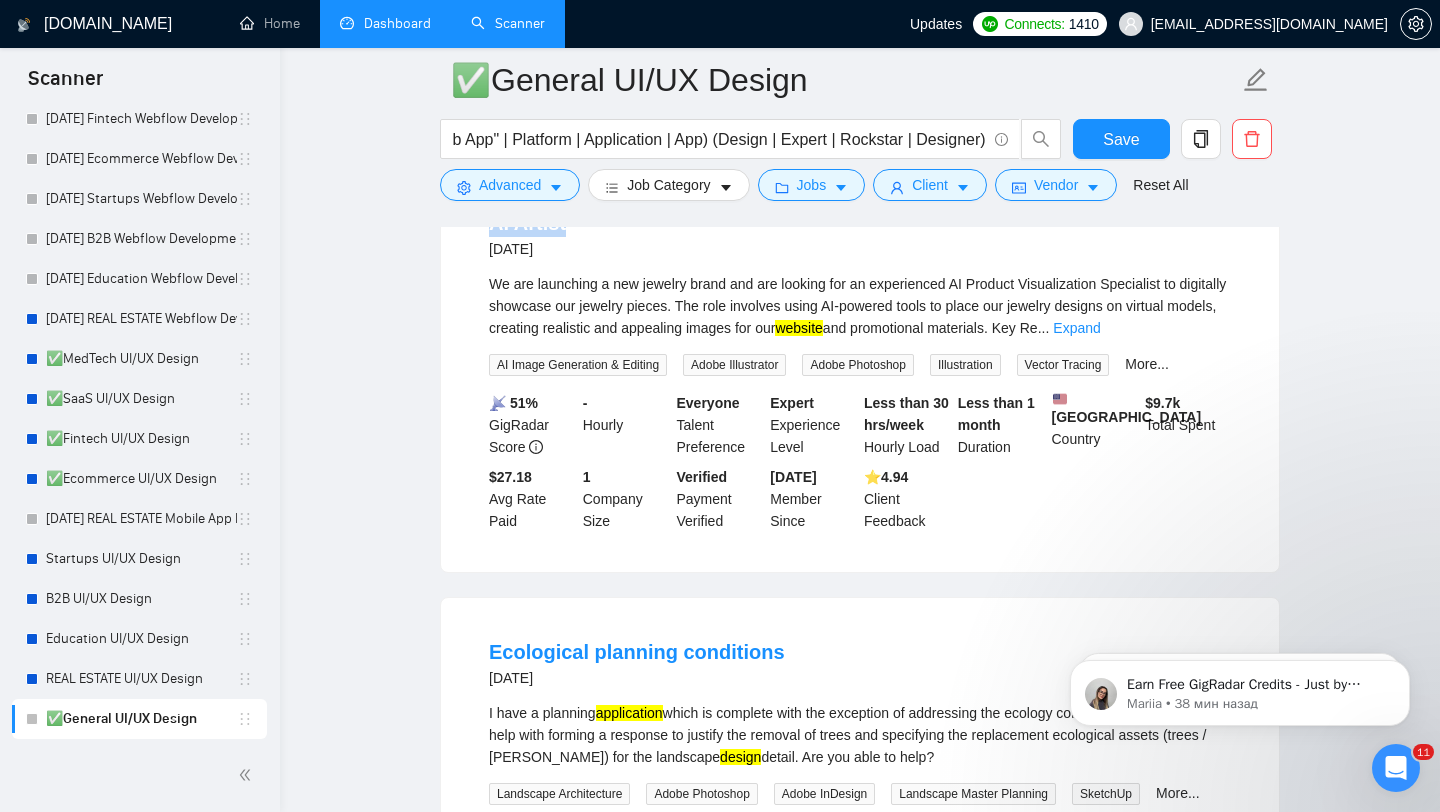 drag, startPoint x: 664, startPoint y: 330, endPoint x: 428, endPoint y: 324, distance: 236.07626 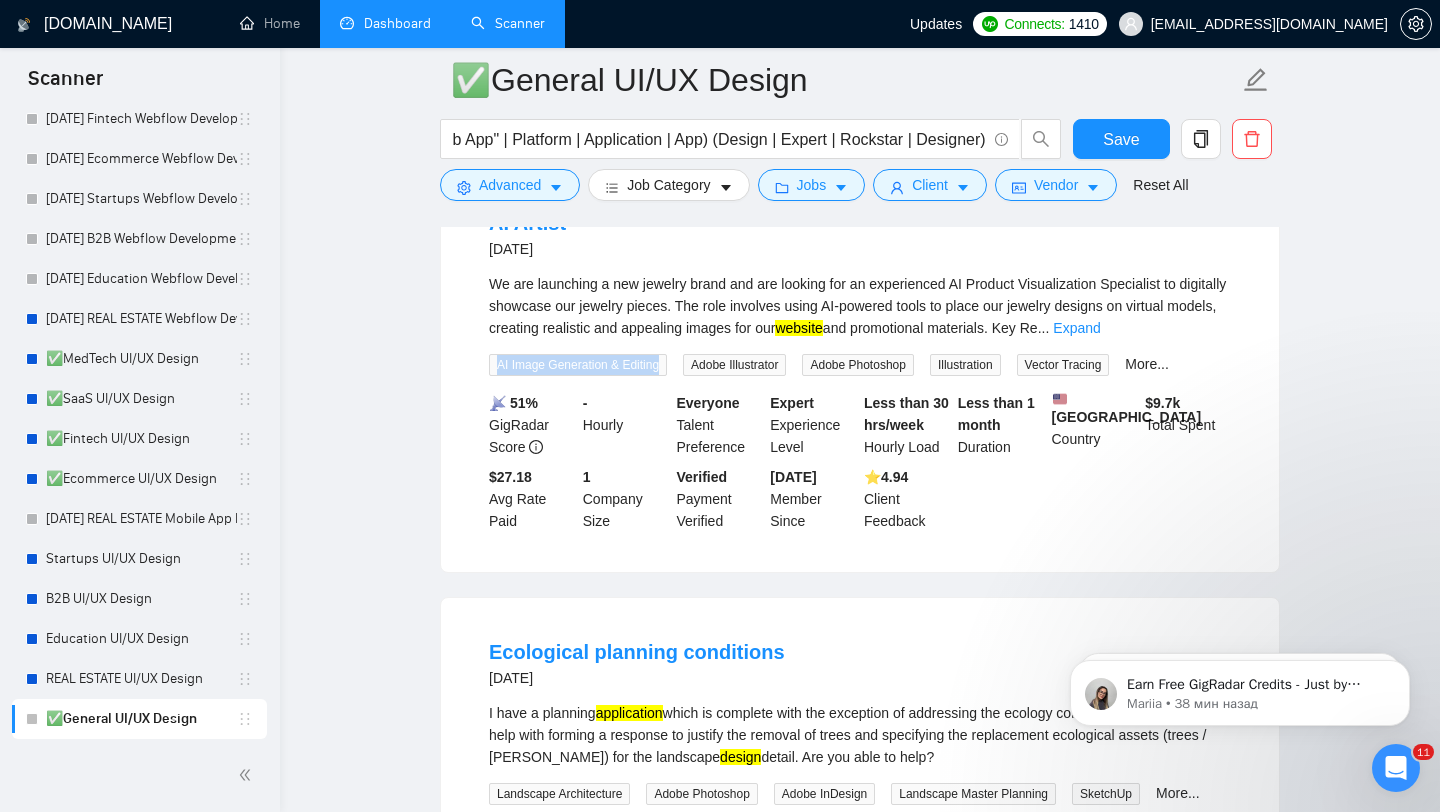 drag, startPoint x: 479, startPoint y: 476, endPoint x: 672, endPoint y: 478, distance: 193.01036 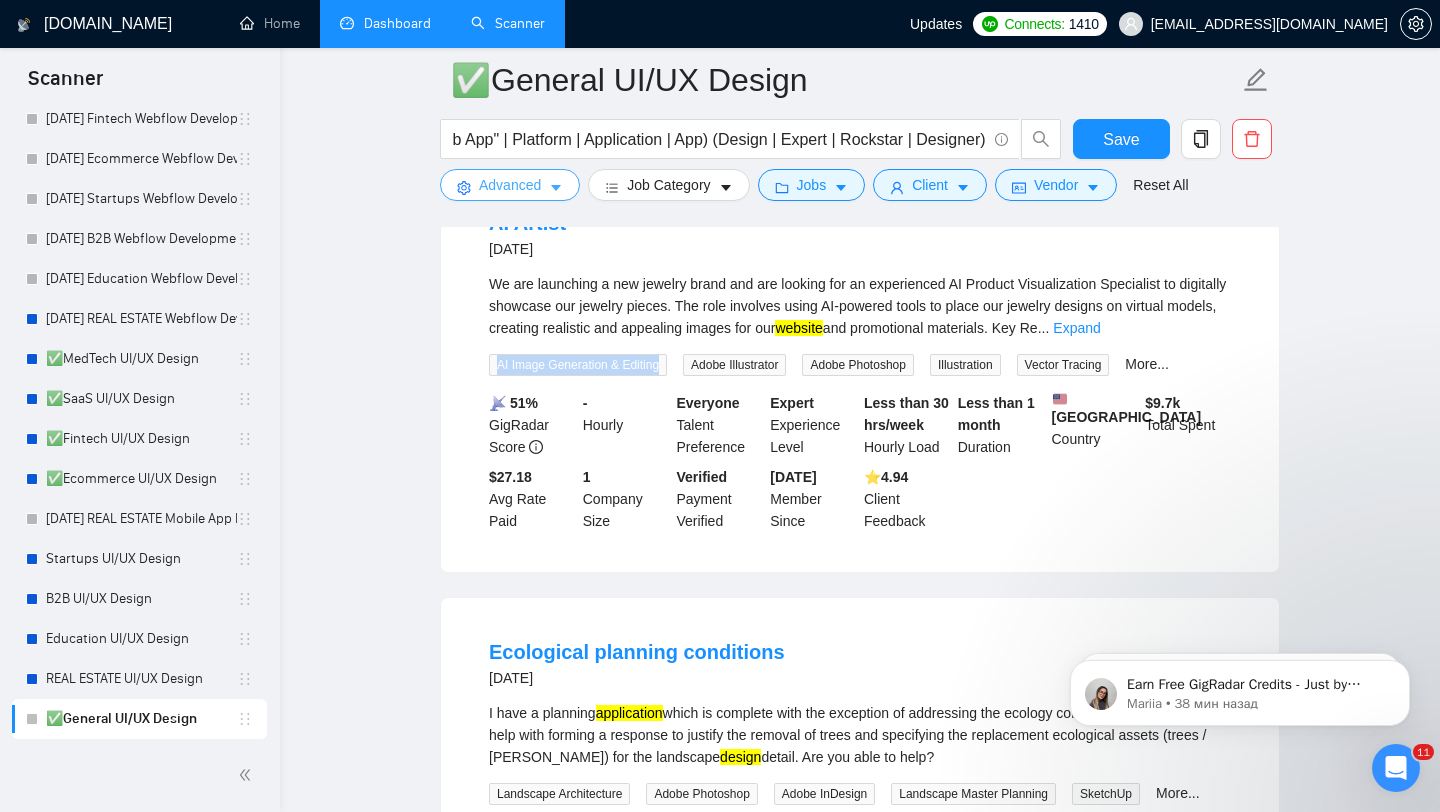 click on "Advanced" at bounding box center [510, 185] 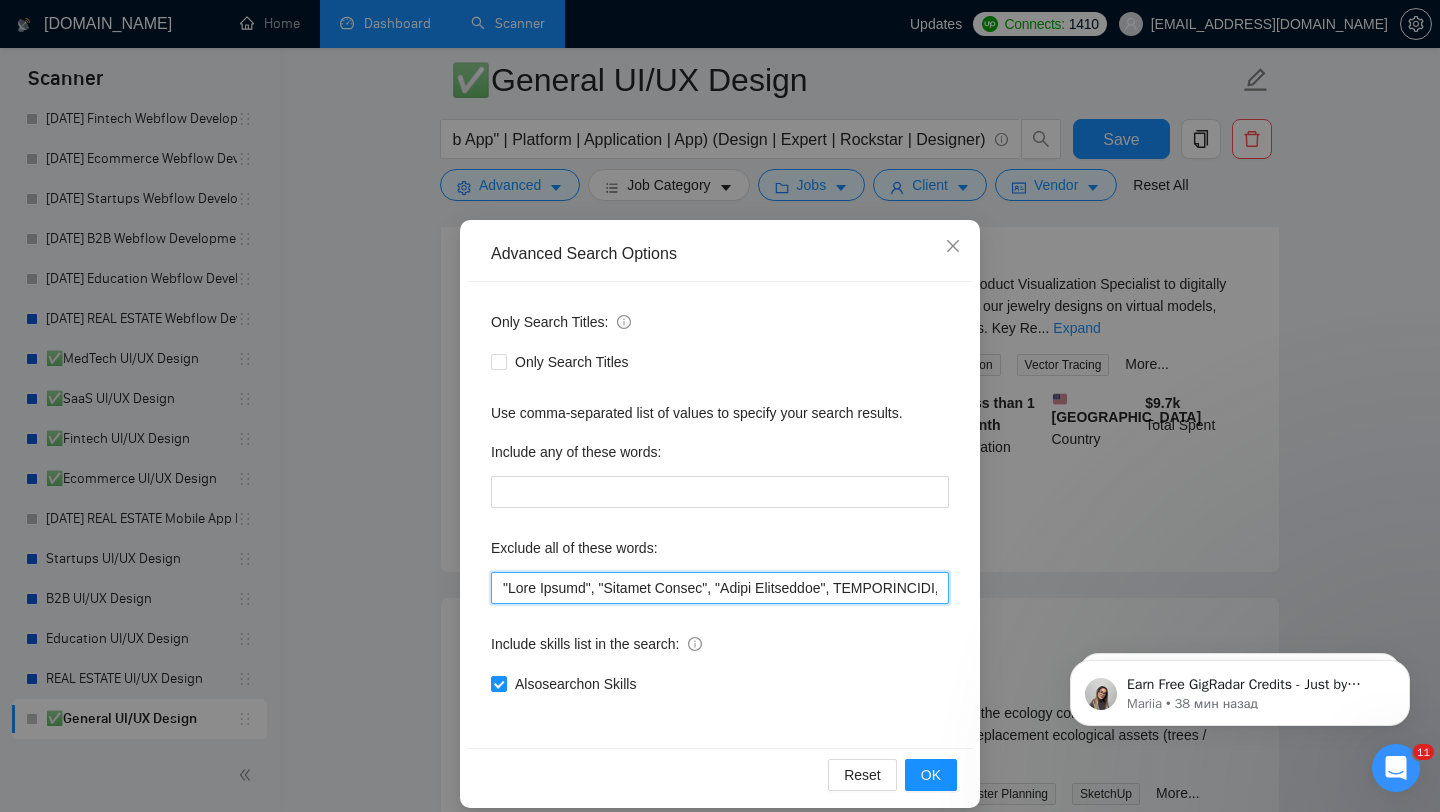 click at bounding box center [720, 588] 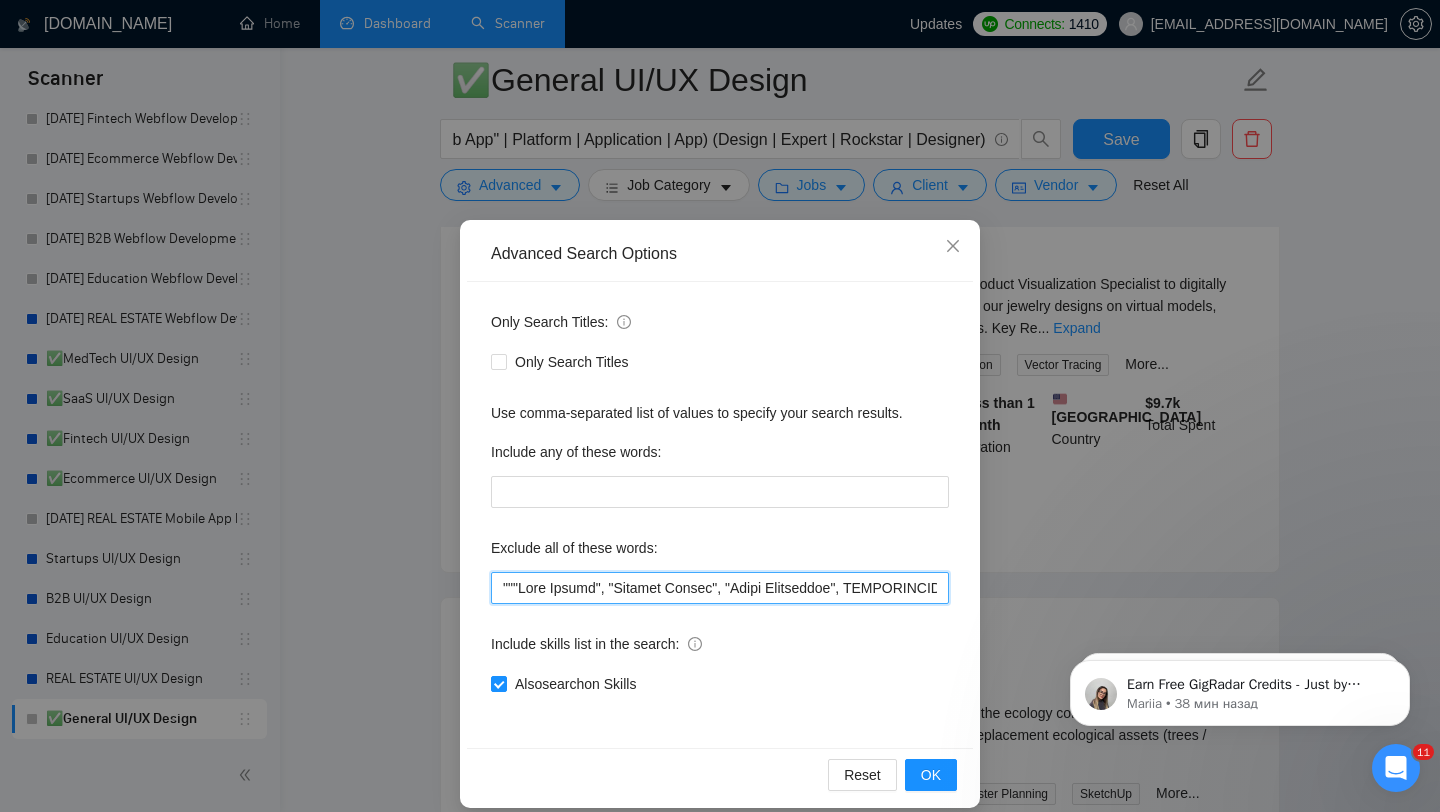 paste on "AI Image Generation & Editing" 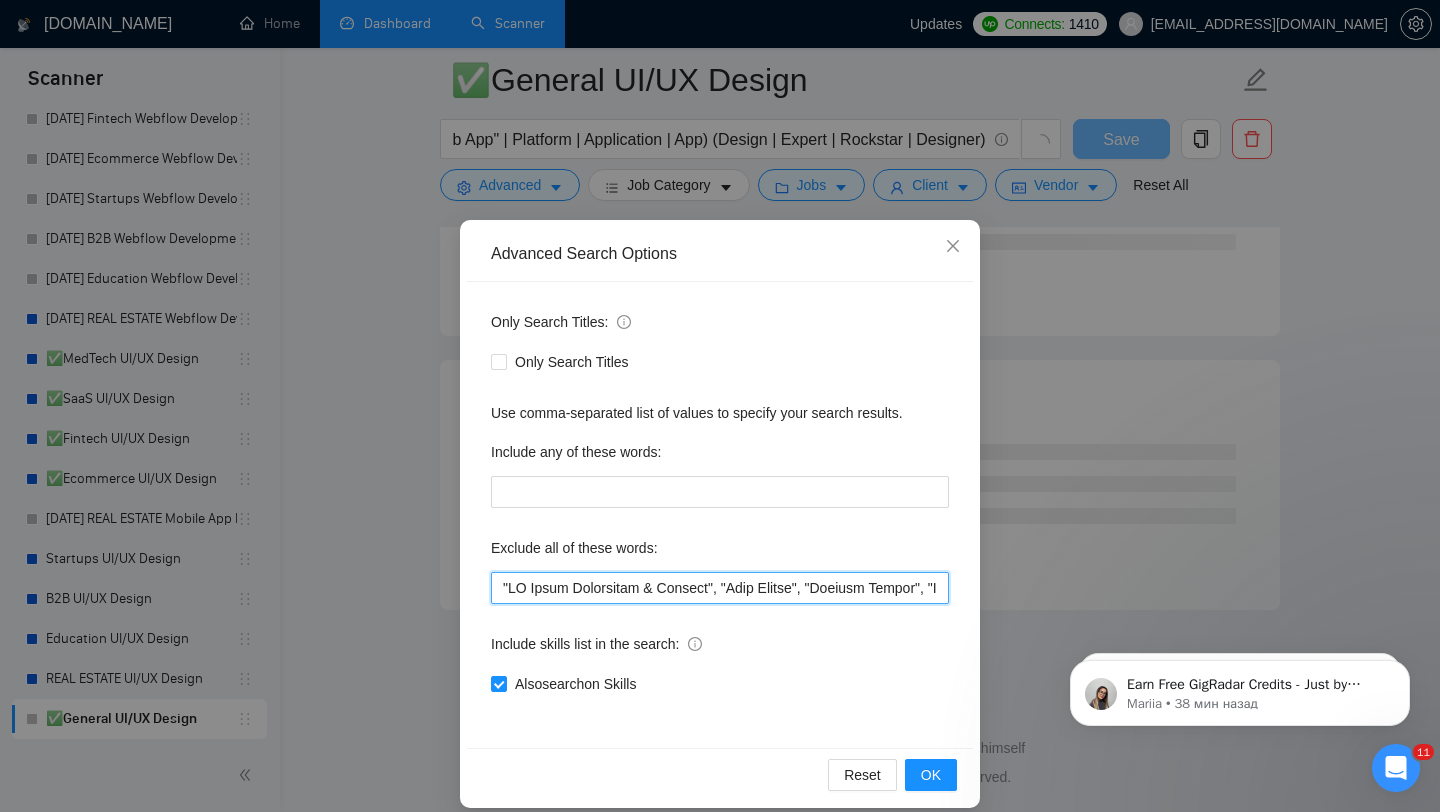 scroll, scrollTop: 5264, scrollLeft: 0, axis: vertical 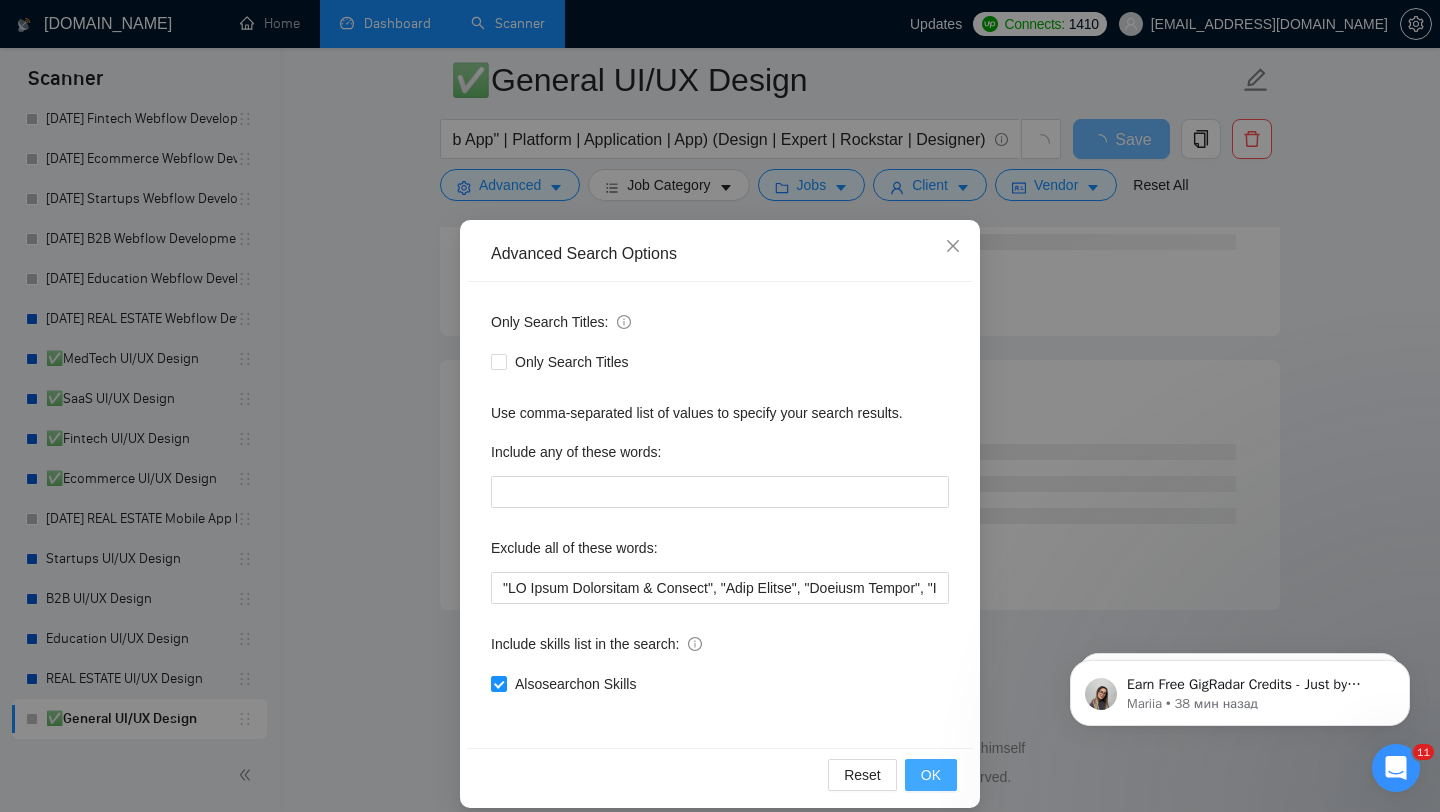 click on "OK" at bounding box center (931, 775) 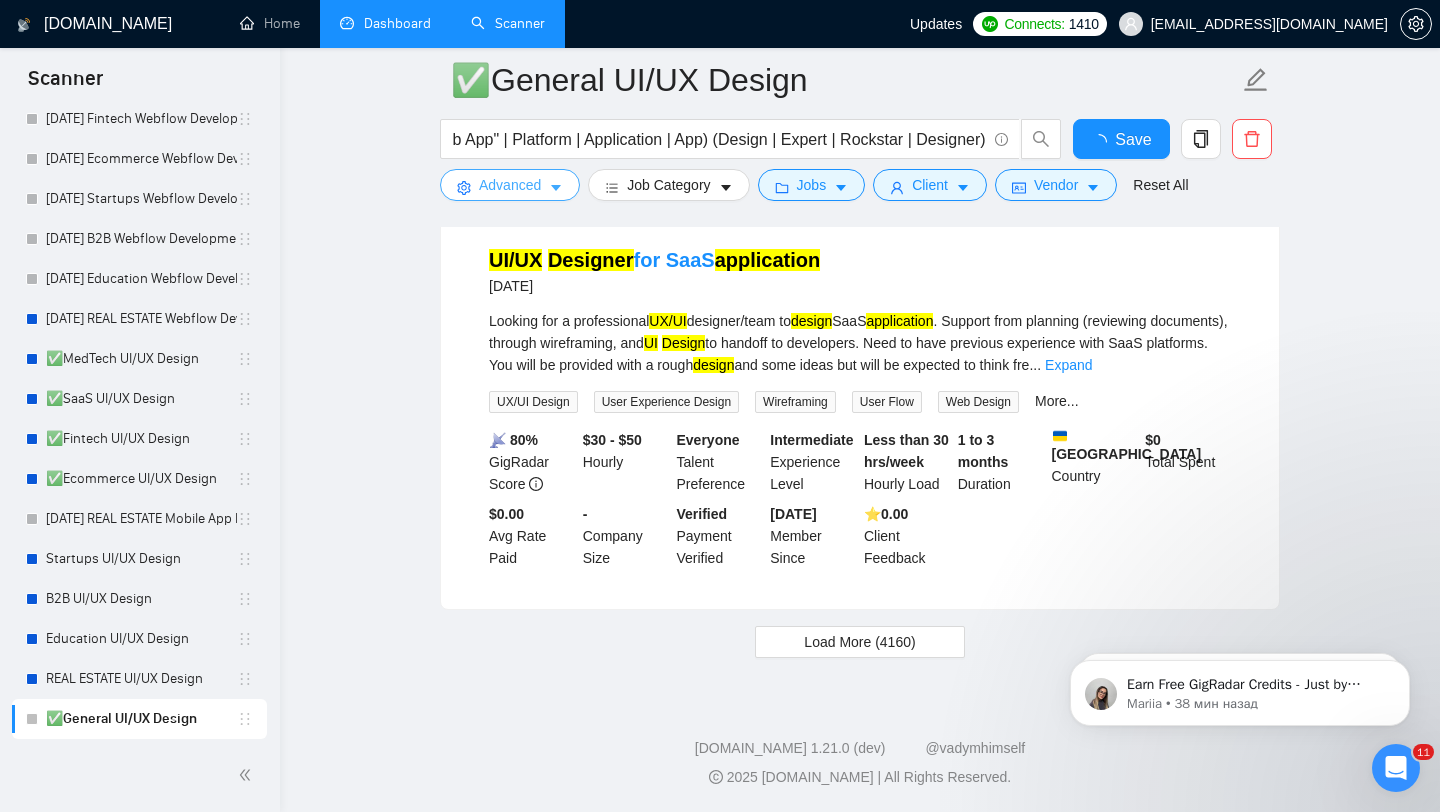 scroll, scrollTop: 4115, scrollLeft: 0, axis: vertical 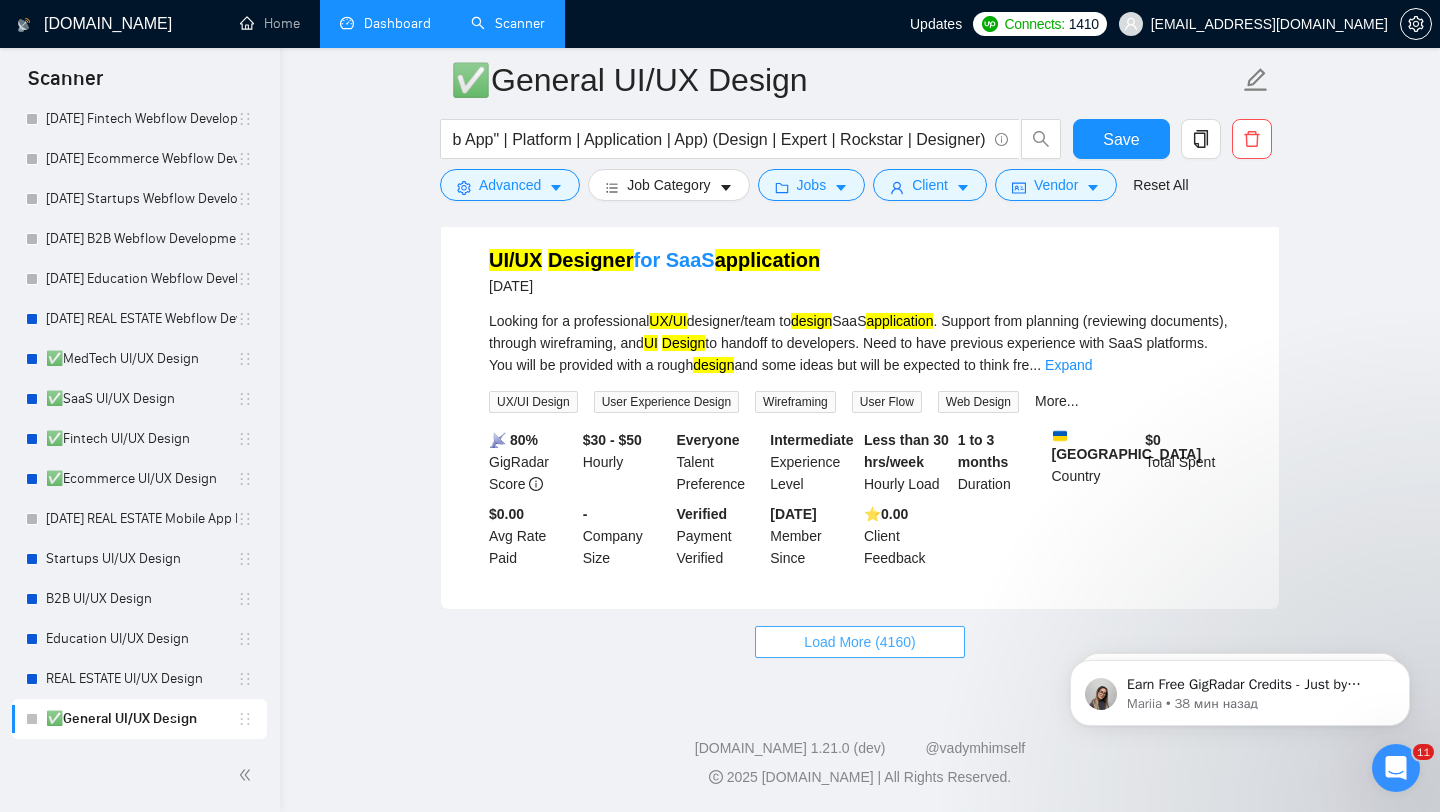 click on "Load More (4160)" at bounding box center [859, 642] 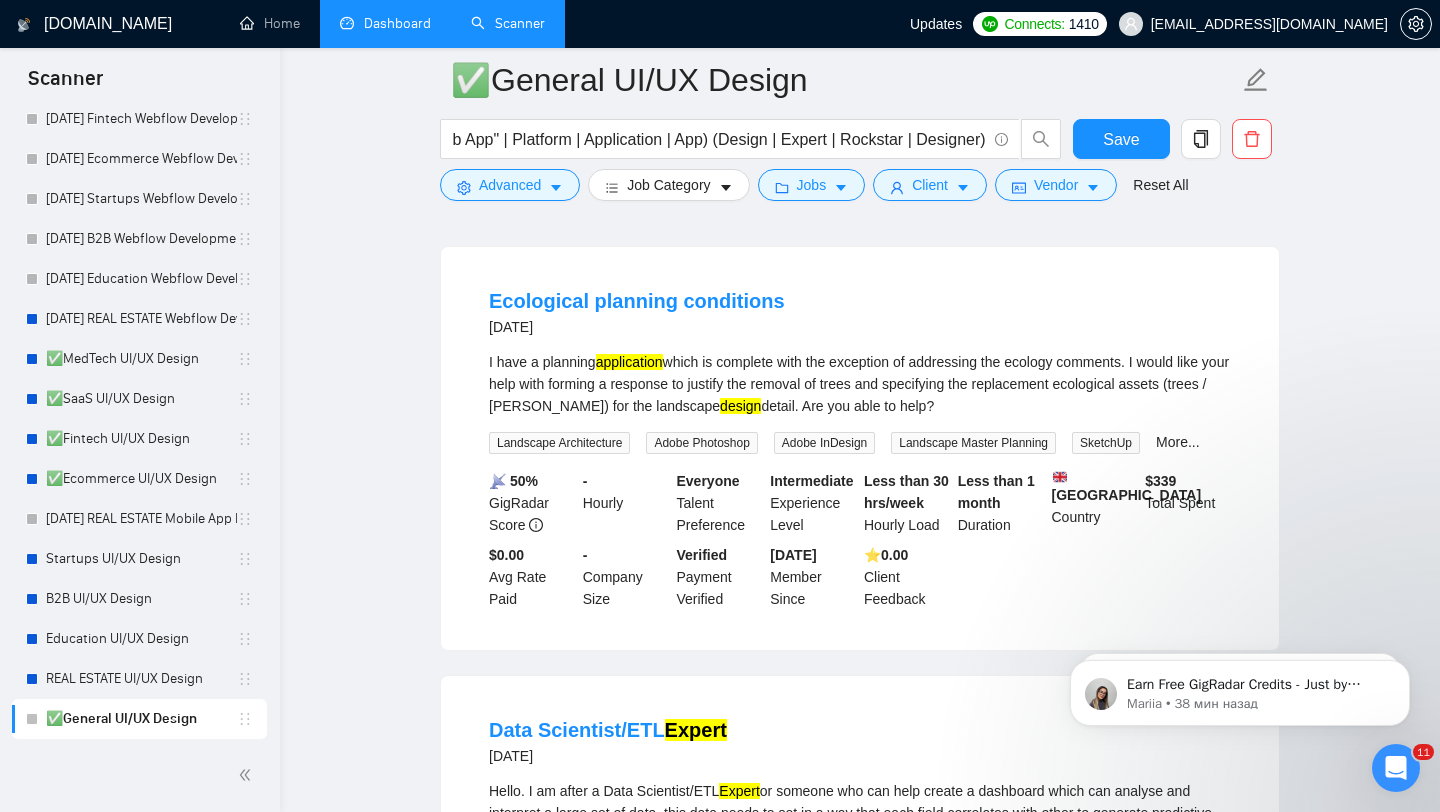 scroll, scrollTop: 5696, scrollLeft: 0, axis: vertical 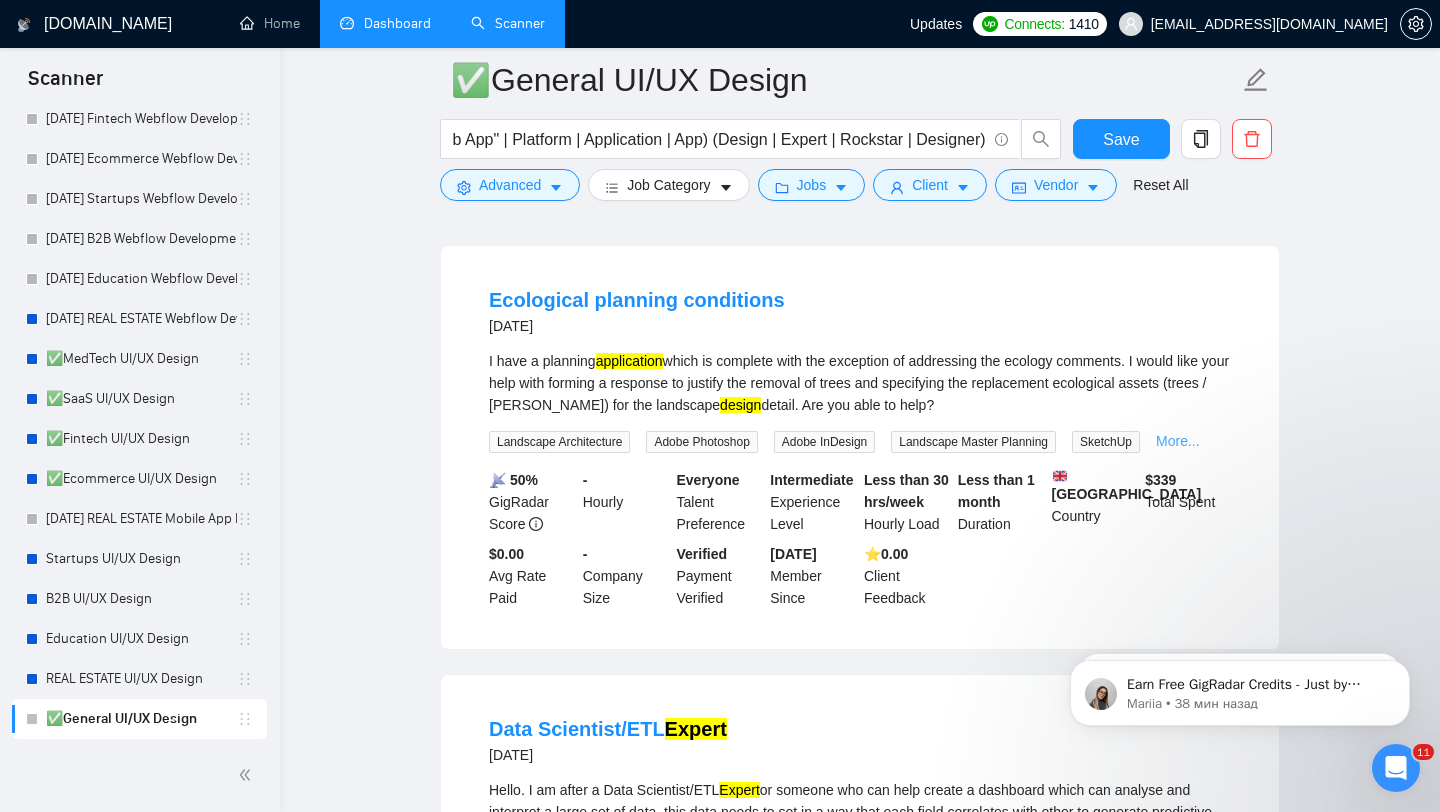 click on "More..." at bounding box center (1178, 441) 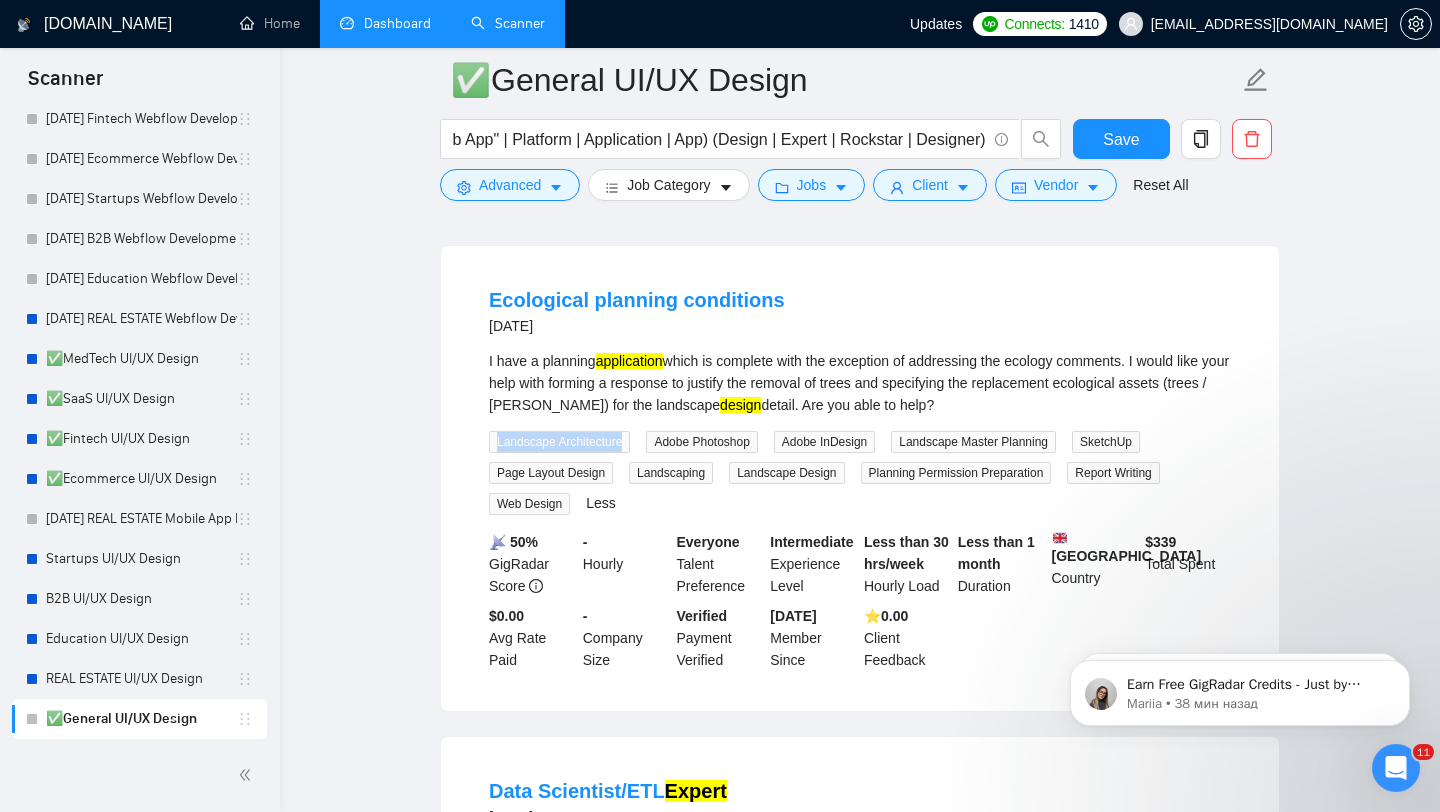 drag, startPoint x: 490, startPoint y: 547, endPoint x: 637, endPoint y: 547, distance: 147 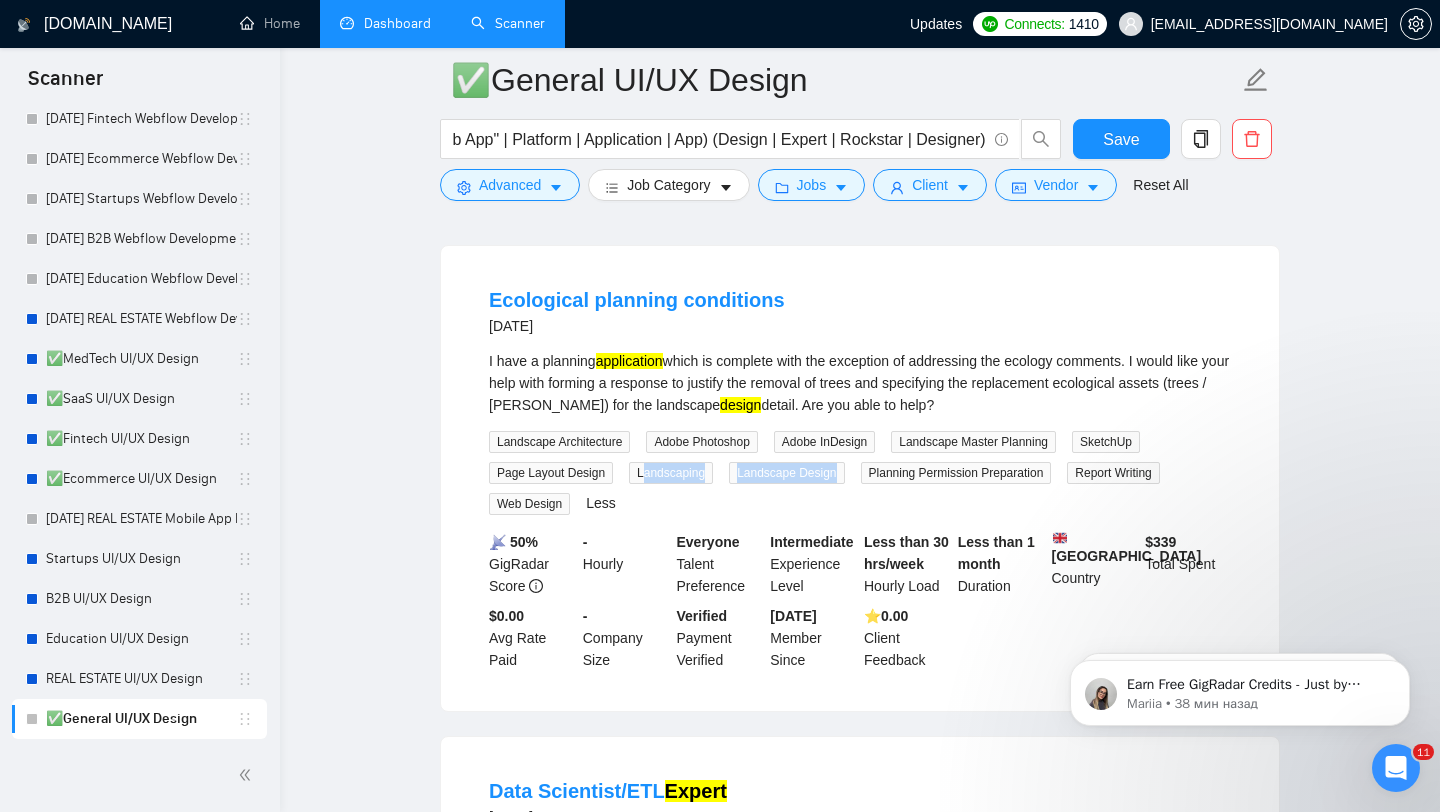 drag, startPoint x: 648, startPoint y: 573, endPoint x: 734, endPoint y: 593, distance: 88.29496 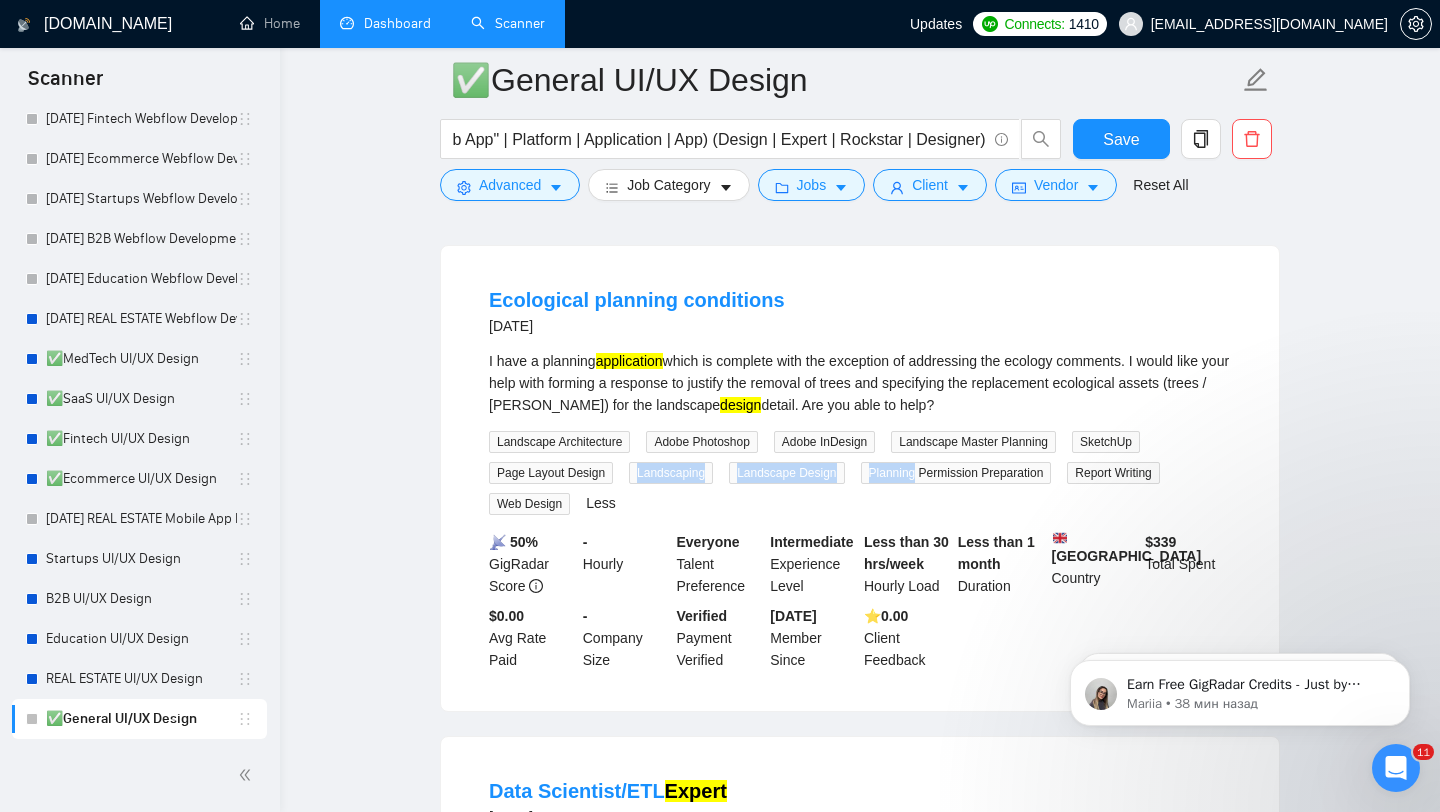 drag, startPoint x: 634, startPoint y: 578, endPoint x: 929, endPoint y: 579, distance: 295.0017 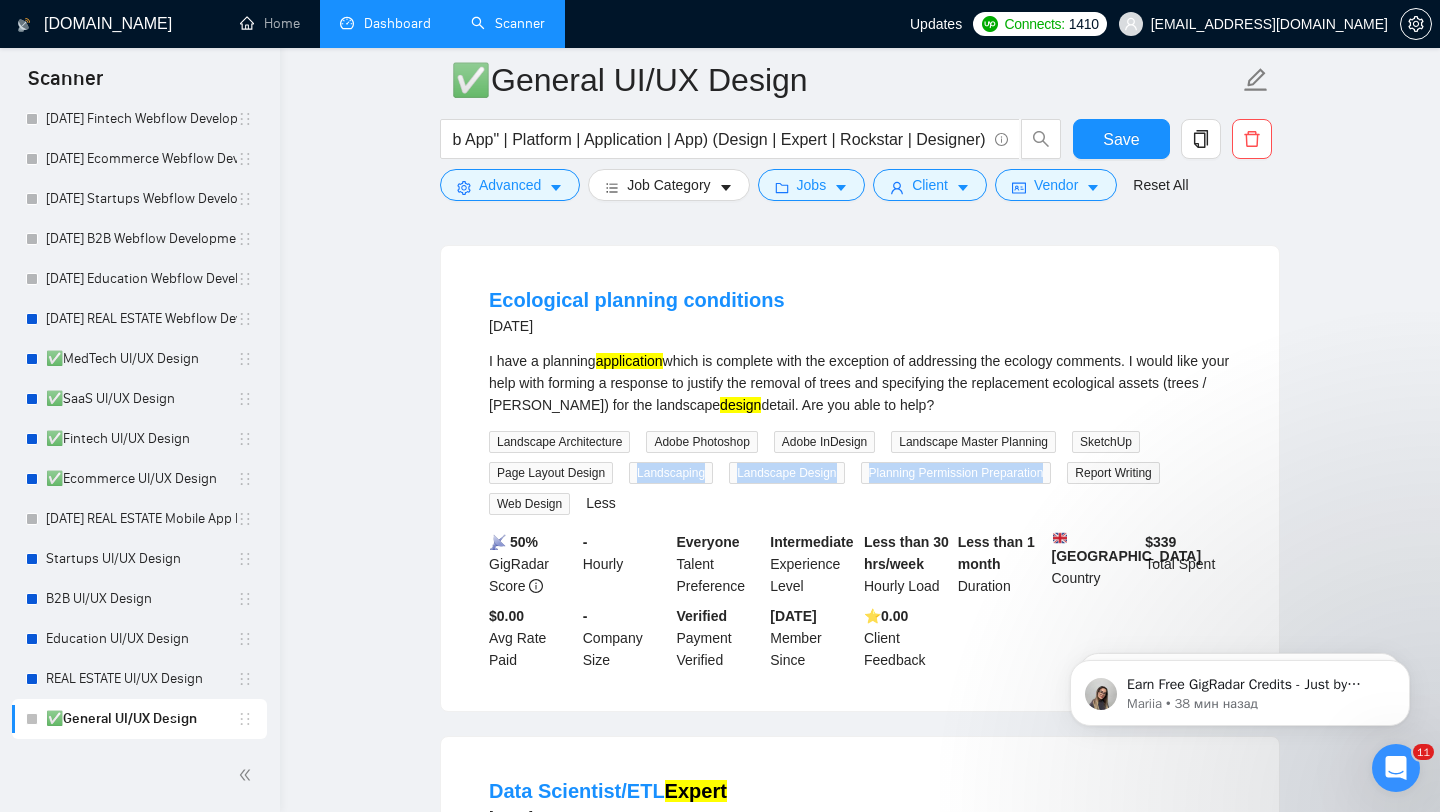 drag, startPoint x: 1069, startPoint y: 583, endPoint x: 641, endPoint y: 575, distance: 428.07477 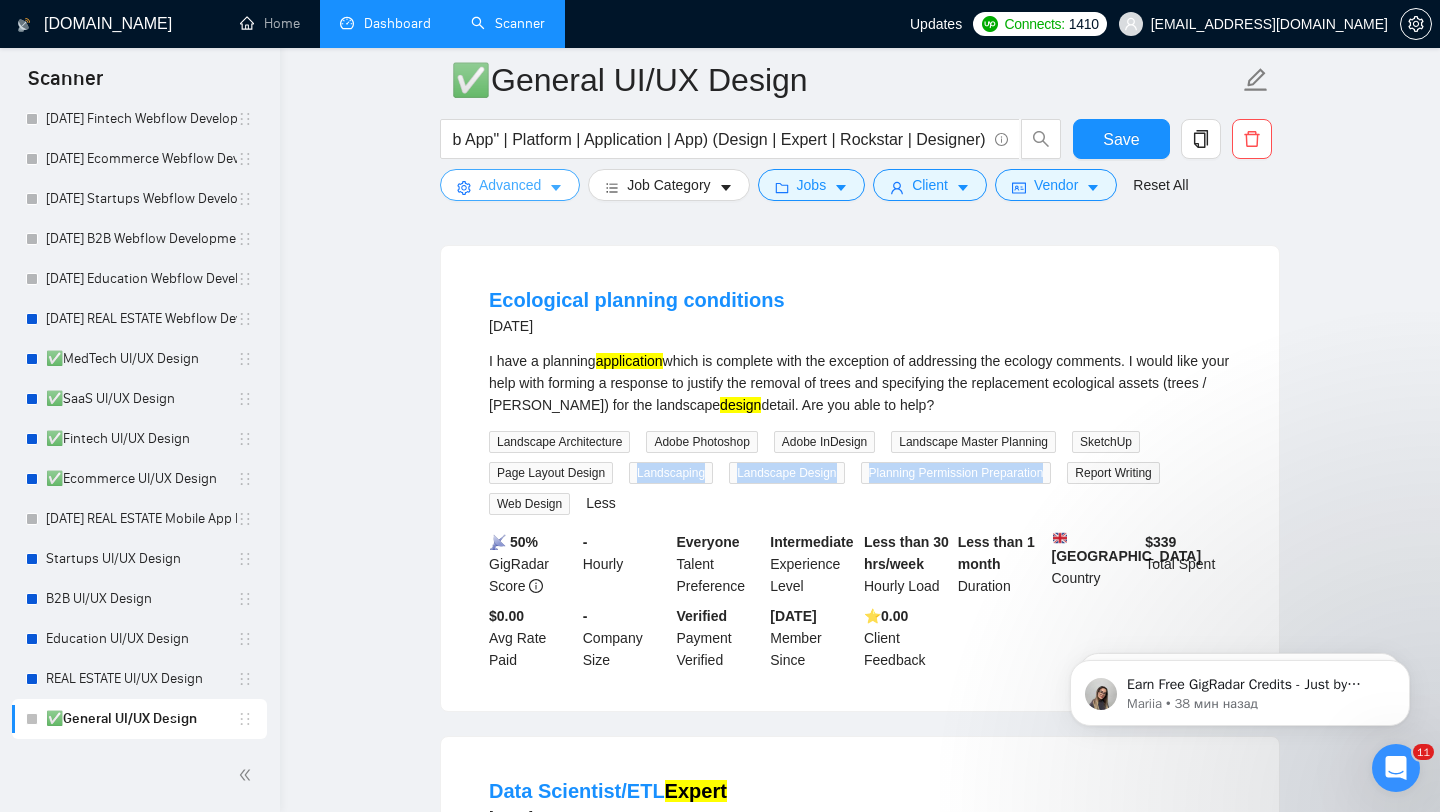 click on "Advanced" at bounding box center [510, 185] 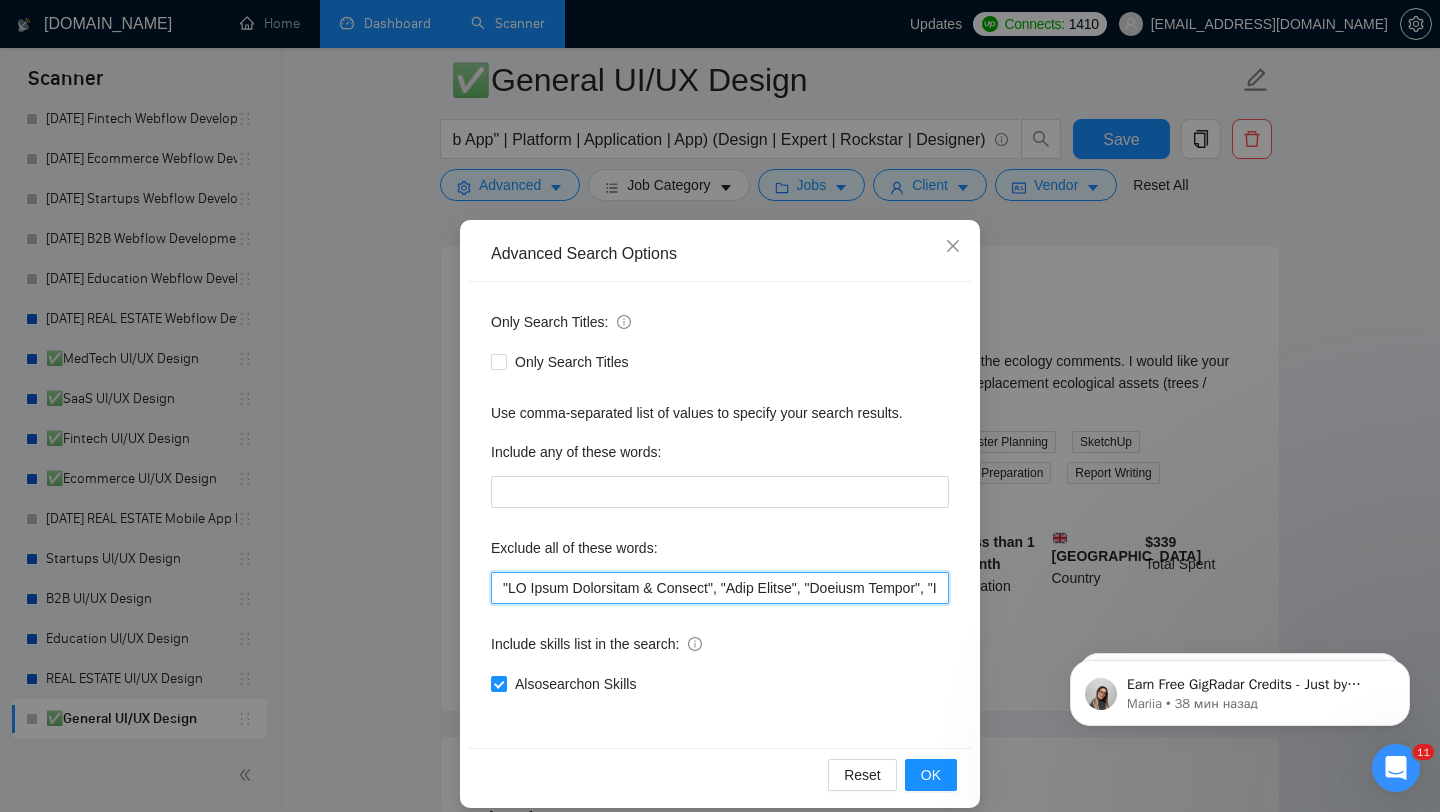 click at bounding box center [720, 588] 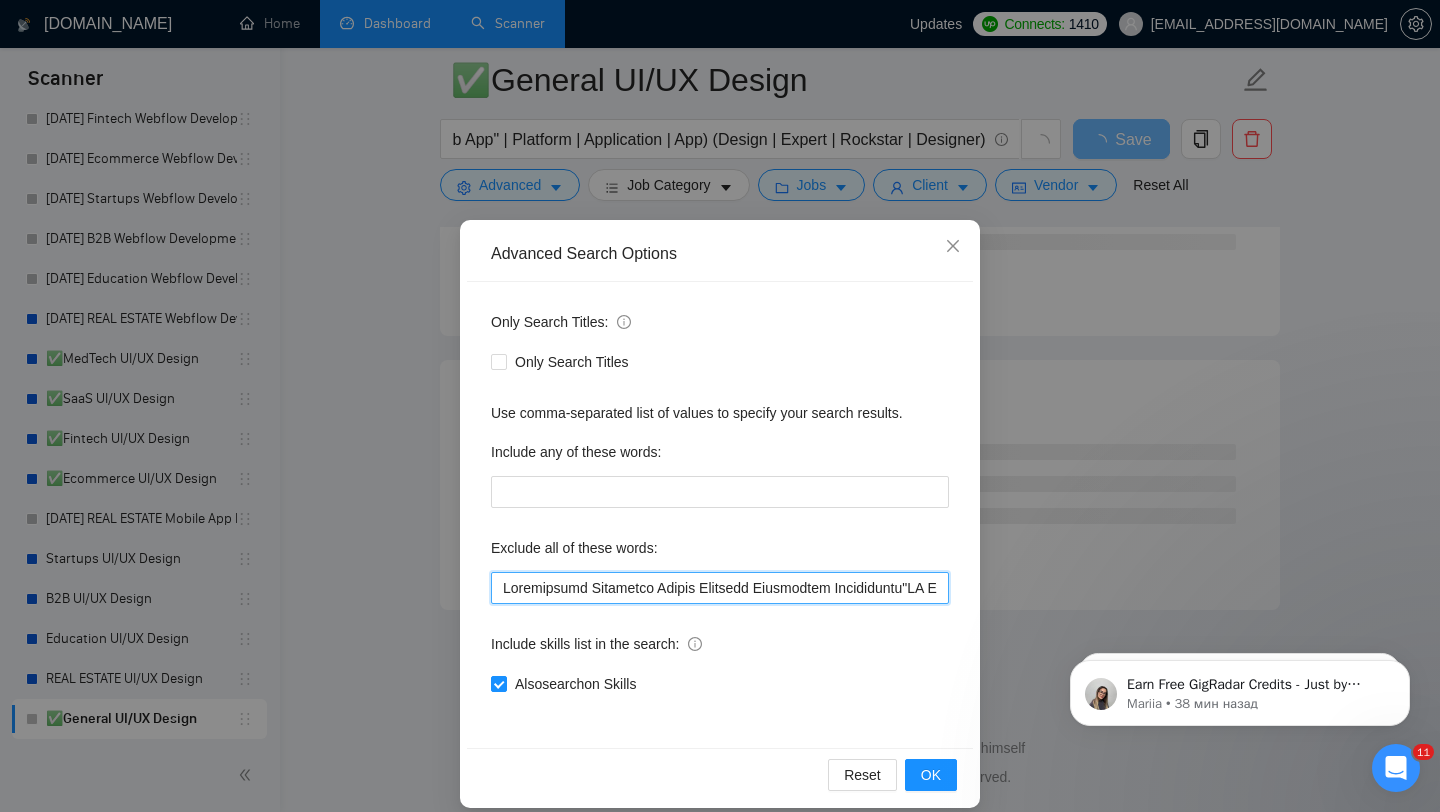 scroll, scrollTop: 5264, scrollLeft: 0, axis: vertical 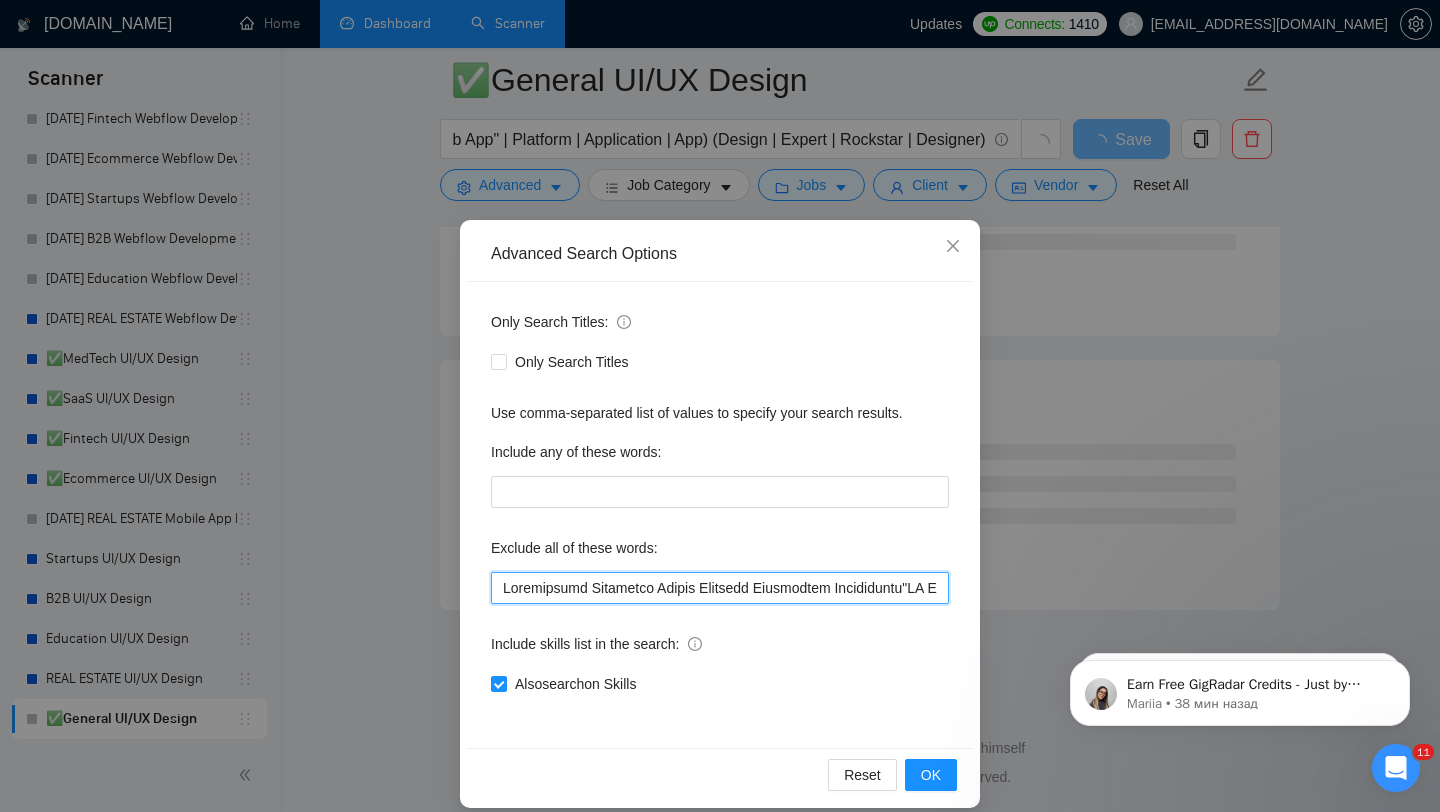 click at bounding box center (720, 588) 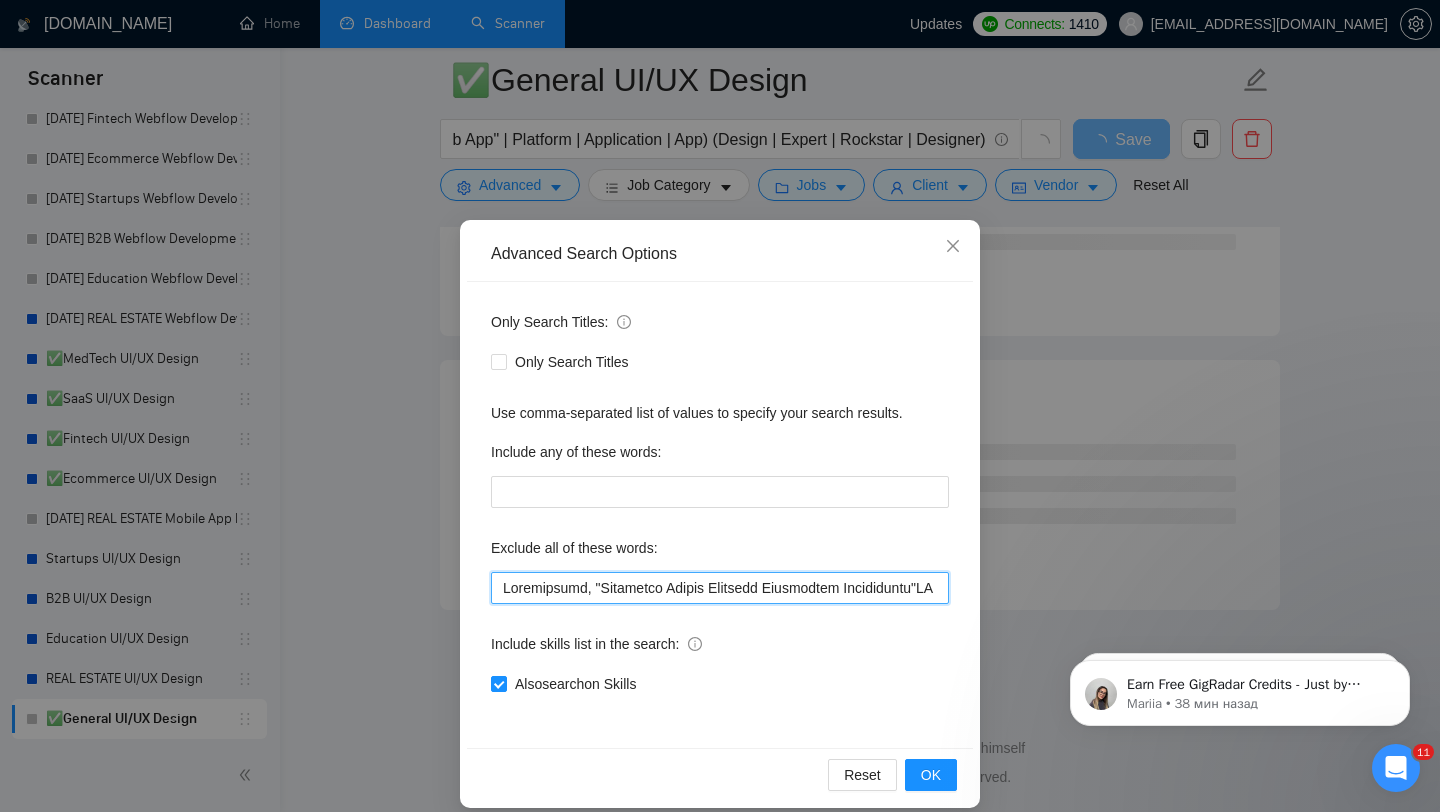 click at bounding box center (720, 588) 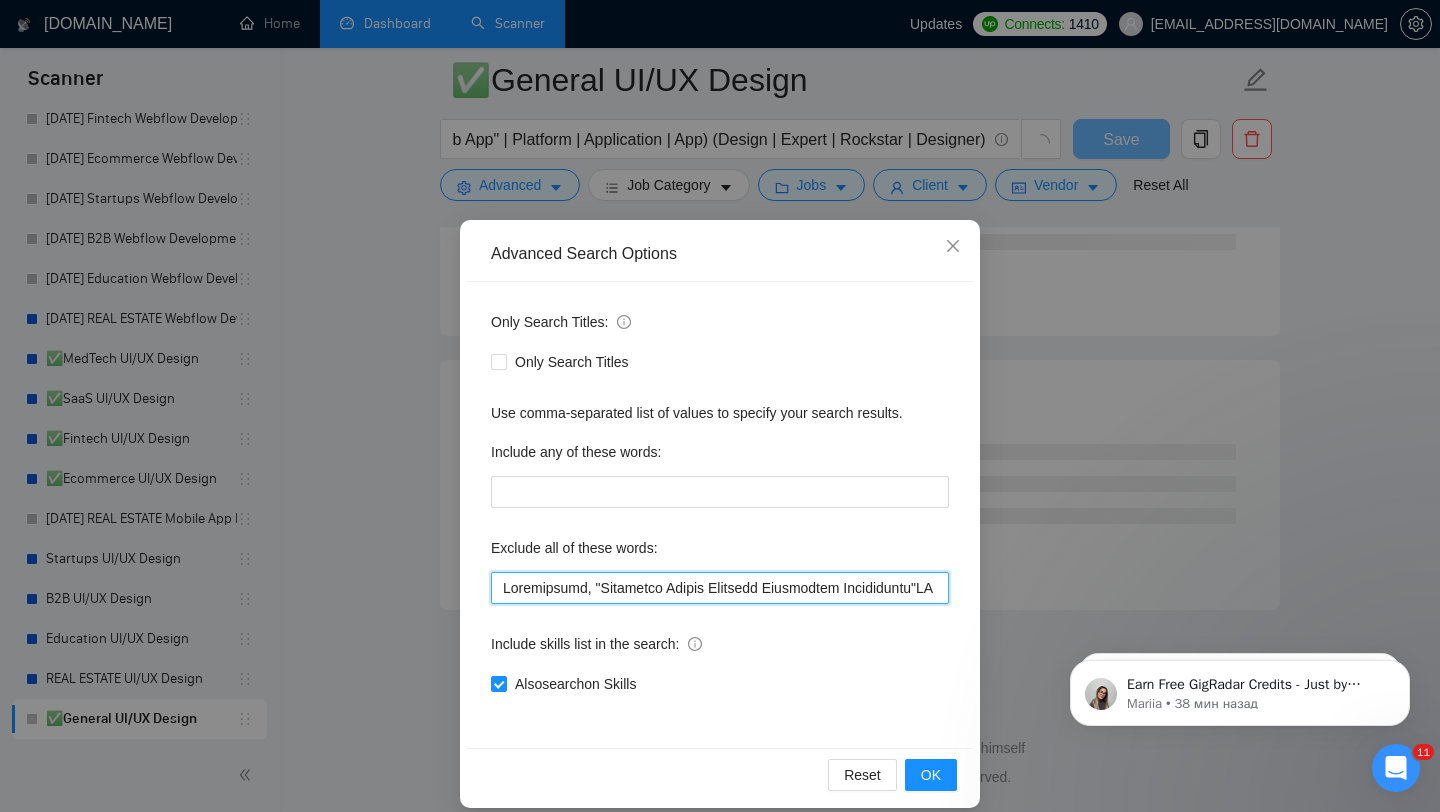 scroll, scrollTop: 2524, scrollLeft: 0, axis: vertical 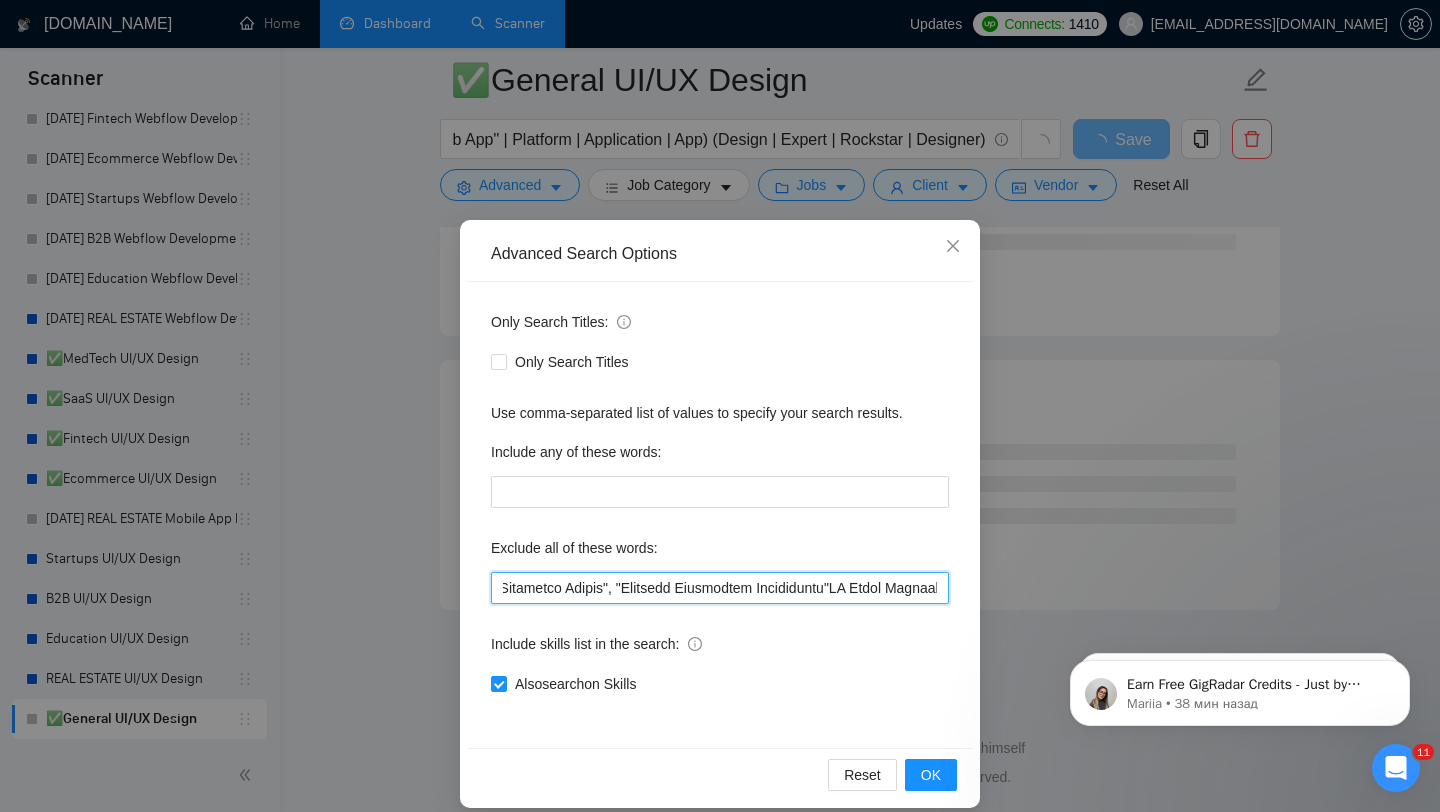 click at bounding box center (720, 588) 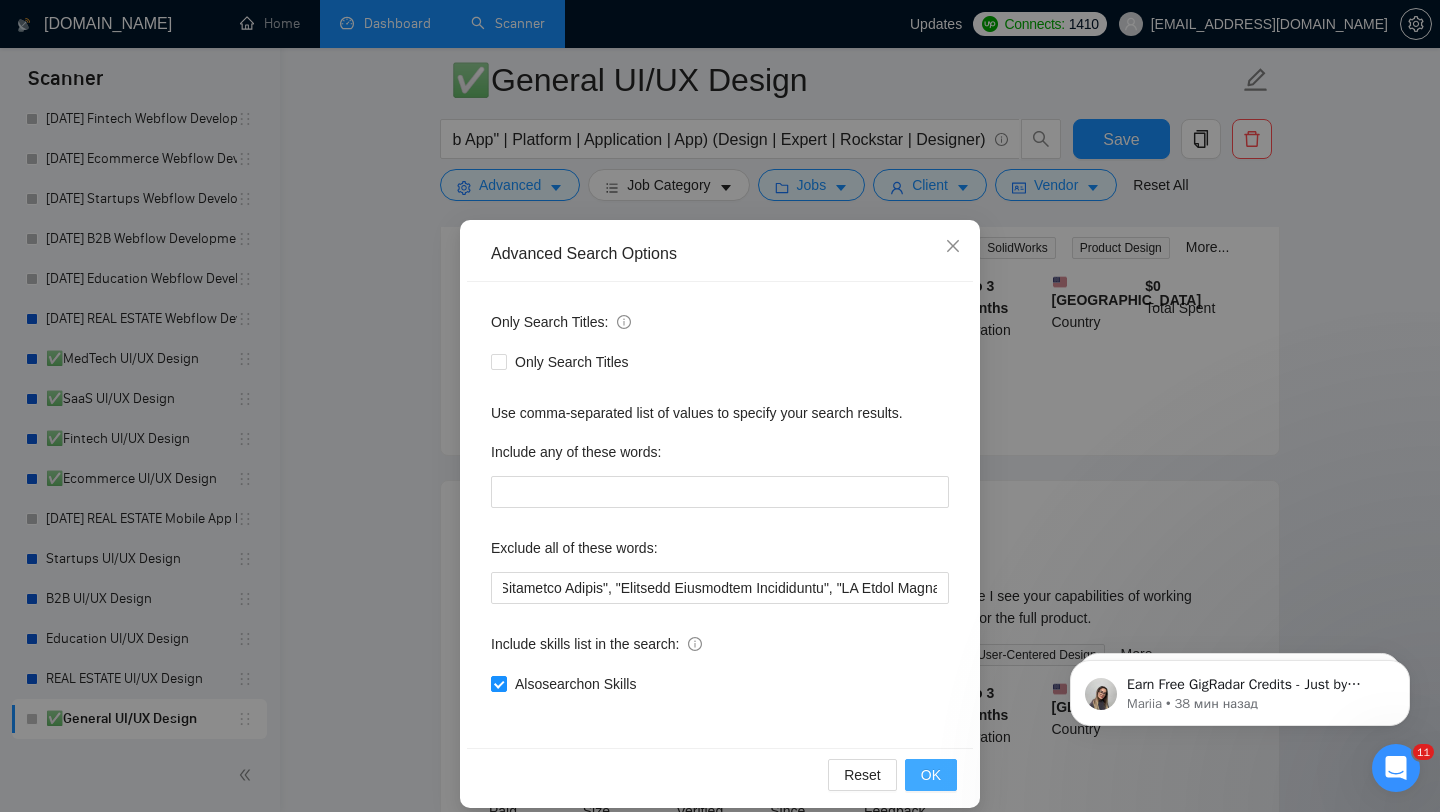 click on "OK" at bounding box center (931, 775) 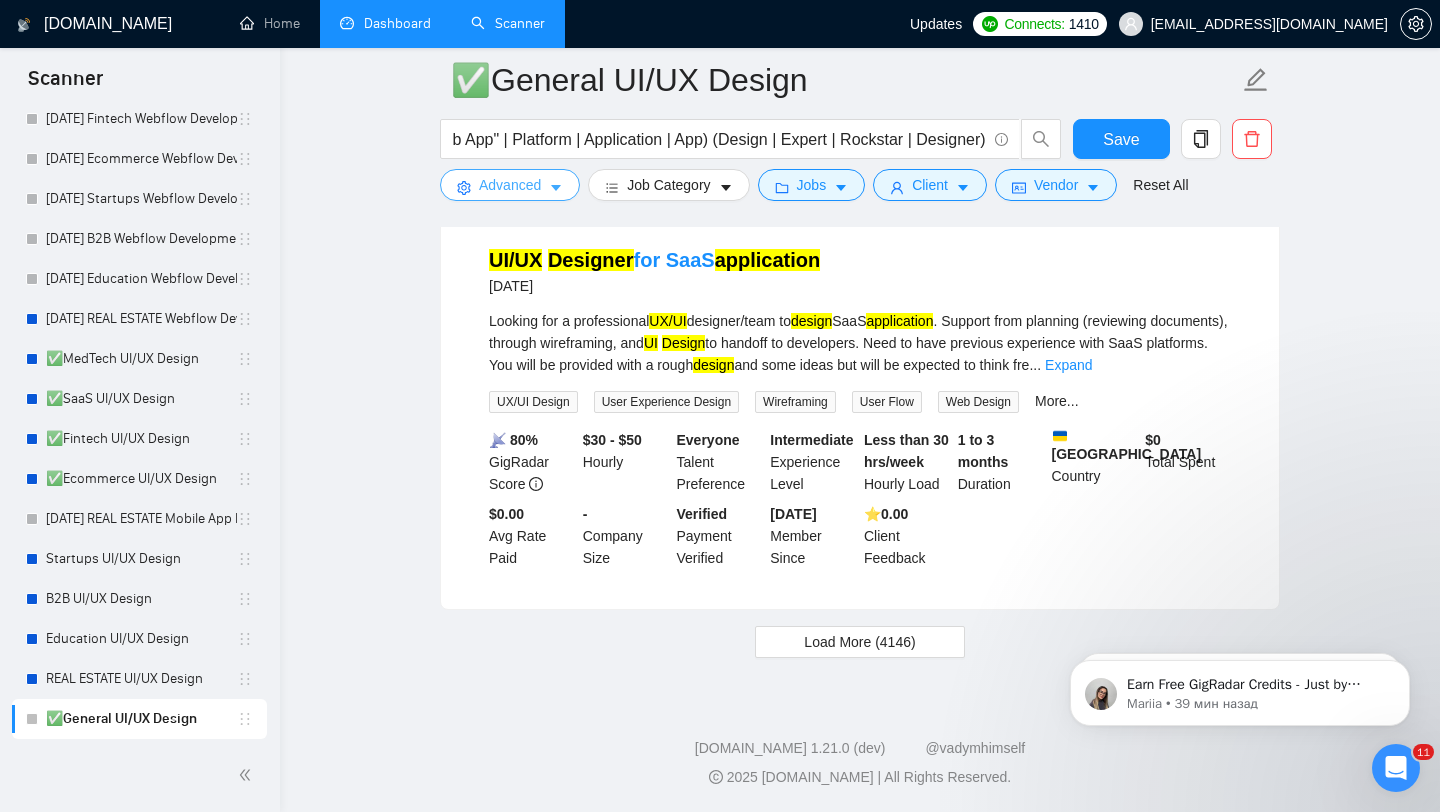 scroll, scrollTop: 4115, scrollLeft: 0, axis: vertical 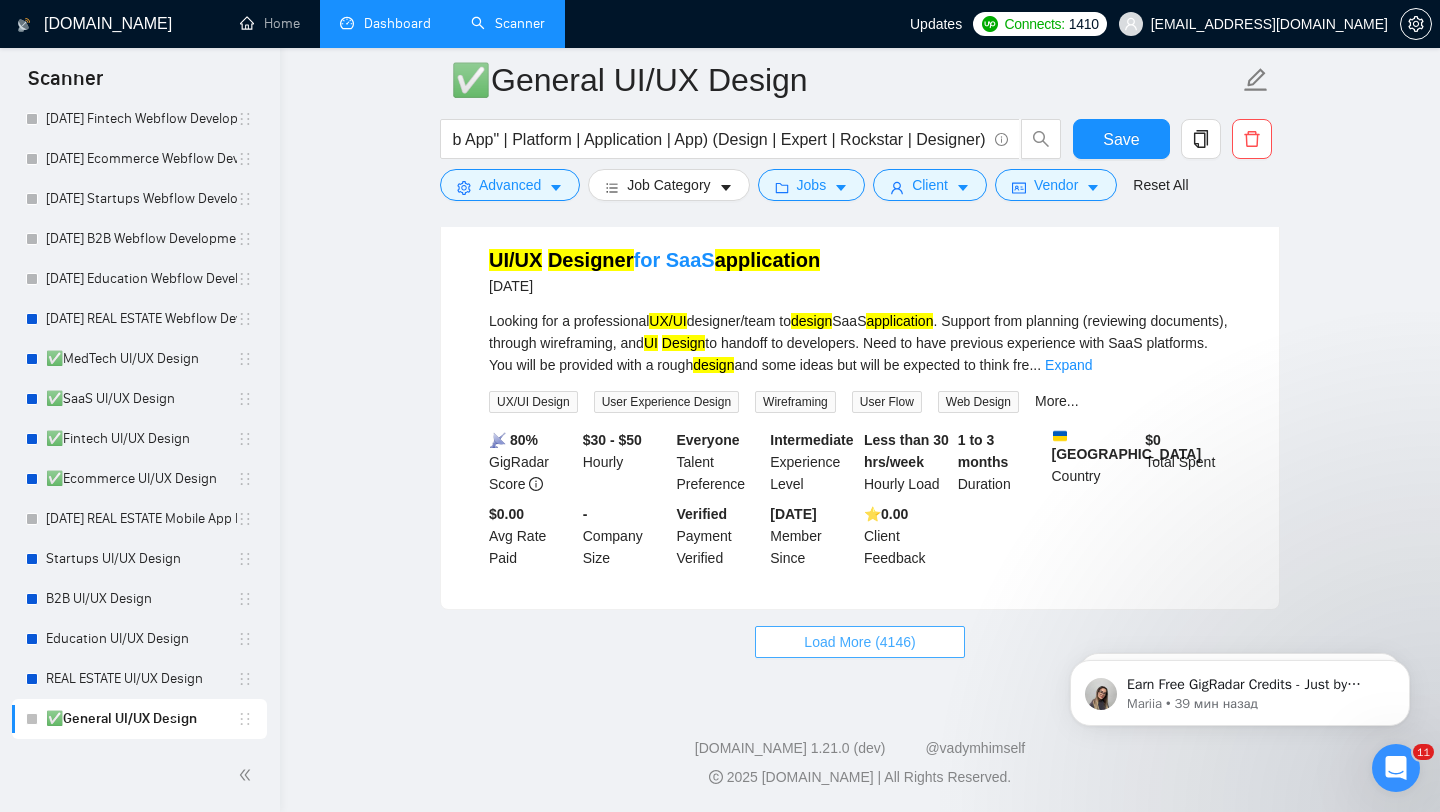 click on "Load More (4146)" at bounding box center [859, 642] 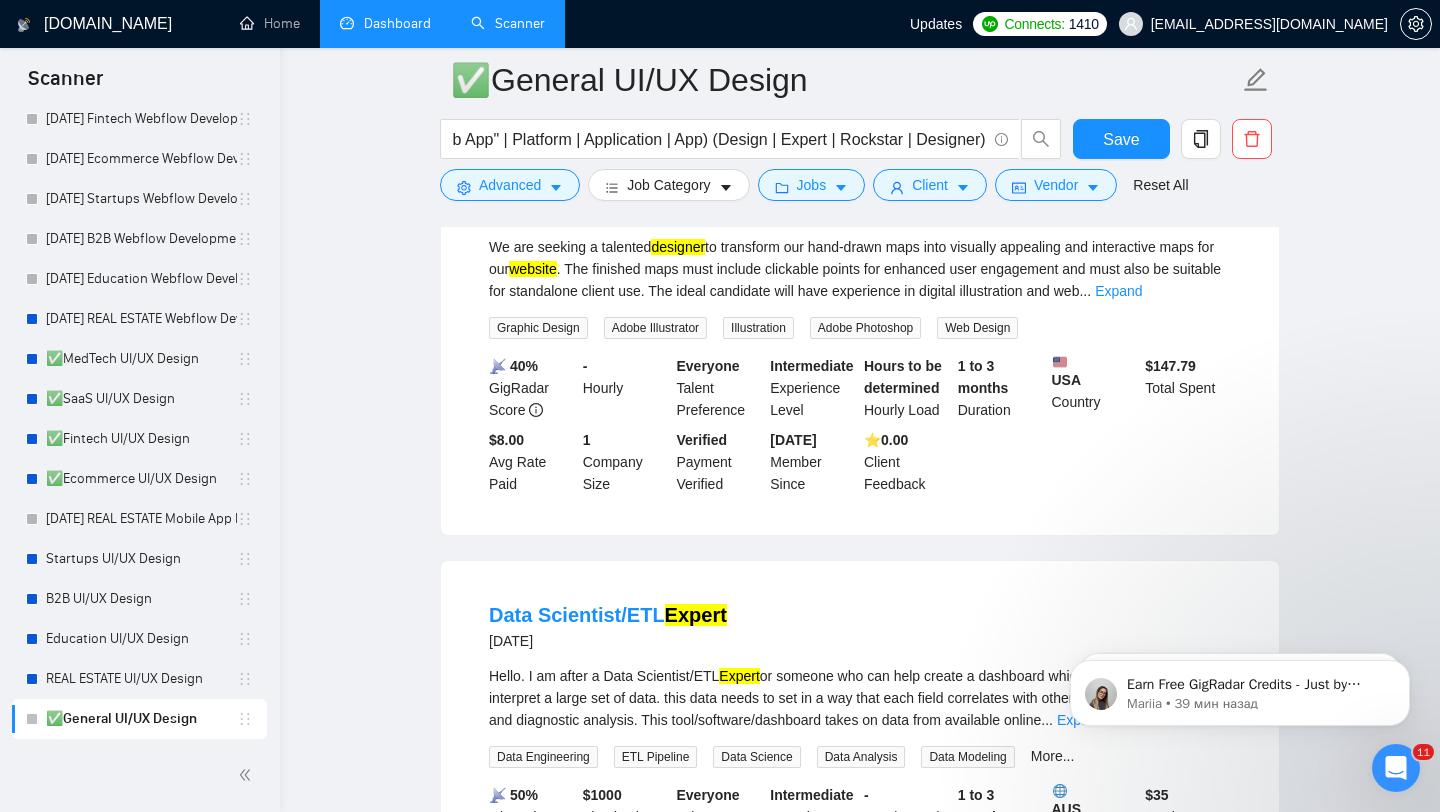 scroll, scrollTop: 5379, scrollLeft: 0, axis: vertical 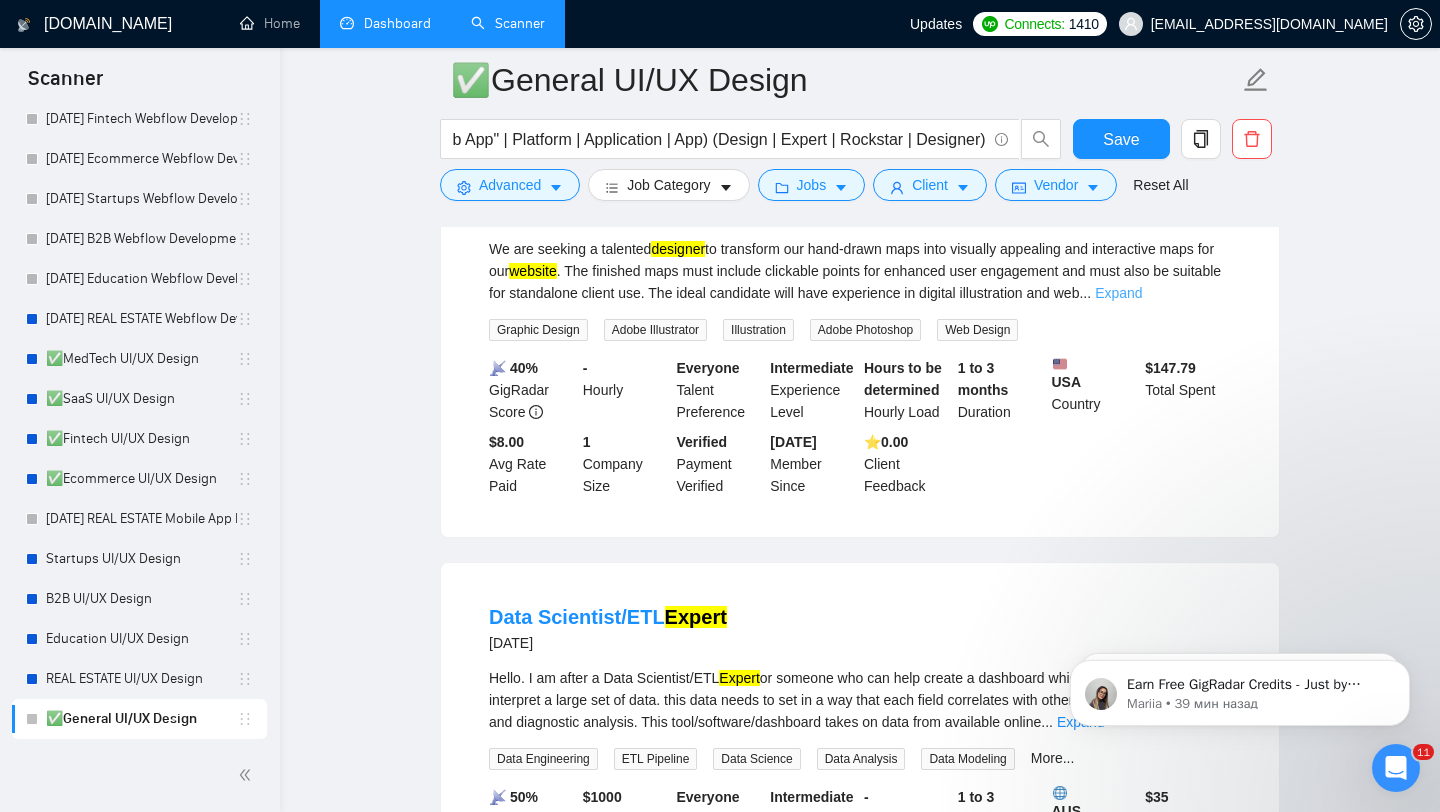 click on "Expand" at bounding box center [1118, 293] 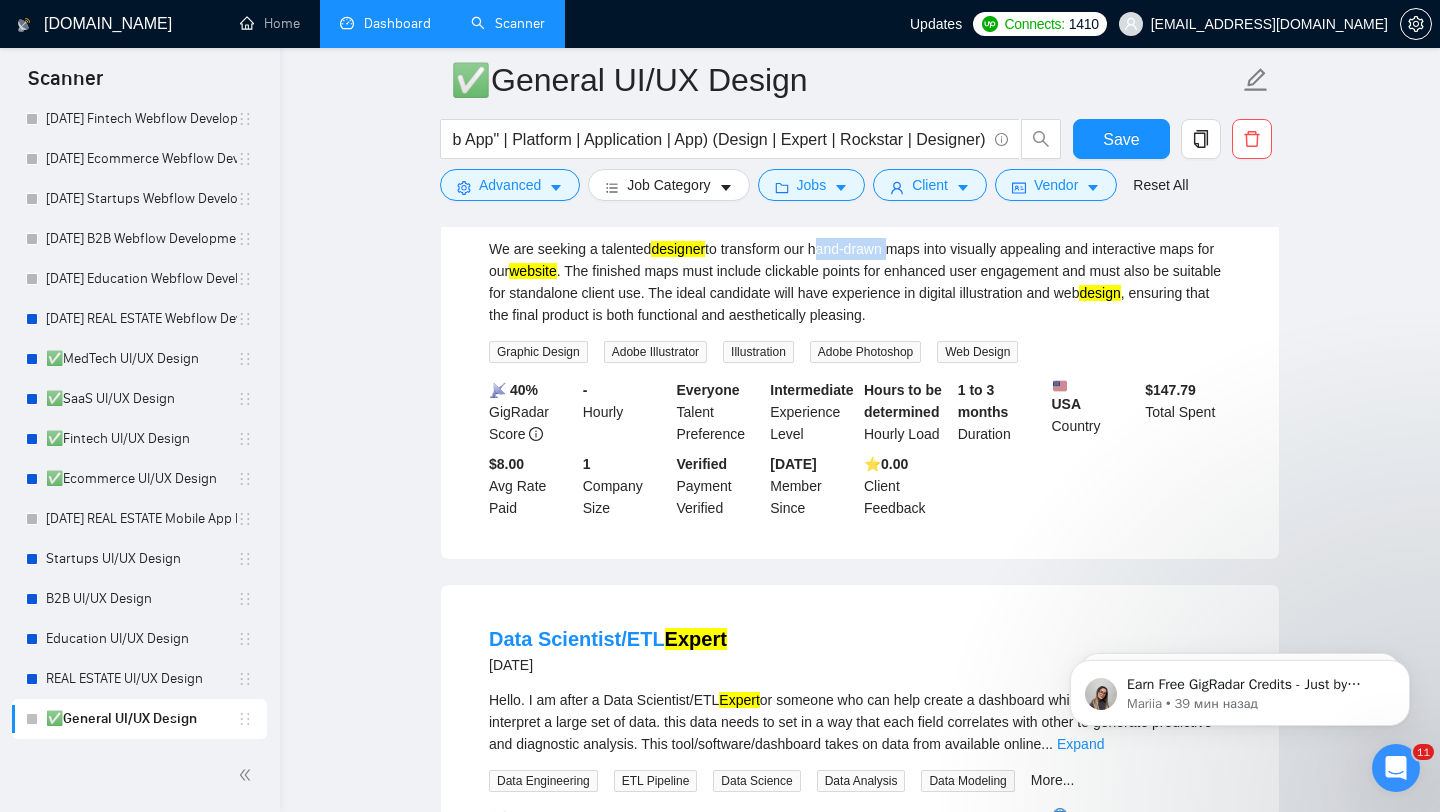 drag, startPoint x: 905, startPoint y: 359, endPoint x: 830, endPoint y: 359, distance: 75 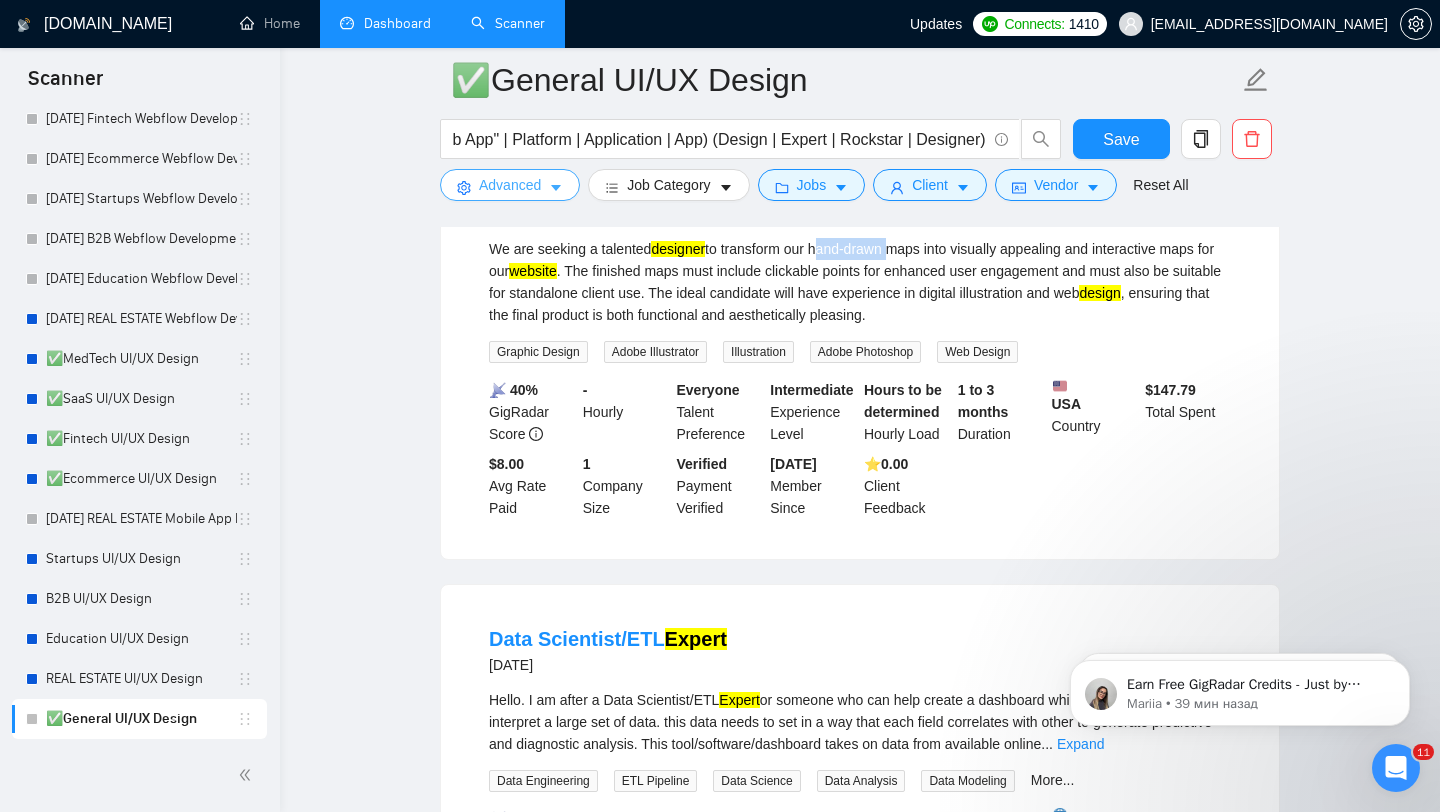 click on "Advanced" at bounding box center (510, 185) 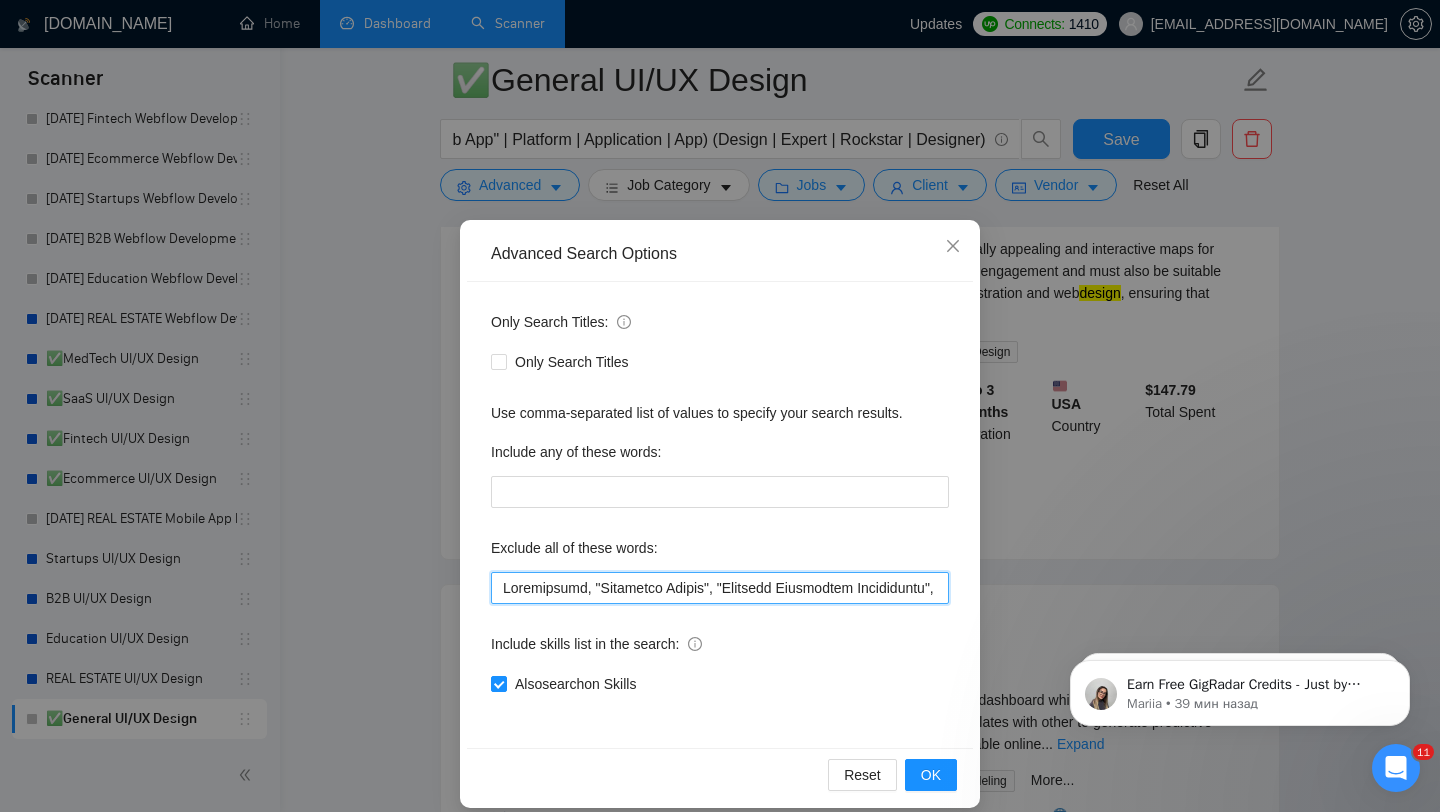click at bounding box center [720, 588] 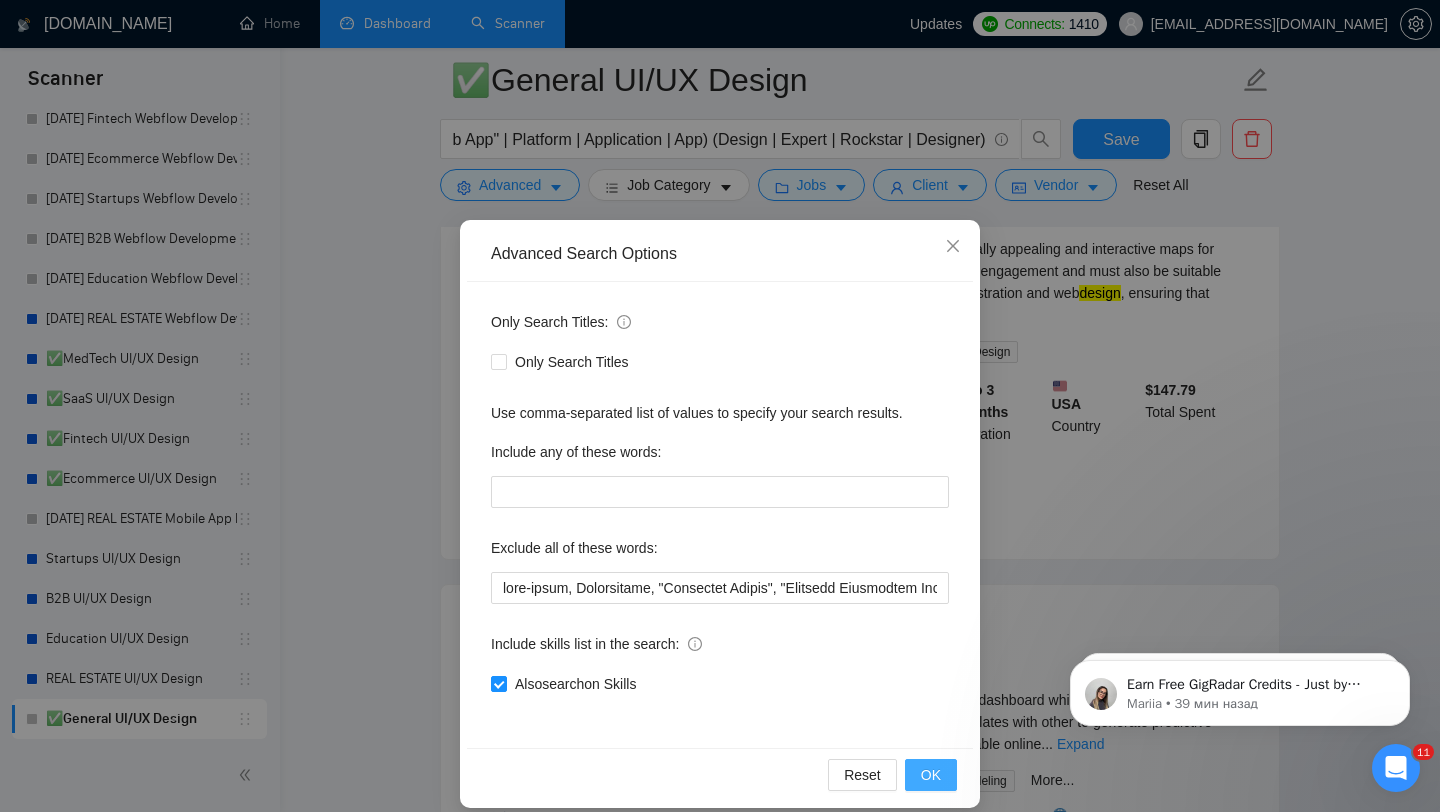 click on "OK" at bounding box center [931, 775] 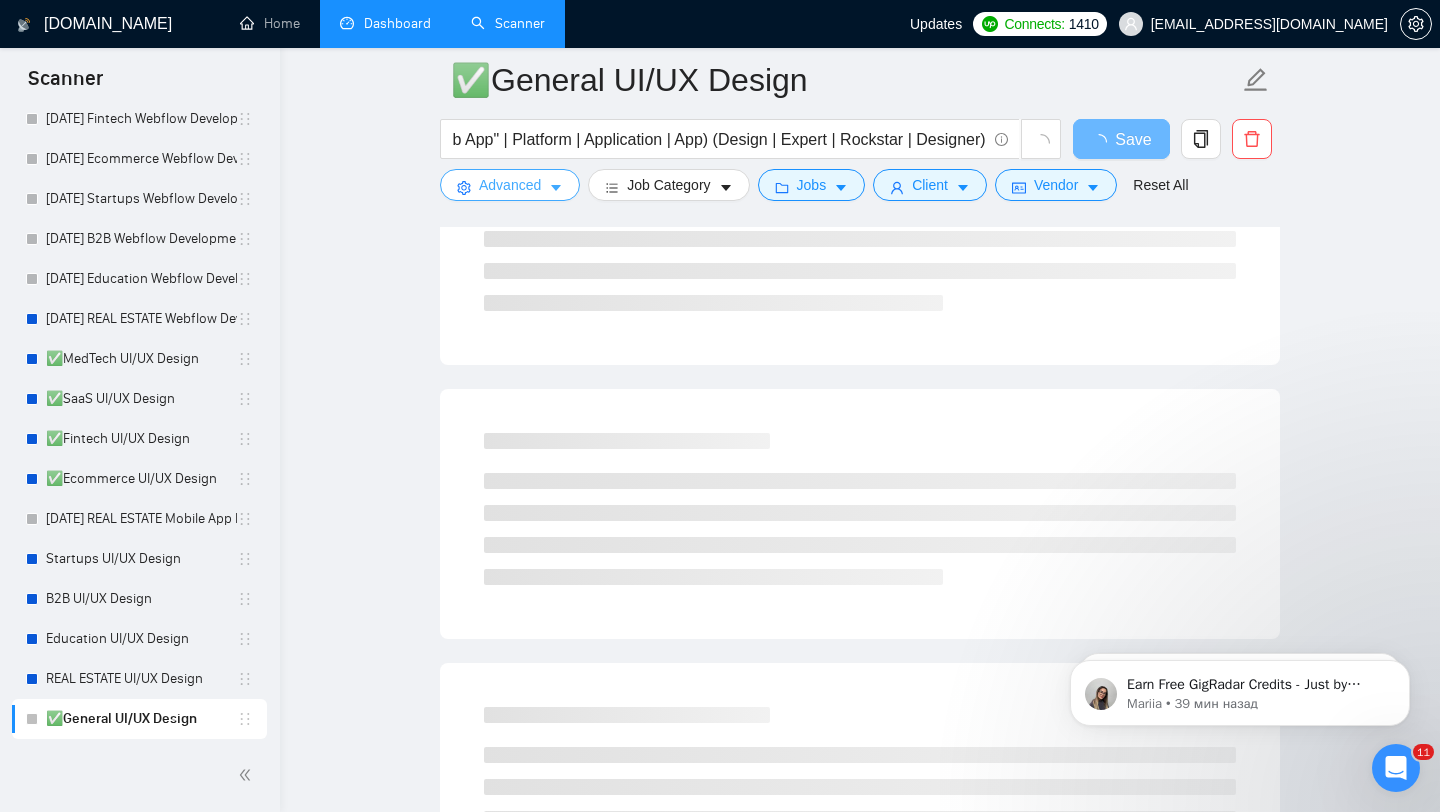 scroll, scrollTop: 0, scrollLeft: 0, axis: both 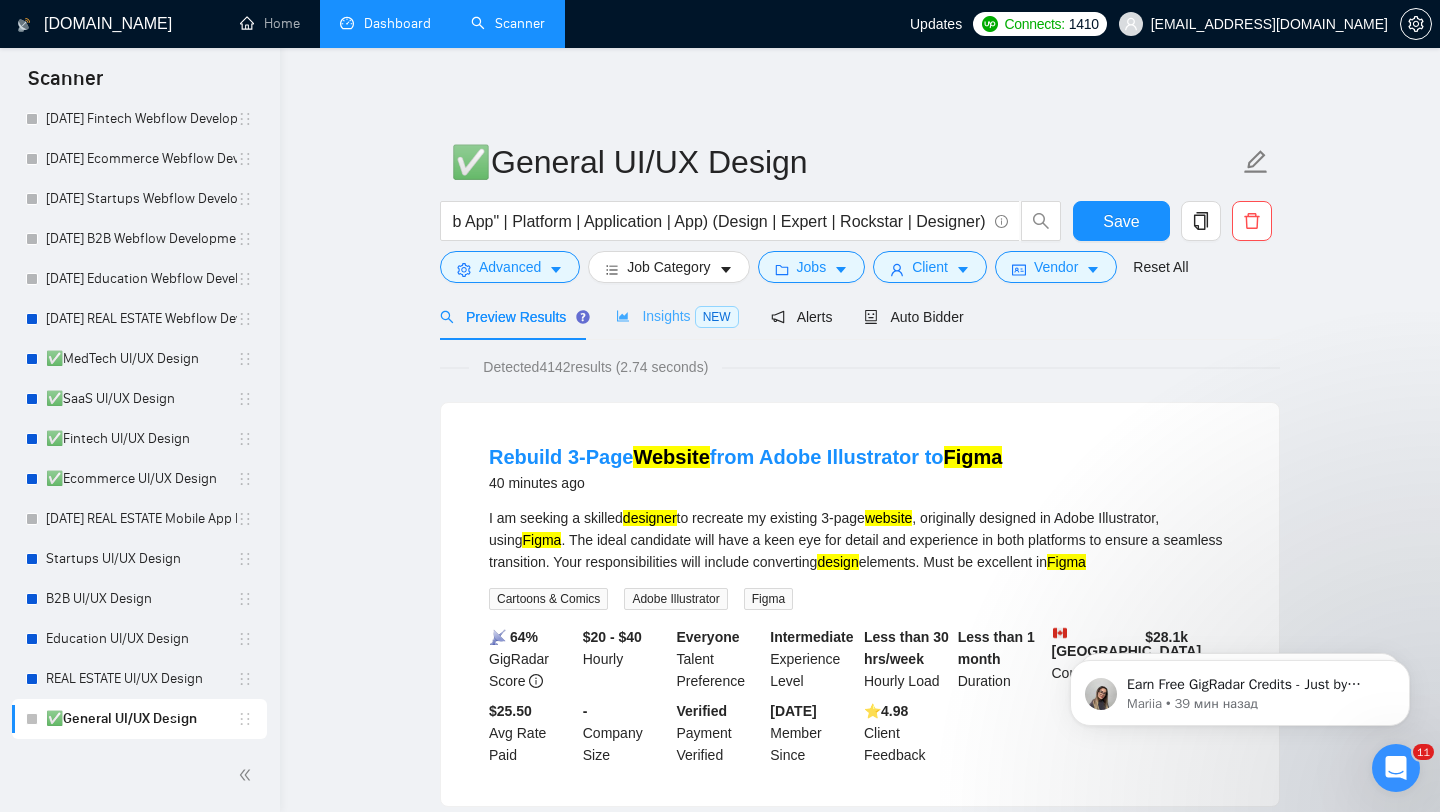 click on "Insights NEW" at bounding box center [677, 316] 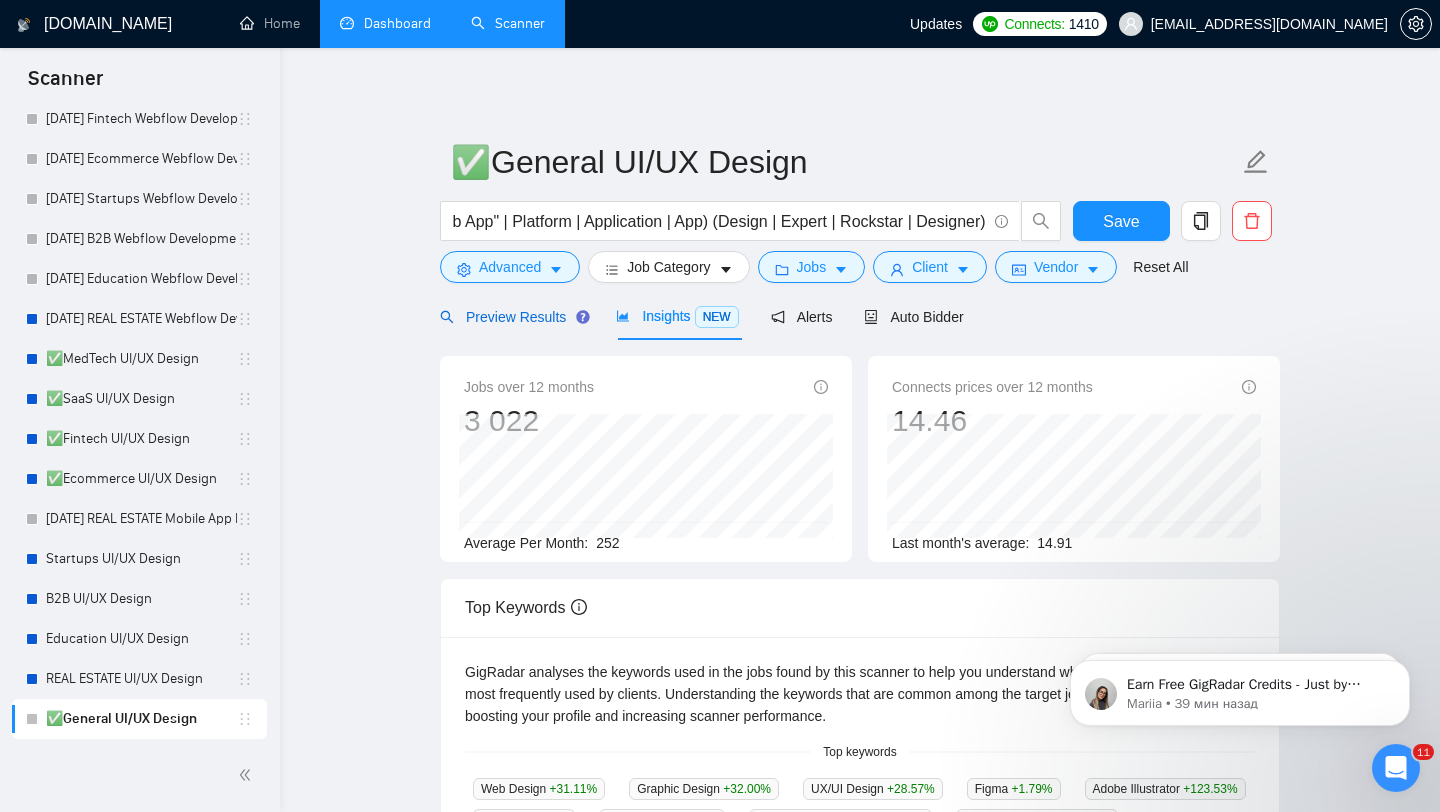 click on "Preview Results" at bounding box center [512, 317] 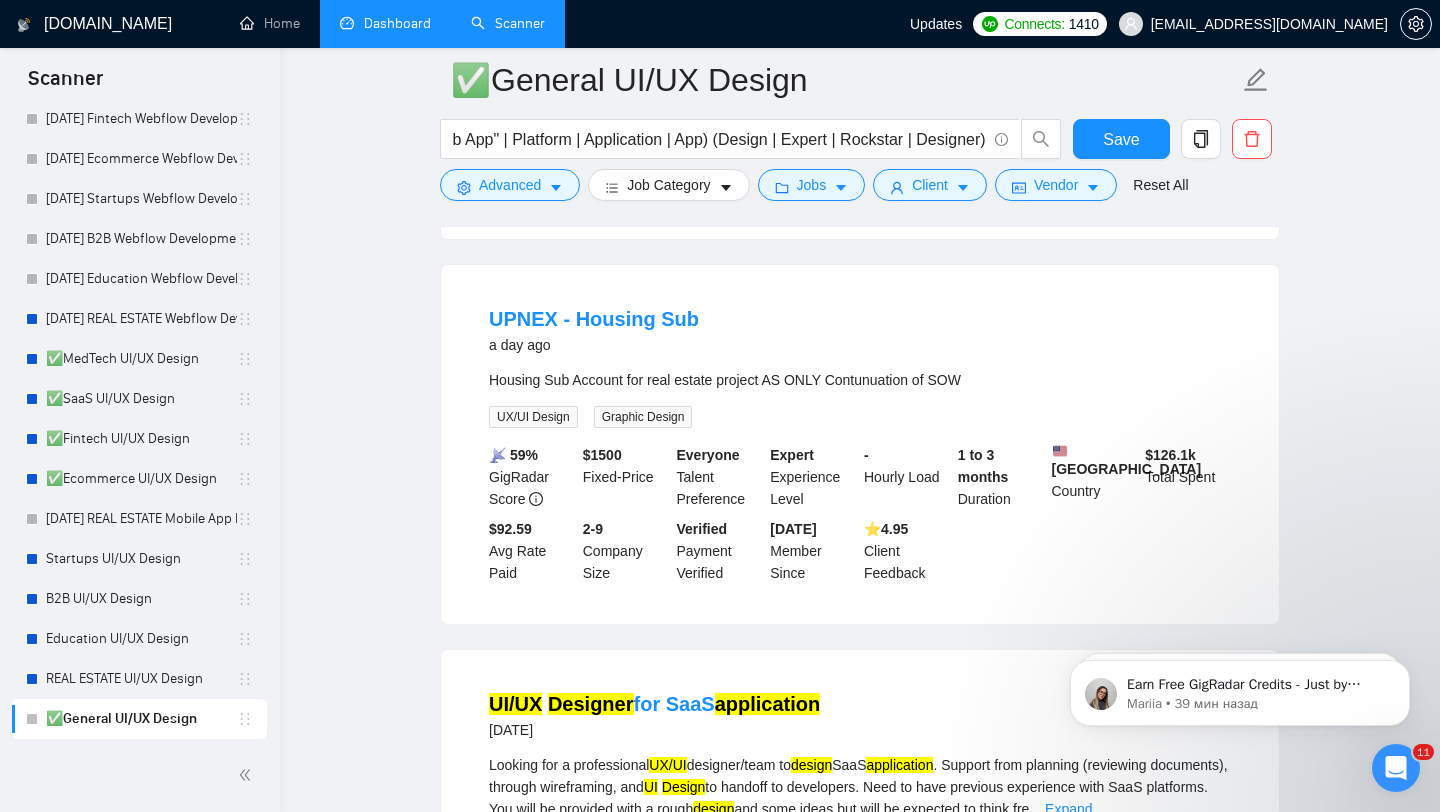scroll, scrollTop: 4115, scrollLeft: 0, axis: vertical 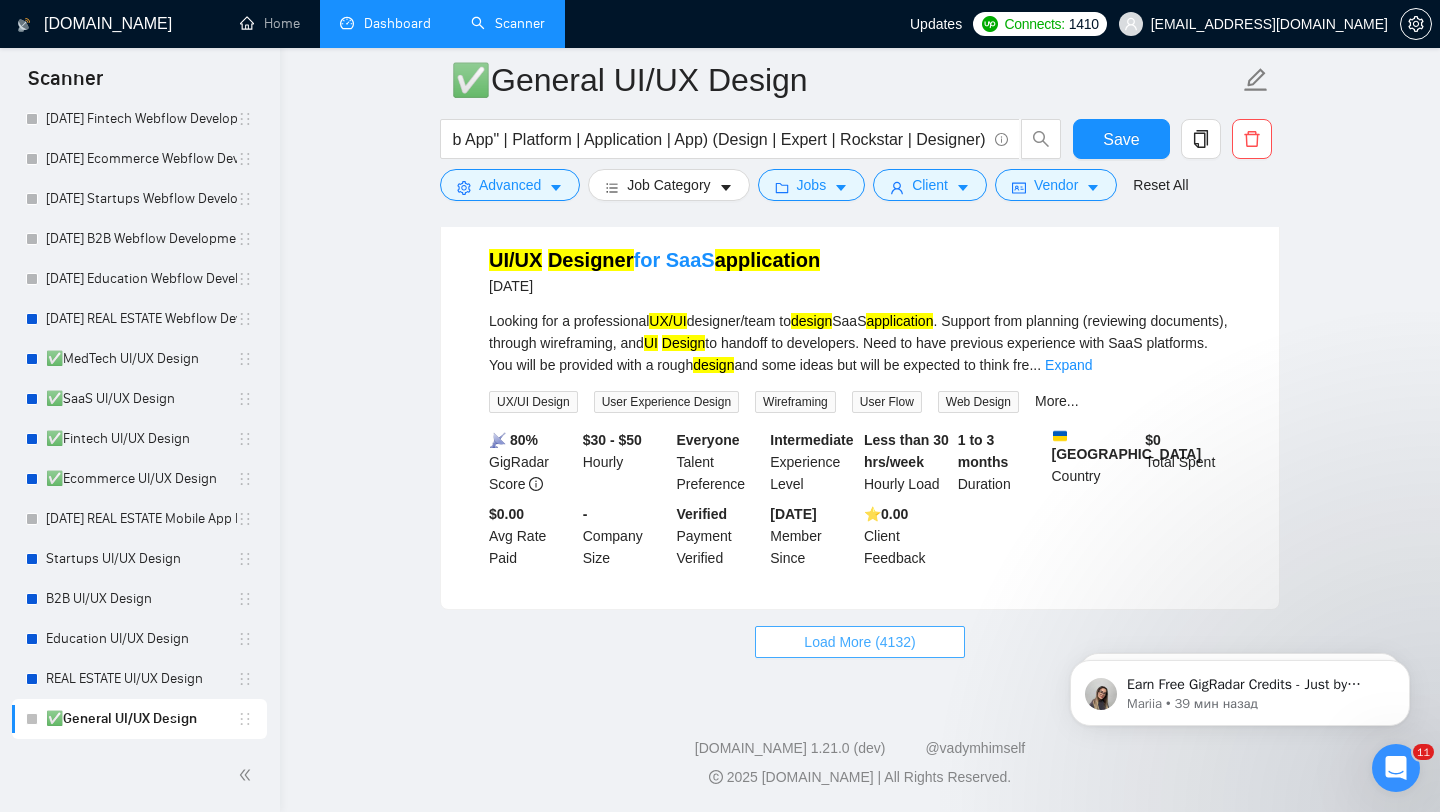 click on "Load More (4132)" at bounding box center (859, 642) 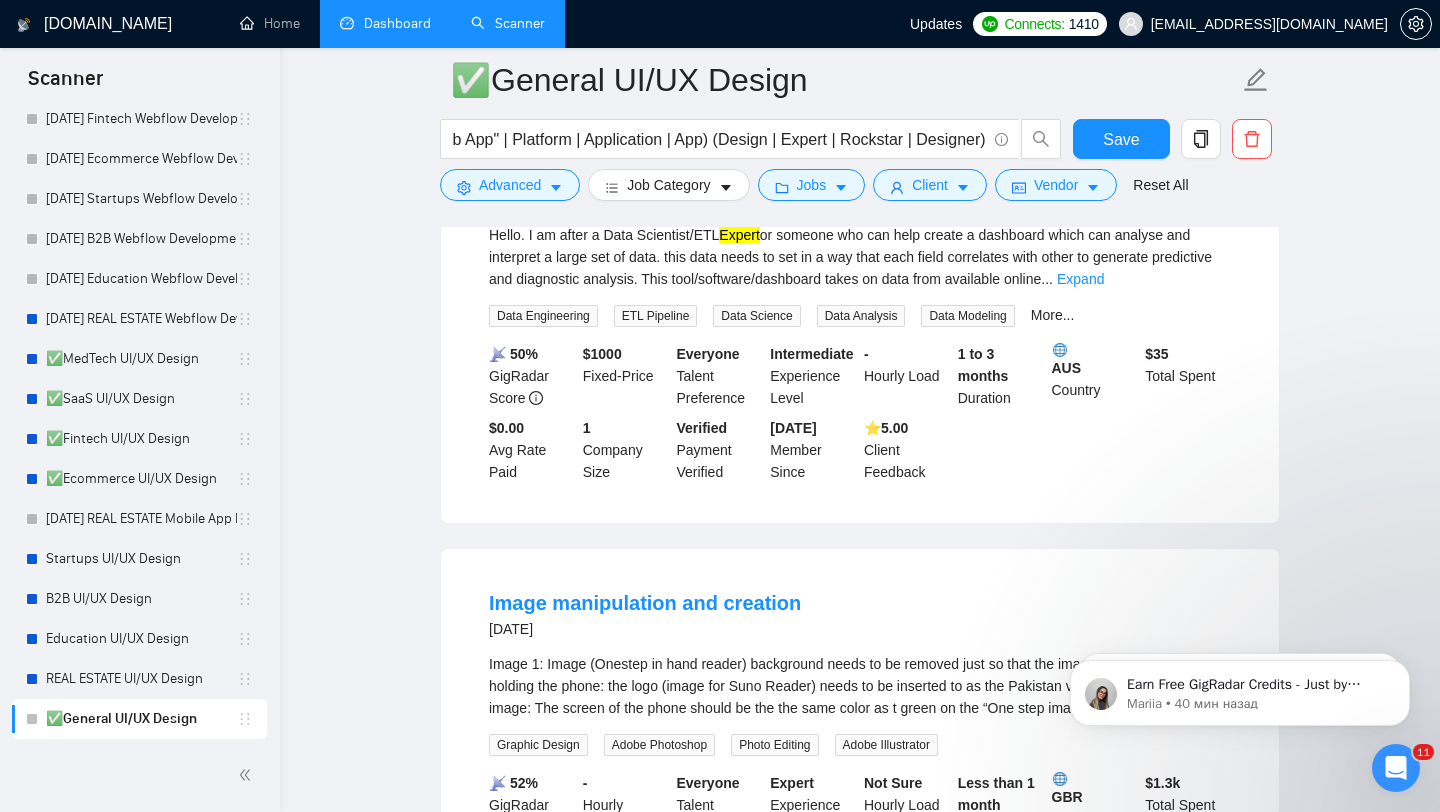 scroll, scrollTop: 5405, scrollLeft: 0, axis: vertical 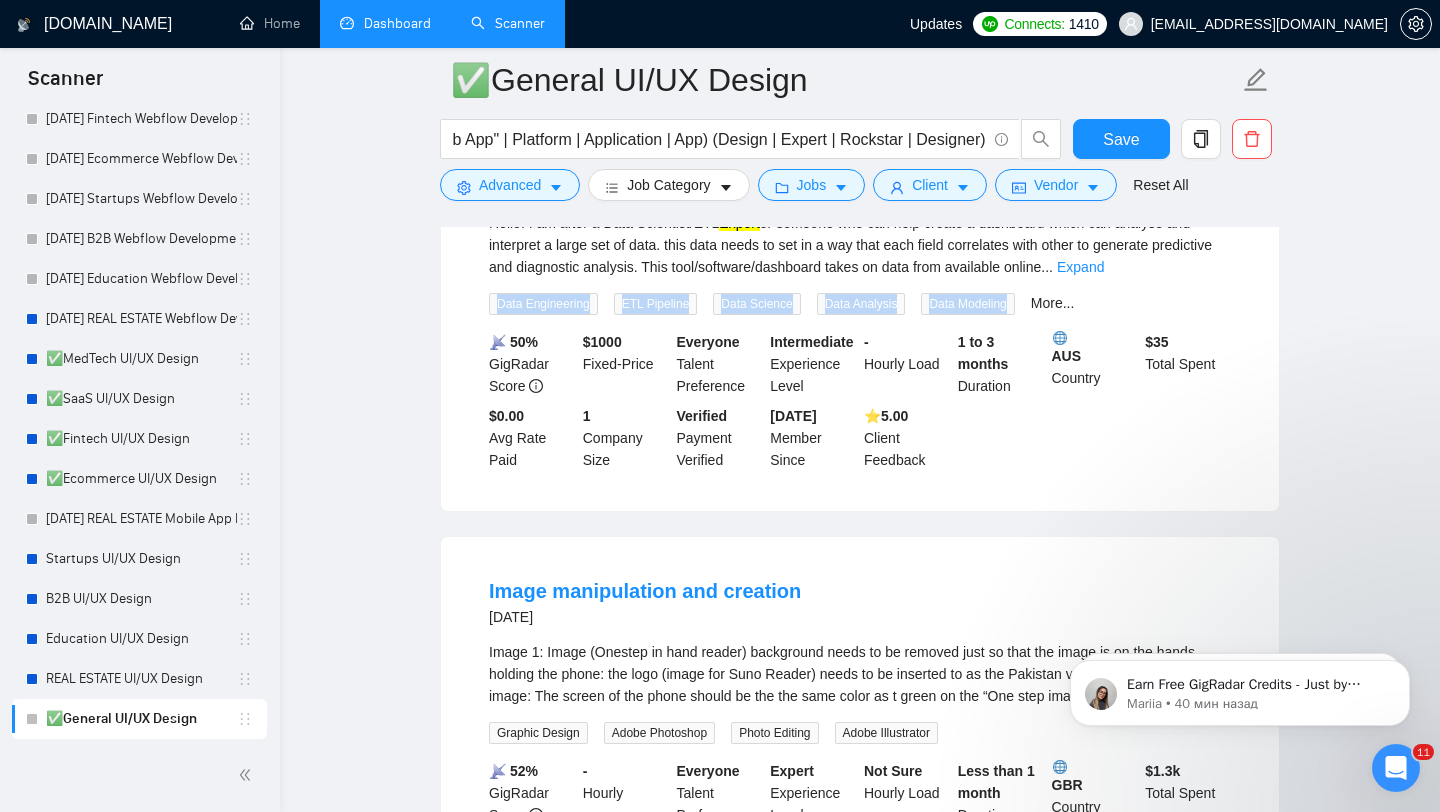 drag, startPoint x: 478, startPoint y: 411, endPoint x: 1024, endPoint y: 411, distance: 546 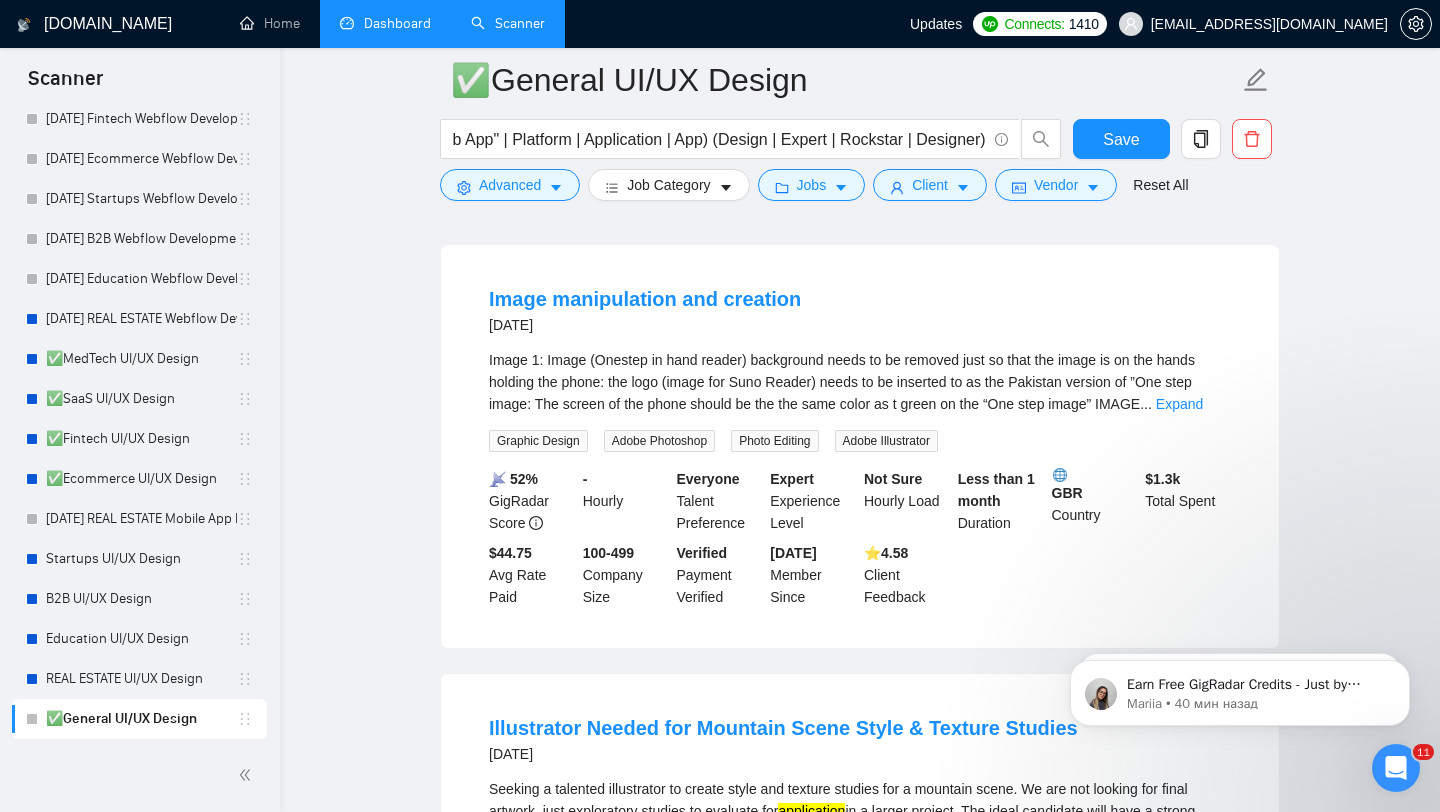 scroll, scrollTop: 5691, scrollLeft: 0, axis: vertical 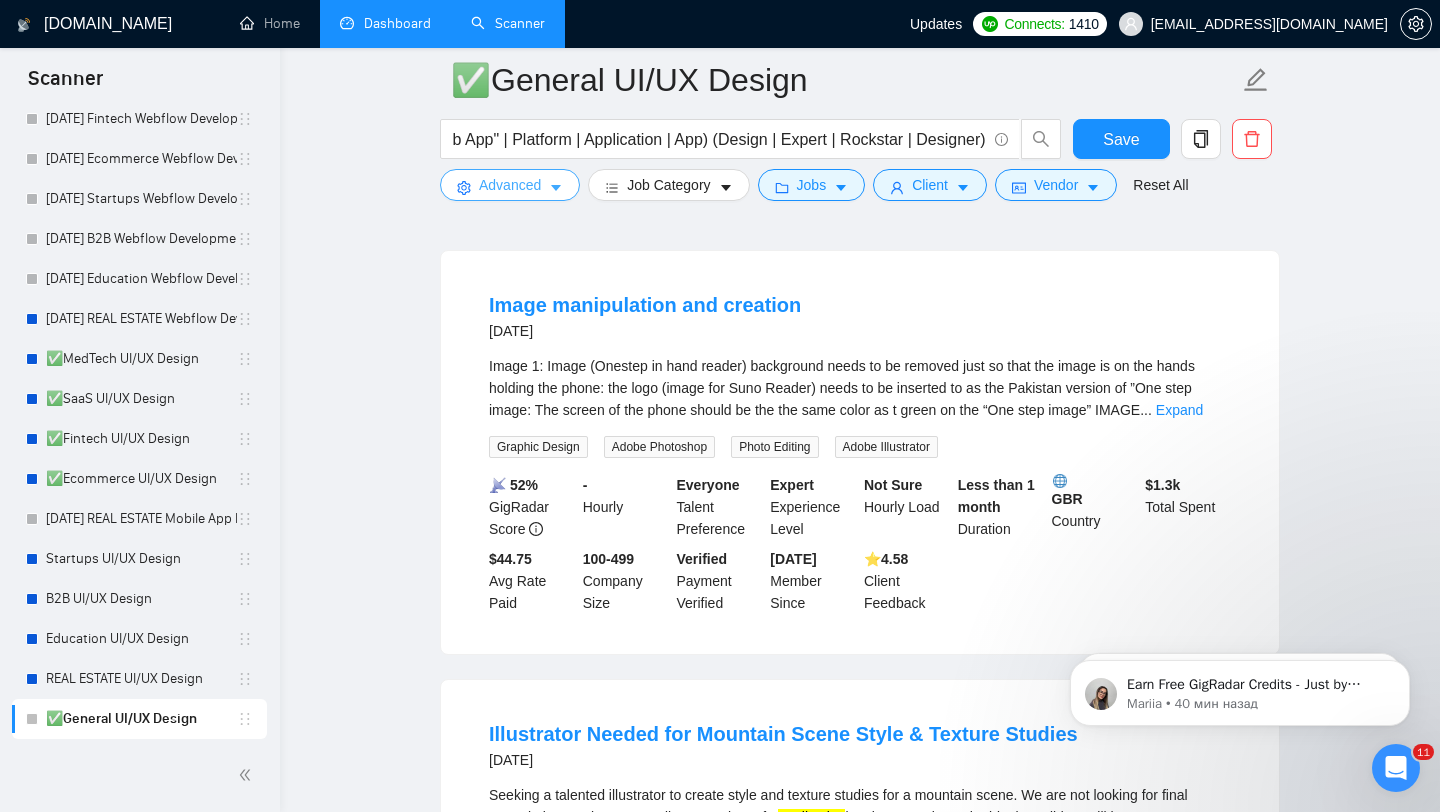 click on "Advanced" at bounding box center (510, 185) 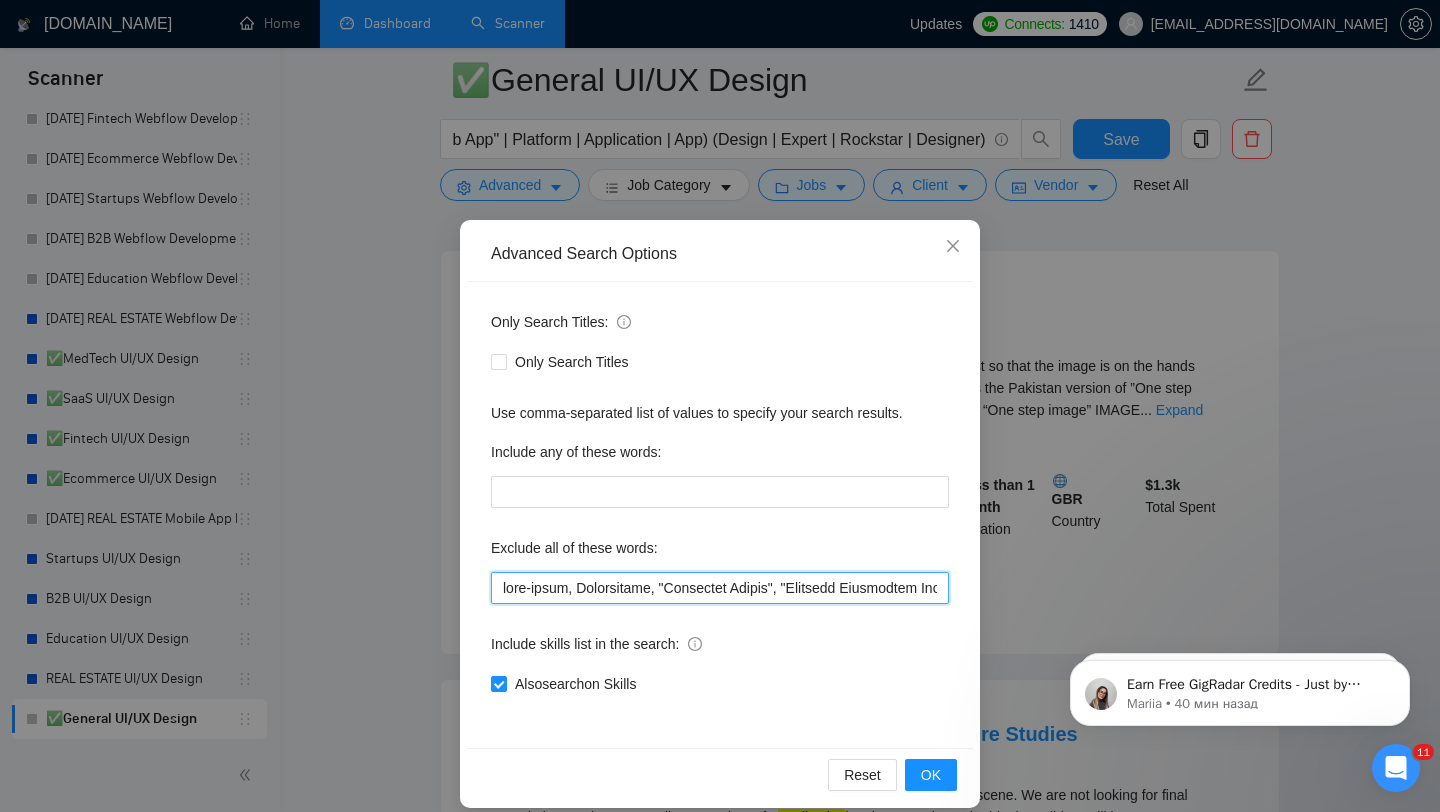 click at bounding box center (720, 588) 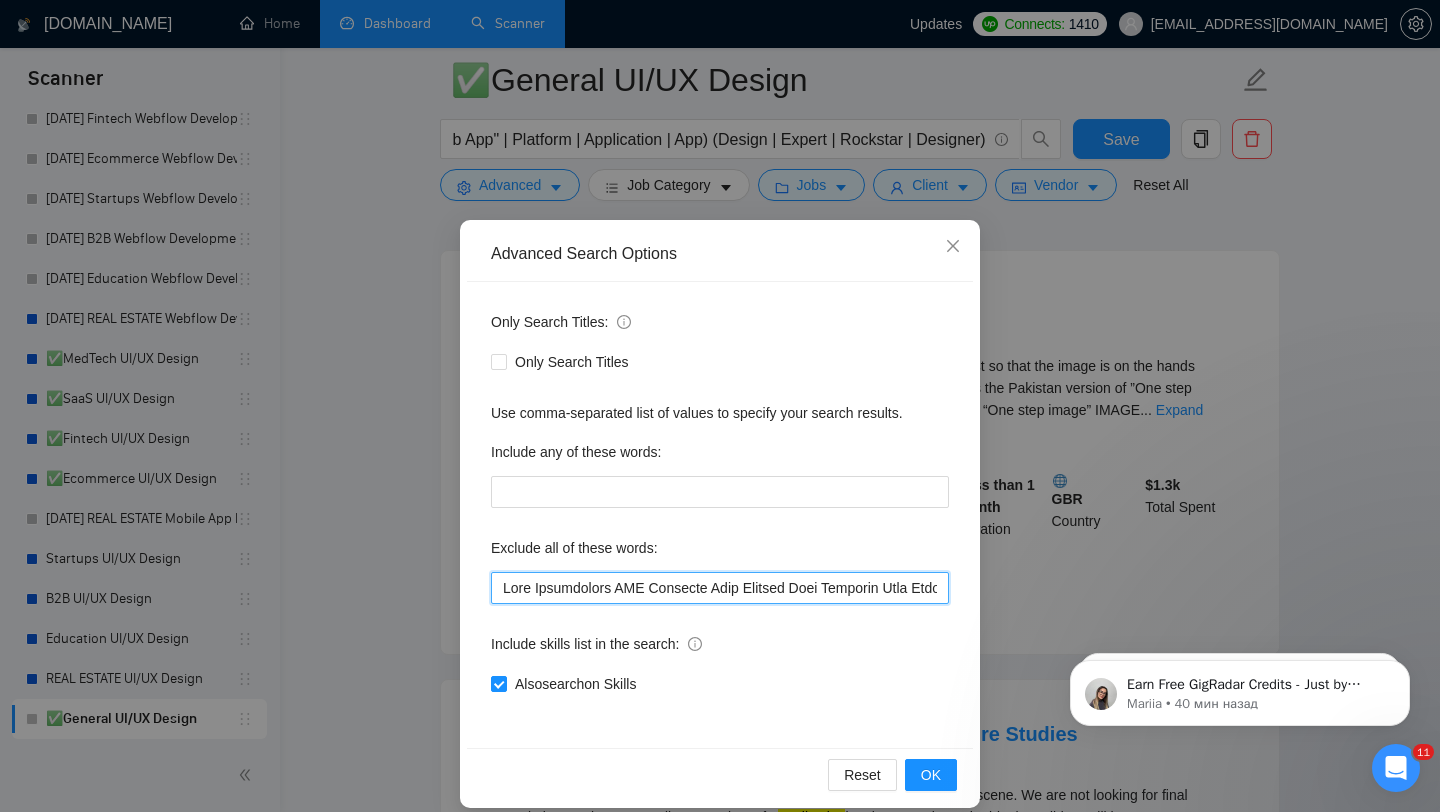 scroll, scrollTop: 0, scrollLeft: 37, axis: horizontal 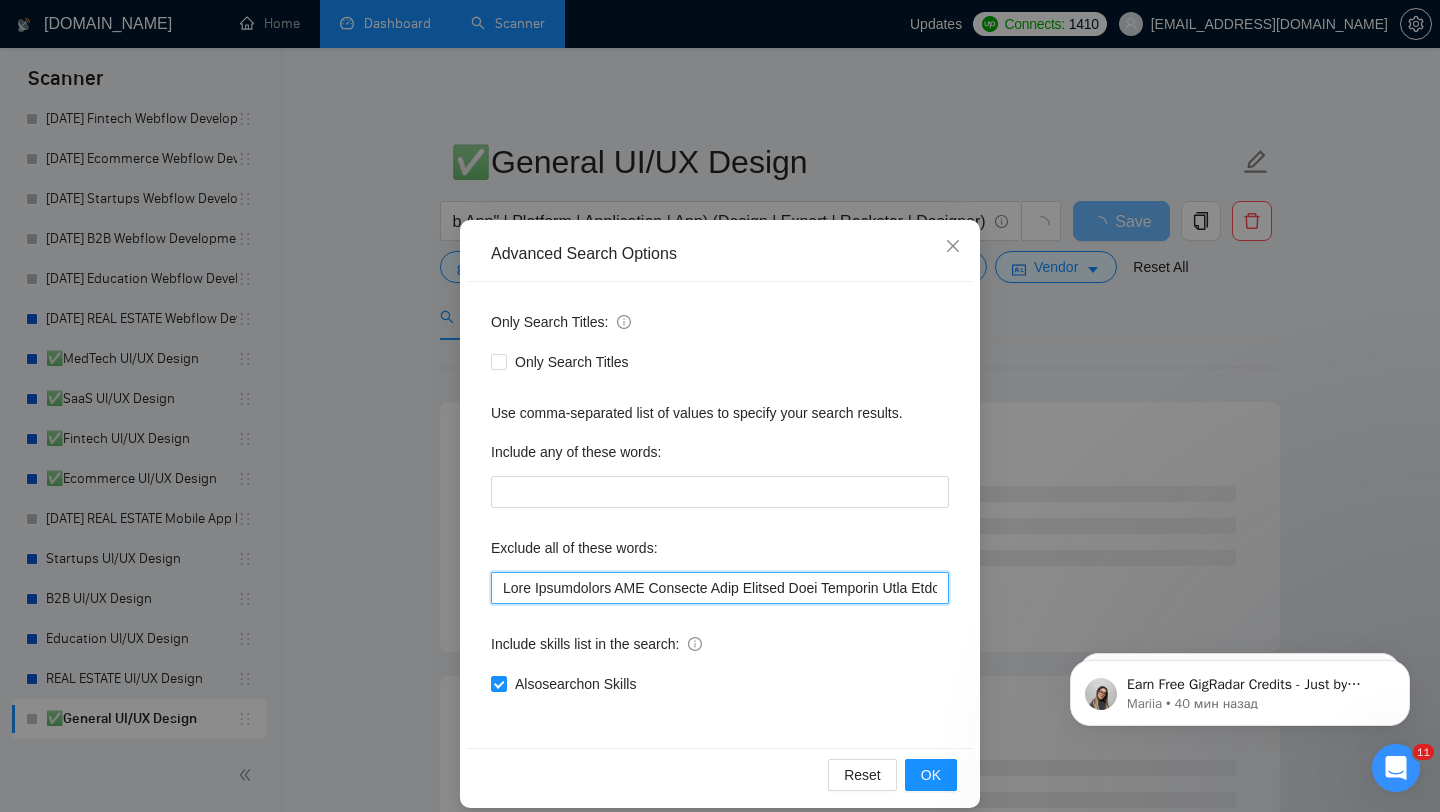 click at bounding box center [720, 588] 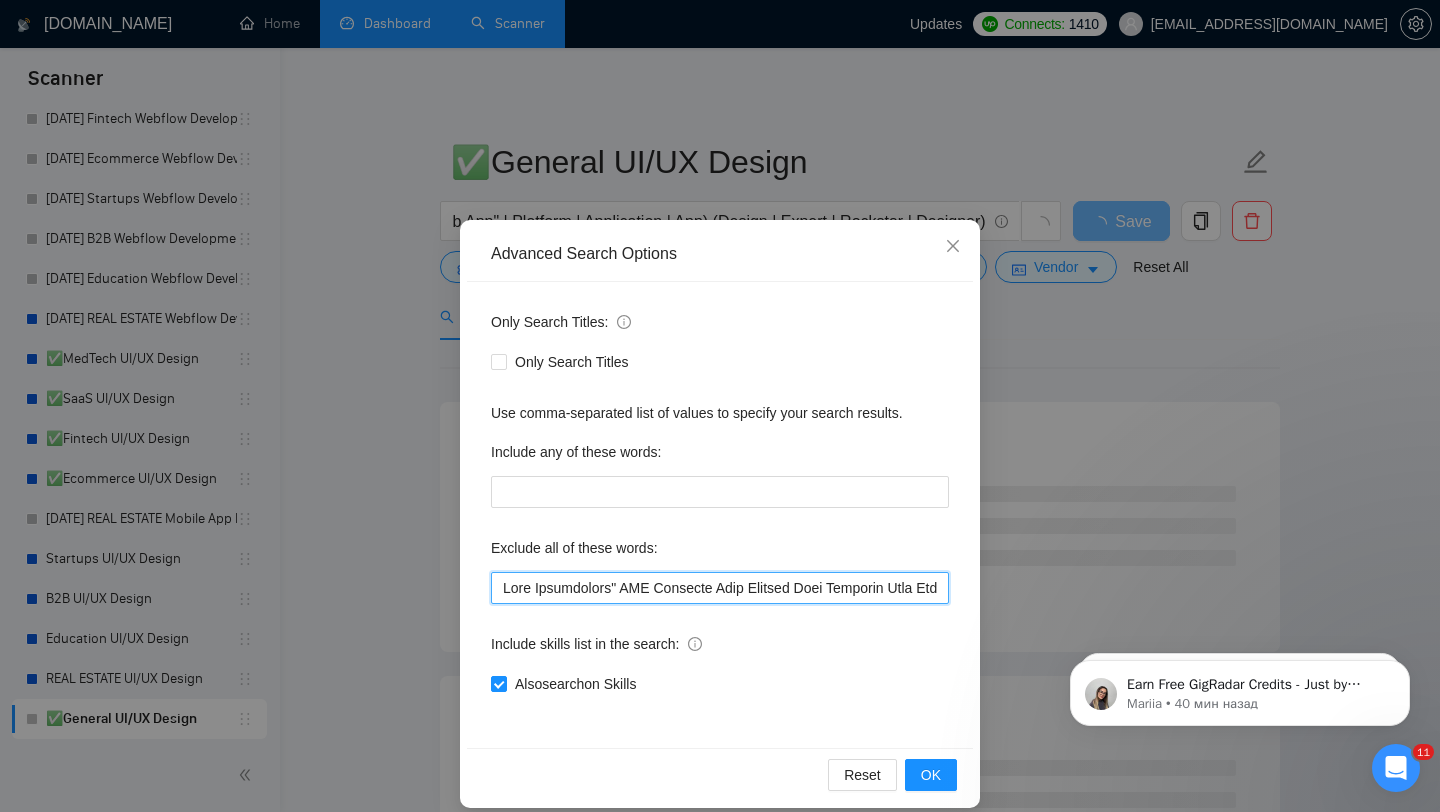 click at bounding box center (720, 588) 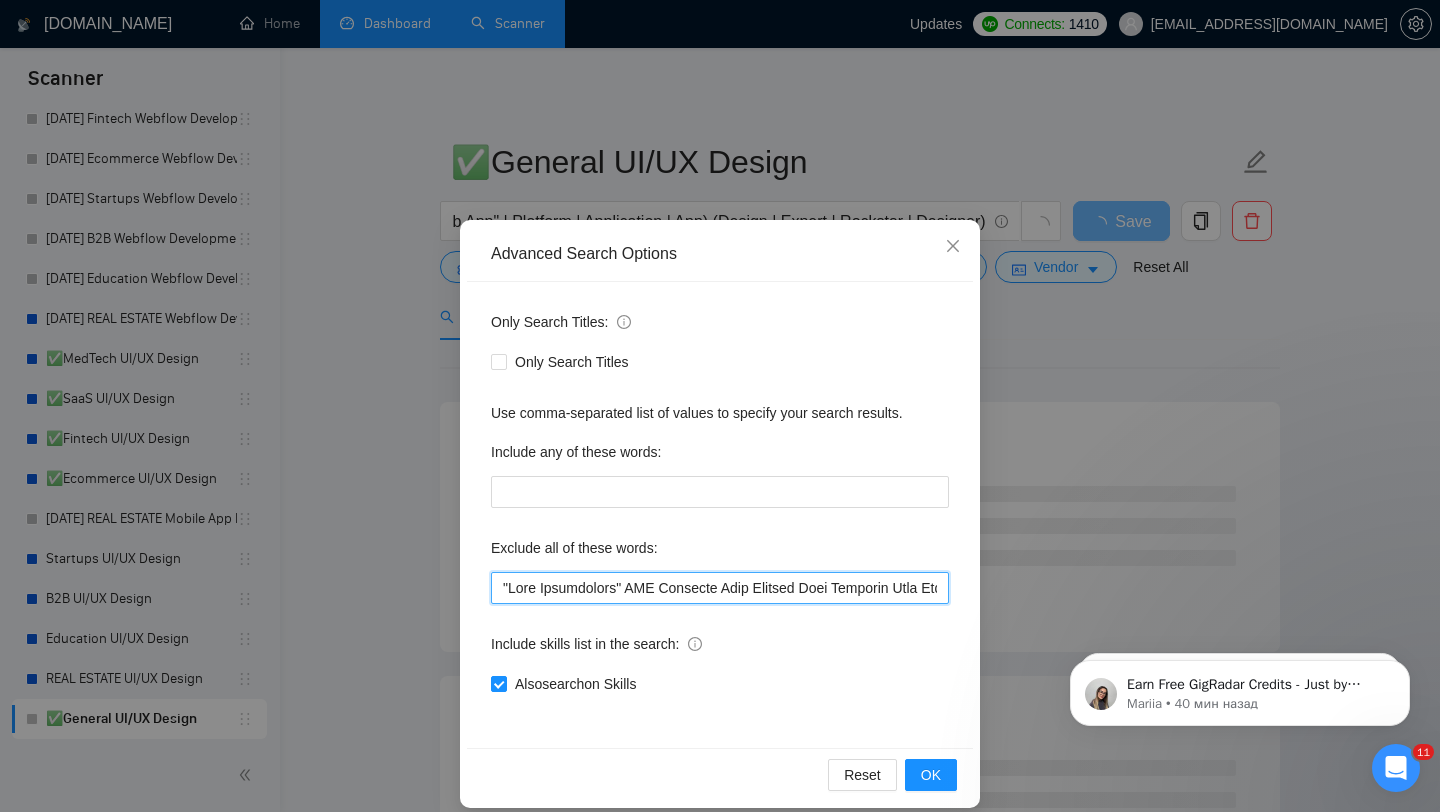 click at bounding box center [720, 588] 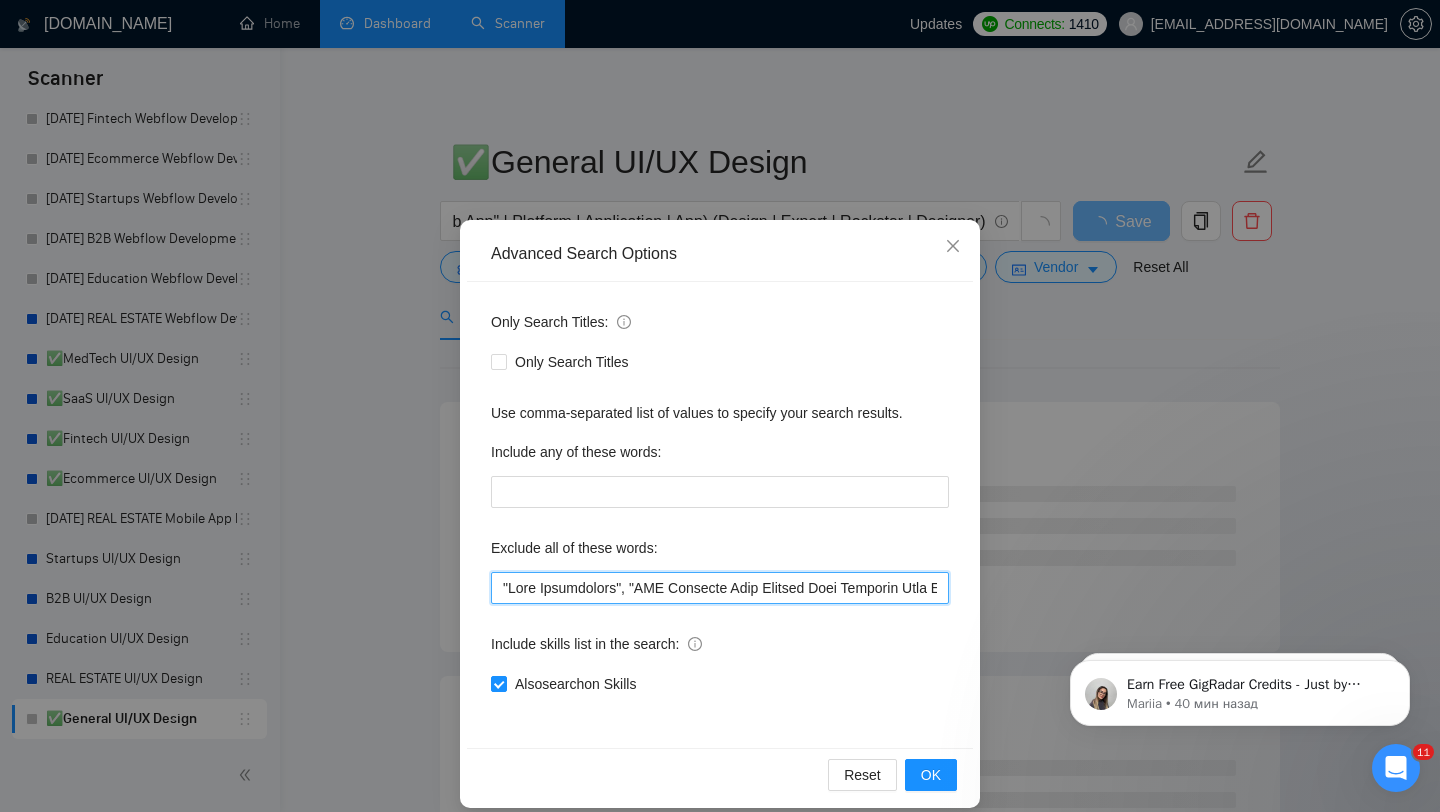 click at bounding box center (720, 588) 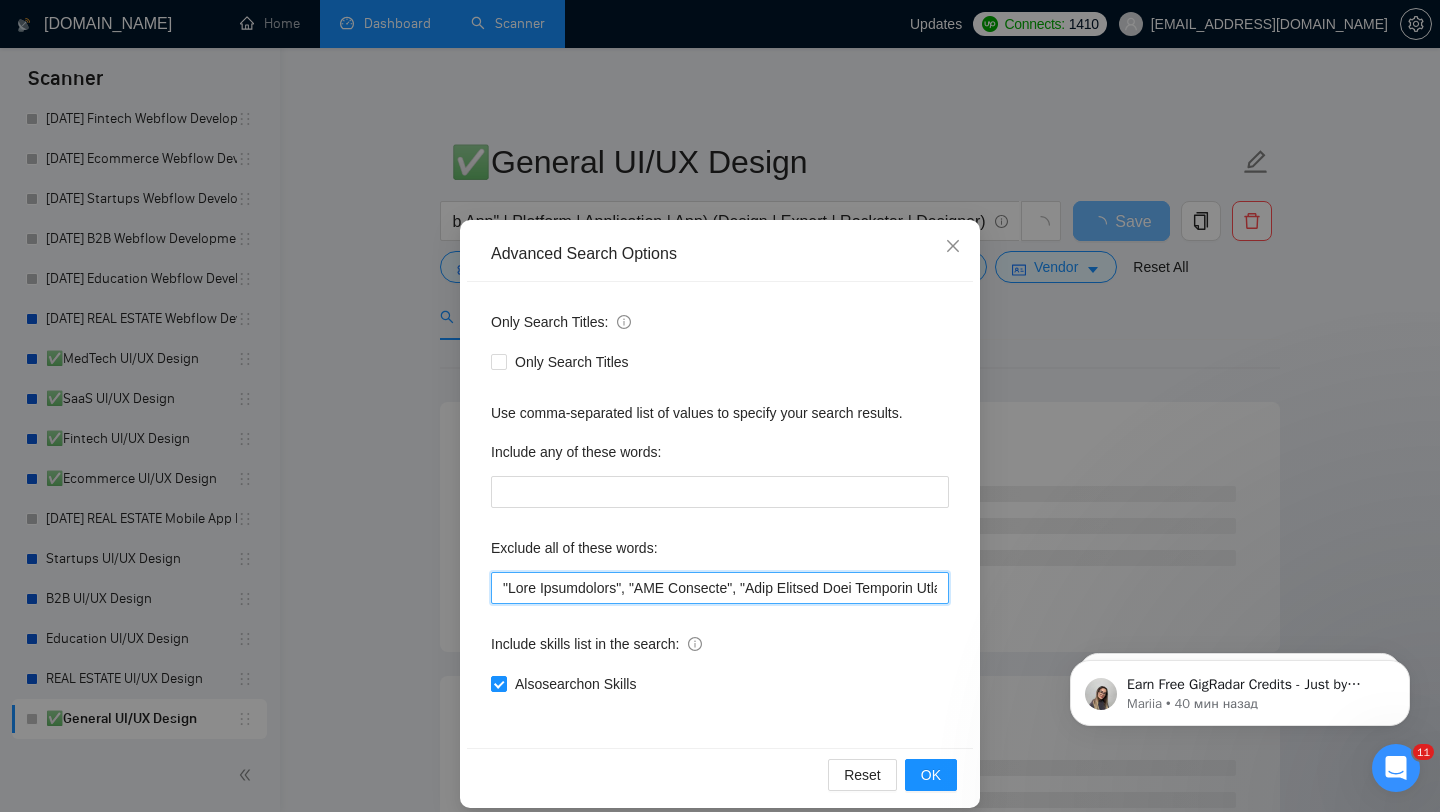click at bounding box center (720, 588) 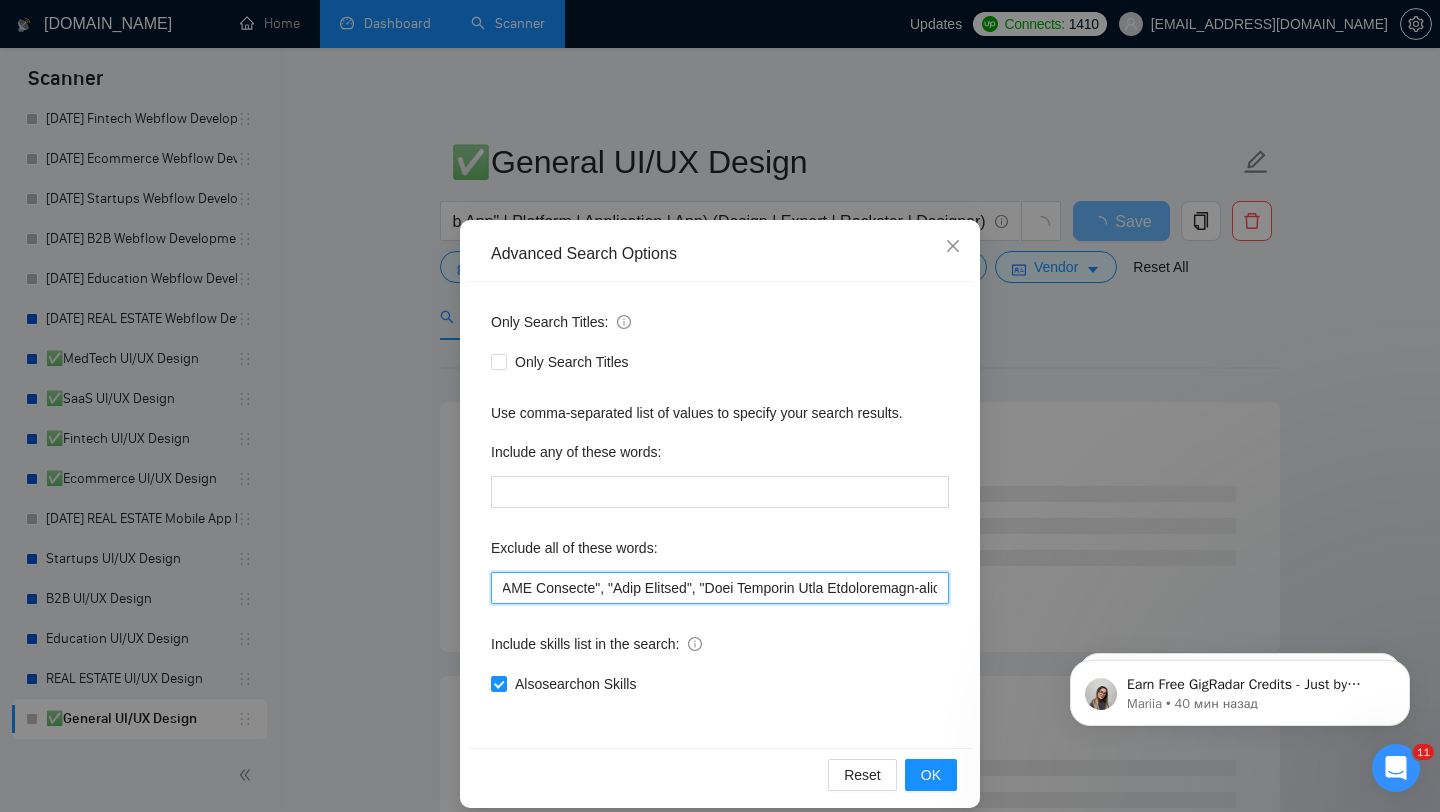 scroll, scrollTop: 0, scrollLeft: 136, axis: horizontal 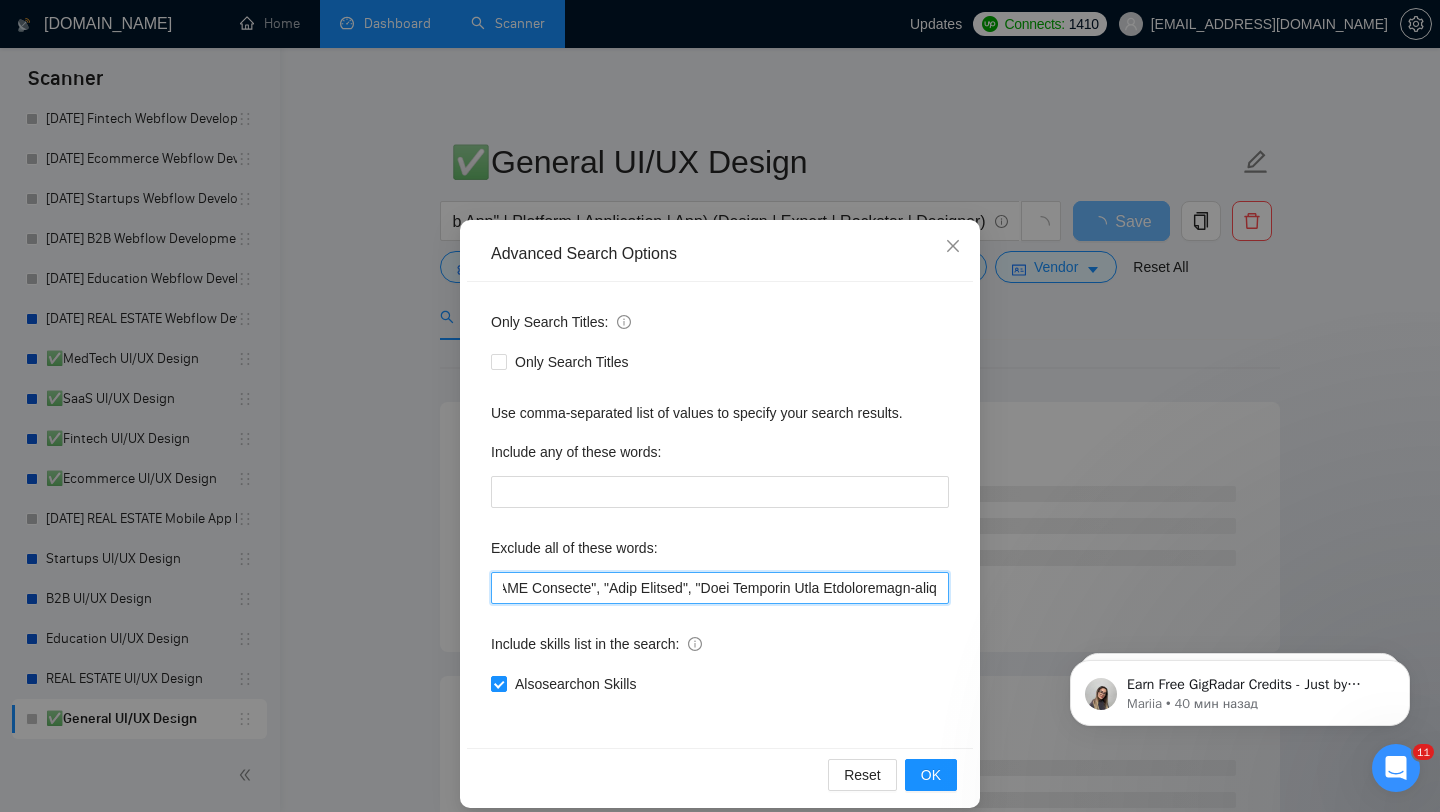 click at bounding box center (720, 588) 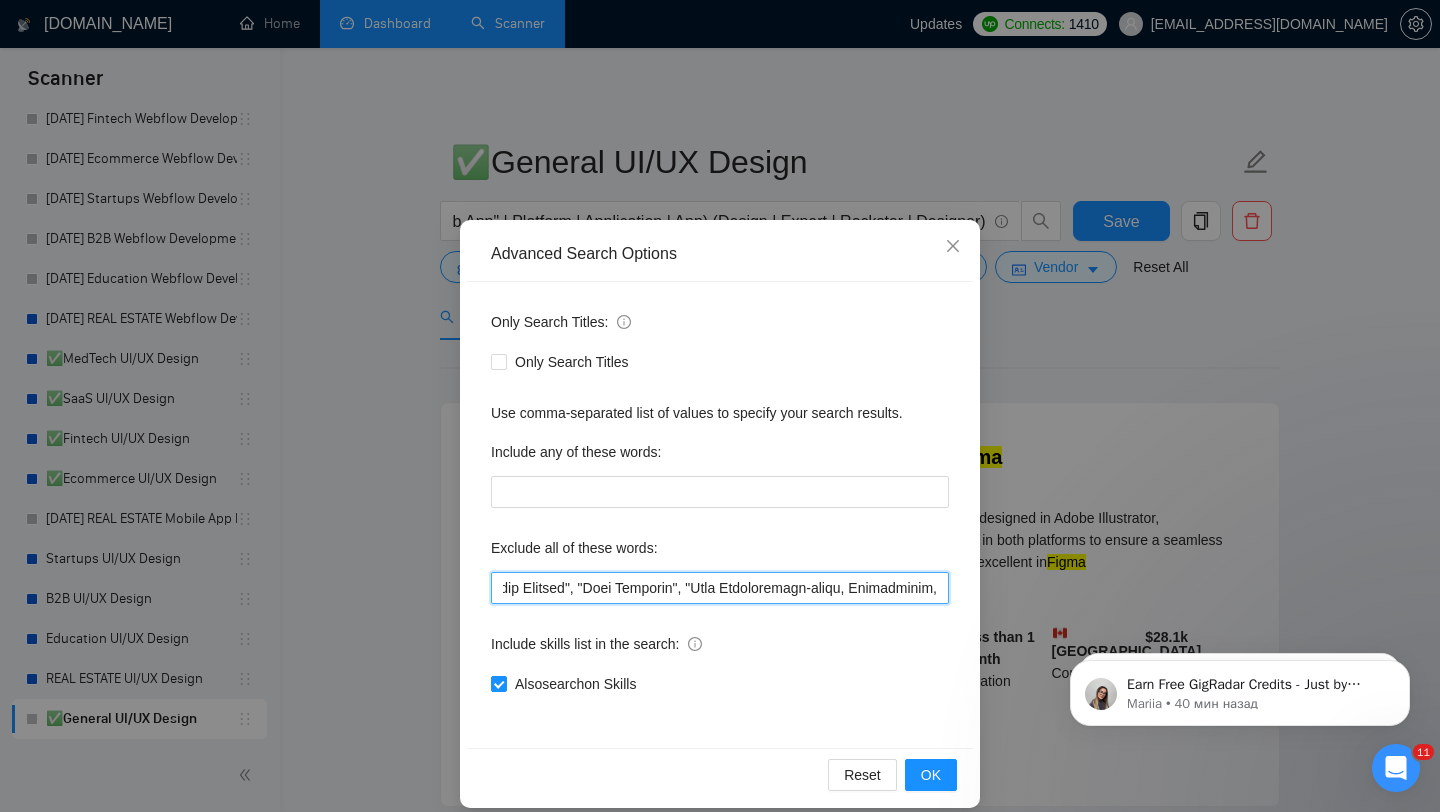 scroll, scrollTop: 0, scrollLeft: 279, axis: horizontal 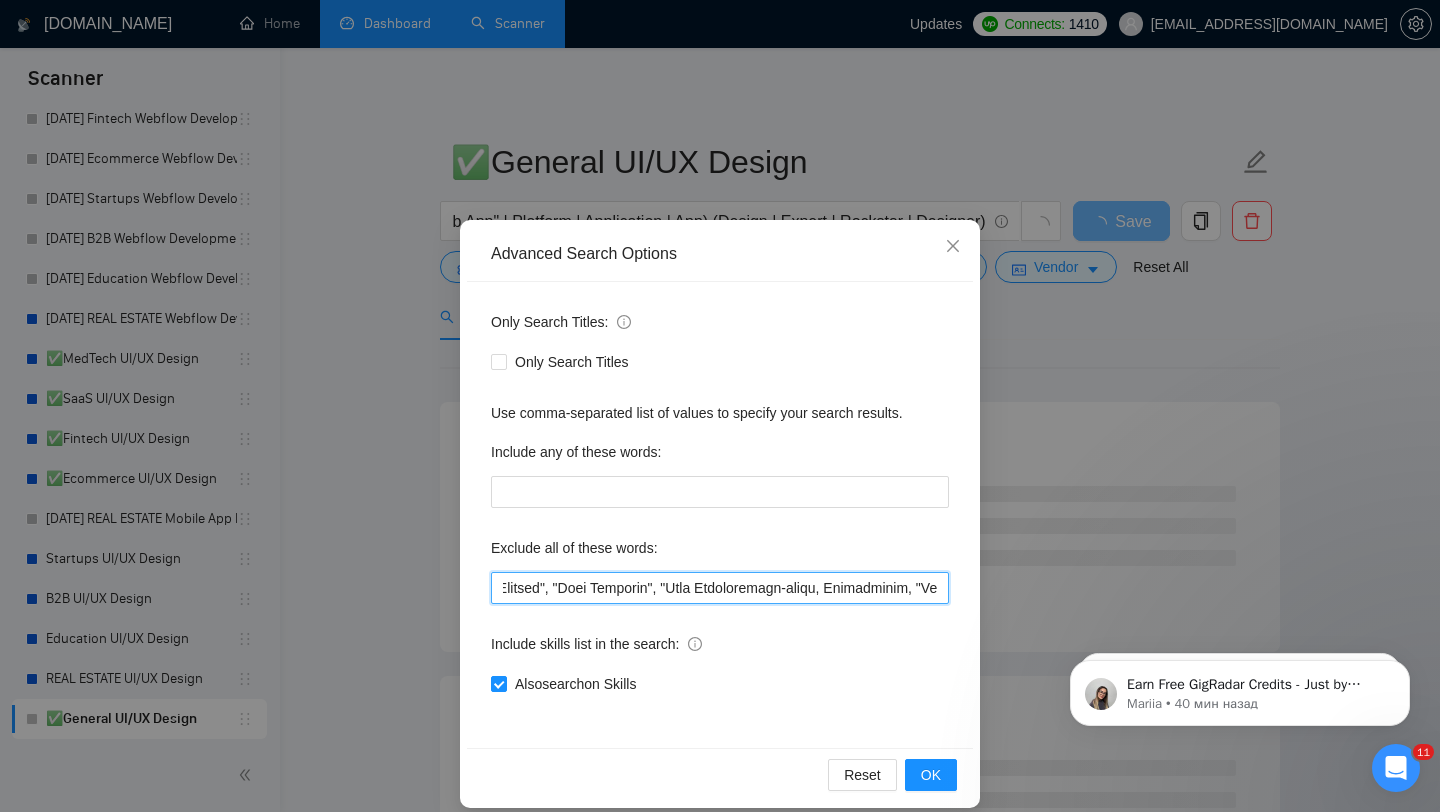 click at bounding box center (720, 588) 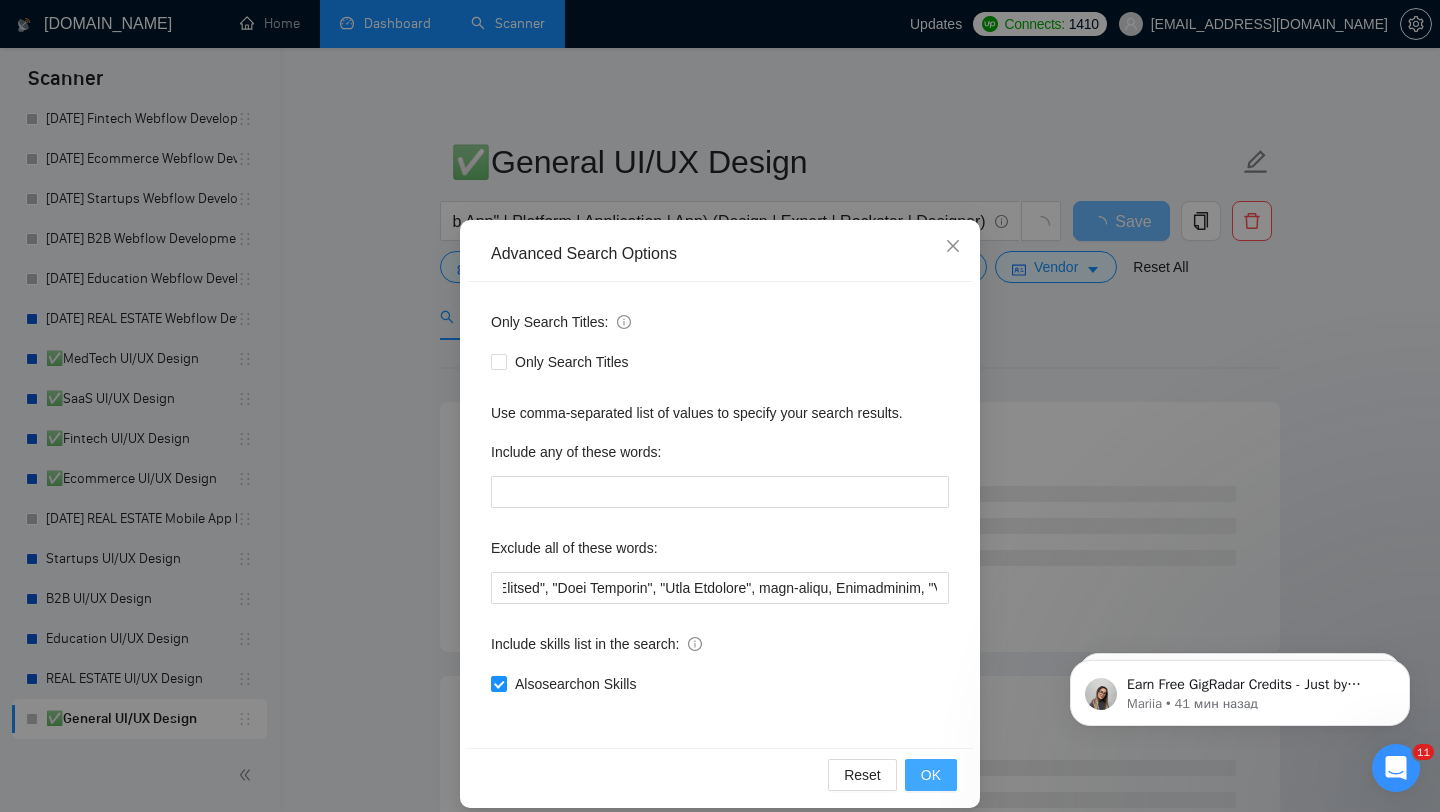 click on "OK" at bounding box center [931, 775] 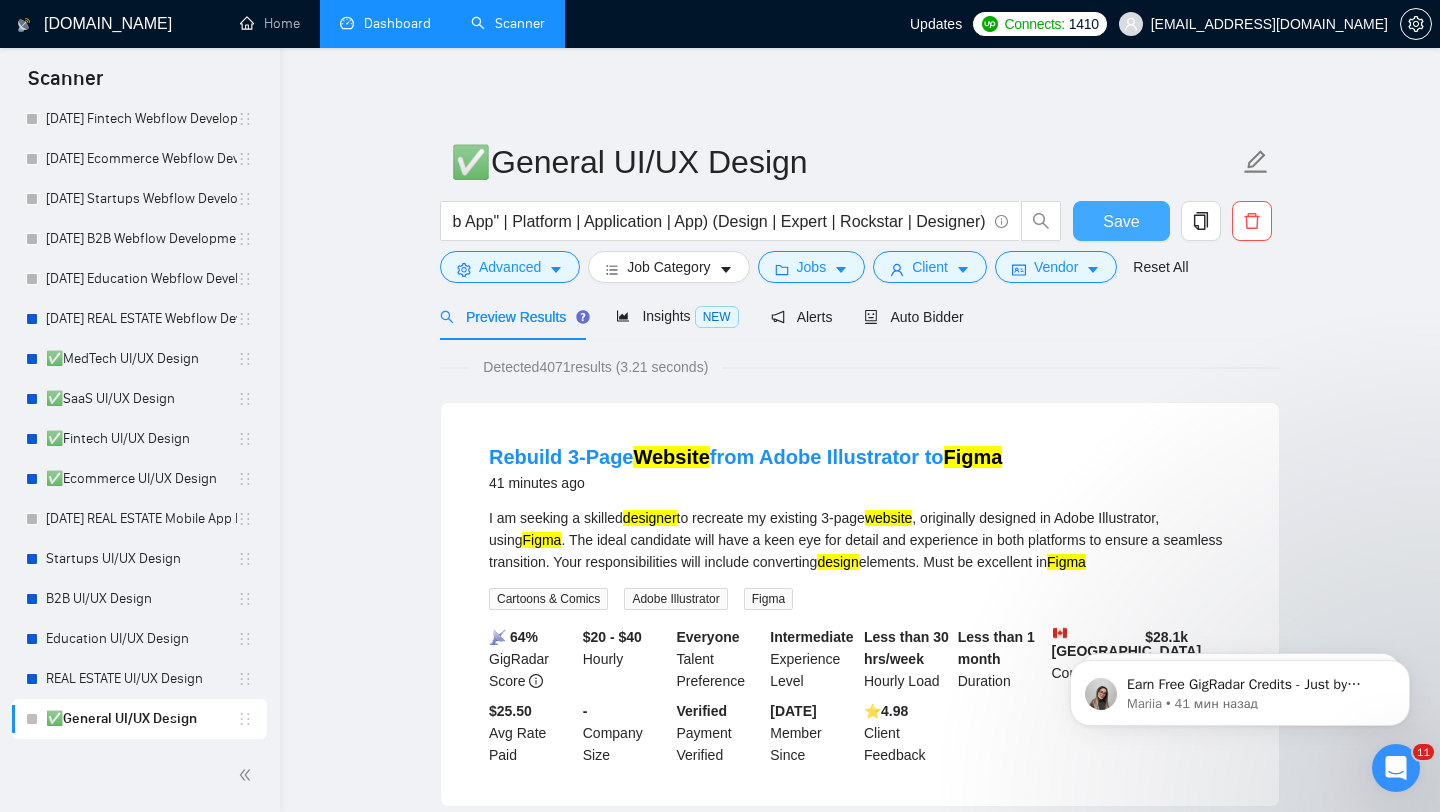 click on "Save" at bounding box center [1121, 221] 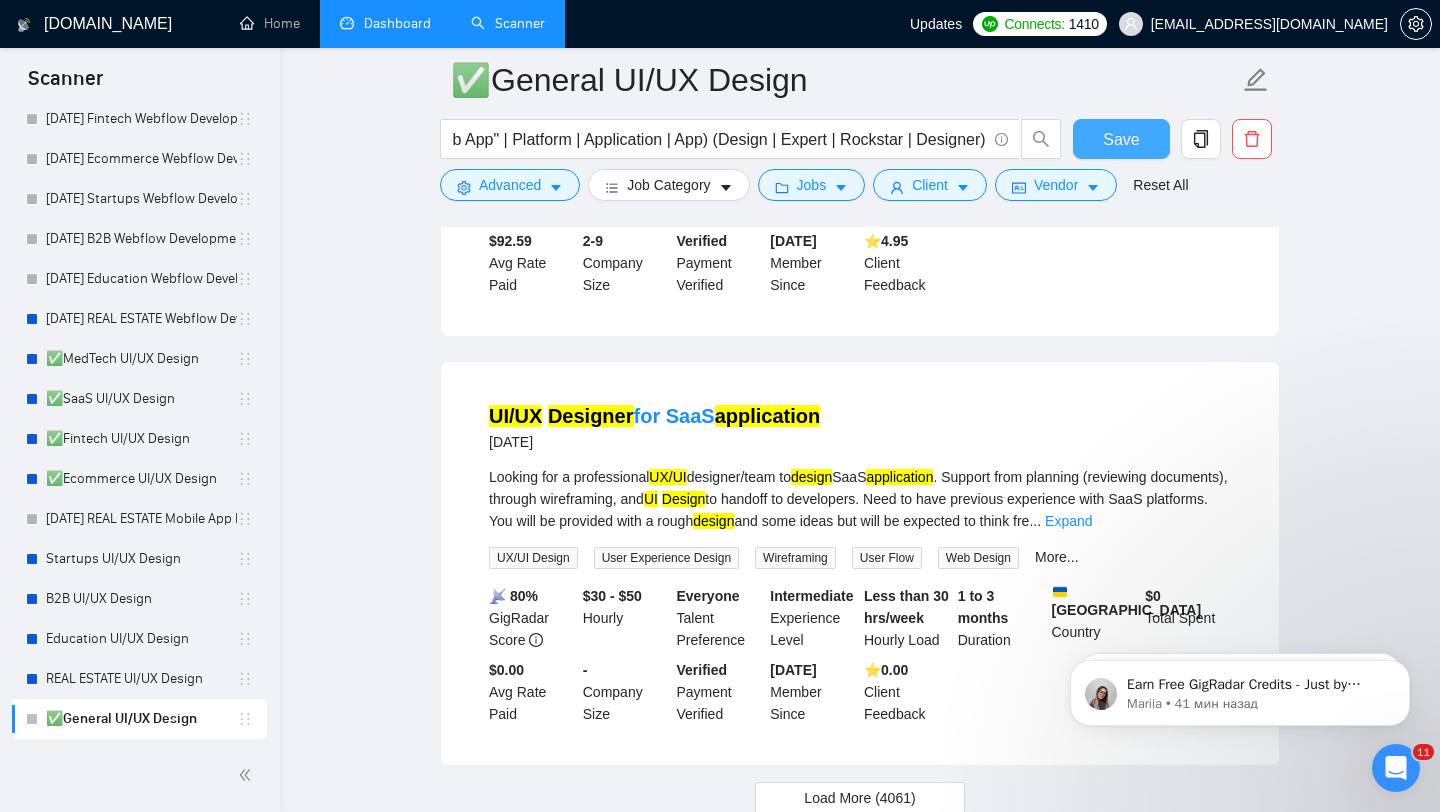 scroll, scrollTop: 4115, scrollLeft: 0, axis: vertical 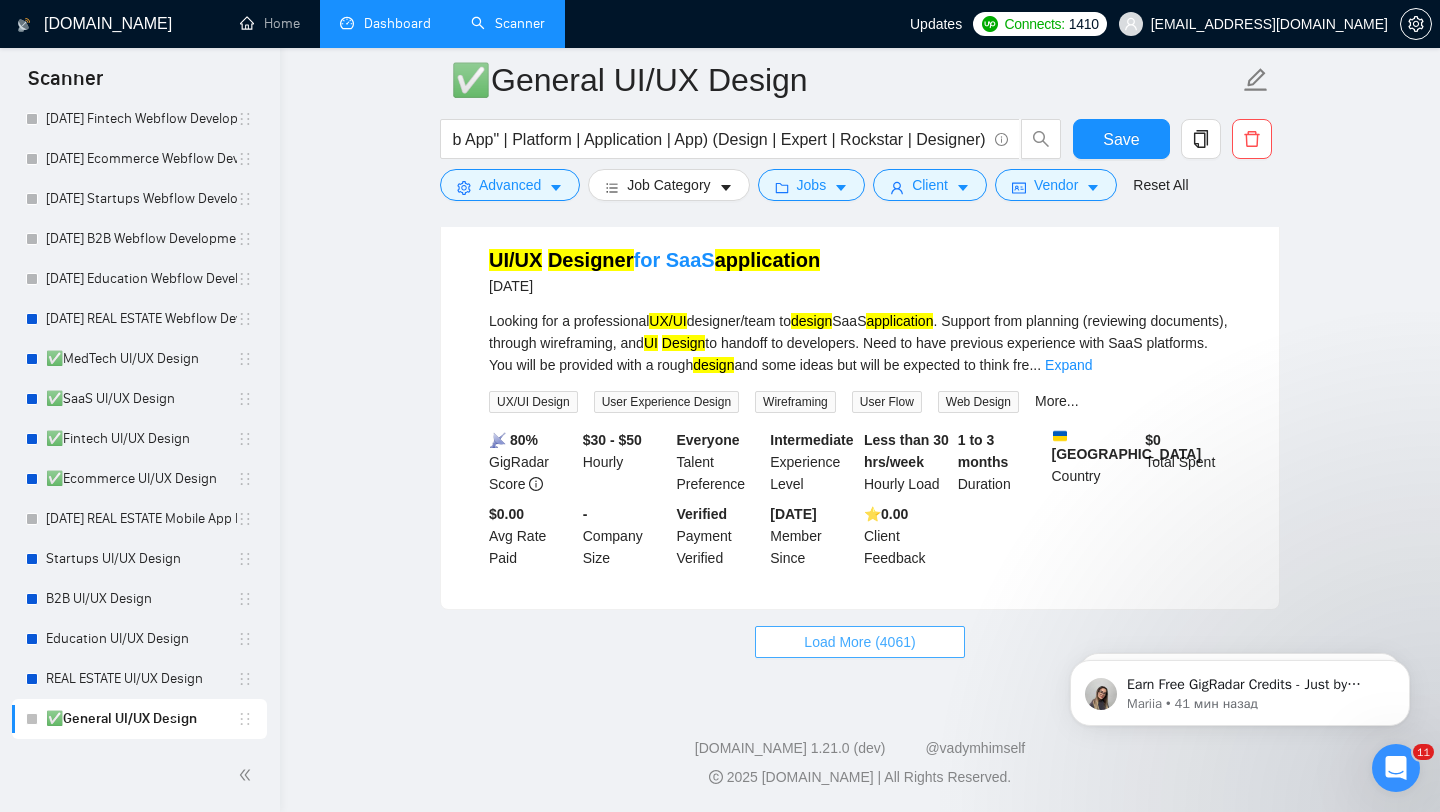 click on "Load More (4061)" at bounding box center (859, 642) 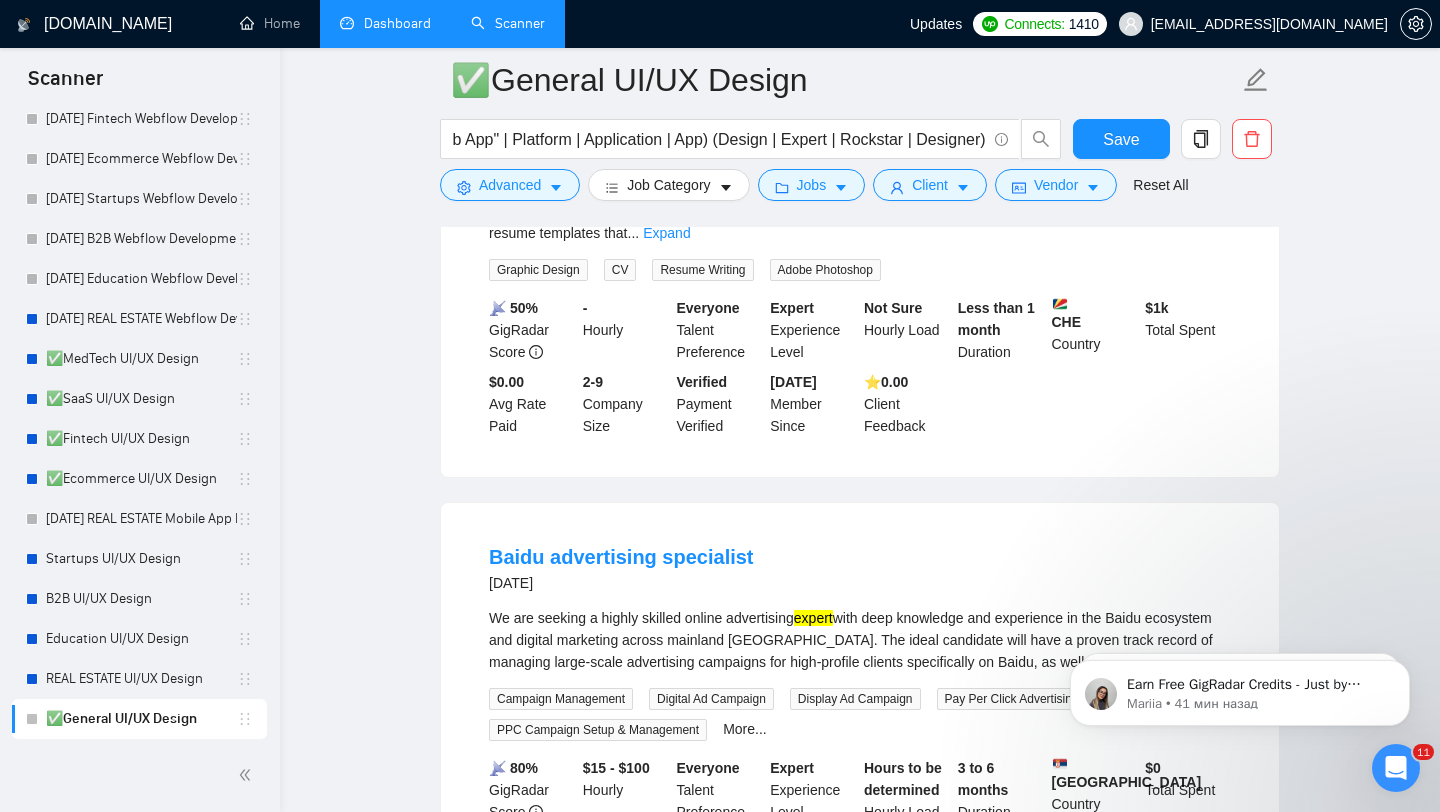 scroll, scrollTop: 8472, scrollLeft: 0, axis: vertical 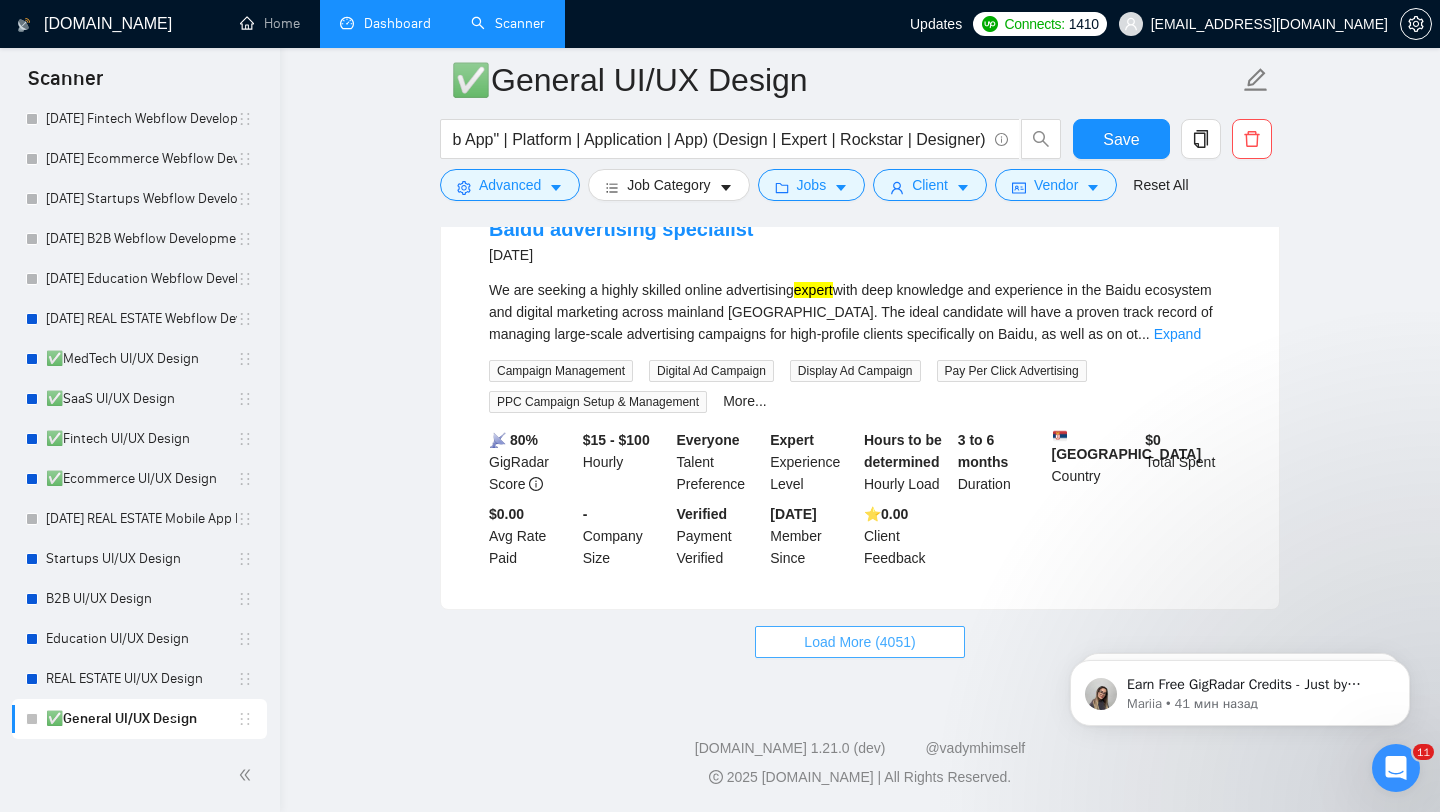 click on "Load More (4051)" at bounding box center [859, 642] 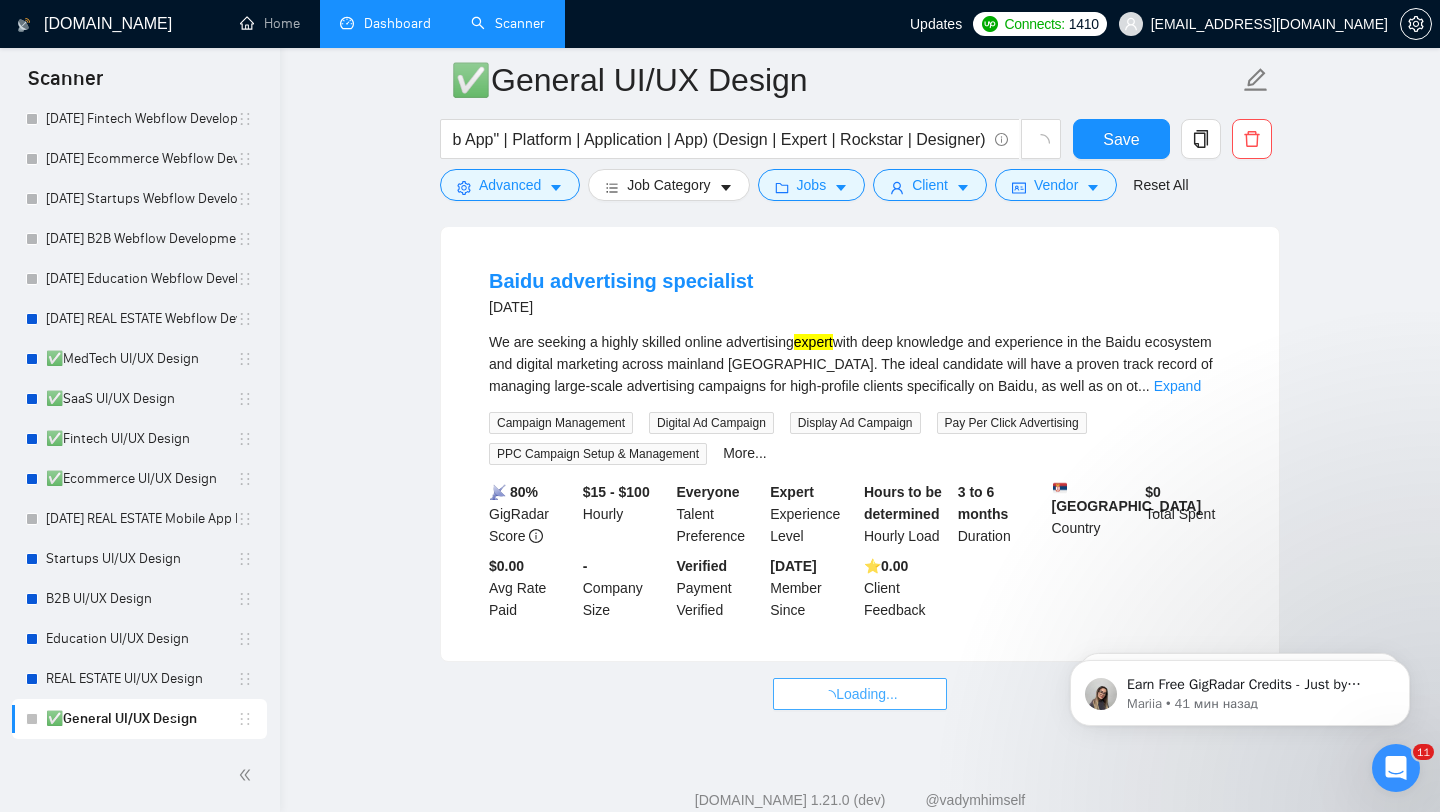 scroll, scrollTop: 8309, scrollLeft: 0, axis: vertical 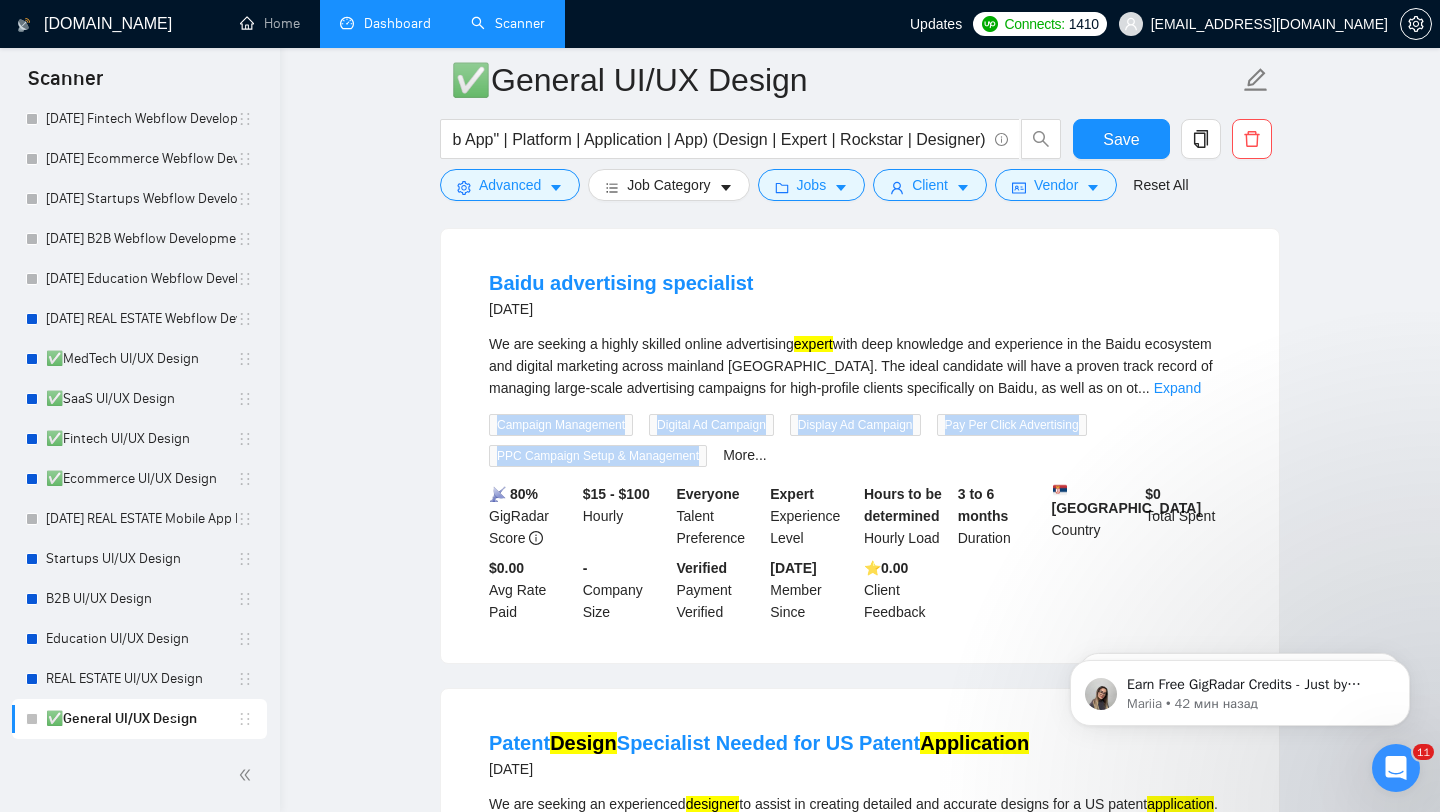 drag, startPoint x: 468, startPoint y: 533, endPoint x: 710, endPoint y: 572, distance: 245.12242 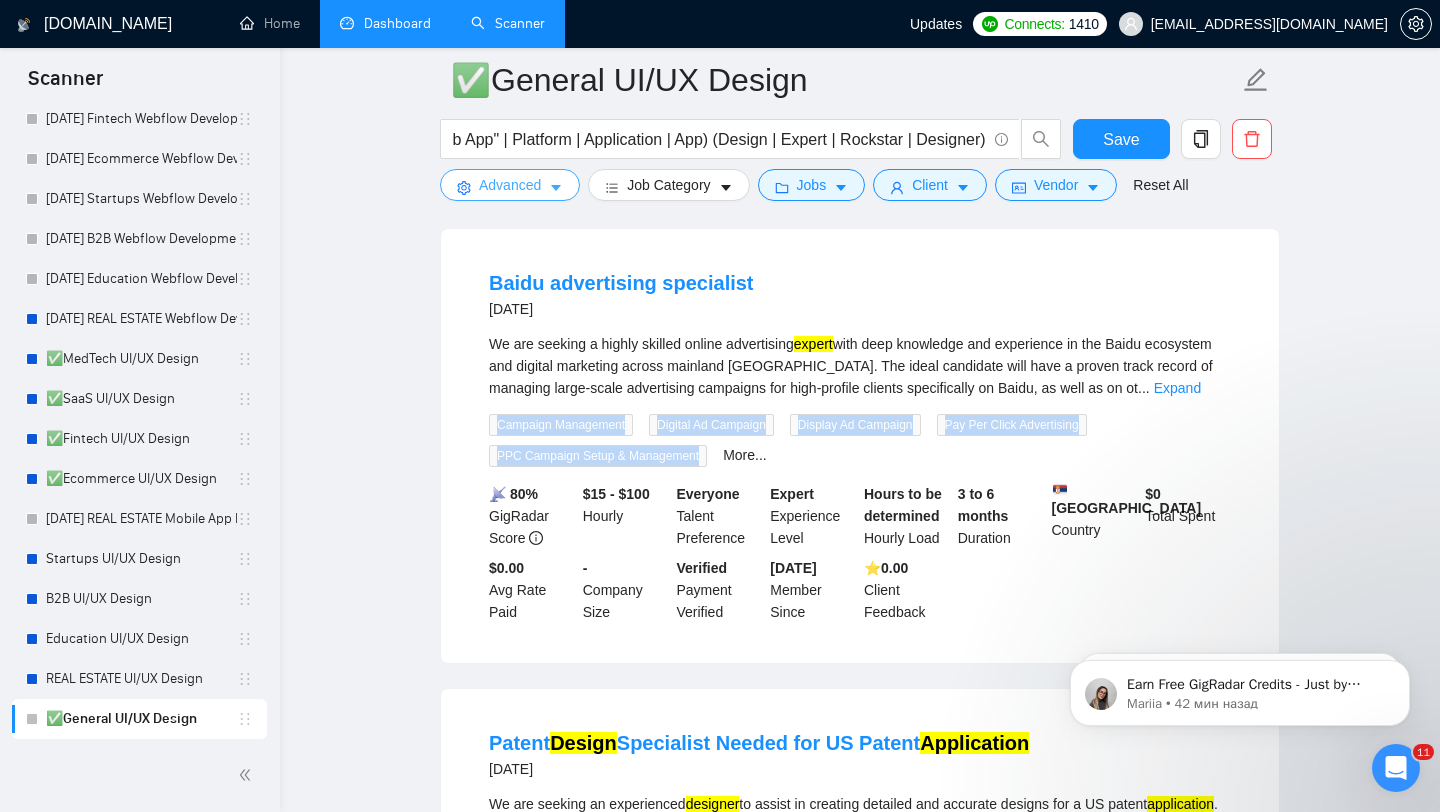 click on "Advanced" at bounding box center (510, 185) 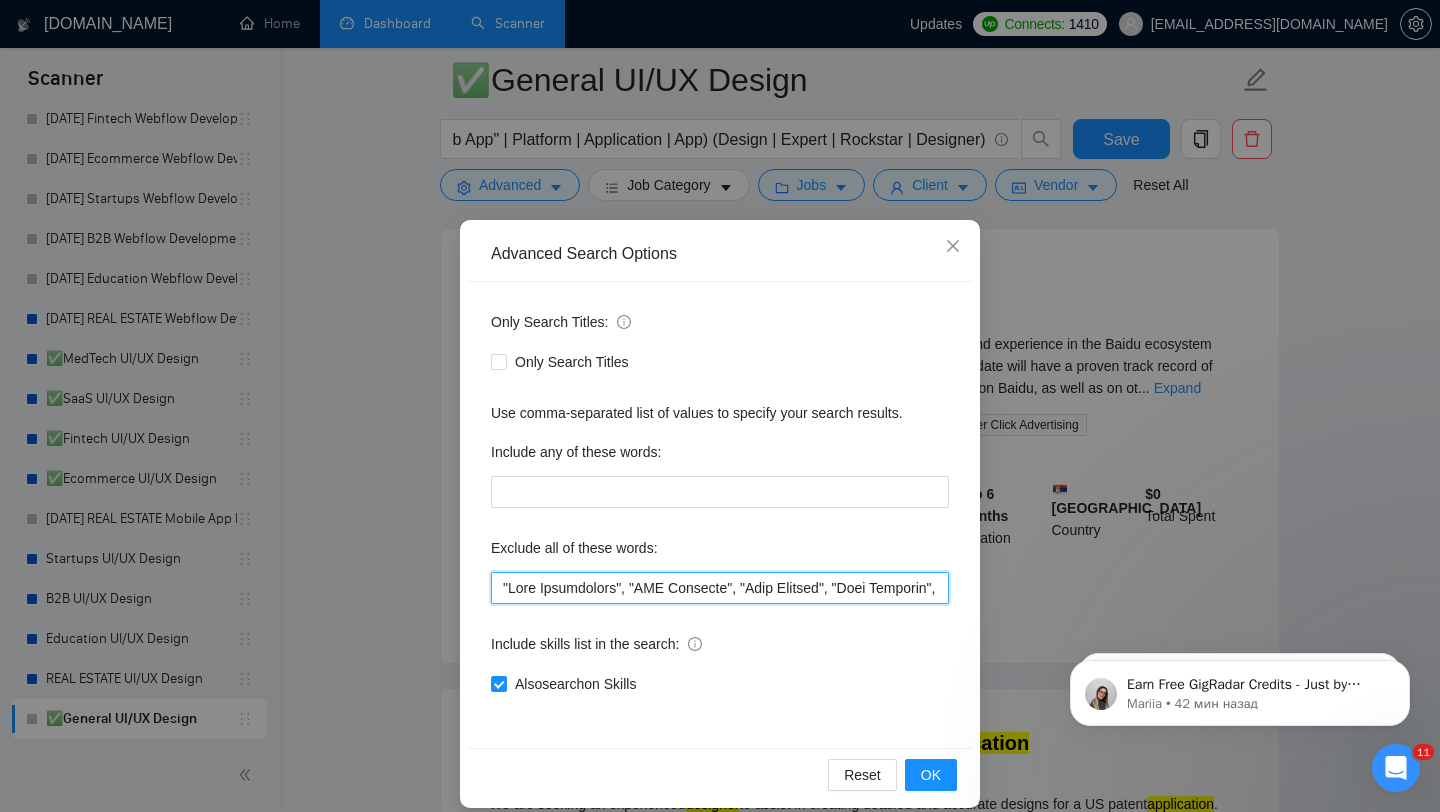 click at bounding box center [720, 588] 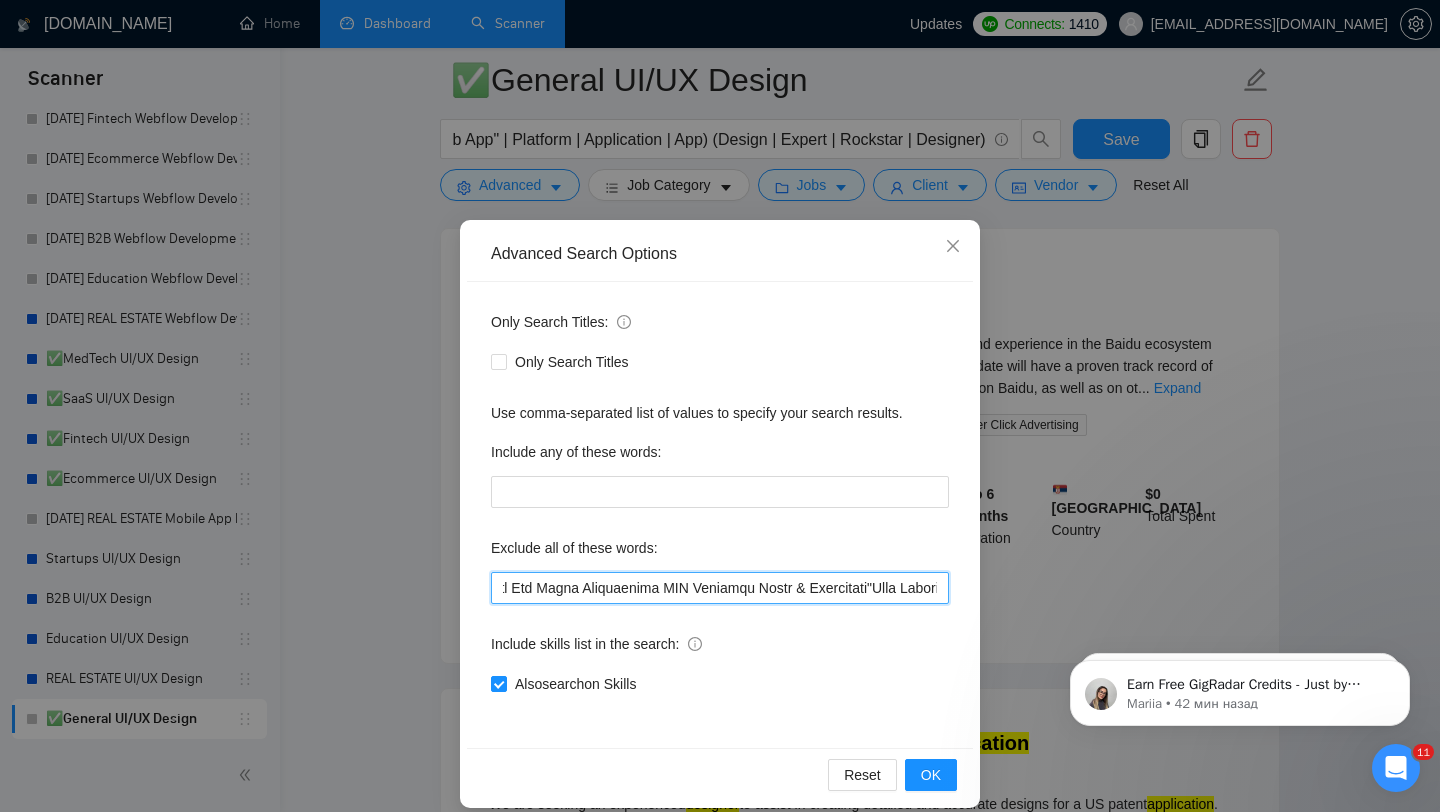 scroll, scrollTop: 0, scrollLeft: 0, axis: both 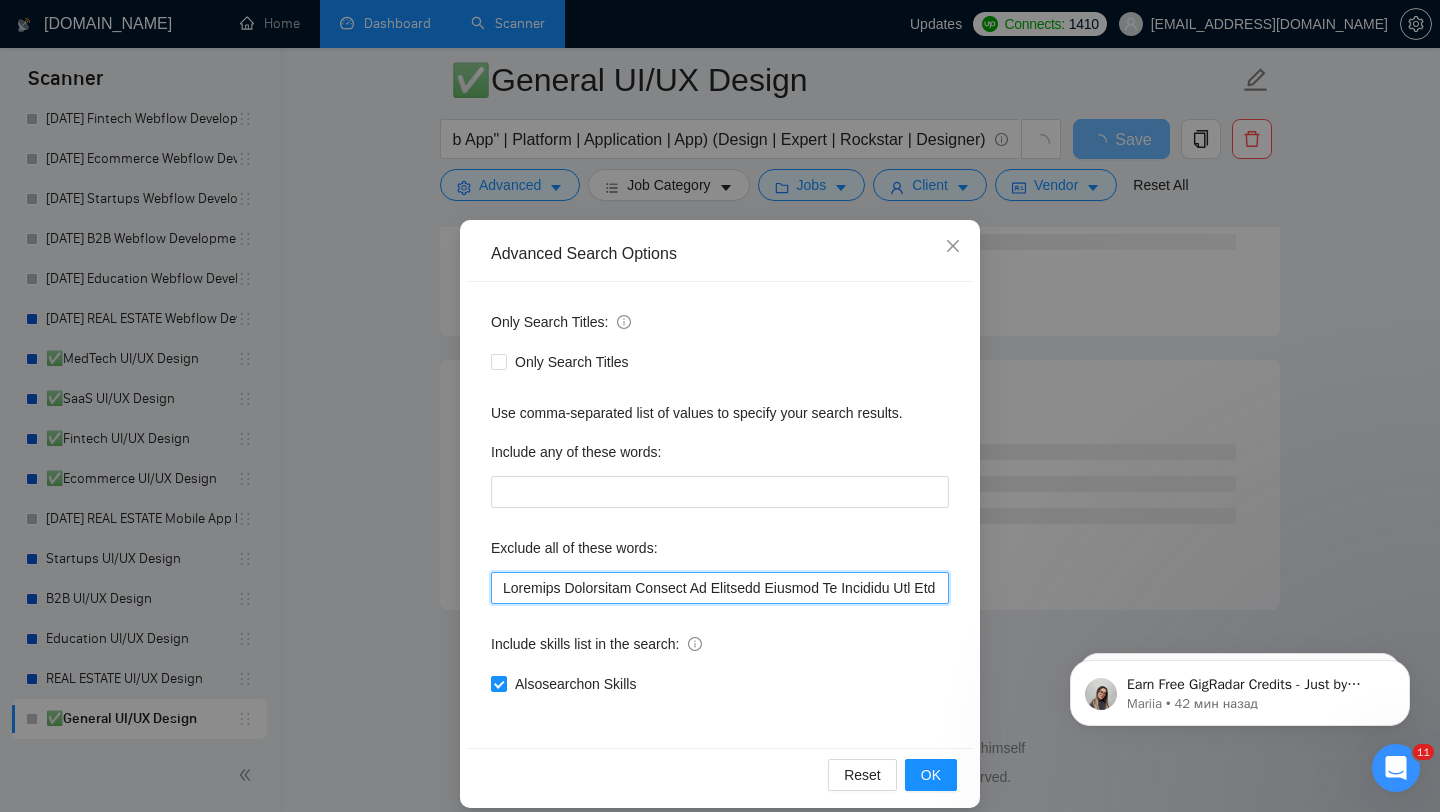 click at bounding box center [720, 588] 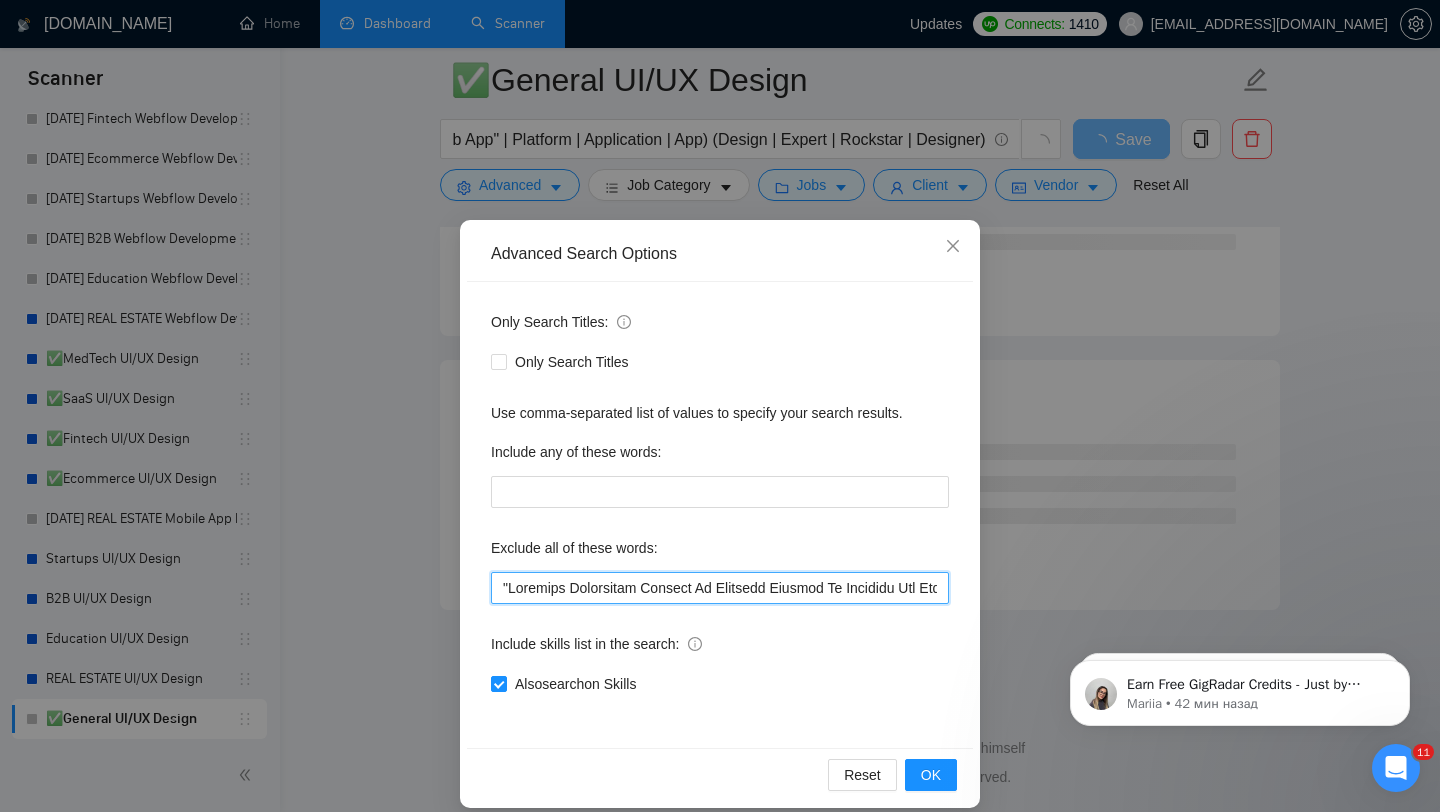 click at bounding box center (720, 588) 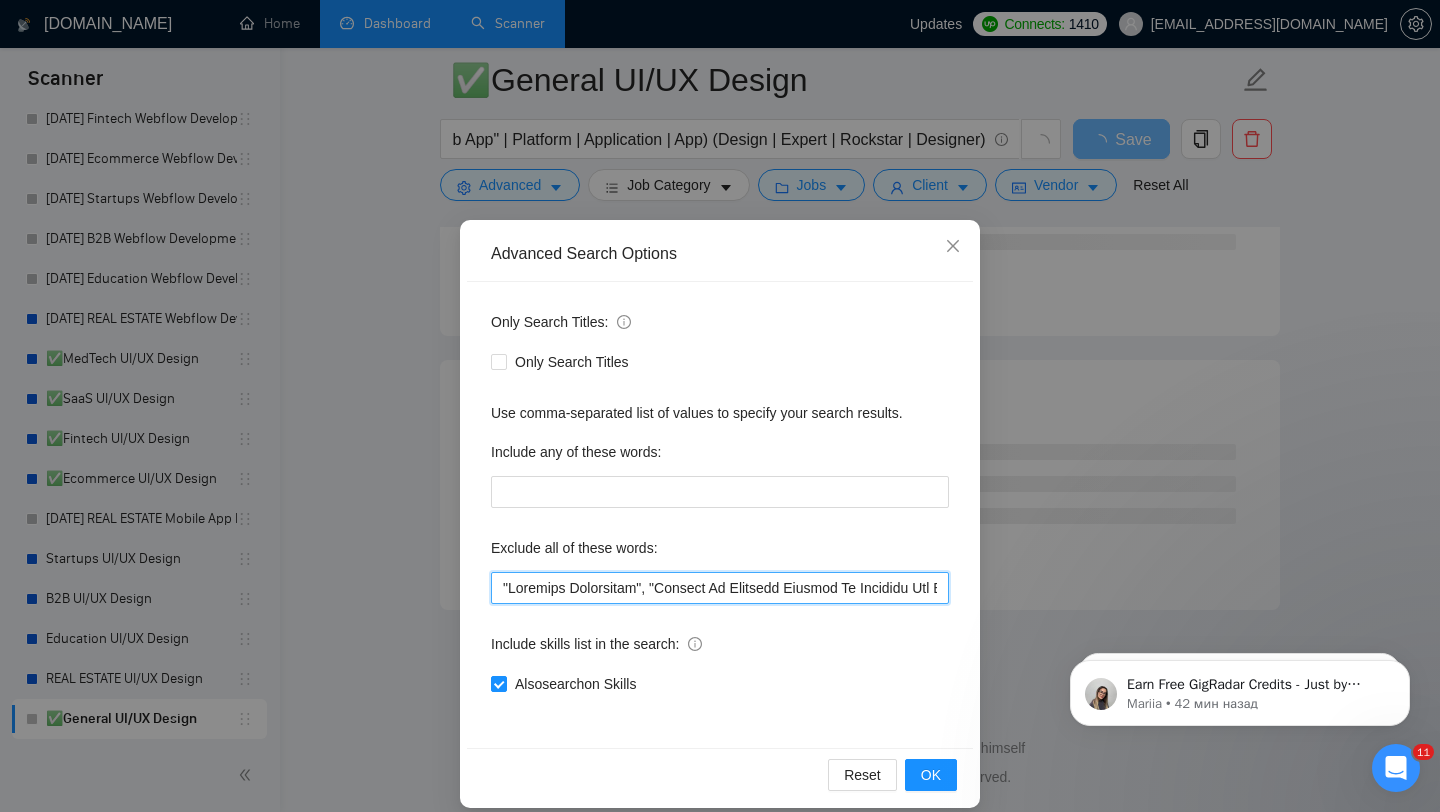 scroll, scrollTop: 2524, scrollLeft: 0, axis: vertical 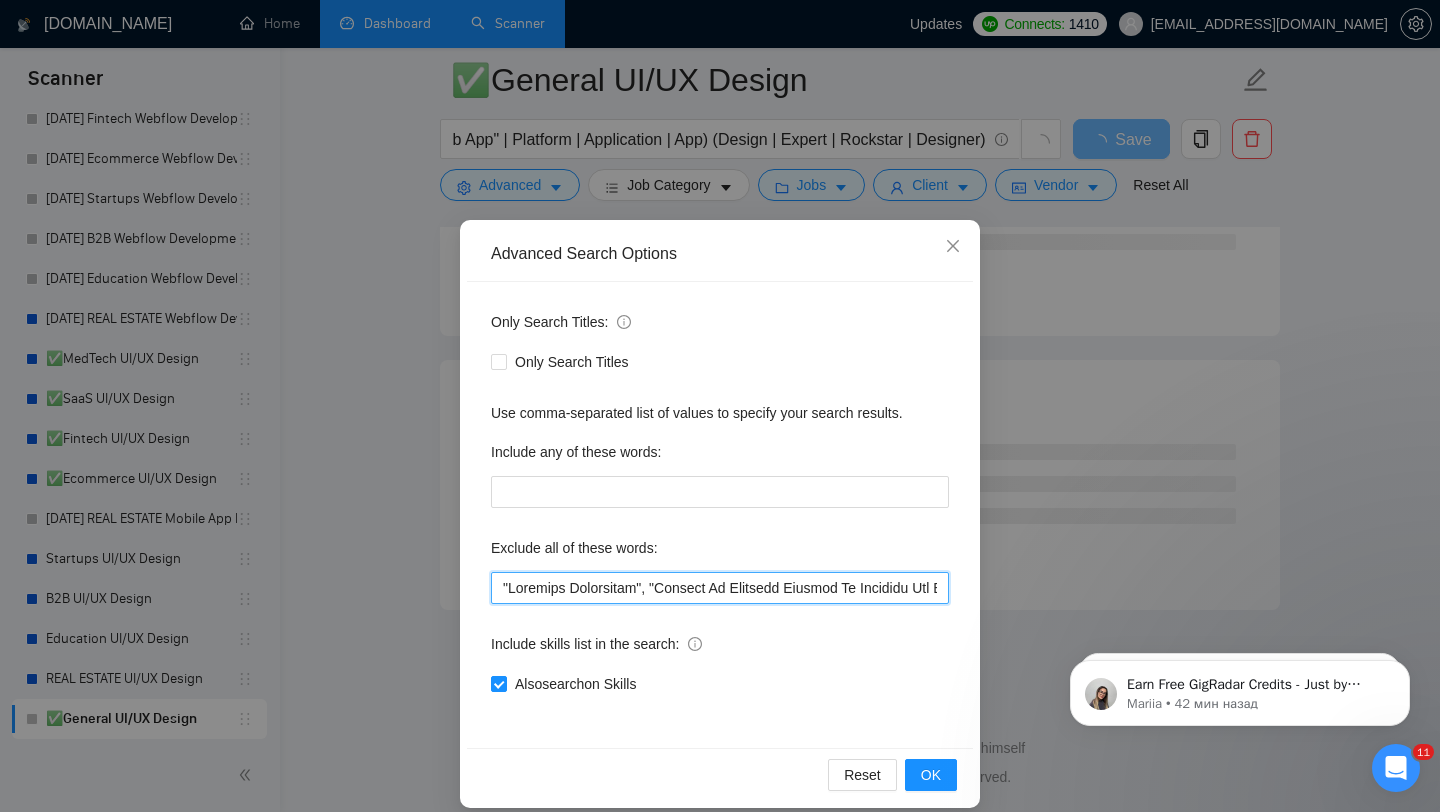 click at bounding box center [720, 588] 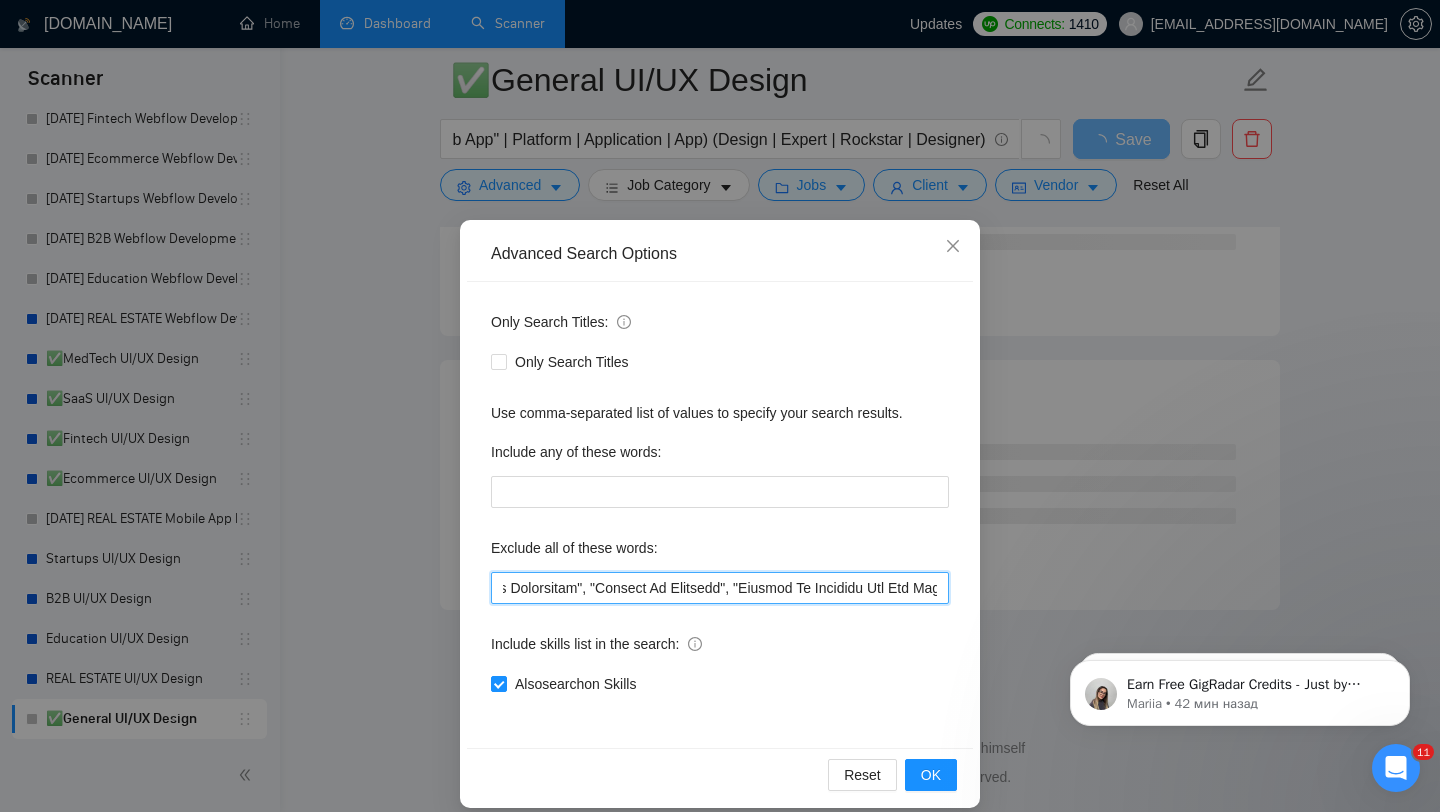scroll, scrollTop: 0, scrollLeft: 110, axis: horizontal 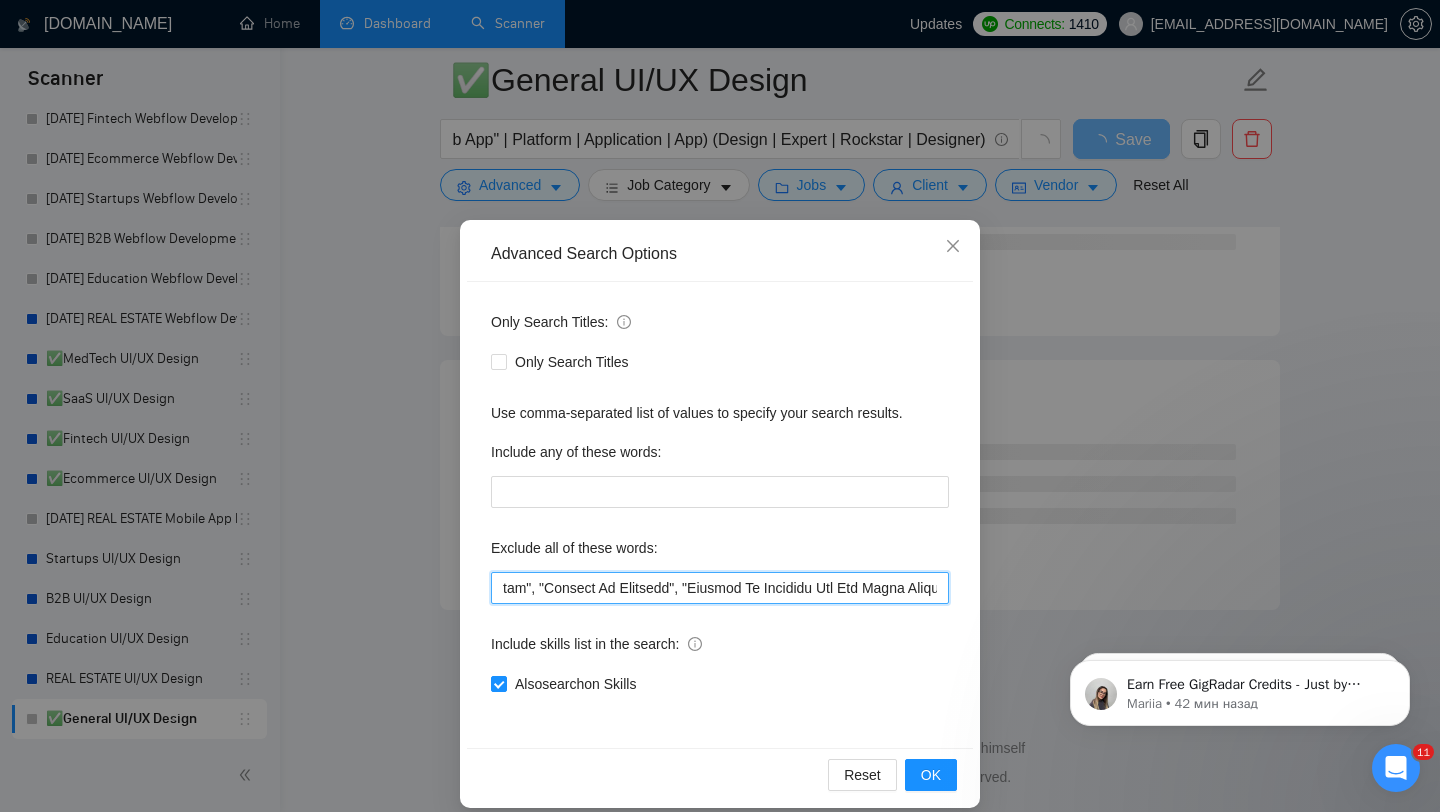 click at bounding box center (720, 588) 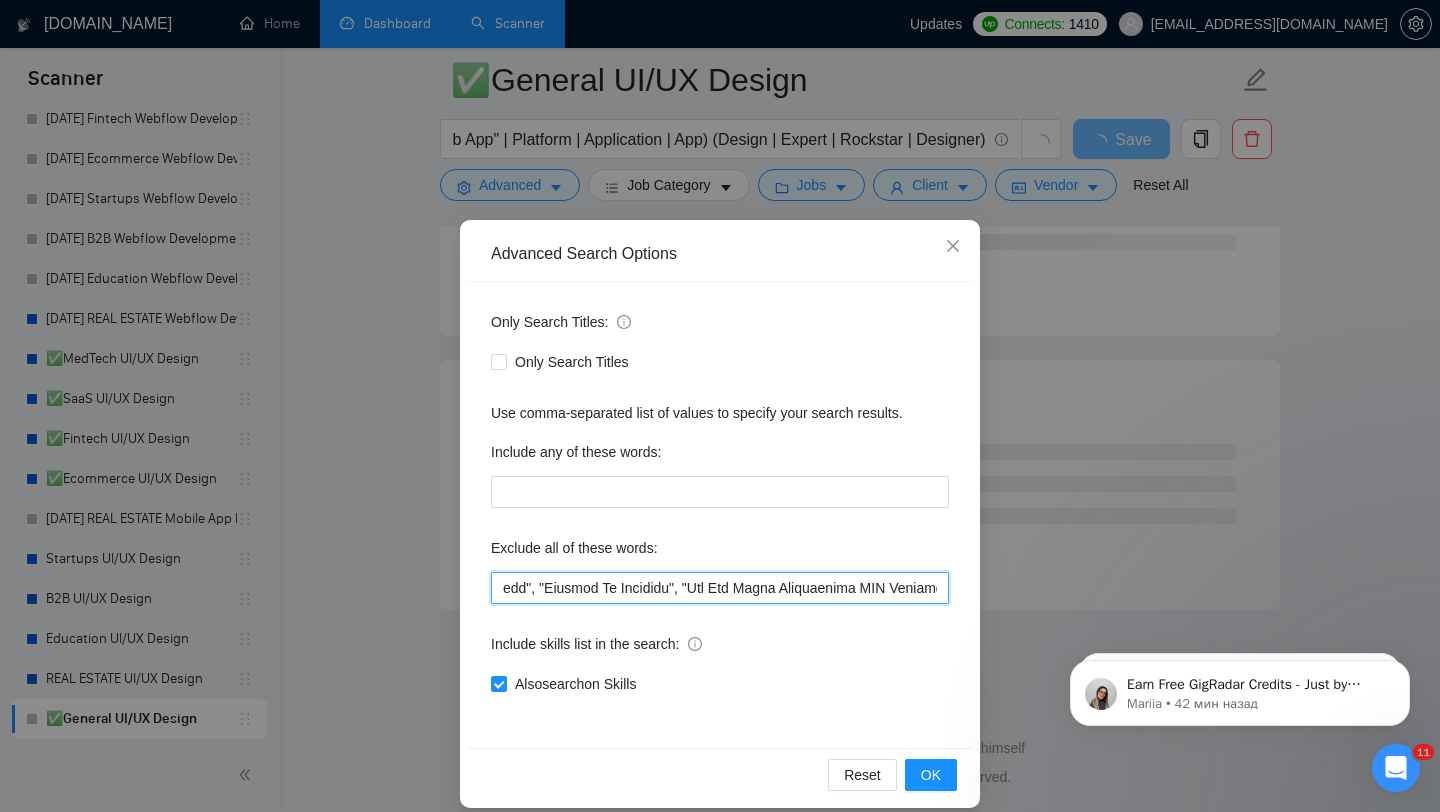 scroll, scrollTop: 0, scrollLeft: 285, axis: horizontal 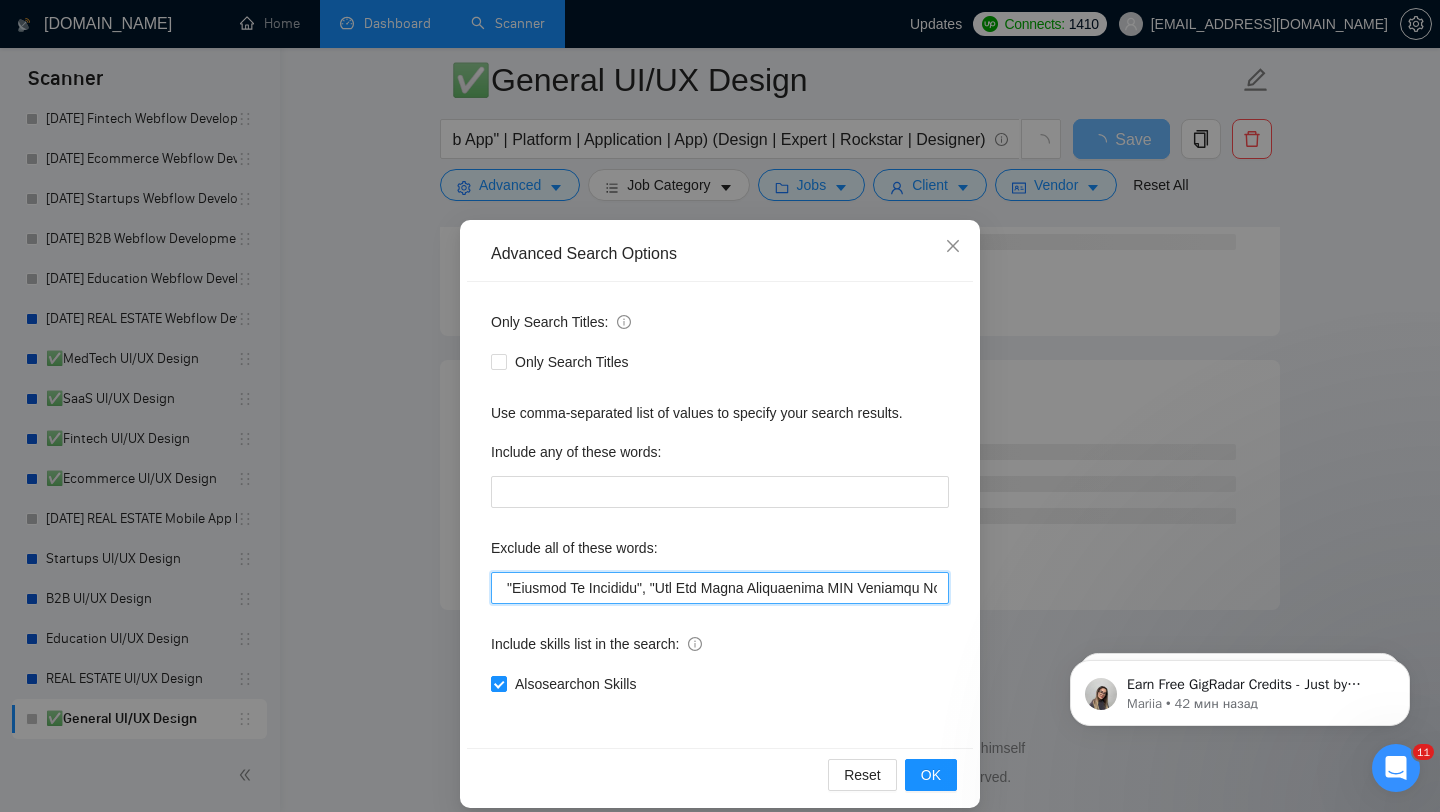 click at bounding box center [720, 588] 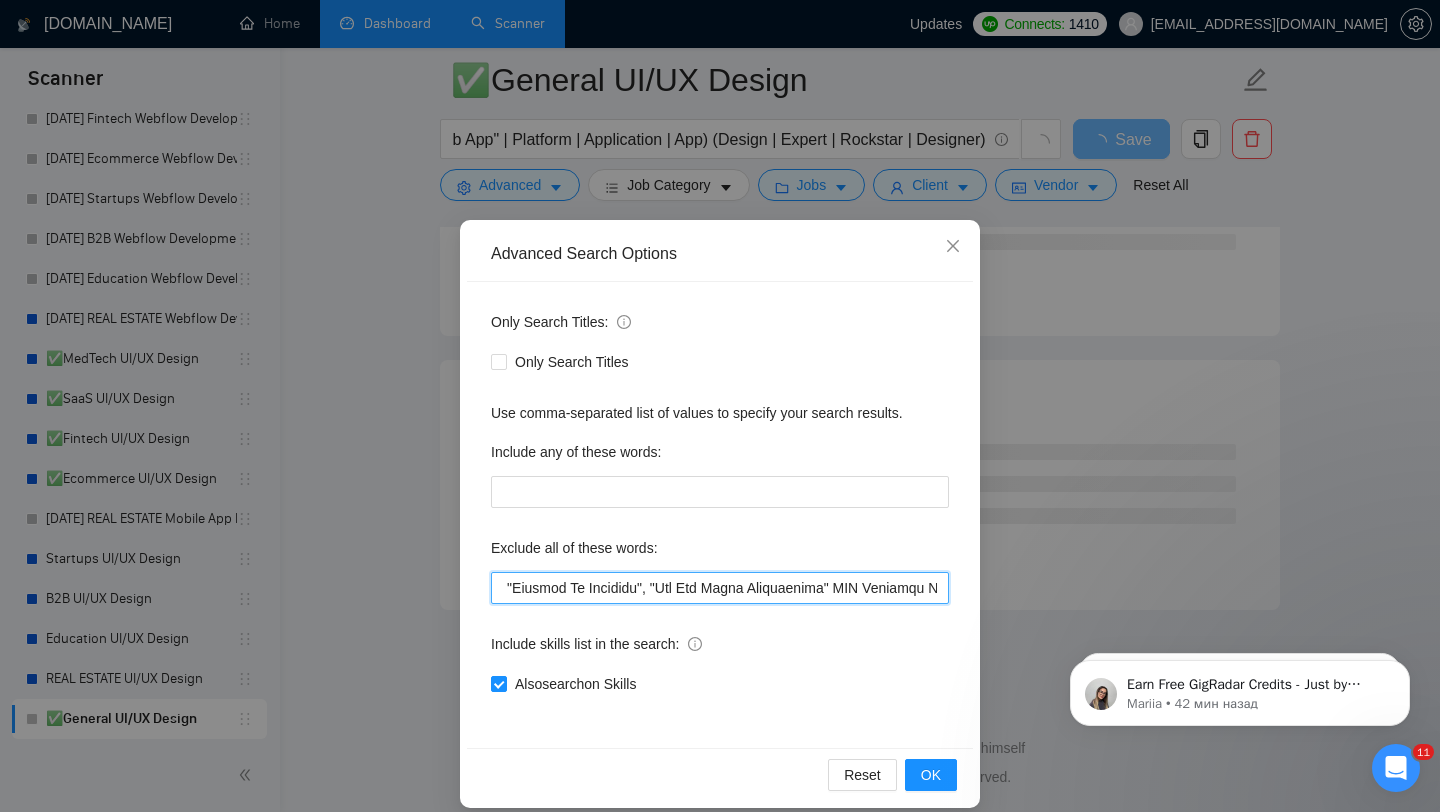 scroll, scrollTop: 0, scrollLeft: 509, axis: horizontal 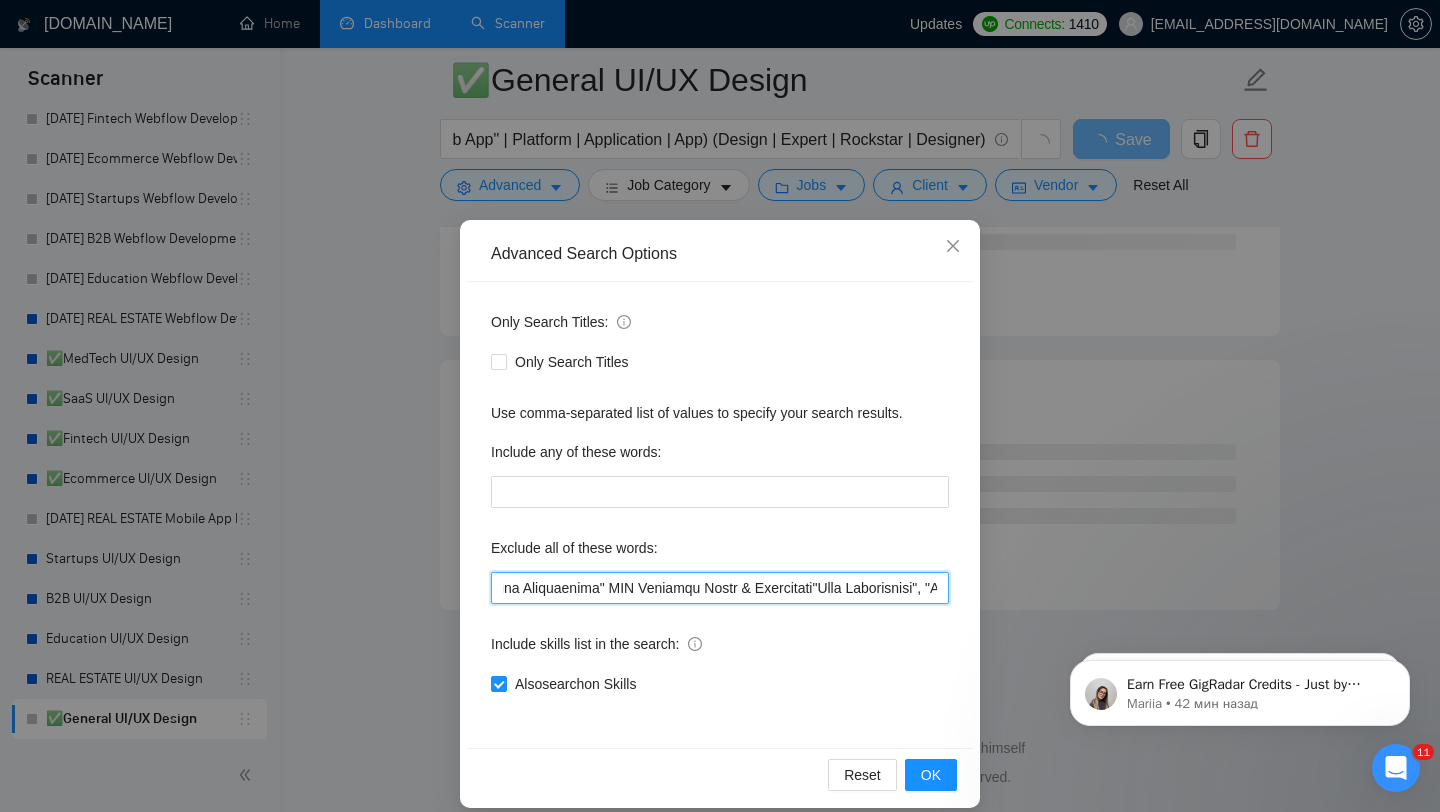 click at bounding box center [720, 588] 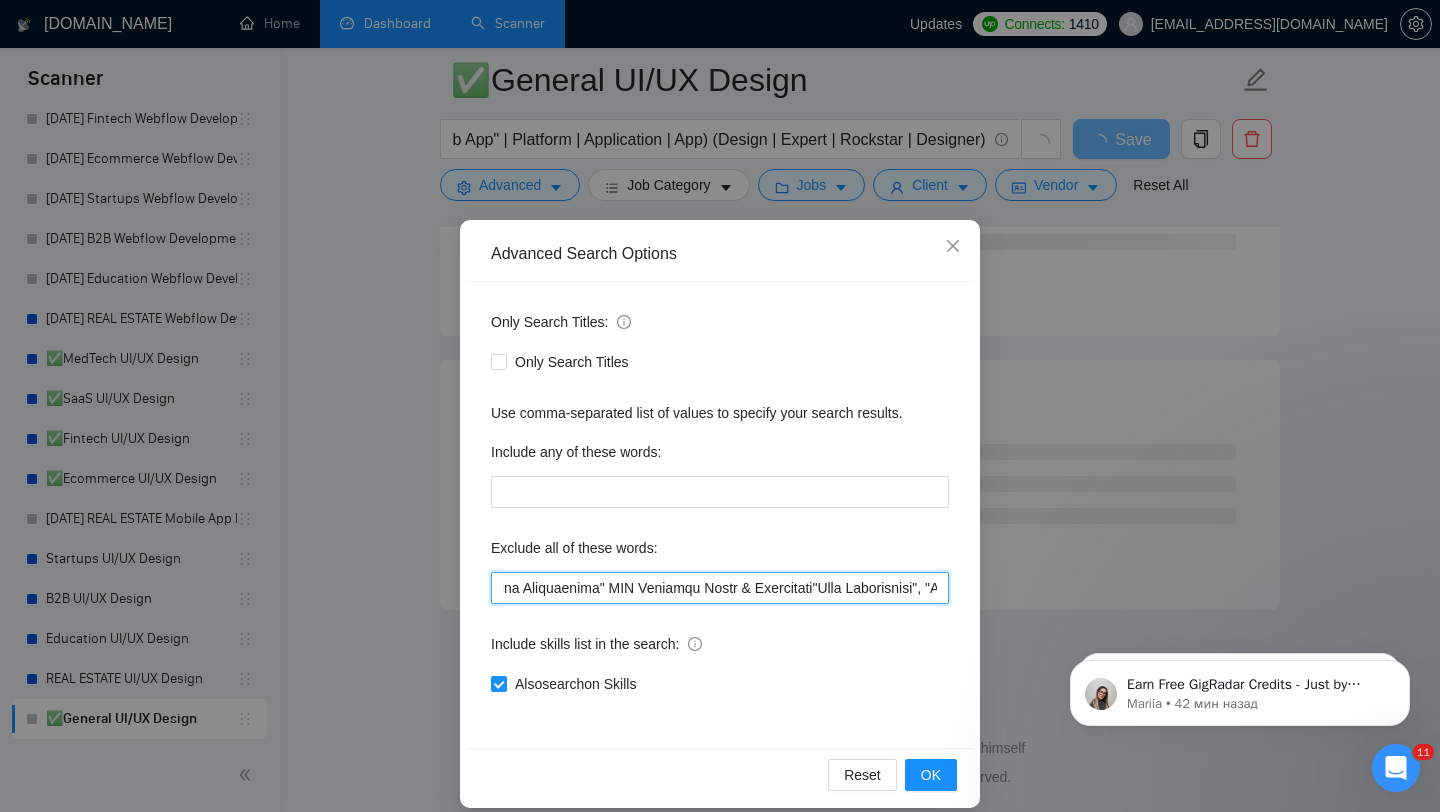 drag, startPoint x: 890, startPoint y: 593, endPoint x: 683, endPoint y: 590, distance: 207.02174 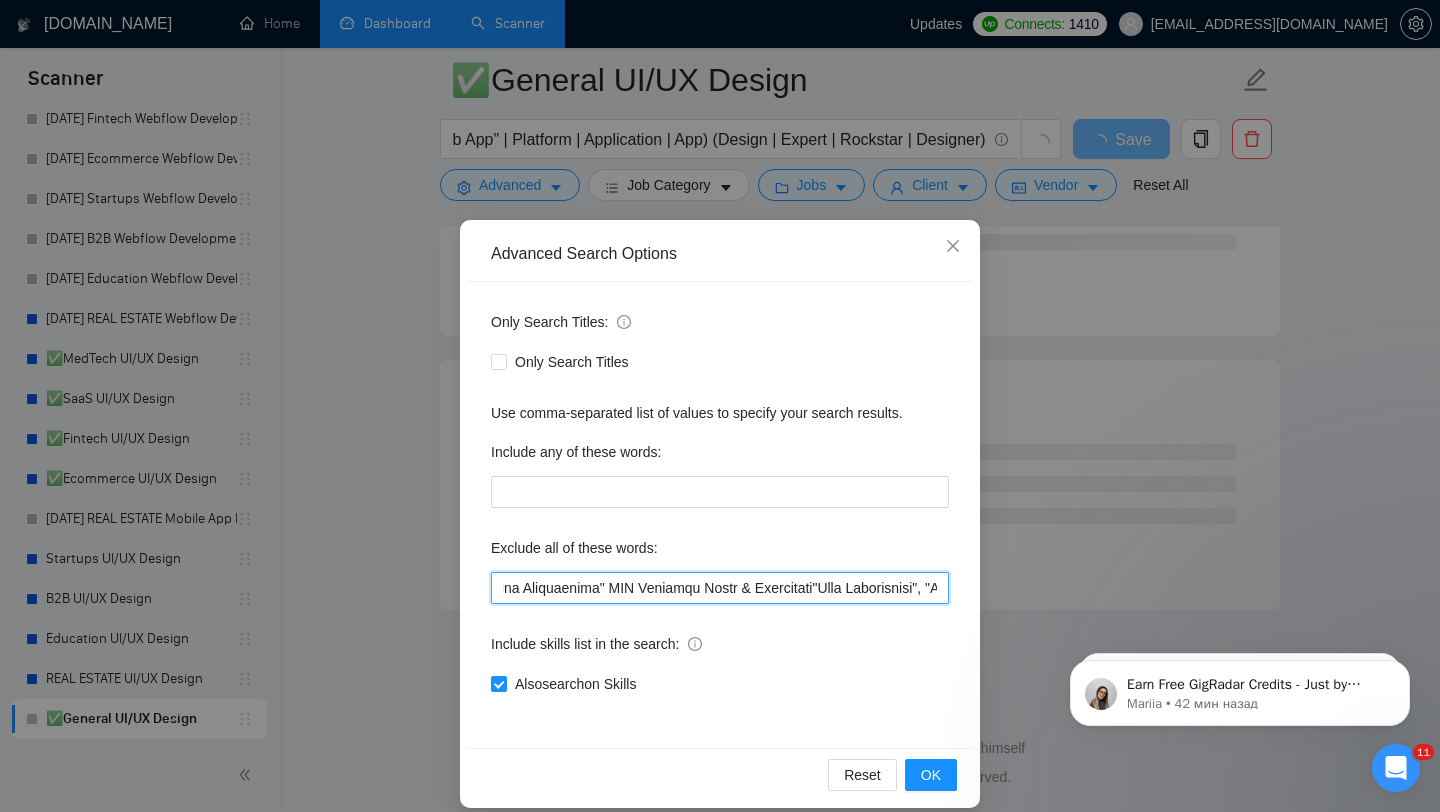 click at bounding box center [720, 588] 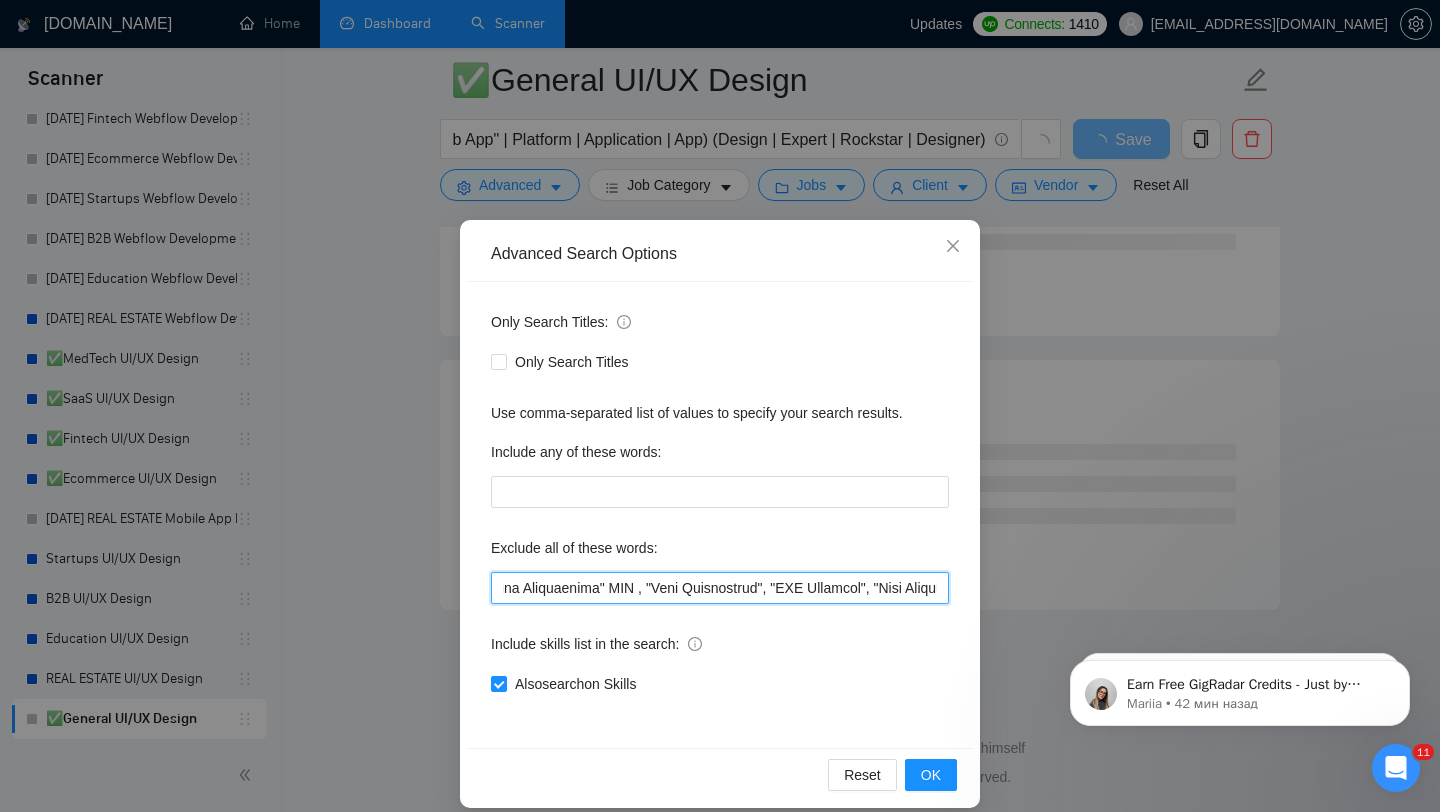 click at bounding box center [720, 588] 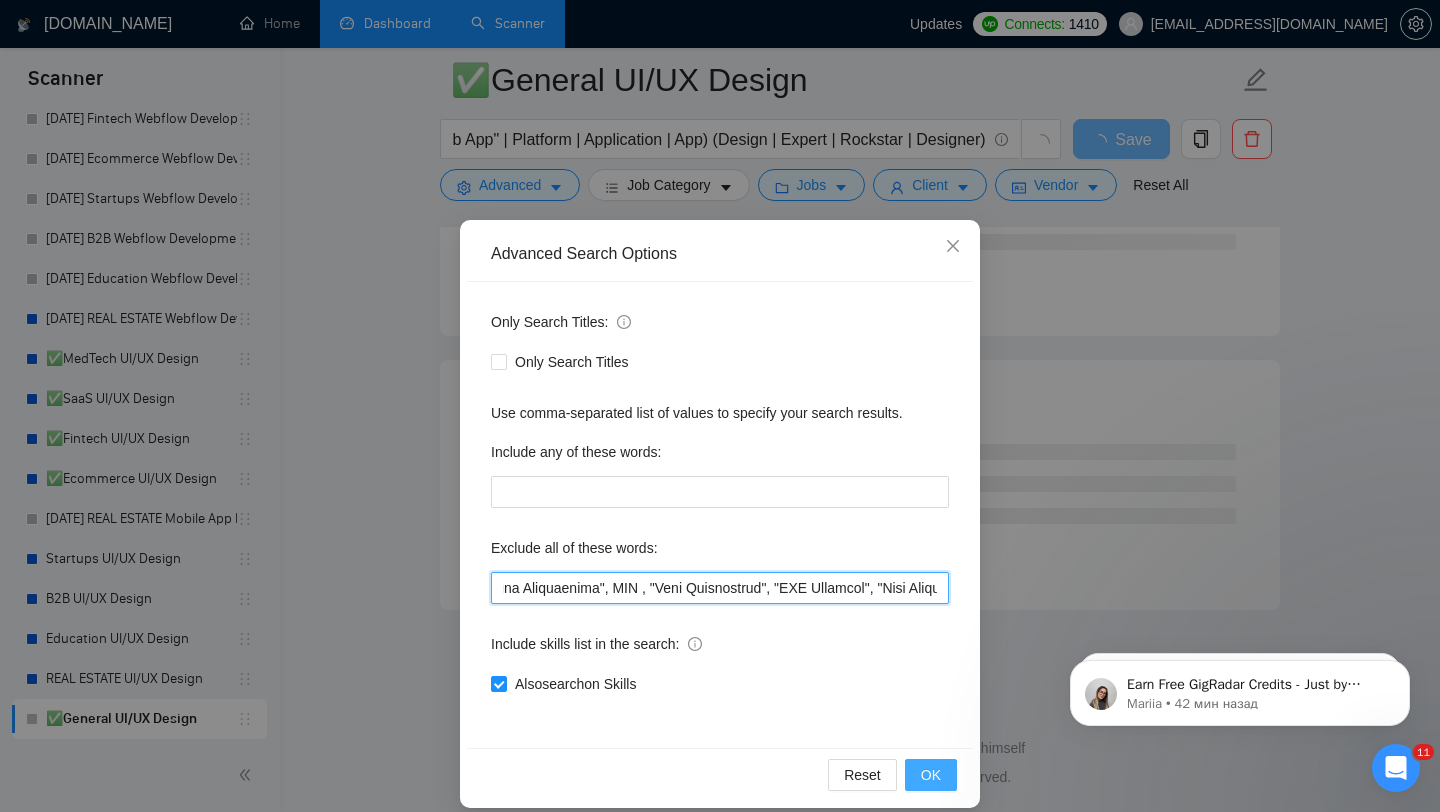 type on ""Campaign Management", "Digital Ad Campaign", "Display Ad Campaign", "Pay Per Click Advertising", PPC , "Data Engineering", "ETL Pipeline", "Data Science", "Data Analysis", "Data Modeling", hand-drawn, Landscaping, "Landscape Design", "Planning Permission Preparation", "AI Image Generation & Editing", "Logo Design", "Fashion Design", "Video Production", CONTINUATION, Recruiter, "Motion Control", Odoo, branding, (Logo Designer*), "Brand Identity Designer", "Stable Diffusion", "PDF design","design a PDF","Prompt Engineering","Finish",(fix*),improve,polish,"AI generated content","E-commerce","Shopify","Project Manager","teaching material","Replo","Squarespace","Wikipedia","Veo3","Button Designer","Pitch Deck","3D Animation", Blender, "Grant Writing", "Grant Application",  "Business & Corporate Law", Kajabi, "Systems Administration", "Marketing Automation", "Google AdSense", AutoCAD, "Network Administration", "Interior Design", "Packaging Design", "Scripting & Automation", "Presentation Designer", "Newsletter ..." 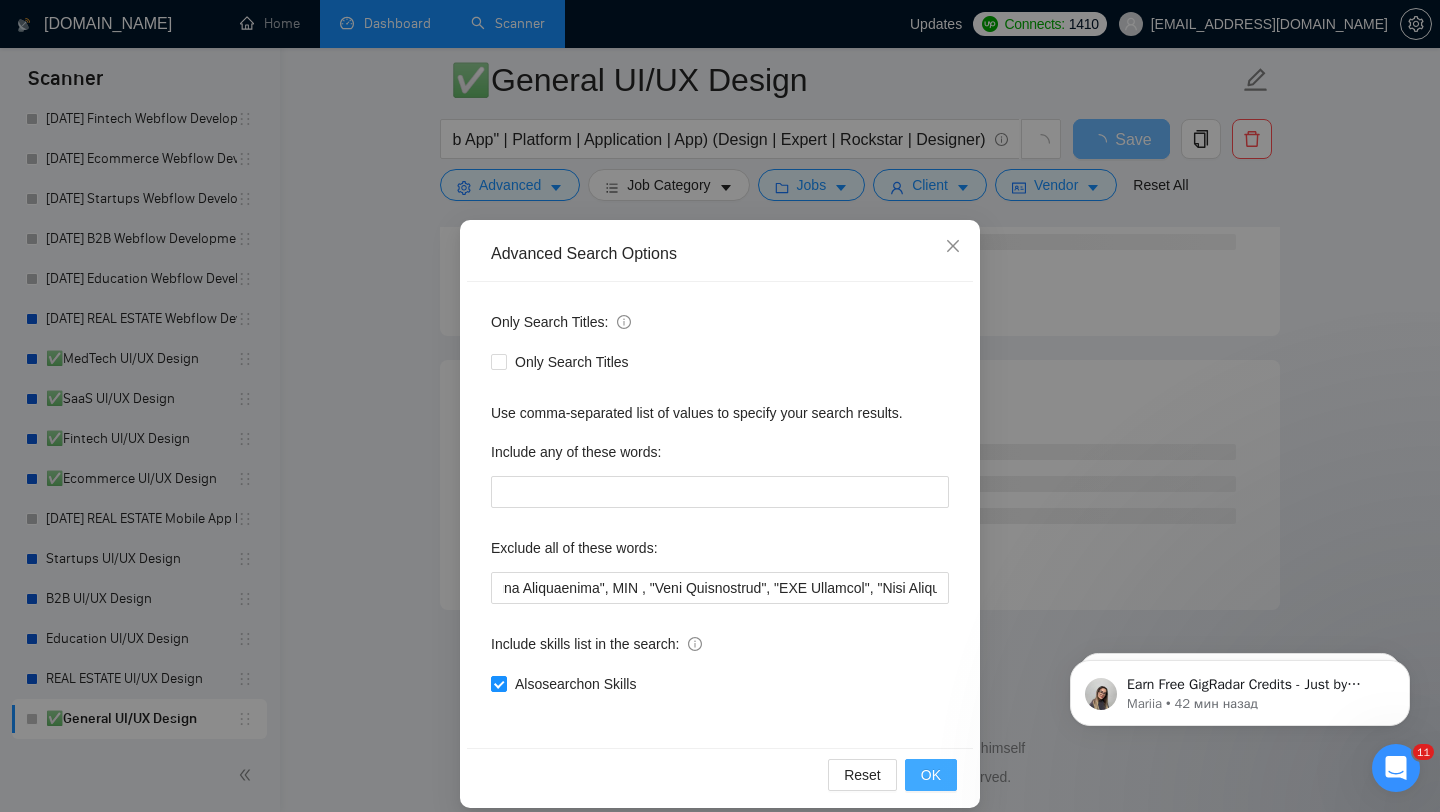 scroll, scrollTop: 0, scrollLeft: 0, axis: both 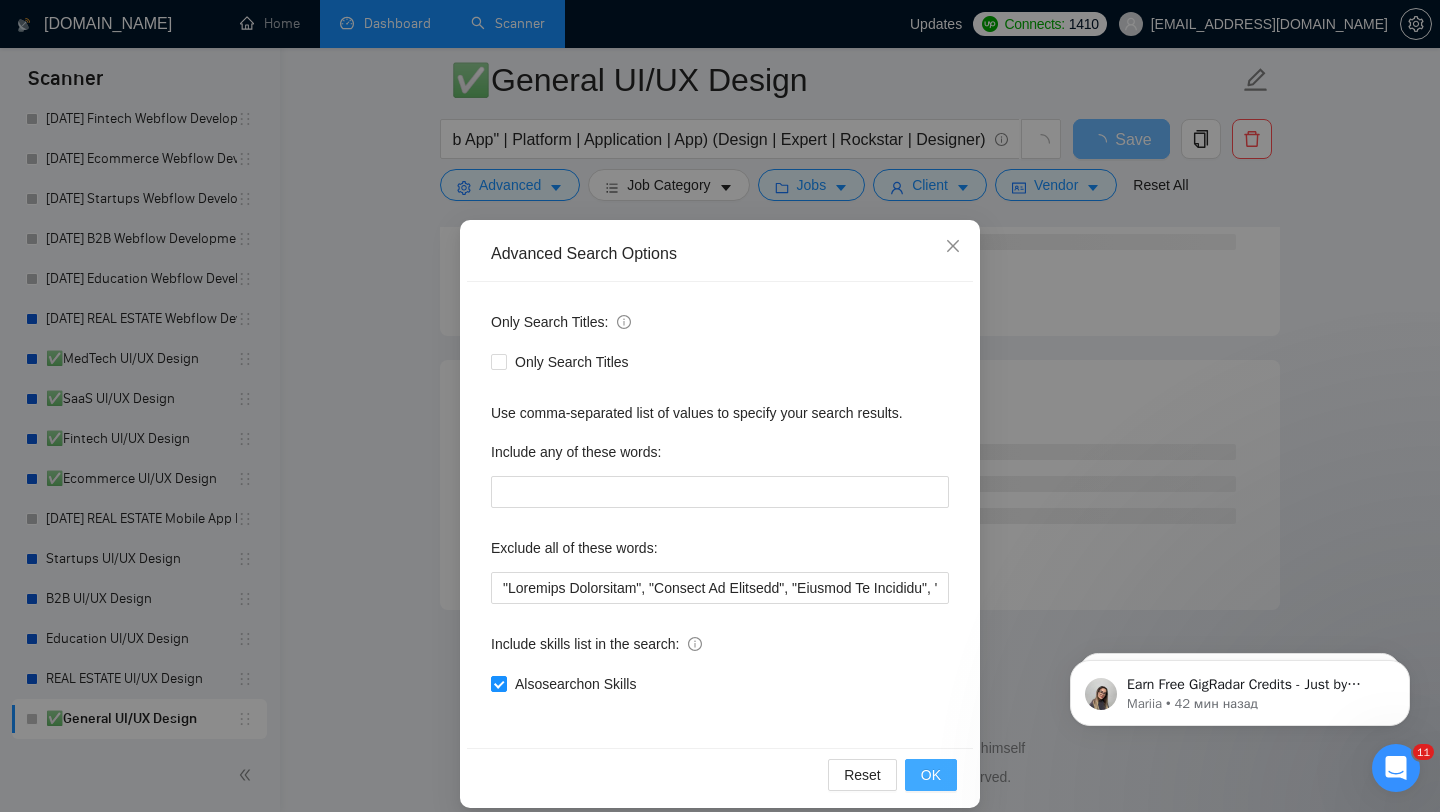 click on "OK" at bounding box center [931, 775] 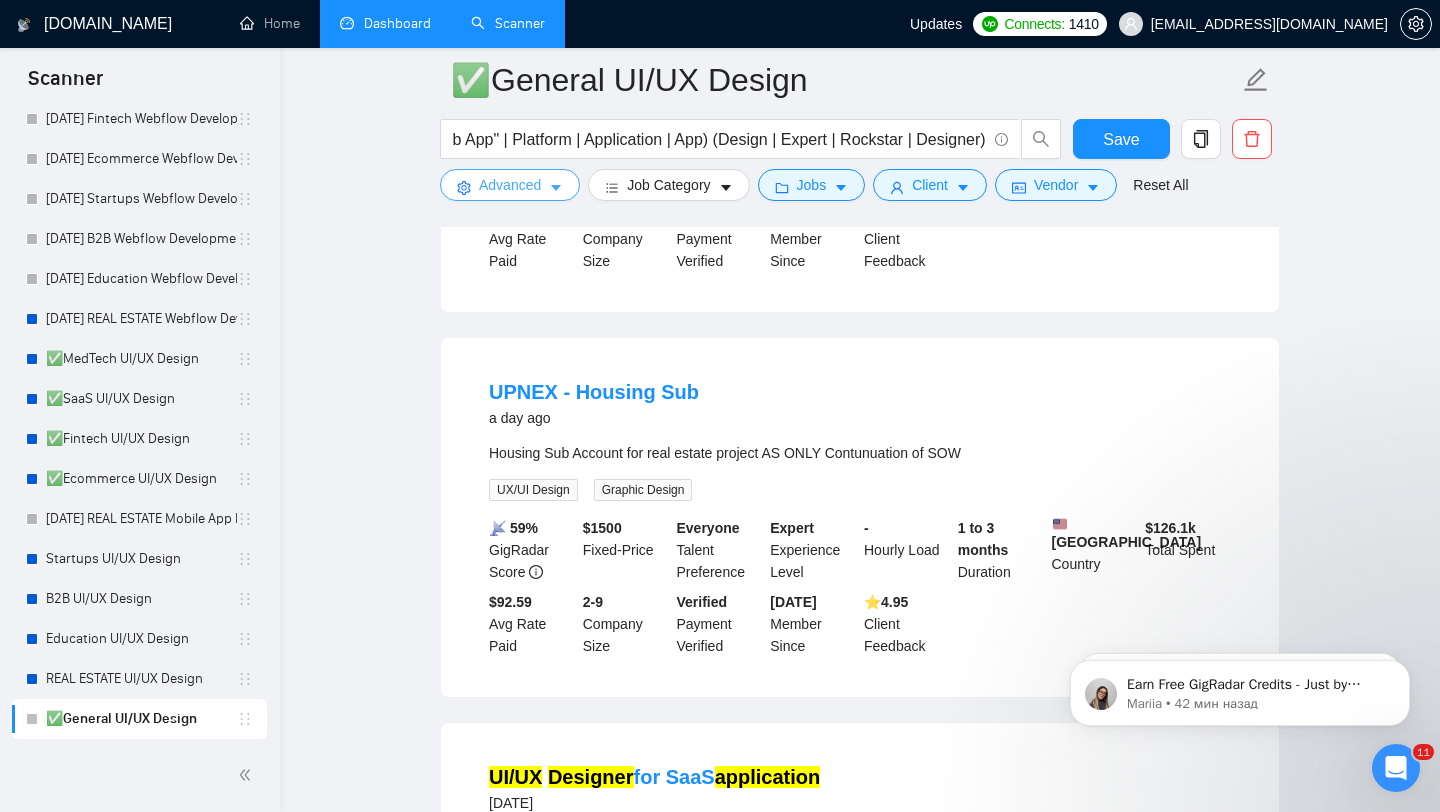 scroll, scrollTop: 4115, scrollLeft: 0, axis: vertical 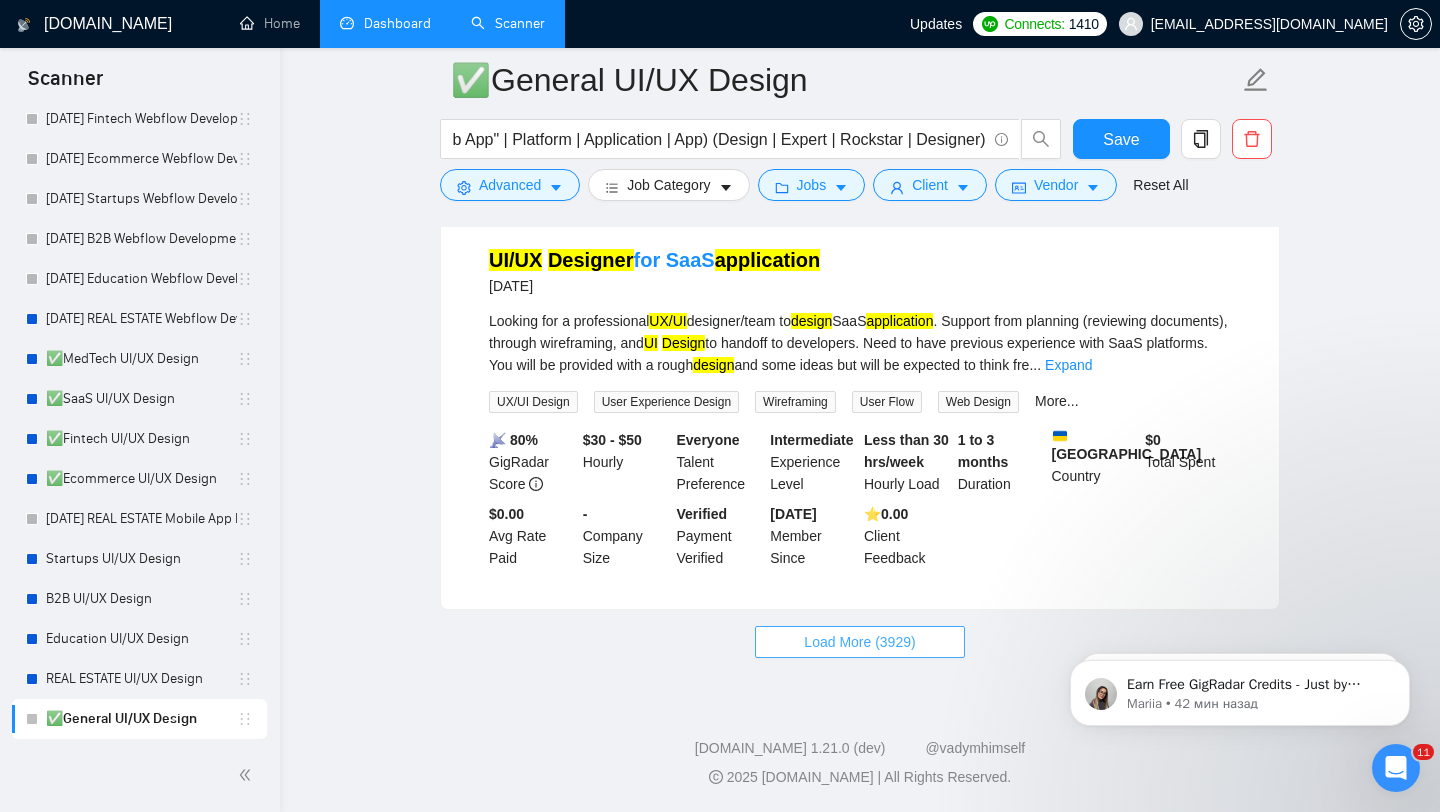 click on "Load More (3929)" at bounding box center (859, 642) 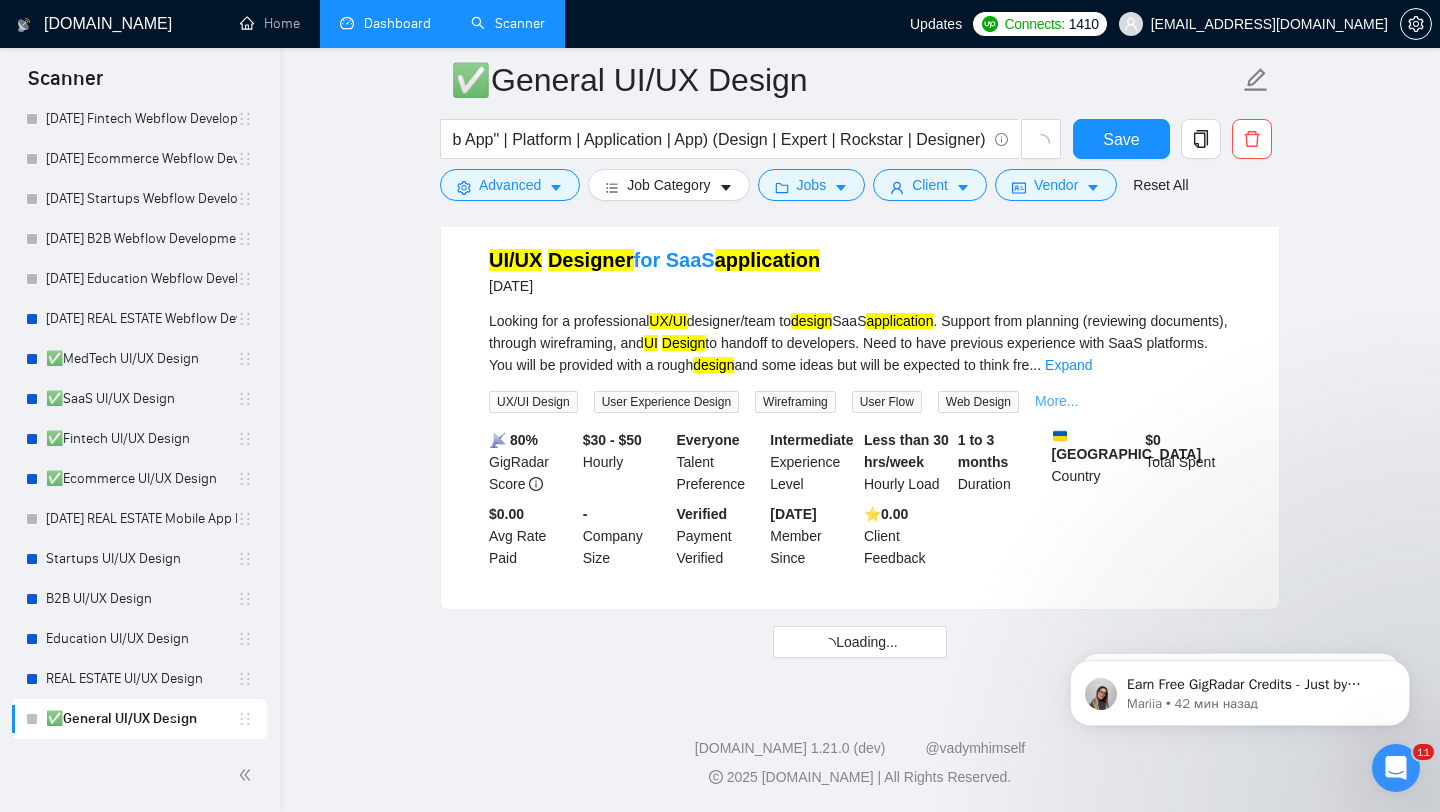 click on "More..." at bounding box center [1057, 401] 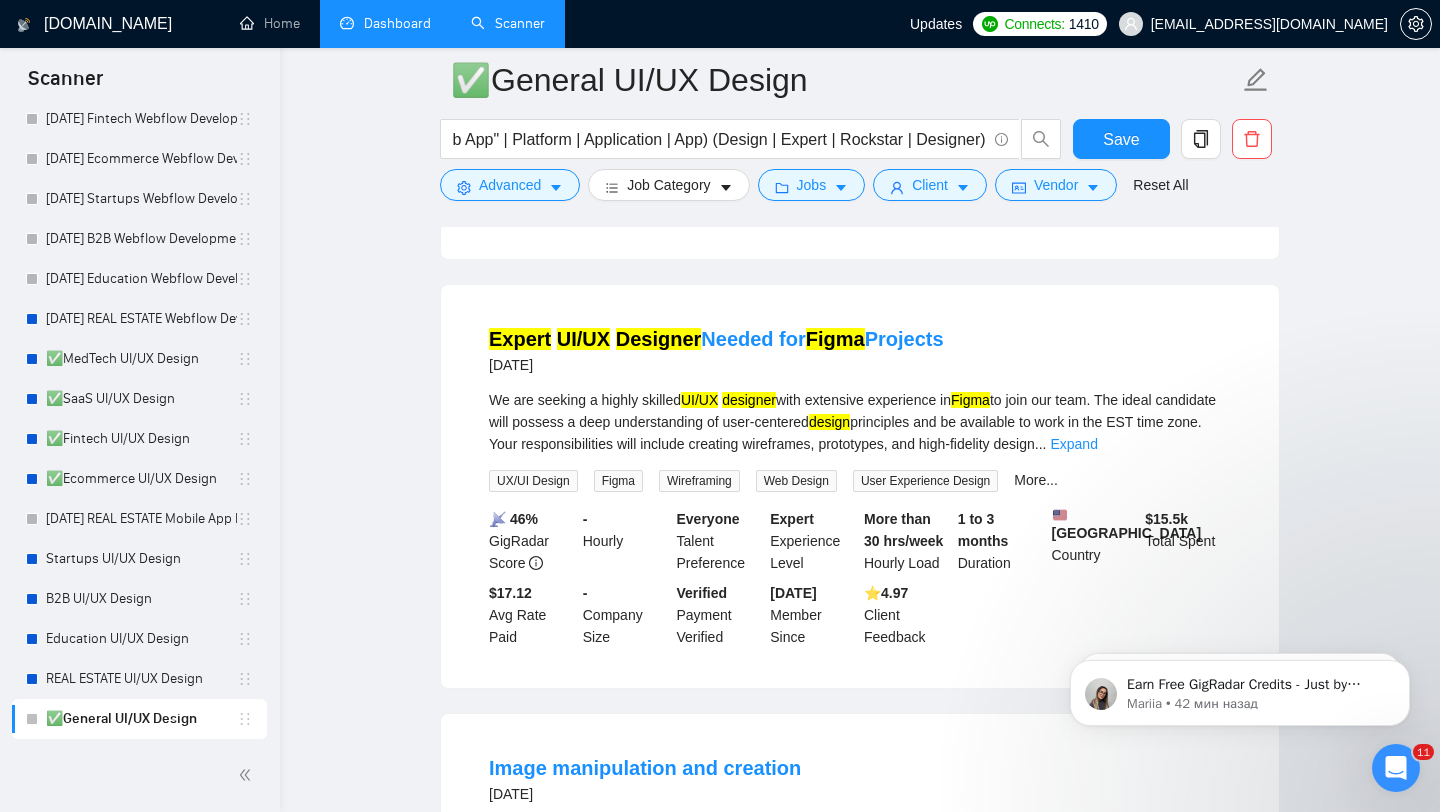 scroll, scrollTop: 4847, scrollLeft: 0, axis: vertical 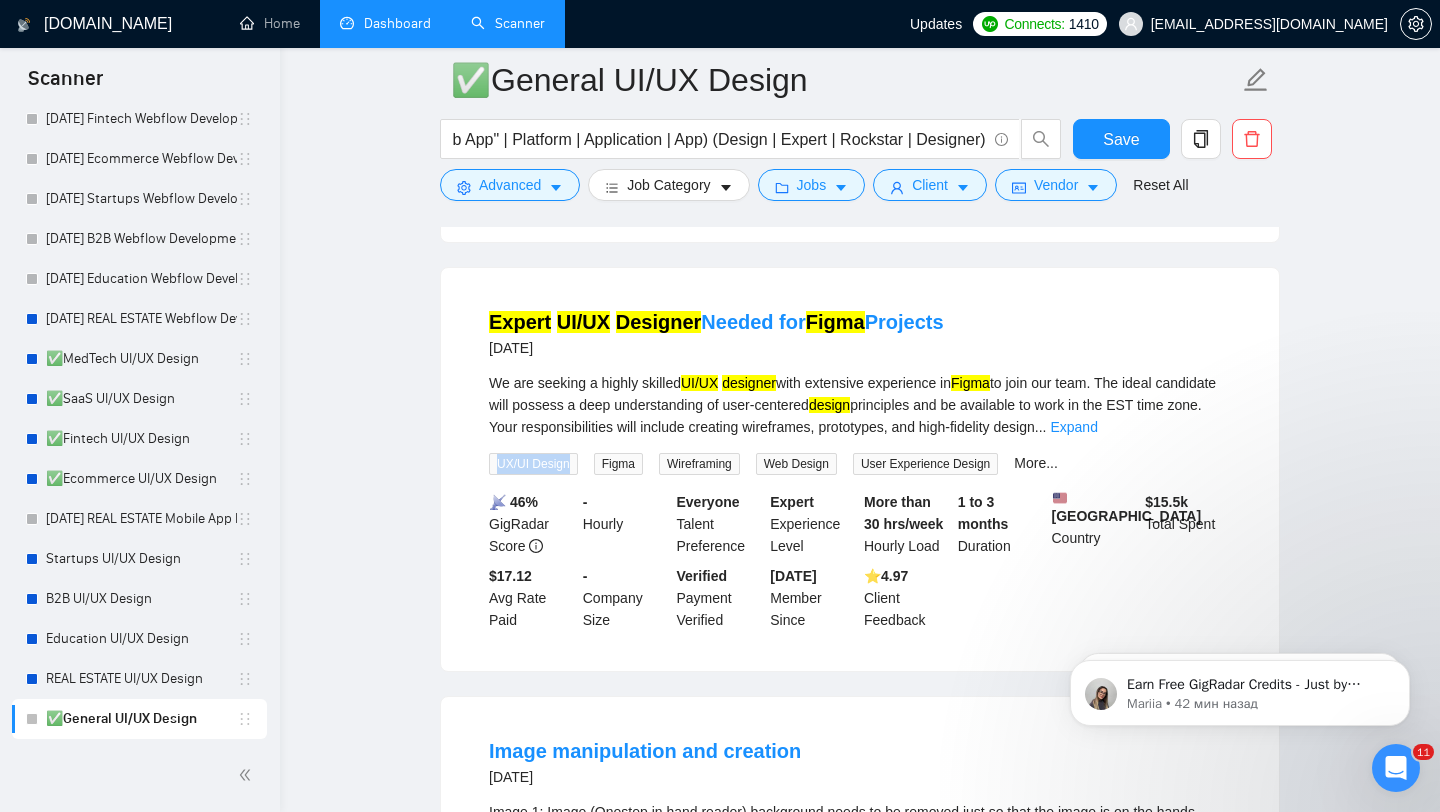 drag, startPoint x: 591, startPoint y: 557, endPoint x: 499, endPoint y: 560, distance: 92.0489 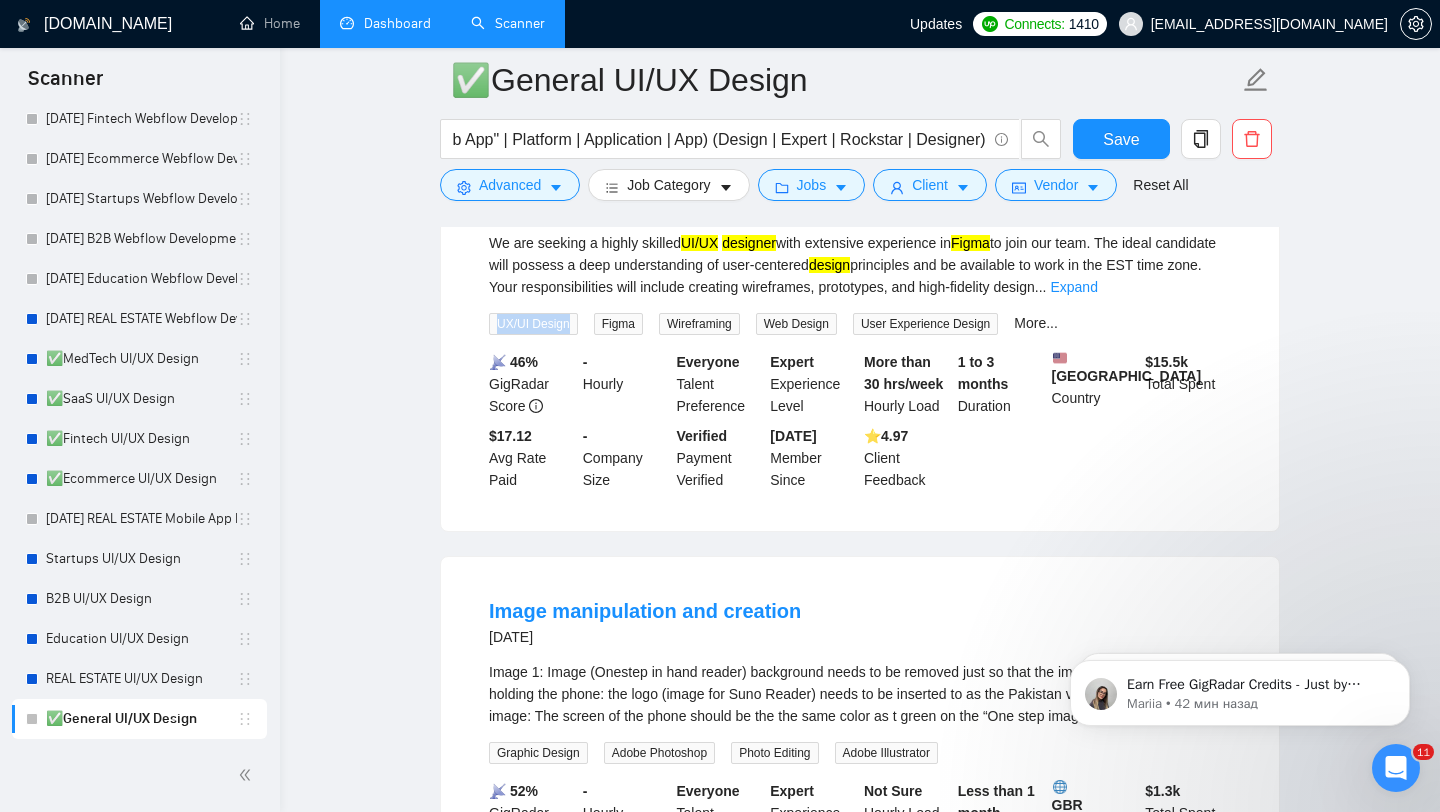 scroll, scrollTop: 5004, scrollLeft: 0, axis: vertical 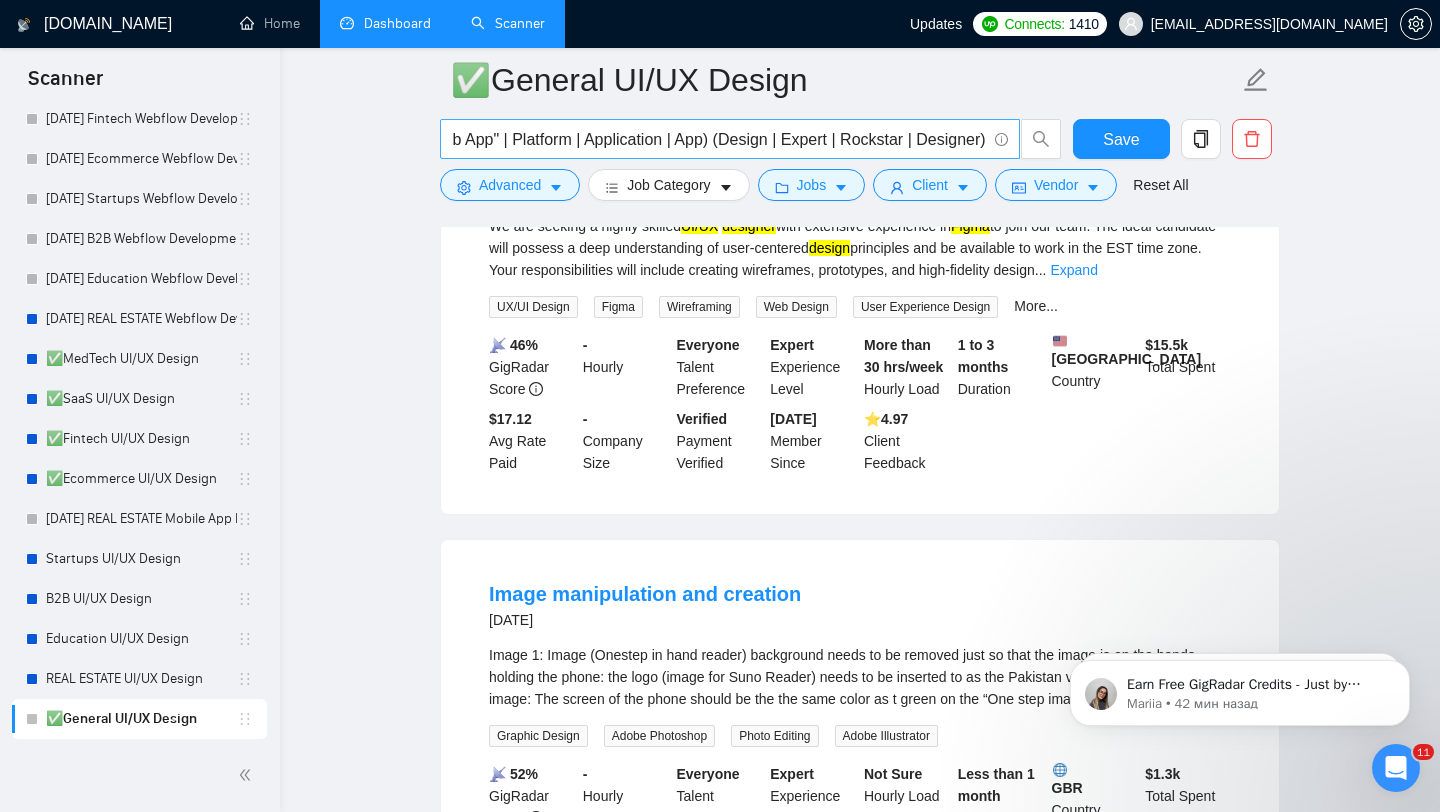 click on "(UI/UX | UX | UI | UX/UI | Figma | Website | "Web App" | Platform | Application | App) (Design | Expert | Rockstar | Designer)" at bounding box center [719, 139] 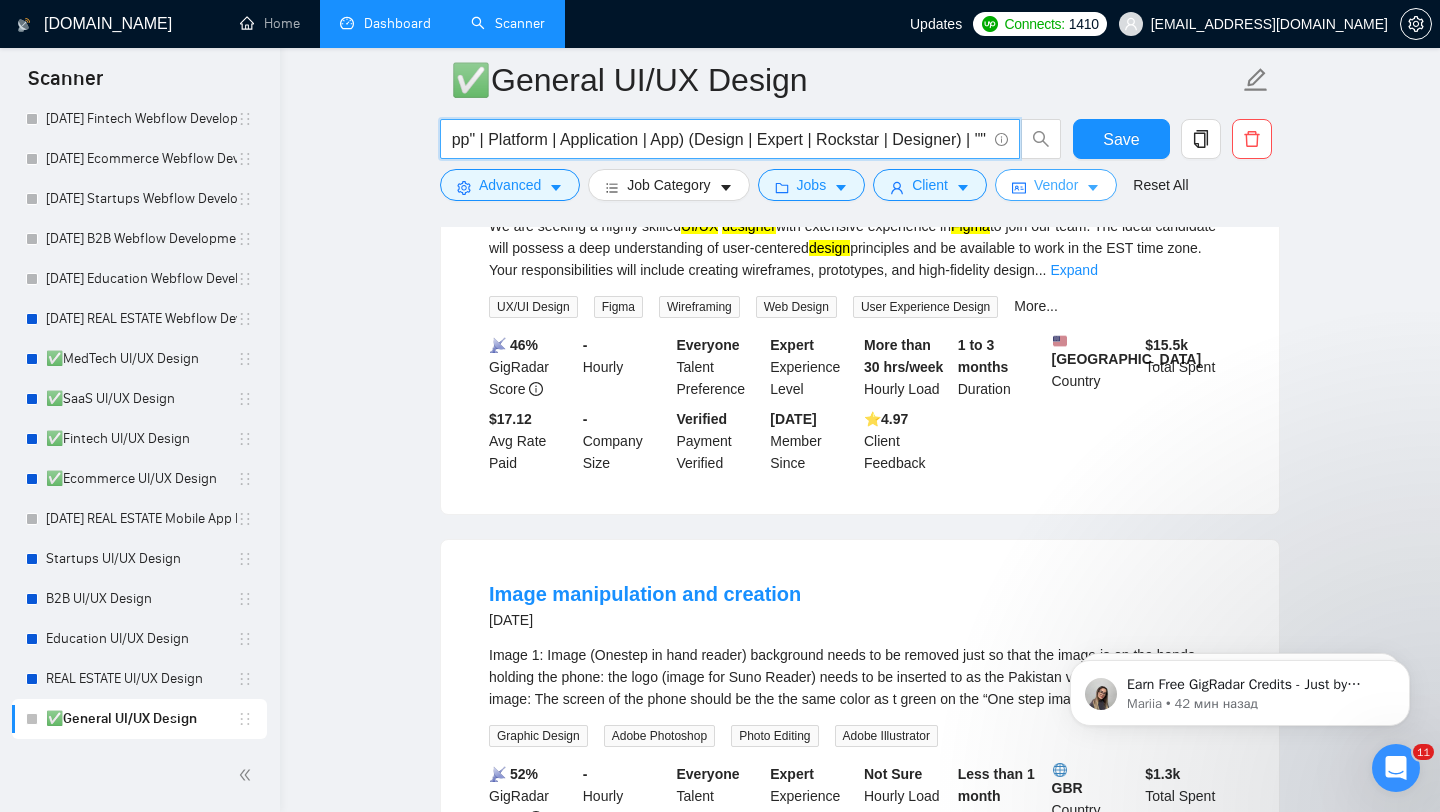 paste on "UX/UI Design" 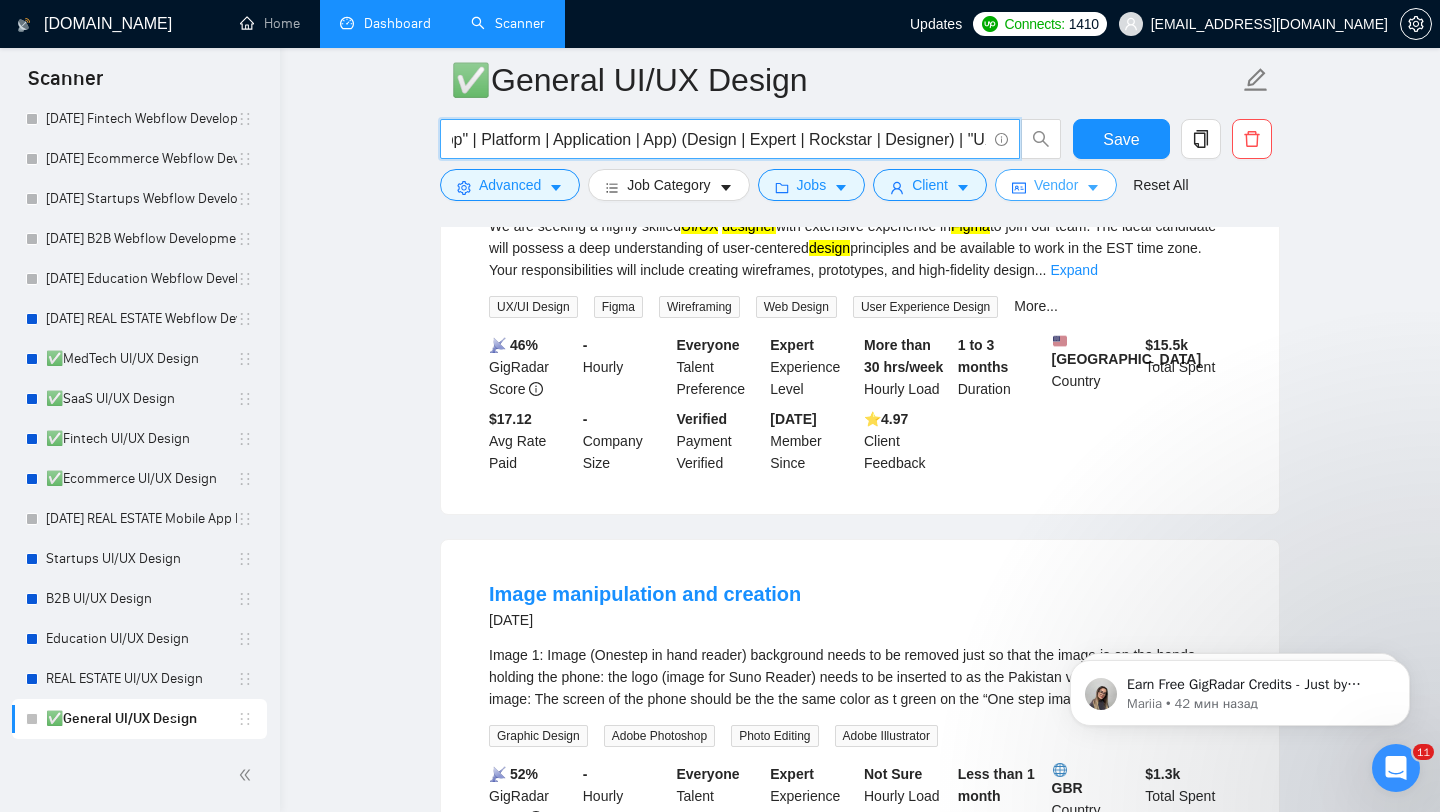 scroll, scrollTop: 0, scrollLeft: 459, axis: horizontal 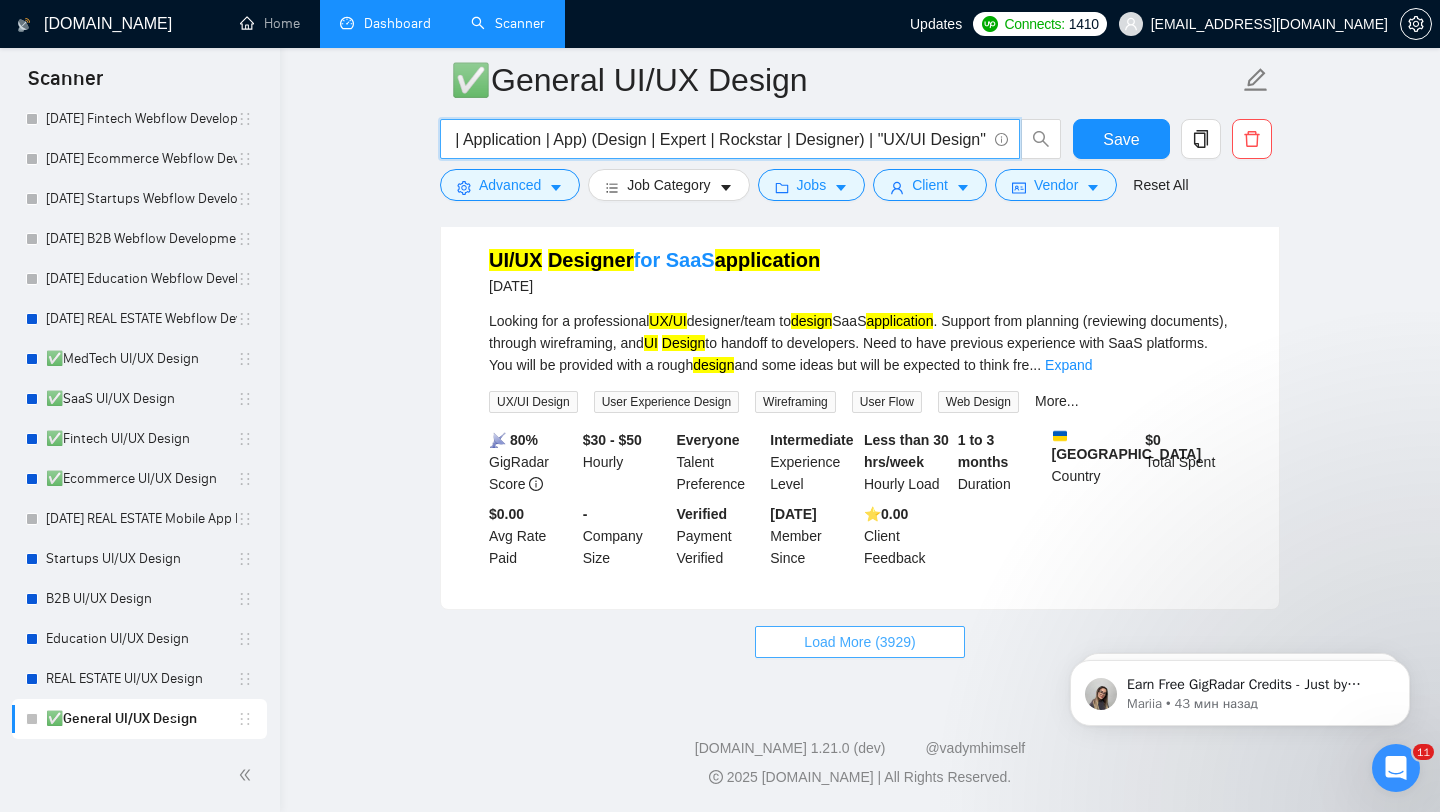type on "(UI/UX | UX | UI | UX/UI | Figma | Website | "Web App" | Platform | Application | App) (Design | Expert | Rockstar | Designer) | "UX/UI Design"" 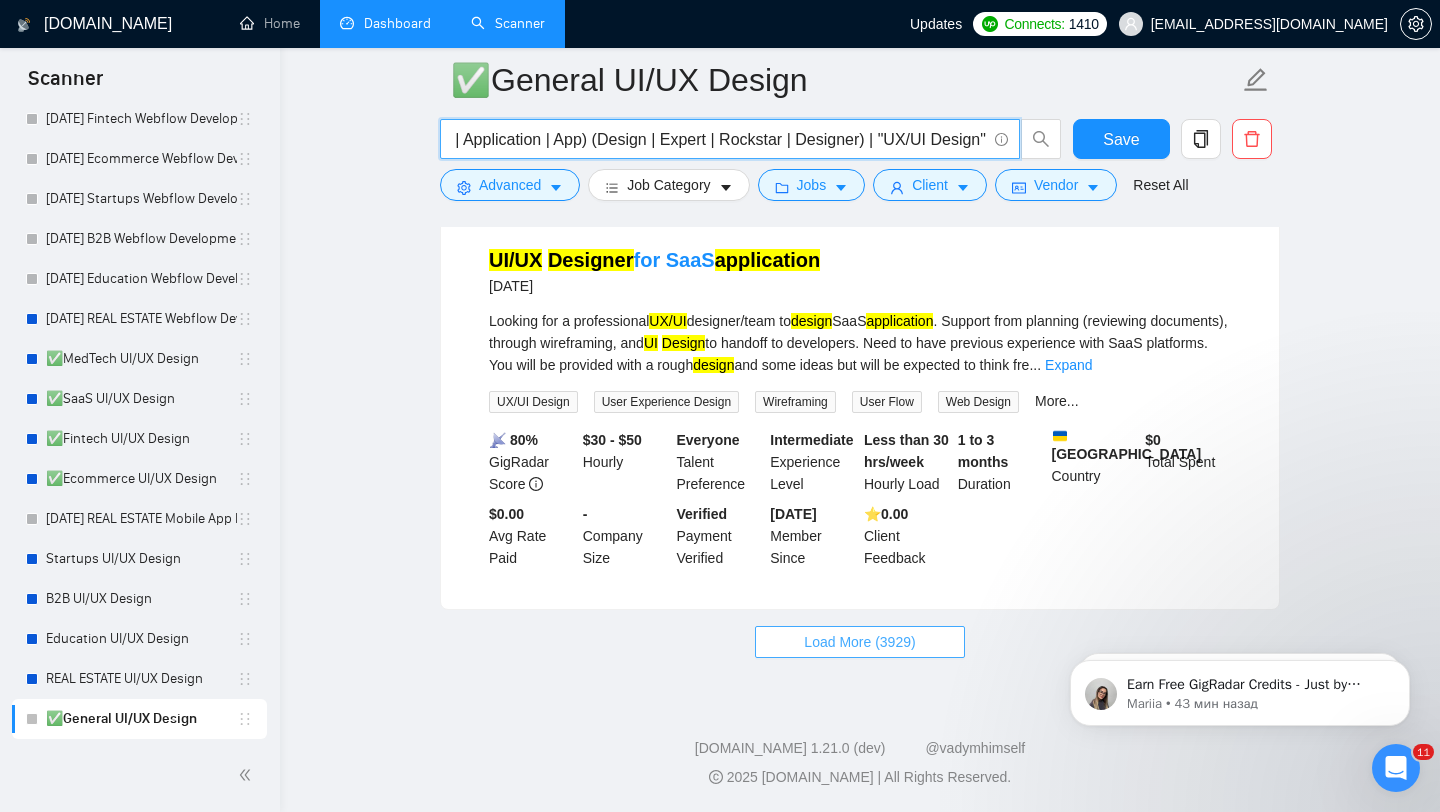 click on "Load More (3929)" at bounding box center [859, 642] 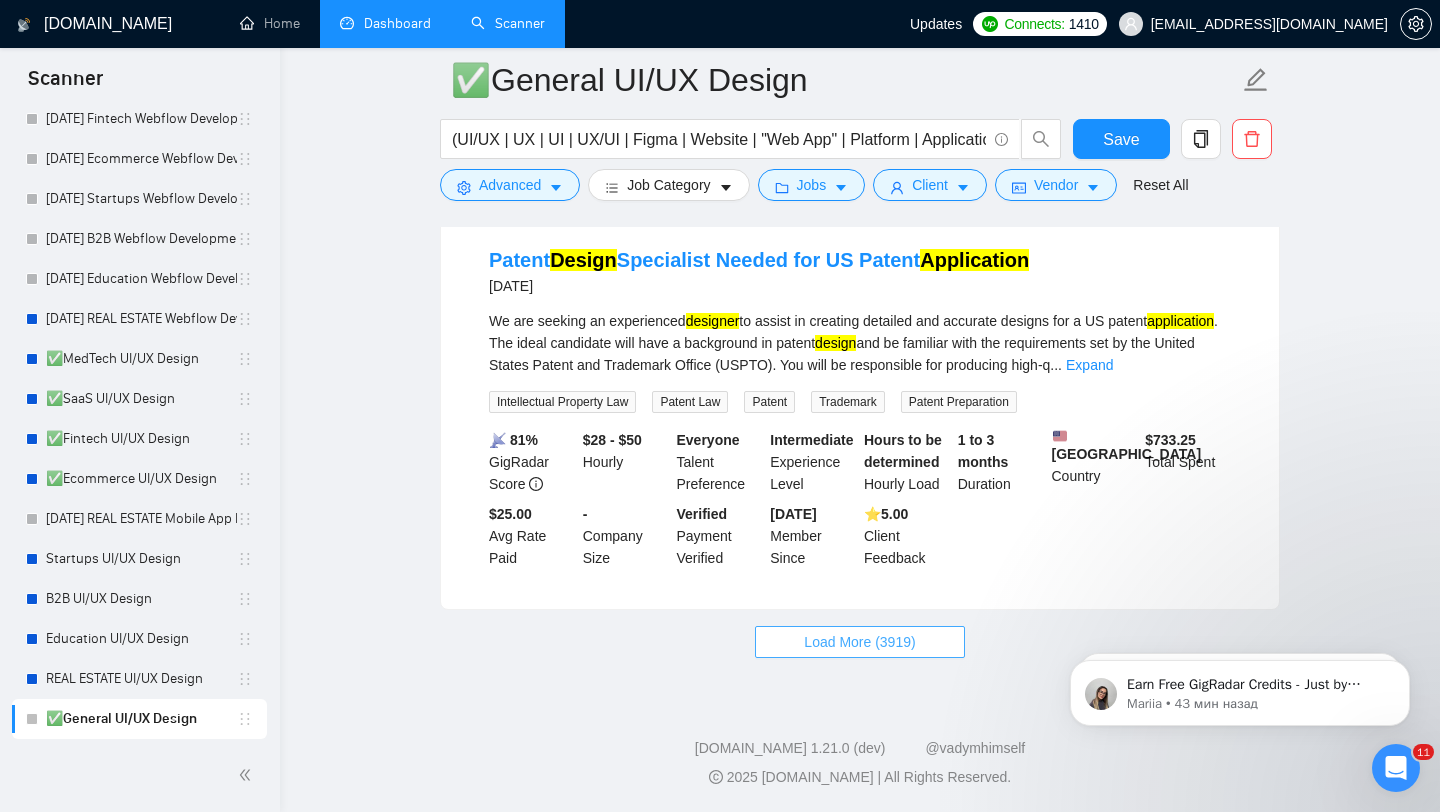 scroll, scrollTop: 8456, scrollLeft: 0, axis: vertical 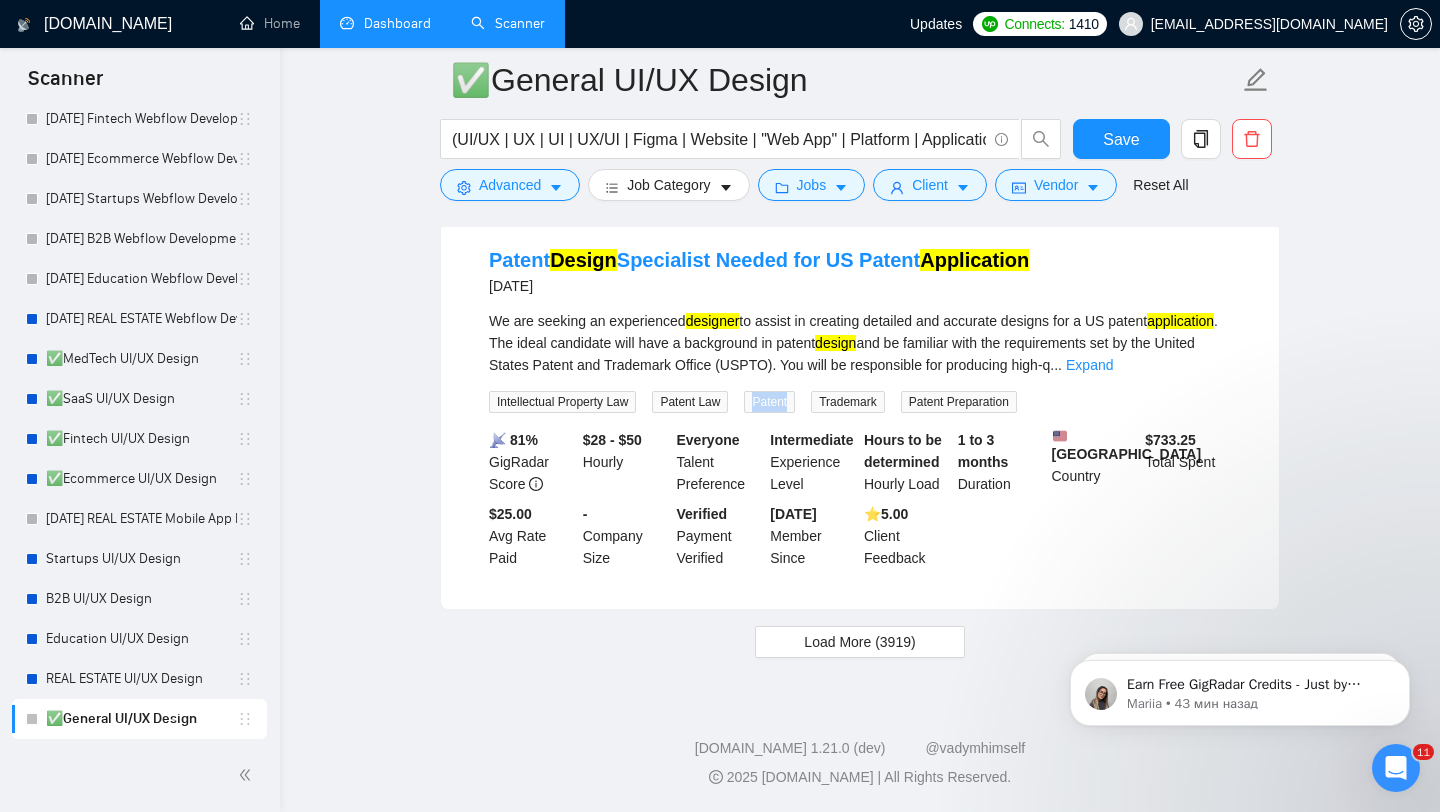 drag, startPoint x: 809, startPoint y: 388, endPoint x: 762, endPoint y: 388, distance: 47 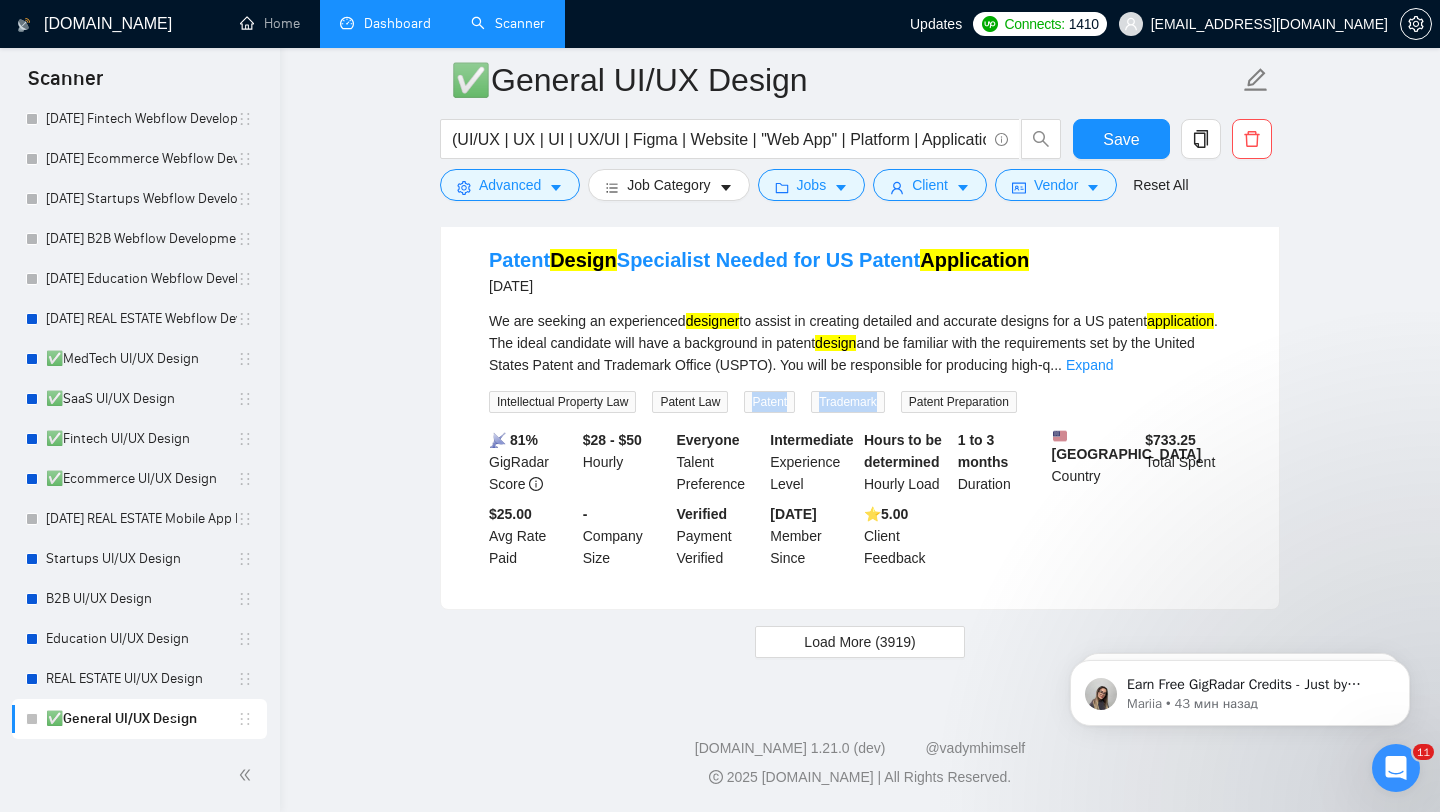 drag, startPoint x: 896, startPoint y: 383, endPoint x: 763, endPoint y: 388, distance: 133.09395 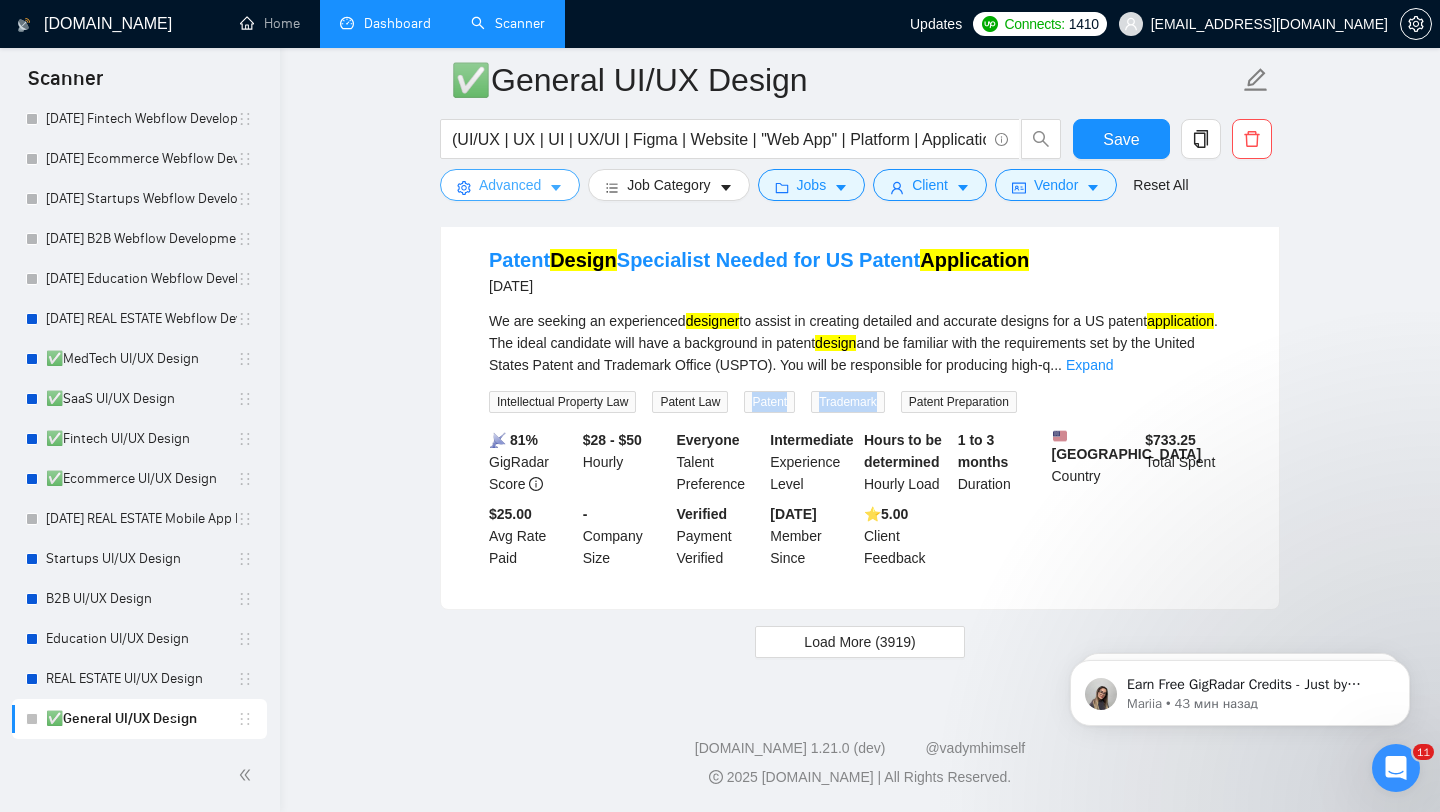 click on "Advanced" at bounding box center [510, 185] 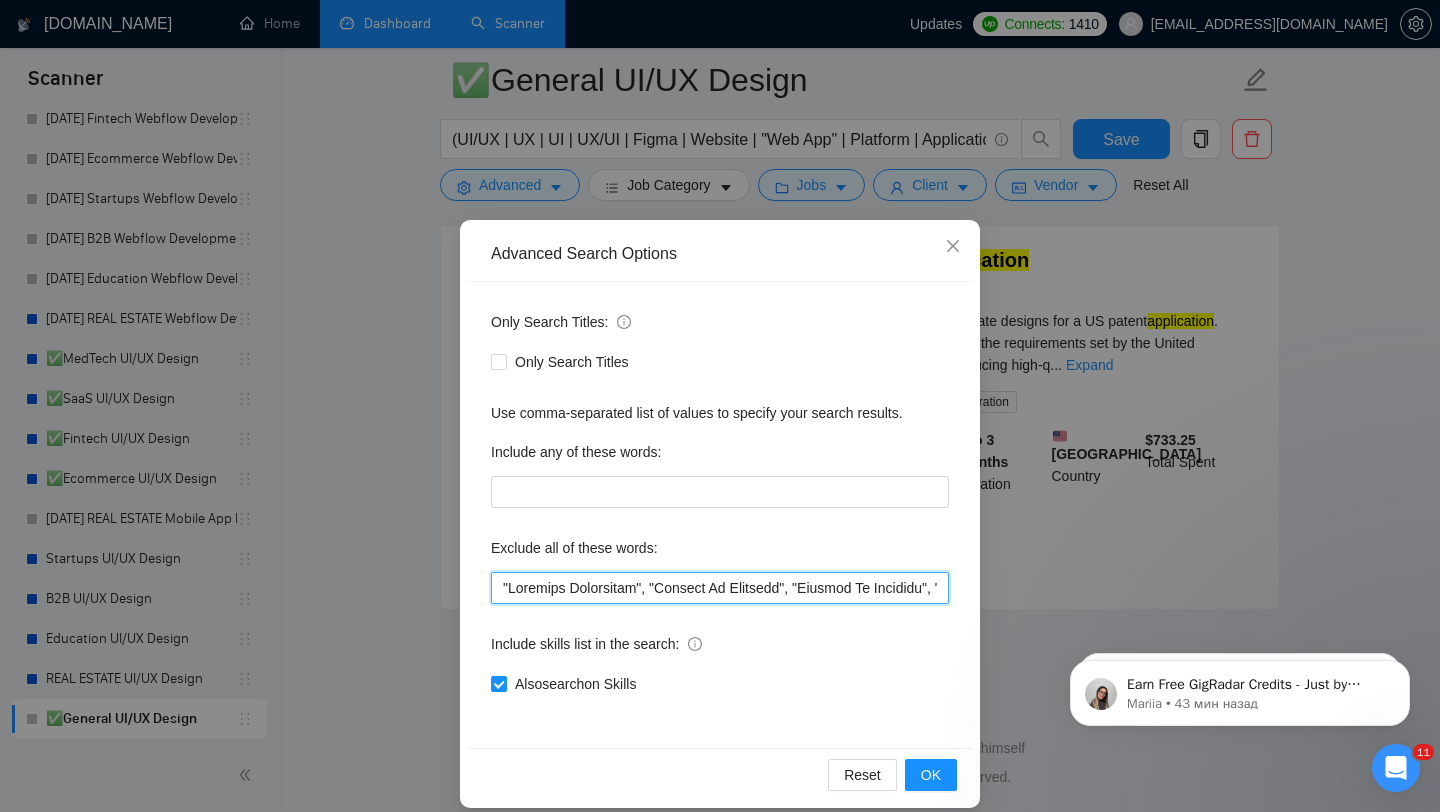 click at bounding box center (720, 588) 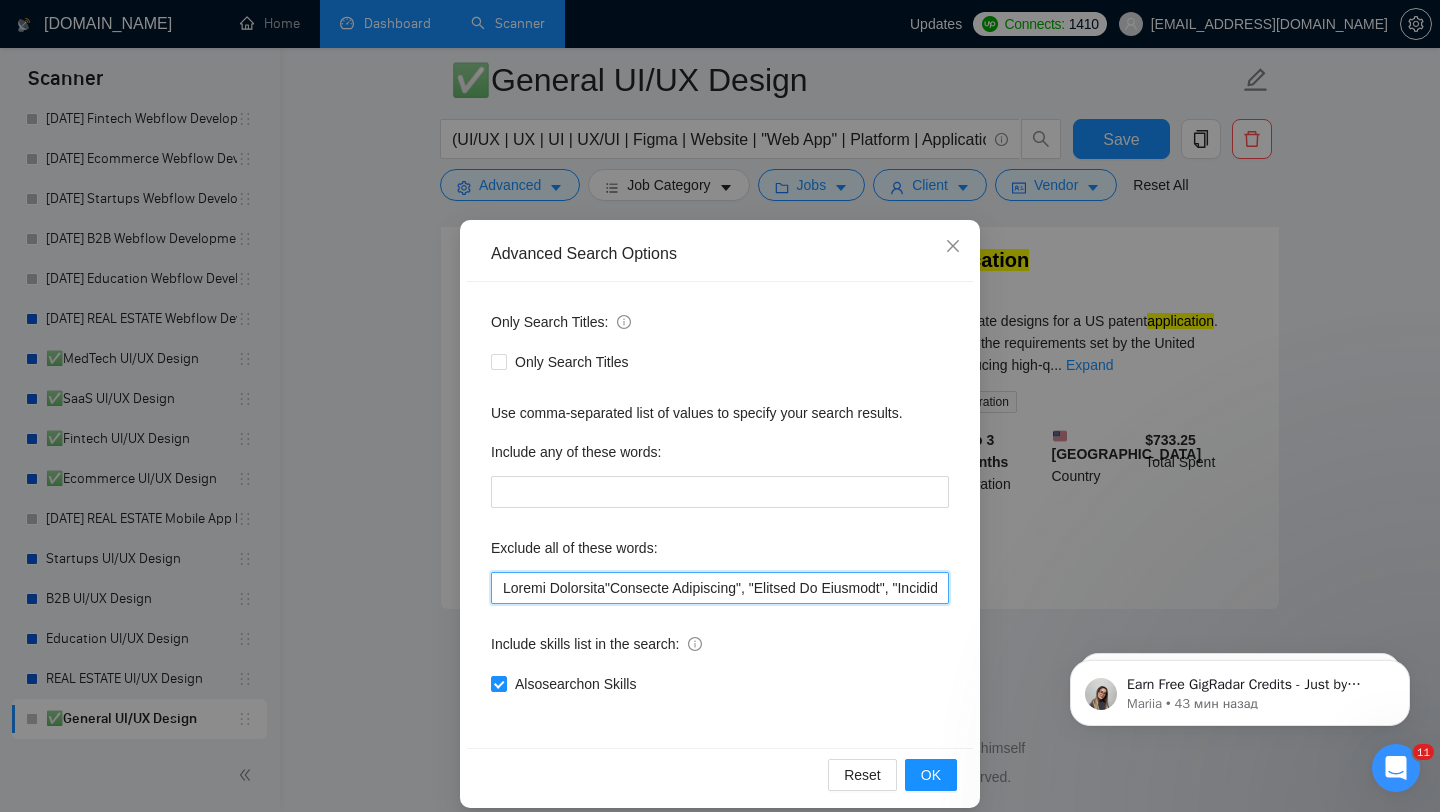 click at bounding box center (720, 588) 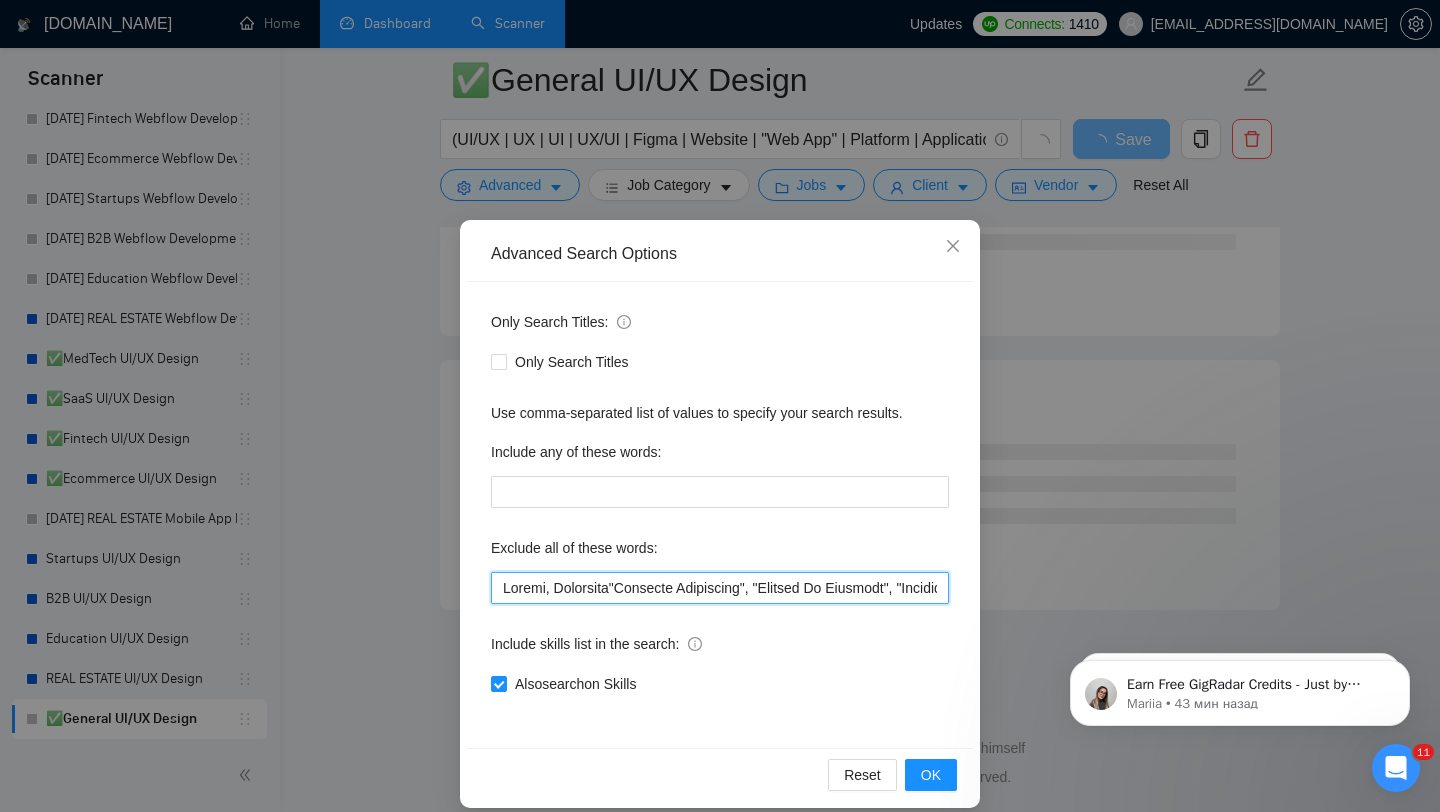 click at bounding box center (720, 588) 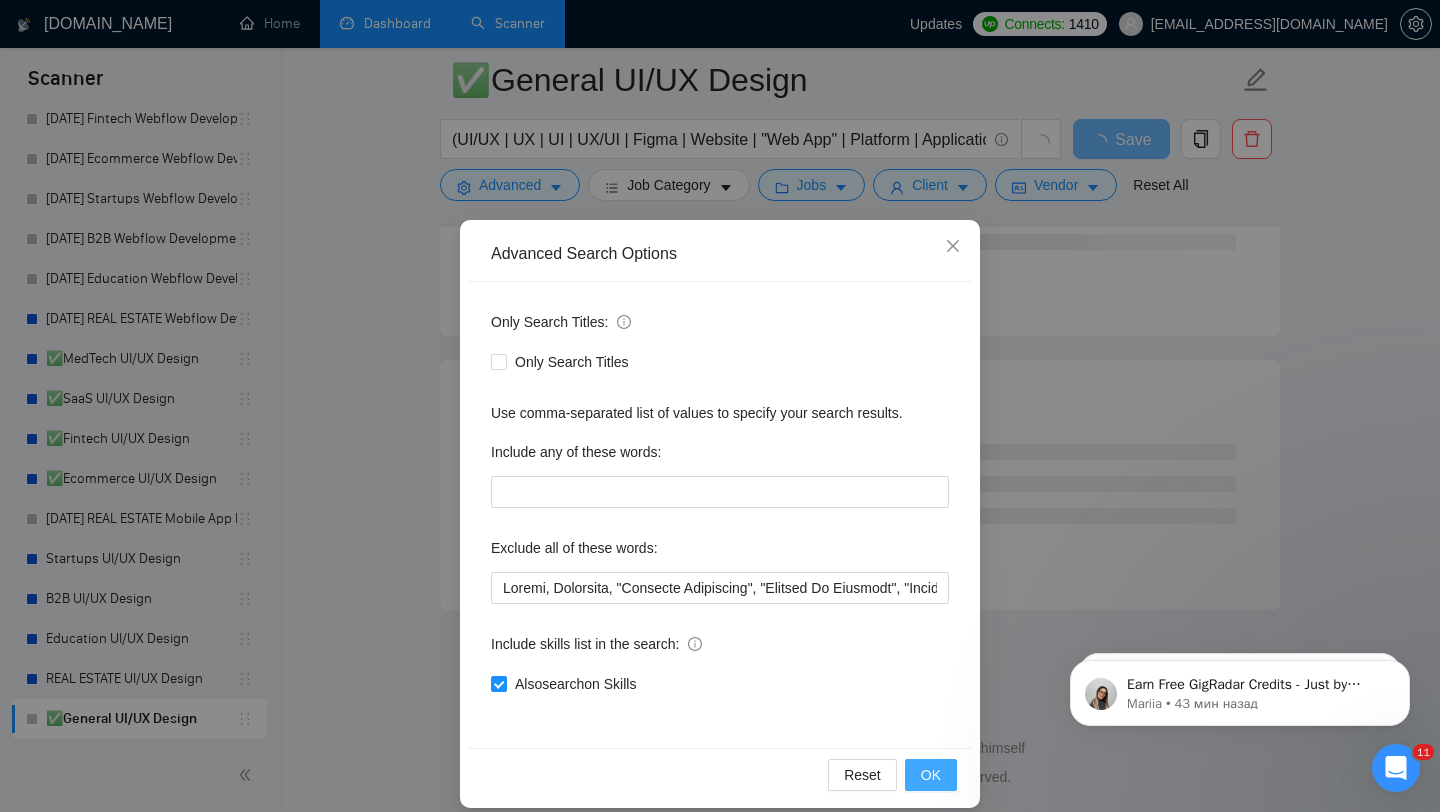 click on "OK" at bounding box center [931, 775] 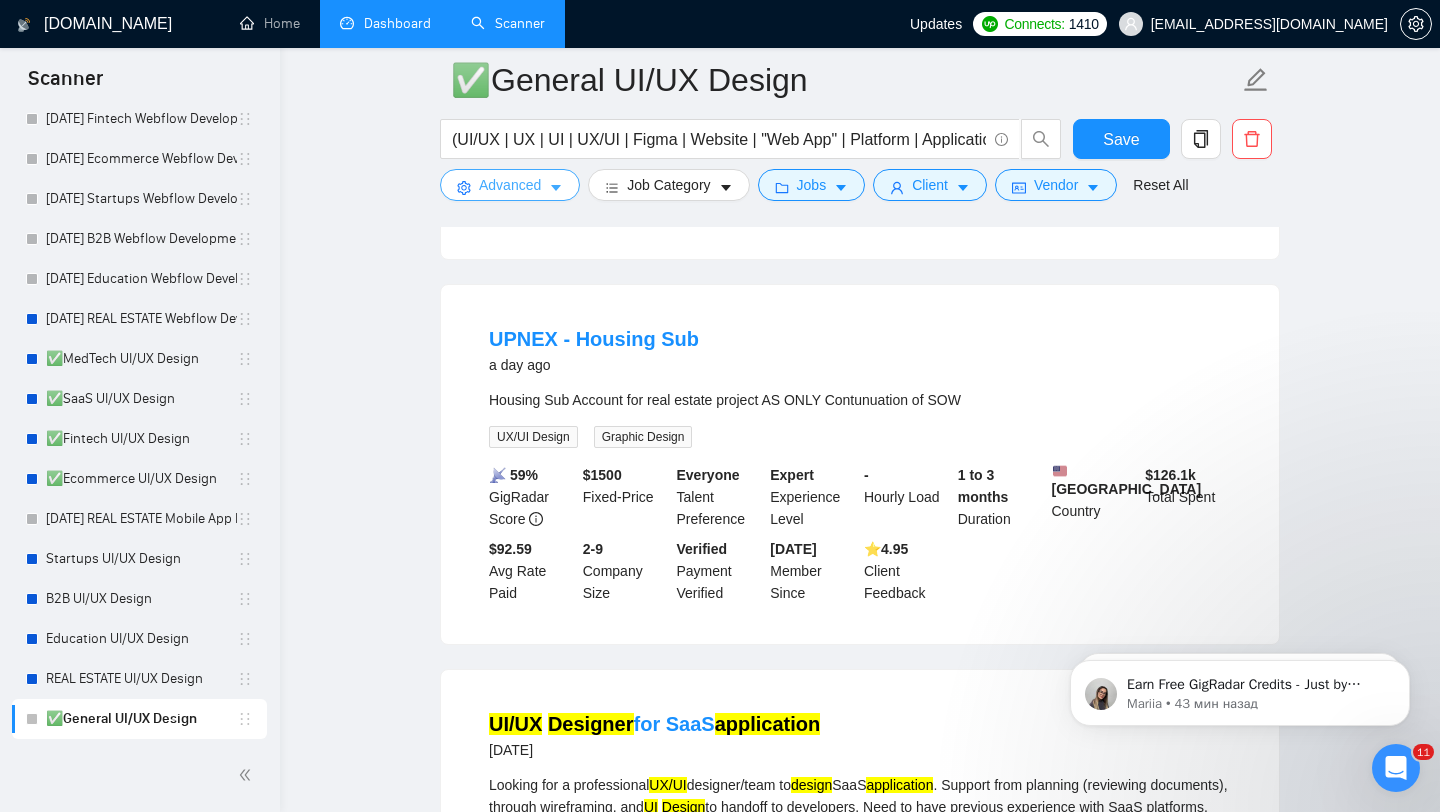 scroll, scrollTop: 4115, scrollLeft: 0, axis: vertical 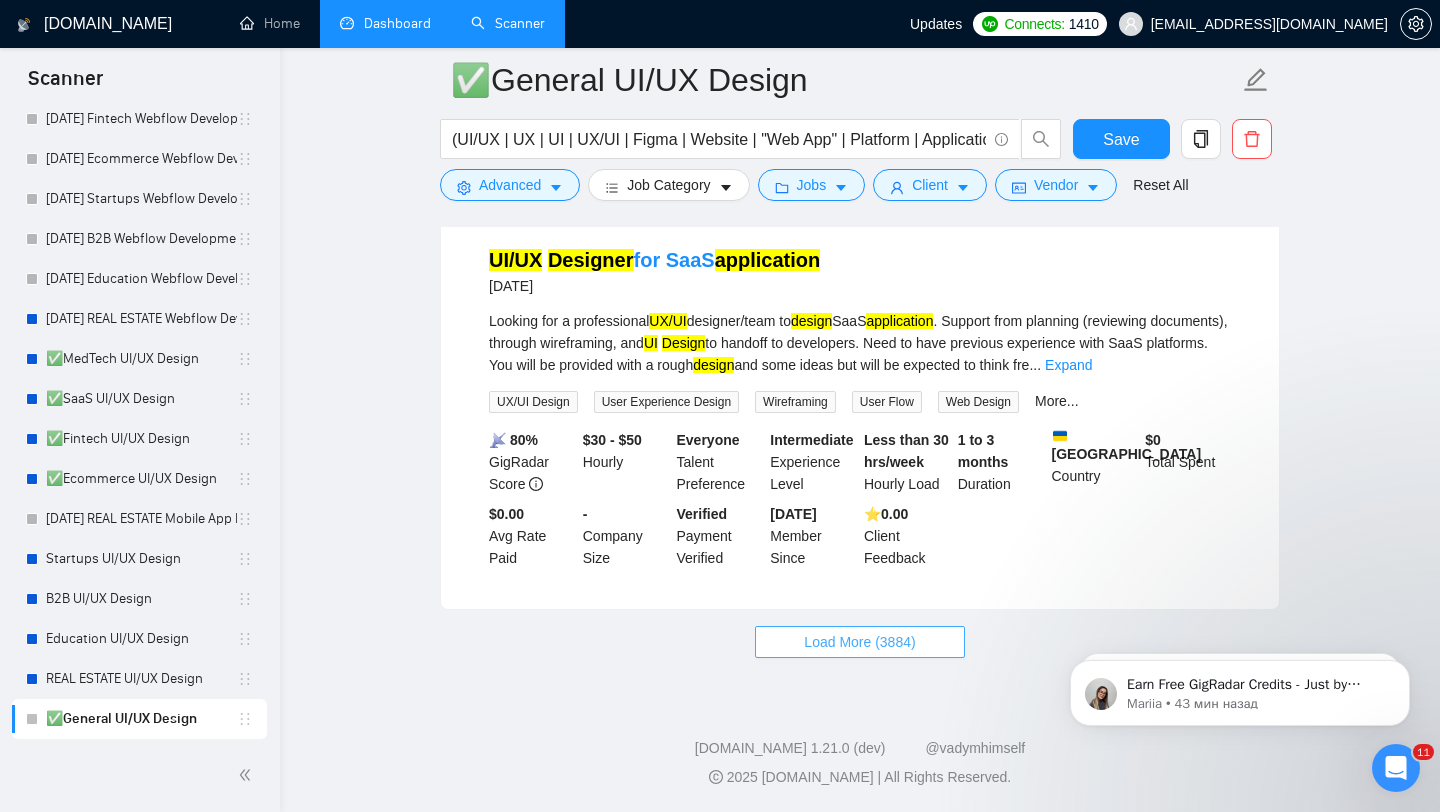 click on "Load More (3884)" at bounding box center (859, 642) 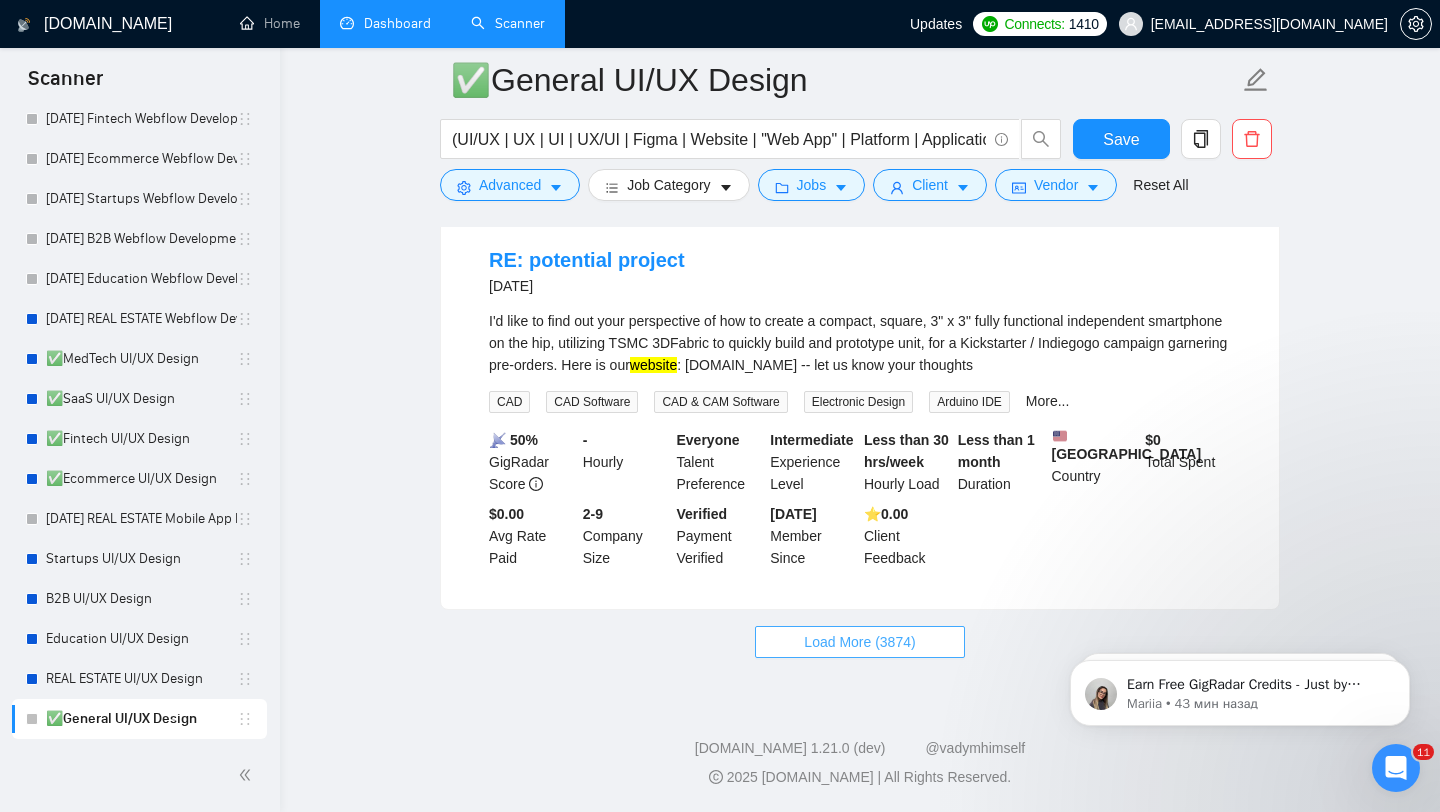 scroll, scrollTop: 8351, scrollLeft: 0, axis: vertical 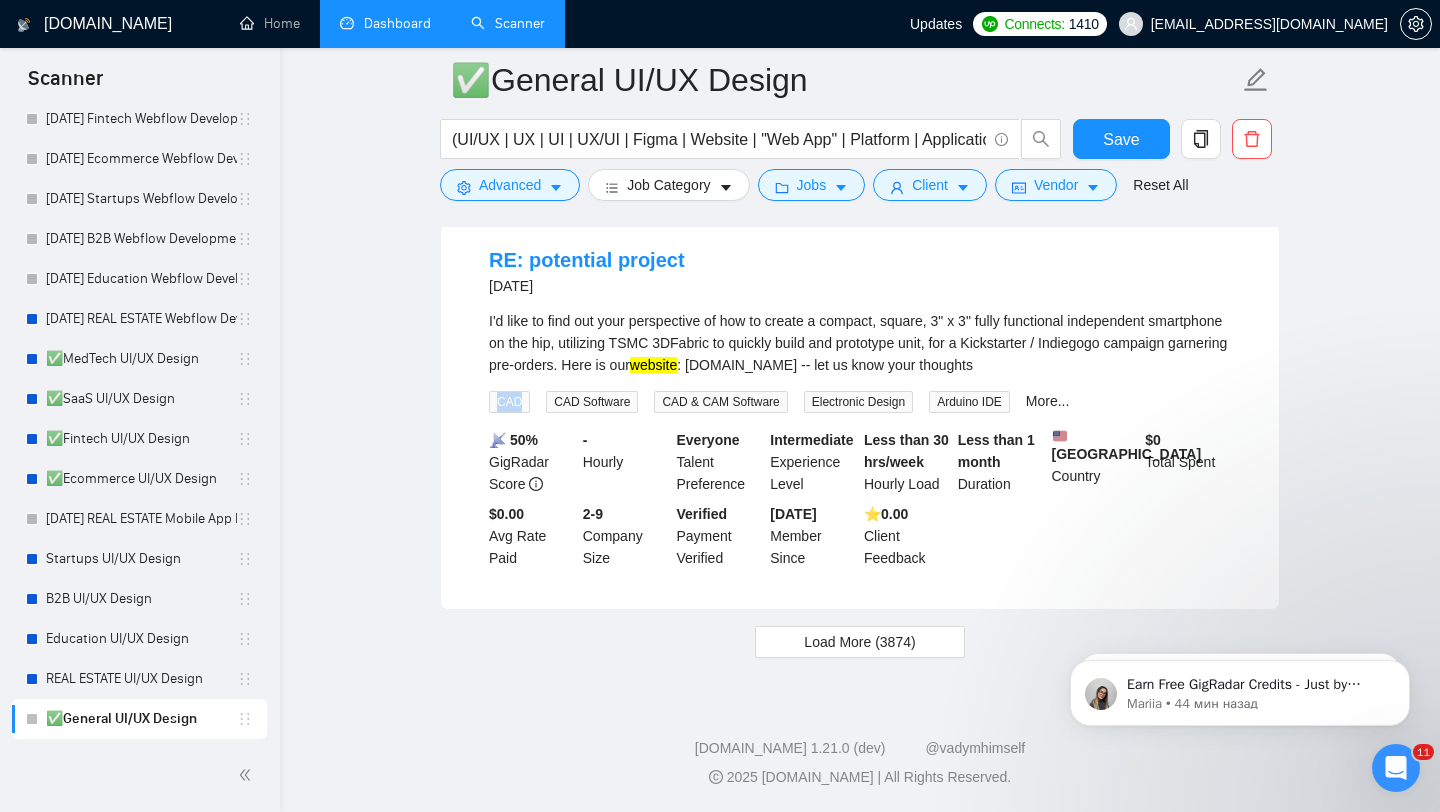 drag, startPoint x: 486, startPoint y: 489, endPoint x: 530, endPoint y: 489, distance: 44 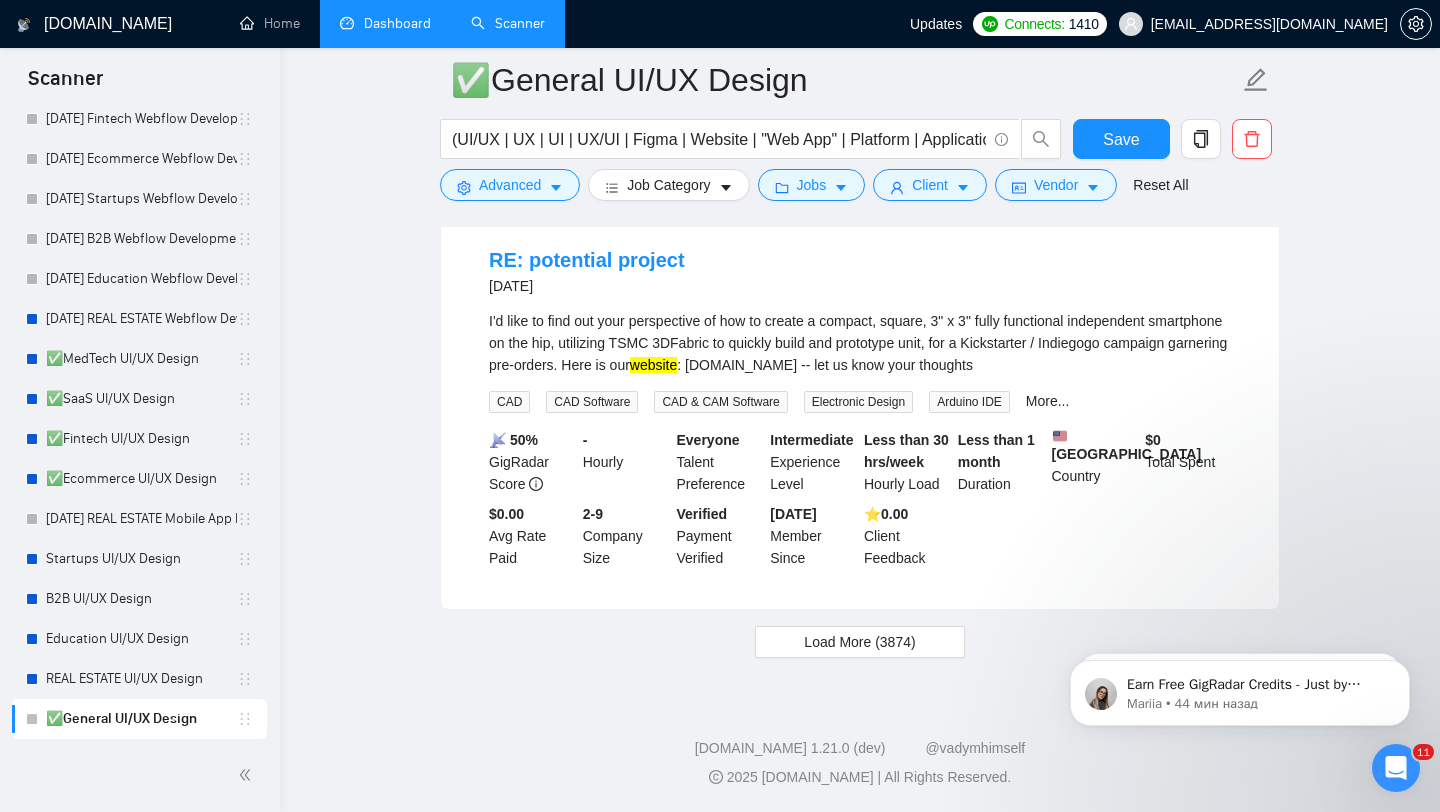 click on "✅General UI/UX Design (UI/UX | UX | UI | UX/UI | Figma | Website | "Web App" | Platform | Application | App) (Design | Expert | Rockstar | Designer) | "UX/UI Design" Save Advanced   Job Category   Jobs   Client   Vendor   Reset All" at bounding box center [860, 129] 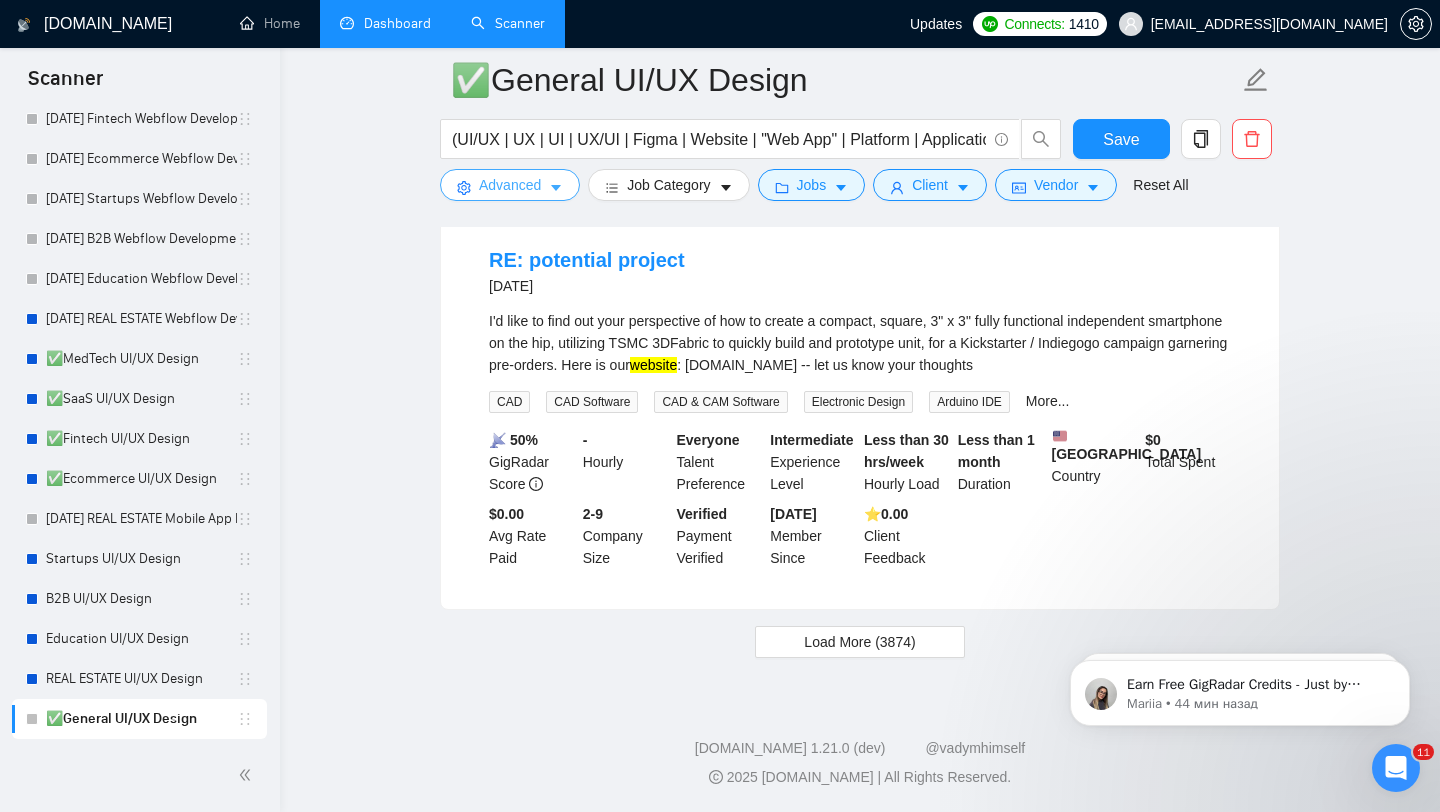 click on "Advanced" at bounding box center (510, 185) 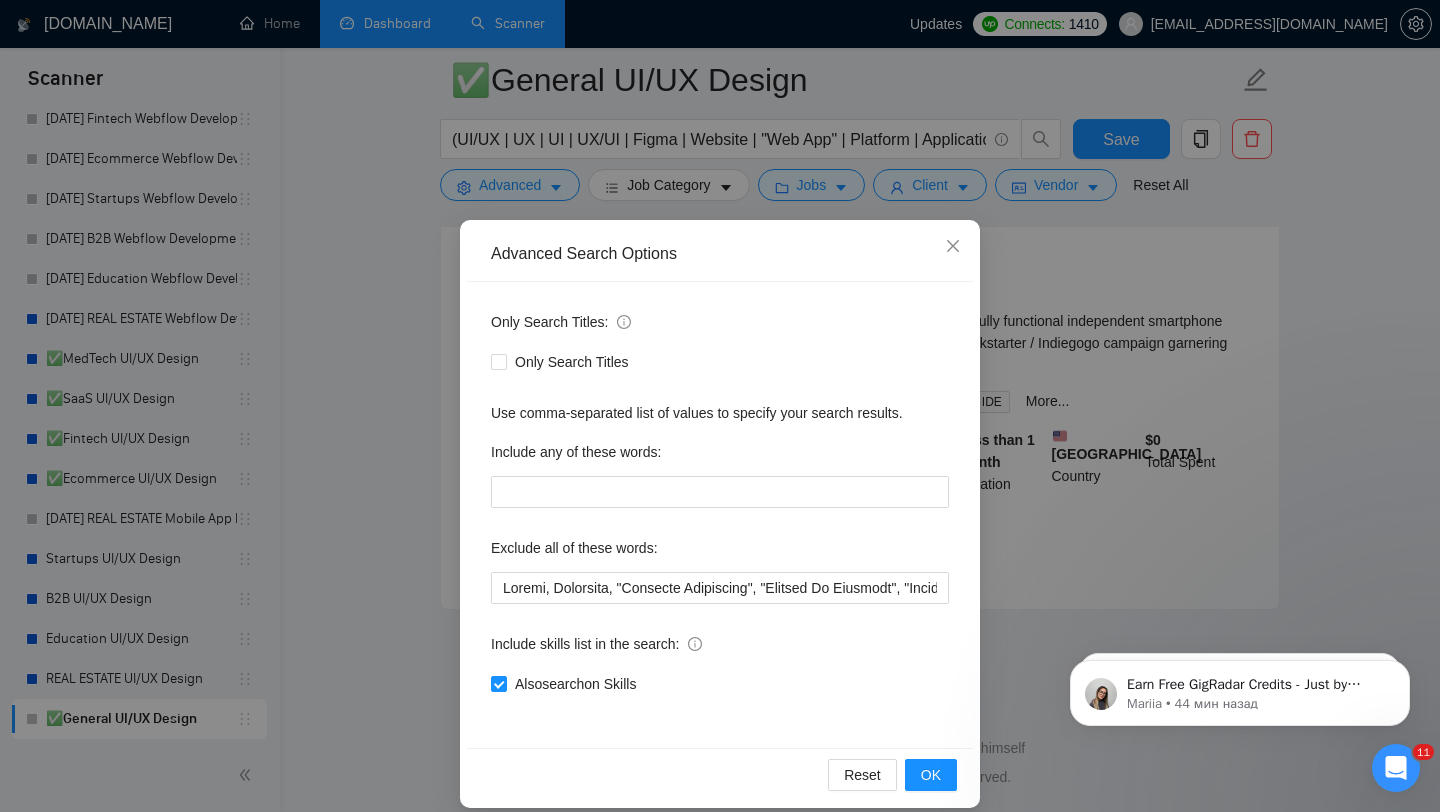 click on "Exclude all of these words:" at bounding box center [720, 552] 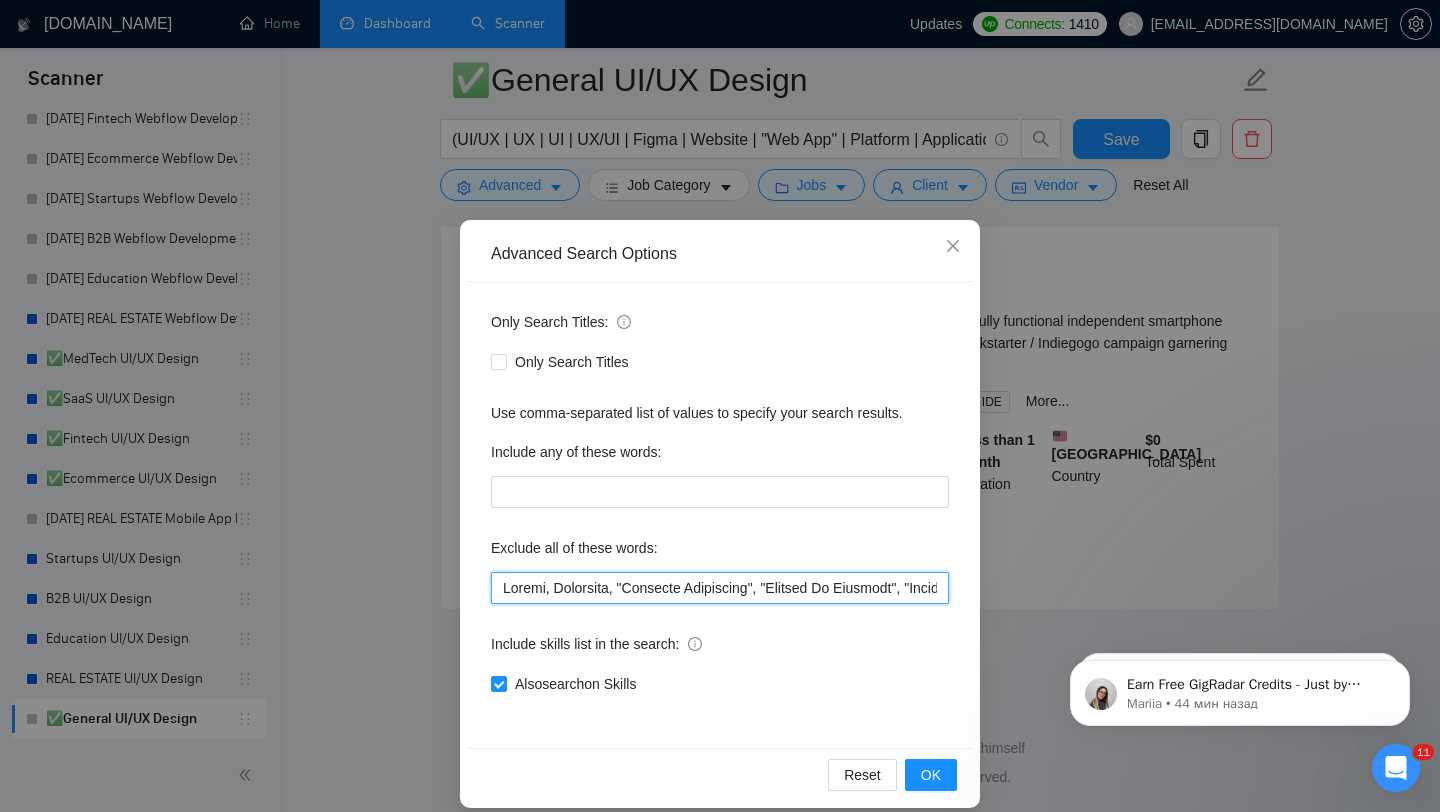 click at bounding box center (720, 588) 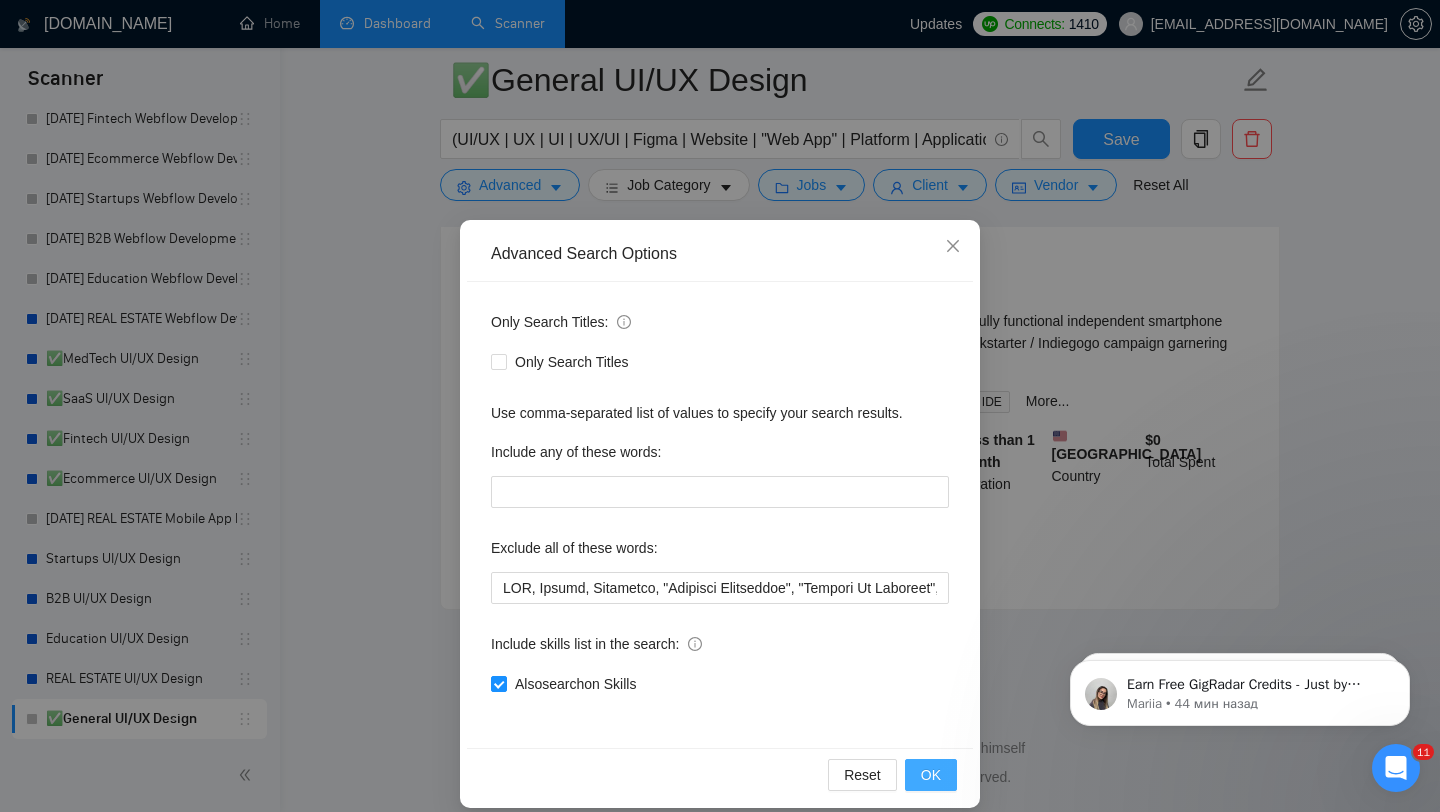 click on "OK" at bounding box center (931, 775) 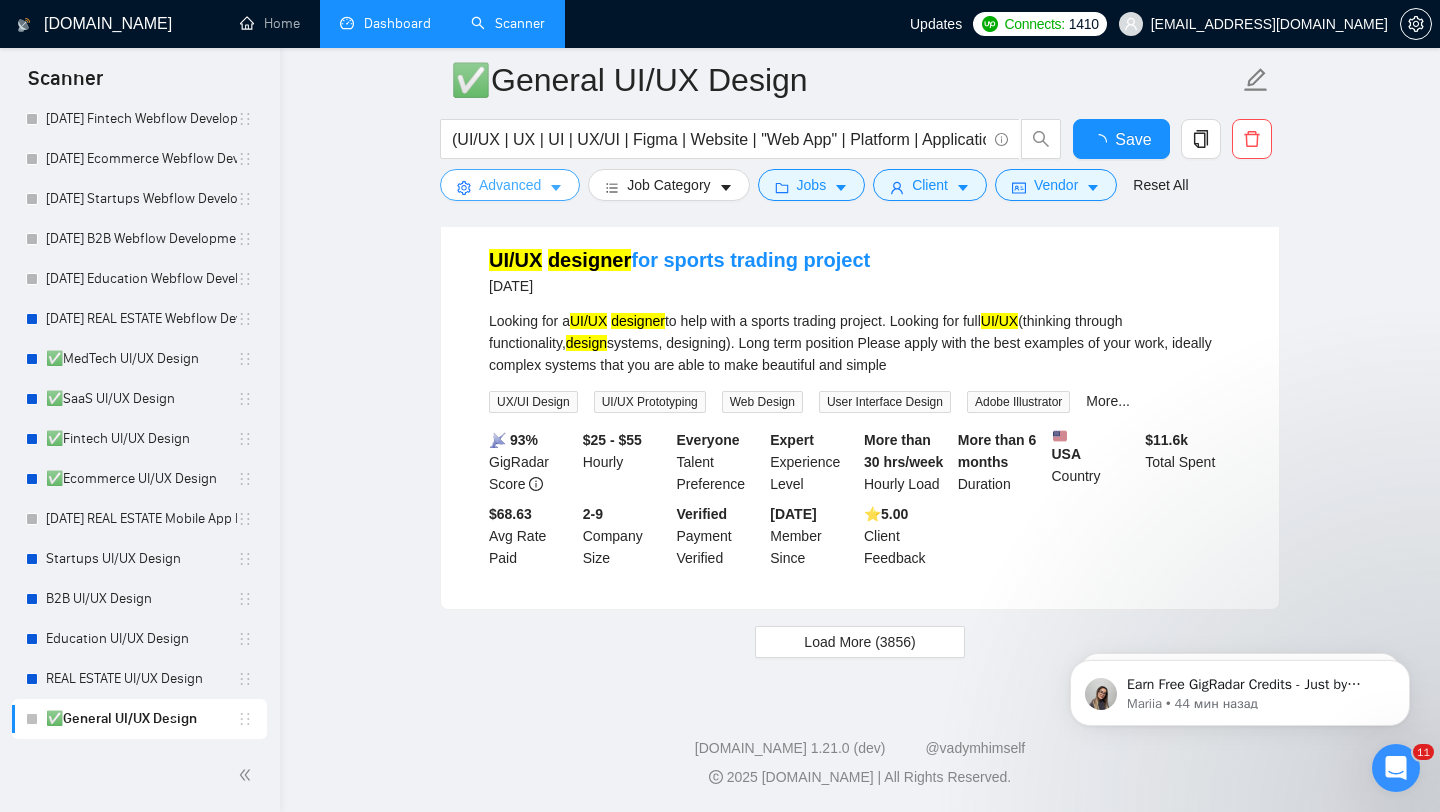 scroll, scrollTop: 4043, scrollLeft: 0, axis: vertical 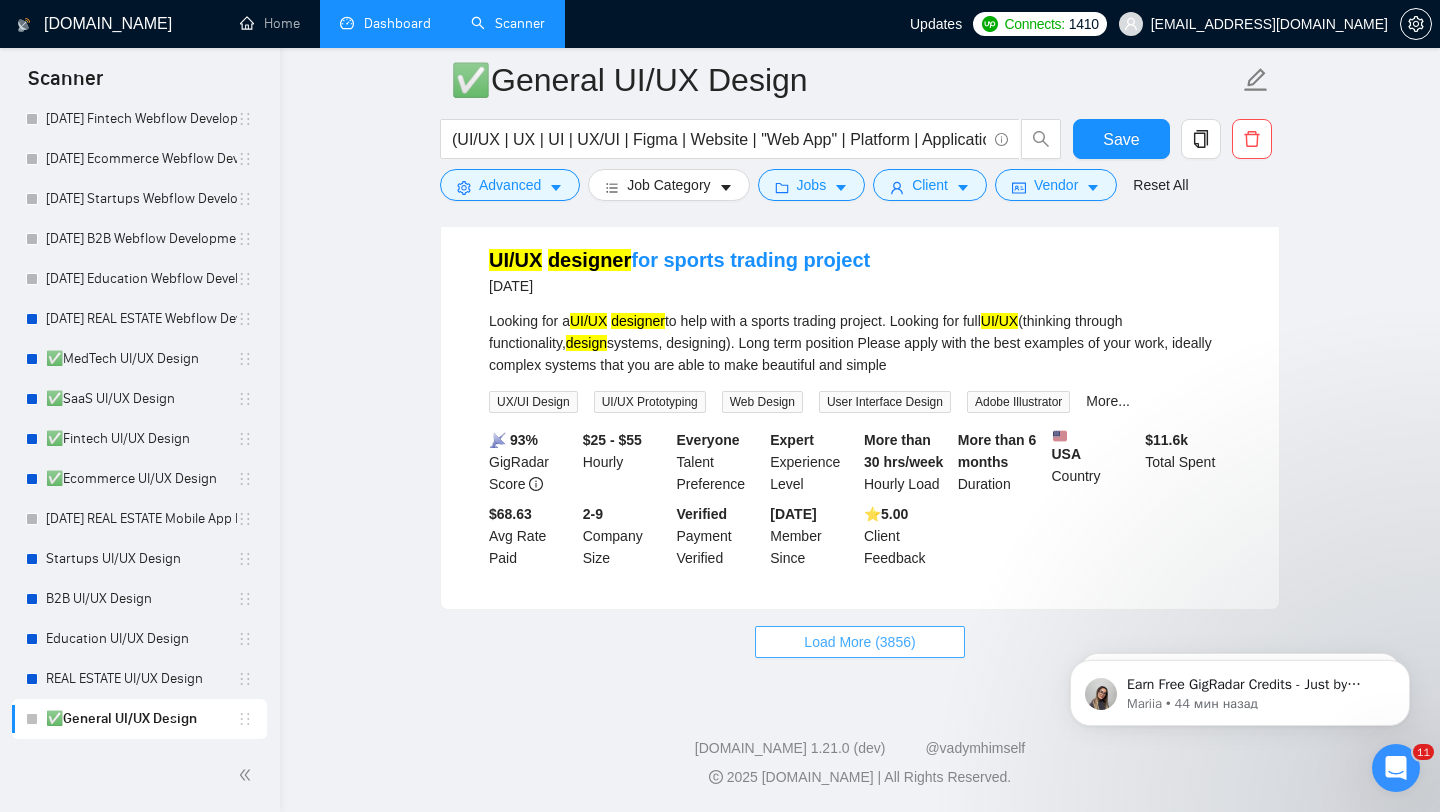 click on "Load More (3856)" at bounding box center [859, 642] 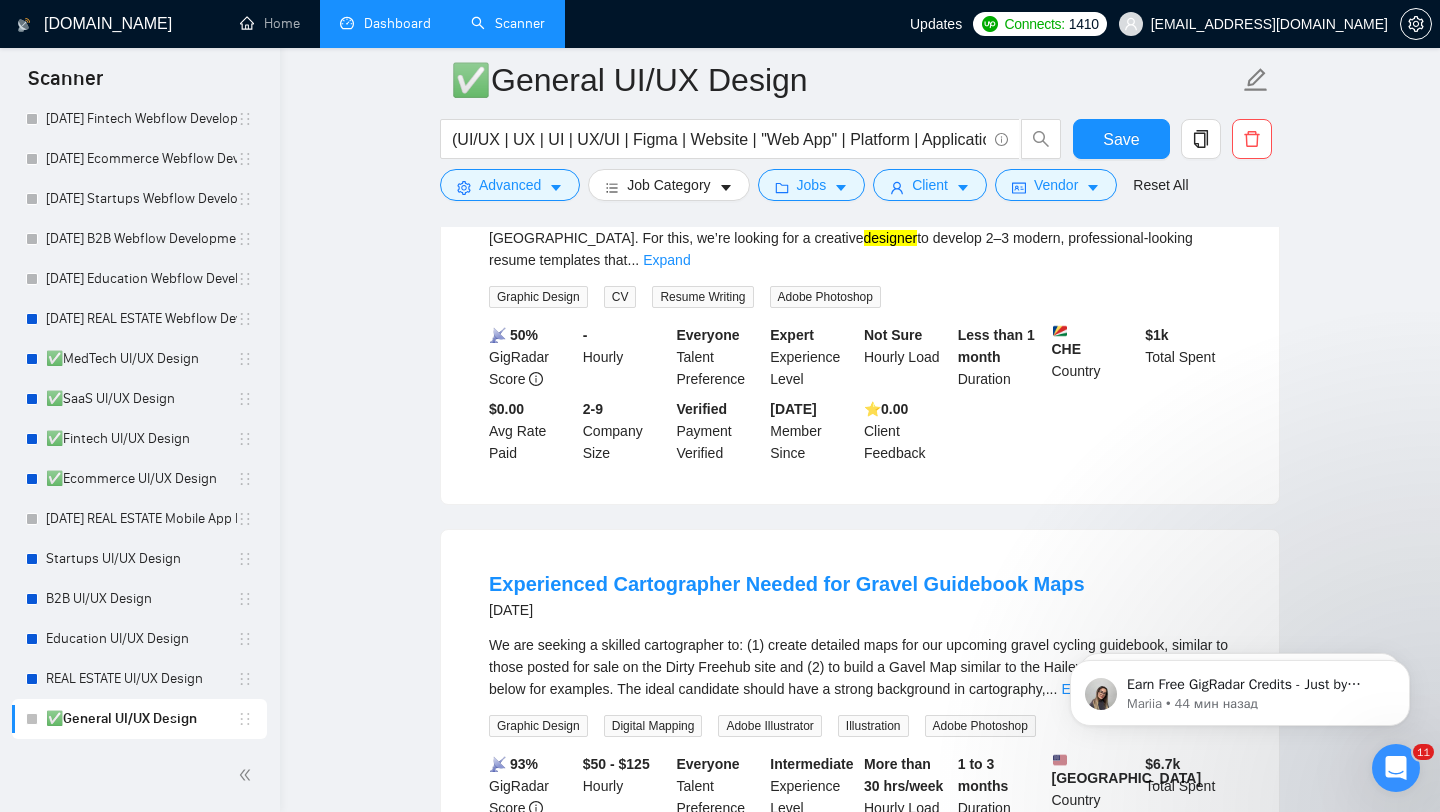 scroll, scrollTop: 7512, scrollLeft: 0, axis: vertical 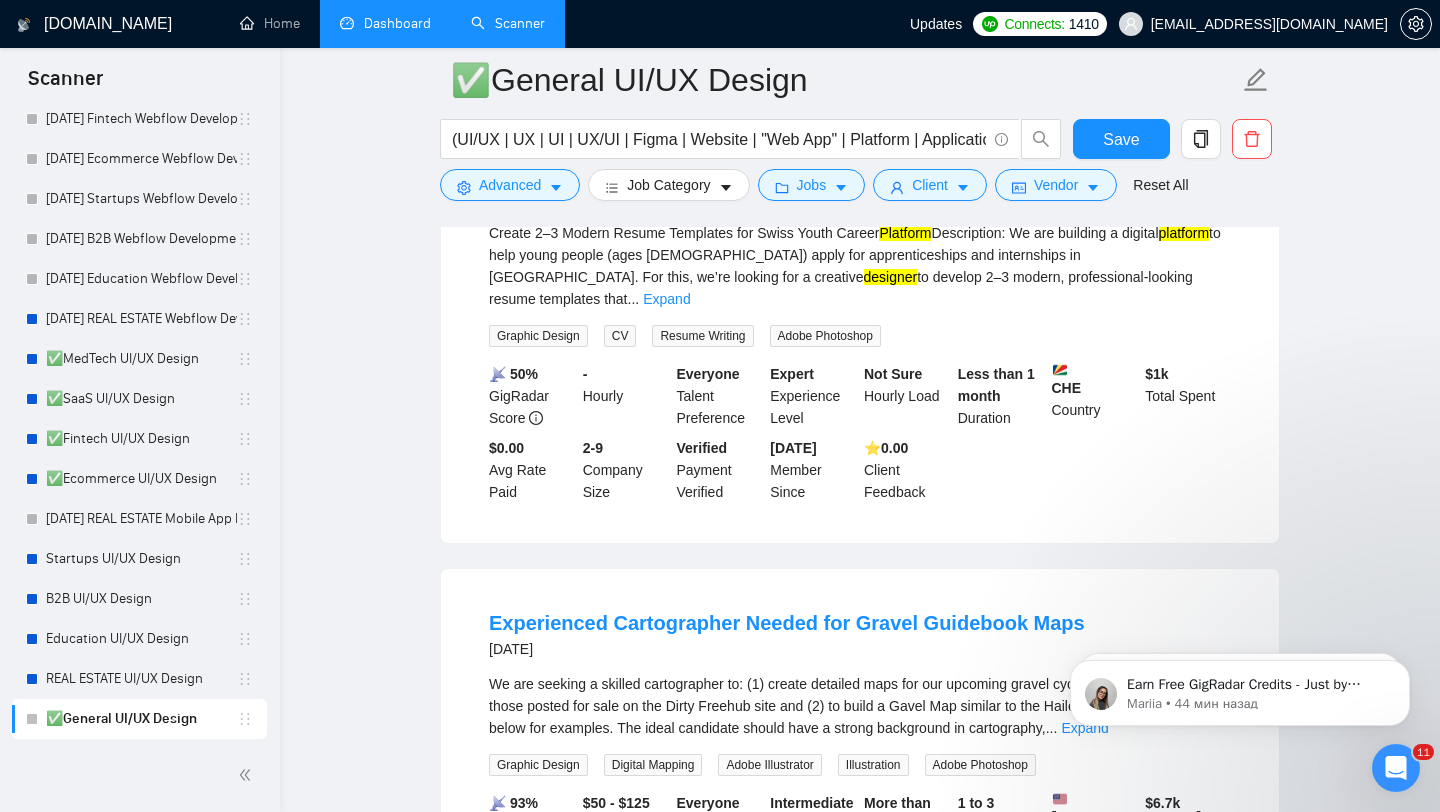 drag, startPoint x: 634, startPoint y: 247, endPoint x: 467, endPoint y: 246, distance: 167.00299 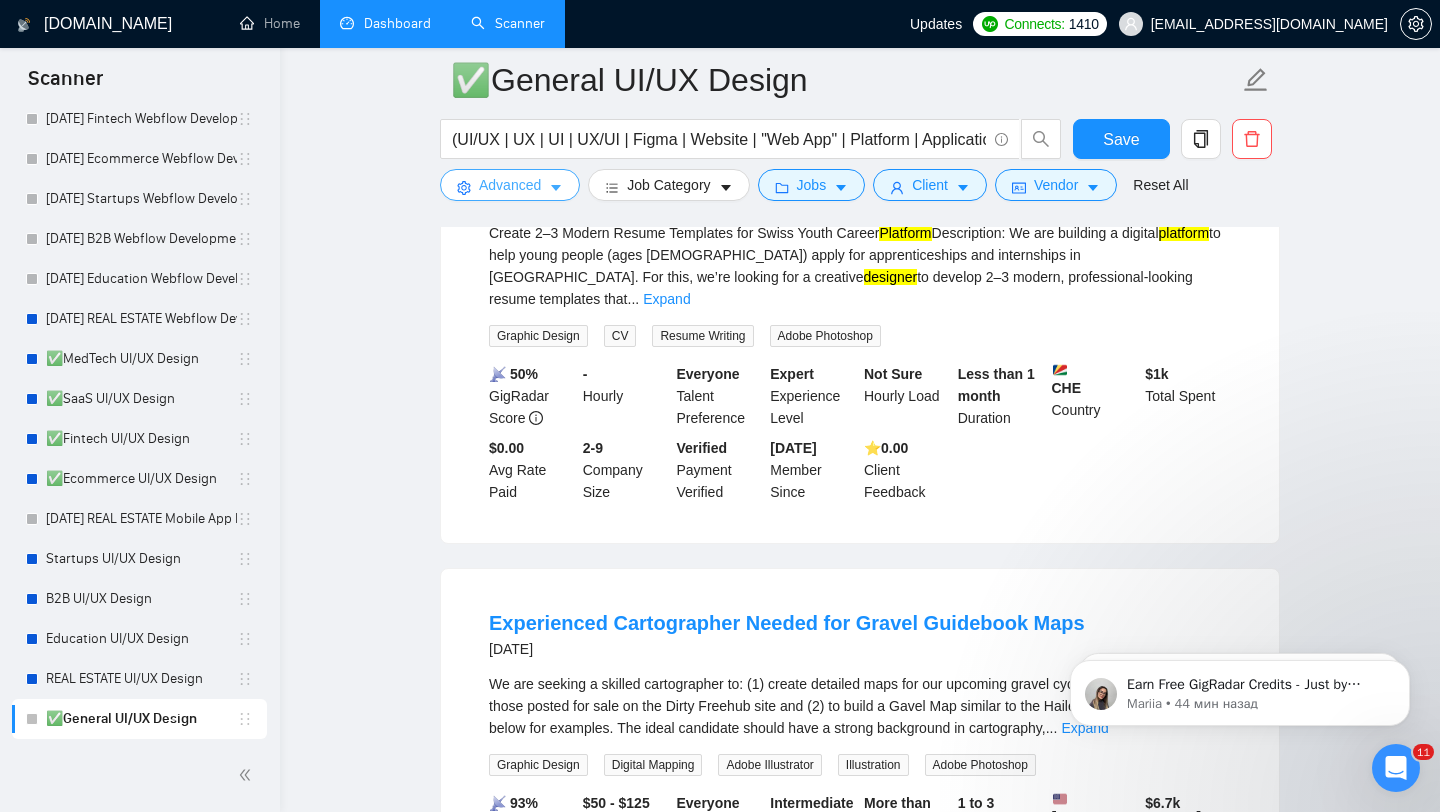 click on "Advanced" at bounding box center (510, 185) 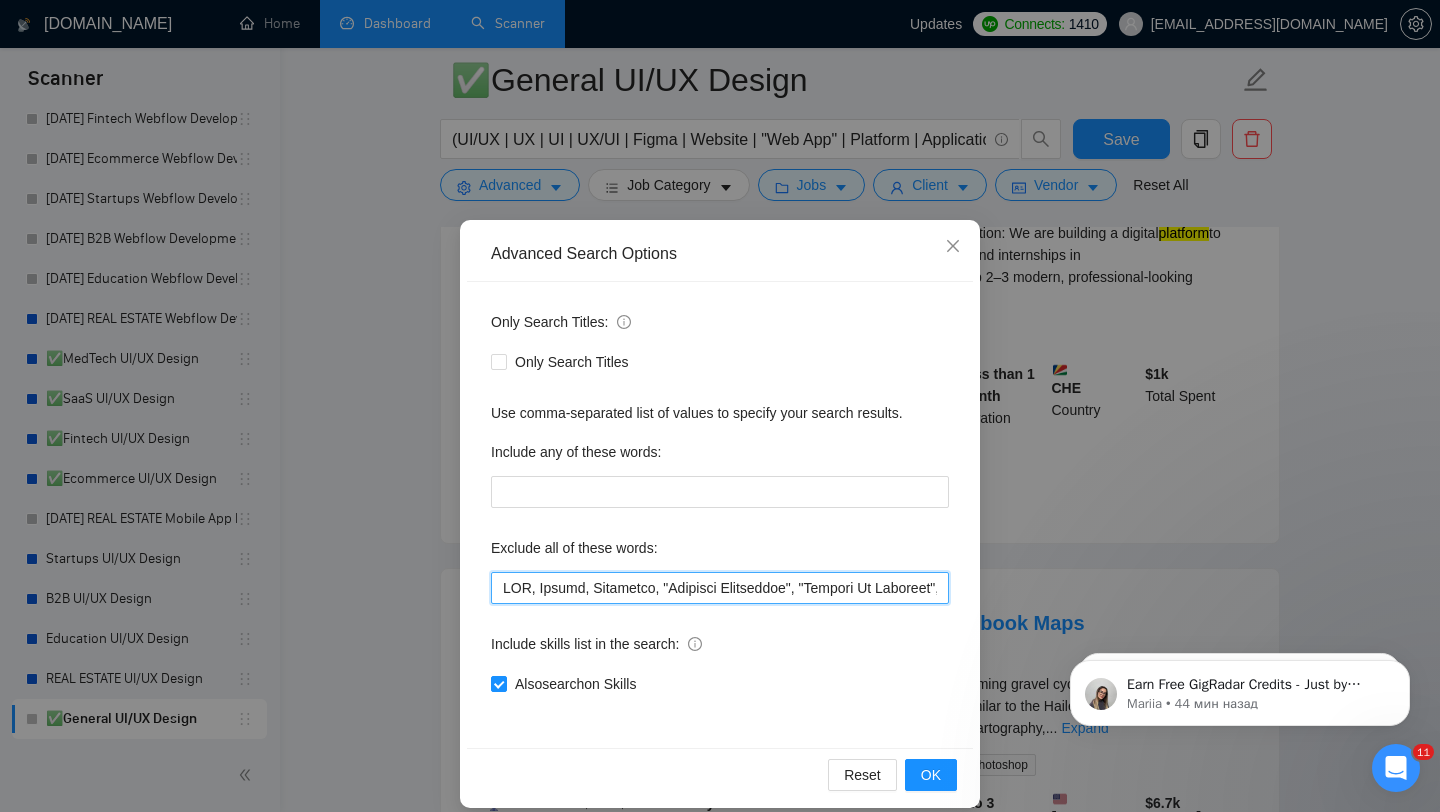 click at bounding box center [720, 588] 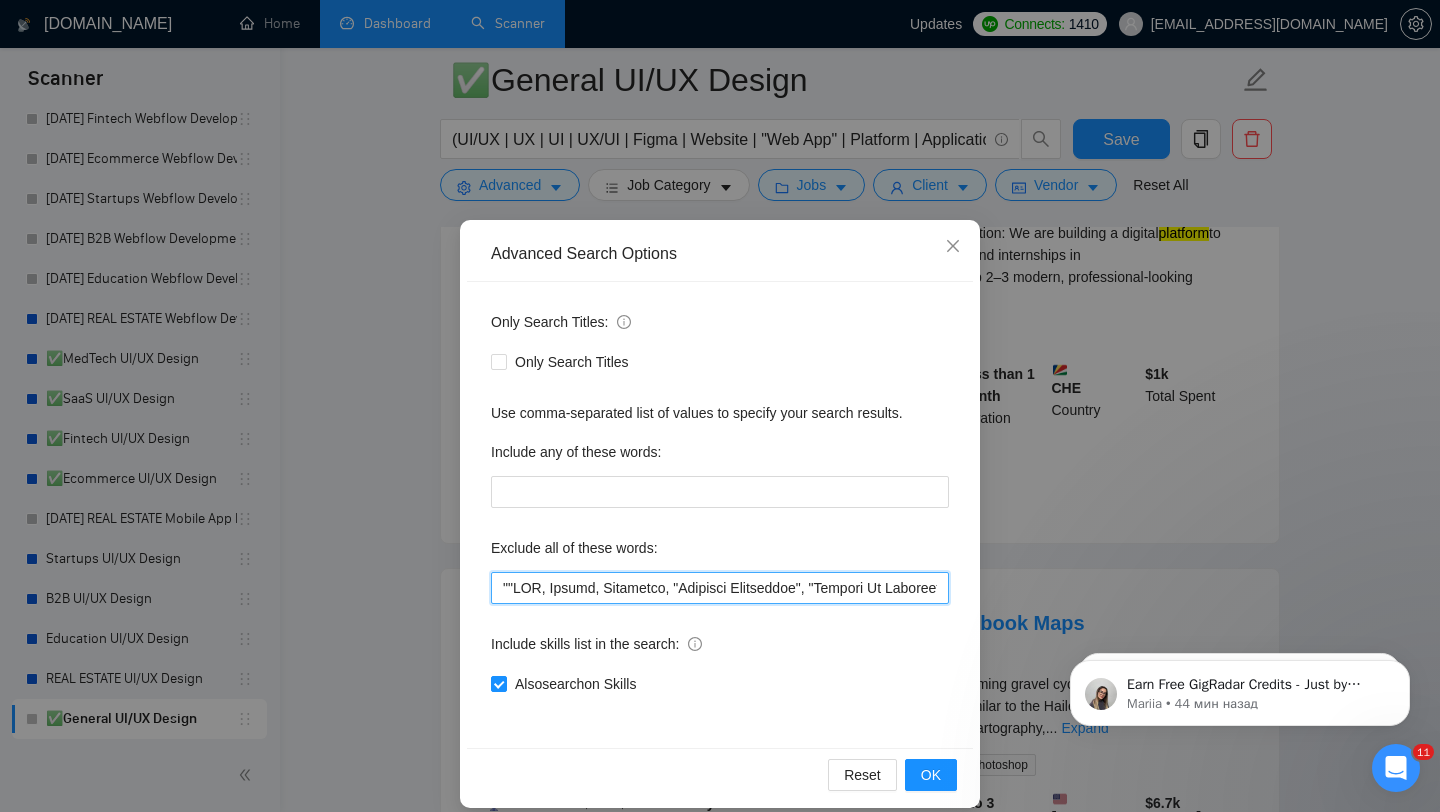 paste on "CV Design" 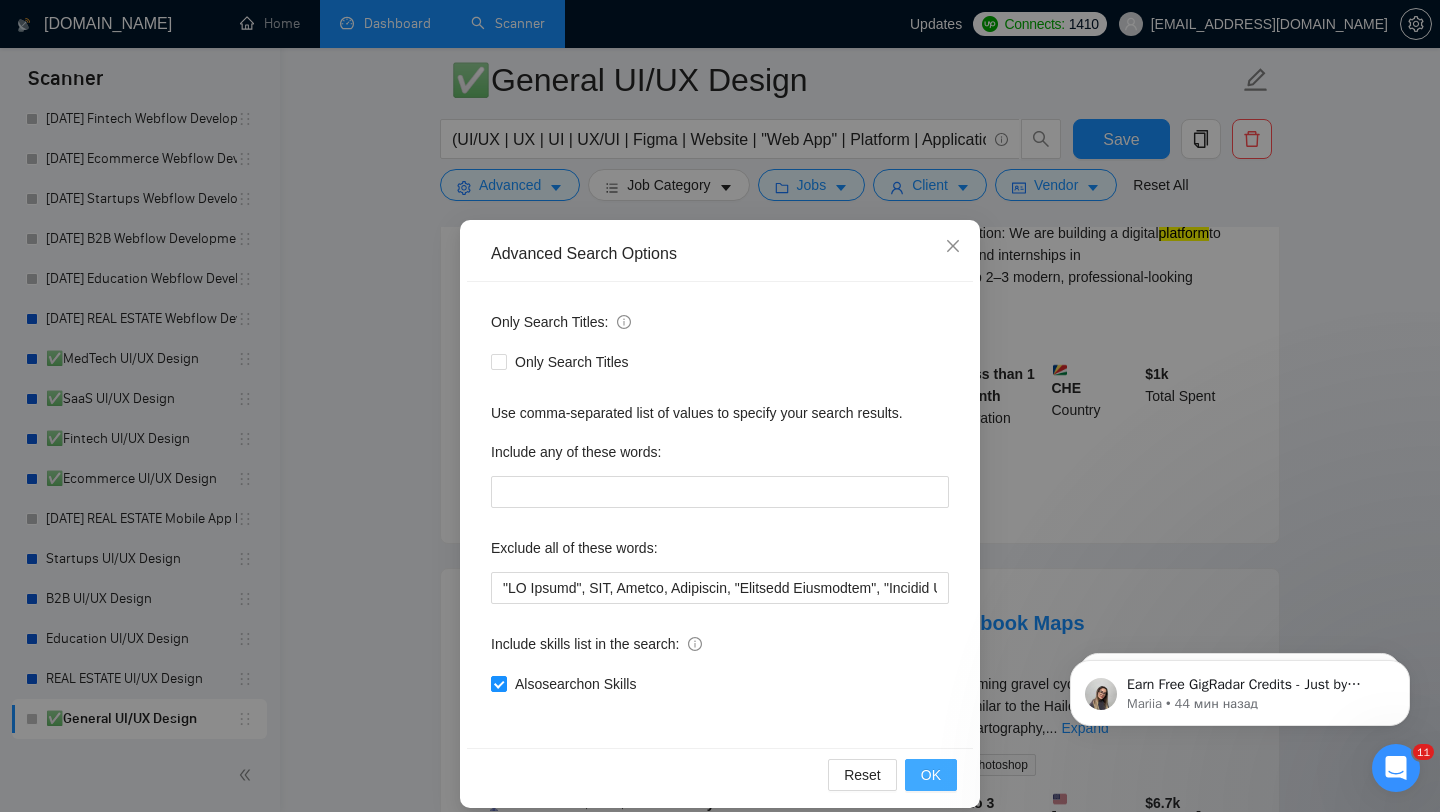 click on "OK" at bounding box center (931, 775) 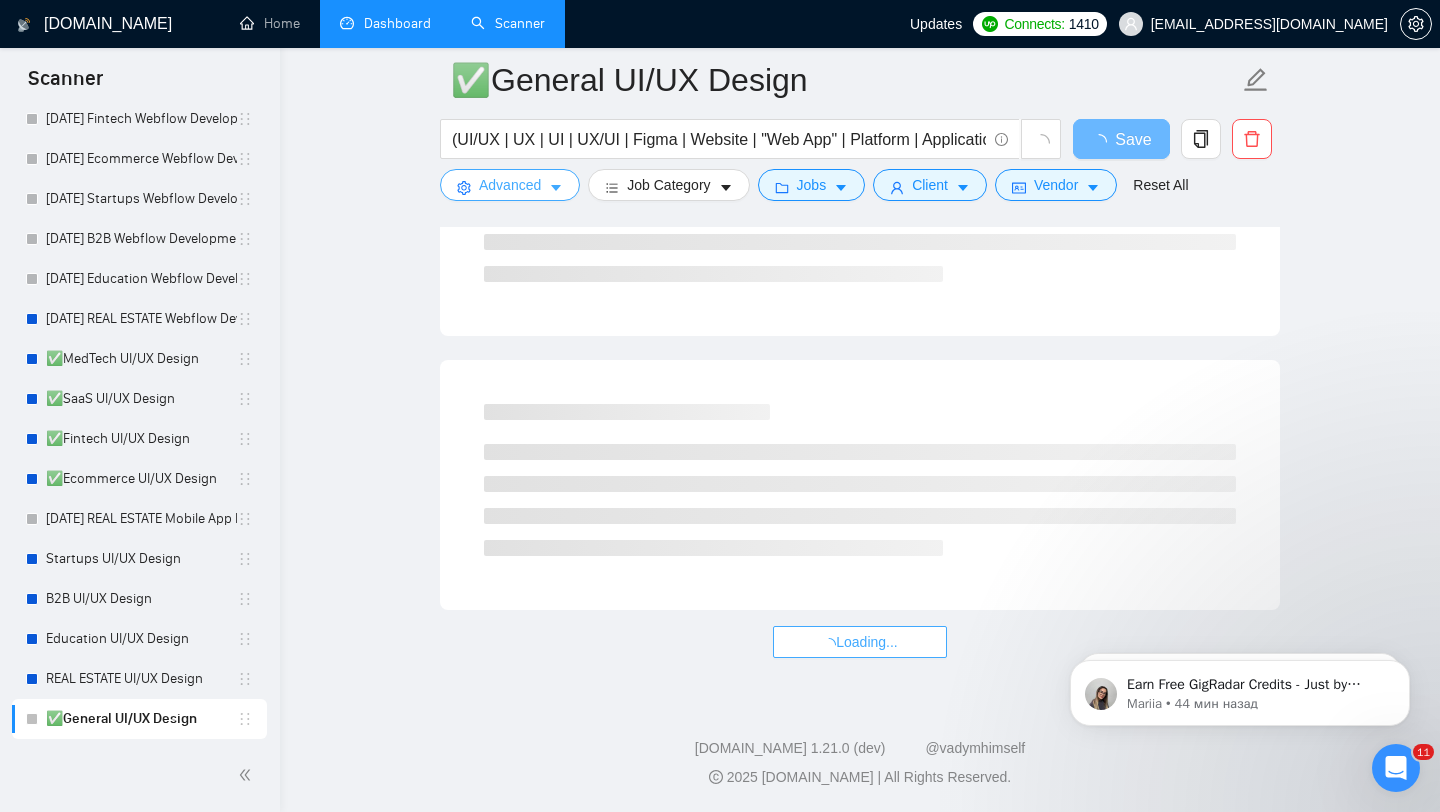 scroll, scrollTop: 4043, scrollLeft: 0, axis: vertical 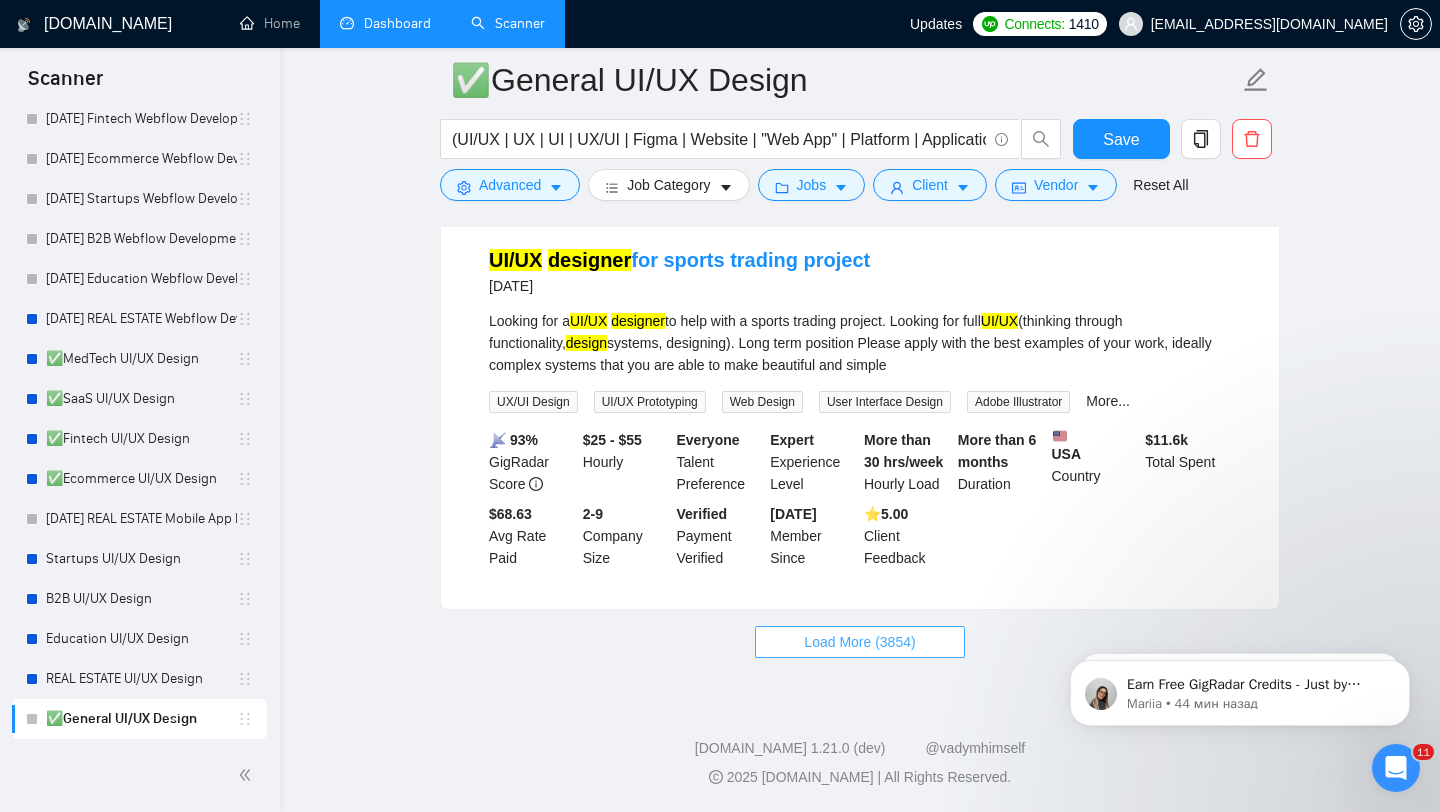 click on "Load More (3854)" at bounding box center [859, 642] 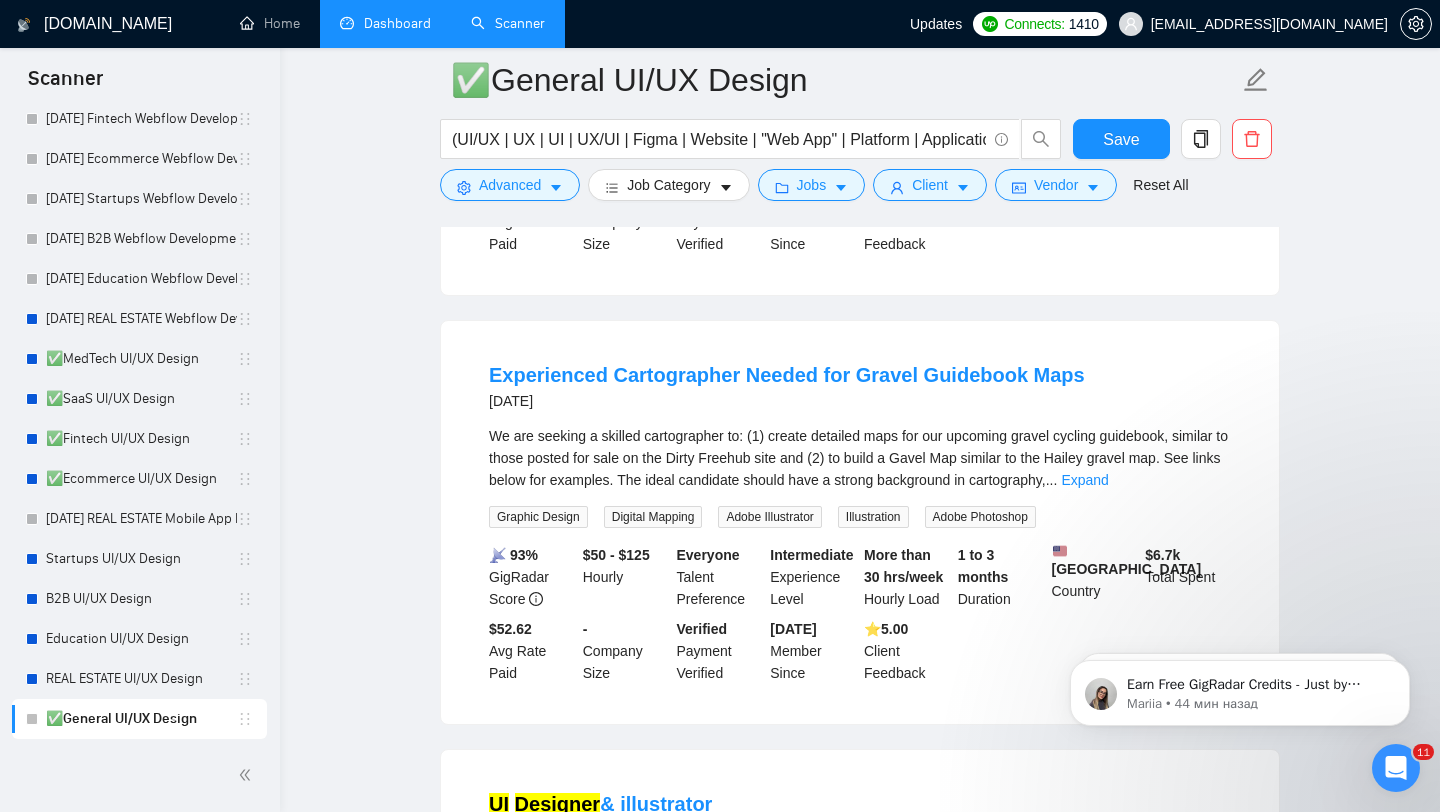 scroll, scrollTop: 8398, scrollLeft: 0, axis: vertical 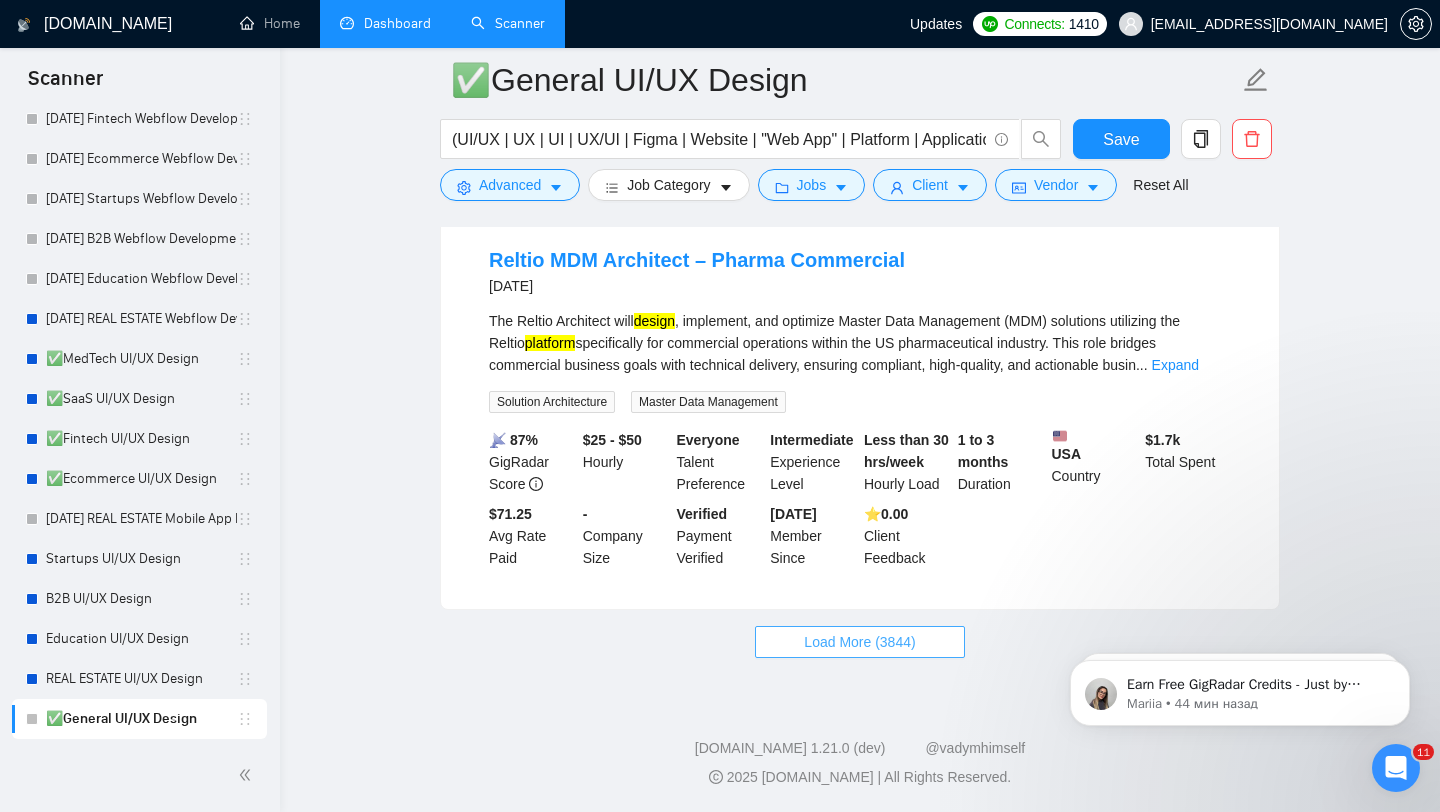 click on "Load More (3844)" at bounding box center [859, 642] 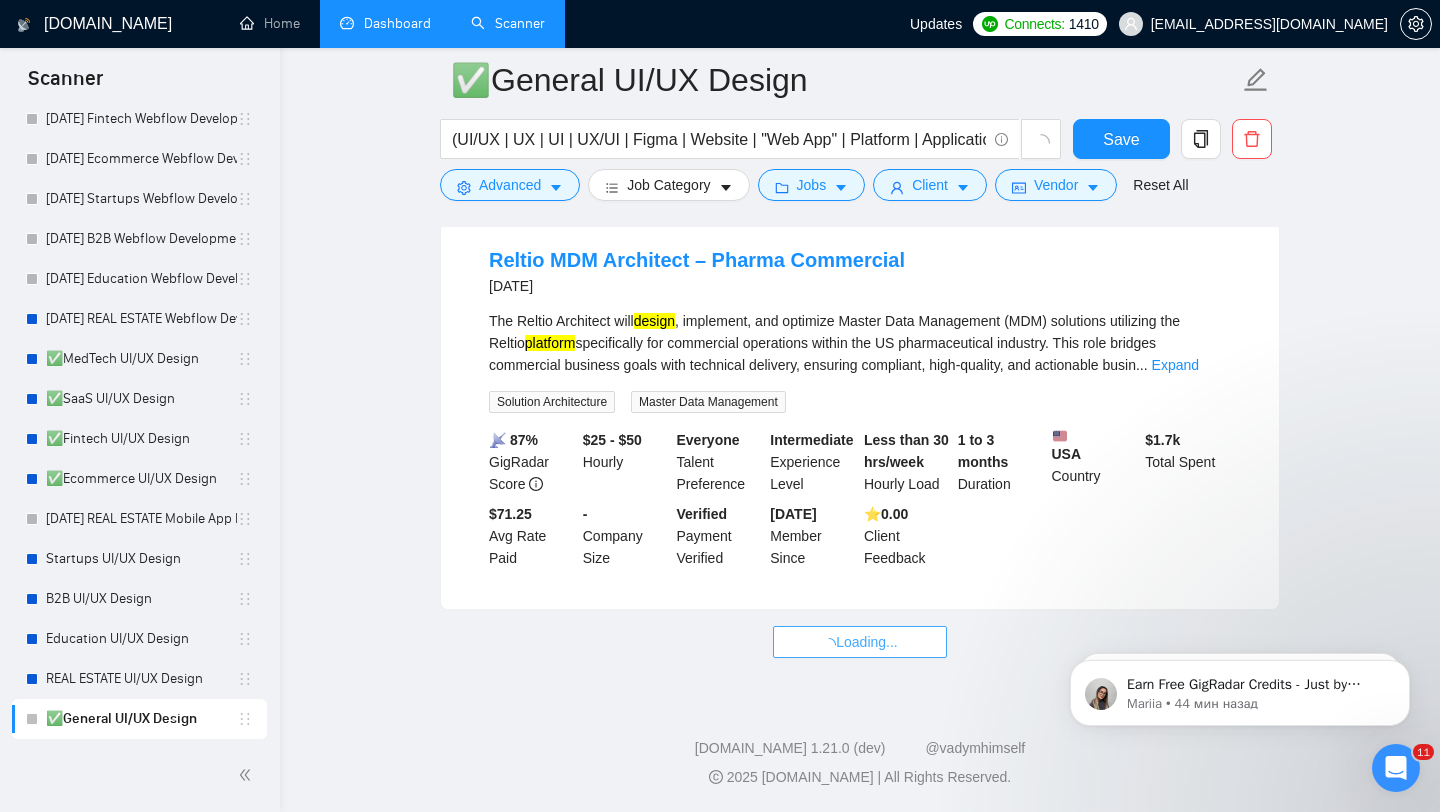 scroll, scrollTop: 8360, scrollLeft: 0, axis: vertical 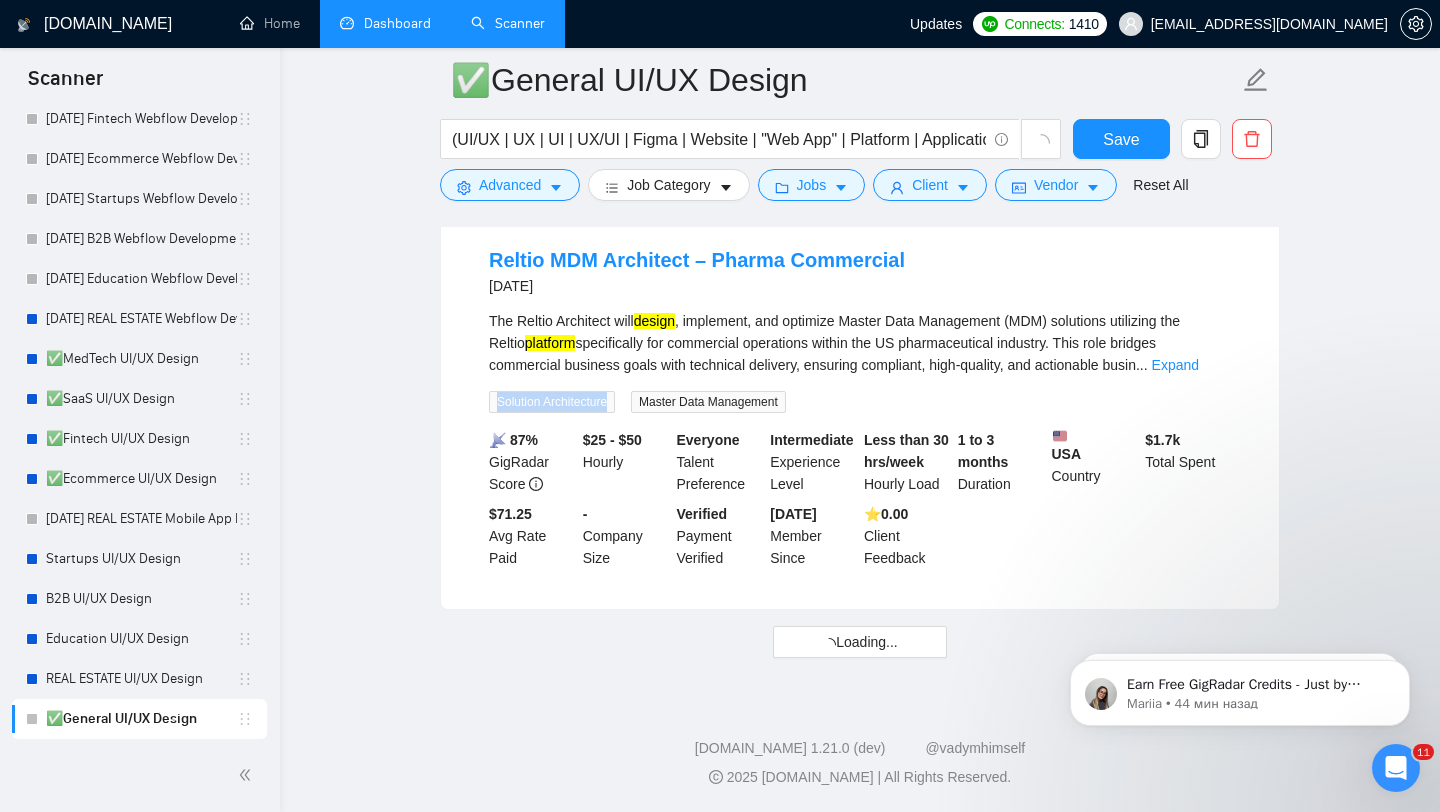 drag, startPoint x: 628, startPoint y: 434, endPoint x: 499, endPoint y: 435, distance: 129.00388 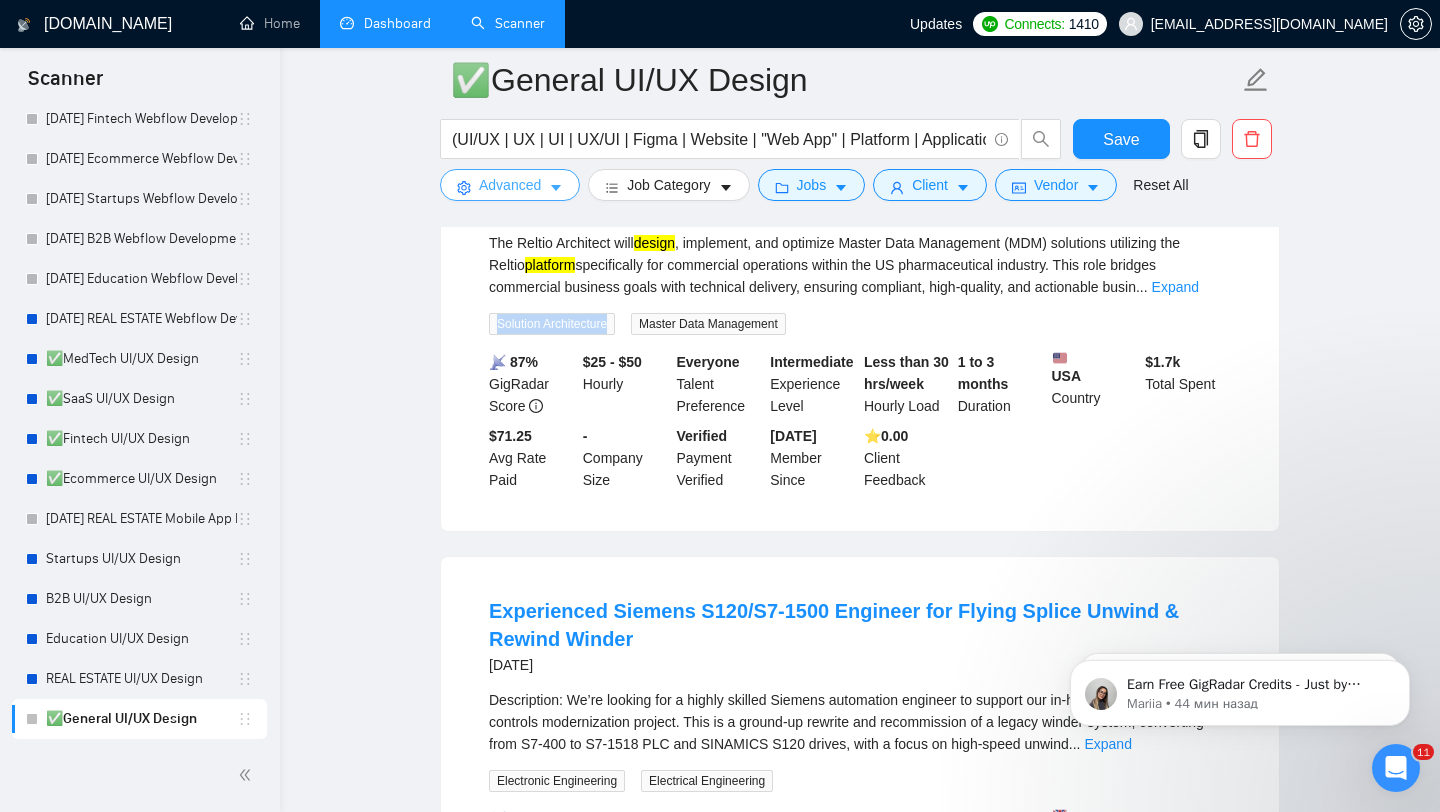 click on "Advanced" at bounding box center (510, 185) 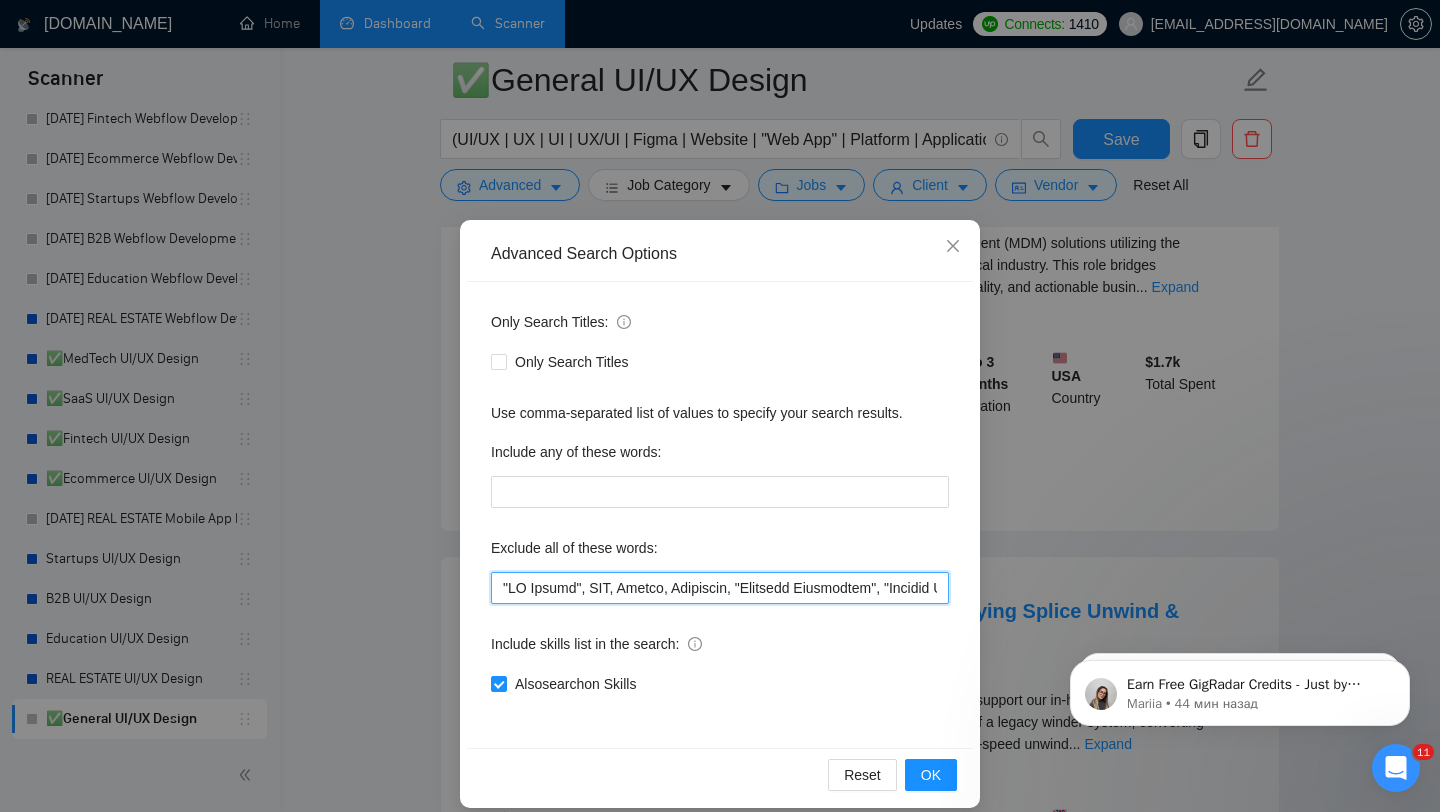 click at bounding box center (720, 588) 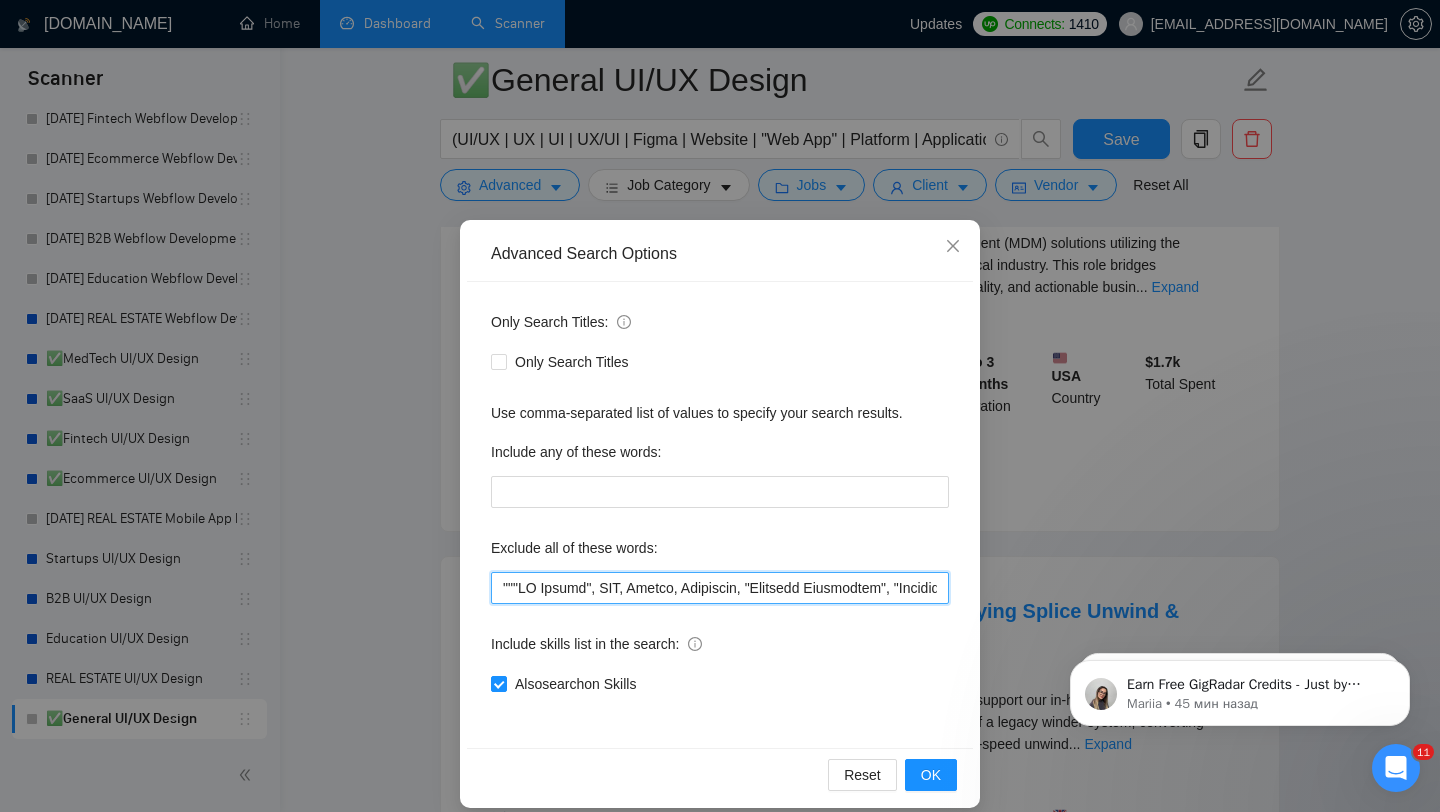 paste on "Solution Architecture" 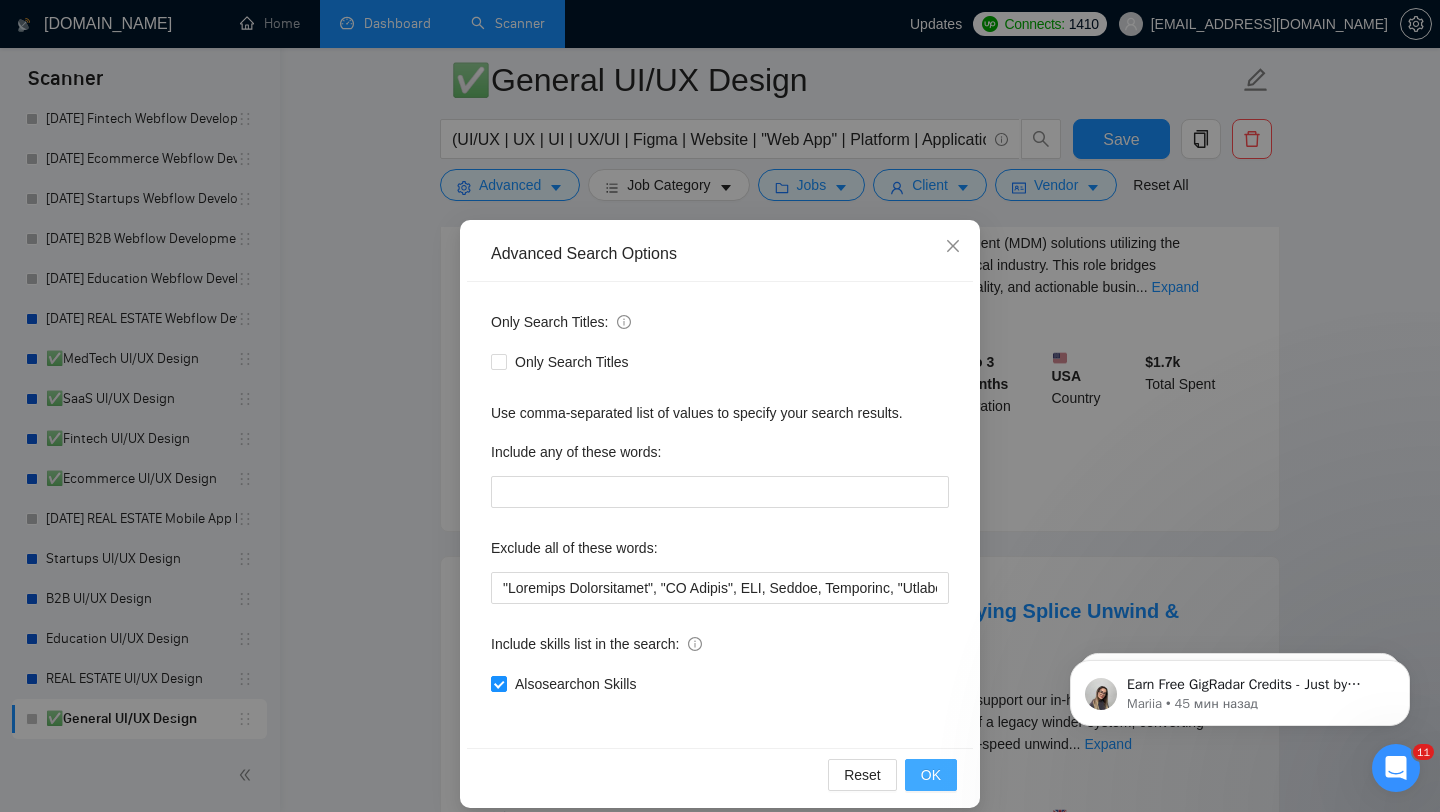 click on "OK" at bounding box center [931, 775] 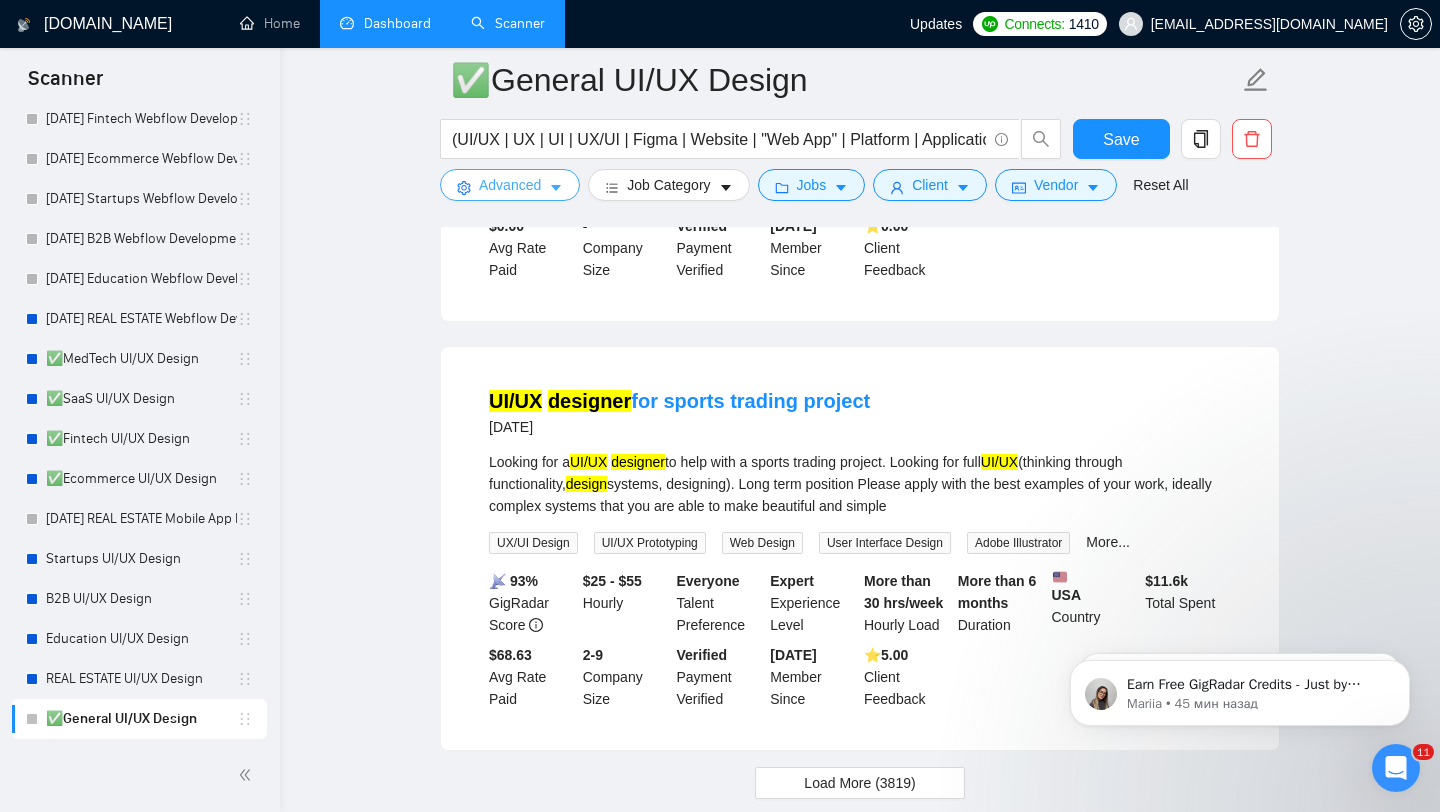 scroll, scrollTop: 4043, scrollLeft: 0, axis: vertical 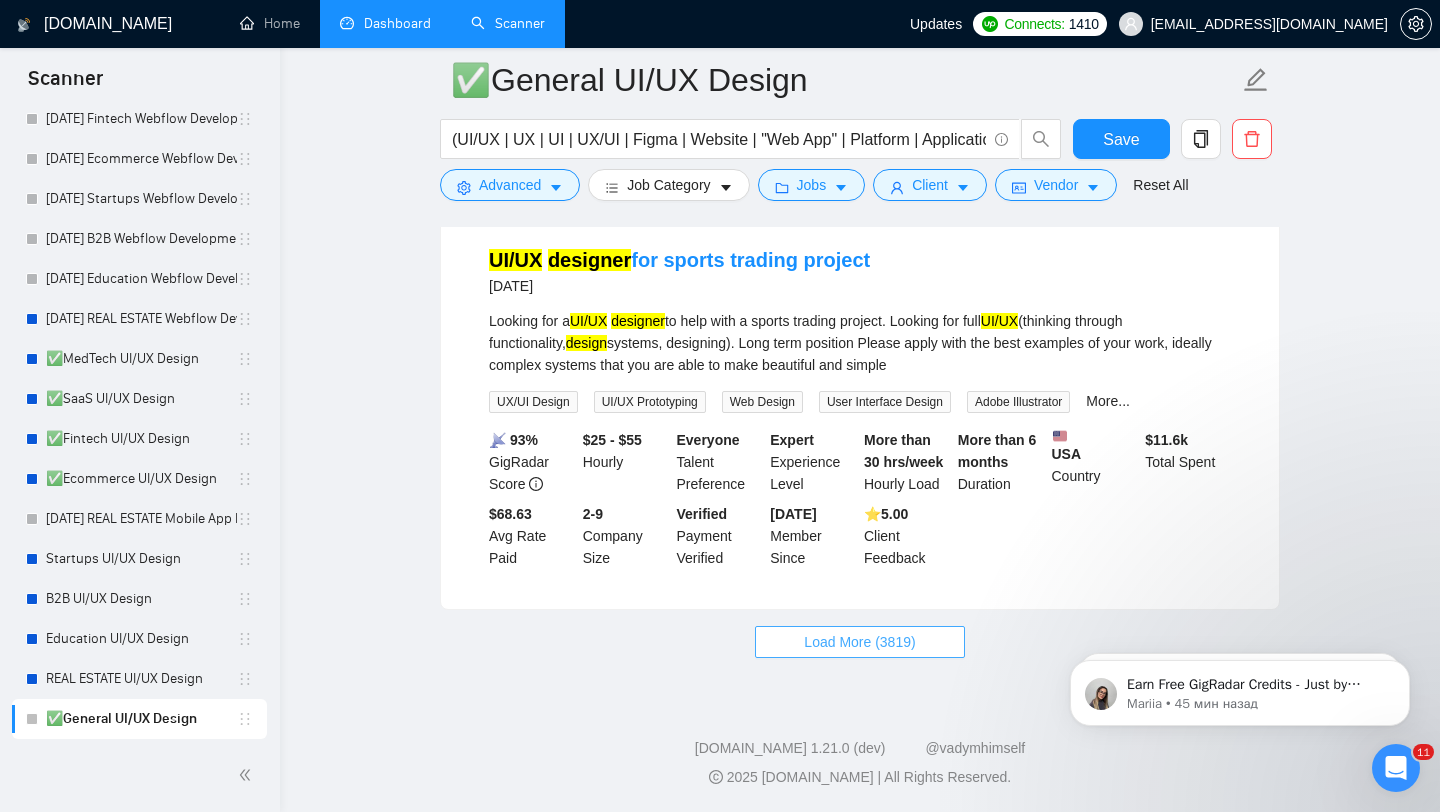 click on "Load More (3819)" at bounding box center [859, 642] 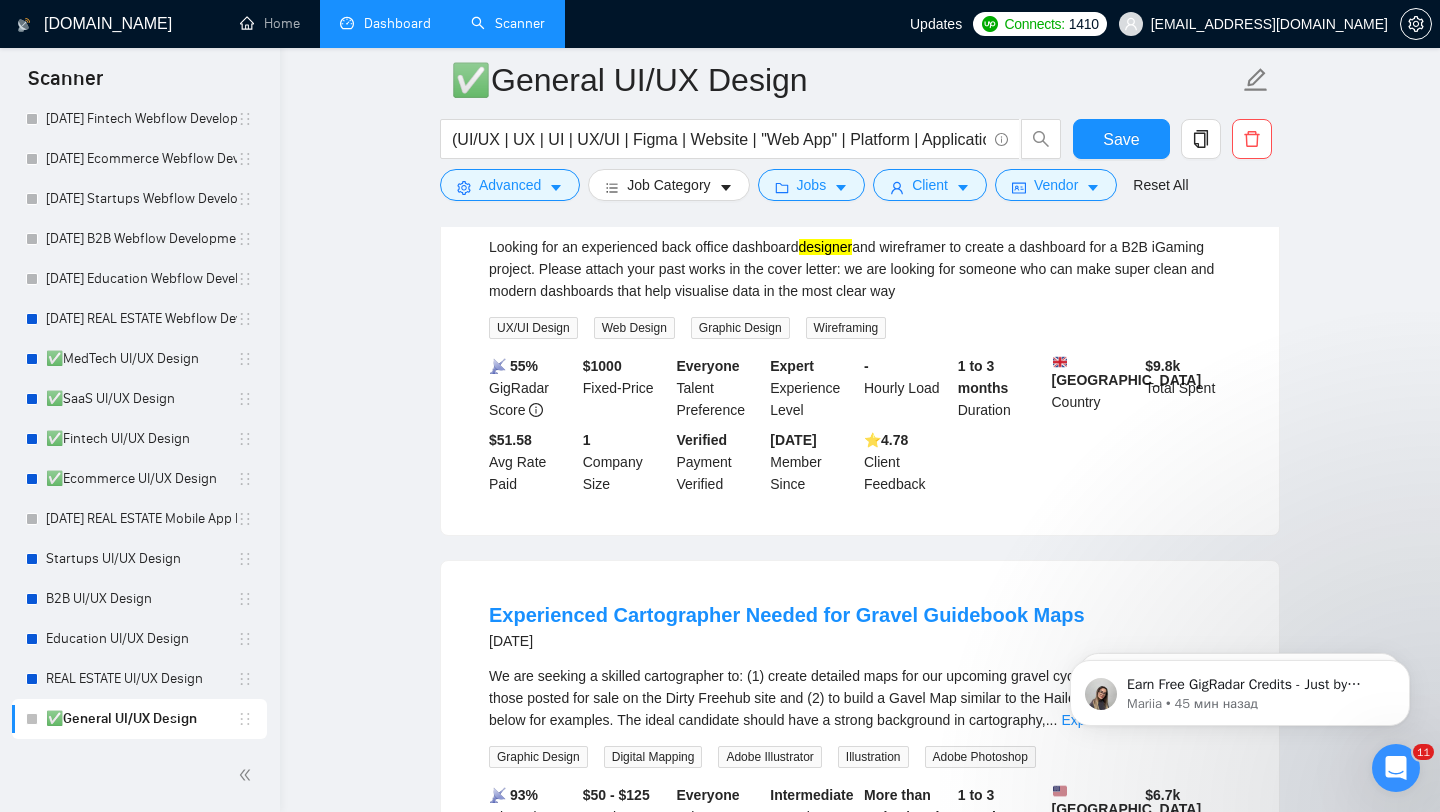 scroll, scrollTop: 8440, scrollLeft: 0, axis: vertical 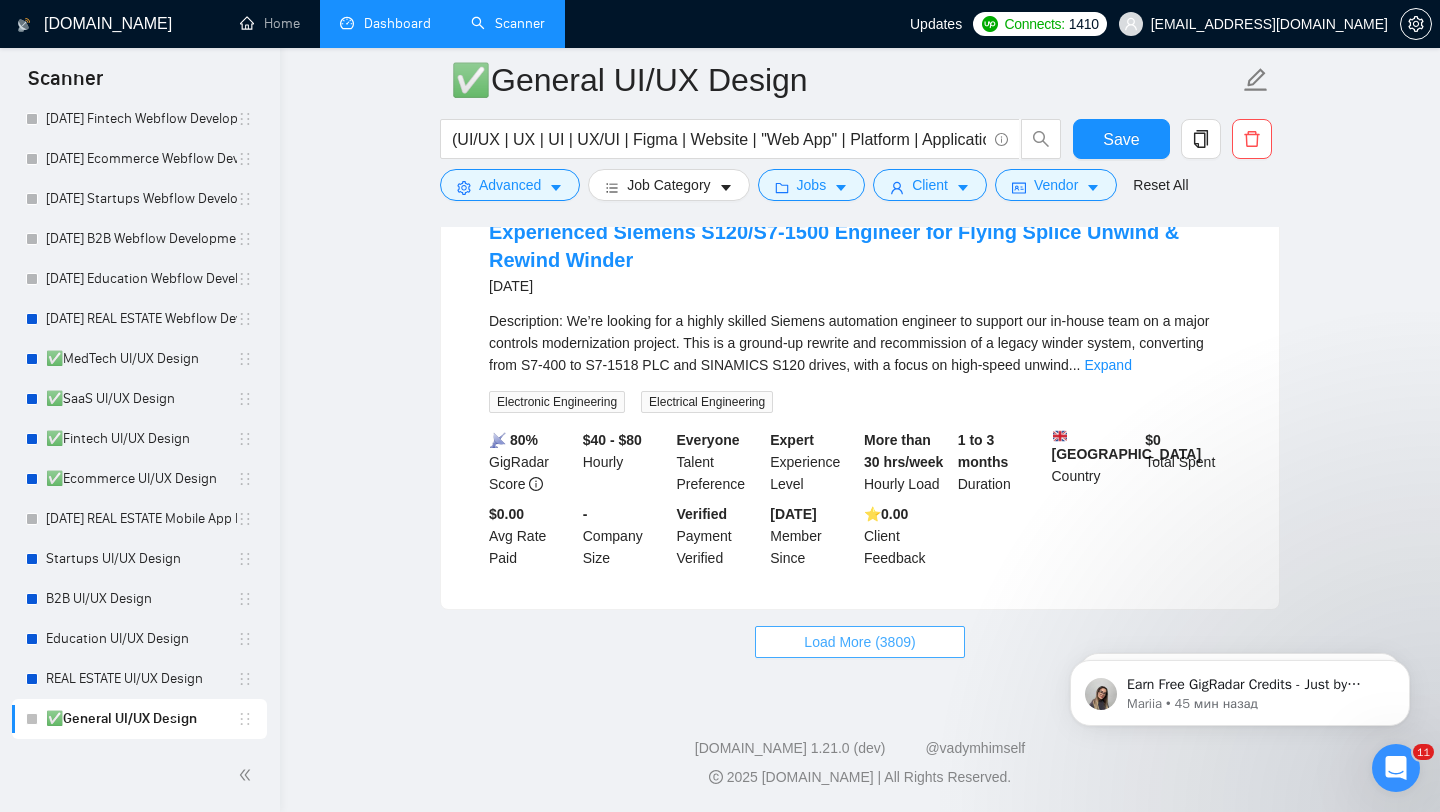 drag, startPoint x: 777, startPoint y: 636, endPoint x: 777, endPoint y: 620, distance: 16 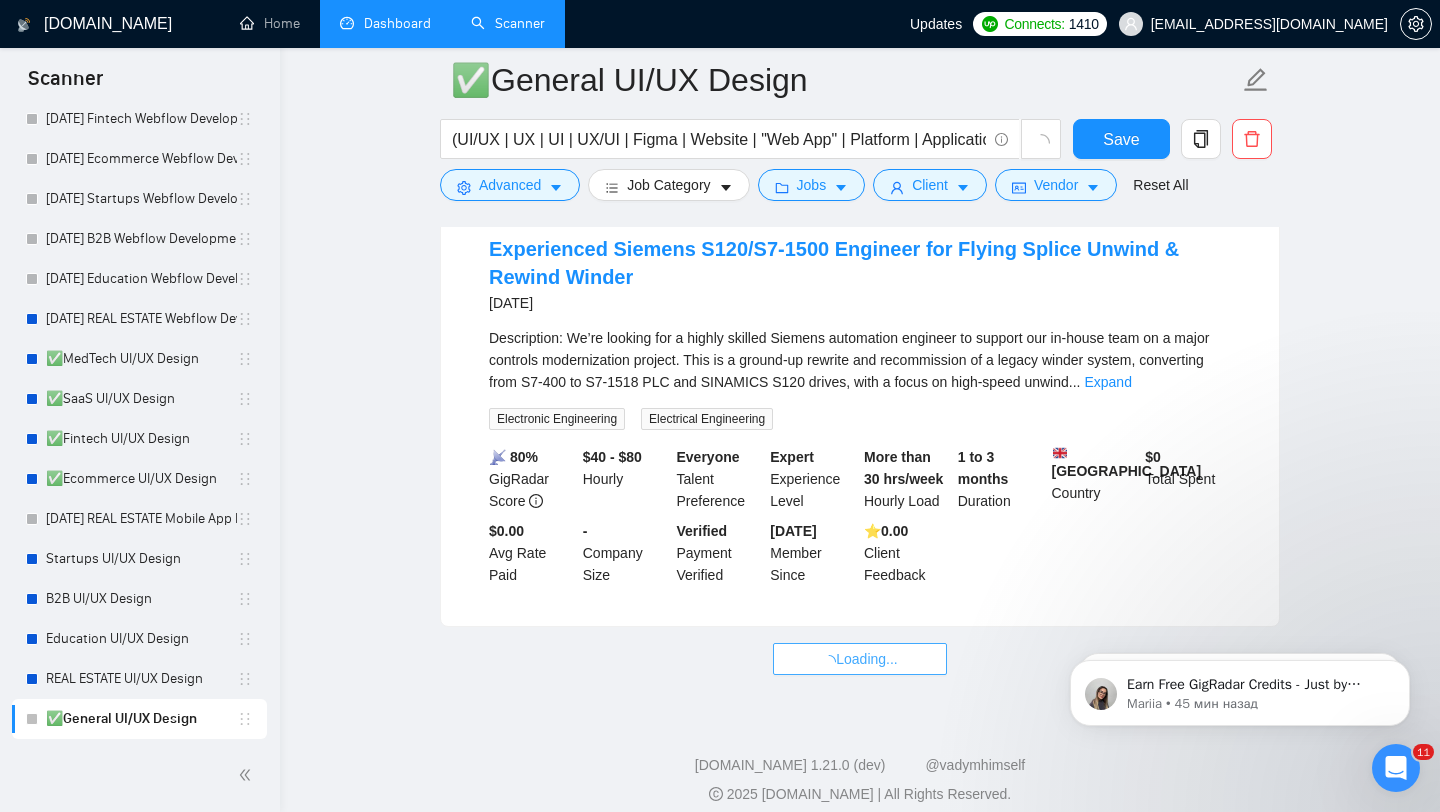 scroll, scrollTop: 8297, scrollLeft: 0, axis: vertical 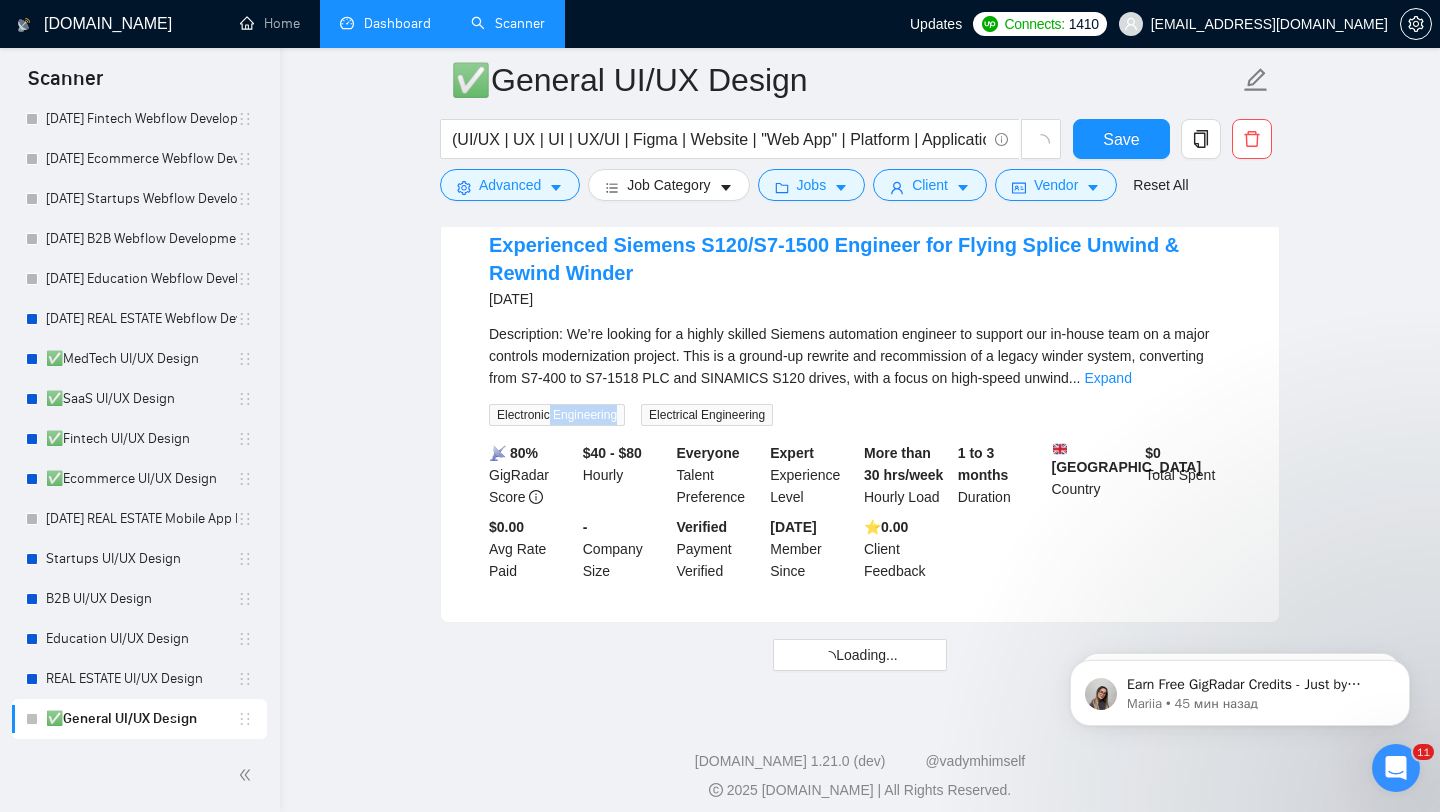 drag, startPoint x: 626, startPoint y: 530, endPoint x: 554, endPoint y: 530, distance: 72 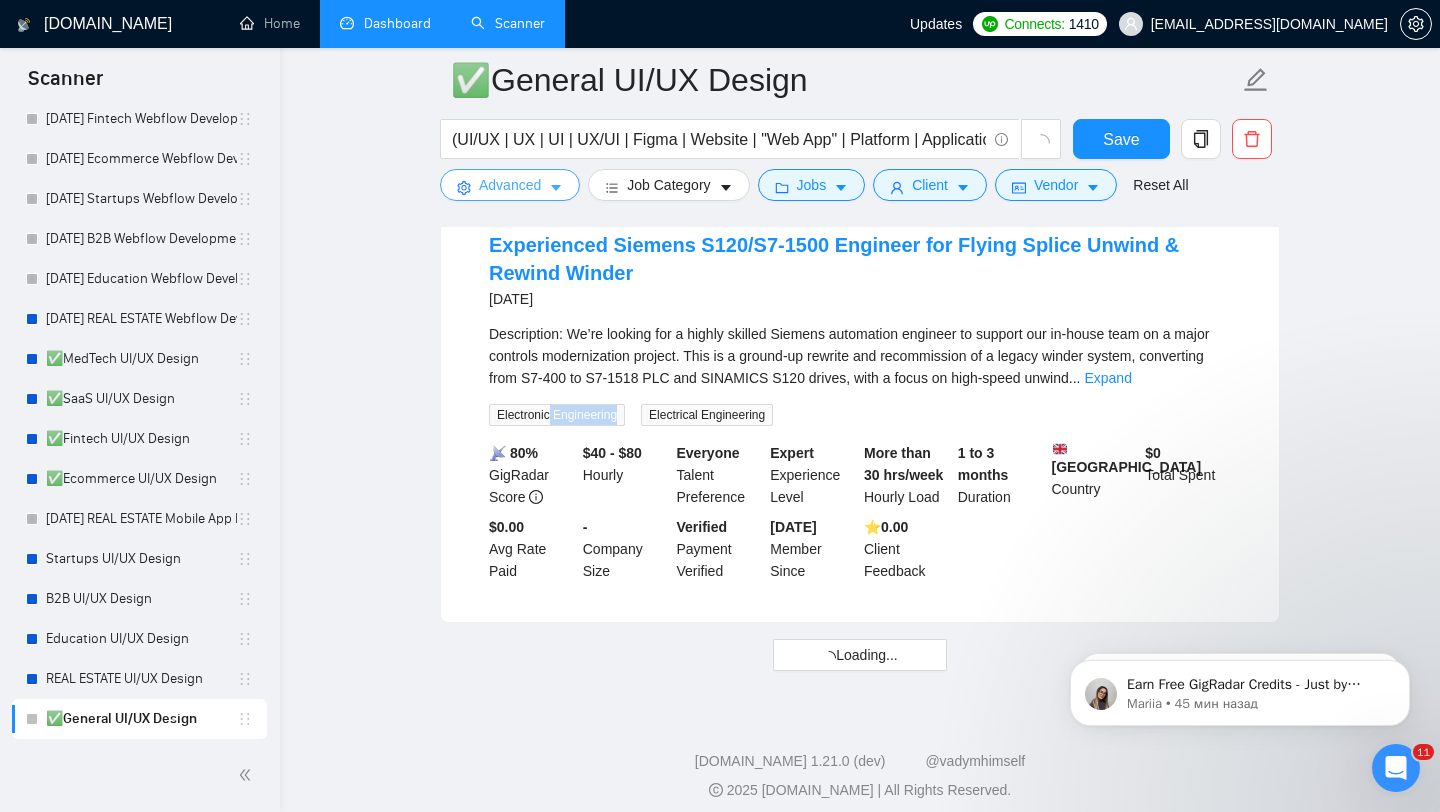 click on "Advanced" at bounding box center [510, 185] 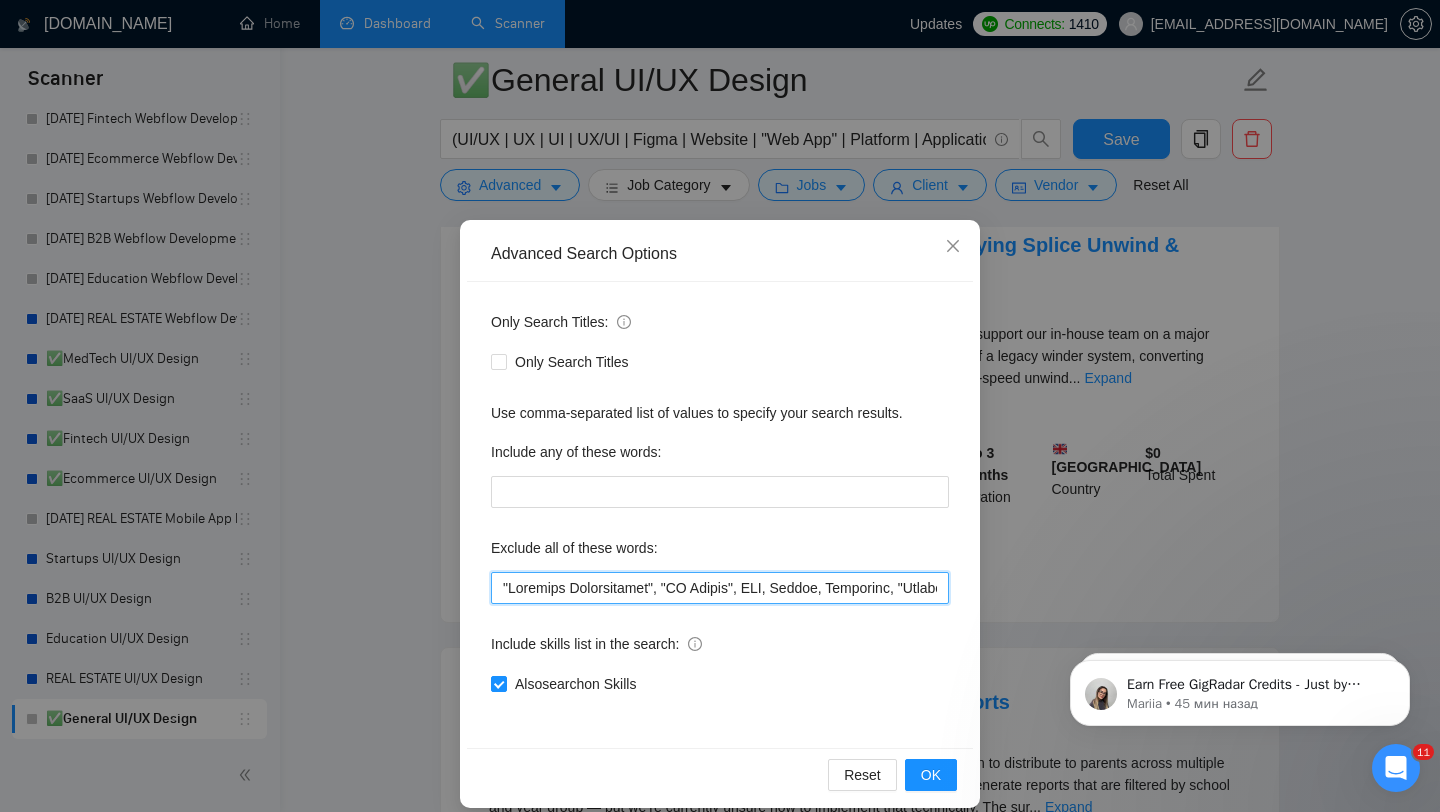 click at bounding box center [720, 588] 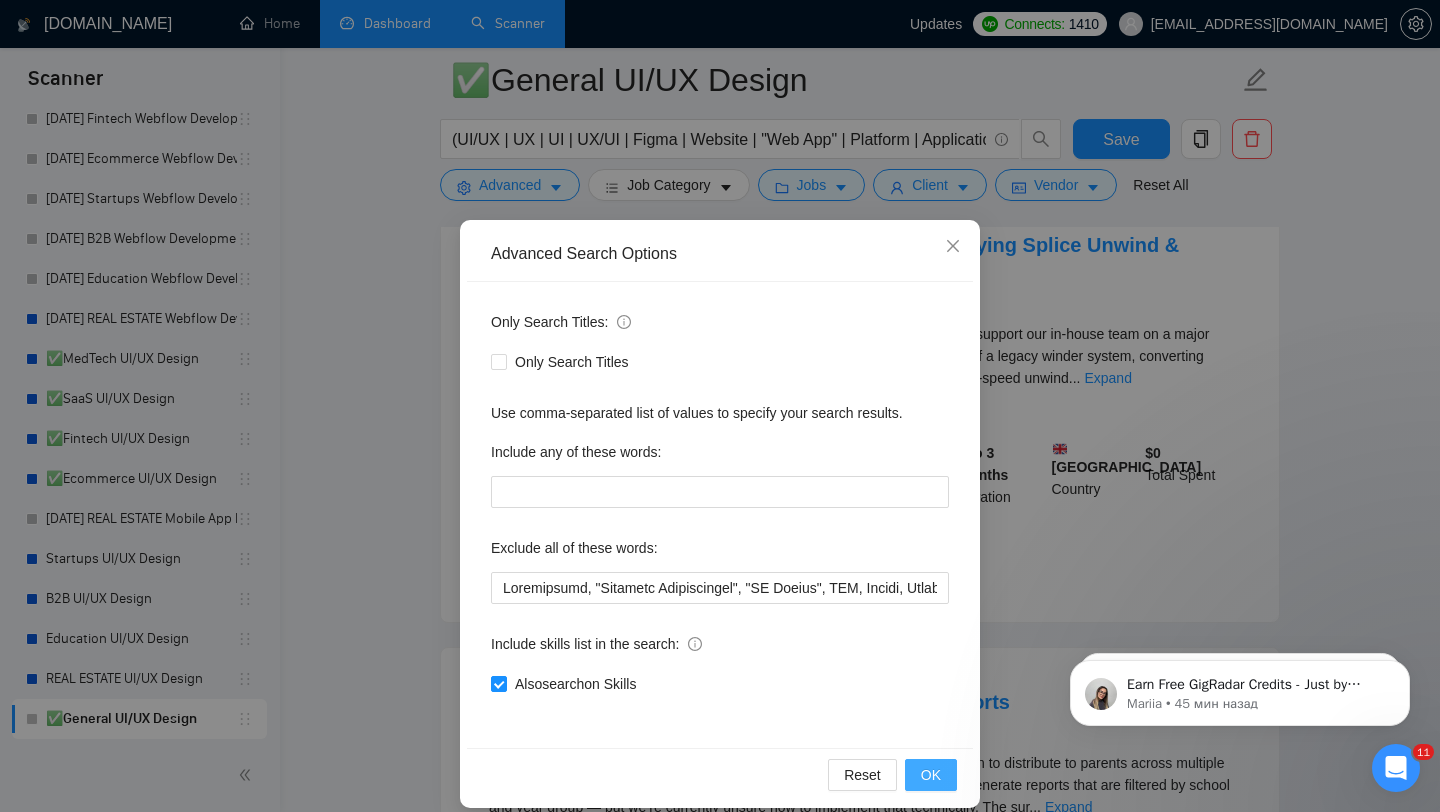 click on "OK" at bounding box center [931, 775] 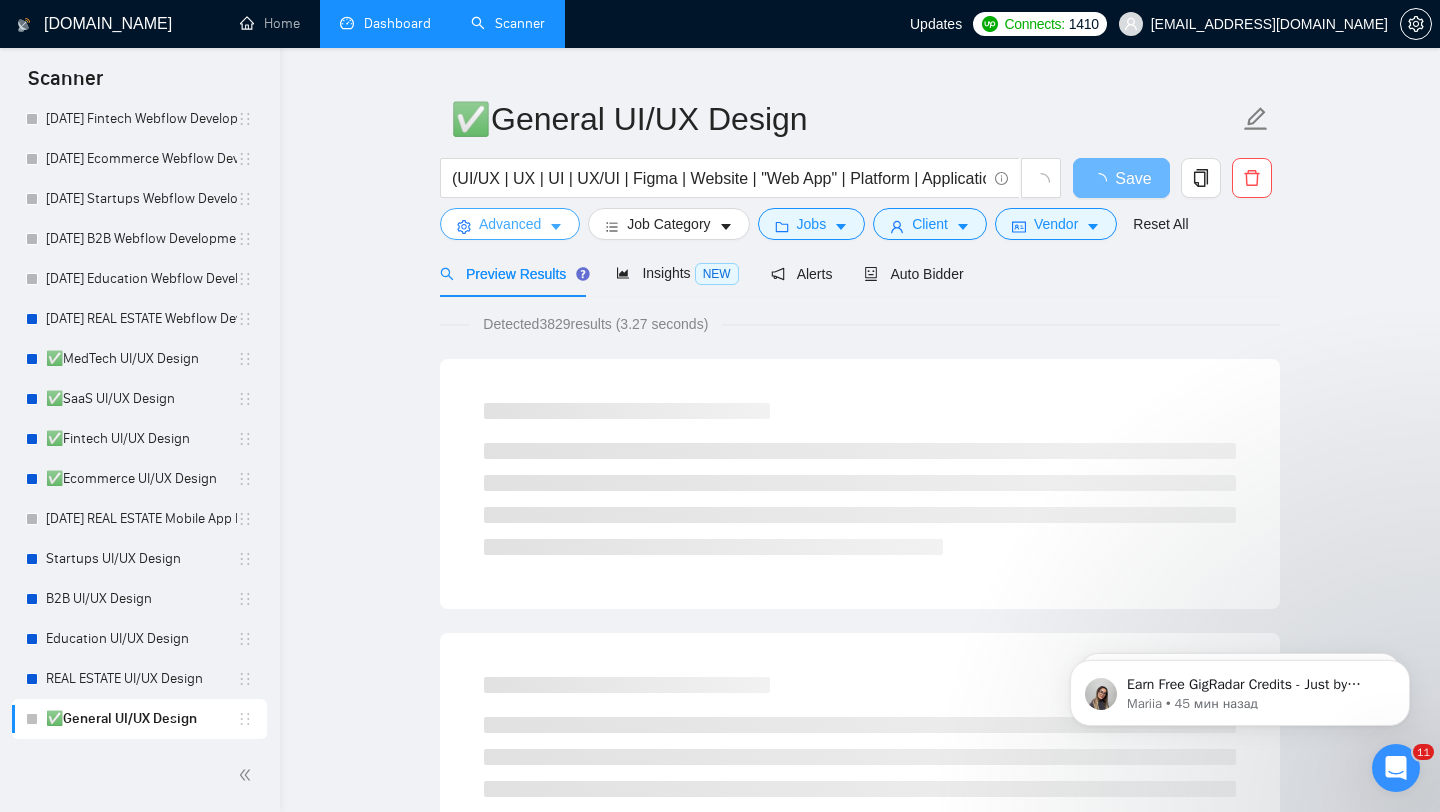 scroll, scrollTop: 0, scrollLeft: 0, axis: both 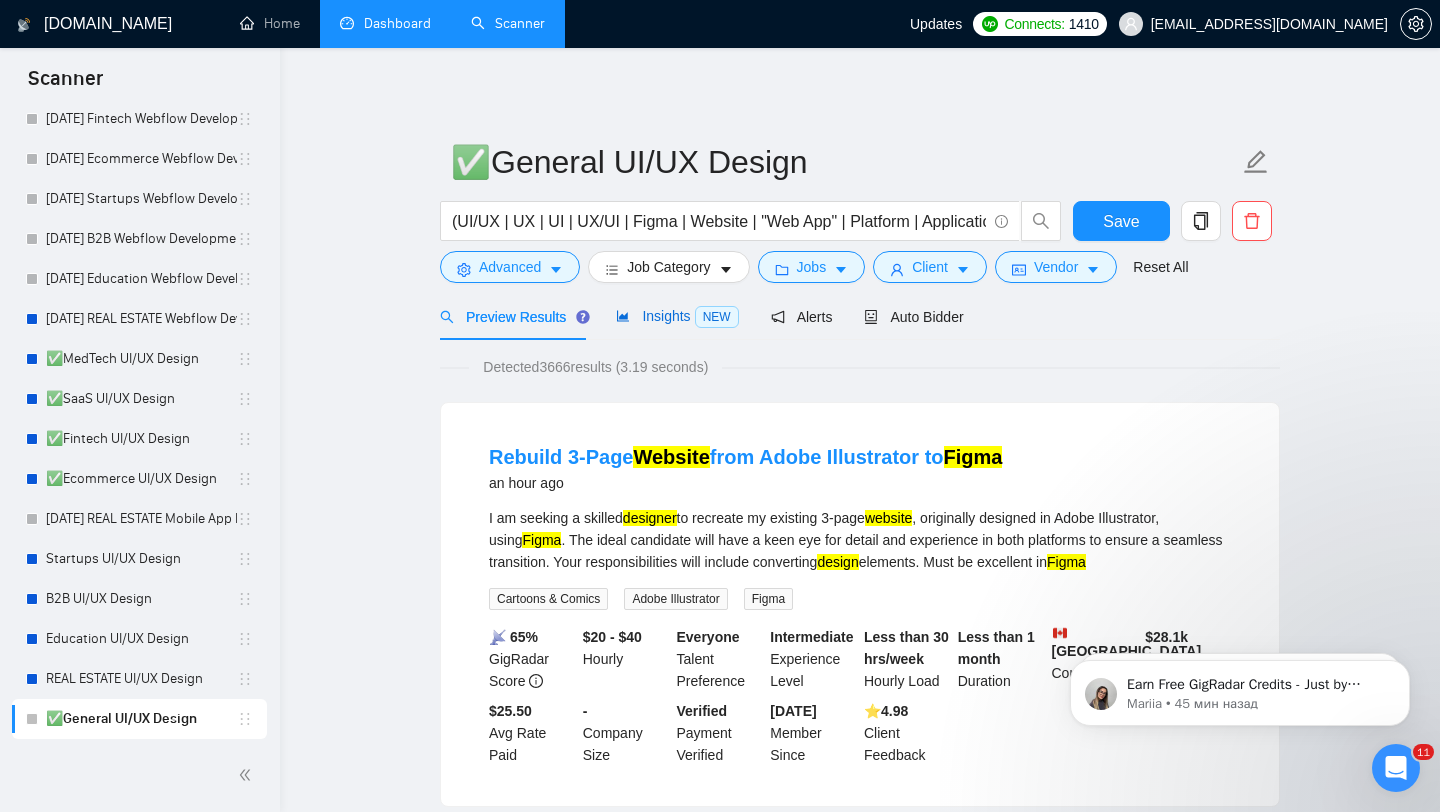 click on "Insights NEW" at bounding box center [677, 316] 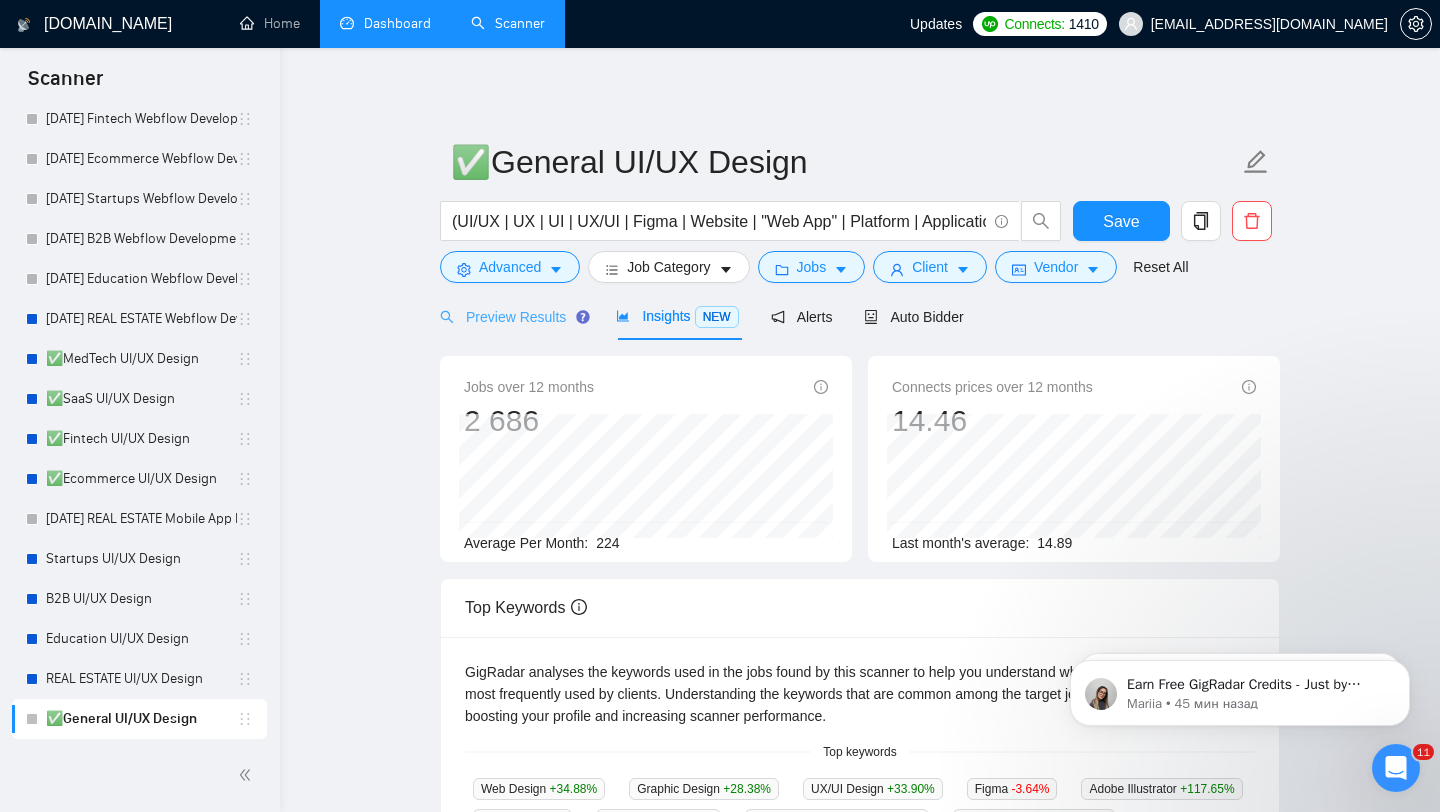 click on "Preview Results" at bounding box center [512, 316] 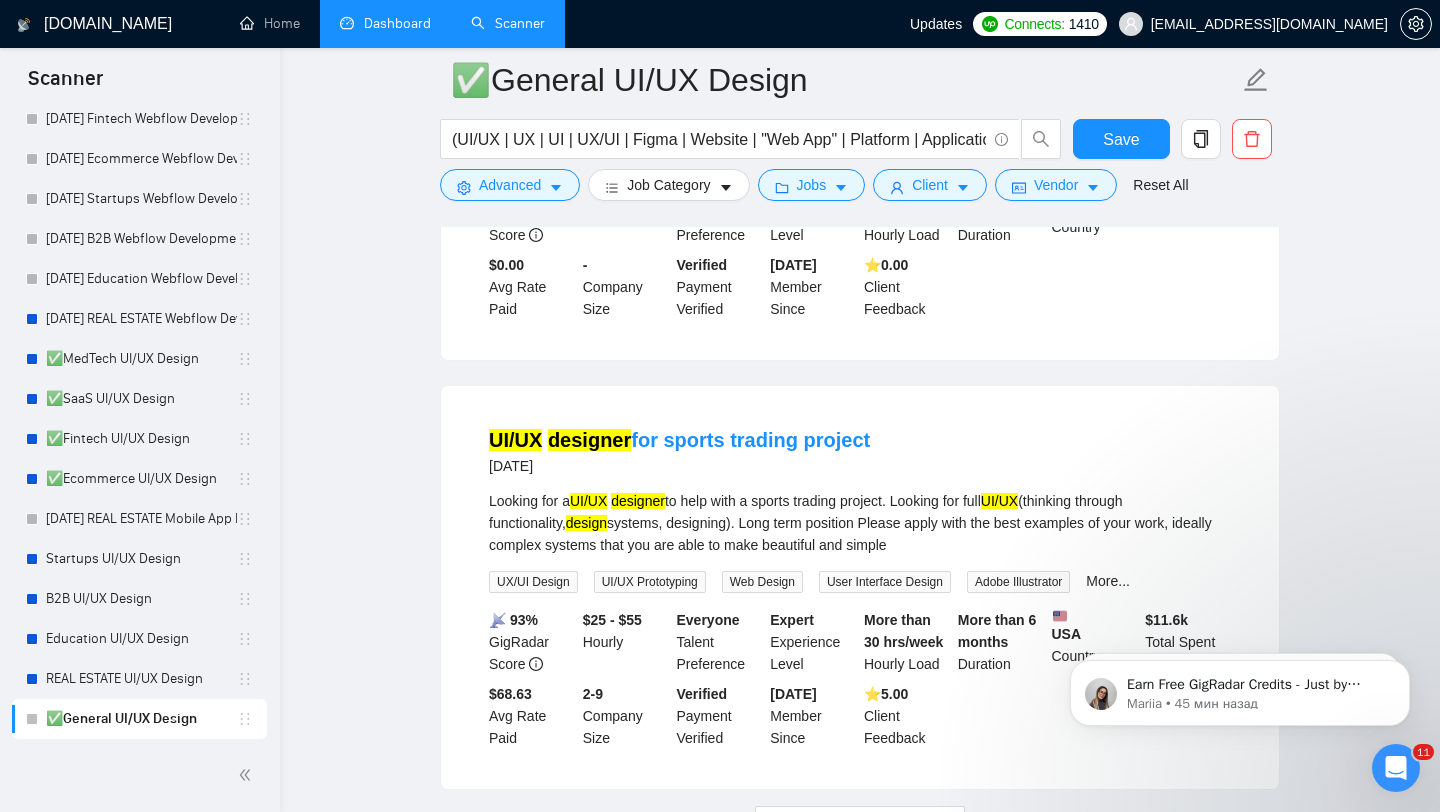 scroll, scrollTop: 4043, scrollLeft: 0, axis: vertical 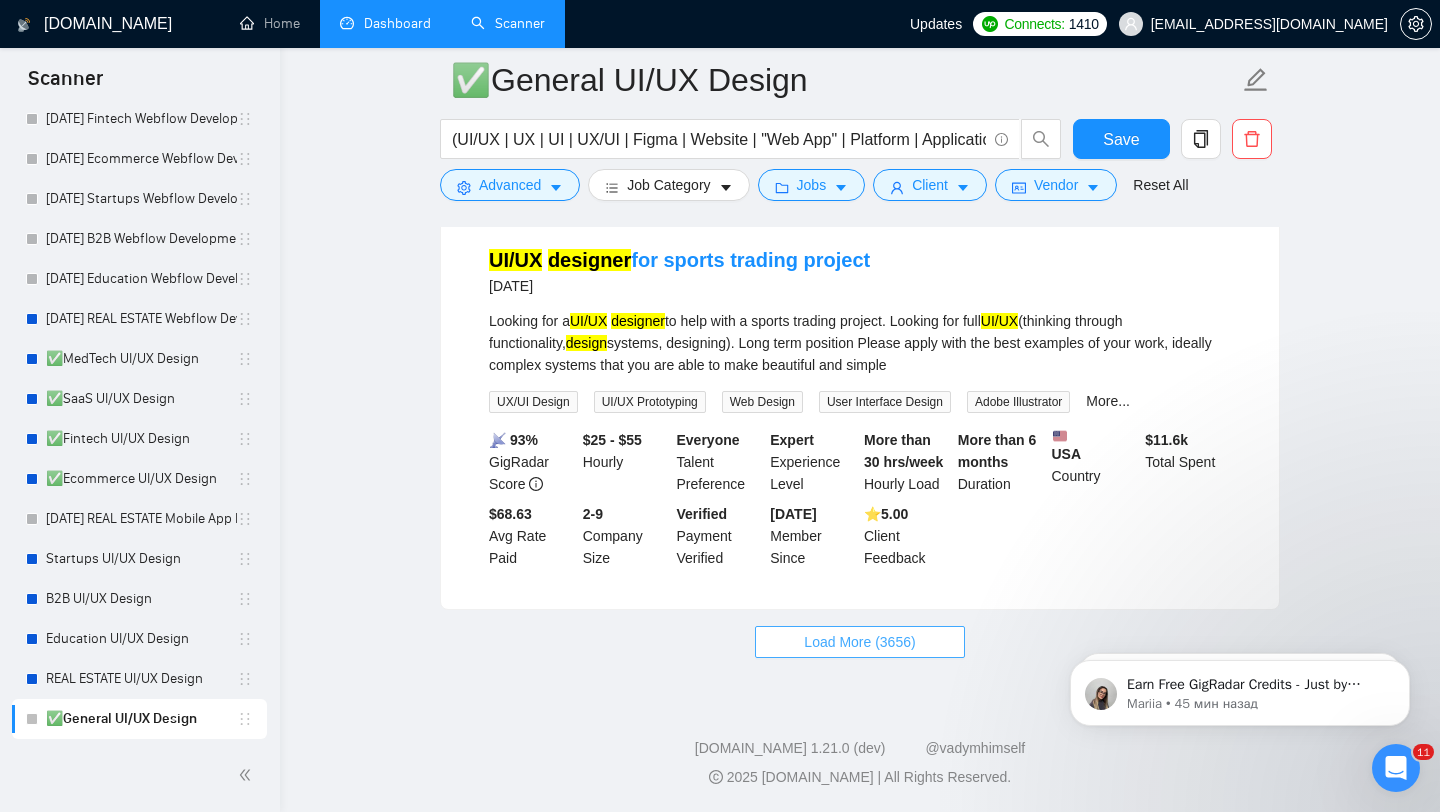 click on "Load More (3656)" at bounding box center [859, 642] 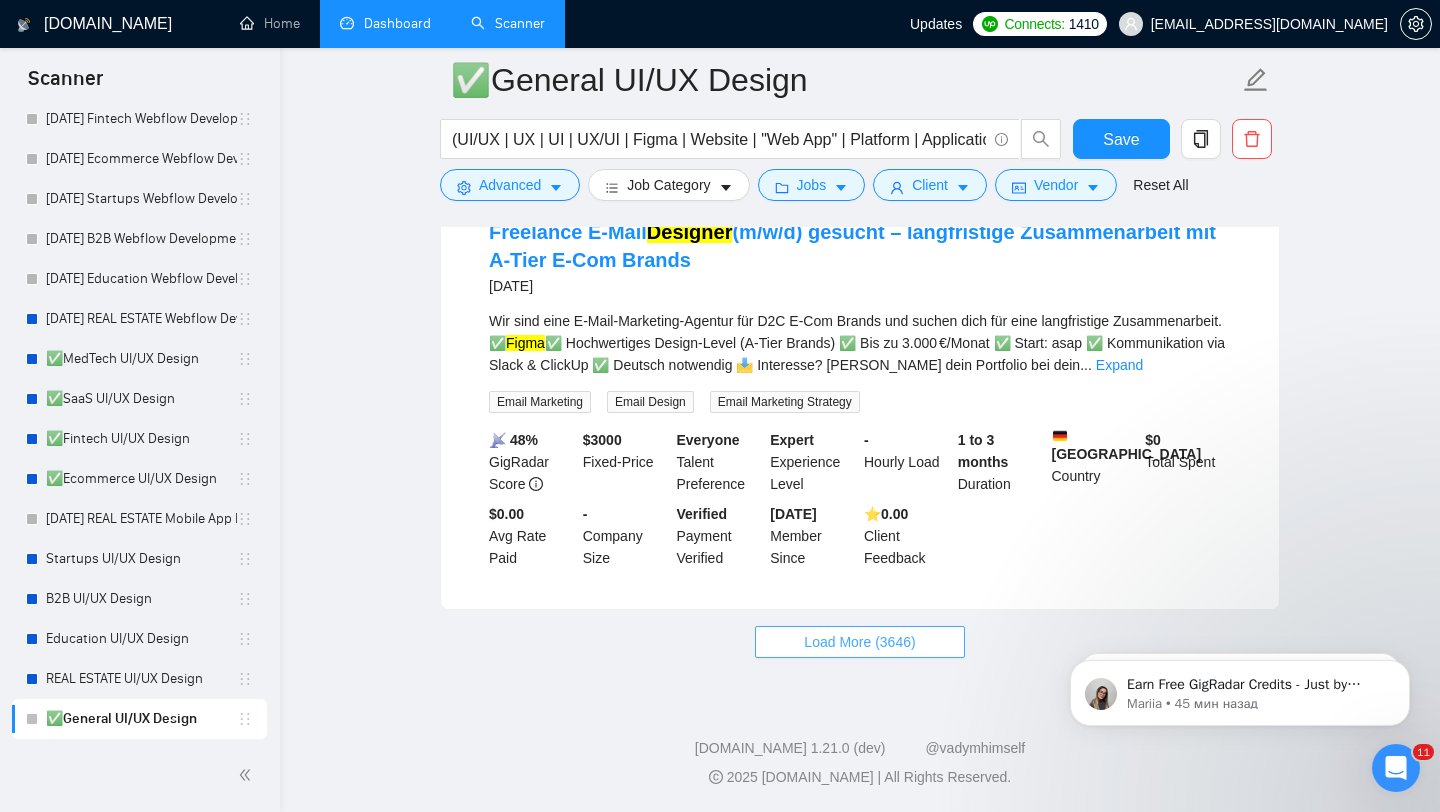 scroll, scrollTop: 8412, scrollLeft: 0, axis: vertical 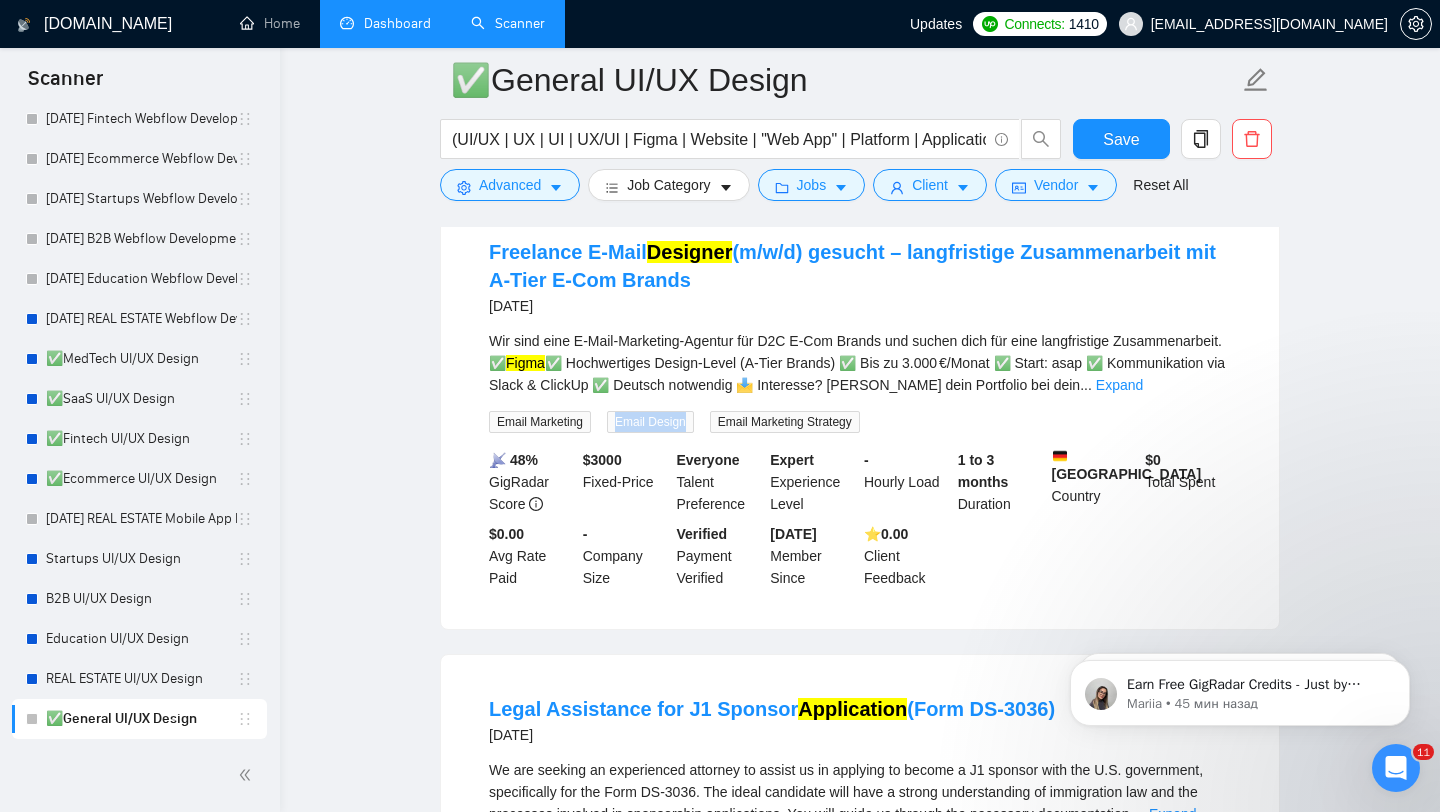 drag, startPoint x: 615, startPoint y: 521, endPoint x: 690, endPoint y: 522, distance: 75.00667 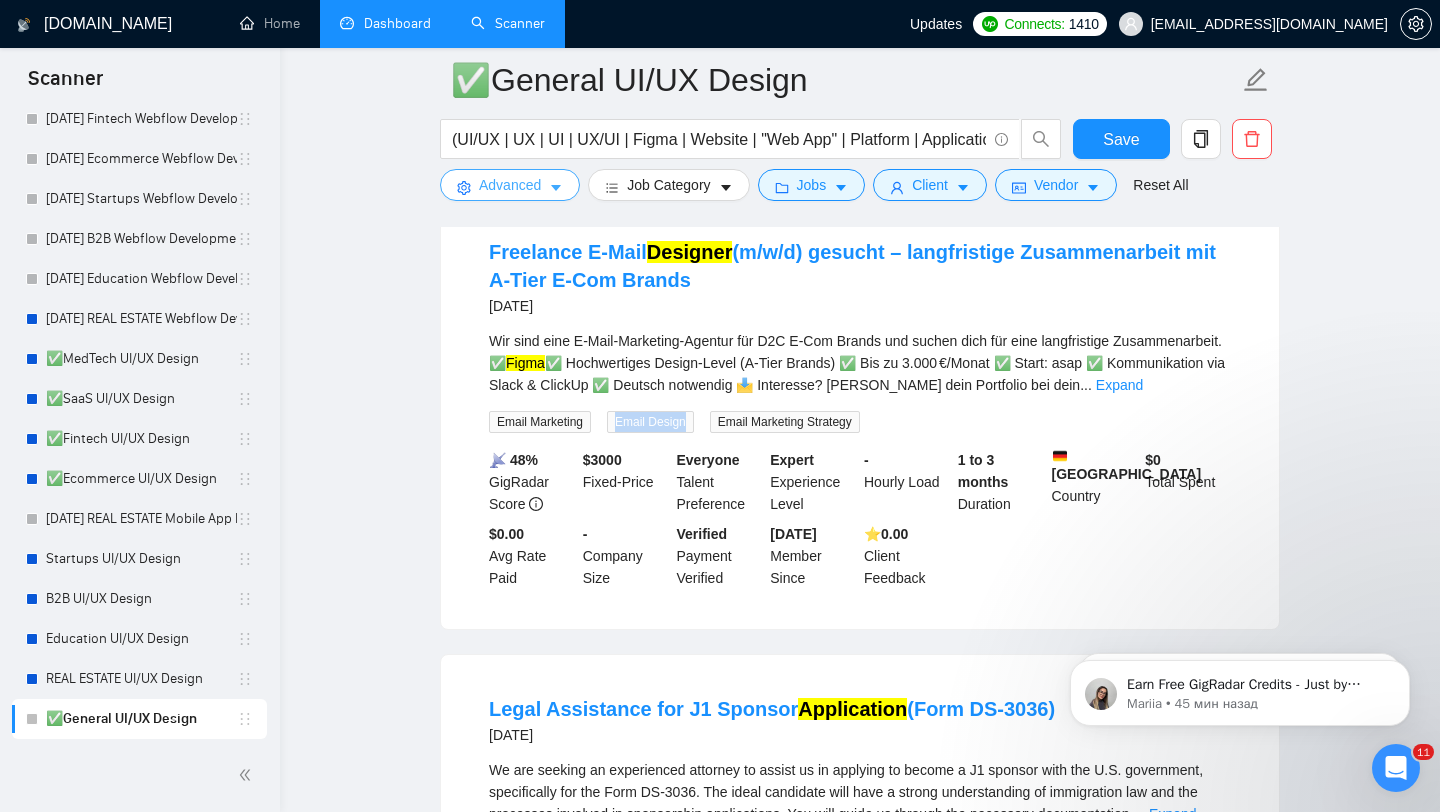 click on "Advanced" at bounding box center [510, 185] 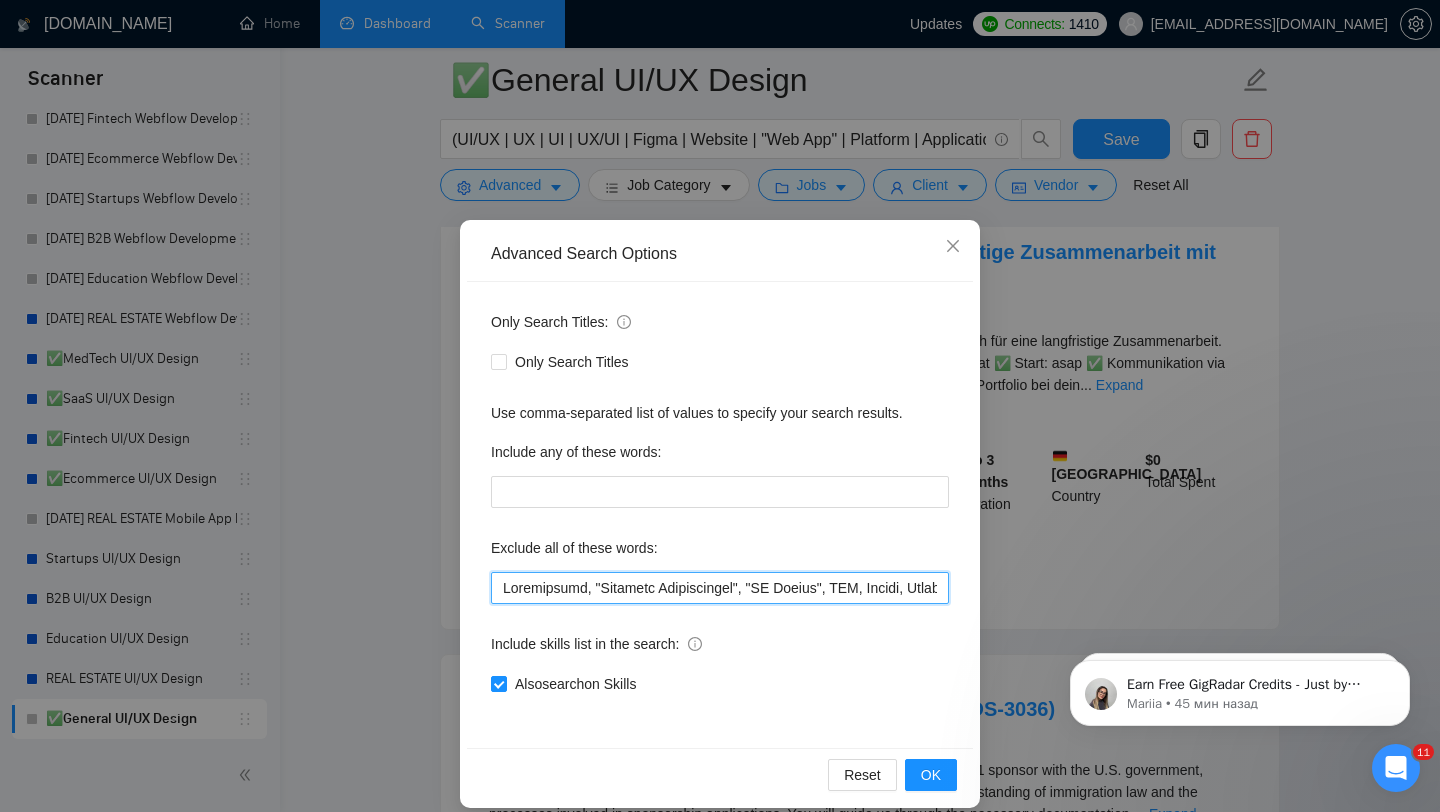 click at bounding box center [720, 588] 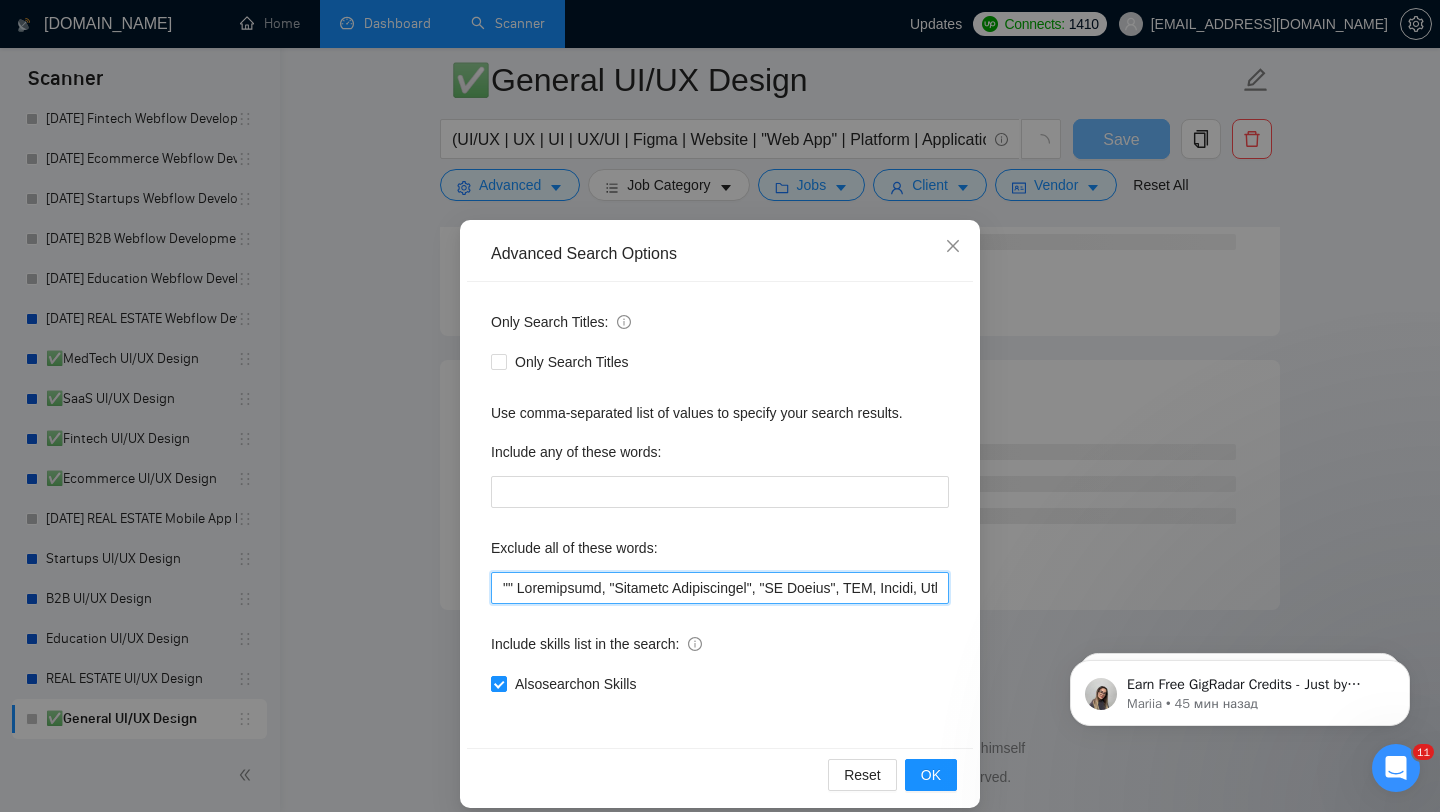 scroll, scrollTop: 8004, scrollLeft: 0, axis: vertical 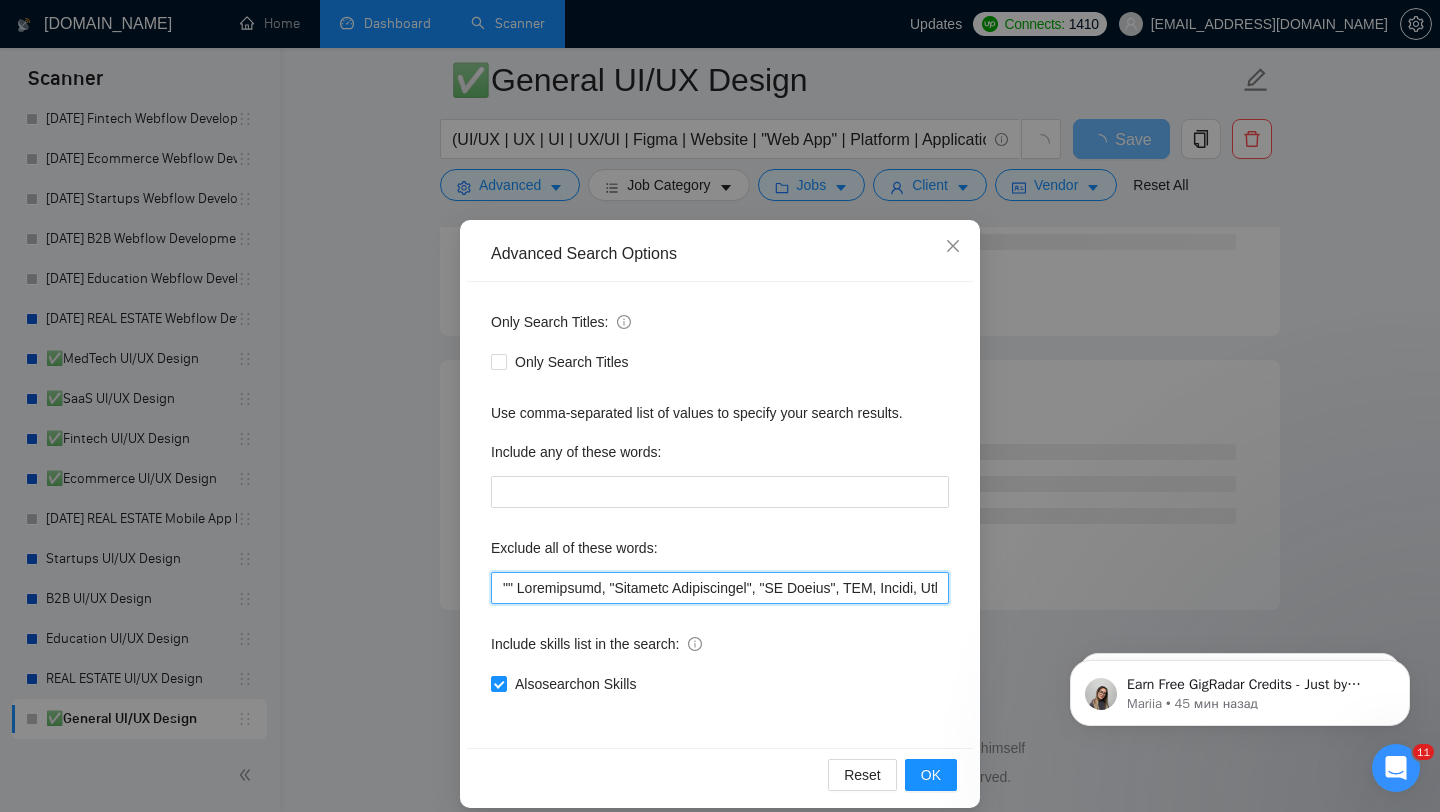 paste on "Email Design" 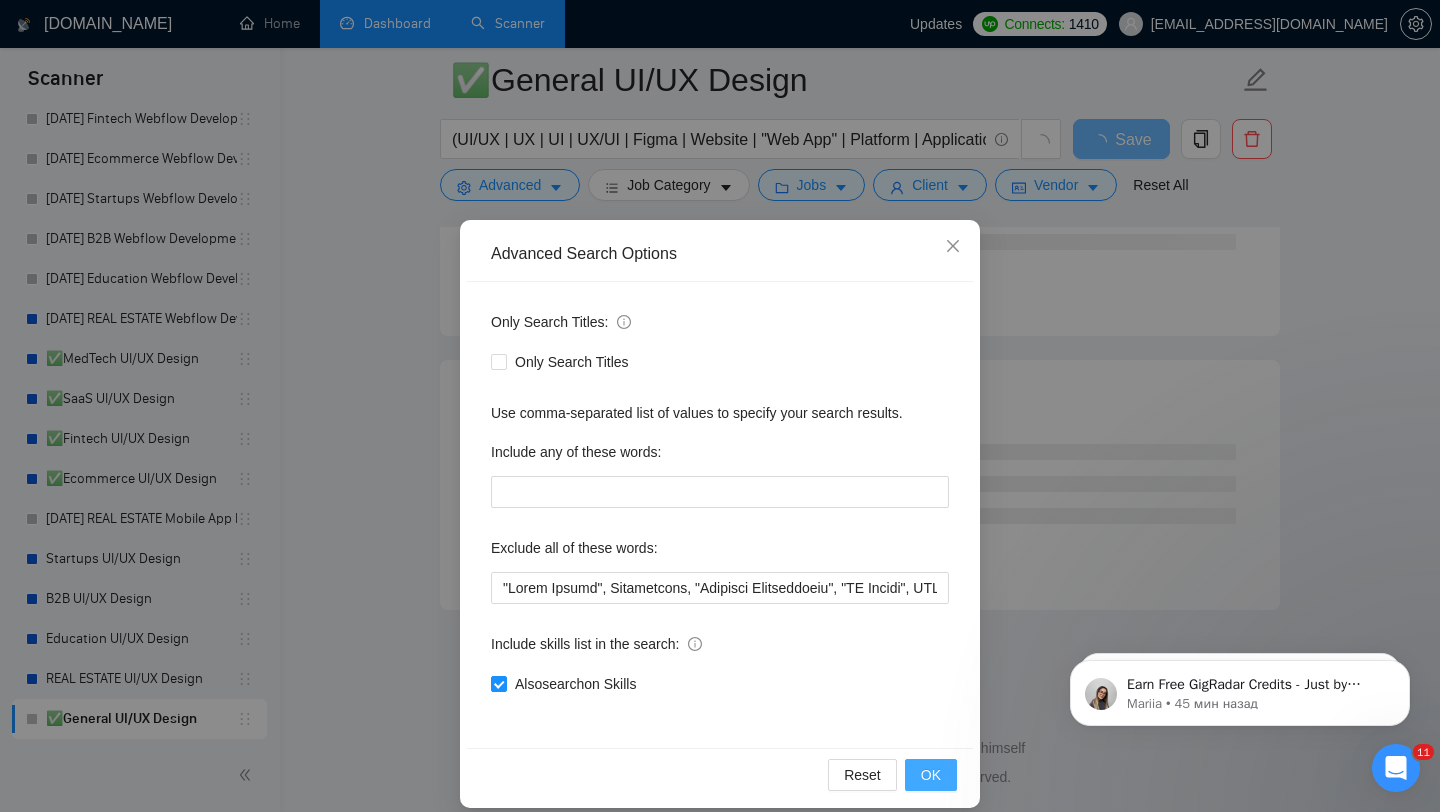 click on "OK" at bounding box center [931, 775] 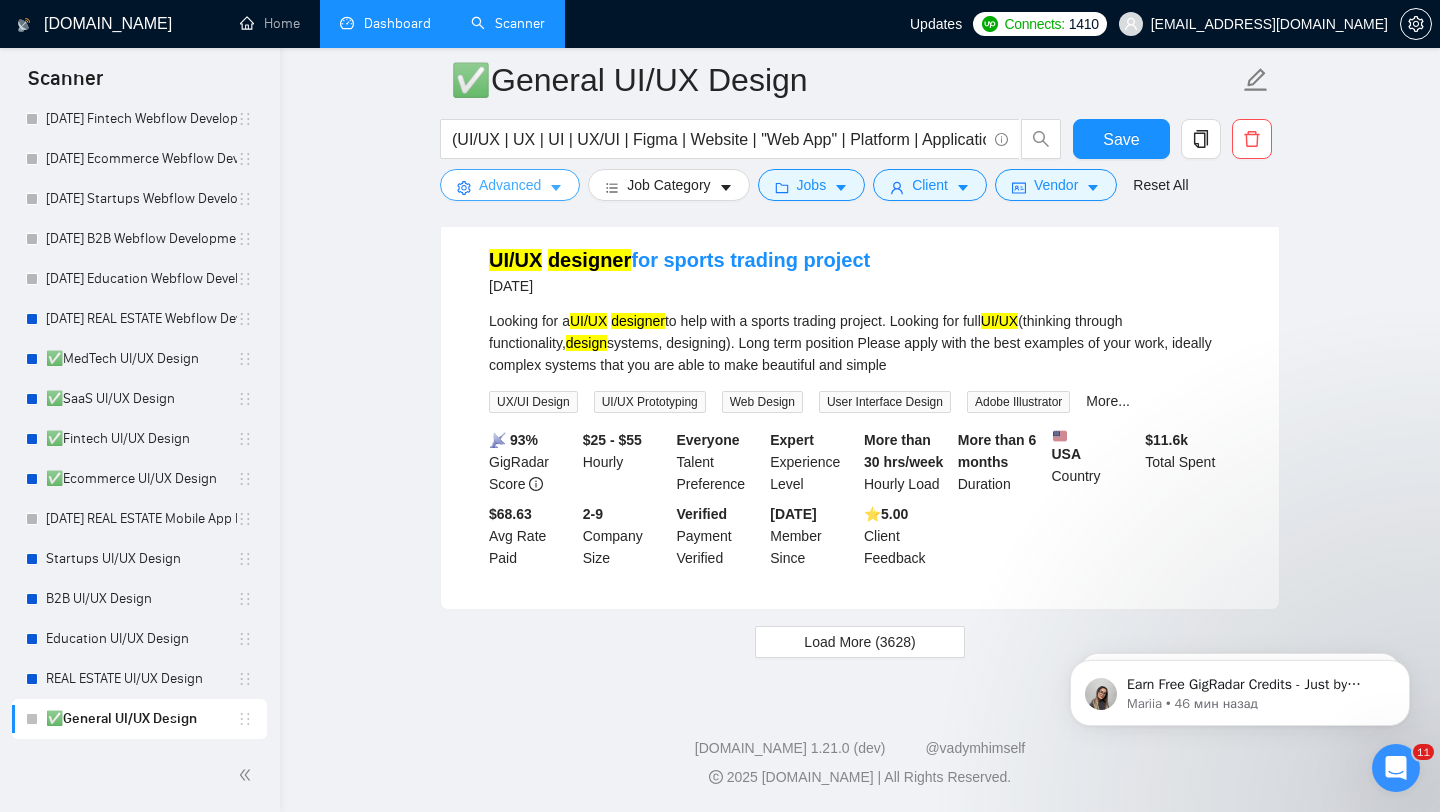 scroll, scrollTop: 4043, scrollLeft: 0, axis: vertical 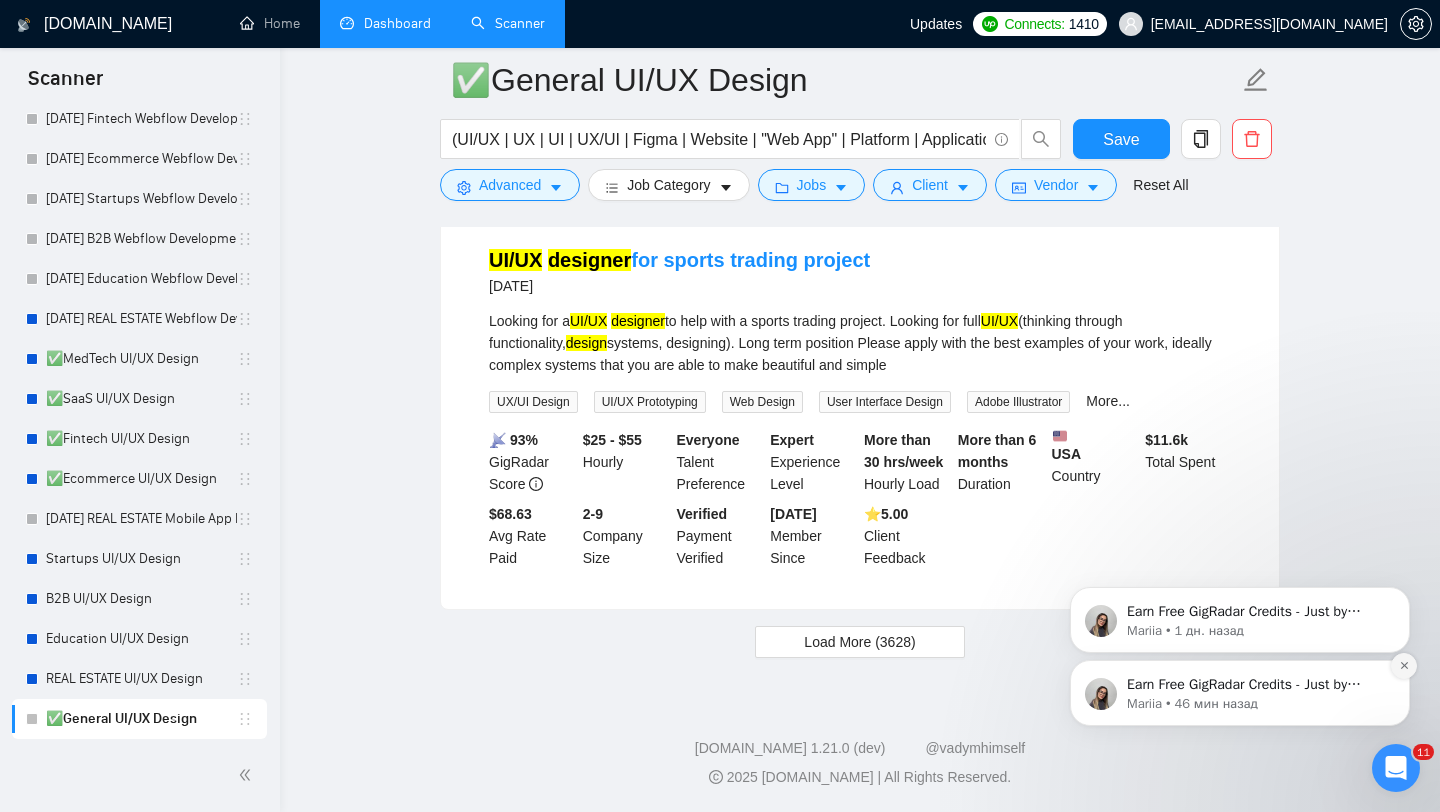 click 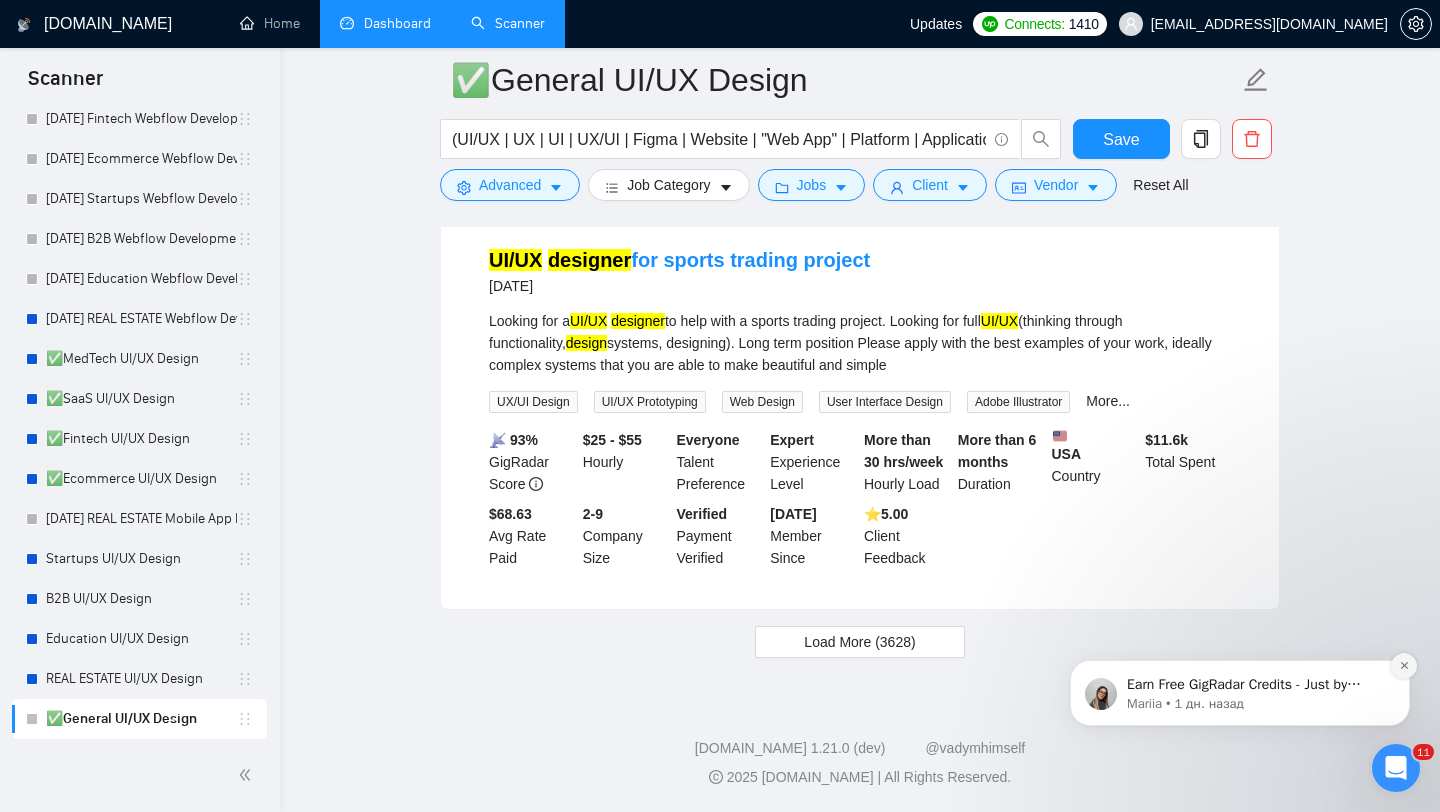 click 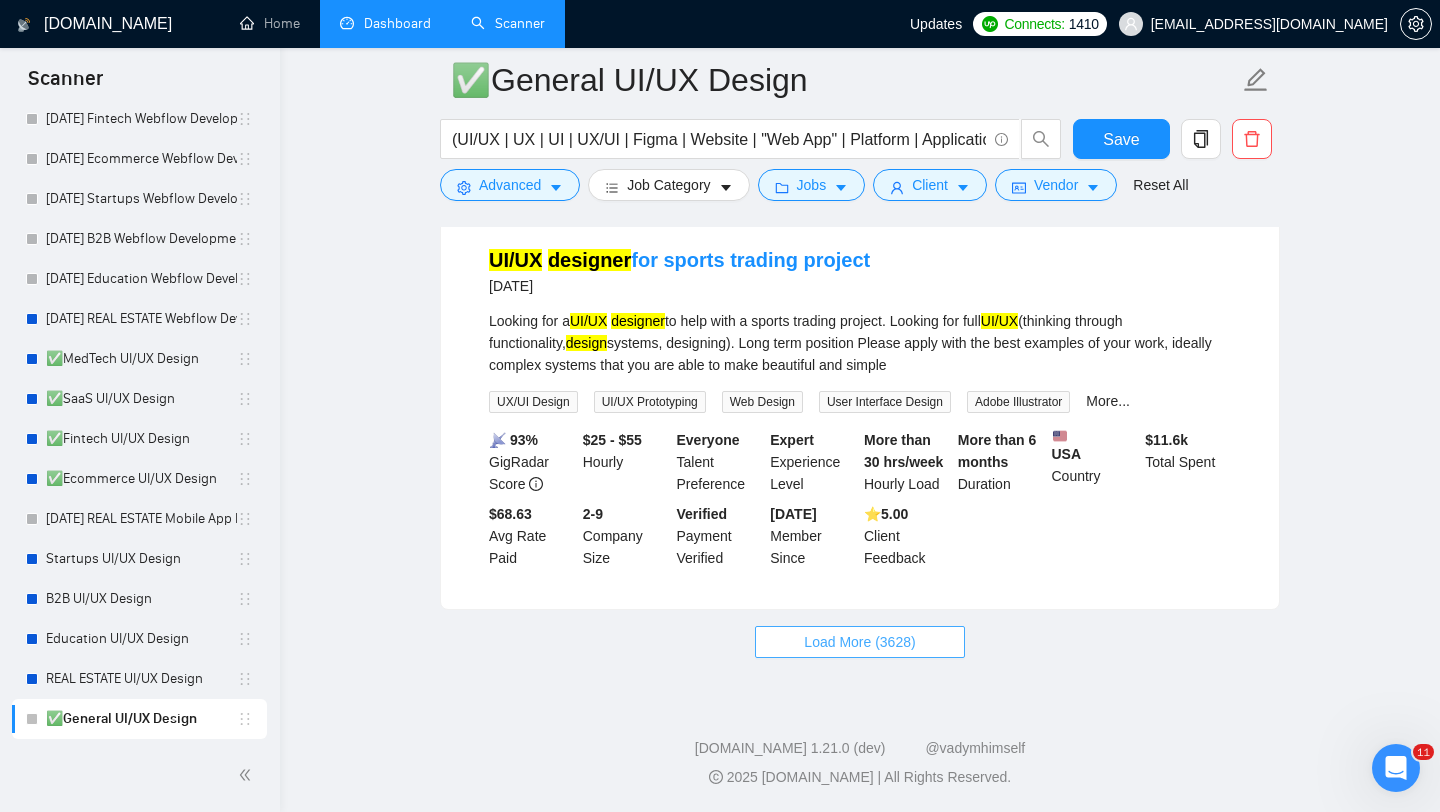 click on "Load More (3628)" at bounding box center (859, 642) 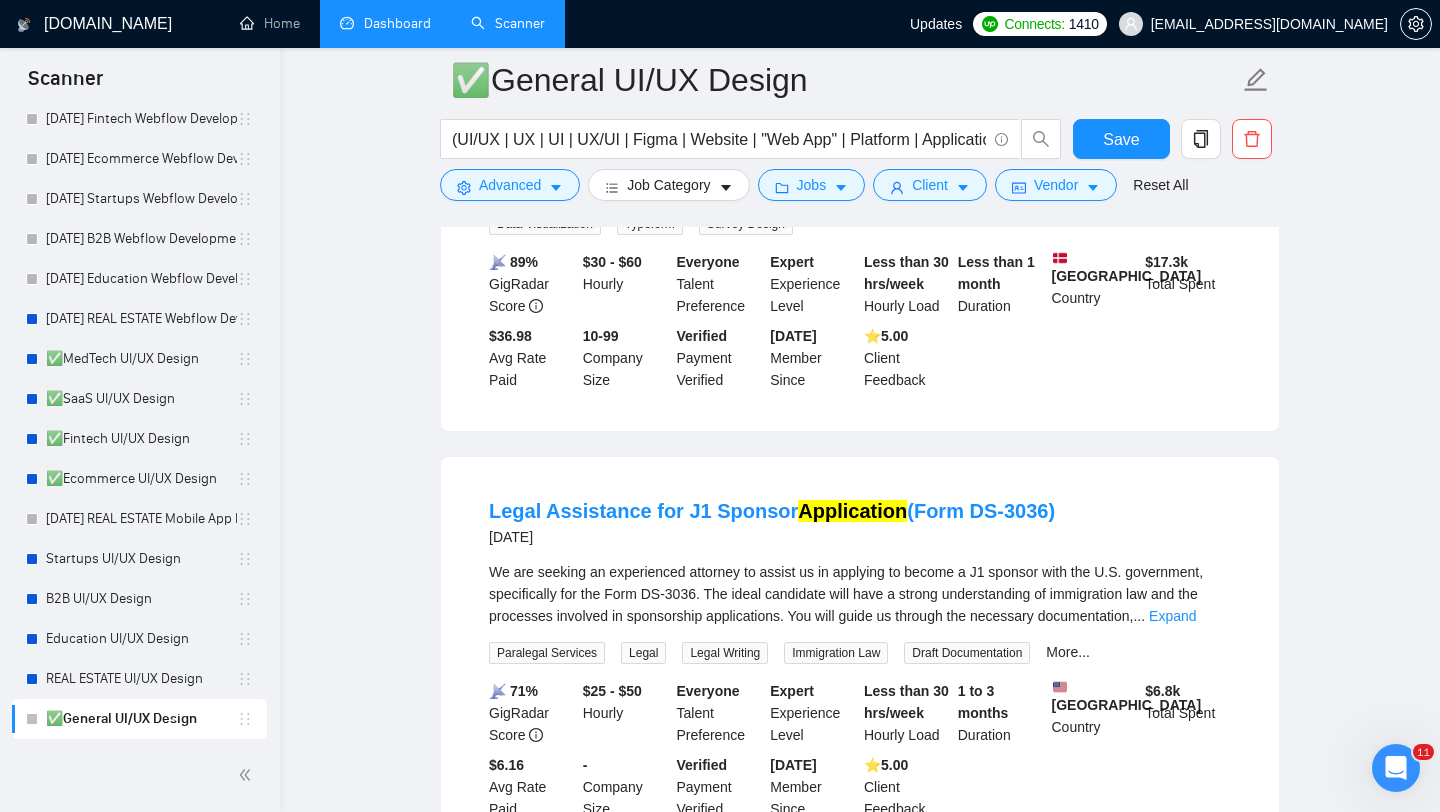 scroll, scrollTop: 8398, scrollLeft: 0, axis: vertical 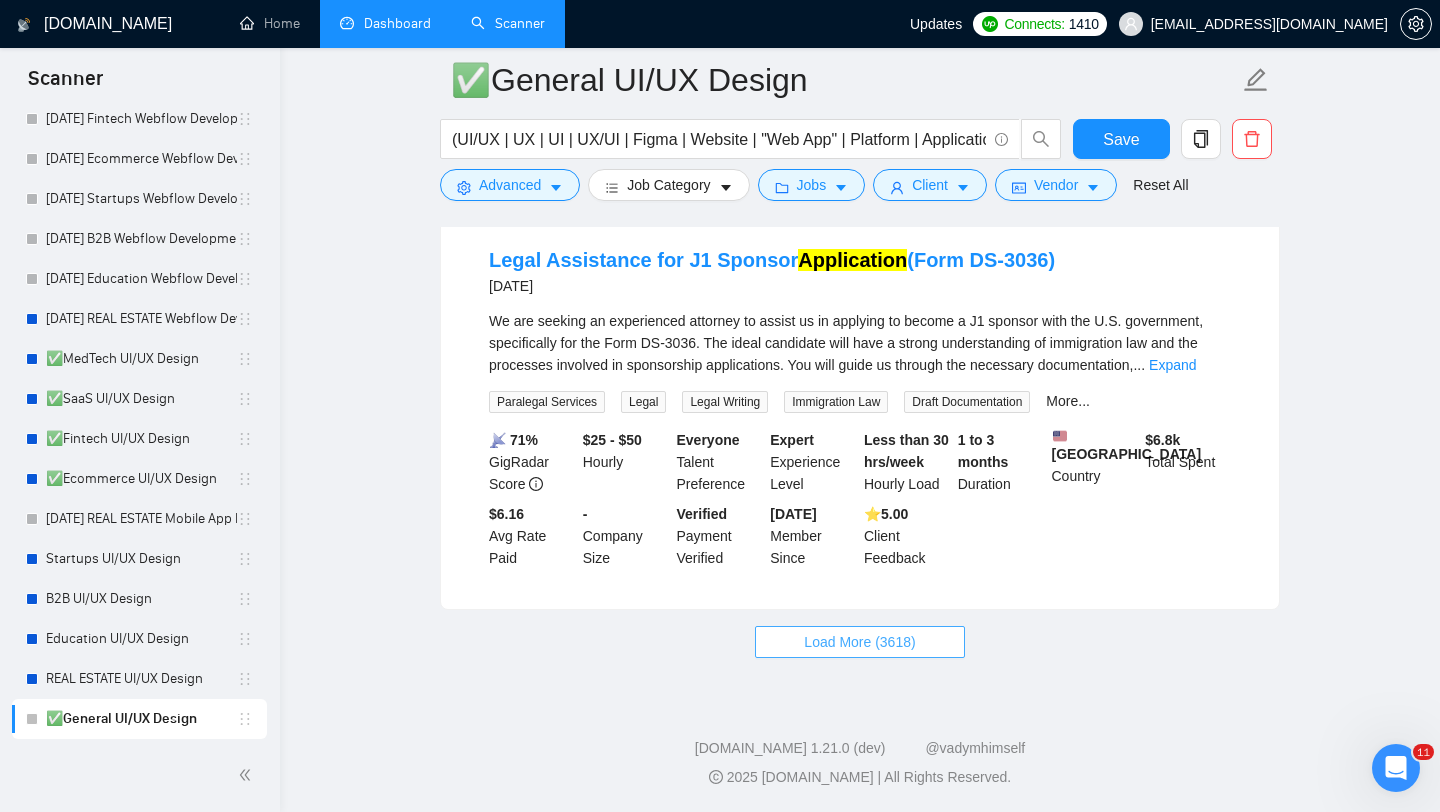 click on "Load More (3618)" at bounding box center (859, 642) 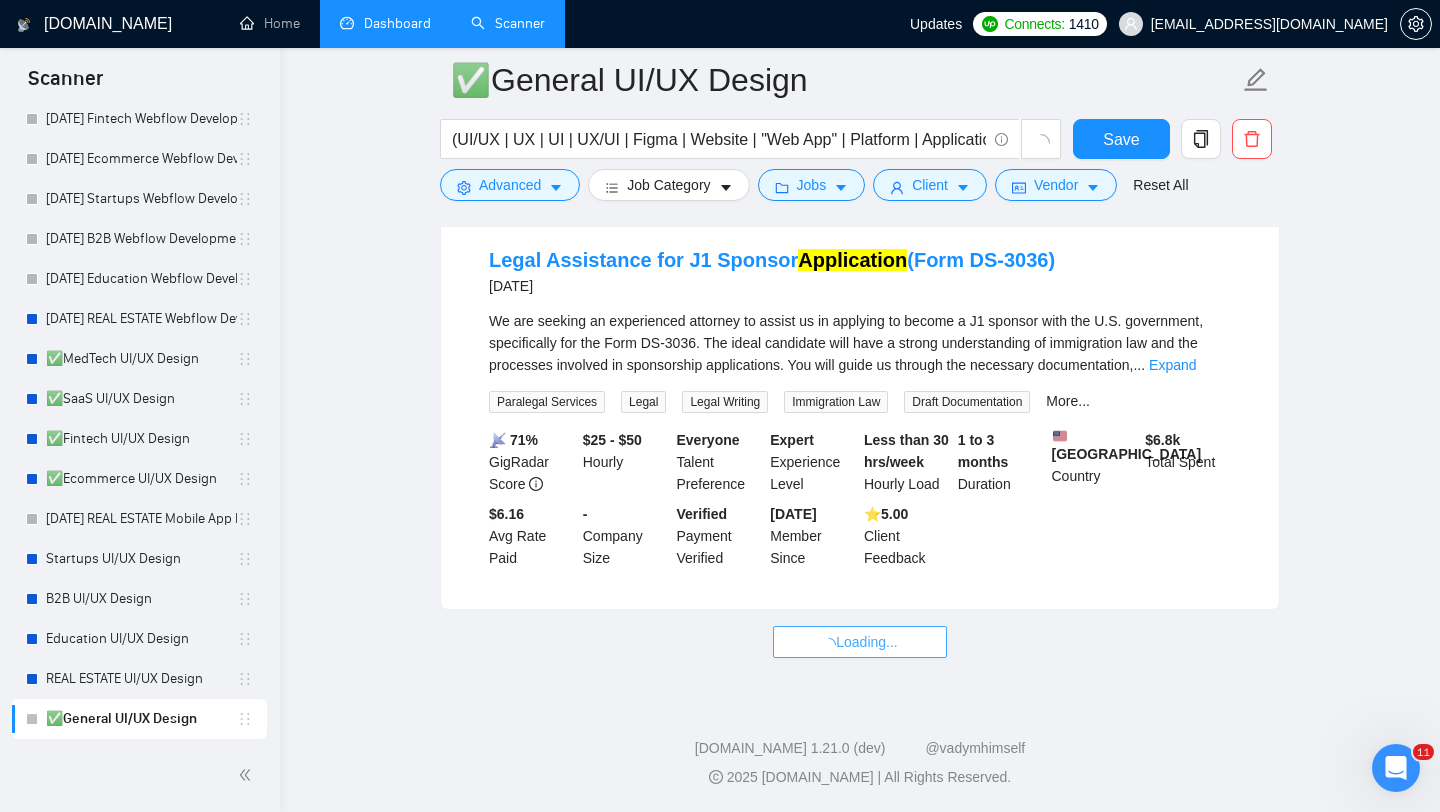 scroll, scrollTop: 8305, scrollLeft: 0, axis: vertical 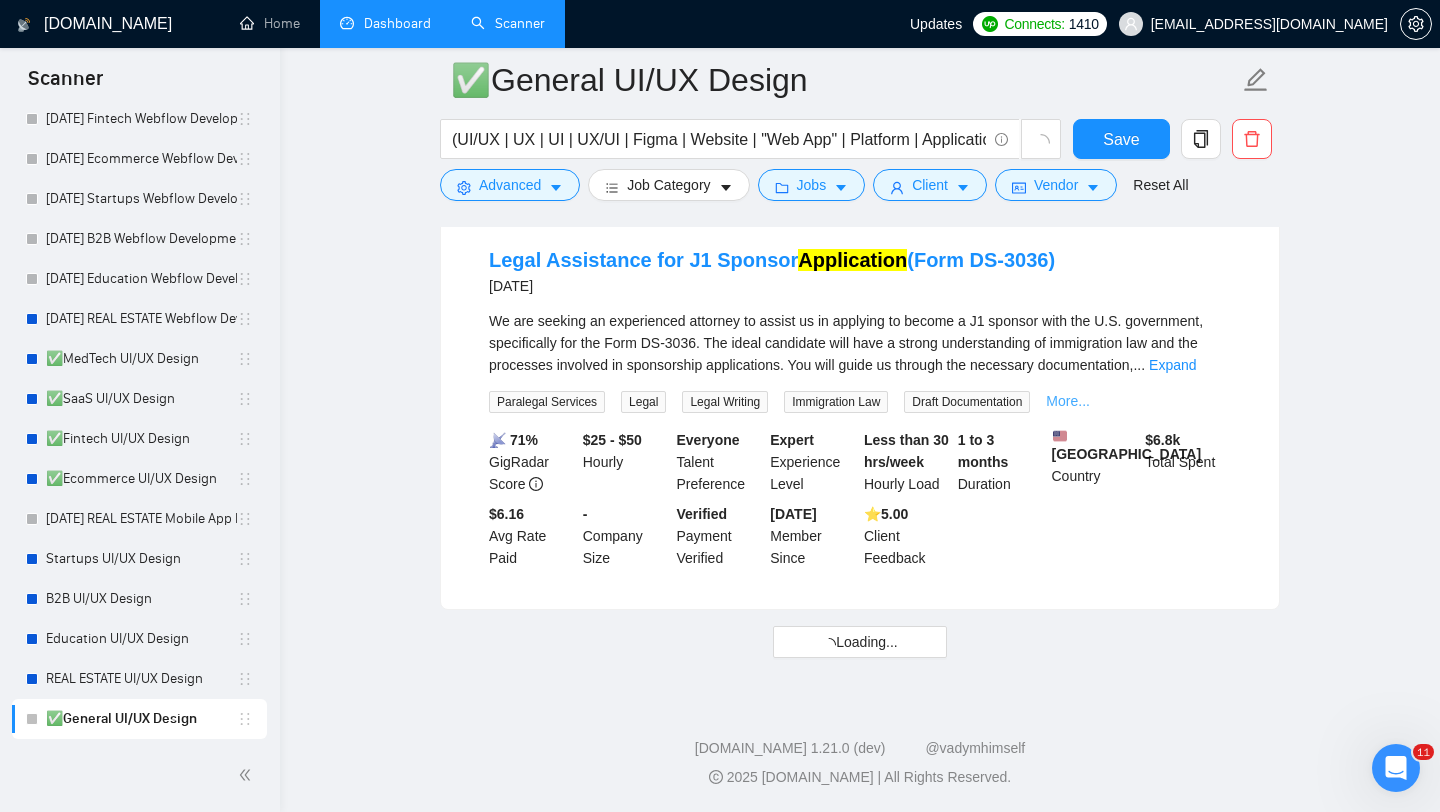 click on "More..." at bounding box center (1068, 401) 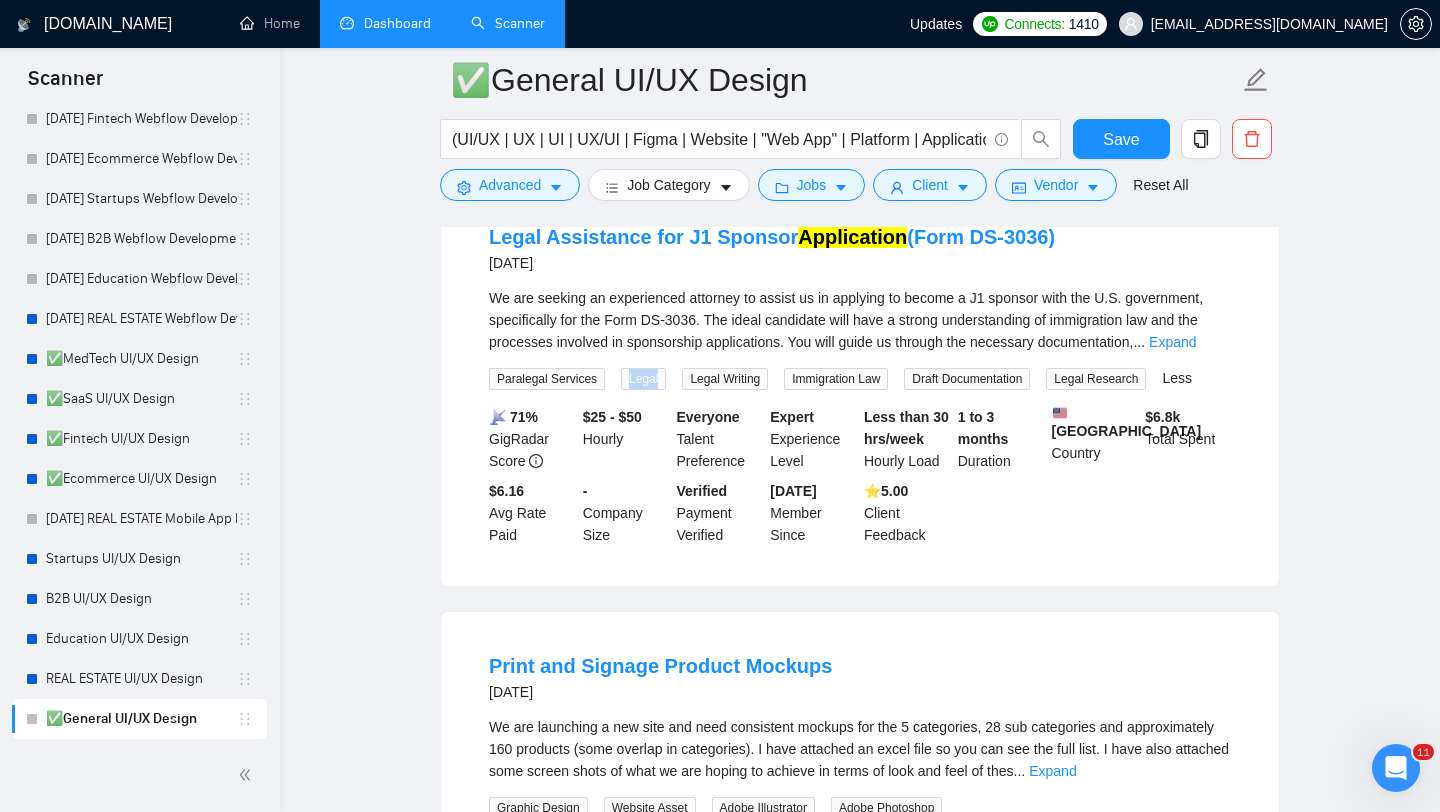 drag, startPoint x: 677, startPoint y: 486, endPoint x: 632, endPoint y: 487, distance: 45.01111 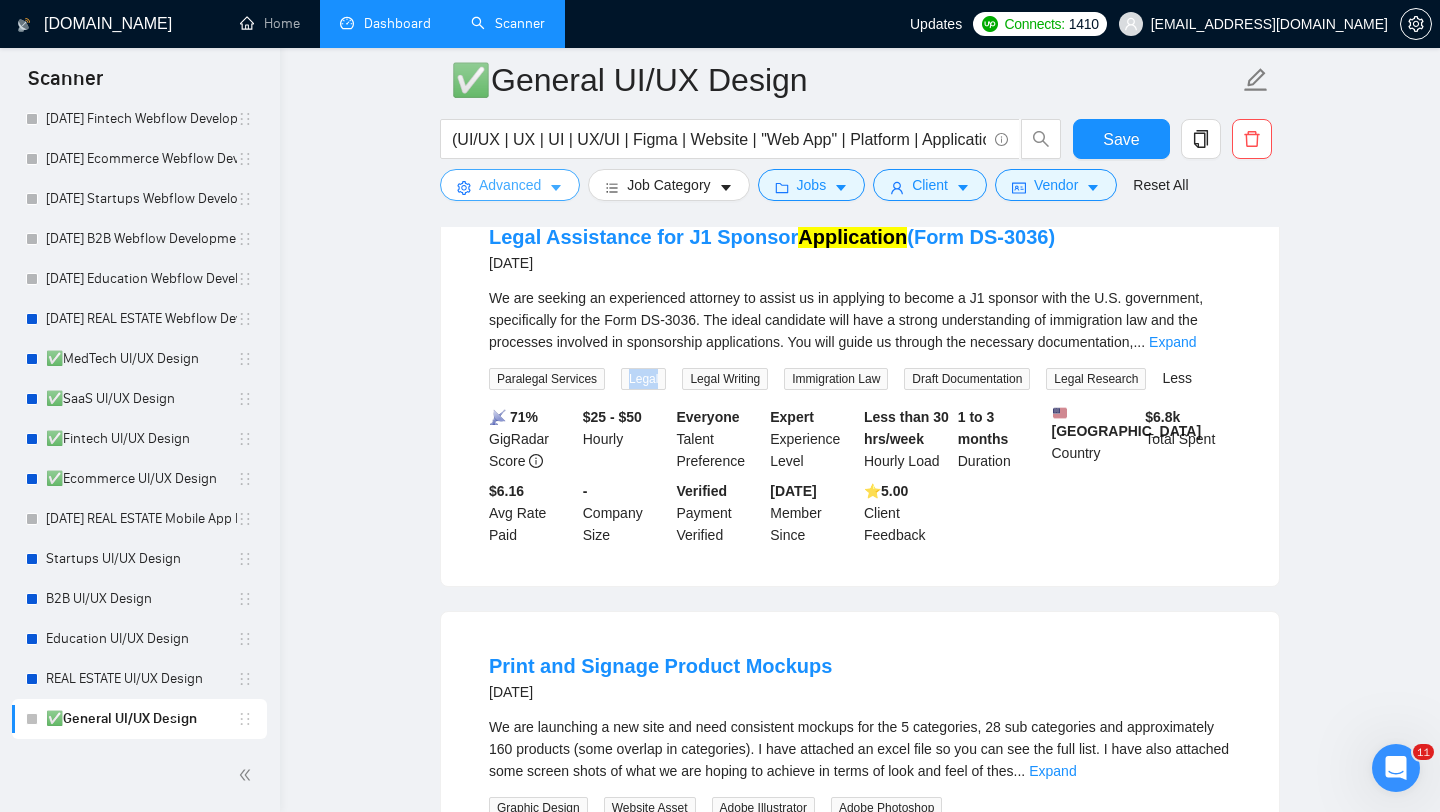click on "Advanced" at bounding box center (510, 185) 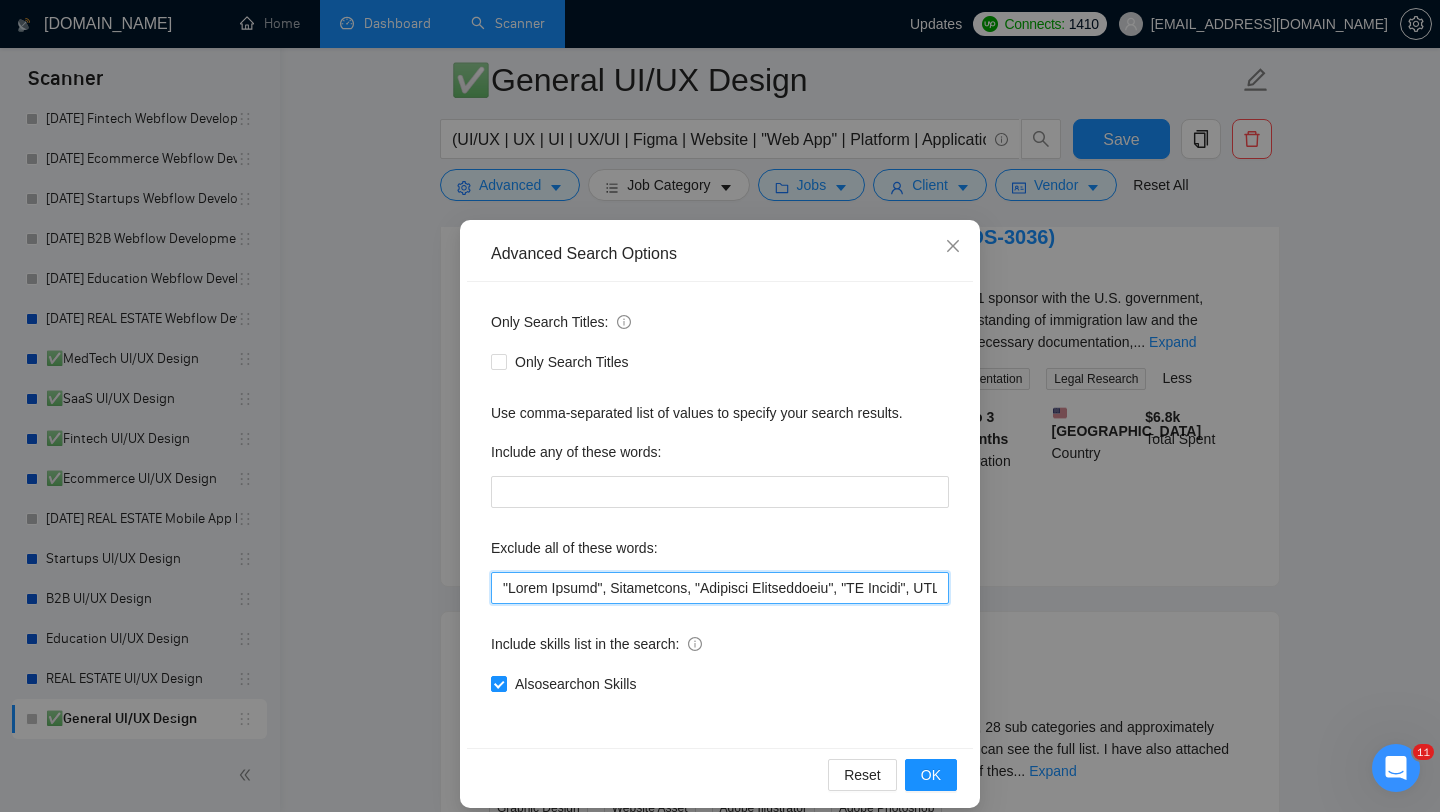 click at bounding box center (720, 588) 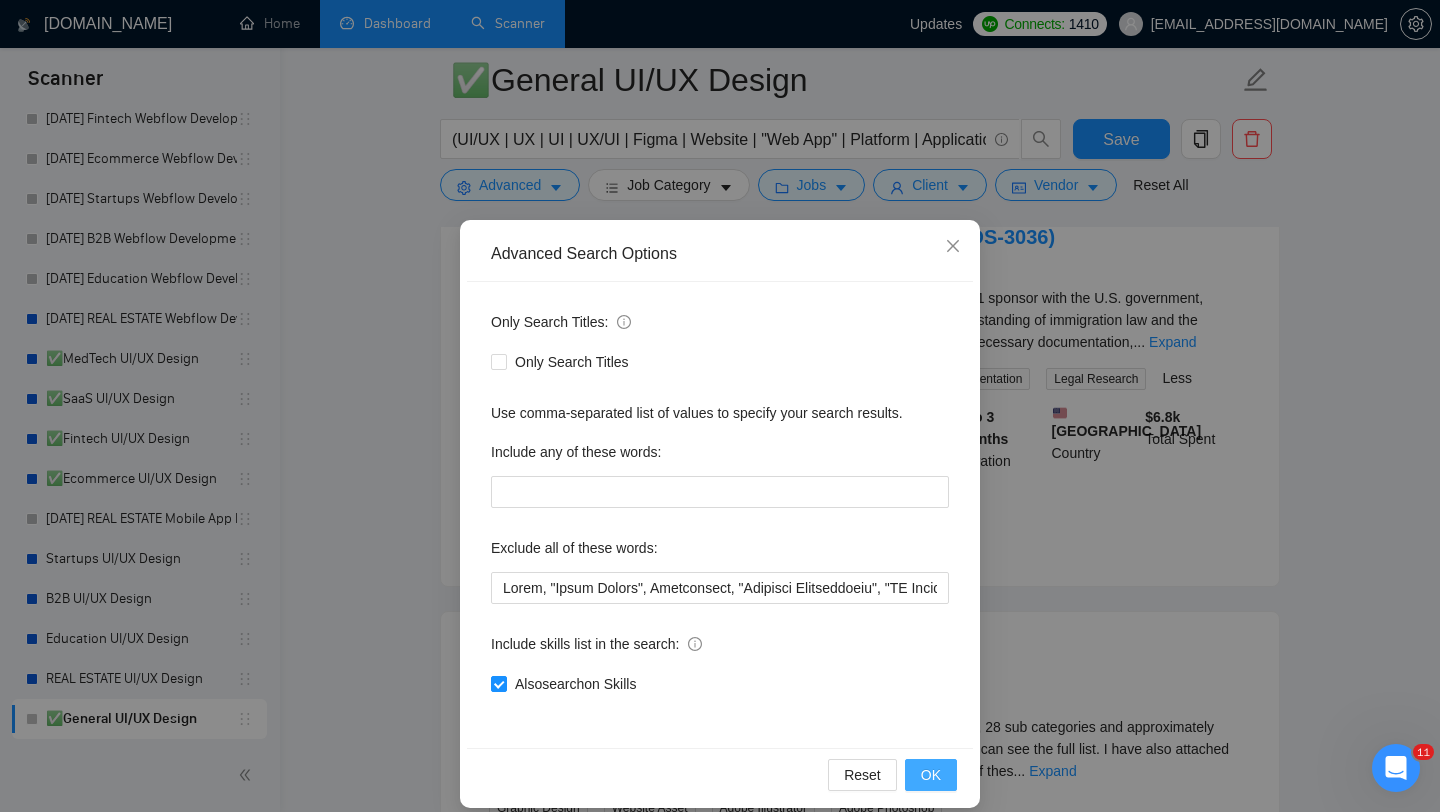 click on "OK" at bounding box center (931, 775) 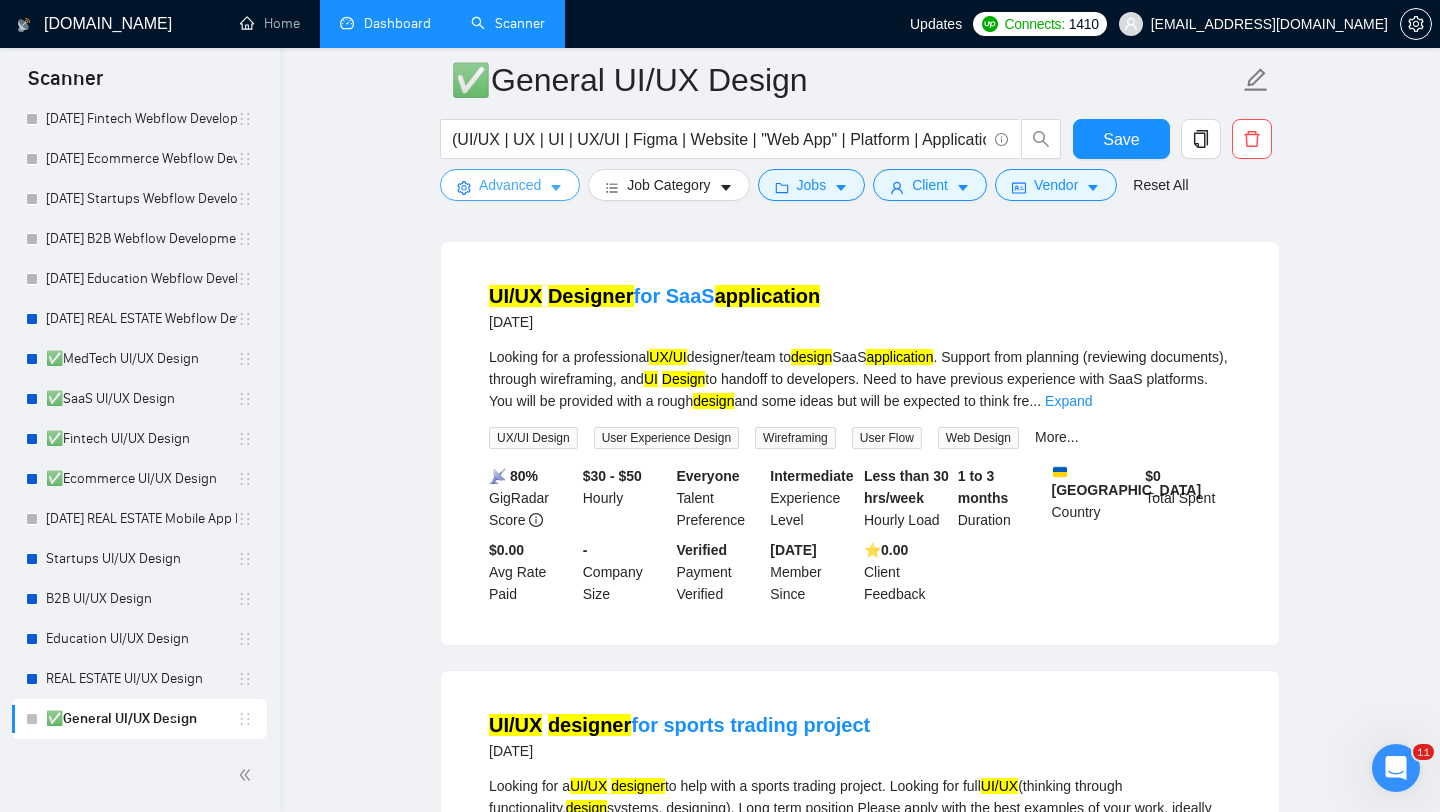 scroll, scrollTop: 4043, scrollLeft: 0, axis: vertical 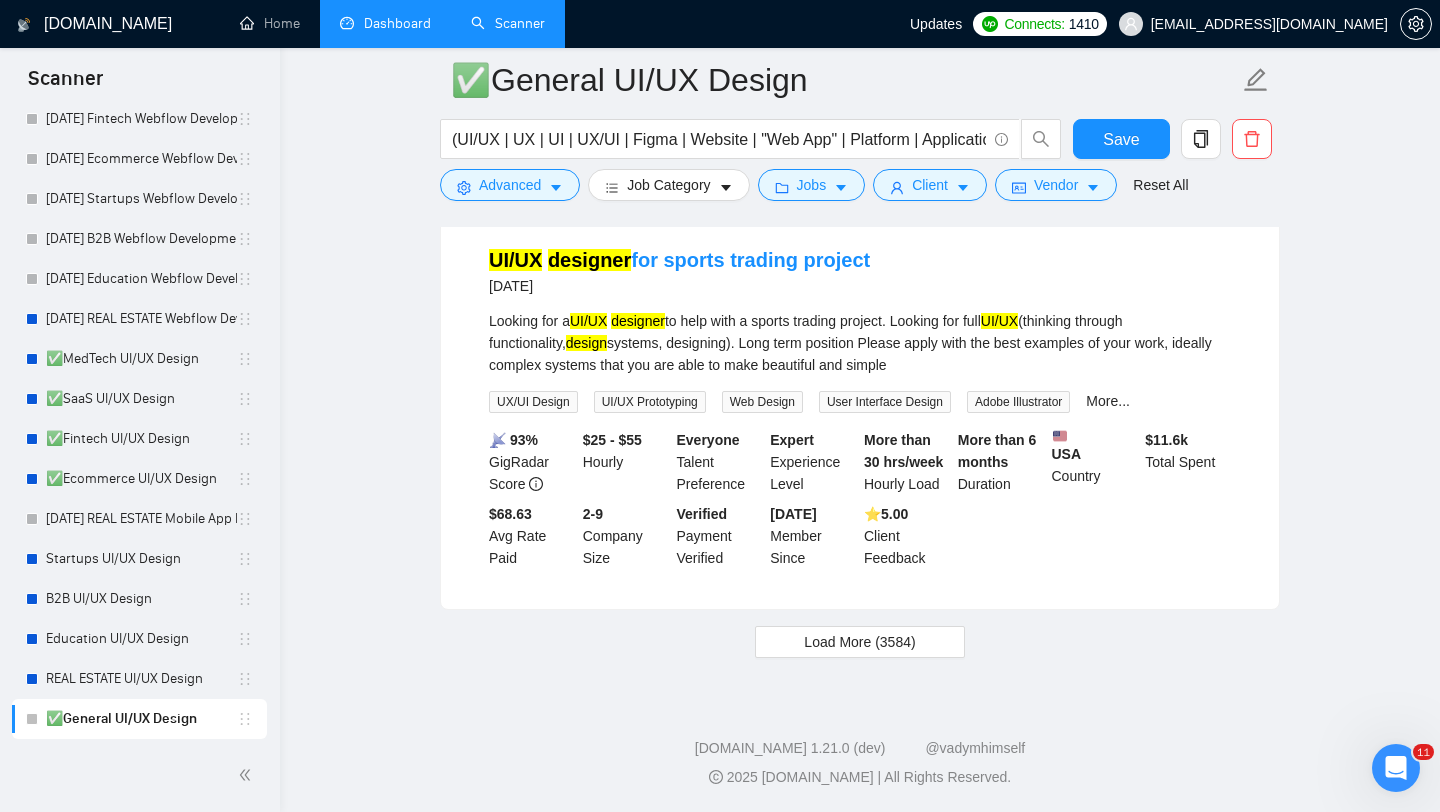click on "[DOMAIN_NAME] Home Dashboard Scanner Updates  Connects: 1410 [EMAIL_ADDRESS][DOMAIN_NAME] ✅General UI/UX Design (UI/UX | UX | UI | UX/UI | Figma | Website | "Web App" | Platform | Application | App) (Design | Expert | Rockstar | Designer) | "UX/UI Design" Save Advanced   Job Category   Jobs   Client   Vendor   Reset All Preview Results Insights NEW Alerts Auto Bidder Detected   3594  results   (3.79 seconds) Rebuild 3-Page  Website  from Adobe Illustrator to  Figma an hour ago I am seeking a skilled  designer  to recreate my existing 3-page  website , originally designed in Adobe Illustrator, using  Figma . The ideal candidate will have a keen eye for detail and experience in both platforms to ensure a seamless transition. Your responsibilities will include converting  design  elements.
Must be excellent in  Figma Cartoons & Comics Adobe Illustrator Figma 📡   66% GigRadar Score   $20 - $40 Hourly Everyone Talent Preference Intermediate Experience Level Less than 30 hrs/week Hourly Load Less than 1 month Duration   $ -" at bounding box center [860, -1590] 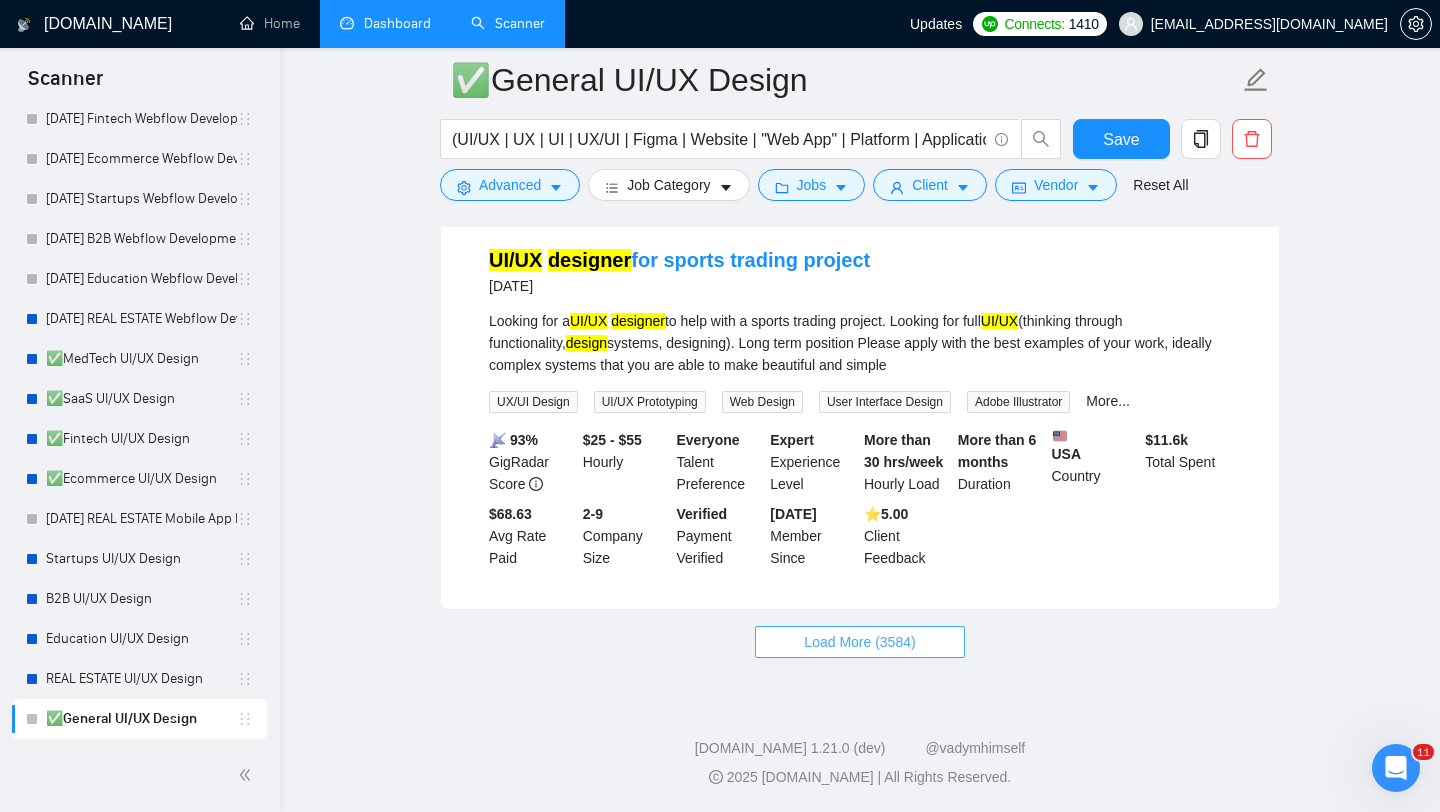 click on "Load More (3584)" at bounding box center [859, 642] 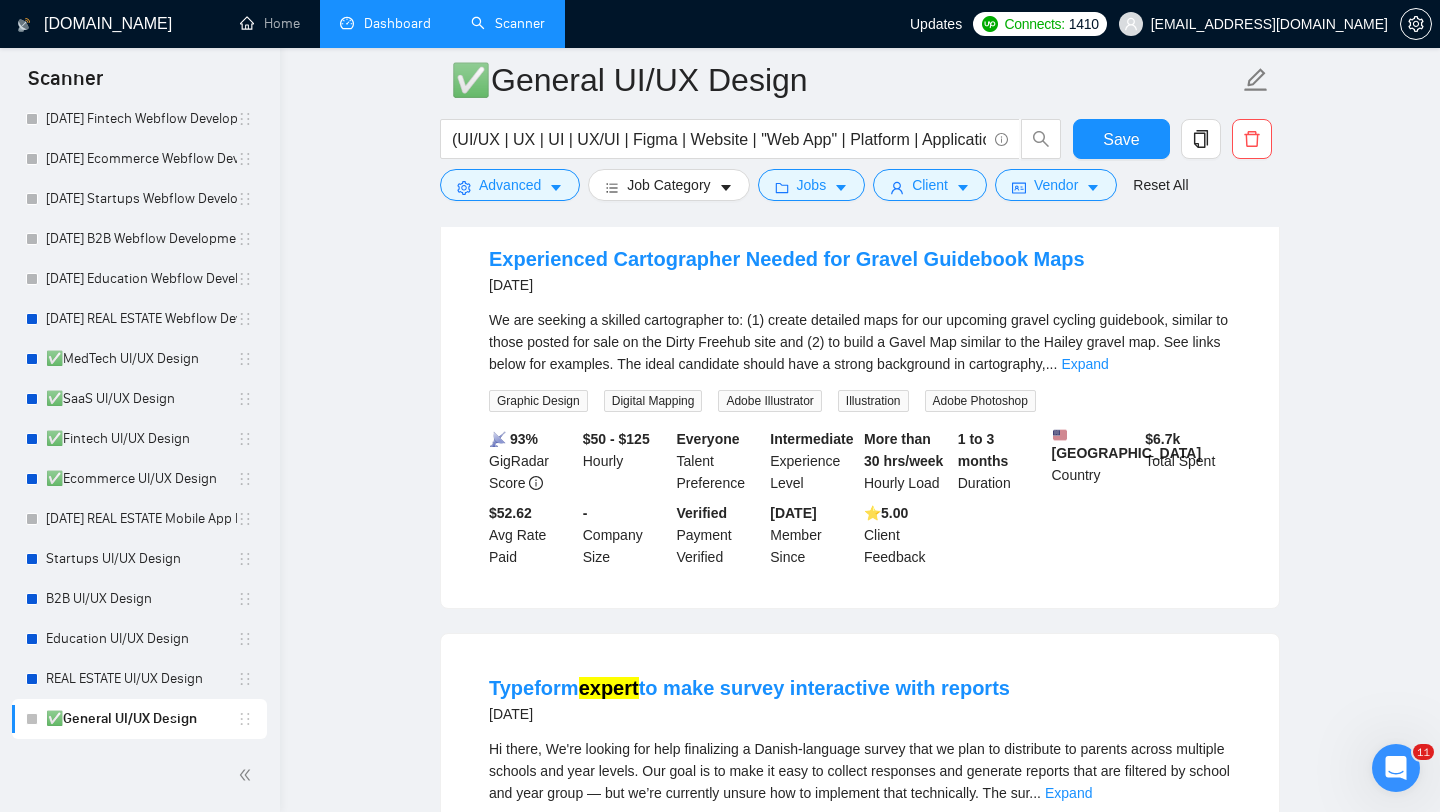 scroll, scrollTop: 8384, scrollLeft: 0, axis: vertical 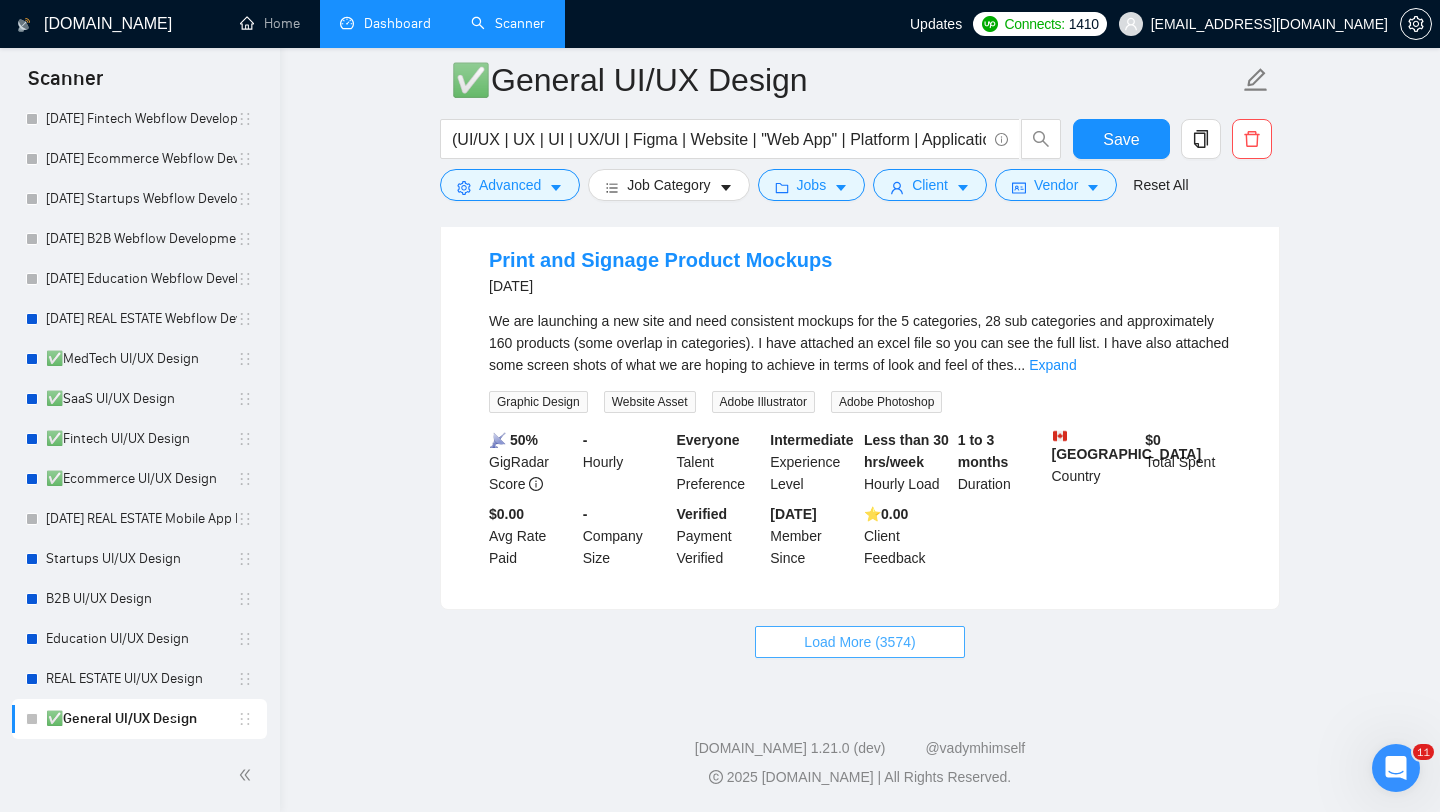 click on "Load More (3574)" at bounding box center (859, 642) 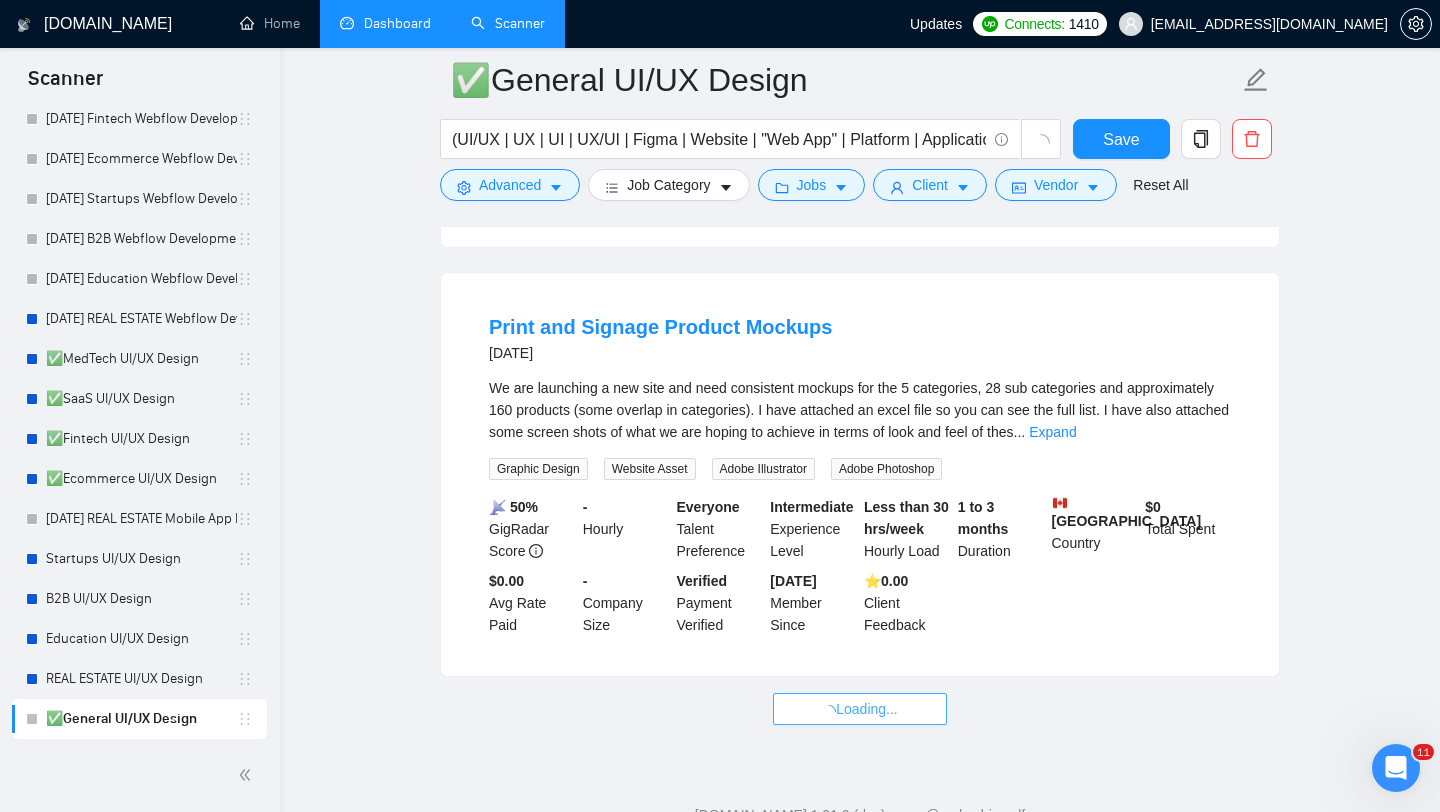 scroll, scrollTop: 8205, scrollLeft: 0, axis: vertical 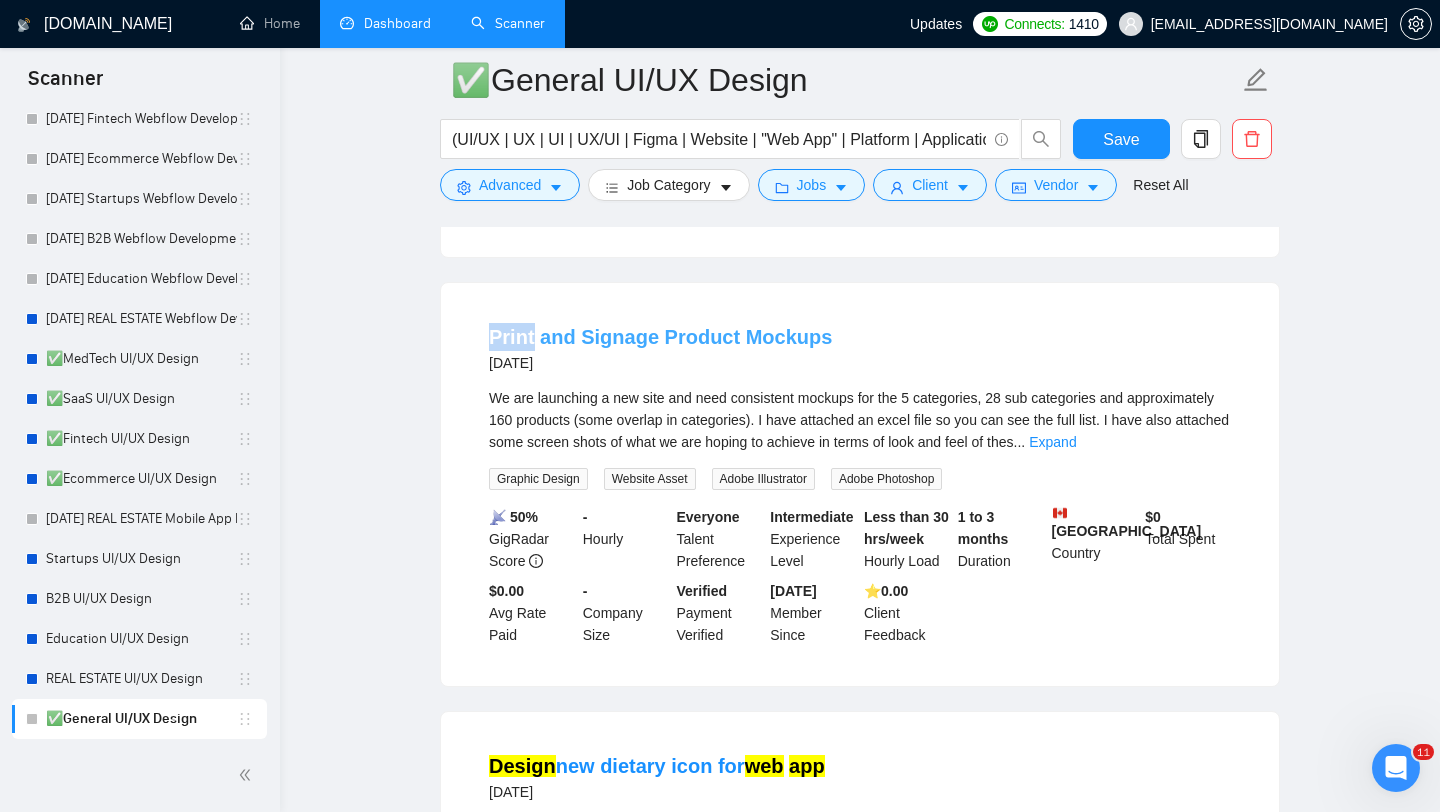 drag, startPoint x: 473, startPoint y: 442, endPoint x: 533, endPoint y: 438, distance: 60.133186 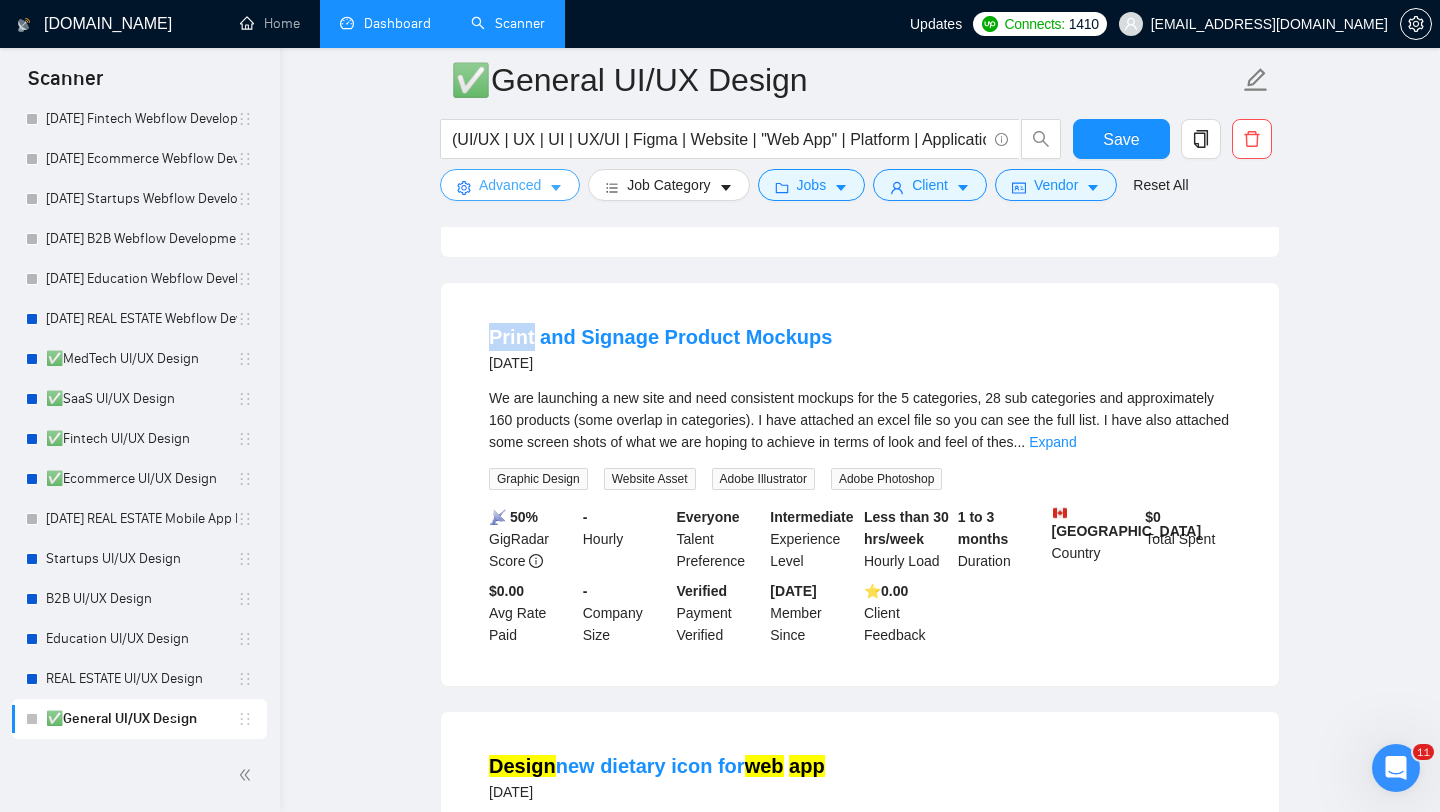 click on "Advanced" at bounding box center (510, 185) 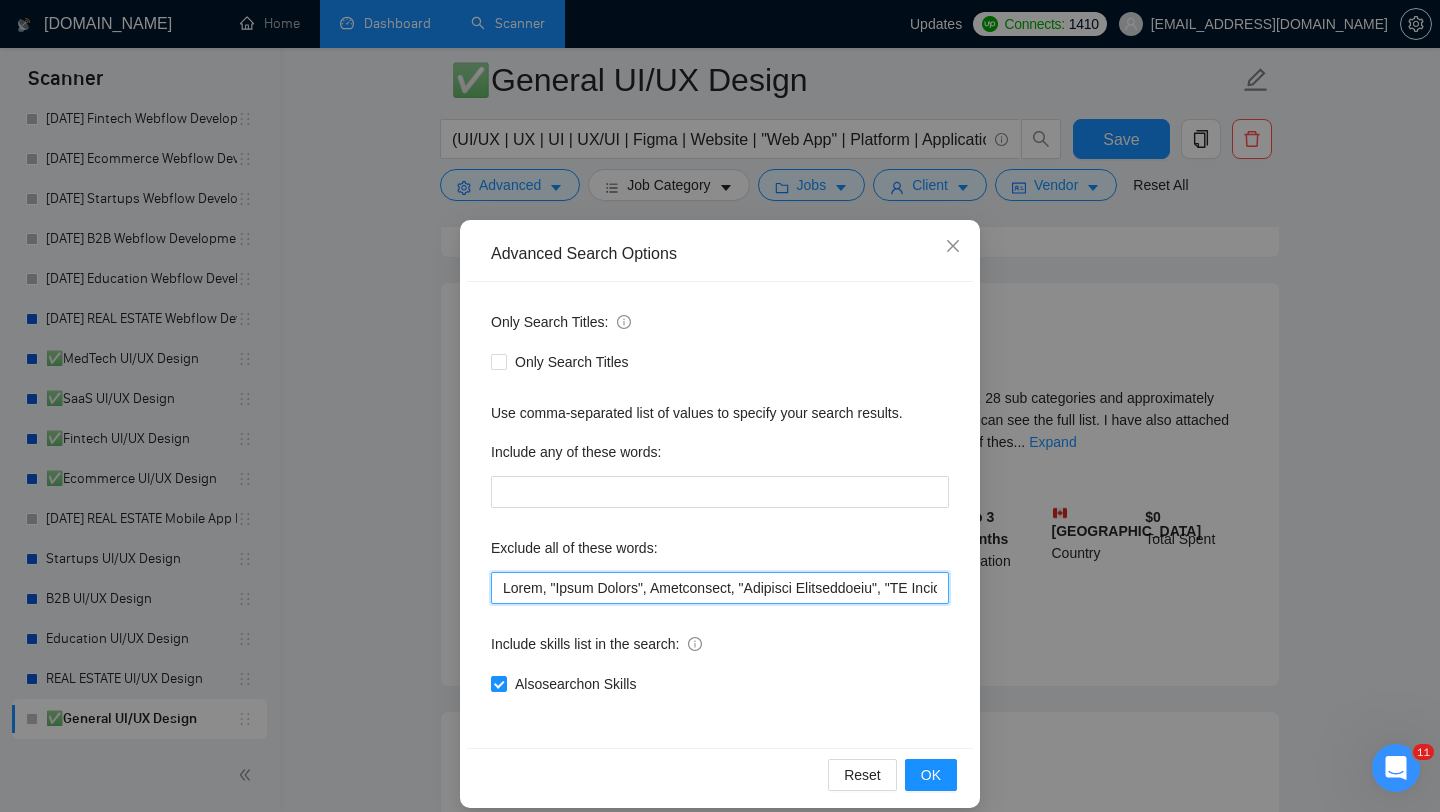 click at bounding box center (720, 588) 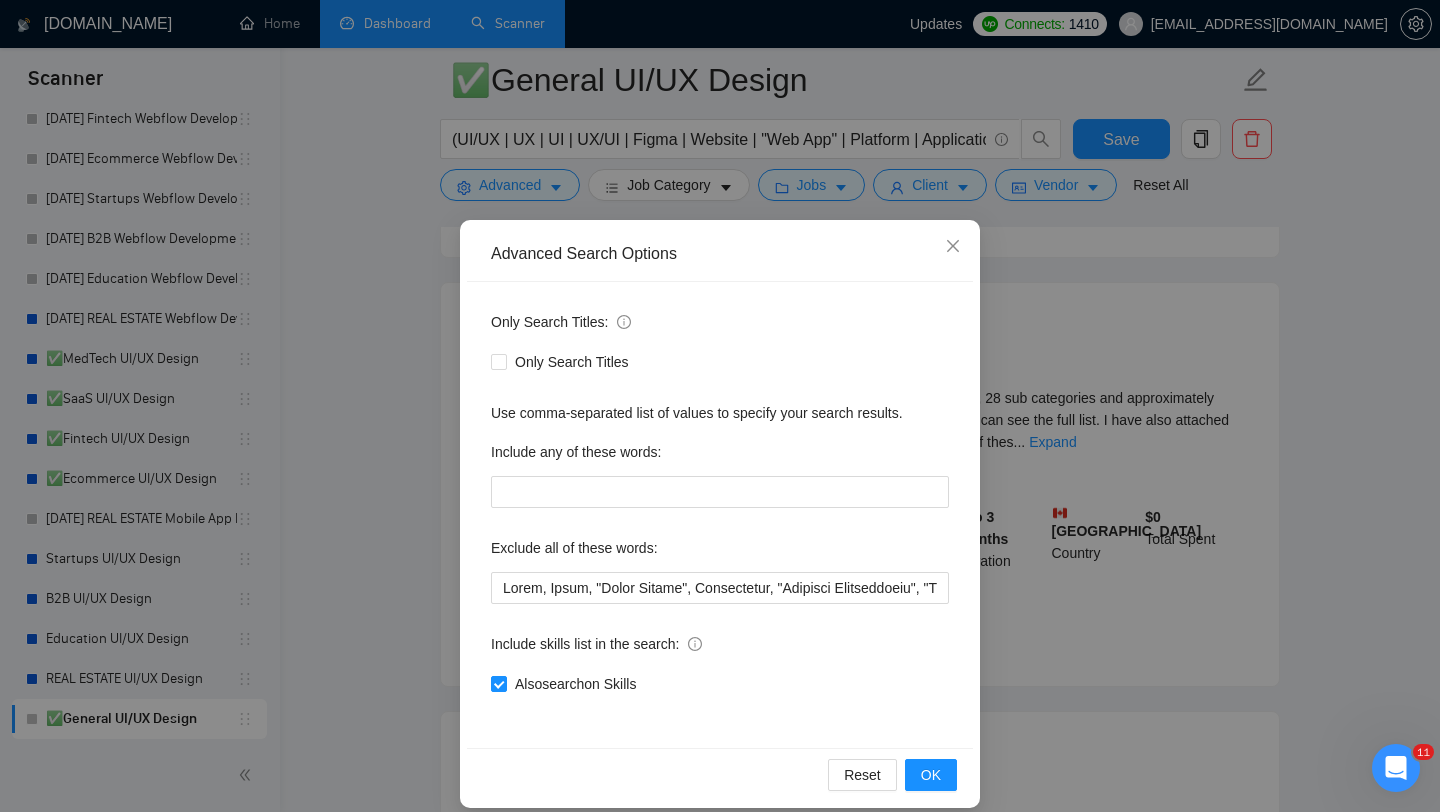 click on "Reset OK" at bounding box center (720, 774) 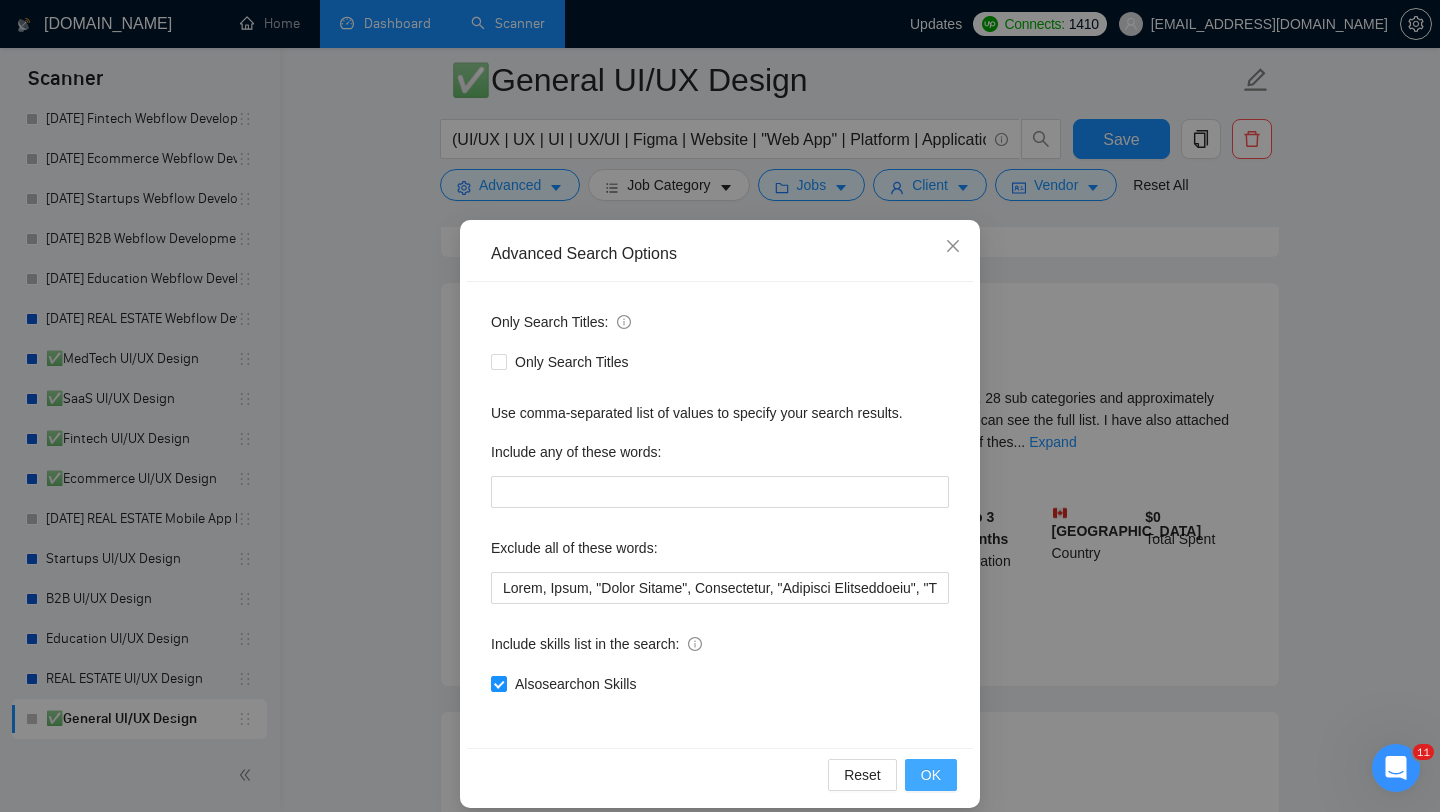 click on "OK" at bounding box center (931, 775) 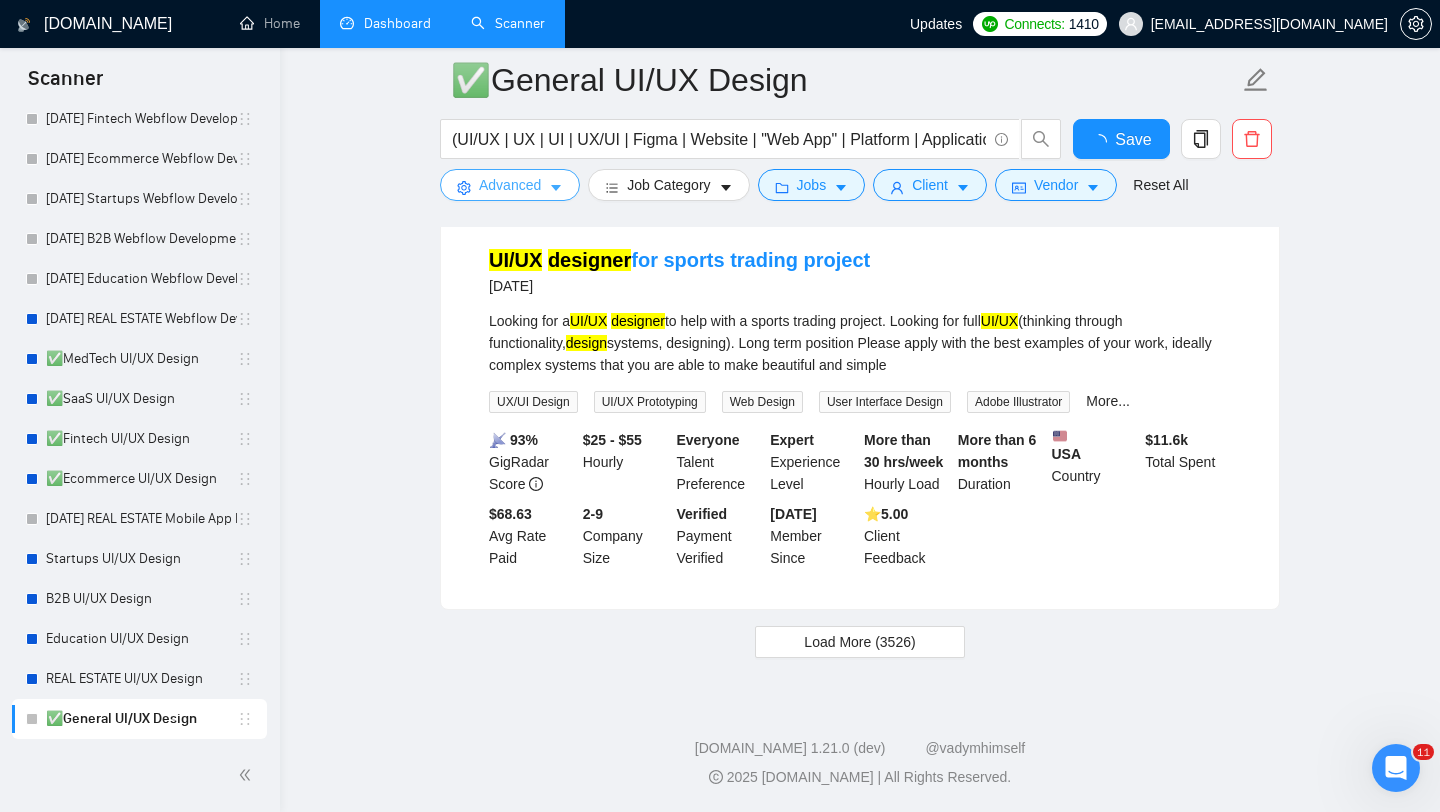 scroll, scrollTop: 4043, scrollLeft: 0, axis: vertical 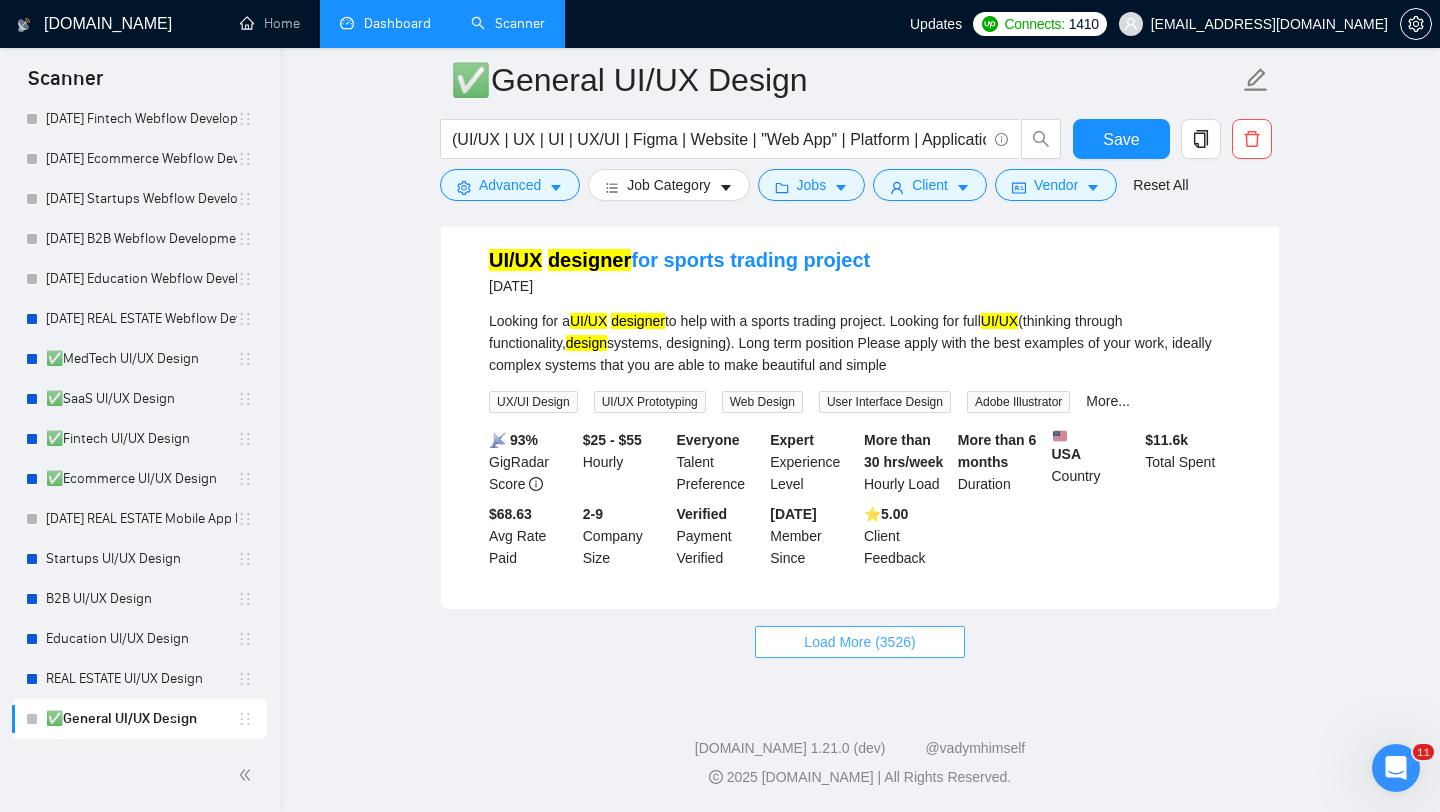 click on "Load More (3526)" at bounding box center [859, 642] 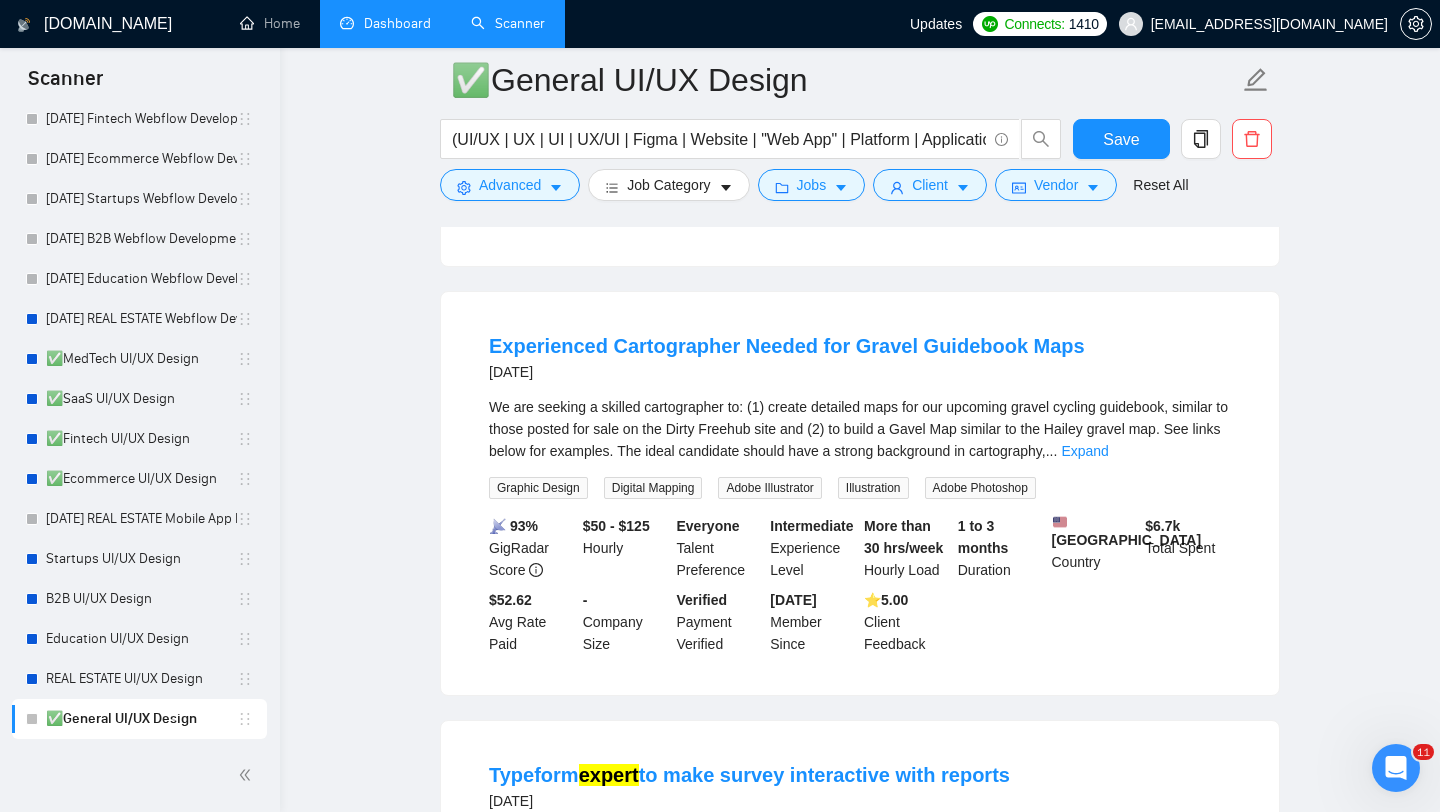 scroll, scrollTop: 7405, scrollLeft: 0, axis: vertical 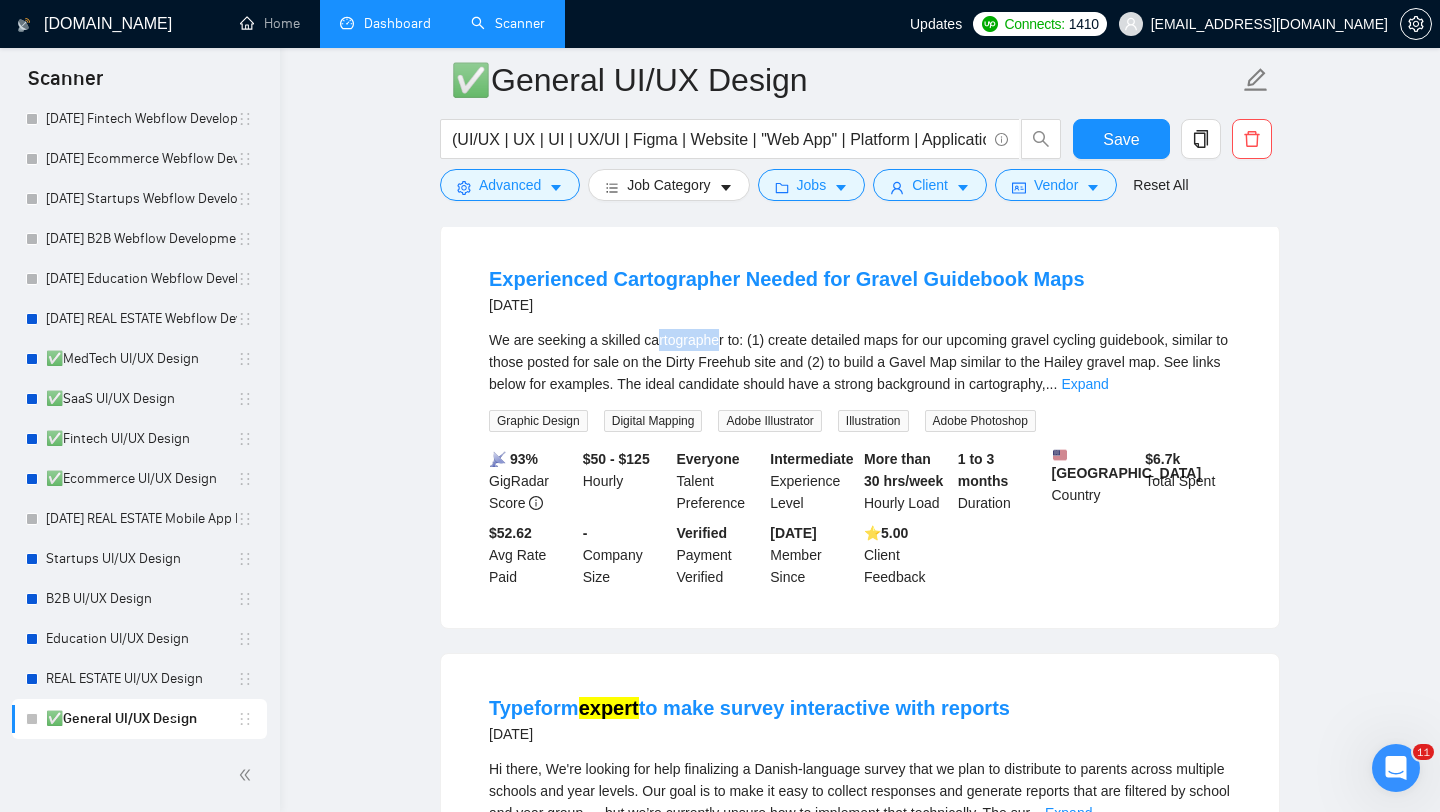 drag, startPoint x: 729, startPoint y: 433, endPoint x: 661, endPoint y: 432, distance: 68.007355 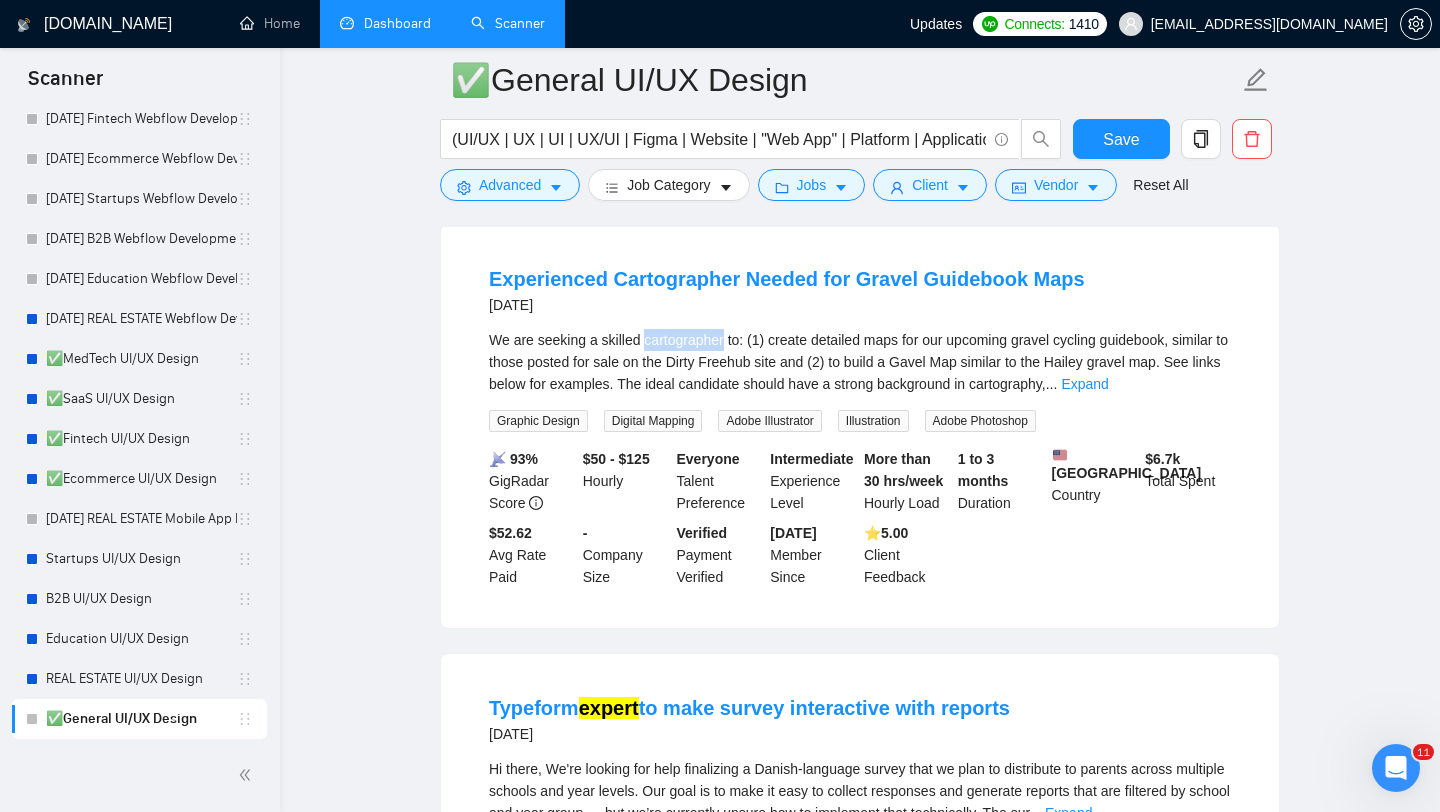 drag, startPoint x: 730, startPoint y: 435, endPoint x: 647, endPoint y: 435, distance: 83 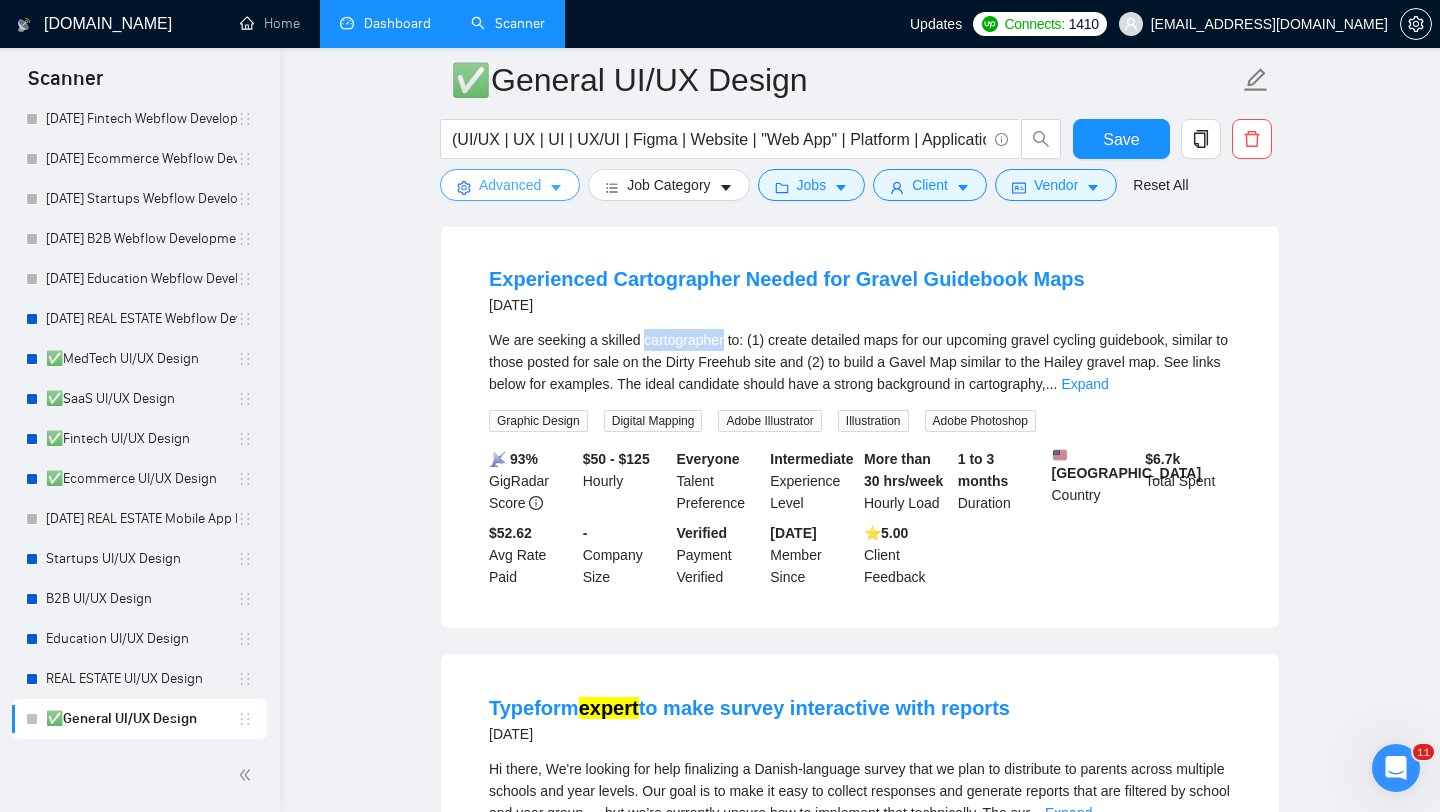 click on "Advanced" at bounding box center [510, 185] 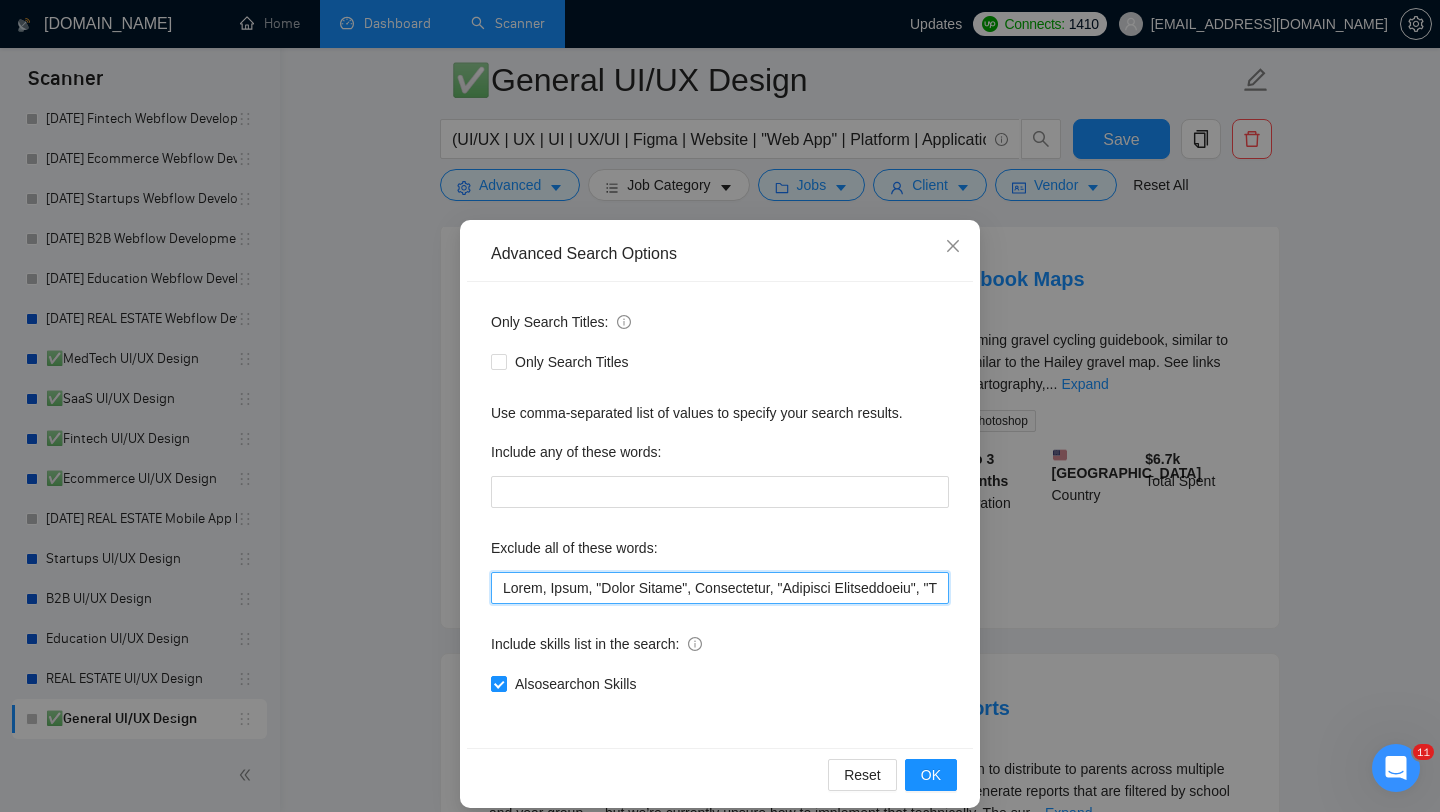 click at bounding box center (720, 588) 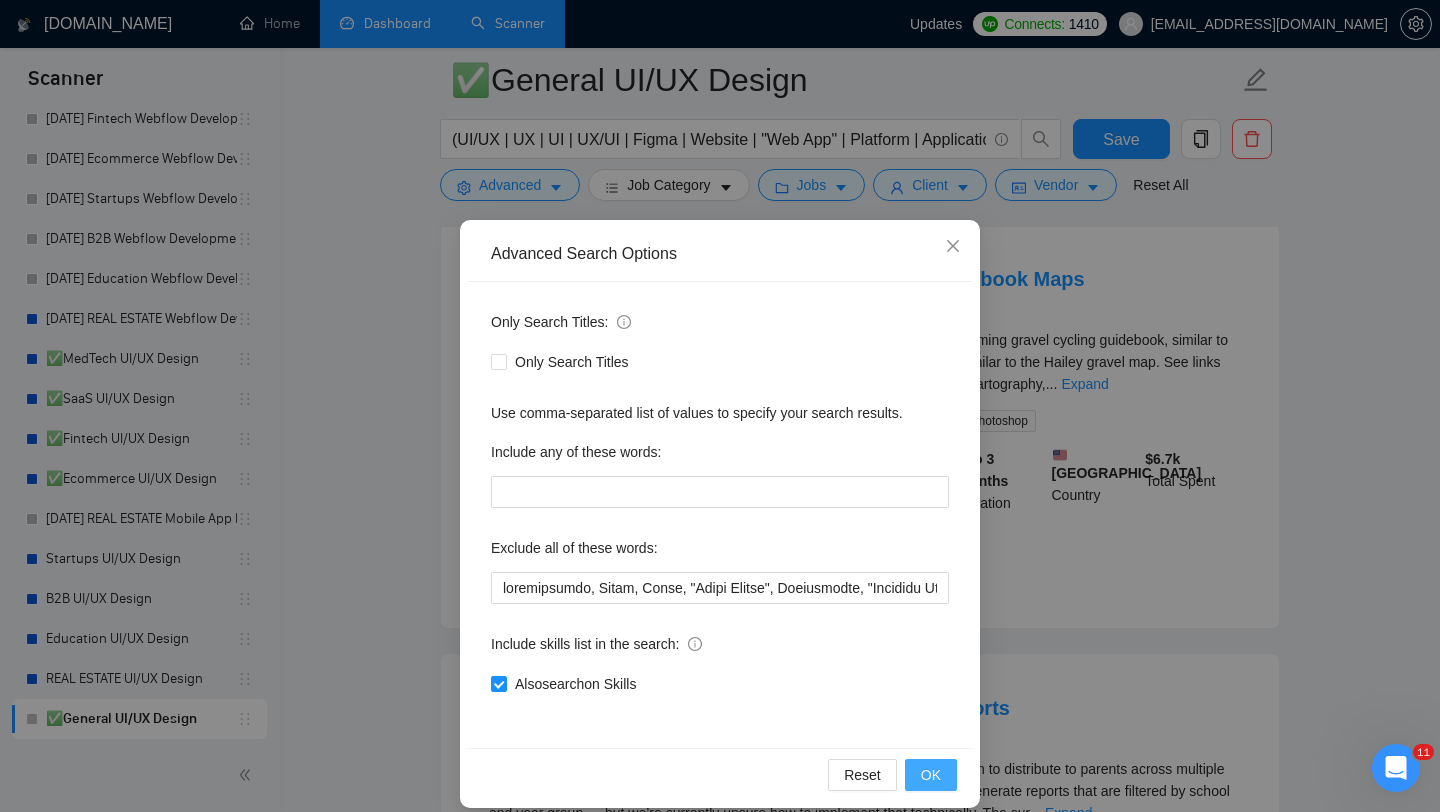 click on "OK" at bounding box center [931, 775] 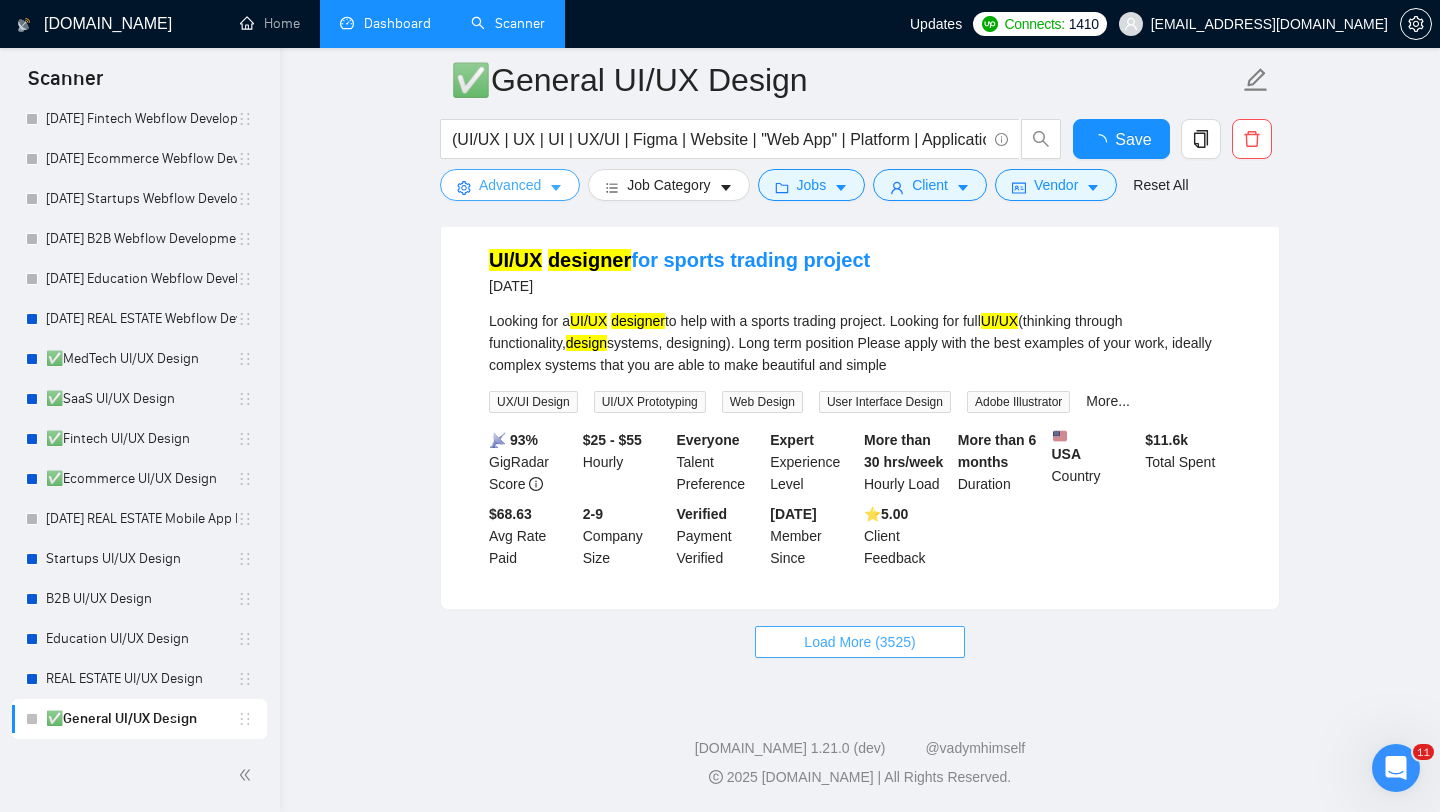 scroll, scrollTop: 4043, scrollLeft: 0, axis: vertical 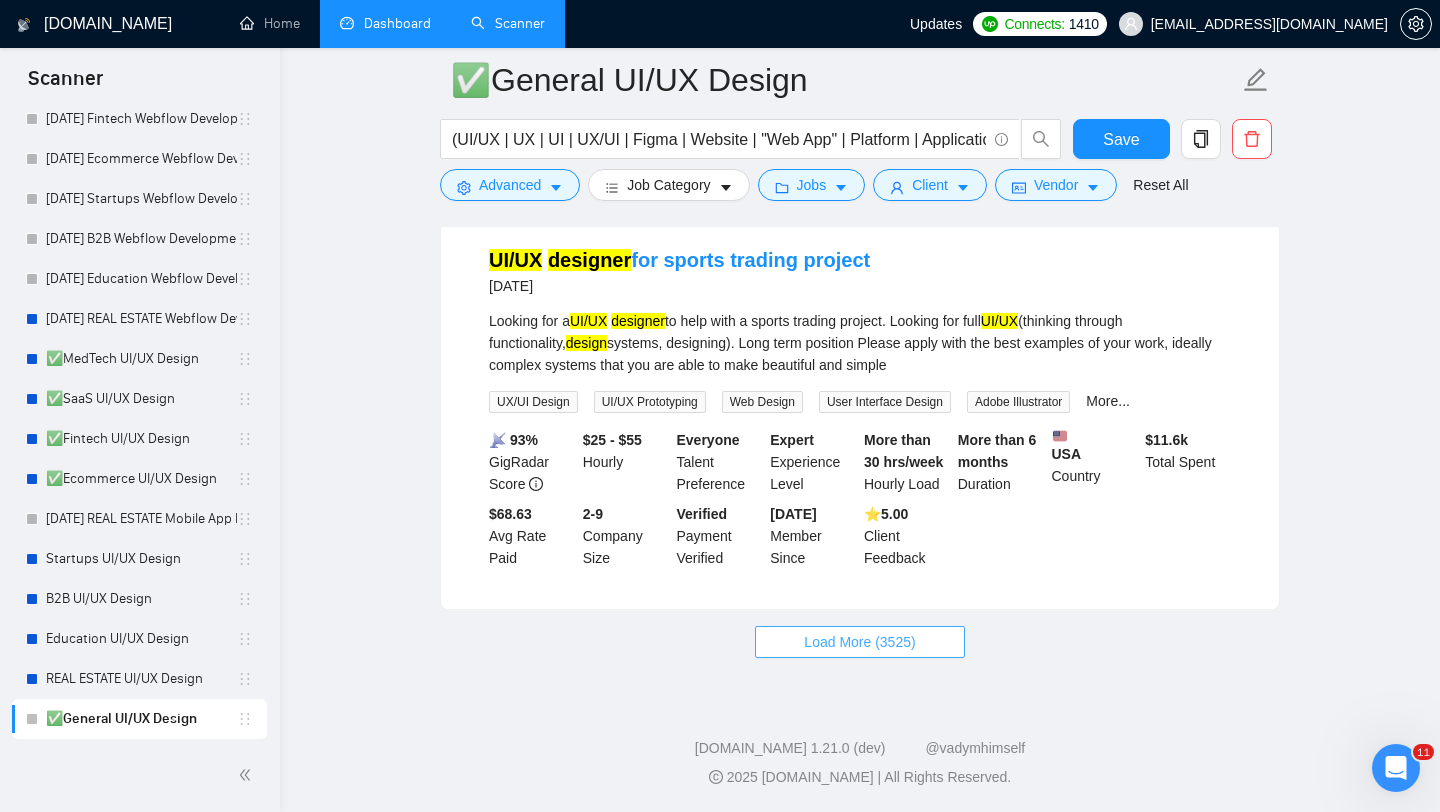 click on "Load More (3525)" at bounding box center (859, 642) 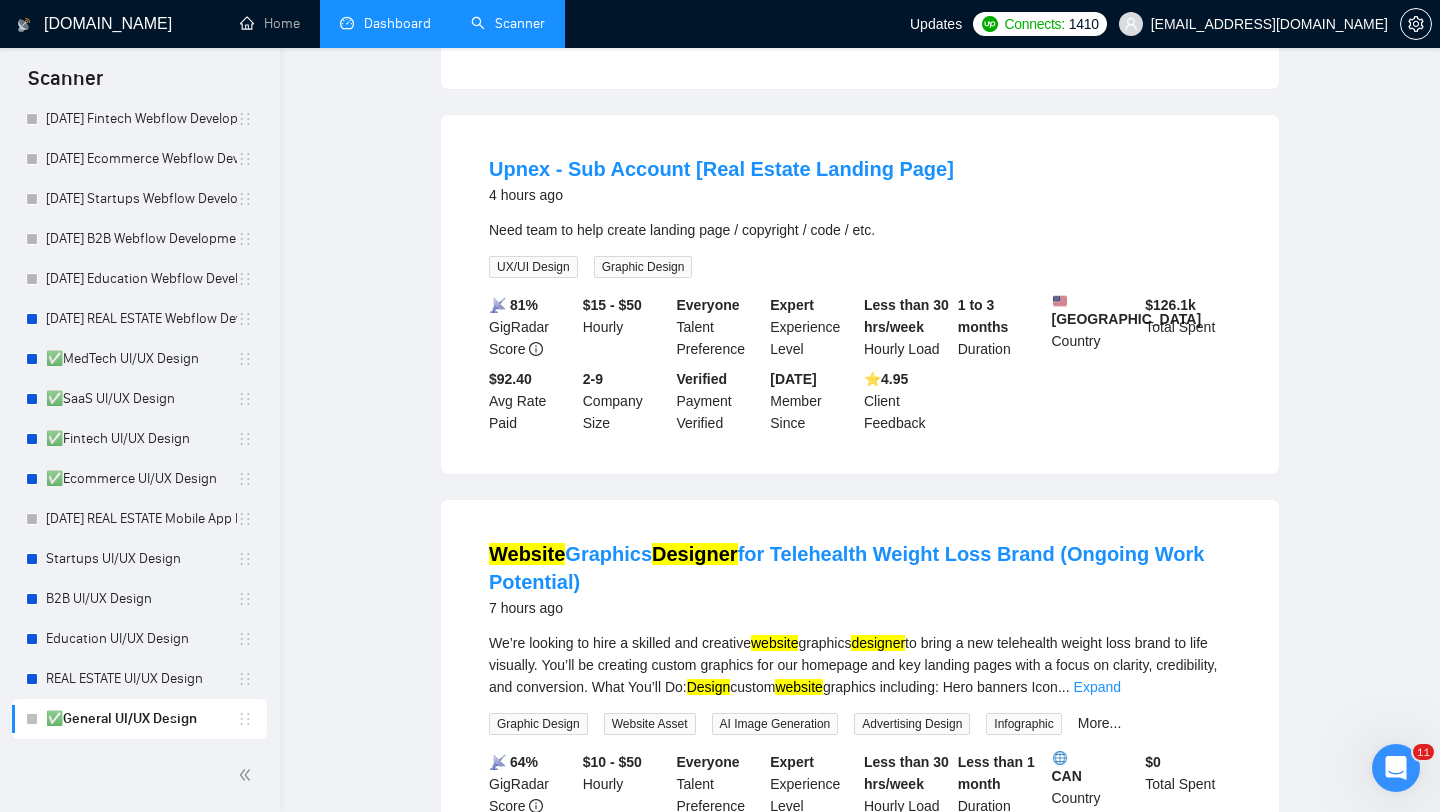 scroll, scrollTop: 0, scrollLeft: 0, axis: both 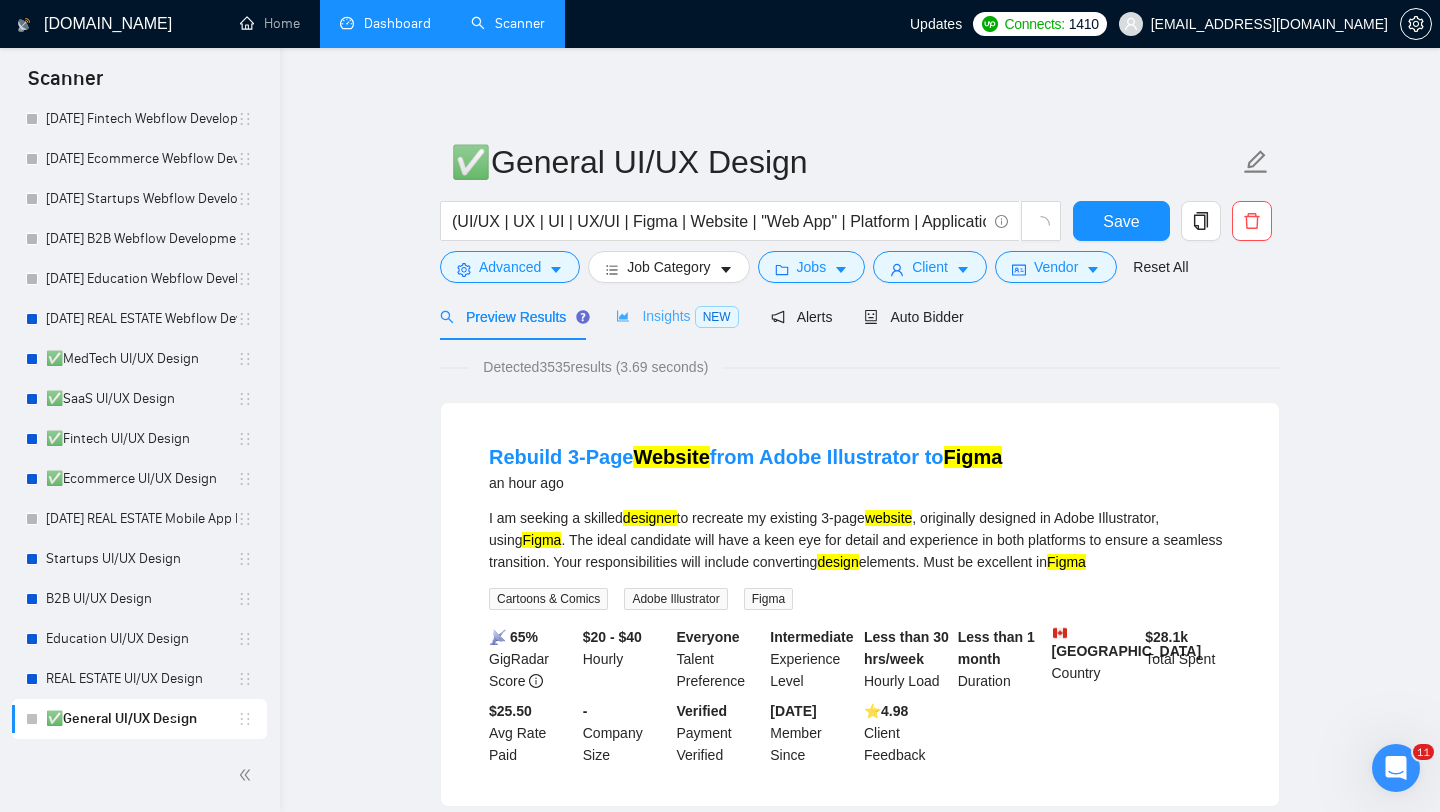 click on "Insights NEW" at bounding box center [677, 316] 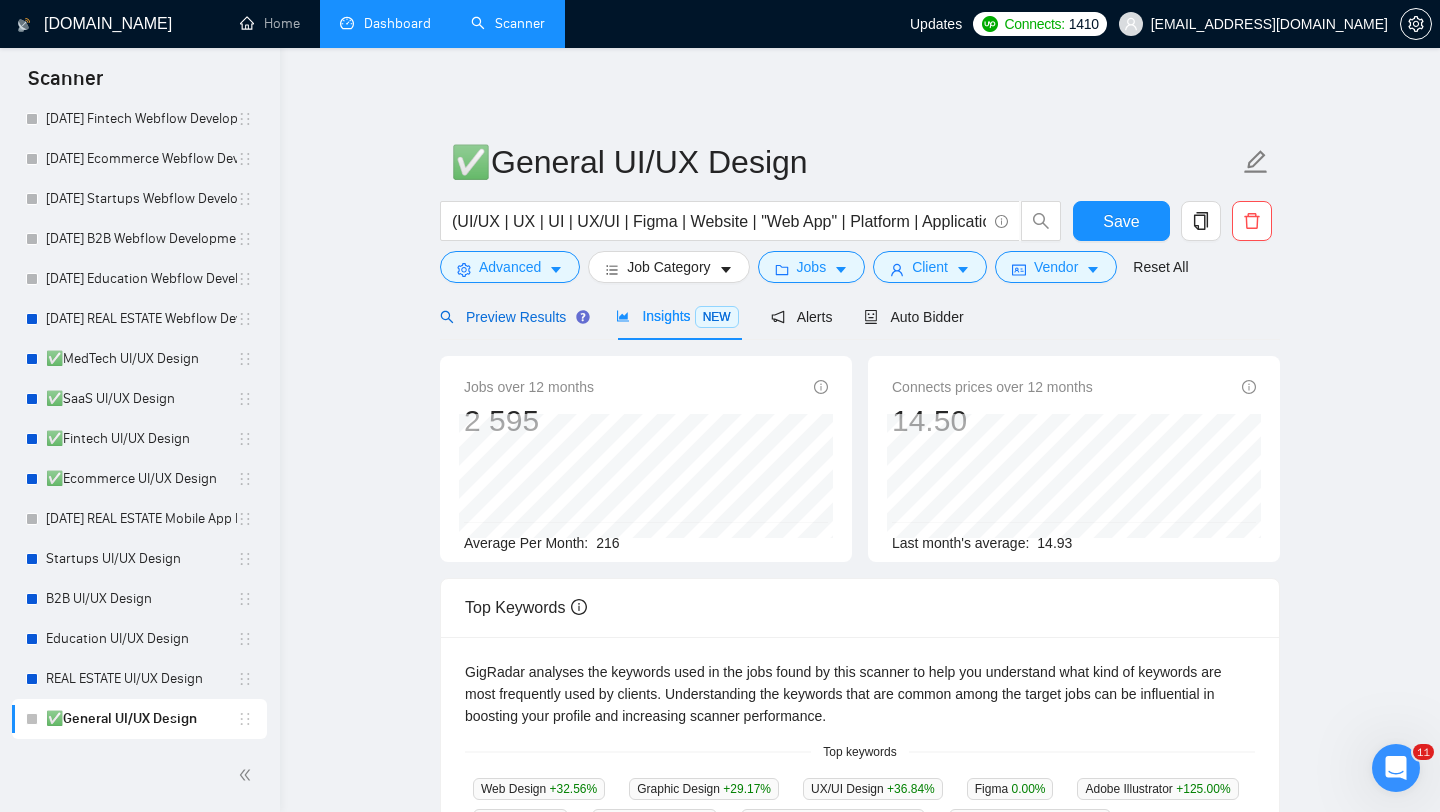 click on "Preview Results" at bounding box center (512, 317) 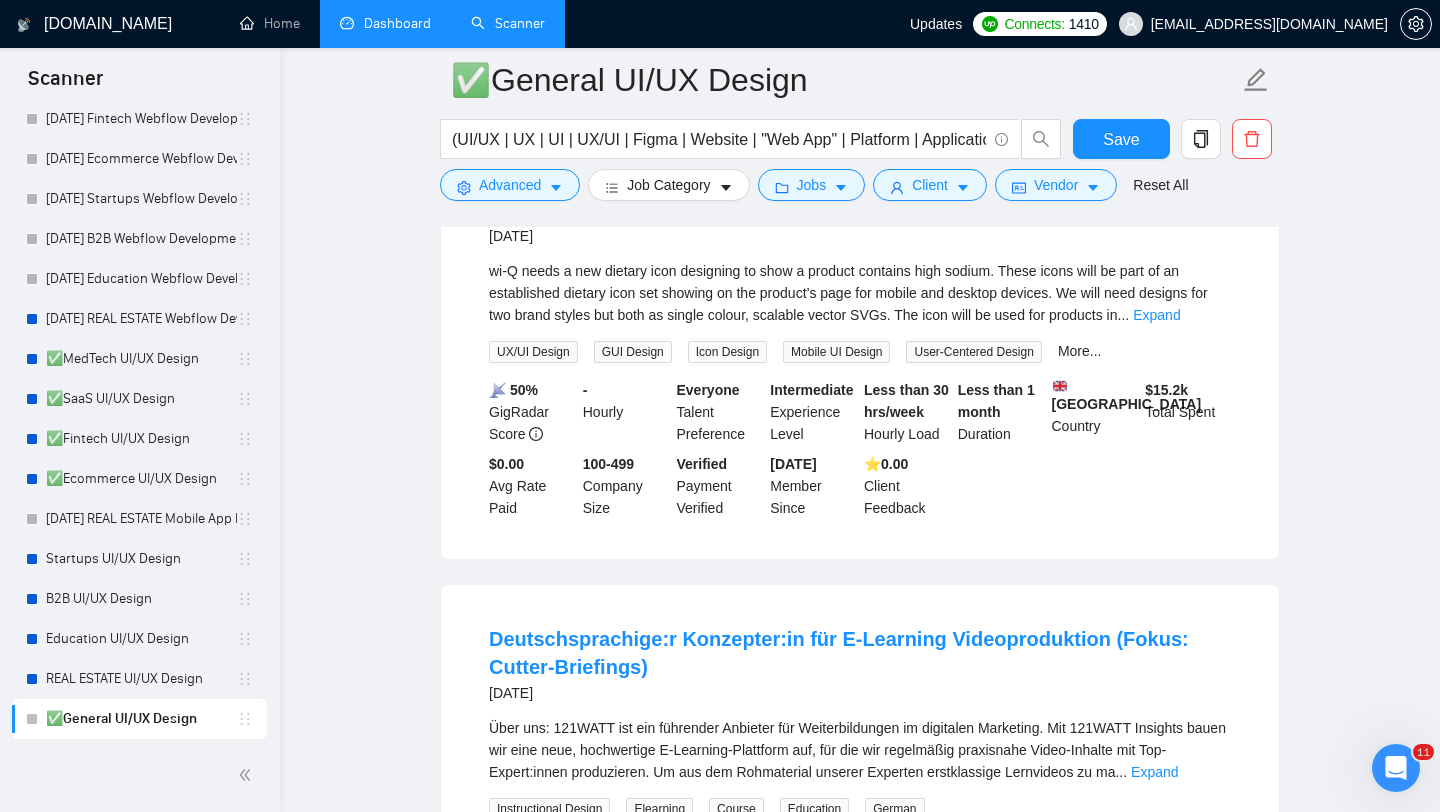 scroll, scrollTop: 8412, scrollLeft: 0, axis: vertical 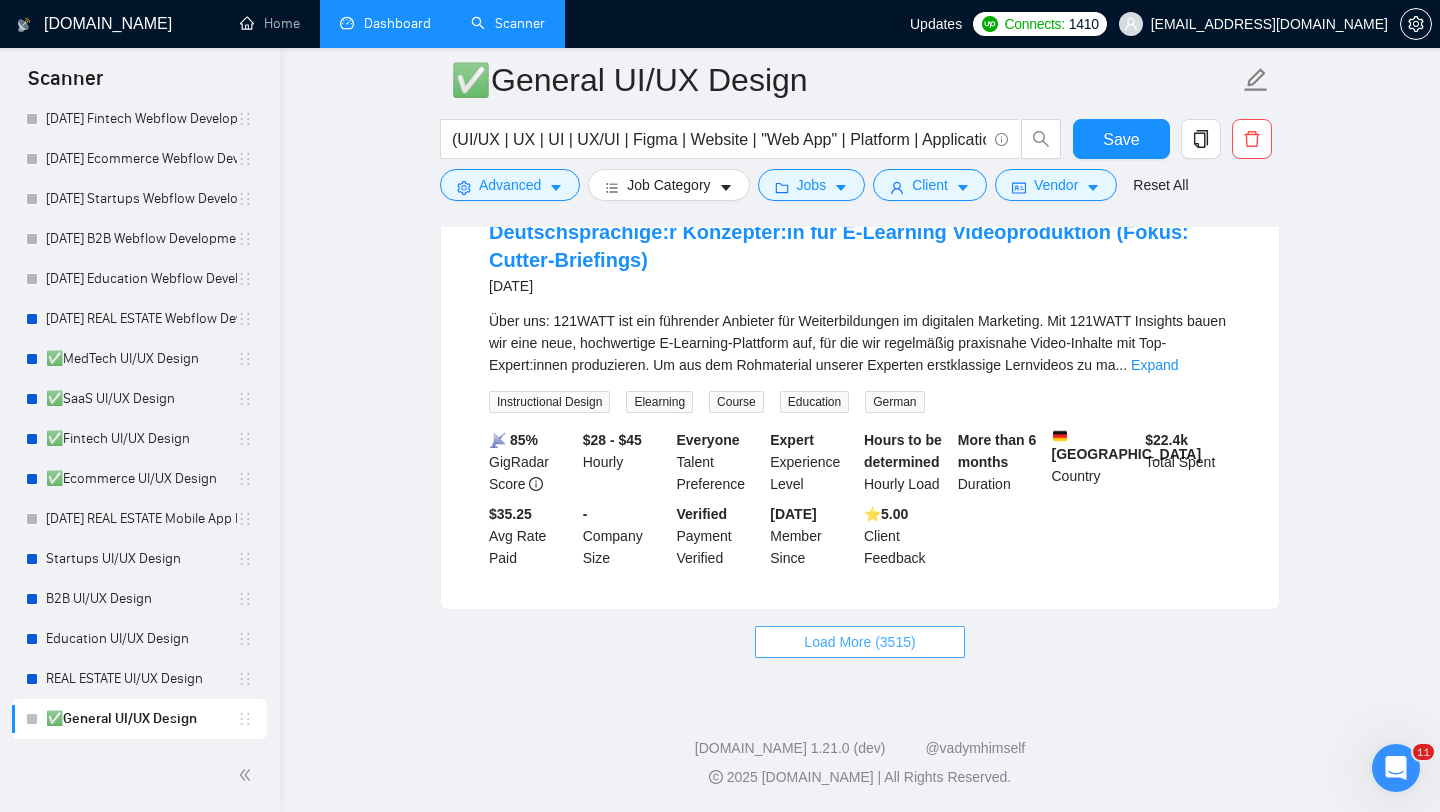 click on "Load More (3515)" at bounding box center [859, 642] 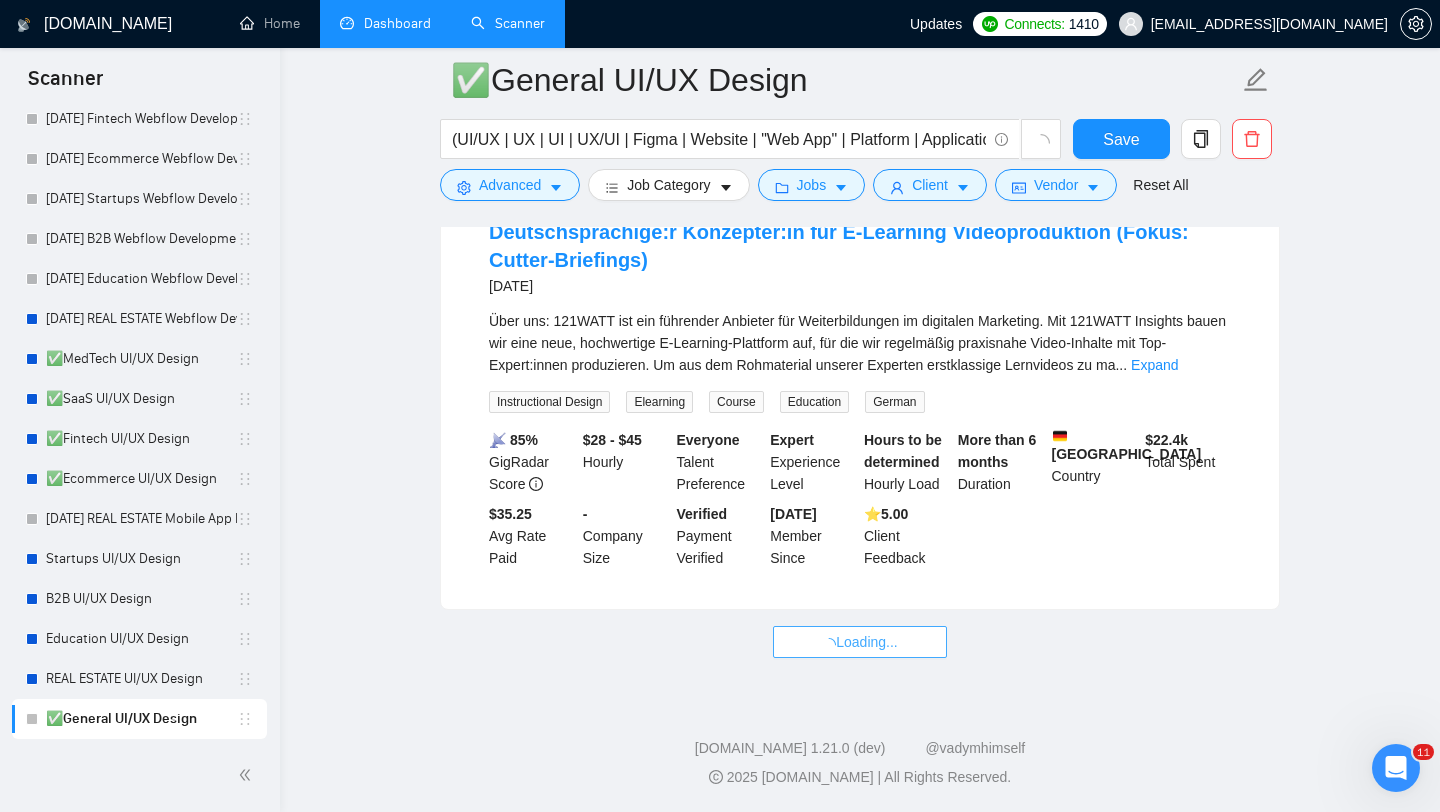 scroll, scrollTop: 8322, scrollLeft: 0, axis: vertical 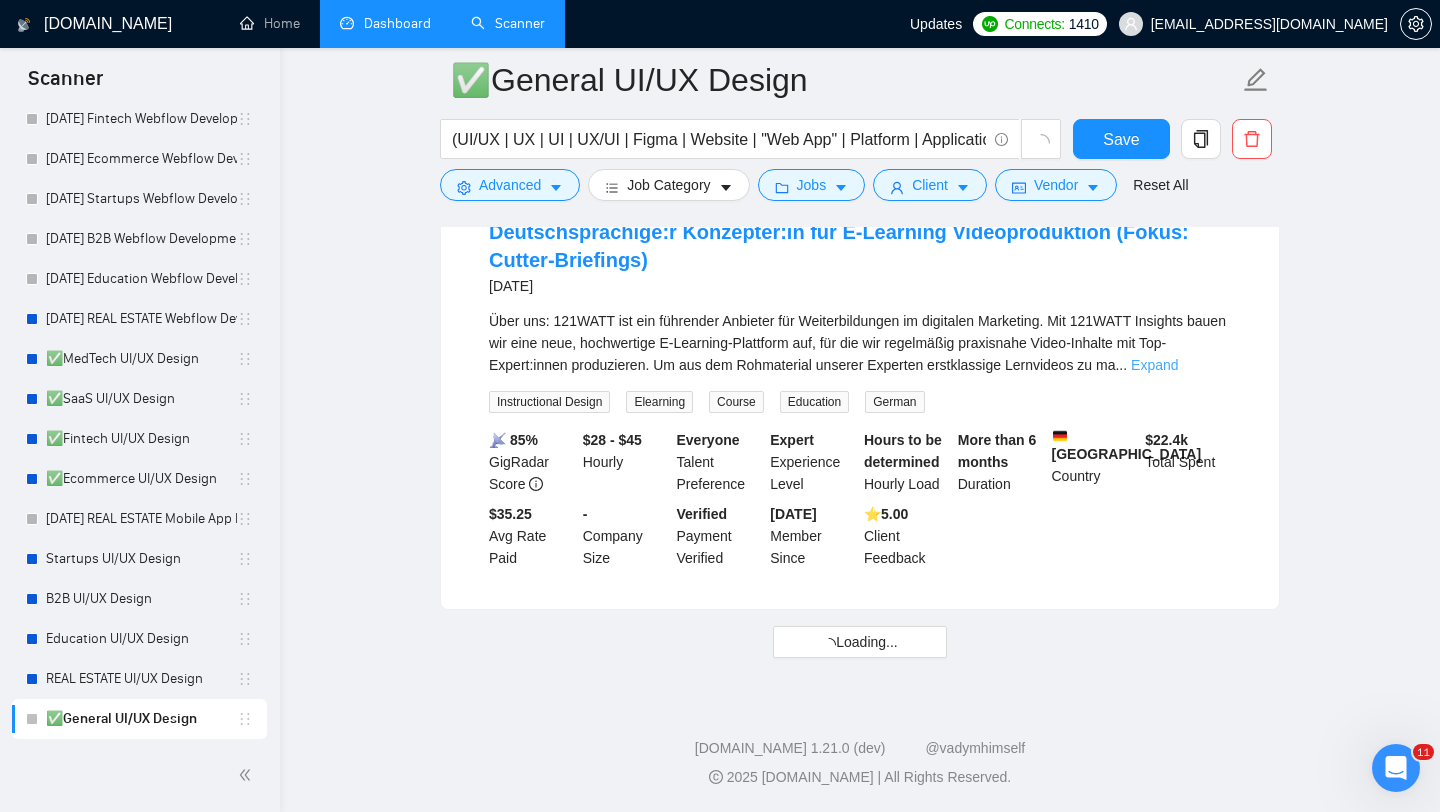 click on "Expand" at bounding box center [1154, 365] 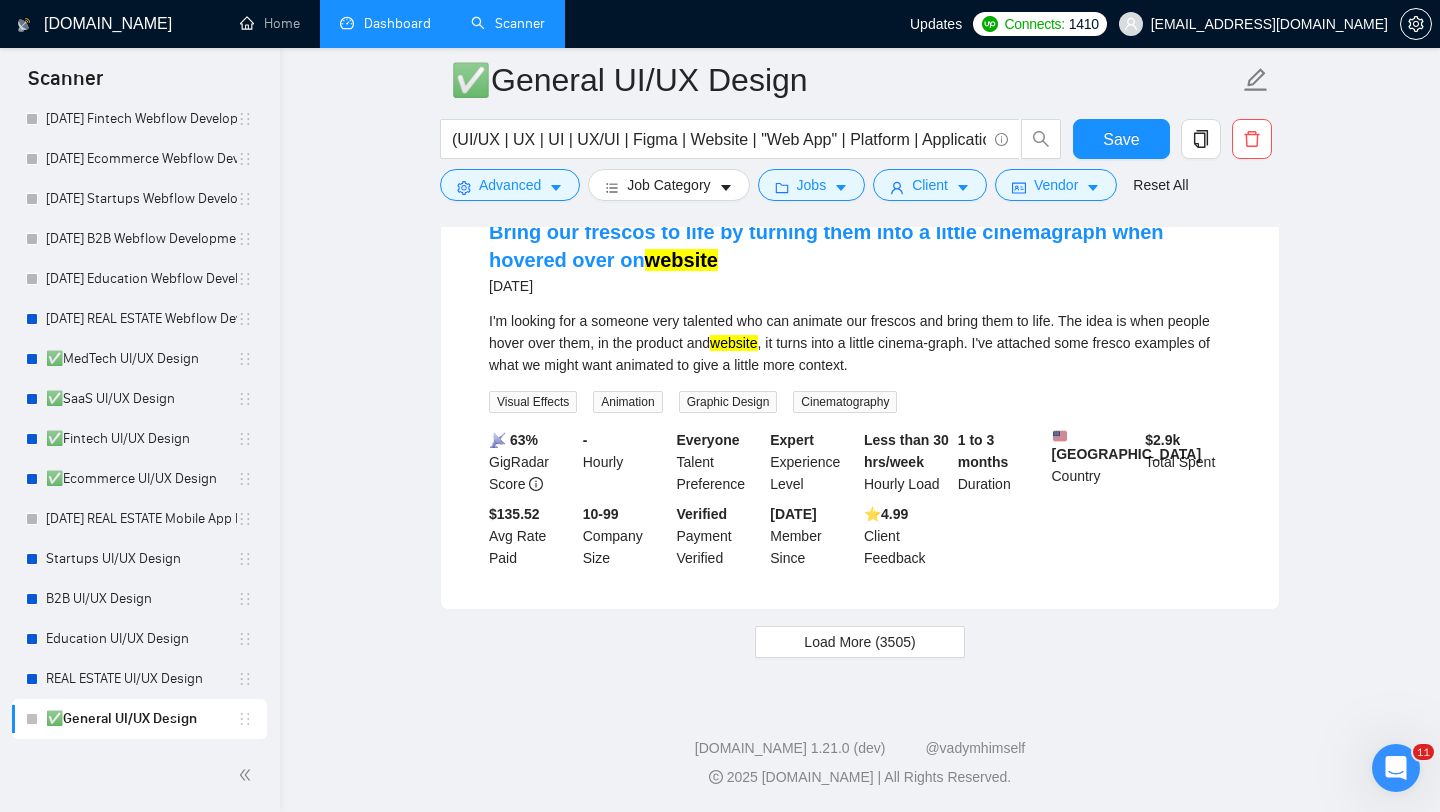 scroll, scrollTop: 13483, scrollLeft: 0, axis: vertical 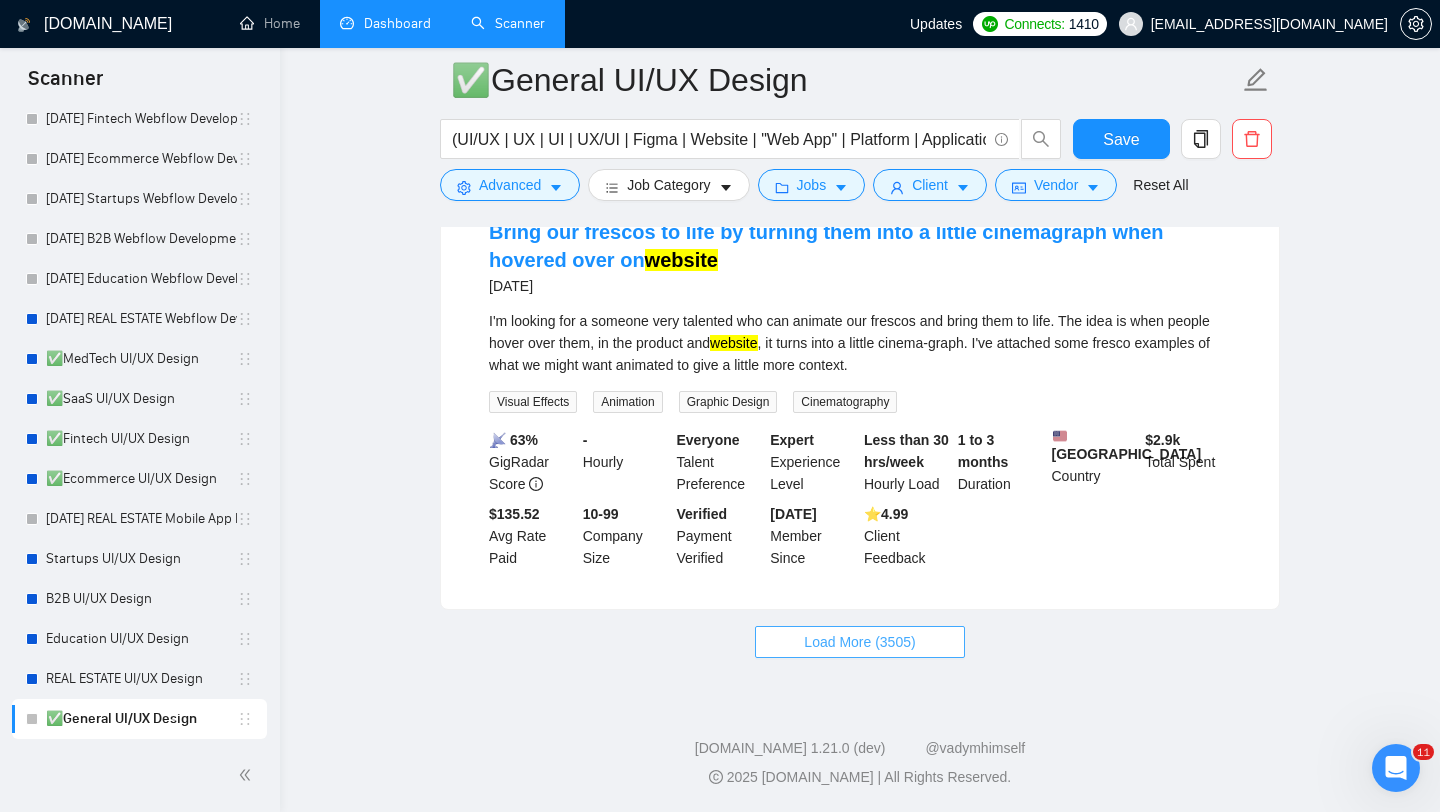 click on "Load More (3505)" at bounding box center (859, 642) 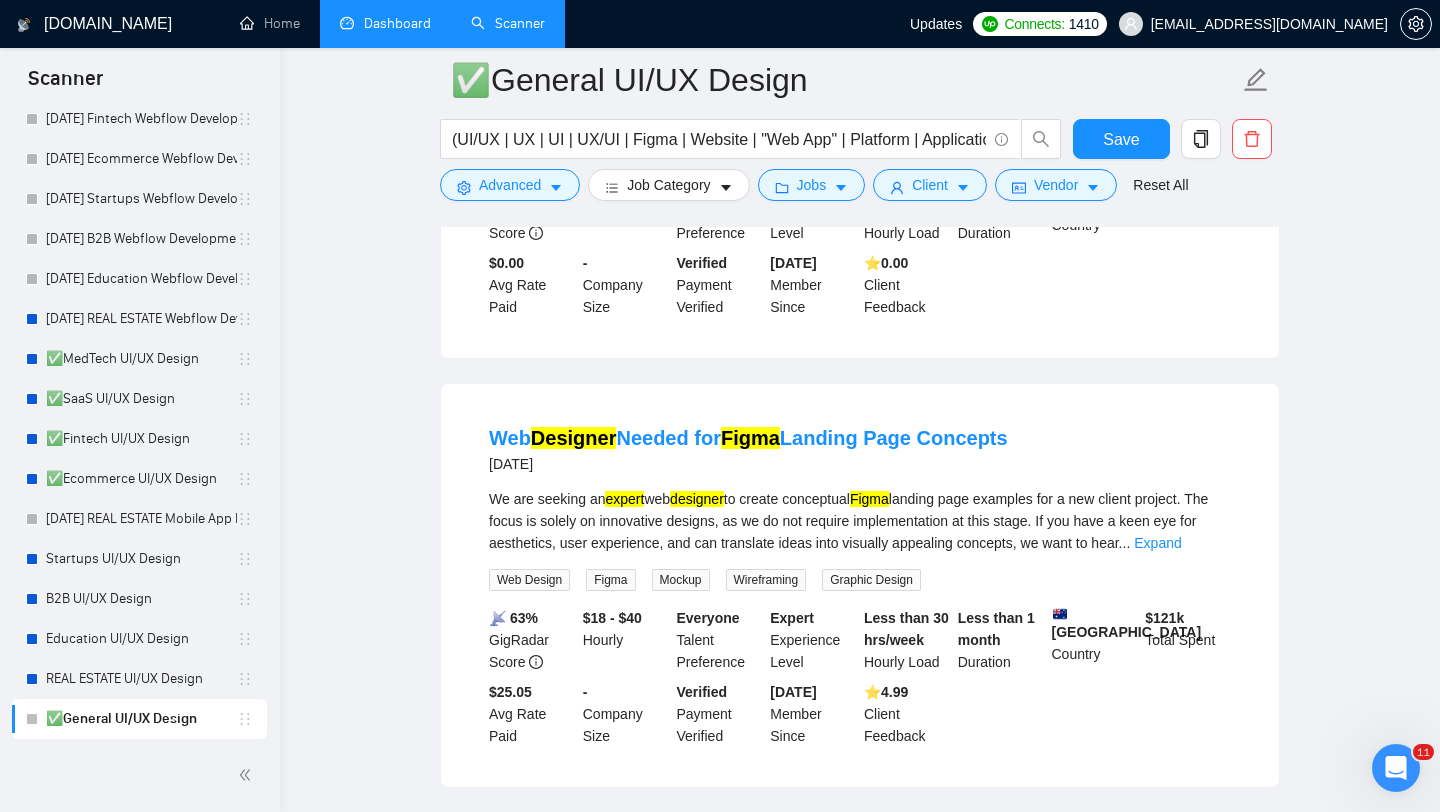 scroll, scrollTop: 15151, scrollLeft: 0, axis: vertical 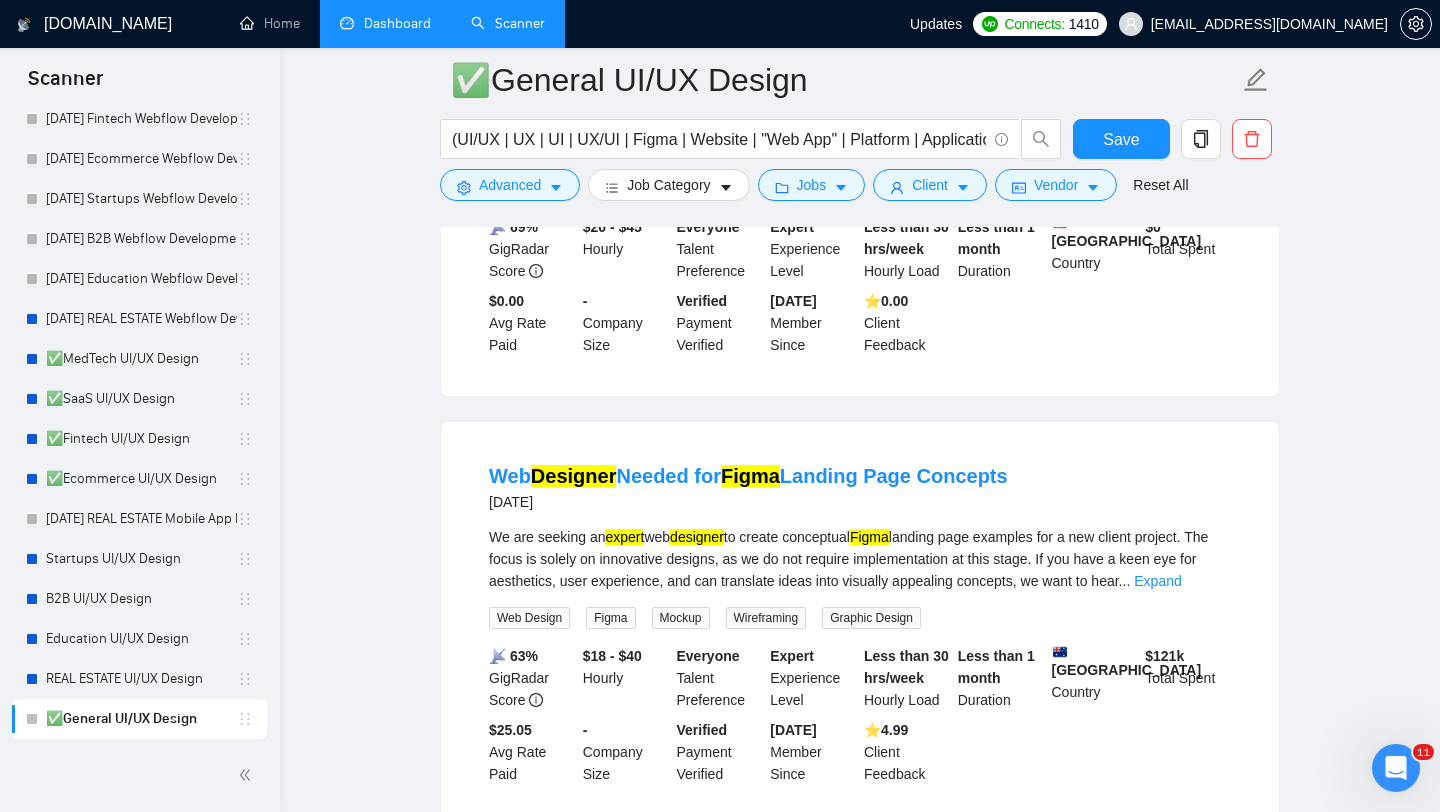 click on "More..." at bounding box center (1141, 188) 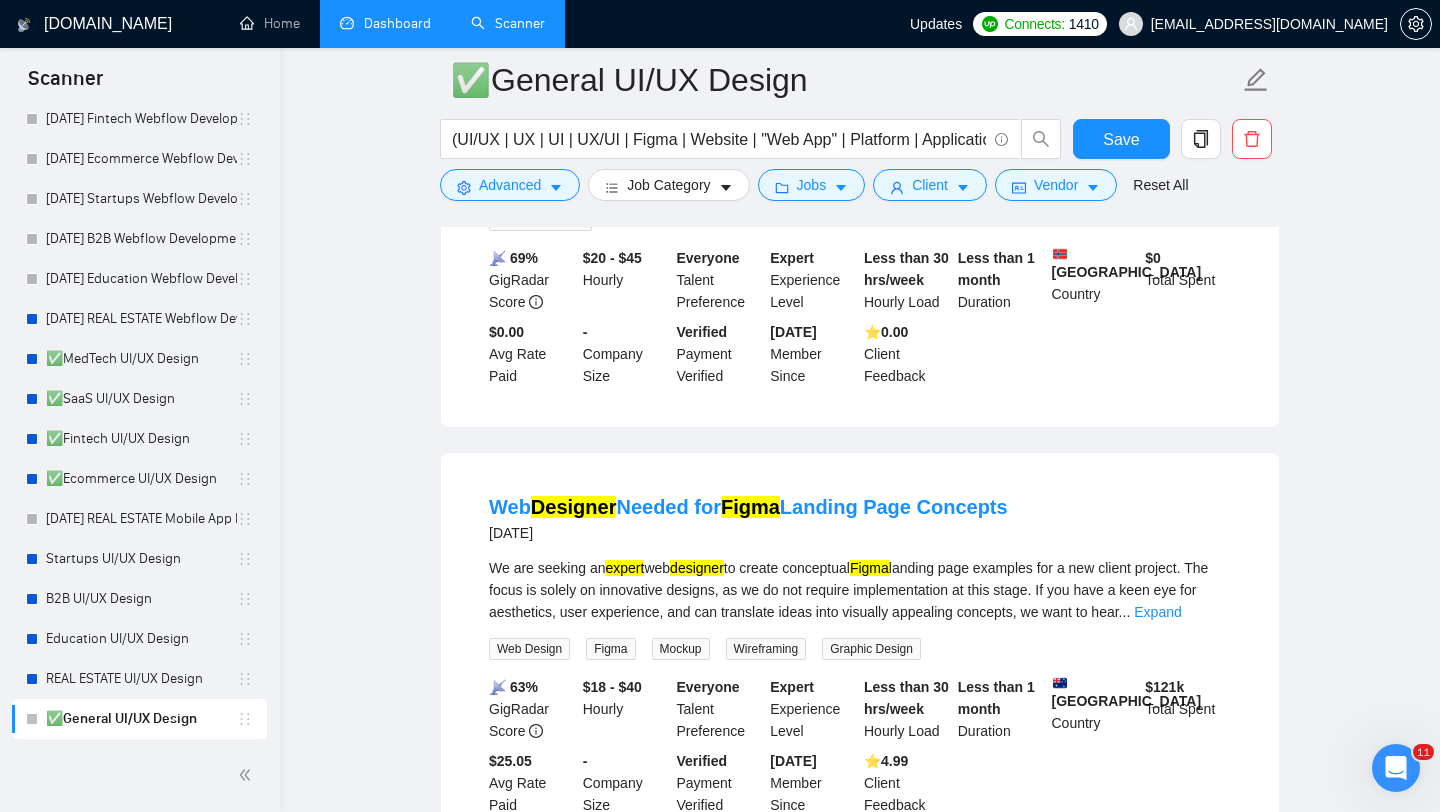 drag, startPoint x: 882, startPoint y: 444, endPoint x: 772, endPoint y: 448, distance: 110.0727 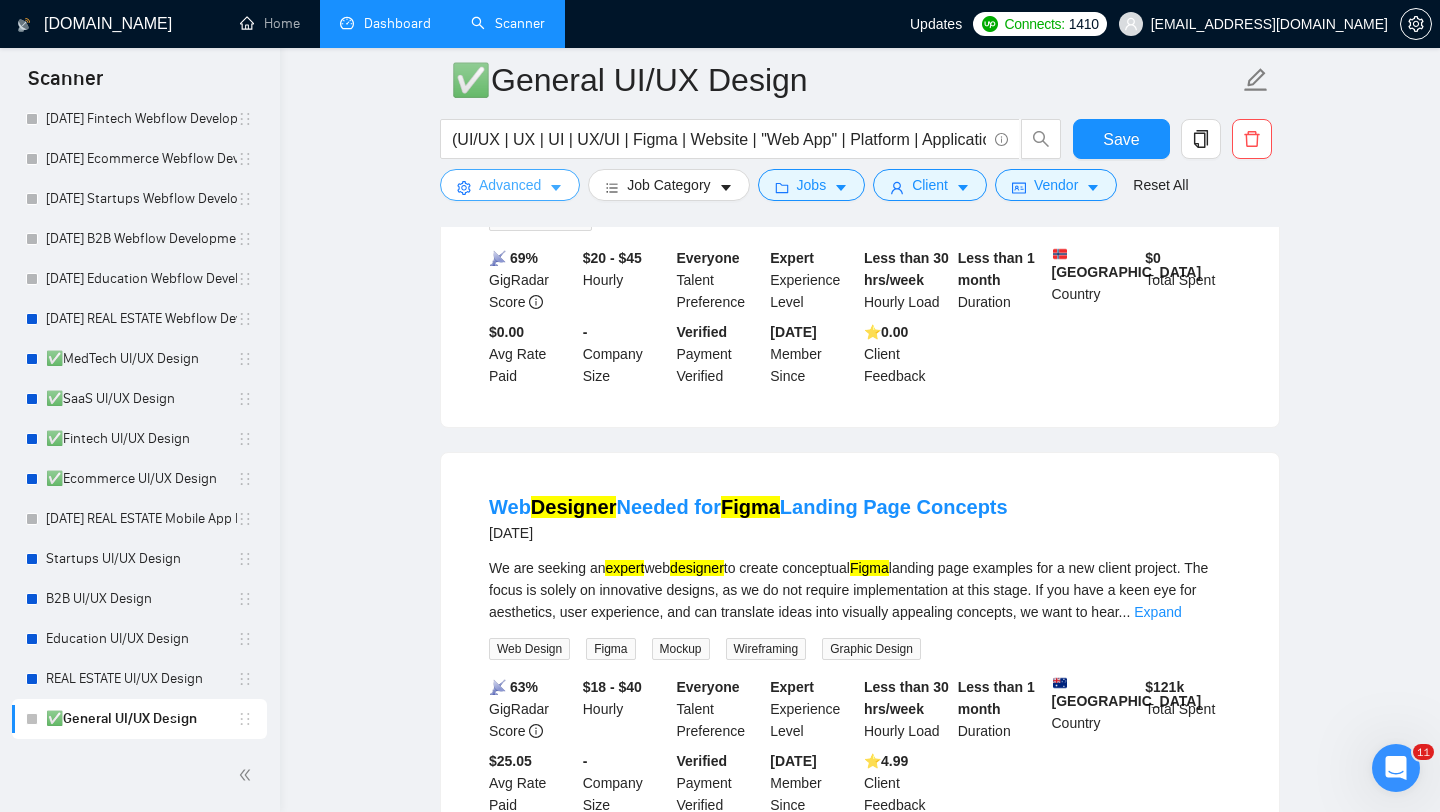 click on "Advanced" at bounding box center (510, 185) 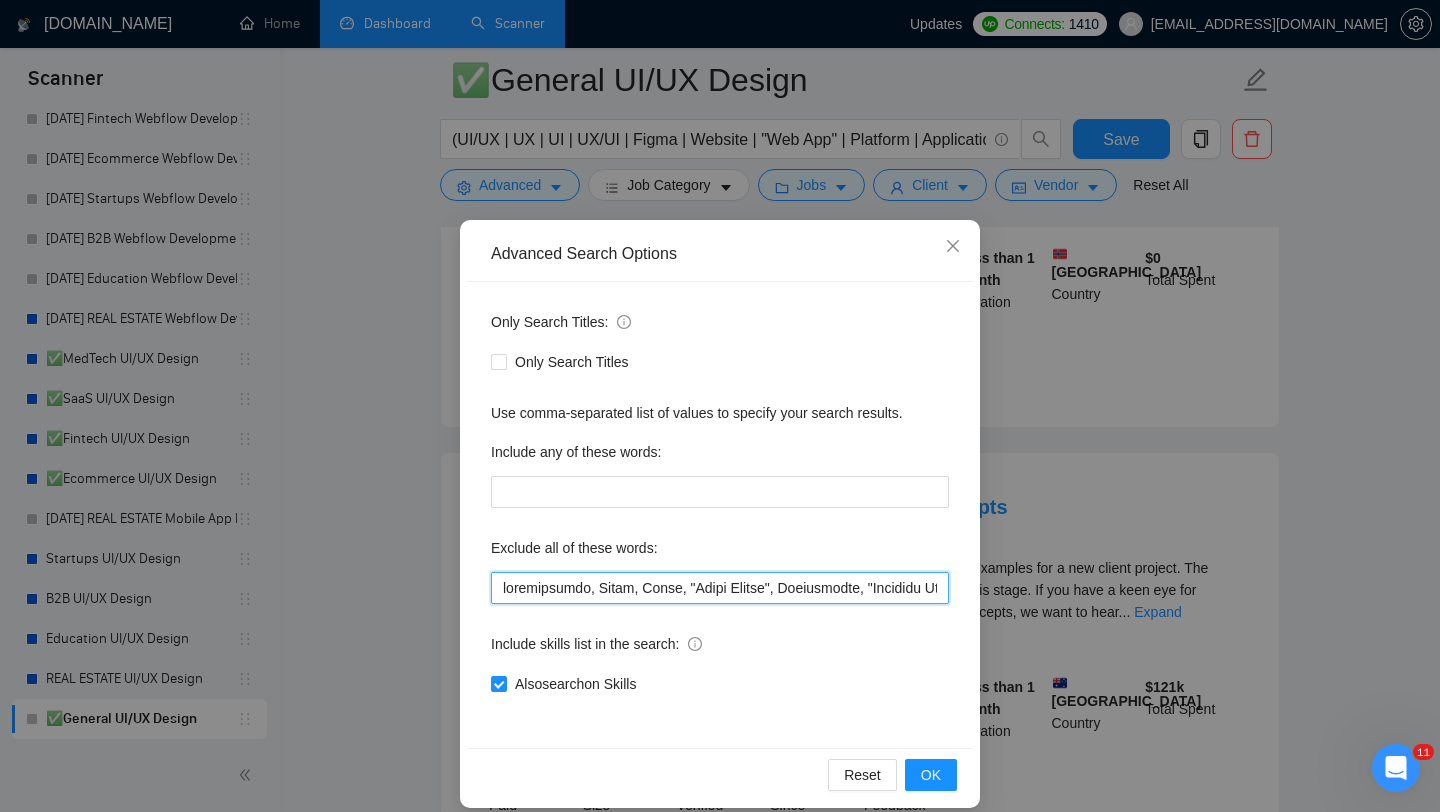 click at bounding box center [720, 588] 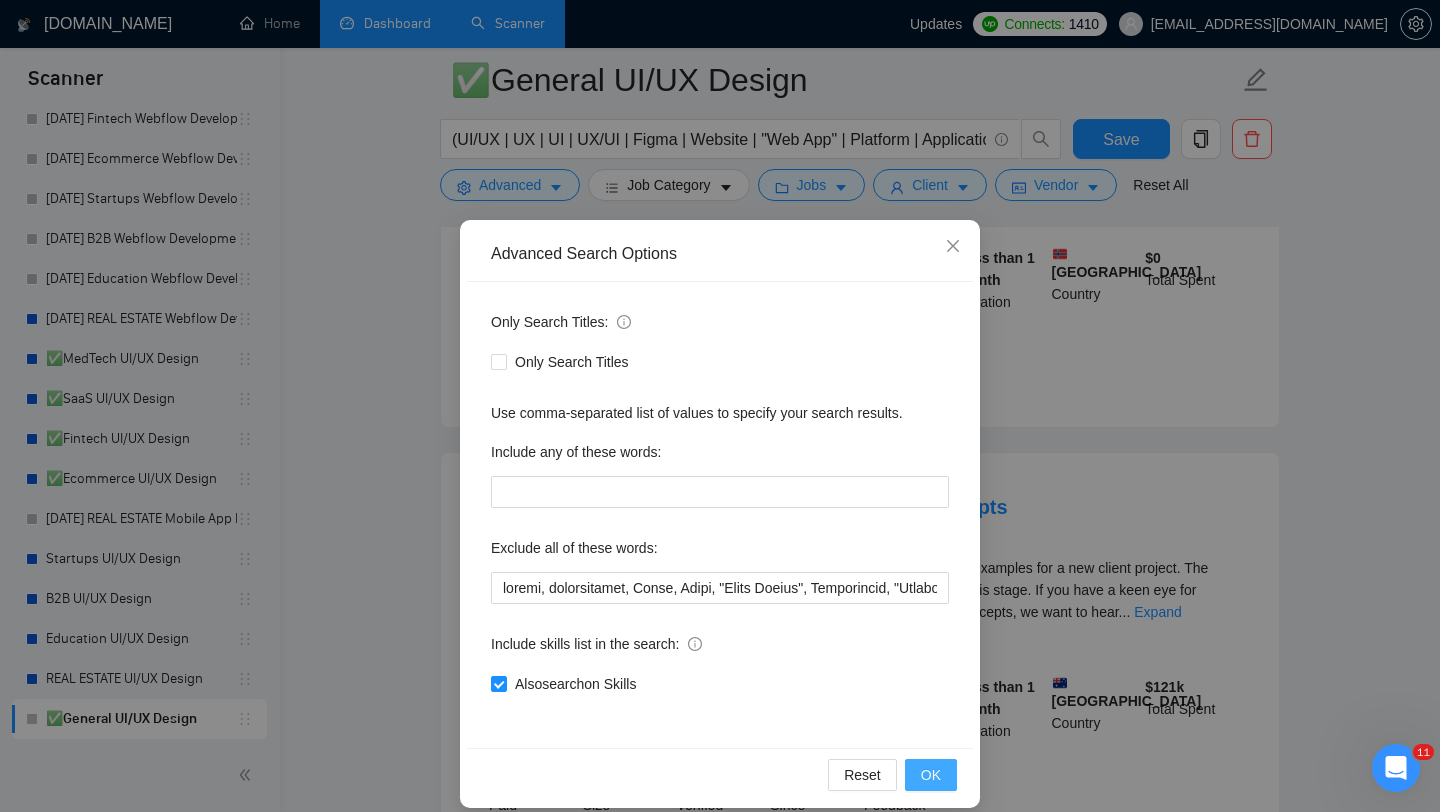 click on "OK" at bounding box center (931, 775) 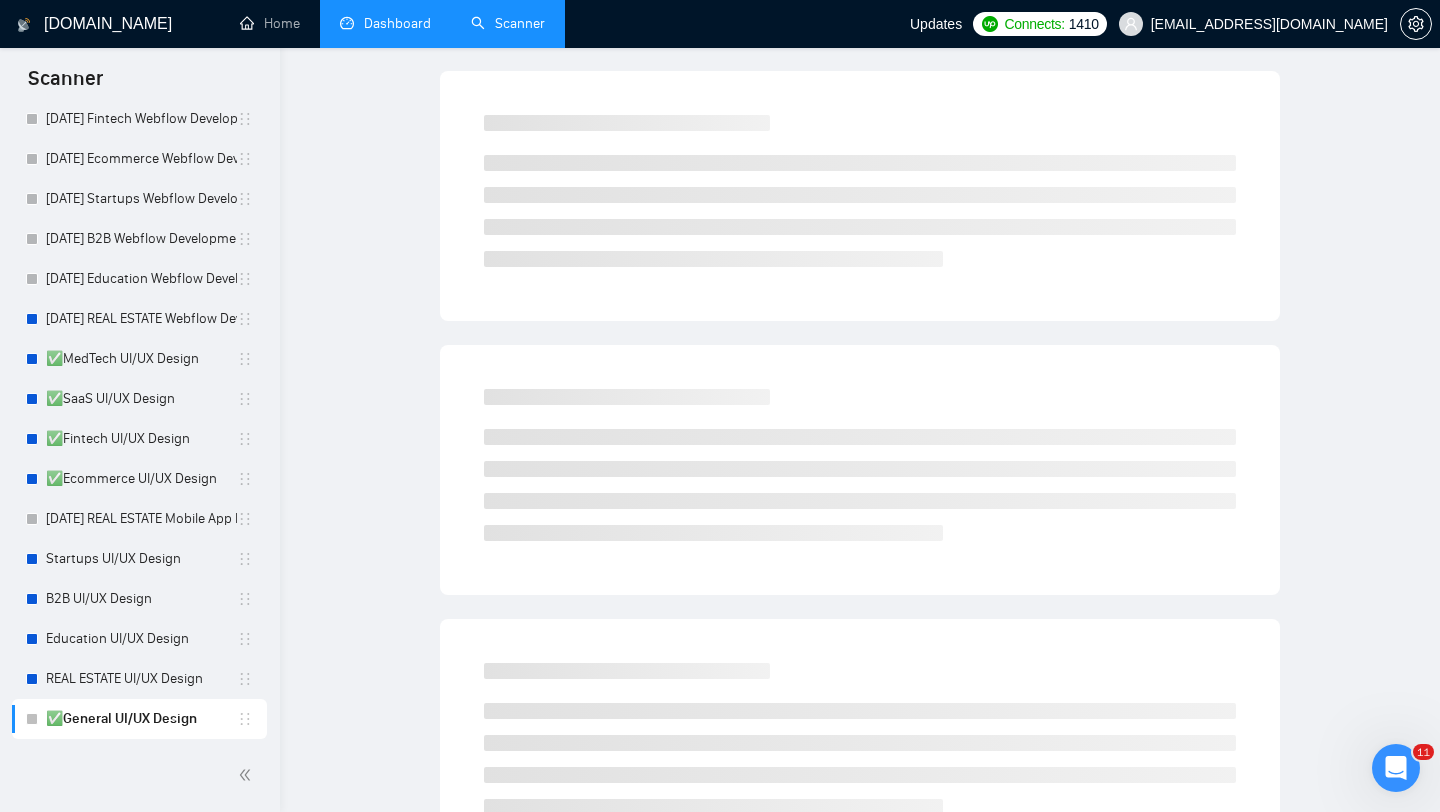 scroll, scrollTop: 0, scrollLeft: 0, axis: both 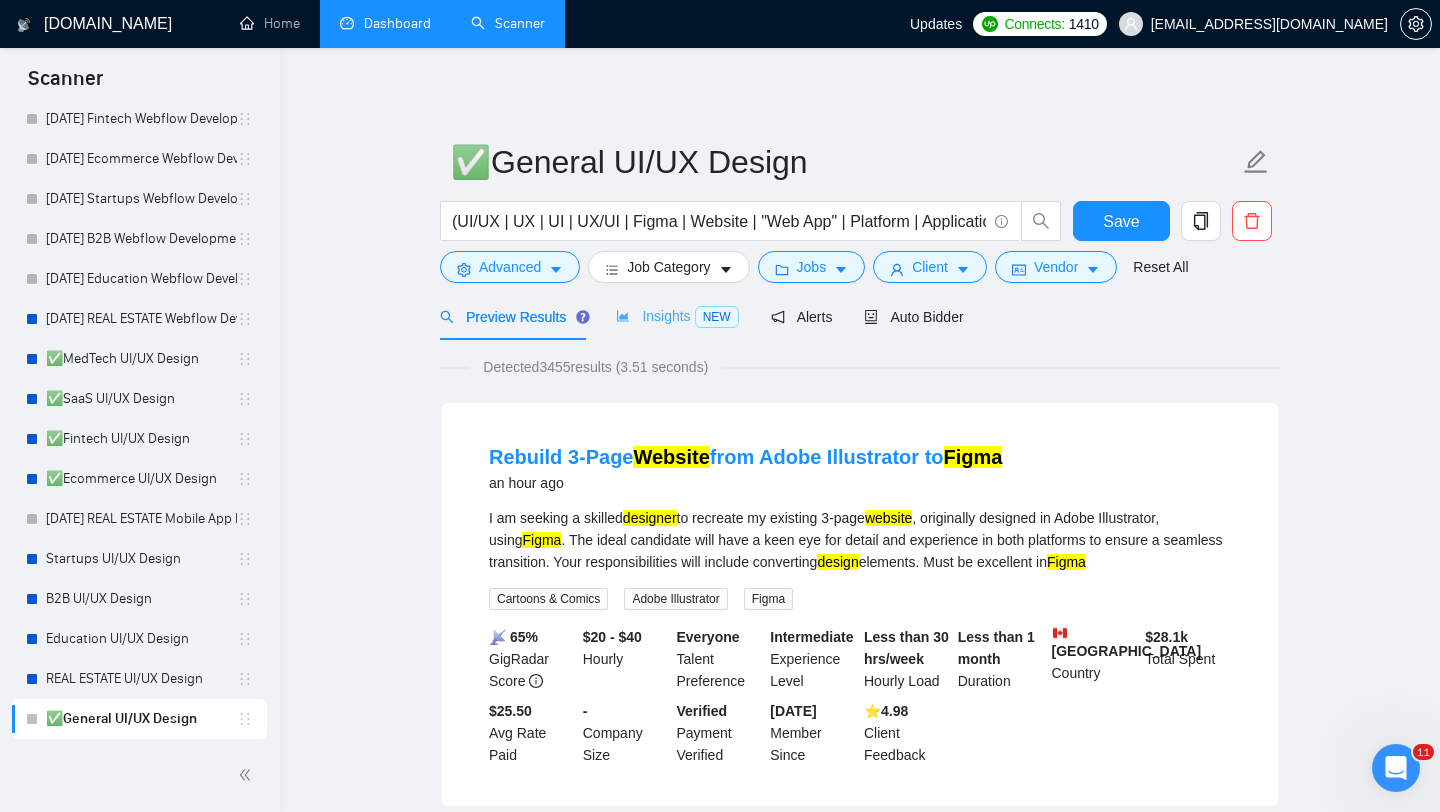 click on "Insights NEW" at bounding box center [677, 316] 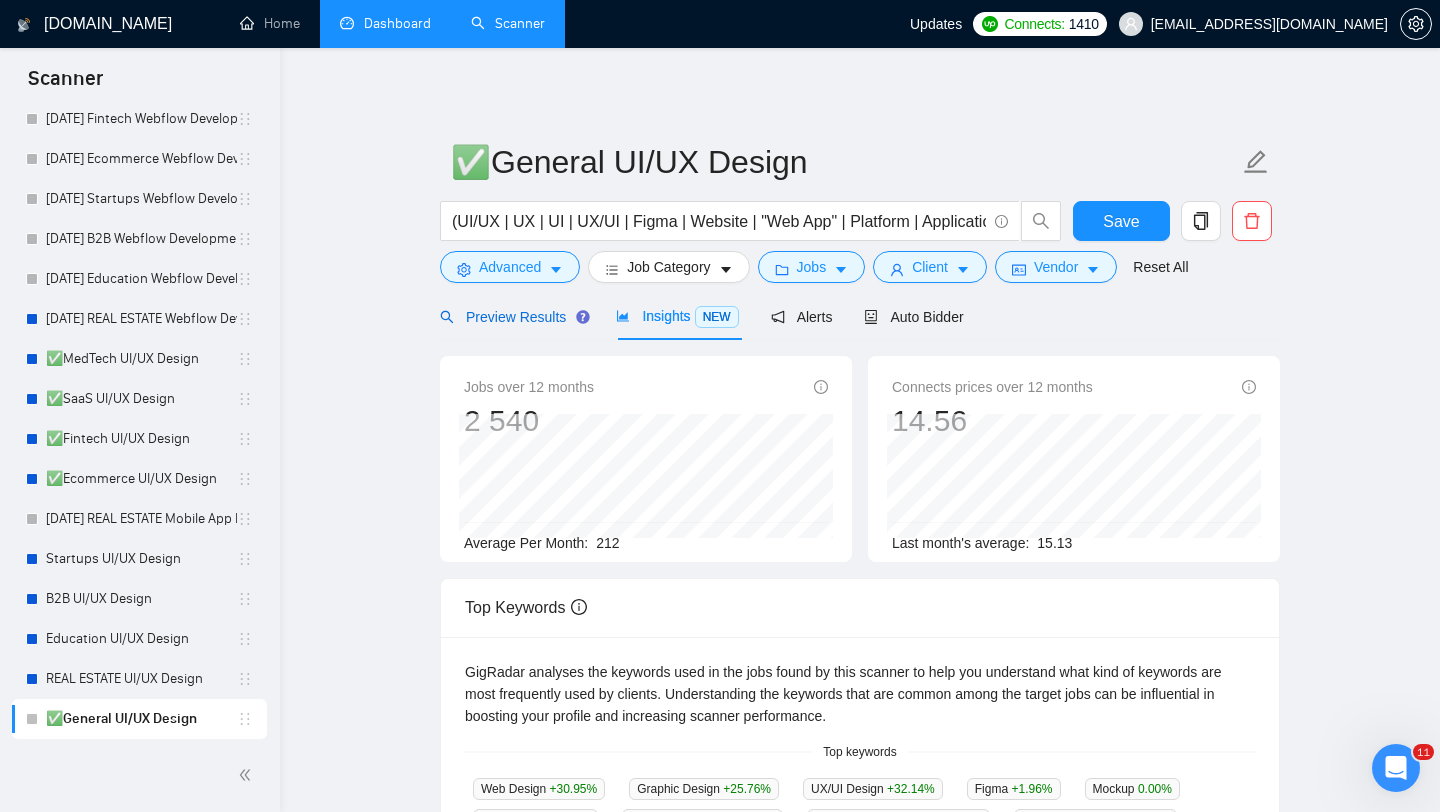 click on "Preview Results" at bounding box center (512, 317) 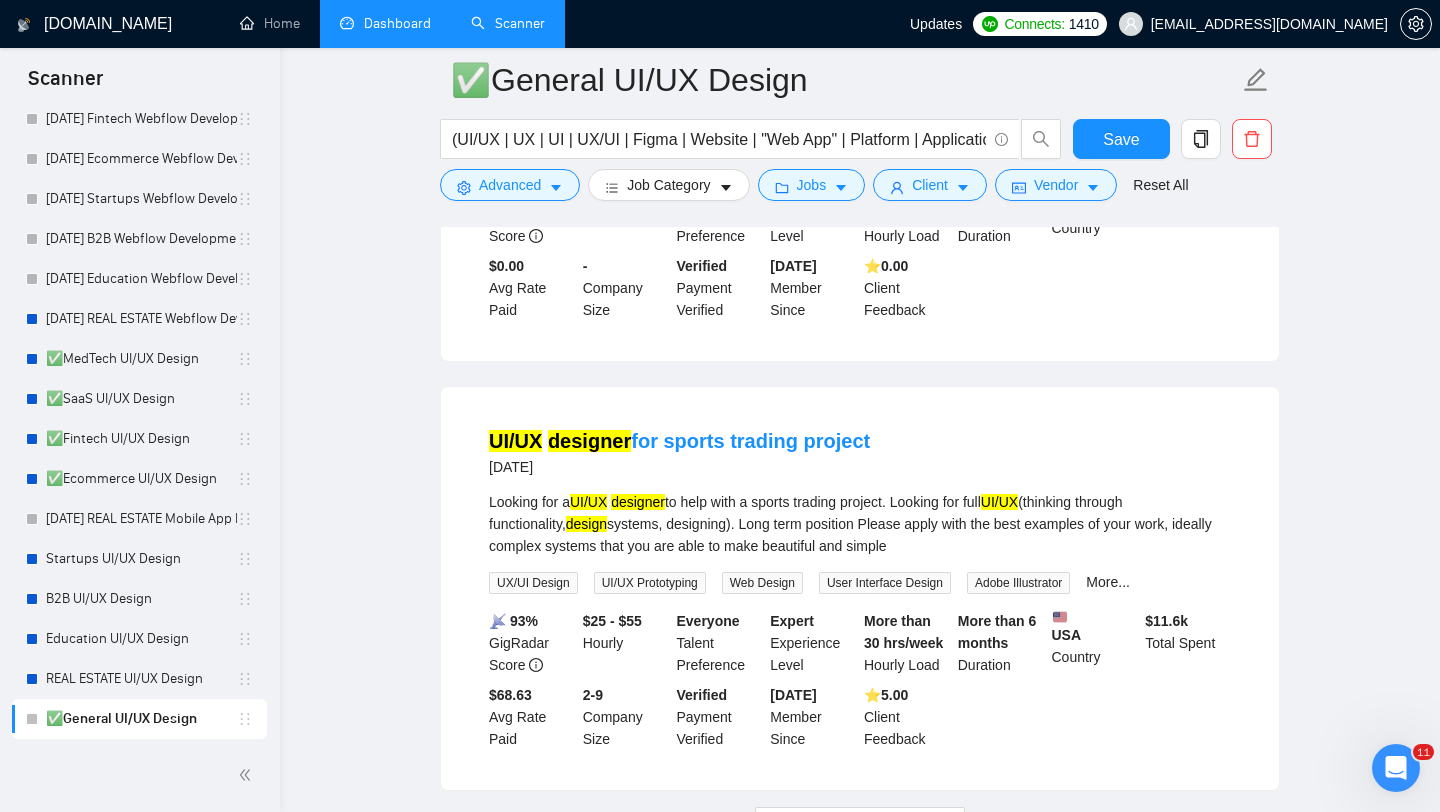 scroll, scrollTop: 4043, scrollLeft: 0, axis: vertical 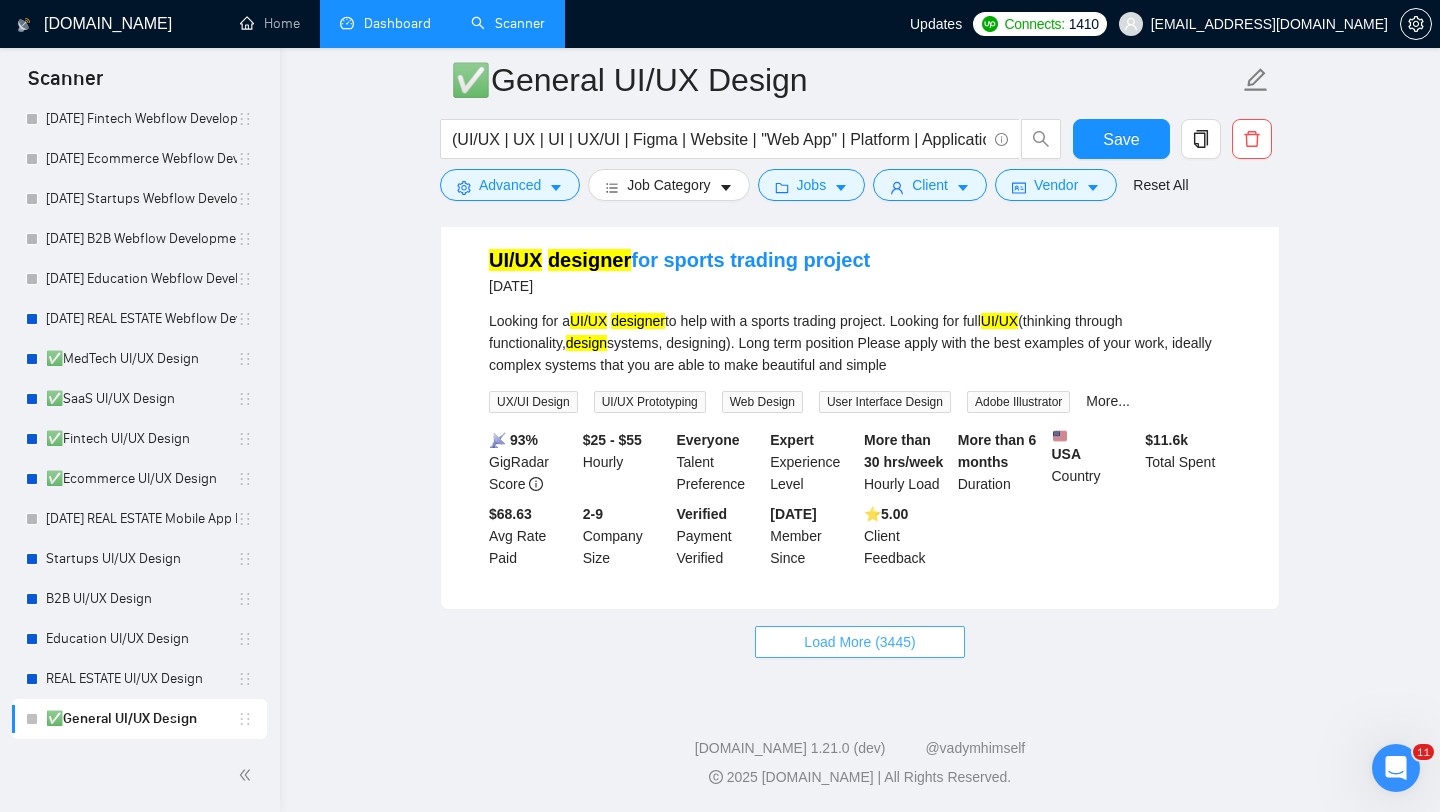 click on "Load More (3445)" at bounding box center [859, 642] 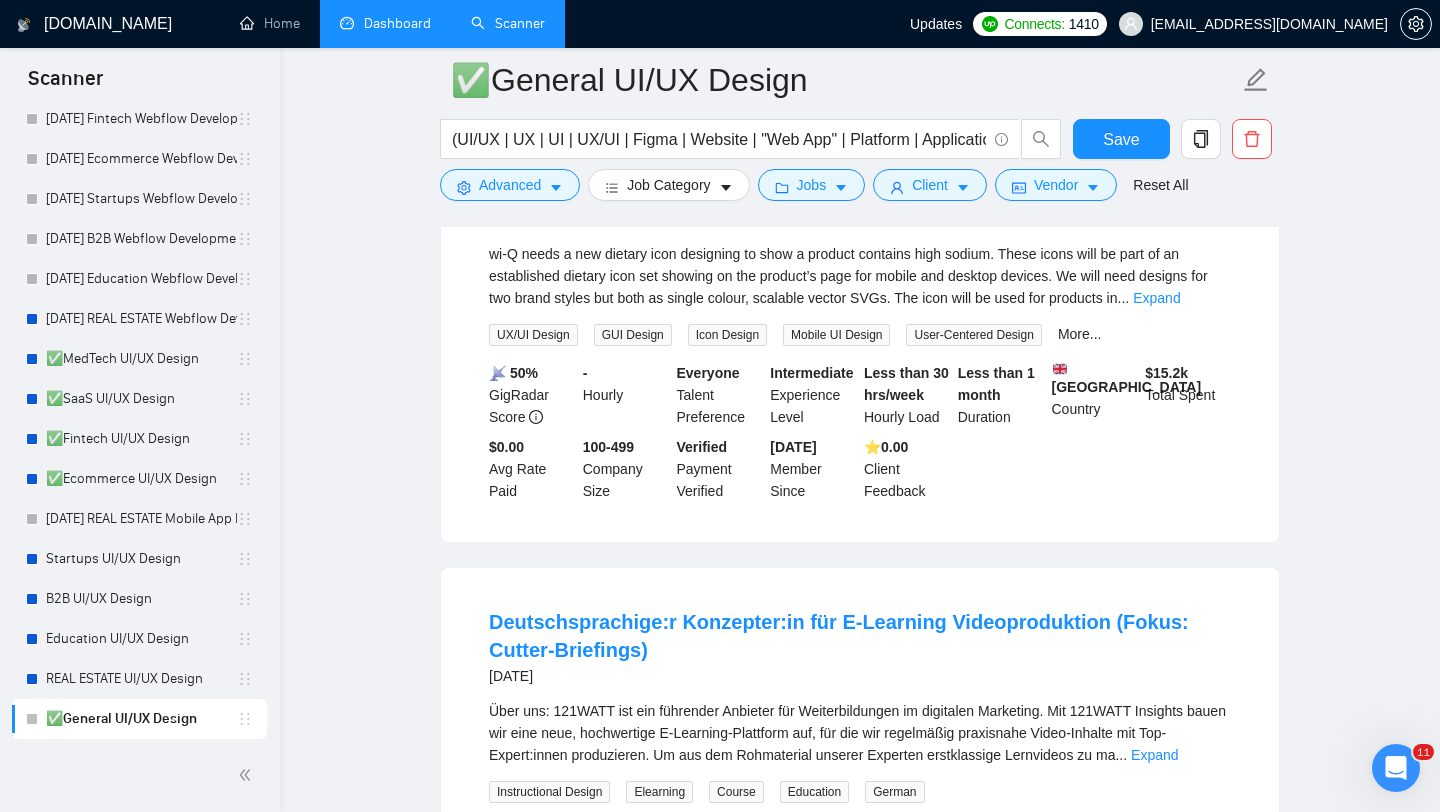 scroll, scrollTop: 8412, scrollLeft: 0, axis: vertical 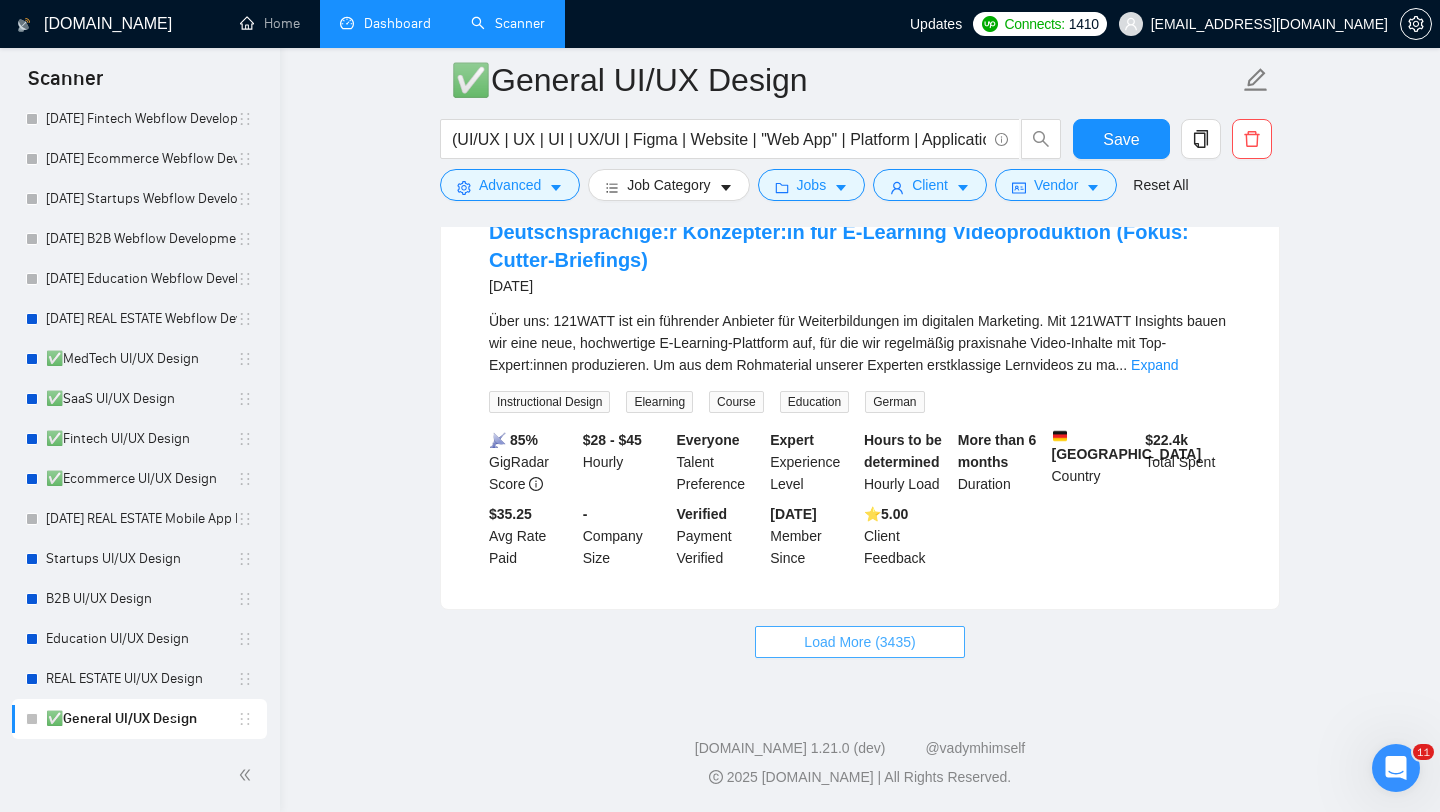 click on "Load More (3435)" at bounding box center [859, 642] 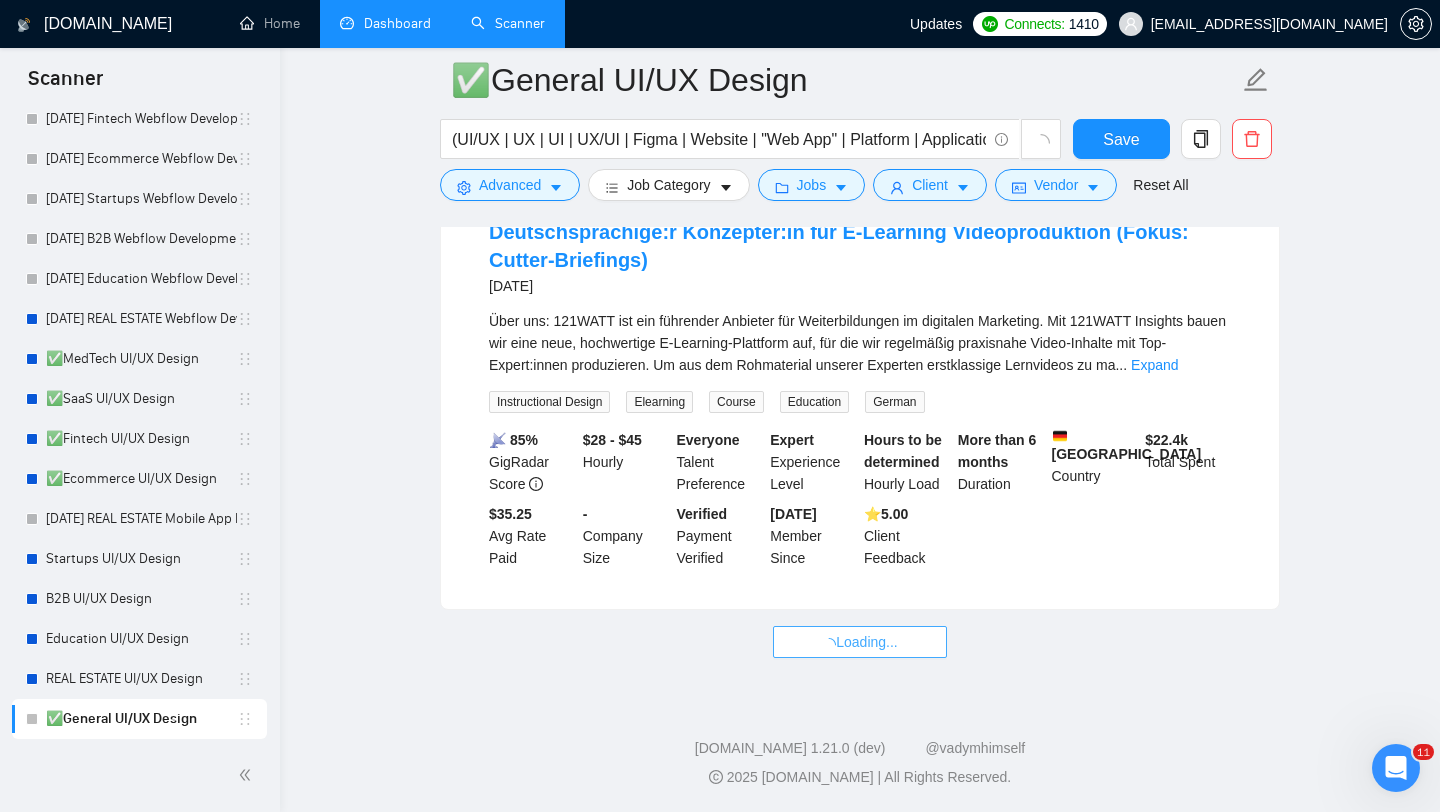 scroll, scrollTop: 8366, scrollLeft: 0, axis: vertical 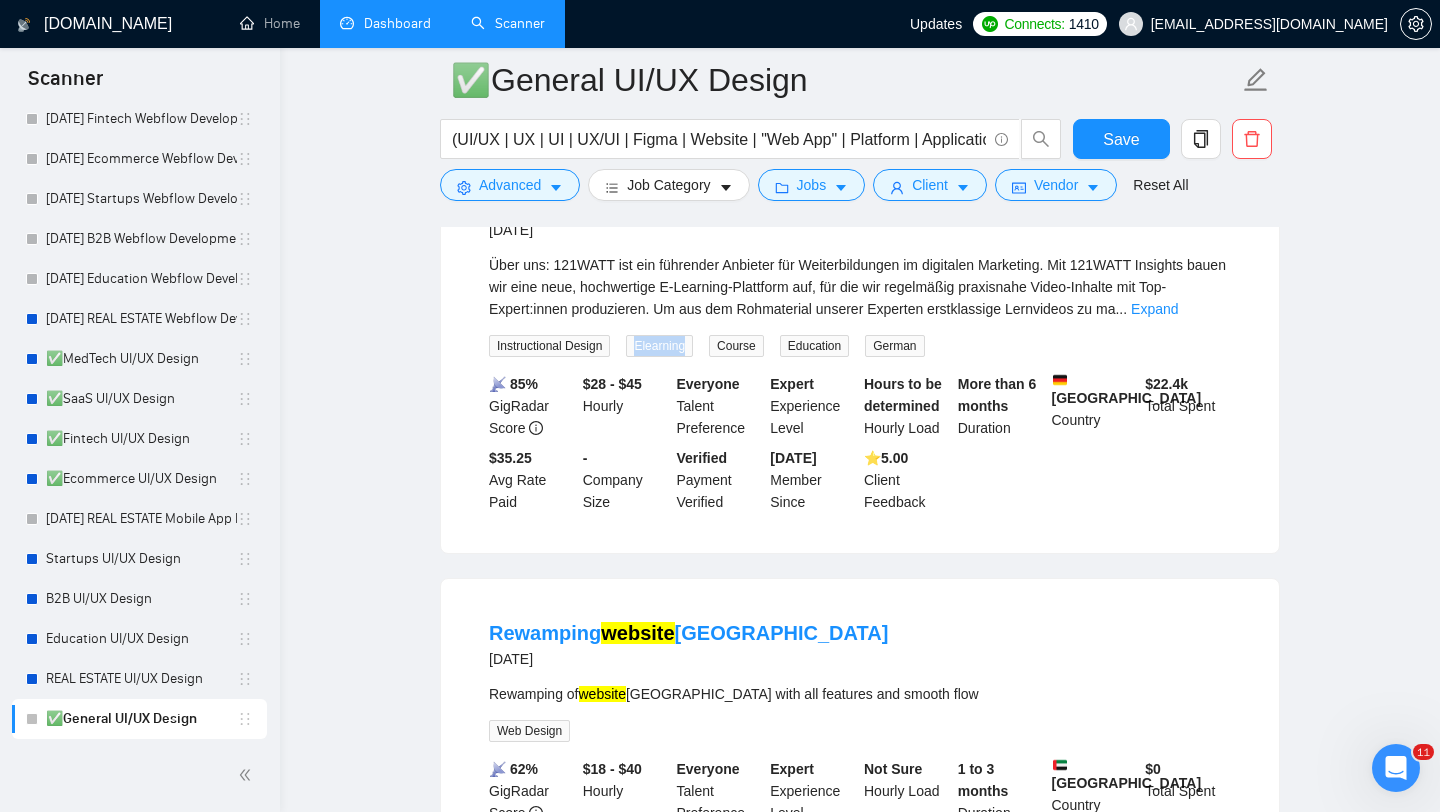 drag, startPoint x: 701, startPoint y: 448, endPoint x: 636, endPoint y: 452, distance: 65.12296 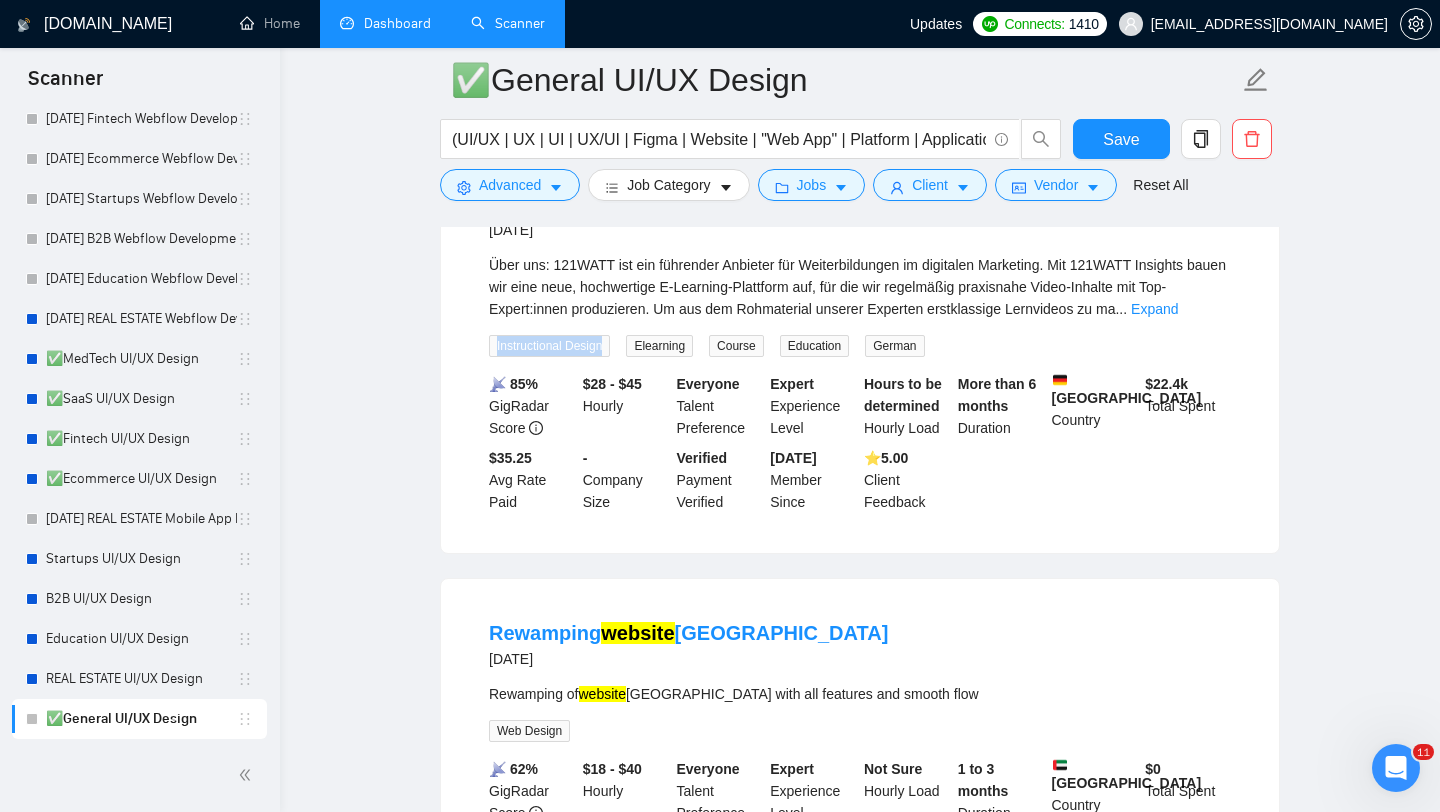 drag, startPoint x: 615, startPoint y: 451, endPoint x: 482, endPoint y: 443, distance: 133.24039 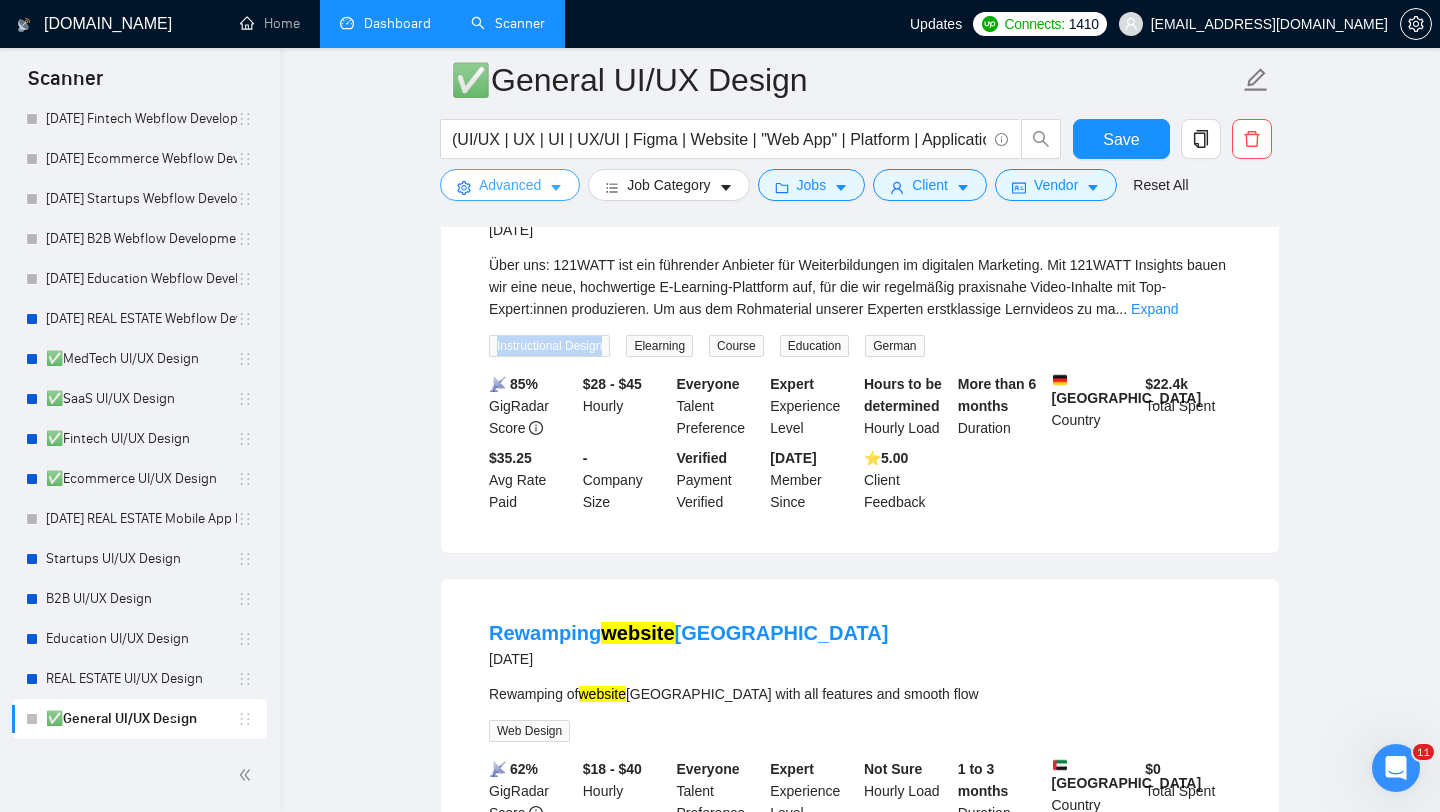 click on "Advanced" at bounding box center [510, 185] 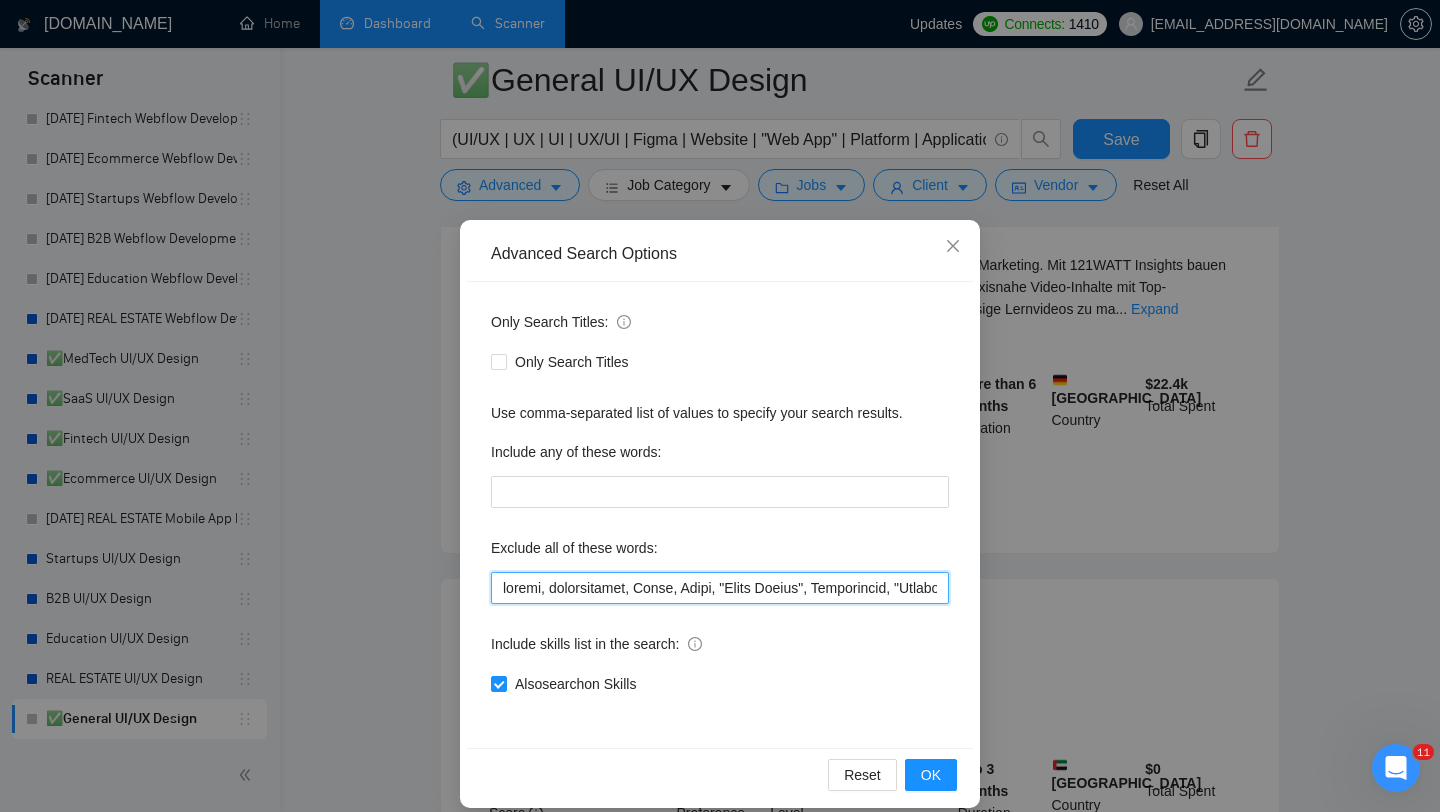 click at bounding box center [720, 588] 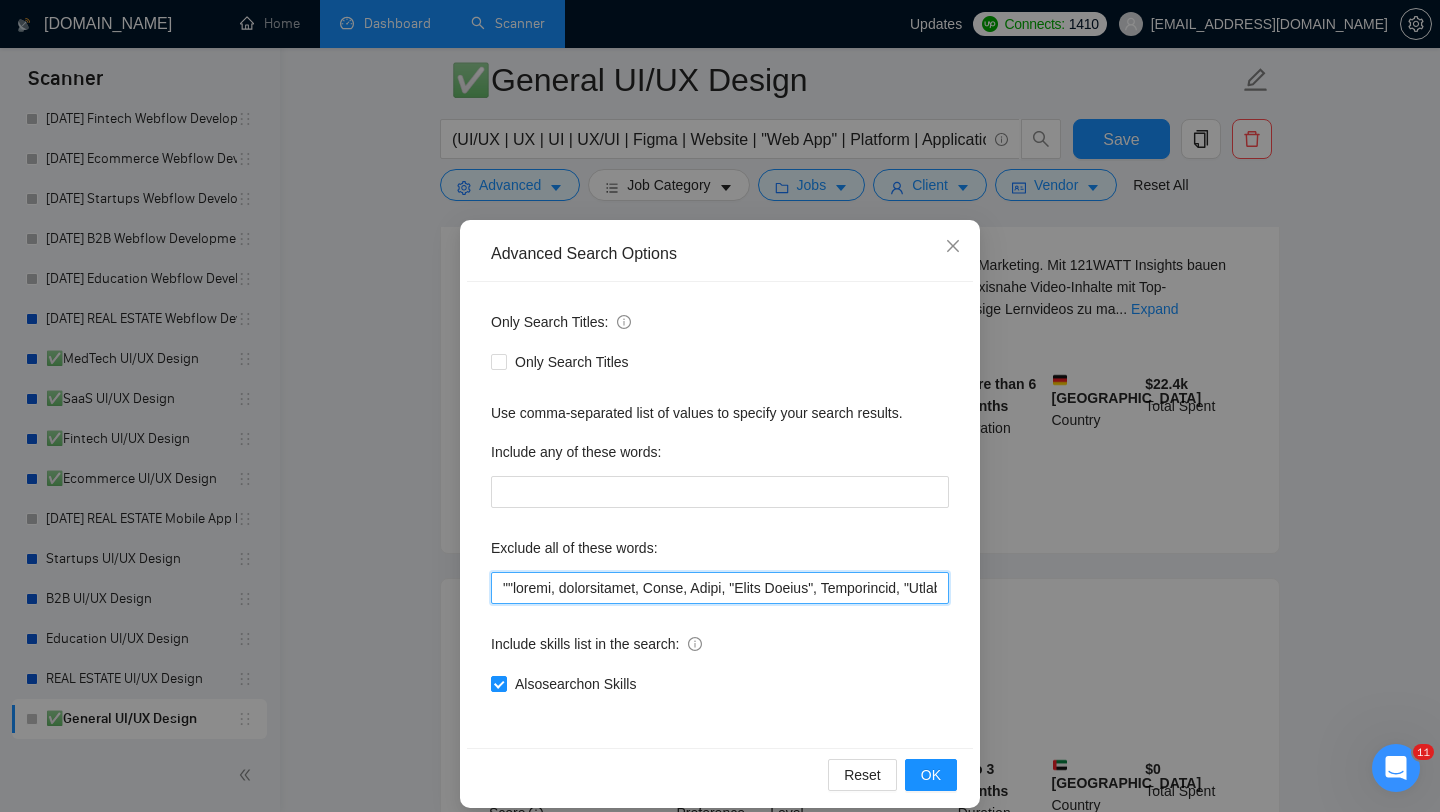paste on "Instructional Design" 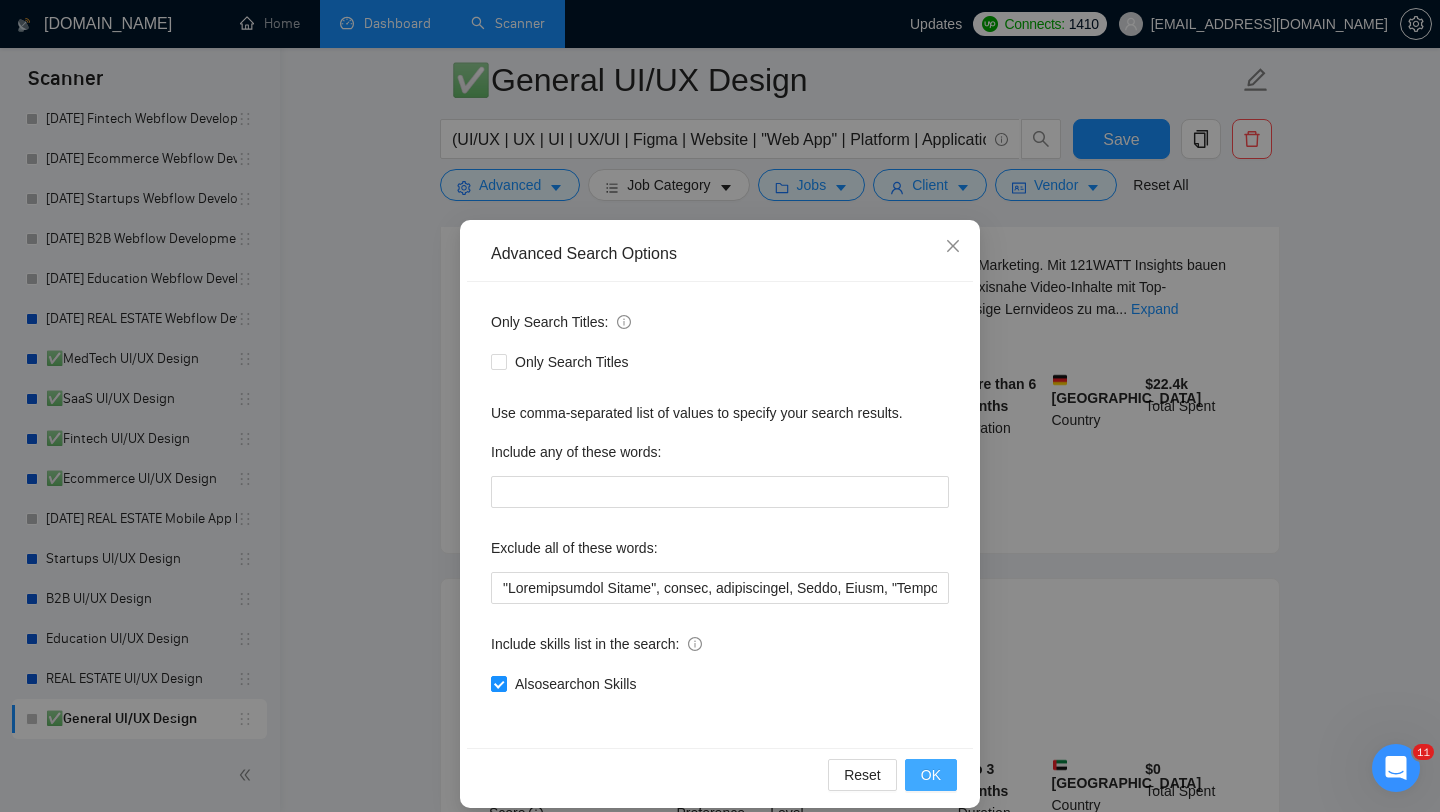 click on "OK" at bounding box center [931, 775] 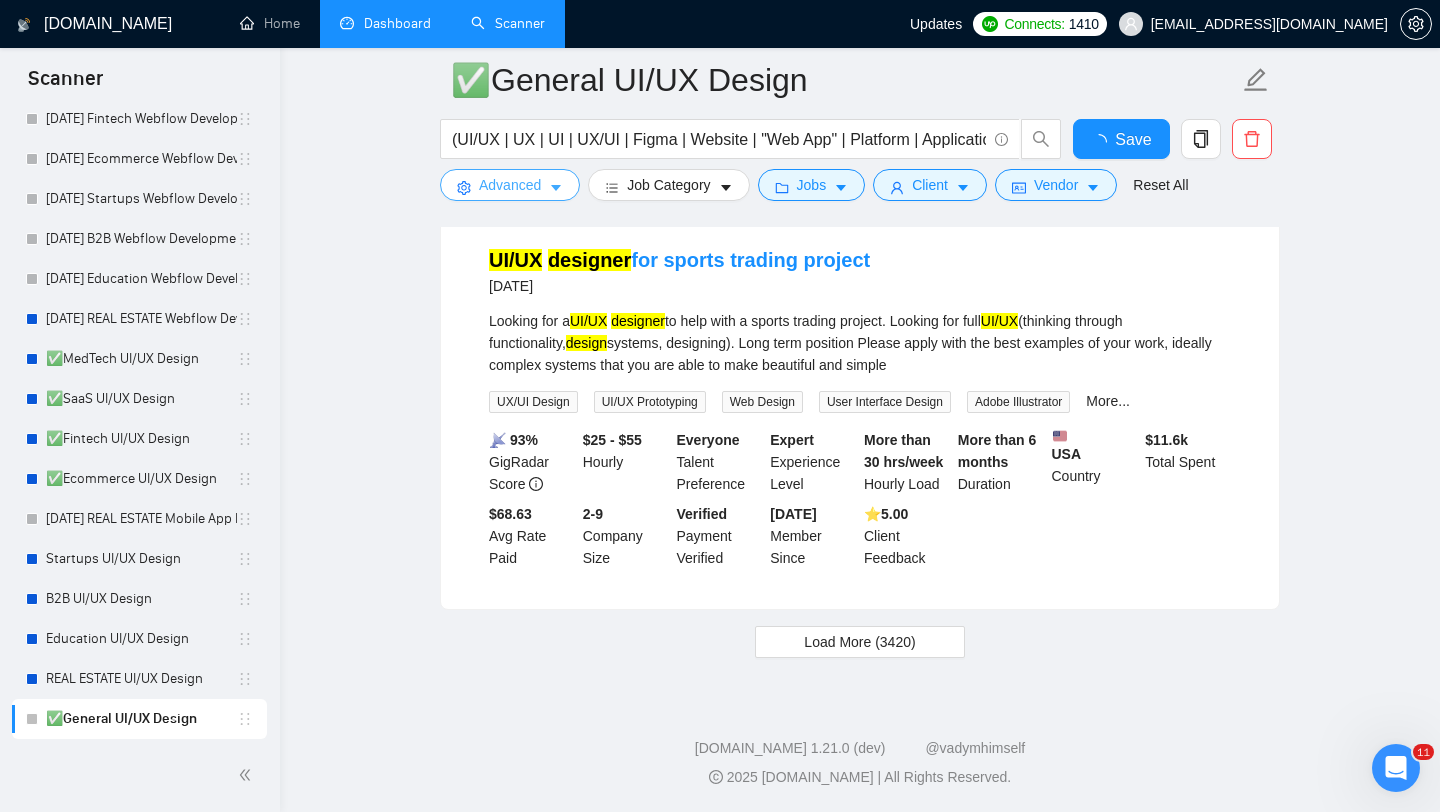 scroll, scrollTop: 4043, scrollLeft: 0, axis: vertical 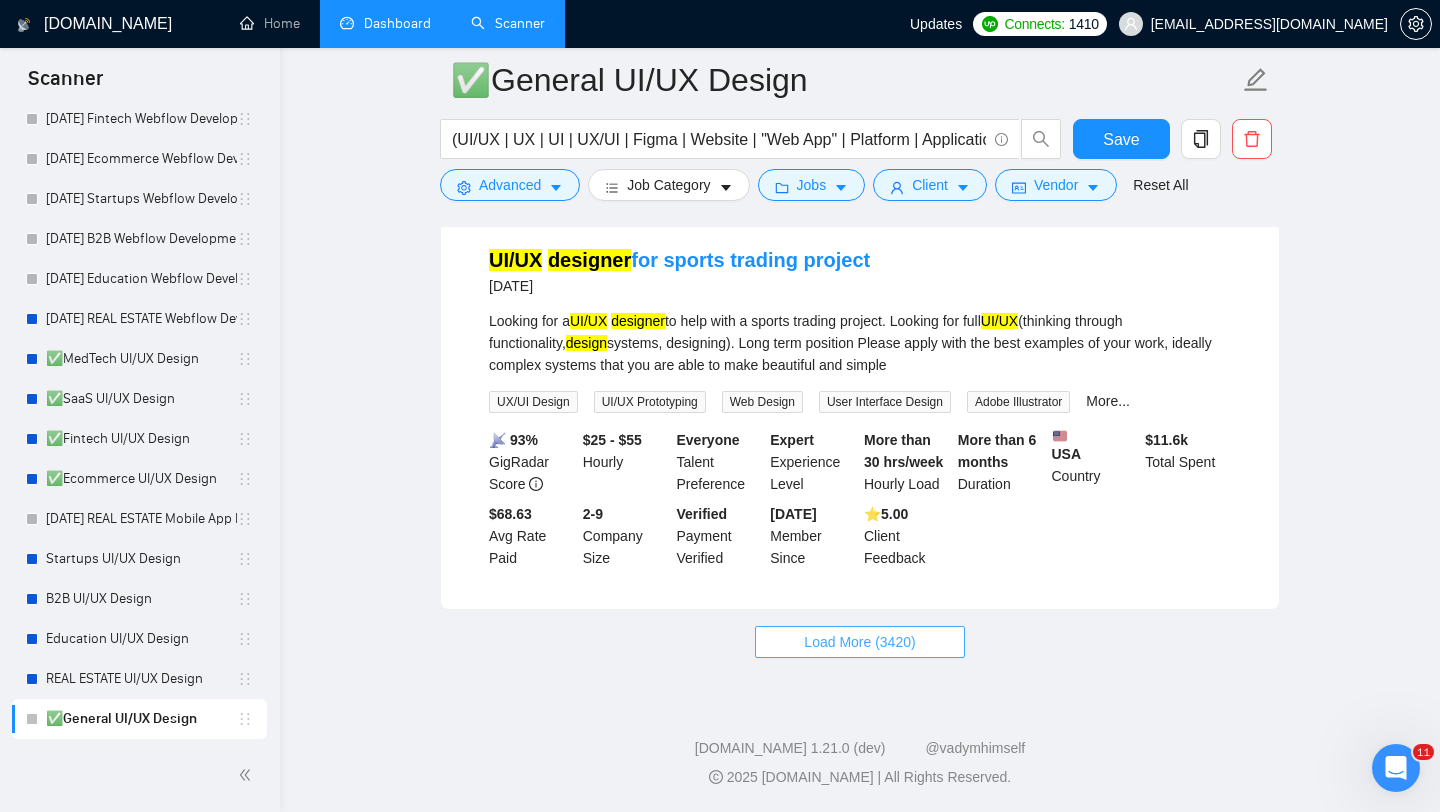 click on "Load More (3420)" at bounding box center (859, 642) 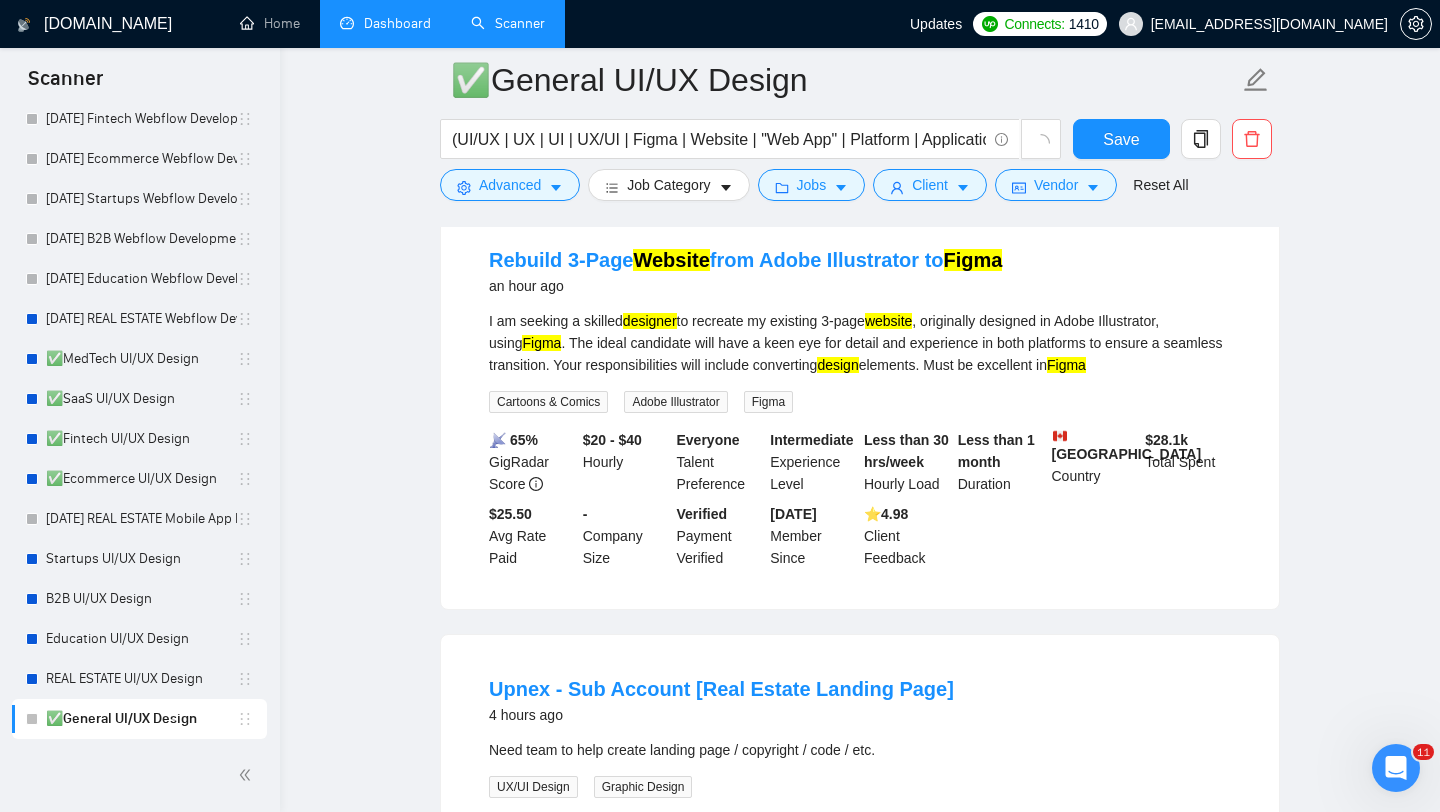 scroll, scrollTop: 0, scrollLeft: 0, axis: both 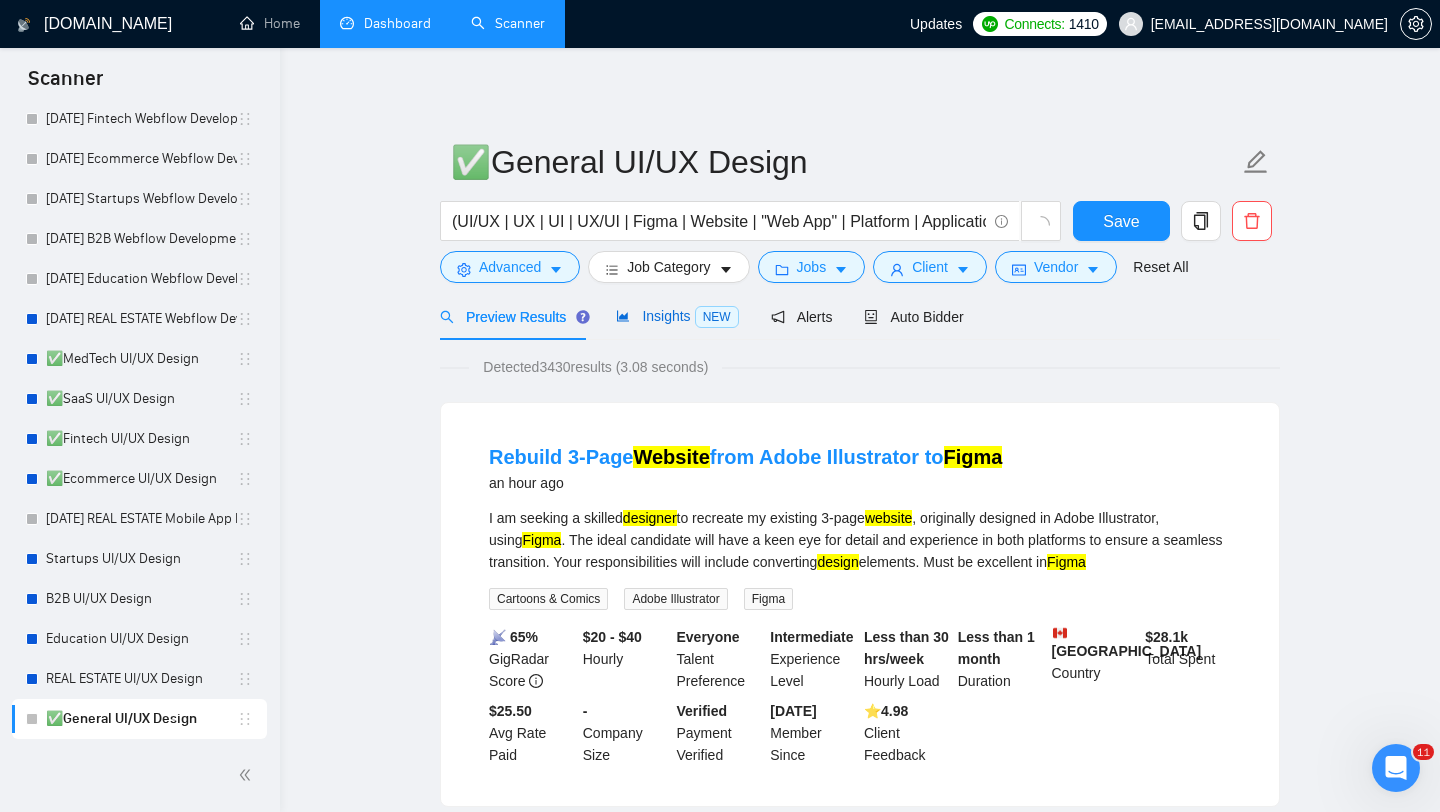 click 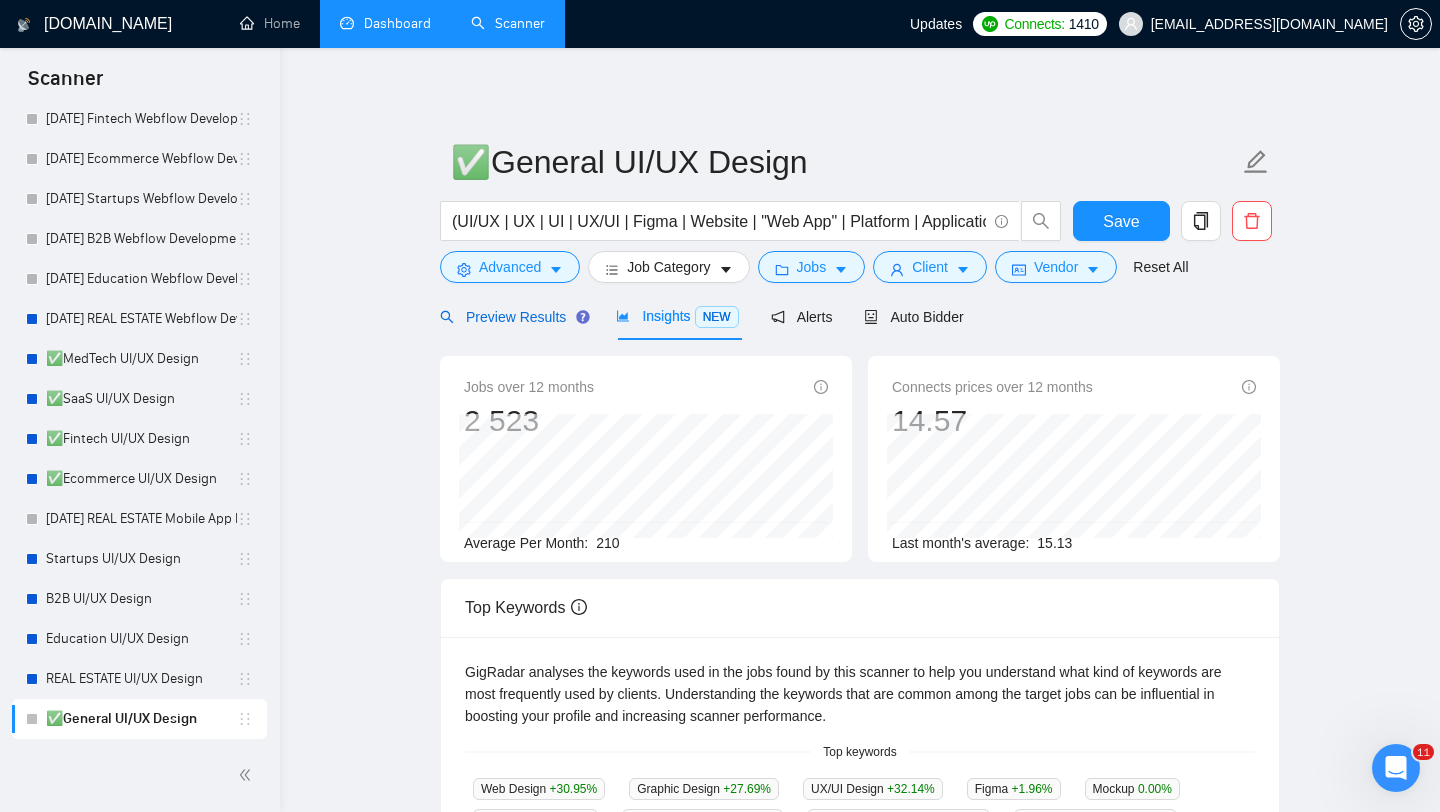 click on "Preview Results" at bounding box center [512, 317] 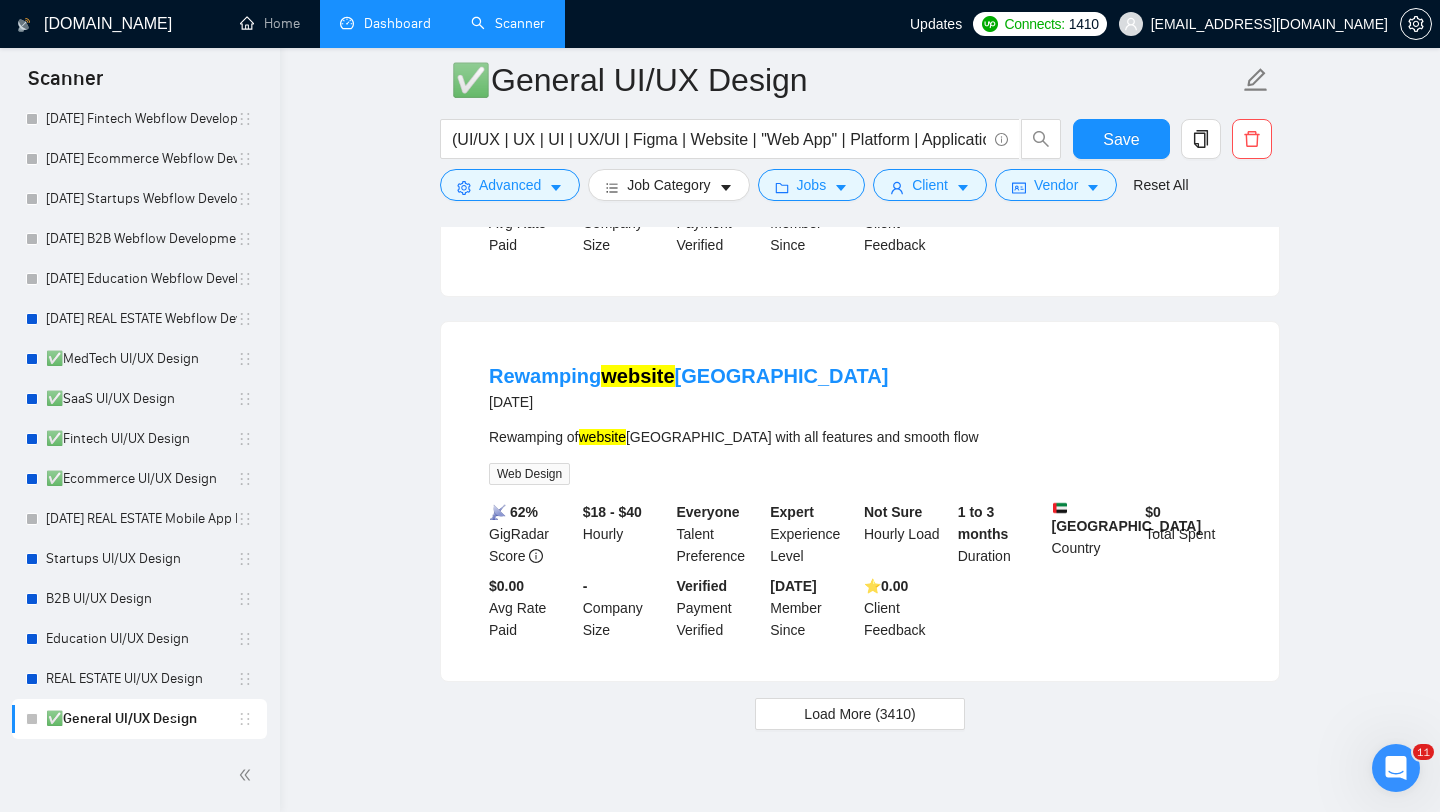 scroll, scrollTop: 8354, scrollLeft: 0, axis: vertical 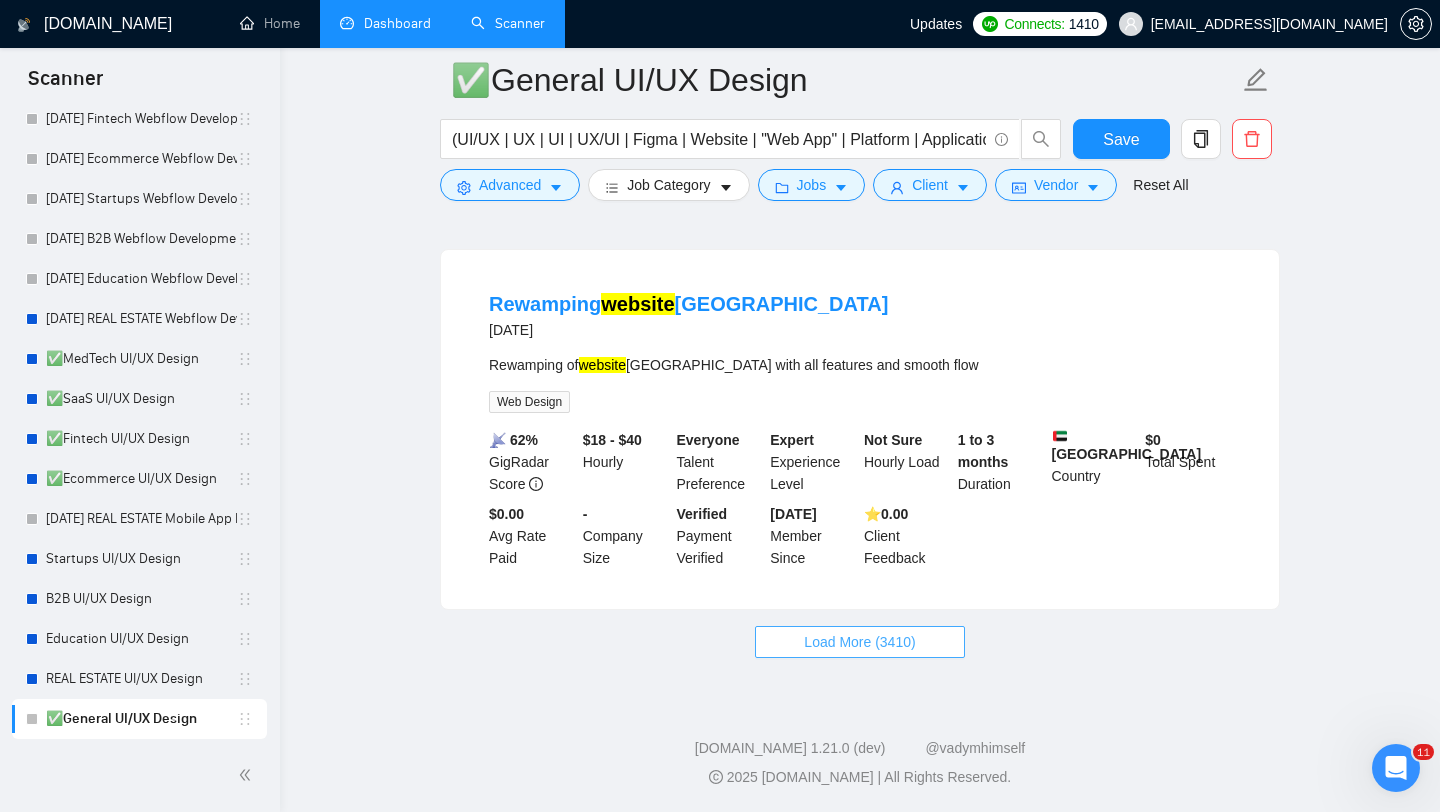 click on "Load More (3410)" at bounding box center (859, 642) 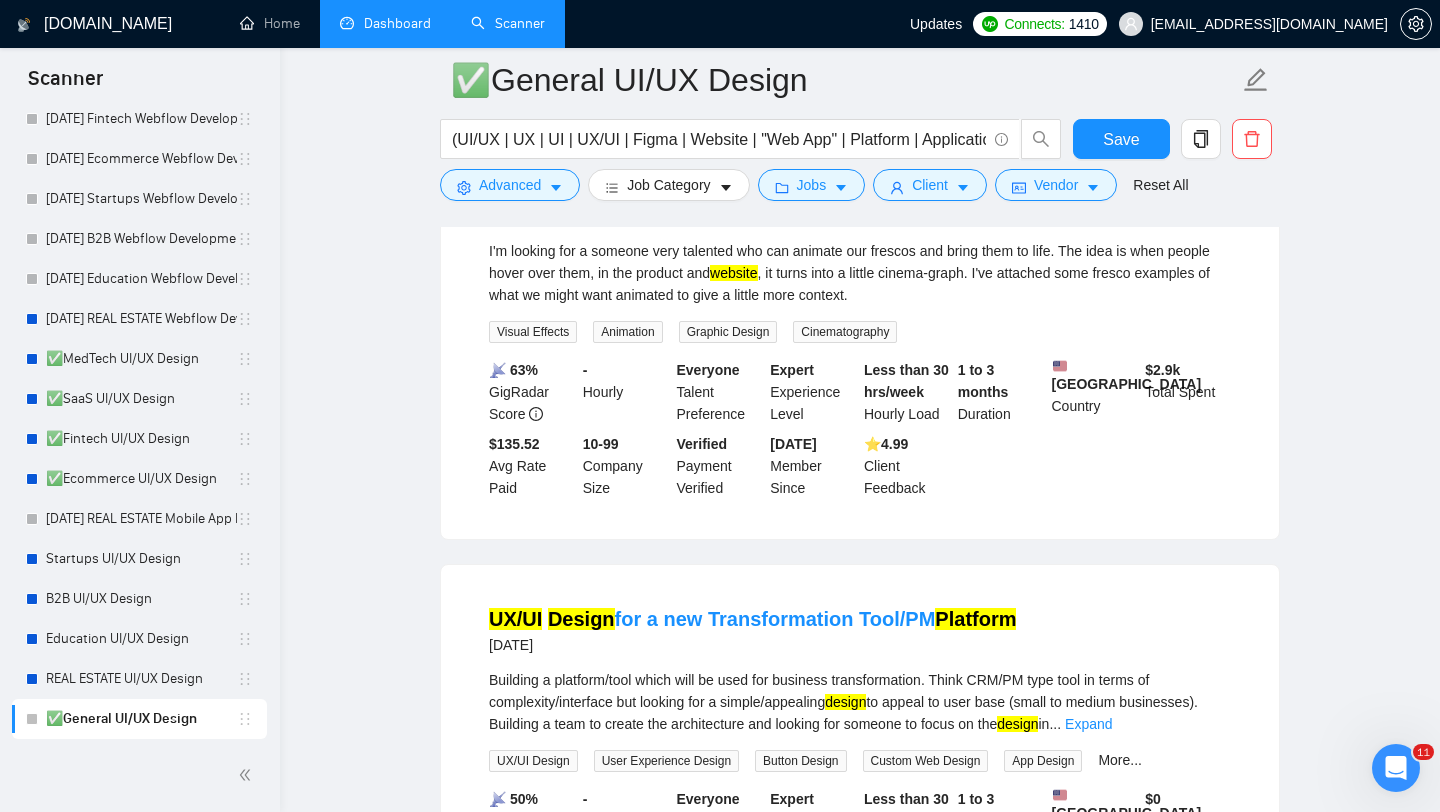 scroll, scrollTop: 12215, scrollLeft: 0, axis: vertical 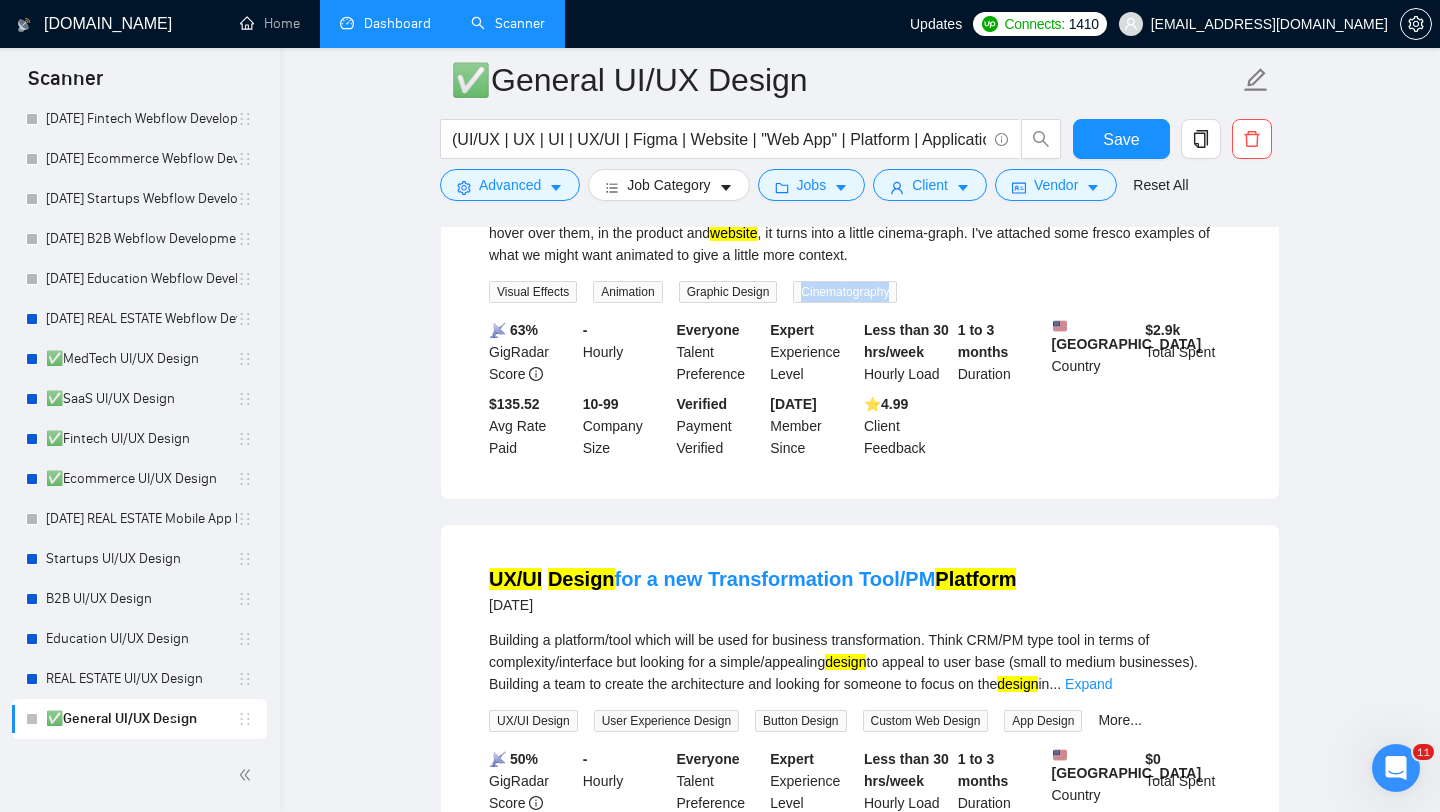 drag, startPoint x: 919, startPoint y: 497, endPoint x: 808, endPoint y: 500, distance: 111.040535 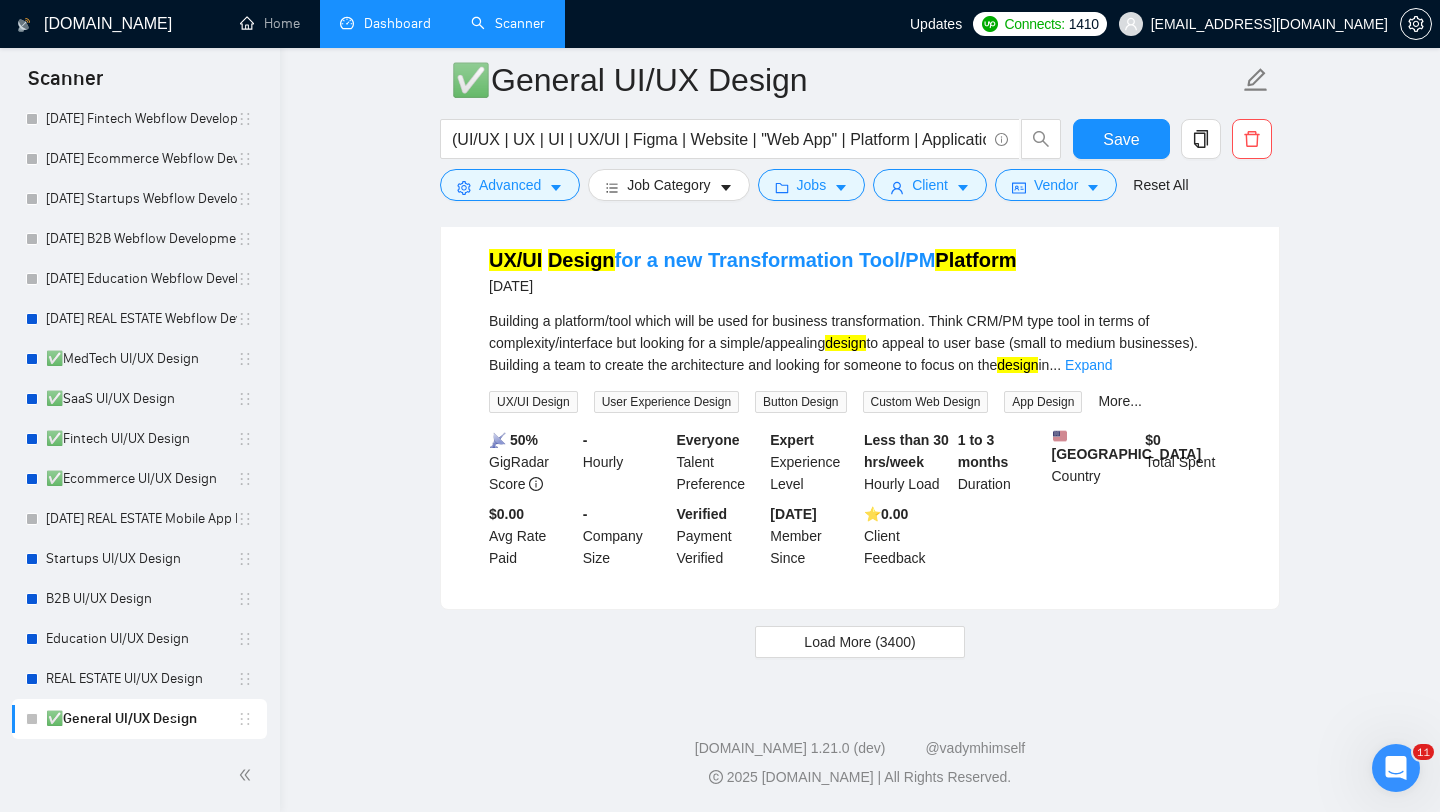 scroll, scrollTop: 12693, scrollLeft: 0, axis: vertical 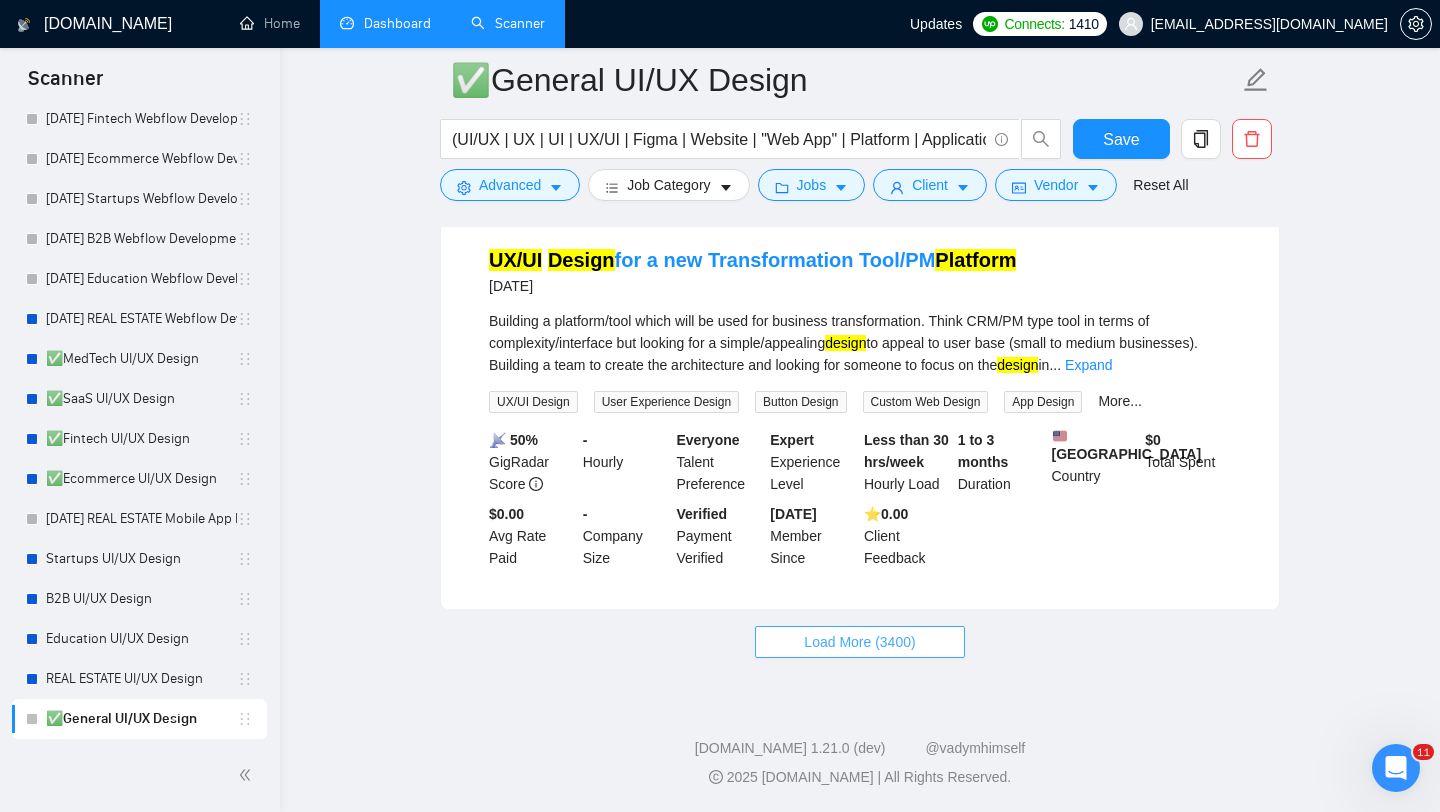 click on "Load More (3400)" at bounding box center [859, 642] 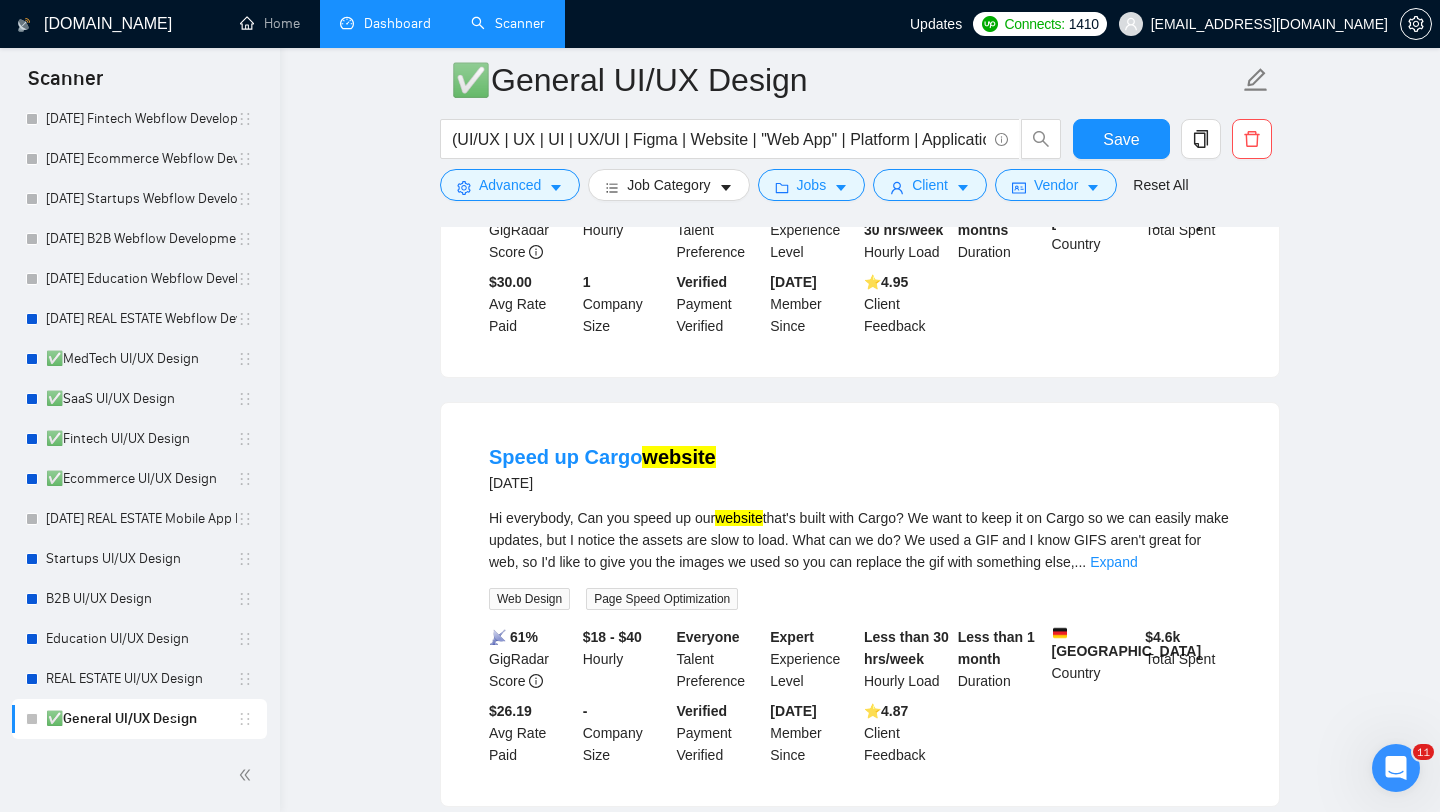 scroll, scrollTop: 14850, scrollLeft: 0, axis: vertical 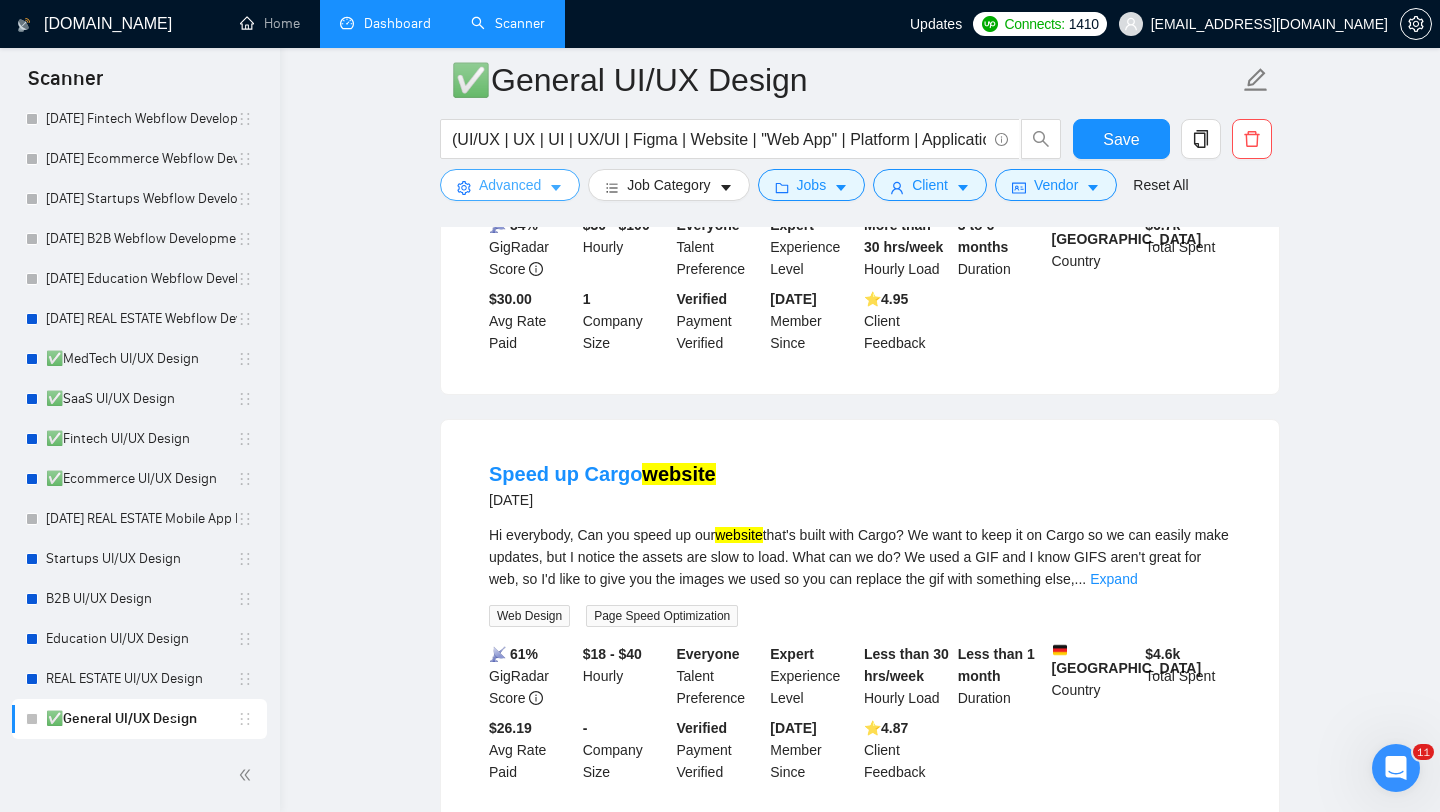 click on "Advanced" at bounding box center [510, 185] 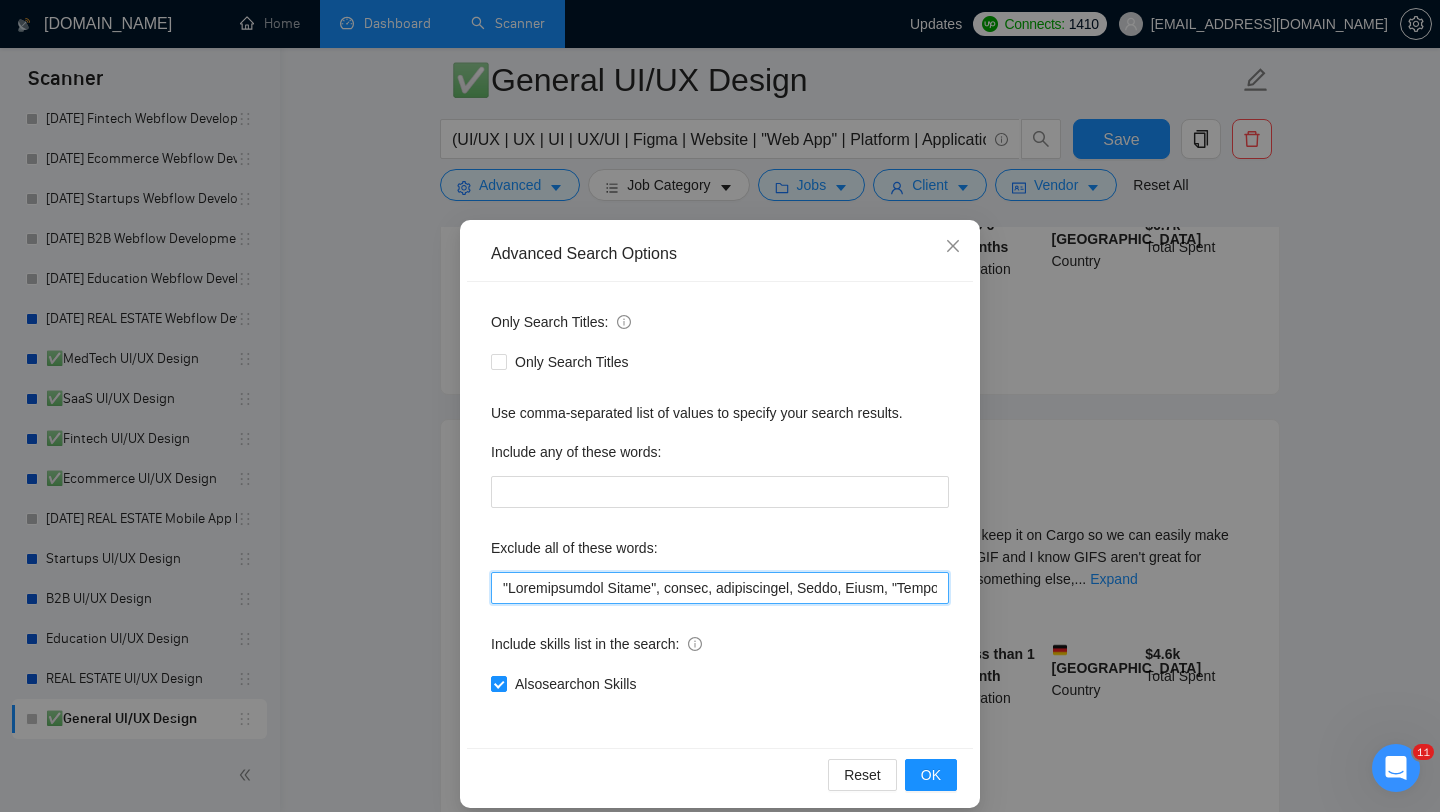 click at bounding box center [720, 588] 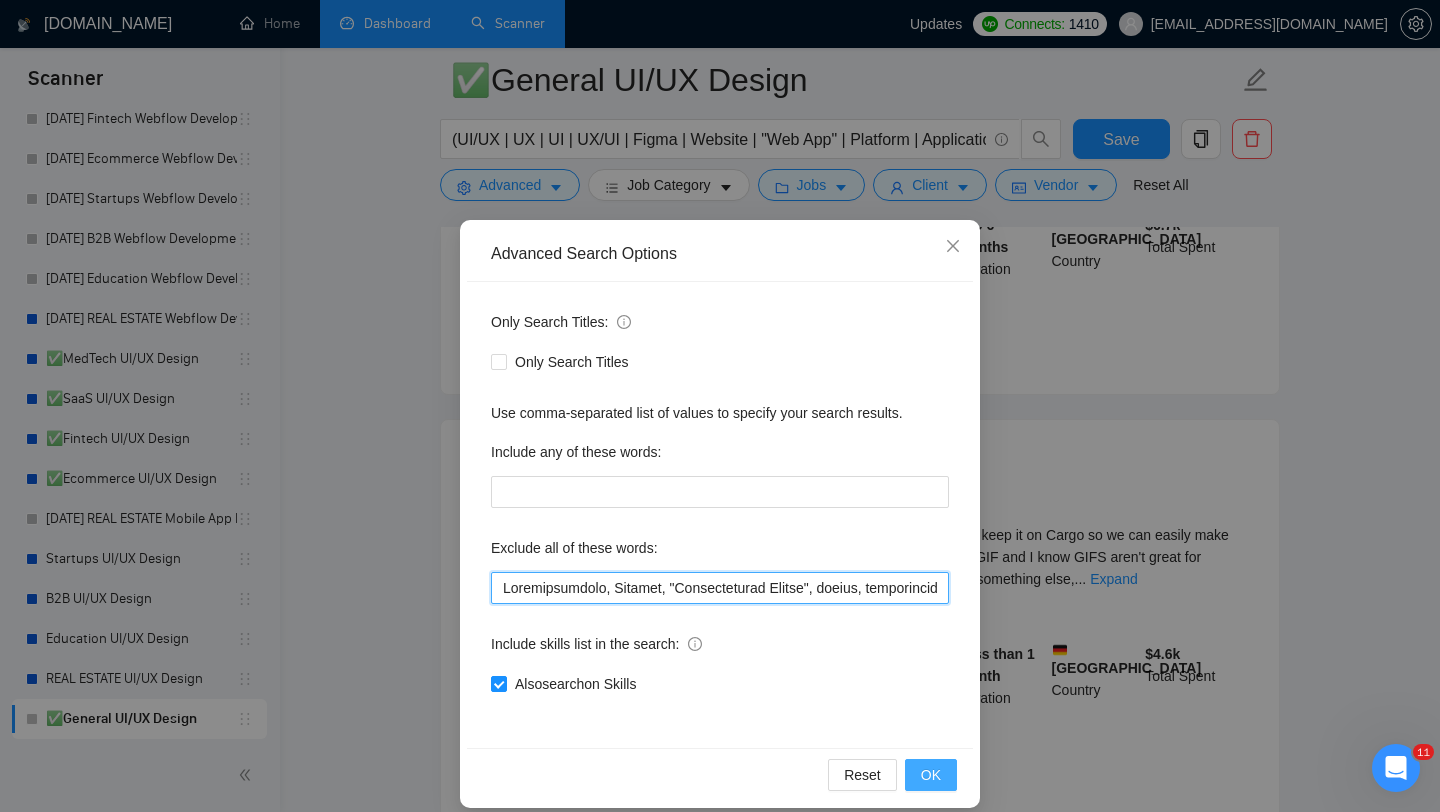 type on "Cinematography, Package, "Instructional Design", banner, cartographer, Print, Legal, "Email Design", Engineering, "Solution Architecture", "CV Design", CAD, Patent, Trademark, "Campaign Management", "Digital Ad Campaign", "Display Ad Campaign", "Pay Per Click Advertising", PPC , "Data Engineering", "ETL Pipeline", "Data Science", "Data Analysis", "Data Modeling", hand-drawn, Landscaping, "Landscape Design", "Planning Permission Preparation", "AI Image Generation & Editing", "Logo Design", "Fashion Design", "Video Production", CONTINUATION, Recruiter, "Motion Control", Odoo, branding, (Logo Designer*), "Brand Identity Designer", "Stable Diffusion", "PDF design","design a PDF","Prompt Engineering","Finish",(fix*),improve,polish,"AI generated content","E-commerce","Shopify","Project Manager","teaching material","Replo","Squarespace","Wikipedia","Veo3","Button Designer","Pitch Deck","3D Animation", Blender, "Grant Writing", "Grant Application",  "Business & Corporate Law", Kajabi, "Systems Administration", "Ma..." 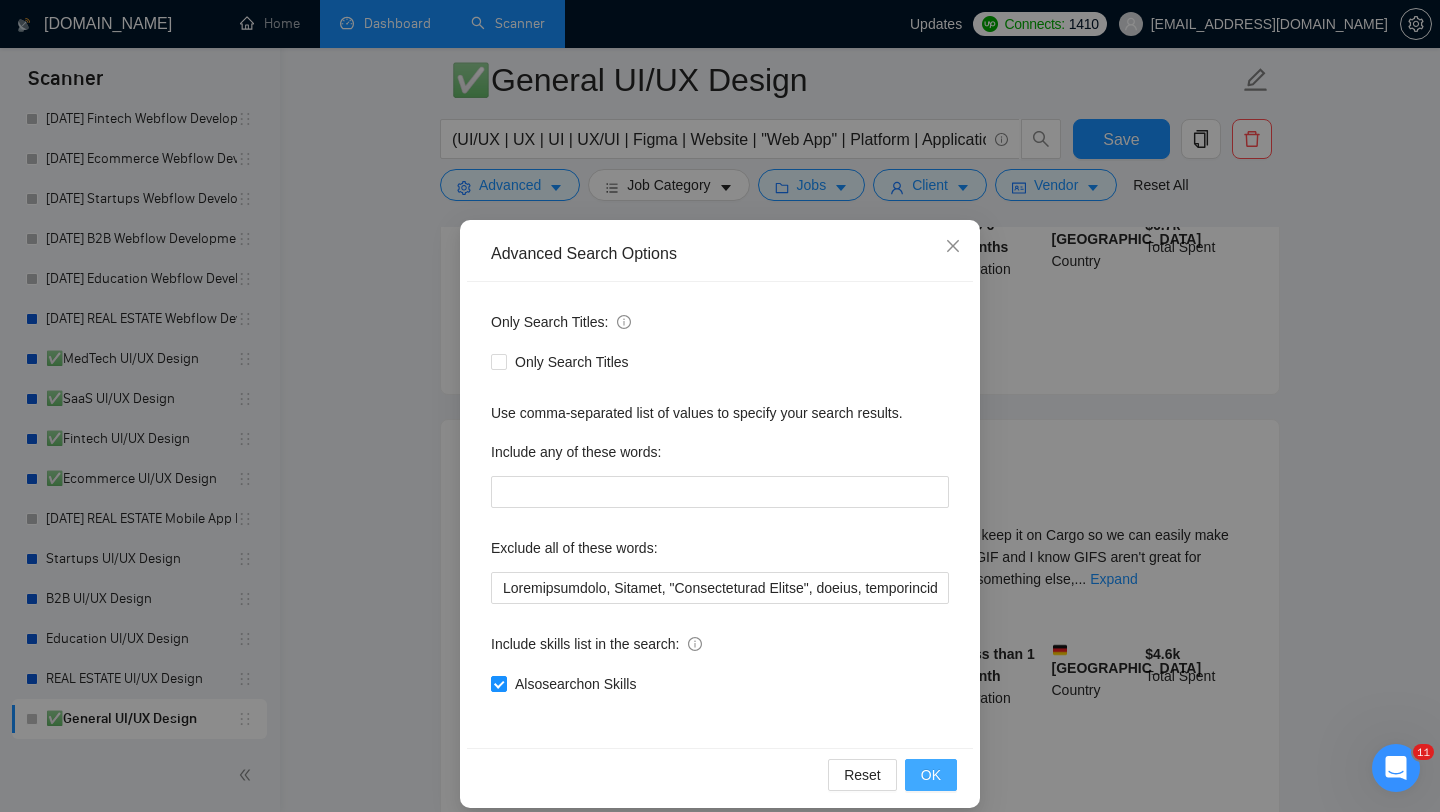click on "OK" at bounding box center (931, 775) 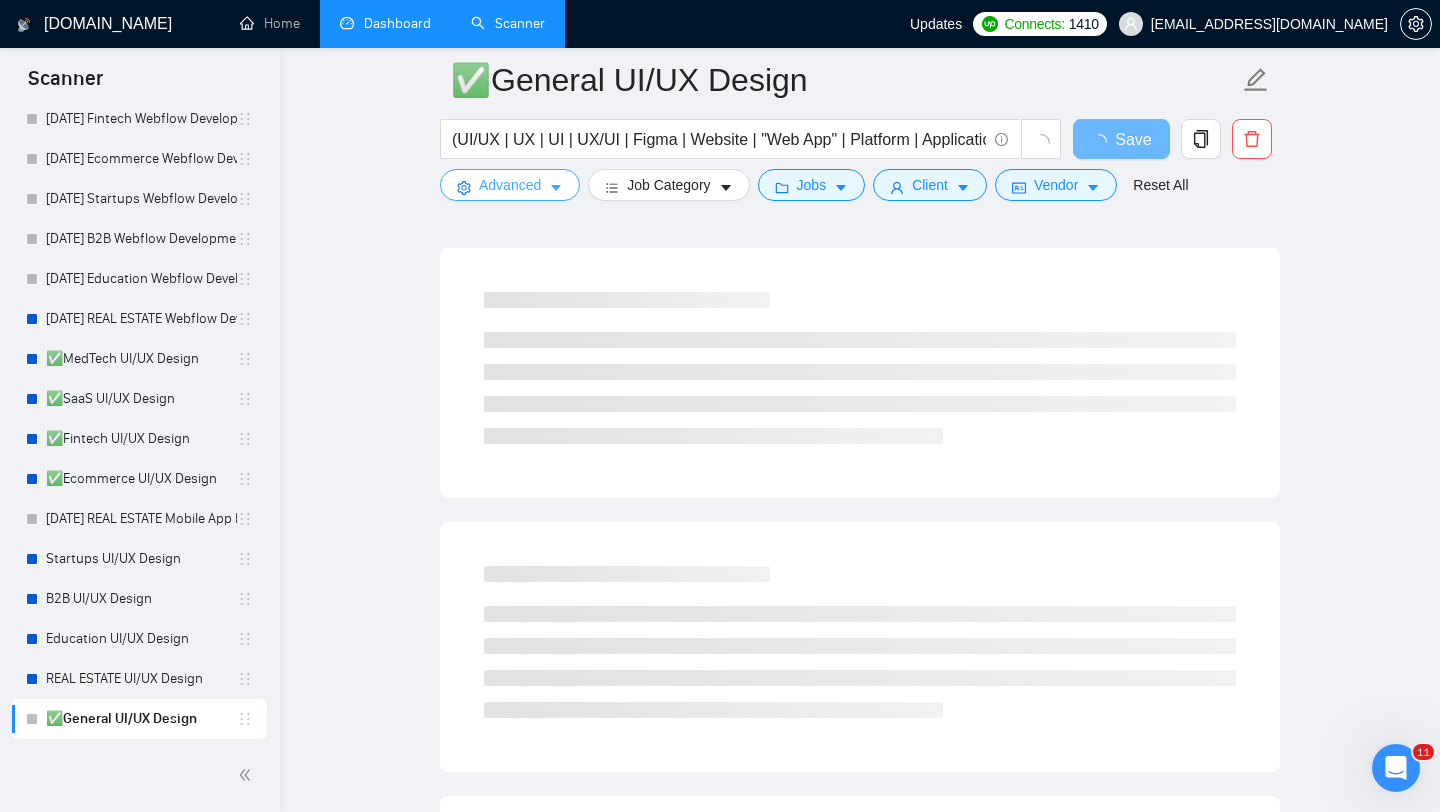 scroll, scrollTop: 0, scrollLeft: 0, axis: both 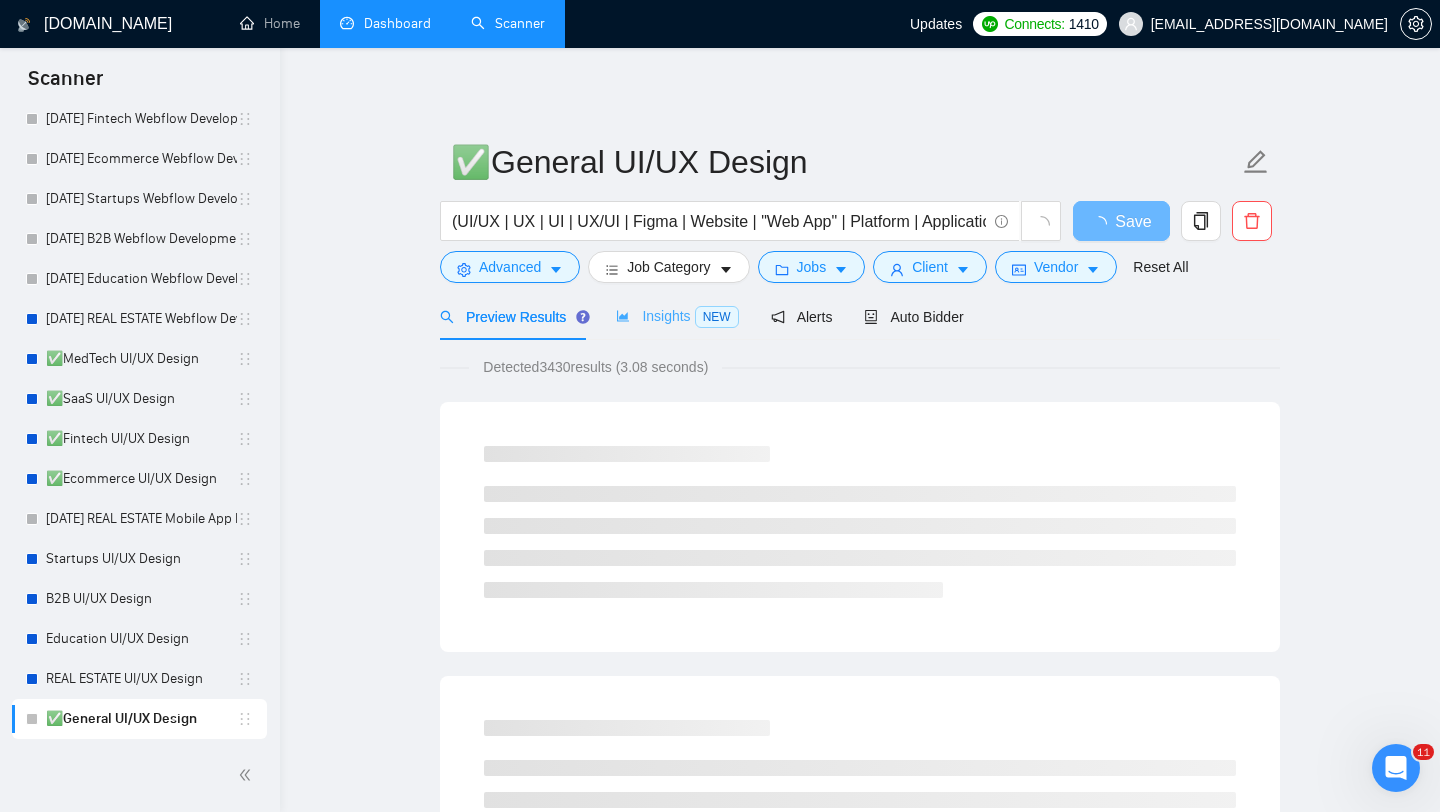 click on "Insights NEW" at bounding box center (677, 316) 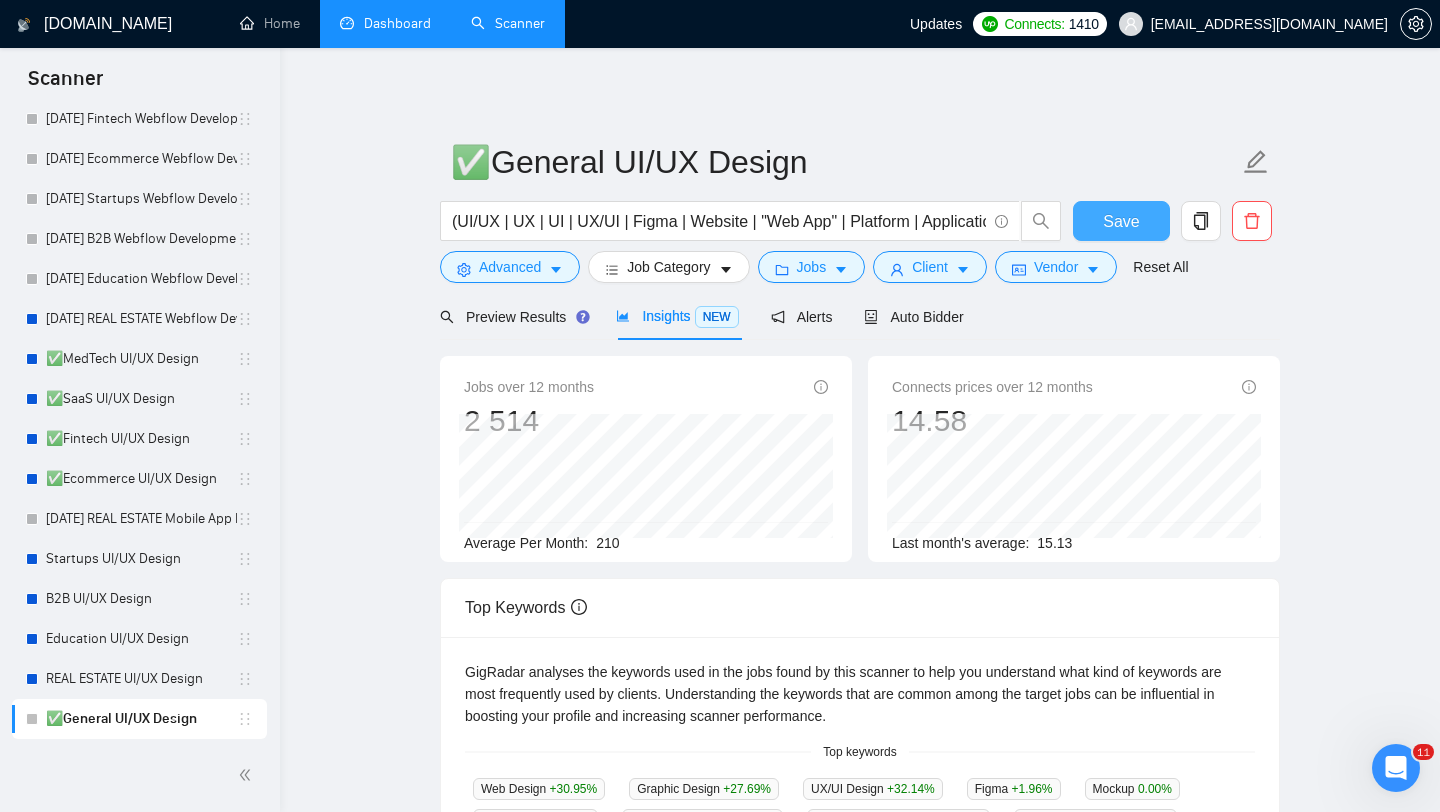 click on "Save" at bounding box center (1121, 221) 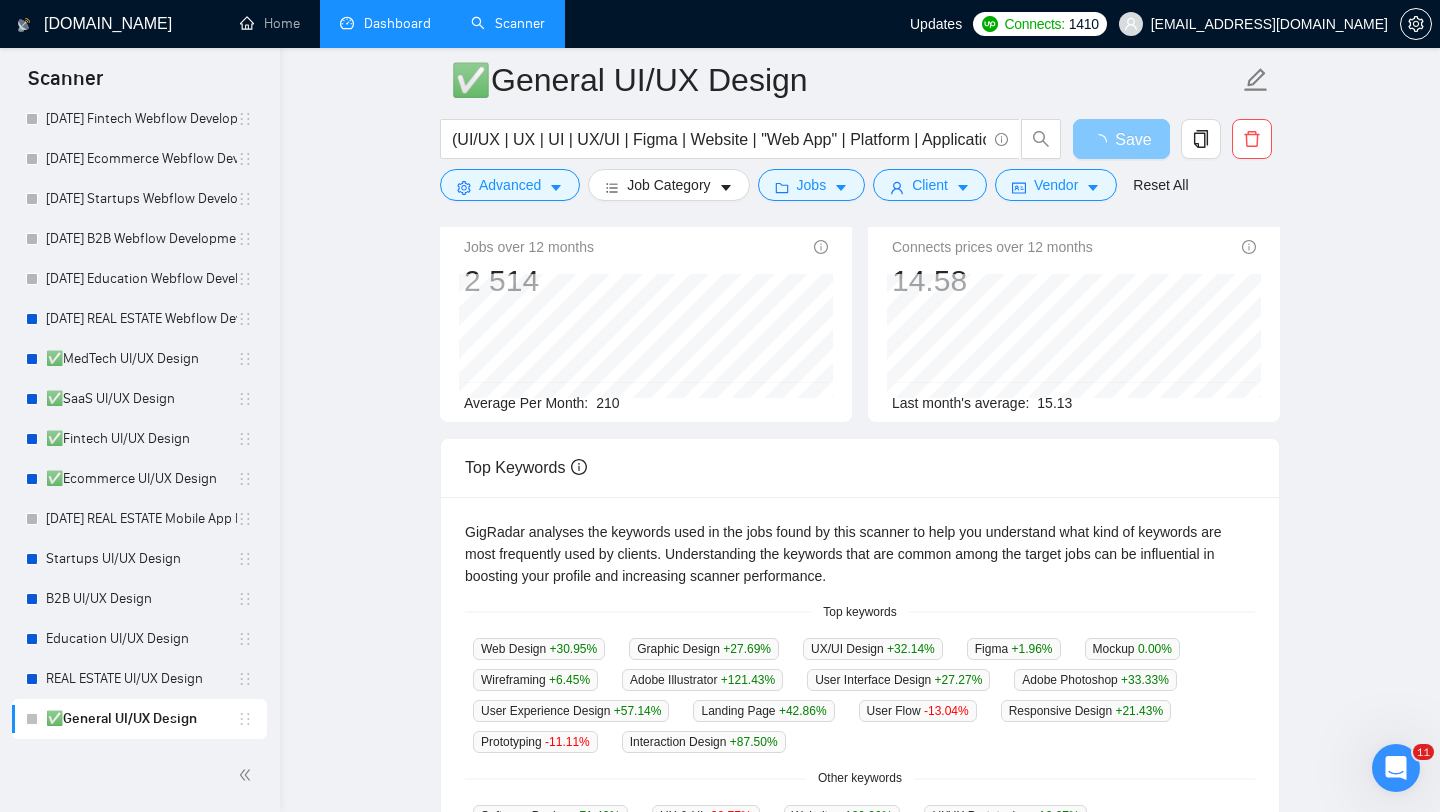scroll, scrollTop: 0, scrollLeft: 0, axis: both 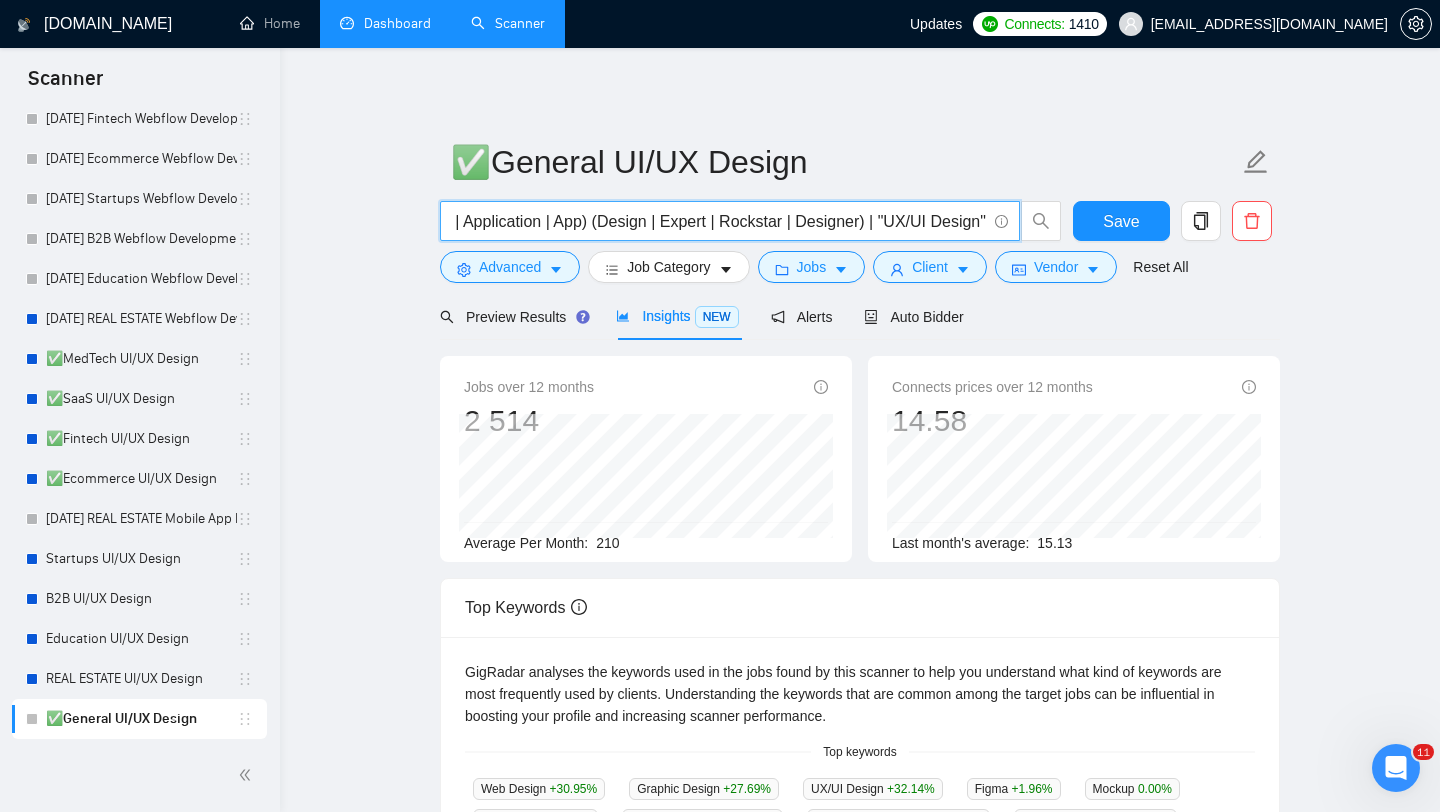 click on "(UI/UX | UX | UI | UX/UI | Figma | Website | "Web App" | Platform | Application | App) (Design | Expert | Rockstar | Designer) | "UX/UI Design"" at bounding box center [719, 221] 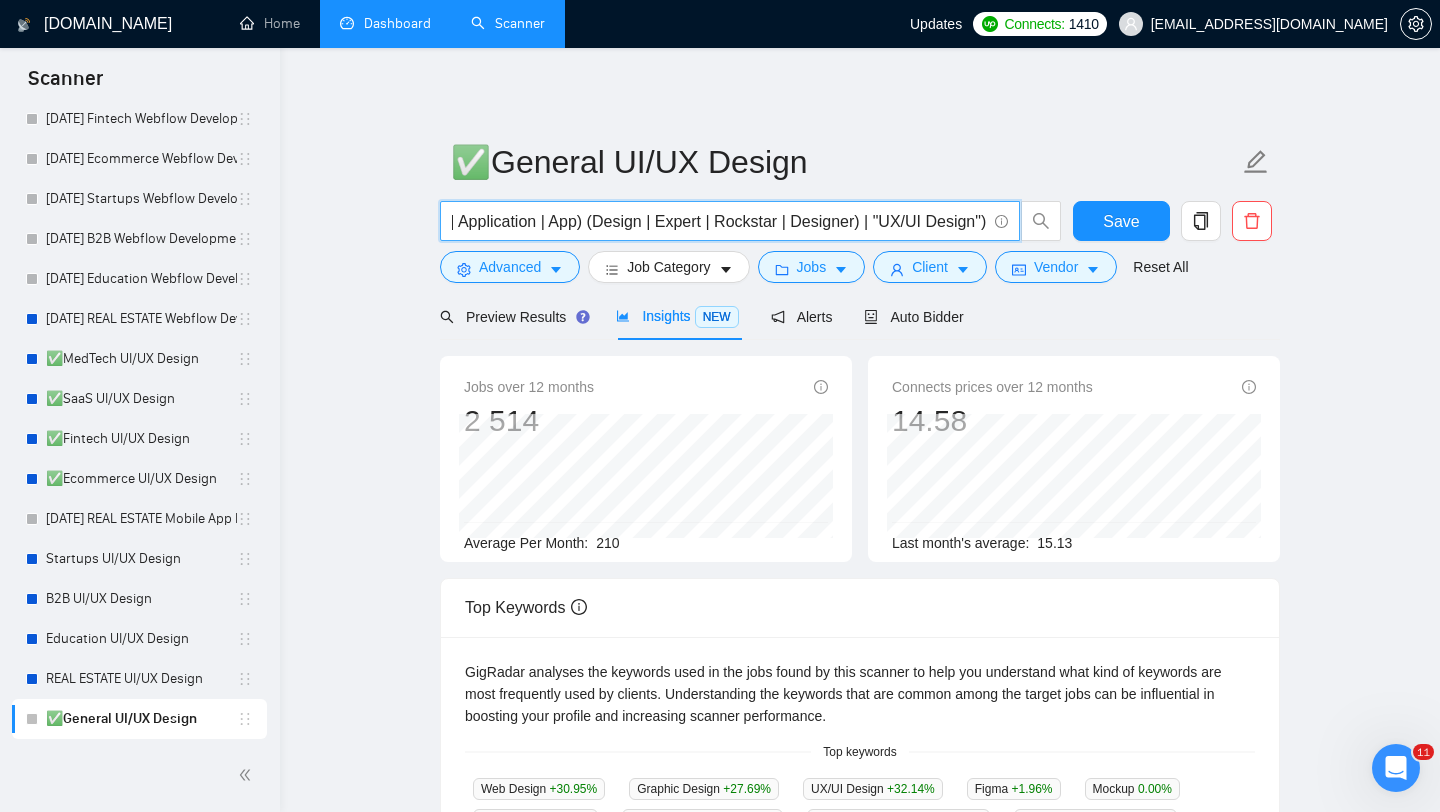 scroll, scrollTop: 0, scrollLeft: 0, axis: both 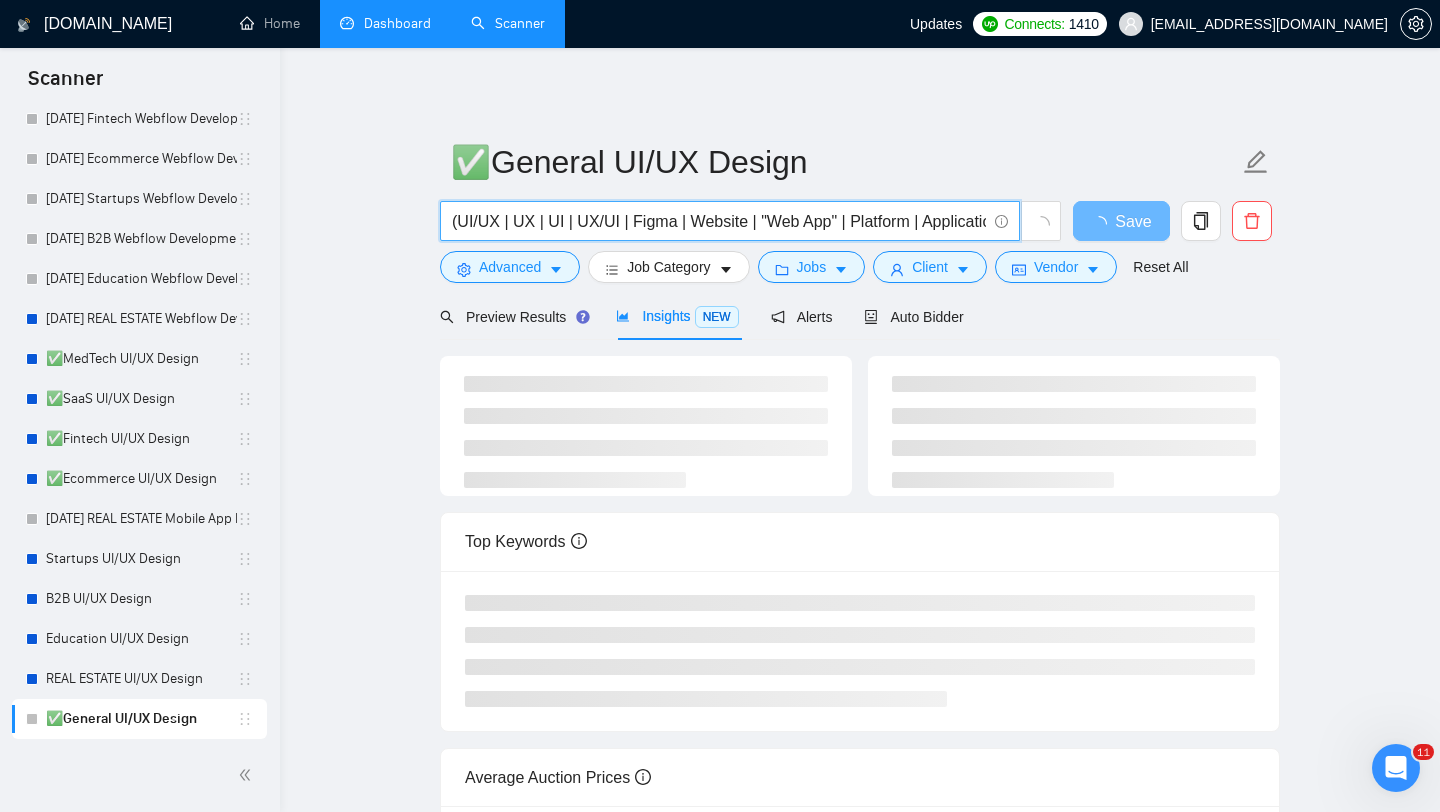 click on "(UI/UX | UX | UI | UX/UI | Figma | Website | "Web App" | Platform | Application | App) (Design | Expert | Rockstar | Designer) | "UX/UI Design")" at bounding box center (719, 221) 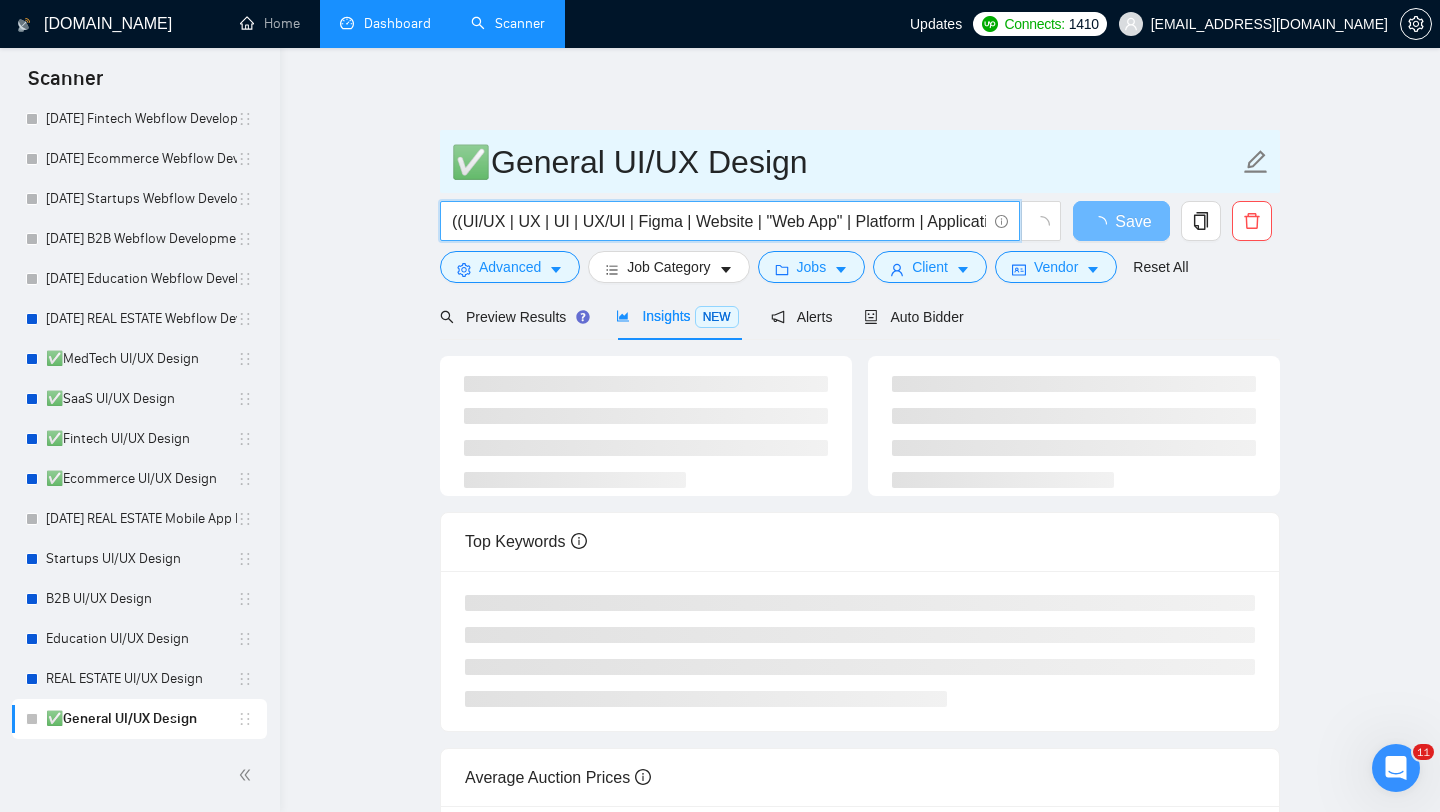 type on "((UI/UX | UX | UI | UX/UI | Figma | Website | "Web App" | Platform | Application | App) (Design | Expert | Rockstar | Designer) | "UX/UI Design")" 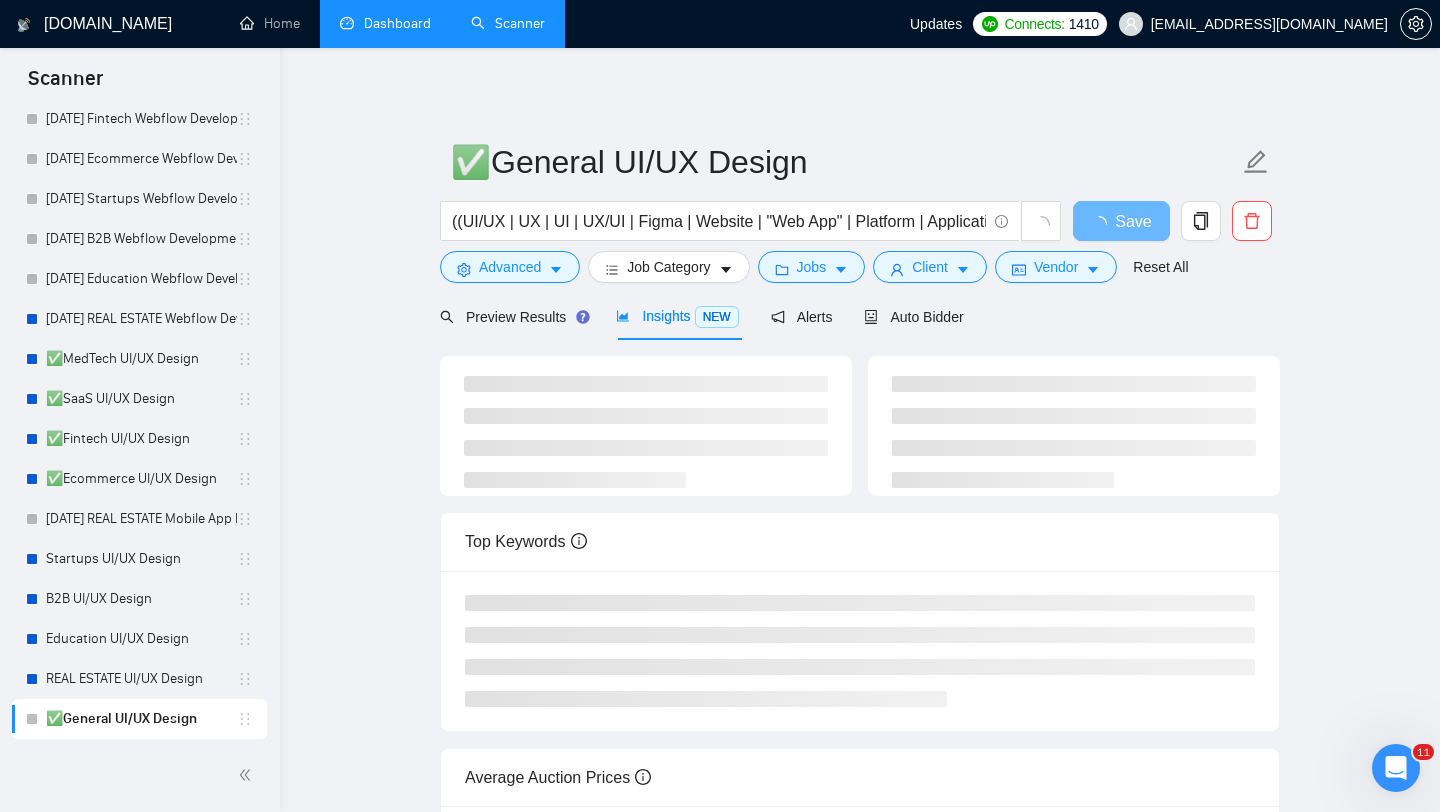 click on "✅General UI/UX Design ((UI/UX | UX | UI | UX/UI | Figma | Website | "Web App" | Platform | Application | App) (Design | Expert | Rockstar | Designer) | "UX/UI Design") Save Advanced   Job Category   Jobs   Client   Vendor   Reset All Preview Results Insights NEW Alerts Auto Bidder Top Keywords Average Auction Prices" at bounding box center [860, 523] 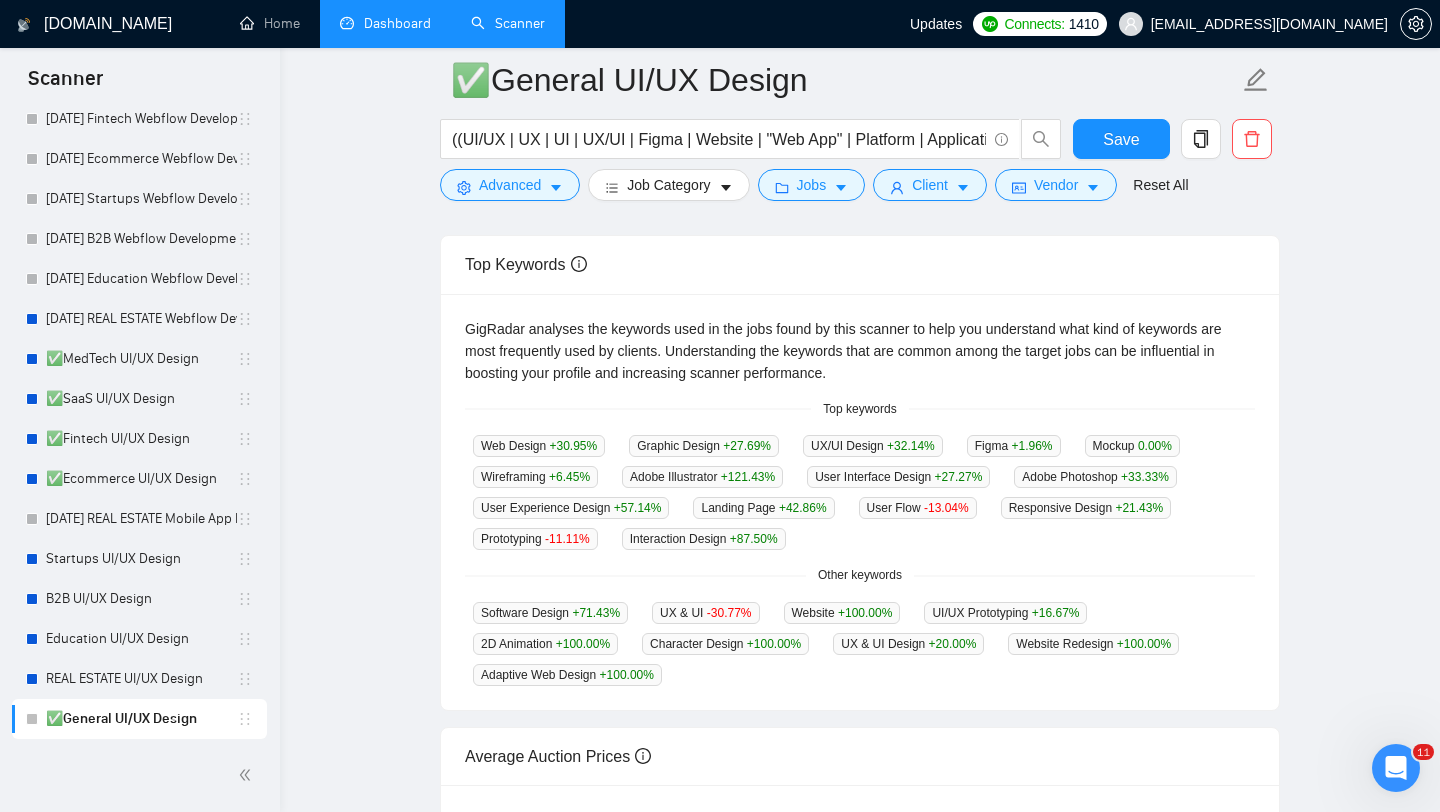 scroll, scrollTop: 367, scrollLeft: 0, axis: vertical 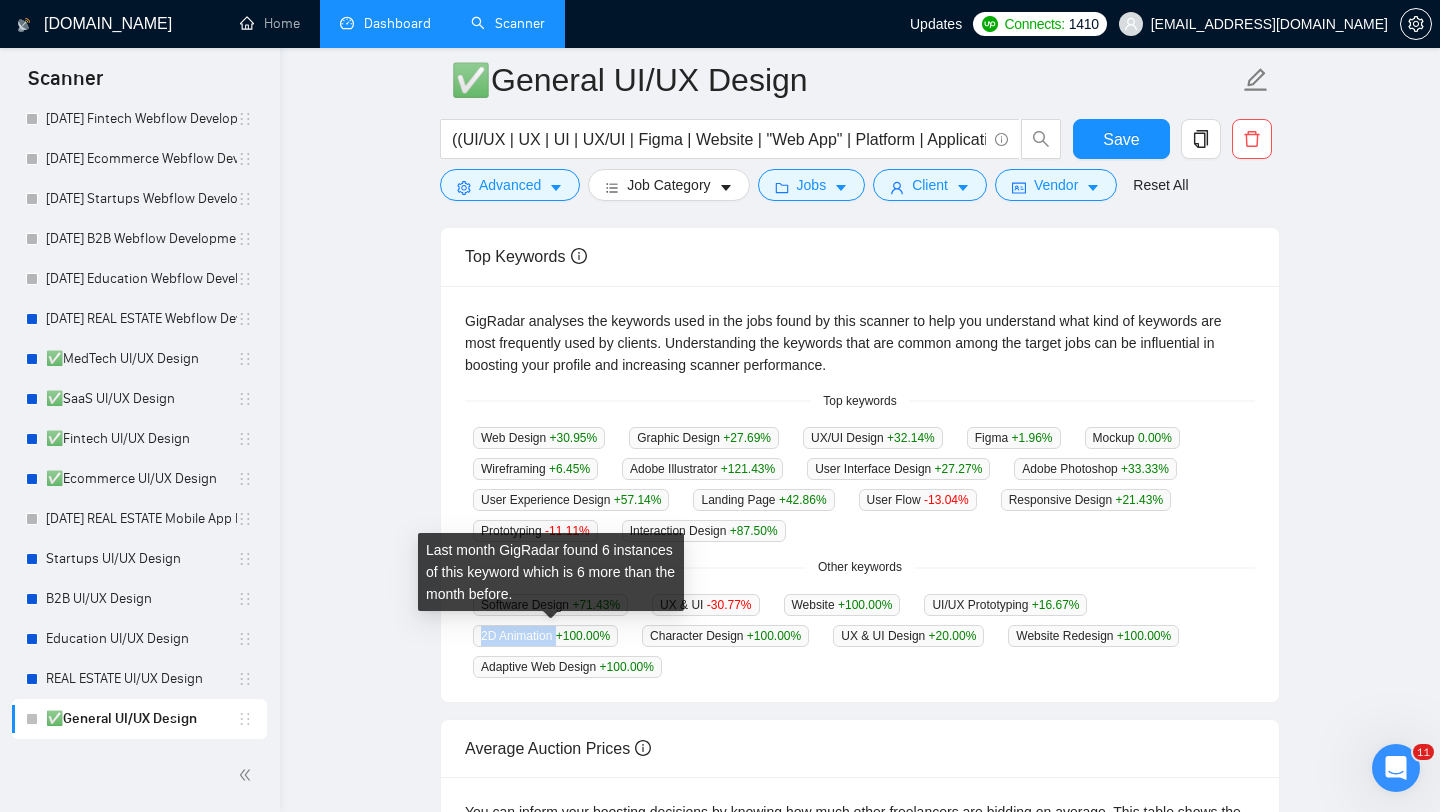 drag, startPoint x: 563, startPoint y: 638, endPoint x: 482, endPoint y: 641, distance: 81.055534 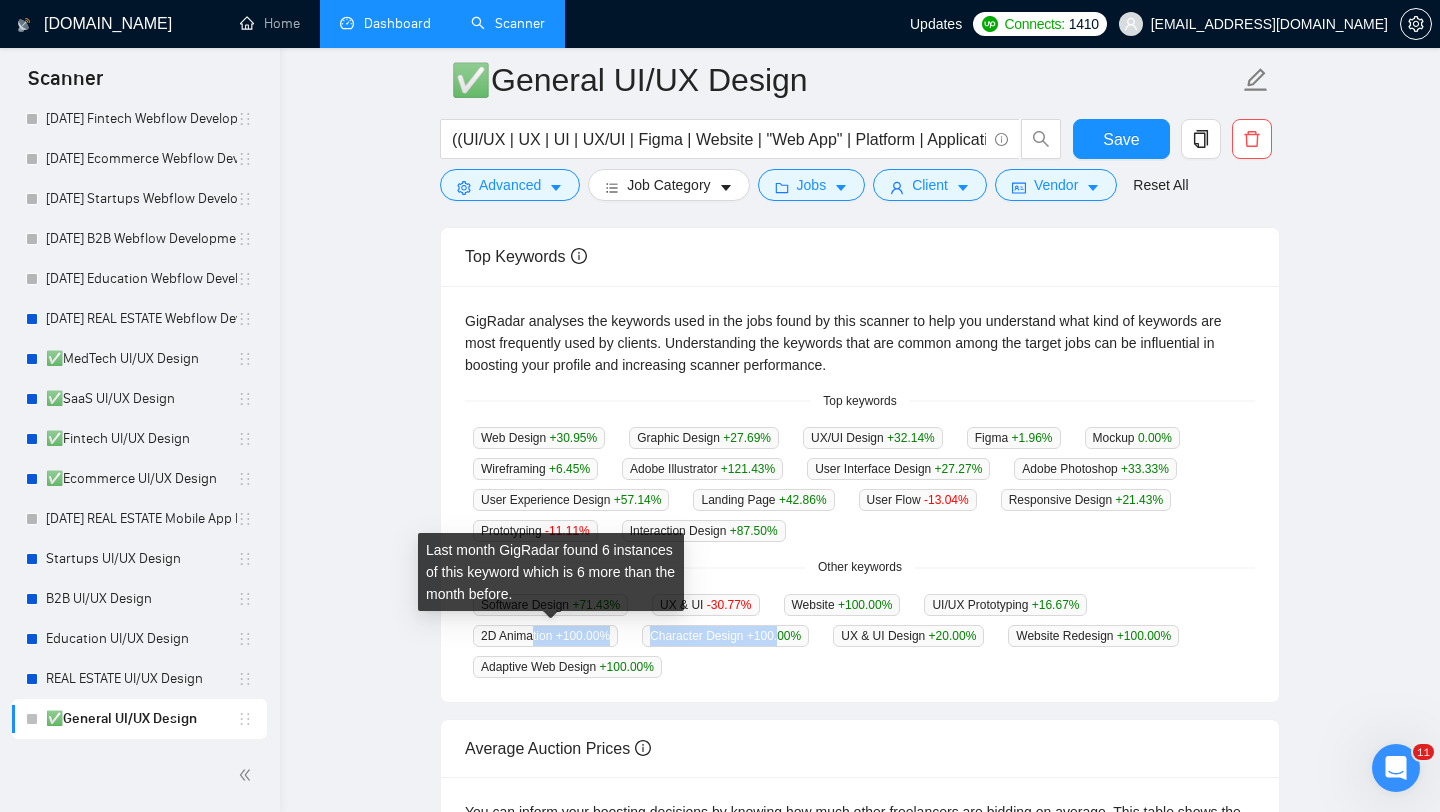 drag, startPoint x: 796, startPoint y: 628, endPoint x: 535, endPoint y: 638, distance: 261.1915 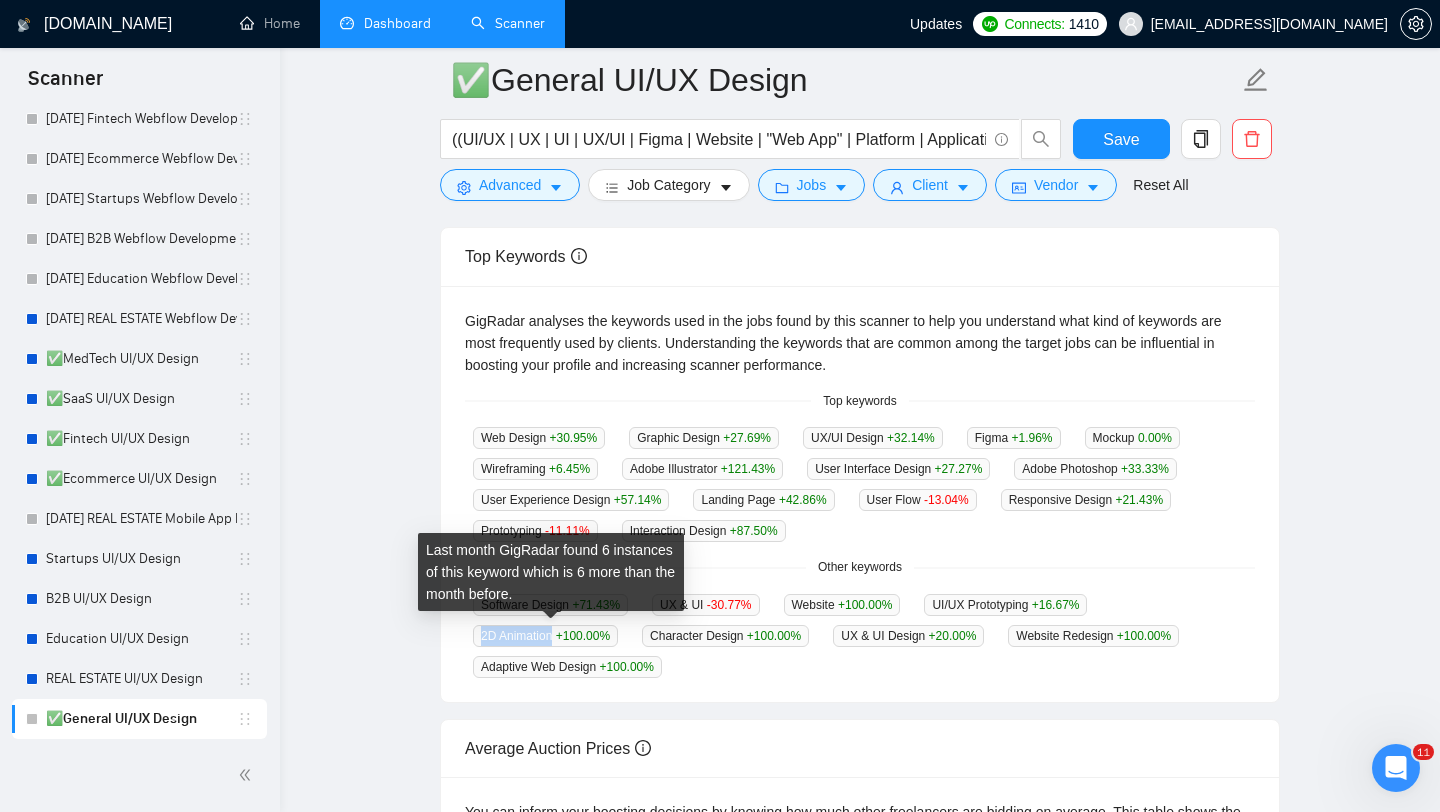 drag, startPoint x: 474, startPoint y: 629, endPoint x: 558, endPoint y: 628, distance: 84.00595 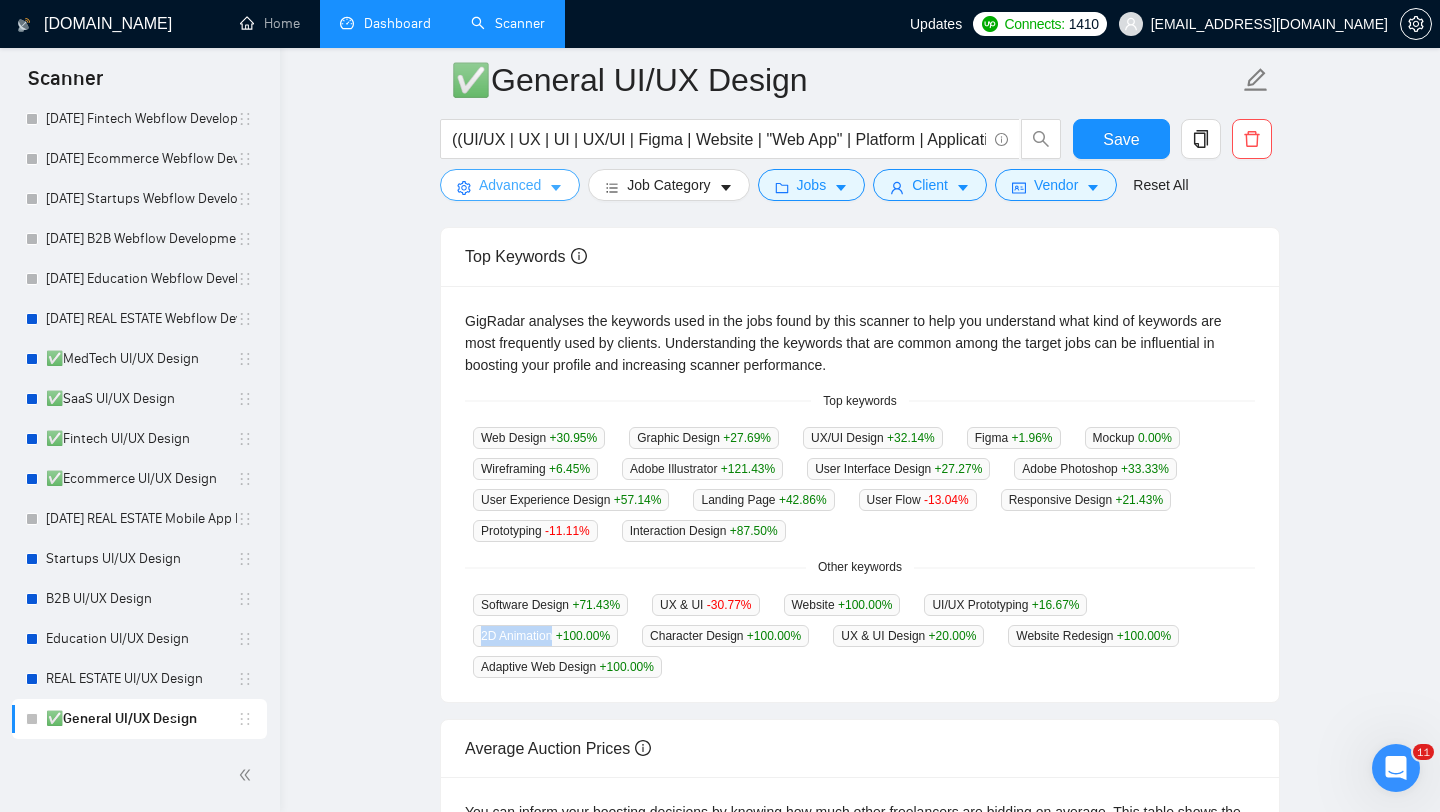 click on "Advanced" at bounding box center (510, 185) 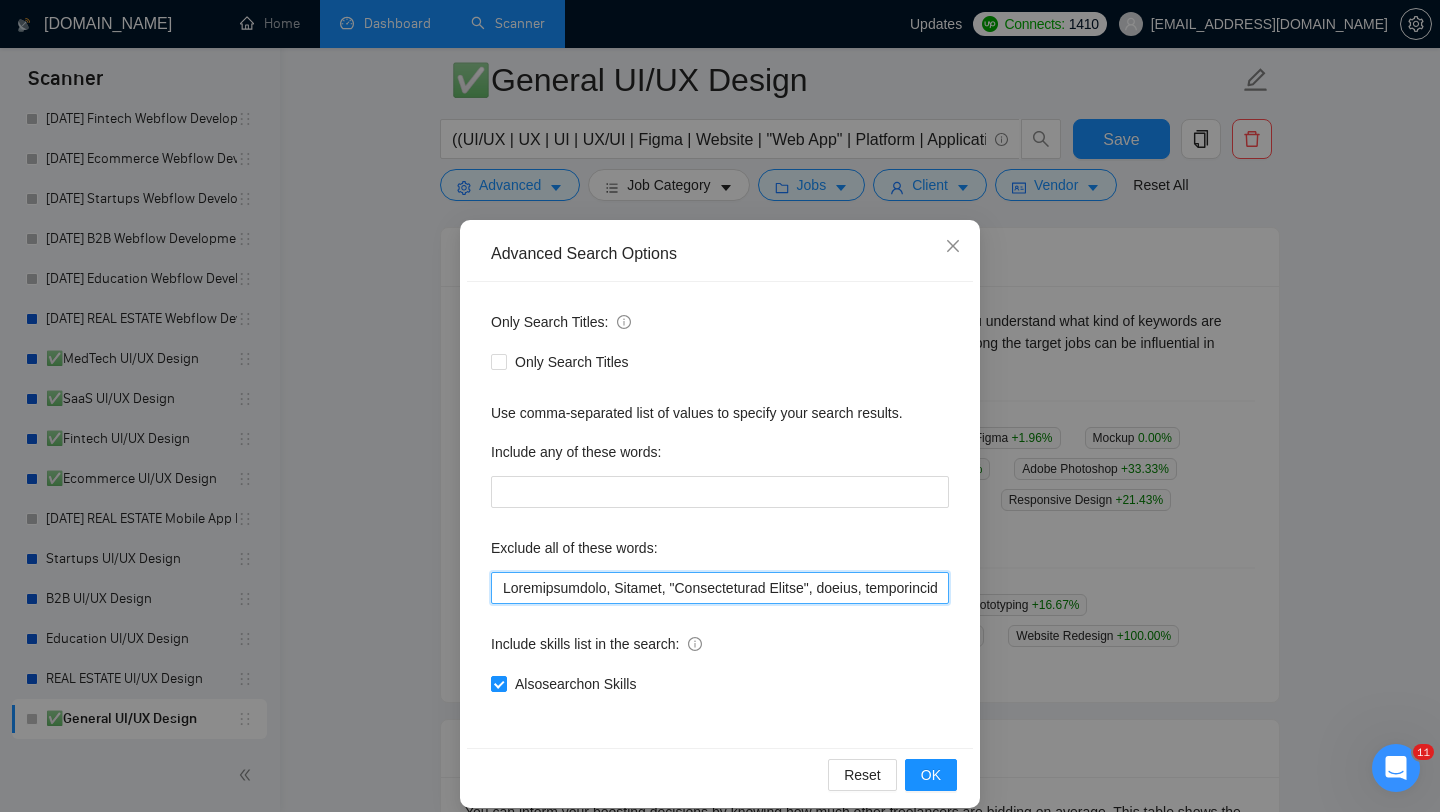 click at bounding box center (720, 588) 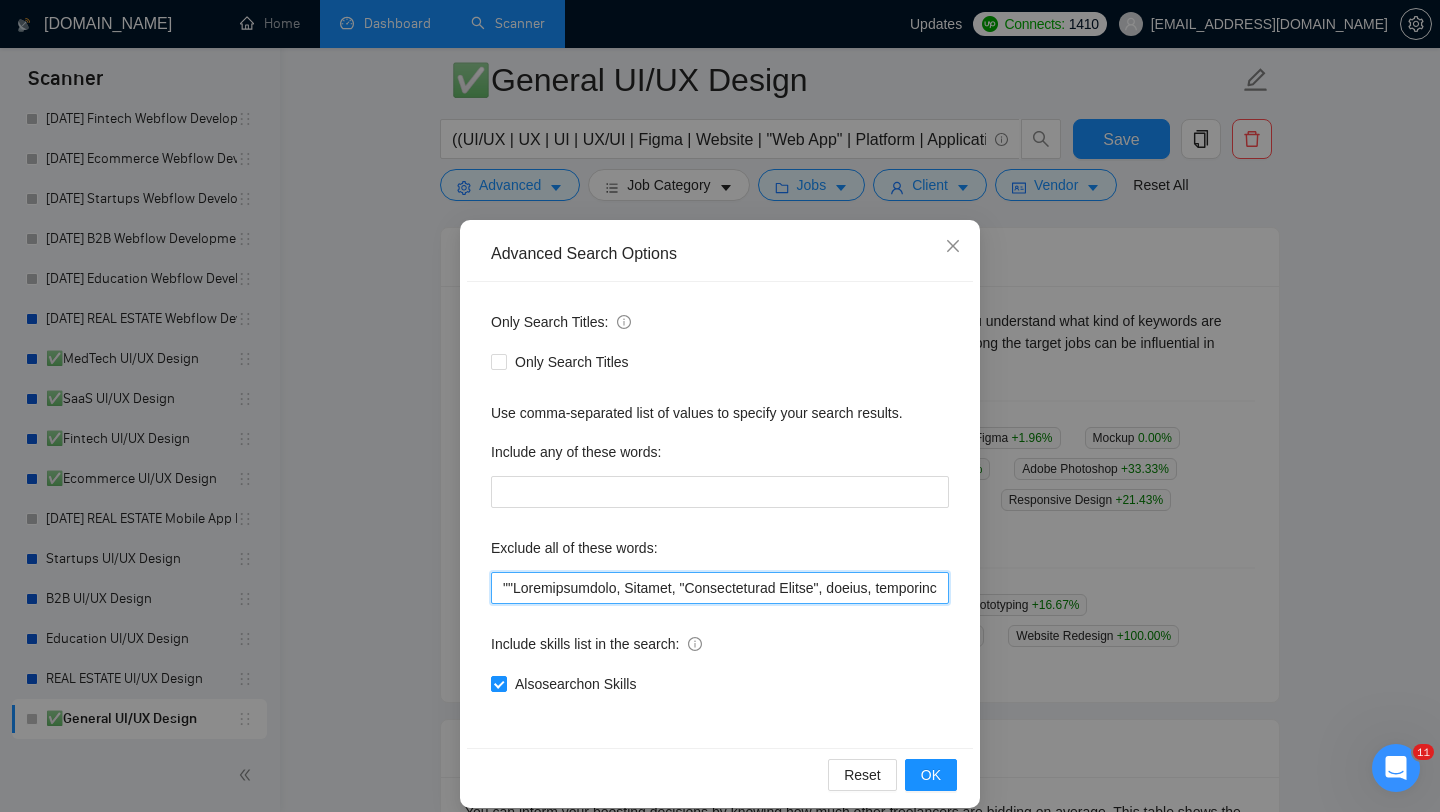 paste on "2D Animation" 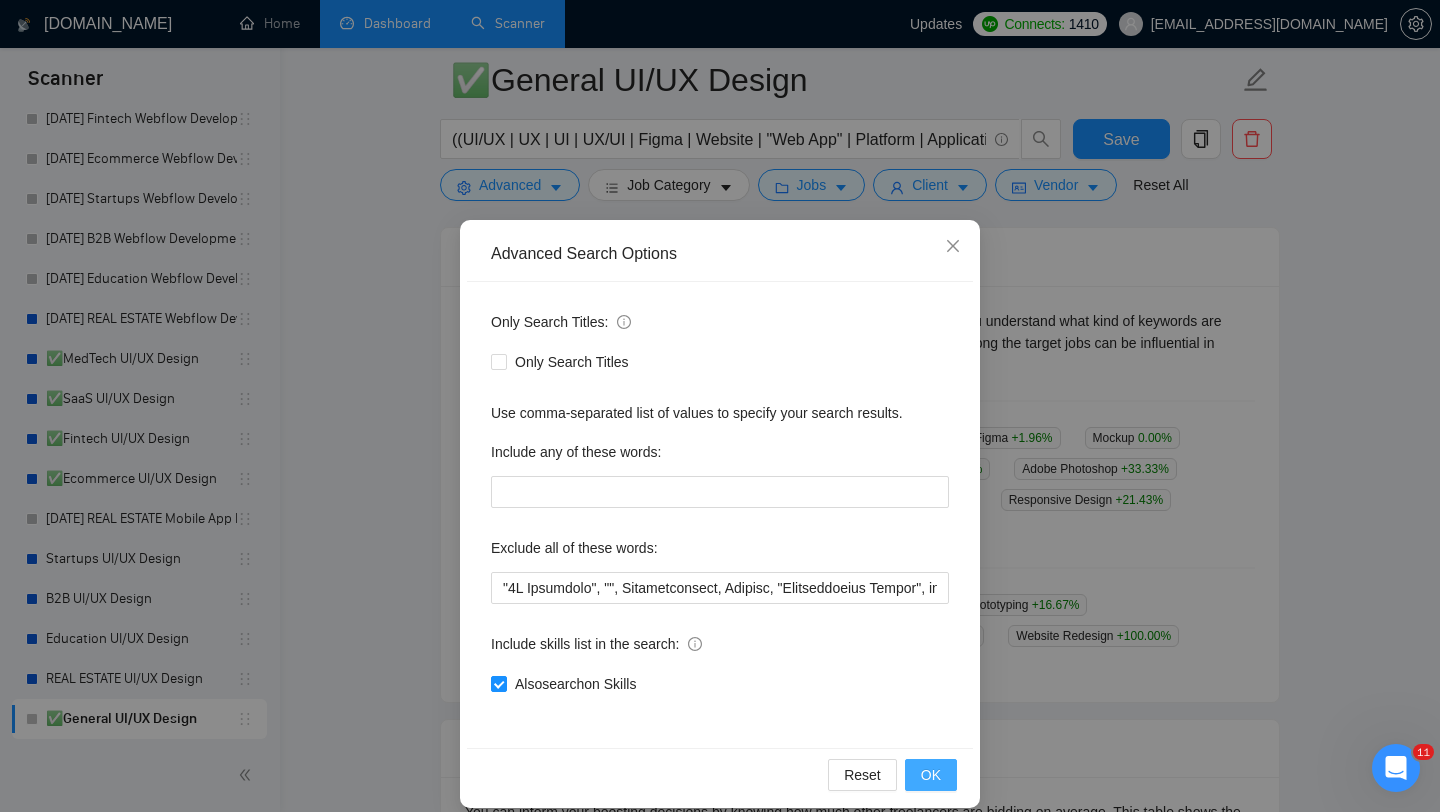 click on "OK" at bounding box center (931, 775) 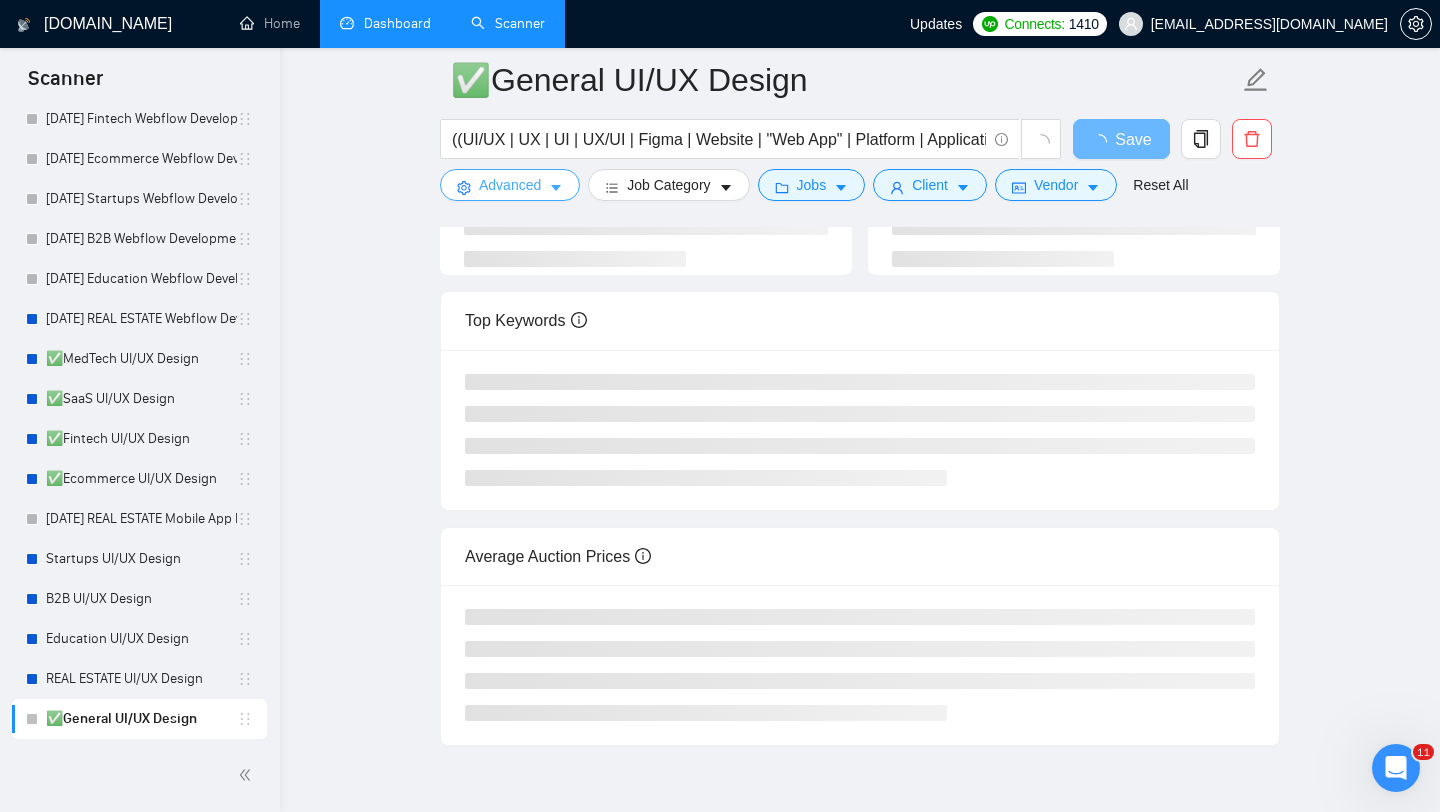 scroll, scrollTop: 228, scrollLeft: 0, axis: vertical 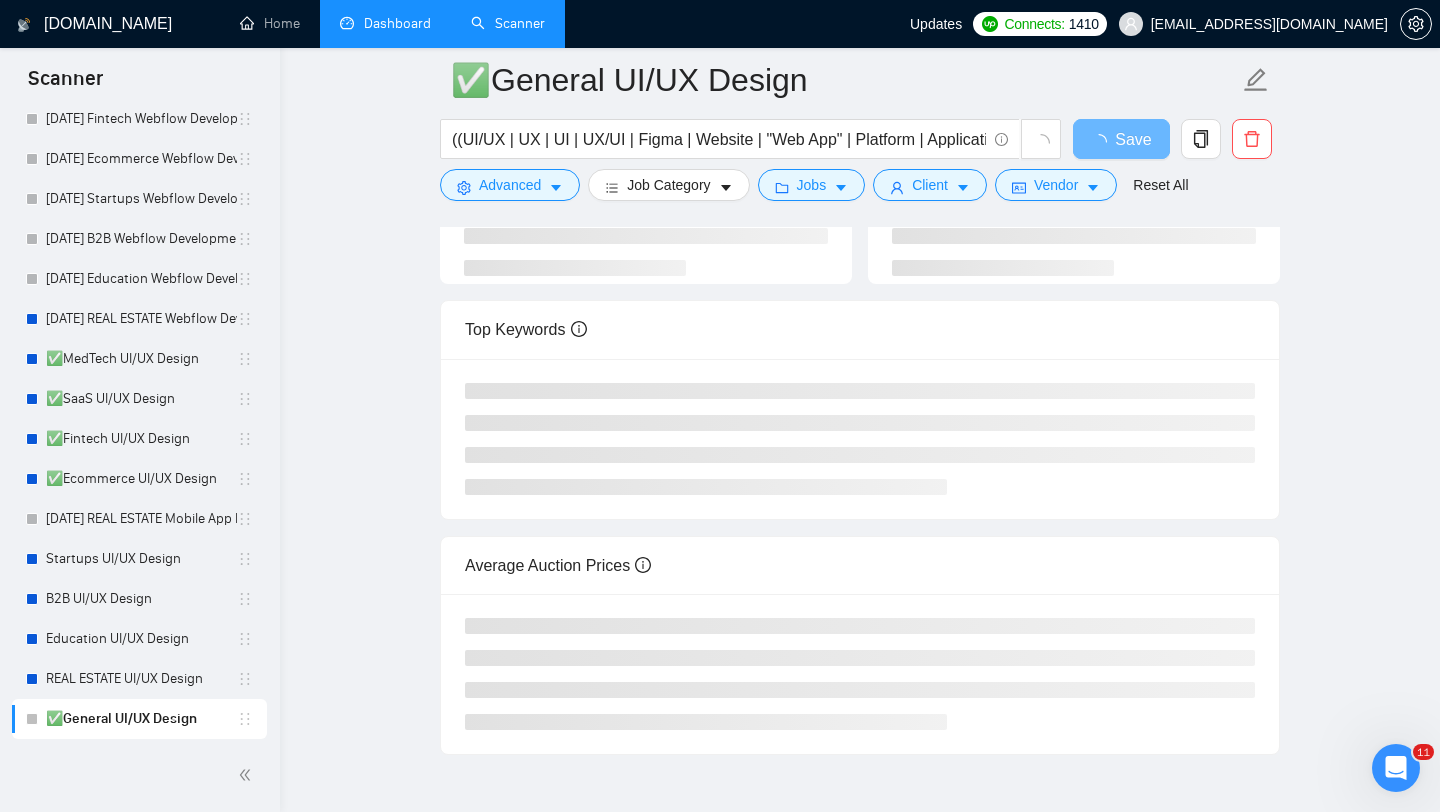 click at bounding box center [860, 439] 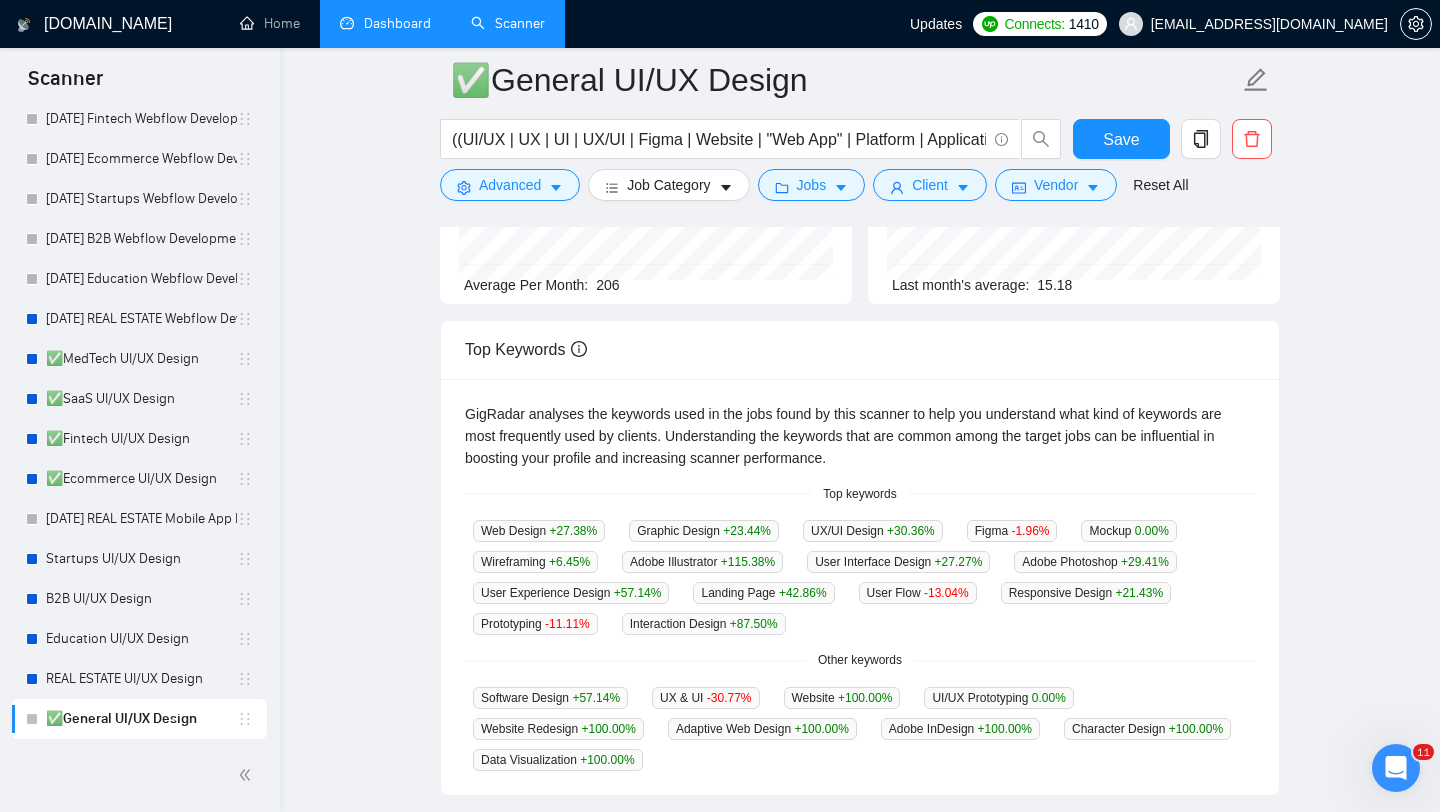 scroll, scrollTop: 297, scrollLeft: 0, axis: vertical 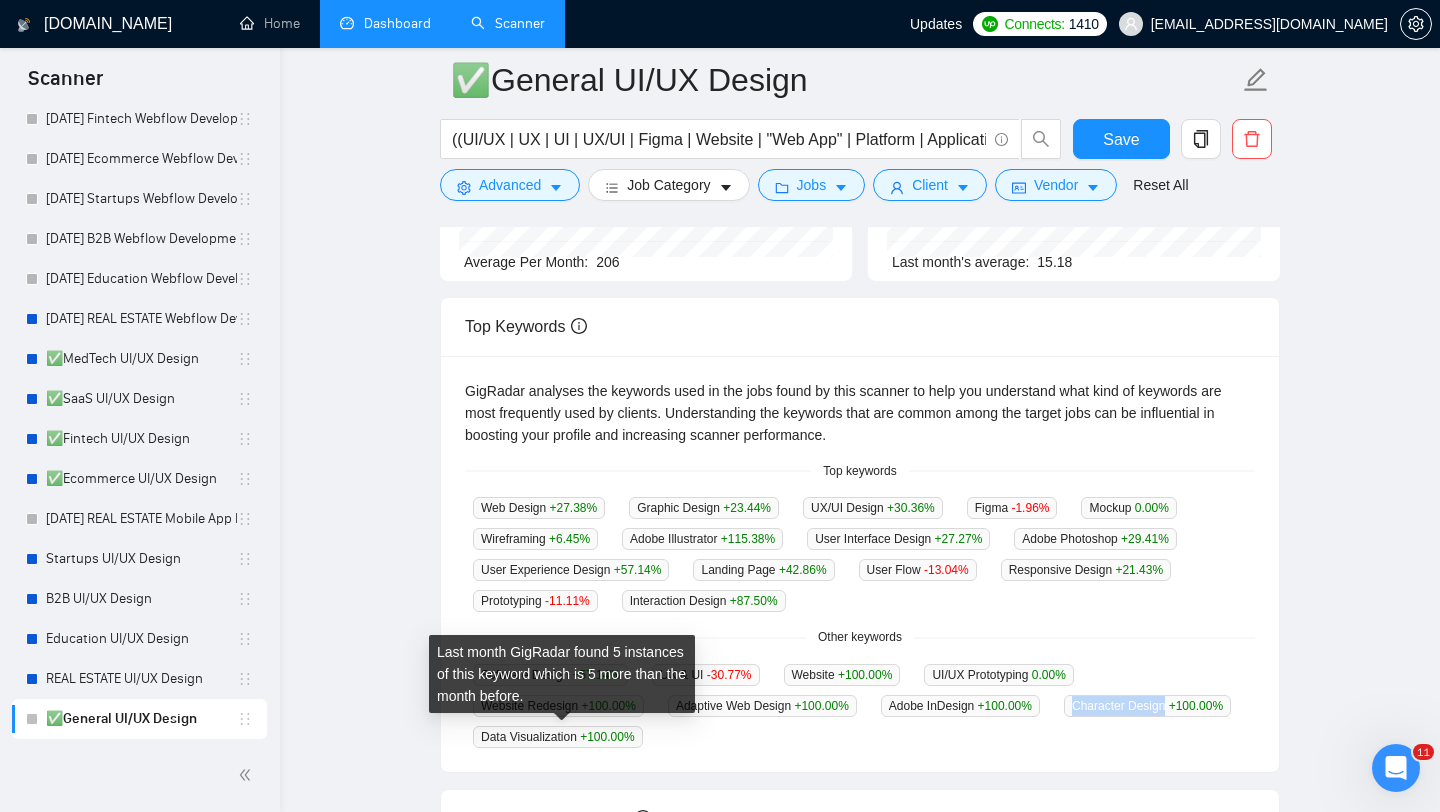 drag, startPoint x: 579, startPoint y: 737, endPoint x: 482, endPoint y: 735, distance: 97.020615 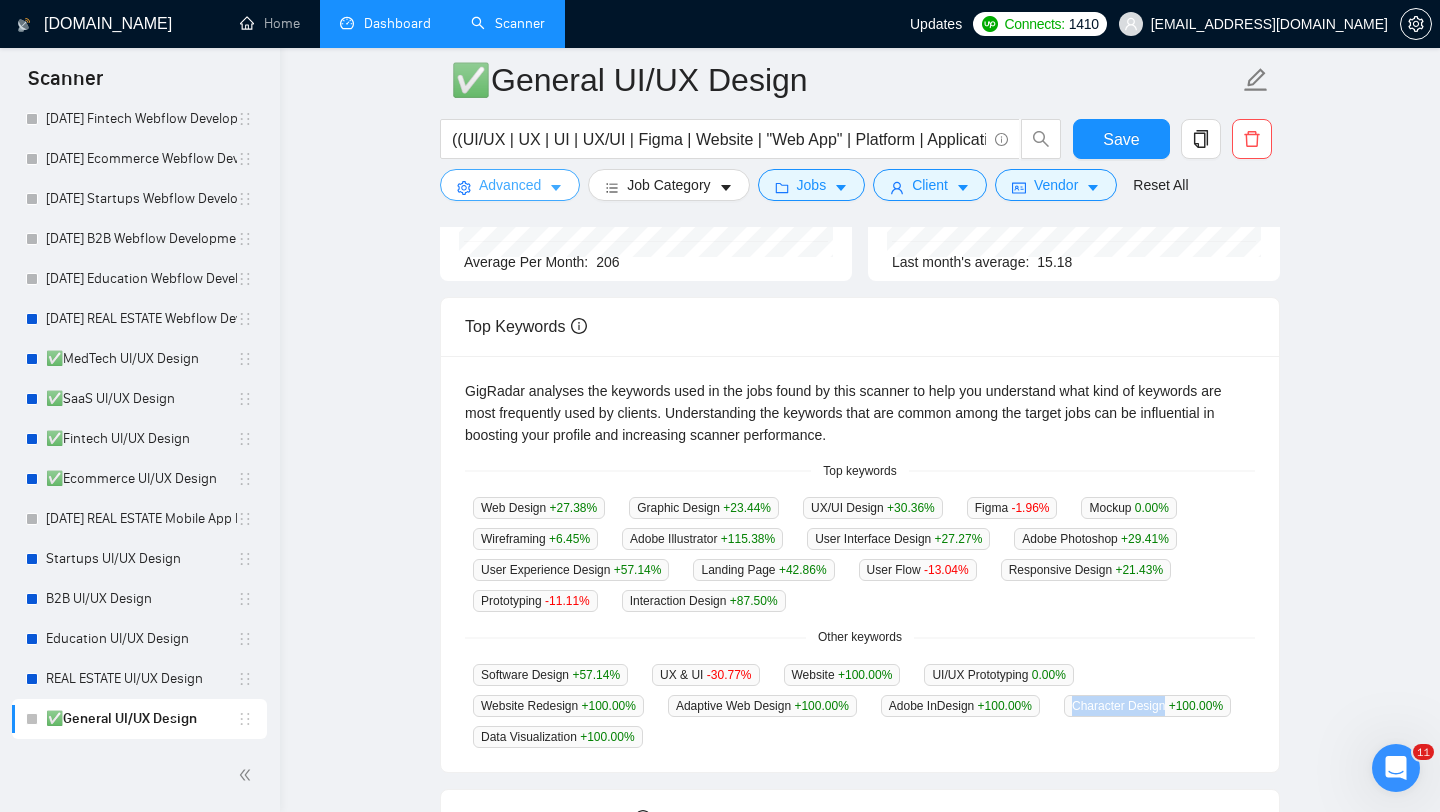 click on "Advanced" at bounding box center (510, 185) 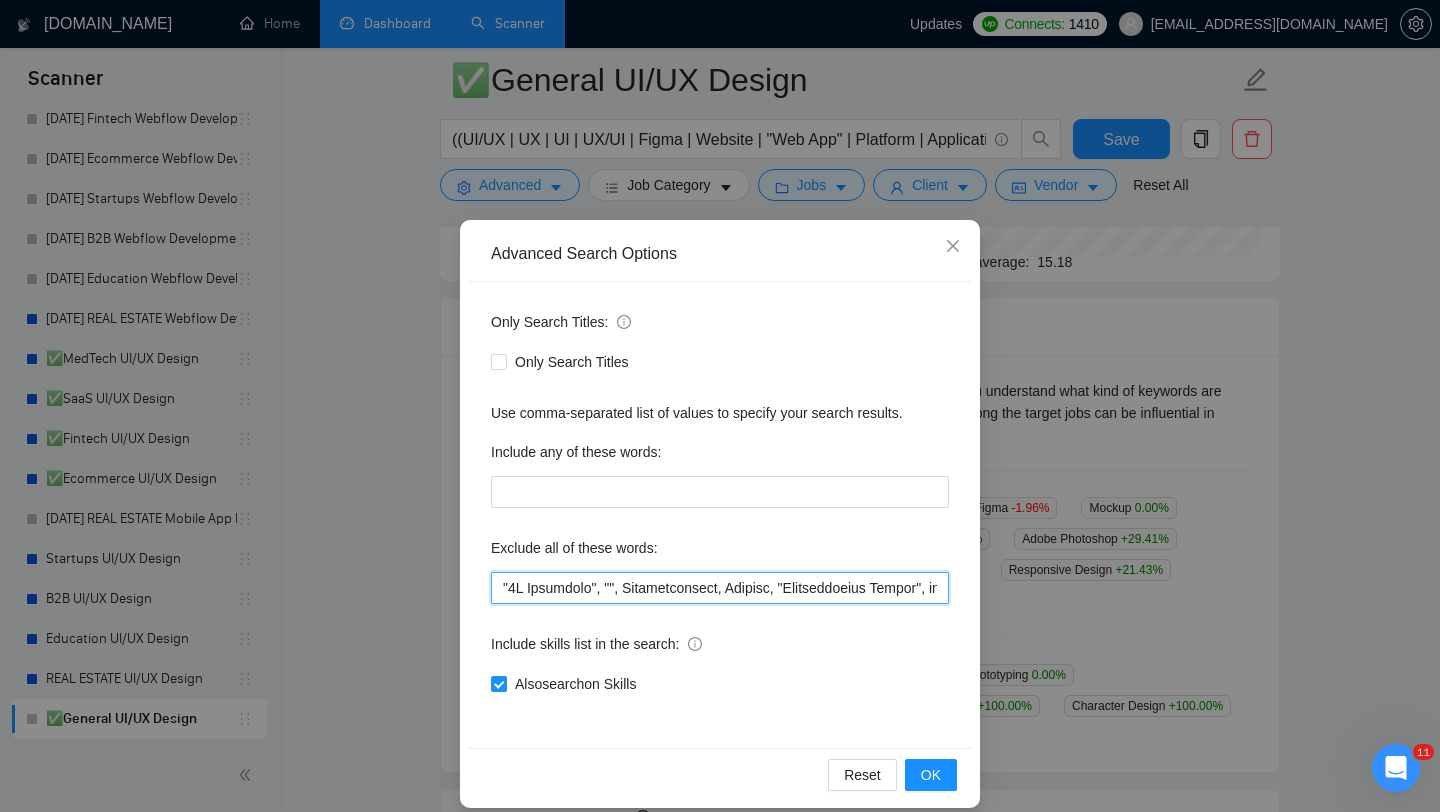 click at bounding box center (720, 588) 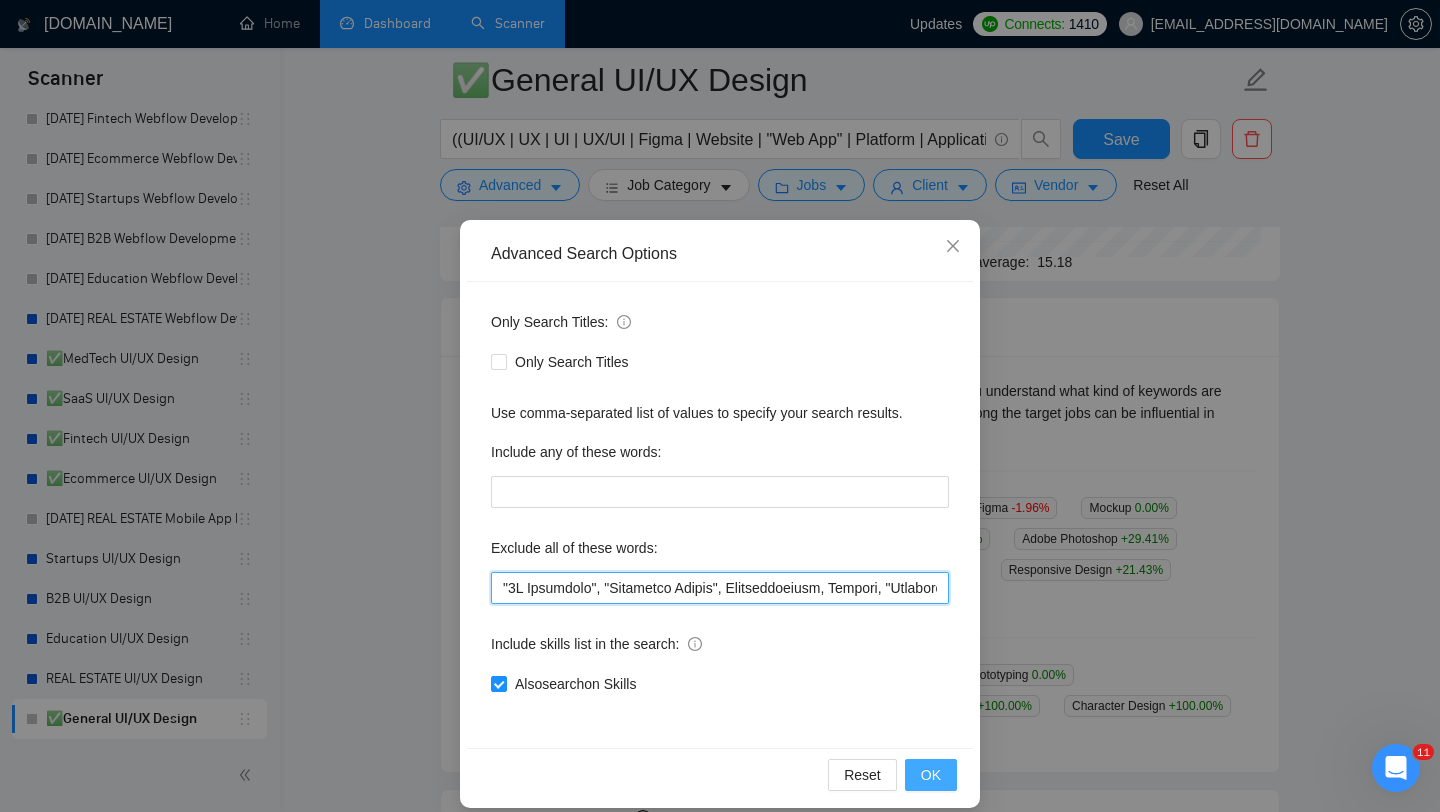 type on ""2D Animation", "Character Design", Cinematography, Package, "Instructional Design", banner, cartographer, Print, Legal, "Email Design", Engineering, "Solution Architecture", "CV Design", CAD, Patent, Trademark, "Campaign Management", "Digital Ad Campaign", "Display Ad Campaign", "Pay Per Click Advertising", PPC , "Data Engineering", "ETL Pipeline", "Data Science", "Data Analysis", "Data Modeling", hand-drawn, Landscaping, "Landscape Design", "Planning Permission Preparation", "AI Image Generation & Editing", "Logo Design", "Fashion Design", "Video Production", CONTINUATION, Recruiter, "Motion Control", Odoo, branding, (Logo Designer*), "Brand Identity Designer", "Stable Diffusion", "PDF design","design a PDF","Prompt Engineering","Finish",(fix*),improve,polish,"AI generated content","E-commerce","Shopify","Project Manager","teaching material","Replo","Squarespace","Wikipedia","Veo3","Button Designer","Pitch Deck","3D Animation", Blender, "Grant Writing", "Grant Application",  "Business & Corporate Law", K..." 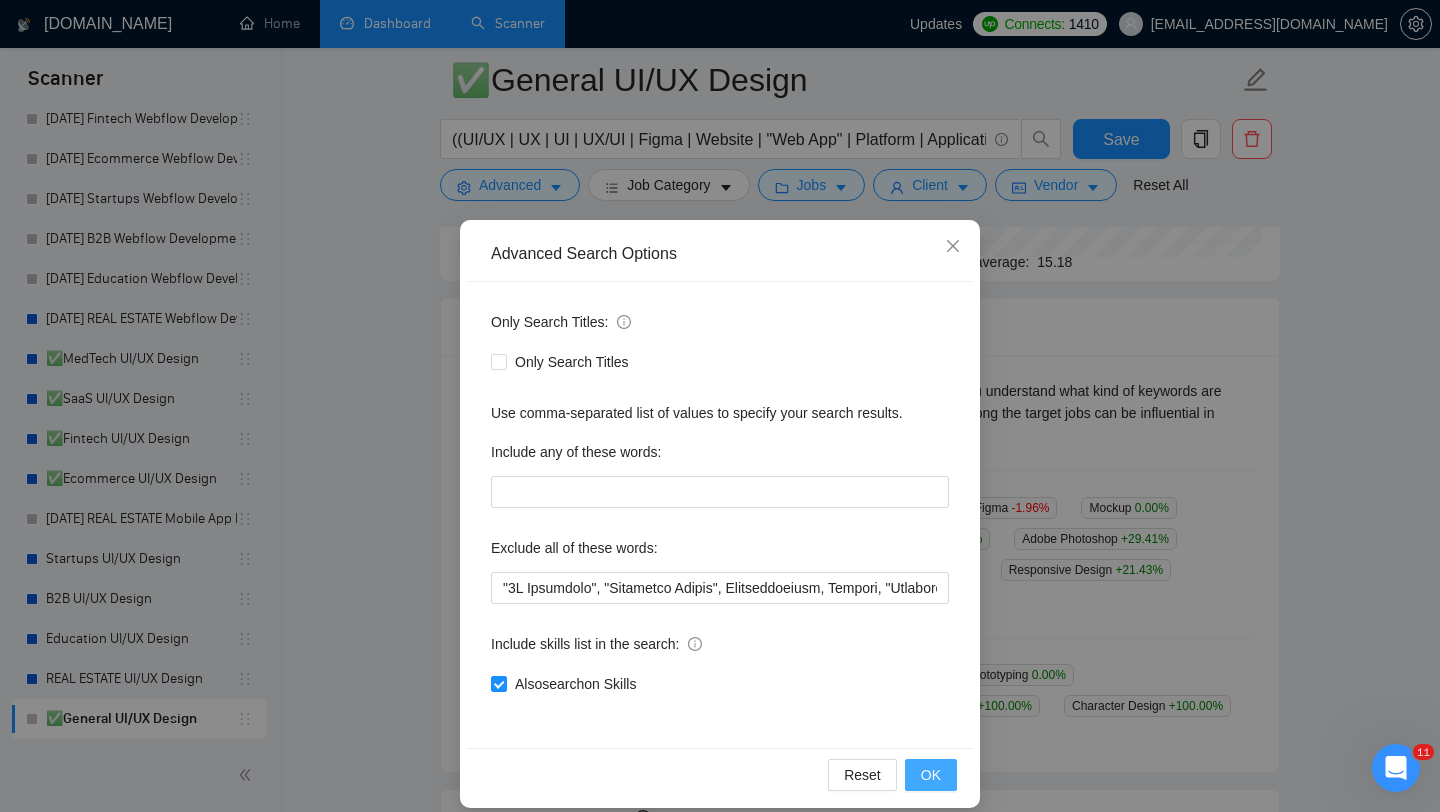 click on "OK" at bounding box center [931, 775] 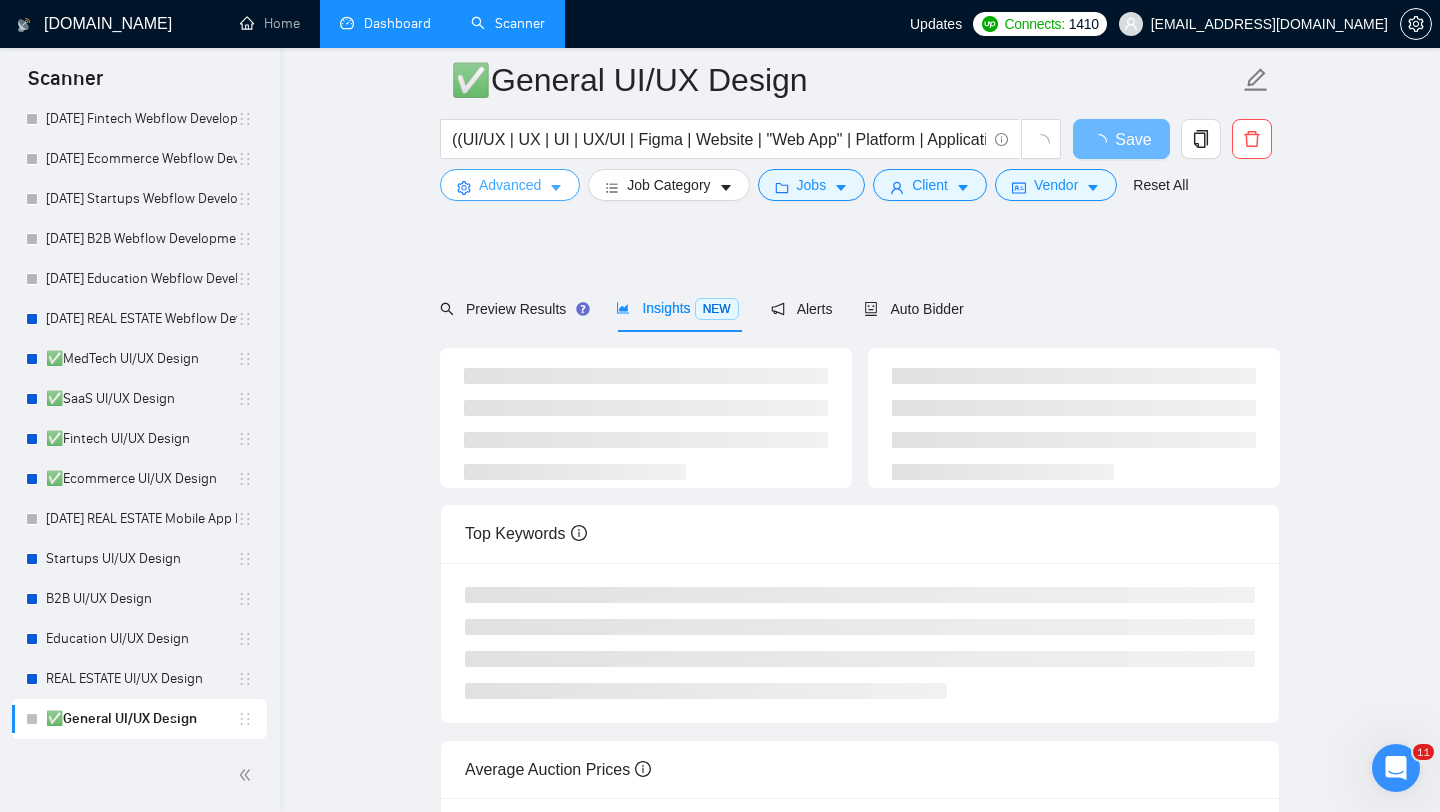 scroll, scrollTop: 0, scrollLeft: 0, axis: both 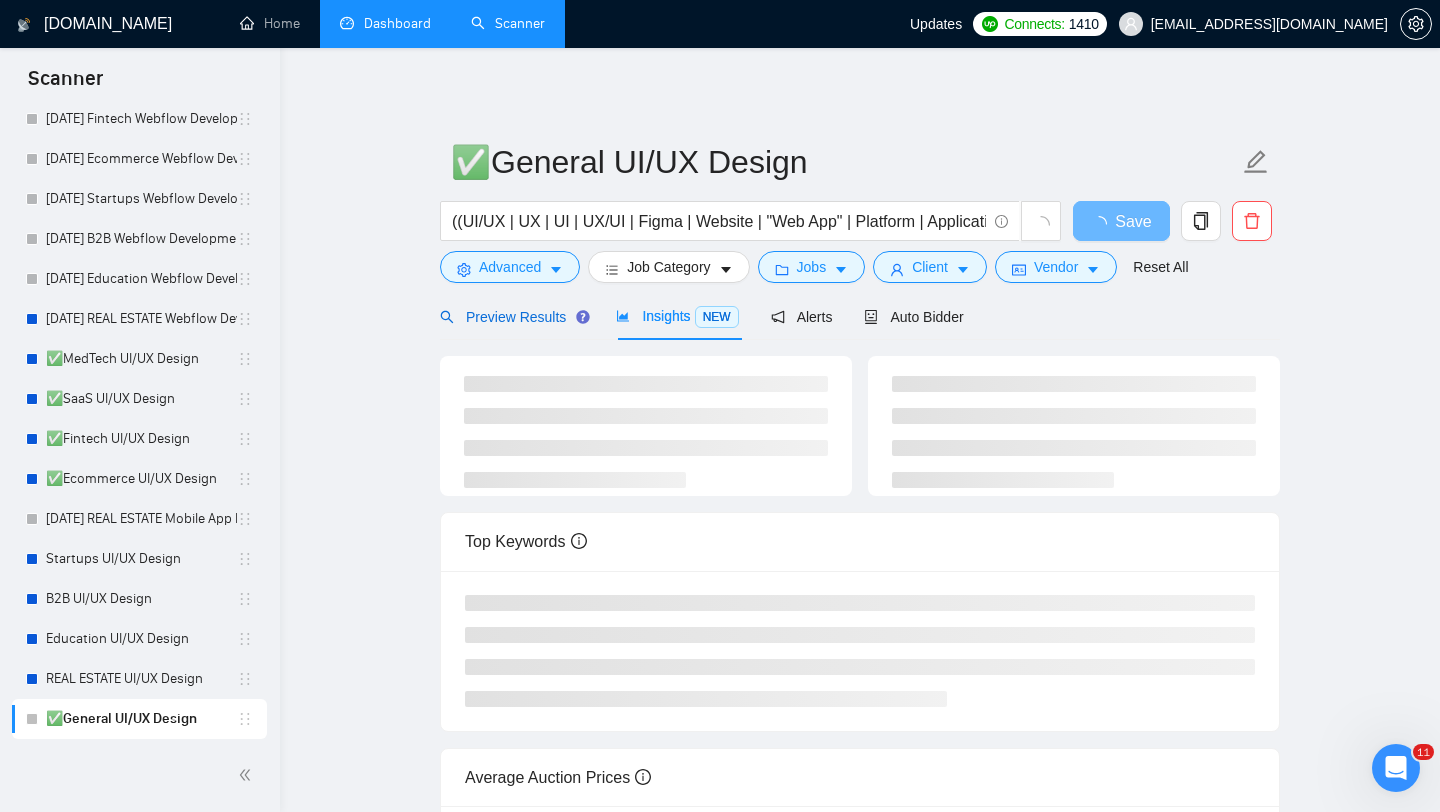 click on "Preview Results" at bounding box center [512, 317] 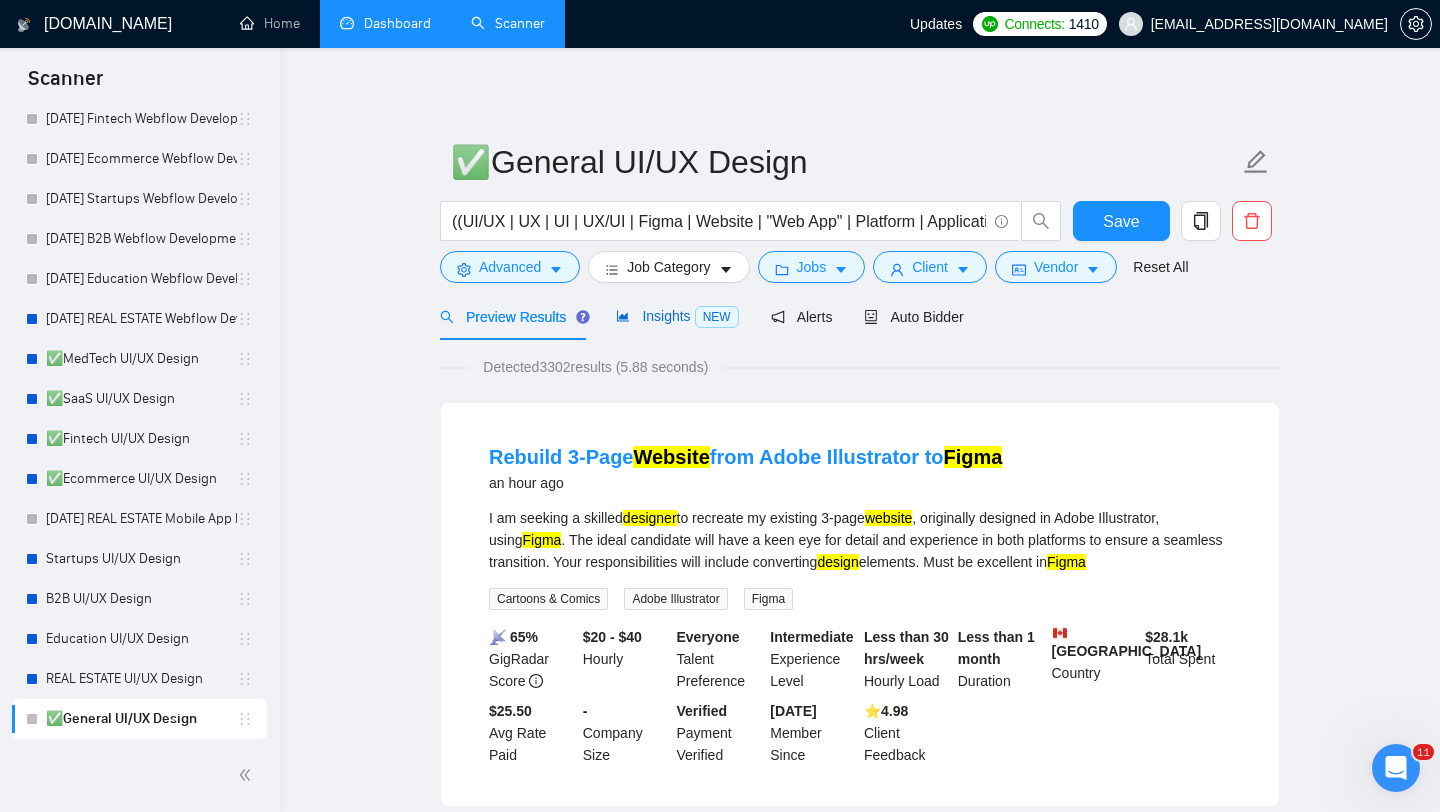 click on "Insights NEW" at bounding box center [677, 316] 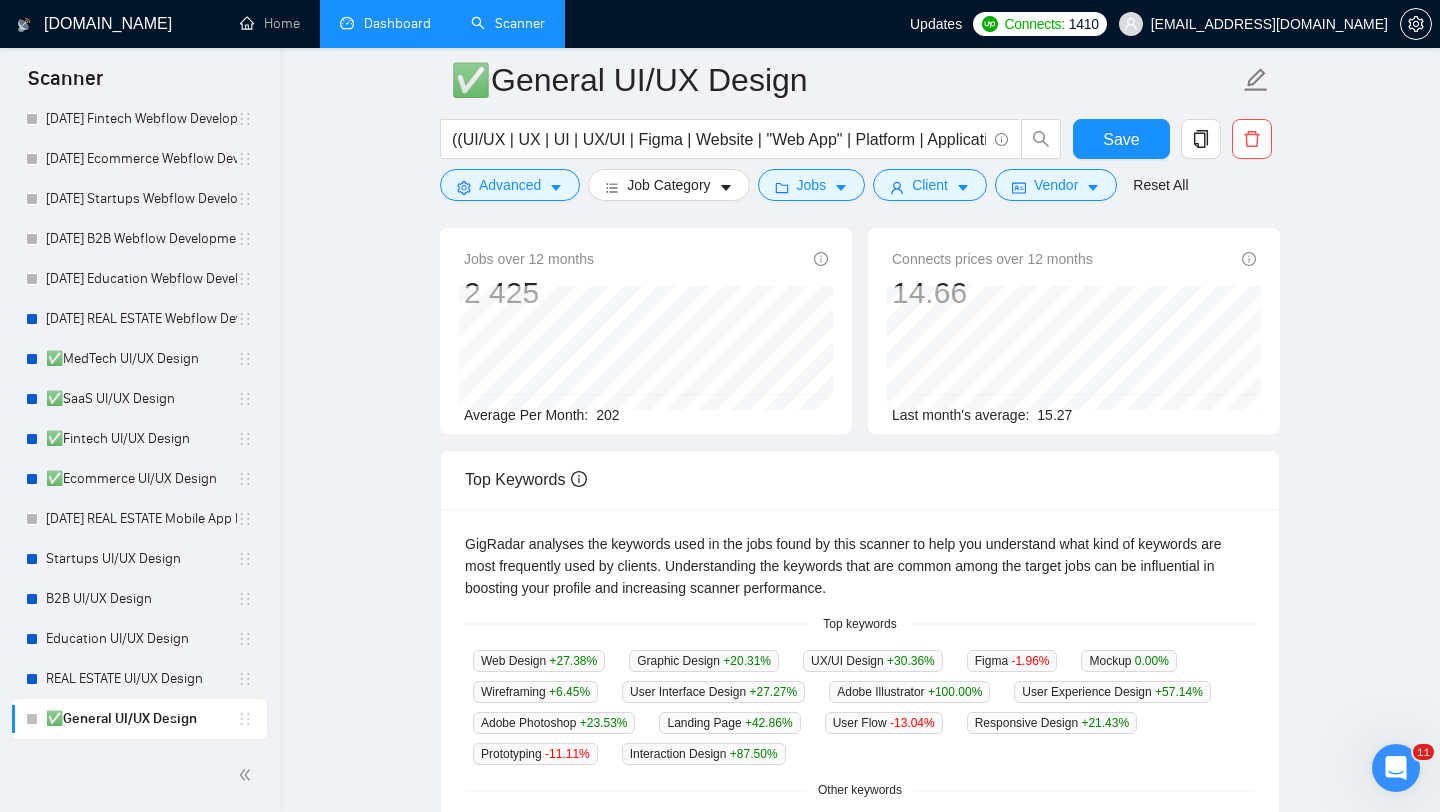 scroll, scrollTop: 0, scrollLeft: 0, axis: both 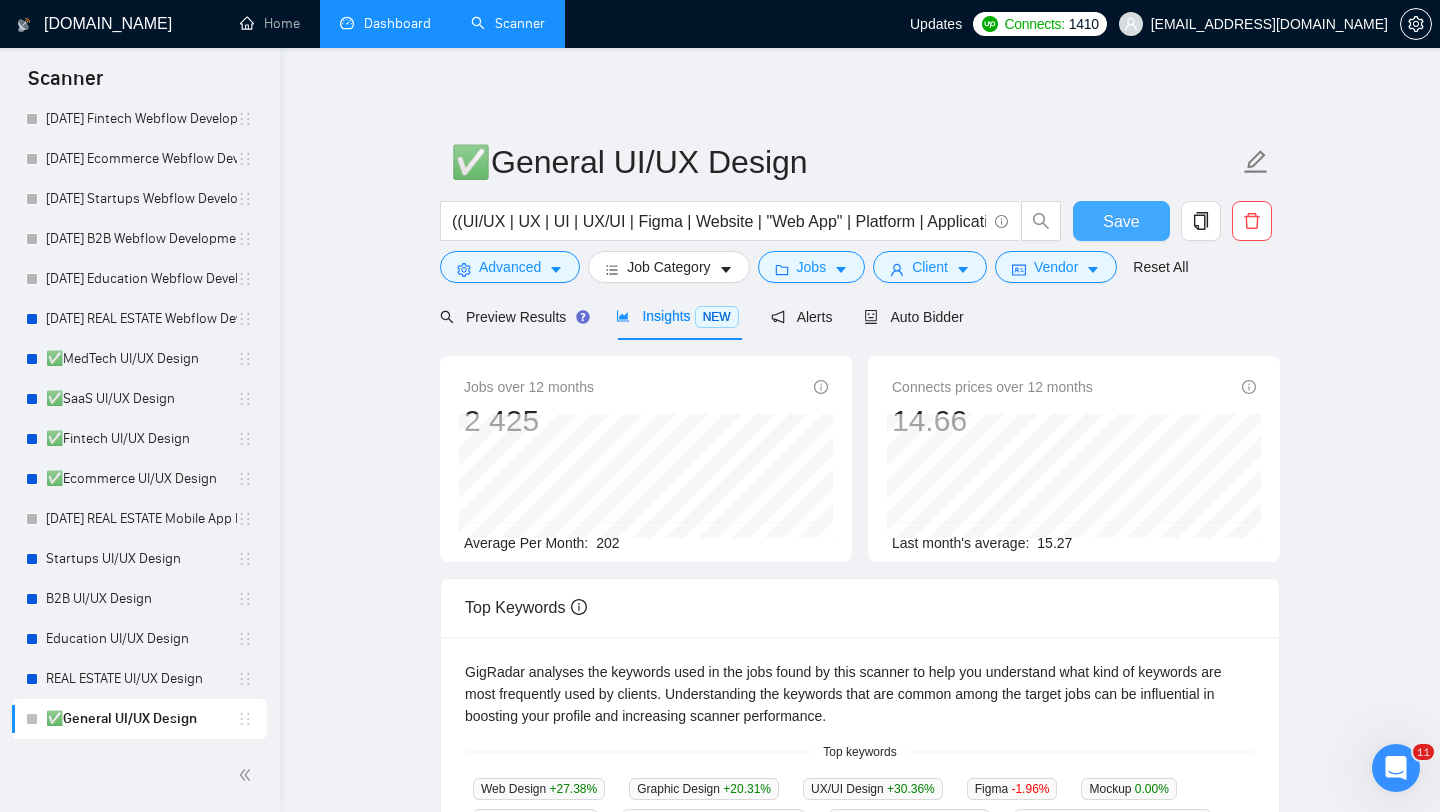 click on "Save" at bounding box center [1121, 221] 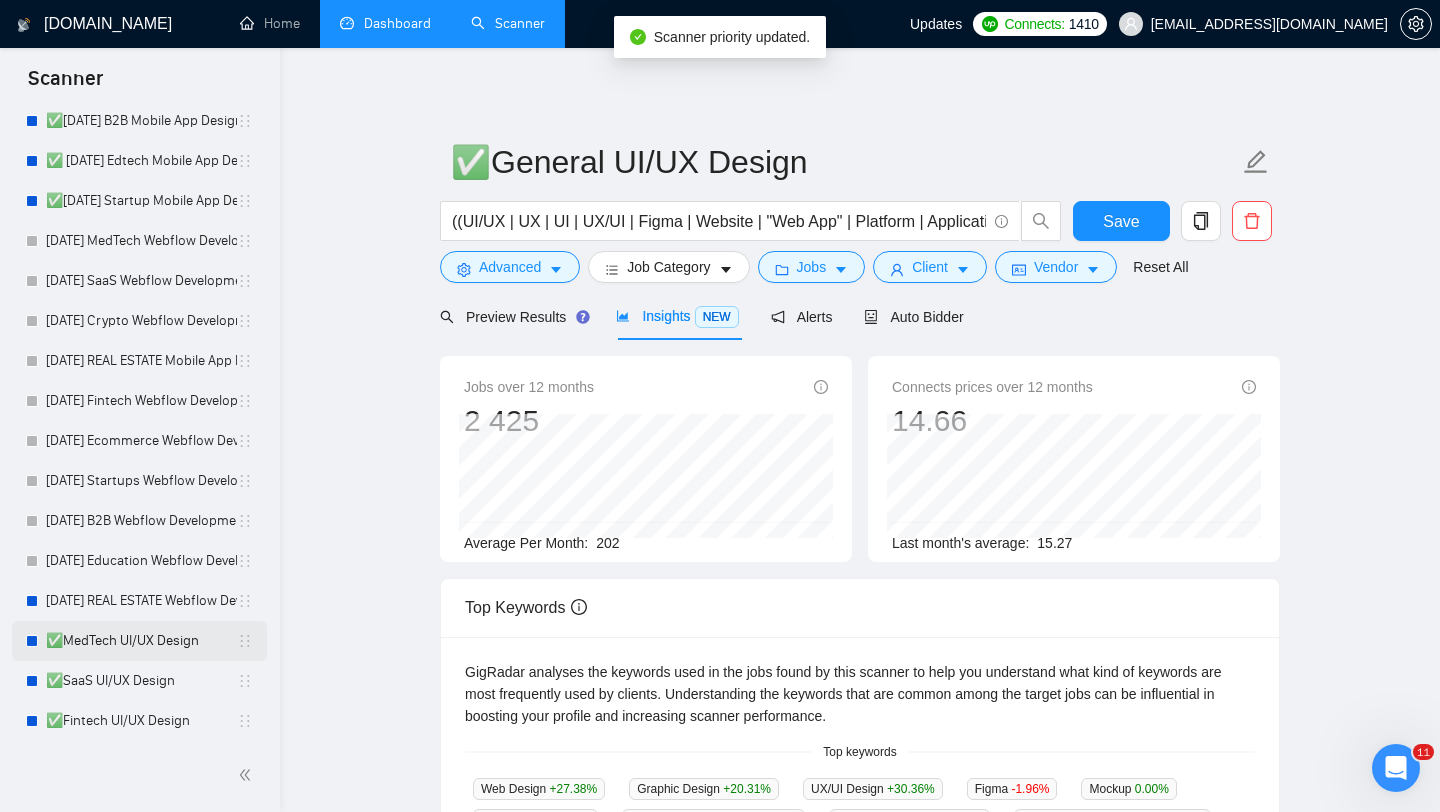 scroll, scrollTop: 322, scrollLeft: 0, axis: vertical 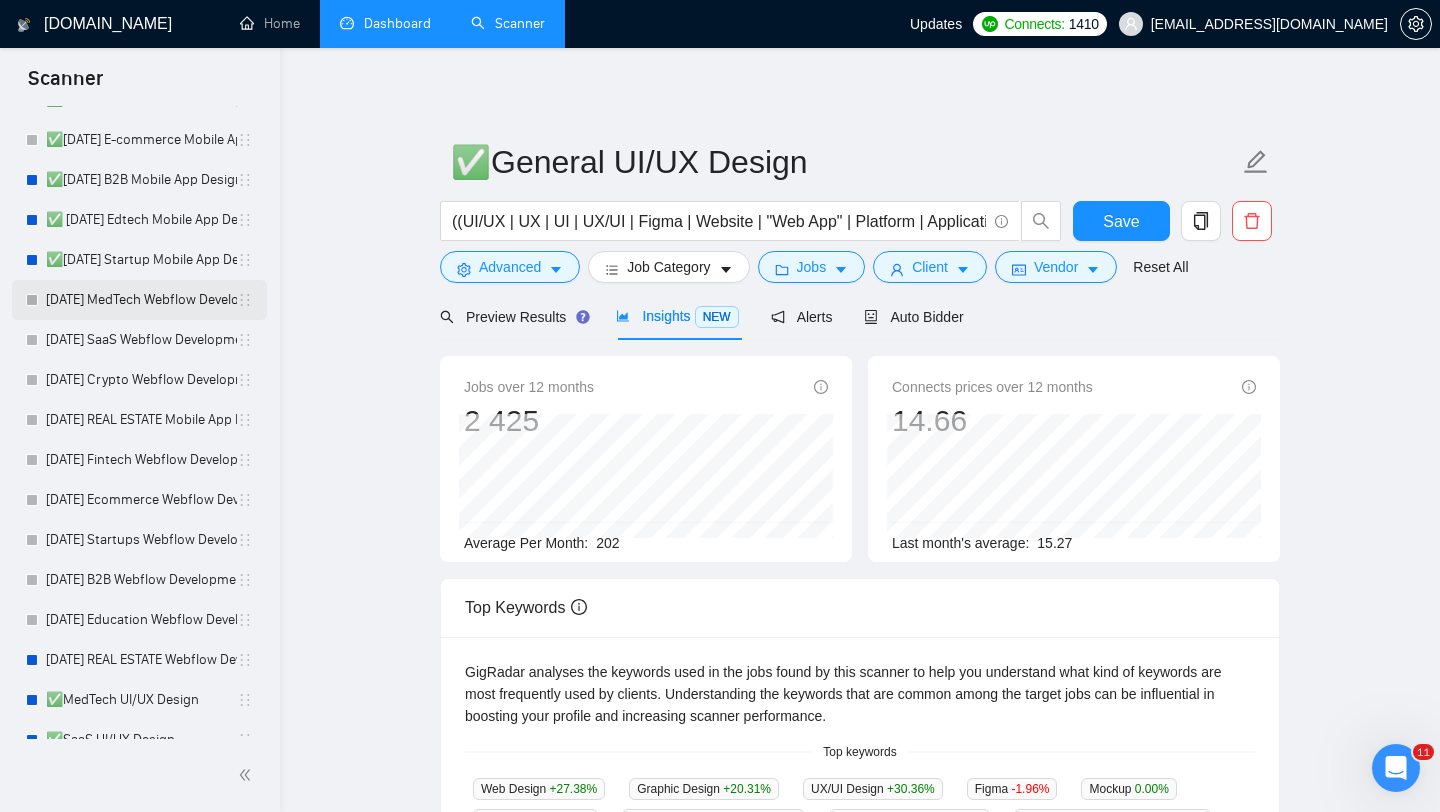 click on "[DATE] MedTech Webflow Development" at bounding box center (141, 300) 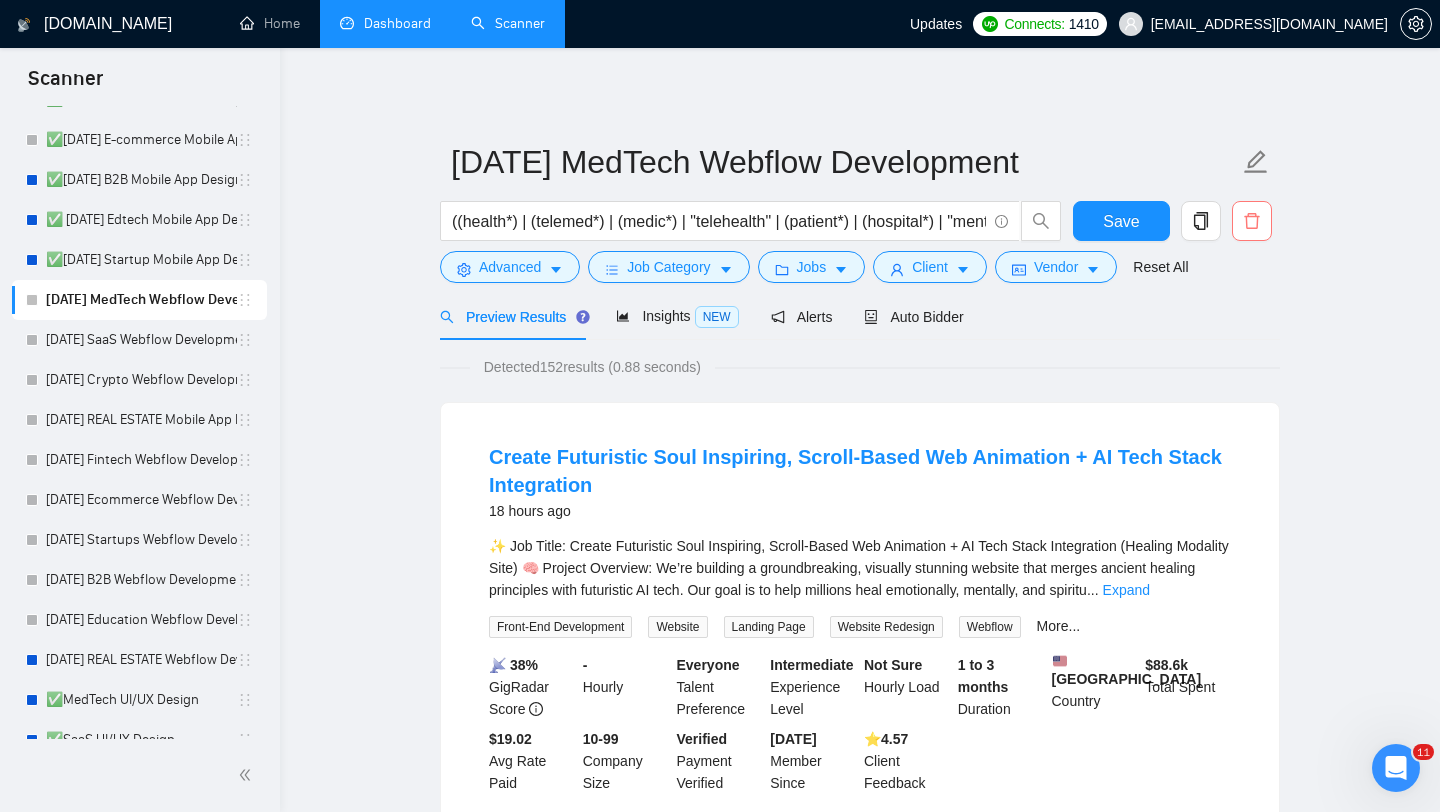 click at bounding box center [1252, 221] 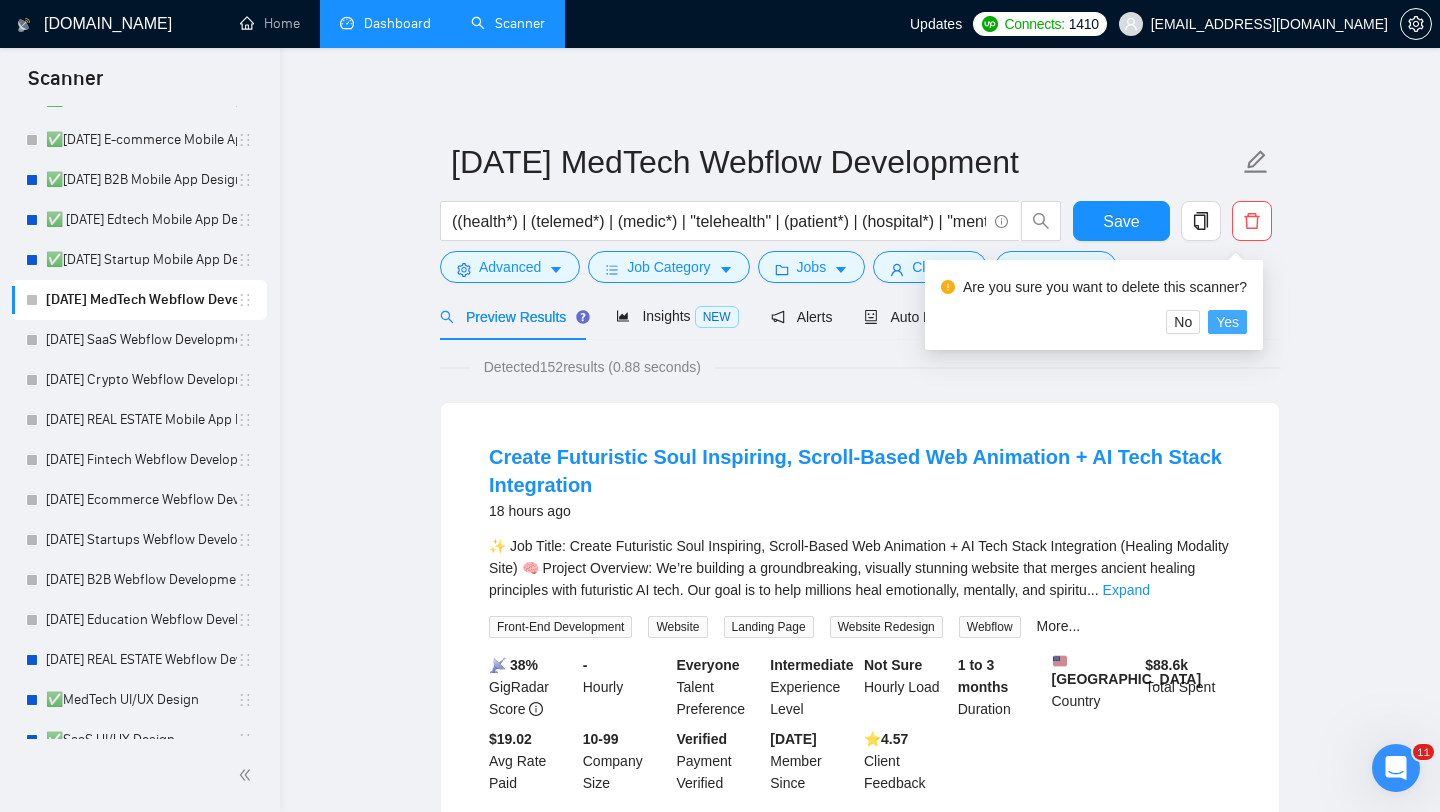 click on "Yes" at bounding box center [1227, 322] 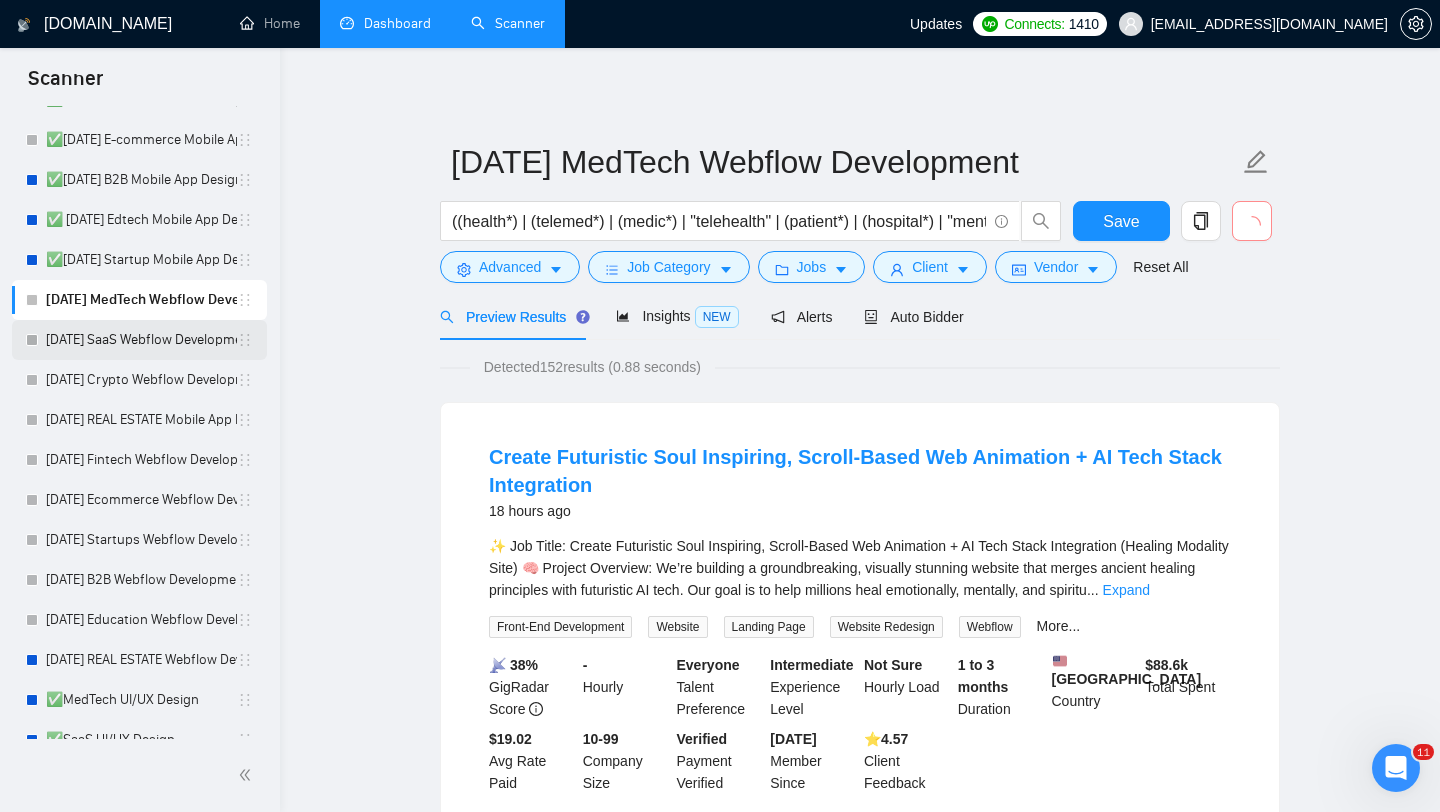 click on "[DATE] SaaS Webflow Development" at bounding box center (141, 340) 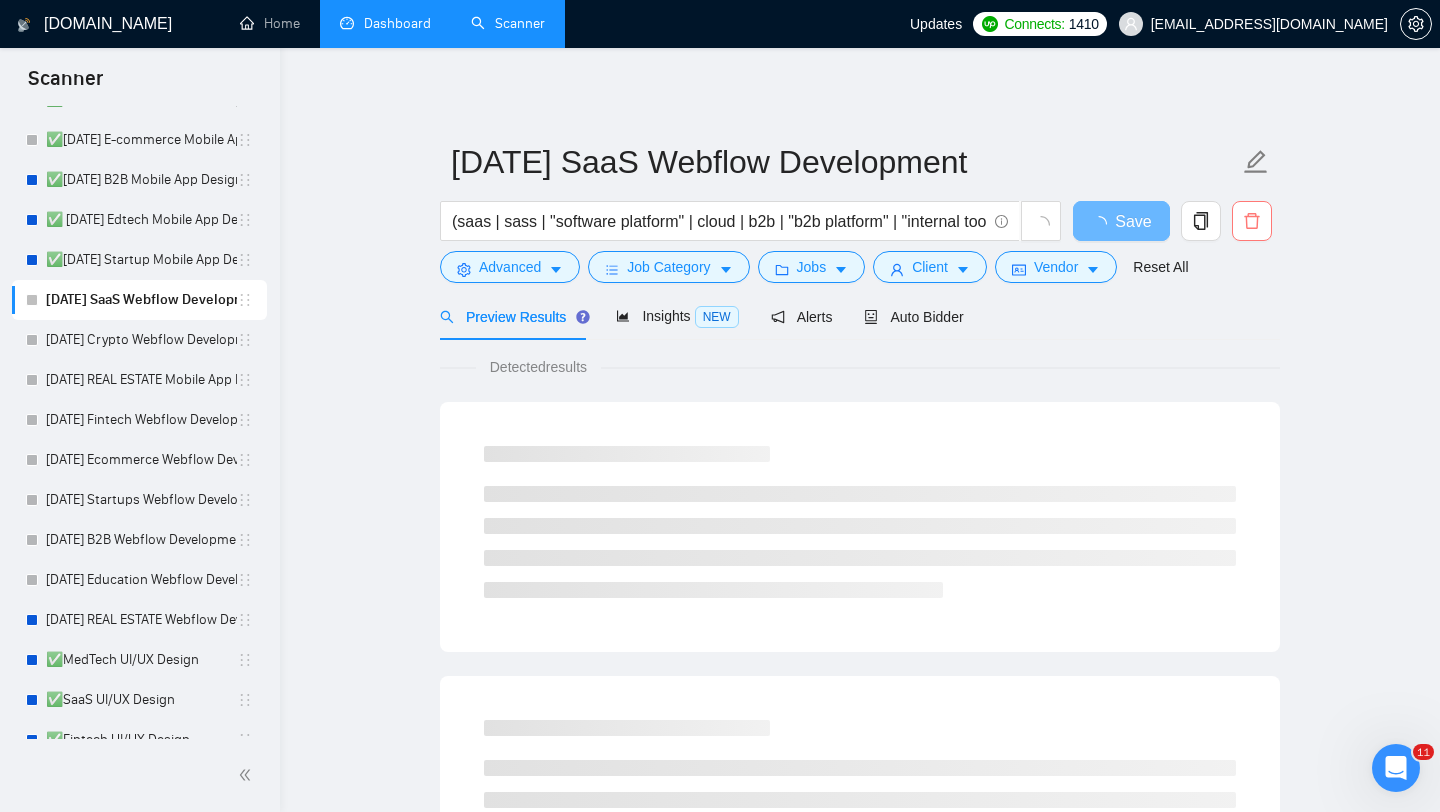 click at bounding box center (1252, 221) 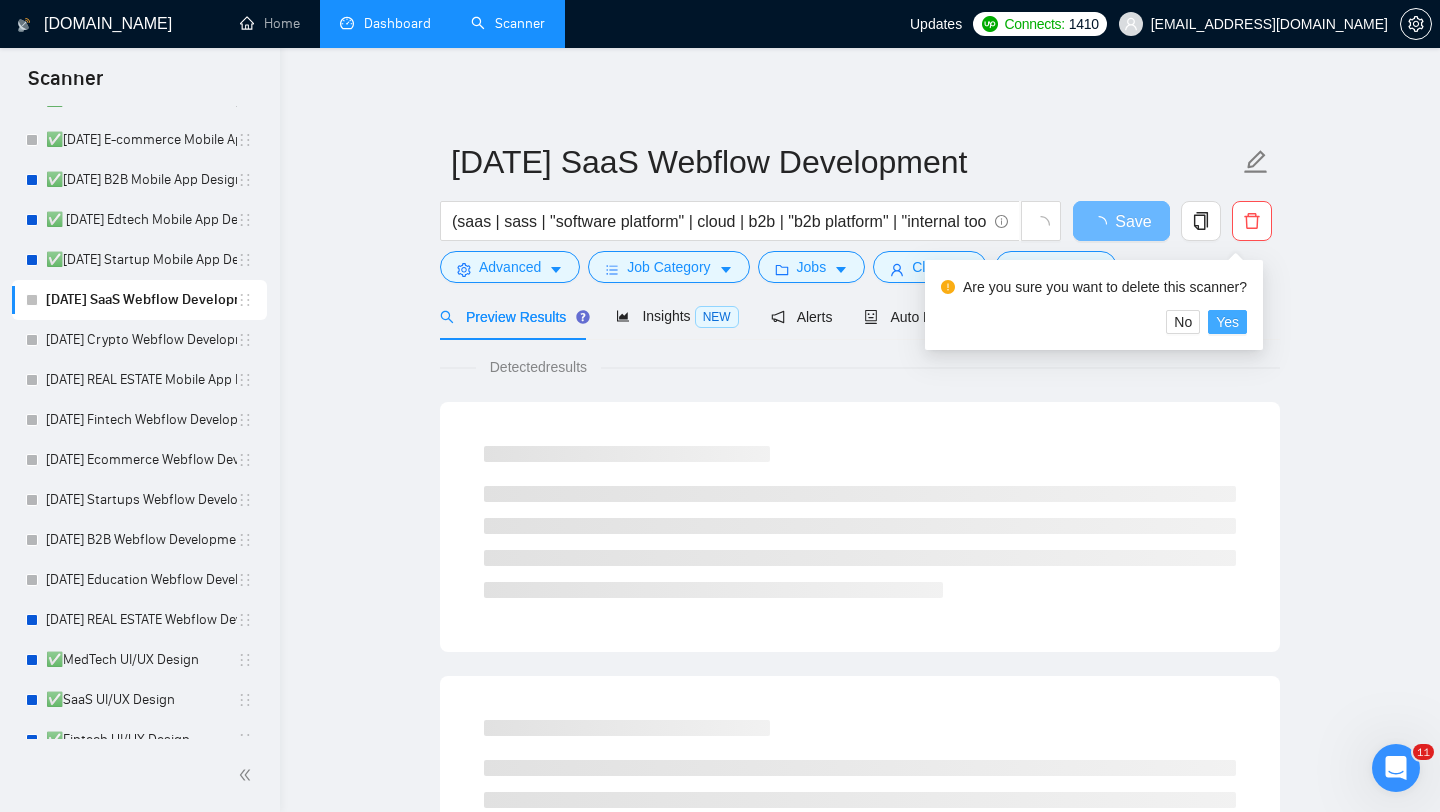 click on "Yes" at bounding box center [1227, 322] 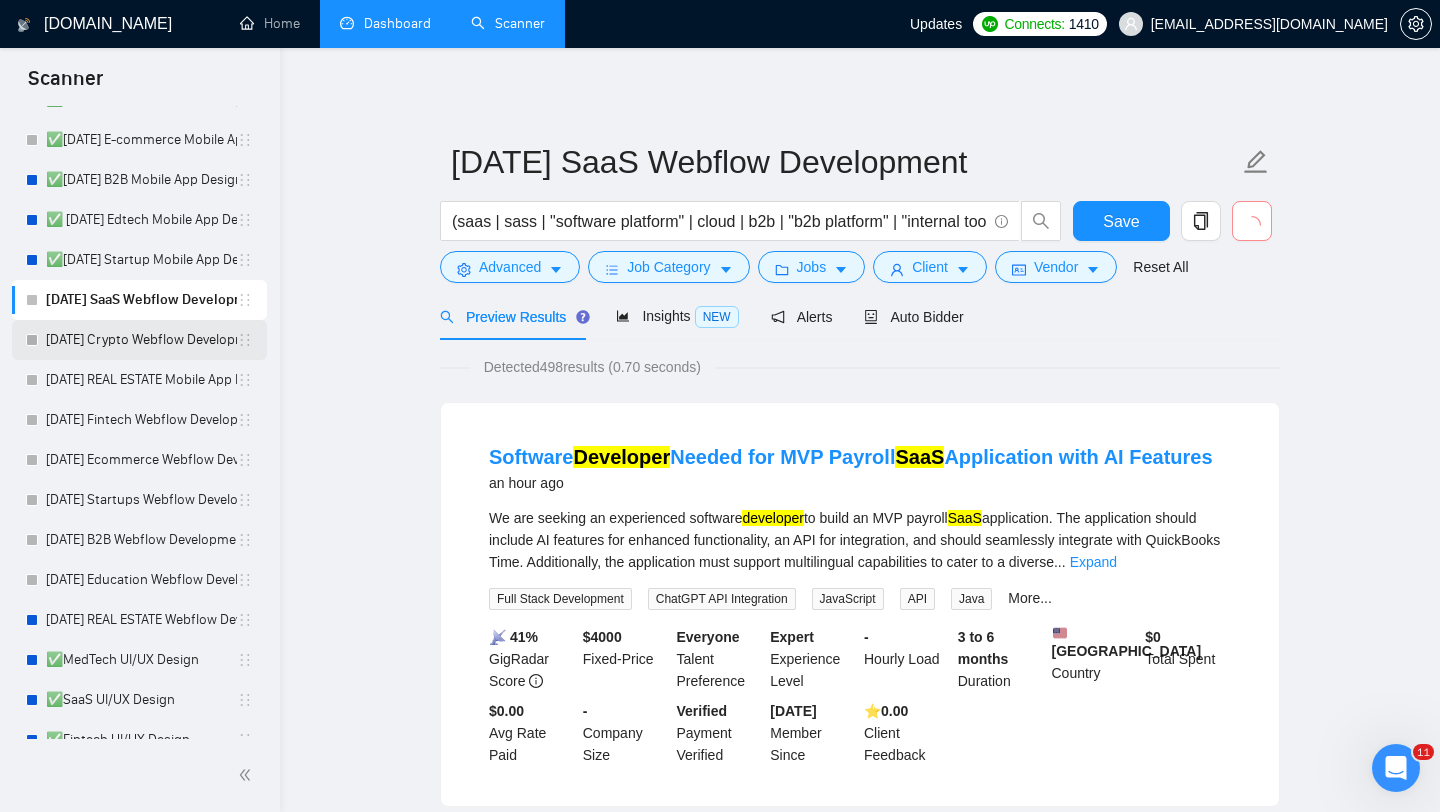 click on "[DATE] Crypto Webflow Development" at bounding box center [141, 340] 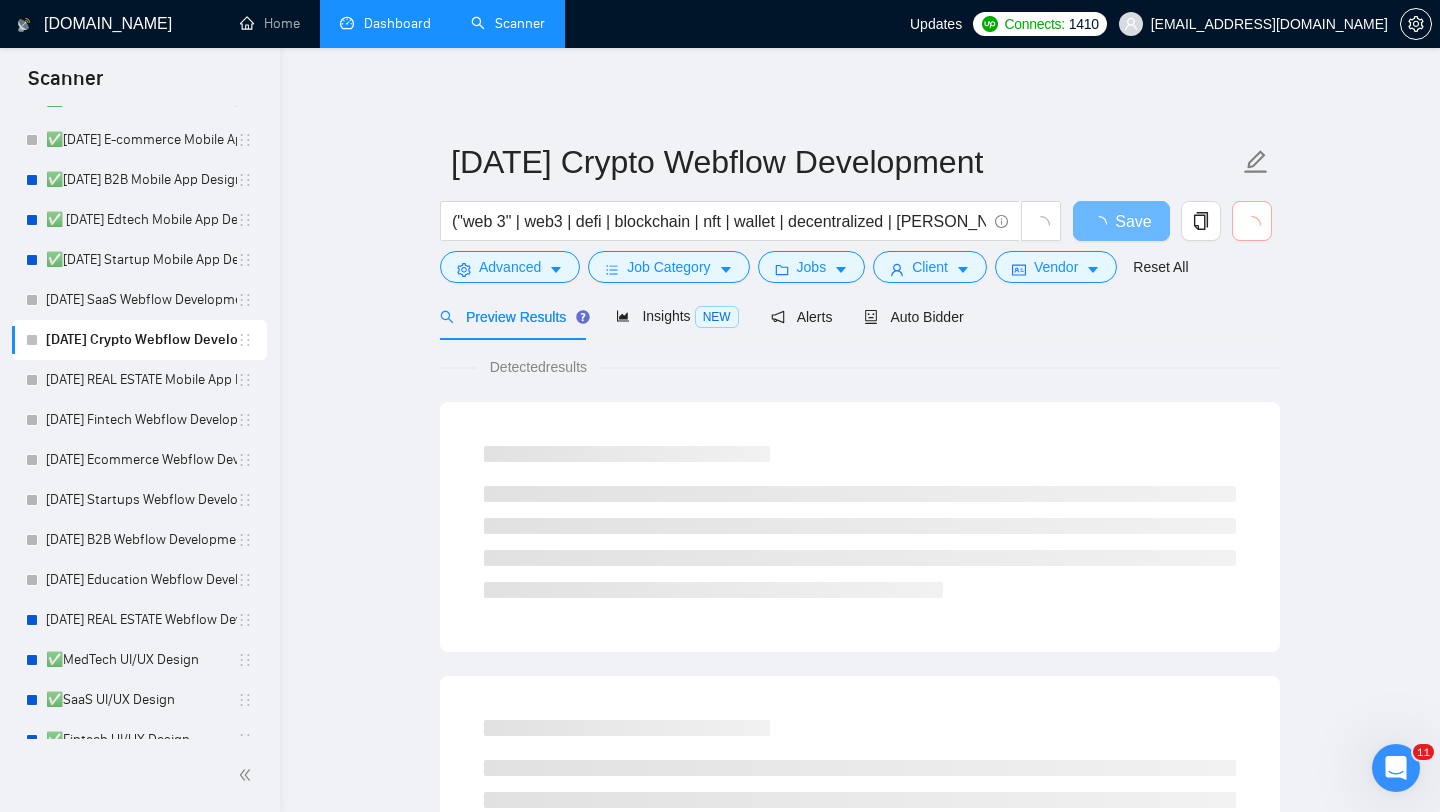 click 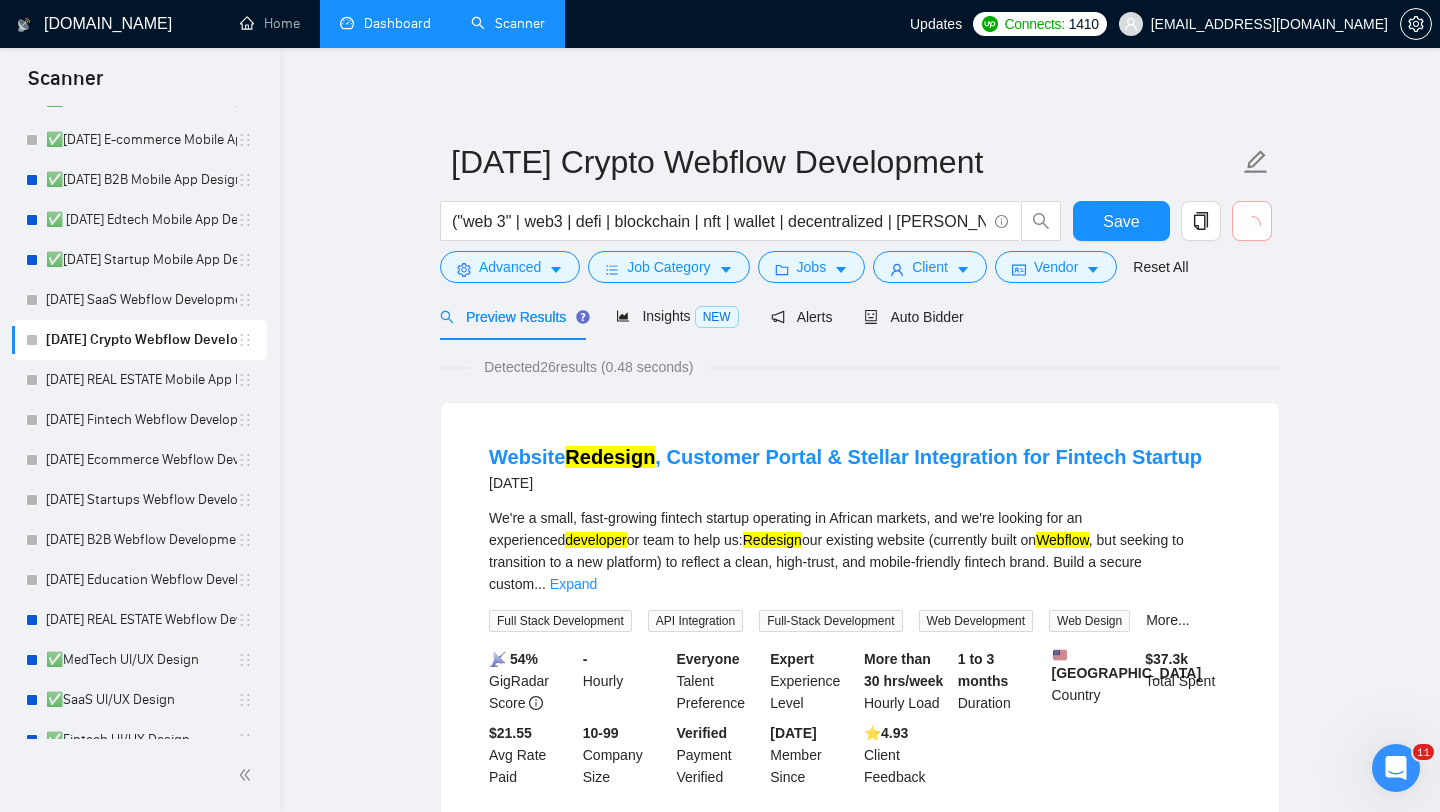 click 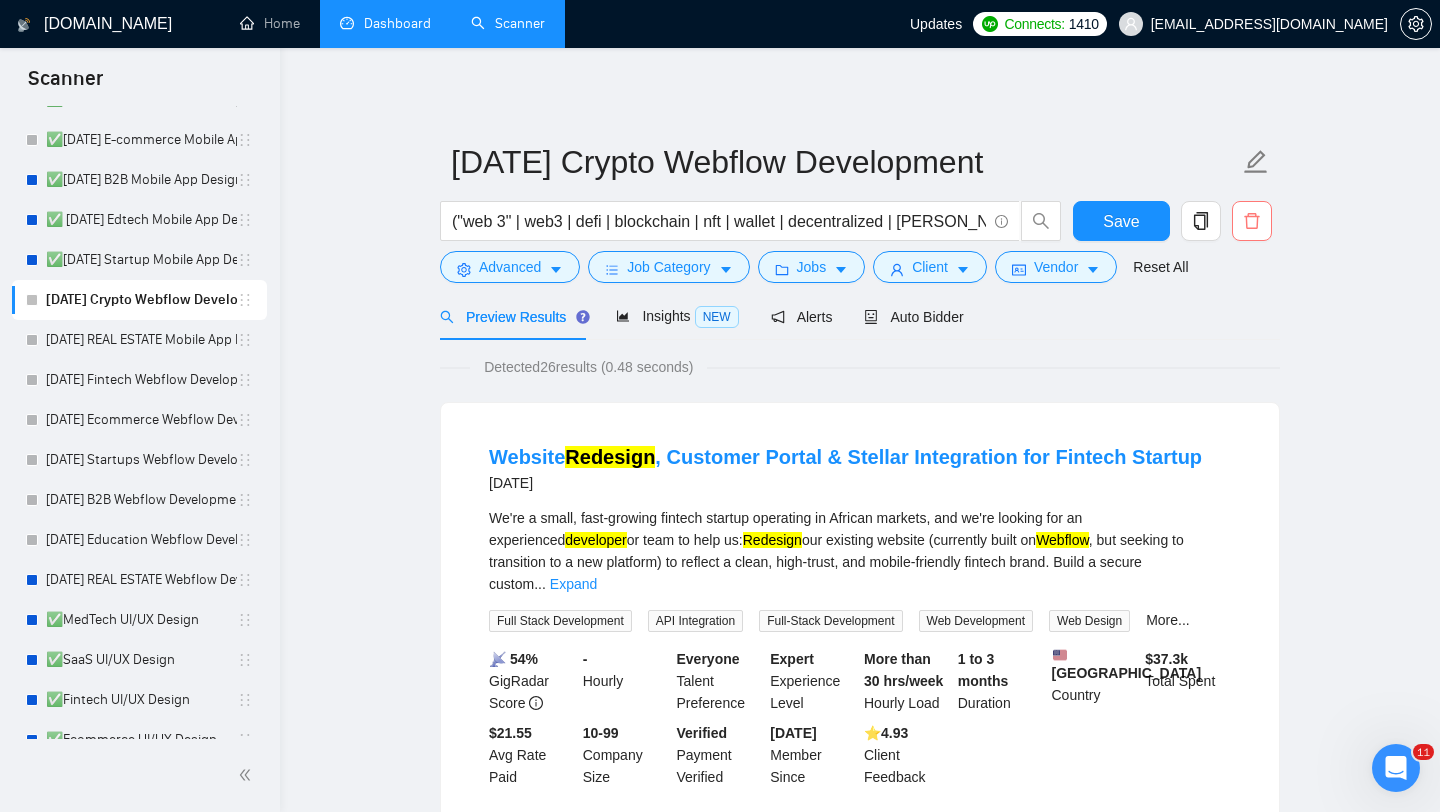click 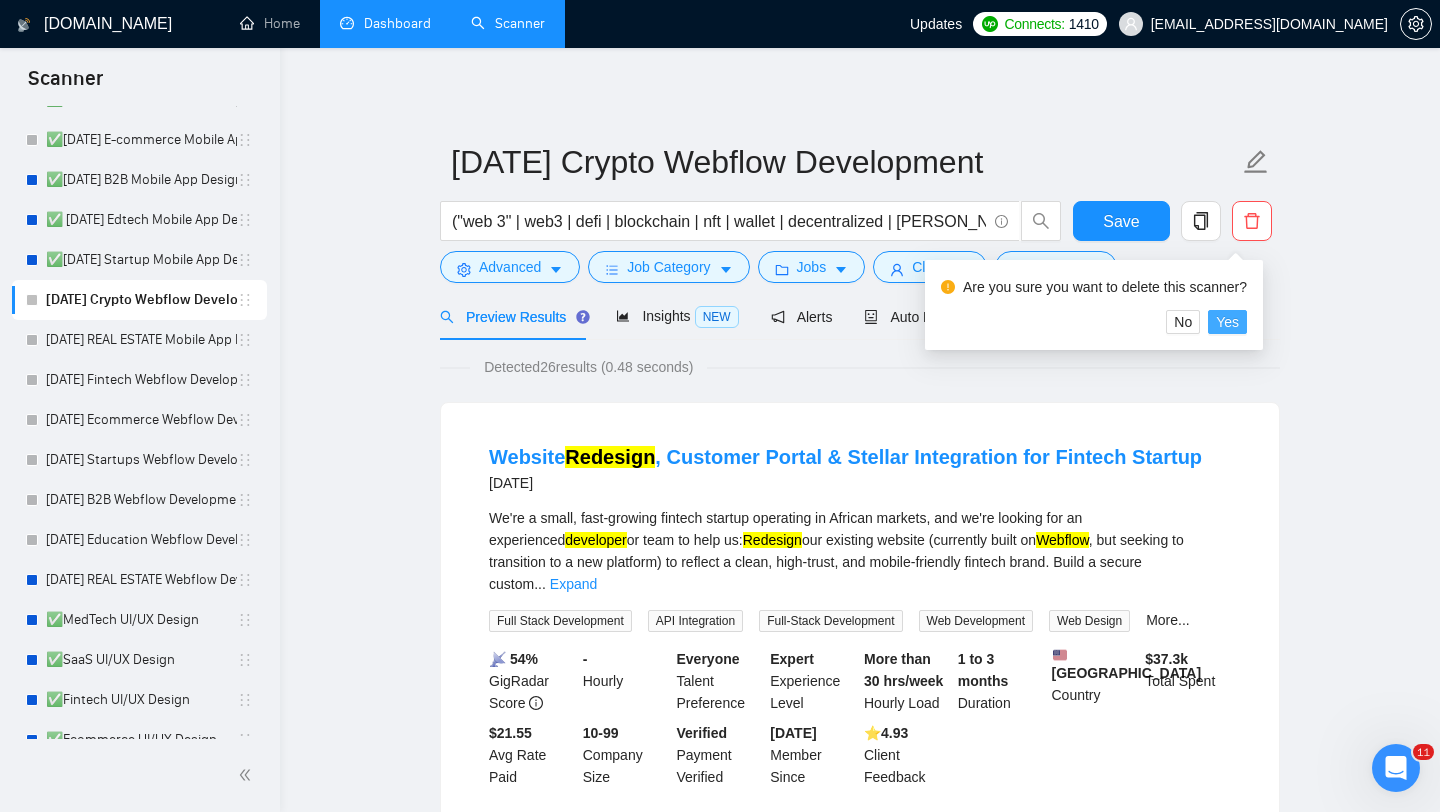 click on "Yes" at bounding box center (1227, 322) 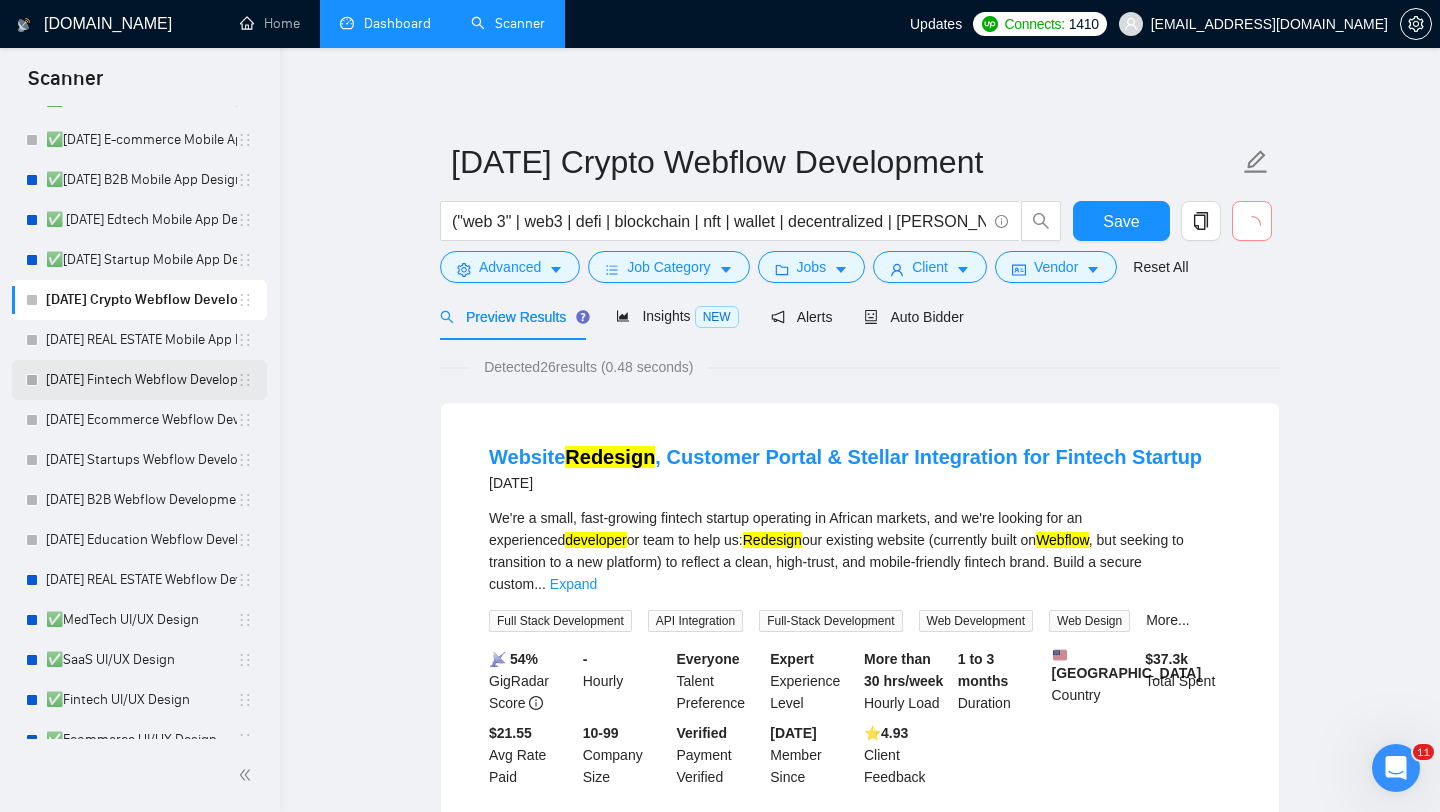 click on "[DATE] Fintech Webflow Development" at bounding box center (141, 380) 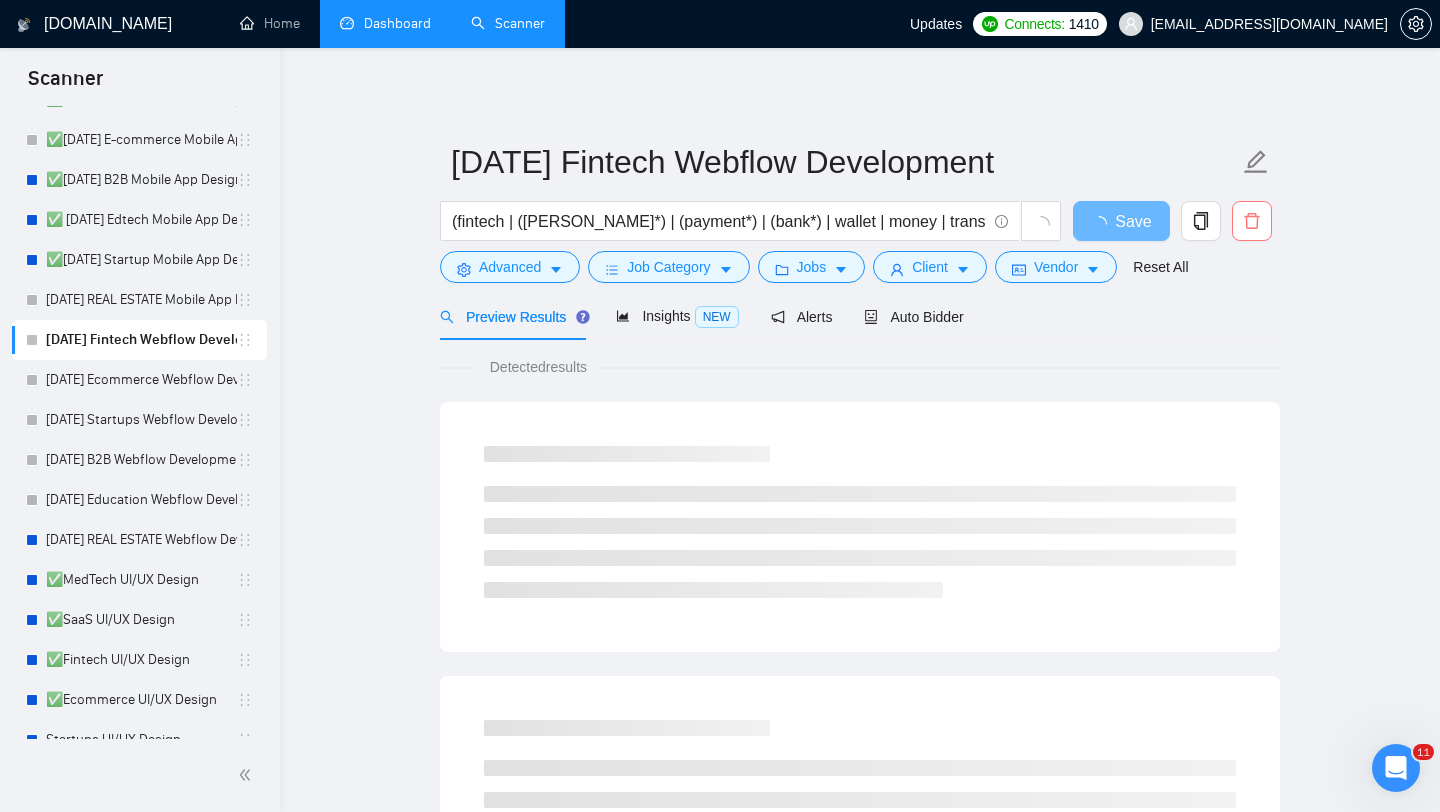 click at bounding box center (1252, 221) 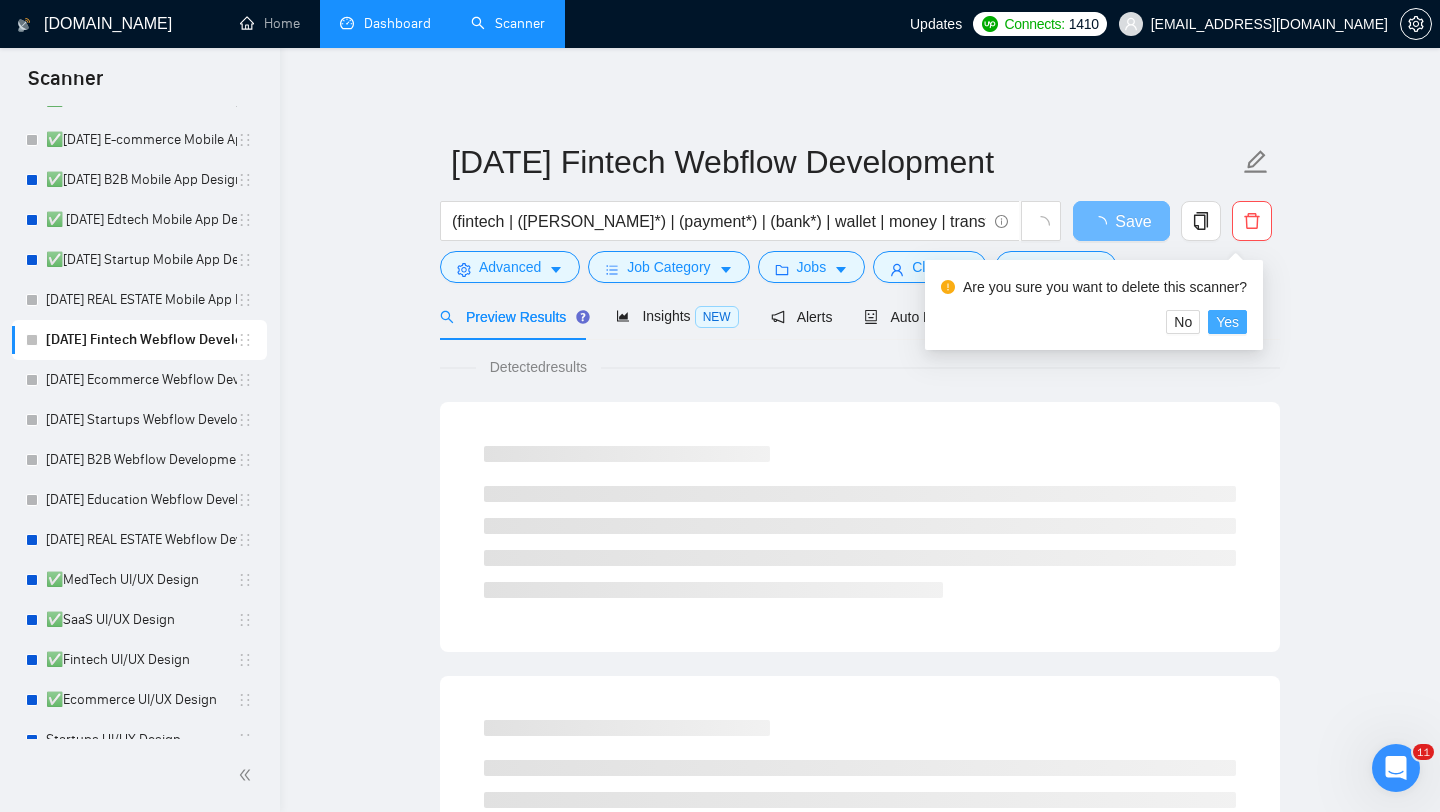 click on "Yes" at bounding box center (1227, 322) 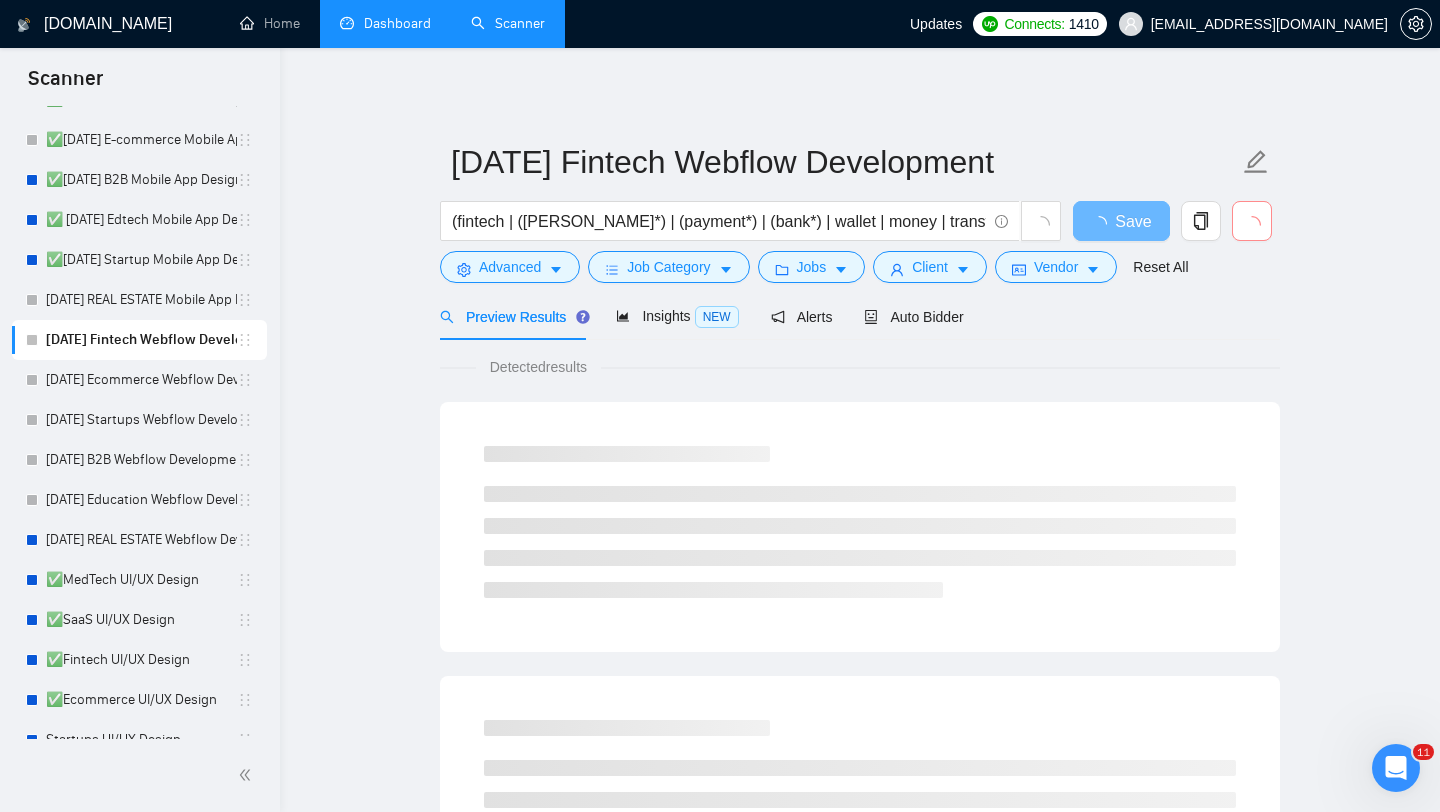 drag, startPoint x: 132, startPoint y: 385, endPoint x: 757, endPoint y: 362, distance: 625.42303 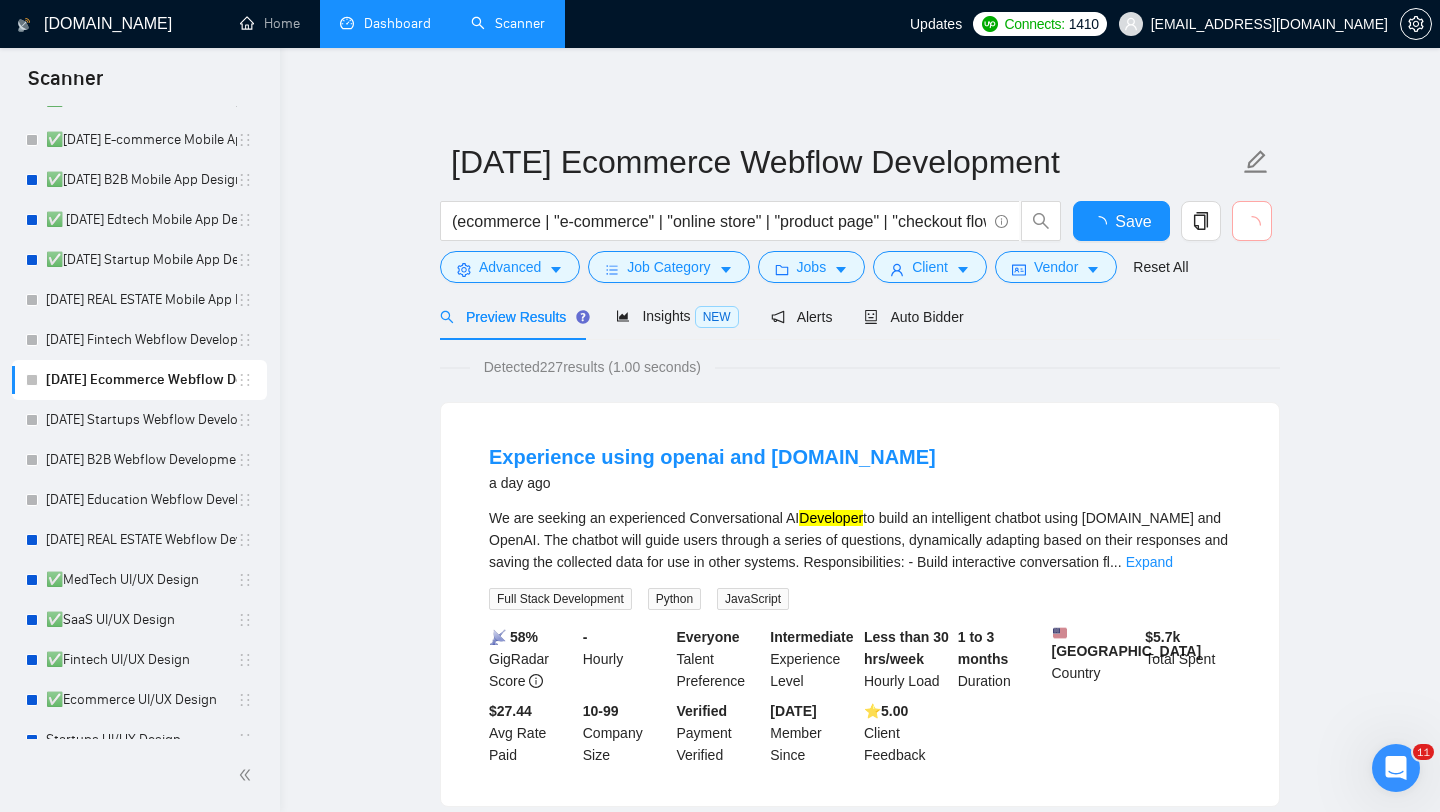 click 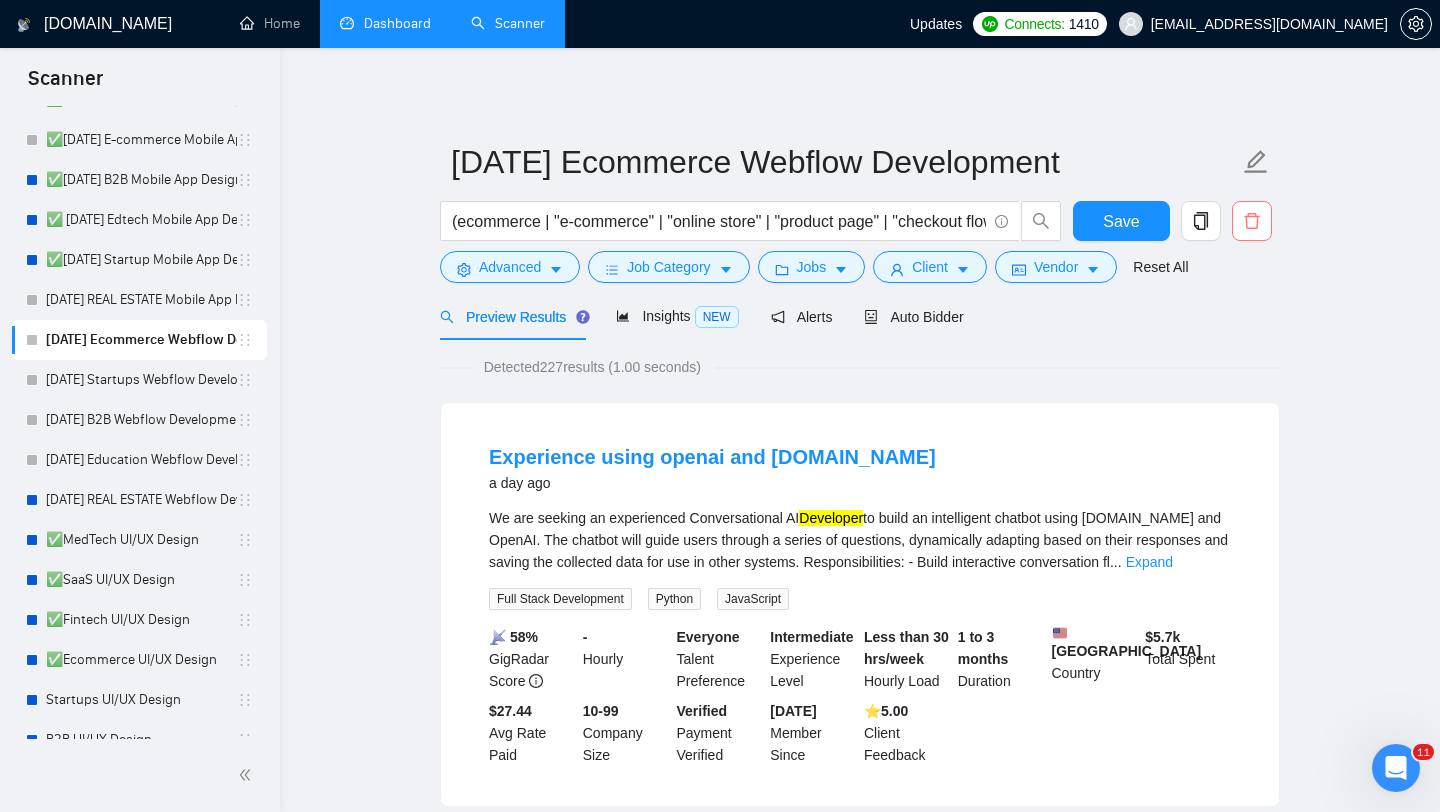 click at bounding box center (1252, 221) 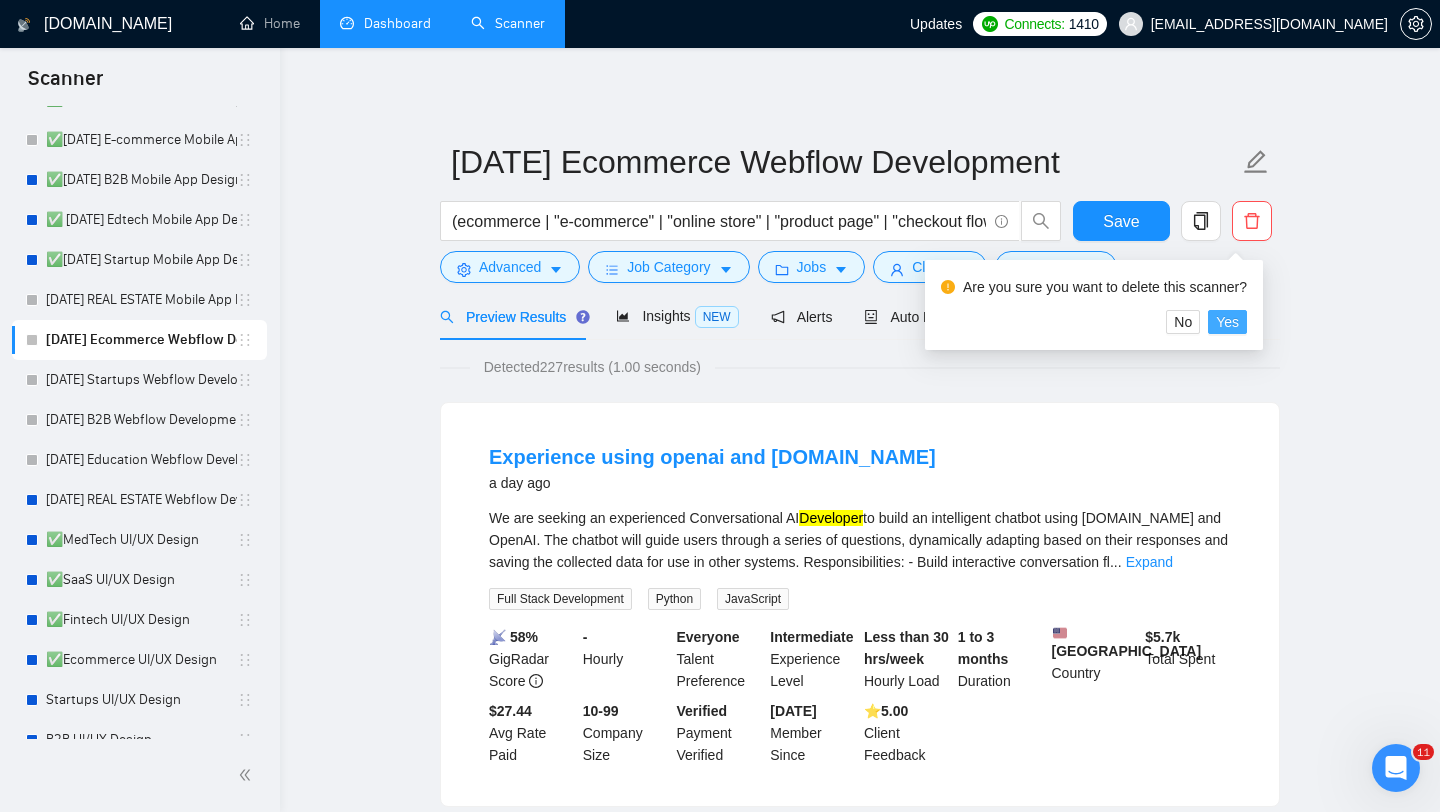 click on "Yes" at bounding box center [1227, 322] 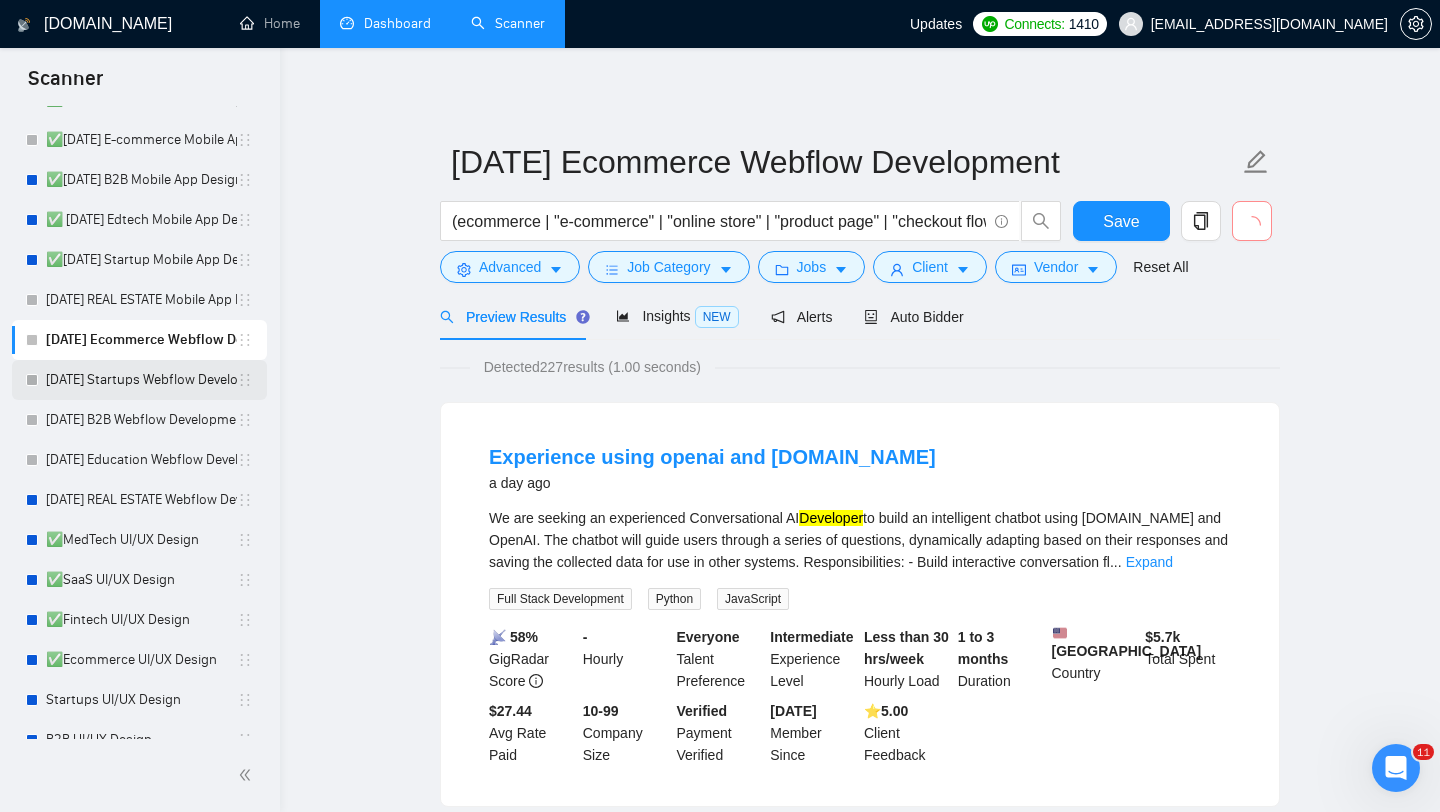 click on "[DATE] Startups Webflow Development" at bounding box center [141, 380] 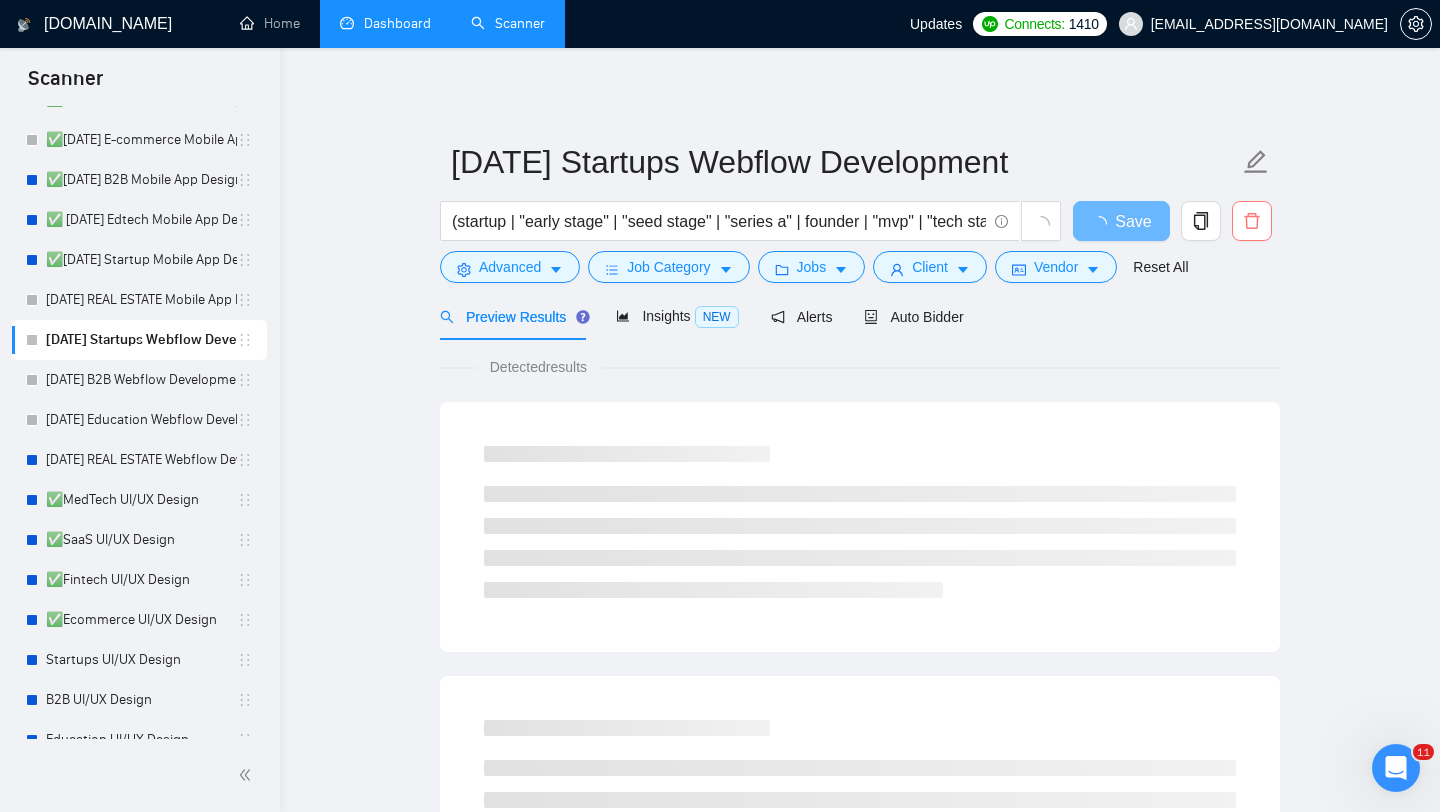 click 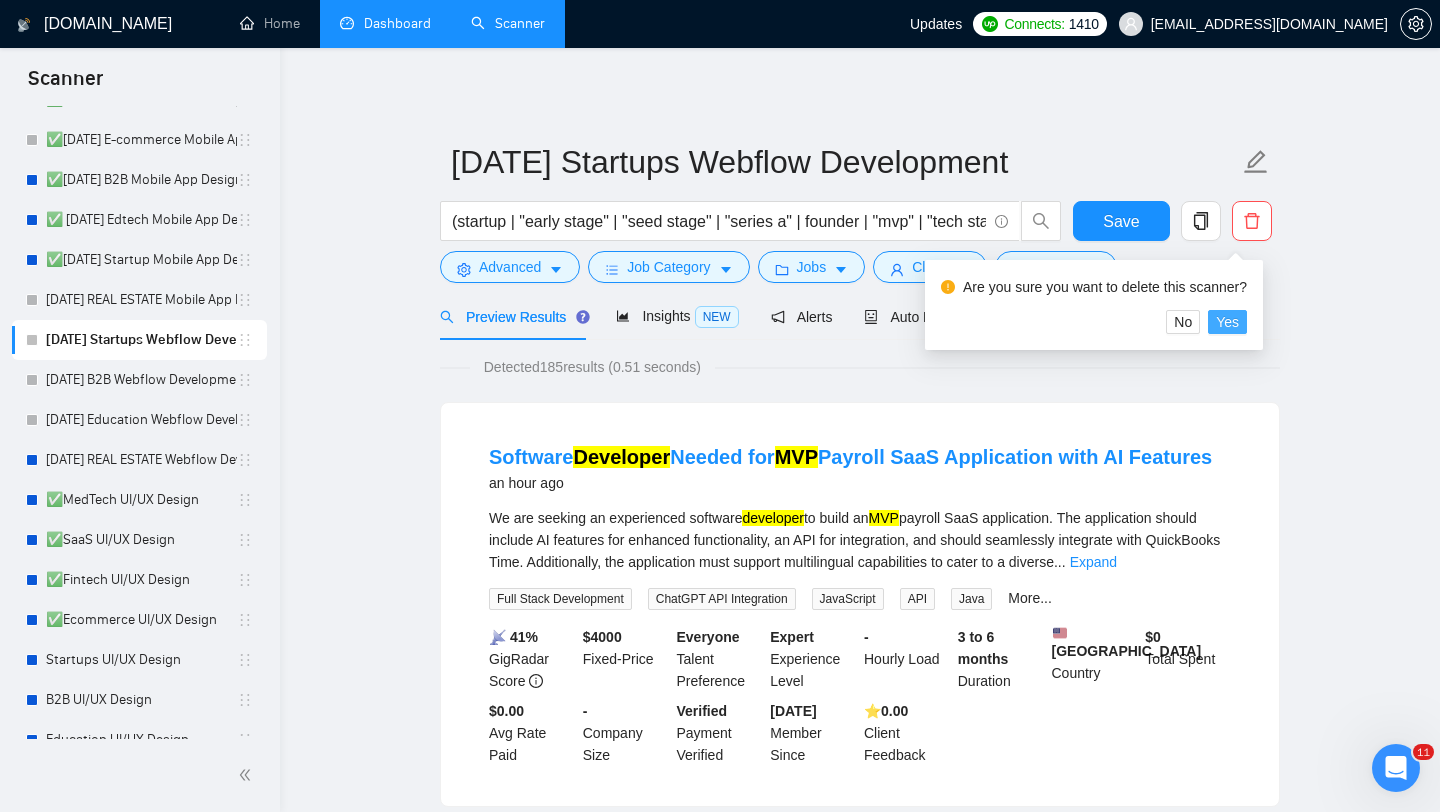 click on "Yes" at bounding box center (1227, 322) 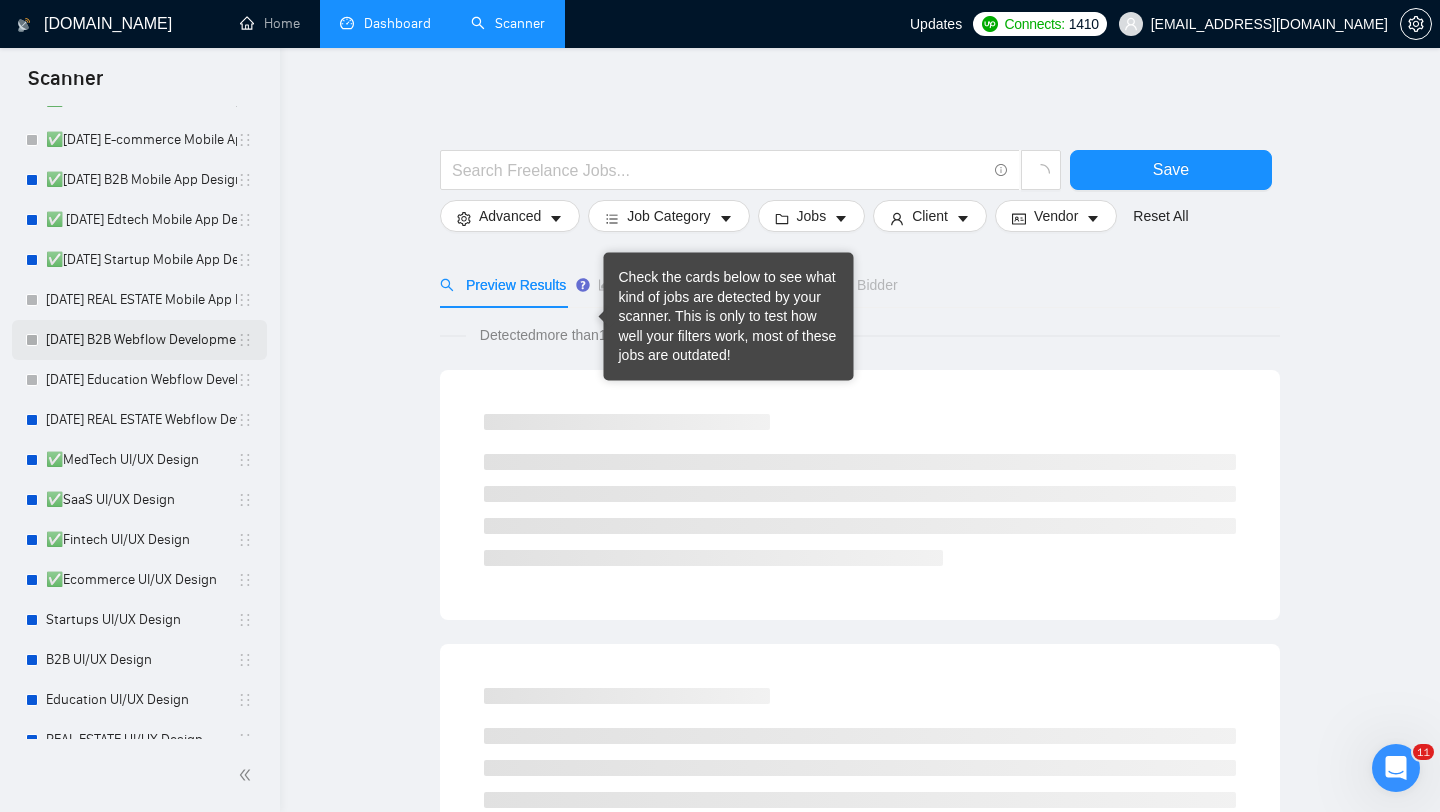 click on "[DATE] B2B Webflow Development" at bounding box center (141, 340) 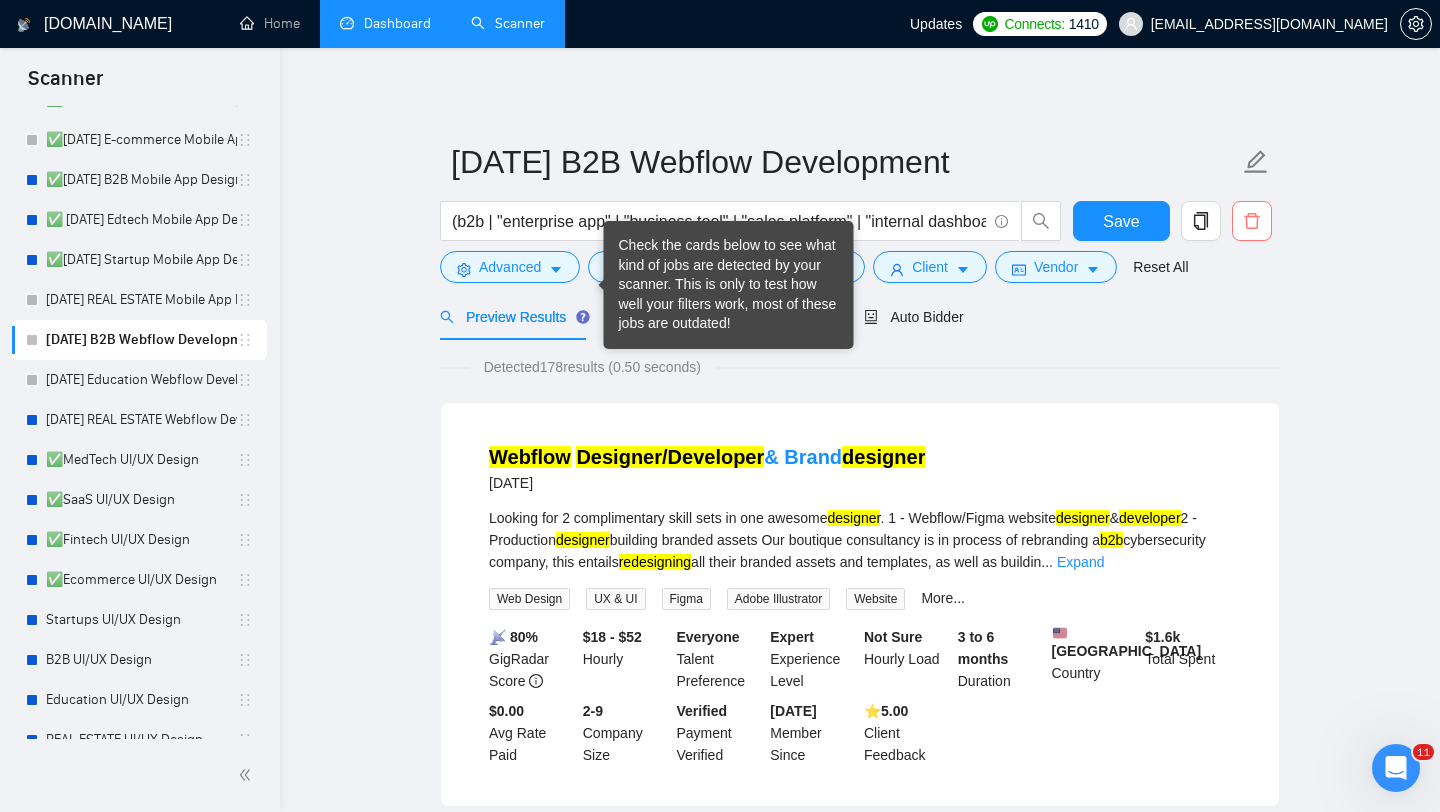 click 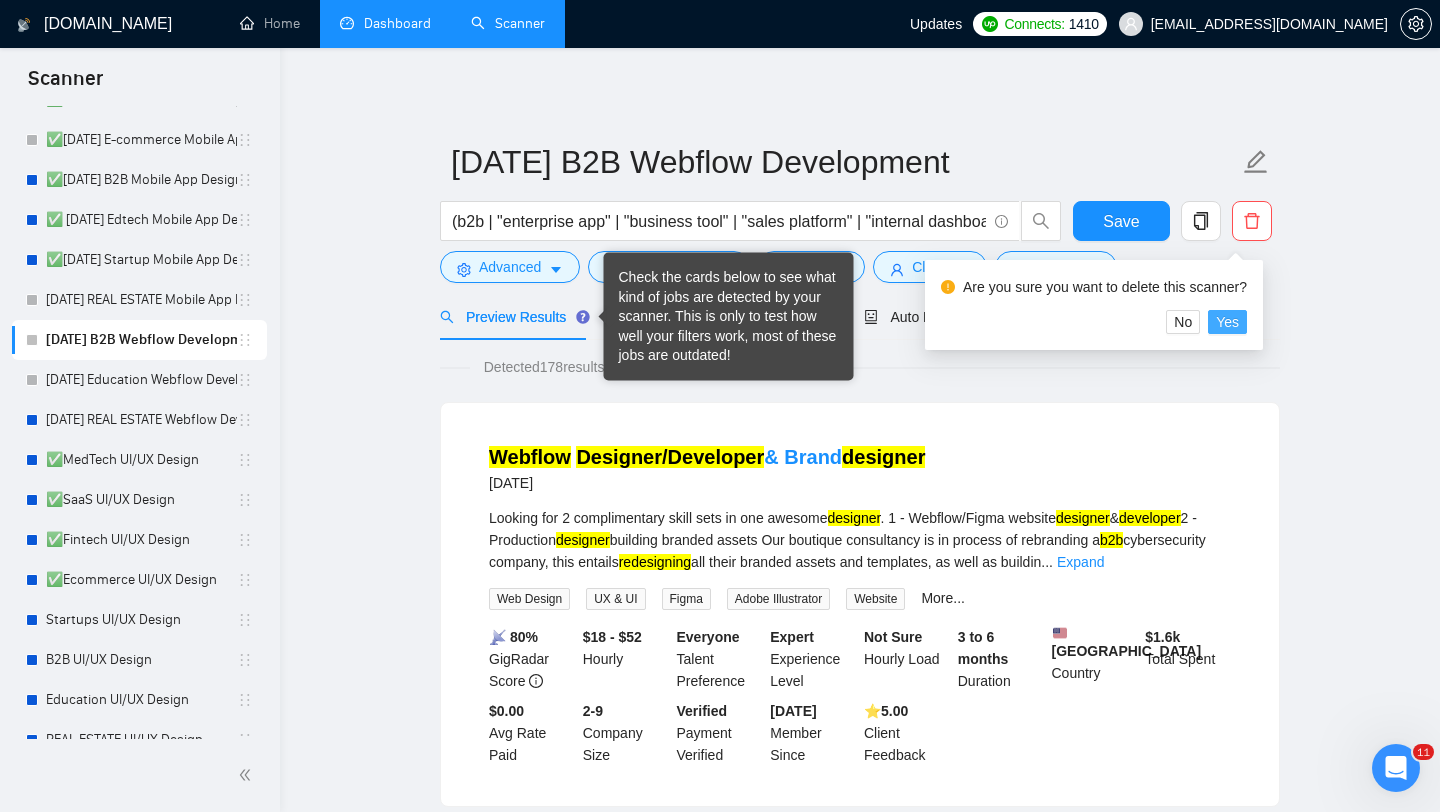 click on "Yes" at bounding box center [1227, 322] 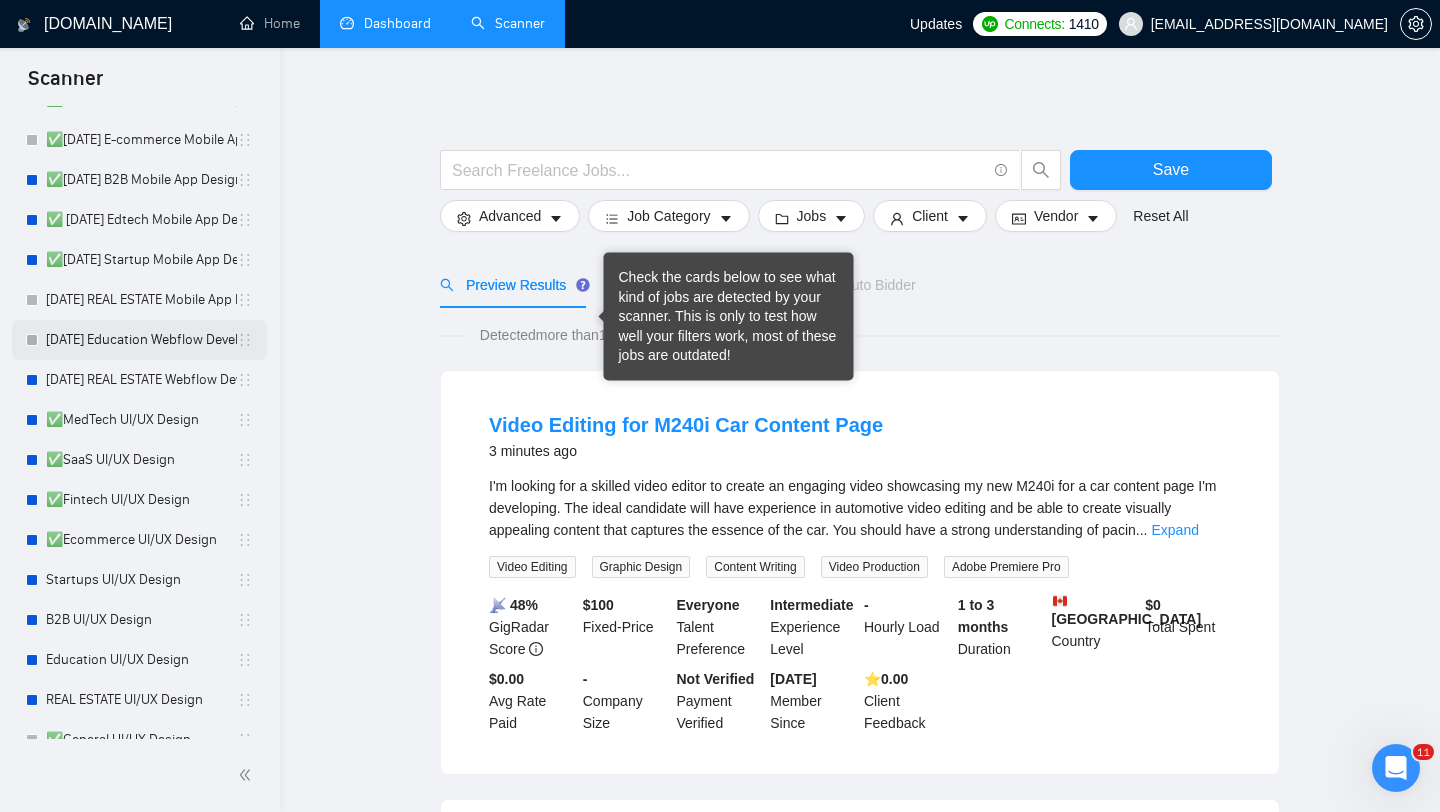 scroll, scrollTop: 343, scrollLeft: 0, axis: vertical 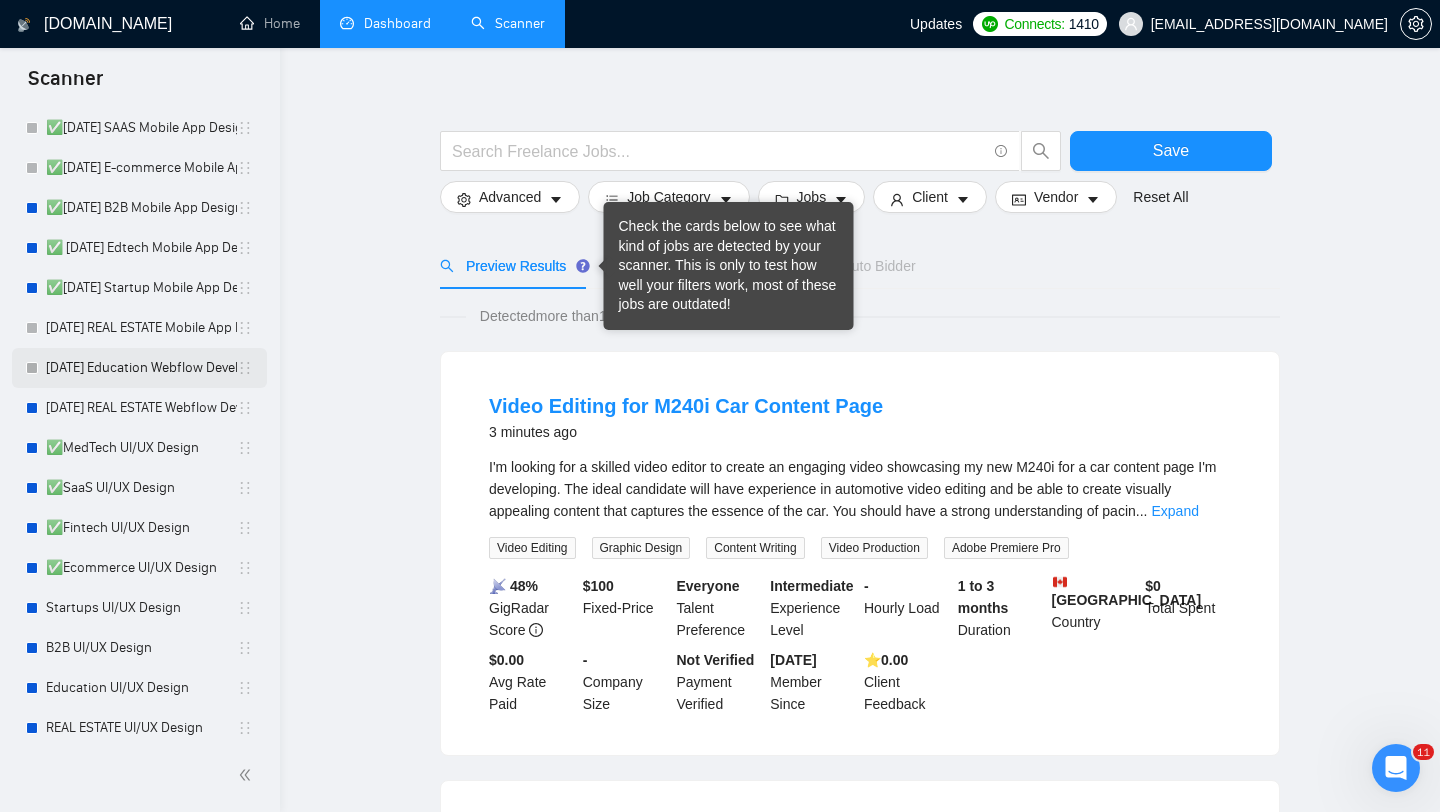 click on "[DATE] Education Webflow Development" at bounding box center (141, 368) 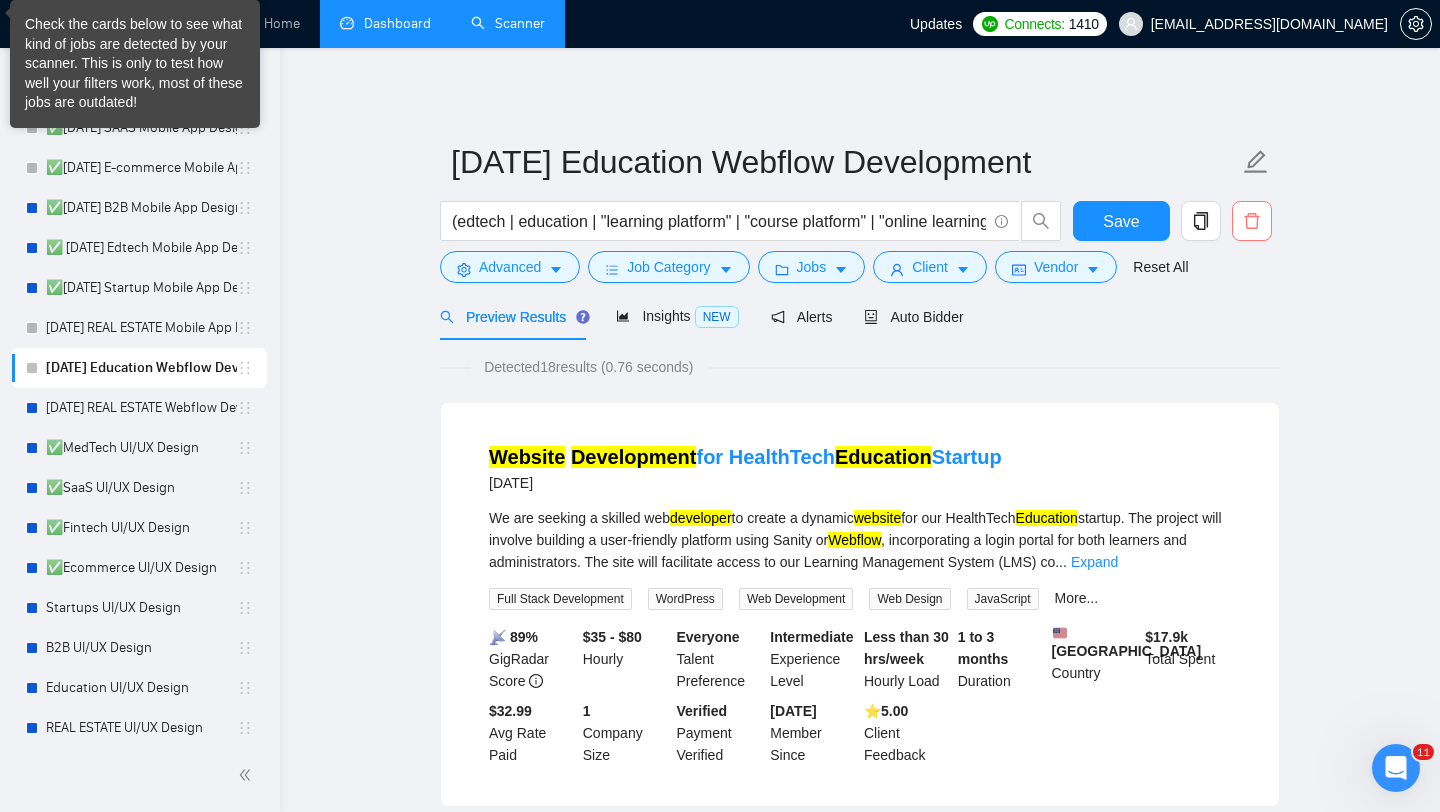 click at bounding box center (1252, 221) 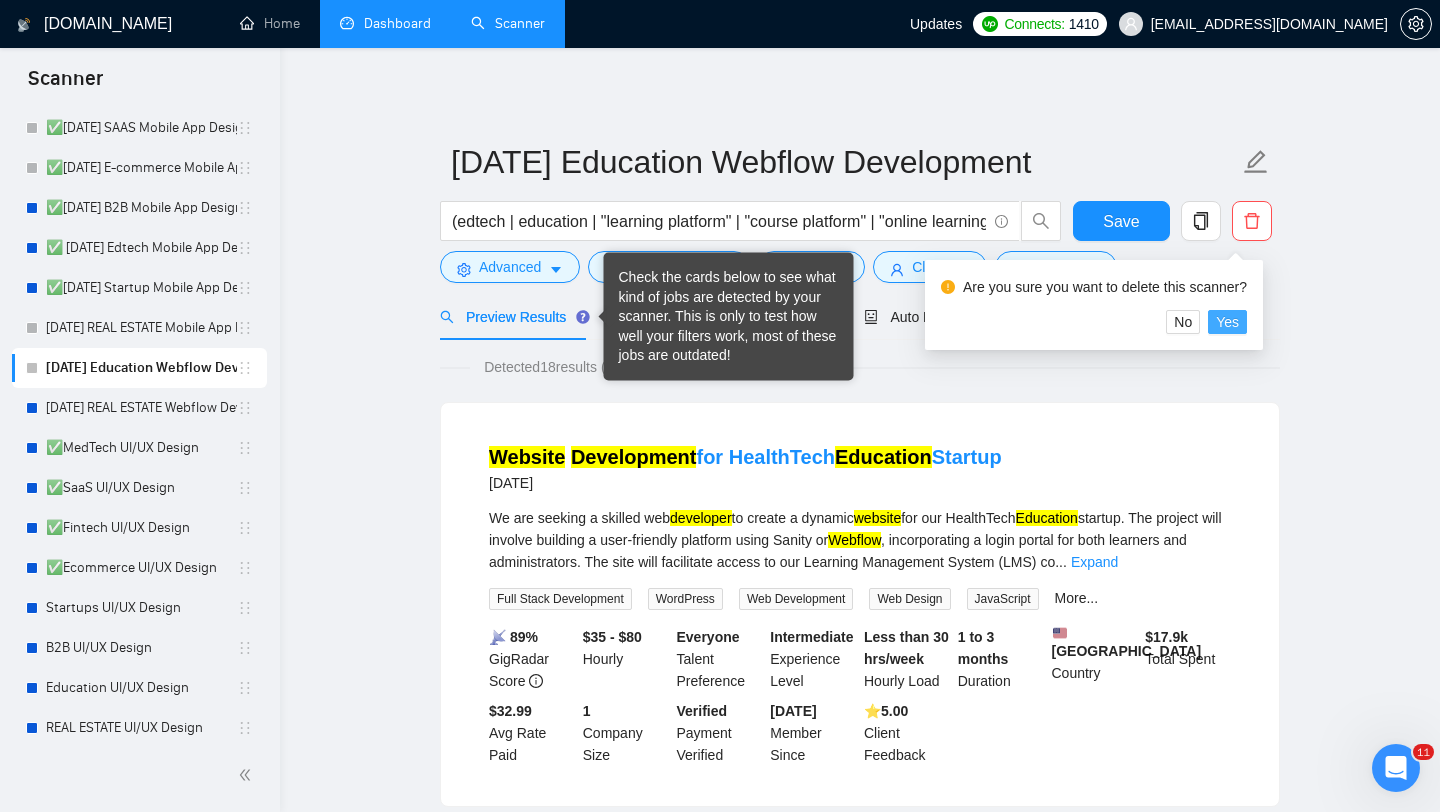 click on "Yes" at bounding box center [1227, 322] 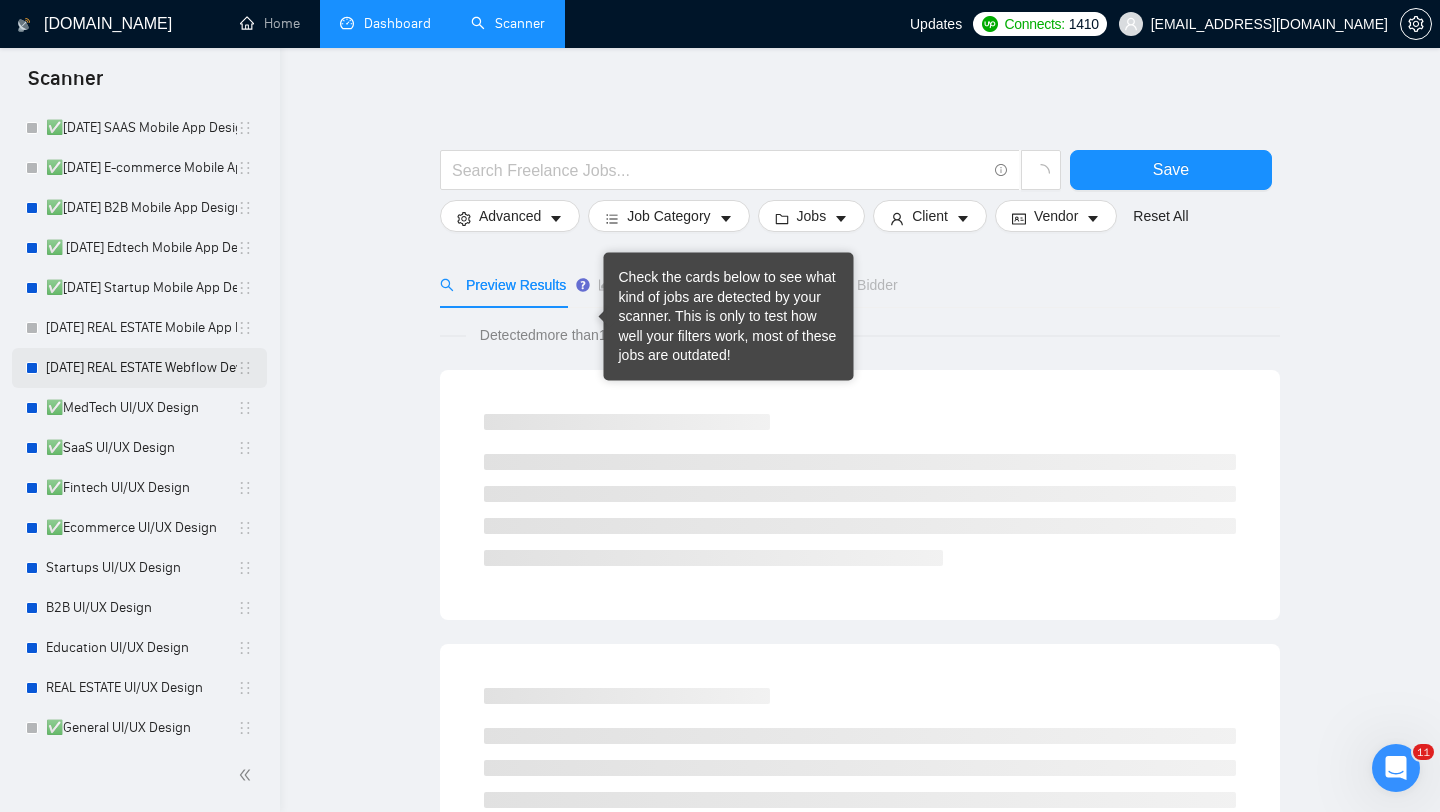 click on "[DATE] REAL ESTATE Webflow Development" at bounding box center [141, 368] 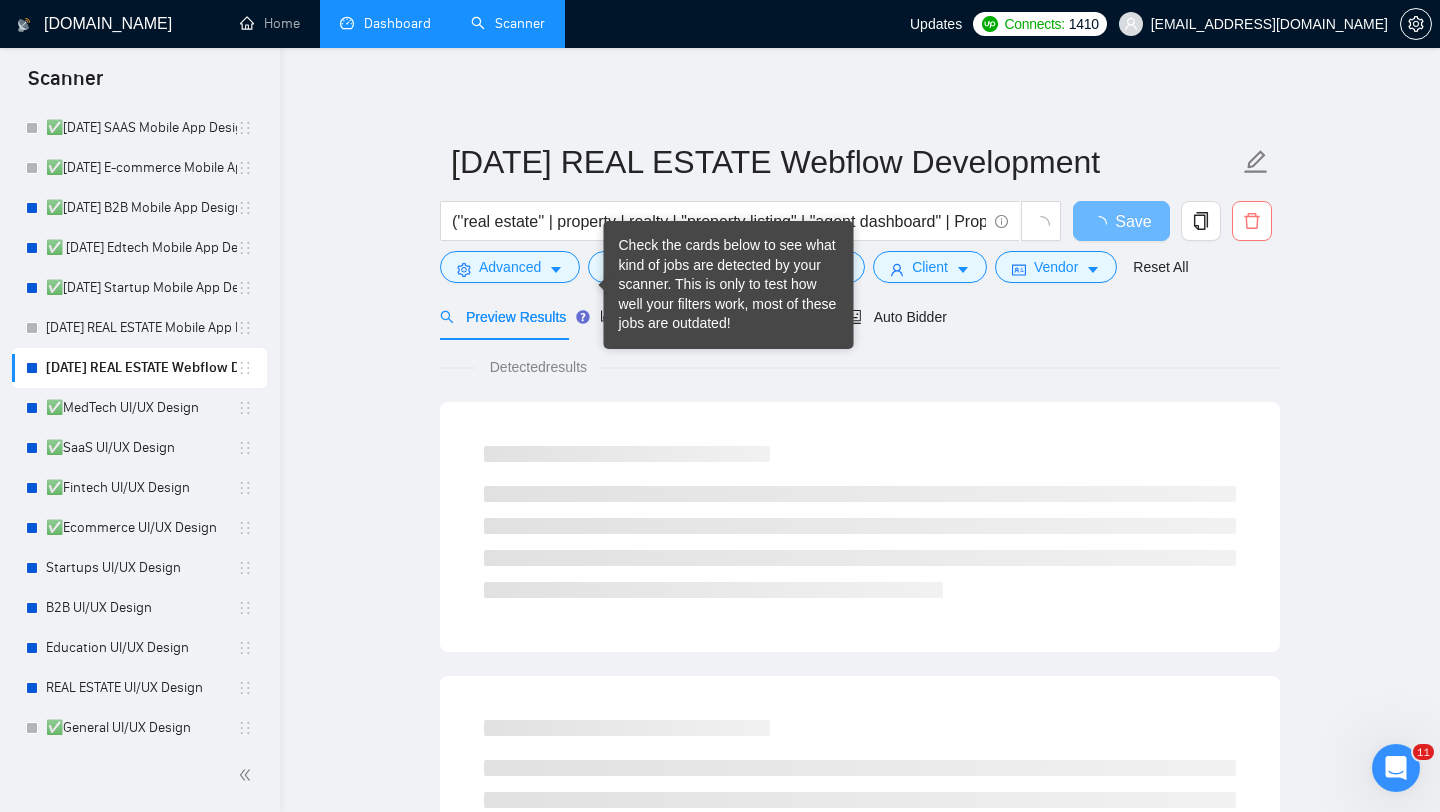 click 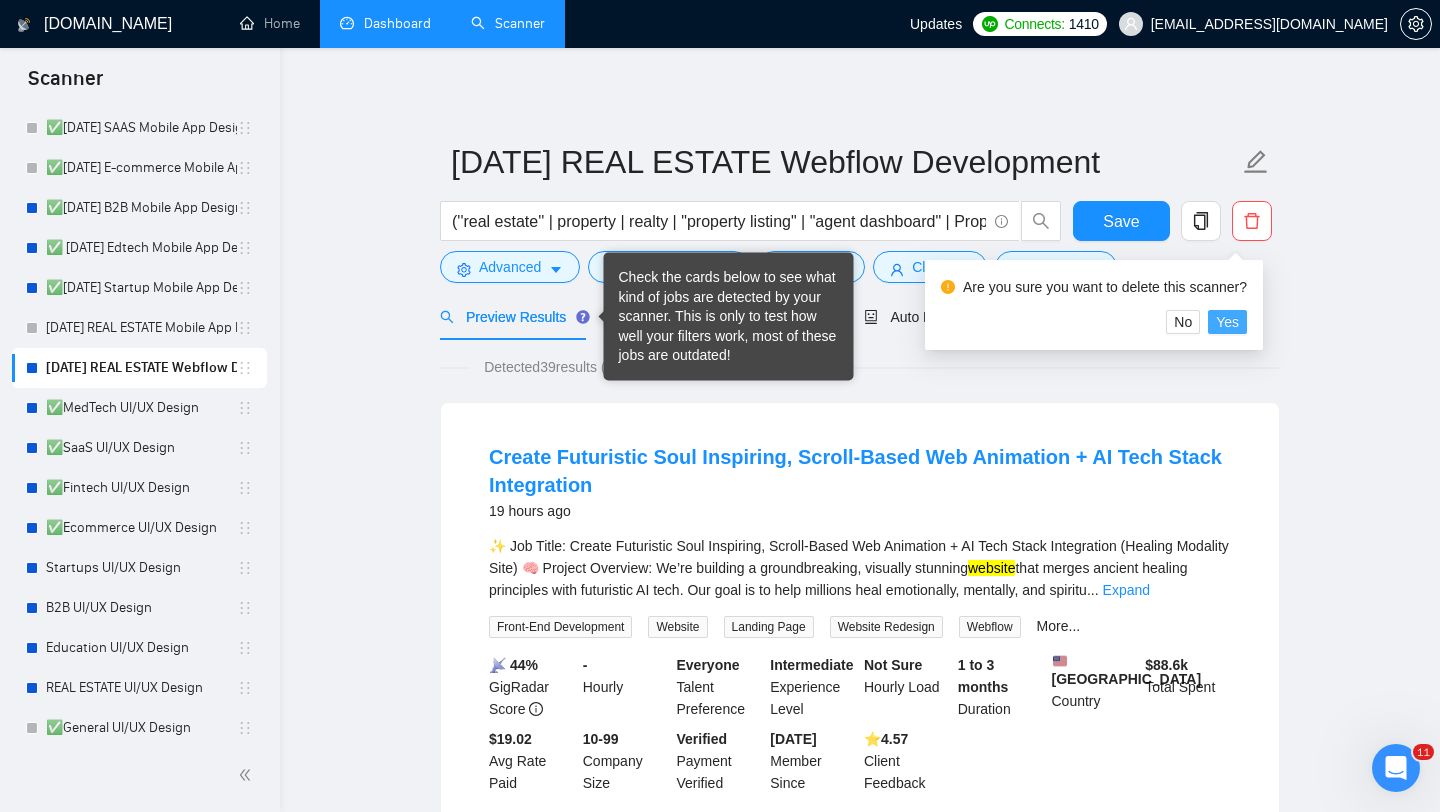 click on "Yes" at bounding box center (1227, 322) 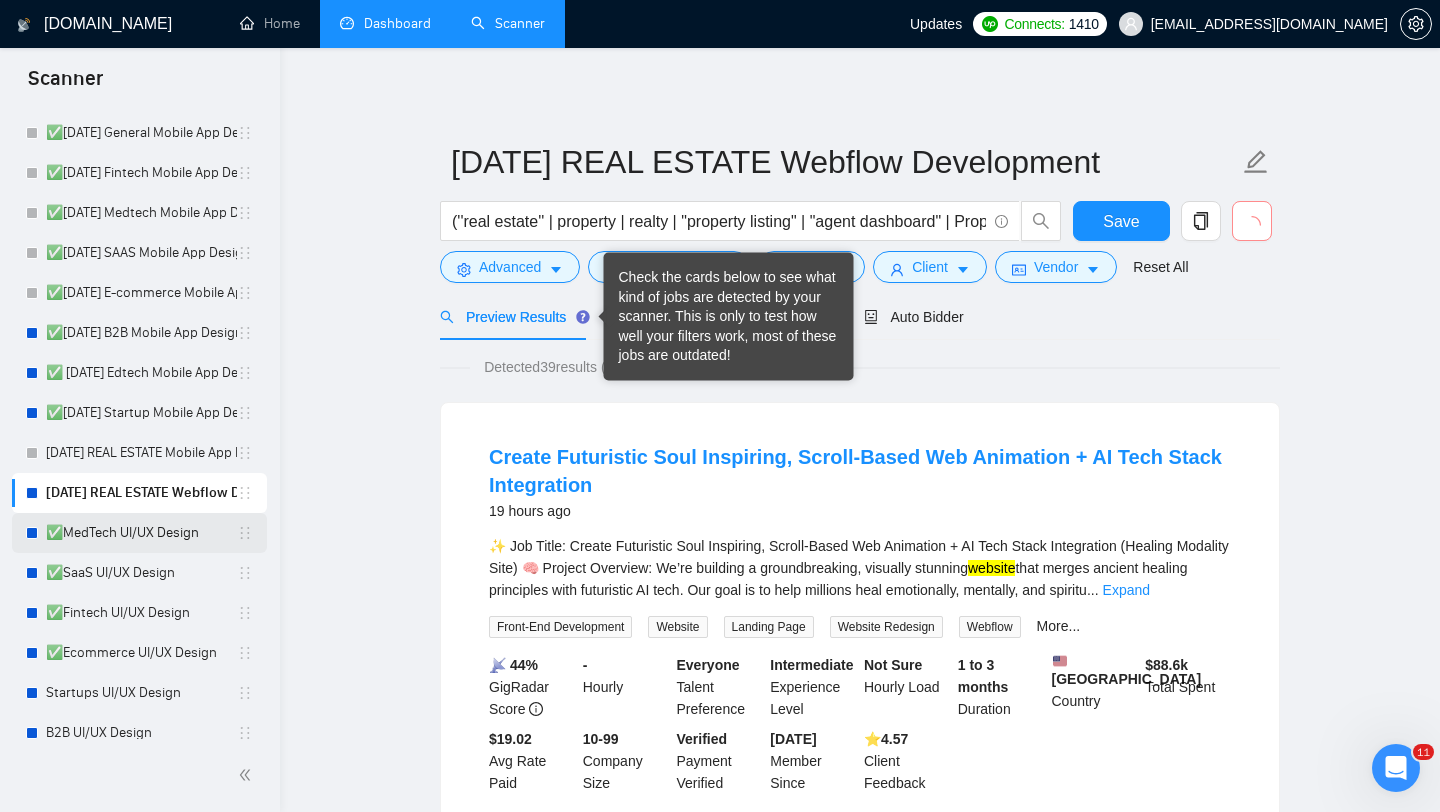 scroll, scrollTop: 152, scrollLeft: 0, axis: vertical 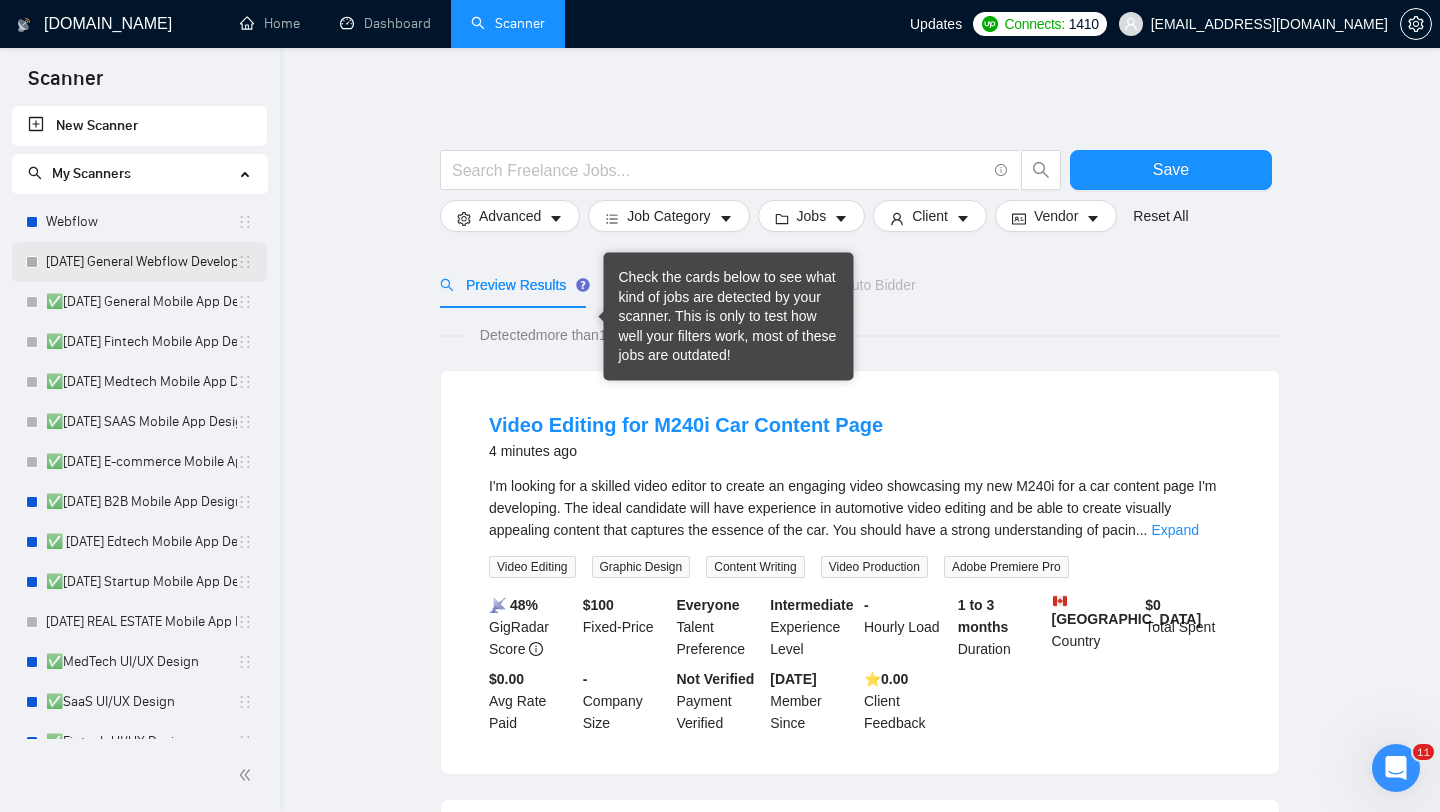 click on "[DATE] General Webflow Development" at bounding box center [141, 262] 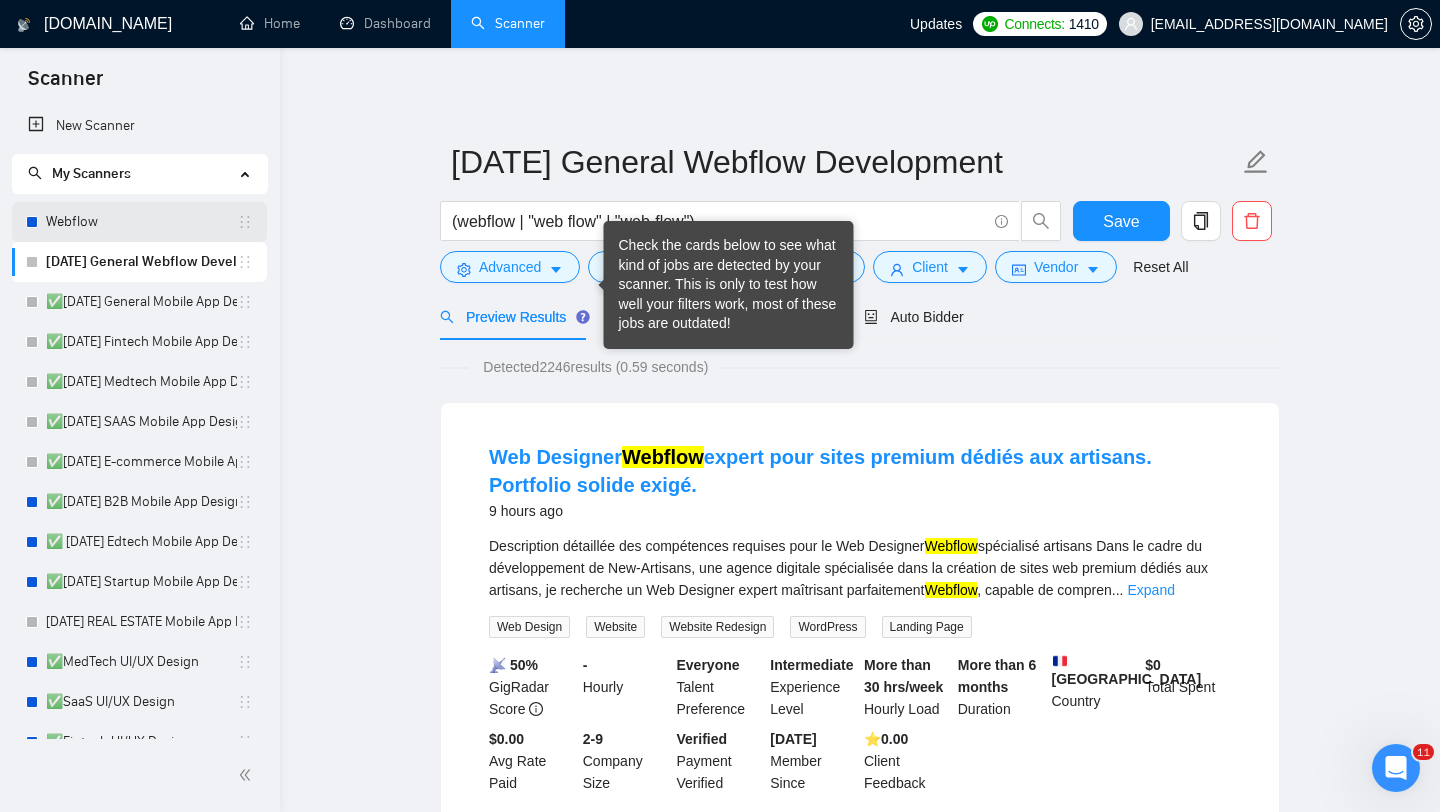 click on "Webflow" at bounding box center (141, 222) 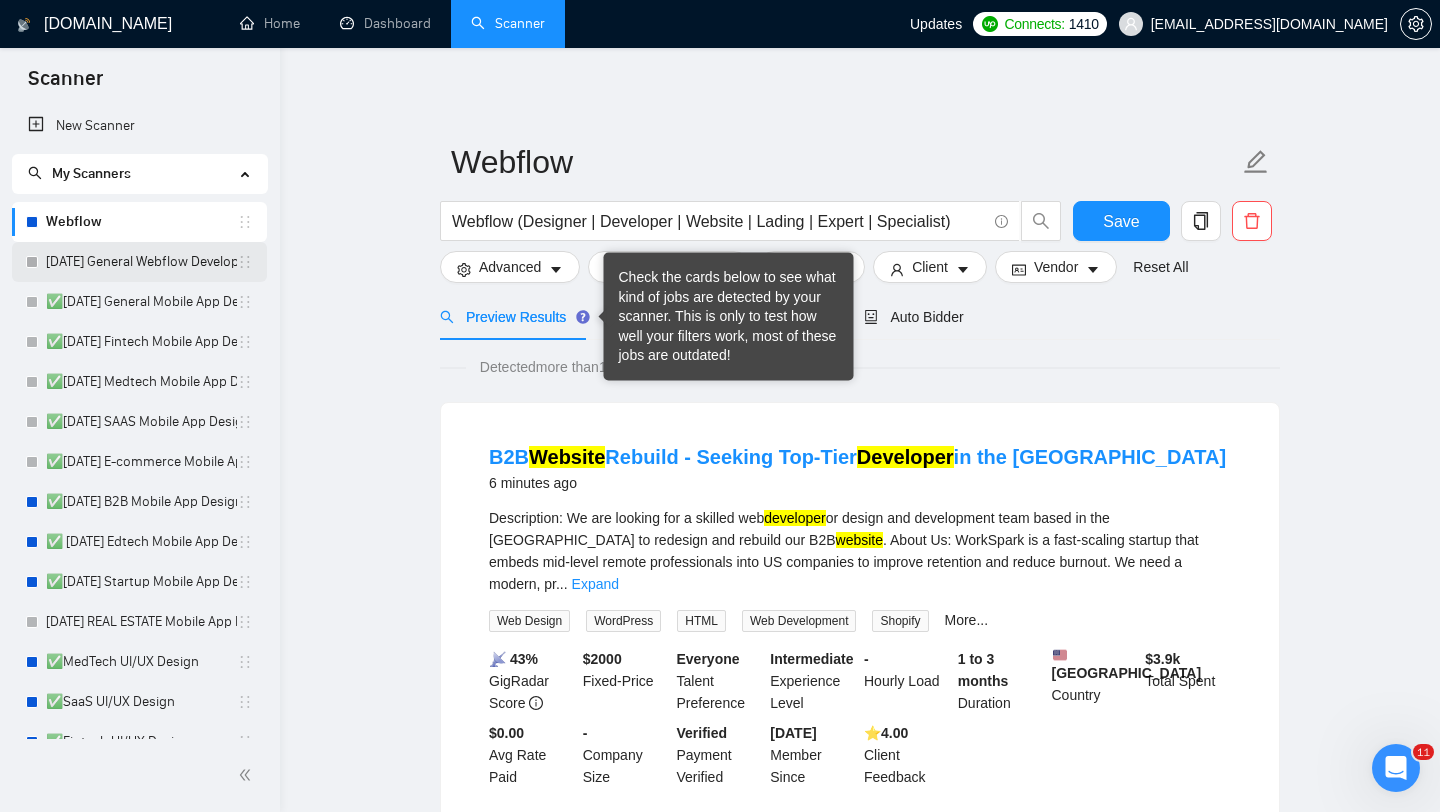 click on "[DATE] General Webflow Development" at bounding box center [141, 262] 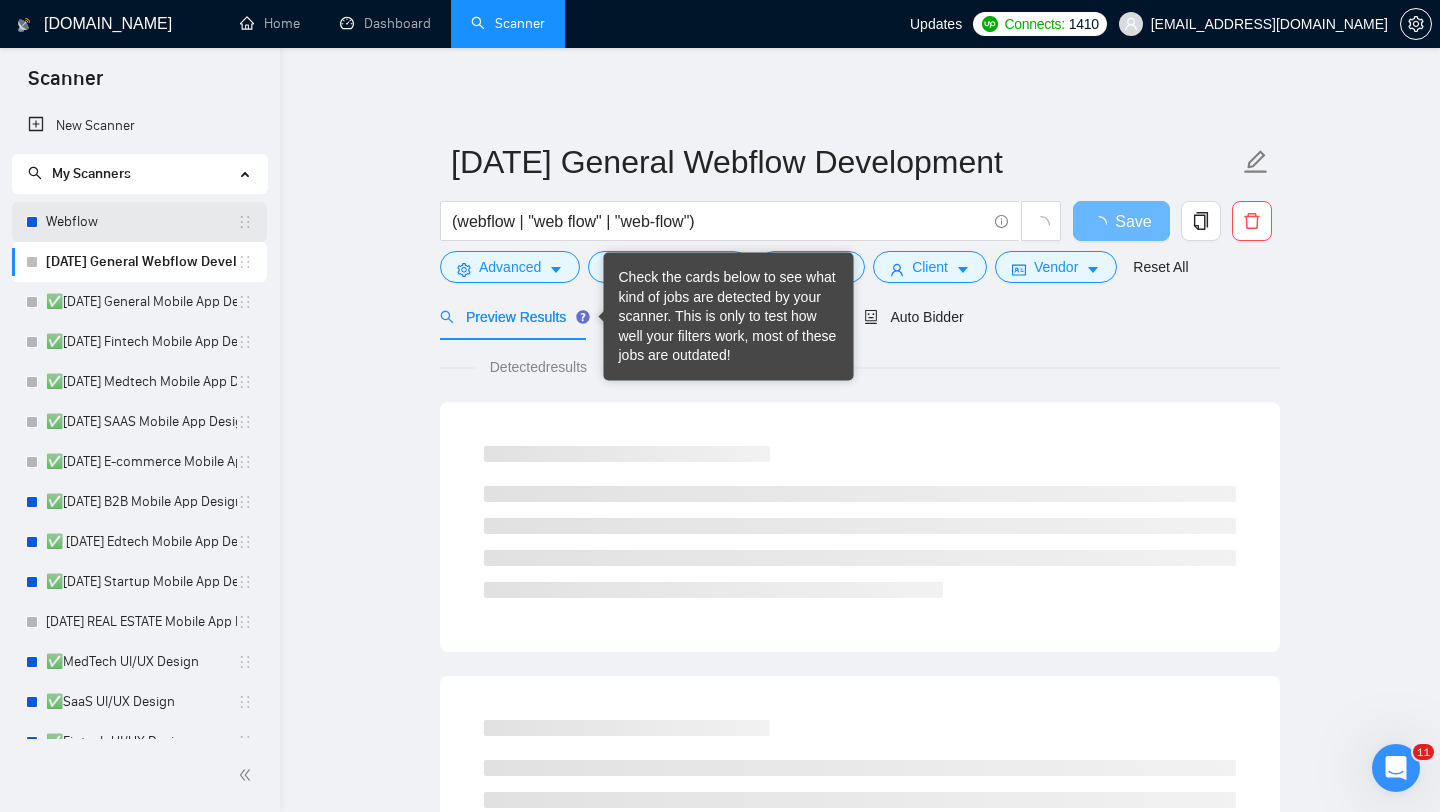 click on "Webflow" at bounding box center [141, 222] 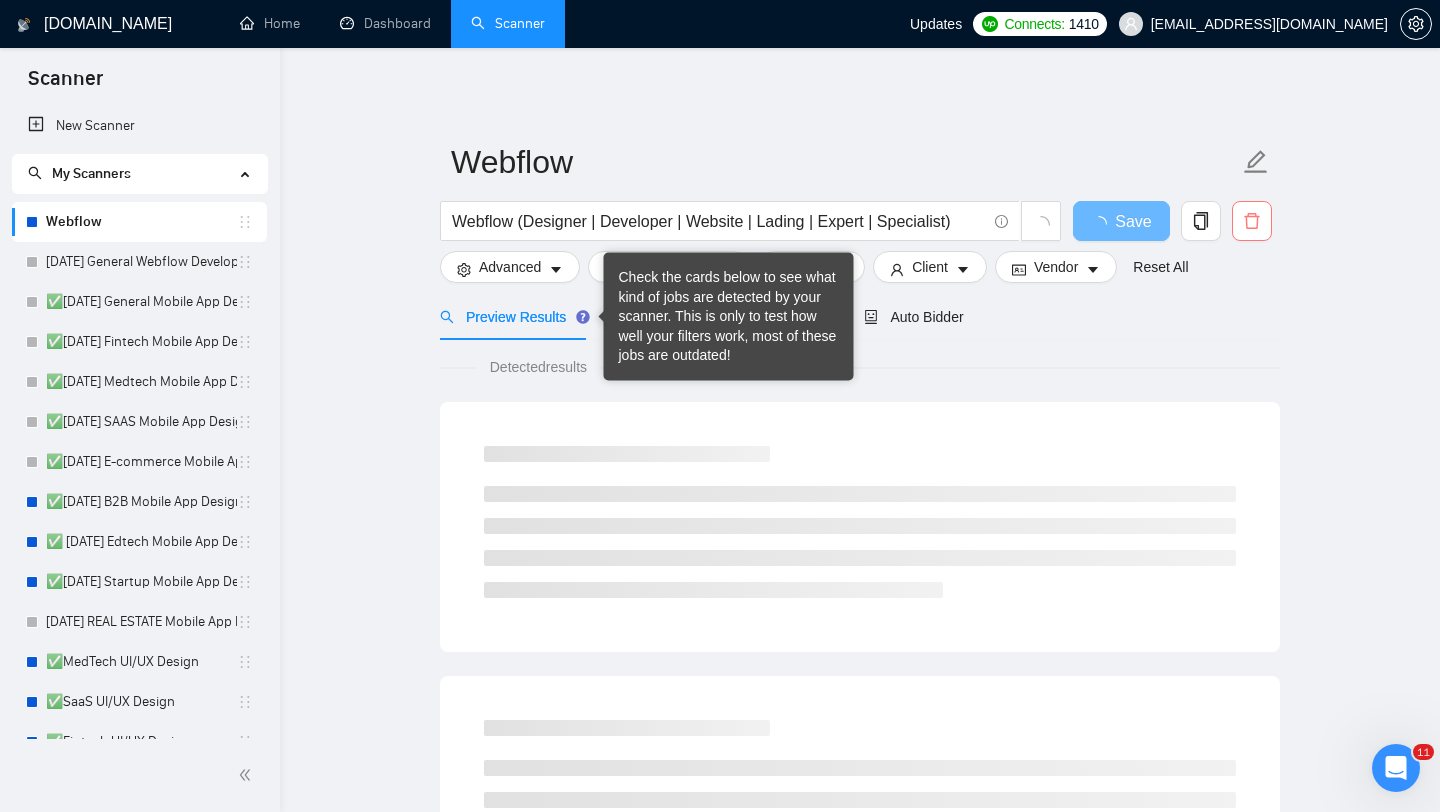 click 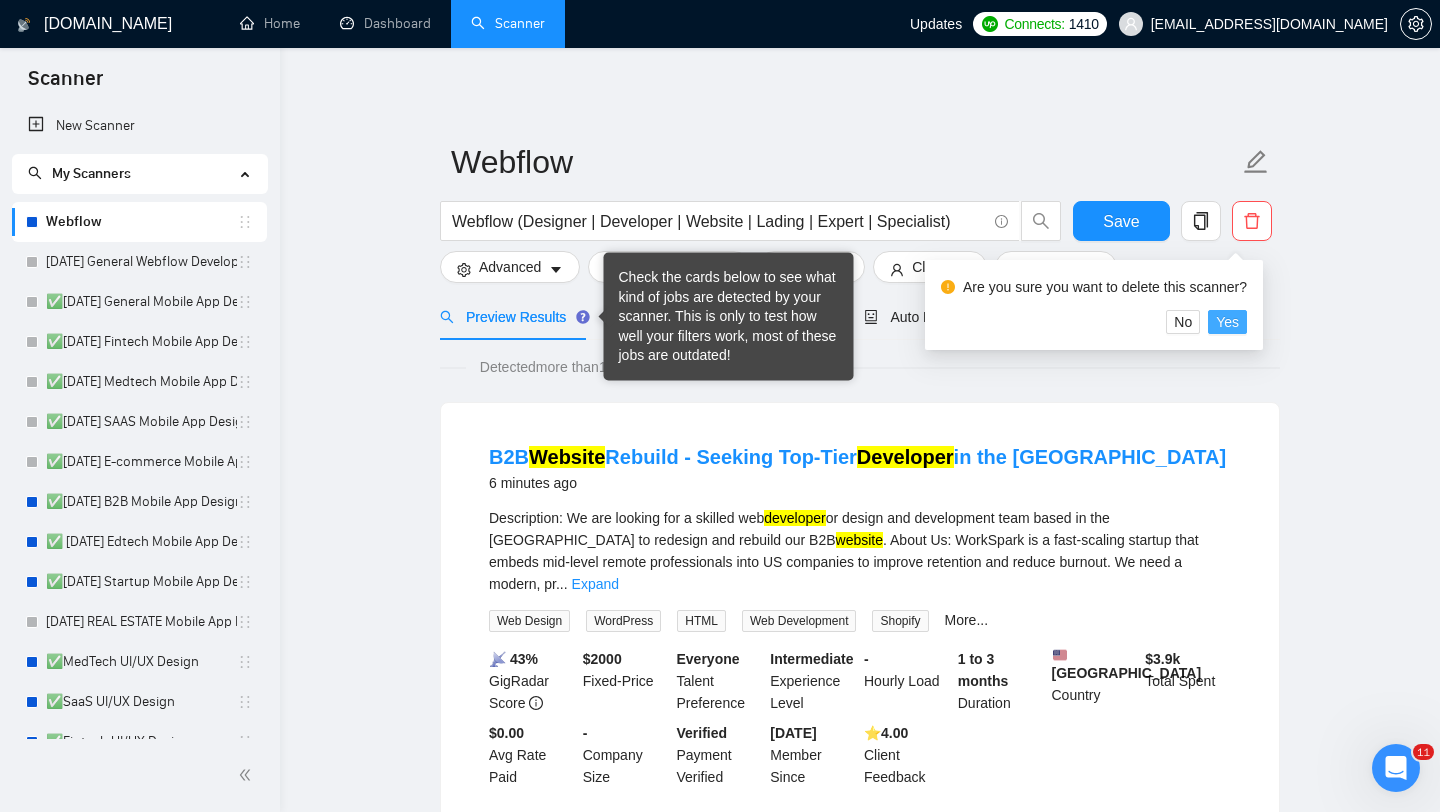 click on "Yes" at bounding box center [1227, 322] 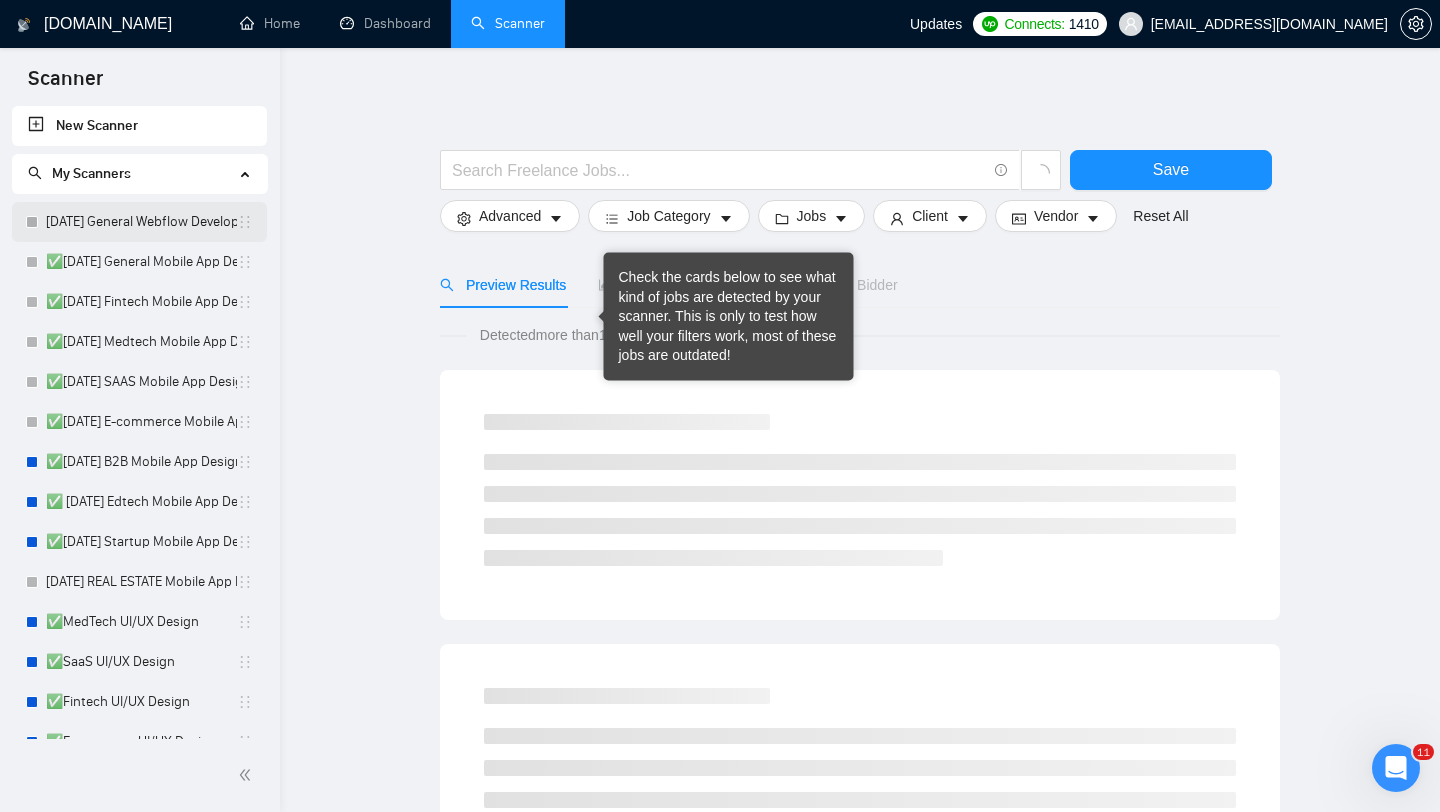 click on "[DATE] General Webflow Development" at bounding box center [141, 222] 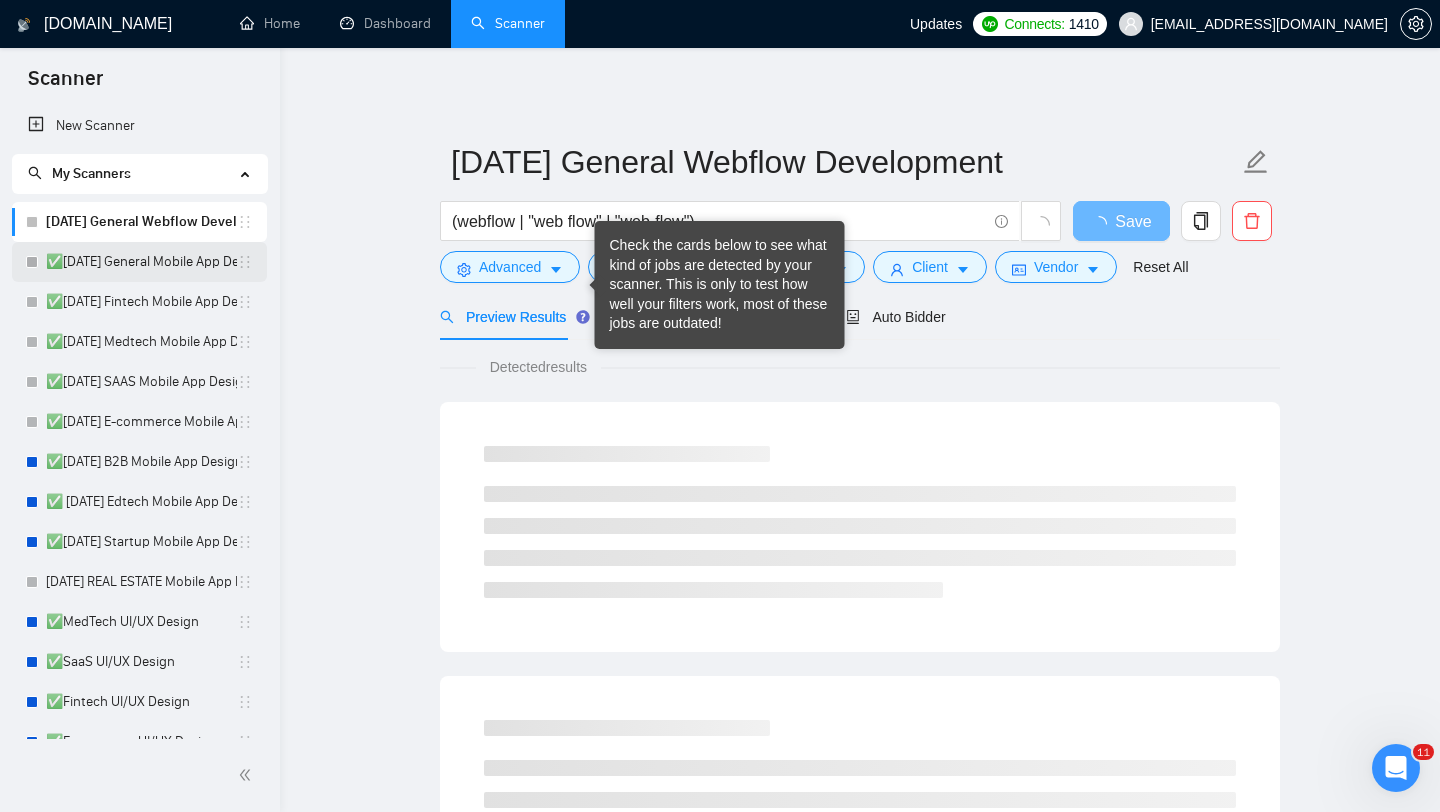 click on "✅[DATE] General Mobile App Design" at bounding box center [141, 262] 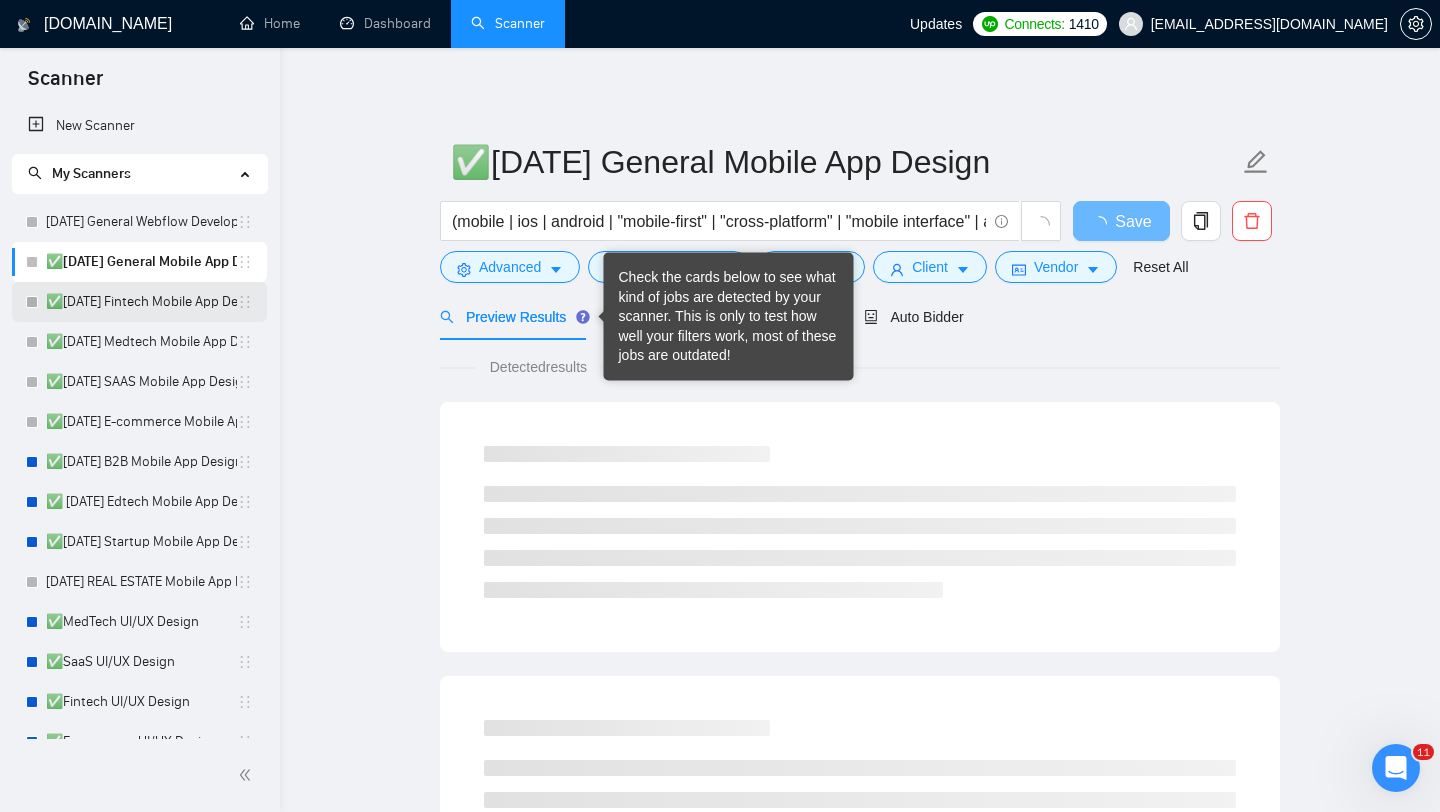 click on "✅[DATE] Fintech Mobile App Design" at bounding box center [141, 302] 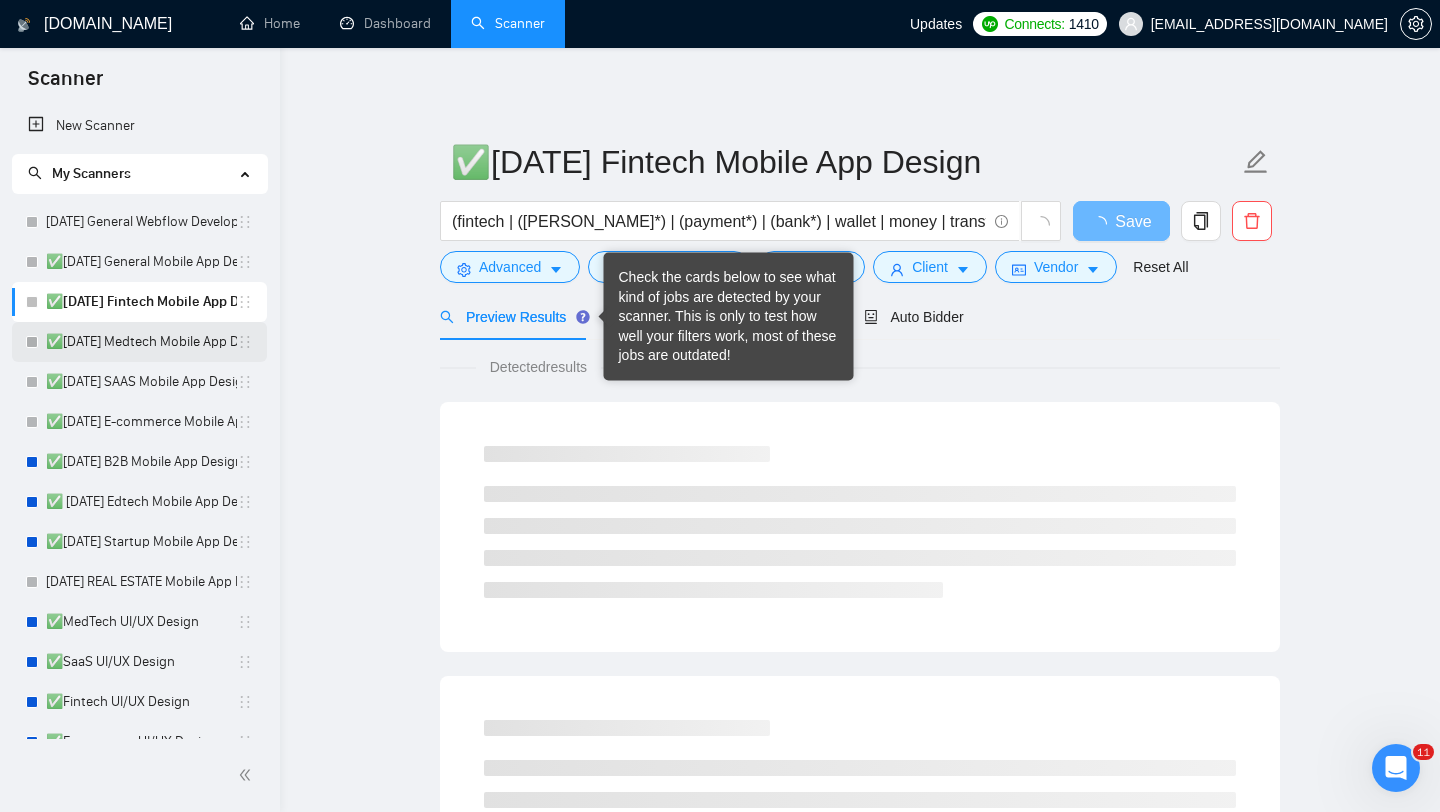 click on "✅[DATE] Medtech Mobile App Design" at bounding box center (141, 342) 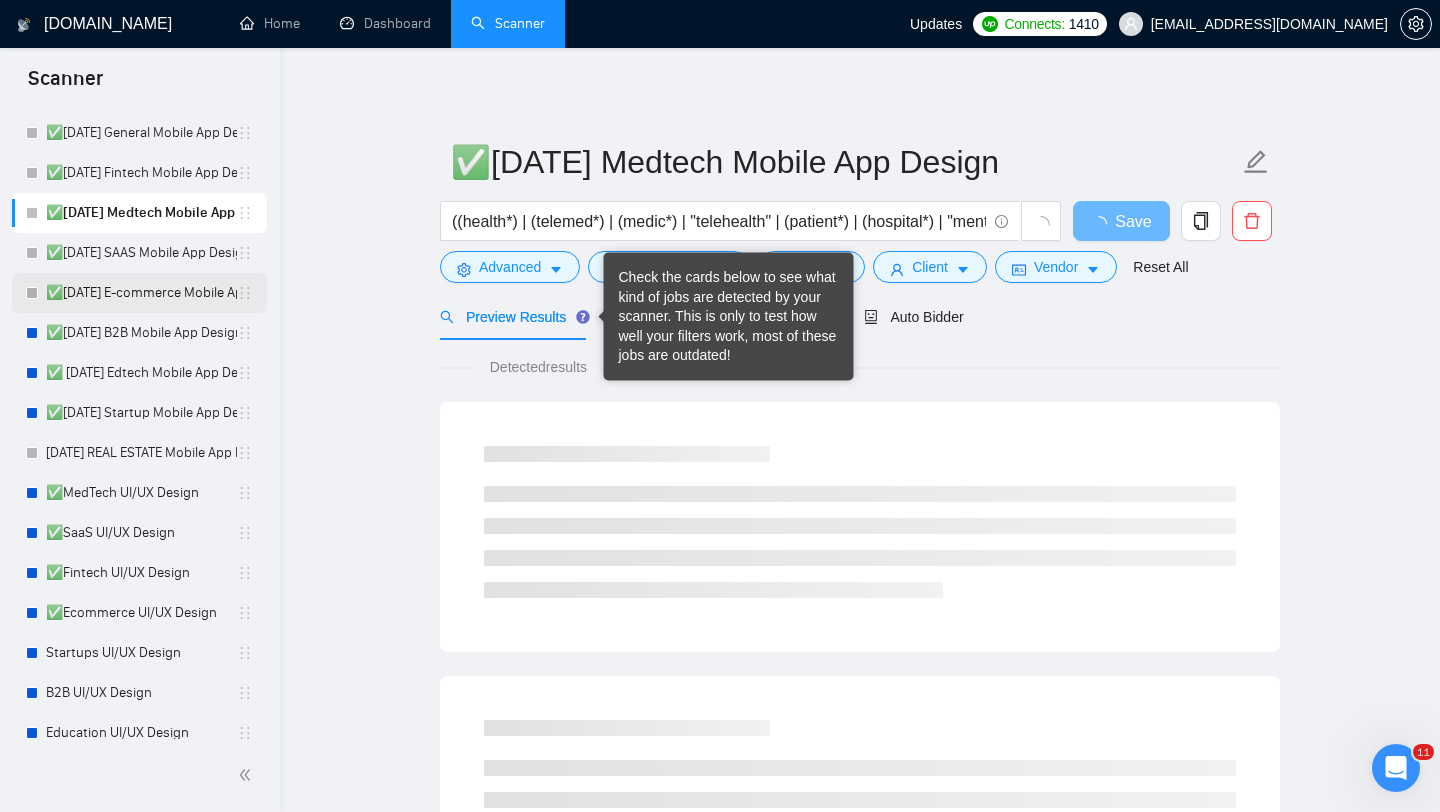 scroll, scrollTop: 178, scrollLeft: 0, axis: vertical 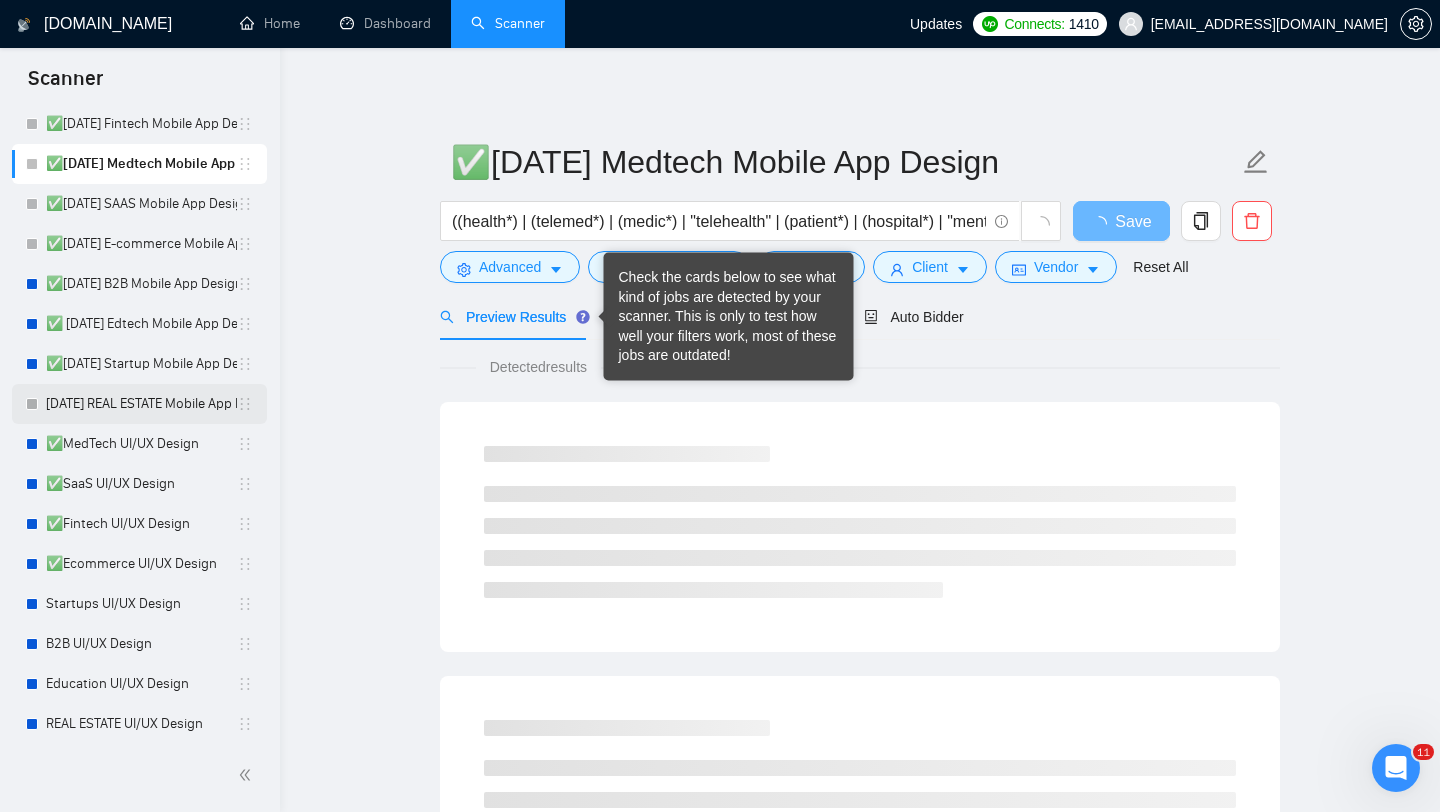 click on "[DATE] REAL ESTATE Mobile App Design" at bounding box center [141, 404] 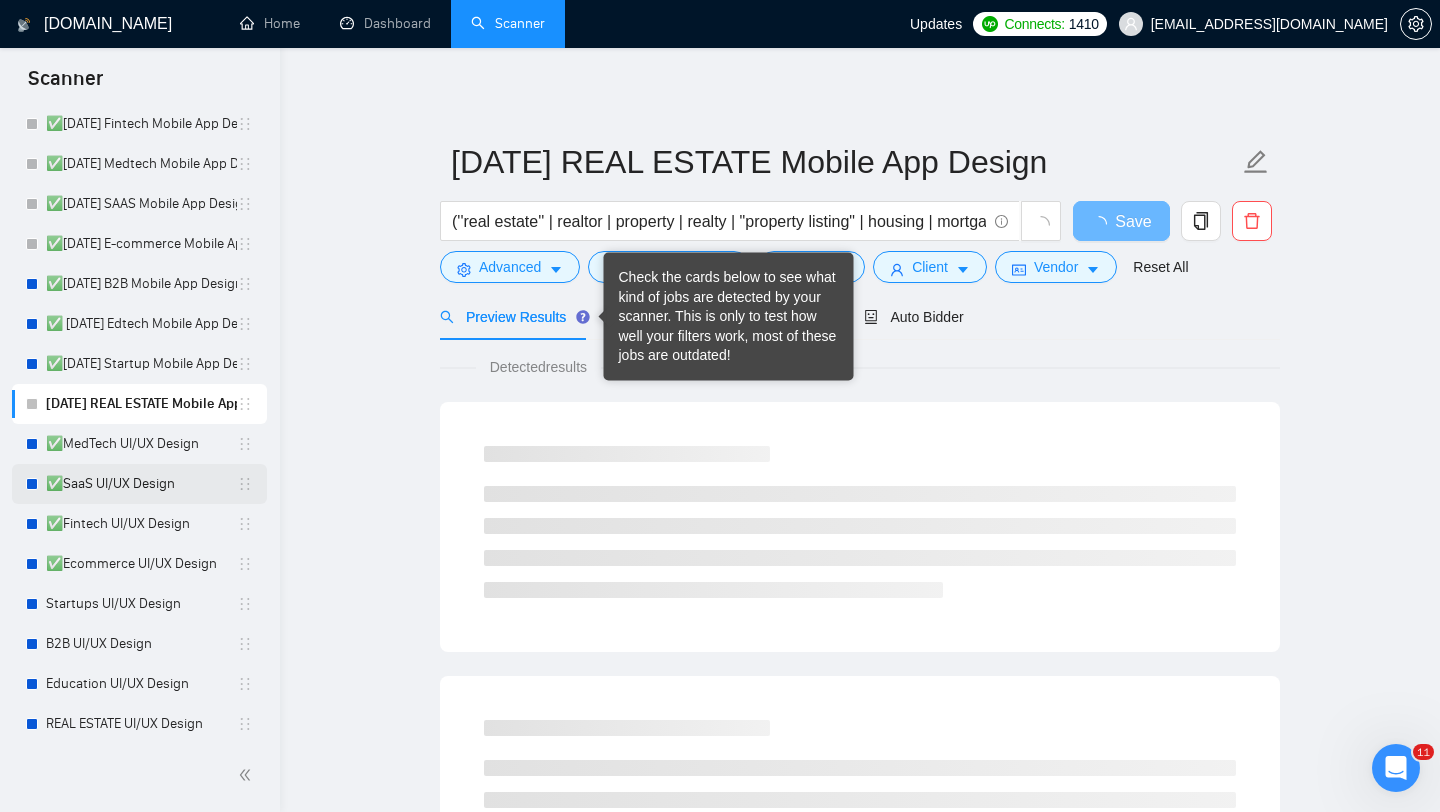 scroll, scrollTop: 223, scrollLeft: 0, axis: vertical 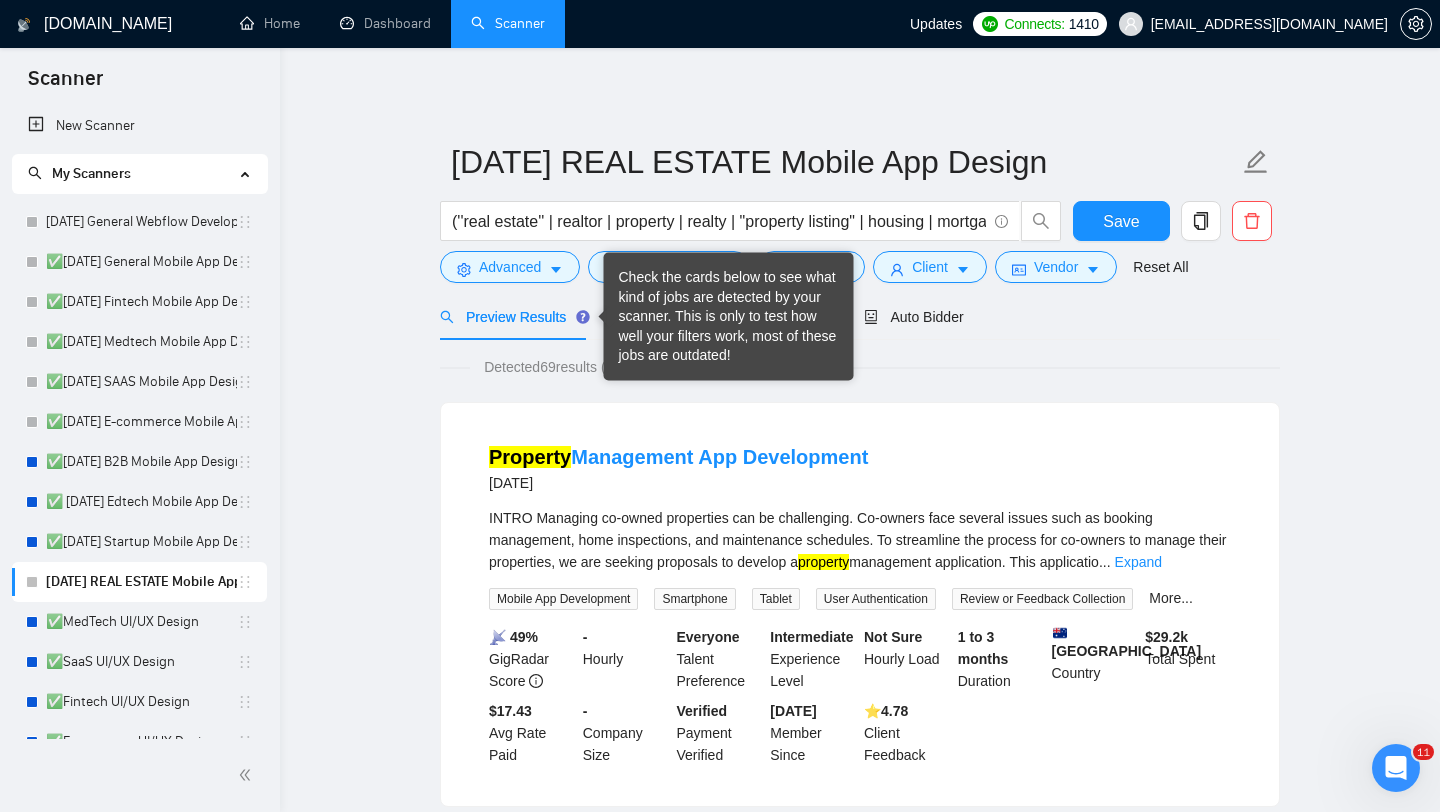 click on "Detected   69  results   (0.46 seconds)" at bounding box center [588, 367] 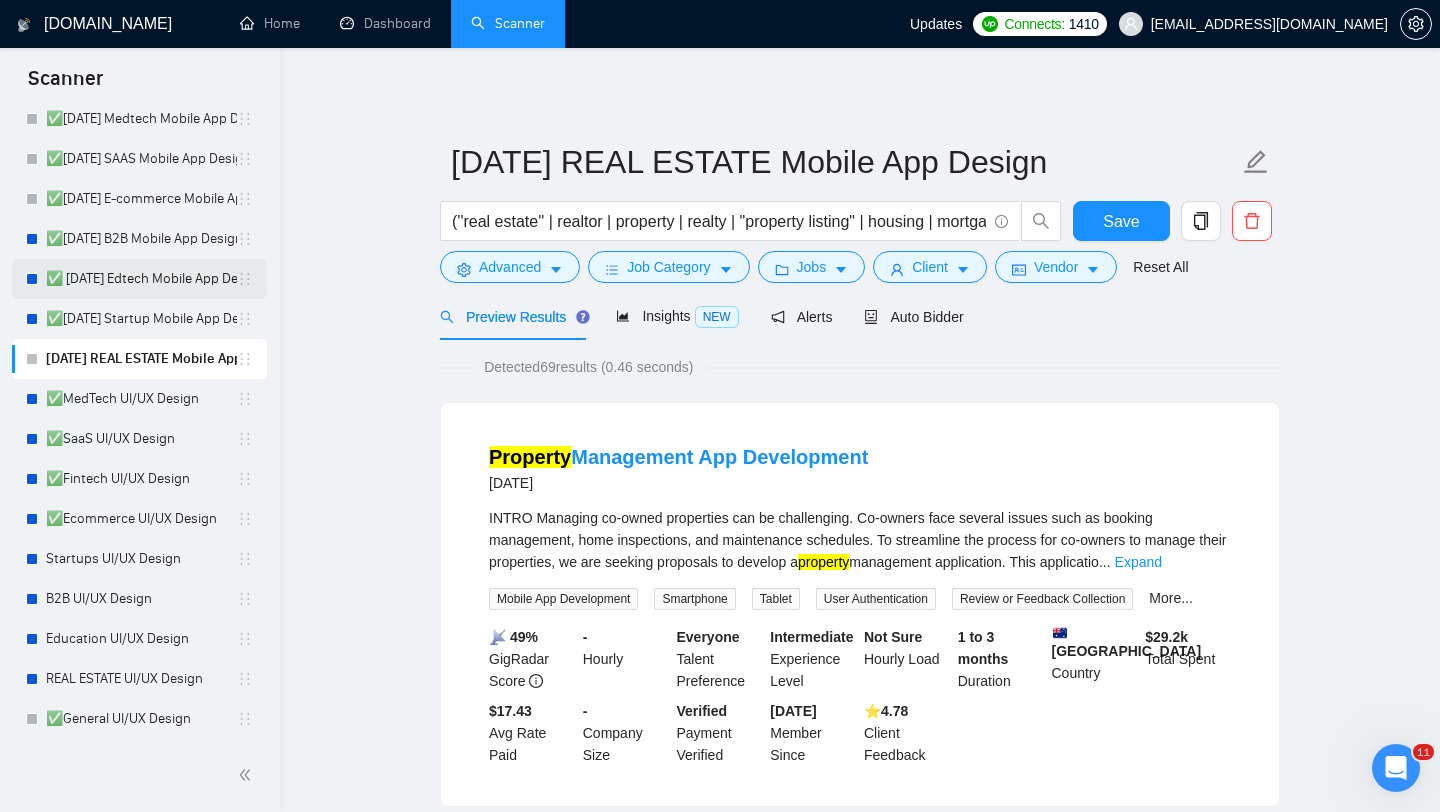 scroll, scrollTop: 0, scrollLeft: 0, axis: both 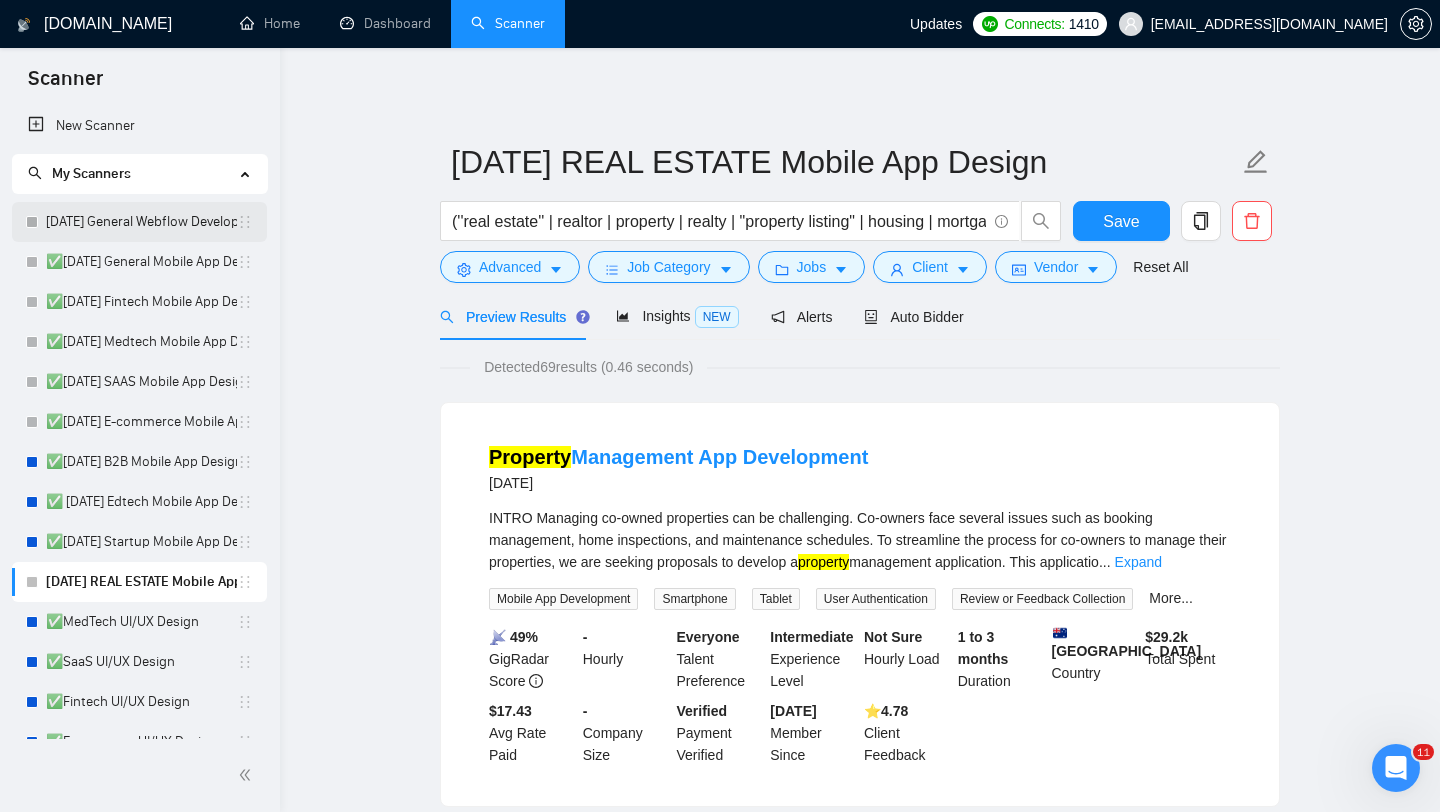 click on "[DATE] General Webflow Development" at bounding box center (141, 222) 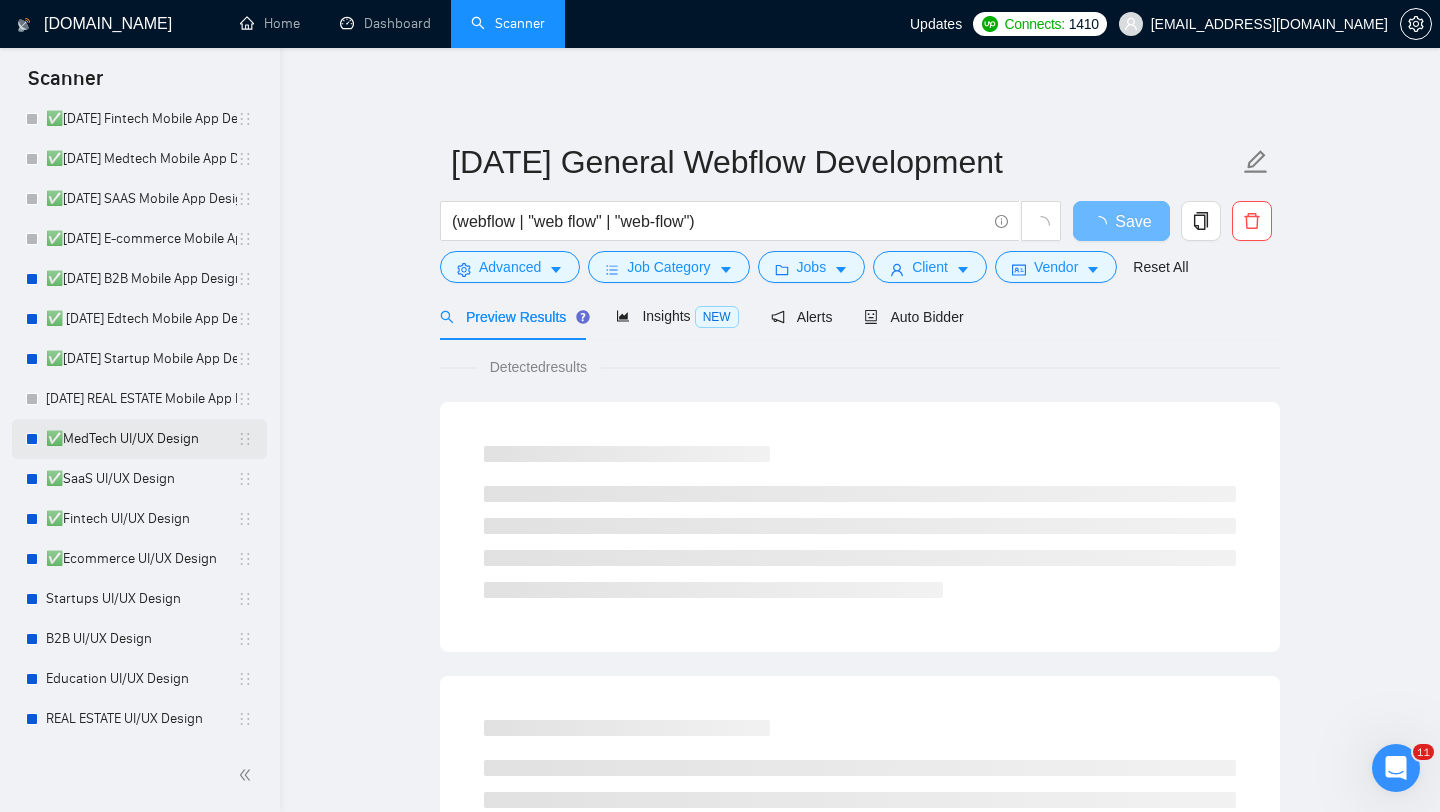 scroll, scrollTop: 223, scrollLeft: 0, axis: vertical 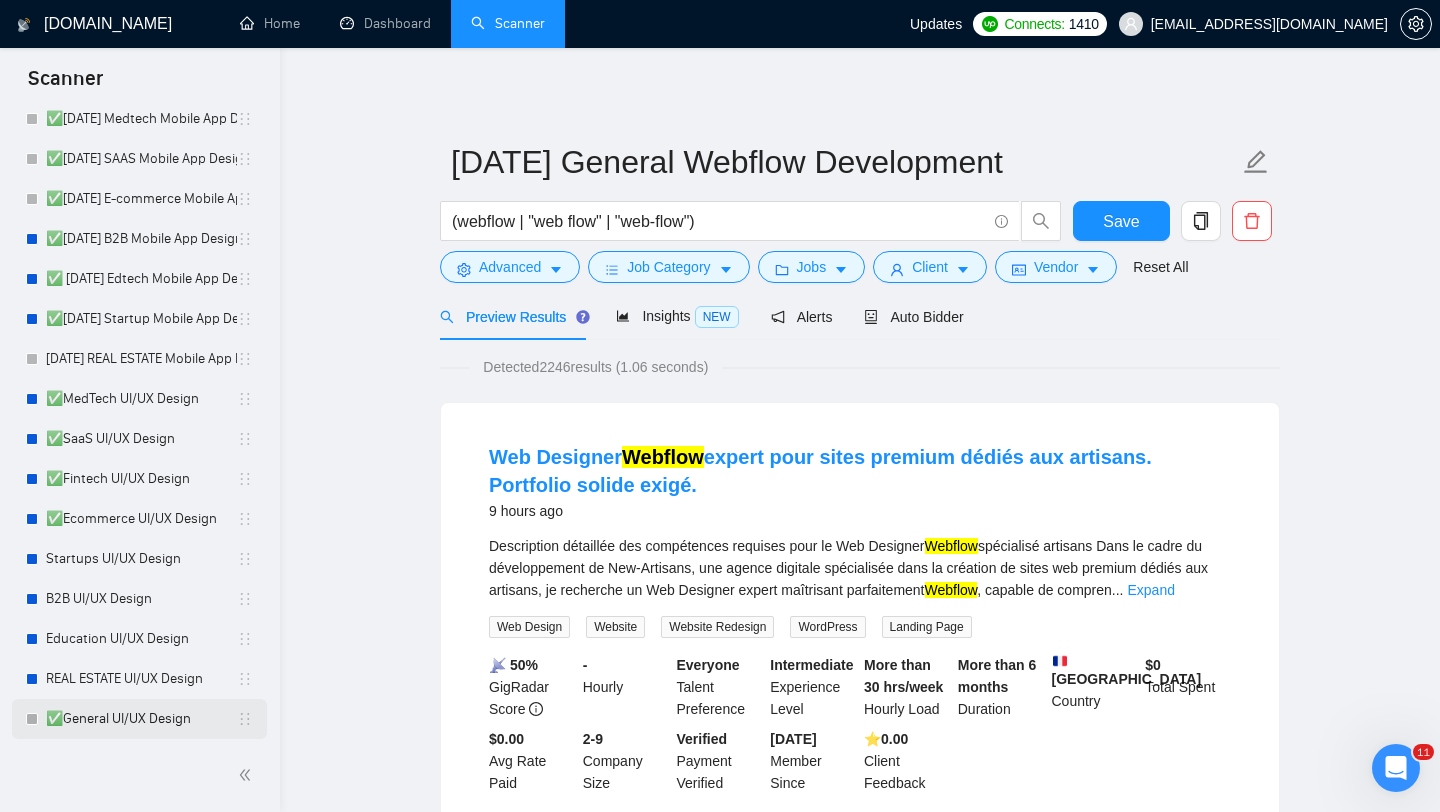 click on "✅General UI/UX Design" at bounding box center [141, 719] 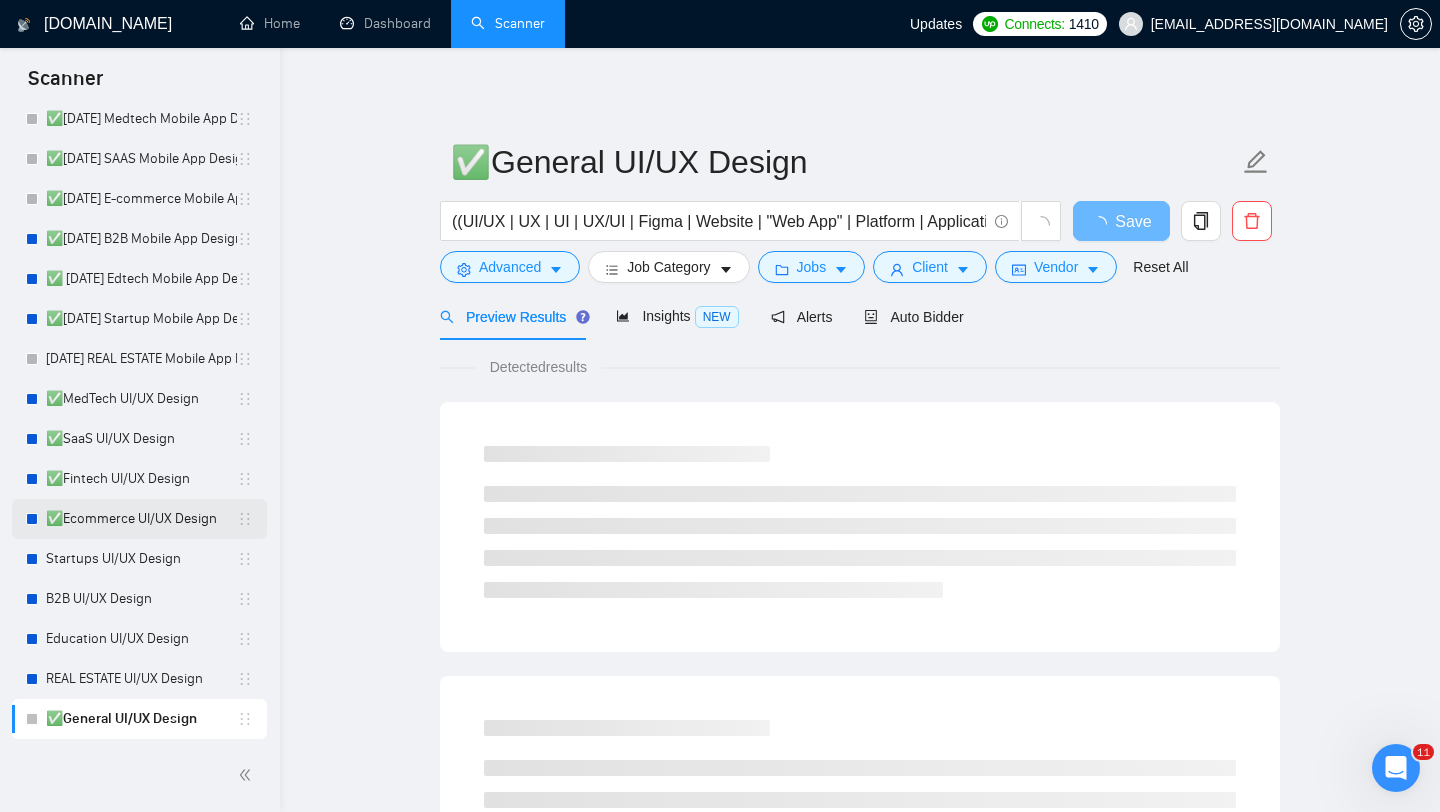 click on "✅Ecommerce UI/UX Design" at bounding box center [141, 519] 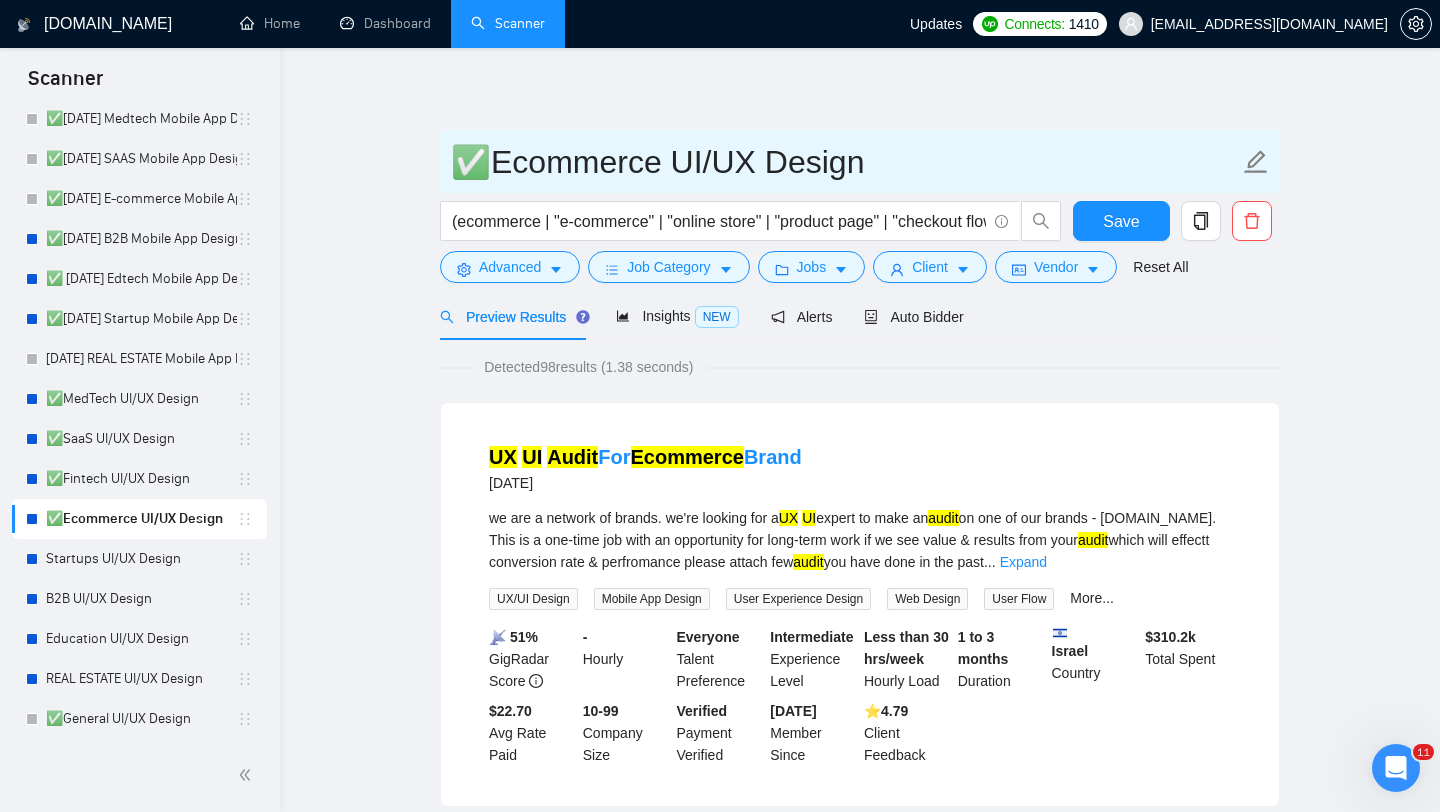 click on "✅Ecommerce UI/UX Design" at bounding box center [845, 162] 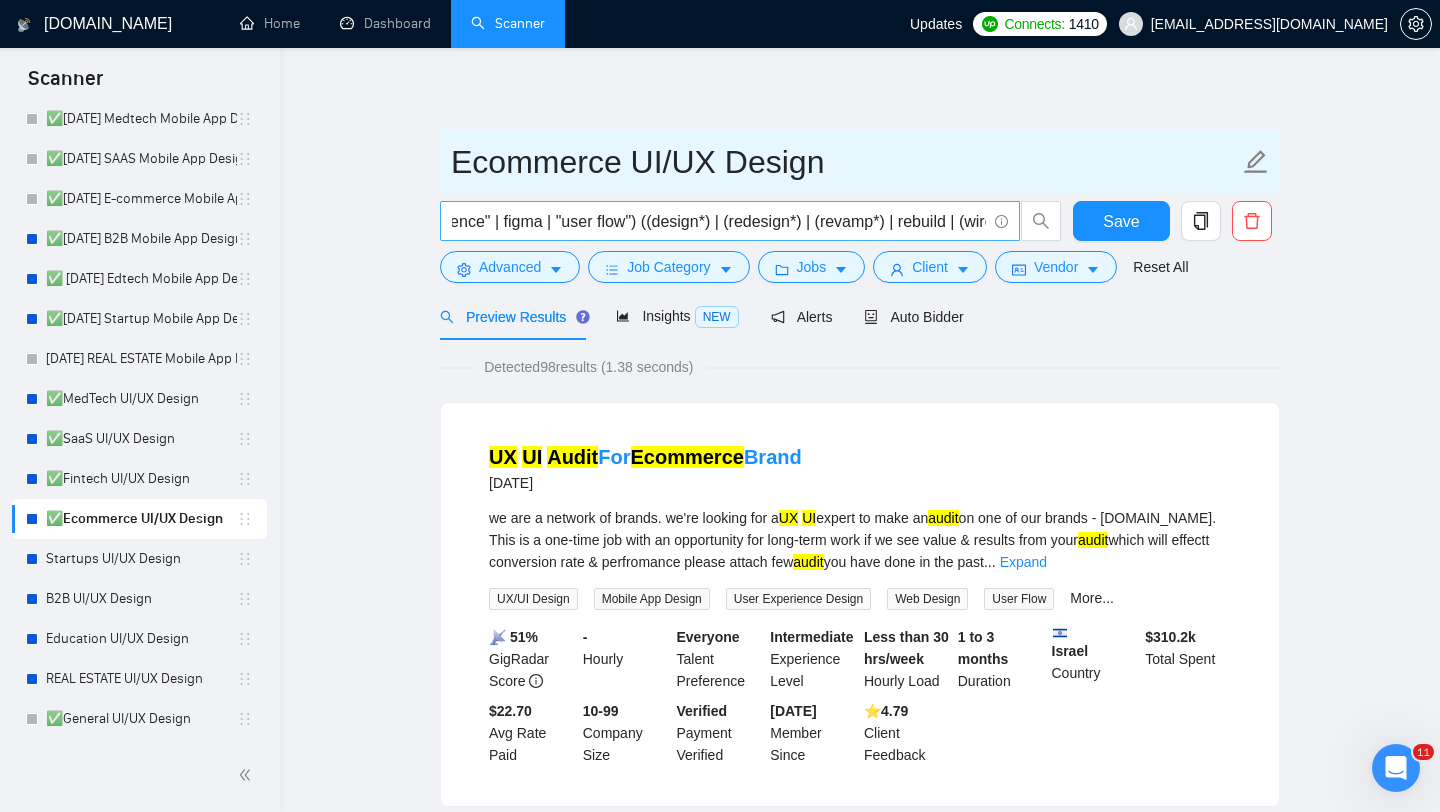 scroll, scrollTop: 0, scrollLeft: 1740, axis: horizontal 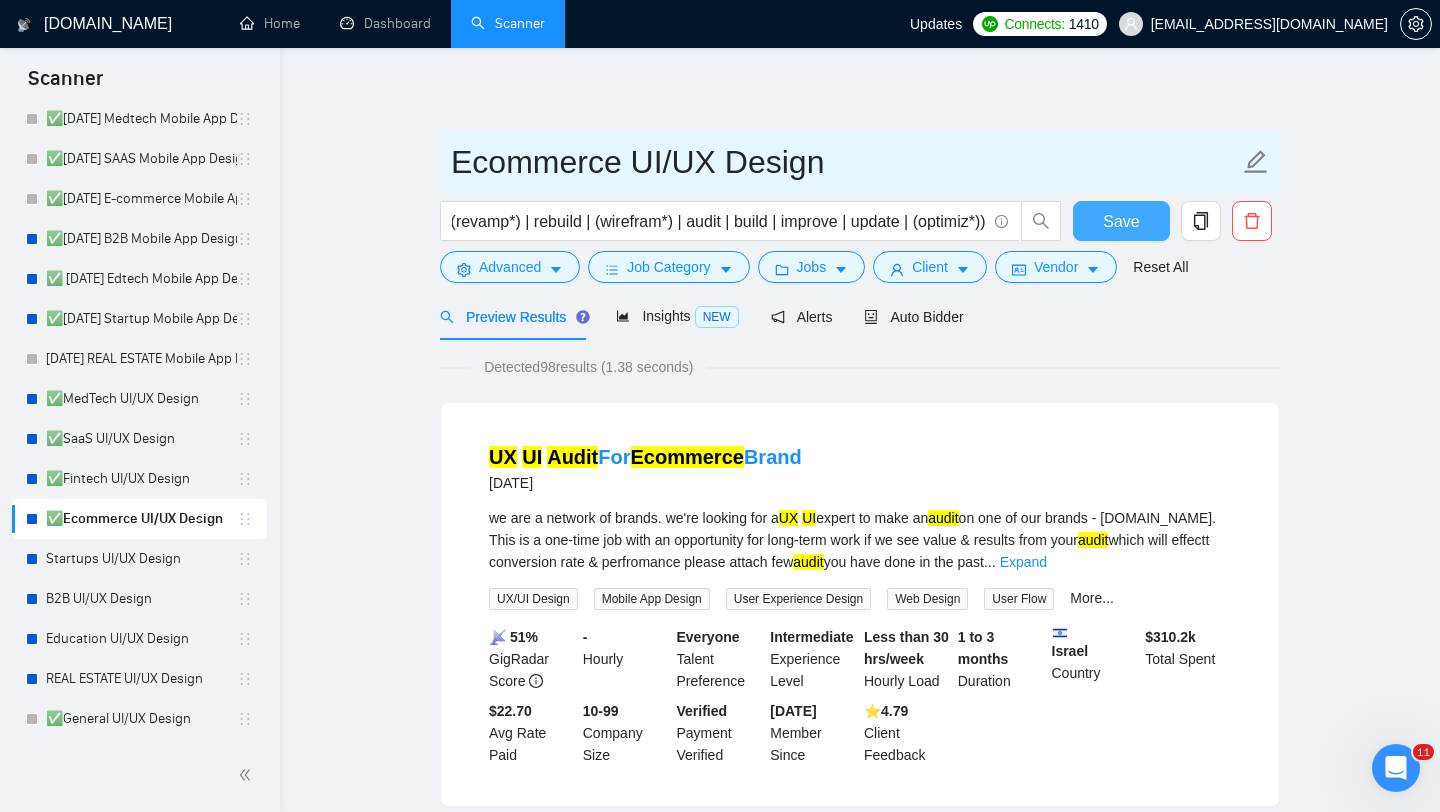 type on "Ecommerce UI/UX Design" 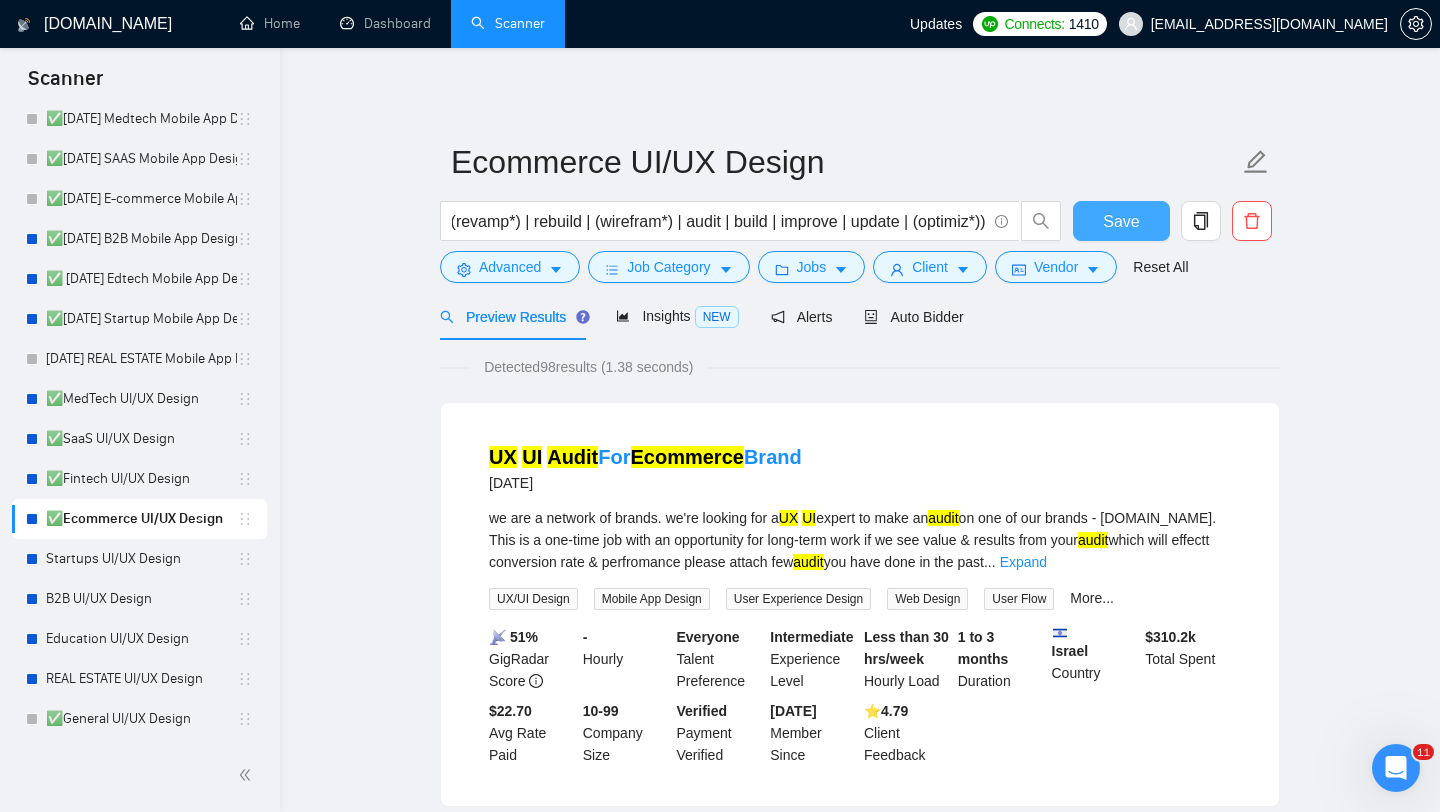click on "Save" at bounding box center (1121, 221) 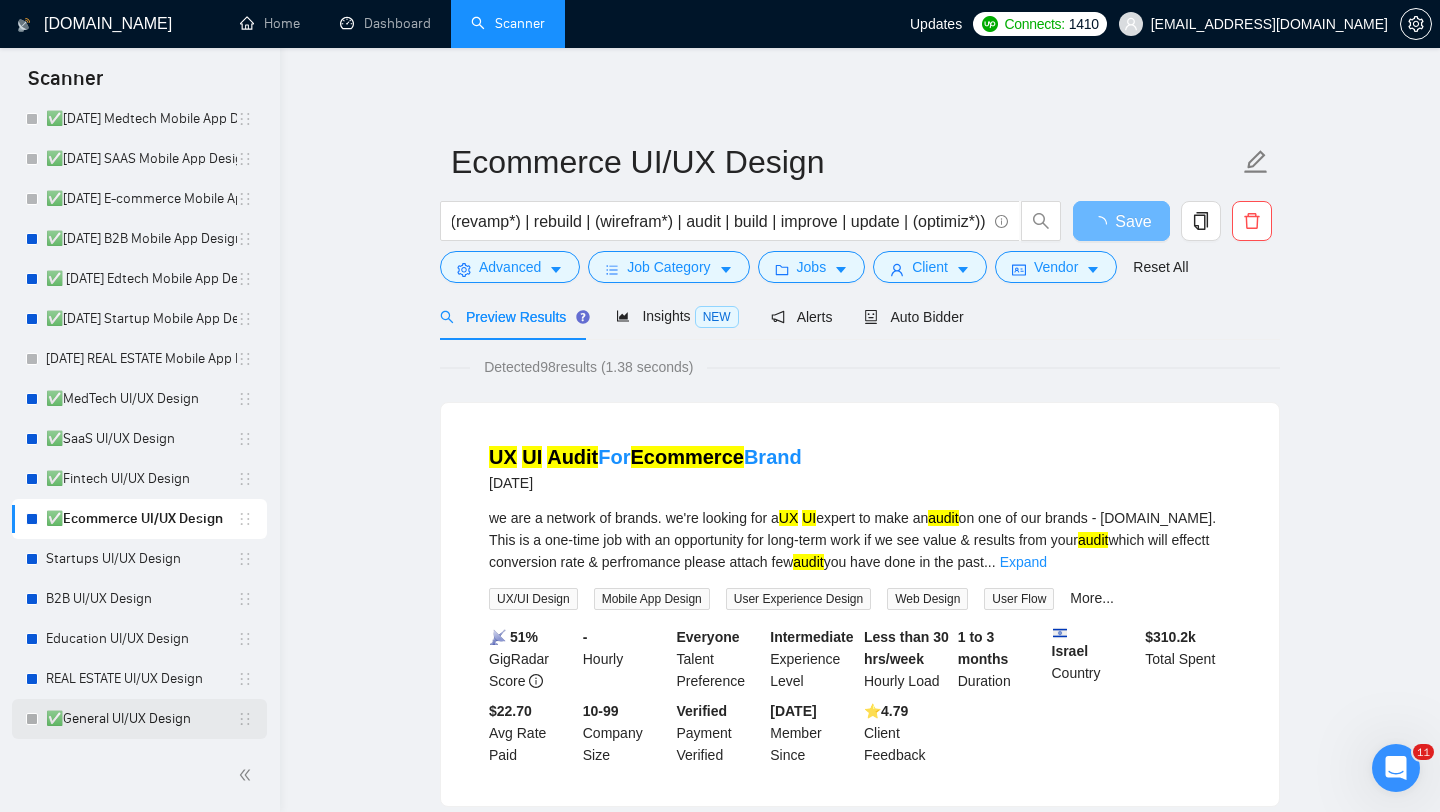 click on "✅General UI/UX Design" at bounding box center (141, 719) 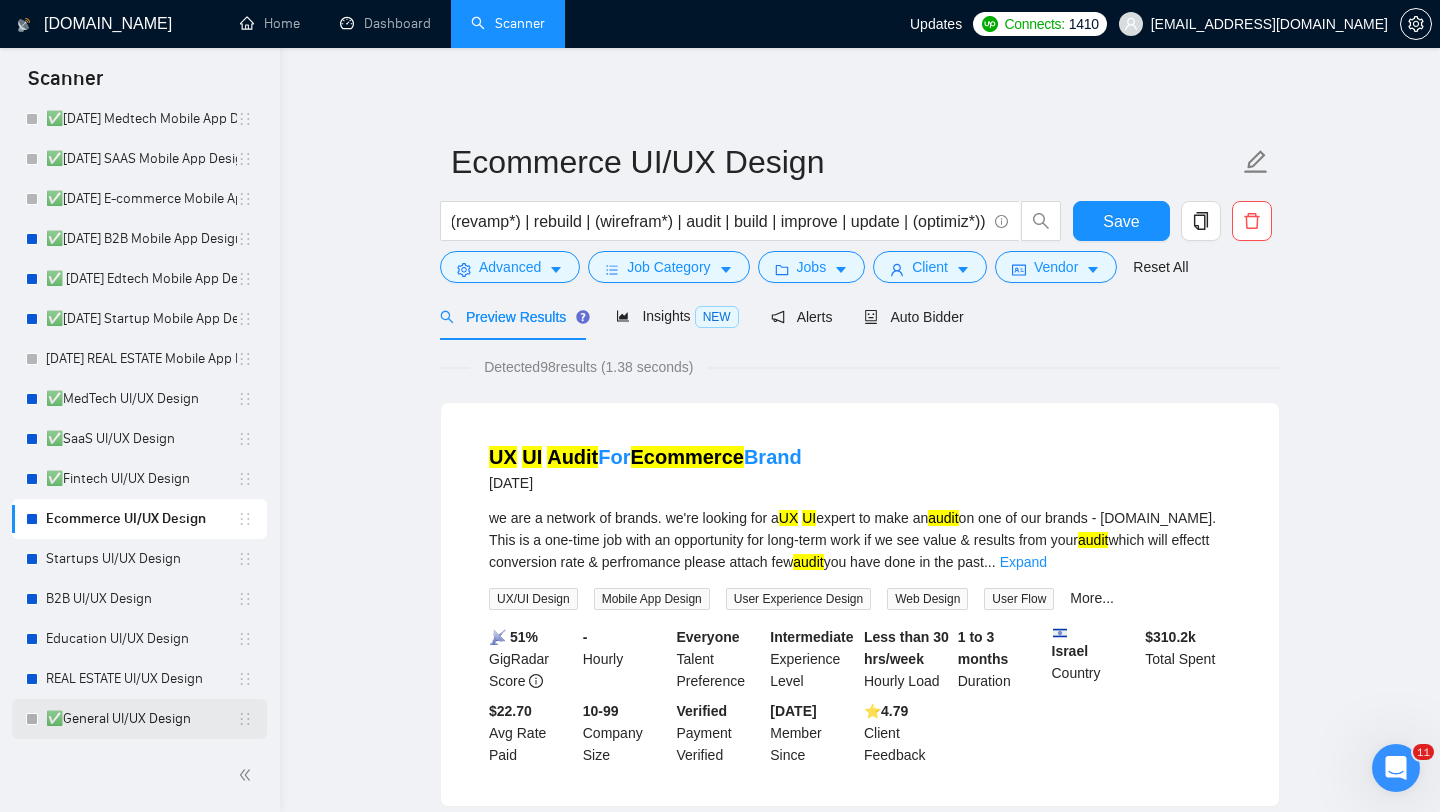 click on "✅General UI/UX Design" at bounding box center (141, 719) 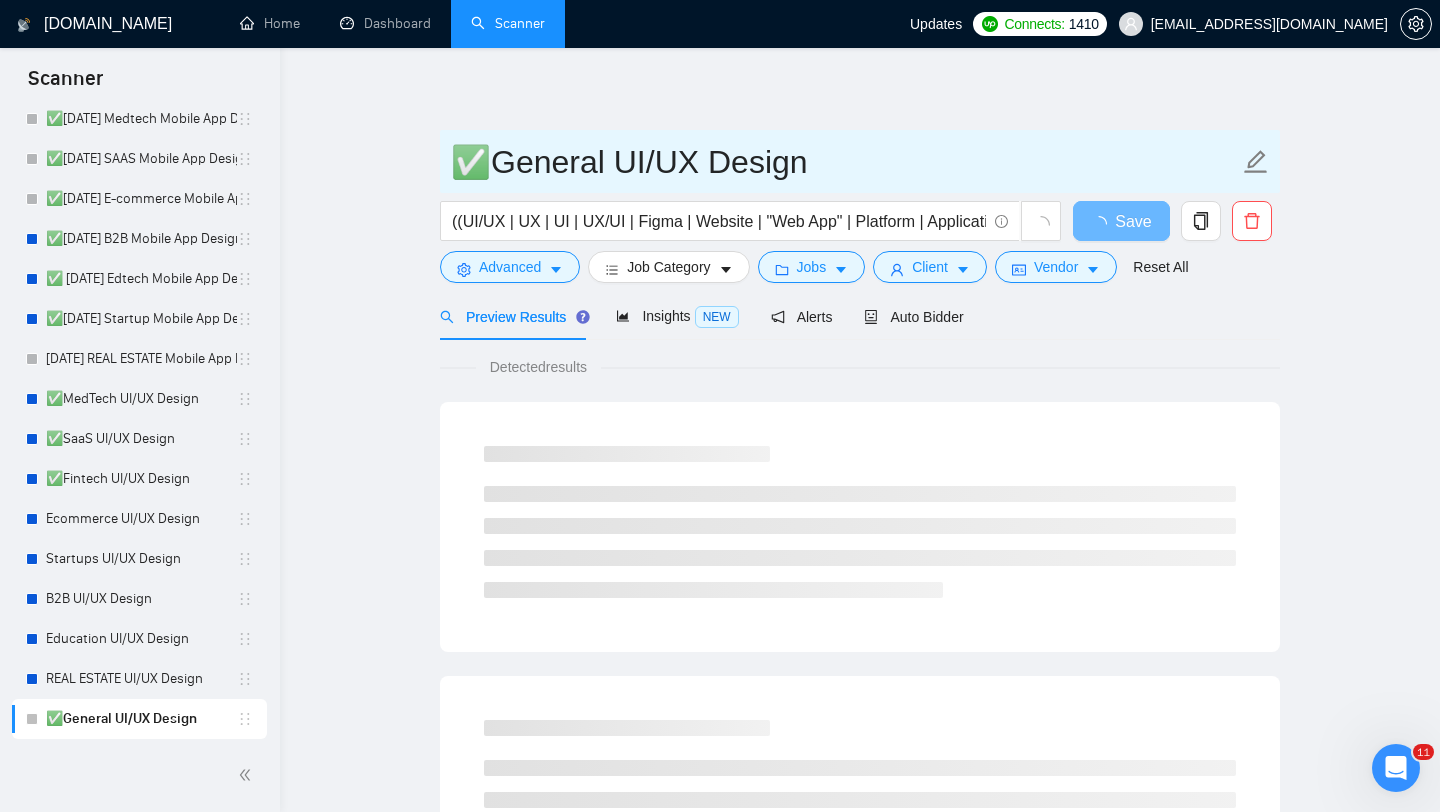 click on "✅General UI/UX Design" at bounding box center (845, 162) 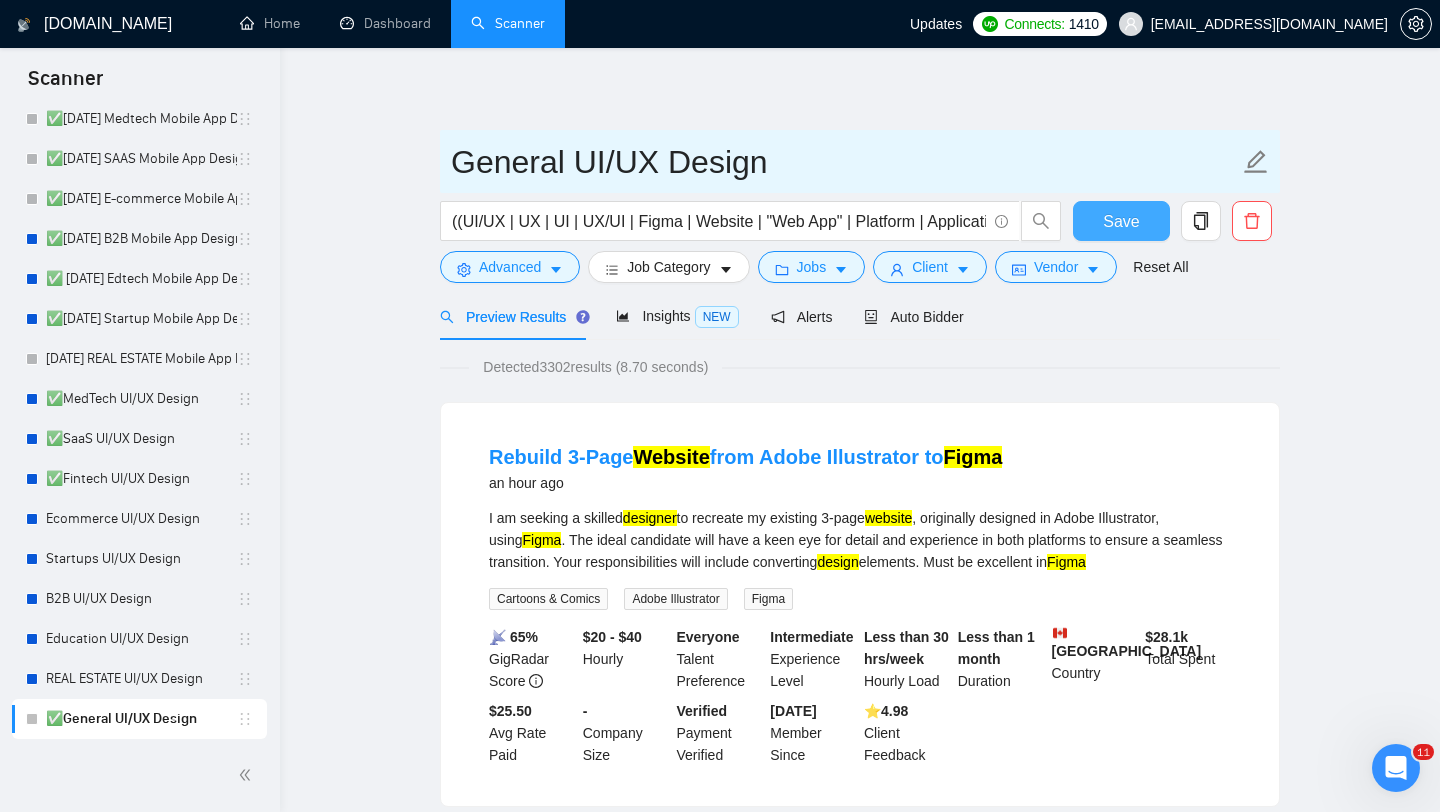 type on "General UI/UX Design" 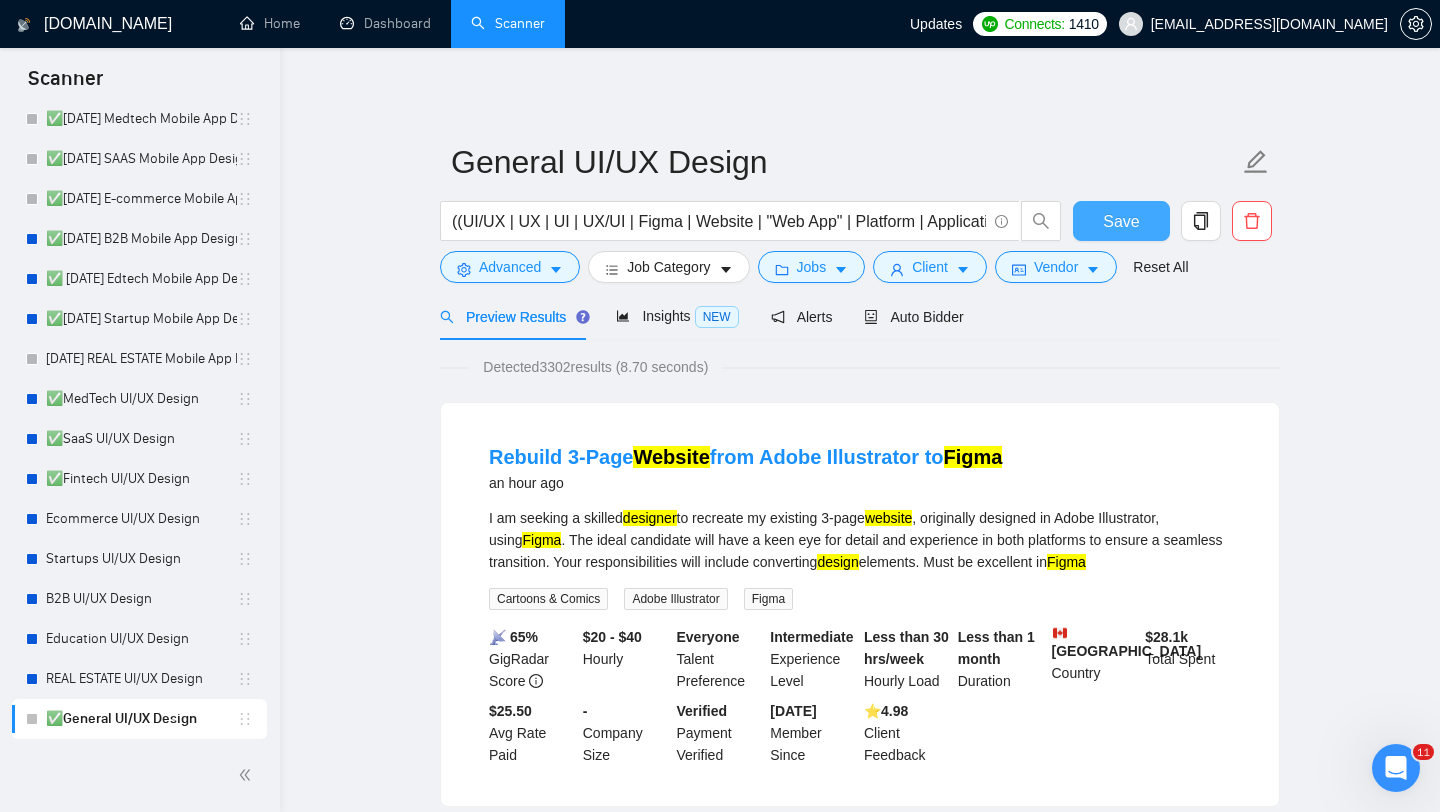 click on "Save" at bounding box center (1121, 221) 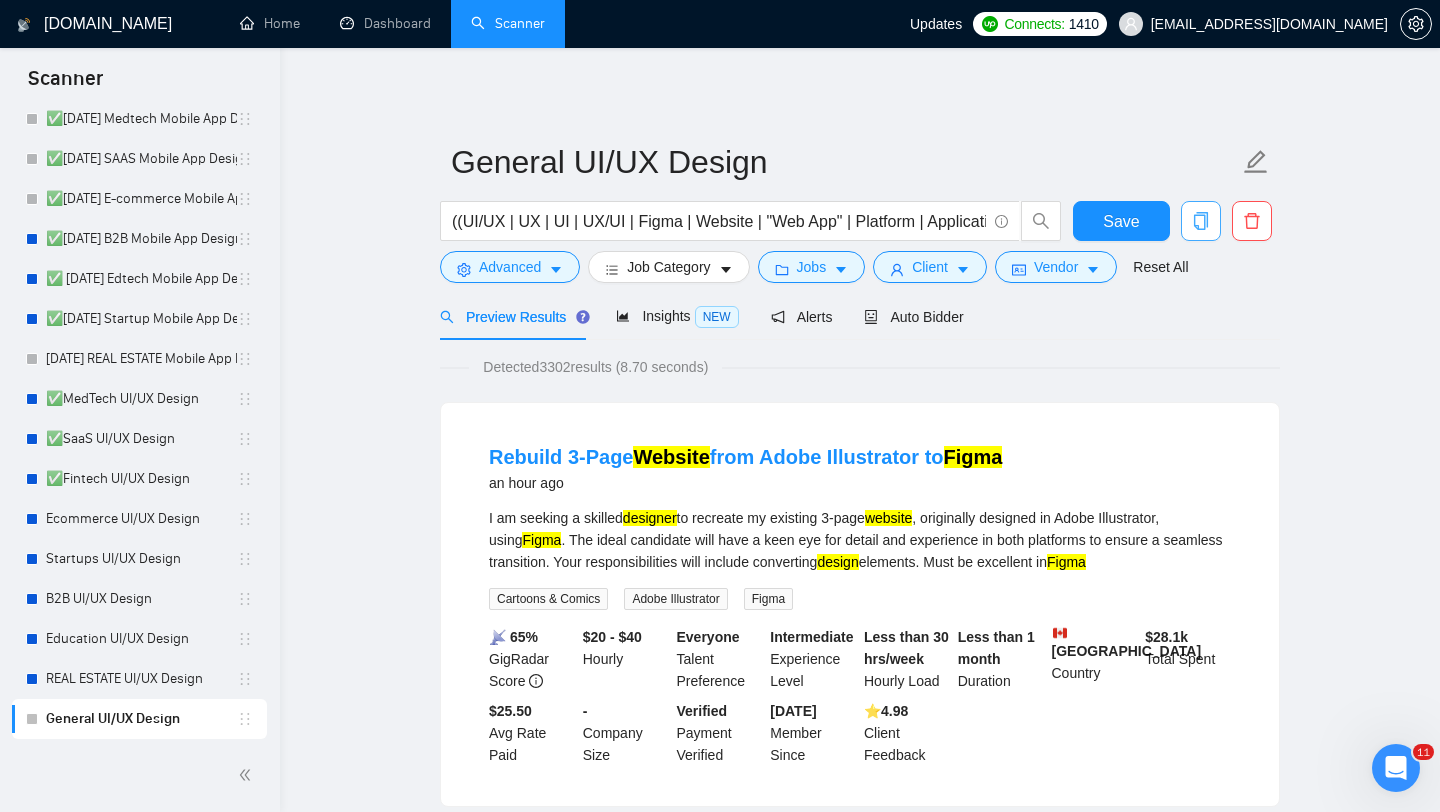 click at bounding box center (1201, 221) 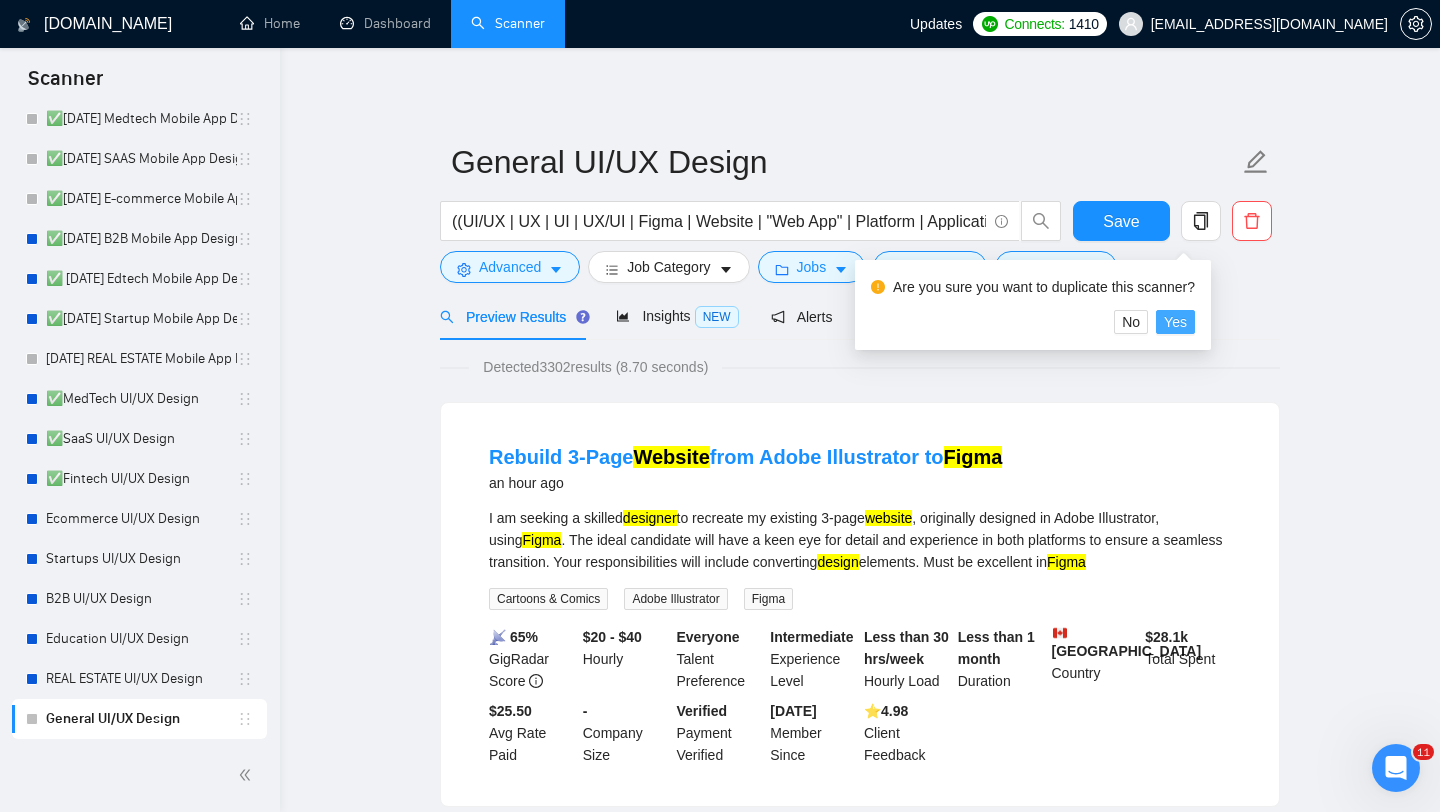 click on "Yes" at bounding box center (1175, 322) 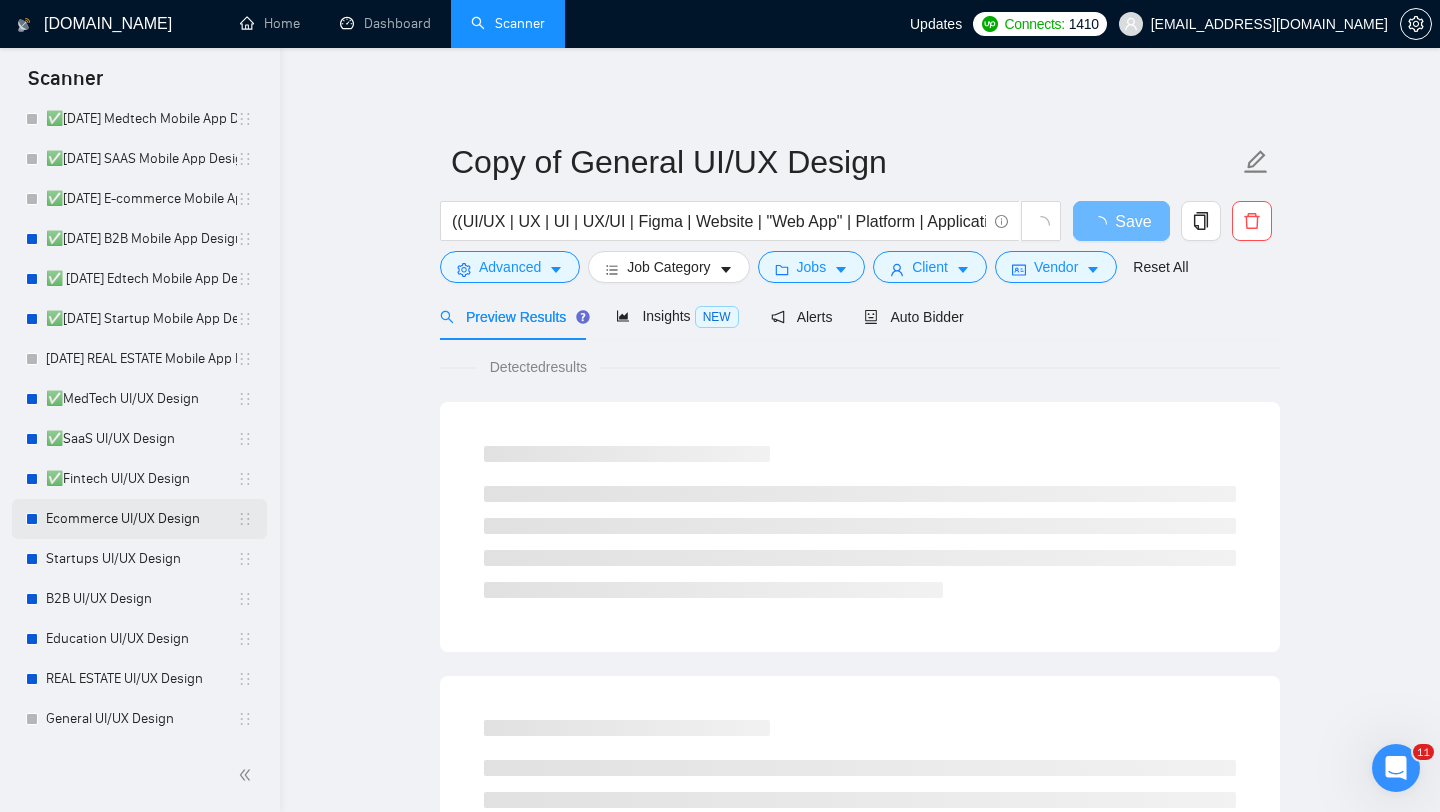 scroll, scrollTop: 263, scrollLeft: 0, axis: vertical 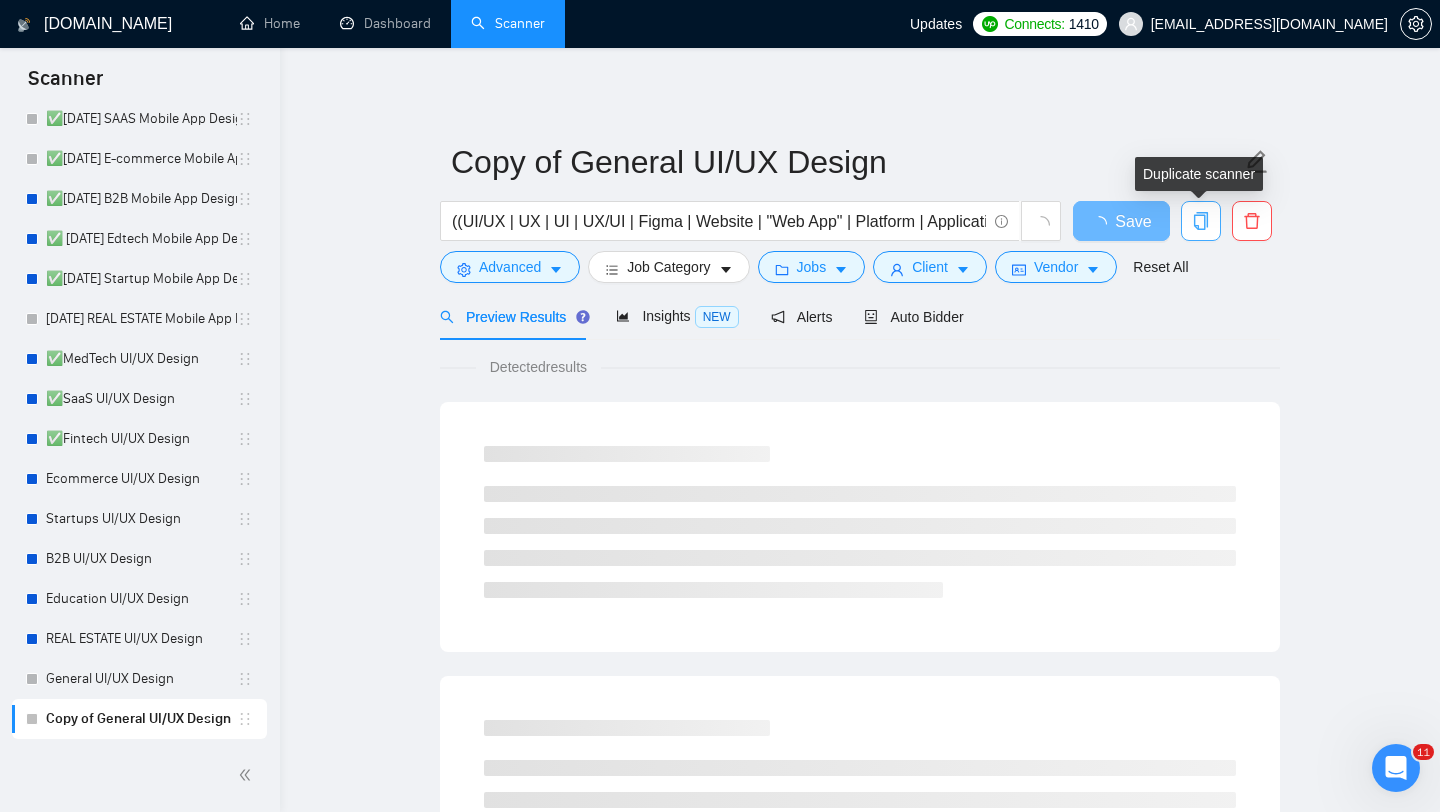 click at bounding box center (1201, 221) 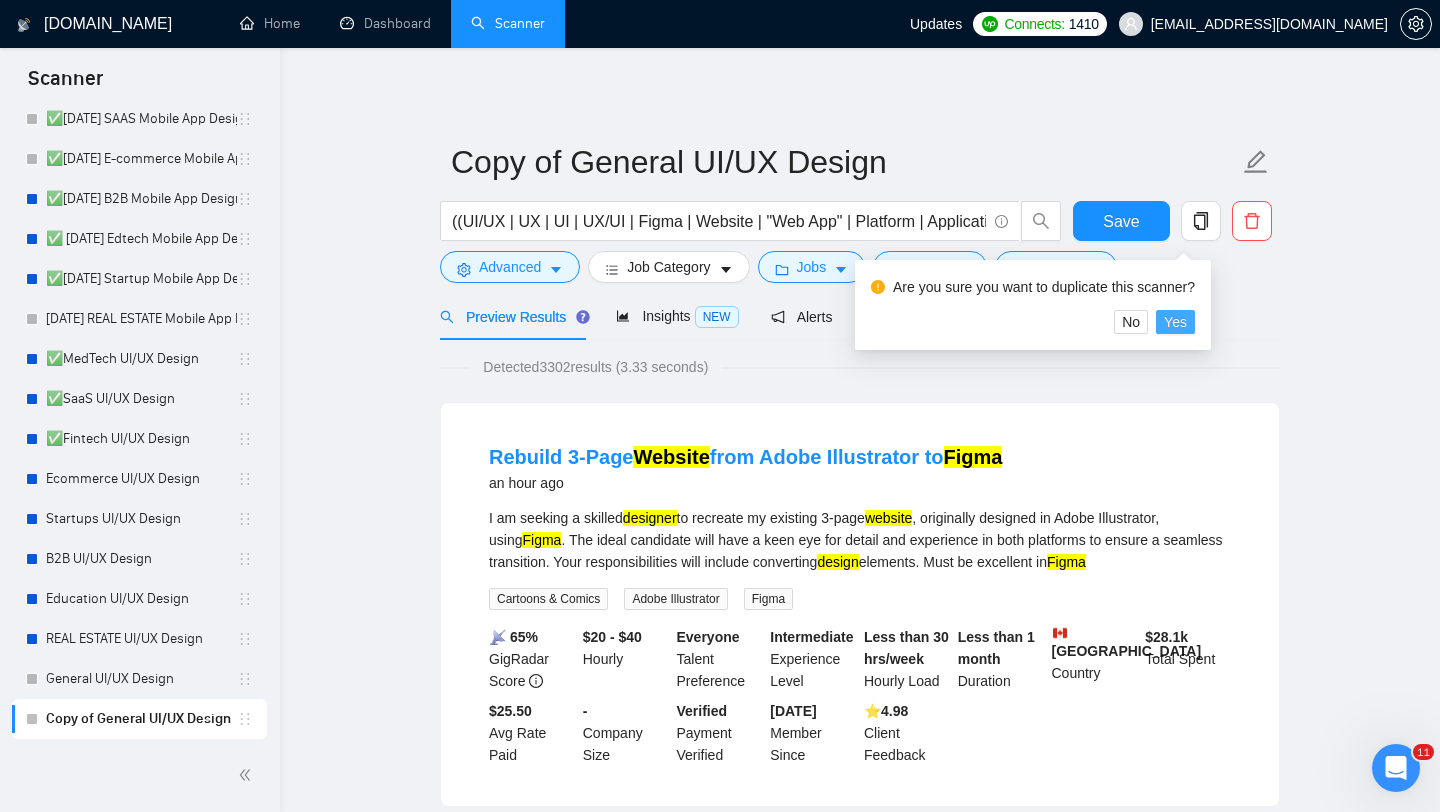 click on "Yes" at bounding box center [1175, 322] 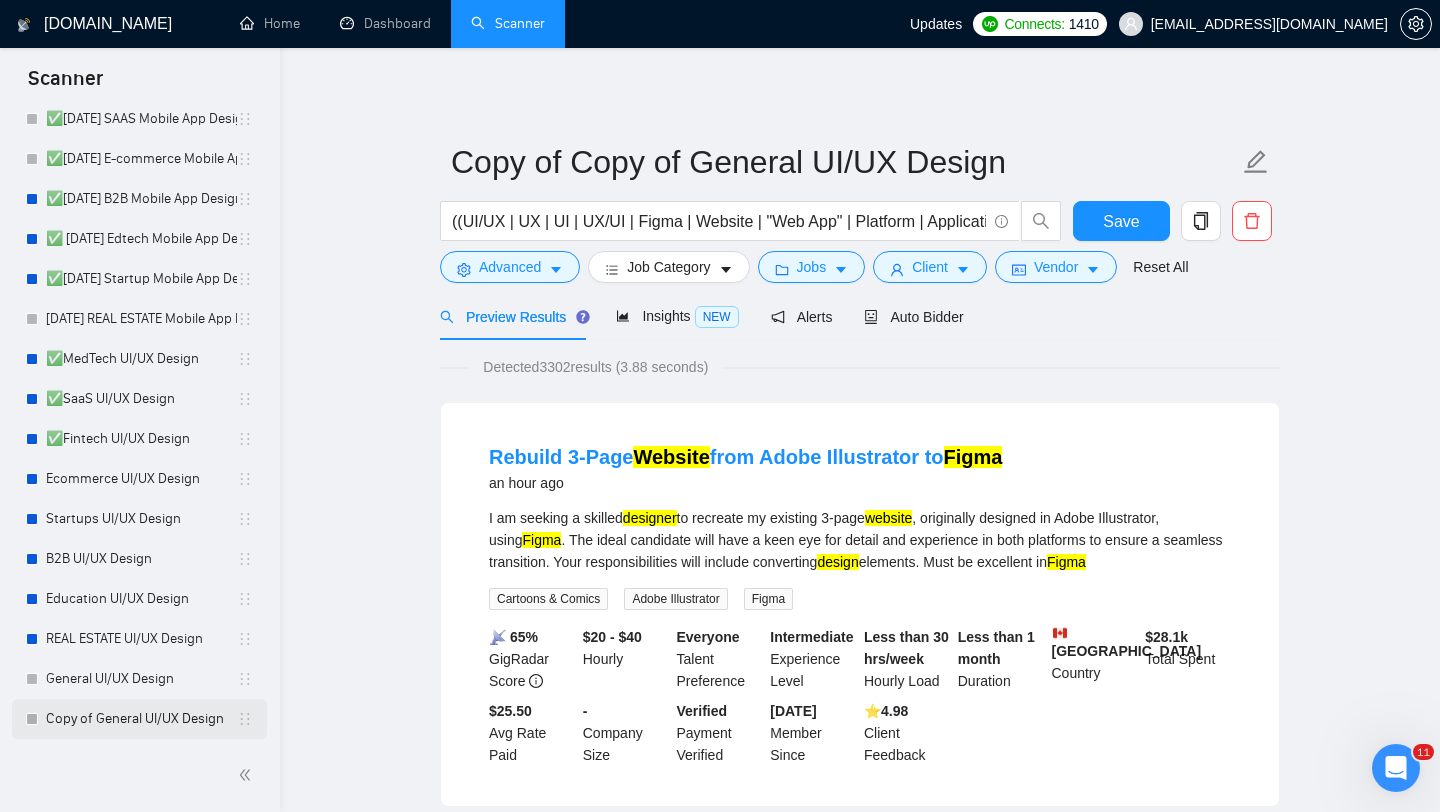 click on "Copy of General UI/UX Design" at bounding box center [141, 719] 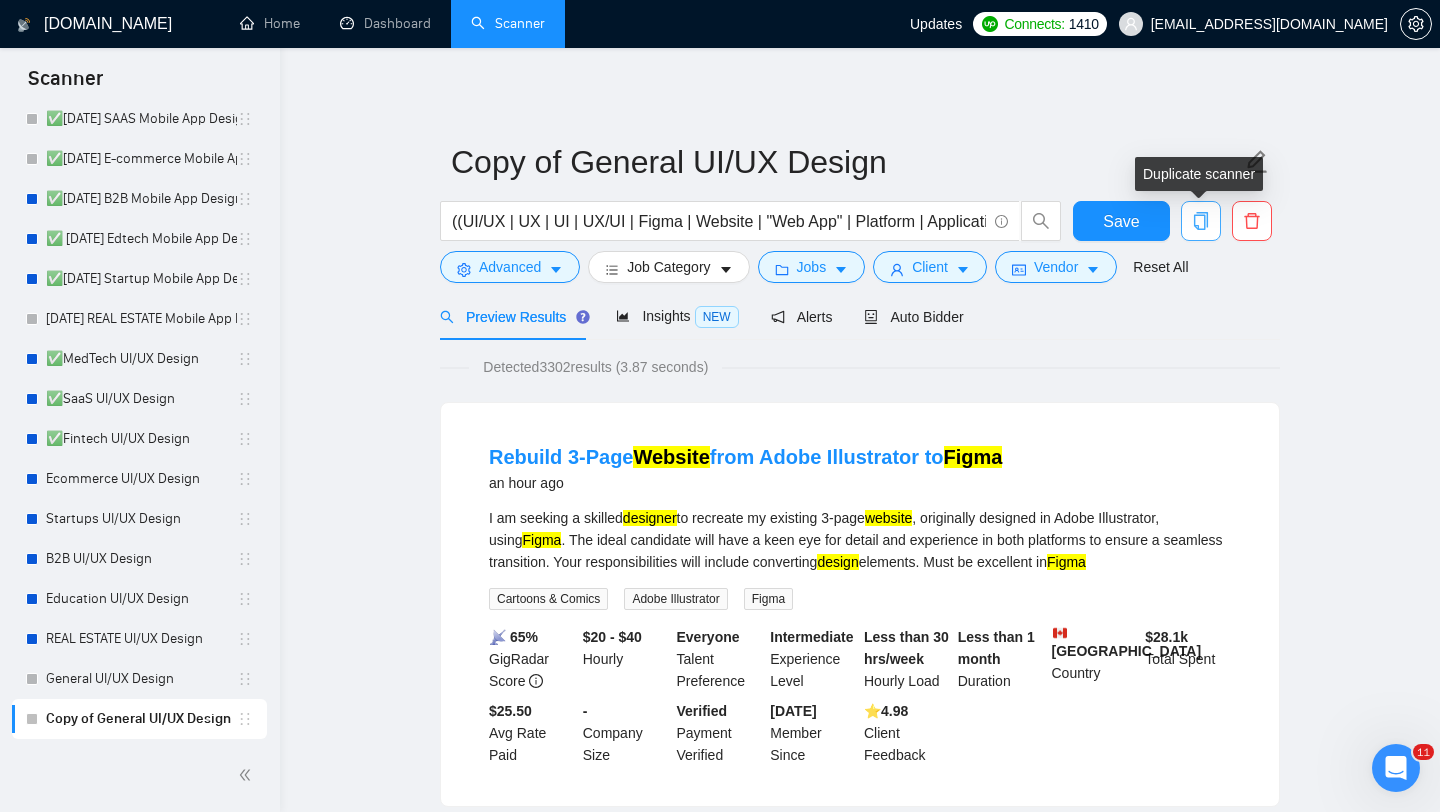 click at bounding box center [1201, 221] 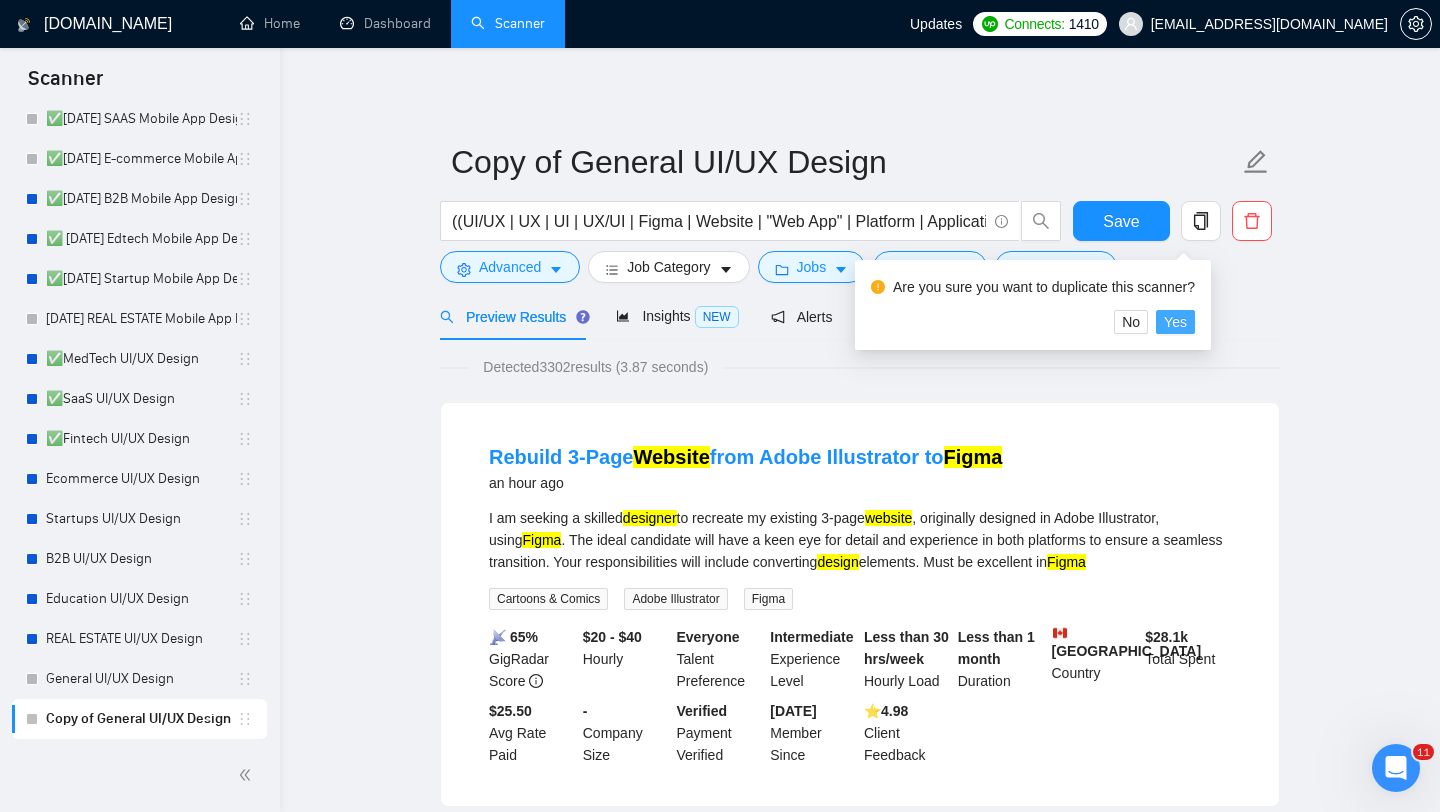 click on "Yes" at bounding box center (1175, 322) 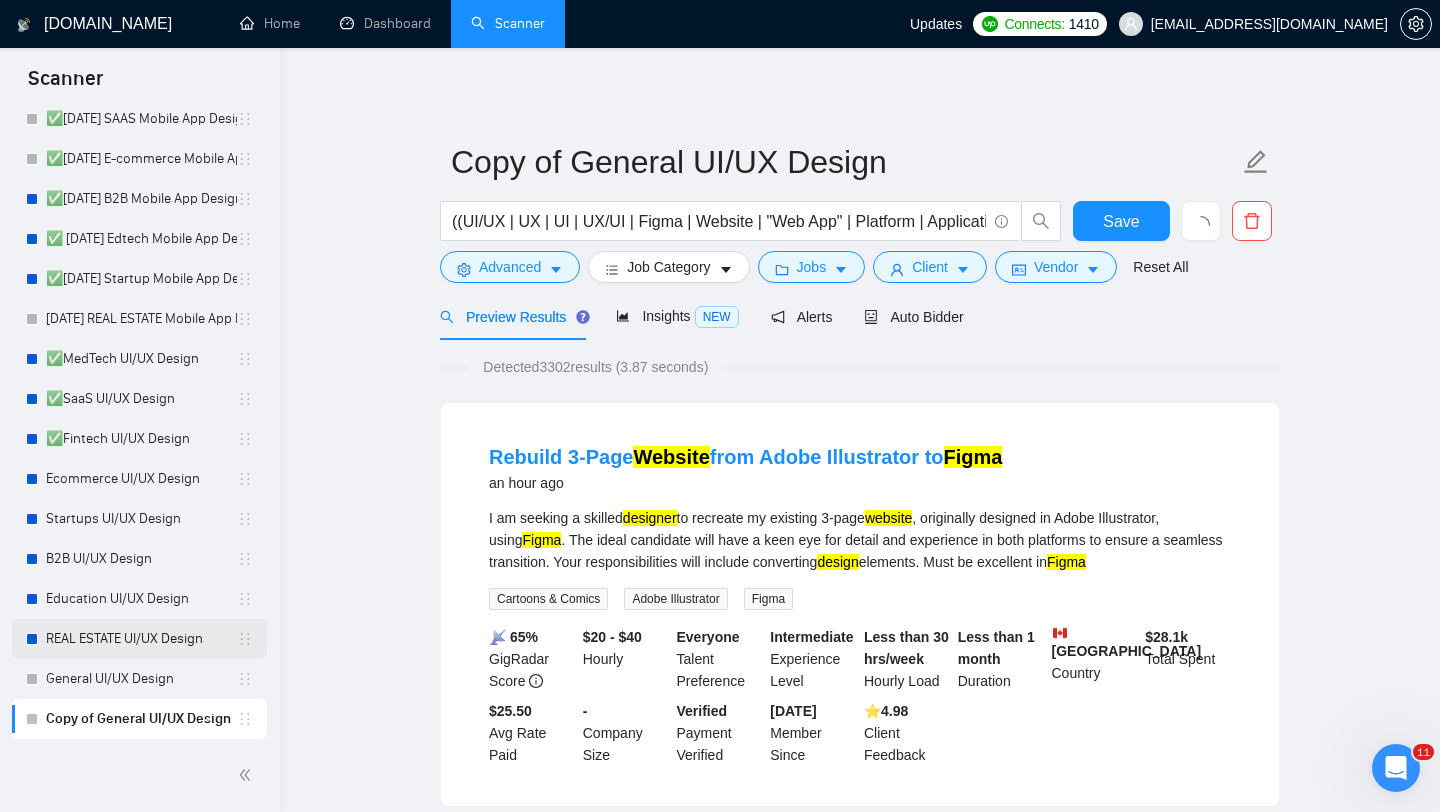 scroll, scrollTop: 303, scrollLeft: 0, axis: vertical 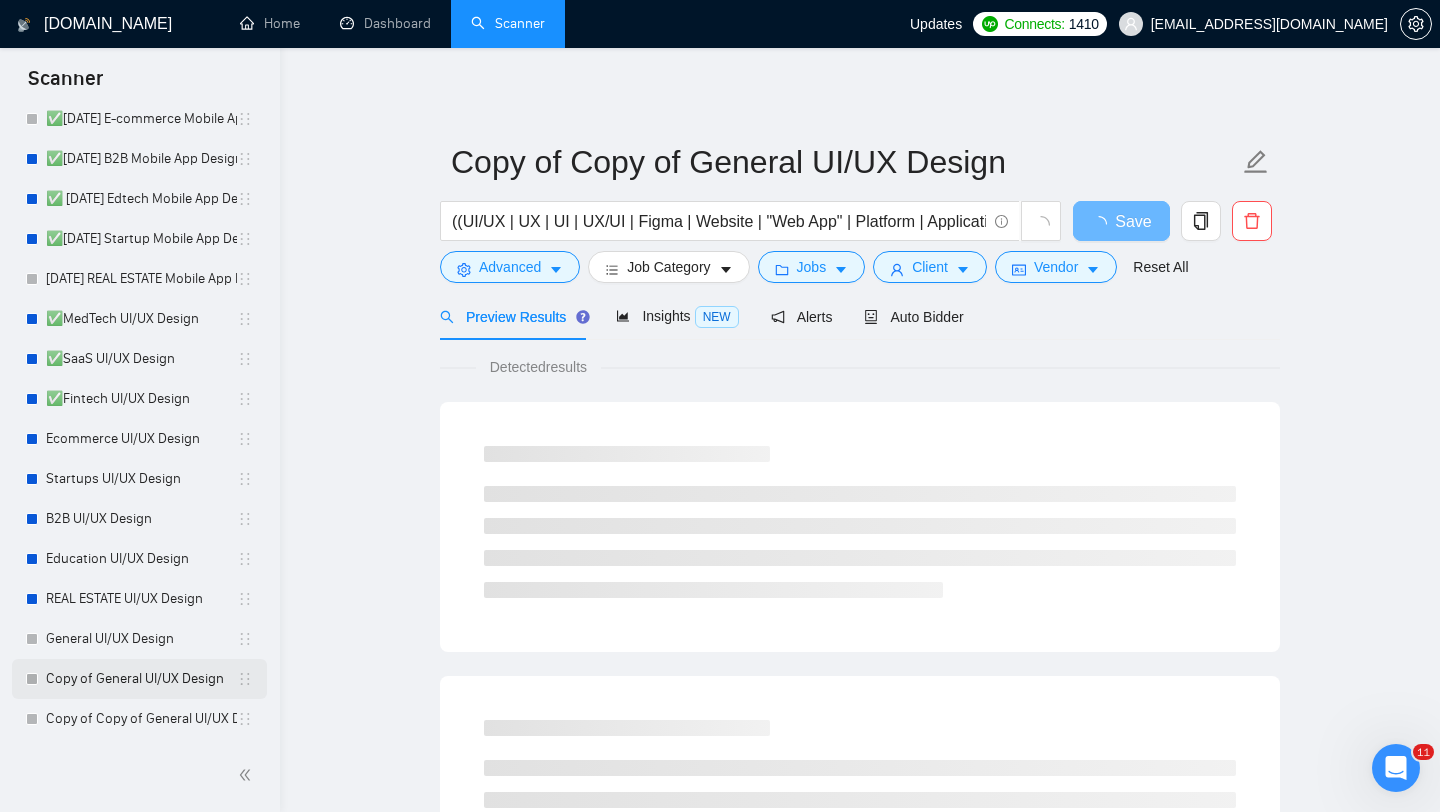 click on "Copy of General UI/UX Design" at bounding box center [141, 679] 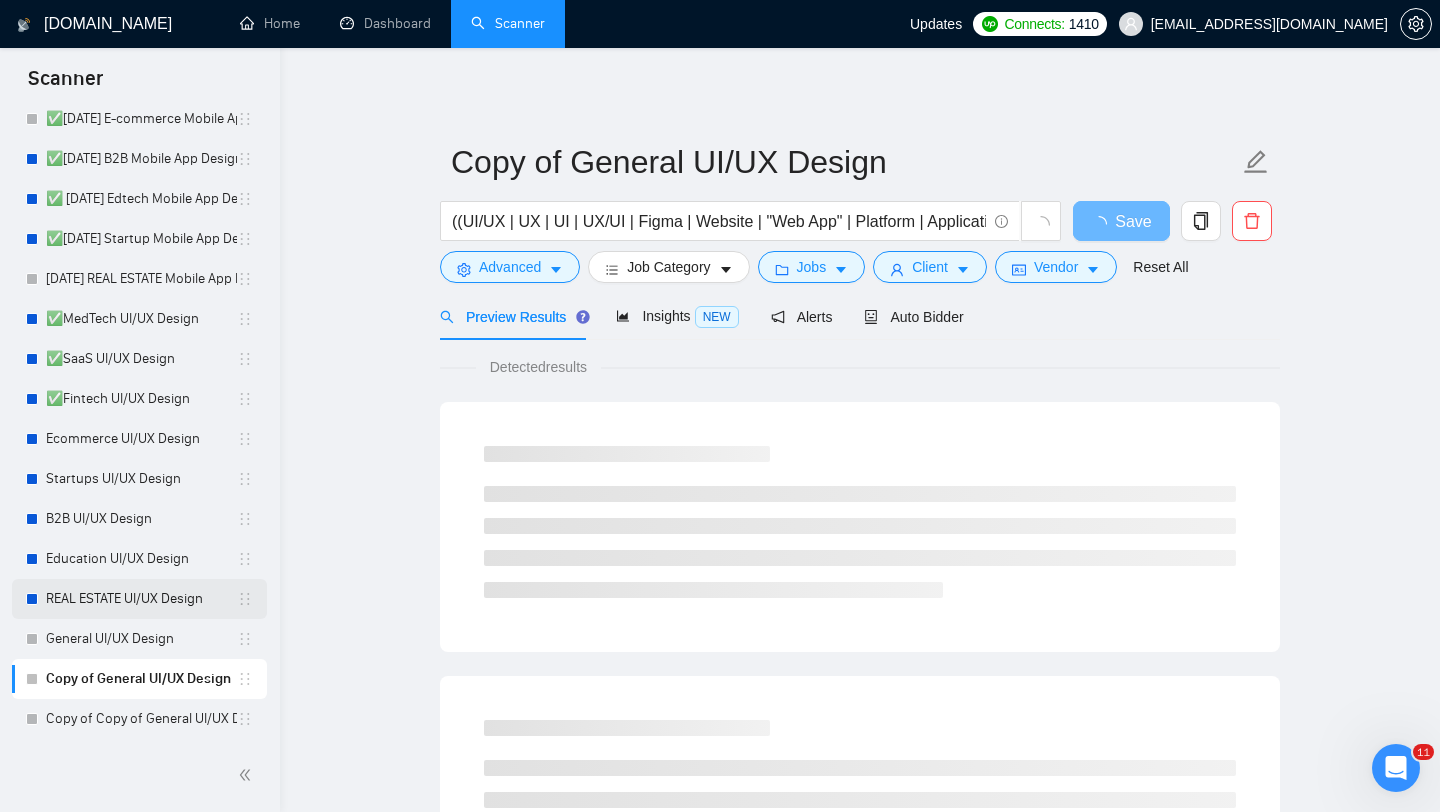 click on "REAL ESTATE UI/UX Design" at bounding box center [141, 599] 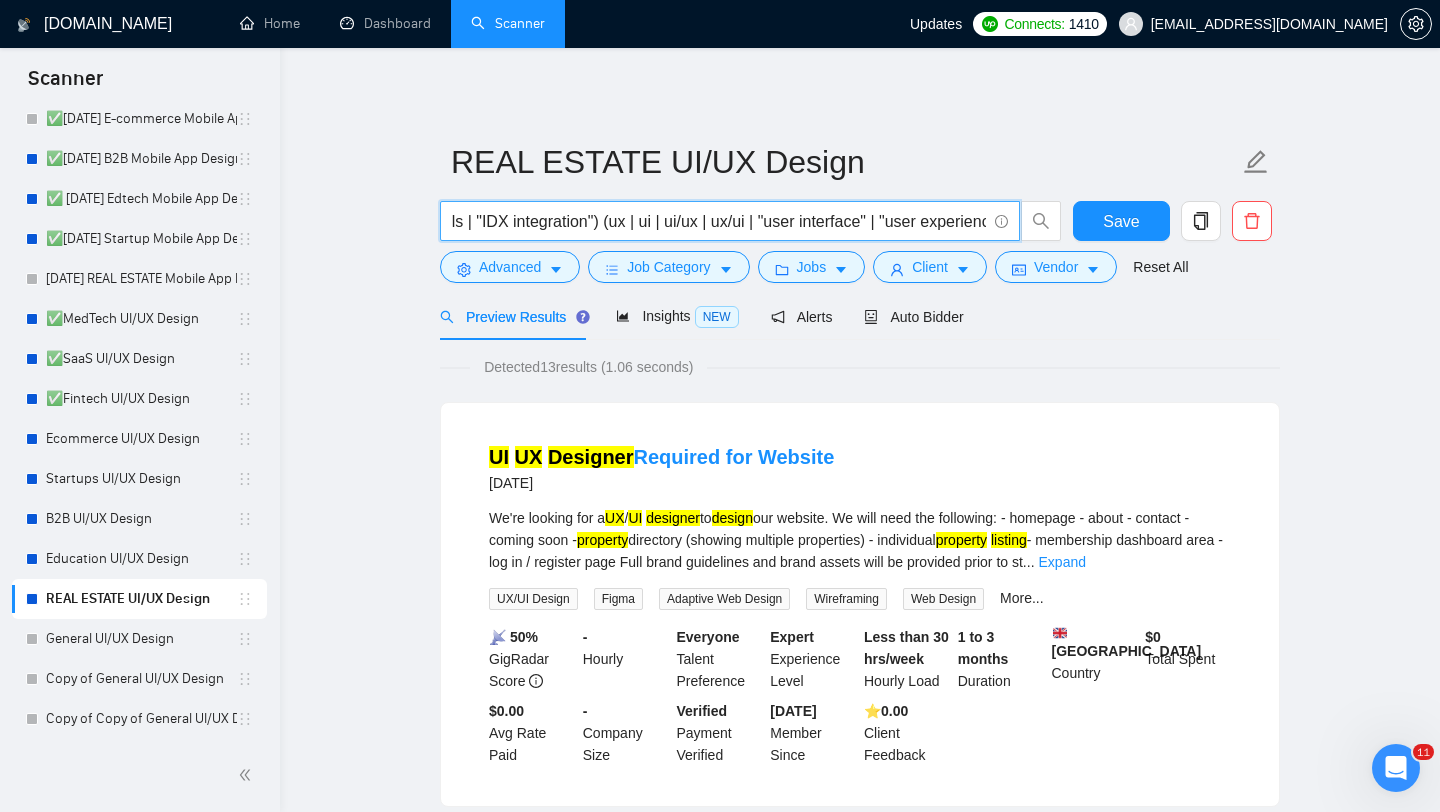 scroll, scrollTop: 0, scrollLeft: 700, axis: horizontal 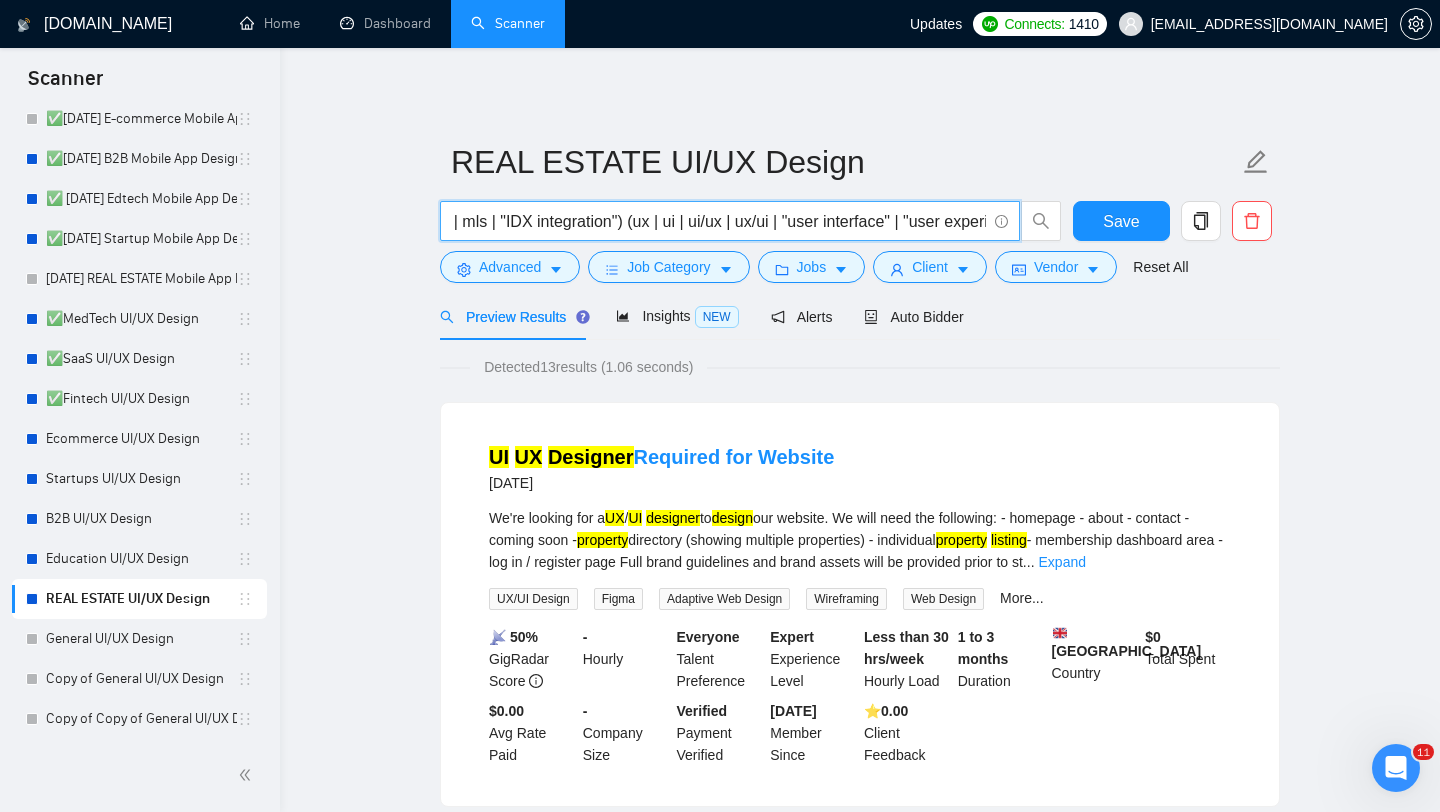 drag, startPoint x: 453, startPoint y: 220, endPoint x: 653, endPoint y: 217, distance: 200.02249 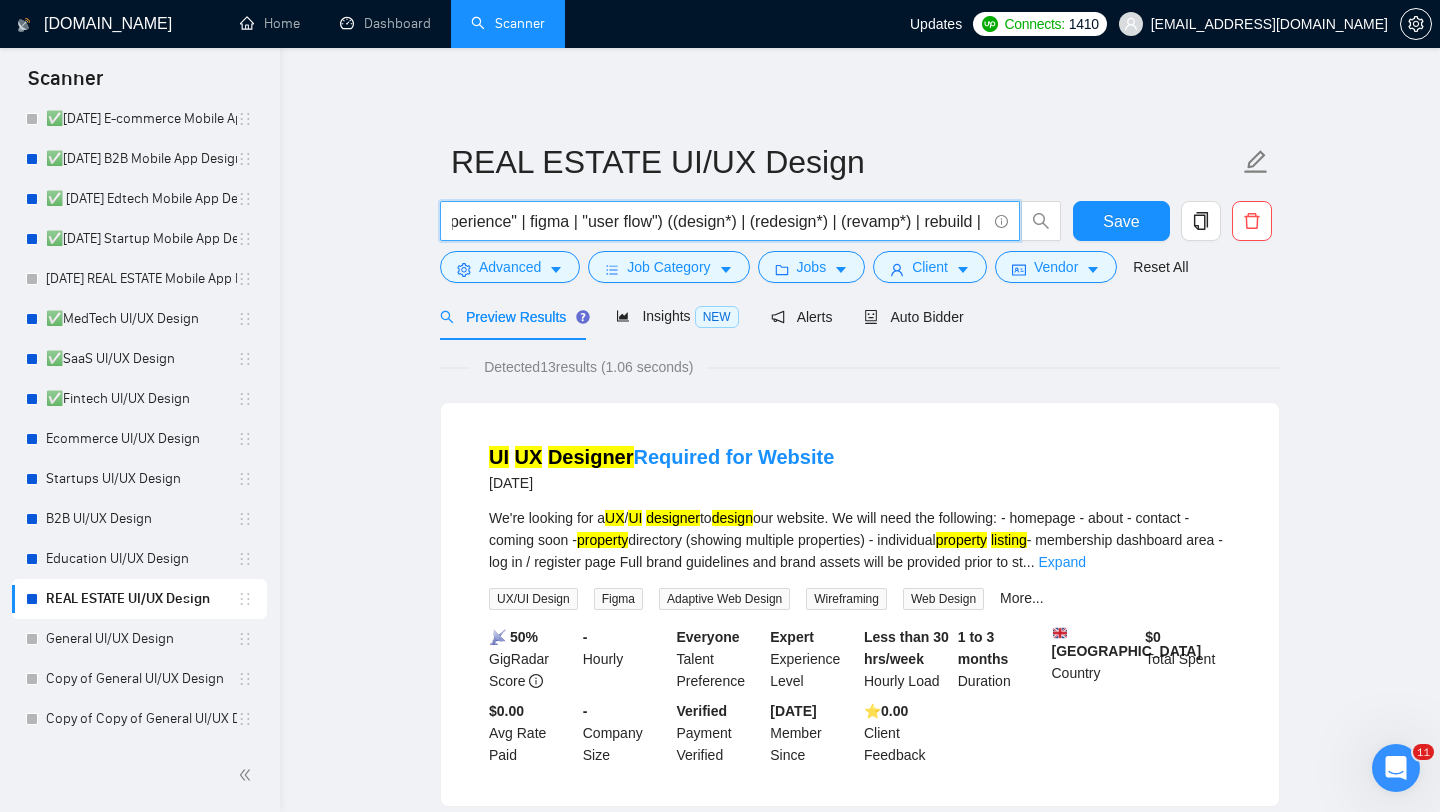 scroll, scrollTop: 0, scrollLeft: 0, axis: both 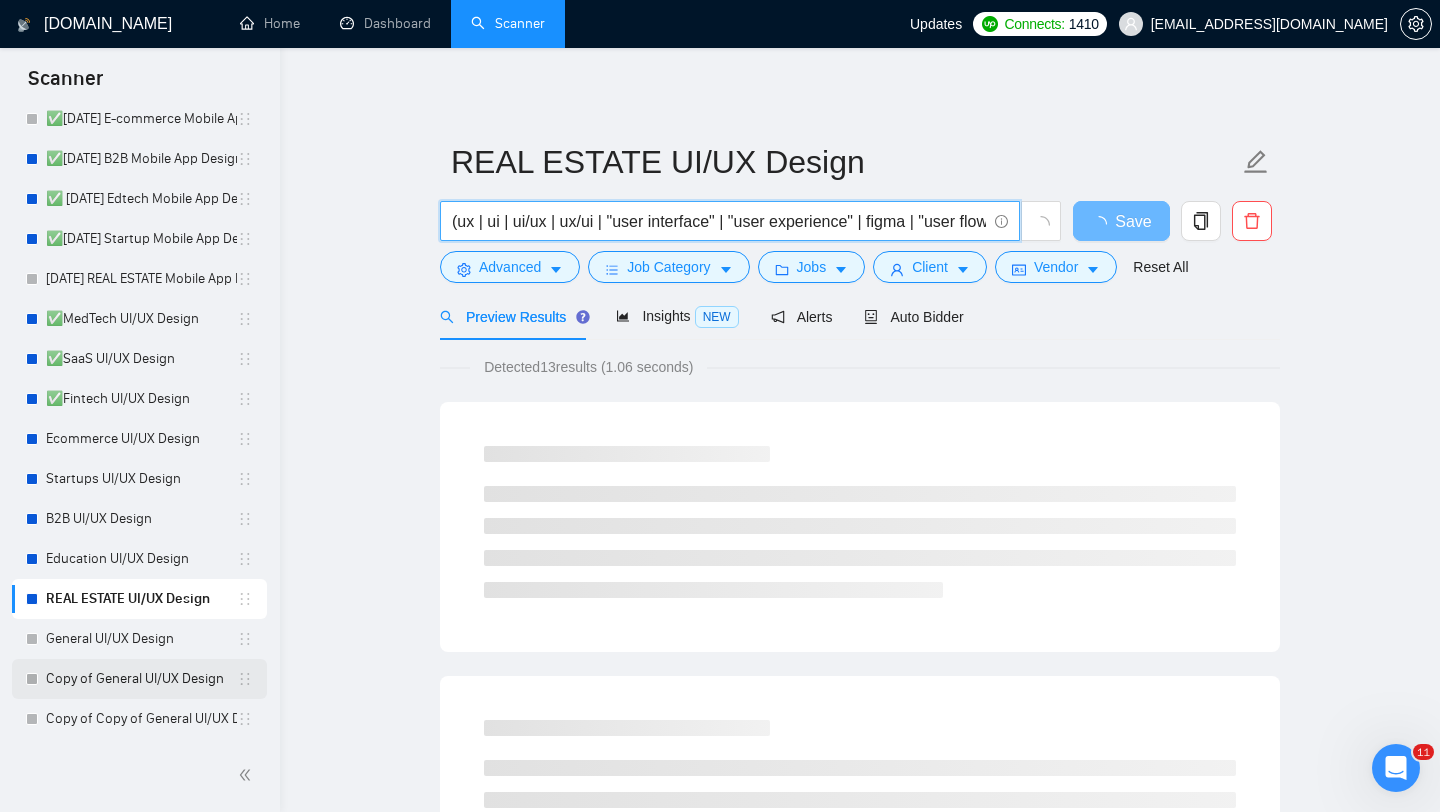 type on "(ux | ui | ui/ux | ux/ui | "user interface" | "user experience" | figma | "user flow") ((design*) | (redesign*) | (revamp*) | rebuild | (wirefram*) | audit | build | improve | update | (optimiz*))" 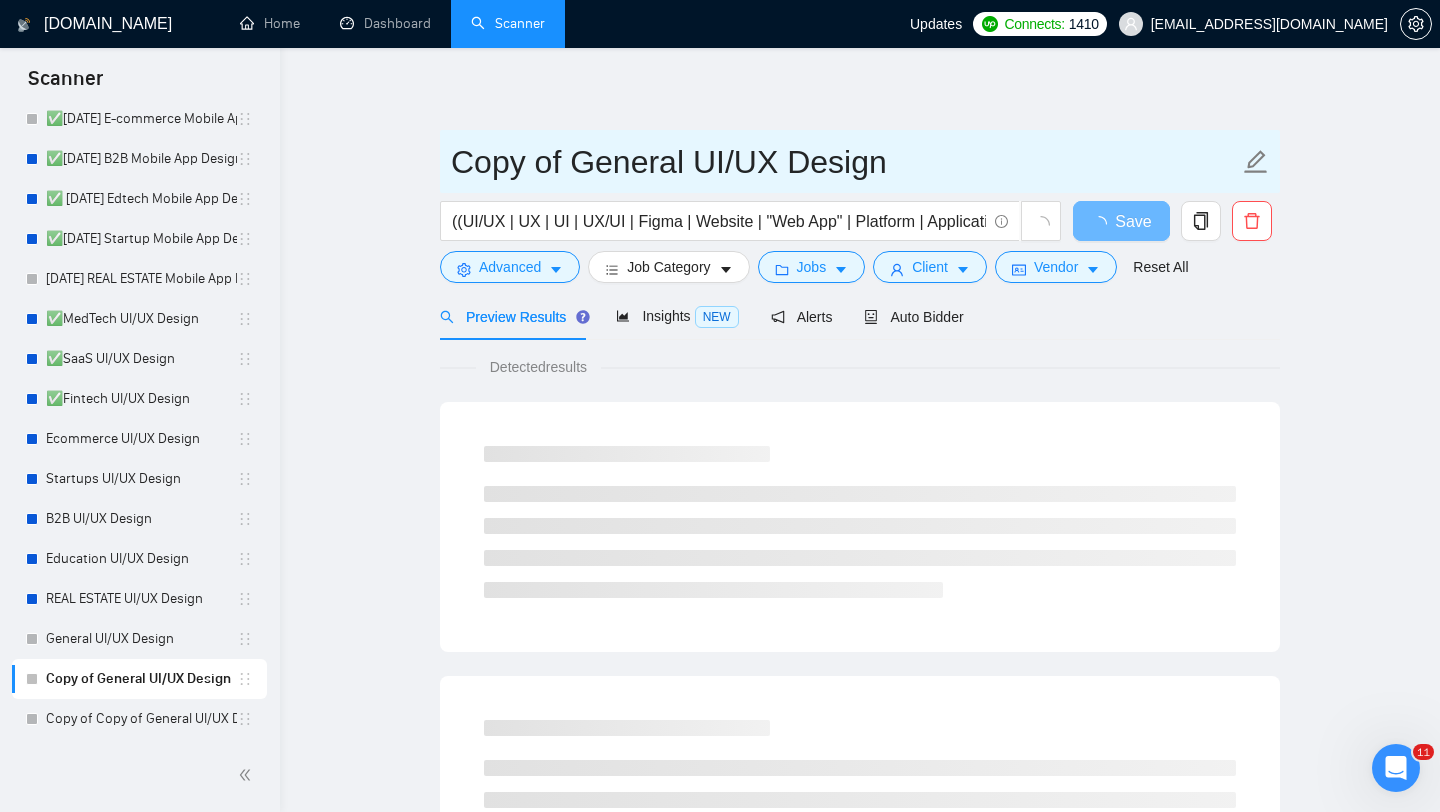 drag, startPoint x: 687, startPoint y: 174, endPoint x: 439, endPoint y: 184, distance: 248.20154 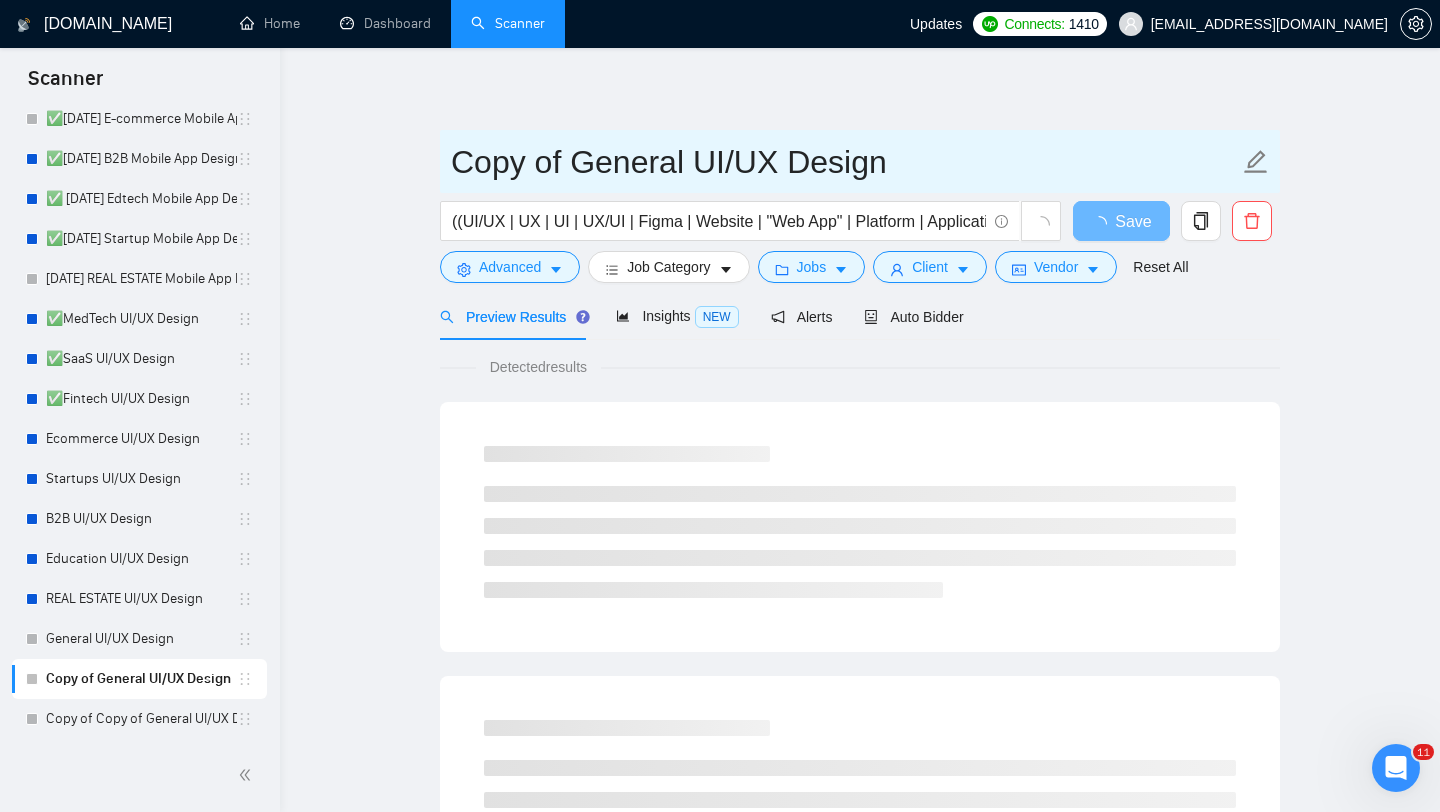 click on "Copy of General UI/UX Design ((UI/UX | UX | UI | UX/UI | Figma | Website | "Web App" | Platform | Application | App) (Design | Expert | Rockstar | Designer) | "UX/UI Design") Save Advanced   Job Category   Jobs   Client   Vendor   Reset All Preview Results Insights NEW Alerts Auto Bidder Detected   results" at bounding box center (860, 914) 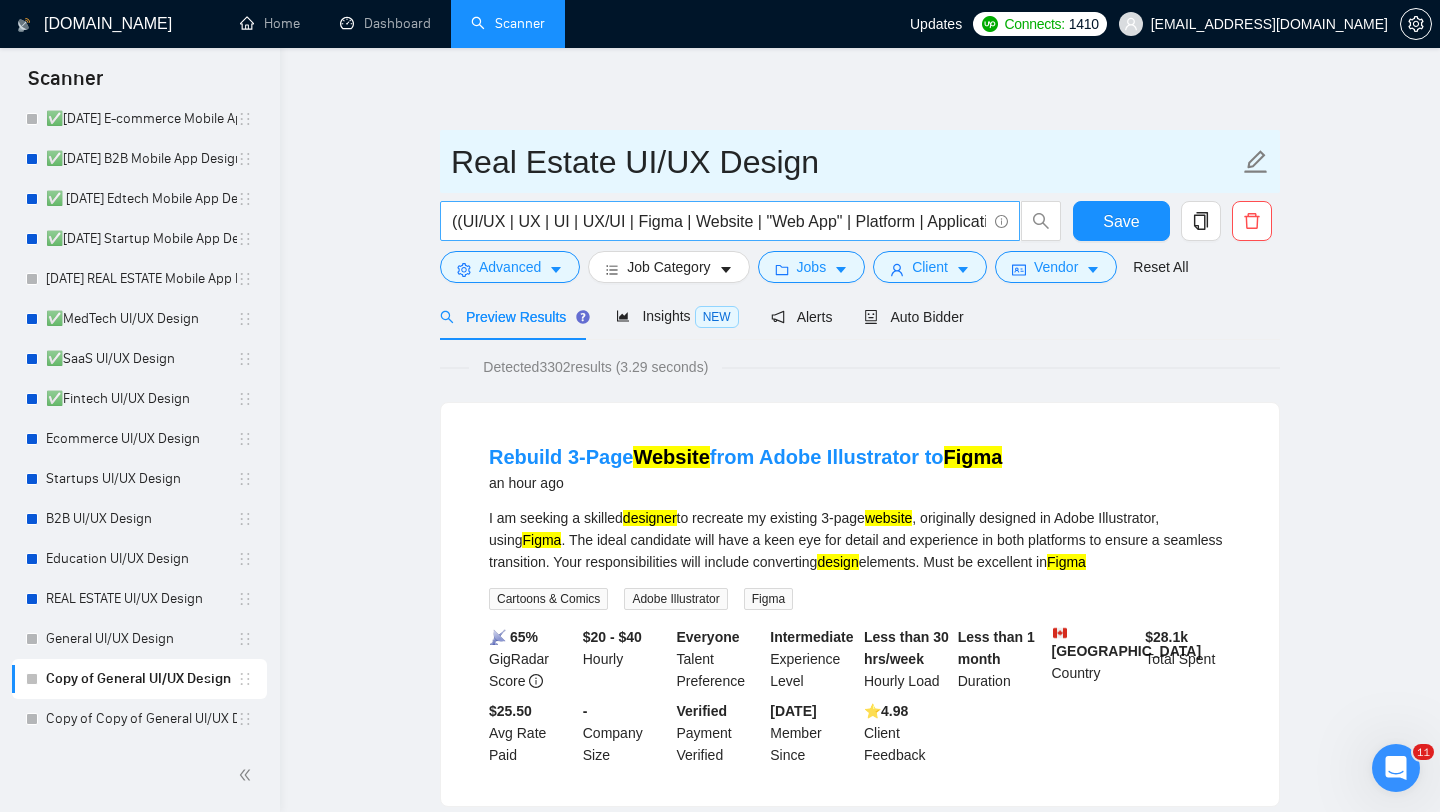 scroll, scrollTop: 0, scrollLeft: 477, axis: horizontal 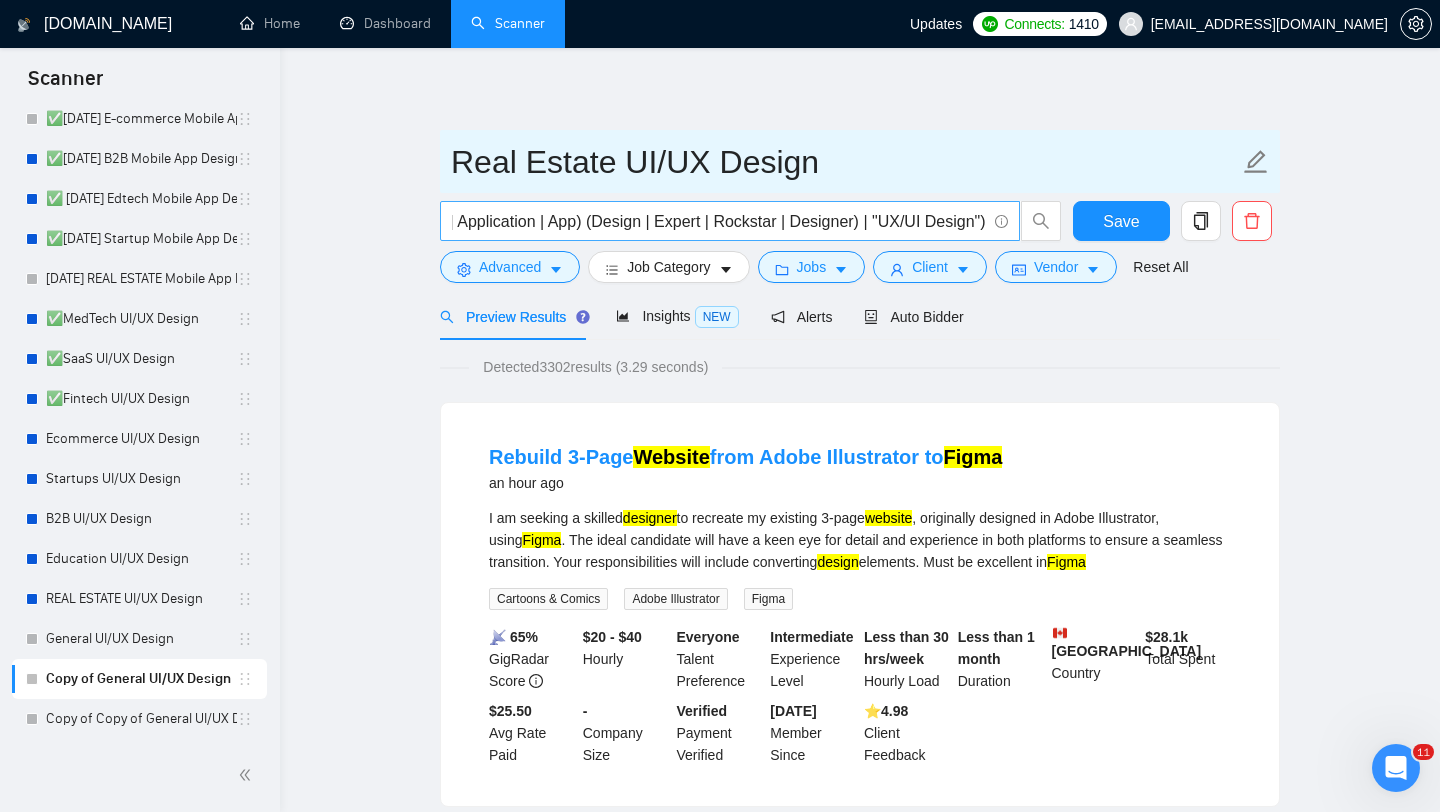 type on "Real Estate UI/UX Design" 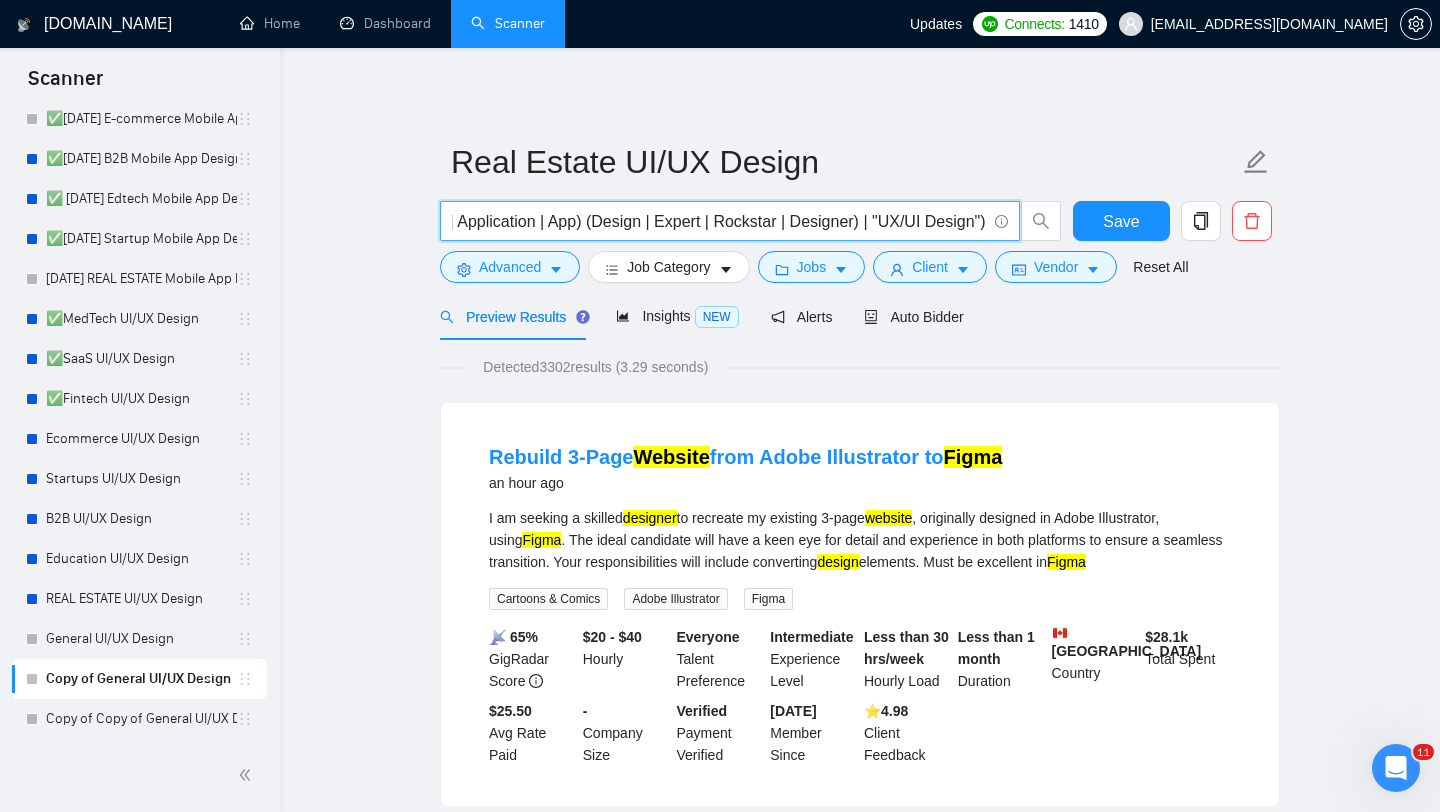 click on "((UI/UX | UX | UI | UX/UI | Figma | Website | "Web App" | Platform | Application | App) (Design | Expert | Rockstar | Designer) | "UX/UI Design")" at bounding box center [719, 221] 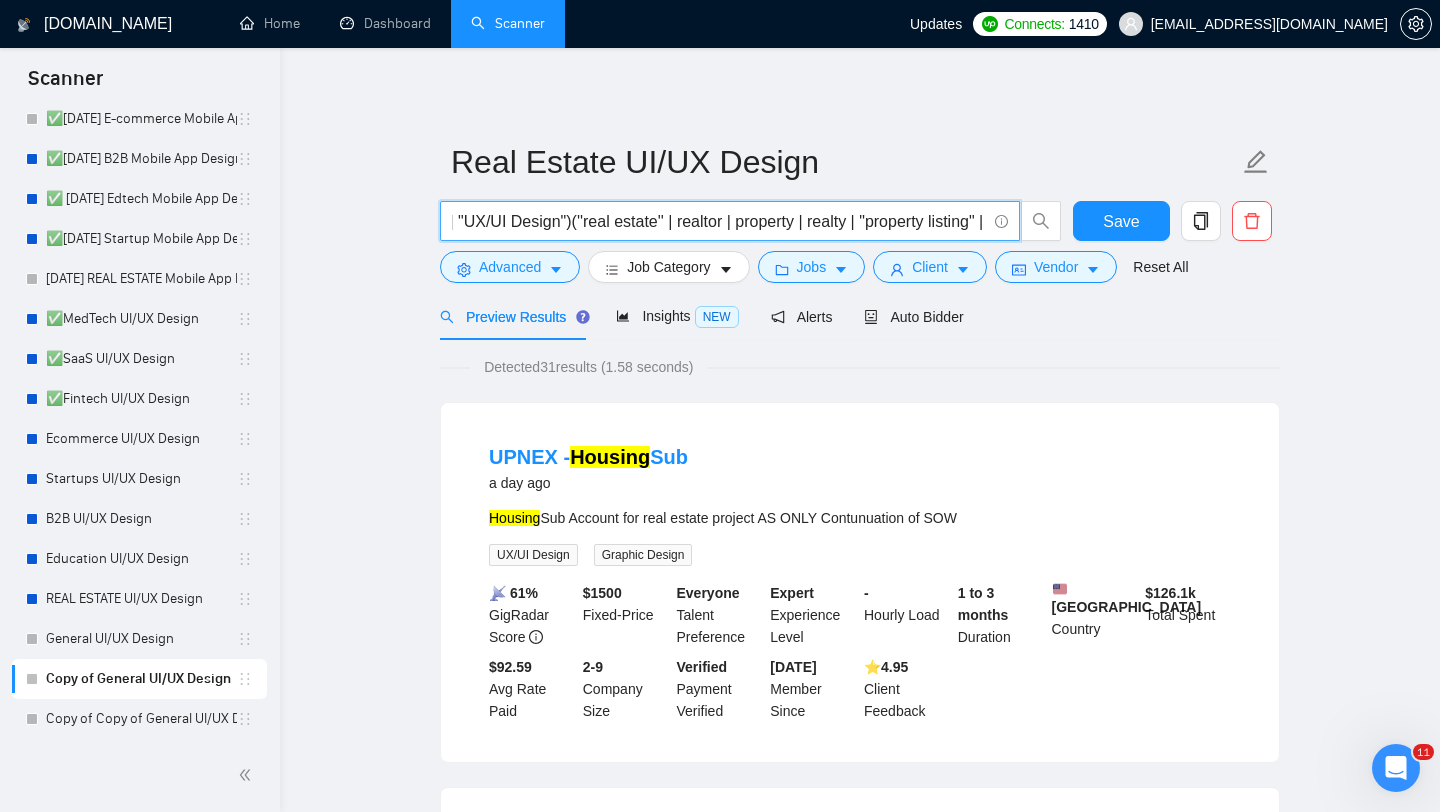 scroll, scrollTop: 0, scrollLeft: 829, axis: horizontal 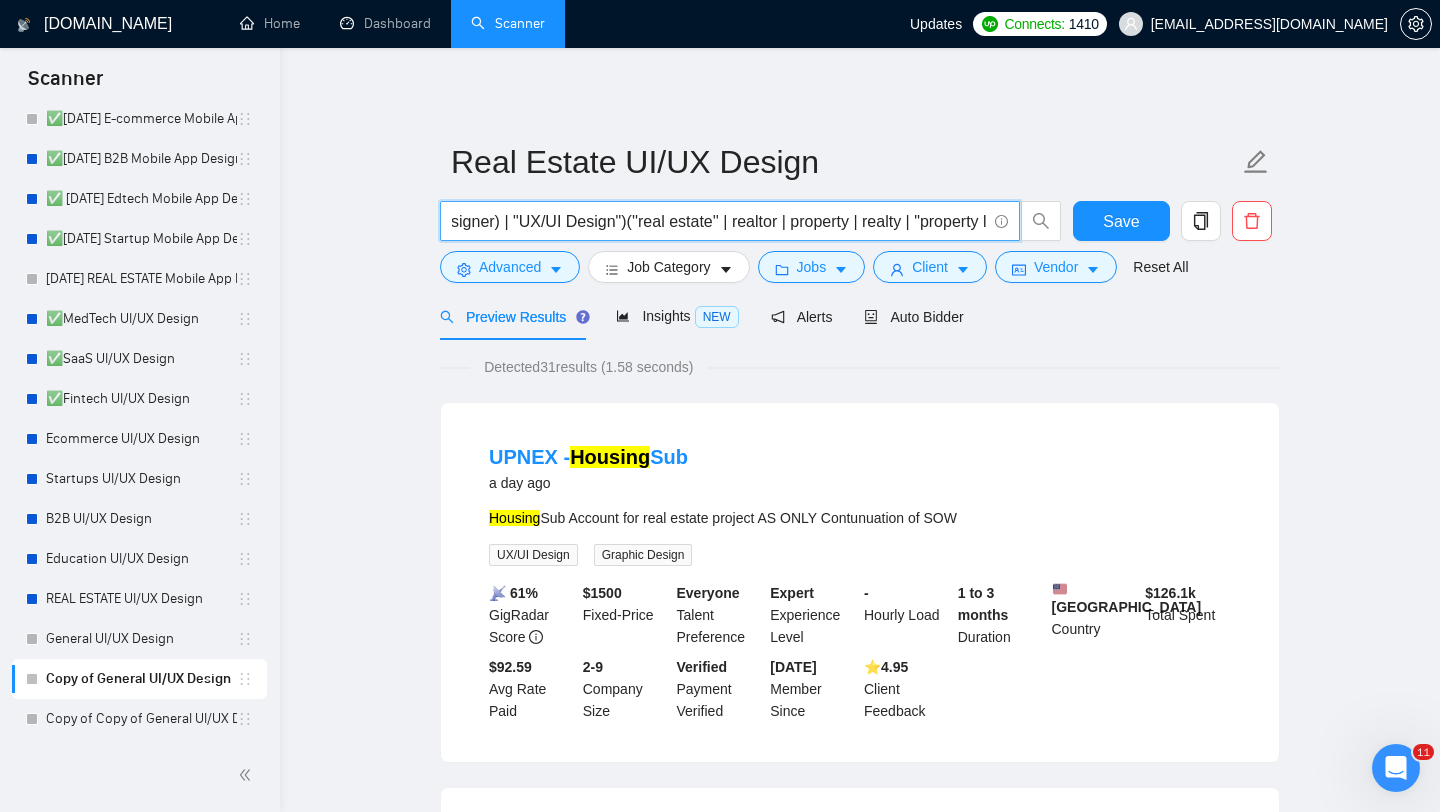 click on "((UI/UX | UX | UI | UX/UI | Figma | Website | "Web App" | Platform | Application | App) (Design | Expert | Rockstar | Designer) | "UX/UI Design")(''real estate'' | realtor | property | realty | "property listing" | housing | mortgage | "agent dashboard" | mls | "IDX integration")" at bounding box center (719, 221) 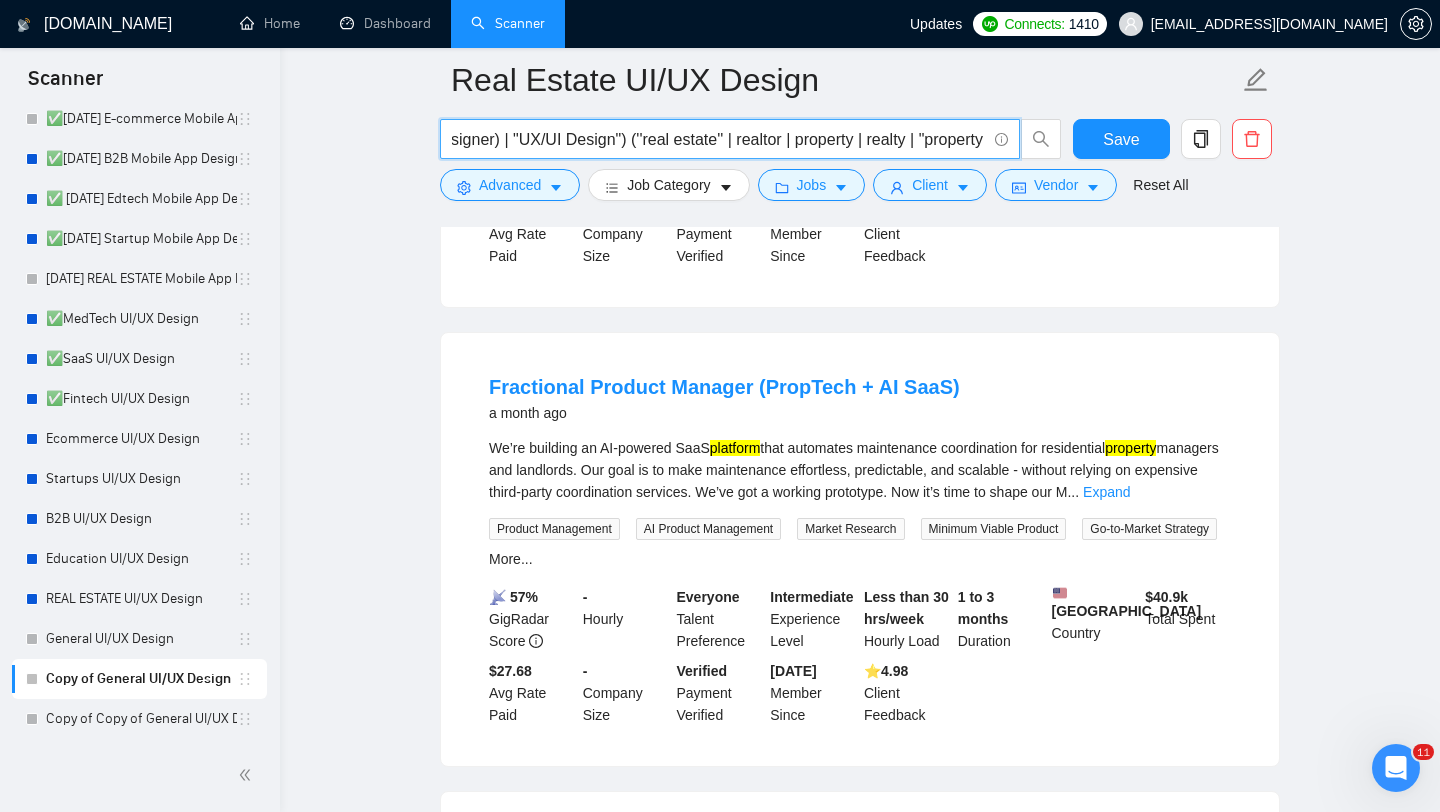 scroll, scrollTop: 480, scrollLeft: 0, axis: vertical 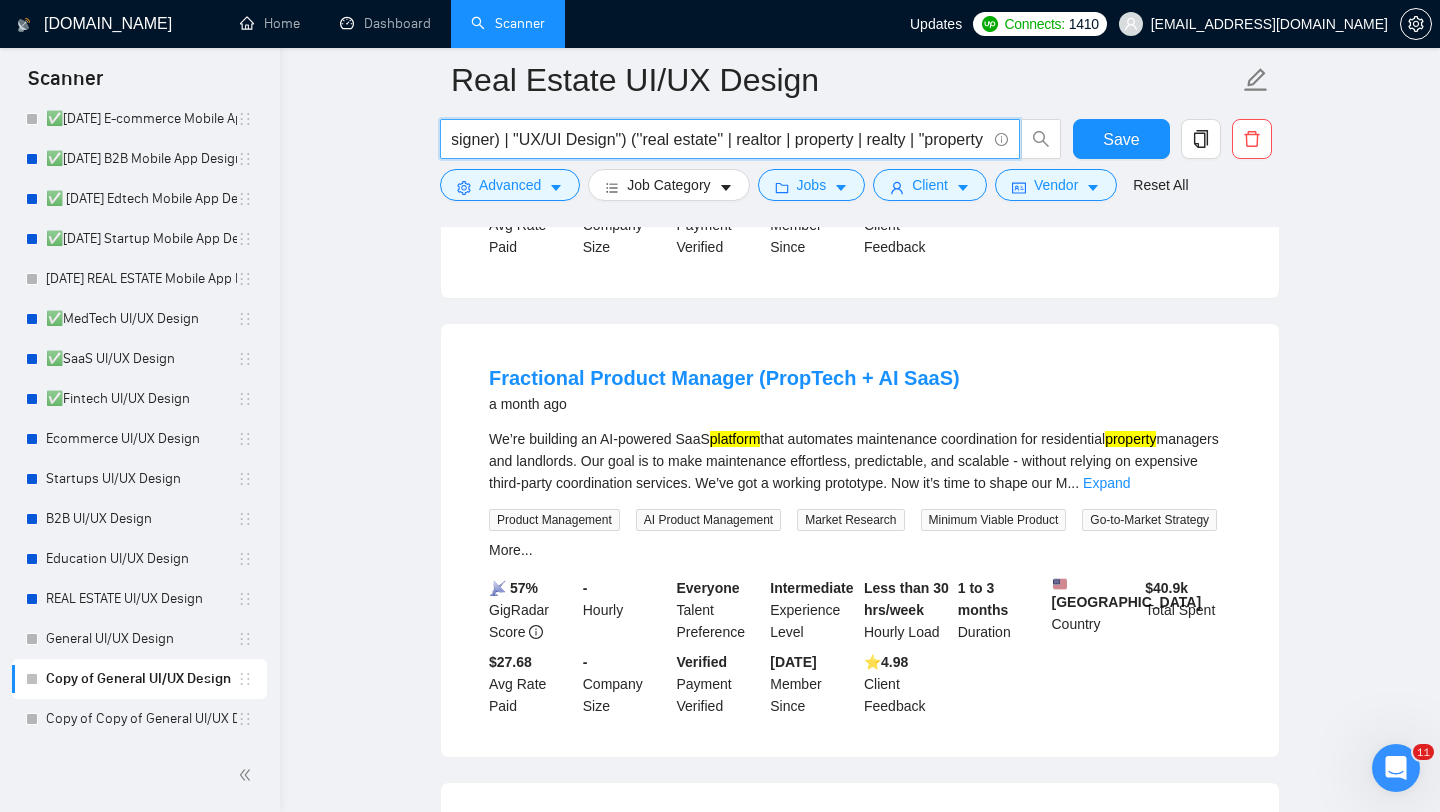 type on "((UI/UX | UX | UI | UX/UI | Figma | Website | "Web App" | Platform | Application | App) (Design | Expert | Rockstar | Designer) | "UX/UI Design") (''real estate'' | realtor | property | realty | "property listing" | housing | mortgage | "agent dashboard" | mls | "IDX integration")" 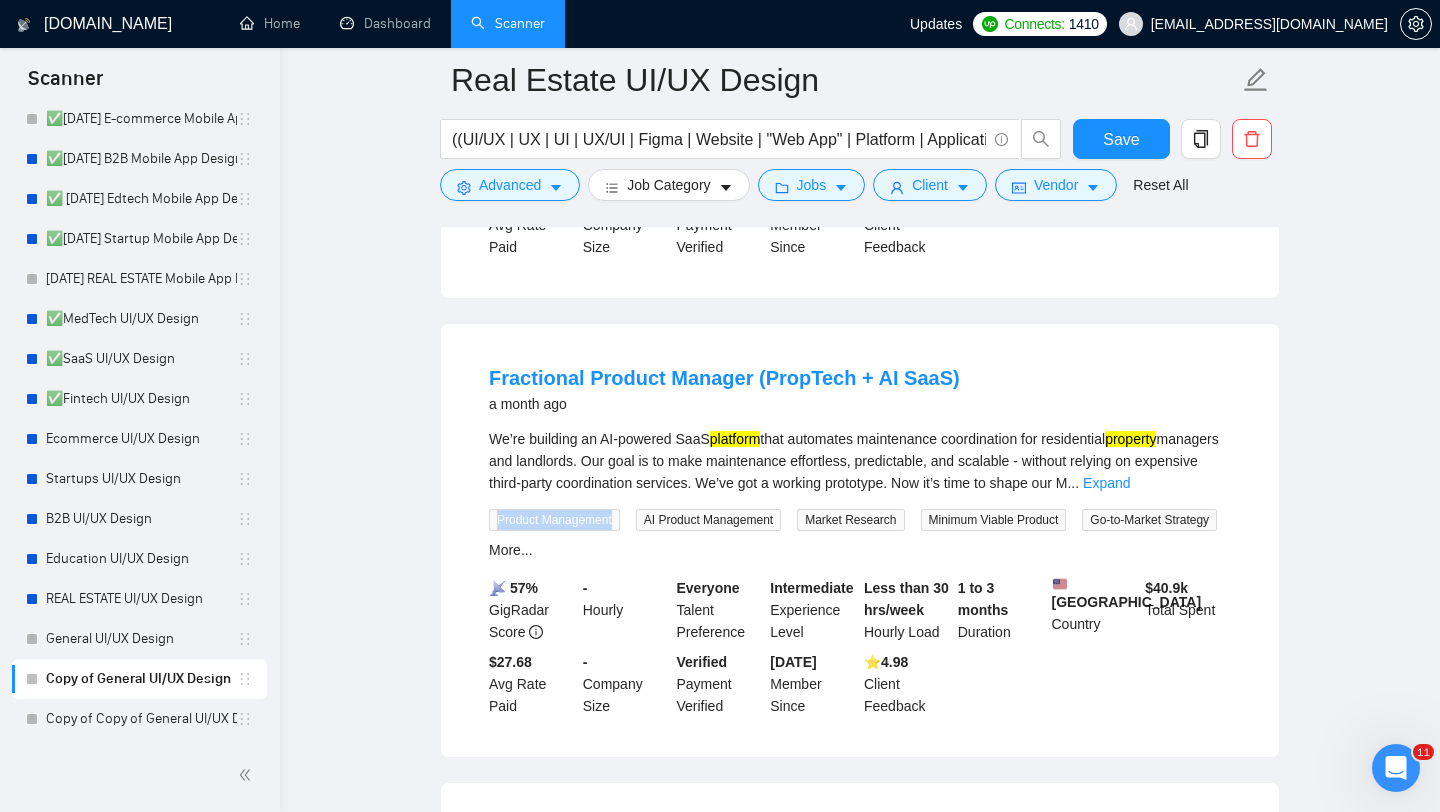 drag, startPoint x: 622, startPoint y: 531, endPoint x: 453, endPoint y: 530, distance: 169.00296 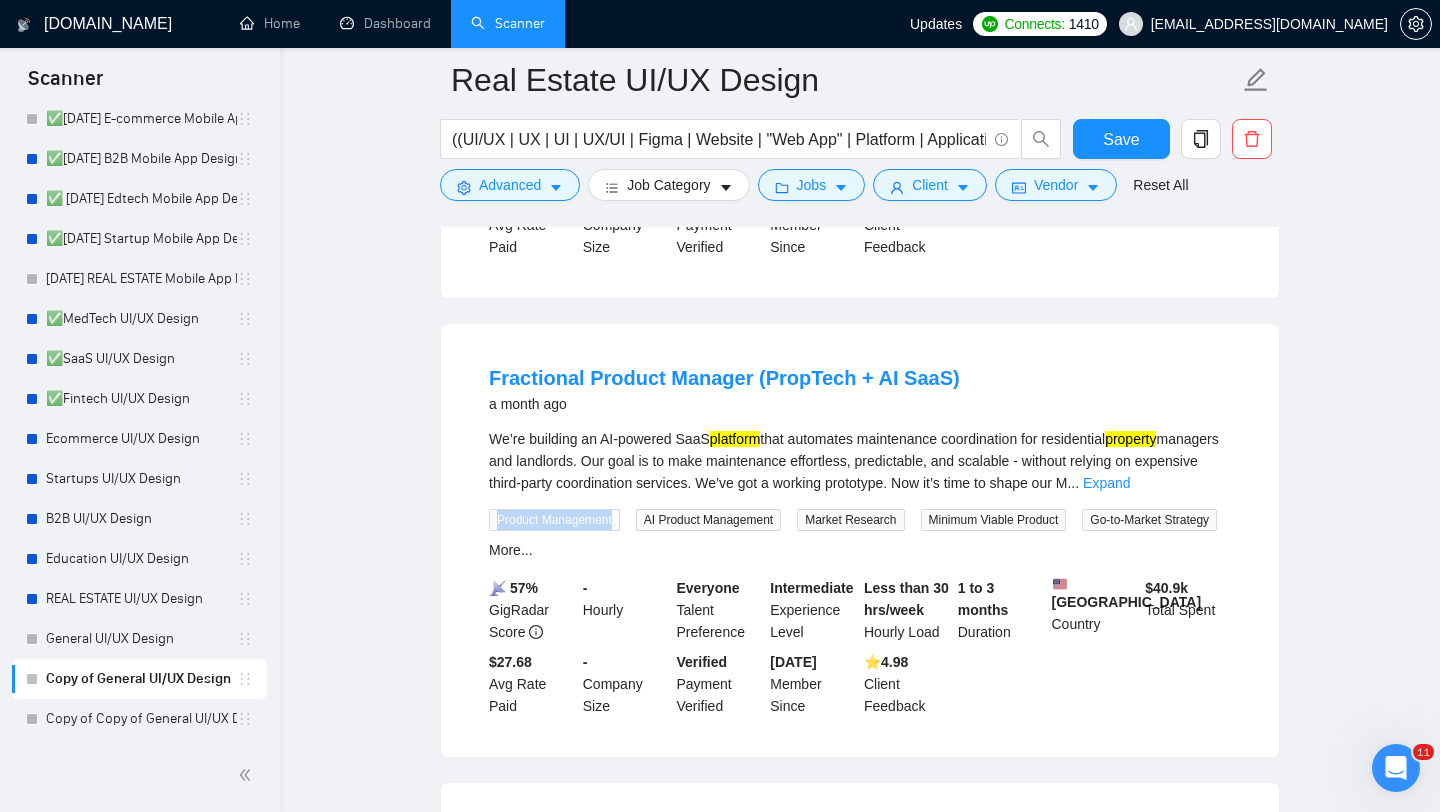 copy on "Product Management" 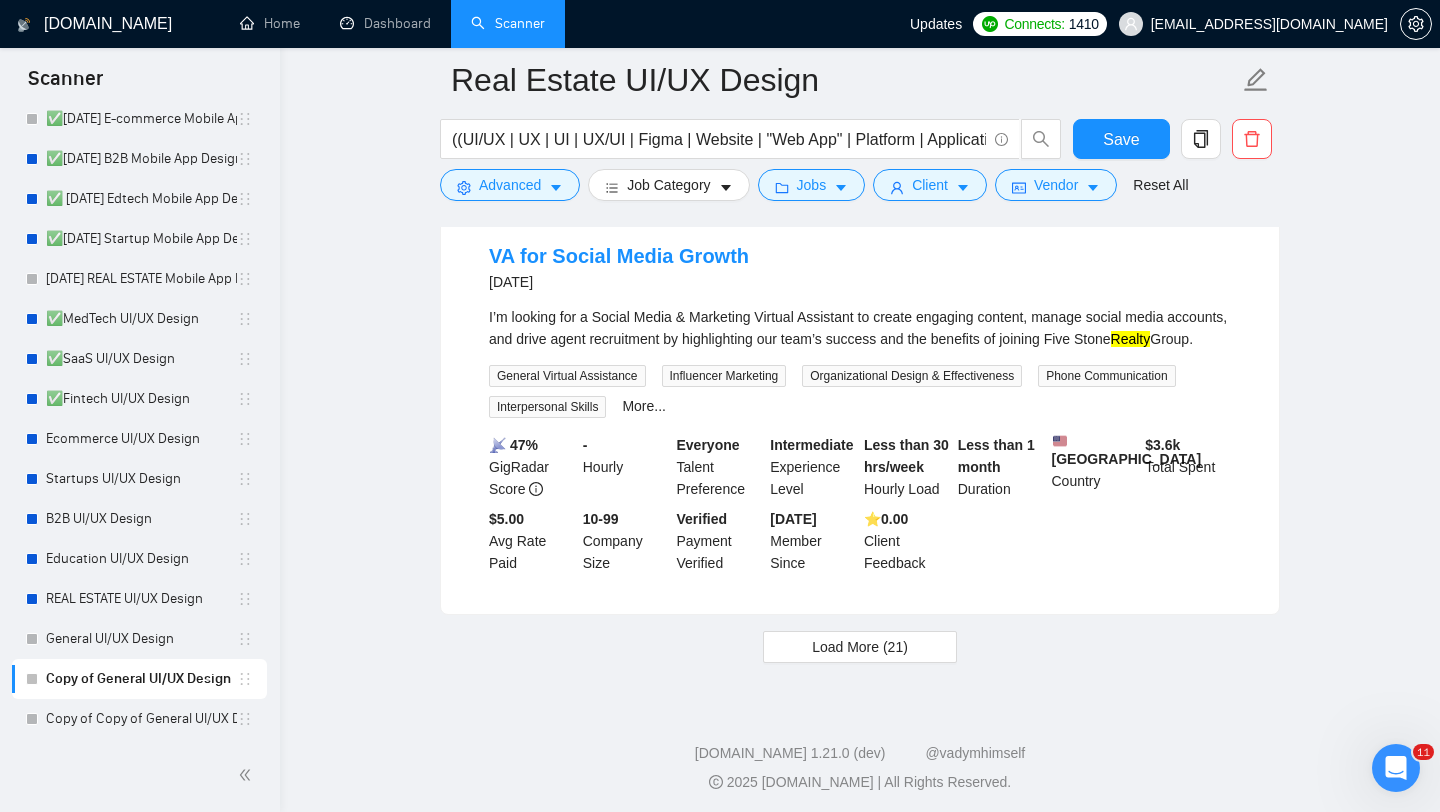 scroll, scrollTop: 4189, scrollLeft: 0, axis: vertical 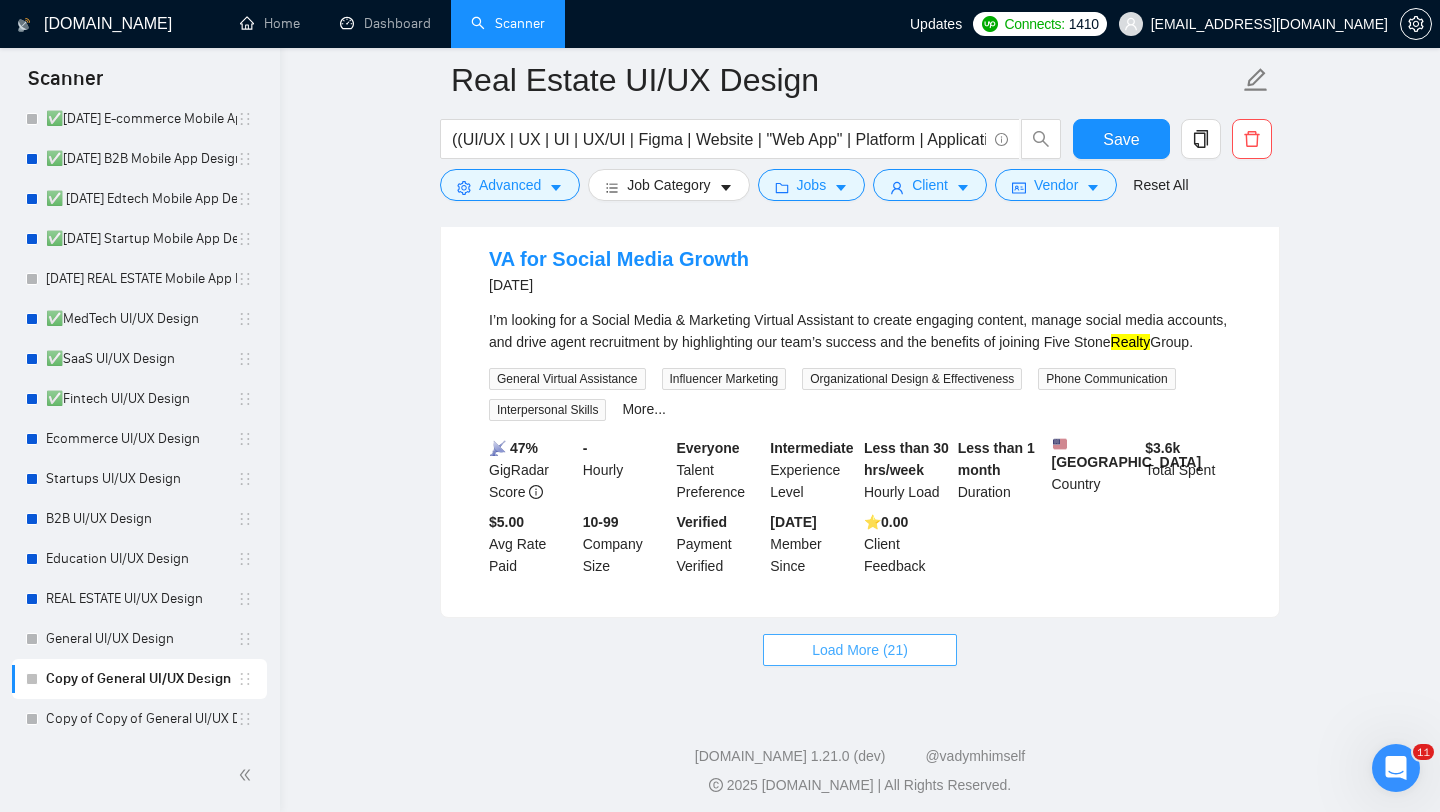click on "Load More (21)" at bounding box center [860, 650] 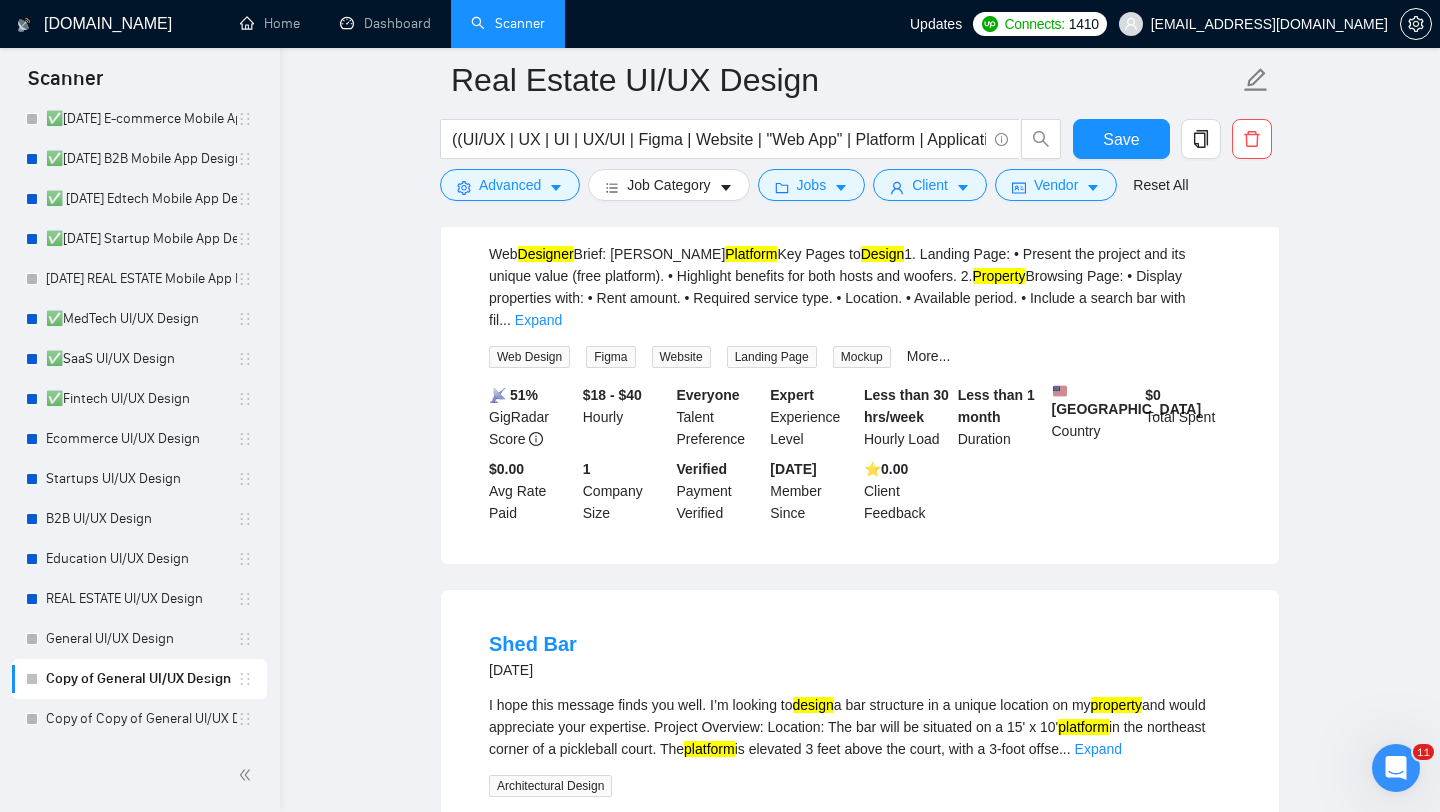 scroll, scrollTop: 6410, scrollLeft: 0, axis: vertical 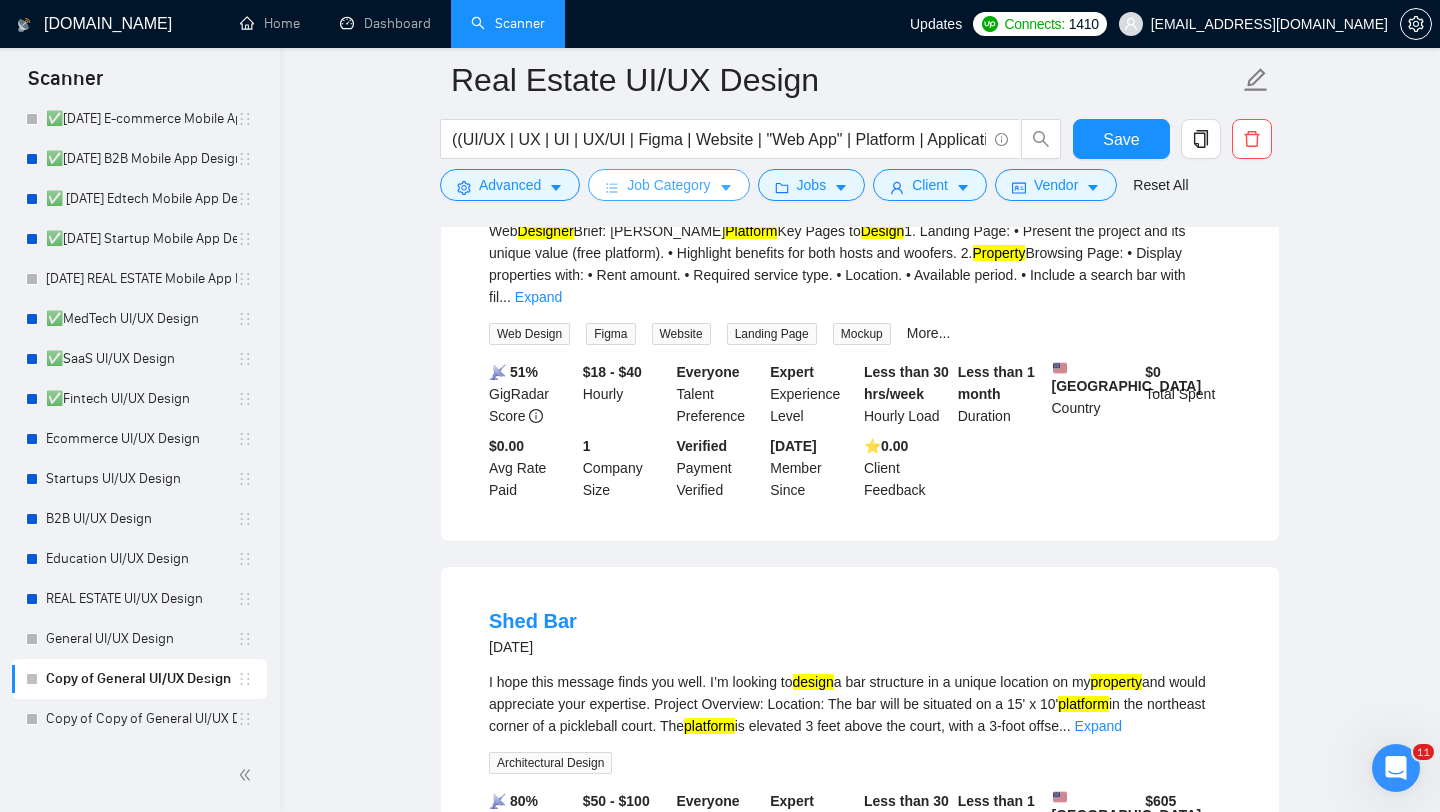 click on "Job Category" at bounding box center (668, 185) 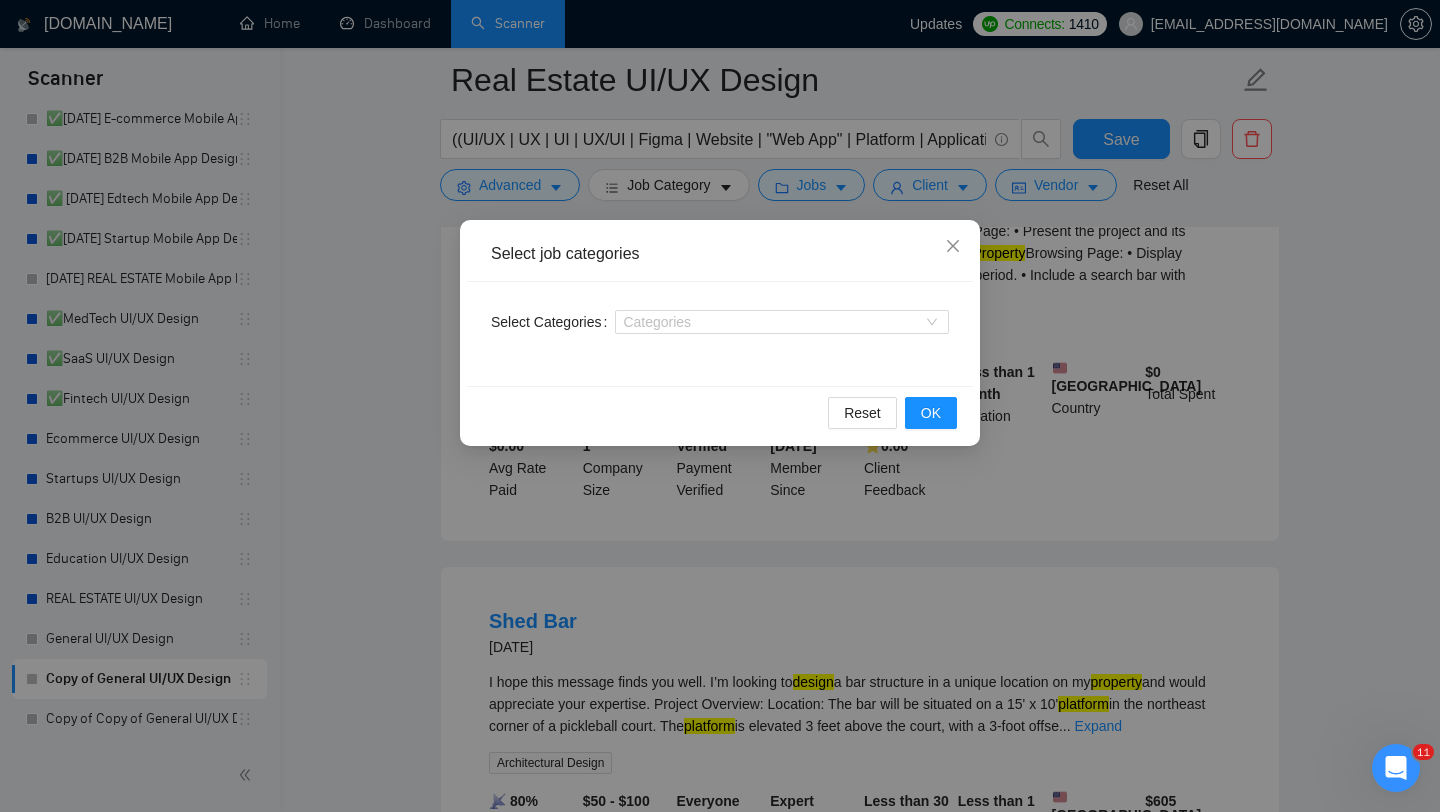 click on "Categories" at bounding box center [782, 322] 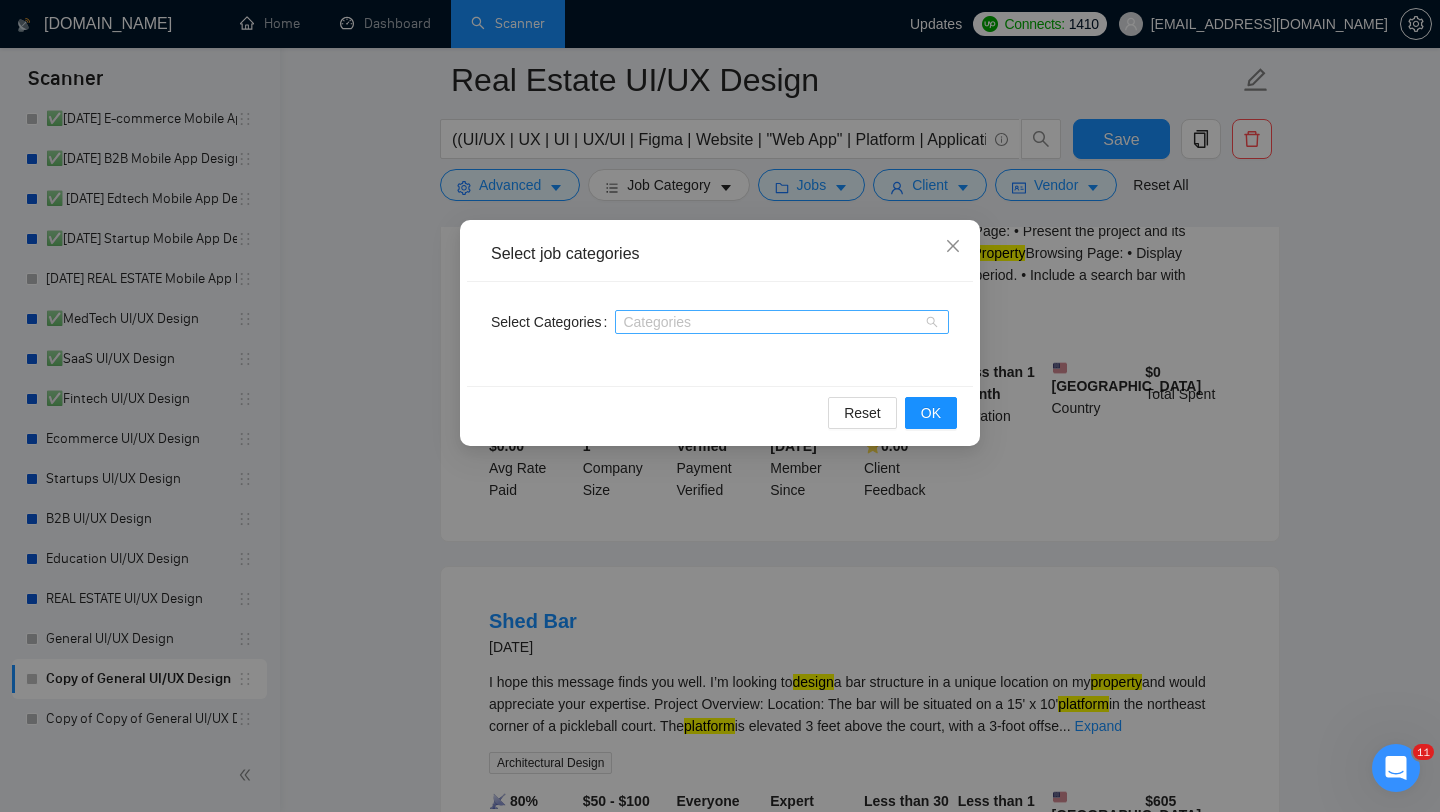 click at bounding box center [772, 322] 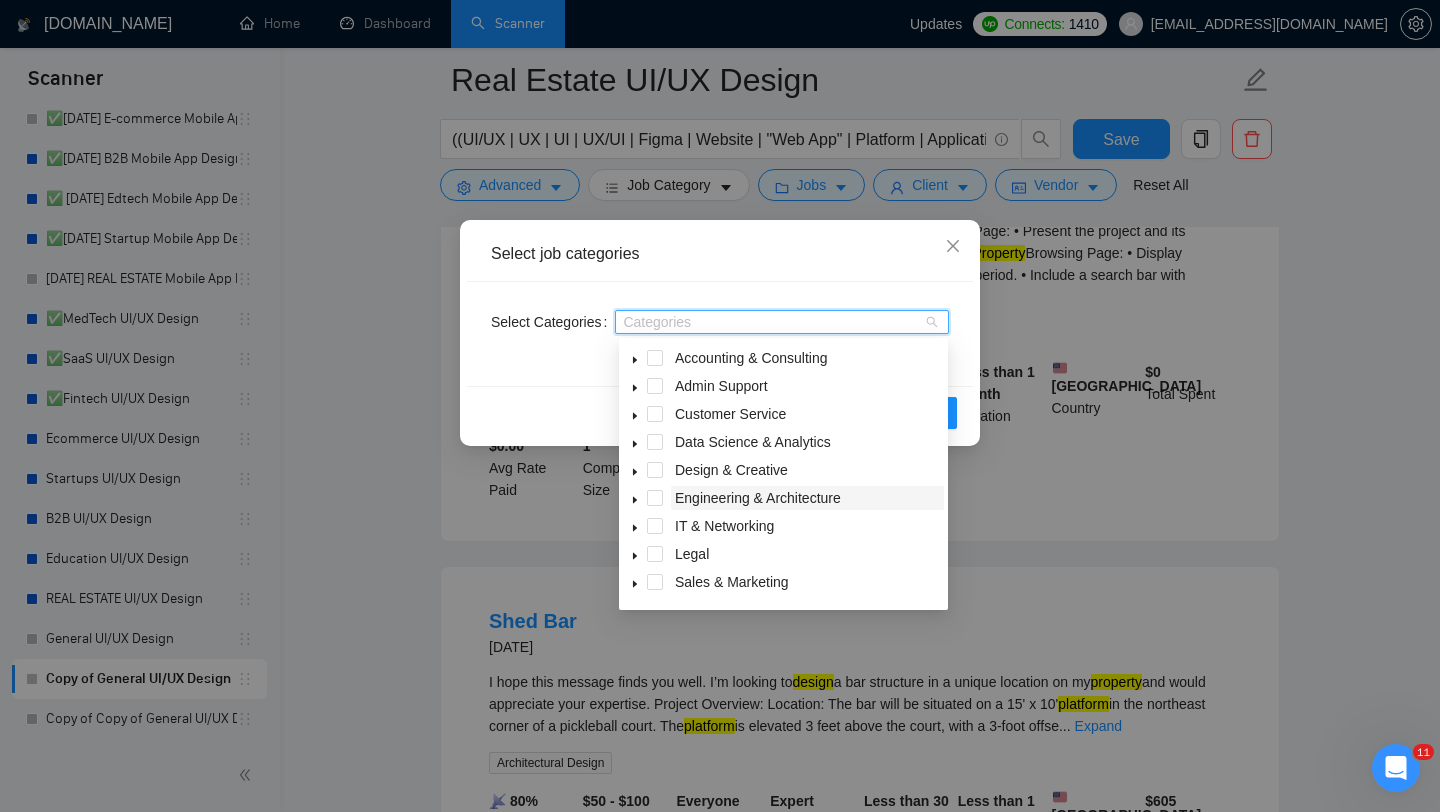 scroll, scrollTop: 80, scrollLeft: 0, axis: vertical 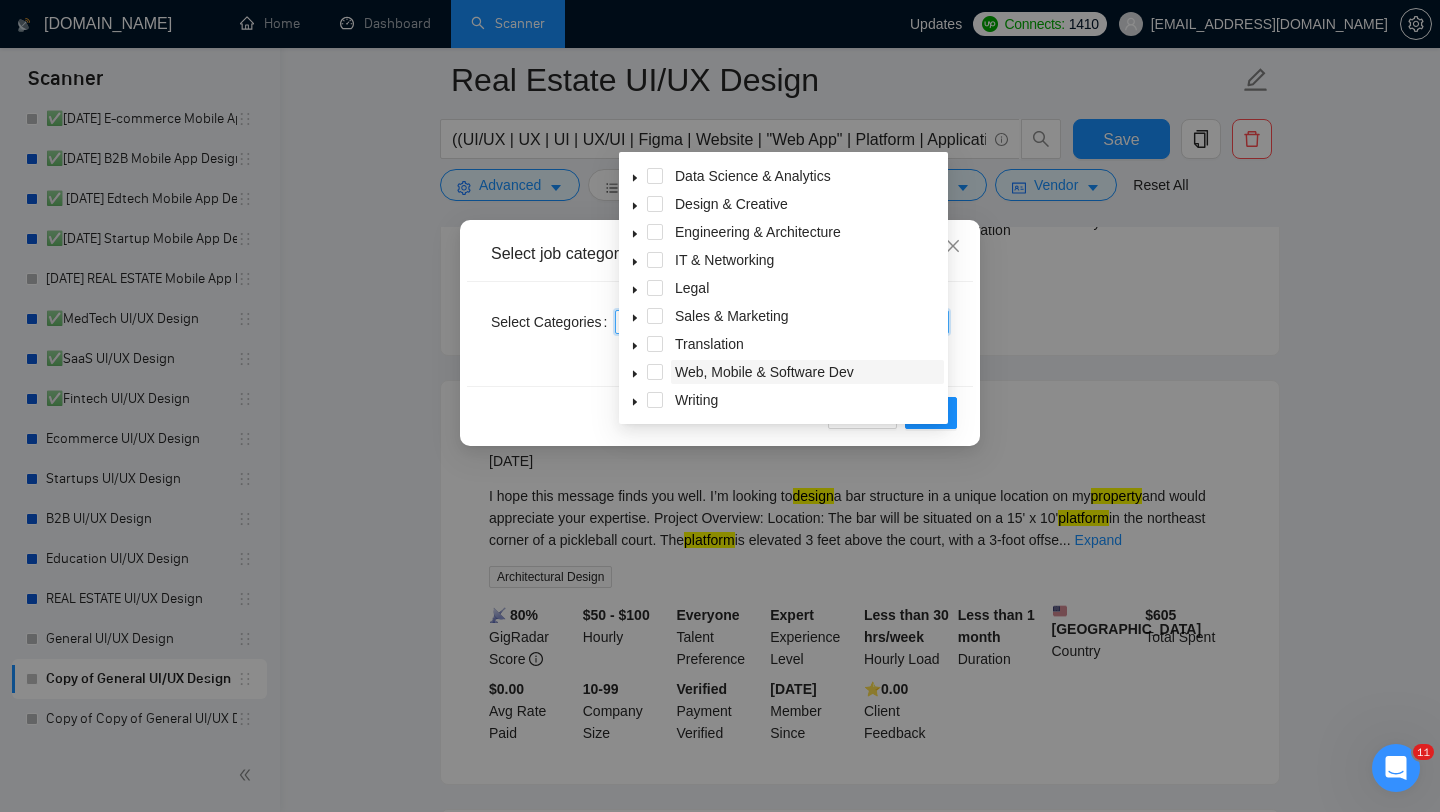 click on "Web, Mobile & Software Dev" at bounding box center [764, 372] 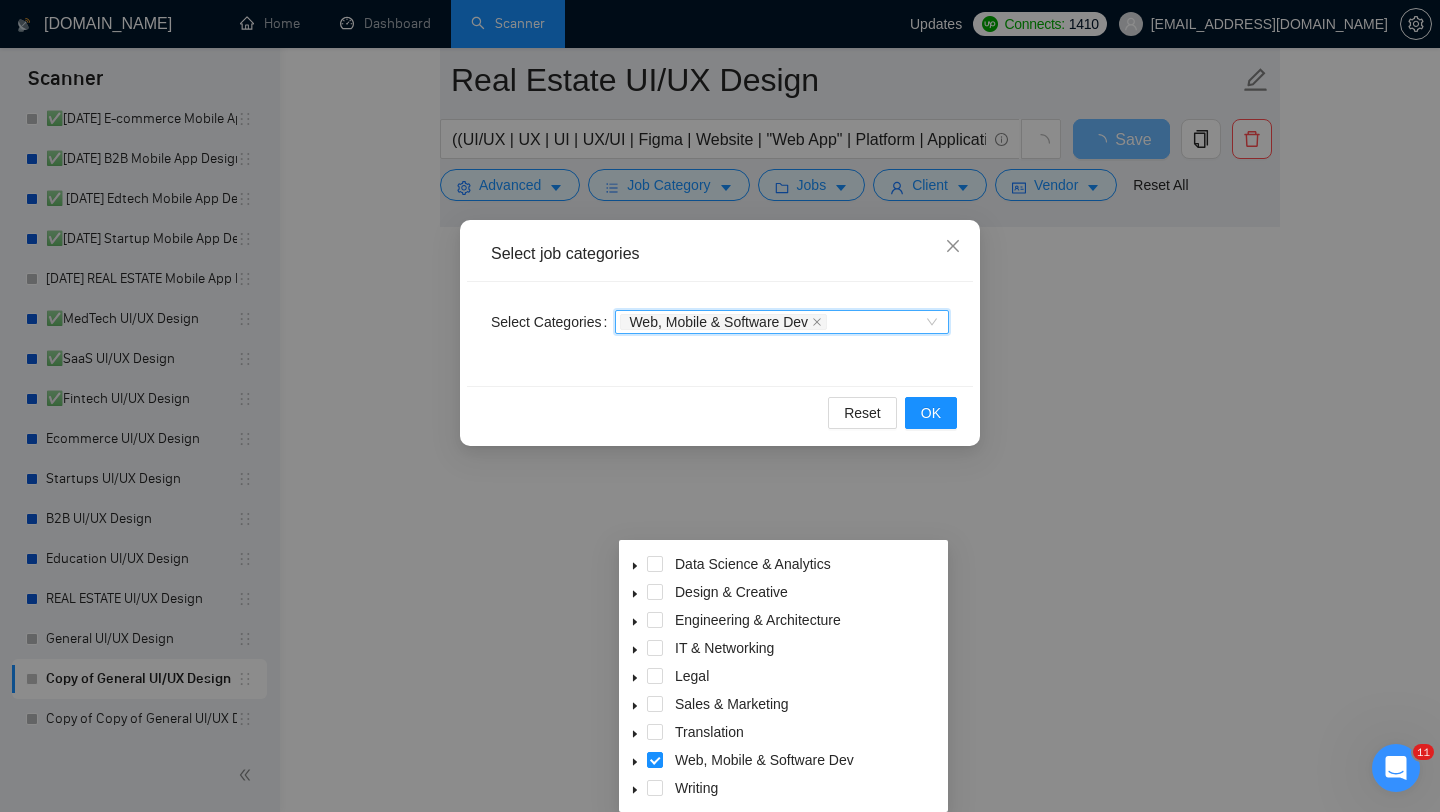 scroll, scrollTop: 5264, scrollLeft: 0, axis: vertical 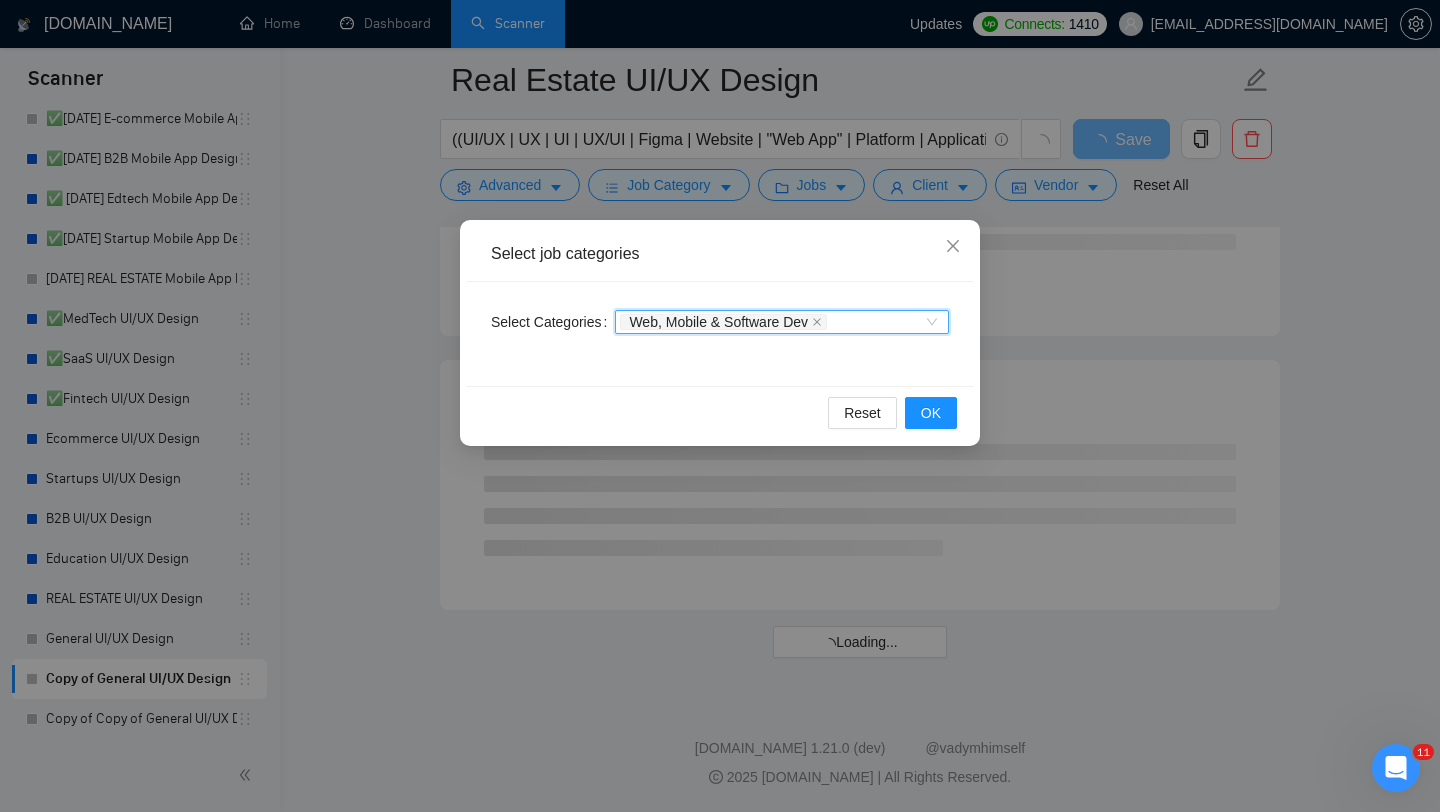click on "Select Categories Web, Mobile & Software Dev Web, Mobile & Software Dev" at bounding box center (720, 334) 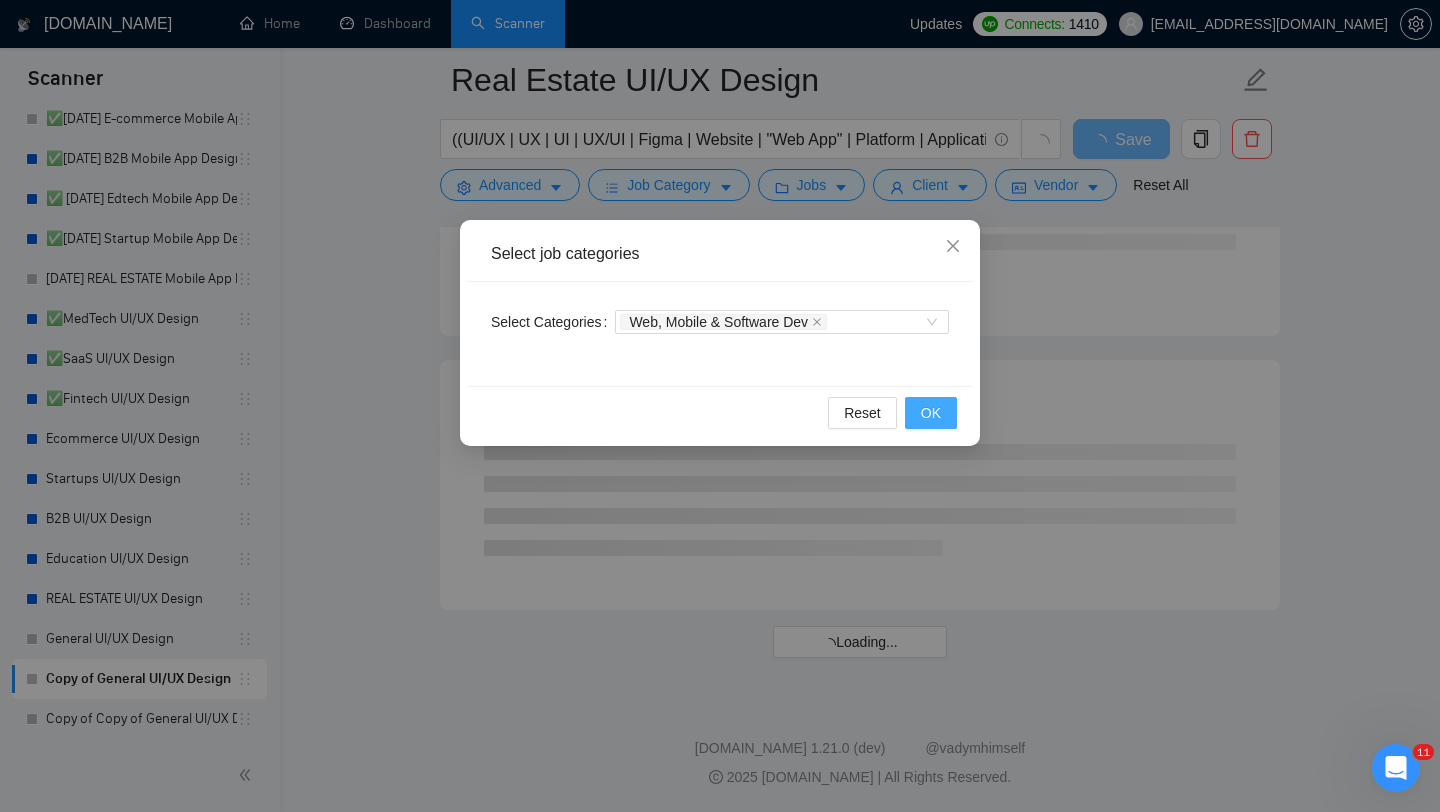 click on "OK" at bounding box center (931, 413) 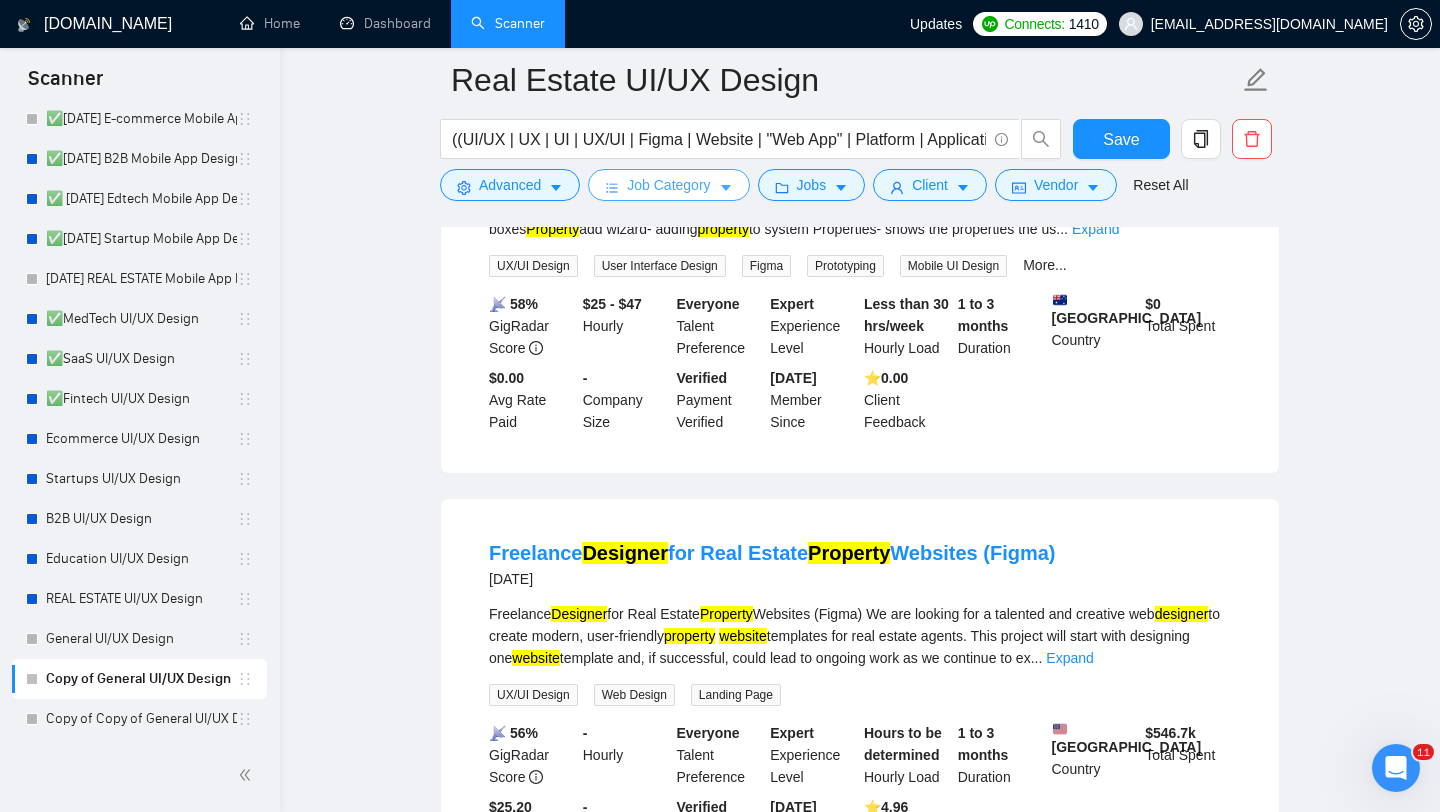 scroll, scrollTop: 2473, scrollLeft: 0, axis: vertical 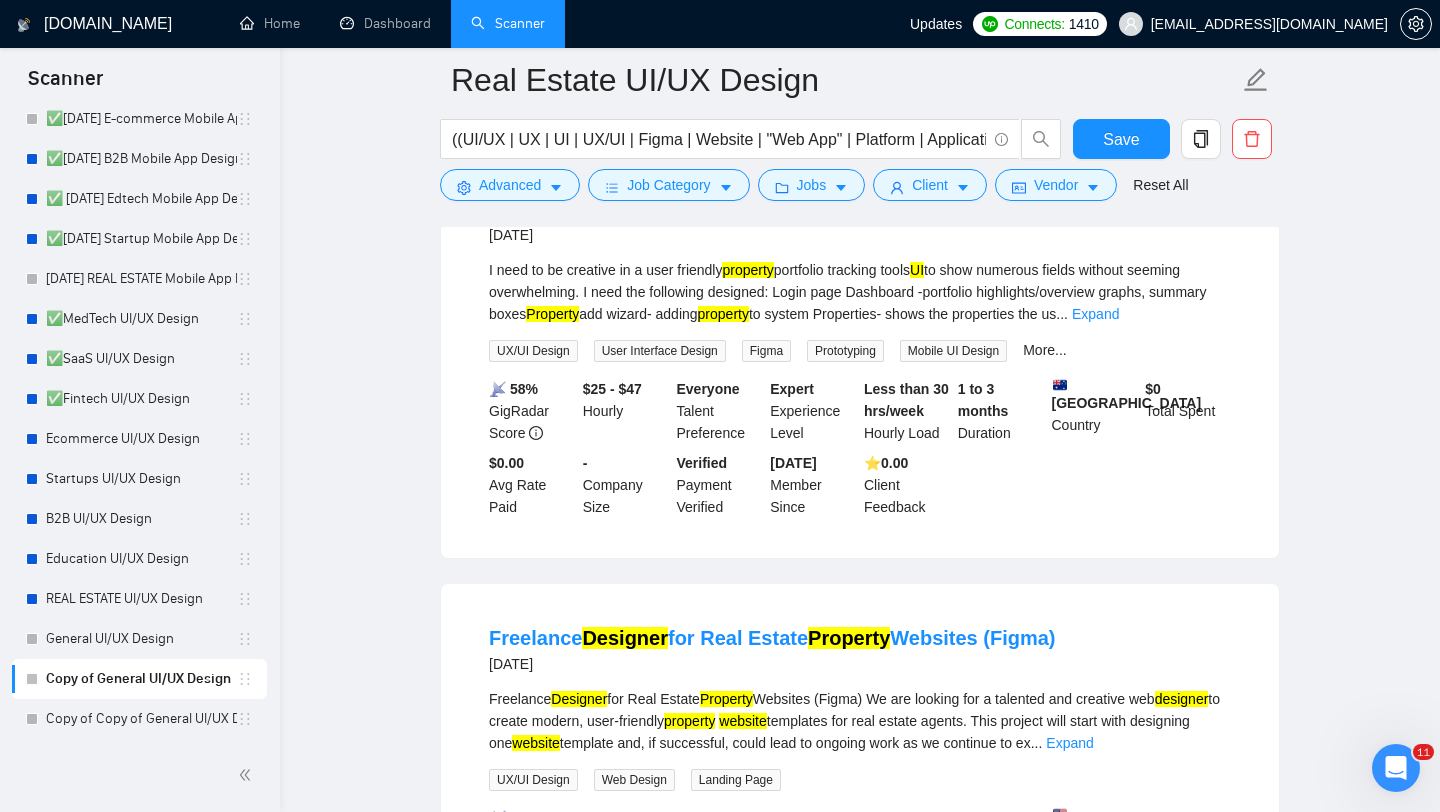 drag, startPoint x: 480, startPoint y: 251, endPoint x: 547, endPoint y: 258, distance: 67.36468 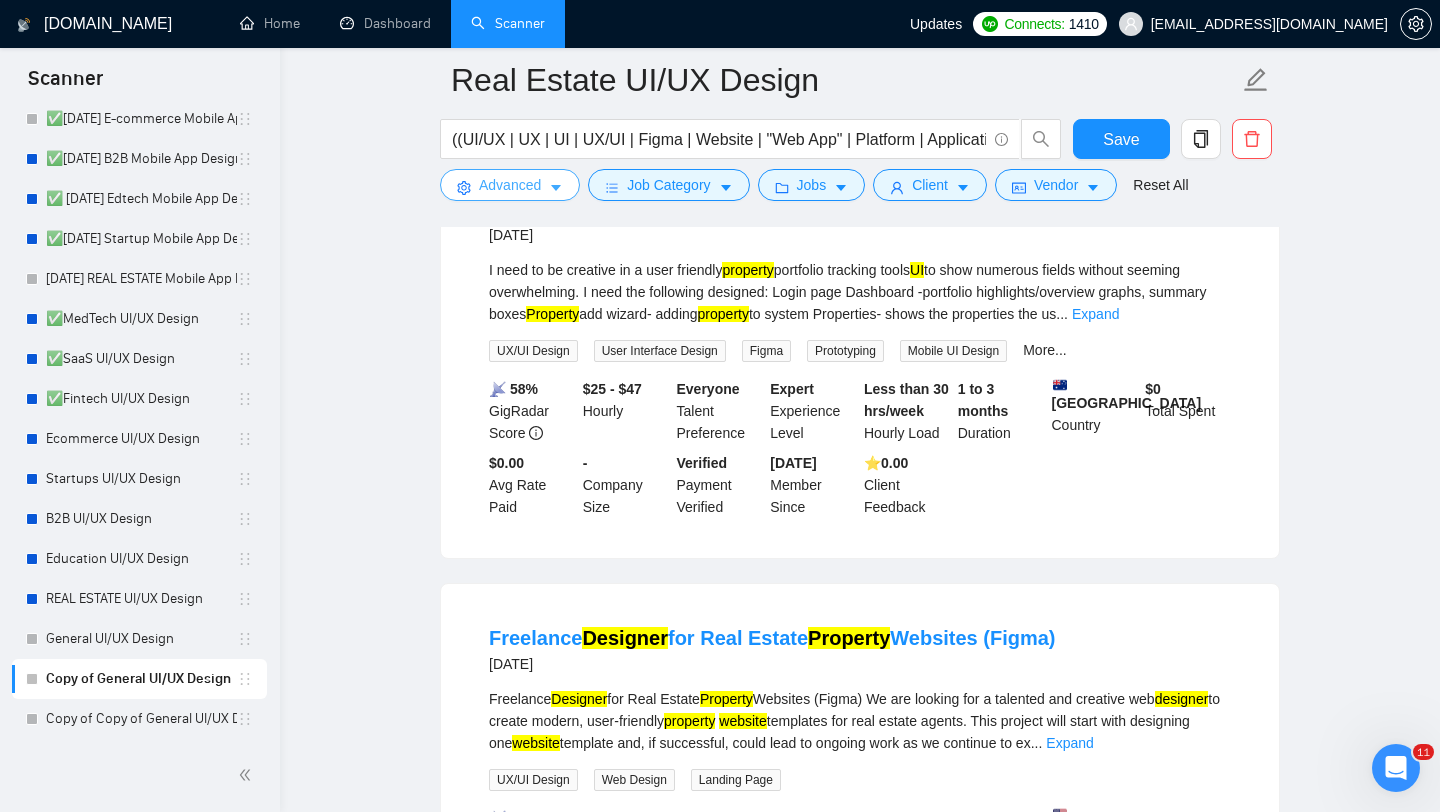 click on "Advanced" at bounding box center [510, 185] 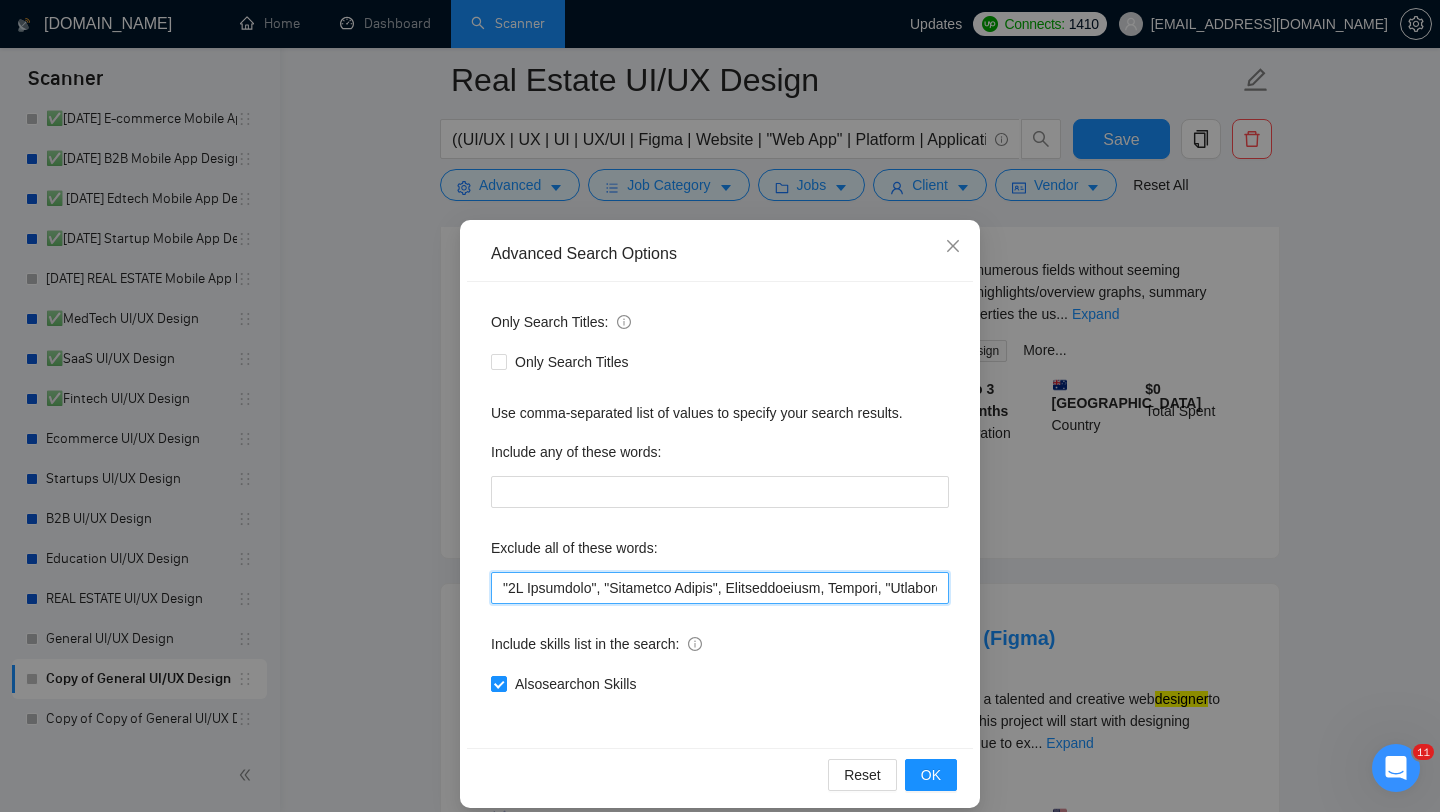 click at bounding box center (720, 588) 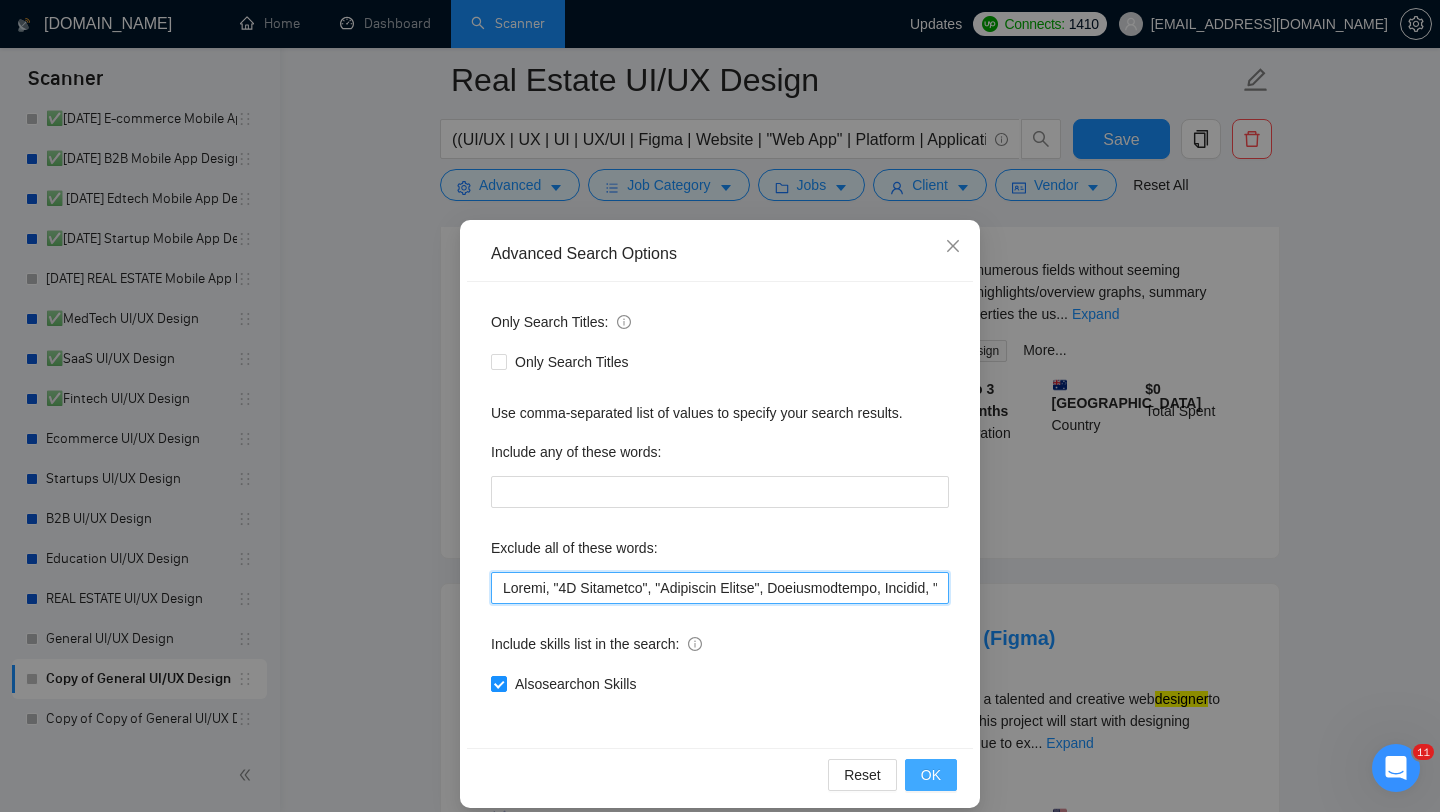 type on "Mobile, "2D Animation", "Character Design", Cinematography, Package, "Instructional Design", banner, cartographer, Print, Legal, "Email Design", Engineering, "Solution Architecture", "CV Design", CAD, Patent, Trademark, "Campaign Management", "Digital Ad Campaign", "Display Ad Campaign", "Pay Per Click Advertising", PPC , "Data Engineering", "ETL Pipeline", "Data Science", "Data Analysis", "Data Modeling", hand-drawn, Landscaping, "Landscape Design", "Planning Permission Preparation", "AI Image Generation & Editing", "Logo Design", "Fashion Design", "Video Production", CONTINUATION, Recruiter, "Motion Control", Odoo, branding, (Logo Designer*), "Brand Identity Designer", "Stable Diffusion", "PDF design","design a PDF","Prompt Engineering","Finish",(fix*),improve,polish,"AI generated content","E-commerce","Shopify","Project Manager","teaching material","Replo","Squarespace","Wikipedia","Veo3","Button Designer","Pitch Deck","3D Animation", Blender, "Grant Writing", "Grant Application",  "Business & Corporate..." 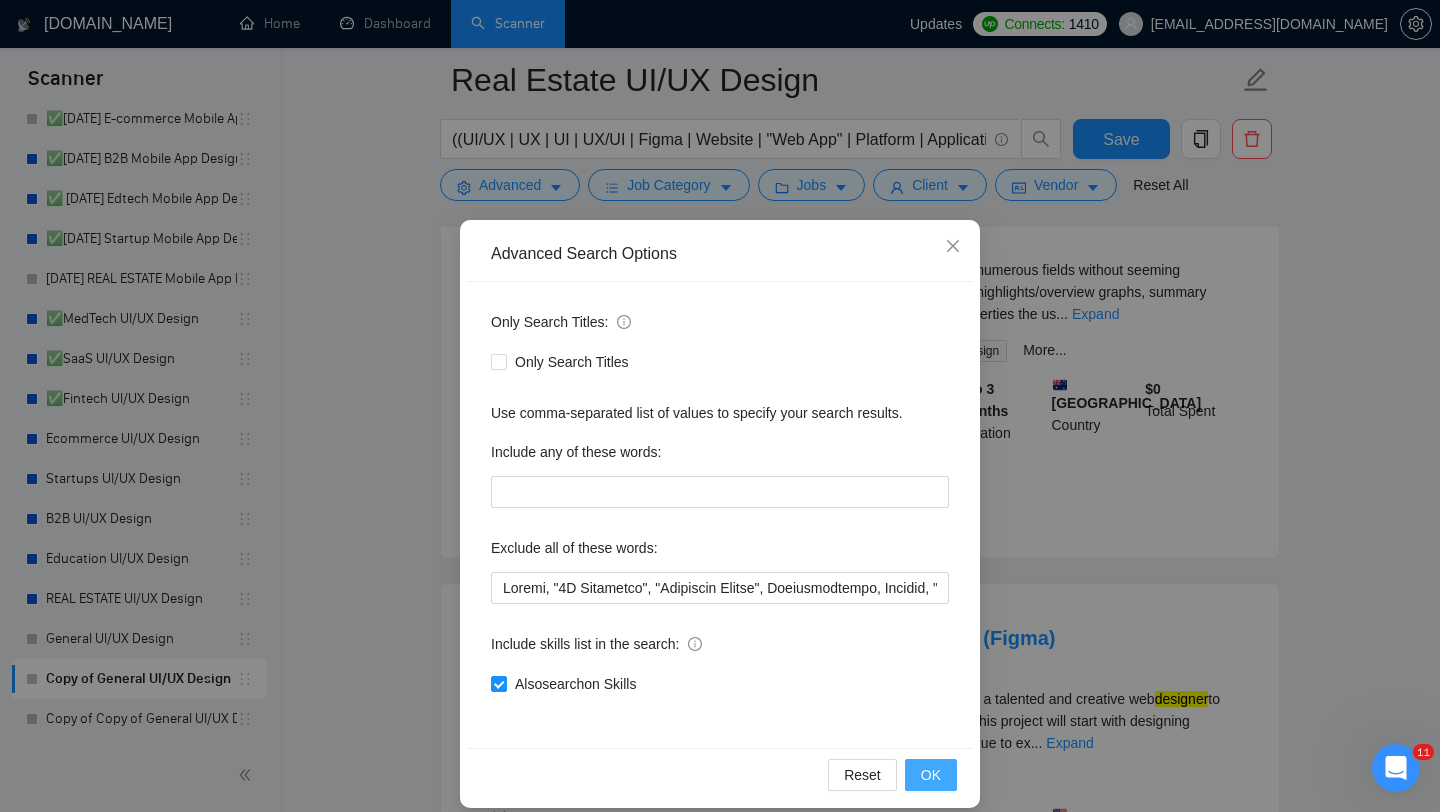 click on "OK" at bounding box center (931, 775) 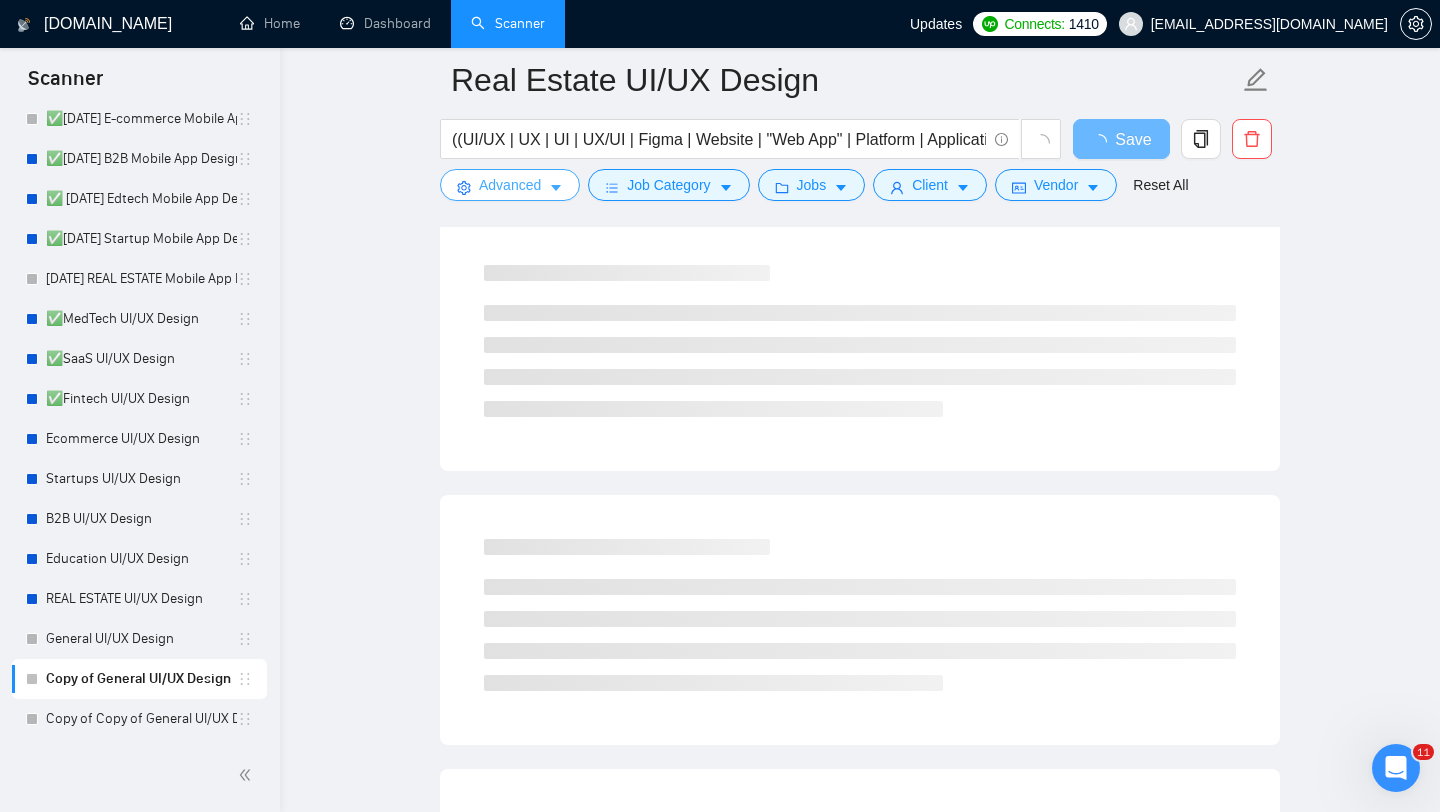 scroll, scrollTop: 0, scrollLeft: 0, axis: both 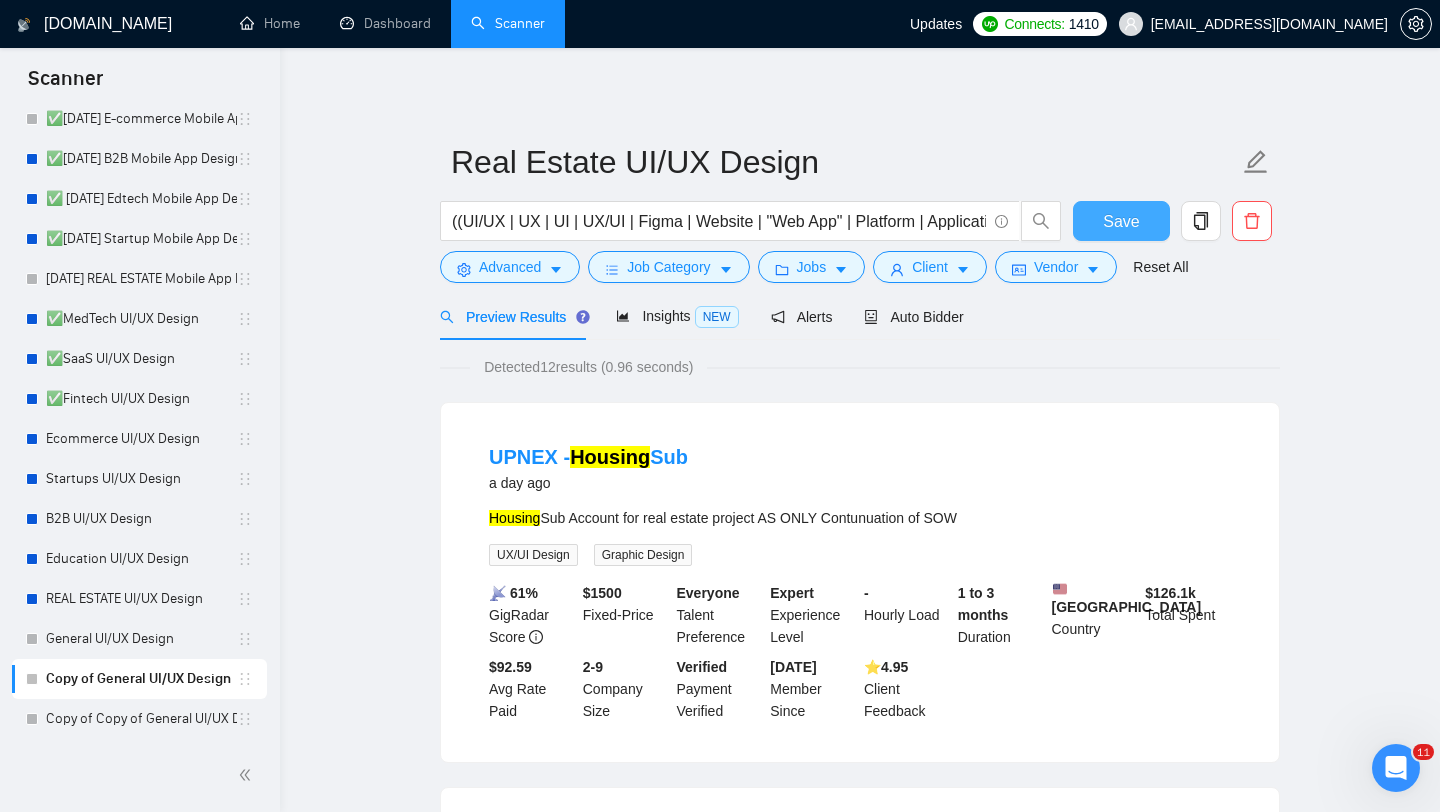 click on "Save" at bounding box center [1121, 221] 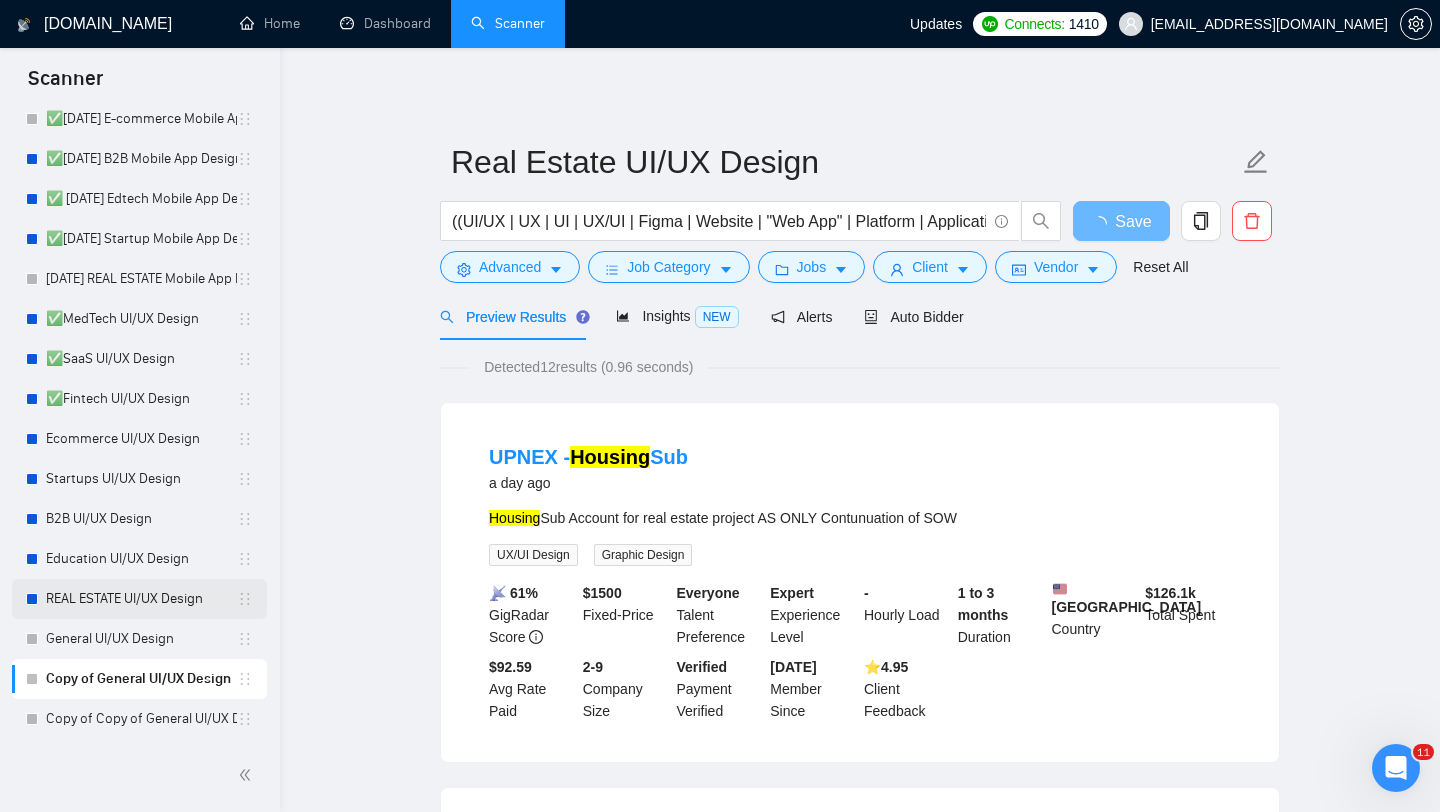 click on "REAL ESTATE UI/UX Design" at bounding box center [141, 599] 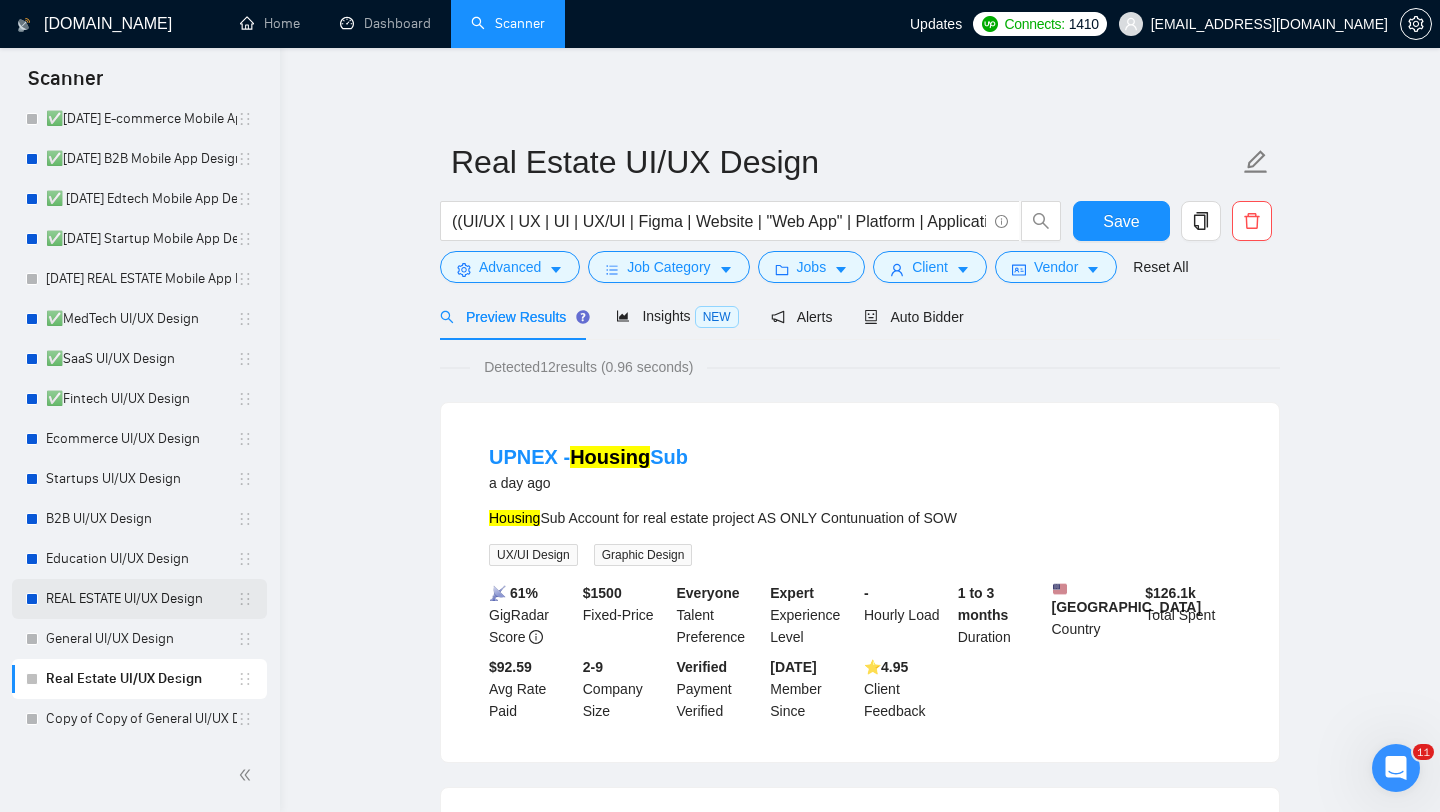 click on "REAL ESTATE UI/UX Design" at bounding box center [141, 599] 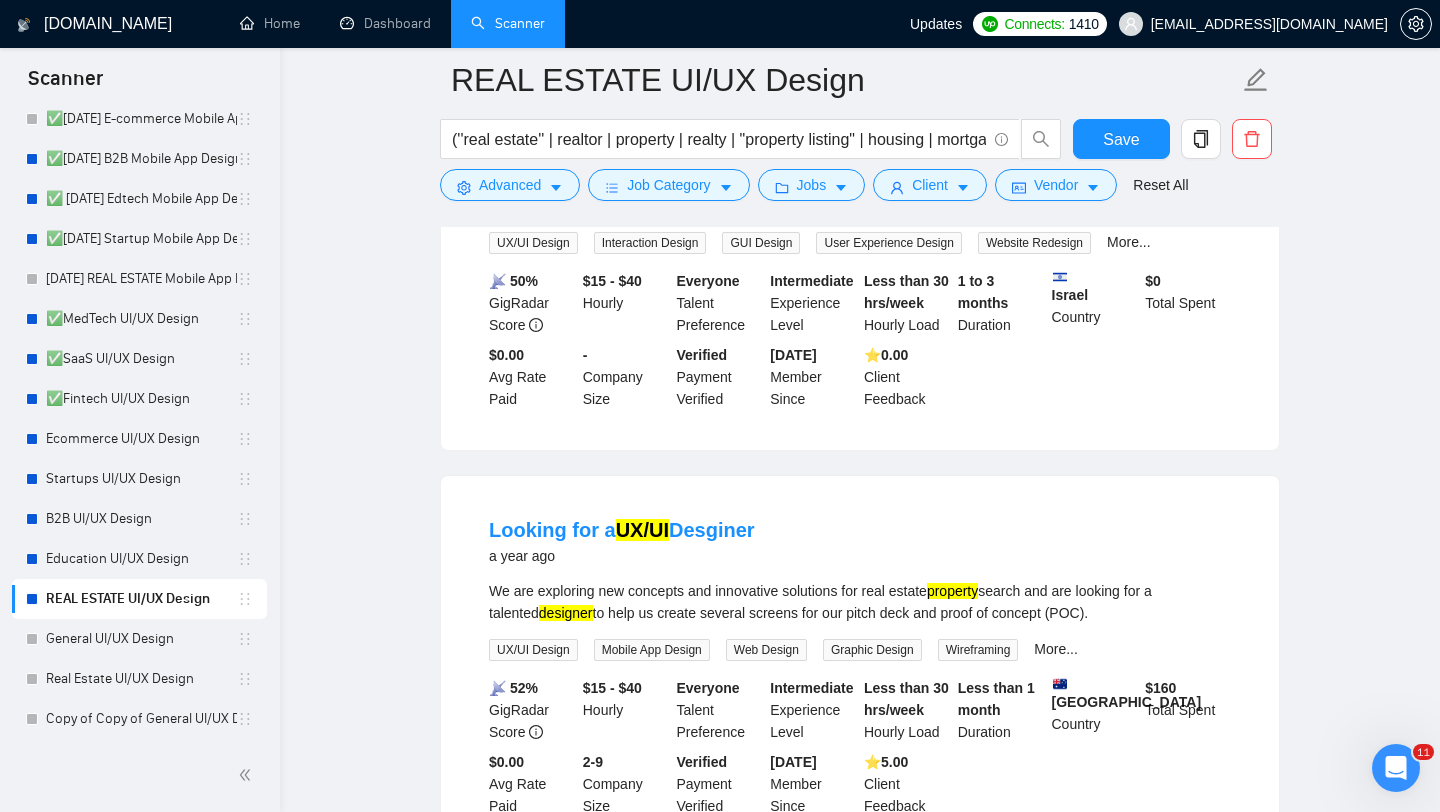 scroll, scrollTop: 3044, scrollLeft: 0, axis: vertical 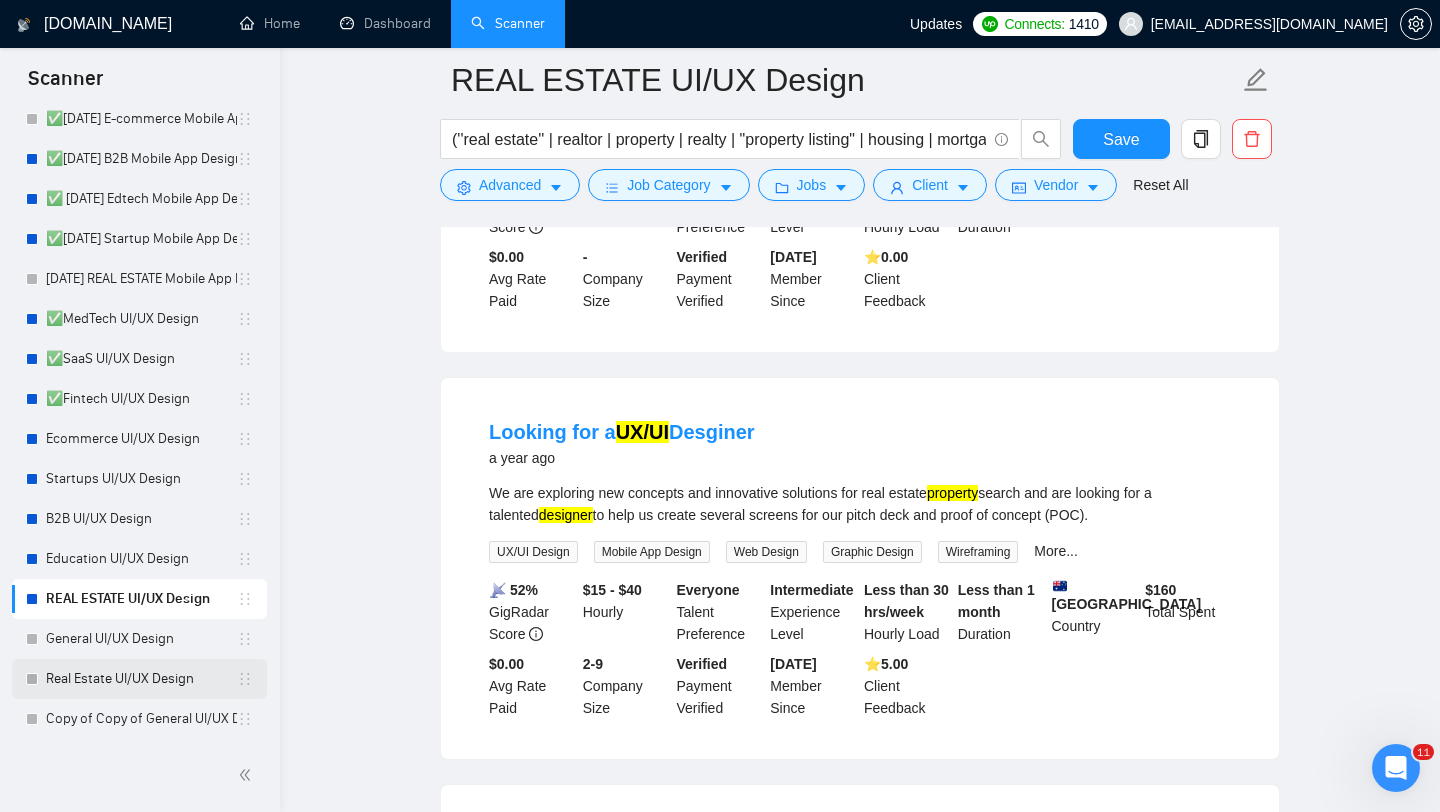 click on "Real Estate UI/UX Design" at bounding box center (141, 679) 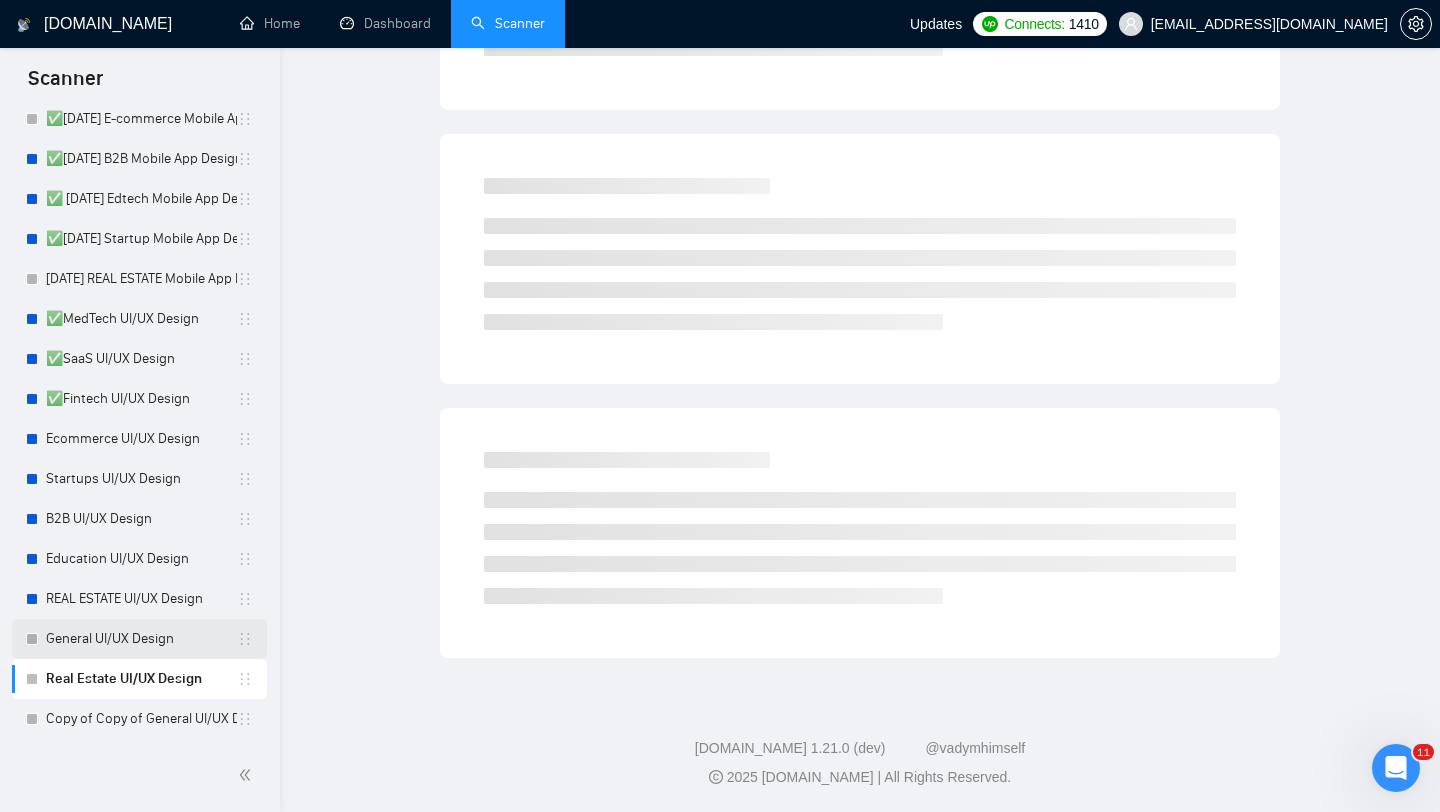 scroll, scrollTop: 0, scrollLeft: 0, axis: both 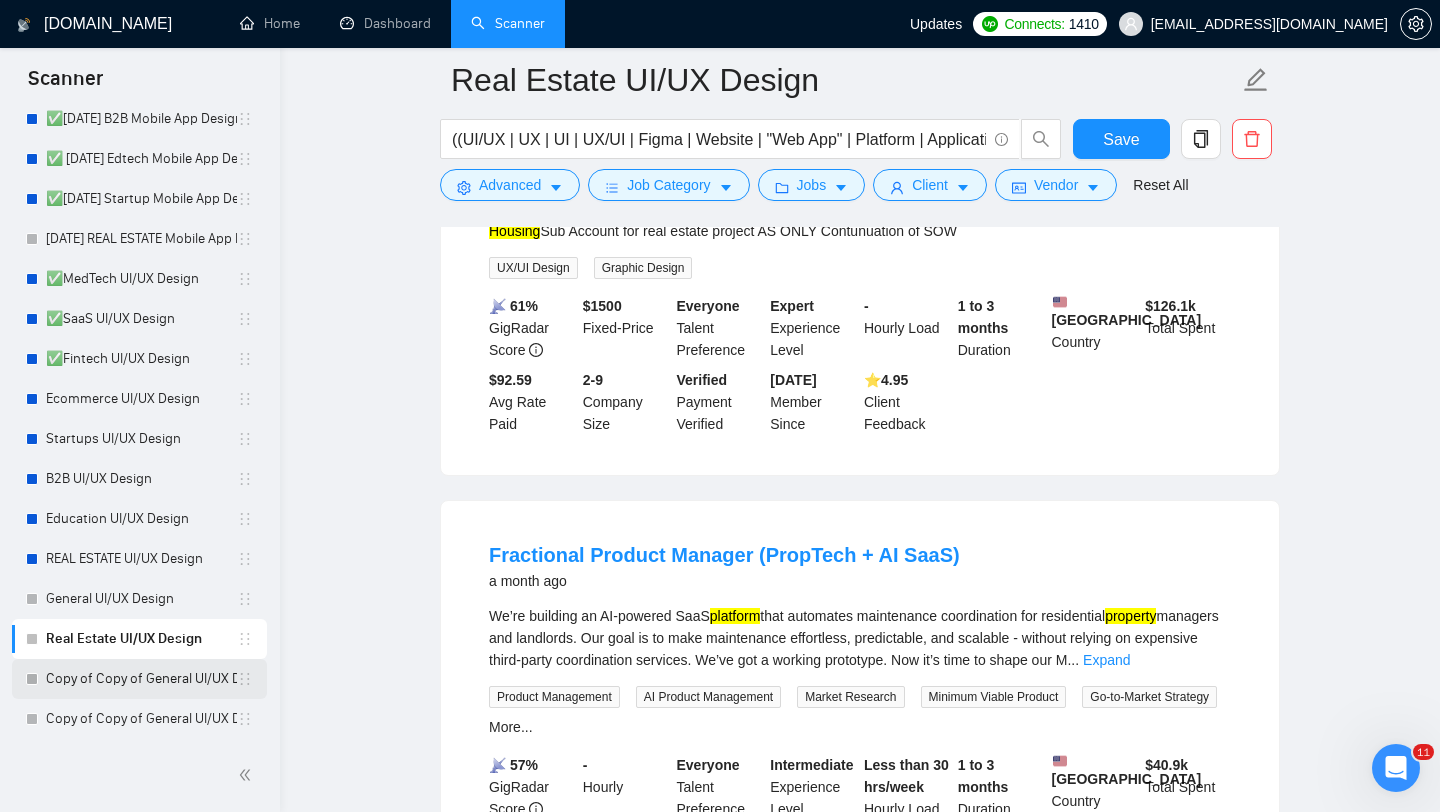 click on "Copy of Copy of General UI/UX Design" at bounding box center (141, 679) 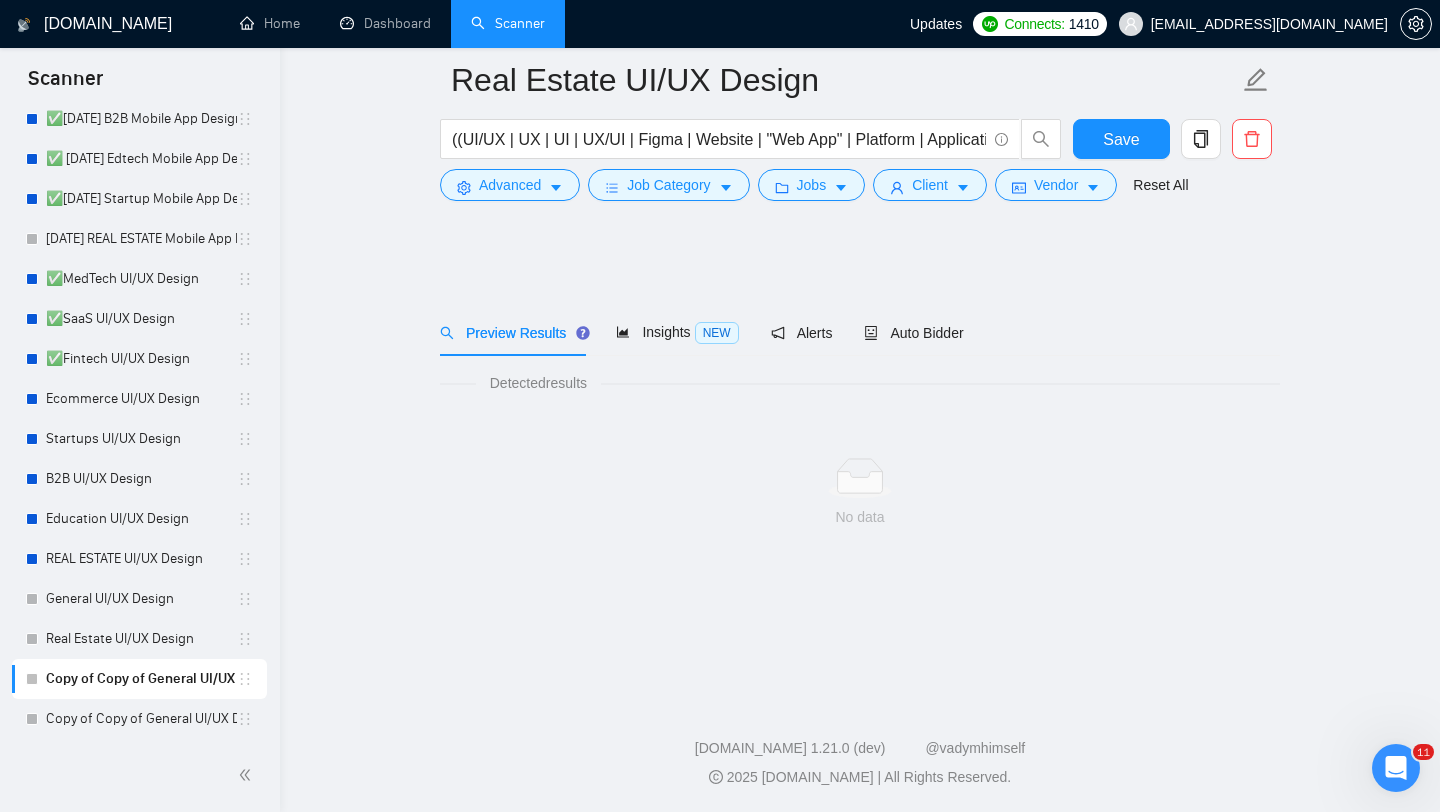 scroll, scrollTop: 0, scrollLeft: 0, axis: both 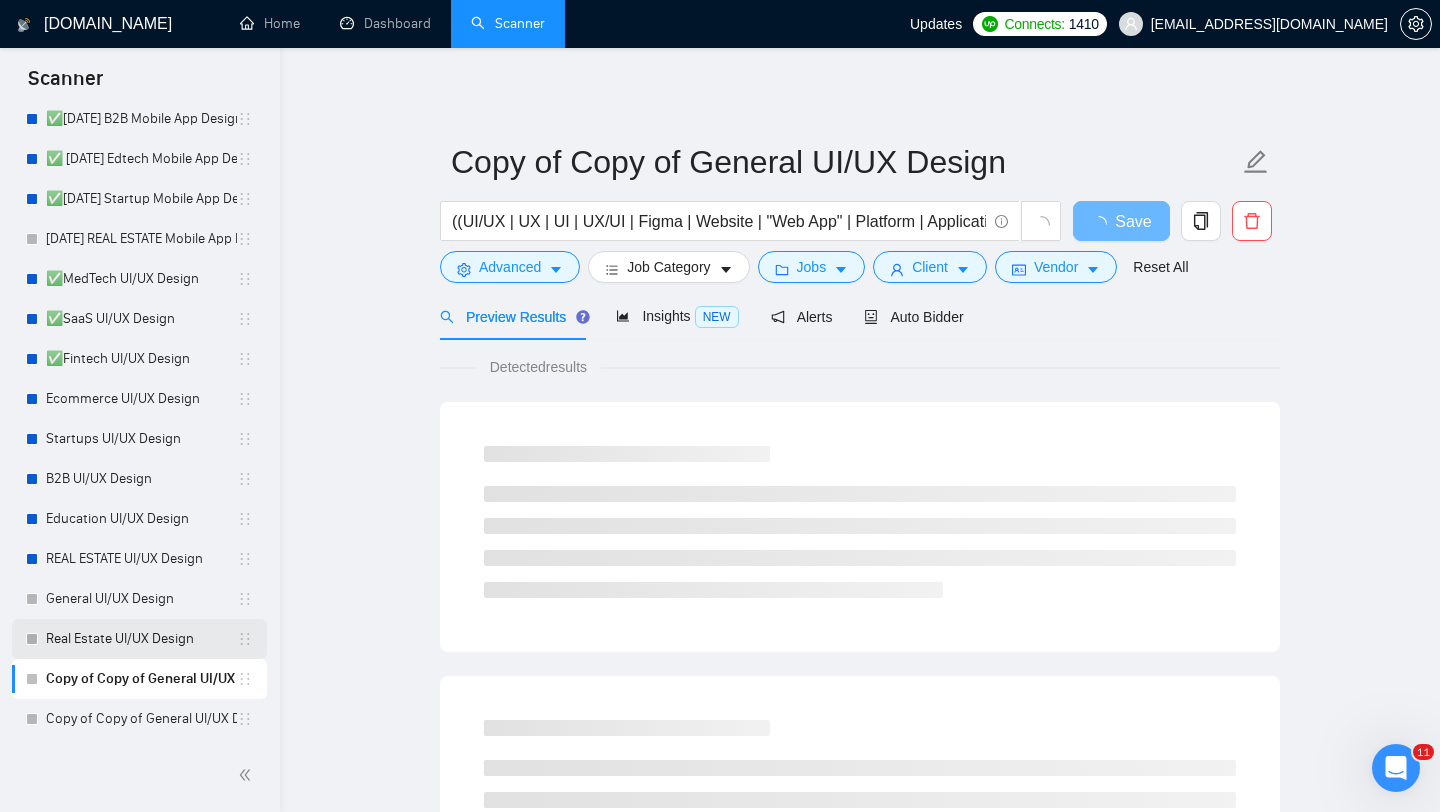 click on "Real Estate UI/UX Design" at bounding box center [141, 639] 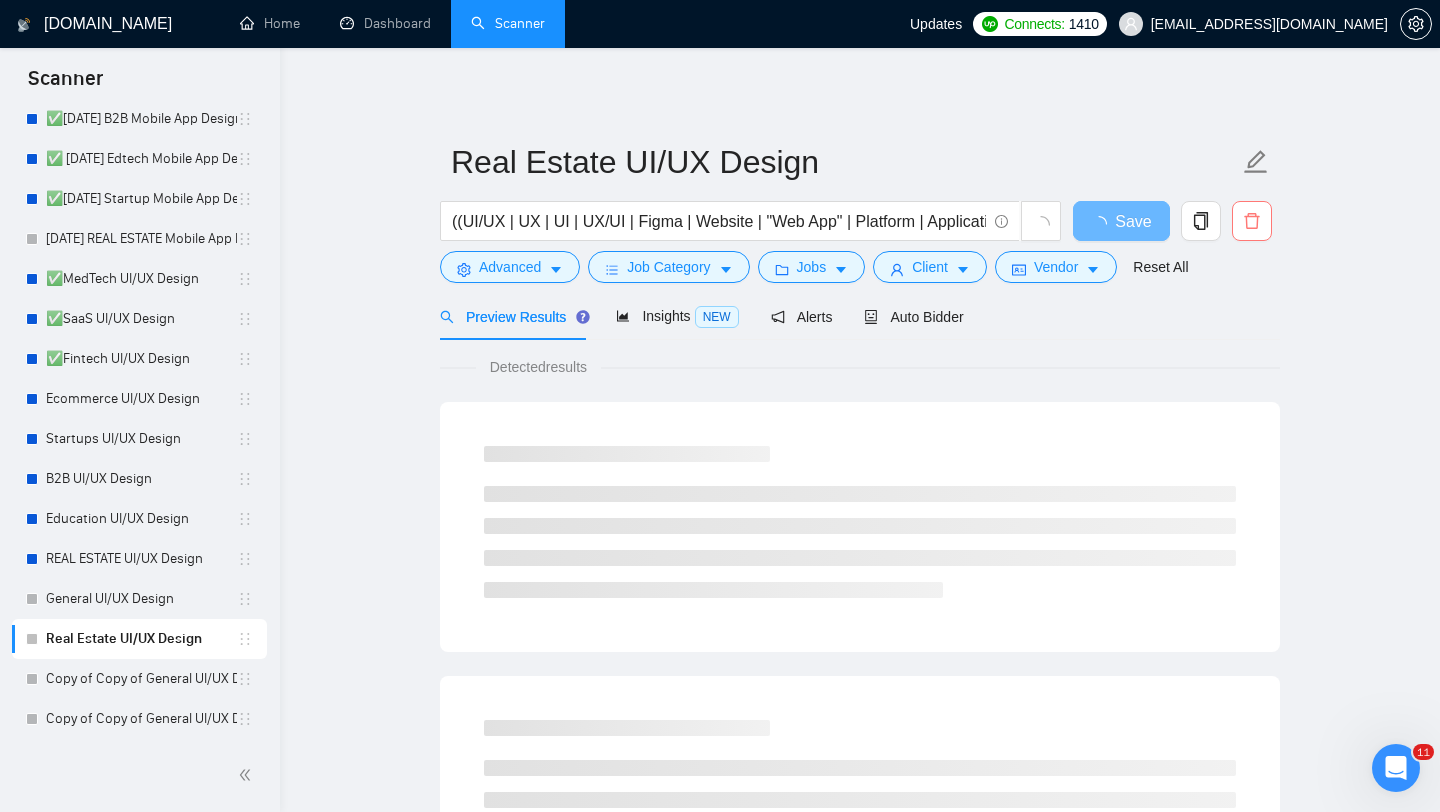 click 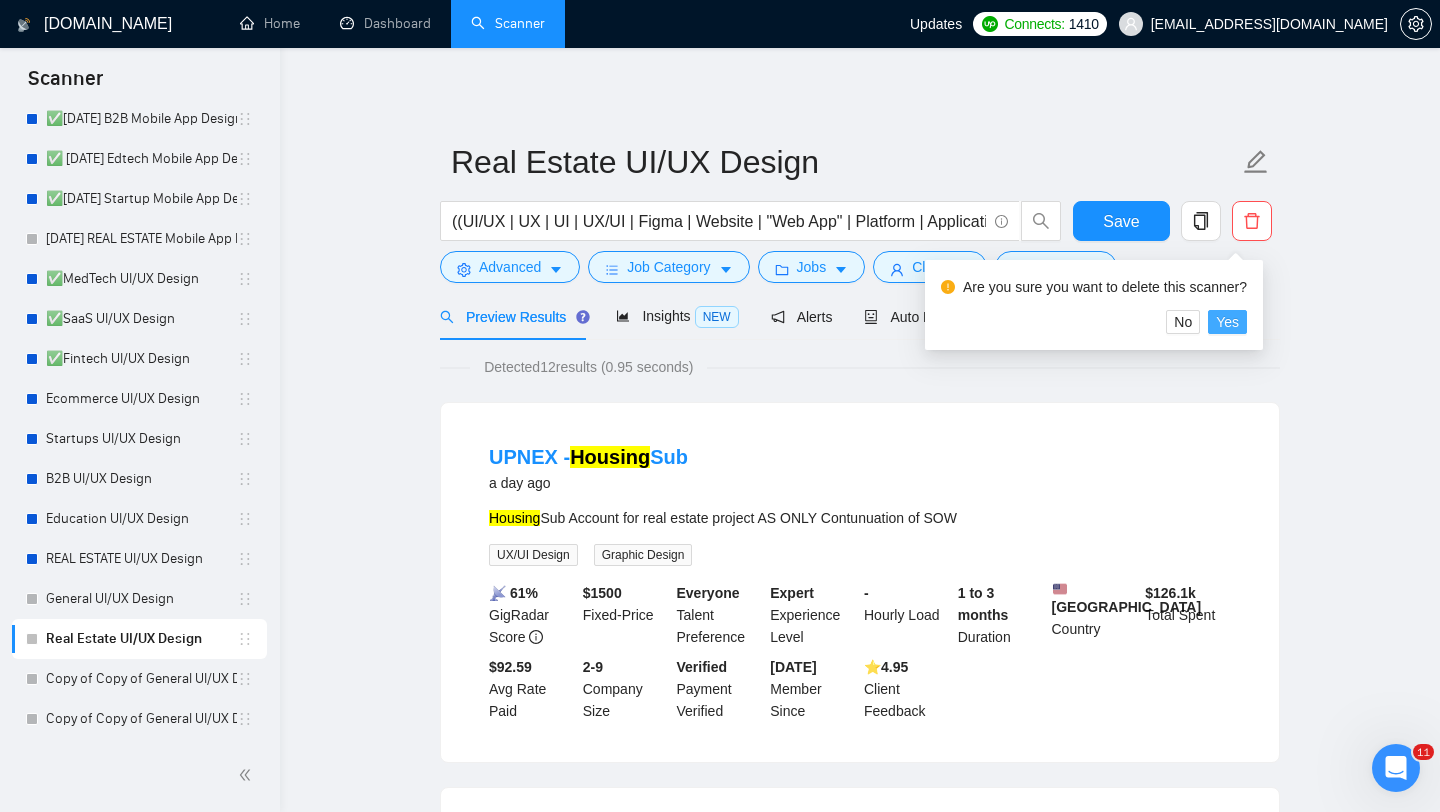 click on "Yes" at bounding box center (1227, 322) 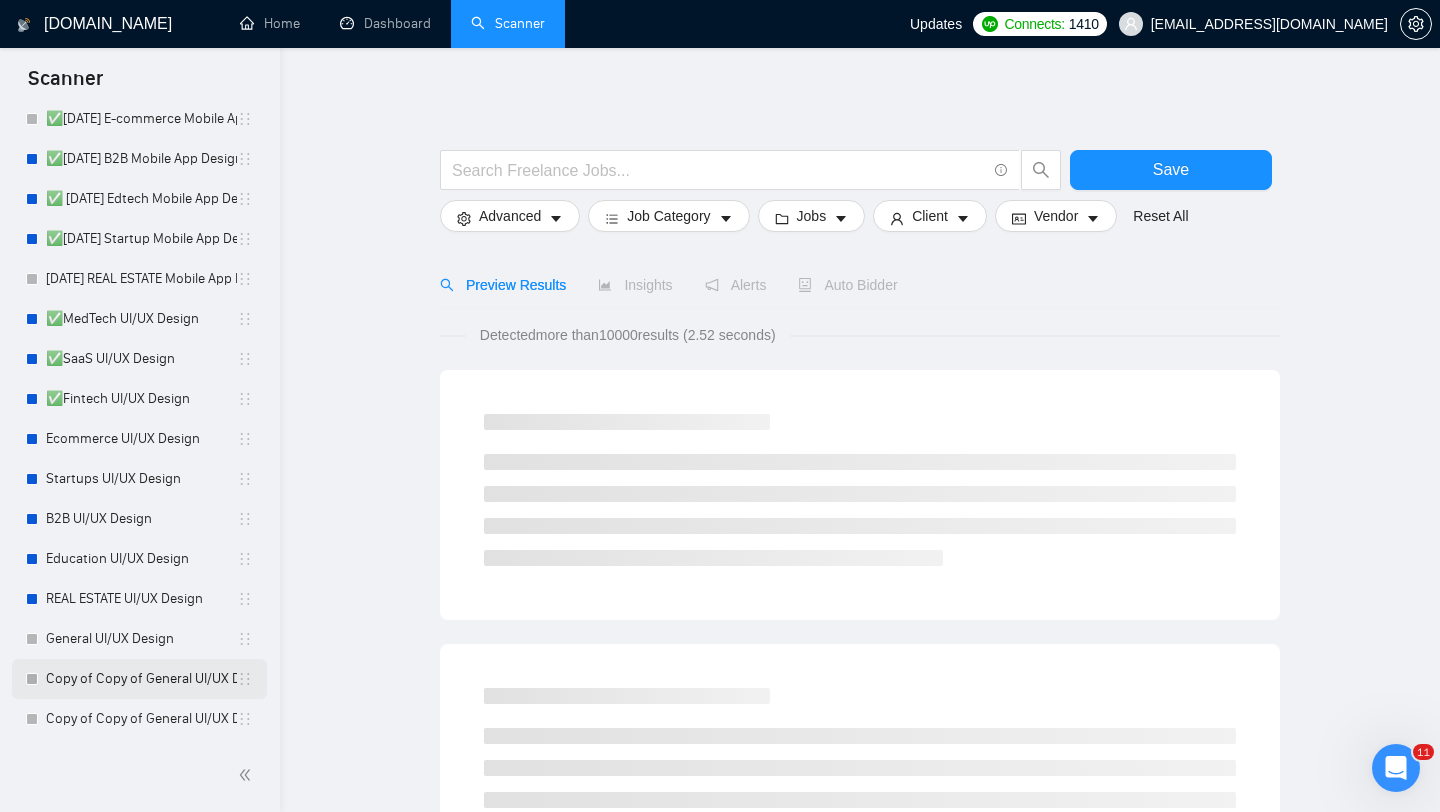scroll, scrollTop: 303, scrollLeft: 0, axis: vertical 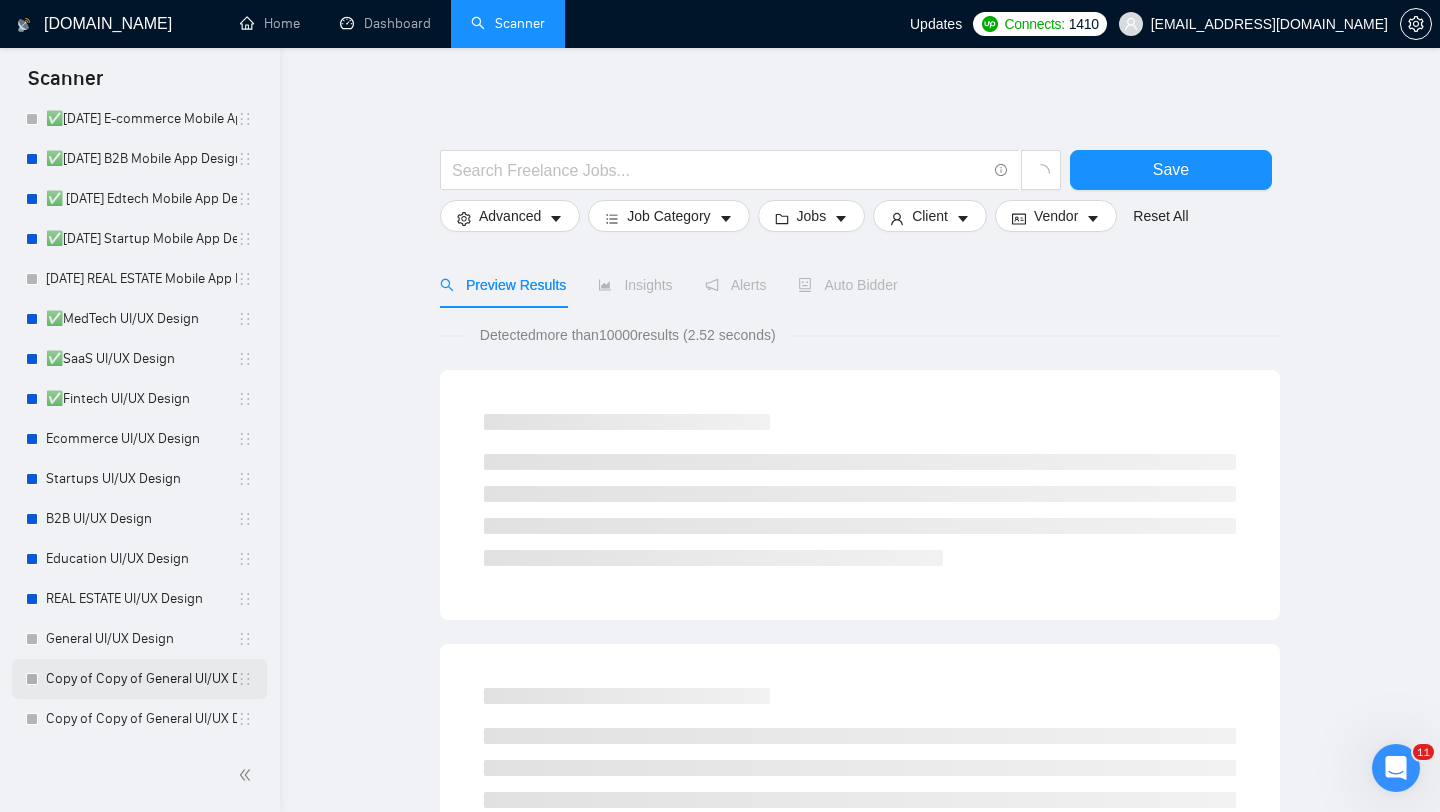 click on "Copy of Copy of General UI/UX Design" at bounding box center [141, 679] 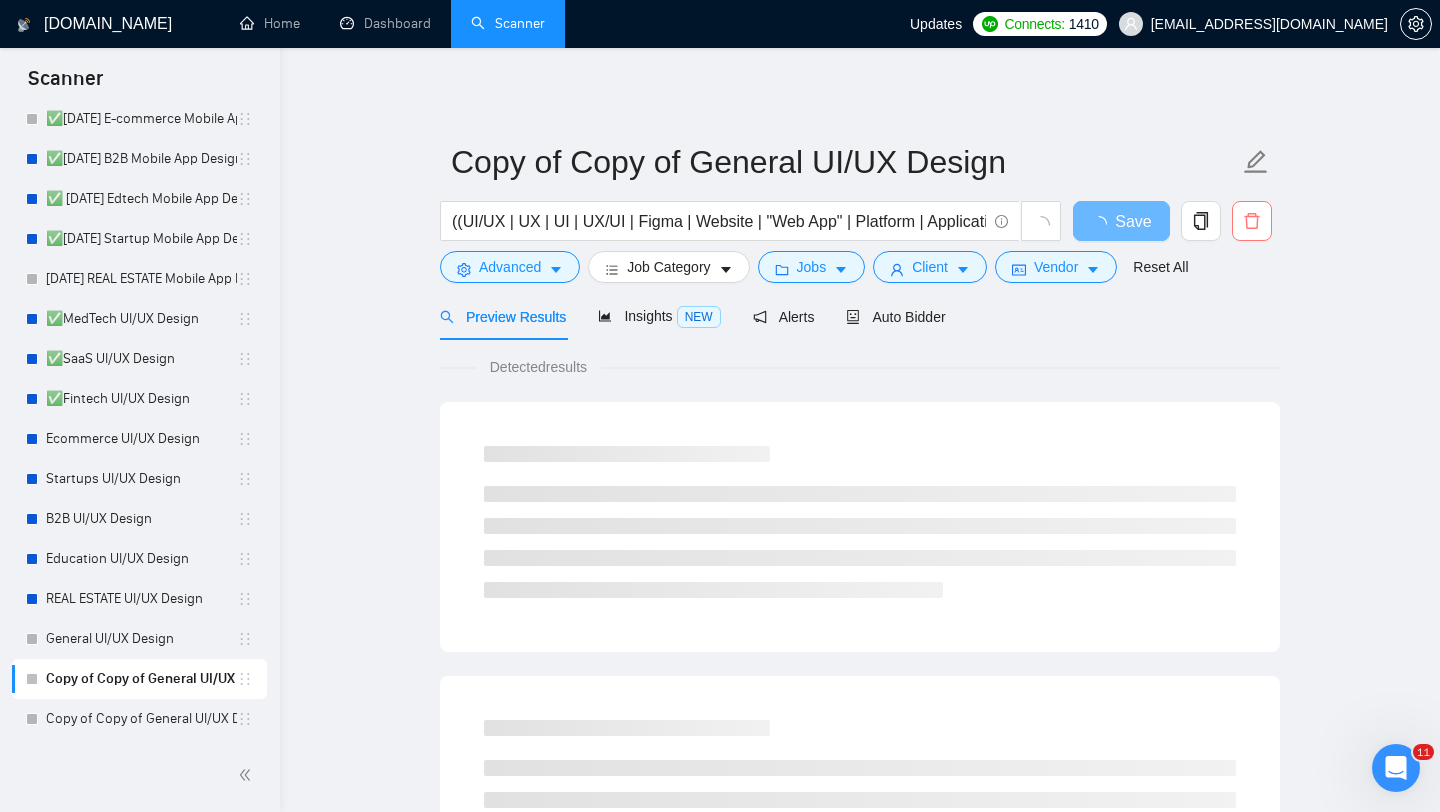 click 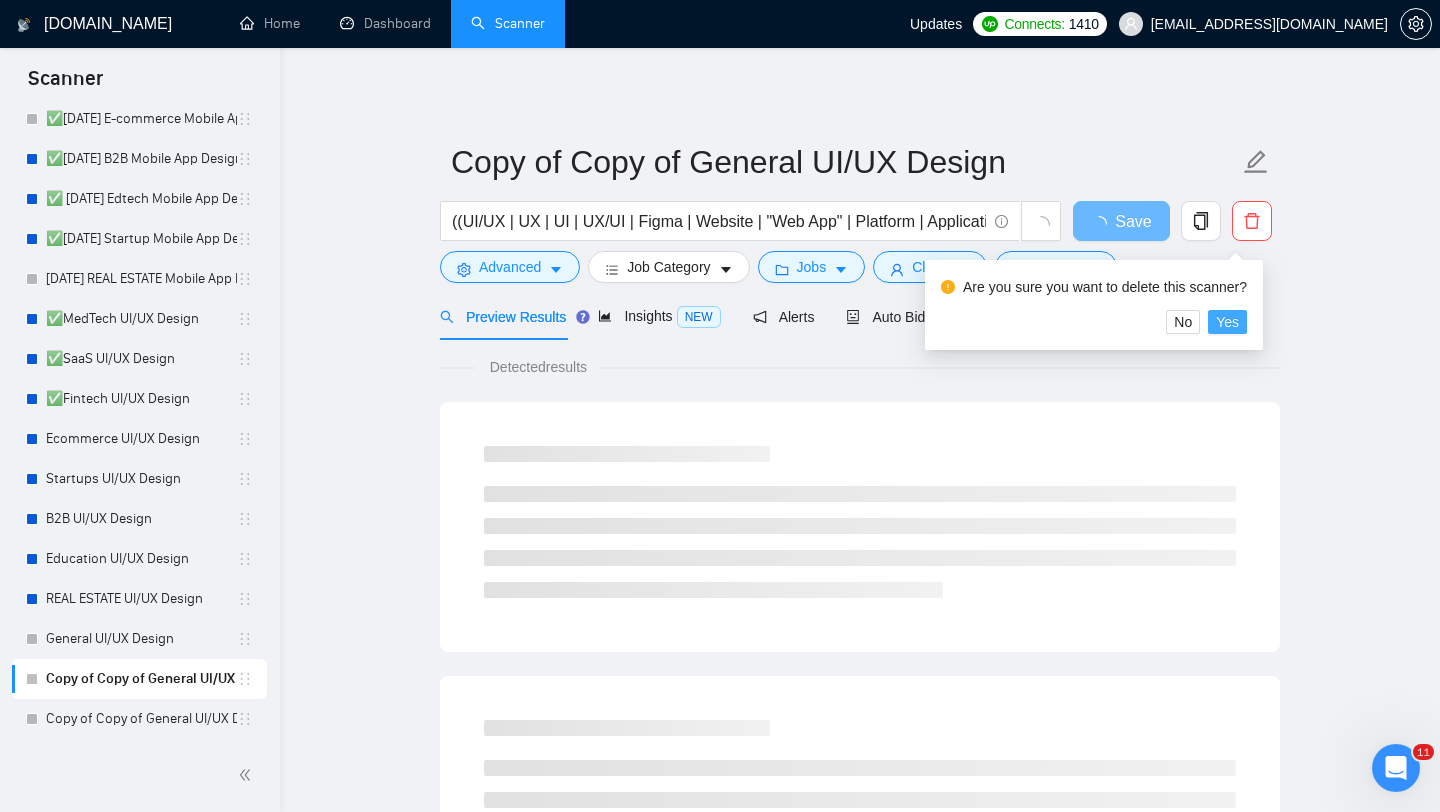 click on "Yes" at bounding box center (1227, 322) 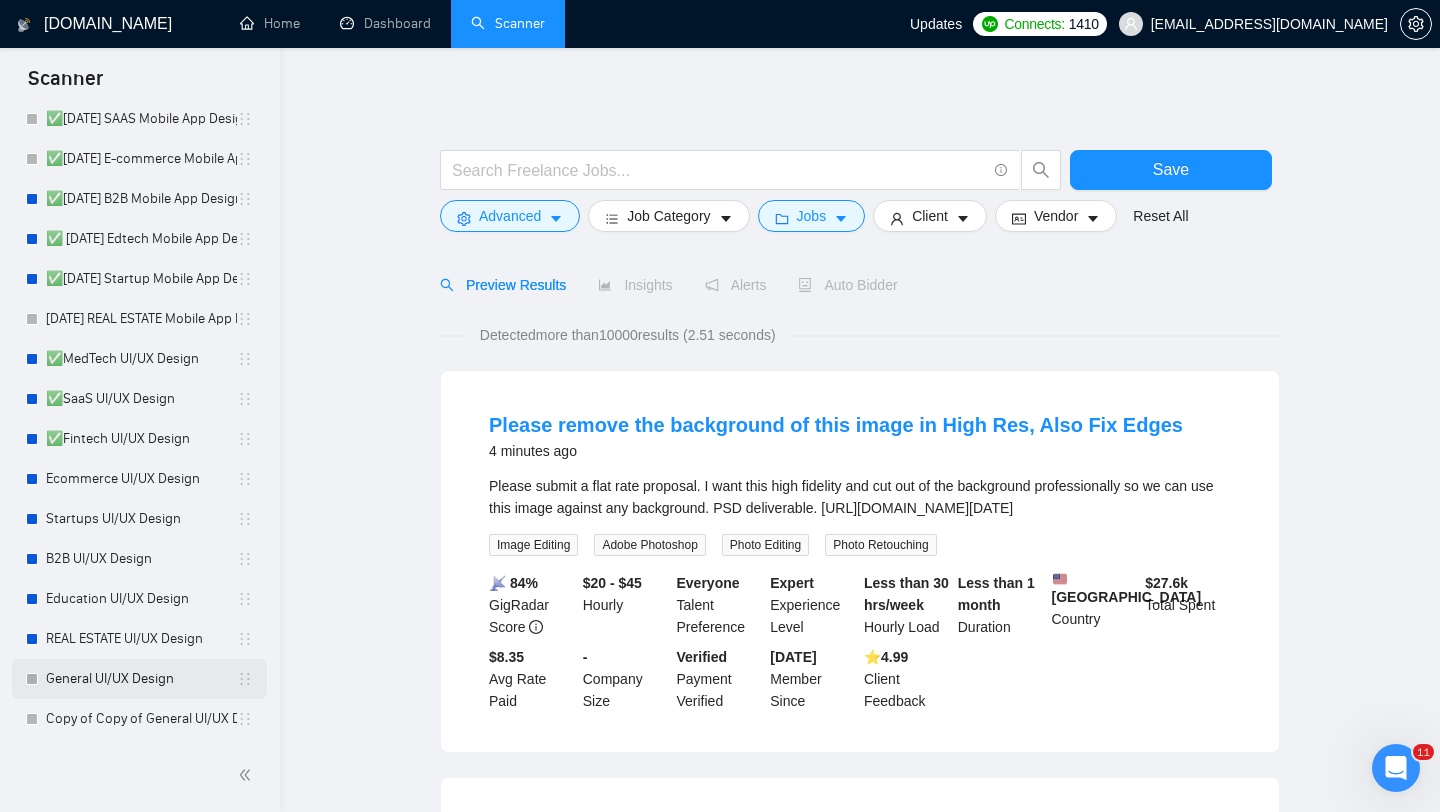 scroll, scrollTop: 263, scrollLeft: 0, axis: vertical 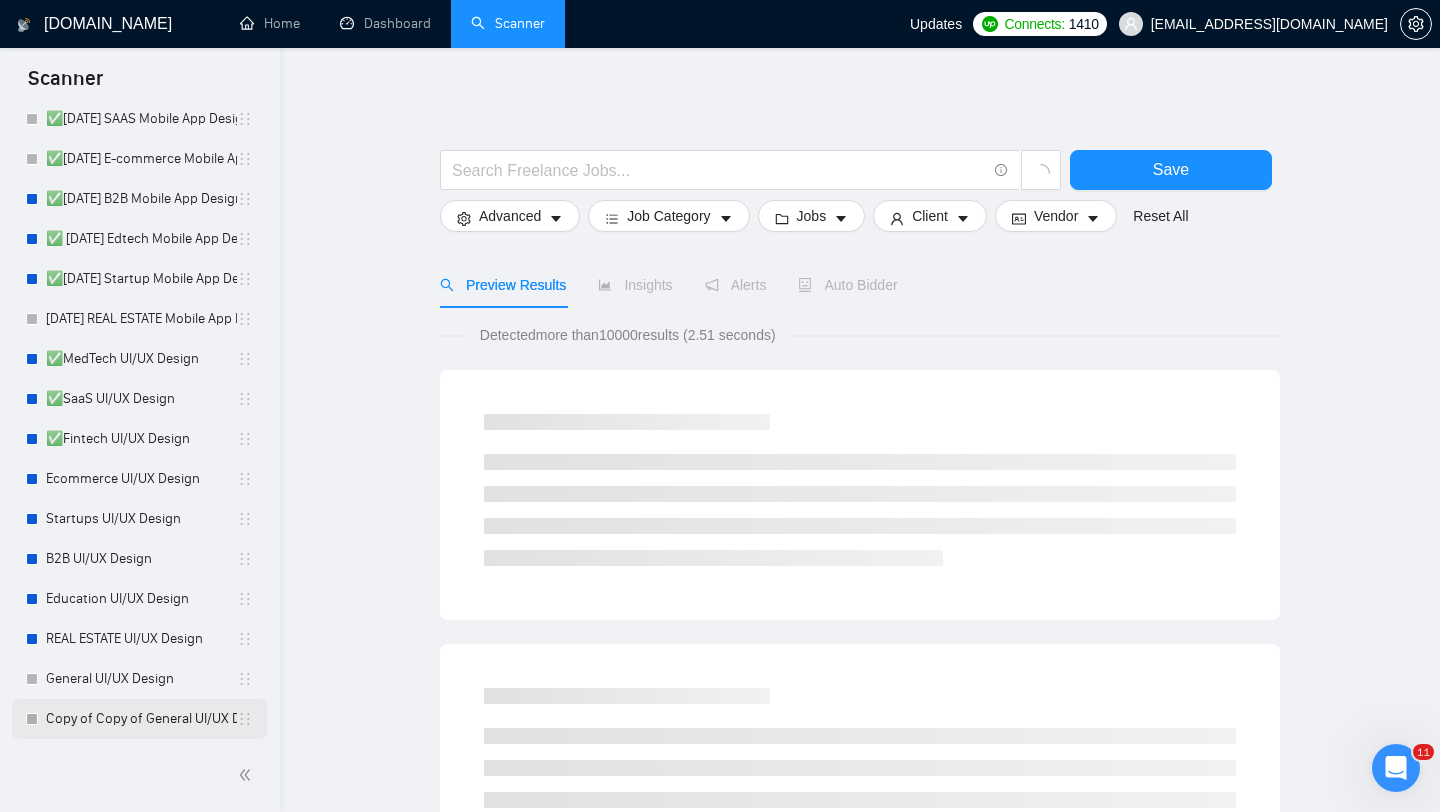 click on "Copy of Copy of General UI/UX Design" at bounding box center [141, 719] 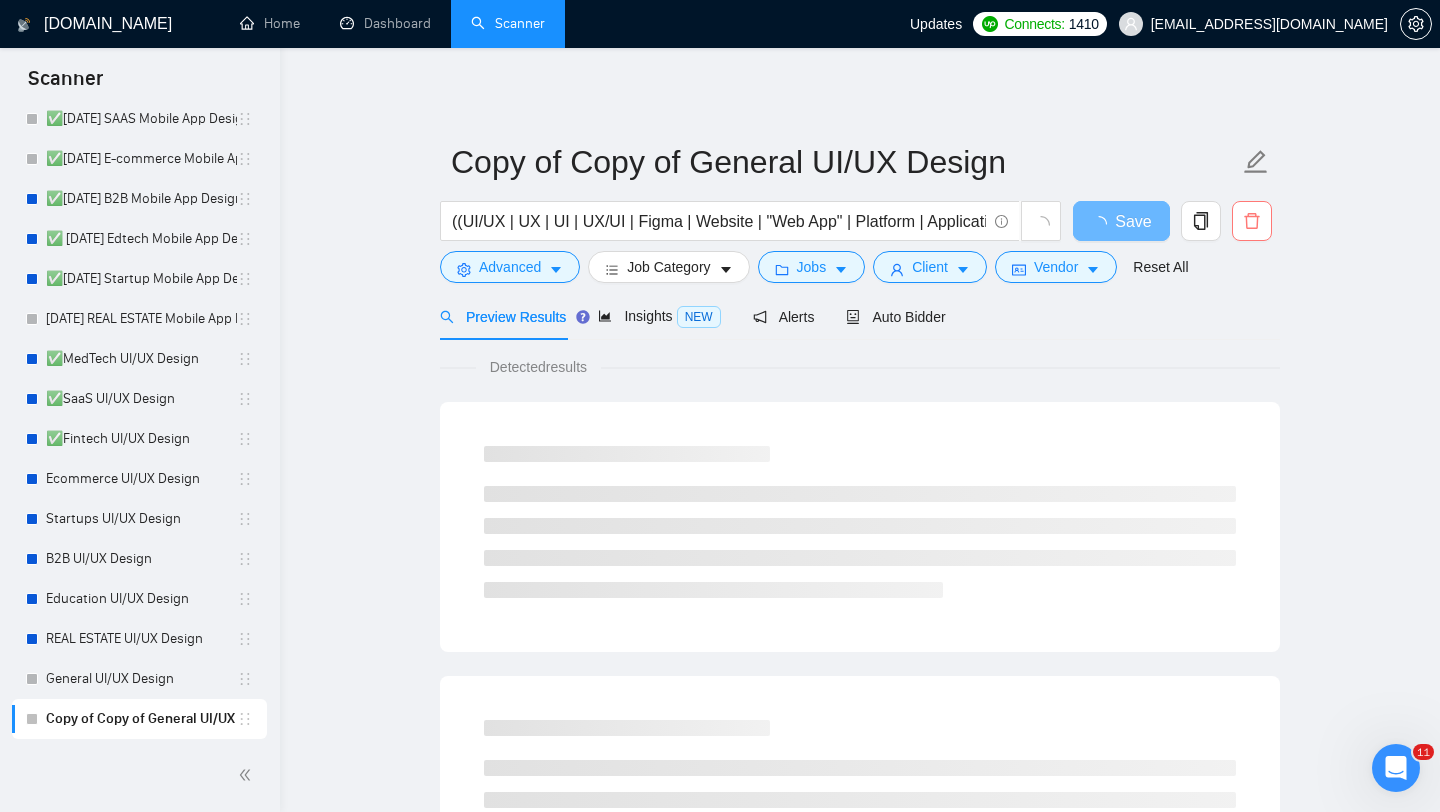 click 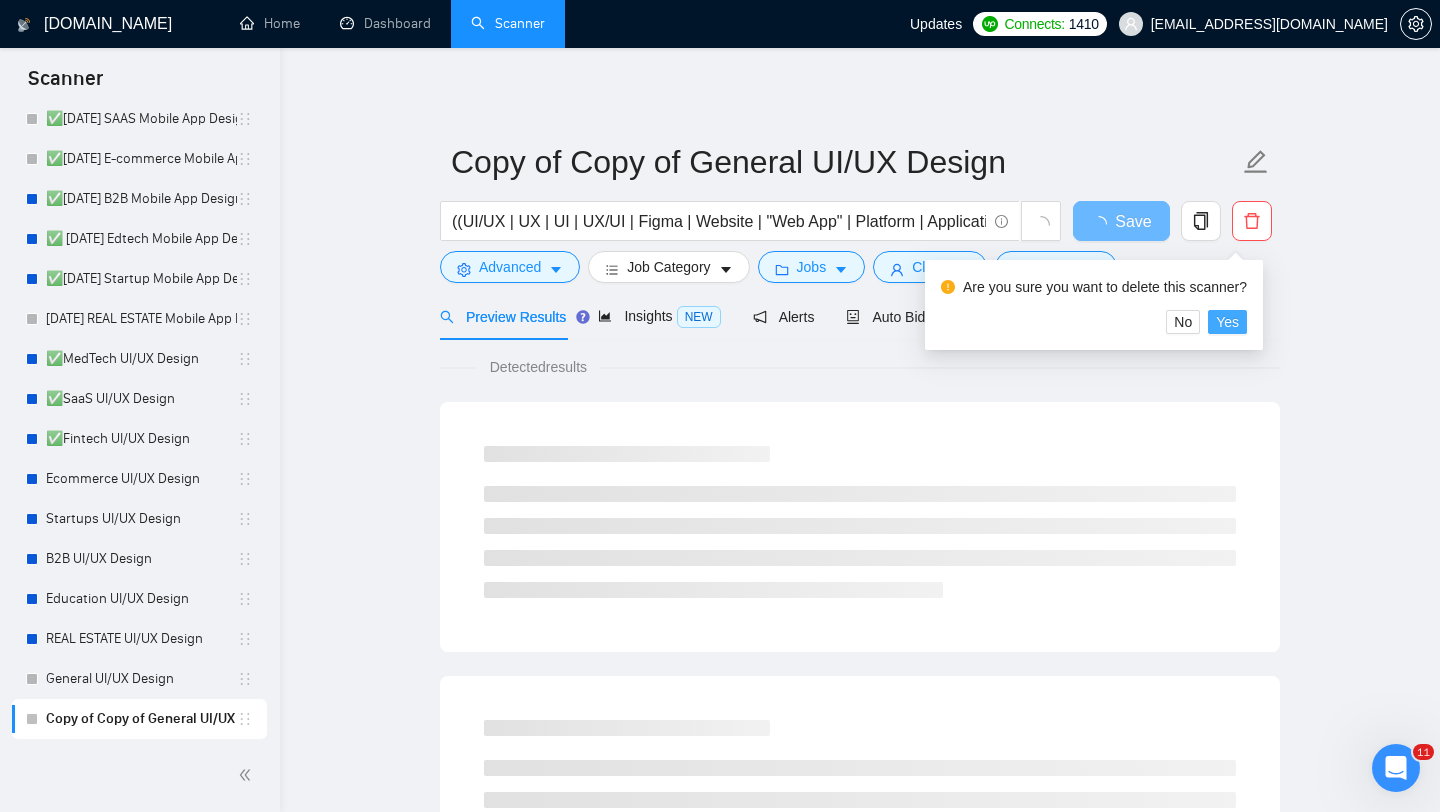 click on "Yes" at bounding box center (1227, 322) 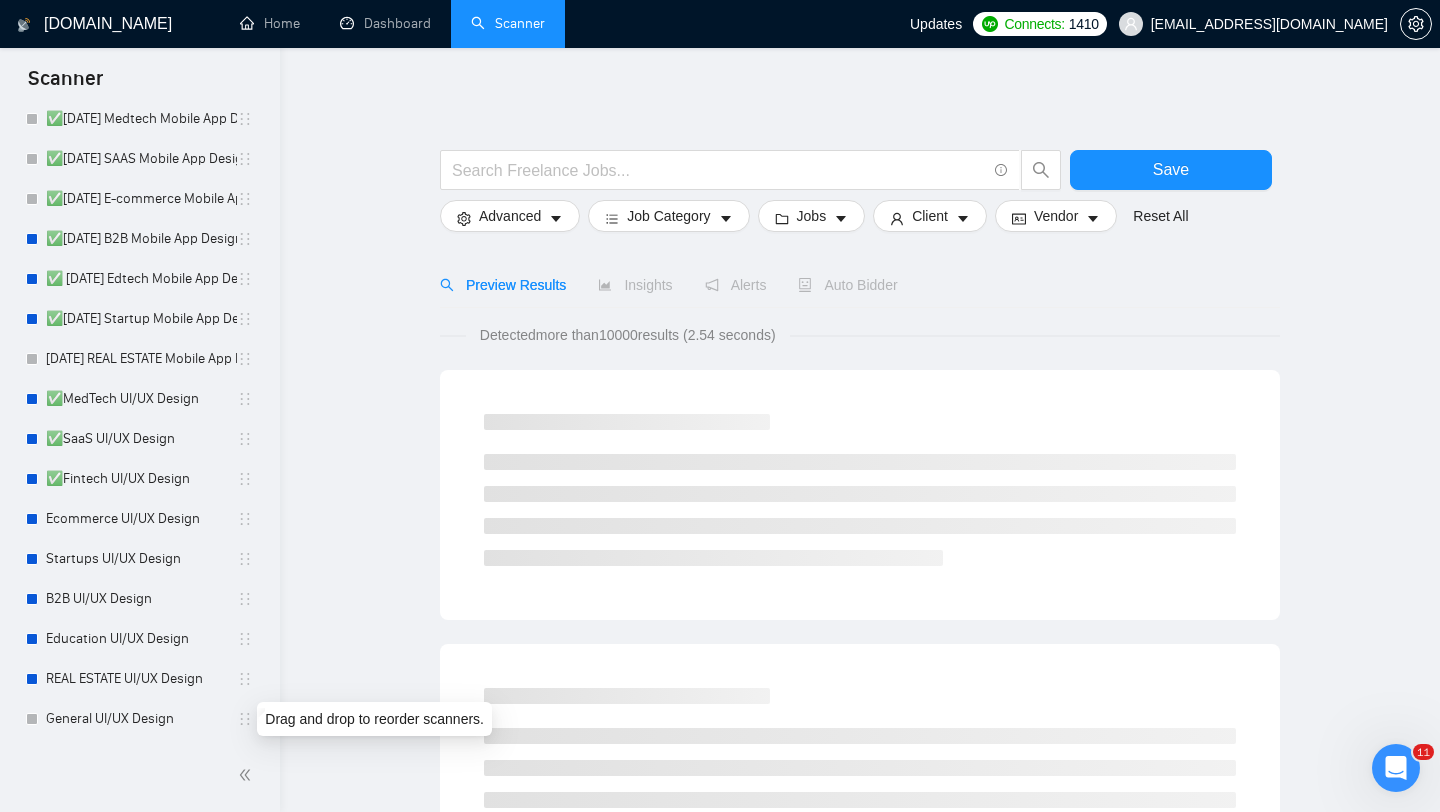 scroll, scrollTop: 223, scrollLeft: 0, axis: vertical 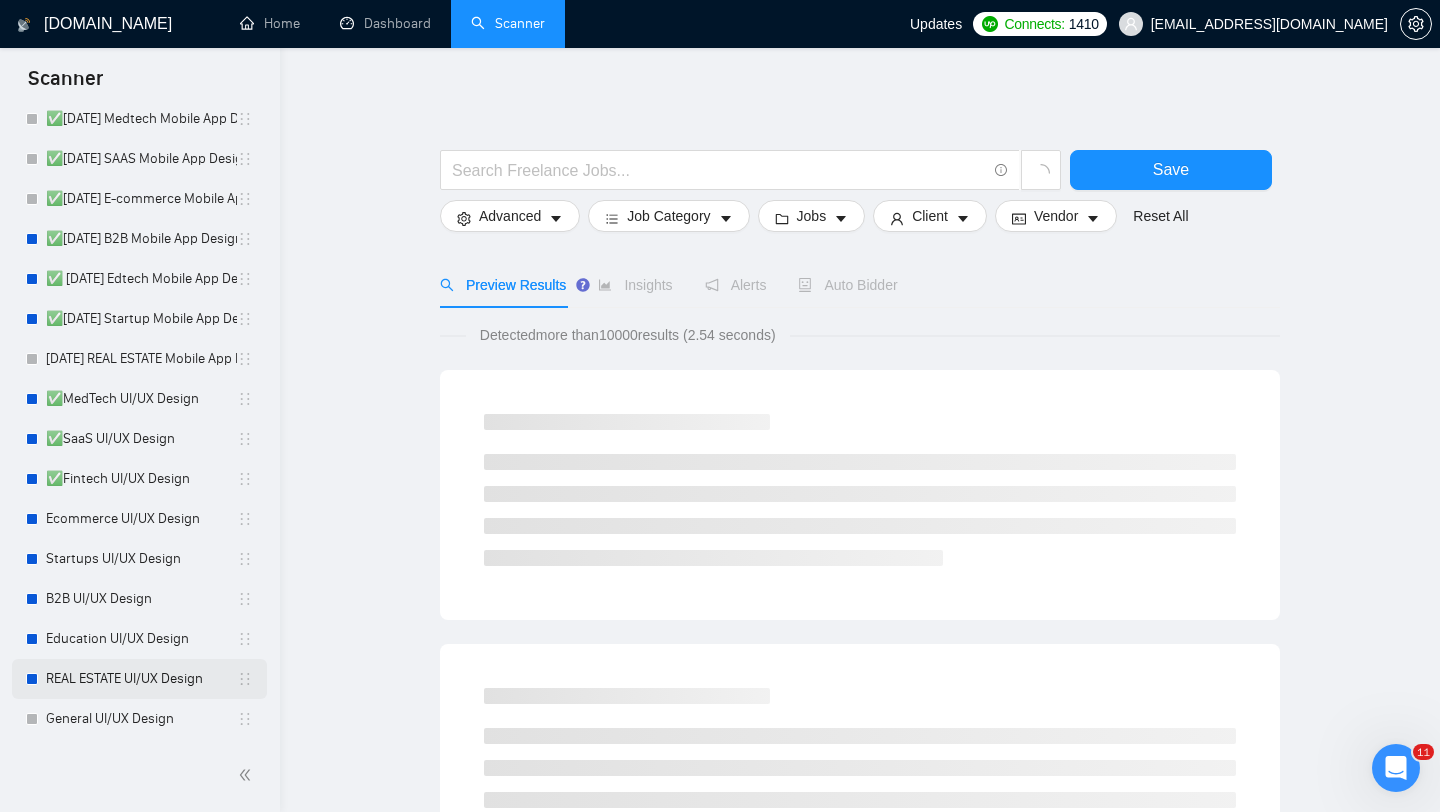 click on "REAL ESTATE UI/UX Design" at bounding box center (141, 679) 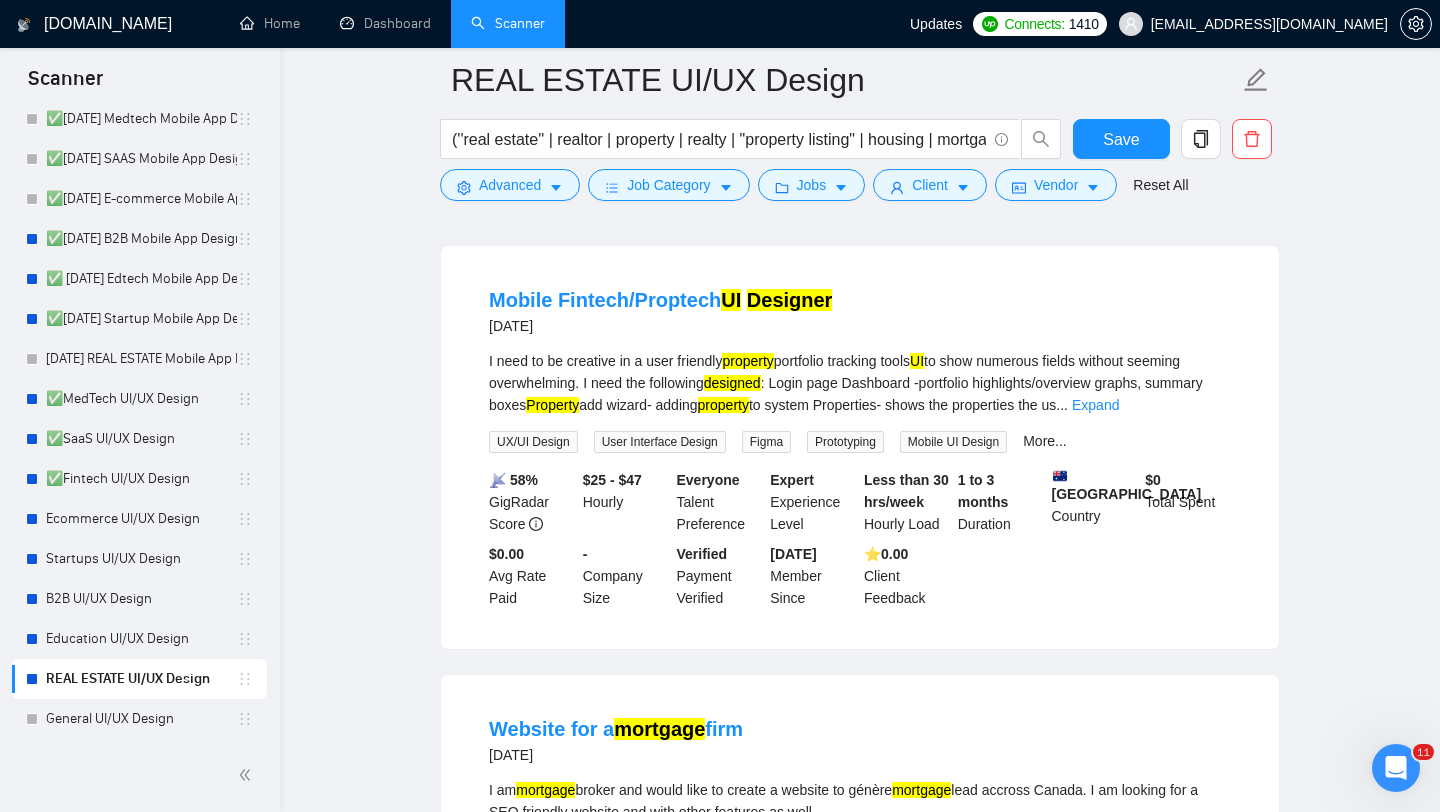scroll, scrollTop: 609, scrollLeft: 0, axis: vertical 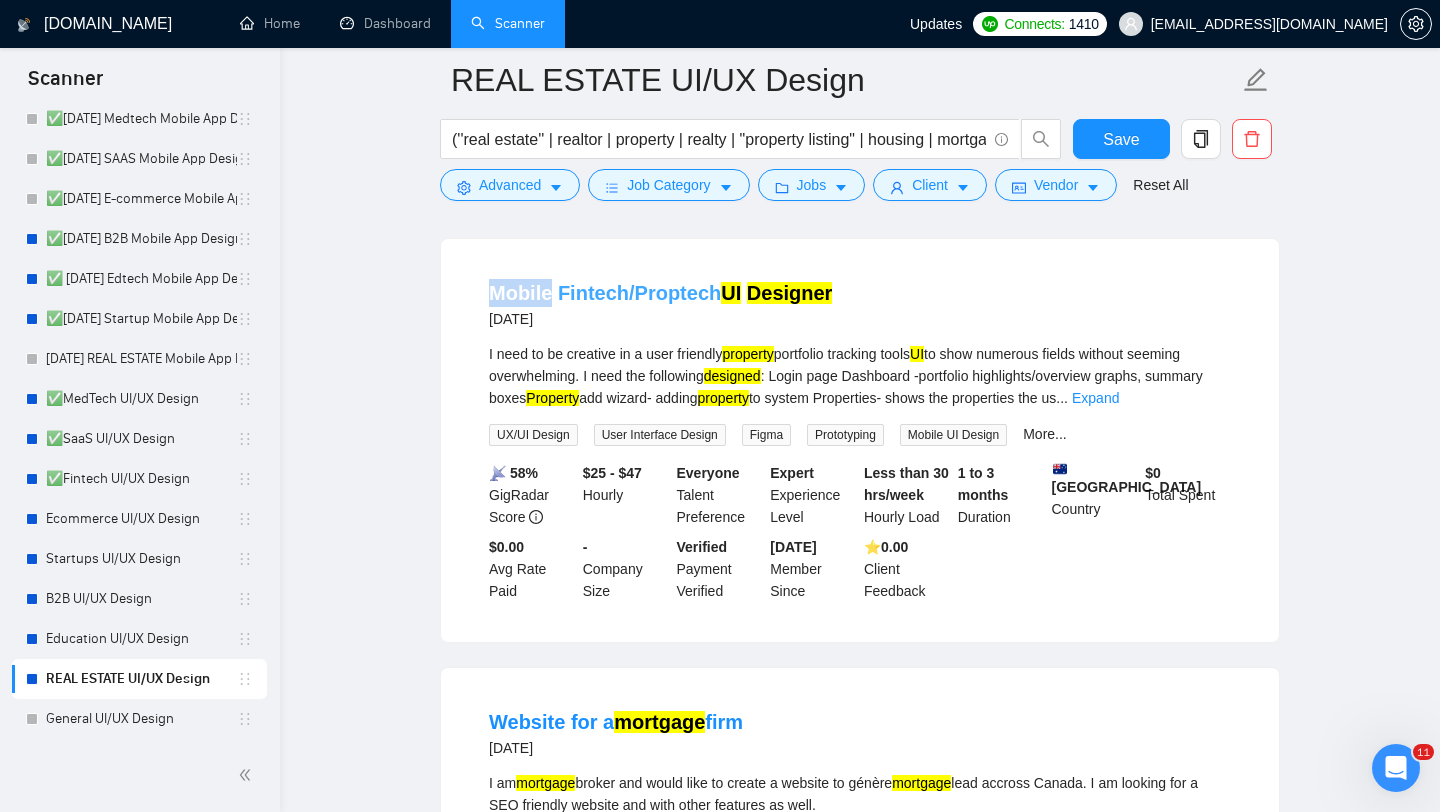 drag, startPoint x: 476, startPoint y: 318, endPoint x: 546, endPoint y: 317, distance: 70.00714 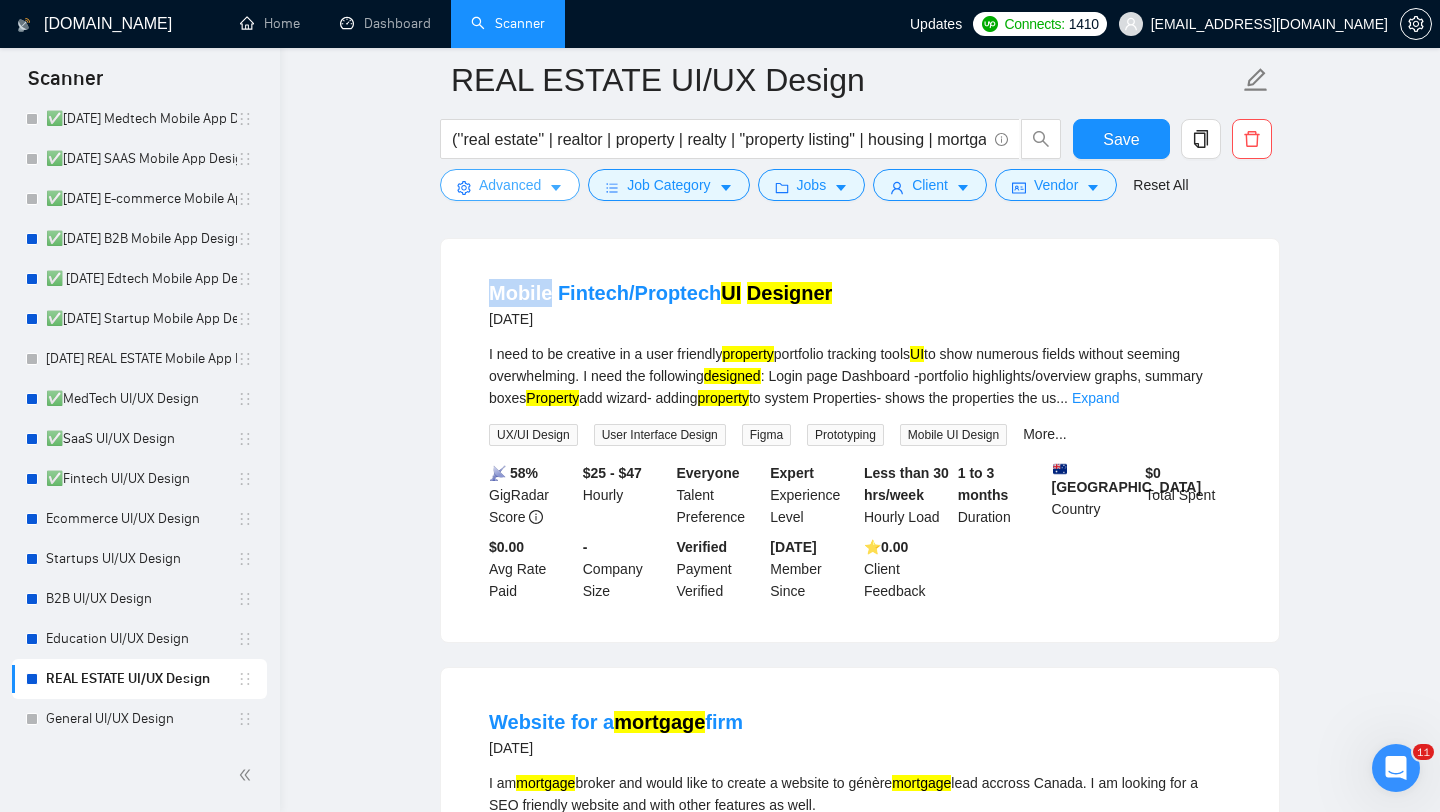 click on "Advanced" at bounding box center (510, 185) 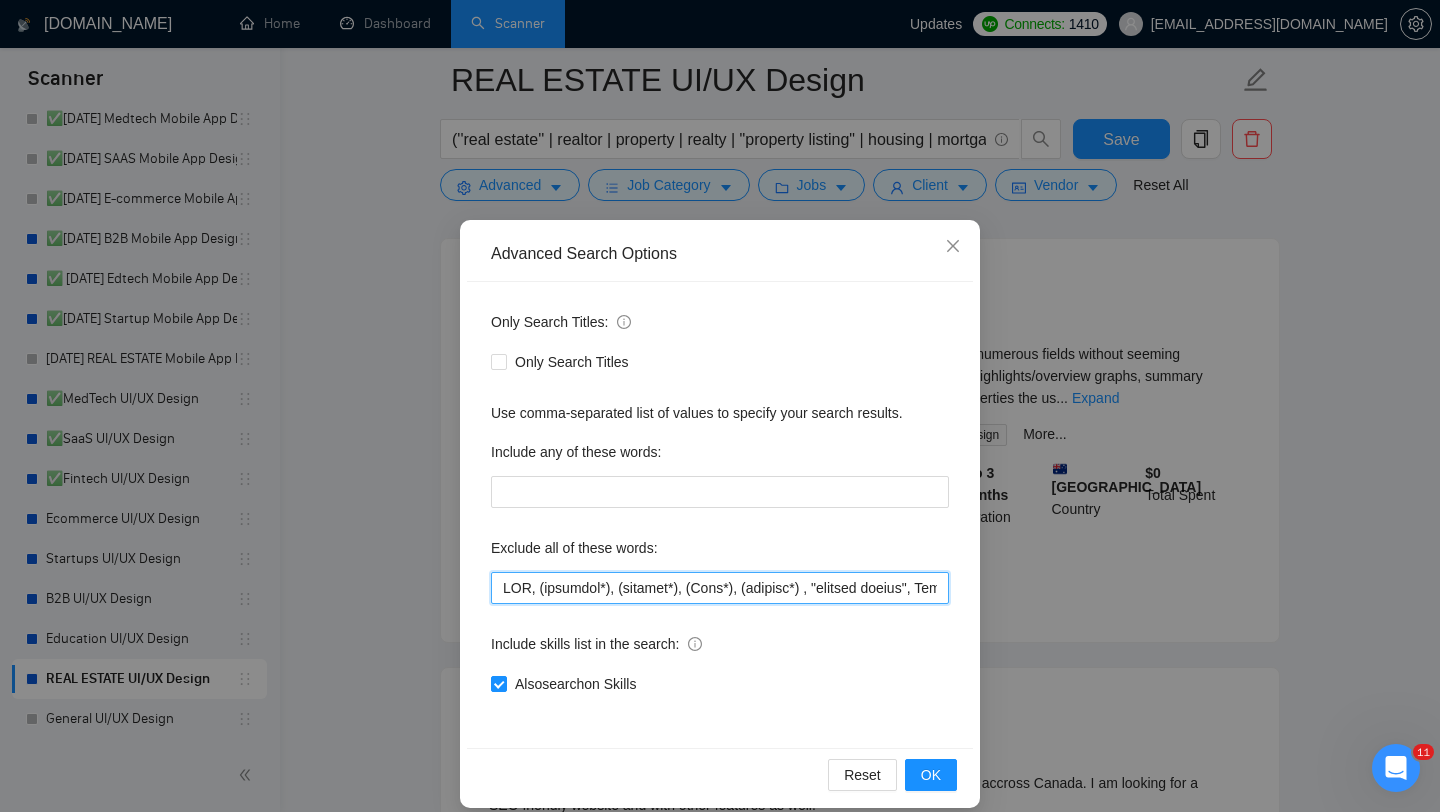 click at bounding box center [720, 588] 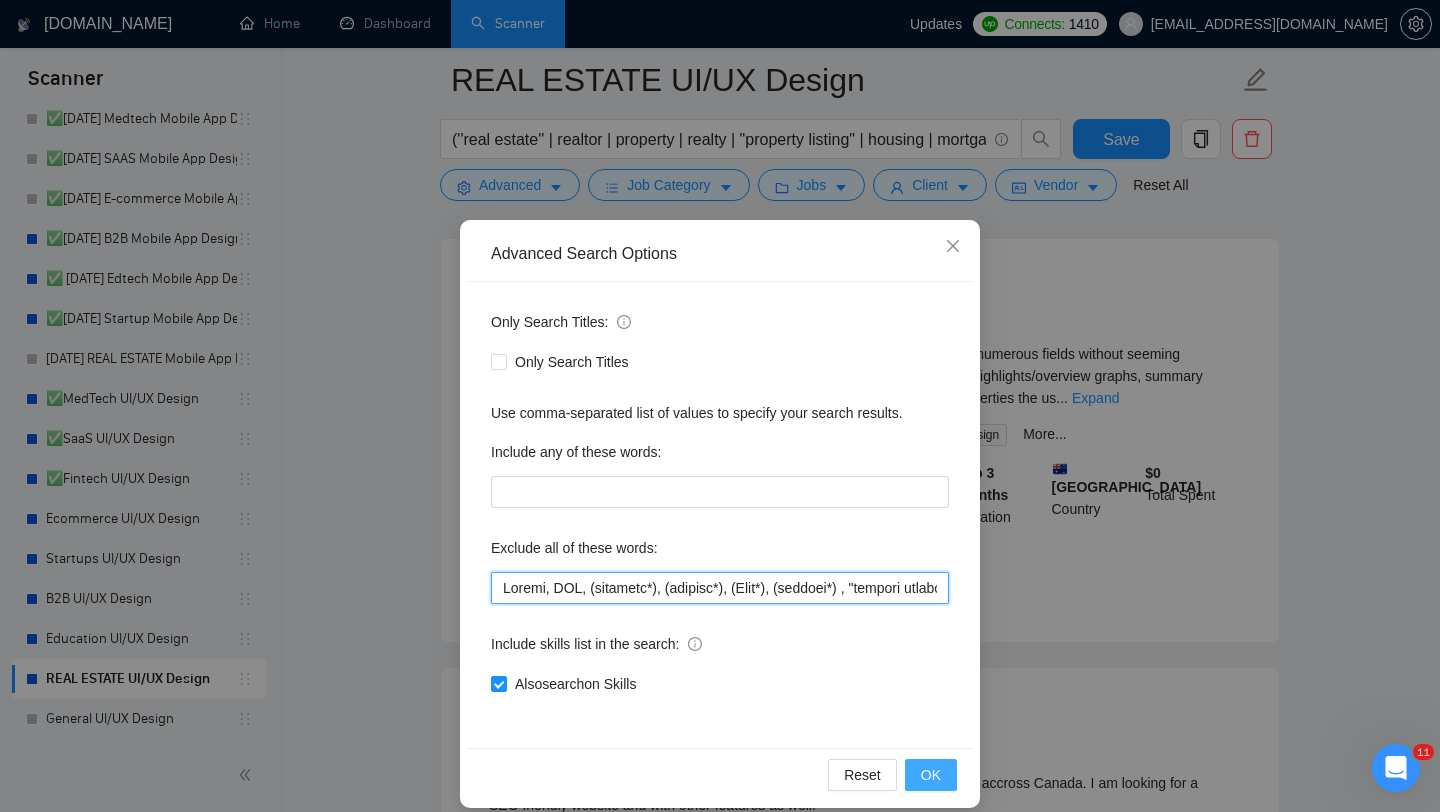 type on "Mobile, CMS, (research*), (consult*), (Test*), (develop*) , "shopify expert", Template, "next.js", "nest.js", "Api integration", Javascript, Zapier, API, "Bubble.io", smartsheet, "smart sheet", "CRO Specialist", "Conversion Rate Optimization", "Shopify Migration", "Salesforce Lightning", "market research", webflow, Squarespace, Carrd, wix, developer, dev, "ai engineer", (Engineer*), "Mobile App Development", "iOS Development", "Graphic Designer", "Airtable", "Framer", "n8n", "Bubble", "No agencies", "Not Agency", "Individual Only", "Consult", "No Agencies", "German speaking", "Spanish Speaking", "Python", "Affiliate", "Bidder", "funnels", "Marketing Strategy", "closing deals", "Optimizing workflows", "Instagram Management", "Trainer",  "appointment setter", "Media Buyer", "Portuguese", "Appointment Setting", "cold caller", "follow up",   "PPC", "cold calls", "WordPress", "meeting", "automation funnel", "Marketing automation experience",  "Video Editing", "Direct Sales", "closing sales", "Follow-up", "meet"..." 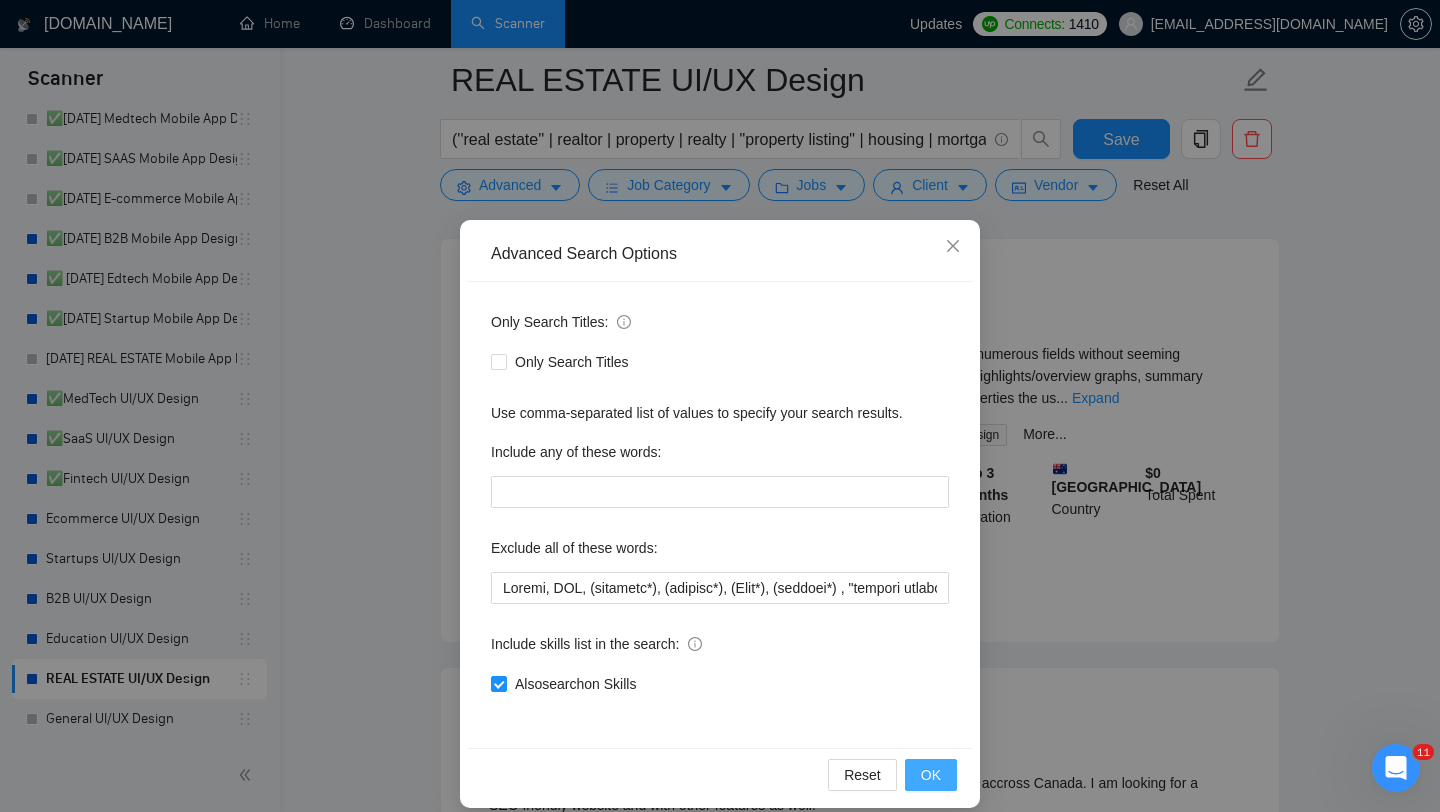 click on "OK" at bounding box center [931, 775] 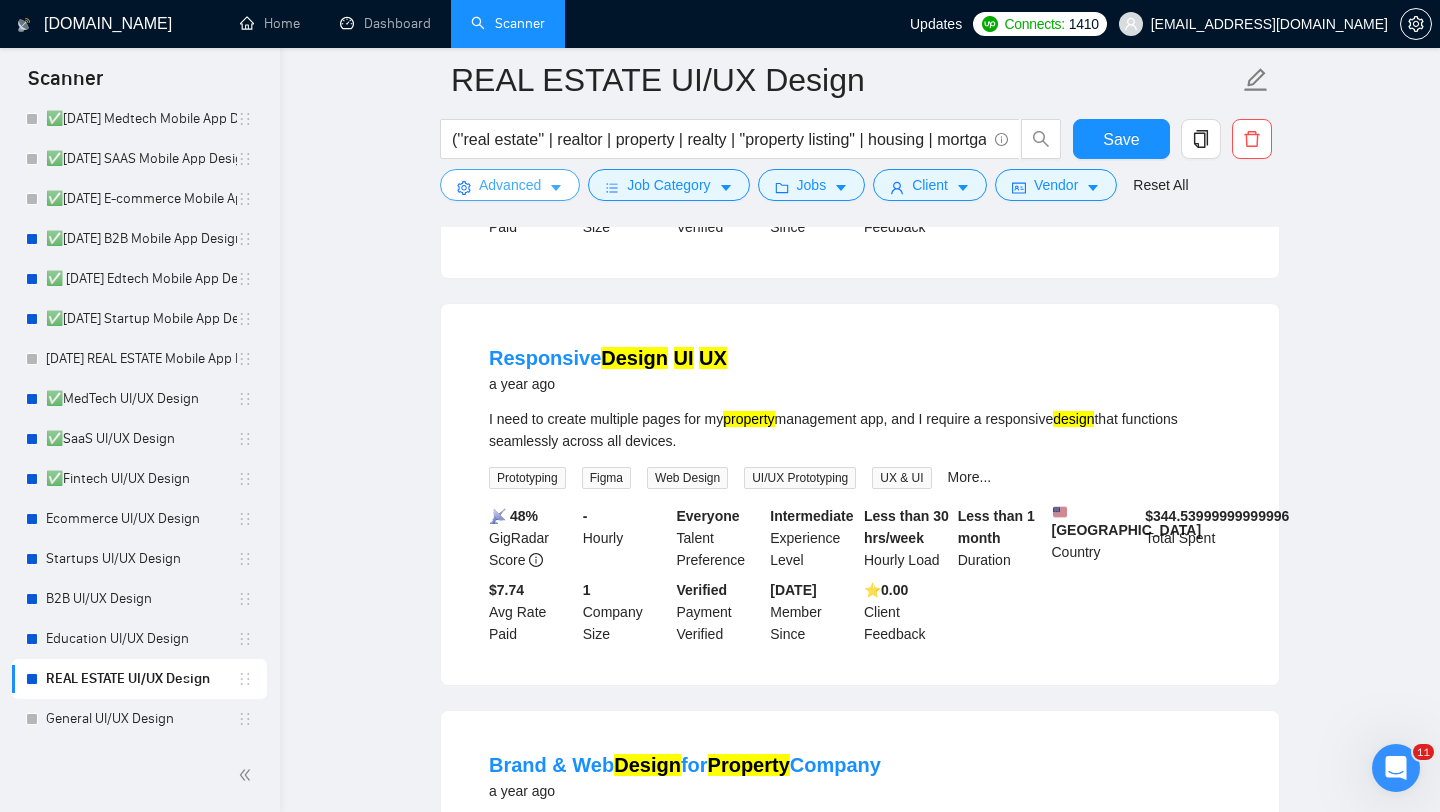 scroll, scrollTop: 1845, scrollLeft: 0, axis: vertical 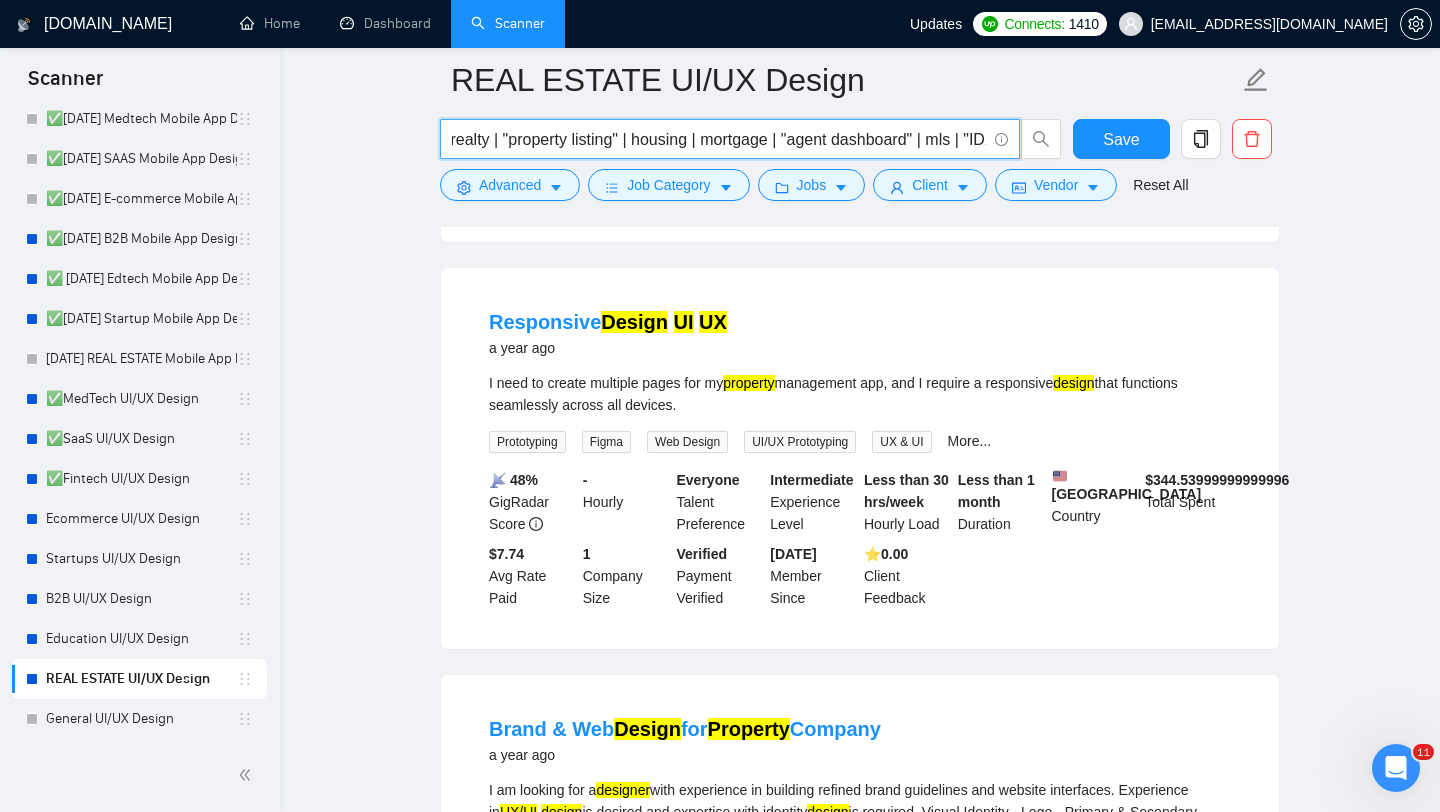 drag, startPoint x: 799, startPoint y: 145, endPoint x: 717, endPoint y: 148, distance: 82.05486 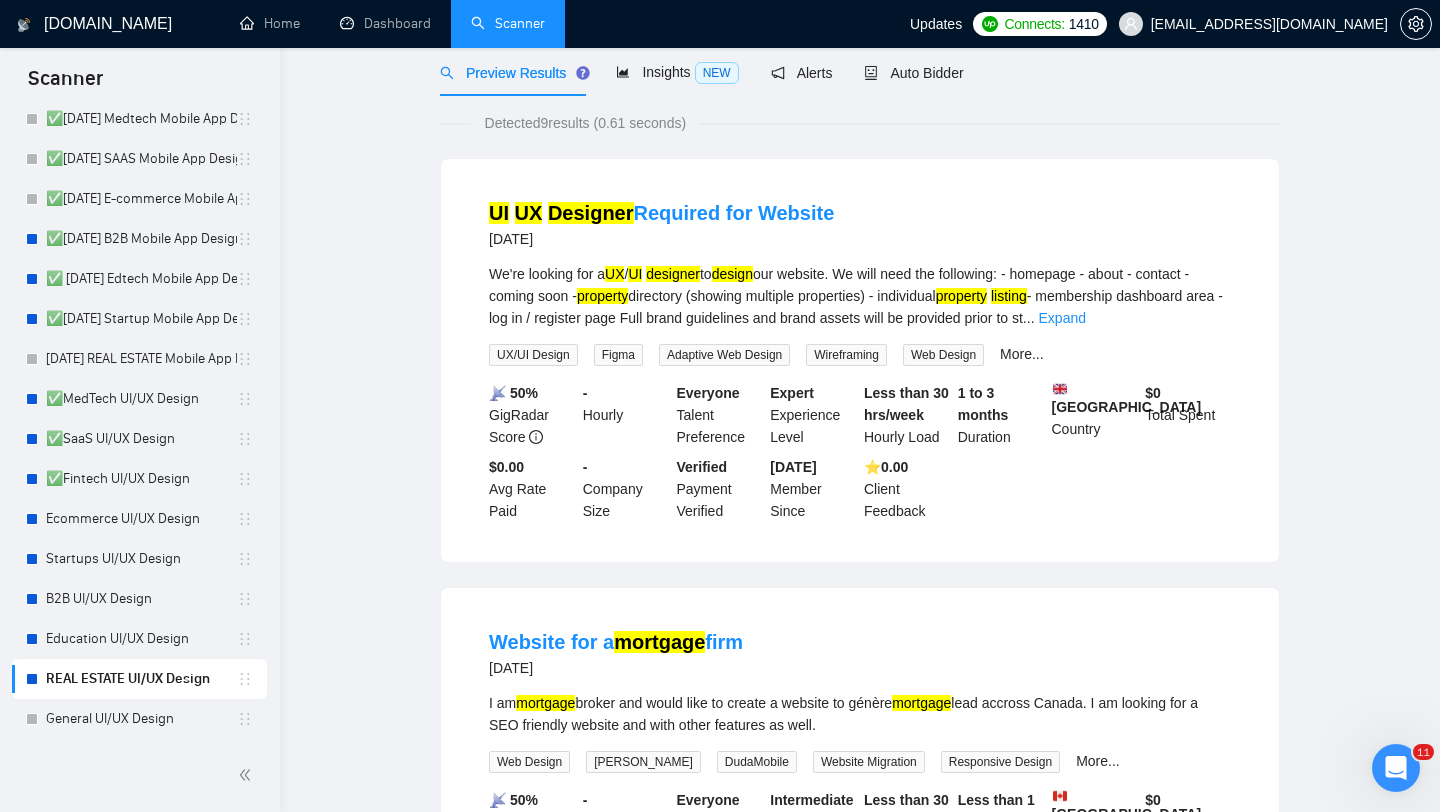 scroll, scrollTop: 0, scrollLeft: 0, axis: both 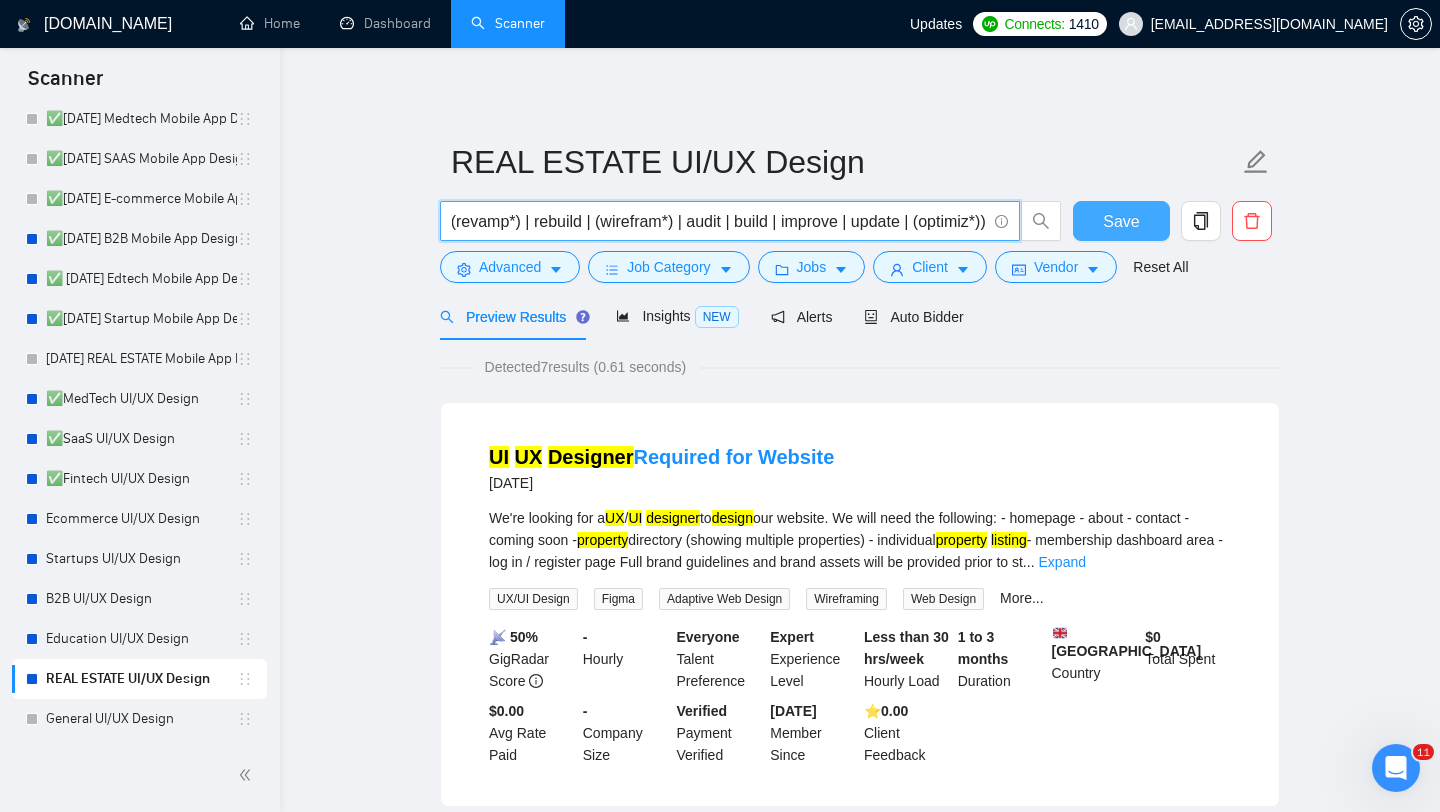 type on "(''real estate'' | realtor | property | realty | "property listing" | housing | "agent dashboard" | mls | "IDX integration") (ux | ui | ui/ux | ux/ui | "user interface" | "user experience" | figma | "user flow") ((design*) | (redesign*) | (revamp*) | rebuild | (wirefram*) | audit | build | improve | update | (optimiz*))" 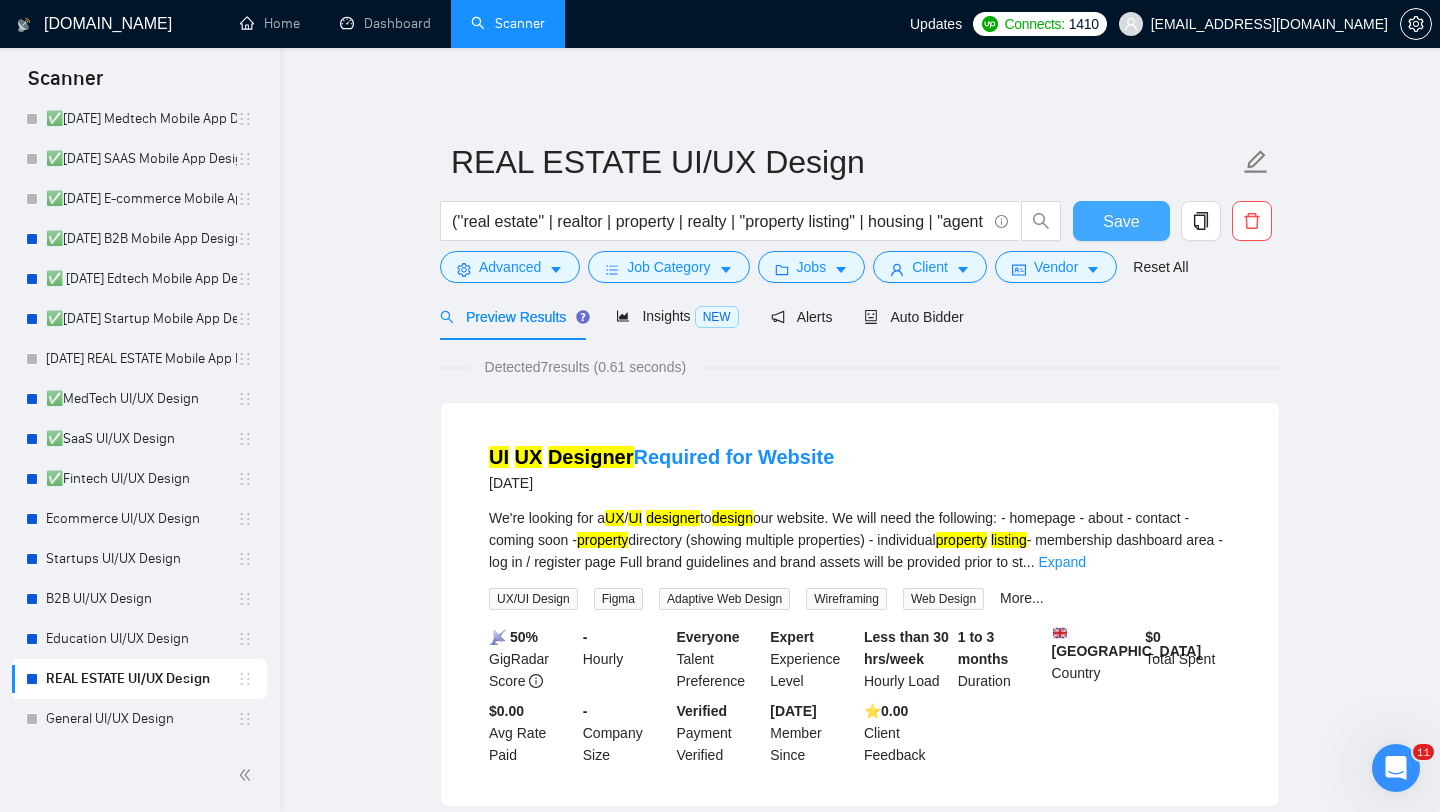 click on "Save" at bounding box center (1121, 221) 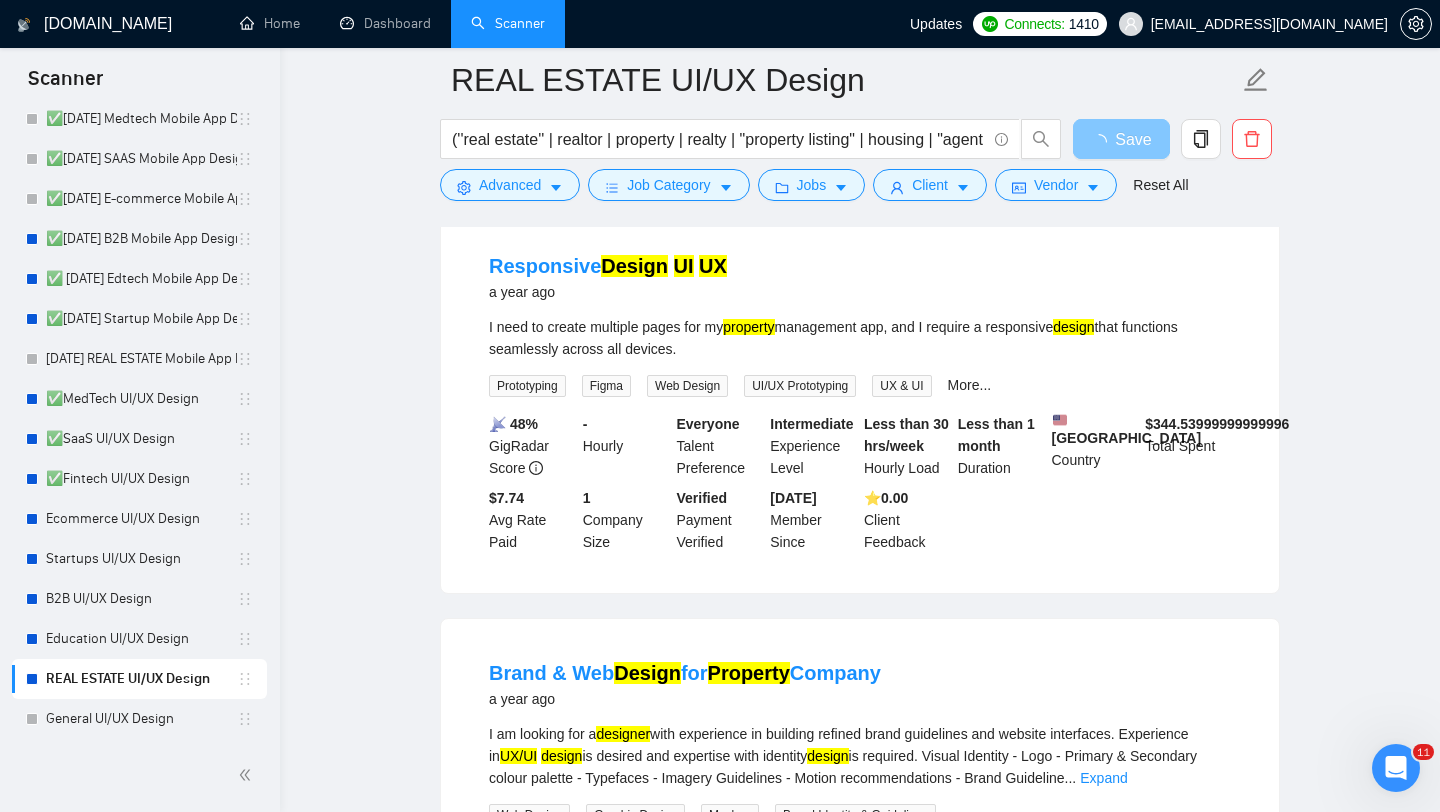 scroll, scrollTop: 1104, scrollLeft: 0, axis: vertical 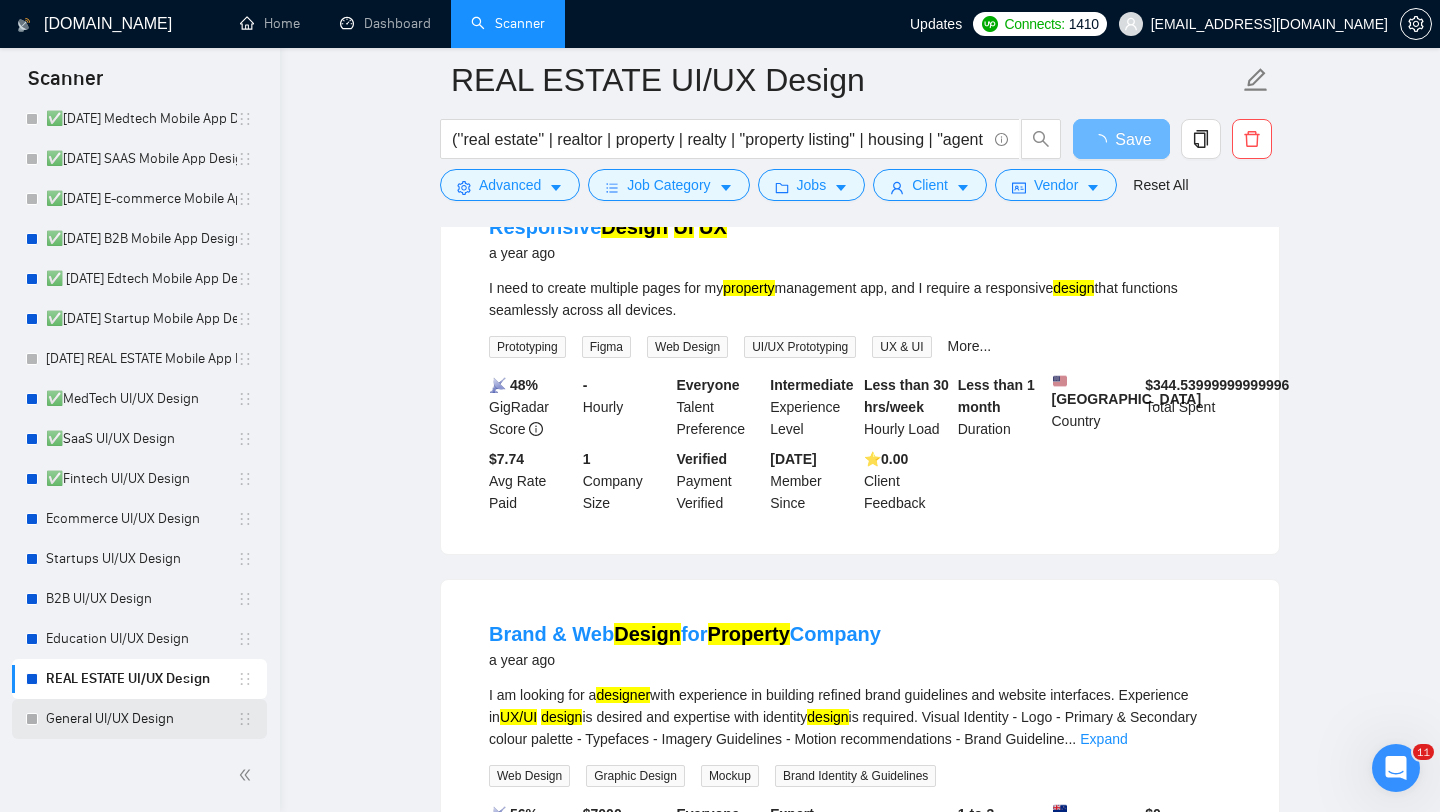 click on "General UI/UX Design" at bounding box center (141, 719) 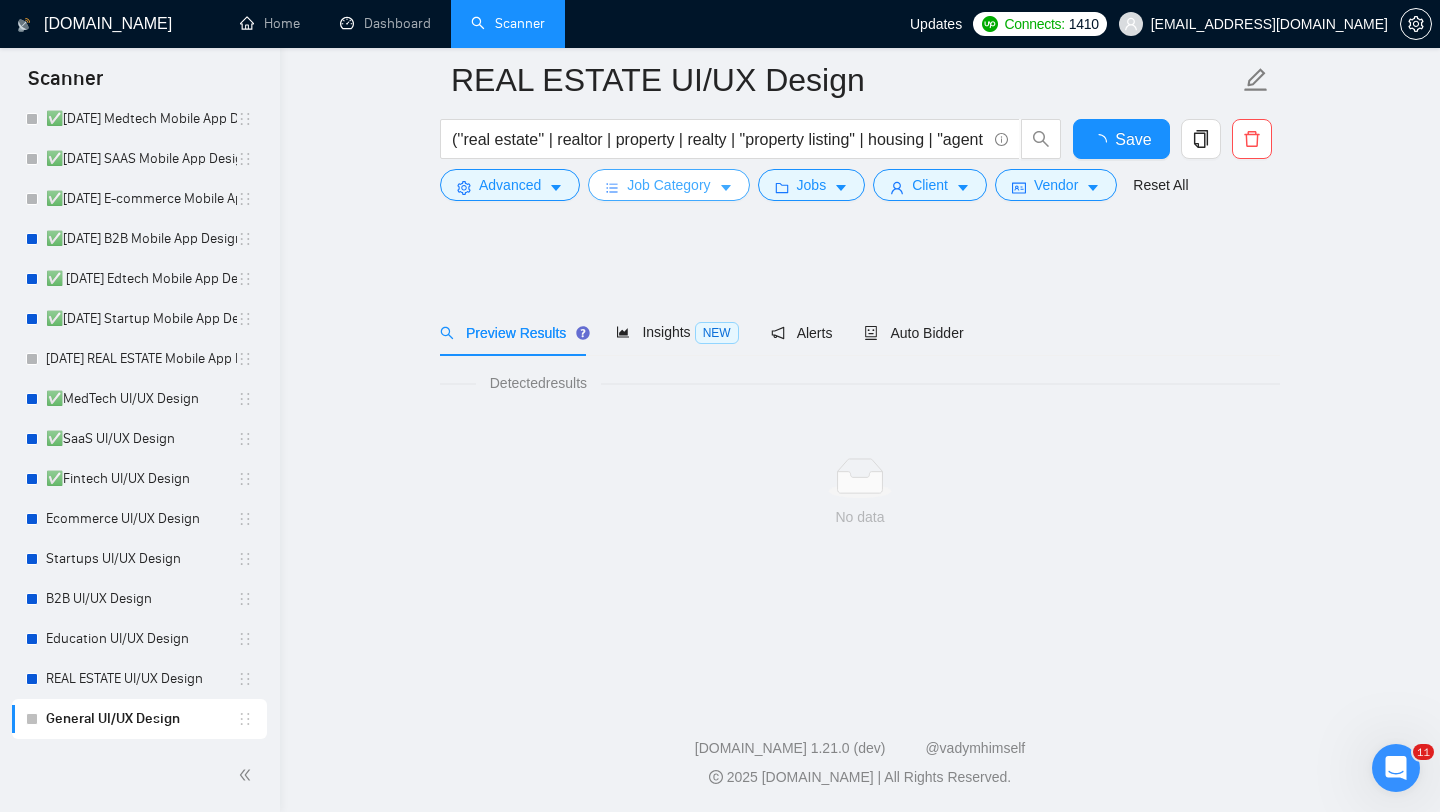 scroll, scrollTop: 0, scrollLeft: 0, axis: both 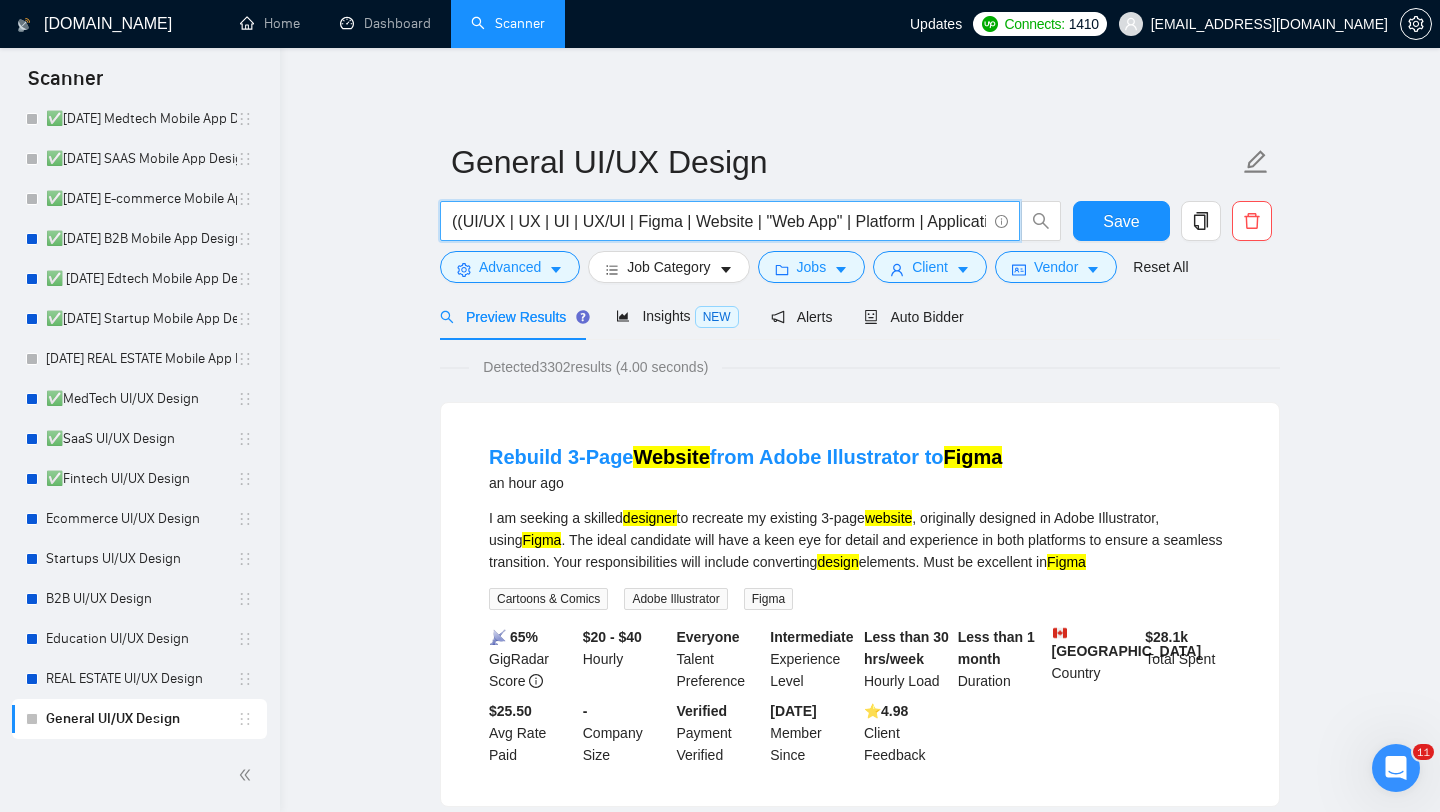 drag, startPoint x: 580, startPoint y: 227, endPoint x: 297, endPoint y: 226, distance: 283.00177 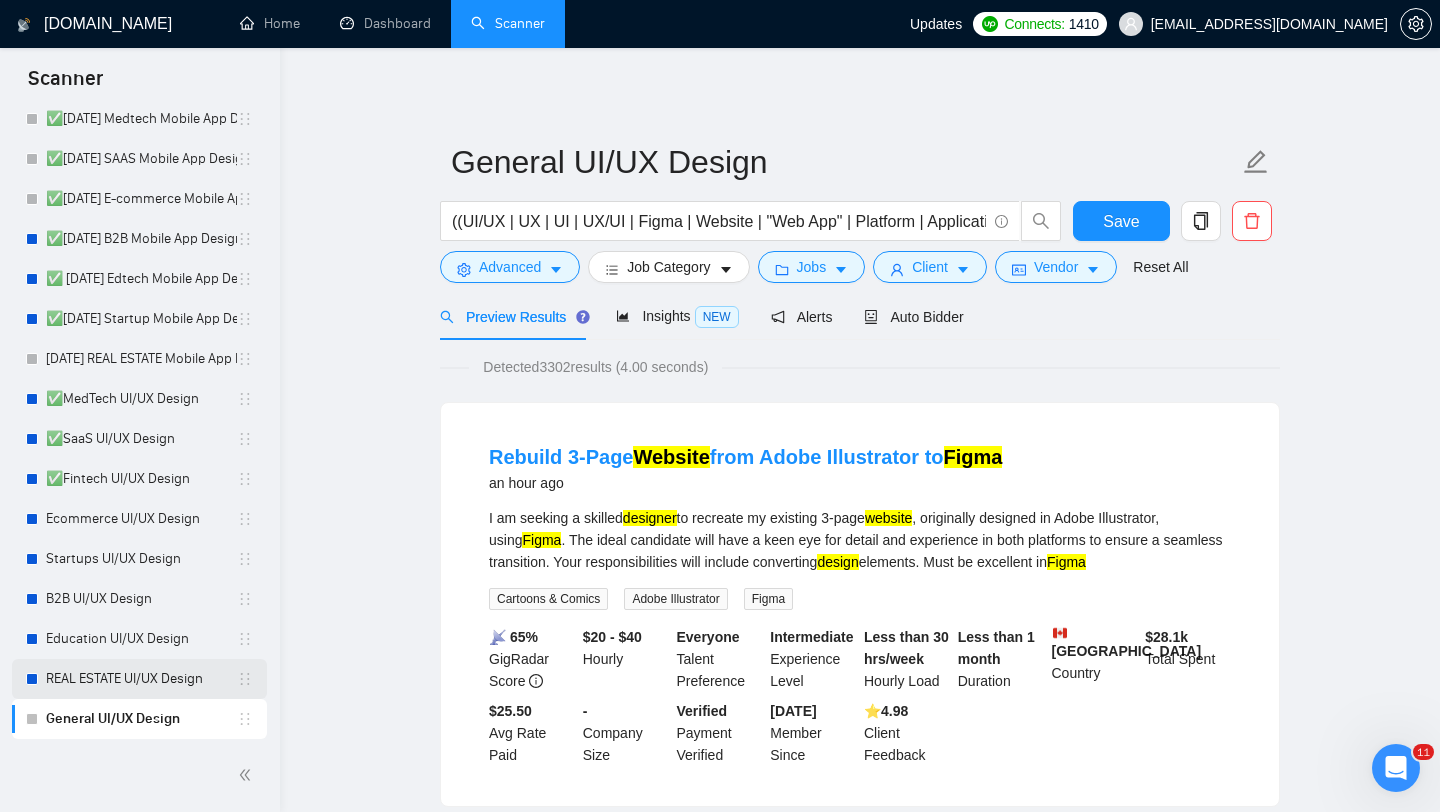 click on "REAL ESTATE UI/UX Design" at bounding box center [141, 679] 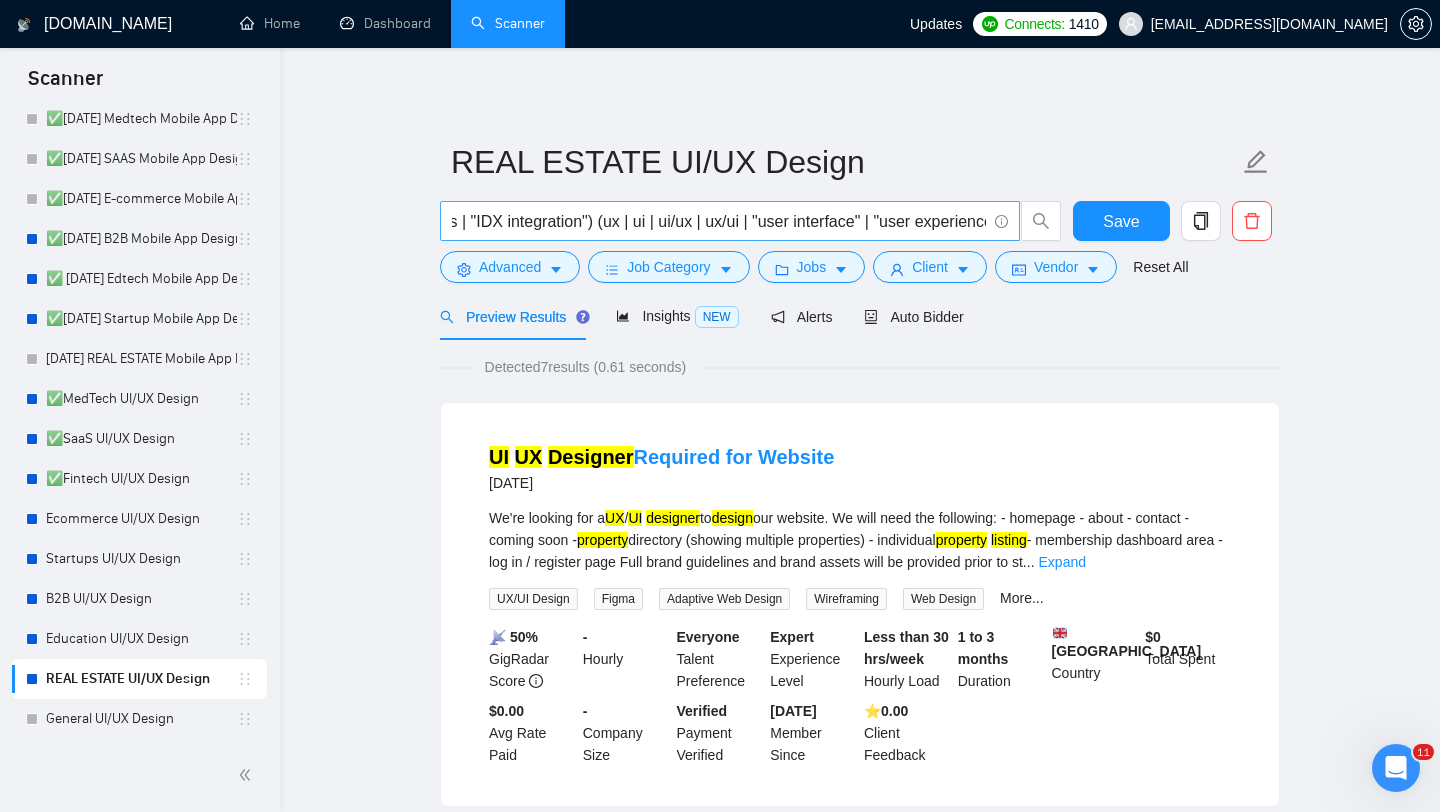 scroll, scrollTop: 0, scrollLeft: 666, axis: horizontal 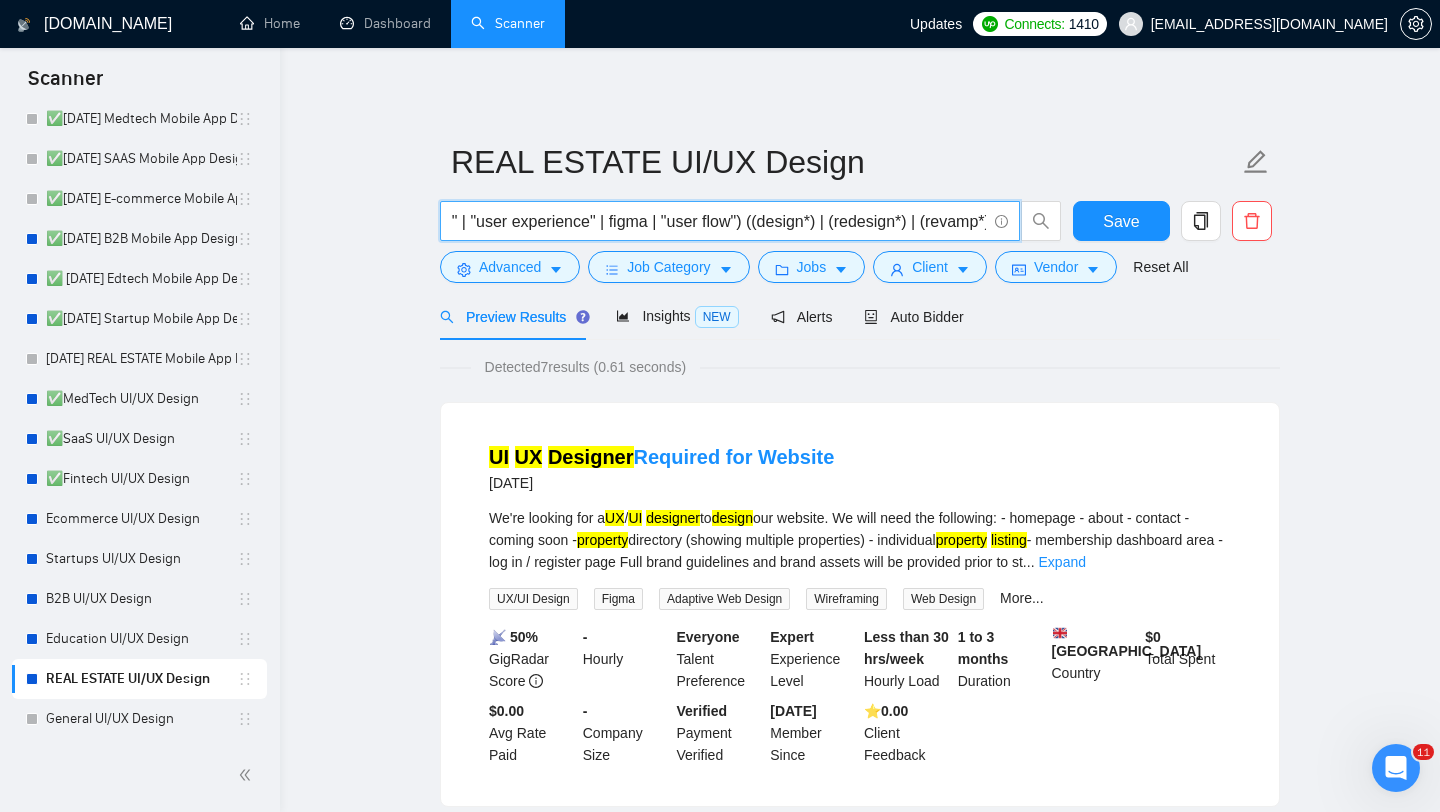 drag, startPoint x: 611, startPoint y: 225, endPoint x: 786, endPoint y: 229, distance: 175.04572 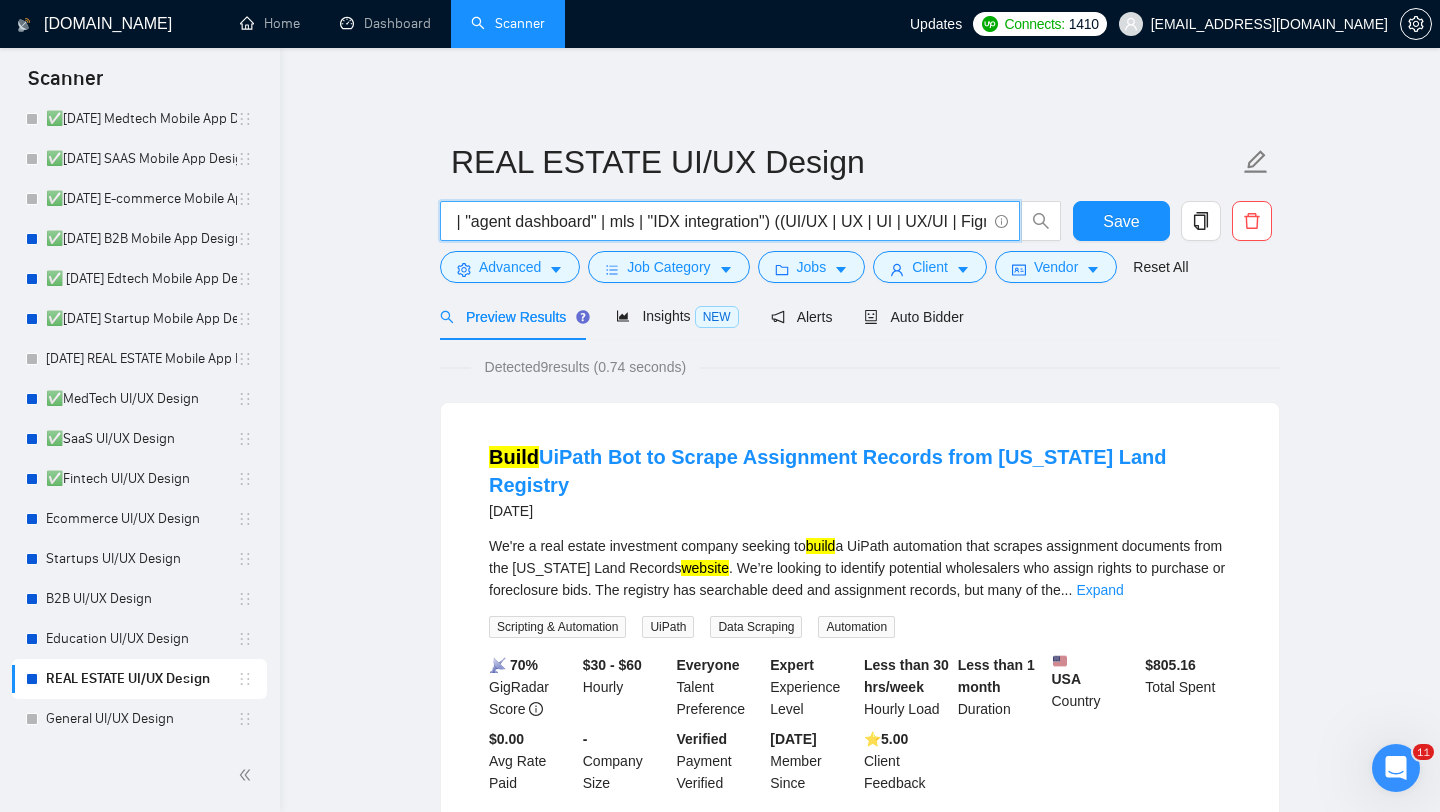 scroll, scrollTop: 0, scrollLeft: 394, axis: horizontal 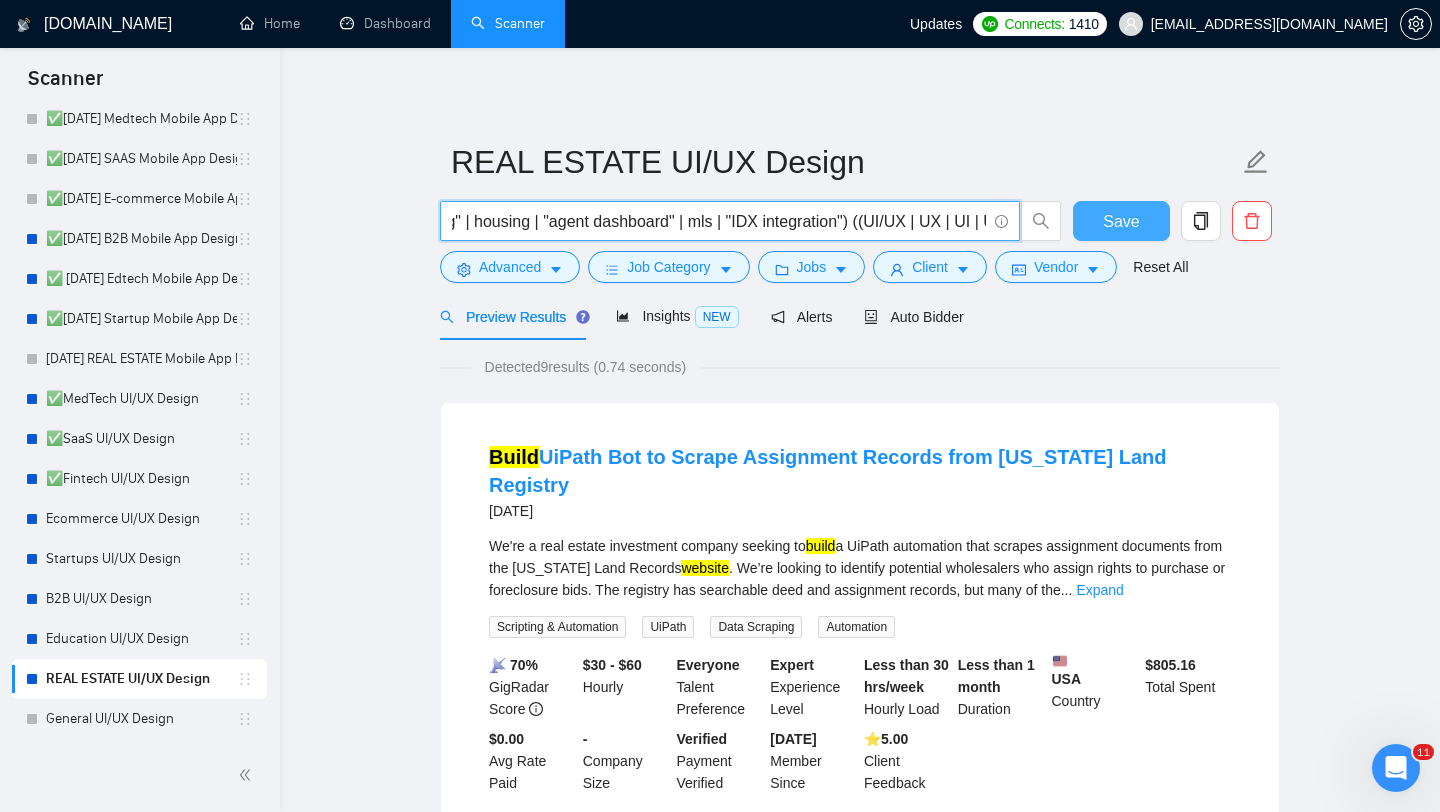 type on "(''real estate'' | realtor | property | realty | "property listing" | housing | "agent dashboard" | mls | "IDX integration") ((UI/UX | UX | UI | UX/UI | Figma | Website | "Web App" | Platform | Application | App) ((design*) | (redesign*) | (revamp*) | rebuild | (wirefram*) | audit | build | improve | update | (optimiz*))" 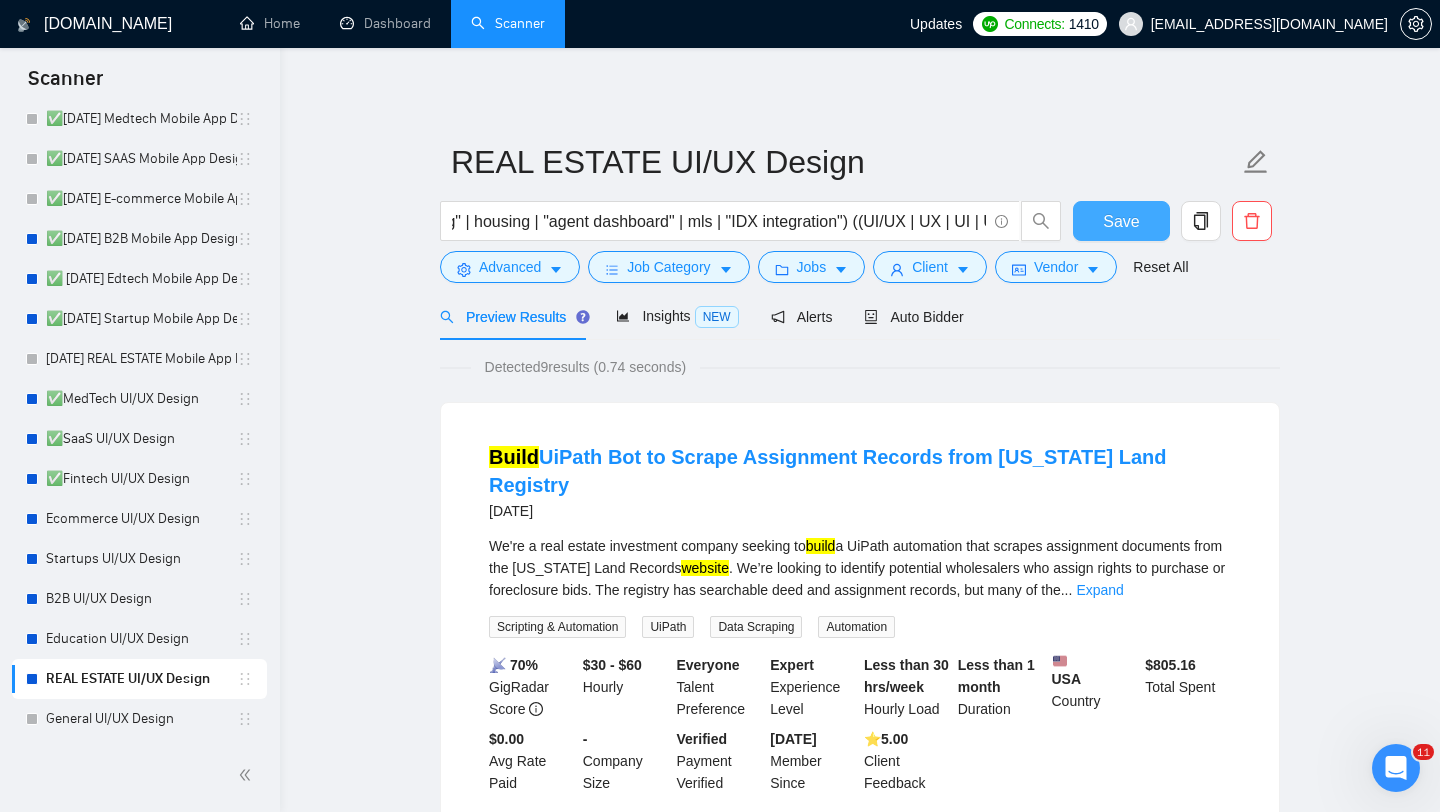 scroll, scrollTop: 0, scrollLeft: 0, axis: both 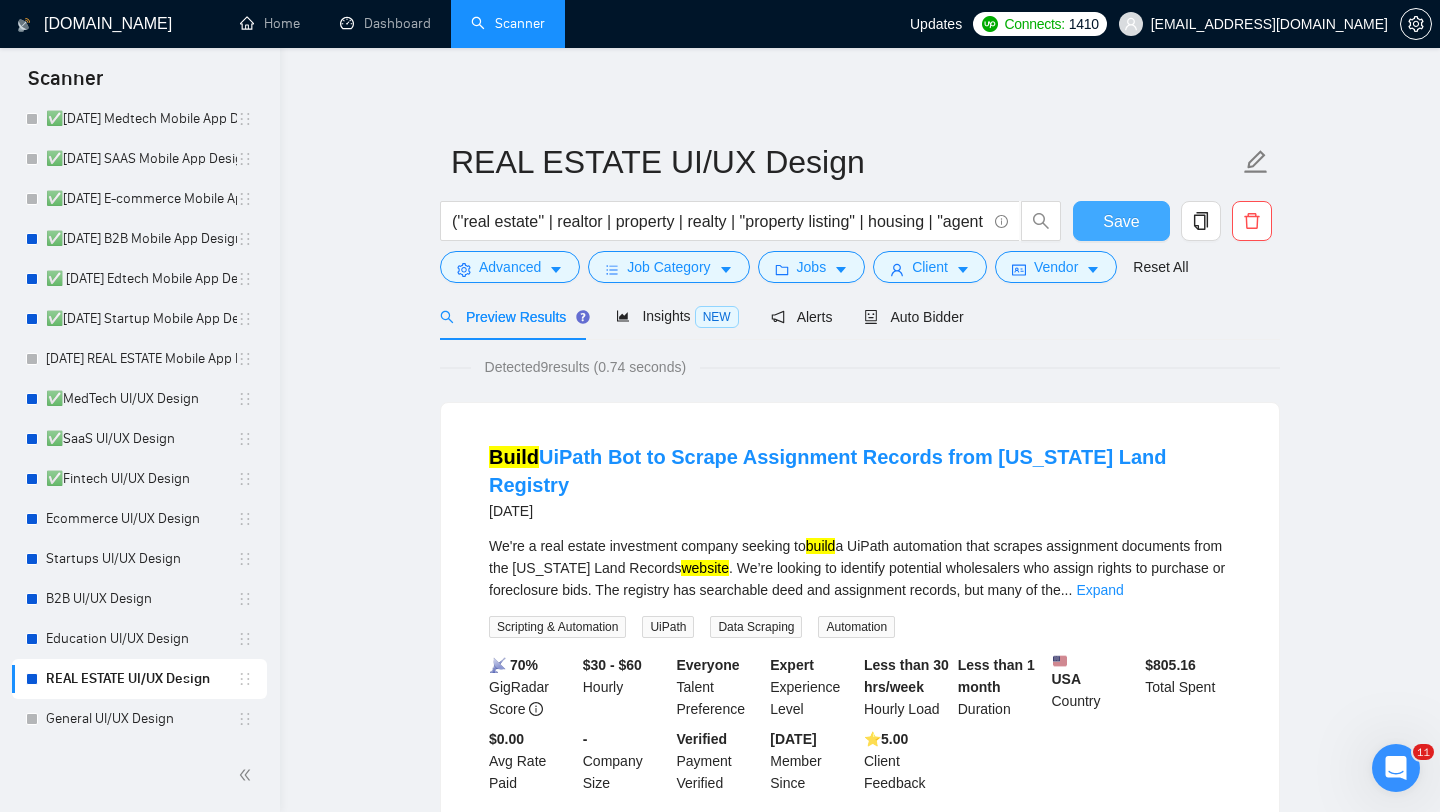 click on "Save" at bounding box center (1121, 221) 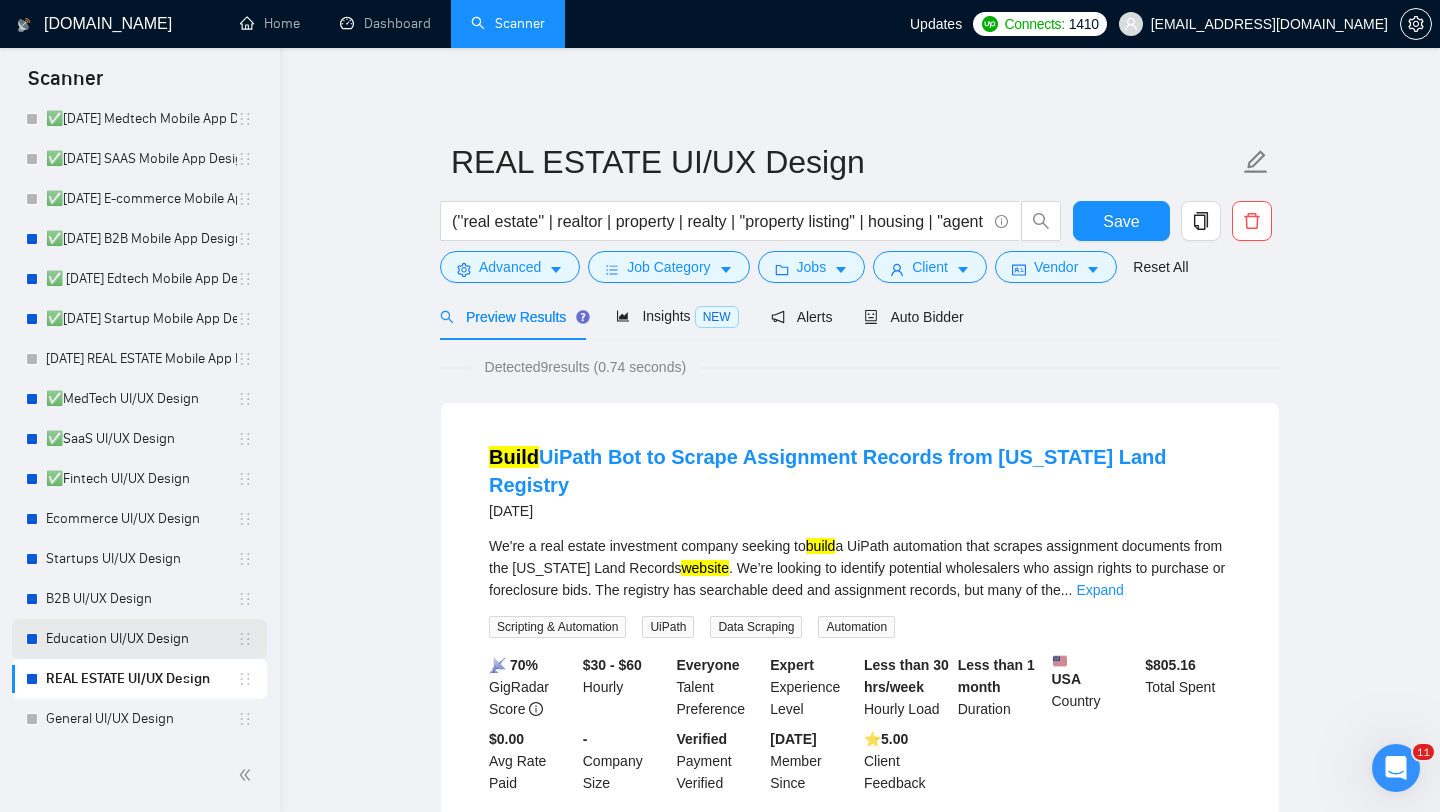 click on "Education UI/UX Design" at bounding box center [141, 639] 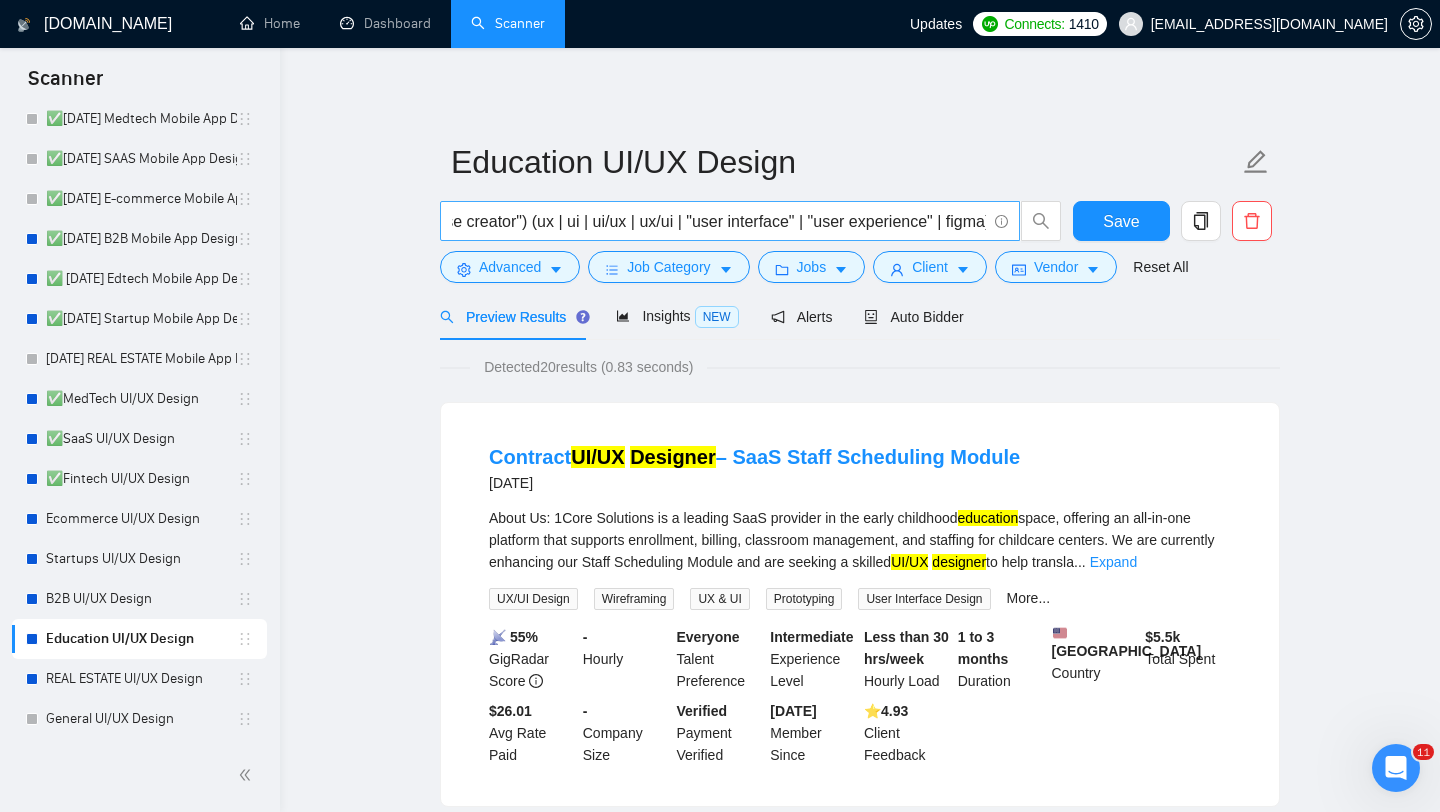 scroll, scrollTop: 0, scrollLeft: 1100, axis: horizontal 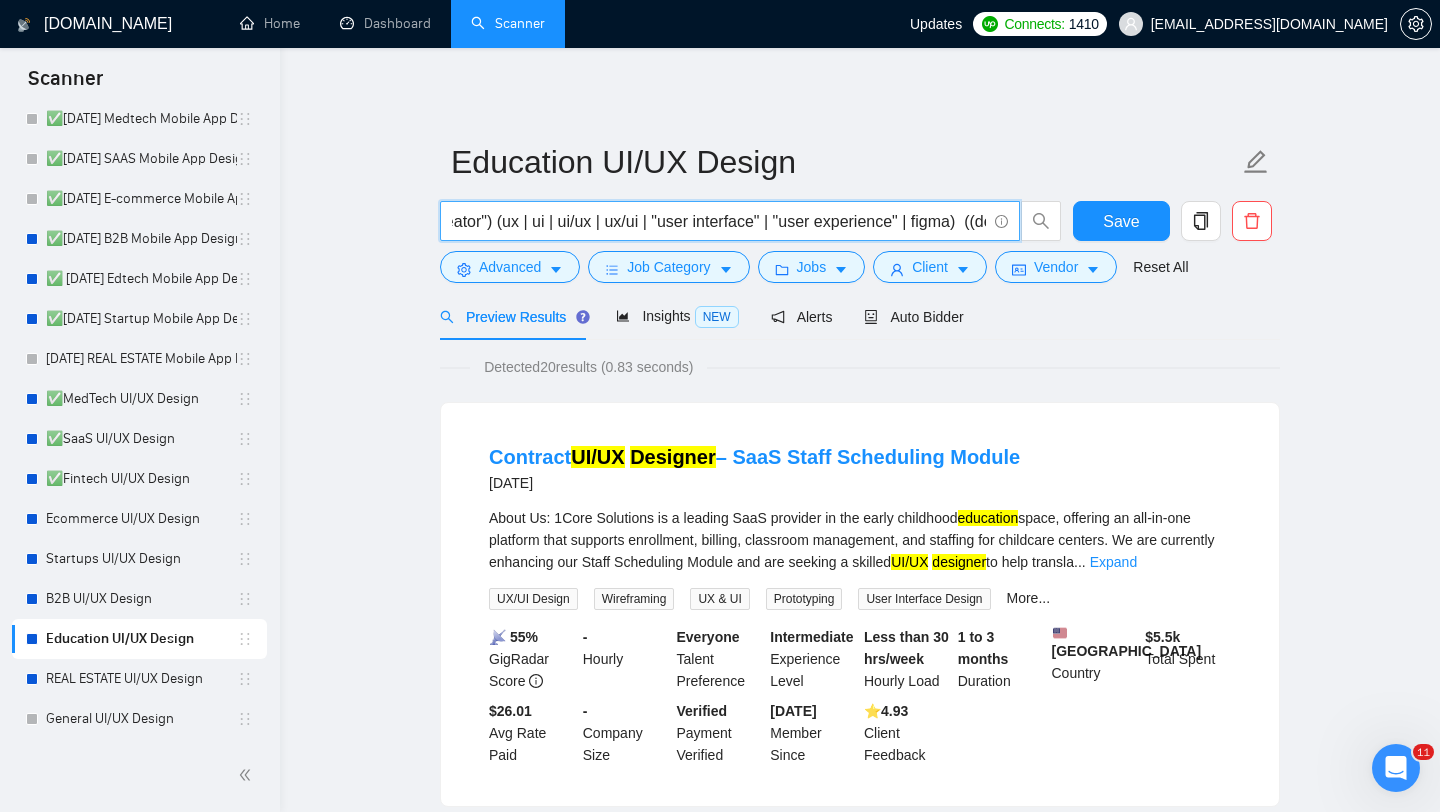 drag, startPoint x: 548, startPoint y: 222, endPoint x: 676, endPoint y: 219, distance: 128.03516 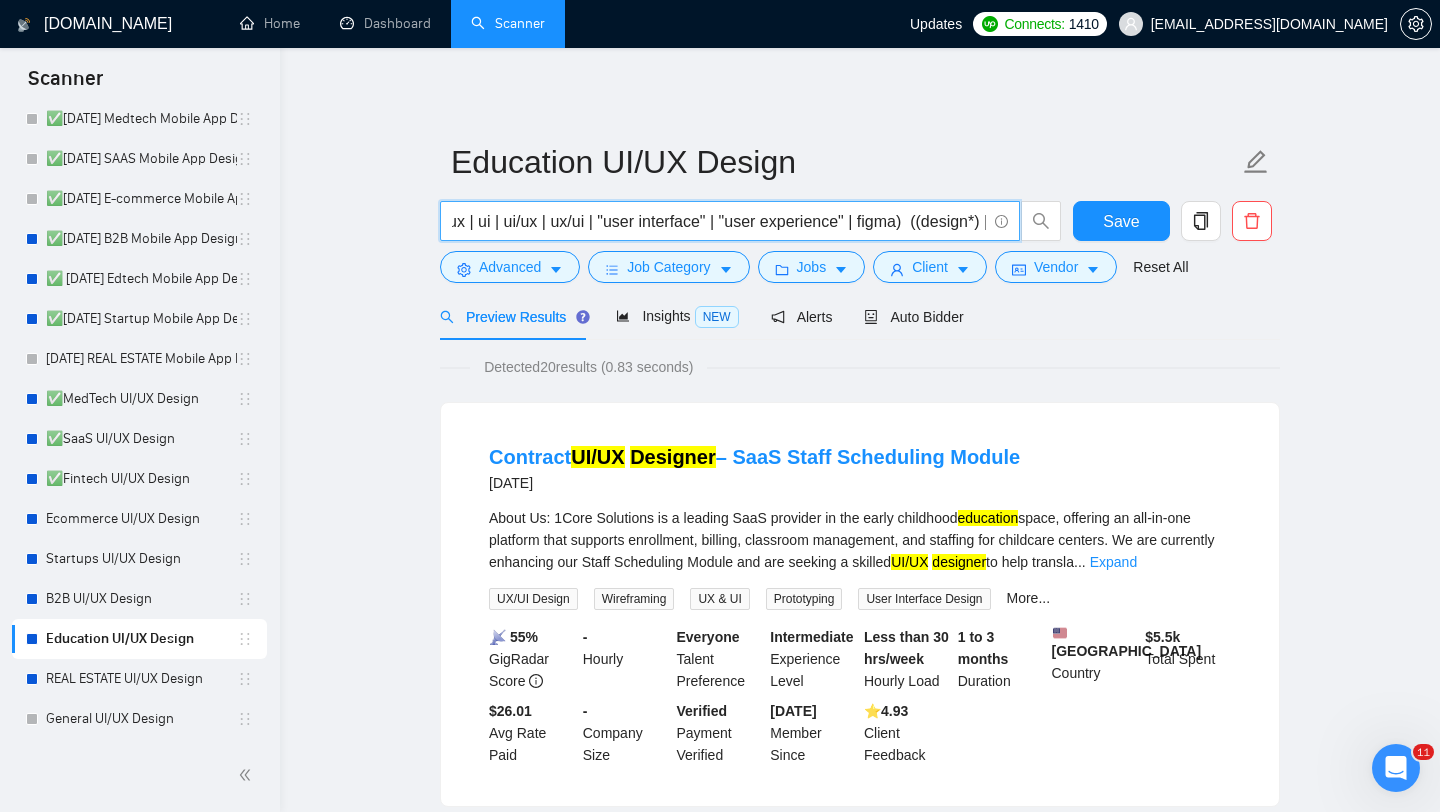 scroll, scrollTop: 0, scrollLeft: 1389, axis: horizontal 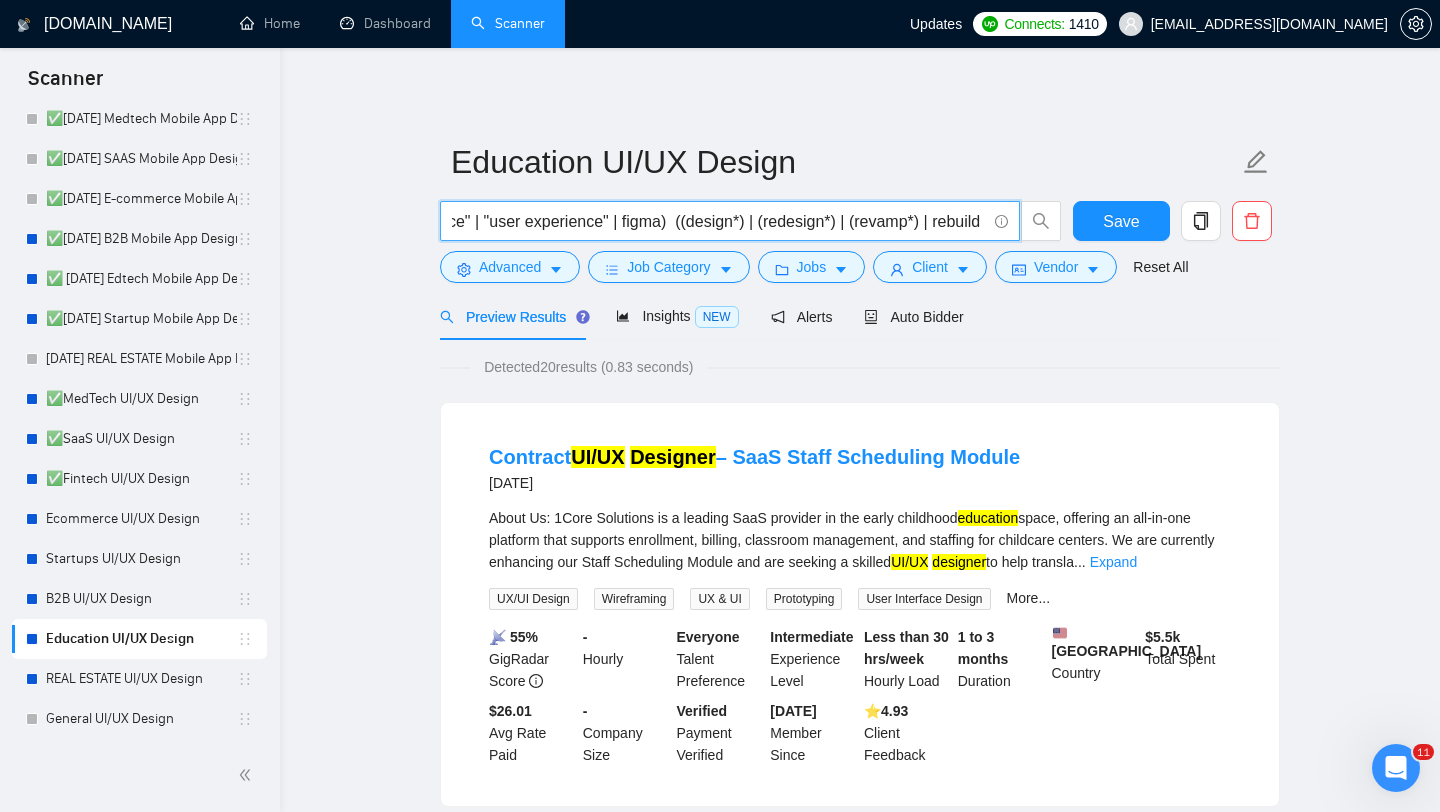 drag, startPoint x: 547, startPoint y: 225, endPoint x: 724, endPoint y: 228, distance: 177.02542 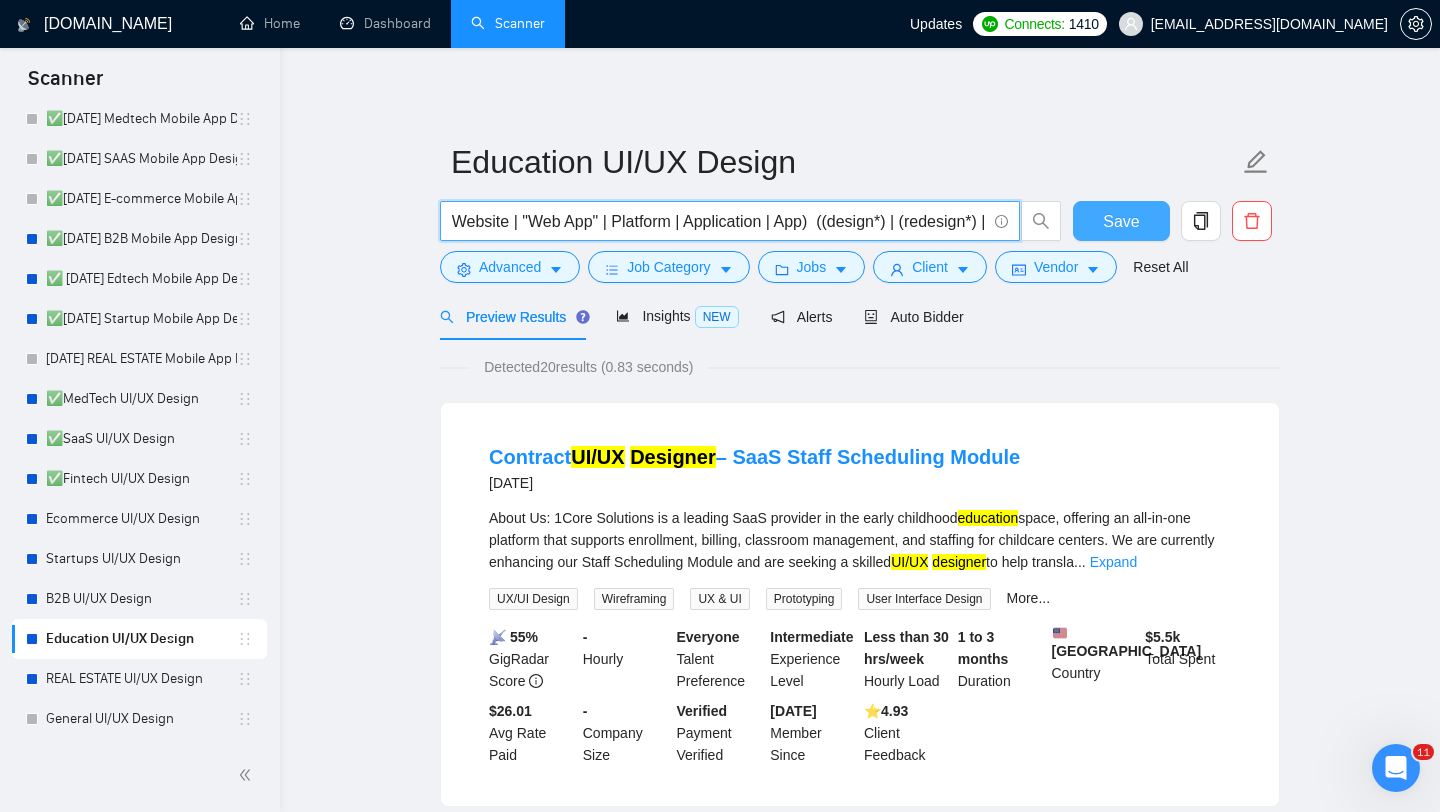 type on "(edtech | education | "learning platform" | "course platform" | "online learning" | "lms" | "school portal" | "virtual classroom" | "student dashboard" | "course creator") ((UI/UX | UX | UI | UX/UI | Figma | Website | "Web App" | Platform | Application | App)  ((design*) | (redesign*) | (revamp*) | rebuild | (wirefram*) | build | improve | update | (optimiz*))" 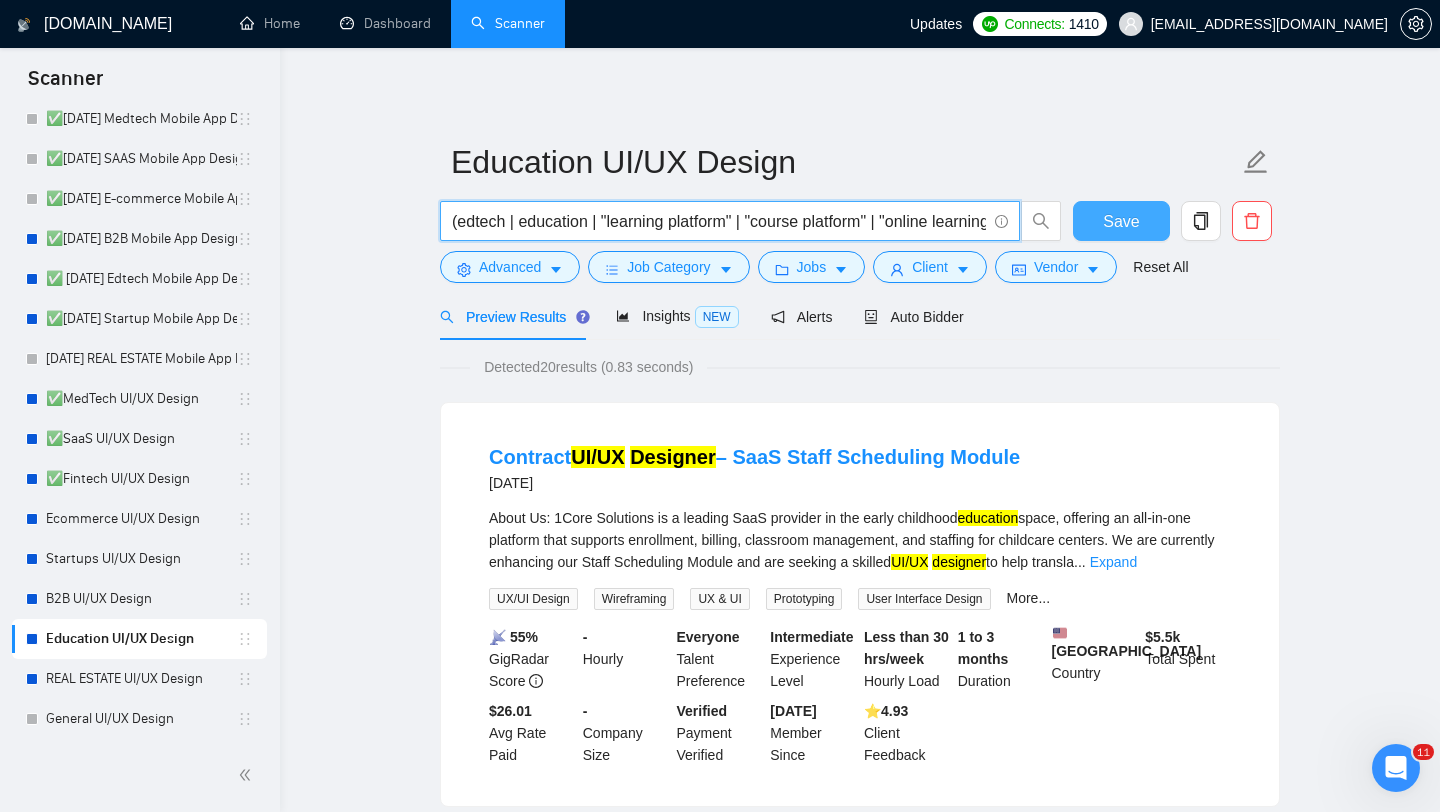 click on "Save" at bounding box center (1121, 221) 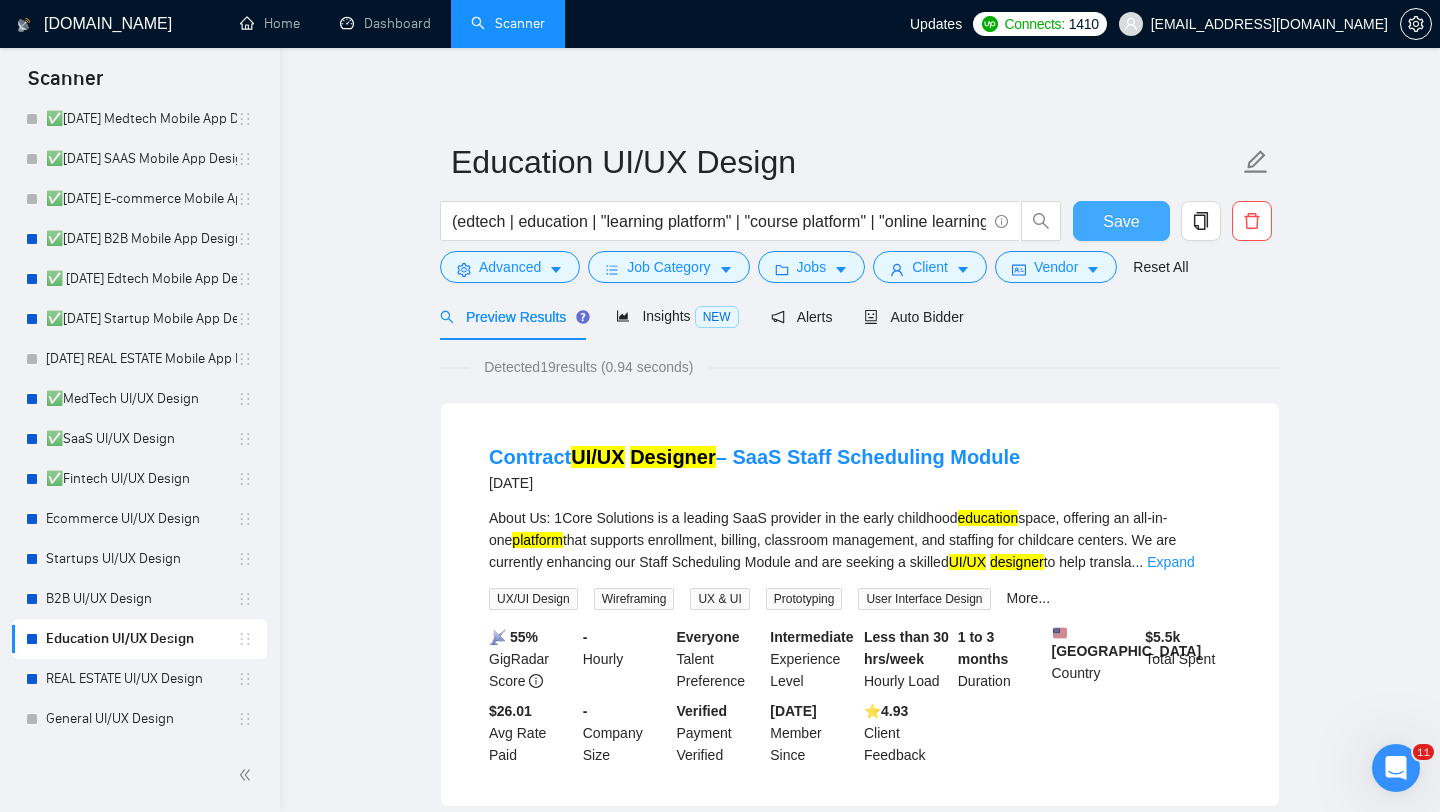 click on "Save" at bounding box center (1121, 221) 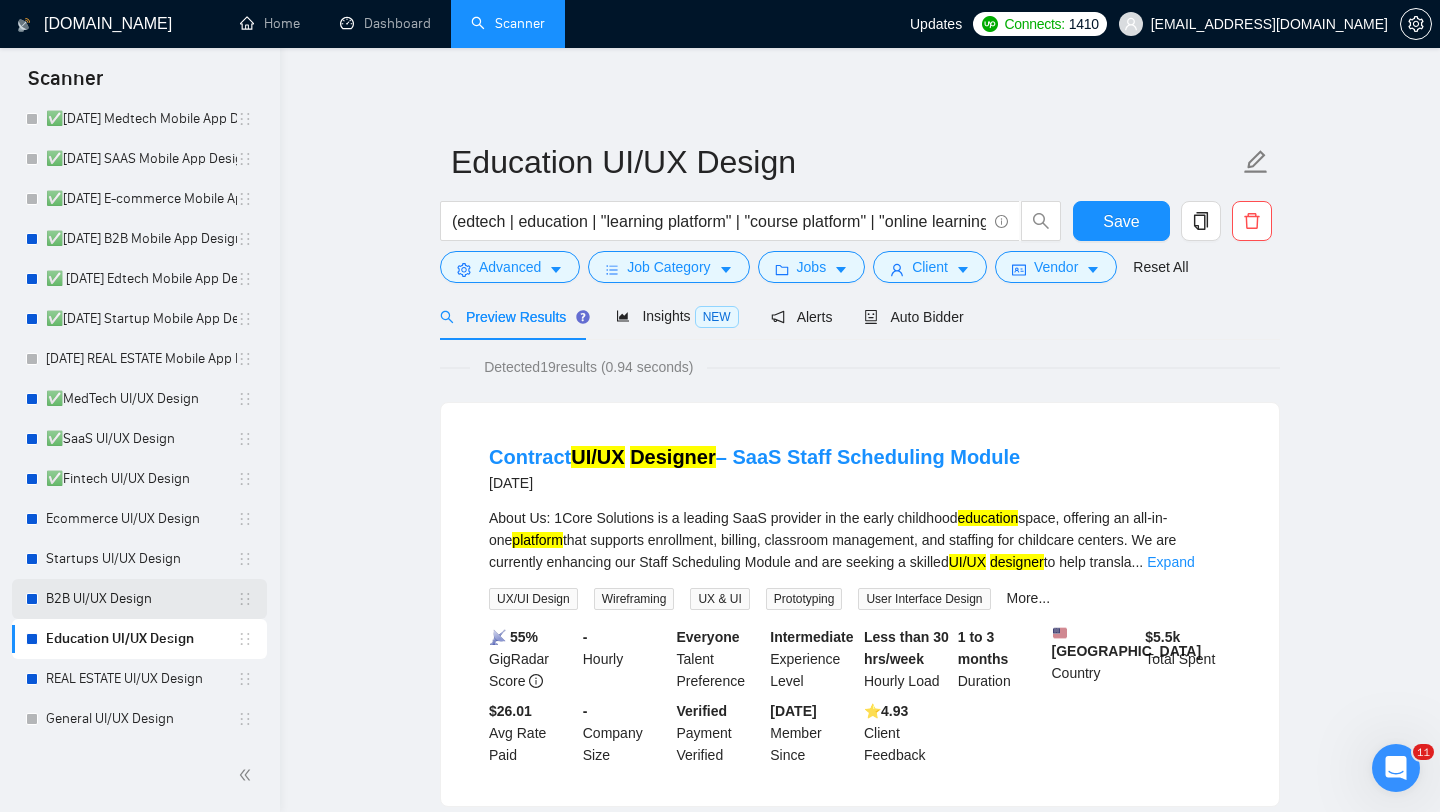 click on "B2B UI/UX Design" at bounding box center (141, 599) 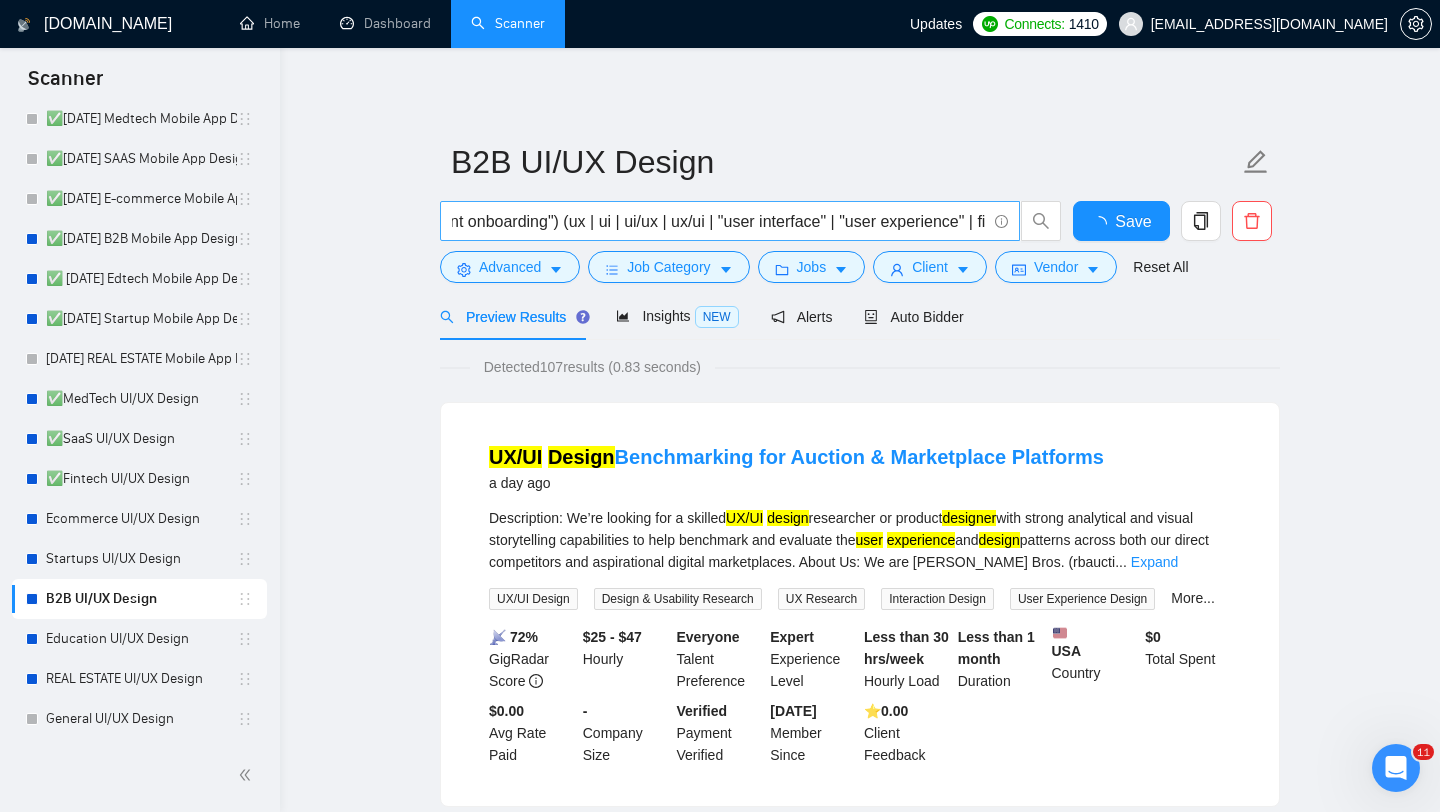 scroll, scrollTop: 0, scrollLeft: 1025, axis: horizontal 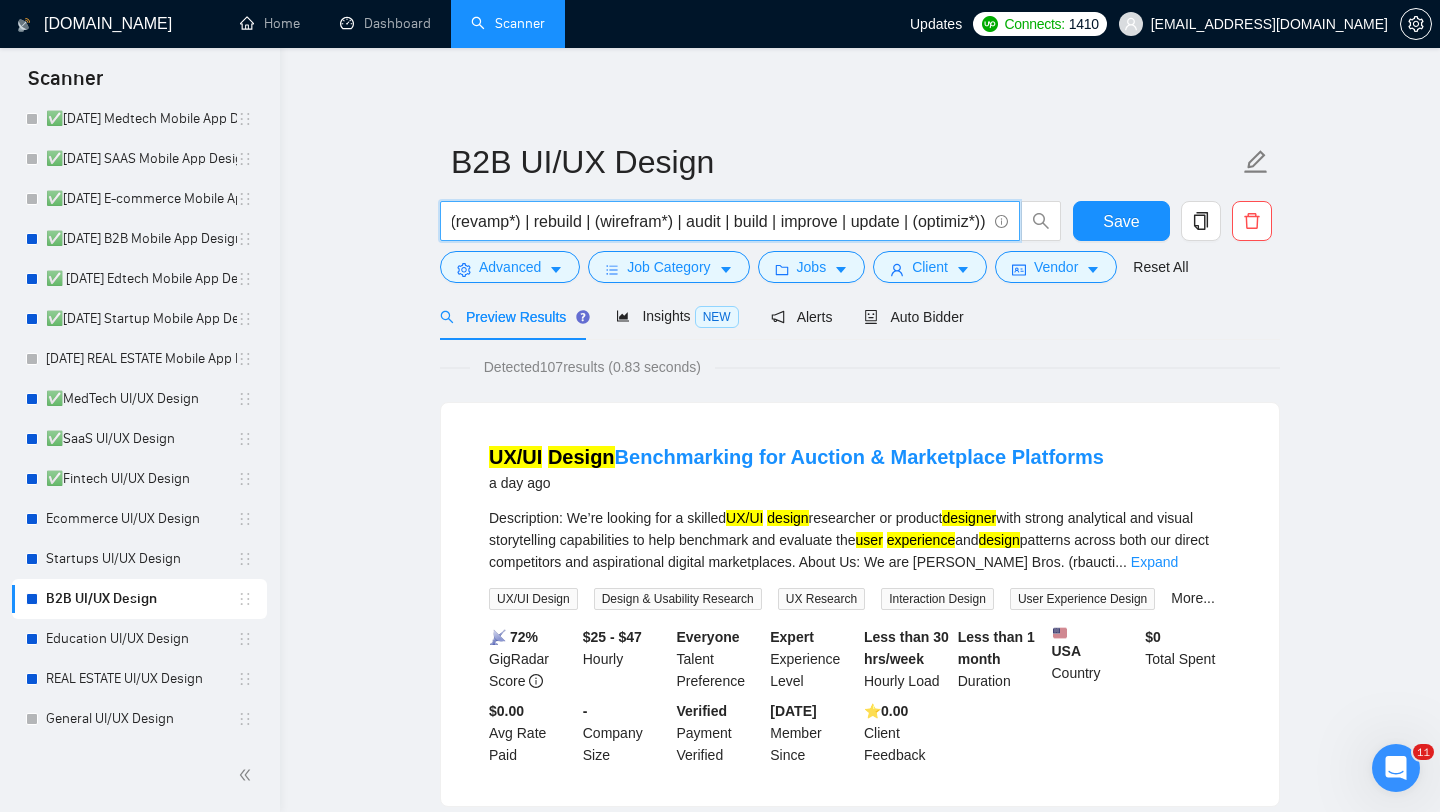 drag, startPoint x: 596, startPoint y: 227, endPoint x: 505, endPoint y: 214, distance: 91.92388 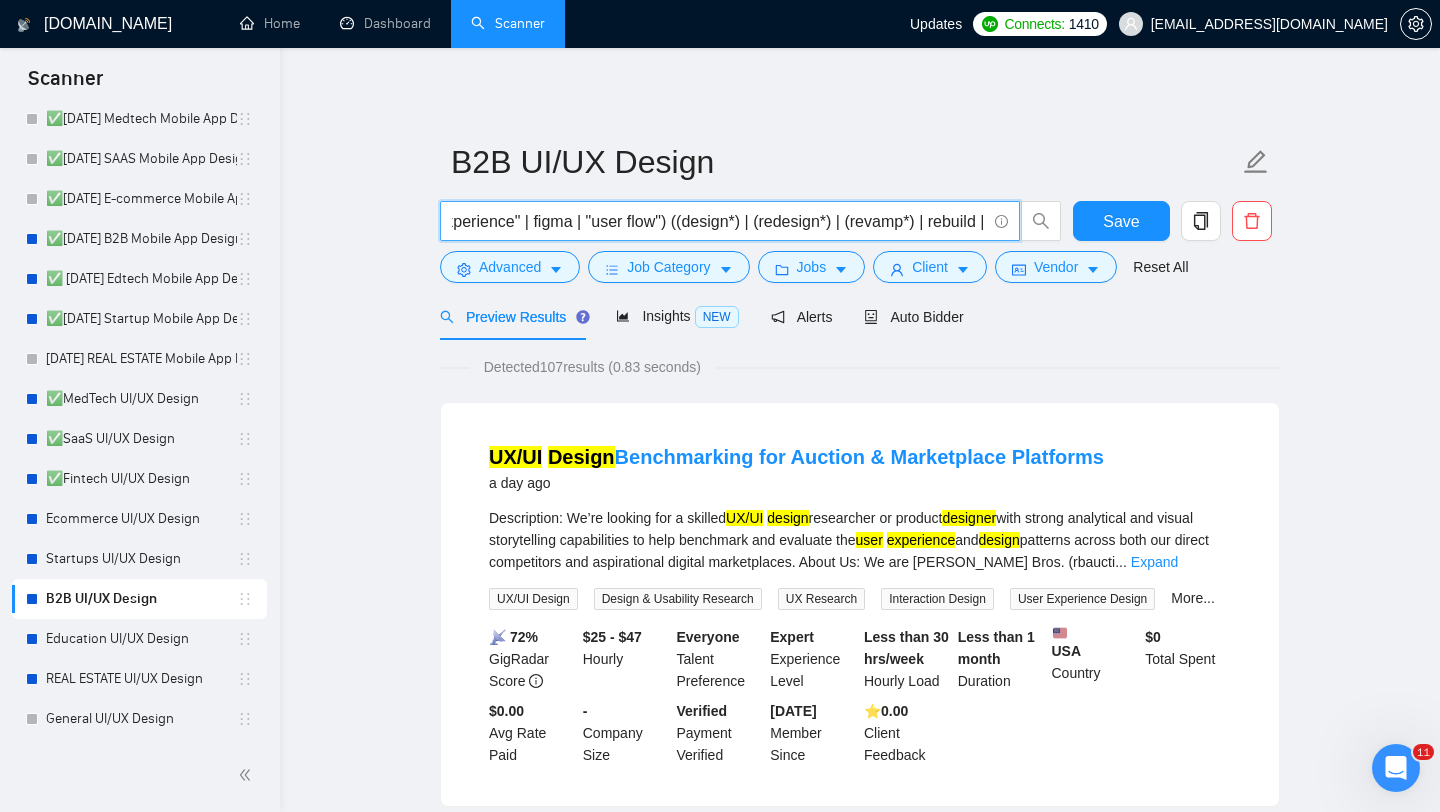 scroll, scrollTop: 0, scrollLeft: 1445, axis: horizontal 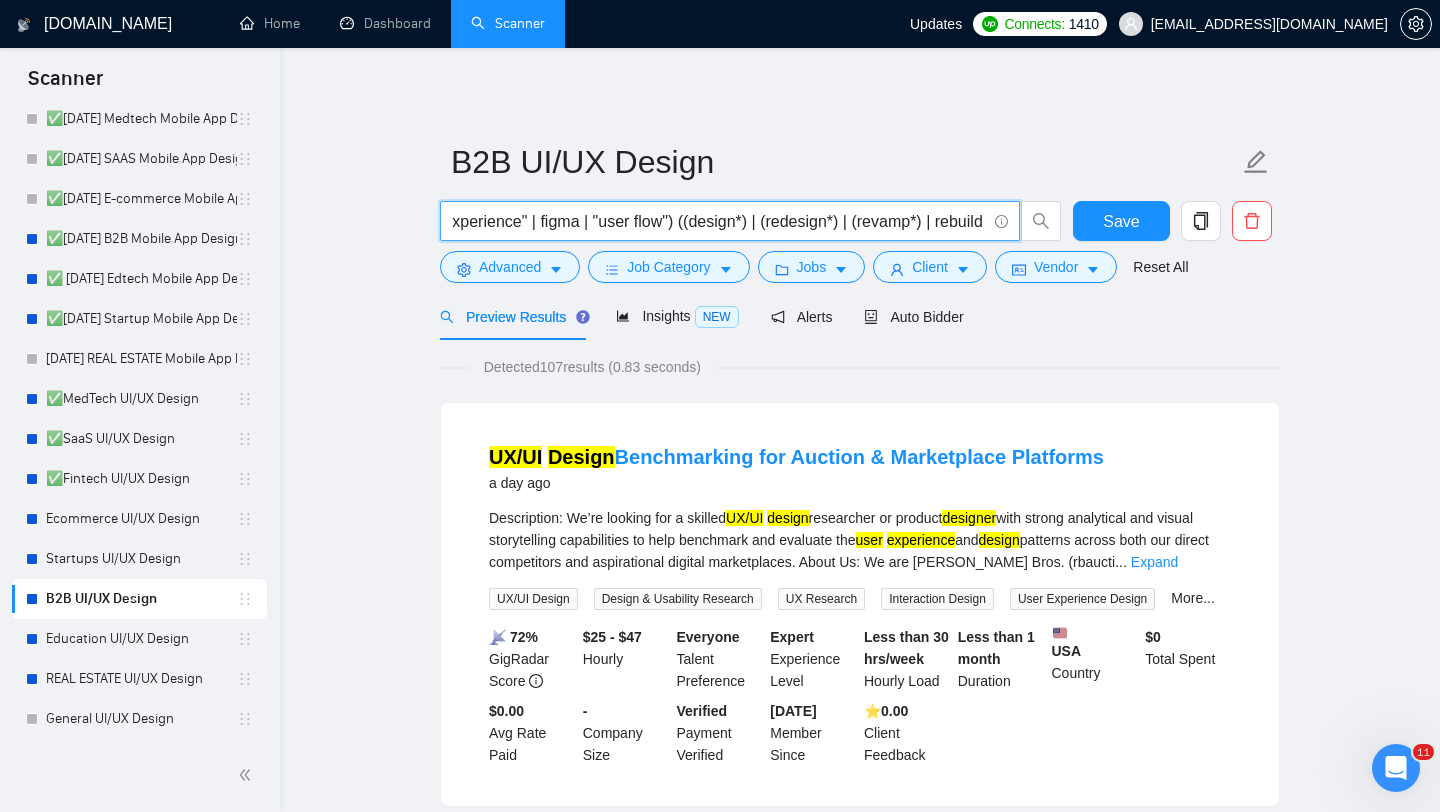 click on "(b2b | "enterprise app" | "business tool" | "sales platform" | "internal dashboard" | "corporate portal" | "sales enablement" | "partner portal" | "client onboarding") (ux | ui | ui/ux | ux/ui | "user interface" | "user experience" | figma | "user flow") ((design*) | (redesign*) | (revamp*) | rebuild | (wirefram*) | audit | build | improve | update | (optimiz*))" at bounding box center (719, 221) 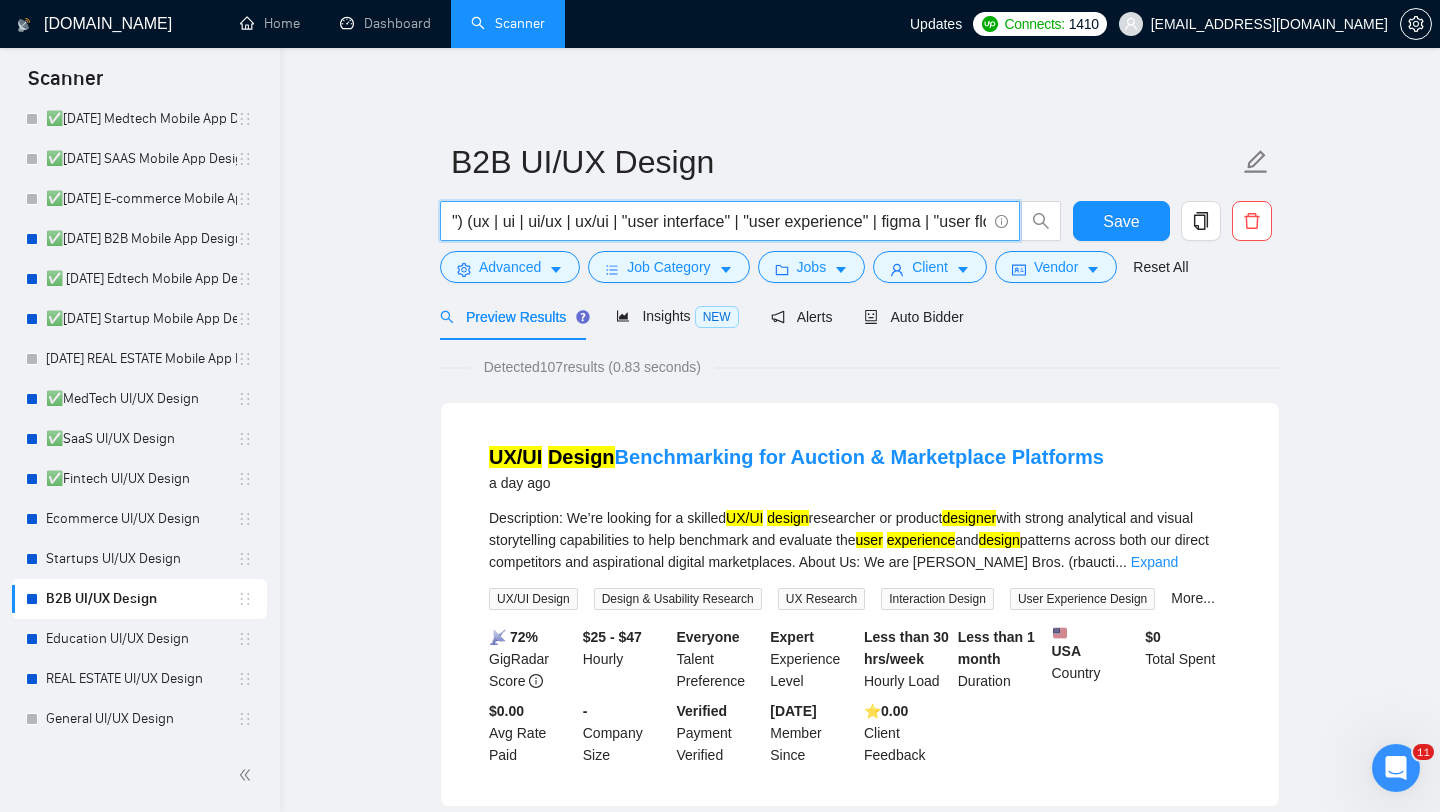 scroll, scrollTop: 0, scrollLeft: 1086, axis: horizontal 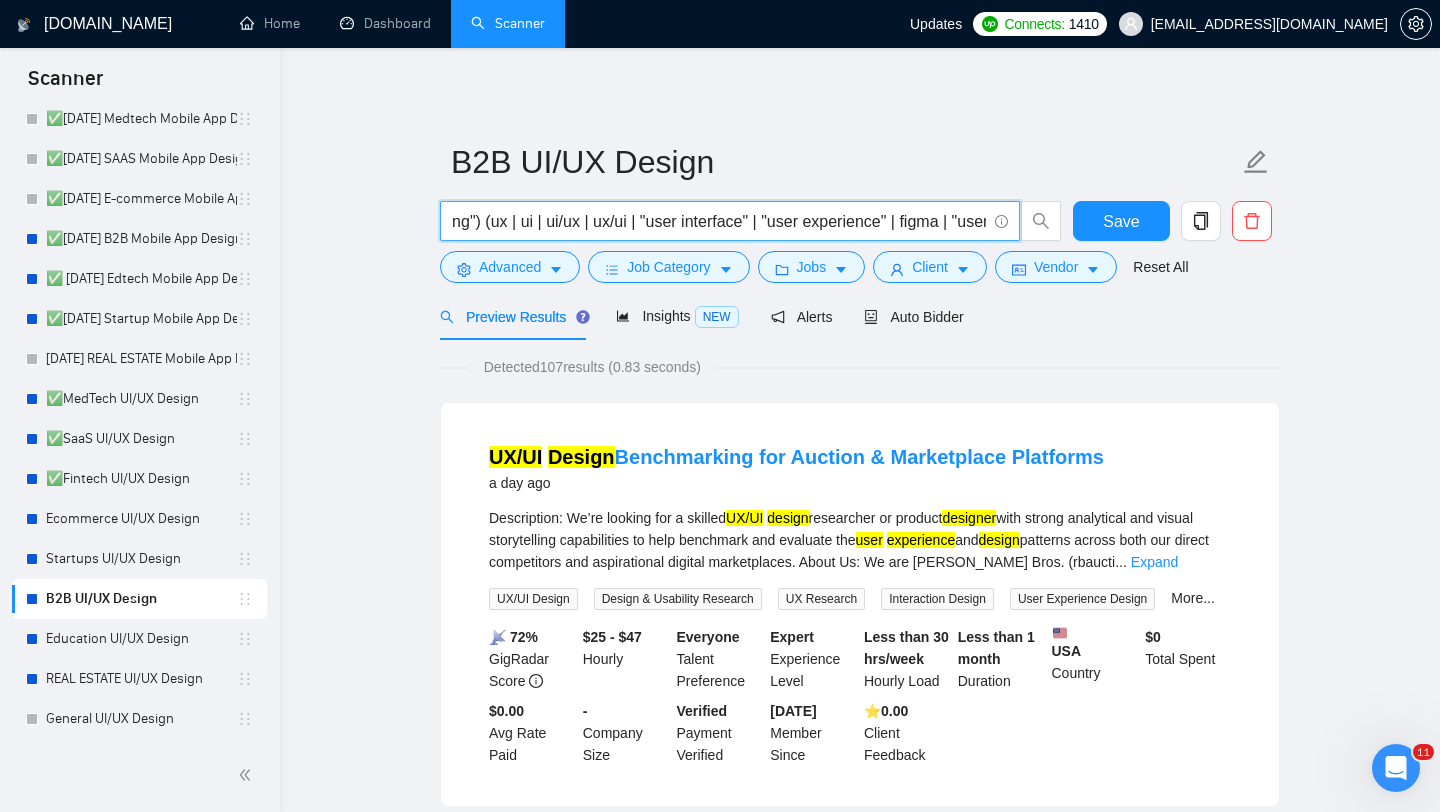 drag, startPoint x: 736, startPoint y: 227, endPoint x: 534, endPoint y: 226, distance: 202.00247 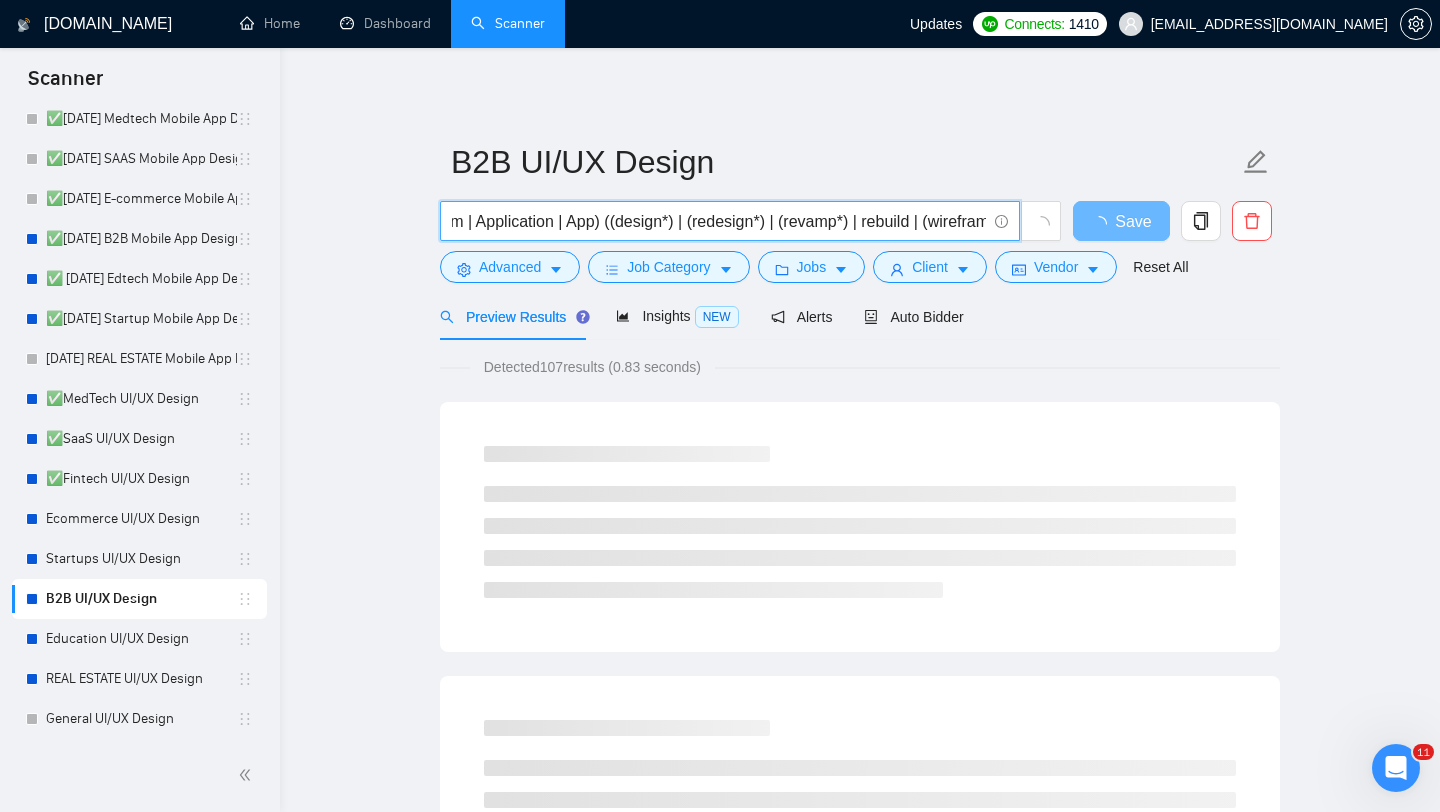 scroll, scrollTop: 0, scrollLeft: 1589, axis: horizontal 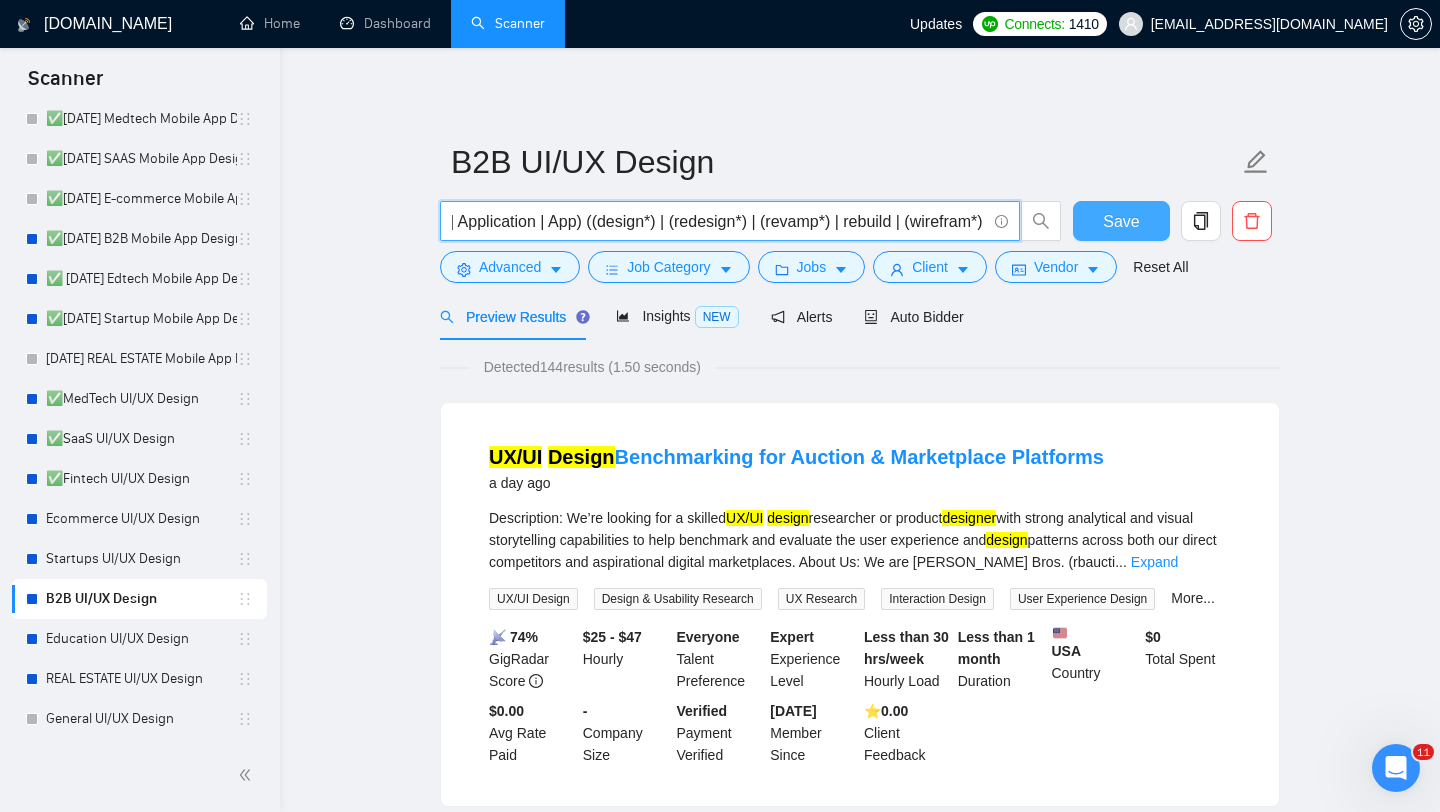 type on "(b2b | "enterprise app" | "business tool" | "sales platform" | "internal dashboard" | "corporate portal" | "sales enablement" | "partner portal" | "client onboarding") ((UI/UX | UX | UI | UX/UI | Figma | Website | "Web App" | Platform | Application | App) ((design*) | (redesign*) | (revamp*) | rebuild | (wirefram*) | audit | build | improve | update | (optimiz*))" 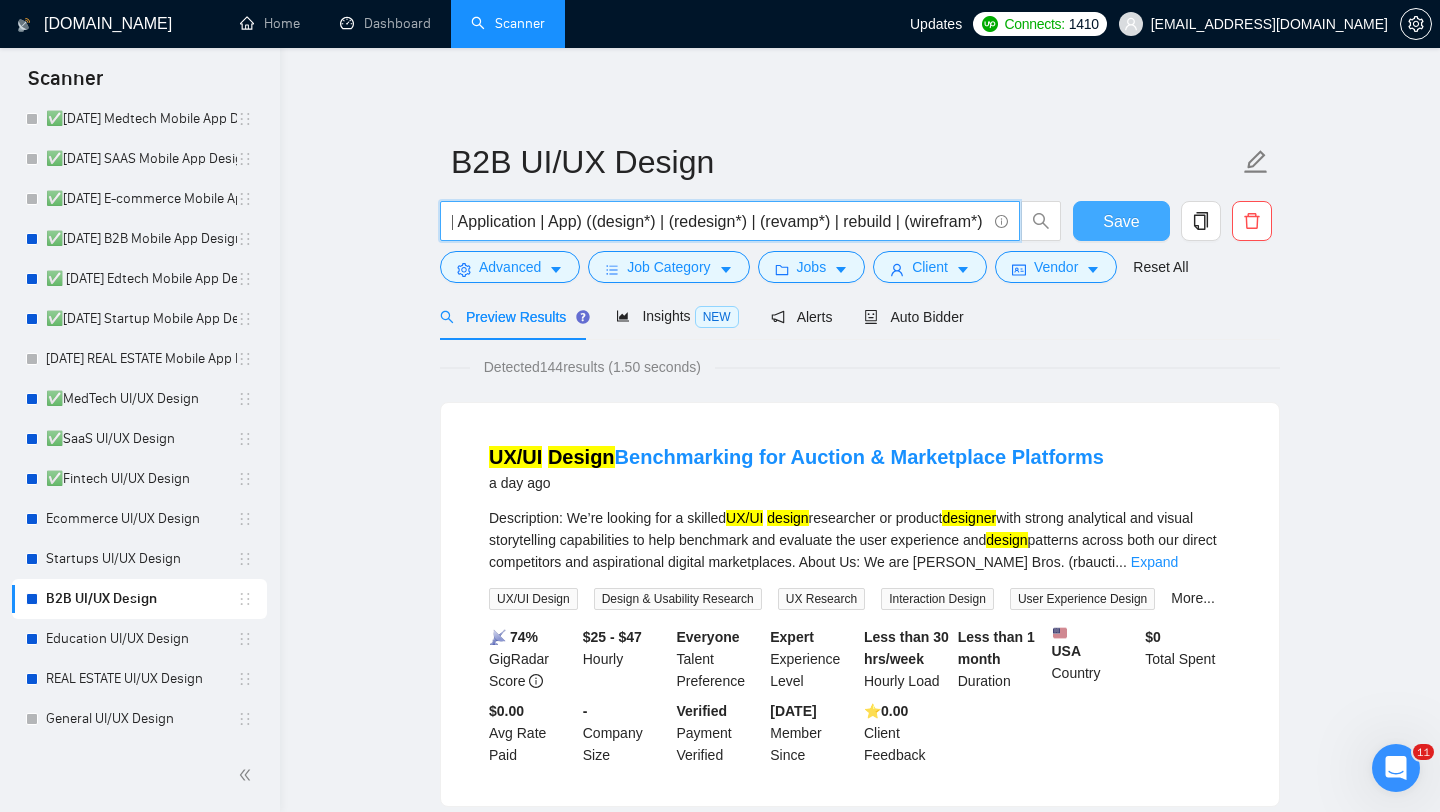 scroll, scrollTop: 0, scrollLeft: 0, axis: both 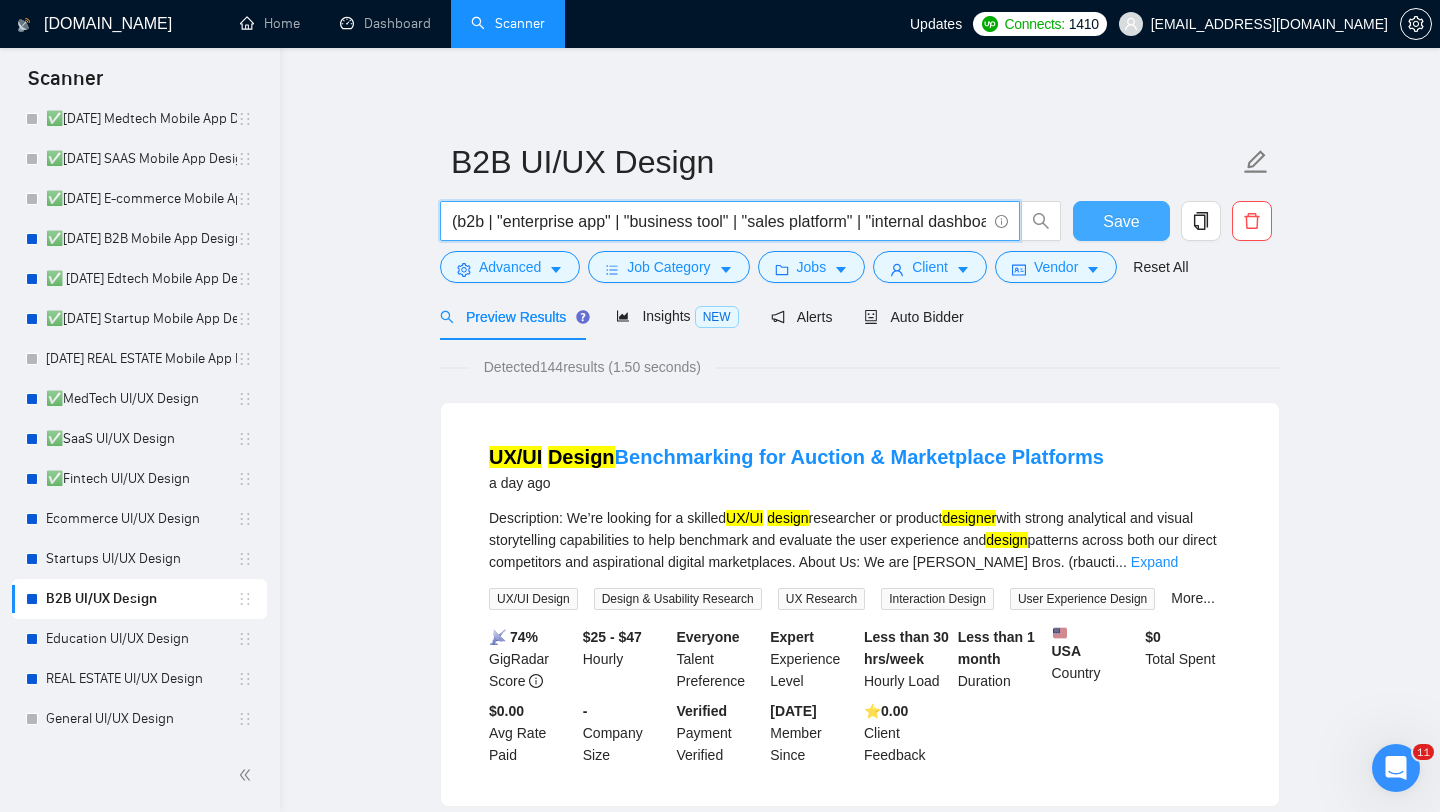 click on "Save" at bounding box center (1121, 221) 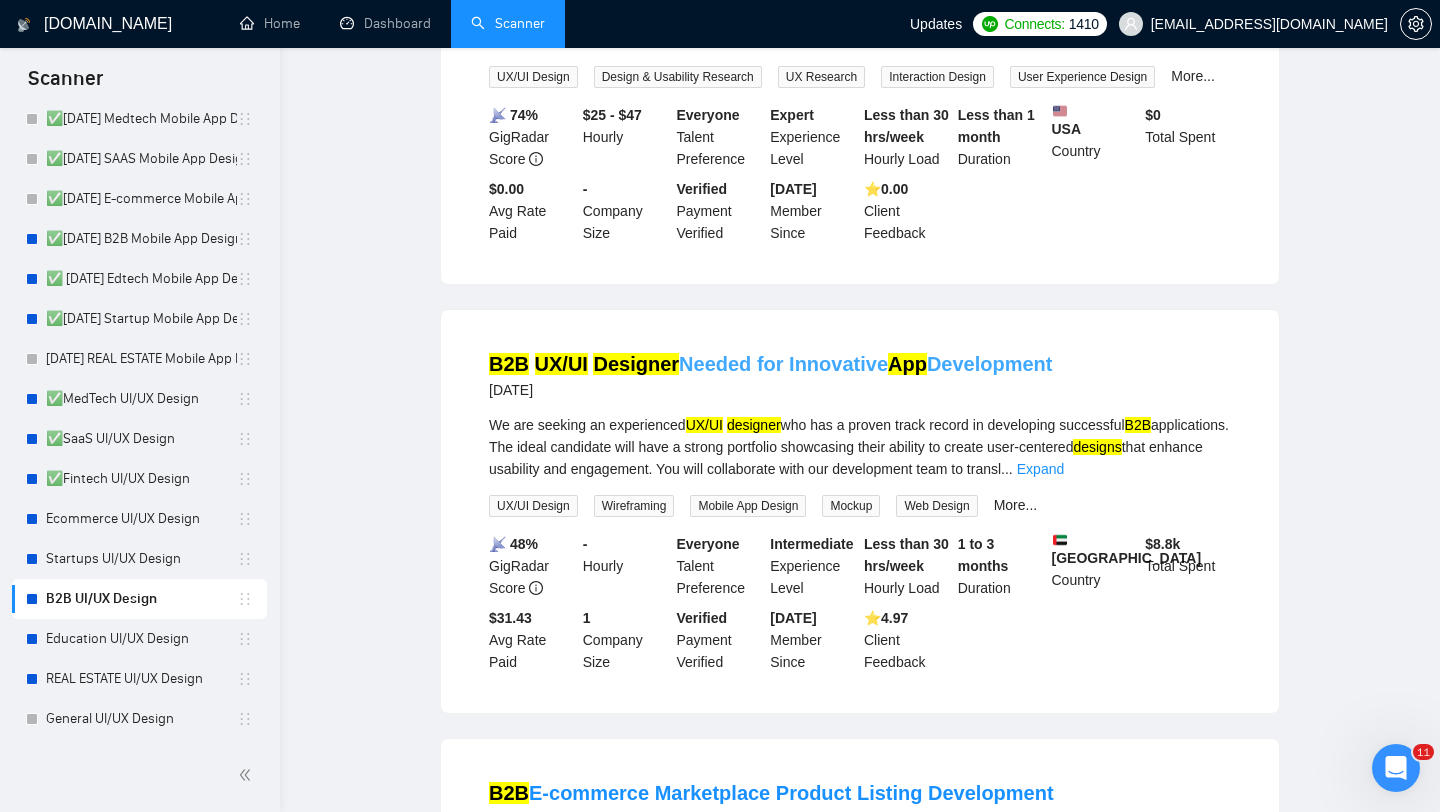 scroll, scrollTop: 0, scrollLeft: 0, axis: both 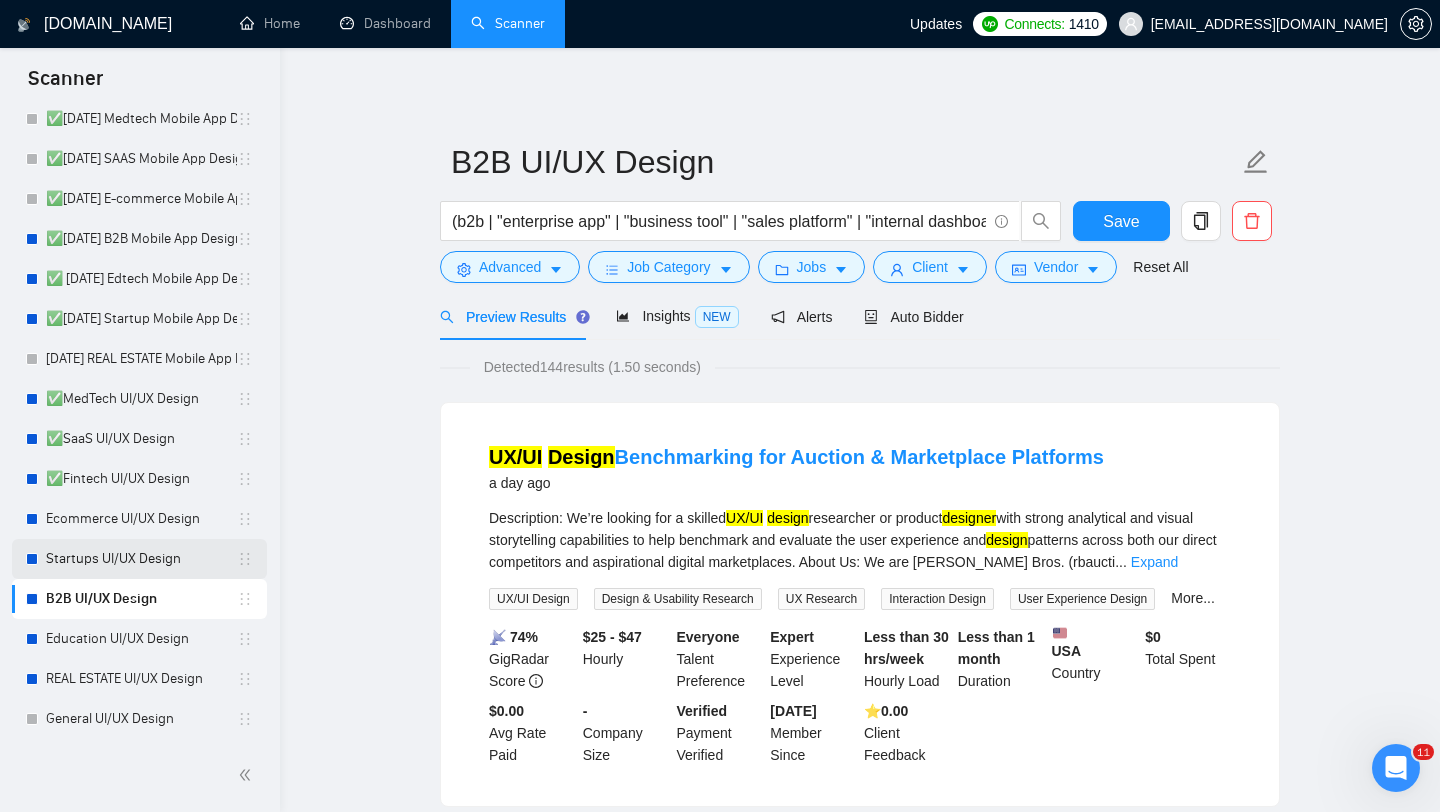 click on "Startups UI/UX Design" at bounding box center (141, 559) 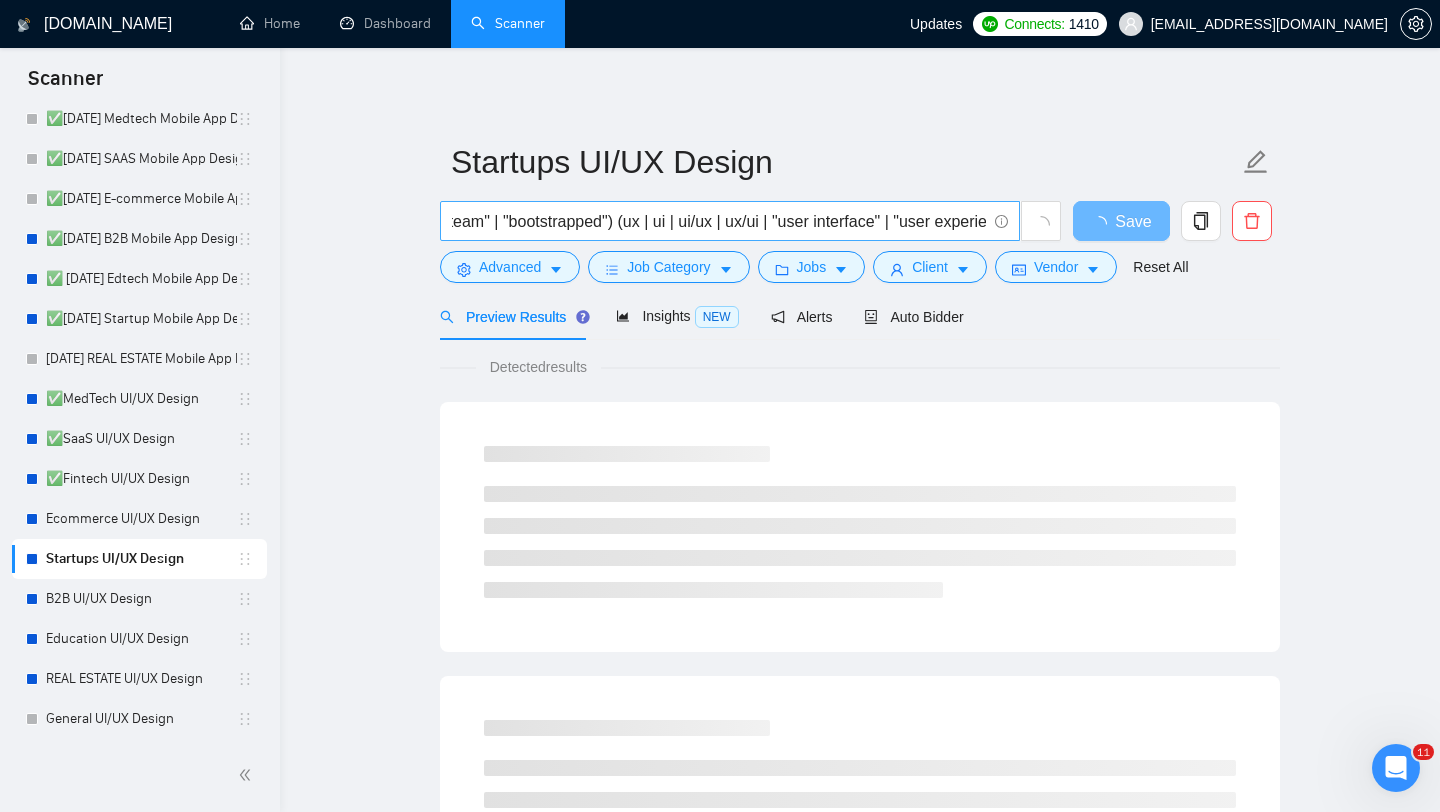 scroll, scrollTop: 0, scrollLeft: 769, axis: horizontal 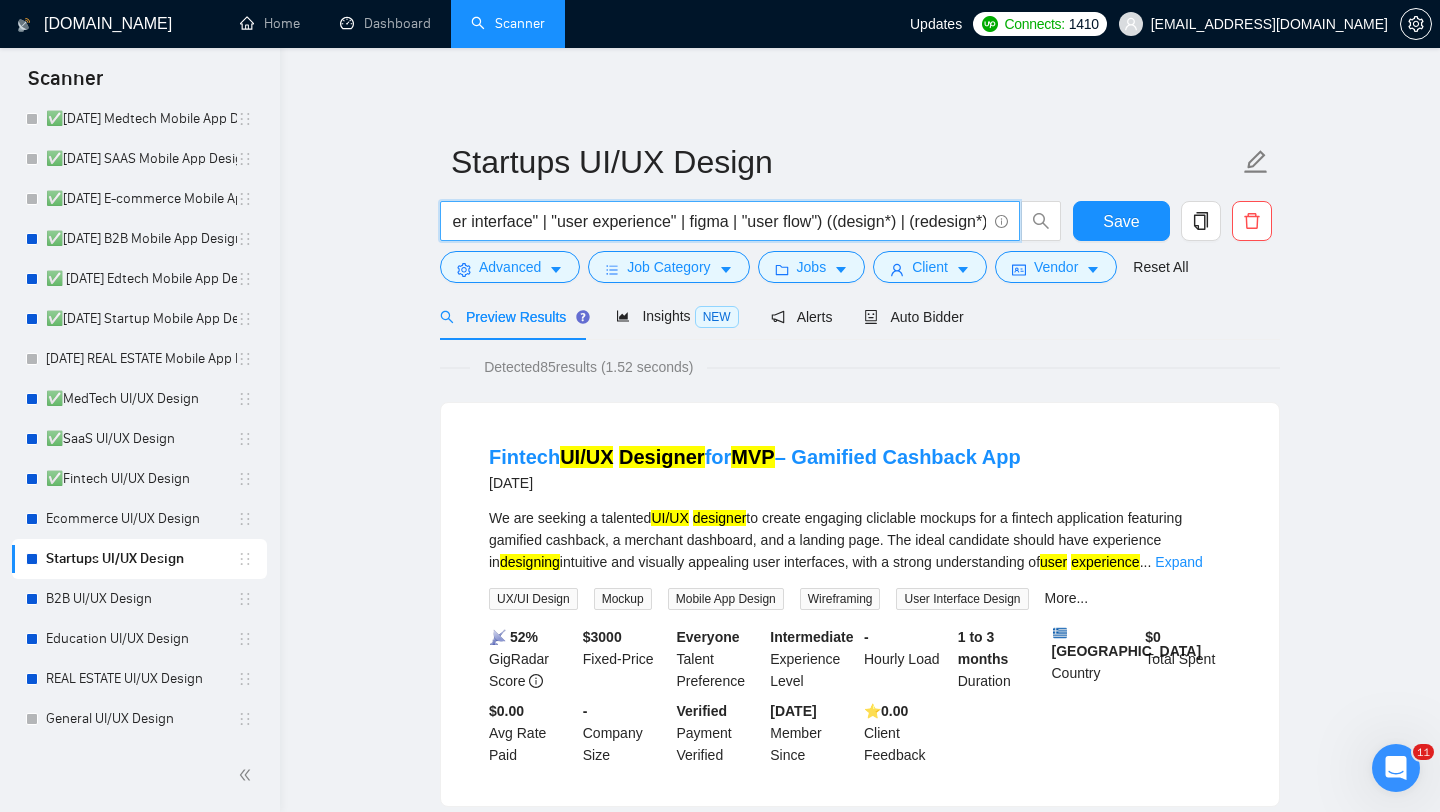 drag, startPoint x: 643, startPoint y: 226, endPoint x: 872, endPoint y: 229, distance: 229.01965 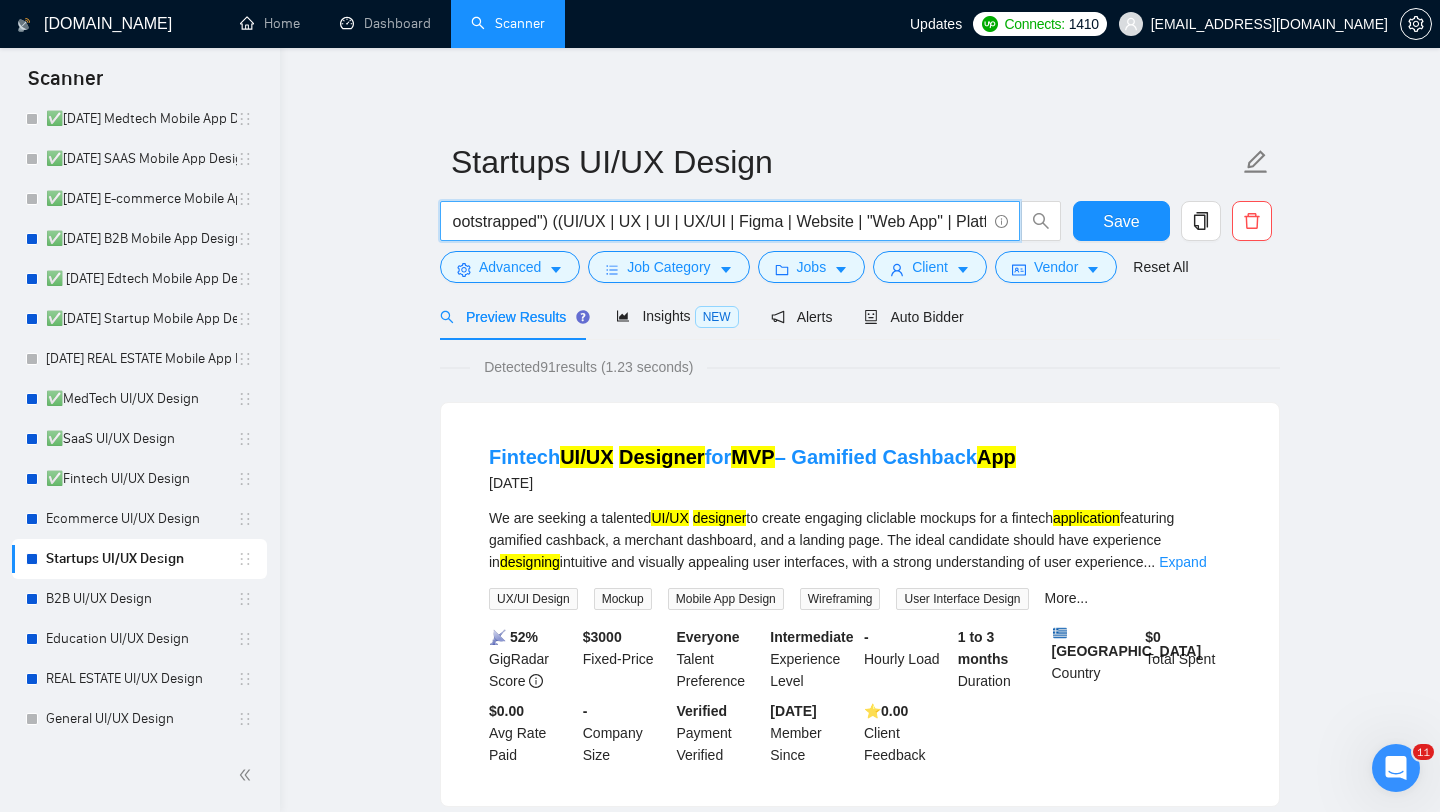 scroll, scrollTop: 0, scrollLeft: 817, axis: horizontal 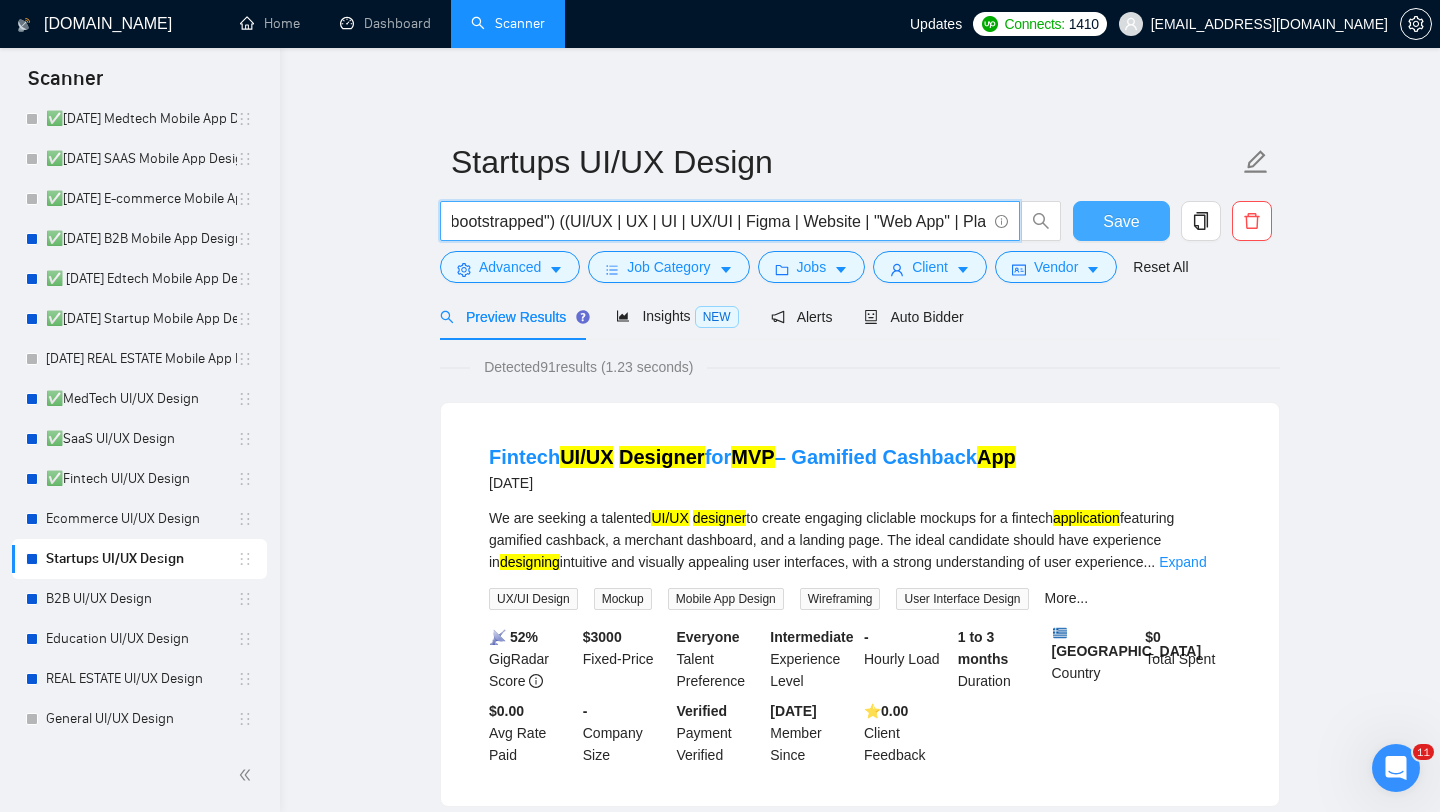 type on "(startup | "early stage" | "seed stage" | "series a" | founder | mvp | "tech startup" | "scaling company" | "lean team" | "bootstrapped") ((UI/UX | UX | UI | UX/UI | Figma | Website | "Web App" | Platform | Application | App) ((design*) | (redesign*) | (revamp*) | rebuild | (wirefram*) | audit | build | improve | update | (optimiz*))" 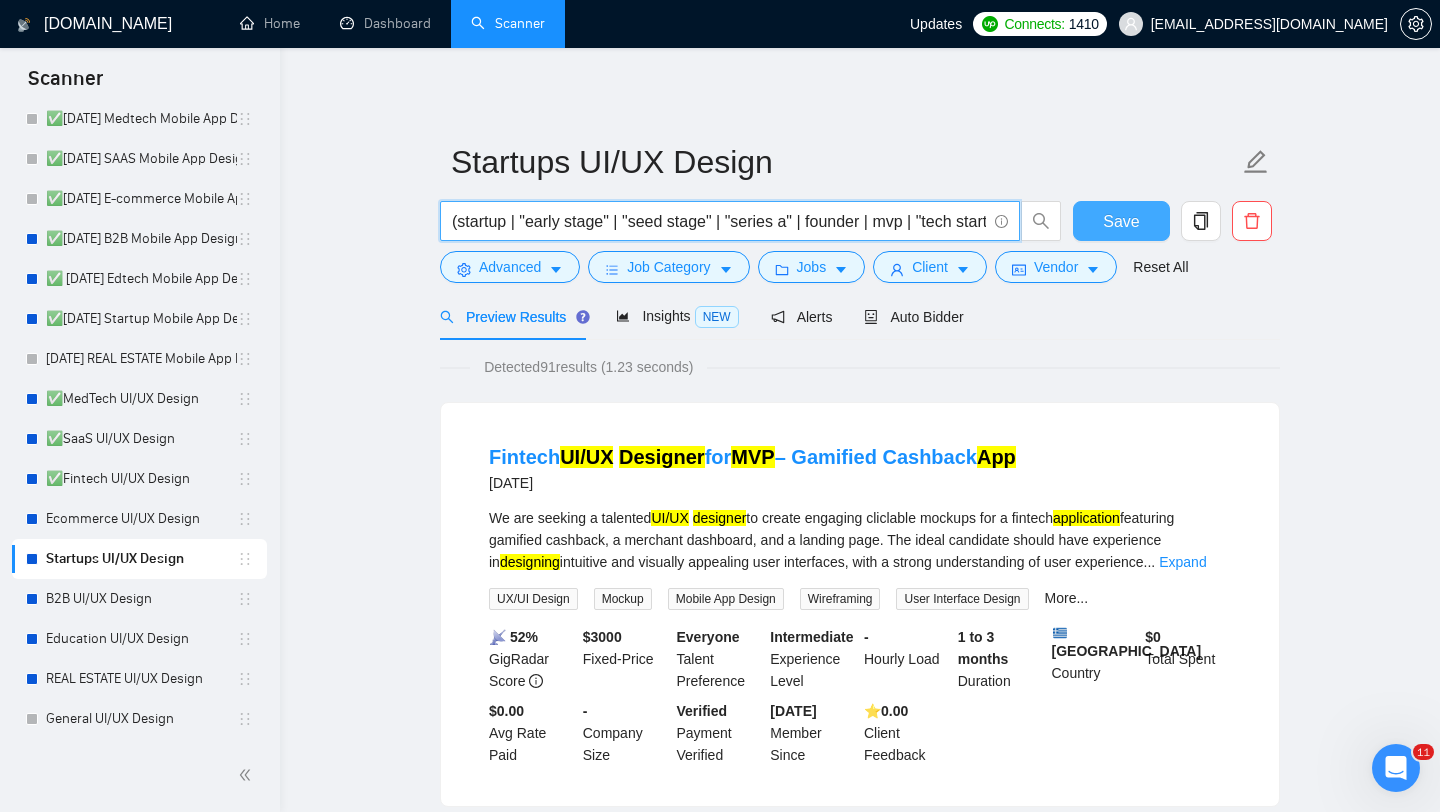 click on "Save" at bounding box center [1121, 221] 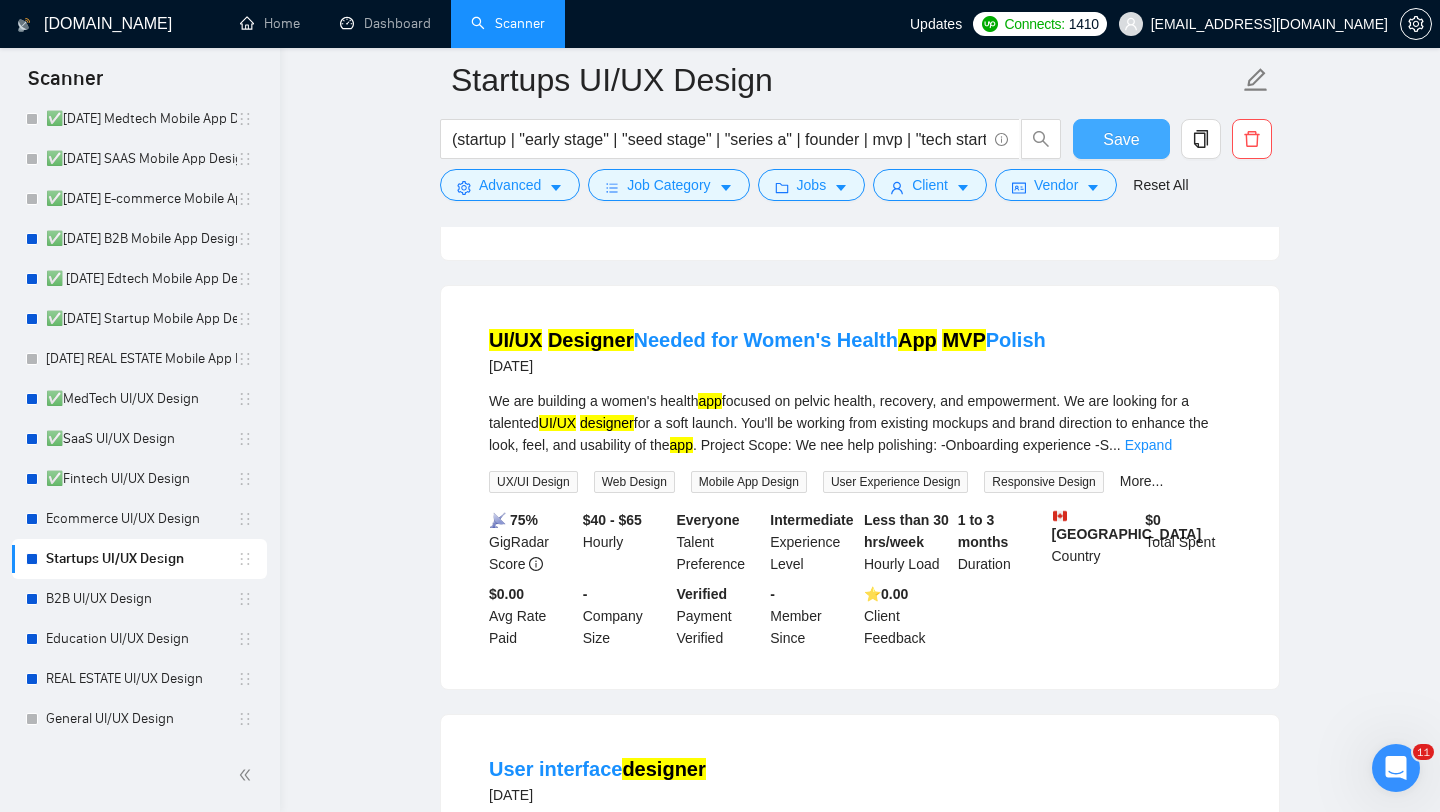 scroll, scrollTop: 1018, scrollLeft: 0, axis: vertical 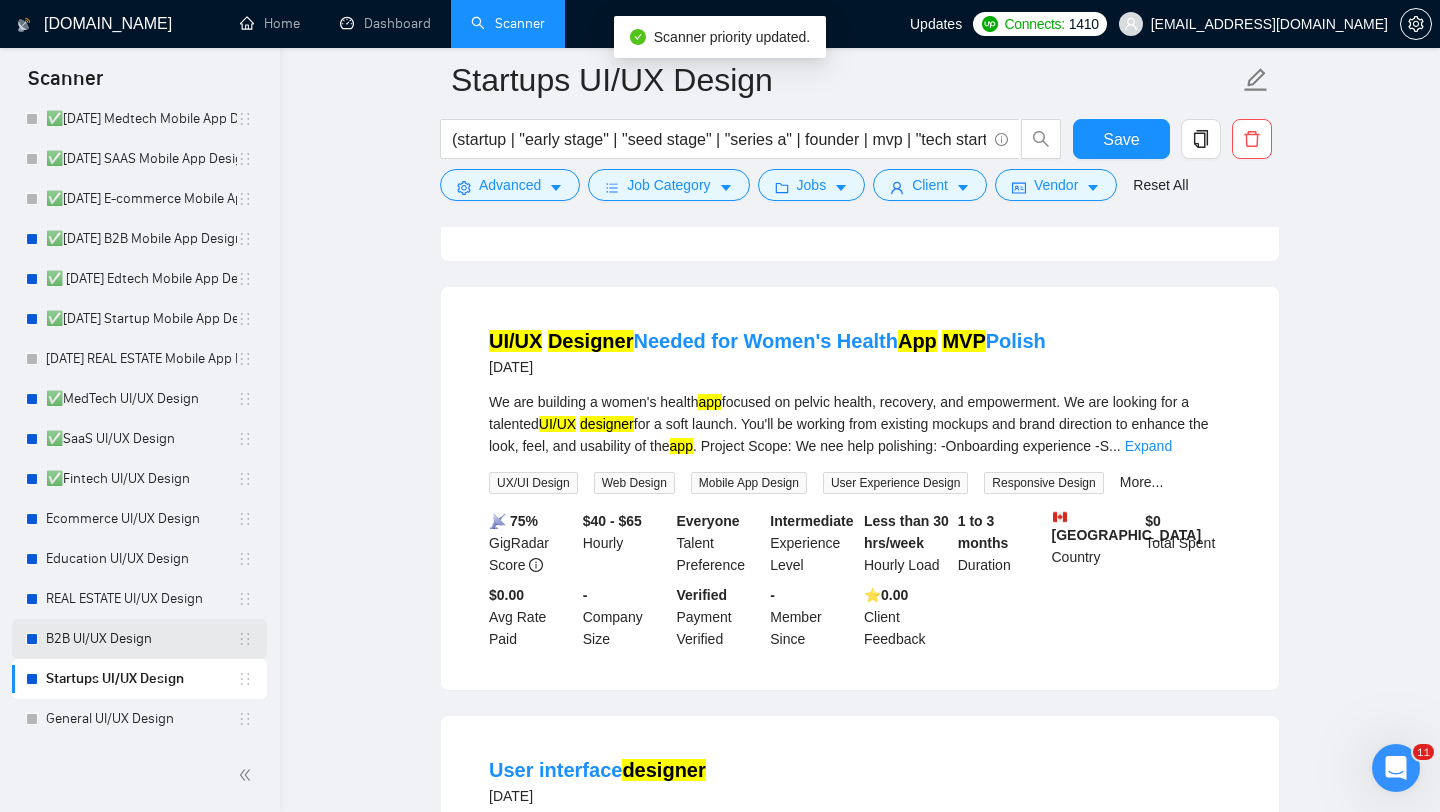 click on "B2B UI/UX Design" at bounding box center [141, 639] 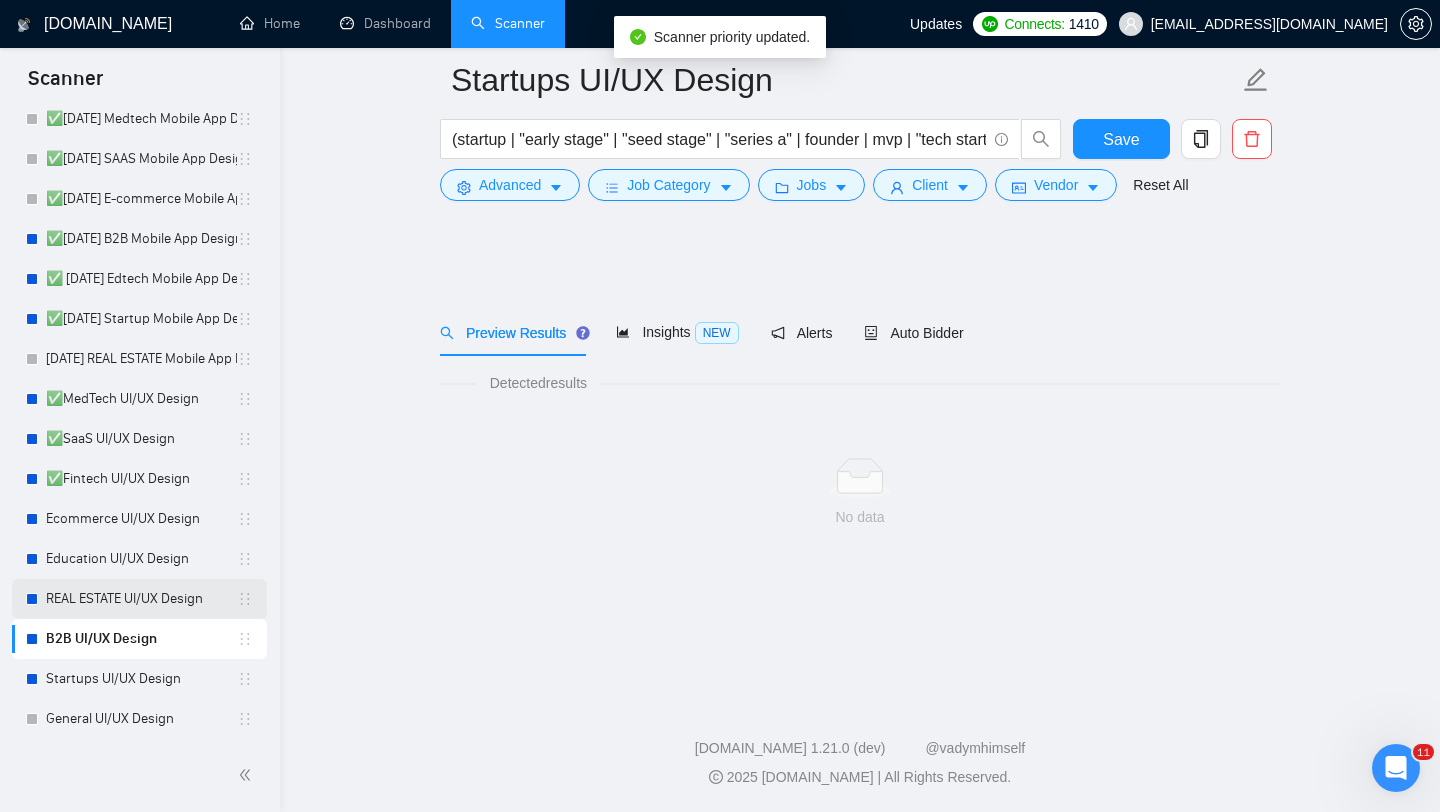 scroll, scrollTop: 0, scrollLeft: 0, axis: both 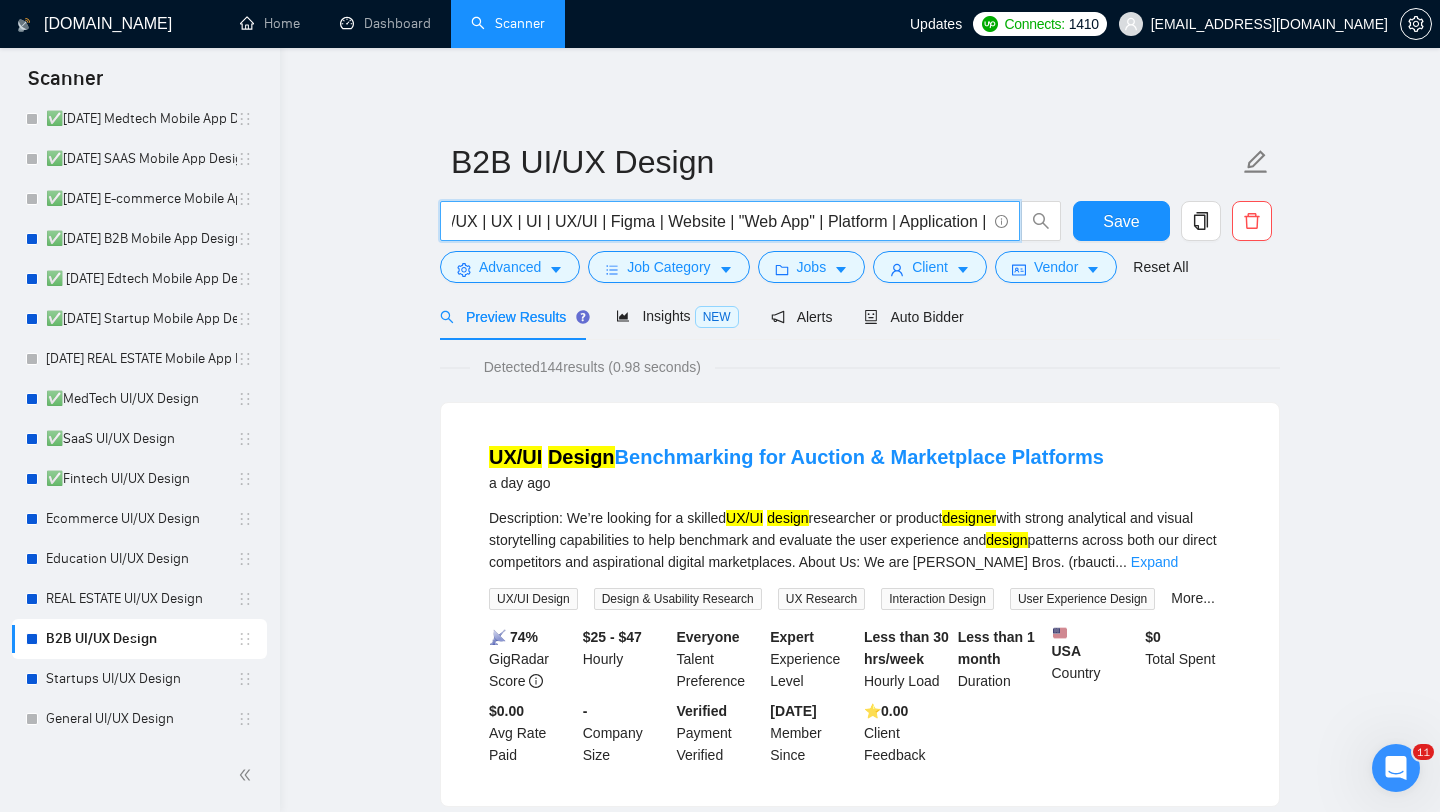 drag, startPoint x: 472, startPoint y: 230, endPoint x: 939, endPoint y: 222, distance: 467.0685 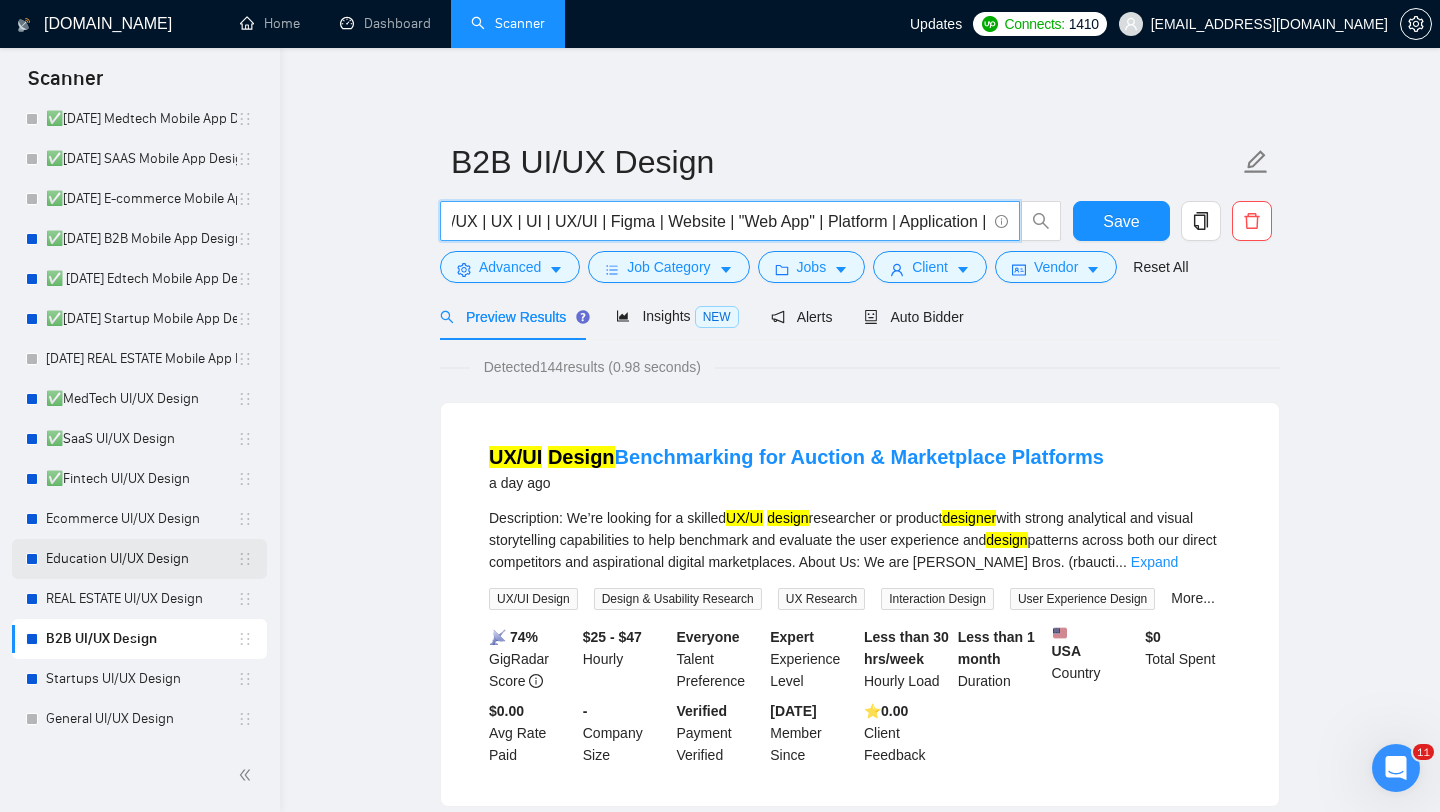 click on "Education UI/UX Design" at bounding box center (141, 559) 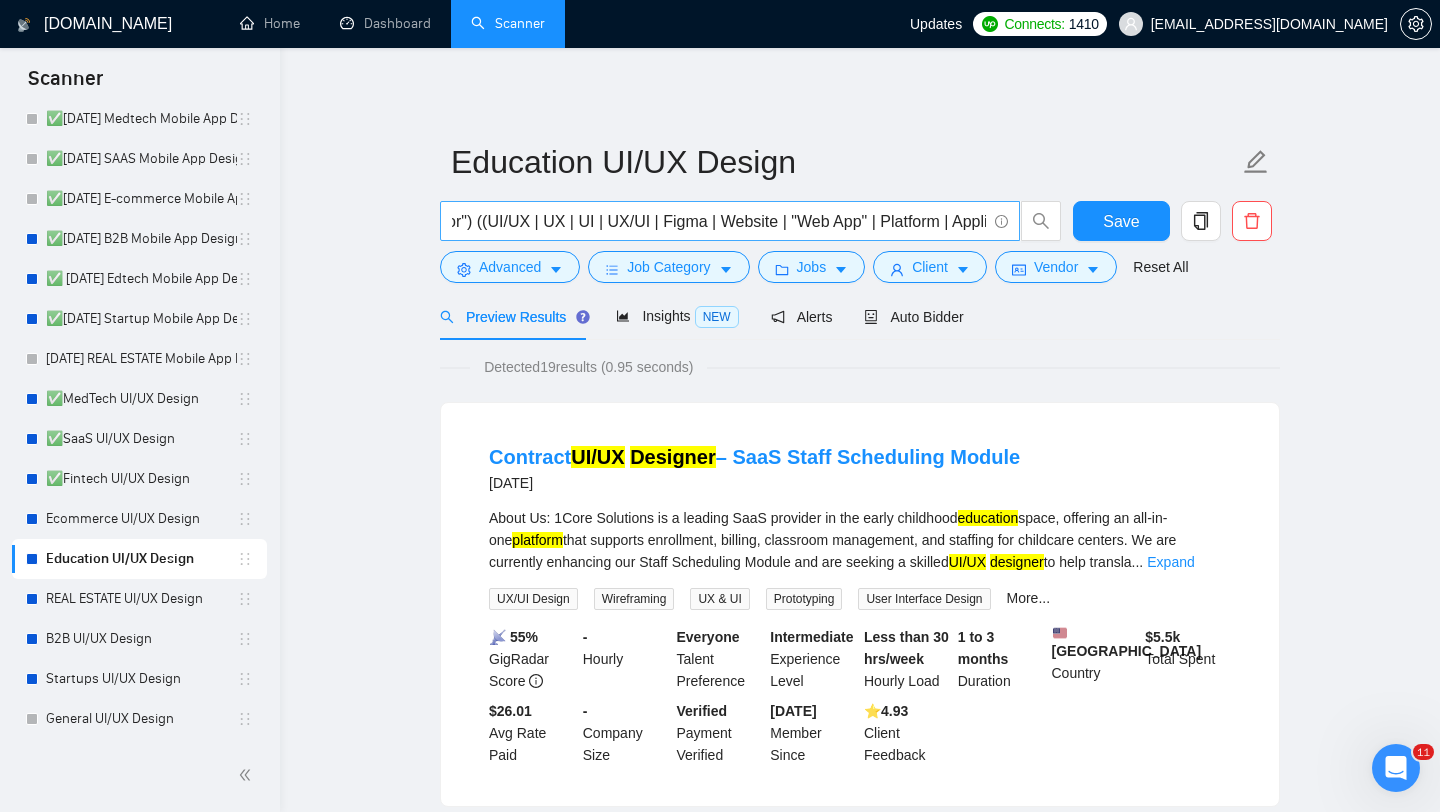 scroll, scrollTop: 0, scrollLeft: 1122, axis: horizontal 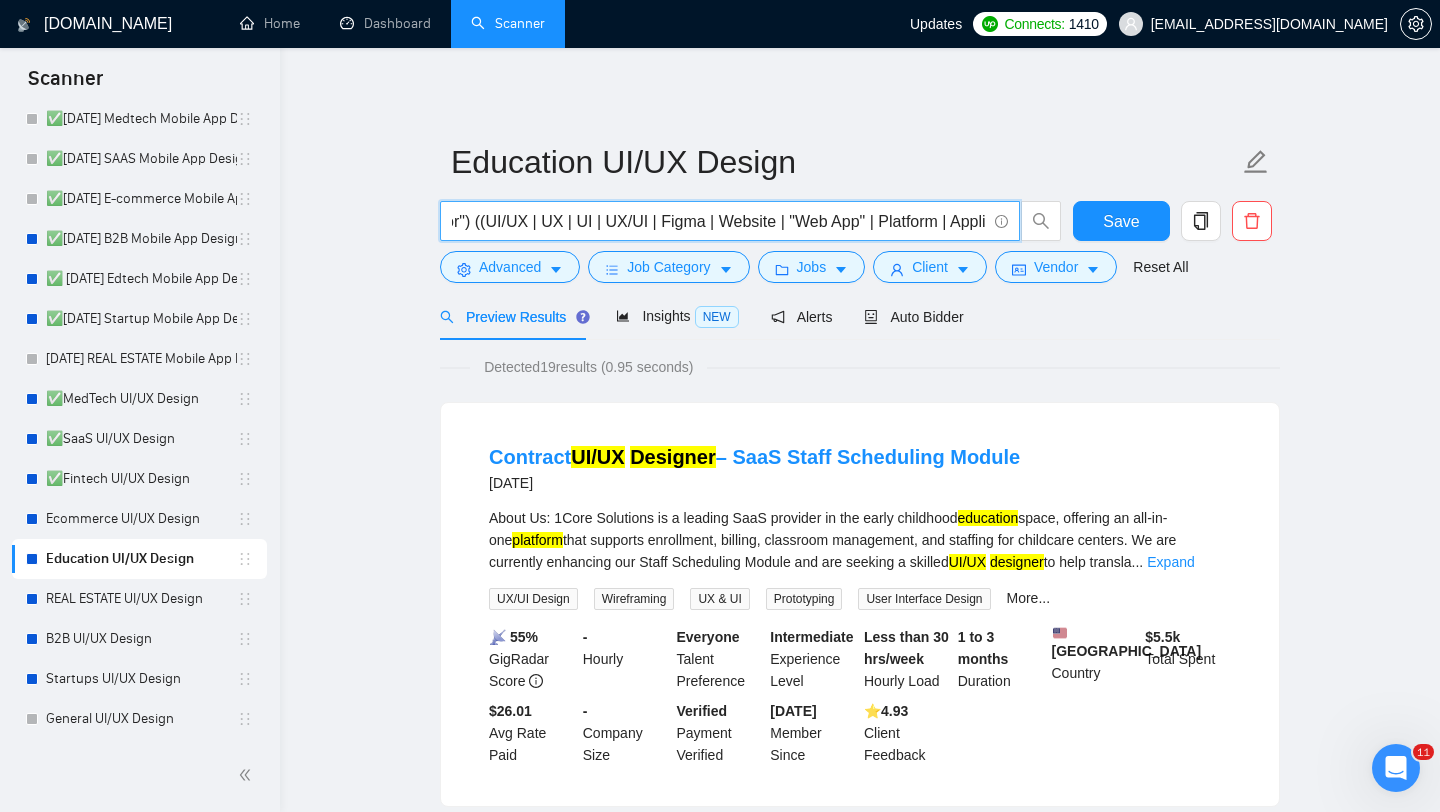 drag, startPoint x: 524, startPoint y: 226, endPoint x: 976, endPoint y: 231, distance: 452.02765 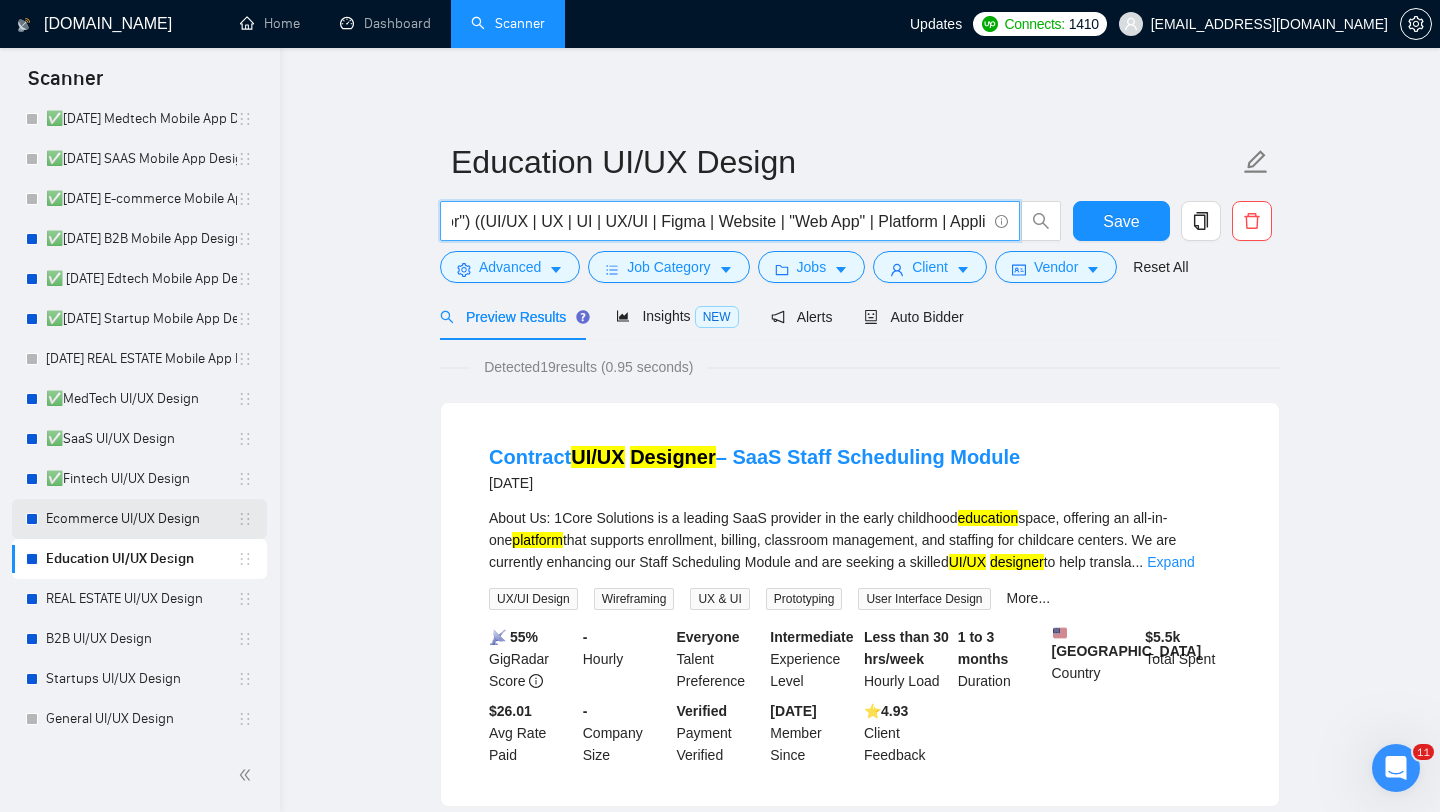 click on "Ecommerce UI/UX Design" at bounding box center (141, 519) 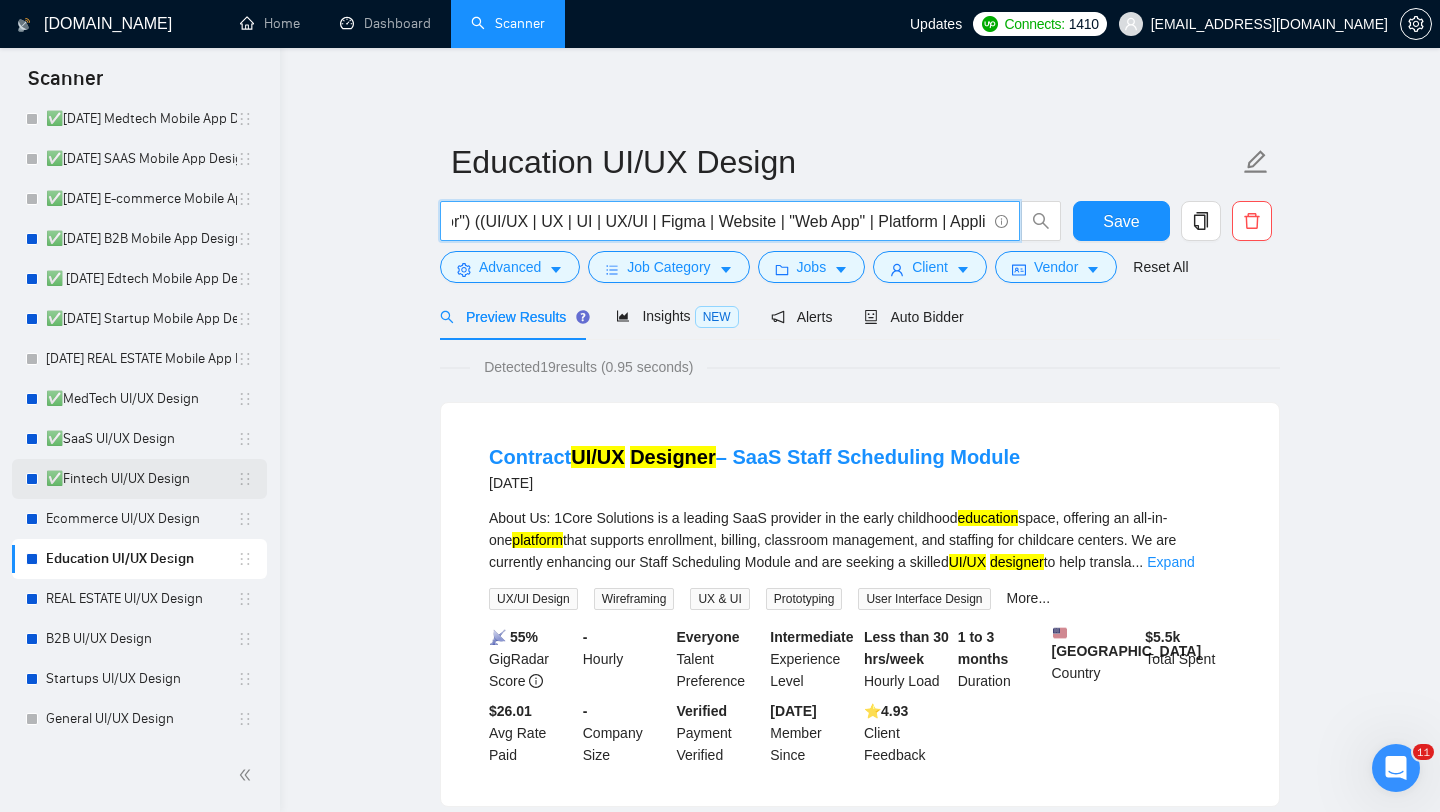 scroll, scrollTop: 0, scrollLeft: 0, axis: both 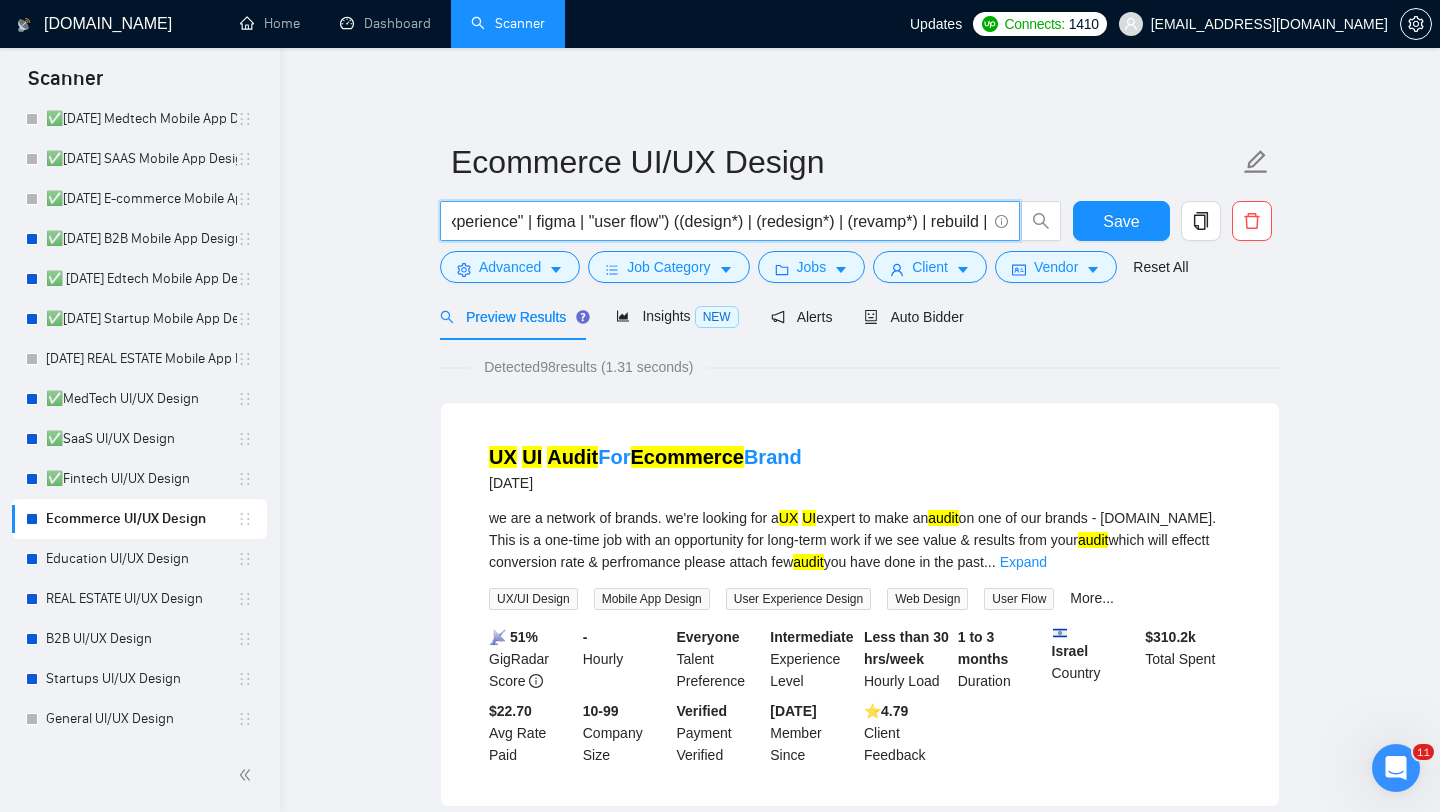 drag, startPoint x: 625, startPoint y: 229, endPoint x: 723, endPoint y: 226, distance: 98.045906 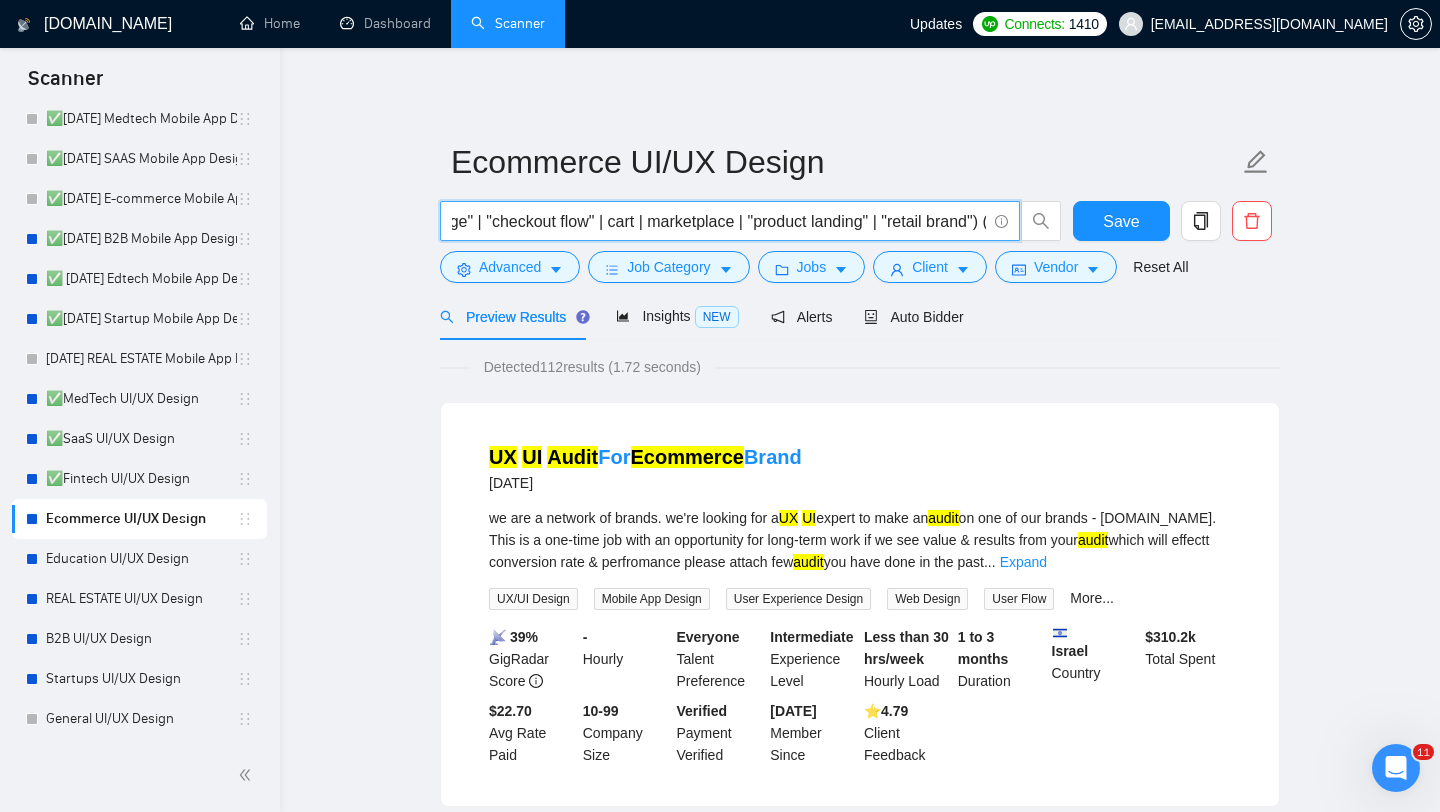 scroll, scrollTop: 0, scrollLeft: 343, axis: horizontal 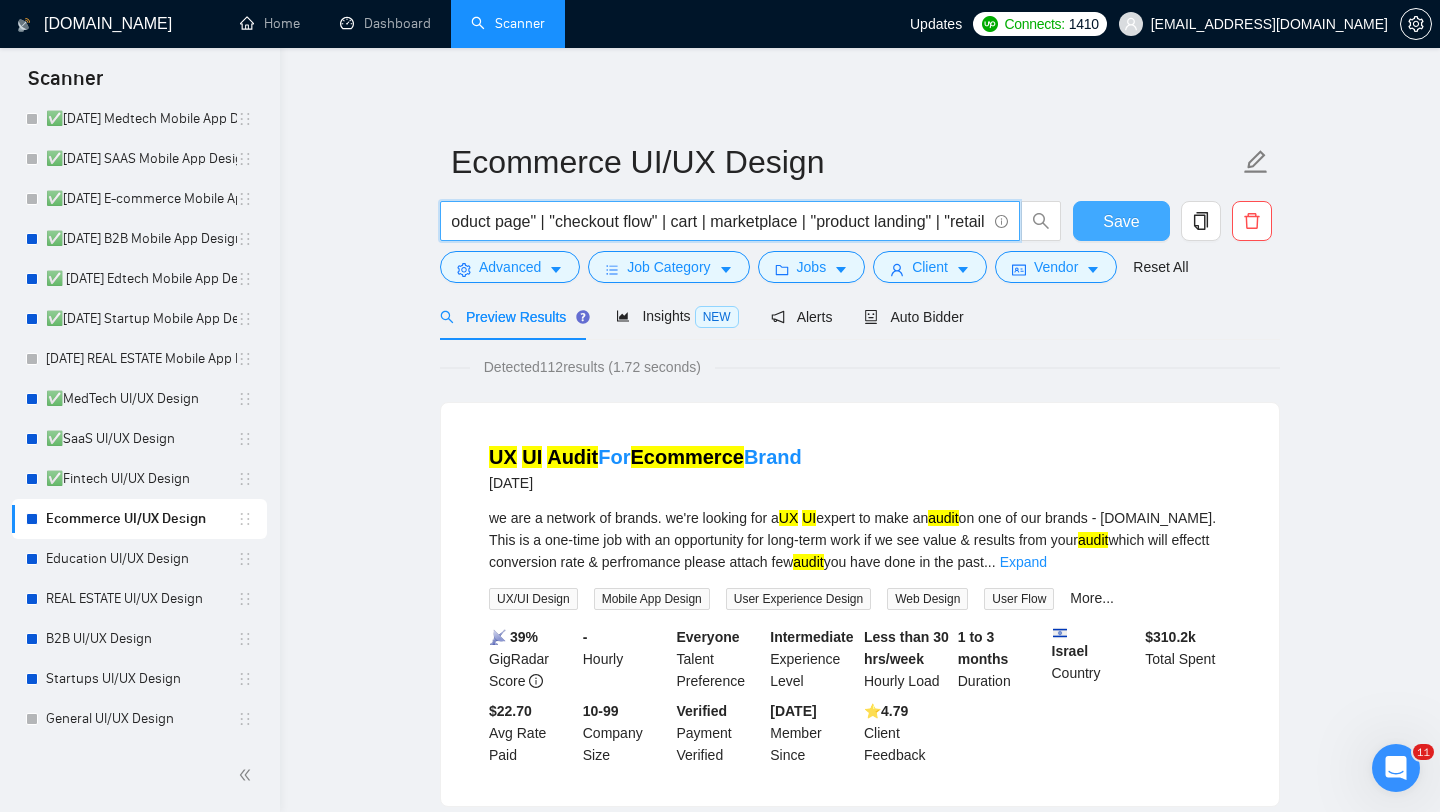 type on "(ecommerce | "e-commerce" | "online store" | "product page" | "checkout flow" | cart | marketplace | "product landing" | "retail brand") ((UI/UX | UX | UI | UX/UI | Figma | Website | "Web App" | Platform | Application | App) ((design*) | (redesign*) | (revamp*) | rebuild | (wirefram*) | audit | build | improve | update | (optimiz*))" 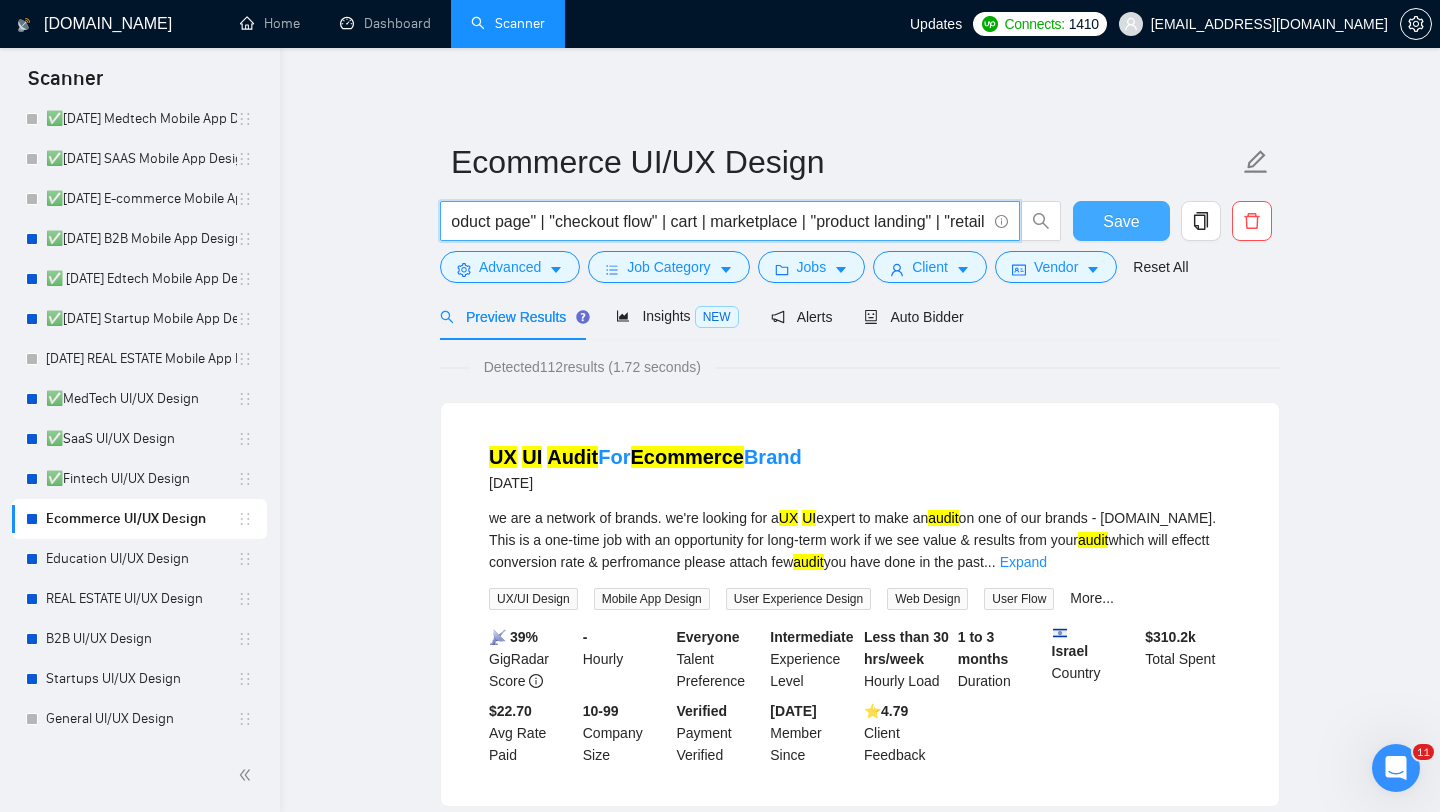 click on "Save" at bounding box center (1121, 221) 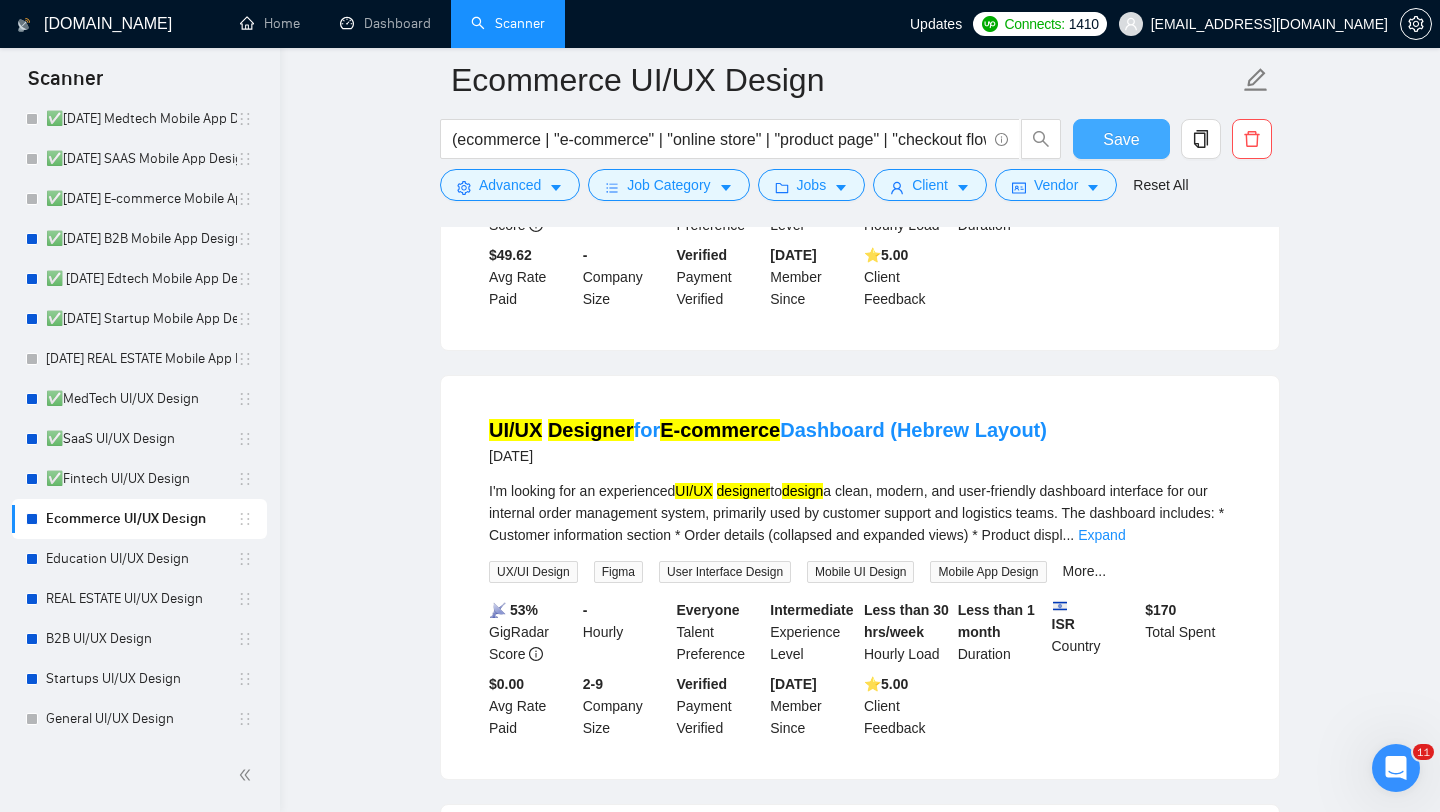 scroll, scrollTop: 1740, scrollLeft: 0, axis: vertical 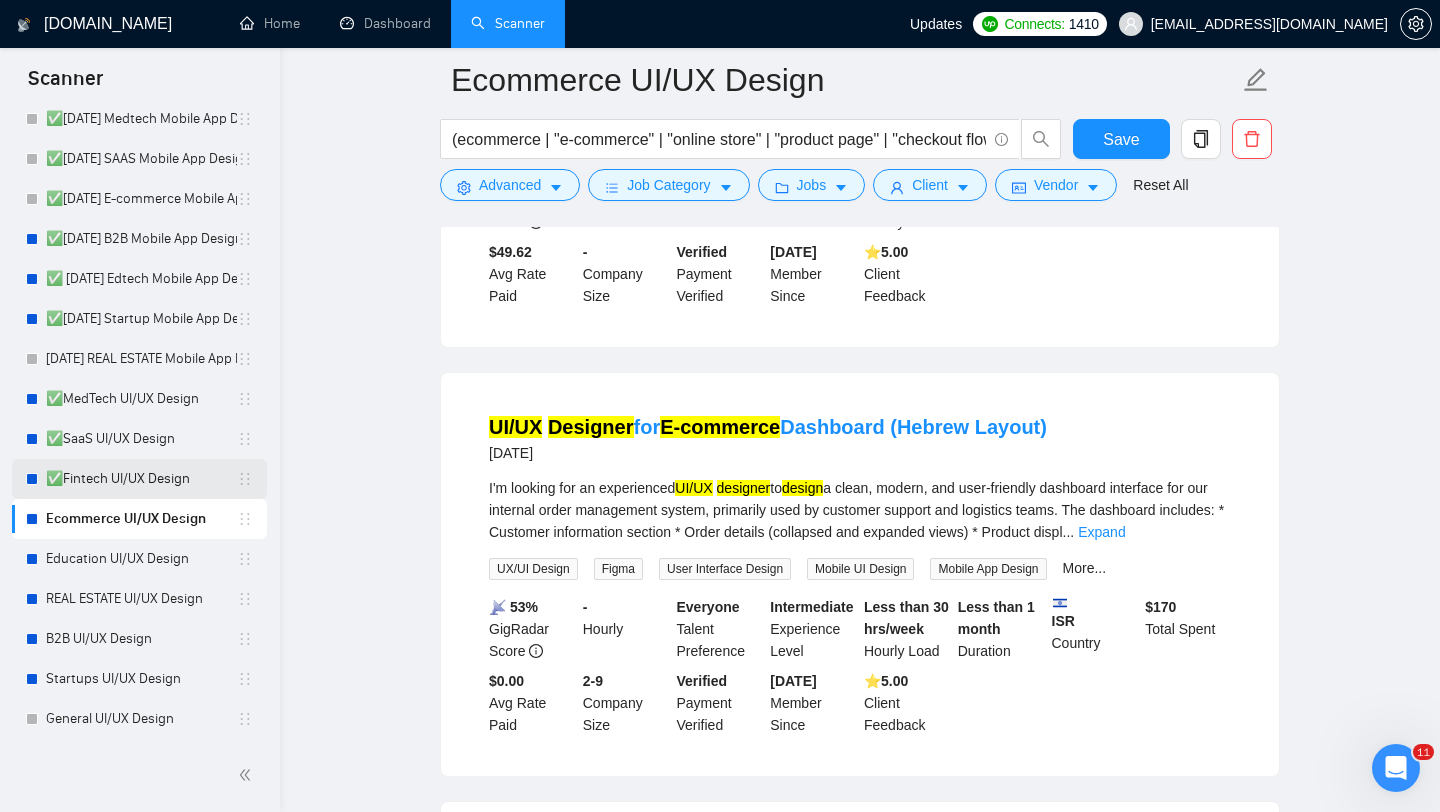 click on "✅Fintech UI/UX Design" at bounding box center [141, 479] 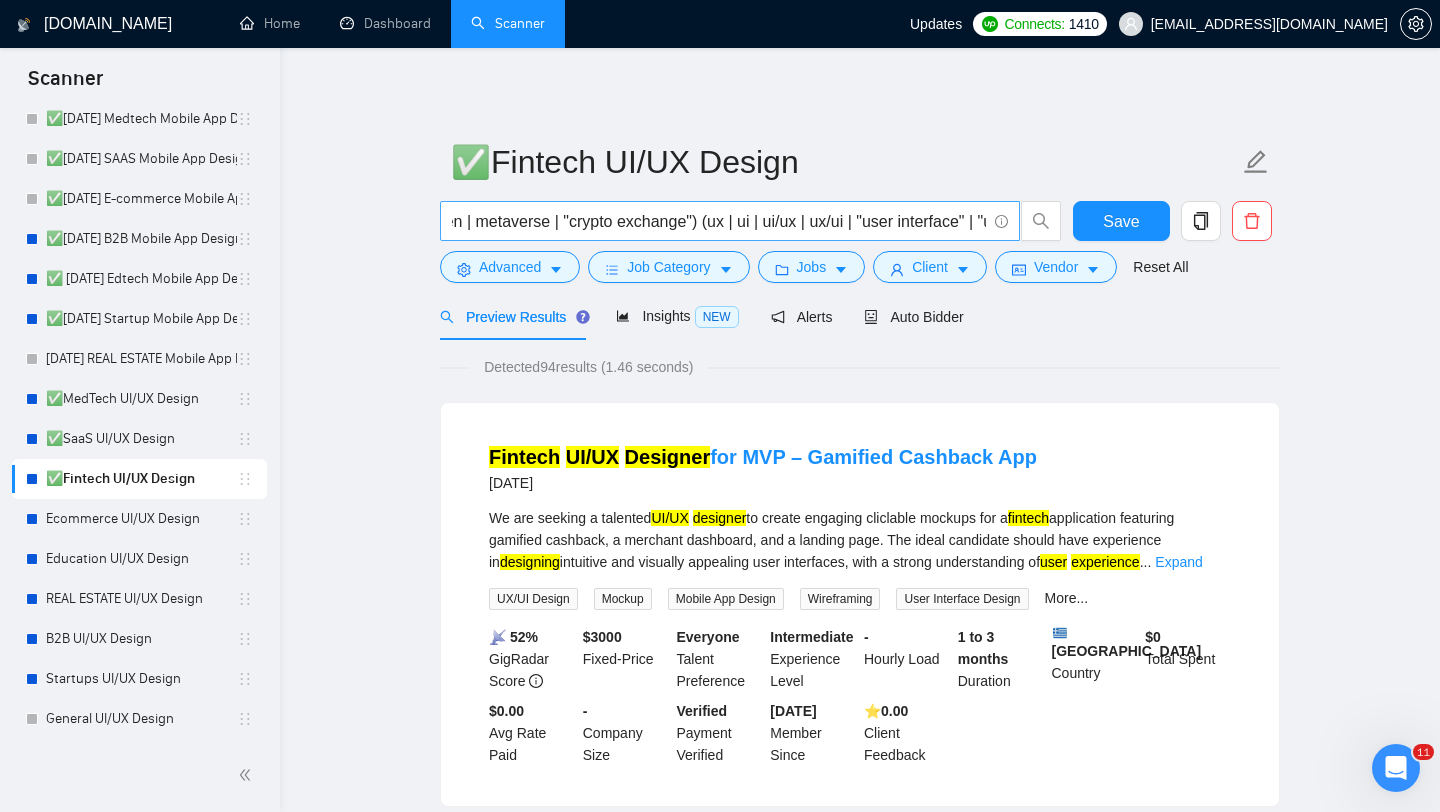 scroll, scrollTop: 0, scrollLeft: 1287, axis: horizontal 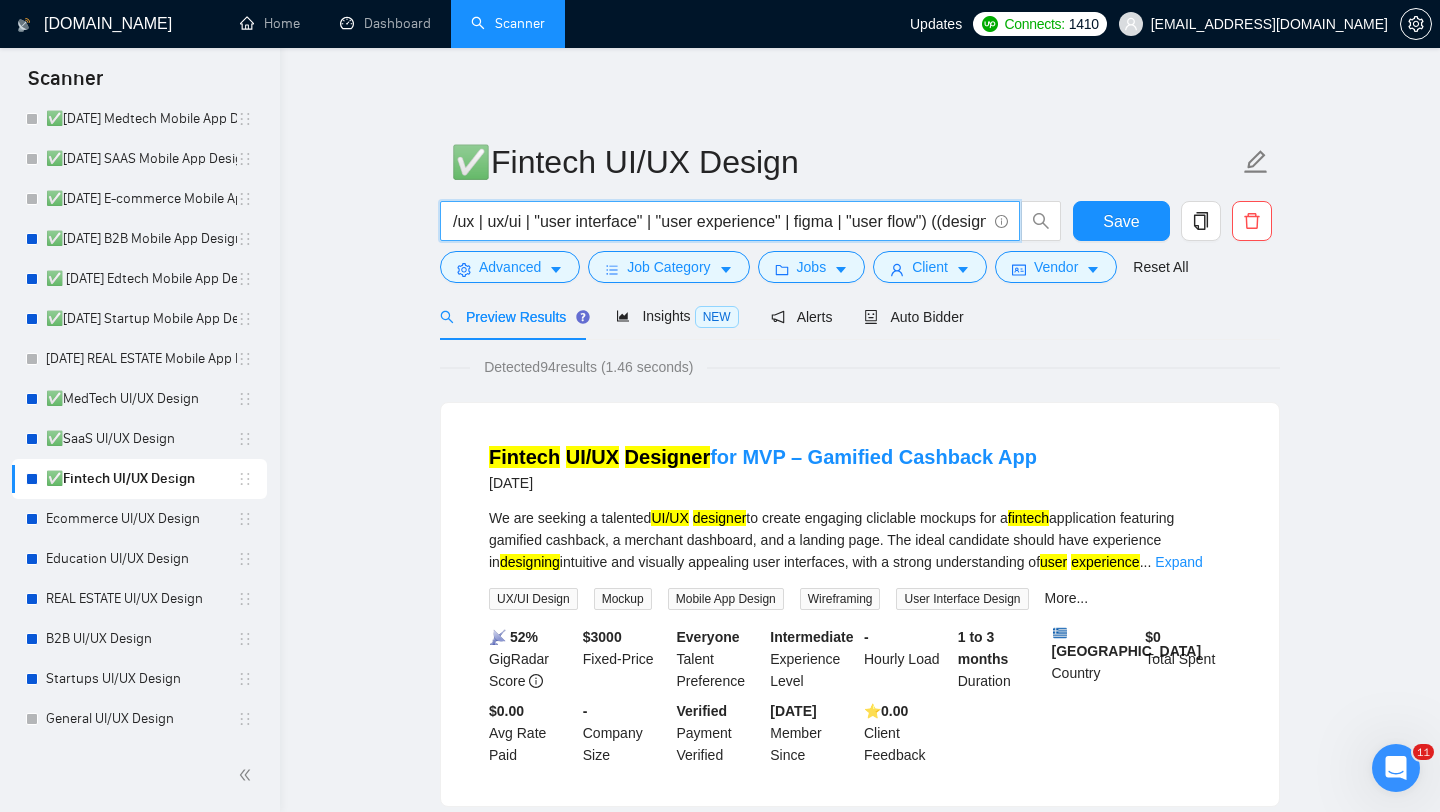 drag, startPoint x: 504, startPoint y: 228, endPoint x: 783, endPoint y: 211, distance: 279.51746 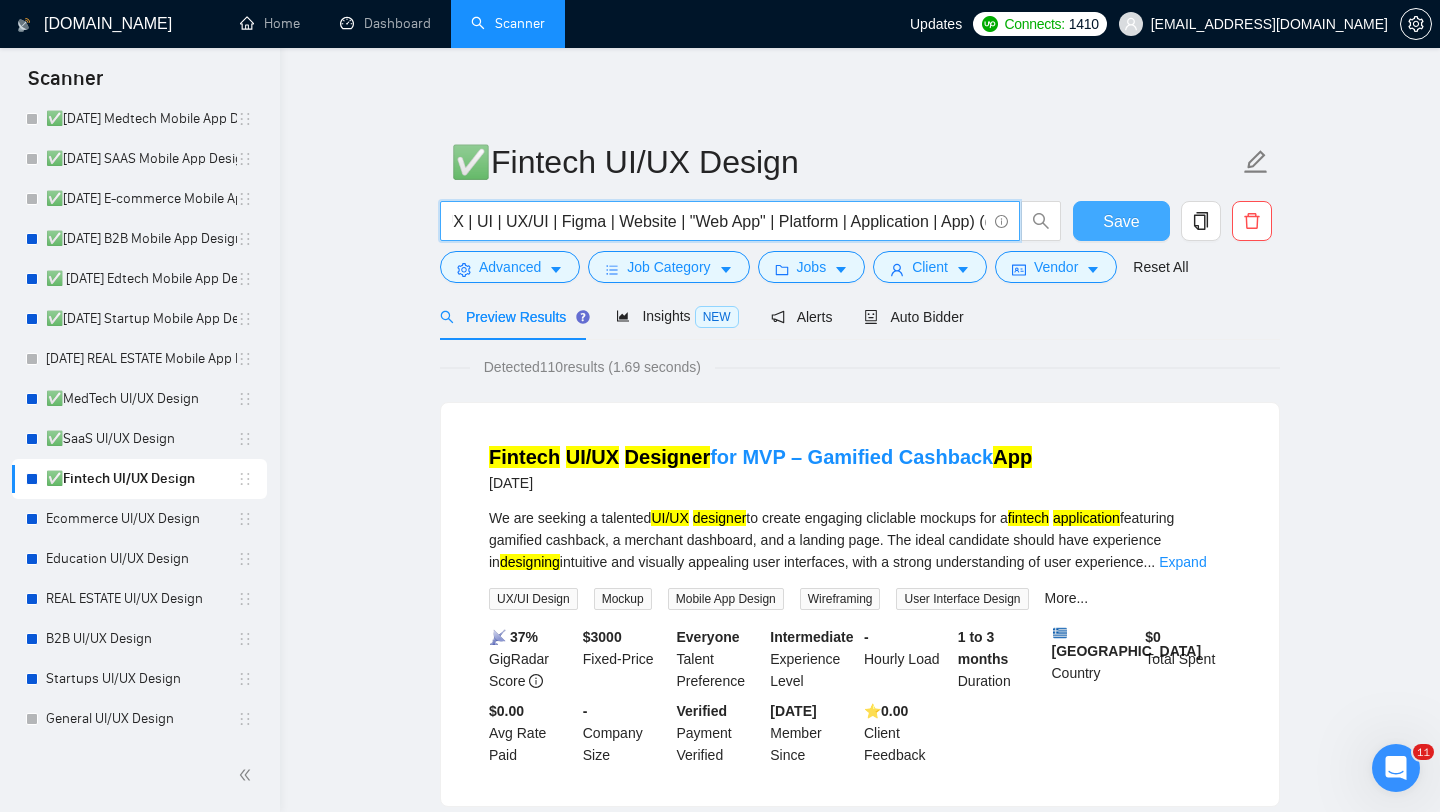 type on "(fintech | (finan*) | (payment*) | (bank*) | wallet | money | transfer | (crypto*) | "web 3" | web3 | defi | blockchain | nft | wallet | decentralized | dapp | token | metaverse | "crypto exchange")((UI/UX | UX | UI | UX/UI | Figma | Website | "Web App" | Platform | Application | App) ((design*) | (redesign*) | (revamp*) | rebuild | (wirefram*) | audit | build | improve | update | (optimiz*))" 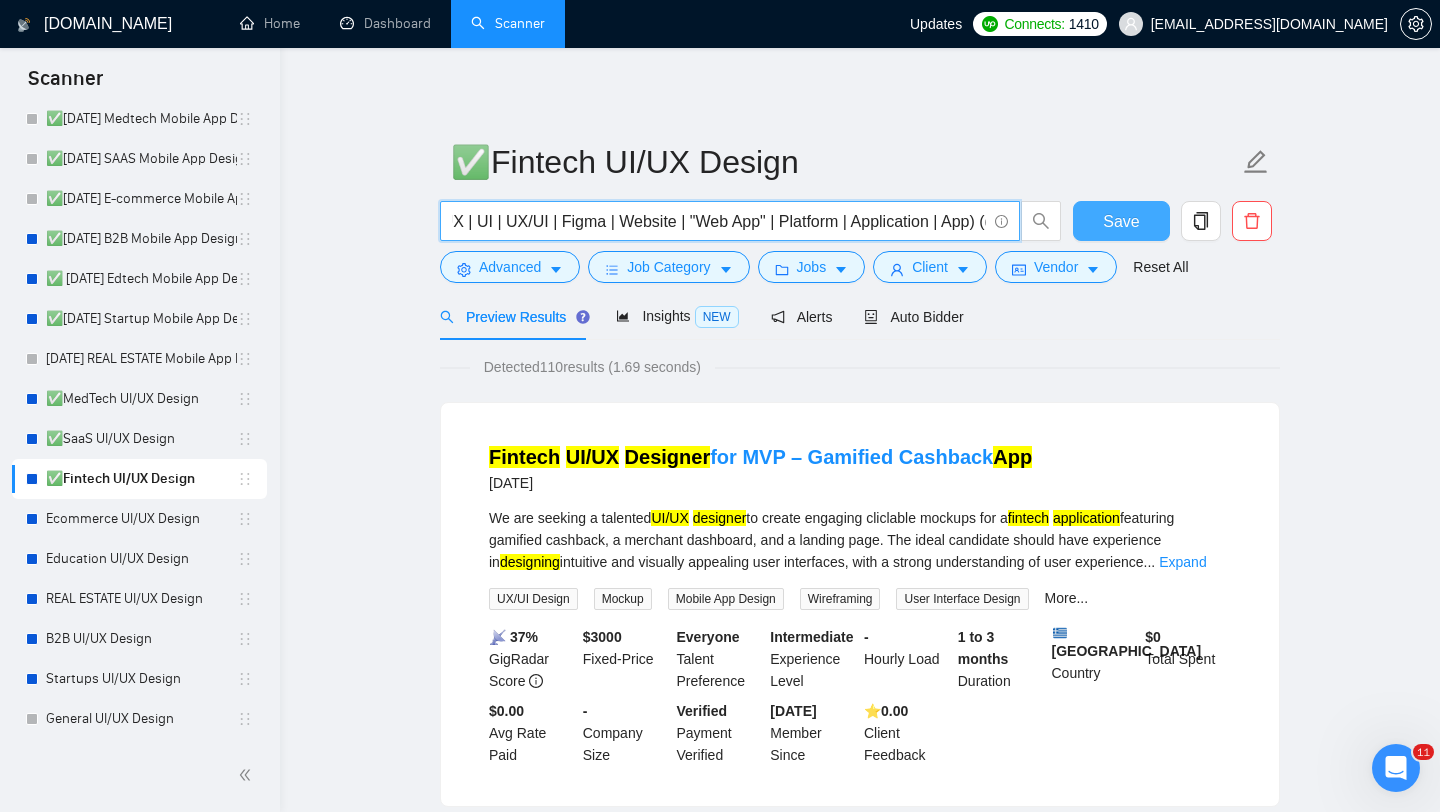 scroll, scrollTop: 0, scrollLeft: 0, axis: both 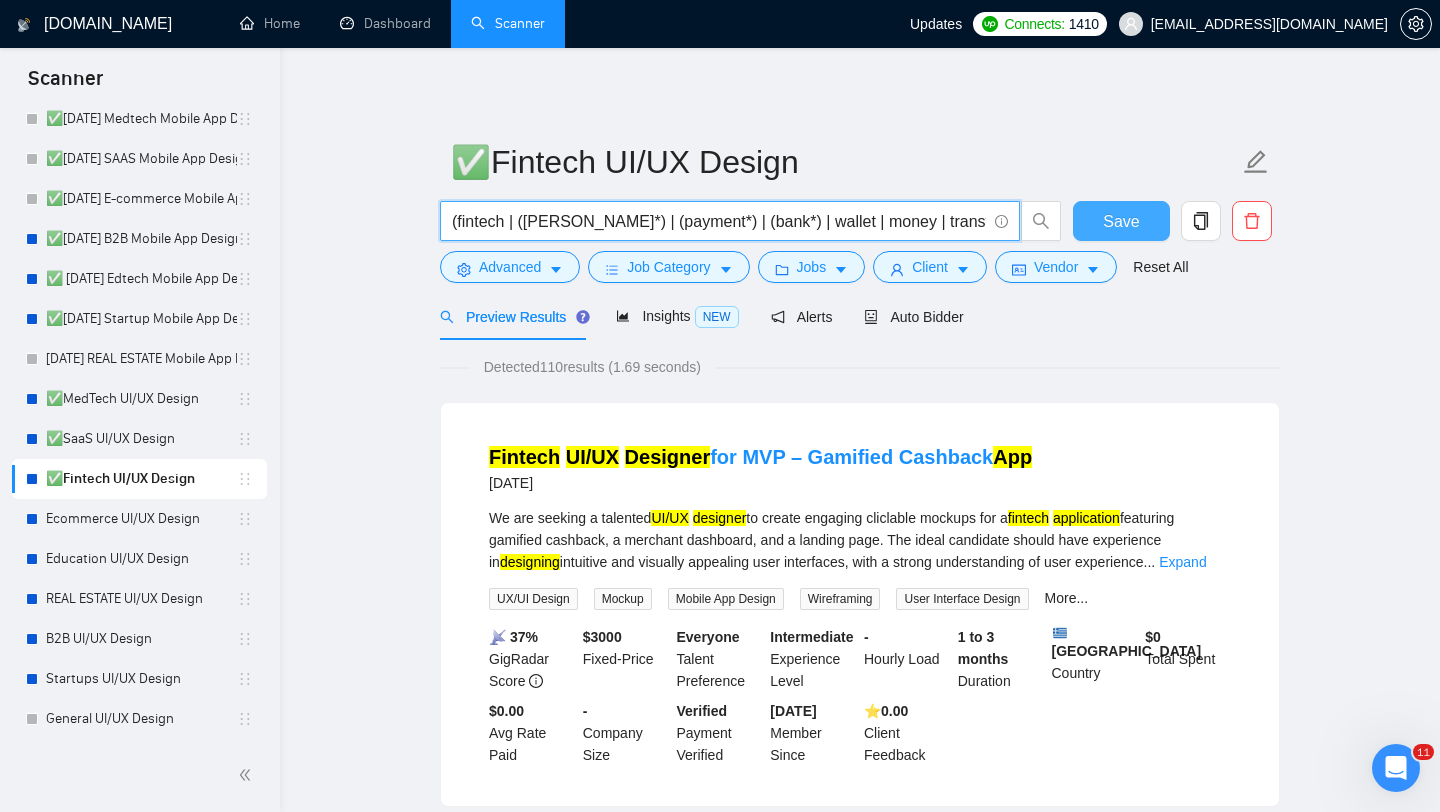 click on "Save" at bounding box center [1121, 221] 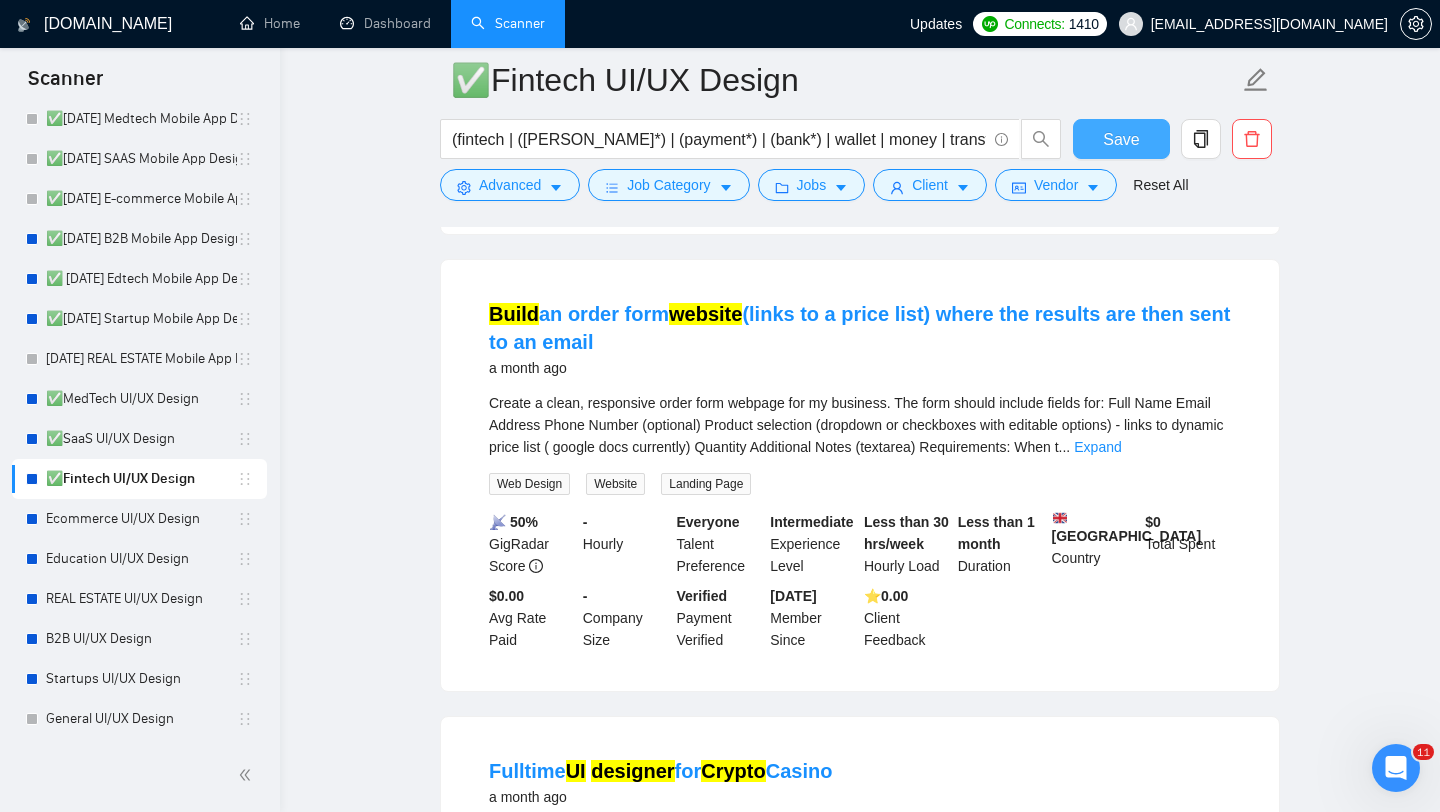 scroll, scrollTop: 1929, scrollLeft: 0, axis: vertical 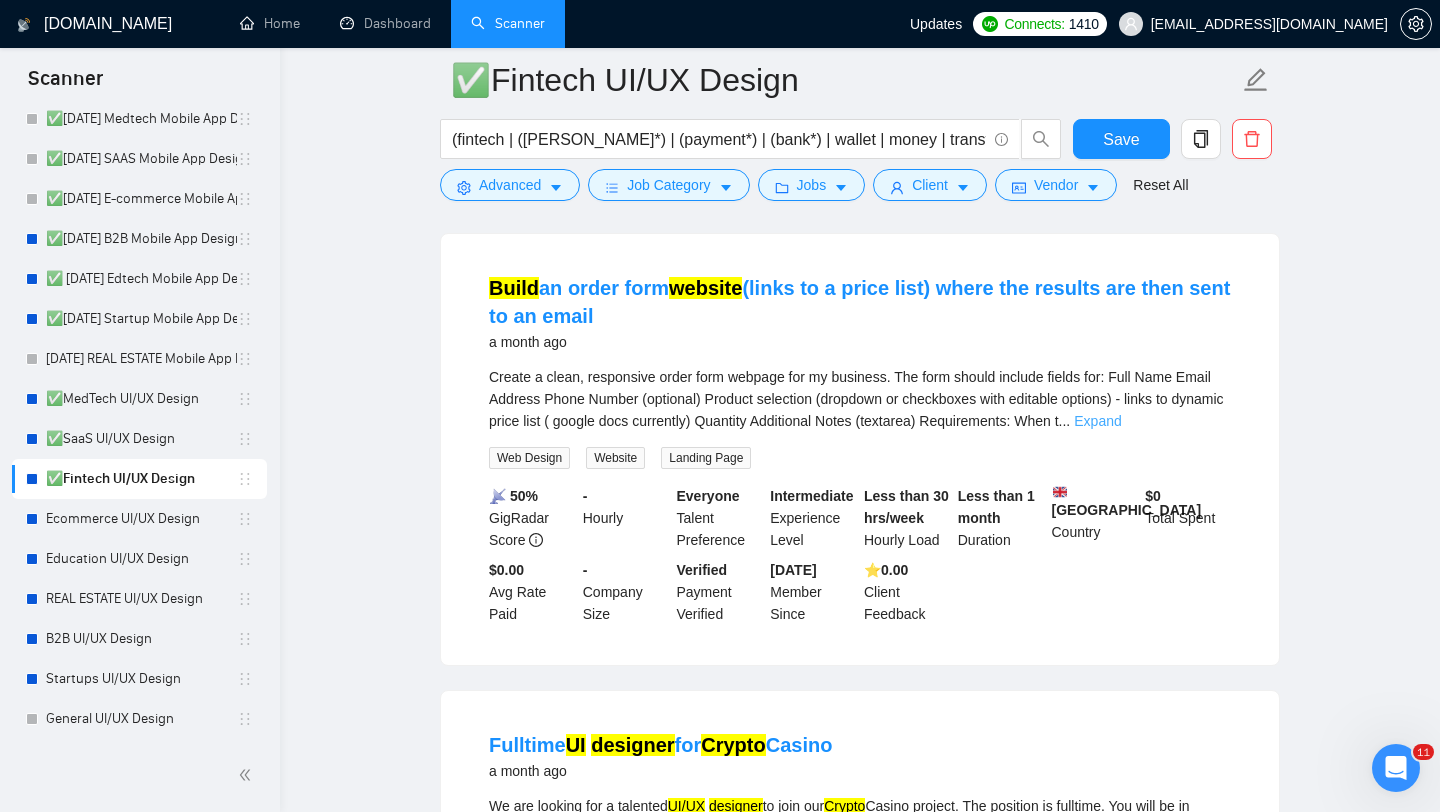 click on "Expand" at bounding box center (1097, 421) 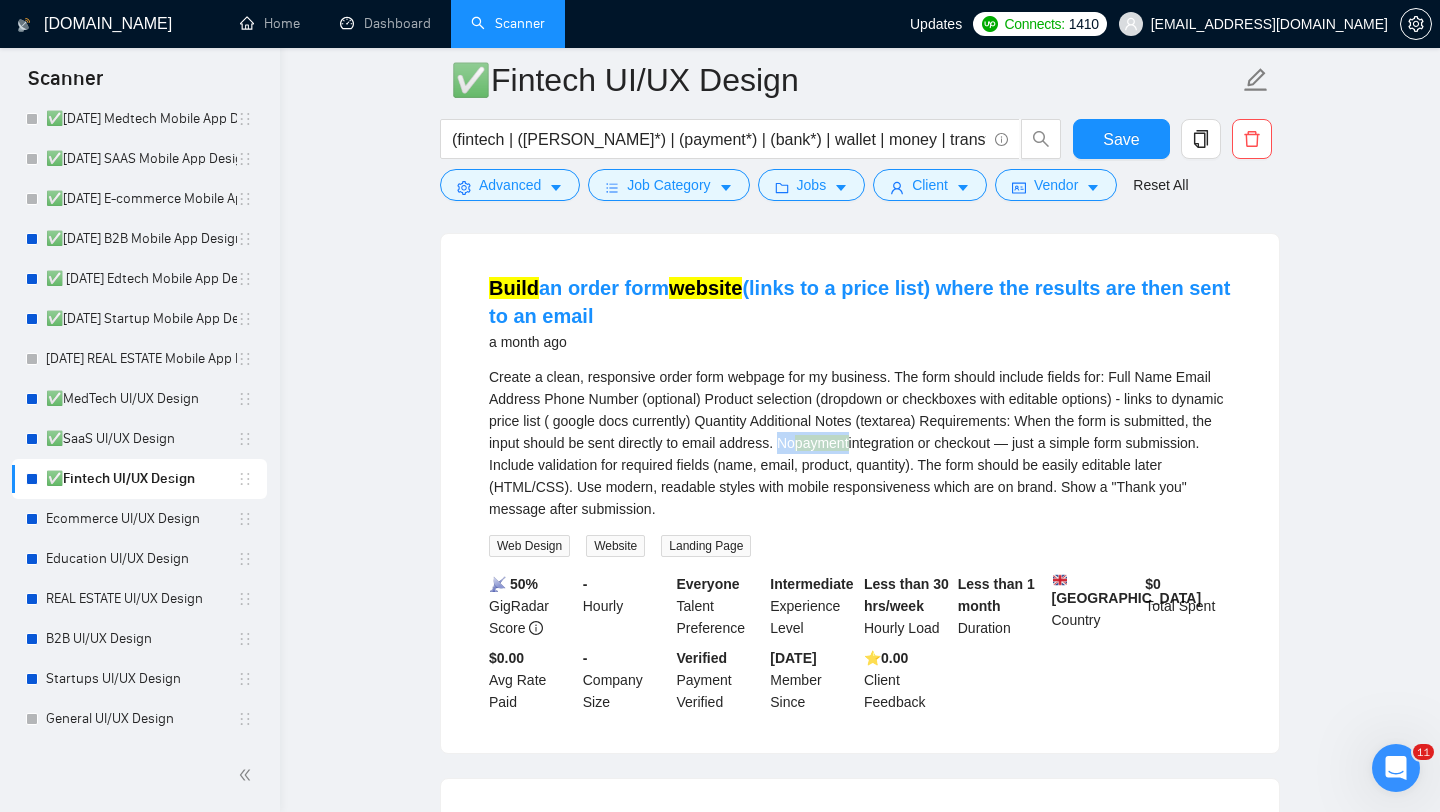 drag, startPoint x: 888, startPoint y: 459, endPoint x: 968, endPoint y: 458, distance: 80.00625 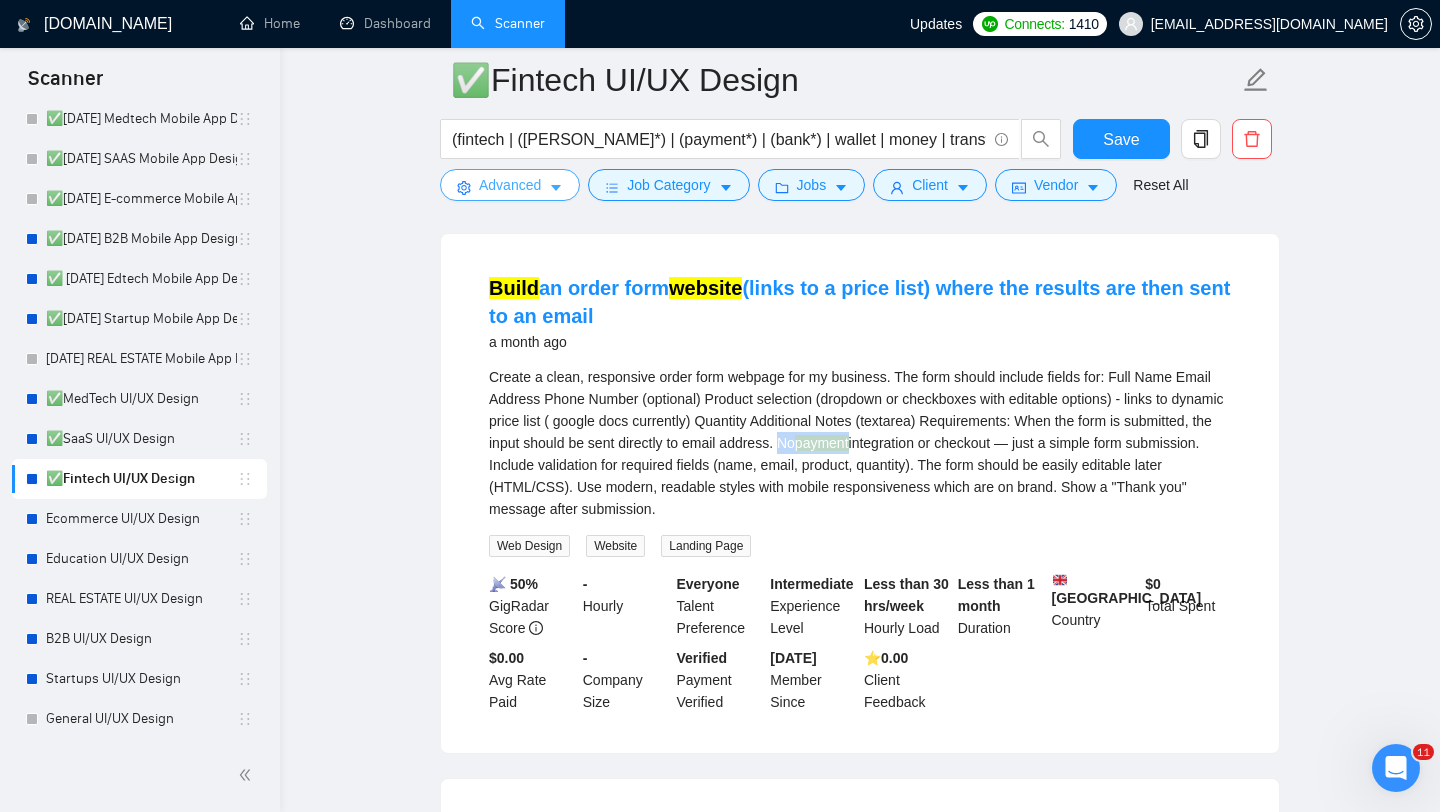 click on "Advanced" at bounding box center (510, 185) 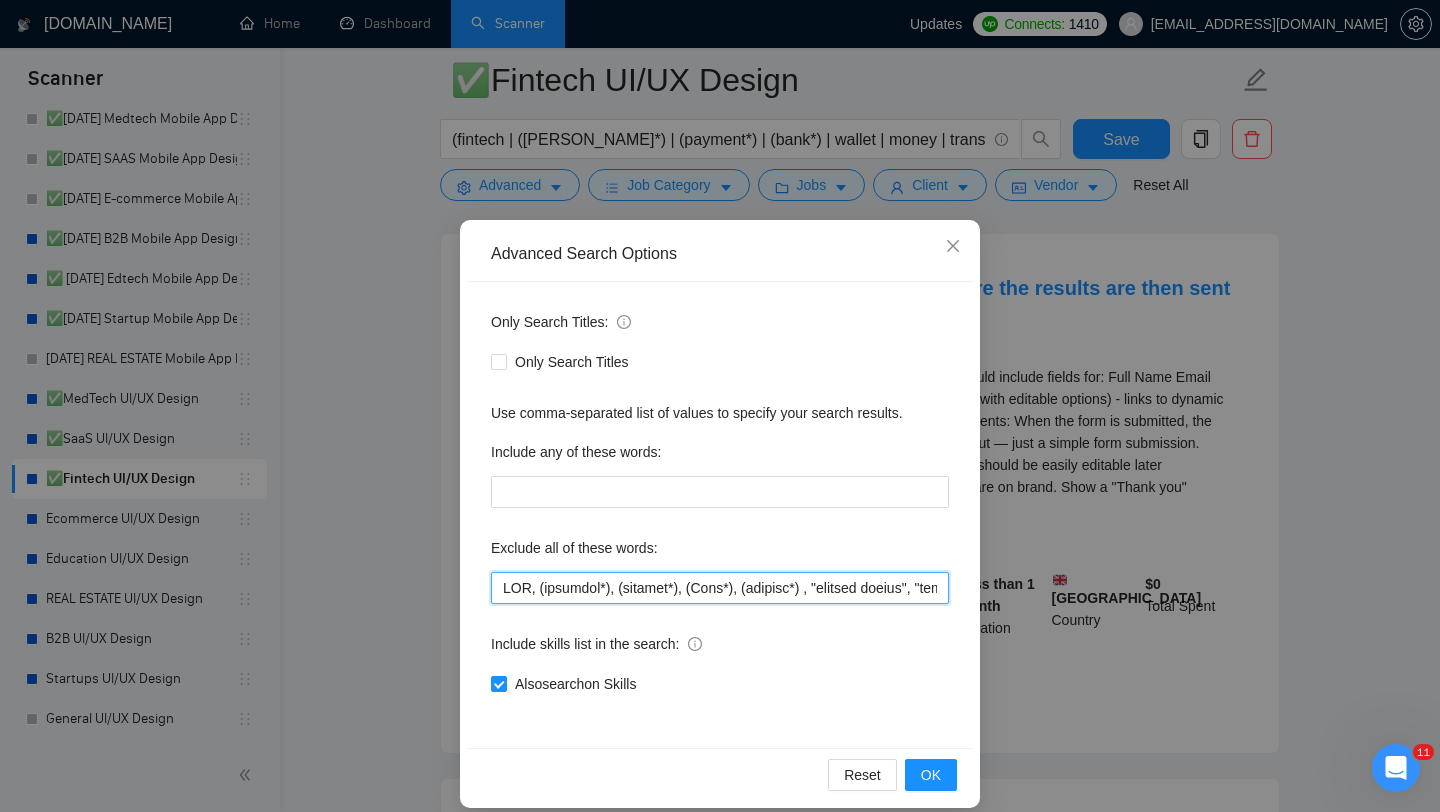click at bounding box center [720, 588] 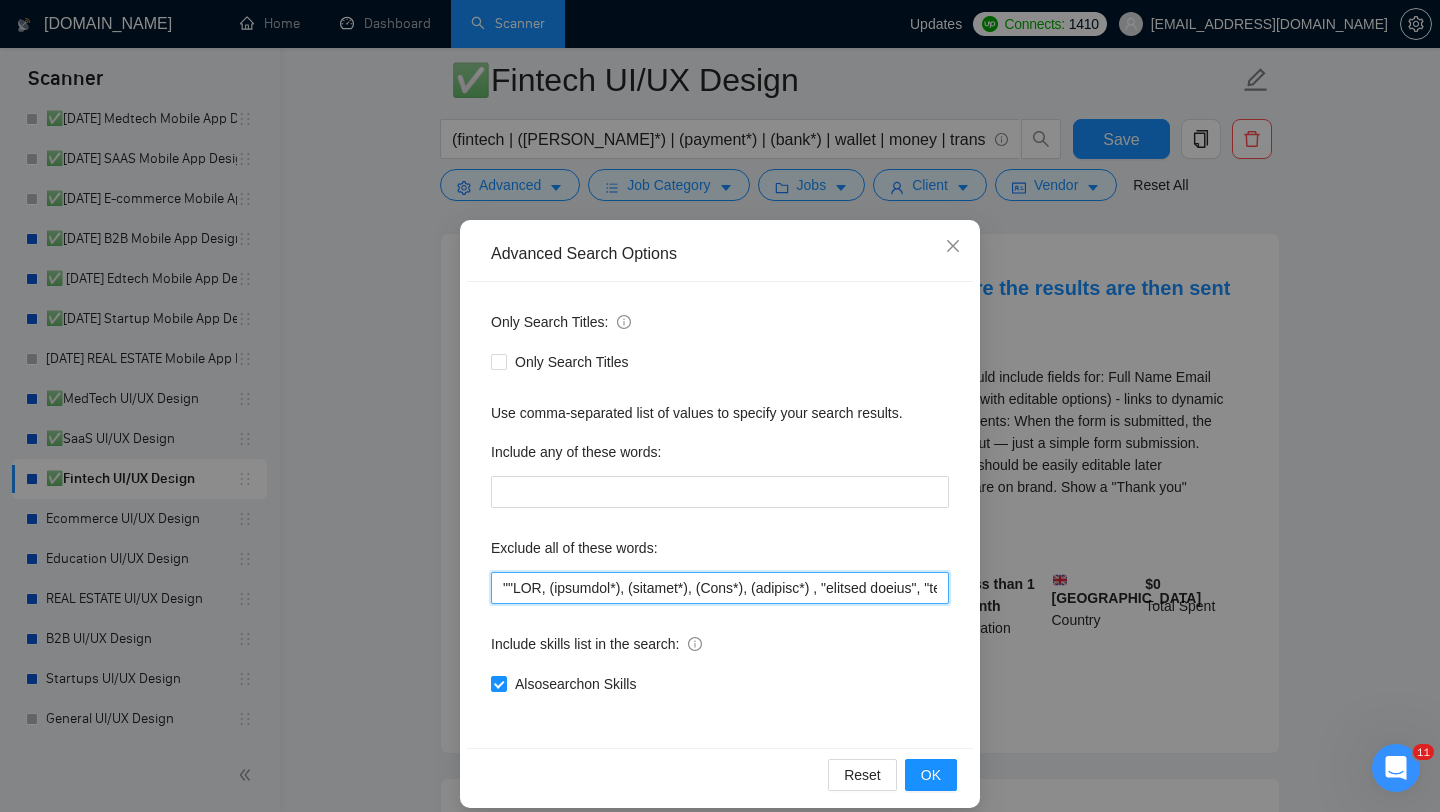 paste on "No payment" 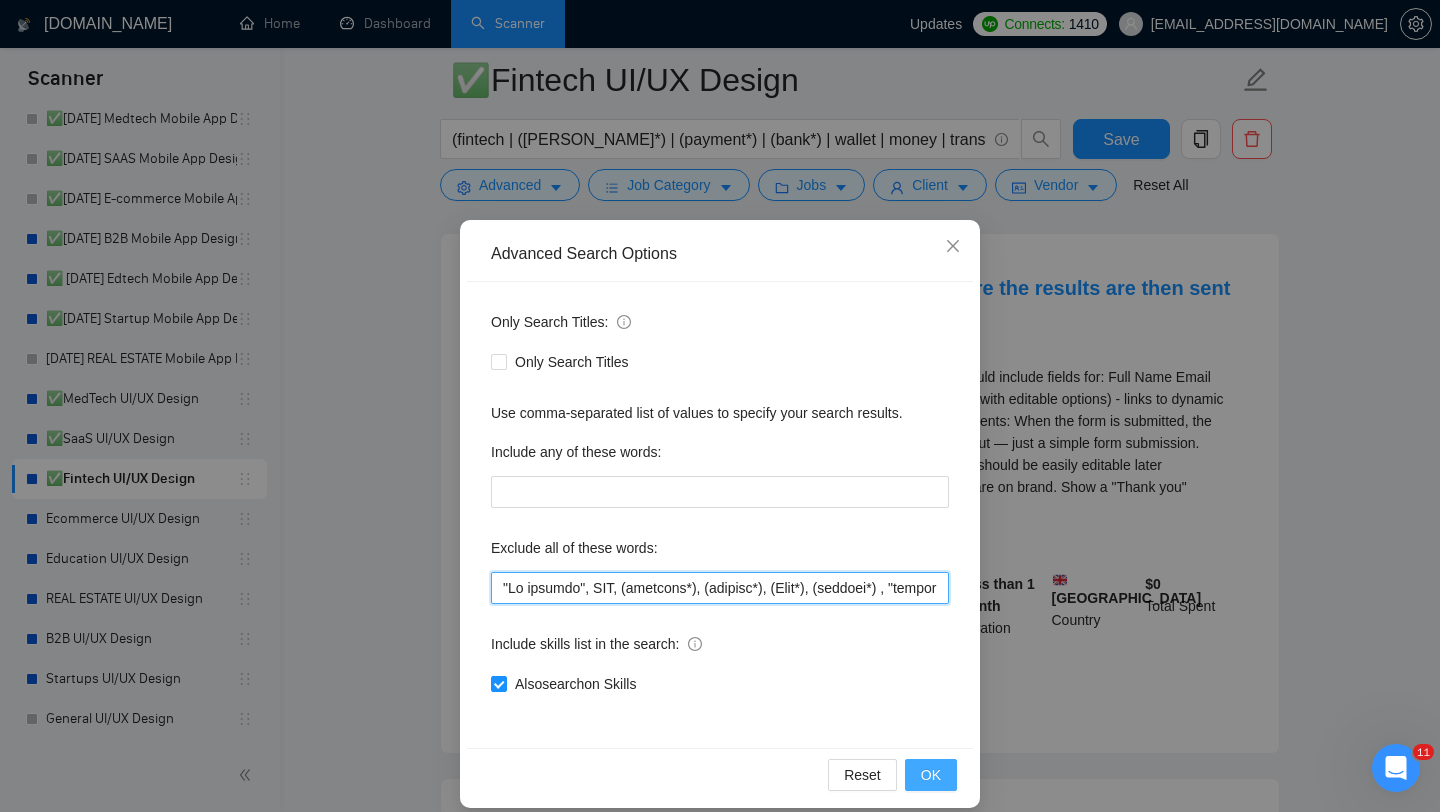 type on ""No payment", CMS, (research*), (consult*), (Test*), (develop*) , "shopify expert", "product designer", Template, "next.js", "nest.js", "Api integration", Javascript, Zapier, API, "Bubble.io", smartsheet, "smart sheet", "CRO Specialist", "Conversion Rate Optimization", "Shopify Migration", "Salesforce Lightning", "market research", webflow, Squarespace, Carrd, wix, developer, dev, "ai engineer", (Engineer*), "Mobile App Development", "iOS Development", "Graphic Design", "Graphic Designer", "Logo Design", "Corporate Brand Identity", "Airtable", "Framer", "n8n", "Bubble", "No agencies", "Not Agency", "Individual Only", "Consult", "No Agencies", "German speaking", "Spanish Speaking", "Python", "Affiliate", "Bidder", "funnels", "Marketing Strategy", "closing deals", "Optimizing workflows", "Instagram Management", "Trainer",     "appointment setter", "Media Buyer", "Portuguese", "Appointment Setting", "cold caller", "follow up",     "PPC", "cold calls", "WordPress", "meeting", "automation funnel", "Marketing au..." 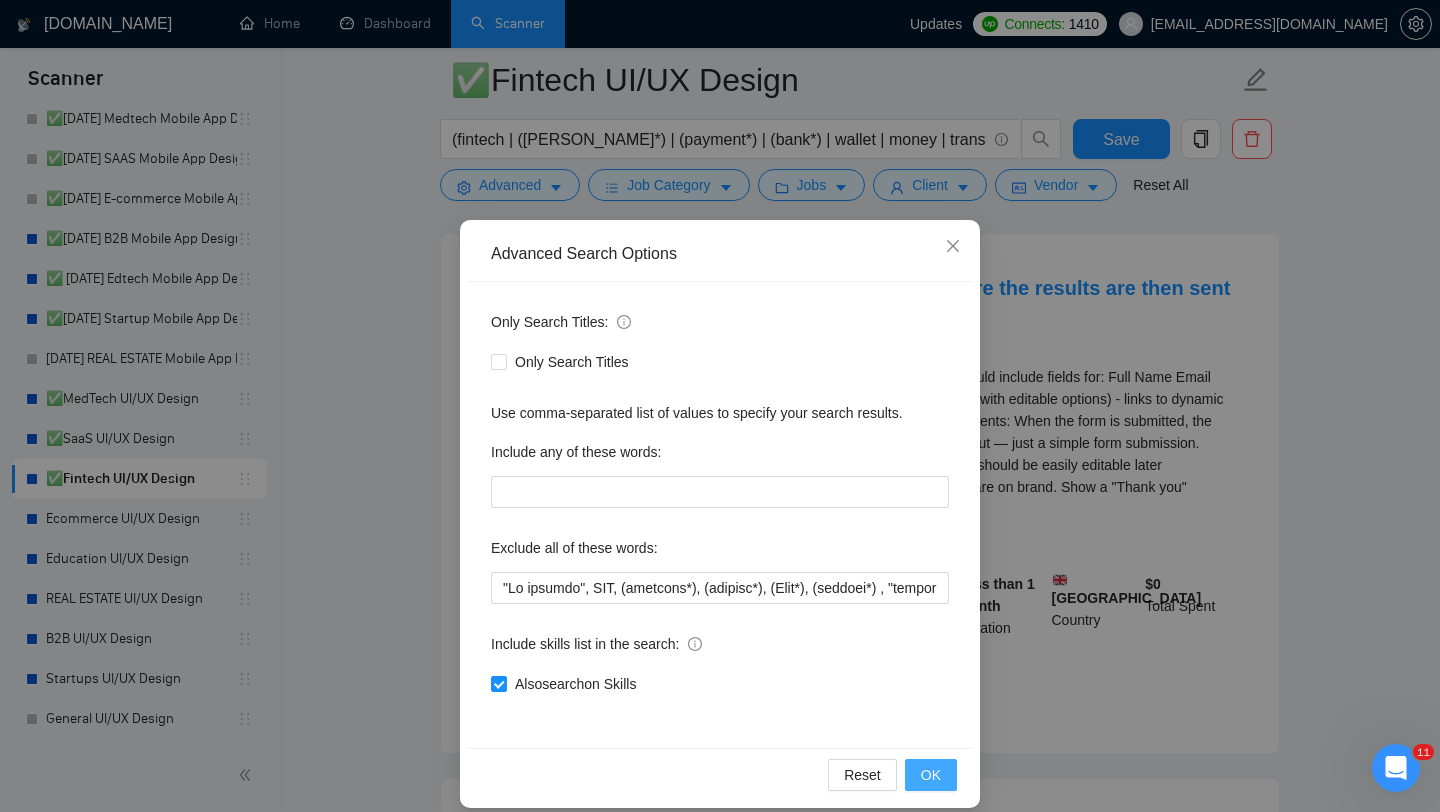 click on "OK" at bounding box center [931, 775] 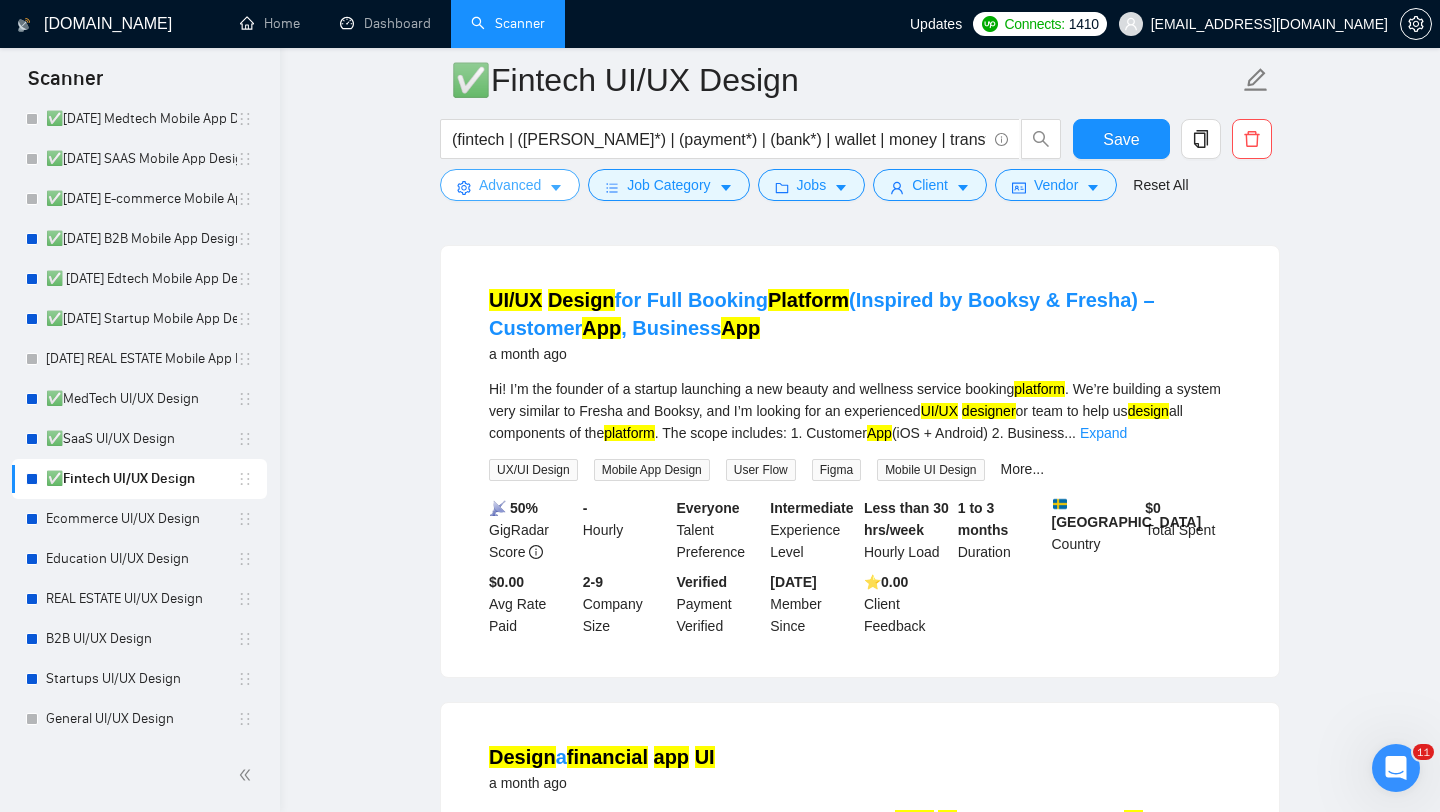 scroll, scrollTop: 2325, scrollLeft: 0, axis: vertical 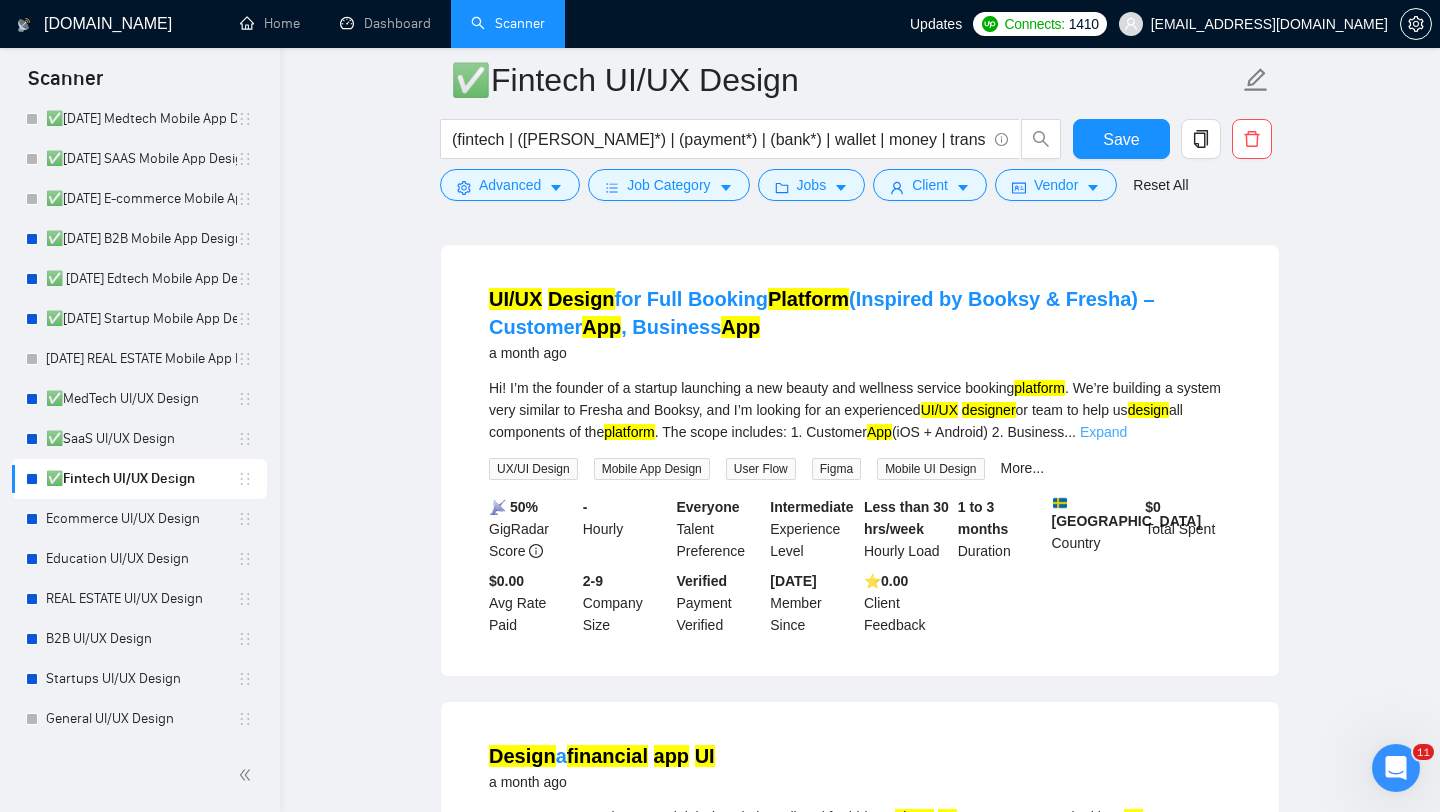 click on "Expand" at bounding box center (1103, 432) 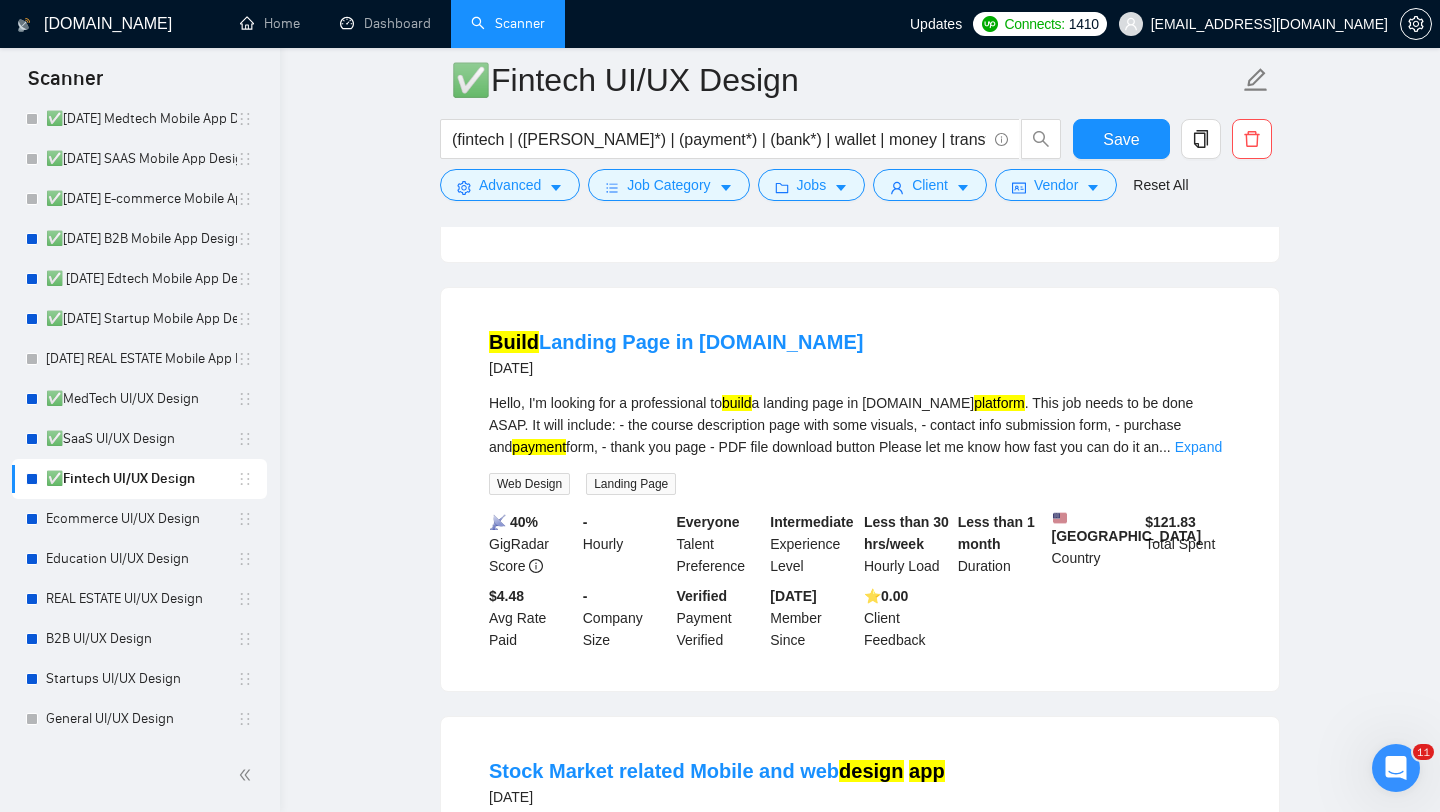 scroll, scrollTop: 4018, scrollLeft: 0, axis: vertical 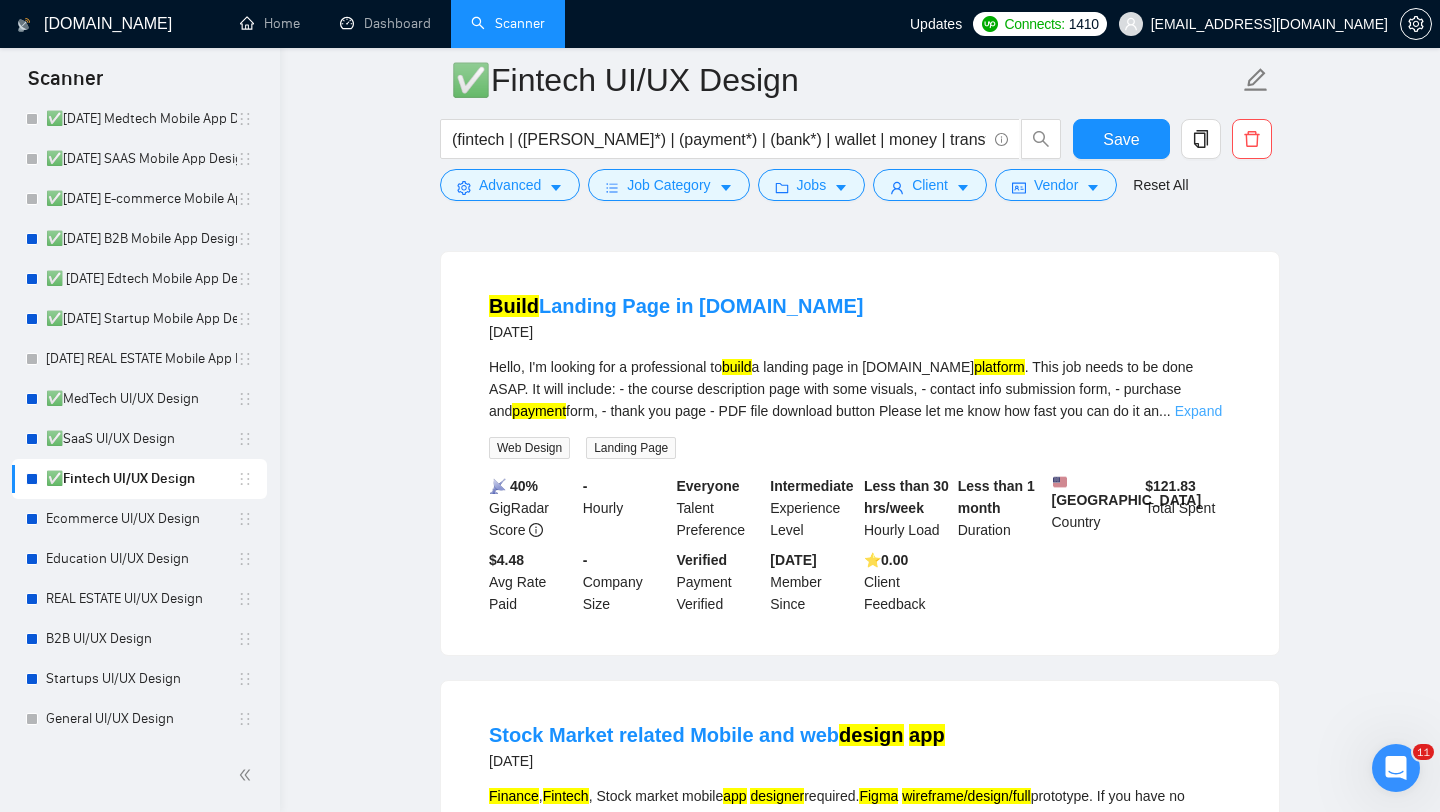 click on "Expand" at bounding box center [1198, 411] 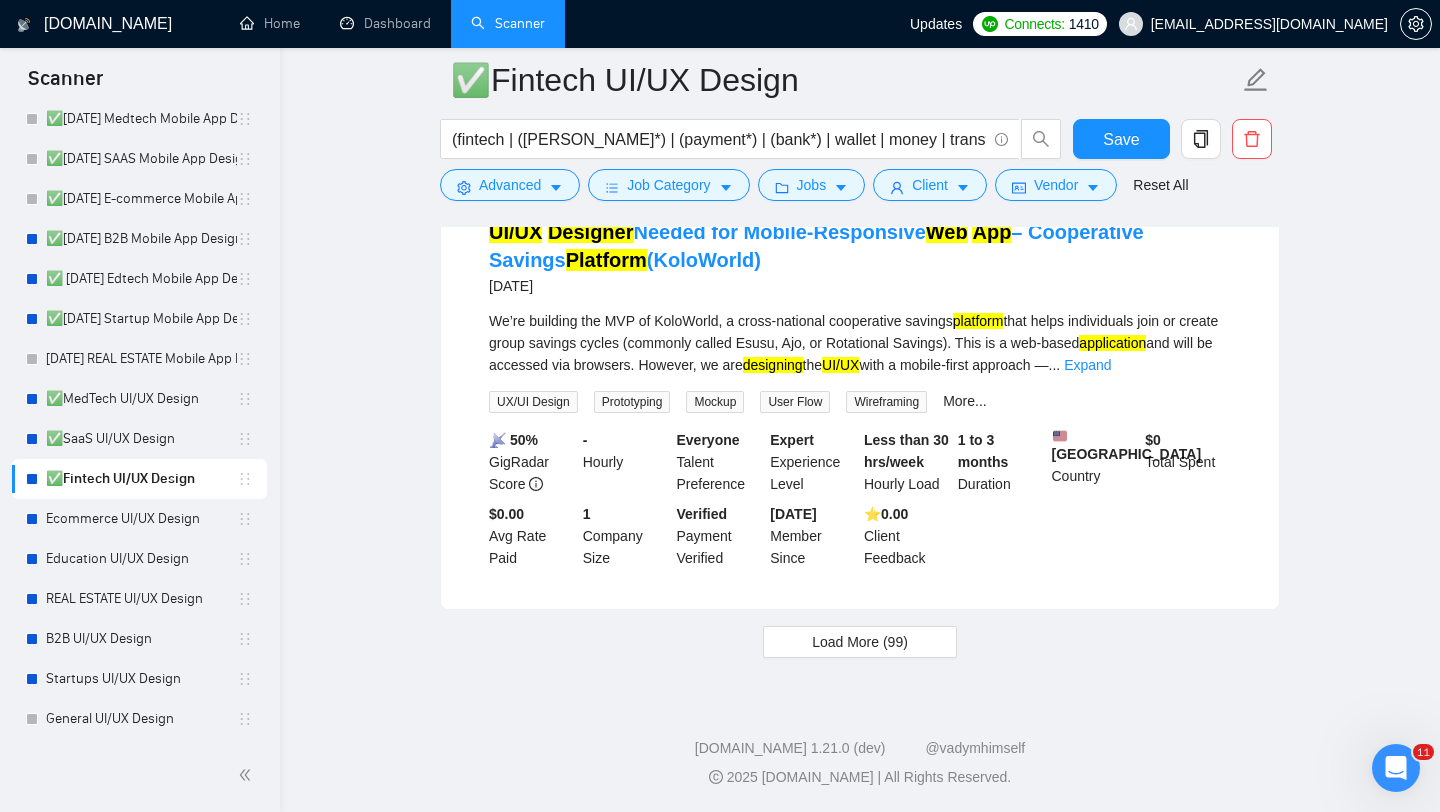 scroll, scrollTop: 5017, scrollLeft: 0, axis: vertical 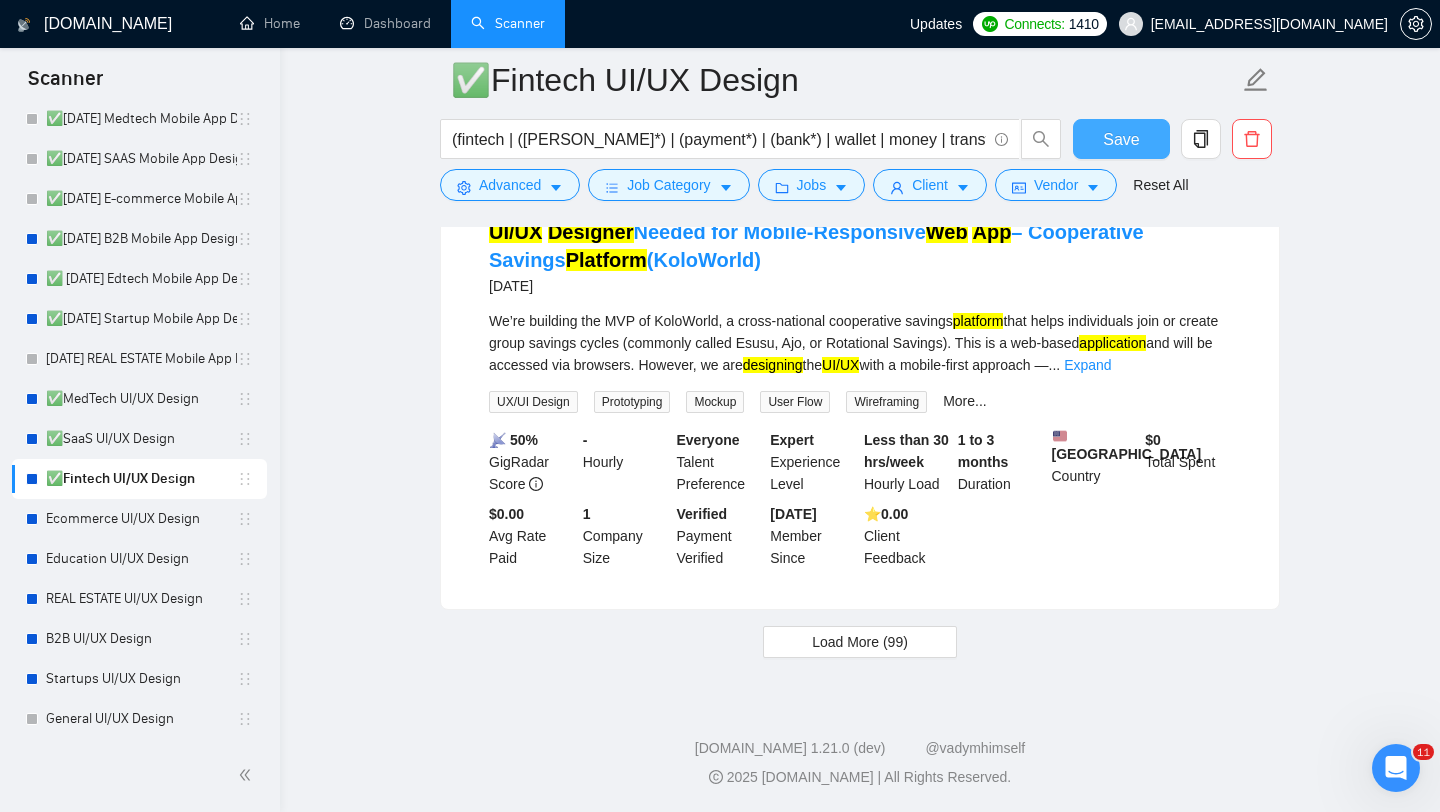 click on "Save" at bounding box center [1121, 139] 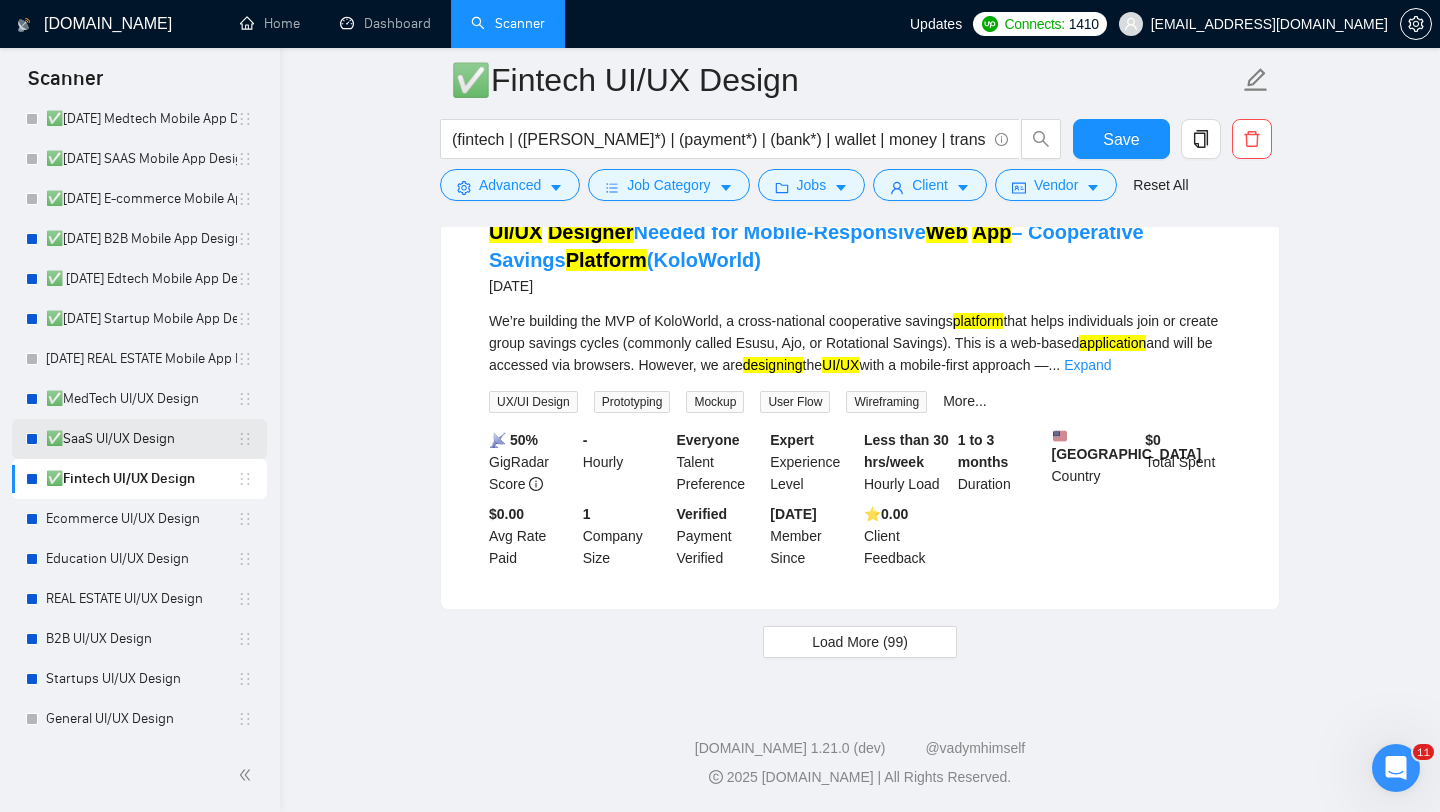 click on "✅SaaS UI/UX Design" at bounding box center [141, 439] 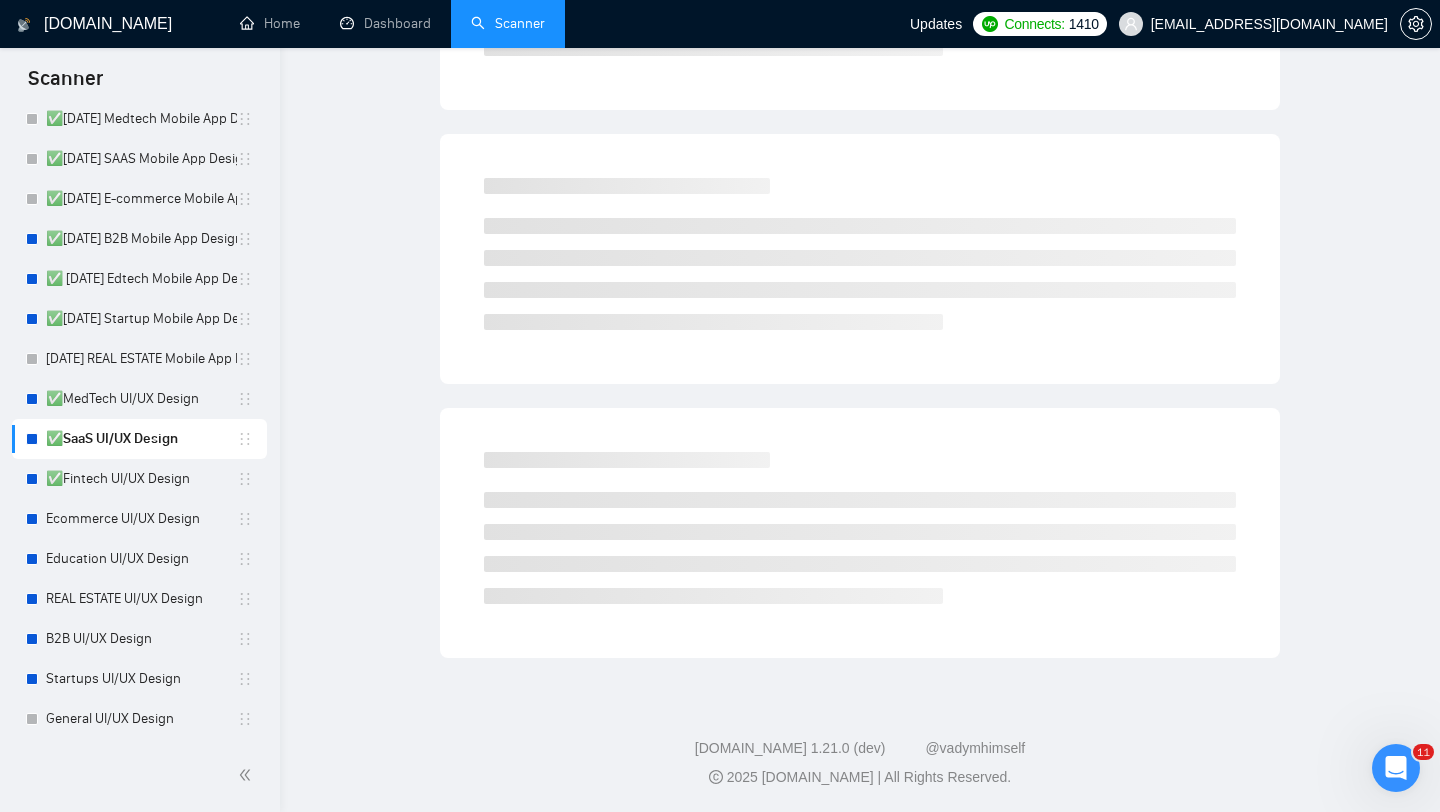 scroll, scrollTop: 0, scrollLeft: 0, axis: both 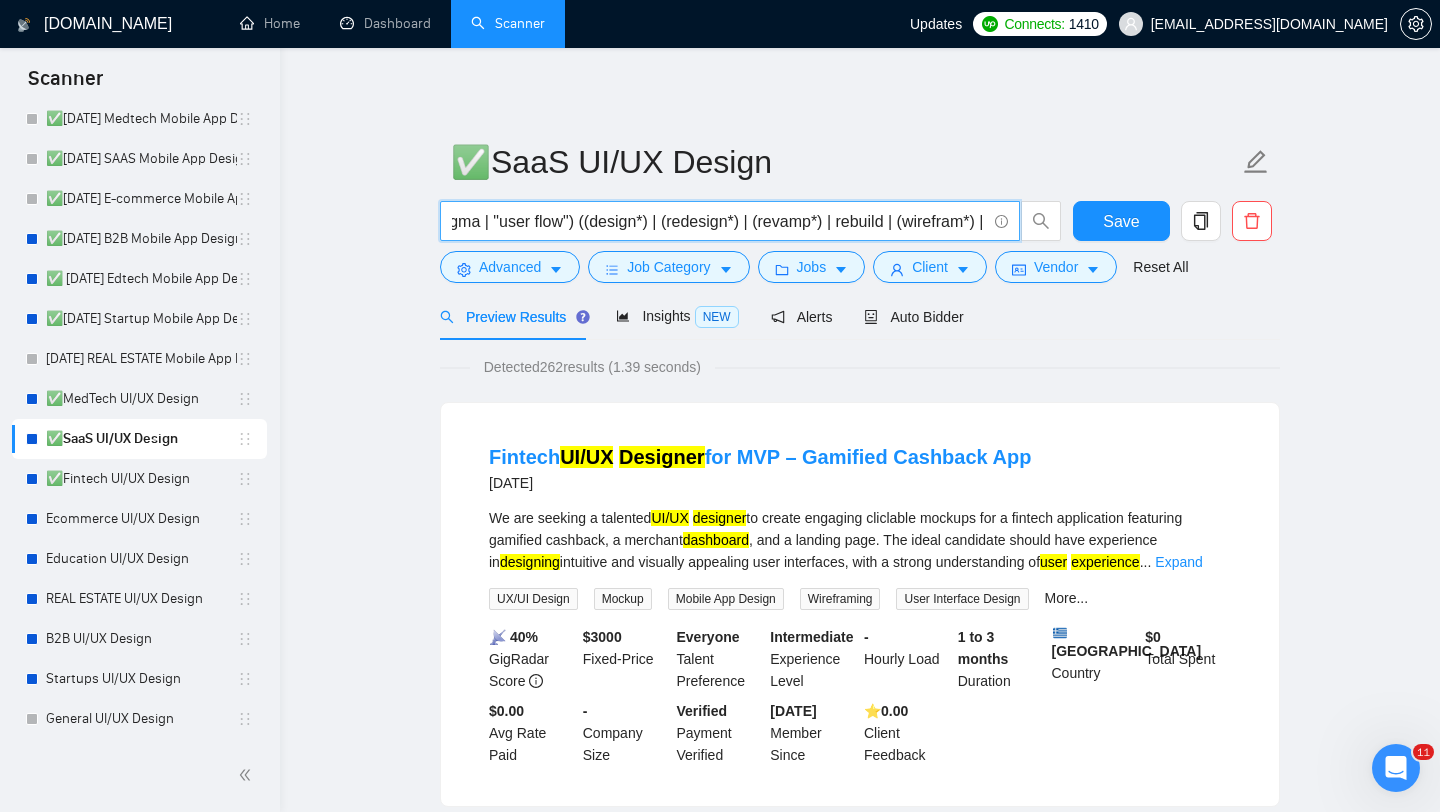 drag, startPoint x: 770, startPoint y: 223, endPoint x: 611, endPoint y: 218, distance: 159.0786 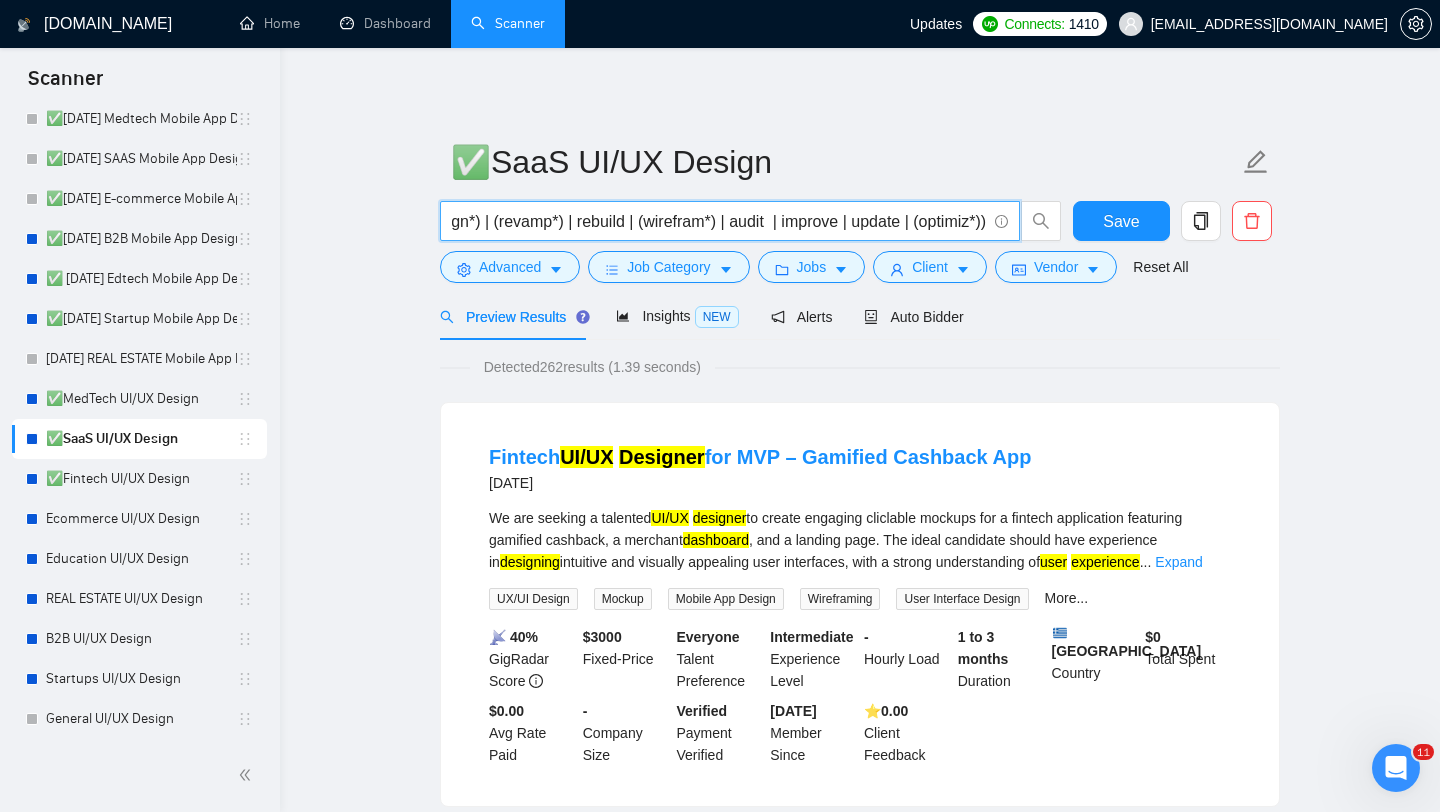 scroll, scrollTop: 0, scrollLeft: 779, axis: horizontal 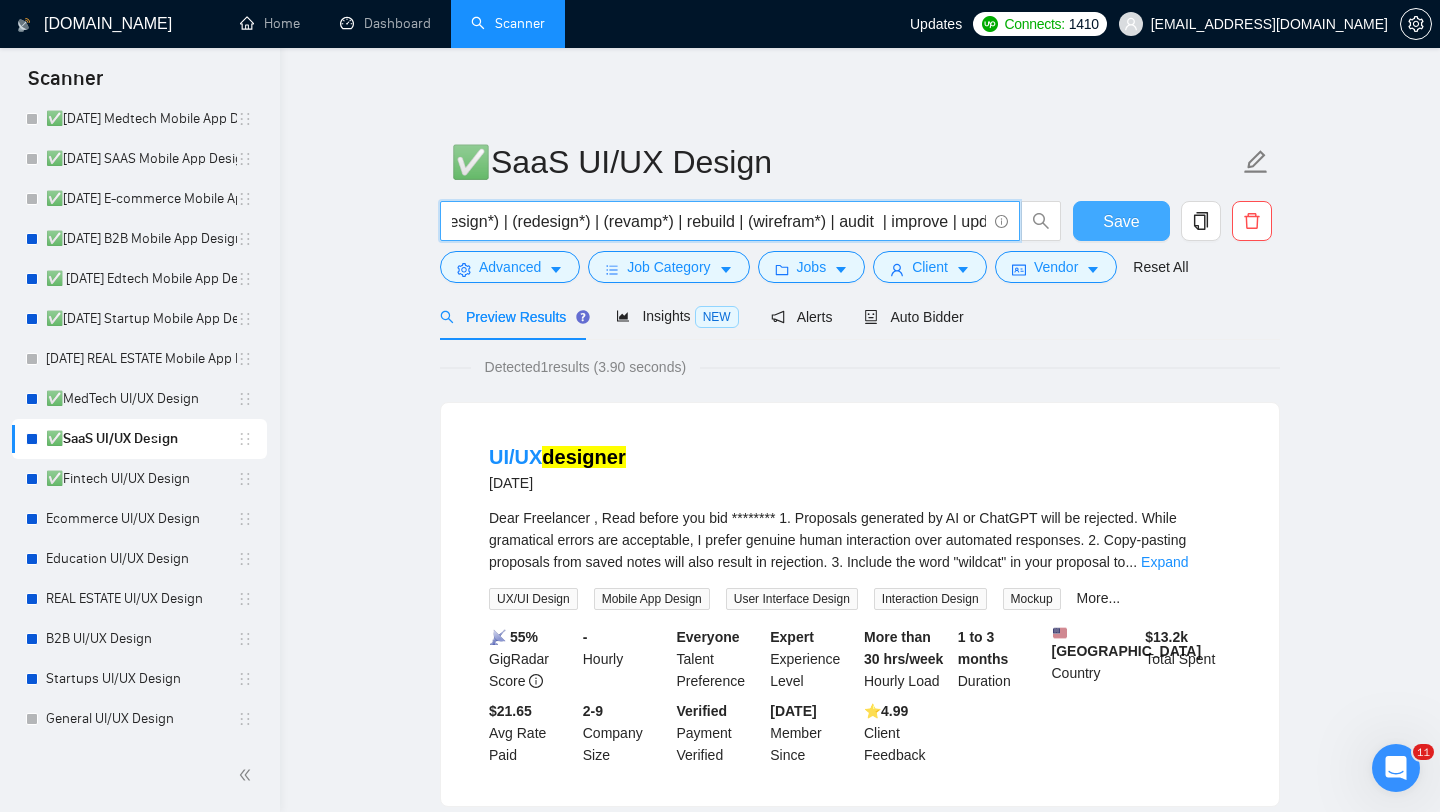 type on "(saas | sass | "software platform" | cloud | b2b | "b2b platform" | "dashboard"  | (subscription*)) No payment ((design*) | (redesign*) | (revamp*) | rebuild | (wirefram*) | audit  | improve | update | (optimiz*))" 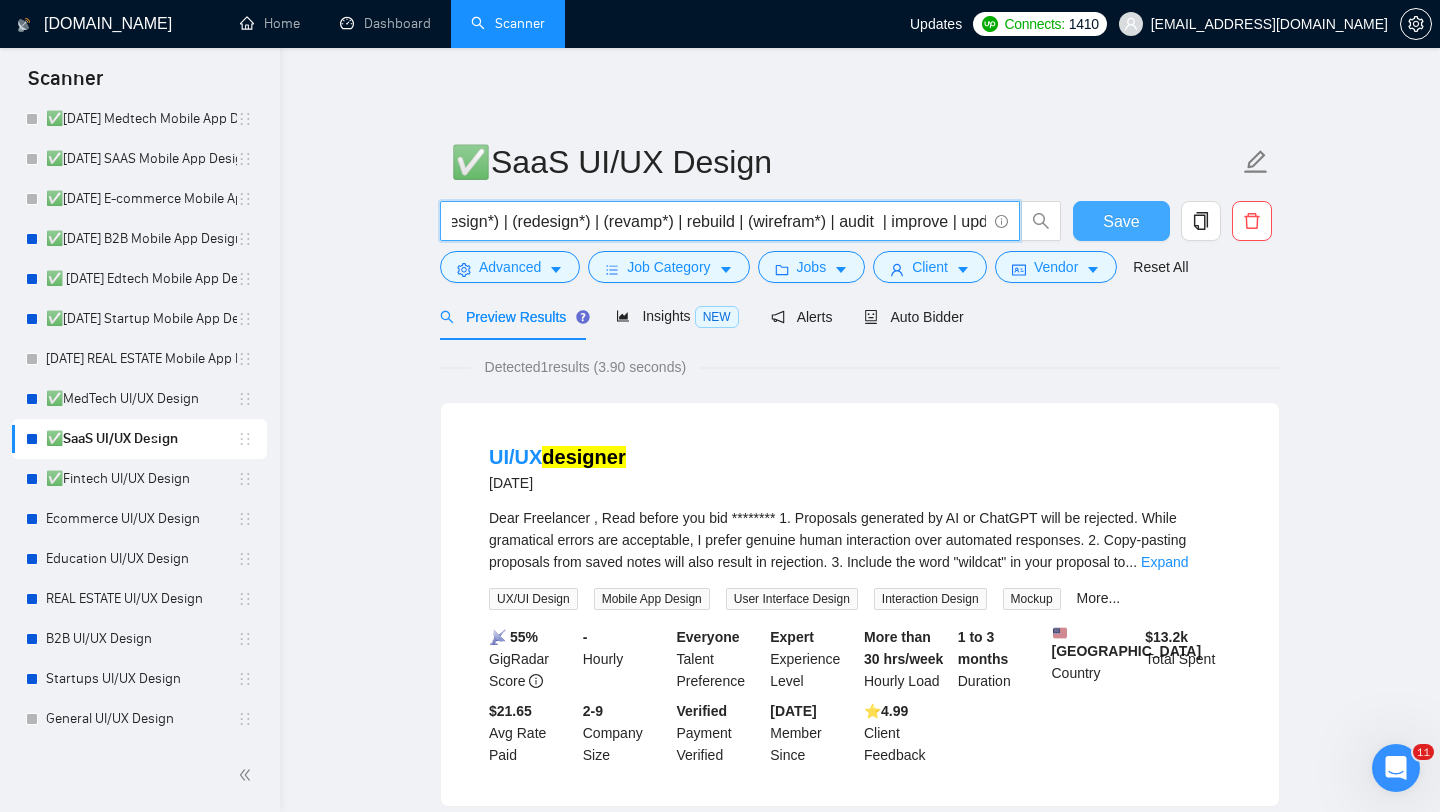 click on "Save" at bounding box center (1121, 221) 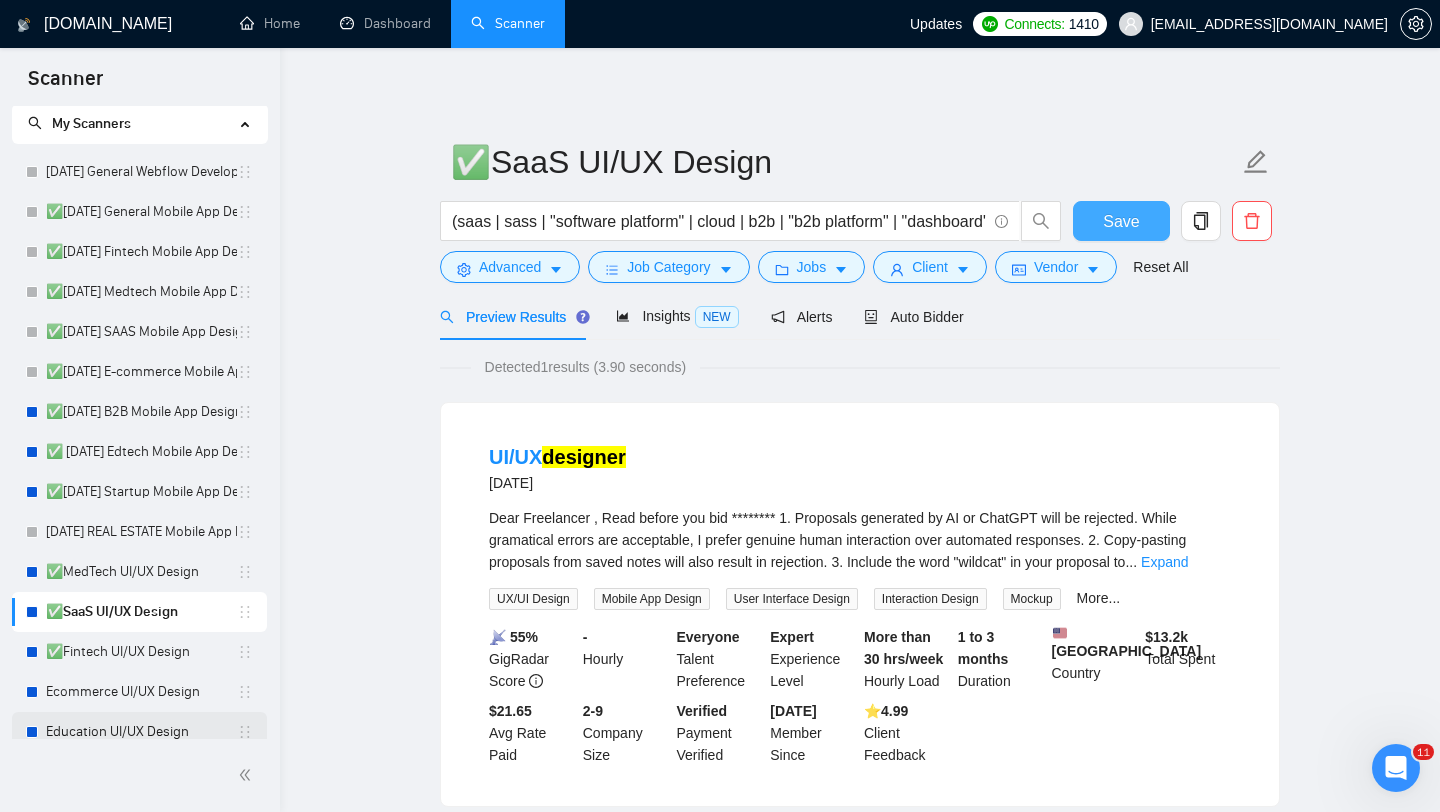 scroll, scrollTop: 0, scrollLeft: 0, axis: both 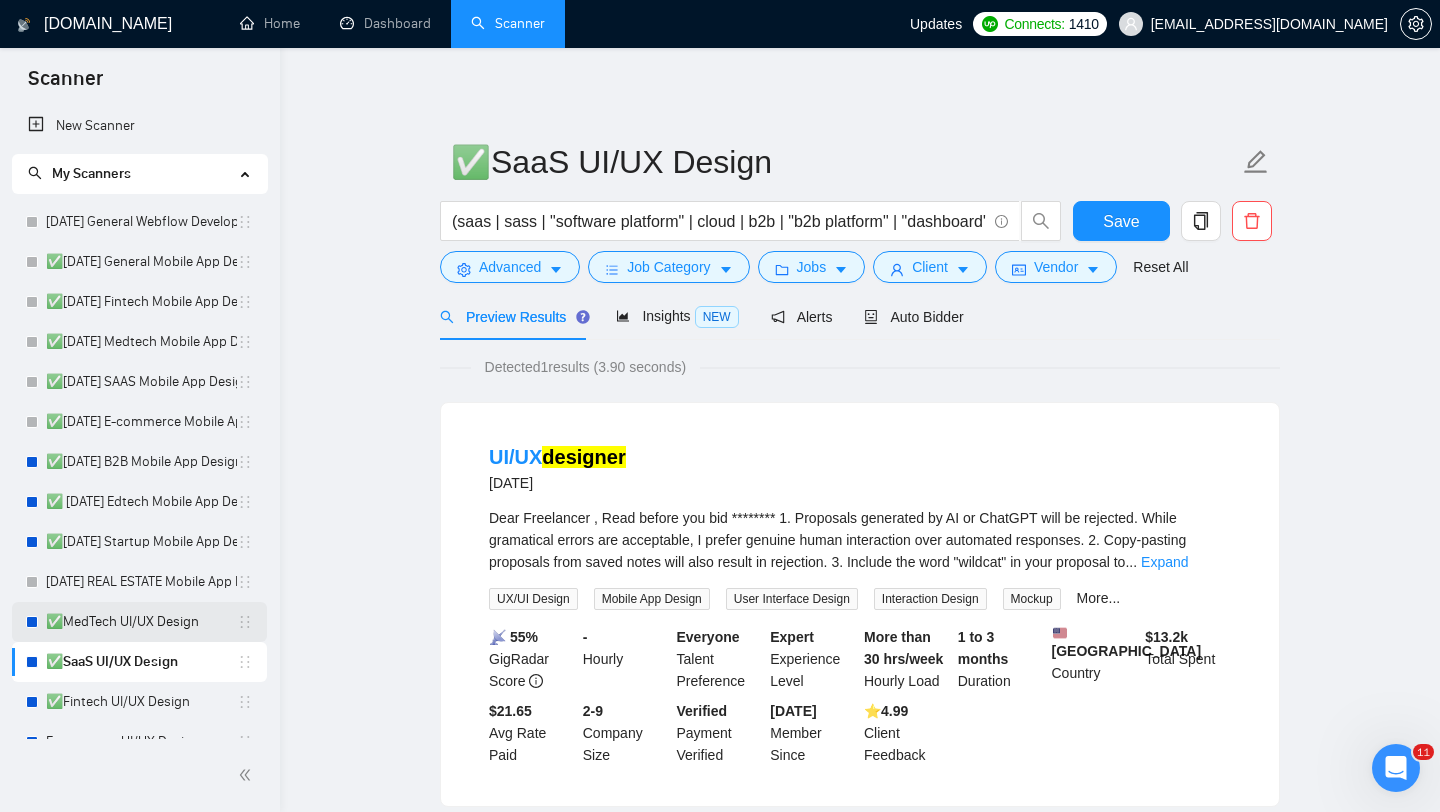 click on "✅MedTech UI/UX Design" at bounding box center (141, 622) 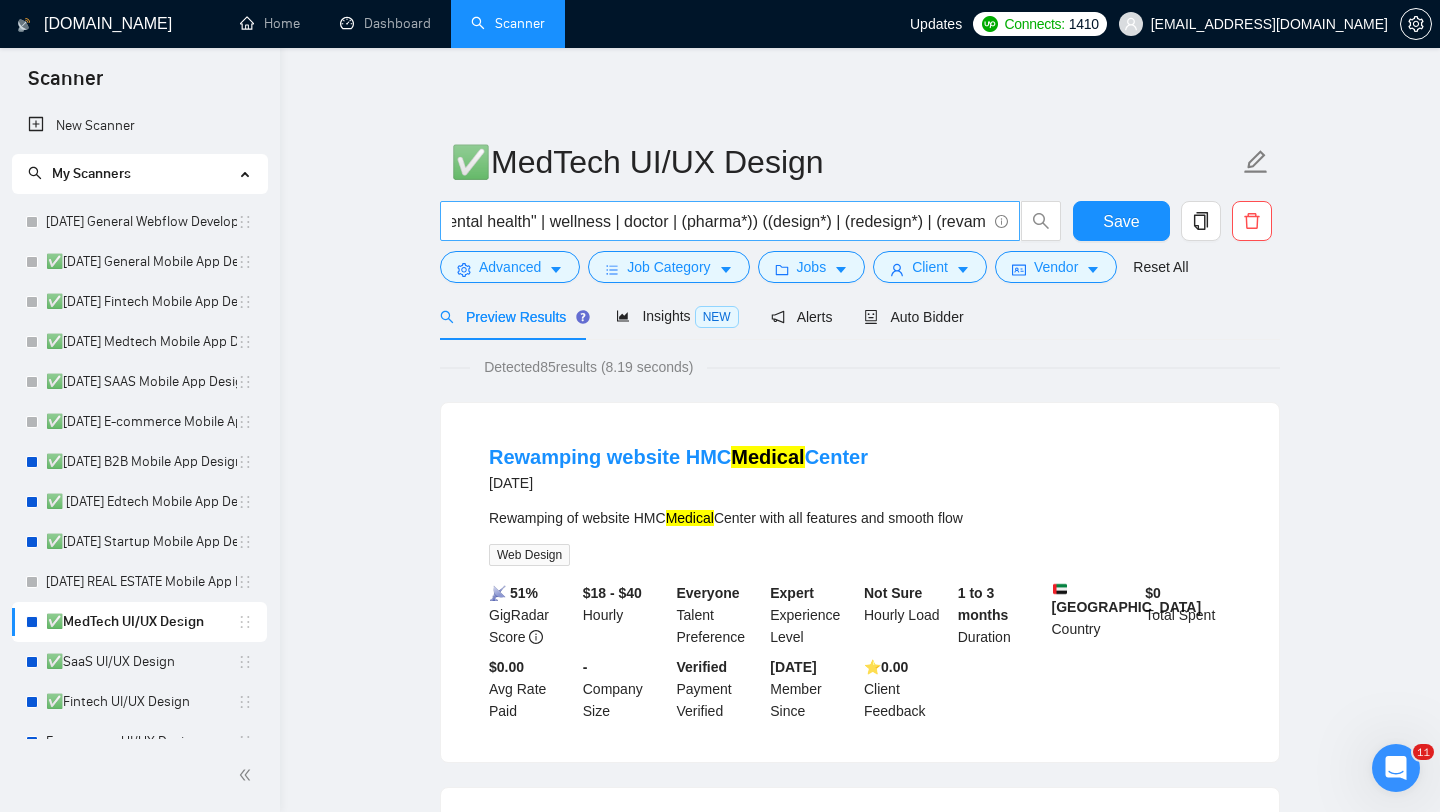 scroll, scrollTop: 0, scrollLeft: 600, axis: horizontal 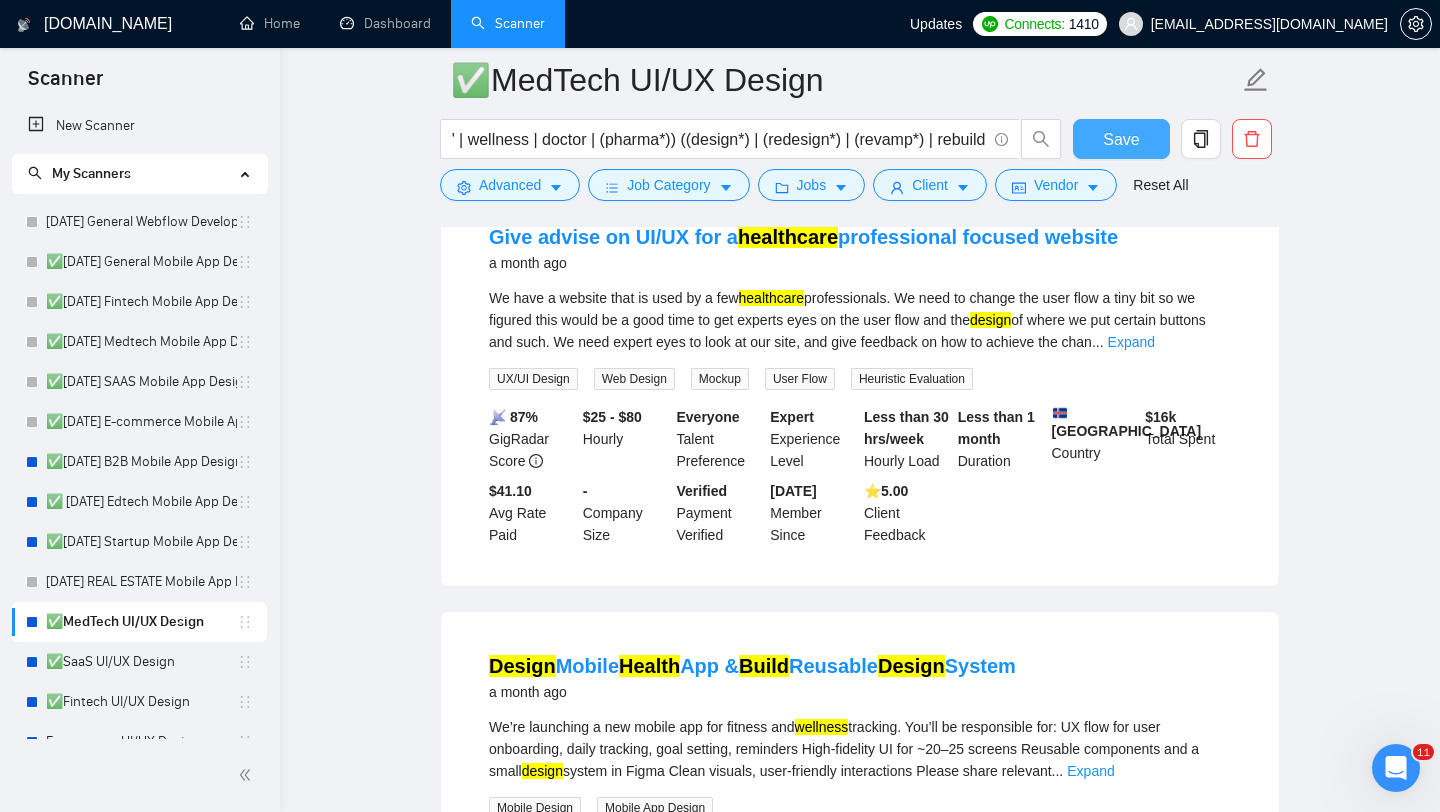 click on "Save" at bounding box center [1121, 139] 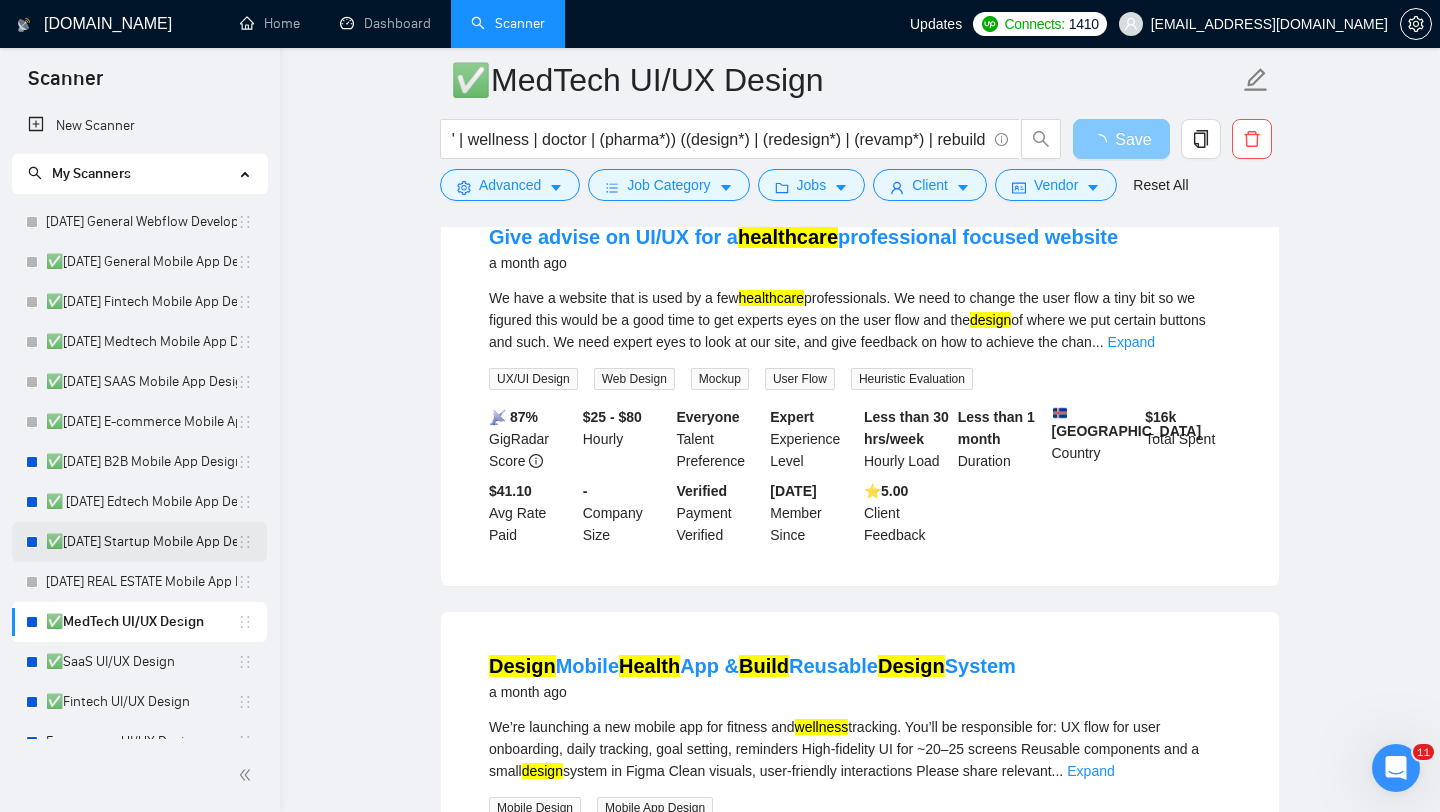 scroll, scrollTop: 223, scrollLeft: 0, axis: vertical 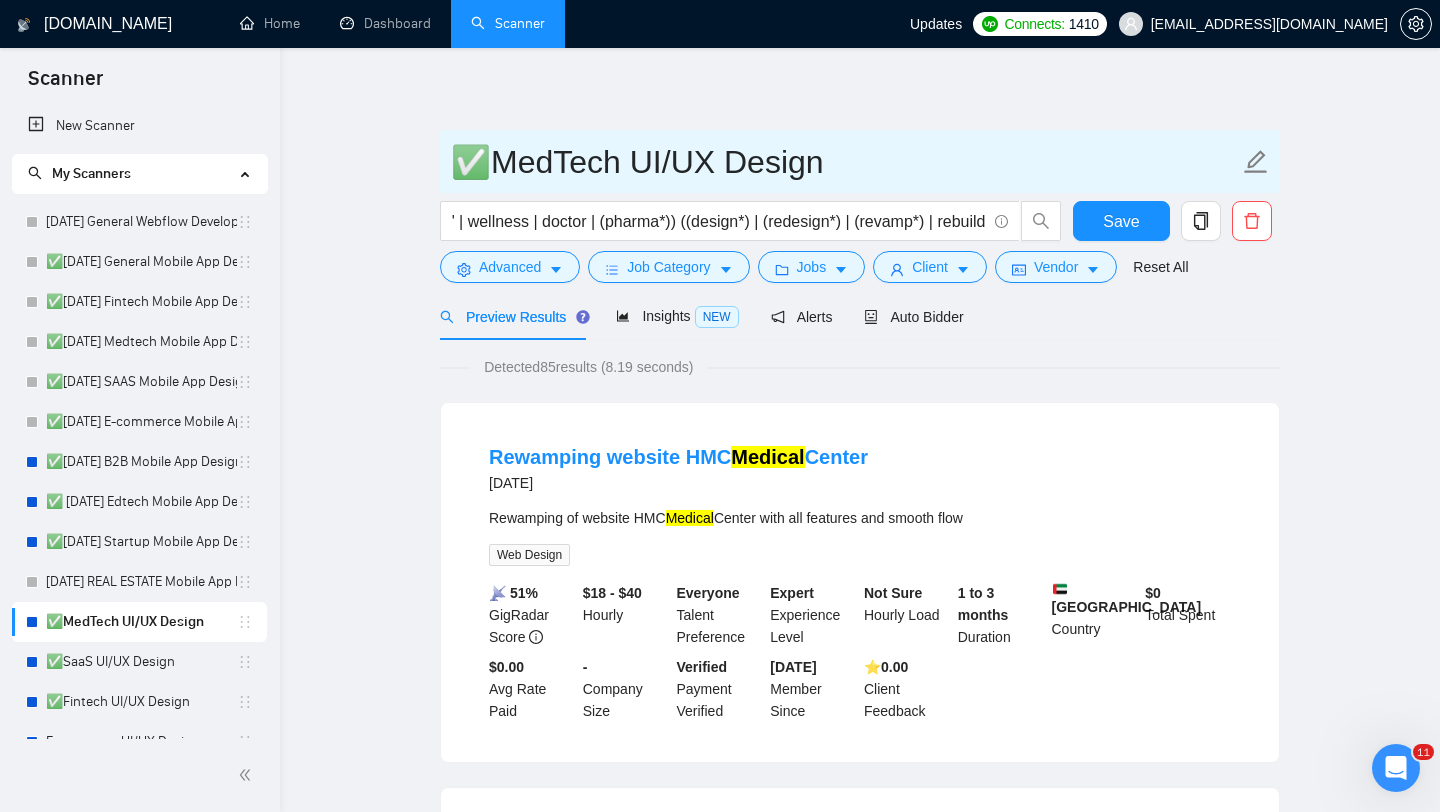 click on "✅MedTech UI/UX Design" at bounding box center [845, 162] 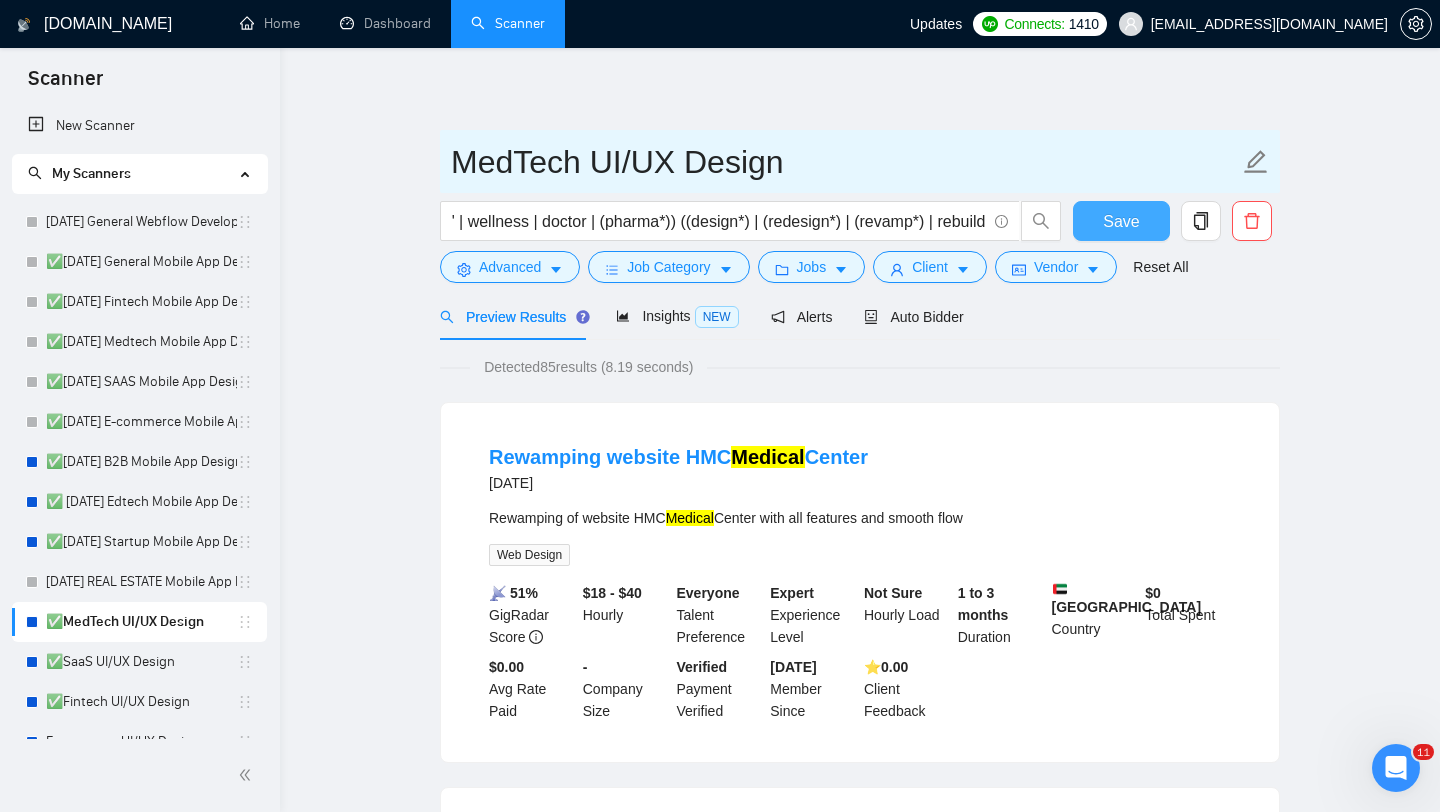 type on "MedTech UI/UX Design" 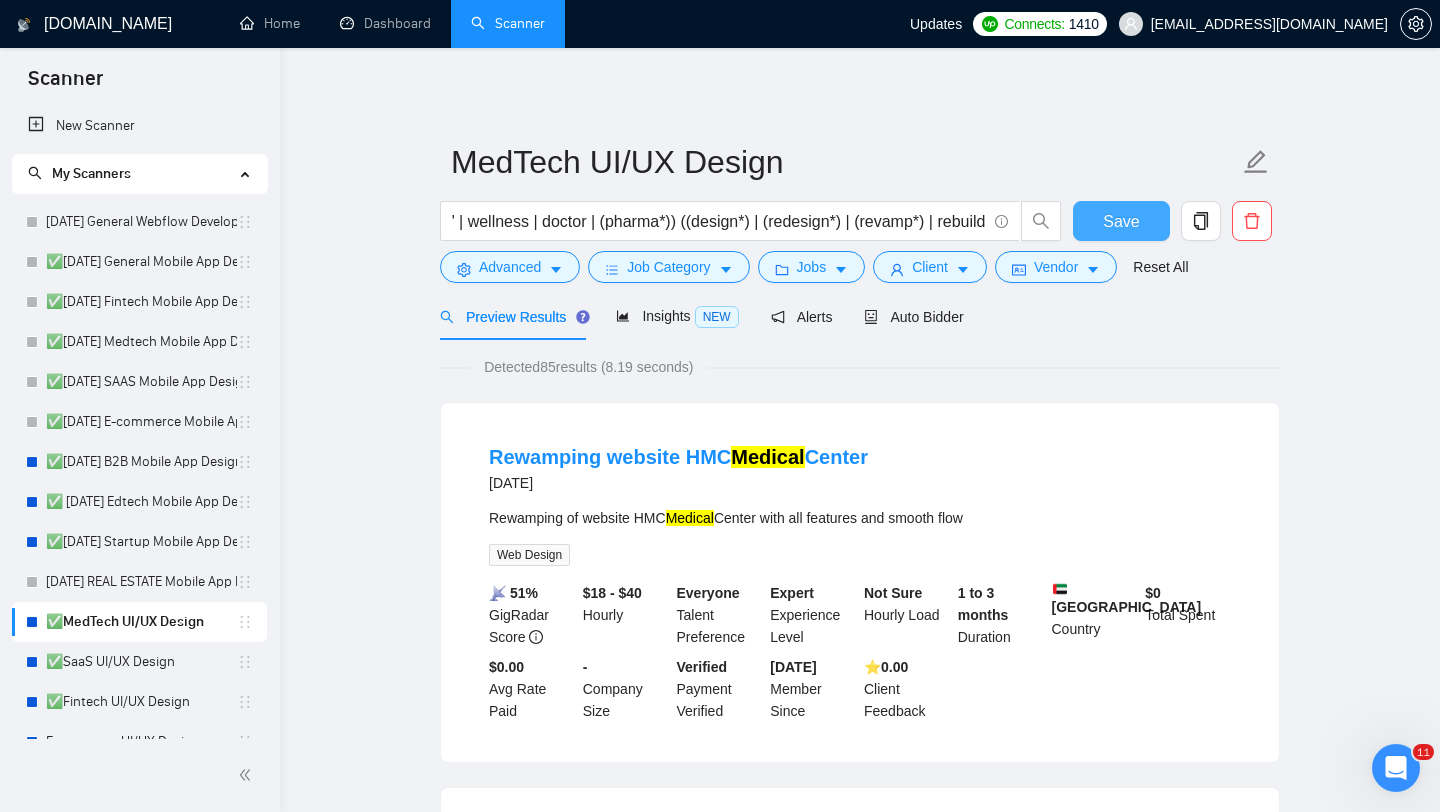 click on "Save" at bounding box center (1121, 221) 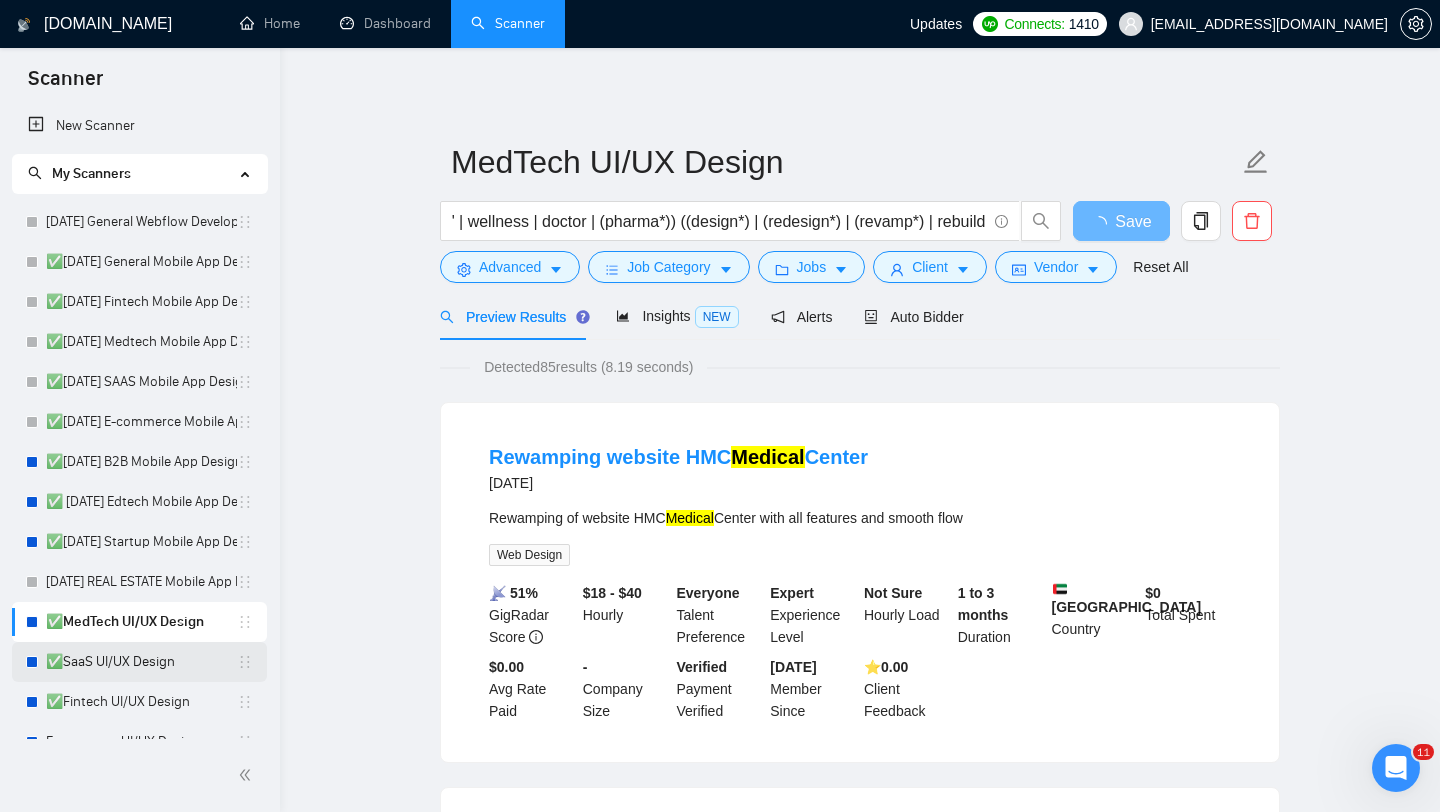click on "✅SaaS UI/UX Design" at bounding box center [141, 662] 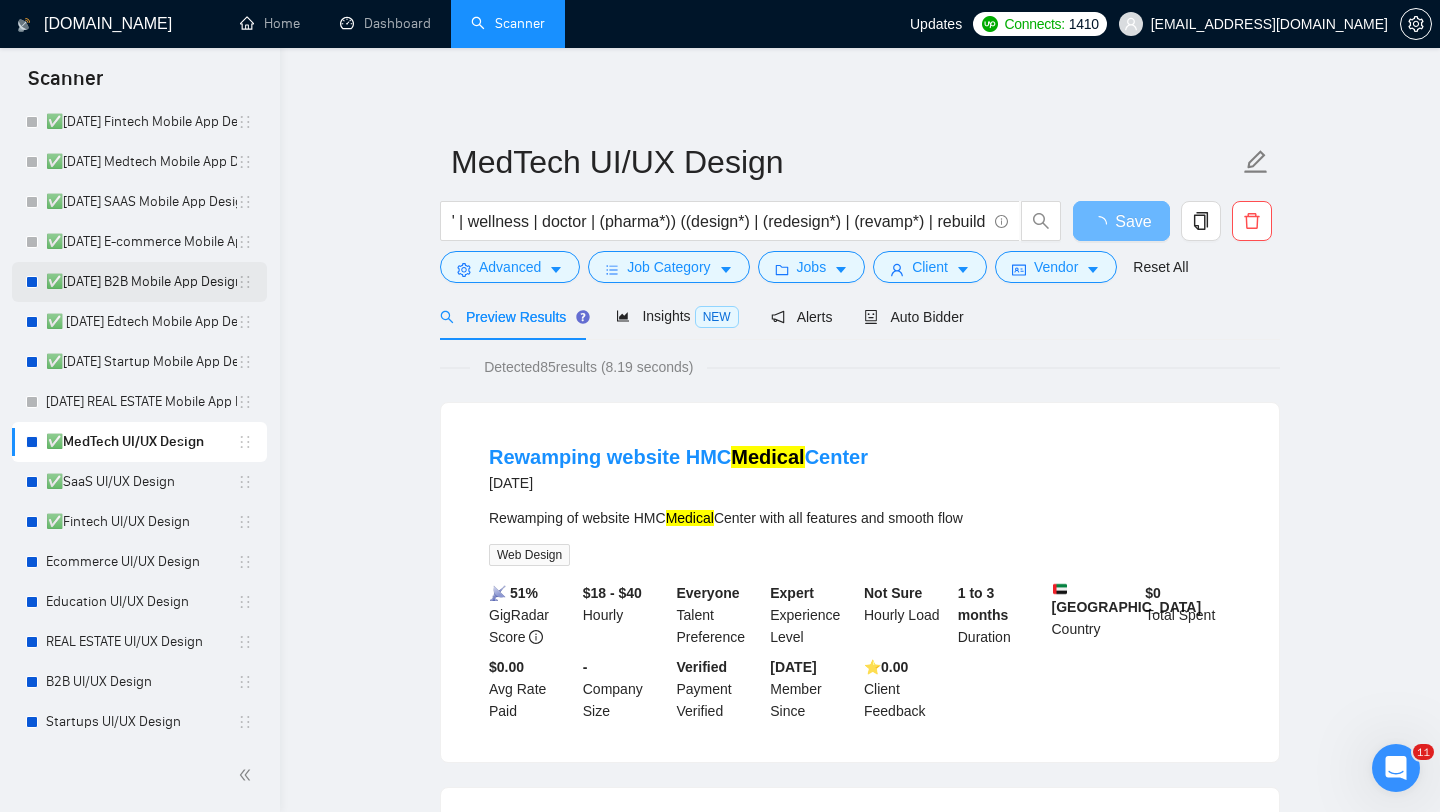 scroll, scrollTop: 223, scrollLeft: 0, axis: vertical 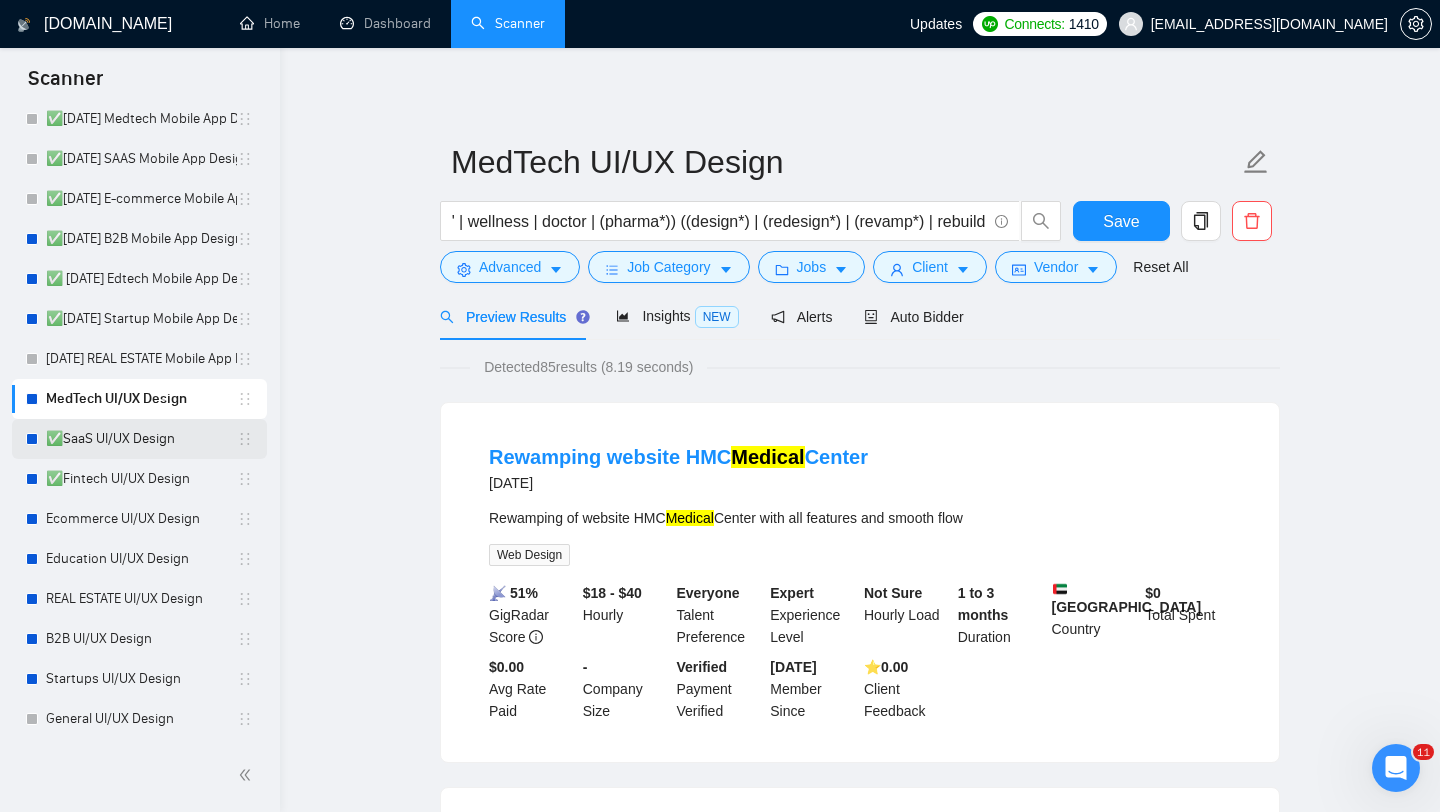 click on "✅SaaS UI/UX Design" at bounding box center (141, 439) 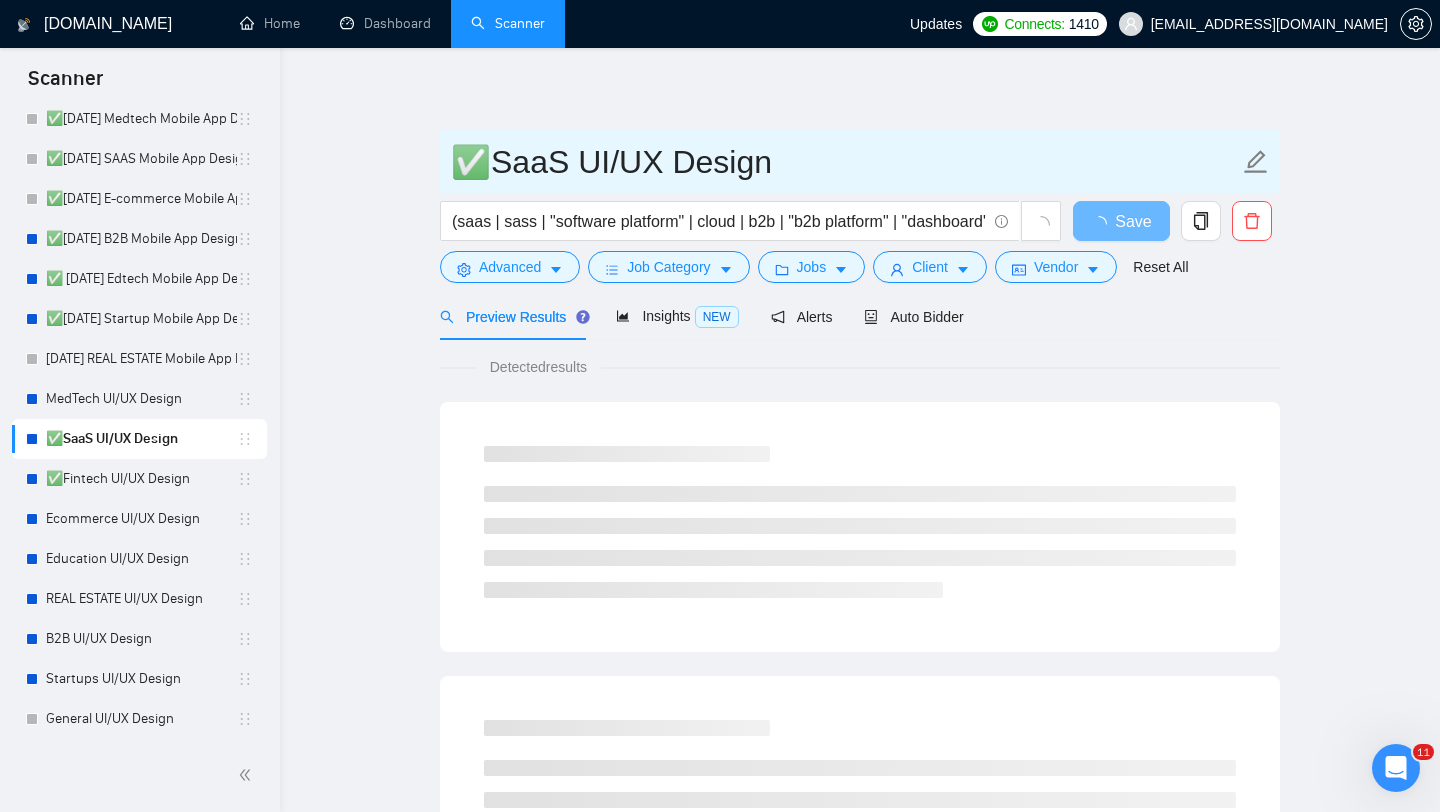 click on "✅SaaS UI/UX Design" at bounding box center (845, 162) 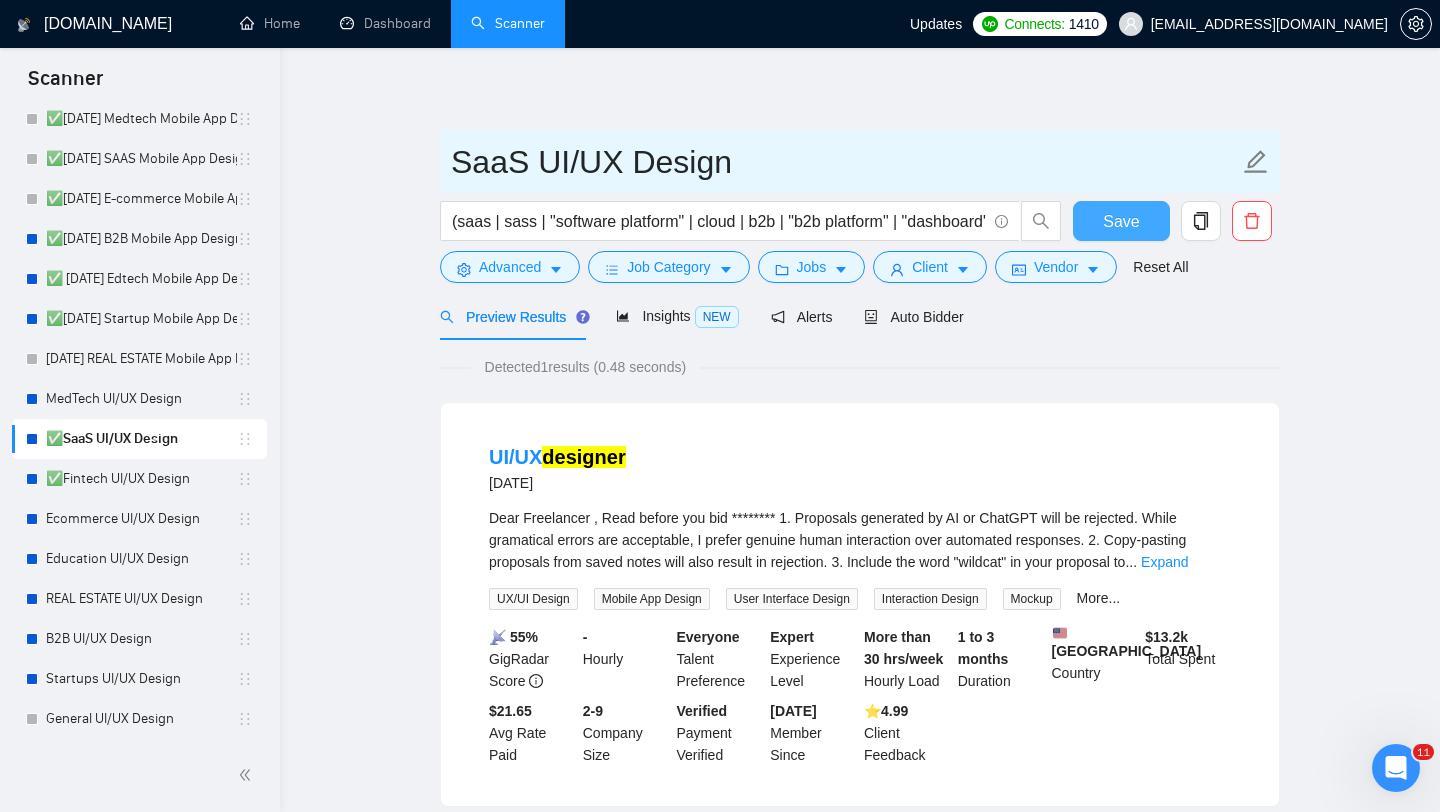 type on "SaaS UI/UX Design" 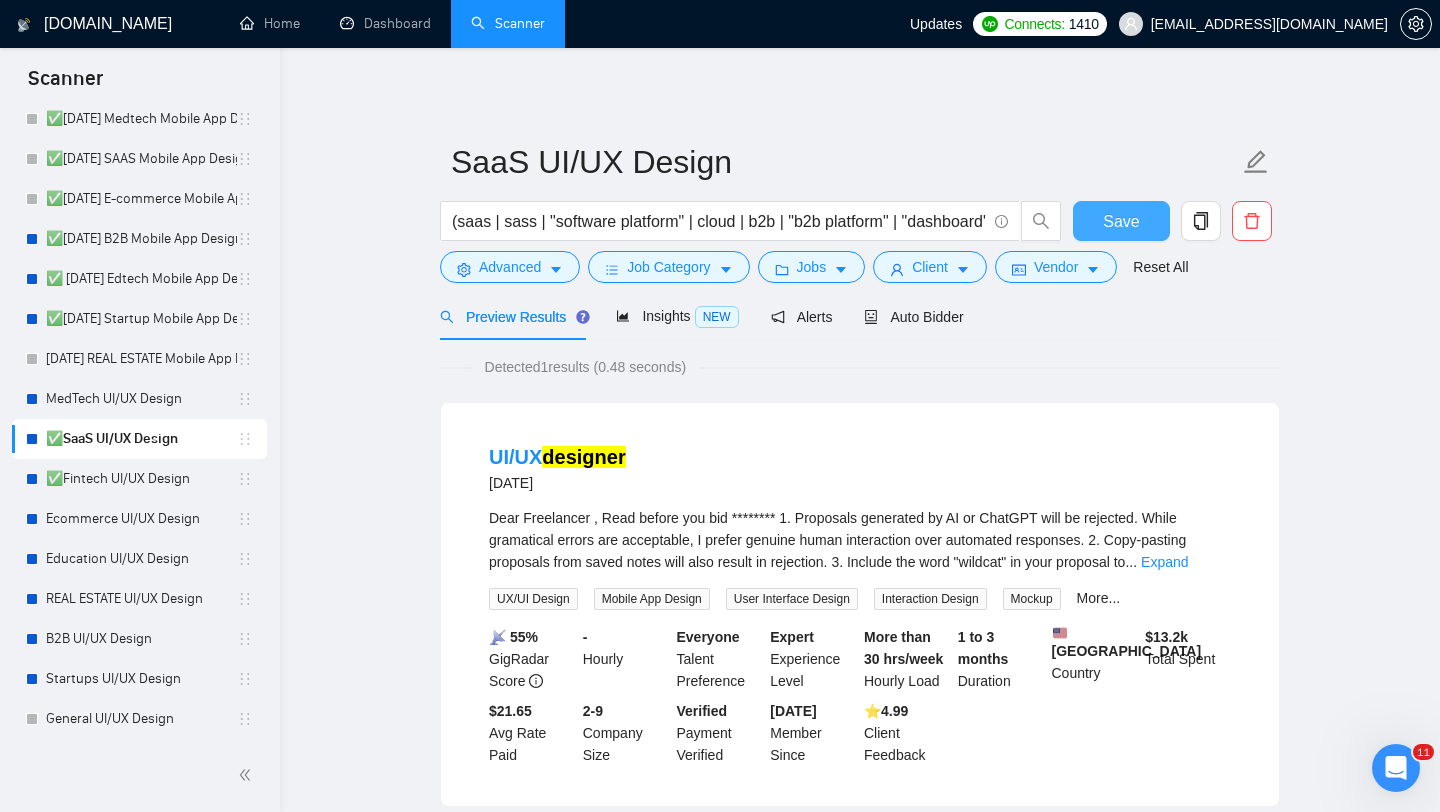 click on "Save" at bounding box center [1121, 221] 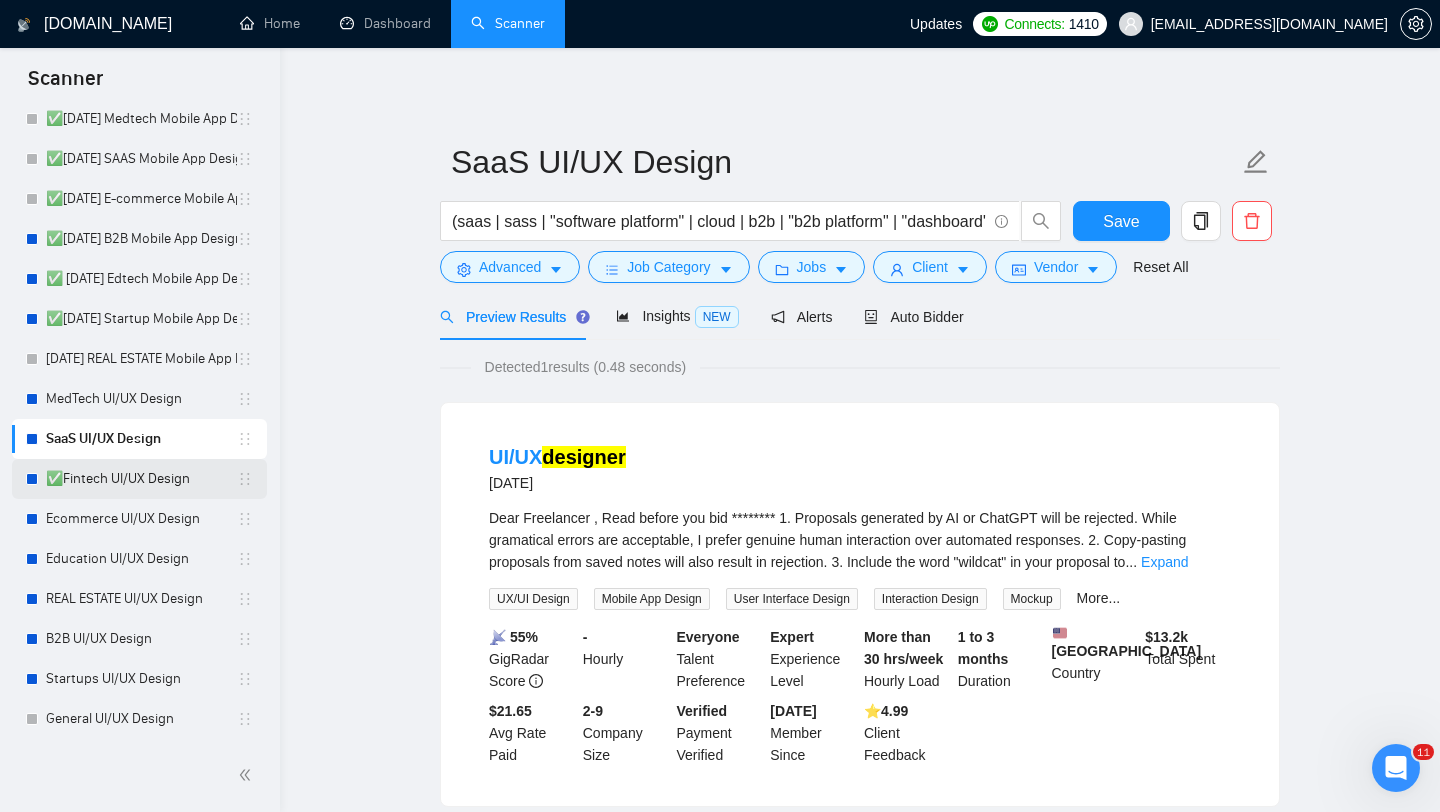 click on "✅Fintech UI/UX Design" at bounding box center (141, 479) 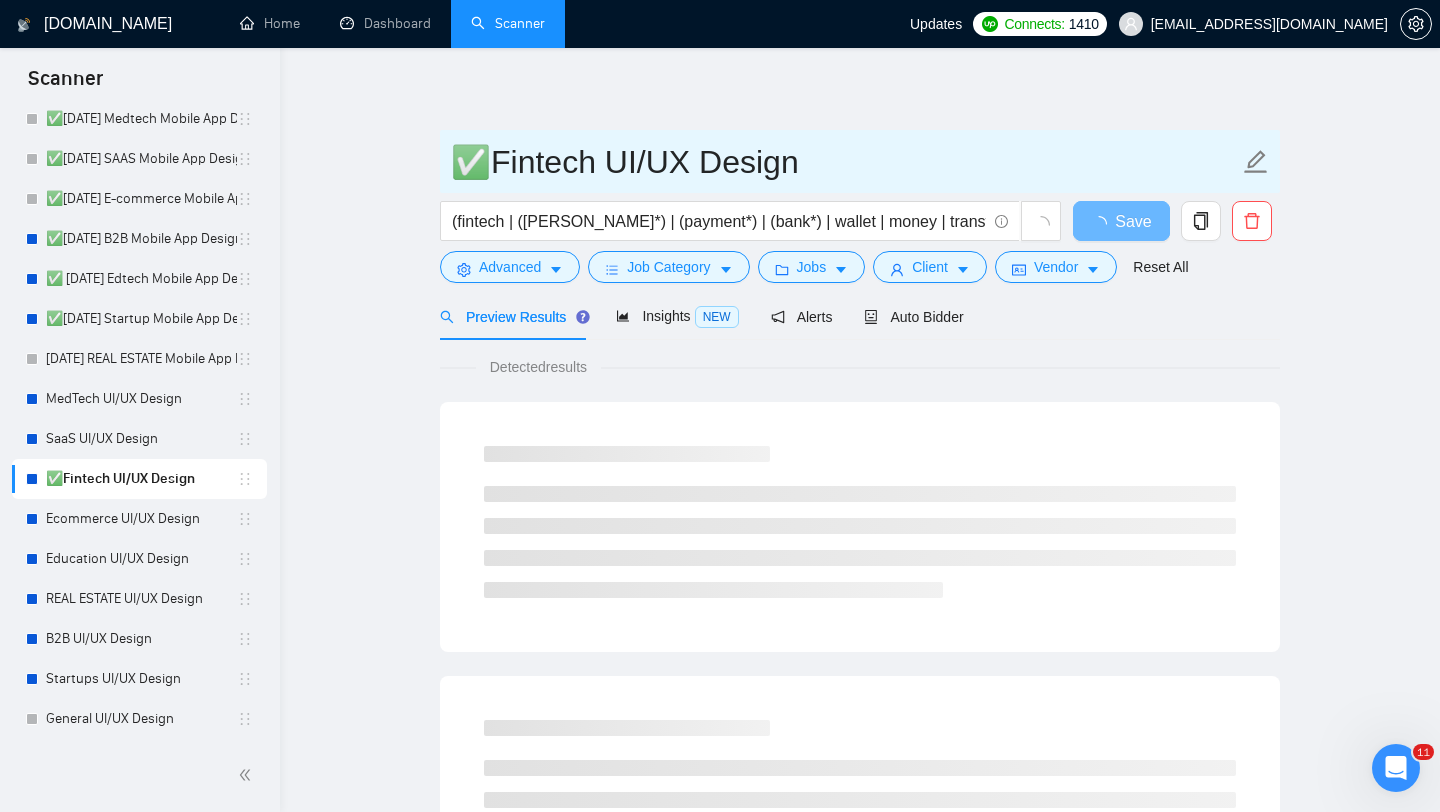 click on "✅Fintech UI/UX Design" at bounding box center (845, 162) 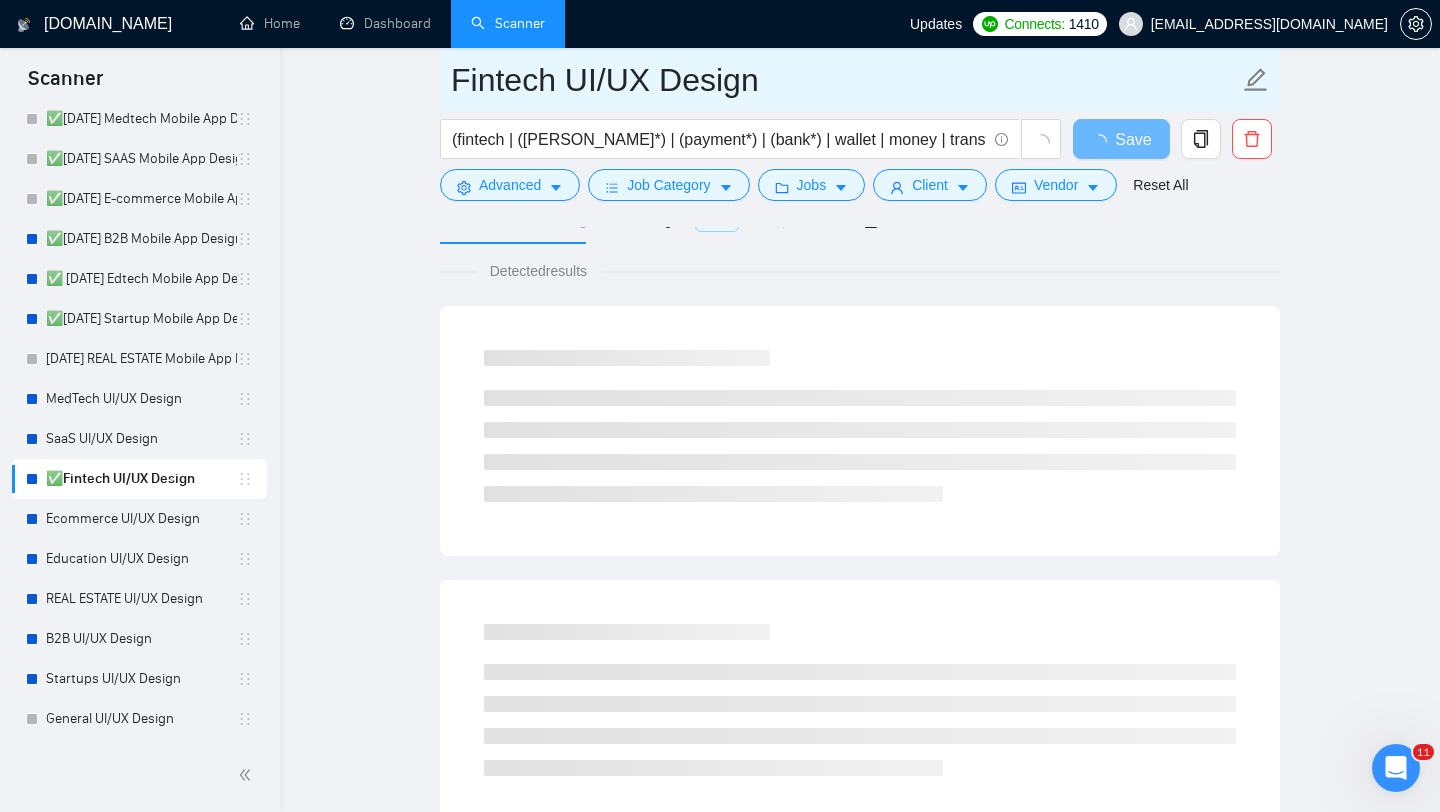scroll, scrollTop: 114, scrollLeft: 0, axis: vertical 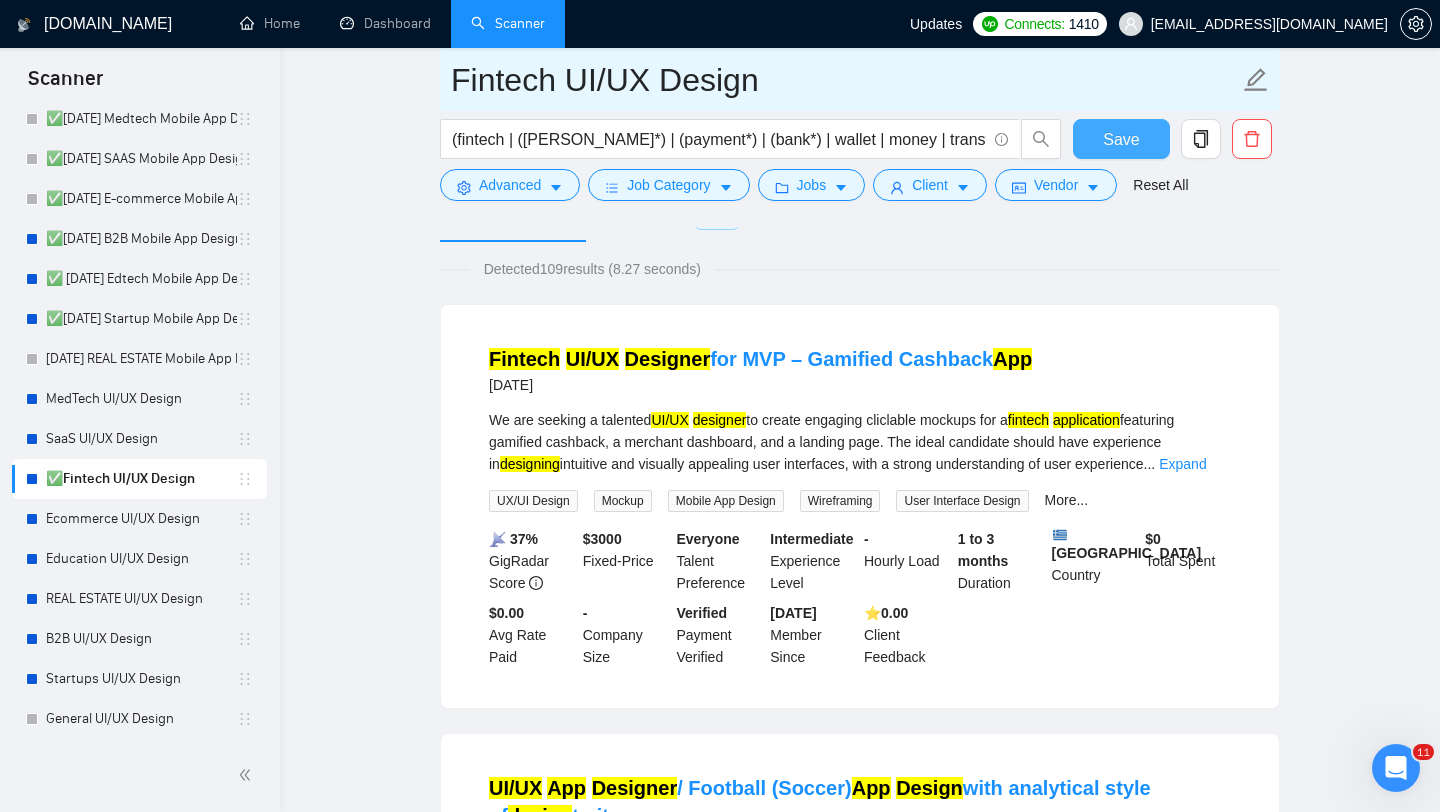 type on "Fintech UI/UX Design" 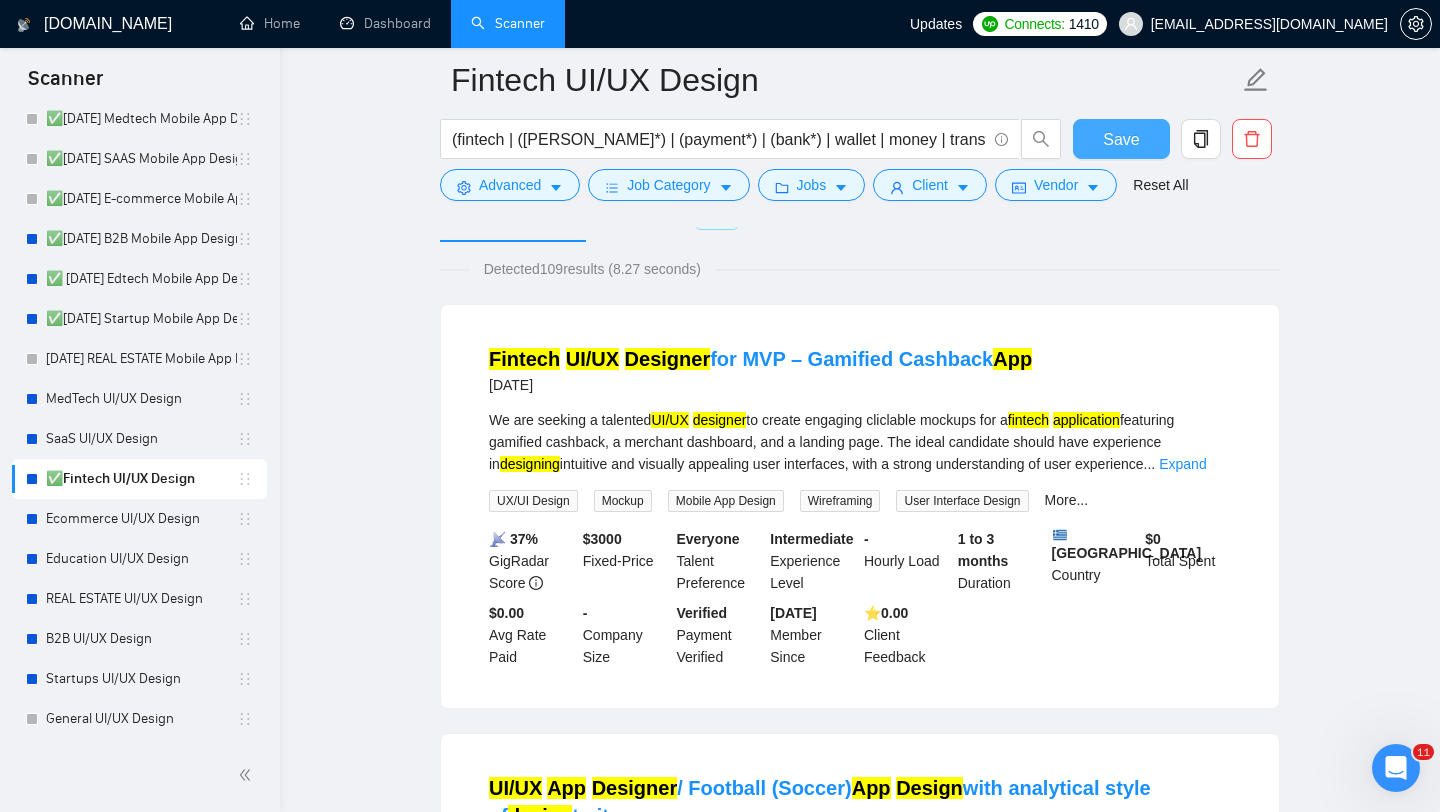 click on "Save" at bounding box center [1121, 139] 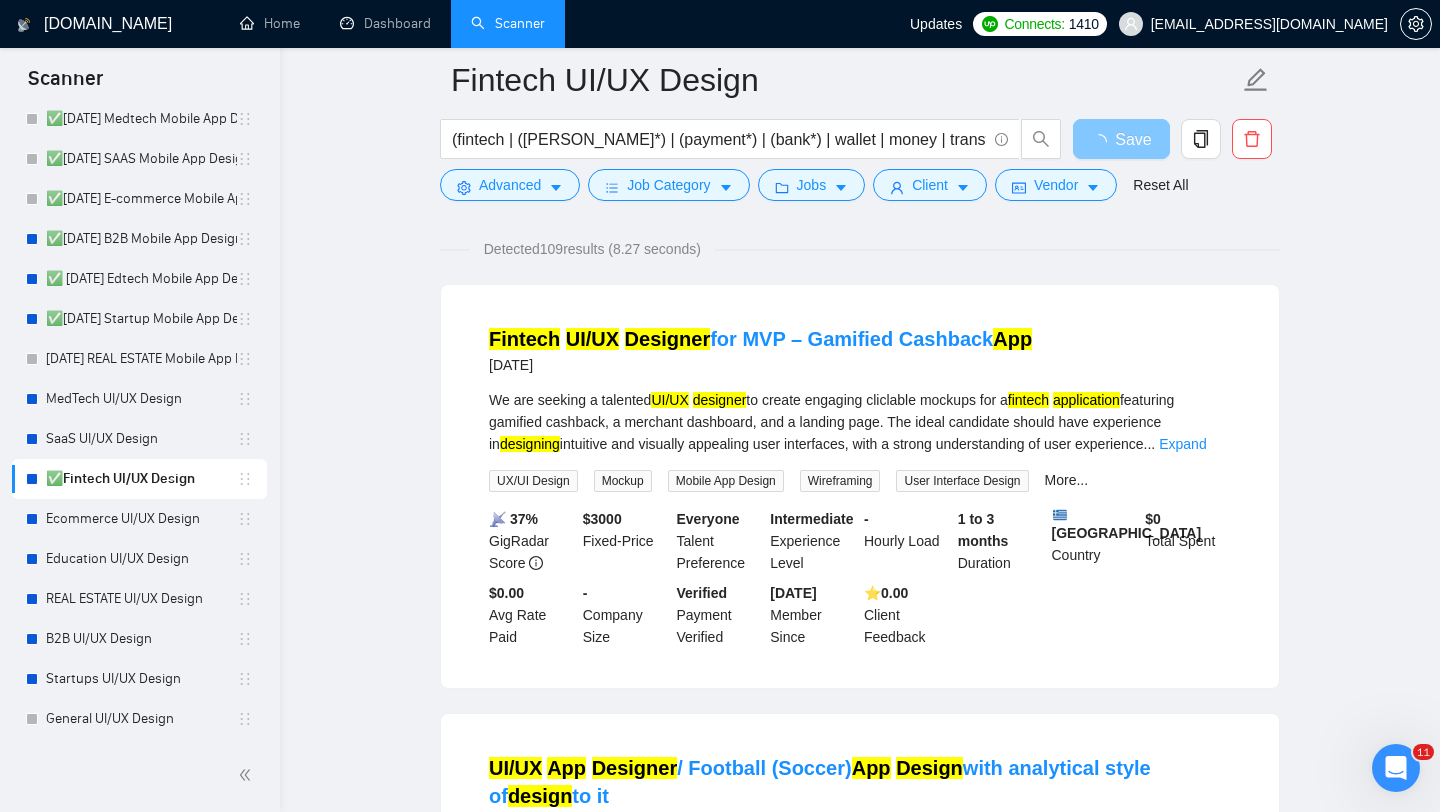 scroll, scrollTop: 525, scrollLeft: 0, axis: vertical 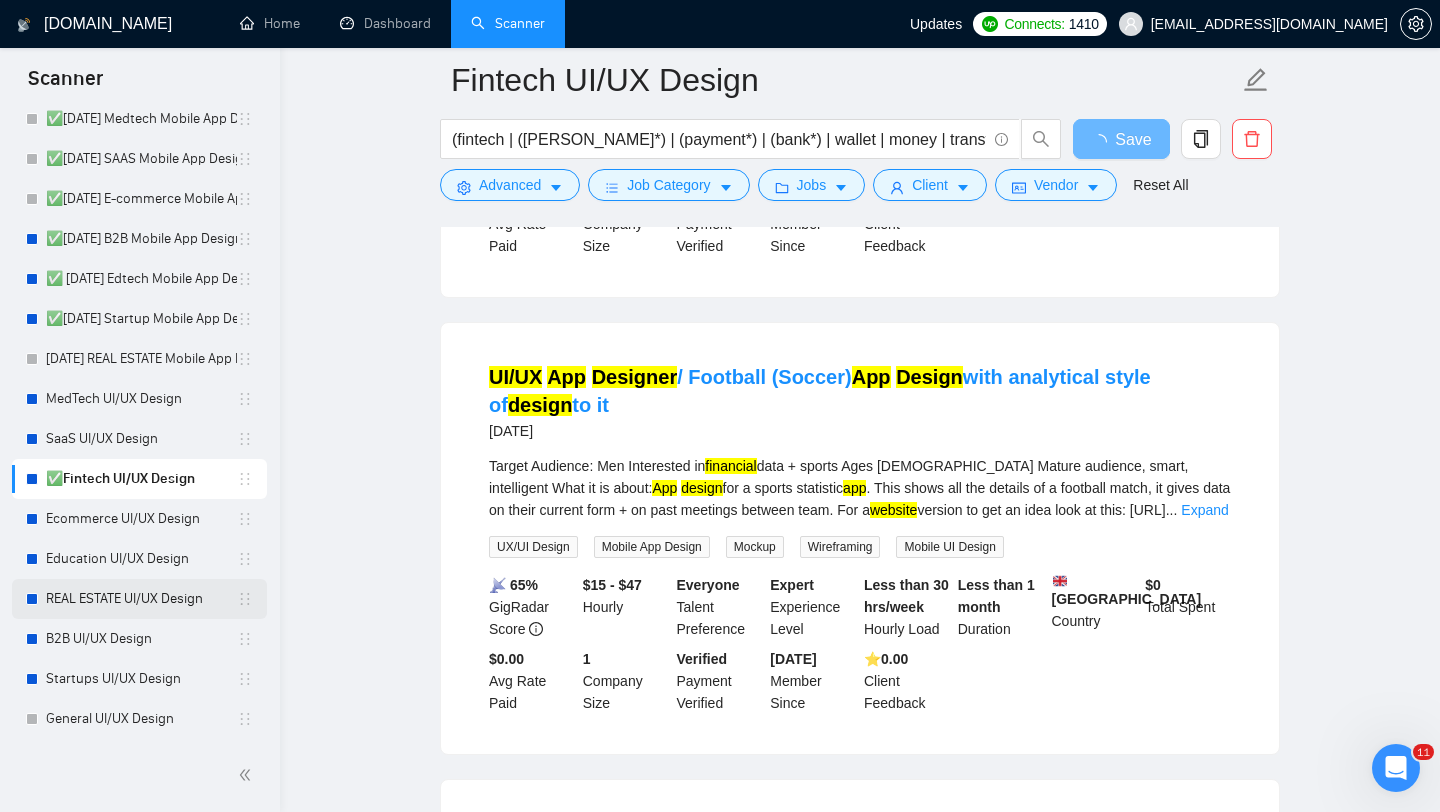 click on "REAL ESTATE UI/UX Design" at bounding box center [141, 599] 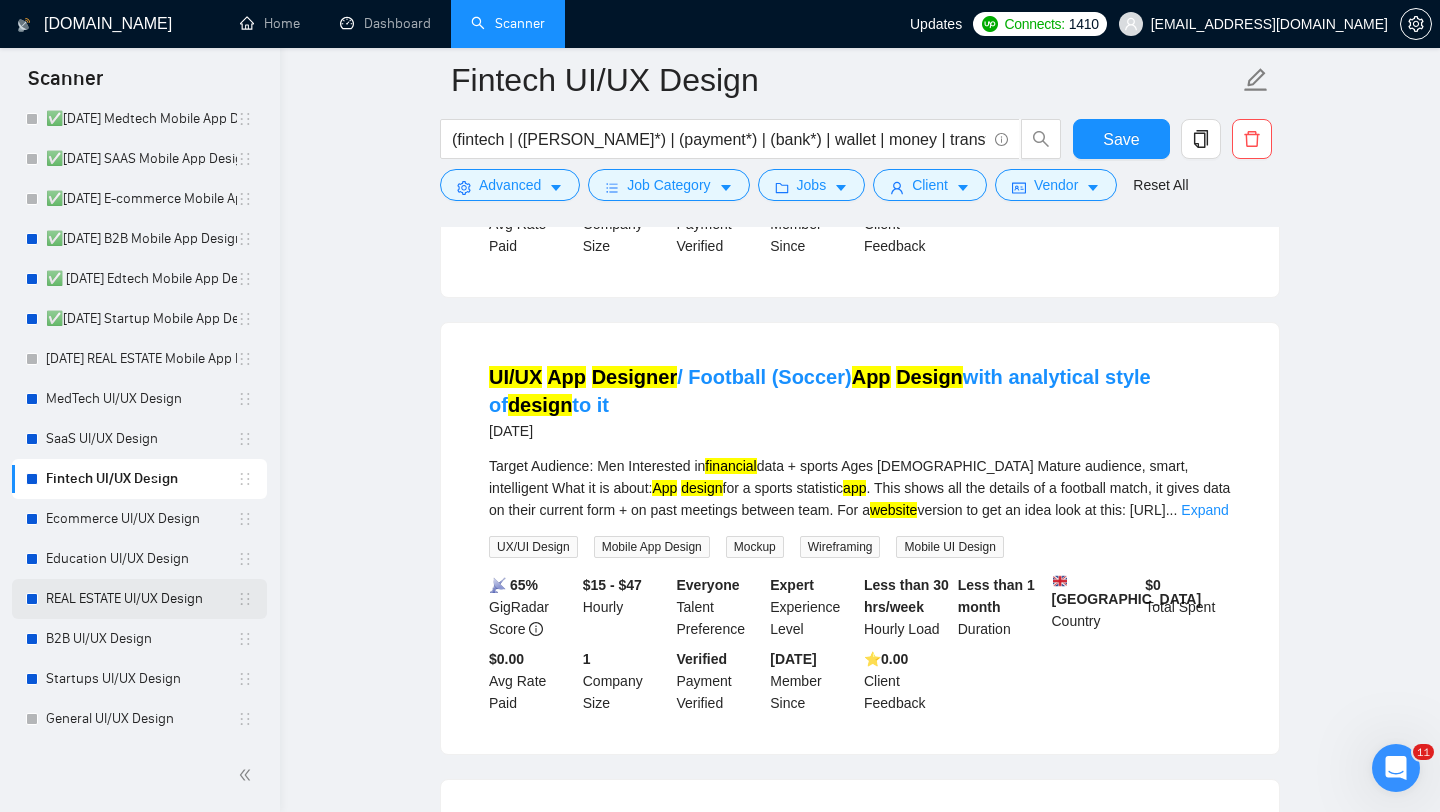 click on "REAL ESTATE UI/UX Design" at bounding box center (141, 599) 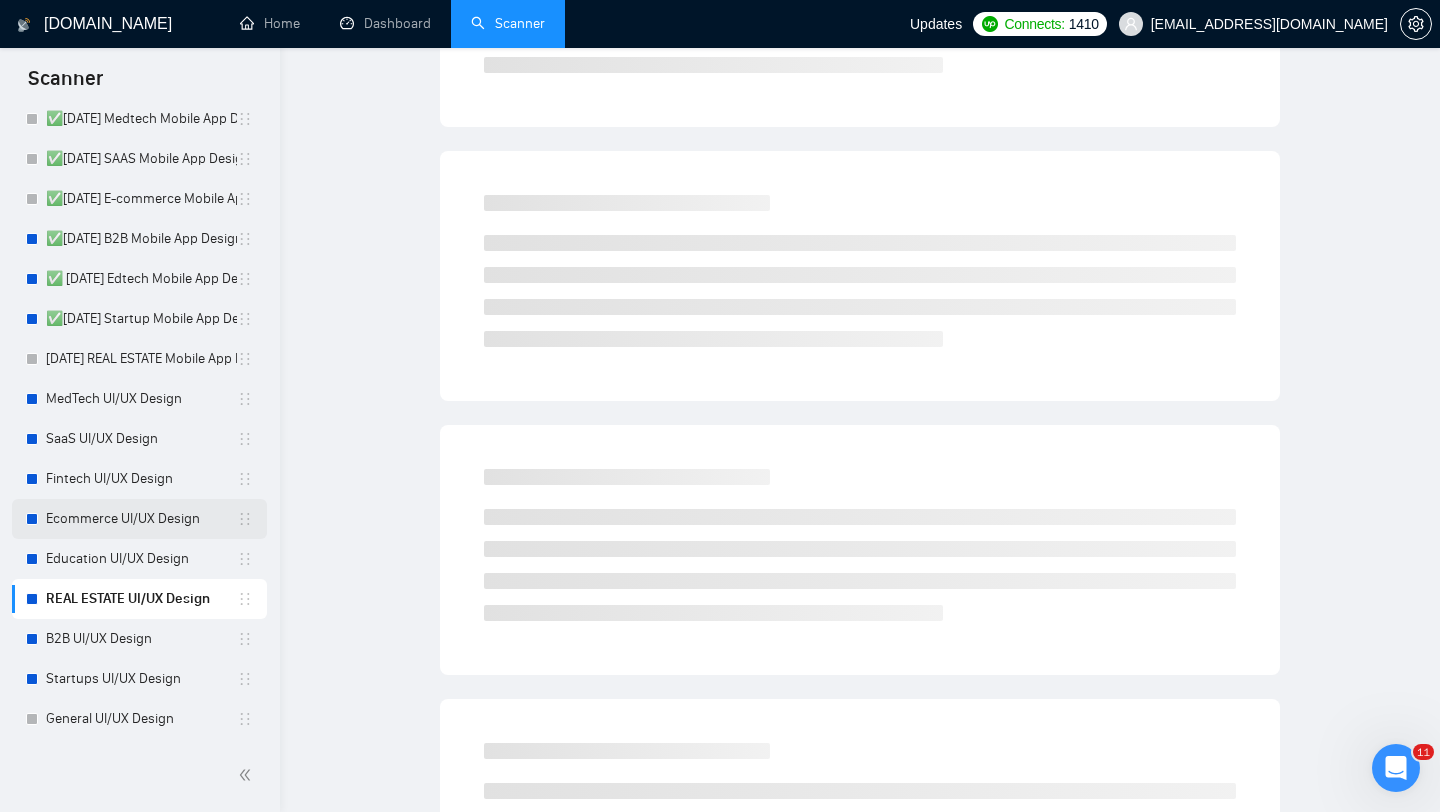 scroll, scrollTop: 0, scrollLeft: 0, axis: both 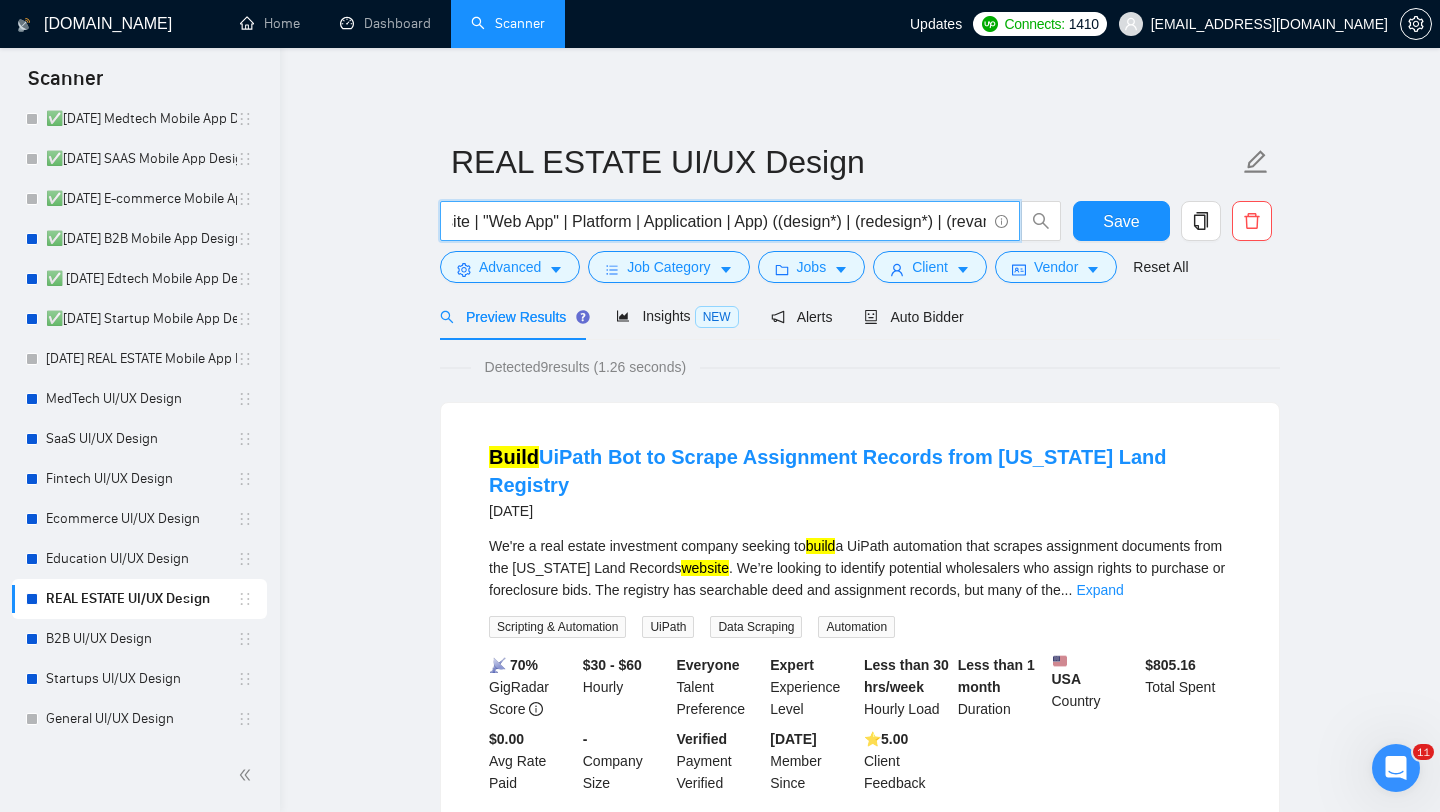 drag, startPoint x: 747, startPoint y: 226, endPoint x: 802, endPoint y: 231, distance: 55.226807 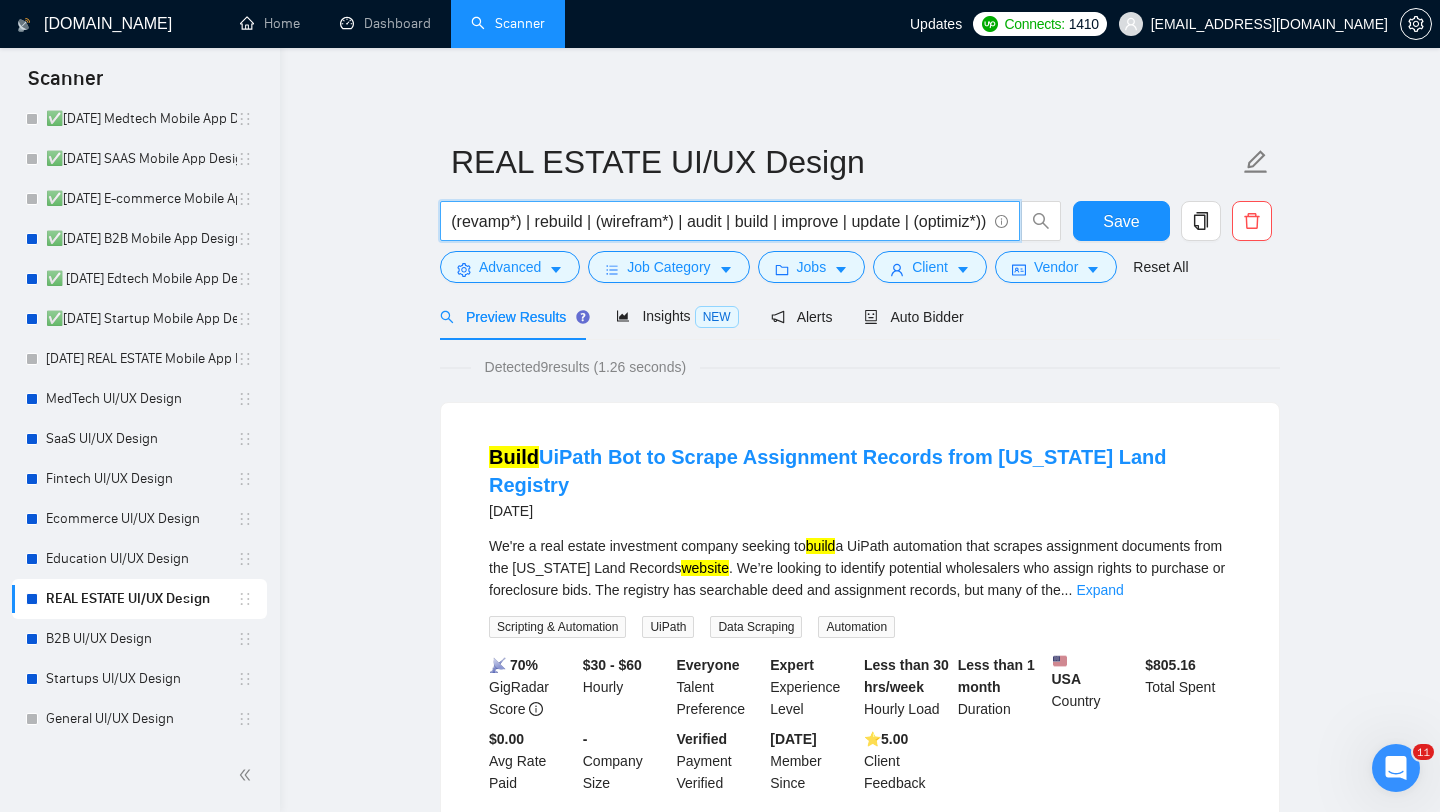 scroll, scrollTop: 0, scrollLeft: 818, axis: horizontal 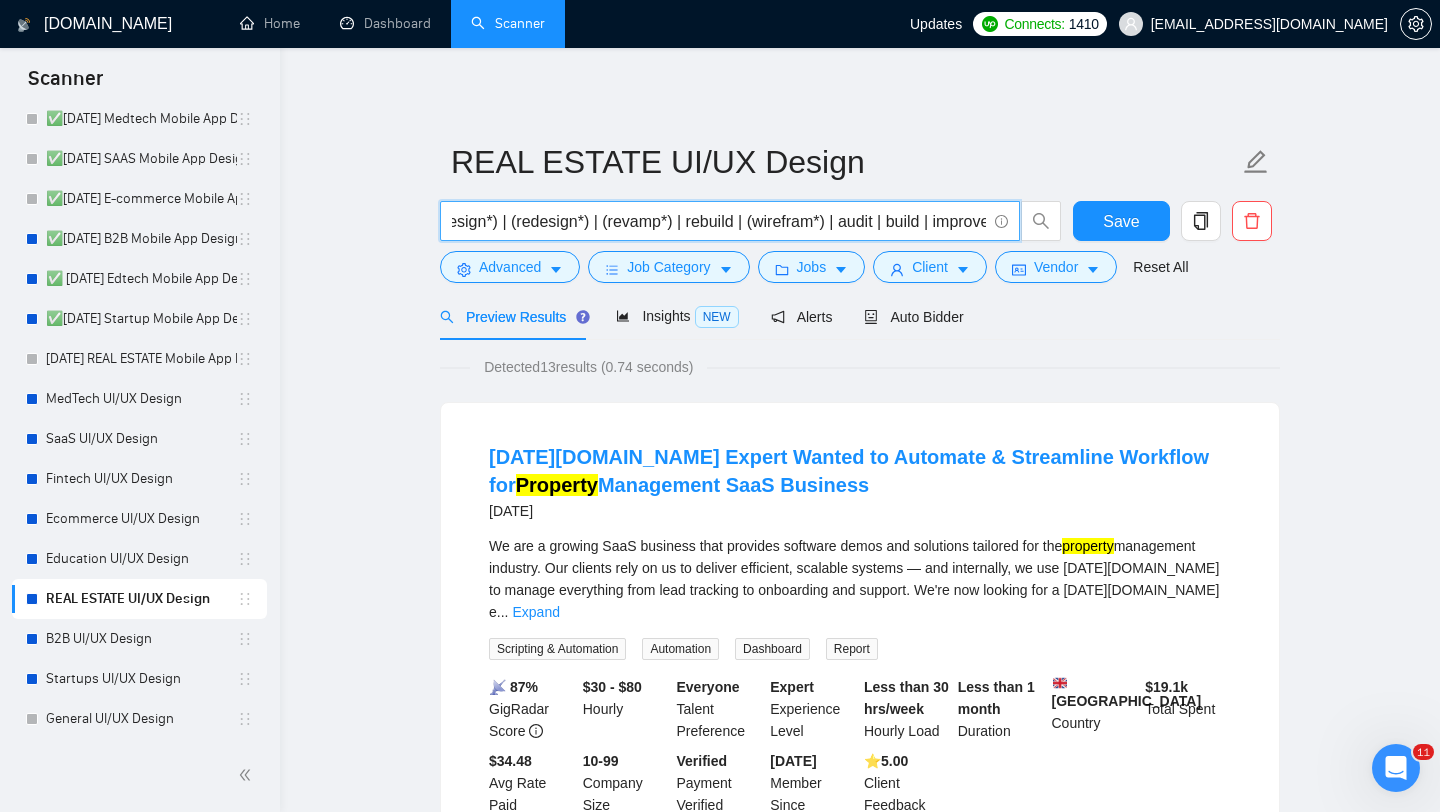 type on "(''real estate'' | realtor | property | realty | "property listing" | housing | "agent dashboard" | mls | "IDX integration") ((UI/UX | UX | UI | UX/UI | Figma | Website | "Web App" | Platform | Application | App) ((design*) | (redesign*) | (revamp*) | rebuild | (wirefram*) | audit | build | improve | update | (optimiz*))" 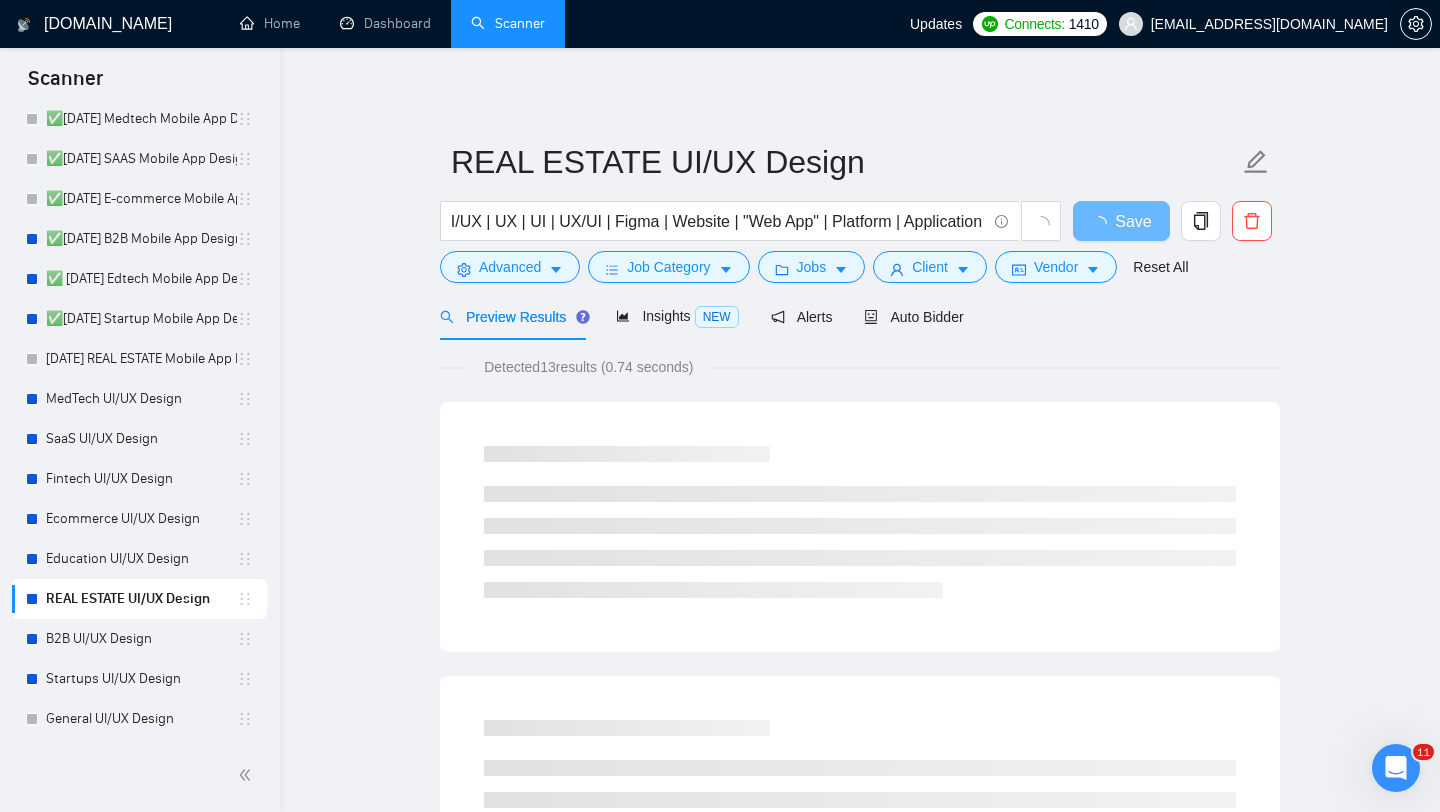 scroll, scrollTop: 0, scrollLeft: 0, axis: both 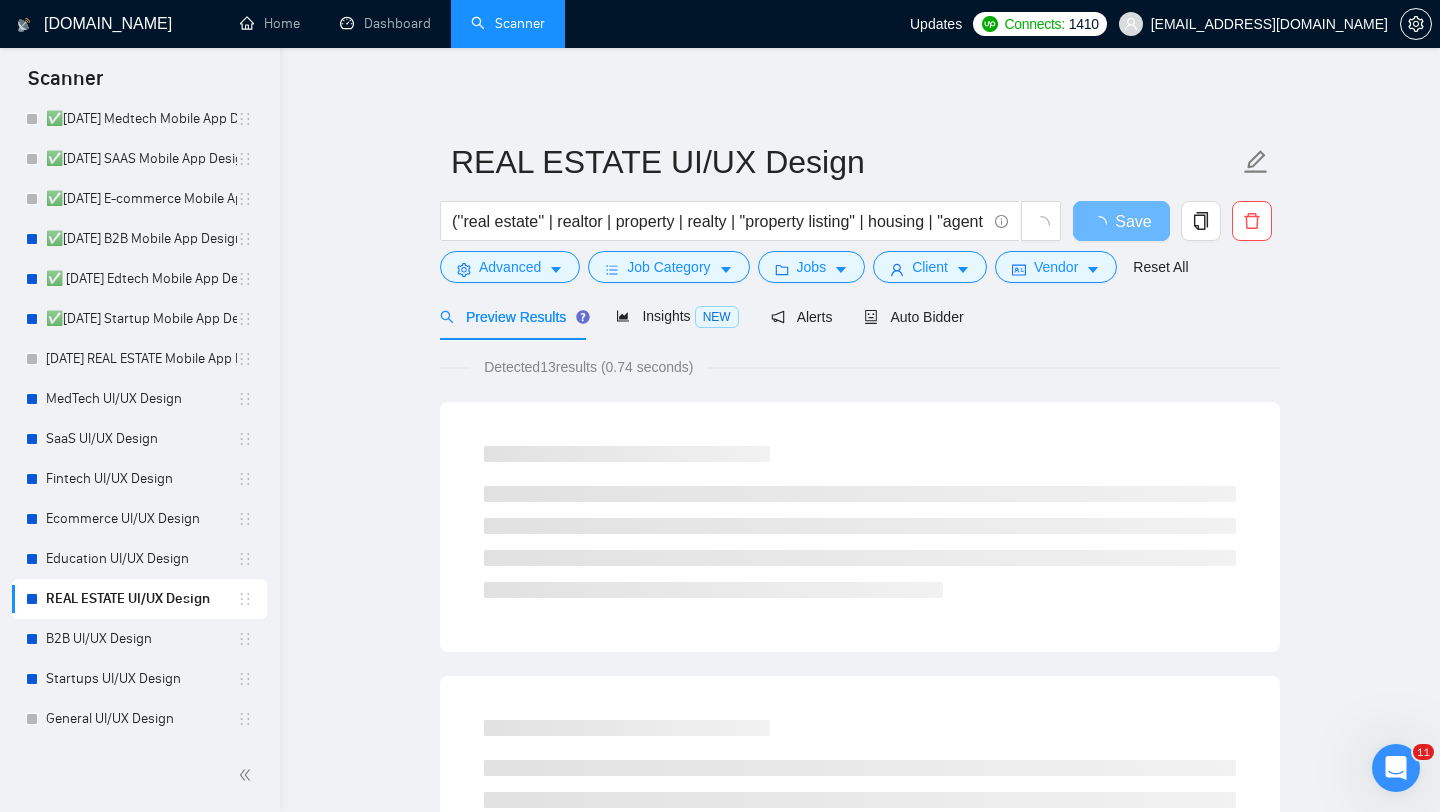 click on "REAL ESTATE UI/UX Design (''real estate'' | realtor | property | realty | "property listing" | housing | "agent dashboard" | mls | "IDX integration") ((UI/UX | UX | UI | UX/UI | Figma | Website | "Web App" | Platform | Application | App) ((design*) | (redesign*) | (revamp*) | rebuild | (wirefram*) | audit | build | improve | update | (optimiz*)) Save Advanced   Job Category   Jobs   Client   Vendor   Reset All Preview Results Insights NEW Alerts Auto Bidder Detected   13  results   (0.74 seconds) Loading..." at bounding box center [860, 1623] 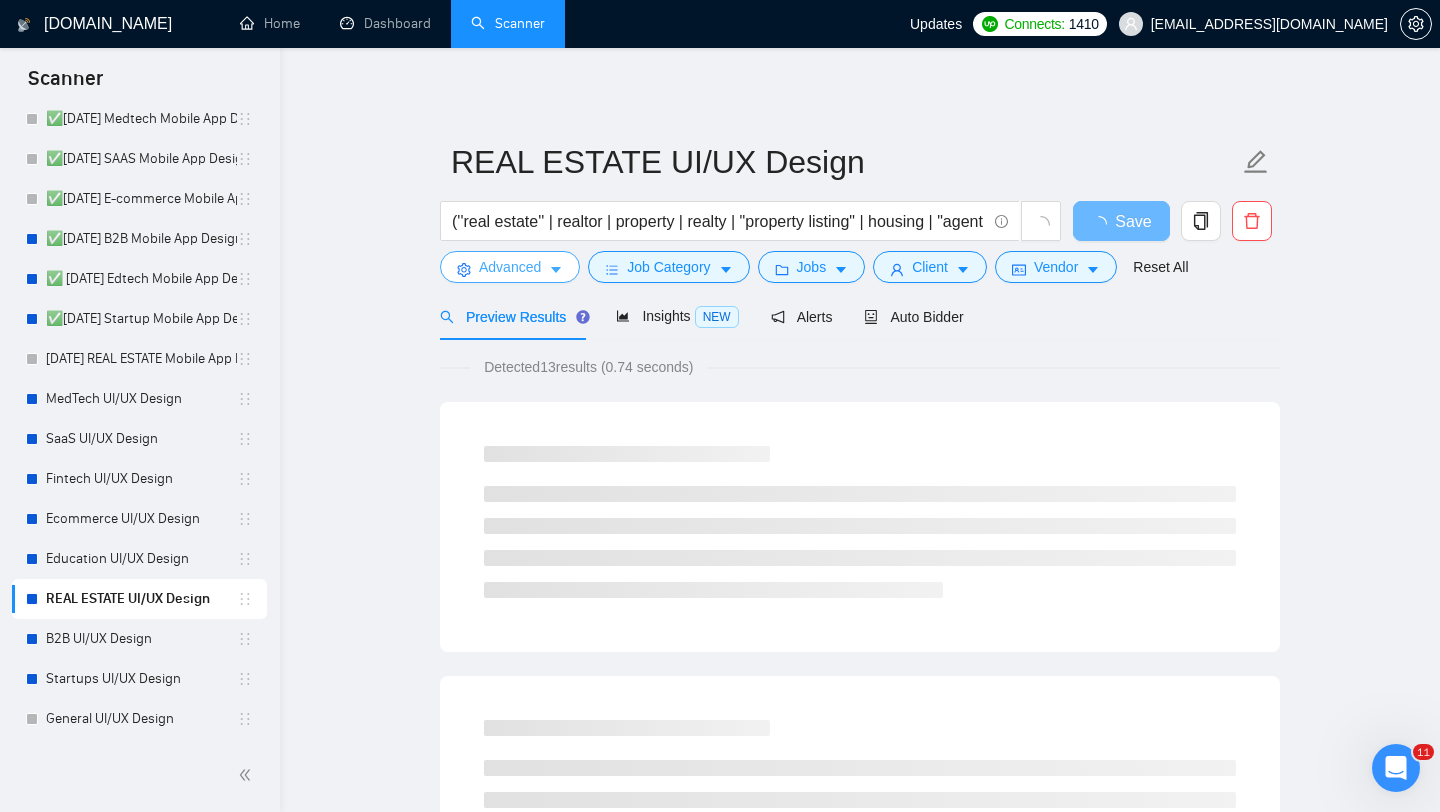 click 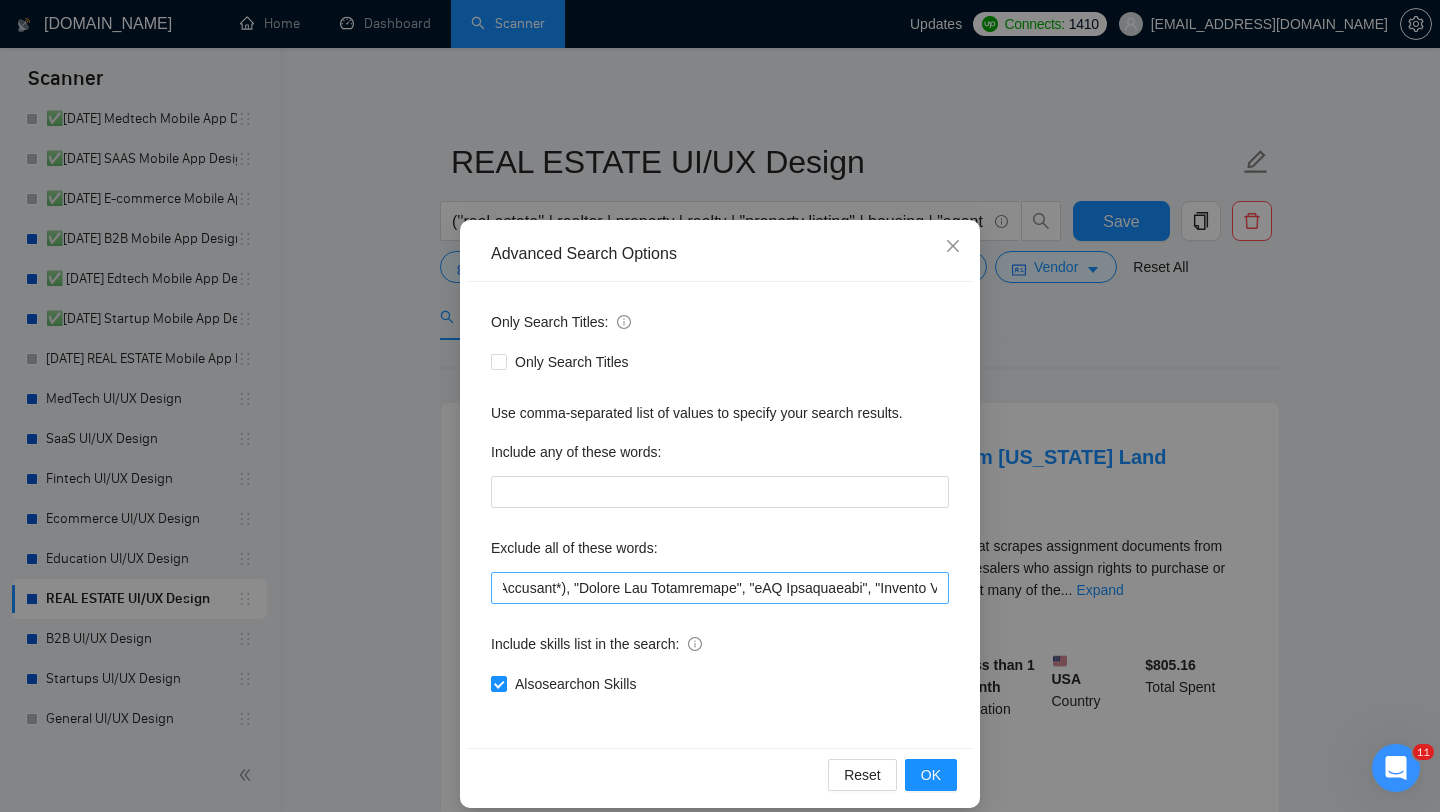 scroll, scrollTop: 0, scrollLeft: 2660, axis: horizontal 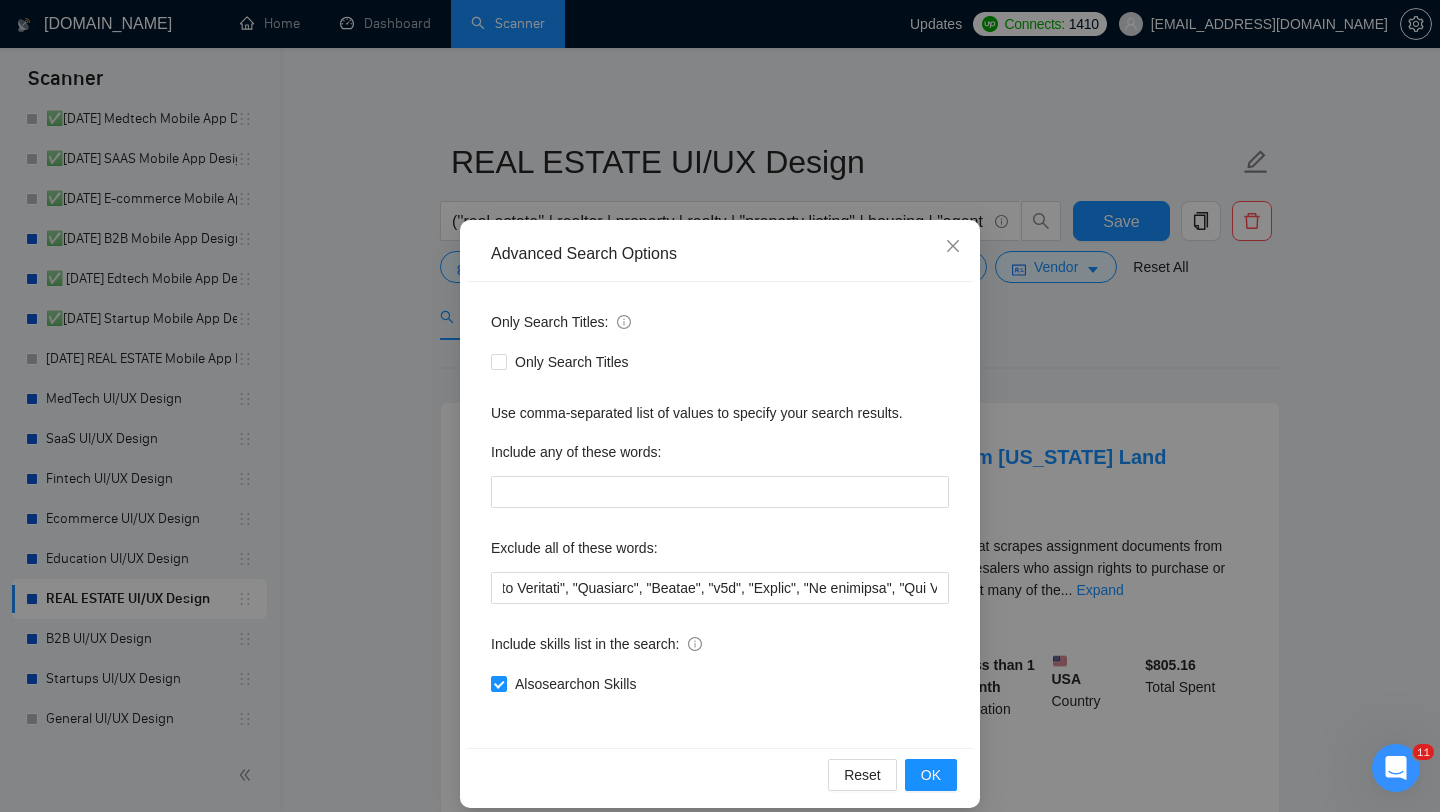 click on "Advanced Search Options Only Search Titles:   Only Search Titles Use comma-separated list of values to specify your search results. Include any of these words: Exclude all of these words: Include skills list in the search:   Also  search  on Skills Reset OK" at bounding box center (720, 406) 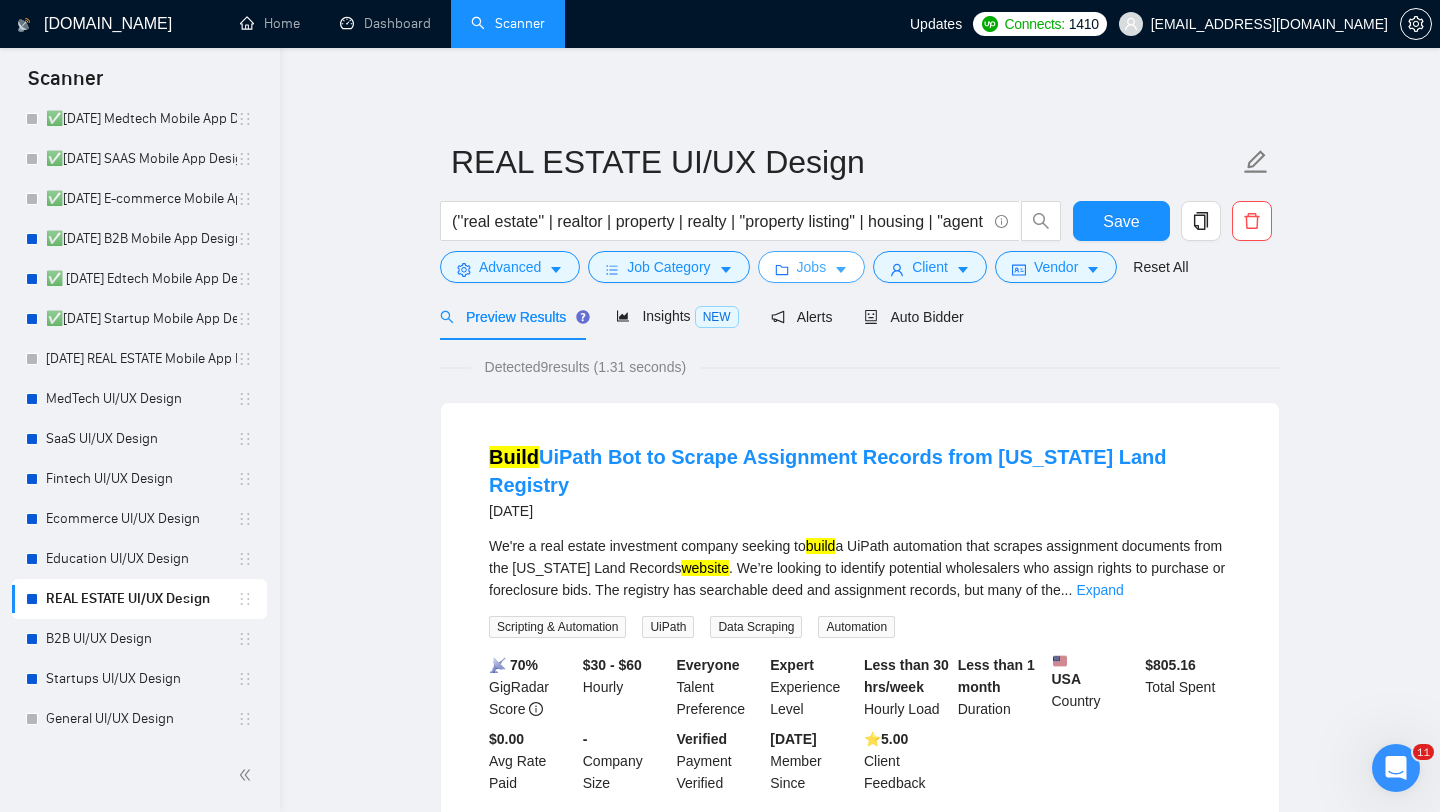 click 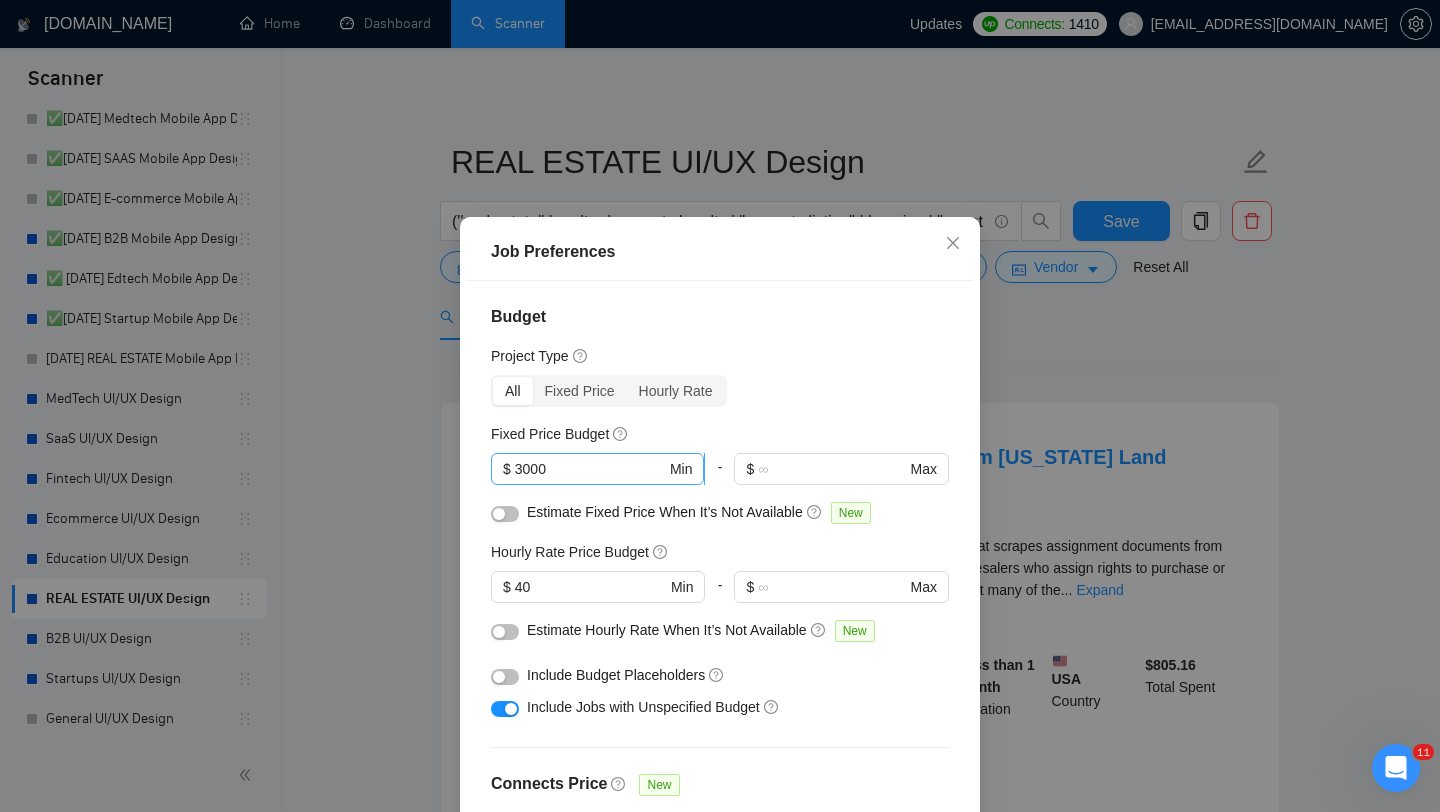 click on "3000" at bounding box center (590, 469) 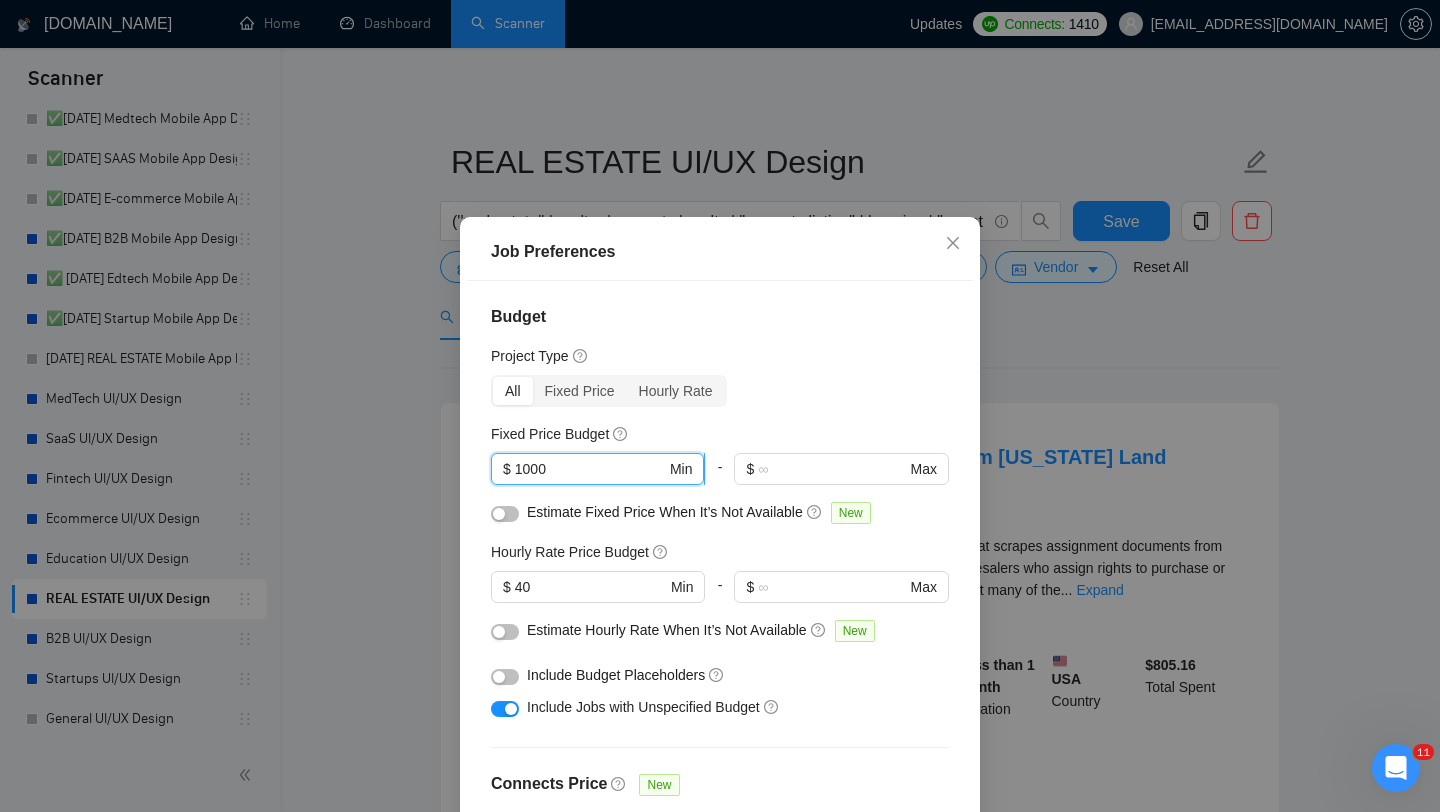 scroll, scrollTop: 559, scrollLeft: 0, axis: vertical 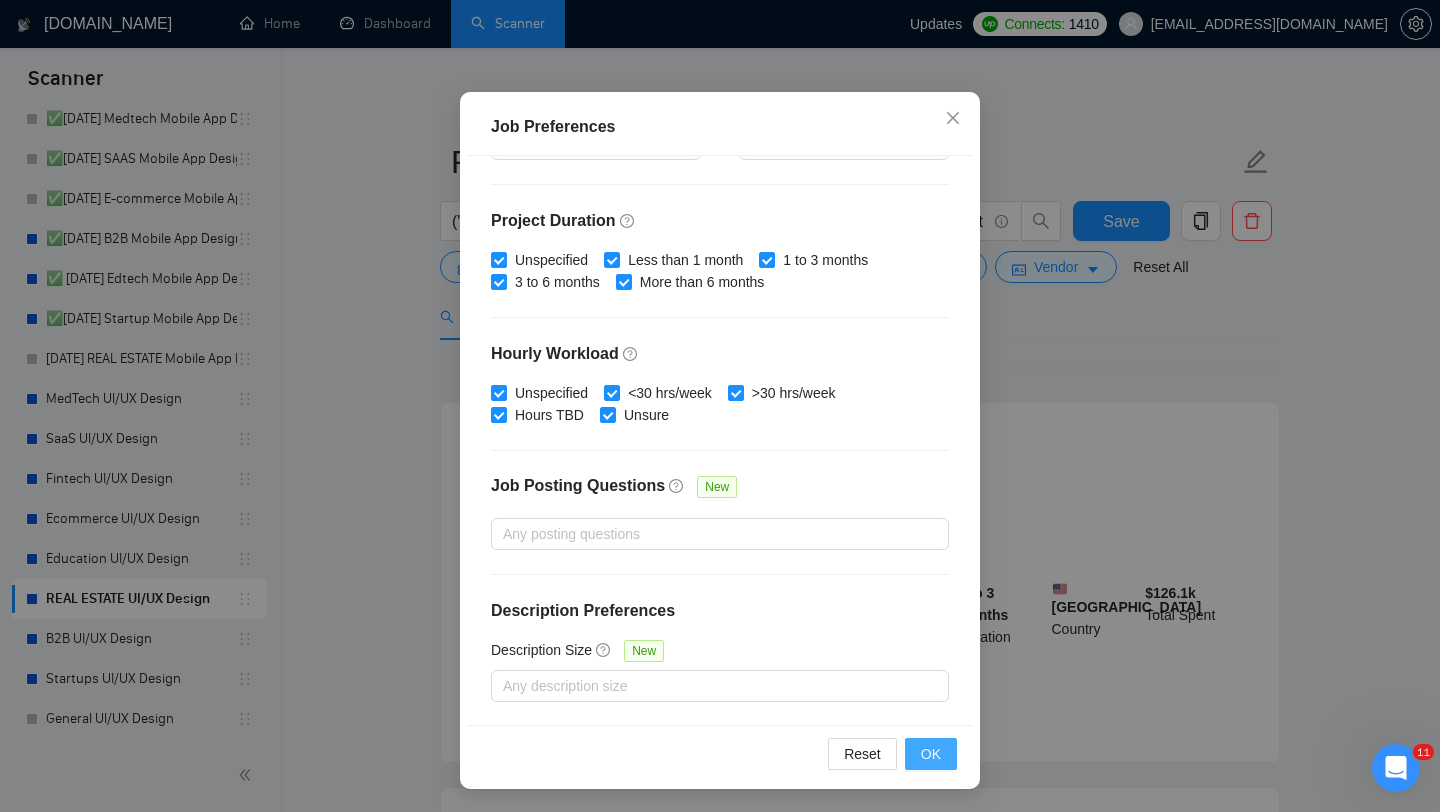 type on "1000" 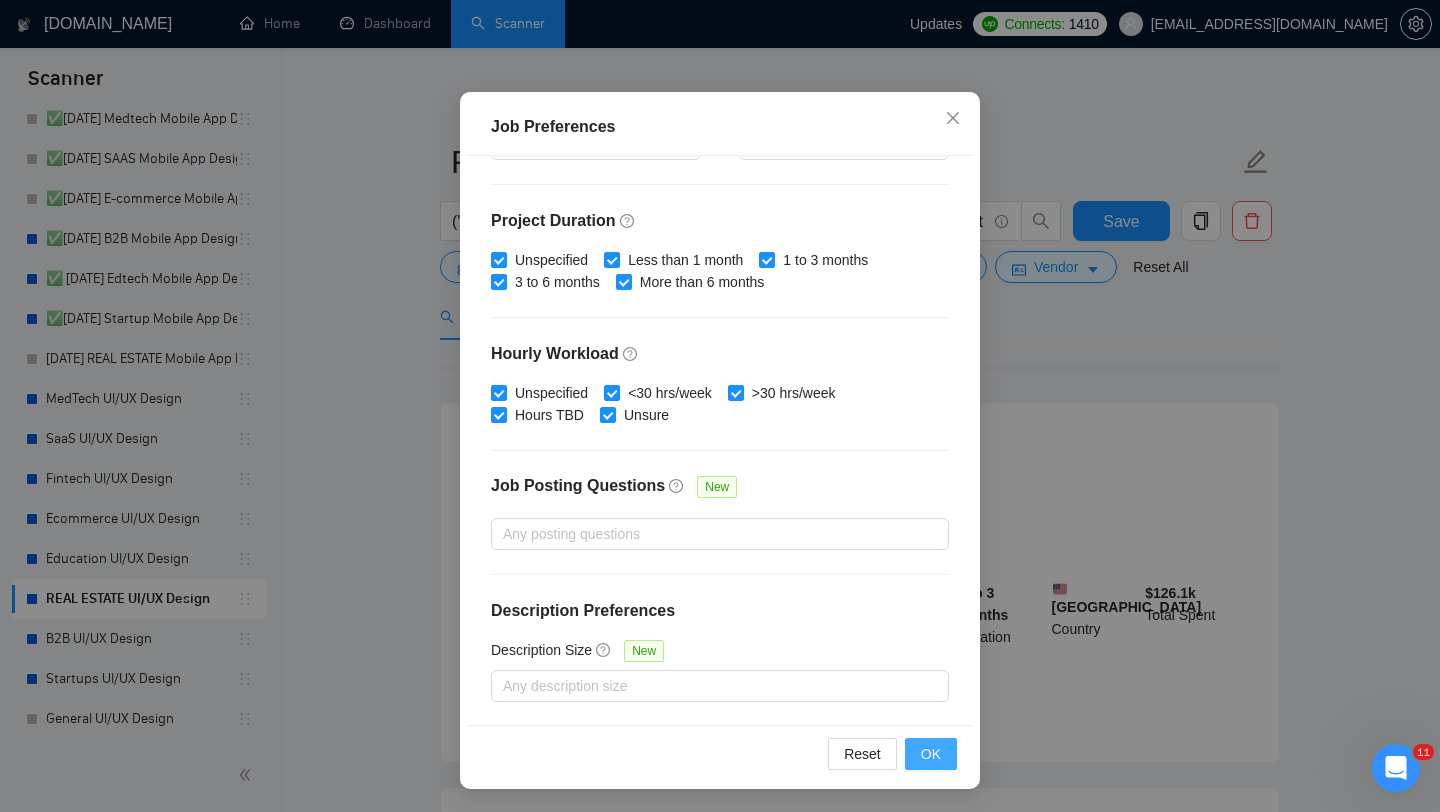 click on "OK" at bounding box center (931, 754) 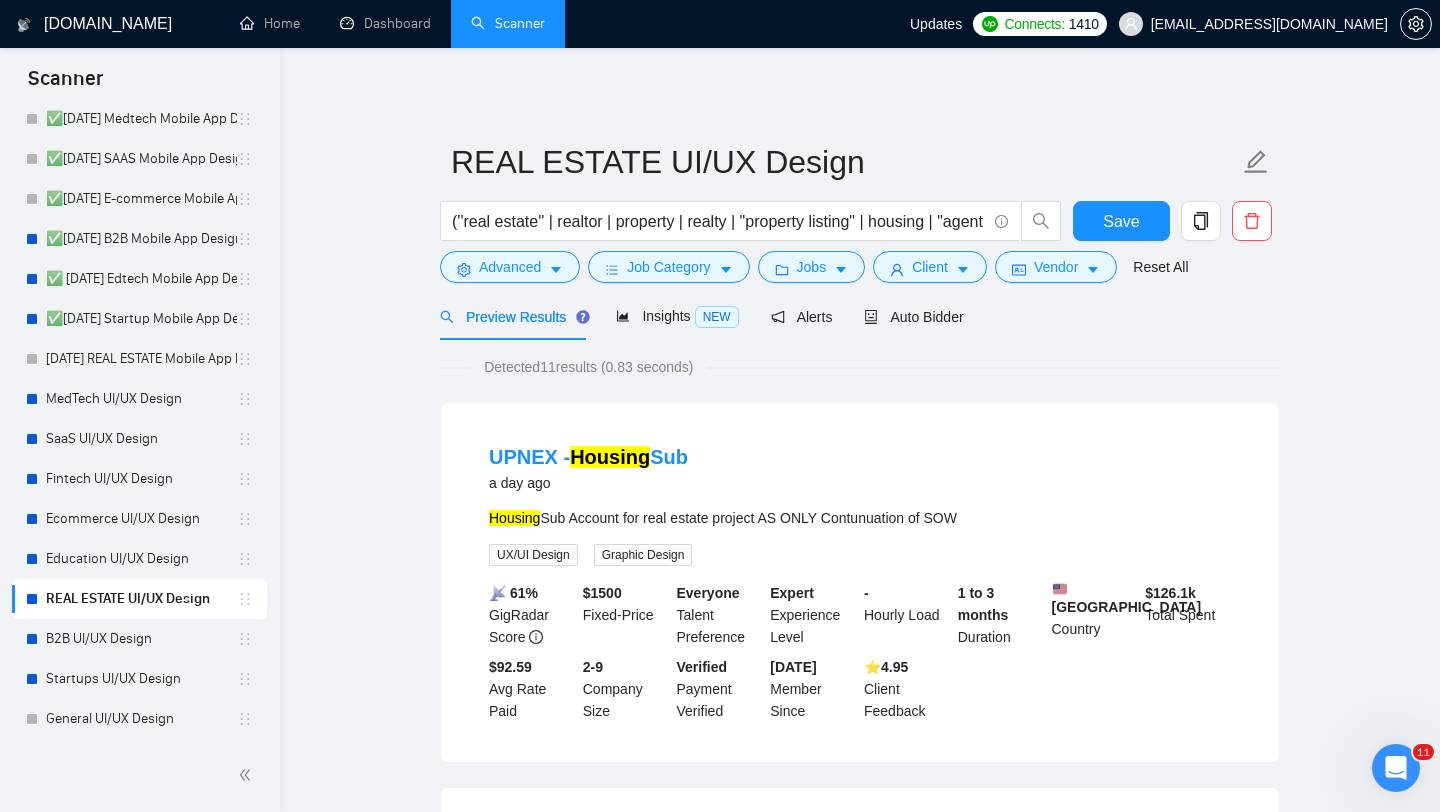 scroll, scrollTop: 28, scrollLeft: 0, axis: vertical 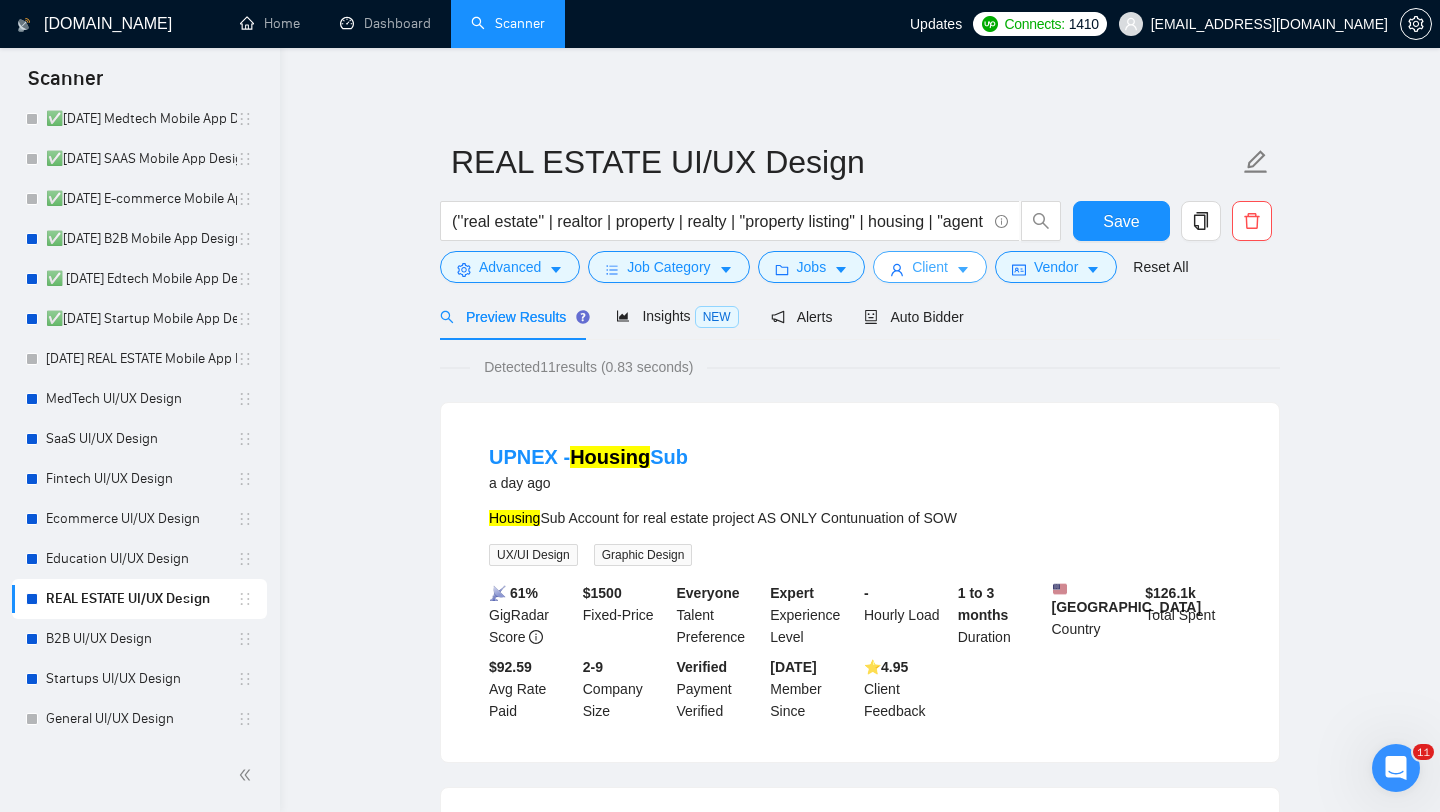 click on "Client" at bounding box center [930, 267] 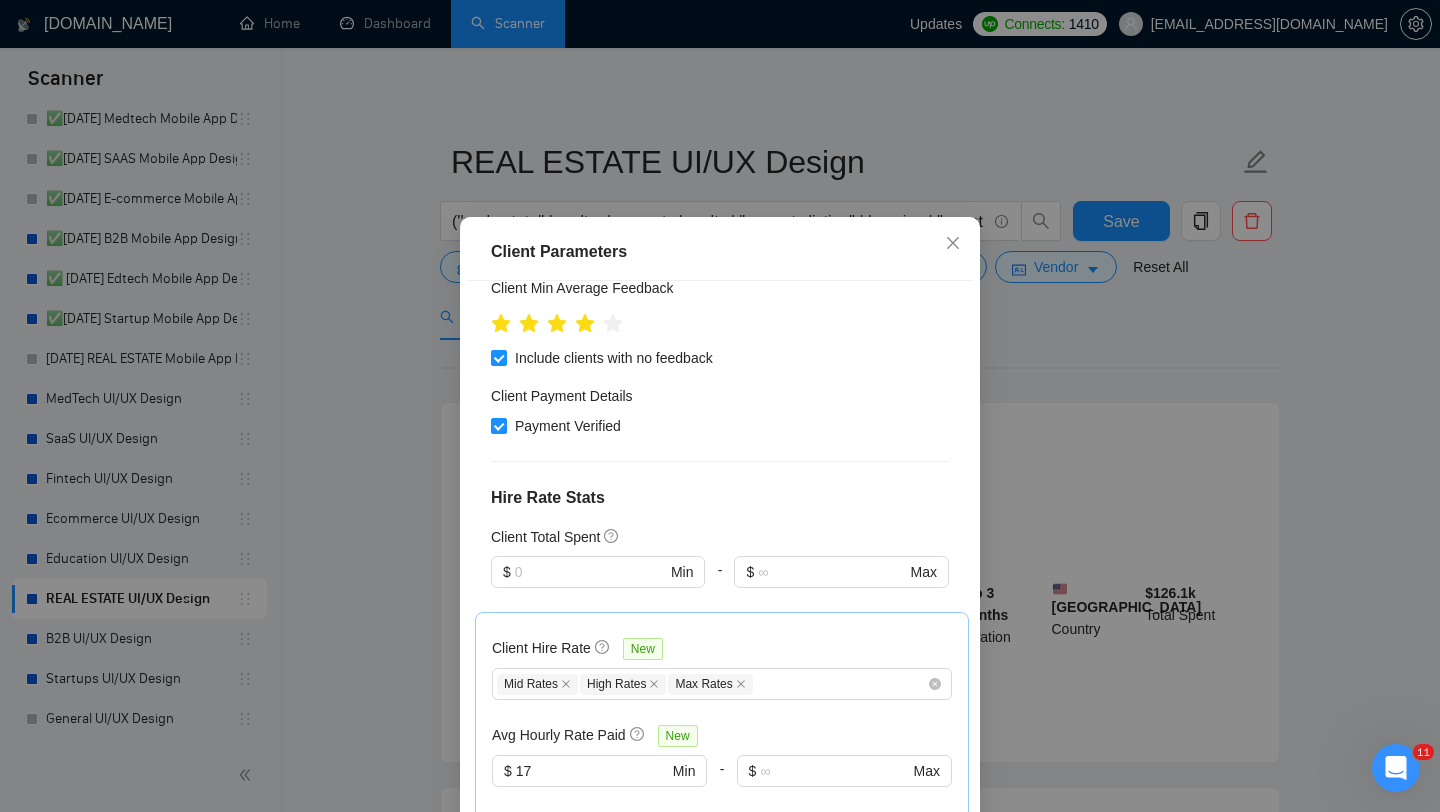 scroll, scrollTop: 721, scrollLeft: 0, axis: vertical 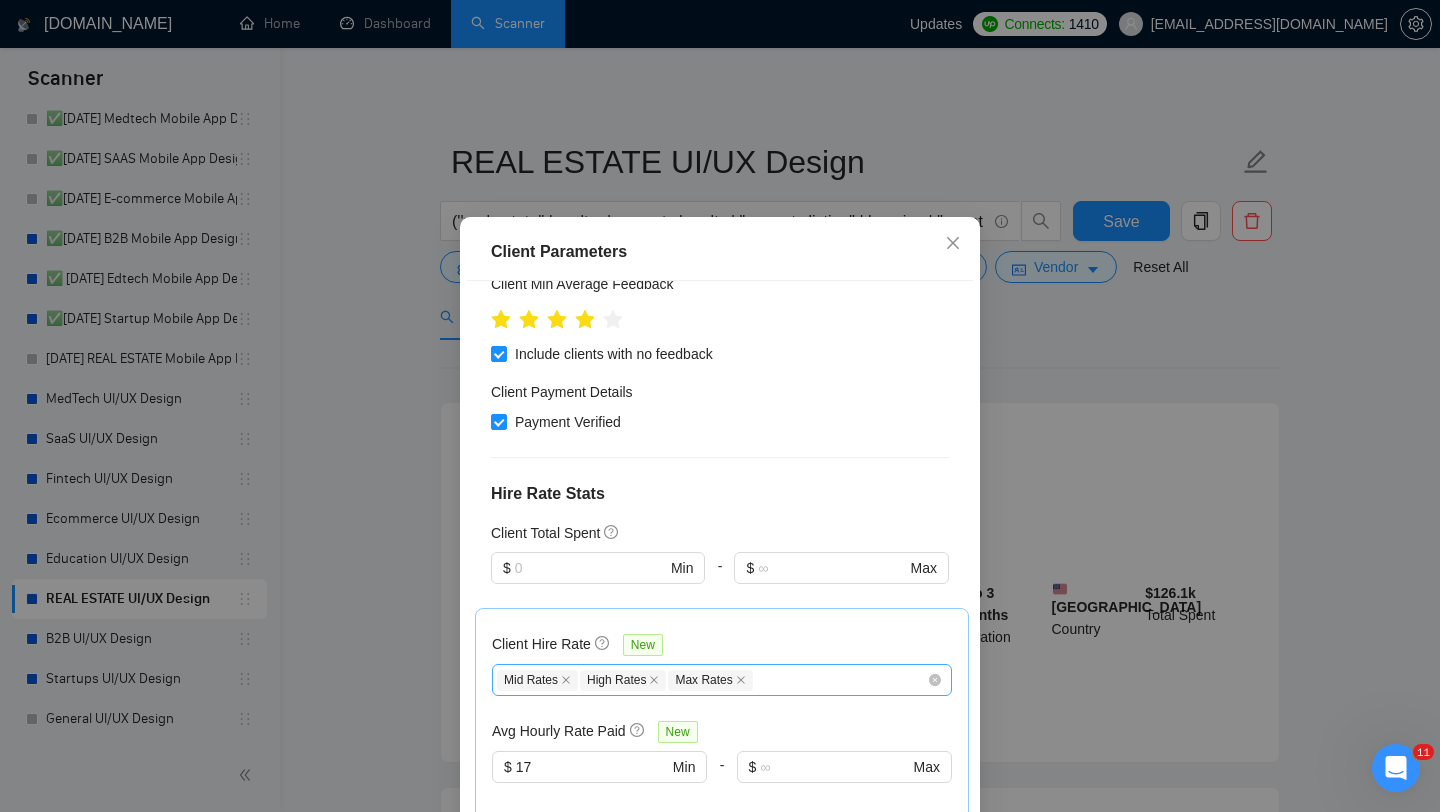click on "Mid Rates High Rates Max Rates" at bounding box center (722, 680) 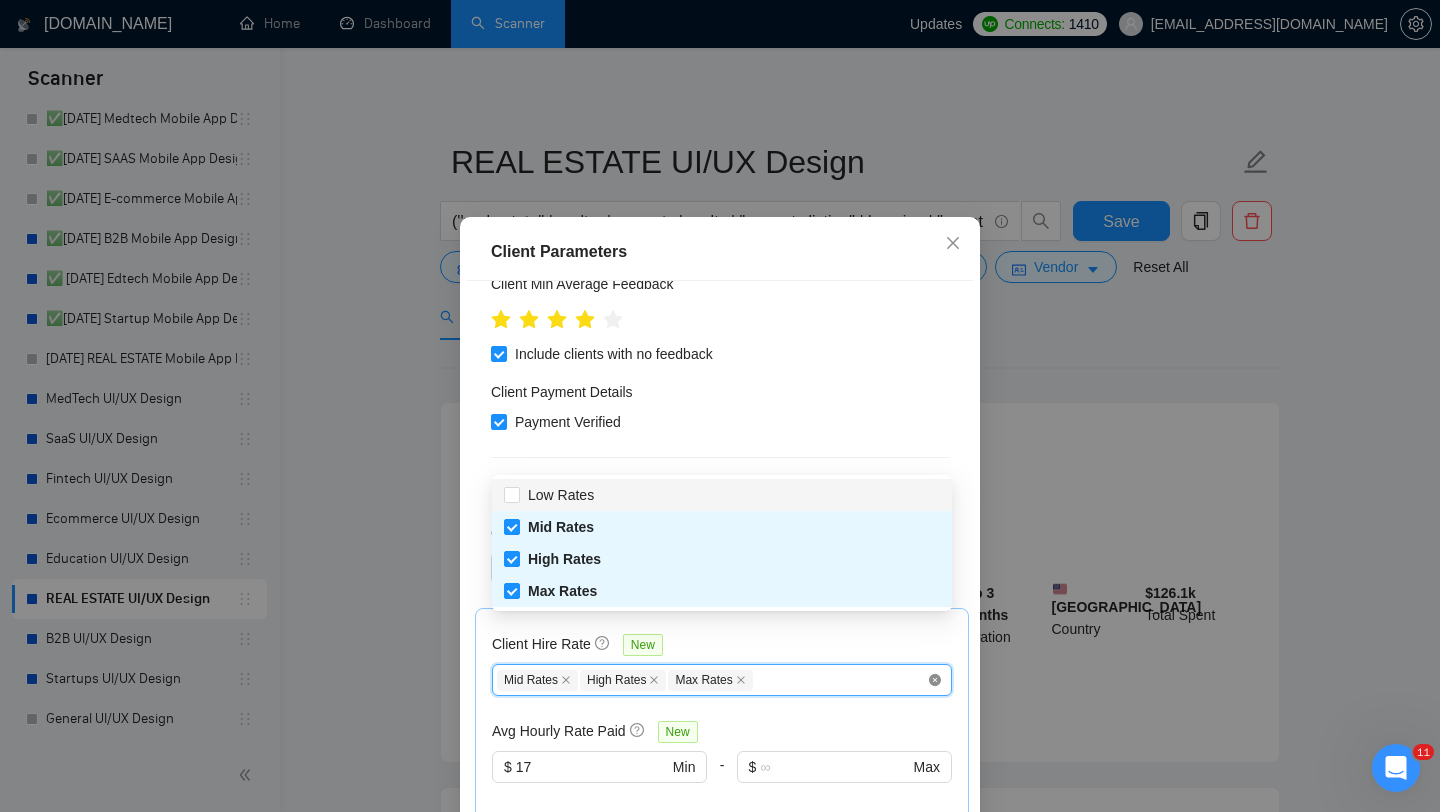 checkbox on "false" 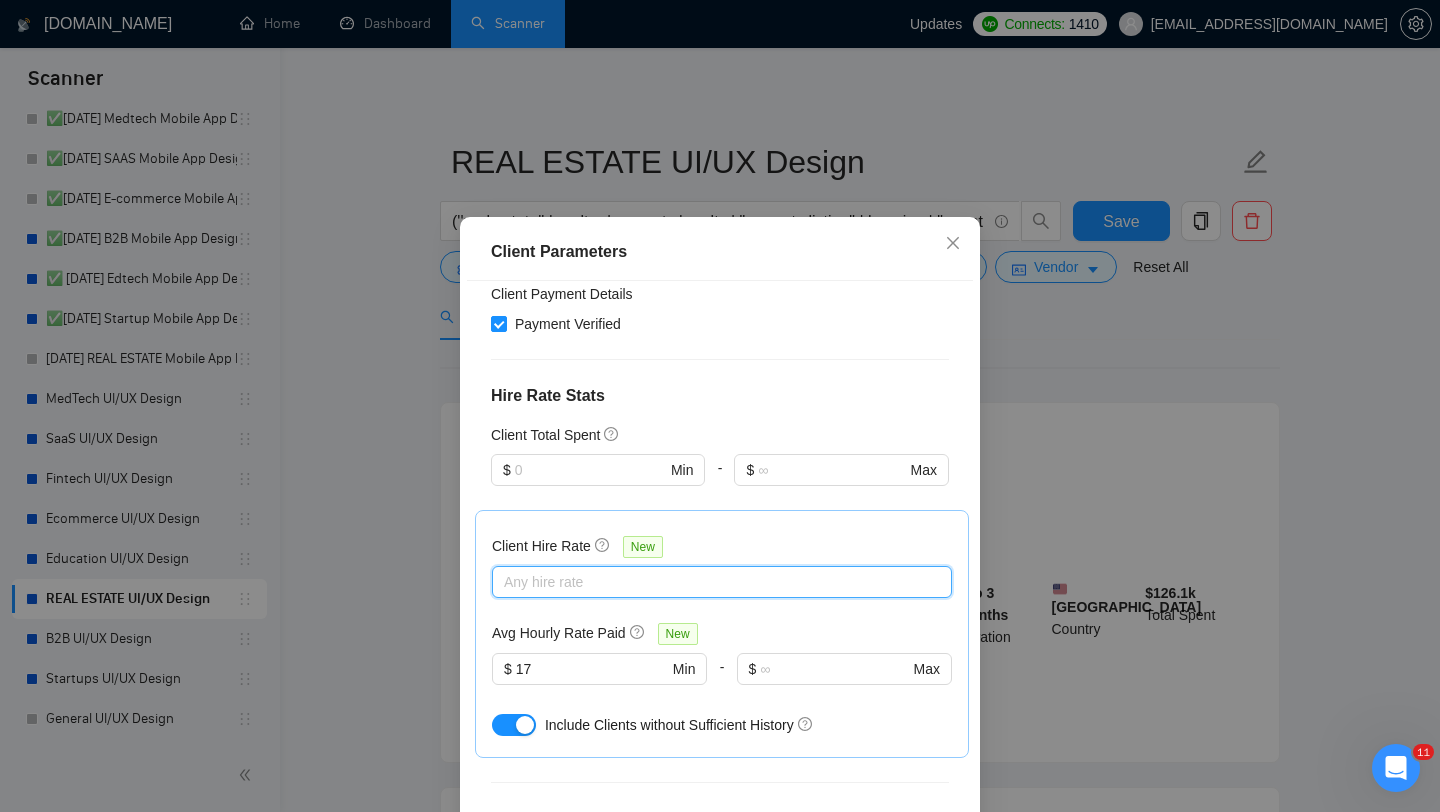 scroll, scrollTop: 874, scrollLeft: 0, axis: vertical 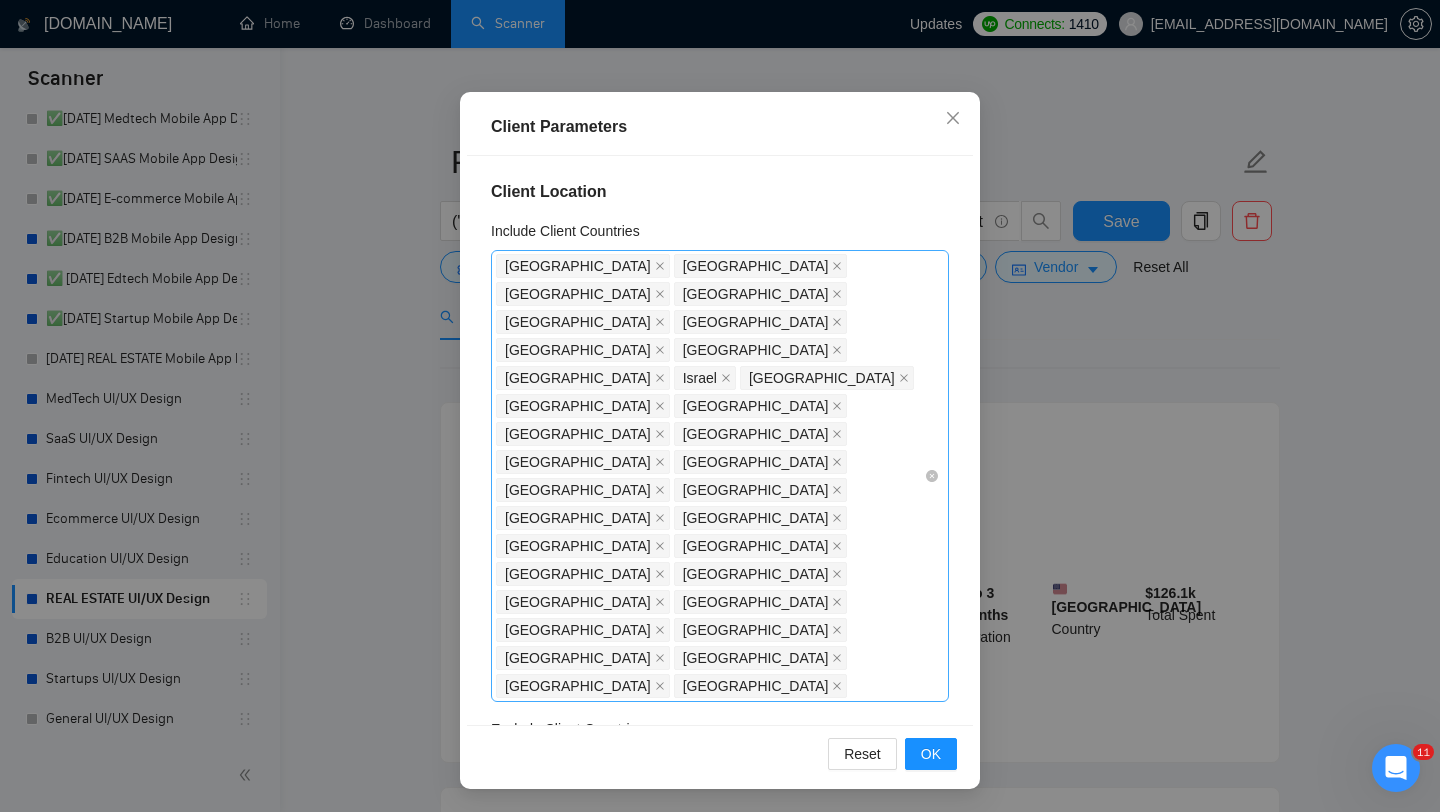 click on "[GEOGRAPHIC_DATA] [GEOGRAPHIC_DATA] [GEOGRAPHIC_DATA] [GEOGRAPHIC_DATA] [GEOGRAPHIC_DATA] [GEOGRAPHIC_DATA] [GEOGRAPHIC_DATA] [GEOGRAPHIC_DATA] [GEOGRAPHIC_DATA] [GEOGRAPHIC_DATA] [GEOGRAPHIC_DATA] [GEOGRAPHIC_DATA] [GEOGRAPHIC_DATA] [GEOGRAPHIC_DATA] [GEOGRAPHIC_DATA] [GEOGRAPHIC_DATA] [GEOGRAPHIC_DATA] [GEOGRAPHIC_DATA] [GEOGRAPHIC_DATA] [GEOGRAPHIC_DATA] [GEOGRAPHIC_DATA] [GEOGRAPHIC_DATA] [GEOGRAPHIC_DATA] [GEOGRAPHIC_DATA] [GEOGRAPHIC_DATA] [GEOGRAPHIC_DATA] [GEOGRAPHIC_DATA] [GEOGRAPHIC_DATA] [GEOGRAPHIC_DATA] [GEOGRAPHIC_DATA] [GEOGRAPHIC_DATA] [GEOGRAPHIC_DATA] [GEOGRAPHIC_DATA]" at bounding box center [710, 476] 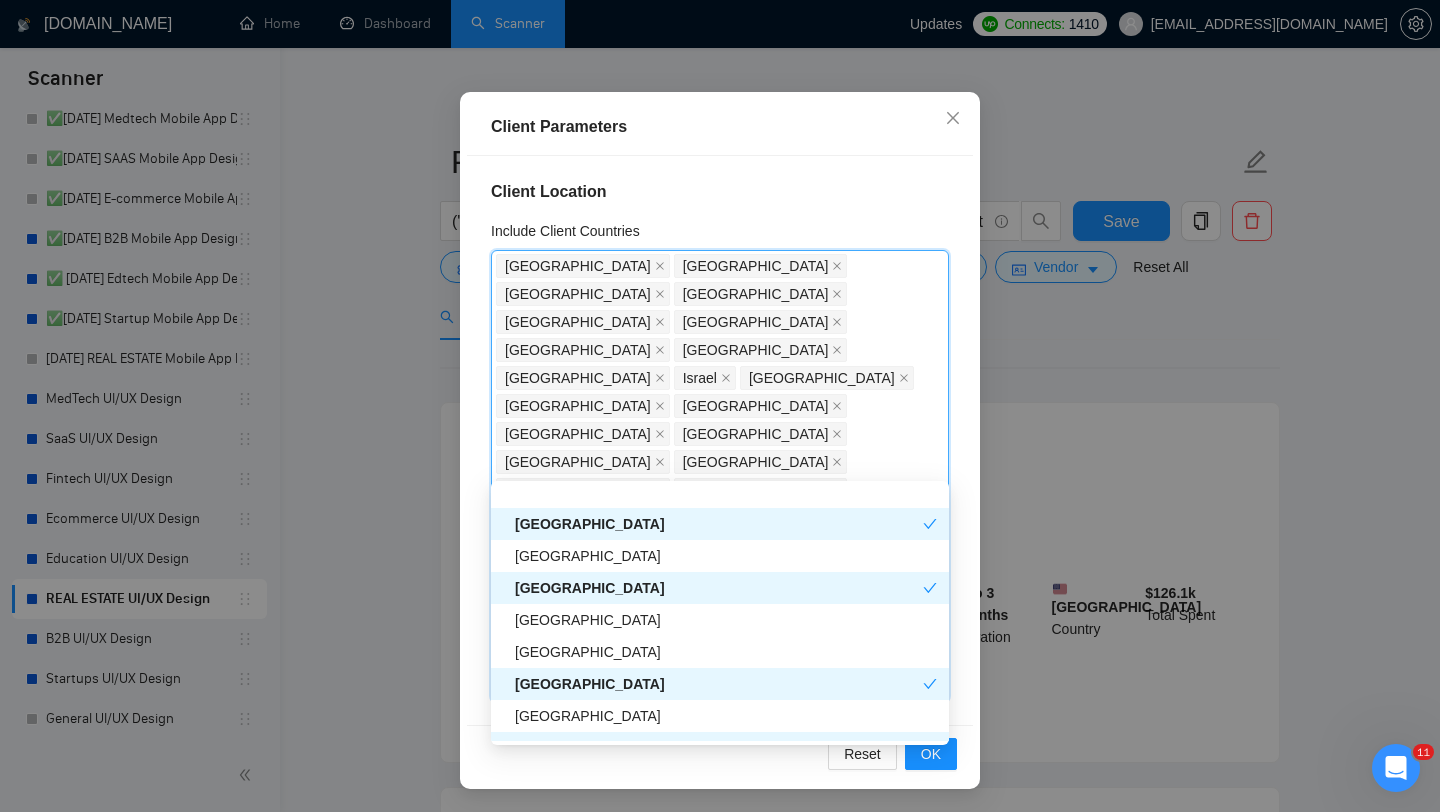 scroll, scrollTop: 652, scrollLeft: 0, axis: vertical 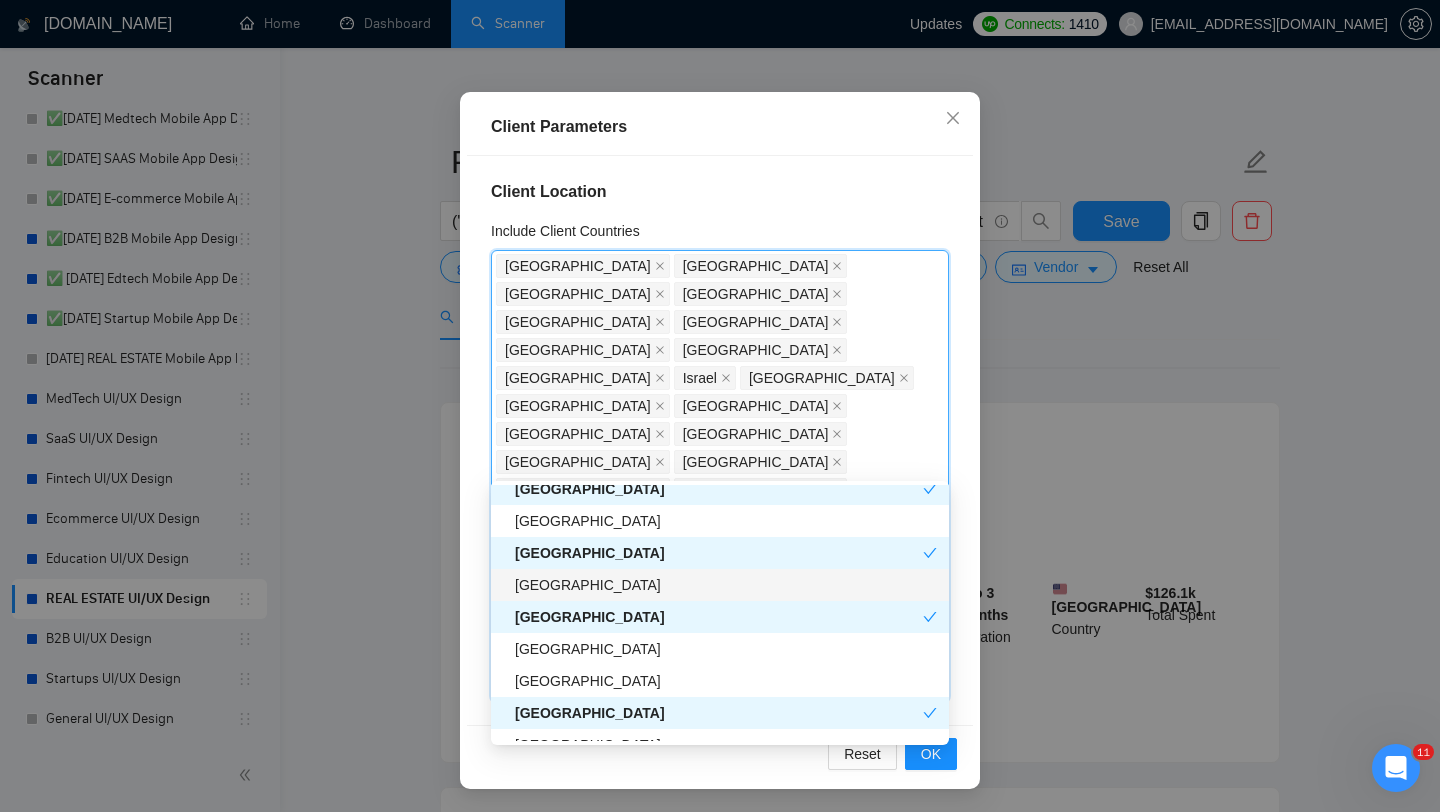 click on "[GEOGRAPHIC_DATA]" at bounding box center (726, 585) 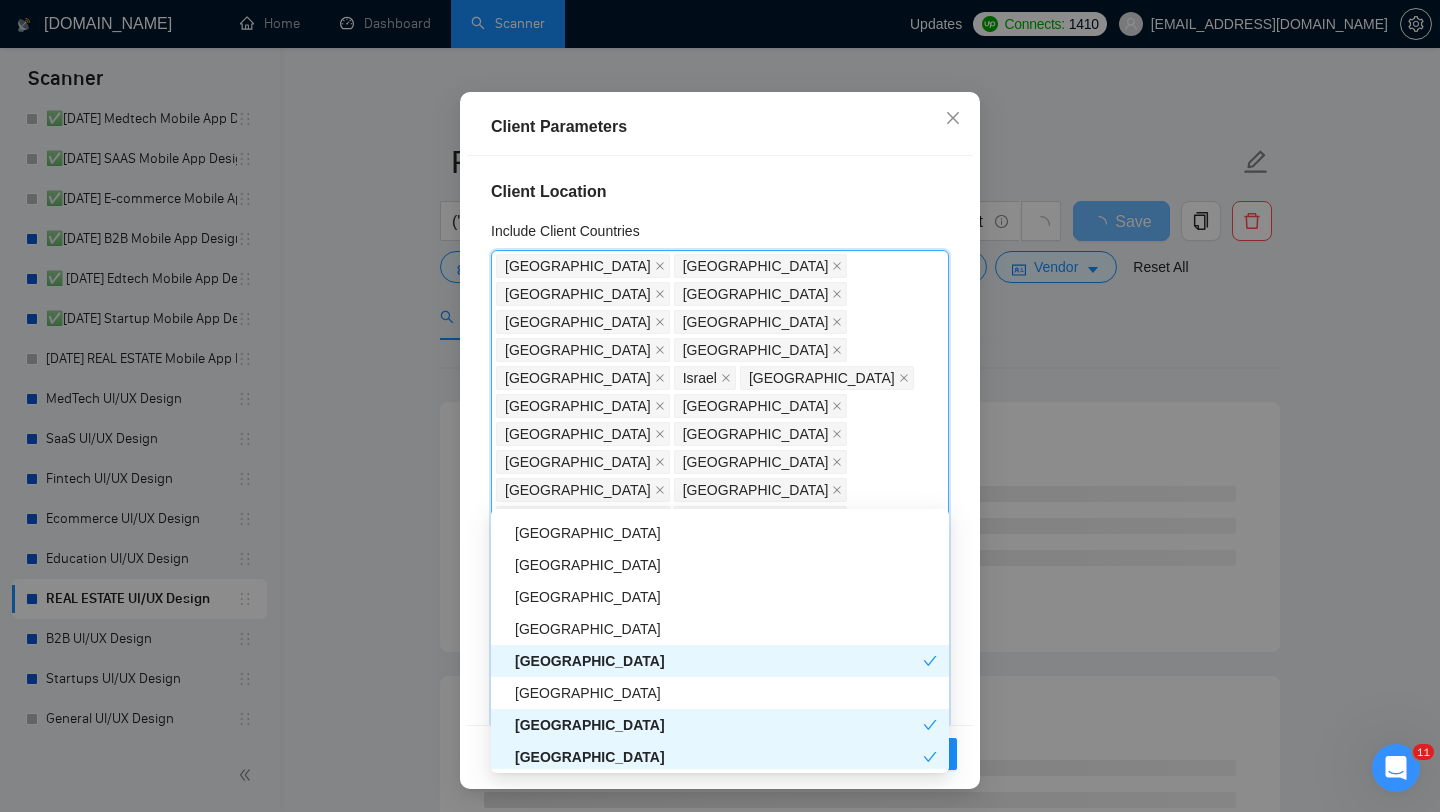 scroll, scrollTop: 1092, scrollLeft: 0, axis: vertical 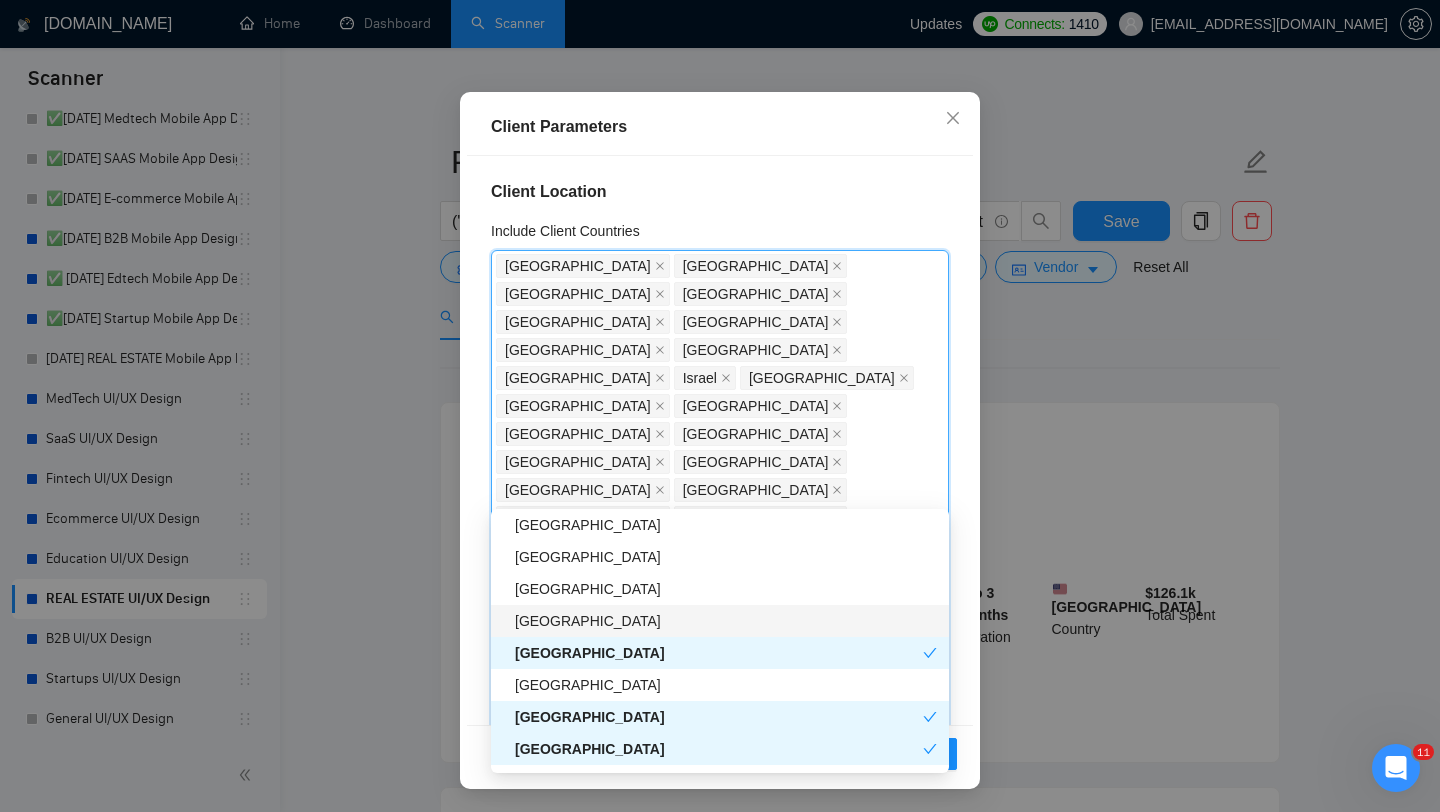 click on "[GEOGRAPHIC_DATA]" at bounding box center [726, 621] 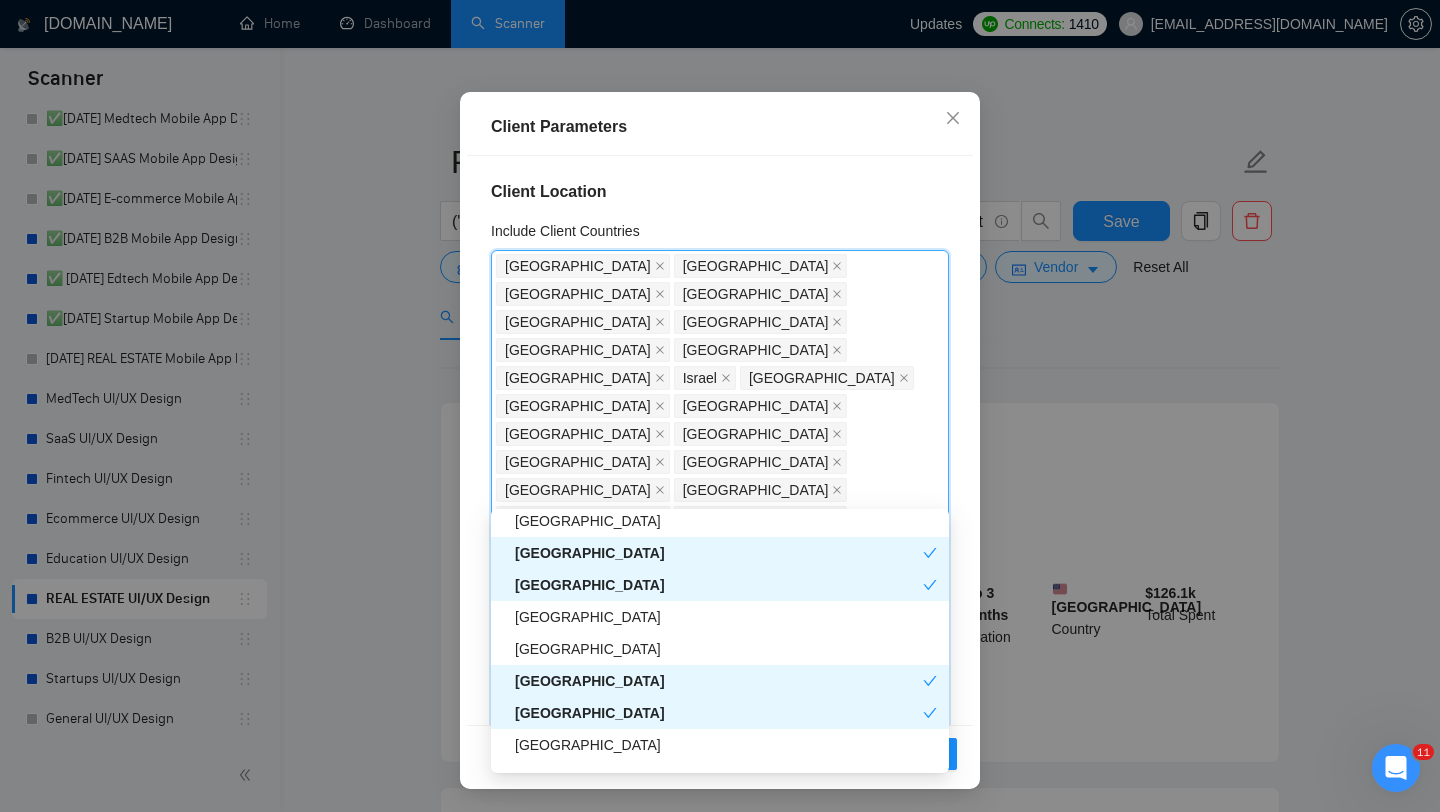 scroll, scrollTop: 1265, scrollLeft: 0, axis: vertical 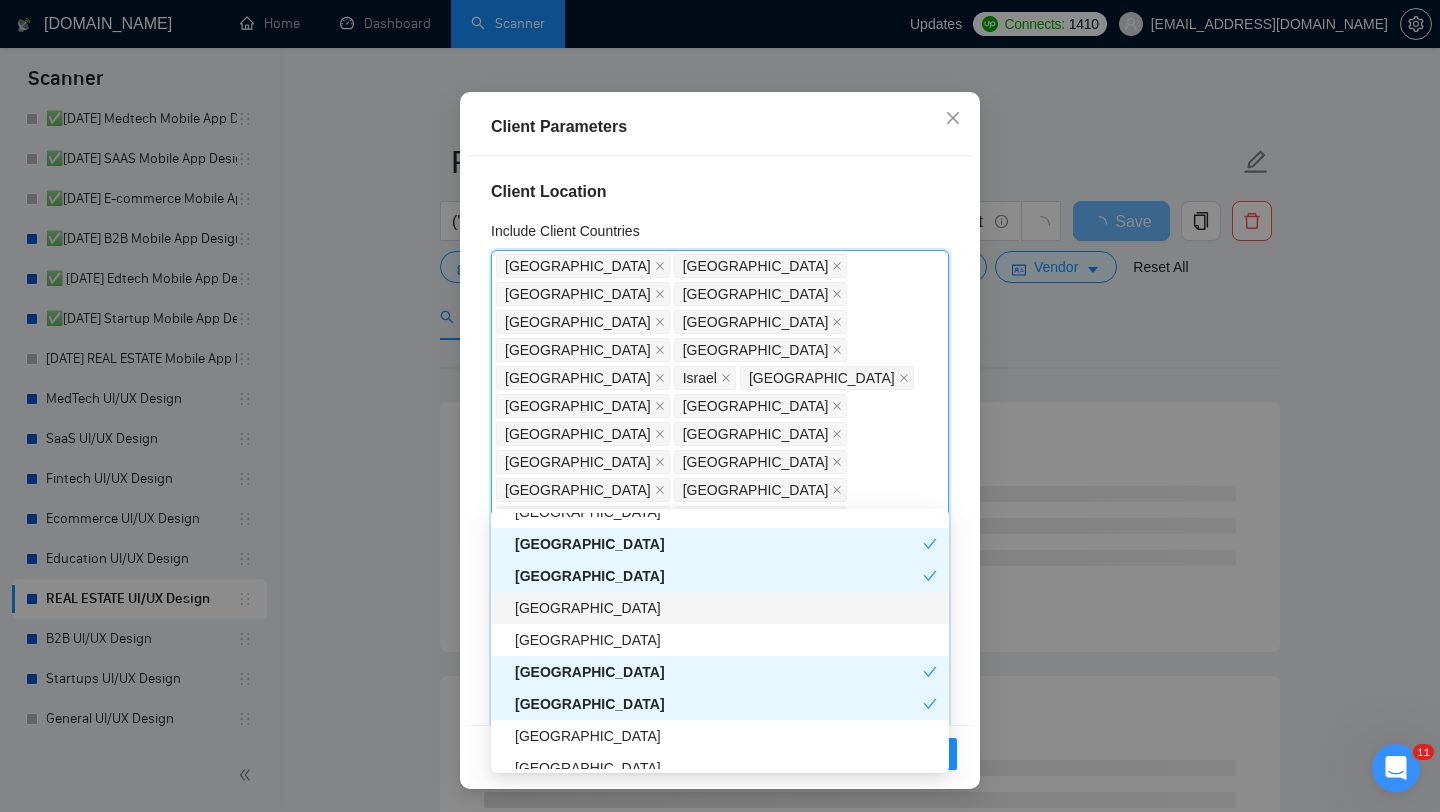 click on "[GEOGRAPHIC_DATA]" at bounding box center (726, 608) 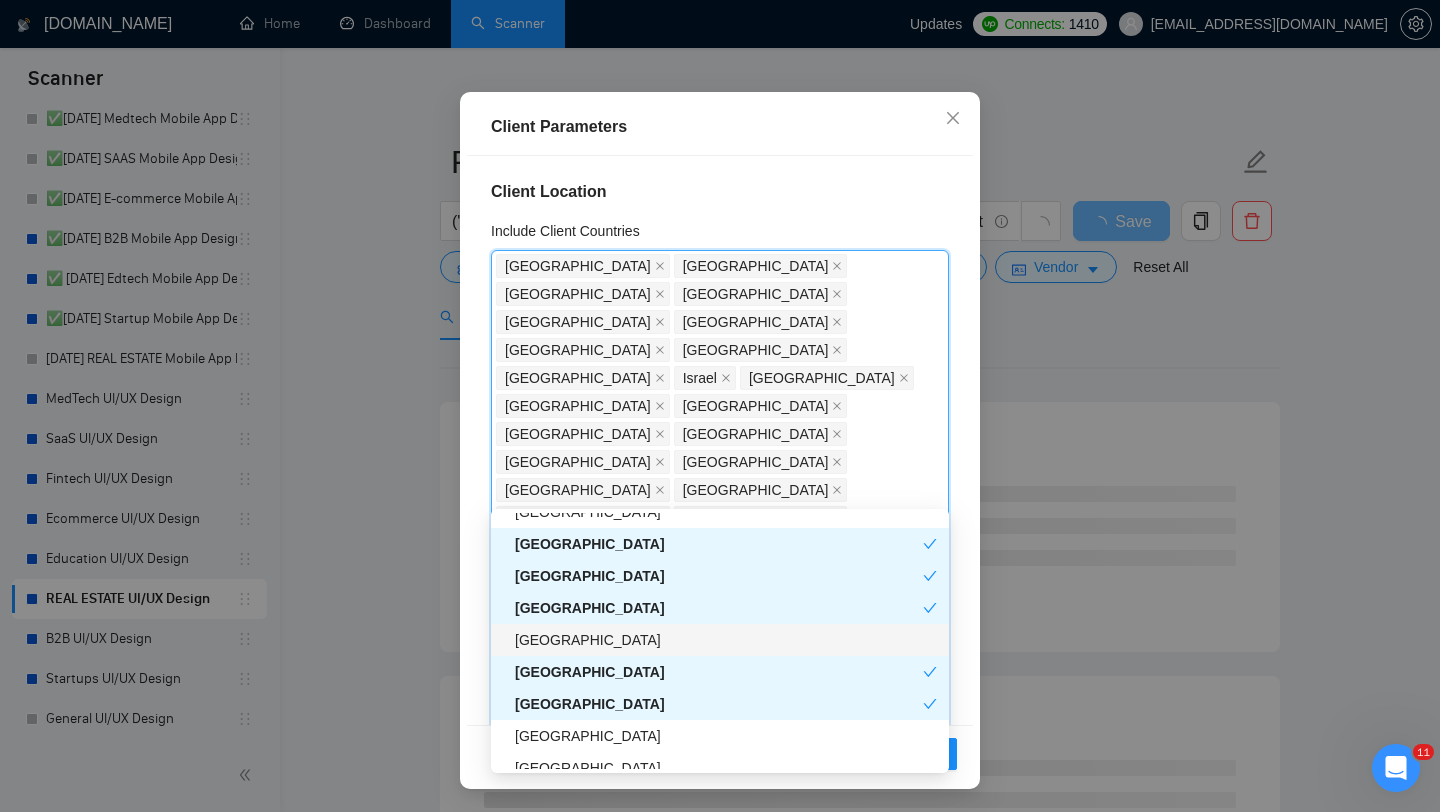 click on "[GEOGRAPHIC_DATA]" at bounding box center [726, 640] 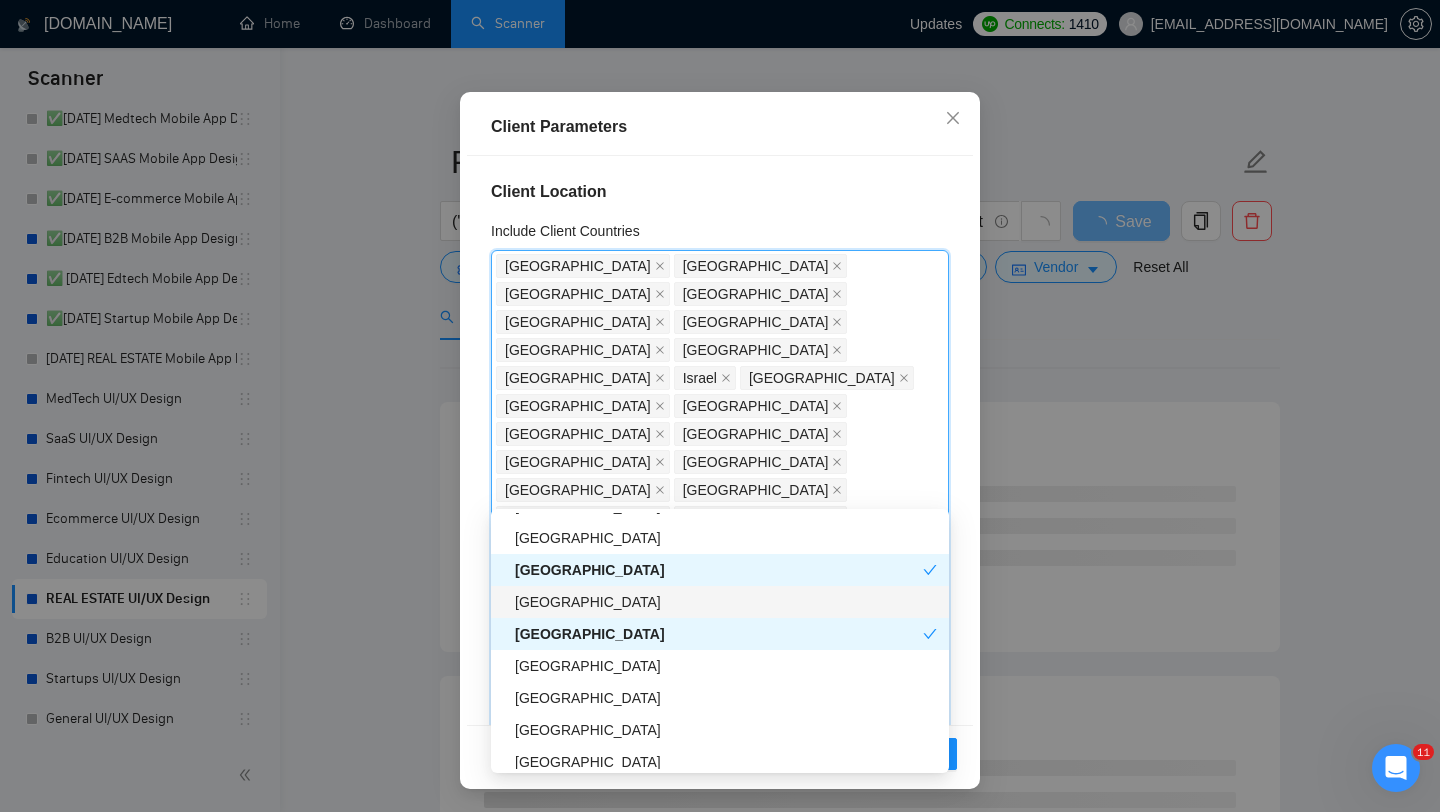 scroll, scrollTop: 1631, scrollLeft: 0, axis: vertical 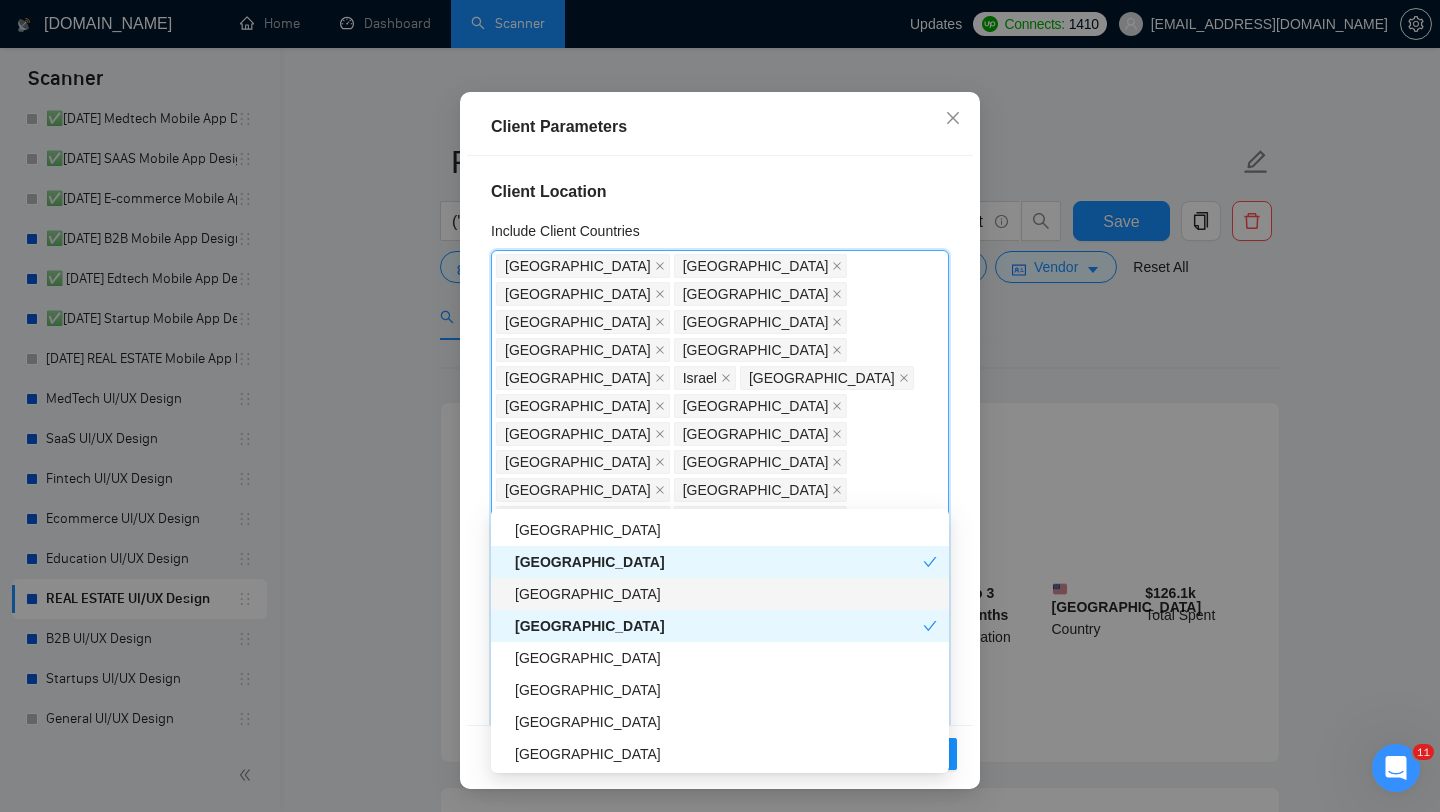 click on "[GEOGRAPHIC_DATA]" at bounding box center [726, 594] 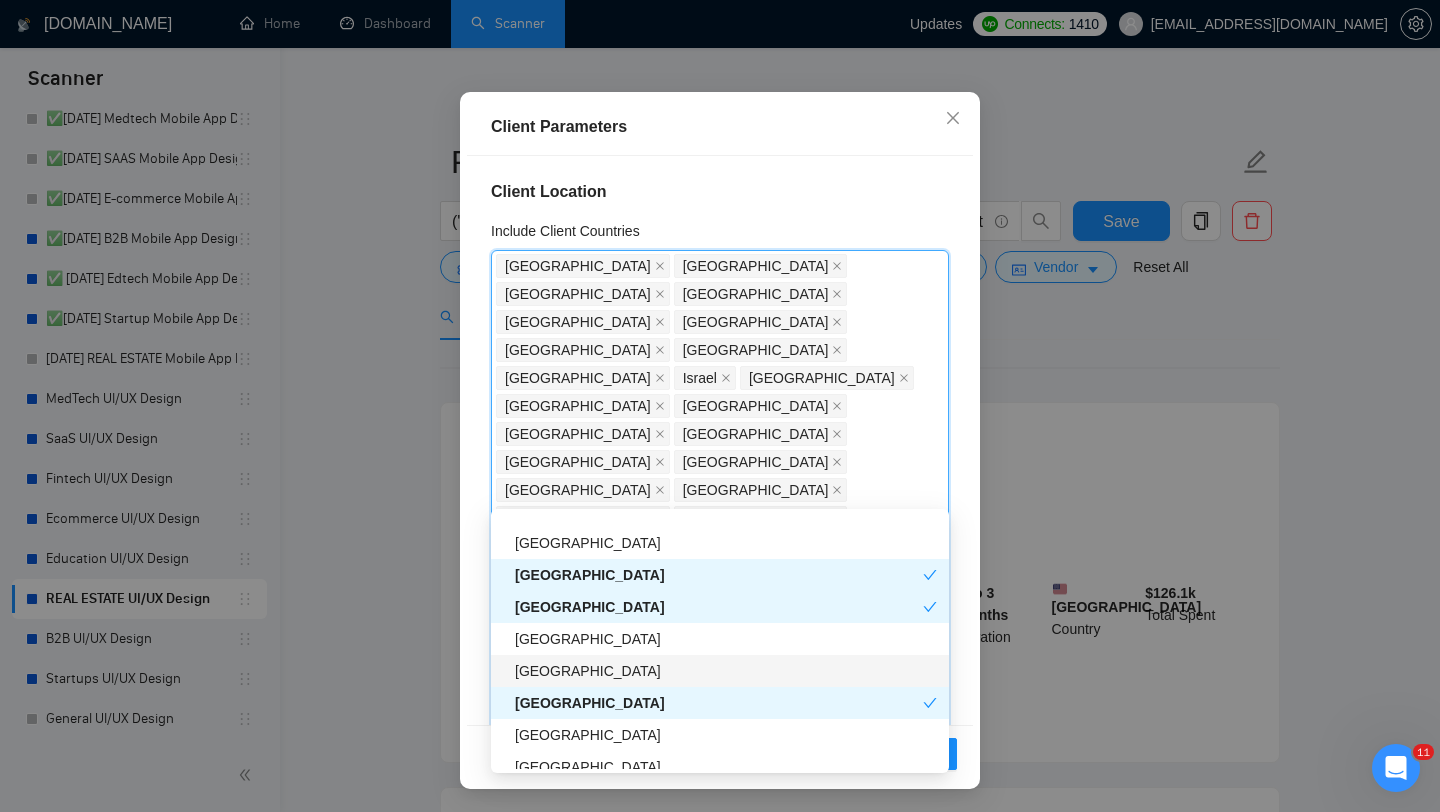 scroll, scrollTop: 2010, scrollLeft: 0, axis: vertical 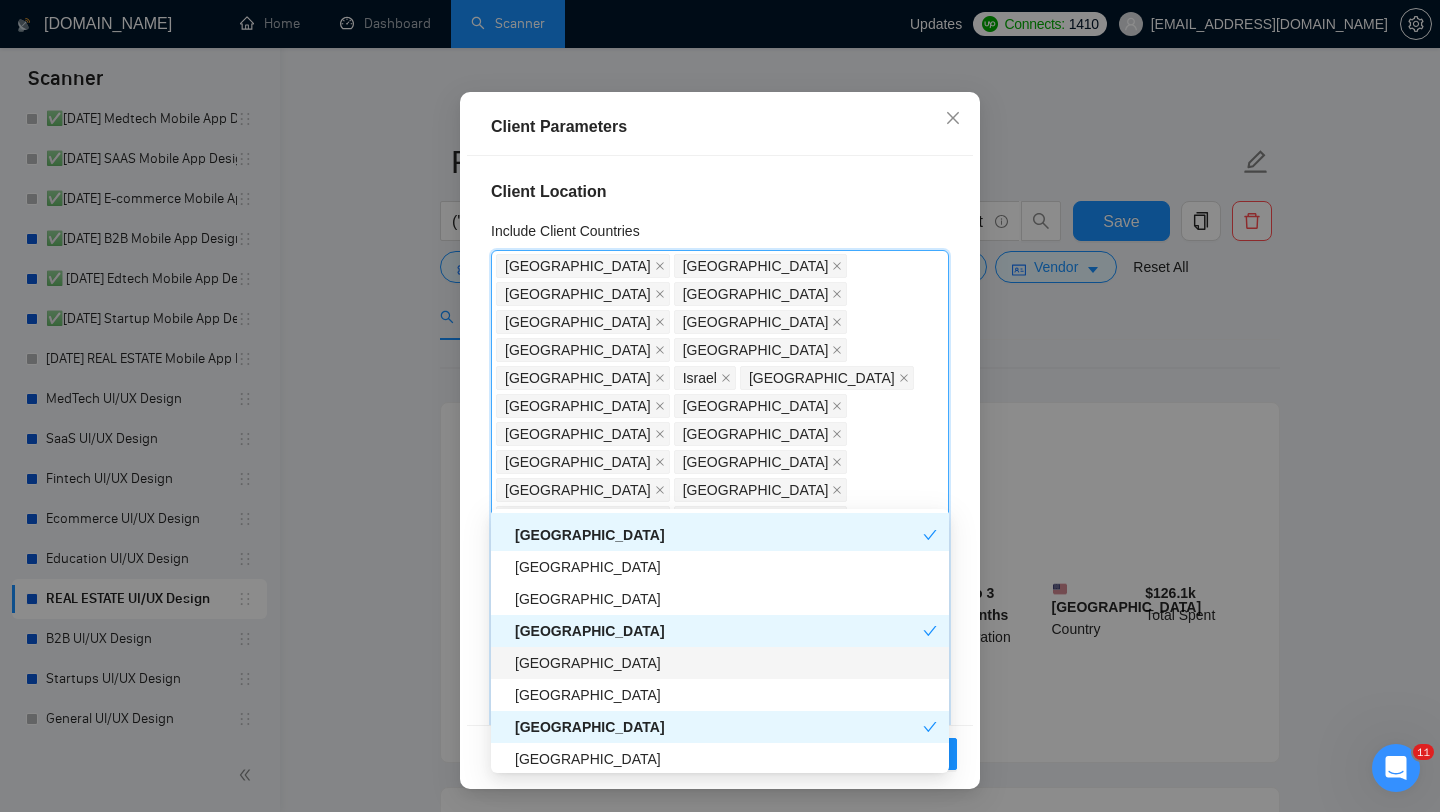 click on "[GEOGRAPHIC_DATA]" at bounding box center (726, 663) 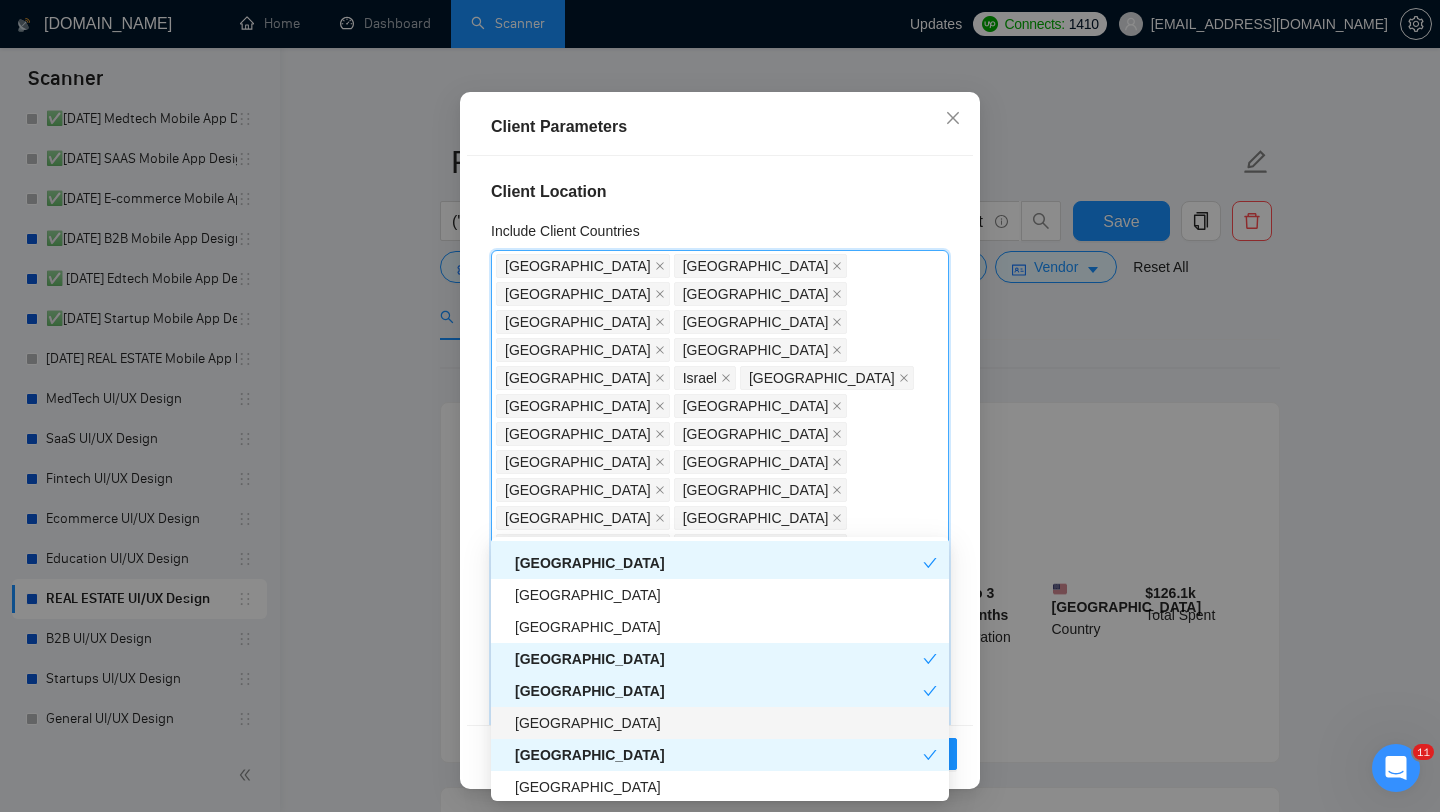 click on "[GEOGRAPHIC_DATA]" at bounding box center [726, 723] 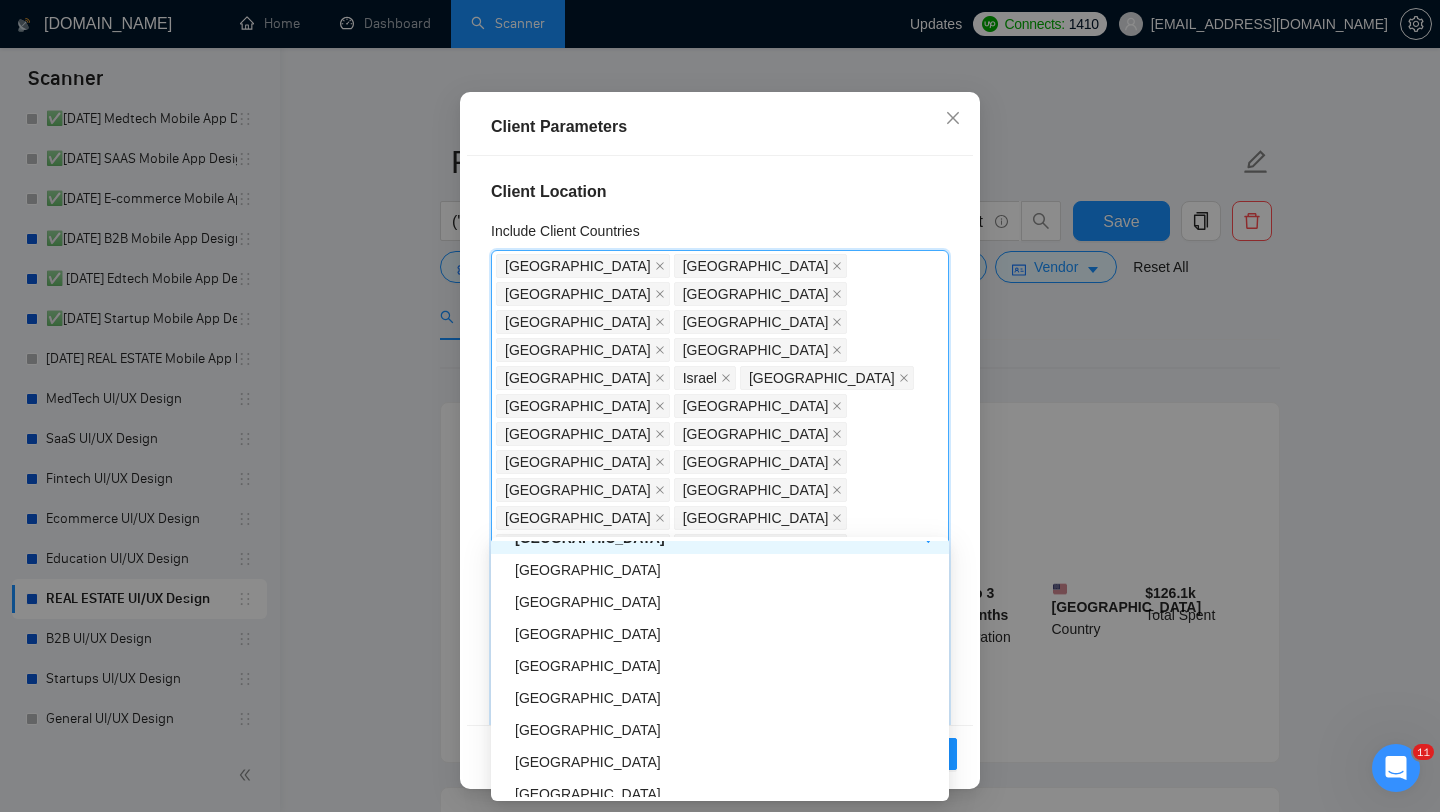 scroll, scrollTop: 2242, scrollLeft: 0, axis: vertical 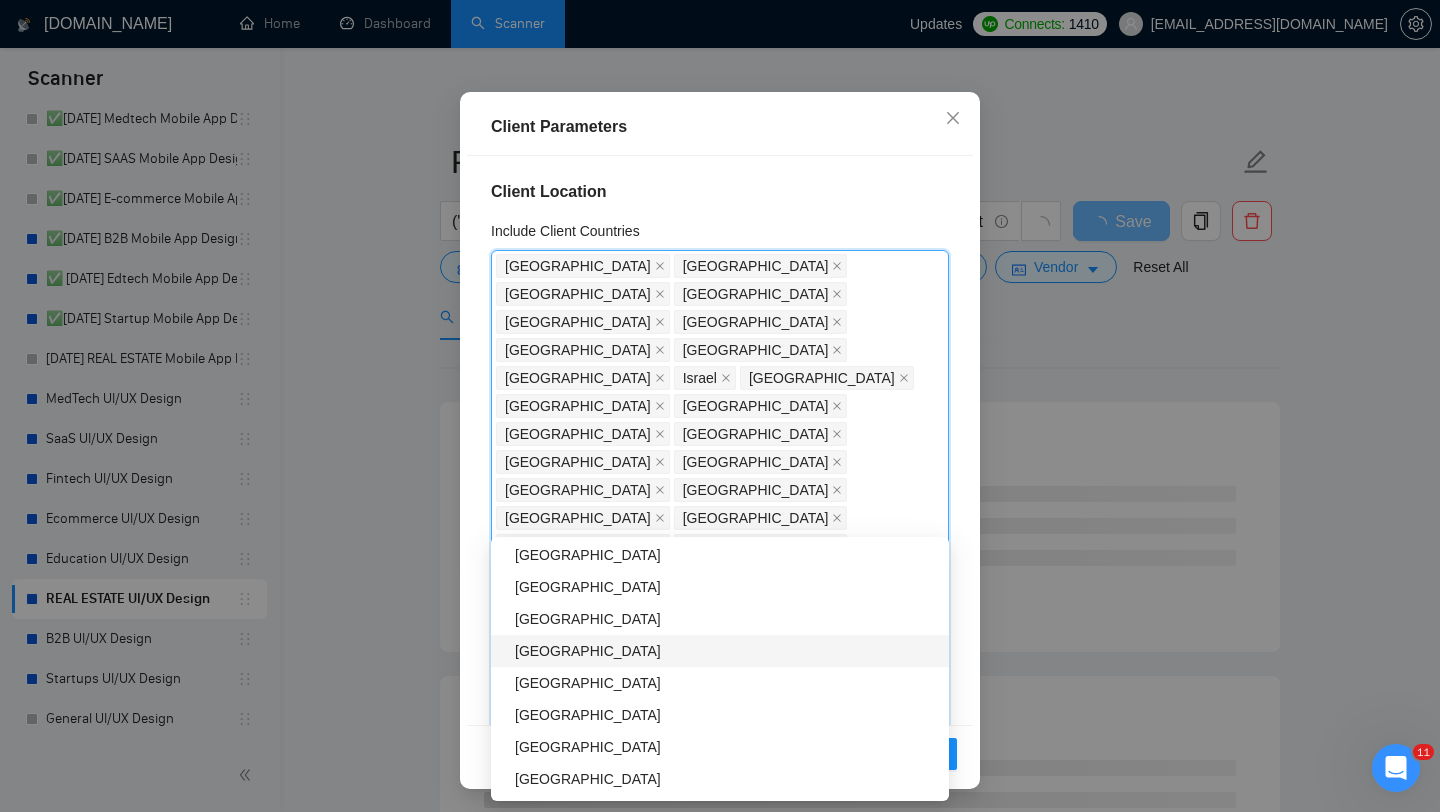 click on "[GEOGRAPHIC_DATA]" at bounding box center (726, 651) 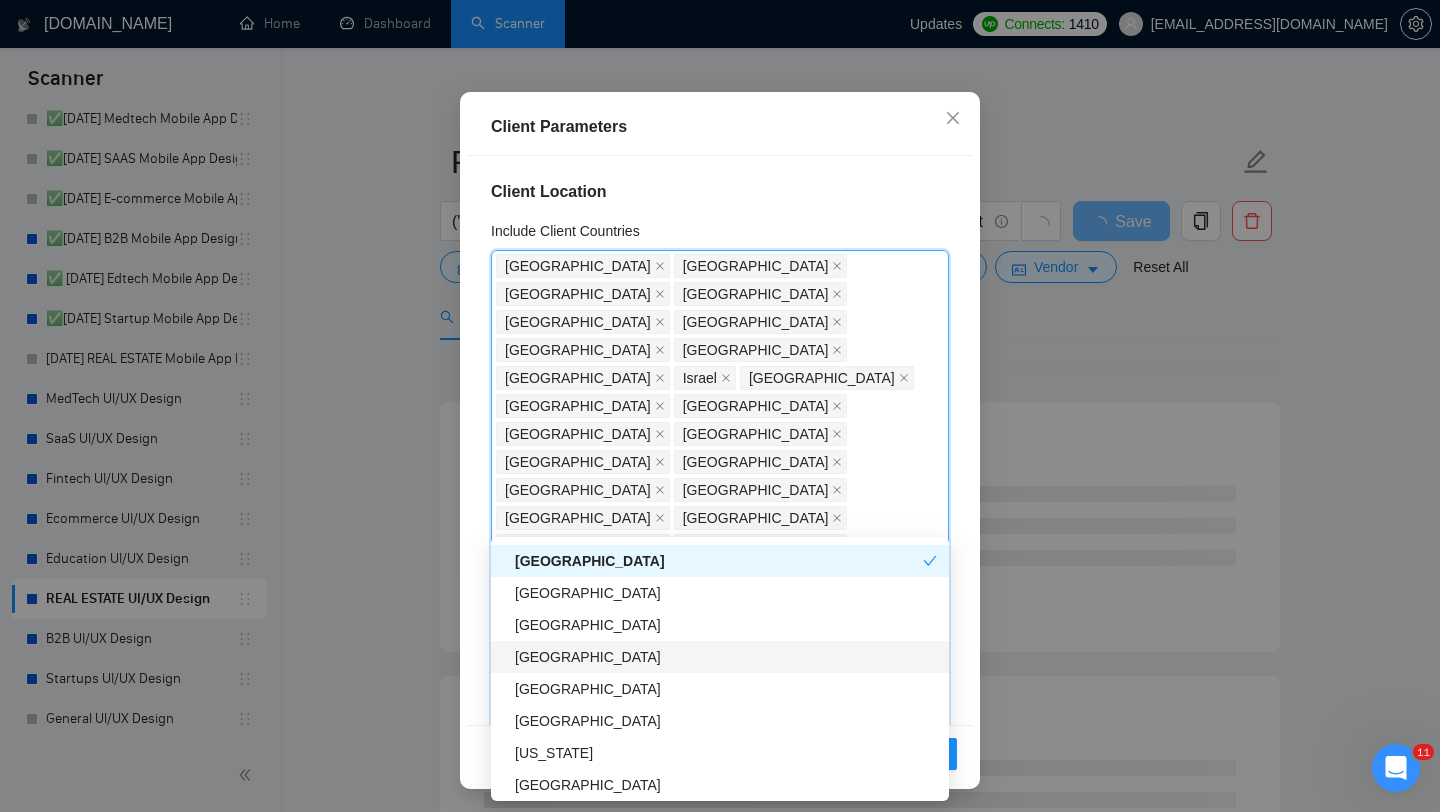 scroll, scrollTop: 2338, scrollLeft: 0, axis: vertical 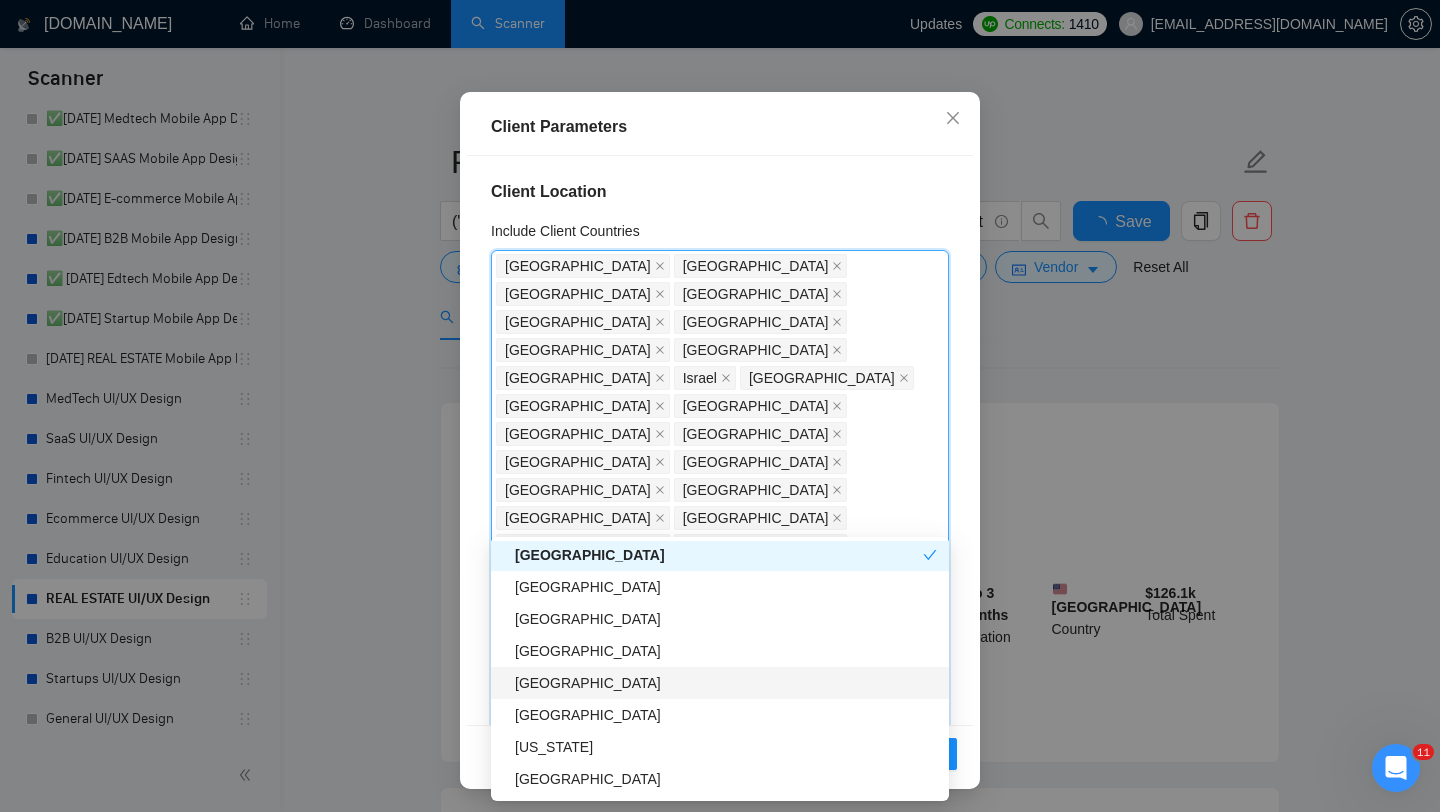 click on "[GEOGRAPHIC_DATA]" at bounding box center (726, 683) 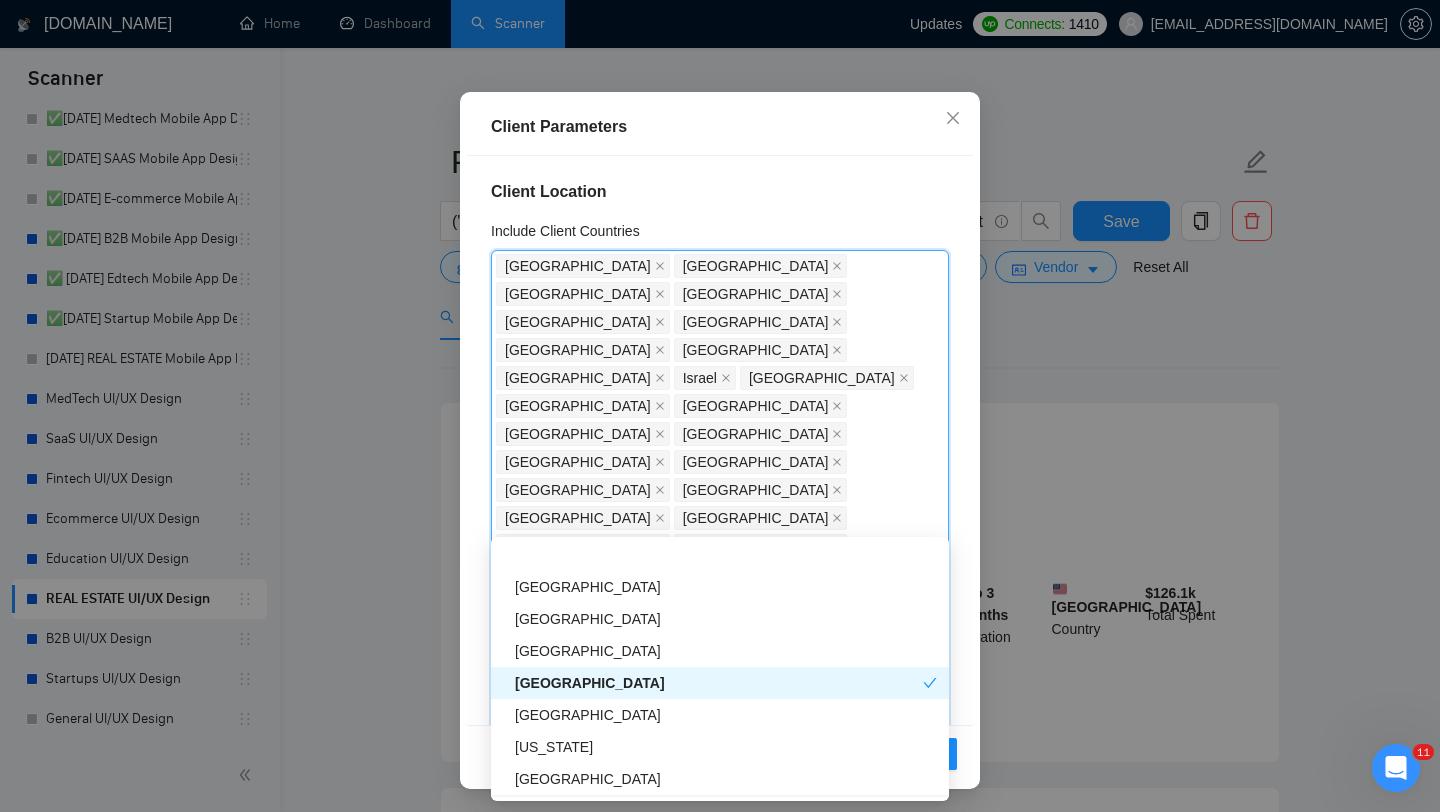scroll, scrollTop: 2395, scrollLeft: 0, axis: vertical 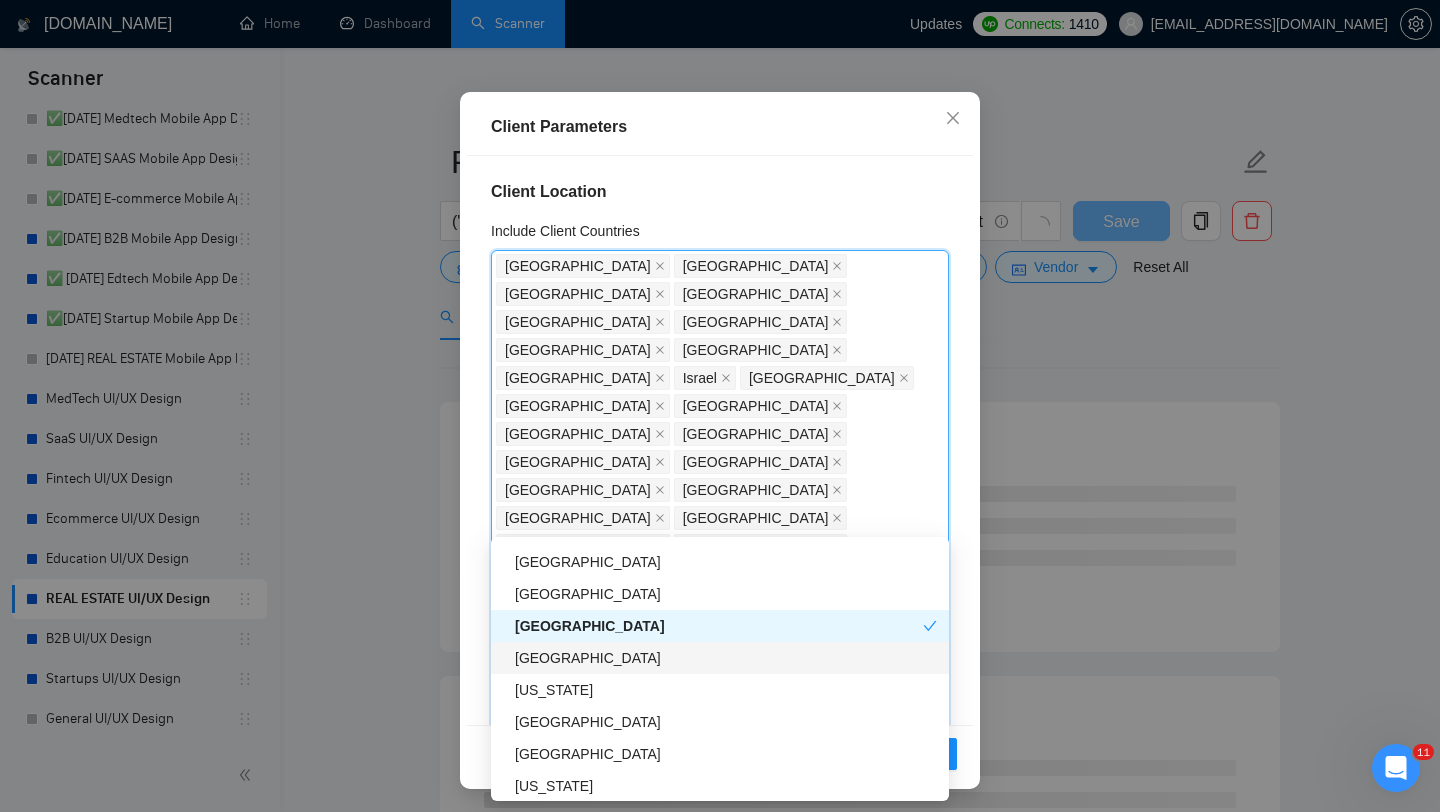 click on "[GEOGRAPHIC_DATA]" at bounding box center (720, 658) 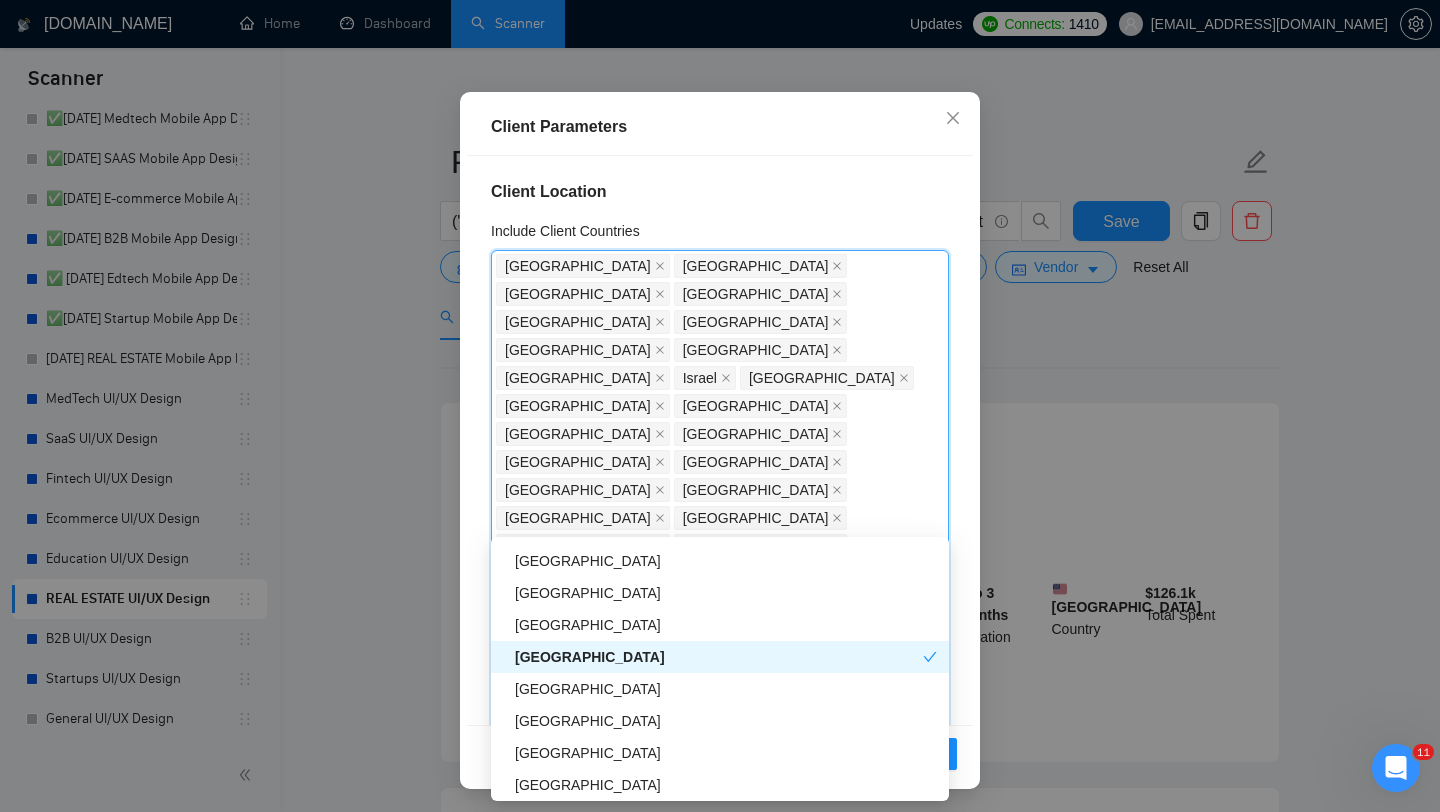 scroll, scrollTop: 3031, scrollLeft: 0, axis: vertical 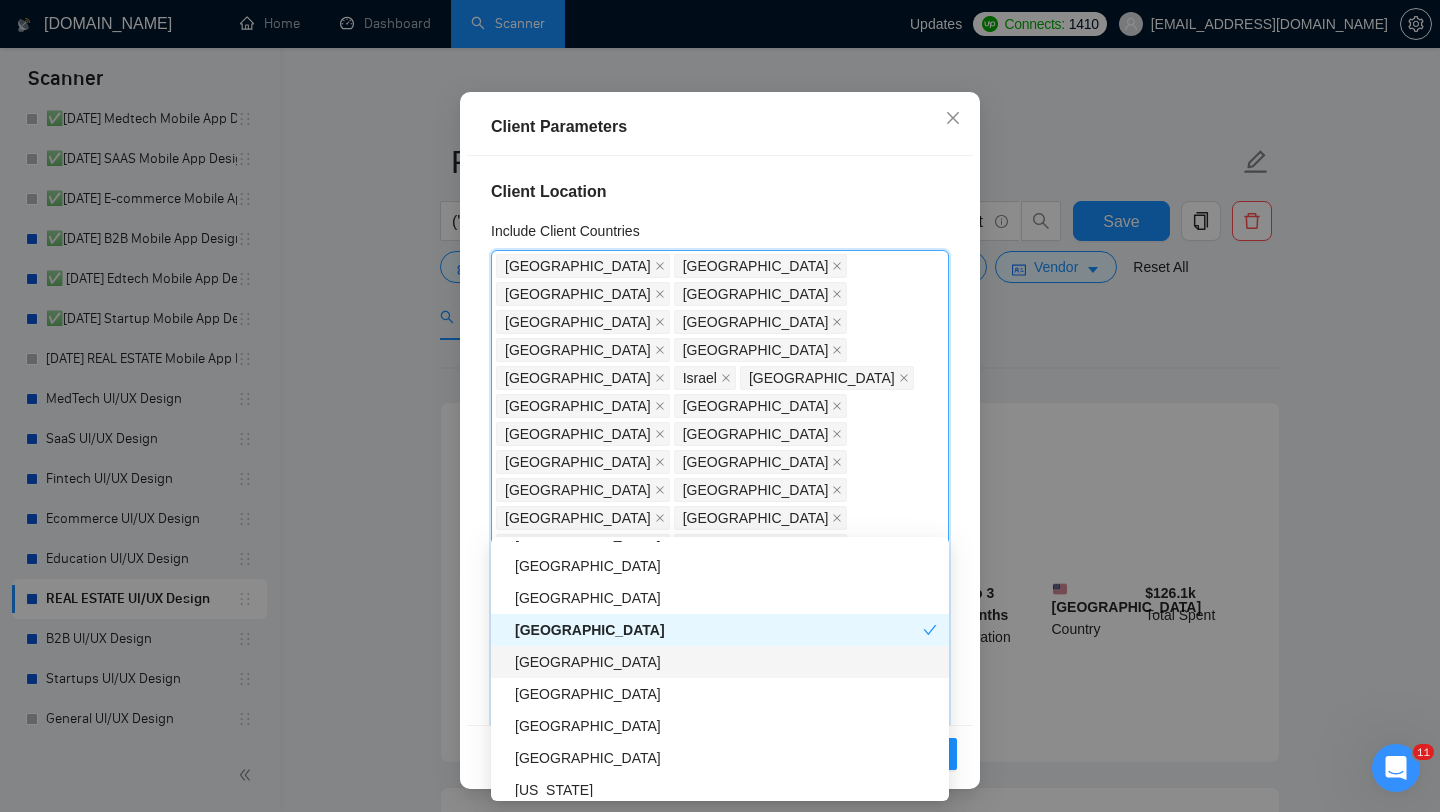 click on "[GEOGRAPHIC_DATA]" at bounding box center (726, 662) 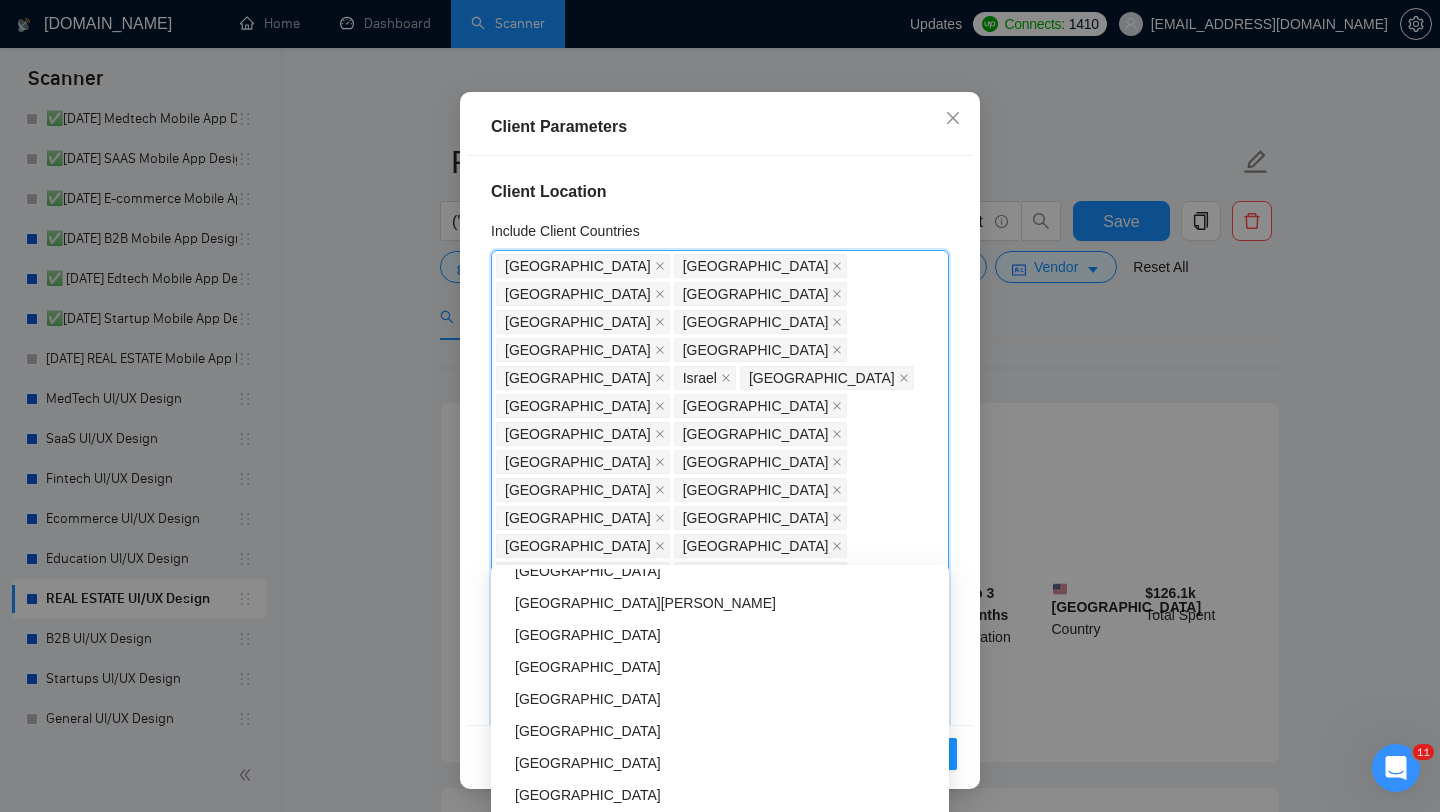 scroll, scrollTop: 6065, scrollLeft: 0, axis: vertical 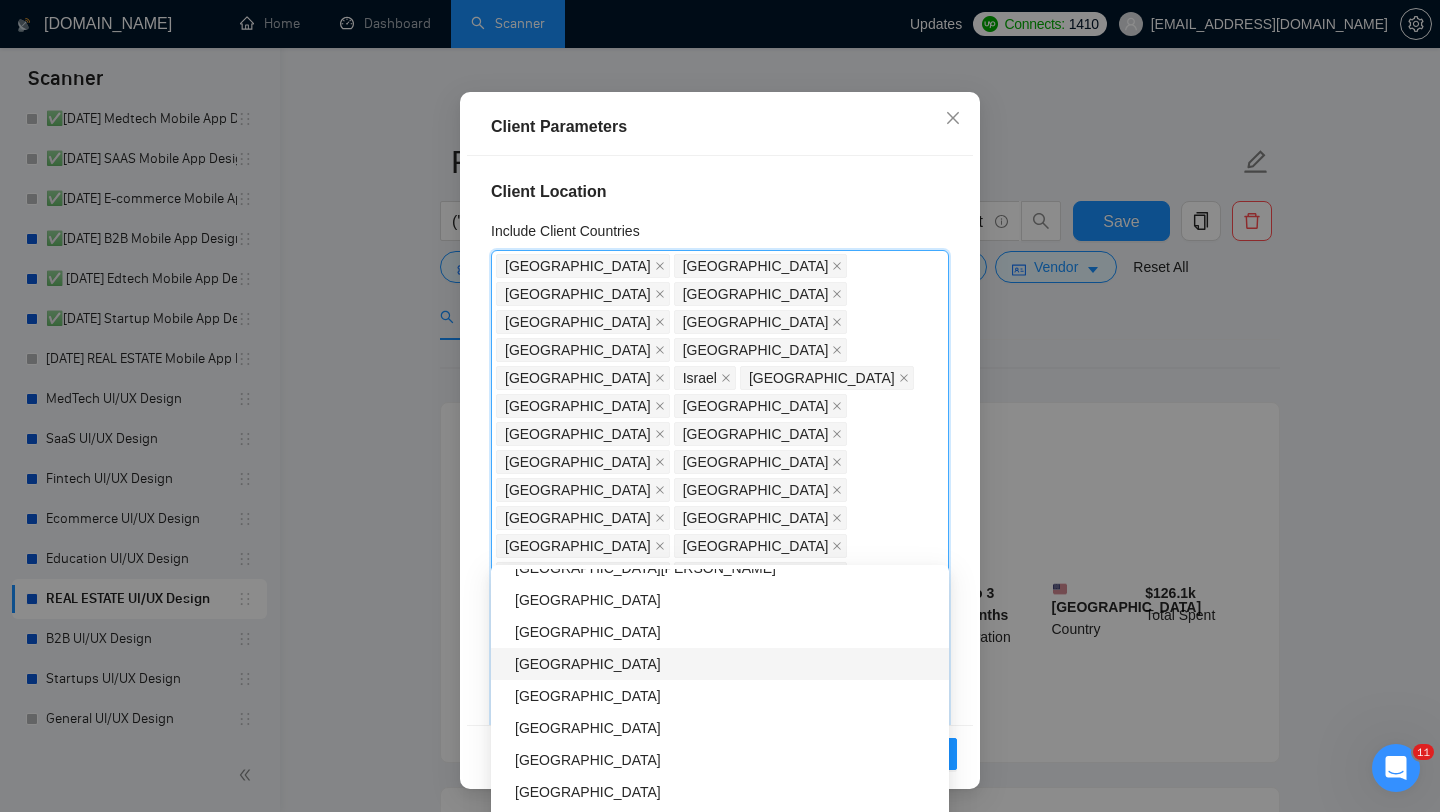 click on "Client Location Include Client Countries United States United Kingdom Canada Australia Germany United Arab Emirates Singapore Netherlands France Israel Saudi Arabia Spain Switzerland Ireland Italy Sweden New Zealand Denmark Austria Estonia Norway Japan Portugal Greece Bulgaria Czech Republic Finland Qatar Hungary Luxembourg Iceland Montenegro Monaco Ukraine Belgium Romania Poland Lithuania Serbia Latvia Croatia Slovenia Oman Kazakhstan   Exclude Client Countries   Select Client Rating Client Min Average Feedback Include clients with no feedback Client Payment Details Payment Verified Hire Rate Stats   Client Total Spent $ Min - $ Max Client Hire Rate New   Any hire rate   Avg Hourly Rate Paid New $ 17 Min - $ Max Include Clients without Sufficient History Client Profile Client Industry New   Any industry Client Company Size   Any company size Enterprise Clients New   Any clients" at bounding box center [720, 440] 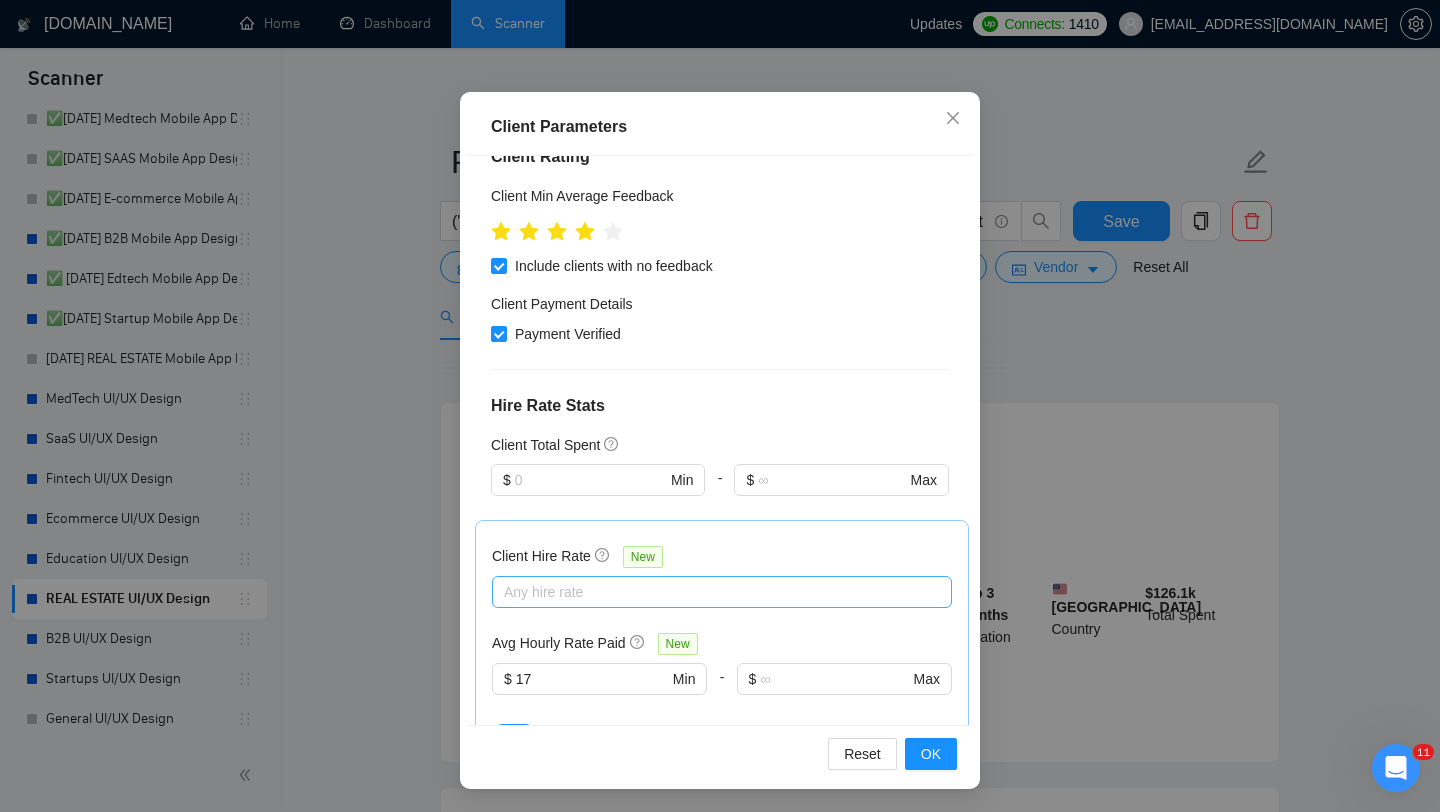 scroll, scrollTop: 958, scrollLeft: 0, axis: vertical 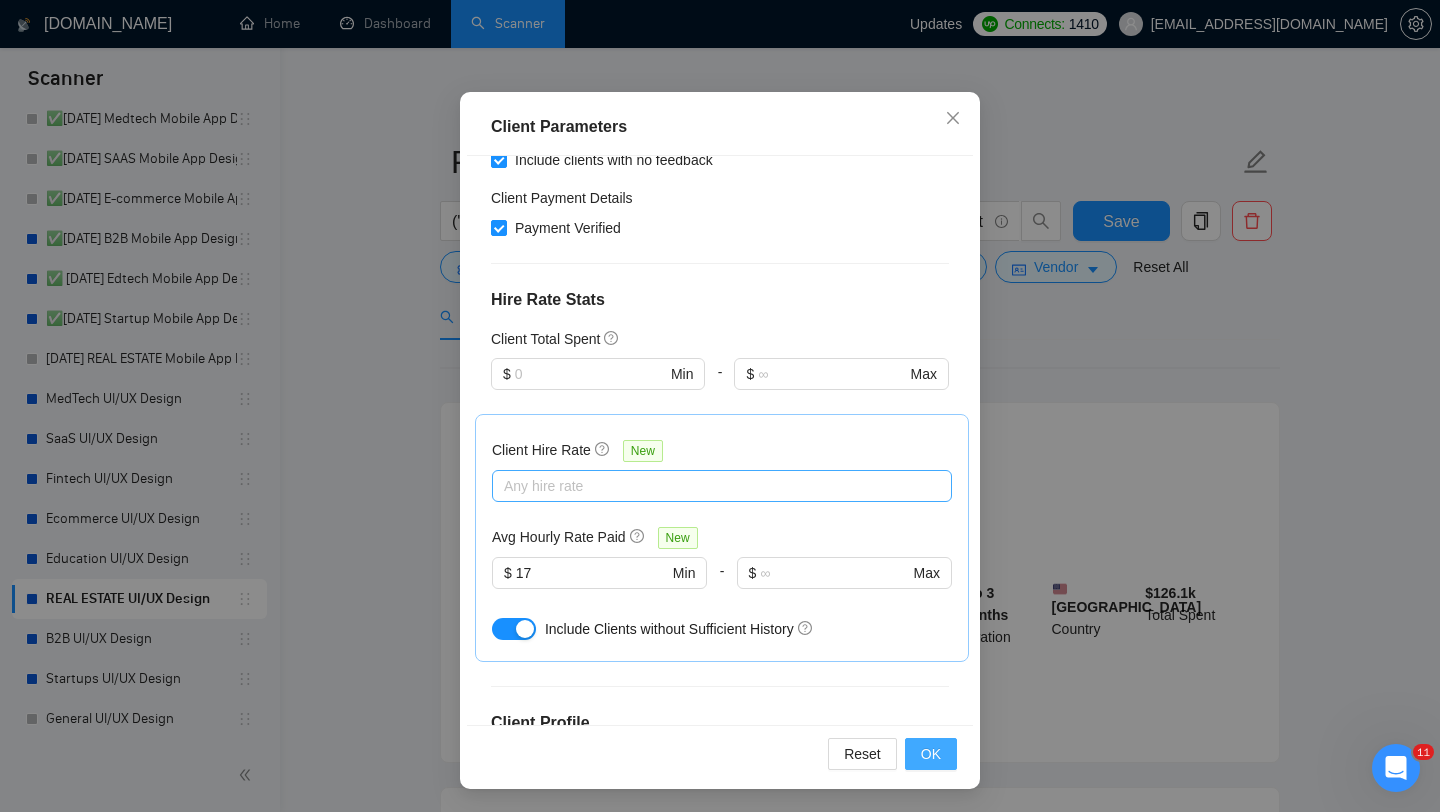 click on "OK" at bounding box center [931, 754] 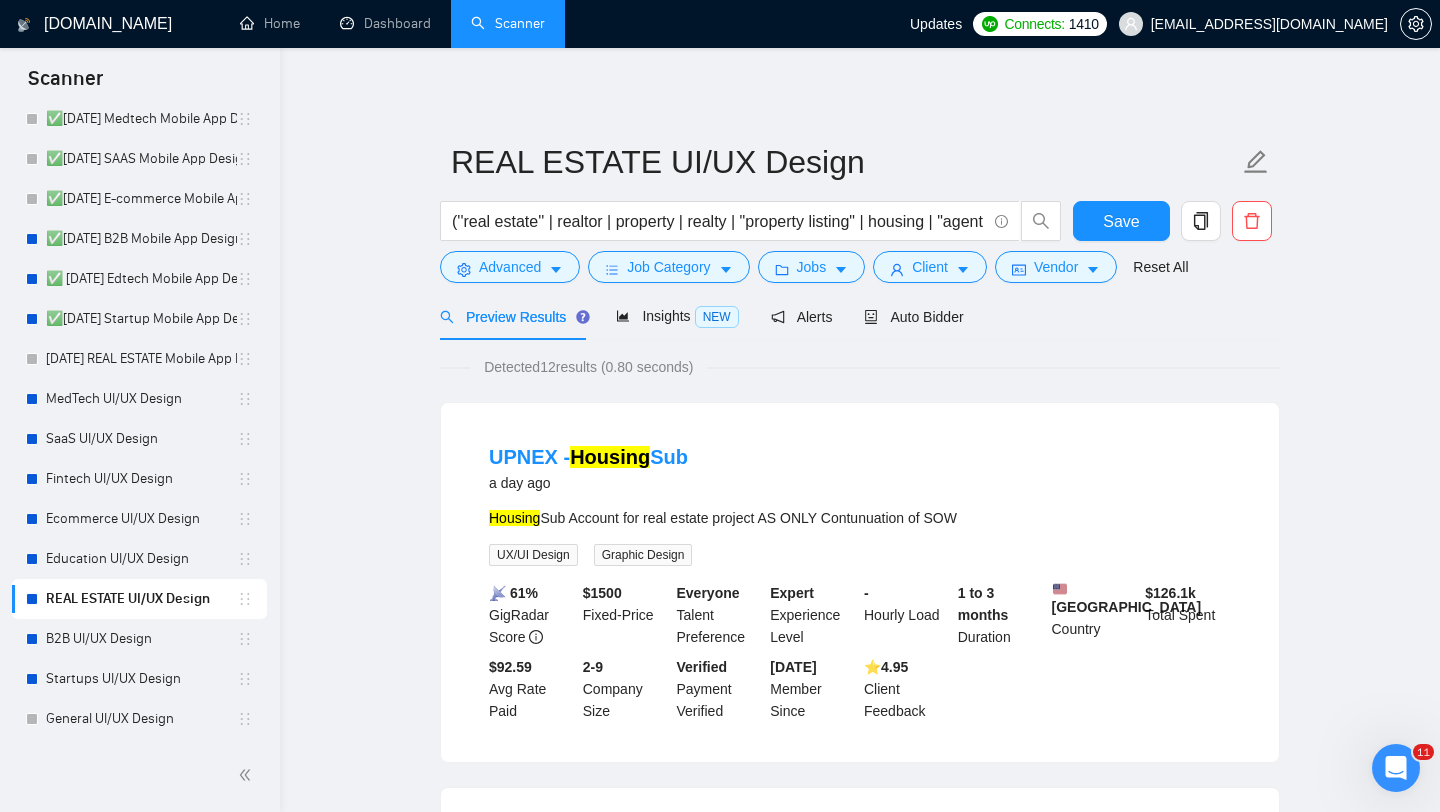 scroll, scrollTop: 28, scrollLeft: 0, axis: vertical 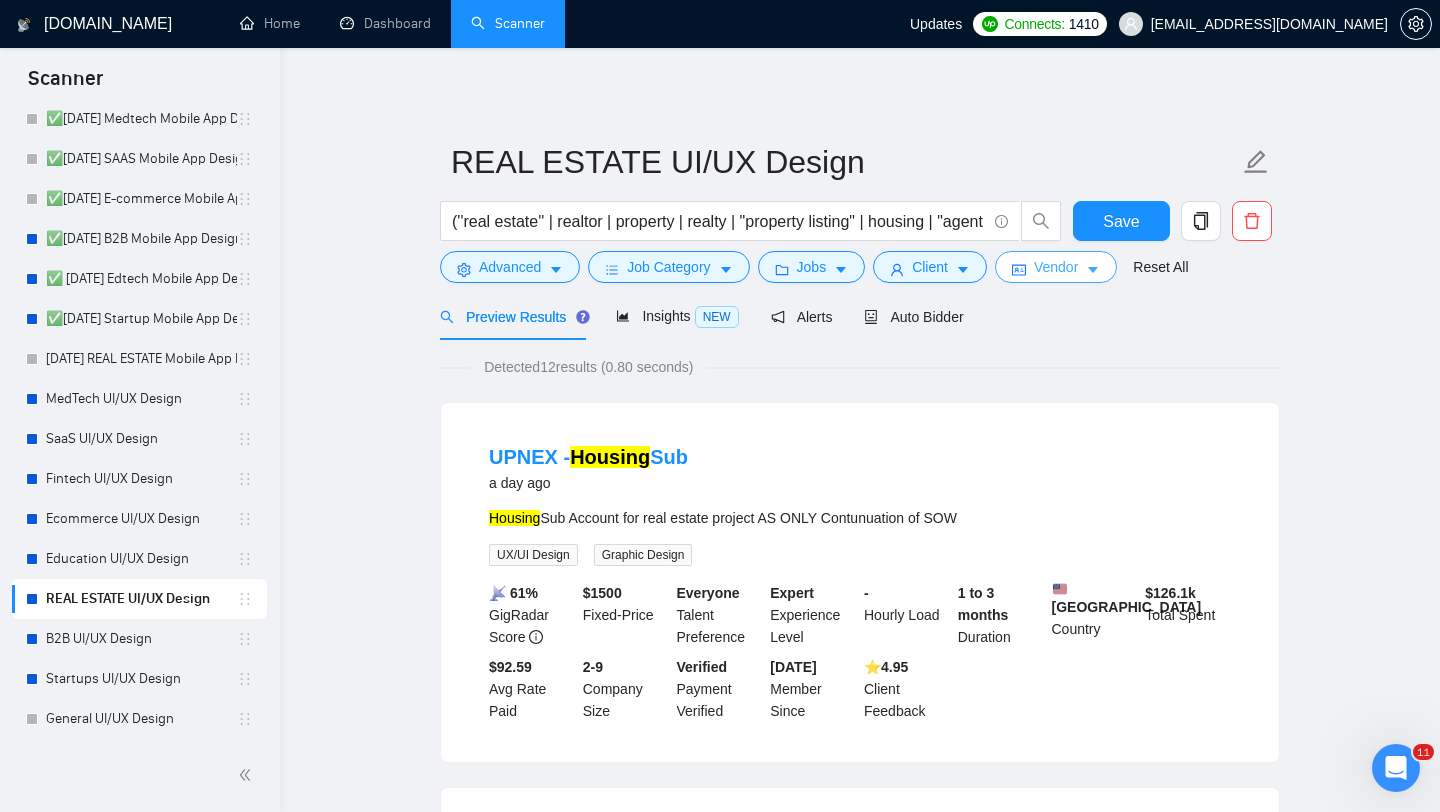click on "Vendor" at bounding box center (1056, 267) 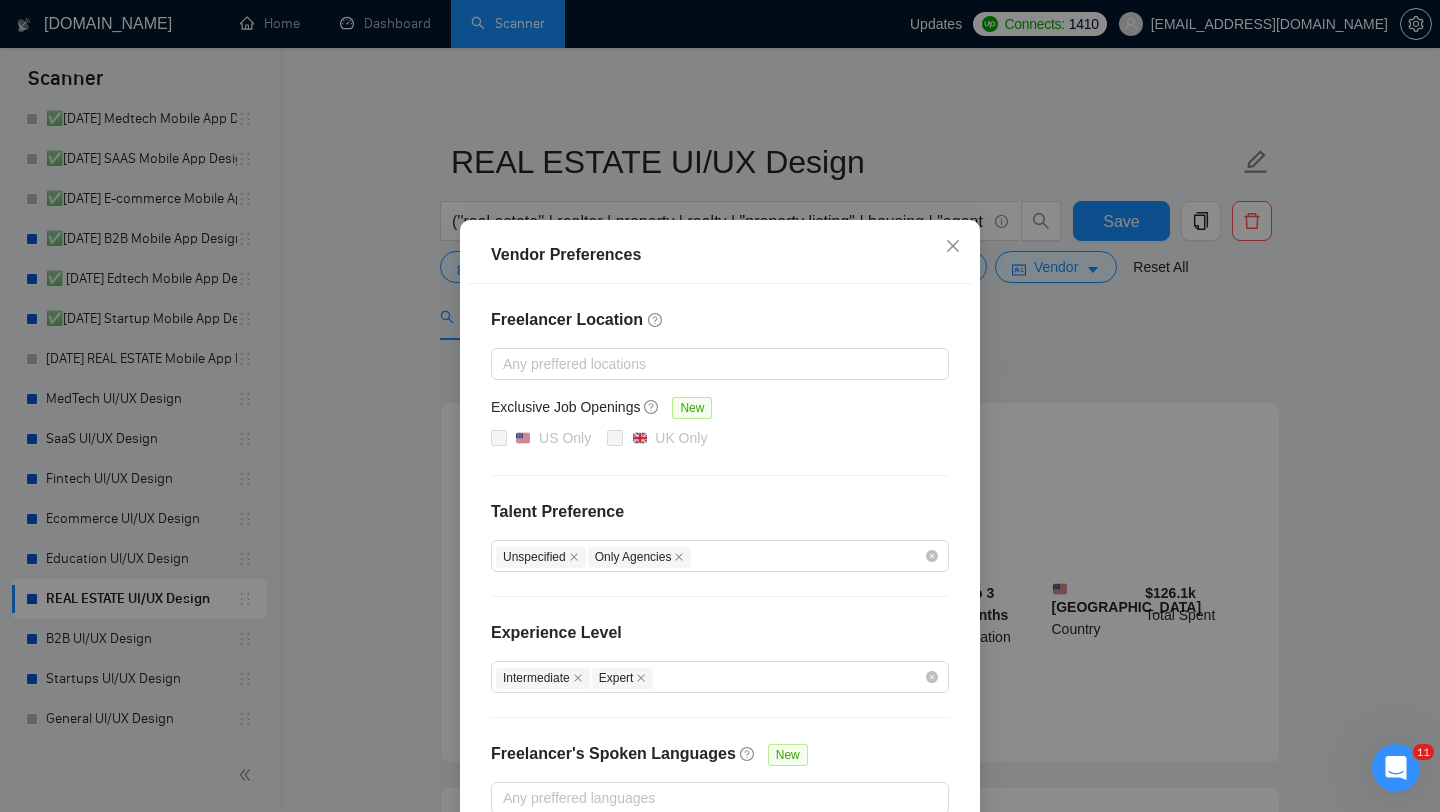 scroll, scrollTop: 113, scrollLeft: 0, axis: vertical 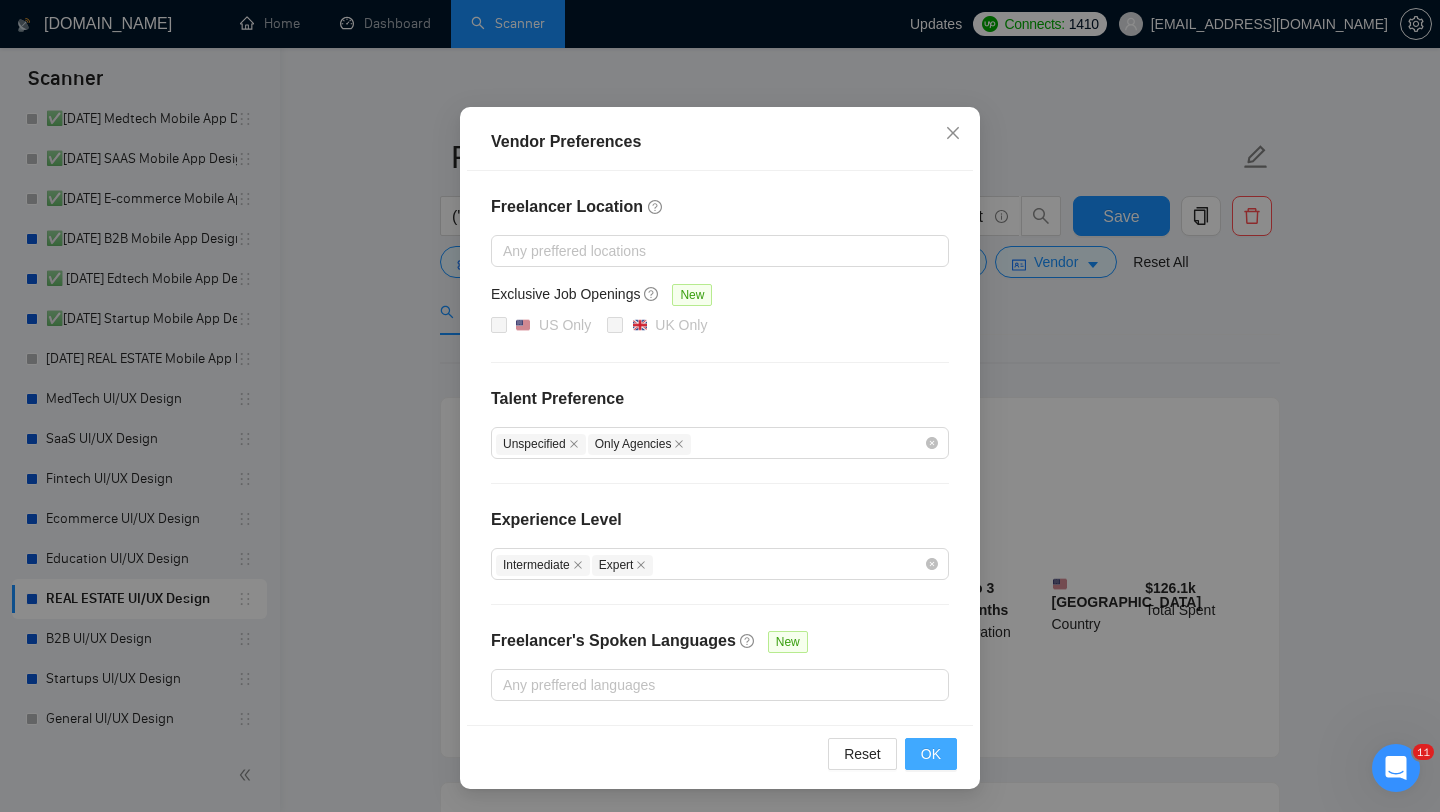 click on "OK" at bounding box center [931, 754] 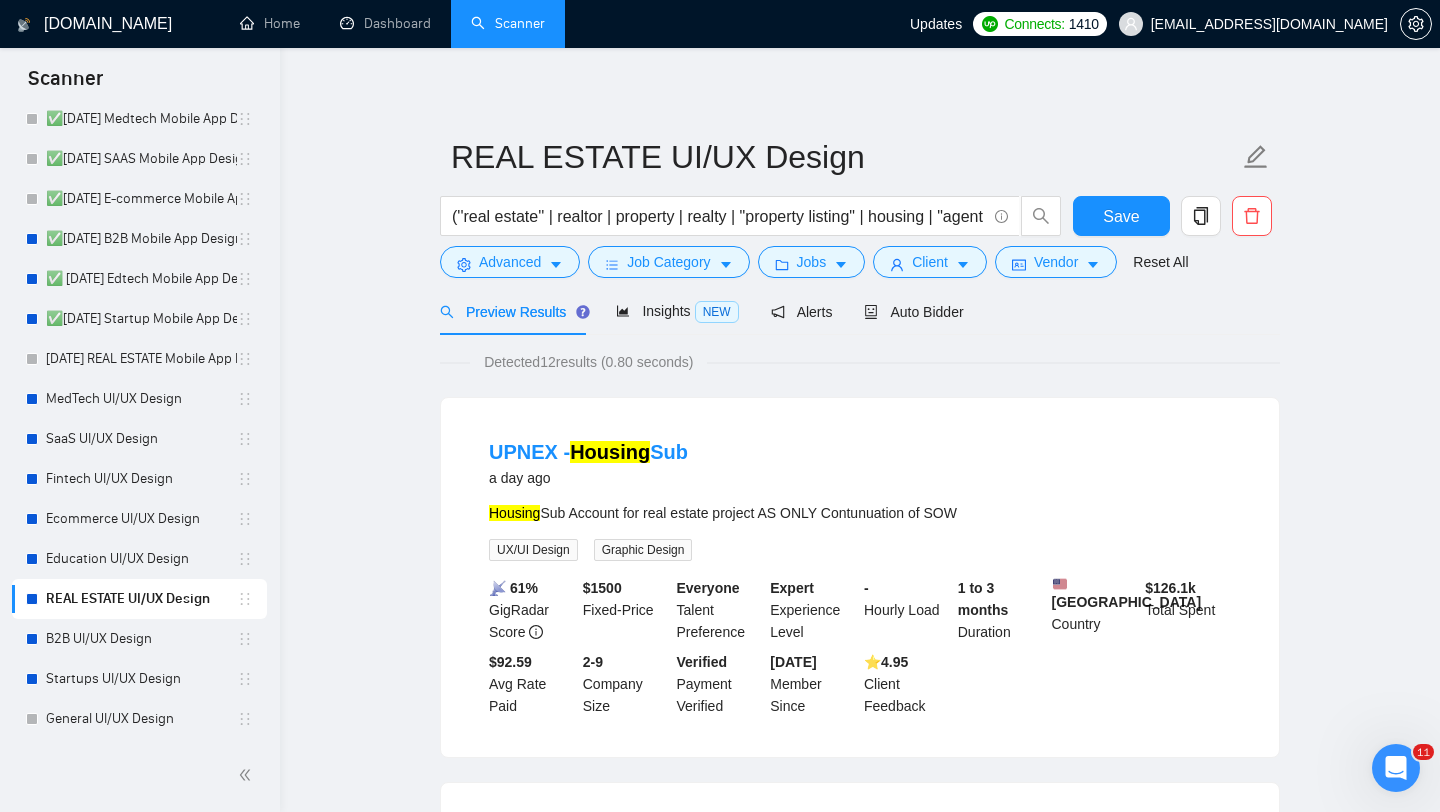 scroll, scrollTop: 13, scrollLeft: 0, axis: vertical 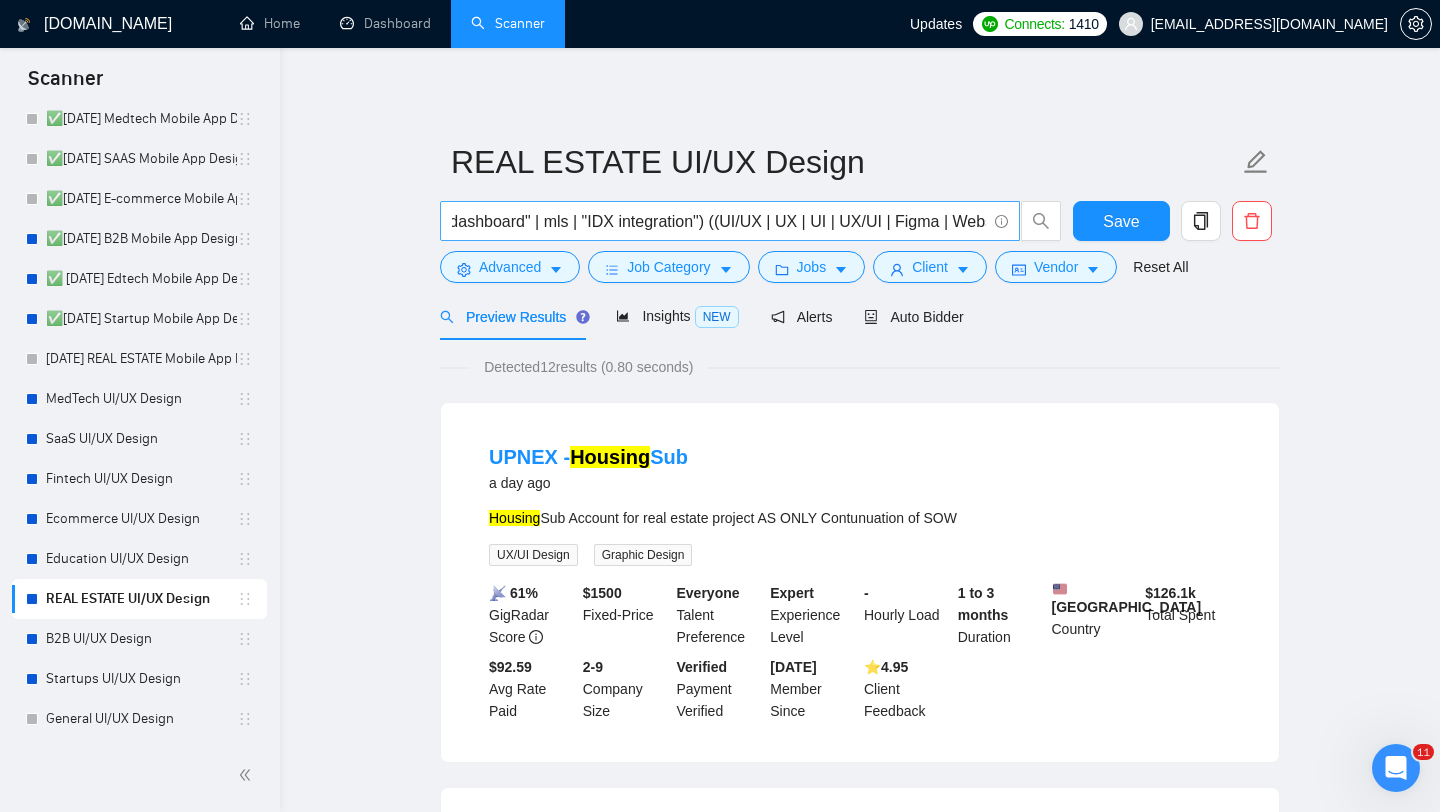 click on "(''real estate'' | realtor | property | realty | "property listing" | housing | "agent dashboard" | mls | "IDX integration") ((UI/UX | UX | UI | UX/UI | Figma | Website | "Web App" | Platform | Application | App) ((design*) | (redesign*) | (revamp*) | rebuild | (wirefram*) | audit | build | improve | update | (optimiz*))" at bounding box center (719, 221) 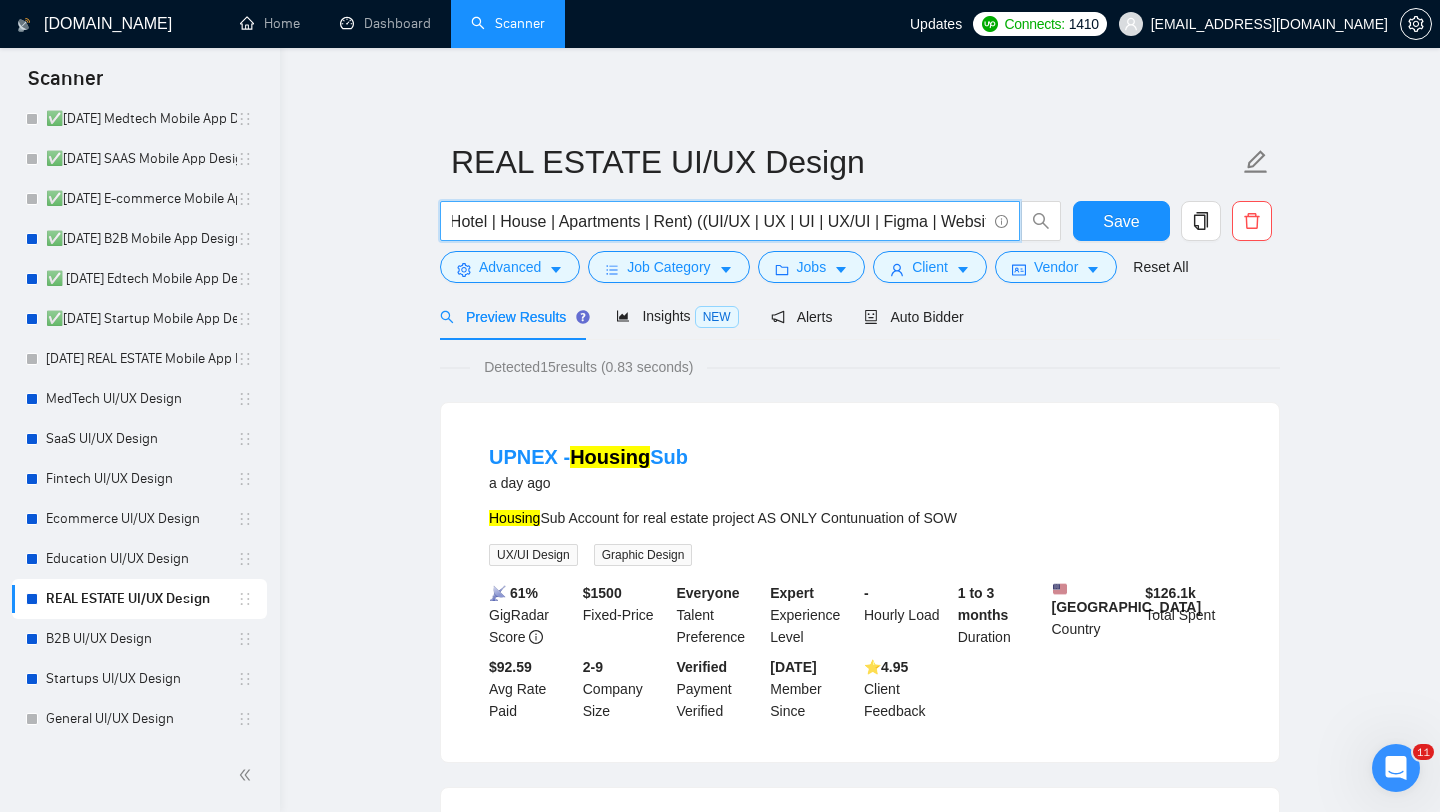 scroll, scrollTop: 0, scrollLeft: 898, axis: horizontal 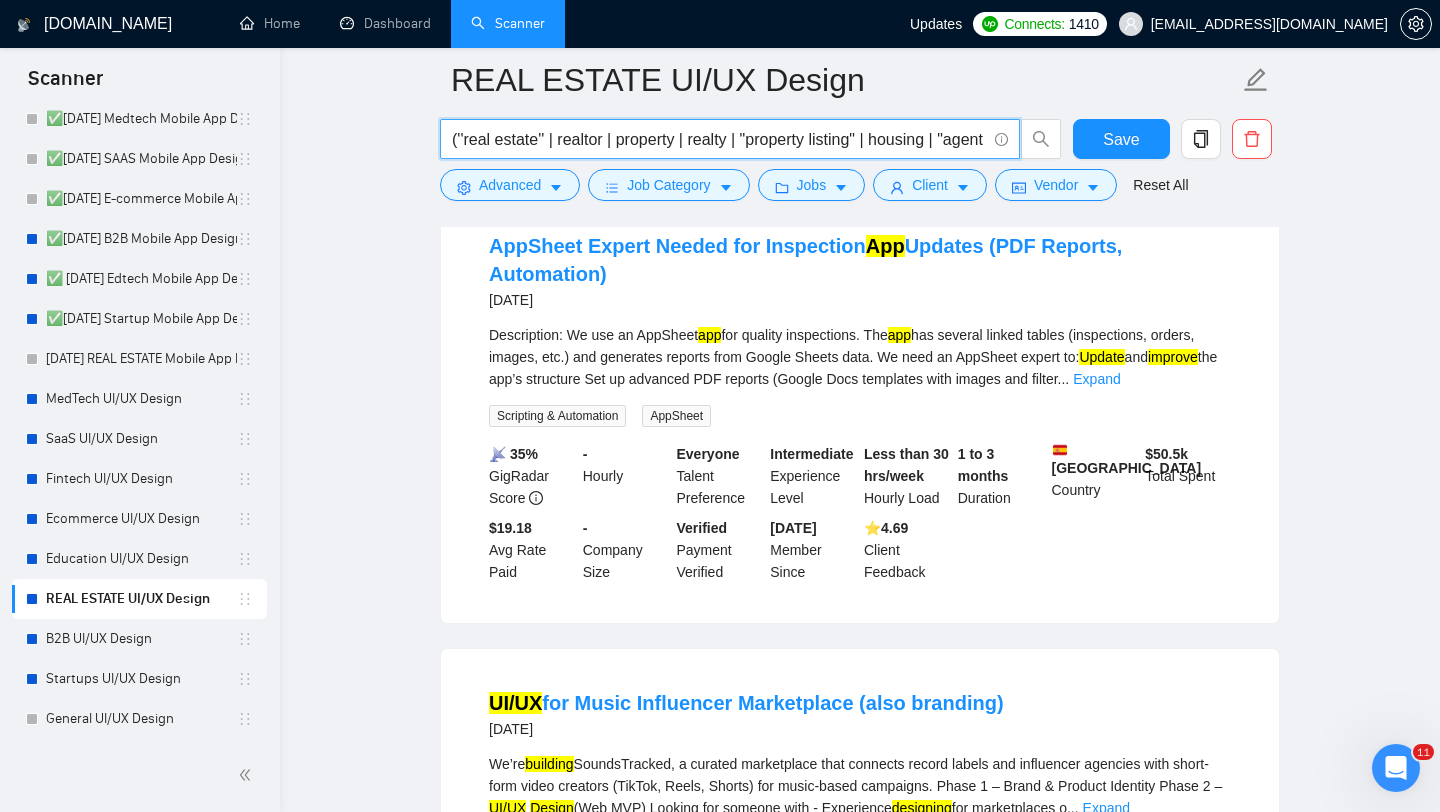 click on "Description:
We use an AppSheet  app  for quality inspections. The  app  has several linked tables (inspections, orders, images, etc.) and generates reports from Google Sheets data.
We need an AppSheet expert to:
Update  and  improve  the app’s structure
Set up advanced PDF reports (Google Docs templates with images and filter ... Expand Scripting & Automation AppSheet" at bounding box center (860, 375) 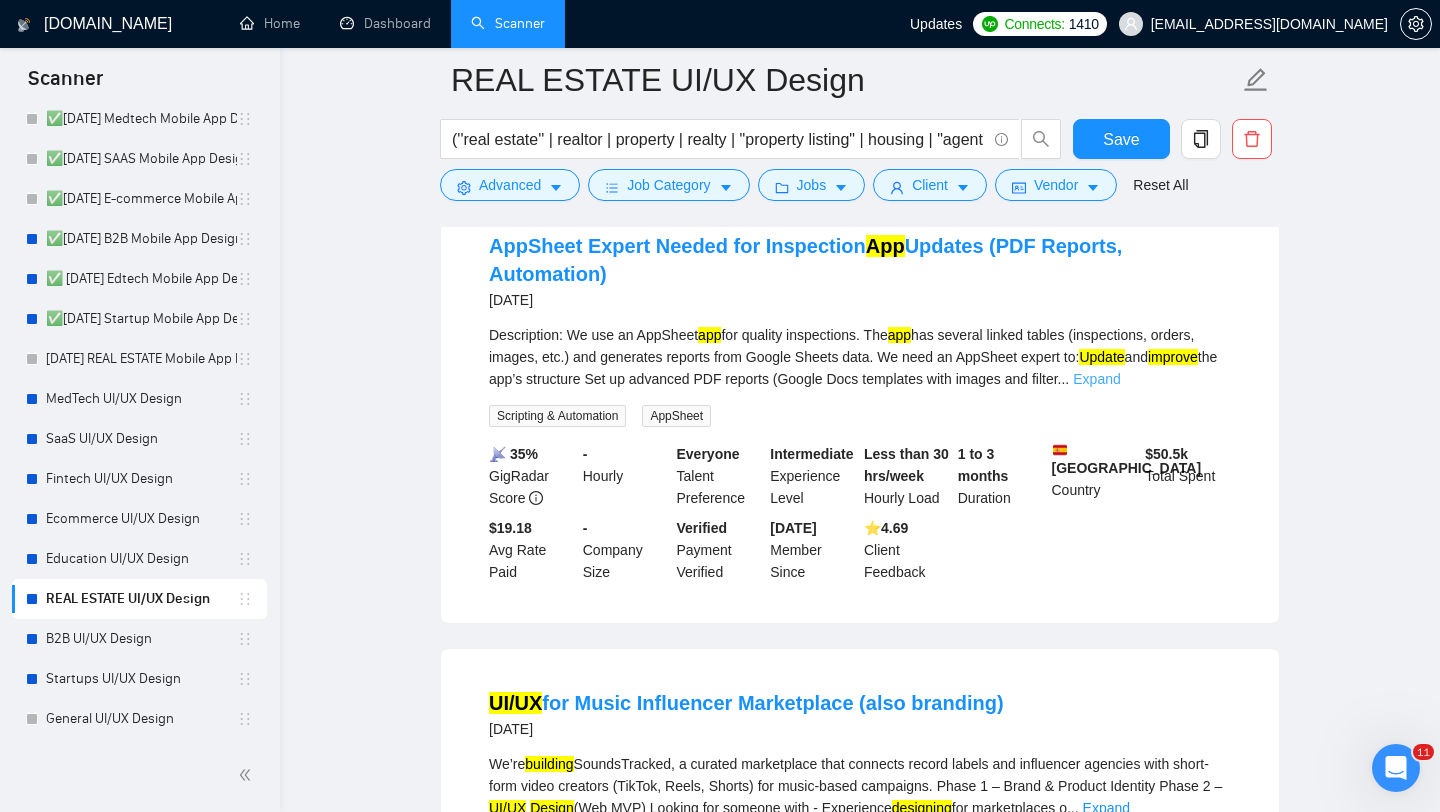 click on "Expand" at bounding box center (1096, 379) 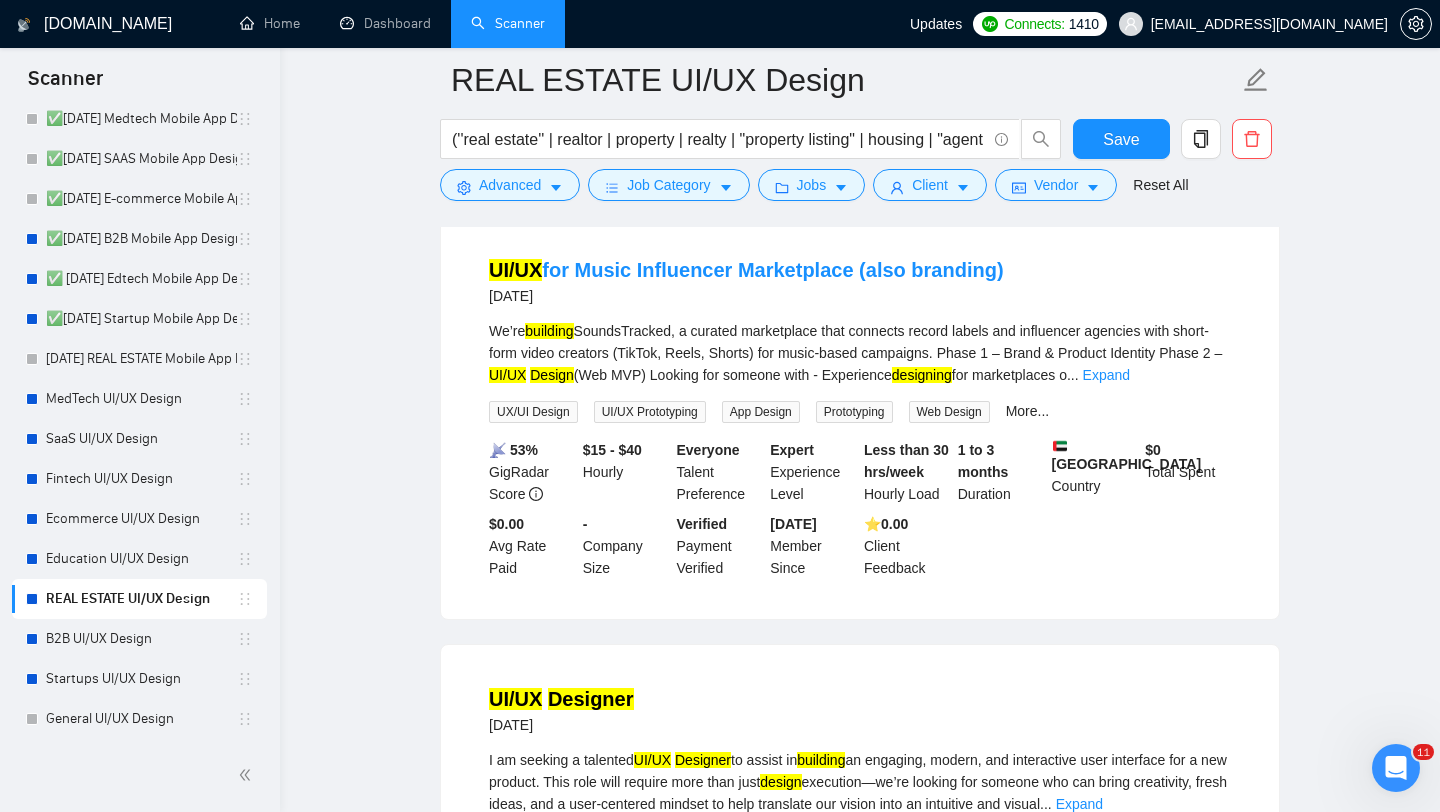 scroll, scrollTop: 1159, scrollLeft: 0, axis: vertical 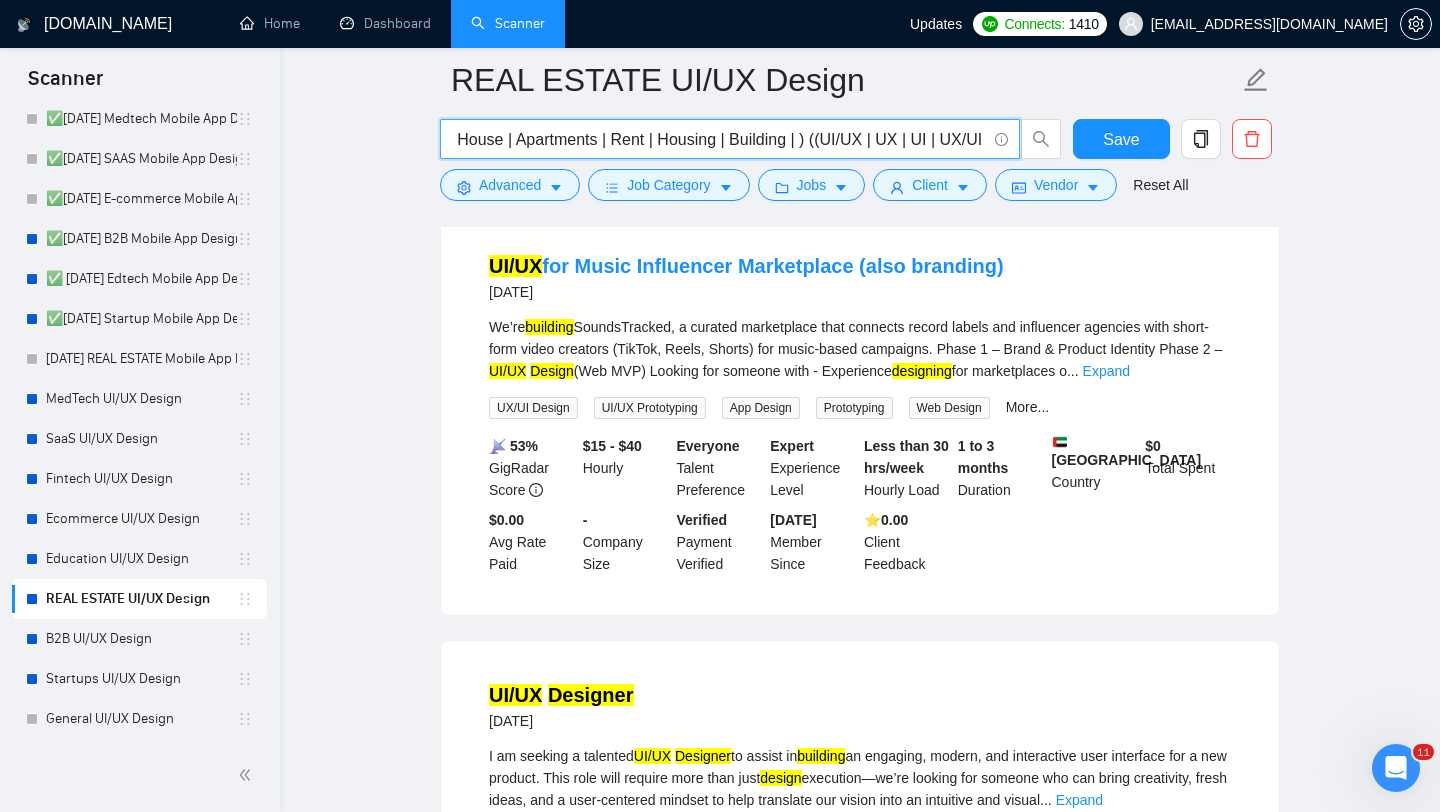 drag, startPoint x: 831, startPoint y: 139, endPoint x: 760, endPoint y: 138, distance: 71.00704 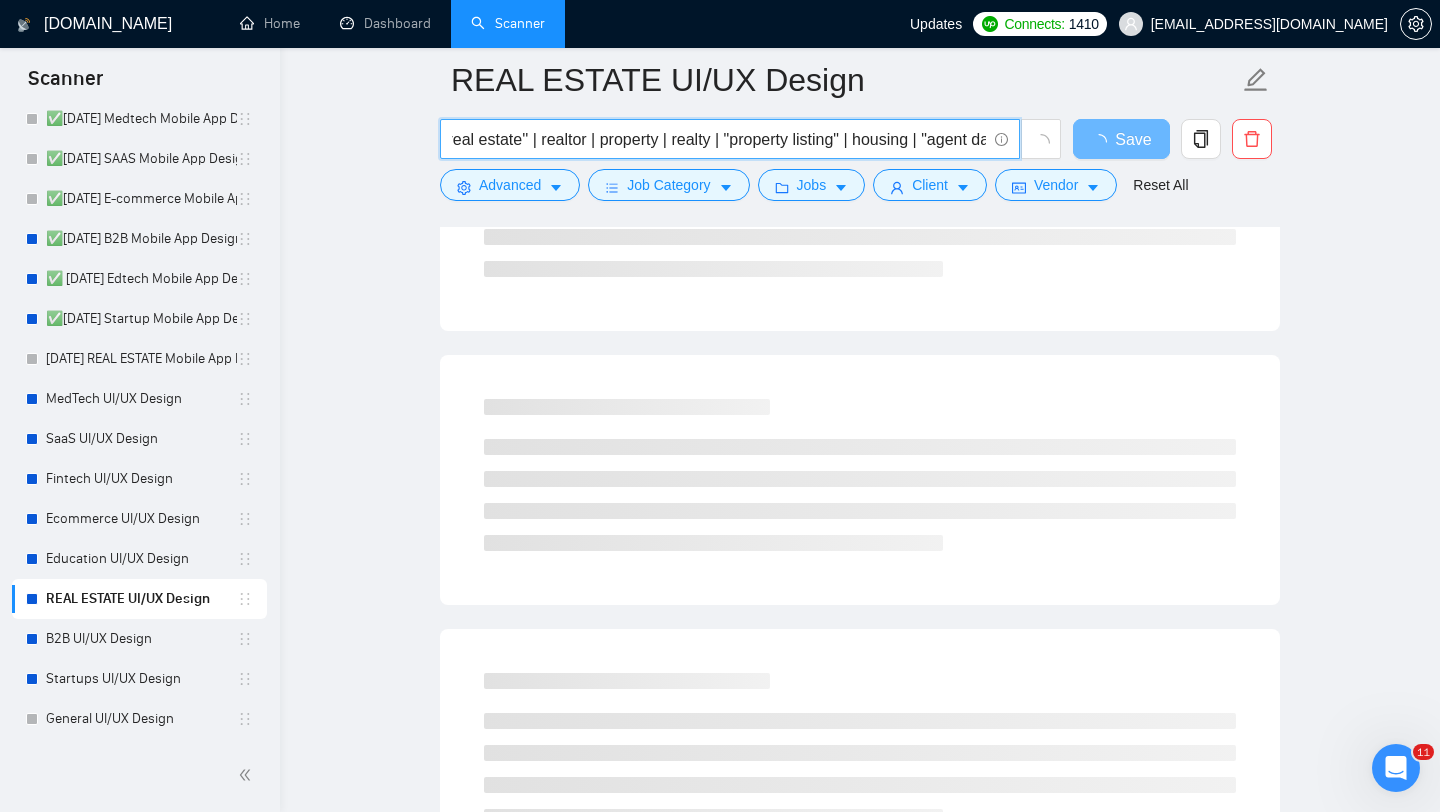 scroll, scrollTop: 0, scrollLeft: 0, axis: both 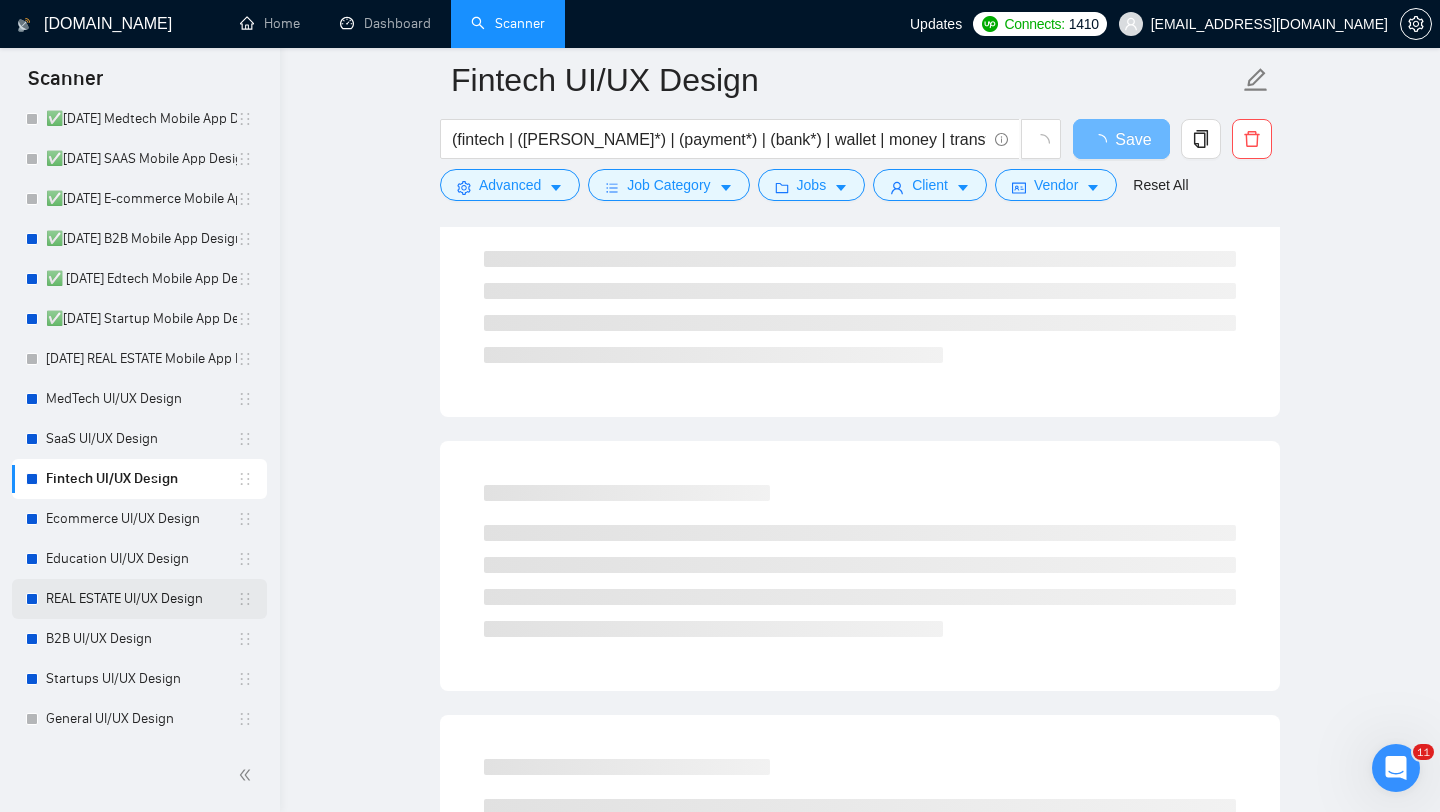 click on "REAL ESTATE UI/UX Design" at bounding box center [141, 599] 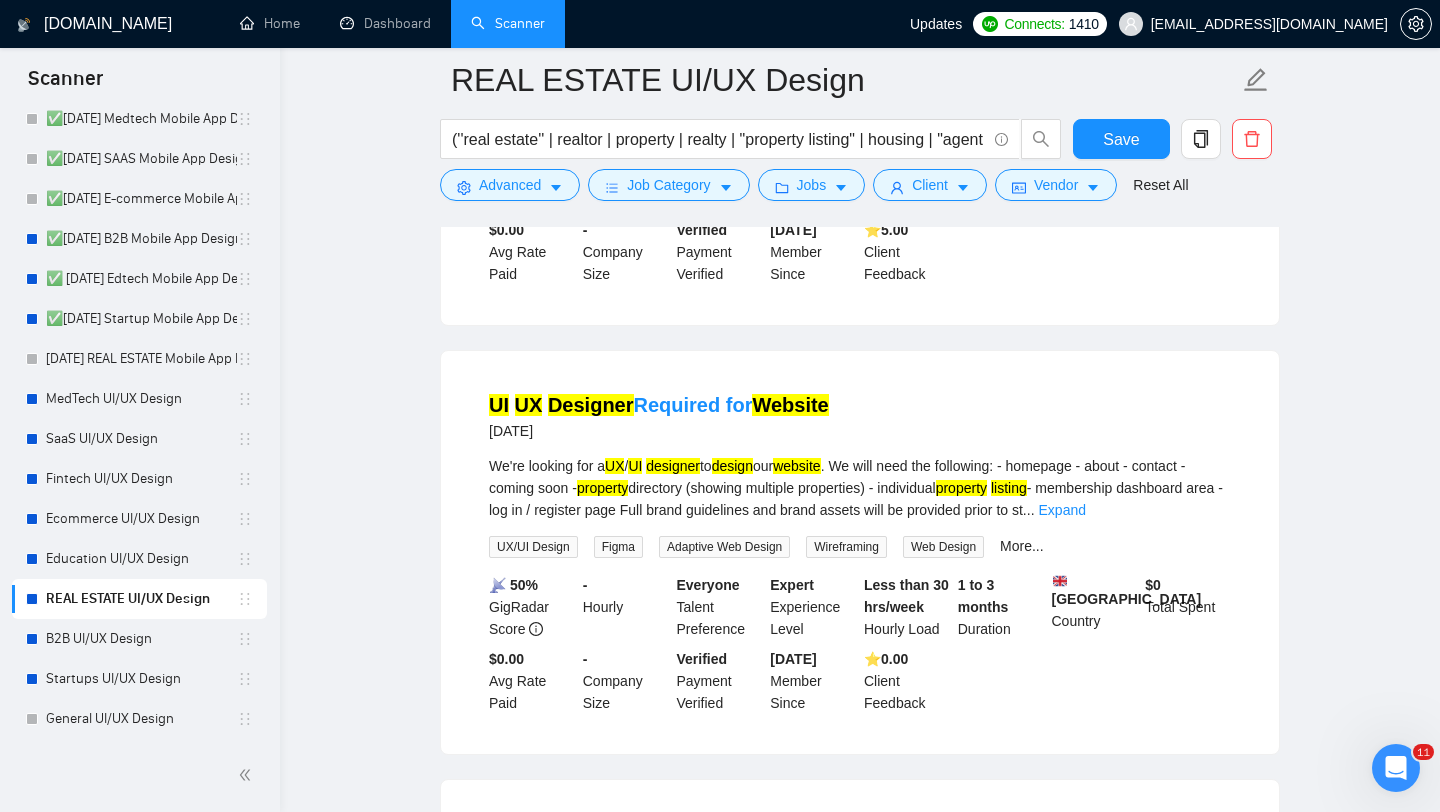 scroll, scrollTop: 0, scrollLeft: 0, axis: both 